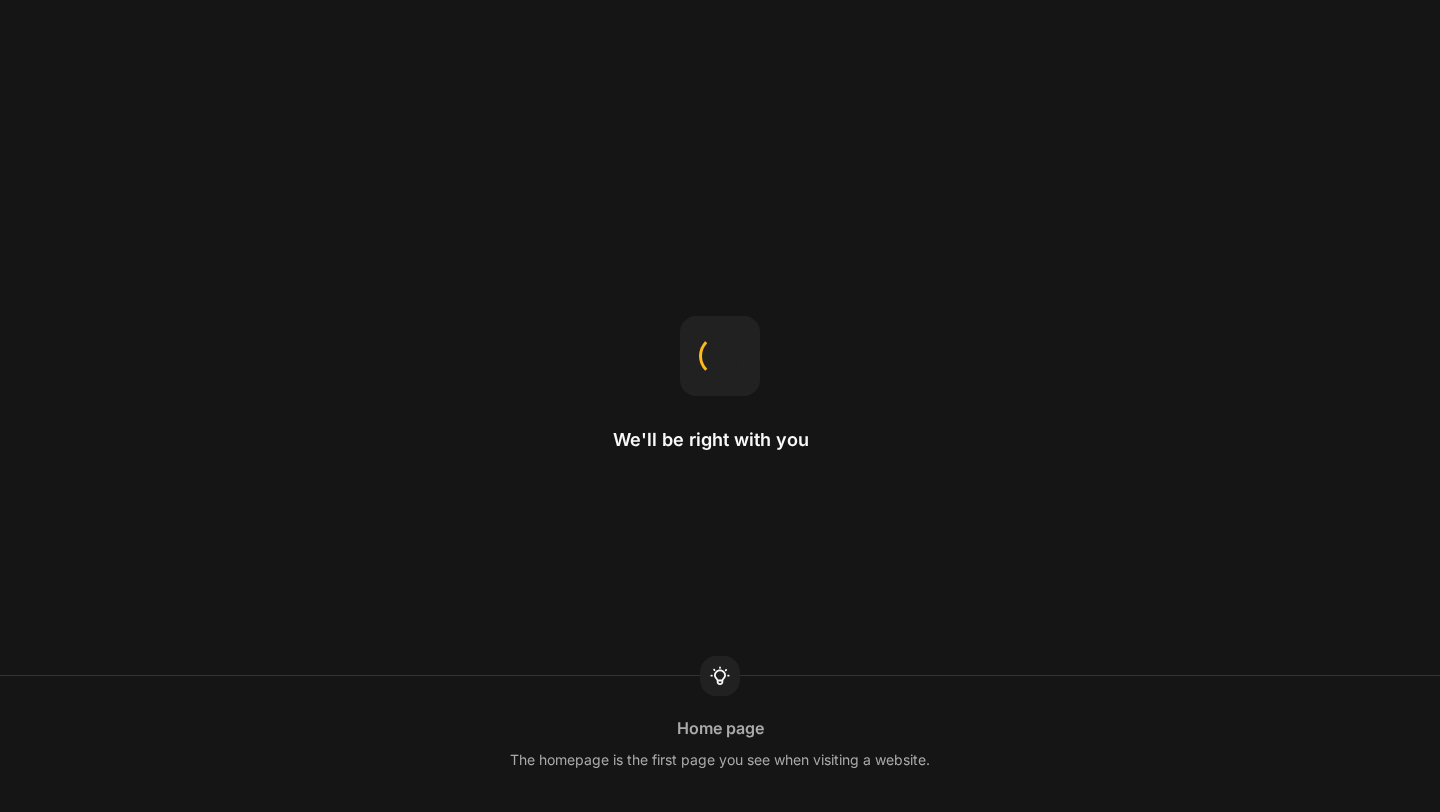 scroll, scrollTop: 0, scrollLeft: 0, axis: both 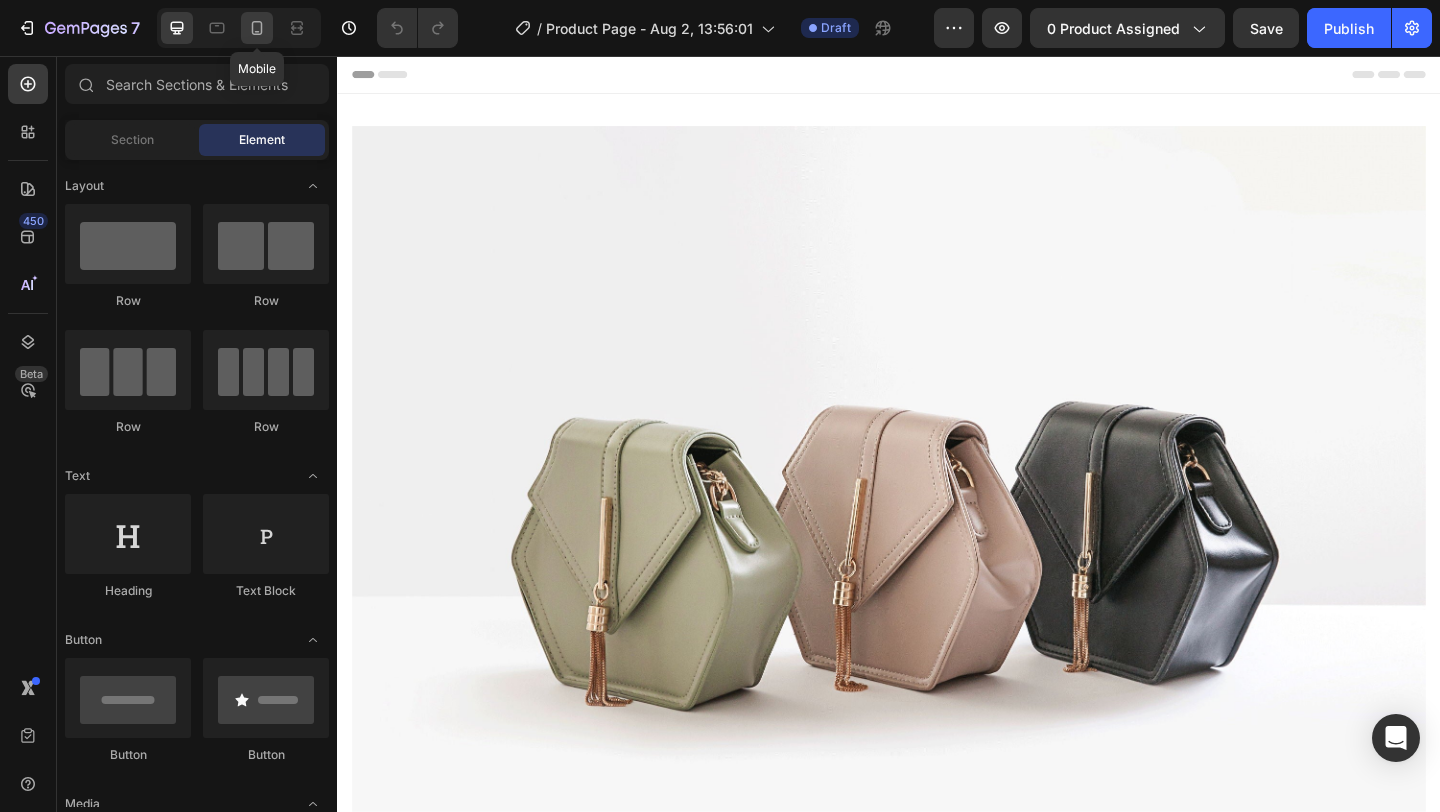 click 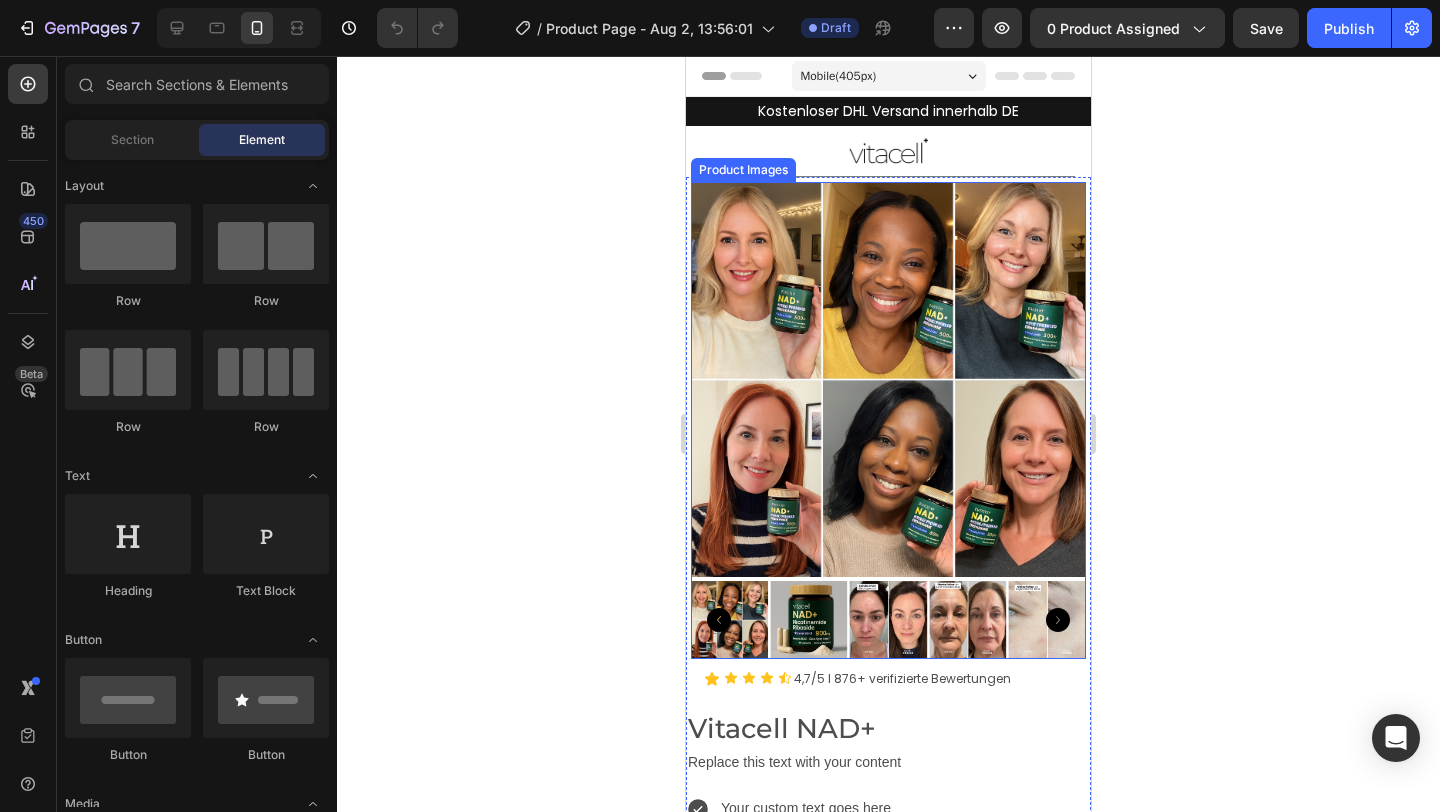 click at bounding box center [808, 619] 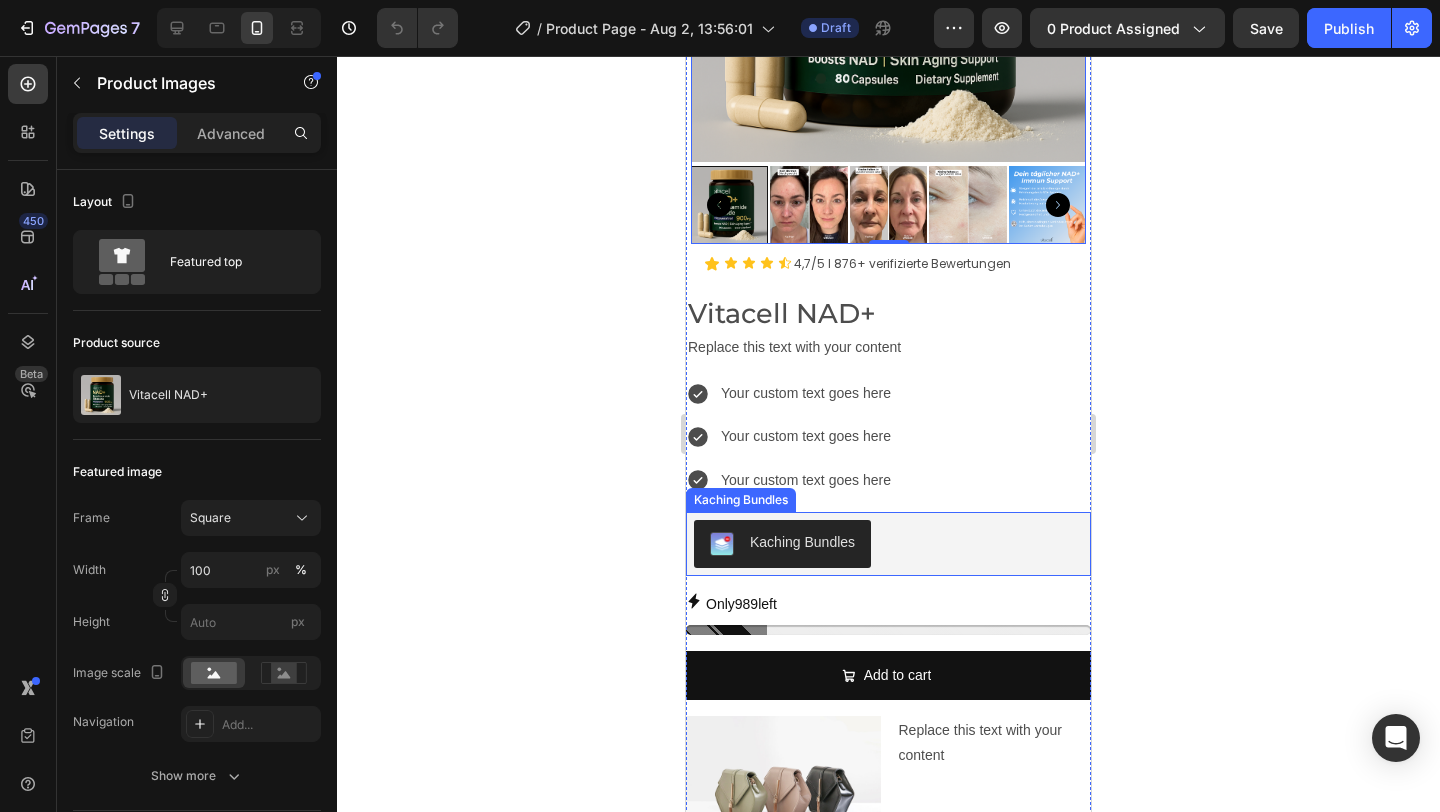 scroll, scrollTop: 398, scrollLeft: 0, axis: vertical 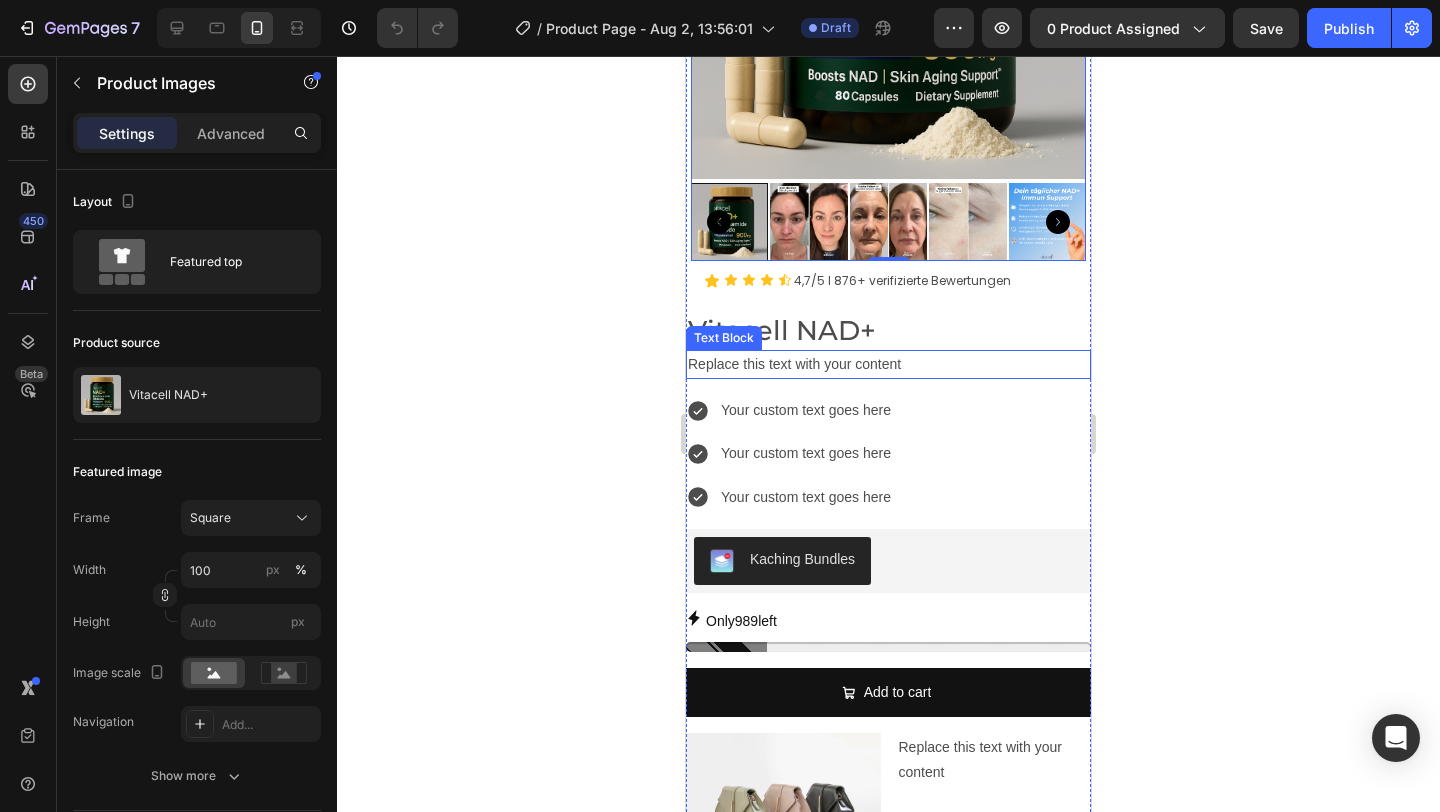 click on "Replace this text with your content" at bounding box center (888, 364) 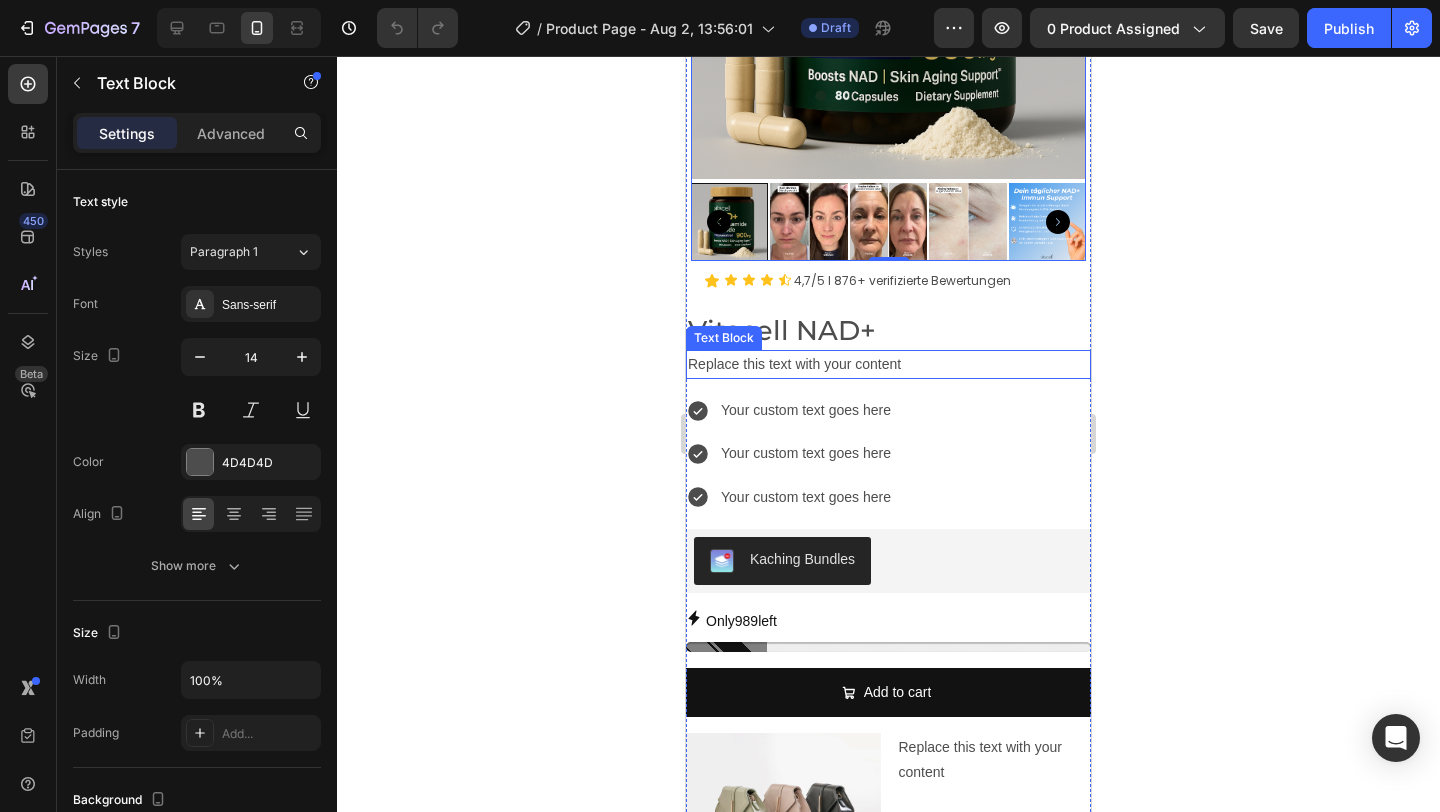 click on "Replace this text with your content" at bounding box center (888, 364) 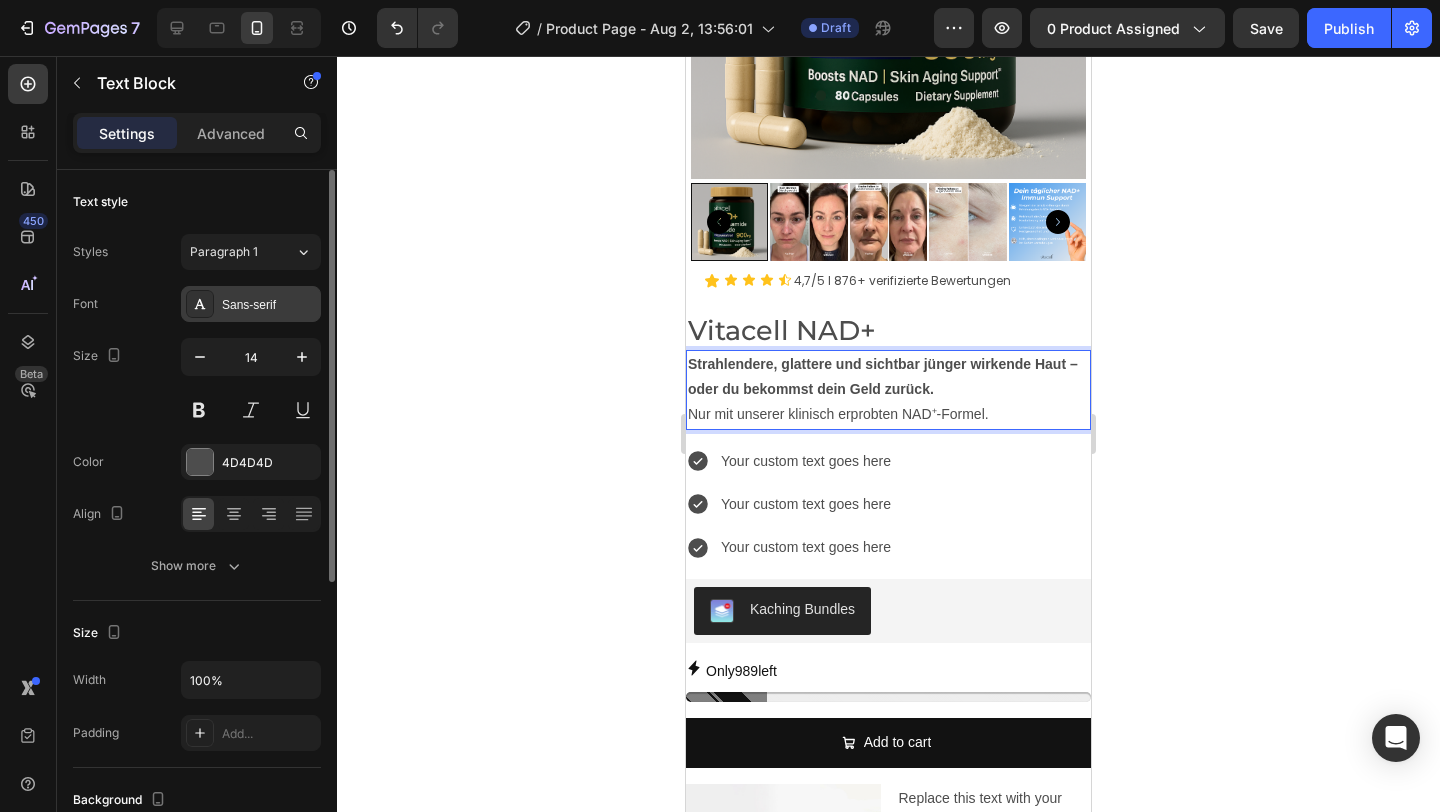 click on "Sans-serif" at bounding box center (269, 305) 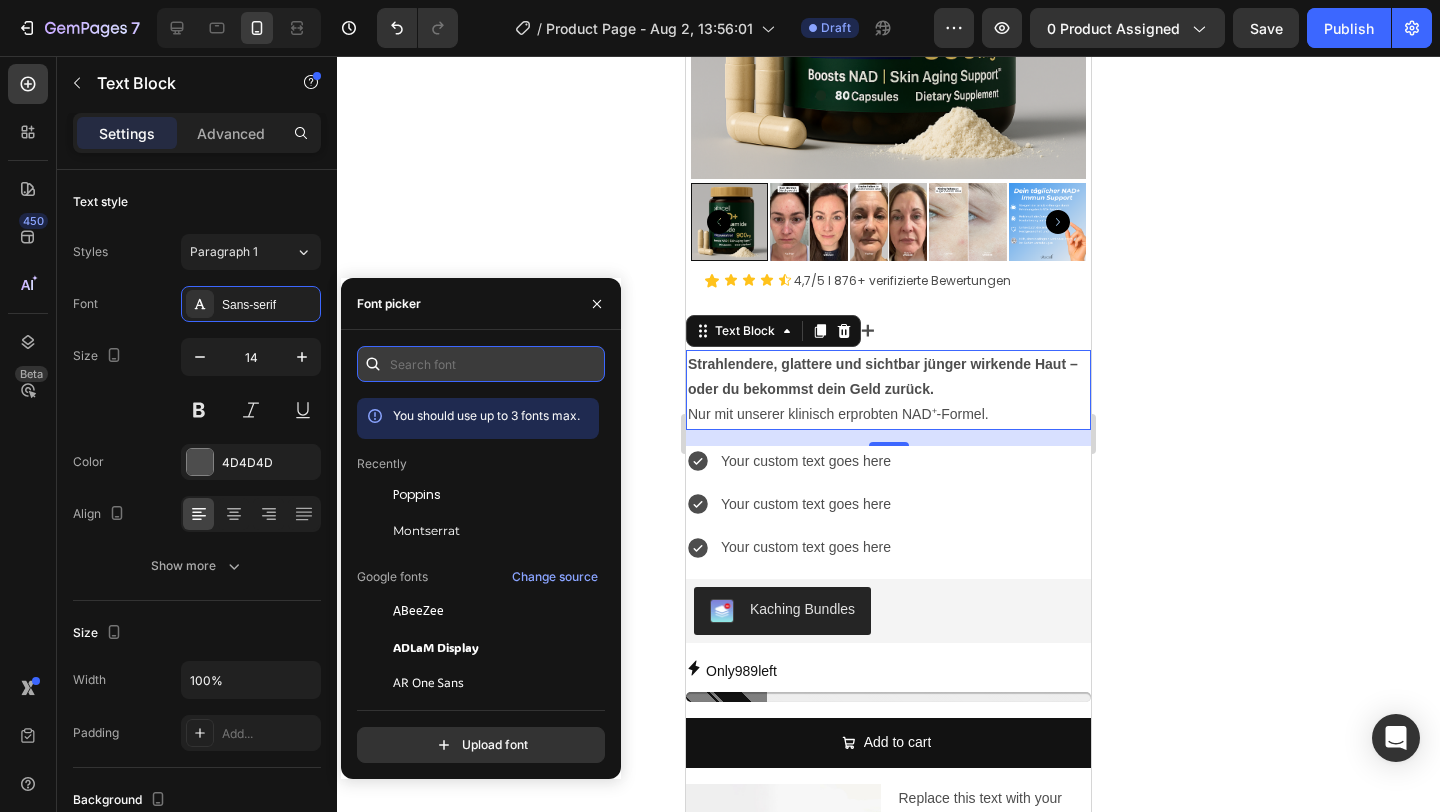 click at bounding box center [481, 364] 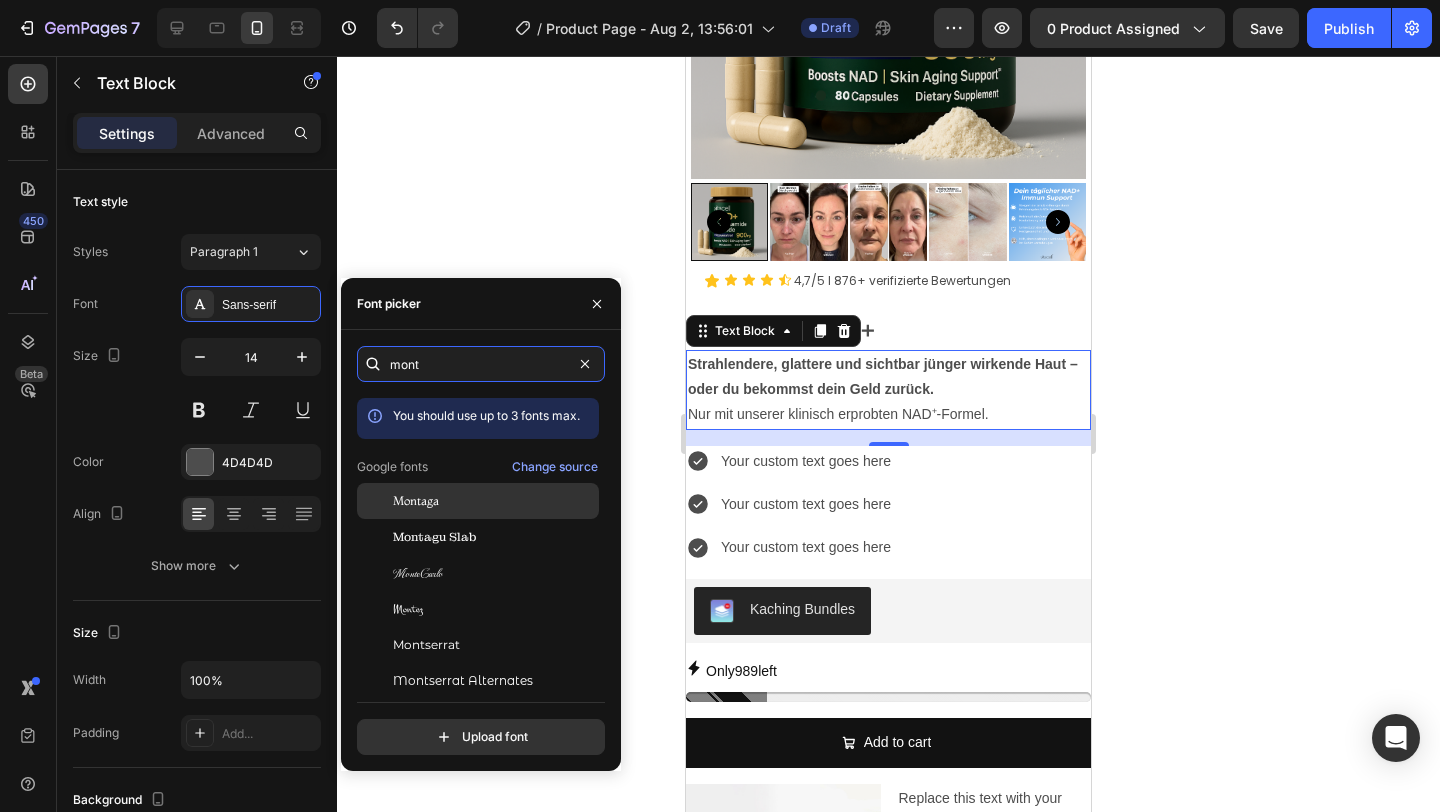 scroll, scrollTop: 20, scrollLeft: 0, axis: vertical 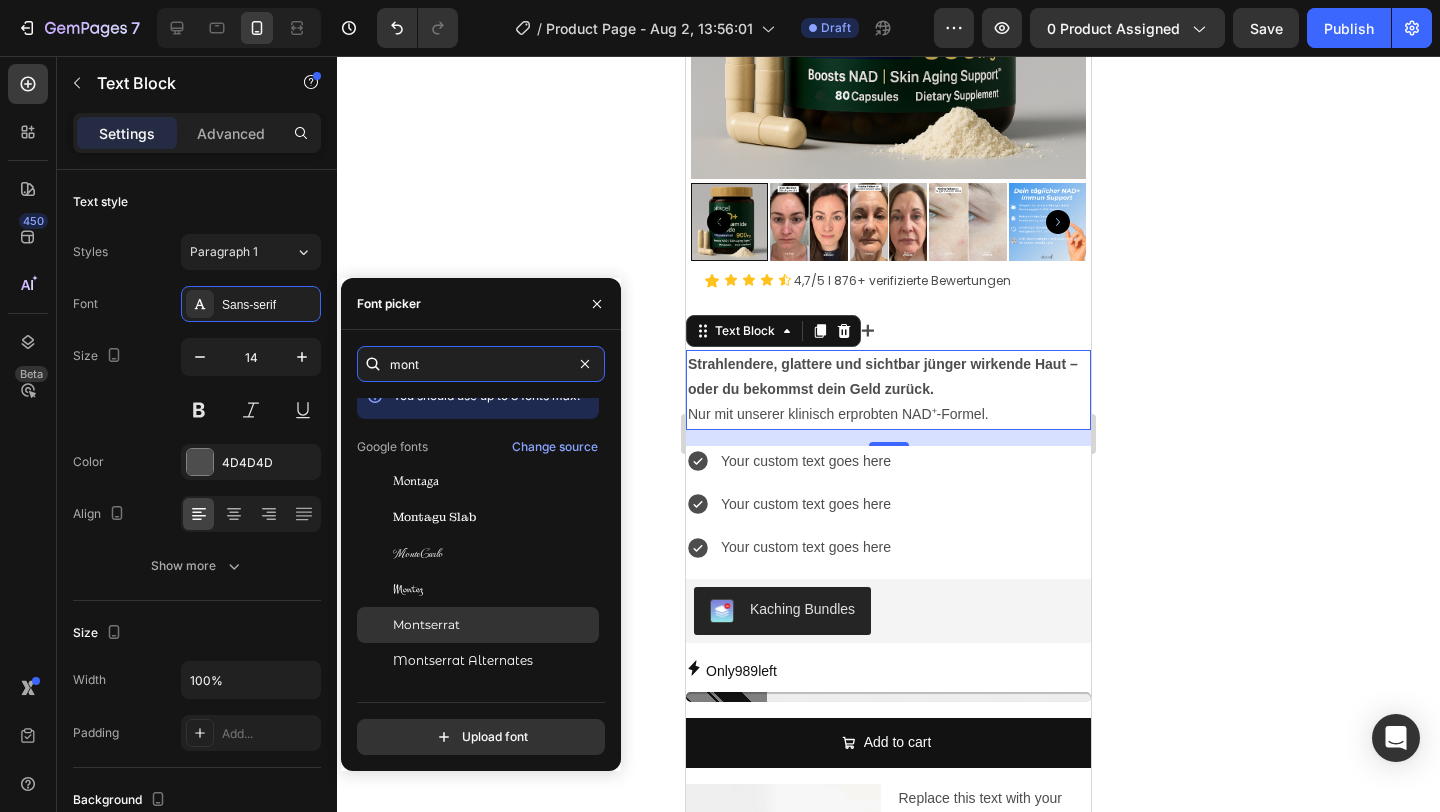 type on "mont" 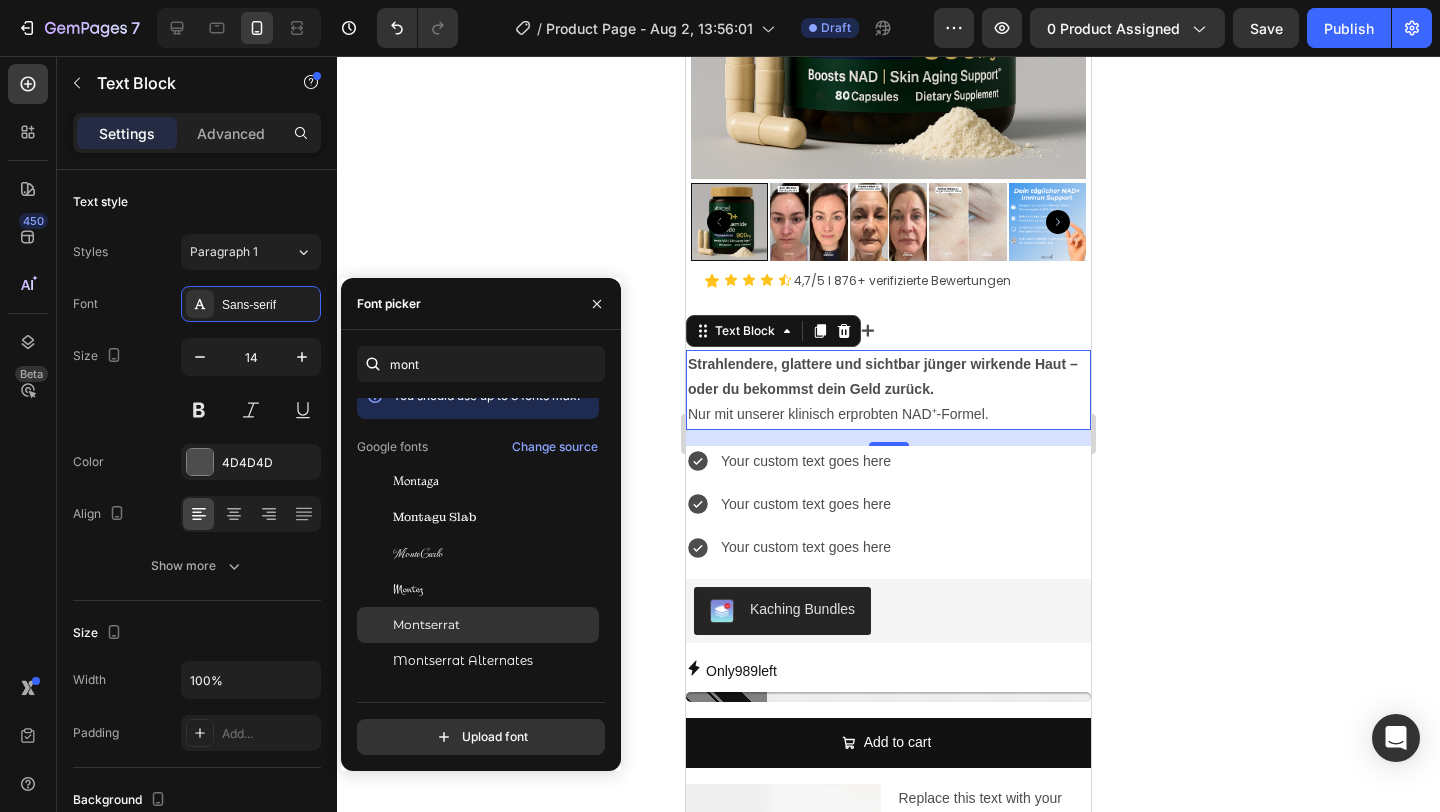 click on "Montserrat" at bounding box center (426, 625) 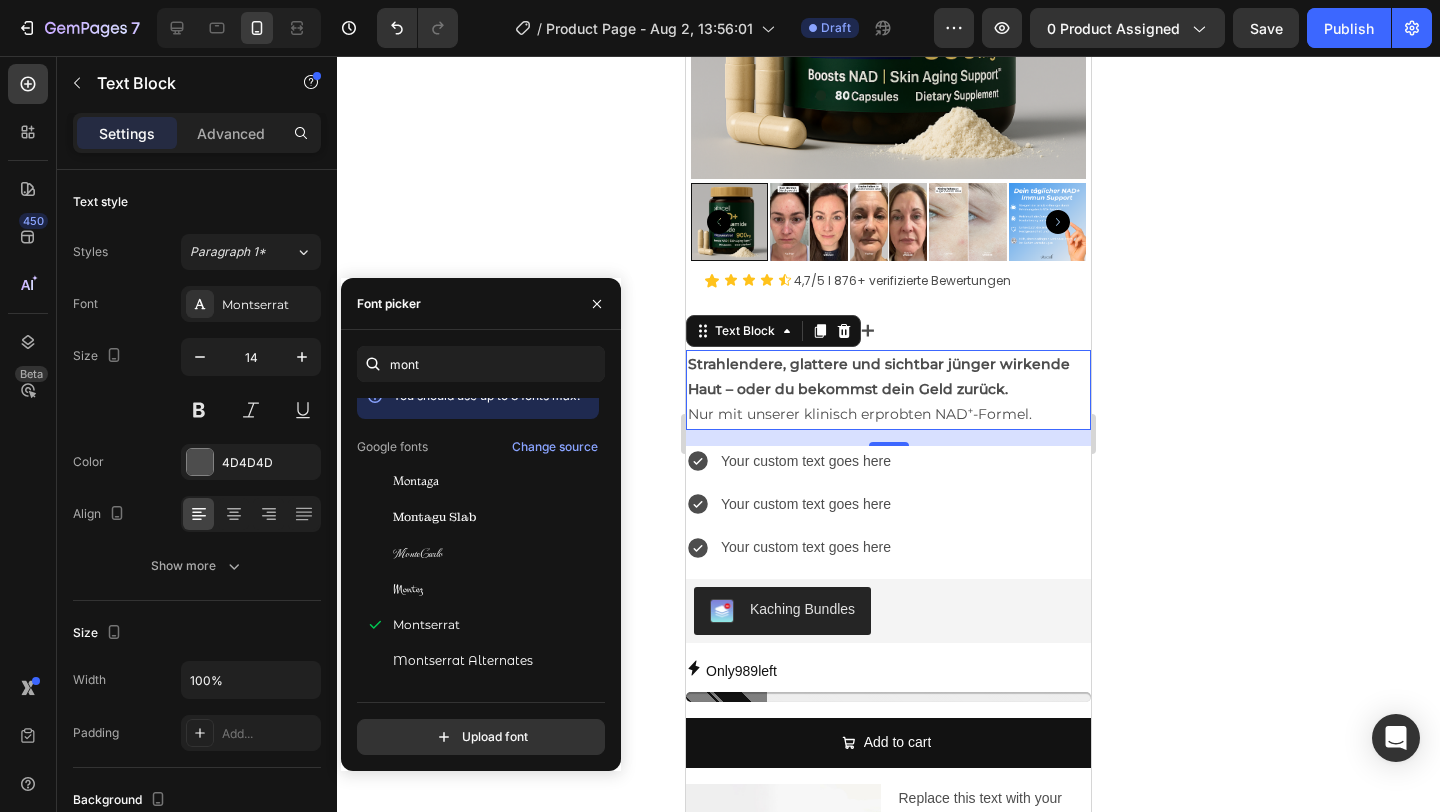 click 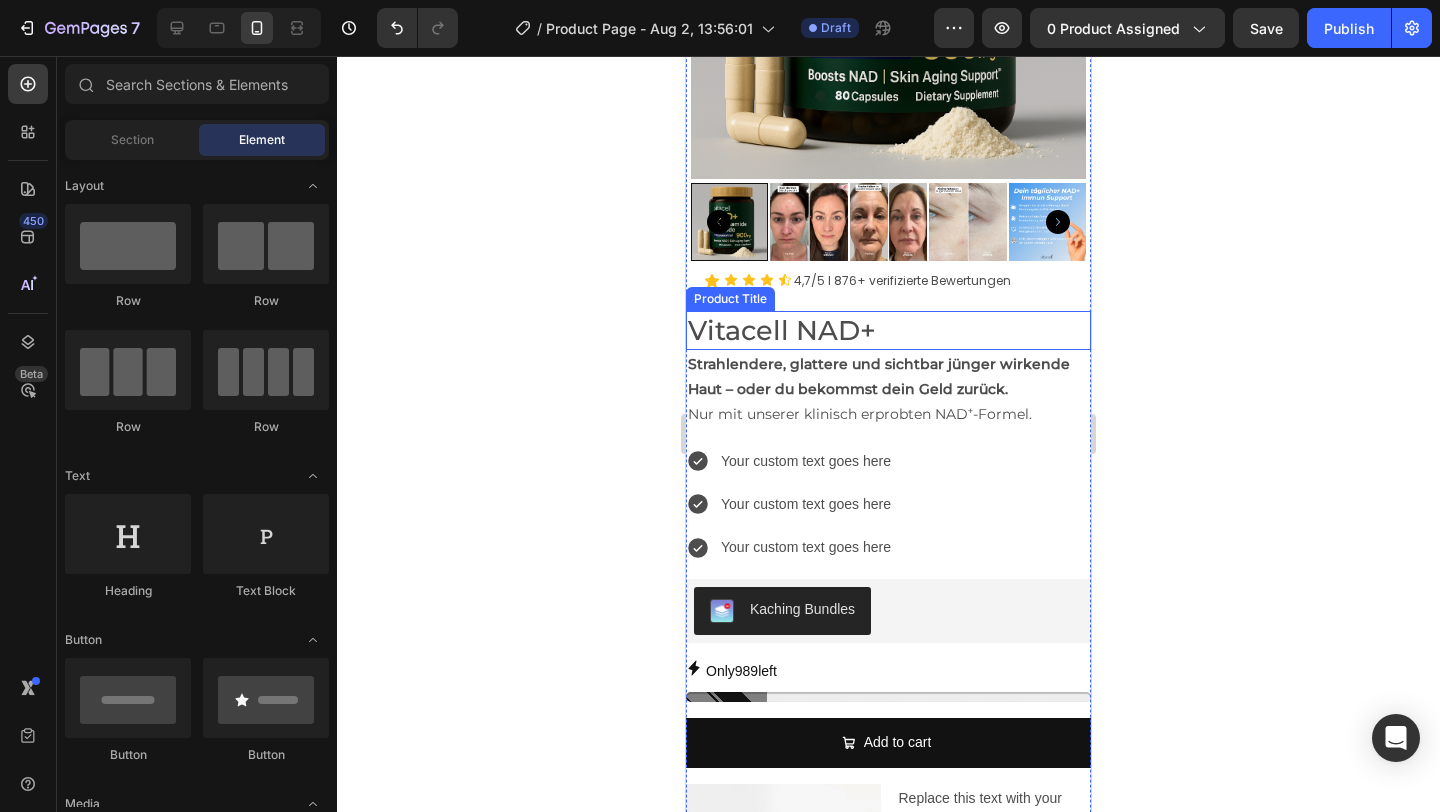 click on "Vitacell NAD+" at bounding box center (888, 330) 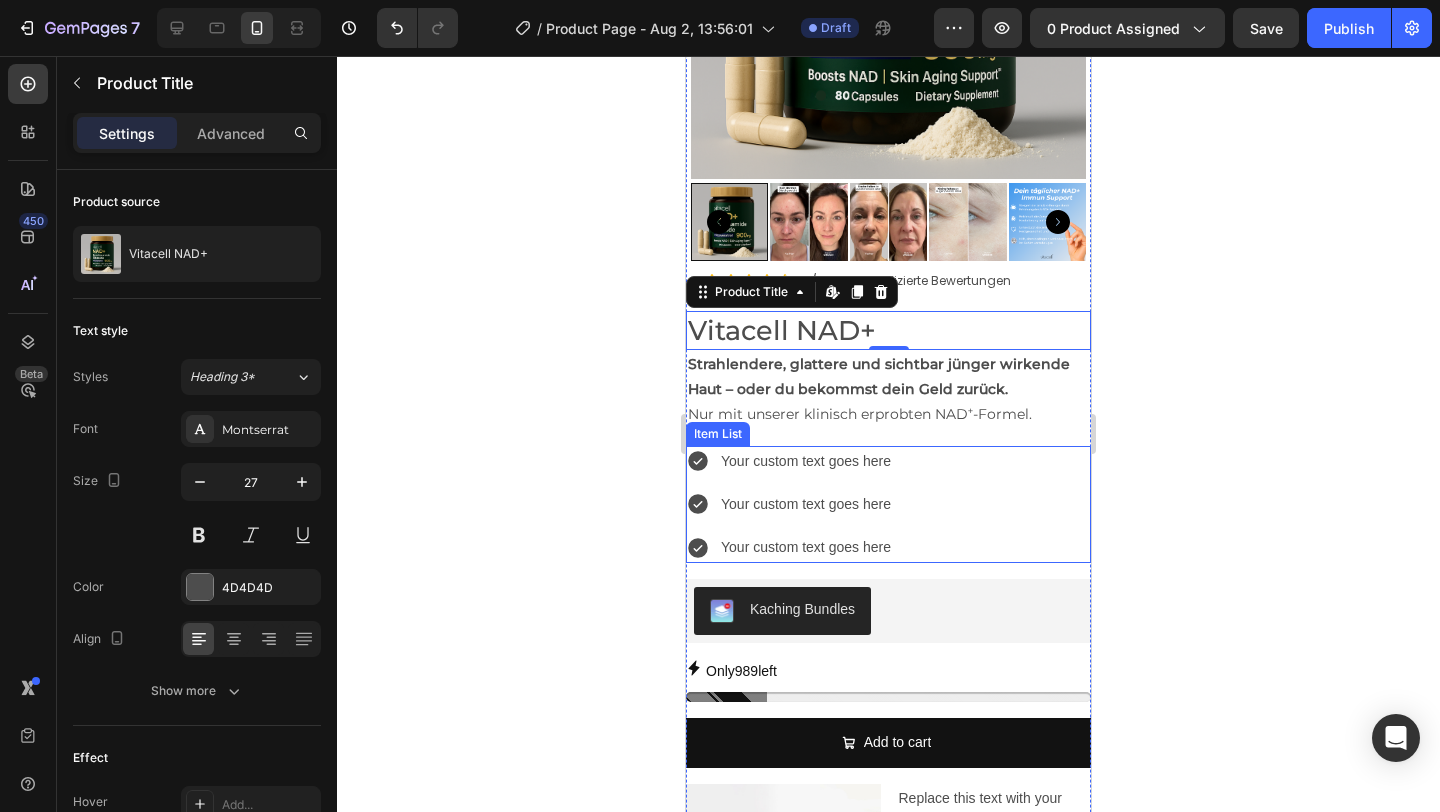 click on "Your custom text goes here" at bounding box center [806, 461] 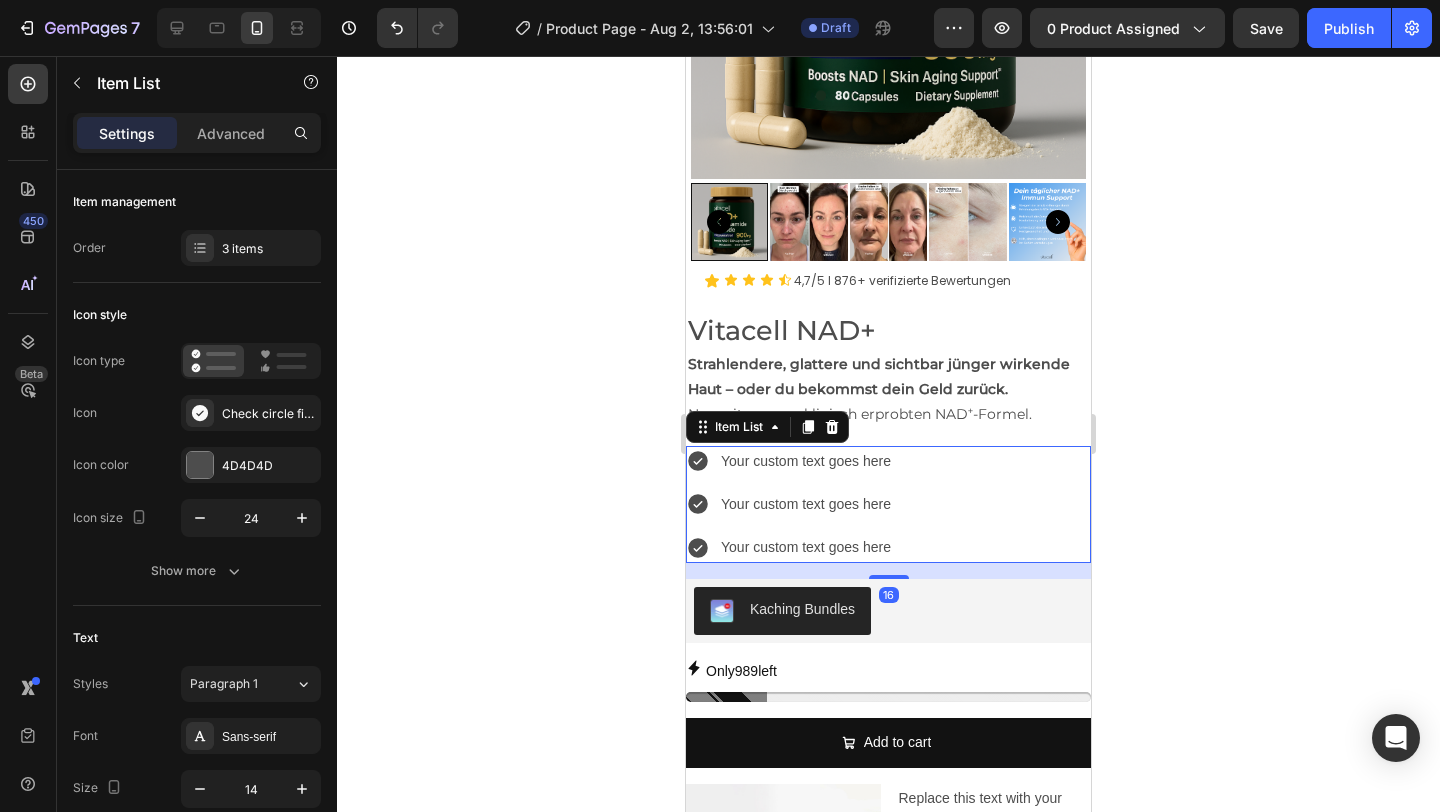 click on "Your custom text goes here" at bounding box center (806, 461) 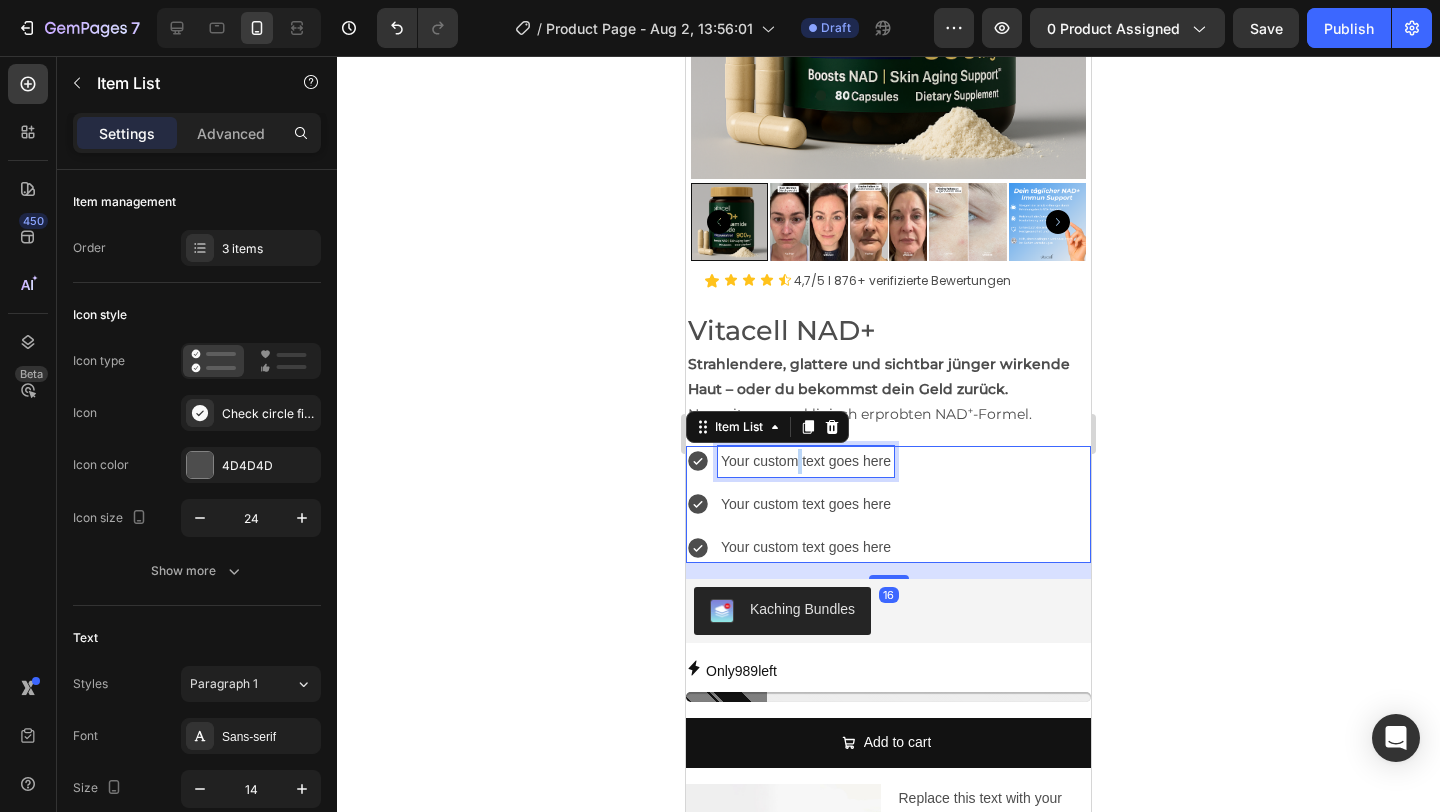 click on "Your custom text goes here" at bounding box center (806, 461) 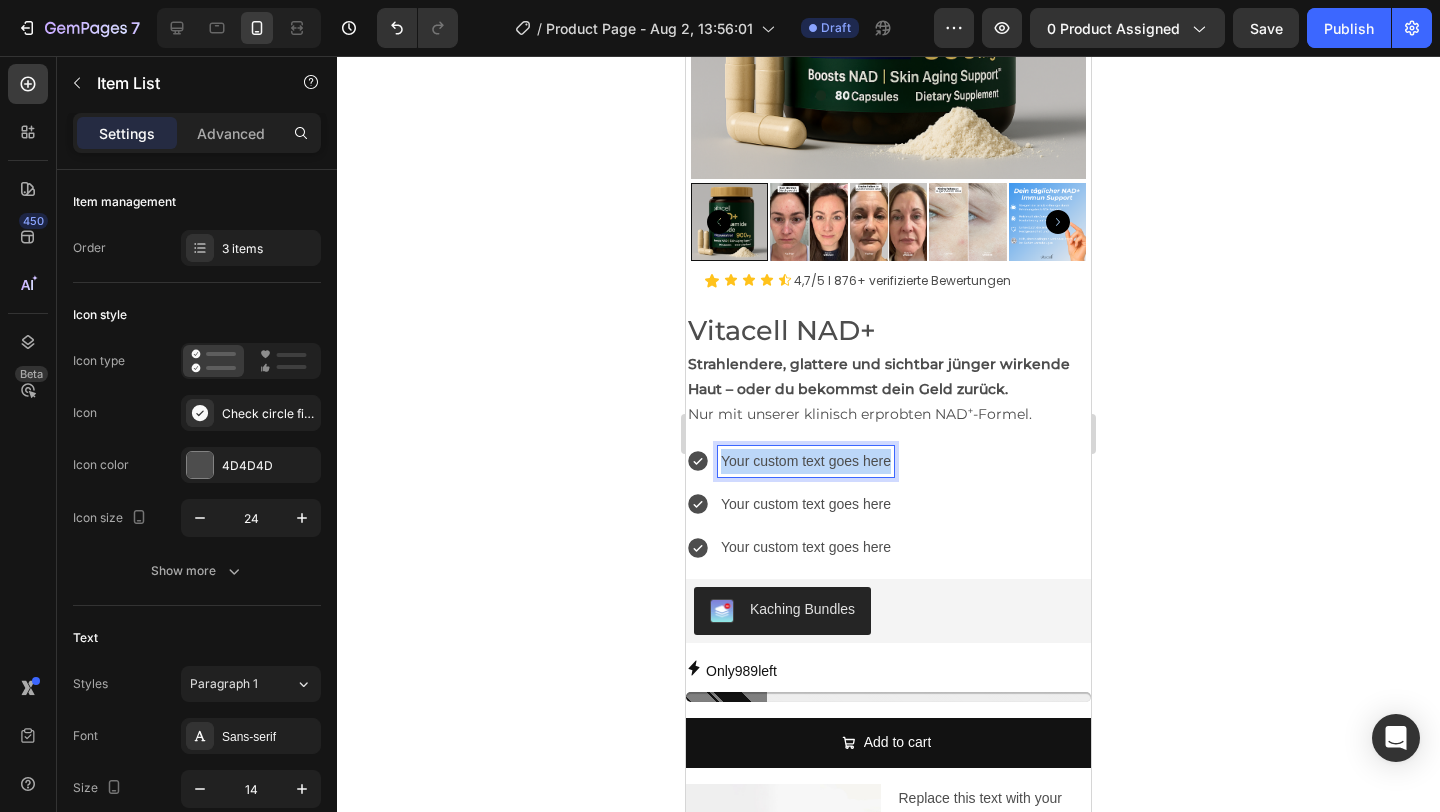 click on "Your custom text goes here" at bounding box center (806, 461) 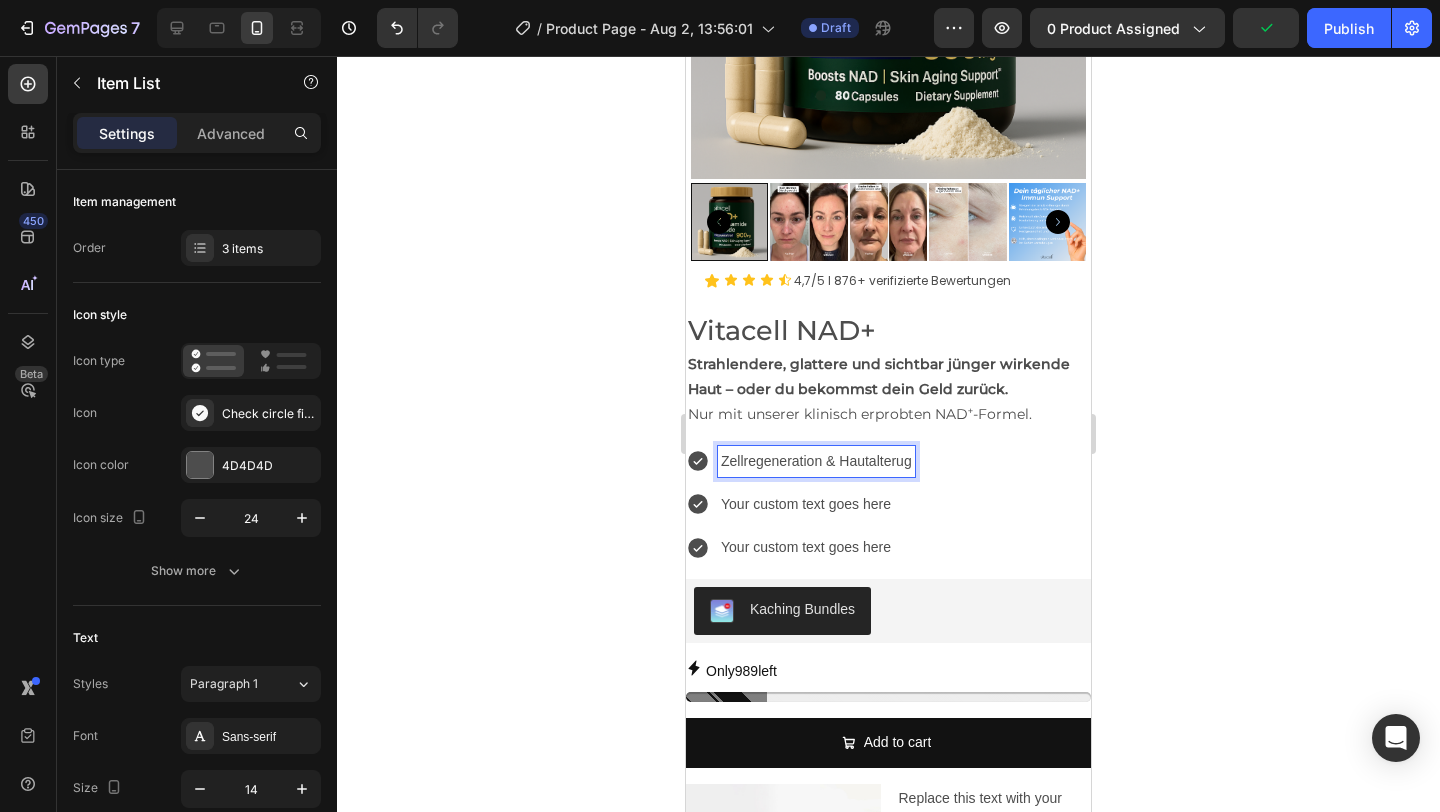 click on "Zellregeneration & Hautalterug" at bounding box center [816, 461] 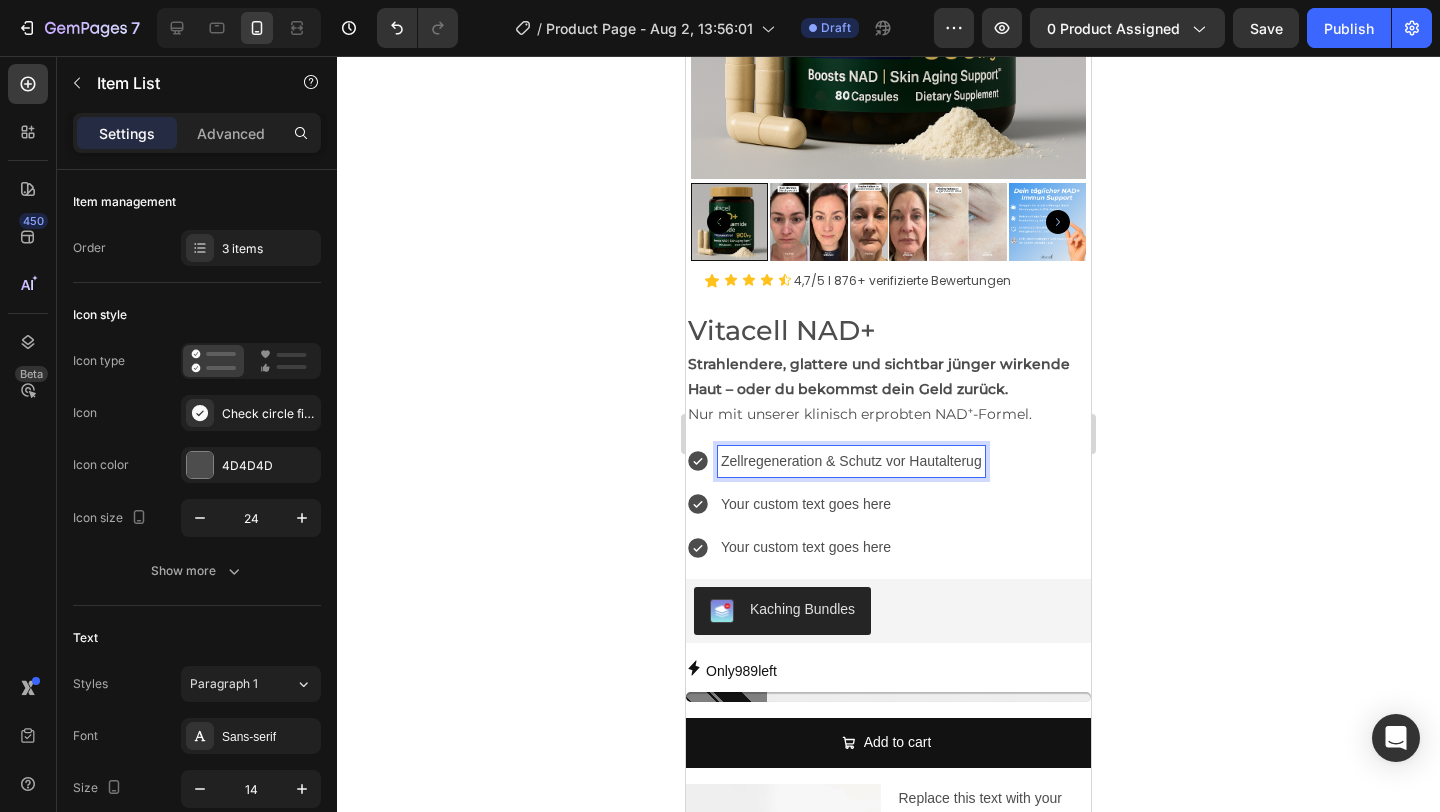 click on "Zellregeneration & Schutz vor Hautalterug" at bounding box center (851, 461) 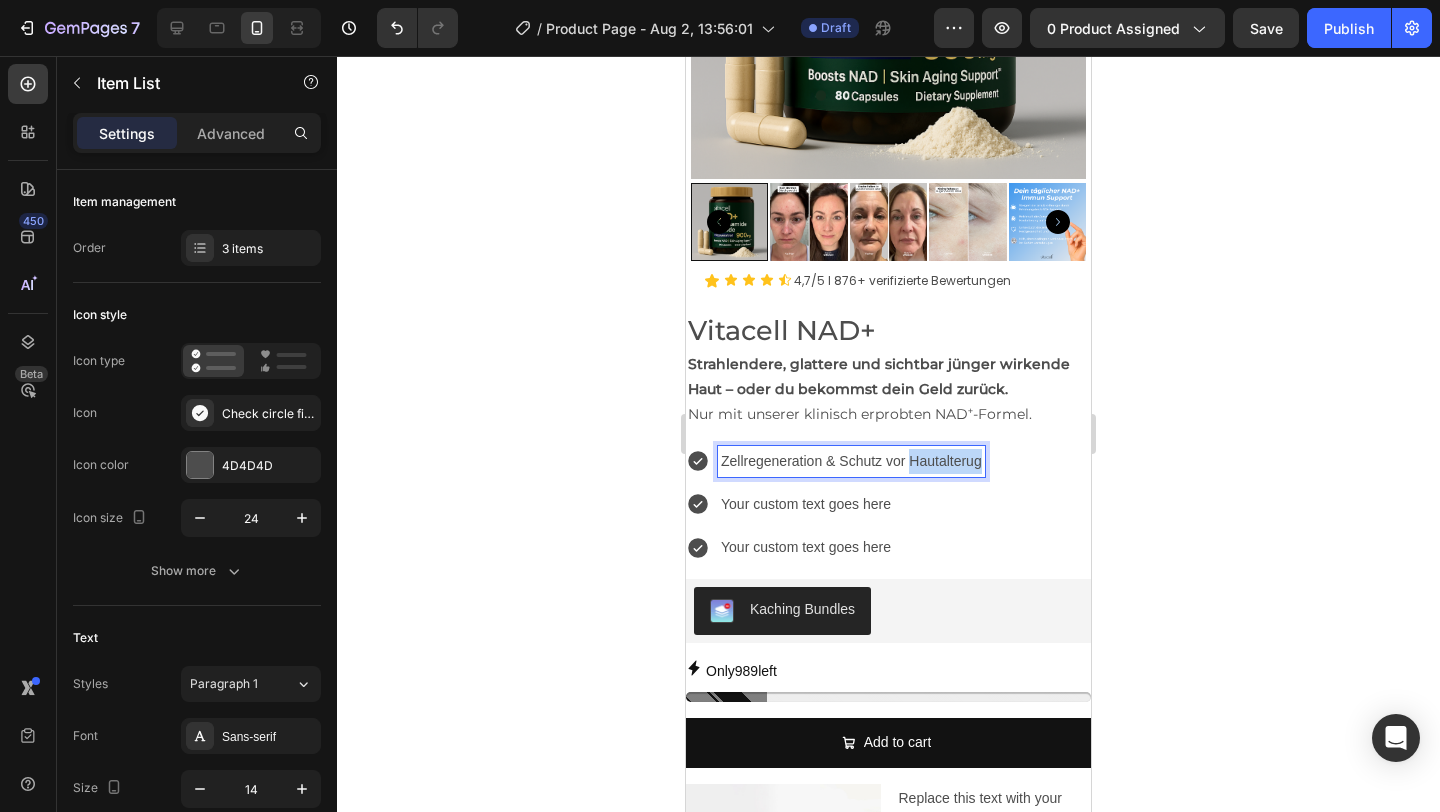 click on "Zellregeneration & Schutz vor Hautalterug" at bounding box center (851, 461) 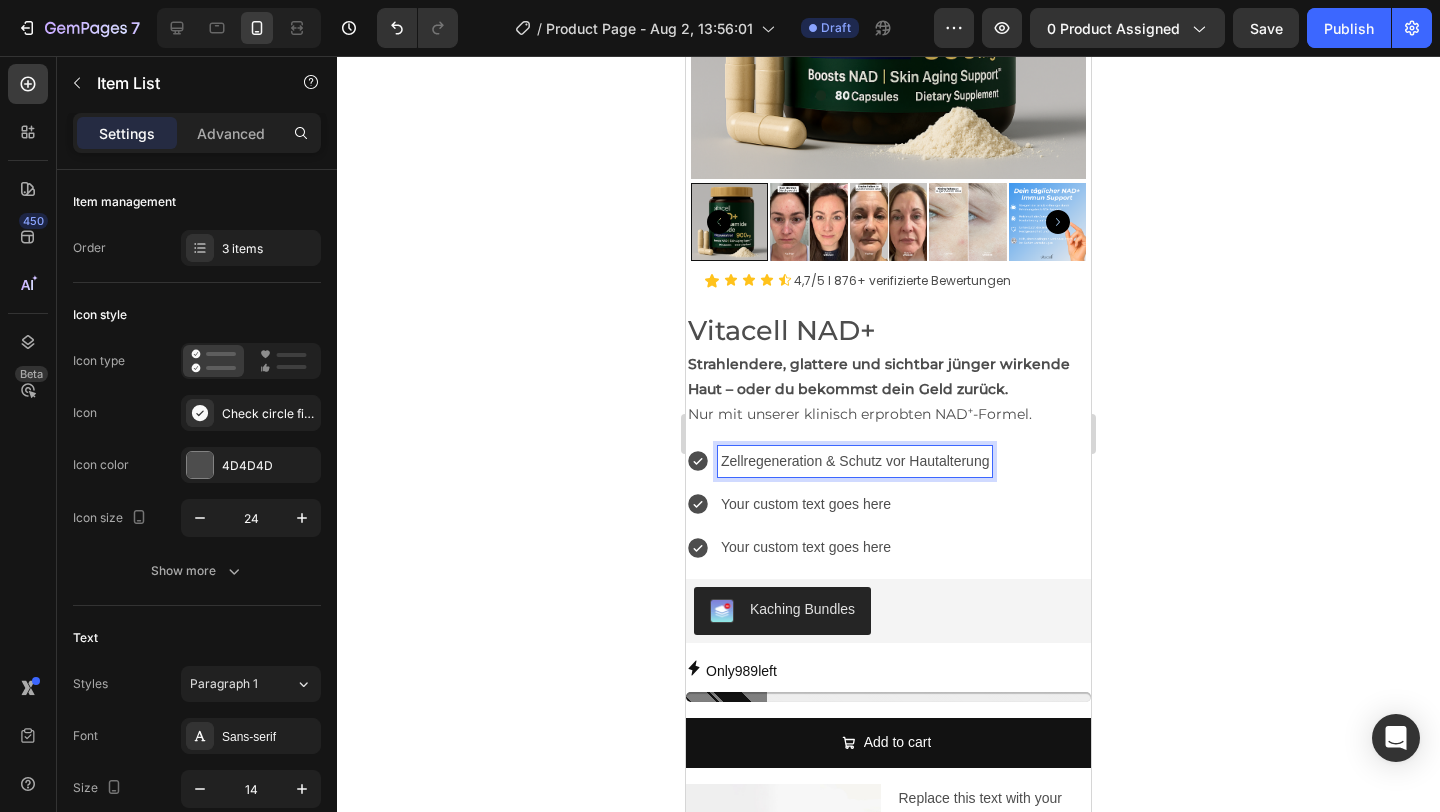 click on "Your custom text goes here" at bounding box center [855, 504] 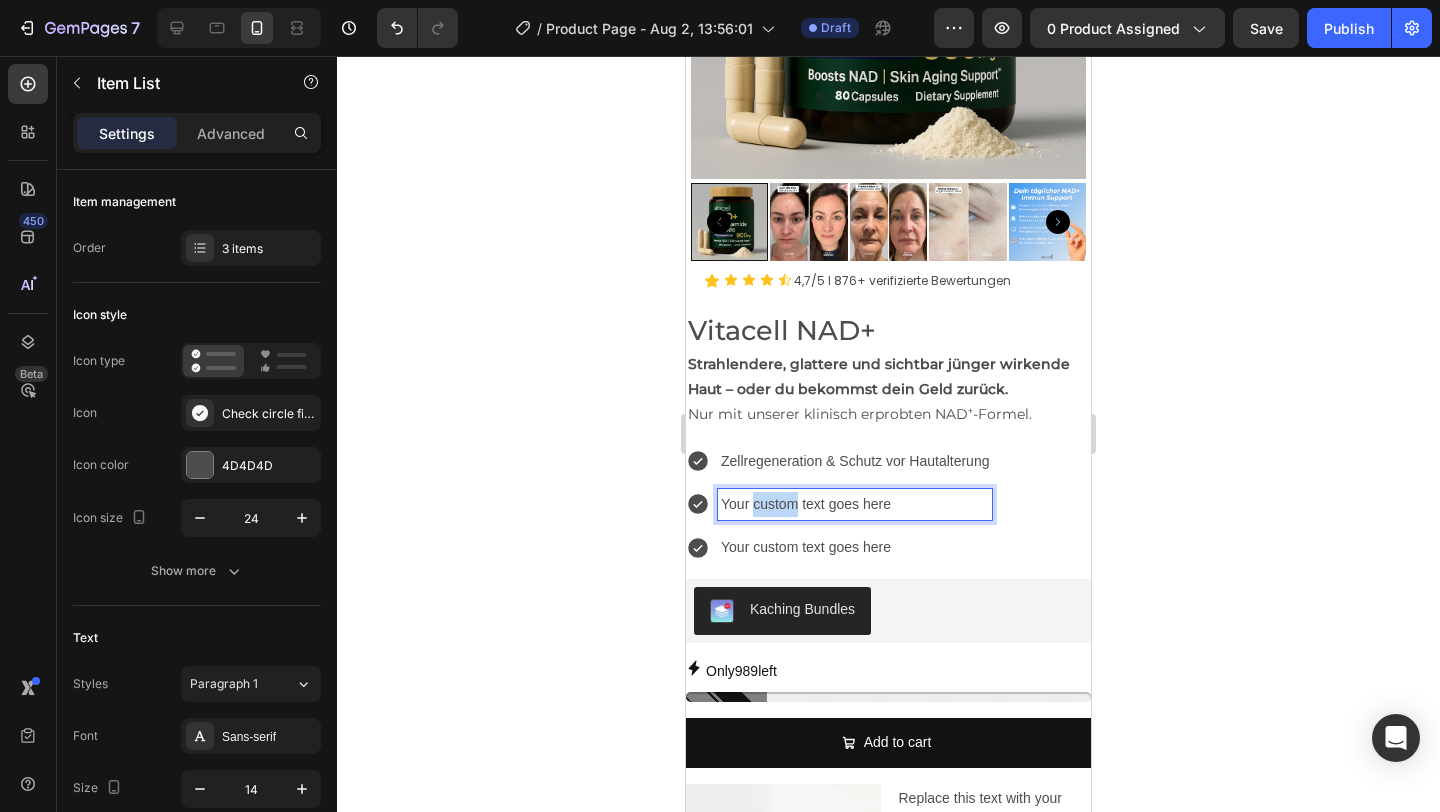 click on "Your custom text goes here" at bounding box center [855, 504] 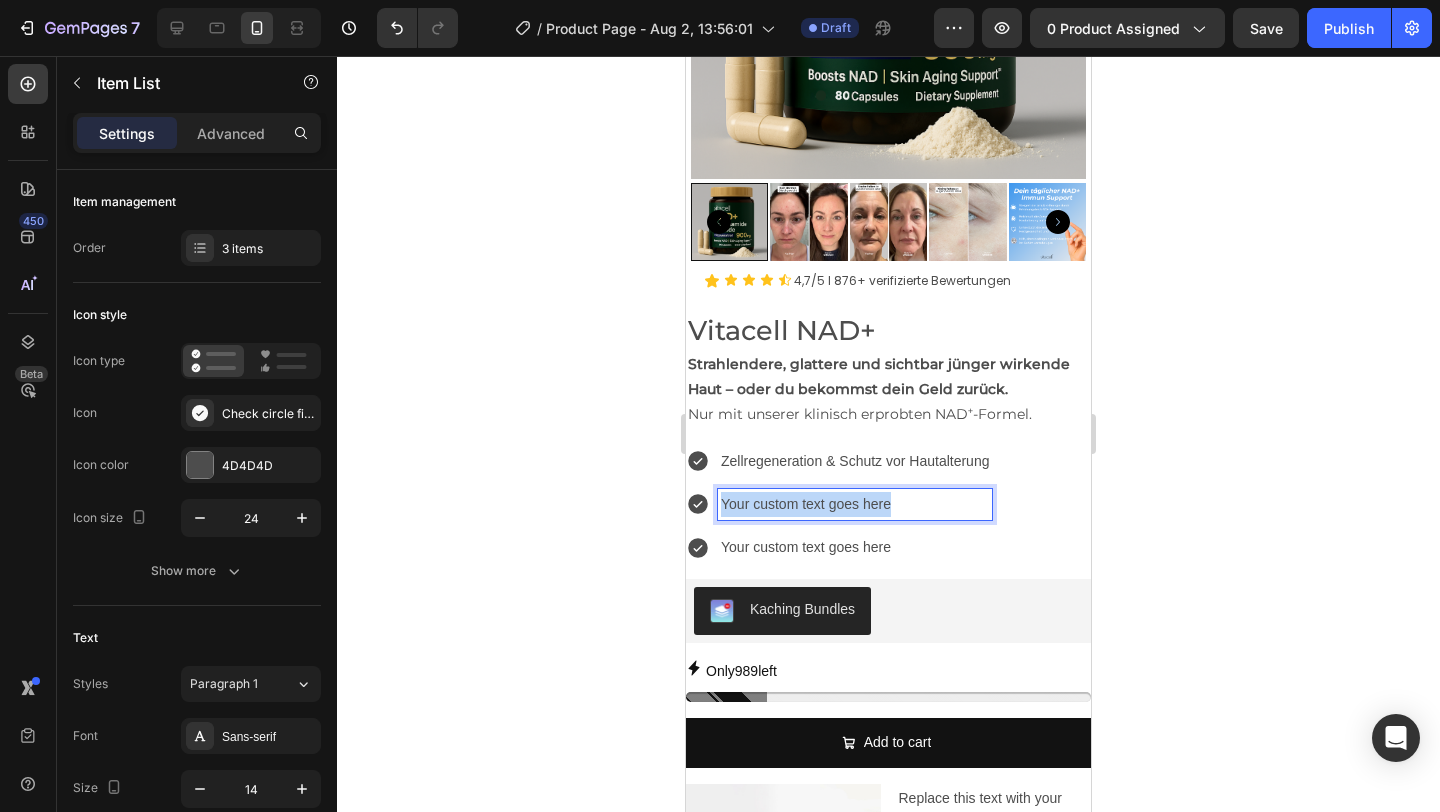 click on "Your custom text goes here" at bounding box center (855, 504) 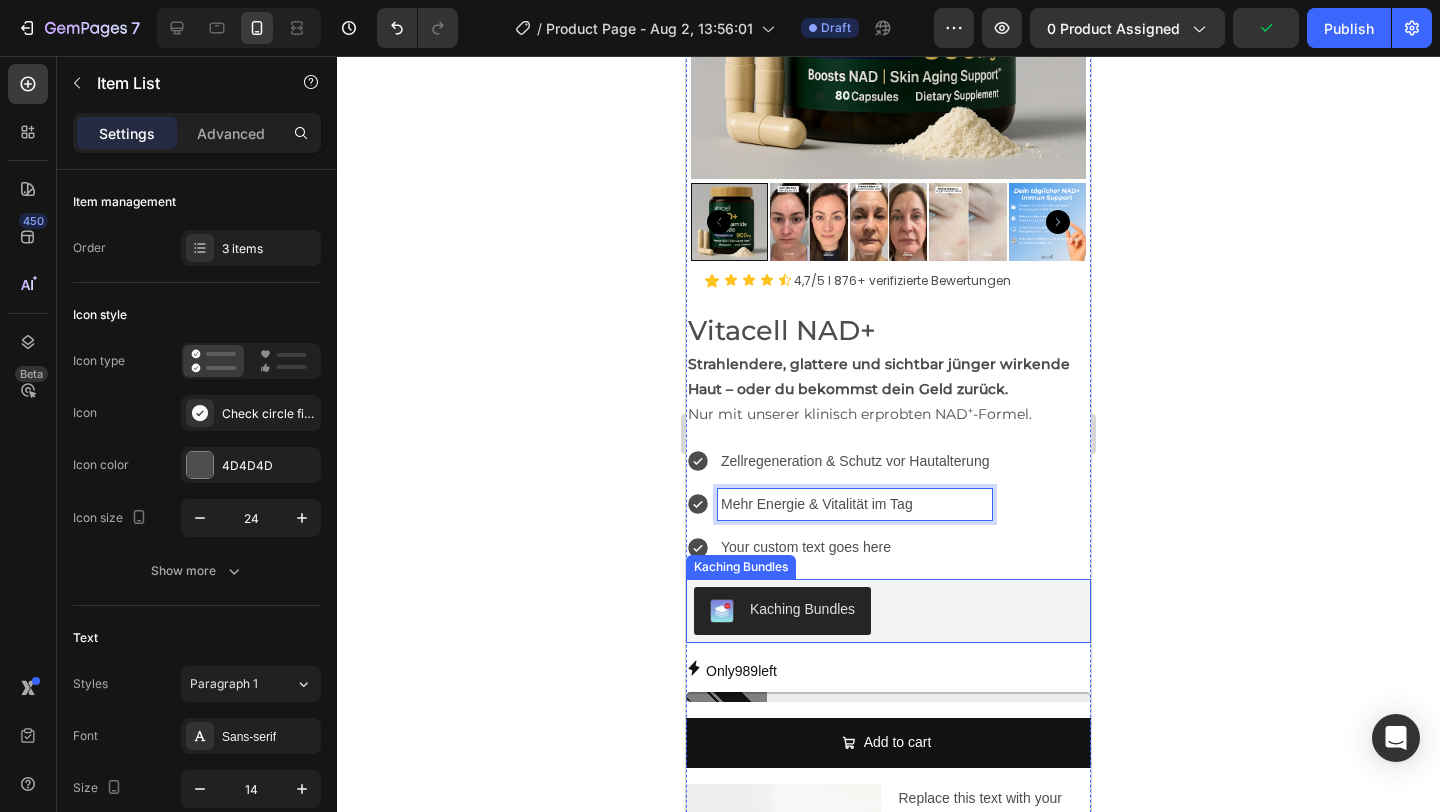 click on "Your custom text goes here" at bounding box center [855, 547] 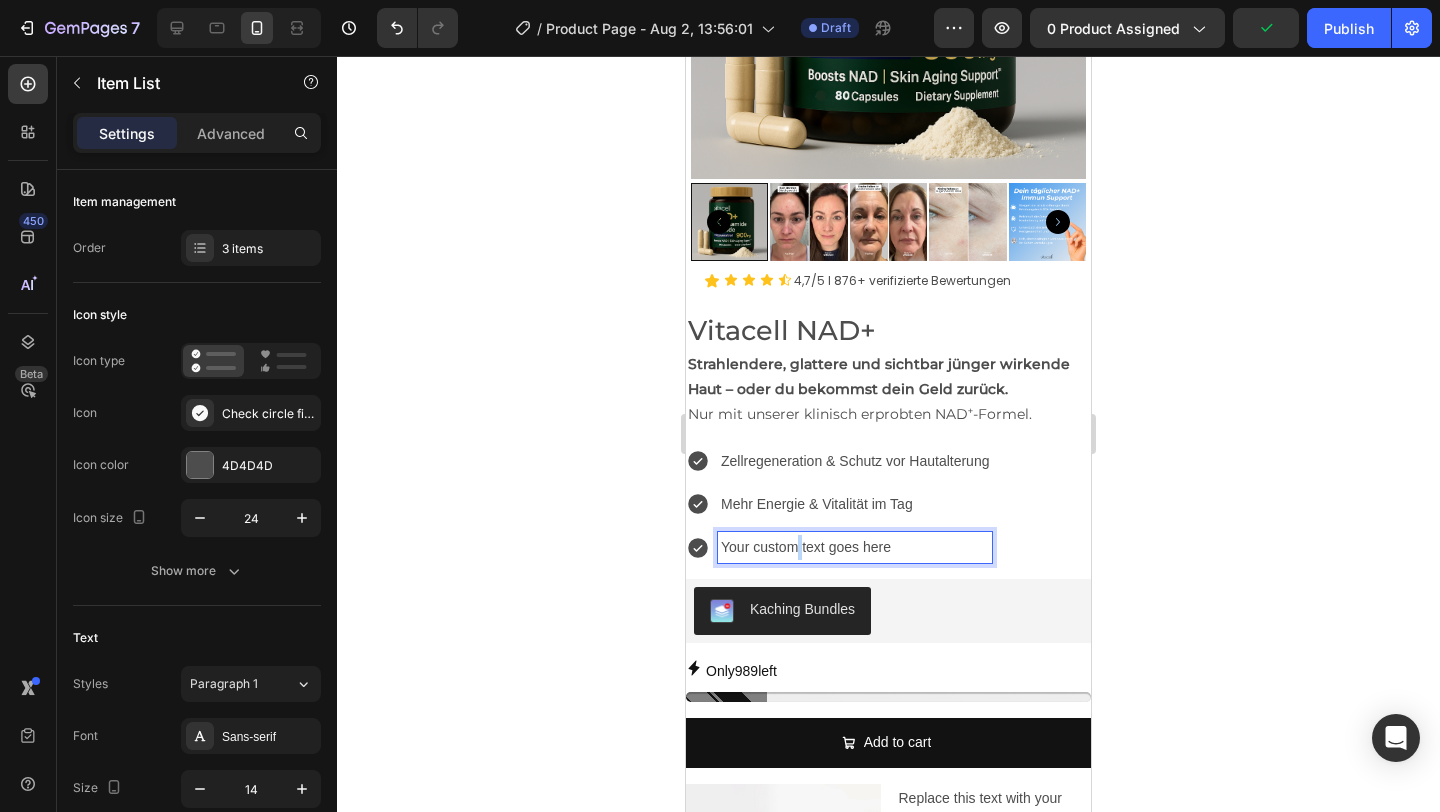 click on "Your custom text goes here" at bounding box center [855, 547] 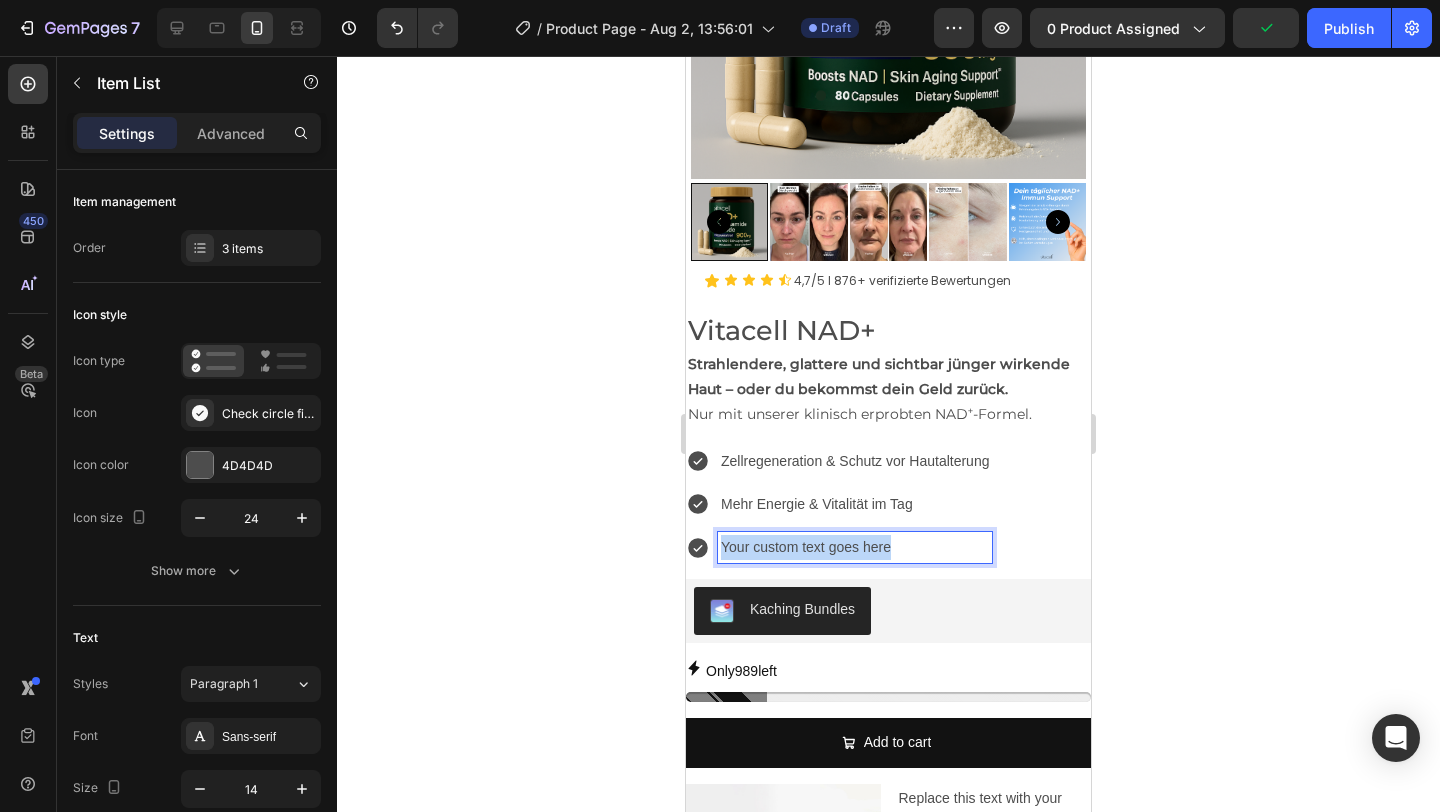 click on "Your custom text goes here" at bounding box center (855, 547) 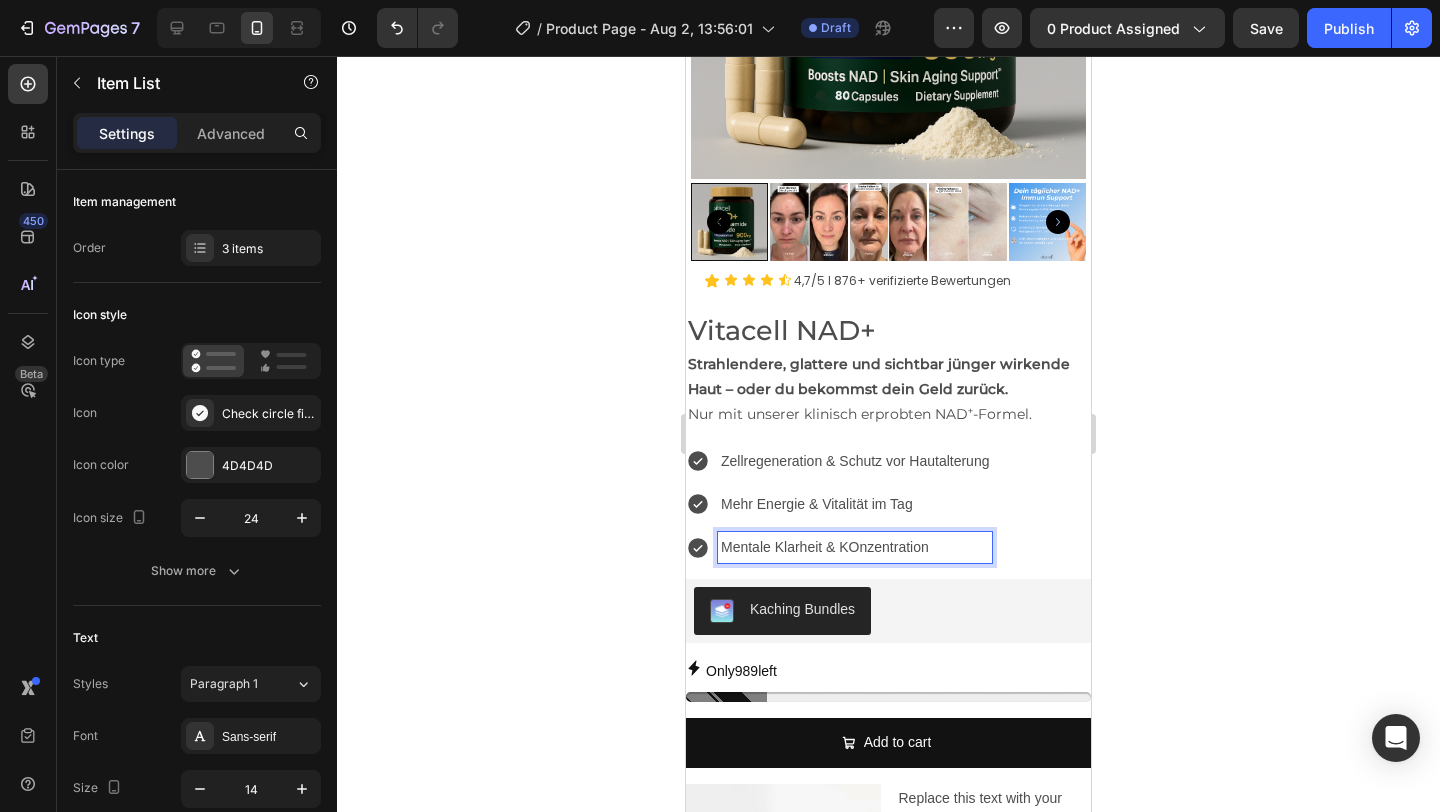 click on "Mentale Klarheit & KOnzentration" at bounding box center [855, 547] 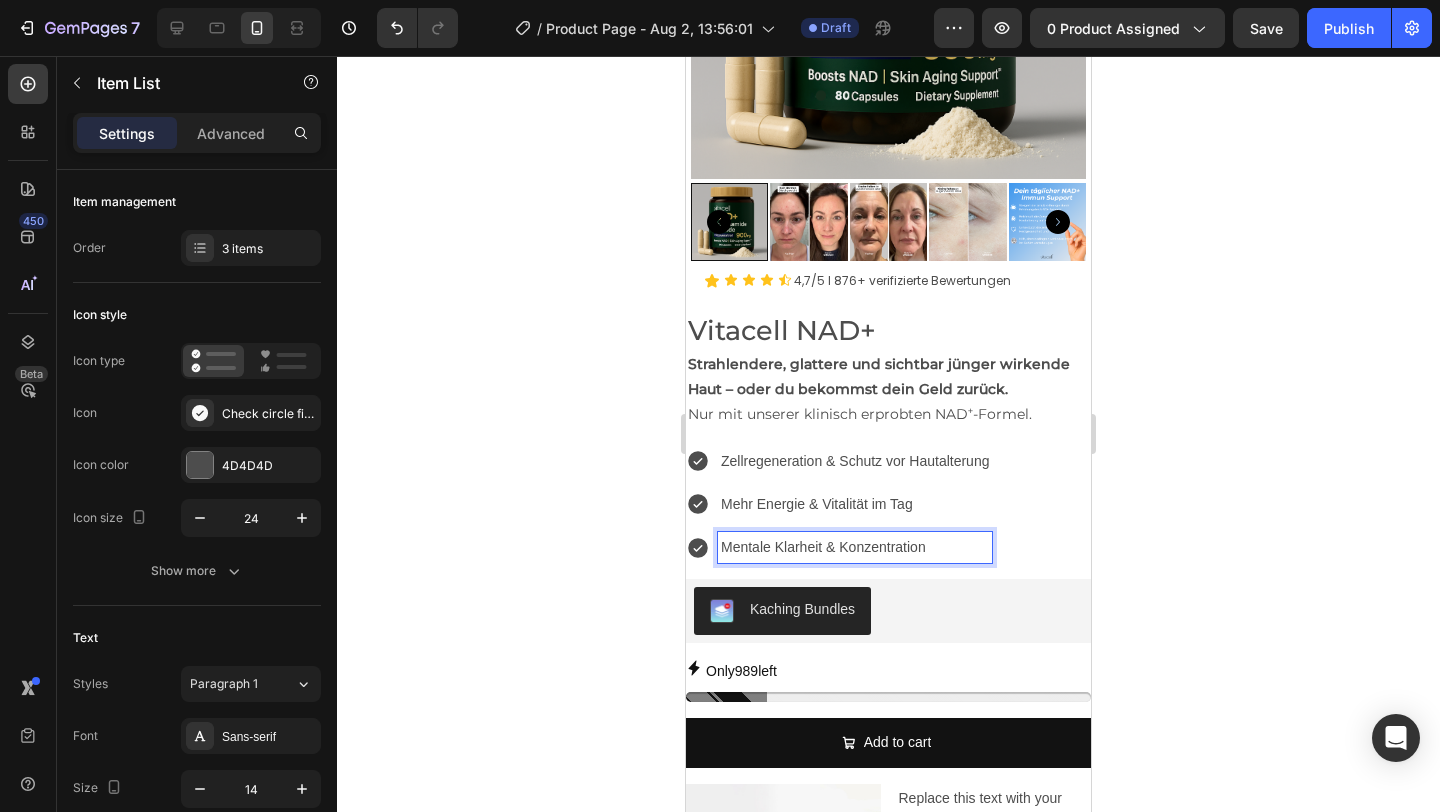 click on "Zellregeneration & Schutz vor Hautalterung Mehr Energie & Vitalität im Tag Mentale Klarheit & Konzentration" at bounding box center [888, 505] 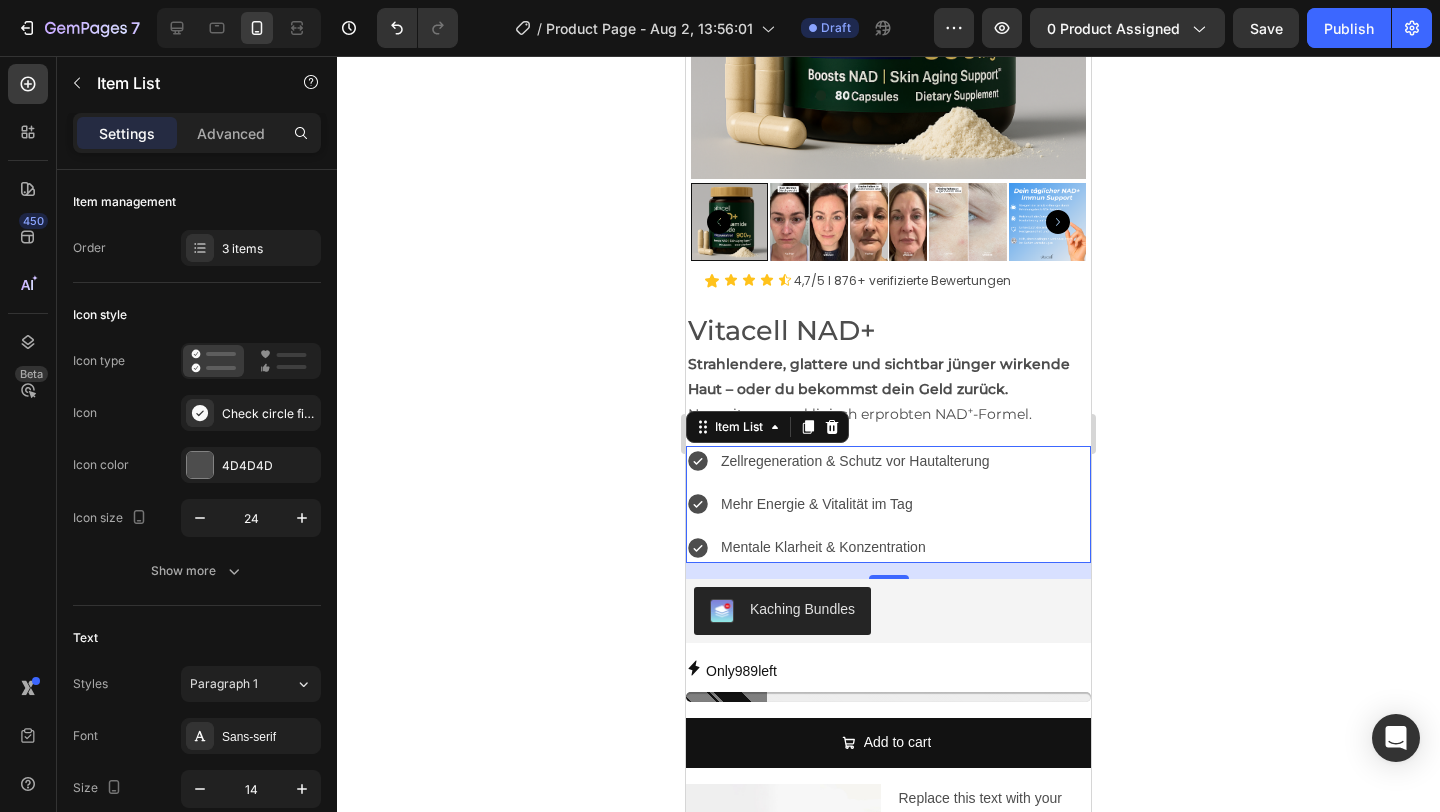 click on "Zellregeneration & Schutz vor Hautalterung Mehr Energie & Vitalität im Tag Mentale Klarheit & Konzentration" at bounding box center [839, 505] 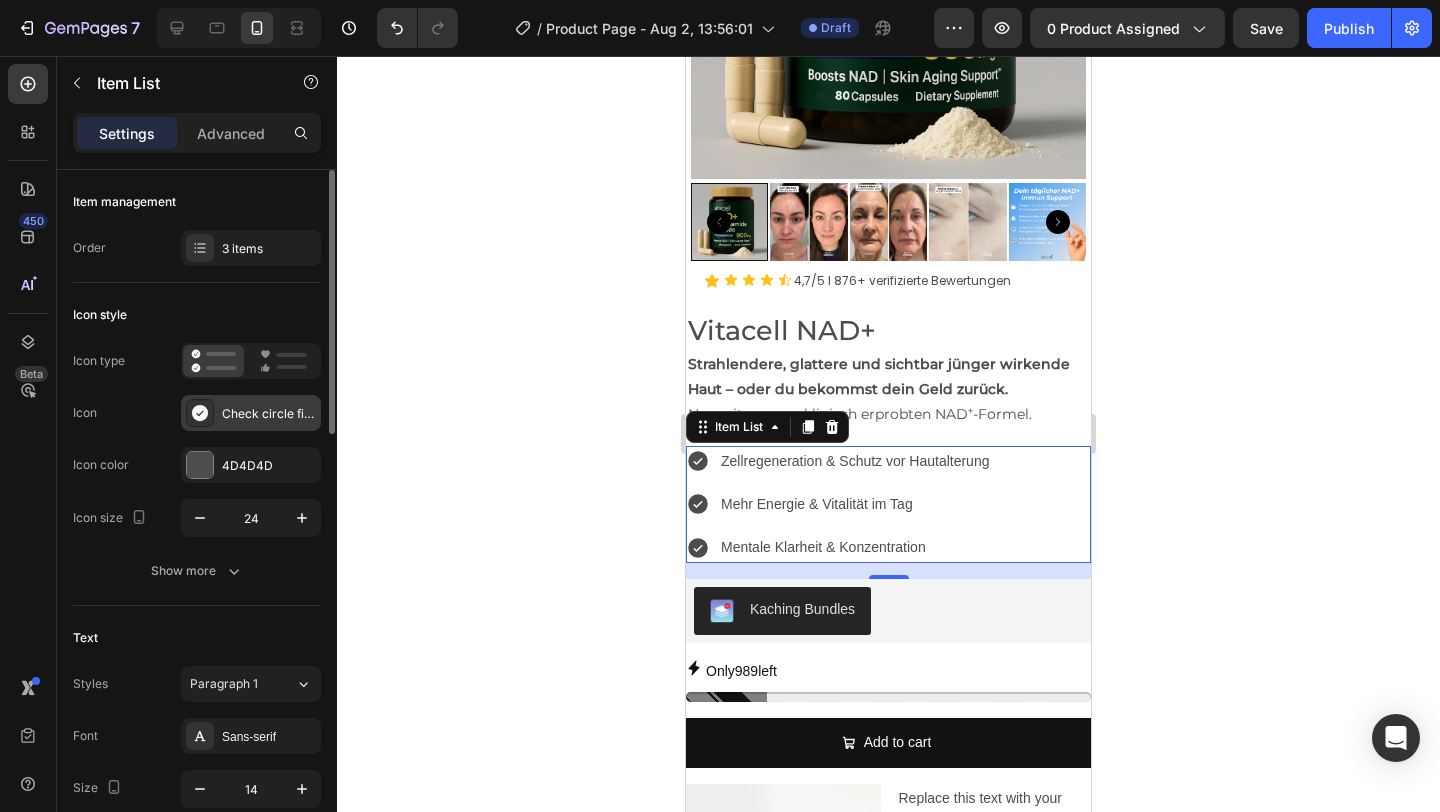 click on "Check circle filled" at bounding box center (269, 414) 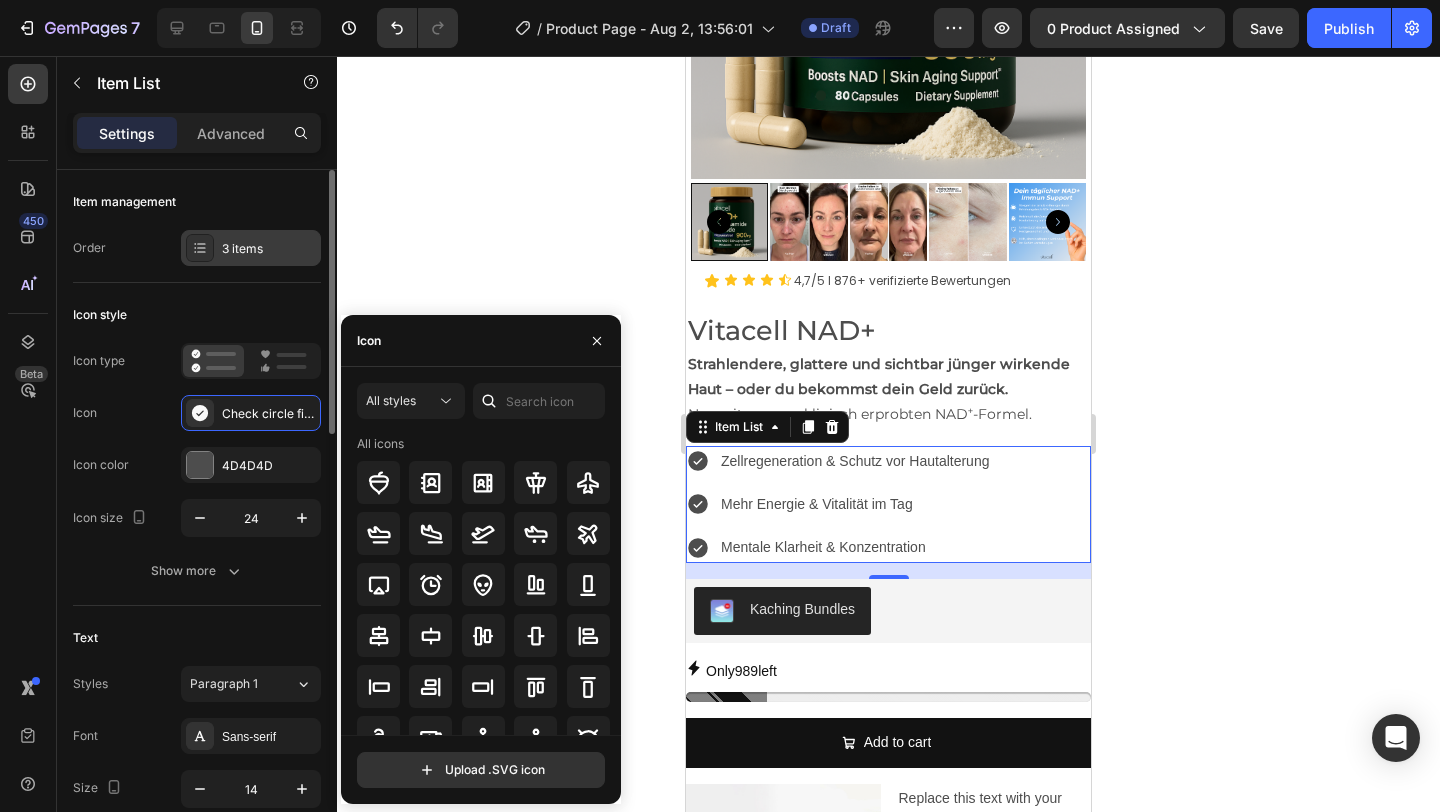 click on "3 items" at bounding box center [251, 248] 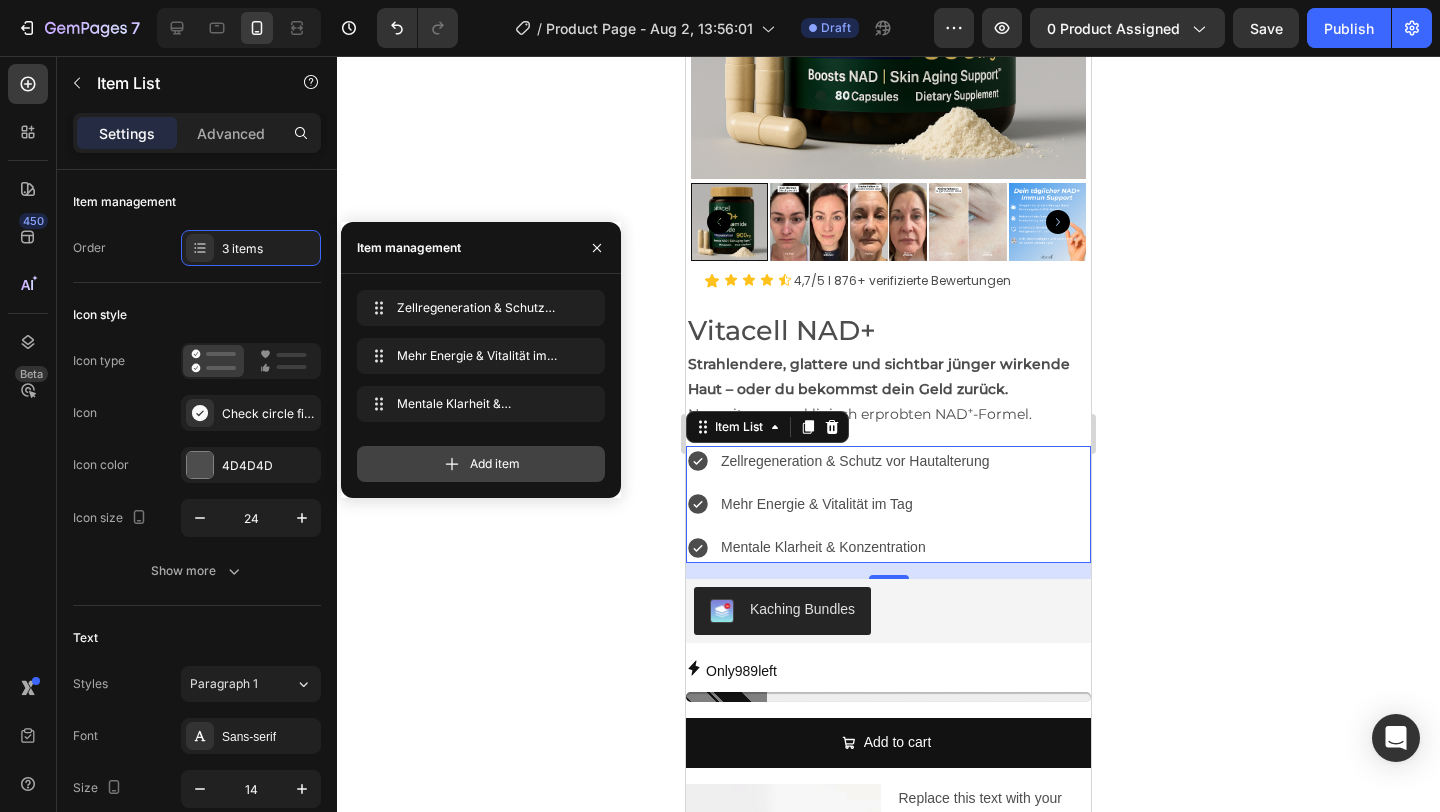 click 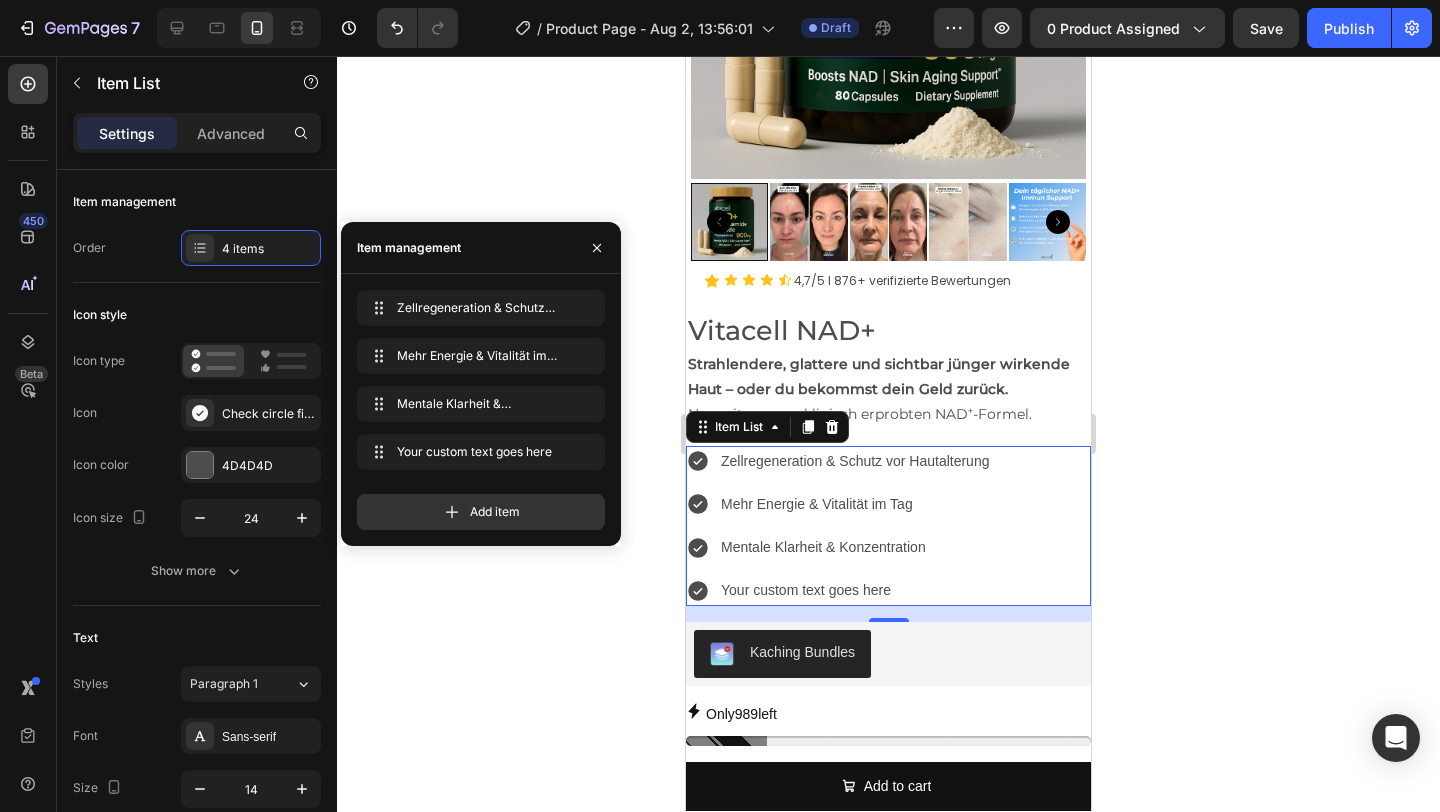 click on "Your custom text goes here" at bounding box center (855, 590) 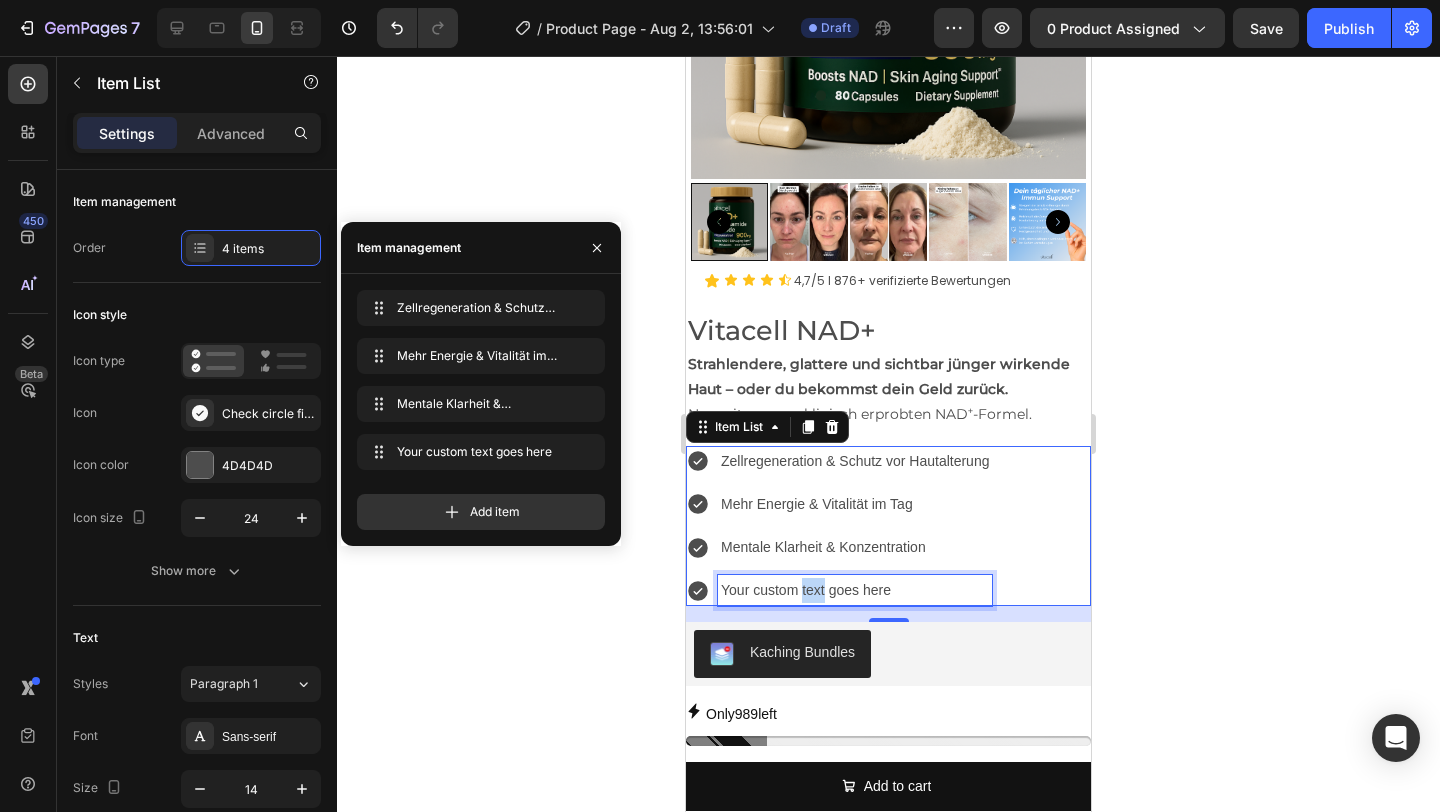 click on "Your custom text goes here" at bounding box center [855, 590] 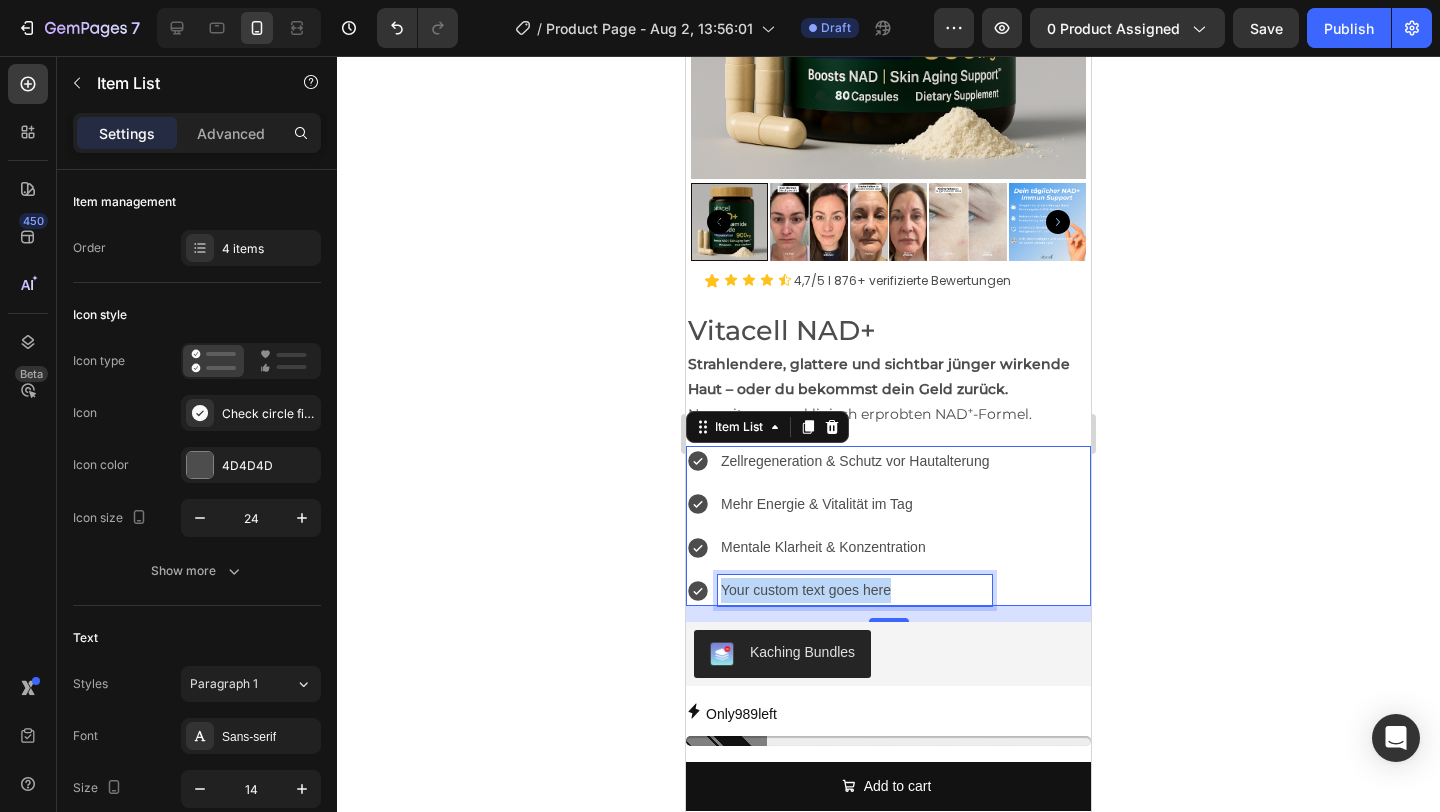 click on "Your custom text goes here" at bounding box center (855, 590) 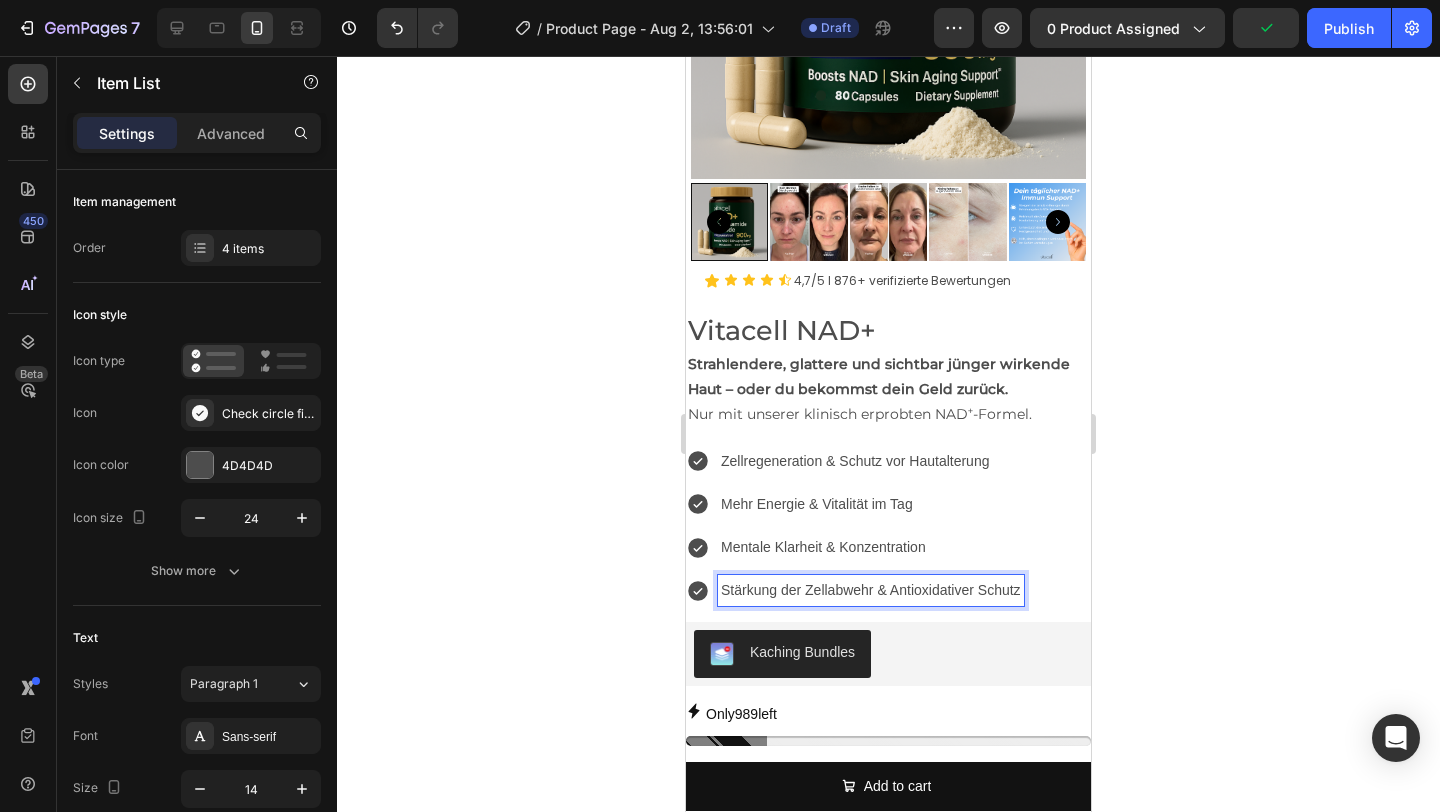 click on "Zellregeneration & Schutz vor Hautalterung Mehr Energie & Vitalität im Tag Mentale Klarheit & Konzentration Stärkung der Zellabwehr & Antioxidativer Schutz" at bounding box center [888, 526] 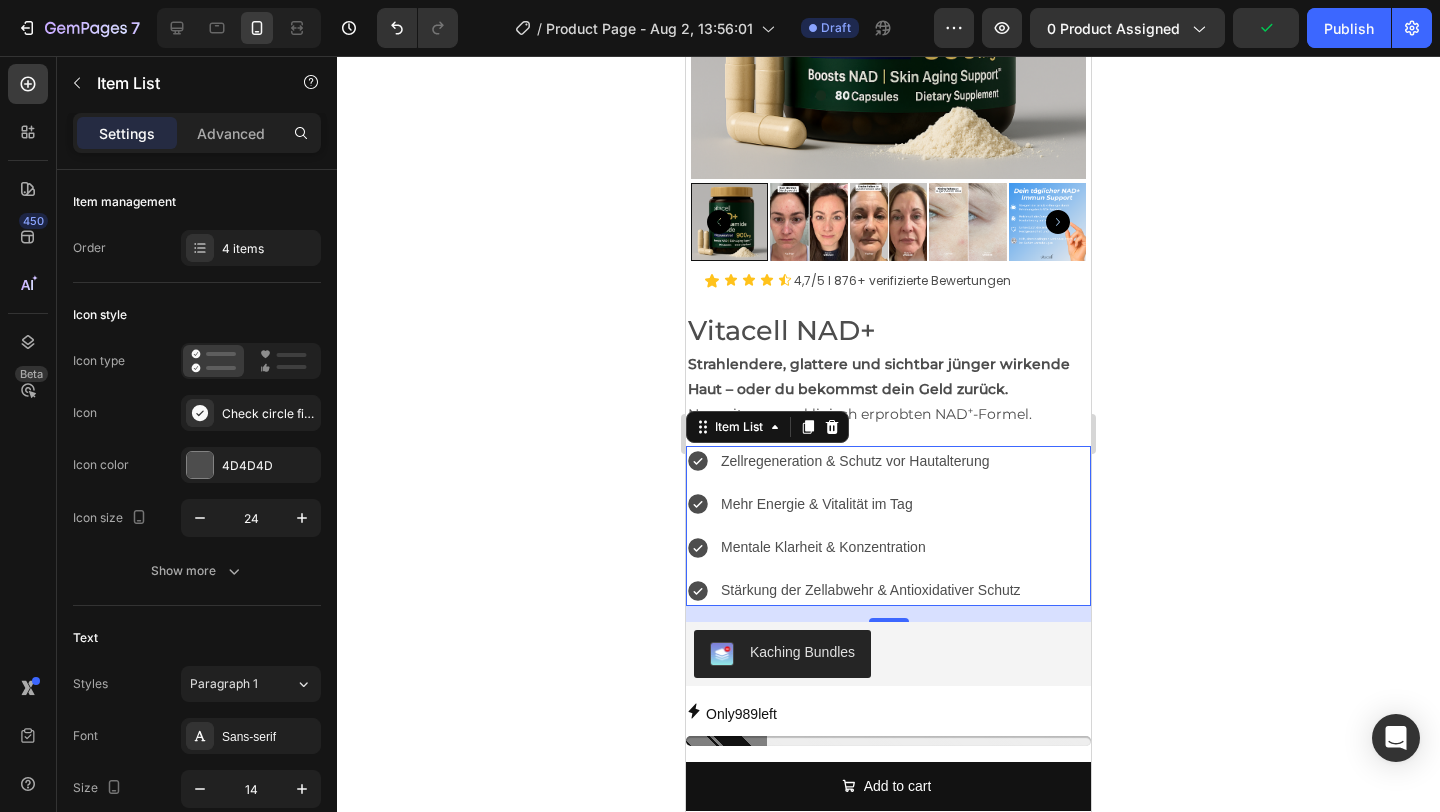click on "Zellregeneration & Schutz vor Hautalterung Mehr Energie & Vitalität im Tag Mentale Klarheit & Konzentration Stärkung der Zellabwehr & Antioxidativer Schutz" at bounding box center [888, 526] 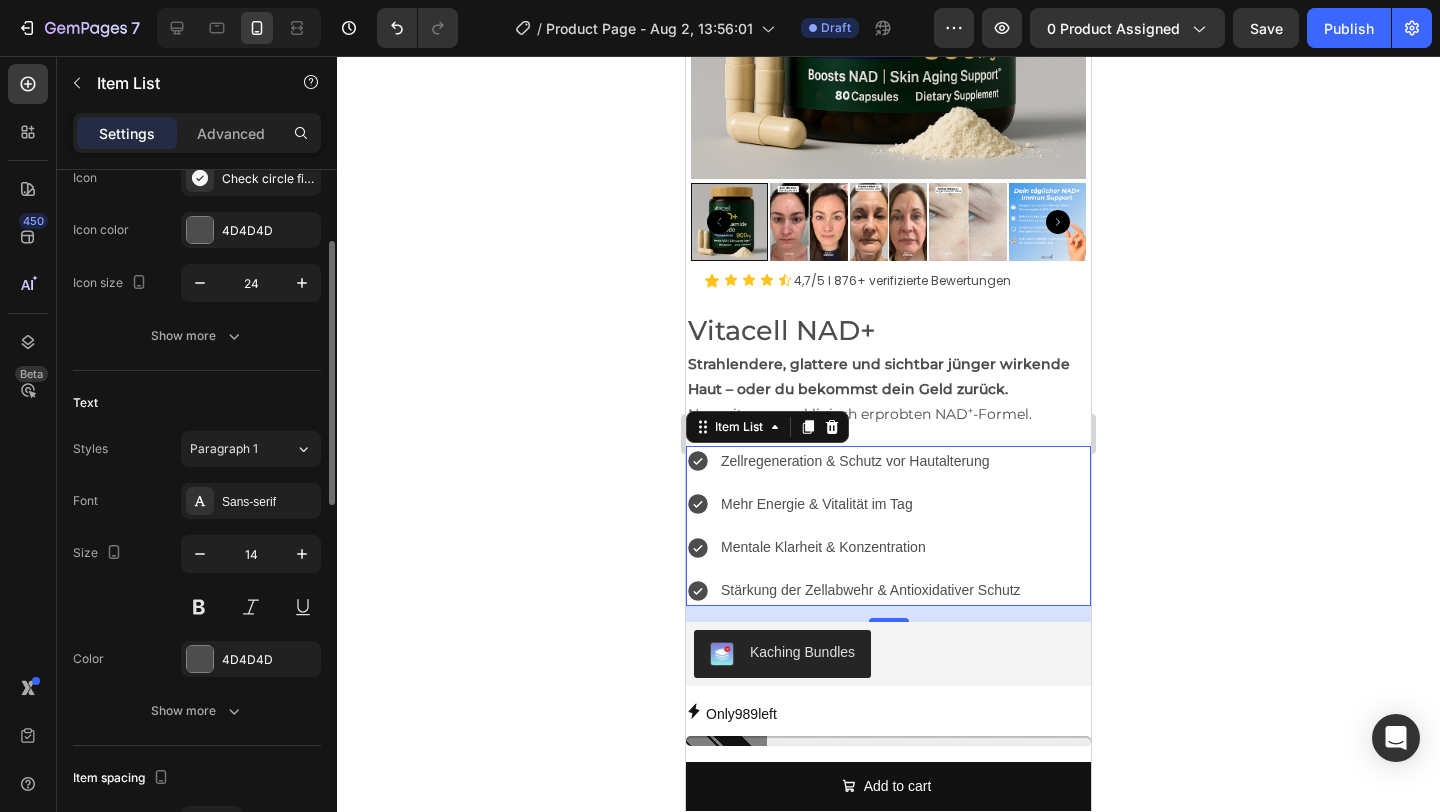 scroll, scrollTop: 248, scrollLeft: 0, axis: vertical 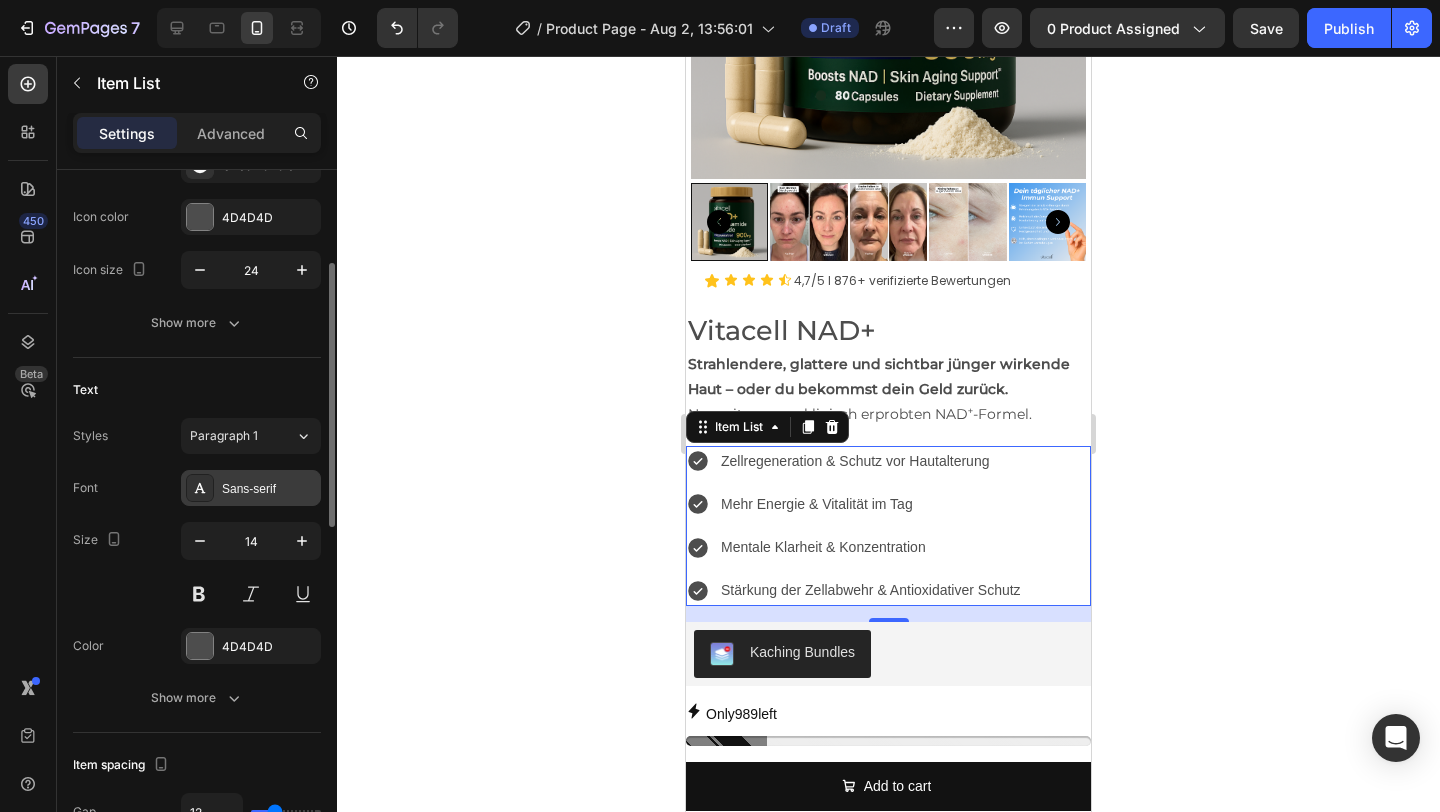 click on "Sans-serif" at bounding box center [269, 489] 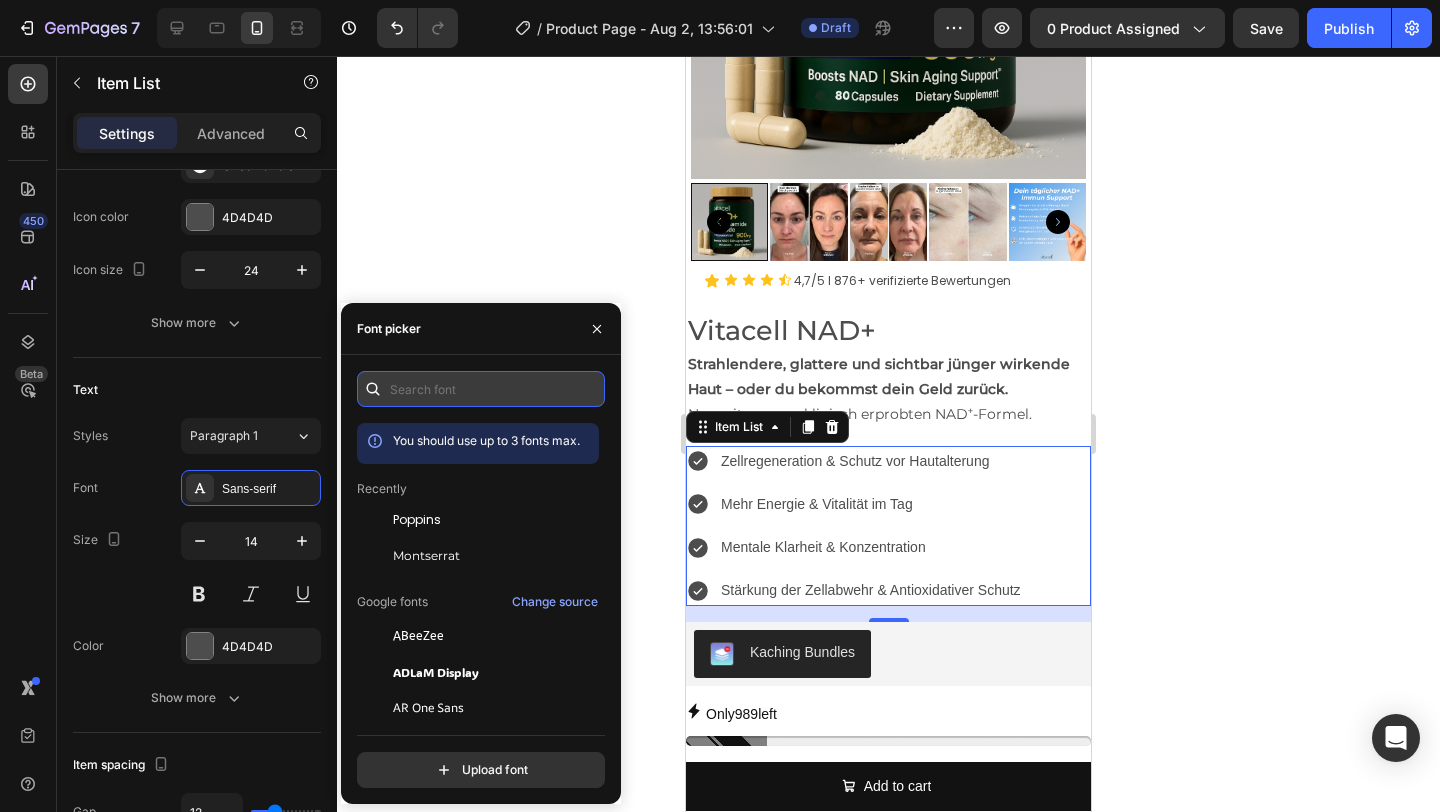 click at bounding box center [481, 389] 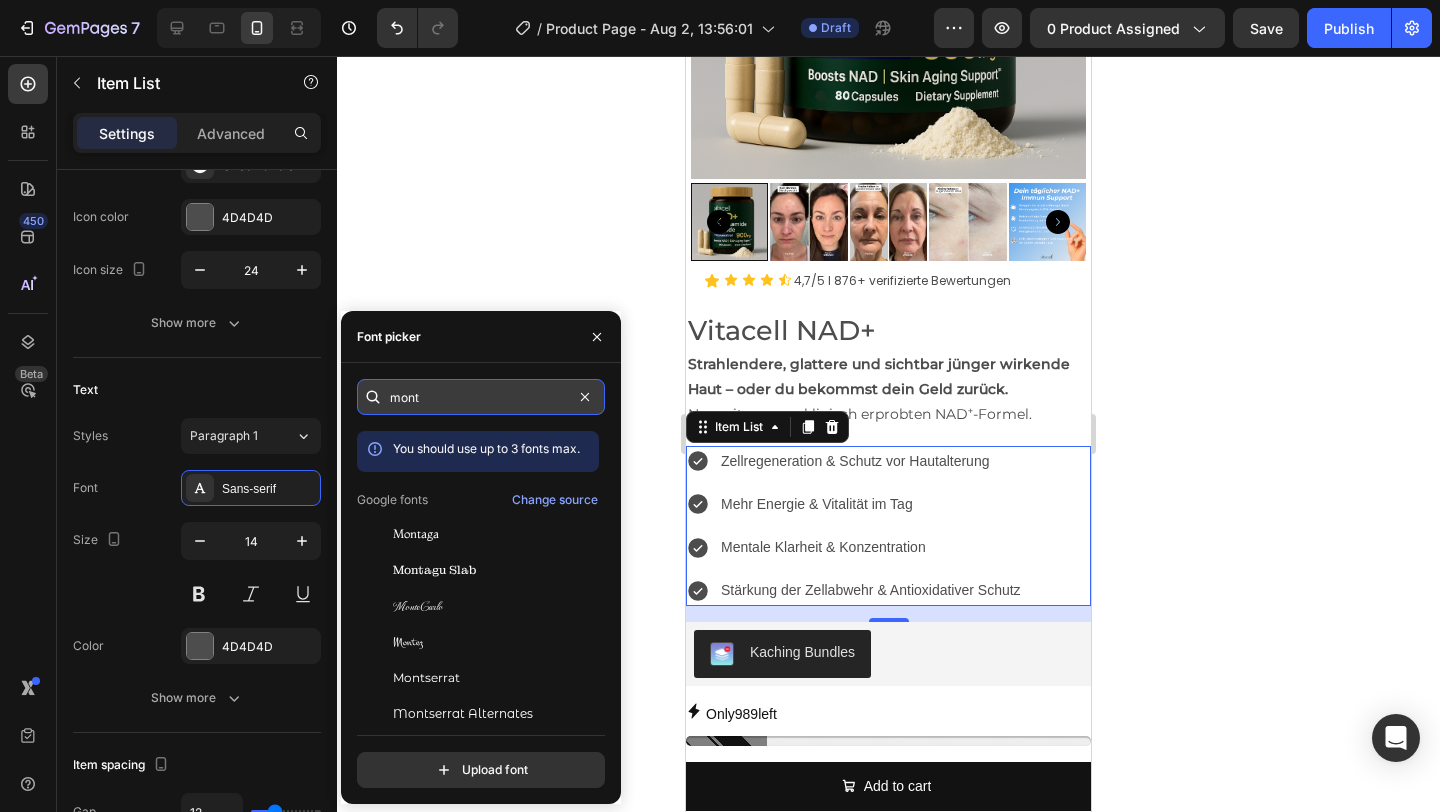 click on "mont" at bounding box center (481, 397) 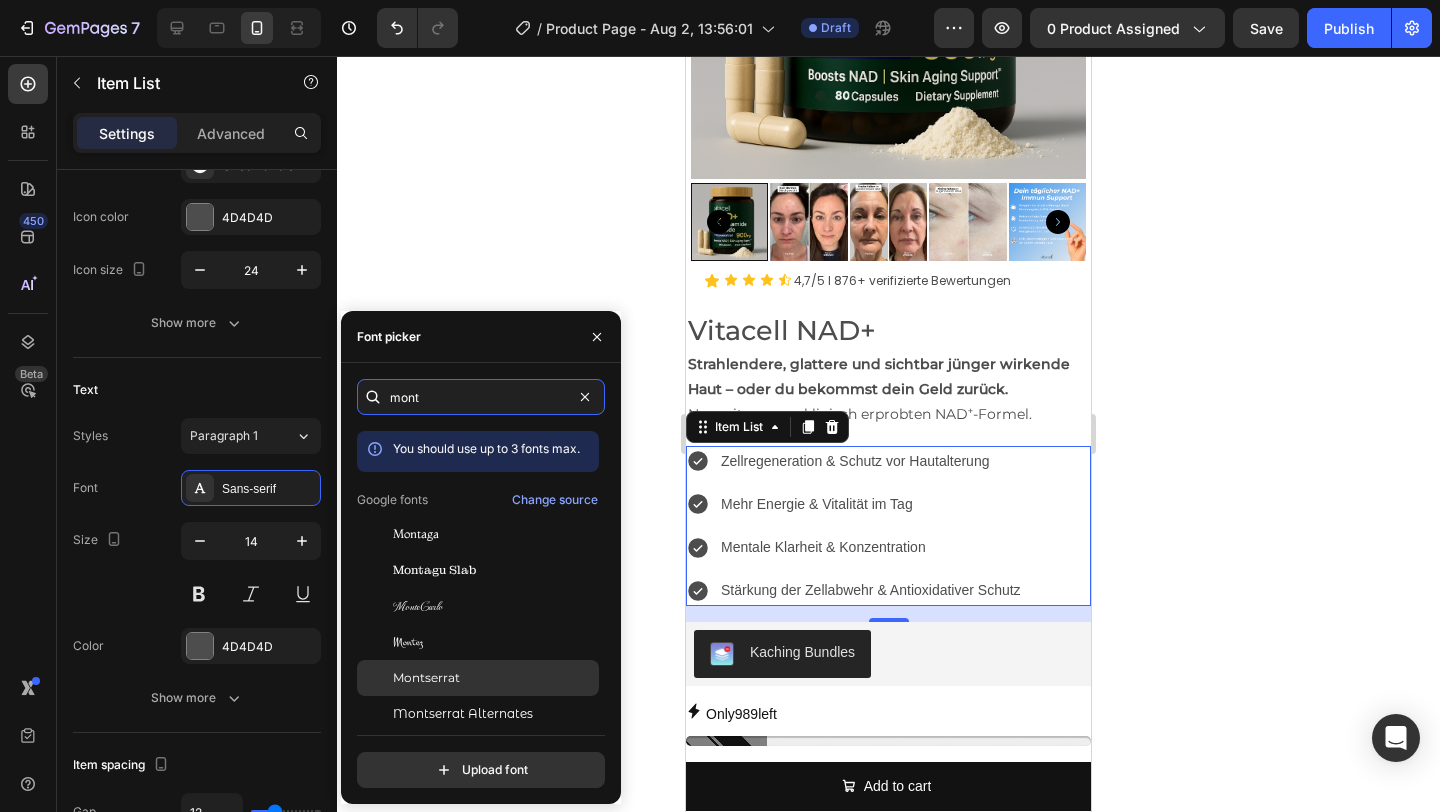 type on "mont" 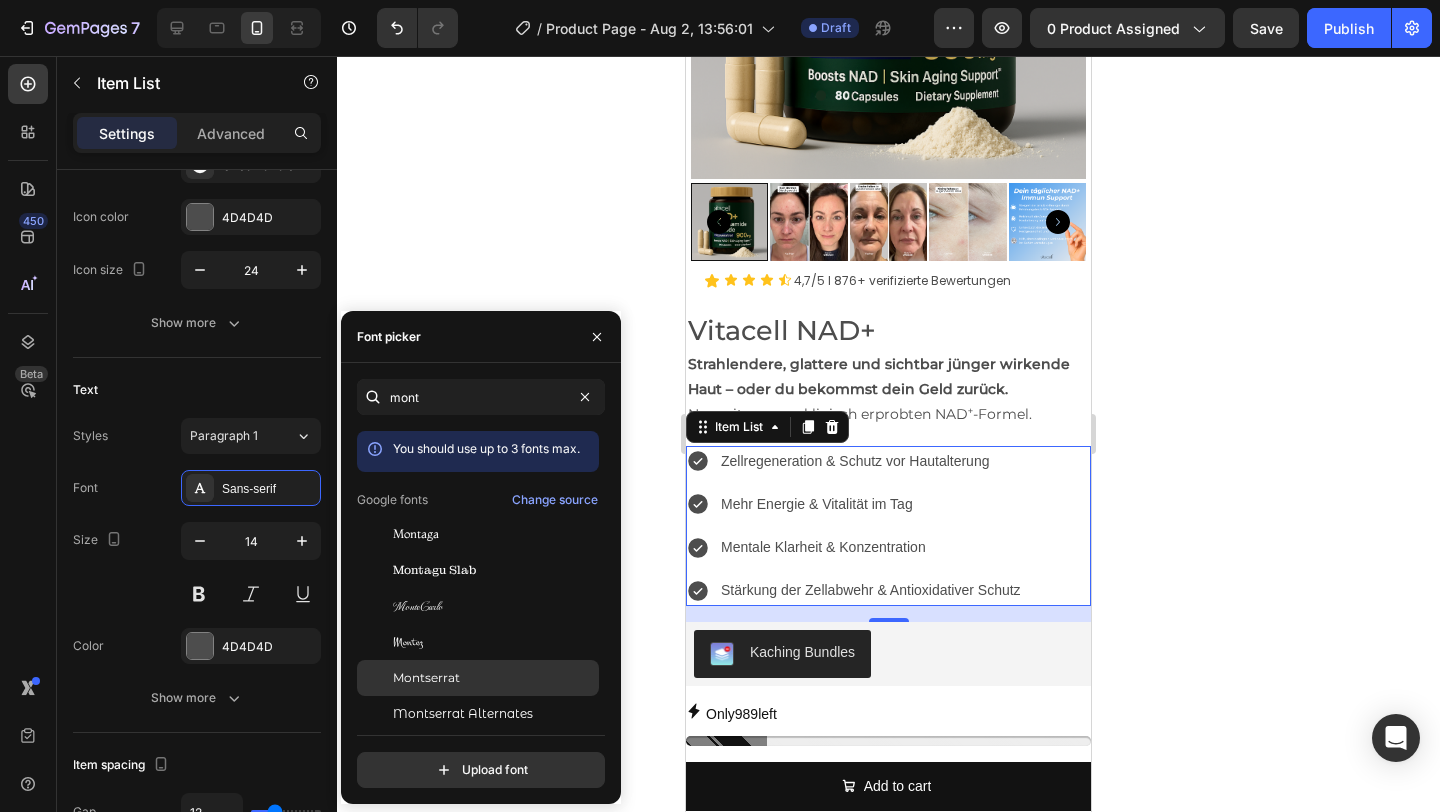 click on "Montserrat" at bounding box center [426, 678] 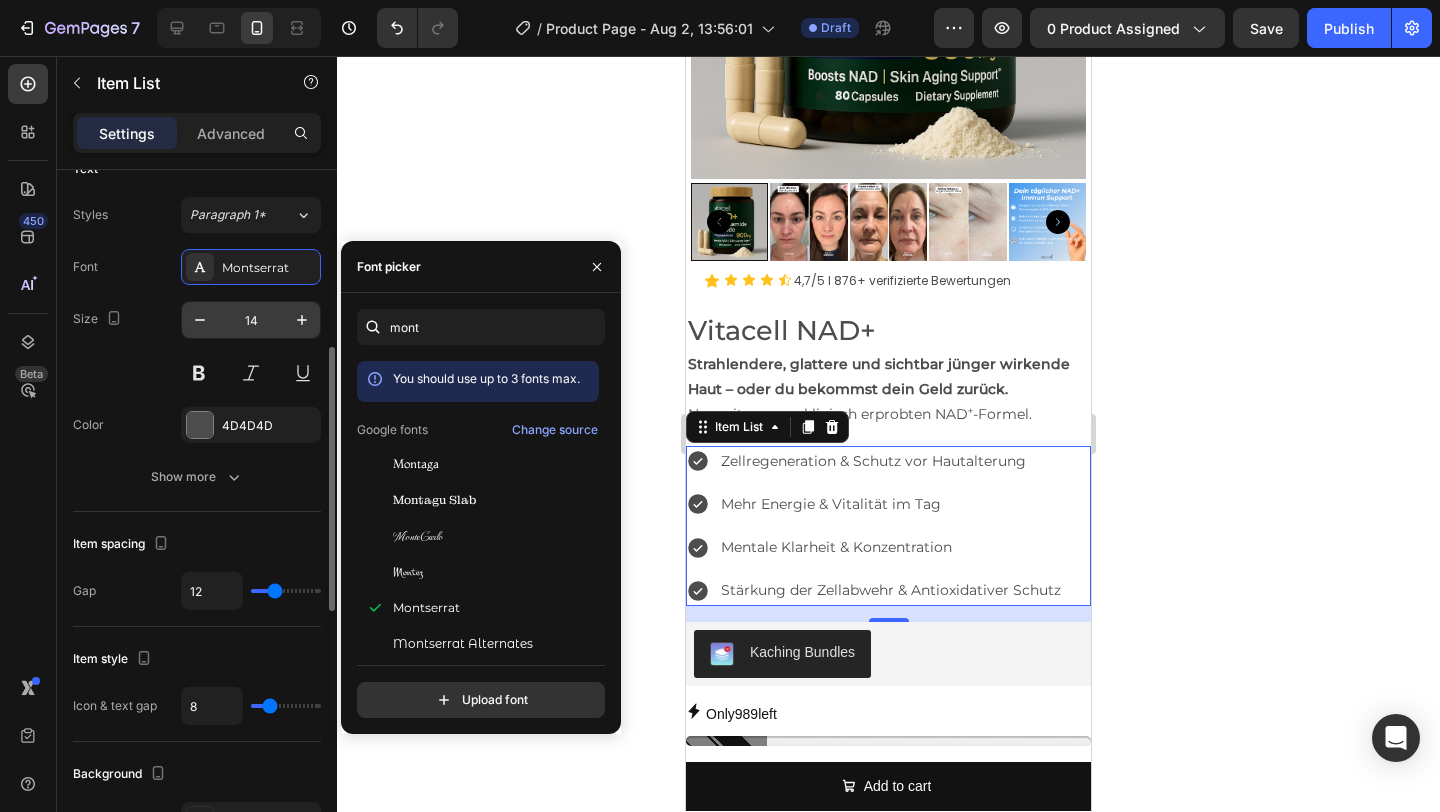 scroll, scrollTop: 482, scrollLeft: 0, axis: vertical 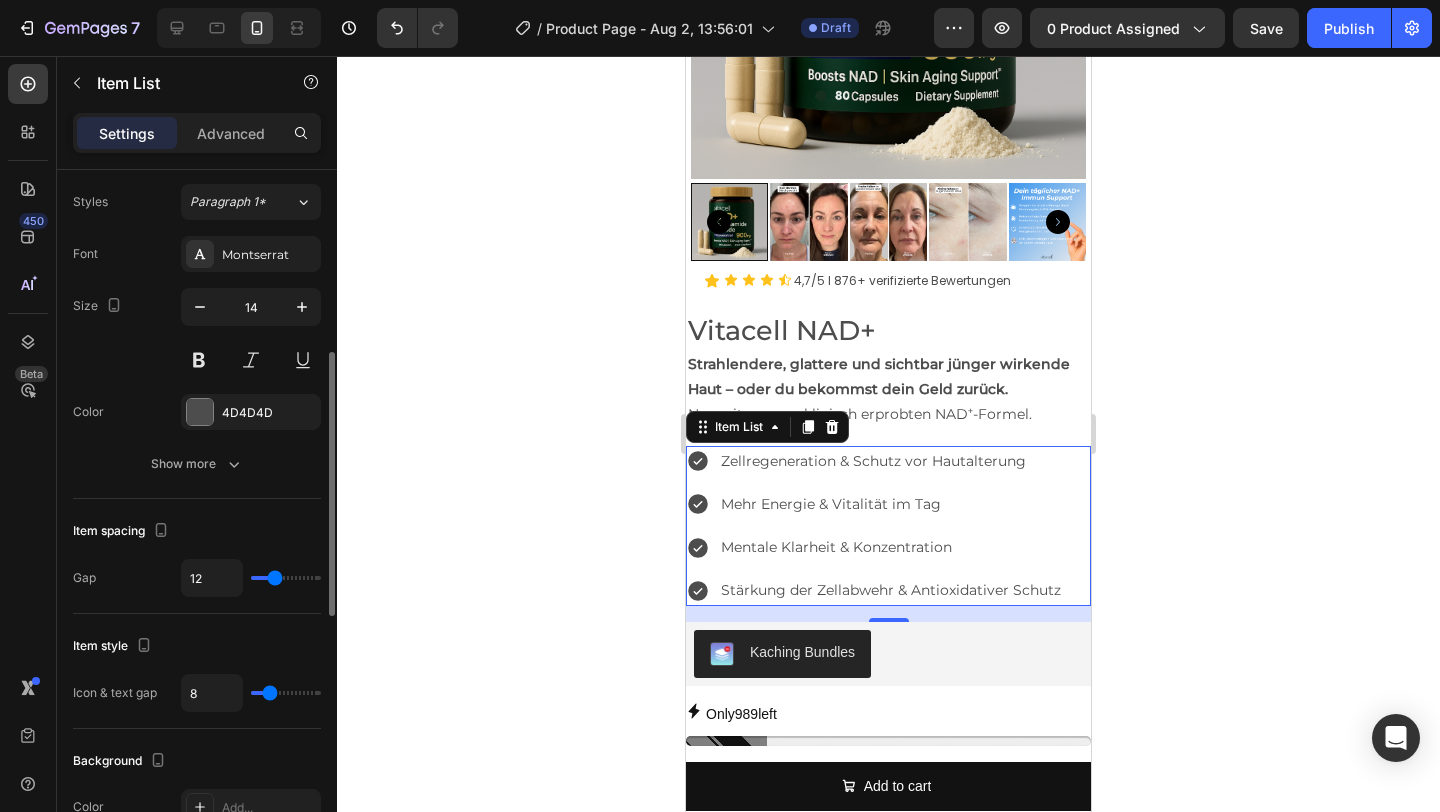 type on "8" 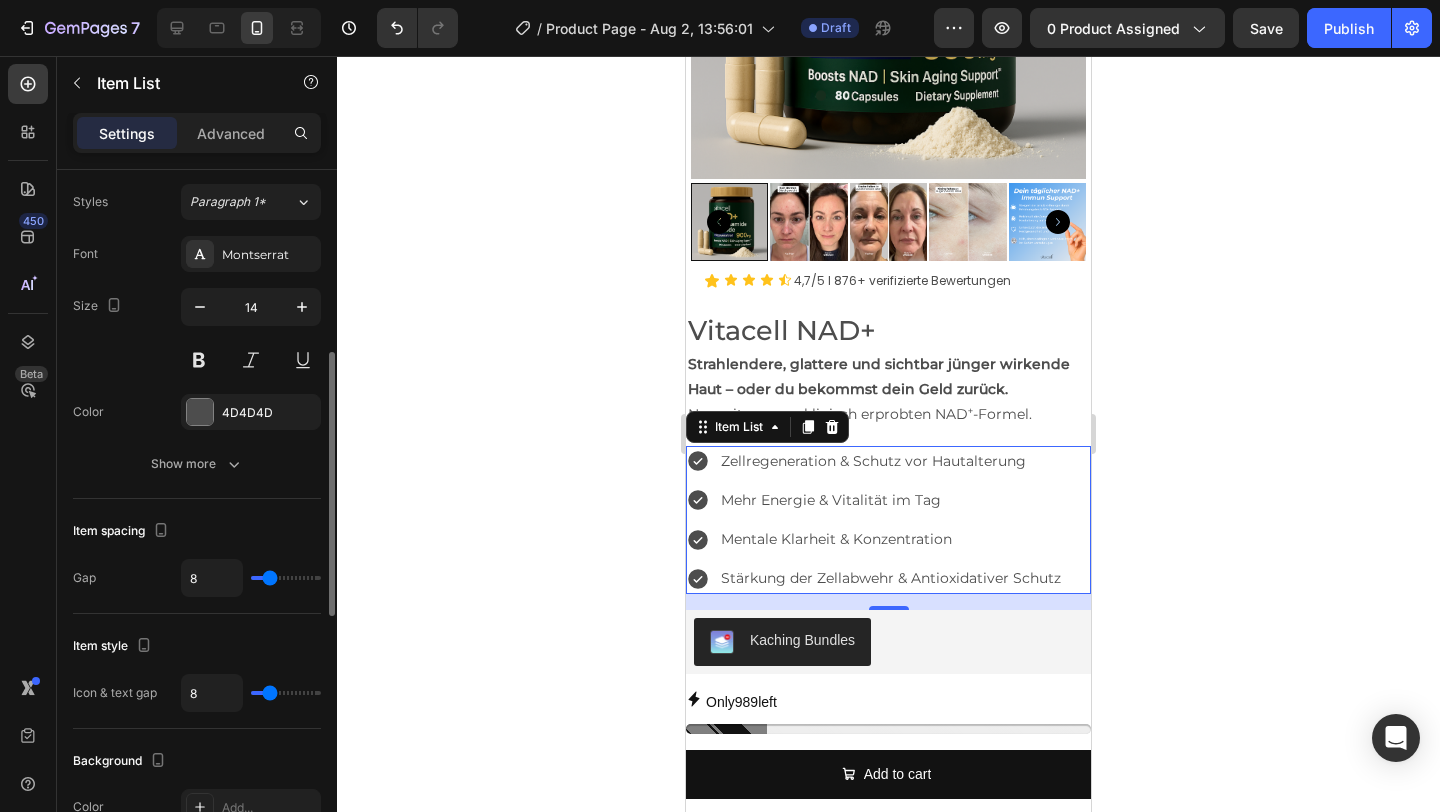 type on "7" 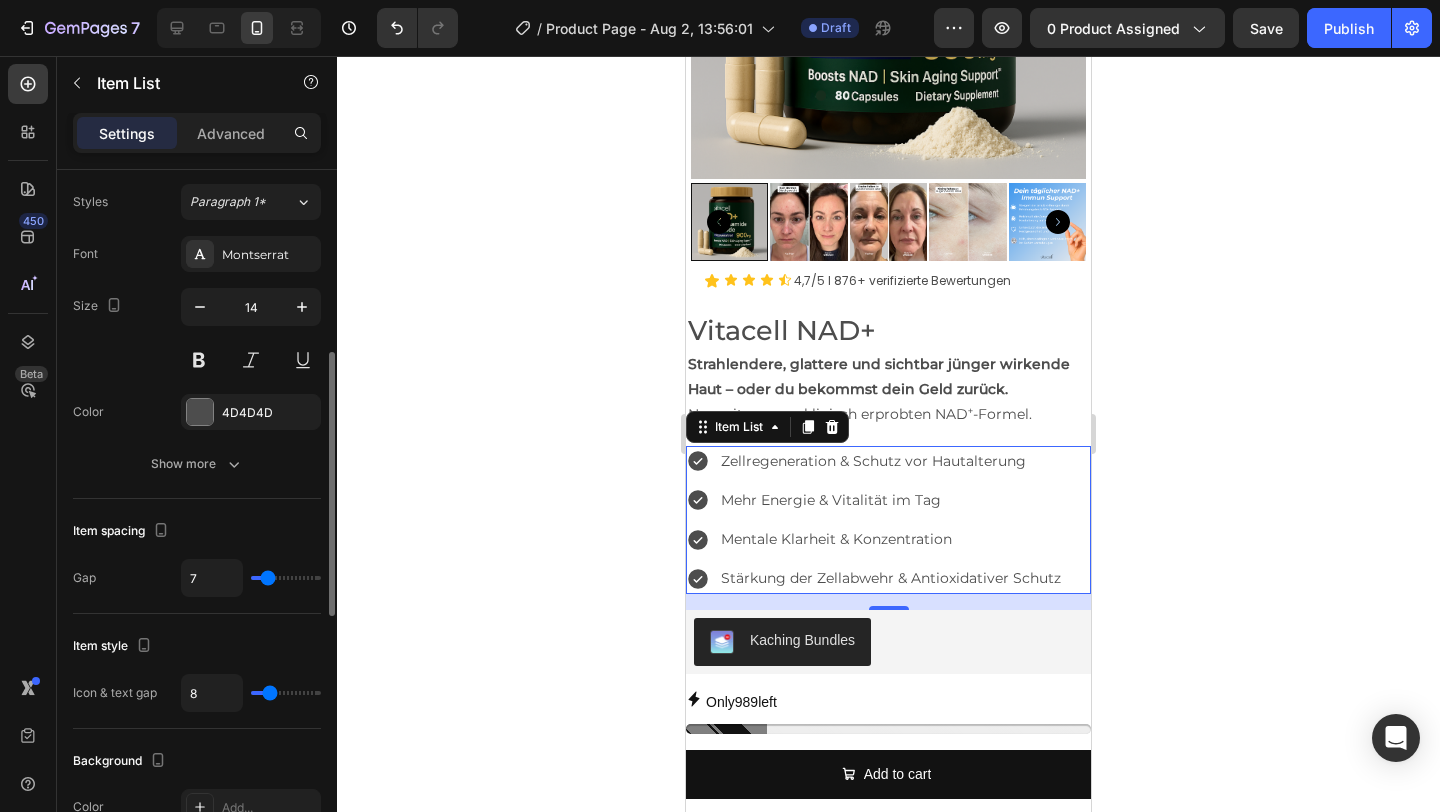type on "3" 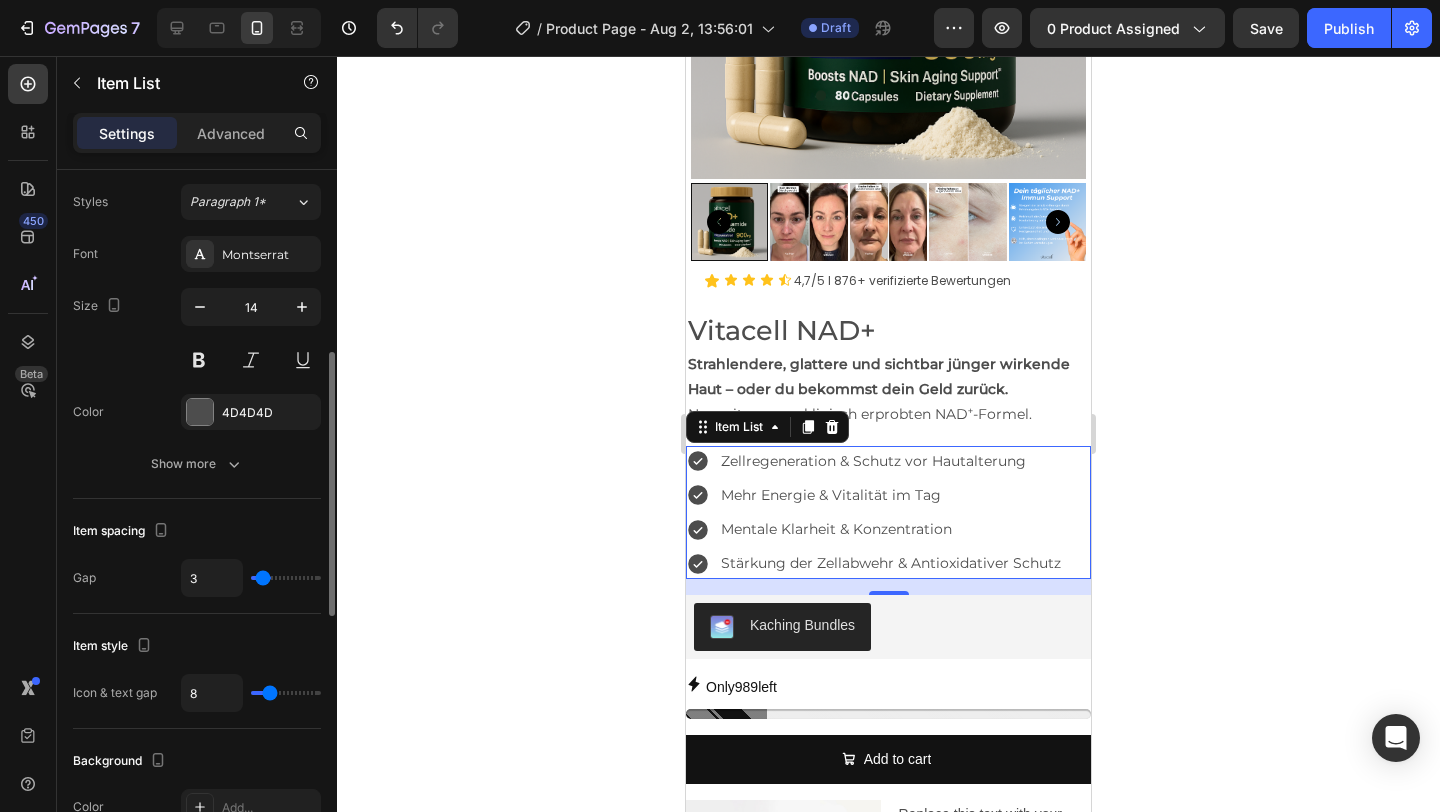type on "2" 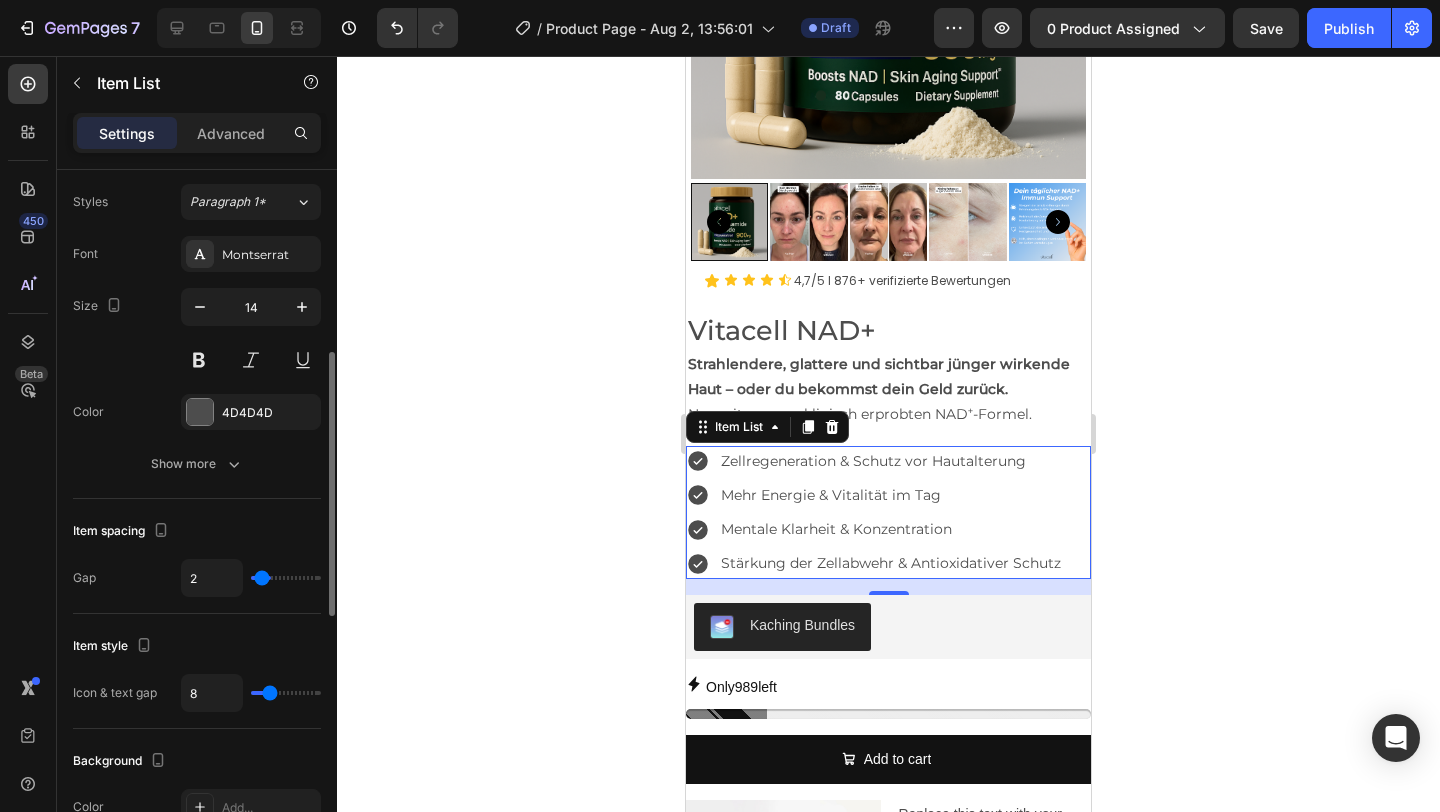 type on "1" 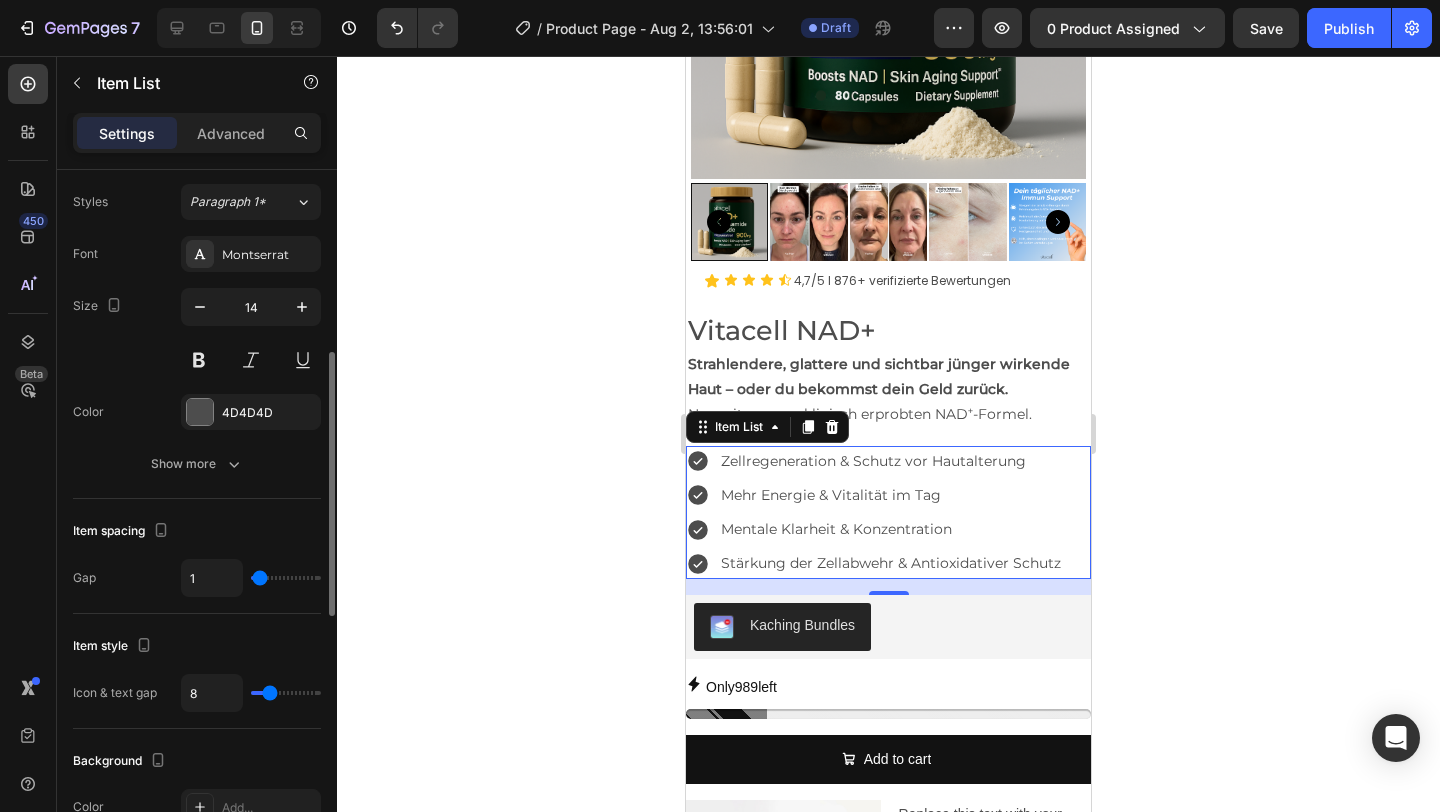 type on "0" 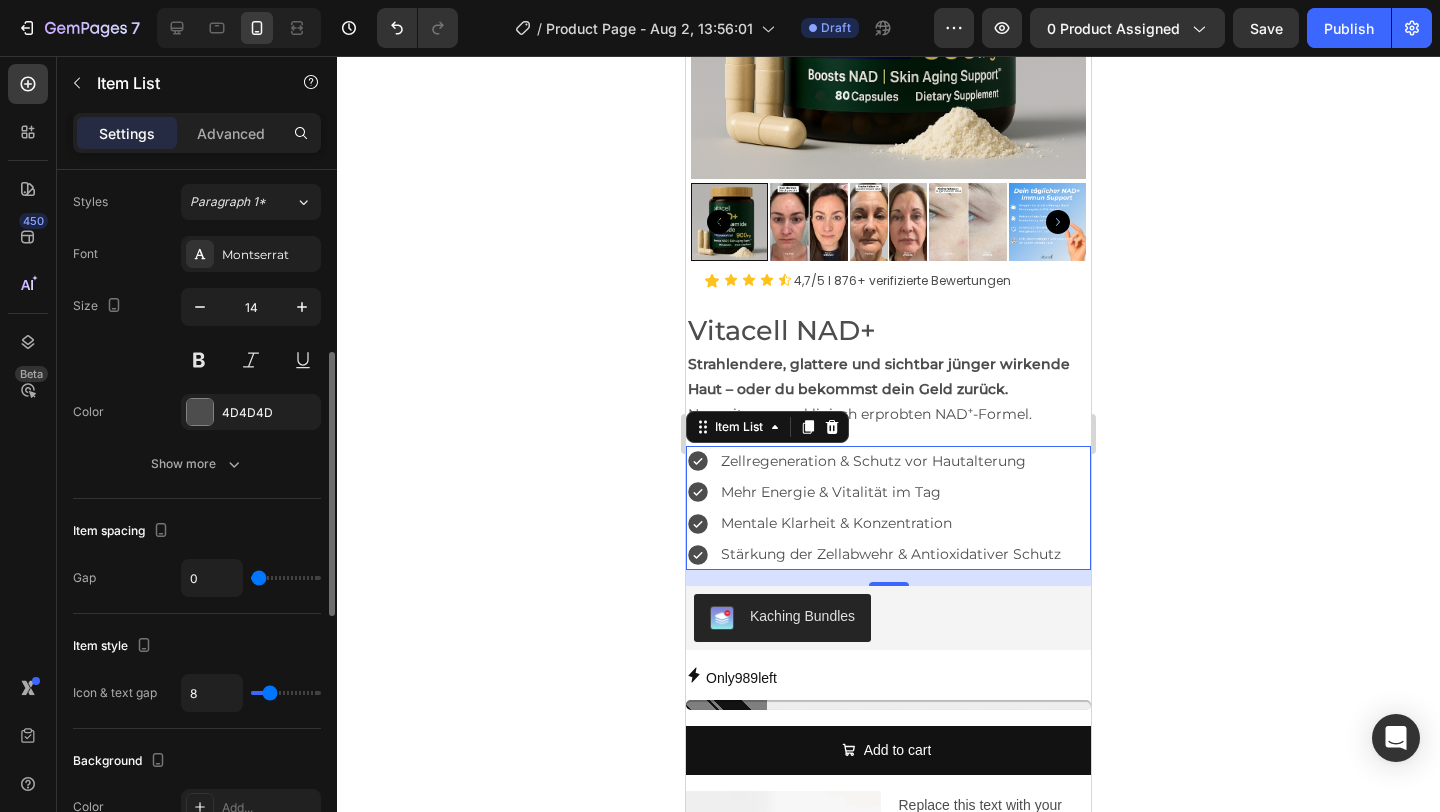 drag, startPoint x: 275, startPoint y: 580, endPoint x: 246, endPoint y: 580, distance: 29 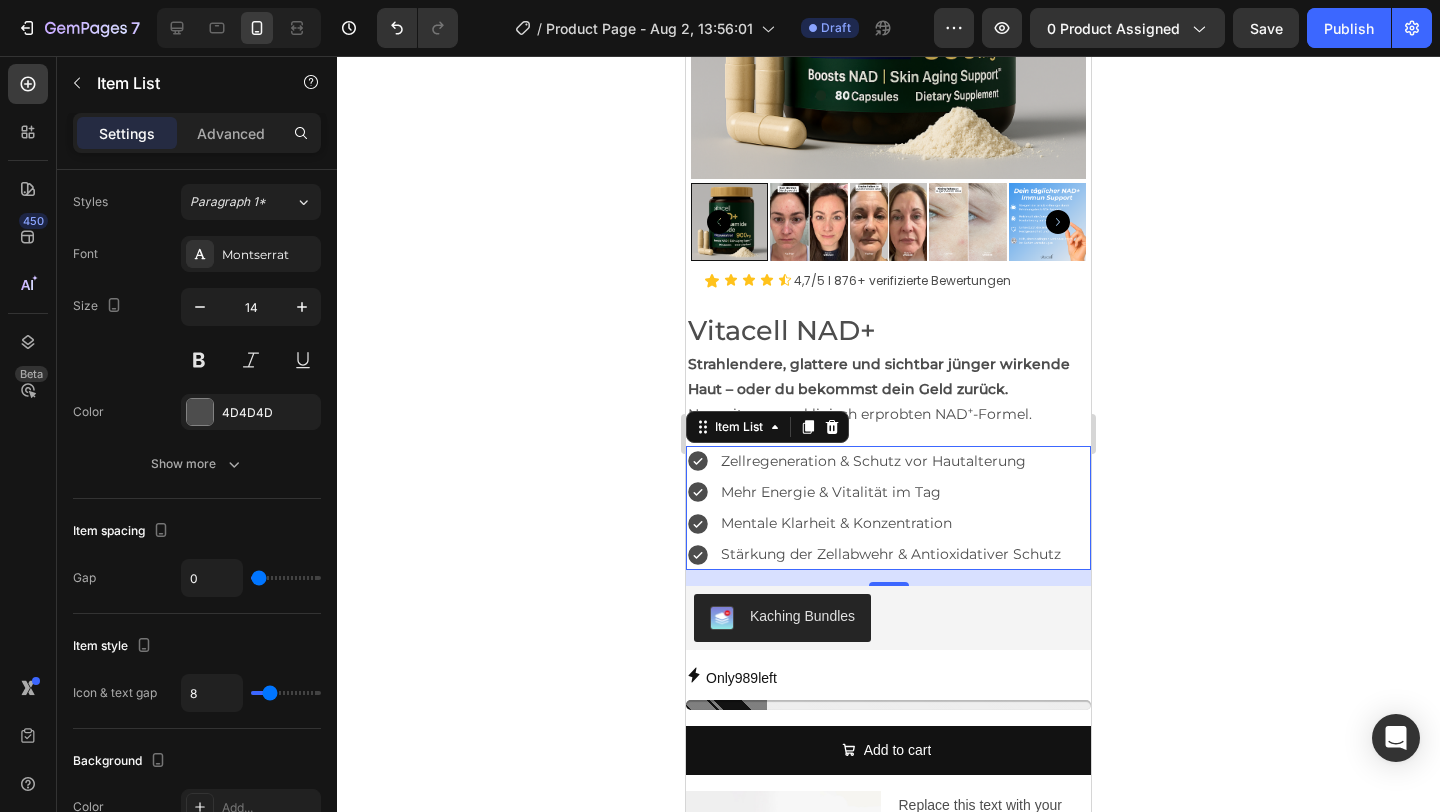 click 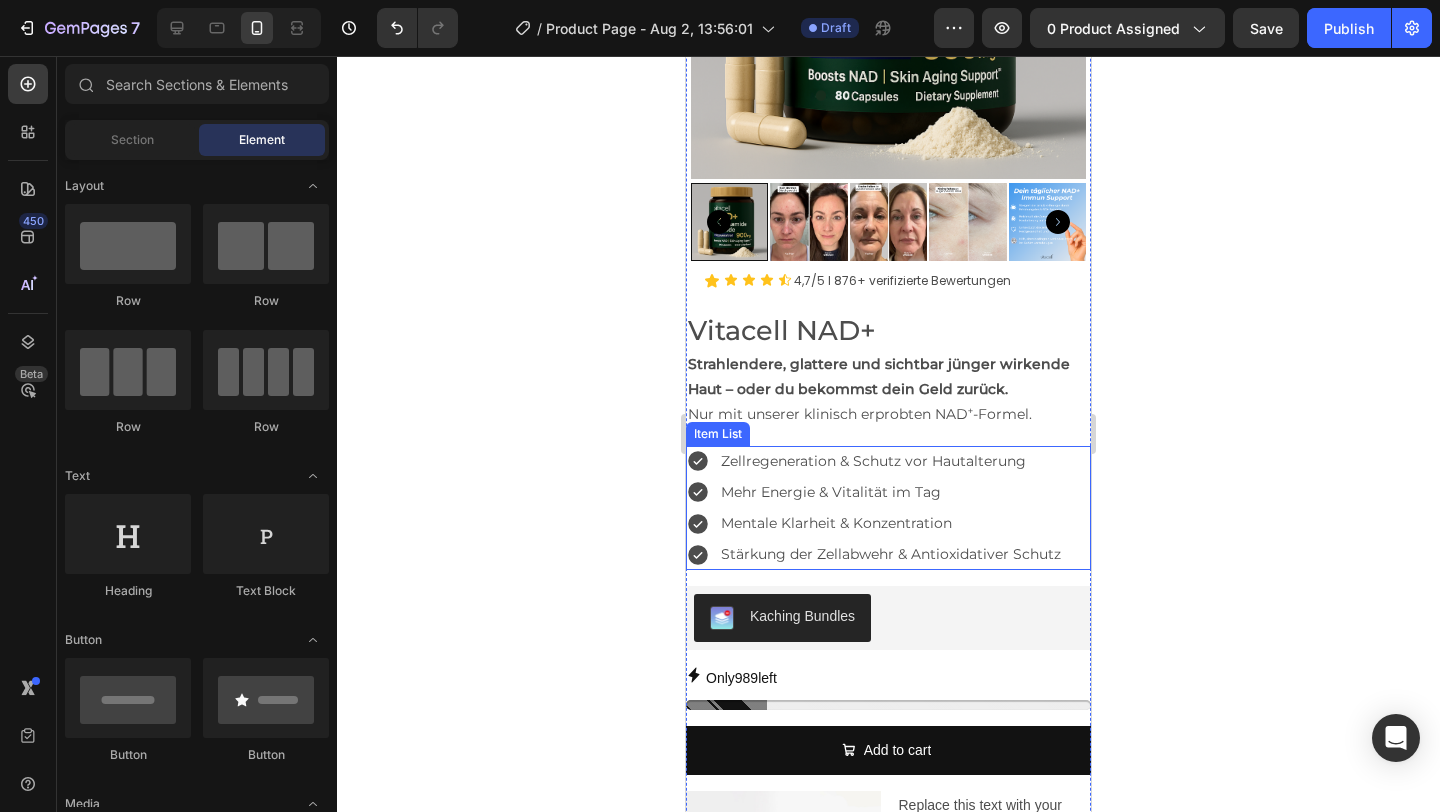 click 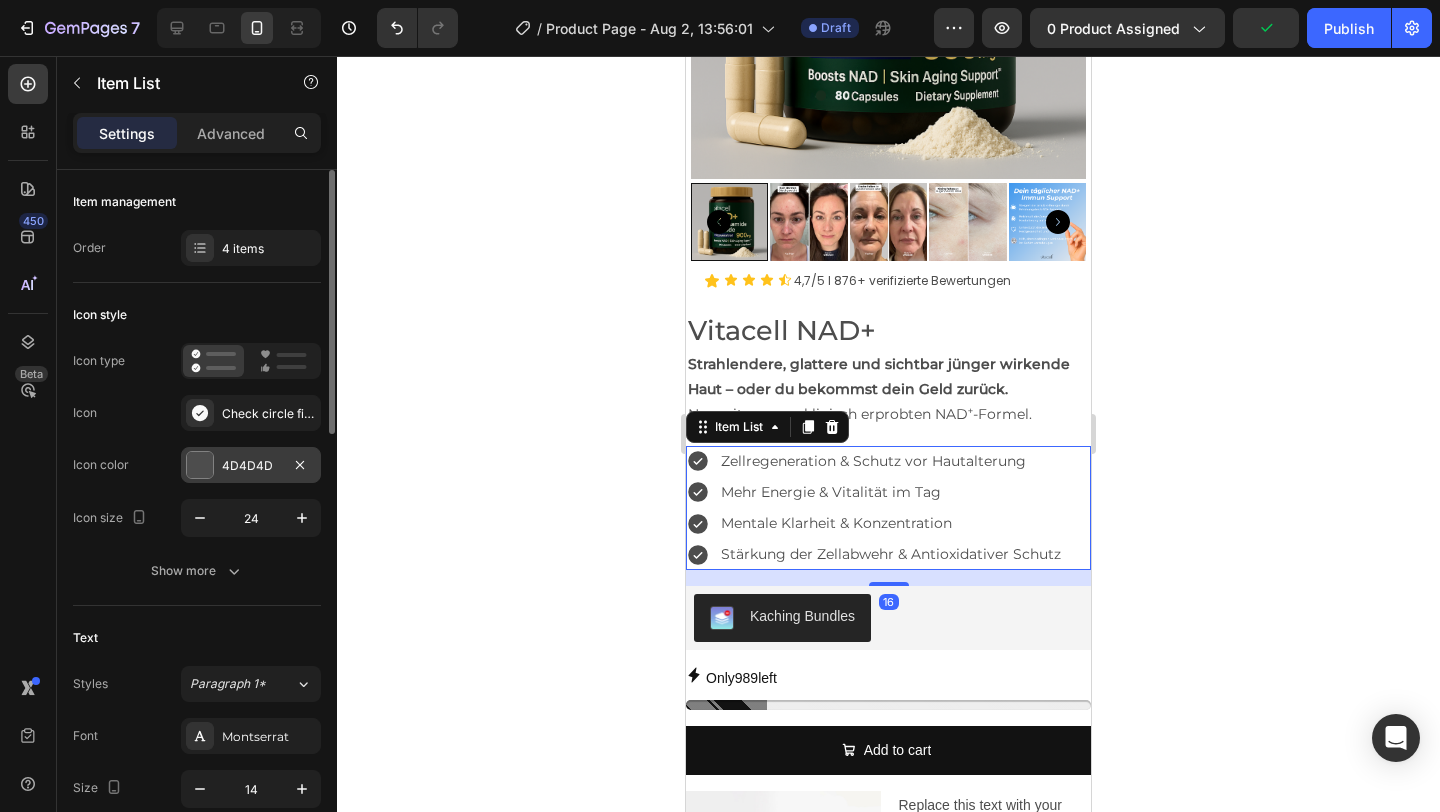 click on "4D4D4D" at bounding box center [251, 465] 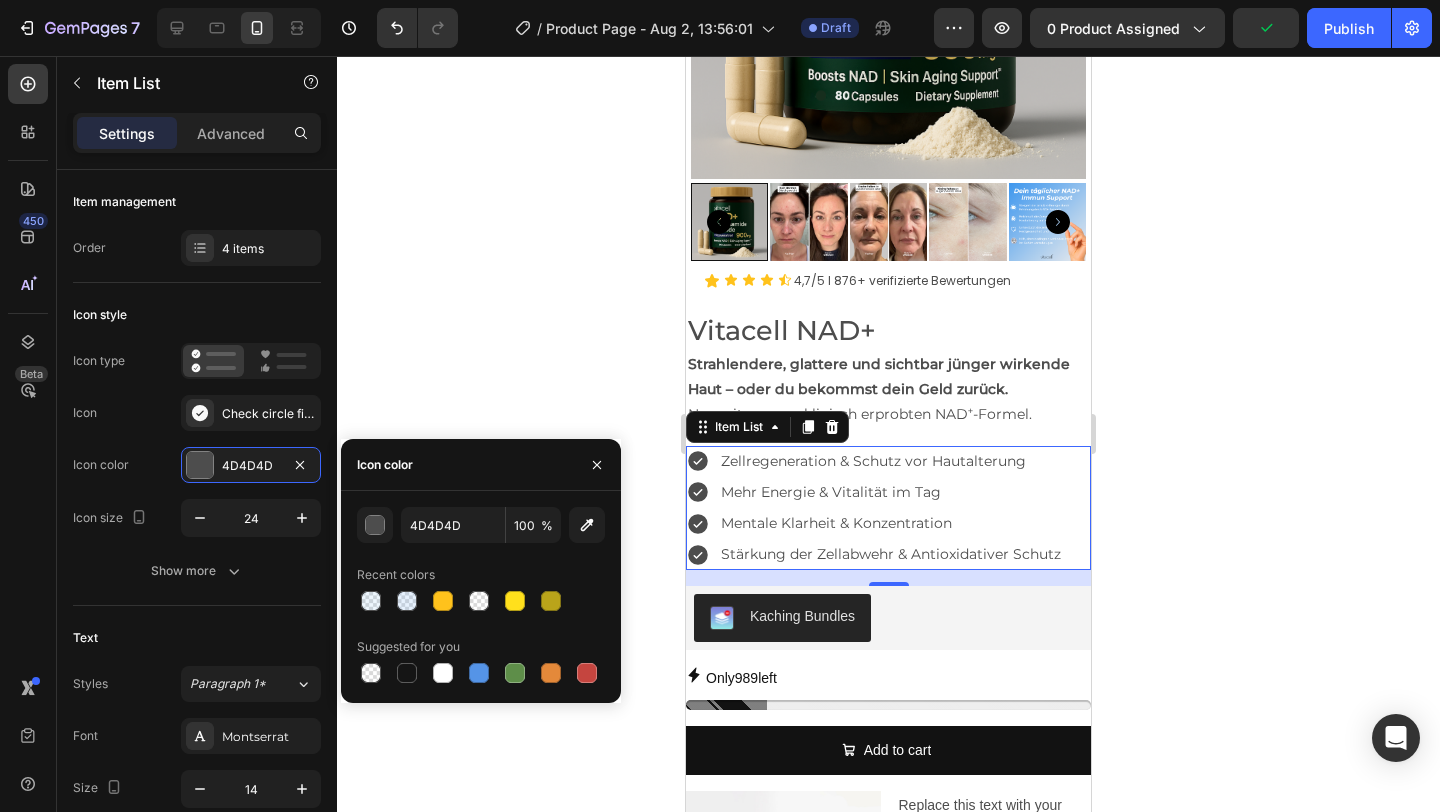 click at bounding box center [479, 673] 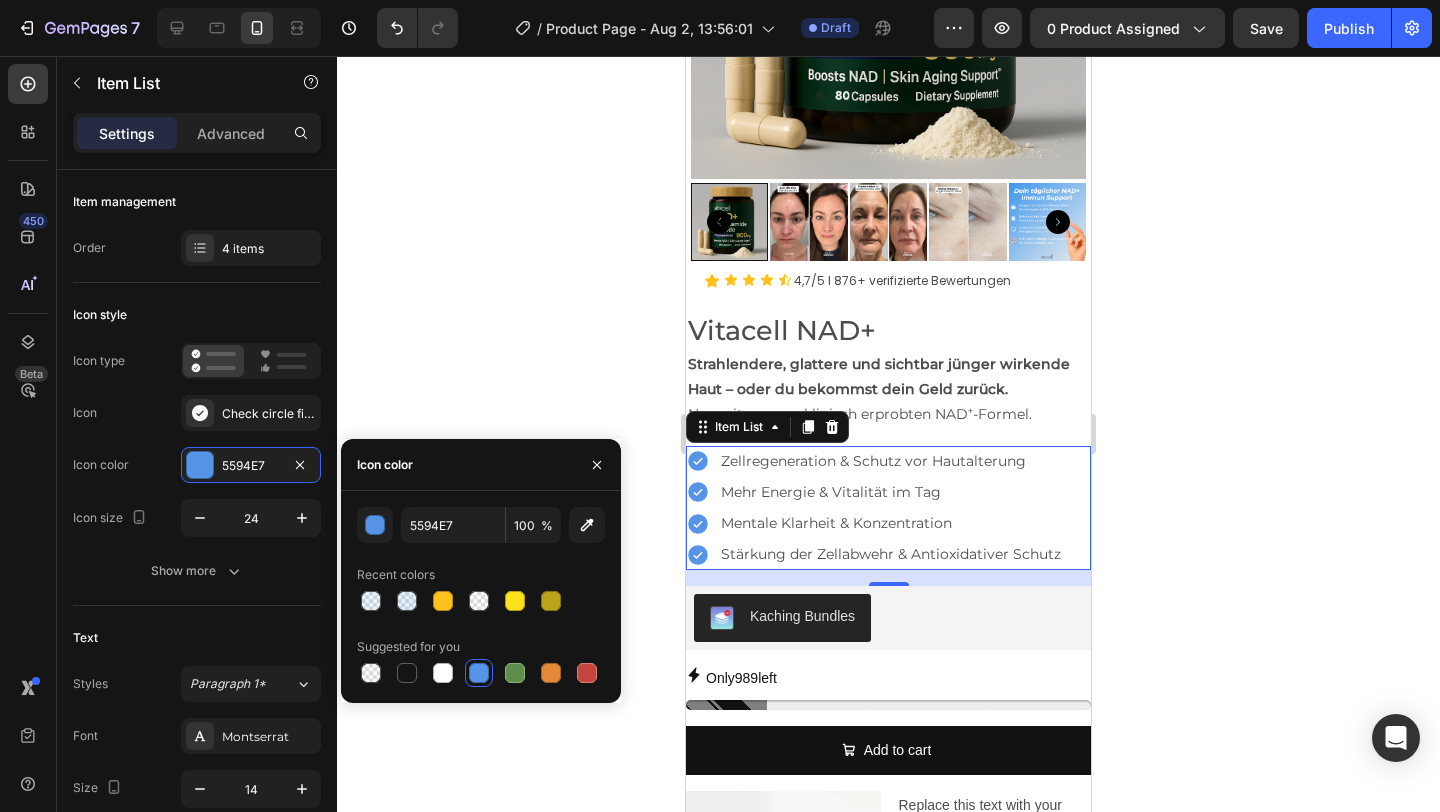 click 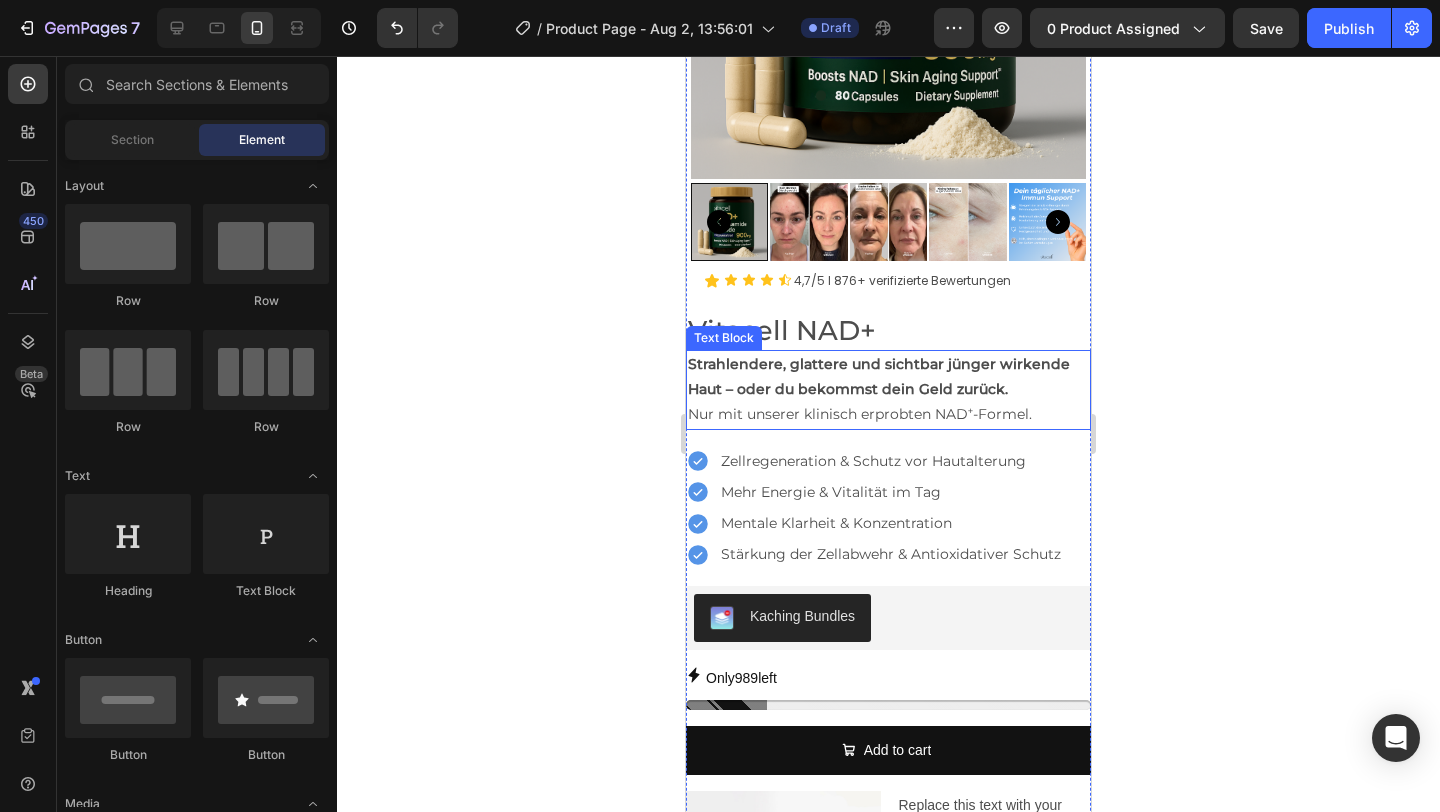 click on "Strahlendere, glattere und sichtbar jünger wirkende Haut – oder du bekommst dein Geld zurück. Nur mit unserer klinisch erprobten NAD⁺-Formel." at bounding box center [888, 390] 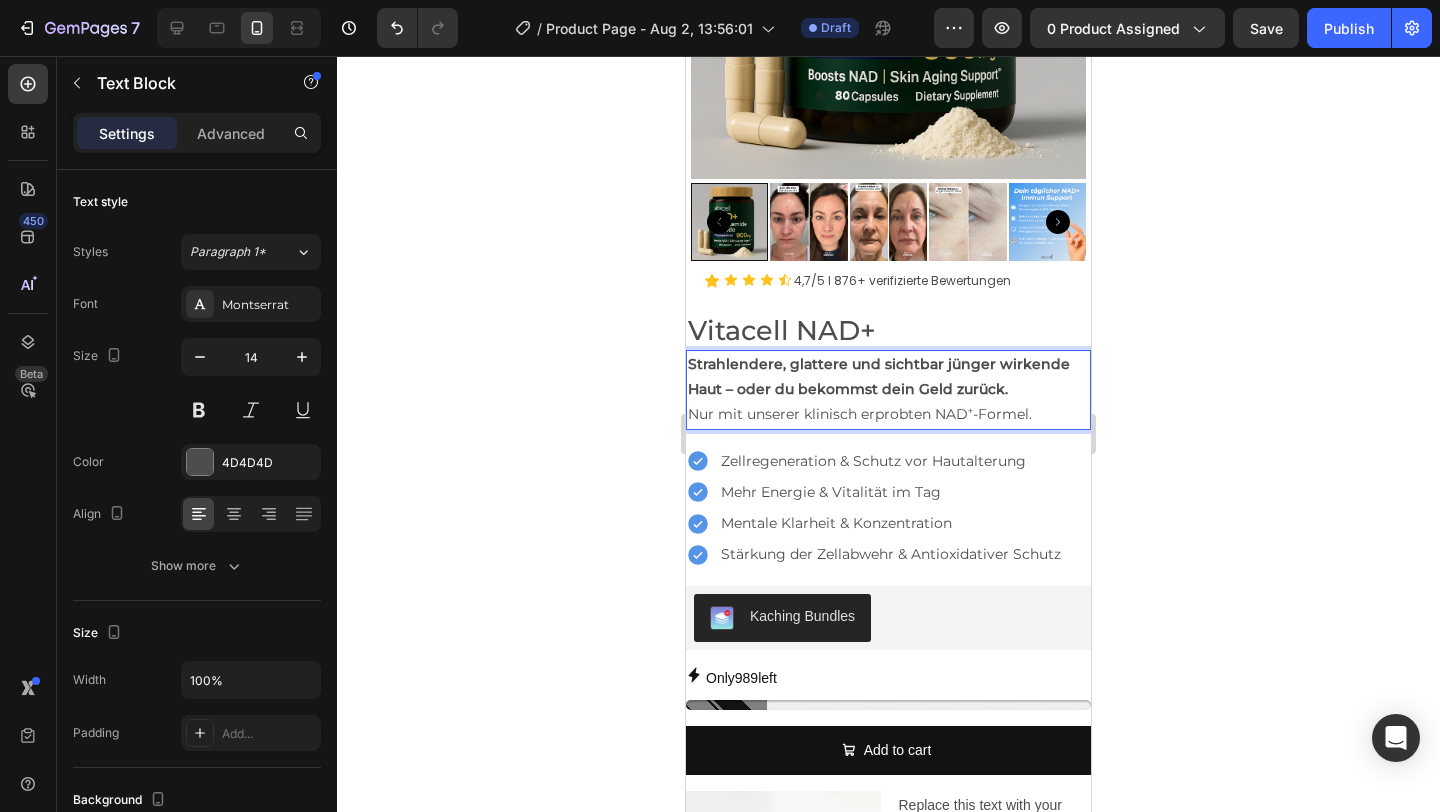 click 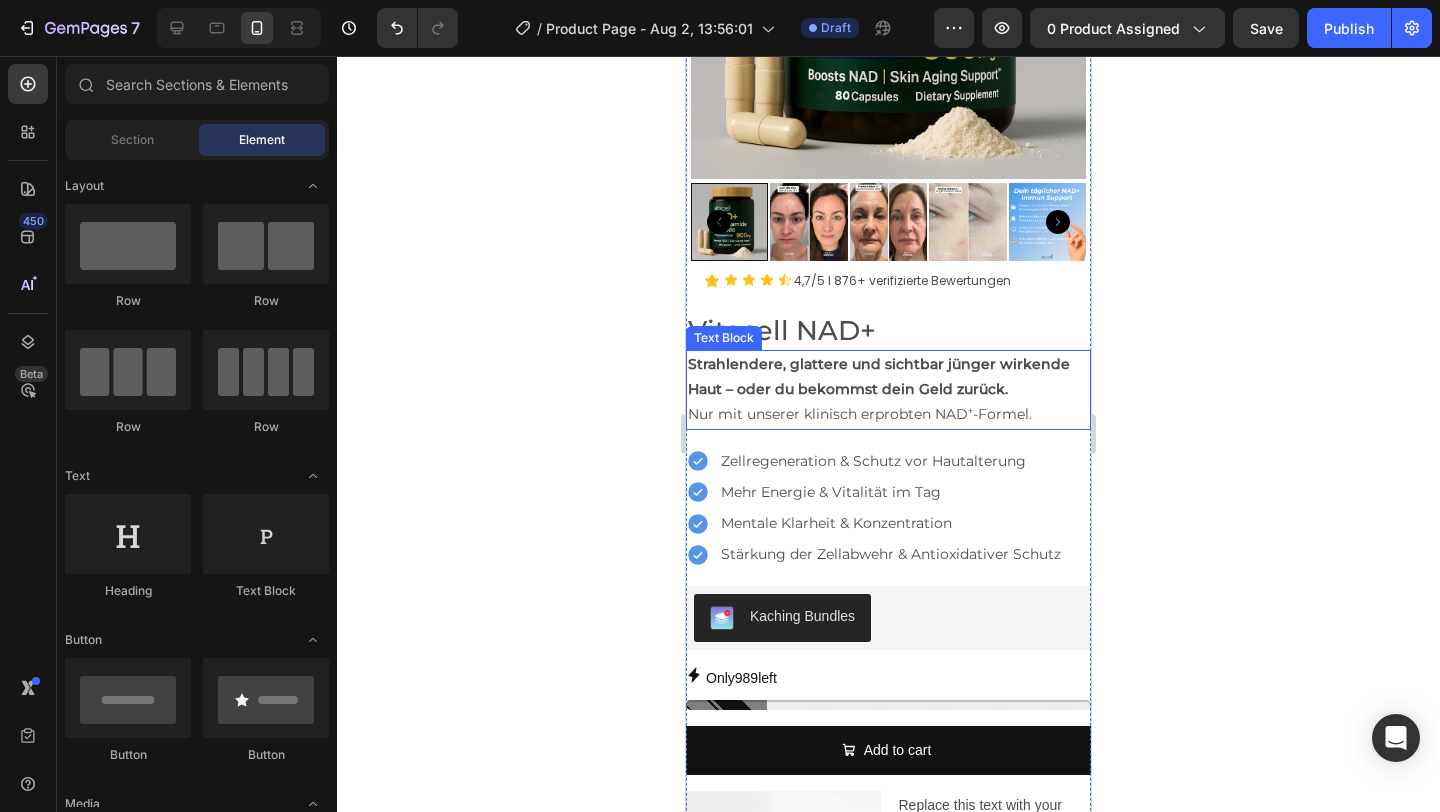 click on "Strahlendere, glattere und sichtbar jünger wirkende Haut – oder du bekommst dein Geld zurück. Nur mit unserer klinisch erprobten NAD⁺-Formel." at bounding box center (888, 390) 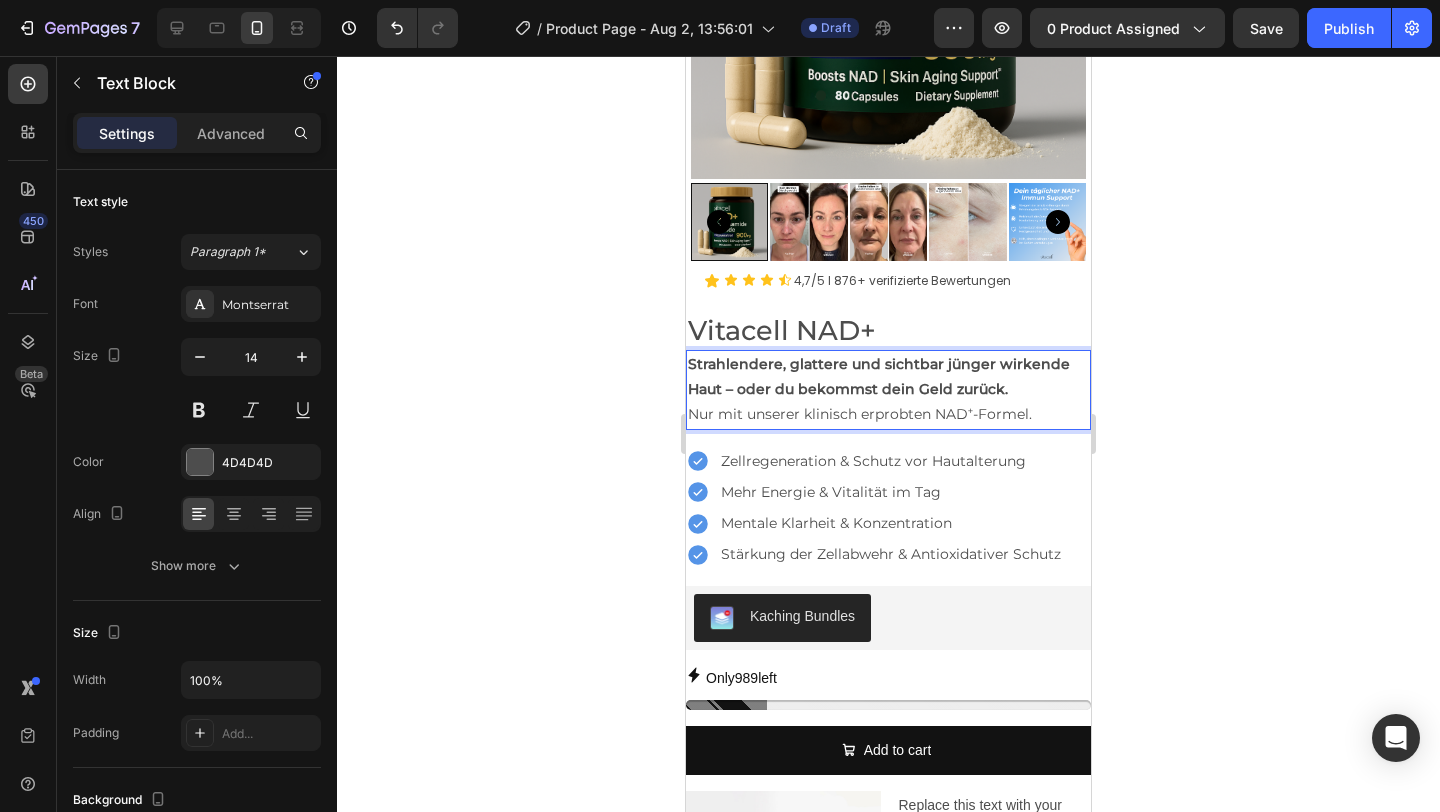 click on "Strahlendere, glattere und sichtbar jünger wirkende Haut – oder du bekommst dein Geld zurück. Nur mit unserer klinisch erprobten NAD⁺-Formel." at bounding box center [888, 390] 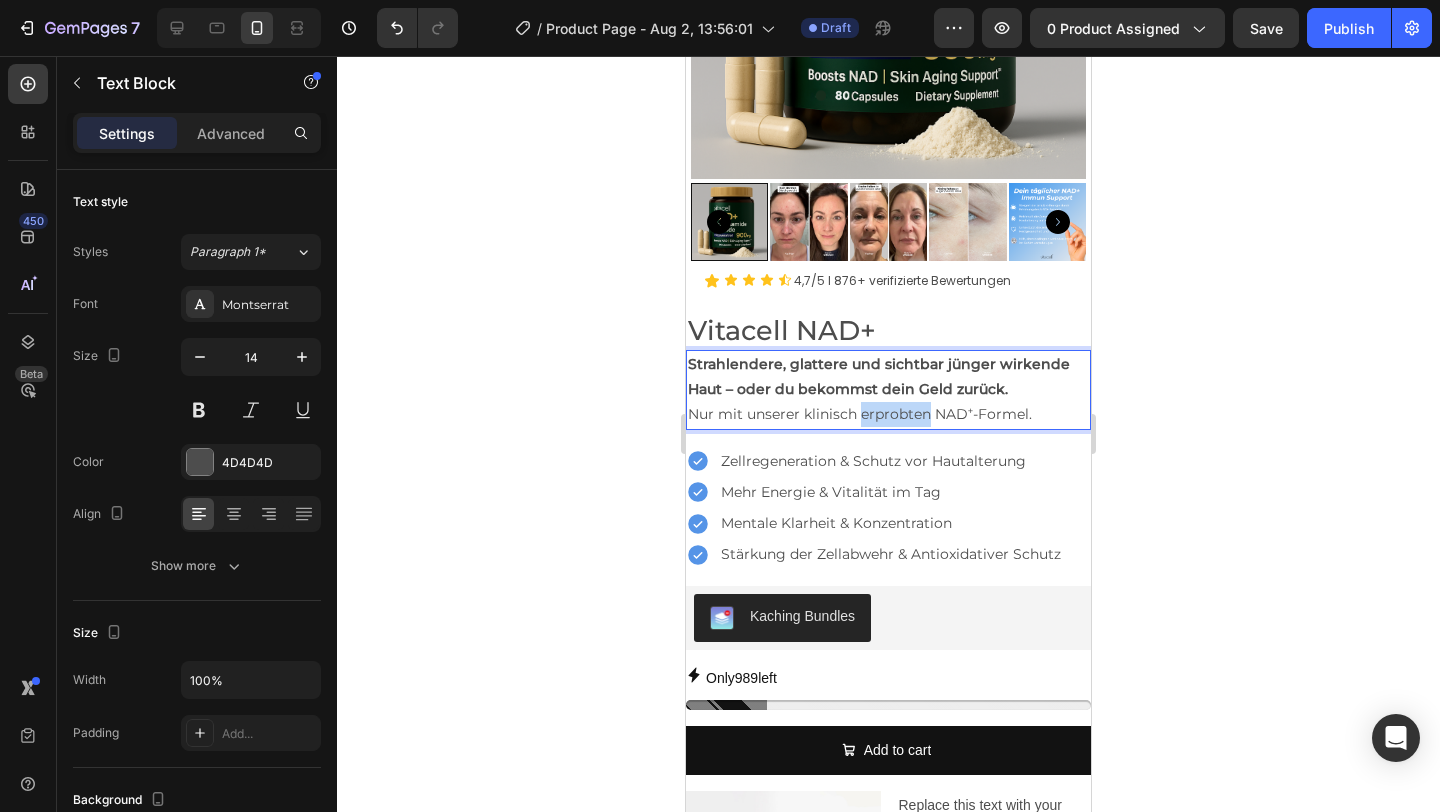 click on "Strahlendere, glattere und sichtbar jünger wirkende Haut – oder du bekommst dein Geld zurück. Nur mit unserer klinisch erprobten NAD⁺-Formel." at bounding box center [888, 390] 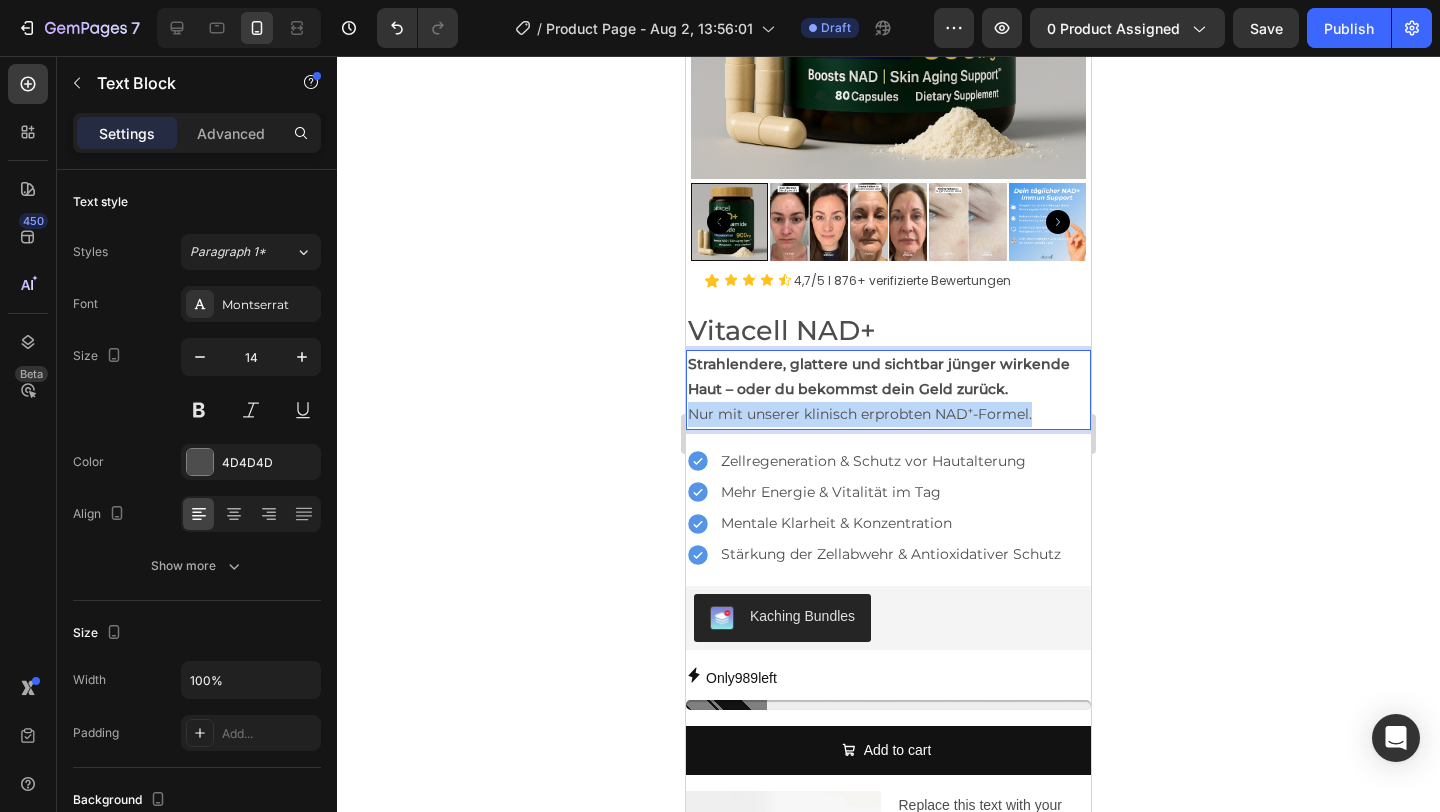 click on "Strahlendere, glattere und sichtbar jünger wirkende Haut – oder du bekommst dein Geld zurück. Nur mit unserer klinisch erprobten NAD⁺-Formel." at bounding box center (888, 390) 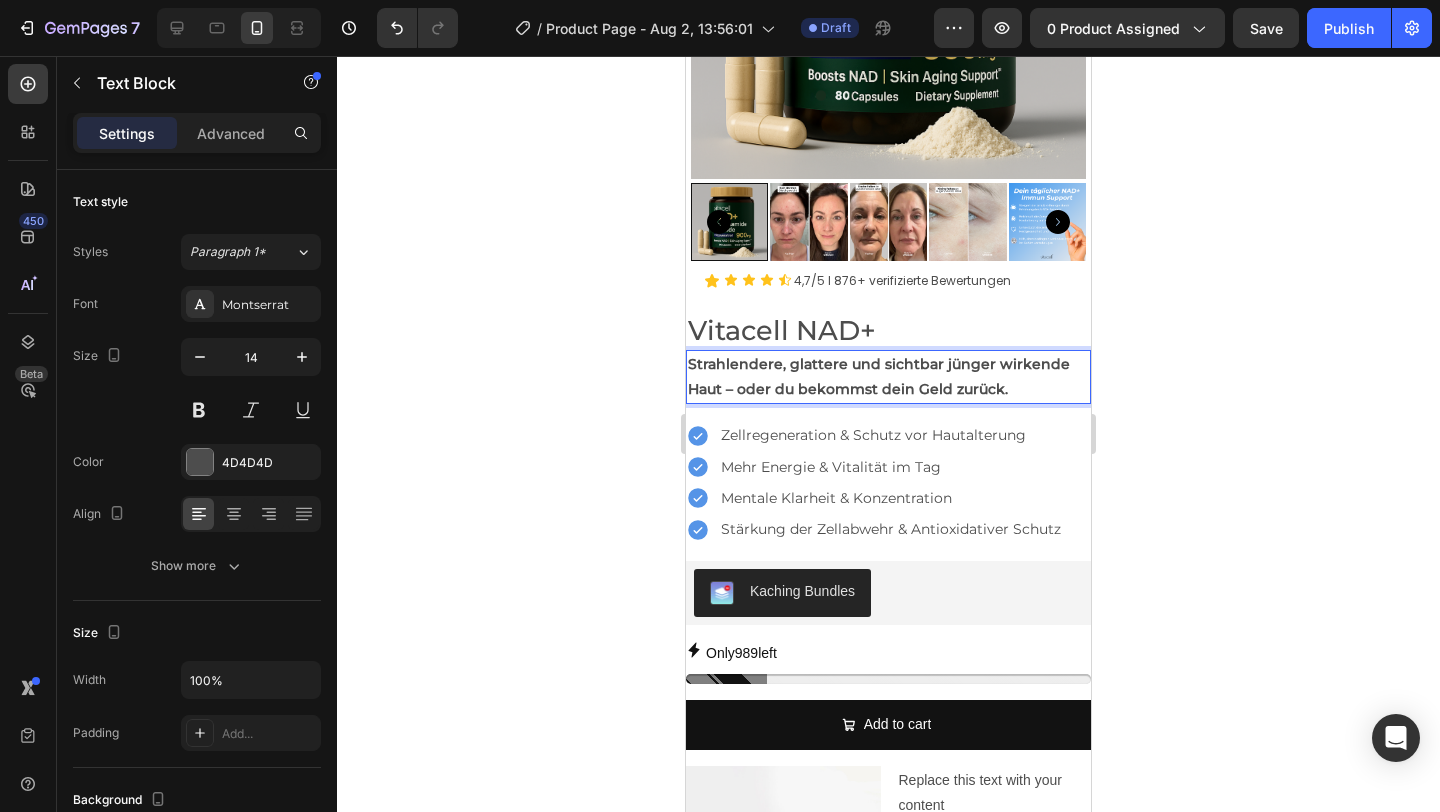 click 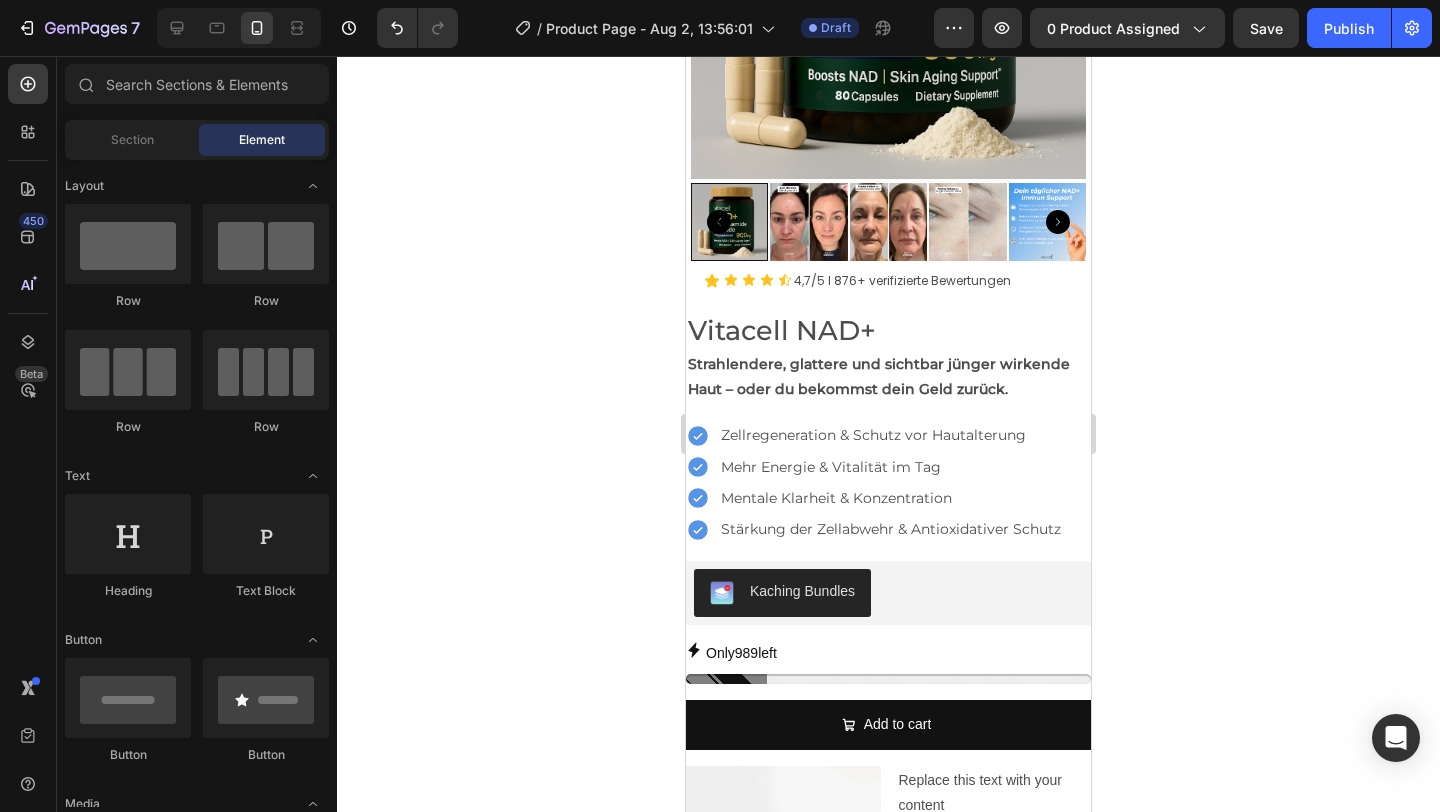 click 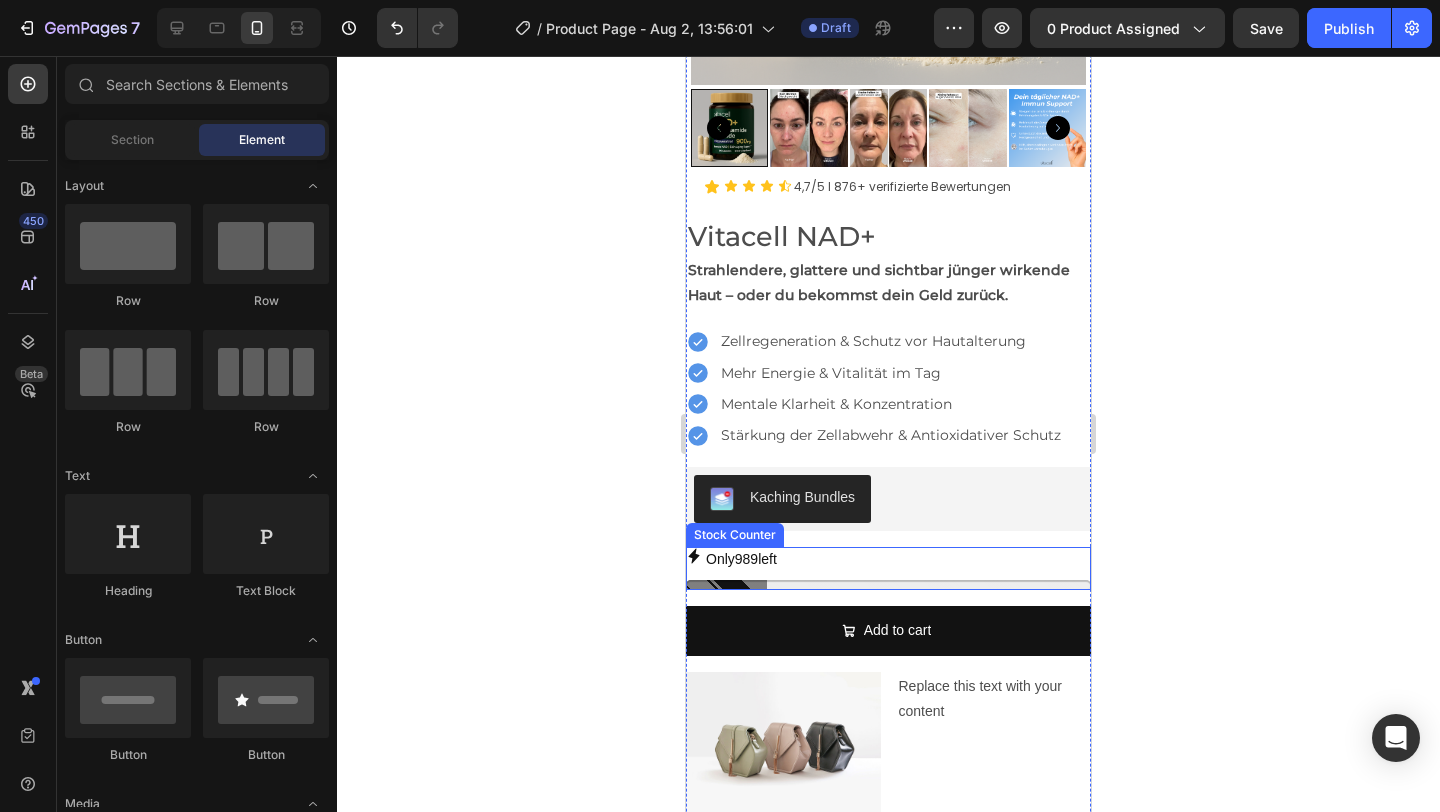 scroll, scrollTop: 495, scrollLeft: 0, axis: vertical 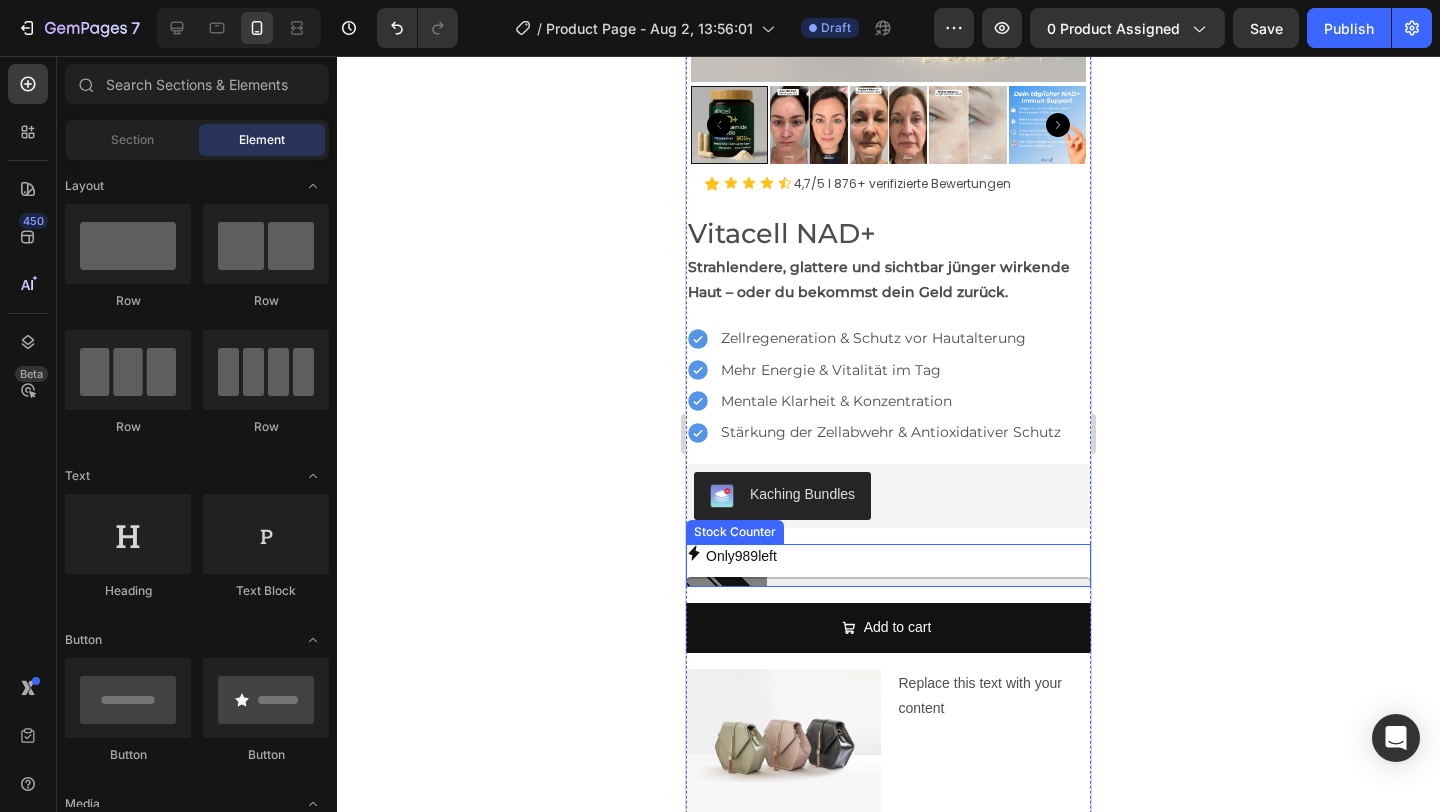 click on "Only  989  left" at bounding box center (741, 556) 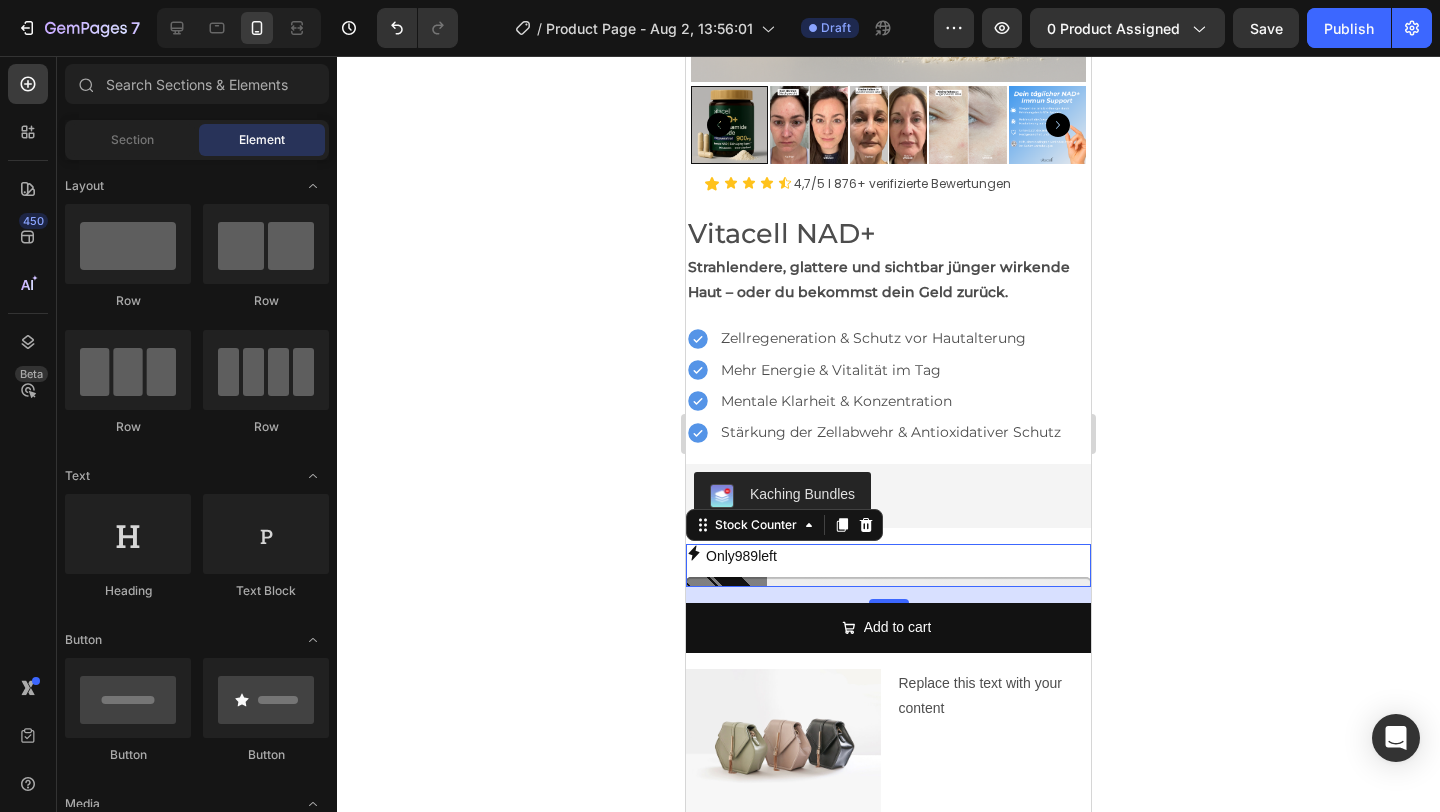 click on "Only  989  left" at bounding box center (741, 556) 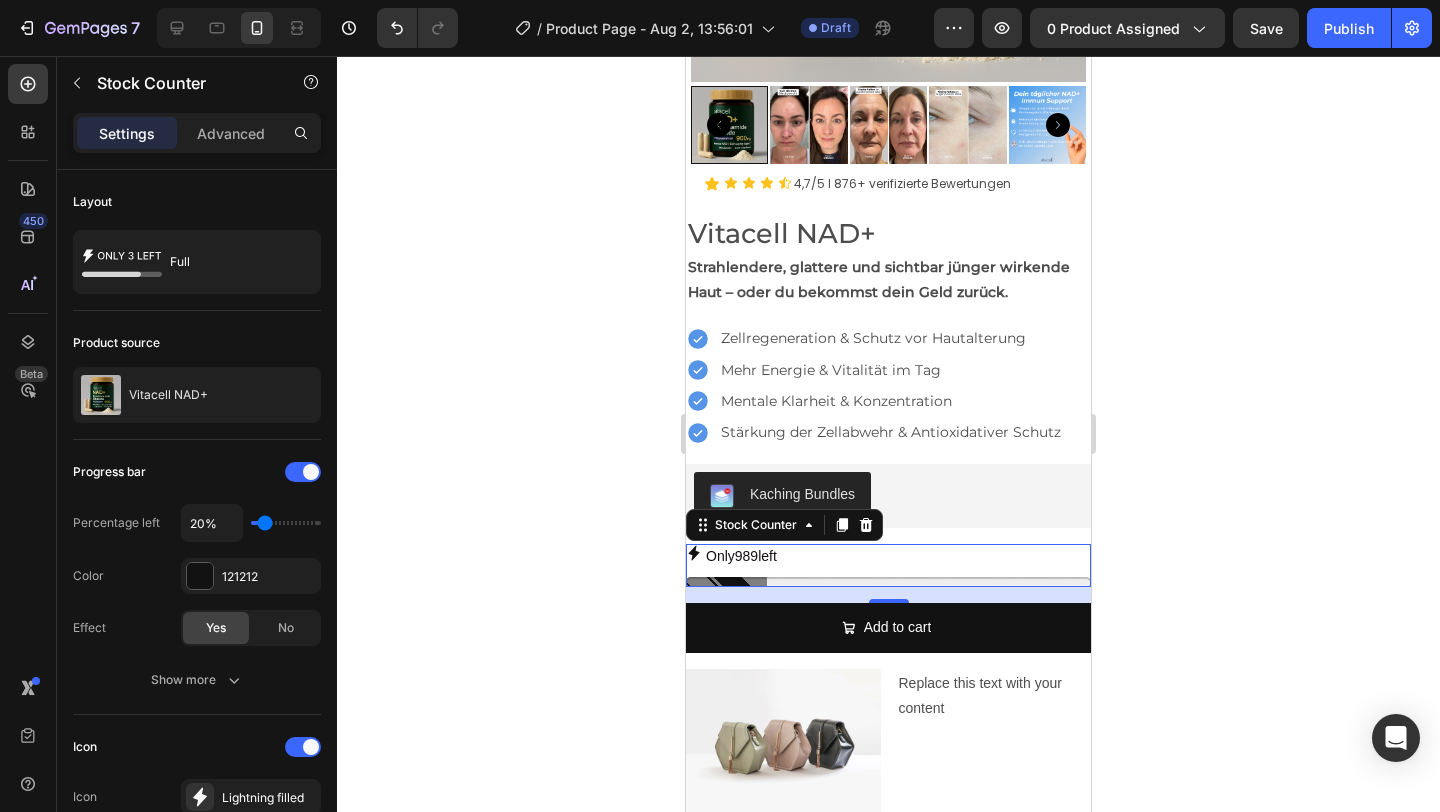 click on "Only  989  left" at bounding box center (741, 556) 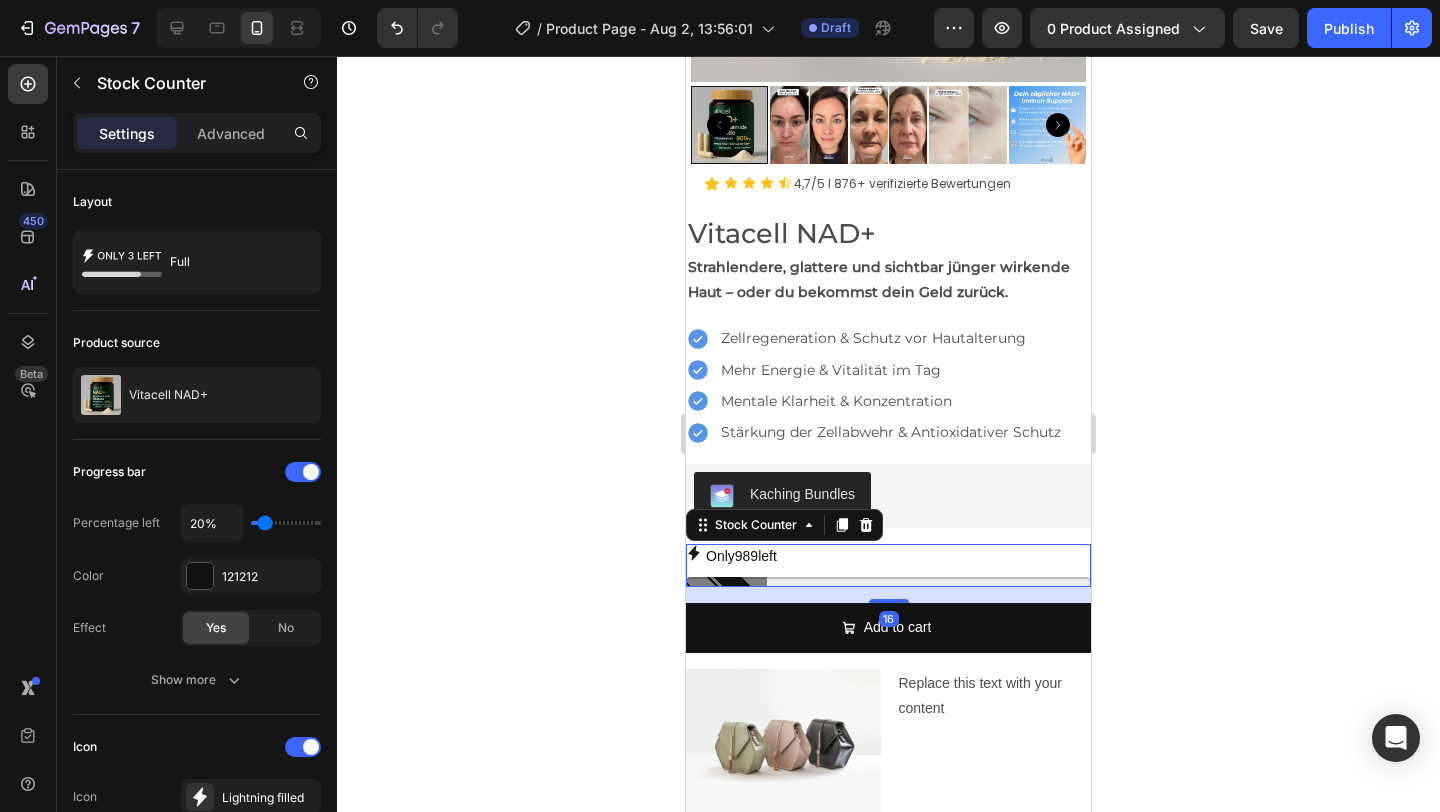 click on "989" at bounding box center (746, 556) 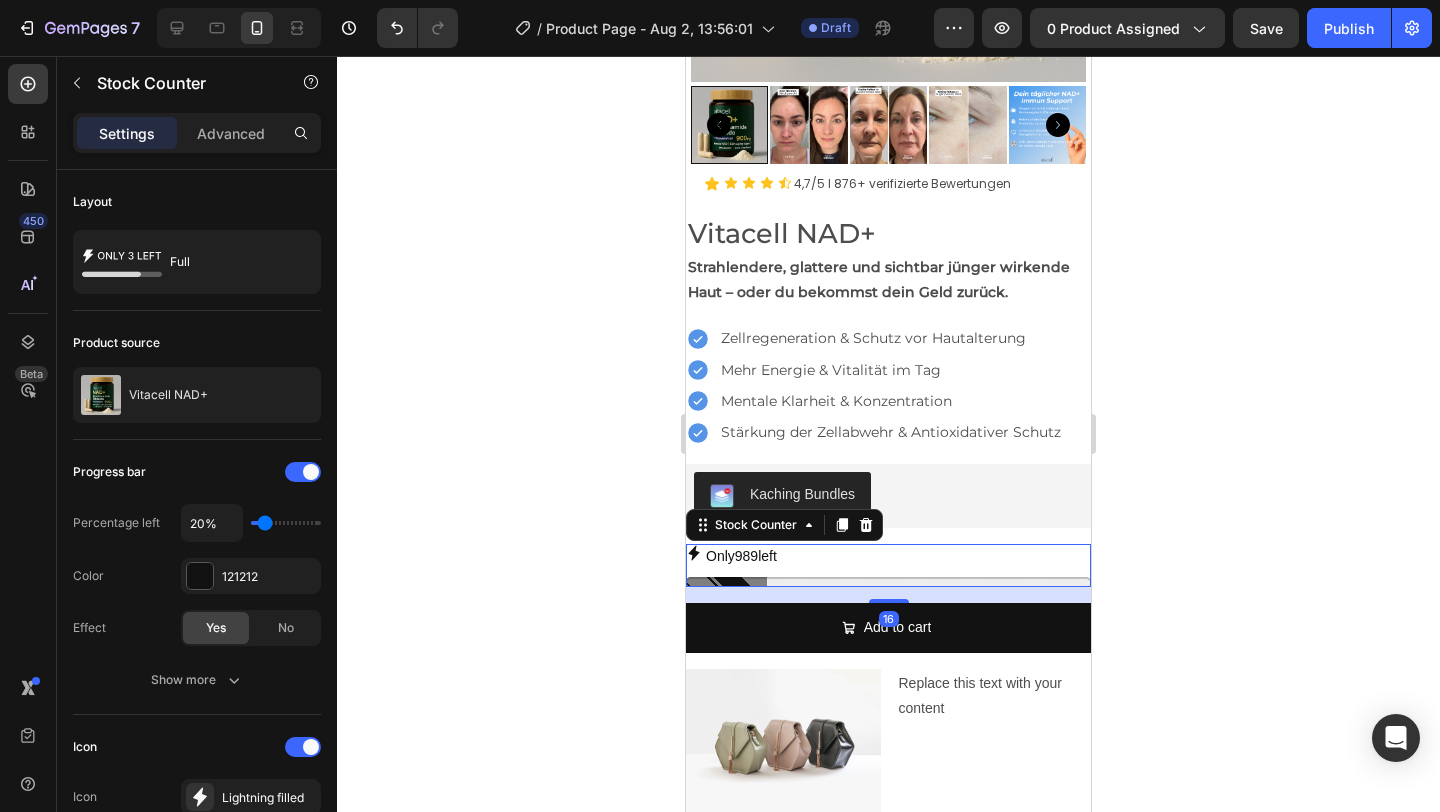click on "989" at bounding box center [746, 556] 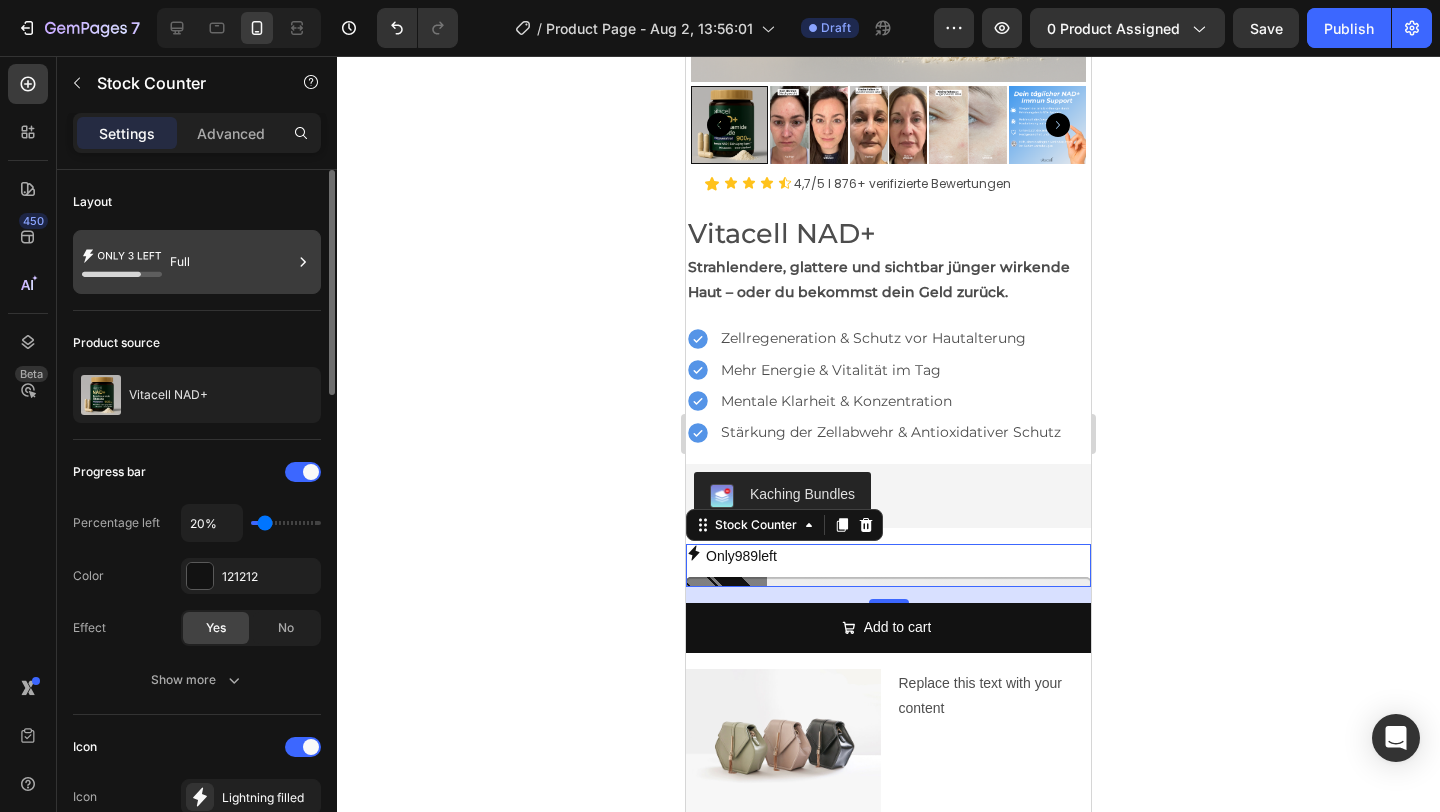 click on "Full" at bounding box center (231, 262) 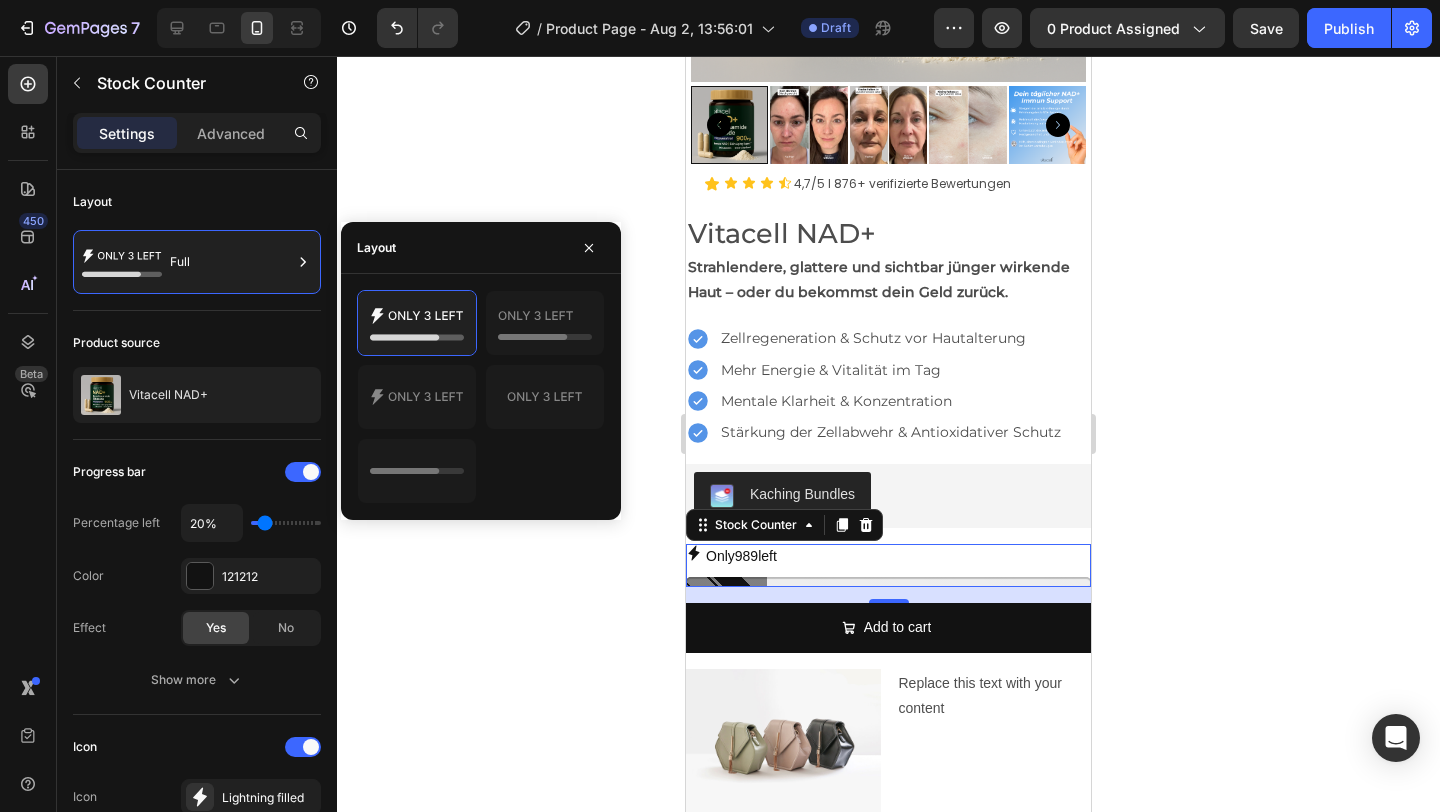 click 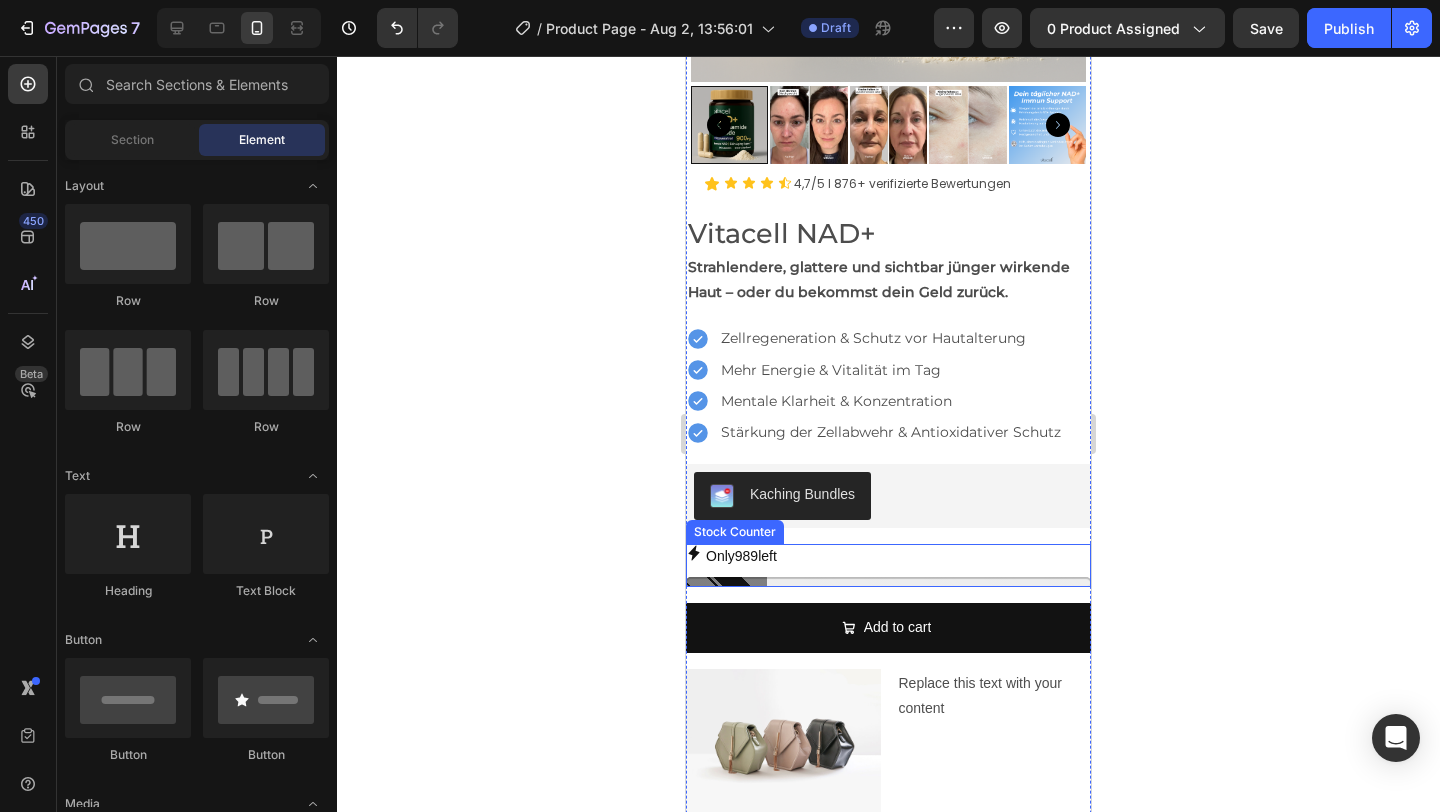 click on "Only  989  left" at bounding box center [741, 556] 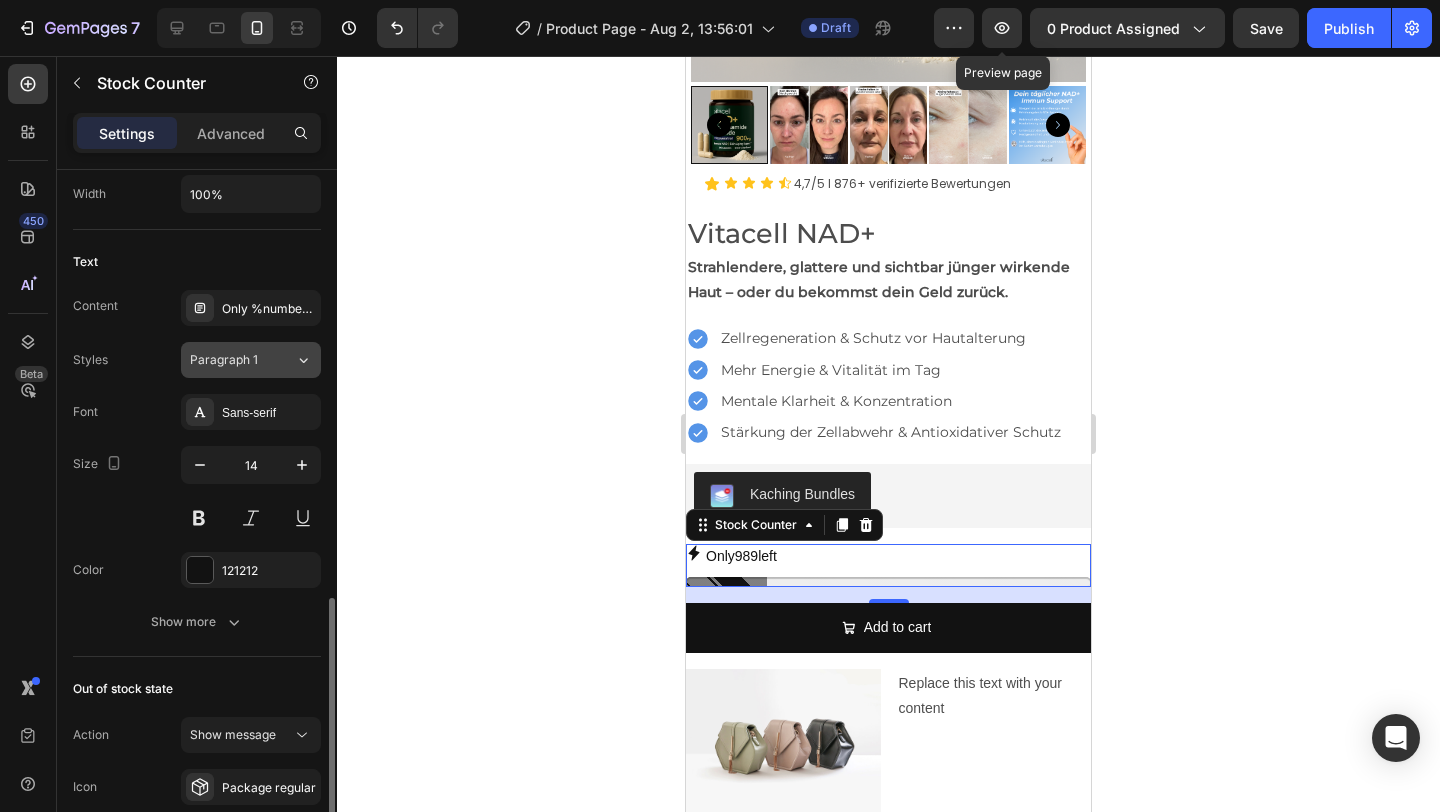scroll, scrollTop: 985, scrollLeft: 0, axis: vertical 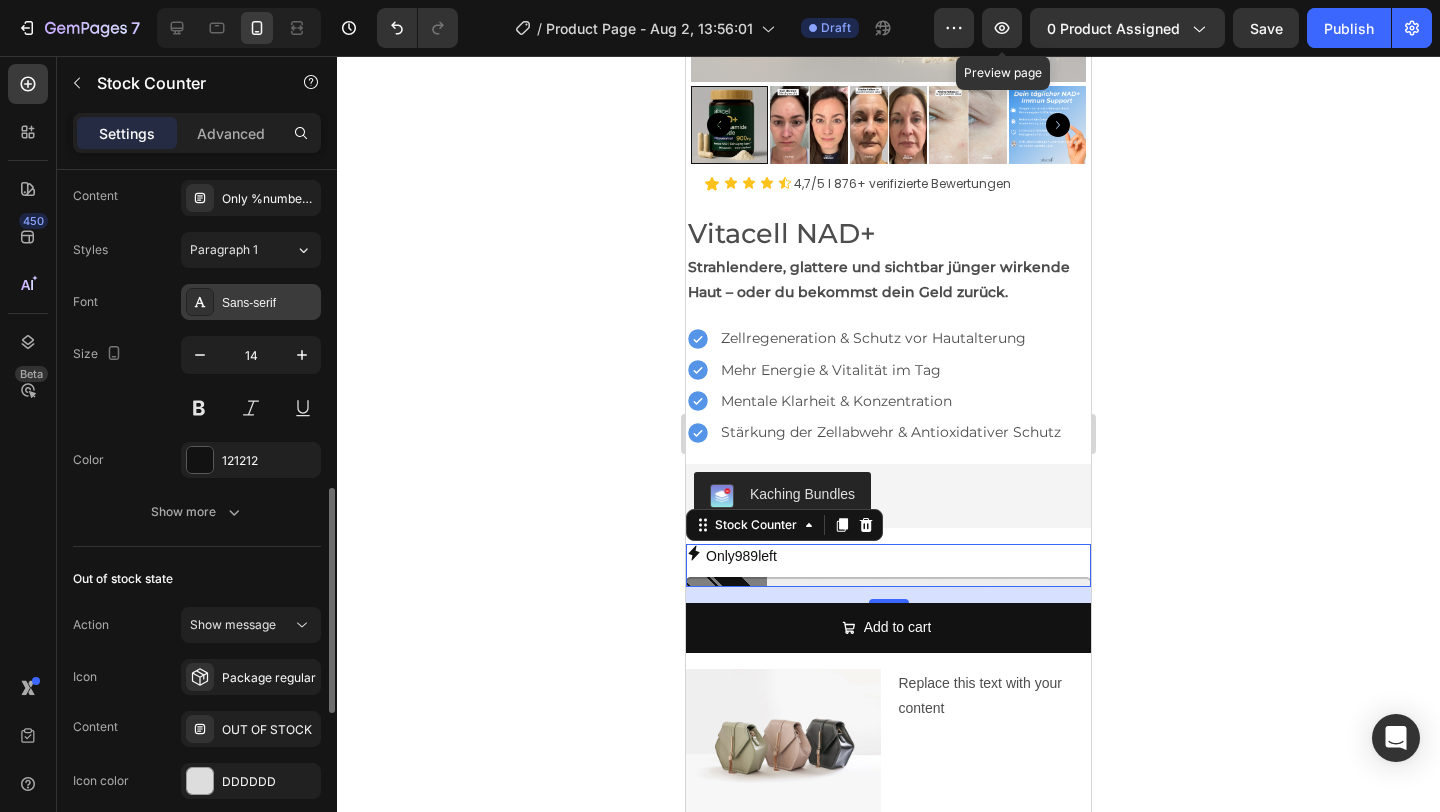 click on "Sans-serif" at bounding box center (269, 303) 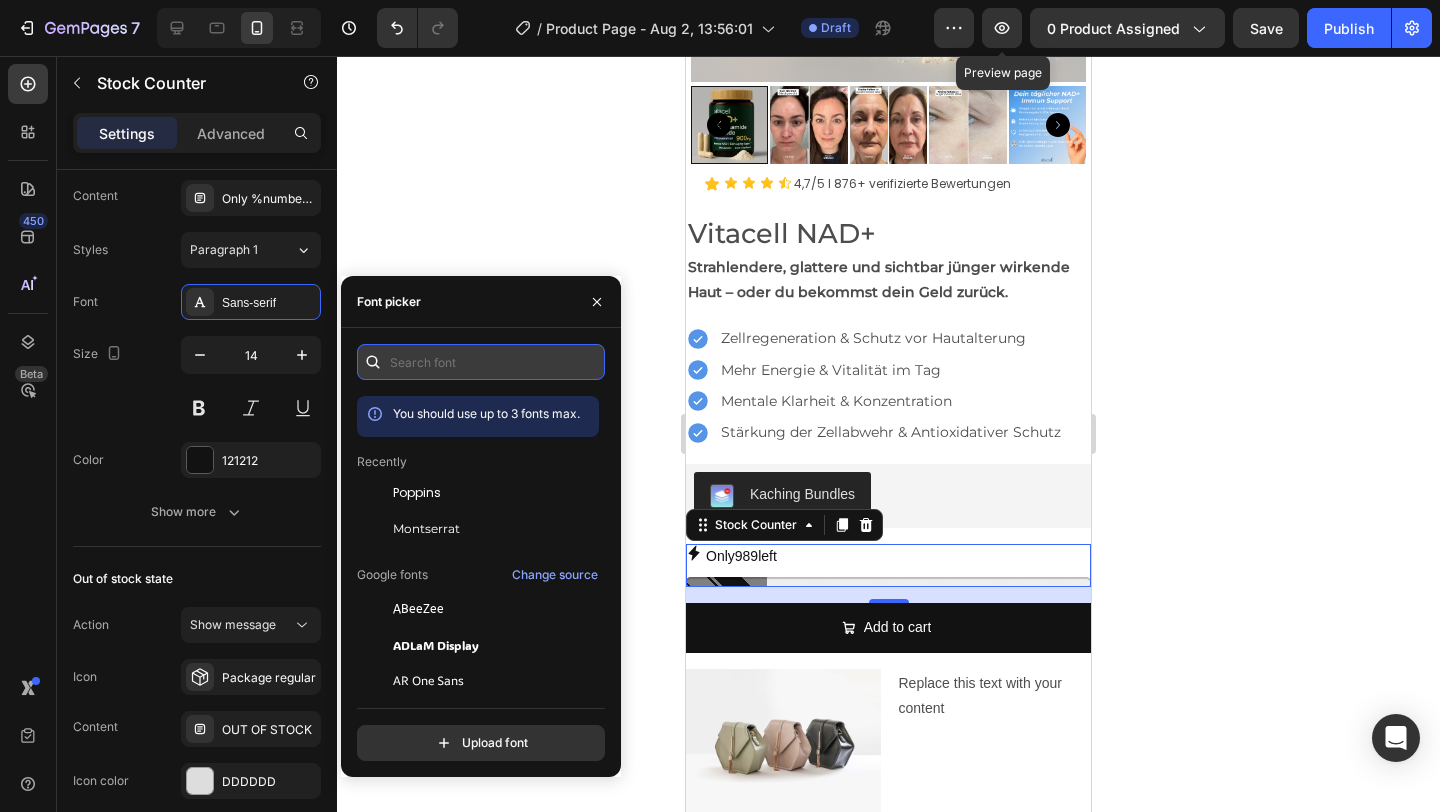 click at bounding box center [481, 362] 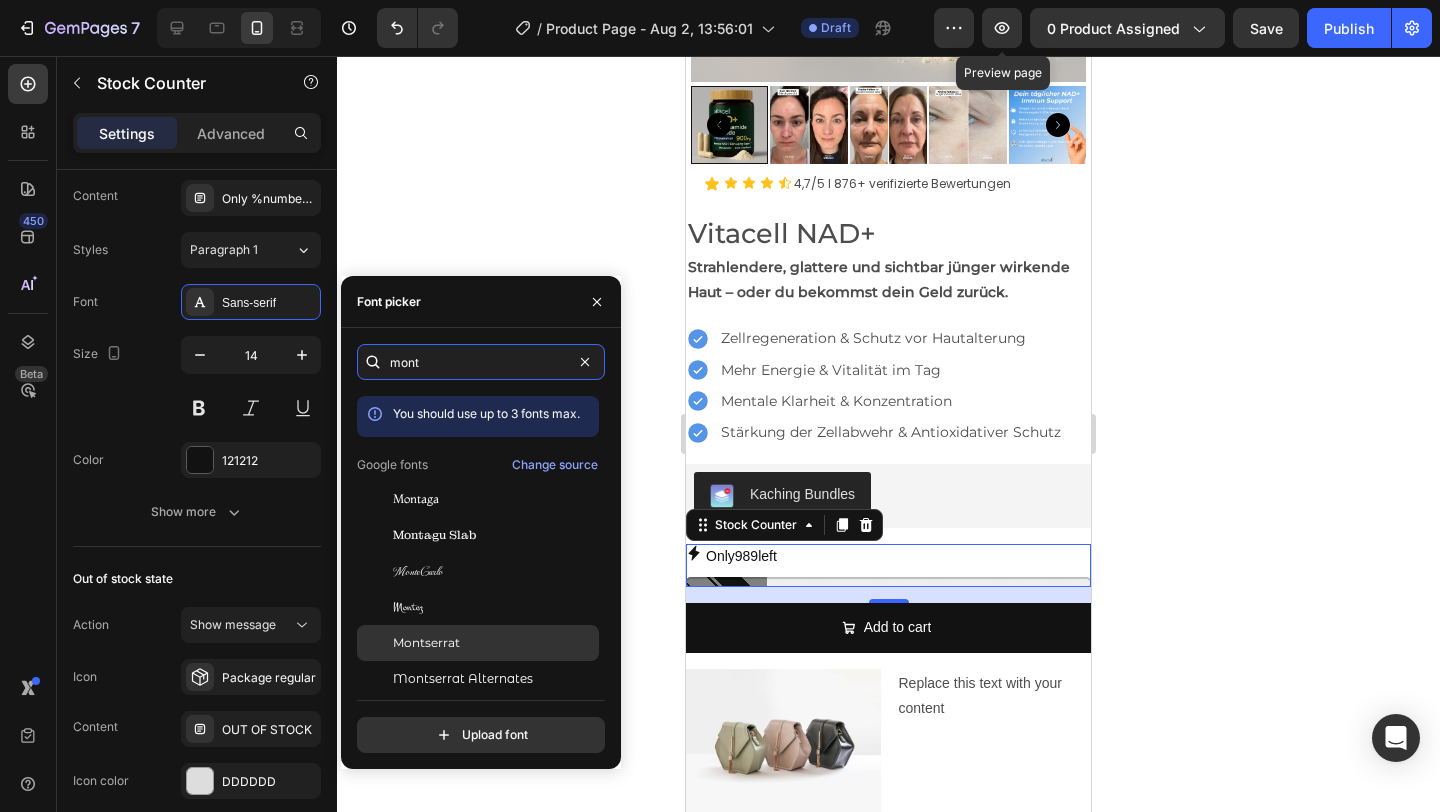 type on "mont" 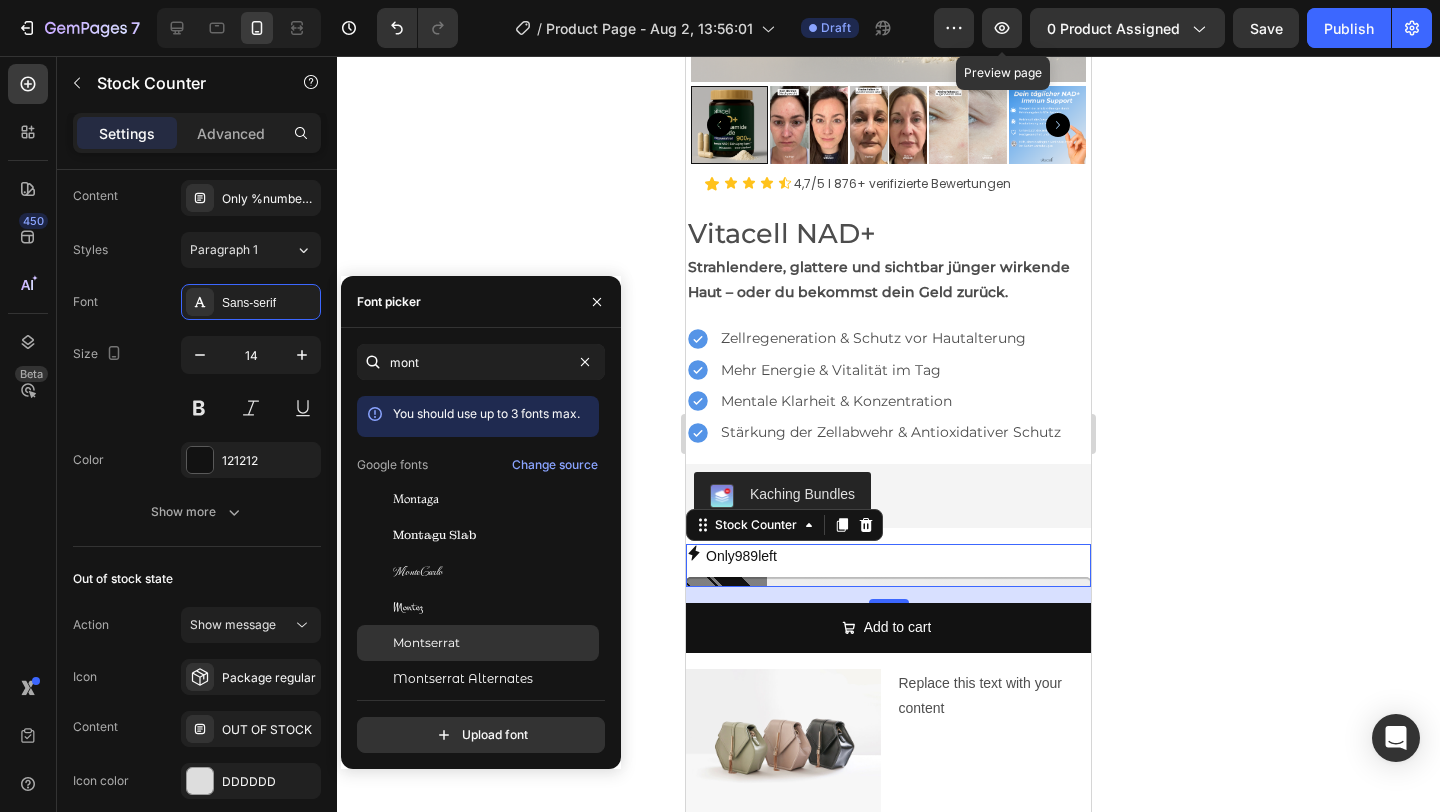 click on "Montserrat" at bounding box center (426, 643) 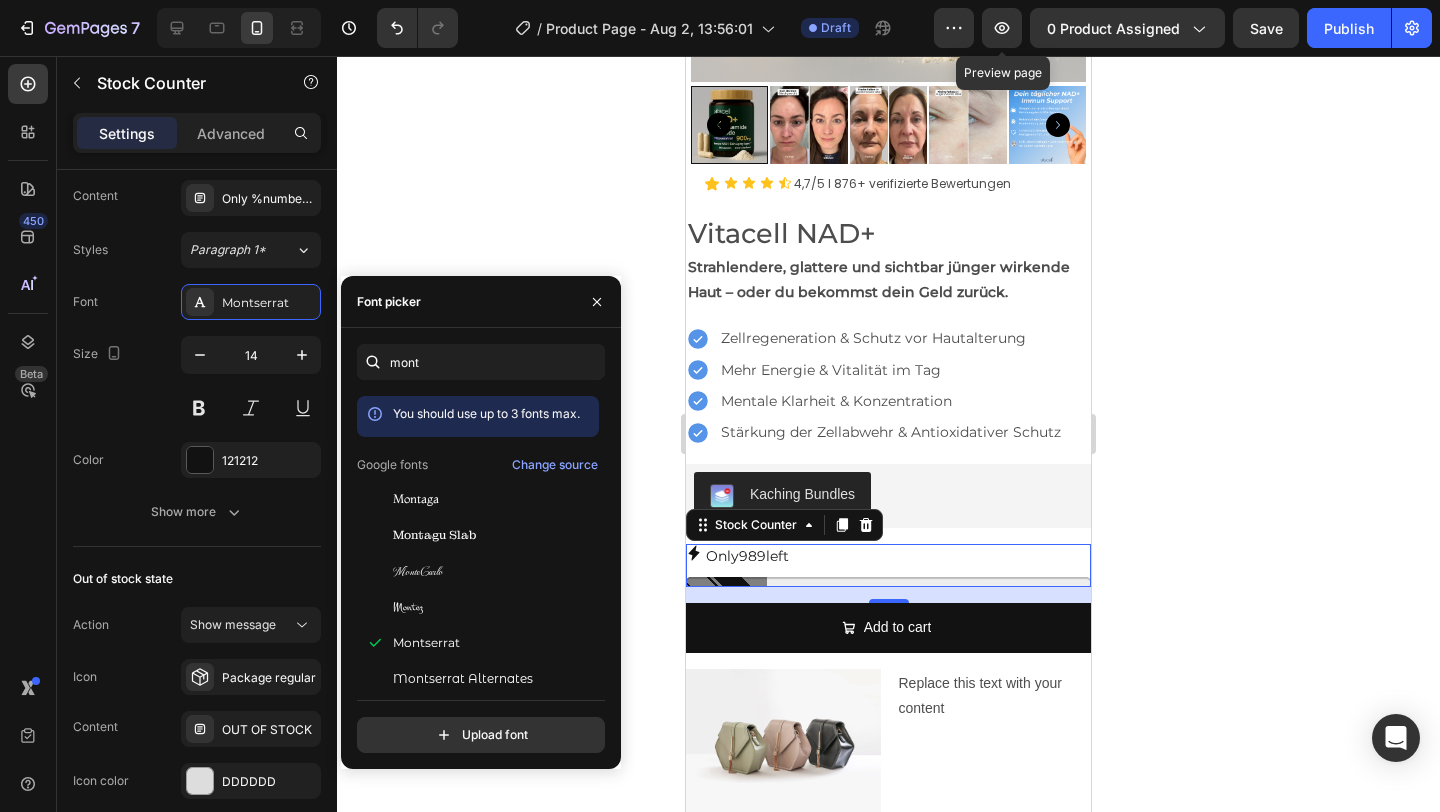 click 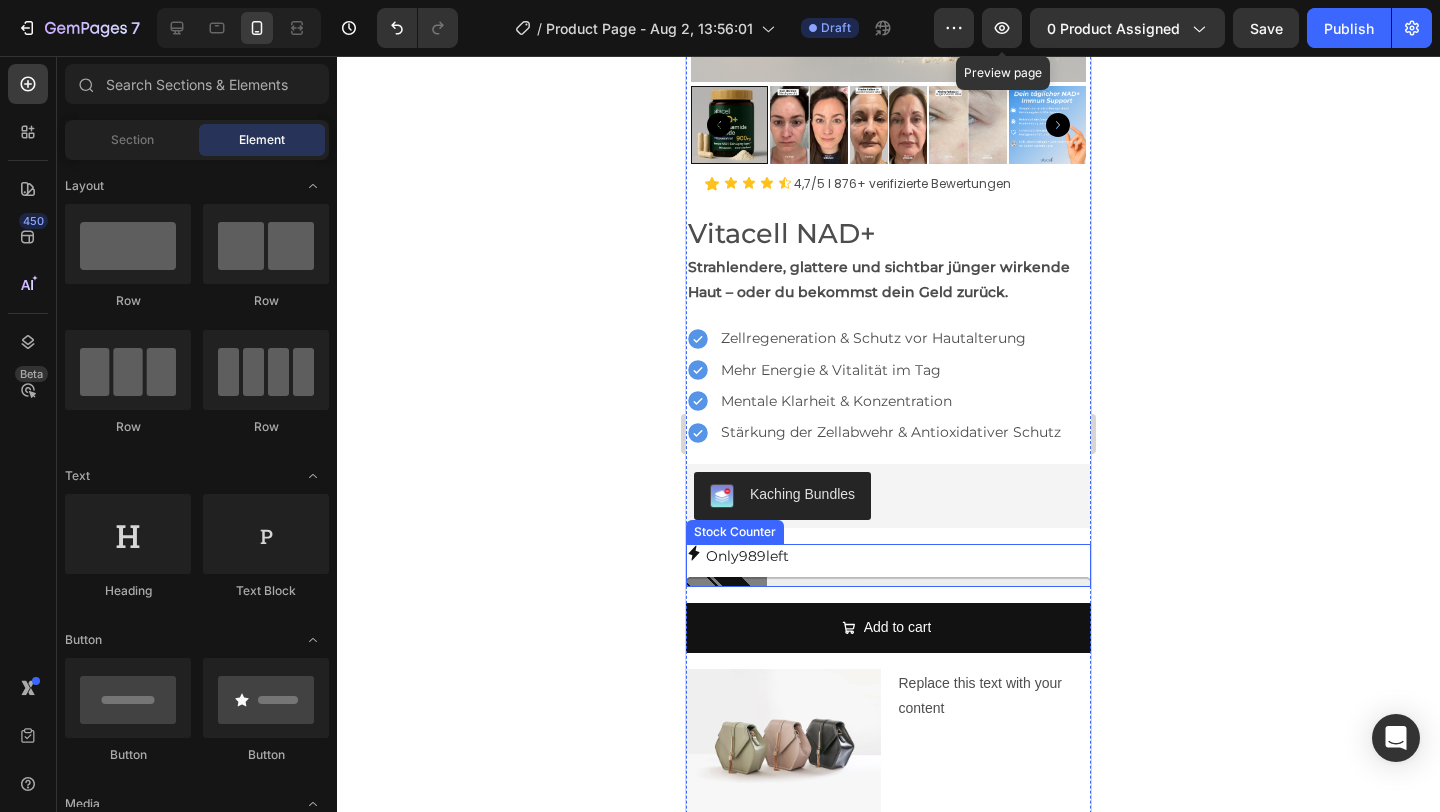 click on "Only  989  left" at bounding box center [888, 556] 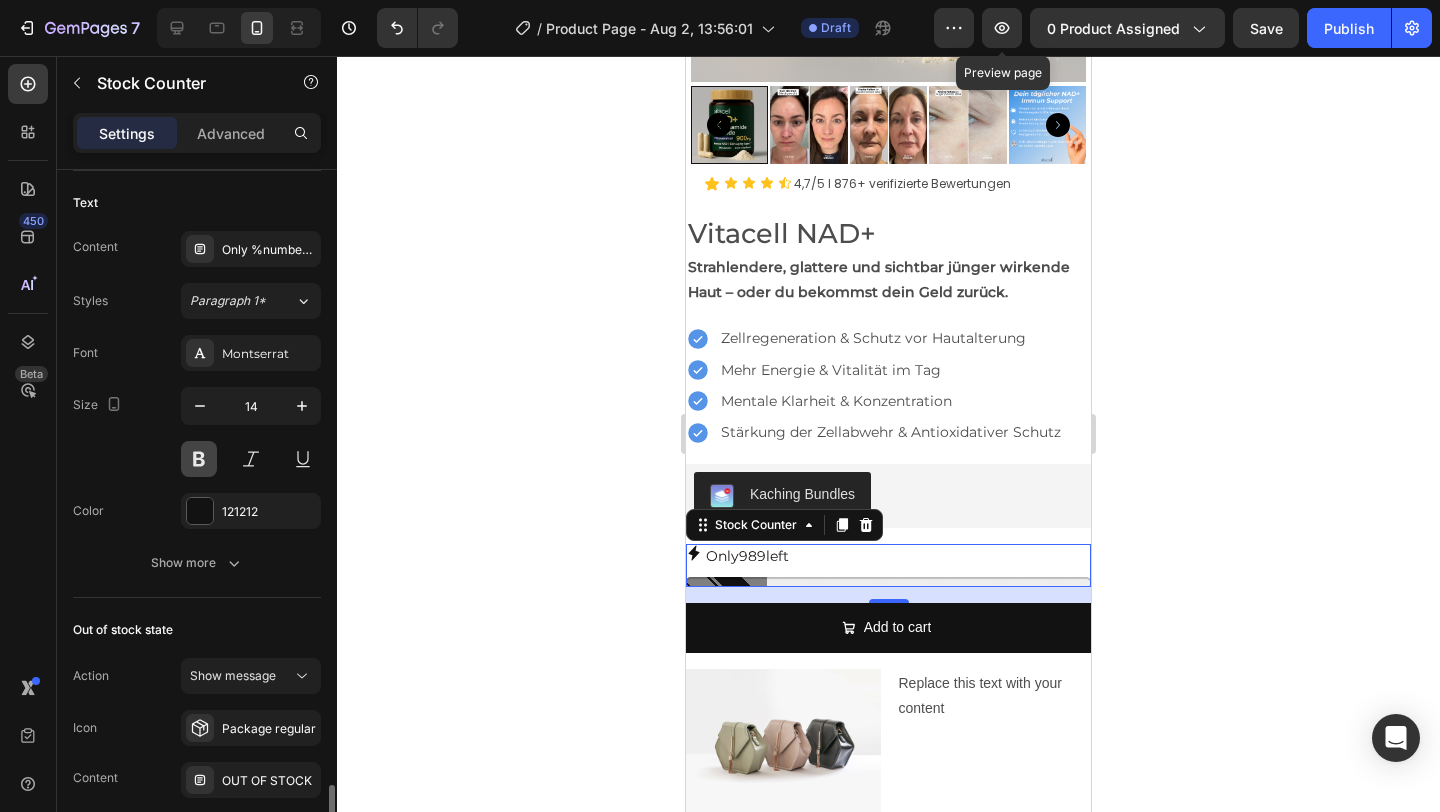 scroll, scrollTop: 1349, scrollLeft: 0, axis: vertical 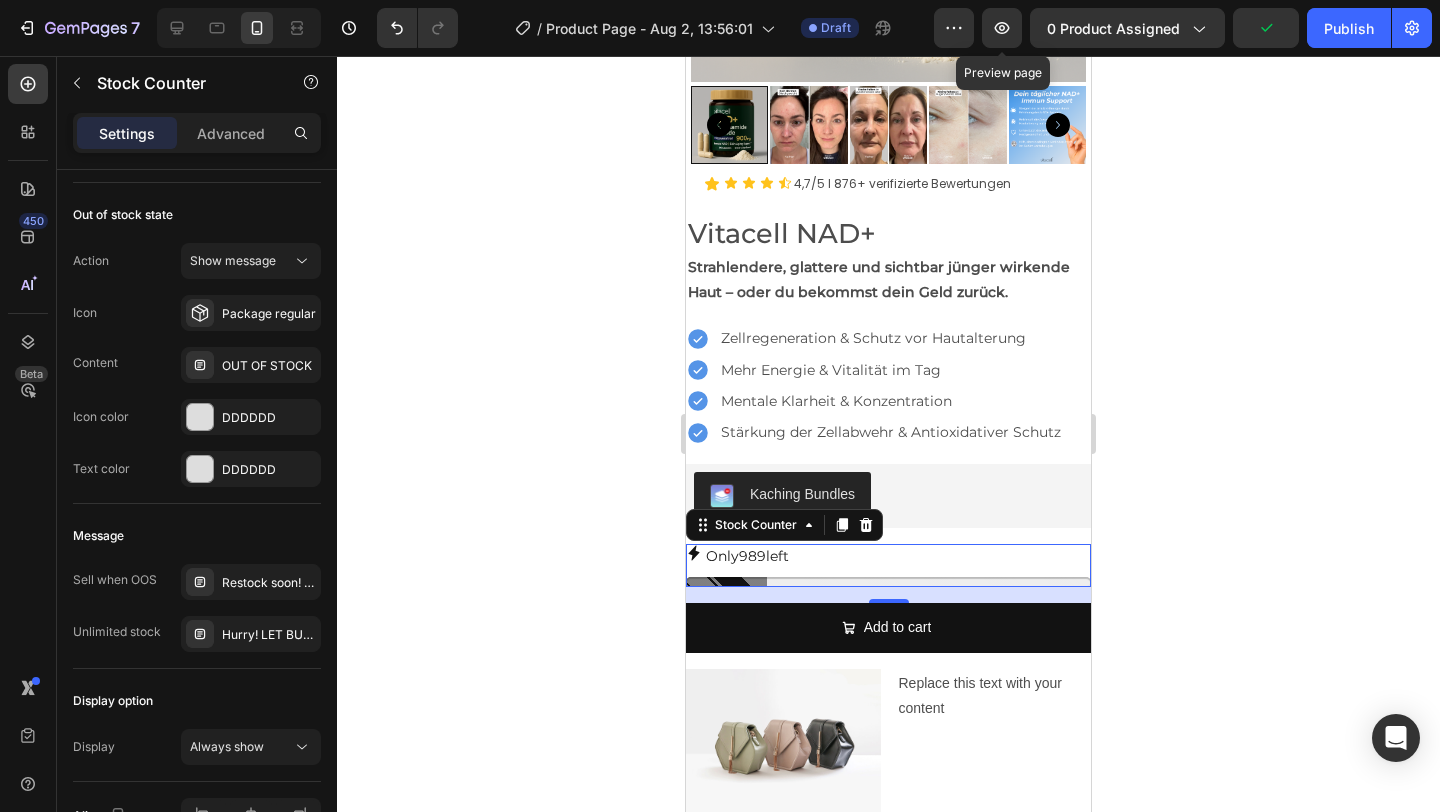 click on "Only  989  left" at bounding box center (747, 556) 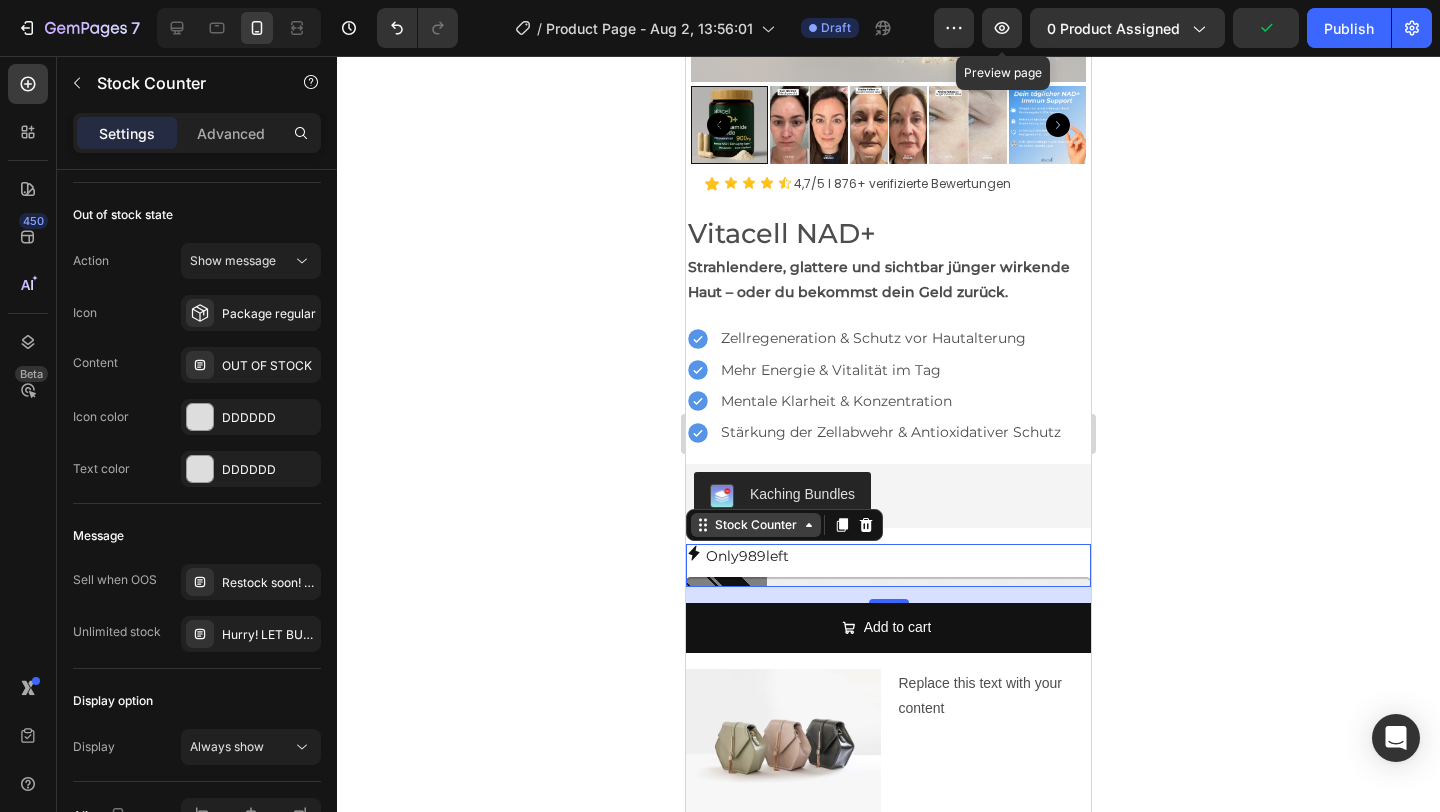 click on "Stock Counter" at bounding box center (756, 525) 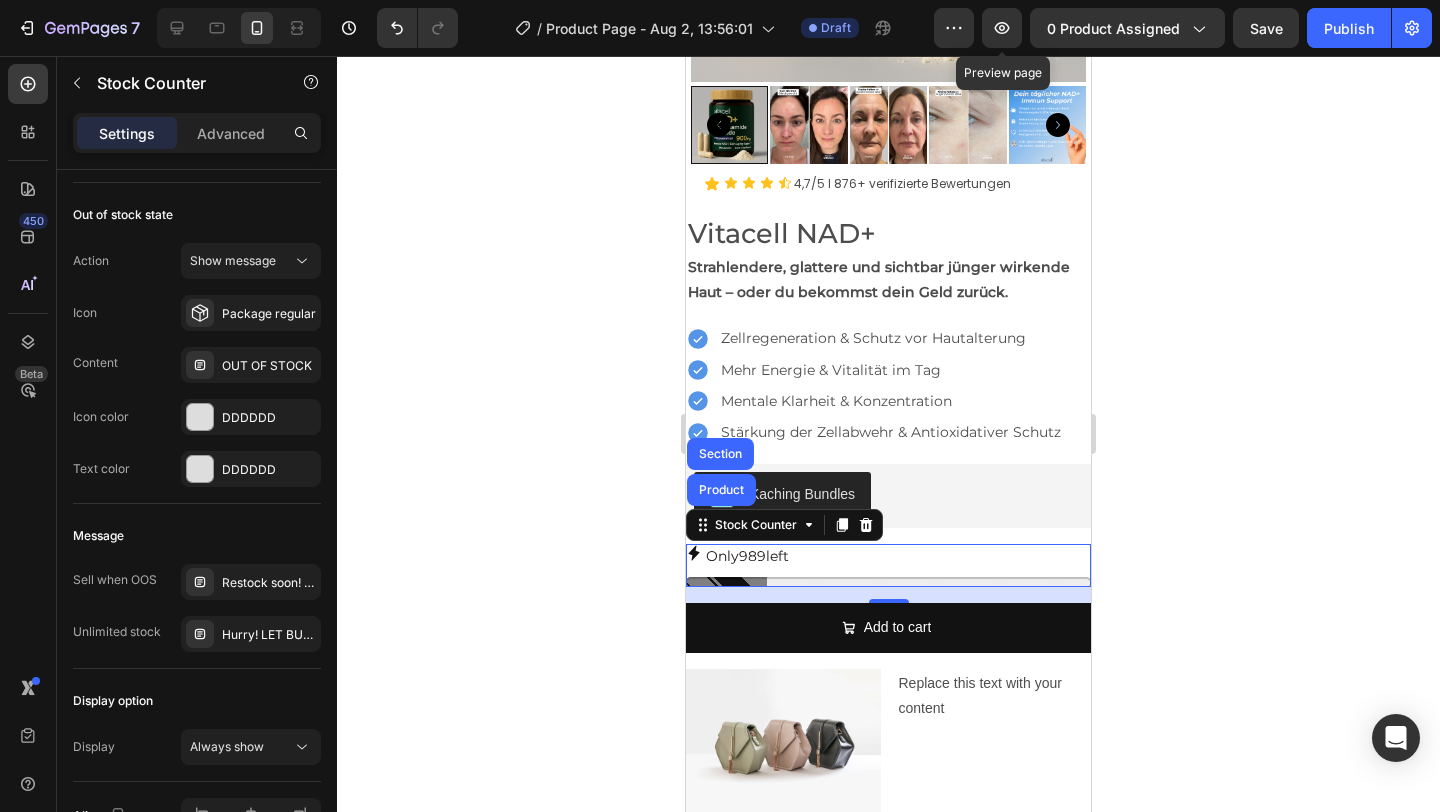 click 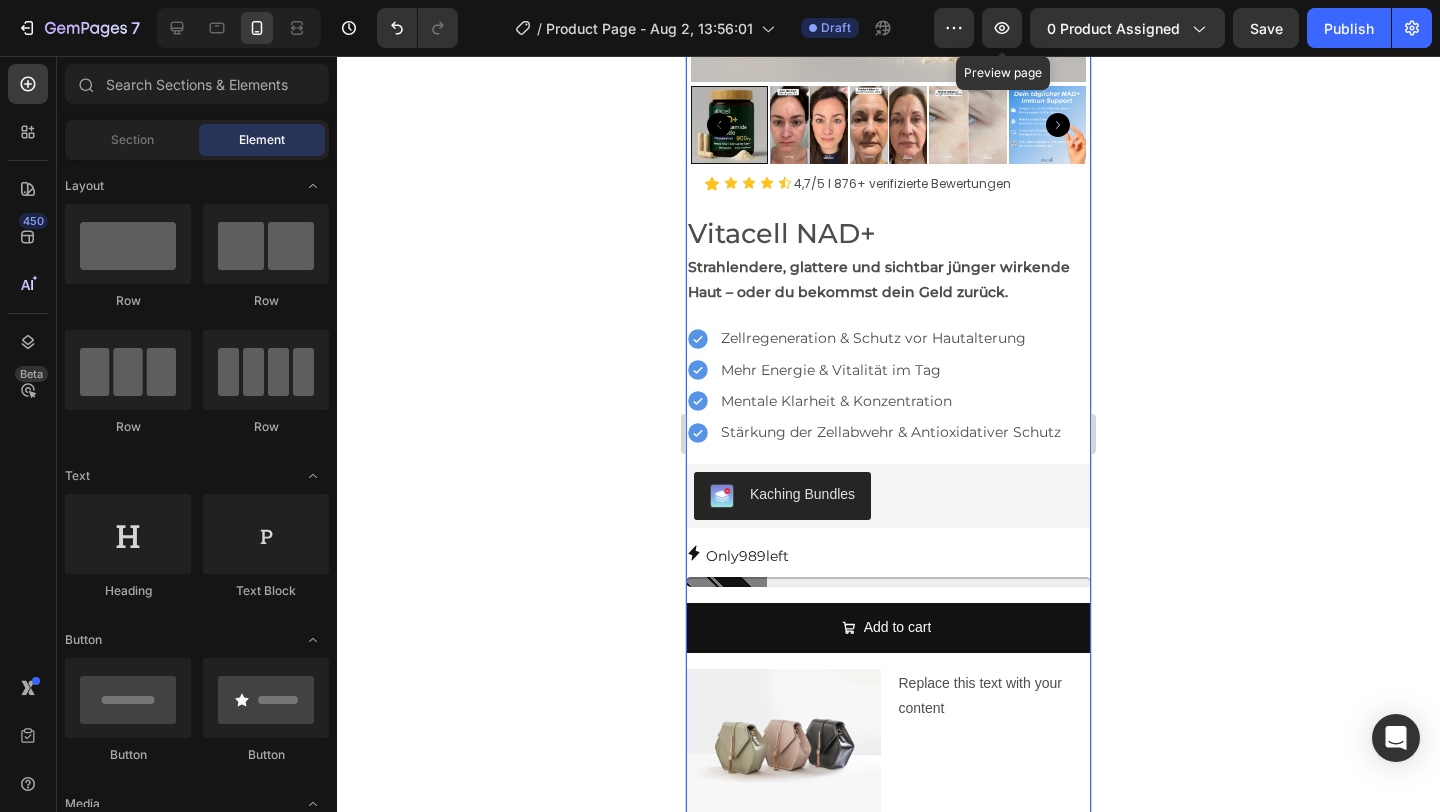 click on "Only  989  left" at bounding box center [888, 556] 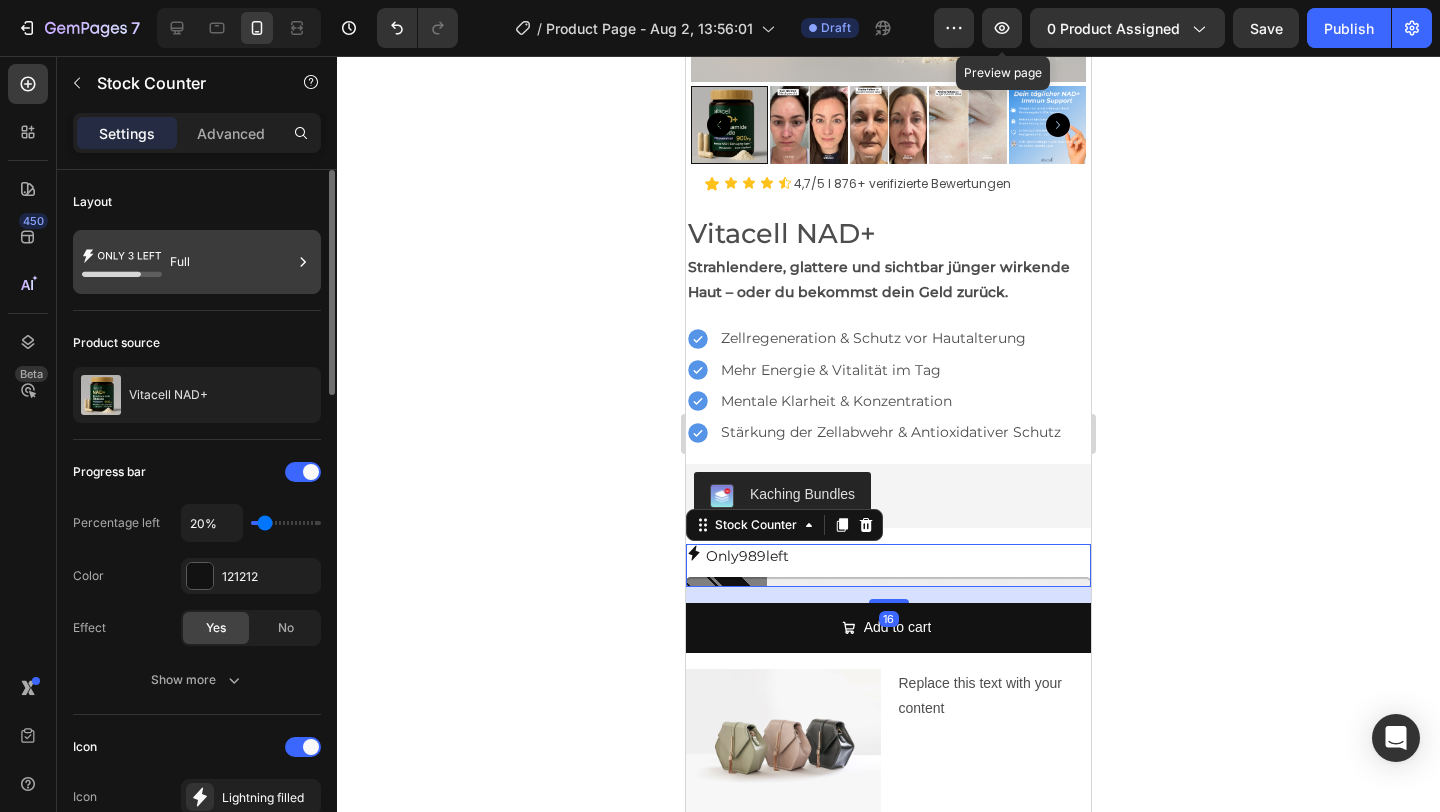 click on "Full" at bounding box center [231, 262] 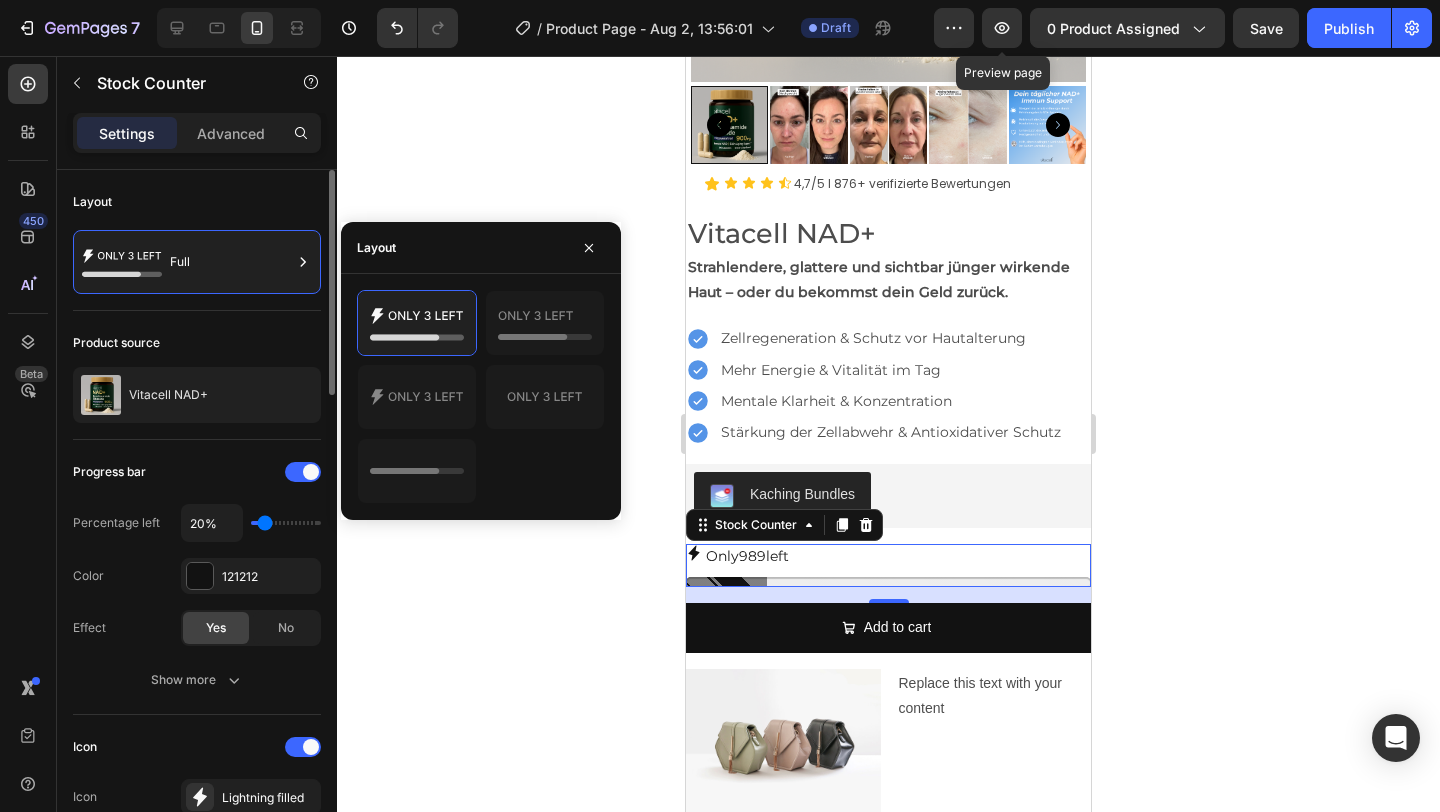 click on "Layout" at bounding box center (197, 202) 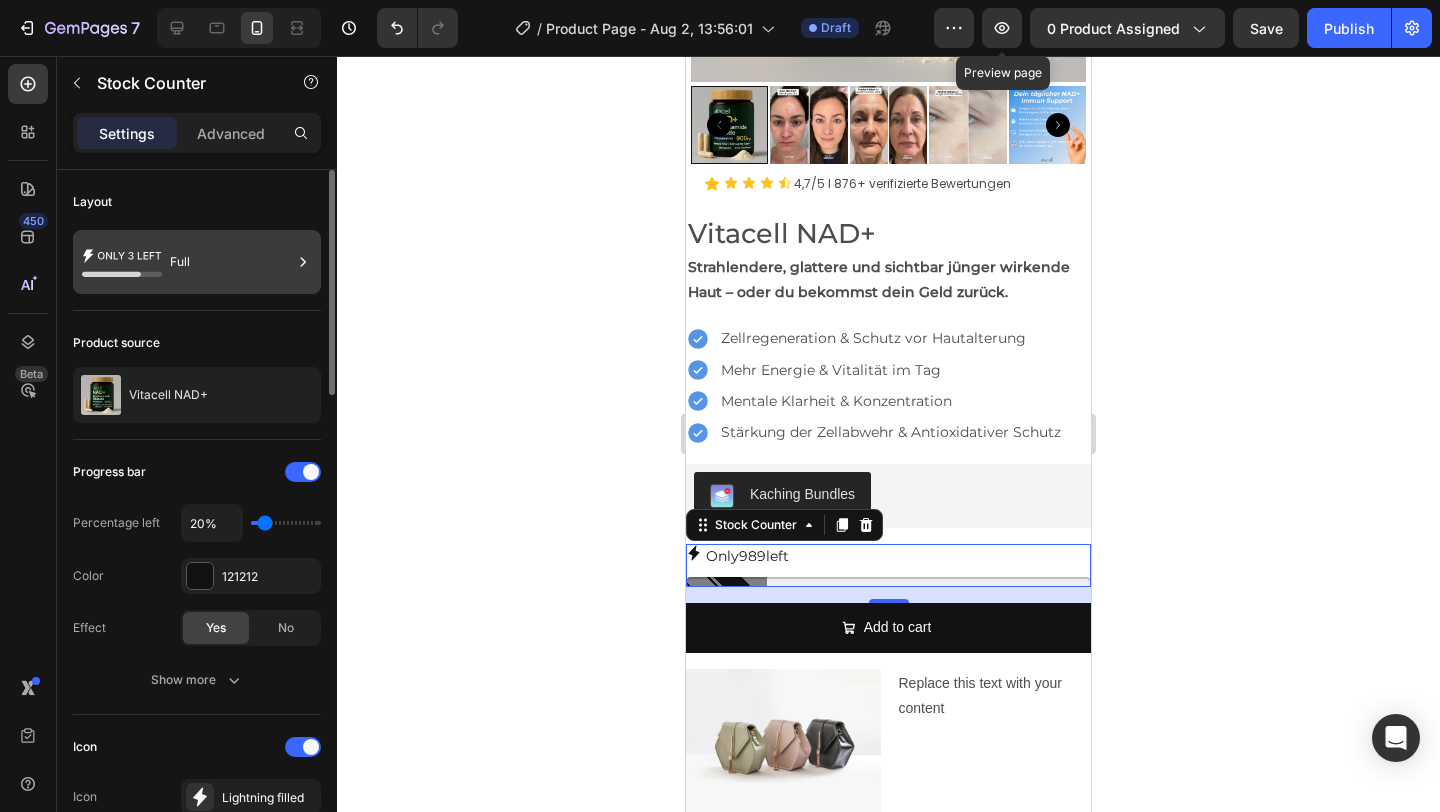 click on "Full" at bounding box center (231, 262) 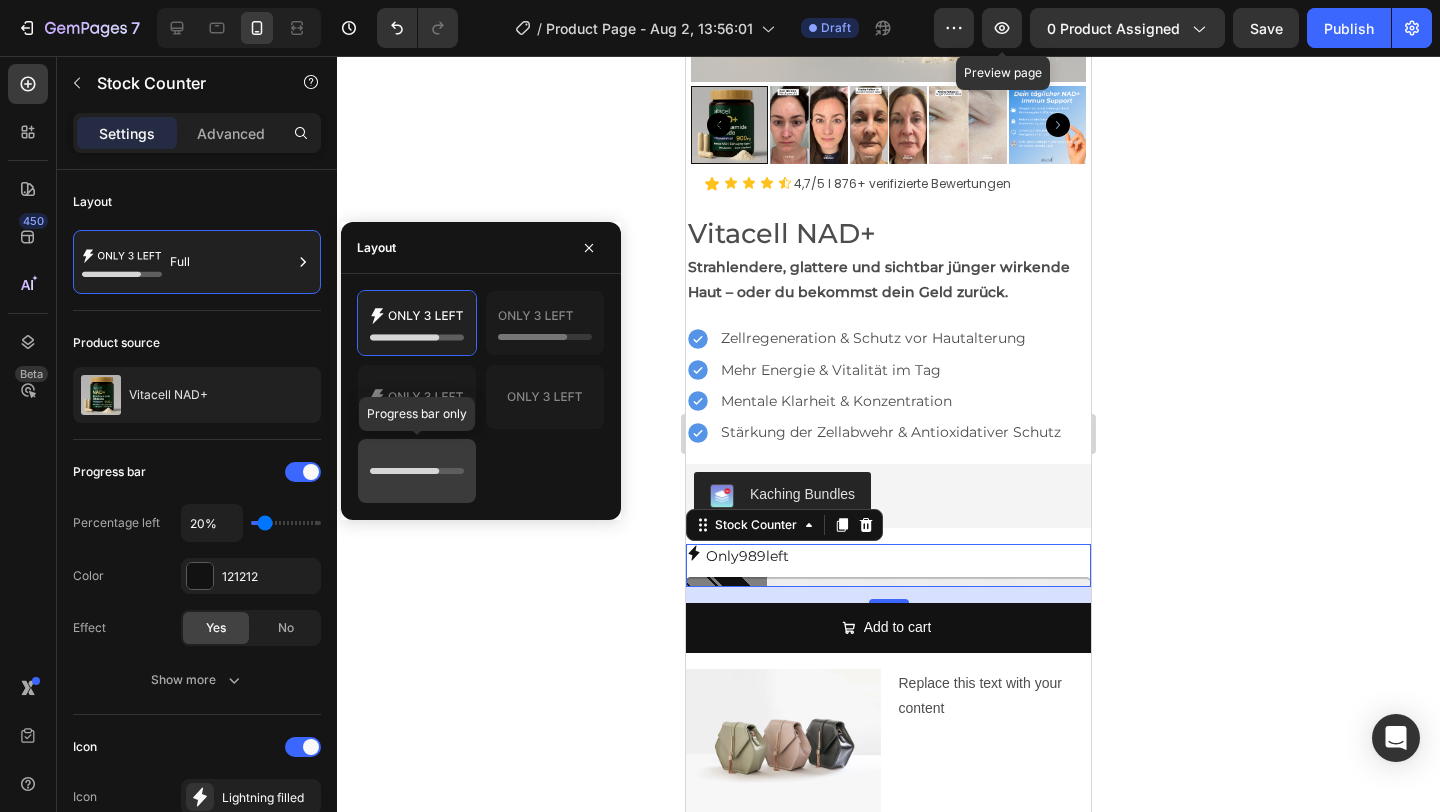 click 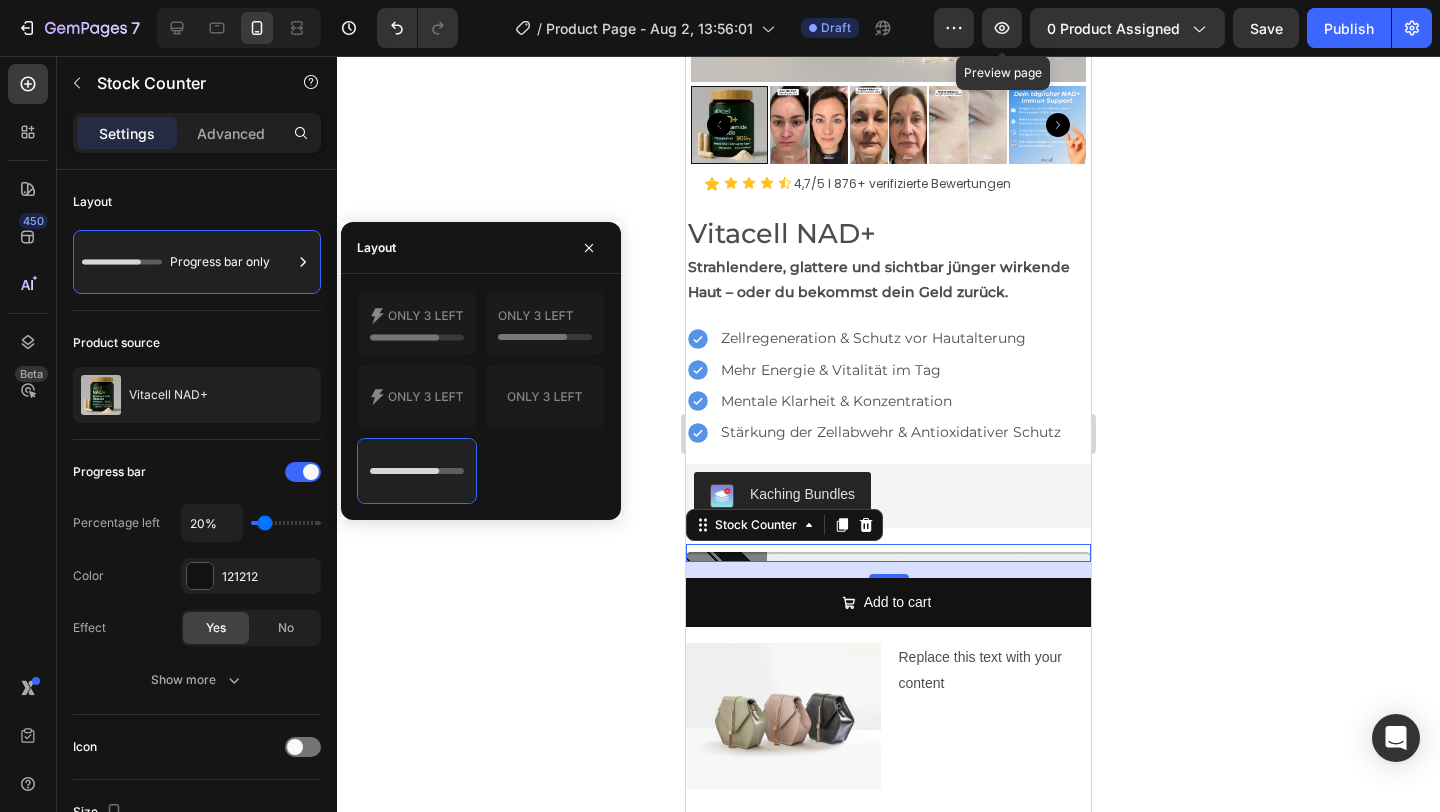 click 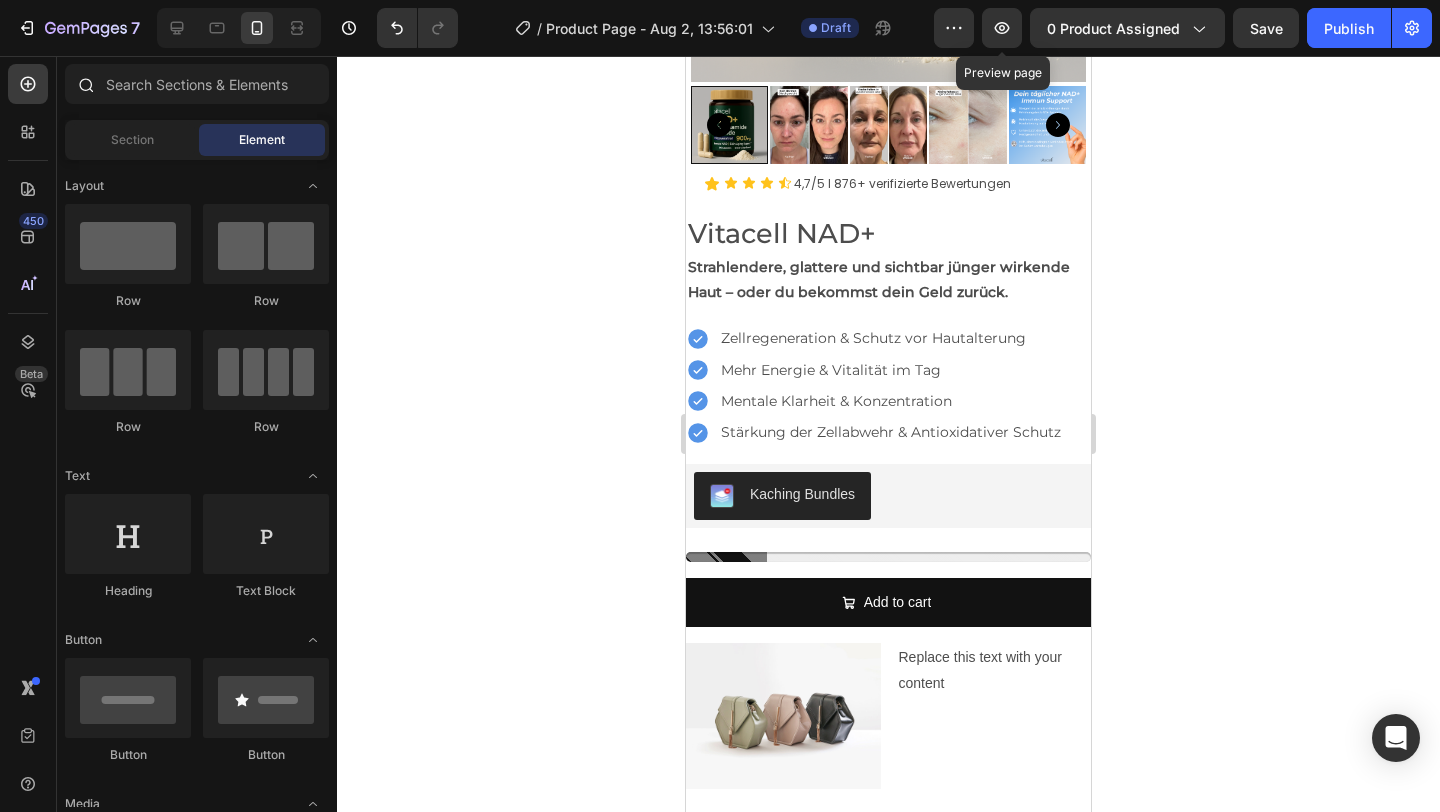 click 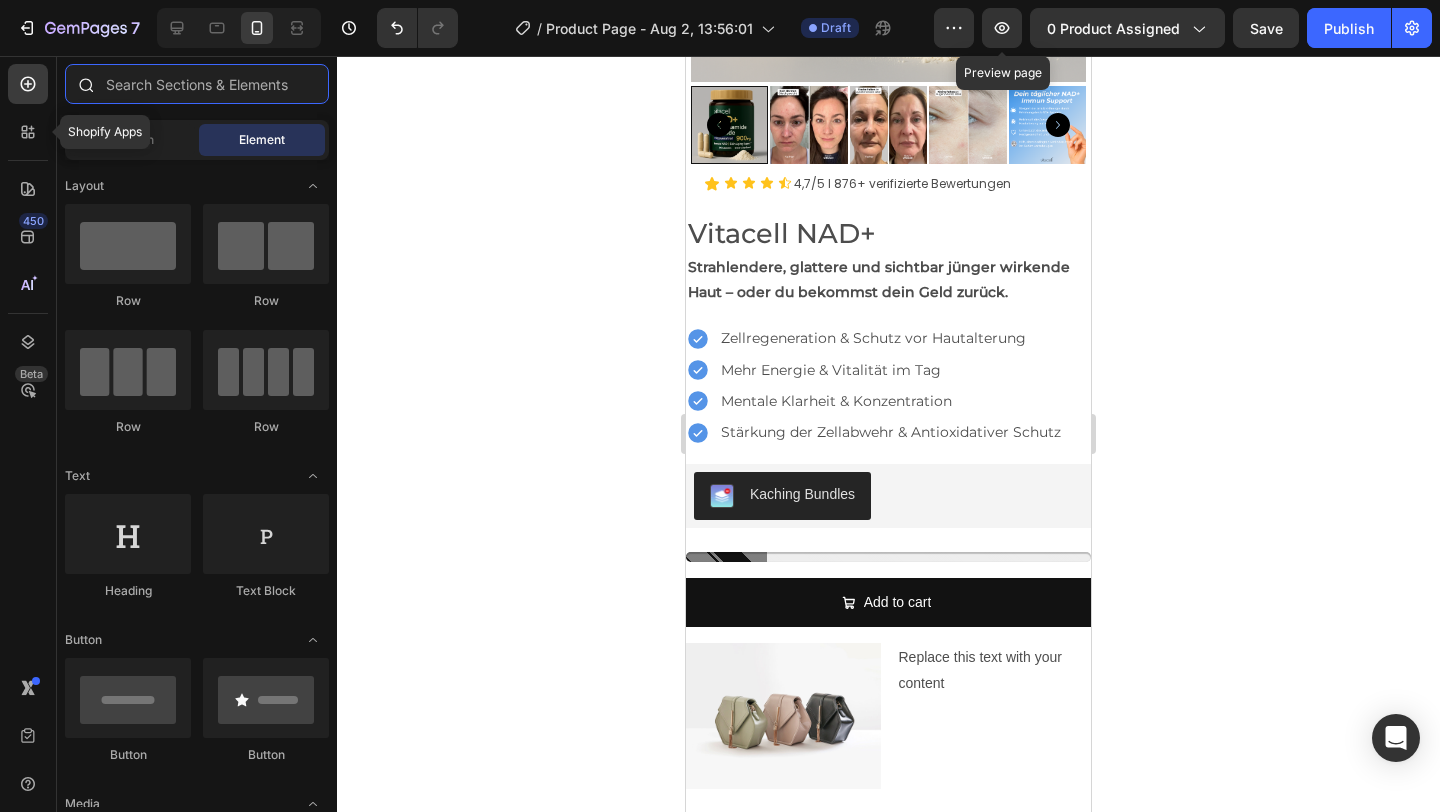 click at bounding box center [197, 84] 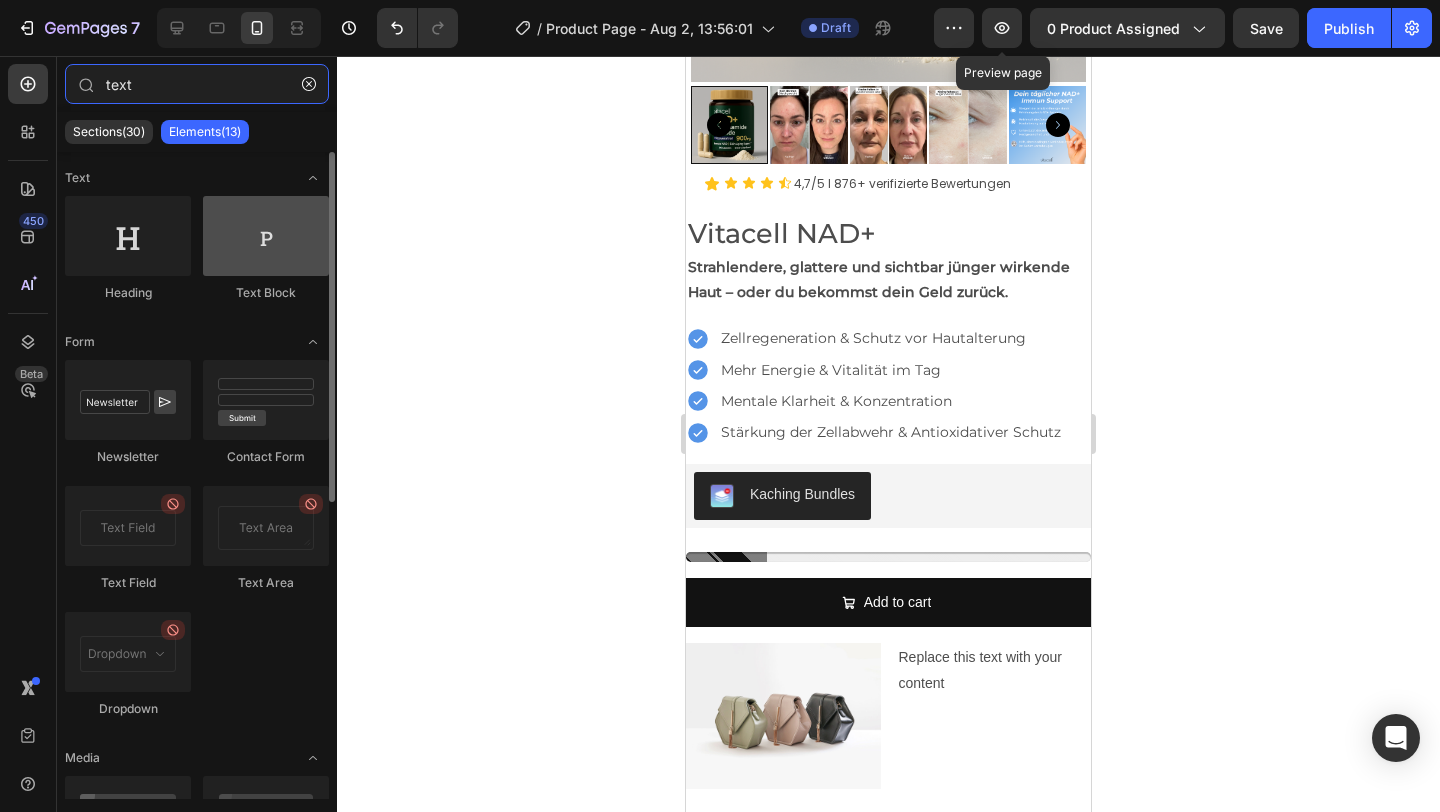 type on "text" 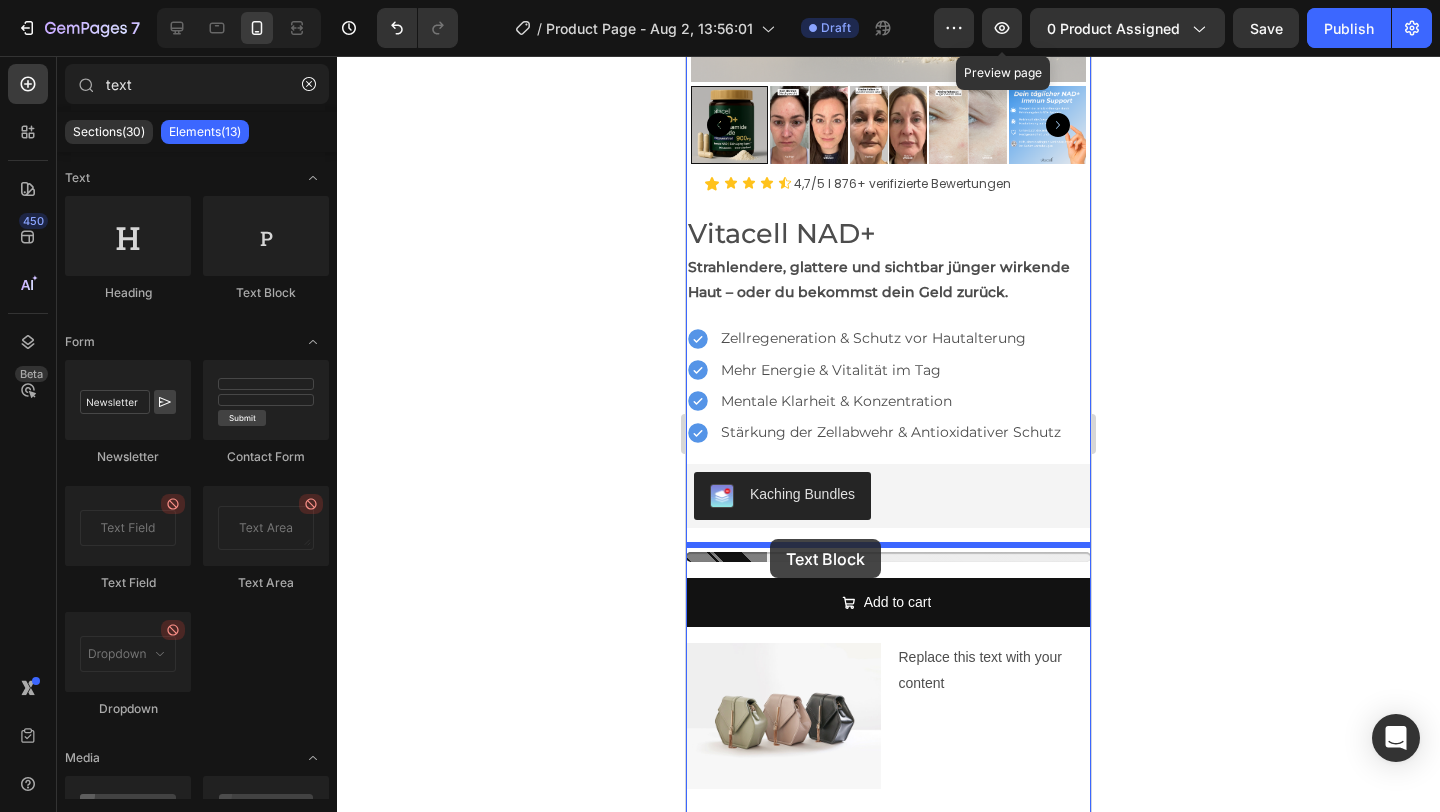 drag, startPoint x: 932, startPoint y: 288, endPoint x: 770, endPoint y: 539, distance: 298.739 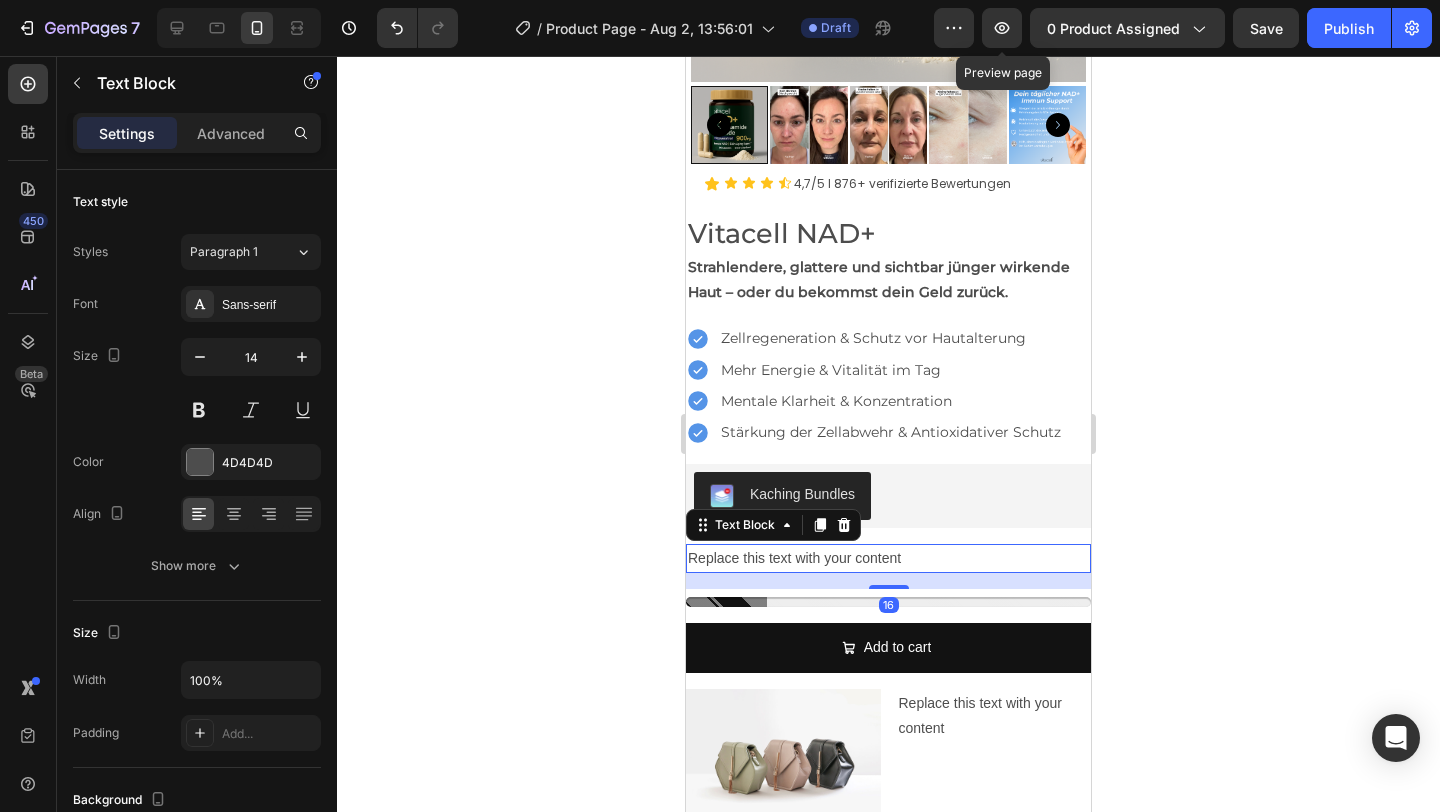 click on "Replace this text with your content" at bounding box center (888, 558) 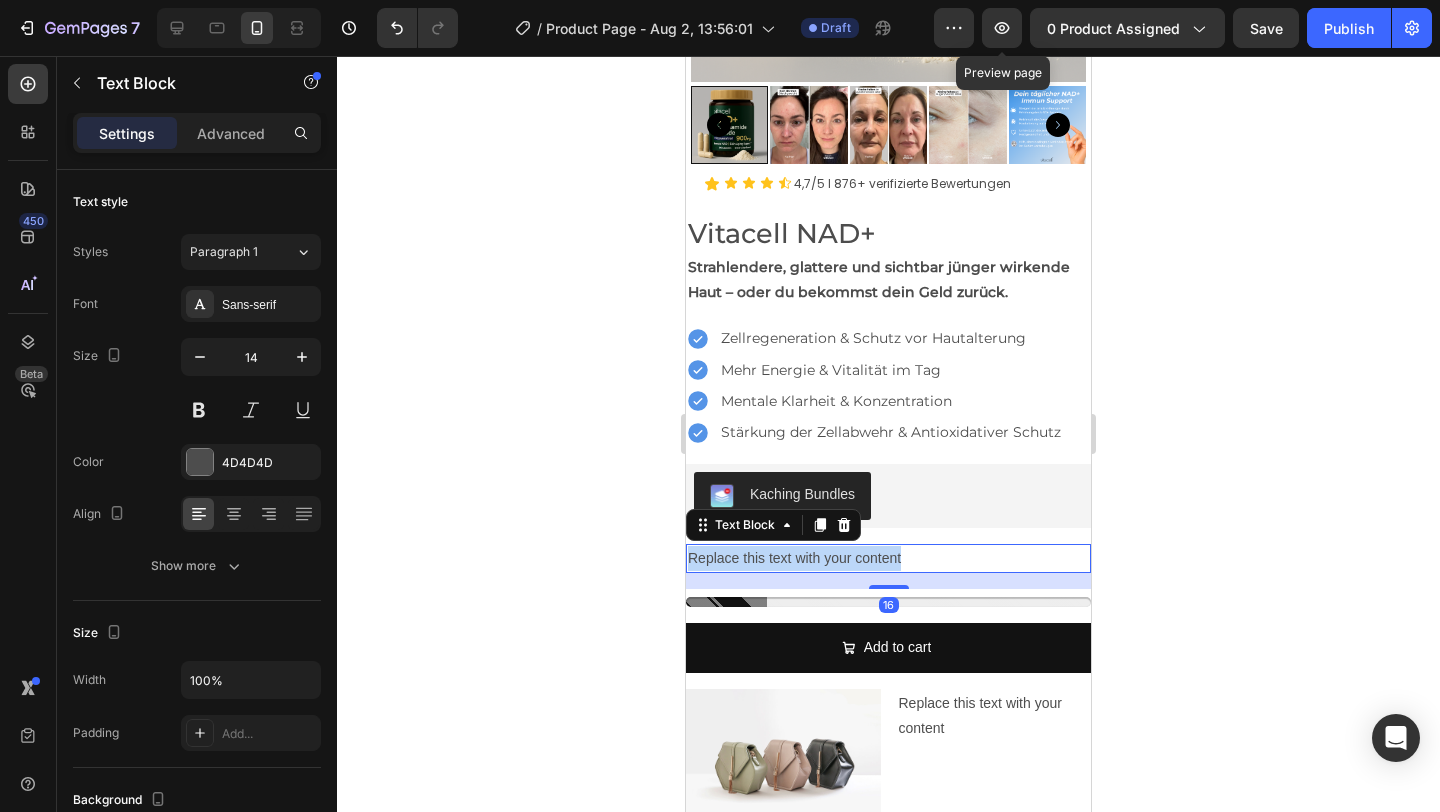 click on "Replace this text with your content" at bounding box center (888, 558) 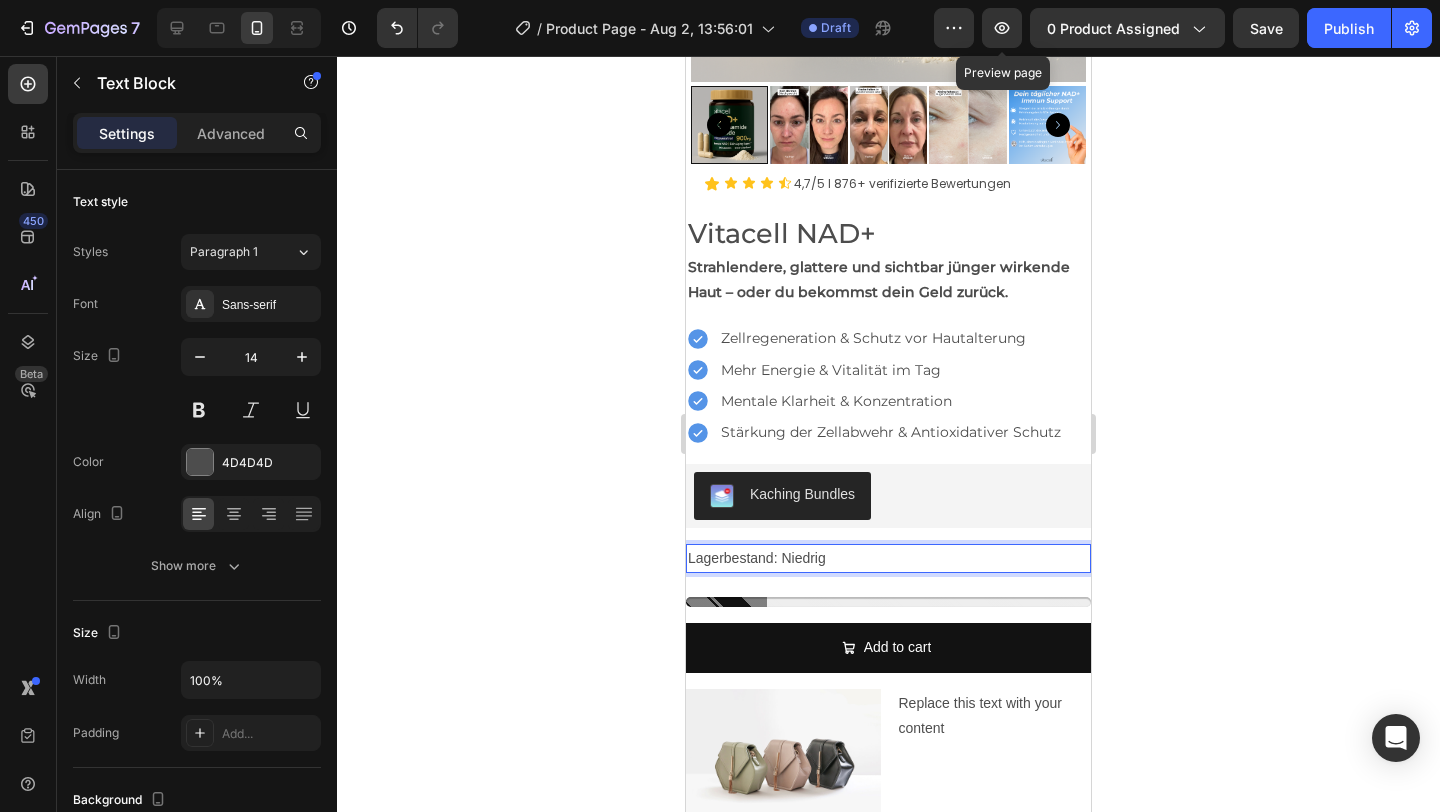 click on "Lagerbestand: Niedrig" at bounding box center (888, 558) 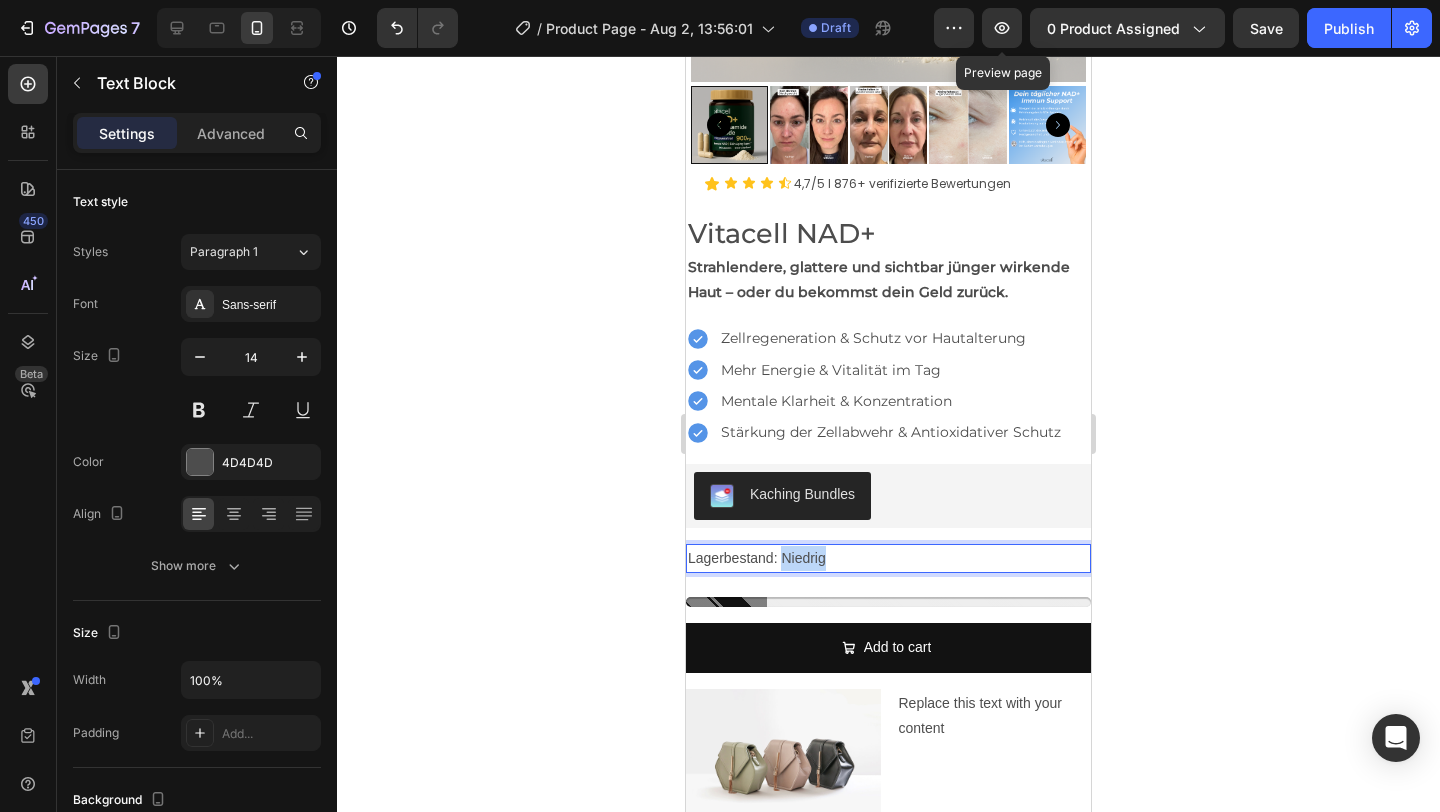 click on "Lagerbestand: Niedrig" at bounding box center (888, 558) 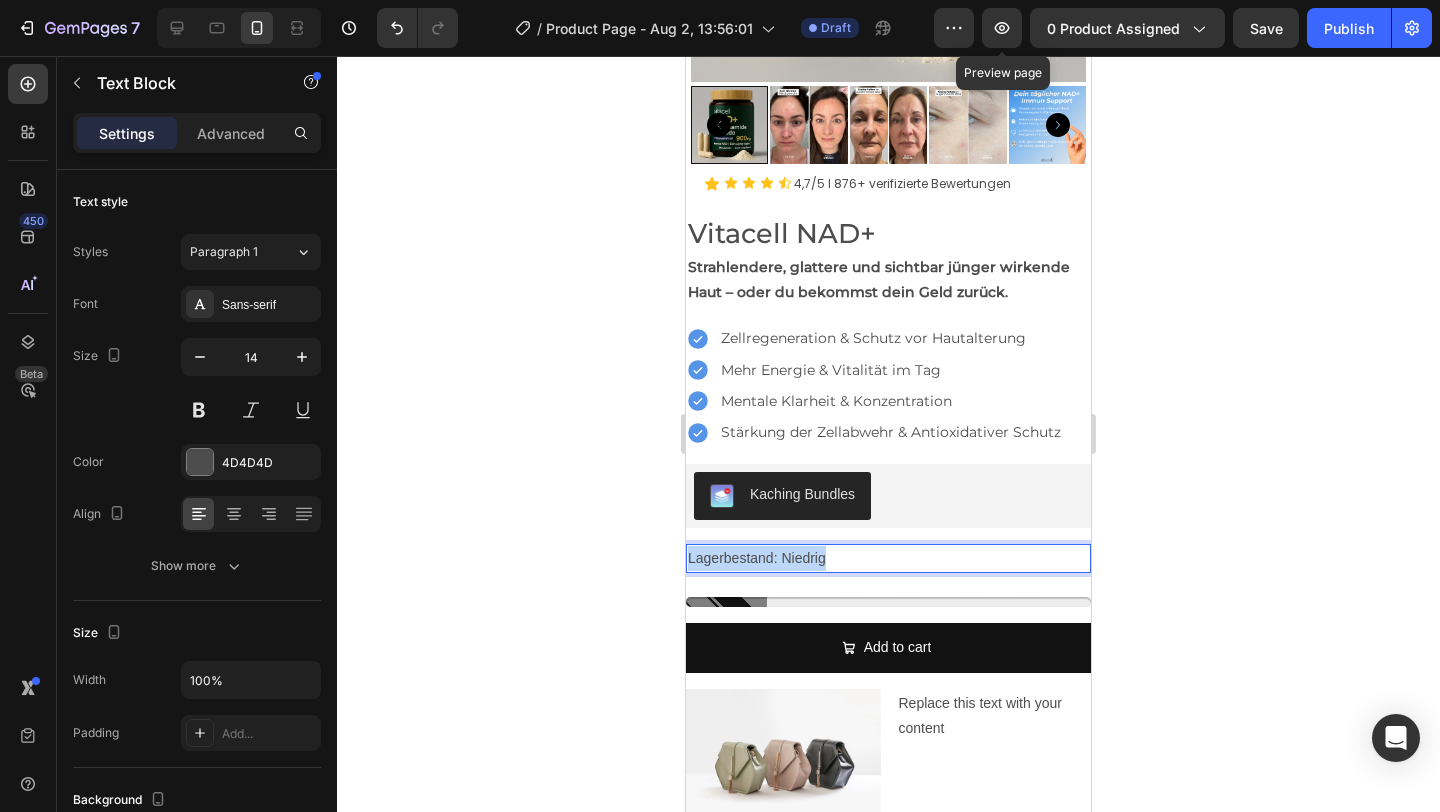 click on "Lagerbestand: Niedrig" at bounding box center [888, 558] 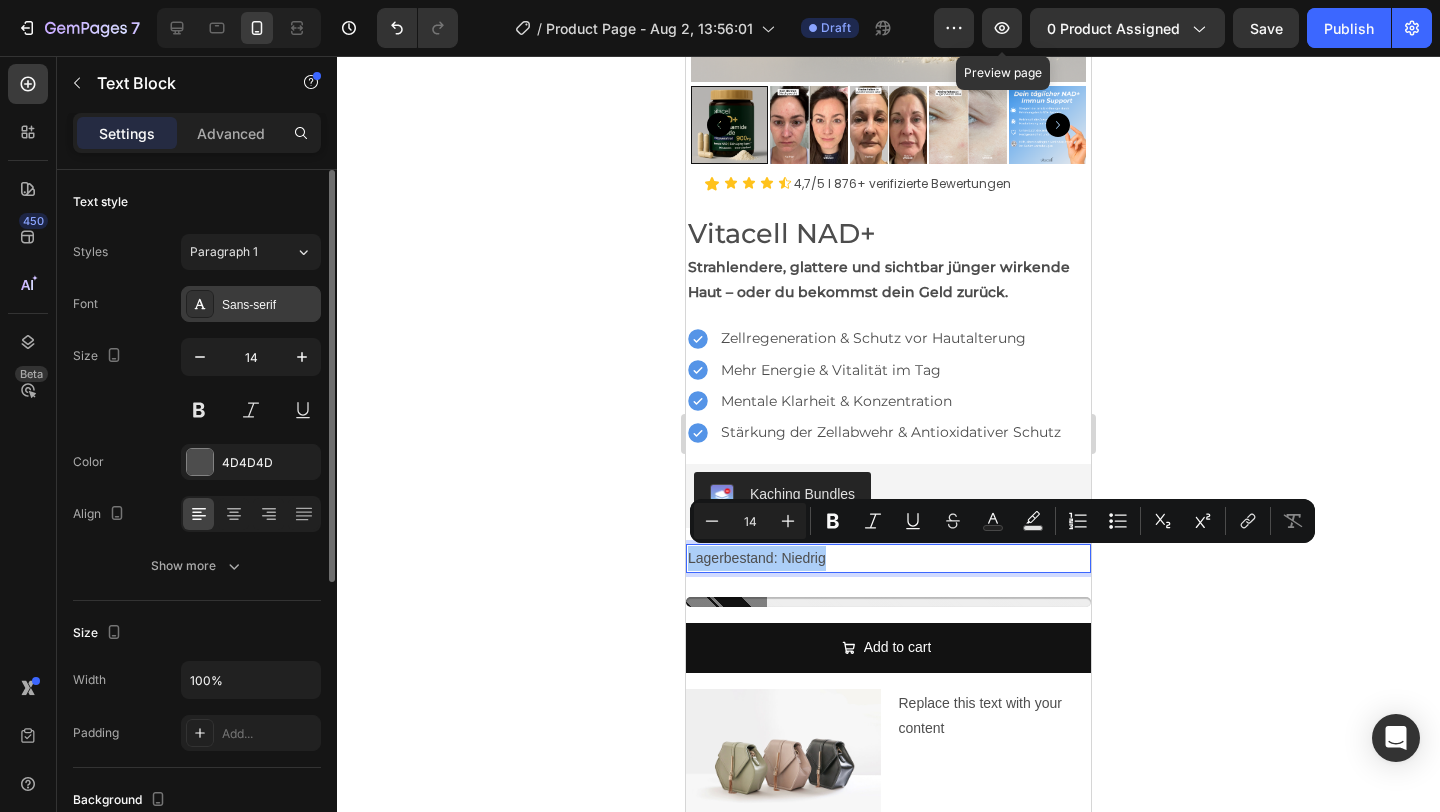 click on "Sans-serif" at bounding box center (251, 304) 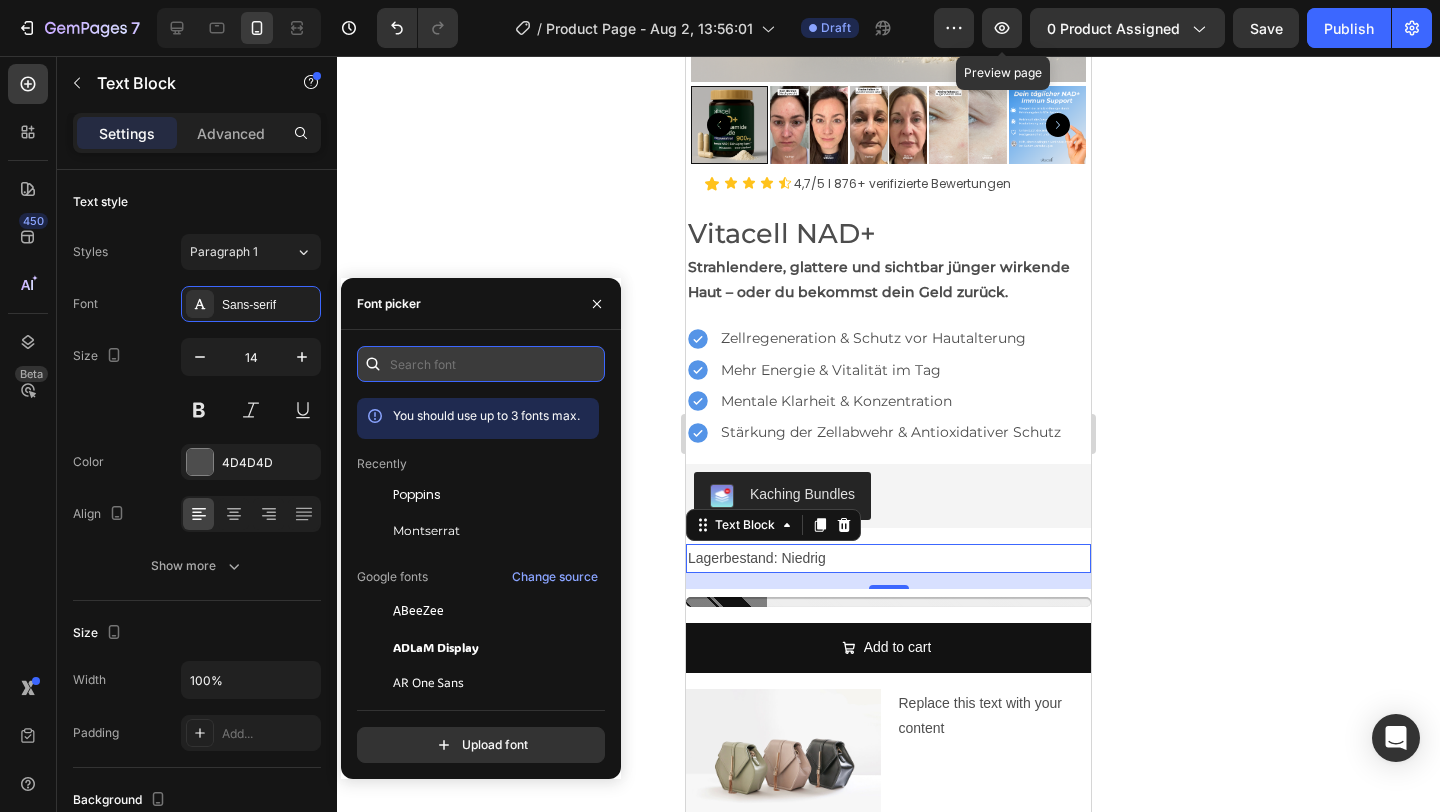 click at bounding box center (481, 364) 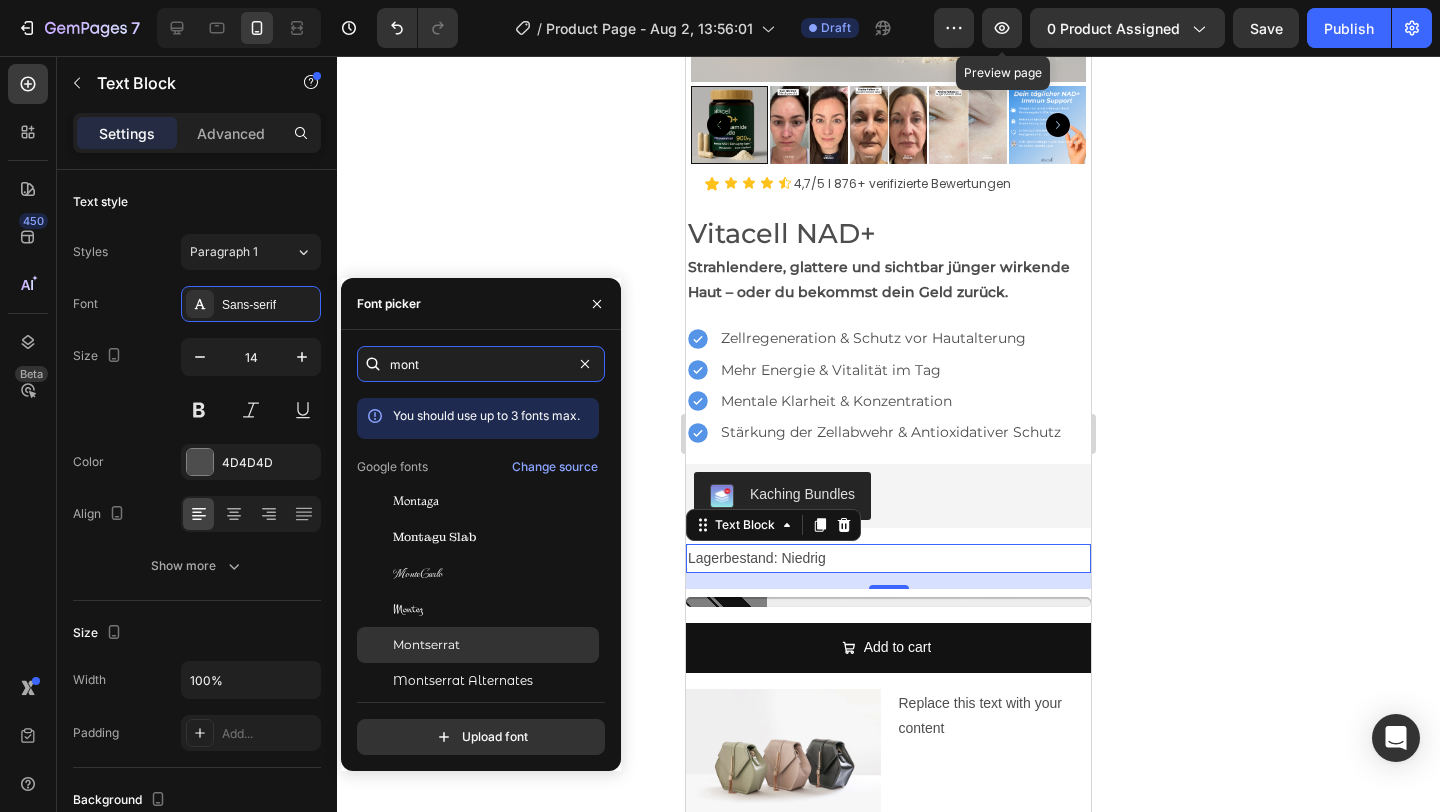 type on "mont" 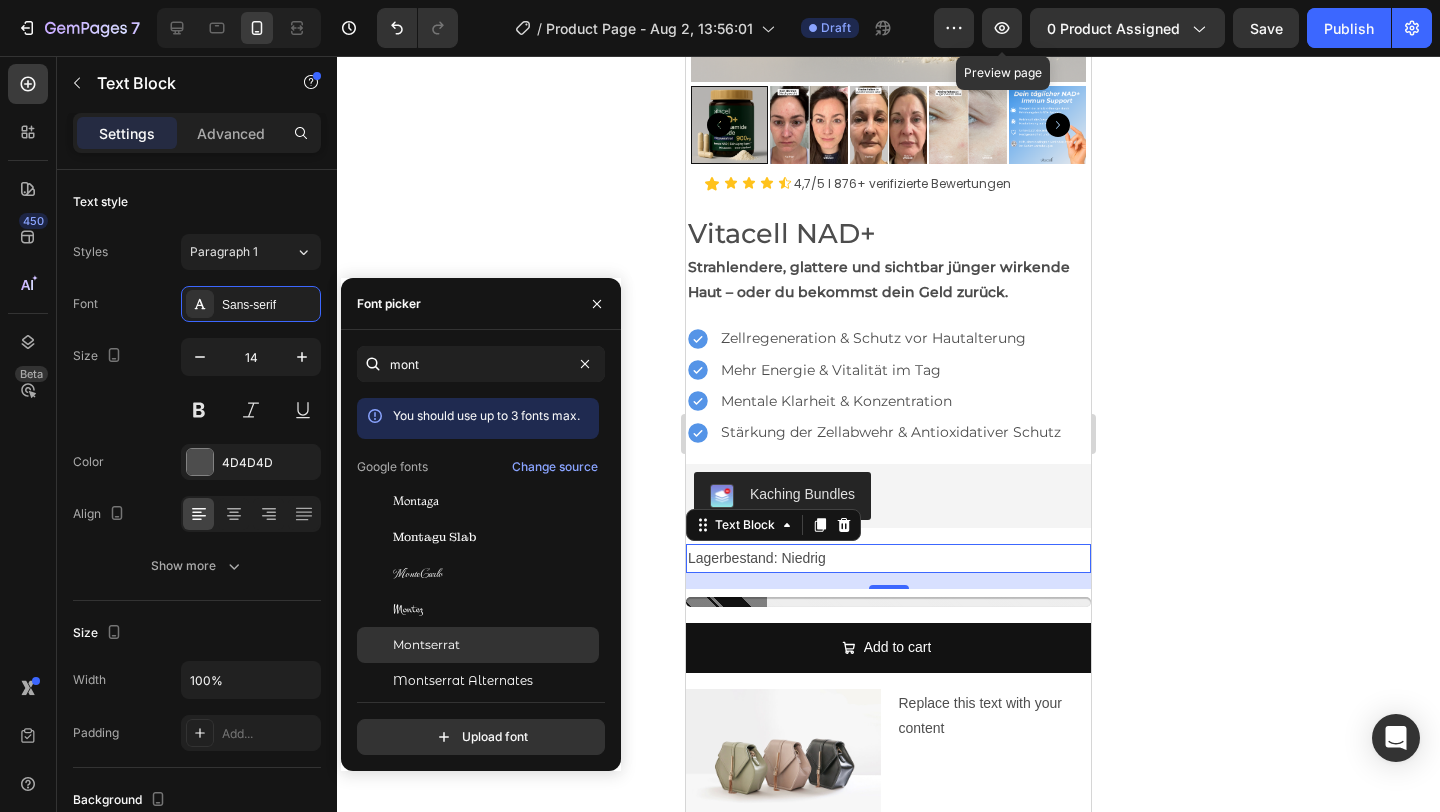 click on "Montserrat" at bounding box center [426, 645] 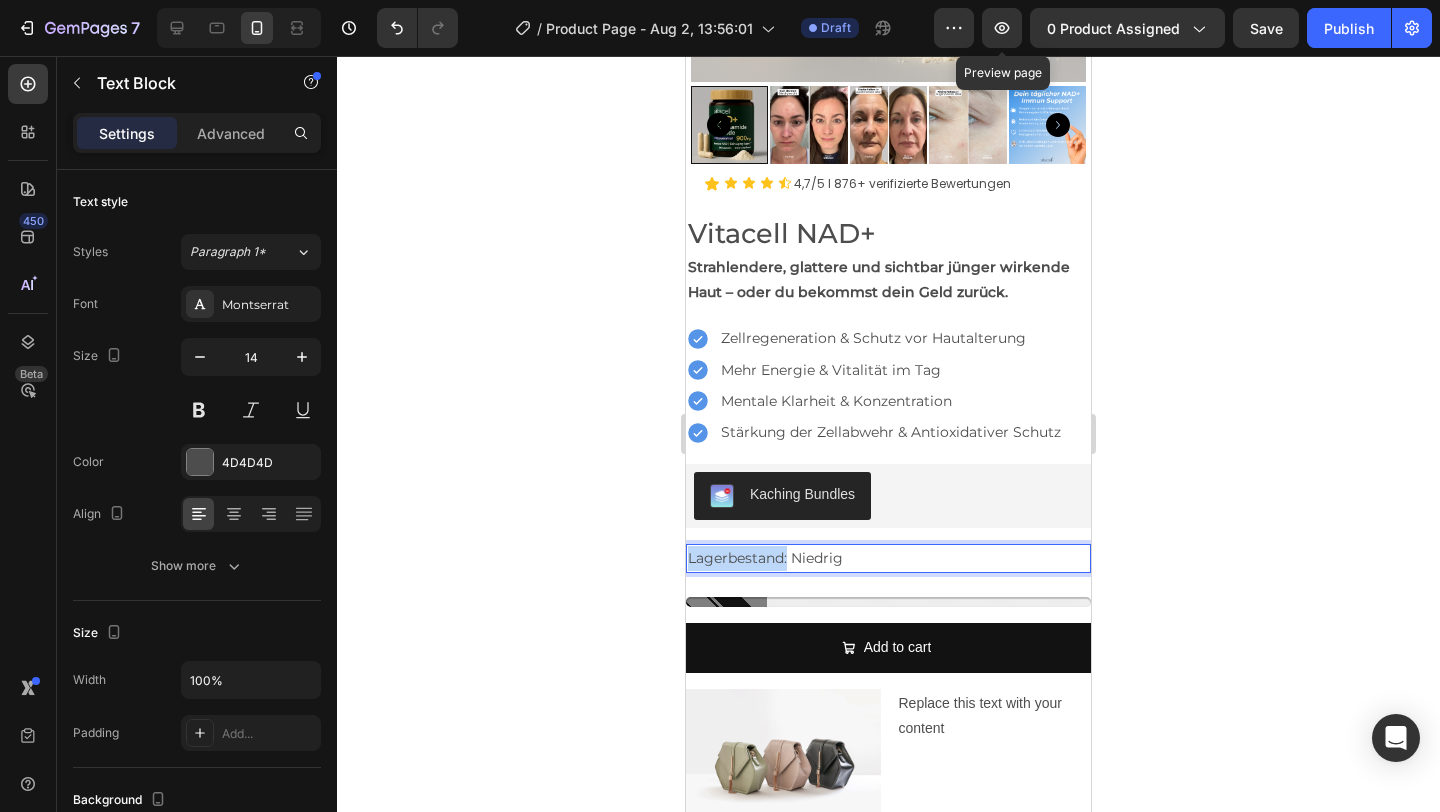 drag, startPoint x: 787, startPoint y: 561, endPoint x: 668, endPoint y: 561, distance: 119 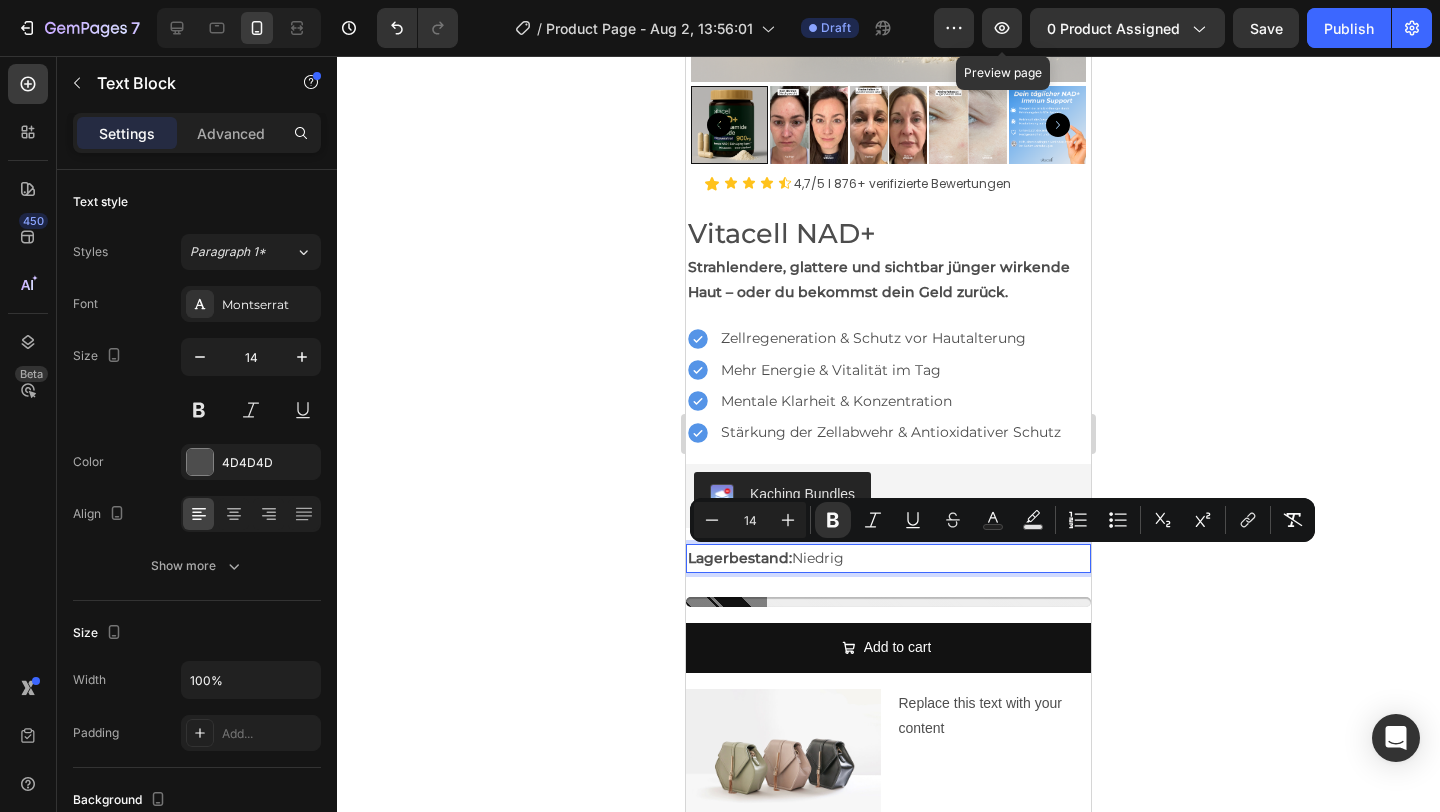 click on "Lagerbestand:  Niedrig" at bounding box center (888, 558) 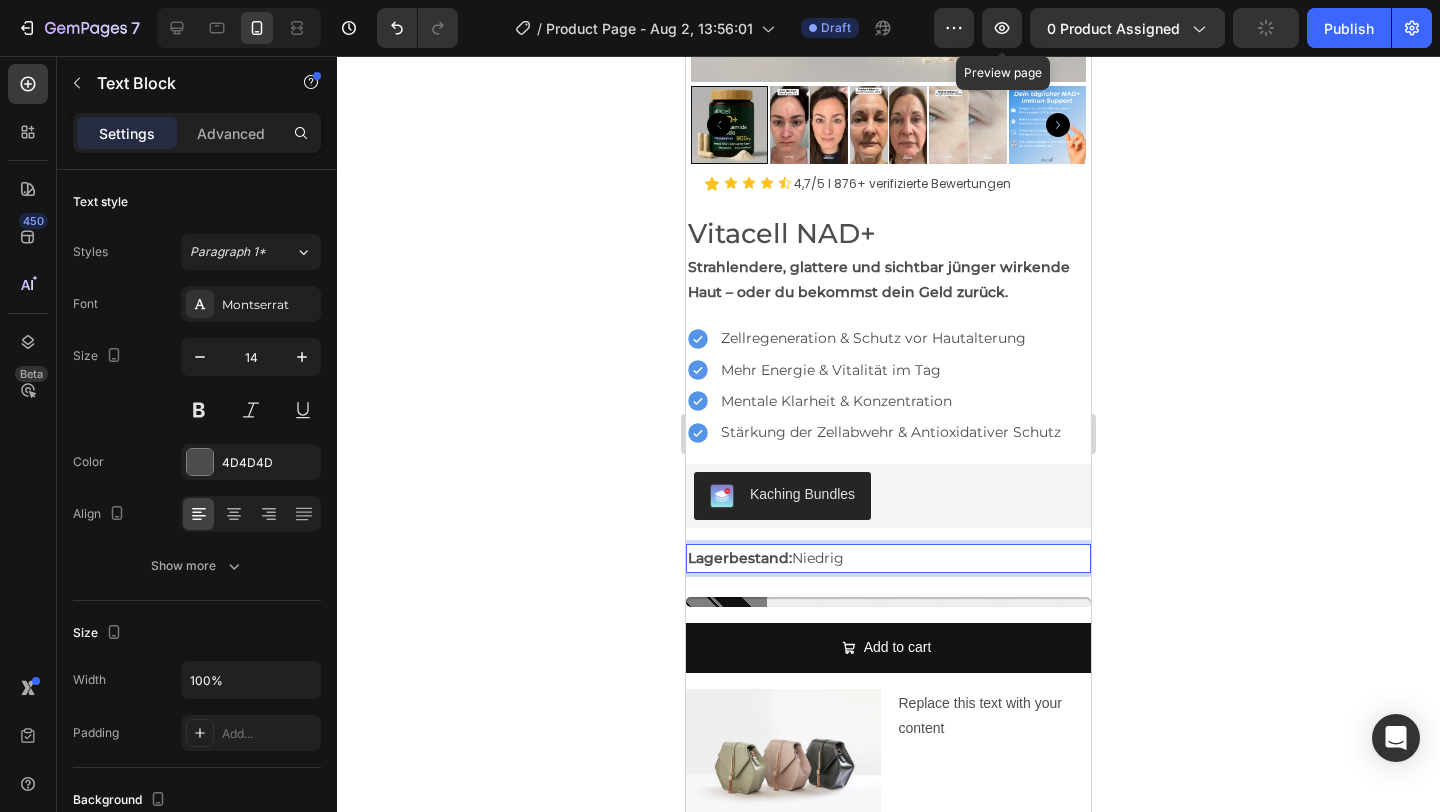 drag, startPoint x: 862, startPoint y: 563, endPoint x: 795, endPoint y: 563, distance: 67 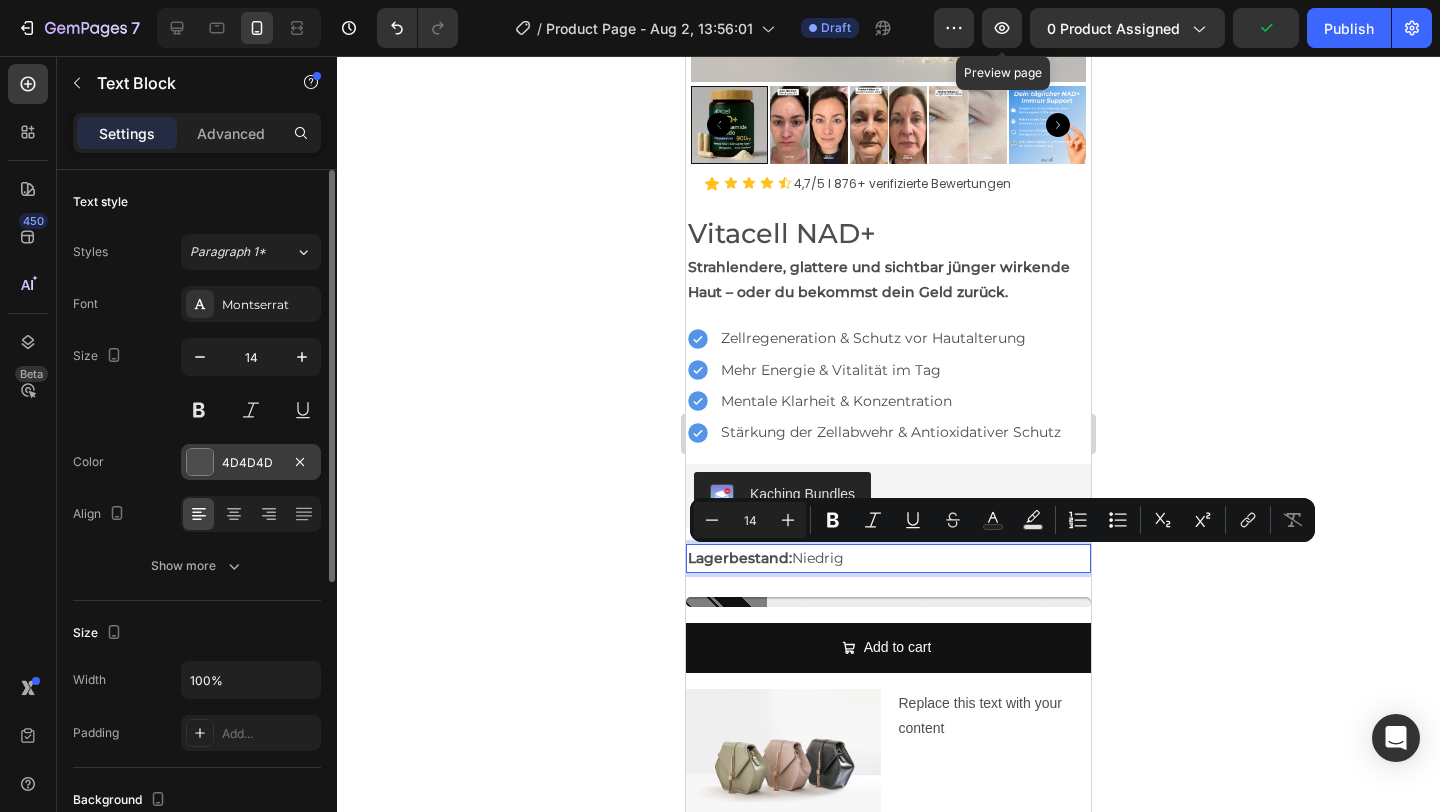 click at bounding box center (200, 462) 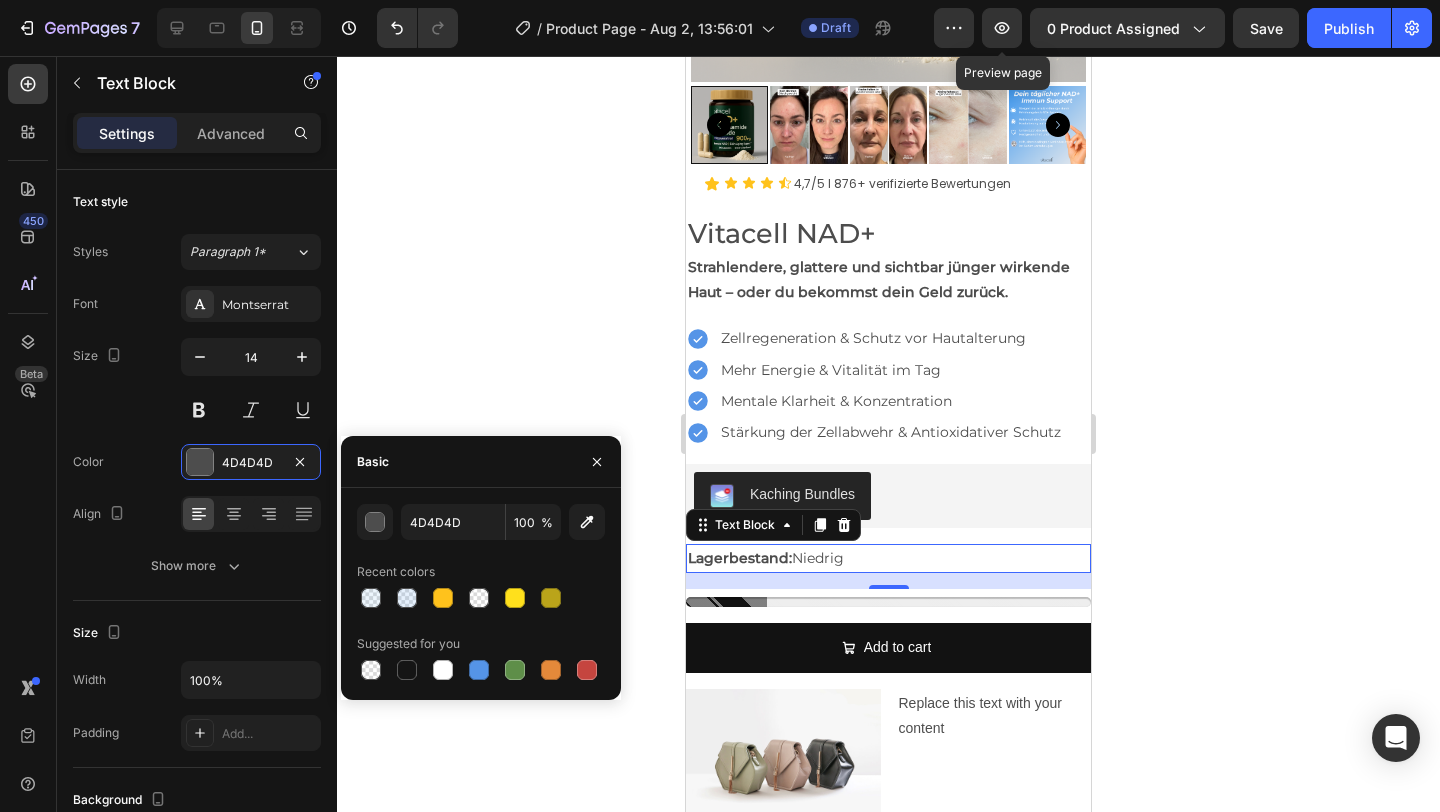click at bounding box center (587, 670) 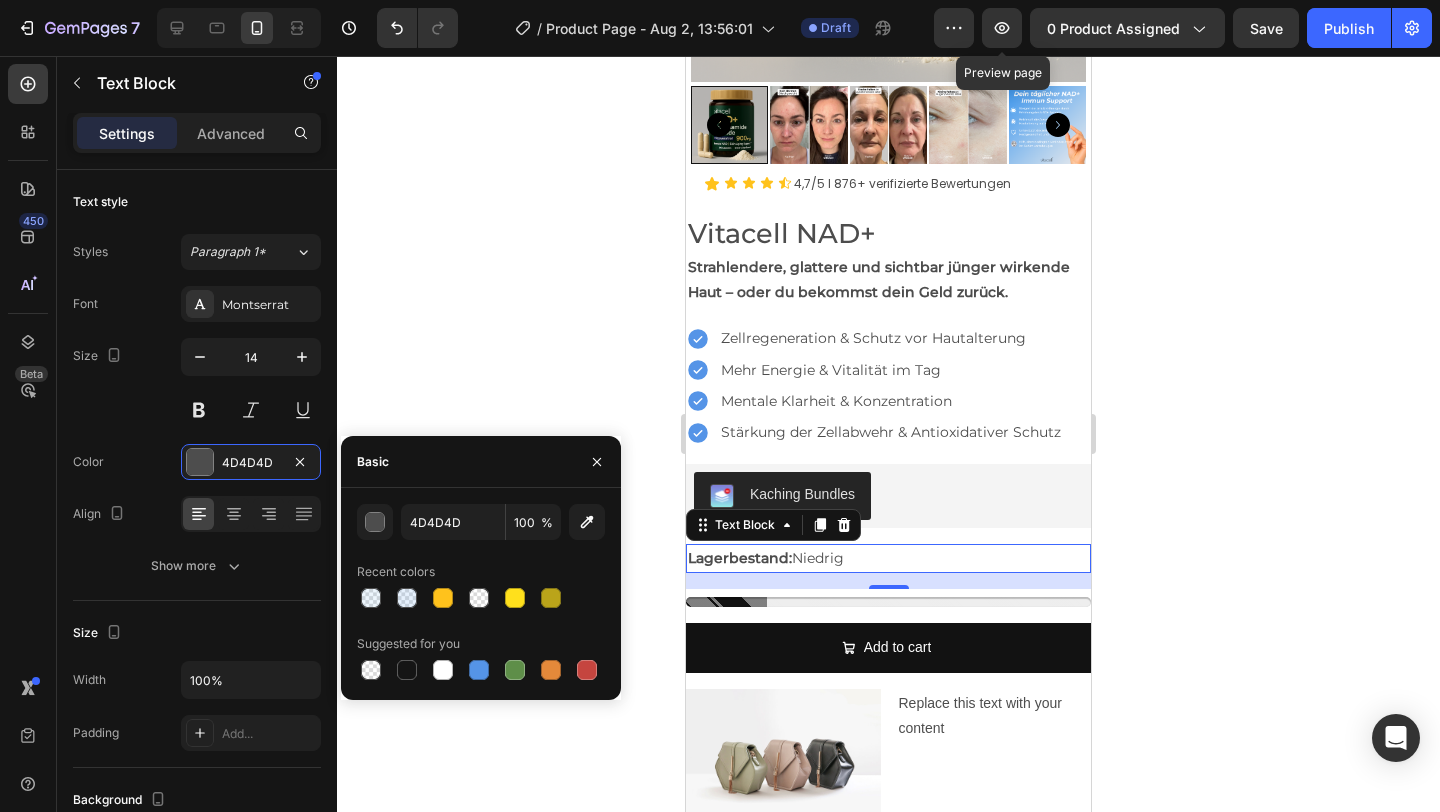 type on "C5453F" 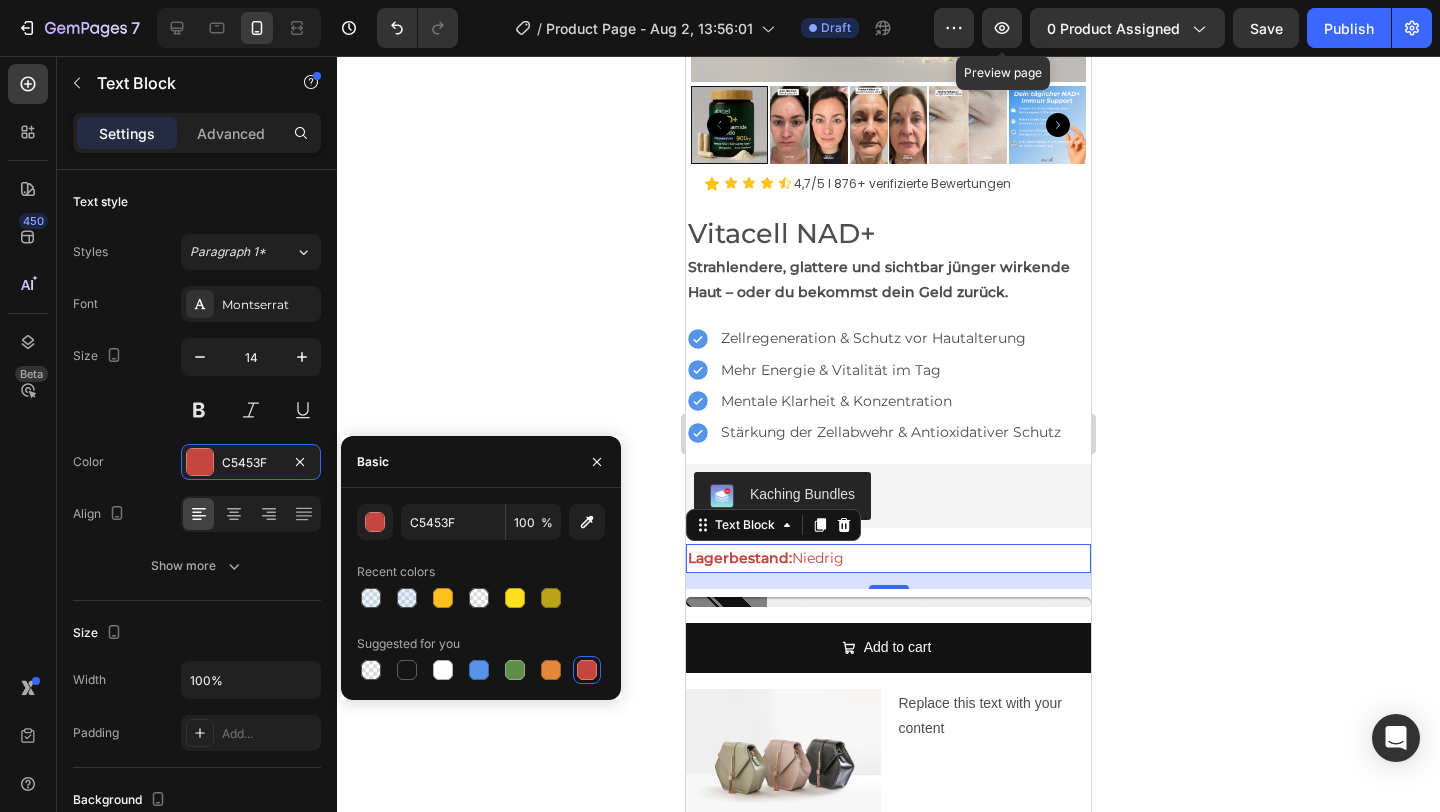 click 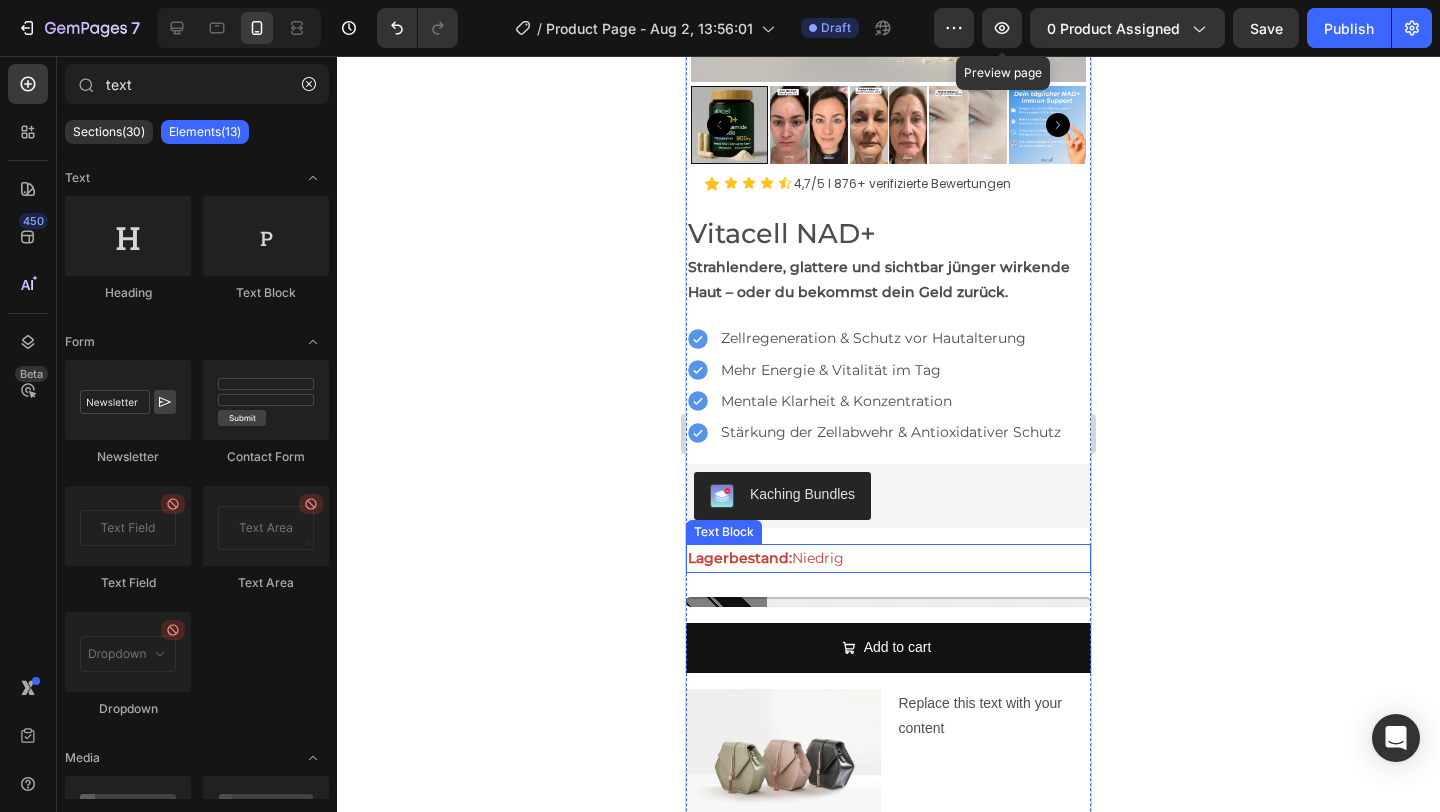 click on "Lagerbestand:" at bounding box center [740, 558] 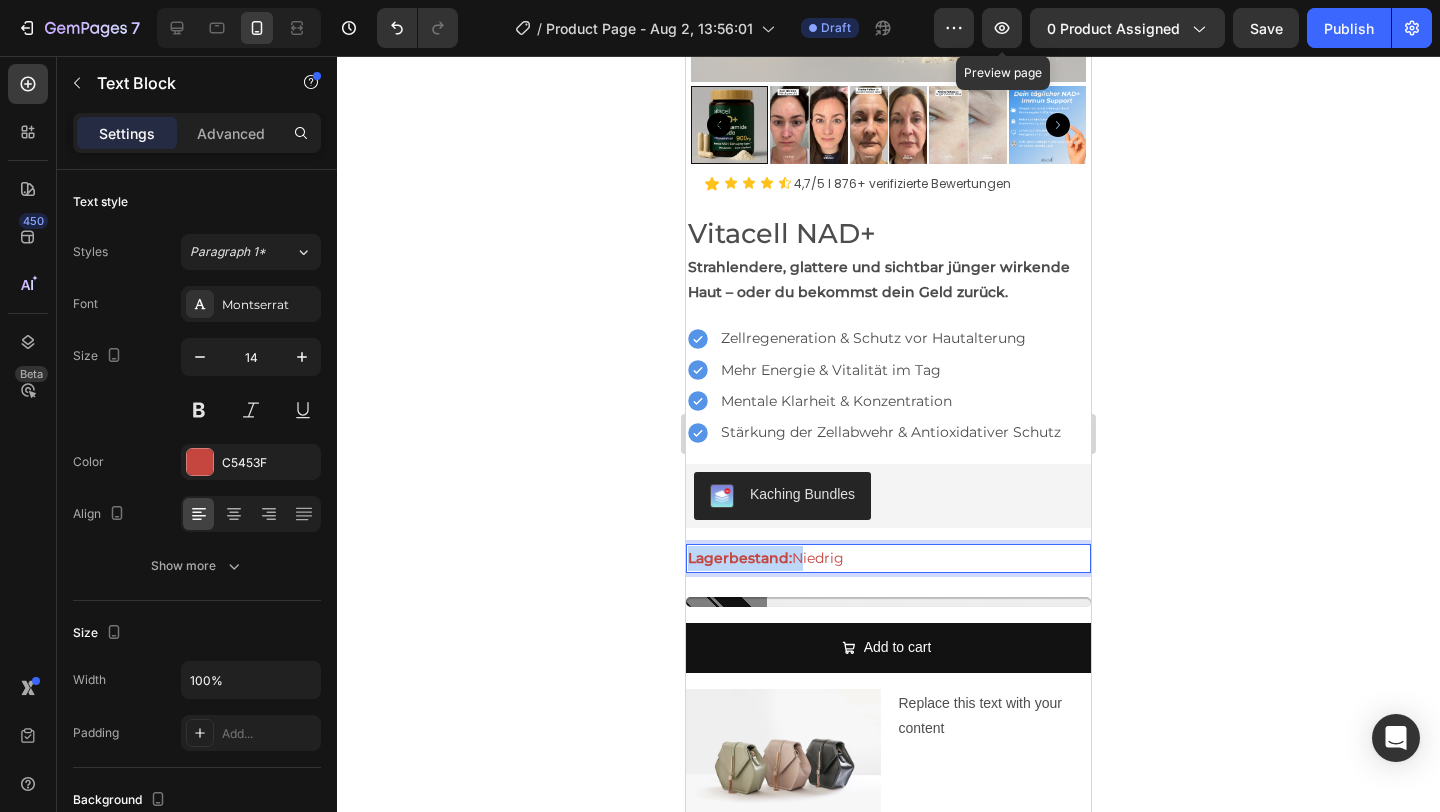 drag, startPoint x: 792, startPoint y: 556, endPoint x: 672, endPoint y: 555, distance: 120.004166 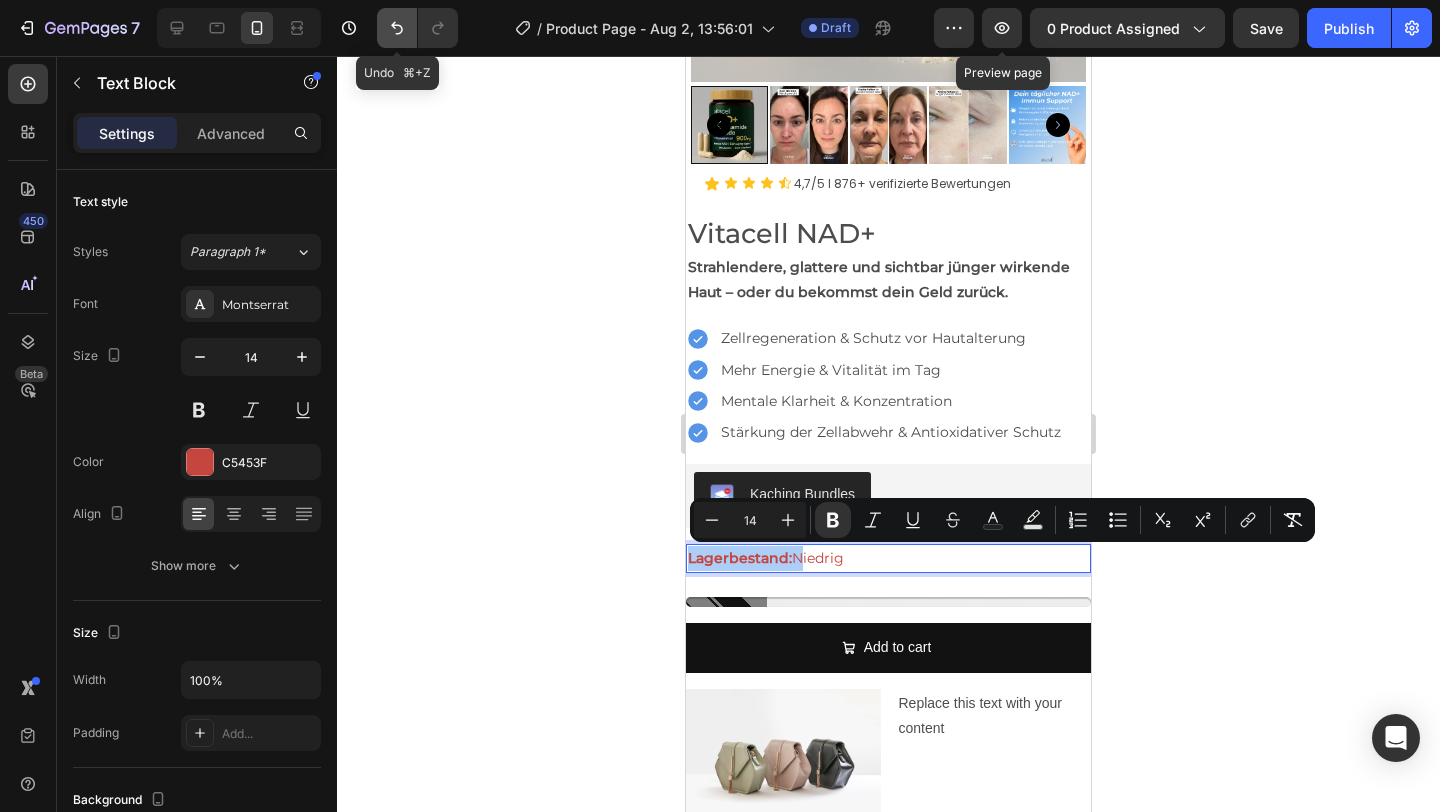 click 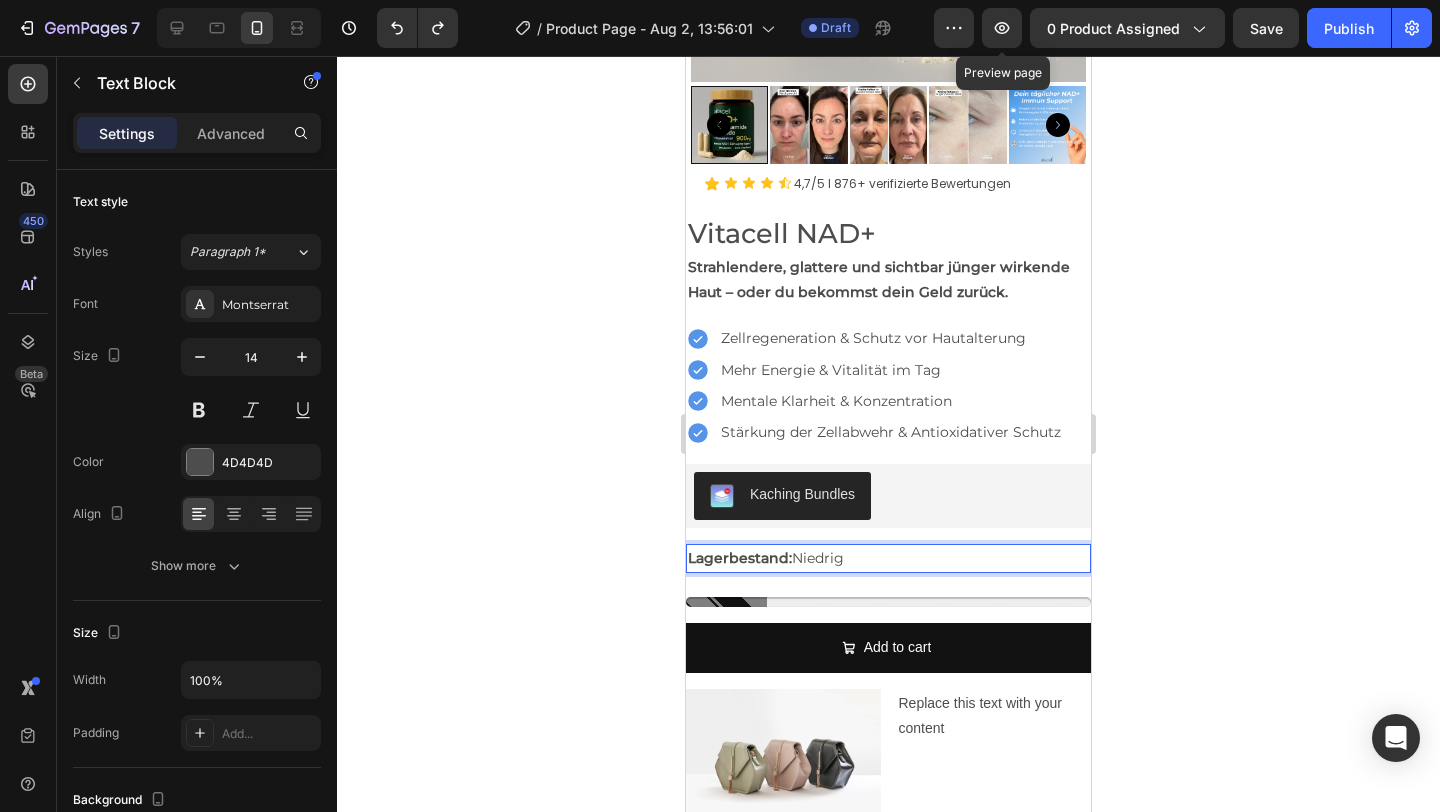 drag, startPoint x: 846, startPoint y: 565, endPoint x: 798, endPoint y: 565, distance: 48 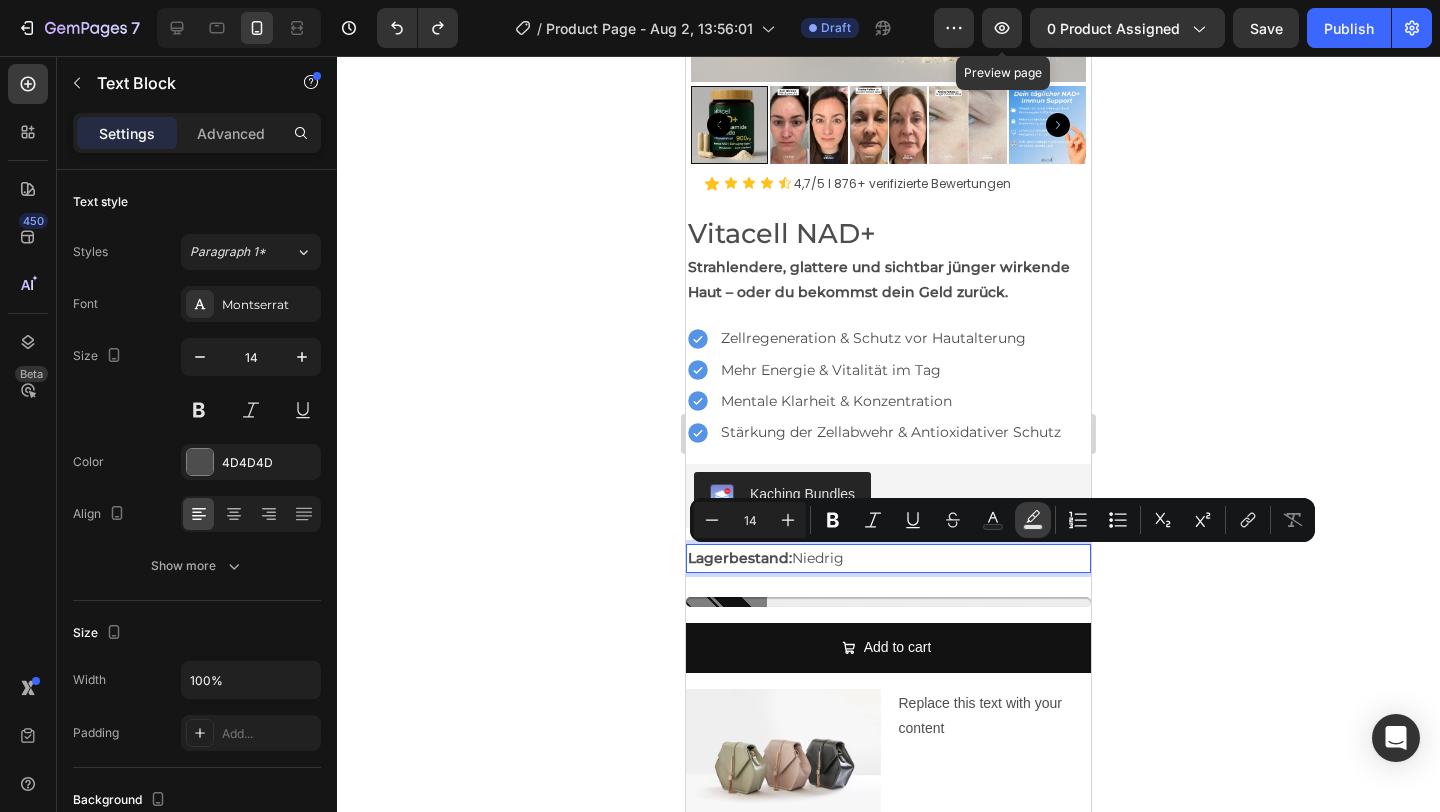 click 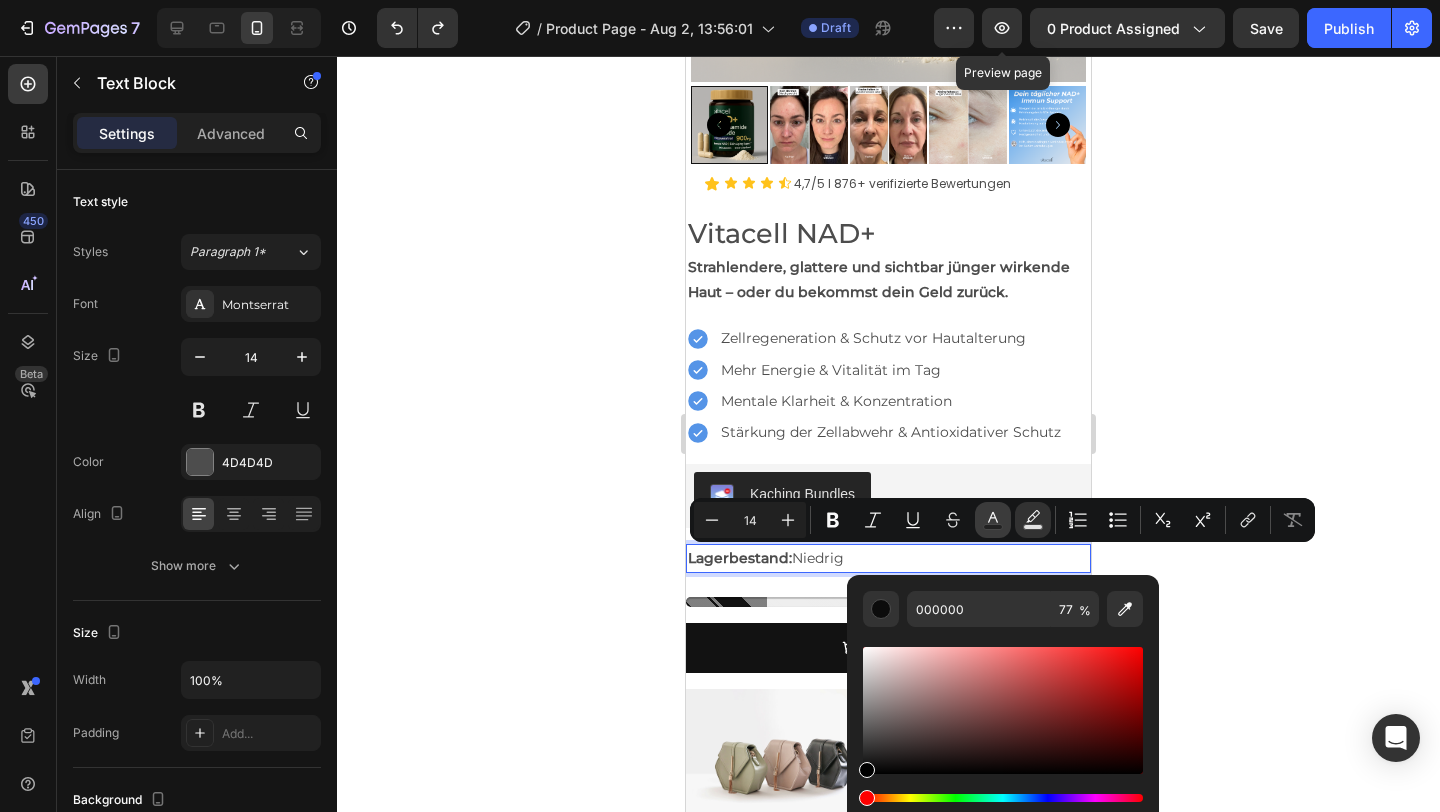 click 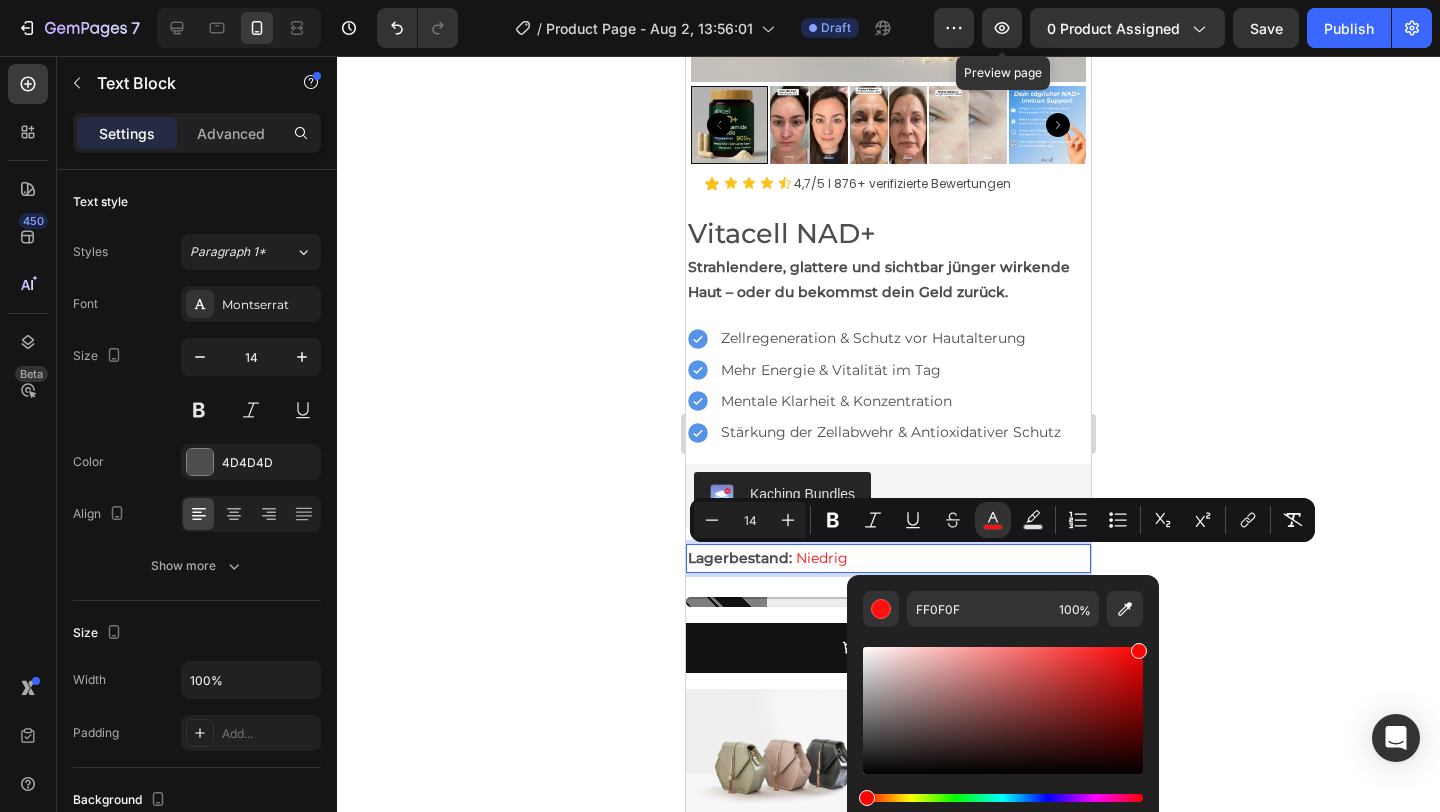 drag, startPoint x: 1094, startPoint y: 671, endPoint x: 1143, endPoint y: 637, distance: 59.64059 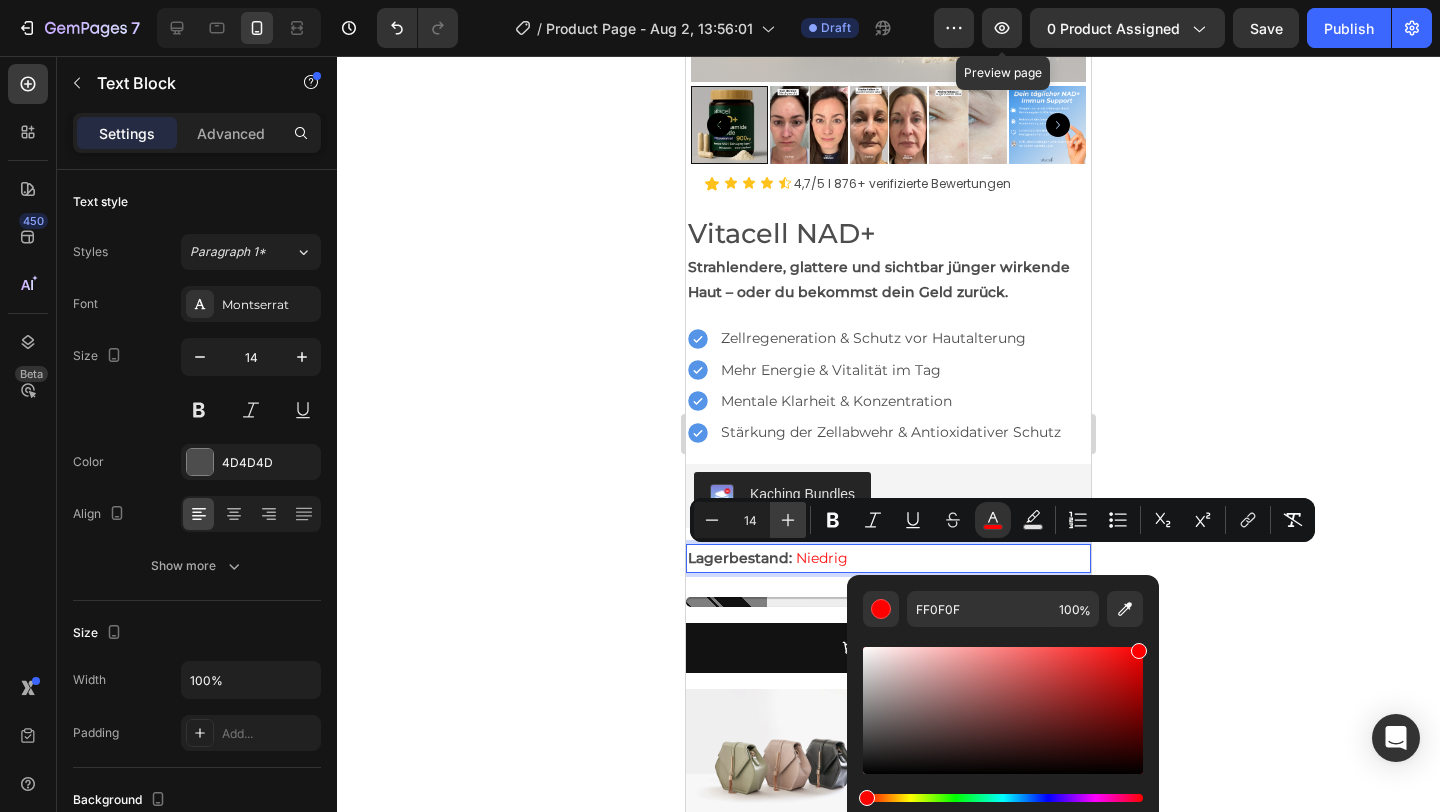type on "FF0000" 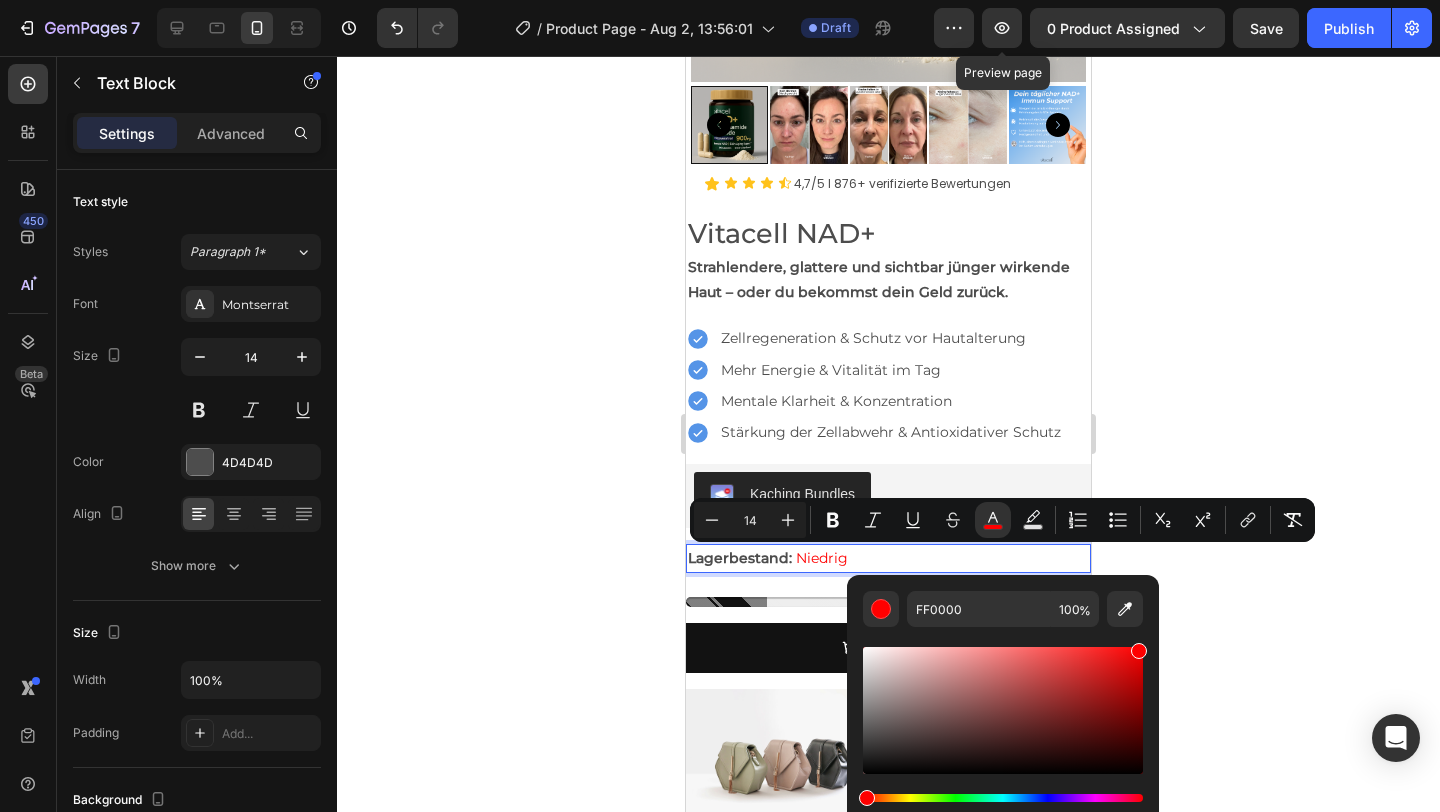 click on "Niedrig" at bounding box center (822, 558) 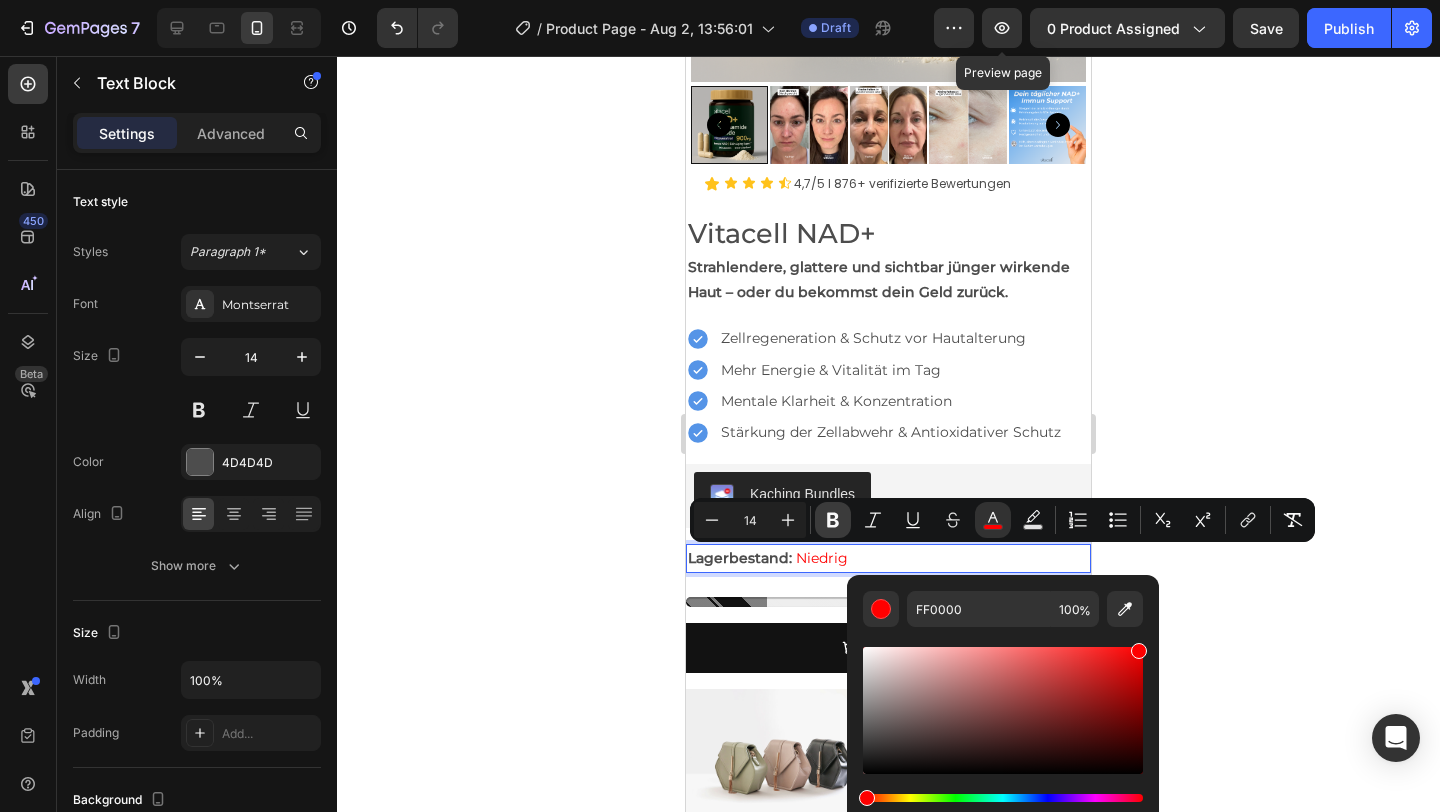 click 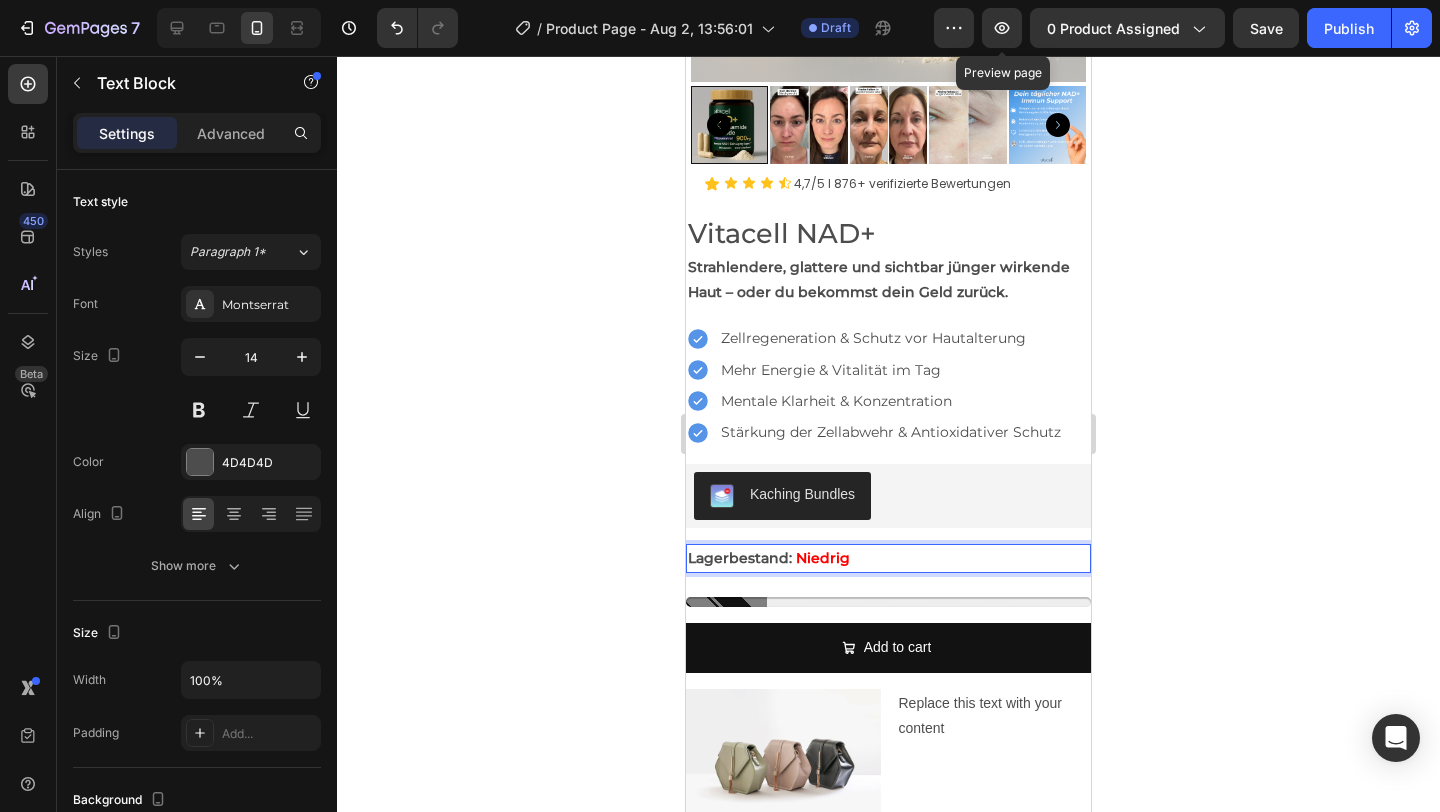click 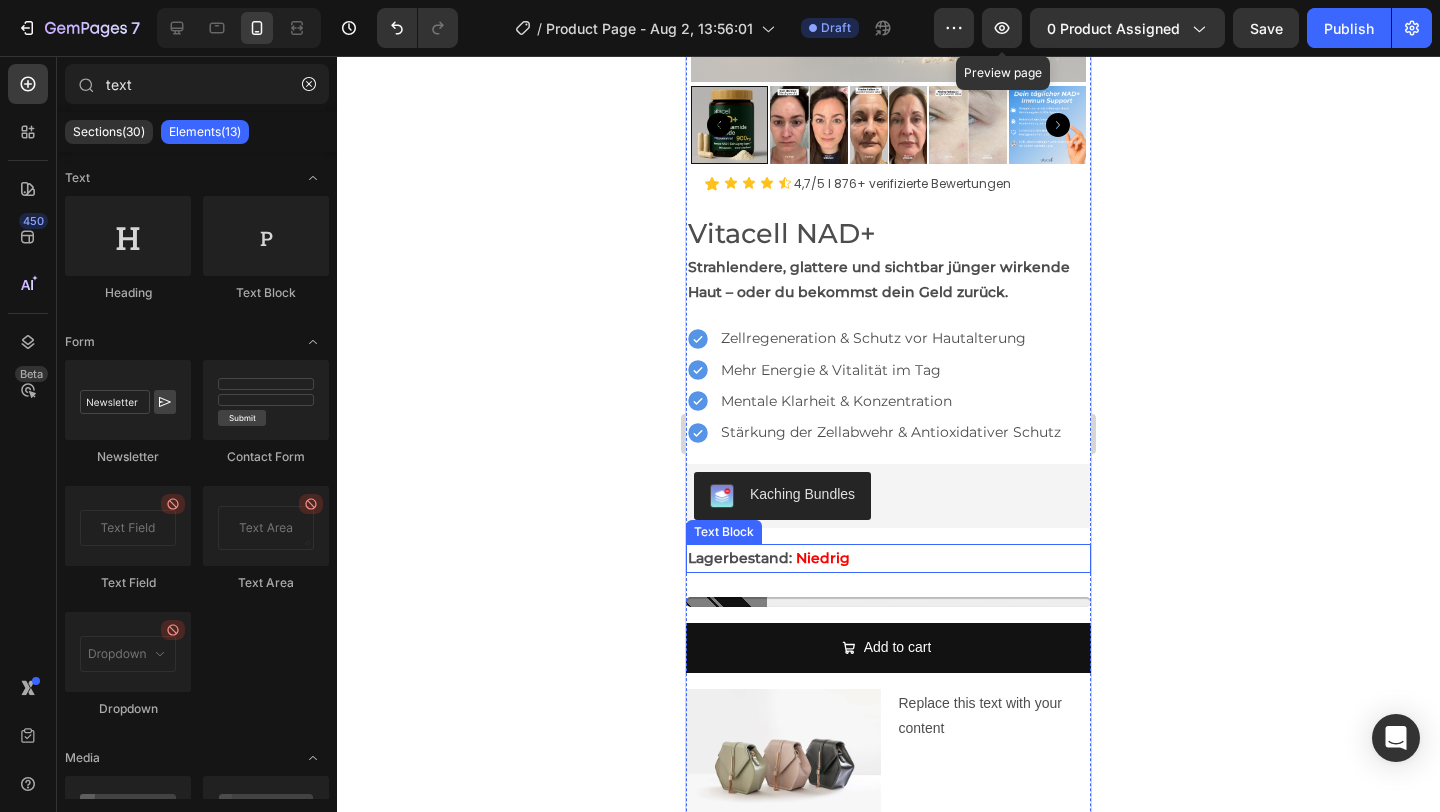 click on "Niedrig" at bounding box center (823, 558) 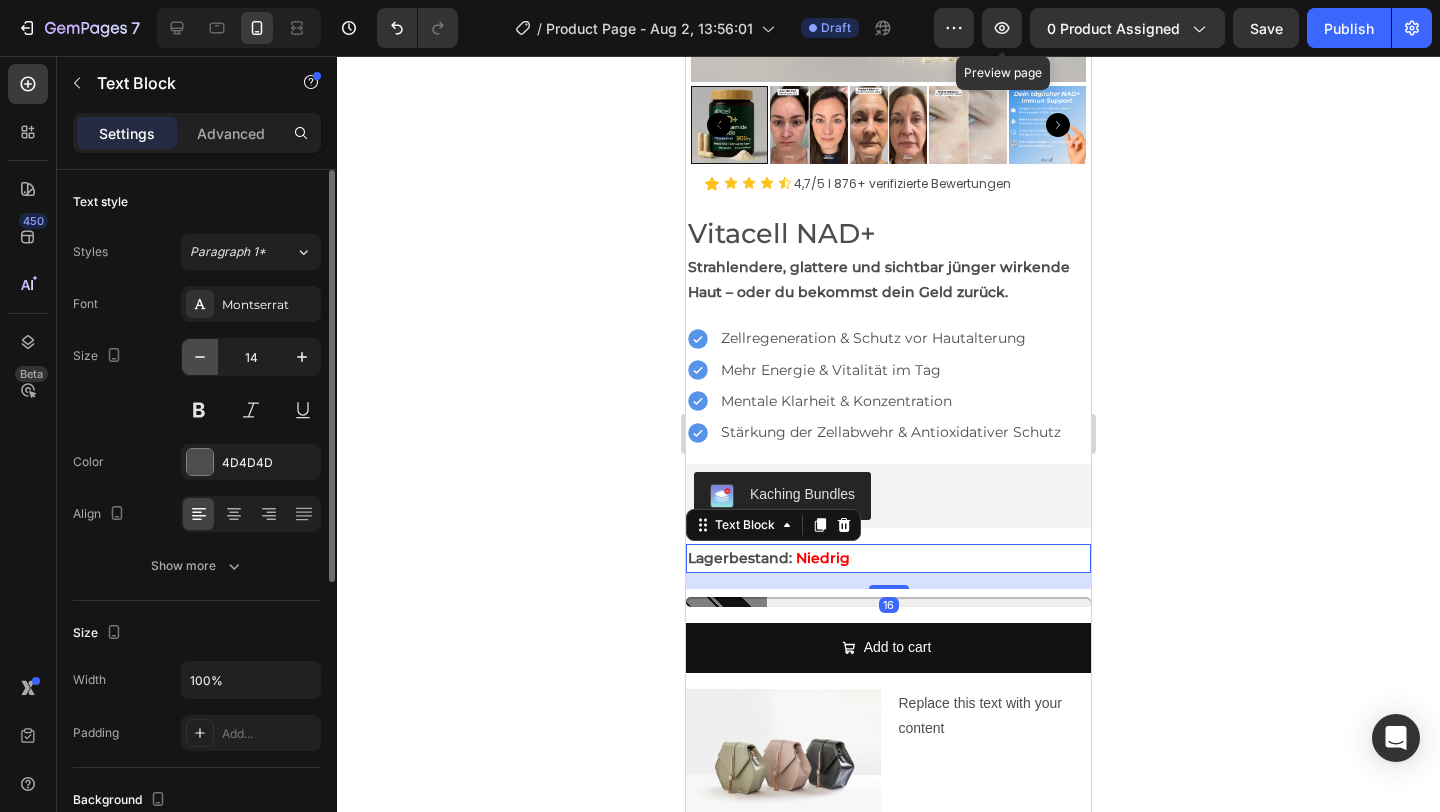 click 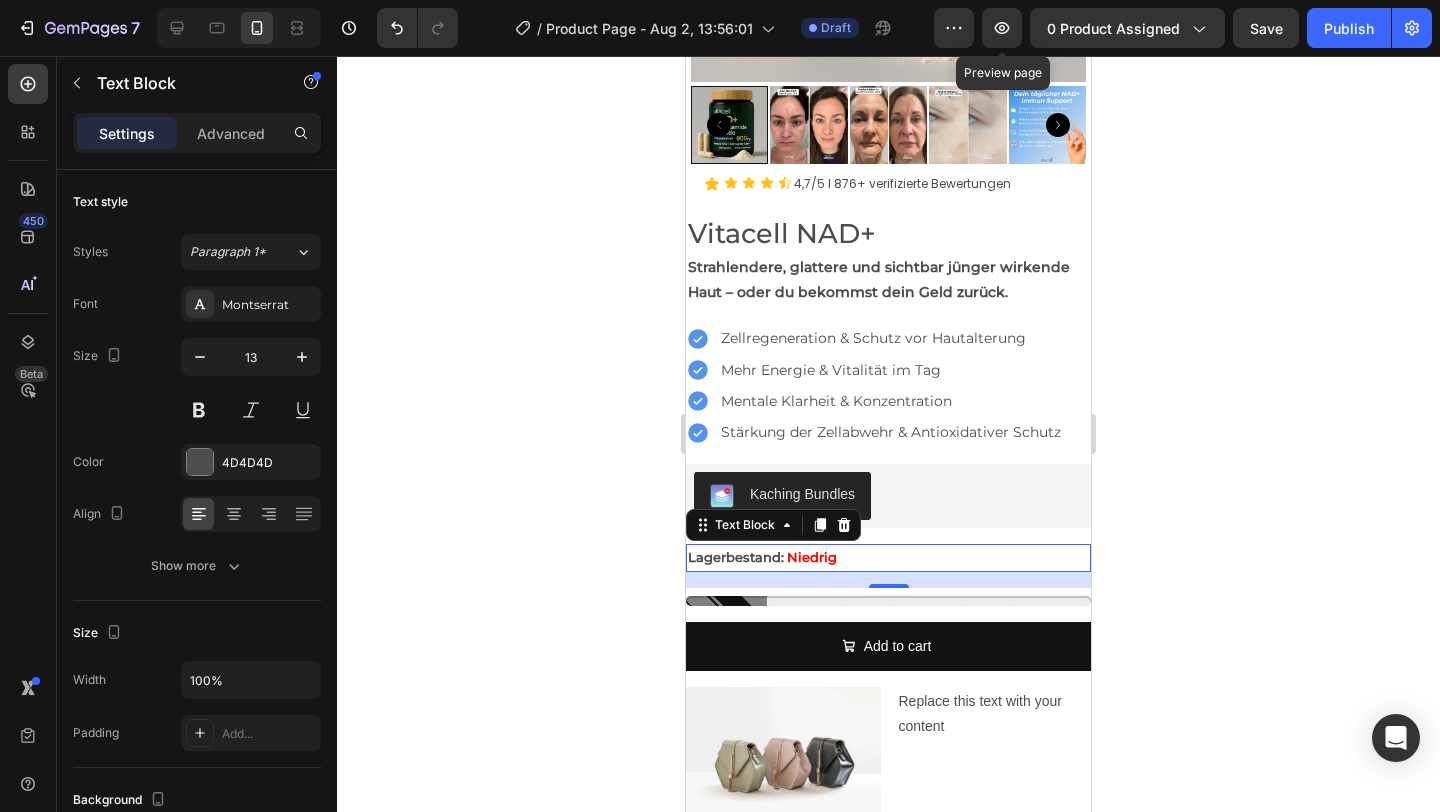 click on "Settings Advanced" at bounding box center (197, 133) 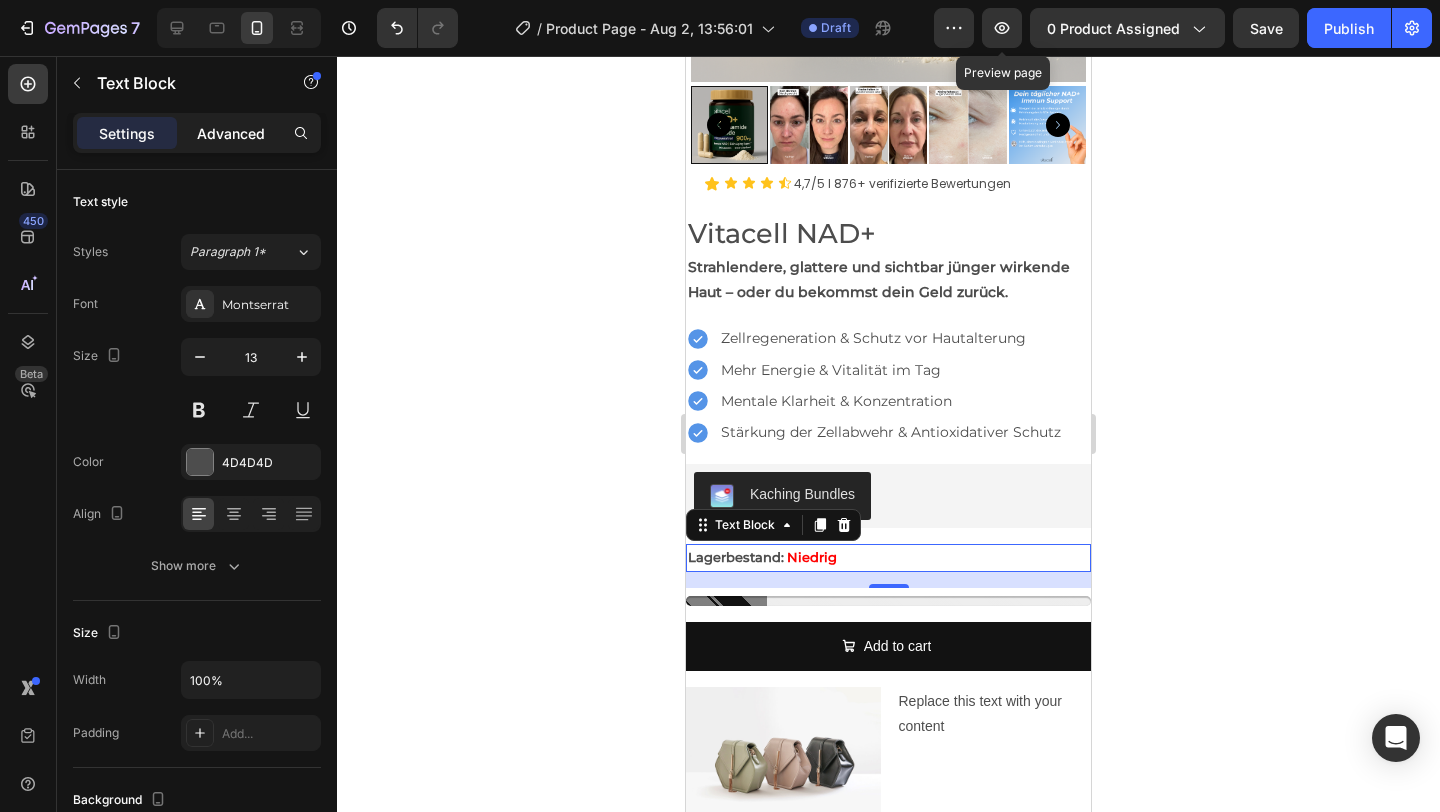 click on "Advanced" at bounding box center (231, 133) 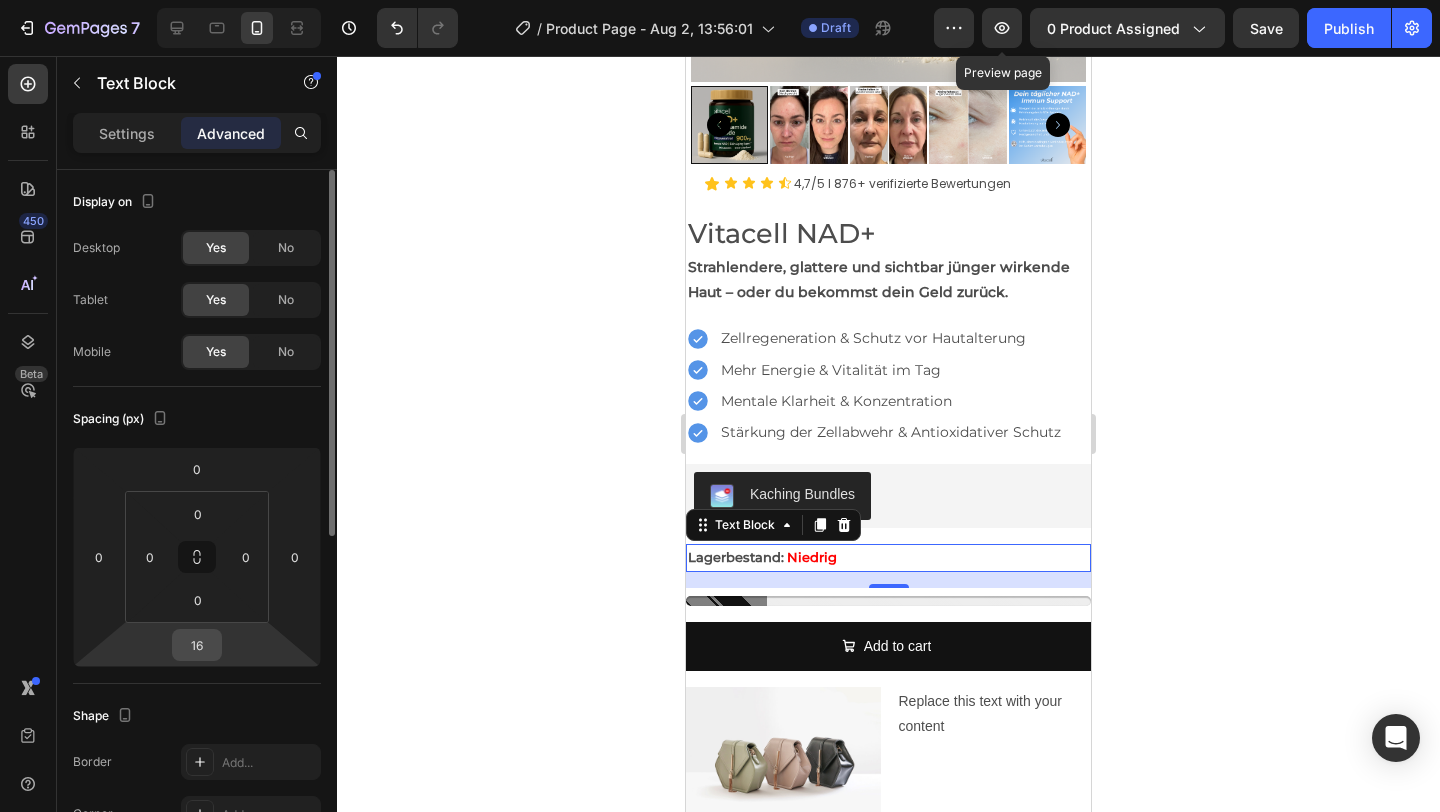 click on "16" at bounding box center [197, 645] 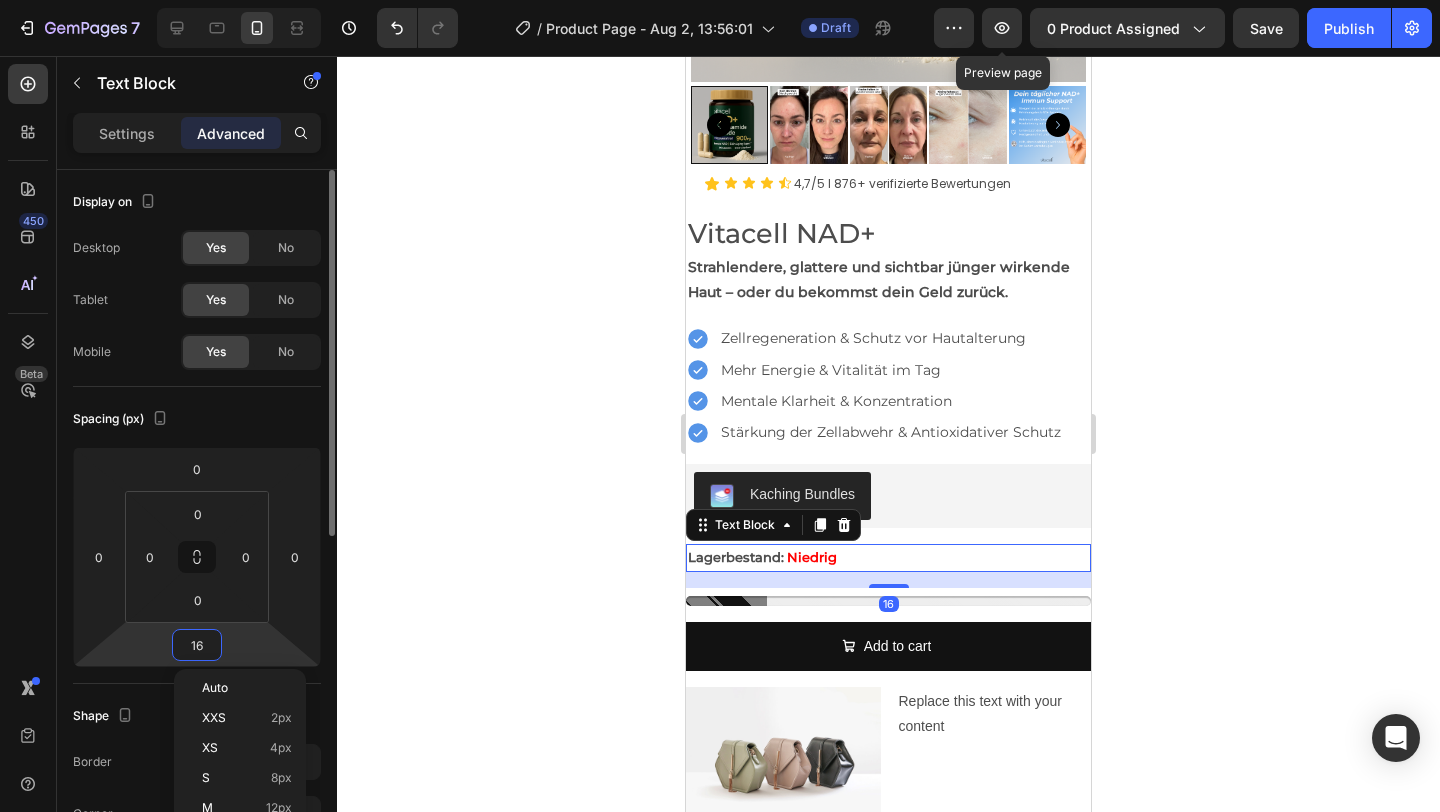 type on "0" 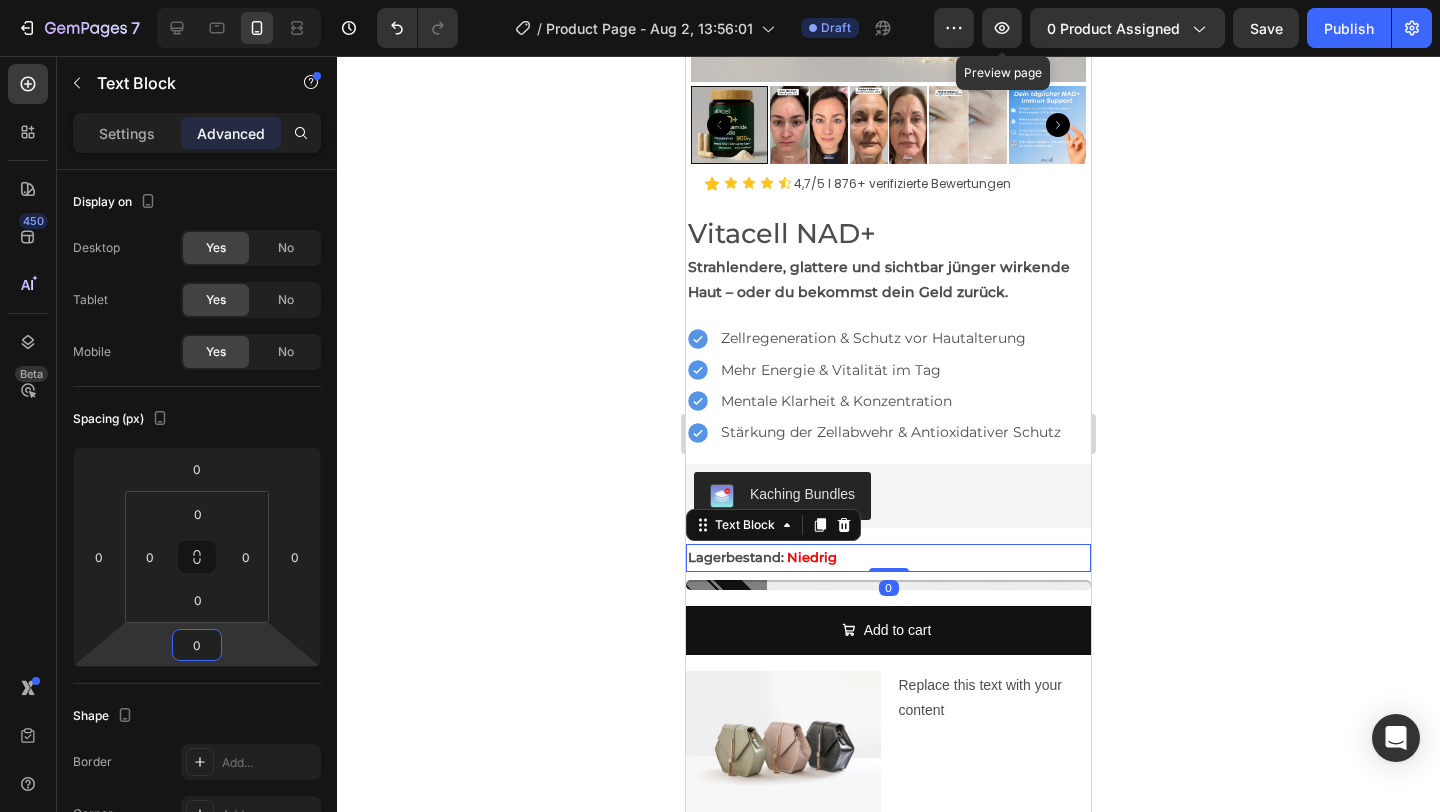 click 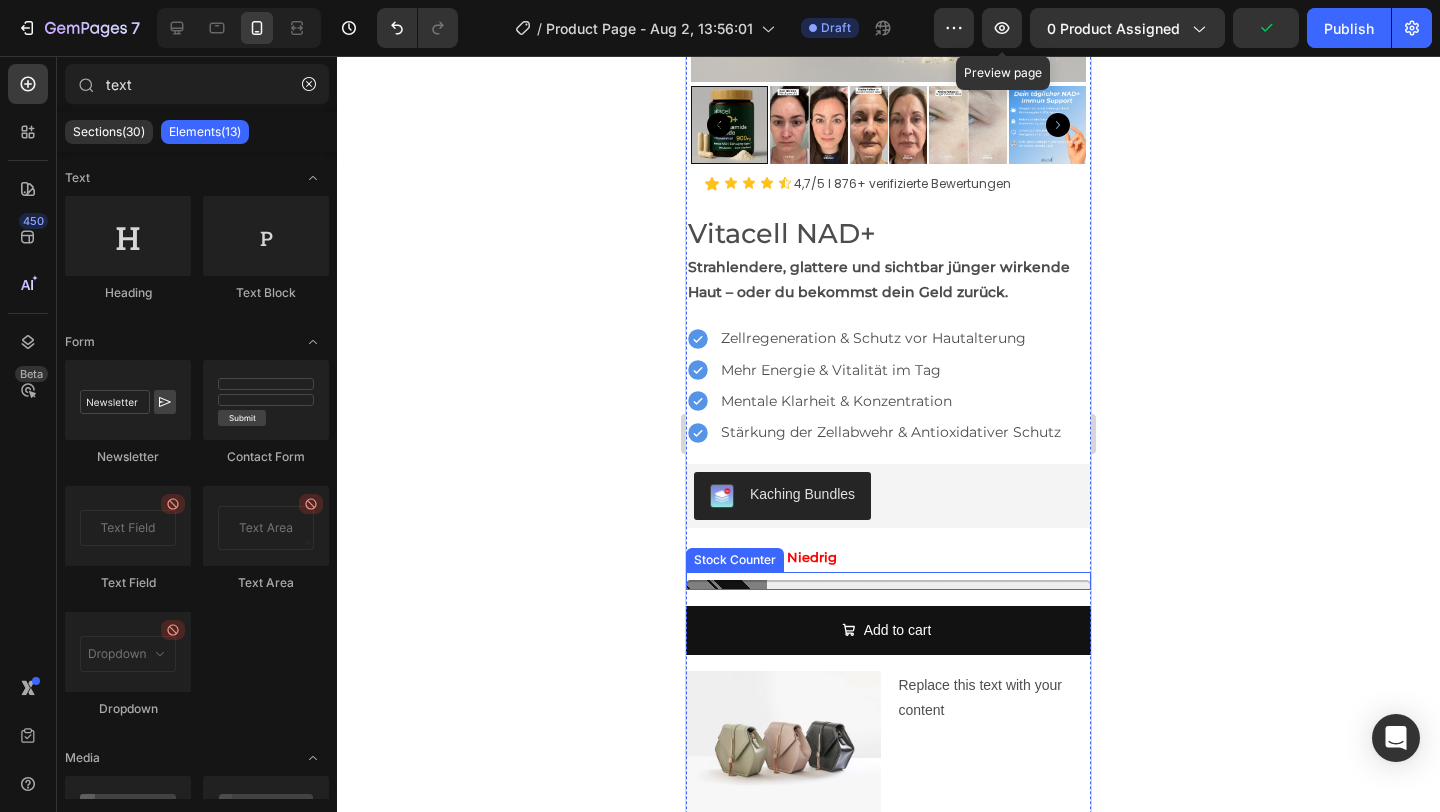 click at bounding box center [888, 585] 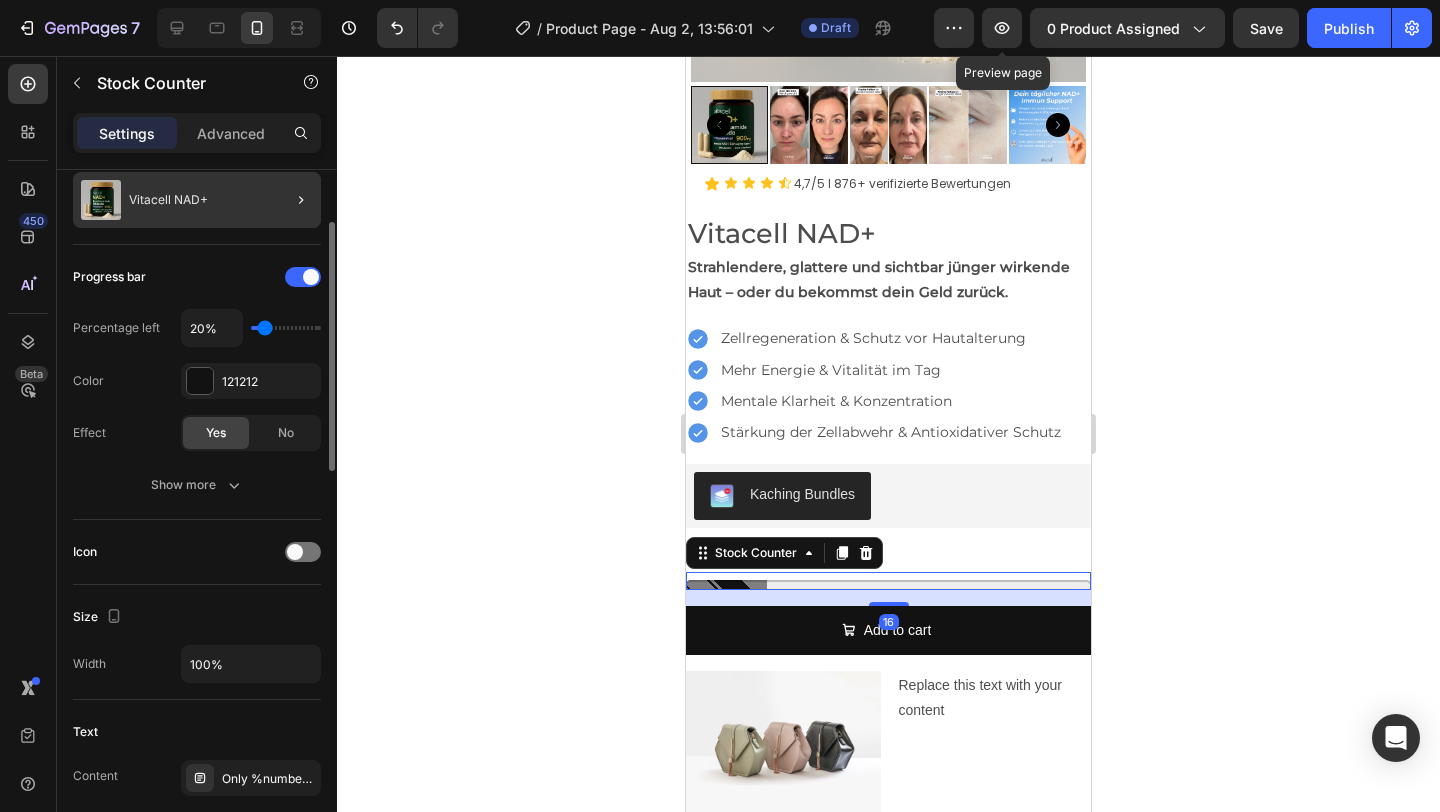 scroll, scrollTop: 156, scrollLeft: 0, axis: vertical 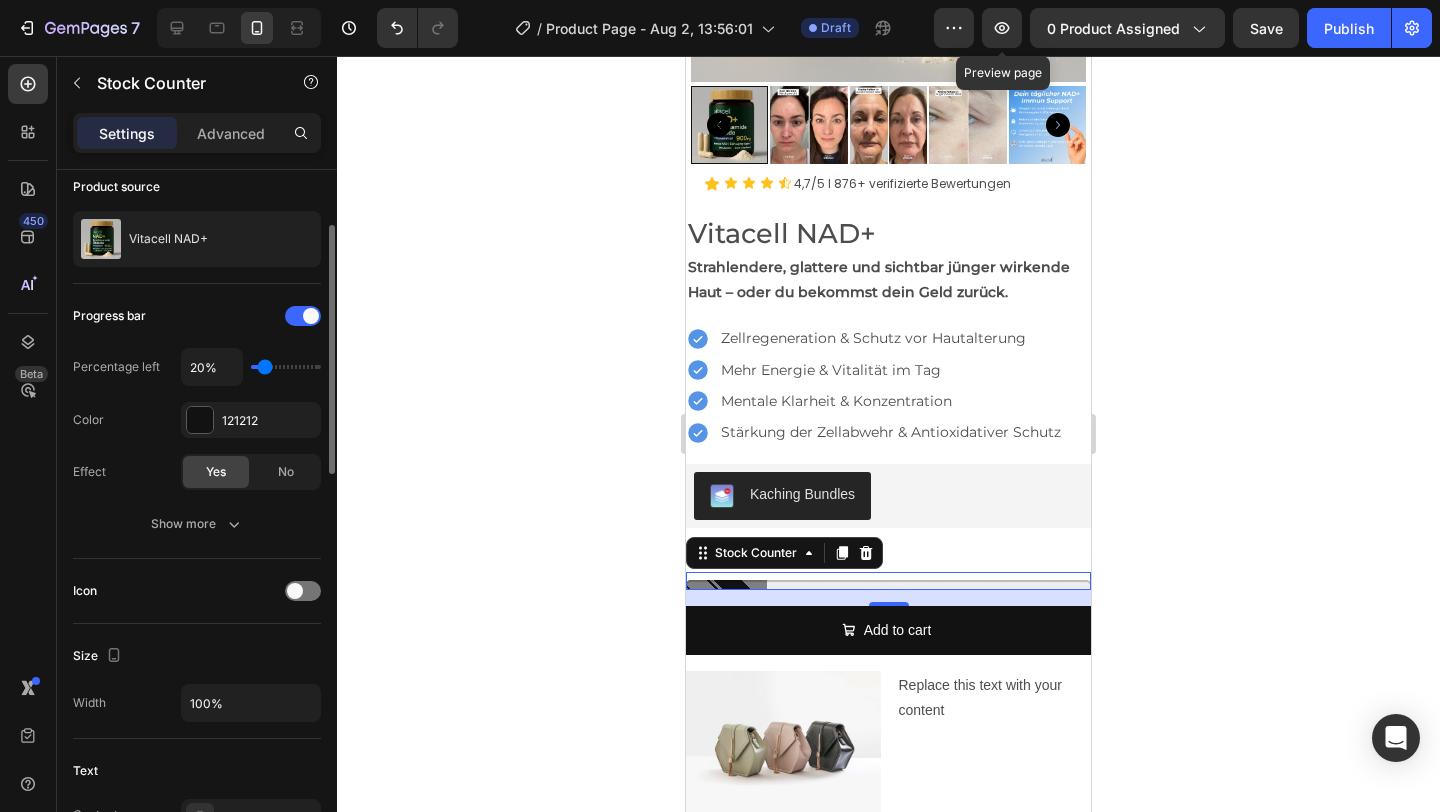 click on "20%" at bounding box center [251, 367] 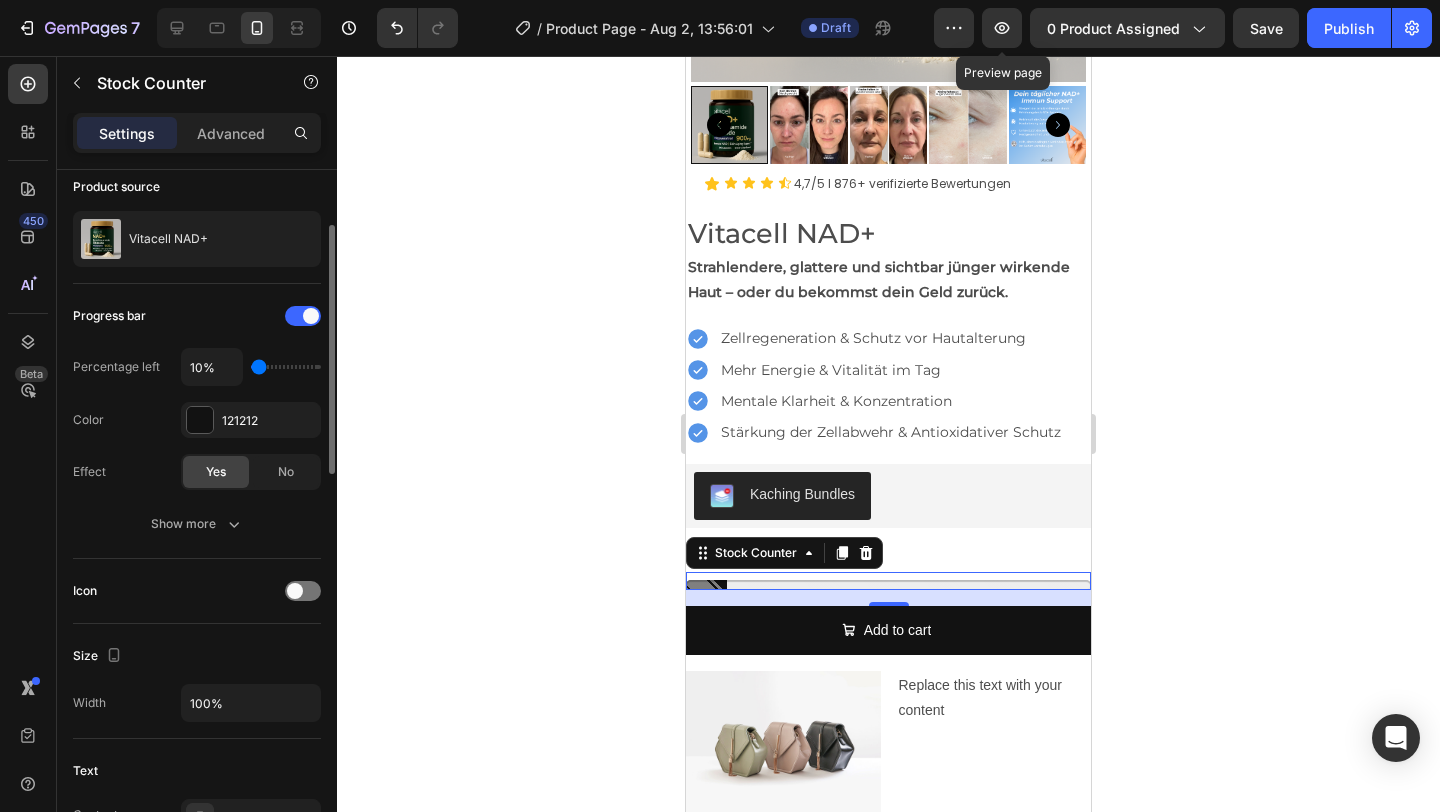 type on "10" 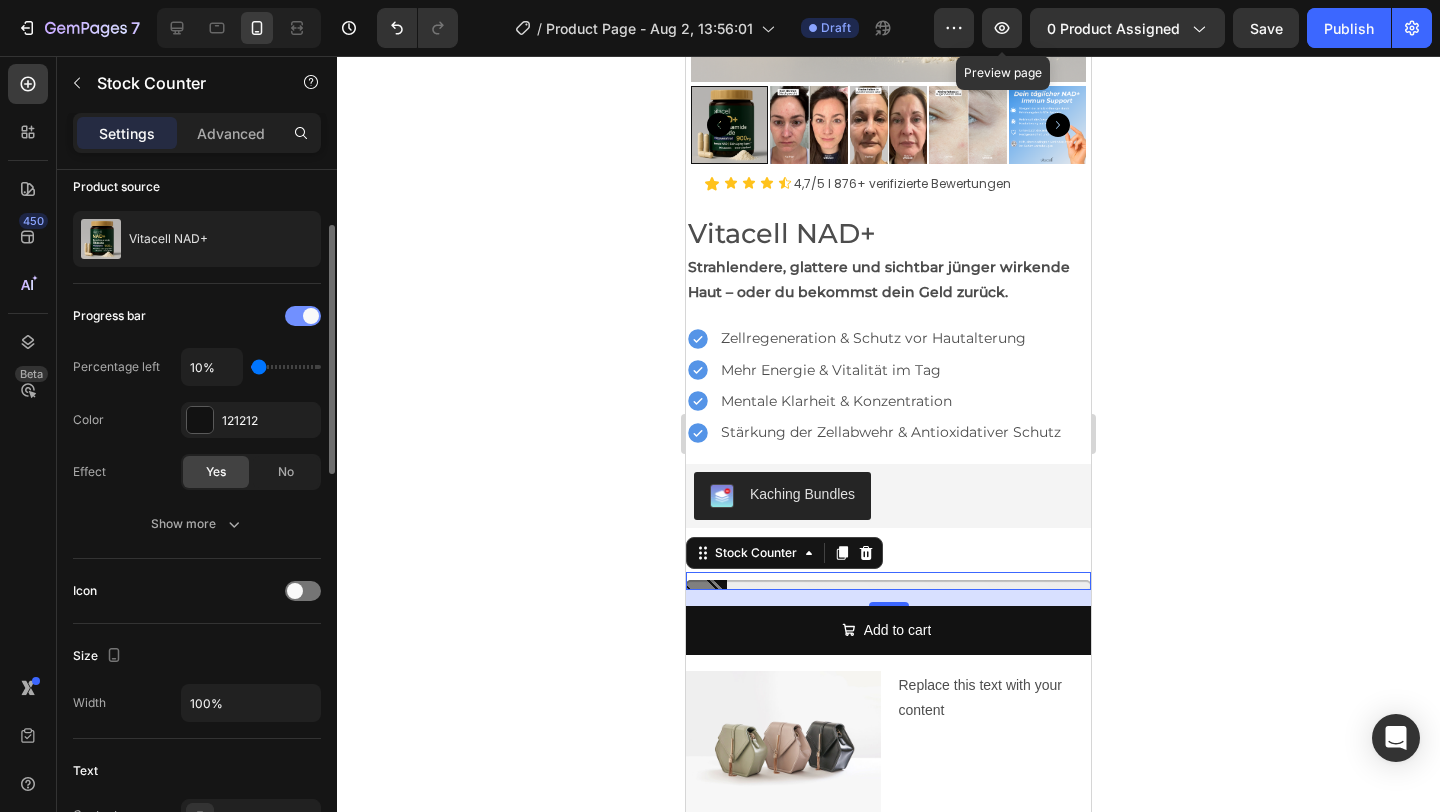 click at bounding box center (303, 316) 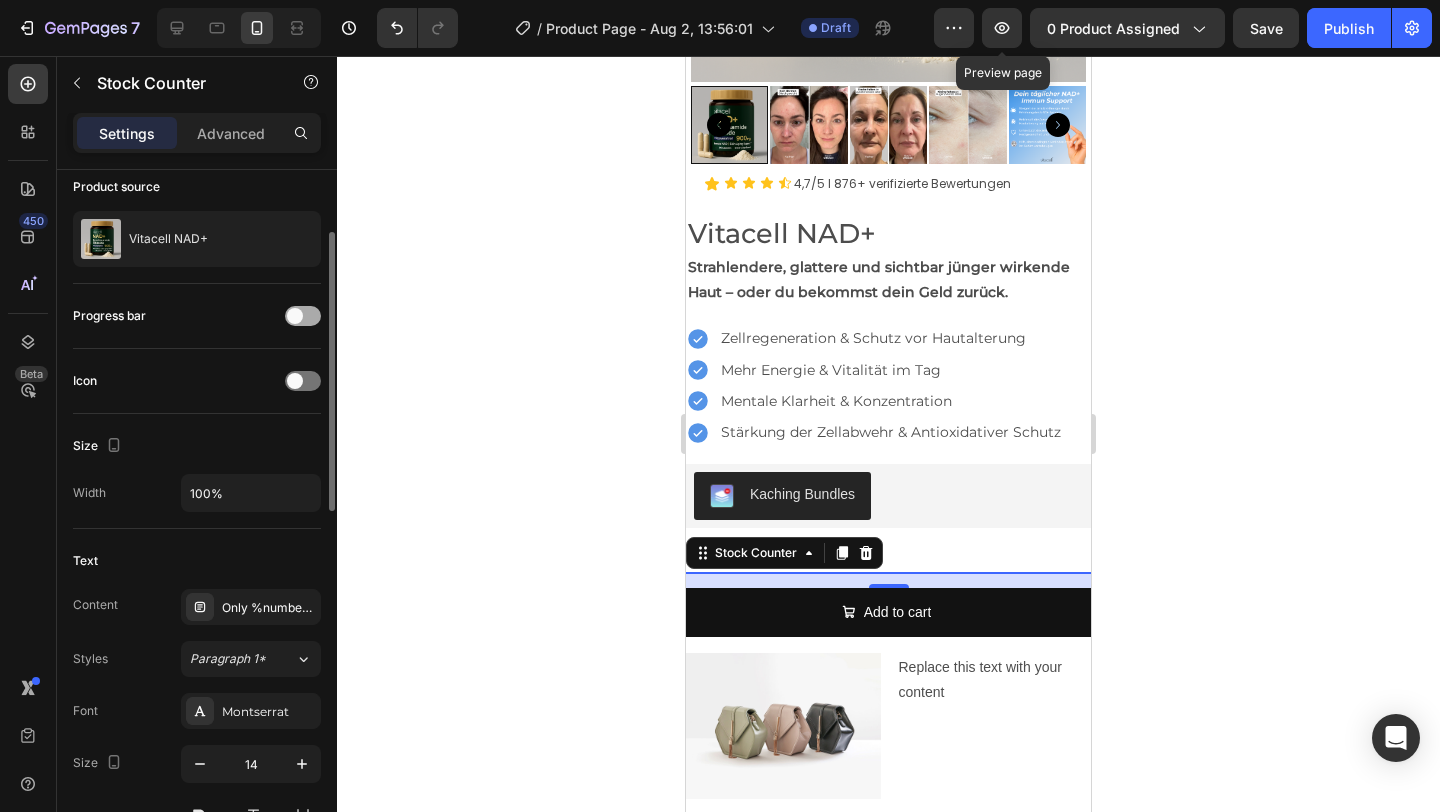 click at bounding box center (295, 316) 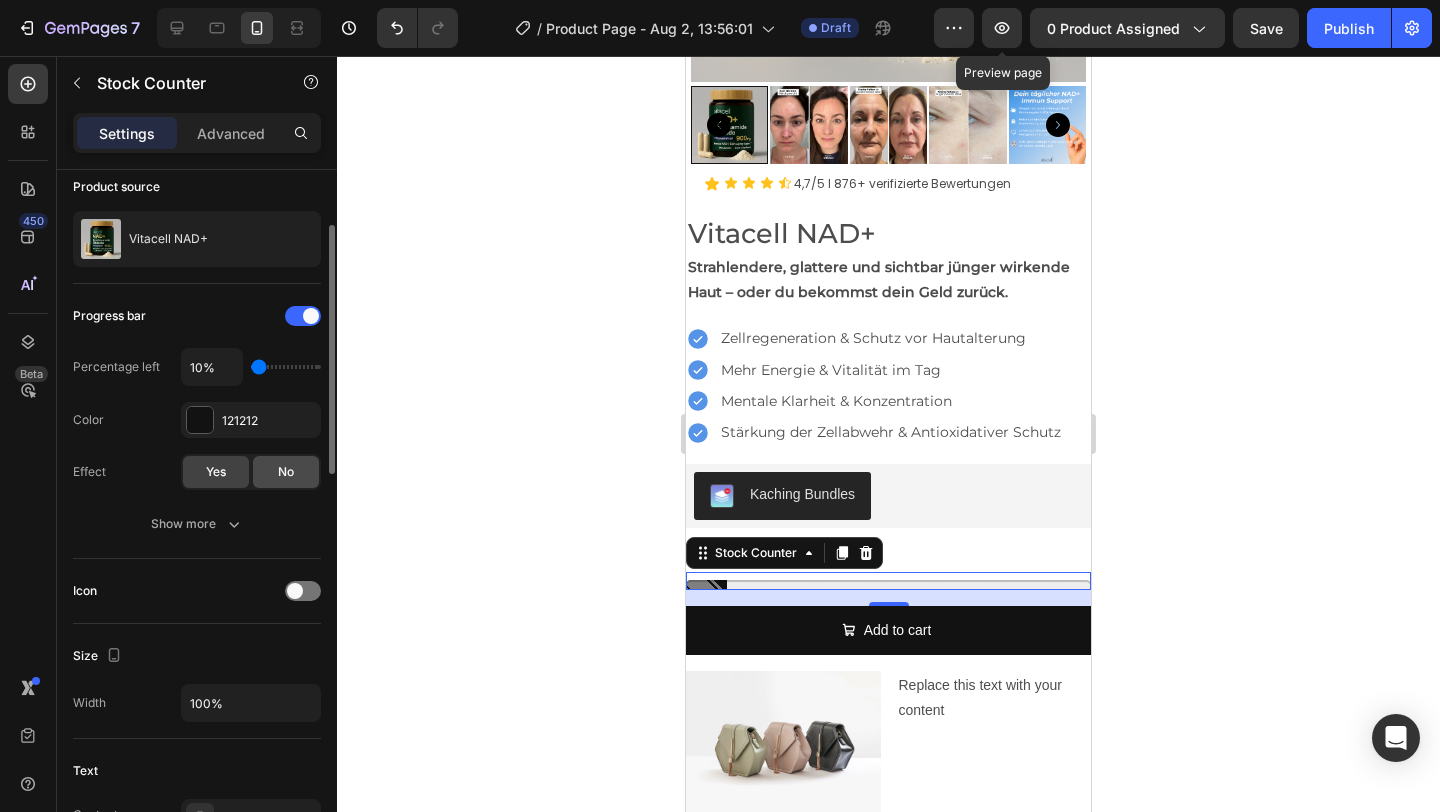 click on "No" 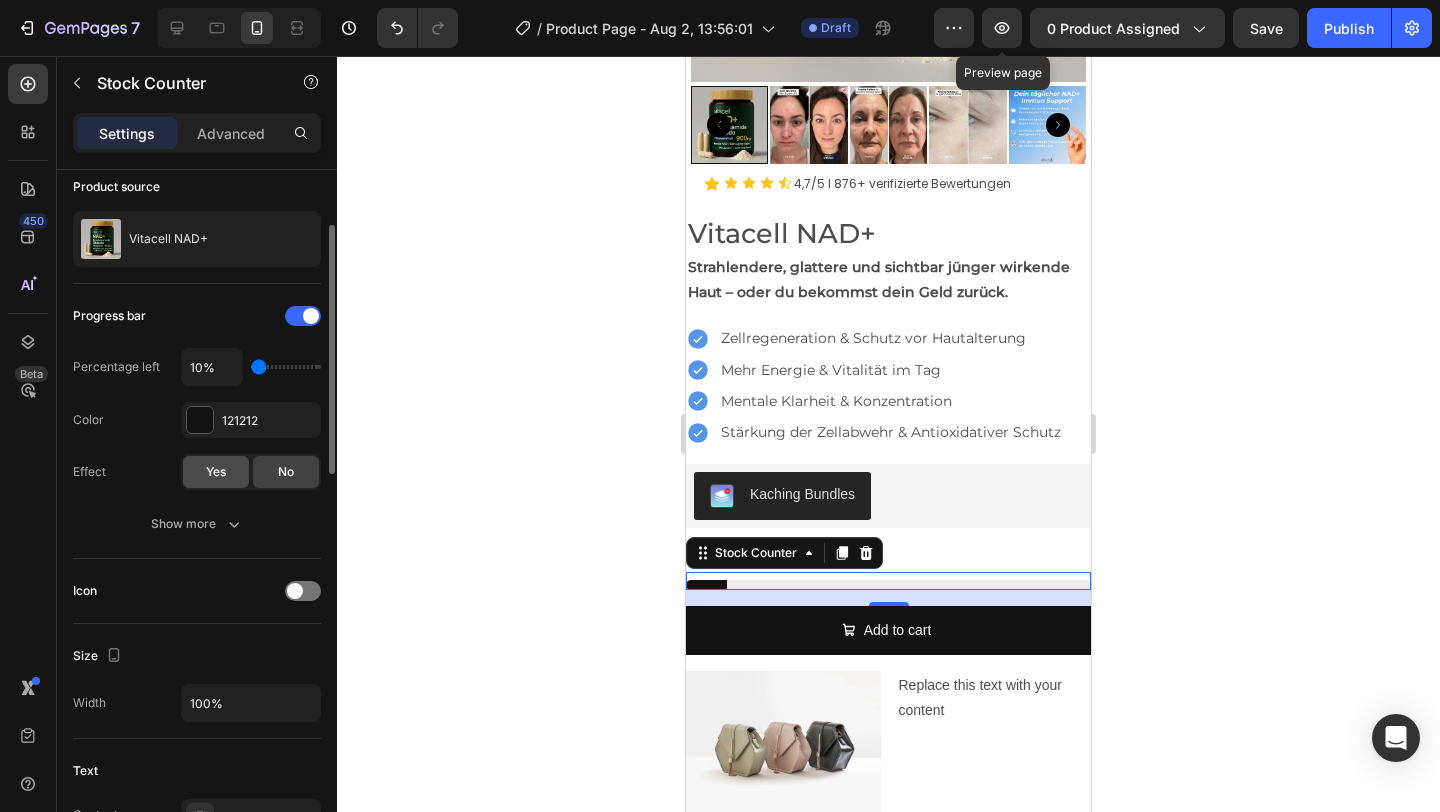 click on "Yes" 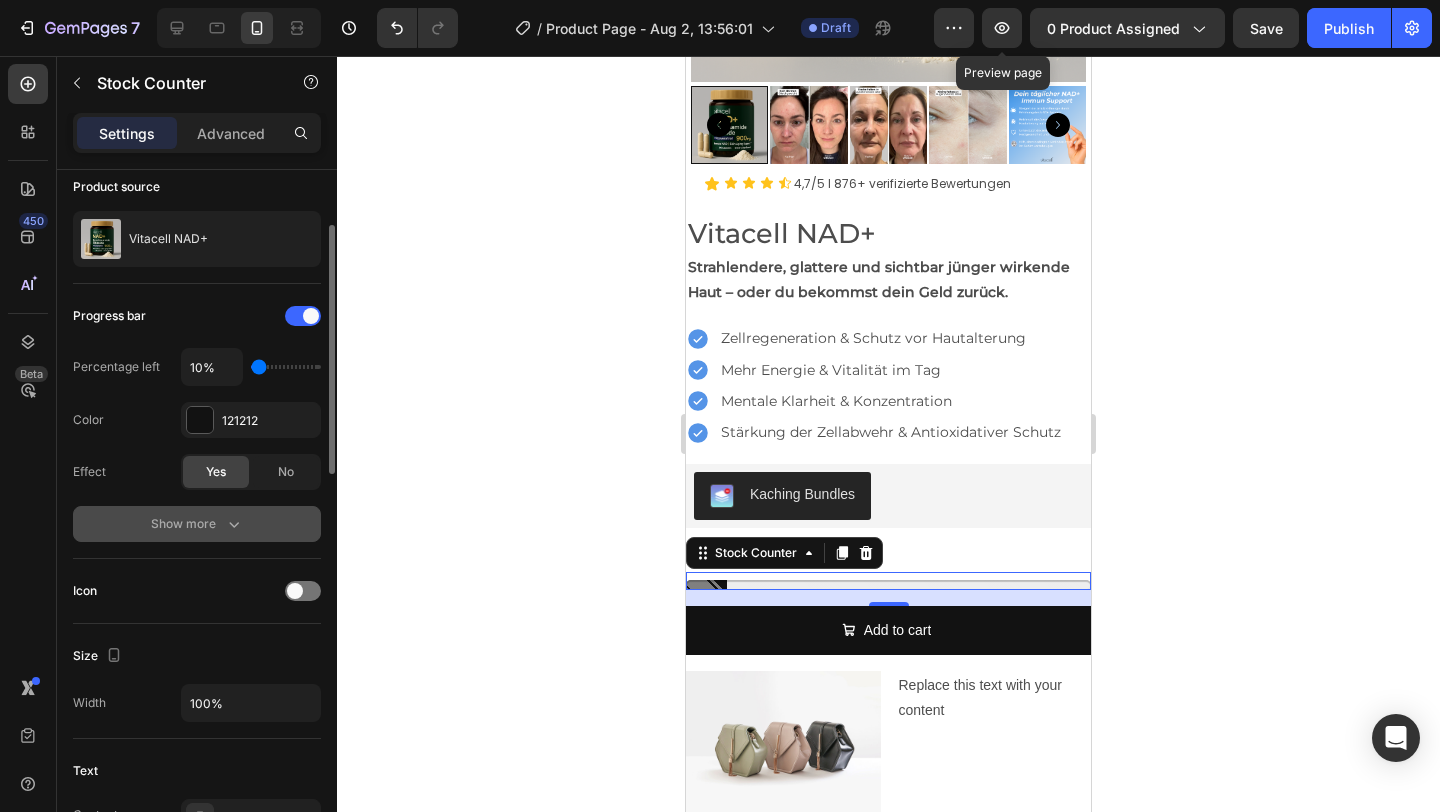 click 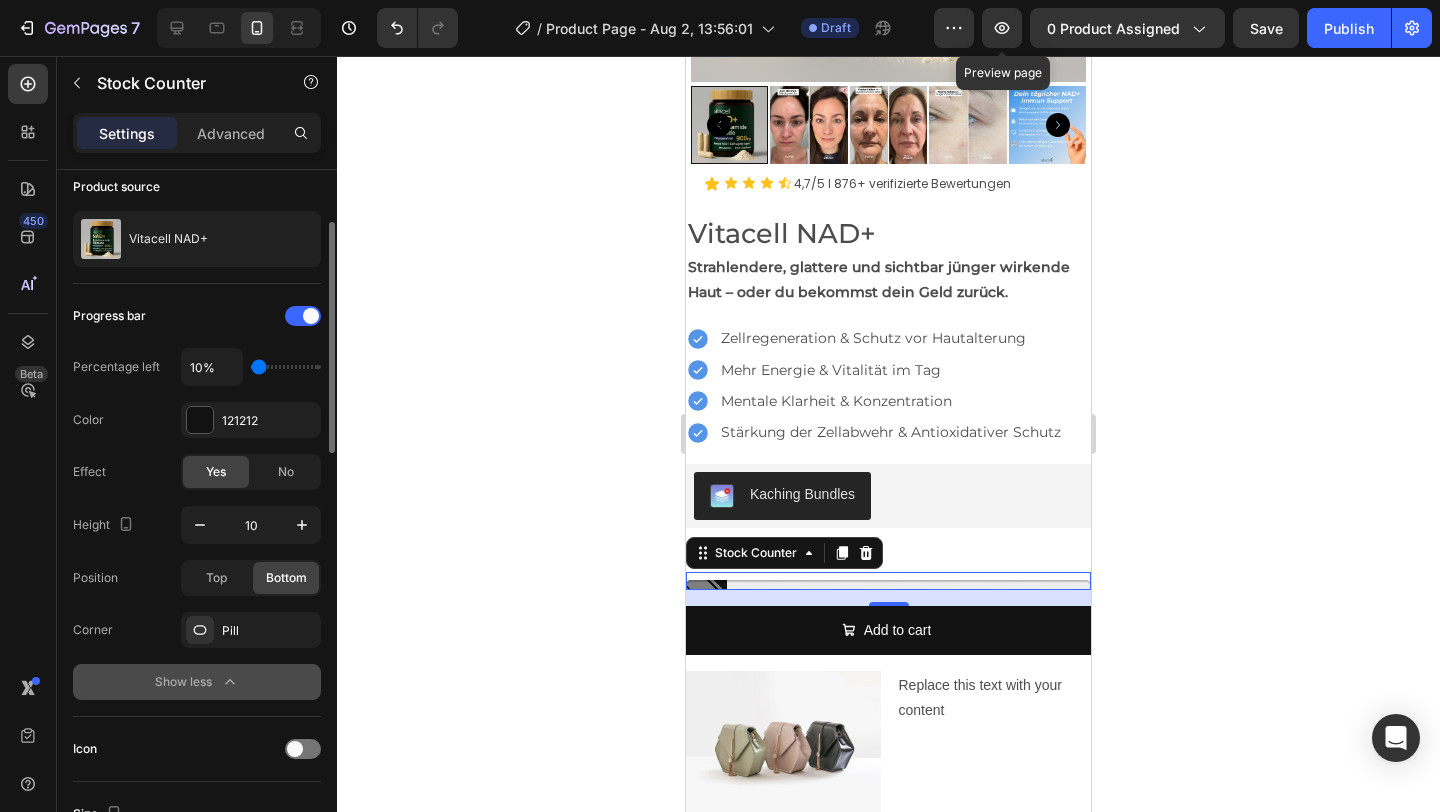 scroll, scrollTop: 200, scrollLeft: 0, axis: vertical 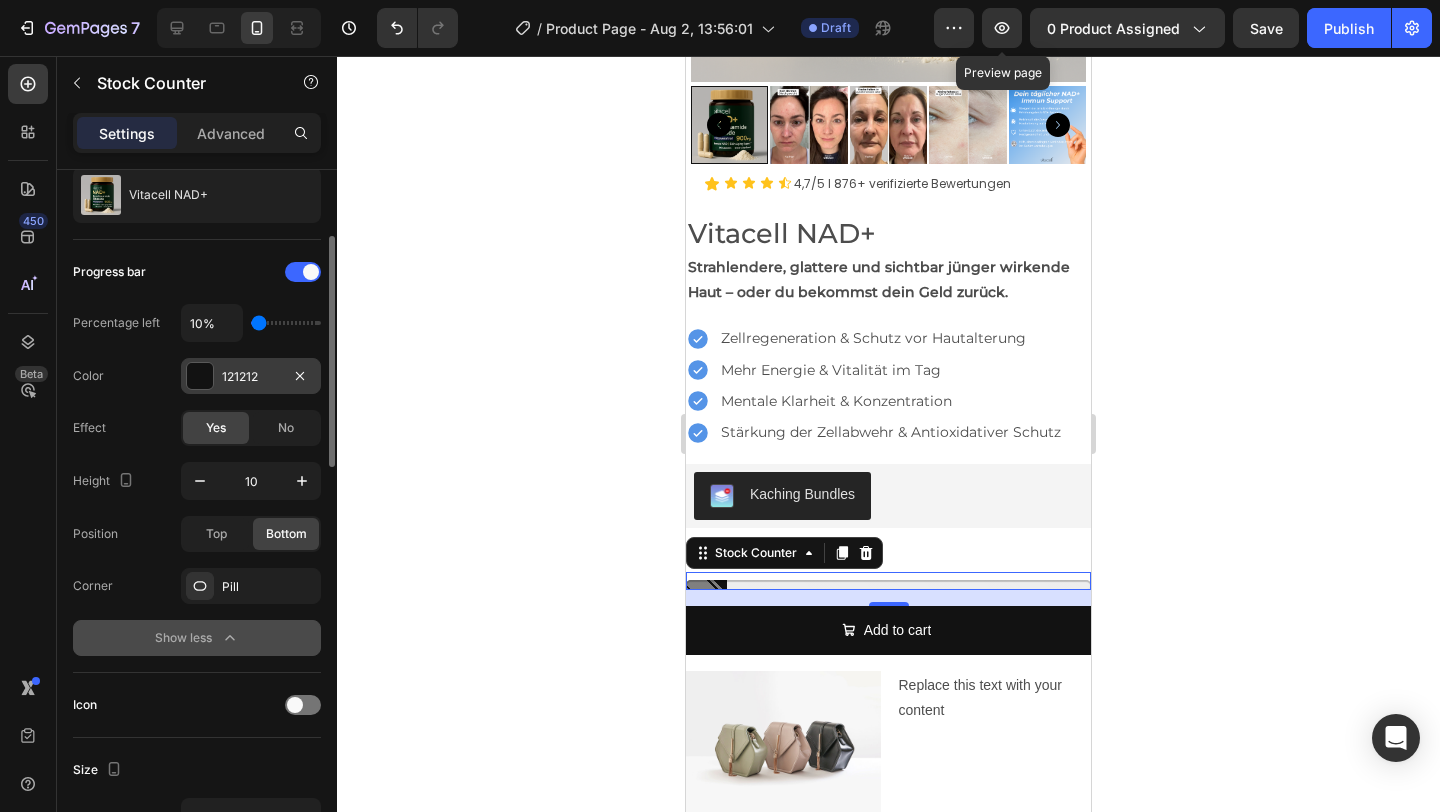 click at bounding box center [200, 376] 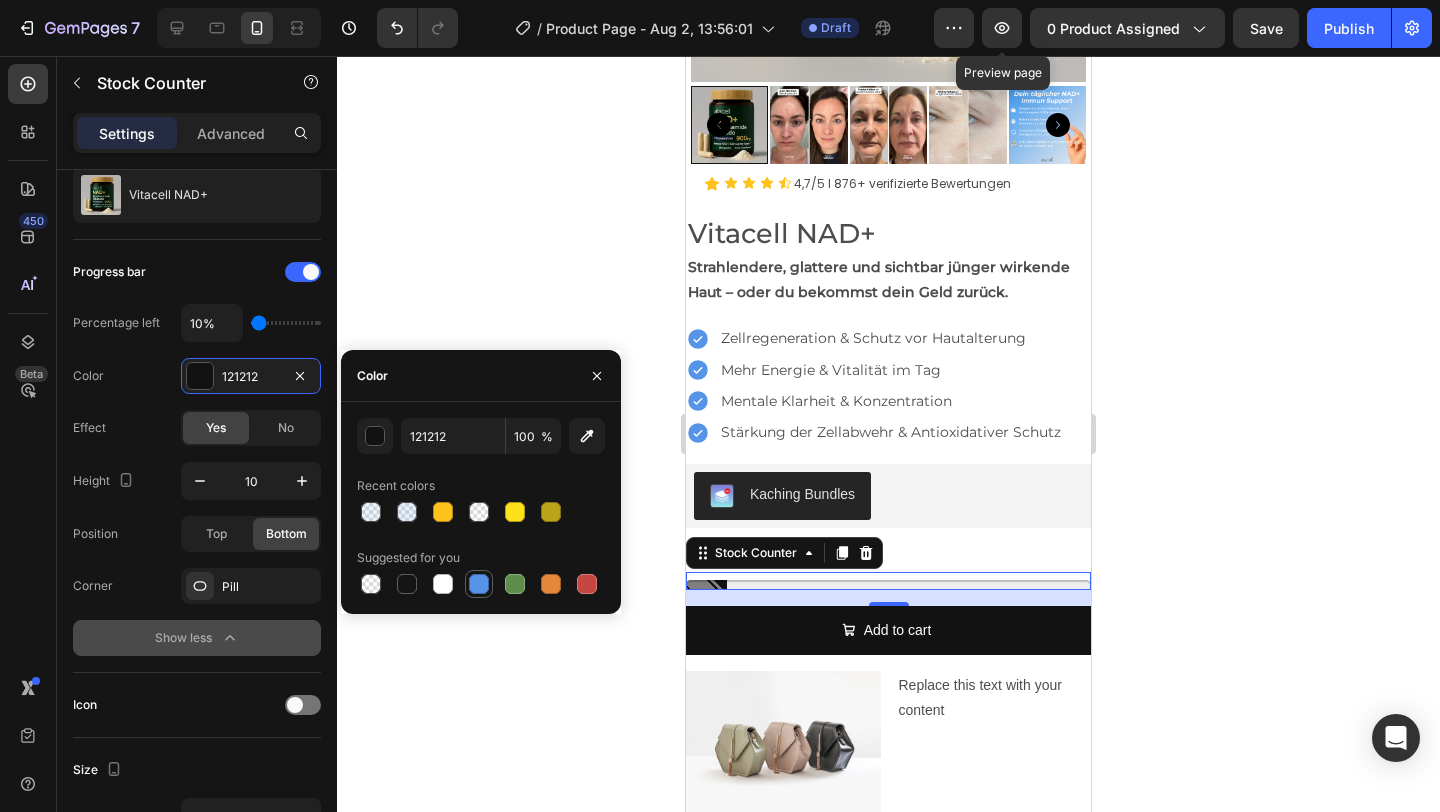 click at bounding box center (479, 584) 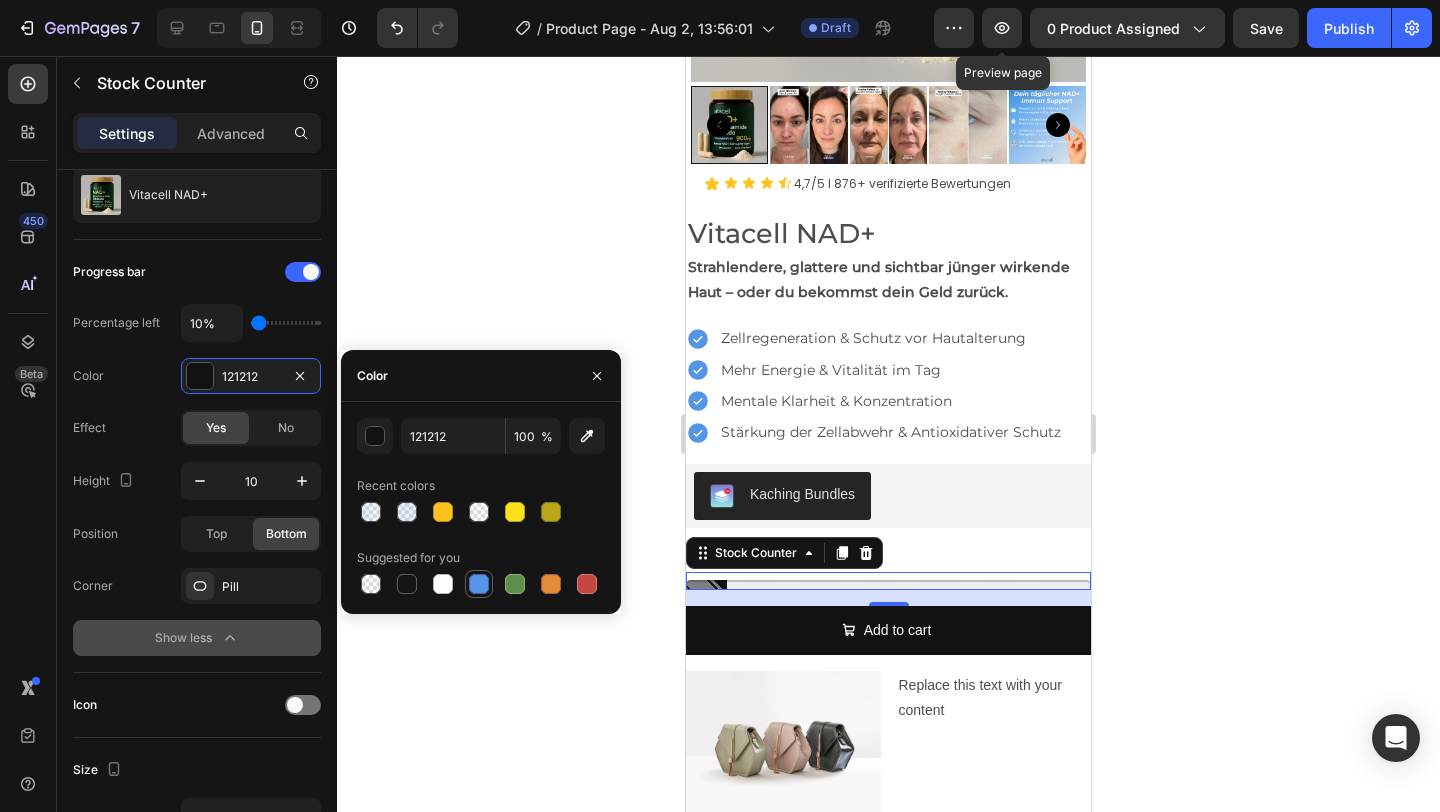 type on "5594E7" 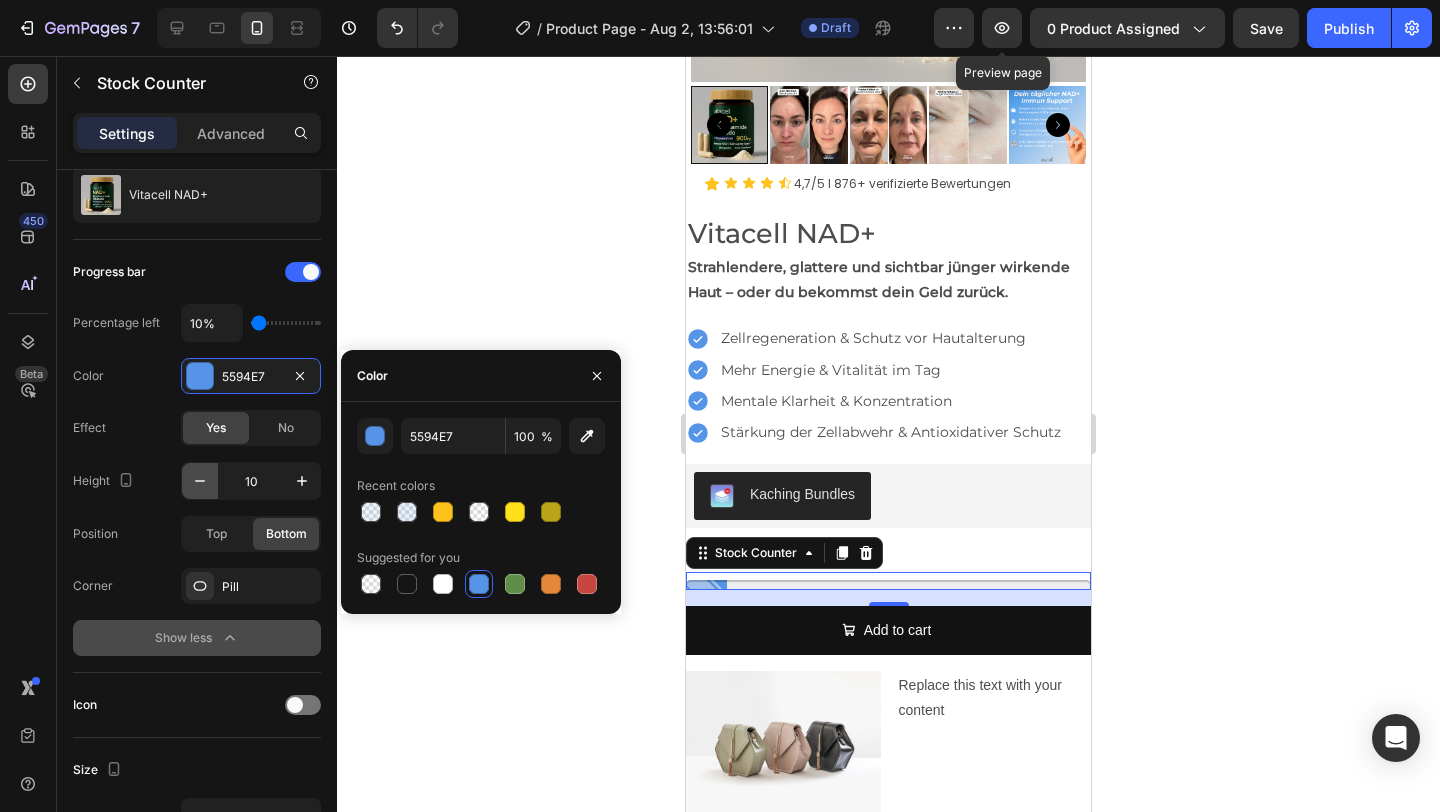 click 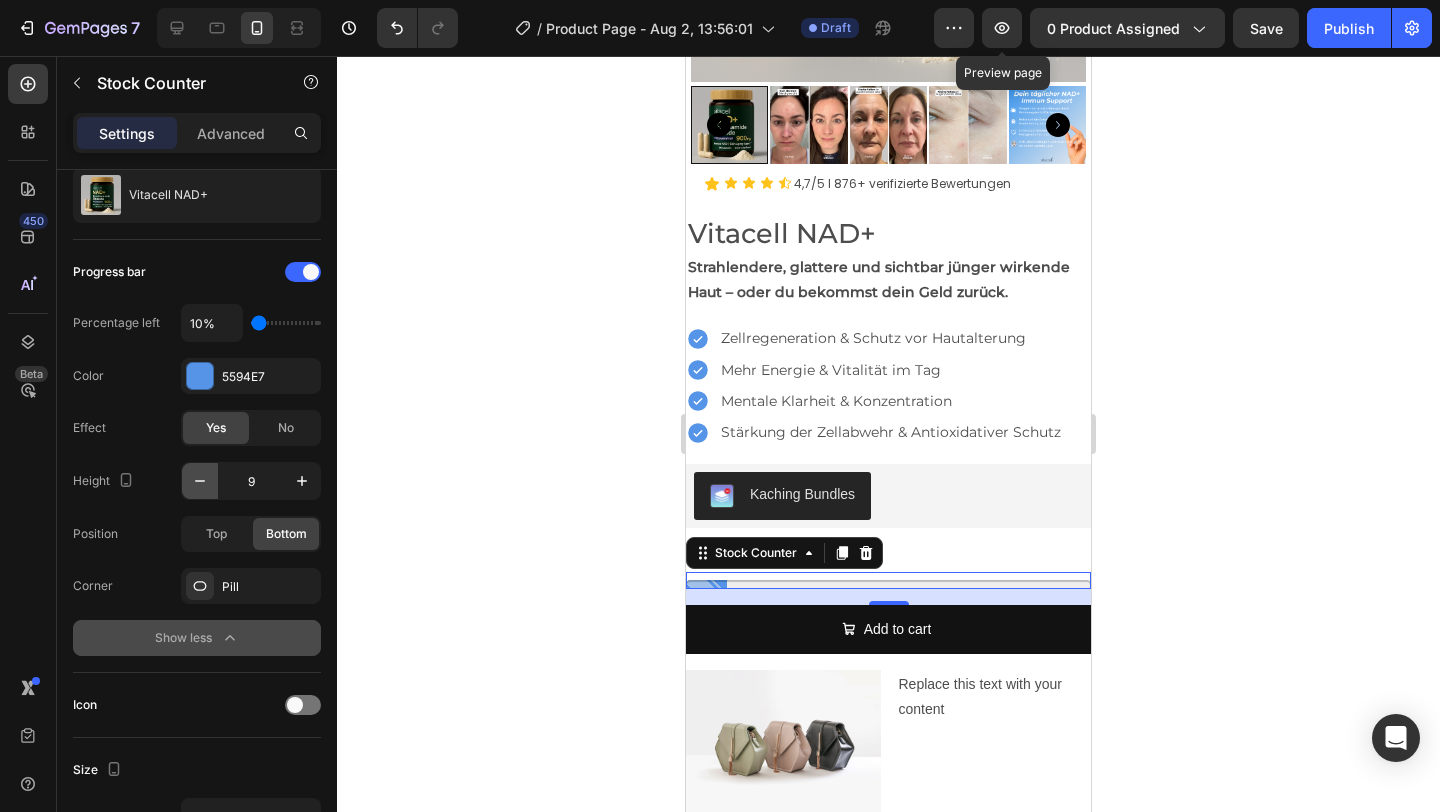 click 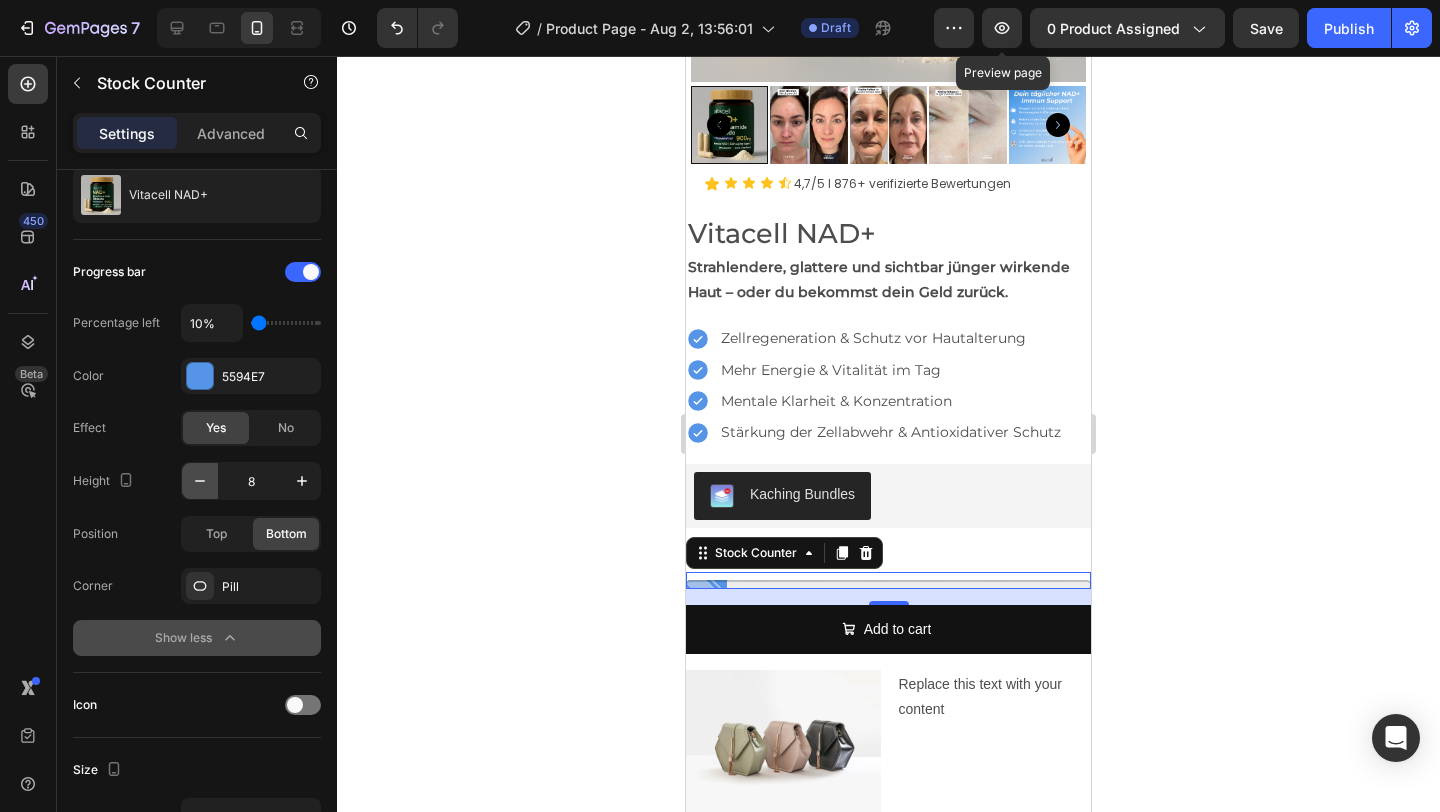 click 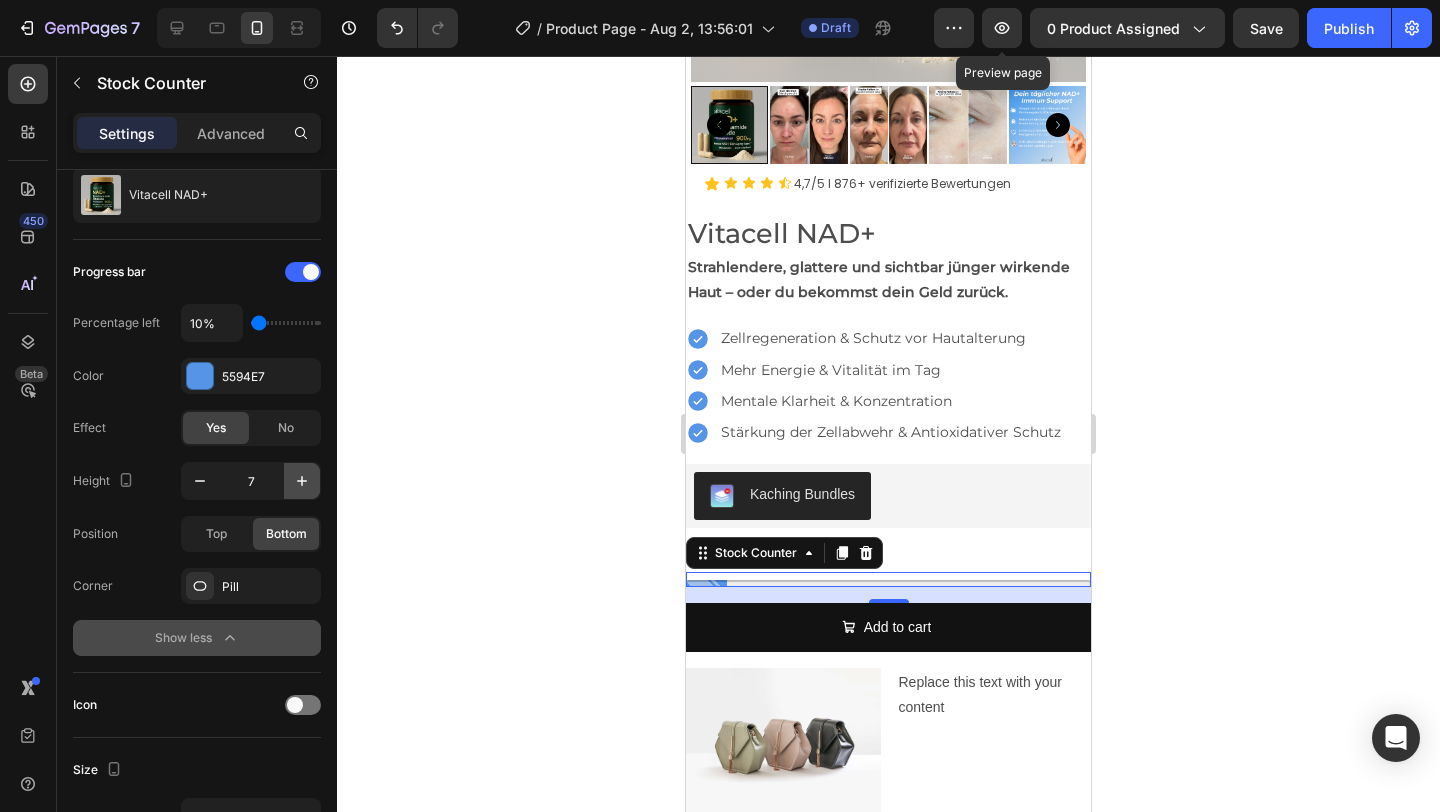 click 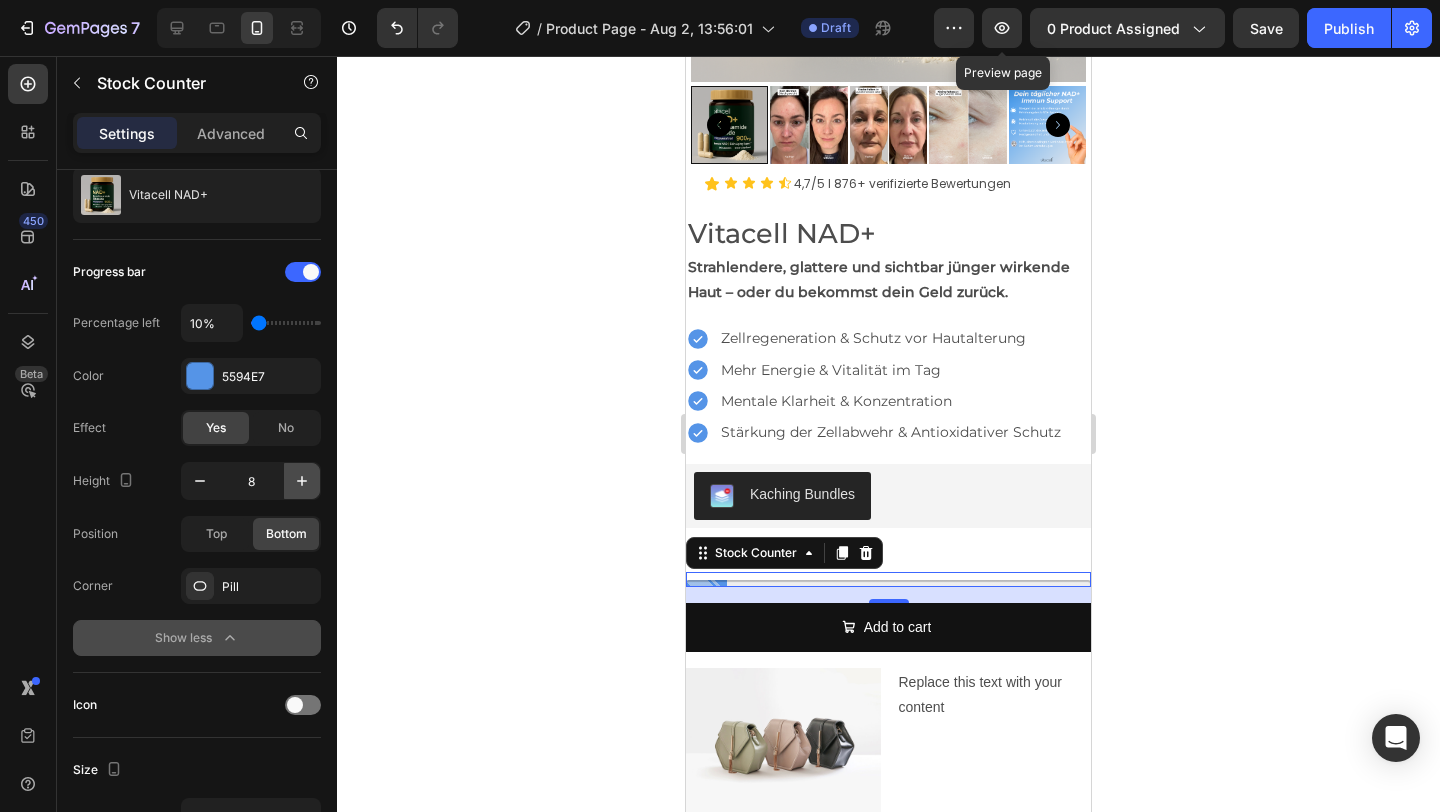 click 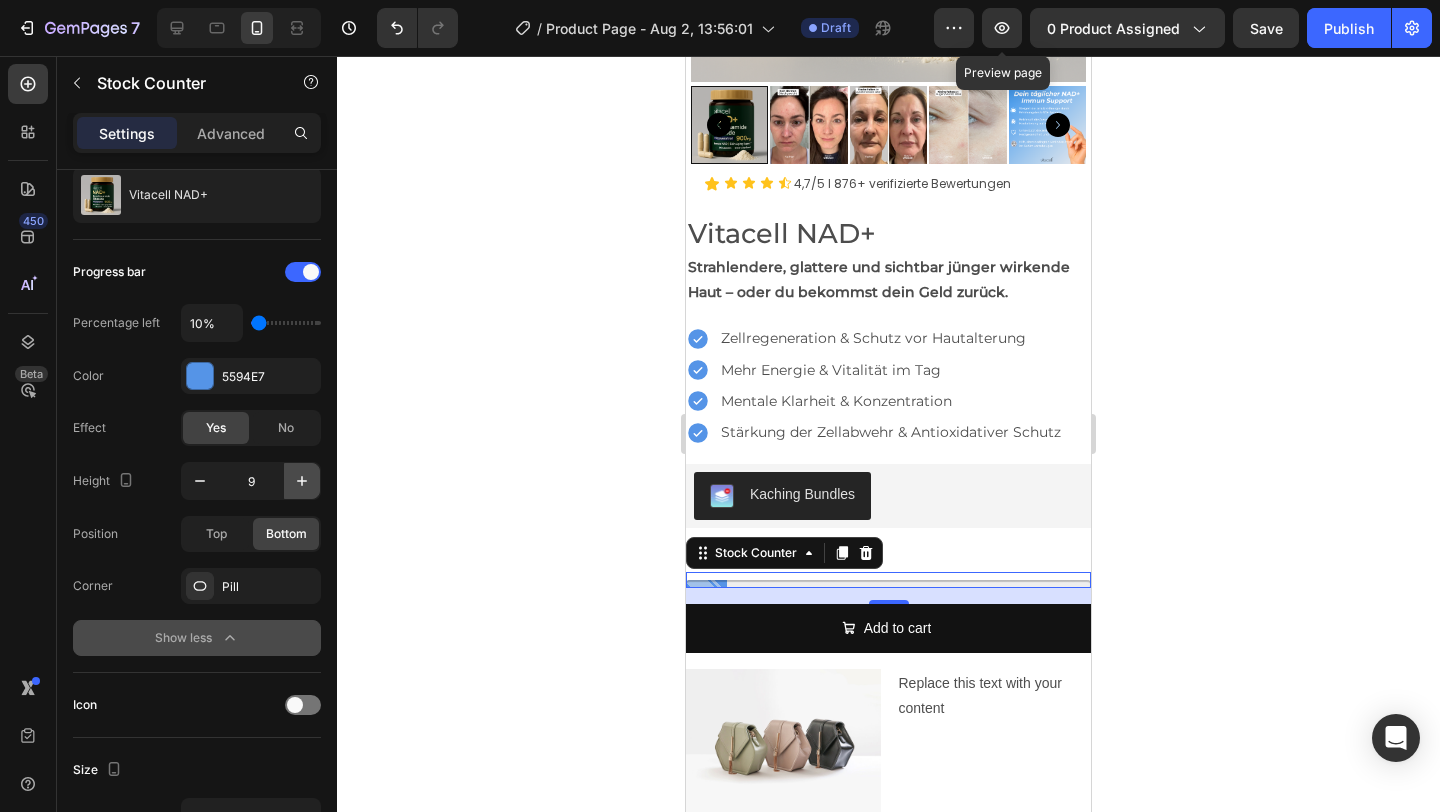 click 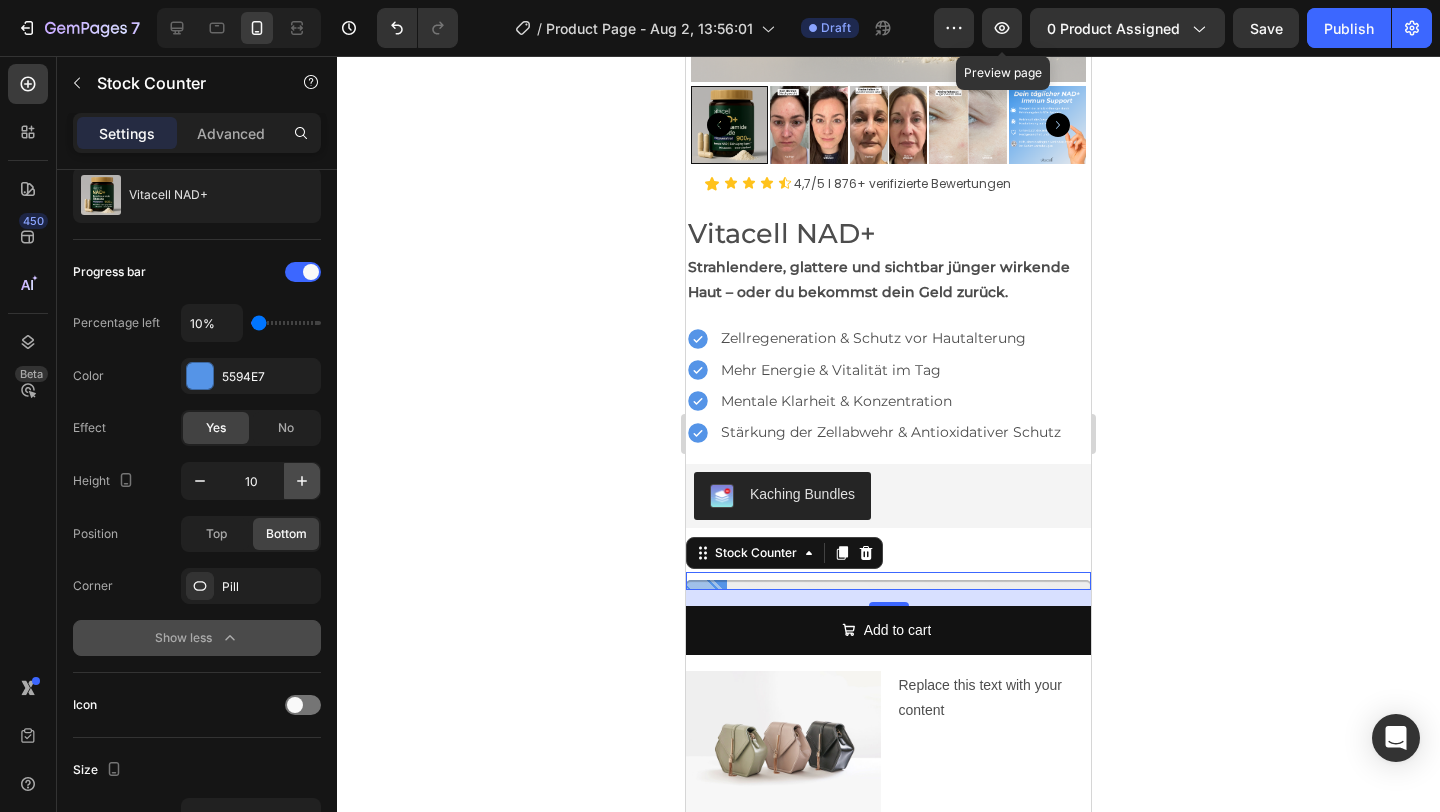 click 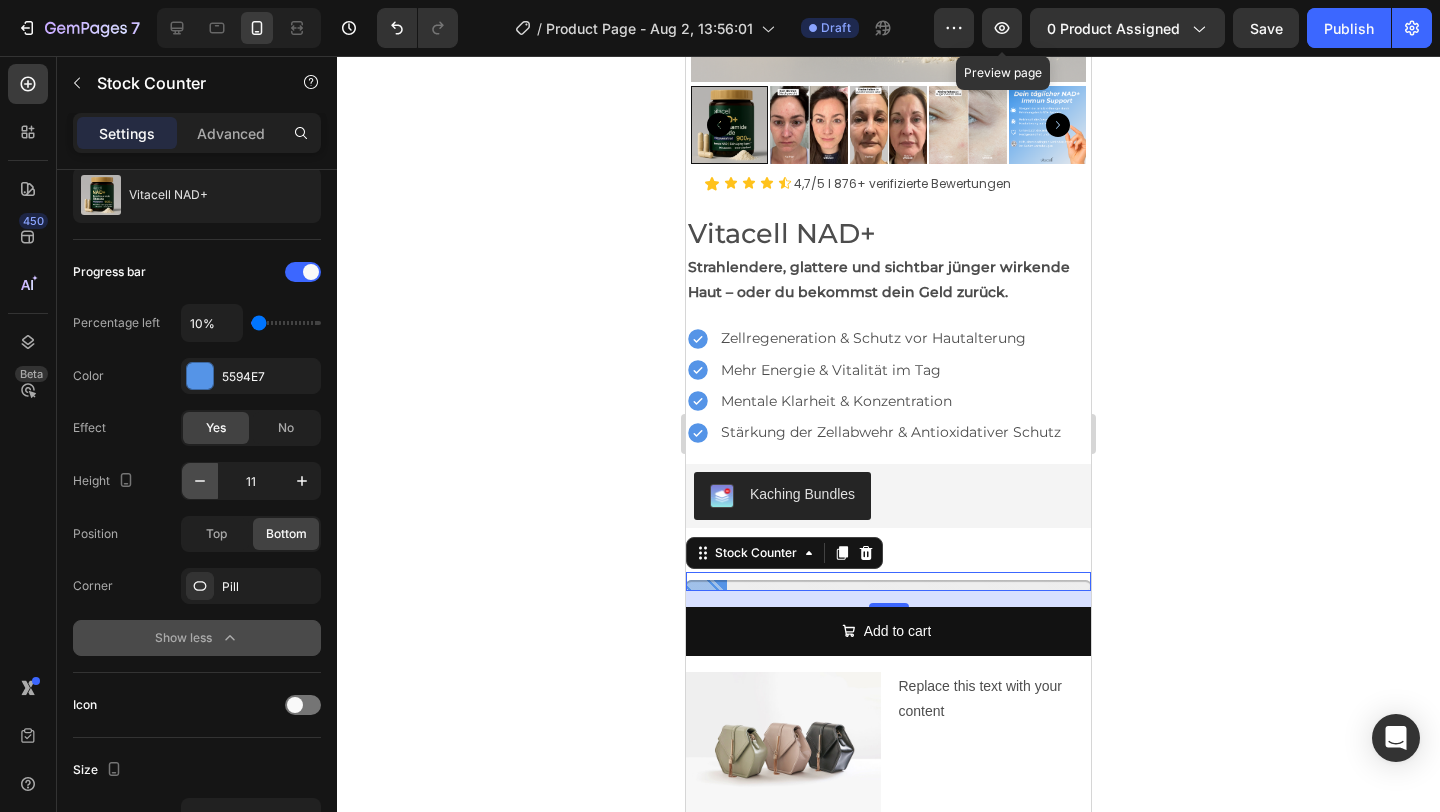 click 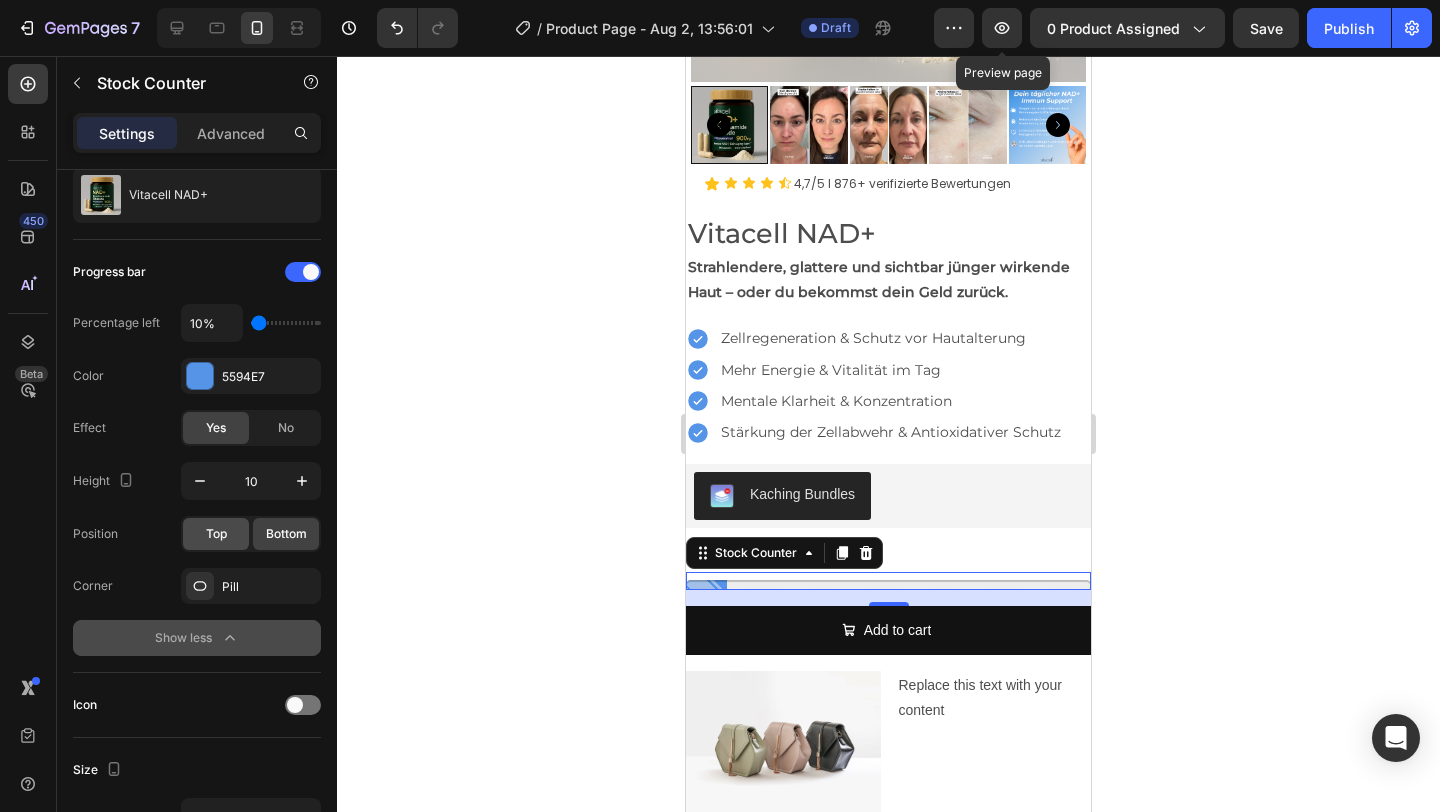 click on "Top" 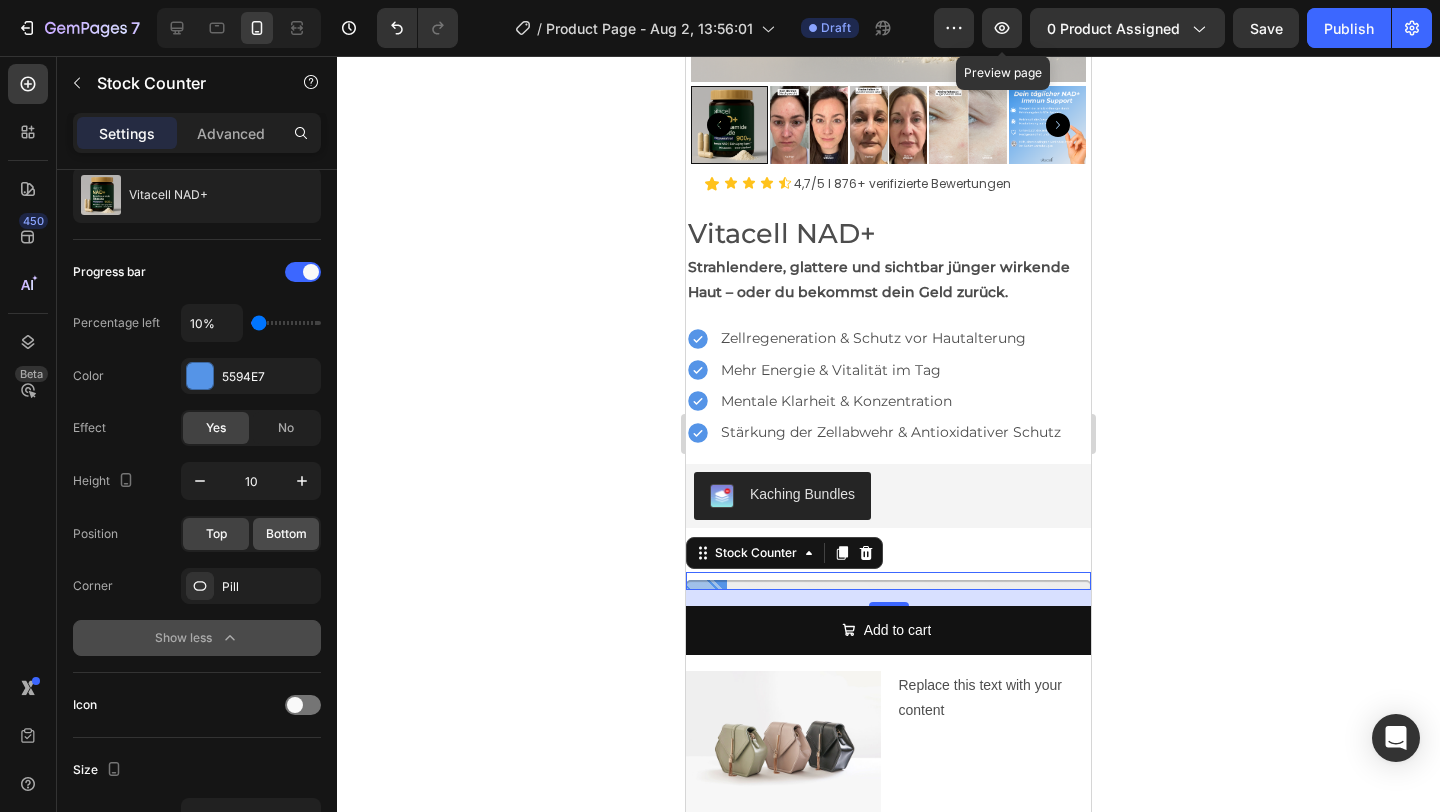 click on "Bottom" 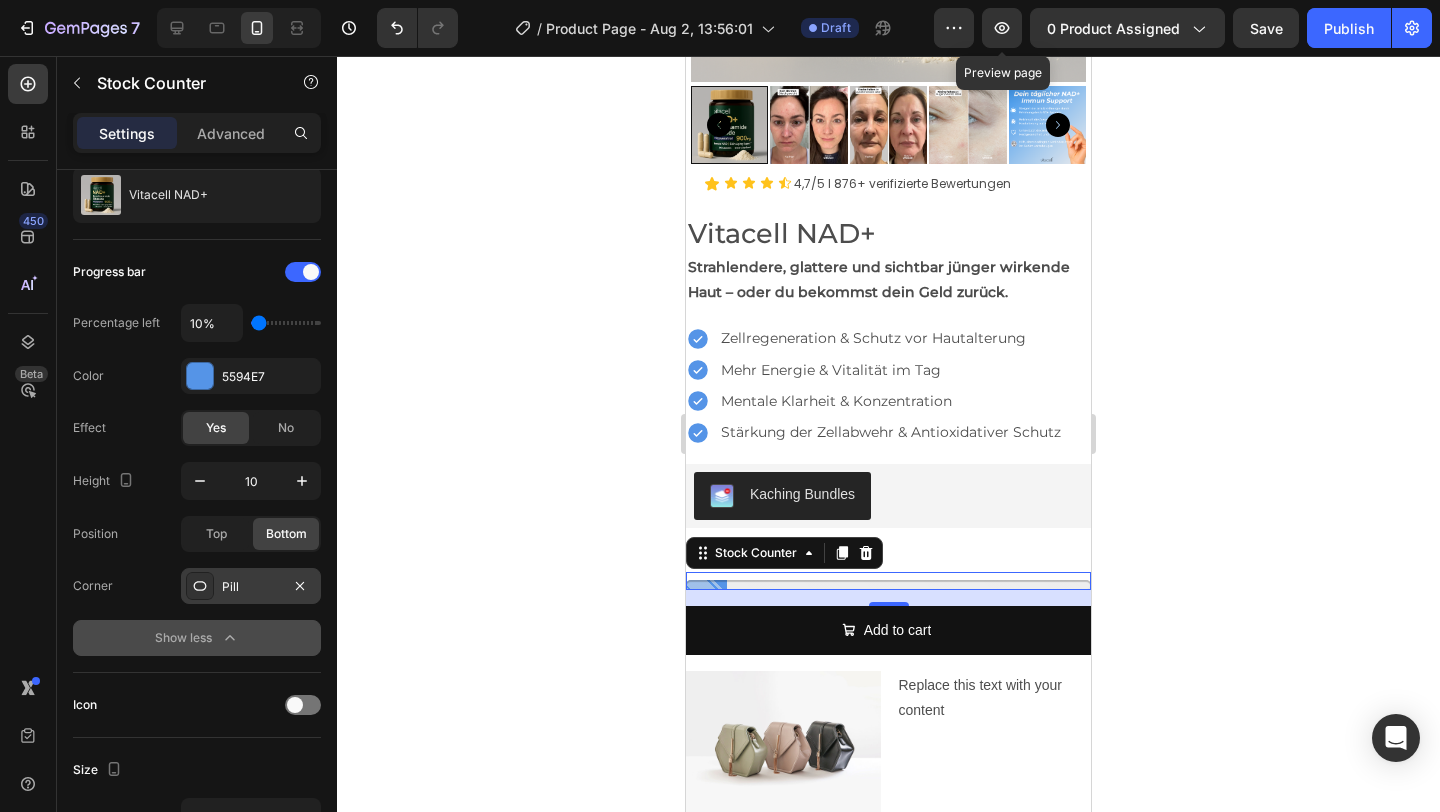 click on "Pill" at bounding box center [251, 587] 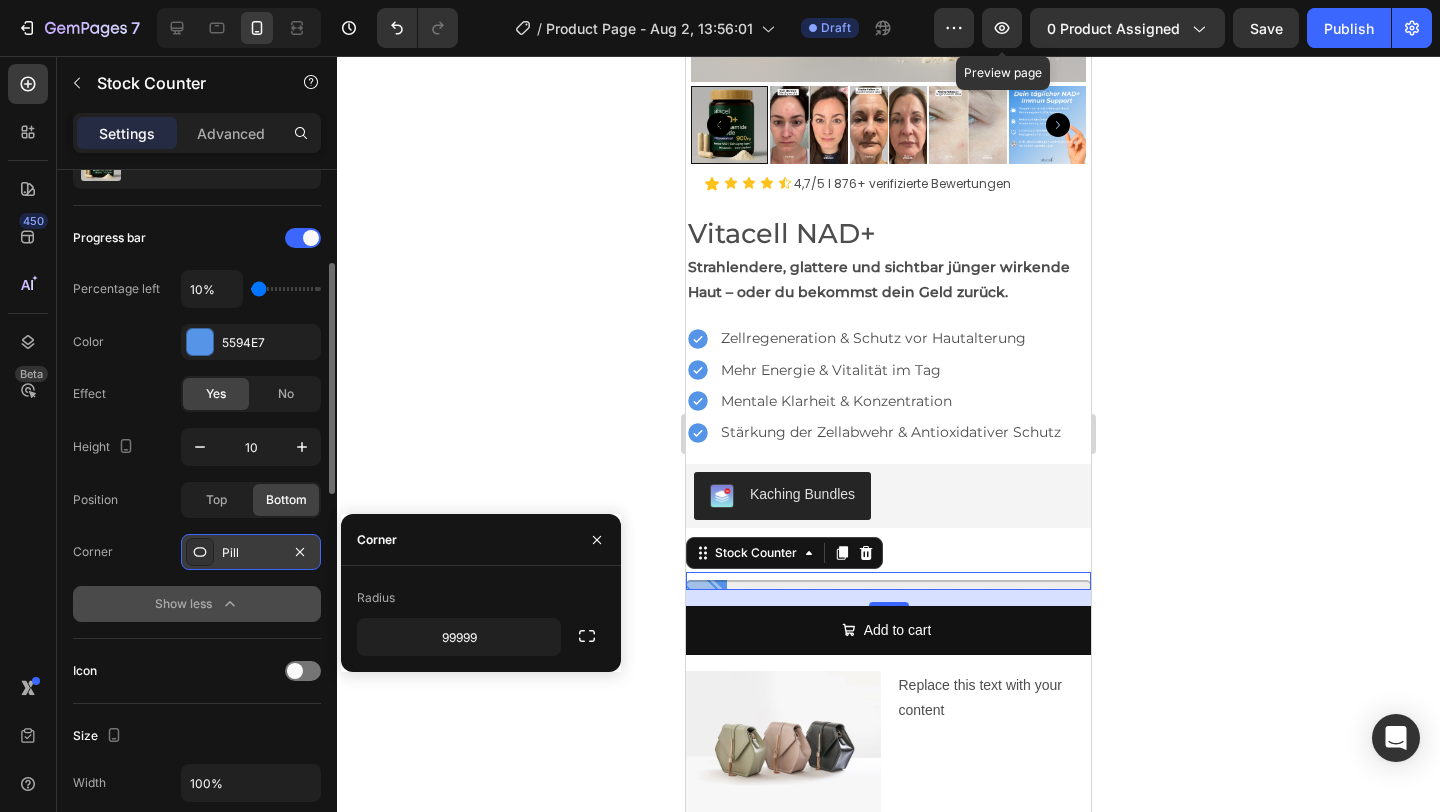 scroll, scrollTop: 248, scrollLeft: 0, axis: vertical 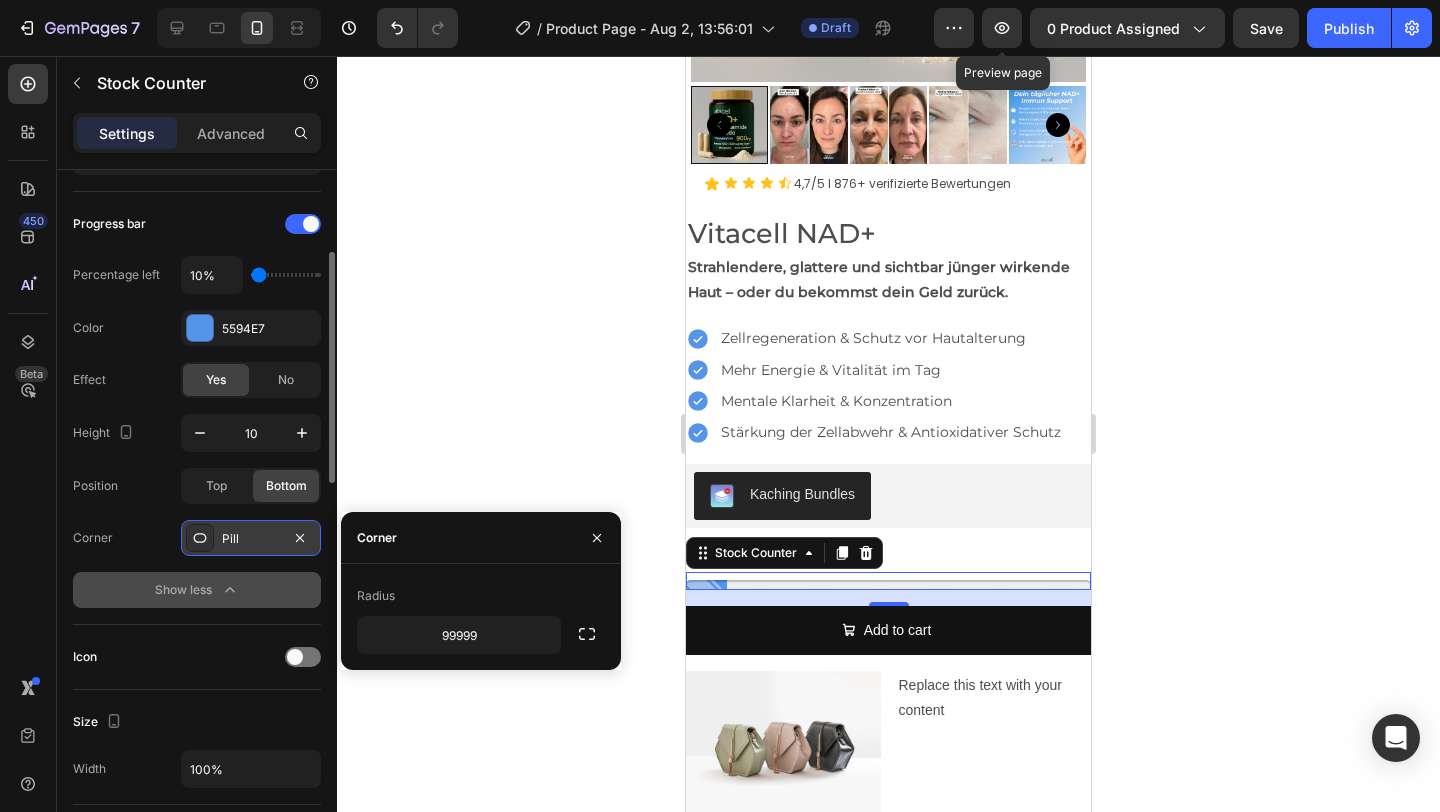 click on "Pill" at bounding box center [251, 539] 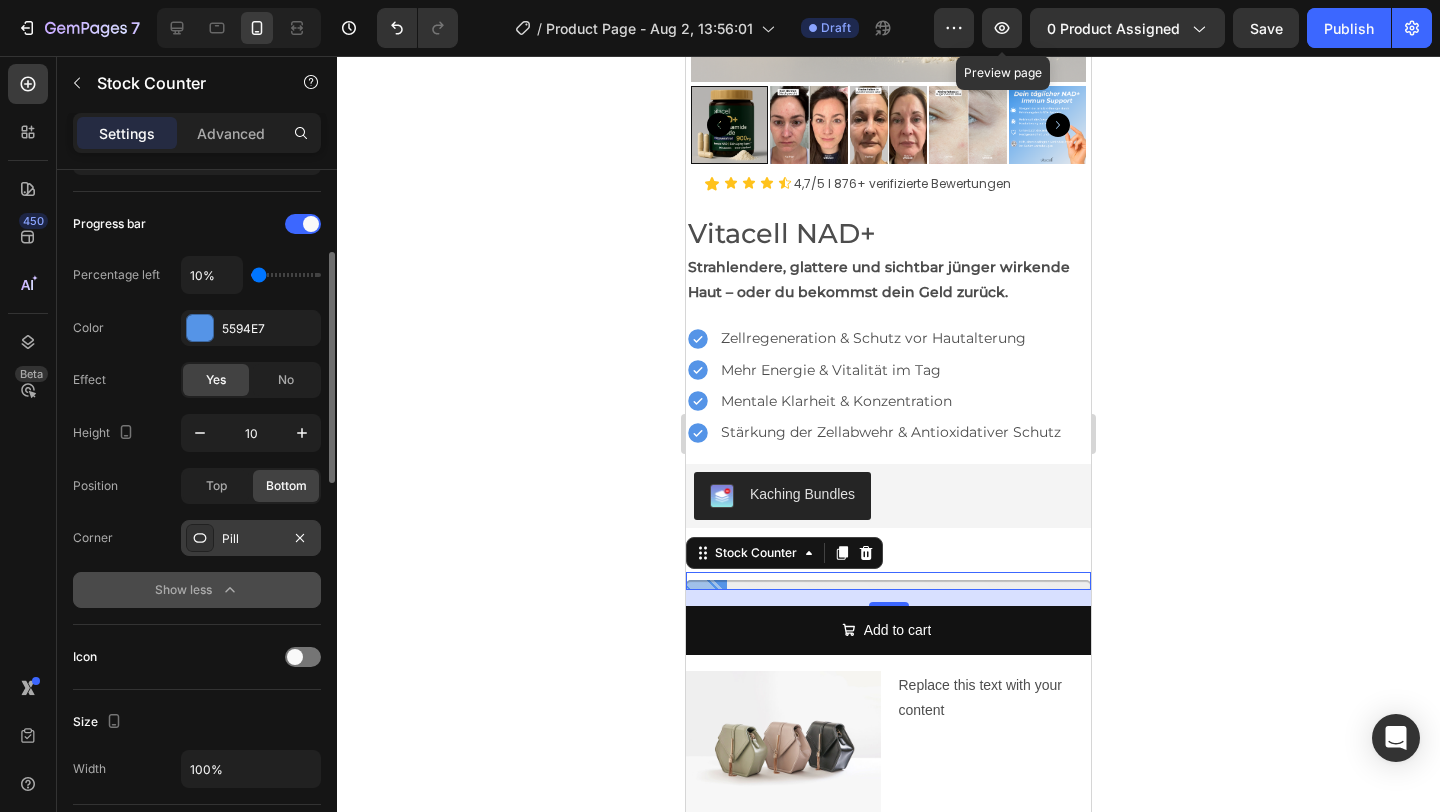 click on "Pill" at bounding box center (251, 539) 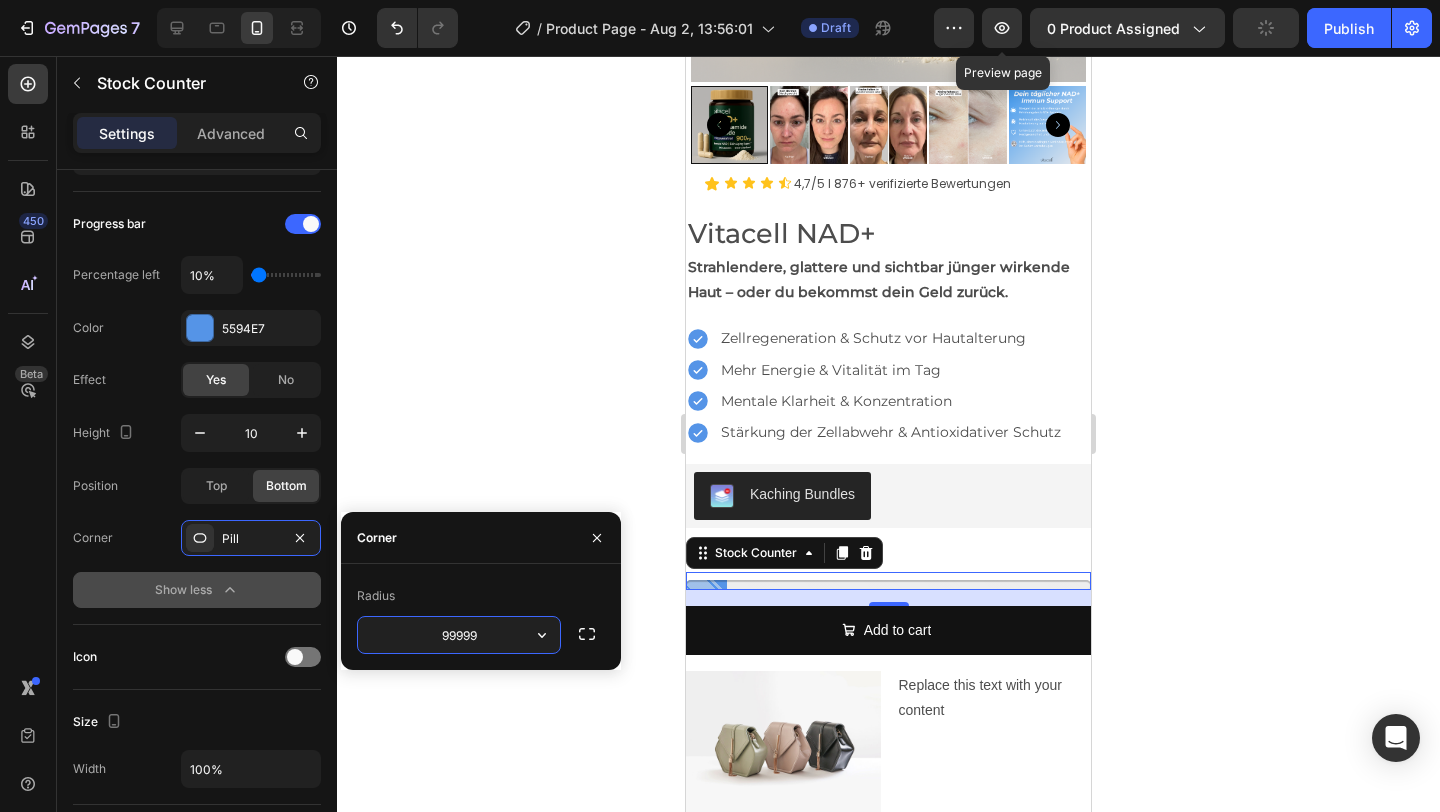 click 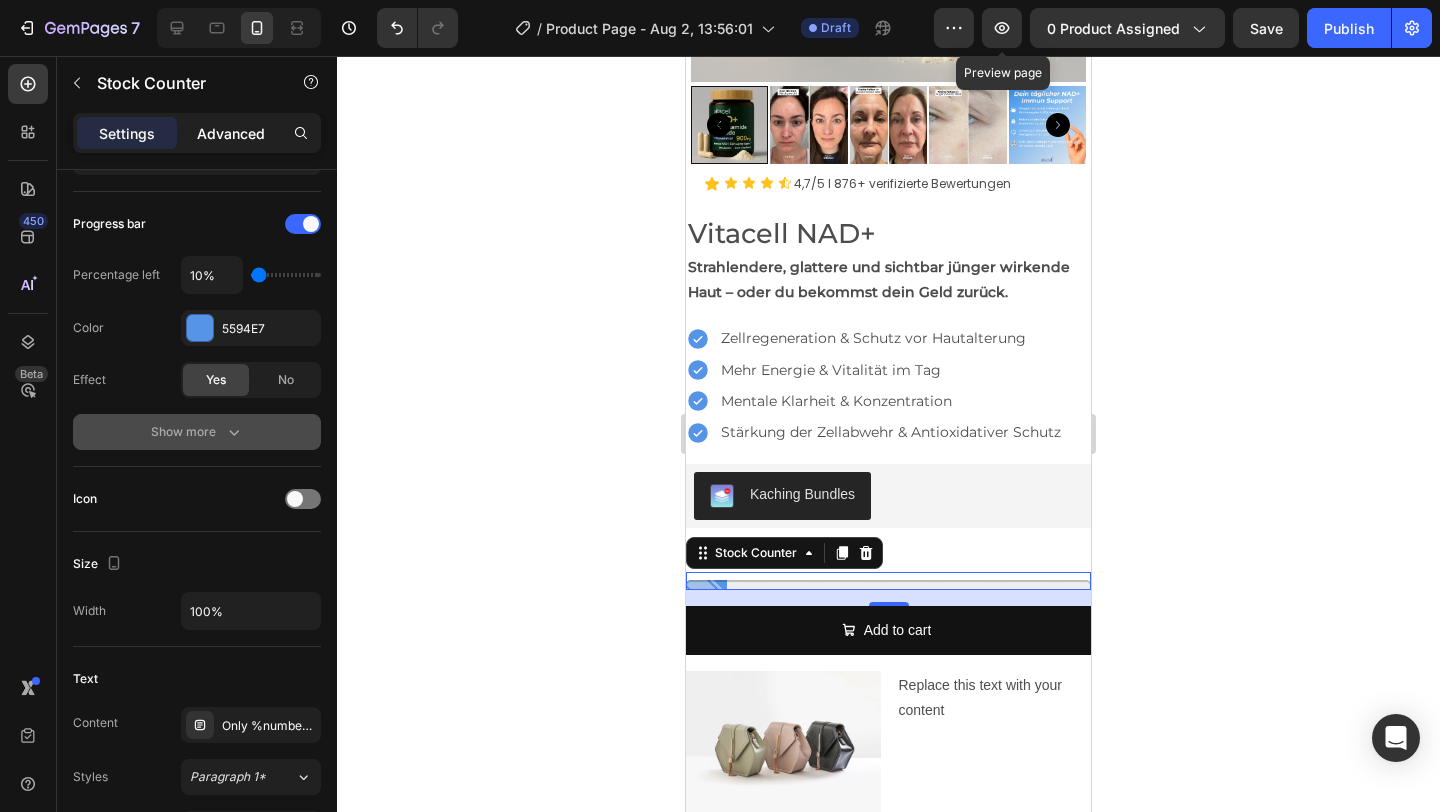 click on "Advanced" at bounding box center [231, 133] 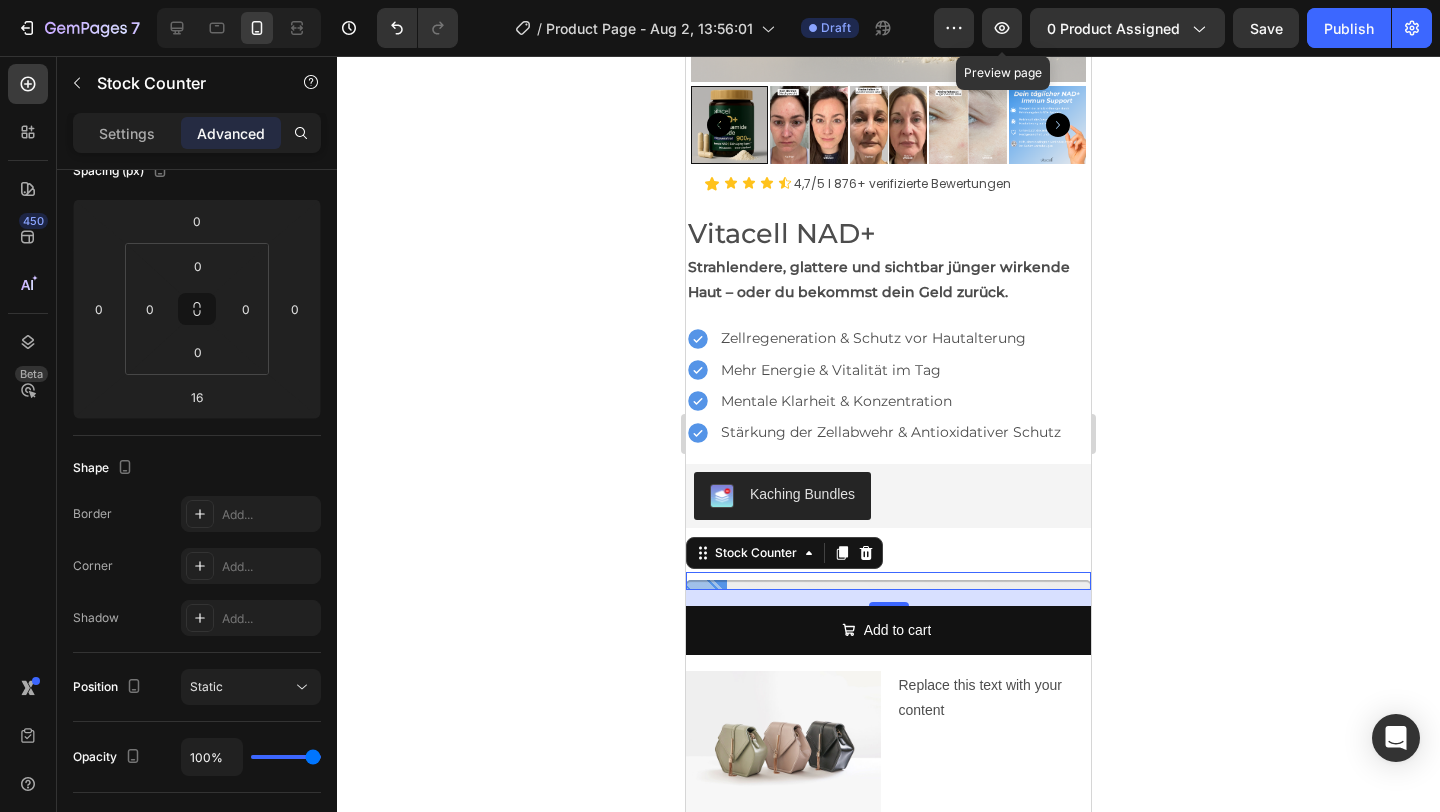 click 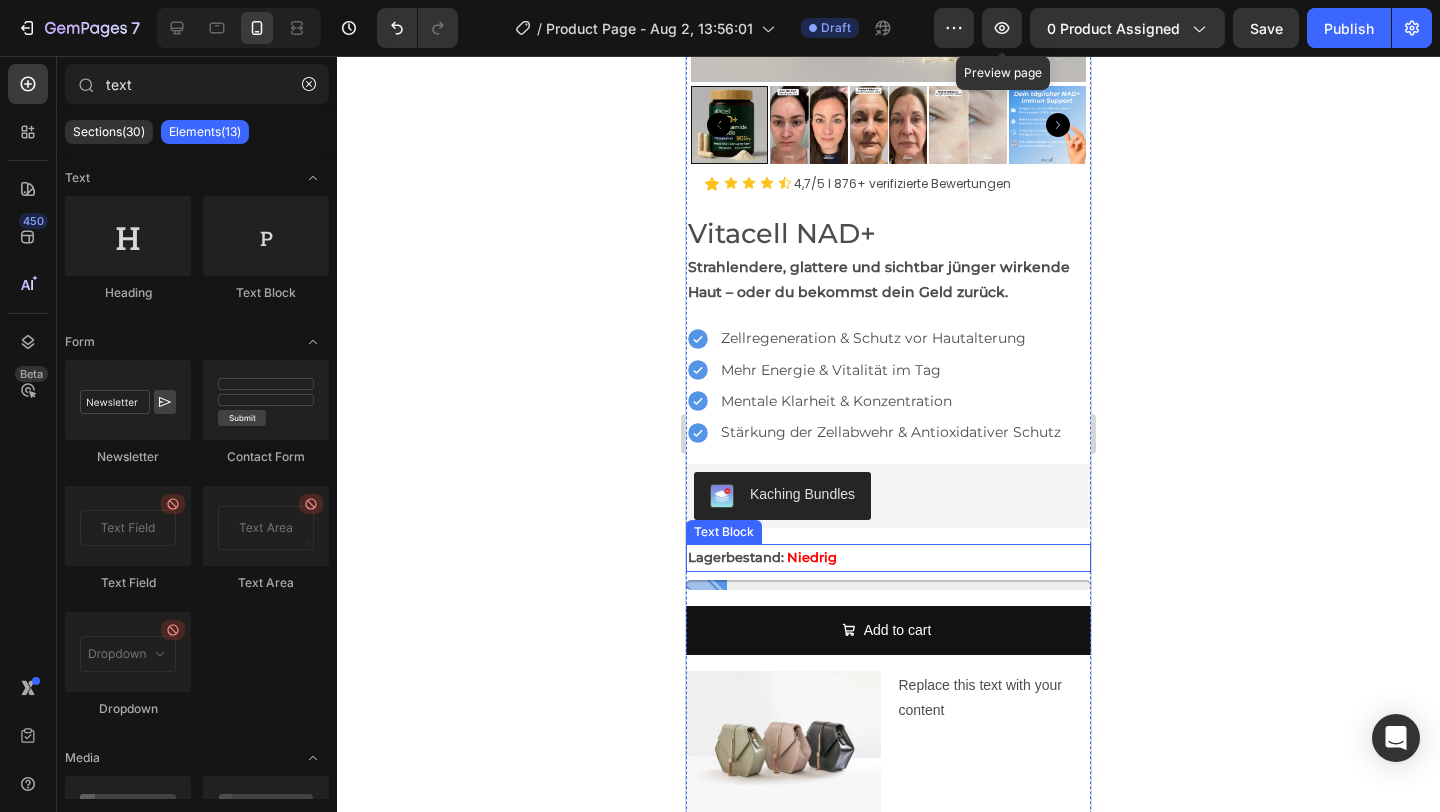 click on "Lagerbestand:   Niedrig" at bounding box center (888, 557) 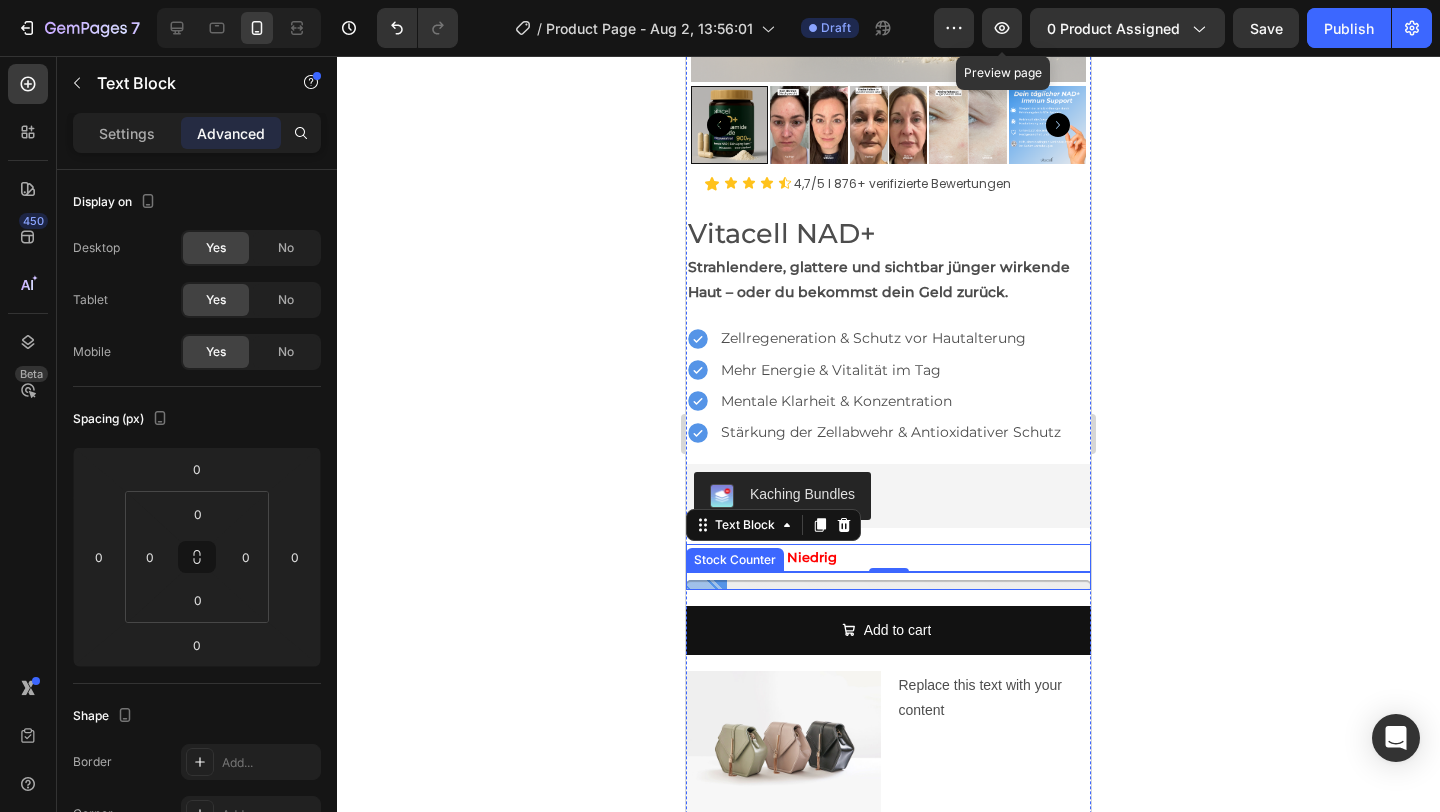 click at bounding box center [888, 581] 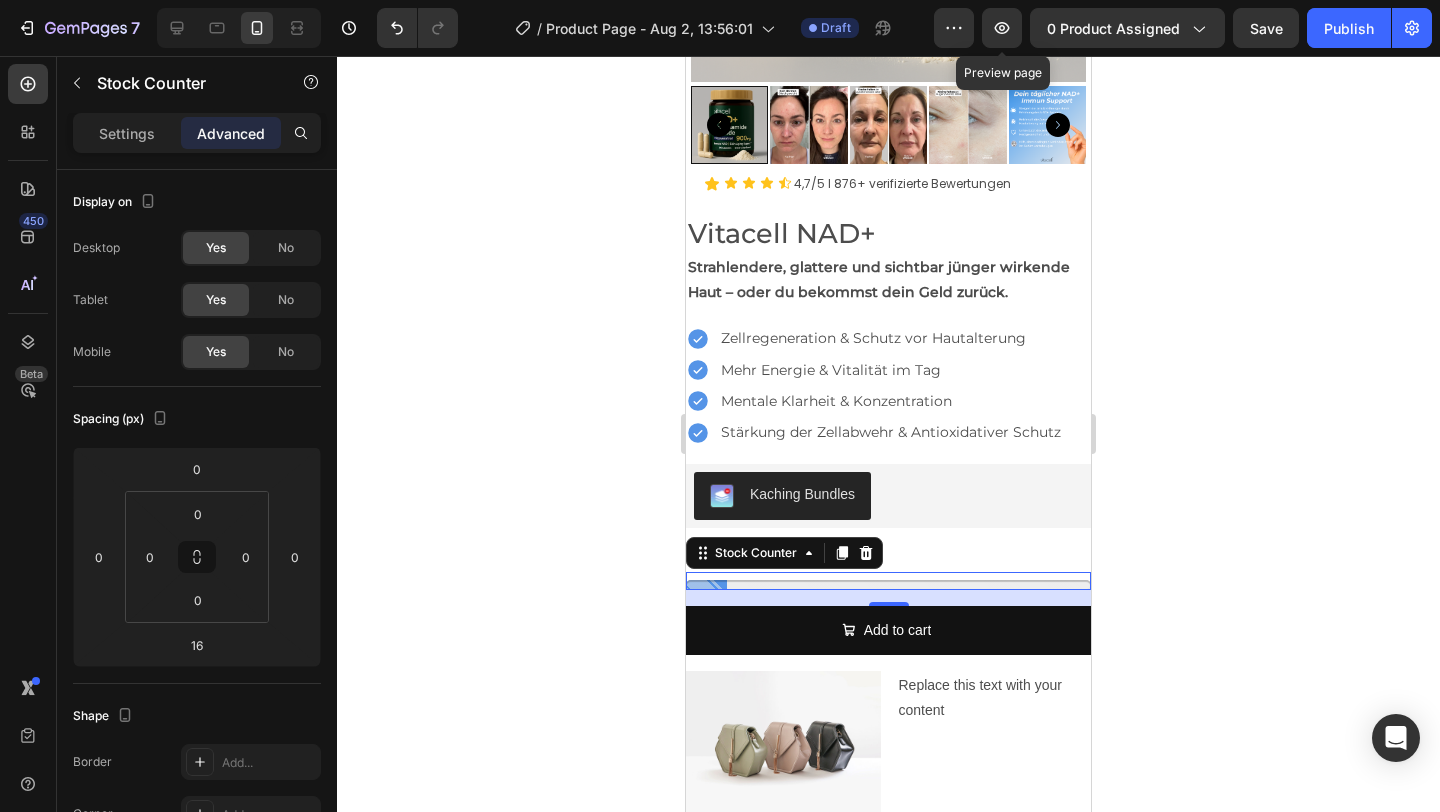 click 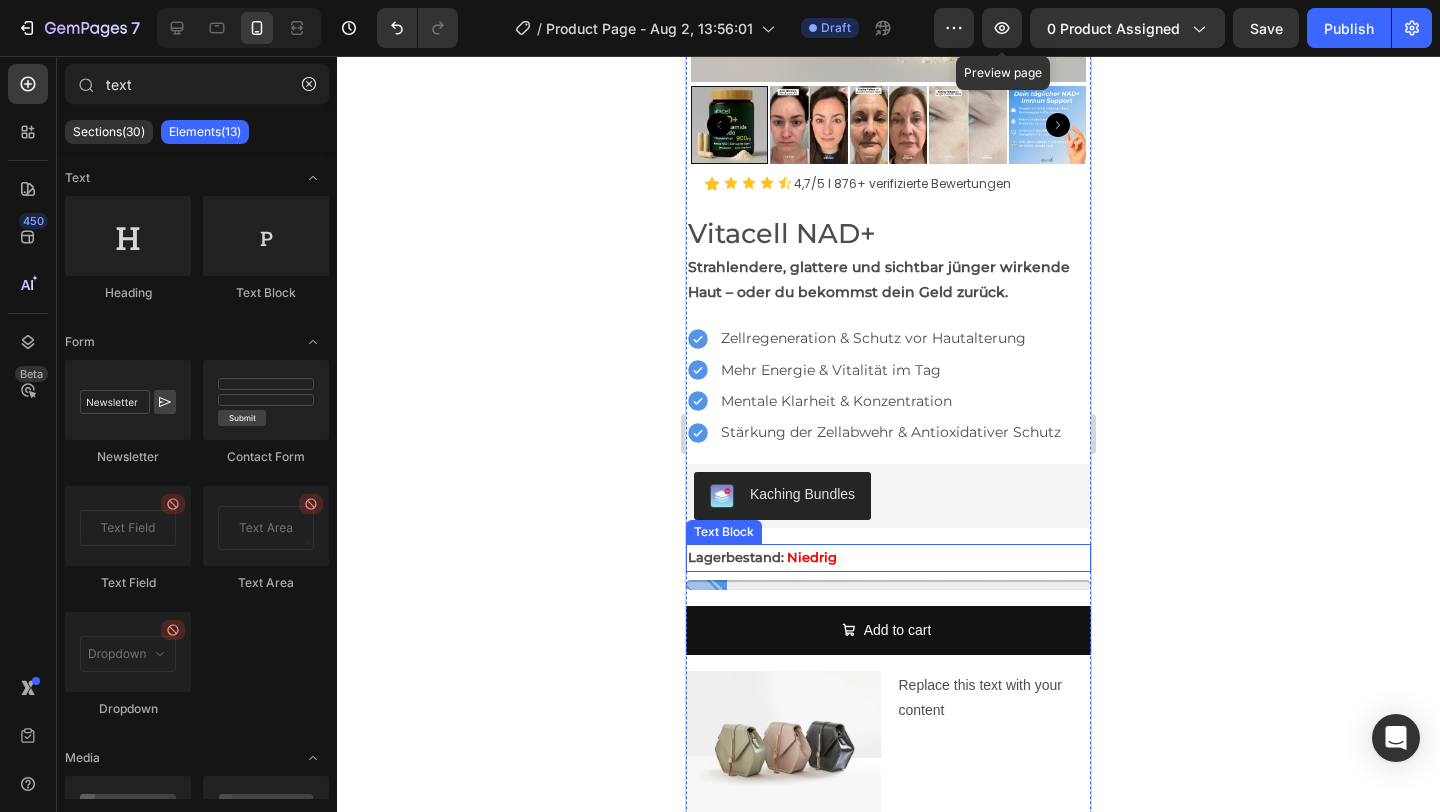 click on "Niedrig" at bounding box center (812, 557) 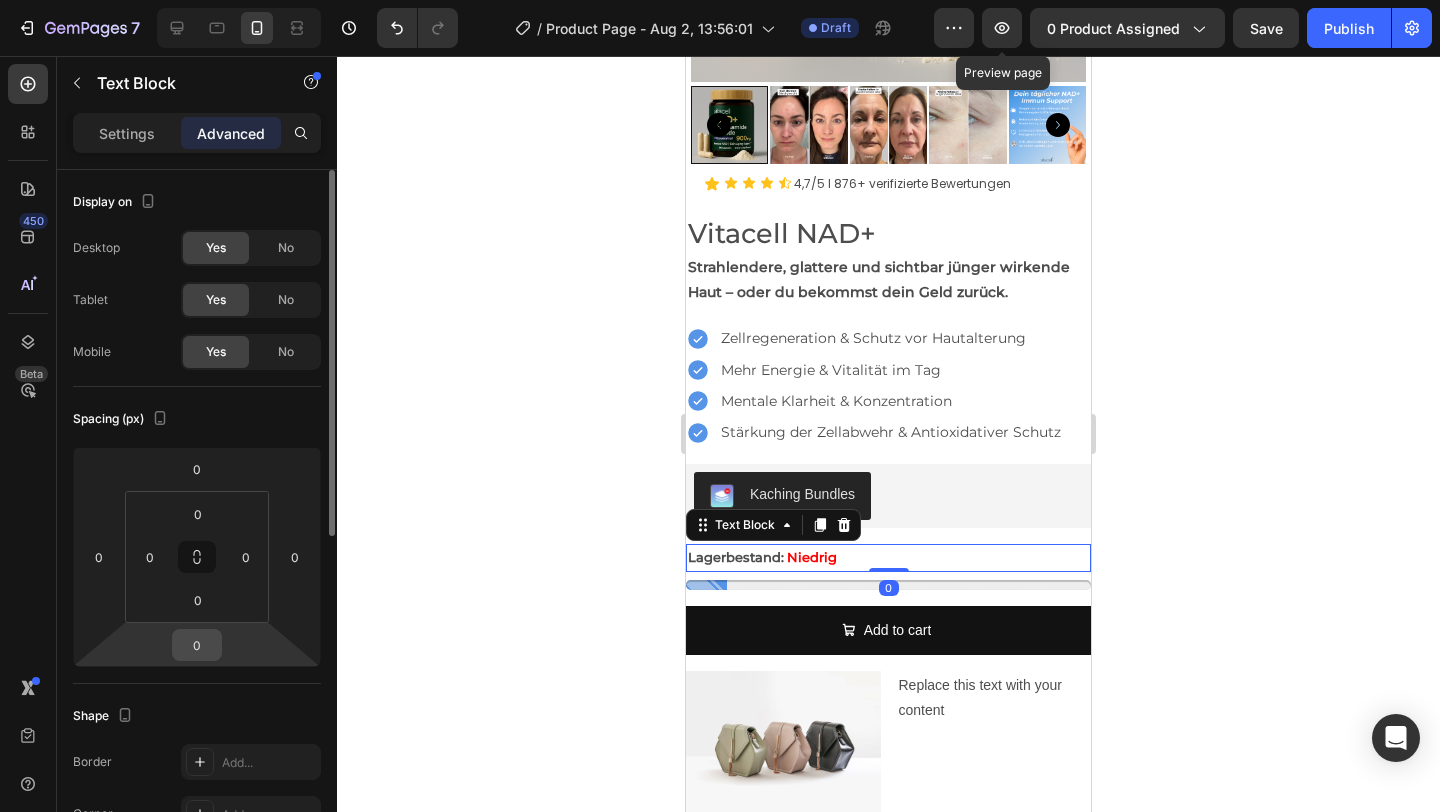 click on "0" at bounding box center (197, 645) 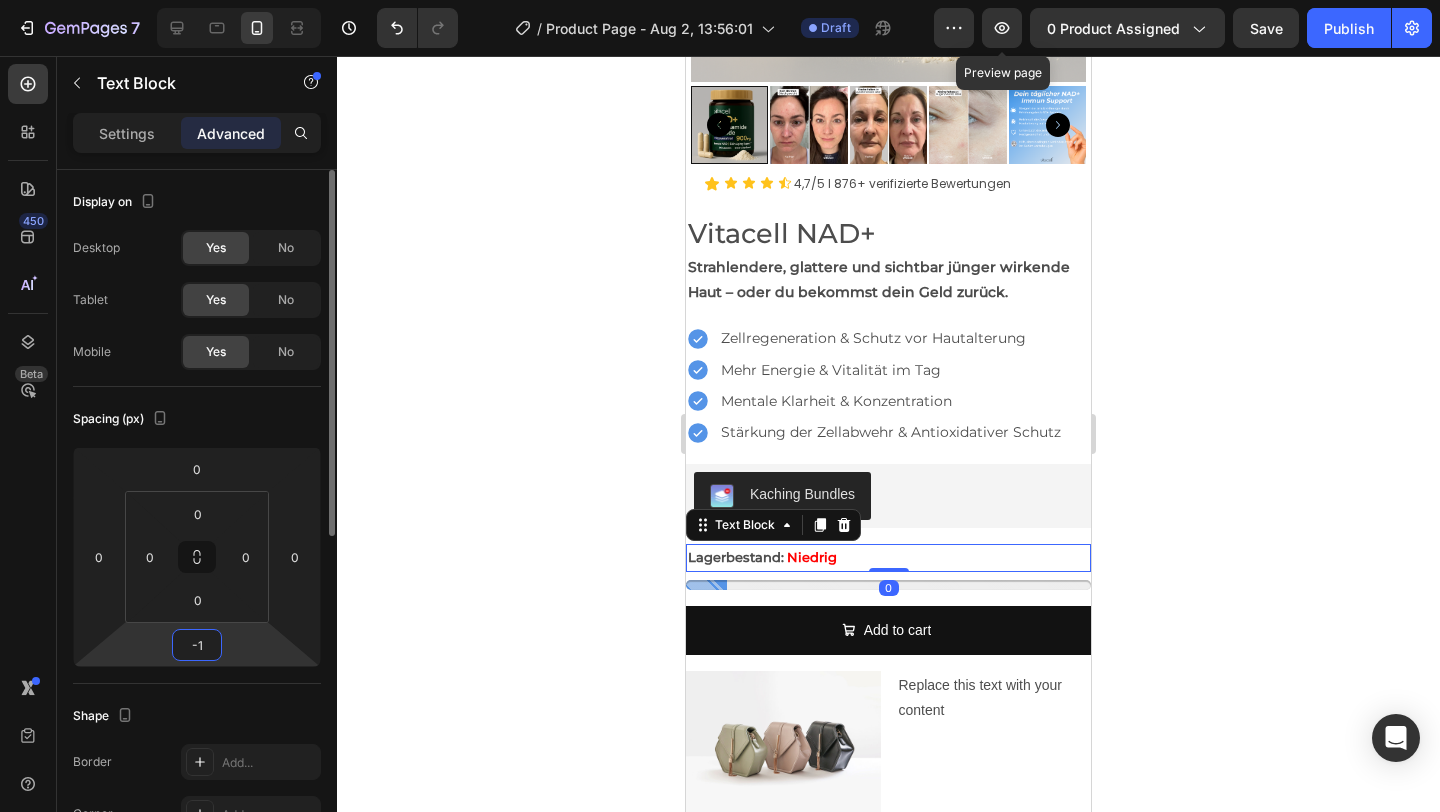 type on "-10" 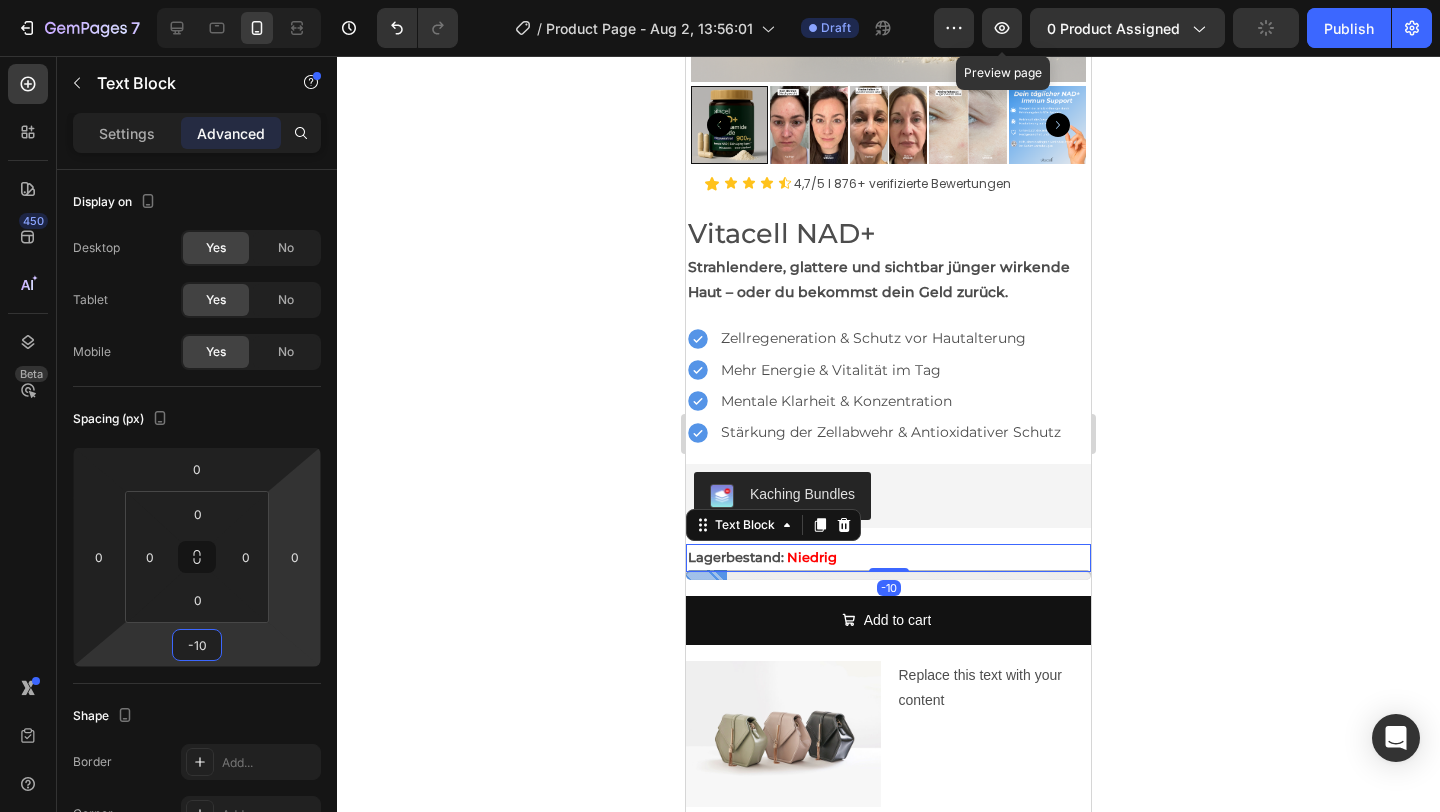 click 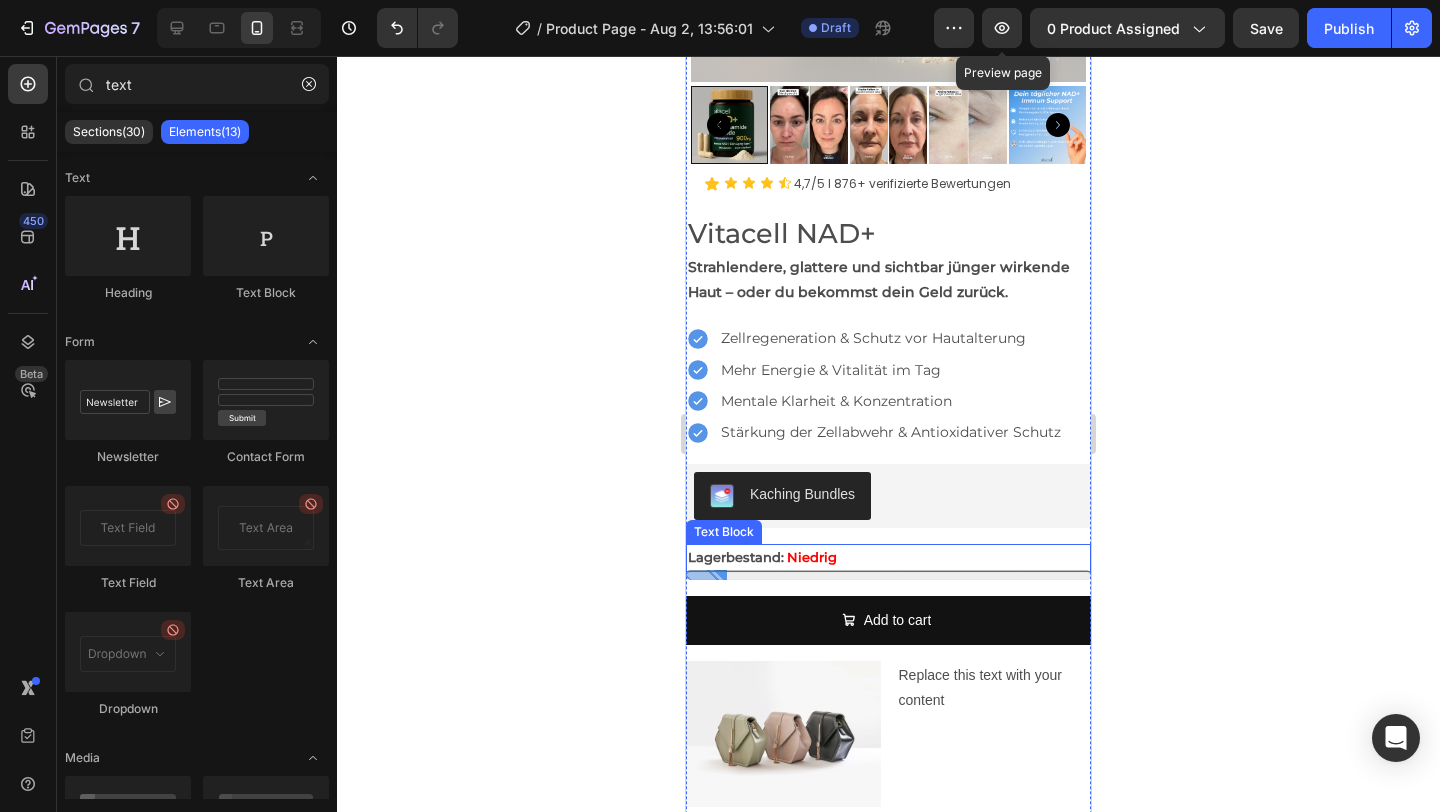 click on "Lagerbestand:" at bounding box center (736, 557) 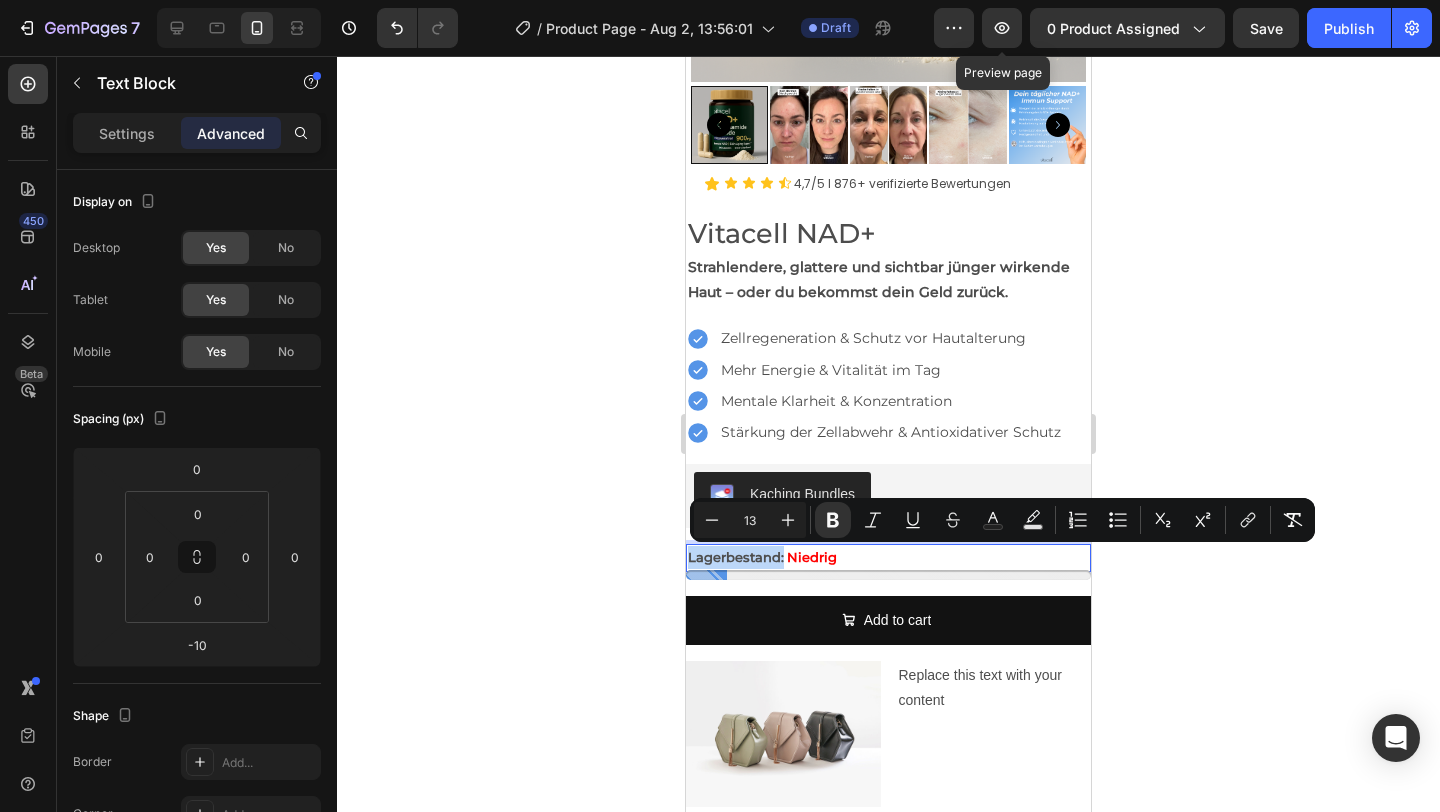 drag, startPoint x: 782, startPoint y: 557, endPoint x: 669, endPoint y: 557, distance: 113 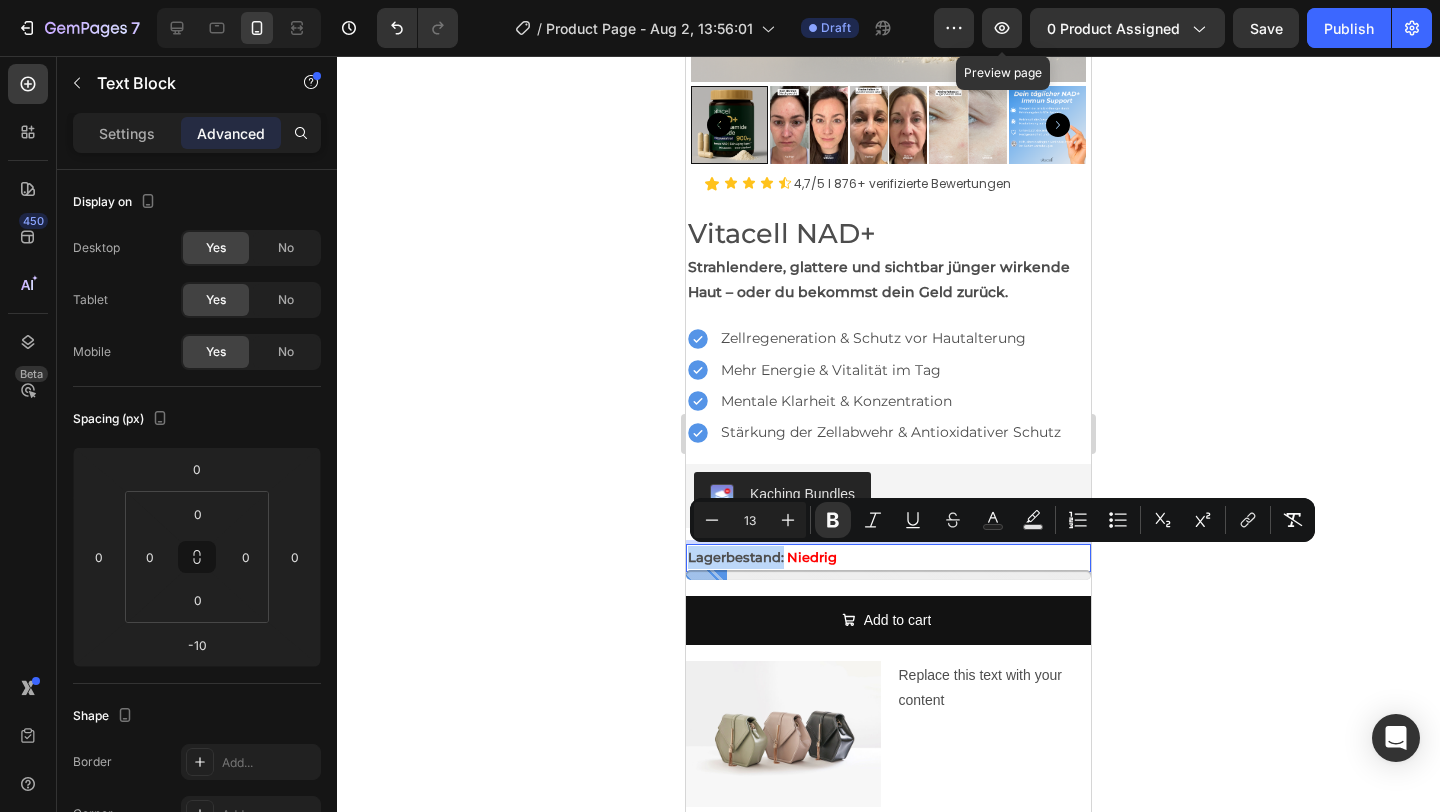 click on "Mobile  ( 405 px) iPhone 13 Mini iPhone 13 Pro iPhone 11 Pro Max iPhone 15 Pro Max Pixel 7 Galaxy S8+ Galaxy S20 Ultra iPad Mini iPad Air iPad Pro Header
Product Images Icon Icon Icon Icon Icon Icon List 4,7/5 I 876+ verifizierte Bewertungen Text Block Row Vitacell NAD+ Product Title Strahlendere, glattere und sichtbar jünger wirkende Haut – oder du bekommst dein Geld zurück. Text Block Zellregeneration & Schutz vor Hautalterung Mehr Energie & Vitalität im Tag Mentale Klarheit & Konzentration Stärkung der Zellabwehr & Antioxidativer Schutz Item List Kaching Bundles Kaching Bundles Lagerbestand:   Niedrig Text Block   -10 Stock Counter
Add to cart Add to Cart Image Replace this text with your content Text Block Row Kostenloser Versand Text Block Kostenlosr Versand Text Block Row
Accordion 1
Drop element here
Accordion 2
Accordion 3 Accordion Image Image" at bounding box center [888, 2980] 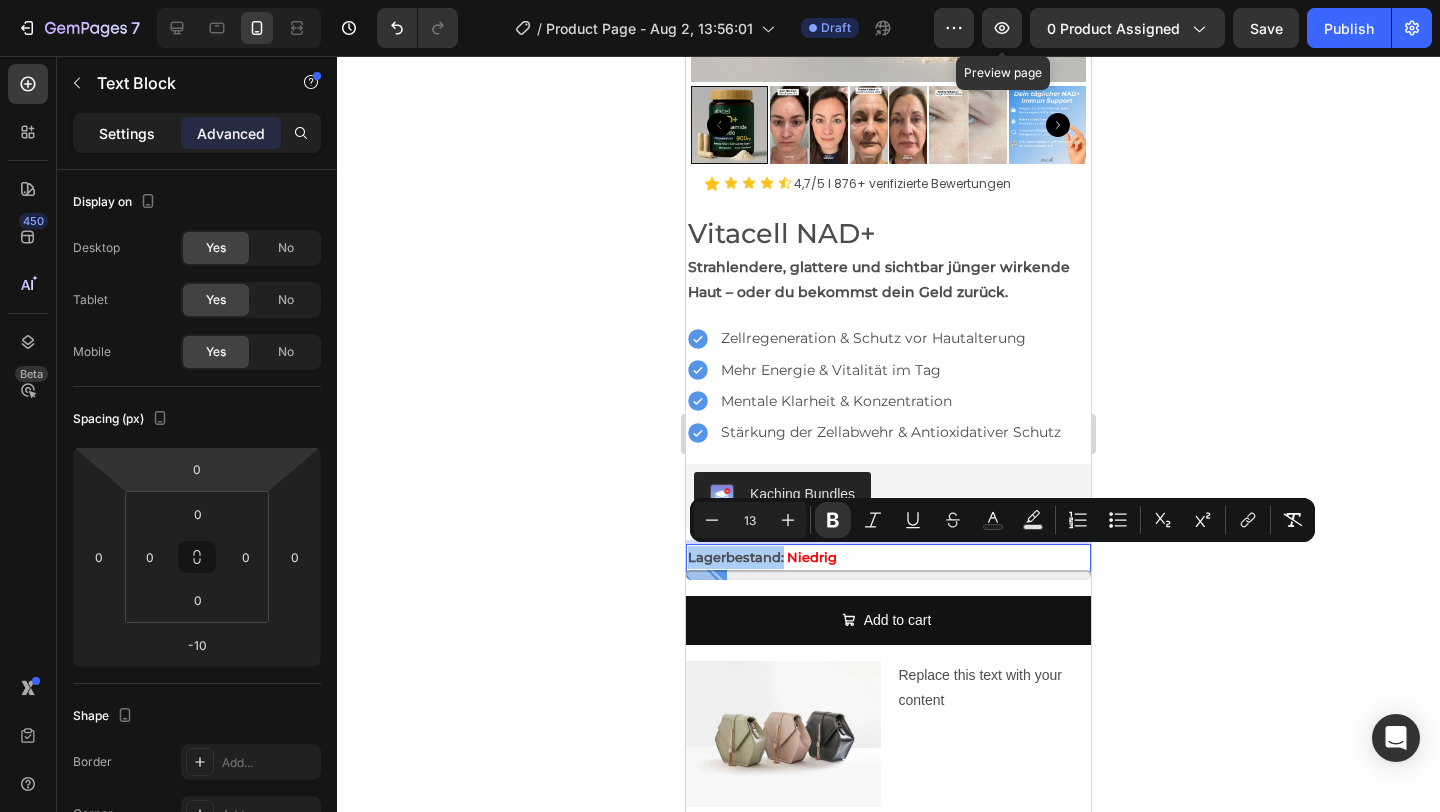 click on "Settings" at bounding box center [127, 133] 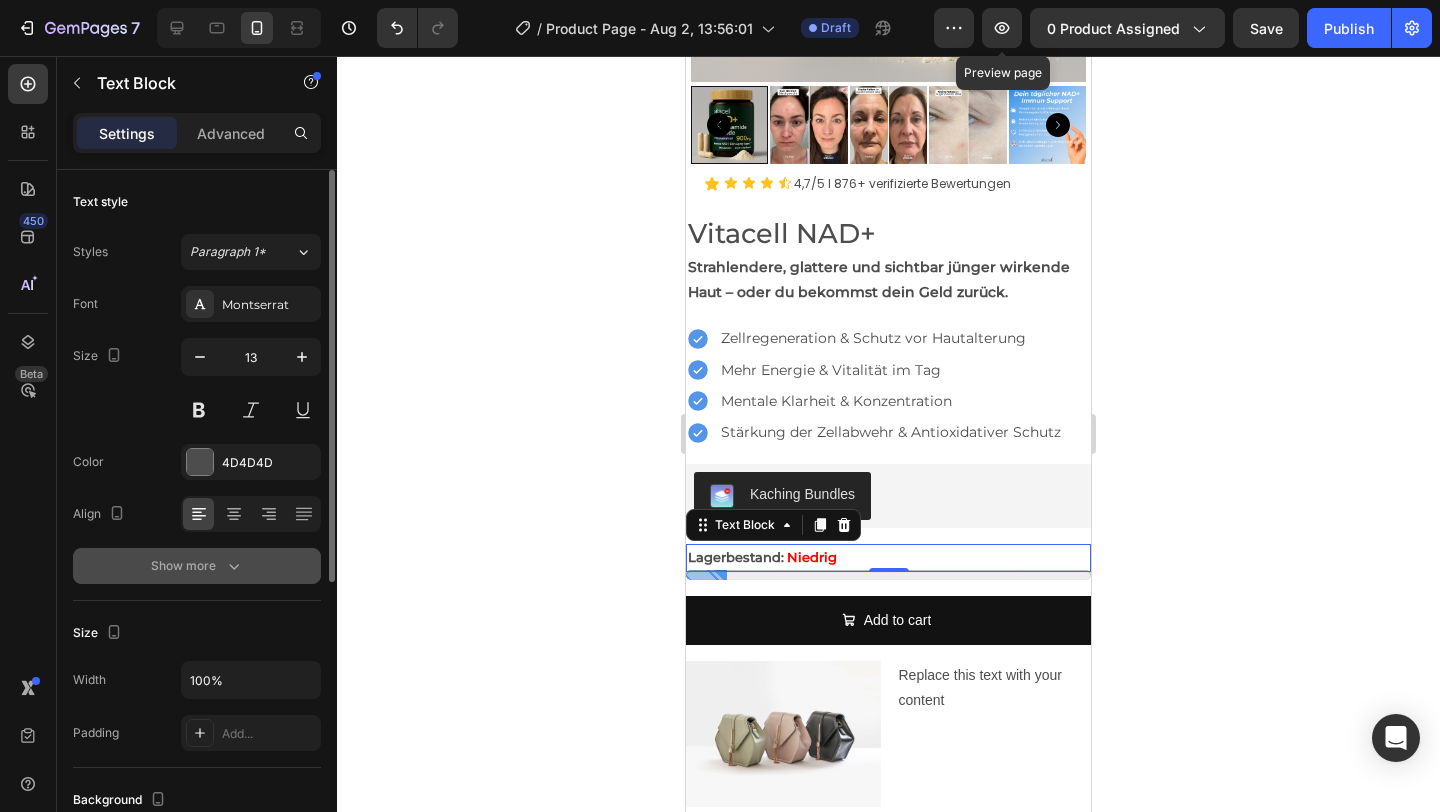 click on "Show more" at bounding box center (197, 566) 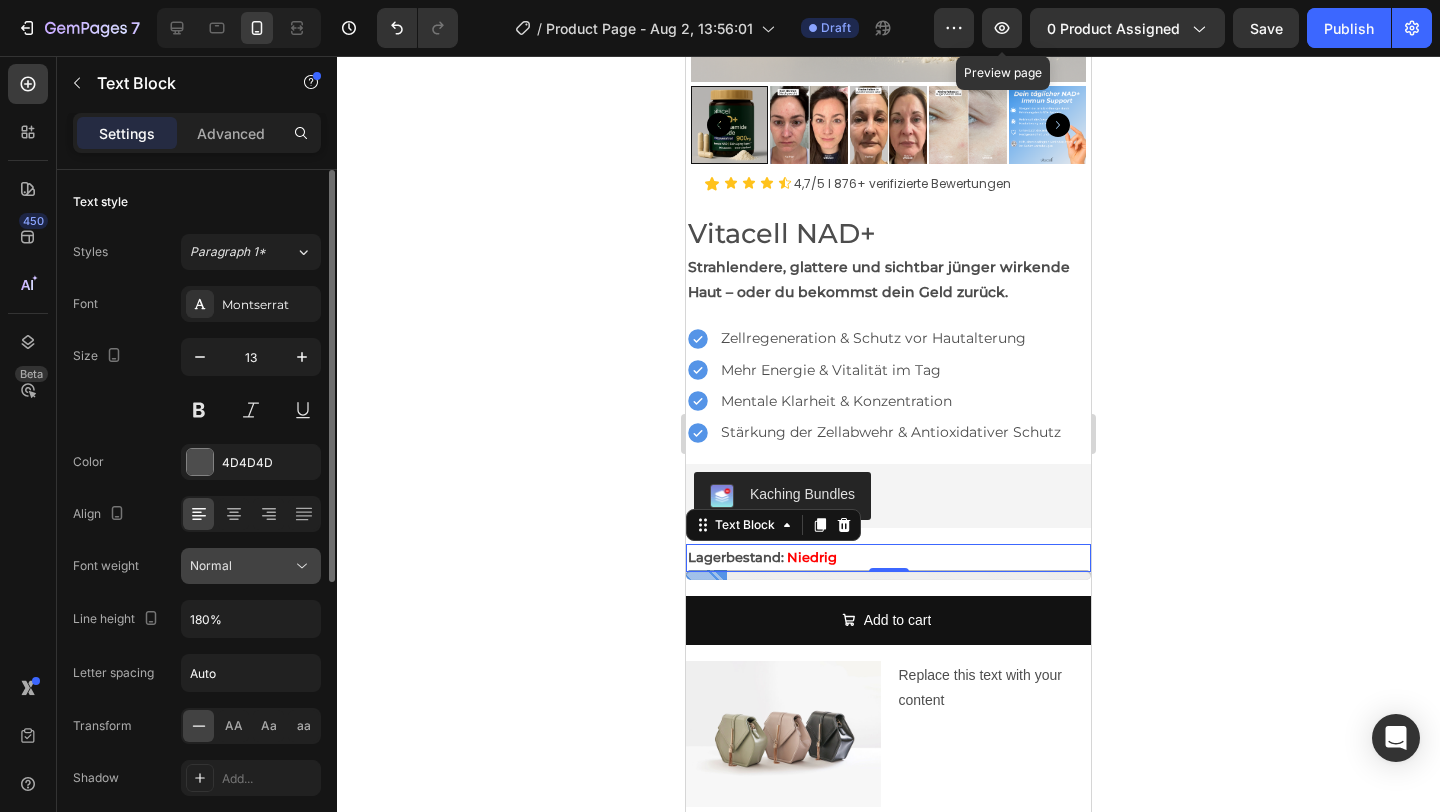 click on "Normal" at bounding box center [241, 566] 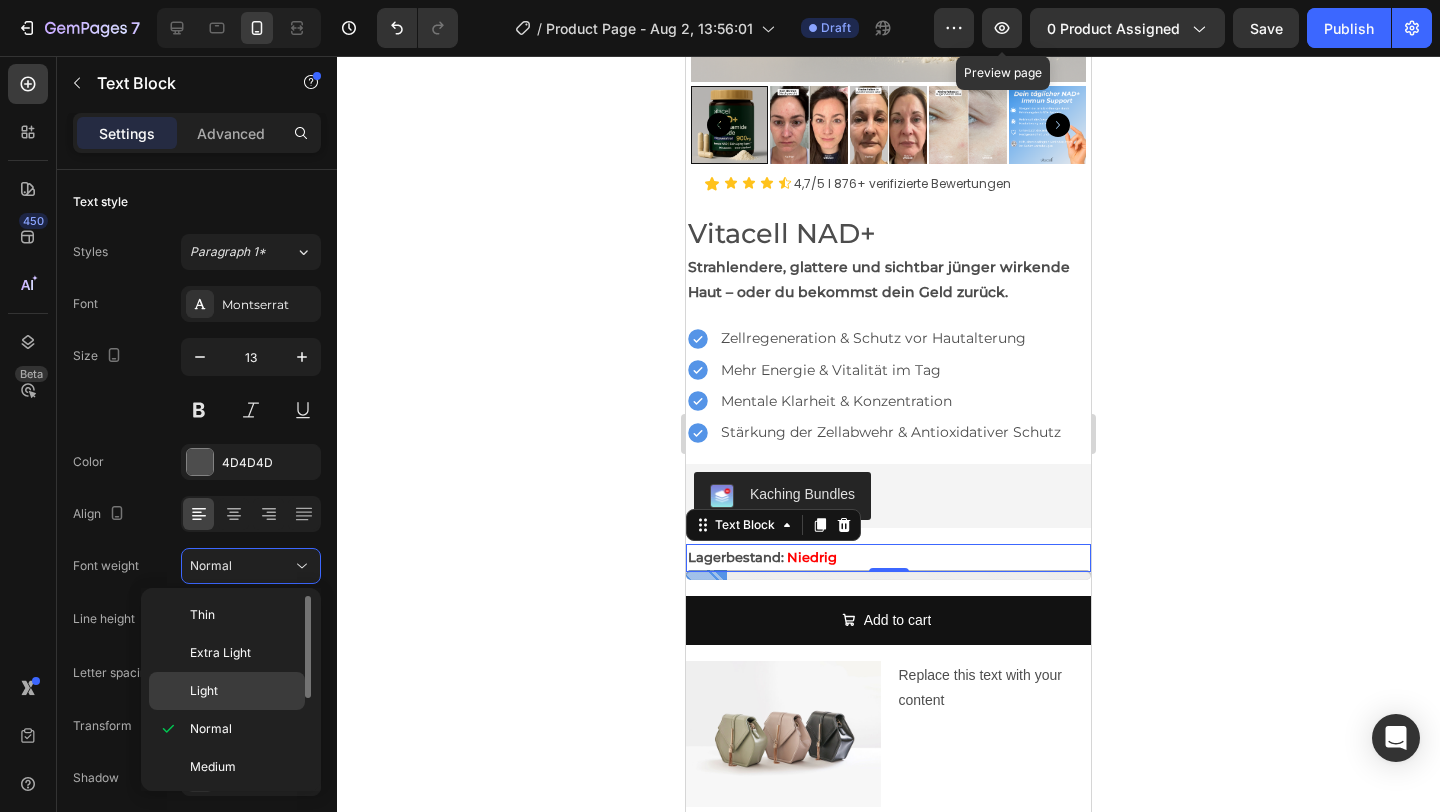 click on "Light" at bounding box center [243, 691] 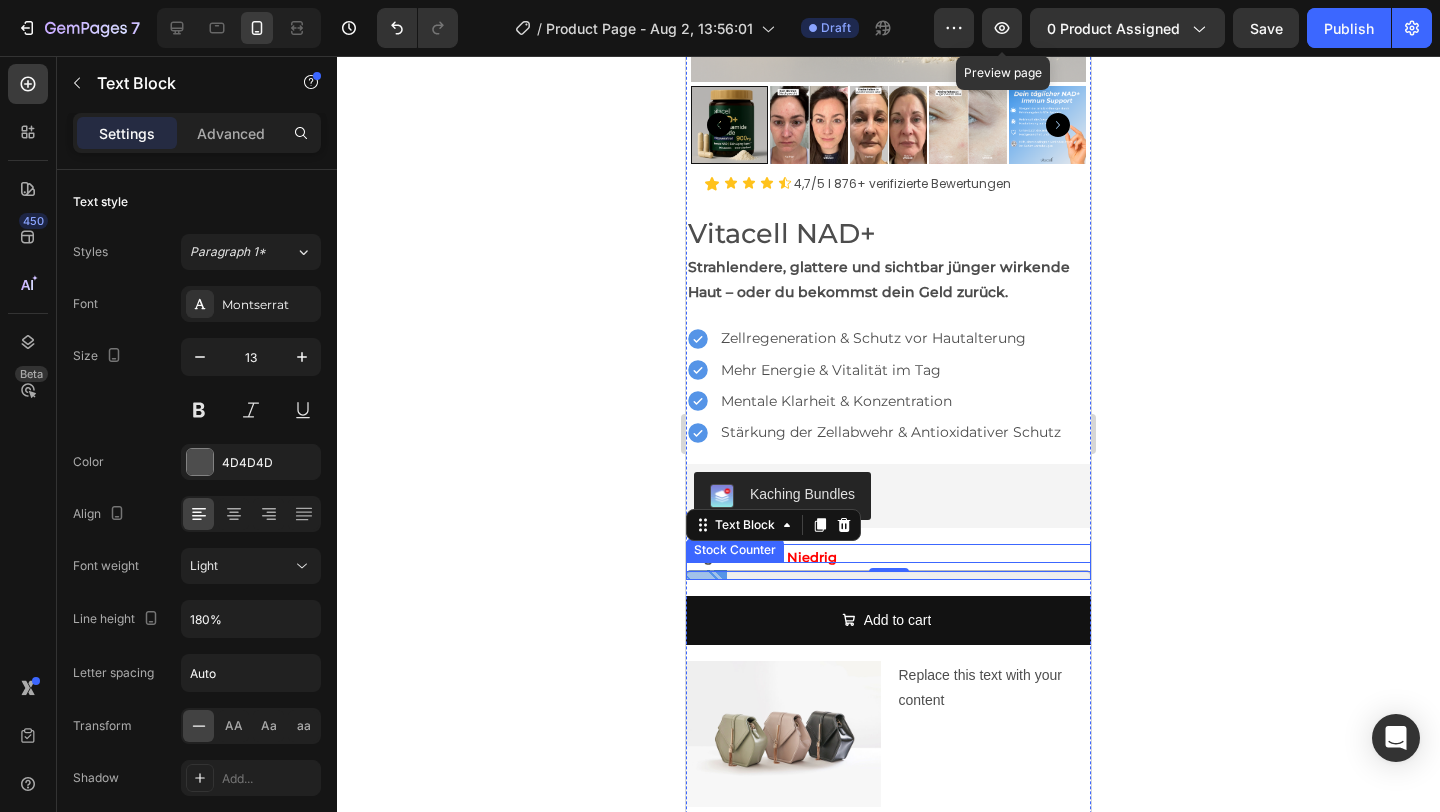 click on "Stock Counter" at bounding box center (735, 550) 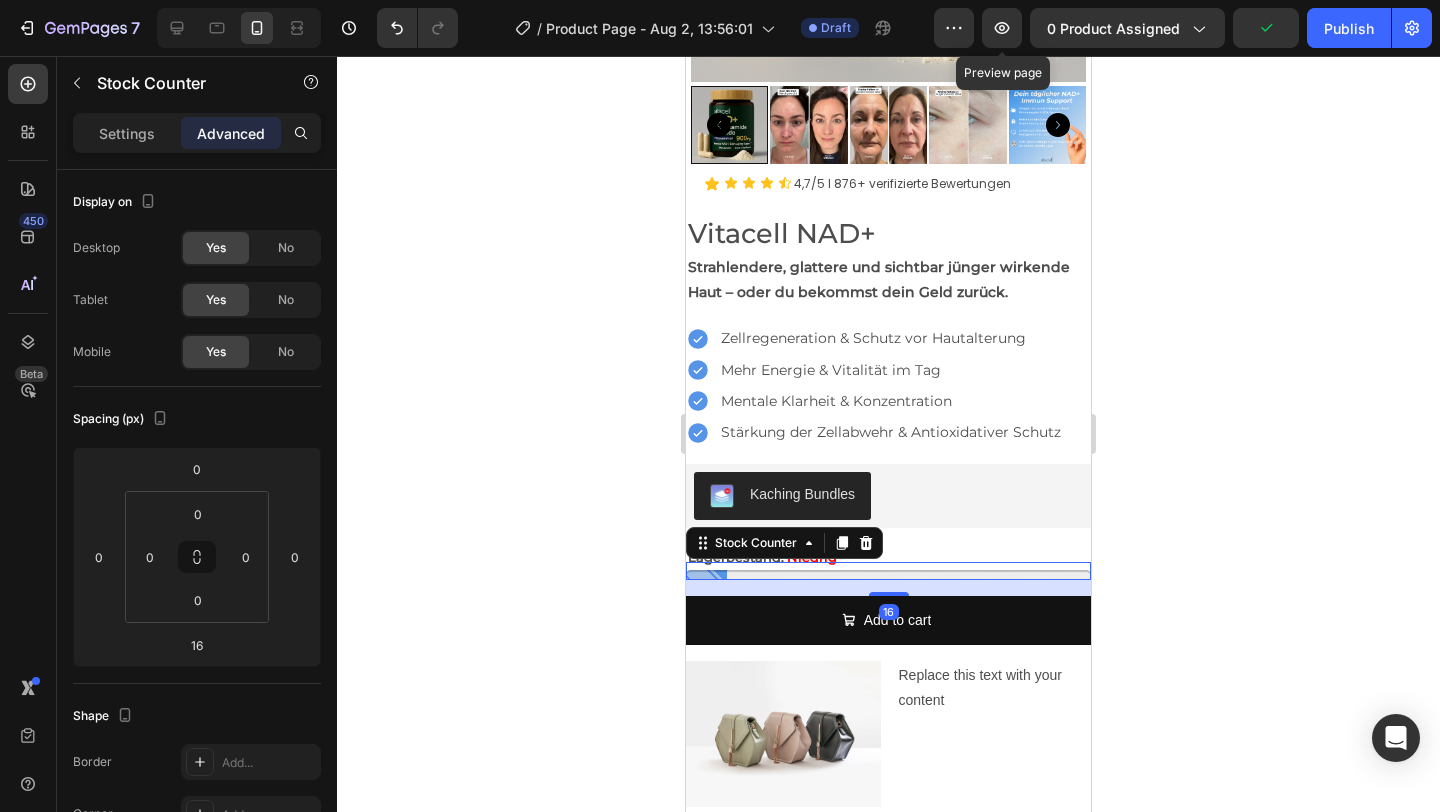 click 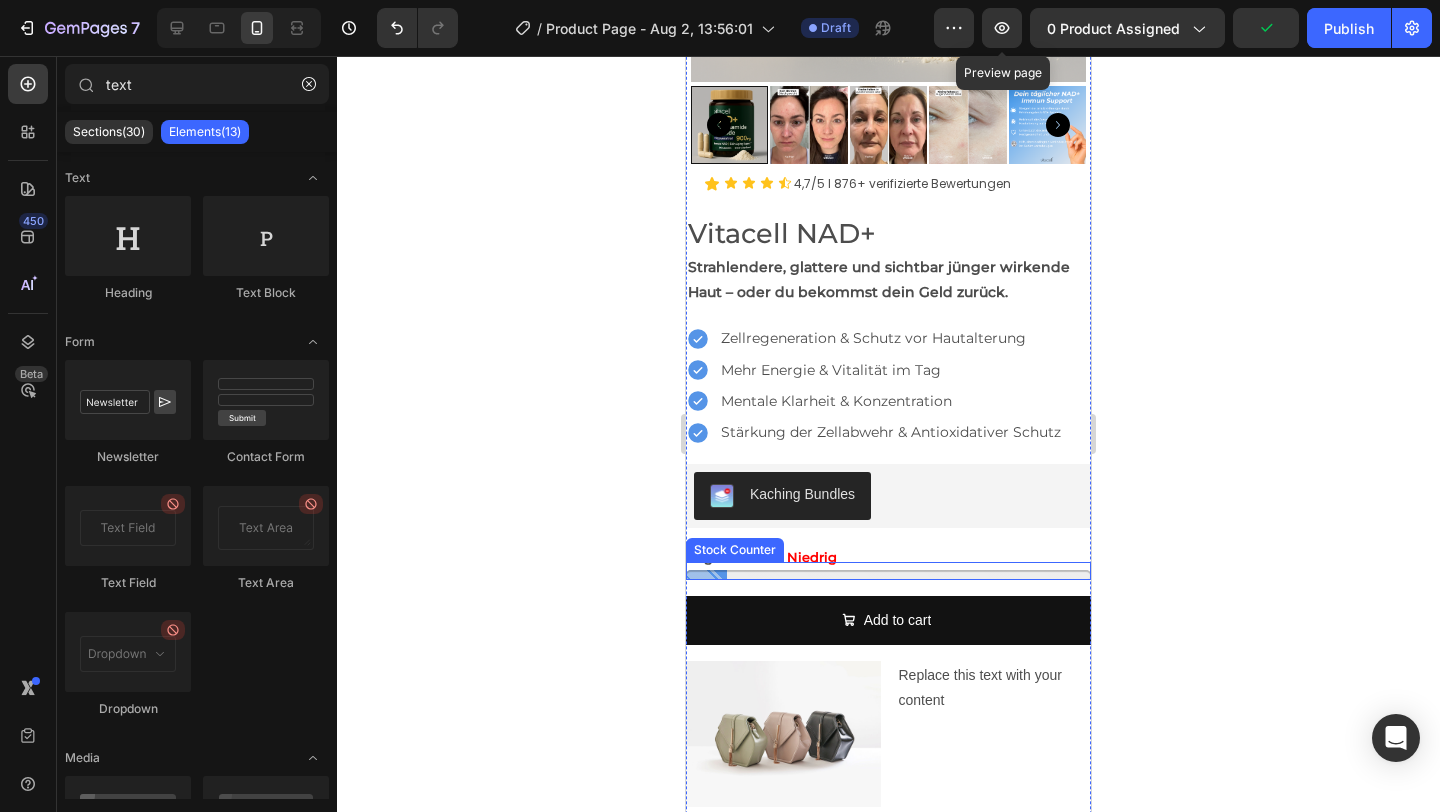 click on "Stock Counter" at bounding box center [888, 571] 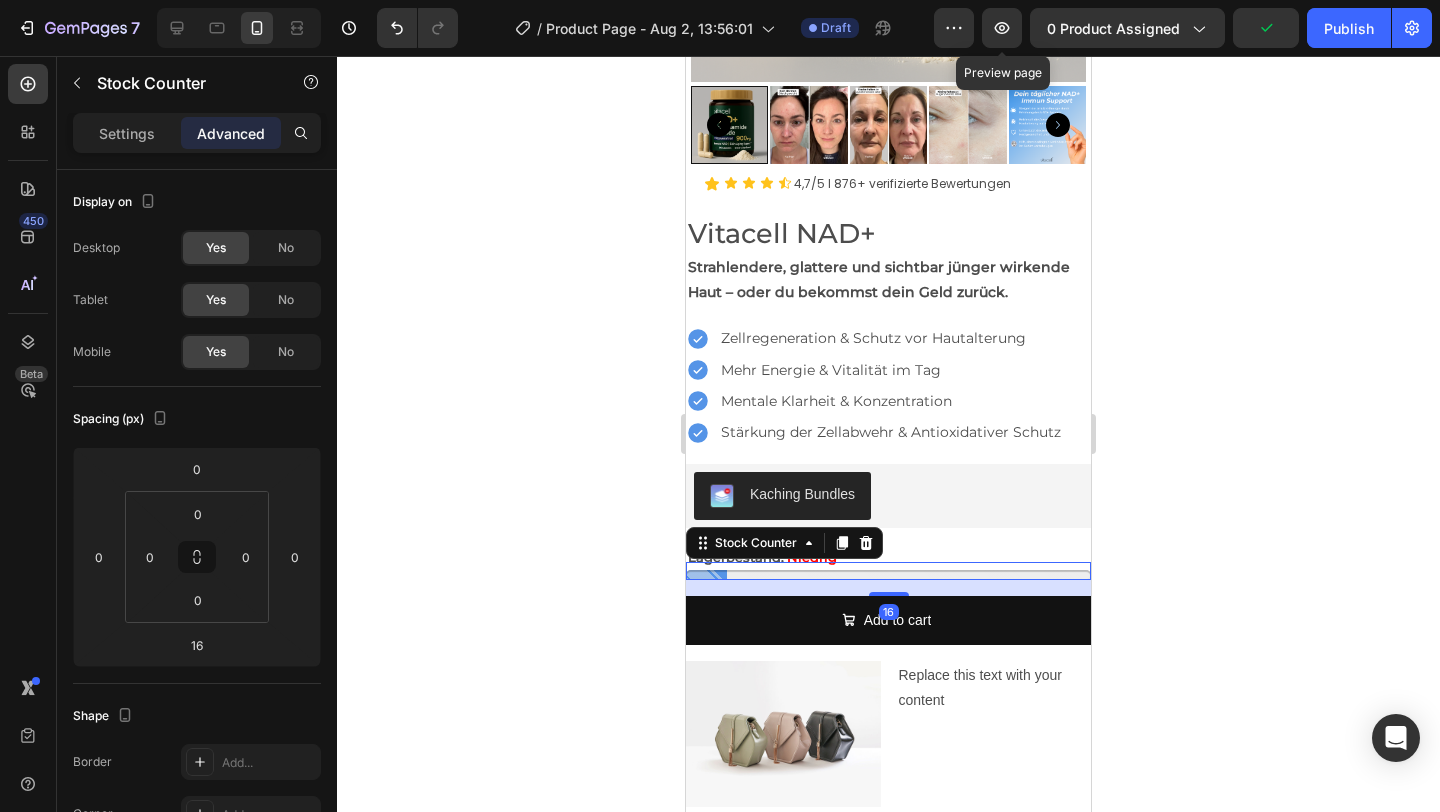 click at bounding box center (888, 571) 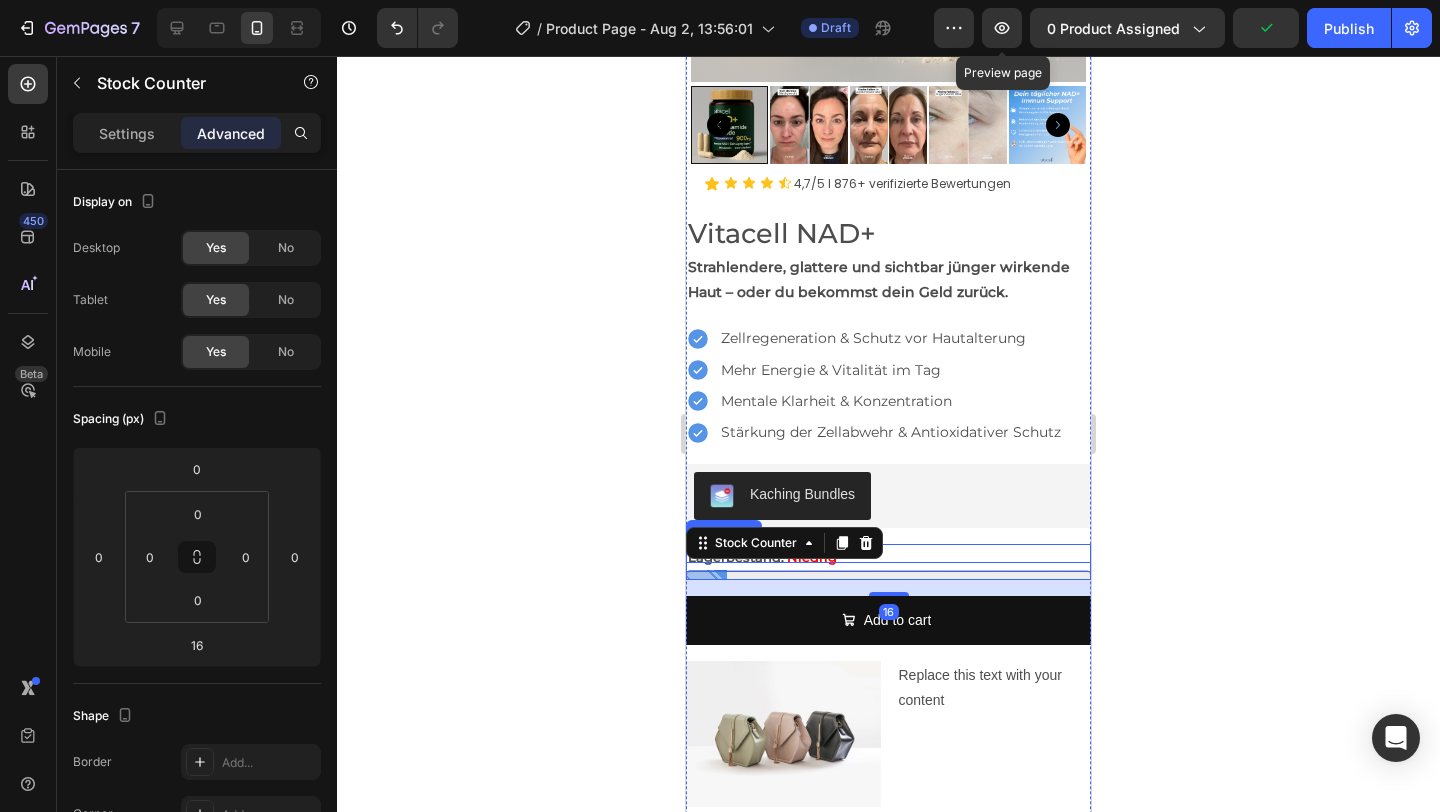 click 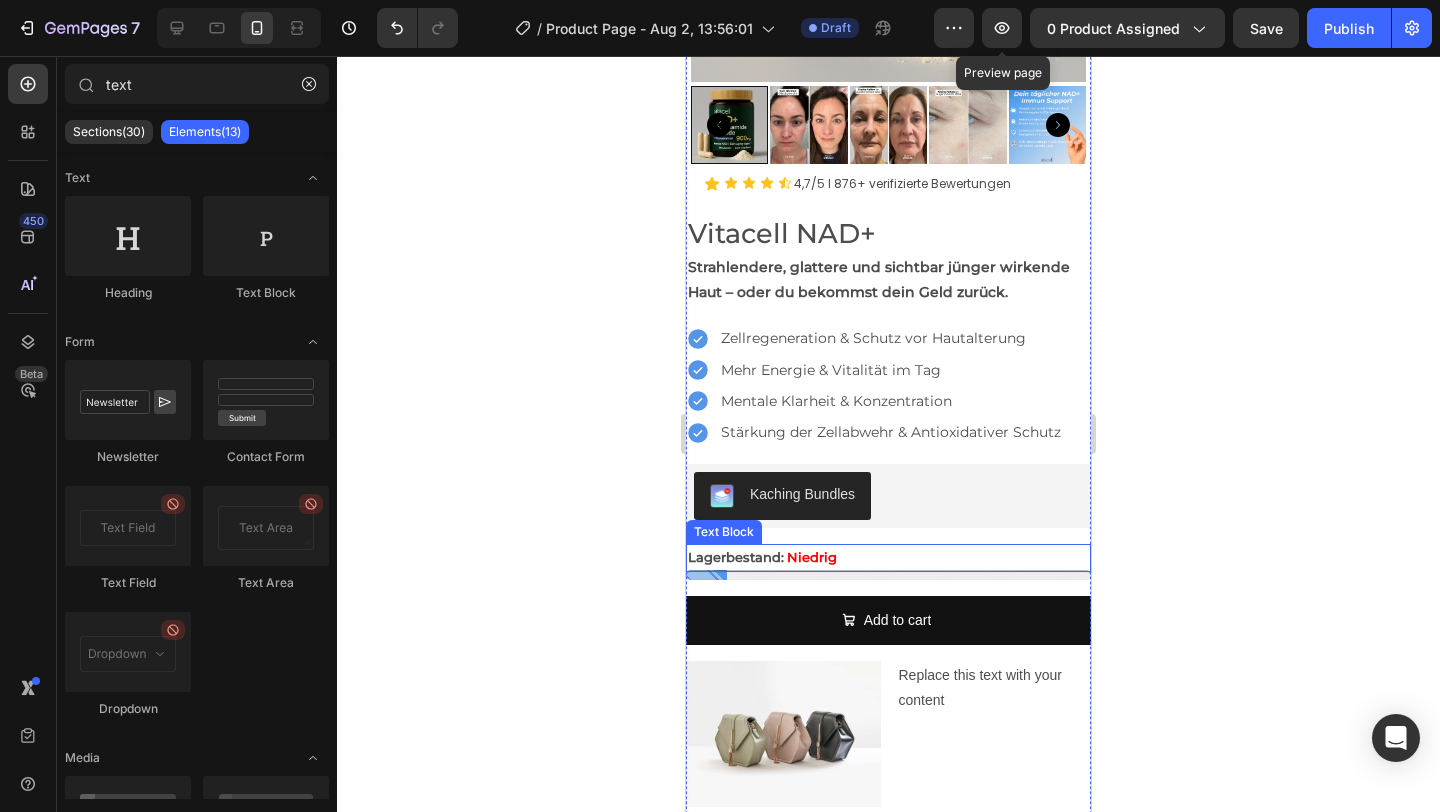 click on "Lagerbestand:" at bounding box center [736, 557] 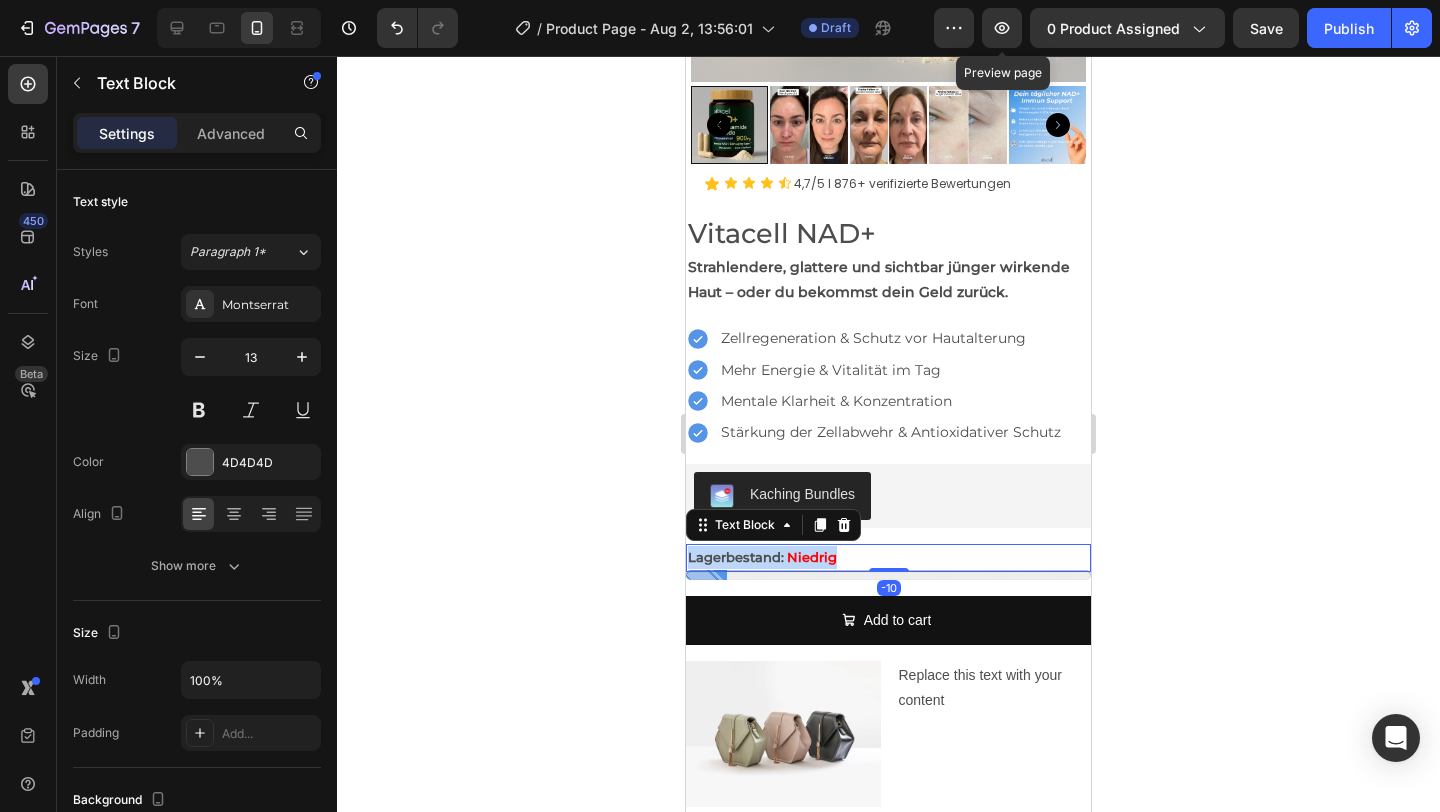 click on "Lagerbestand:" at bounding box center [736, 557] 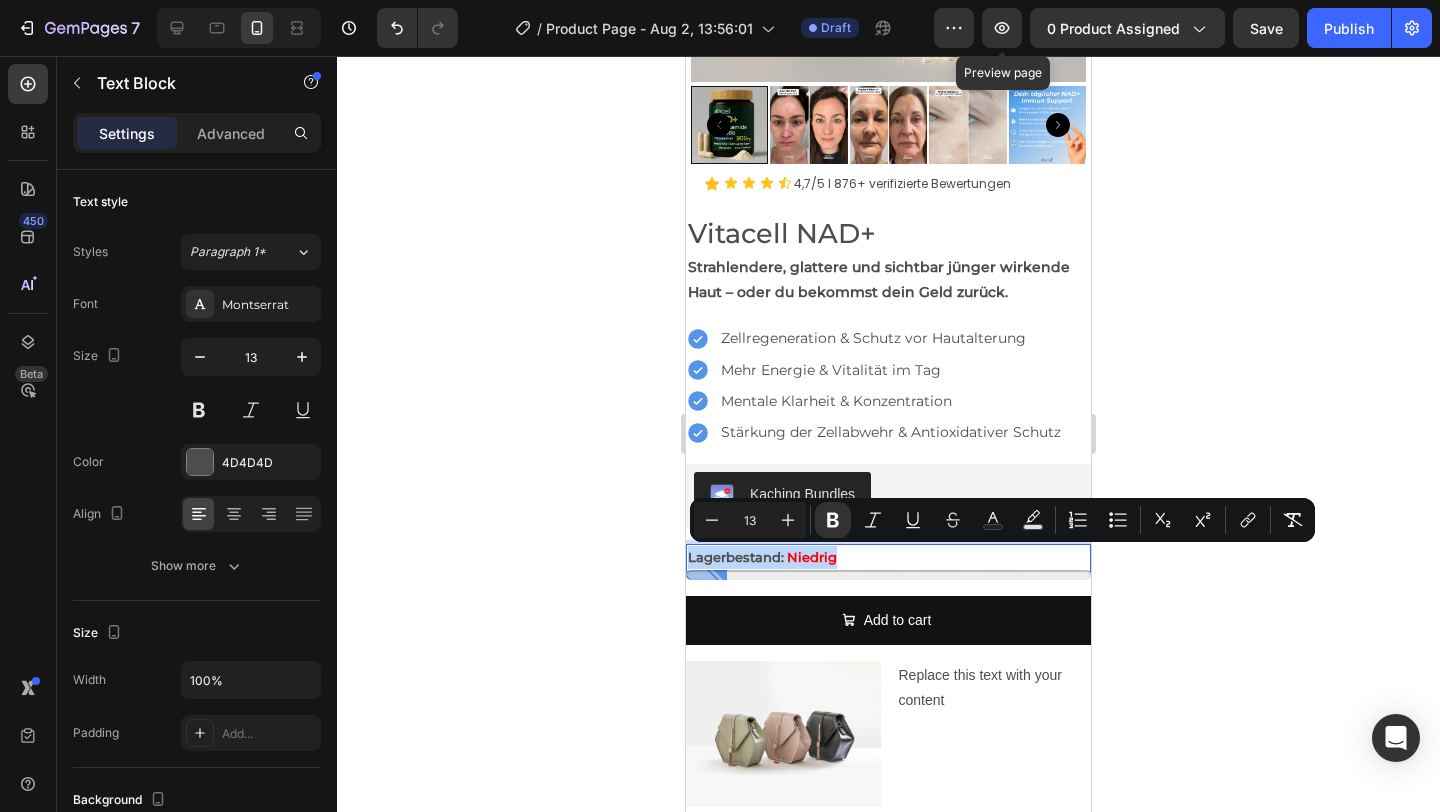 click on "Lagerbestand:" at bounding box center (736, 557) 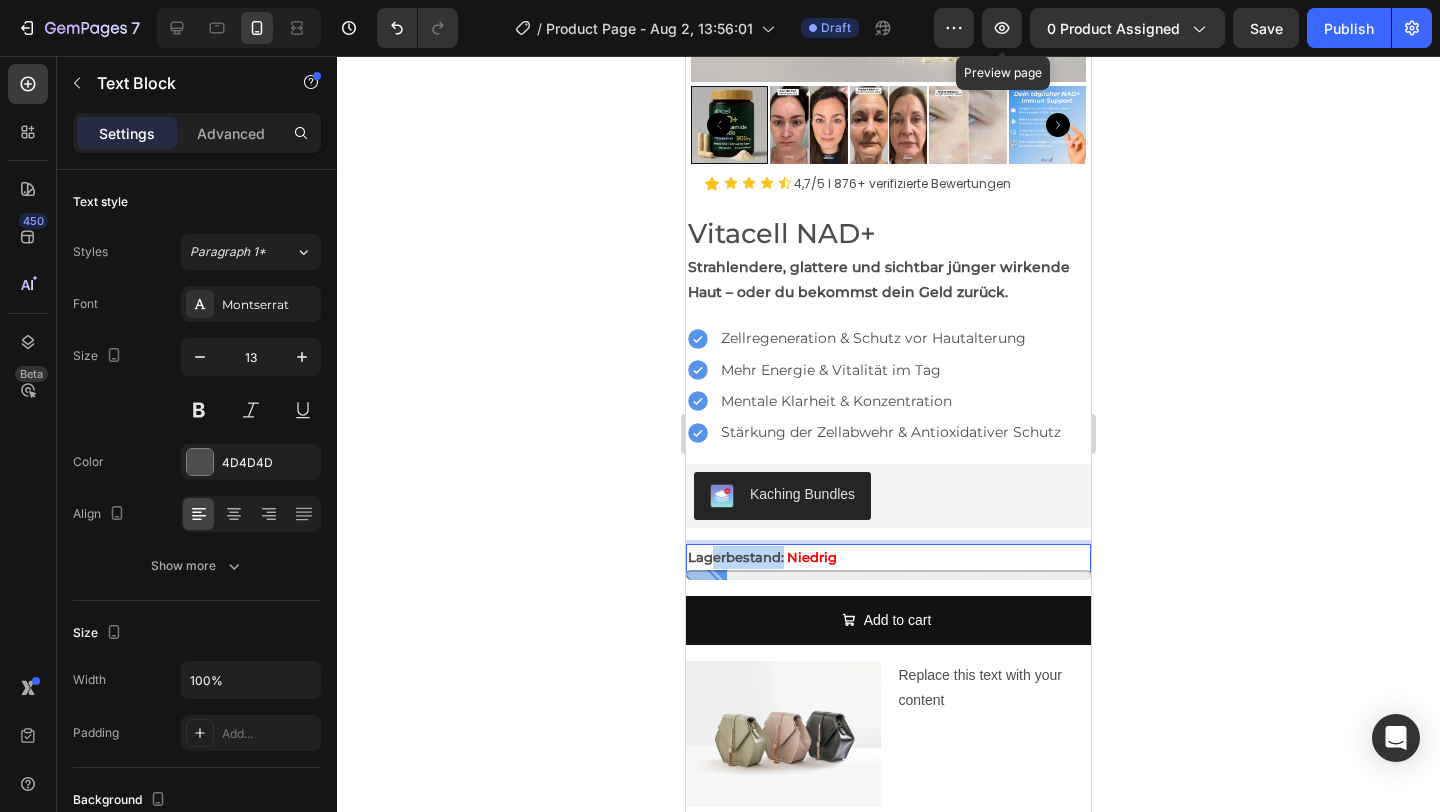 drag, startPoint x: 782, startPoint y: 556, endPoint x: 709, endPoint y: 556, distance: 73 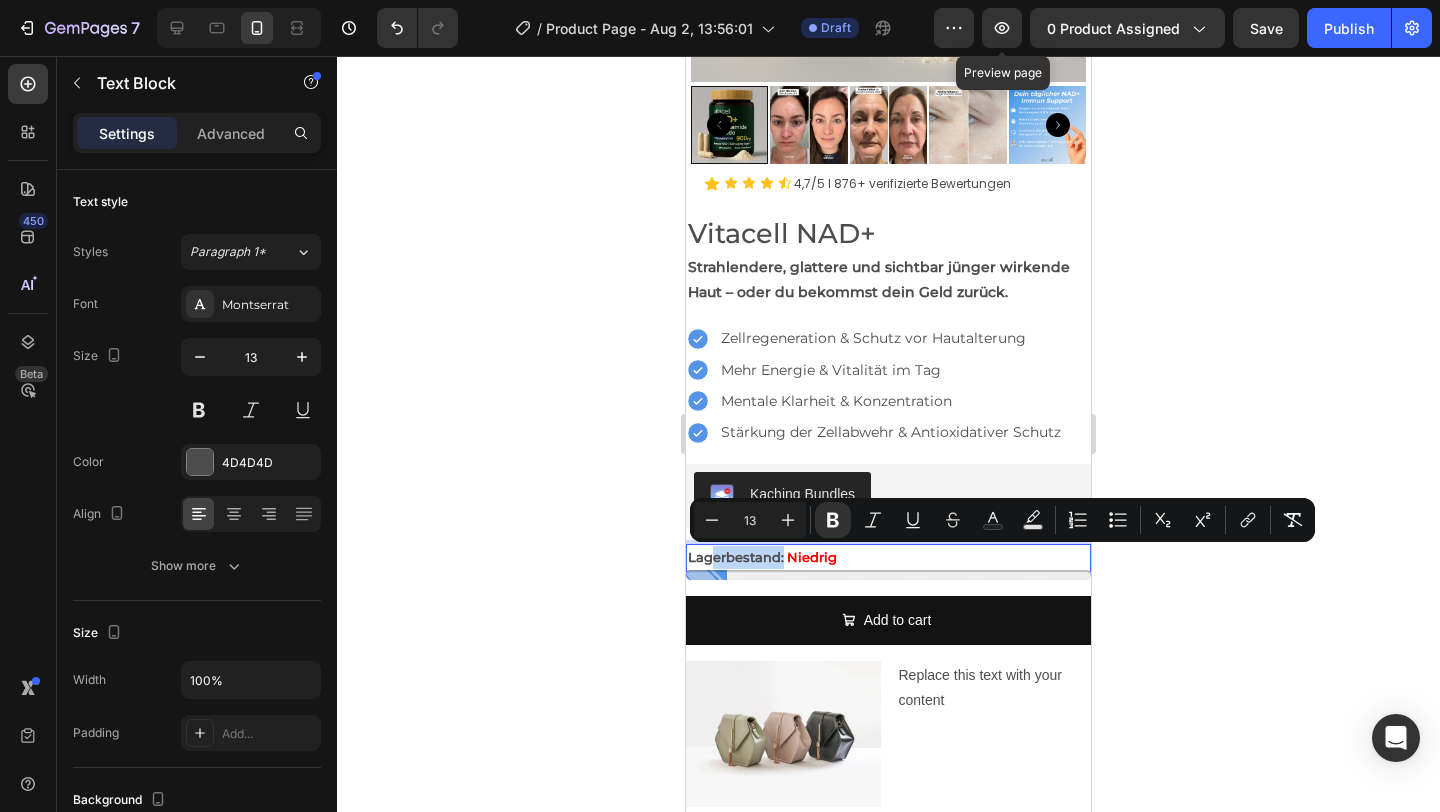 click on "Lagerbestand:" at bounding box center [736, 557] 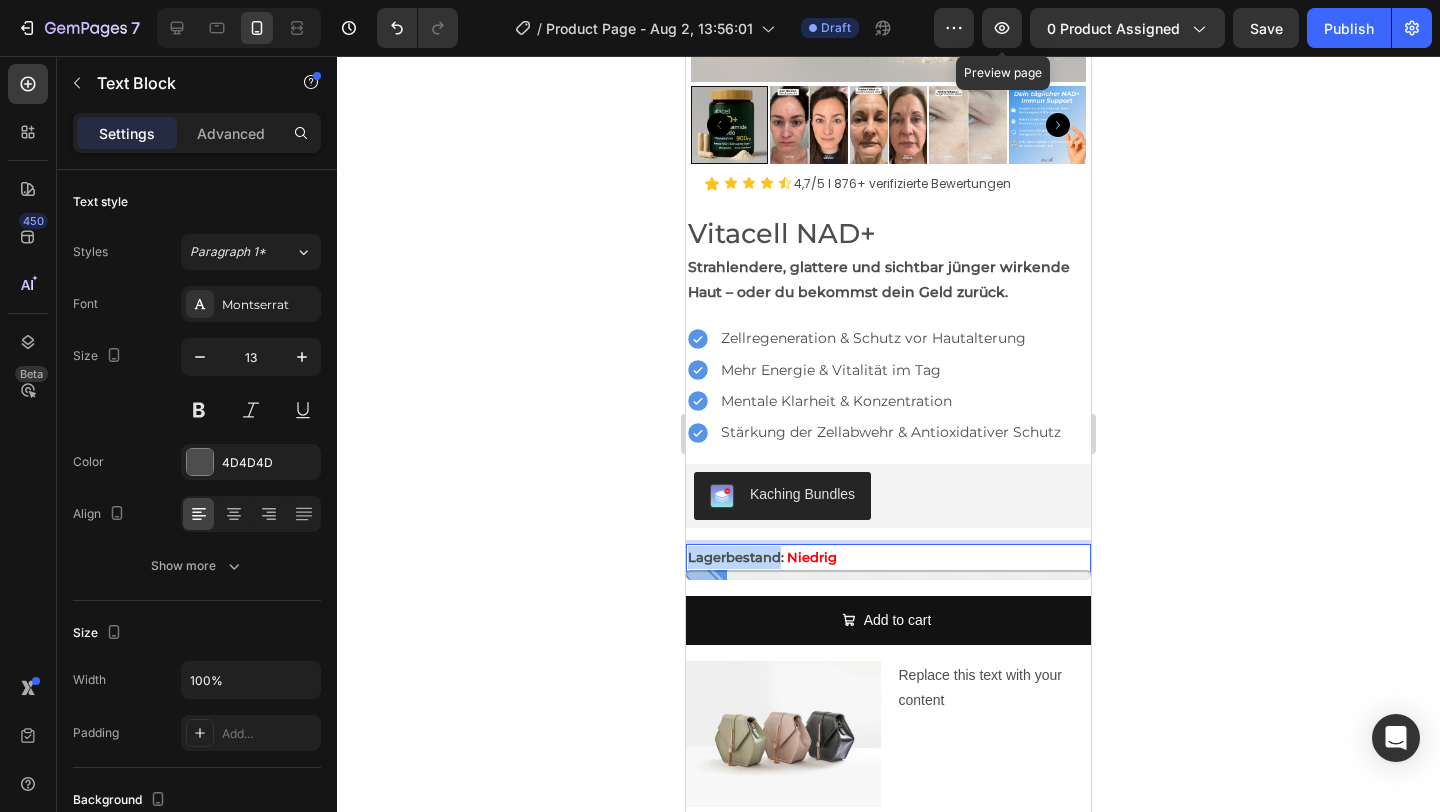 drag, startPoint x: 781, startPoint y: 556, endPoint x: 643, endPoint y: 556, distance: 138 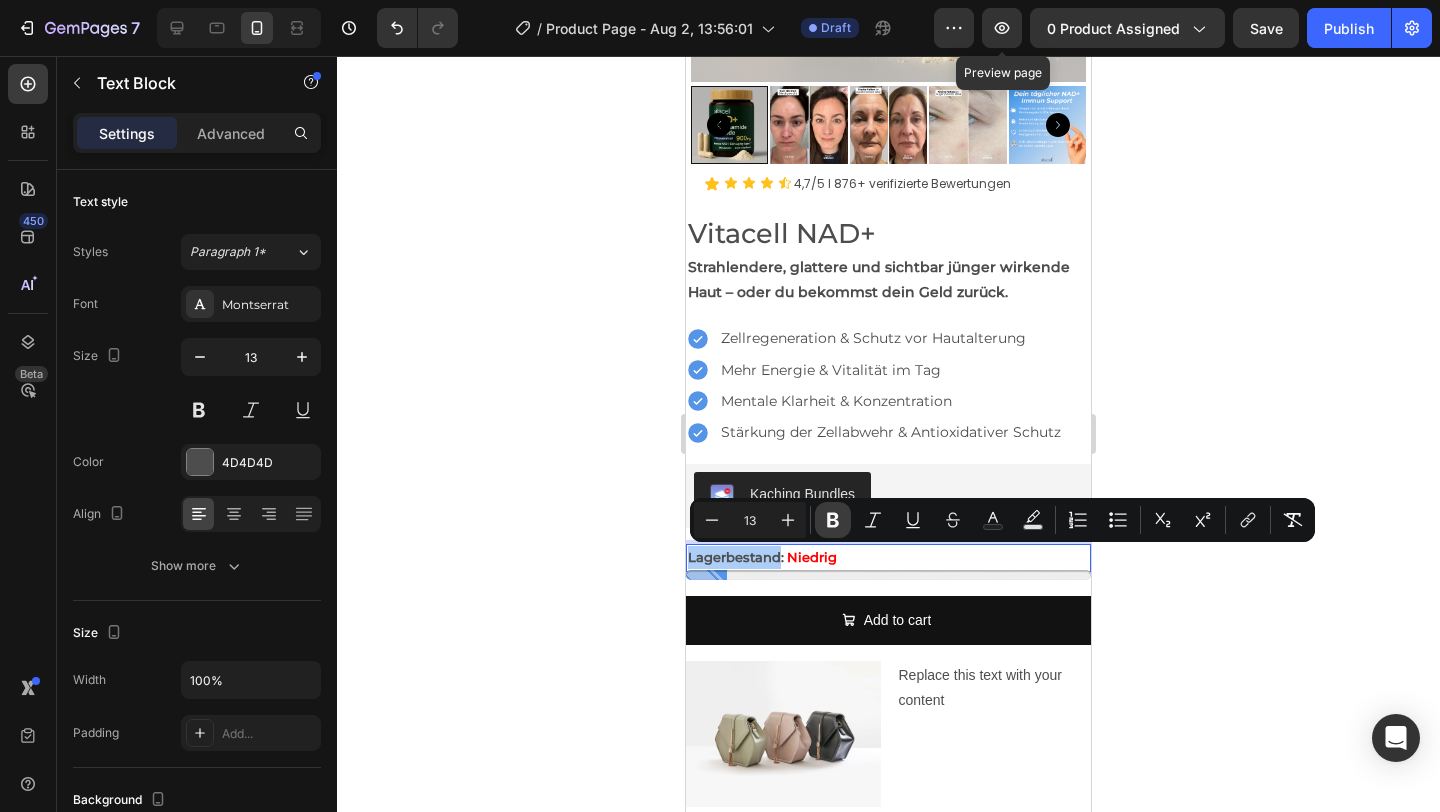 click 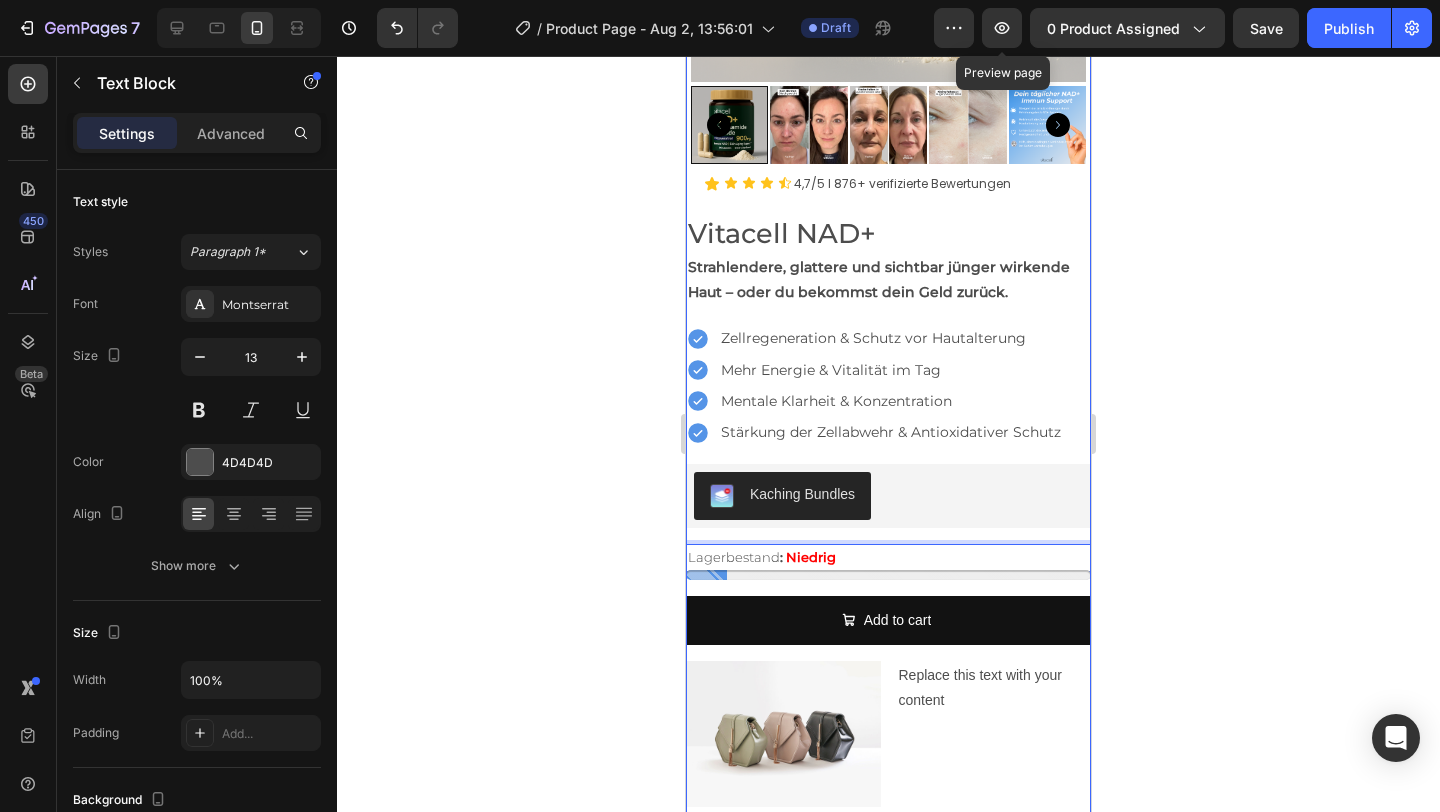 click 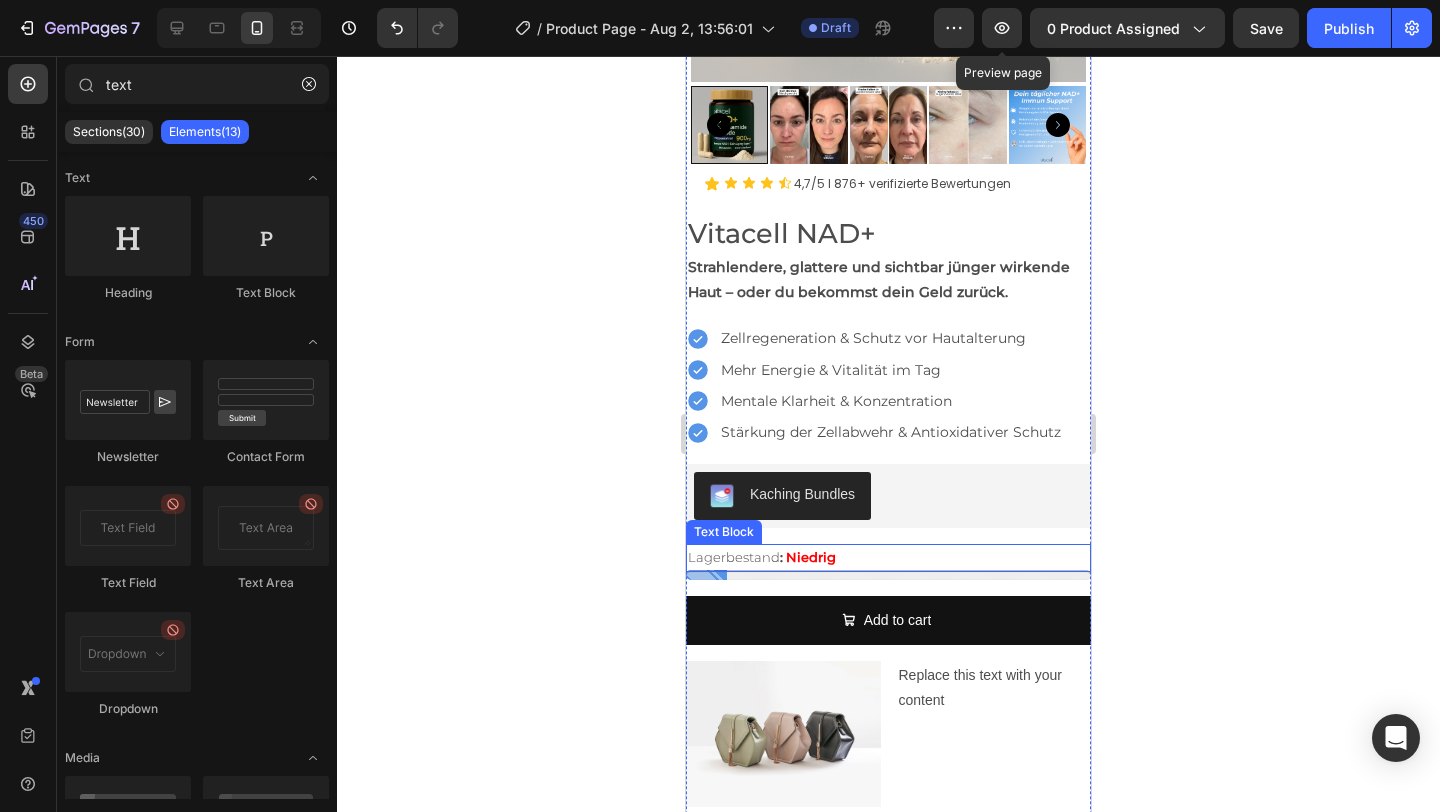 click at bounding box center [888, 571] 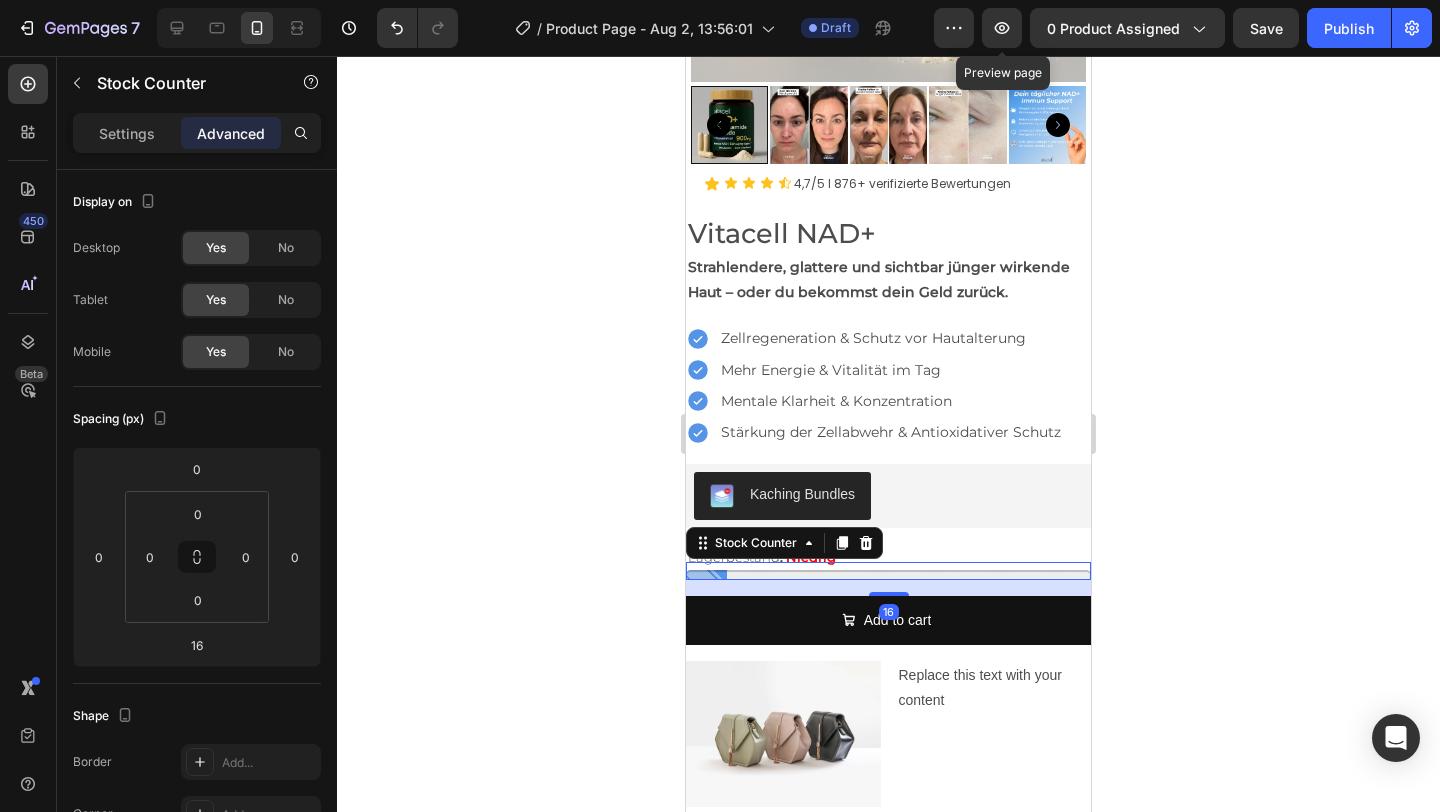 click at bounding box center (888, 571) 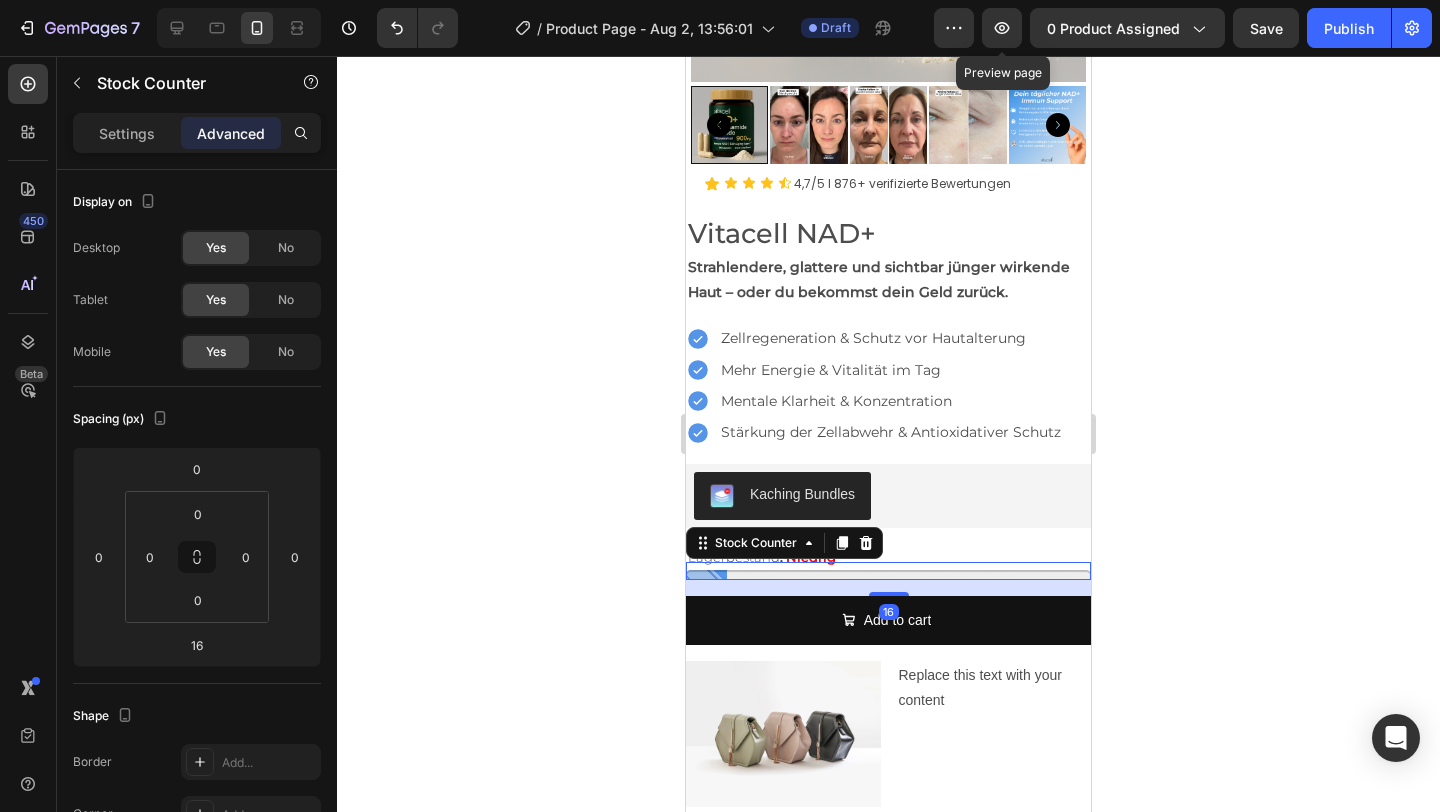 click 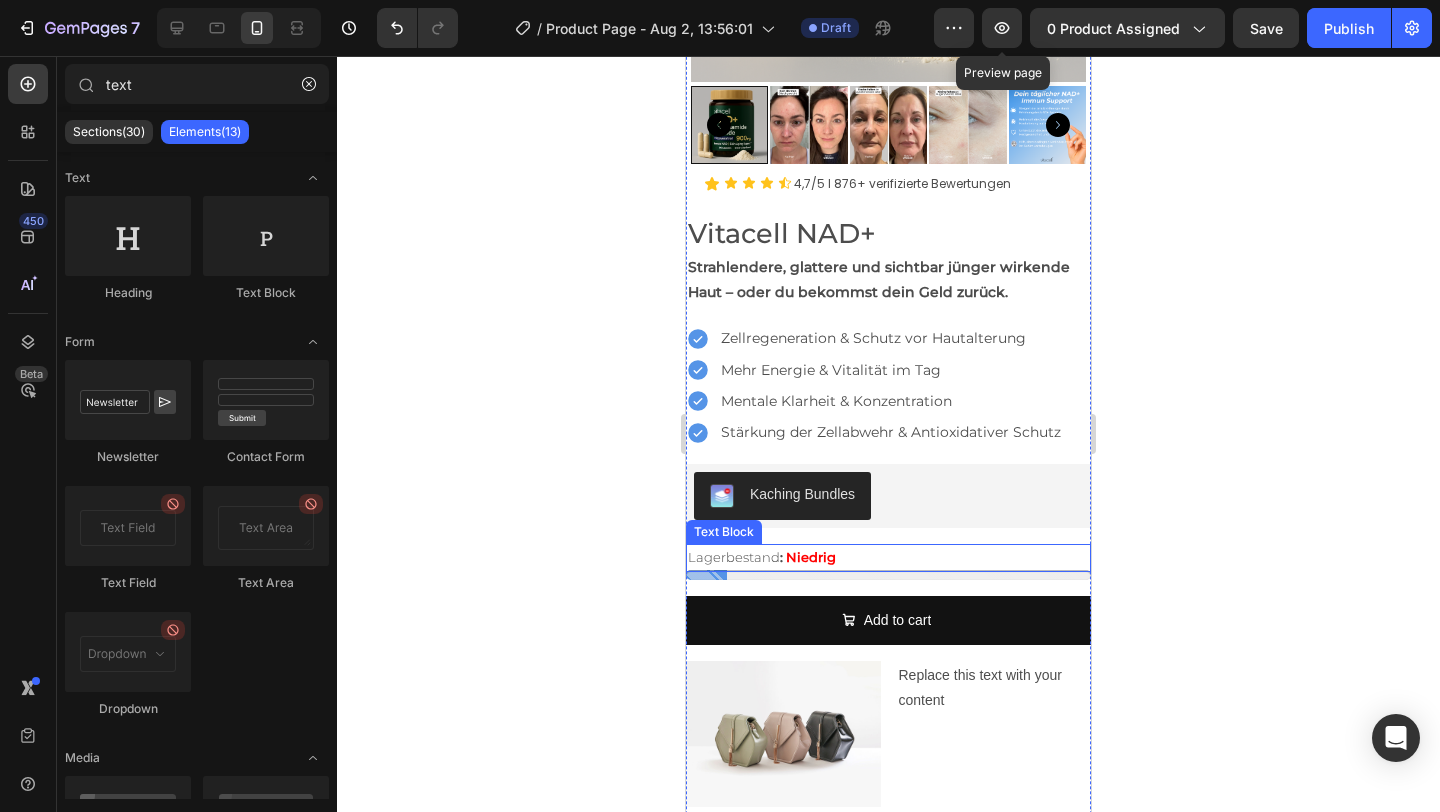 click on "Lagerbestand :   Niedrig" at bounding box center (888, 557) 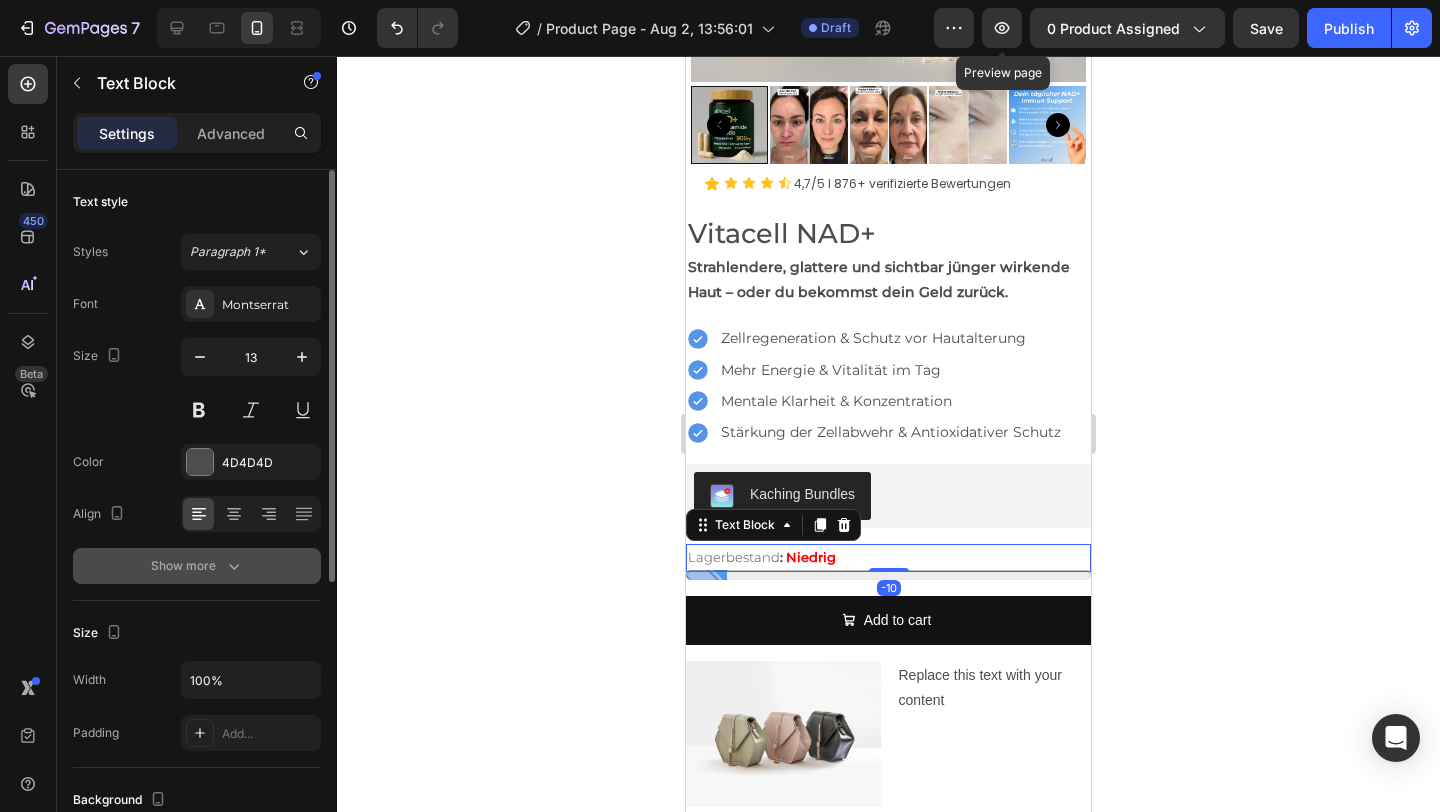 click 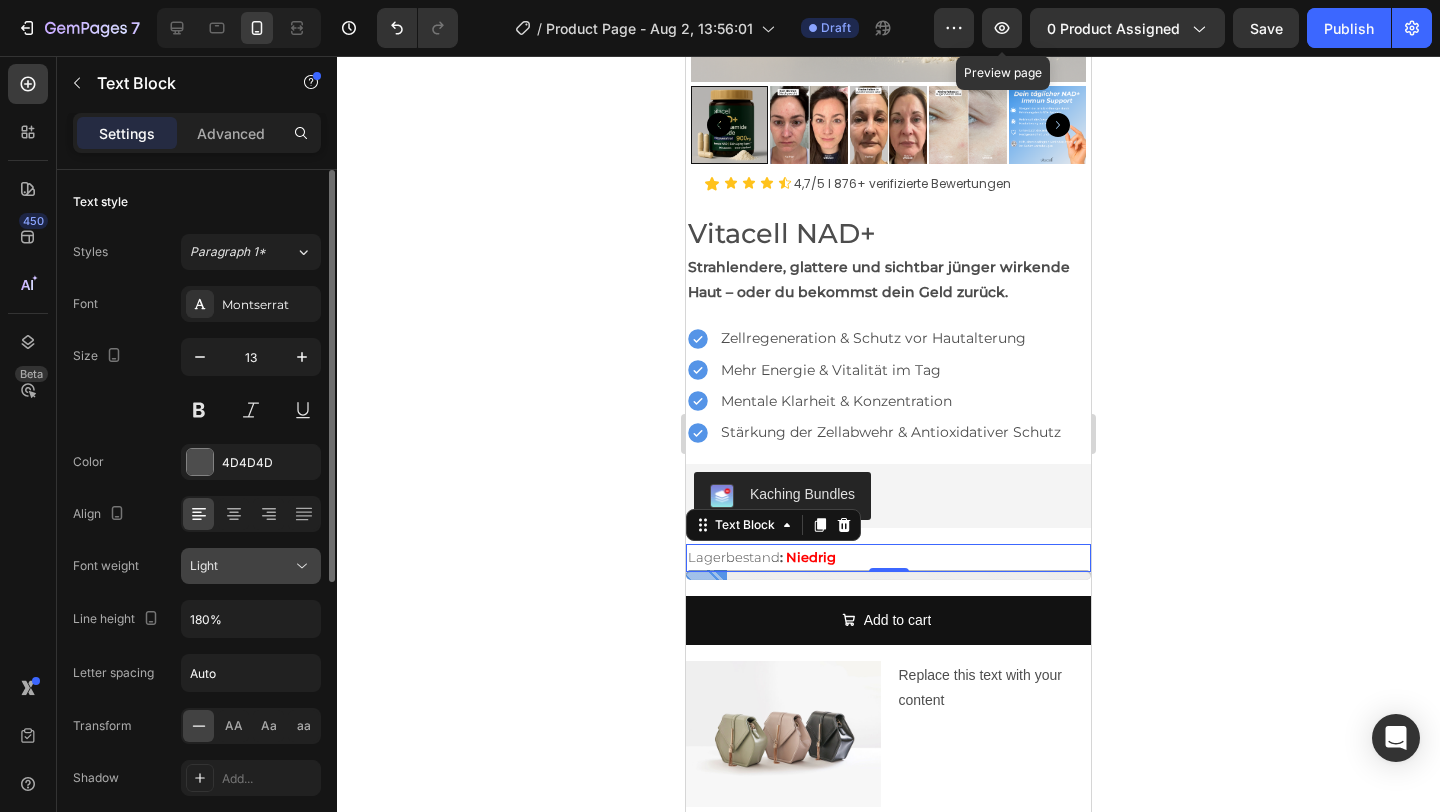 click on "Light" at bounding box center [241, 566] 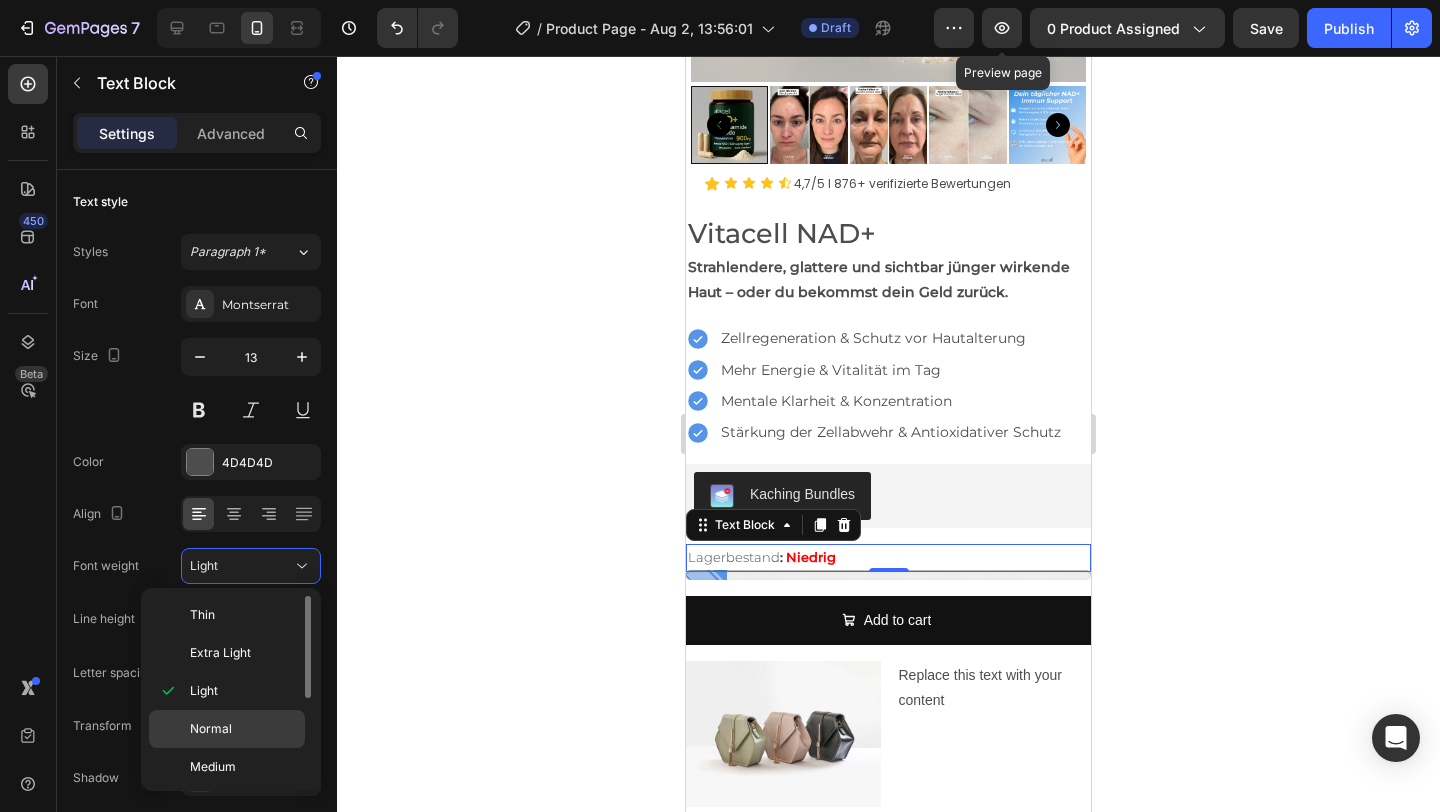 click on "Normal" at bounding box center [243, 729] 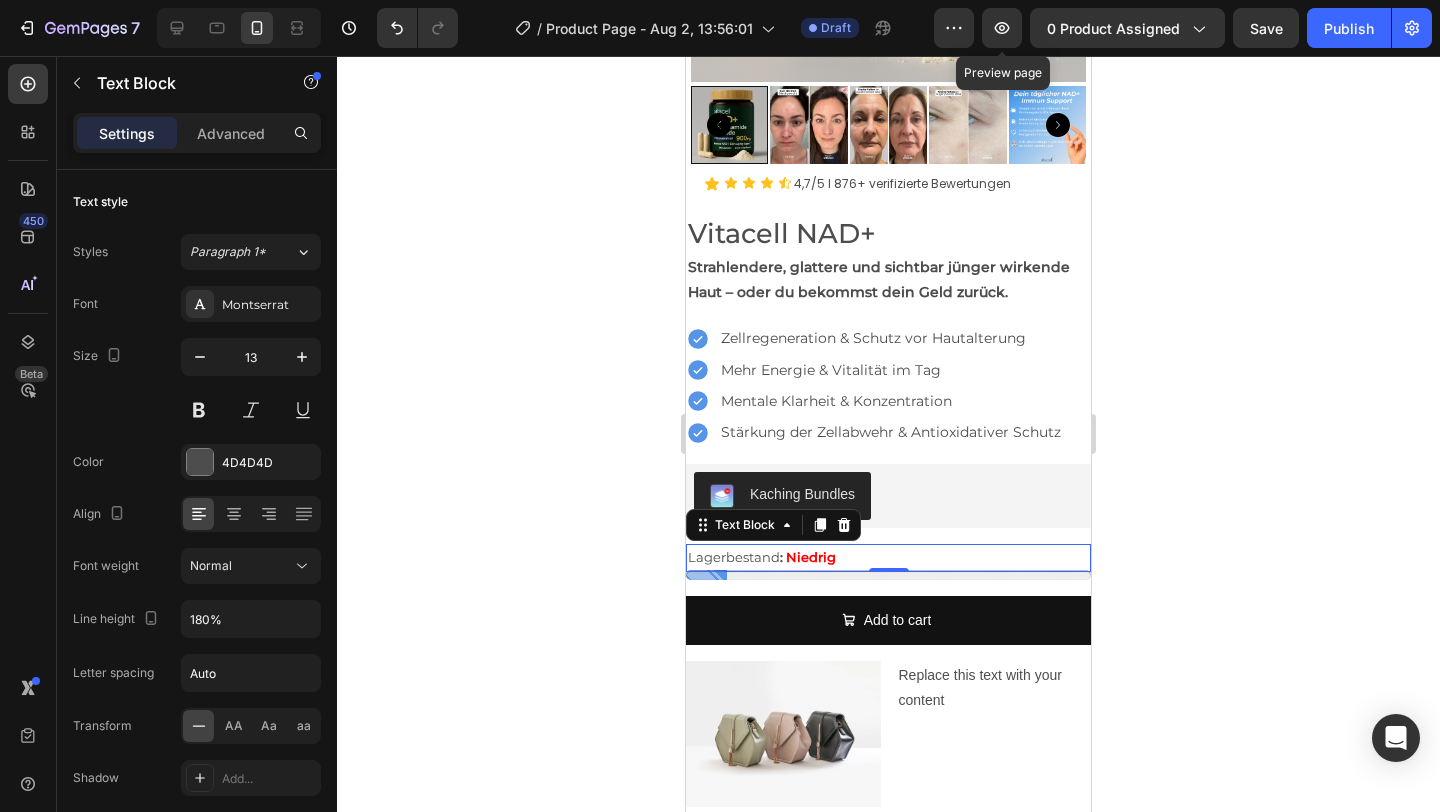 click 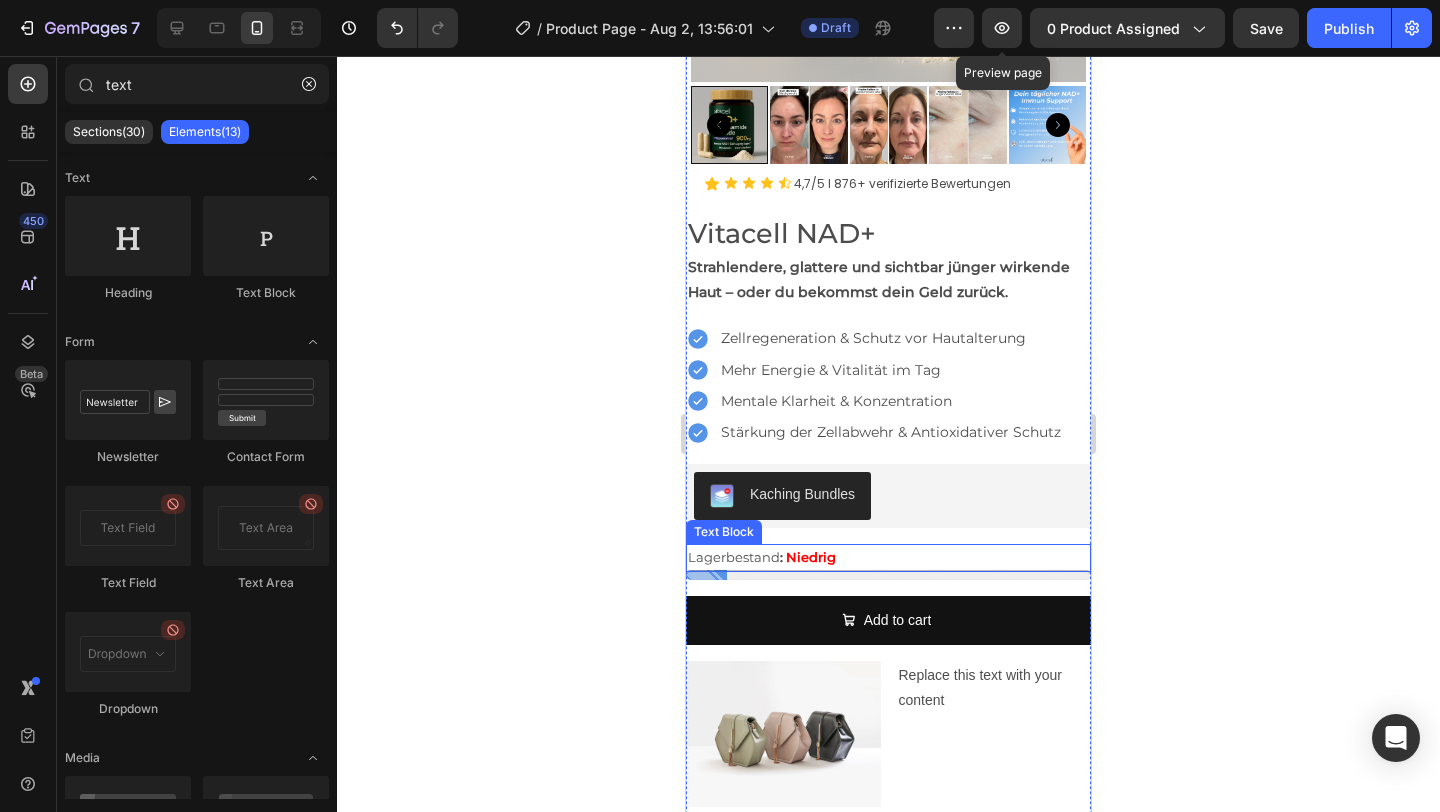 click on "Lagerbestand :   Niedrig" at bounding box center [888, 557] 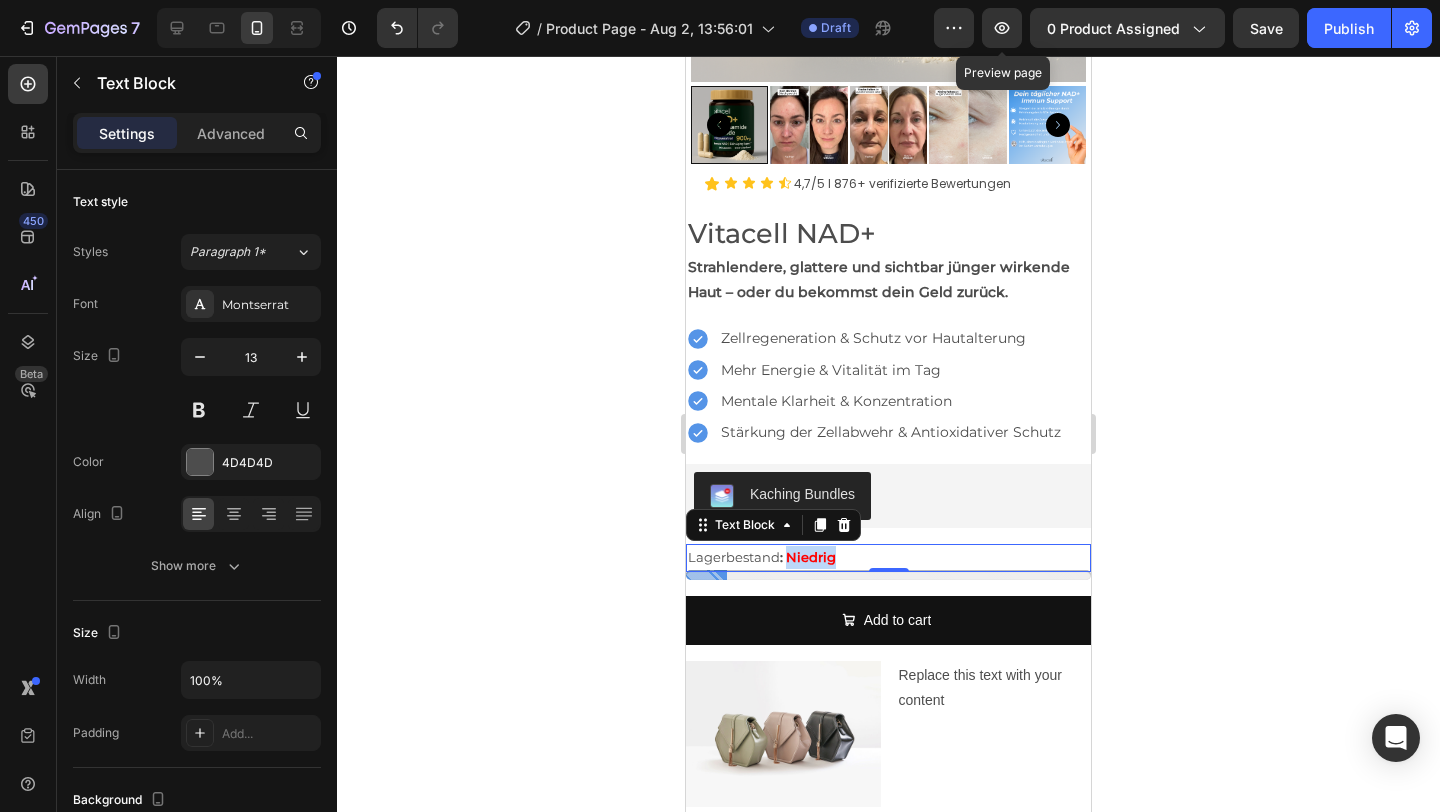 click on "Niedrig" at bounding box center (811, 557) 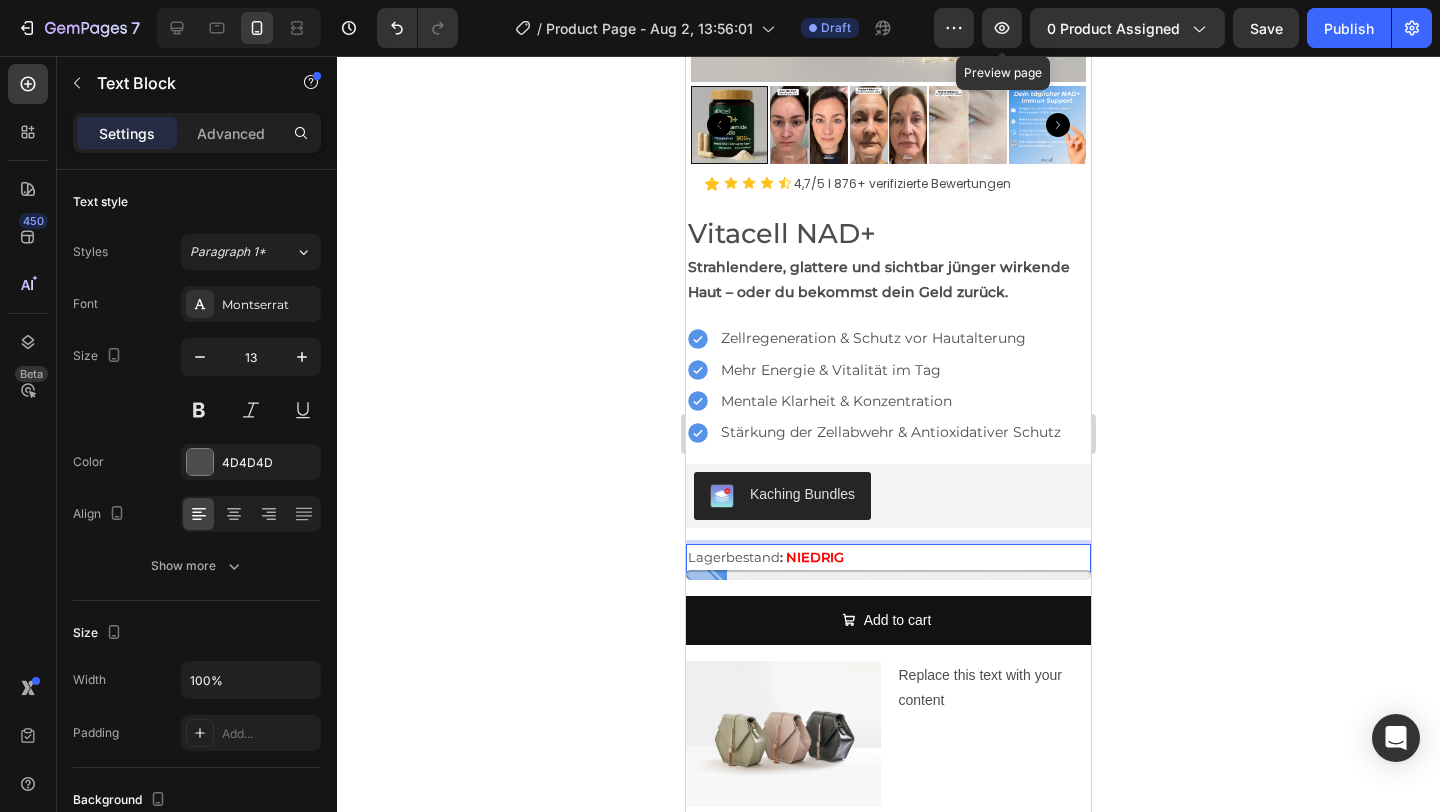click 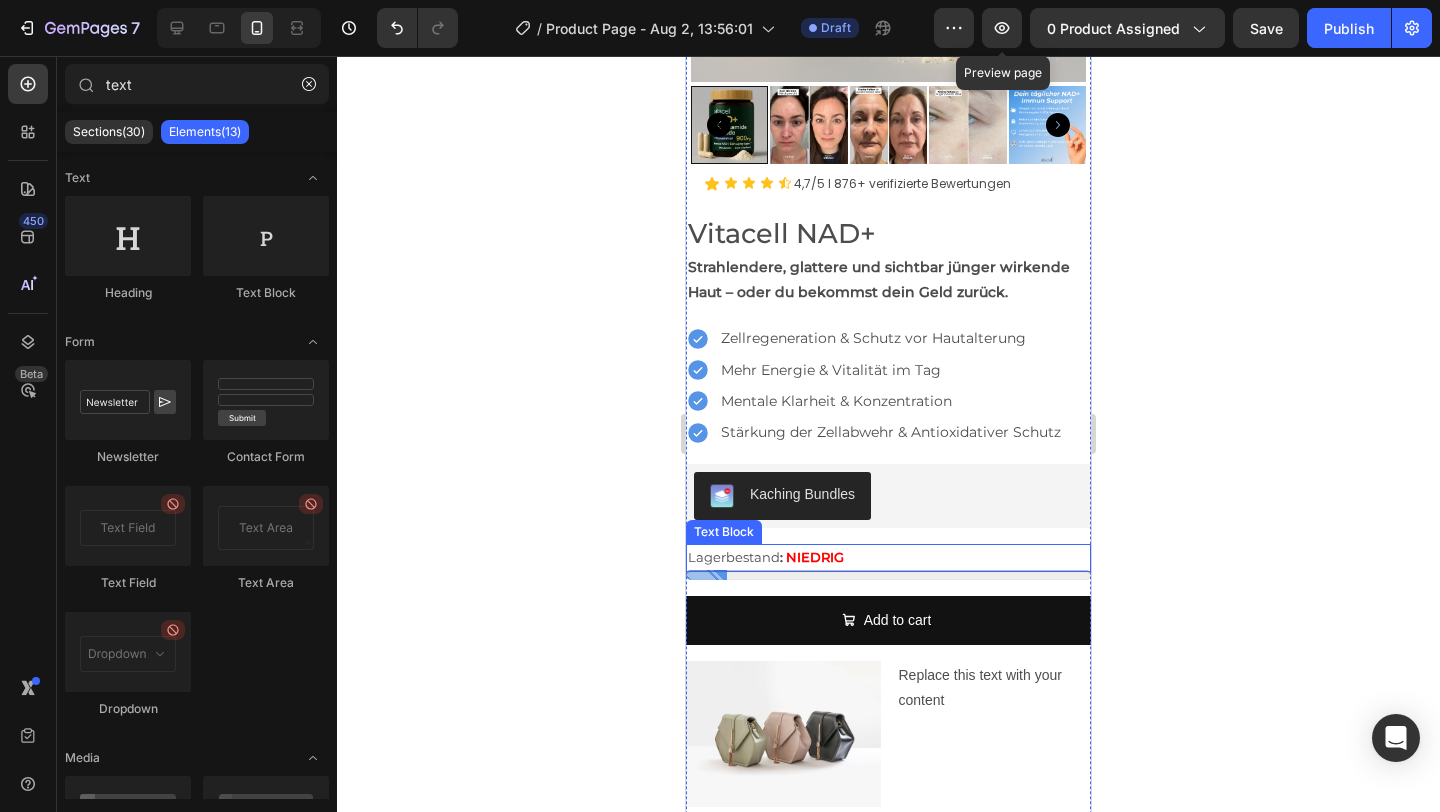 click on "Lagerbestand :   NIEDRIG" at bounding box center (888, 557) 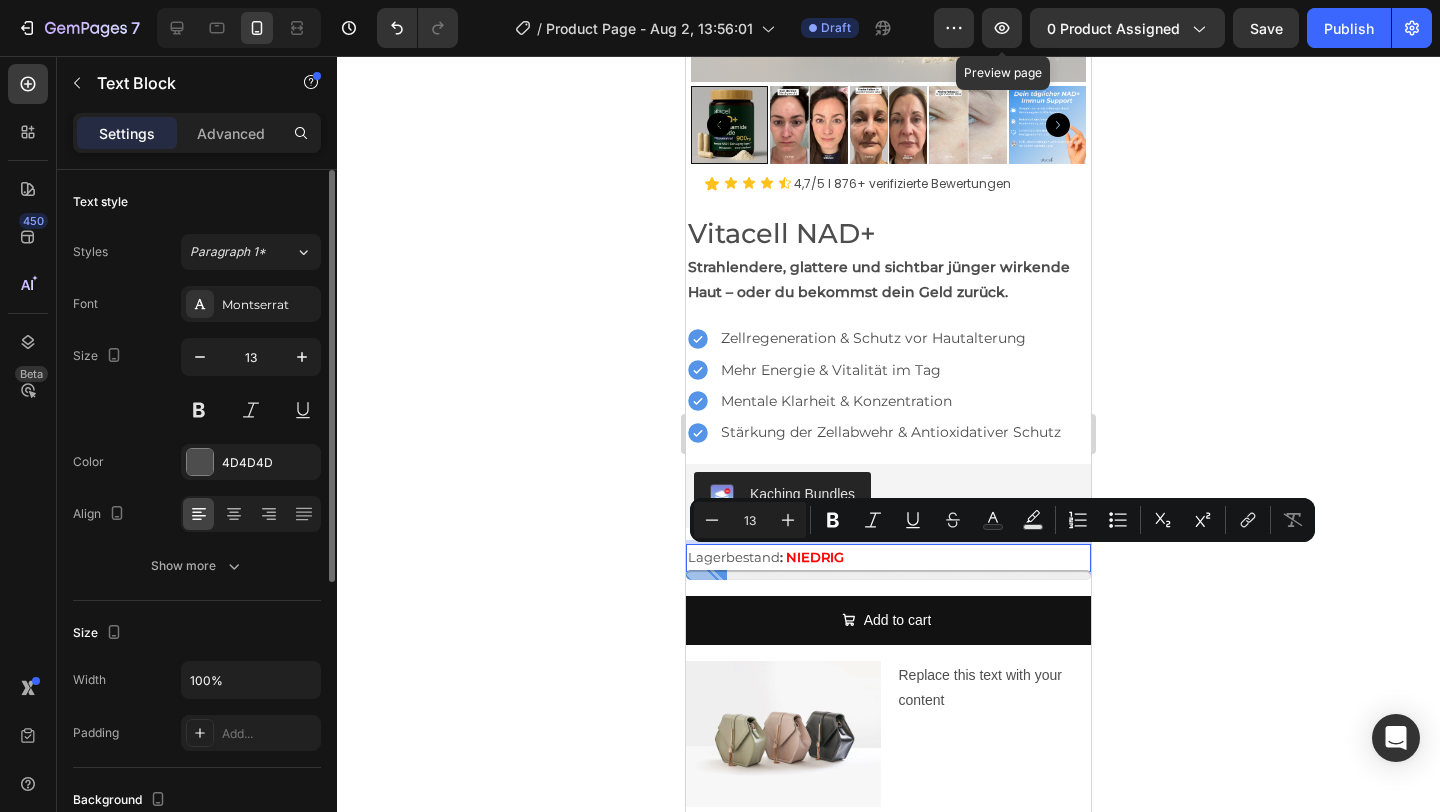 click on "Text style Styles Paragraph 1* Font Montserrat Size 13 Color 4D4D4D Align Show more" 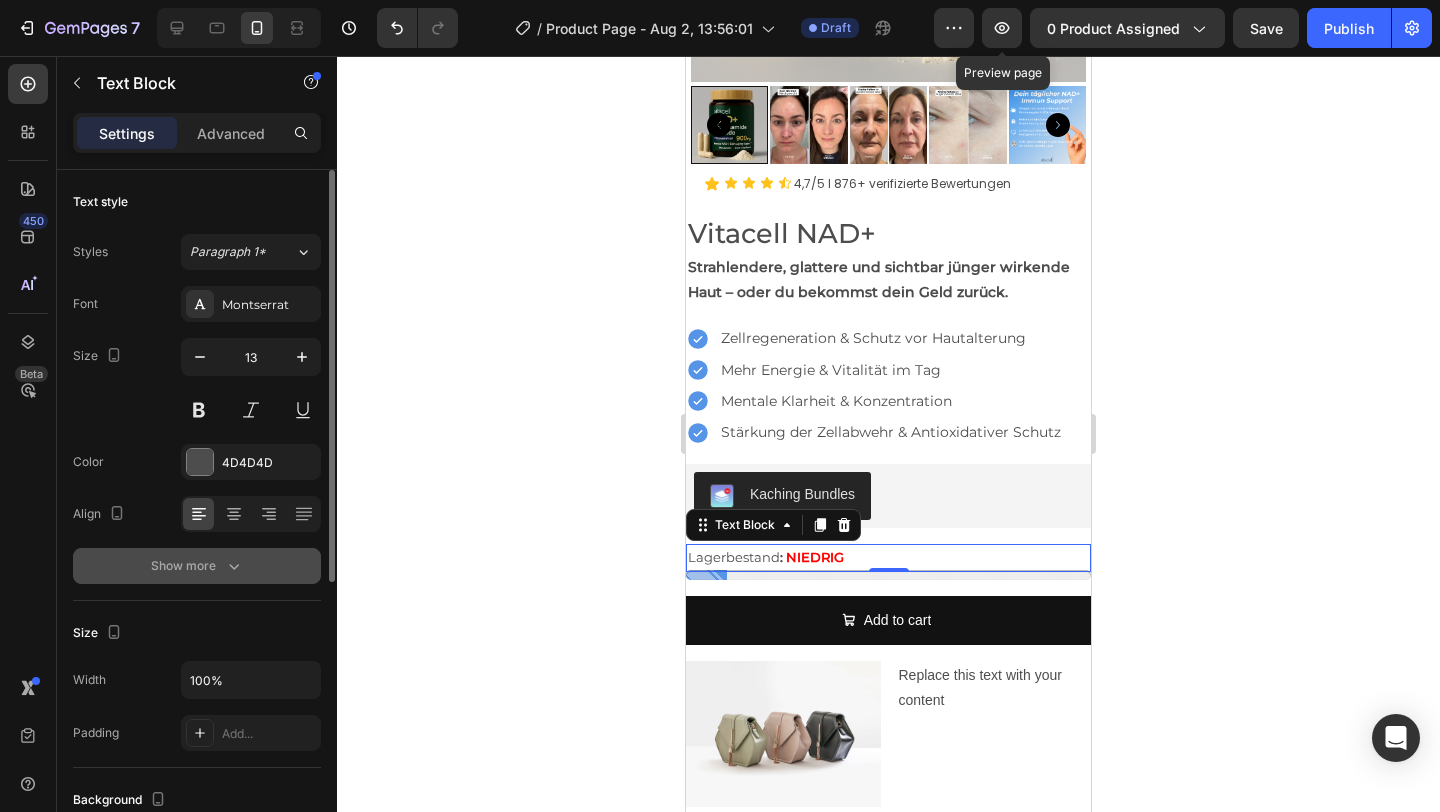 click on "Show more" at bounding box center [197, 566] 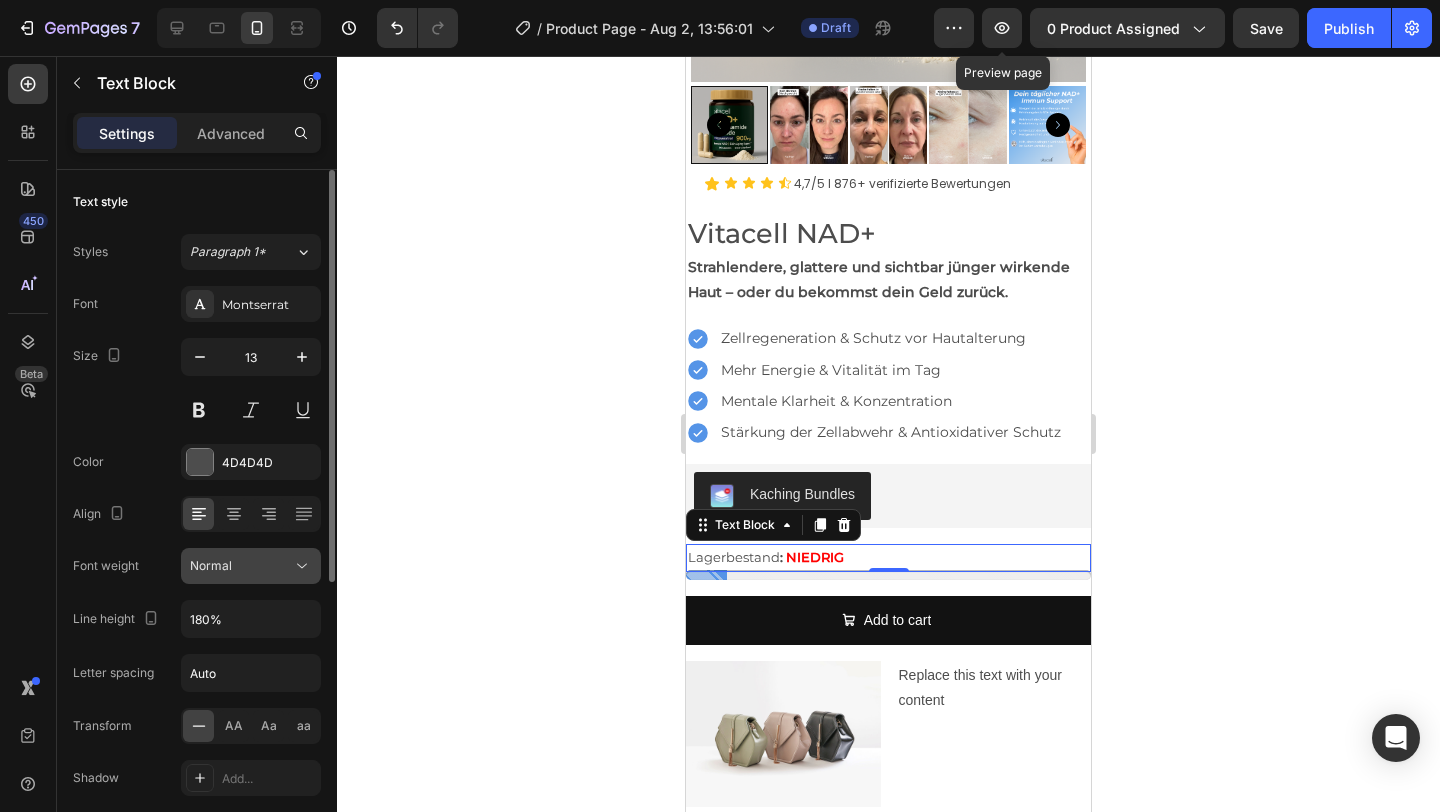 click on "Normal" at bounding box center (241, 566) 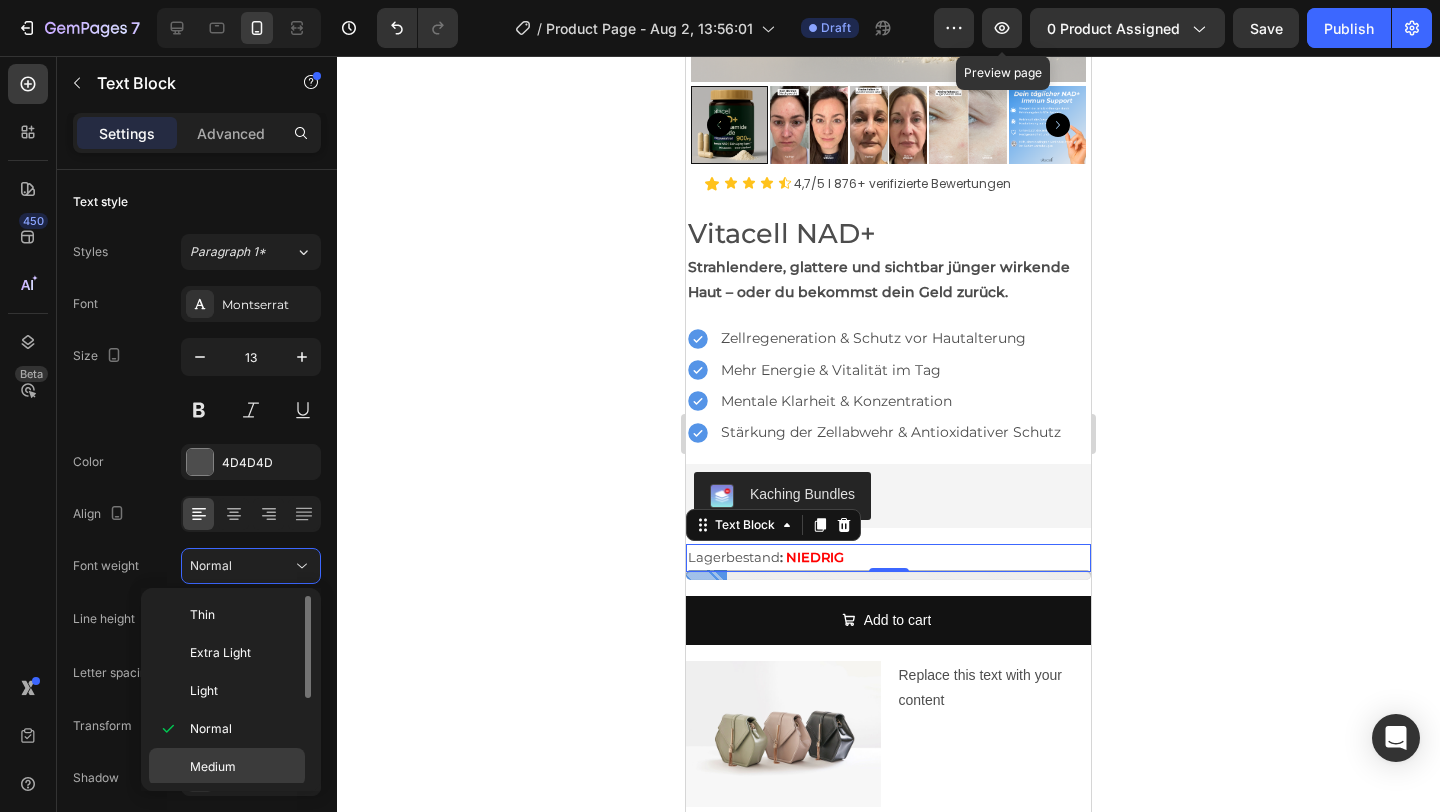 click on "Medium" at bounding box center (243, 767) 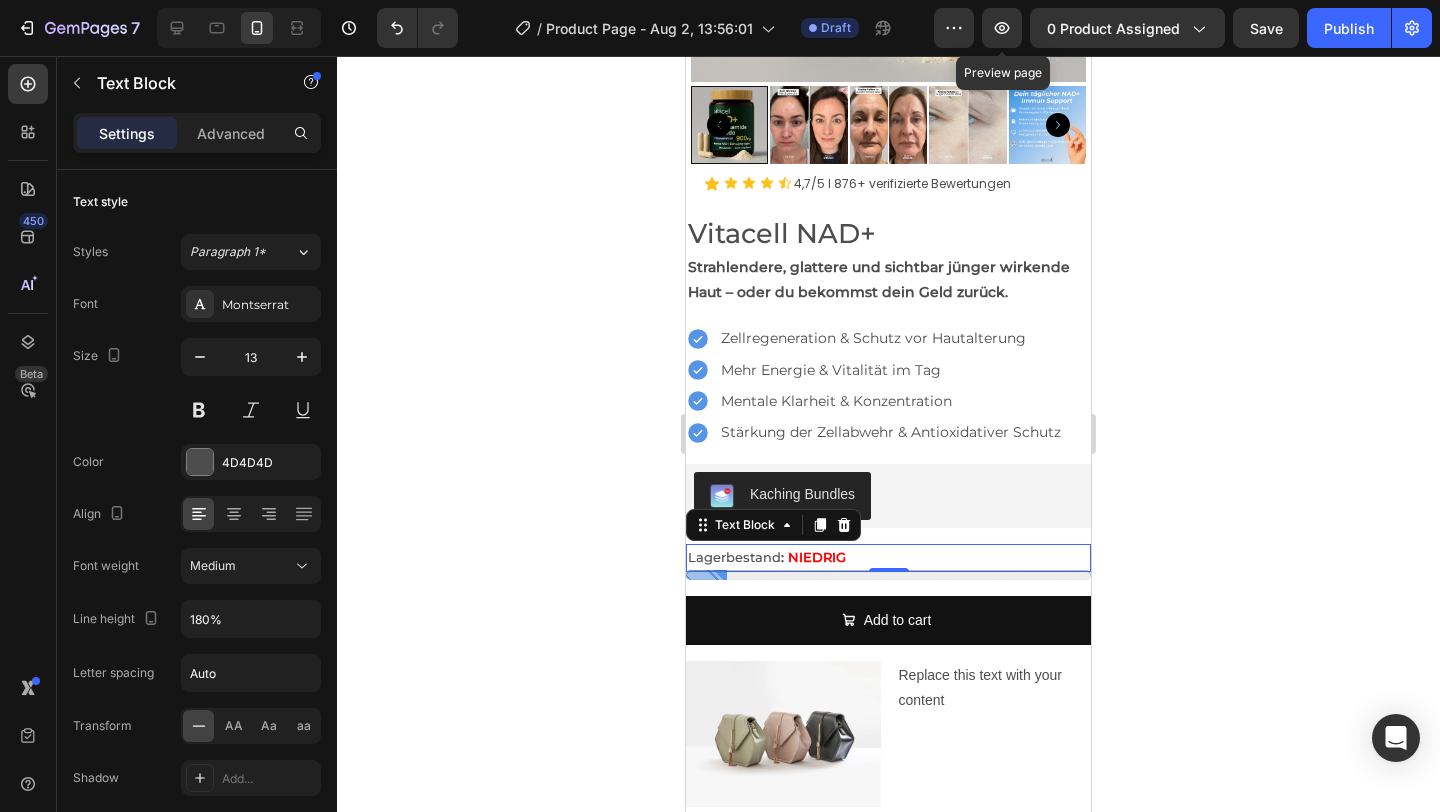 click 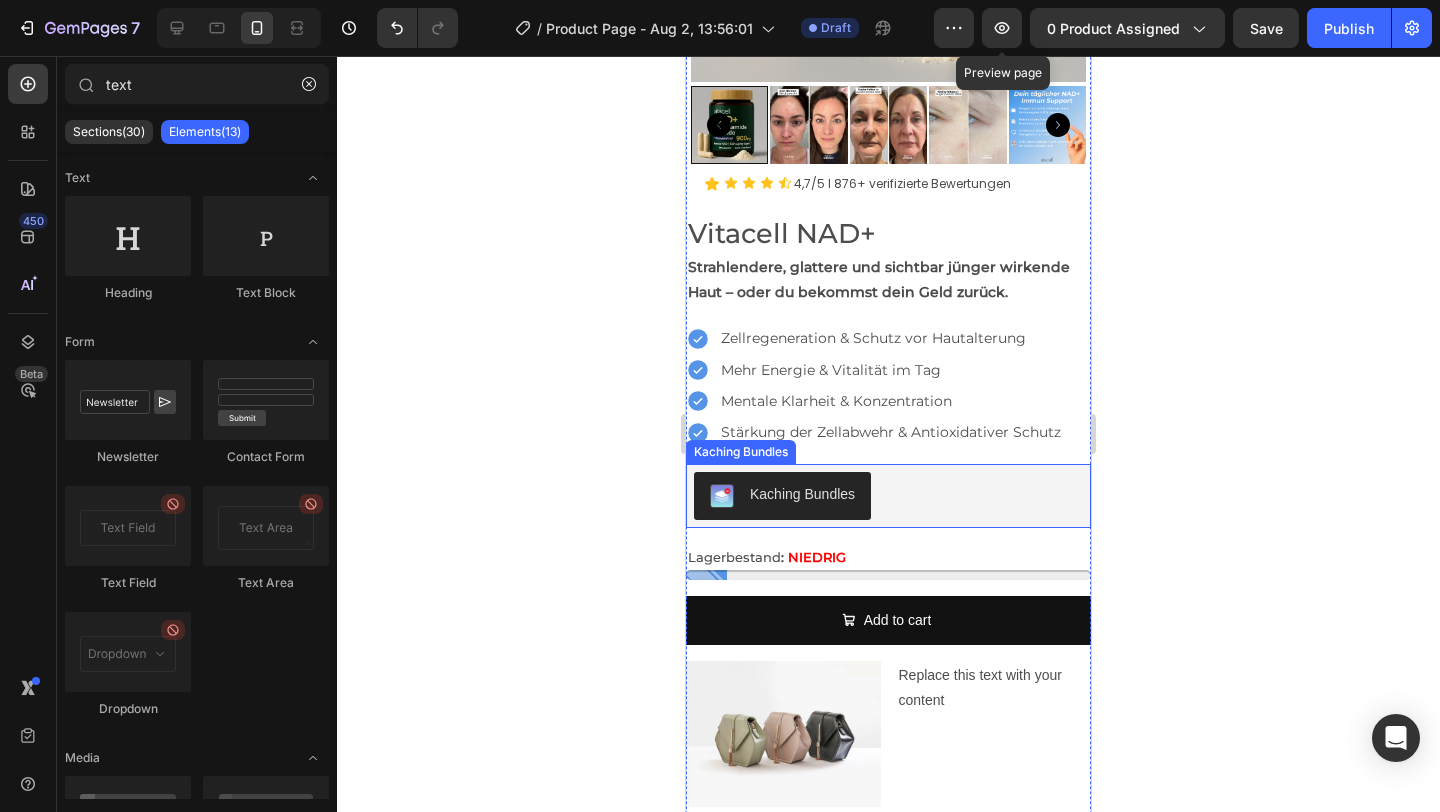 click on "Kaching Bundles" at bounding box center (888, 496) 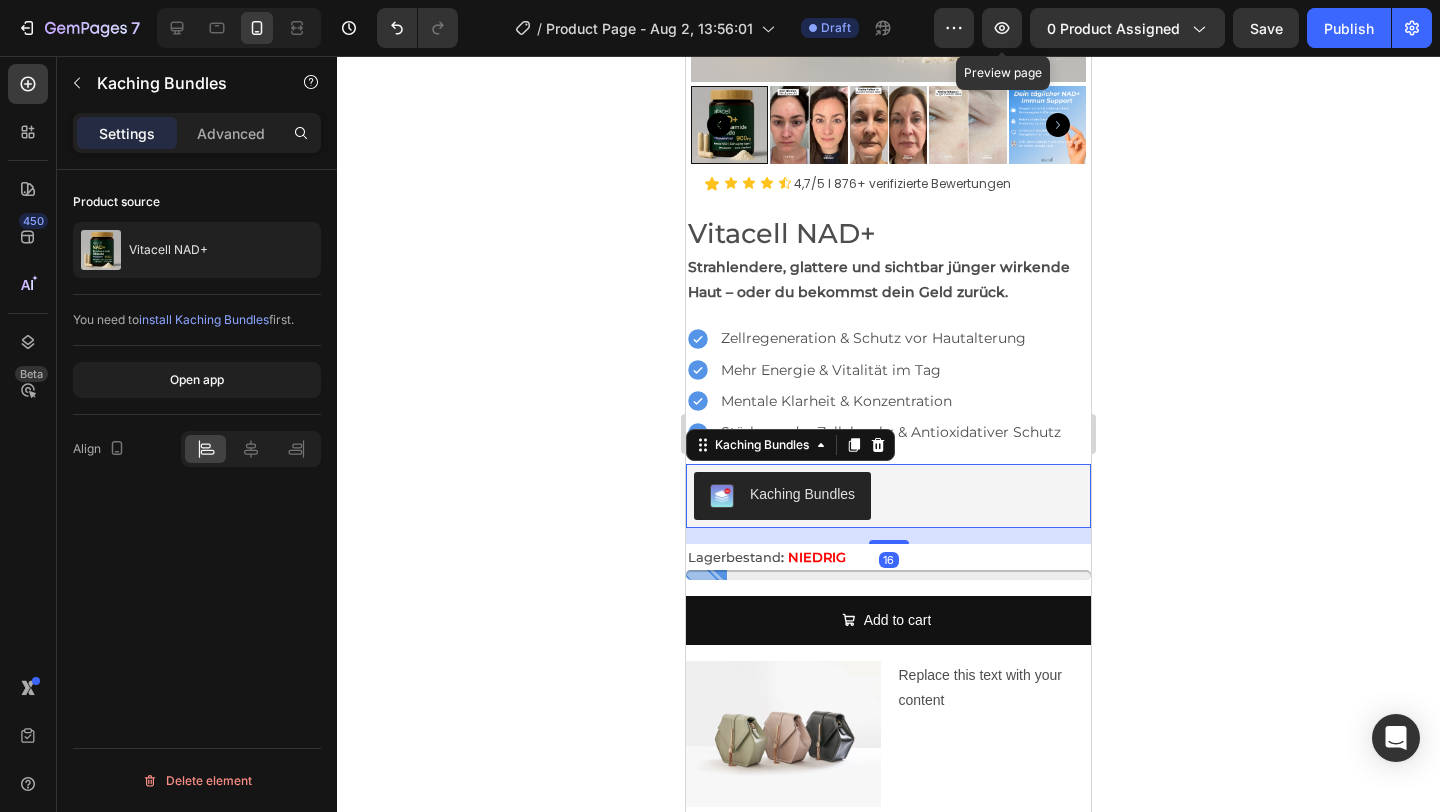 click on "Settings Advanced" at bounding box center (197, 141) 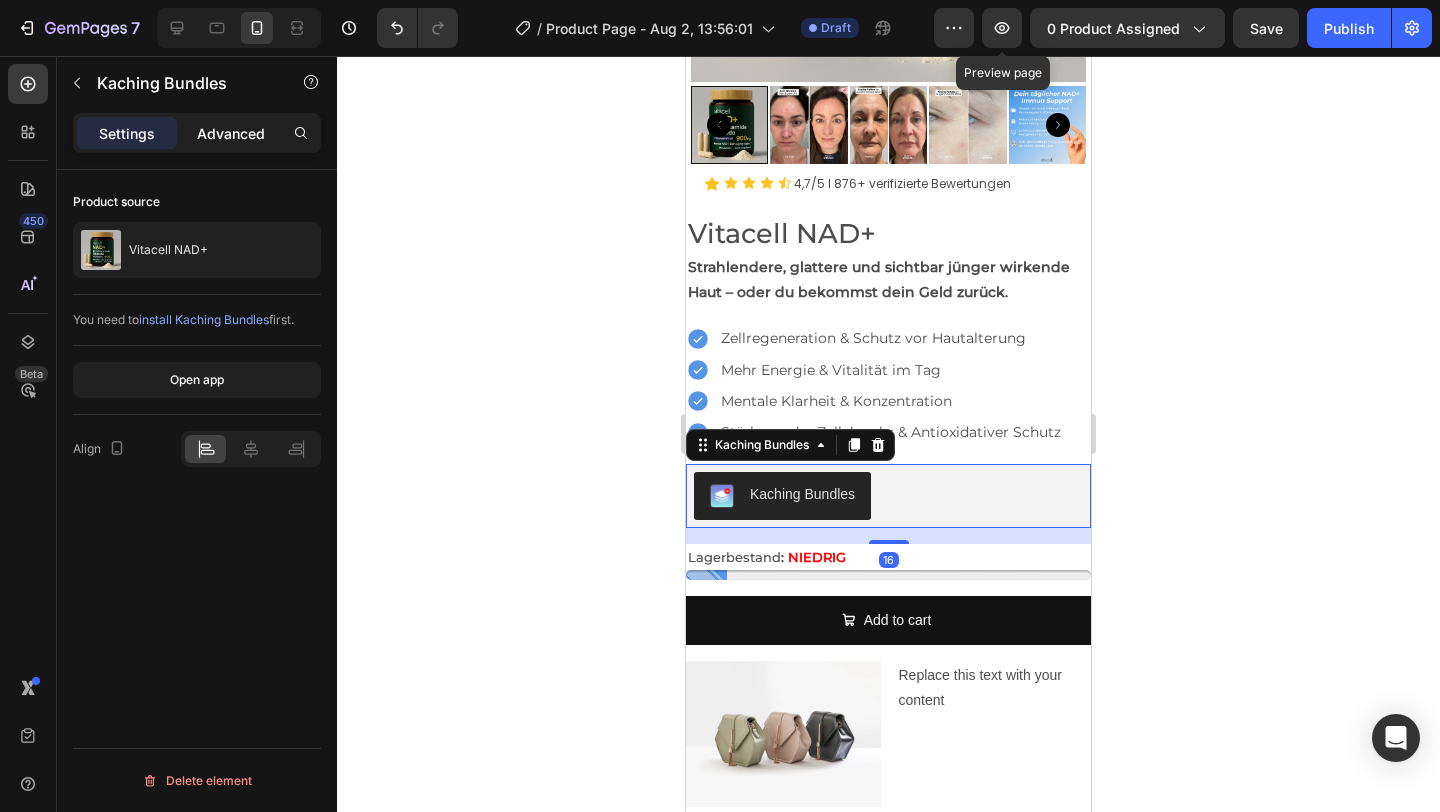click on "Advanced" 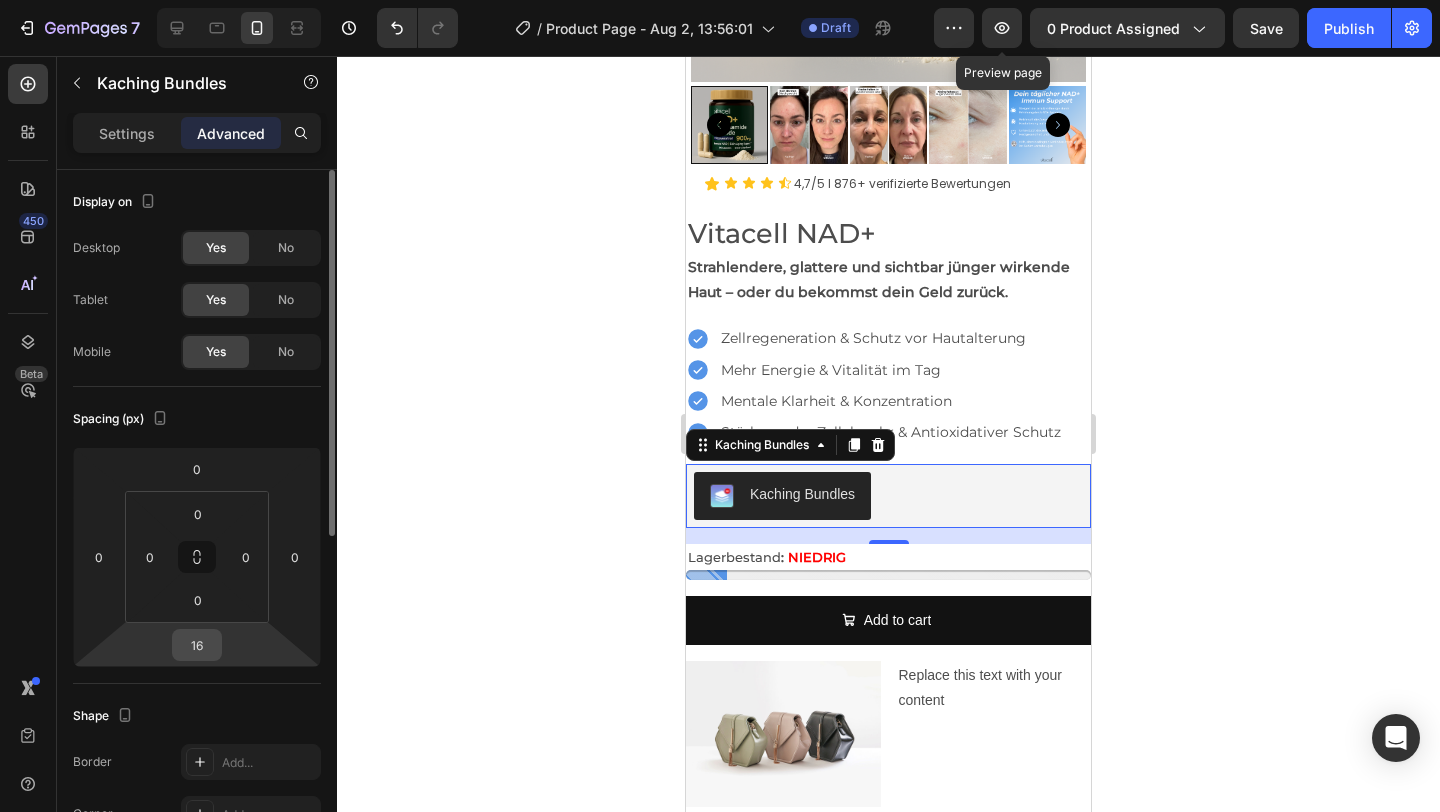 click on "16" at bounding box center [197, 645] 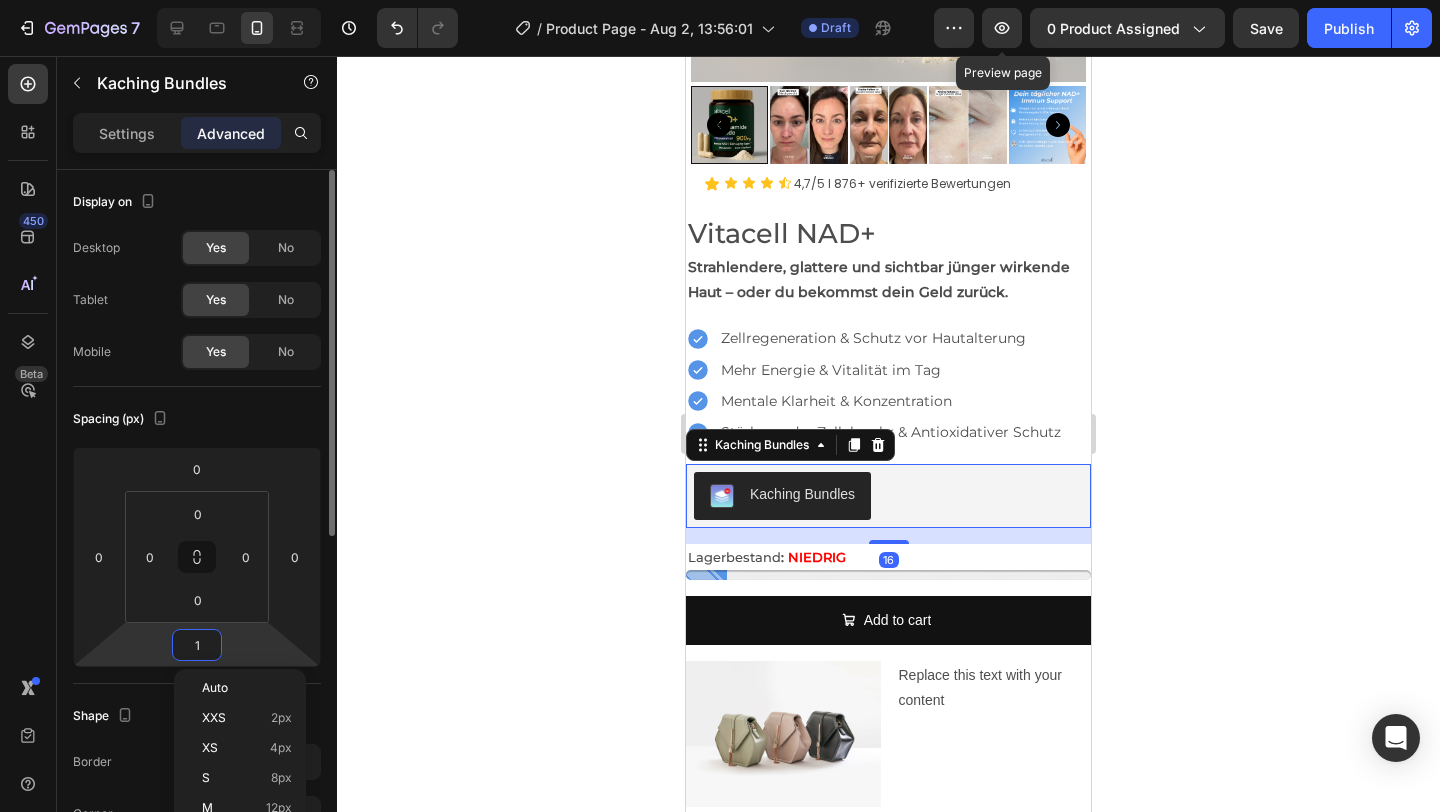 type on "10" 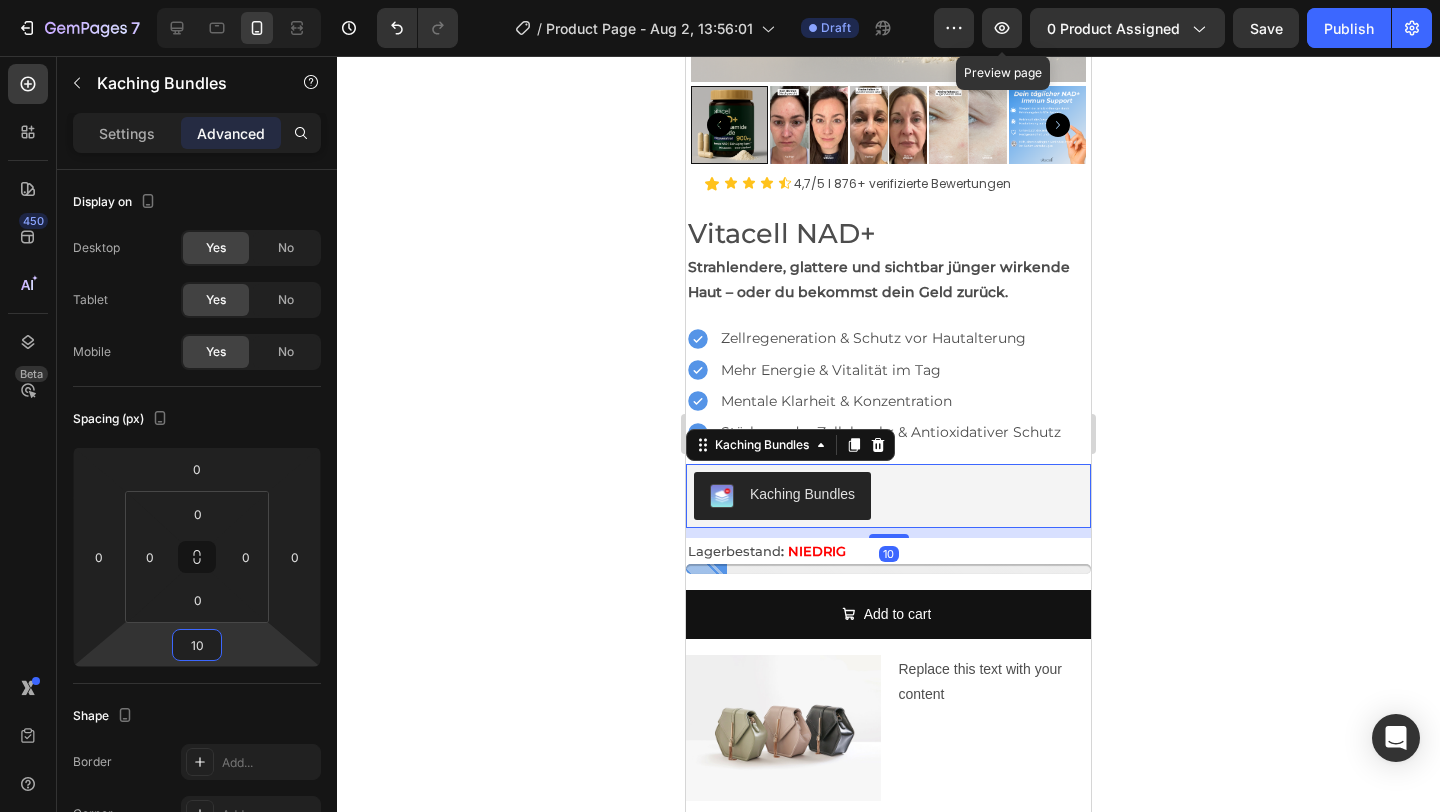 click 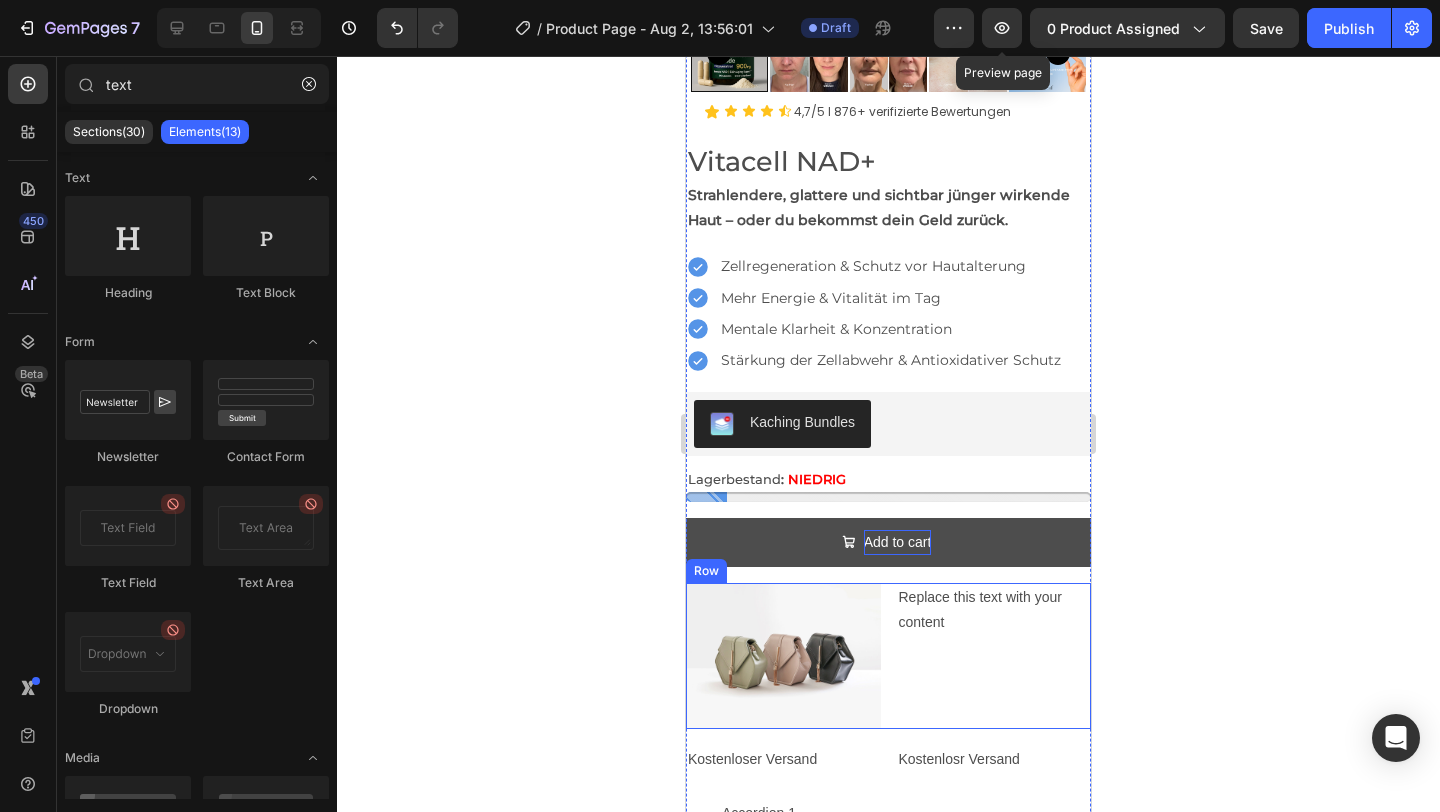 scroll, scrollTop: 587, scrollLeft: 0, axis: vertical 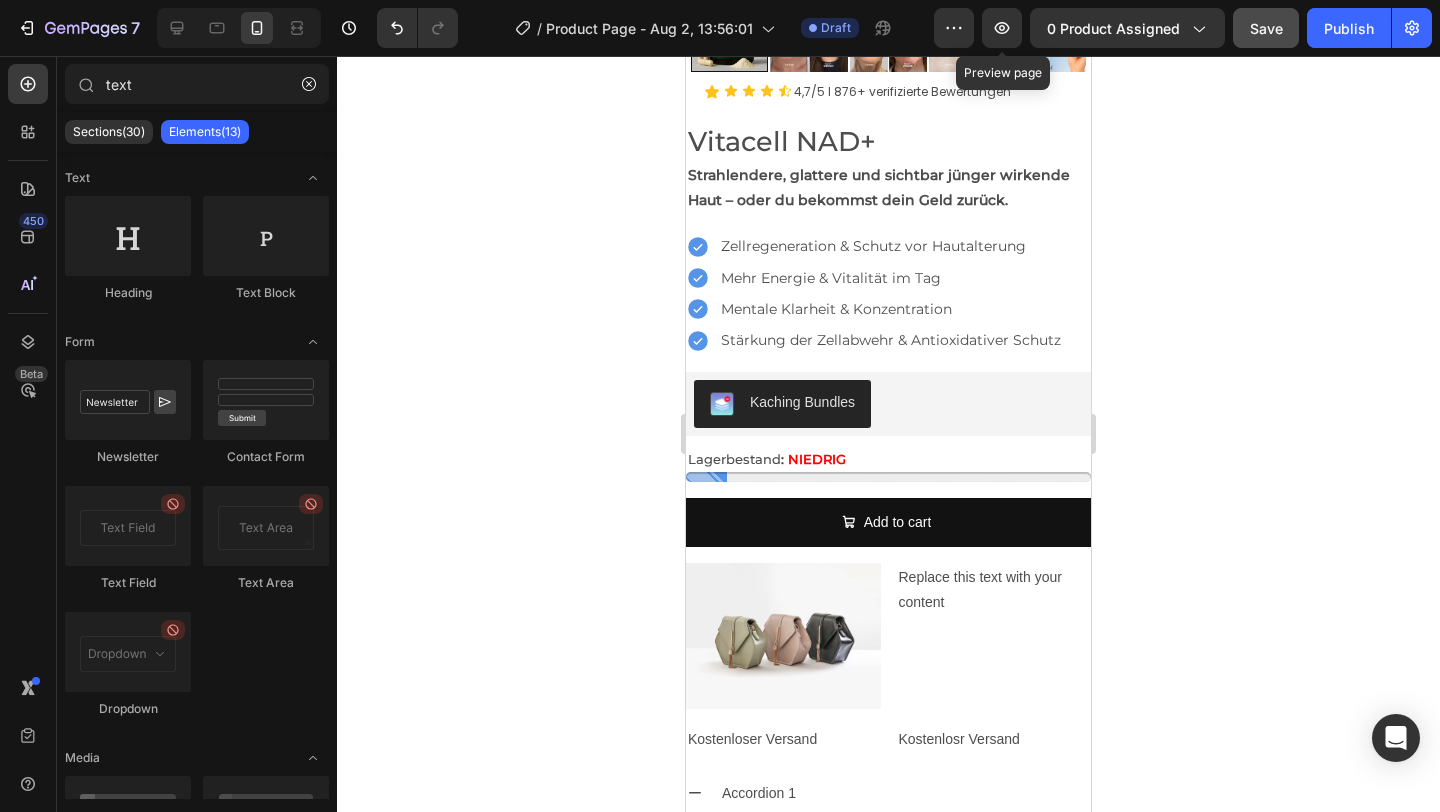 click on "Save" 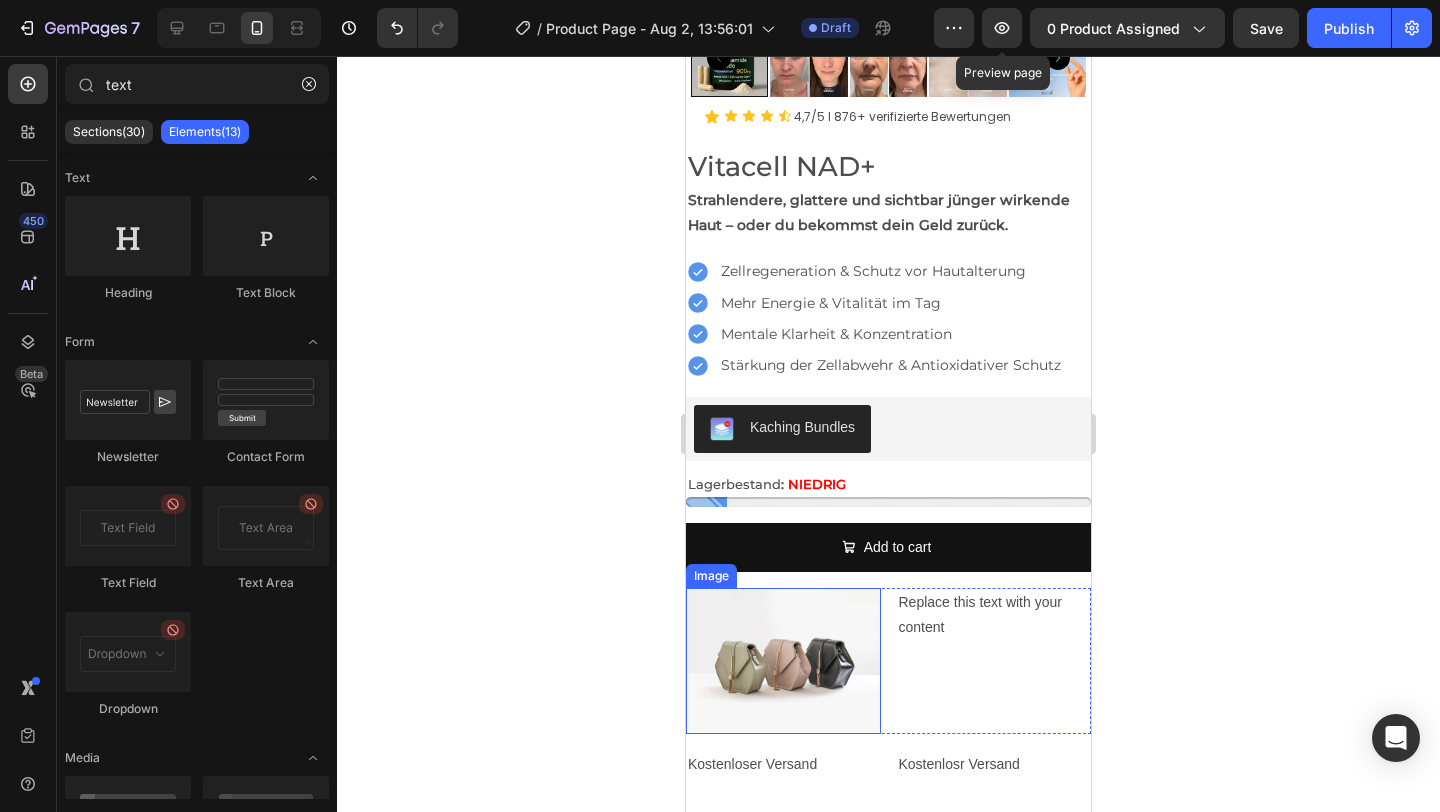 scroll, scrollTop: 559, scrollLeft: 0, axis: vertical 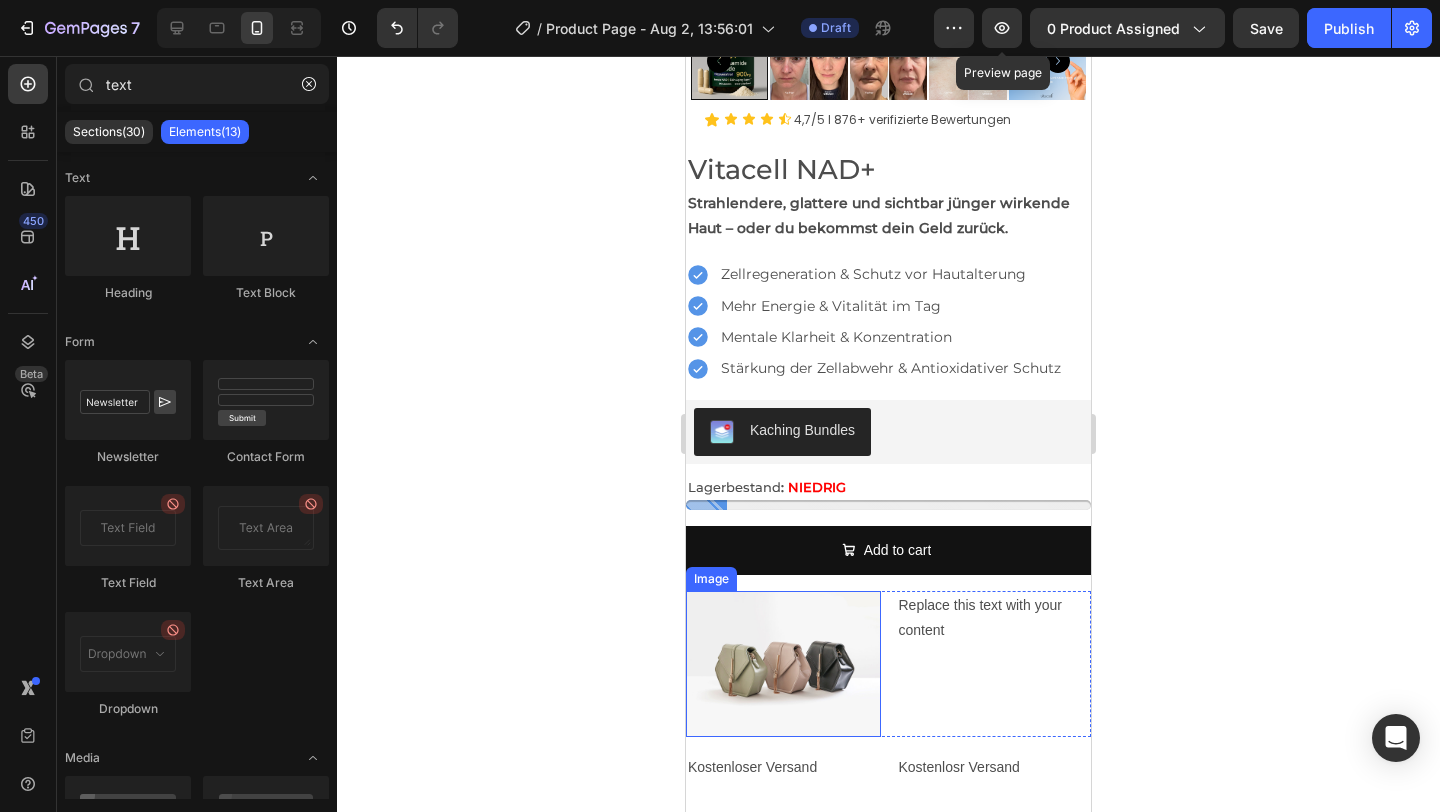drag, startPoint x: 839, startPoint y: 655, endPoint x: 782, endPoint y: 627, distance: 63.505905 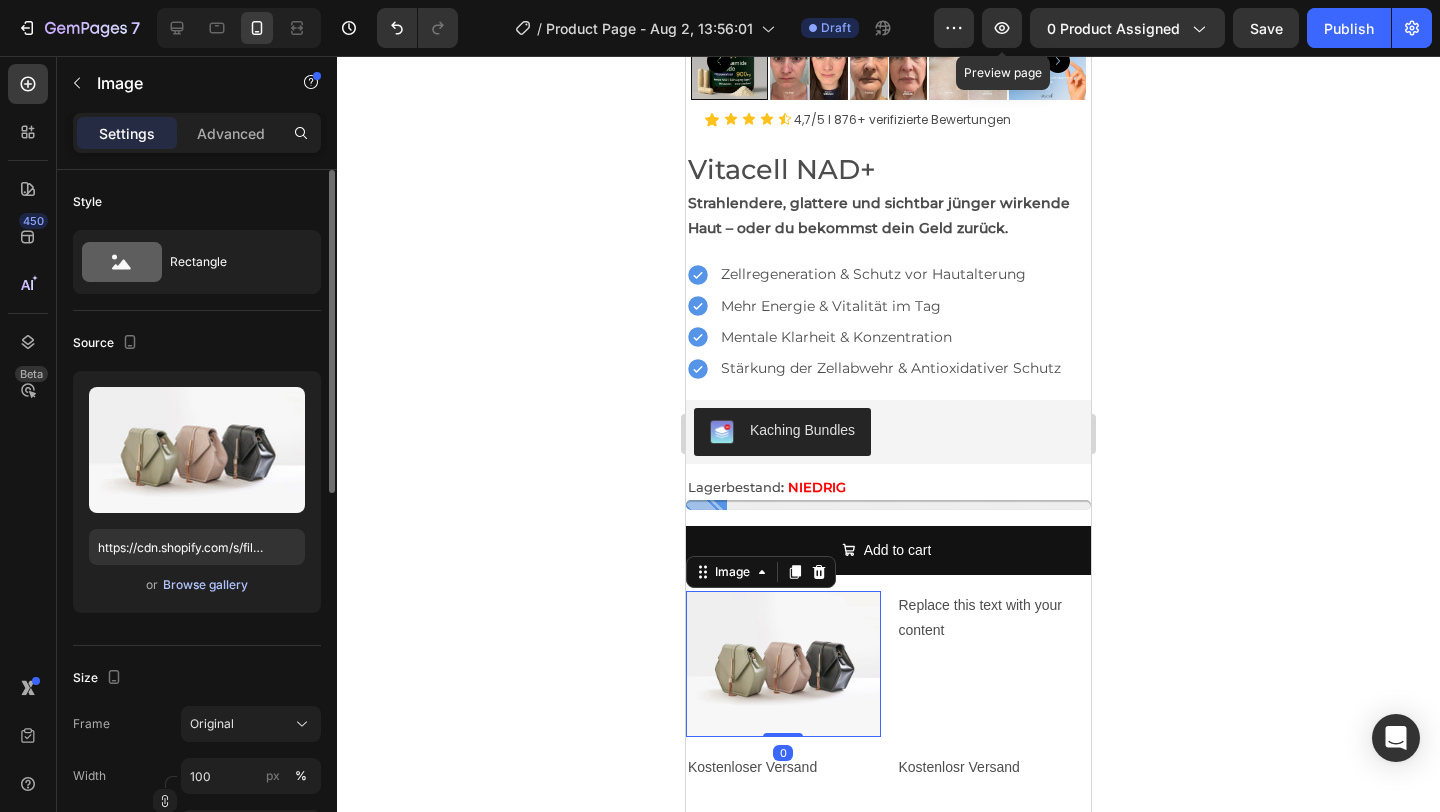 click on "Browse gallery" at bounding box center [205, 585] 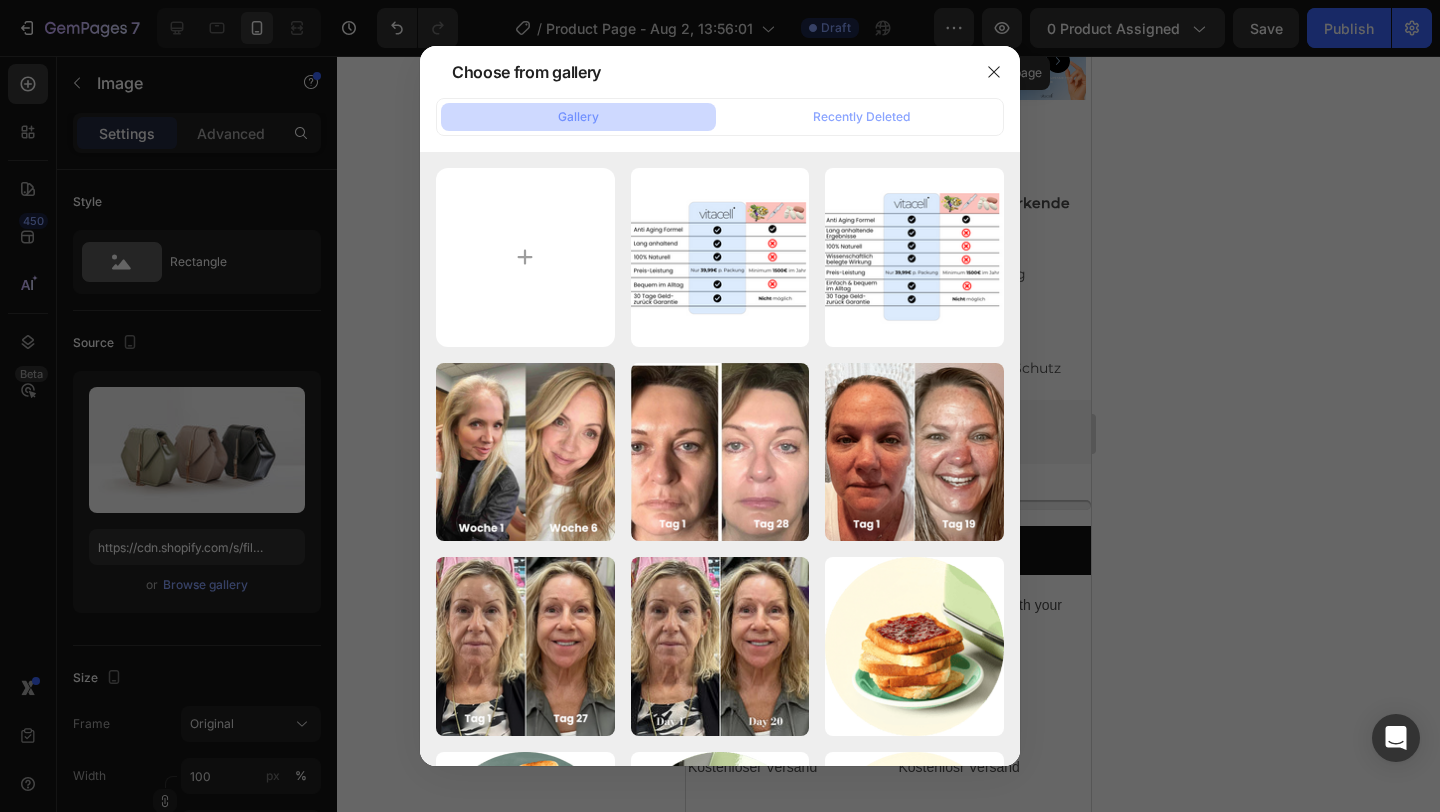 type on "C:\fakepath\Screenshot 2025-08-03 at 1.40.02 PM.png" 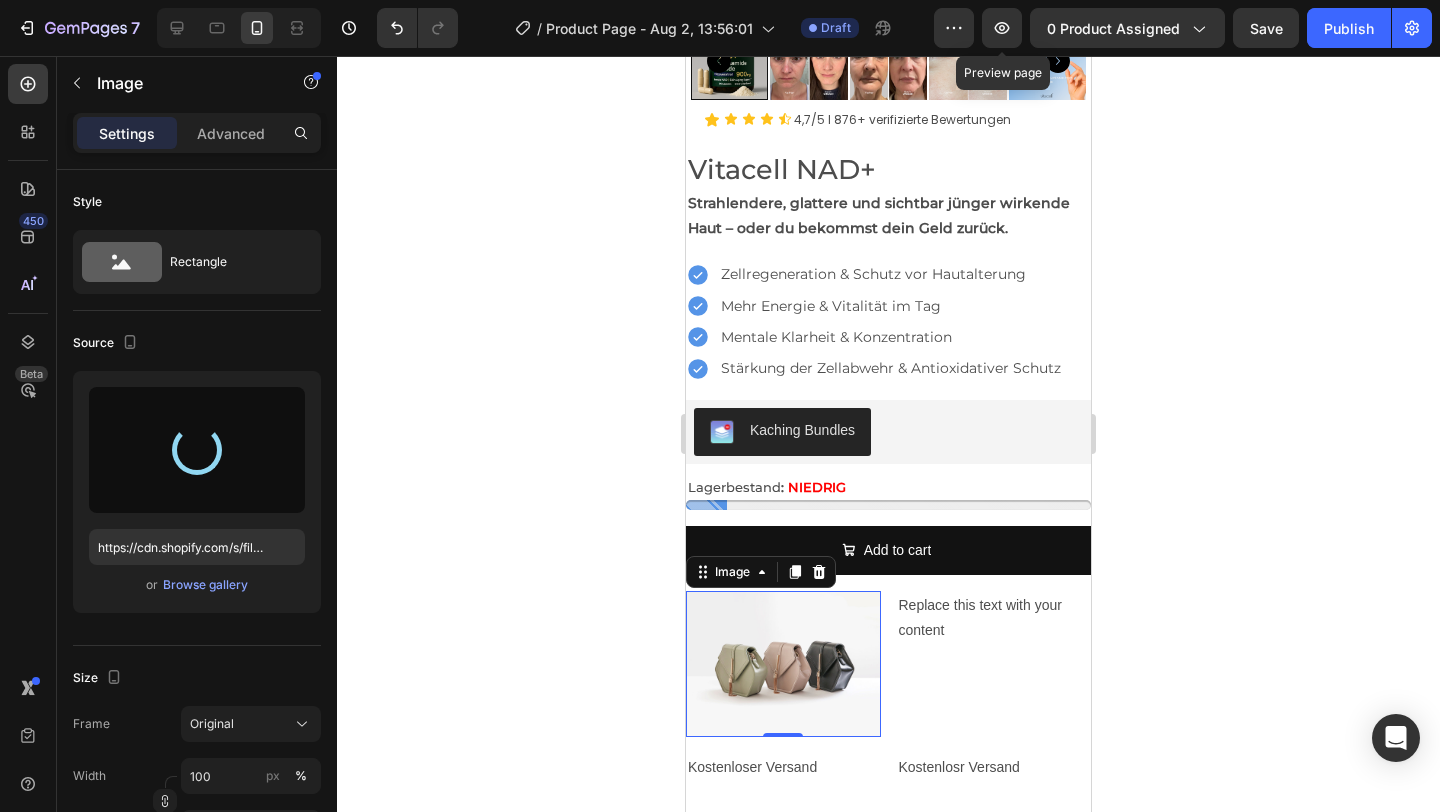 type on "https://cdn.shopify.com/s/files/1/0928/4344/2511/files/gempages_561917598657151905-3ffaeebc-afb2-4340-94c0-51a28abe3b90.png" 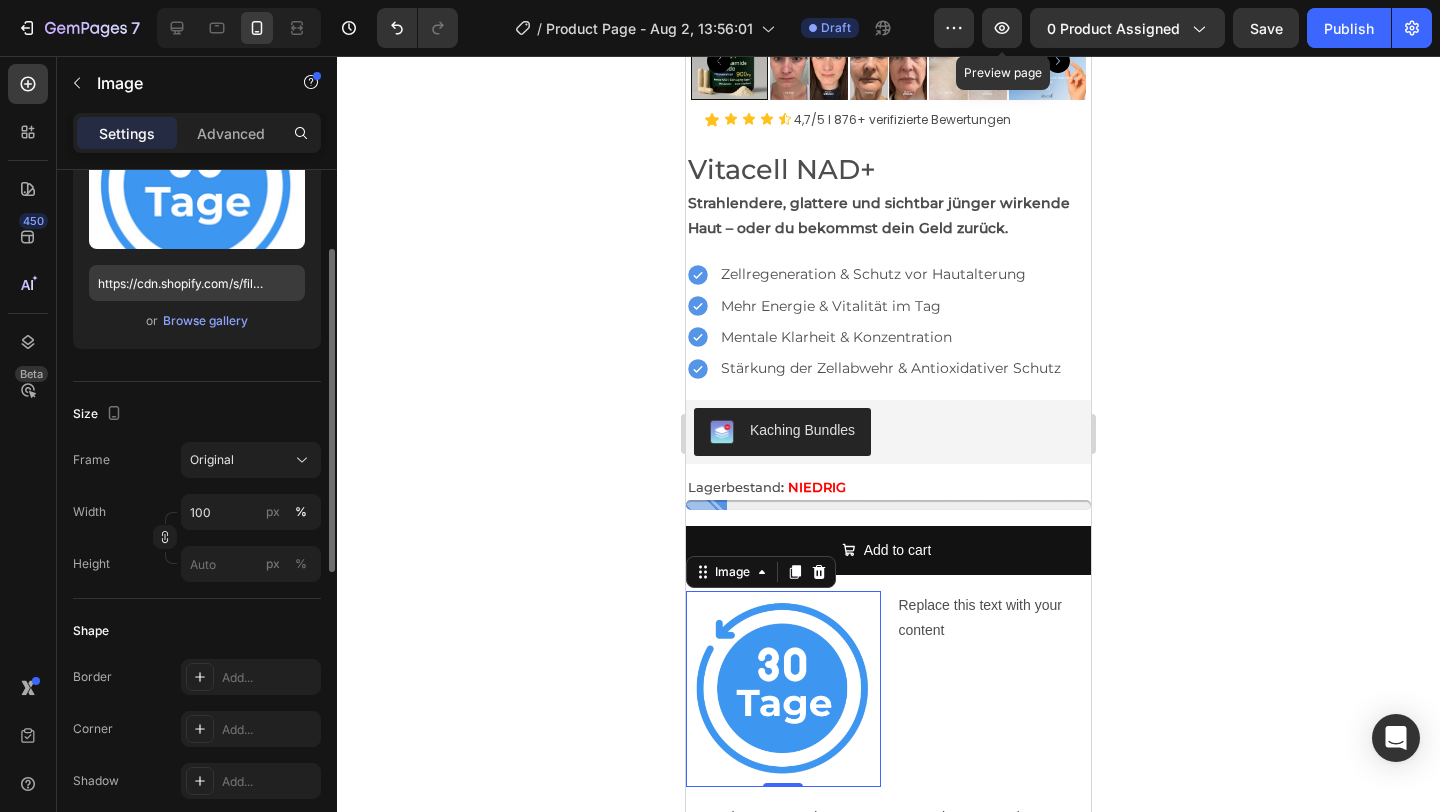 scroll, scrollTop: 265, scrollLeft: 0, axis: vertical 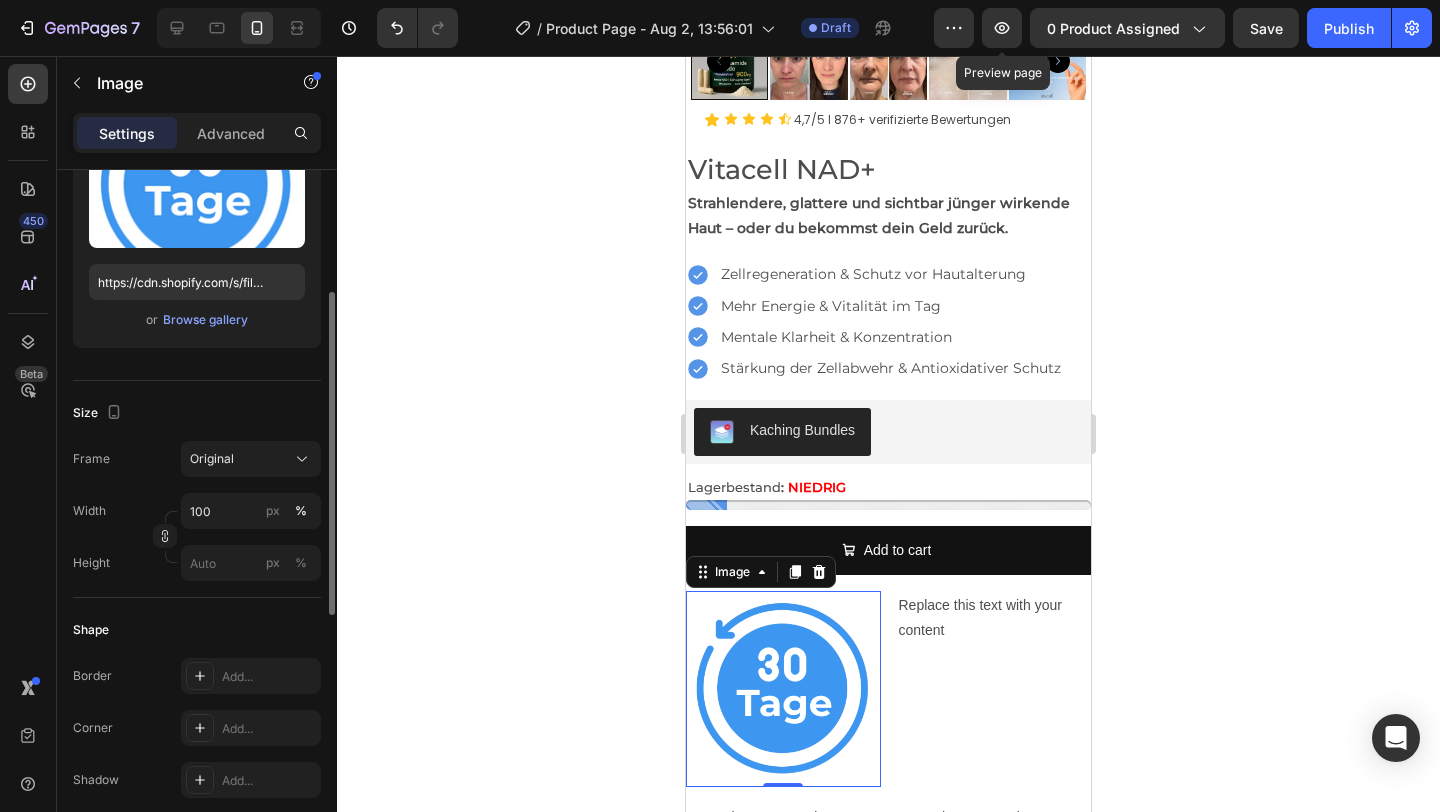 click on "Frame Original Width 100 px % Height px %" 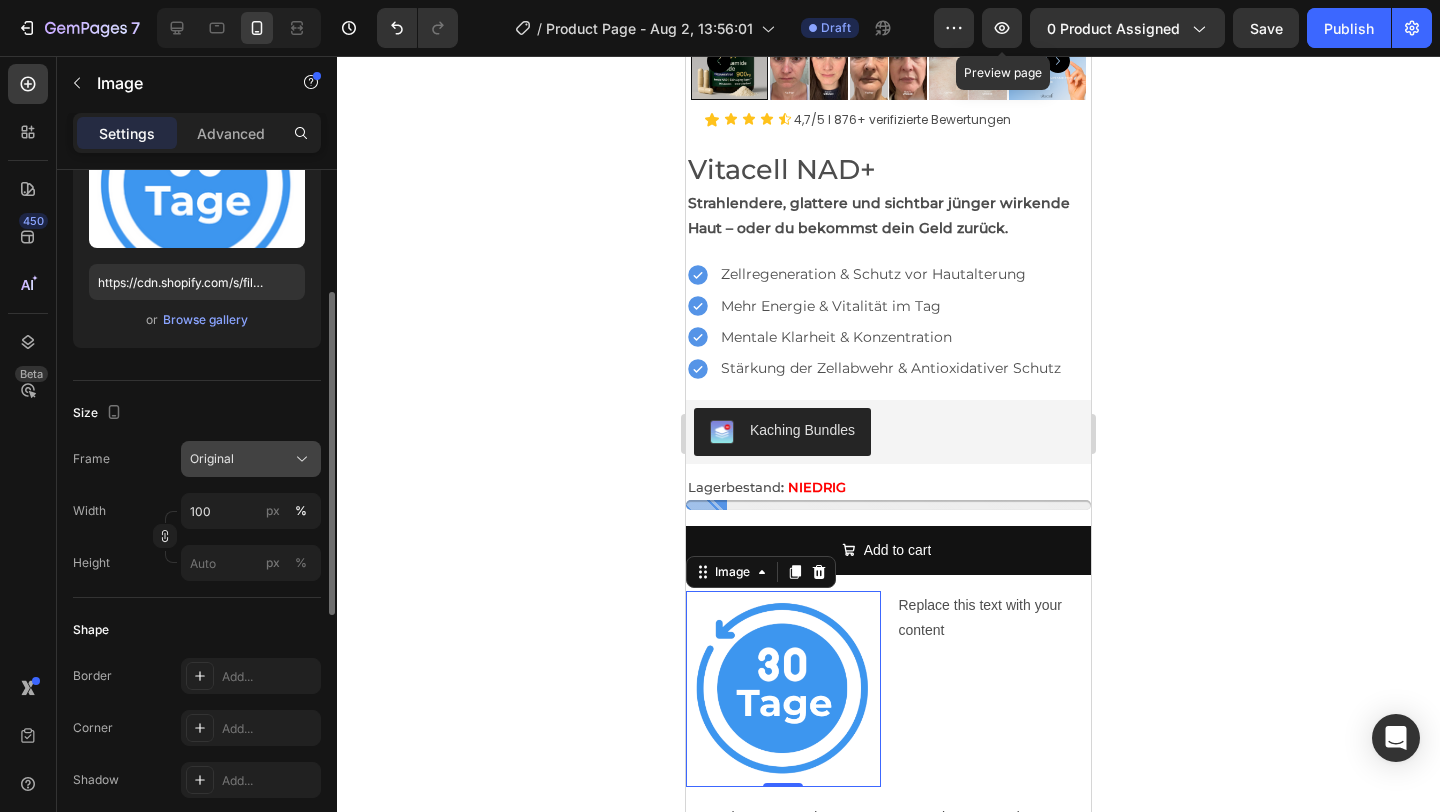 click on "Original" 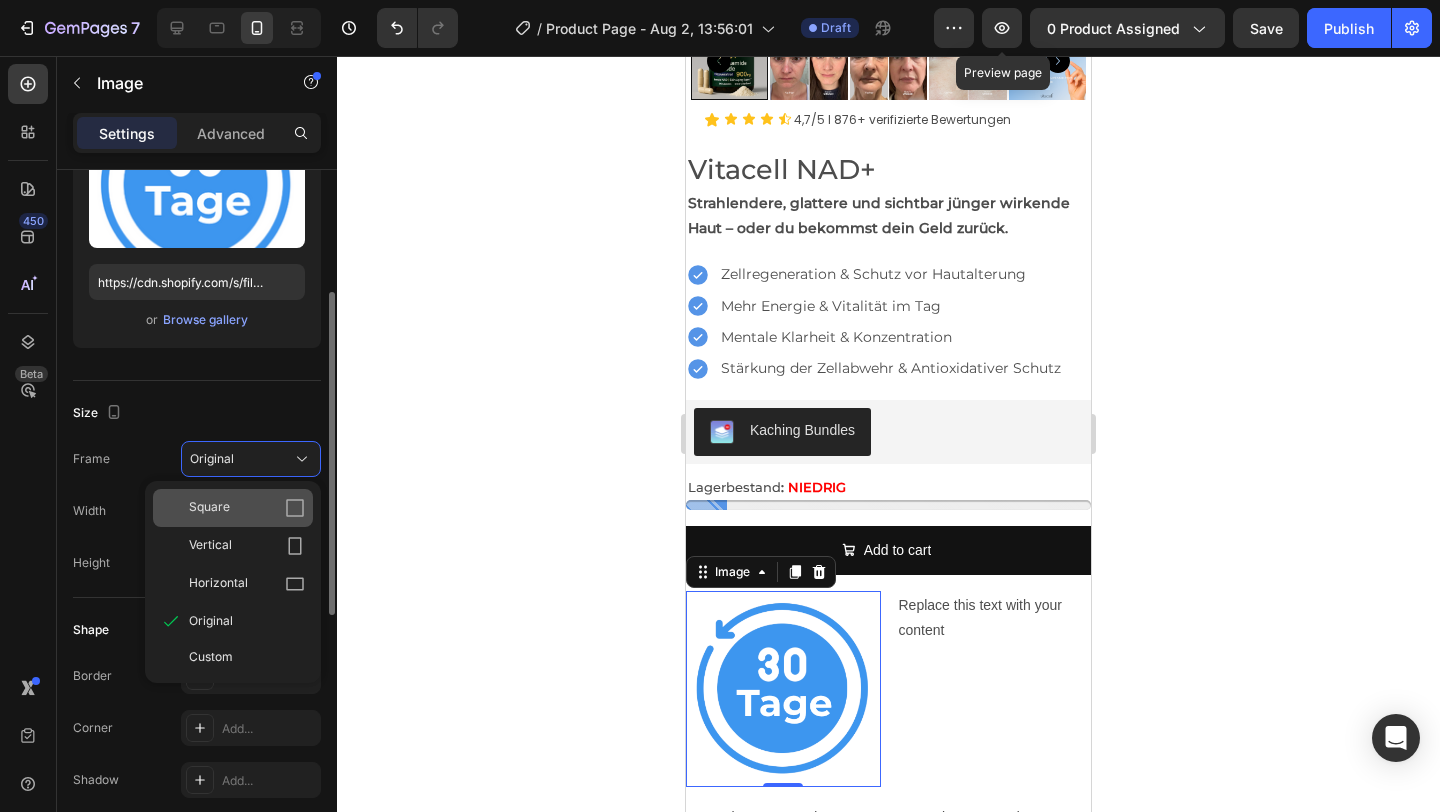 click on "Square" at bounding box center (247, 508) 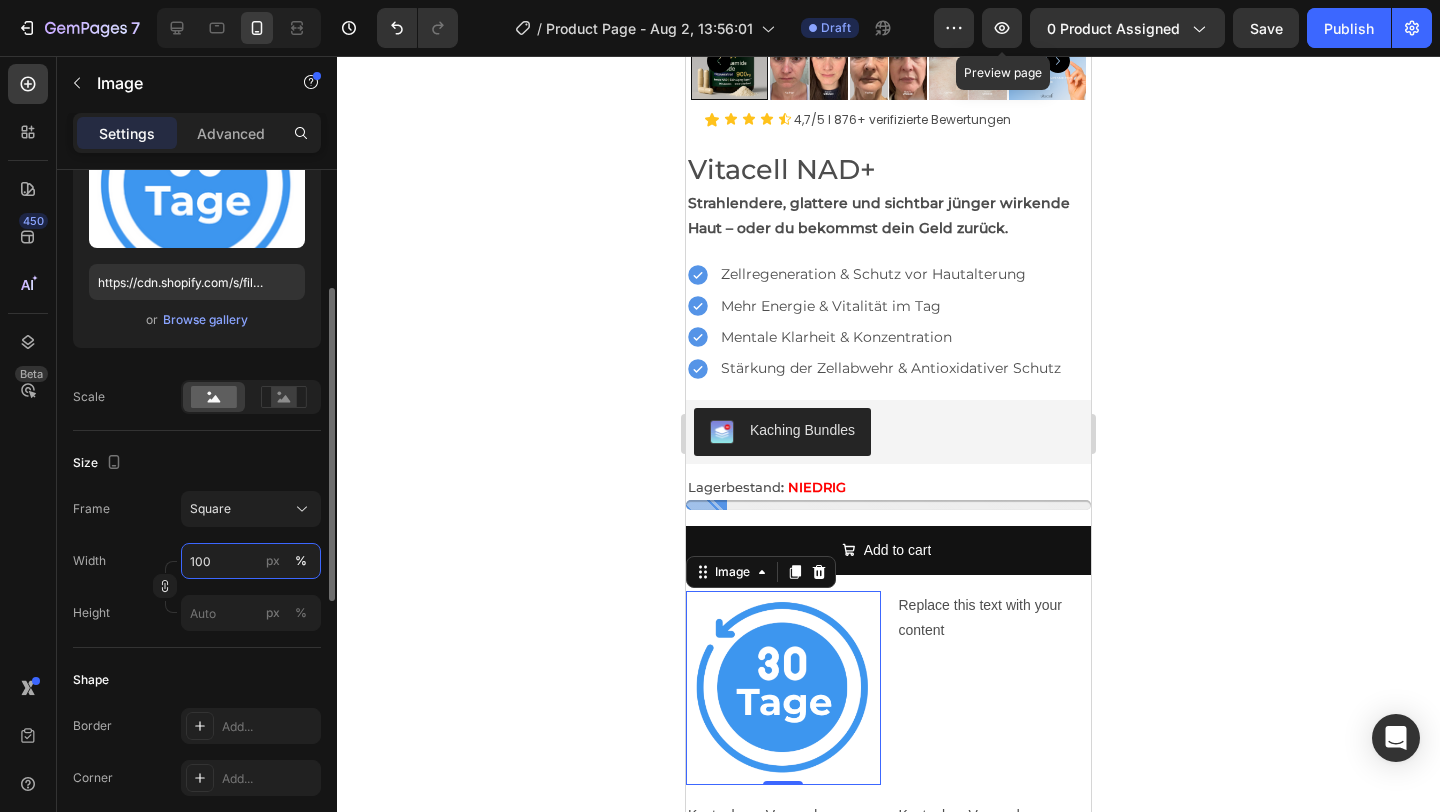 click on "100" at bounding box center (251, 561) 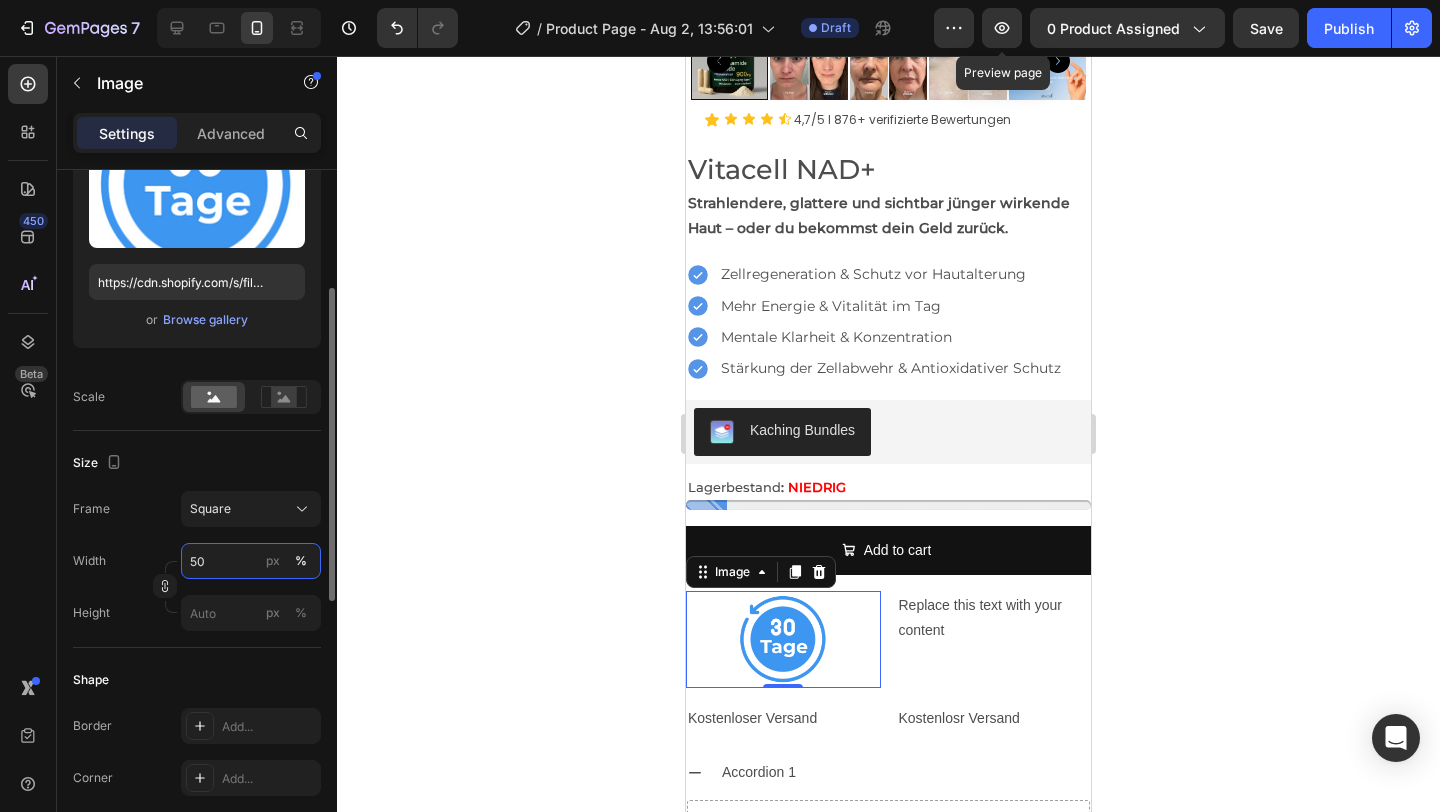 type on "5" 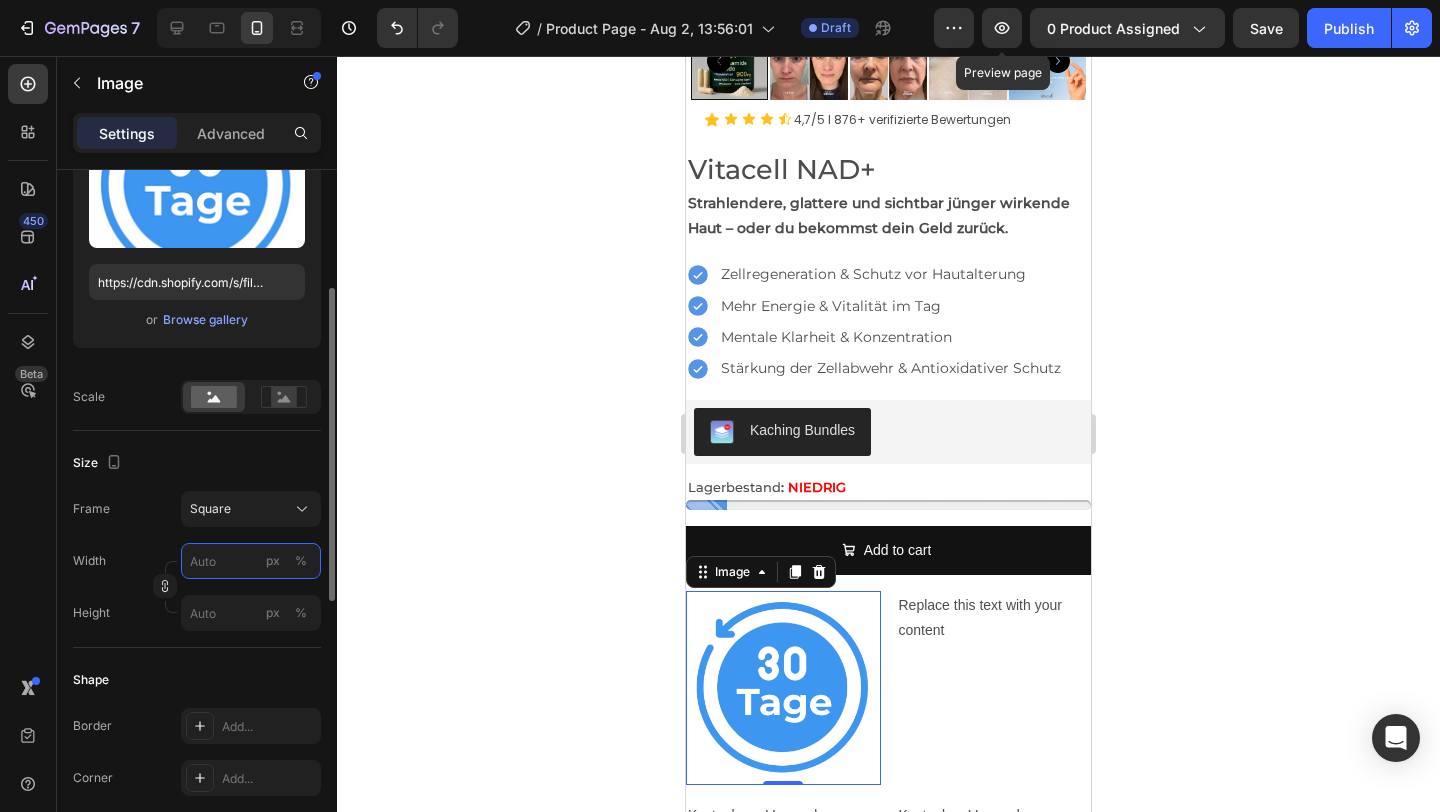 type on "1" 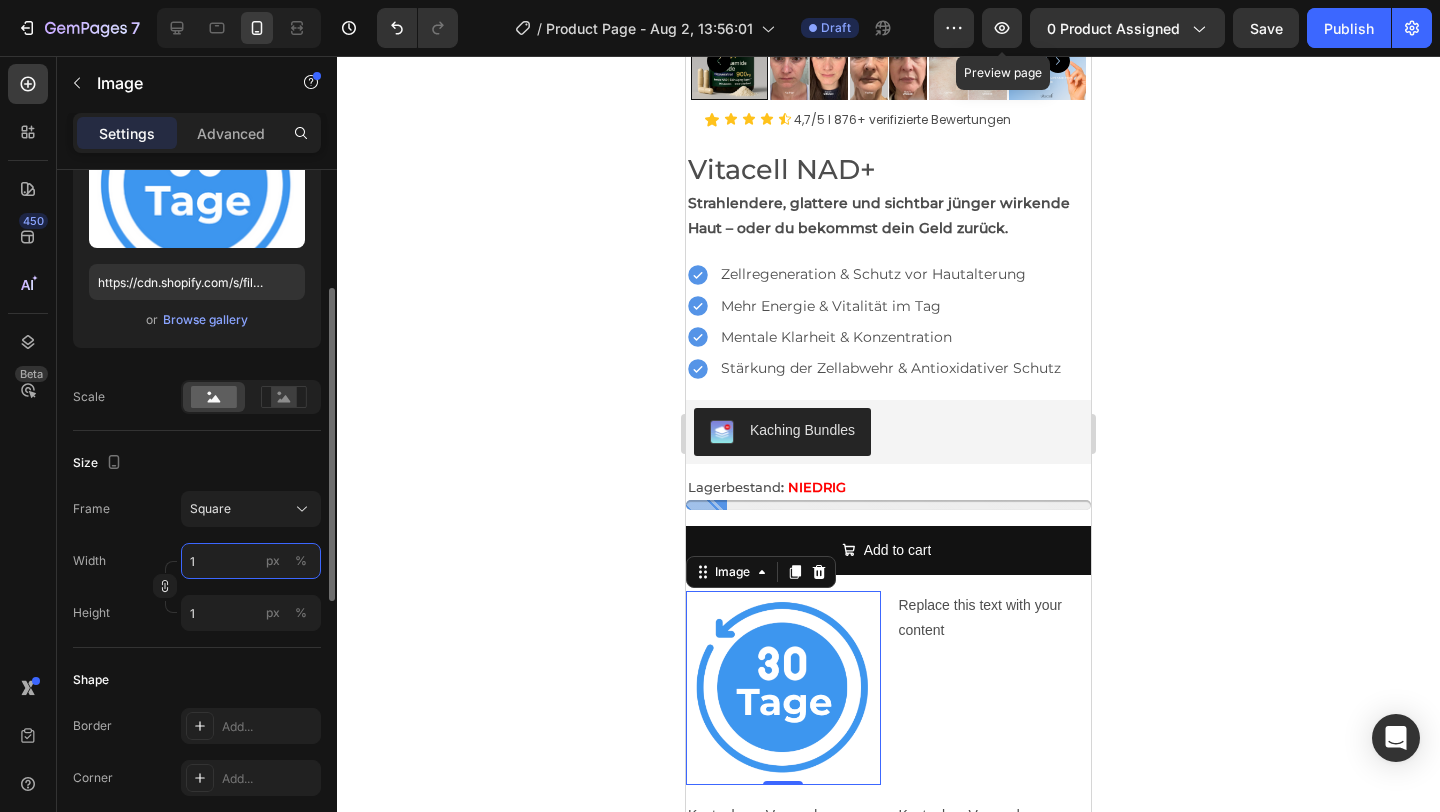 type on "10" 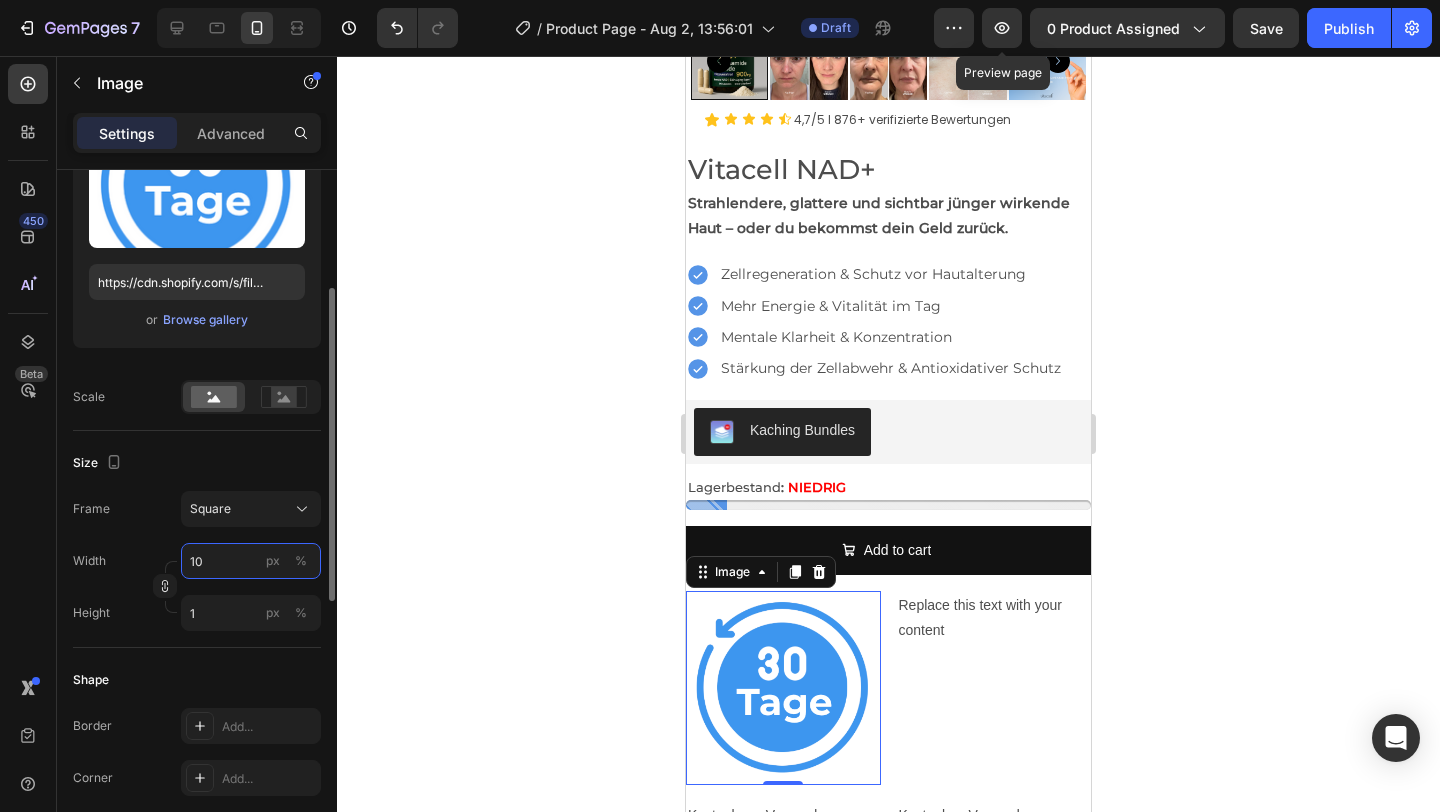 type on "10" 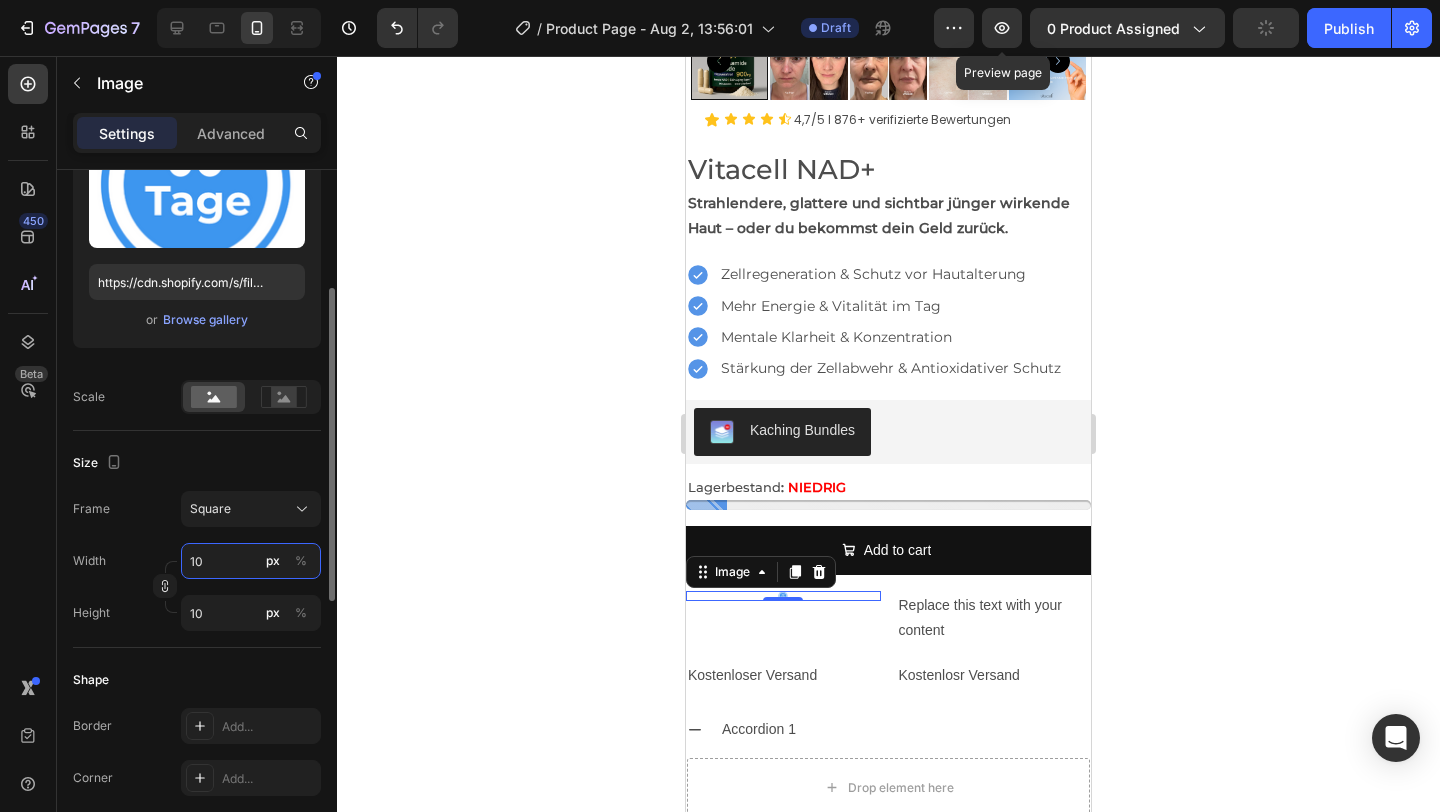 type on "1" 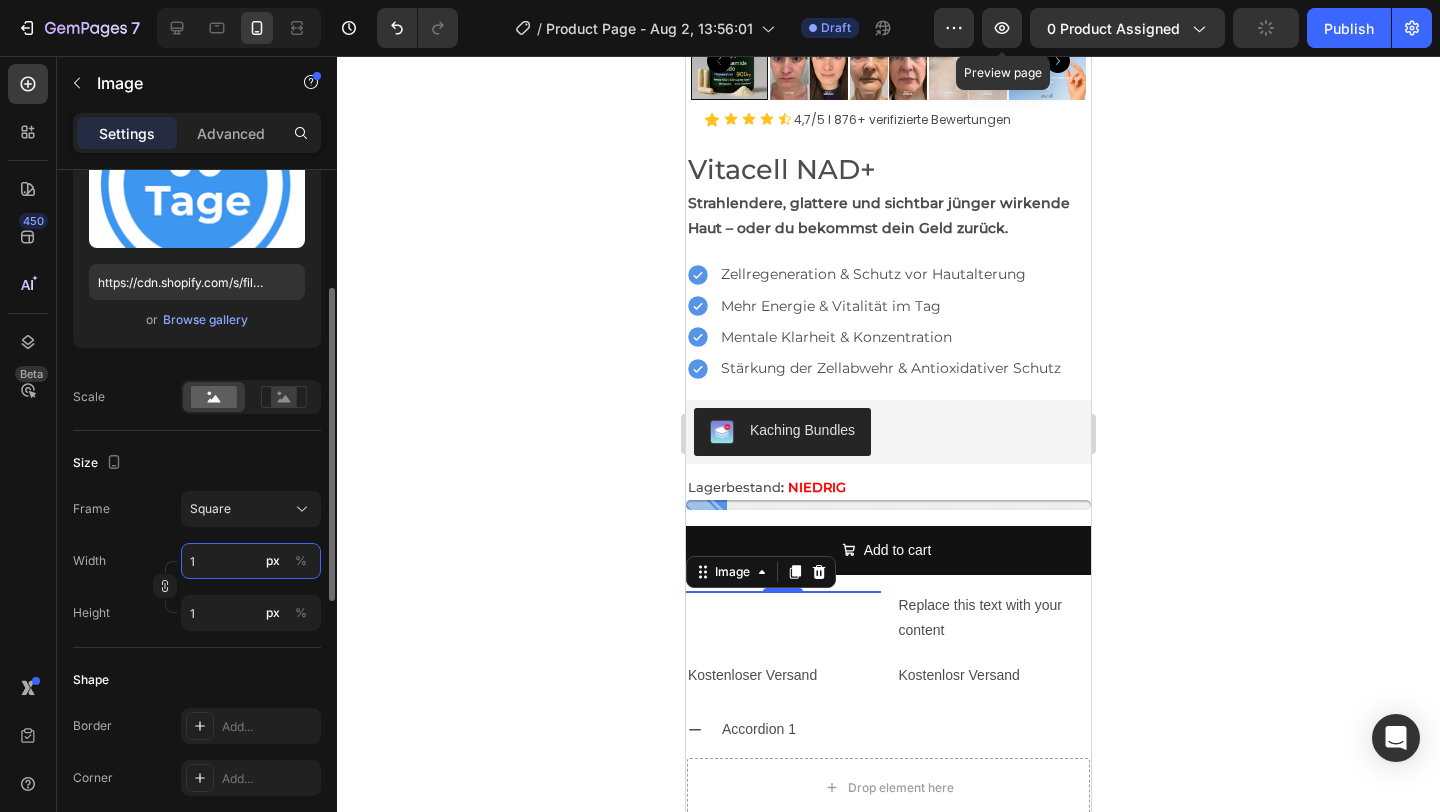 type on "12" 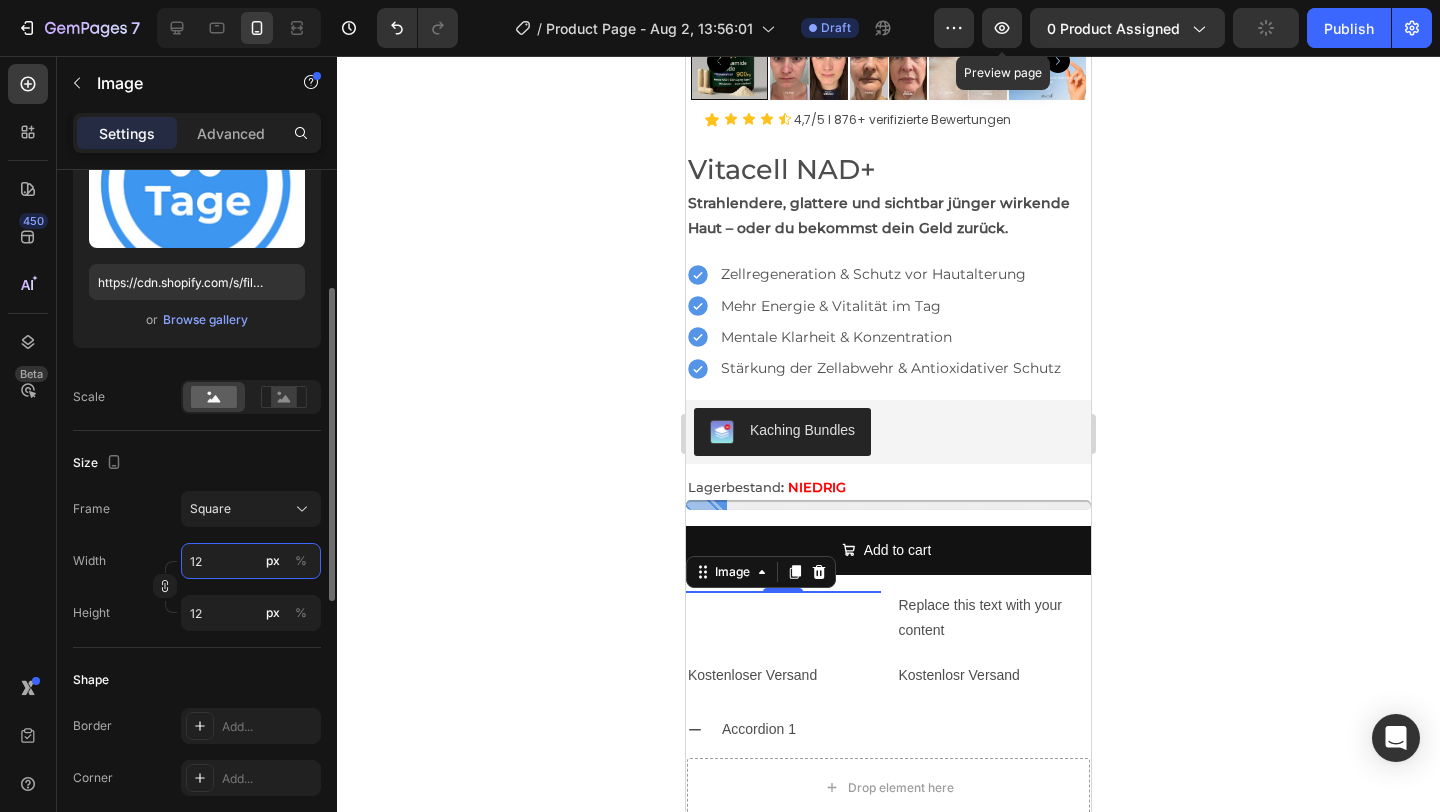 type on "1" 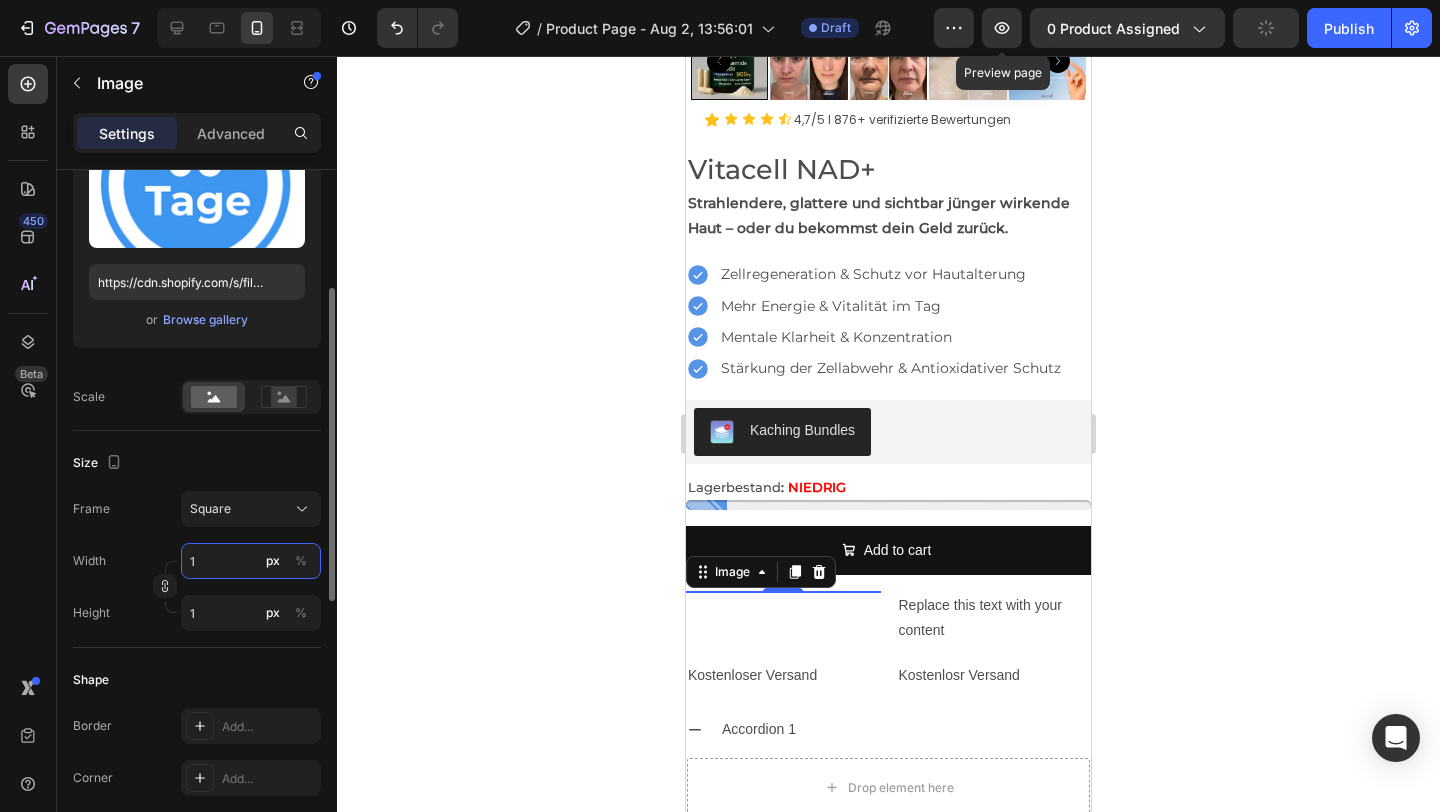 type on "10" 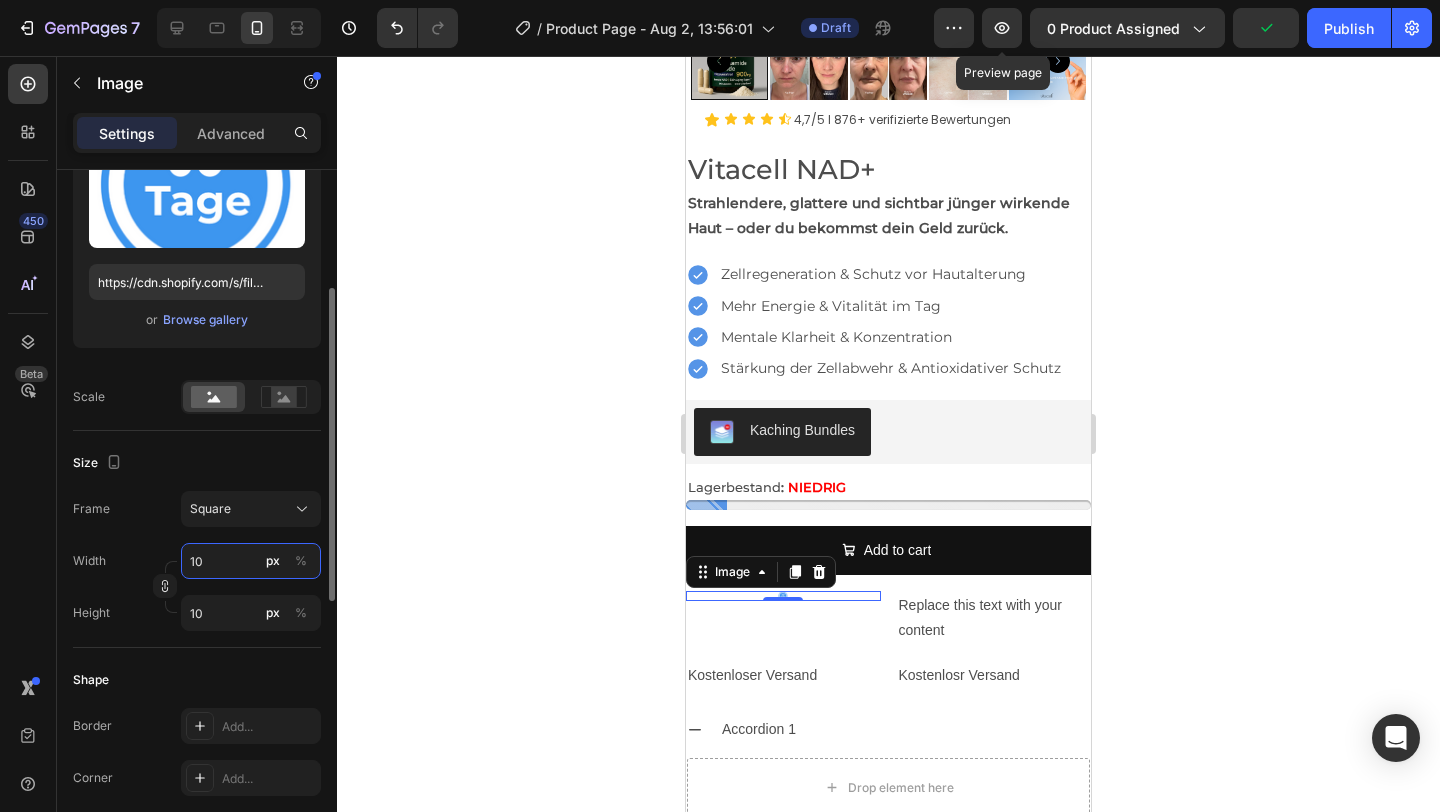 type on "1" 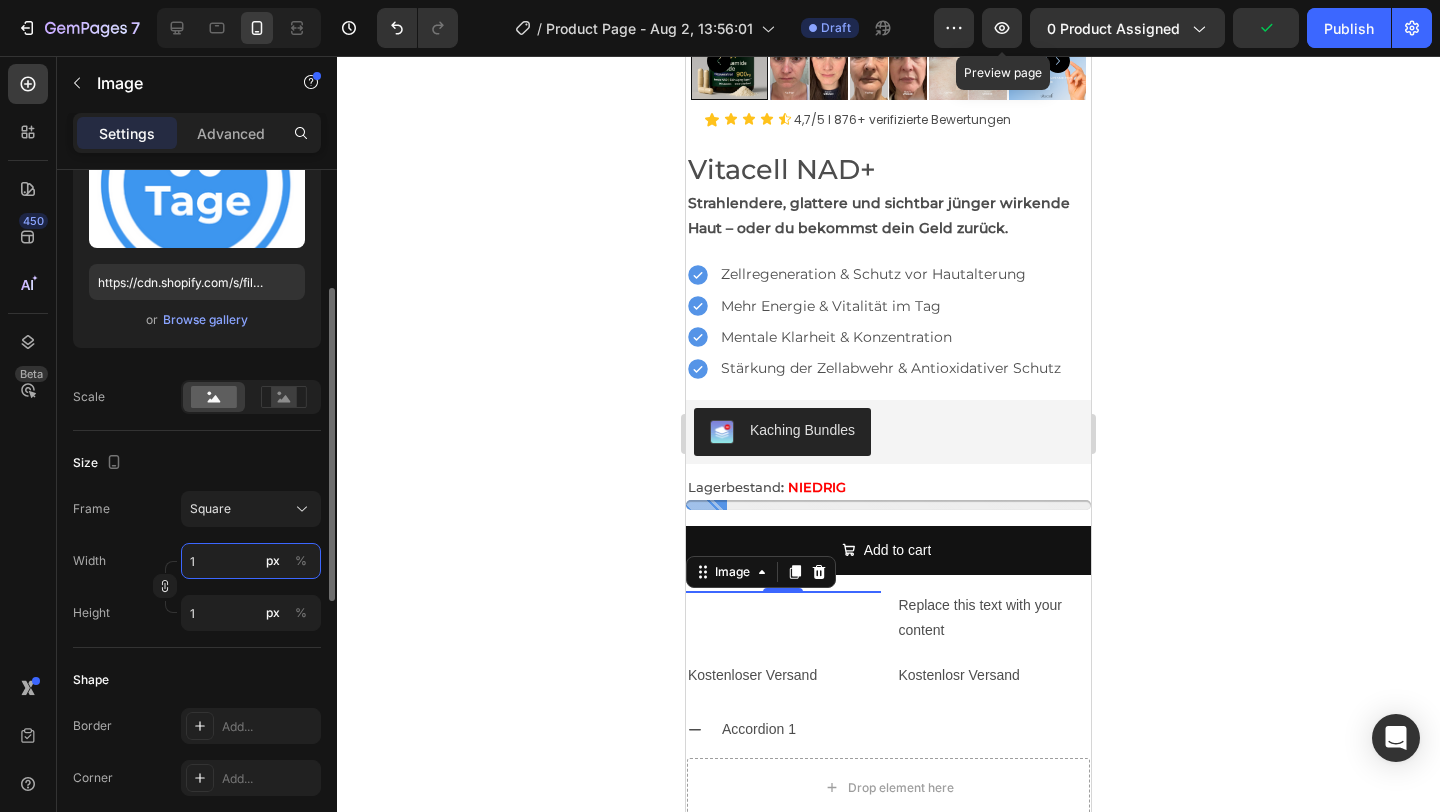 type 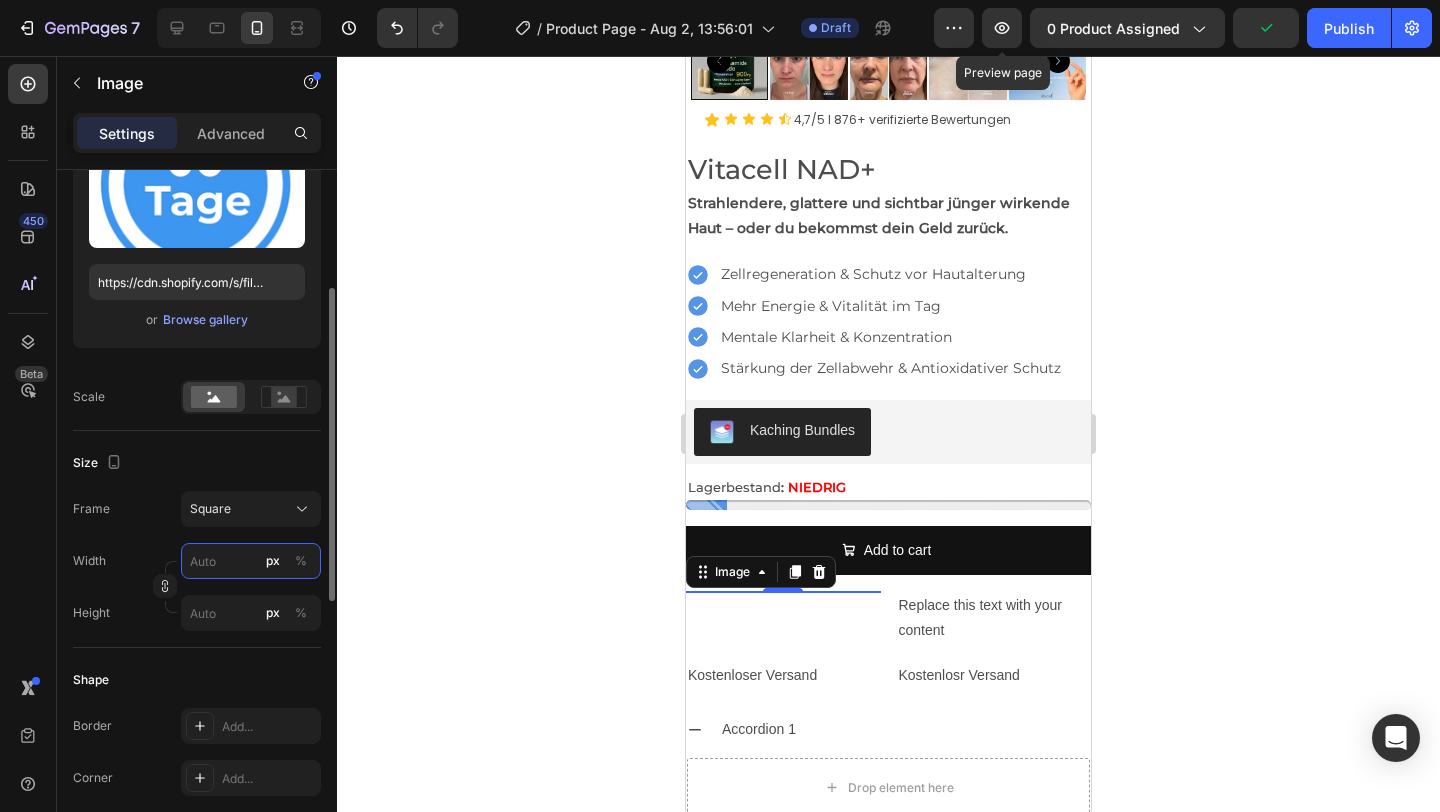 type on "2" 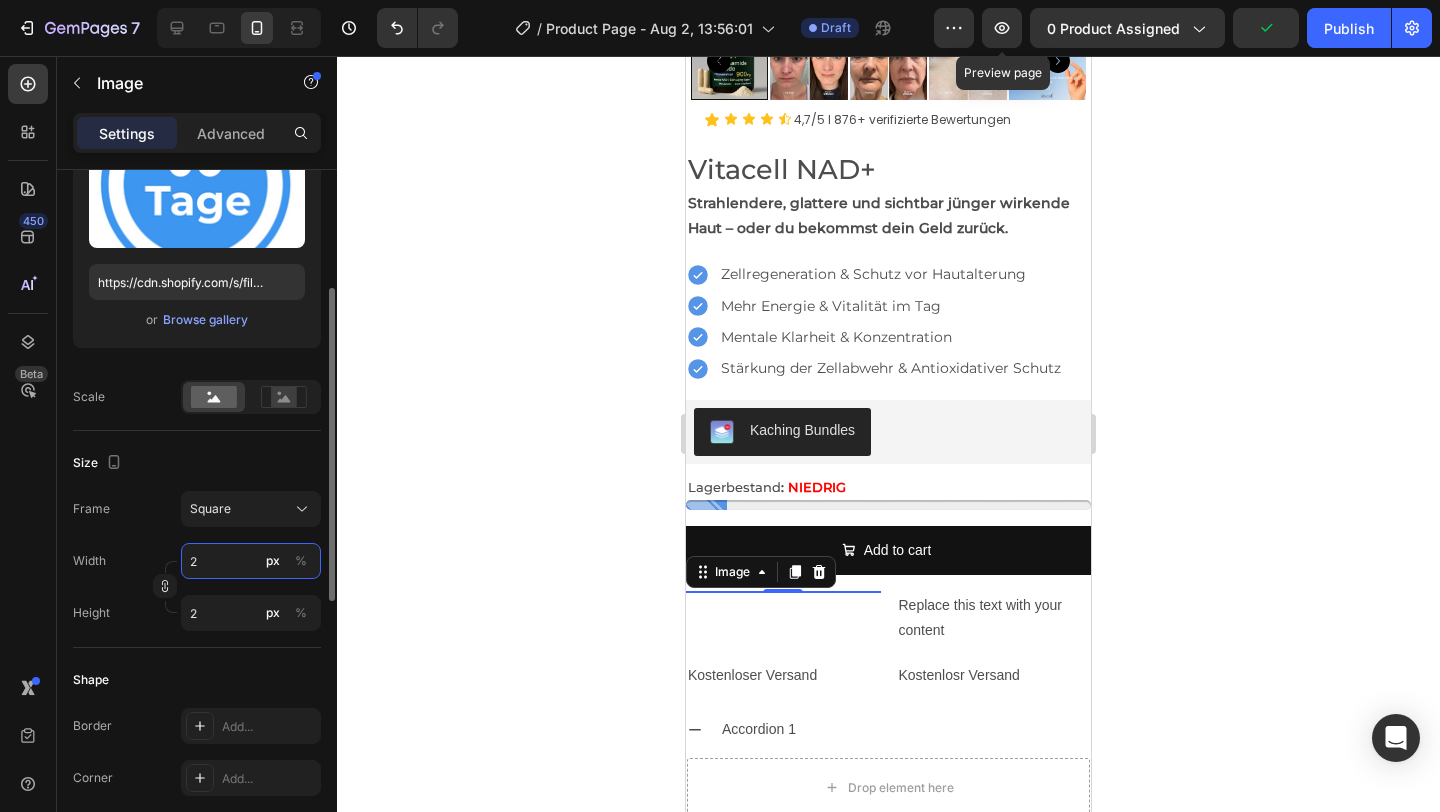 type on "20" 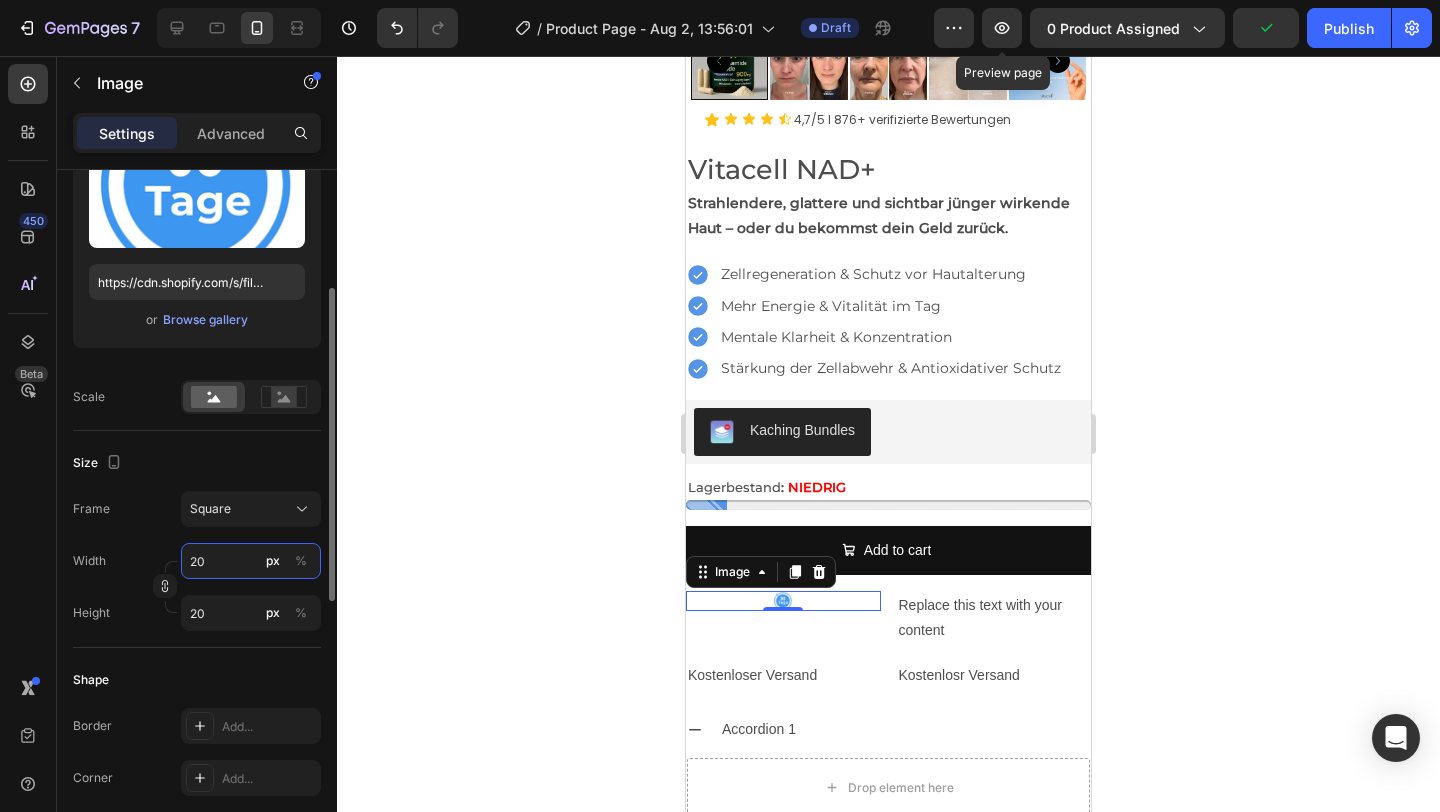 type on "2" 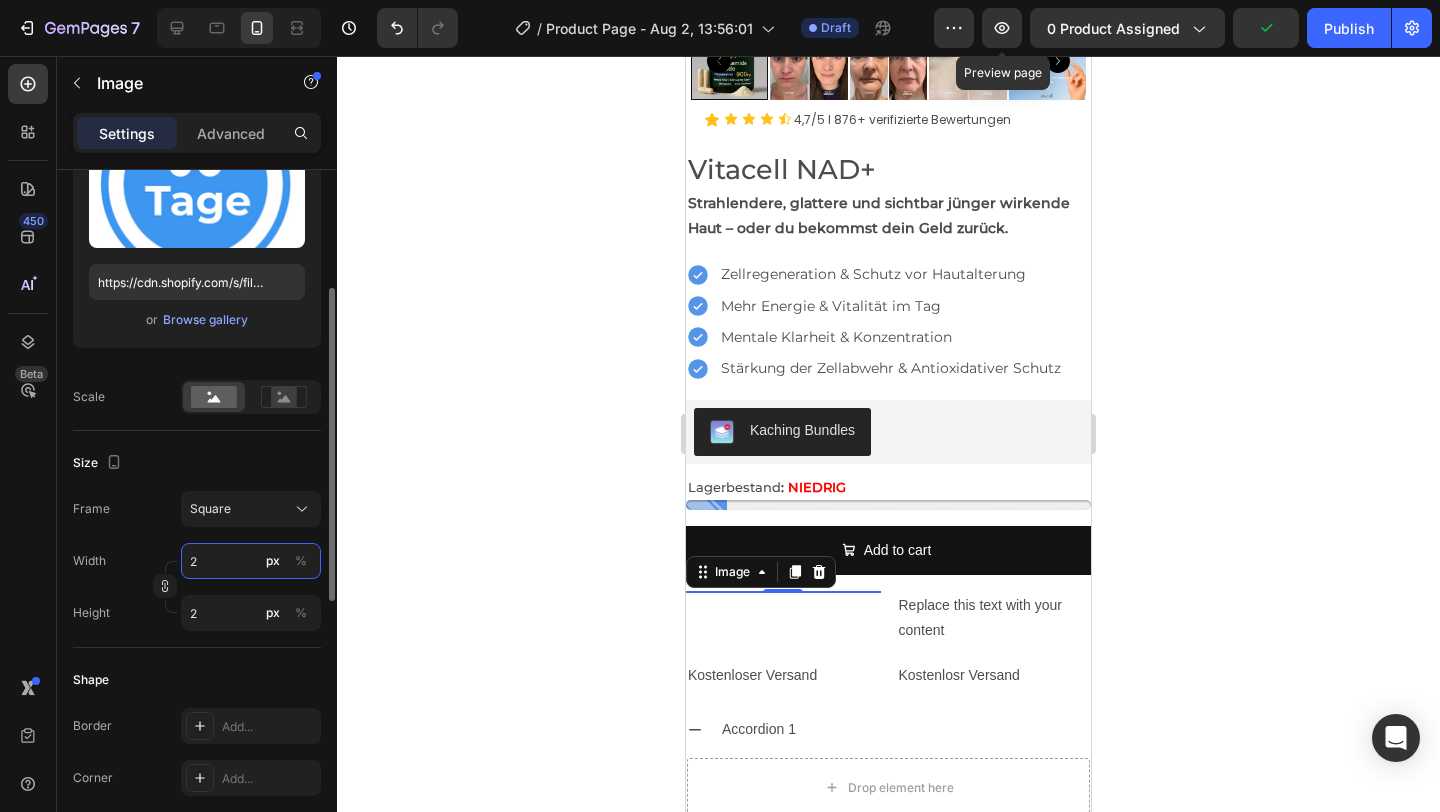 type 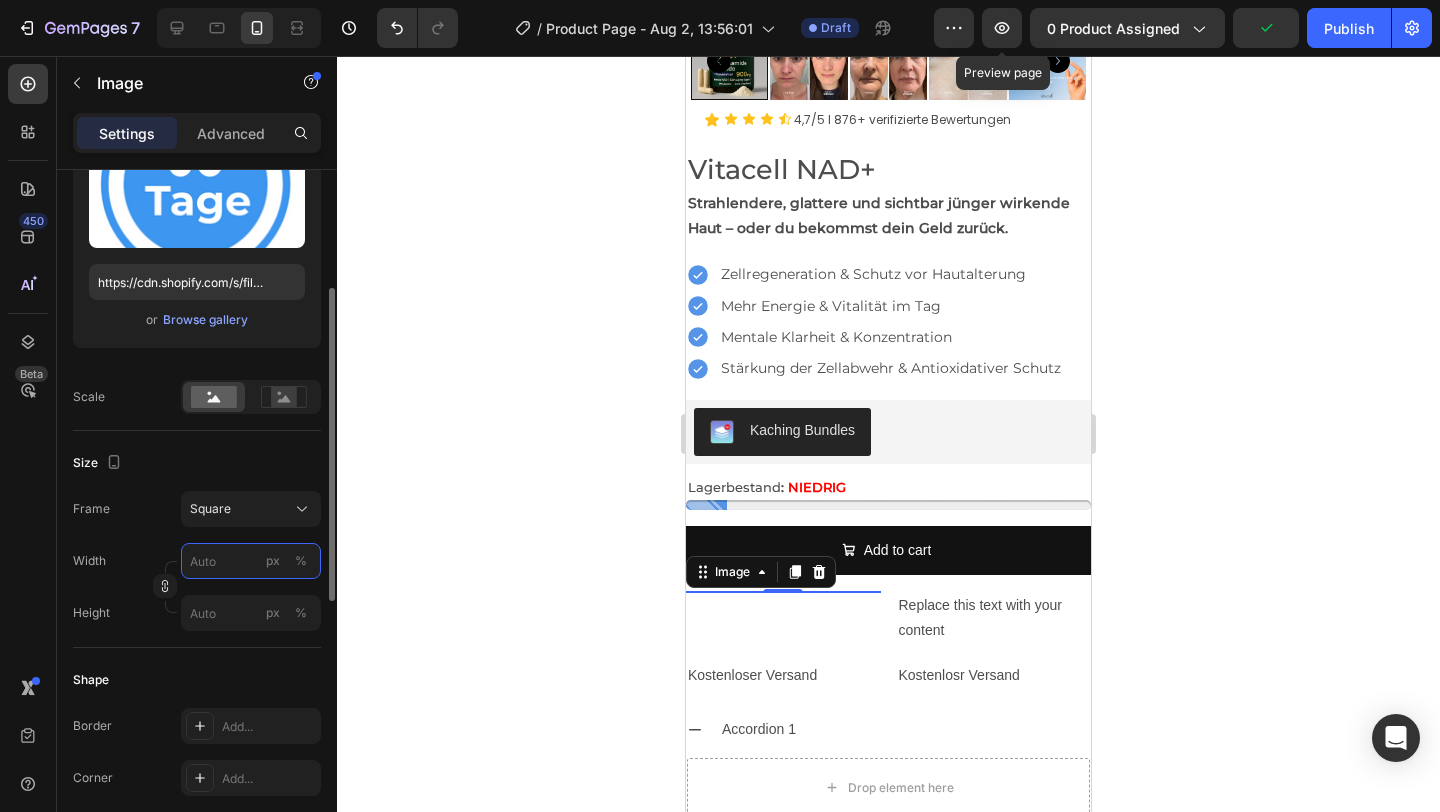 type on "3" 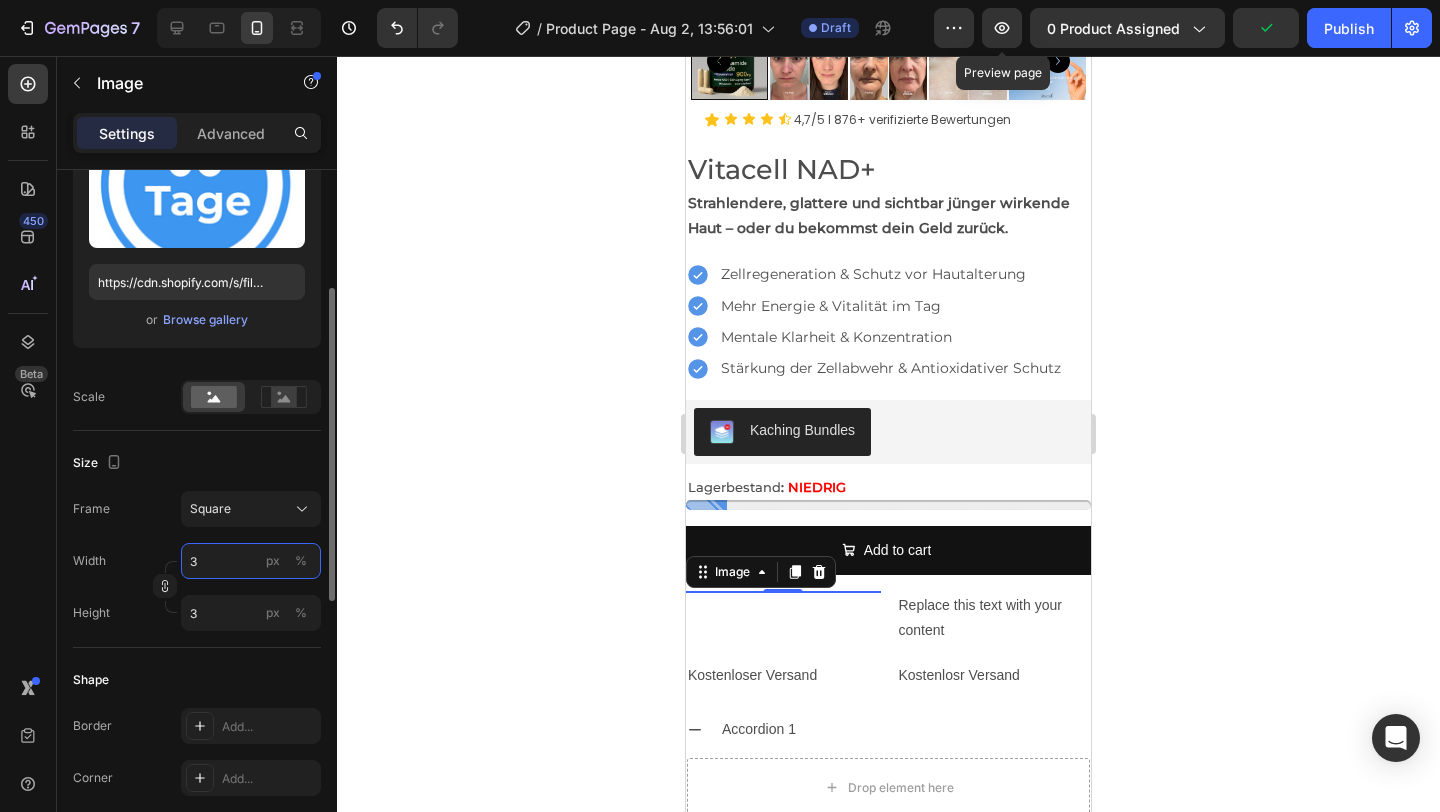 type on "30" 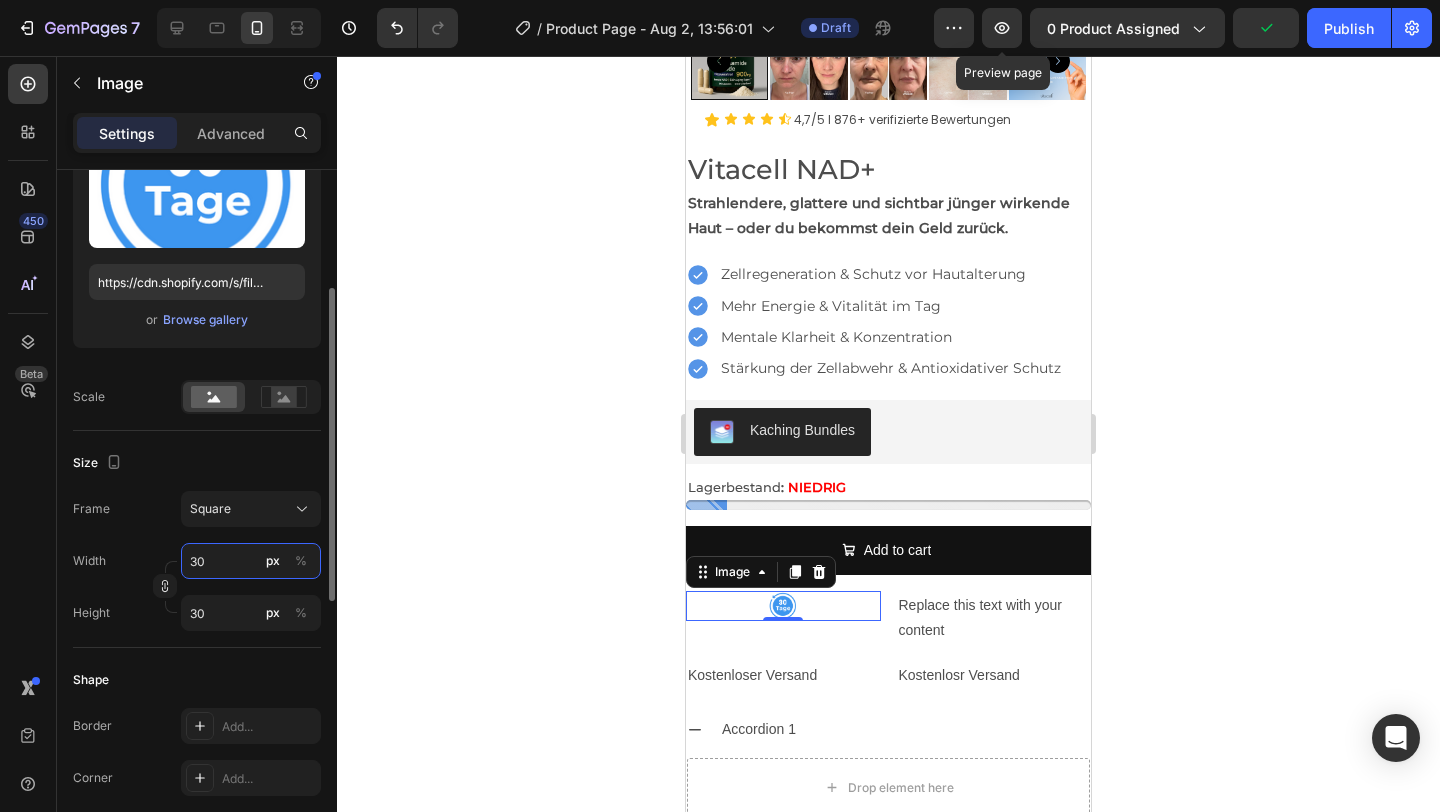 type on "3" 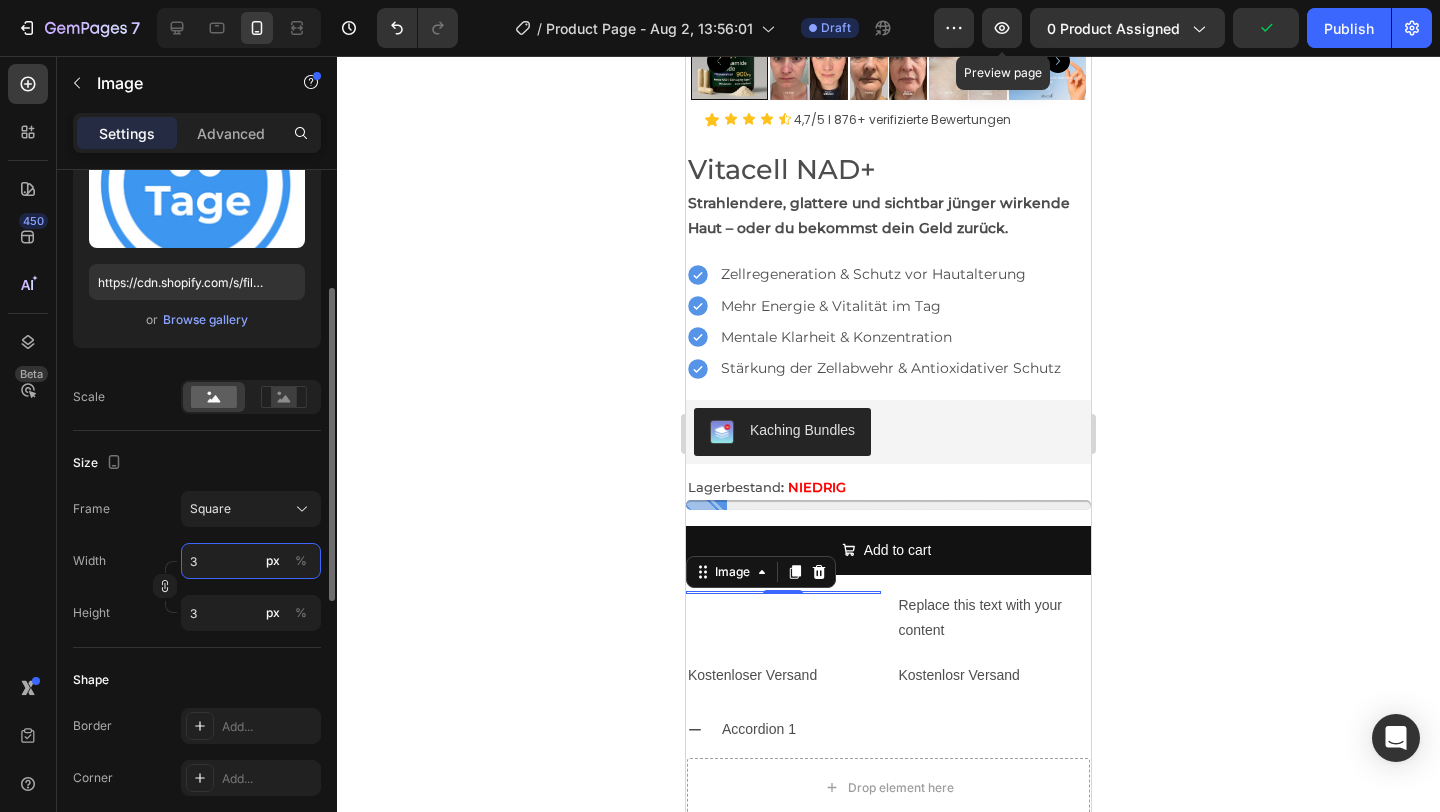 type 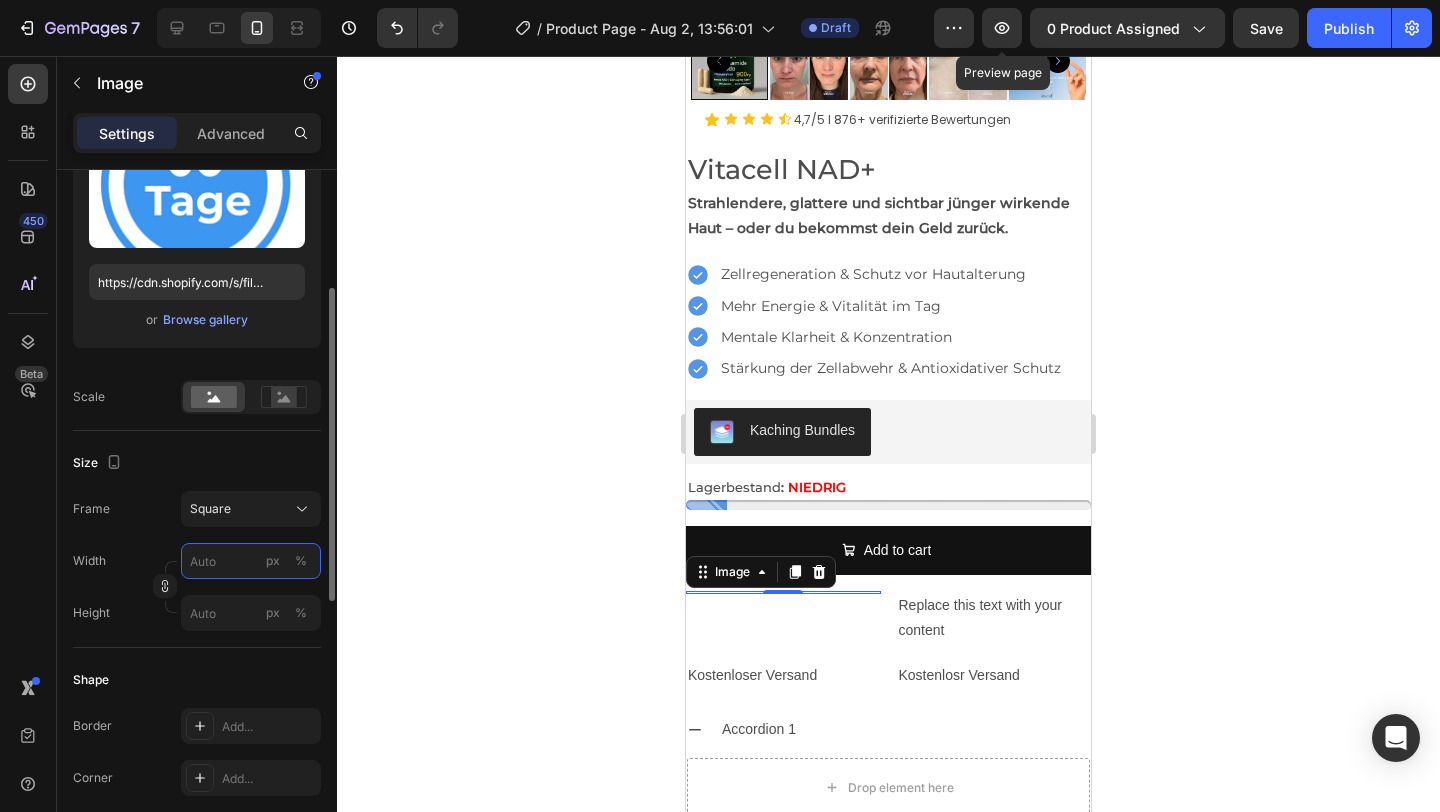 type on "4" 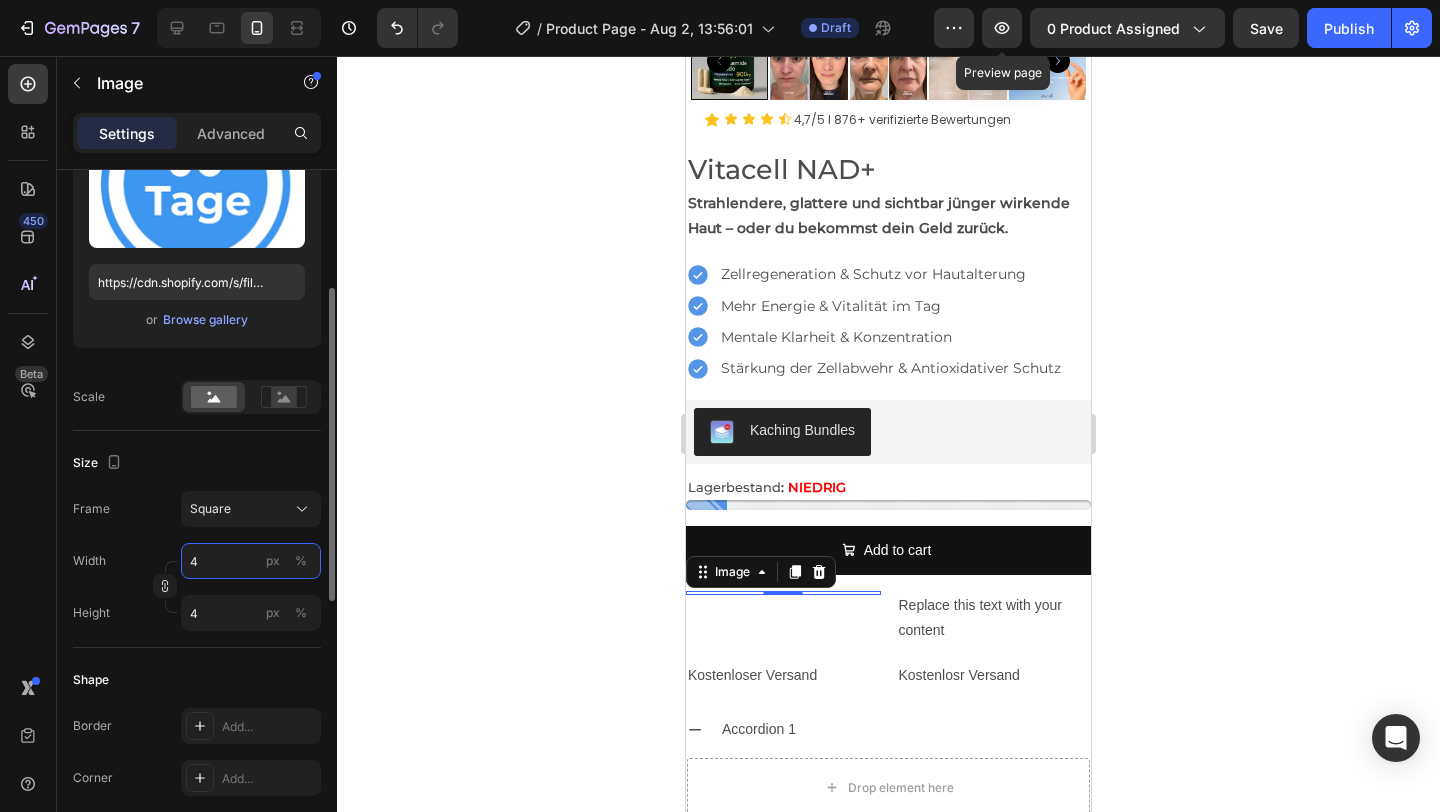 type on "40" 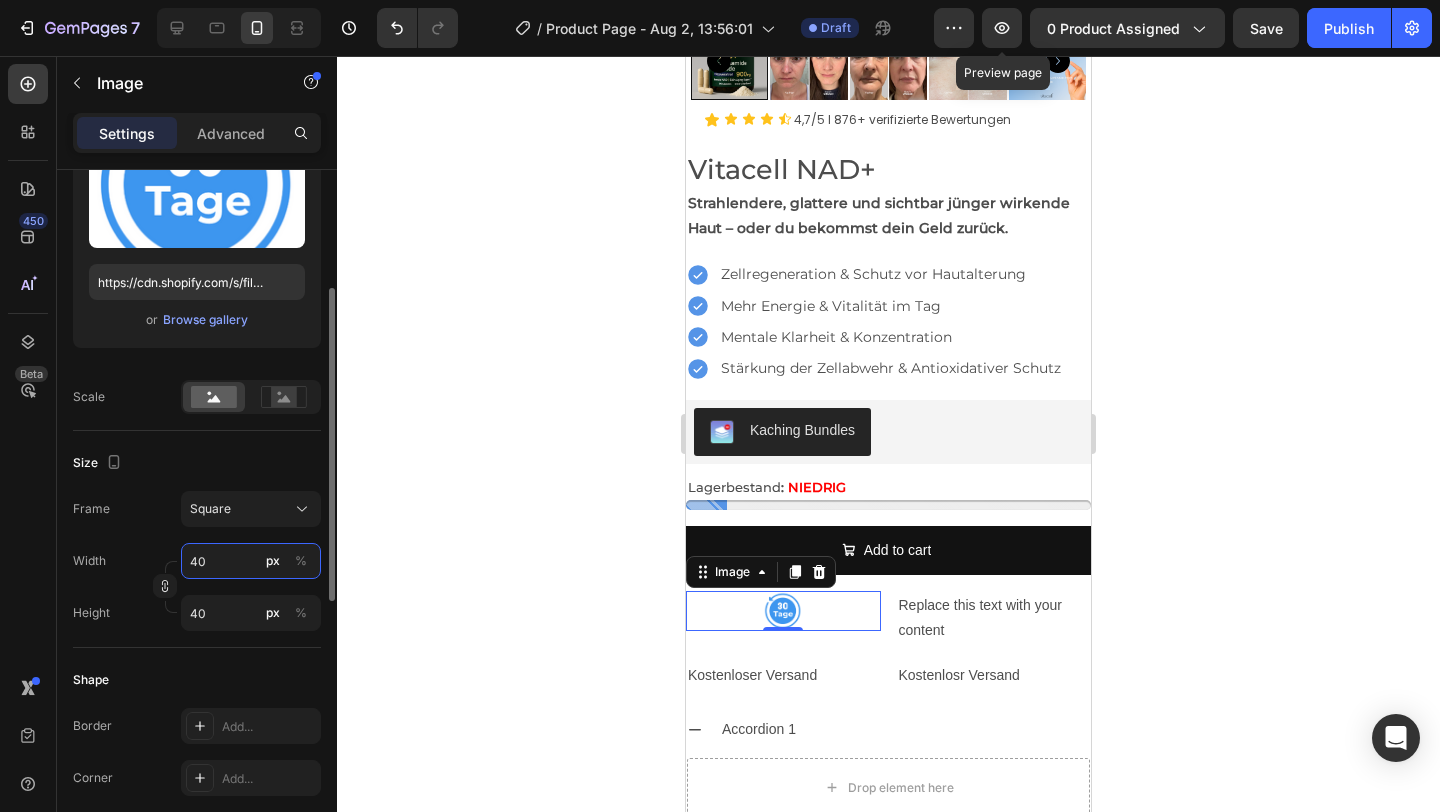type on "4" 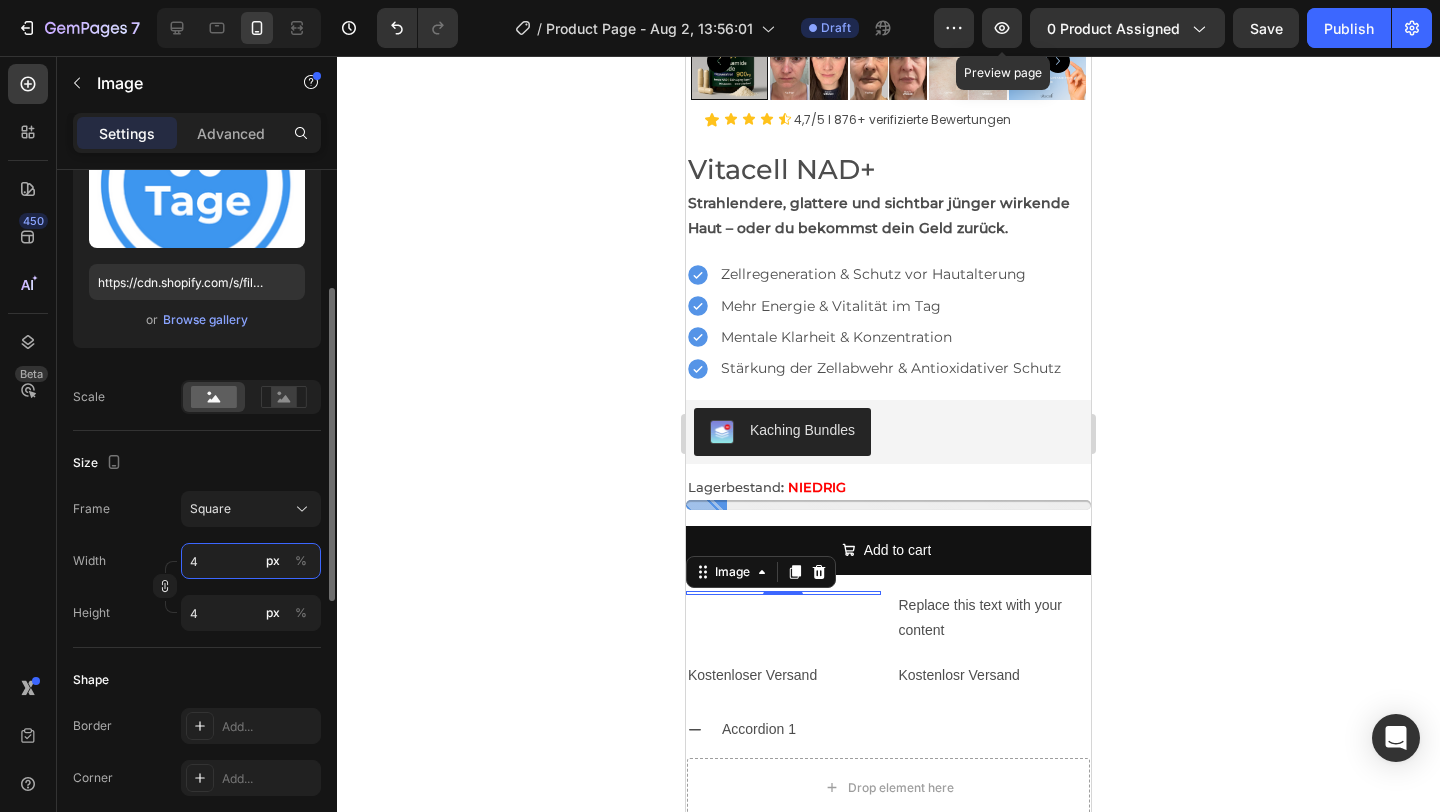 type 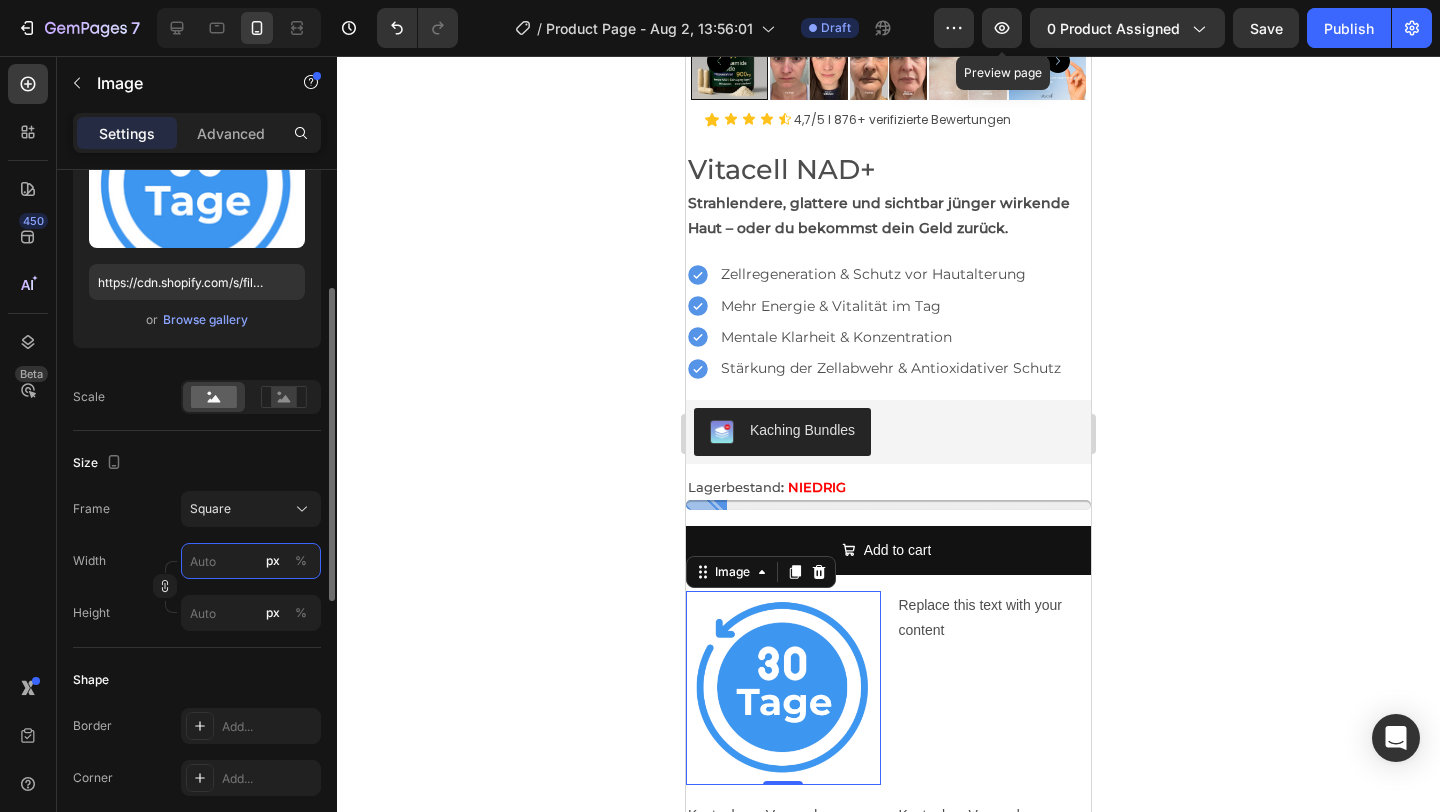 type on "5" 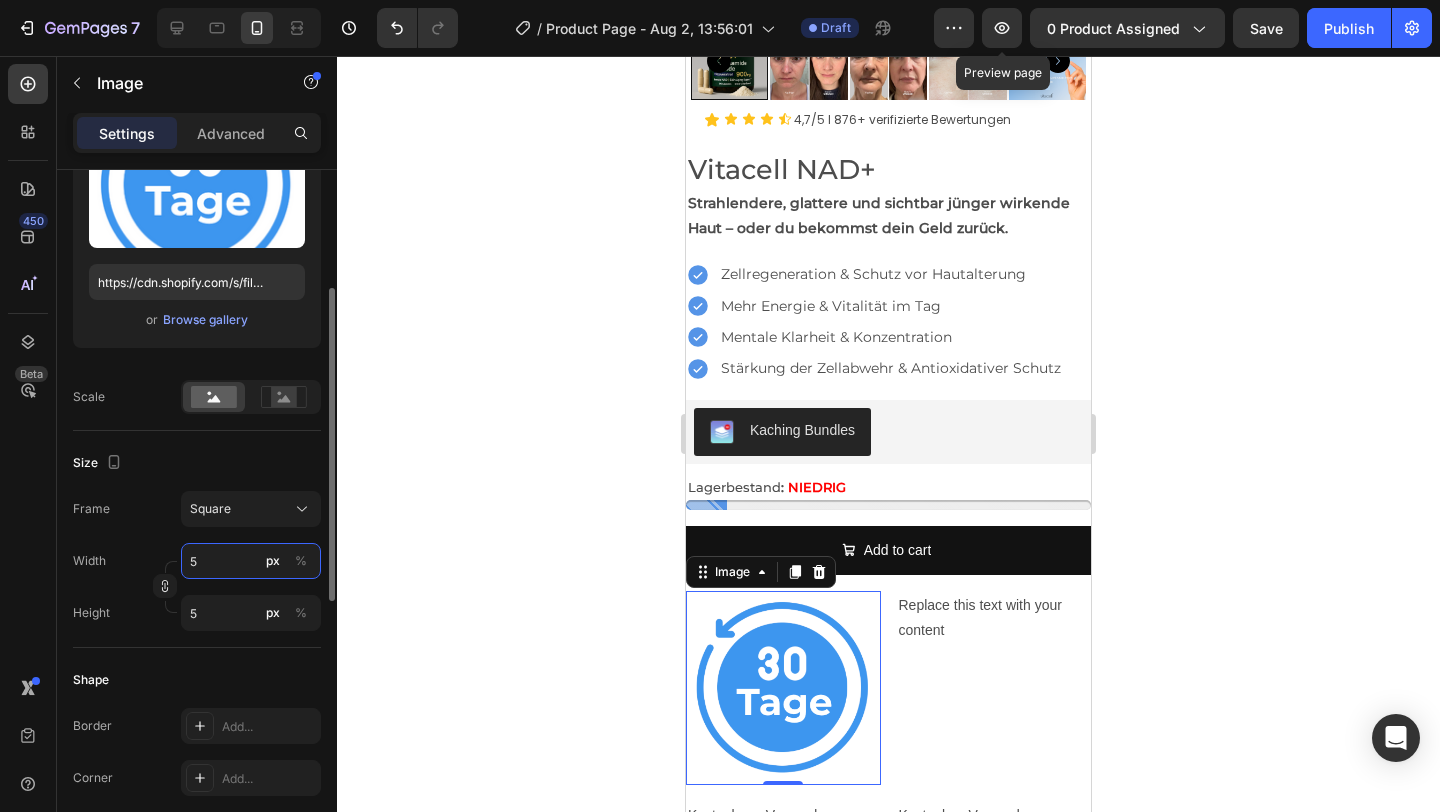 type on "50" 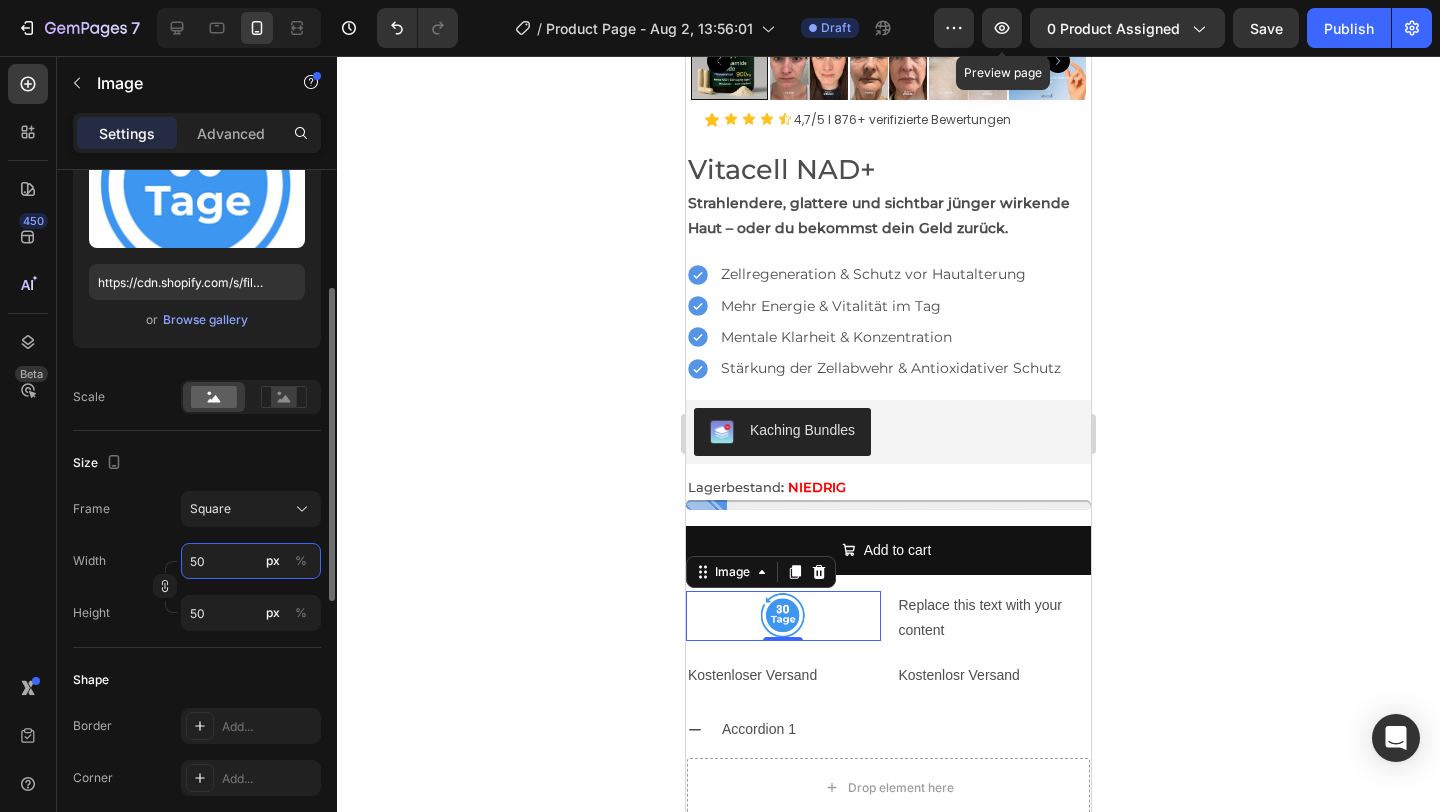 type on "5" 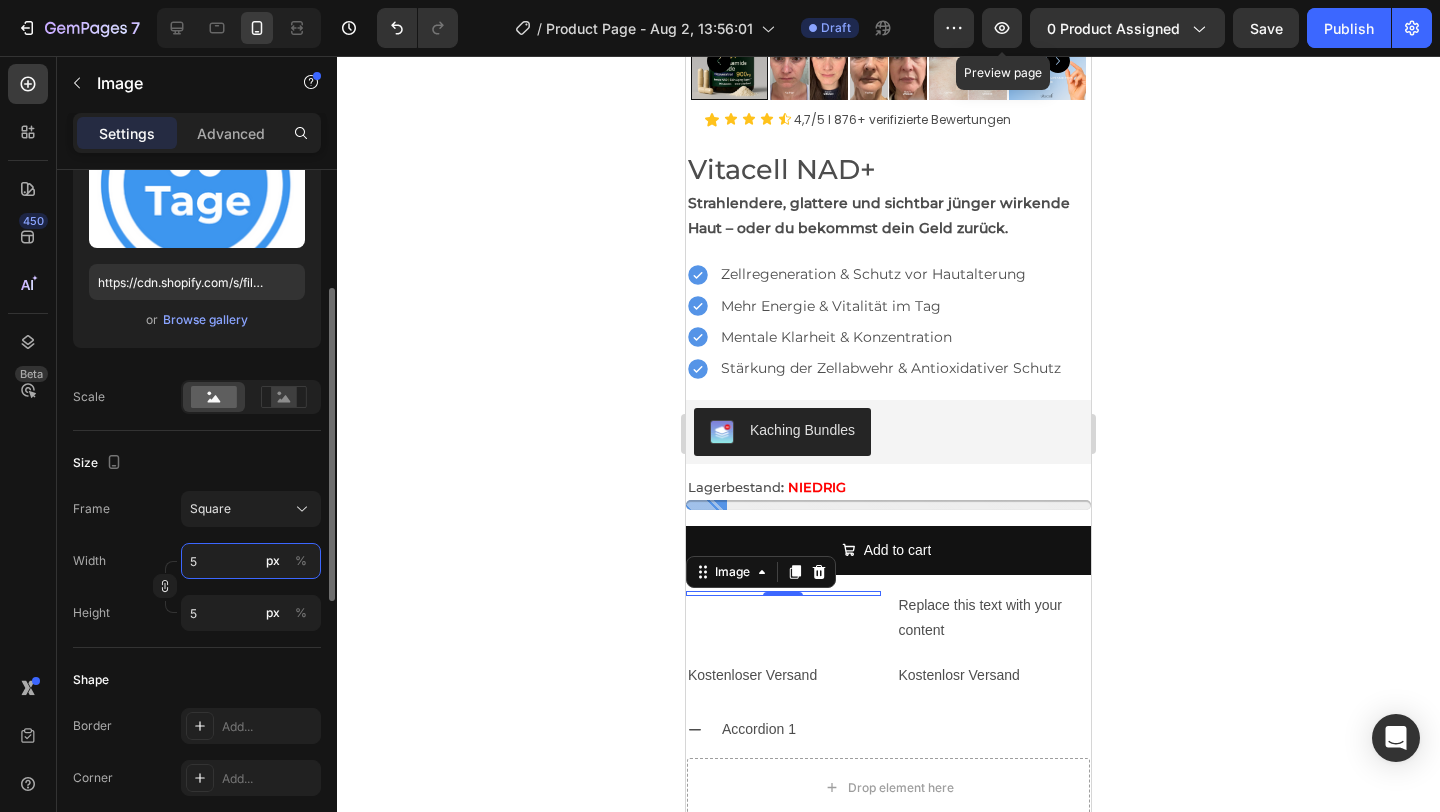 type on "55" 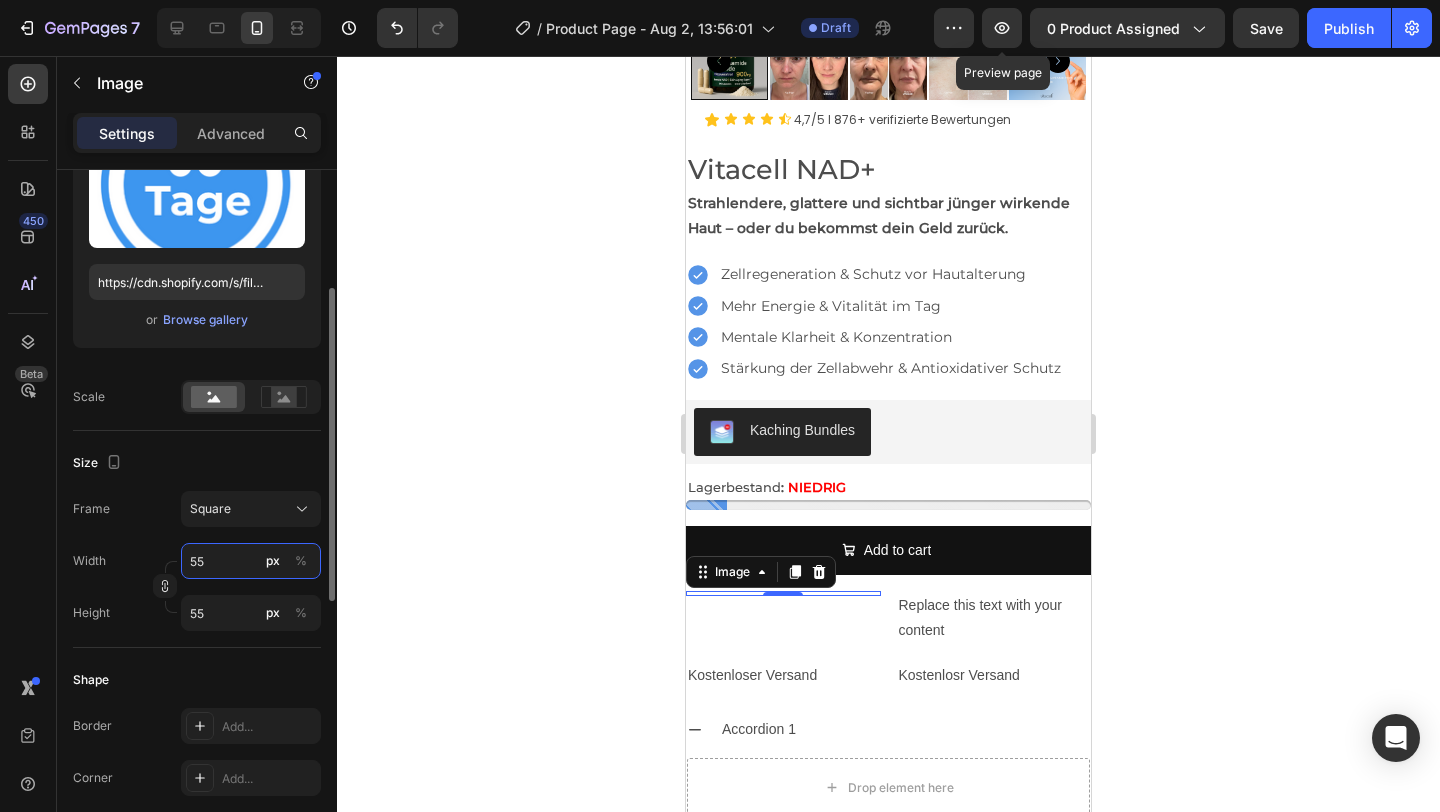 type on "5" 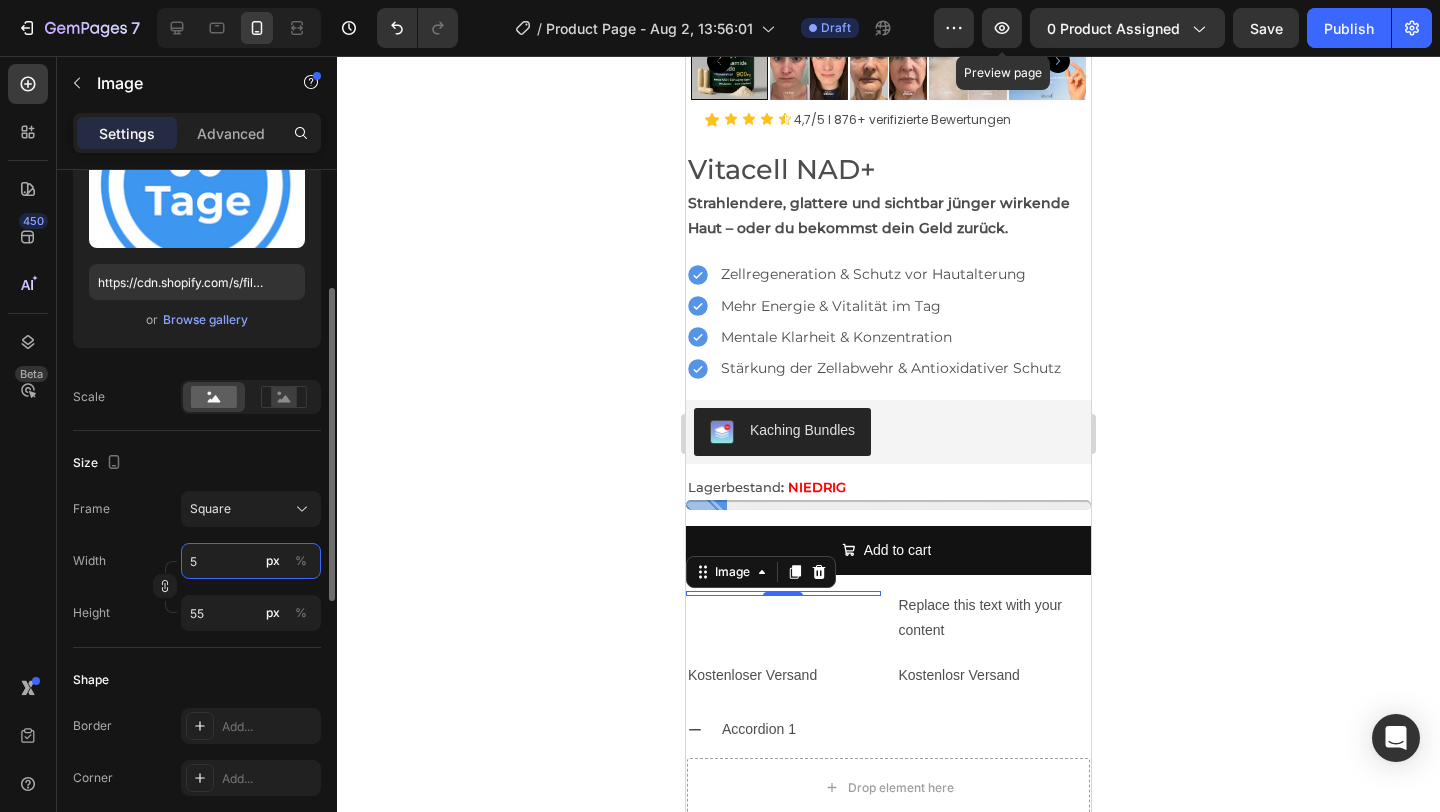 type on "5" 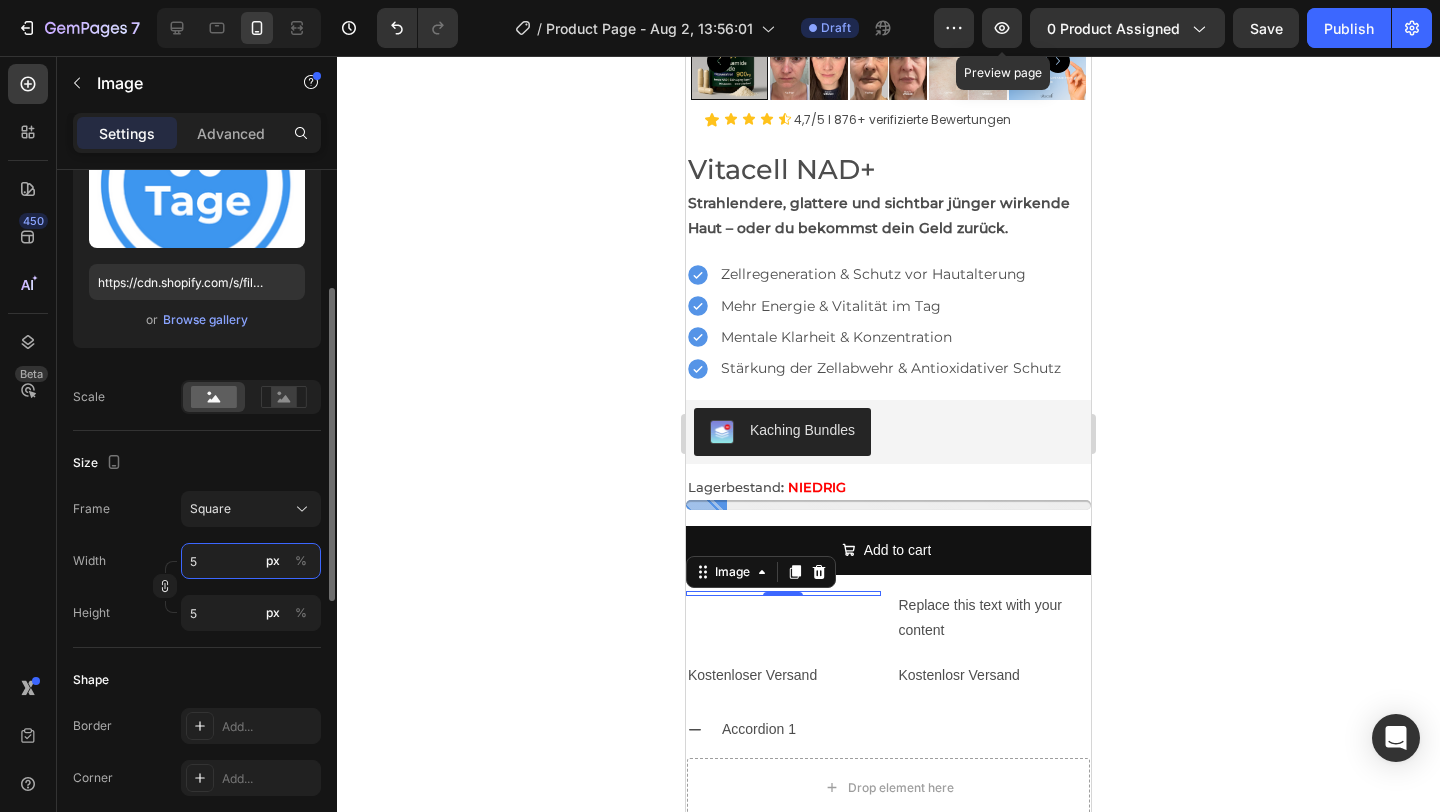 type 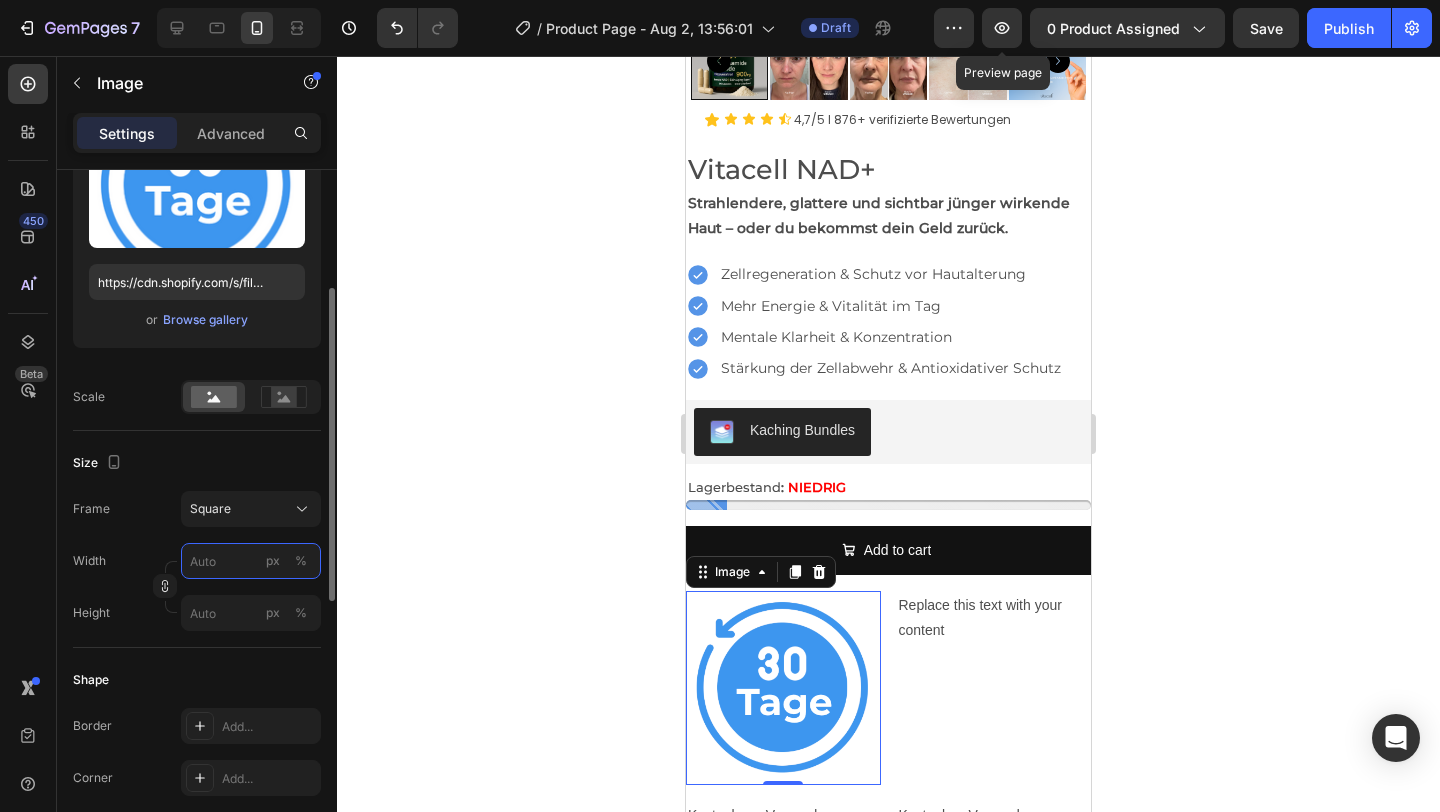 type on "5" 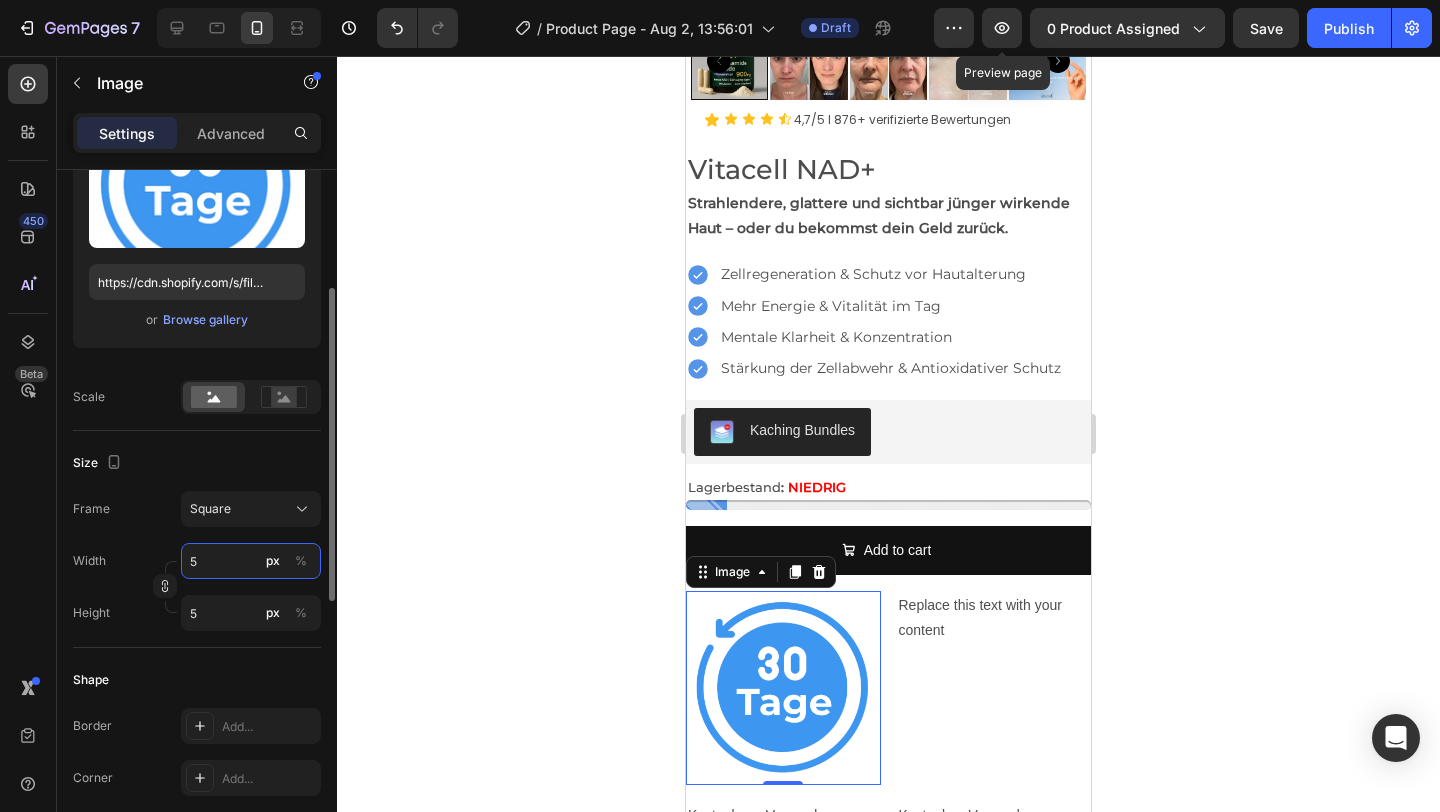 type on "50" 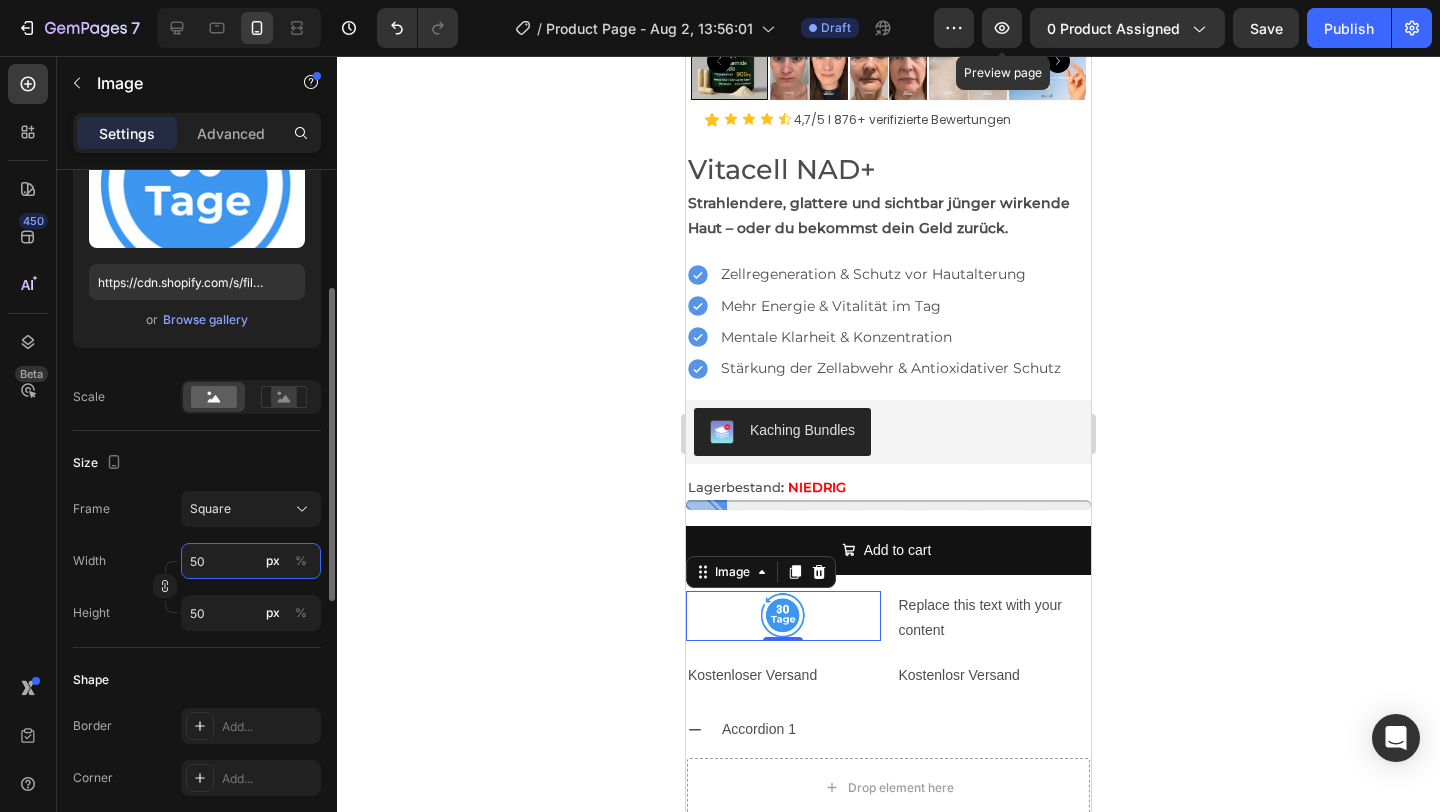 type on "5" 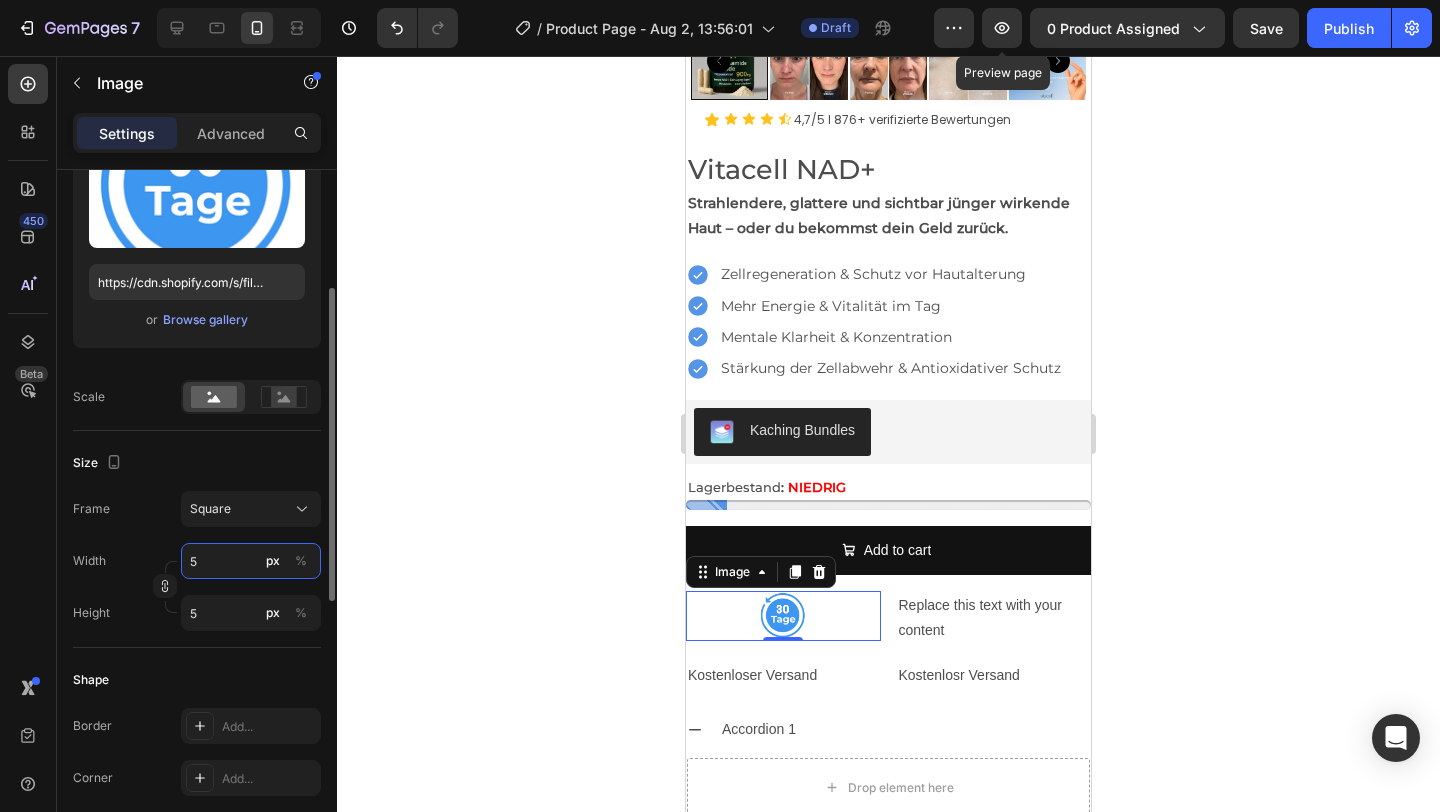 type 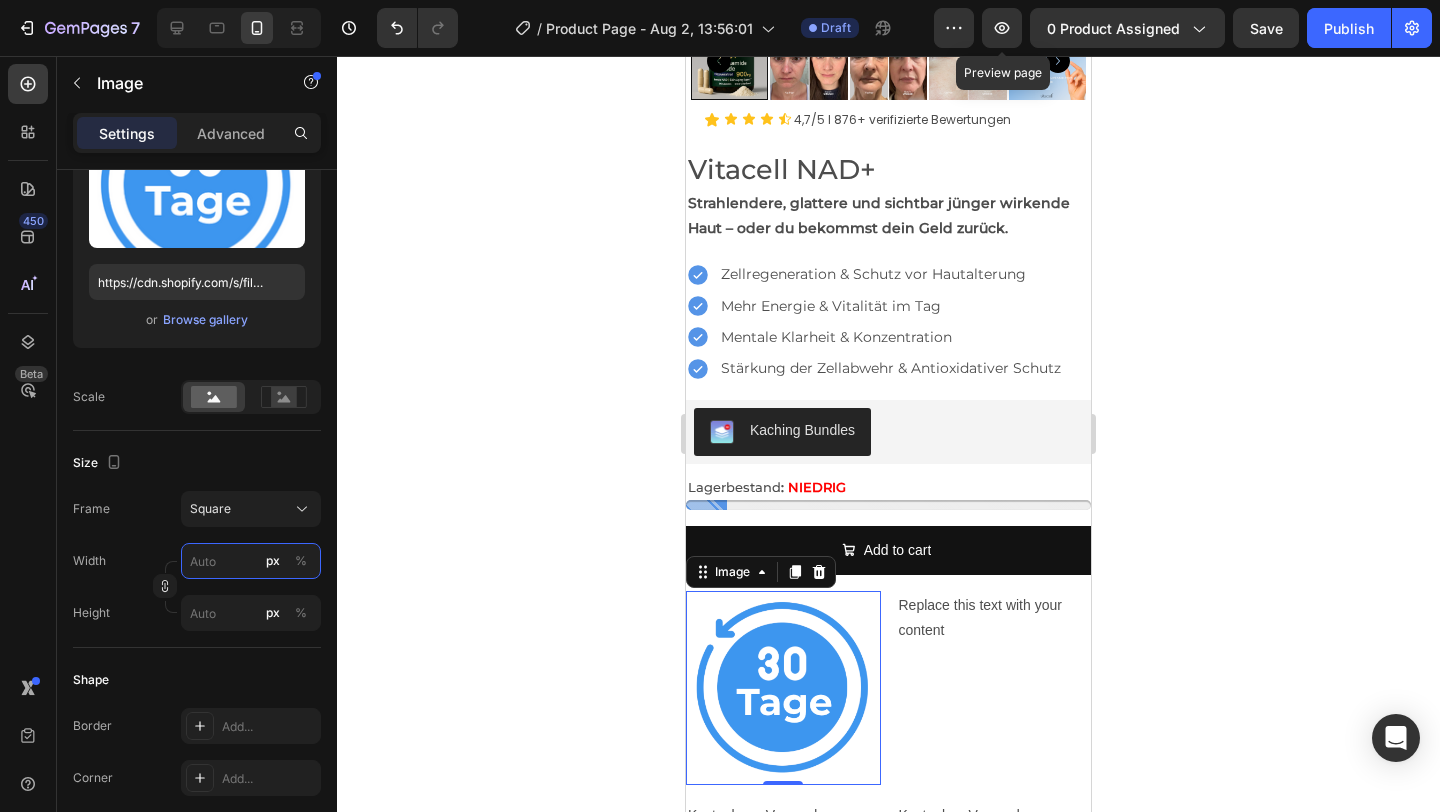 type on "5" 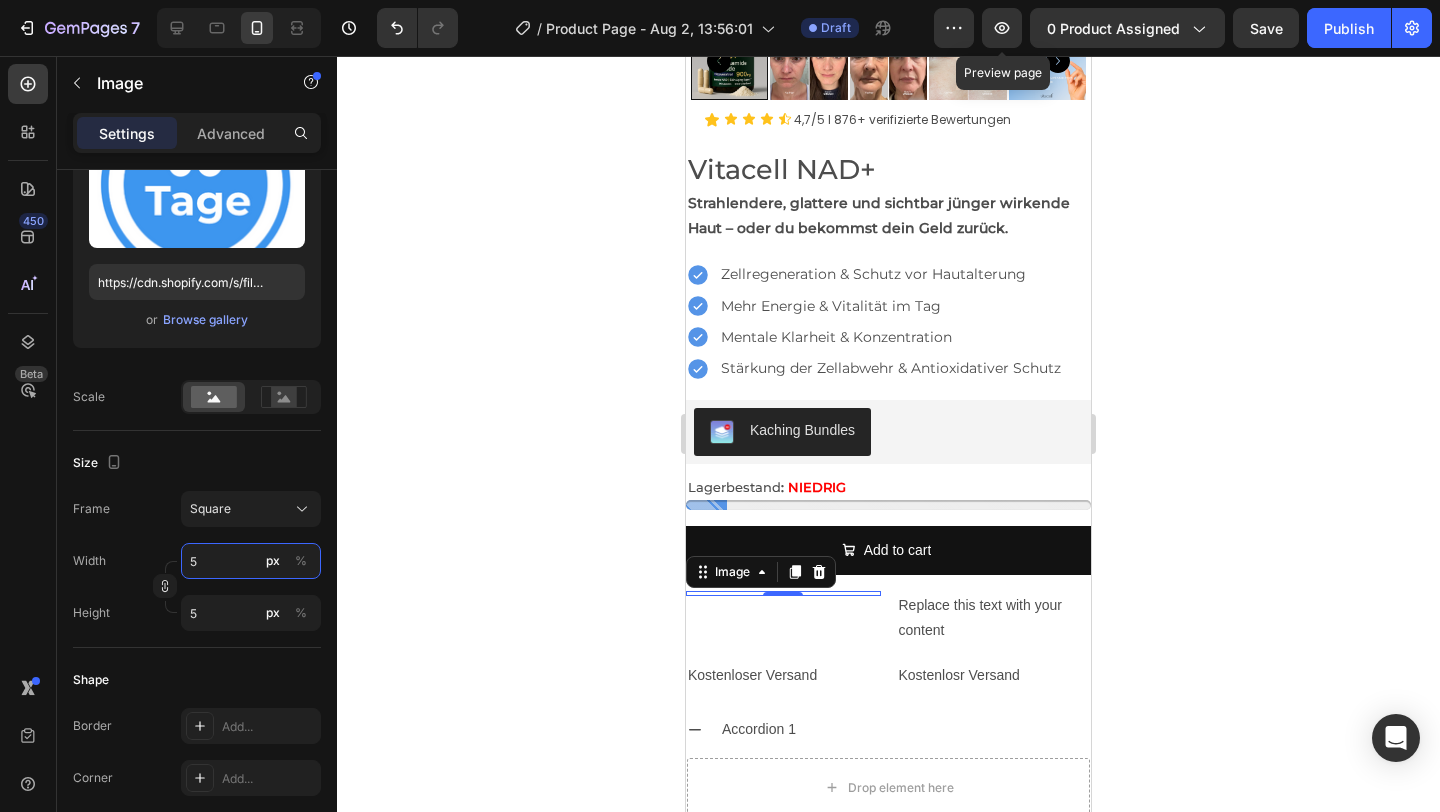 type on "5" 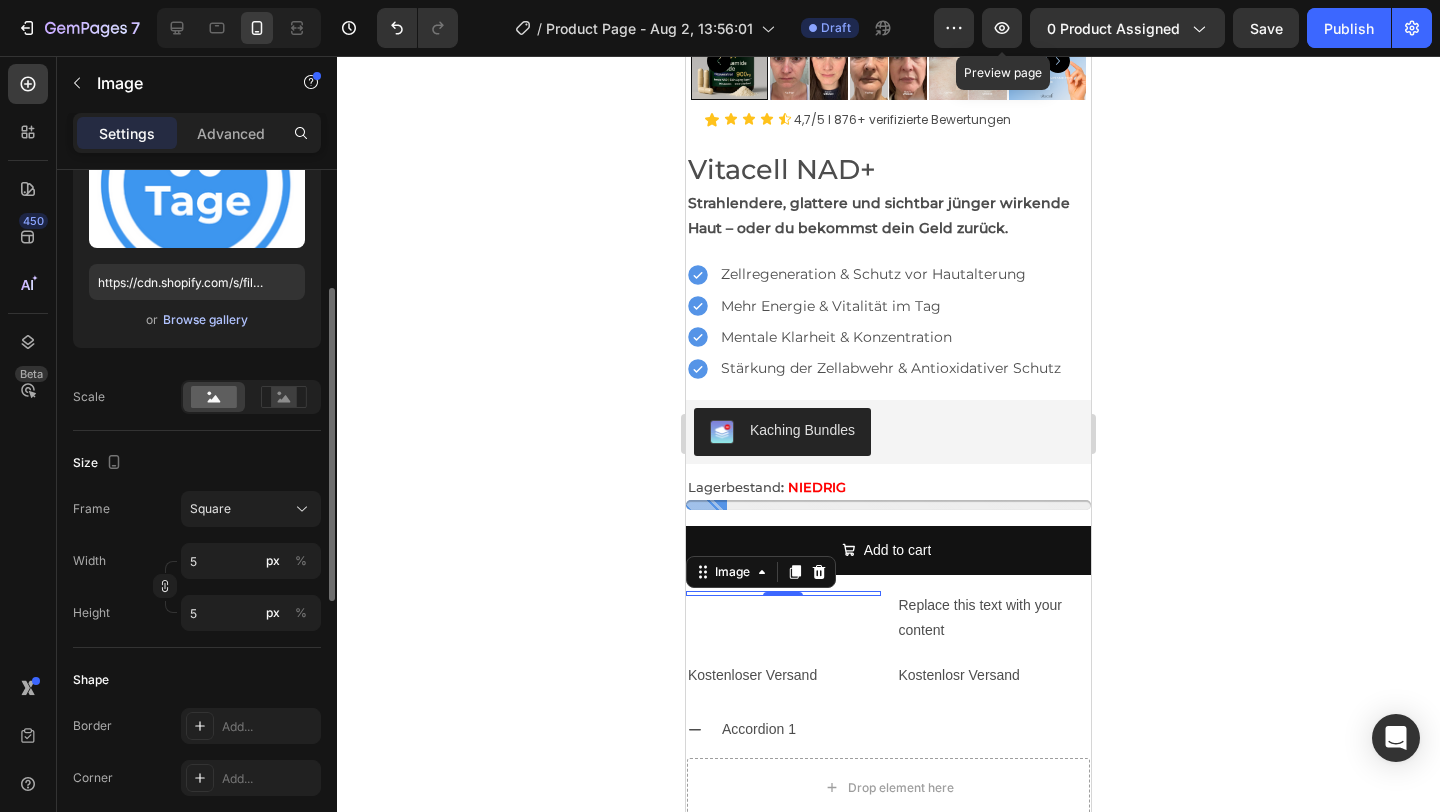 click on "Browse gallery" at bounding box center (205, 320) 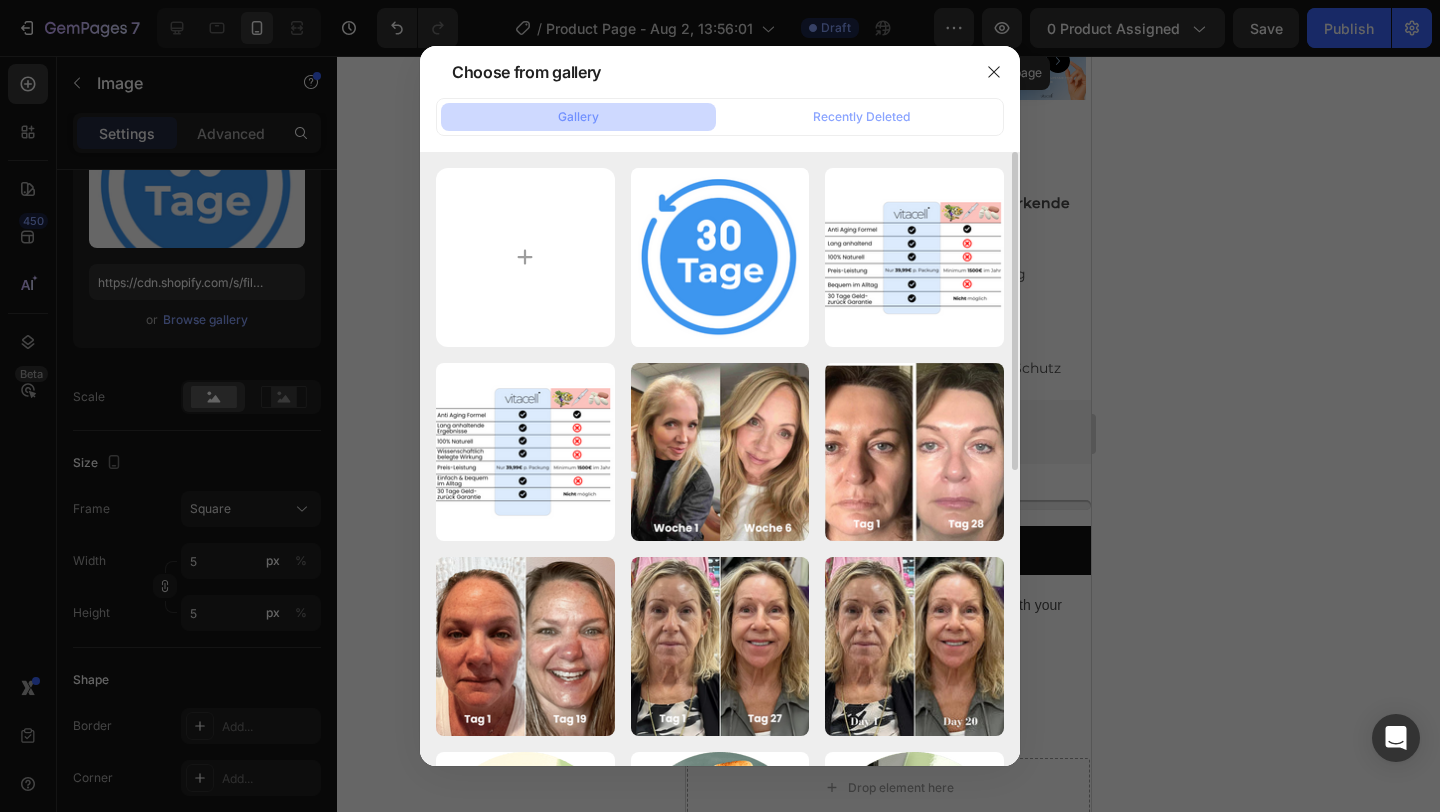 type on "C:\fakepath\Screenshot 2025-08-03 at 1.41.00 PM.png" 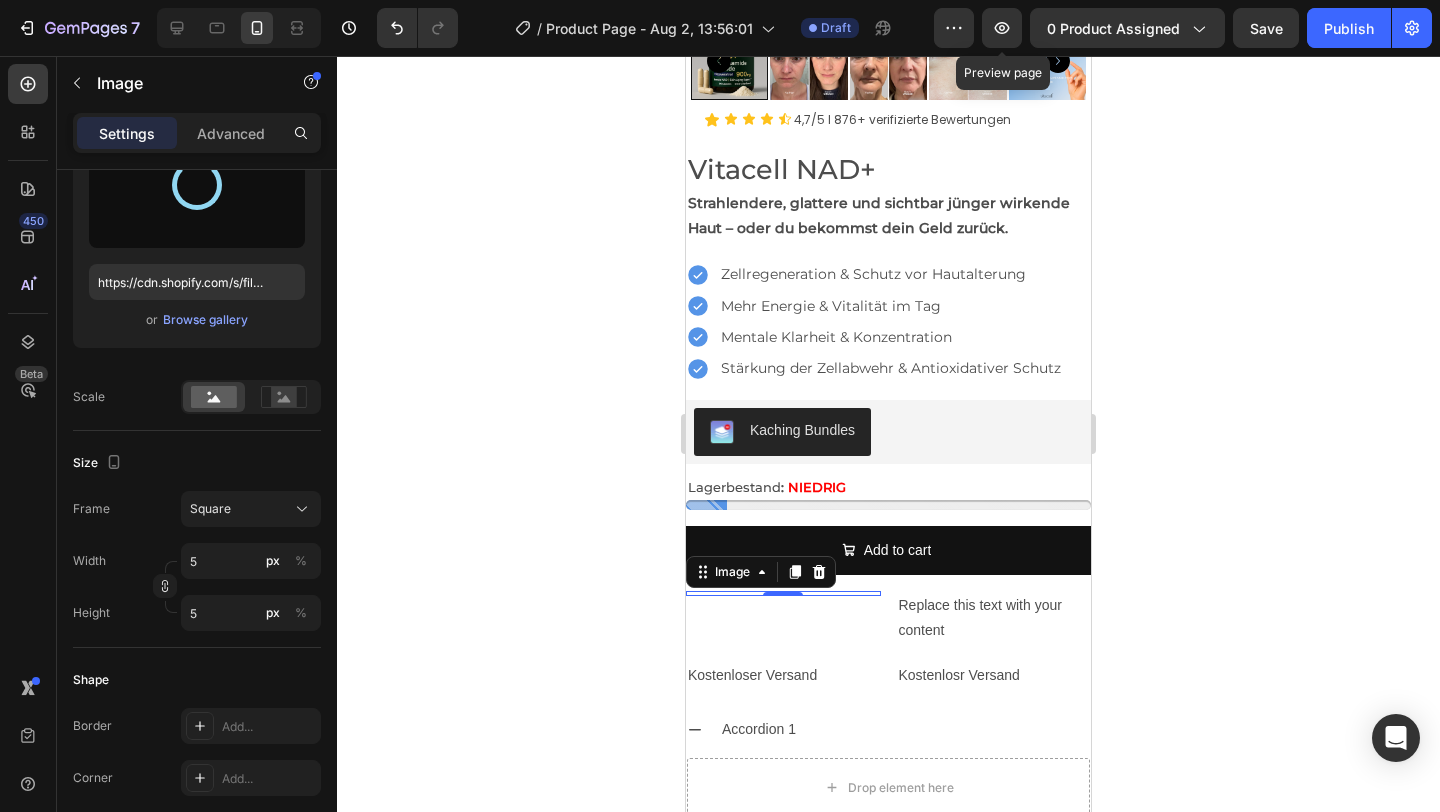 type on "https://cdn.shopify.com/s/files/1/0928/4344/2511/files/gempages_561917598657151905-2a3b4e68-0712-406b-a810-70c0a169e1db.png" 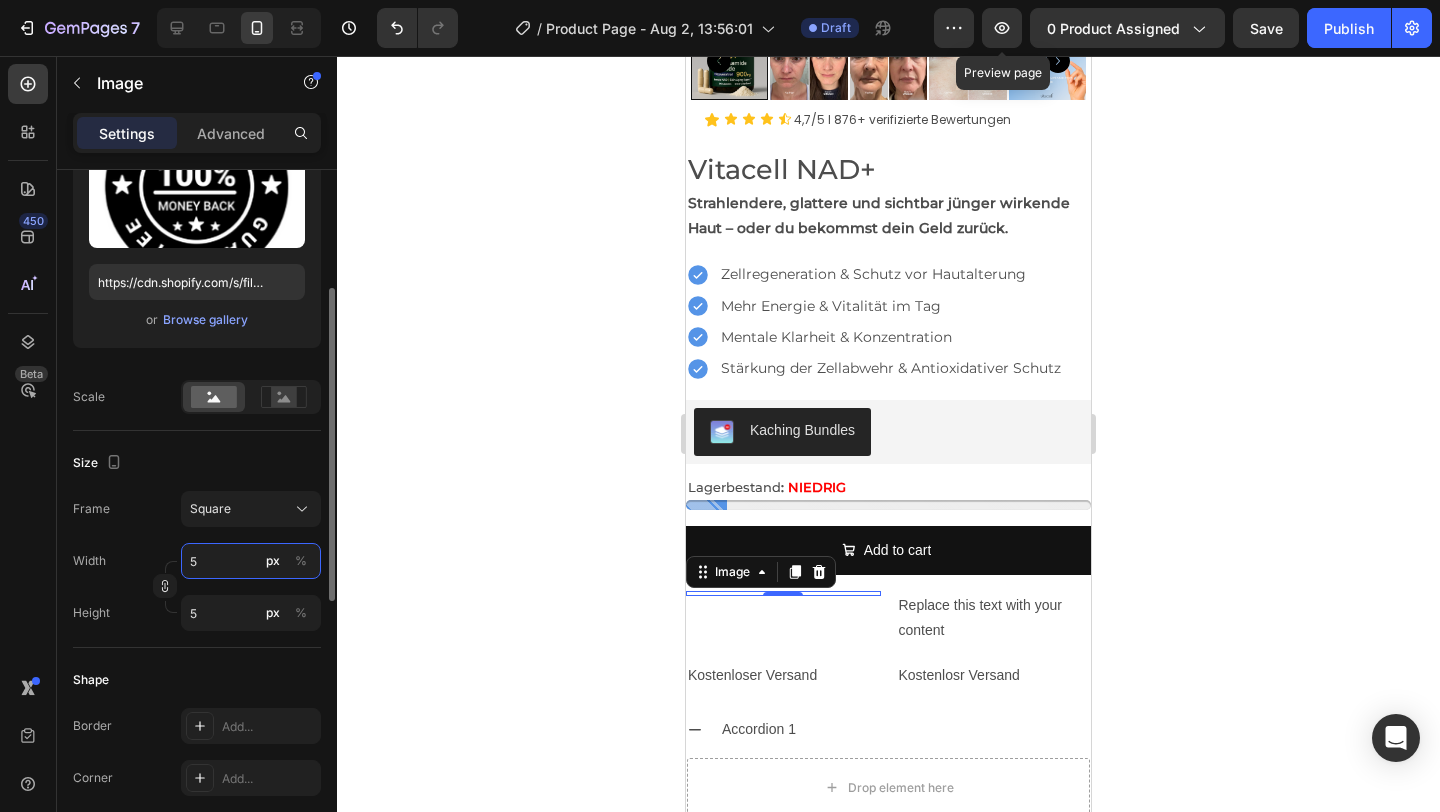 click on "5" at bounding box center (251, 561) 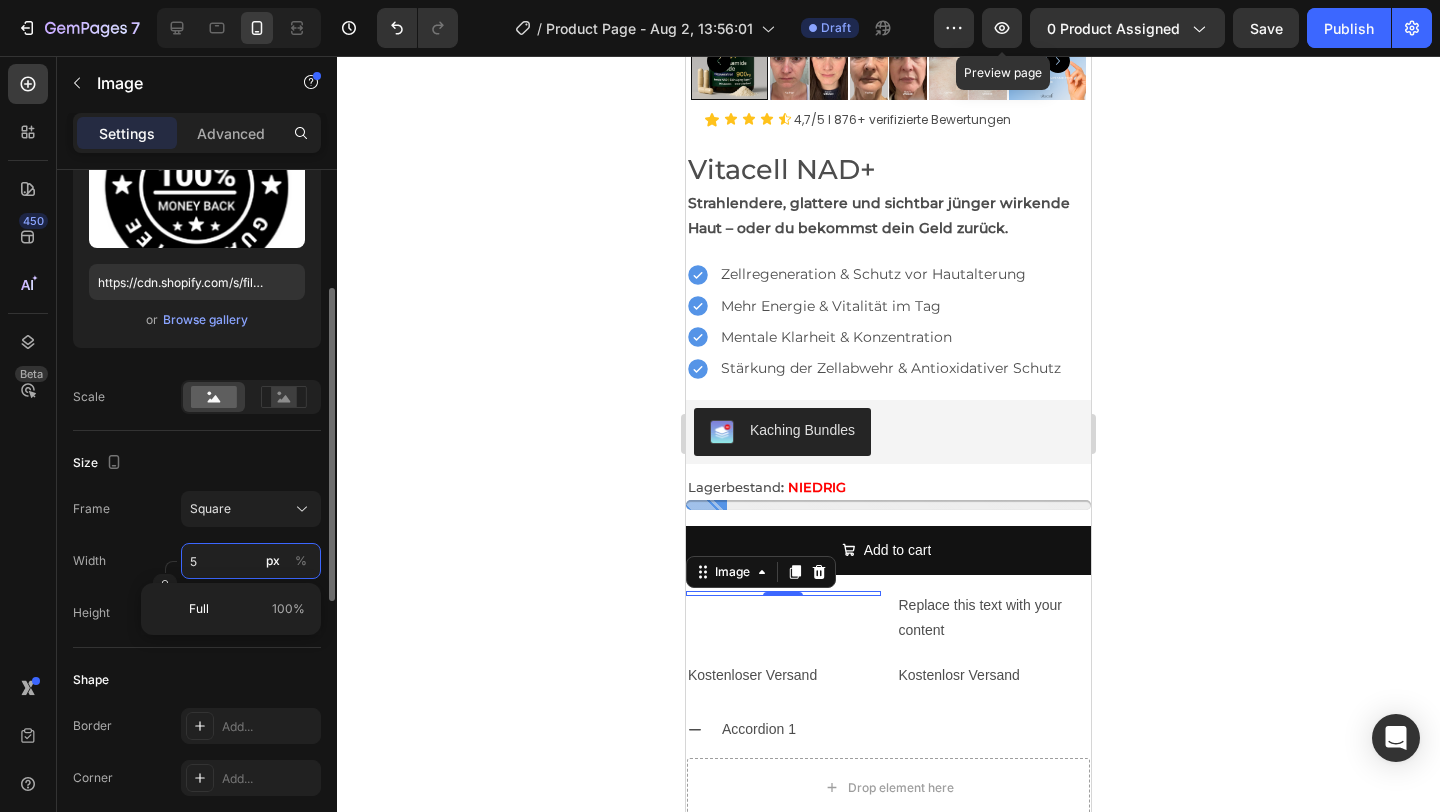 type 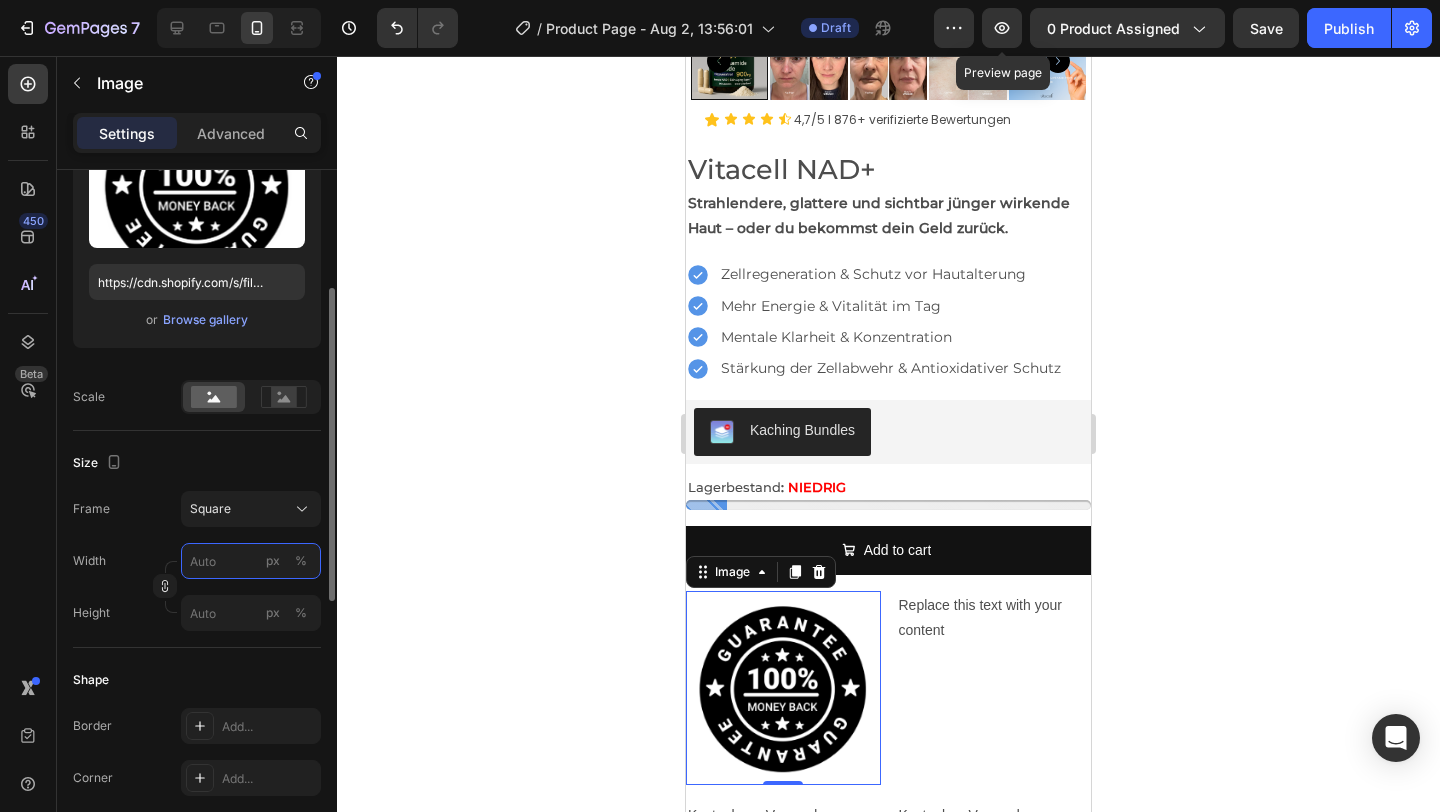 type on "3" 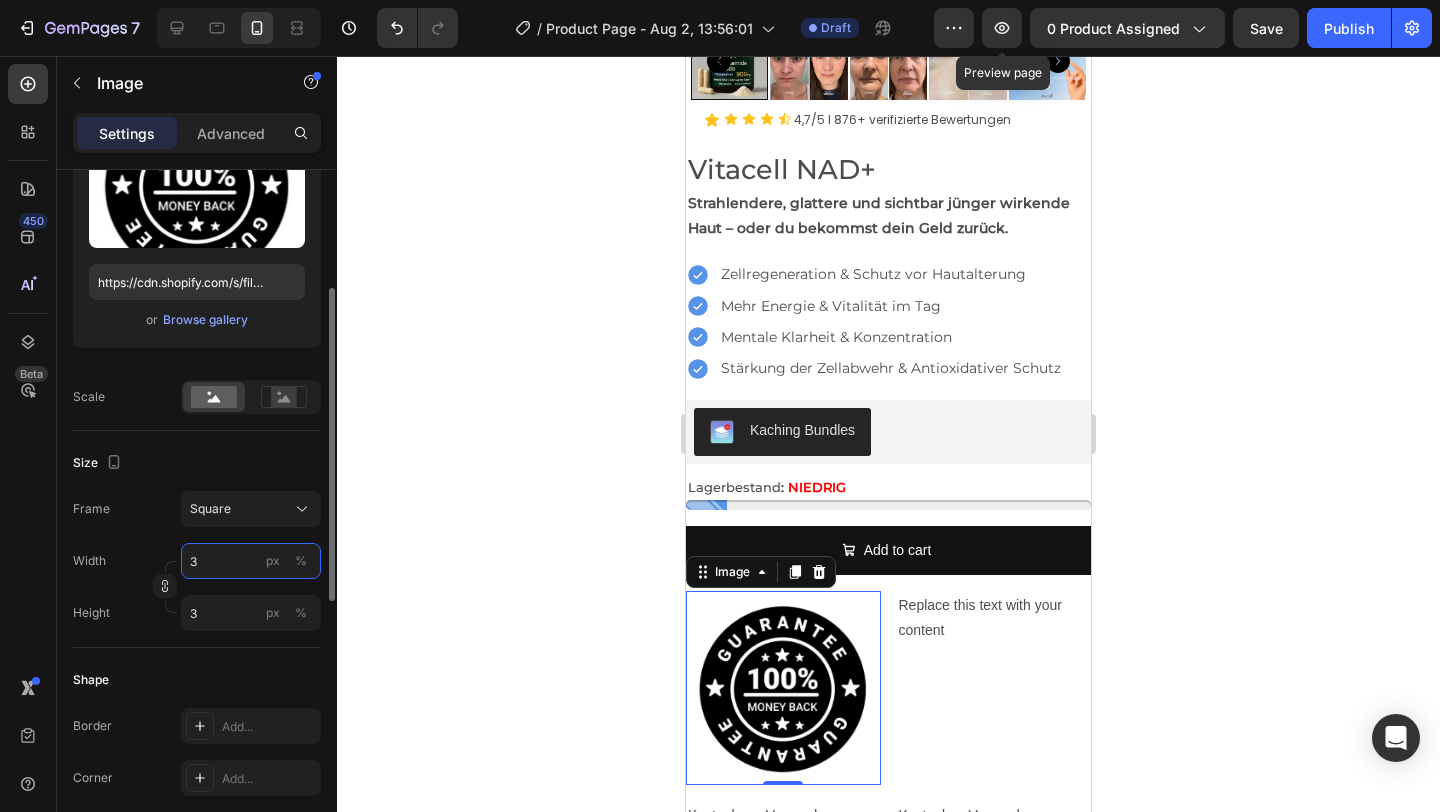type on "30" 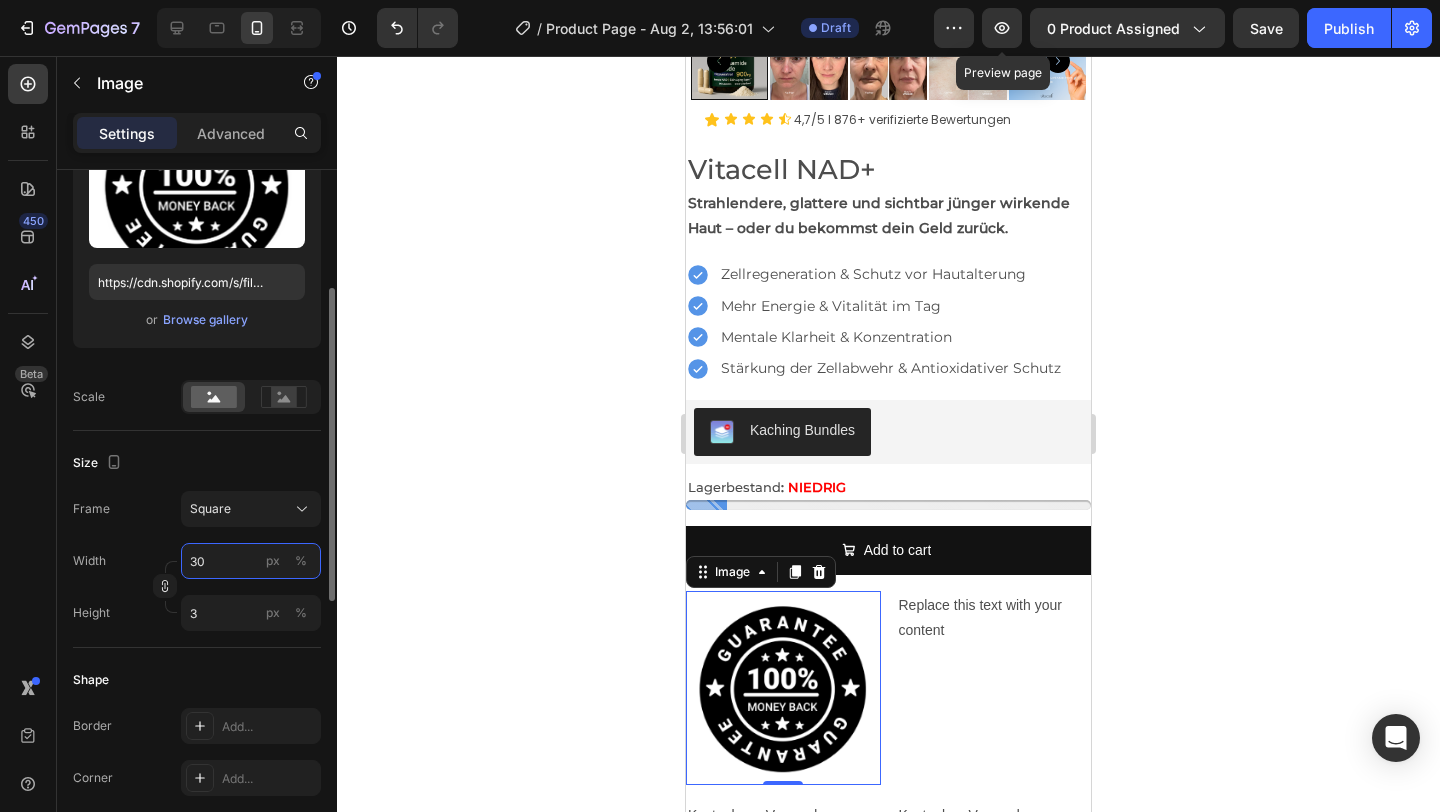 type on "30" 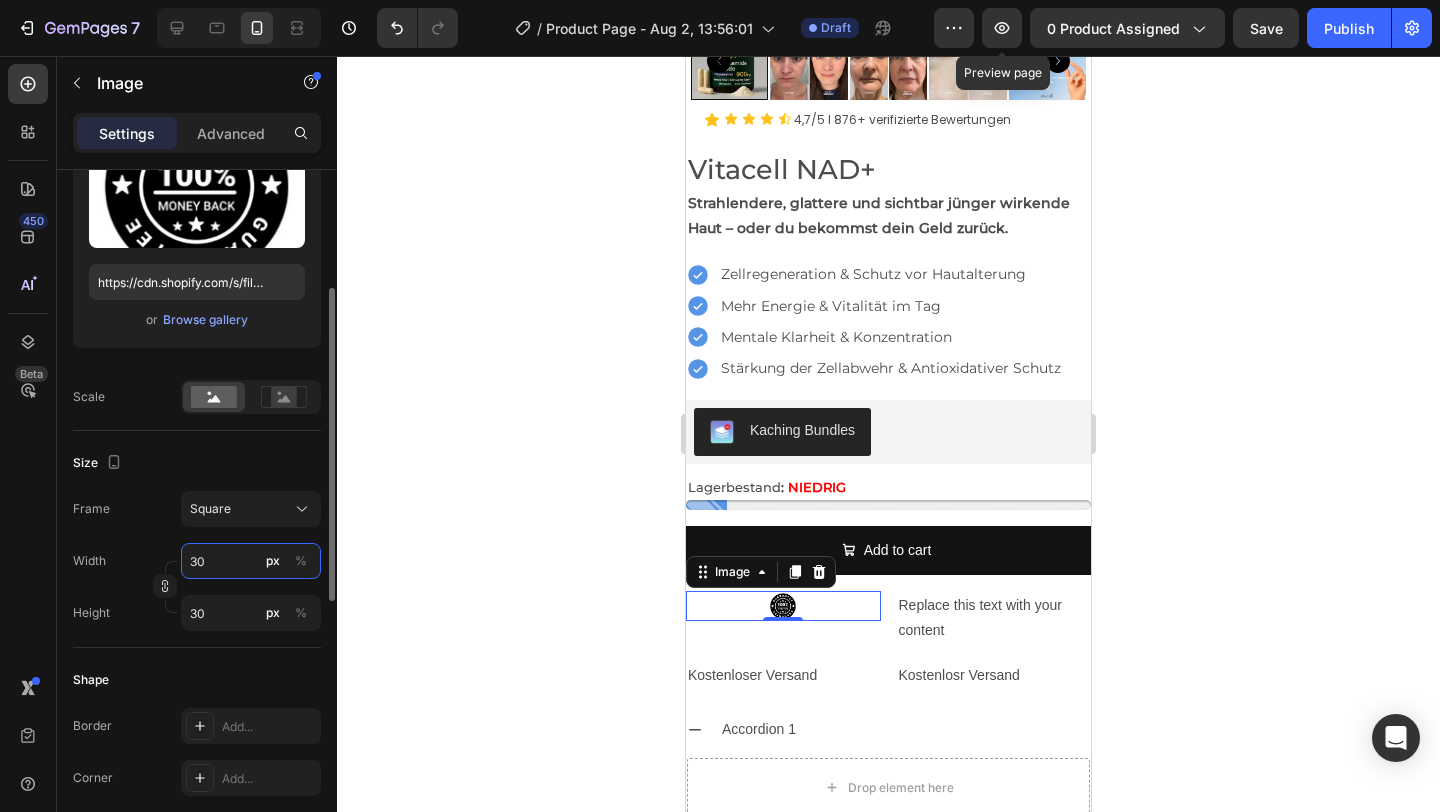 type on "3" 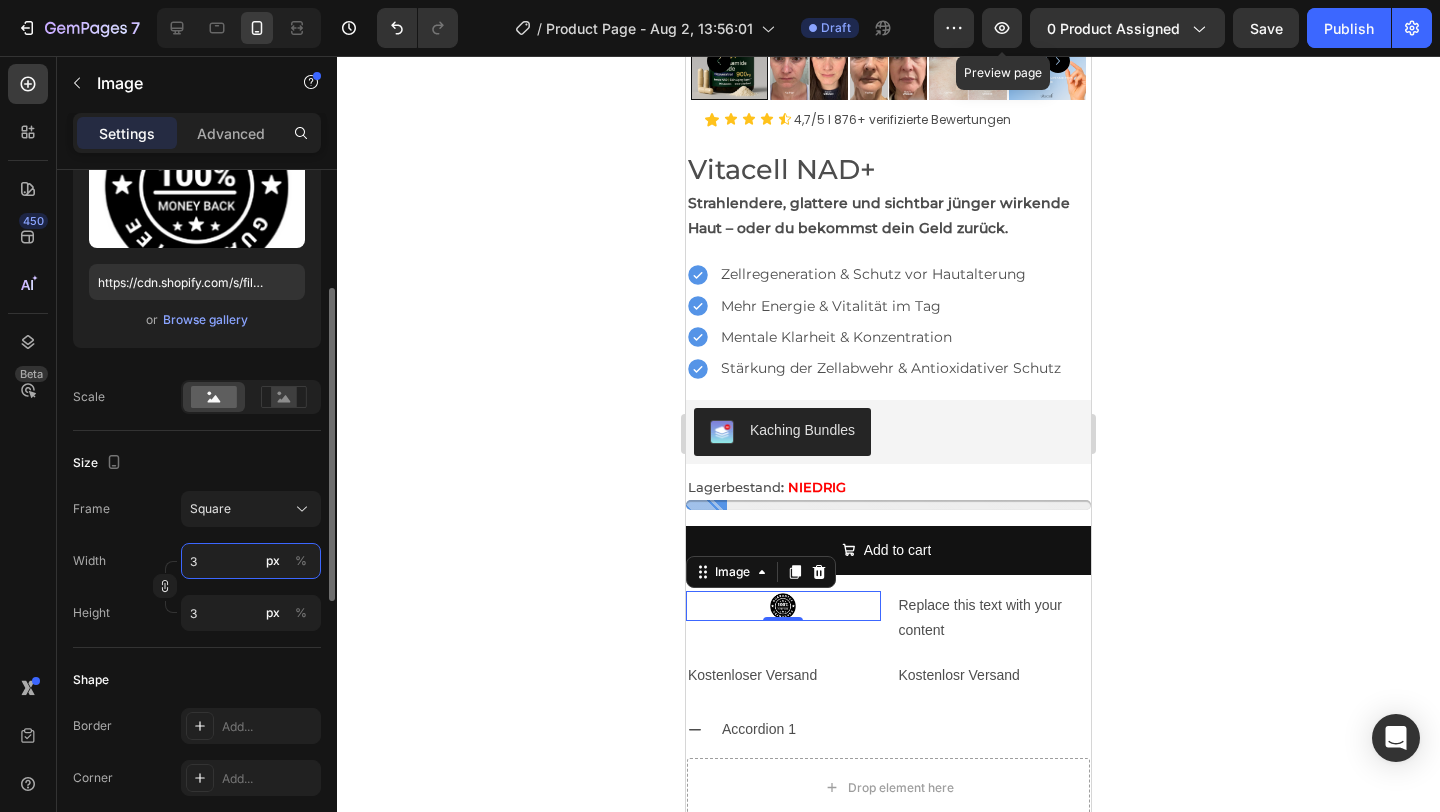 type 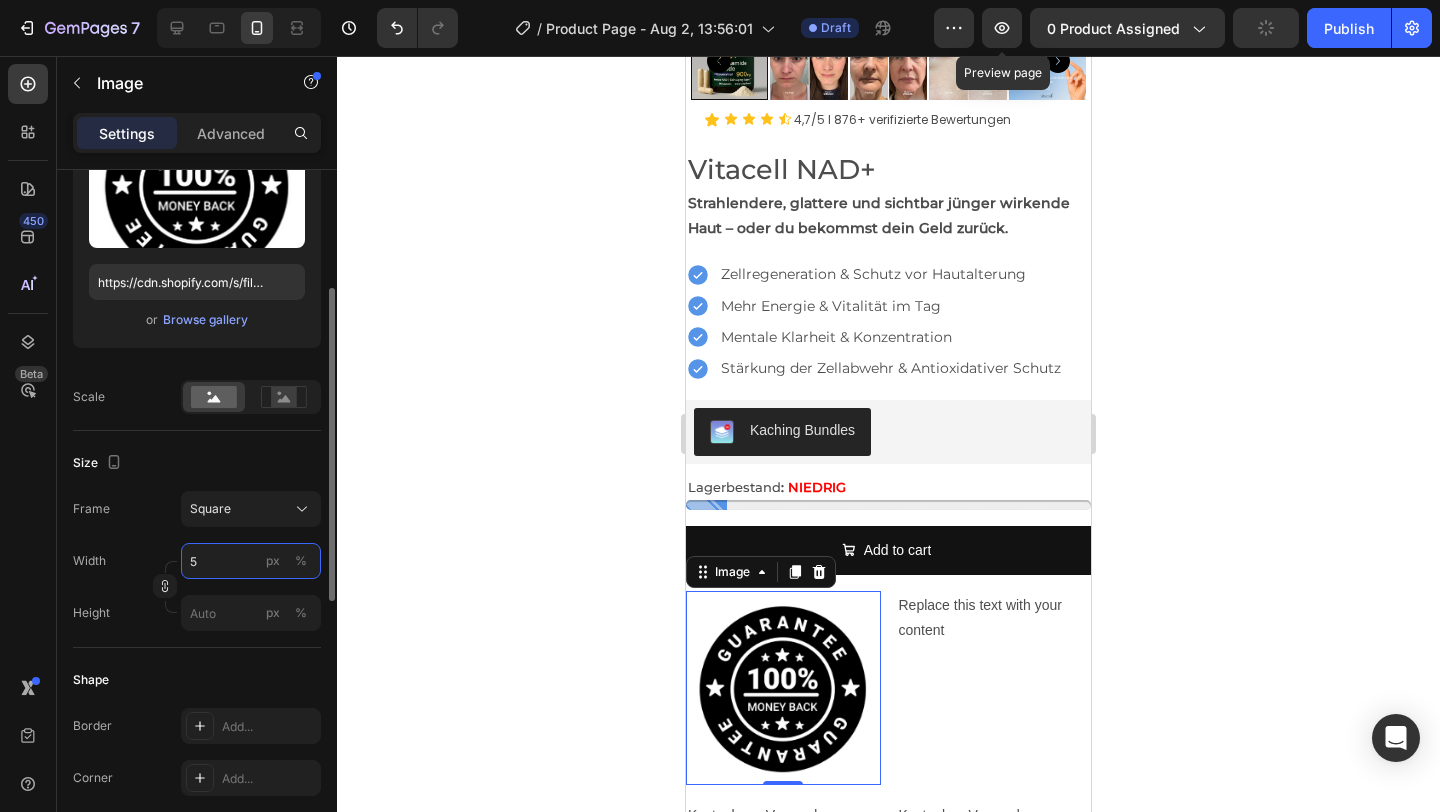 type on "50" 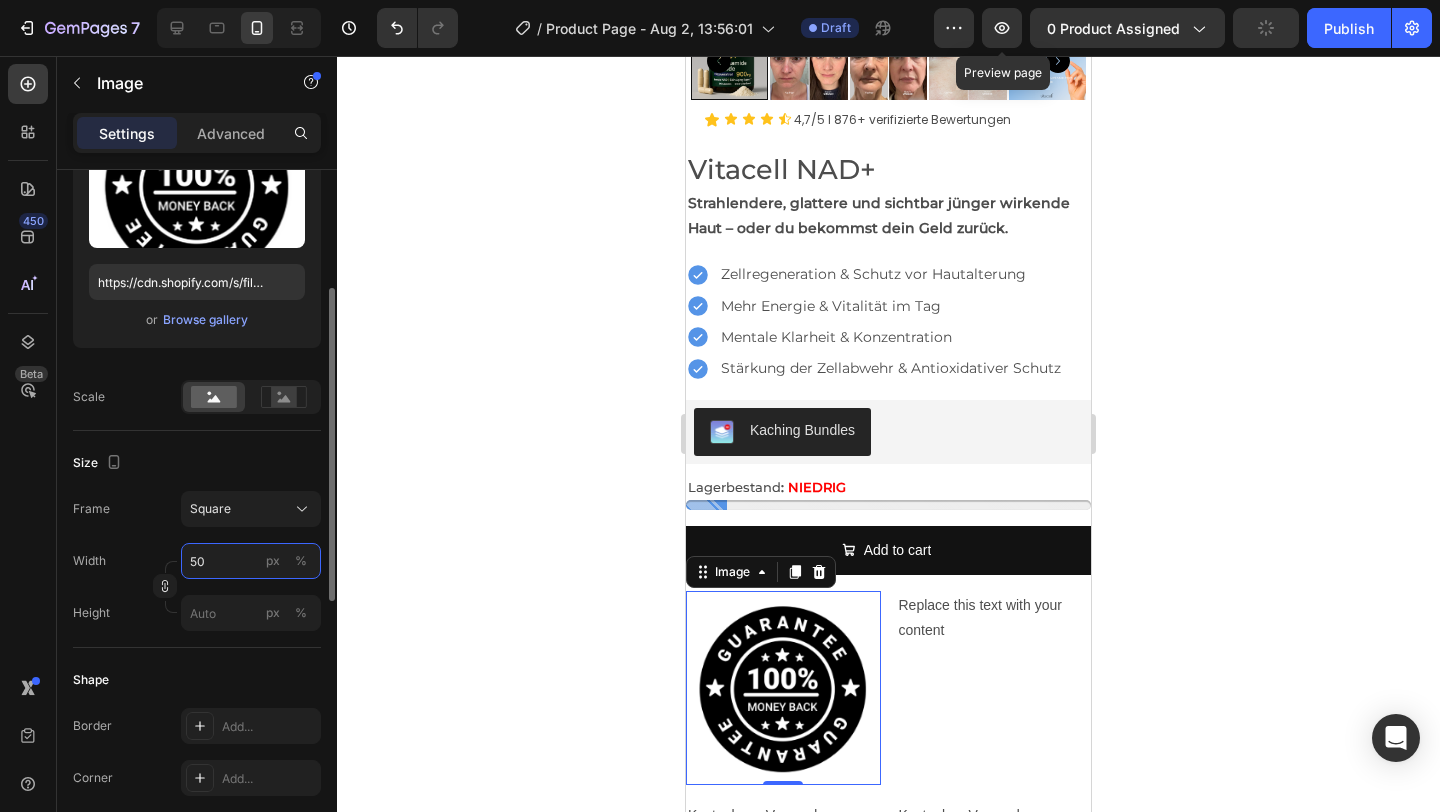 type on "50" 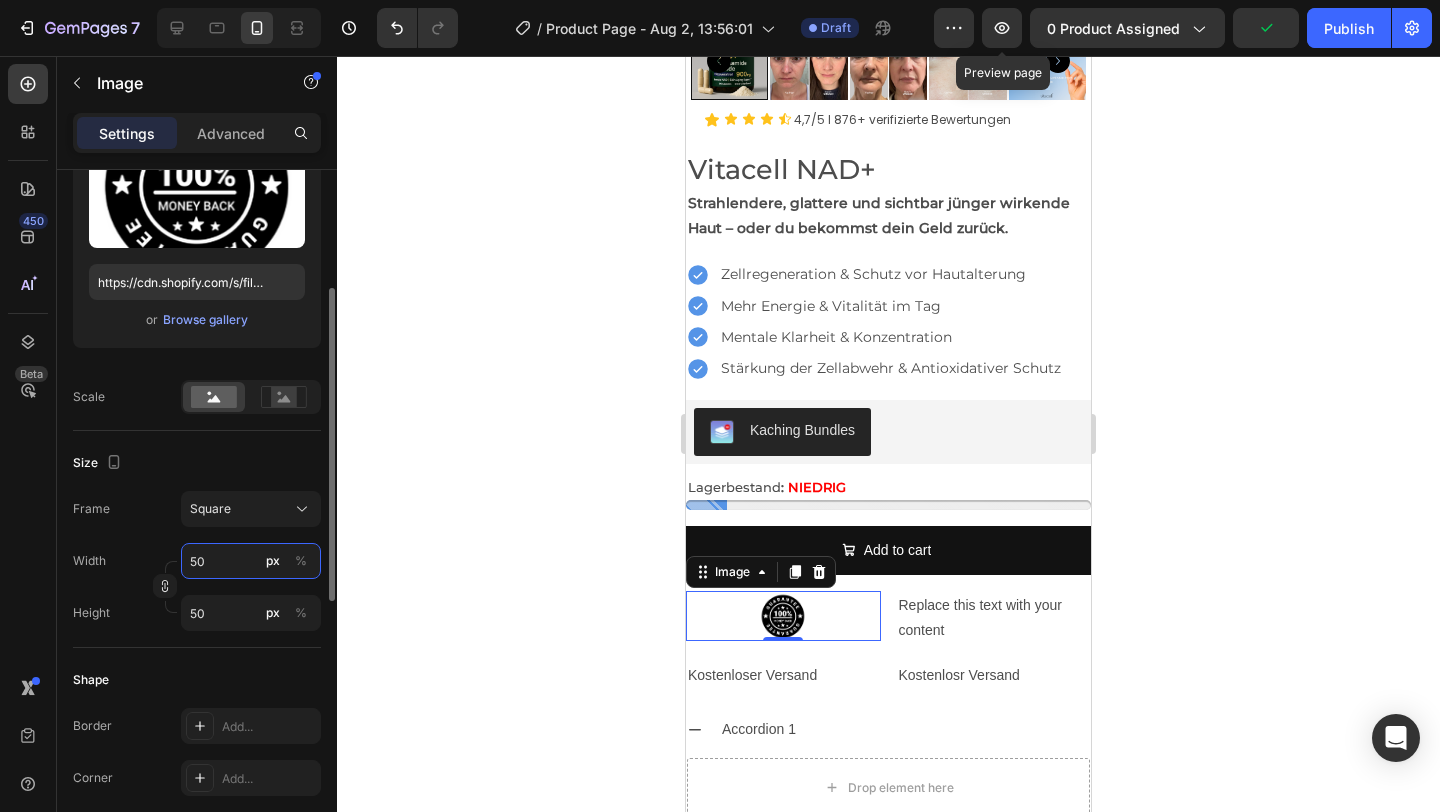 type on "5" 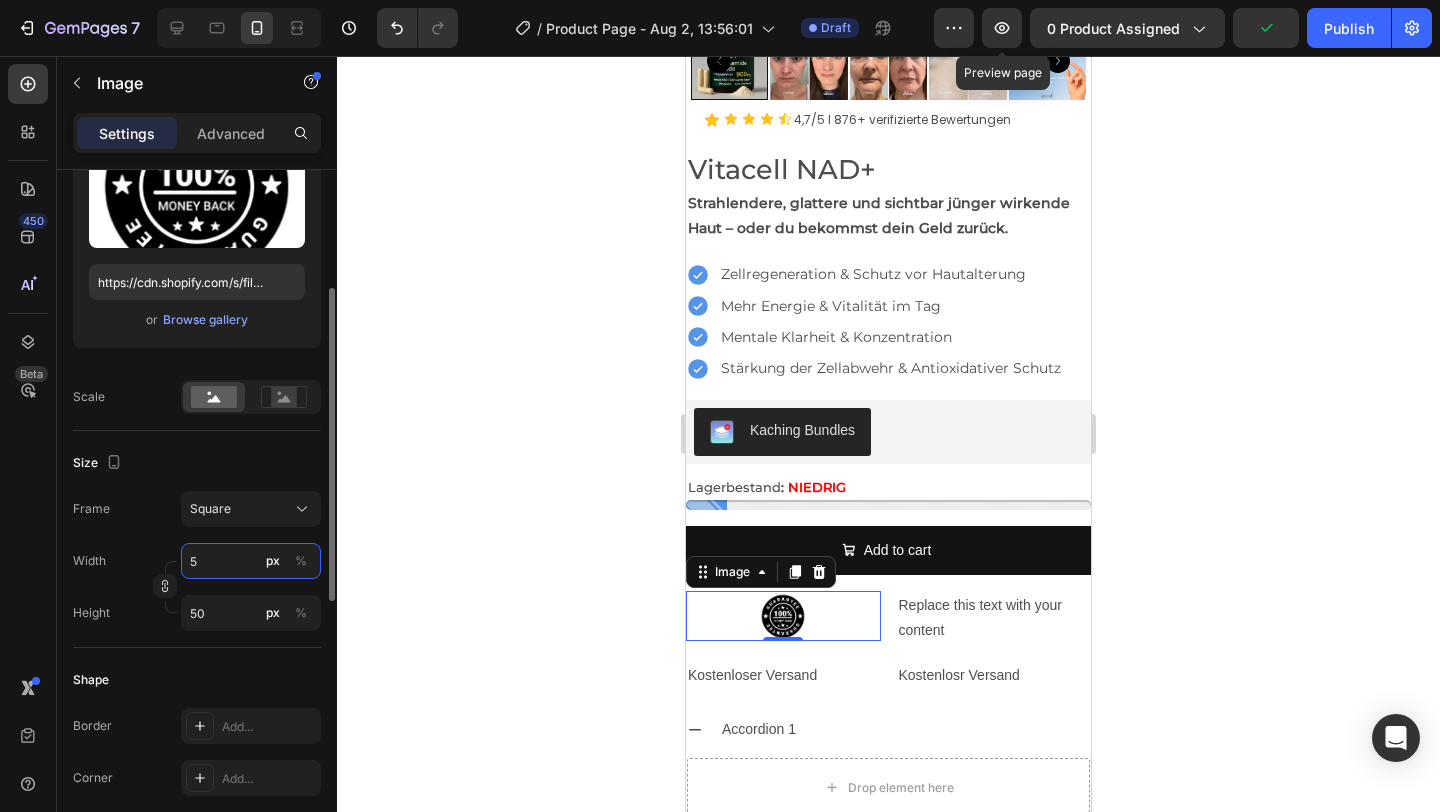 type 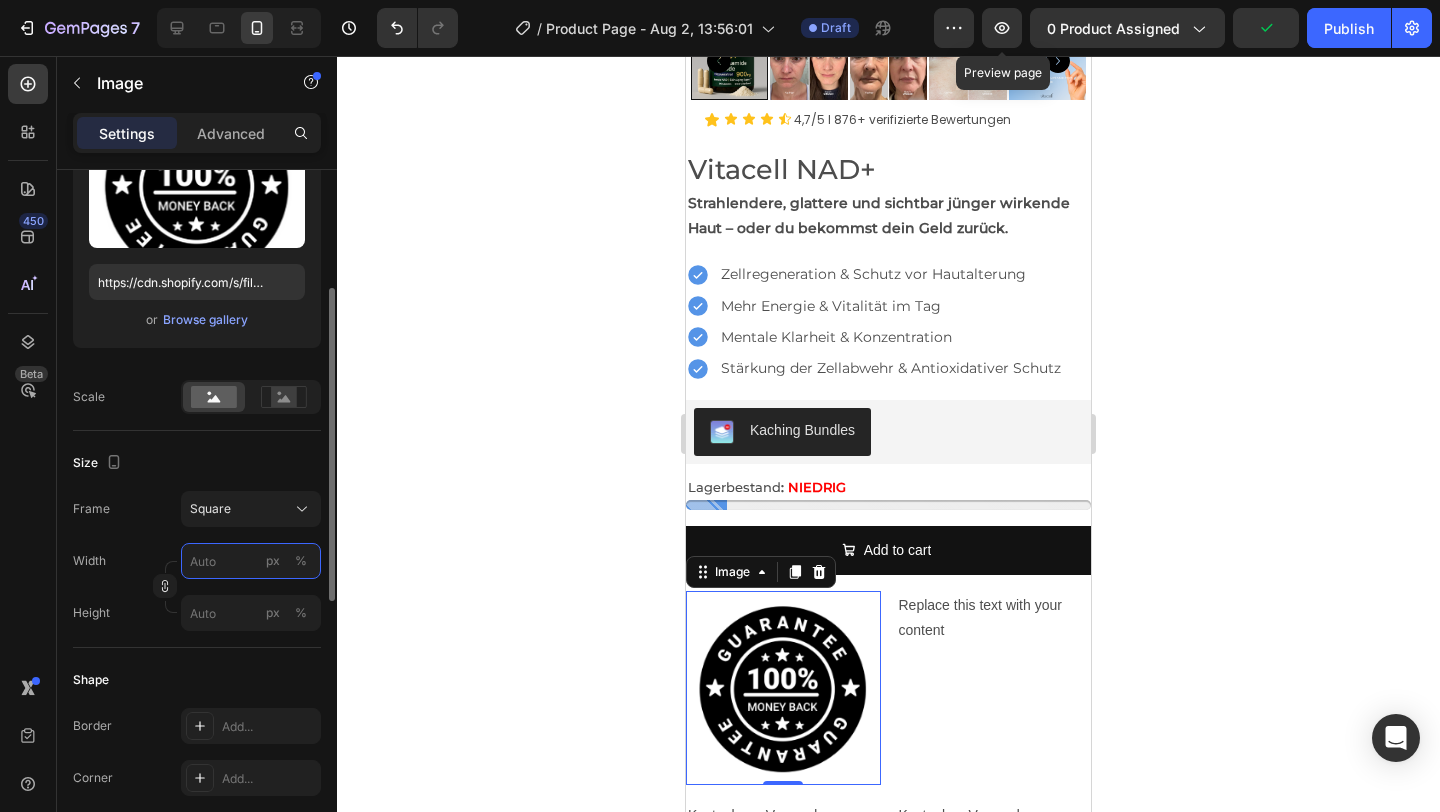 type on "6" 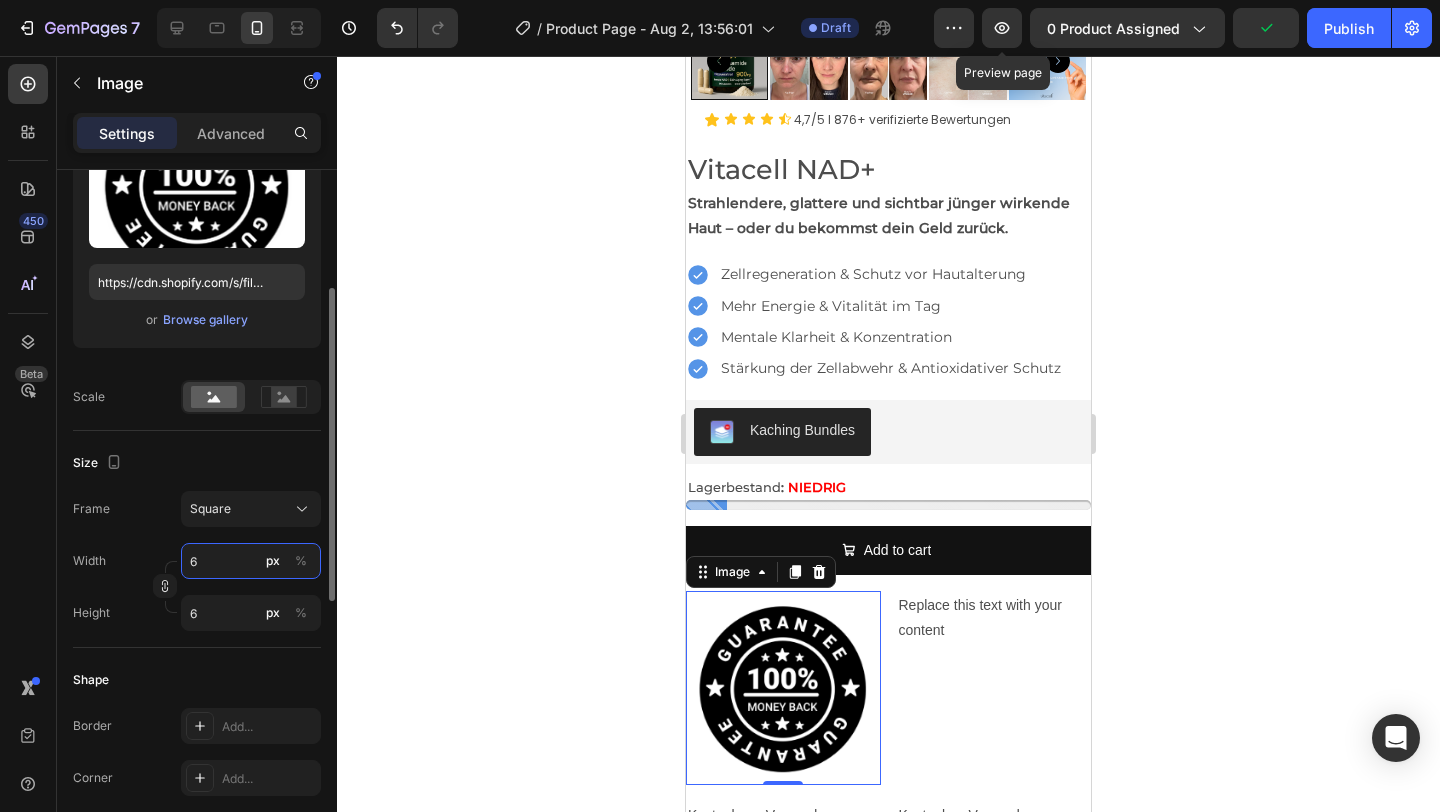 type on "60" 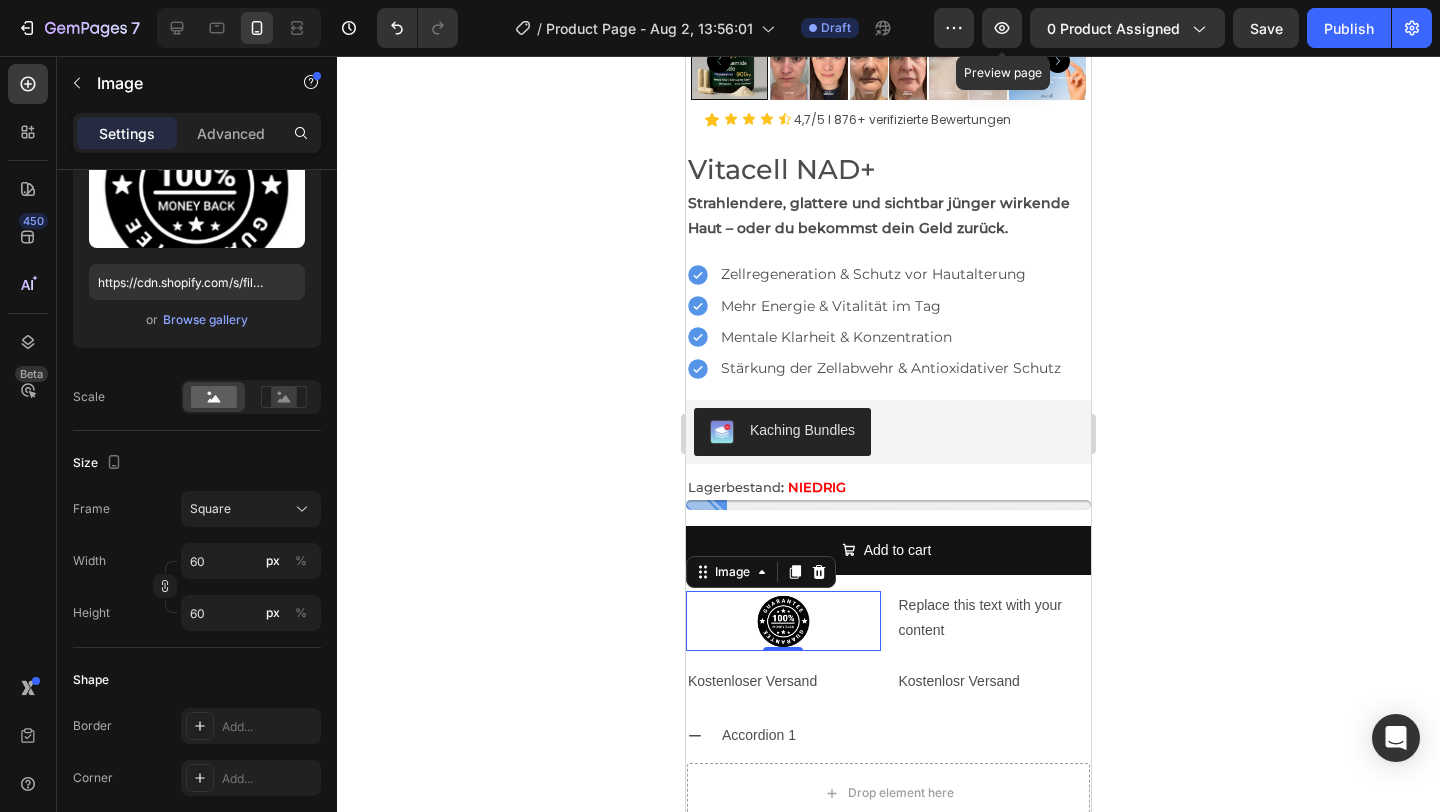 click 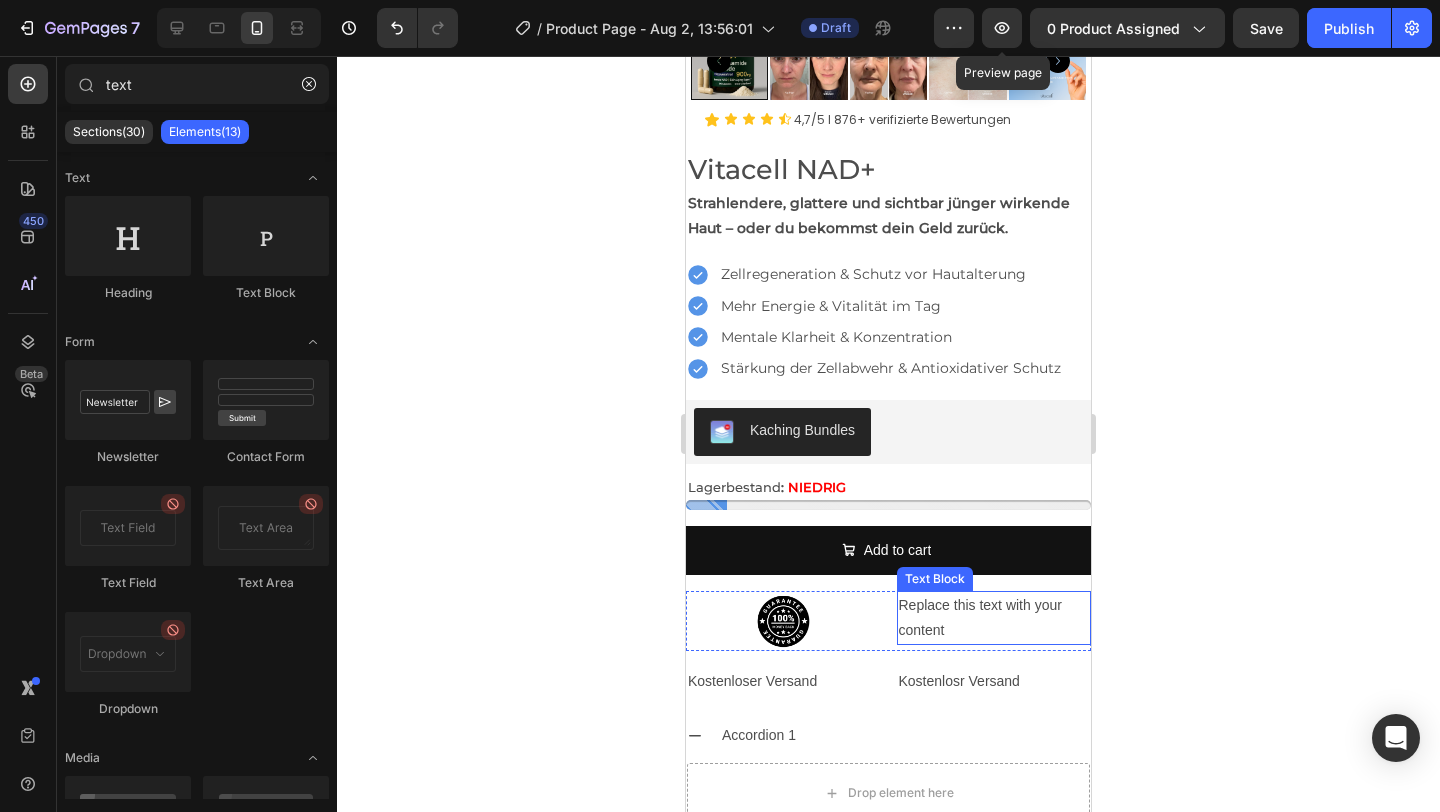 click on "Replace this text with your content" at bounding box center [994, 618] 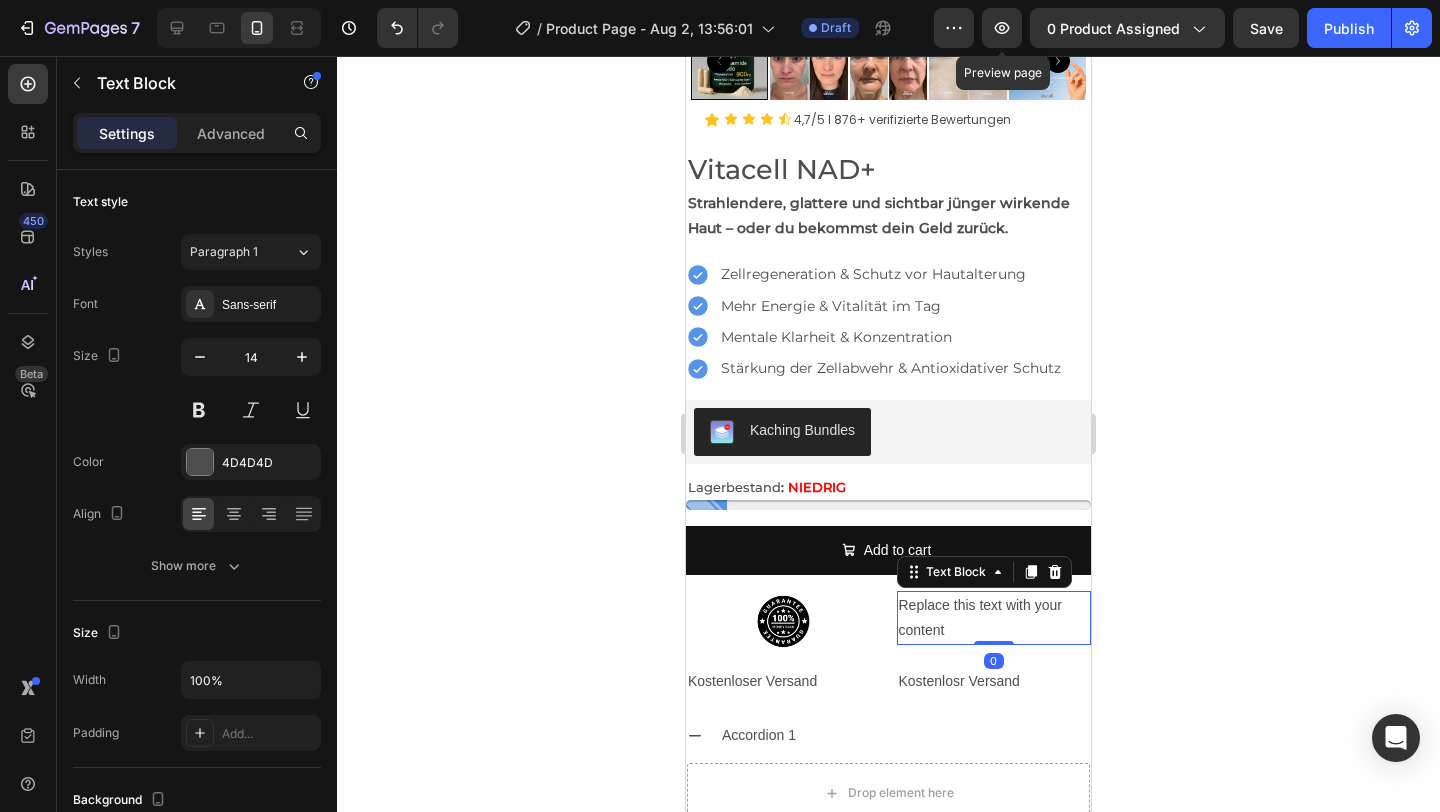 click on "Replace this text with your content" at bounding box center [994, 618] 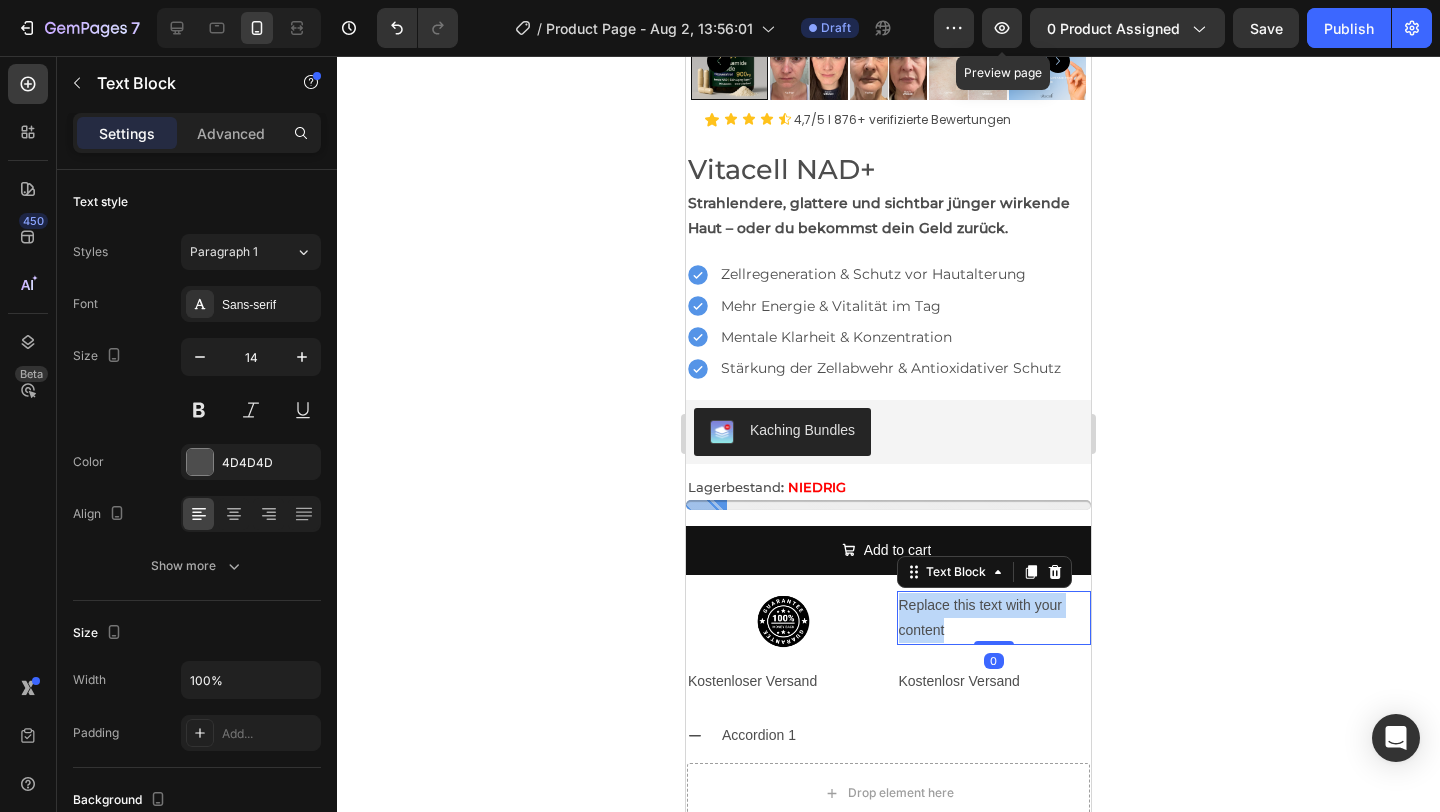 click on "Replace this text with your content" at bounding box center (994, 618) 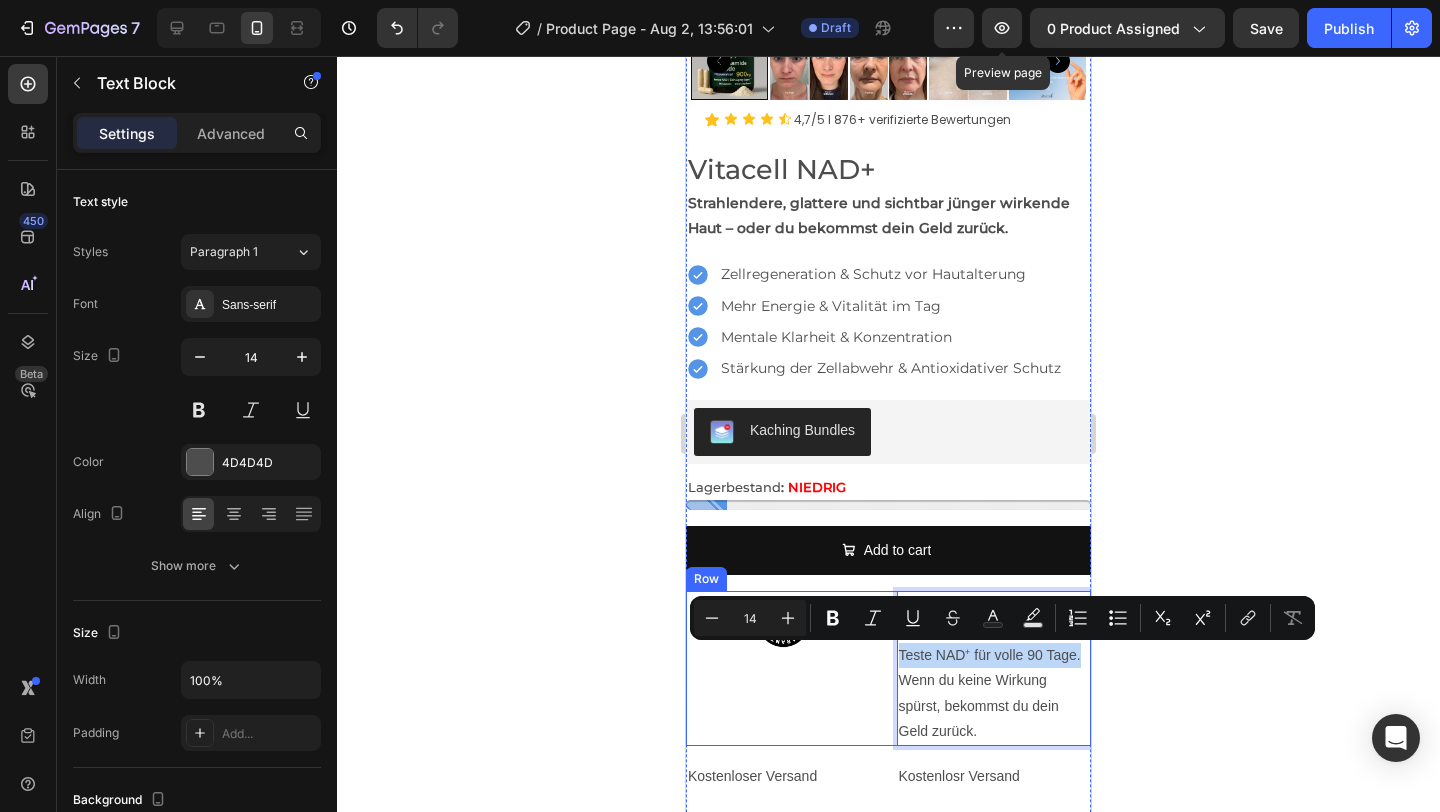 drag, startPoint x: 1081, startPoint y: 658, endPoint x: 894, endPoint y: 657, distance: 187.00267 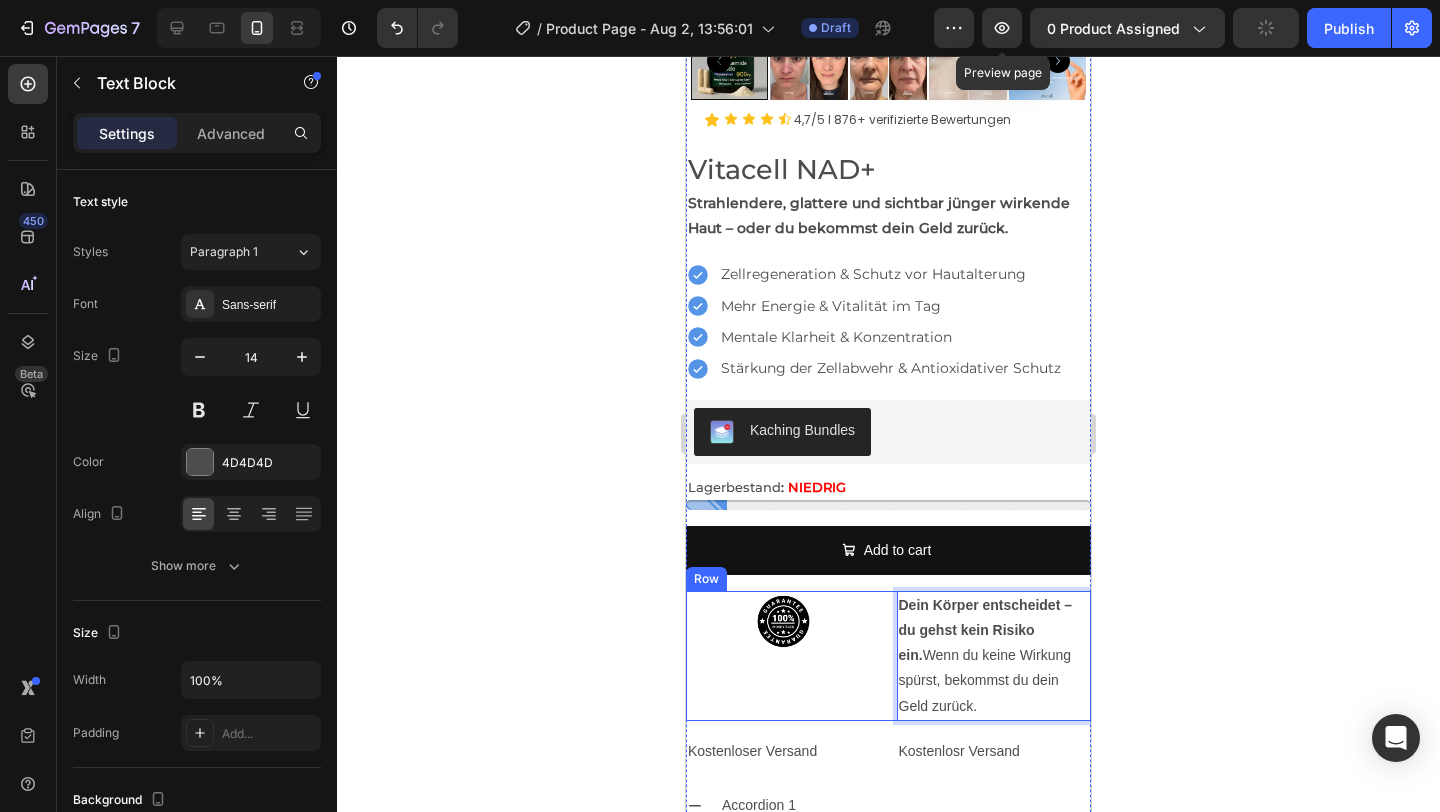 click on "Image Dein Körper entscheidet – du gehst kein Risiko ein.  Wenn du keine Wirkung spürst, bekommst du dein Geld zurück. Text Block   0 Row" at bounding box center (888, 656) 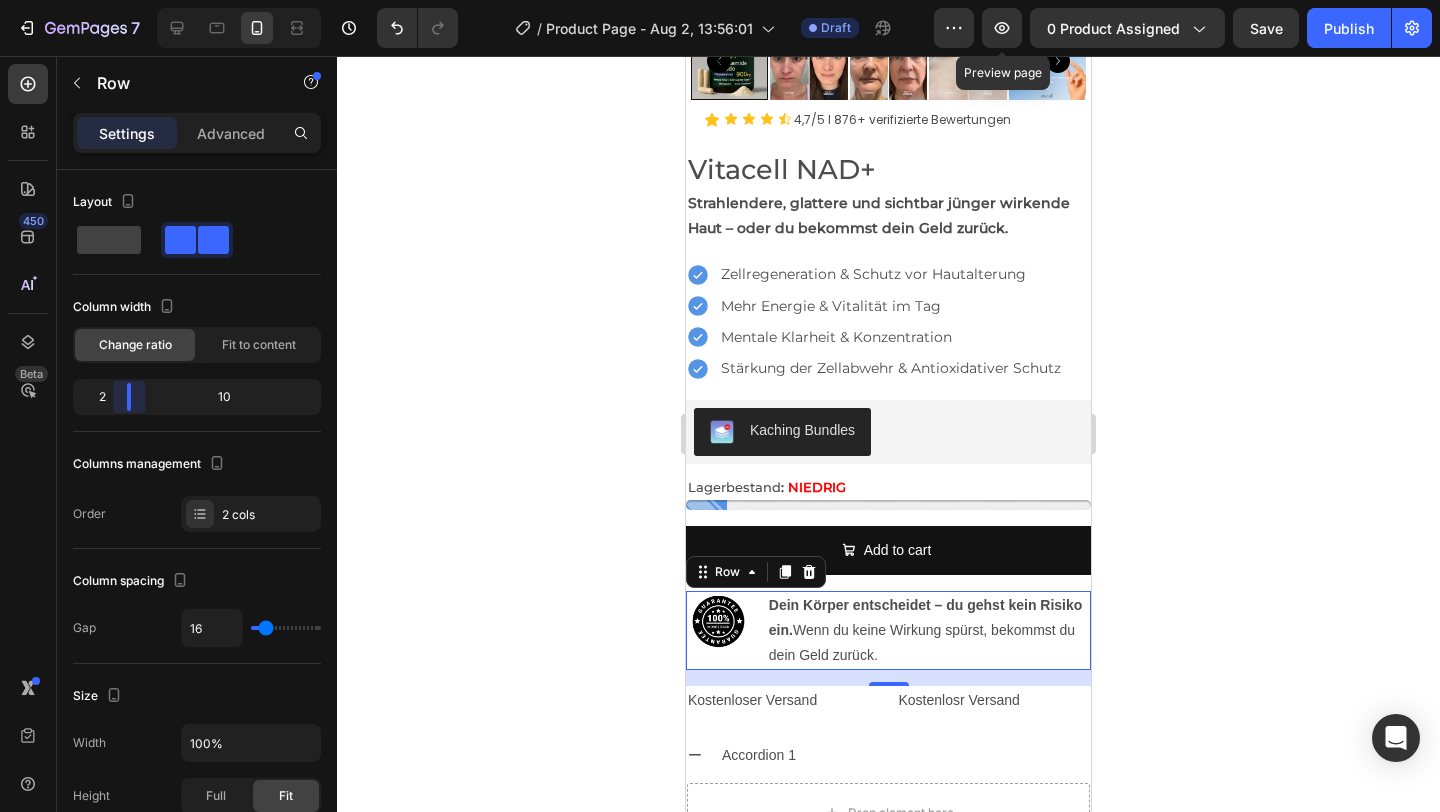 drag, startPoint x: 192, startPoint y: 396, endPoint x: 121, endPoint y: 395, distance: 71.00704 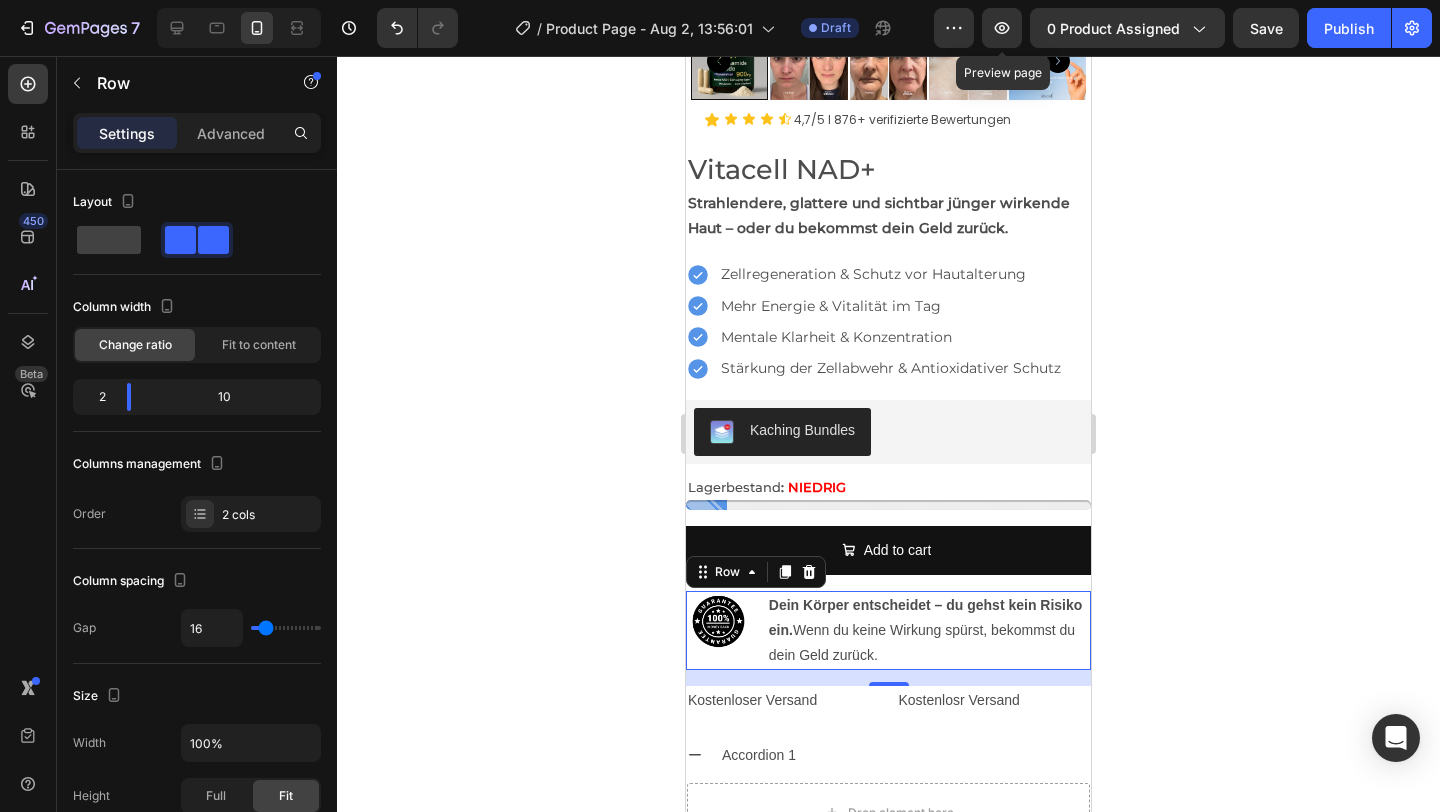 click 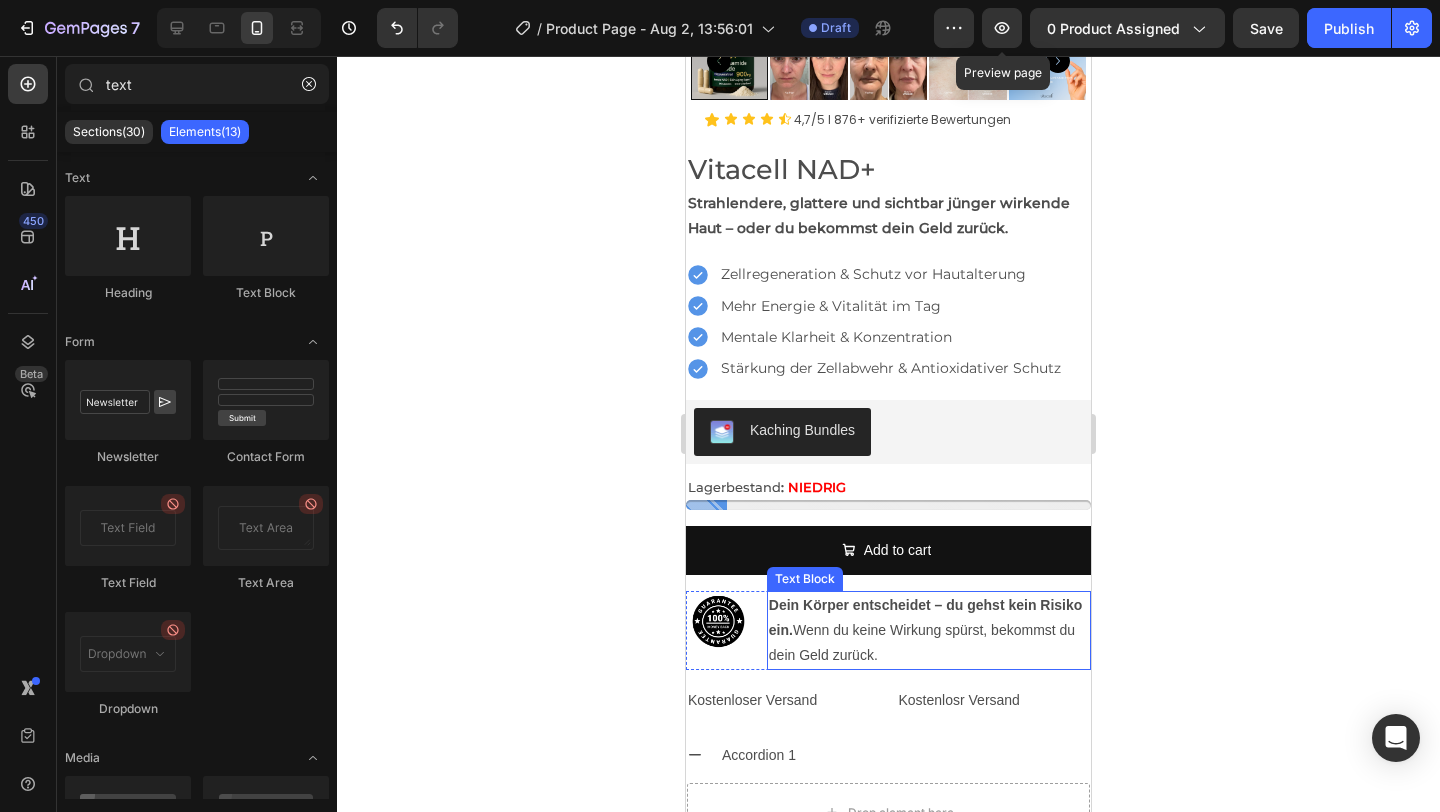 click on "Dein Körper entscheidet – du gehst kein Risiko ein.  Wenn du keine Wirkung spürst, bekommst du dein Geld zurück." at bounding box center [929, 631] 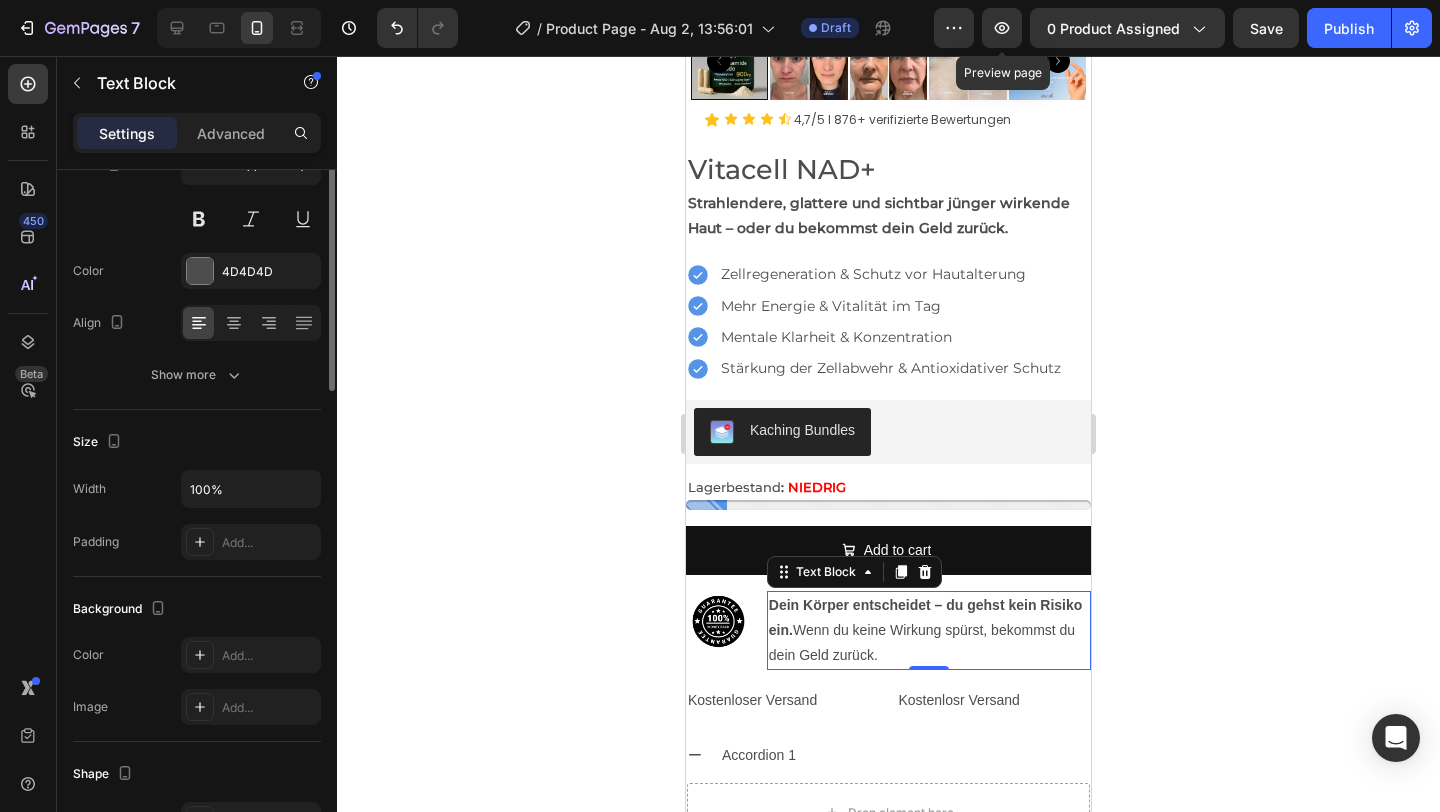 scroll, scrollTop: 0, scrollLeft: 0, axis: both 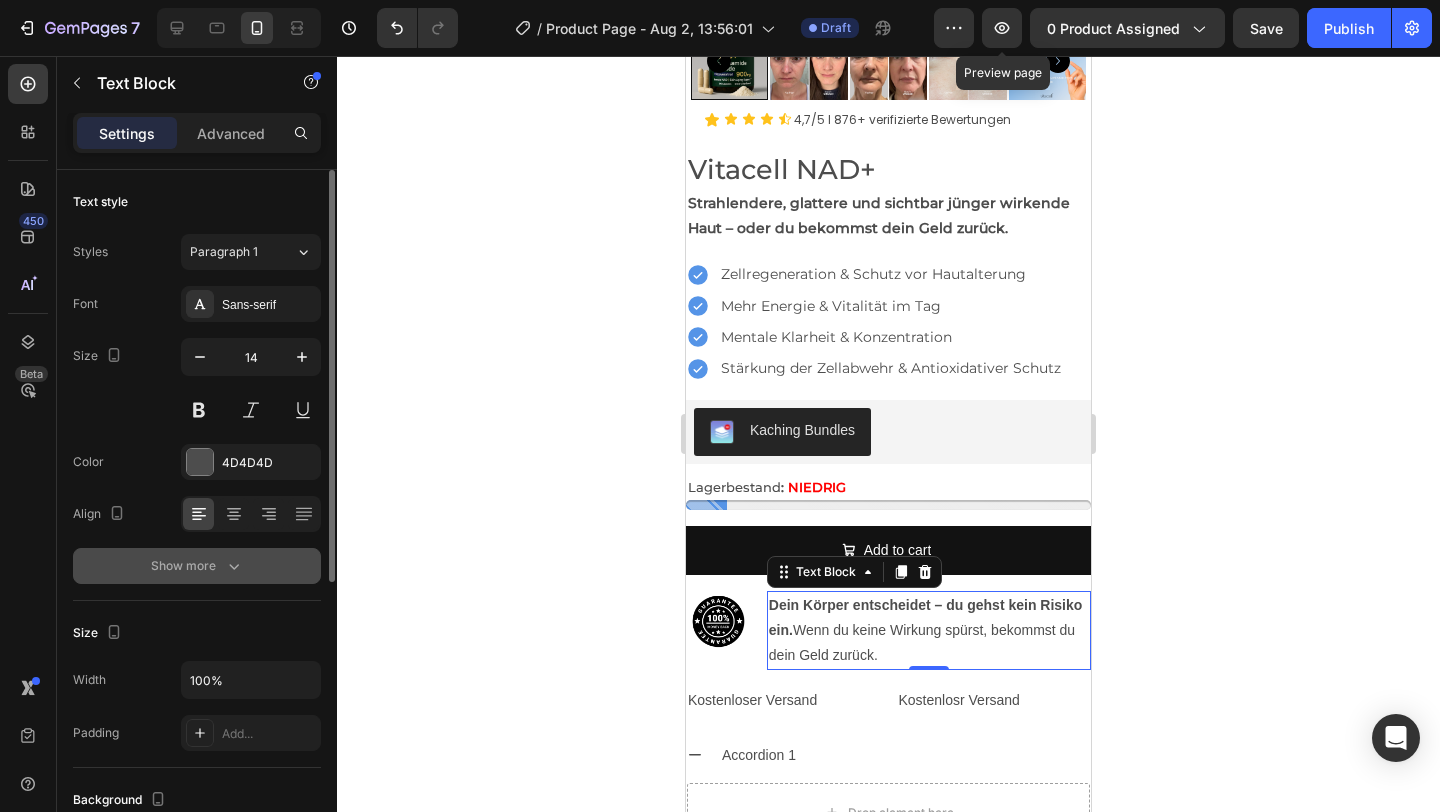 click on "Show more" at bounding box center (197, 566) 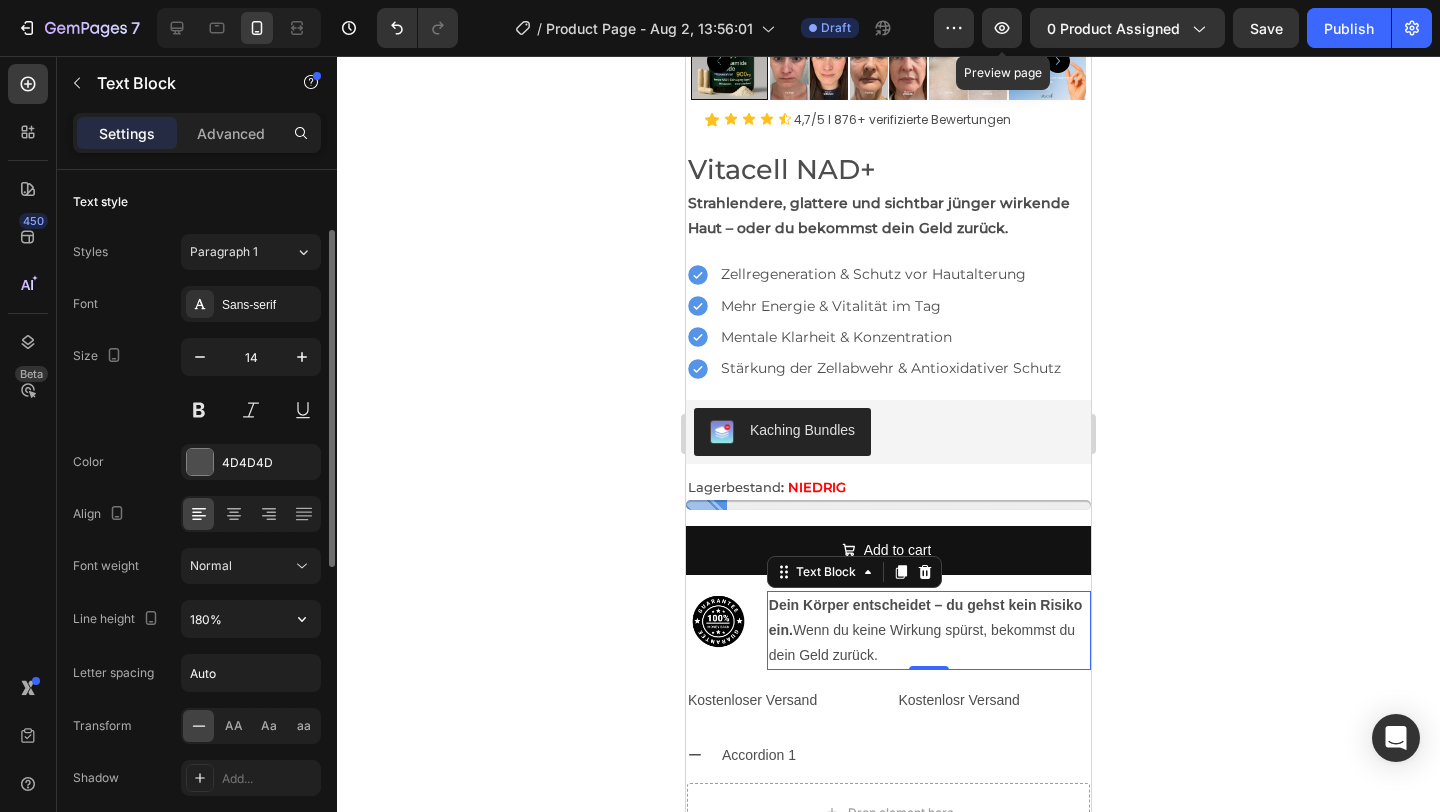 scroll, scrollTop: 178, scrollLeft: 0, axis: vertical 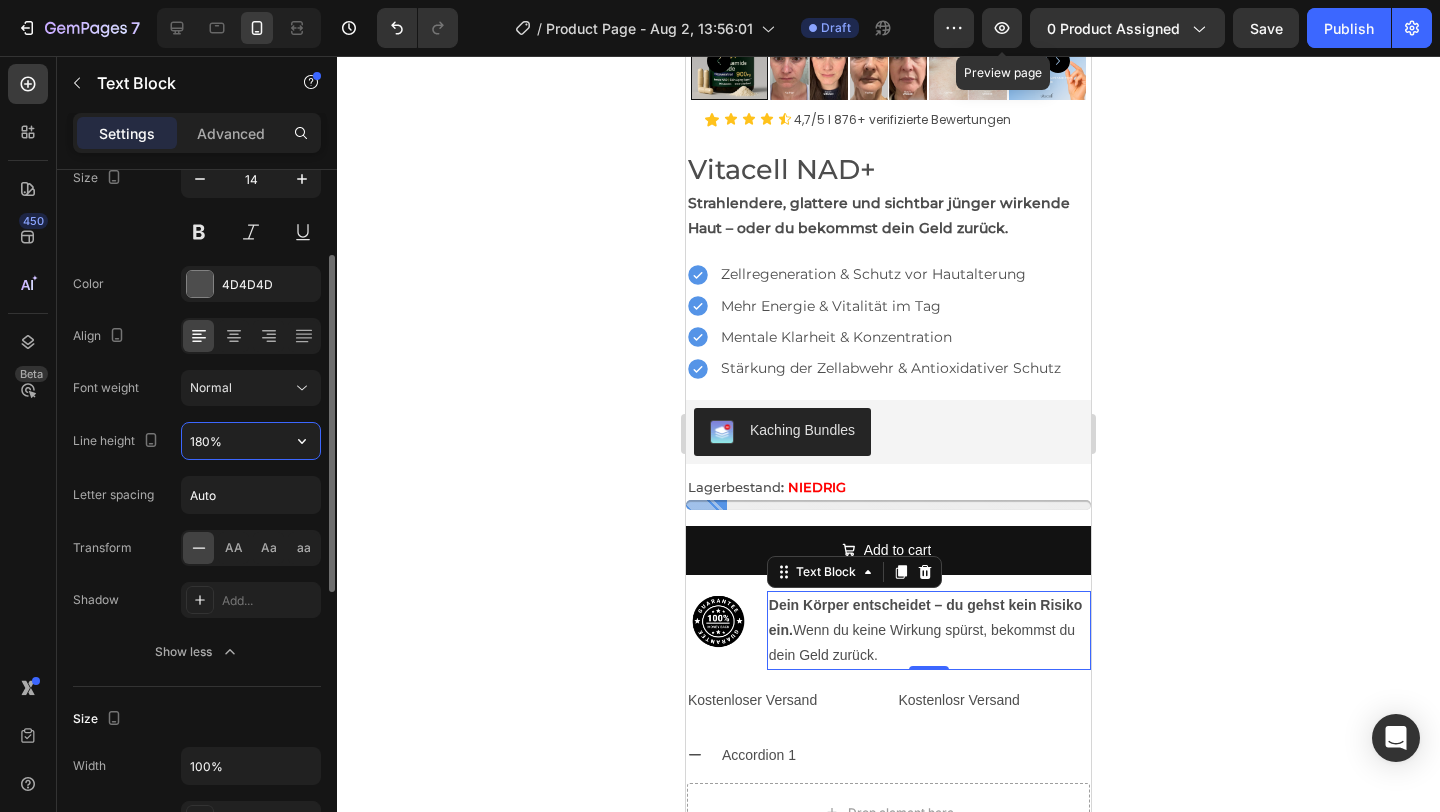 click on "180%" at bounding box center [251, 441] 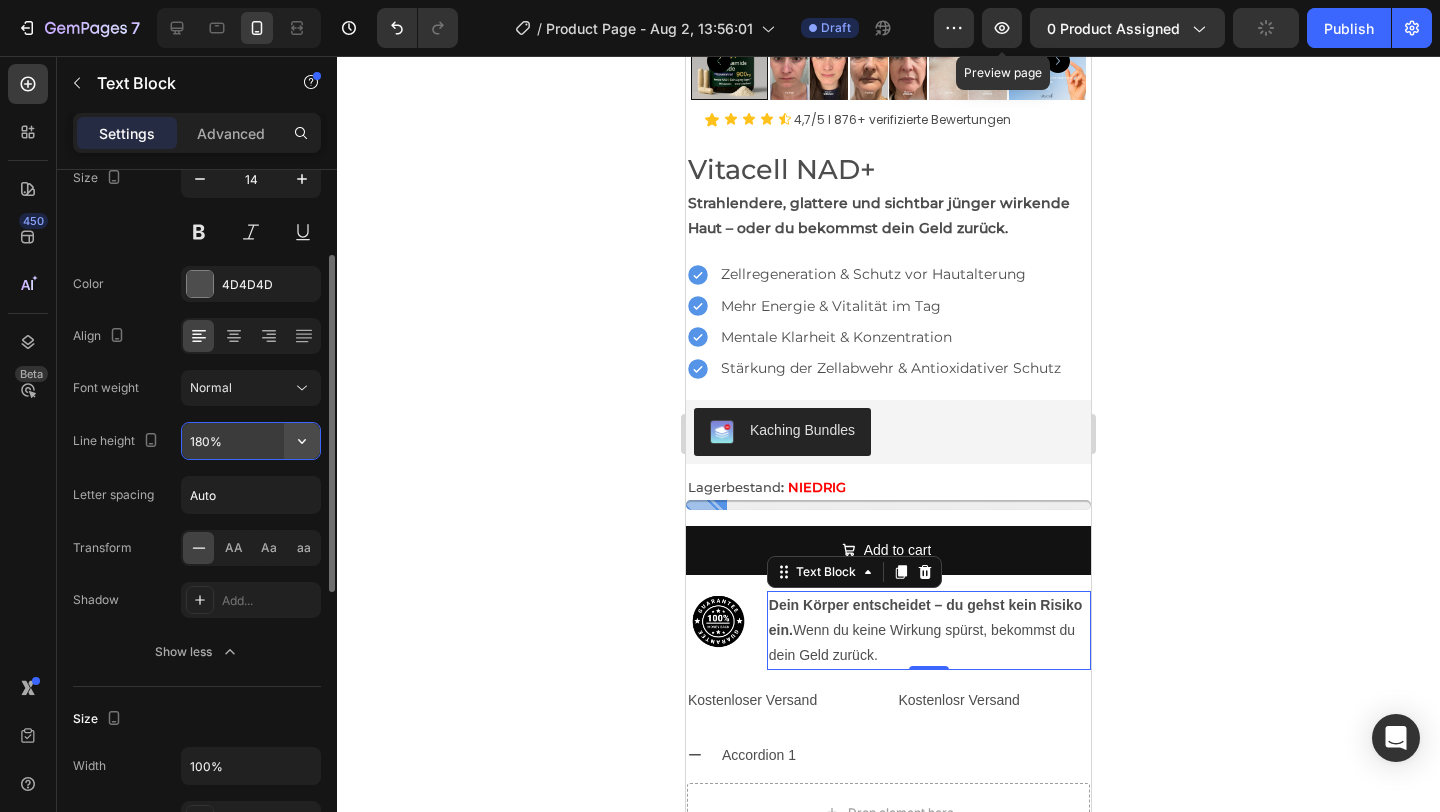 click 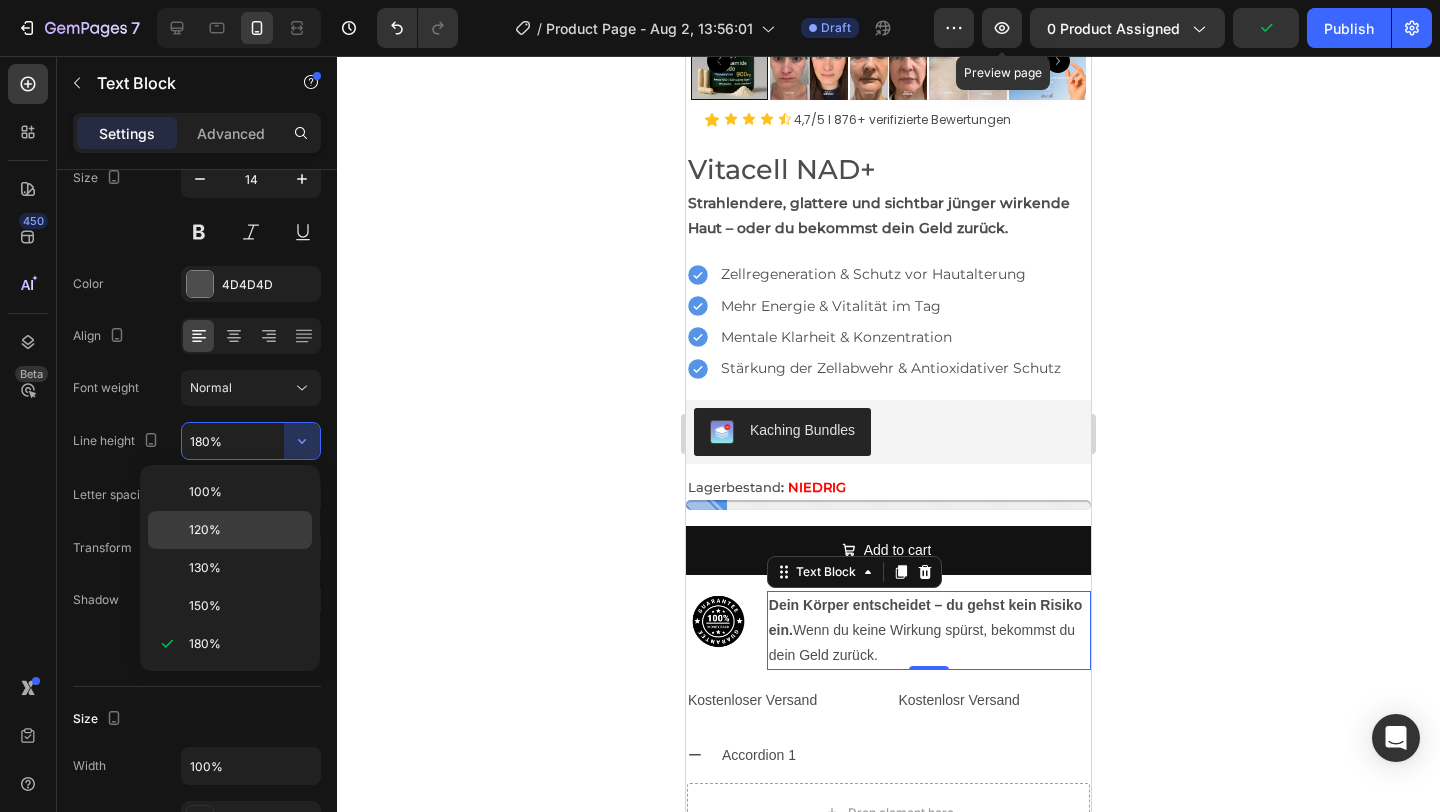 click on "120%" at bounding box center [246, 530] 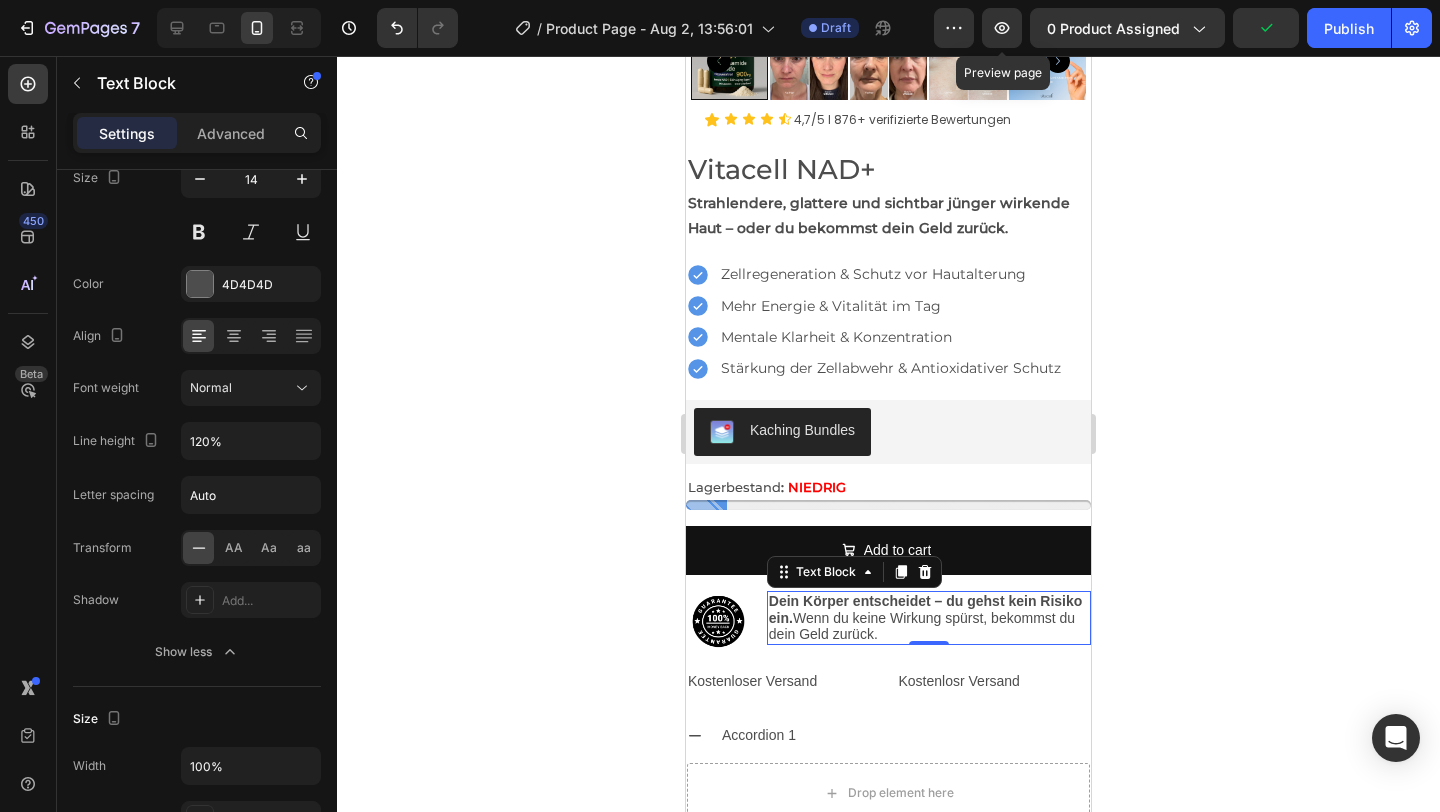 click 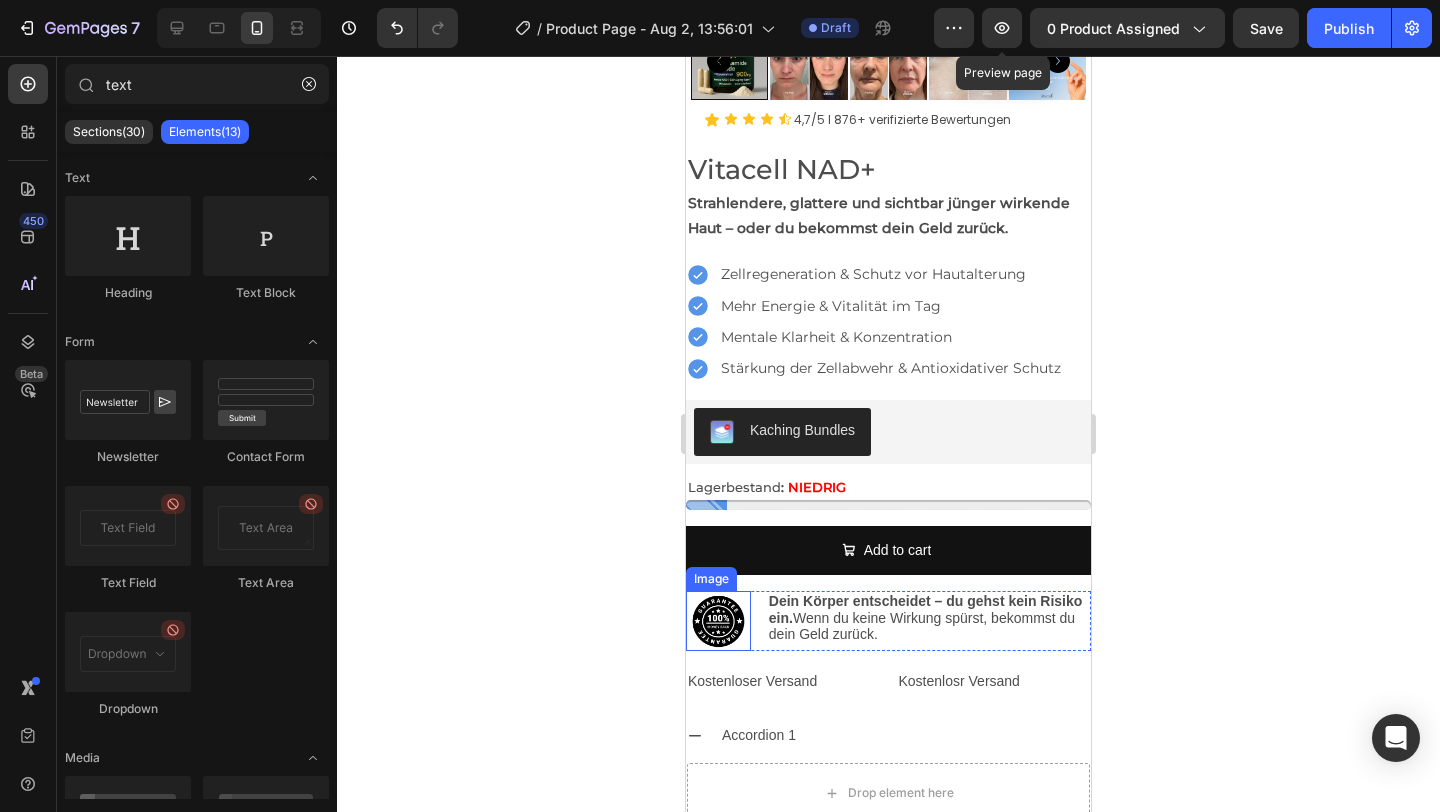 click at bounding box center (718, 621) 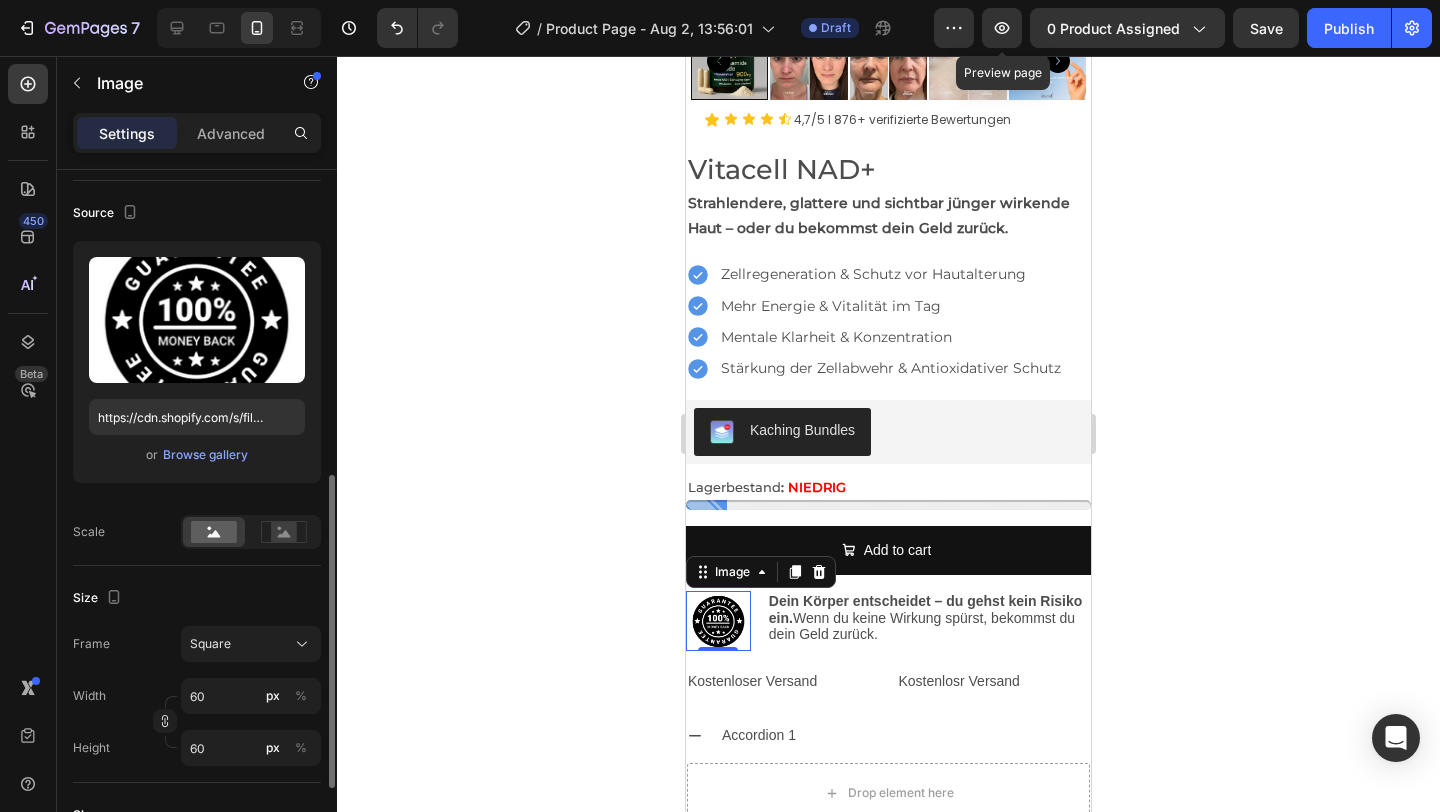 scroll, scrollTop: 325, scrollLeft: 0, axis: vertical 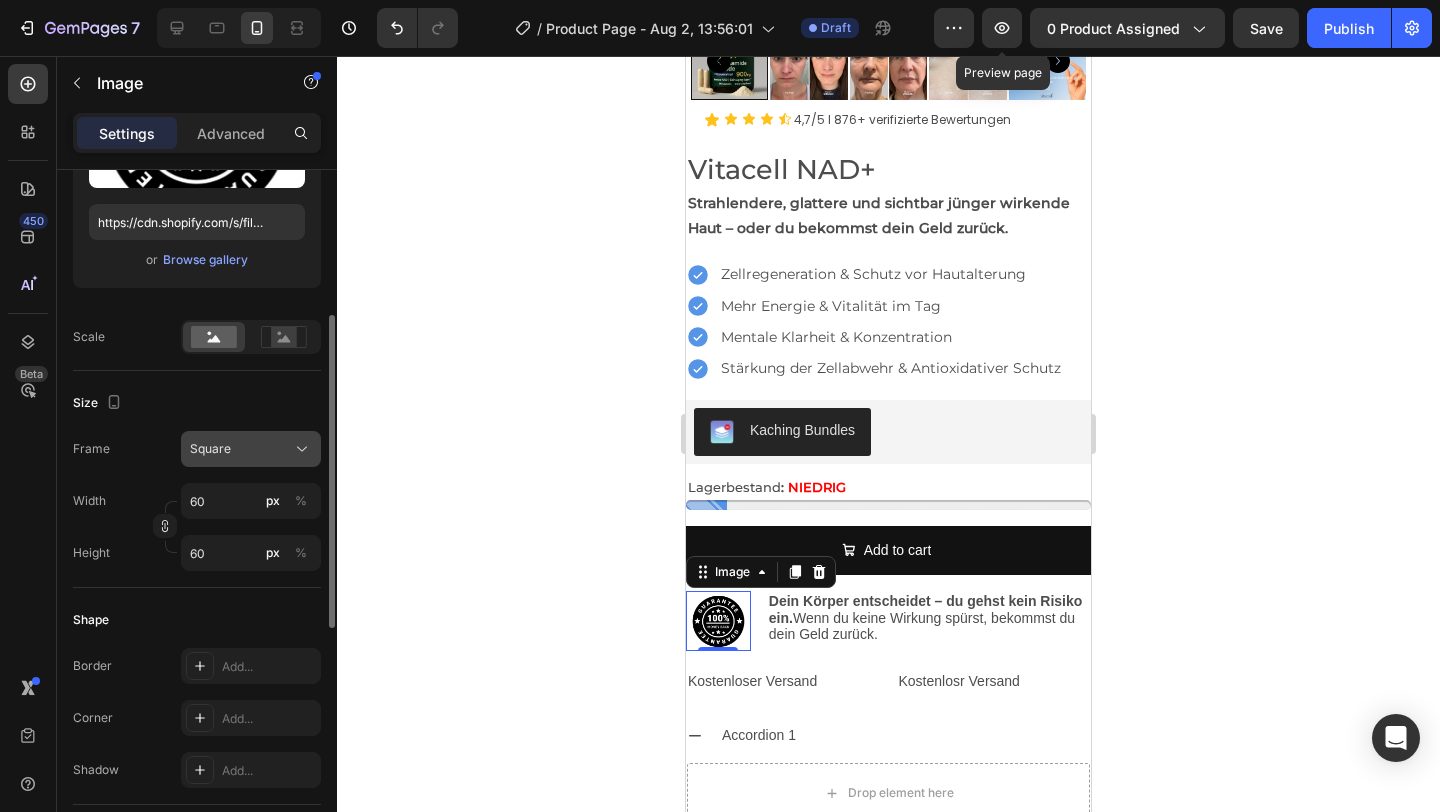 click on "Square" 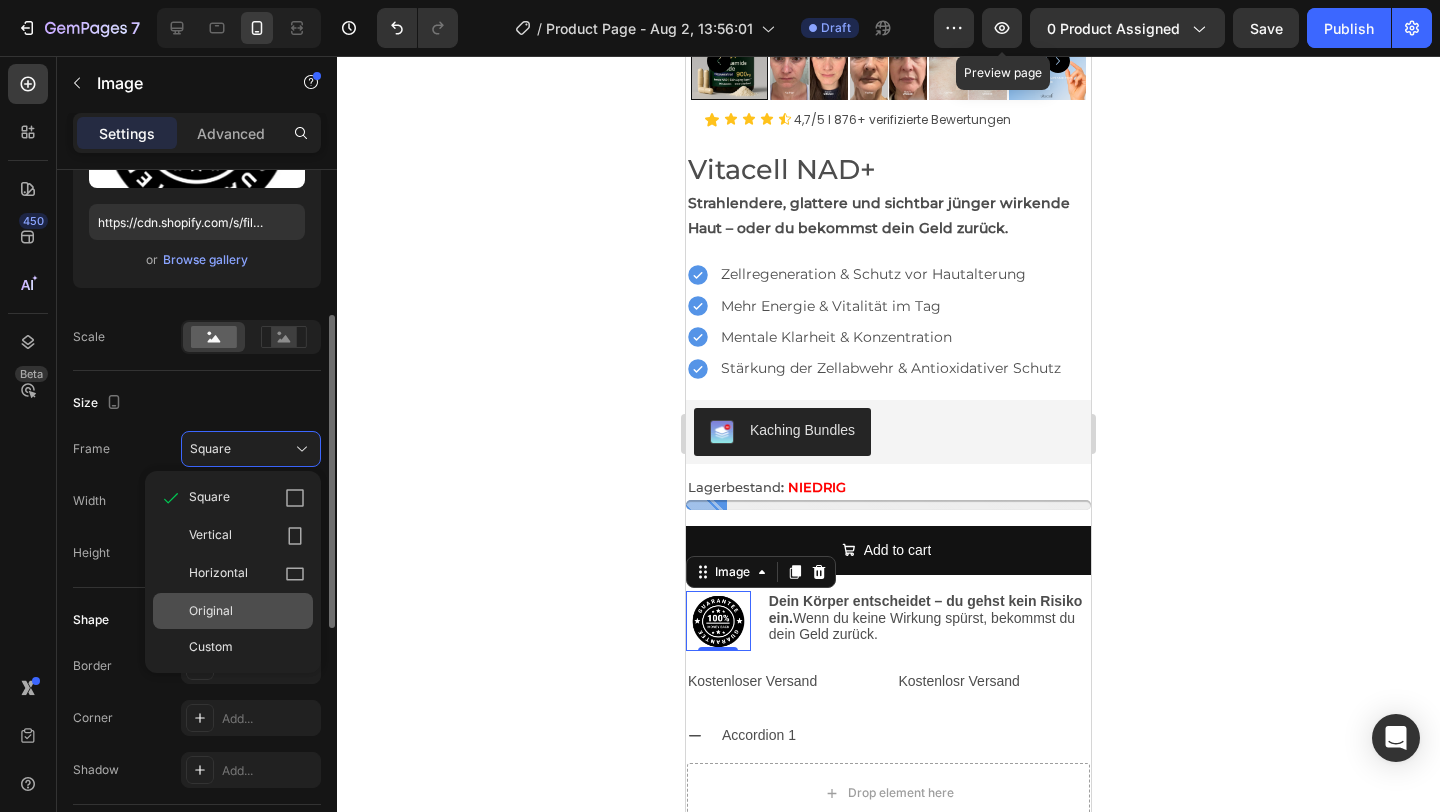 click on "Original" at bounding box center [211, 611] 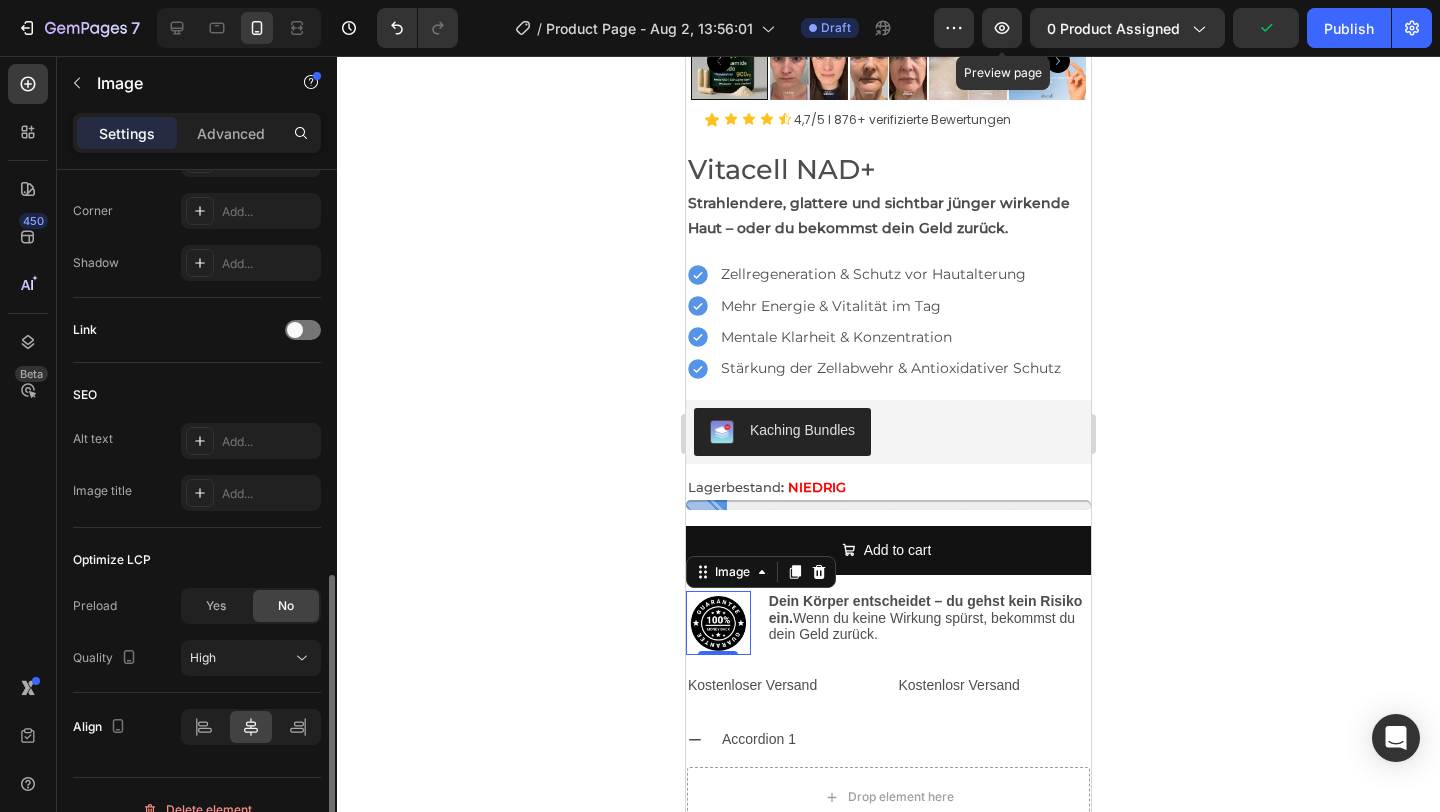 scroll, scrollTop: 811, scrollLeft: 0, axis: vertical 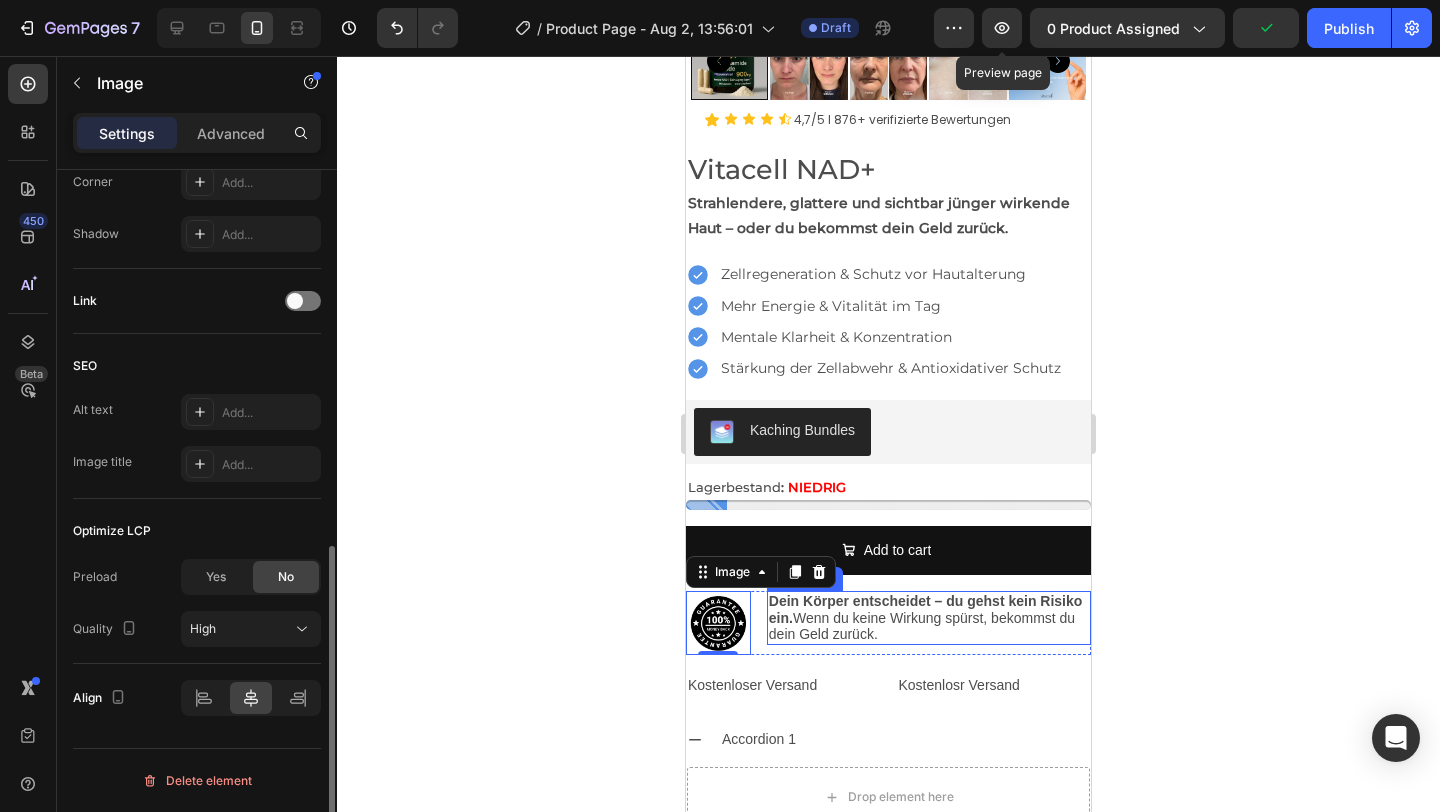 click on "Dein Körper entscheidet – du gehst kein Risiko ein." at bounding box center (926, 609) 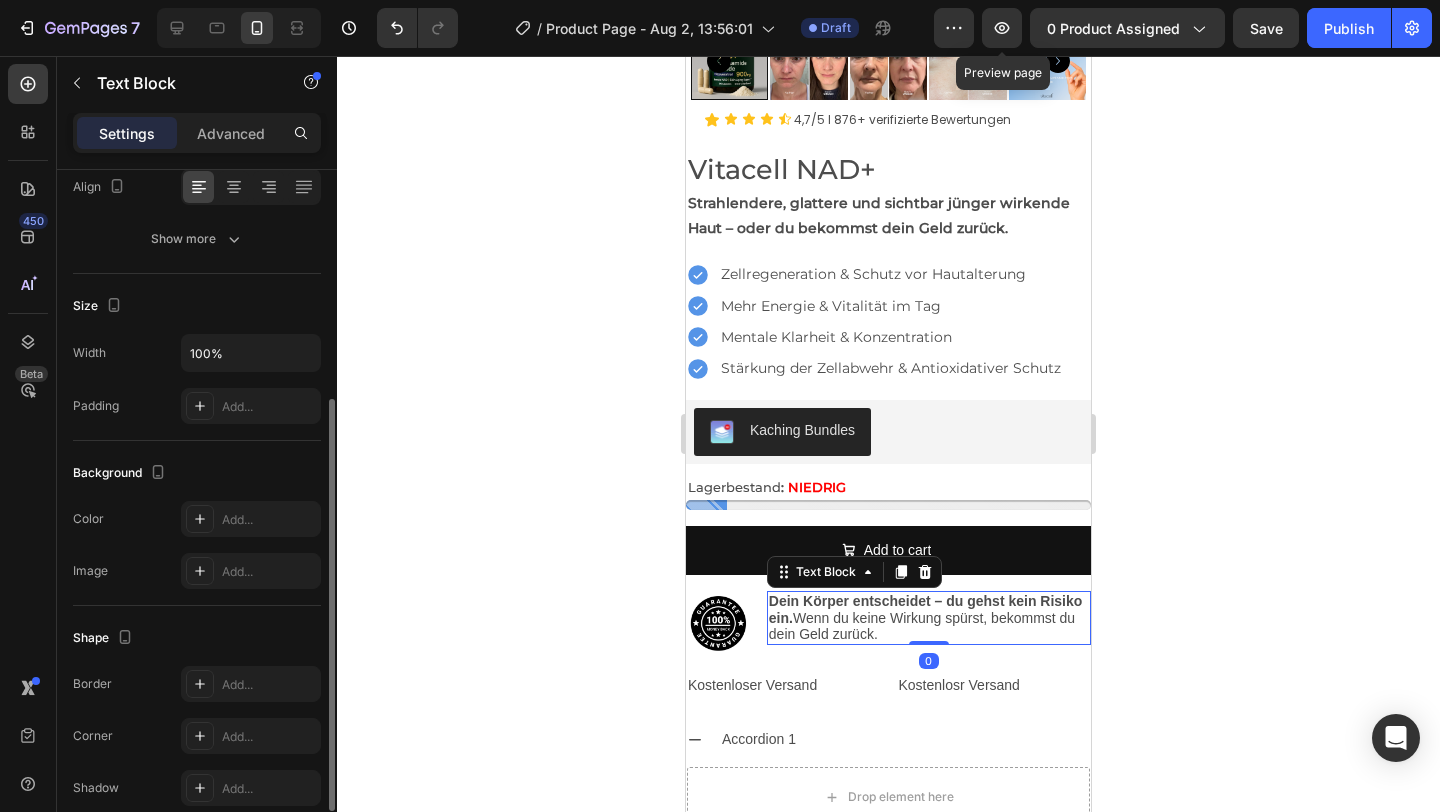 scroll, scrollTop: 486, scrollLeft: 0, axis: vertical 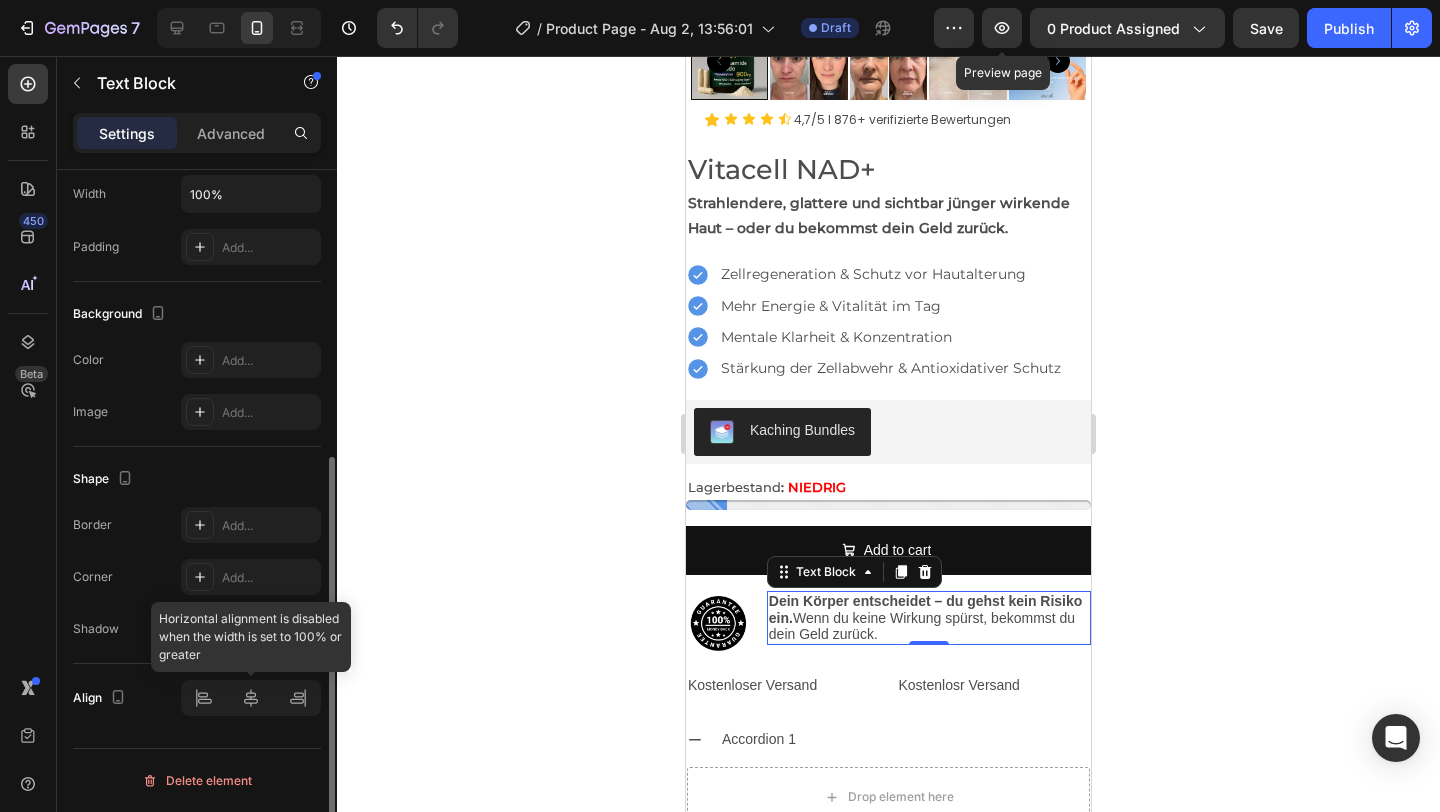 click 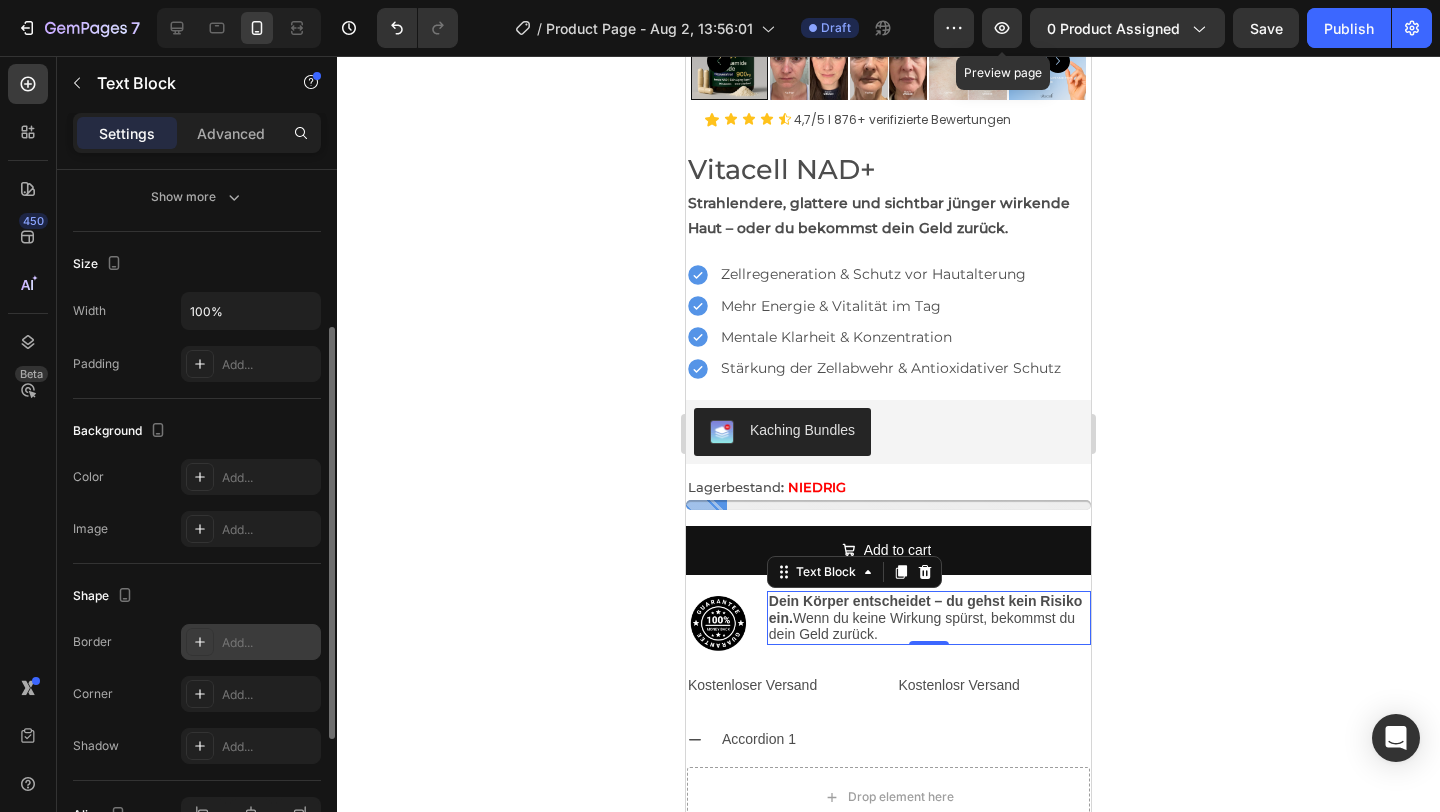 scroll, scrollTop: 174, scrollLeft: 0, axis: vertical 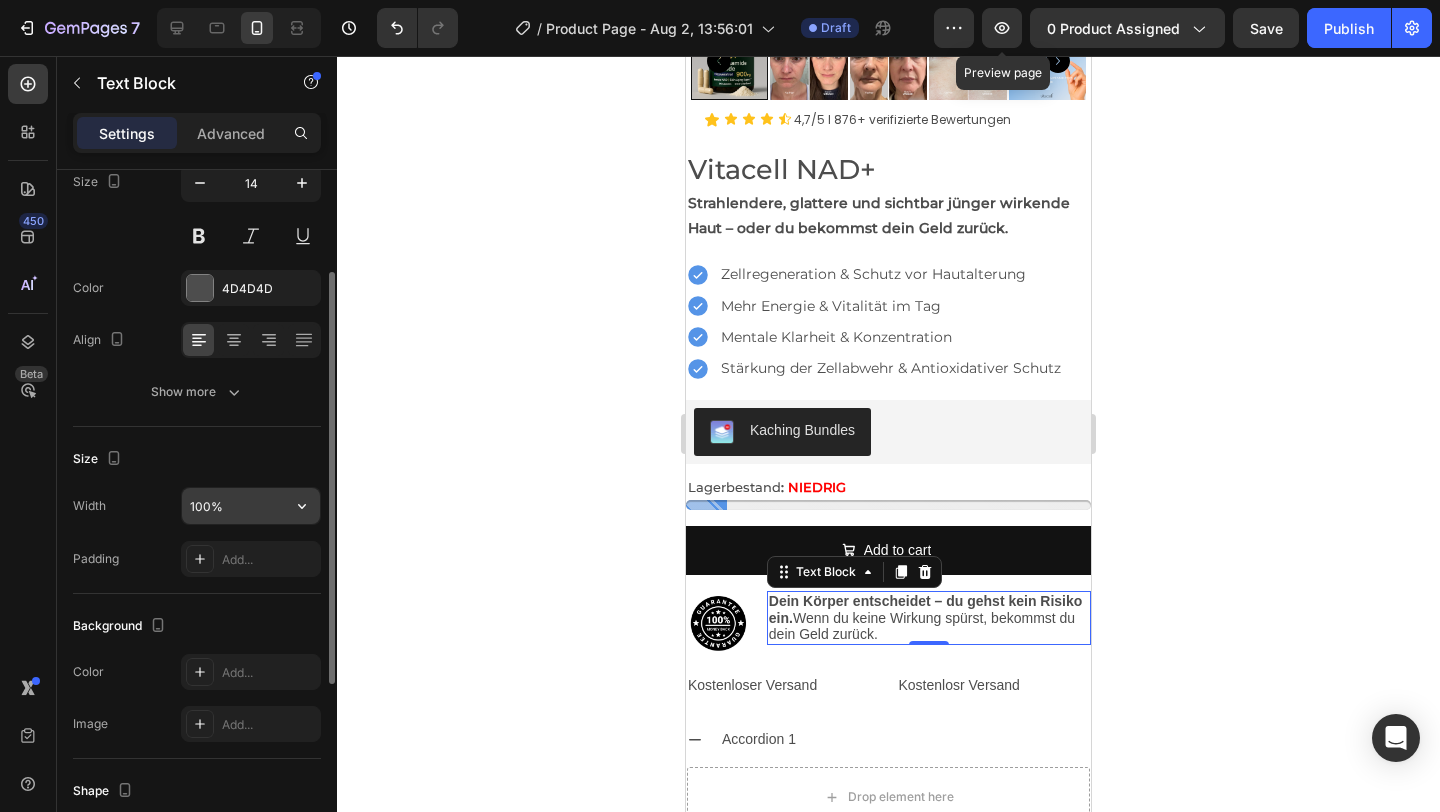 click on "100%" at bounding box center [251, 506] 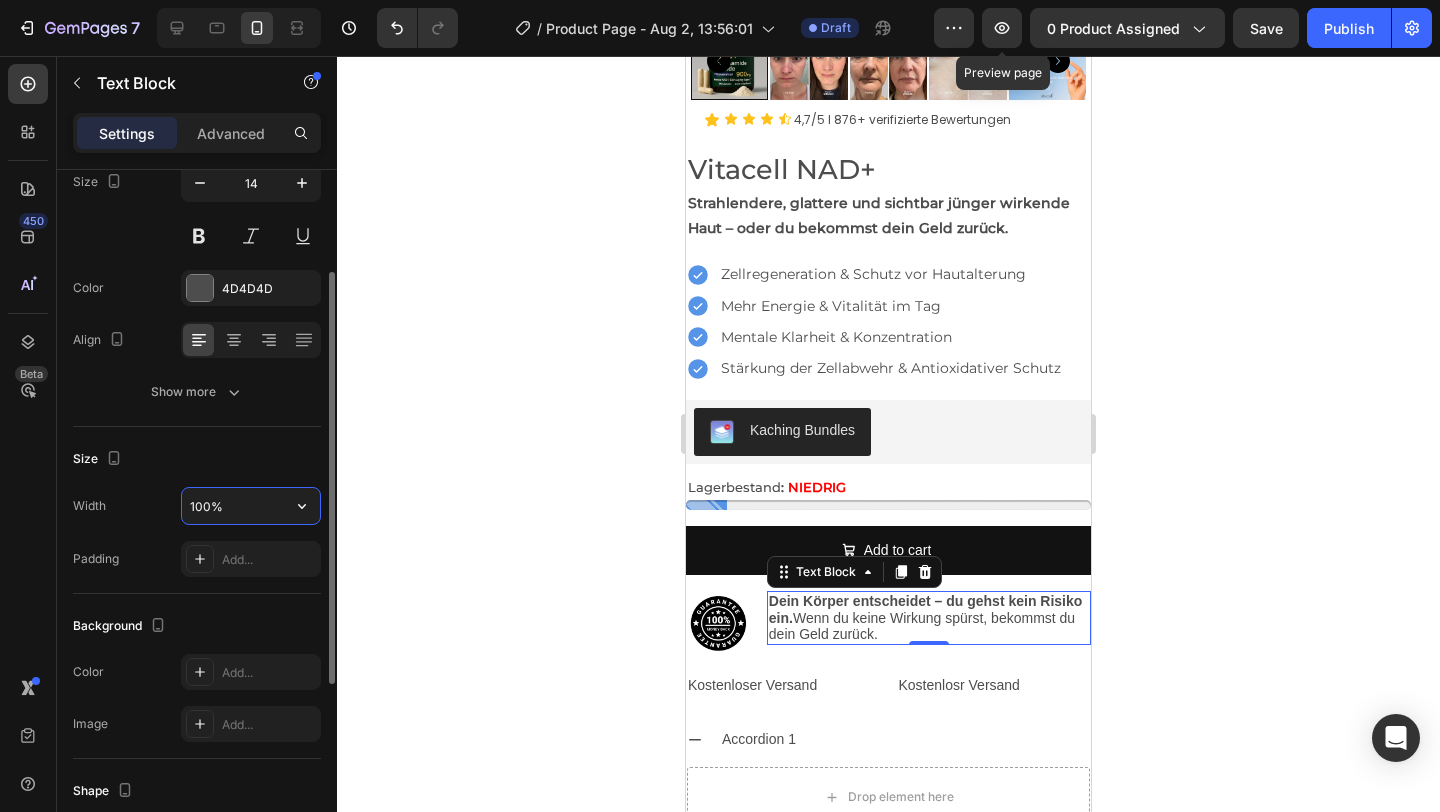click on "100%" at bounding box center (251, 506) 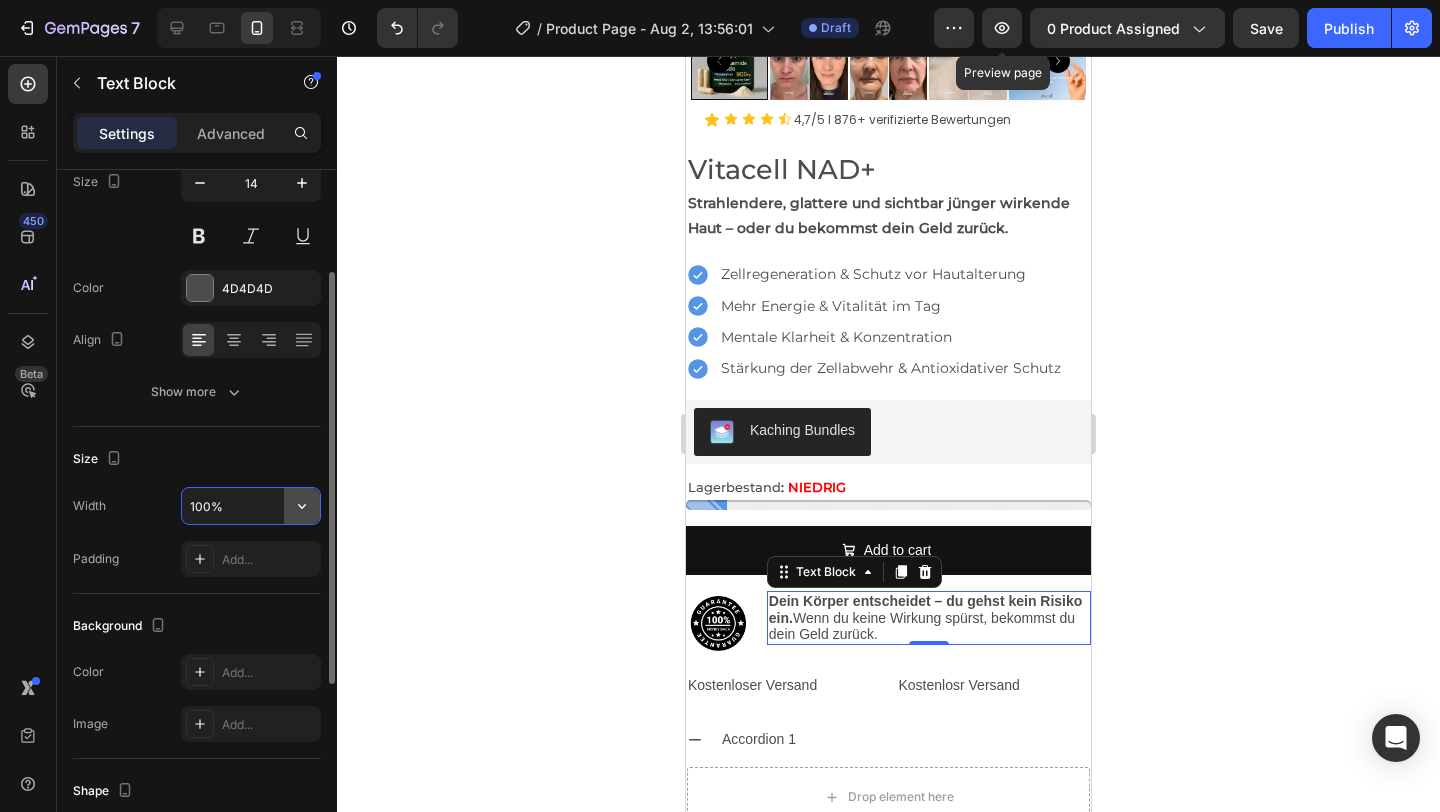 click 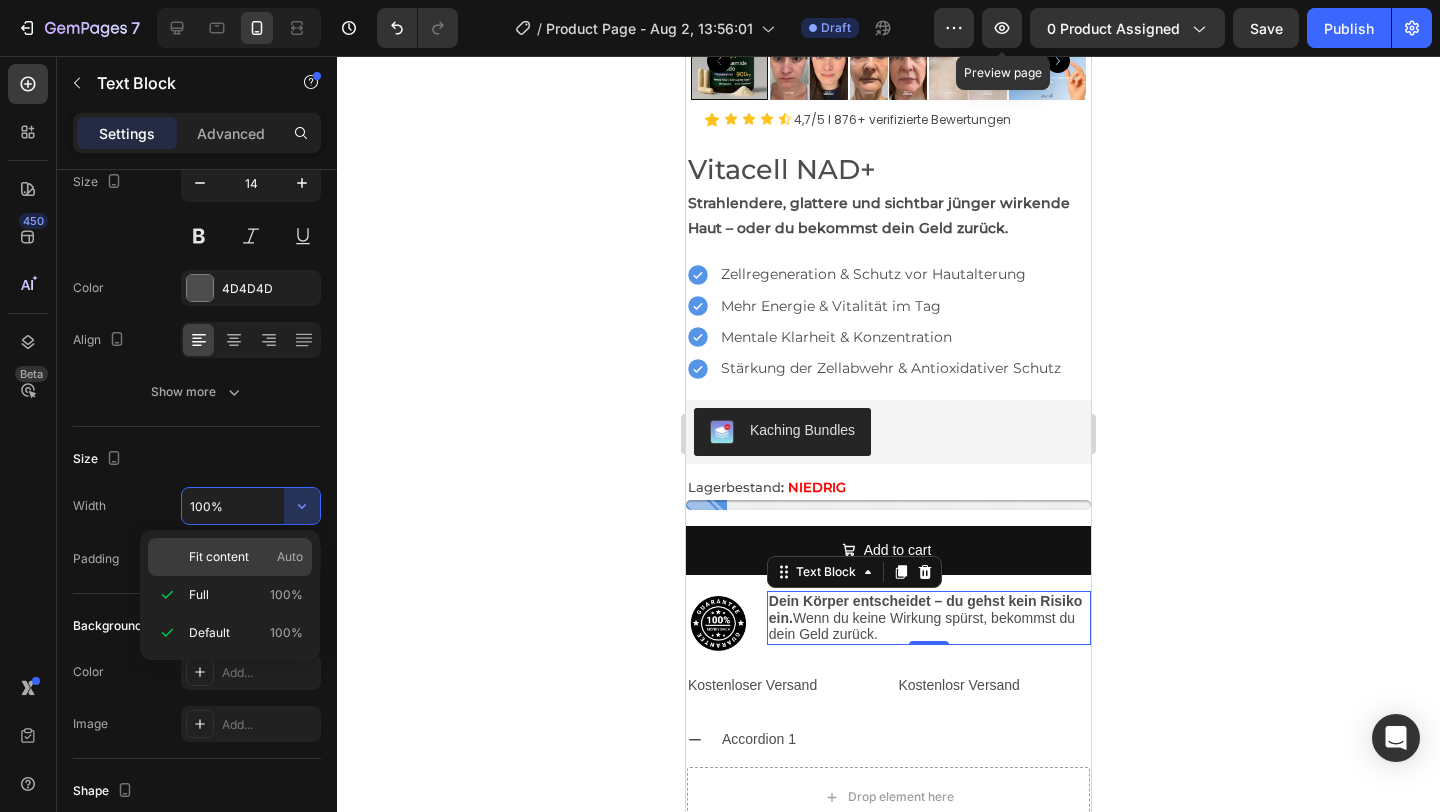 click on "Fit content" at bounding box center (219, 557) 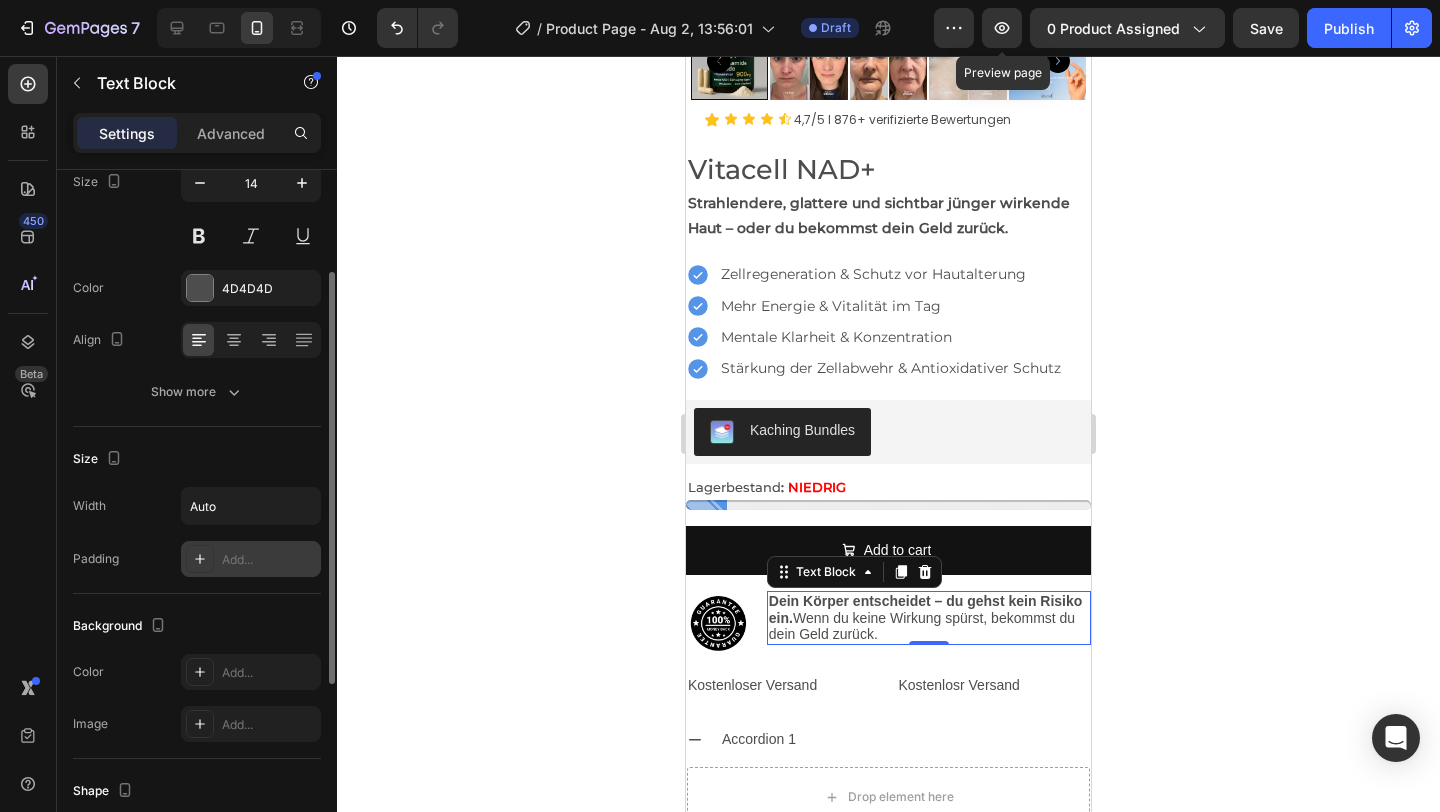 scroll, scrollTop: 486, scrollLeft: 0, axis: vertical 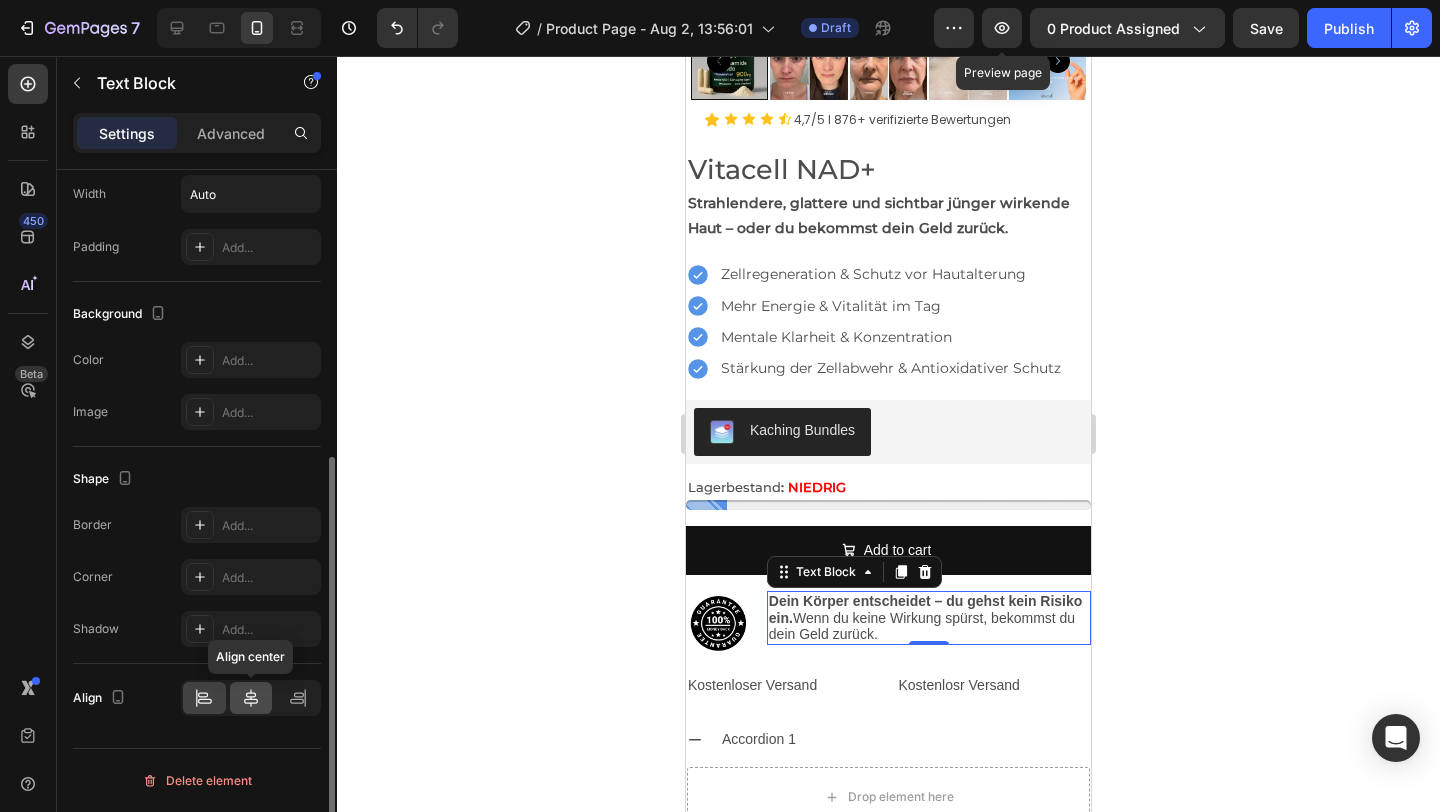 click 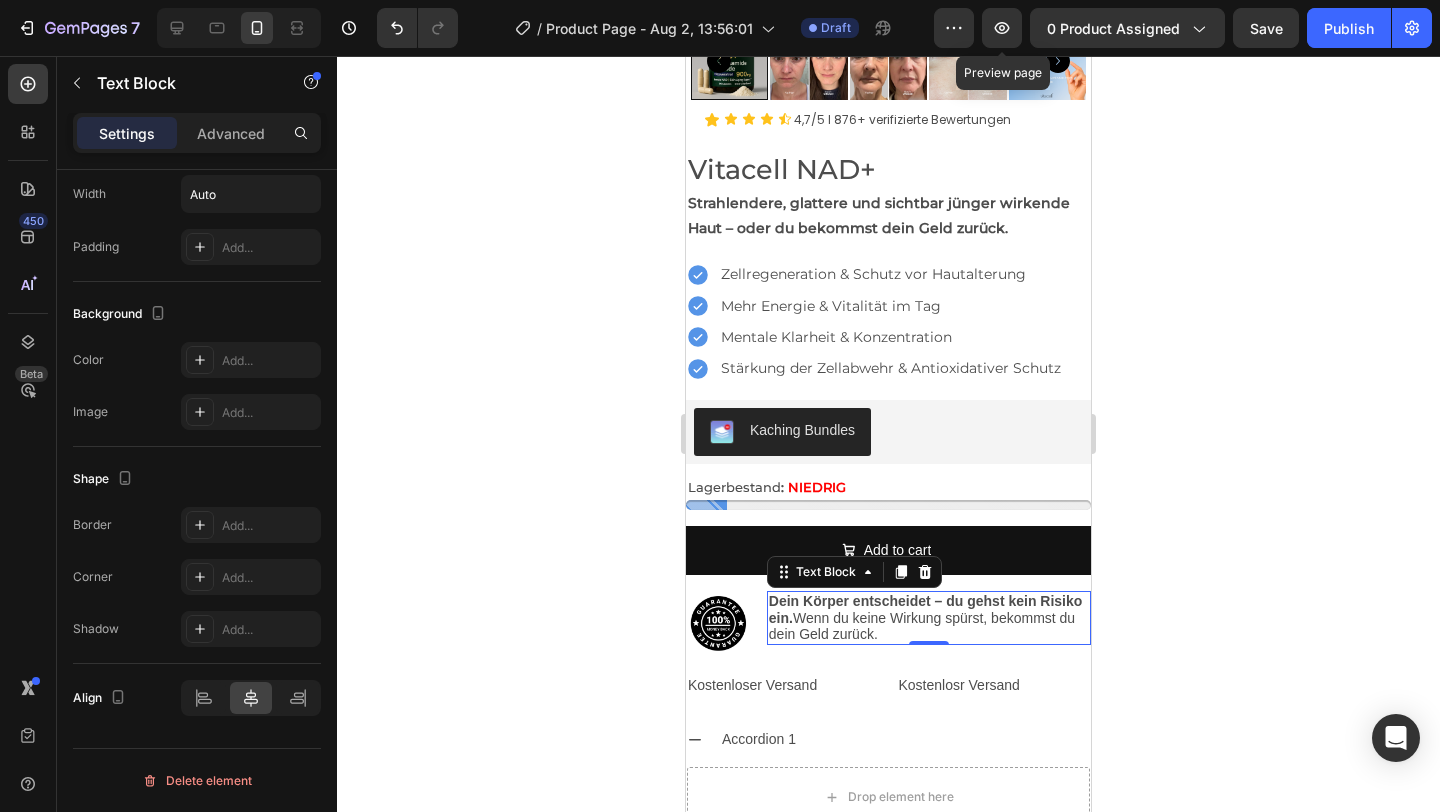 click 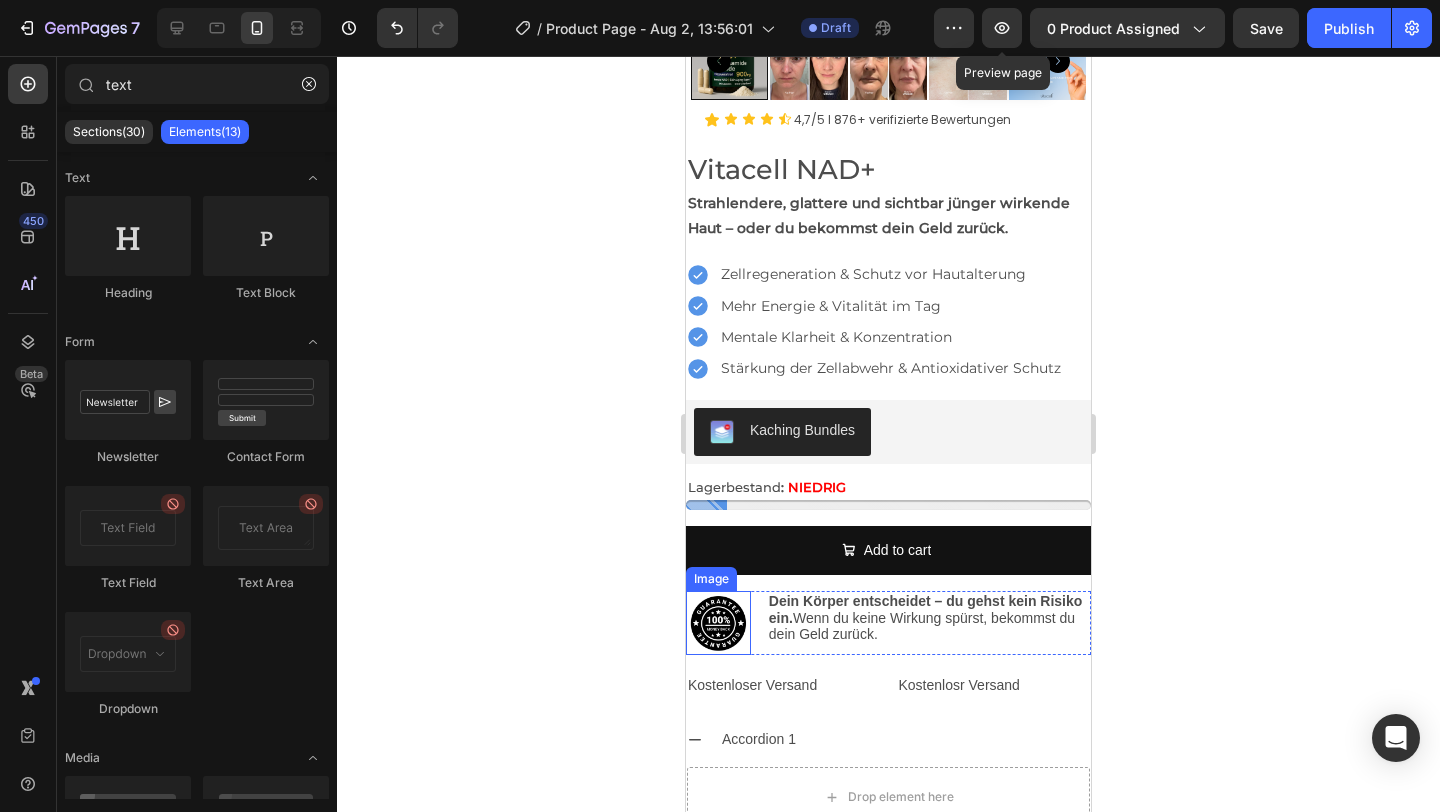 click at bounding box center (718, 623) 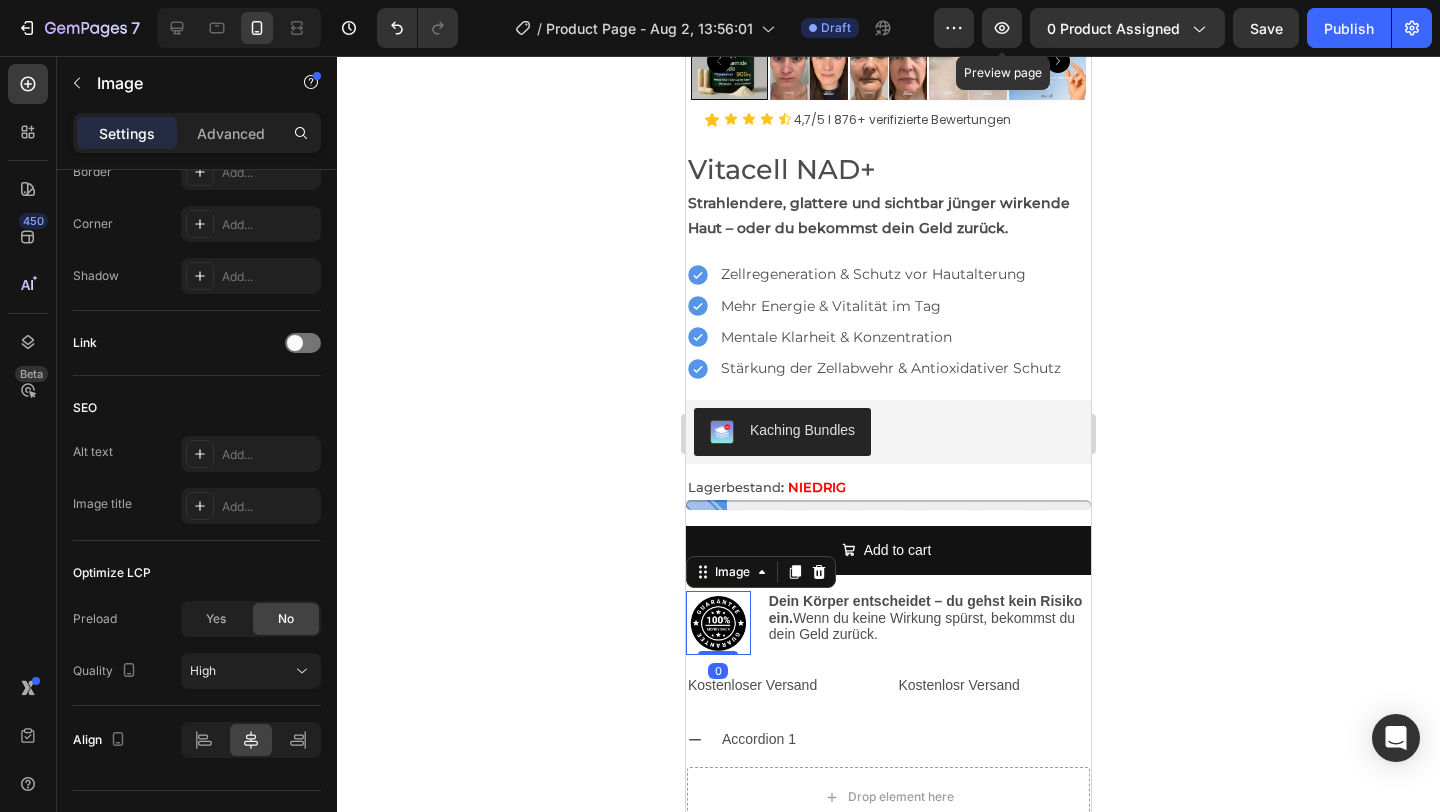 scroll, scrollTop: 811, scrollLeft: 0, axis: vertical 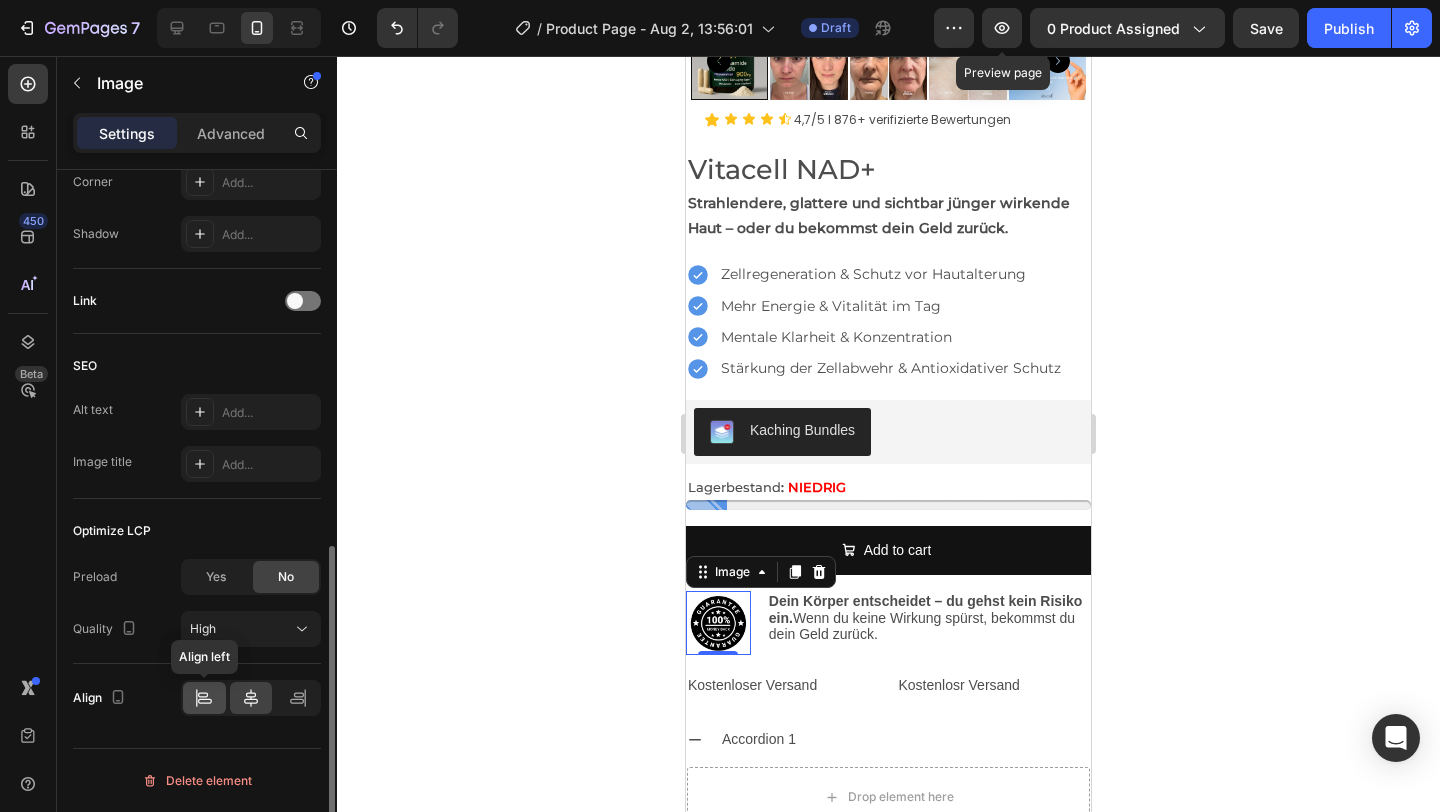 click 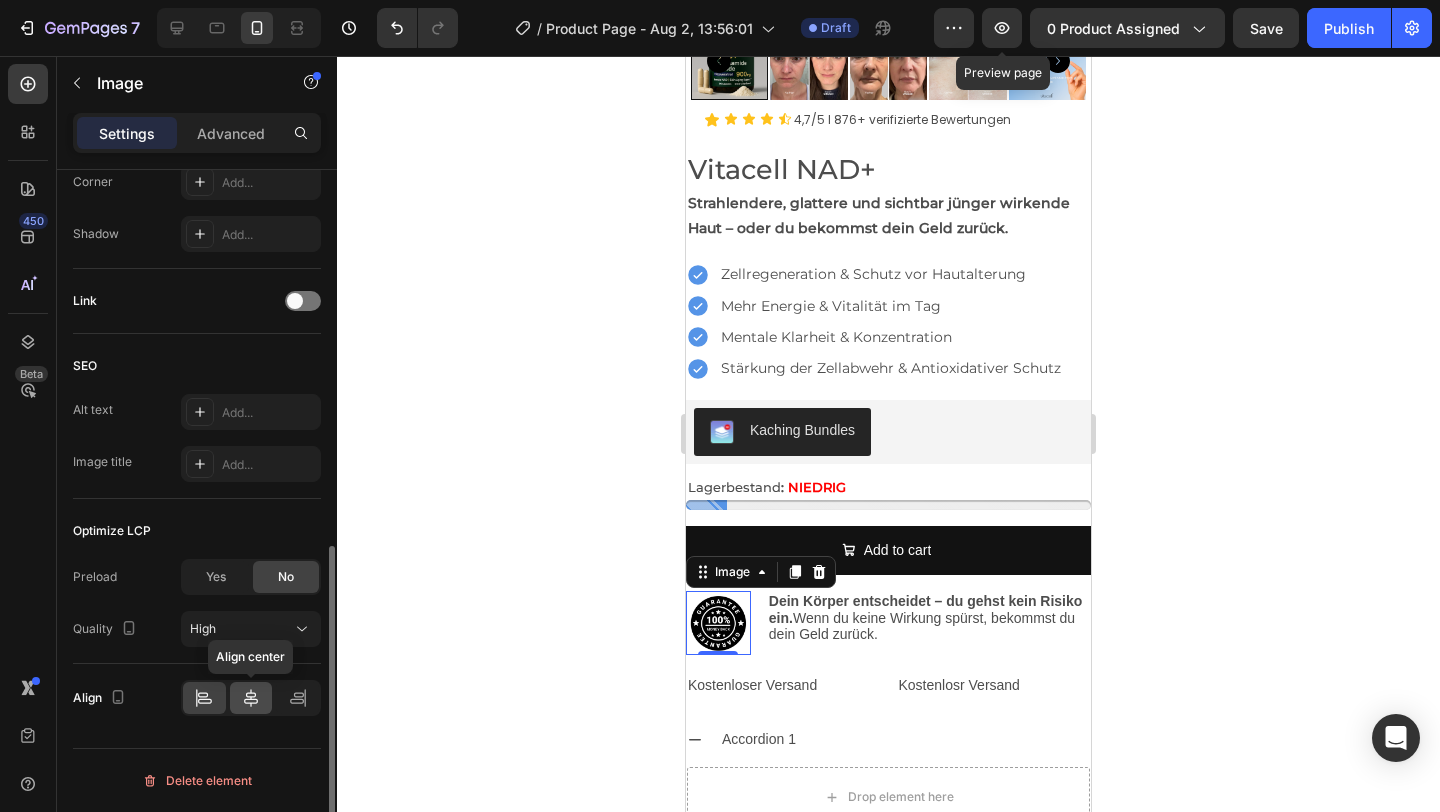 click 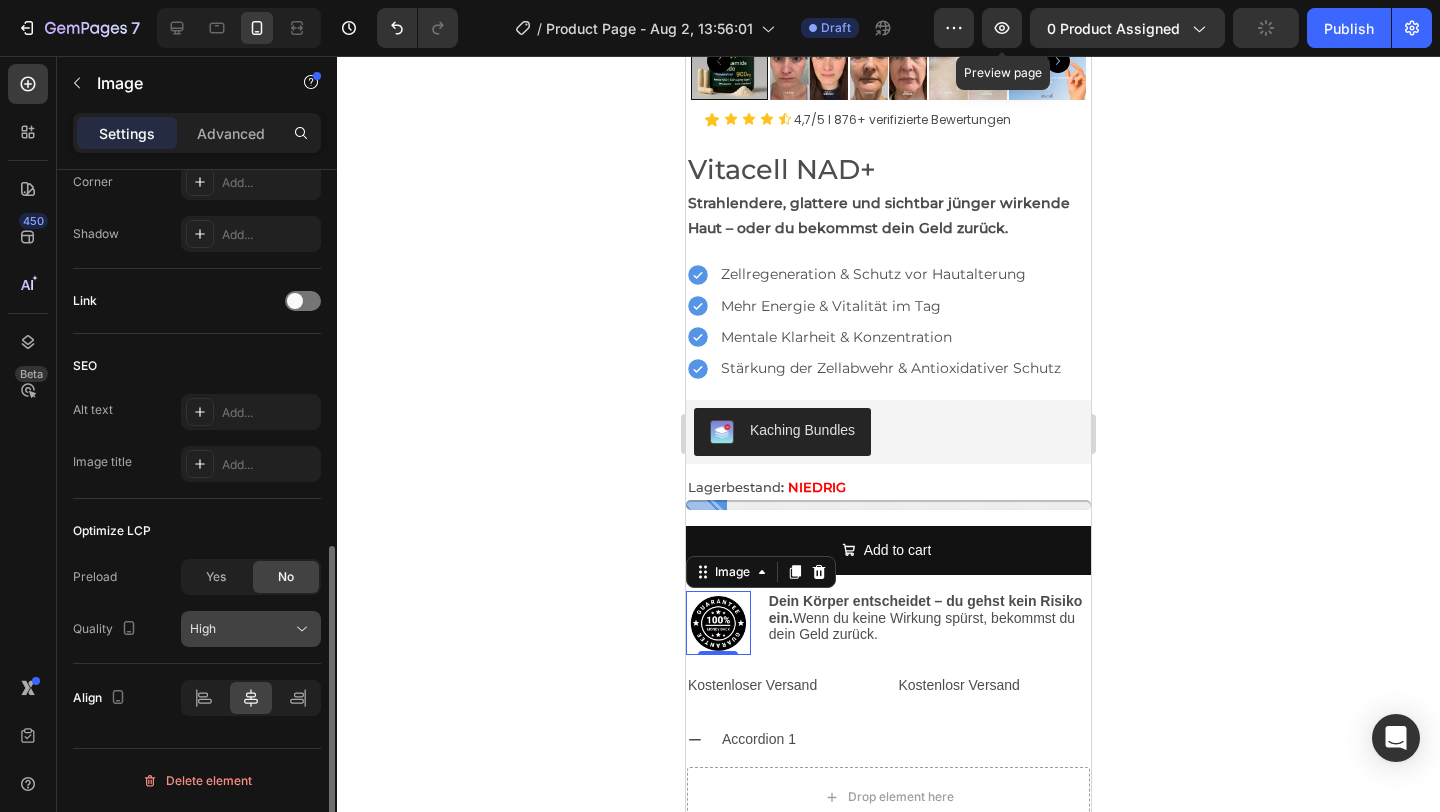 click on "High" at bounding box center (241, 629) 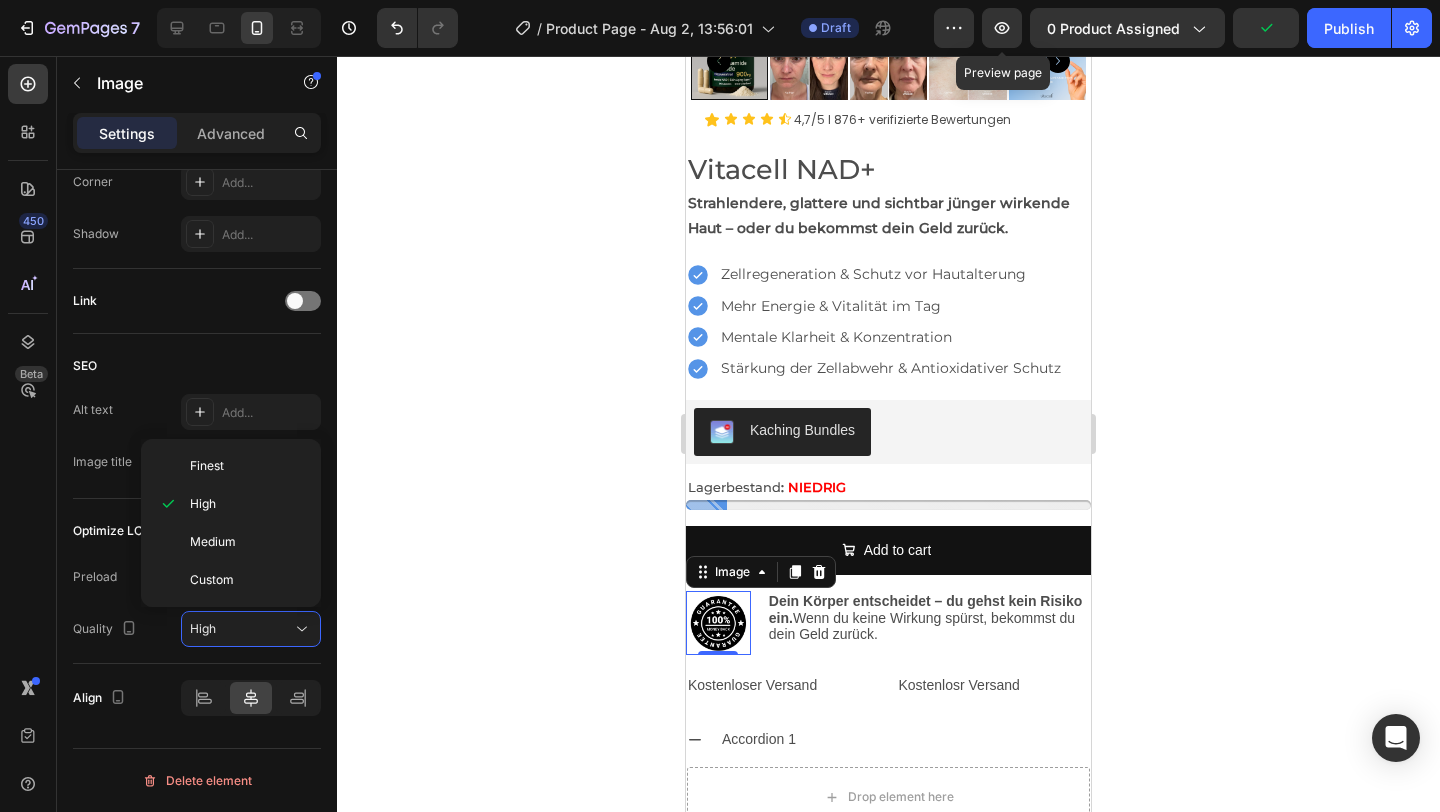 click 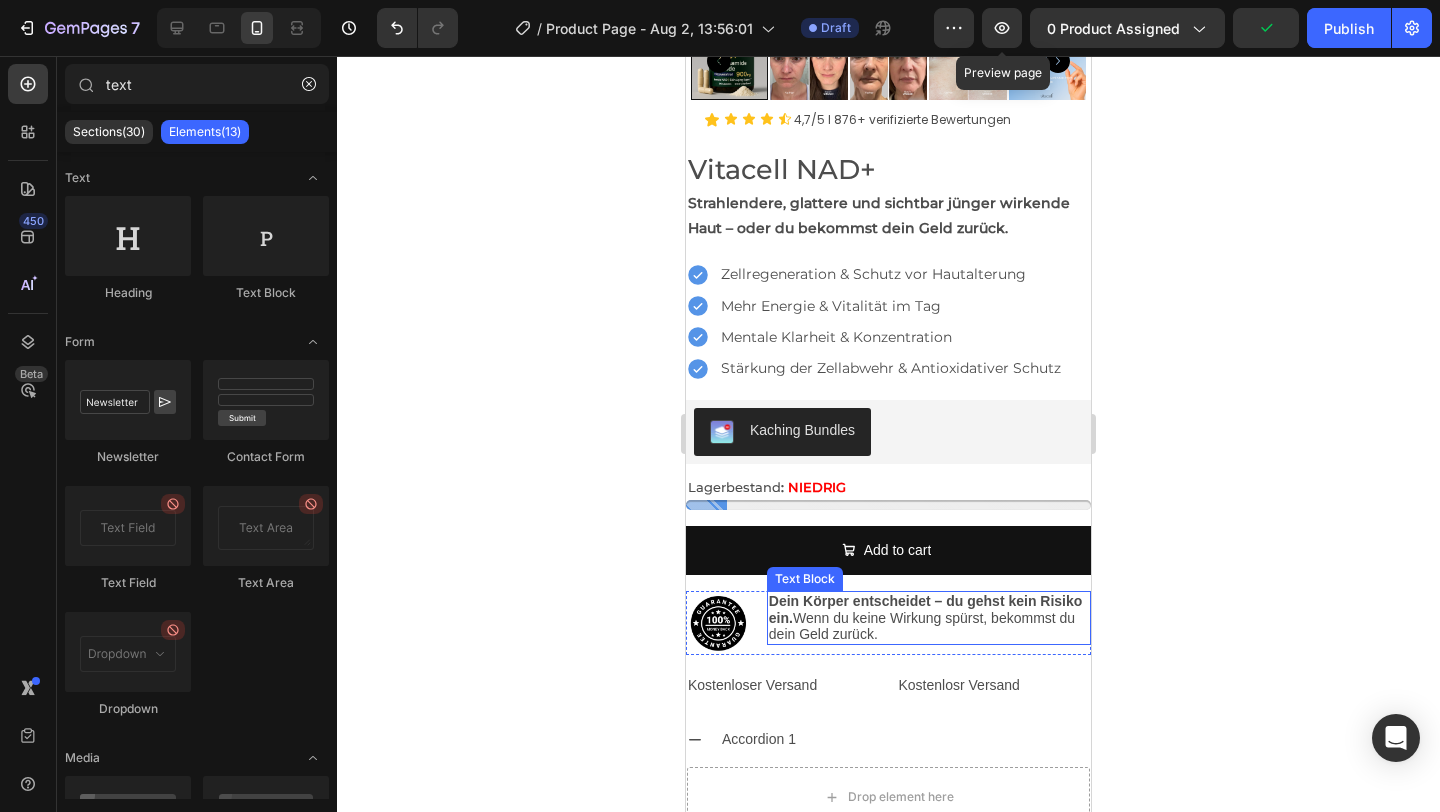 click on "Dein Körper entscheidet – du gehst kein Risiko ein.  Wenn du keine Wirkung spürst, bekommst du dein Geld zurück." at bounding box center (929, 618) 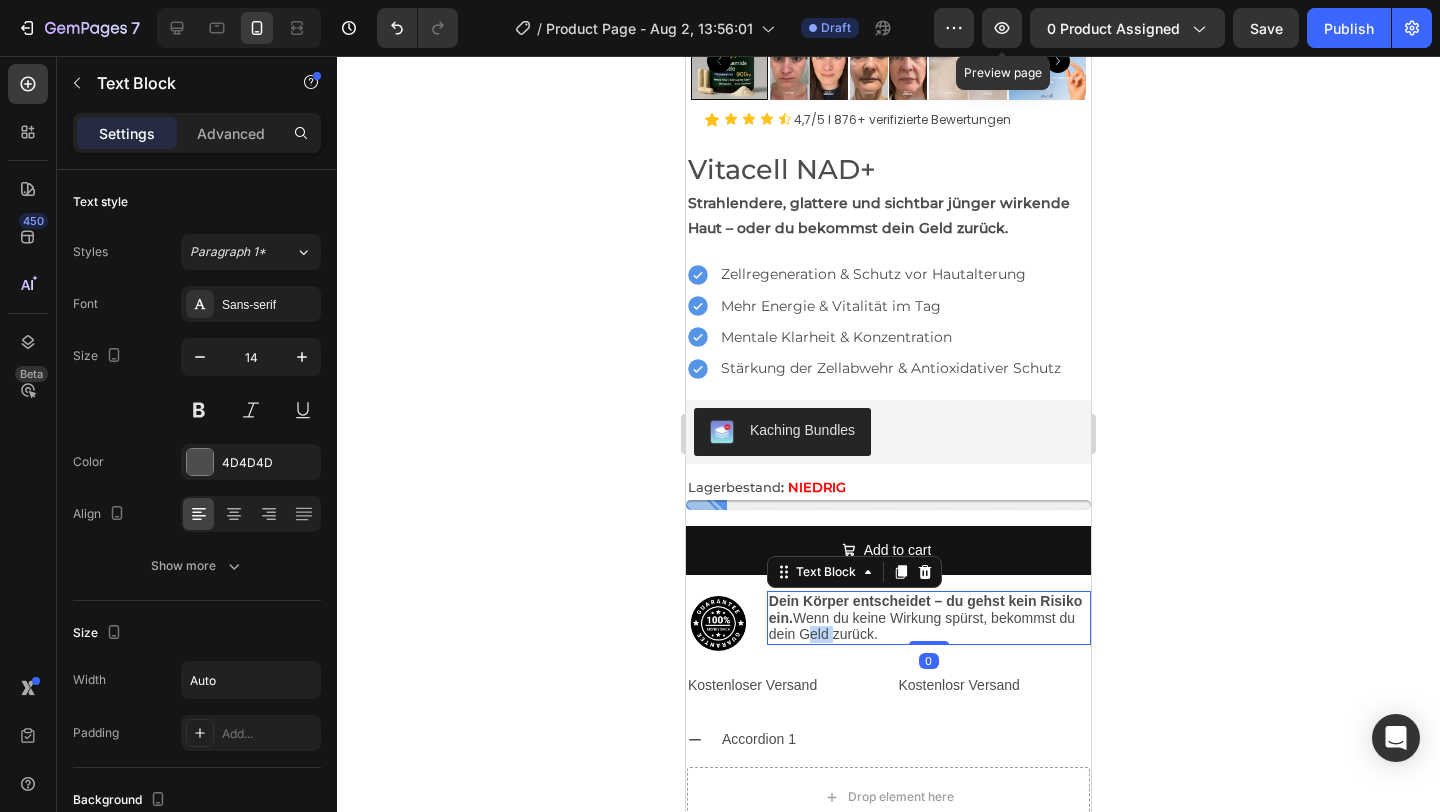 click on "Dein Körper entscheidet – du gehst kein Risiko ein.  Wenn du keine Wirkung spürst, bekommst du dein Geld zurück." at bounding box center [929, 618] 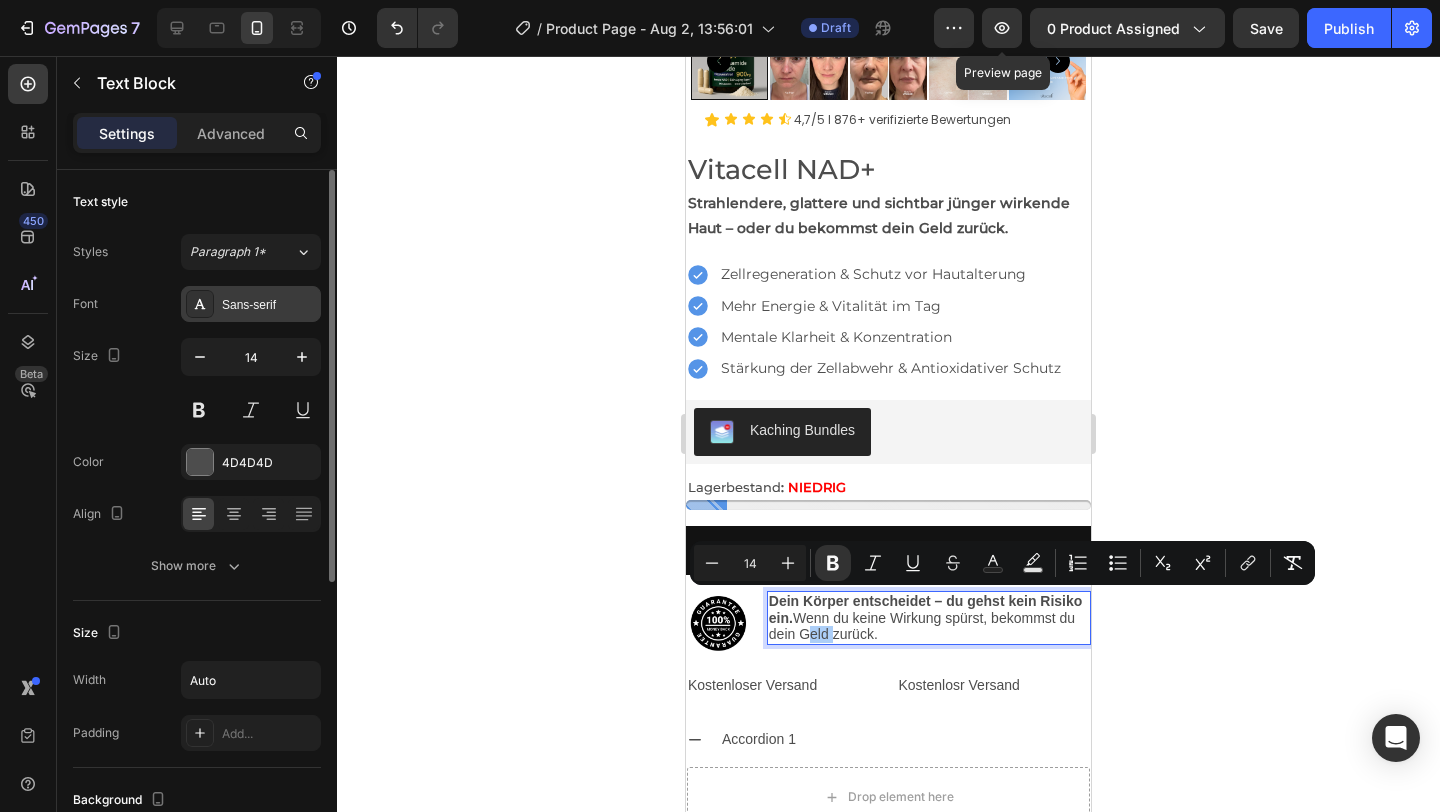 click on "Sans-serif" at bounding box center (269, 305) 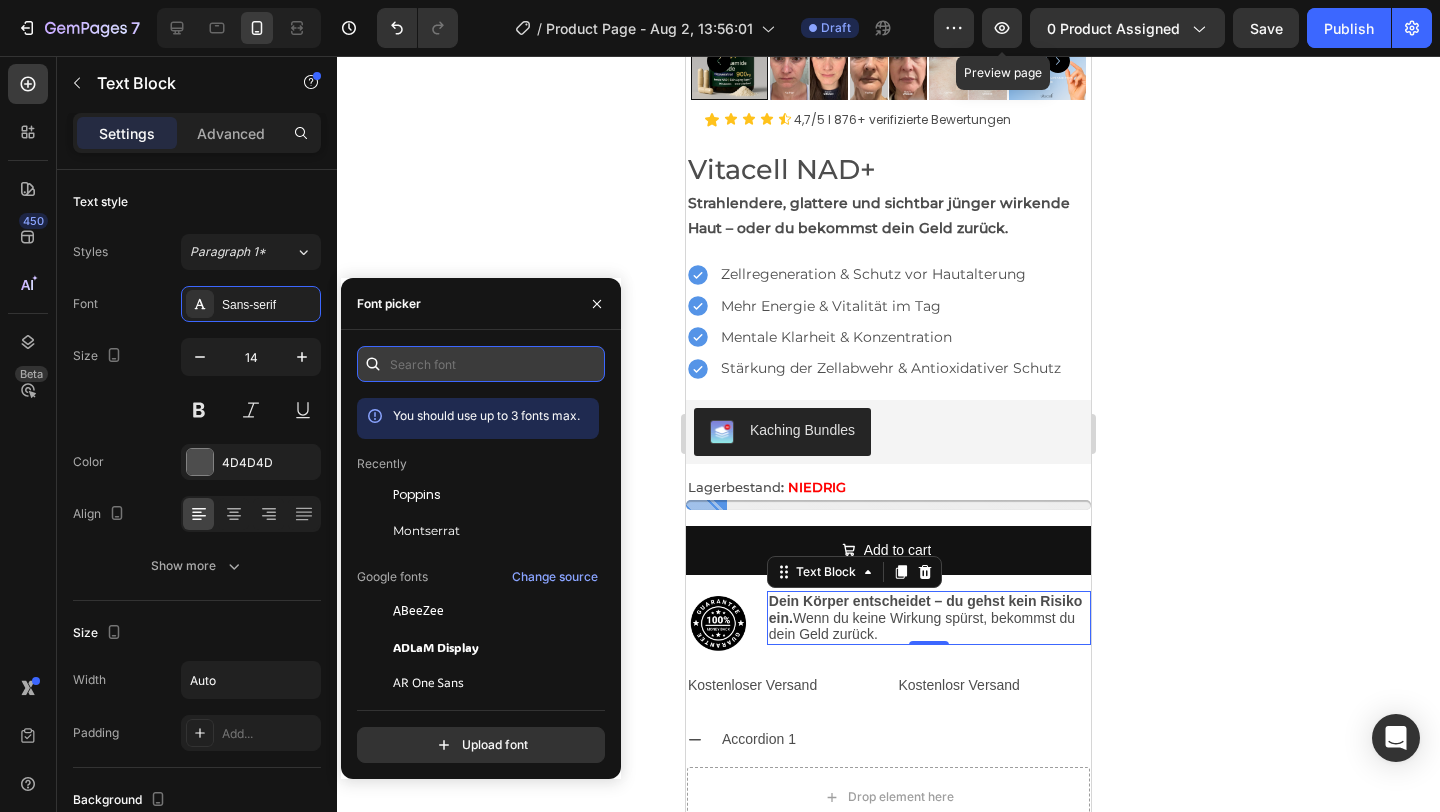 click at bounding box center (481, 364) 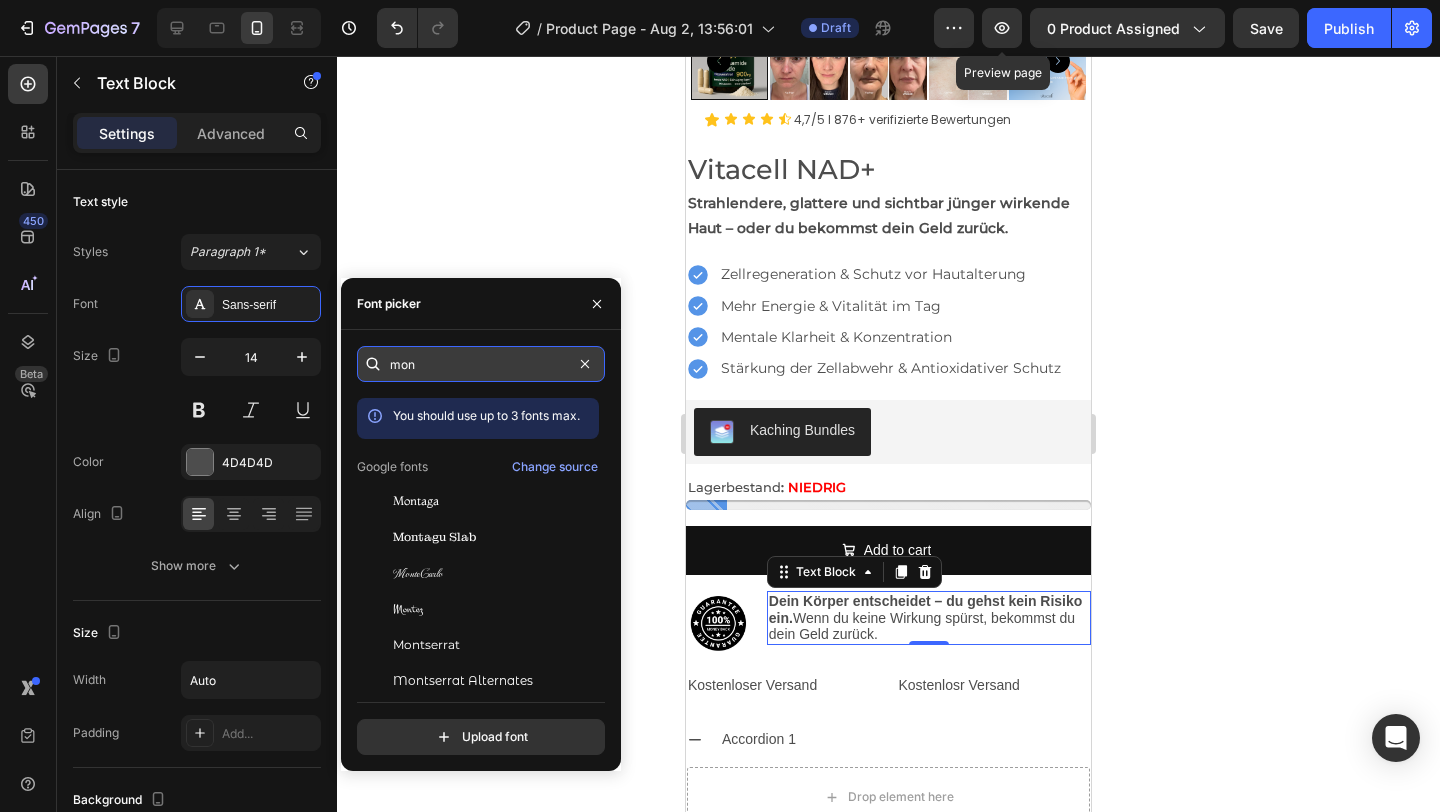 type on "mont" 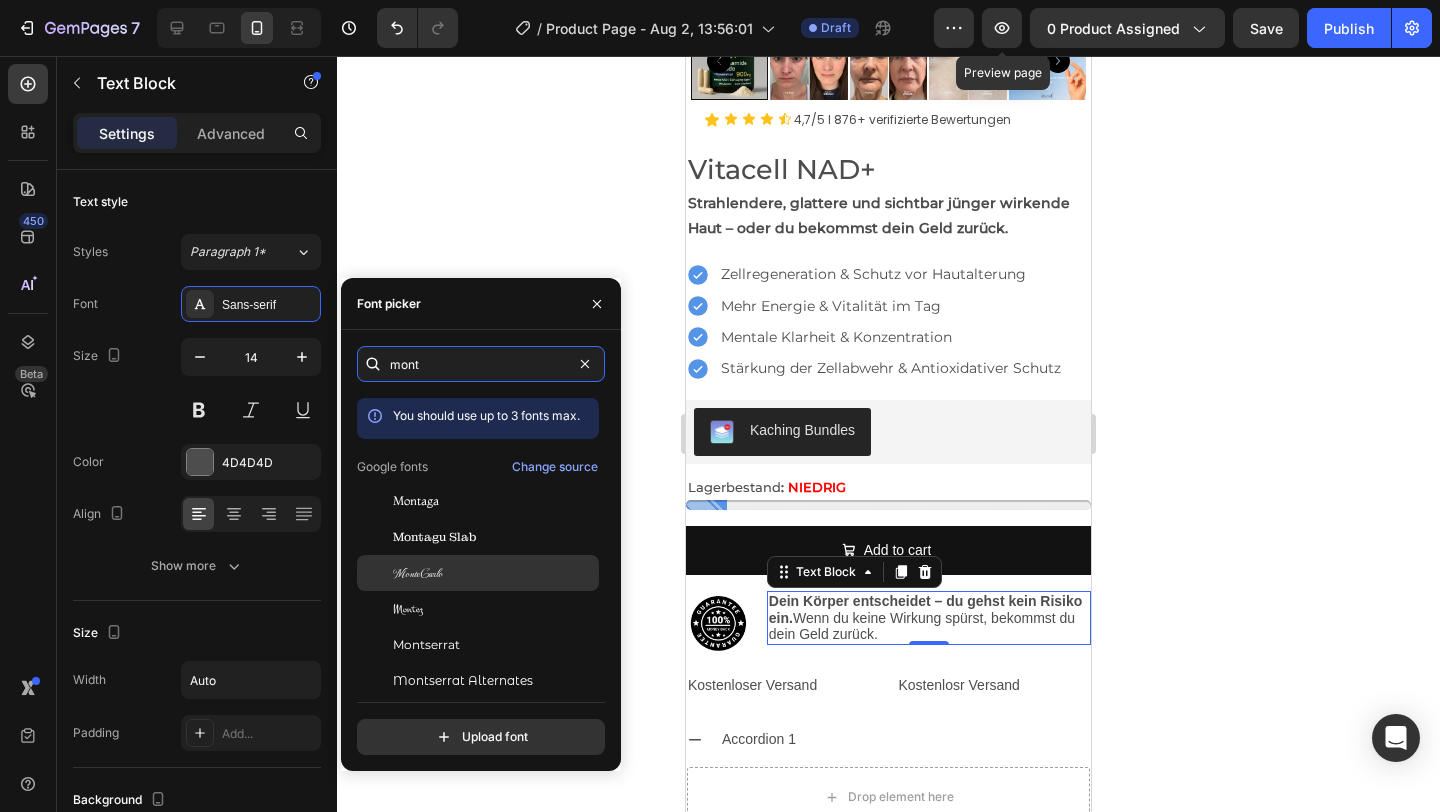 scroll, scrollTop: 49, scrollLeft: 0, axis: vertical 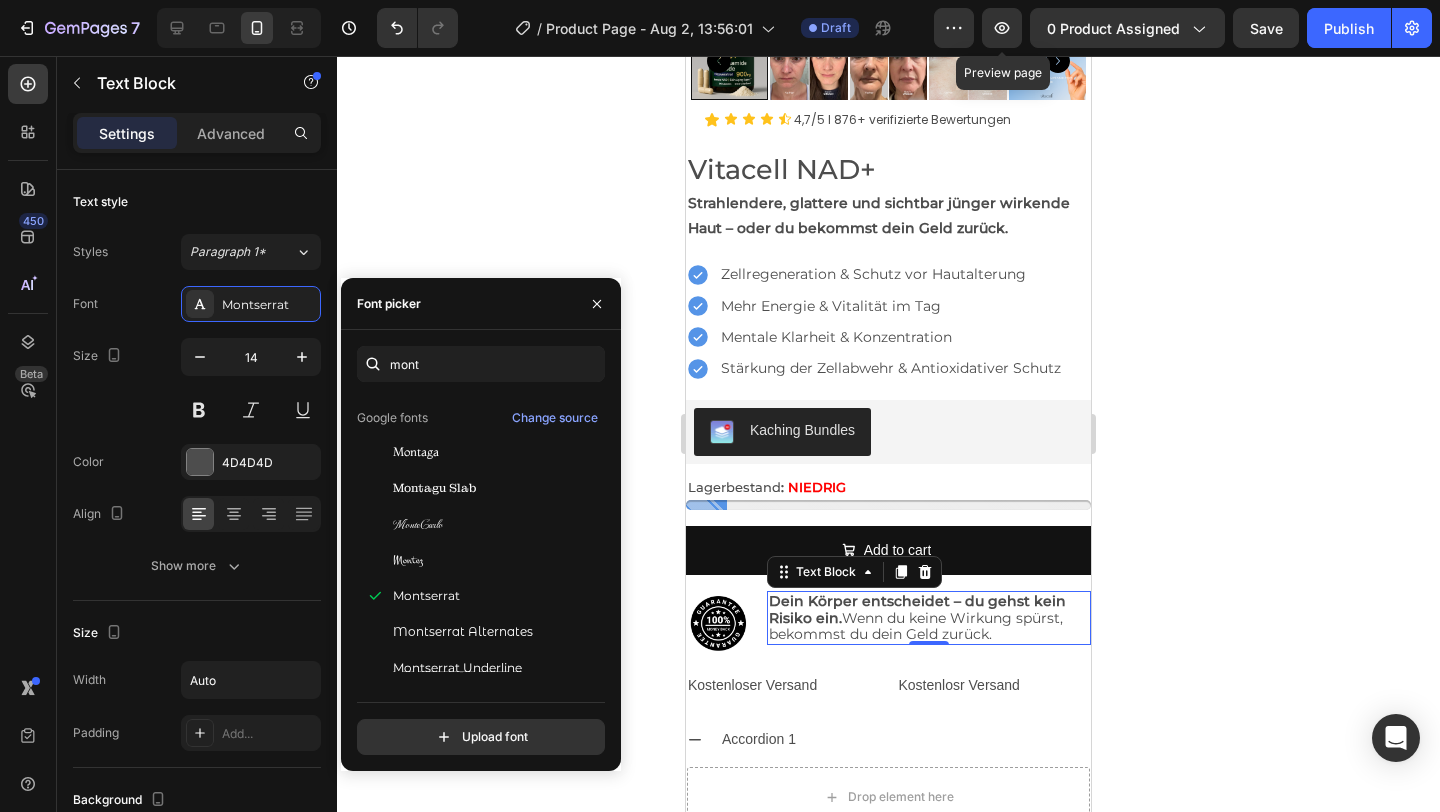 click 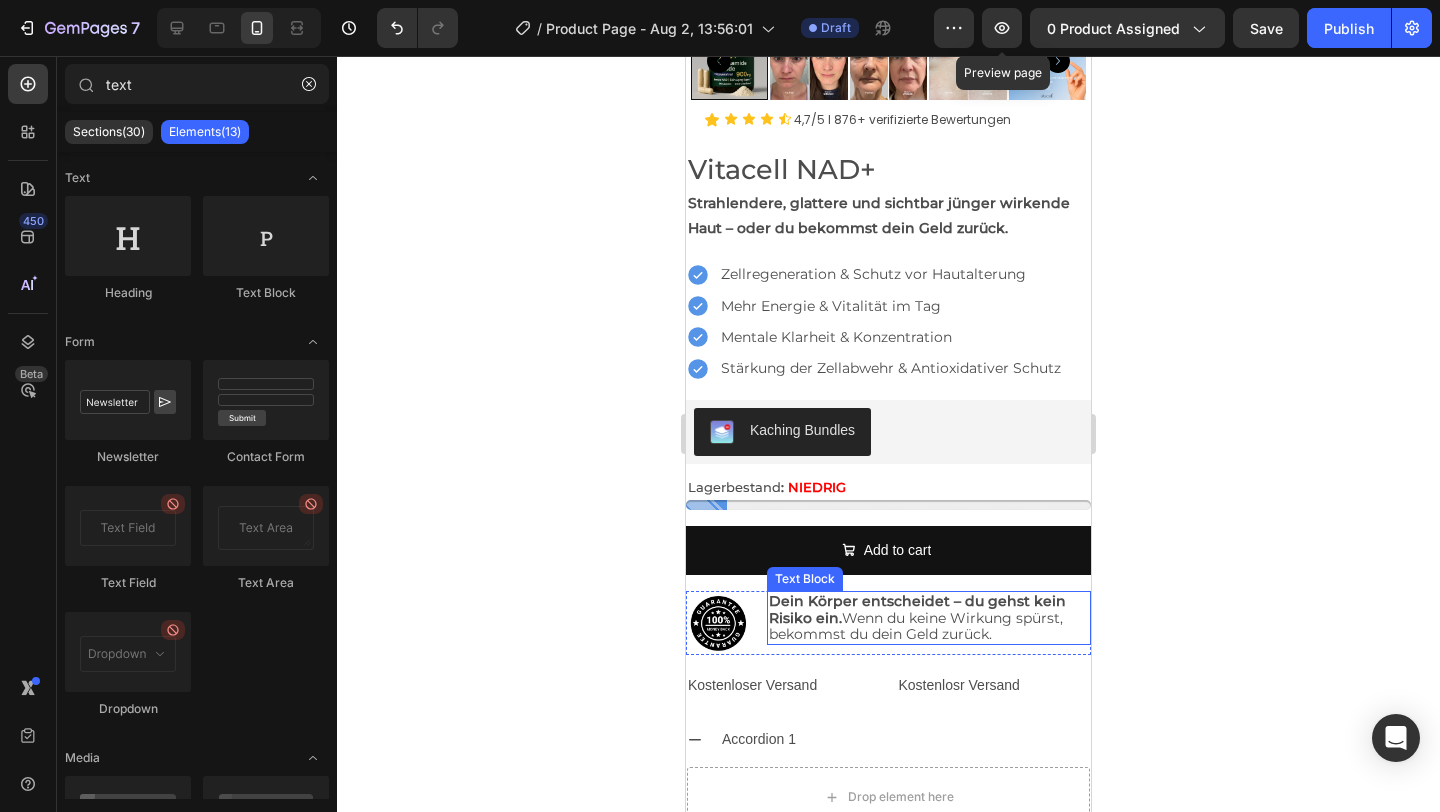 click on "Dein Körper entscheidet – du gehst kein Risiko ein." at bounding box center (917, 609) 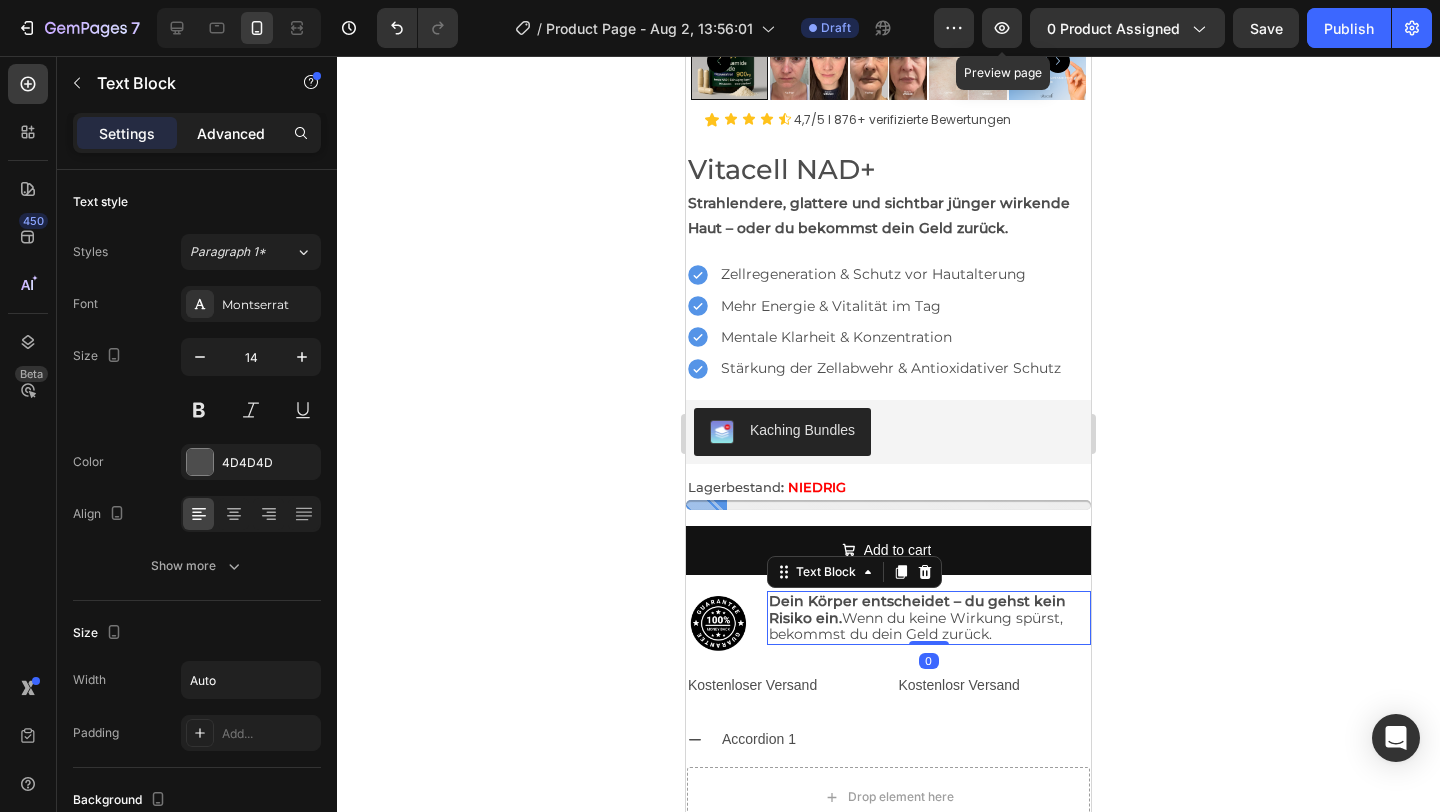 click on "Advanced" 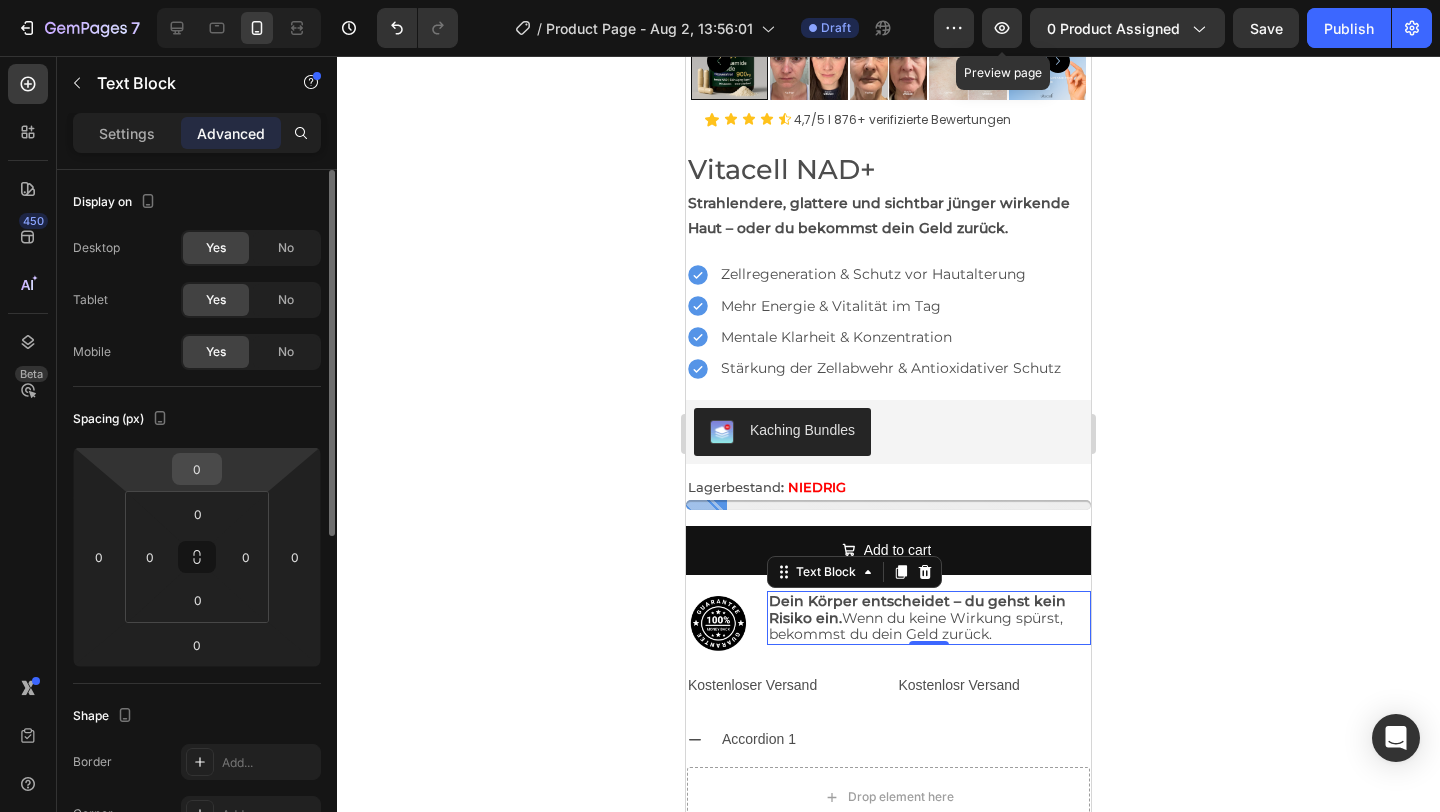 click on "0" at bounding box center (197, 469) 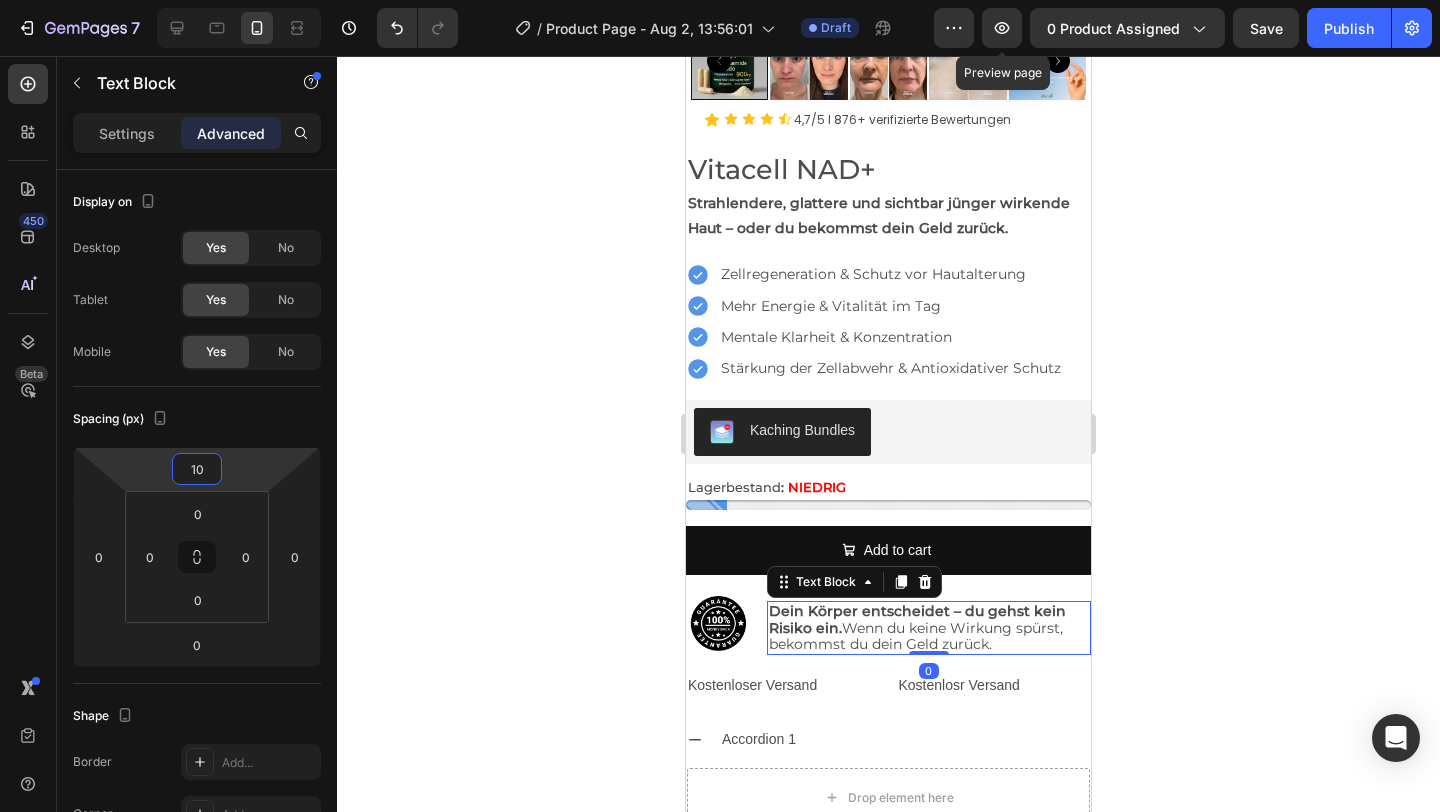 type on "1" 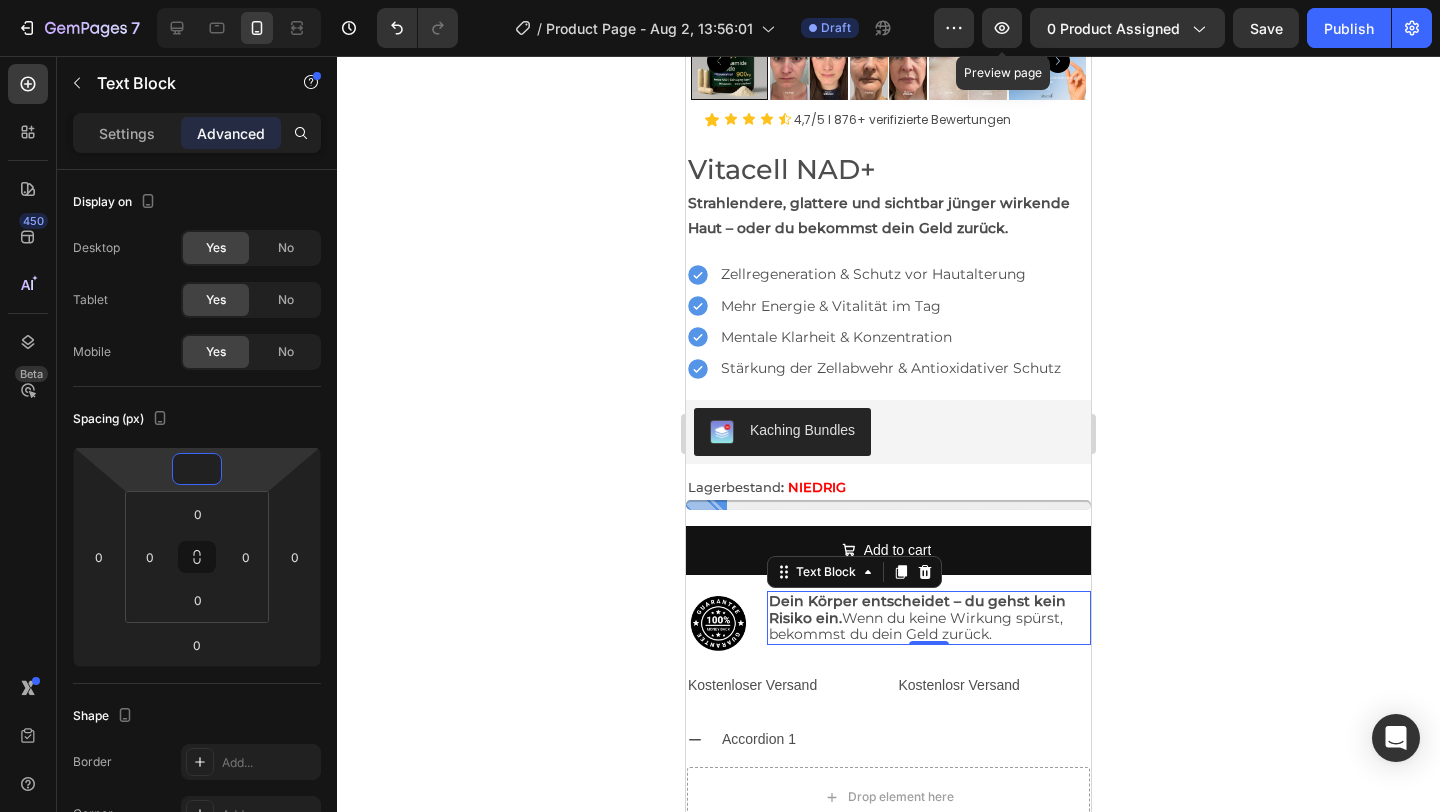 type on "5" 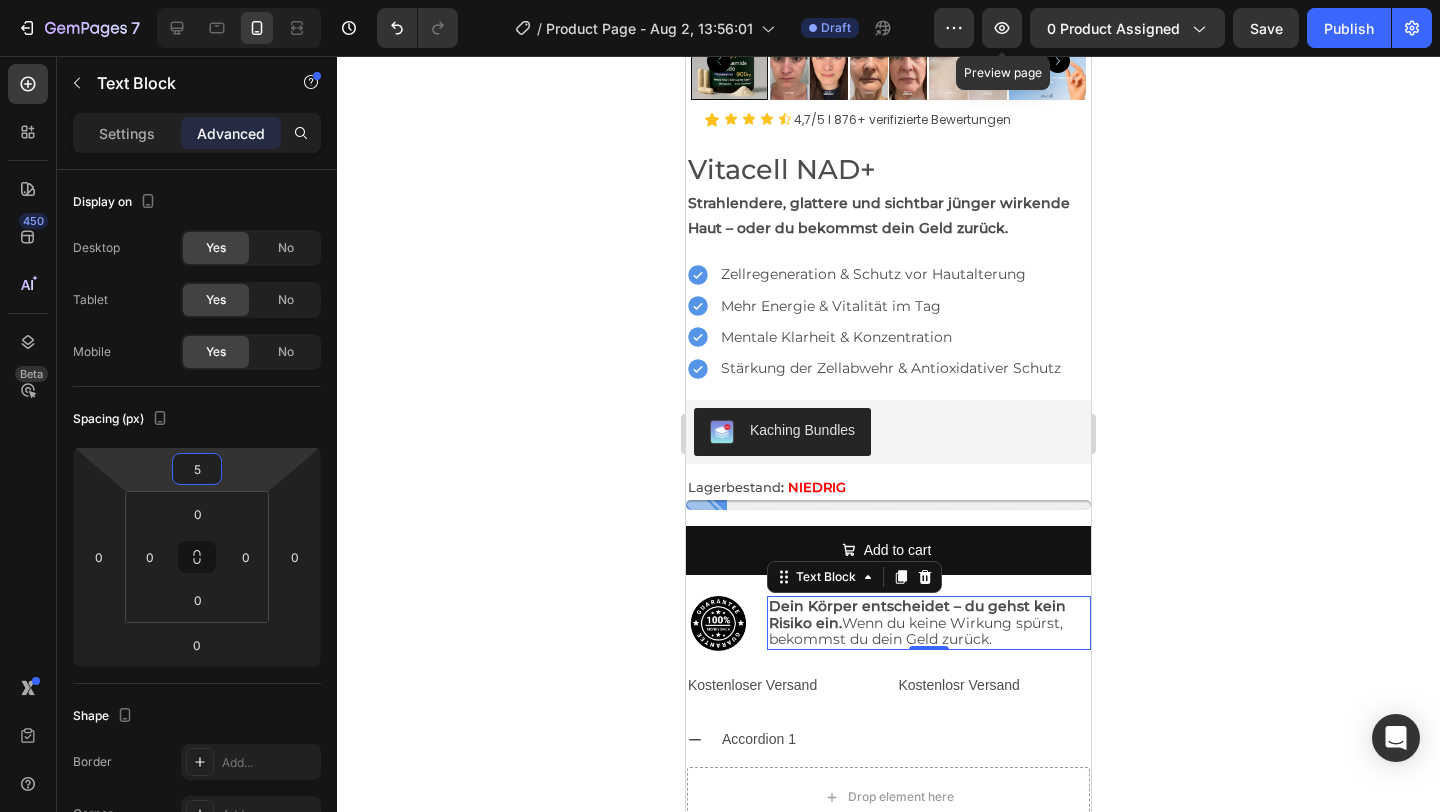click 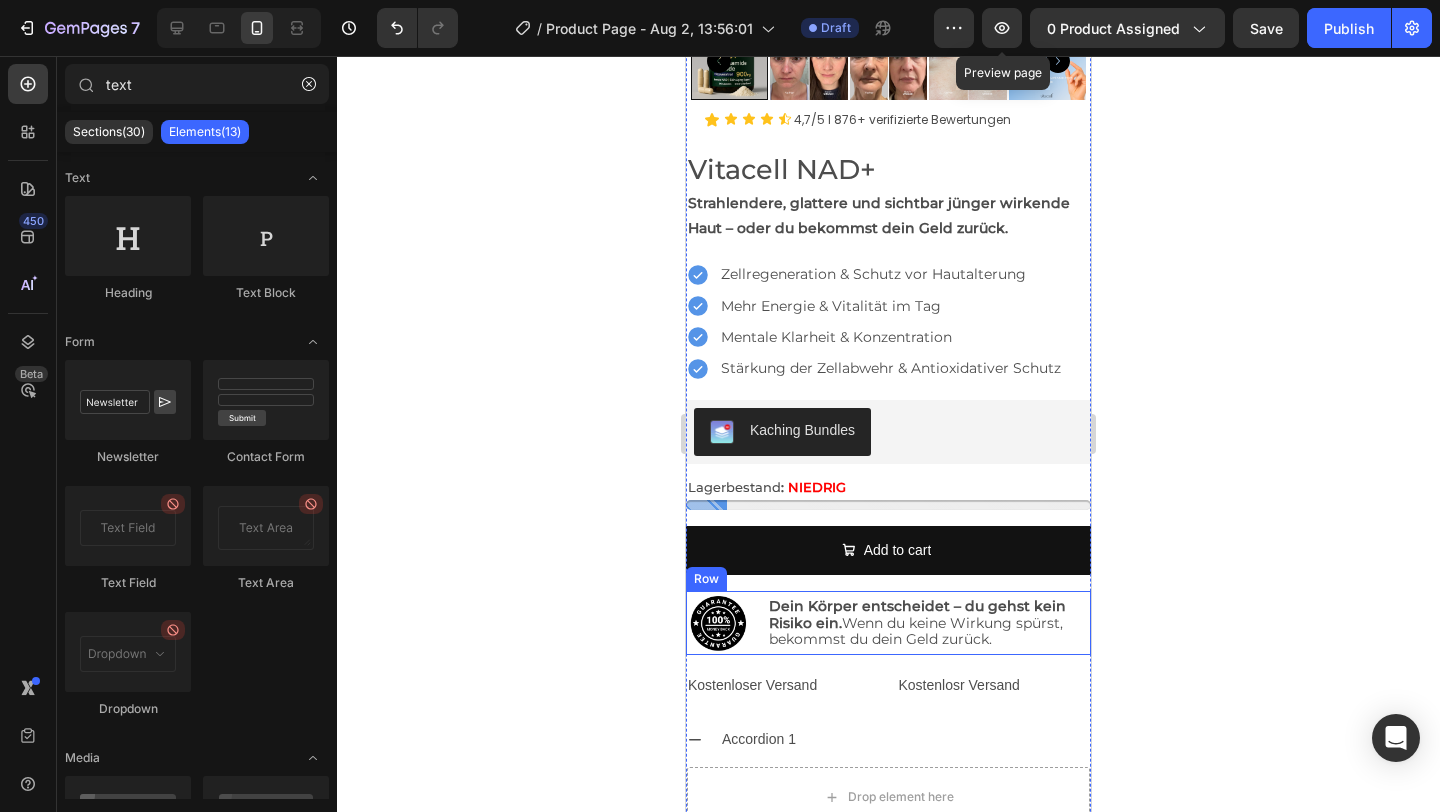 click on "Image Dein Körper entscheidet – du gehst kein Risiko ein.  Wenn du keine Wirkung spürst, bekommst du dein Geld zurück. Text Block Row" at bounding box center (888, 623) 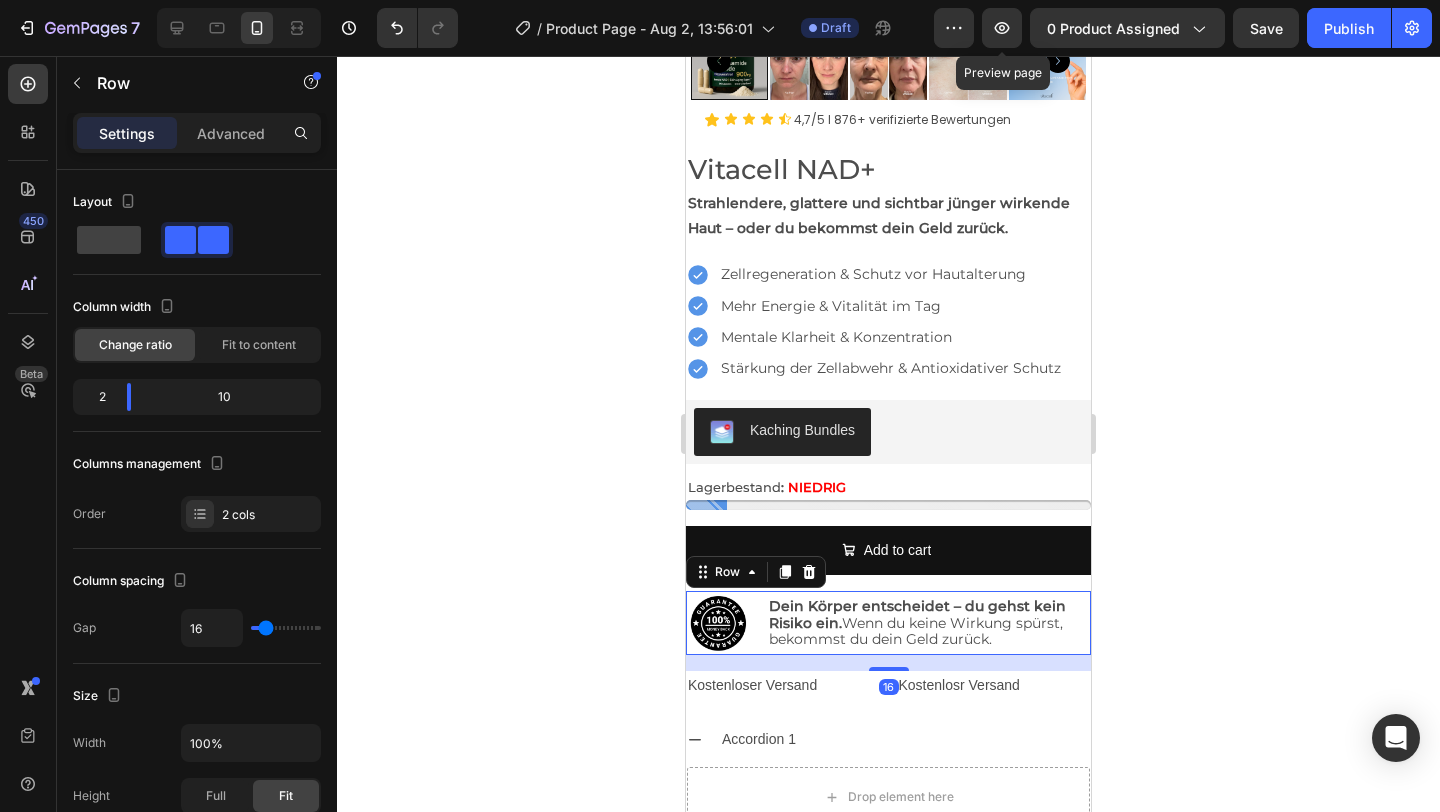 click on "Settings Advanced" at bounding box center [197, 133] 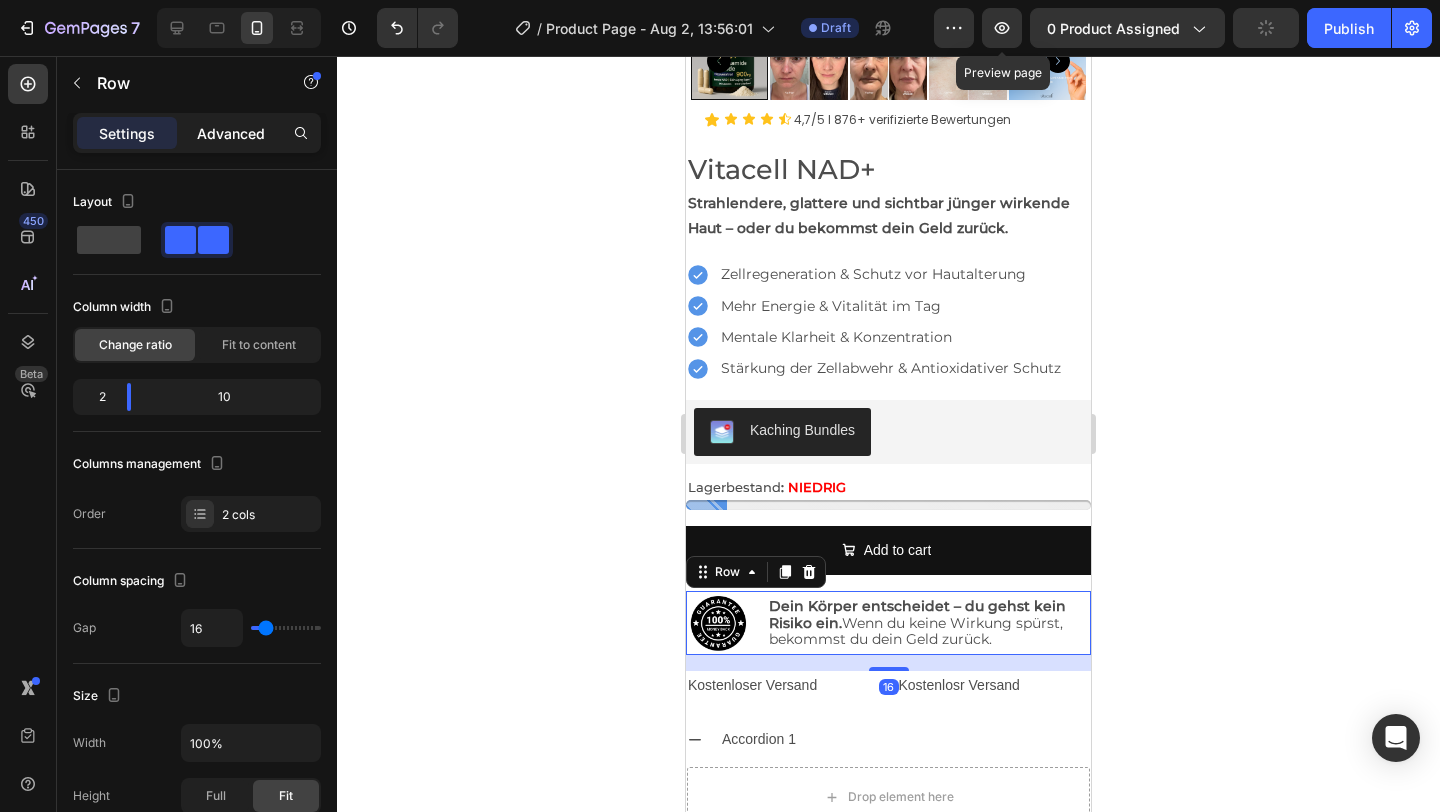 click on "Advanced" at bounding box center [231, 133] 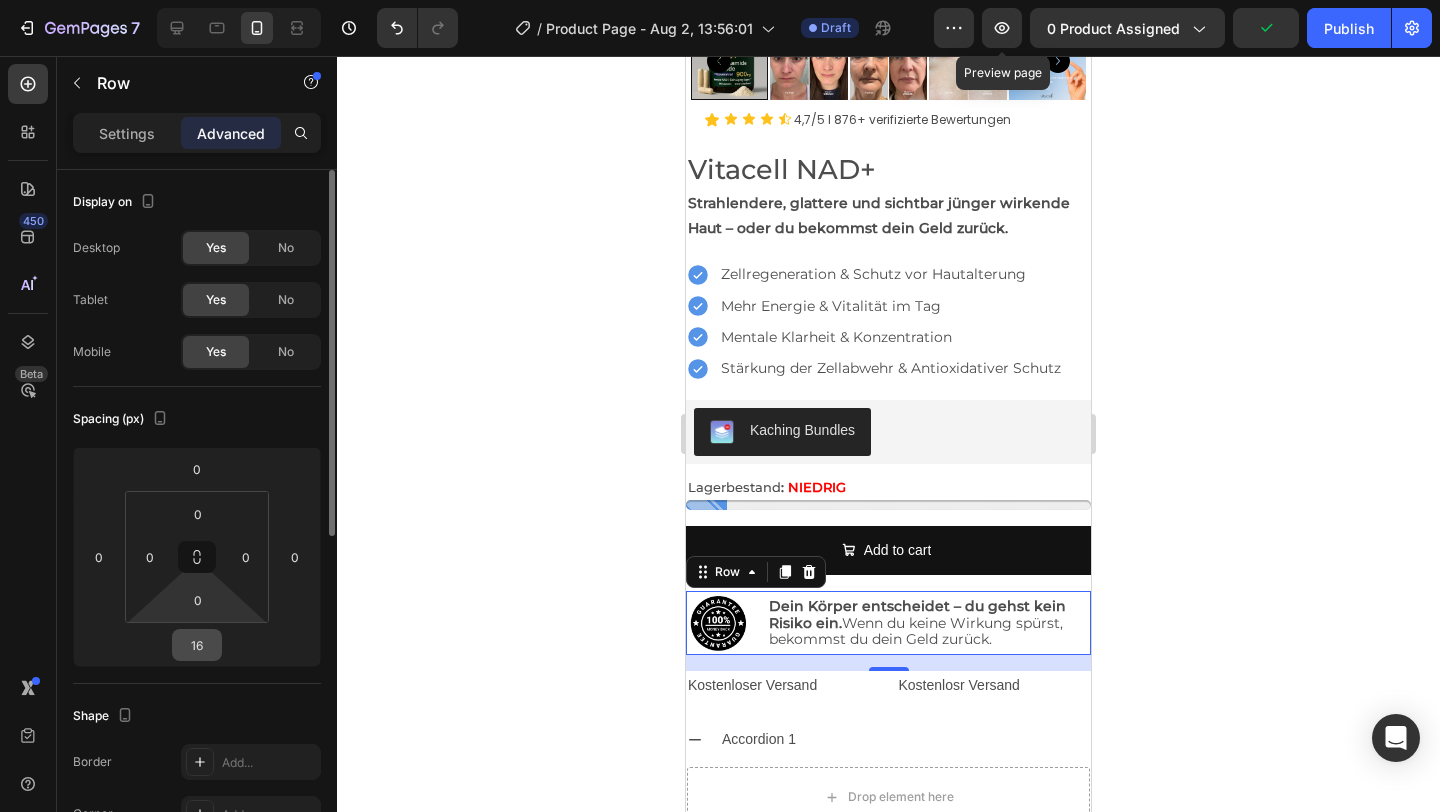click on "16" at bounding box center (197, 645) 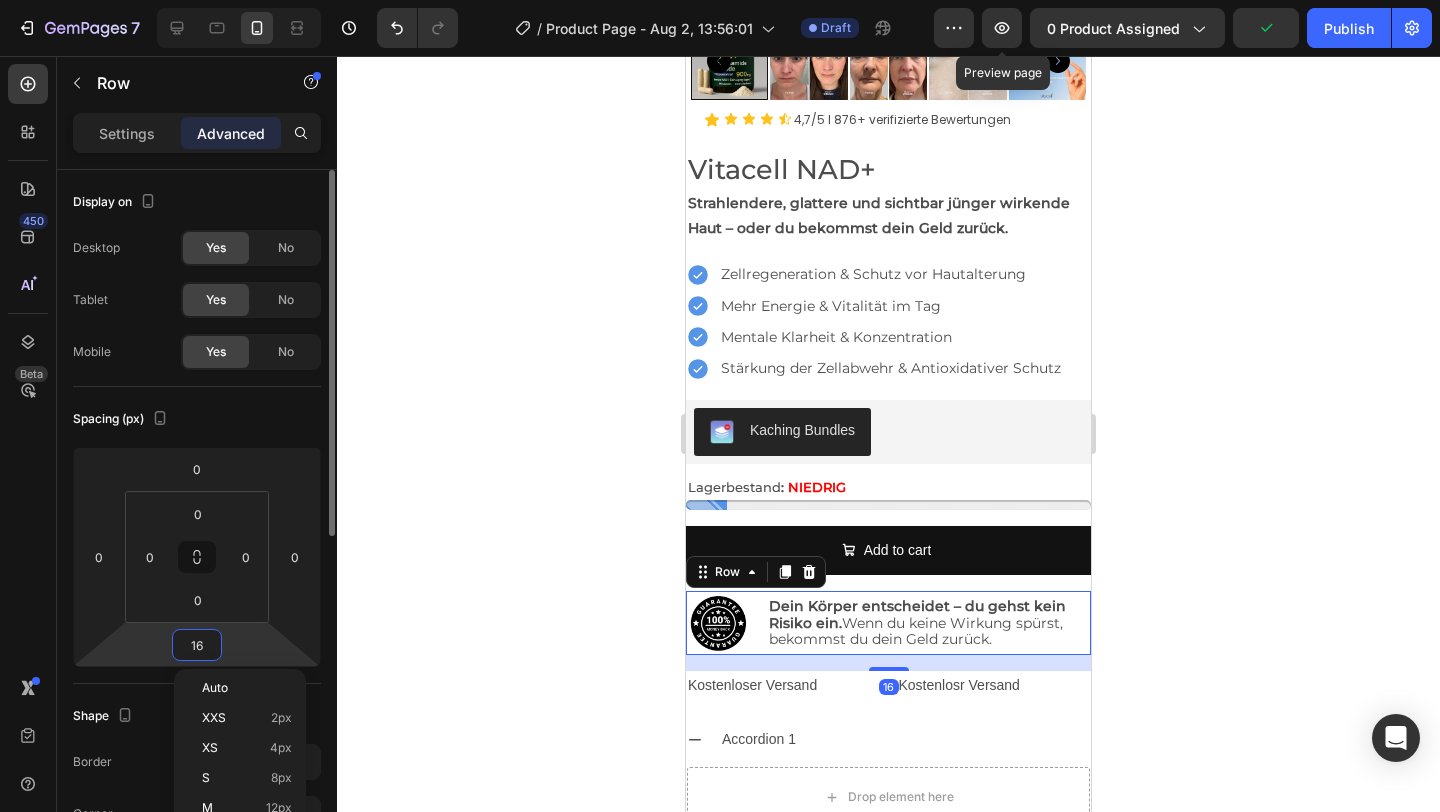 type on "0" 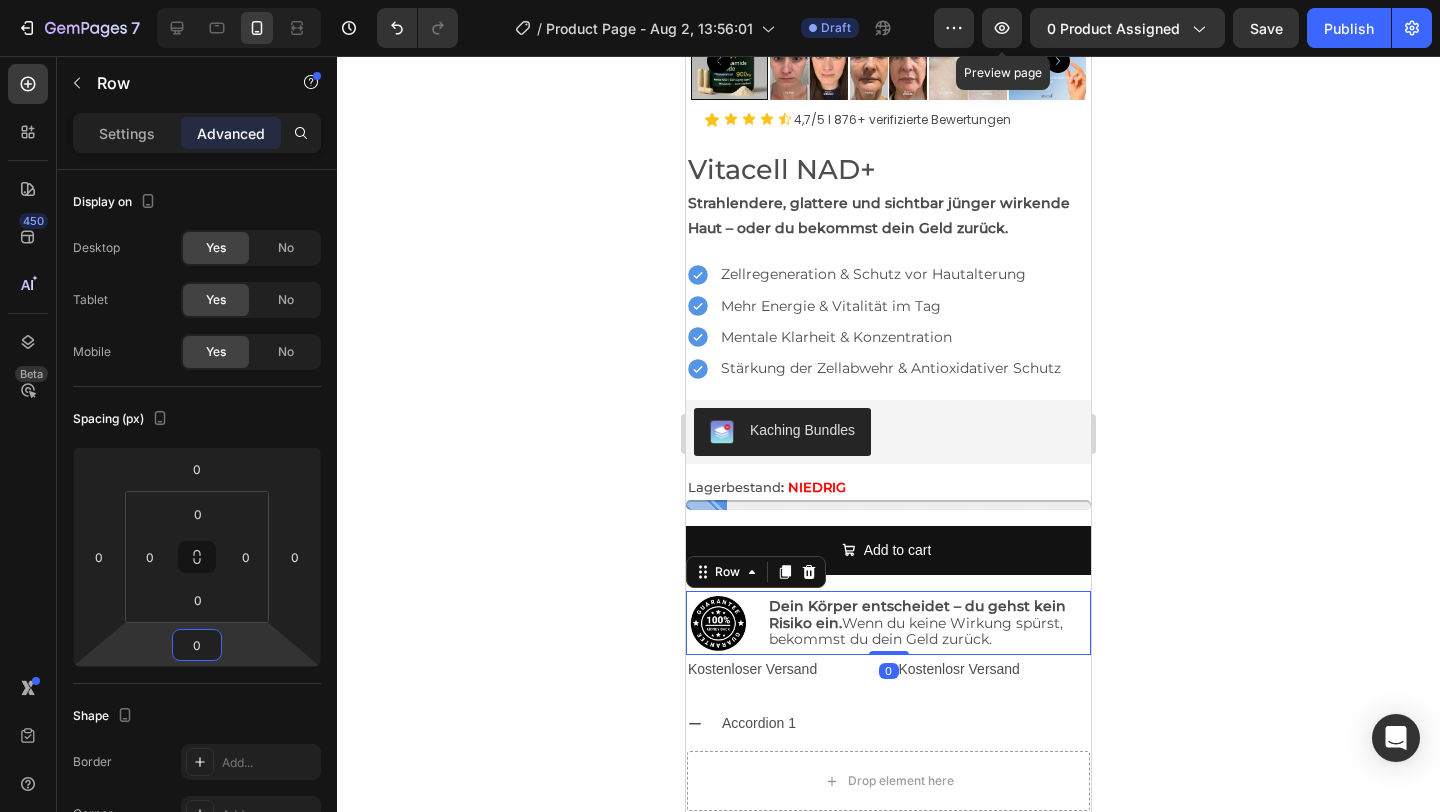click 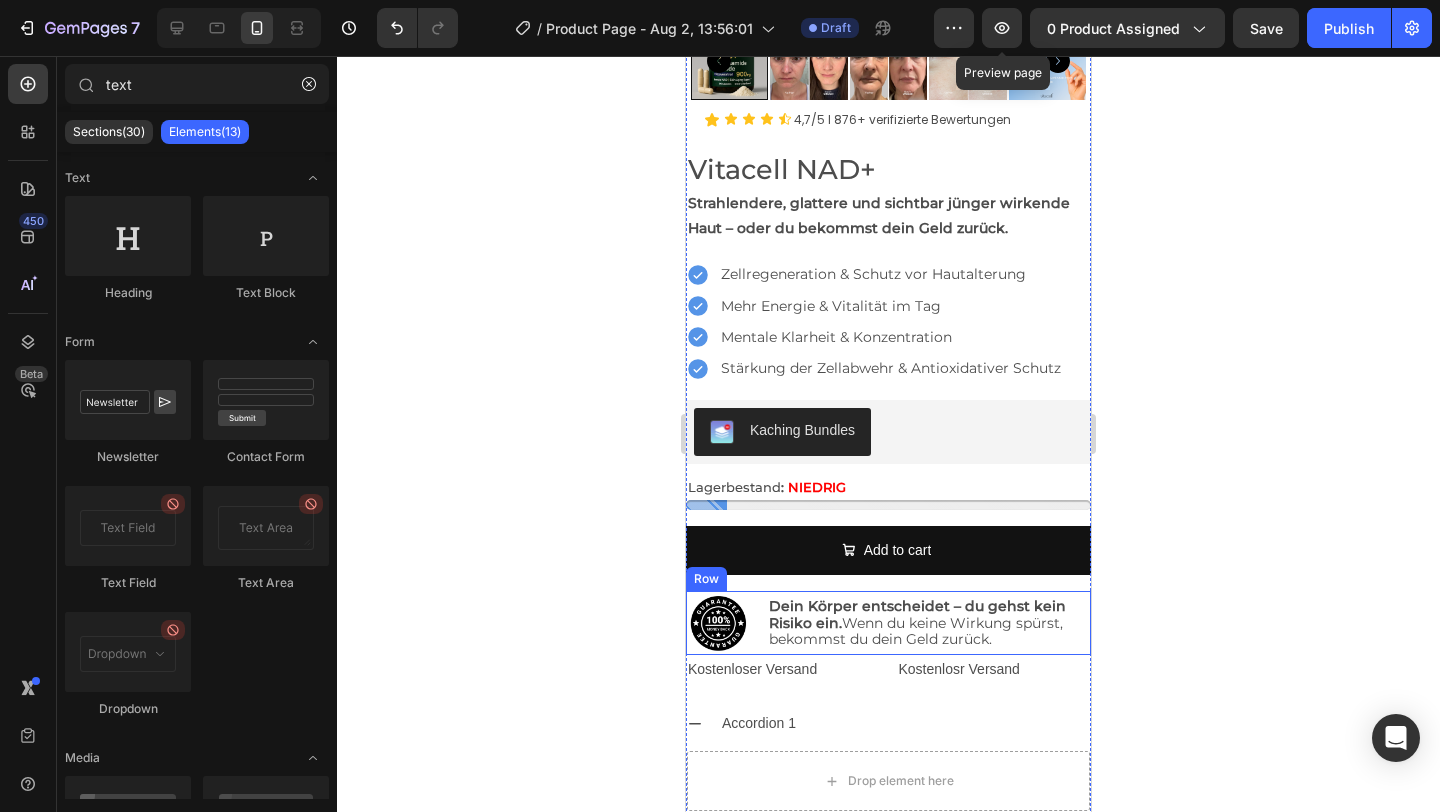 click on "Image Dein Körper entscheidet – du gehst kein Risiko ein.  Wenn du keine Wirkung spürst, bekommst du dein Geld zurück. Text Block Row" at bounding box center (888, 623) 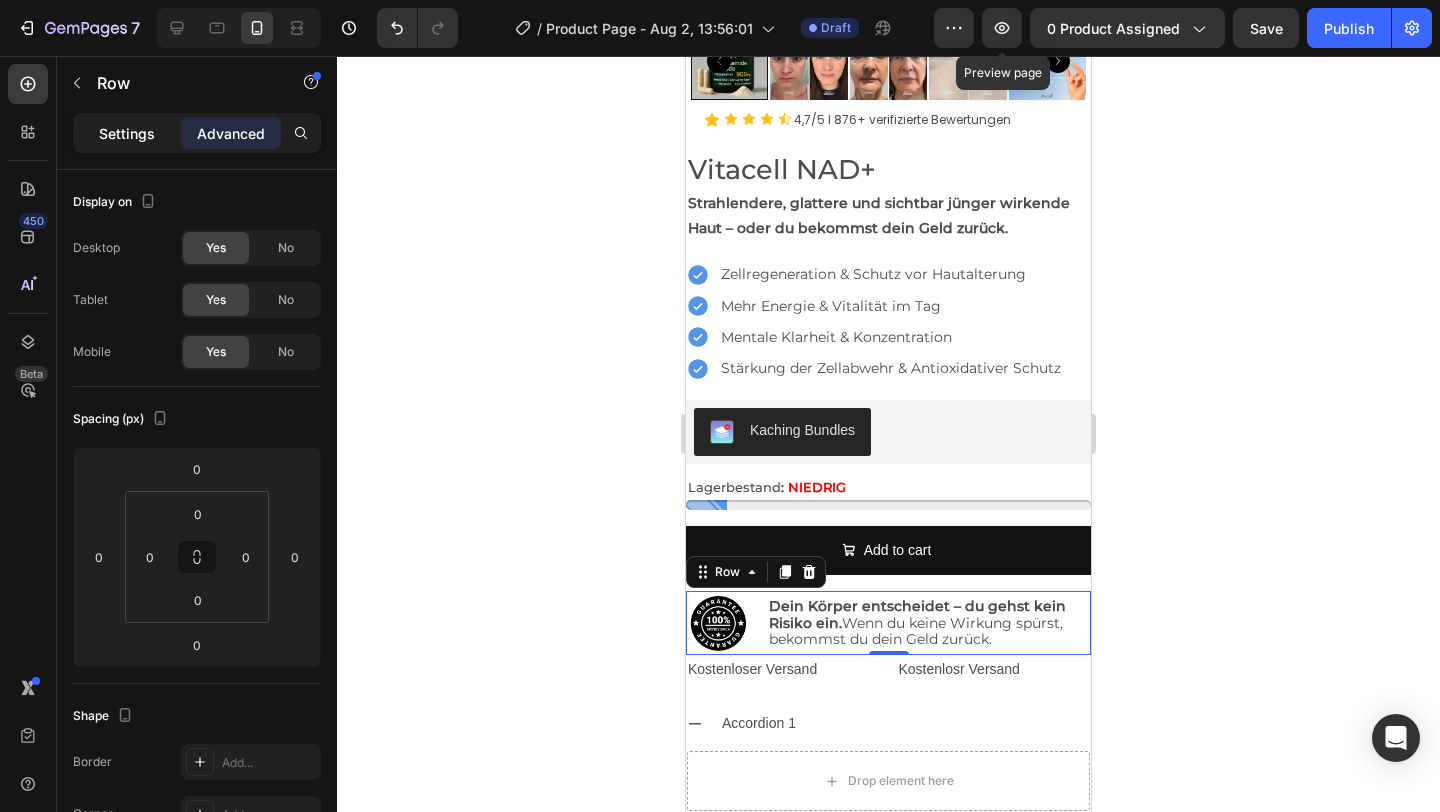 click on "Settings" at bounding box center [127, 133] 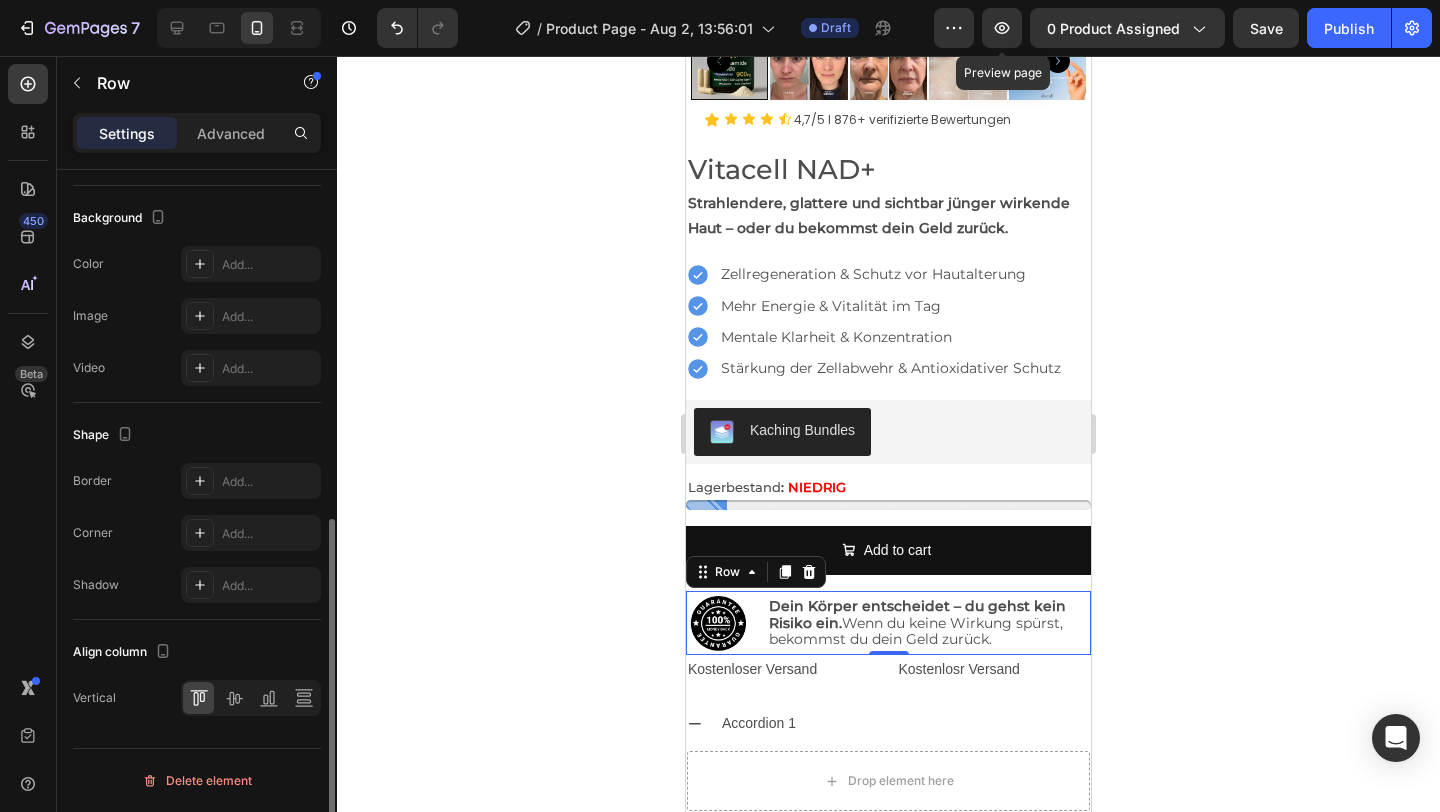 scroll, scrollTop: 685, scrollLeft: 0, axis: vertical 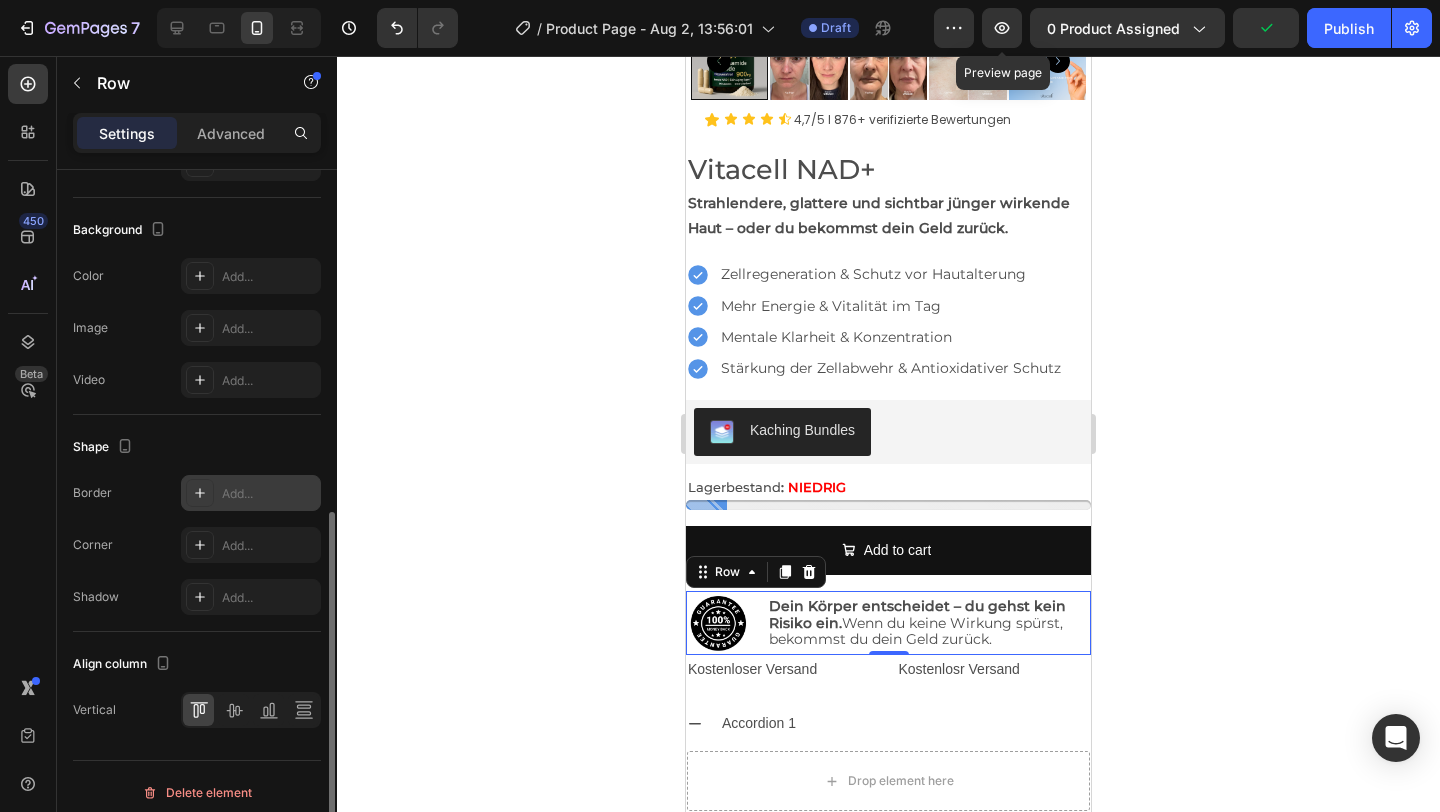 click on "Add..." at bounding box center (269, 494) 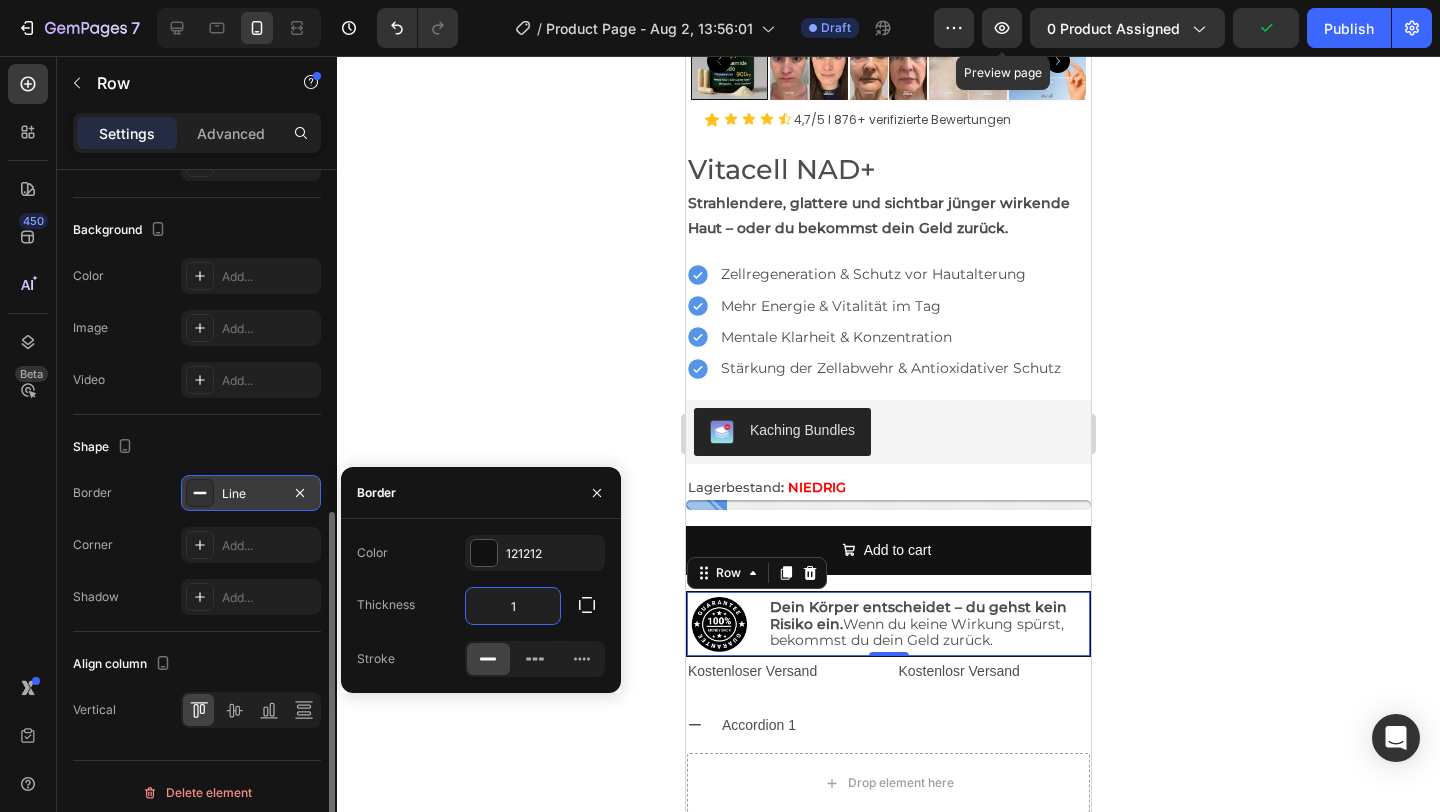 click on "1" at bounding box center [513, 606] 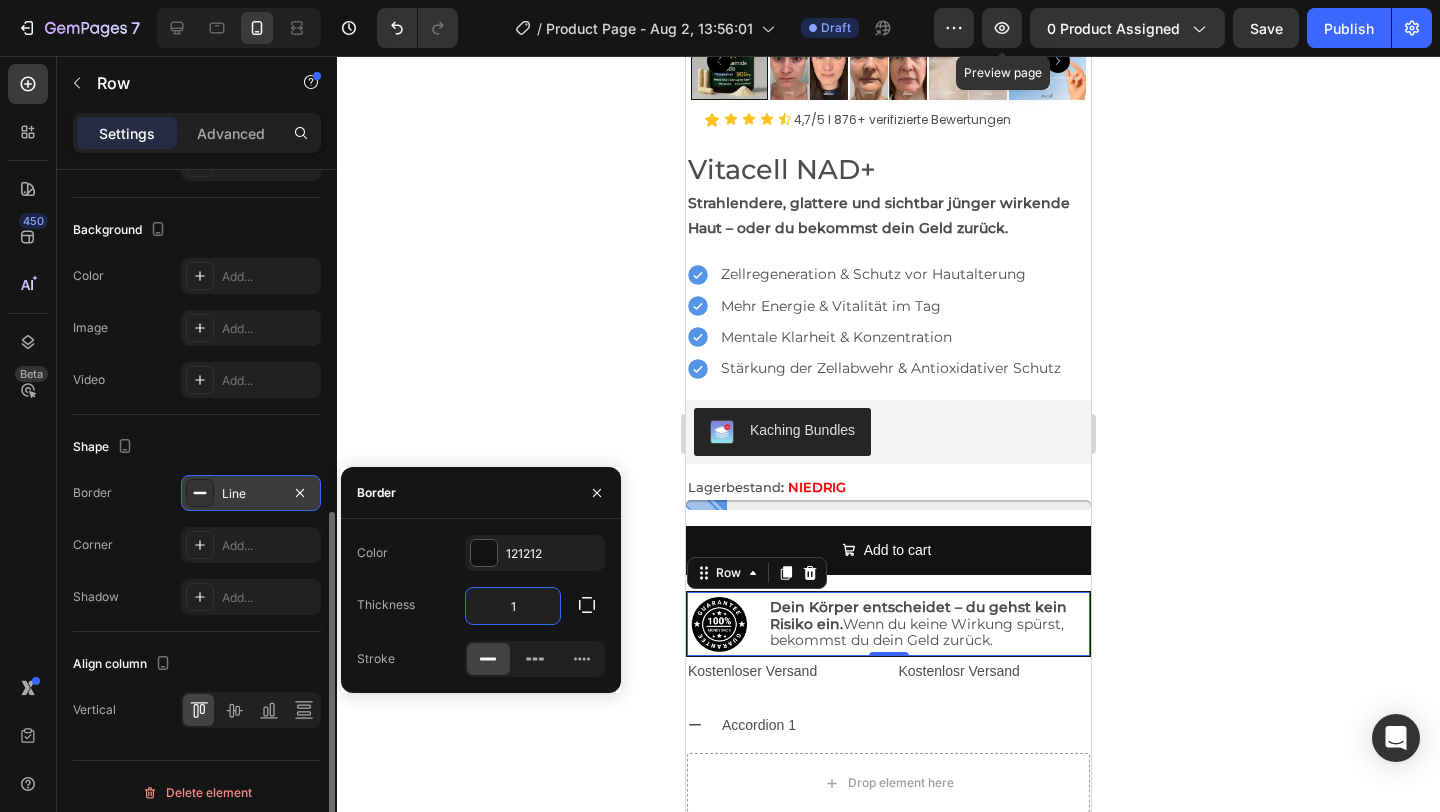 type on "4" 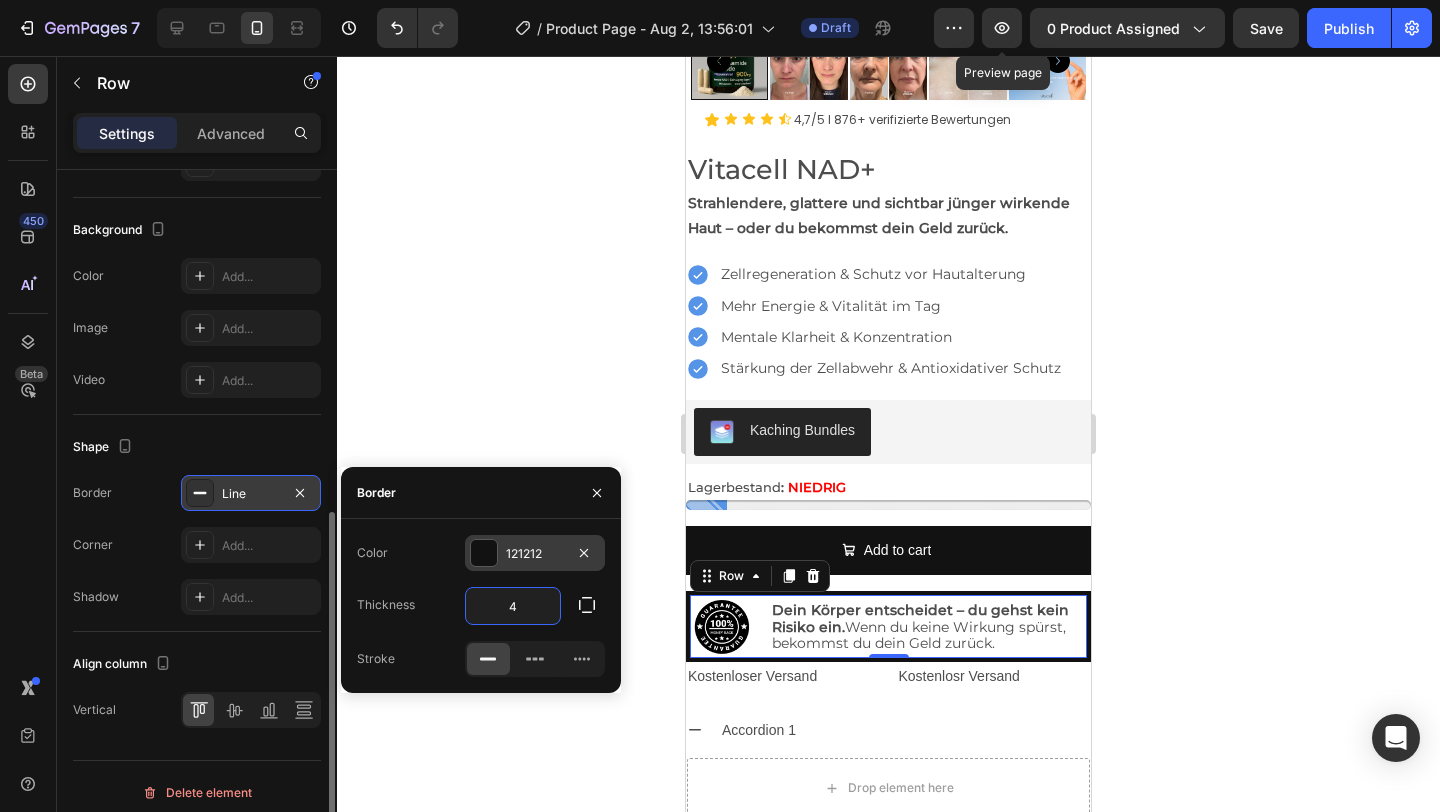 click at bounding box center [484, 553] 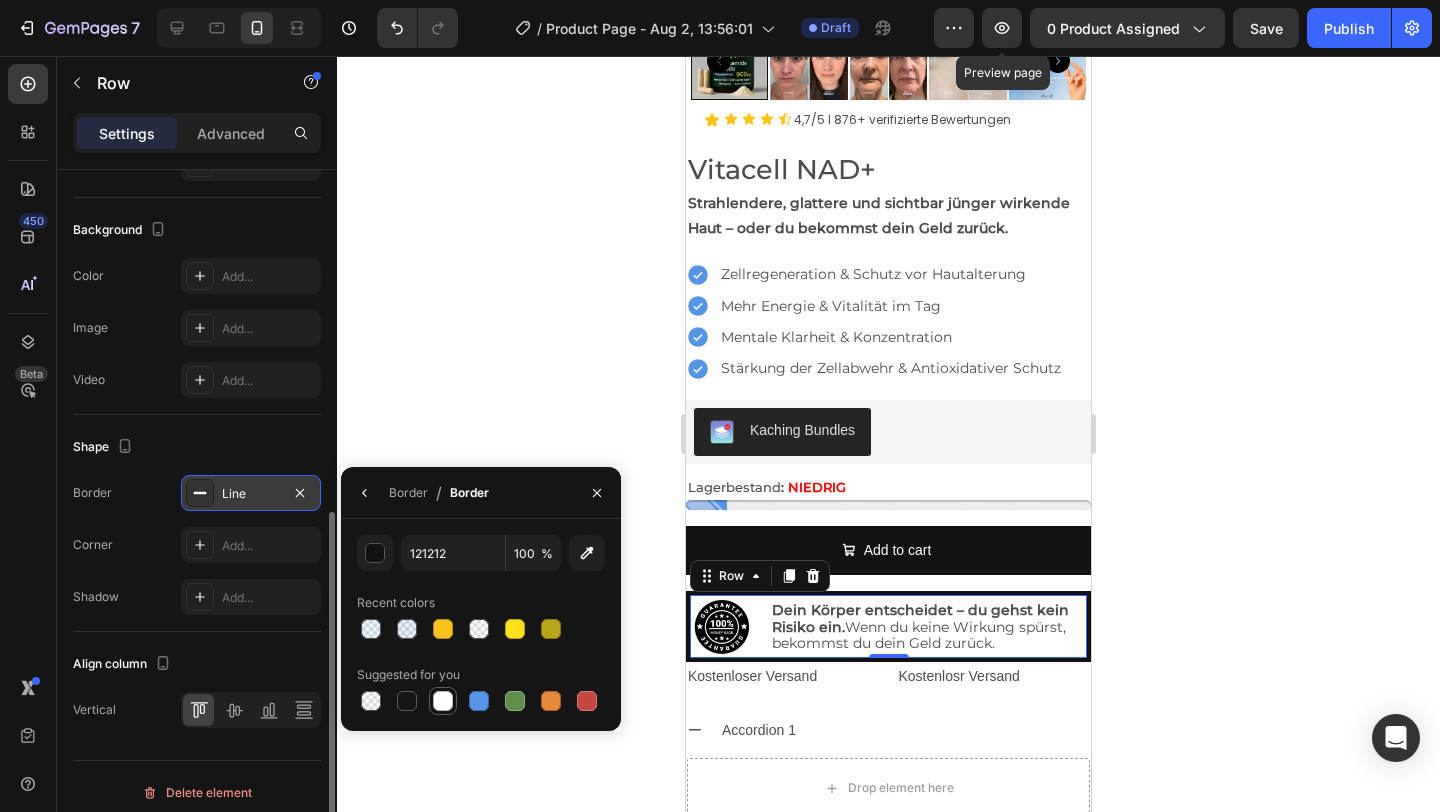 click at bounding box center [443, 701] 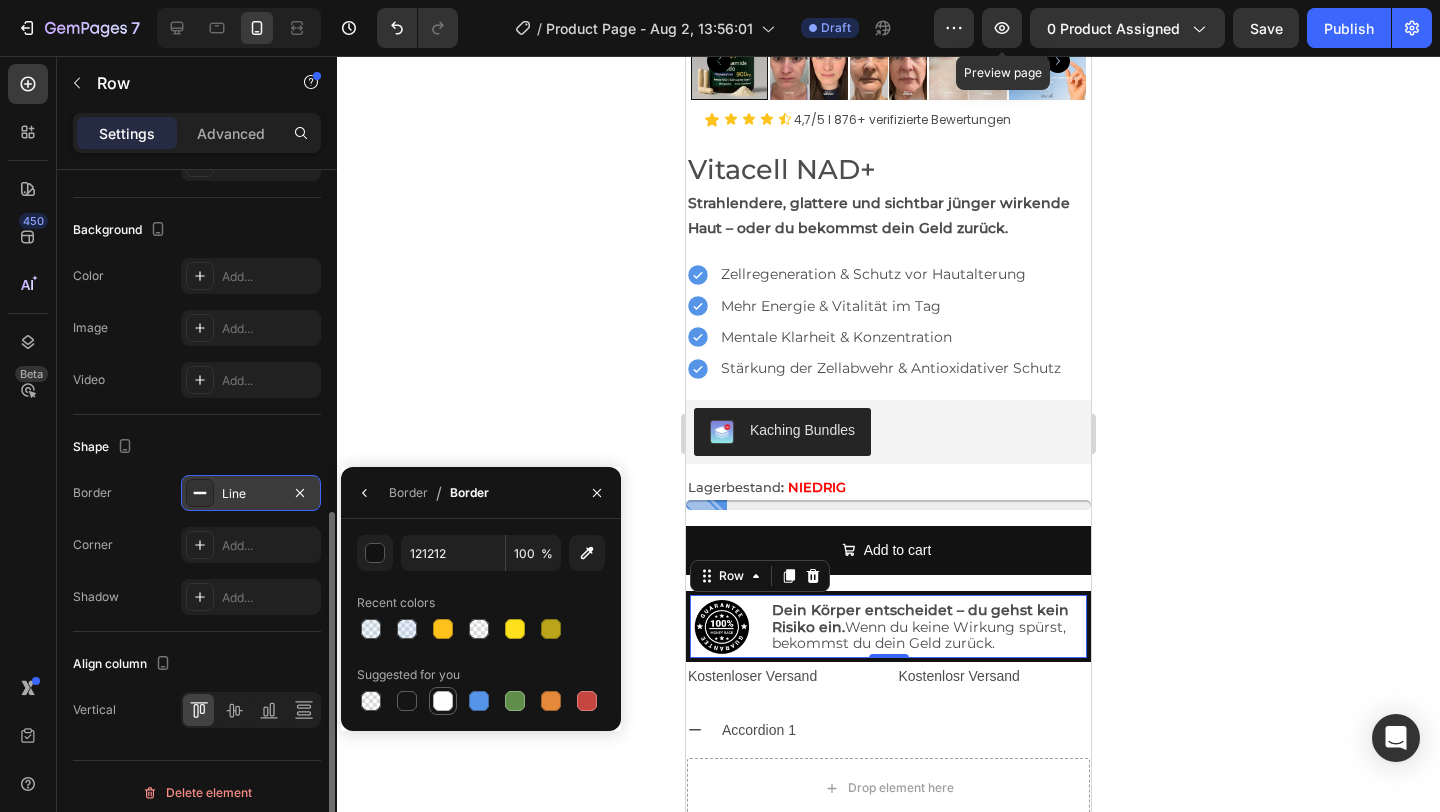 type on "FFFFFF" 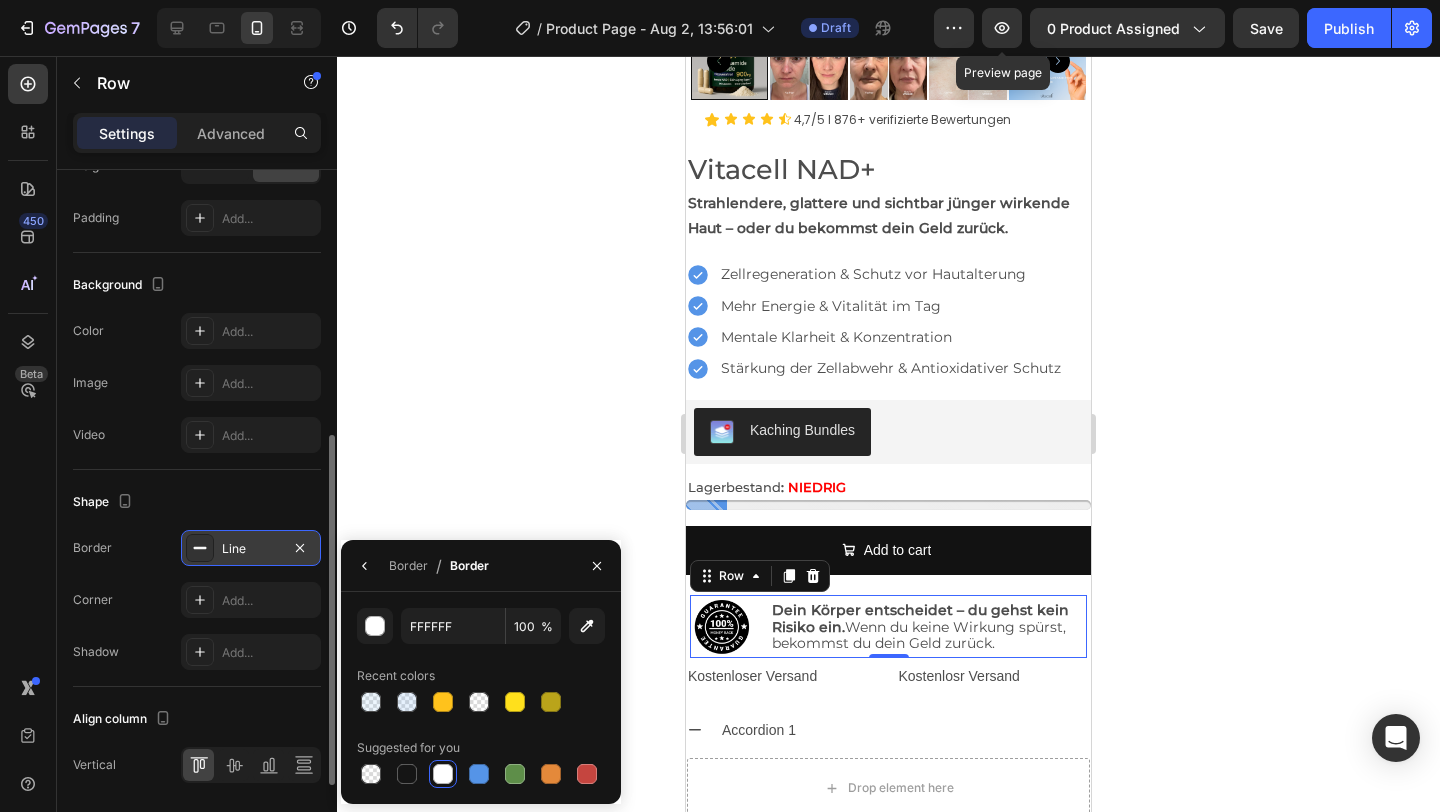scroll, scrollTop: 585, scrollLeft: 0, axis: vertical 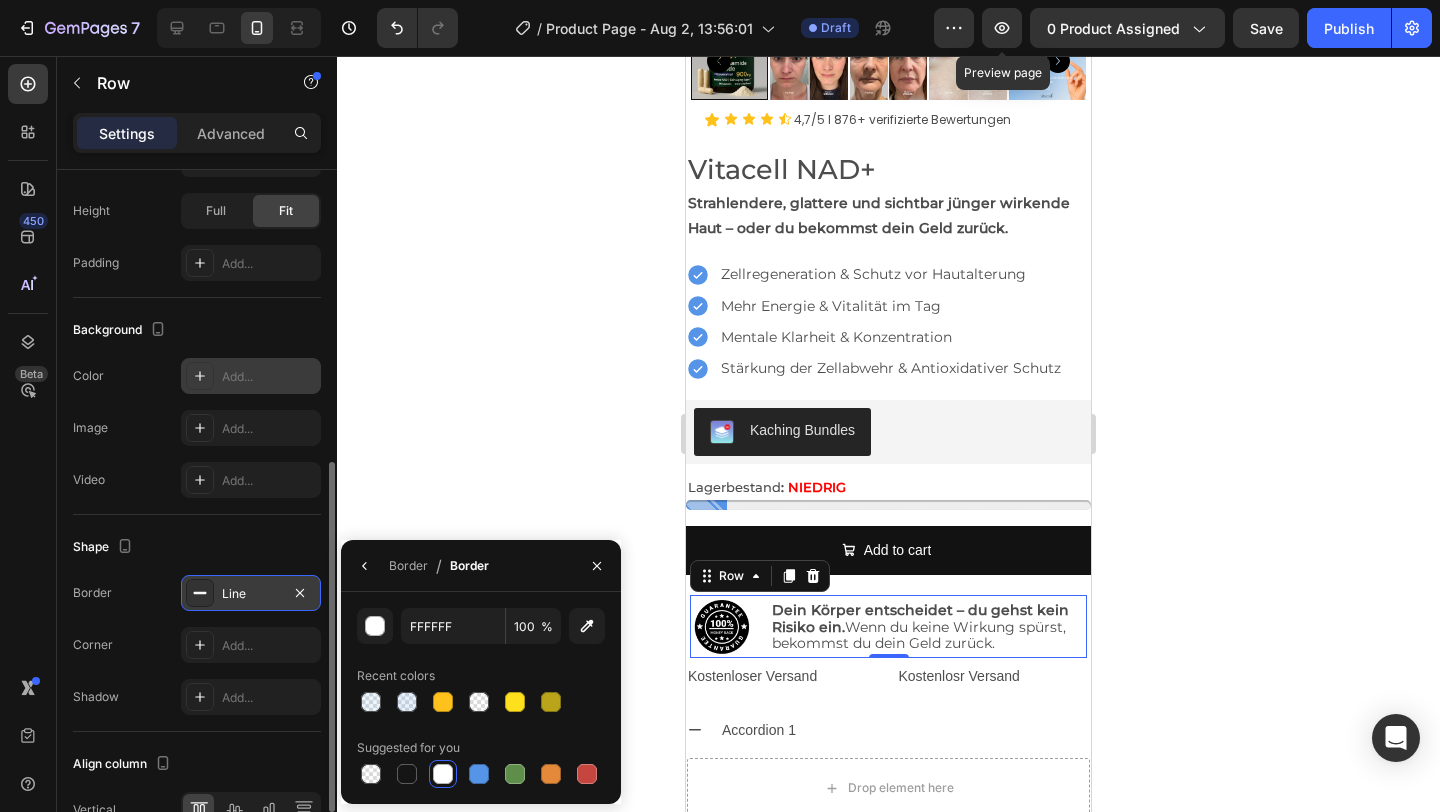 click on "Add..." at bounding box center [251, 376] 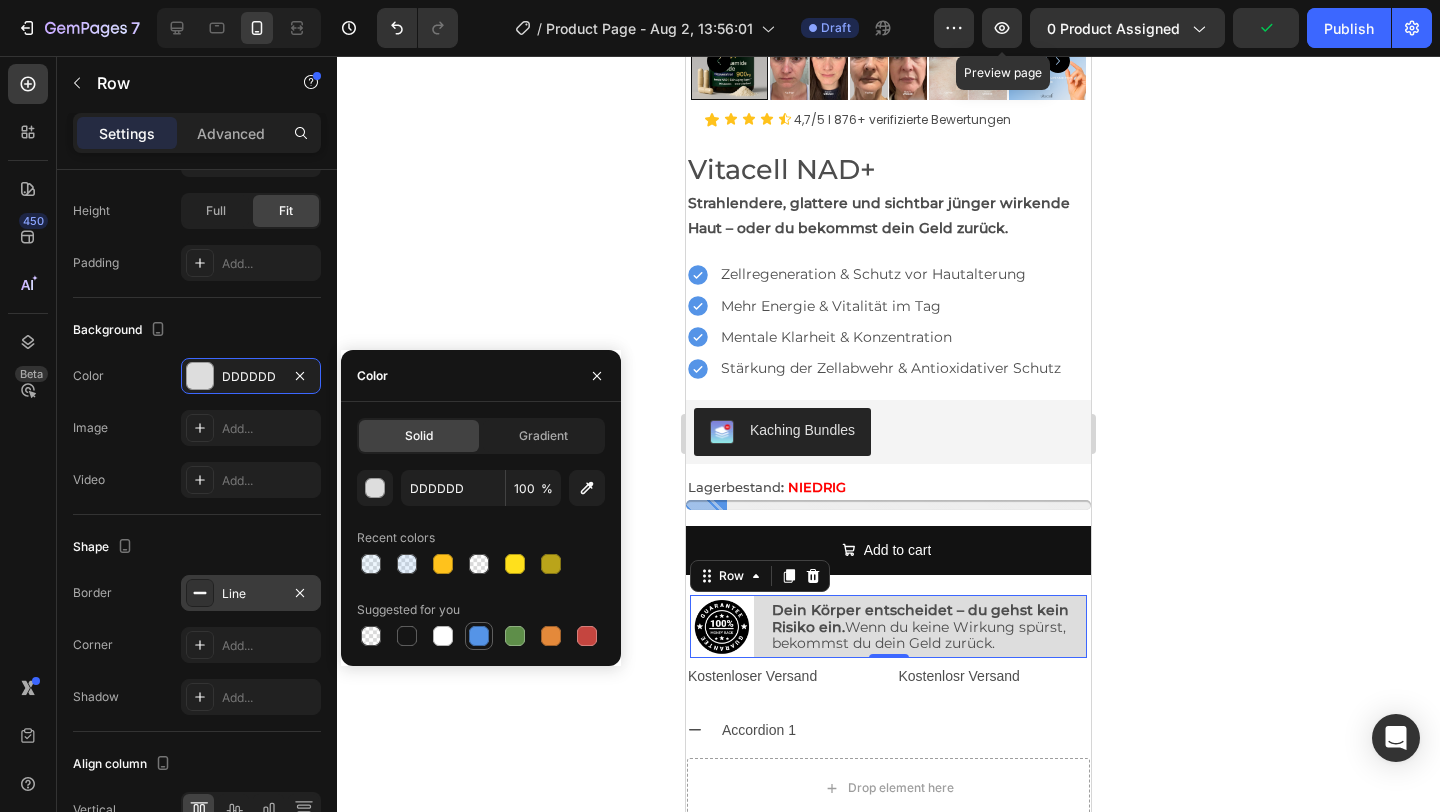 click at bounding box center [479, 636] 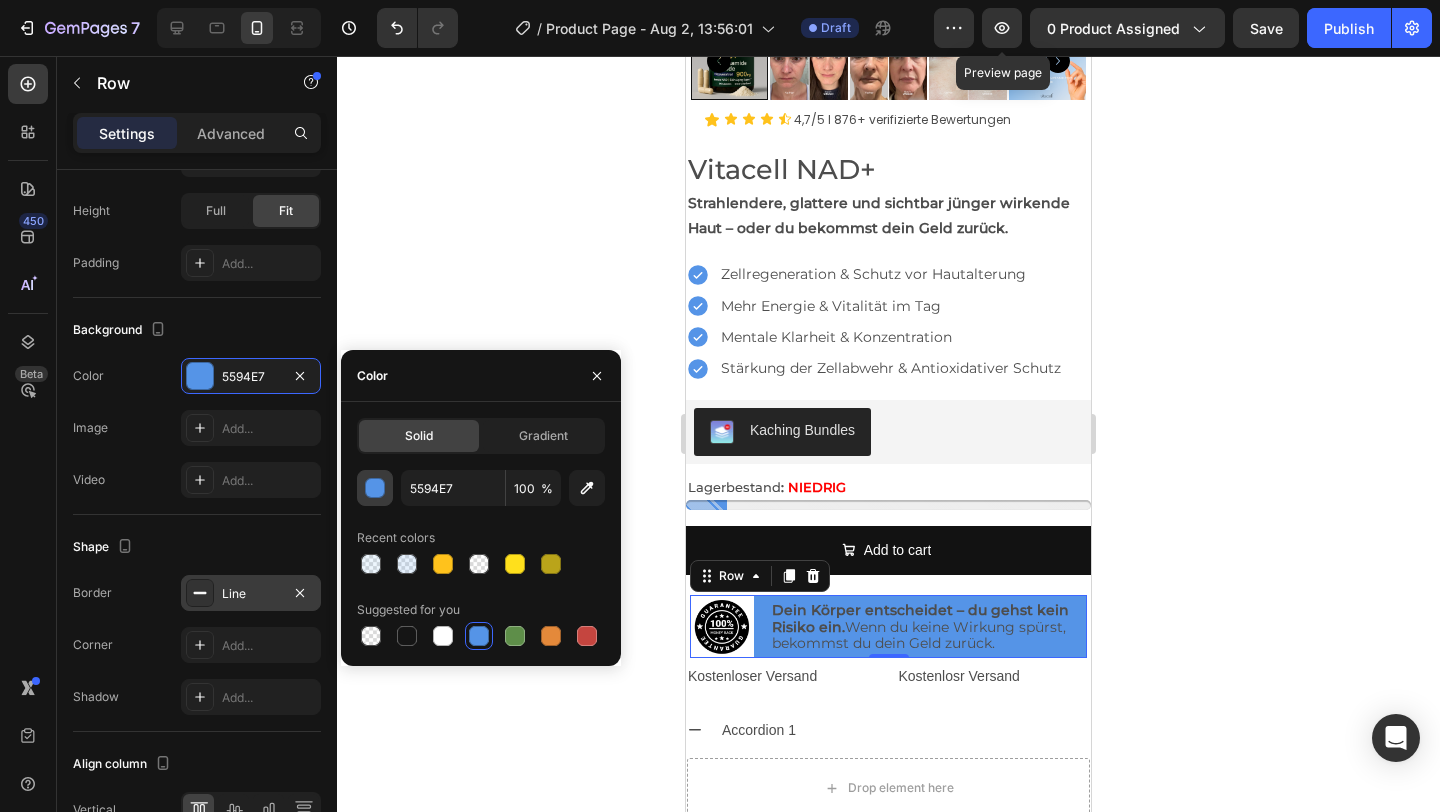 click at bounding box center (376, 489) 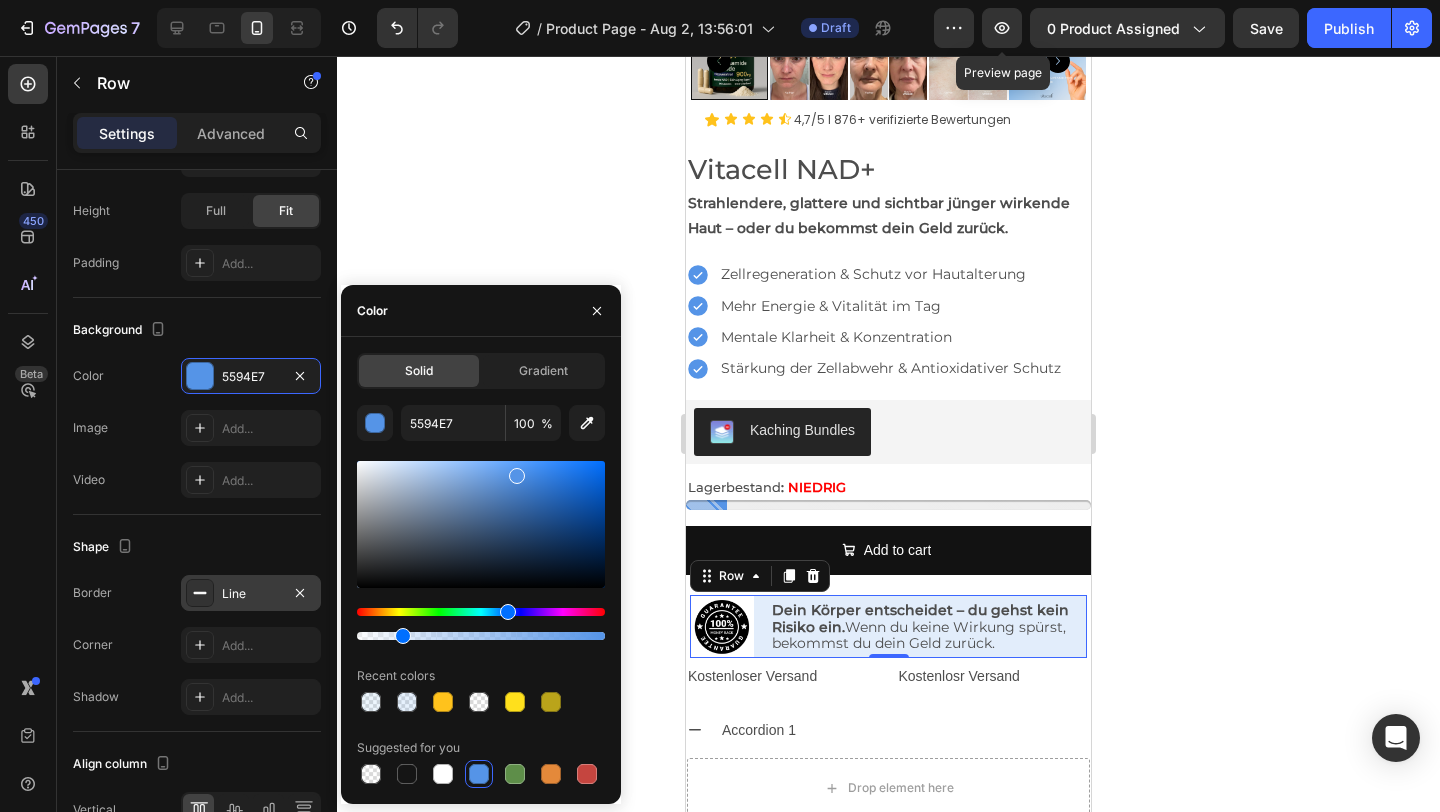 drag, startPoint x: 598, startPoint y: 636, endPoint x: 388, endPoint y: 630, distance: 210.0857 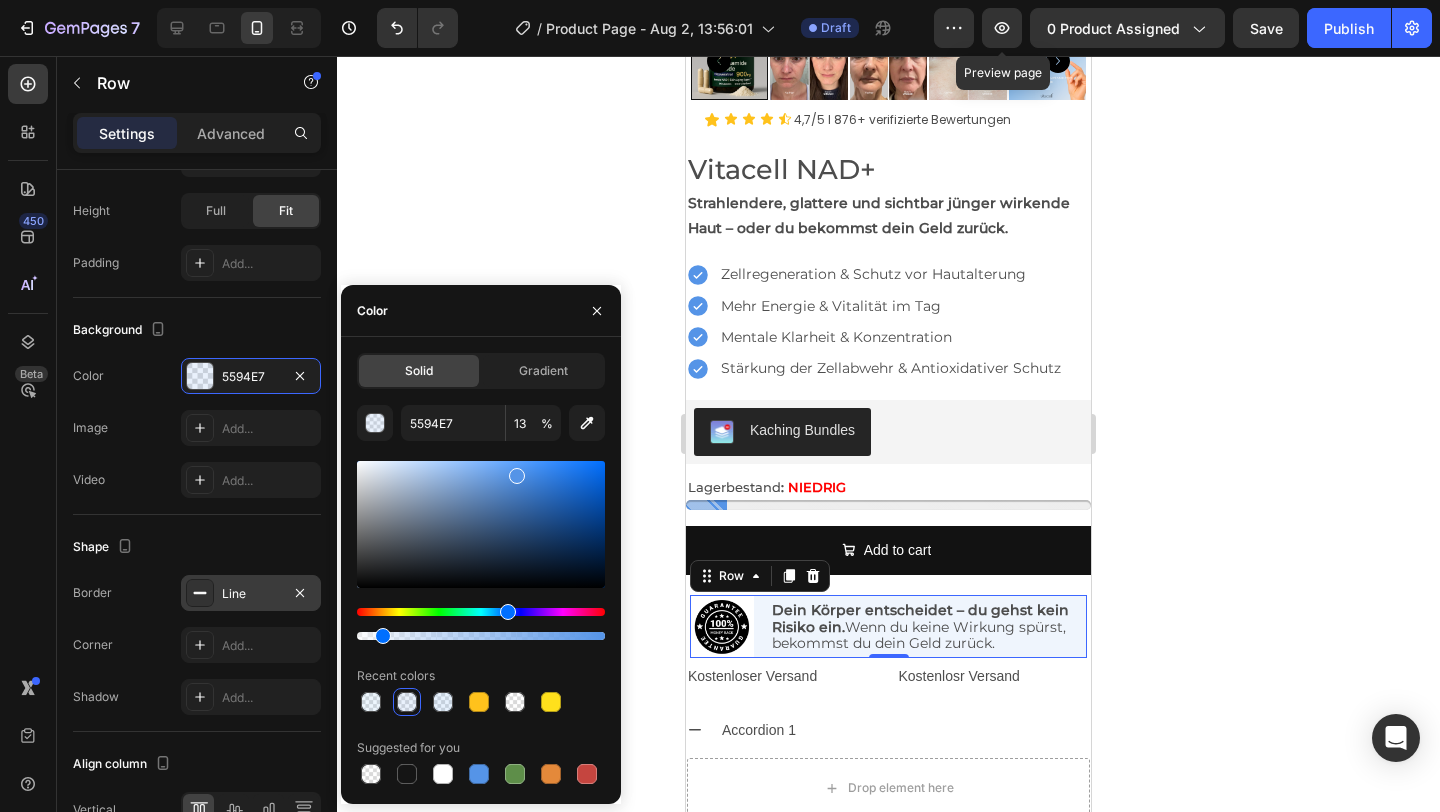 type on "9" 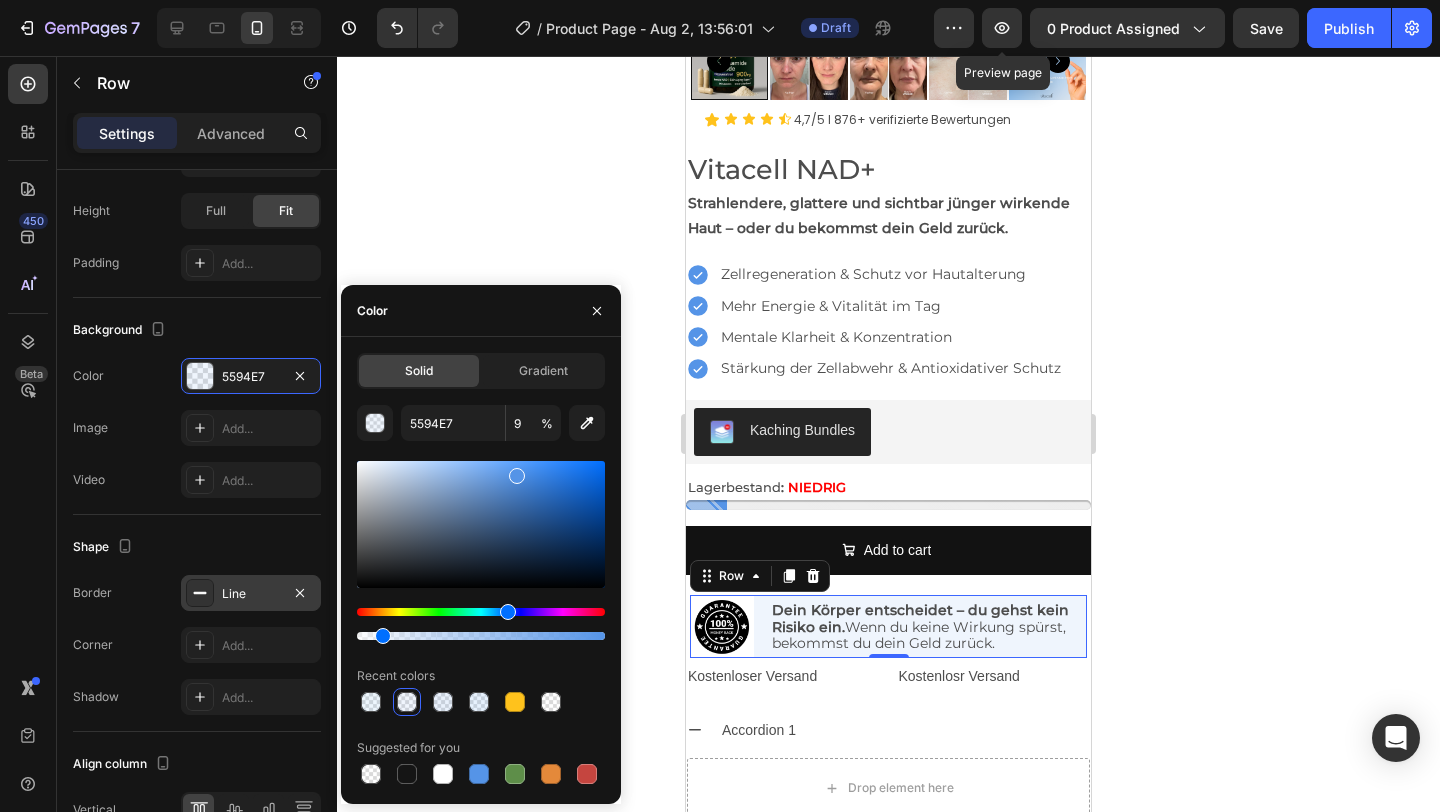 click at bounding box center [383, 636] 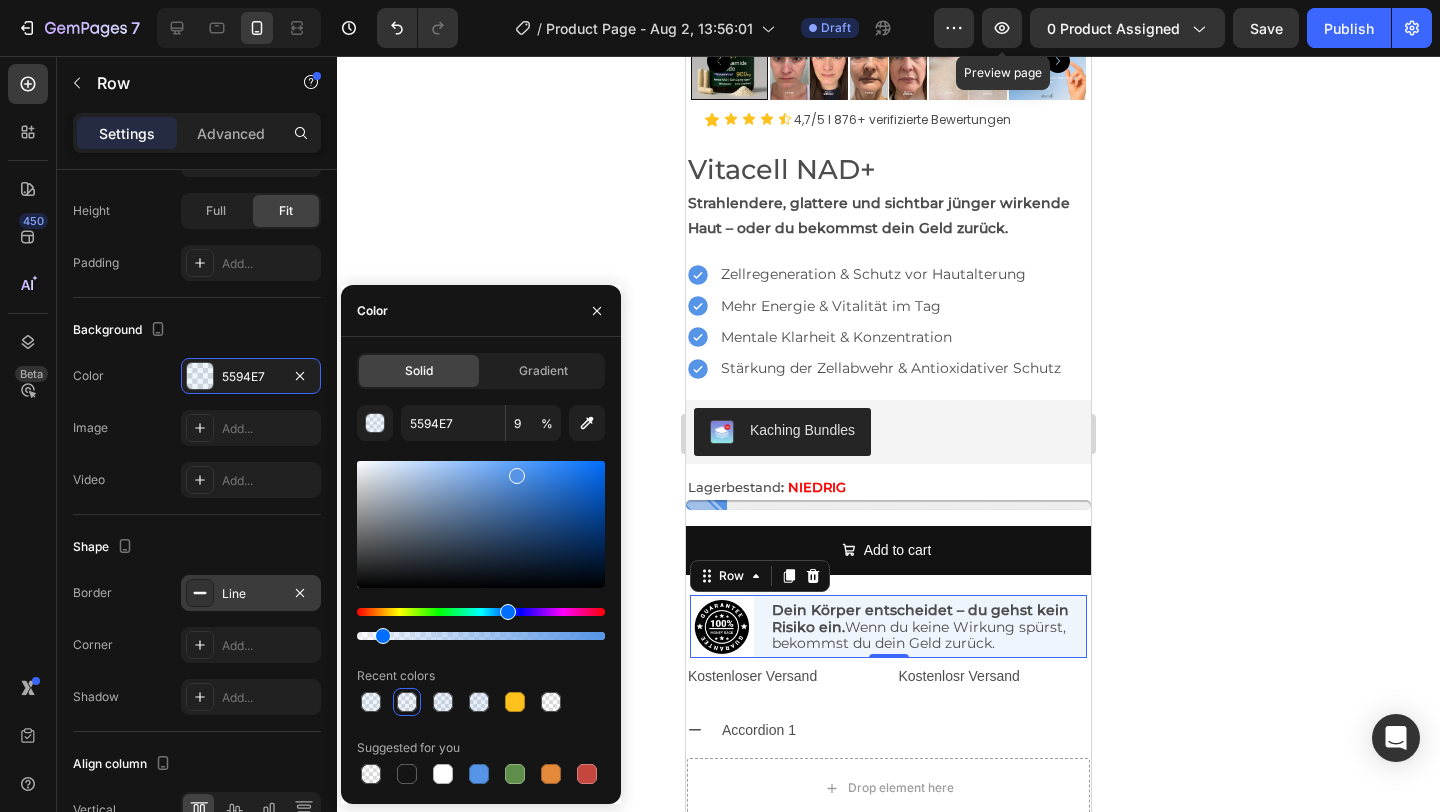 click 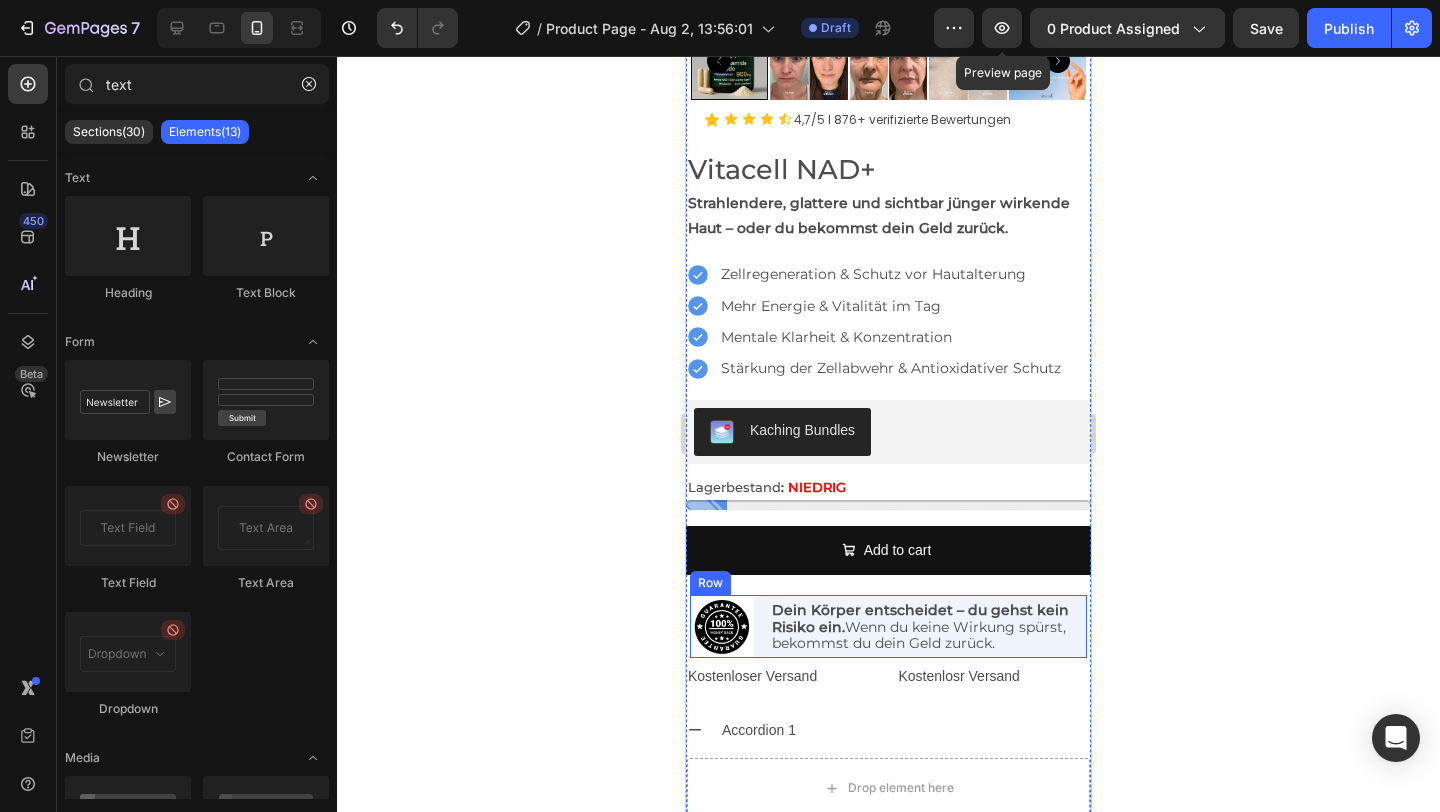 click on "Dein Körper entscheidet – du gehst kein Risiko ein.  Wenn du keine Wirkung spürst, bekommst du dein Geld zurück. Text Block" at bounding box center [929, 626] 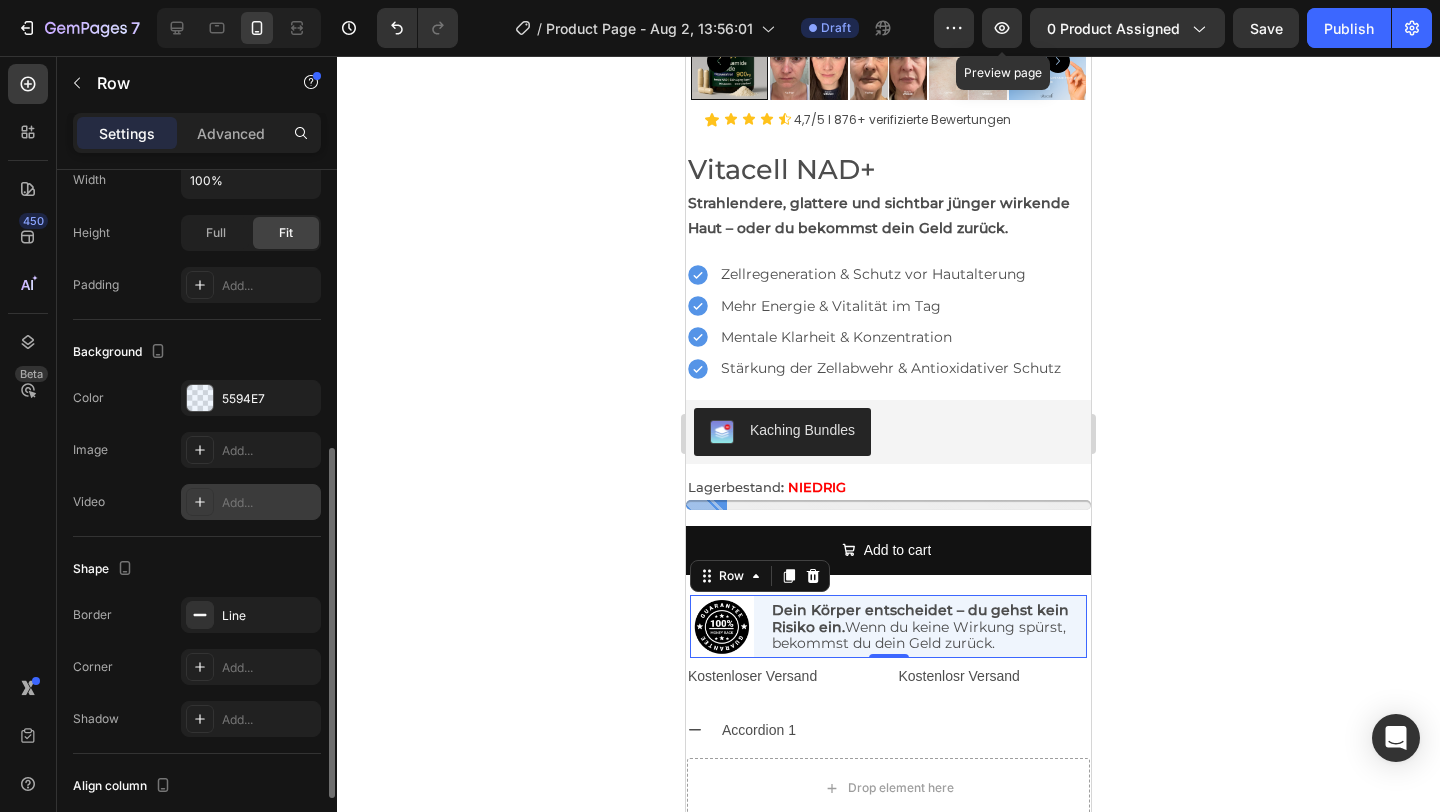 scroll, scrollTop: 565, scrollLeft: 0, axis: vertical 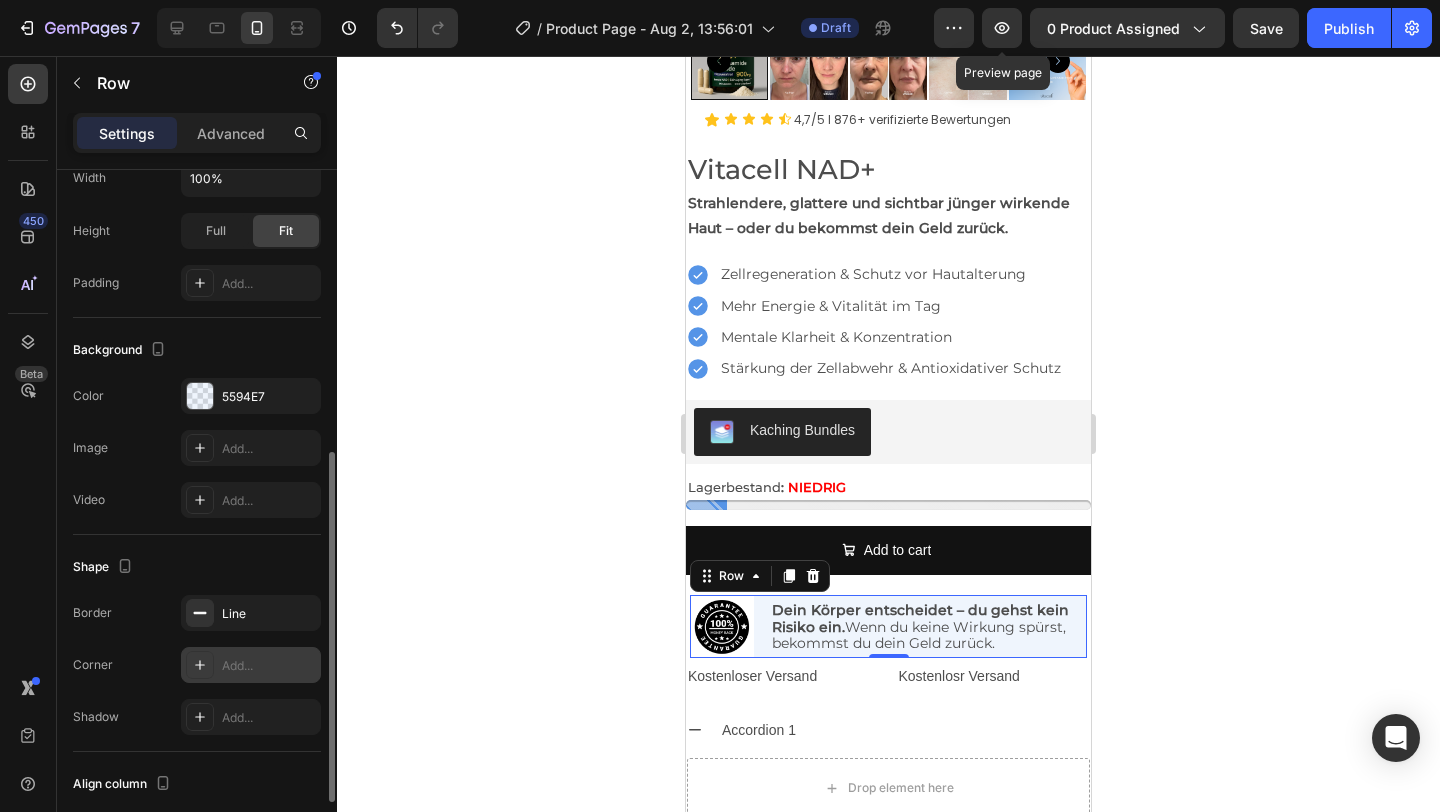 click on "Add..." at bounding box center (269, 666) 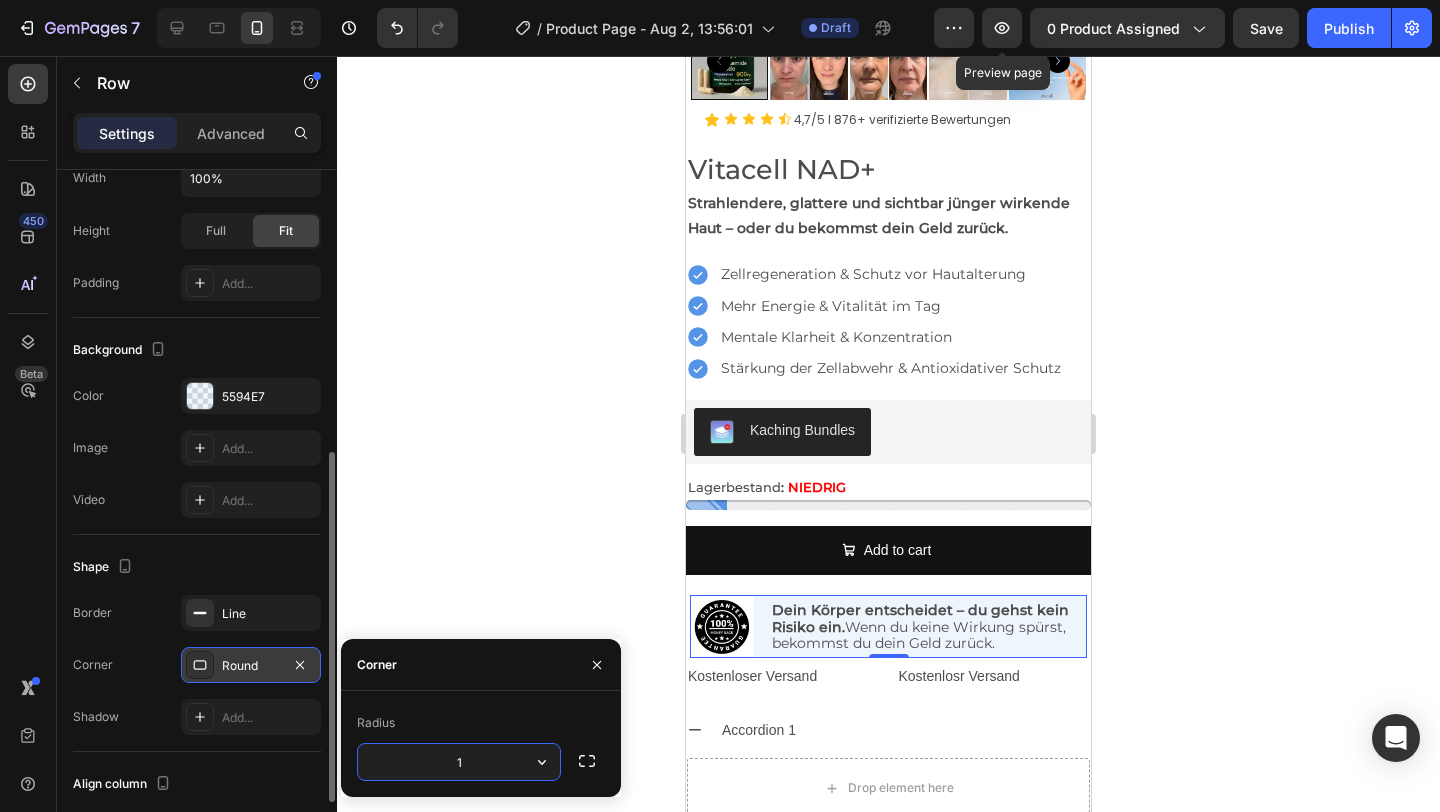 type on "15" 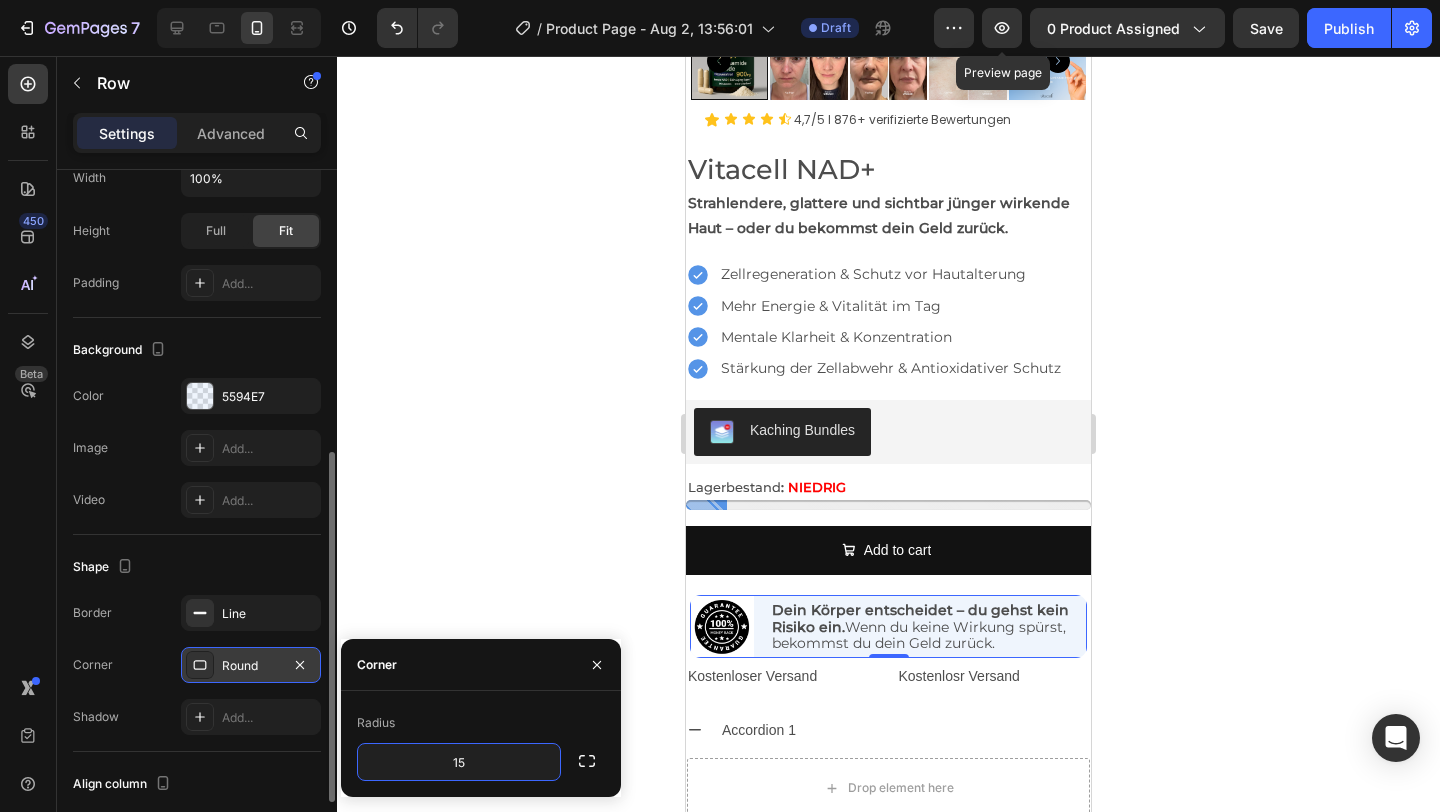 click 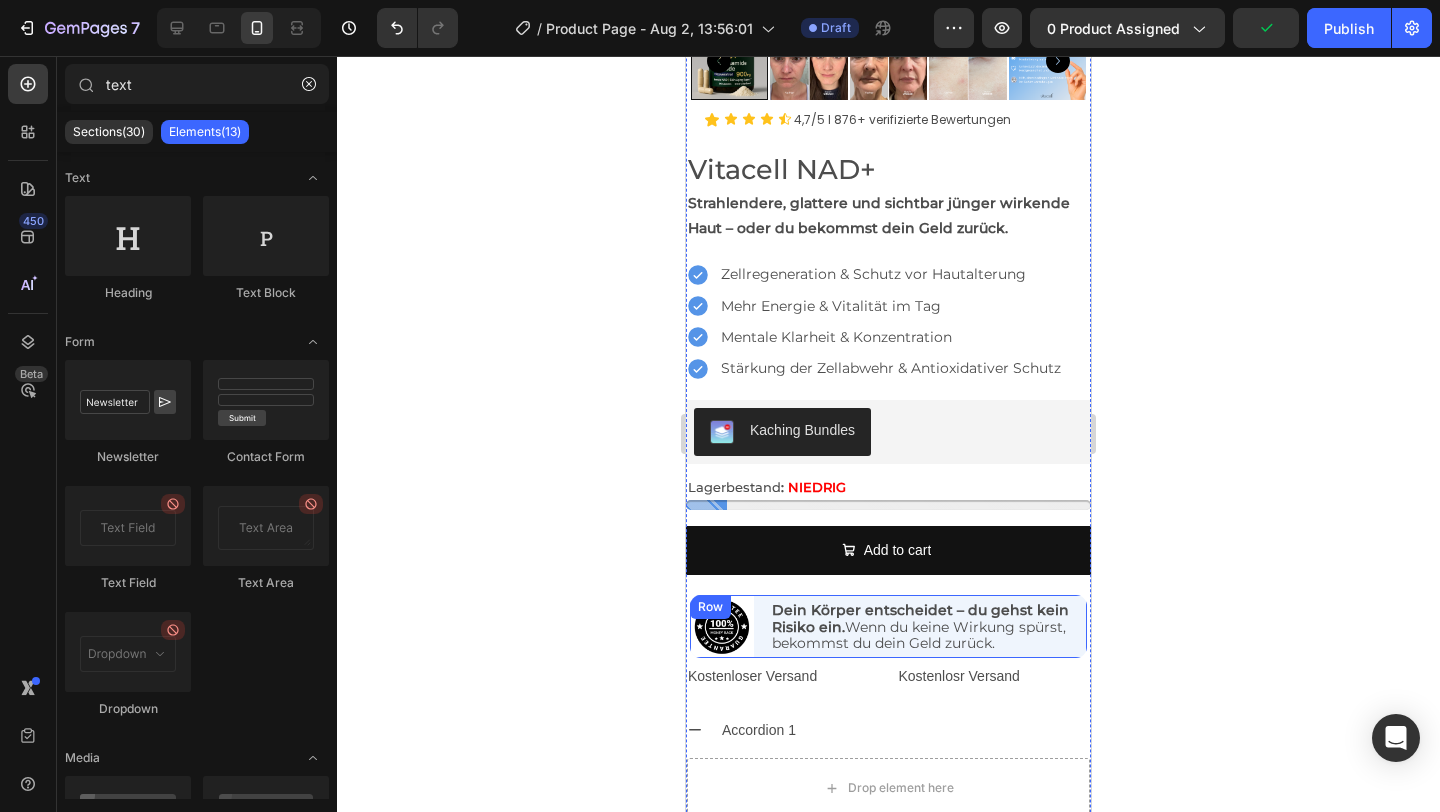 click on "Row" at bounding box center (710, 607) 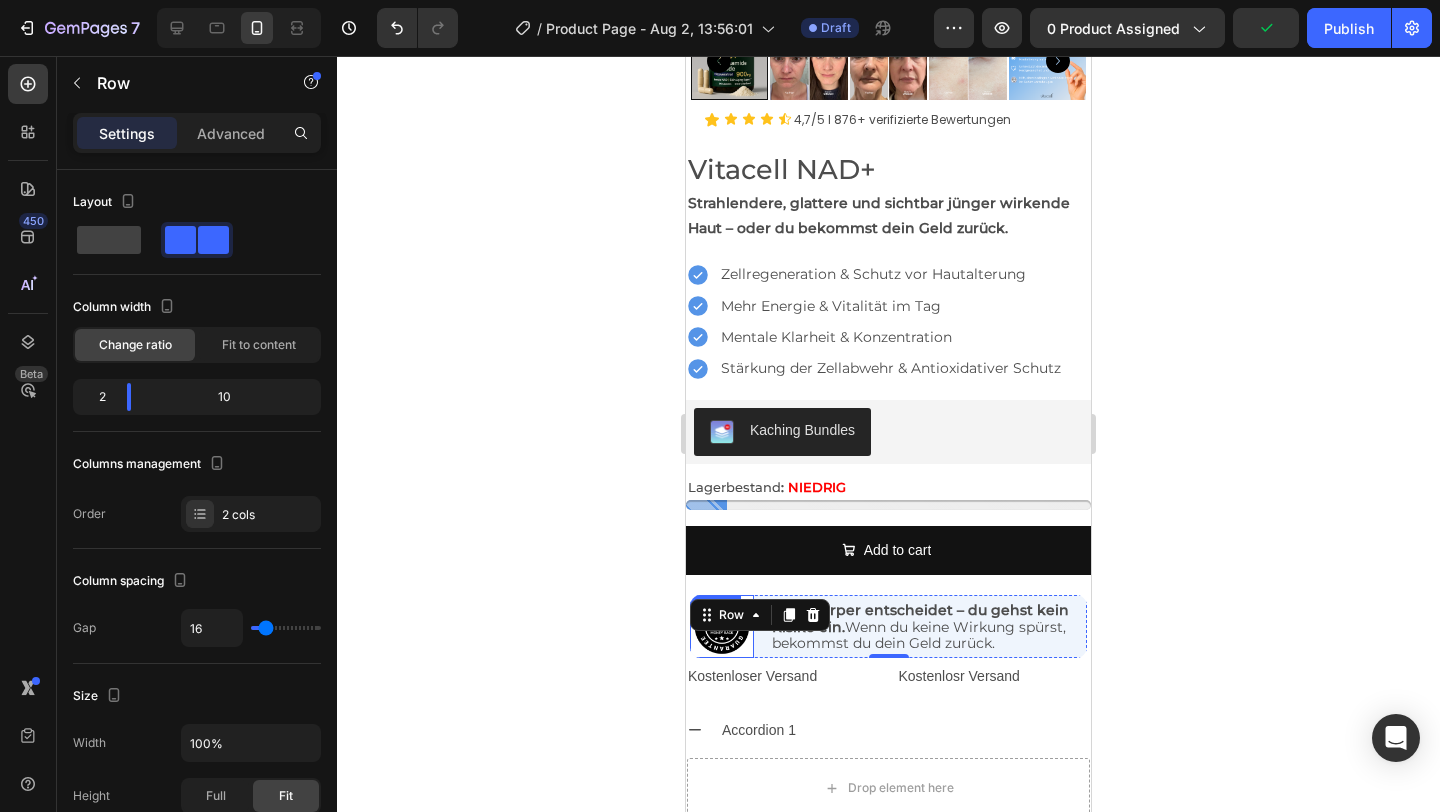 click at bounding box center [722, 626] 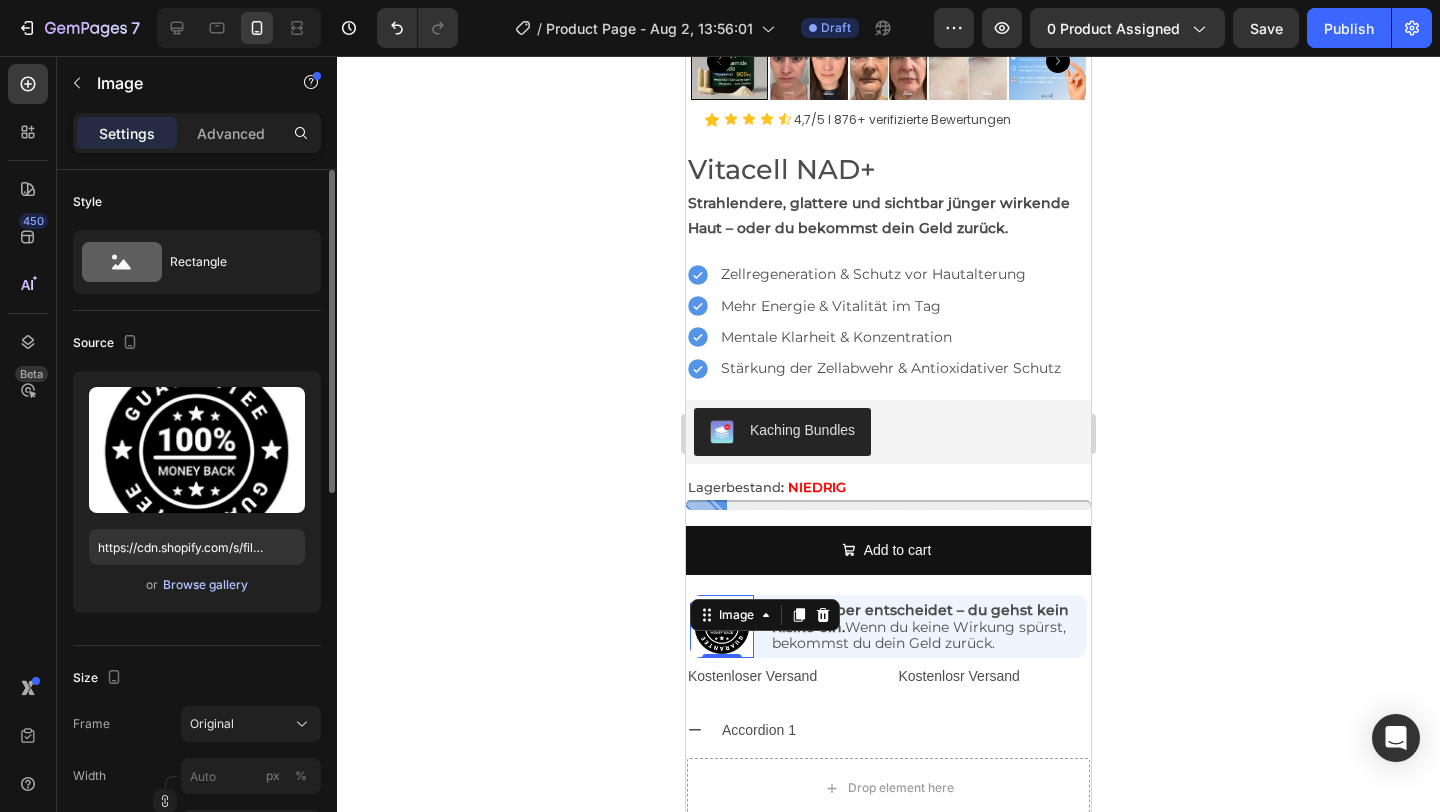 click on "Browse gallery" at bounding box center (205, 585) 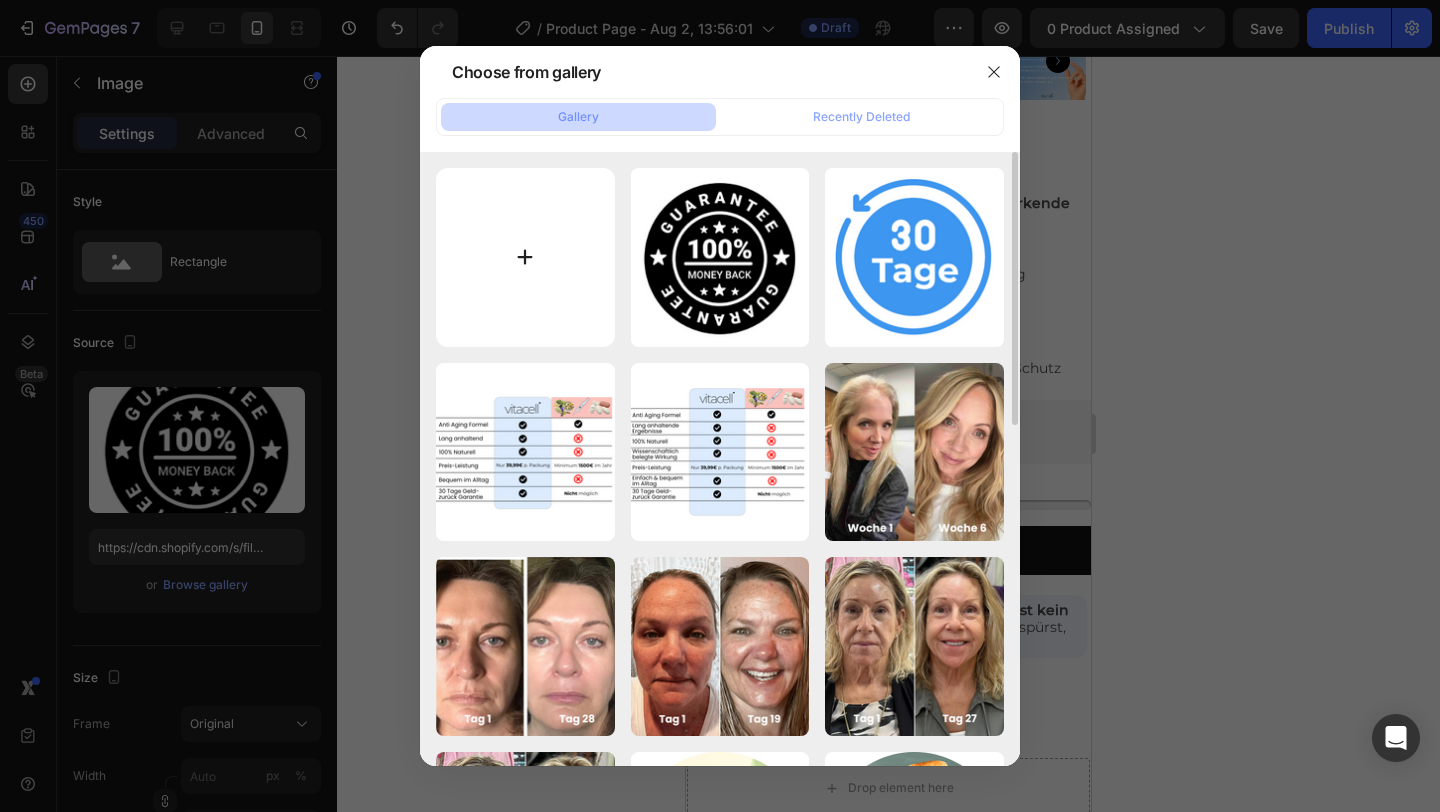 click at bounding box center [525, 257] 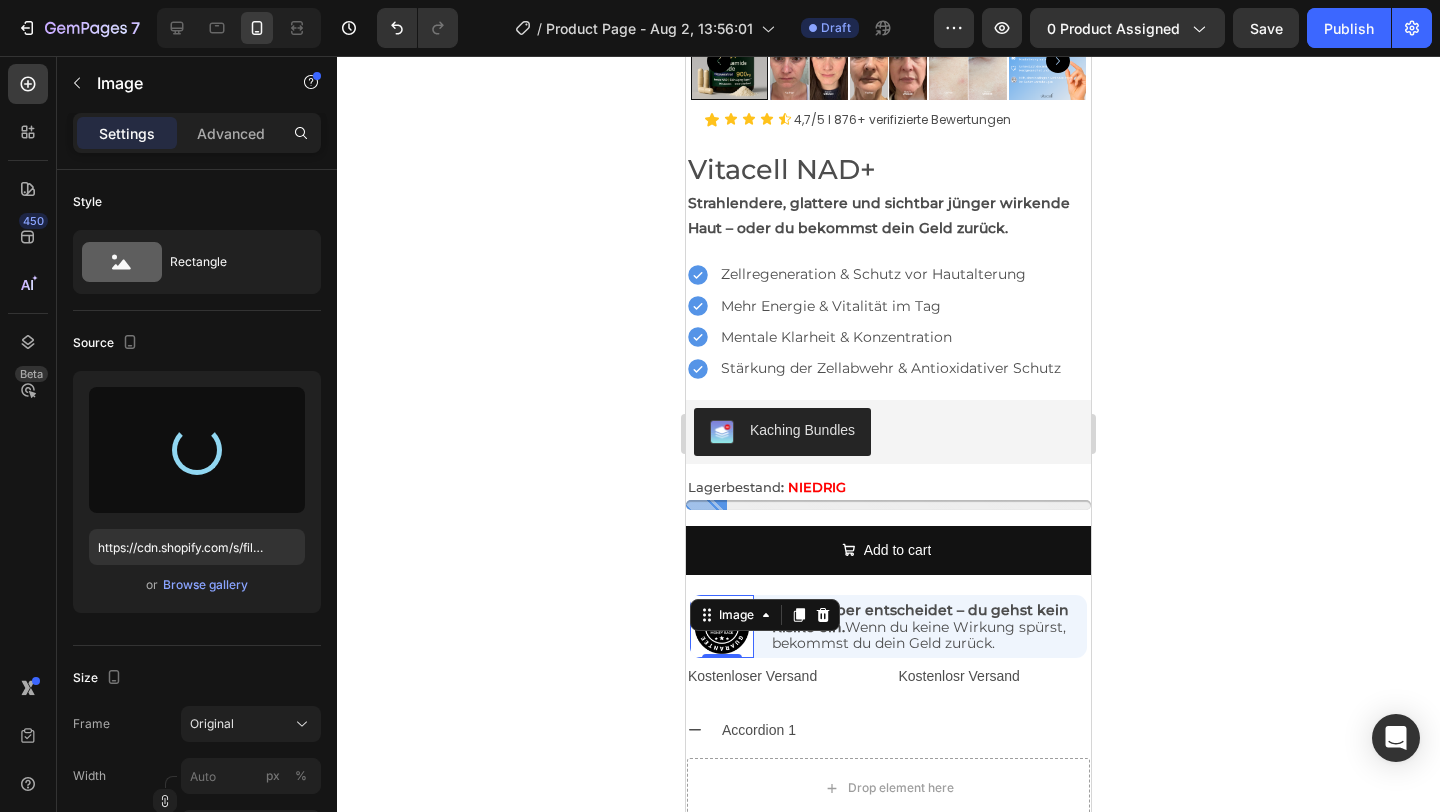 type on "https://cdn.shopify.com/s/files/1/0928/4344/2511/files/gempages_561917598657151905-1243c462-6303-4229-aca0-13fd3a9ba0fa.png" 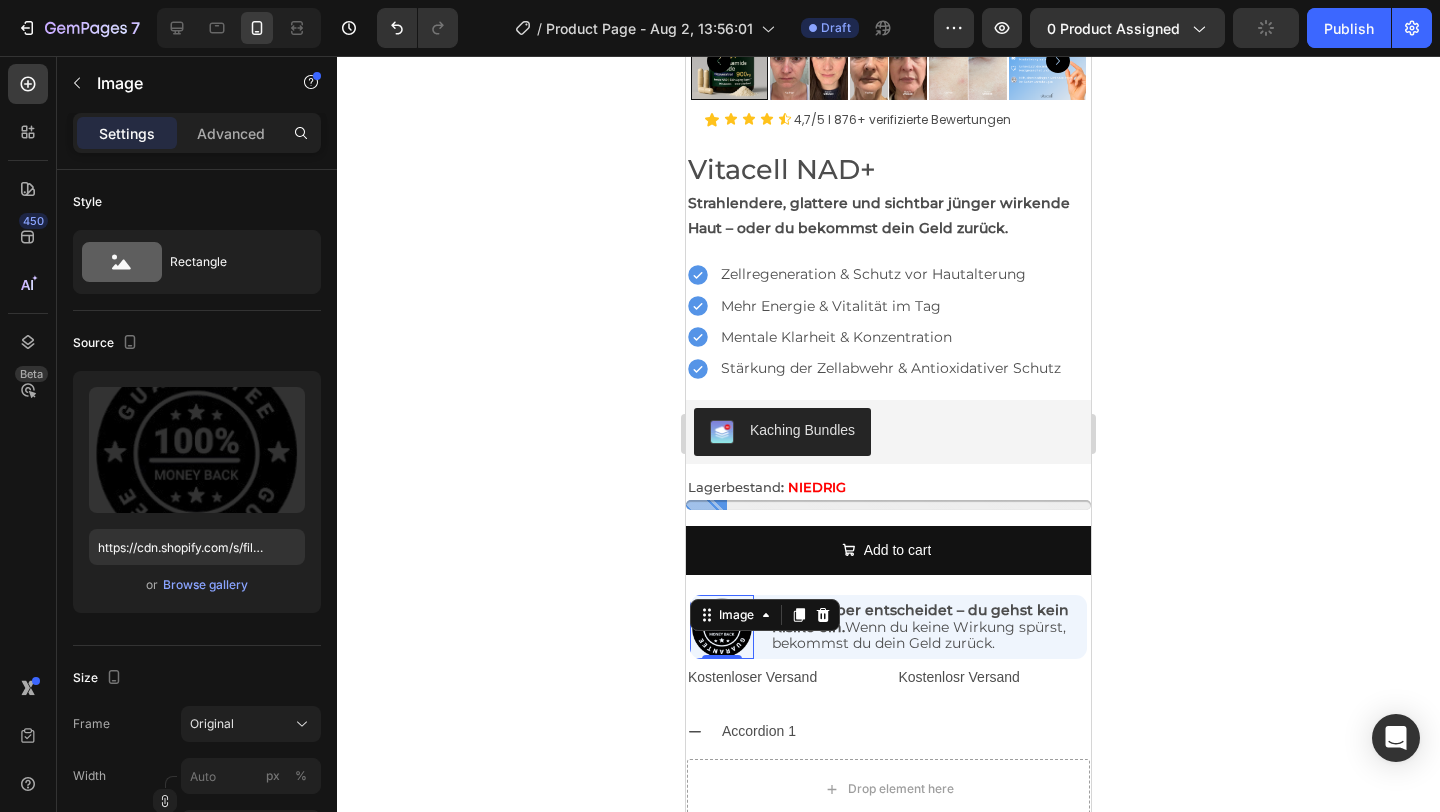 click 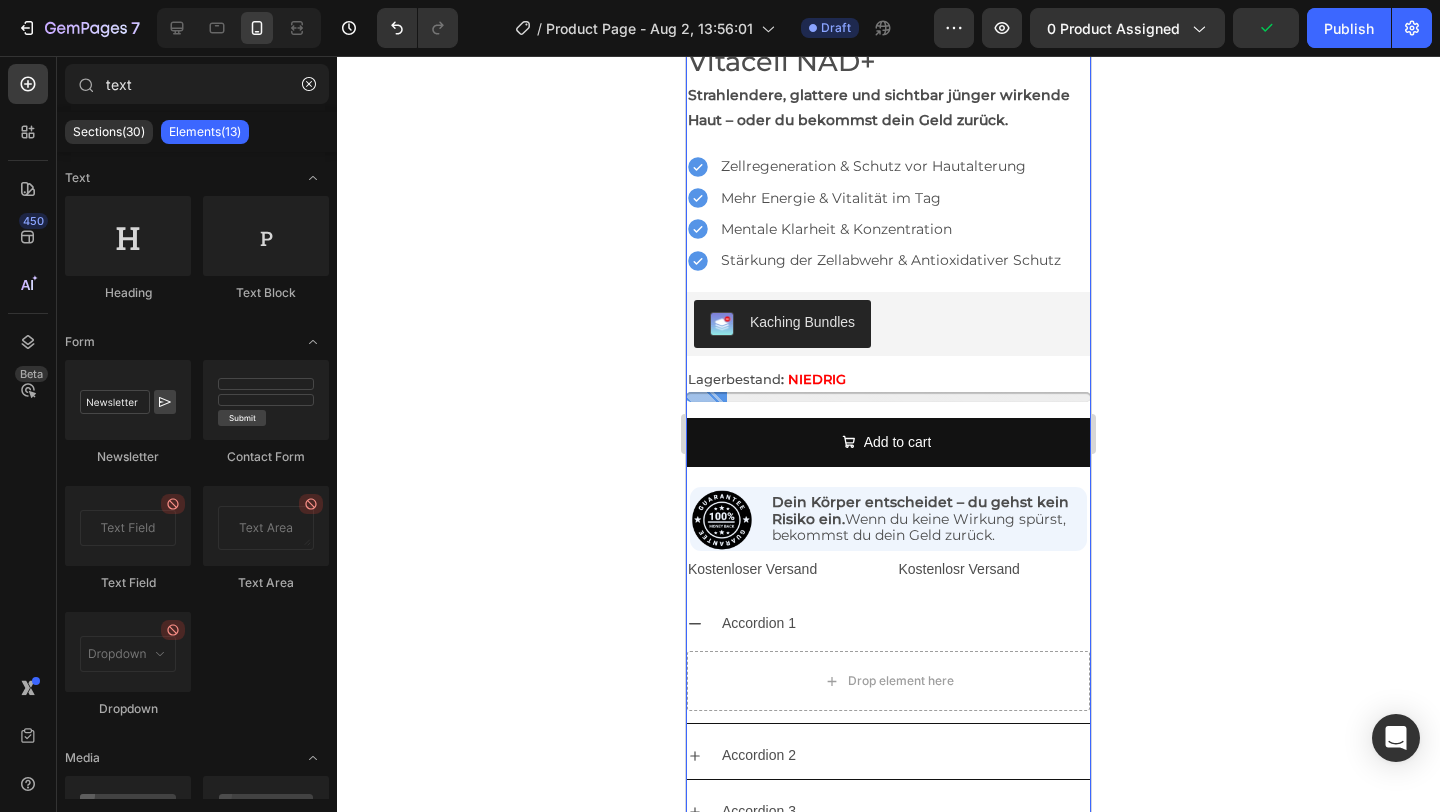 scroll, scrollTop: 671, scrollLeft: 0, axis: vertical 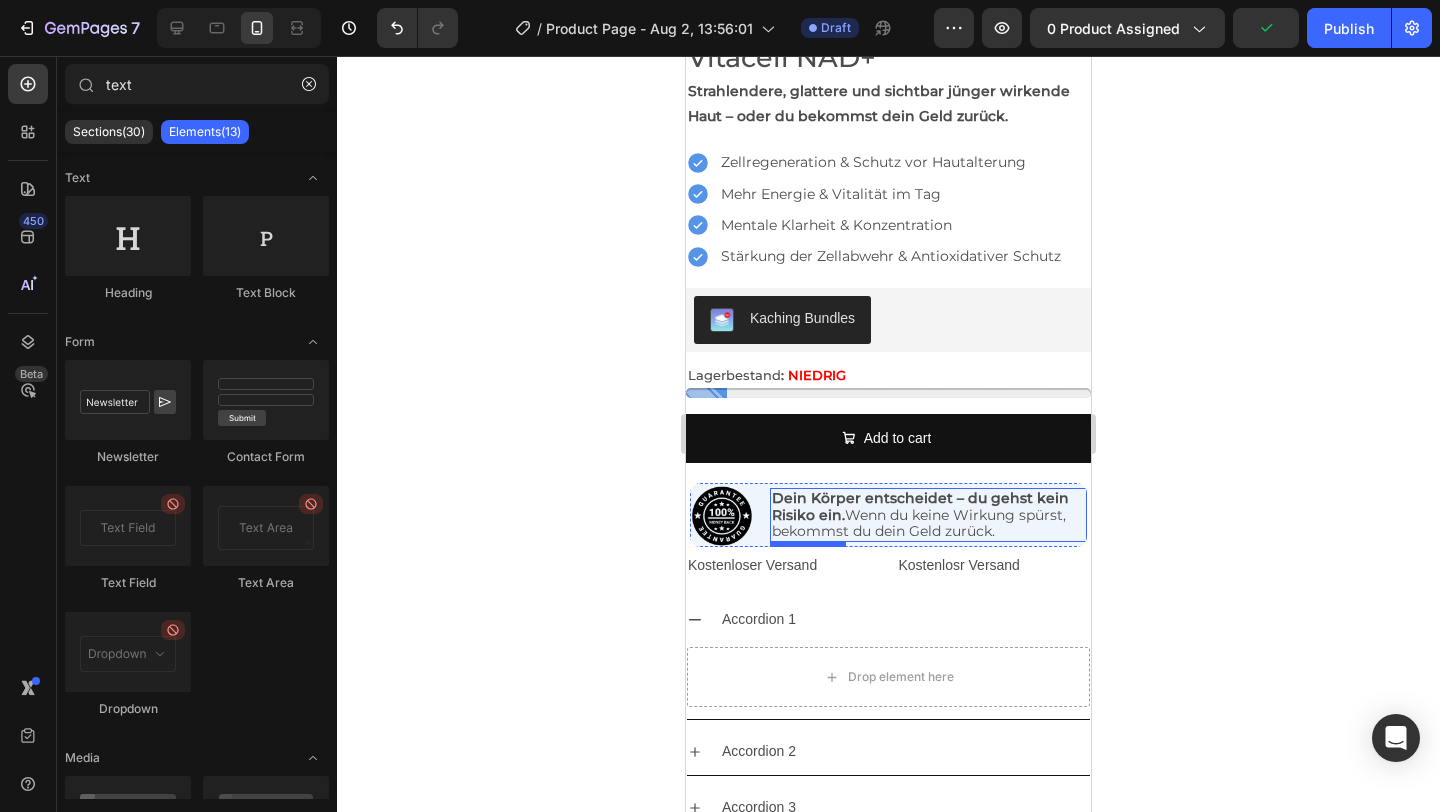 click on "Dein Körper entscheidet – du gehst kein Risiko ein.  Wenn du keine Wirkung spürst, bekommst du dein Geld zurück." at bounding box center [929, 515] 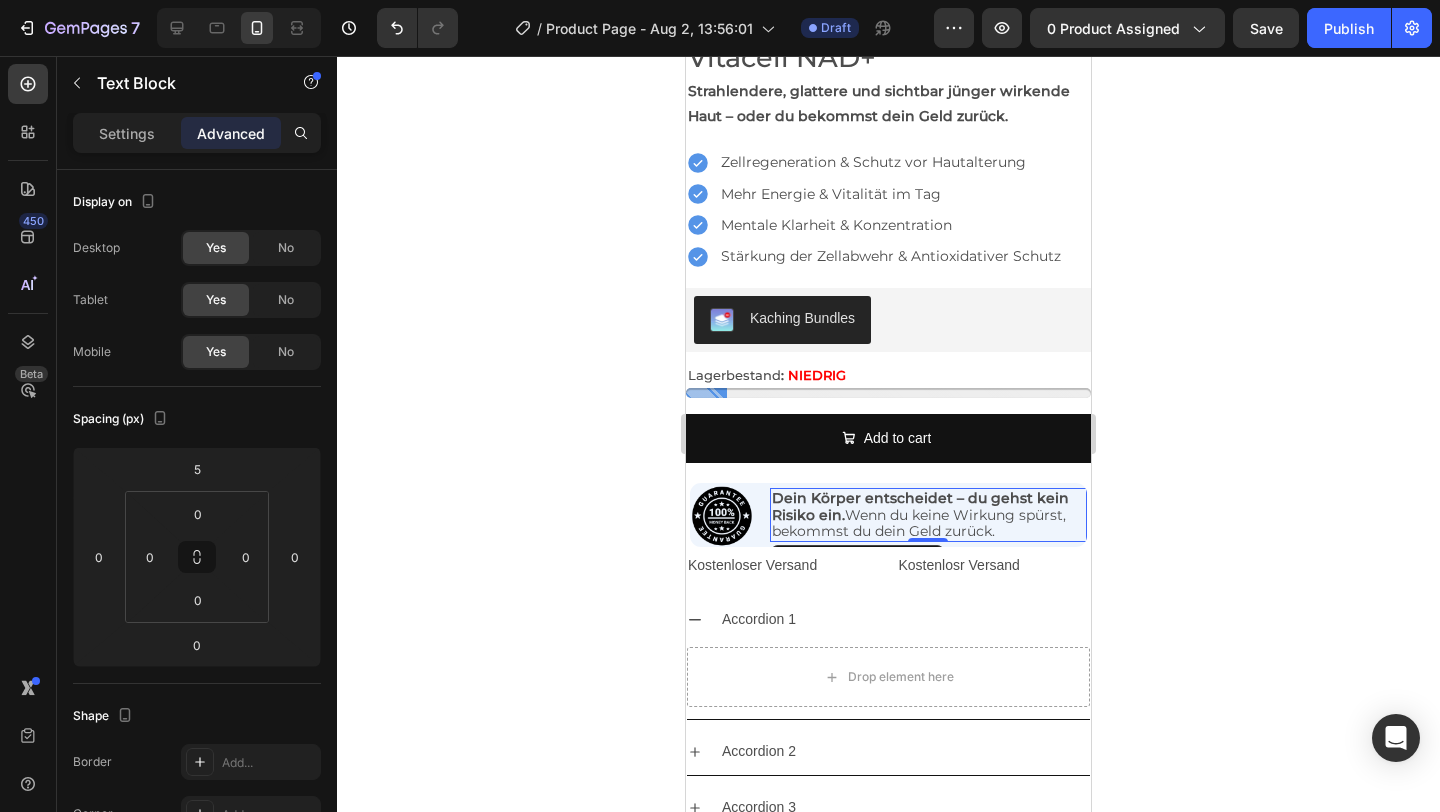 click on "Dein Körper entscheidet – du gehst kein Risiko ein.  Wenn du keine Wirkung spürst, bekommst du dein Geld zurück." at bounding box center (929, 515) 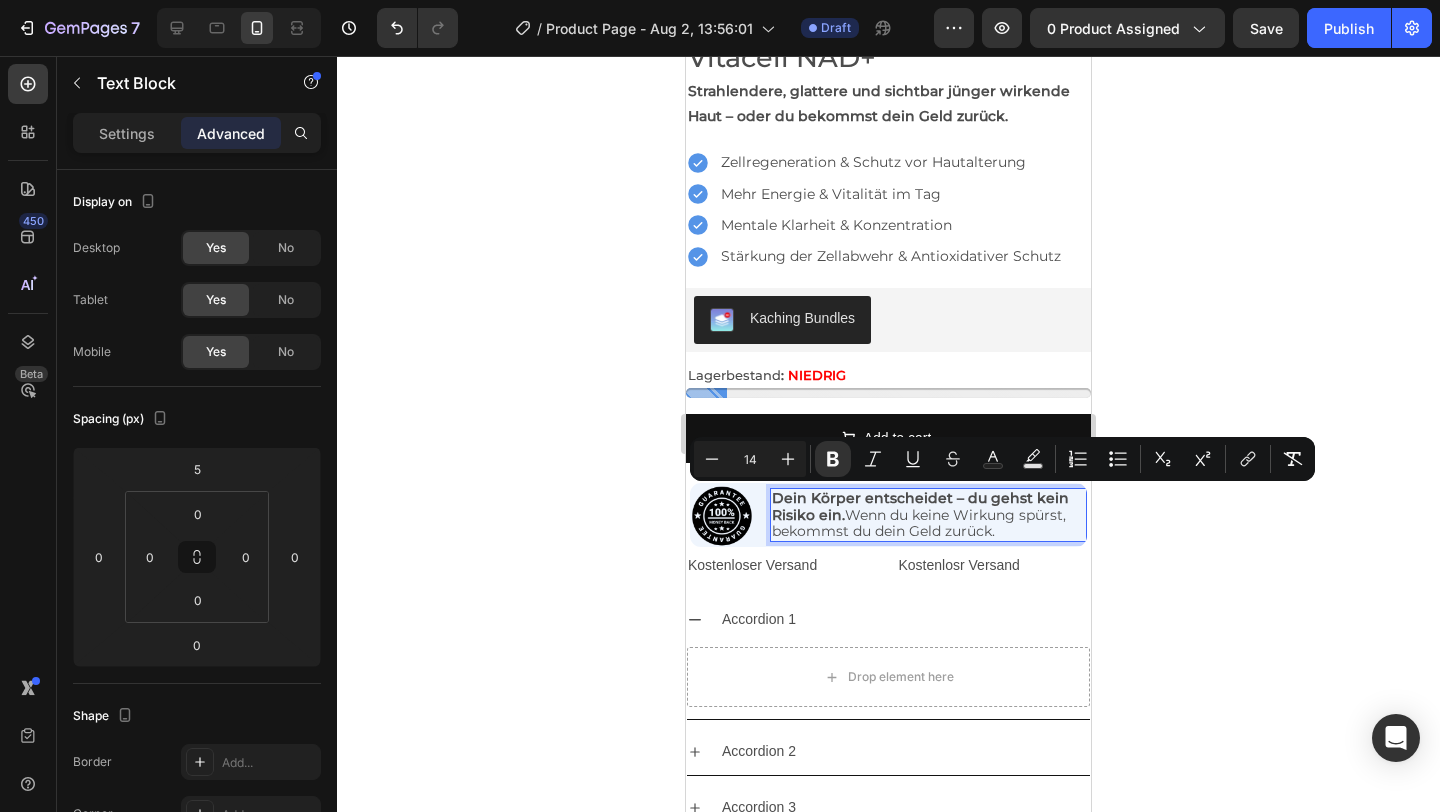 click on "Dein Körper entscheidet – du gehst kein Risiko ein.  Wenn du keine Wirkung spürst, bekommst du dein Geld zurück." at bounding box center (929, 515) 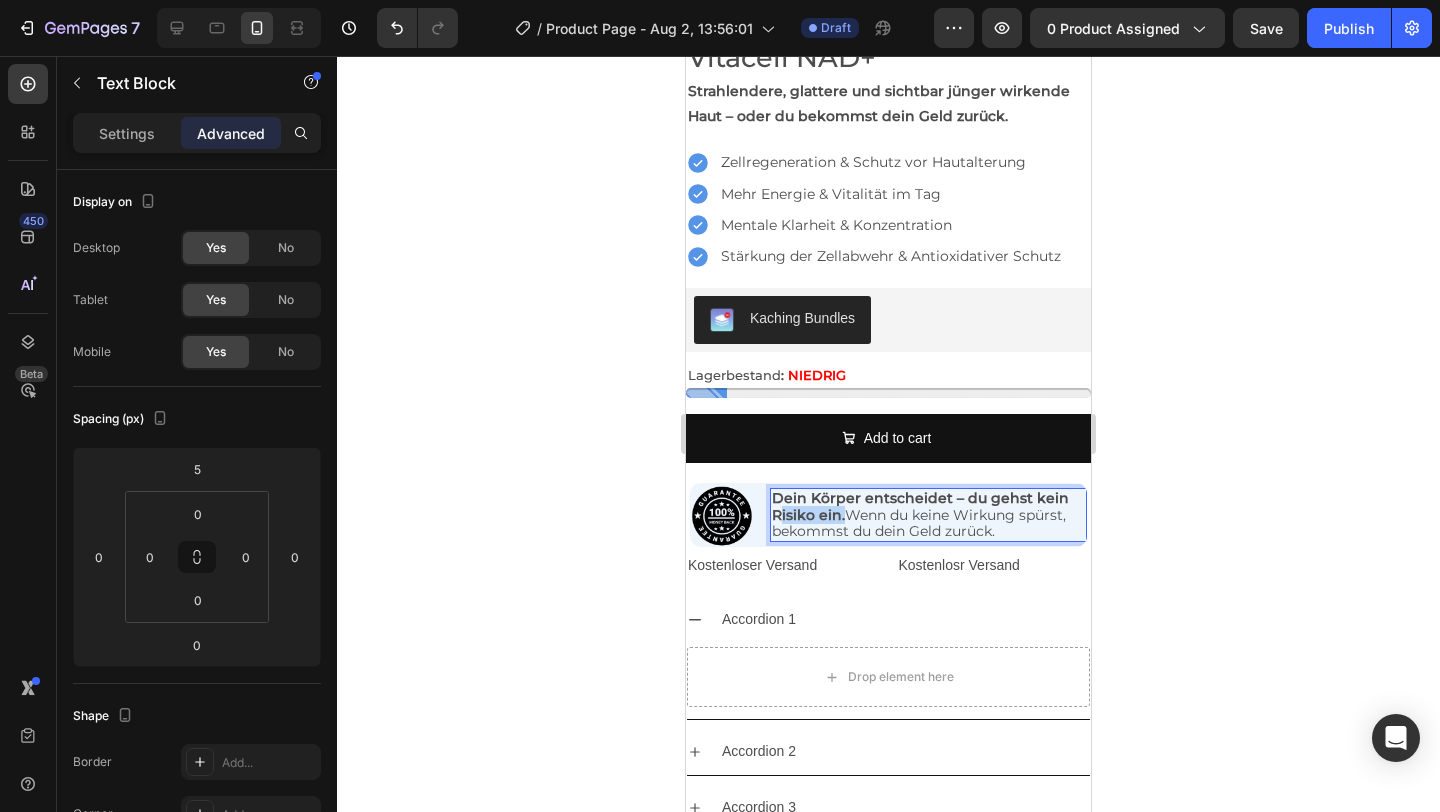 drag, startPoint x: 843, startPoint y: 516, endPoint x: 778, endPoint y: 511, distance: 65.192024 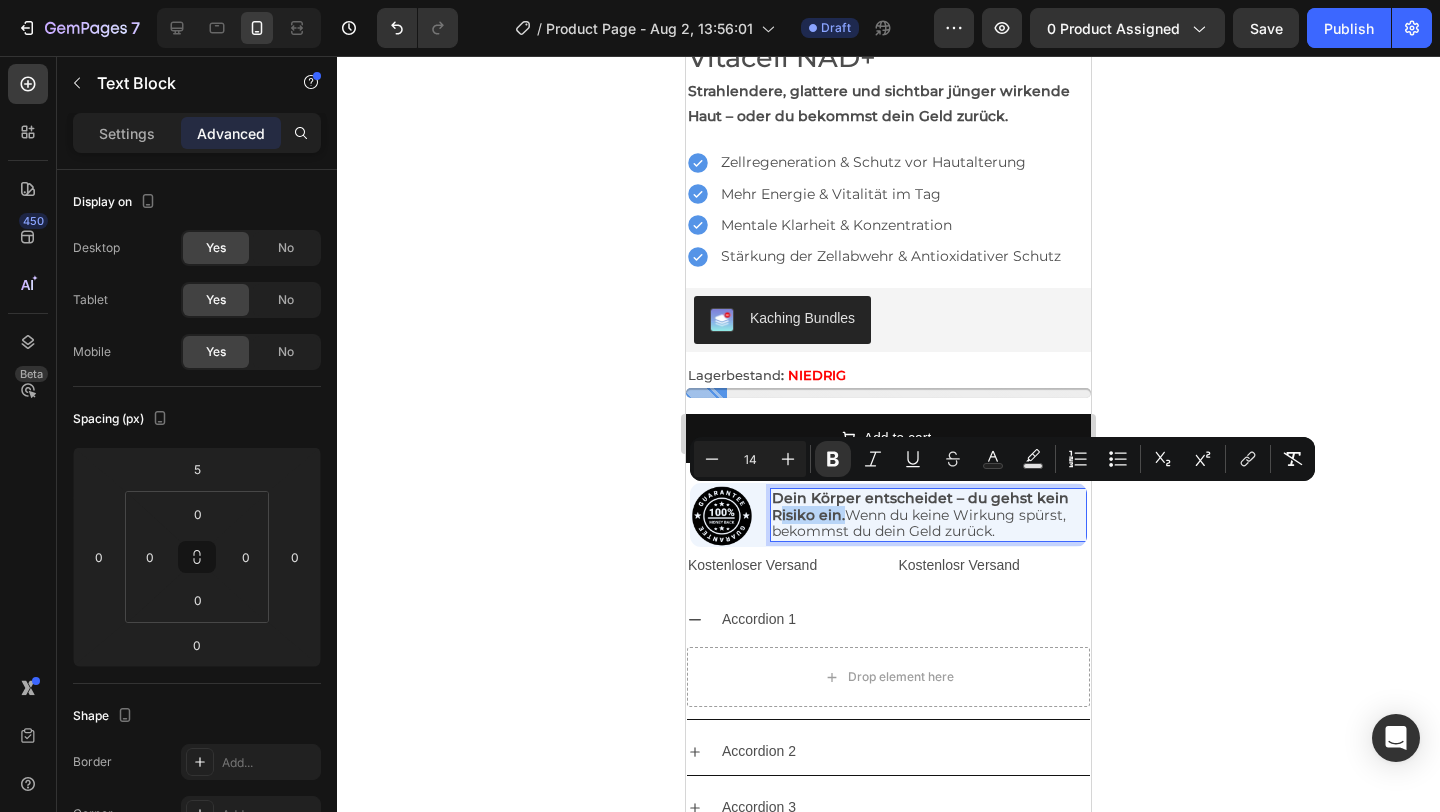drag, startPoint x: 1020, startPoint y: 529, endPoint x: 774, endPoint y: 494, distance: 248.47736 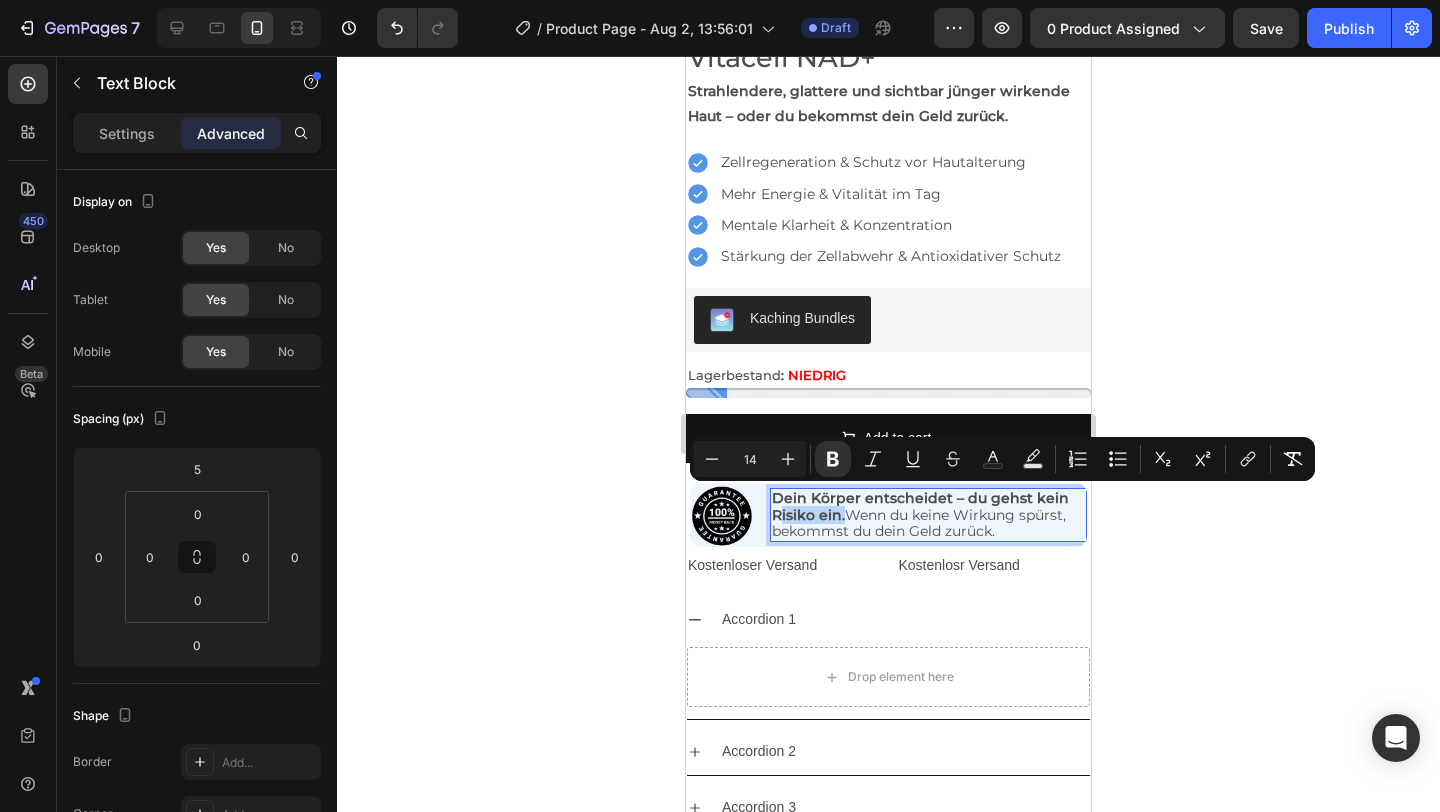 click on "Dein Körper entscheidet – du gehst kein Risiko ein.  Wenn du keine Wirkung spürst, bekommst du dein Geld zurück." at bounding box center (929, 515) 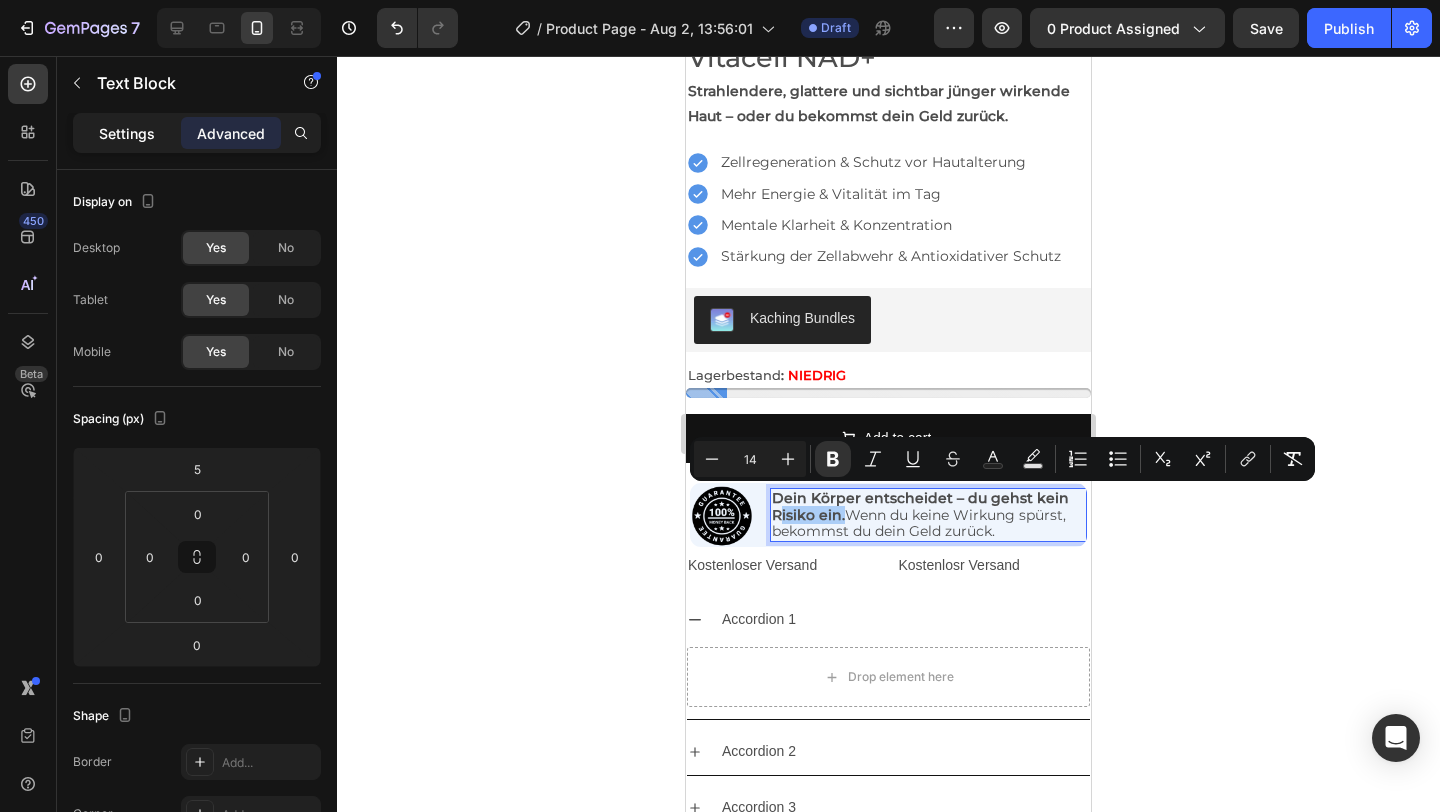 click on "Settings" at bounding box center [127, 133] 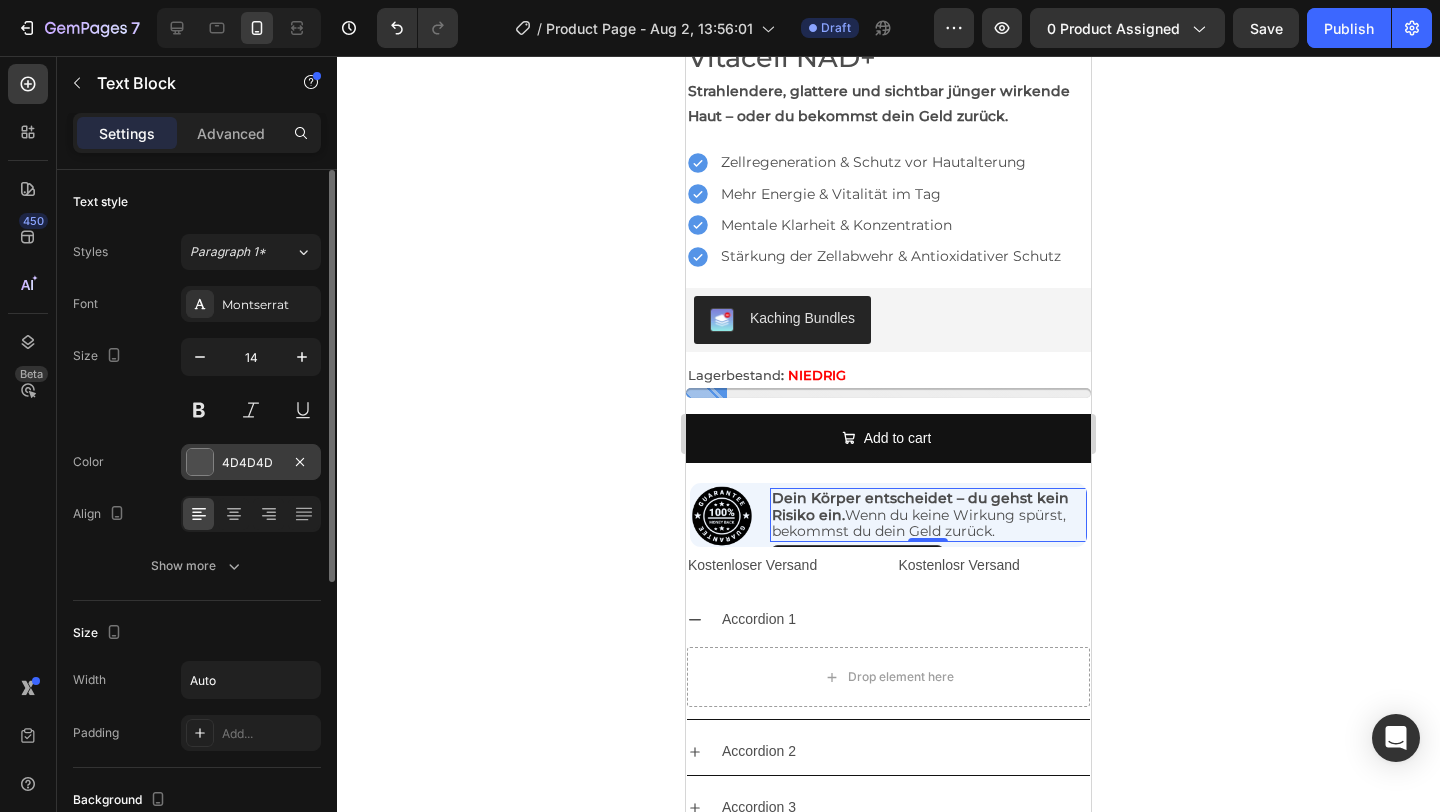 click at bounding box center [200, 462] 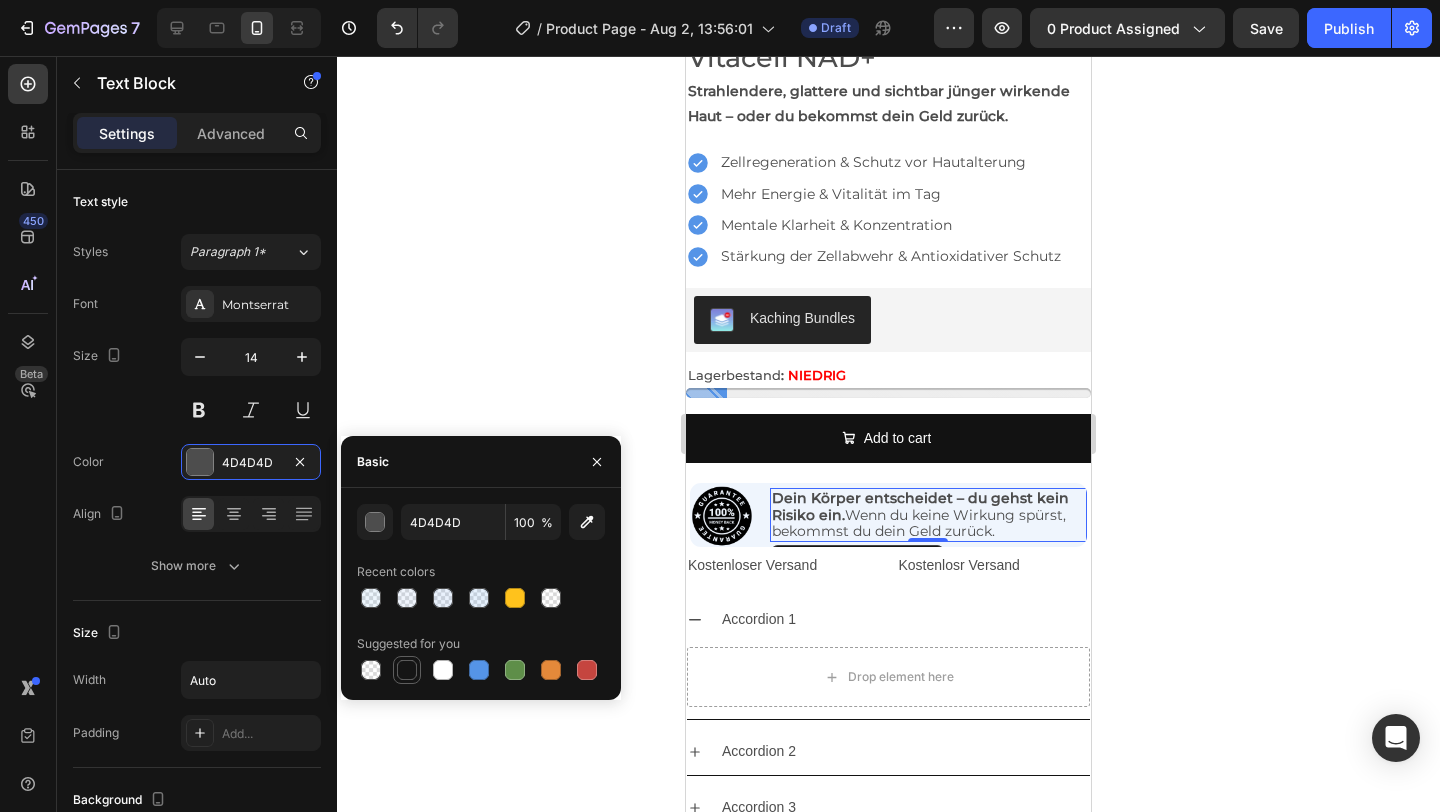 click at bounding box center (407, 670) 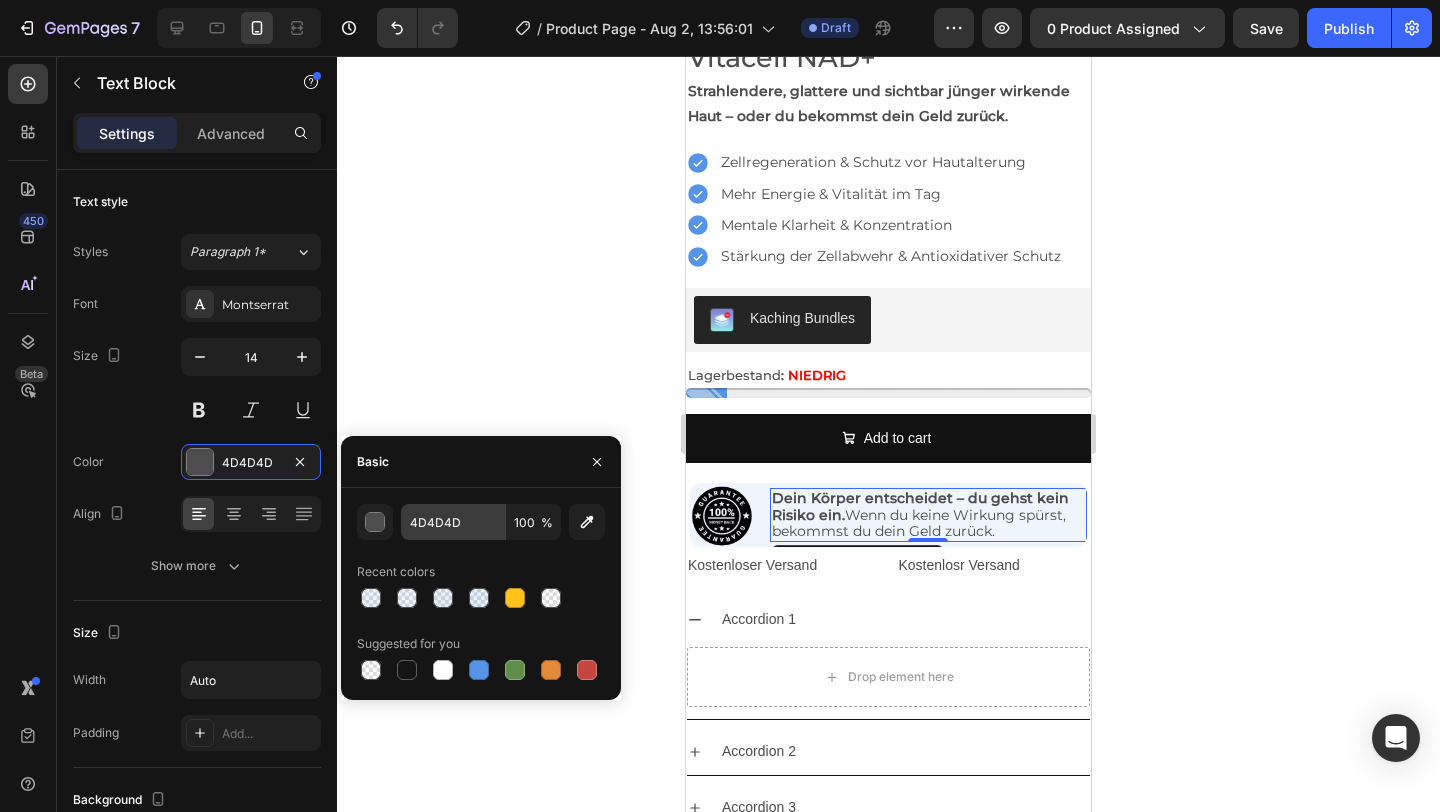 type on "151515" 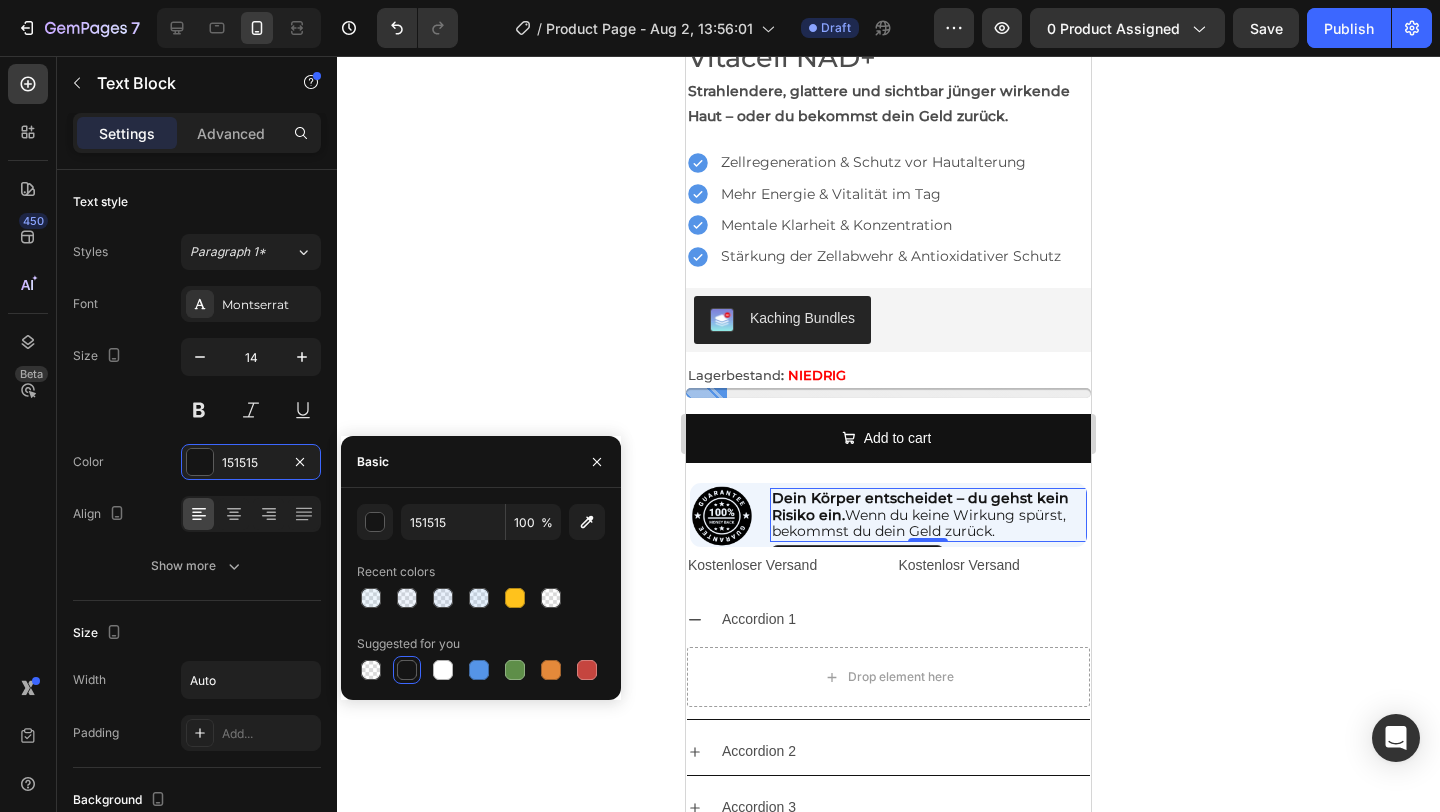 click 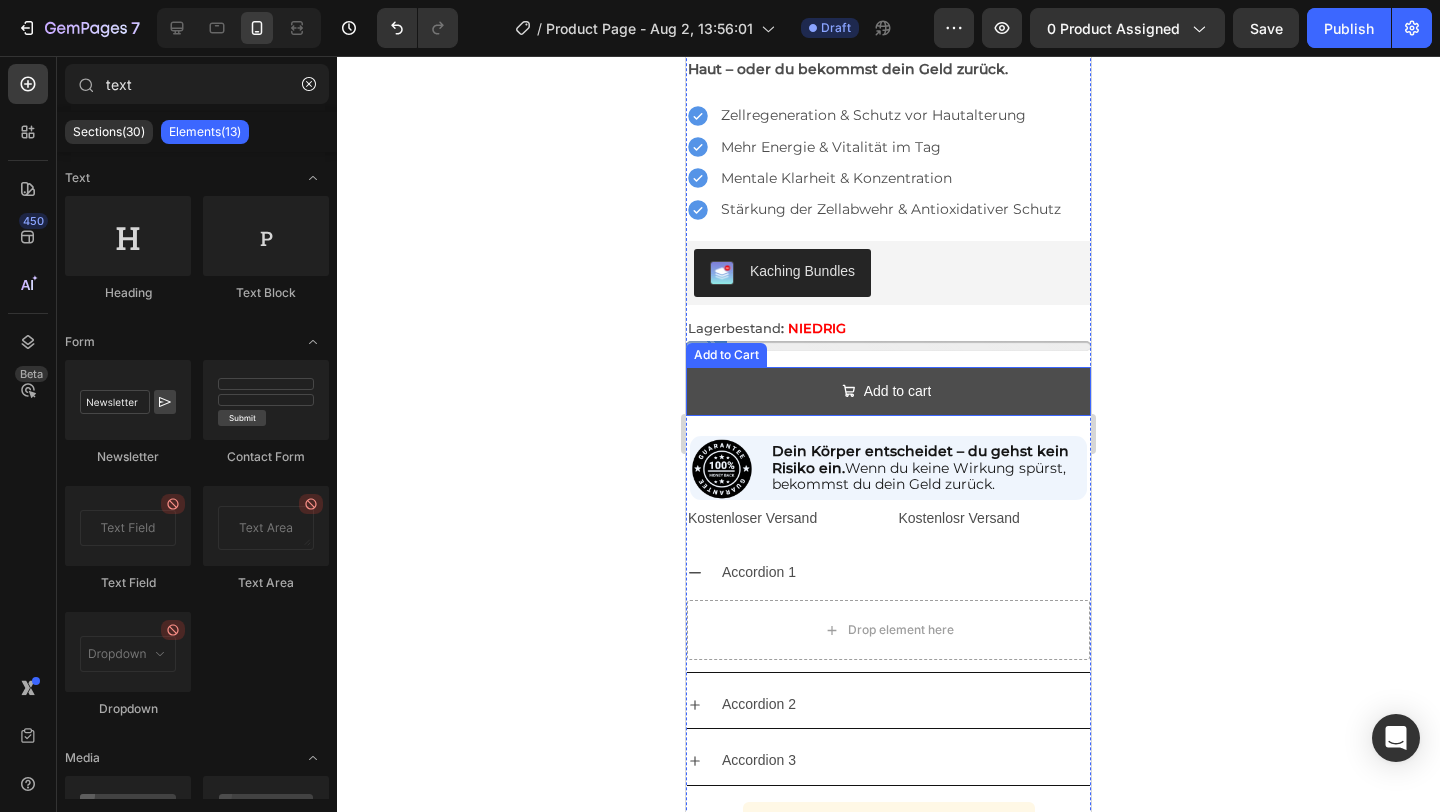 scroll, scrollTop: 744, scrollLeft: 0, axis: vertical 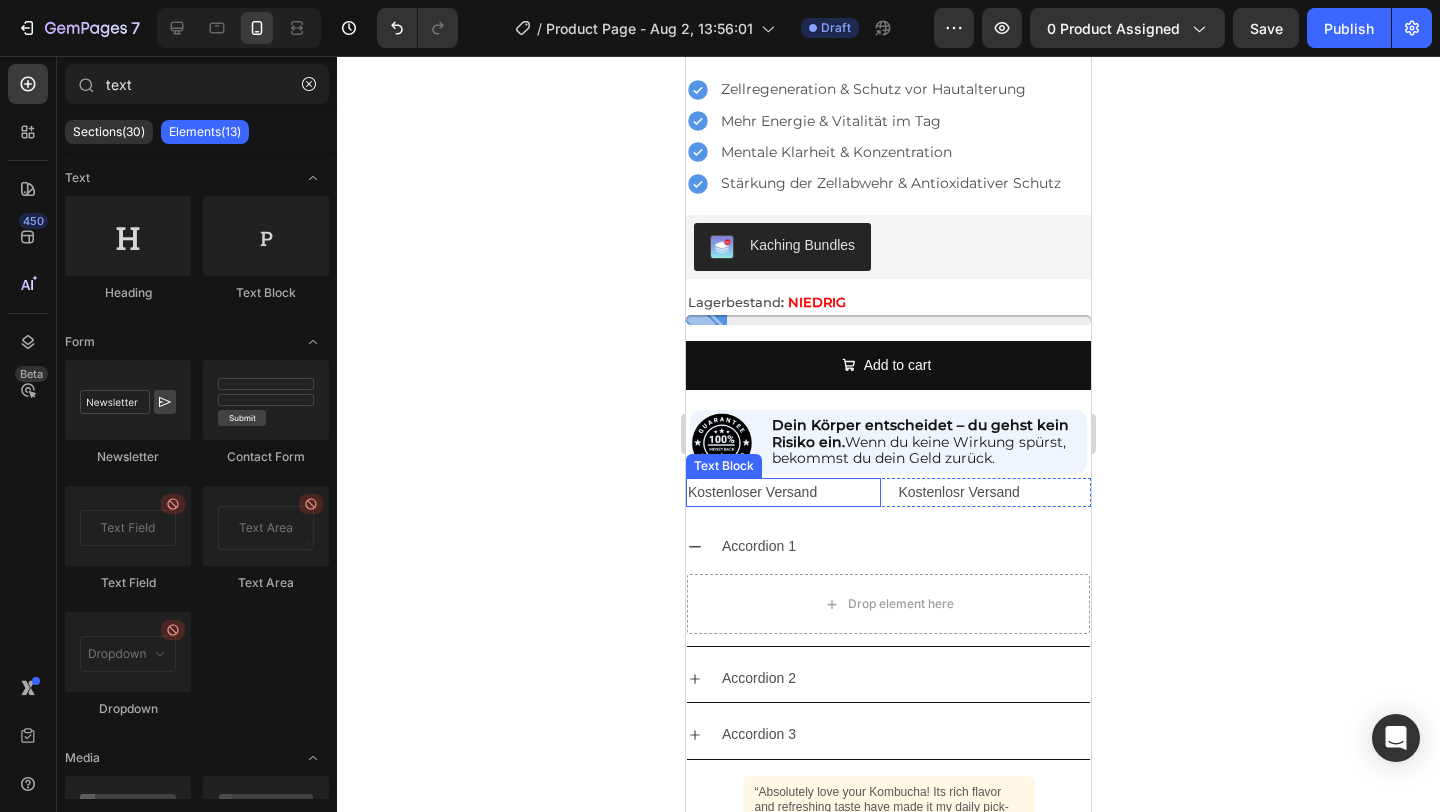 click on "Kostenloser Versand" at bounding box center (783, 492) 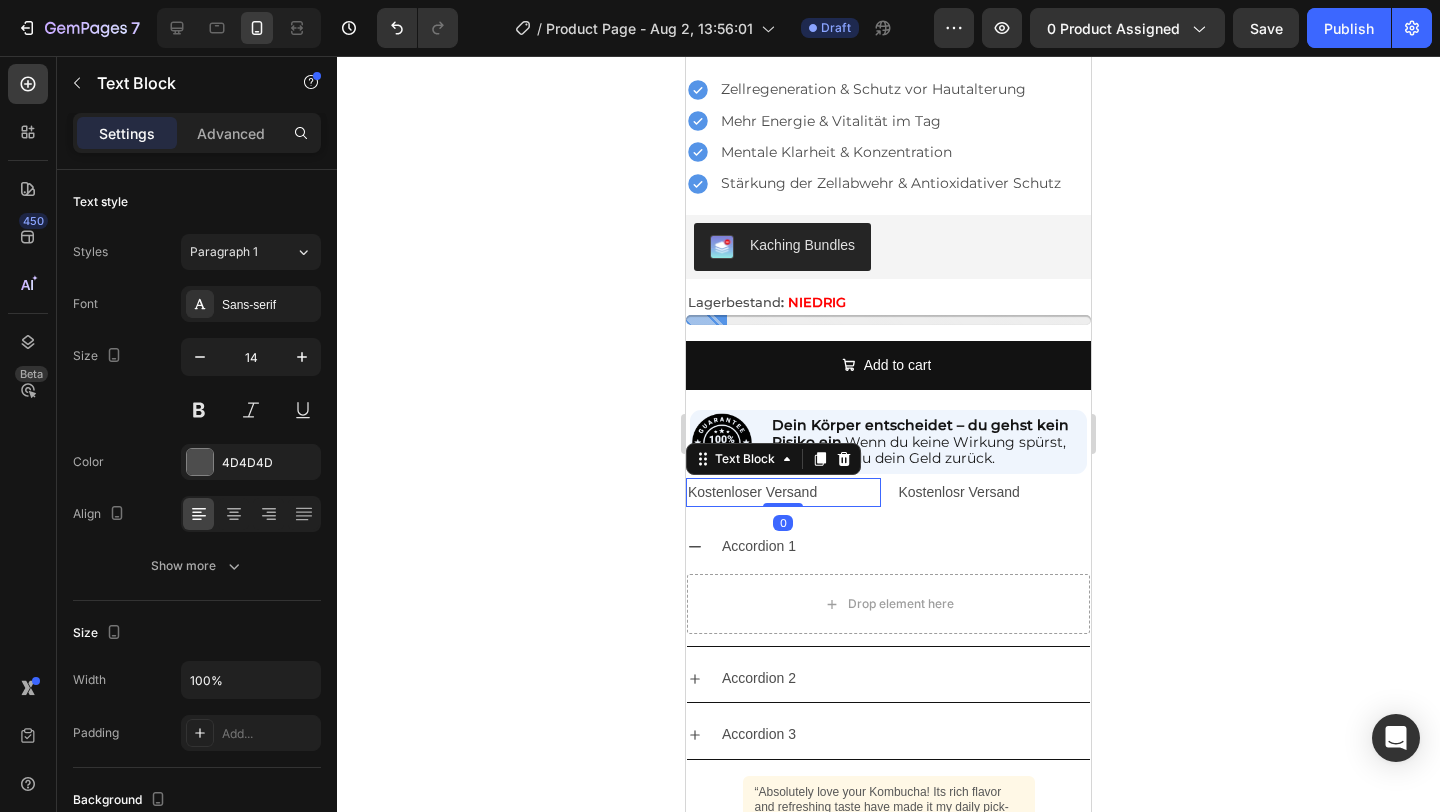 click on "Kostenloser Versand" at bounding box center (783, 492) 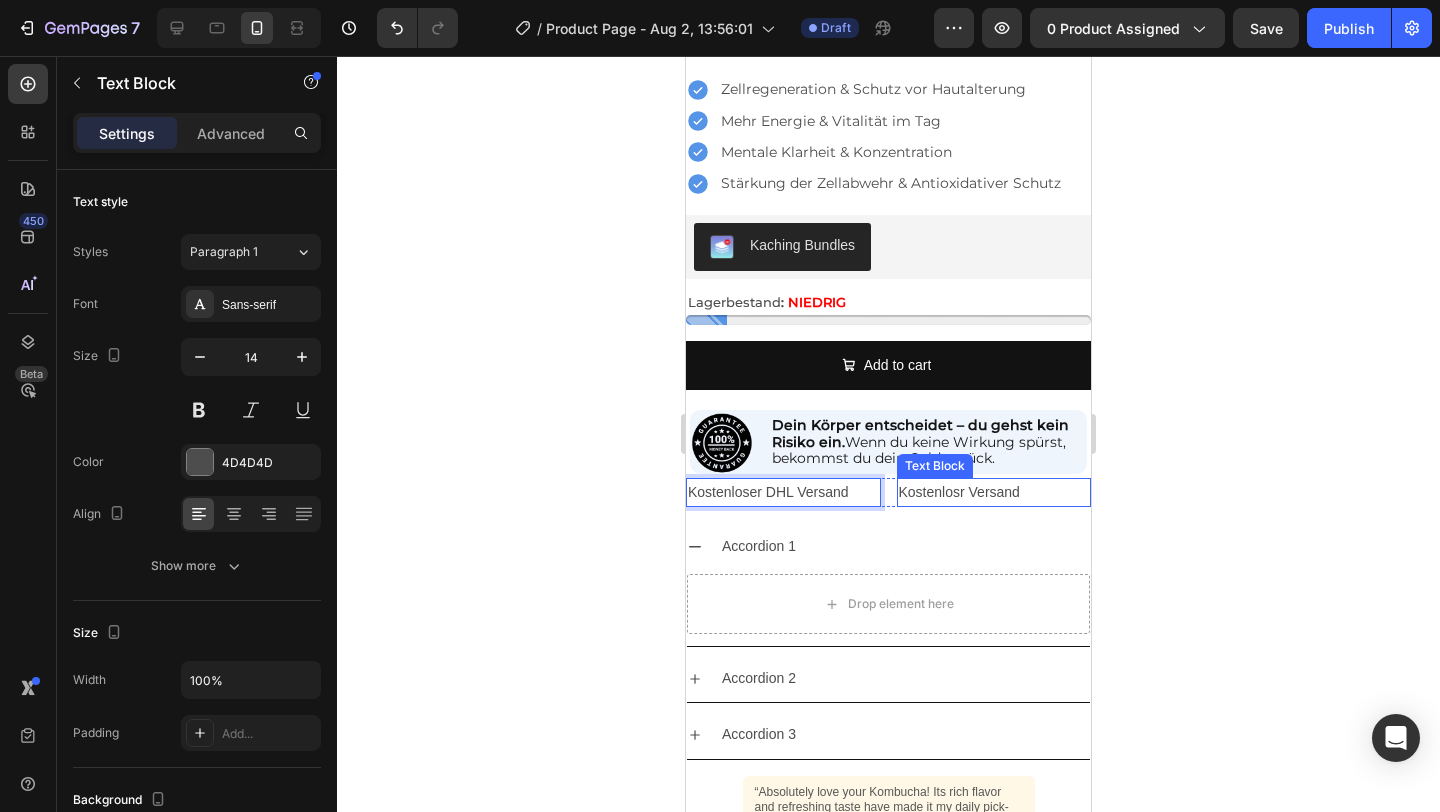 click on "Kostenlosr Versand" at bounding box center (994, 492) 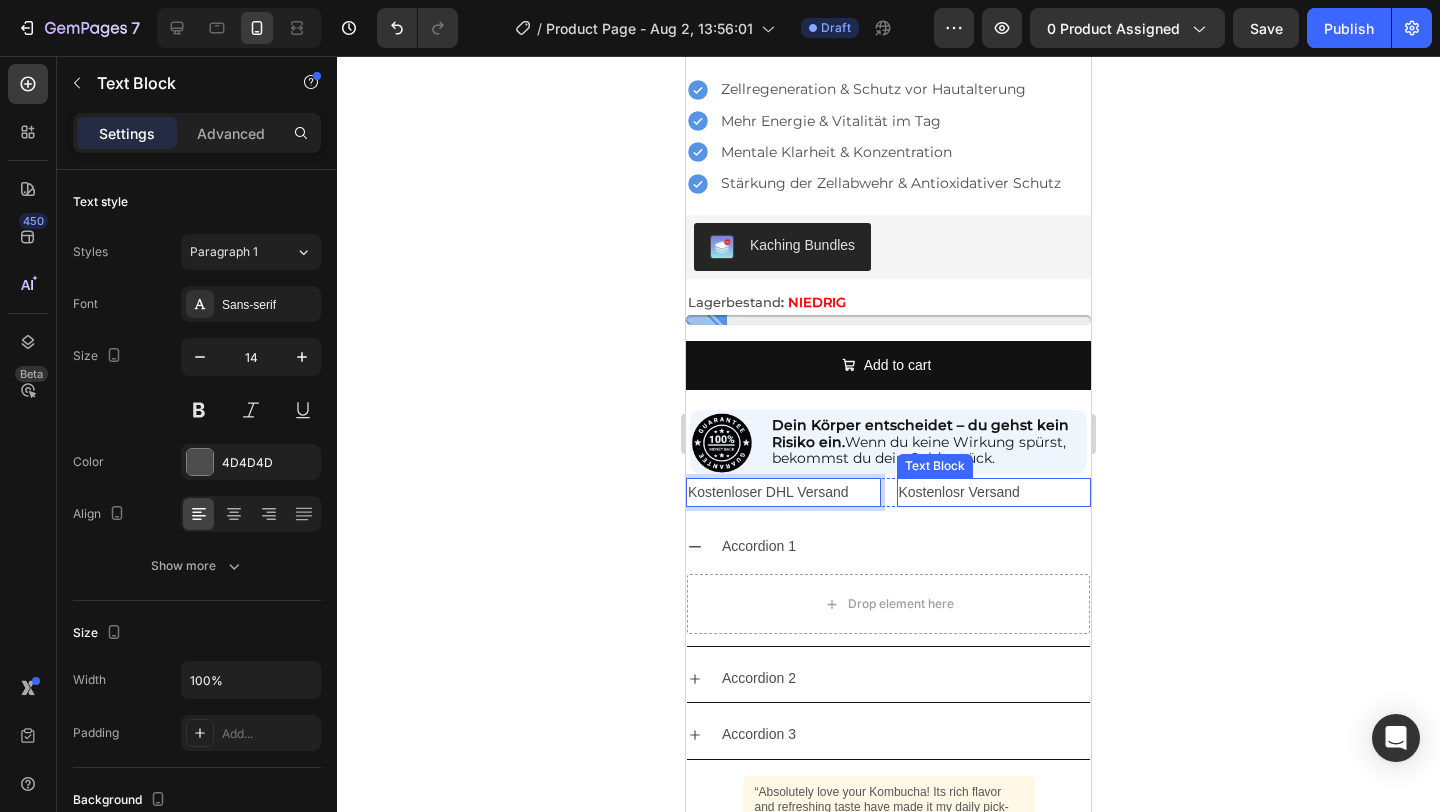 click on "Kostenlosr Versand" at bounding box center [994, 492] 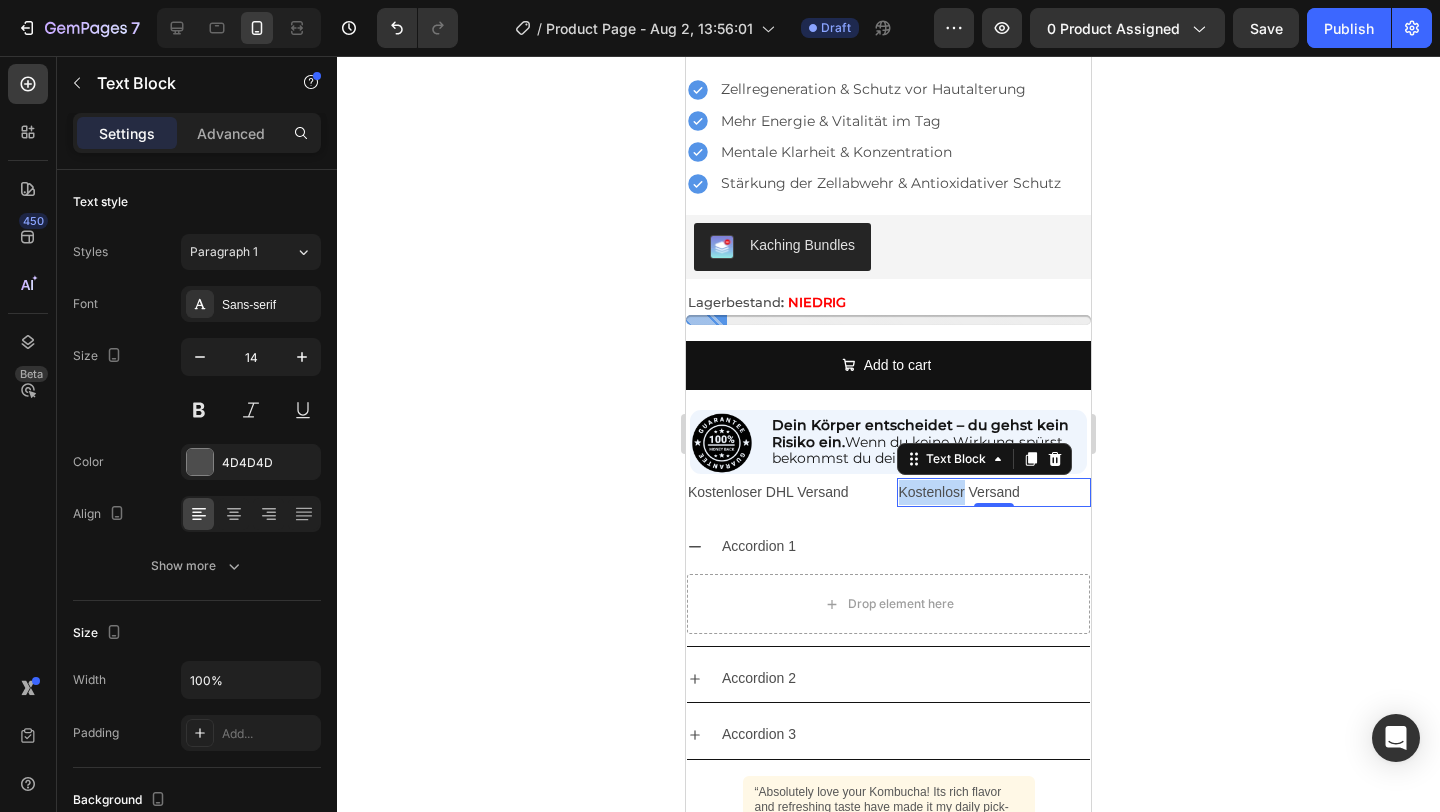scroll, scrollTop: 486, scrollLeft: 0, axis: vertical 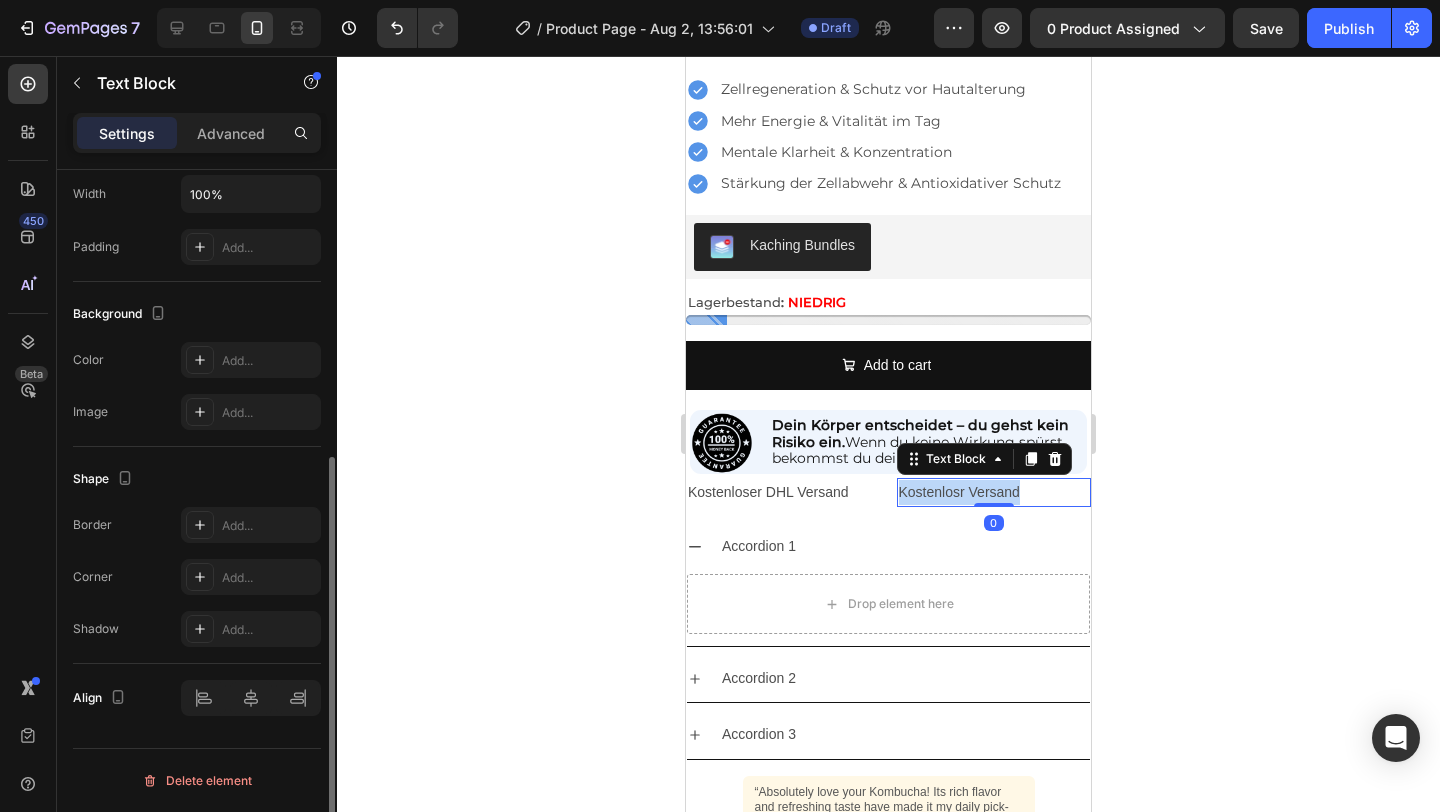click on "Kostenlosr Versand" at bounding box center (994, 492) 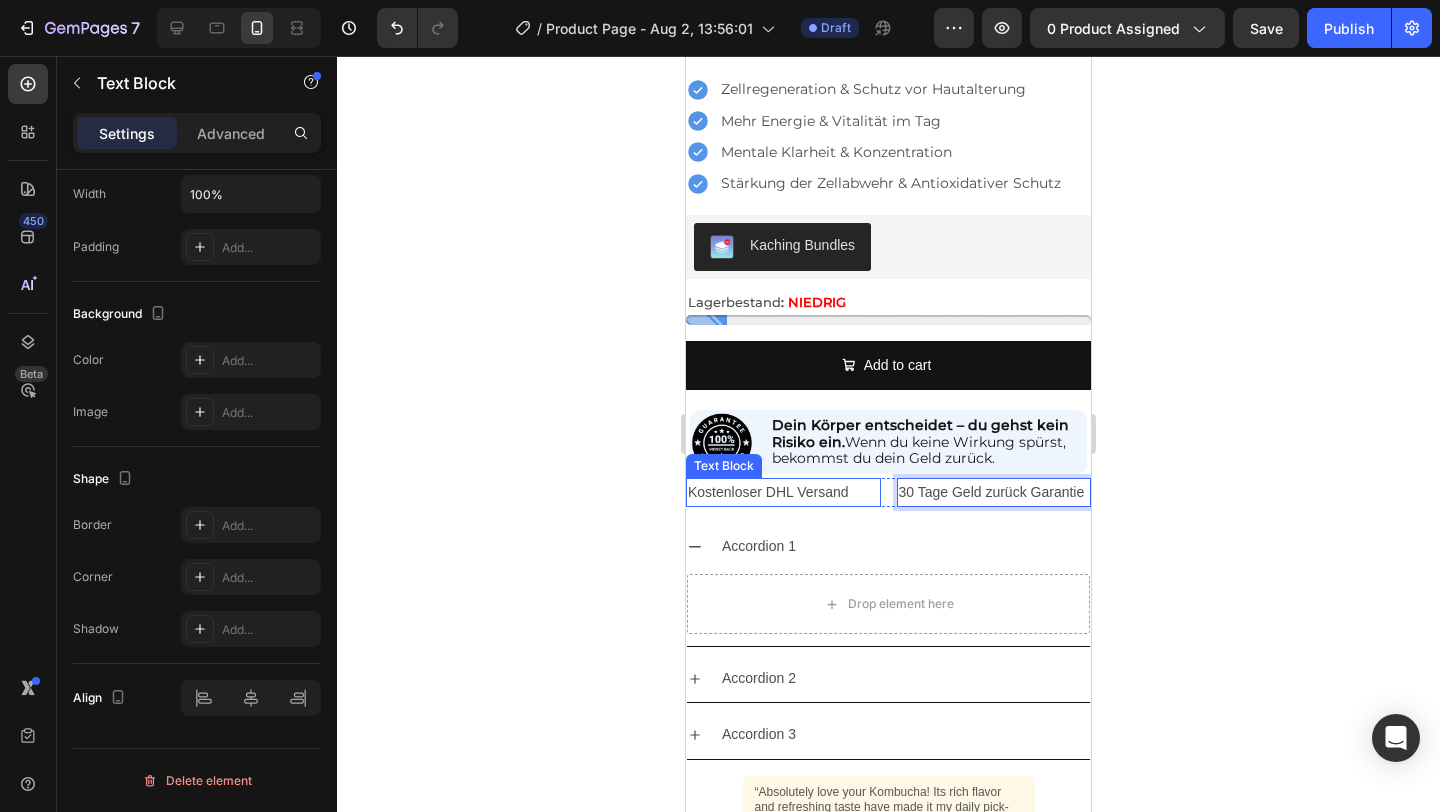 click on "Kostenloser DHL Versand Text Block 30 Tage Geld zurück Garantie Text Block   0 Row" at bounding box center (888, 492) 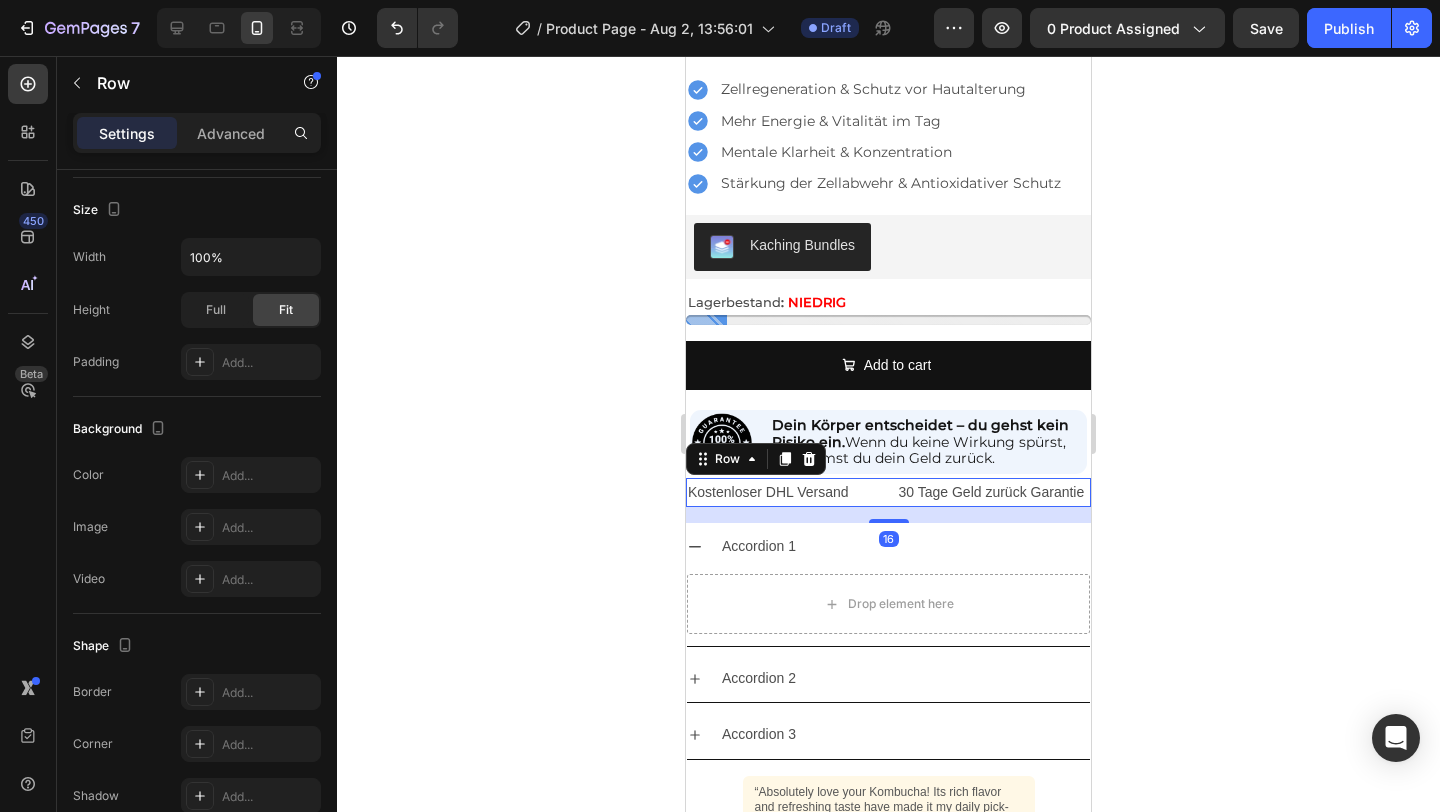 scroll, scrollTop: 0, scrollLeft: 0, axis: both 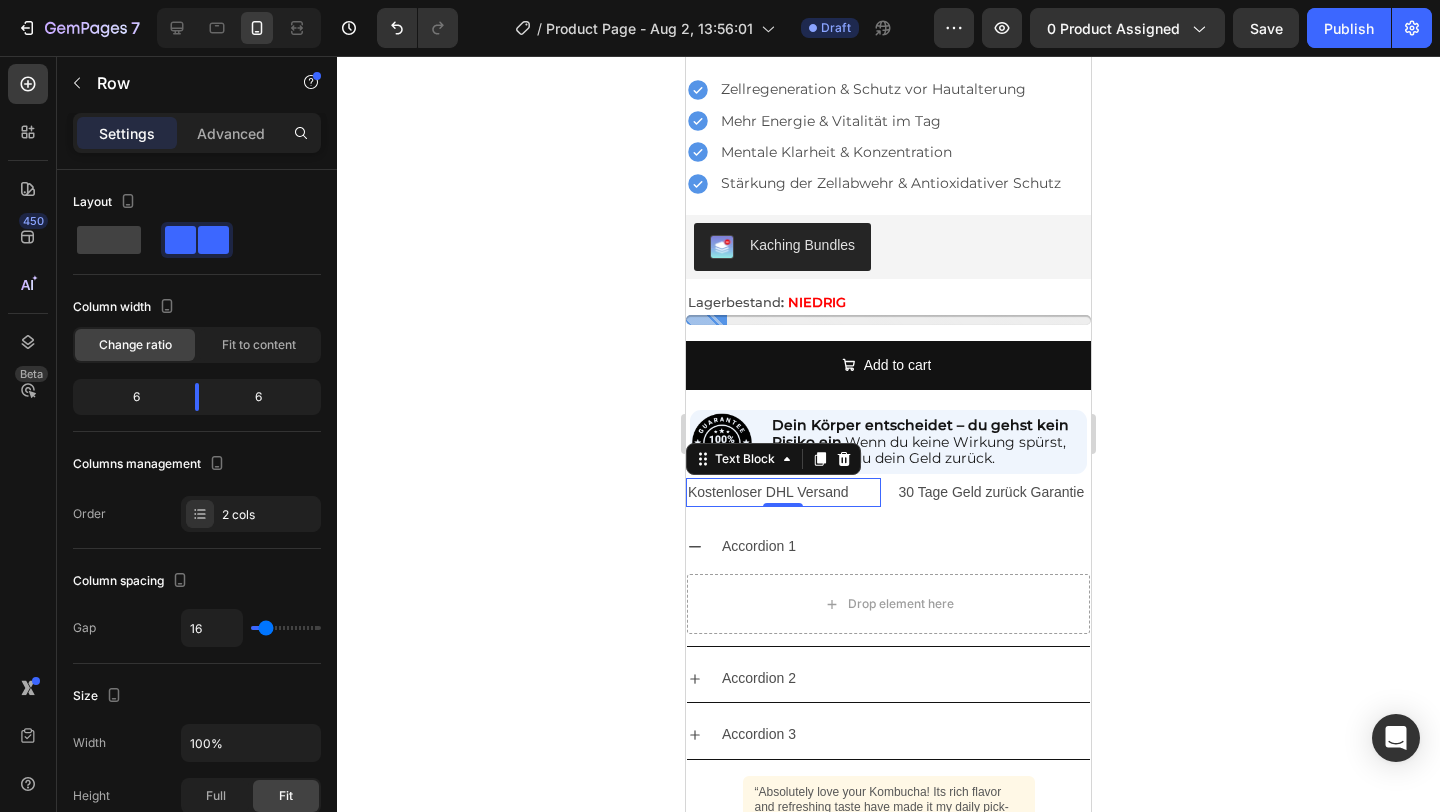 click on "Kostenloser DHL Versand" at bounding box center (783, 492) 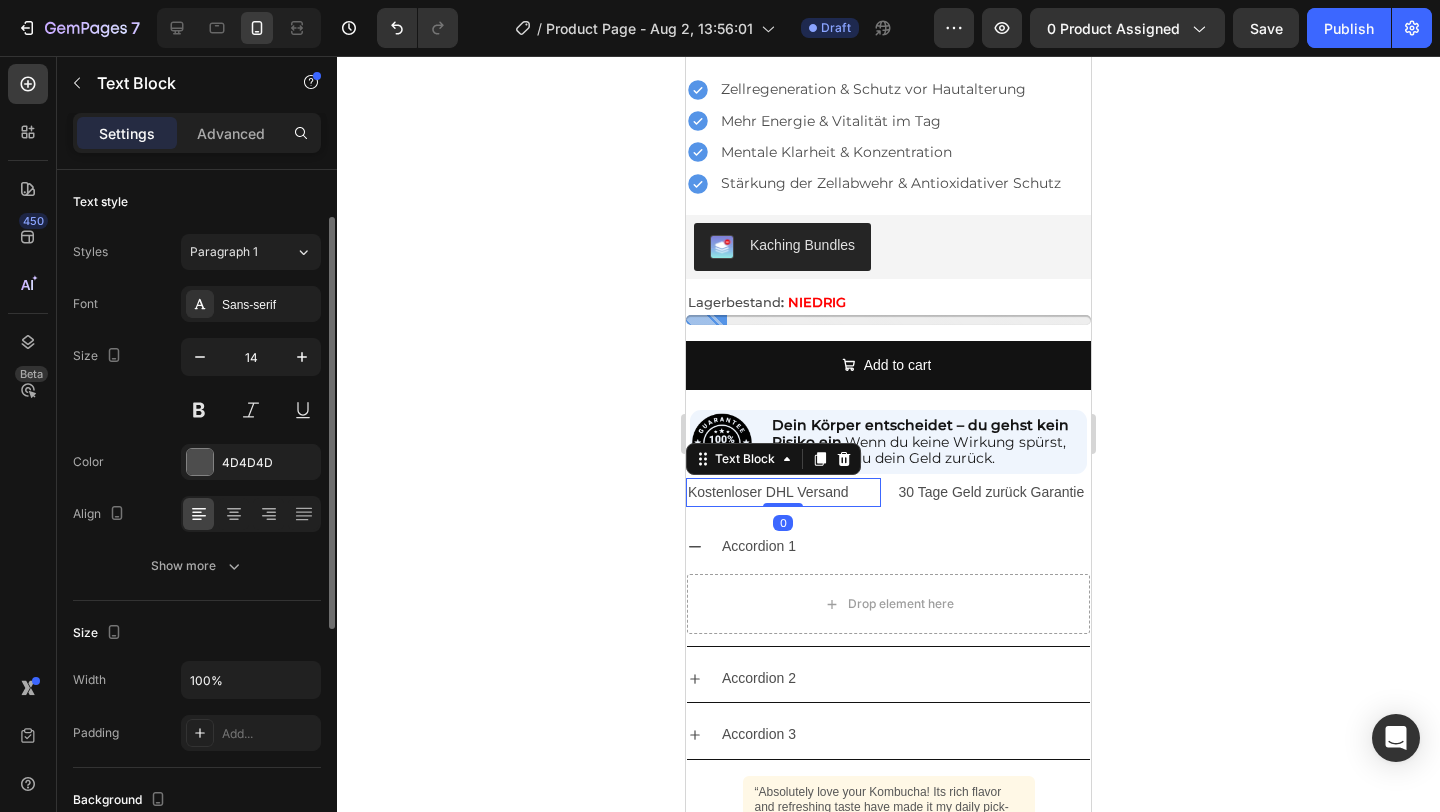 scroll, scrollTop: 486, scrollLeft: 0, axis: vertical 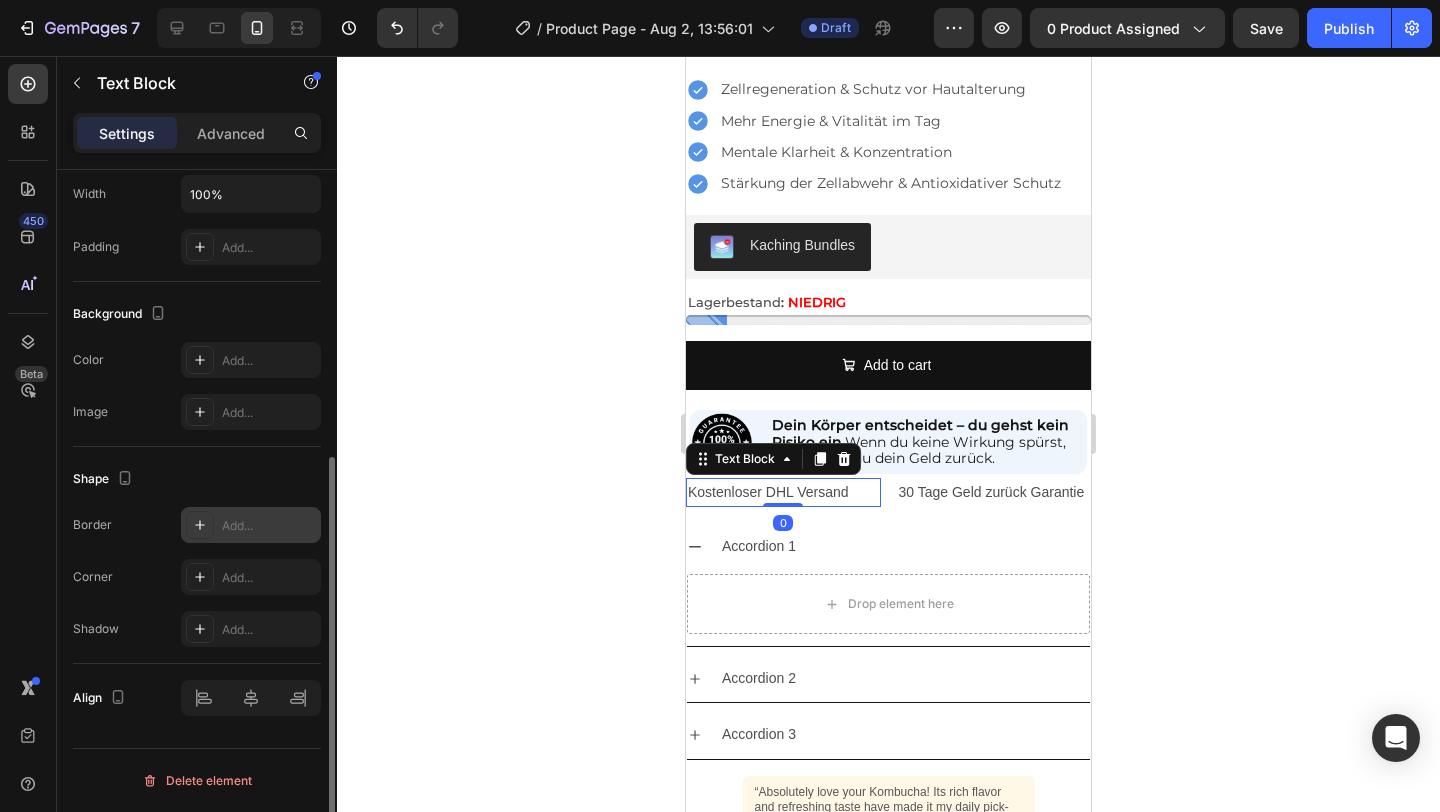click on "Add..." at bounding box center [269, 526] 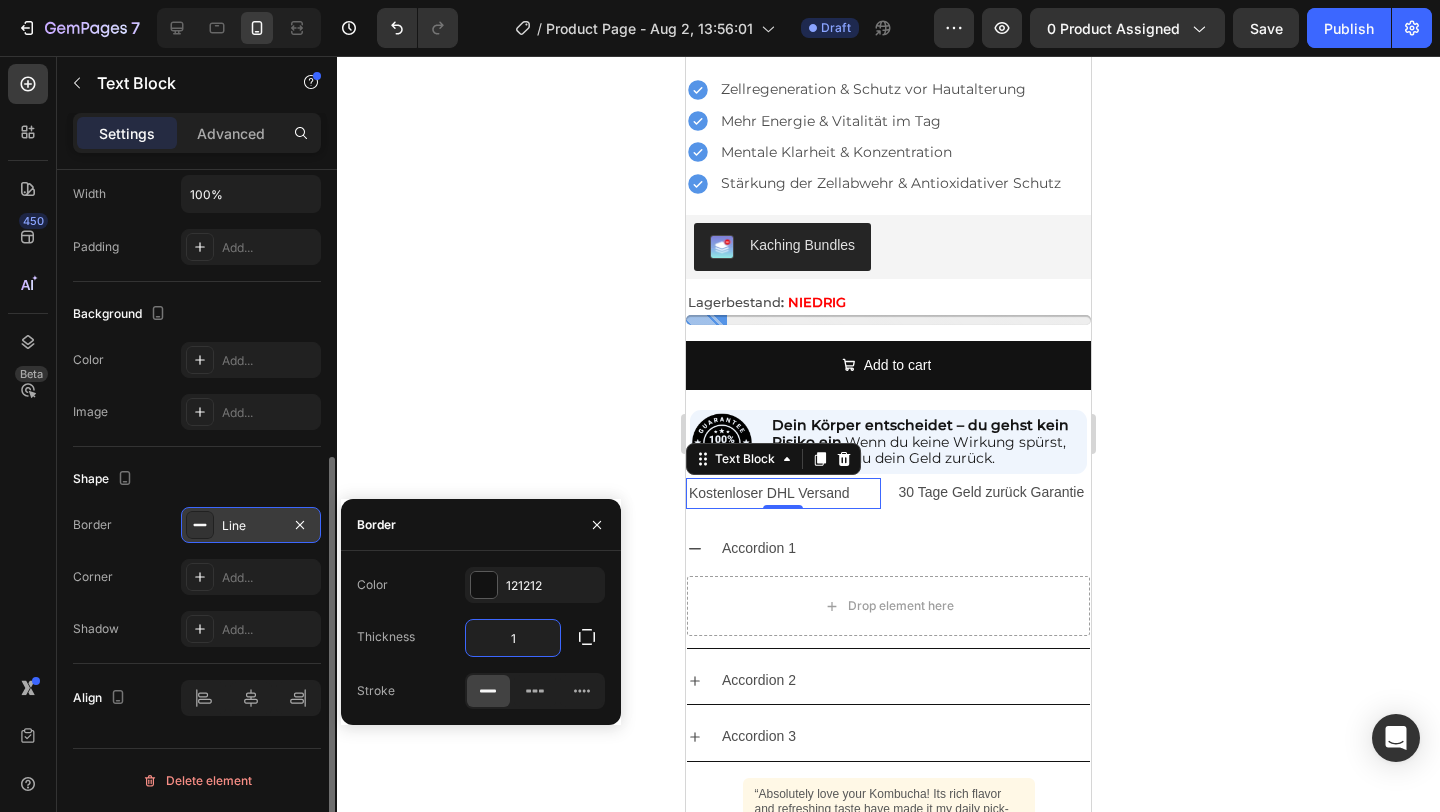 click on "1" at bounding box center [513, 638] 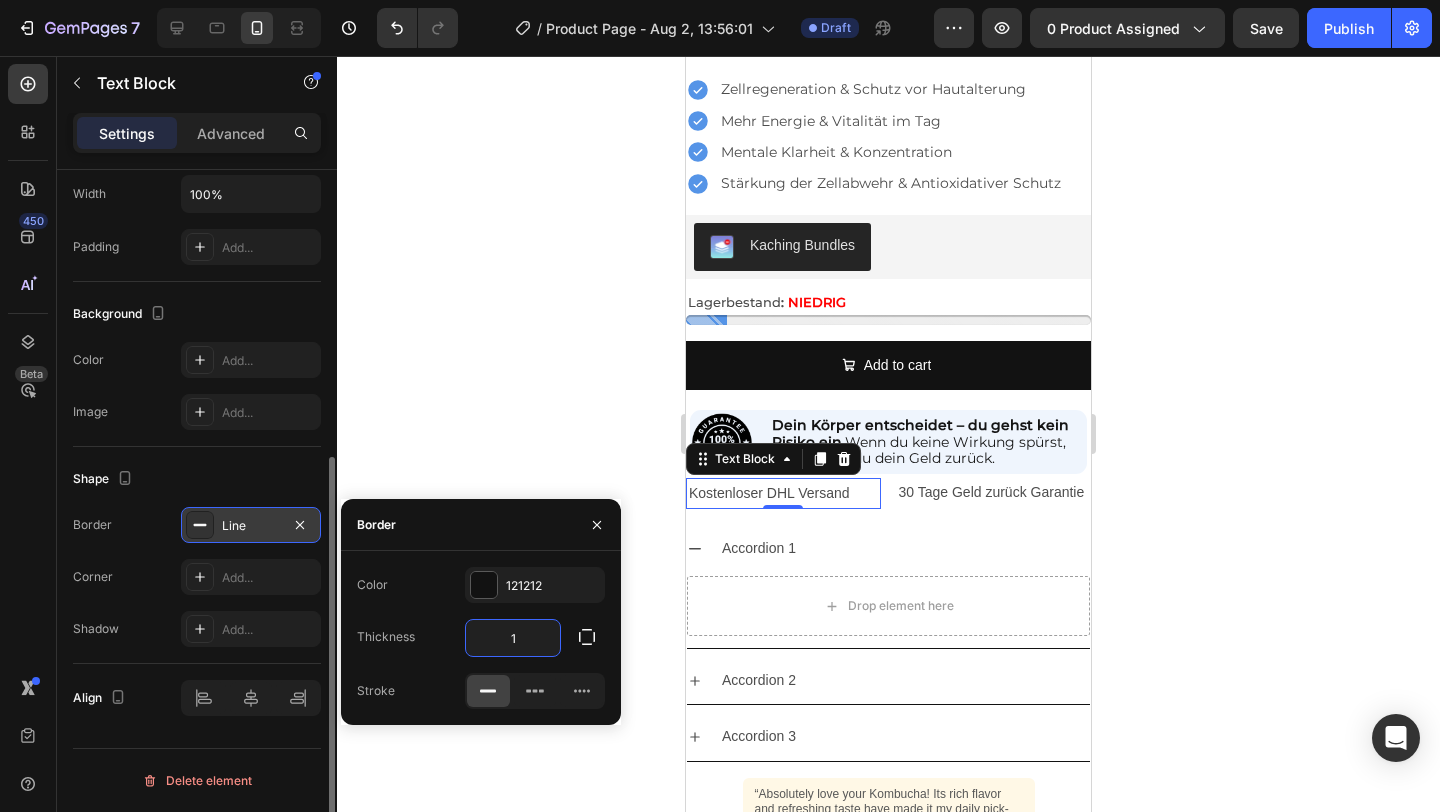 type on "3" 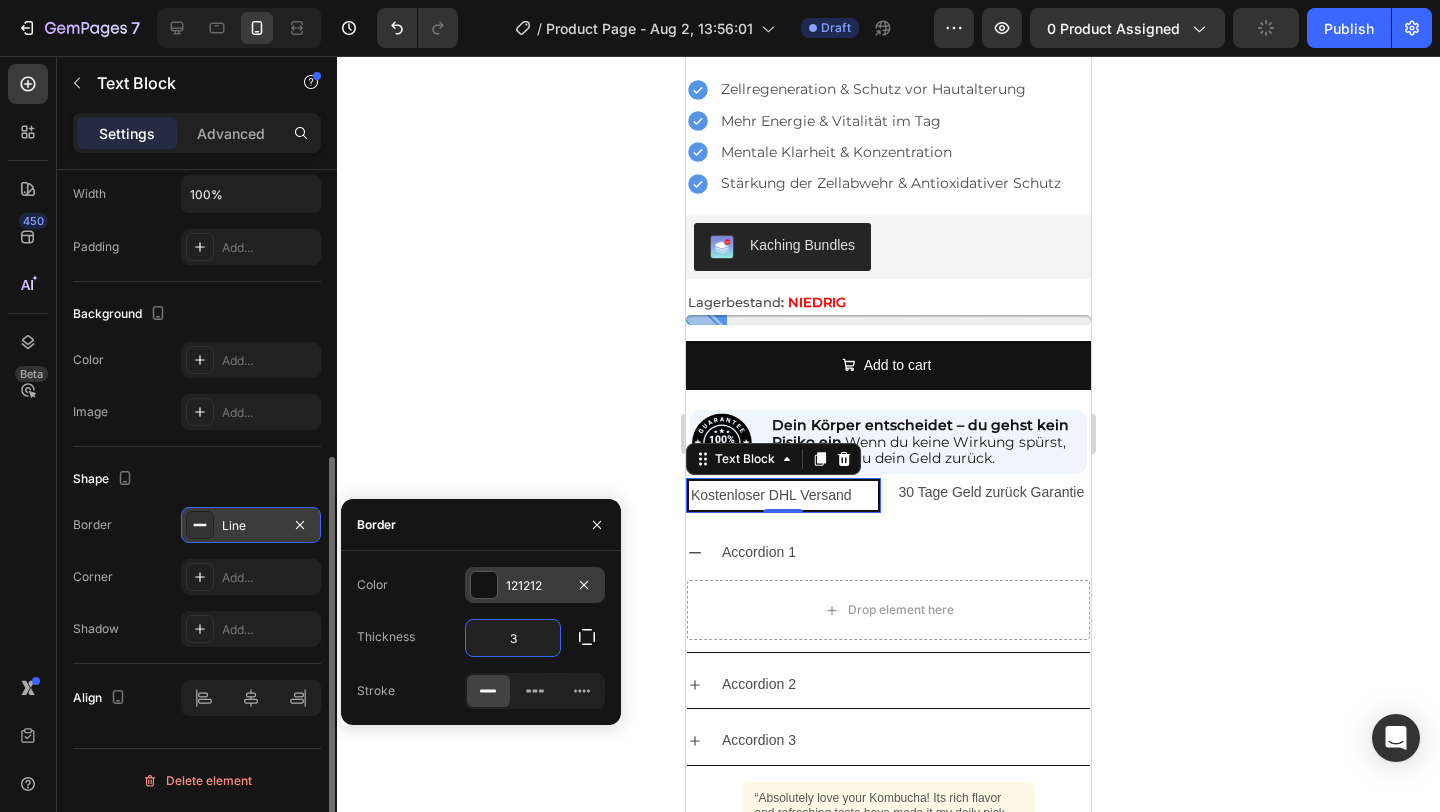 click at bounding box center (484, 585) 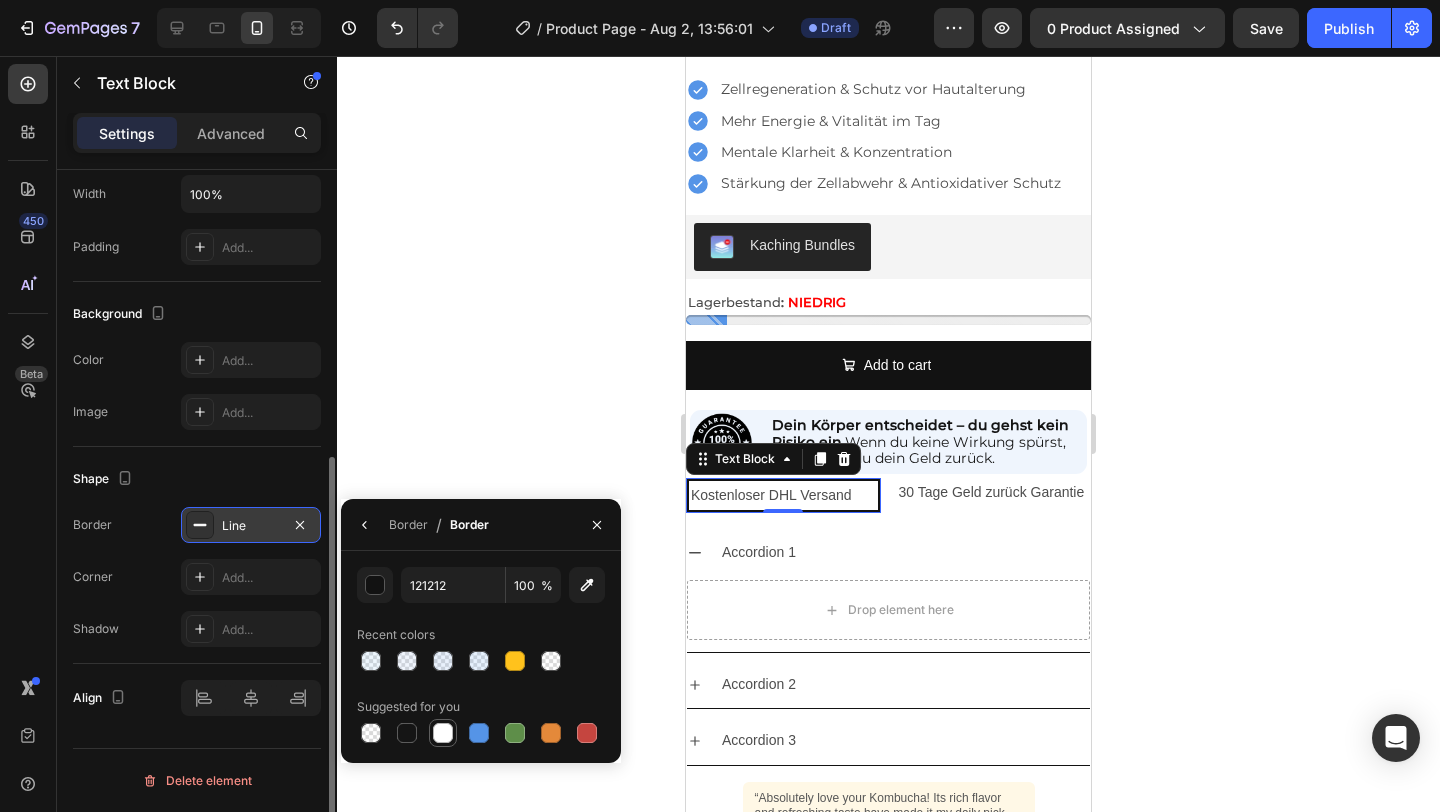 click at bounding box center (443, 733) 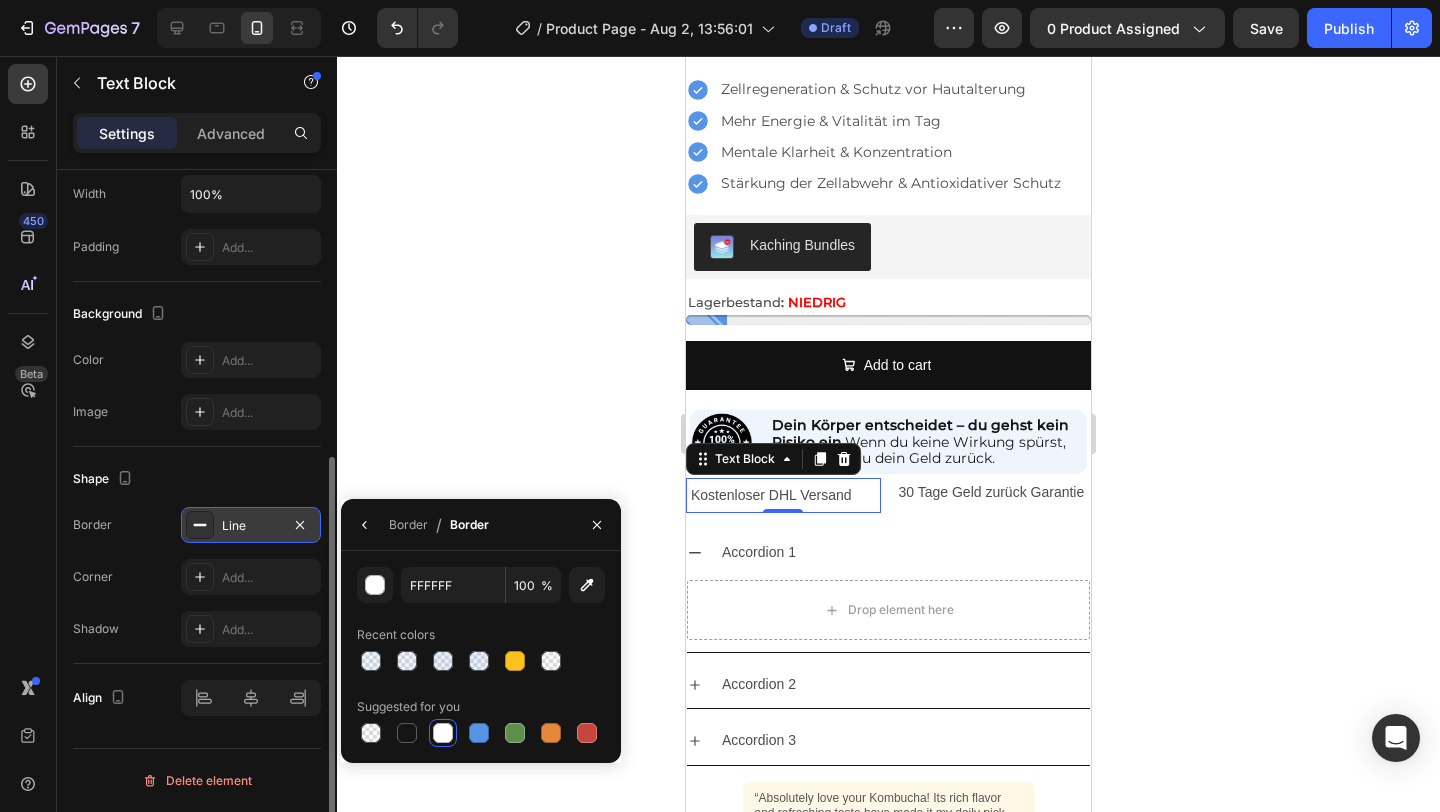 scroll, scrollTop: 429, scrollLeft: 0, axis: vertical 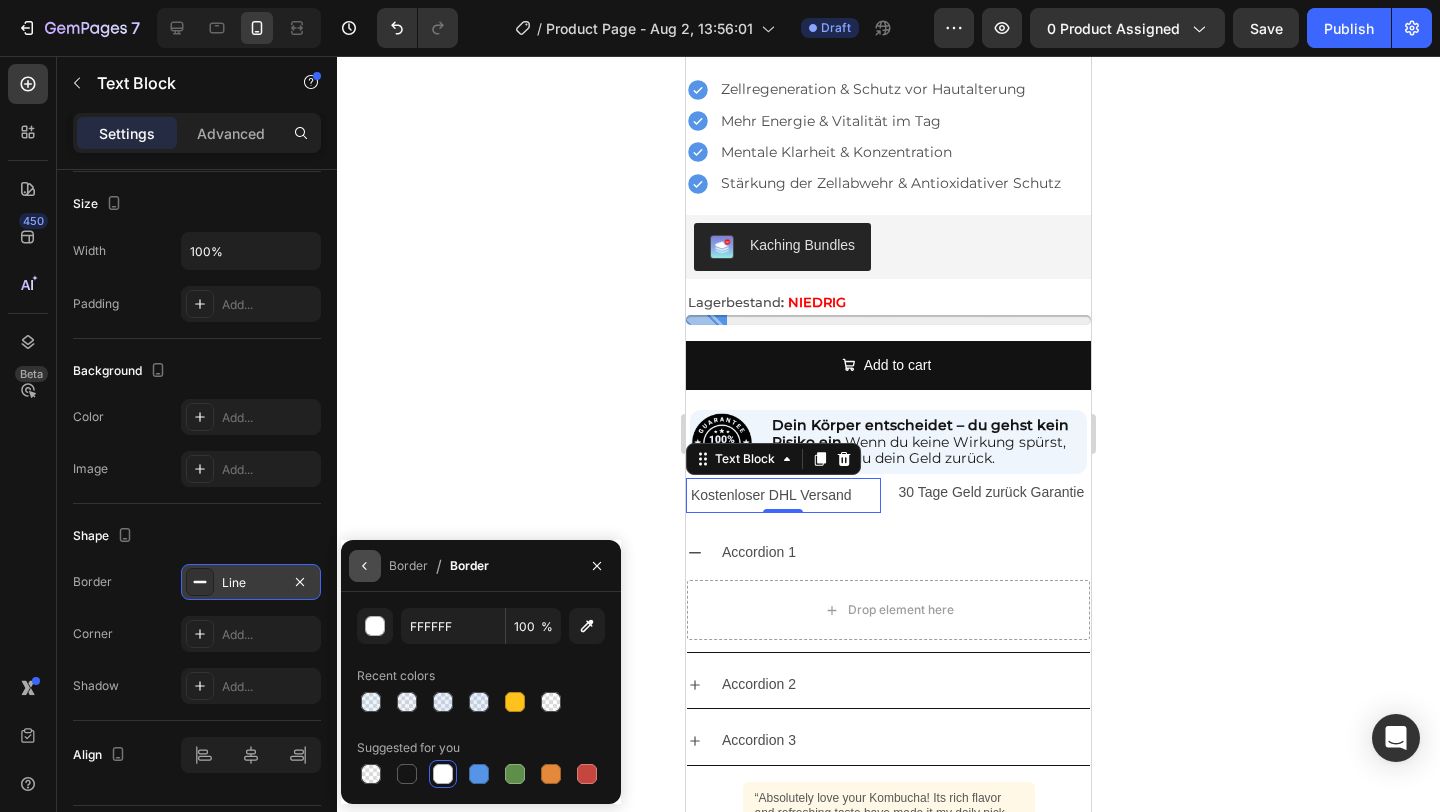 click 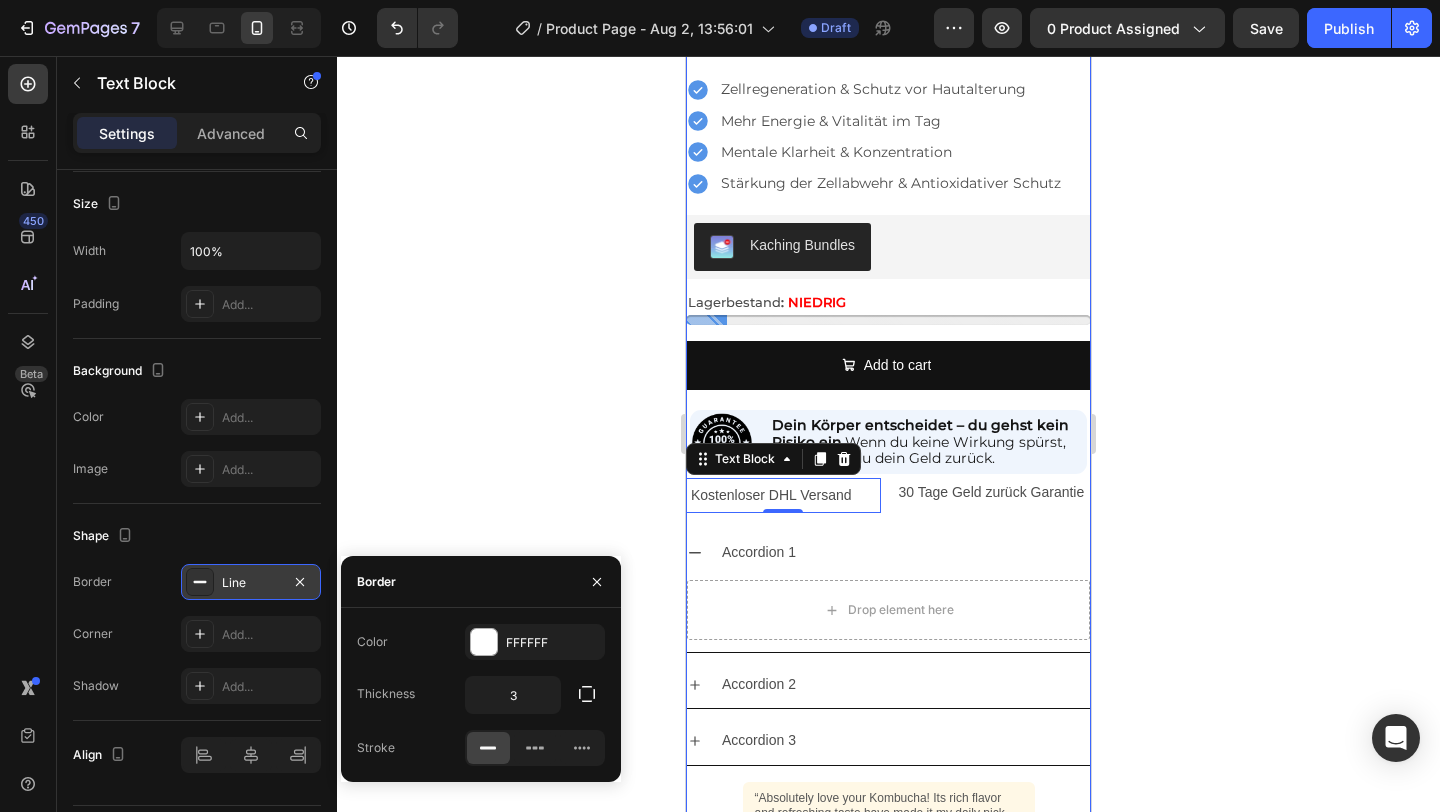 click on "30 Tage Geld zurück Garantie" at bounding box center (994, 492) 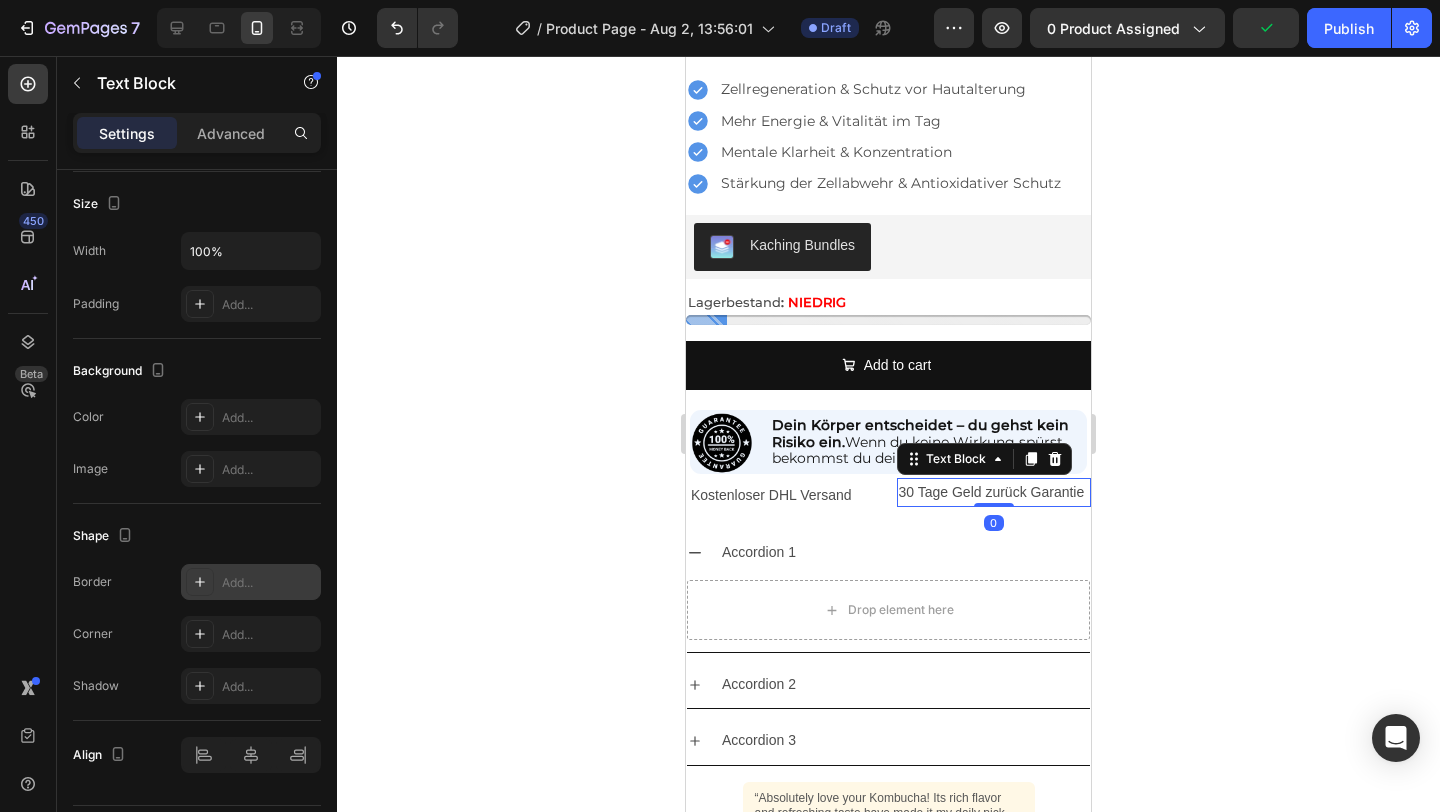 click on "Add..." at bounding box center [251, 582] 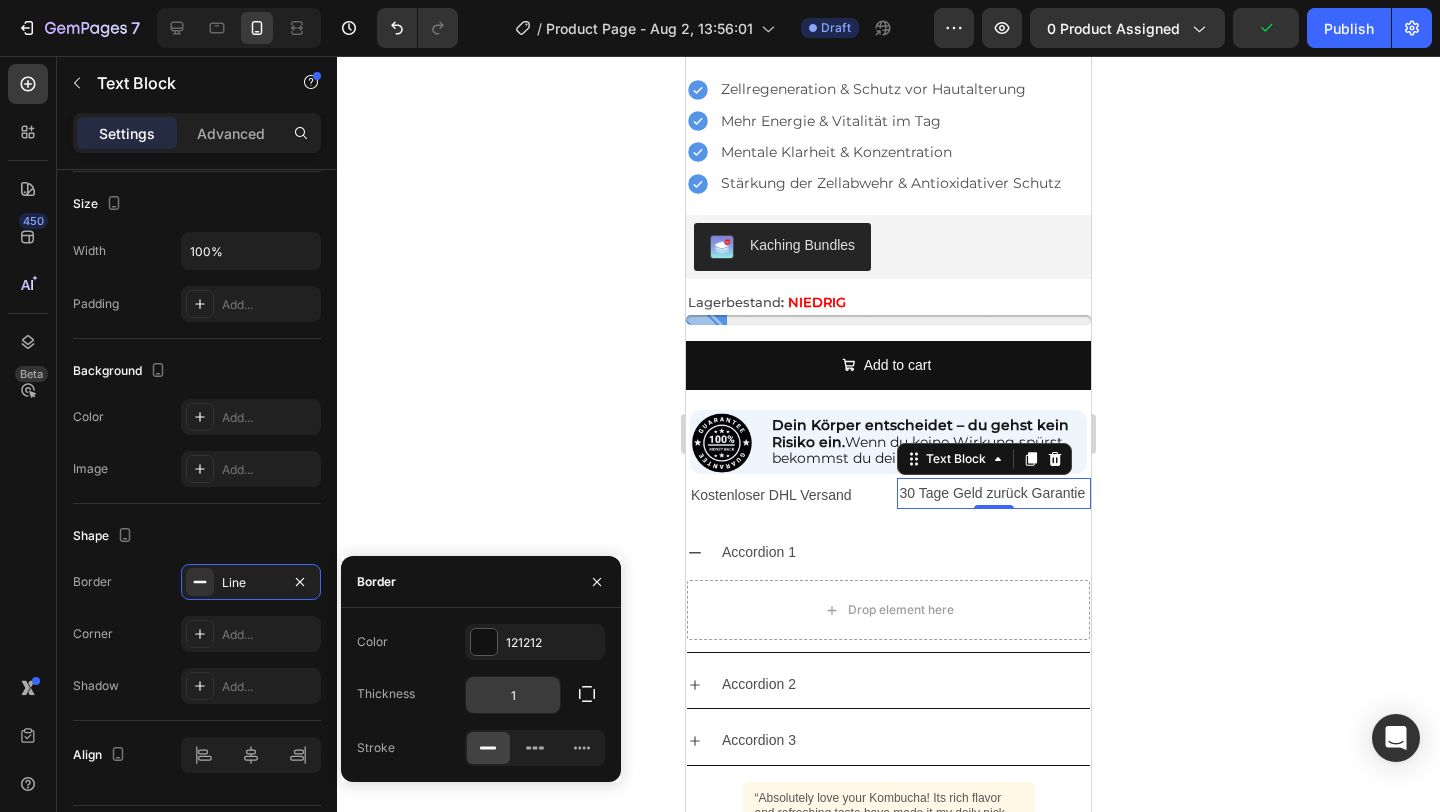 click on "1" at bounding box center (513, 695) 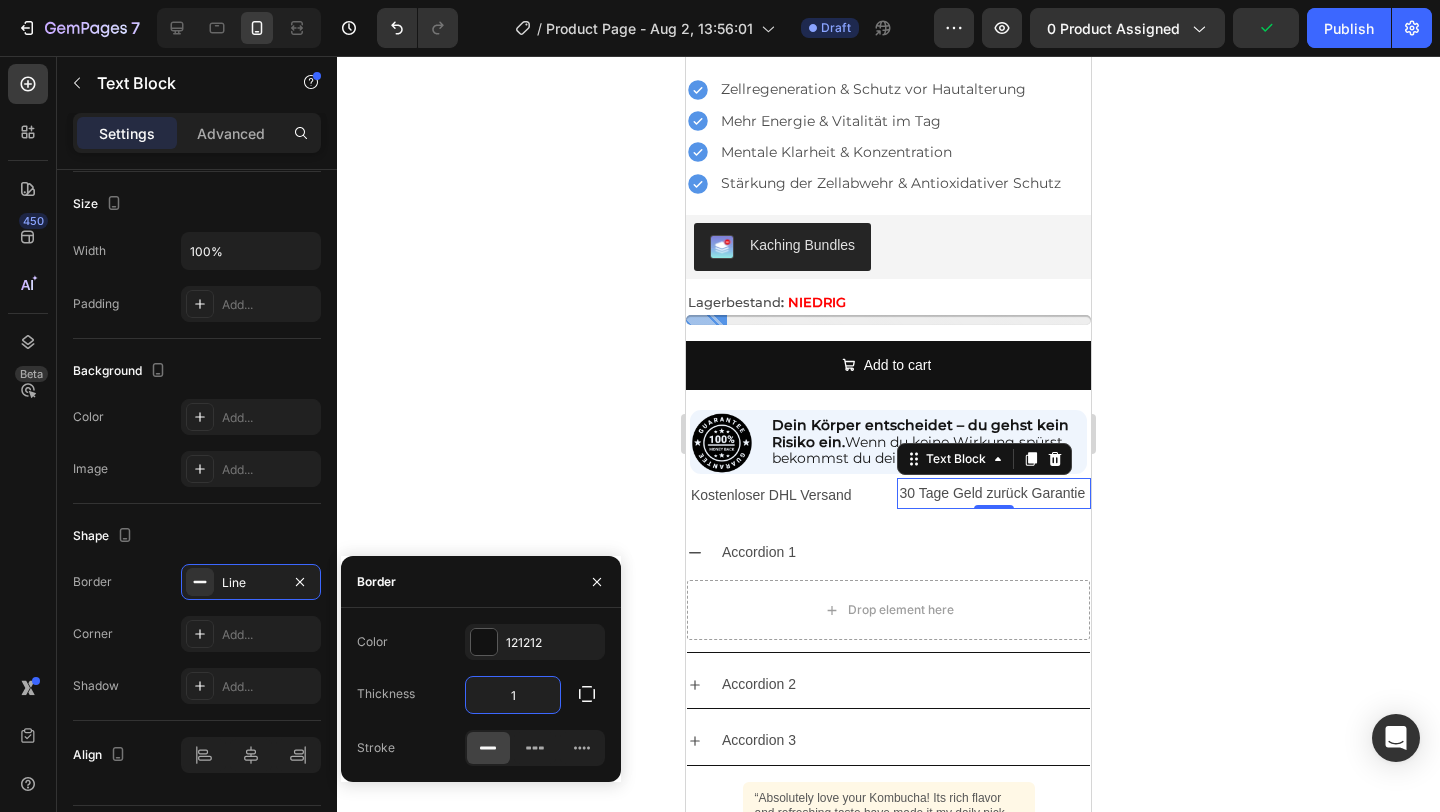 type on "3" 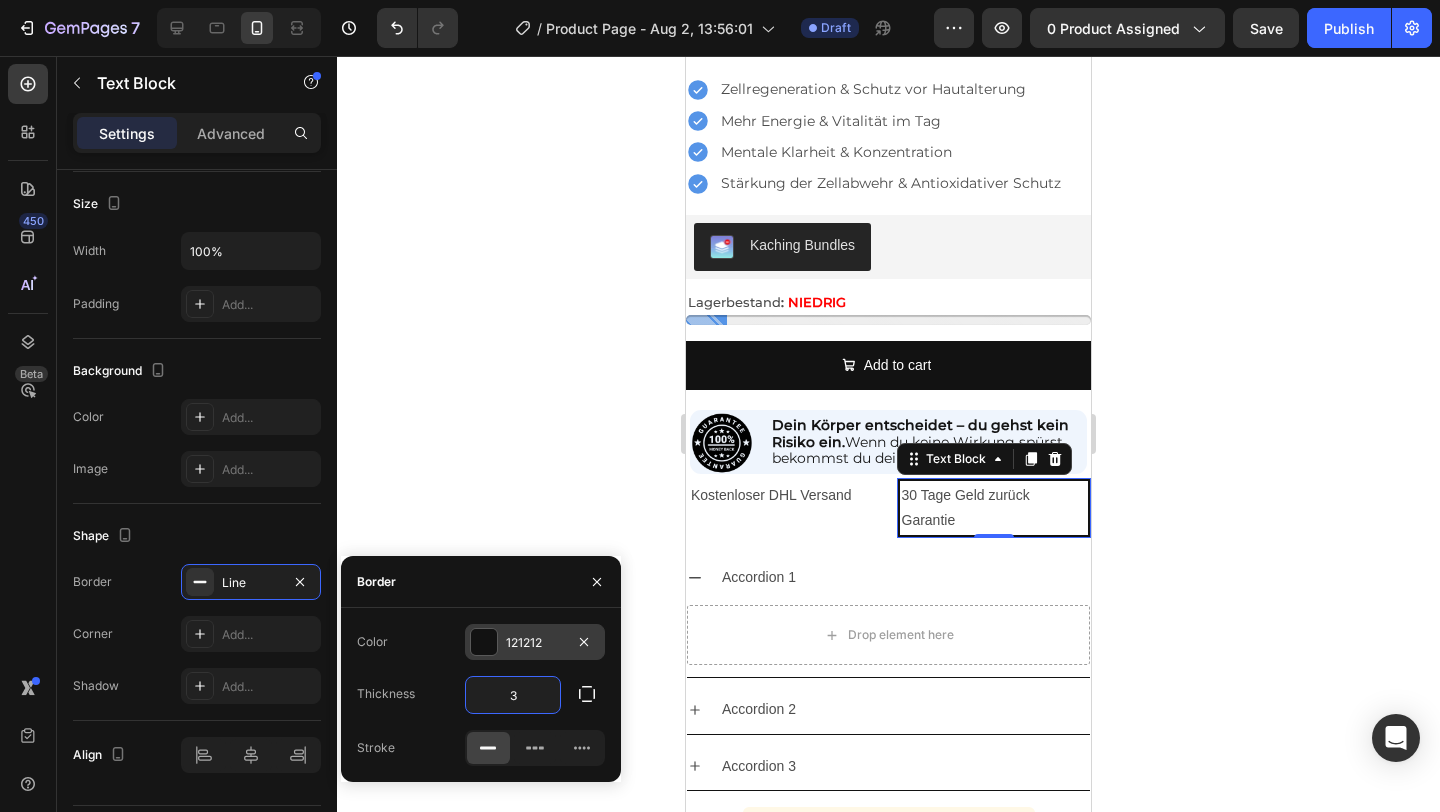 click at bounding box center (484, 642) 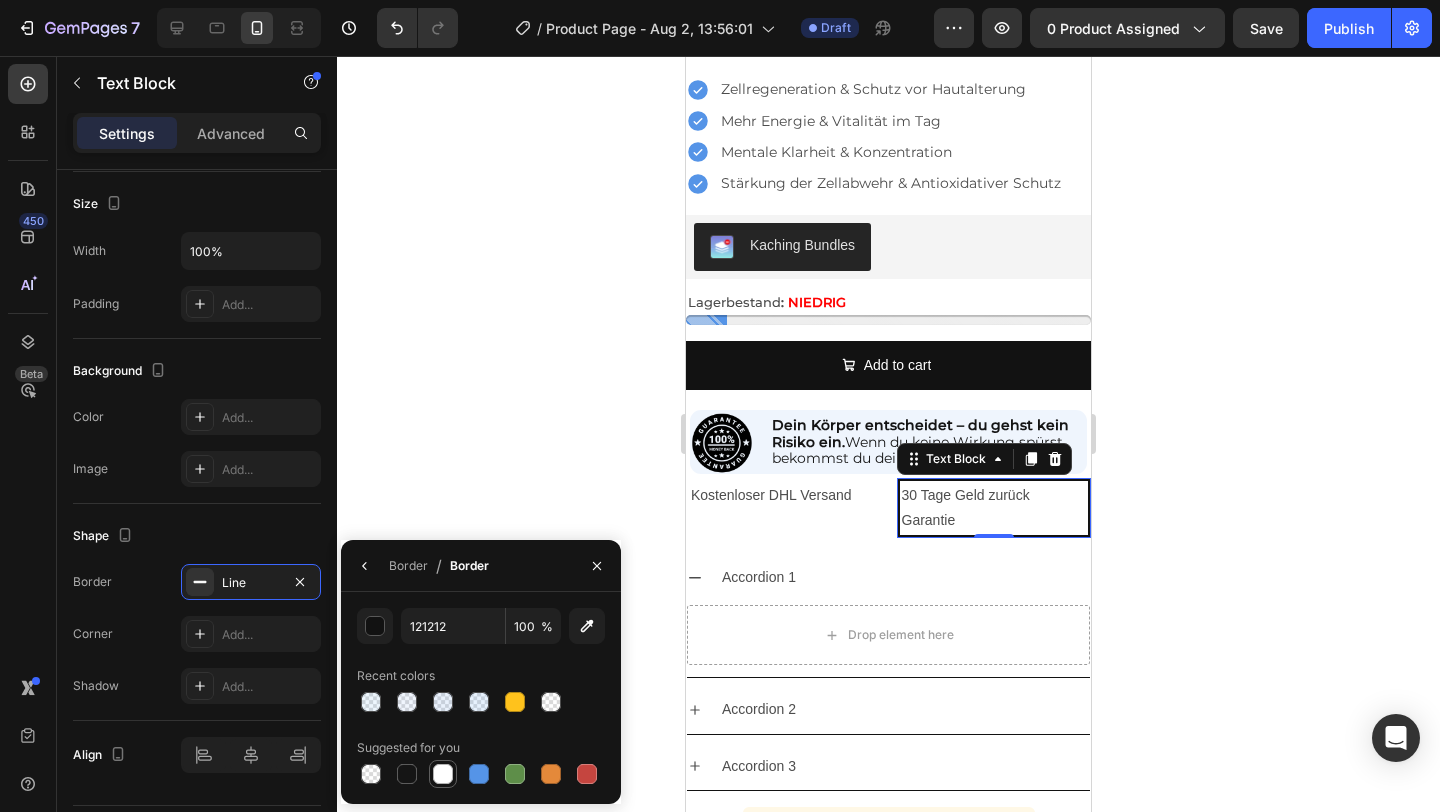 click at bounding box center [443, 774] 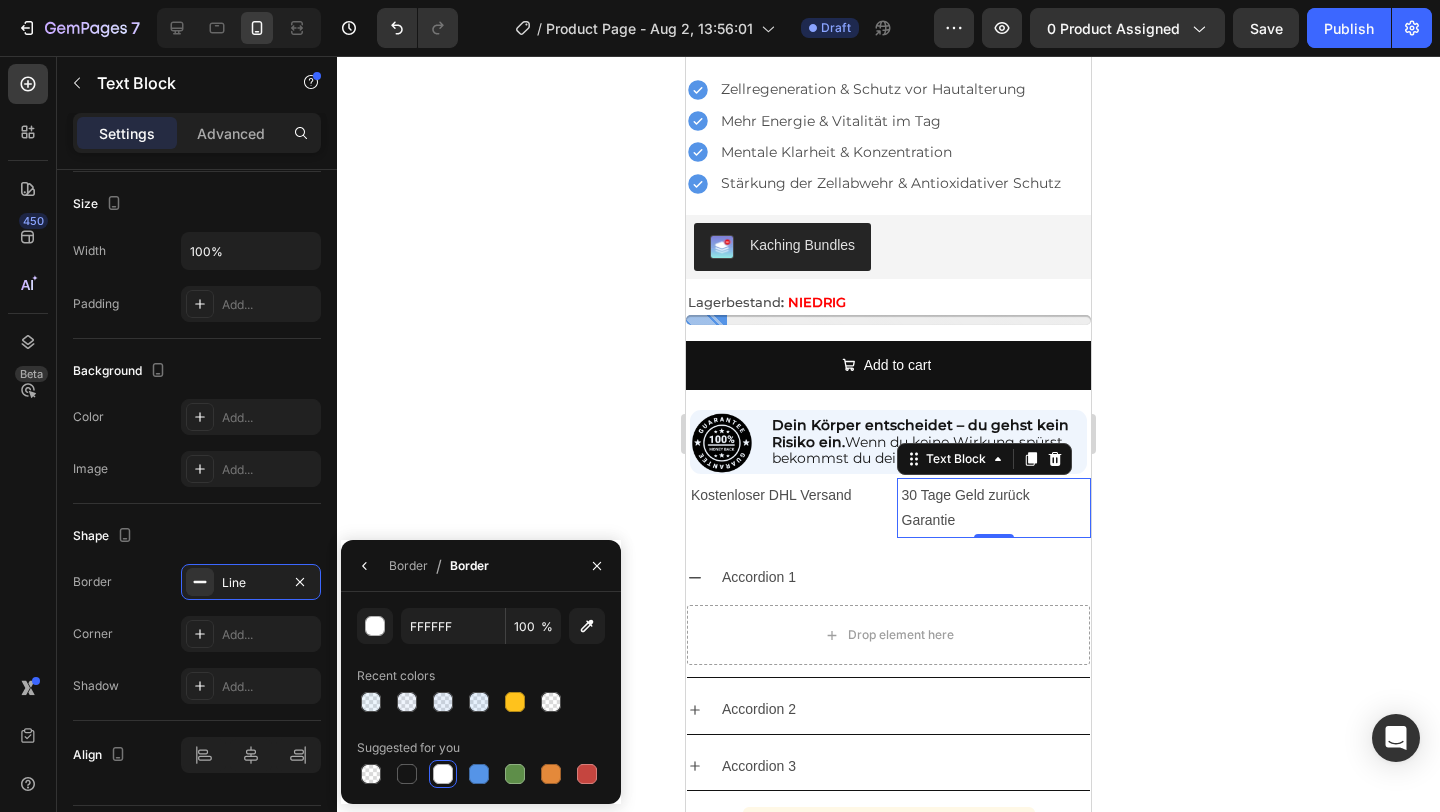 click 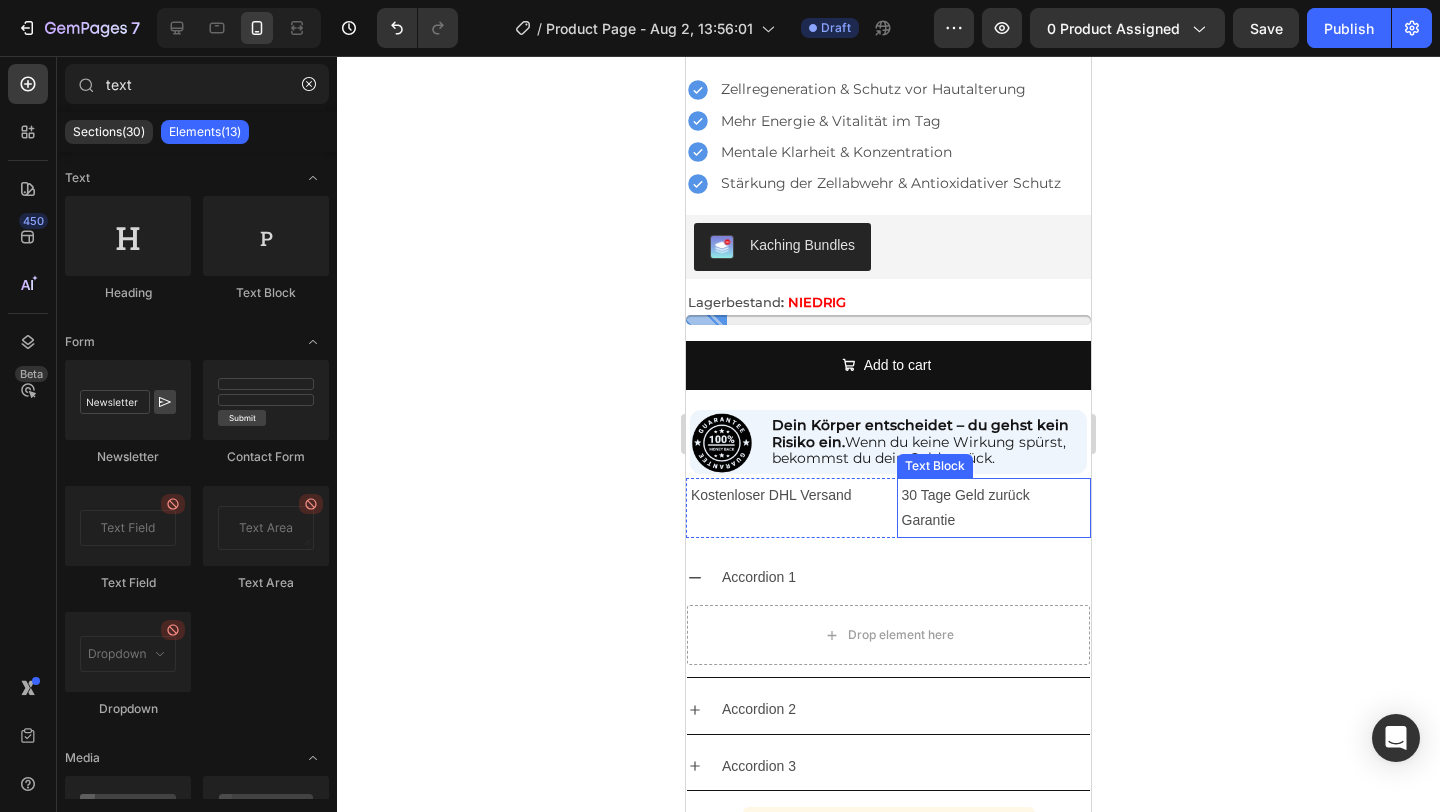 click on "30 Tage Geld zurück Garantie" at bounding box center [994, 508] 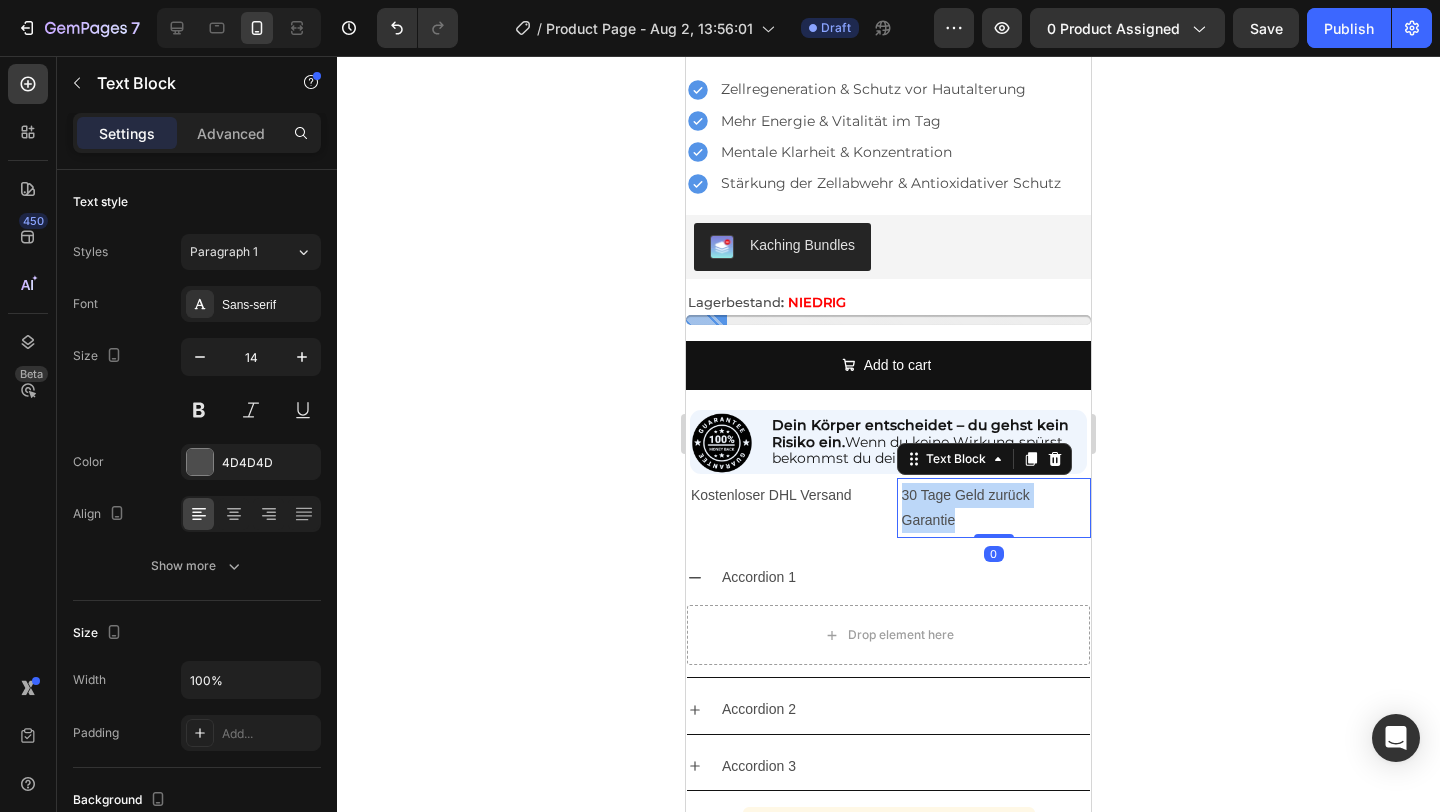 click on "30 Tage Geld zurück Garantie" at bounding box center (994, 508) 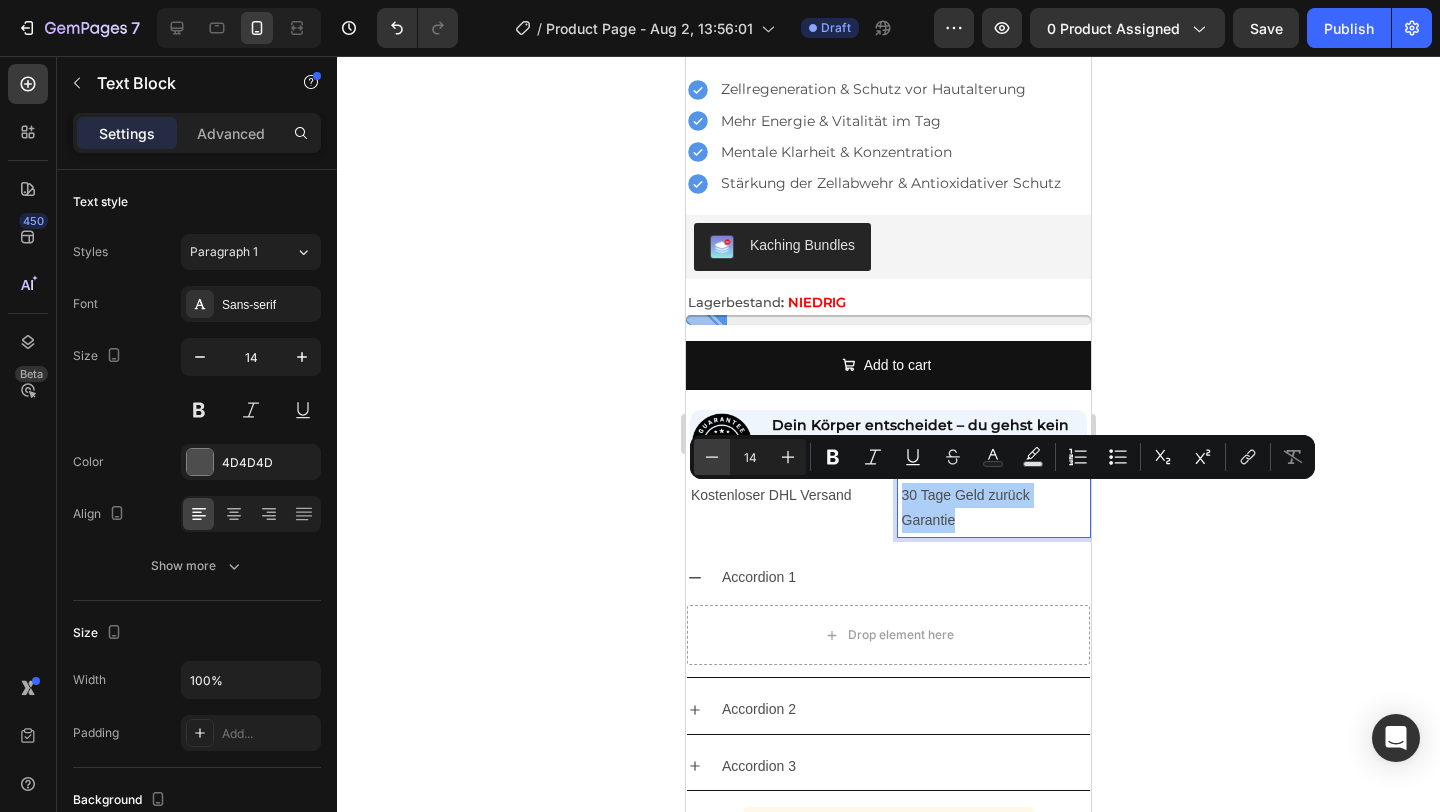 click 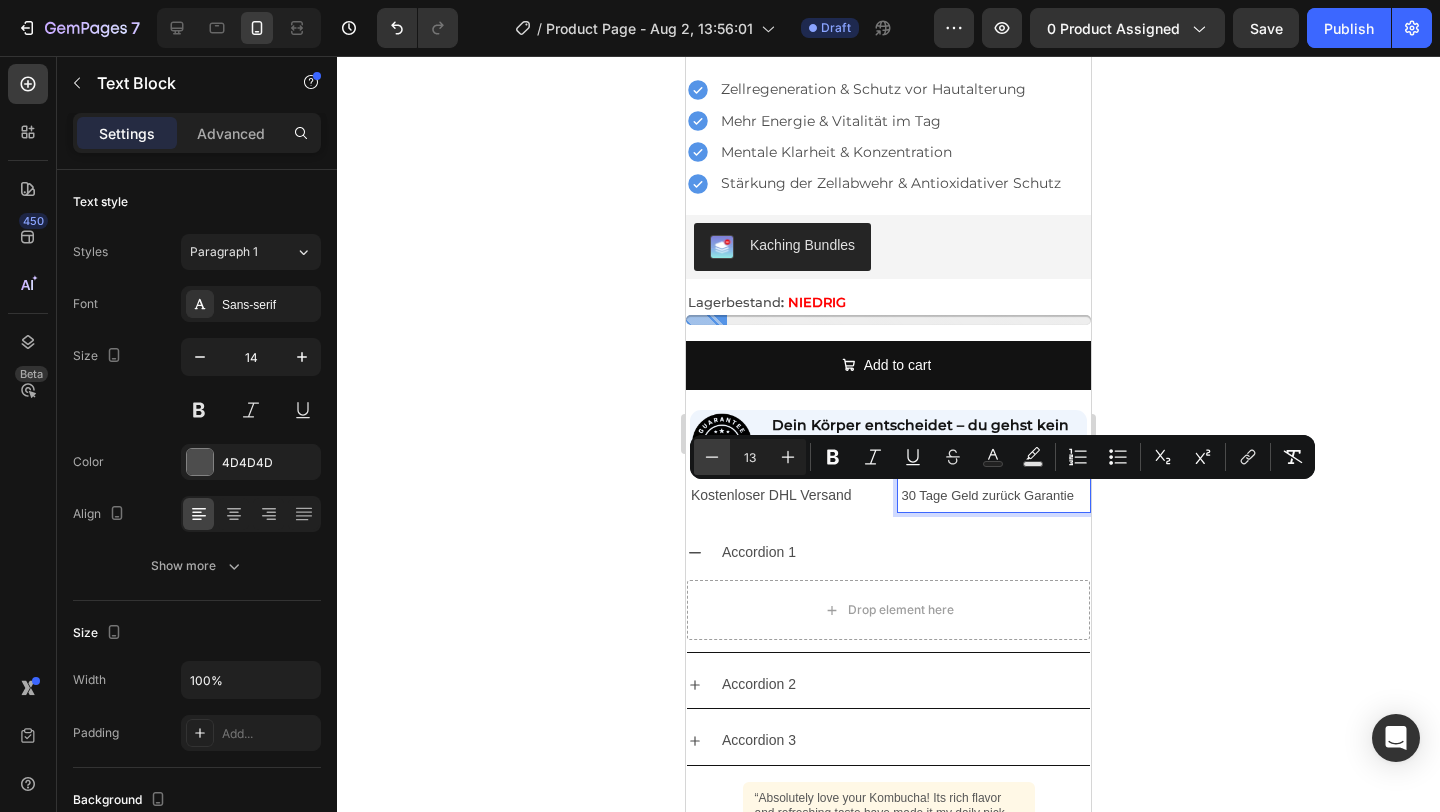 click 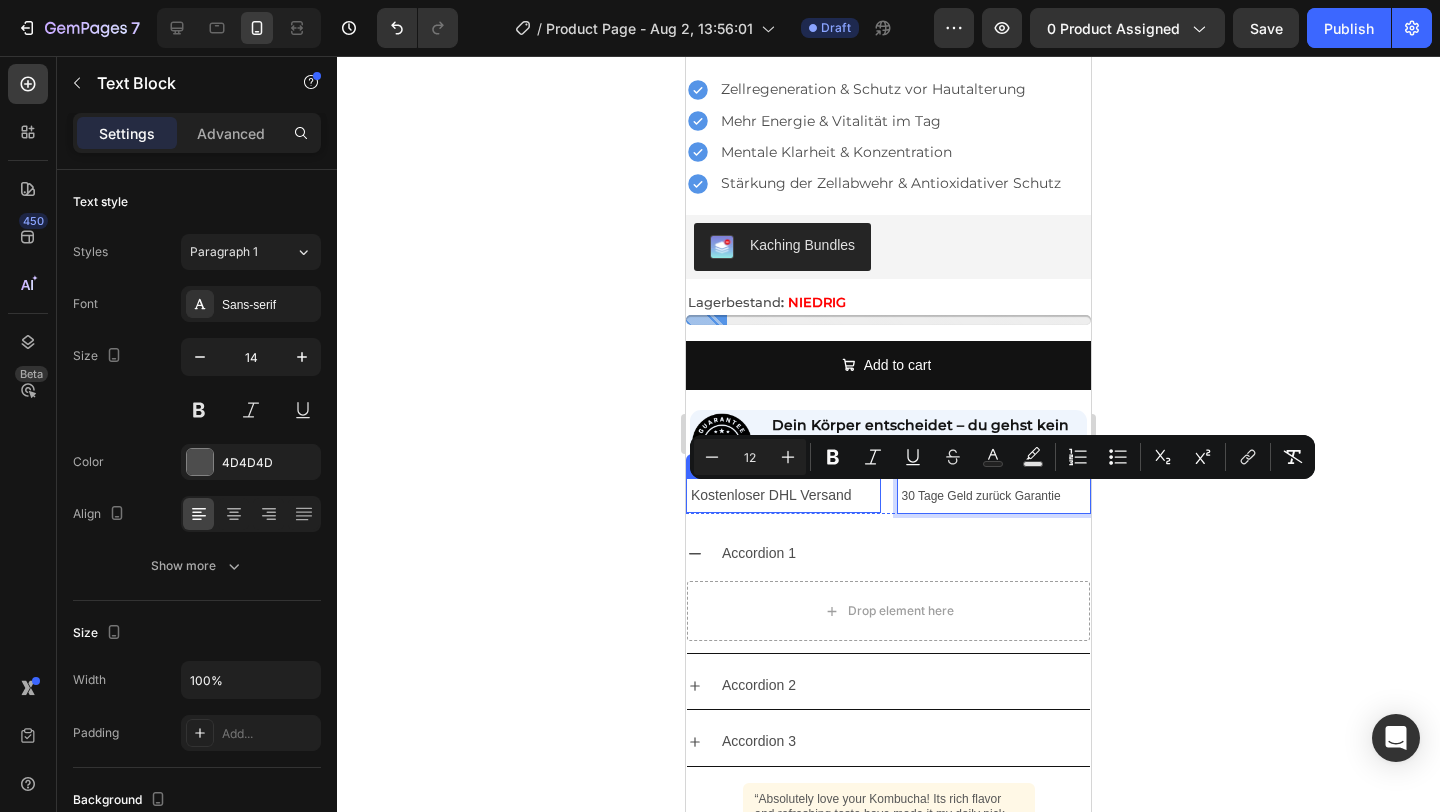 click on "Kostenloser DHL Versand" at bounding box center [783, 495] 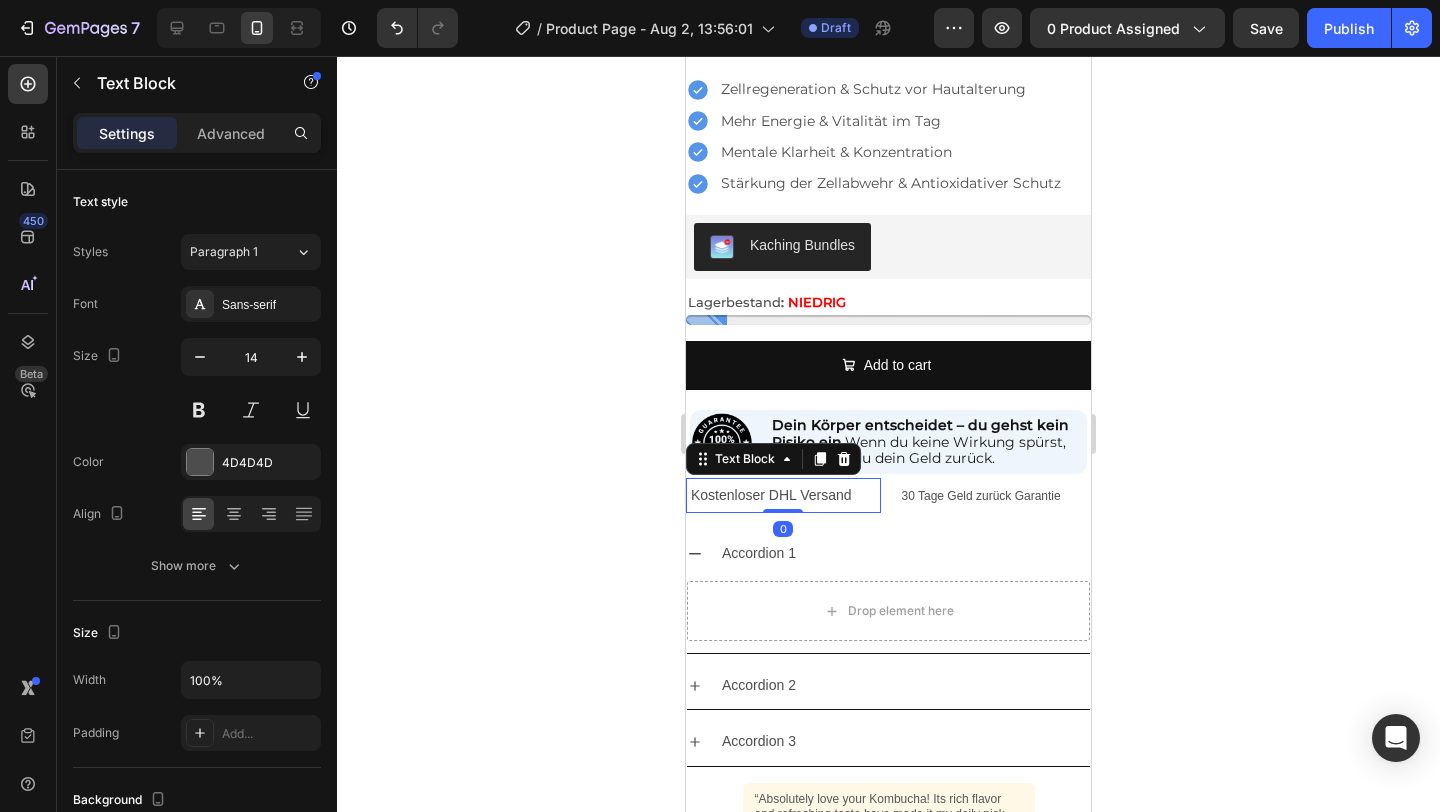 scroll, scrollTop: 429, scrollLeft: 0, axis: vertical 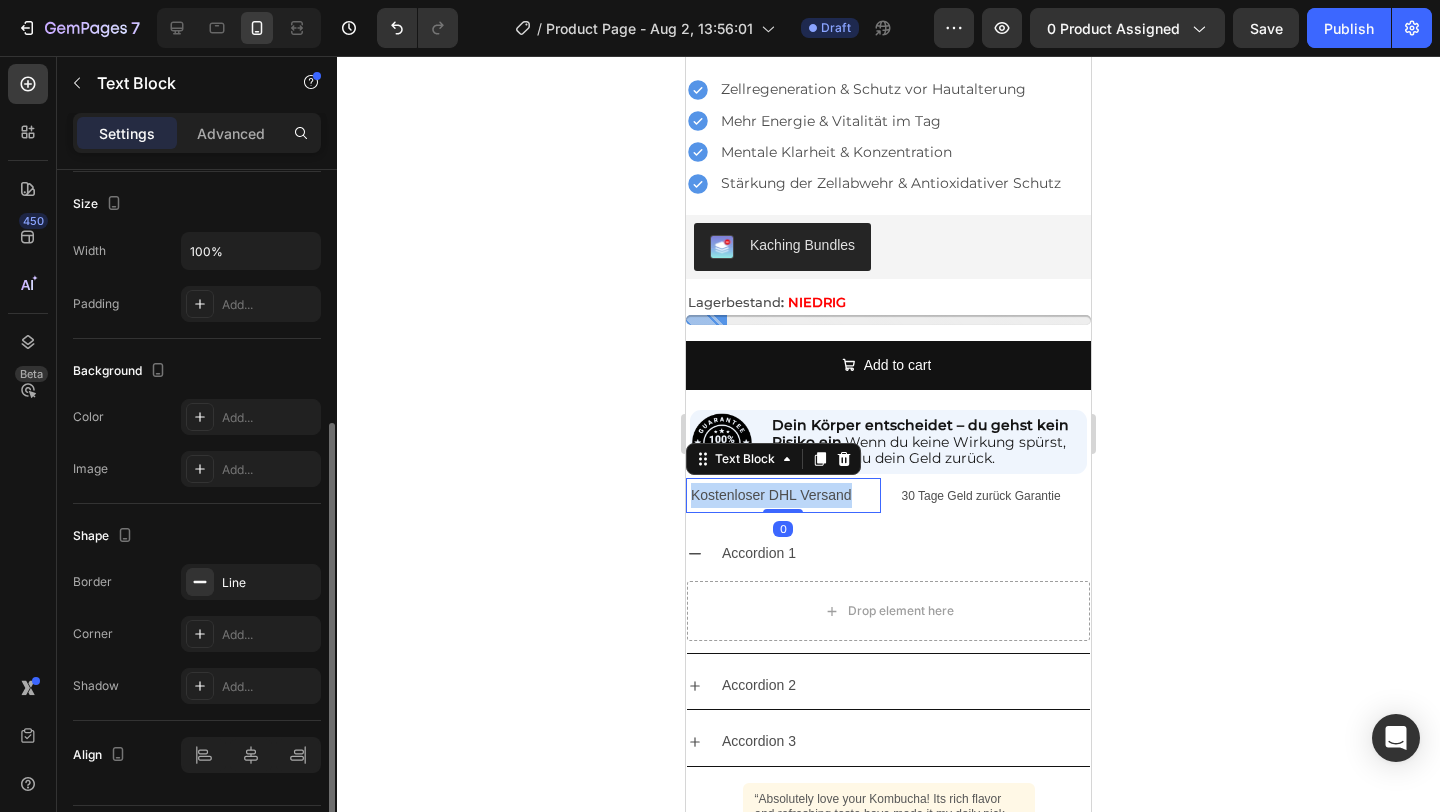 click on "Kostenloser DHL Versand" at bounding box center [783, 495] 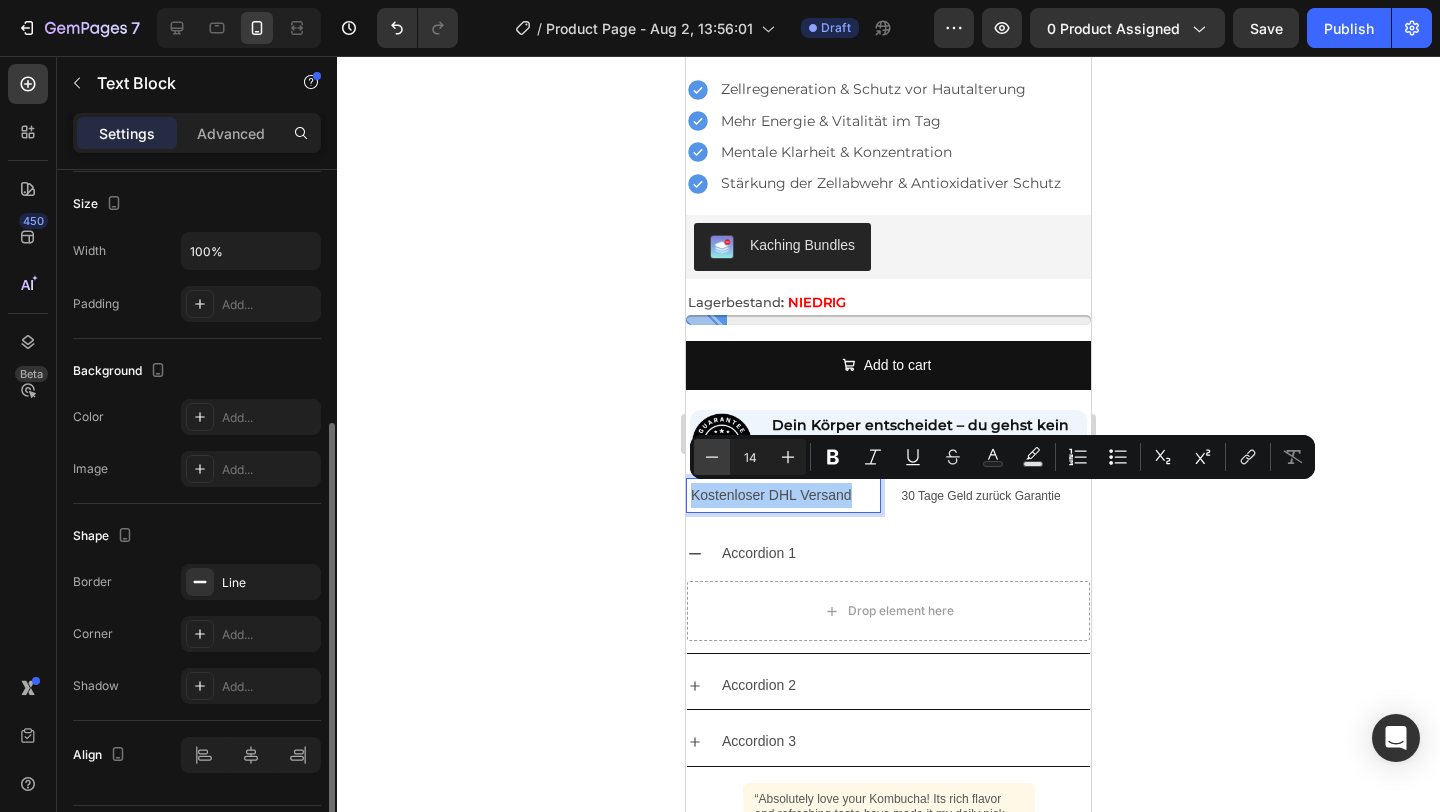 click 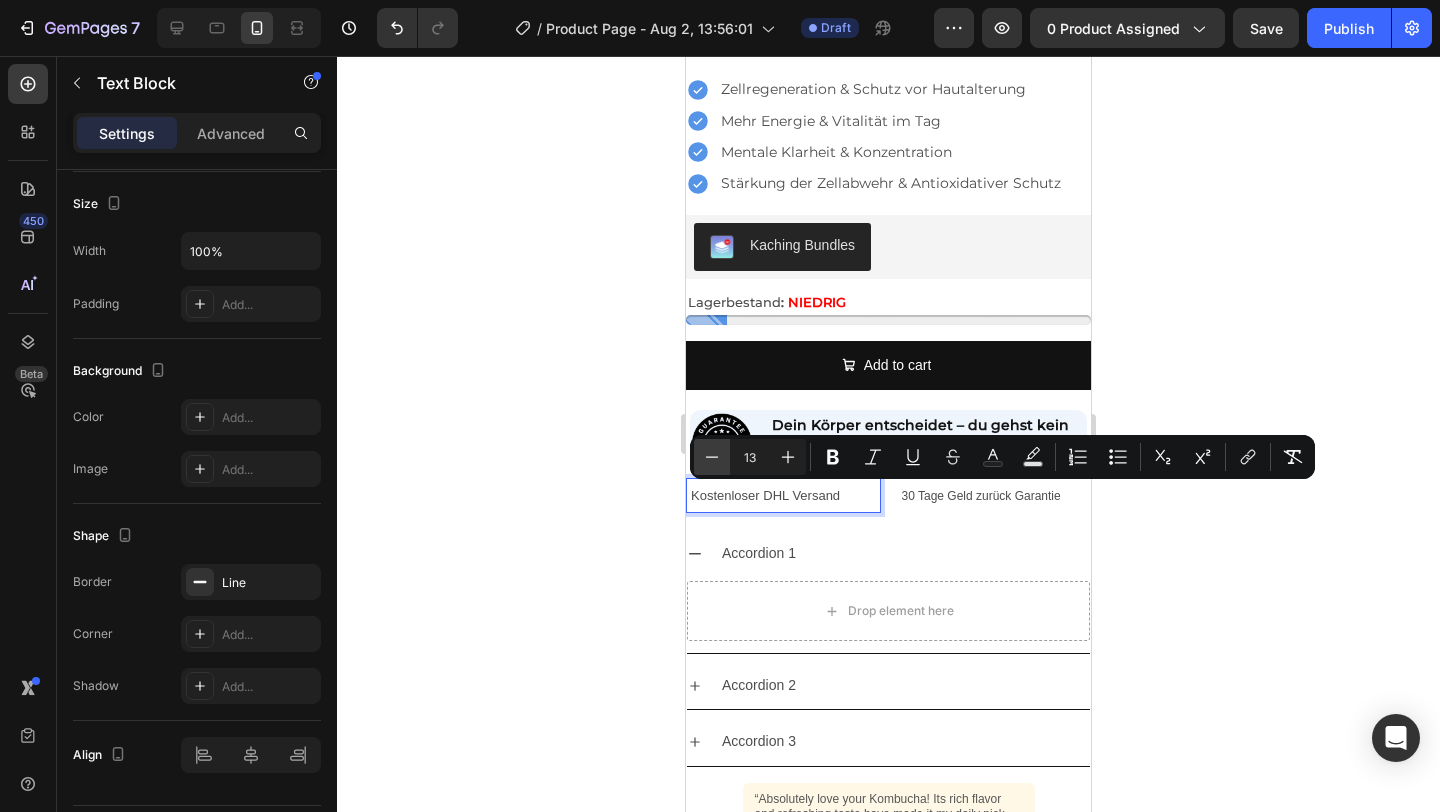 click 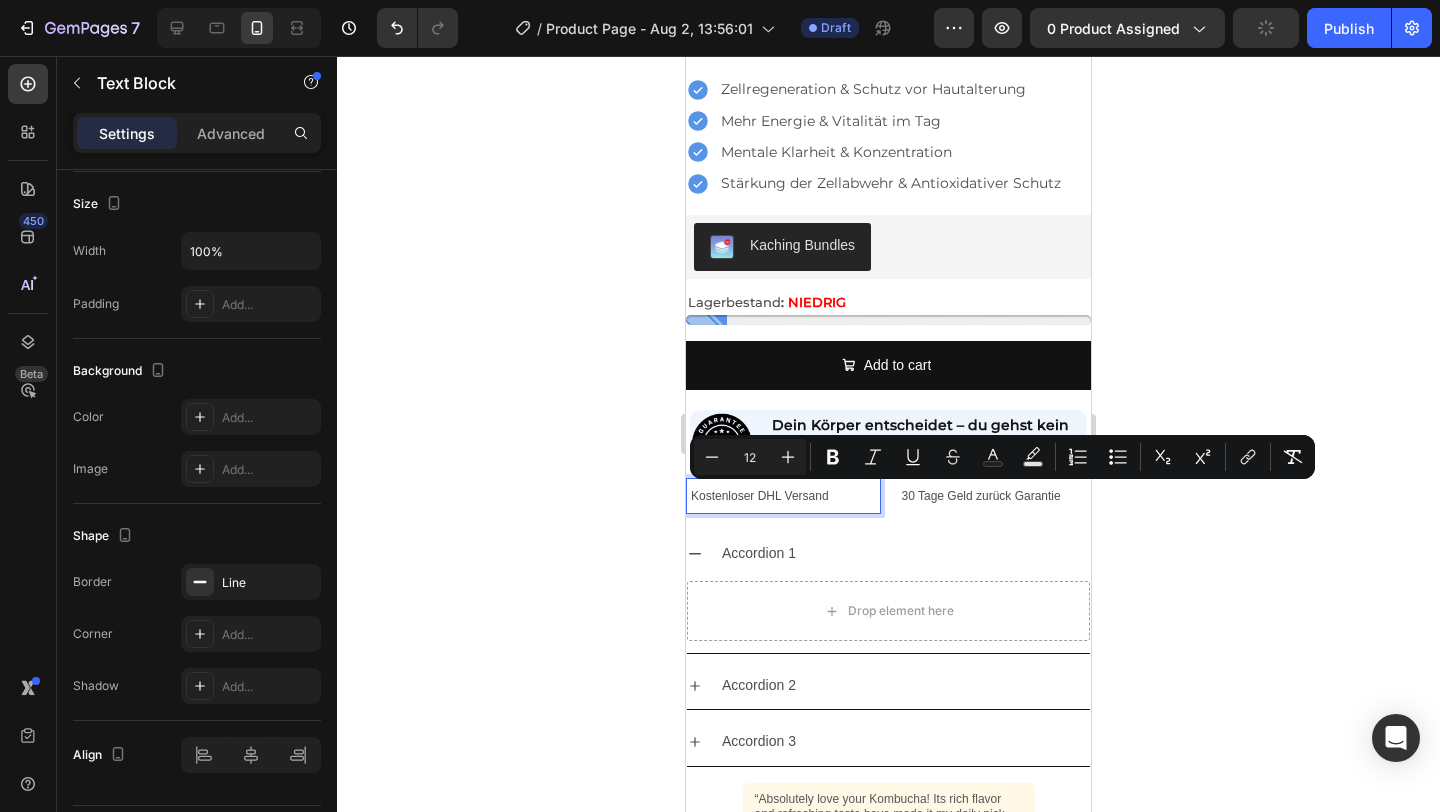 click 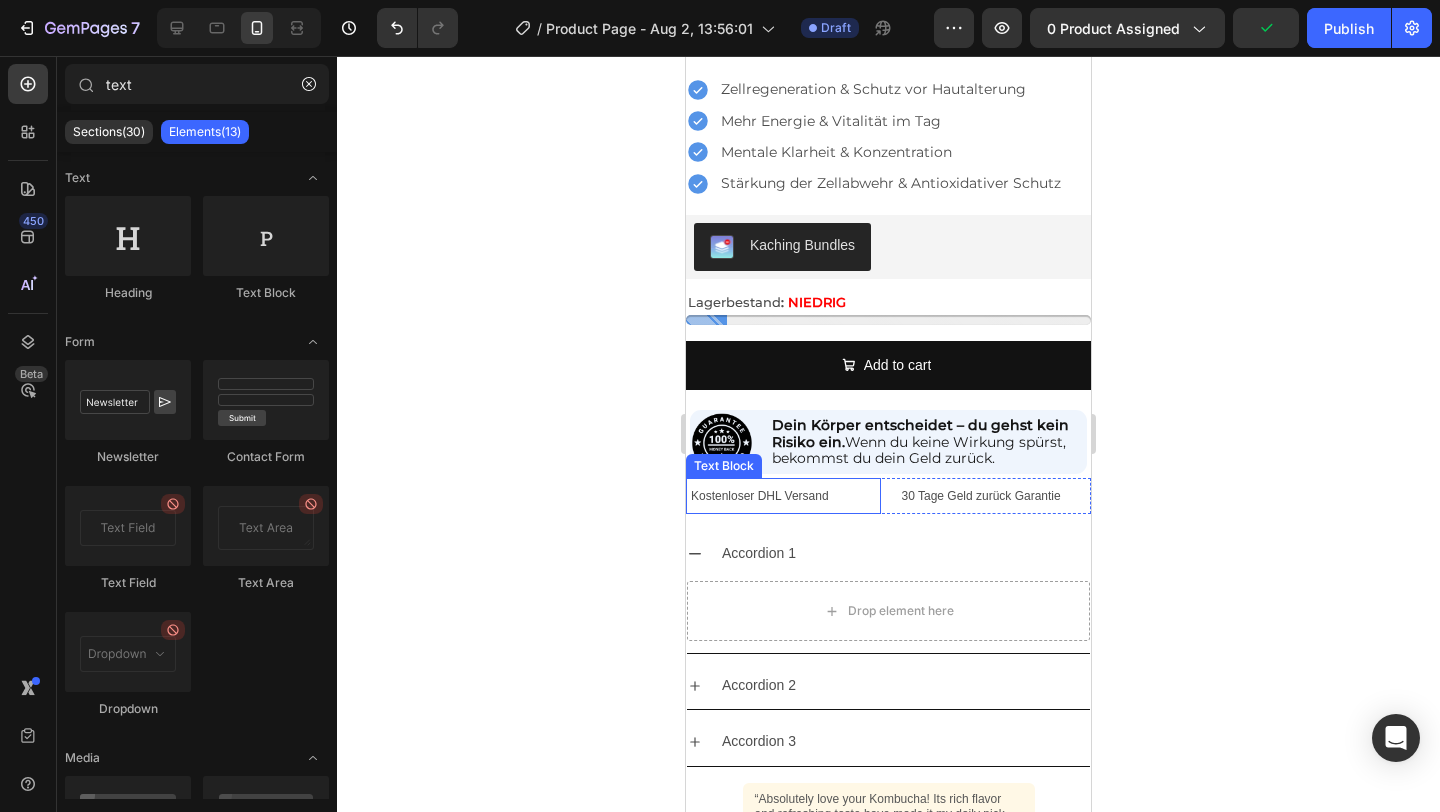 click on "Kostenloser DHL Versand" at bounding box center (783, 496) 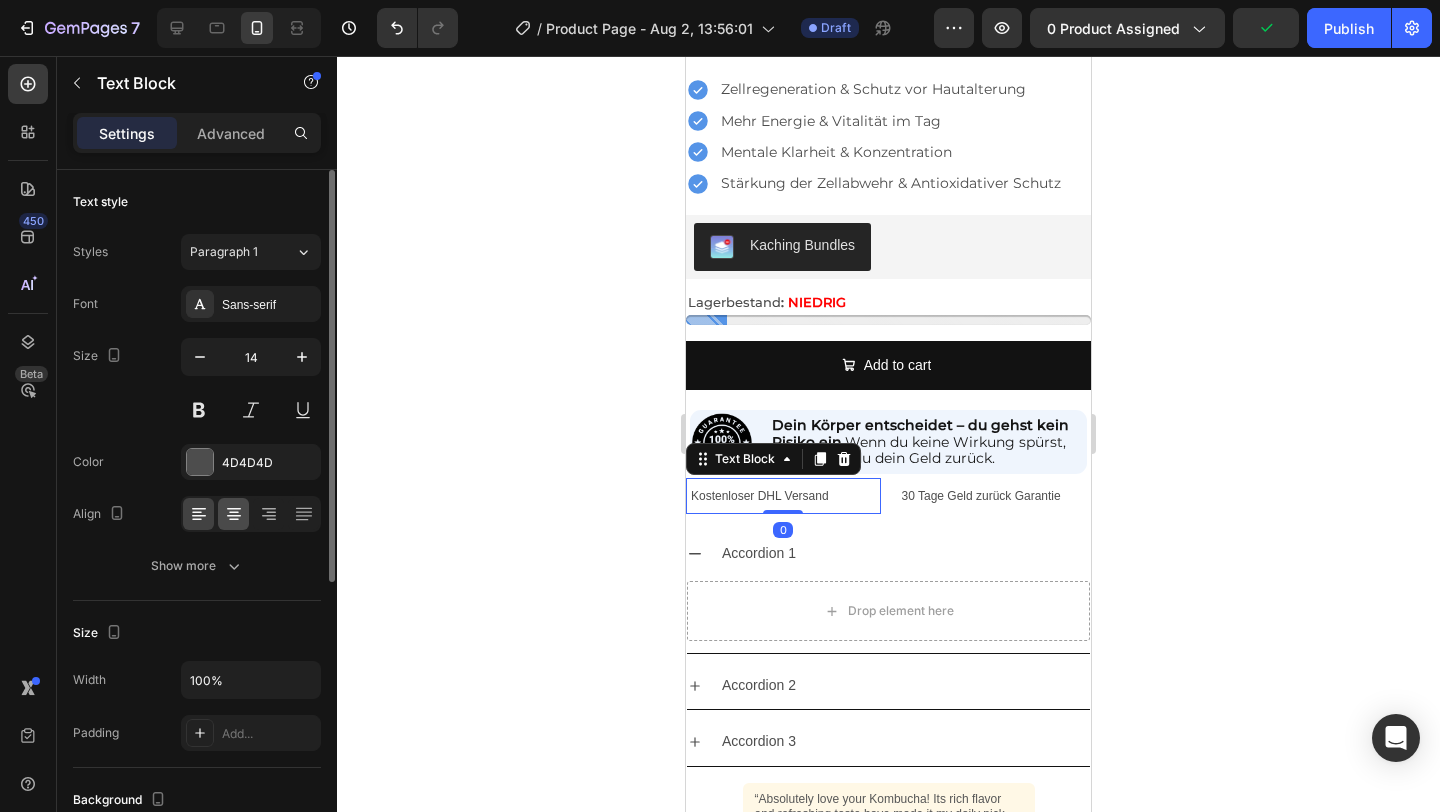 click 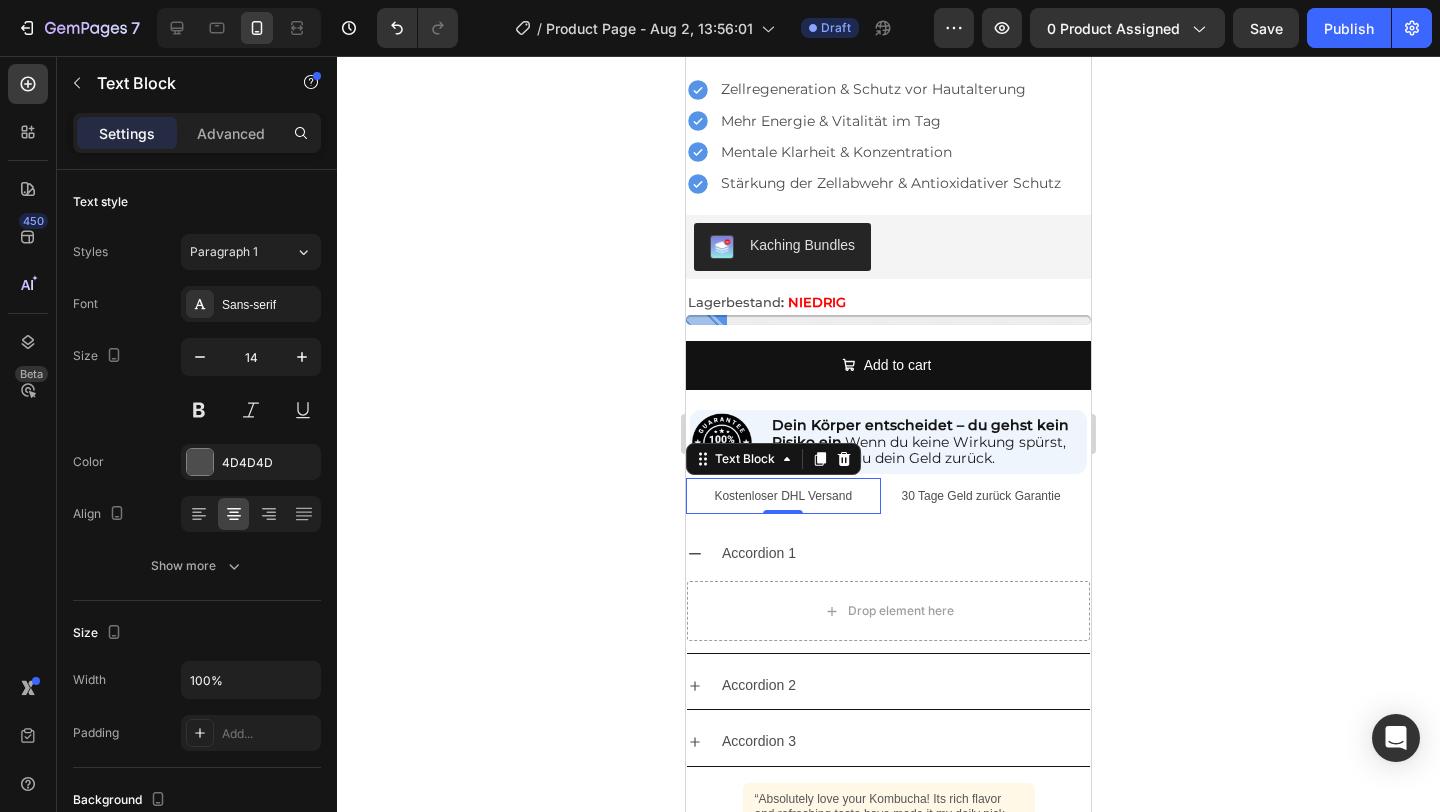 click on "30 Tage Geld zurück Garantie" at bounding box center (981, 496) 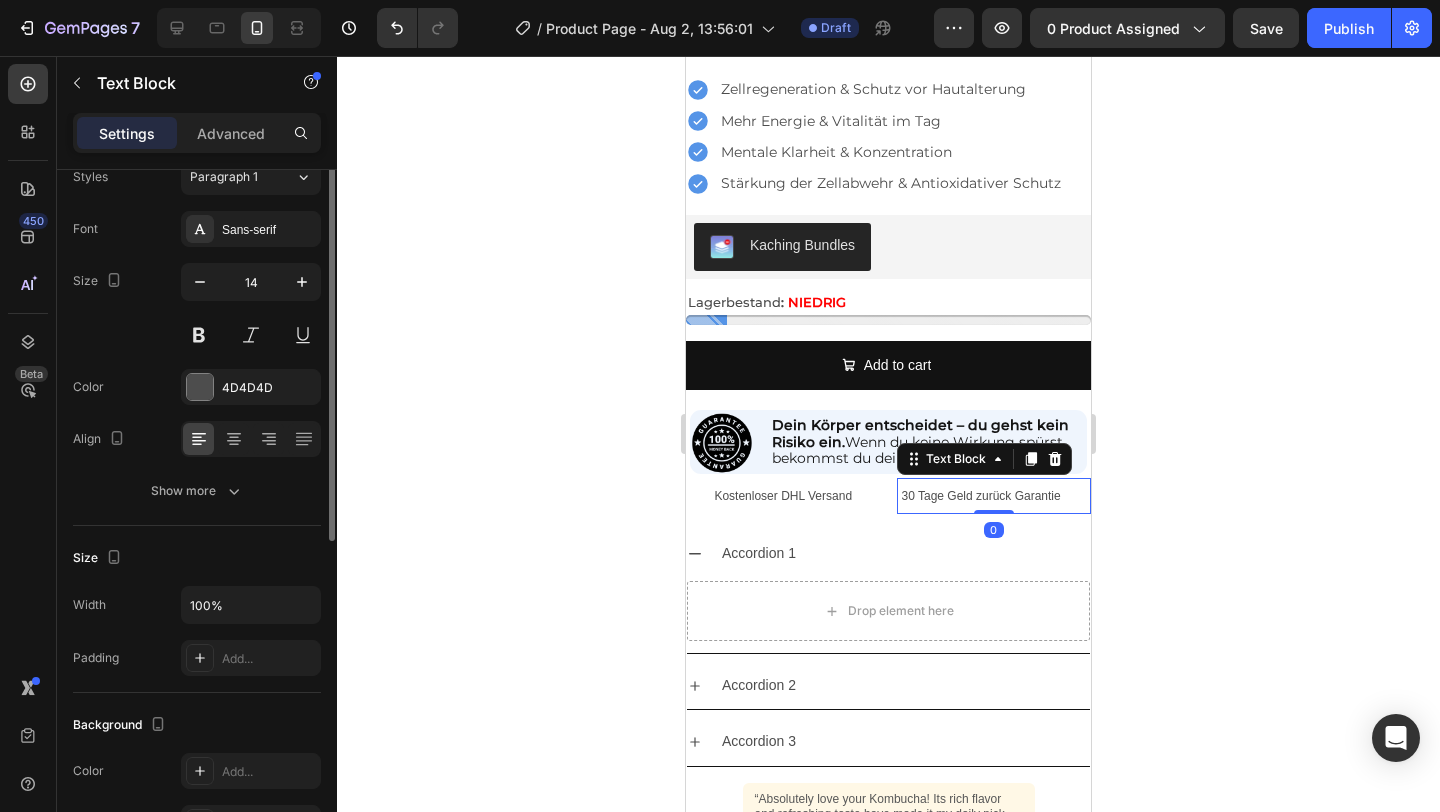 scroll, scrollTop: 0, scrollLeft: 0, axis: both 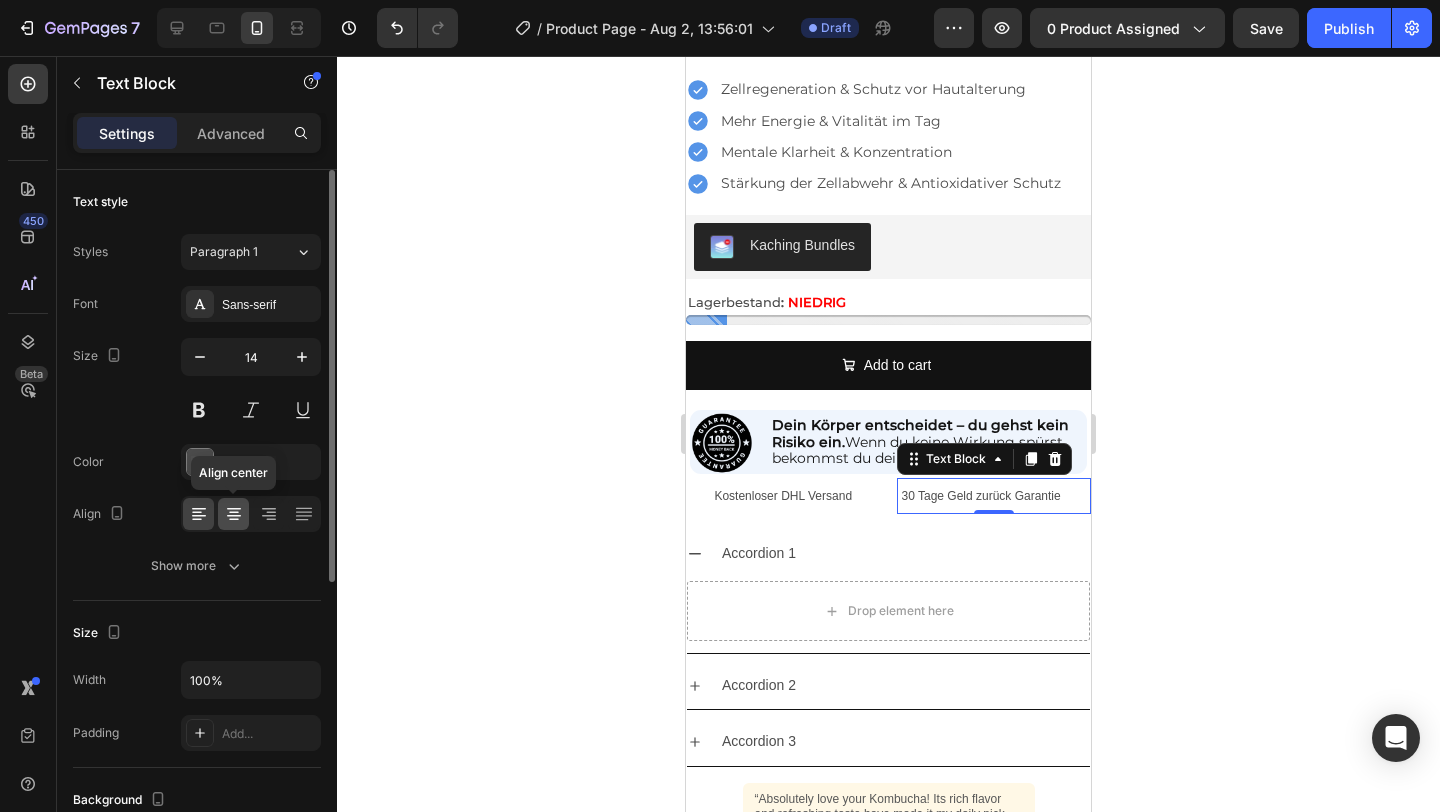 click 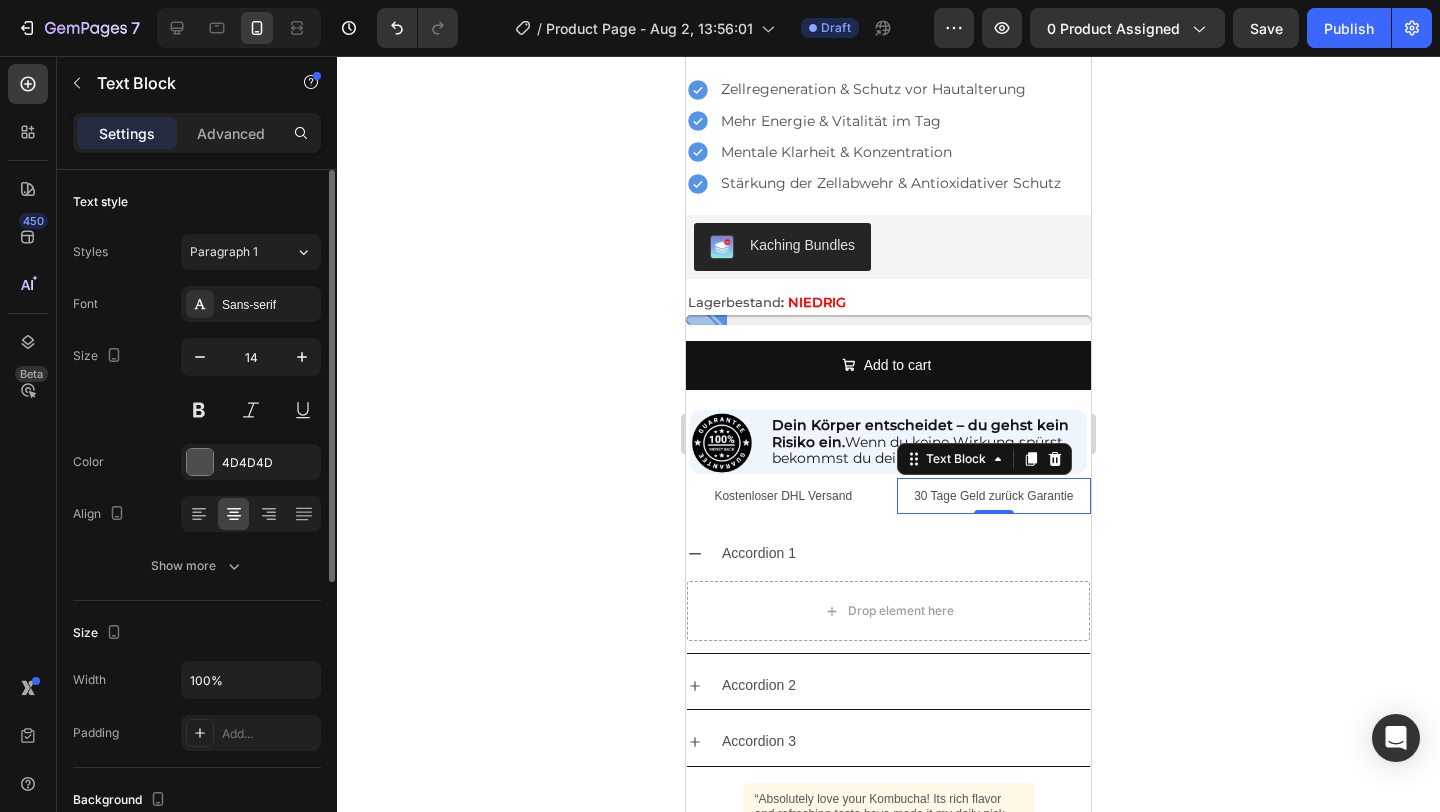 click 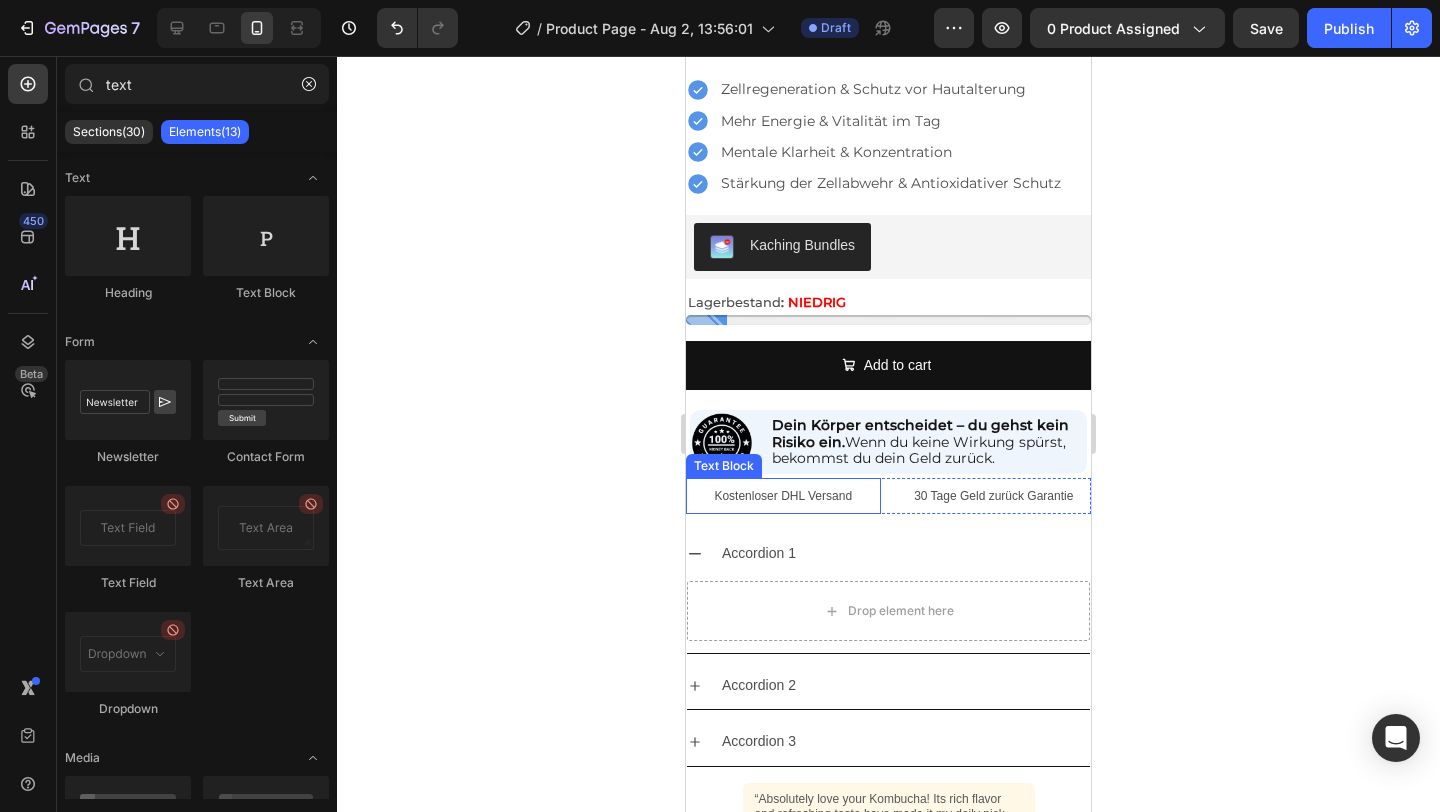 click on "Kostenloser DHL Versand" at bounding box center [783, 496] 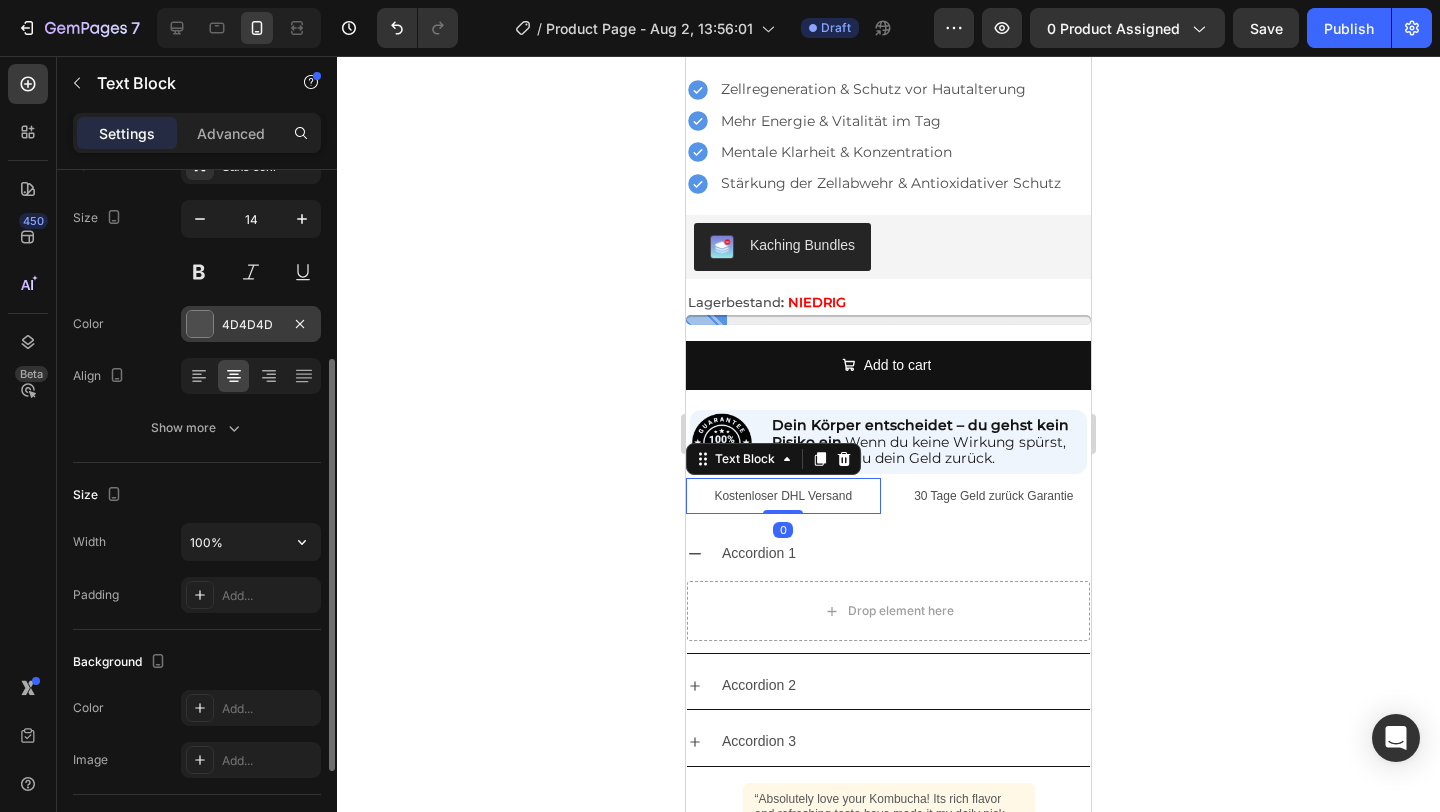 scroll, scrollTop: 375, scrollLeft: 0, axis: vertical 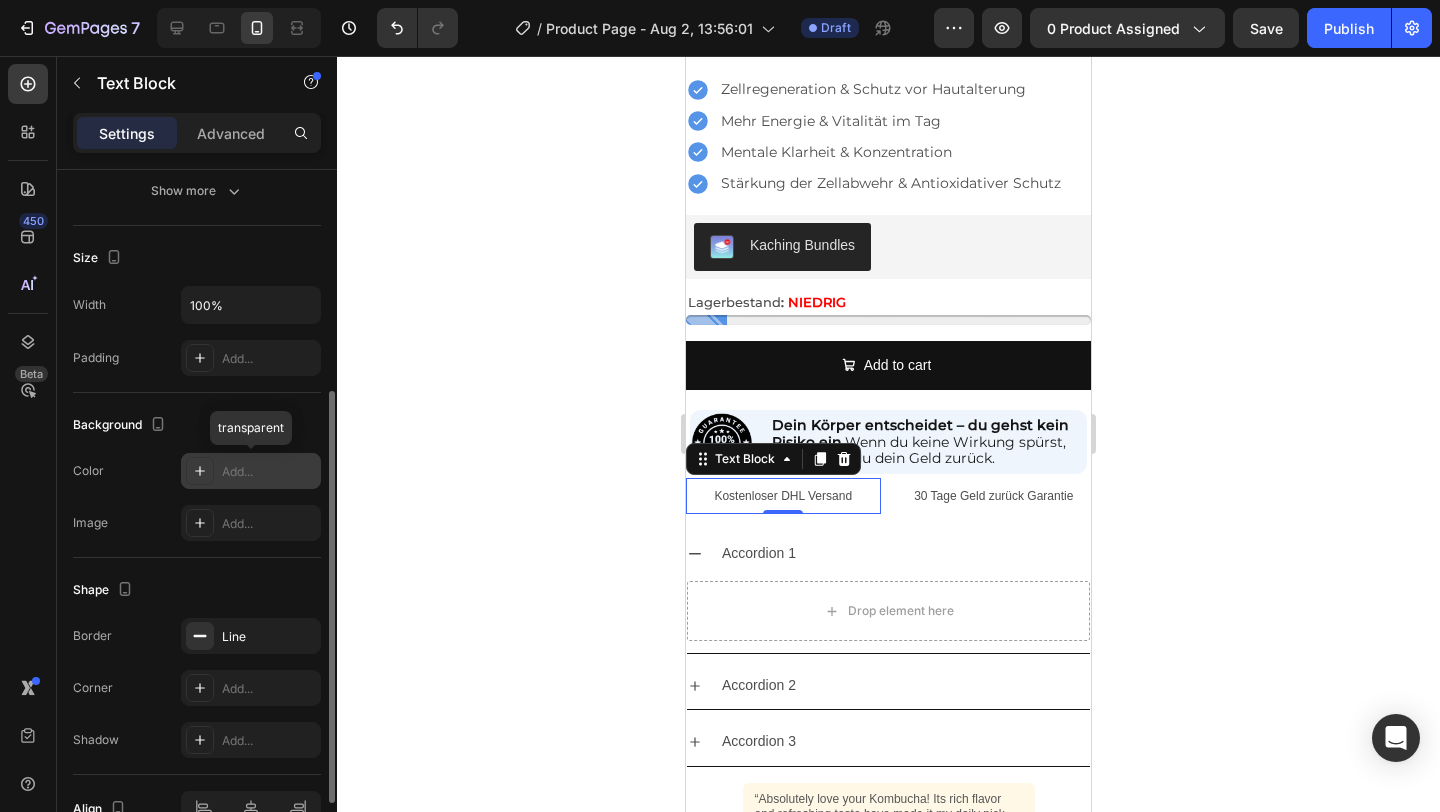 click at bounding box center [200, 471] 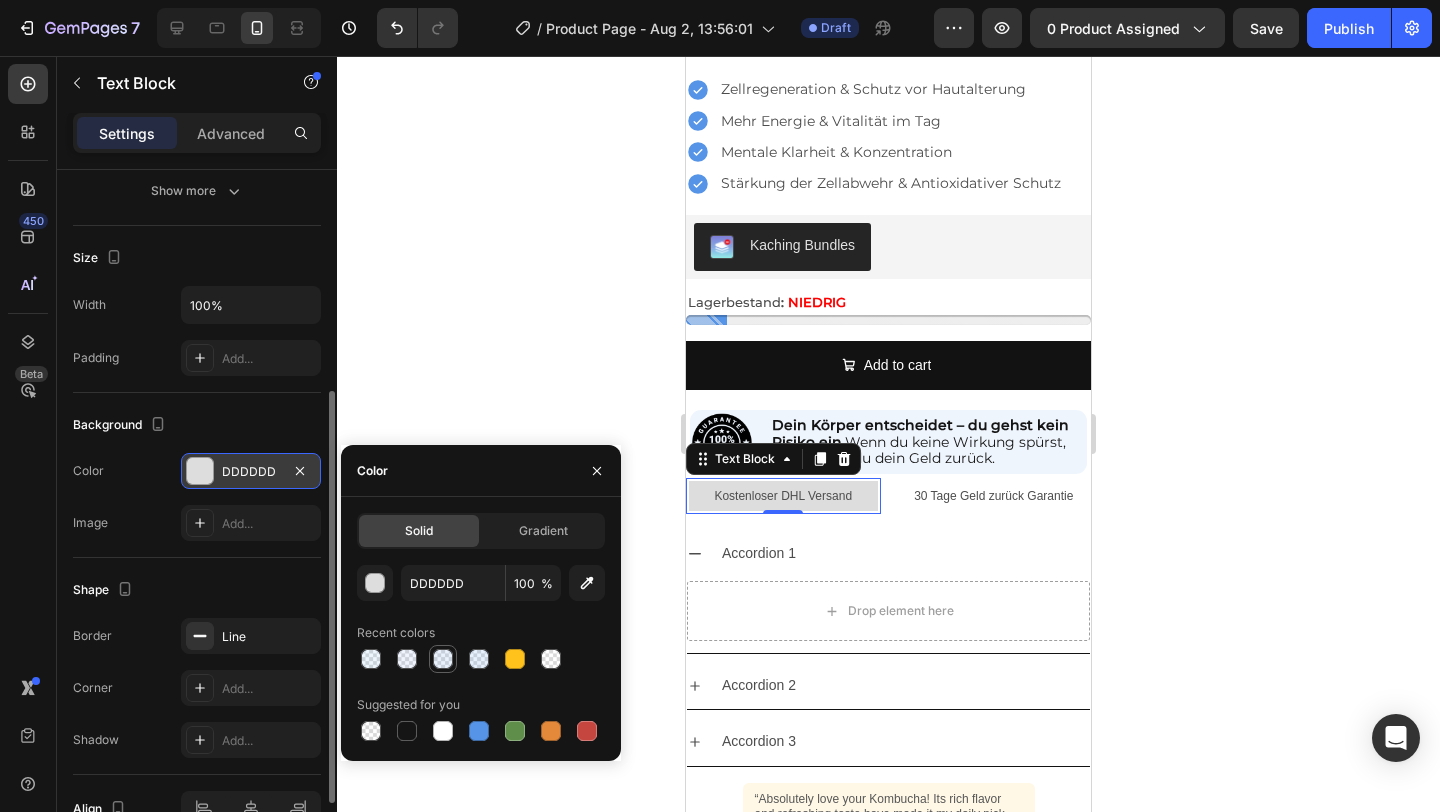 click at bounding box center [443, 659] 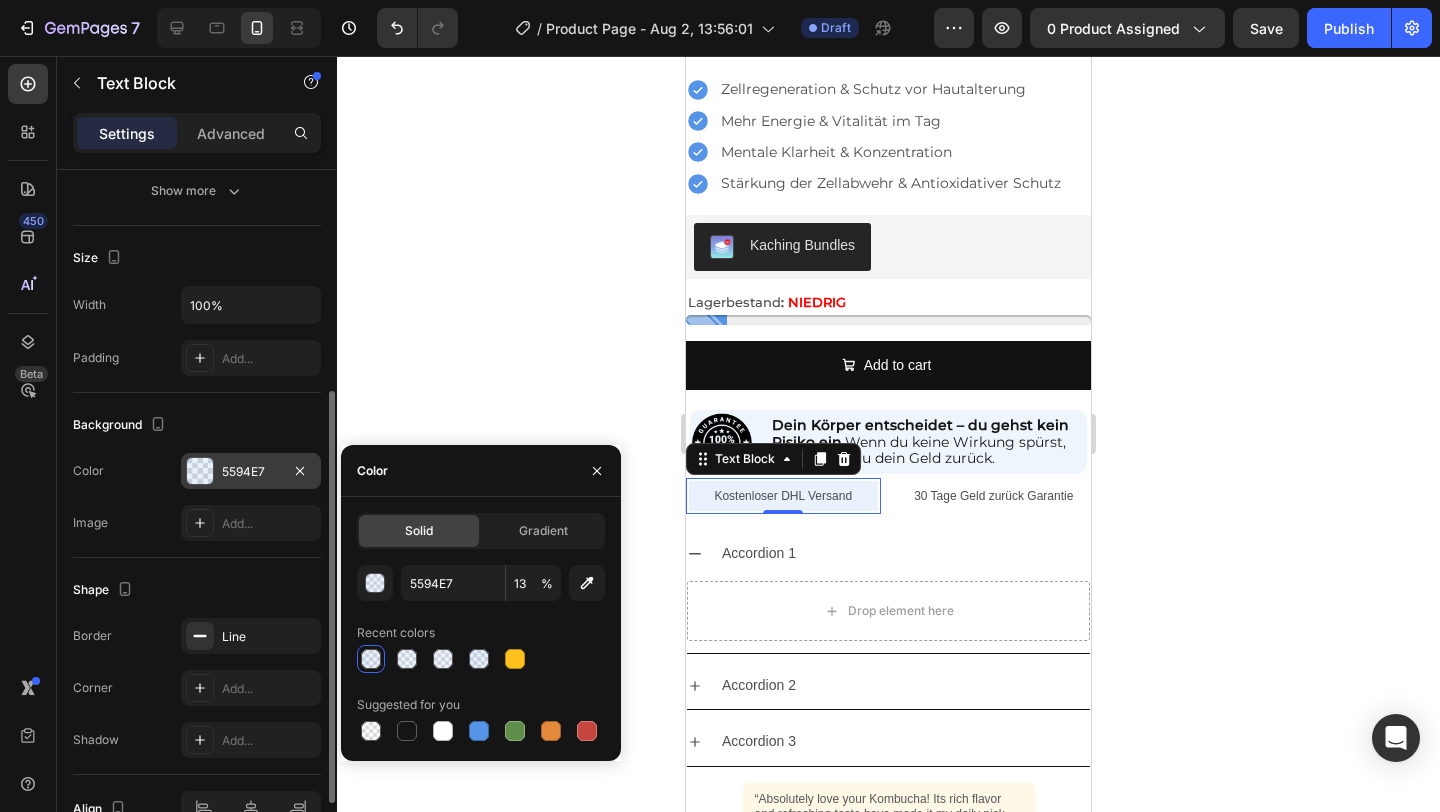 click 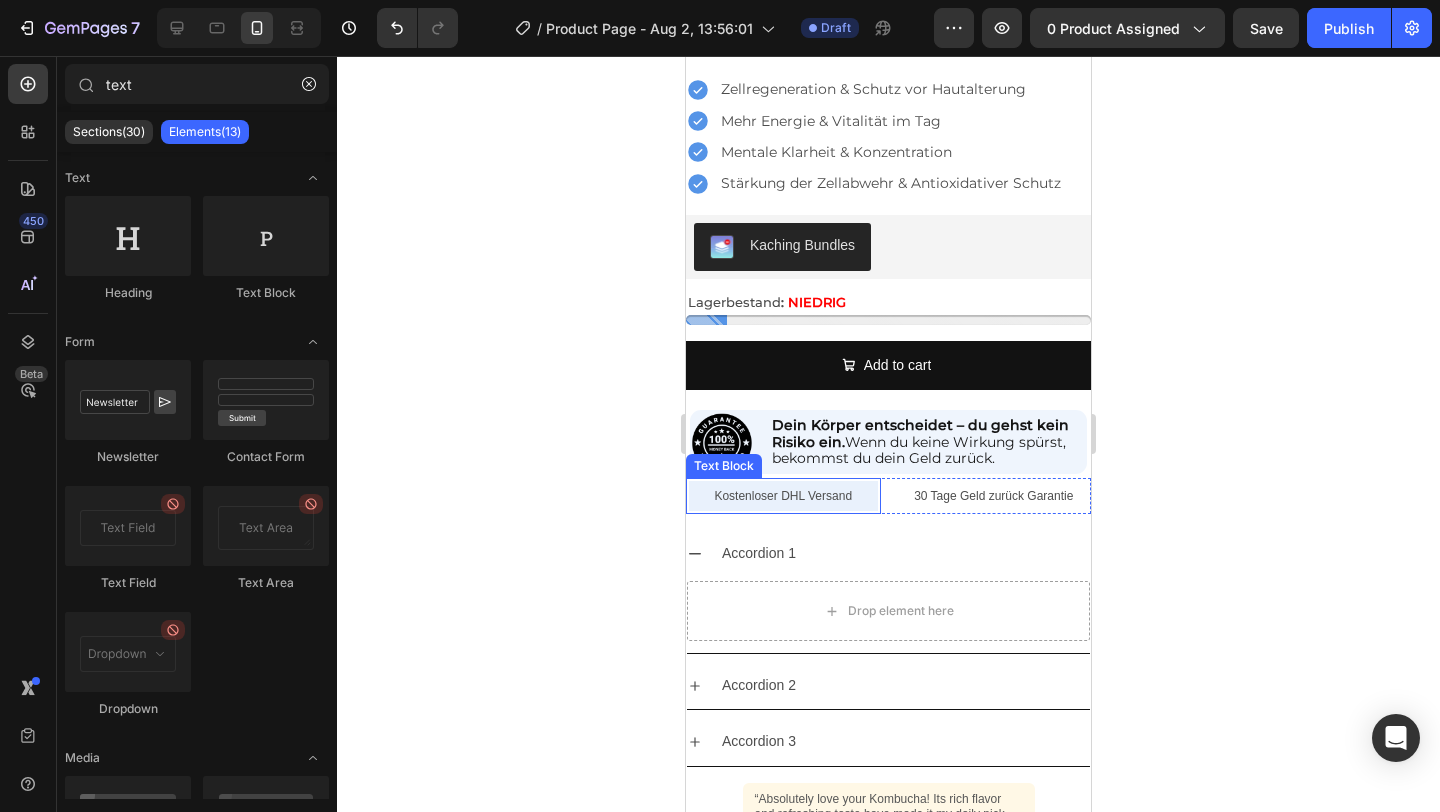 click on "Kostenloser DHL Versand" at bounding box center [783, 496] 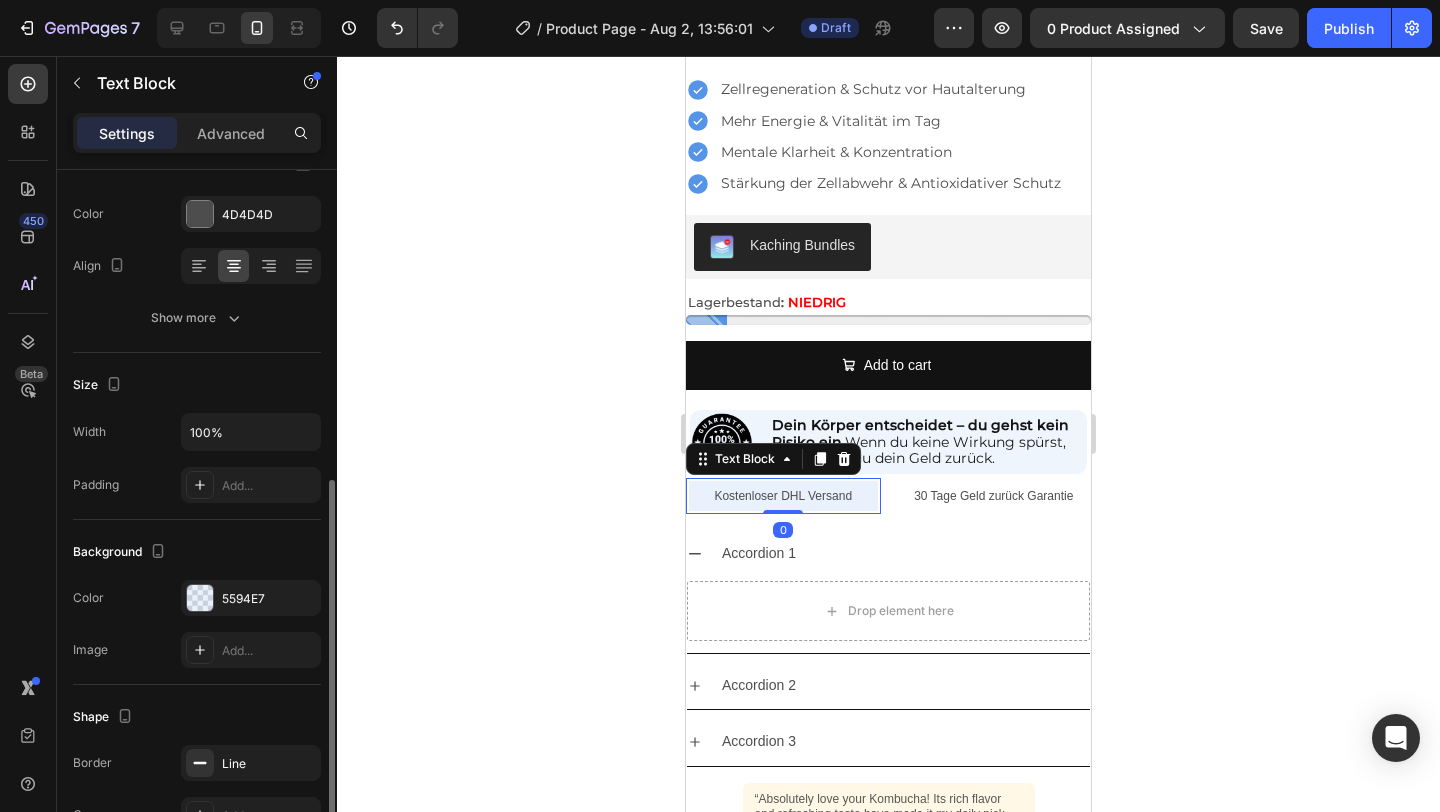 scroll, scrollTop: 351, scrollLeft: 0, axis: vertical 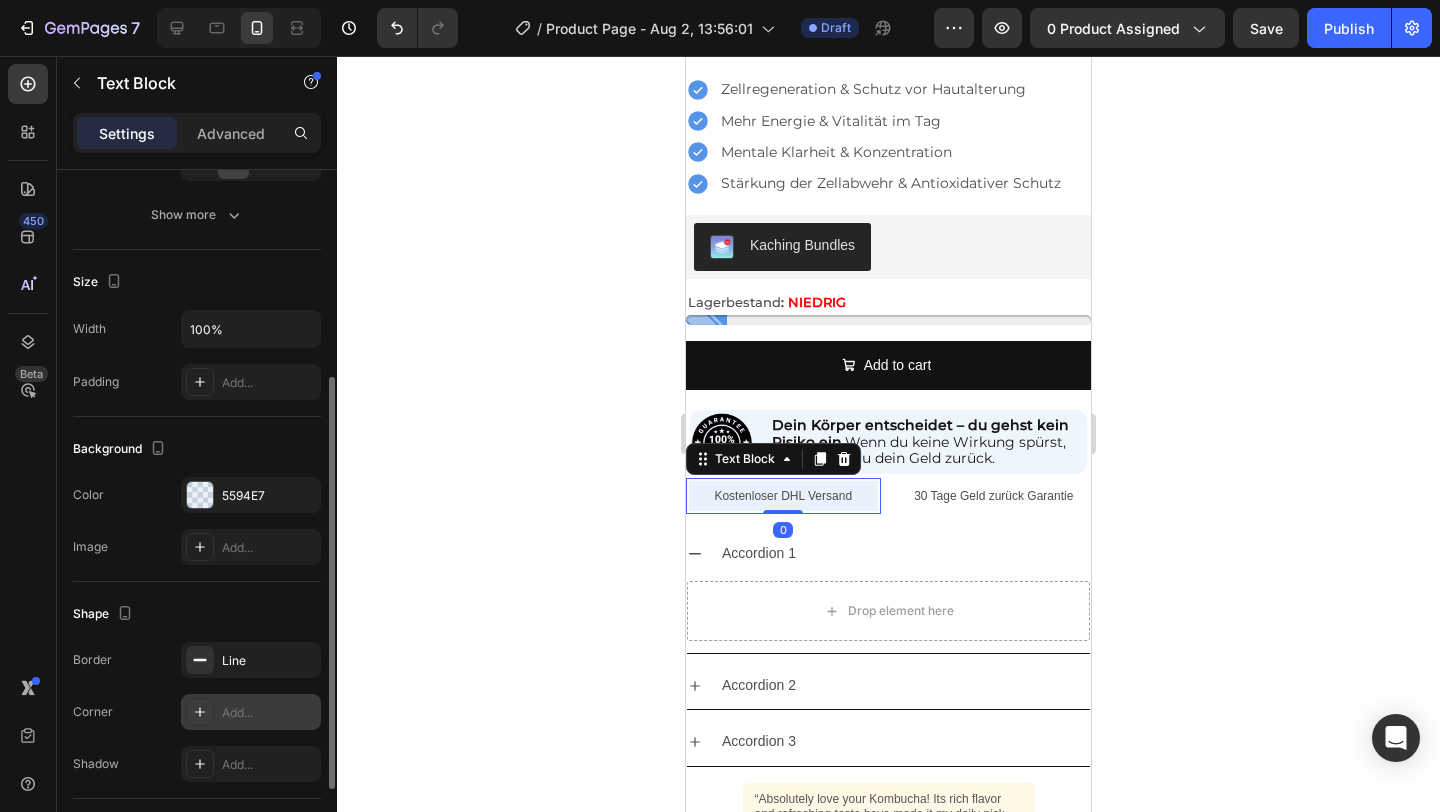 click on "Add..." at bounding box center (269, 713) 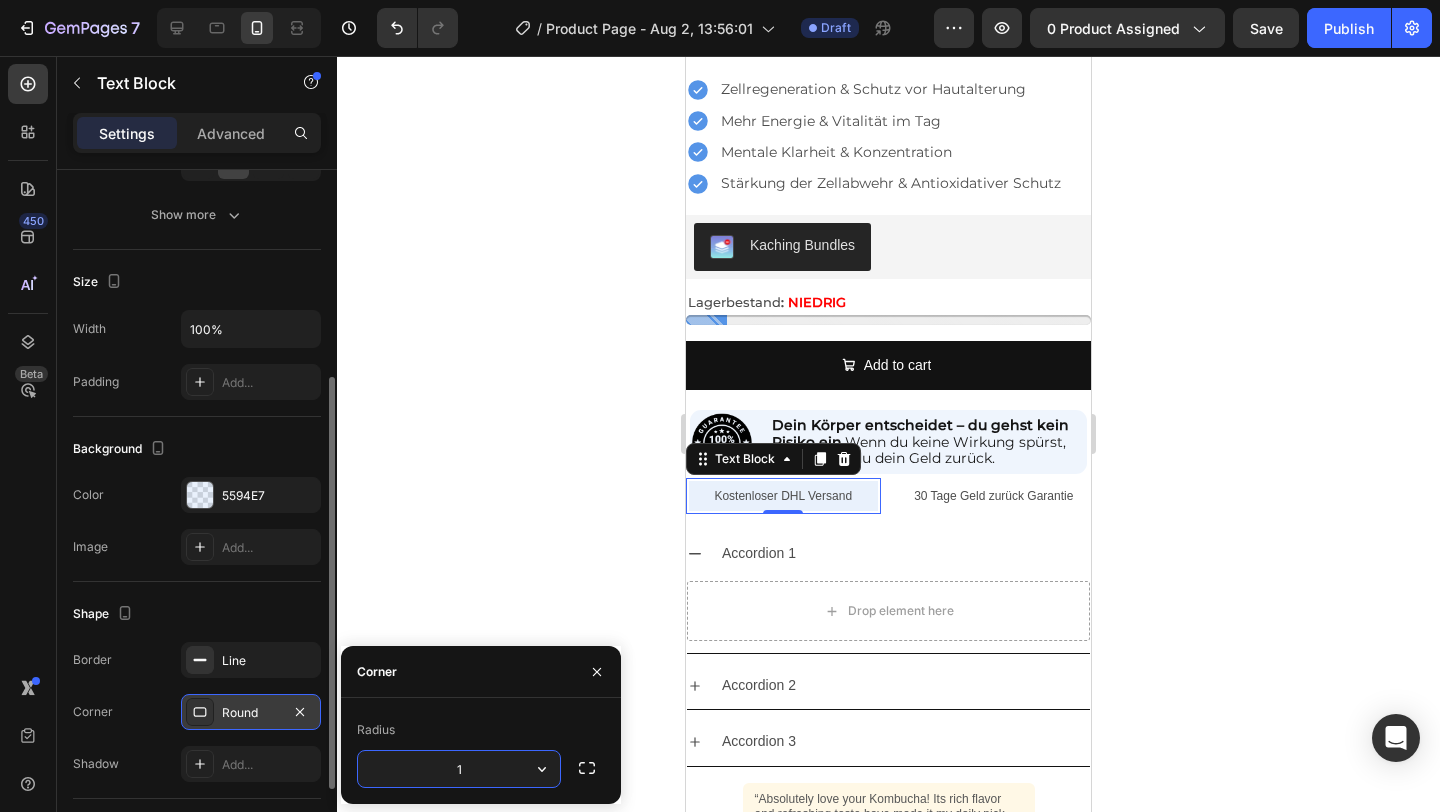 type on "15" 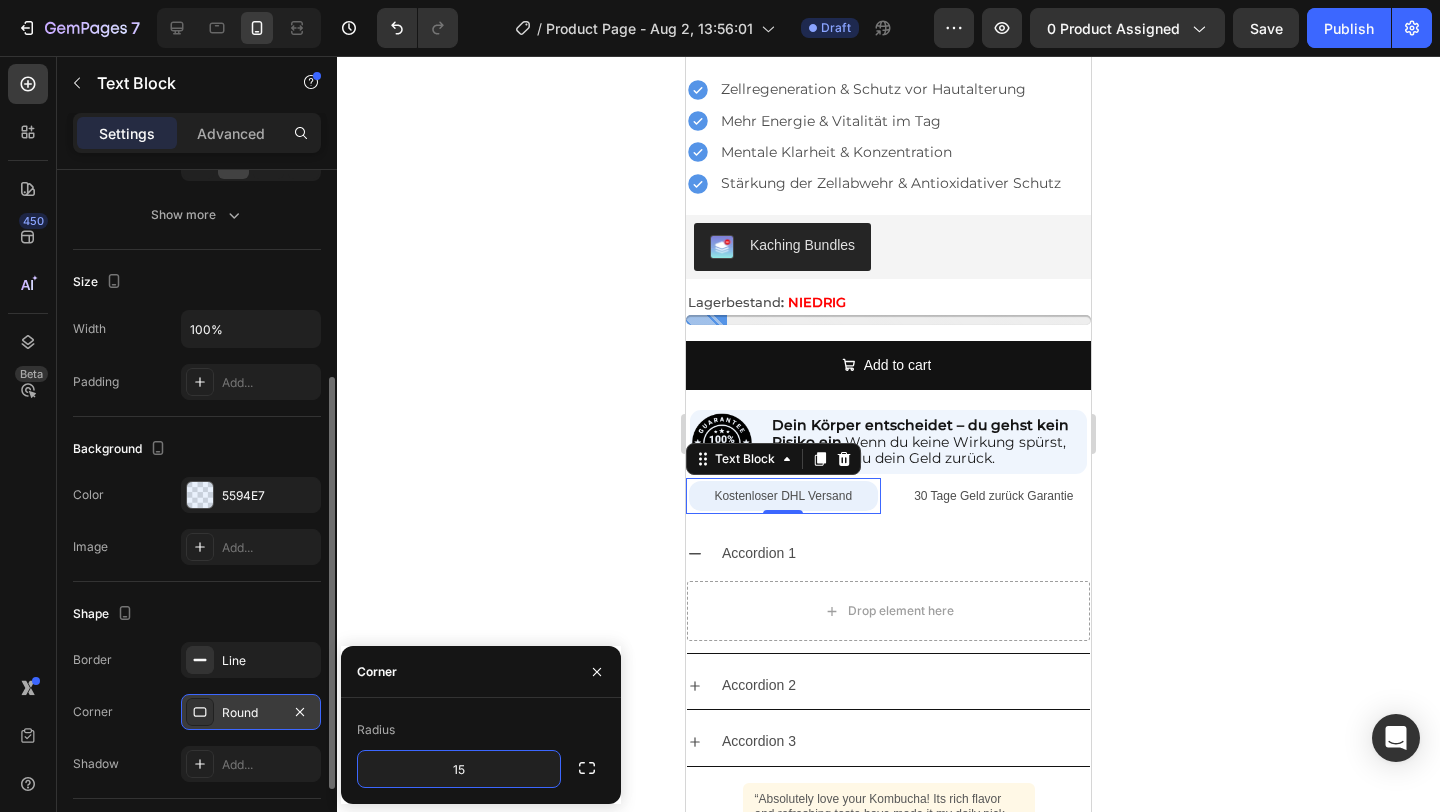 click 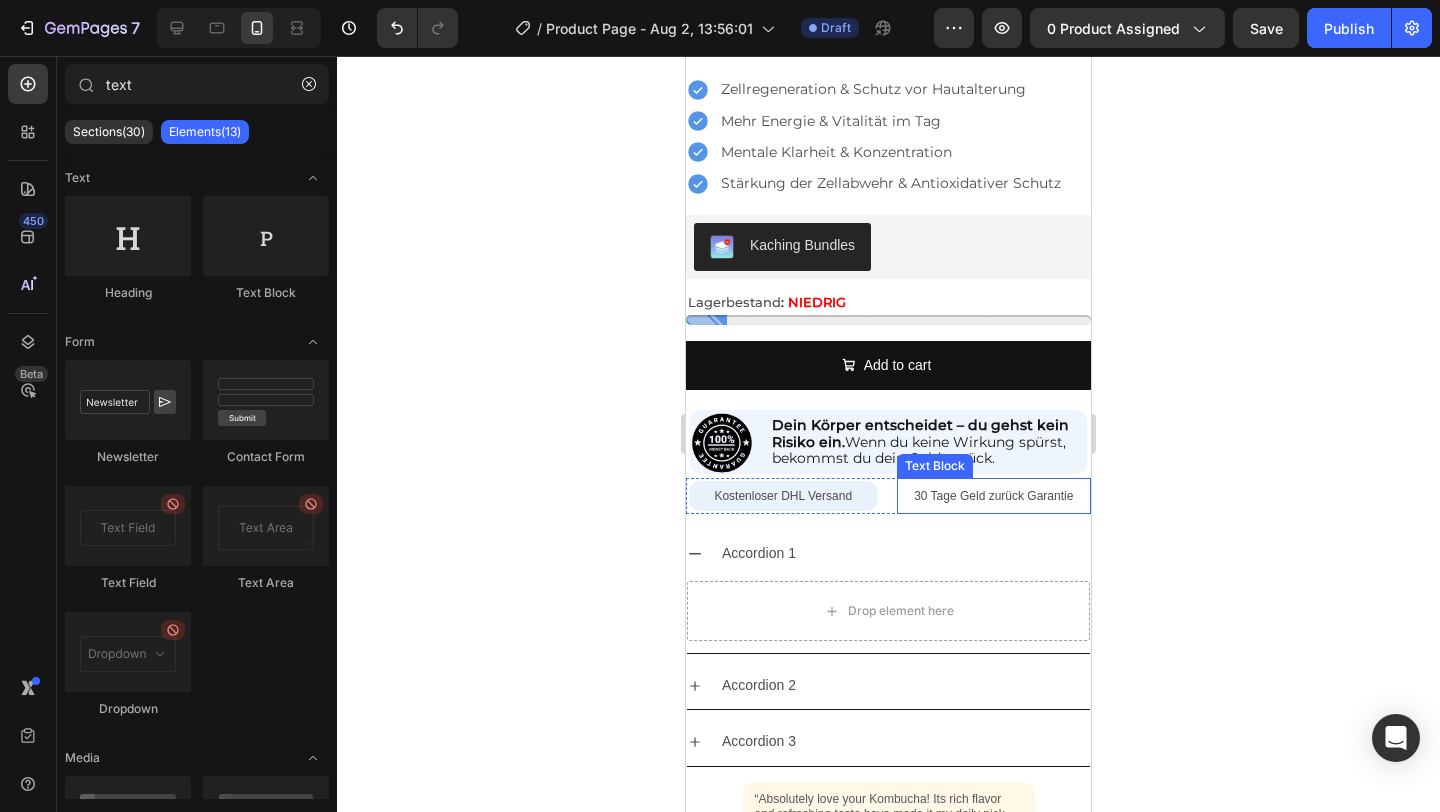 click on "30 Tage Geld zurück Garantie" at bounding box center (993, 496) 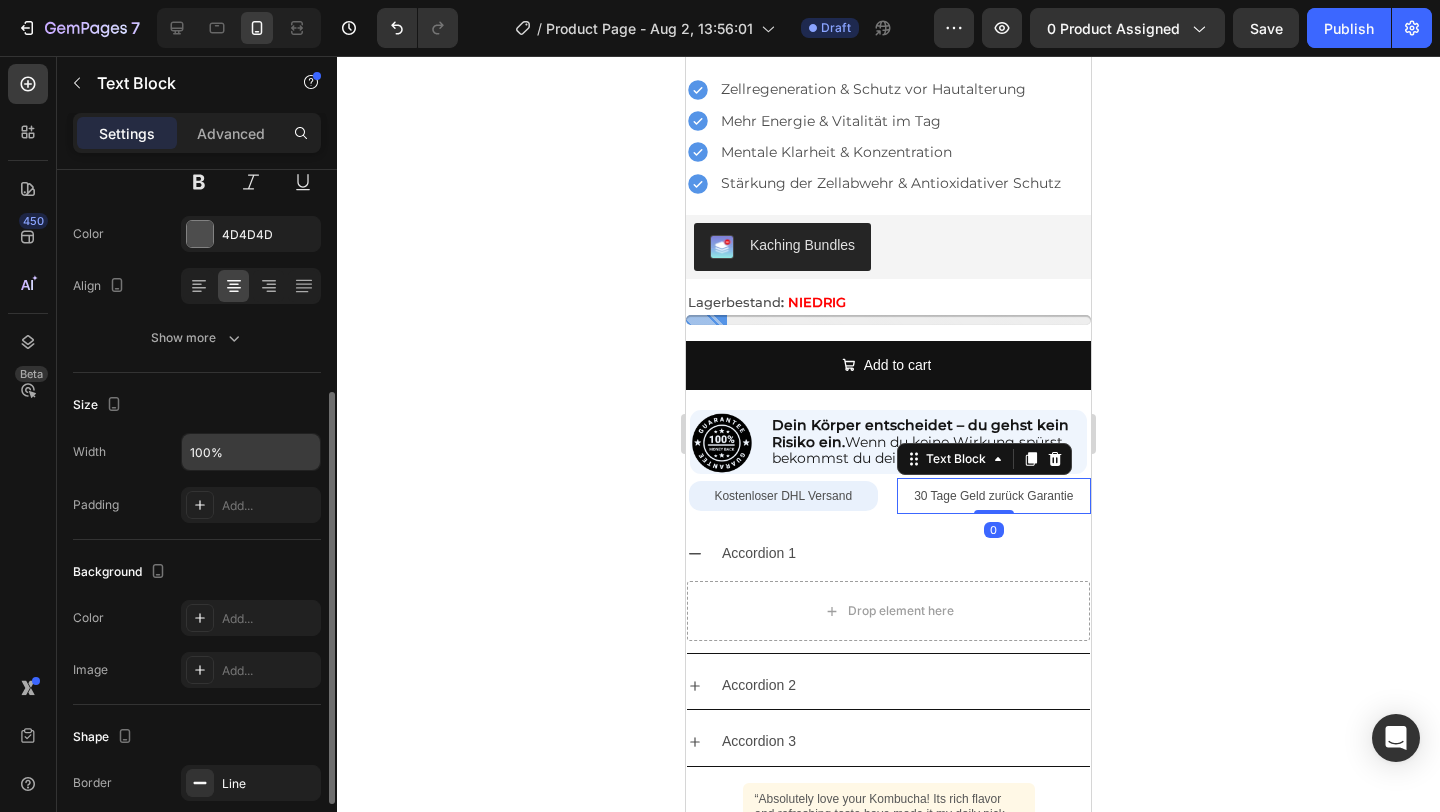 scroll, scrollTop: 283, scrollLeft: 0, axis: vertical 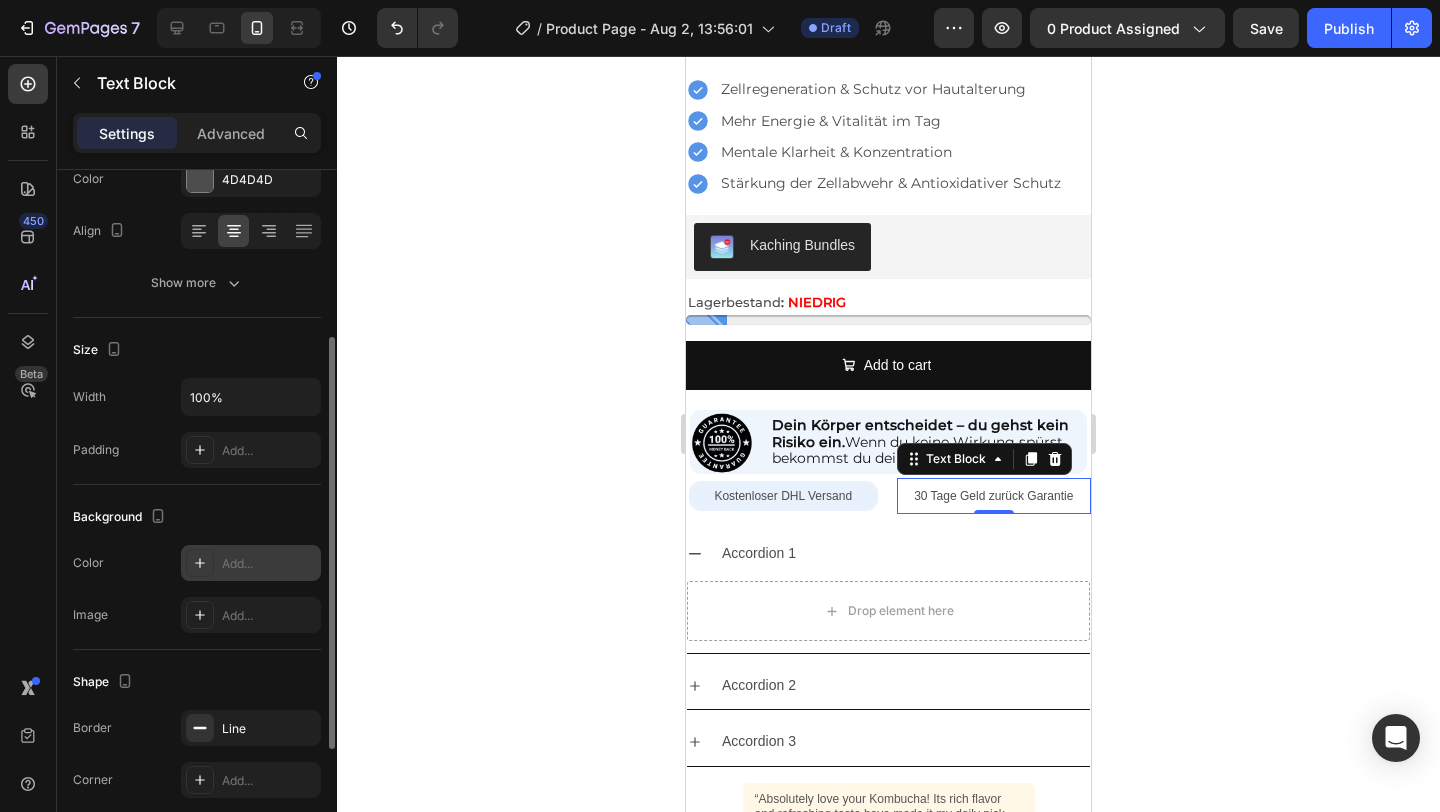 click on "Add..." at bounding box center (251, 563) 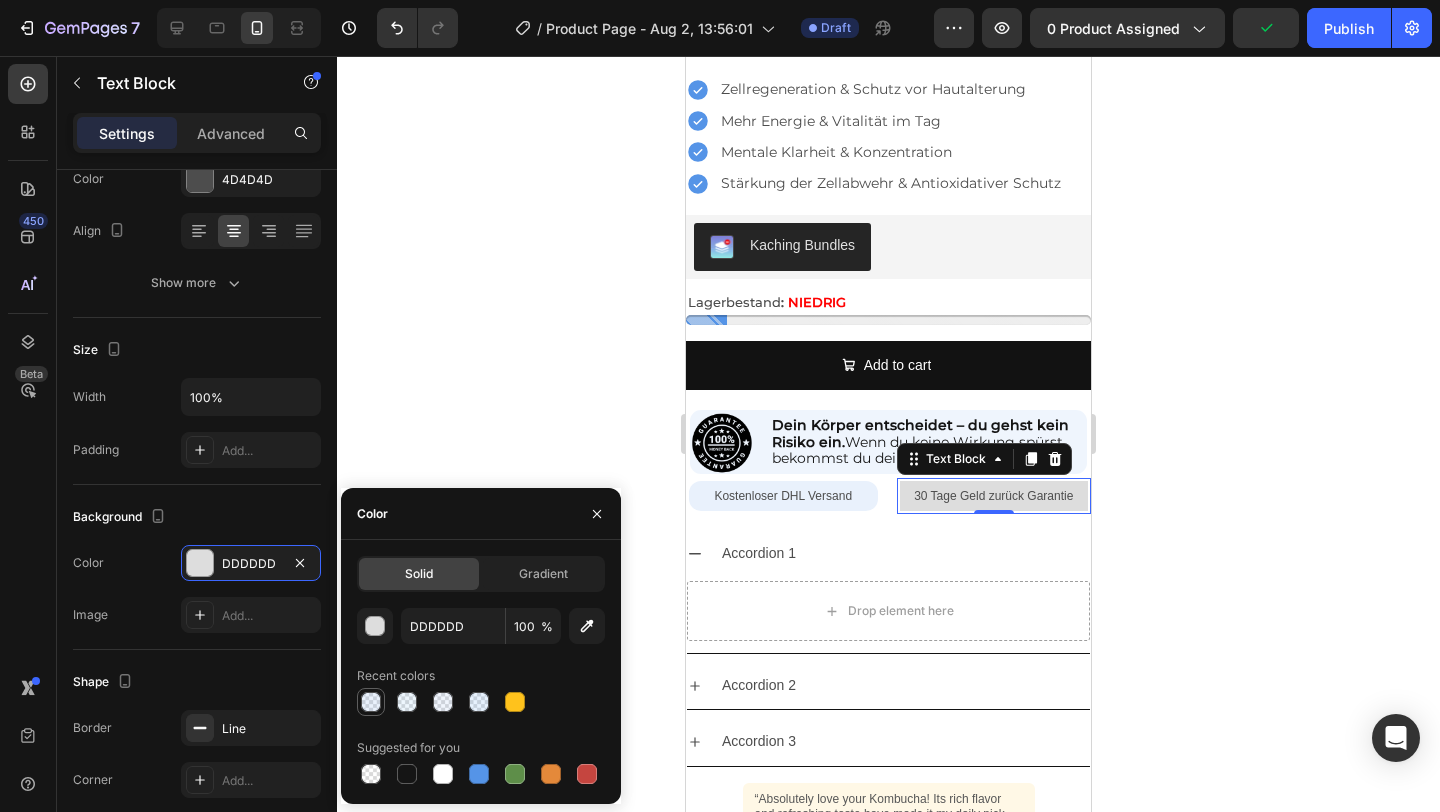click at bounding box center (371, 702) 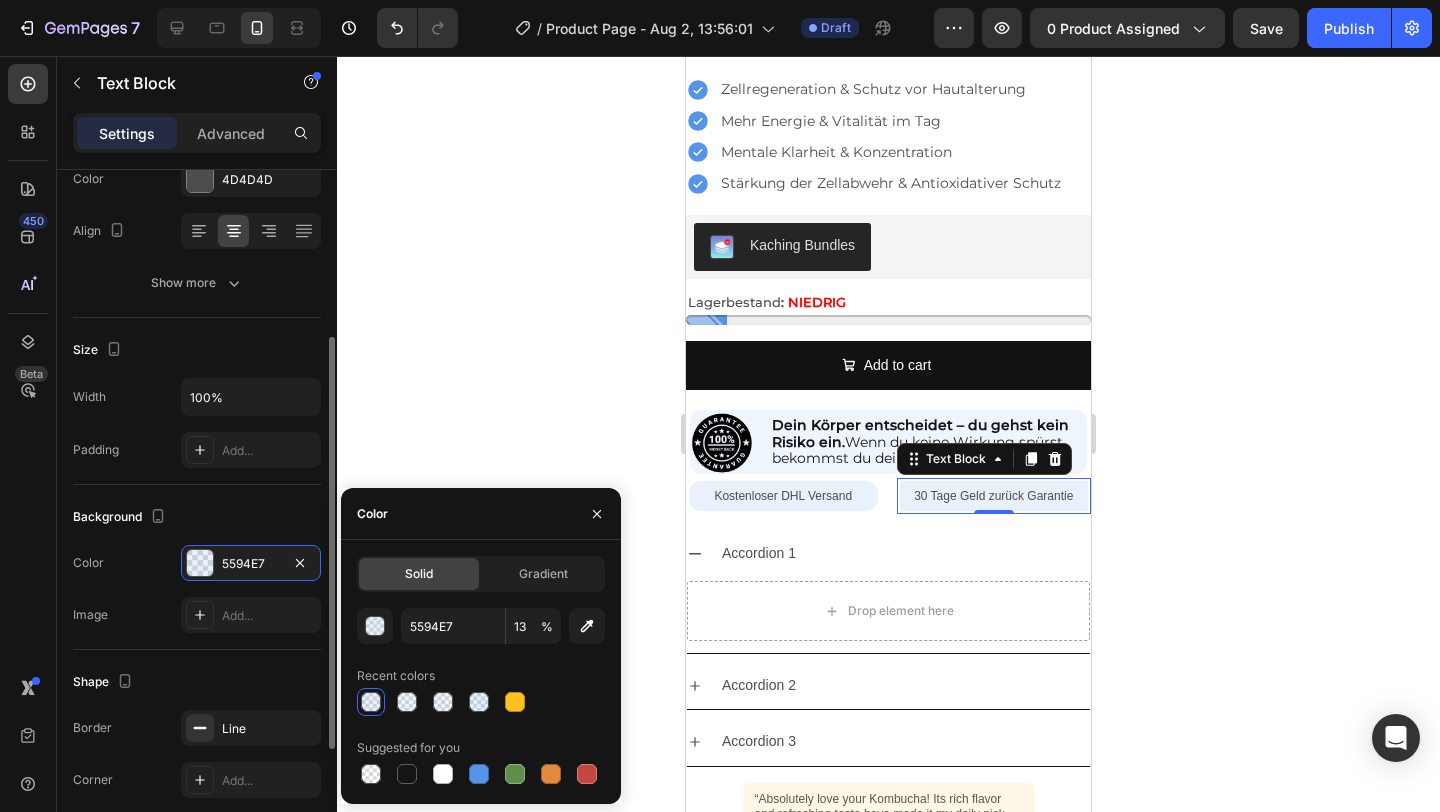 scroll, scrollTop: 298, scrollLeft: 0, axis: vertical 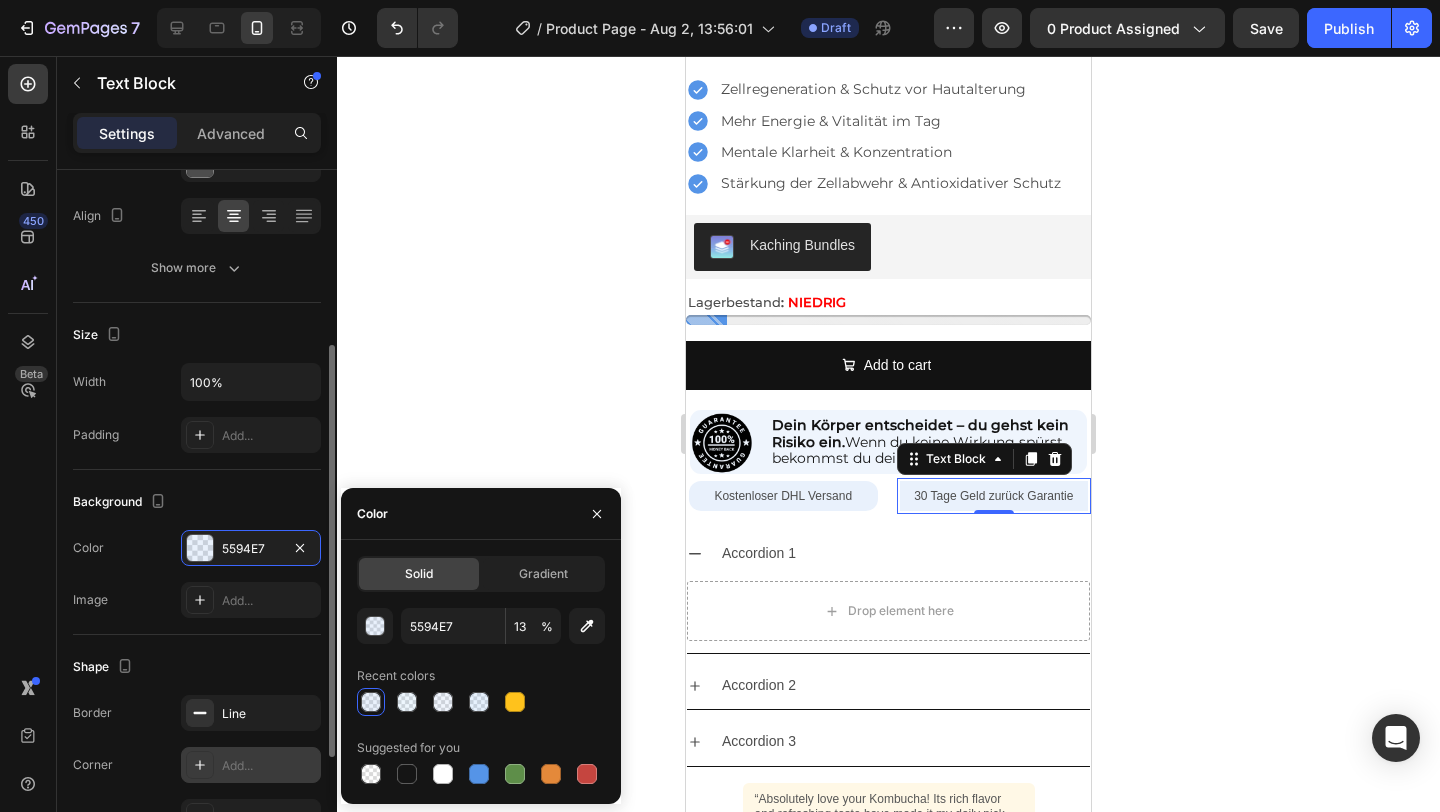 click on "Add..." at bounding box center [269, 766] 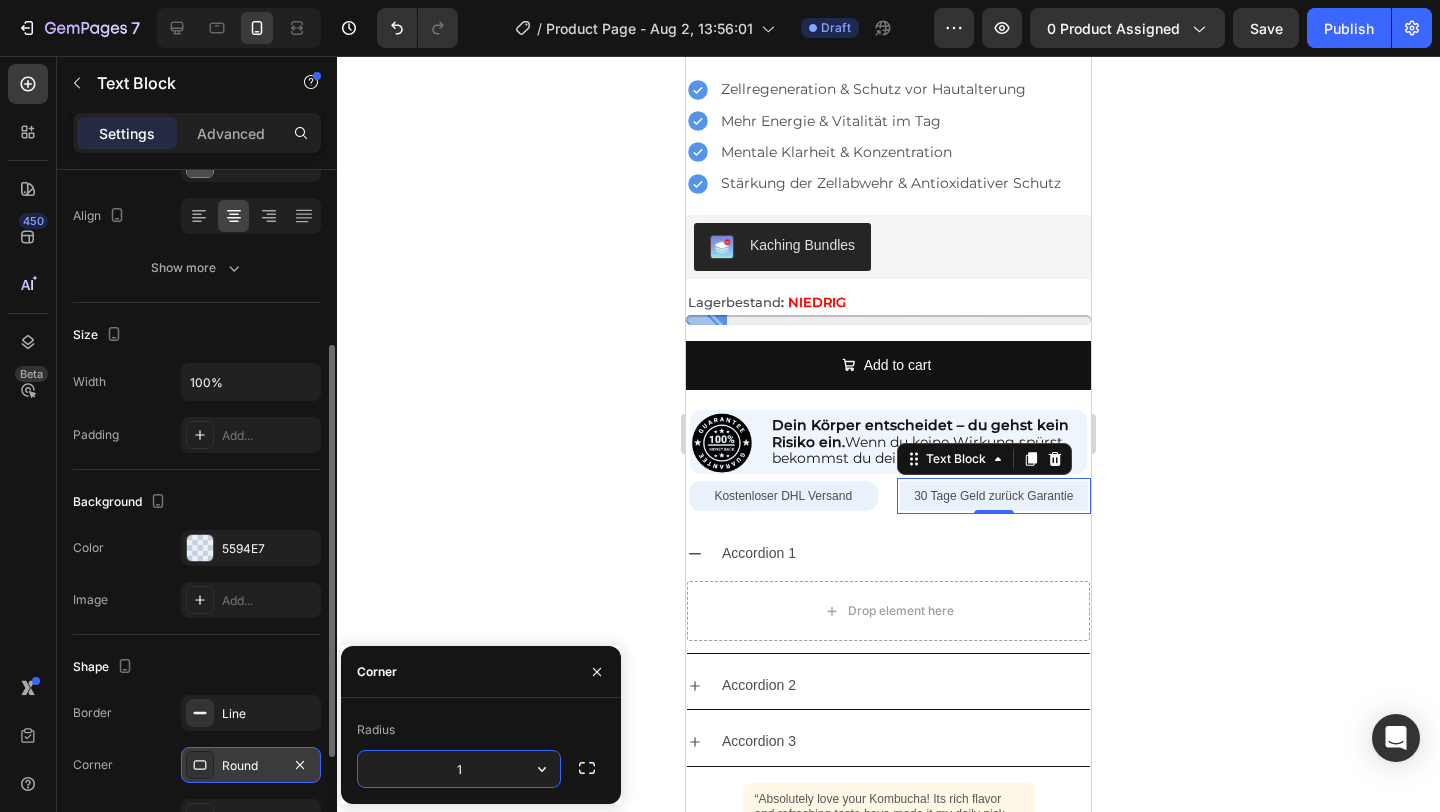 type on "15" 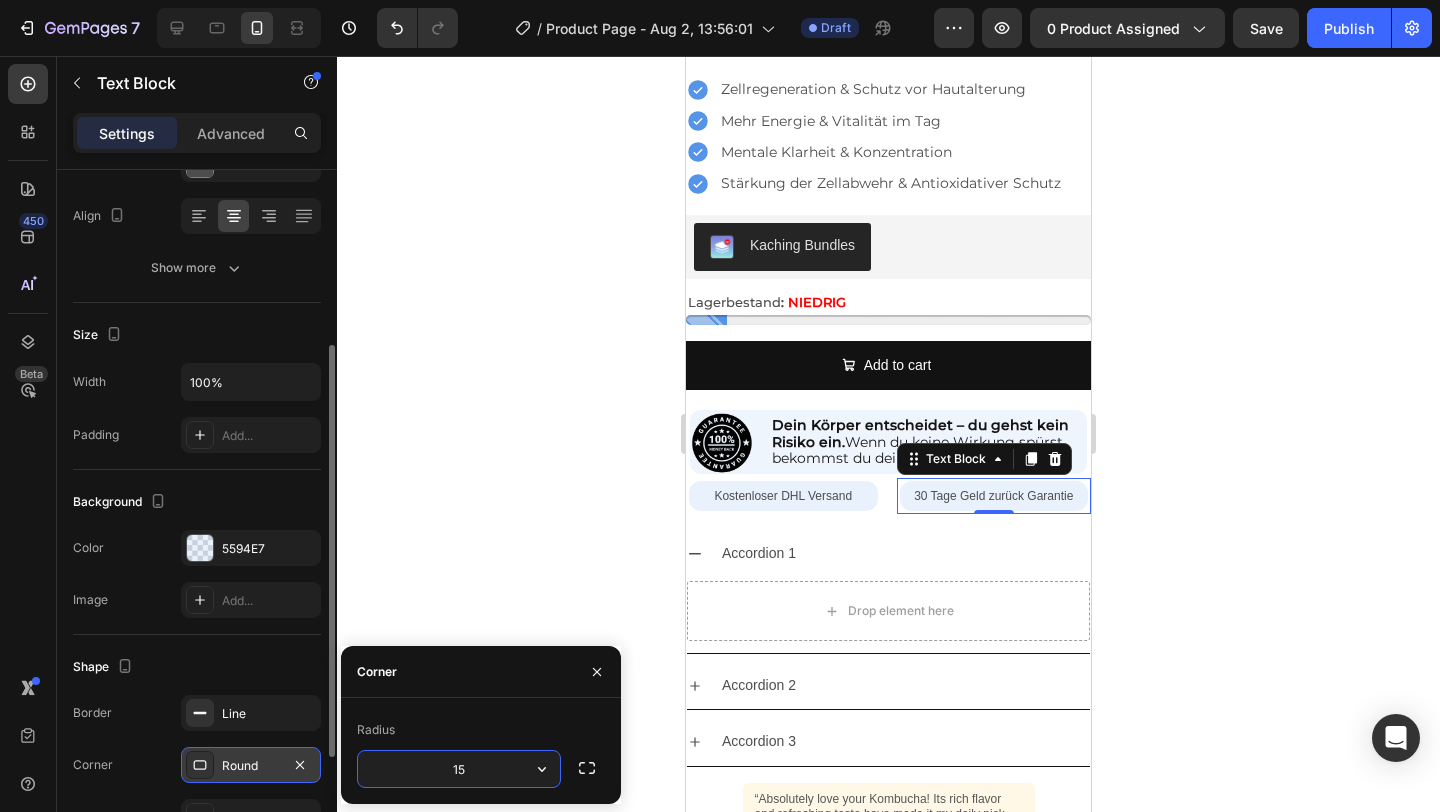 click 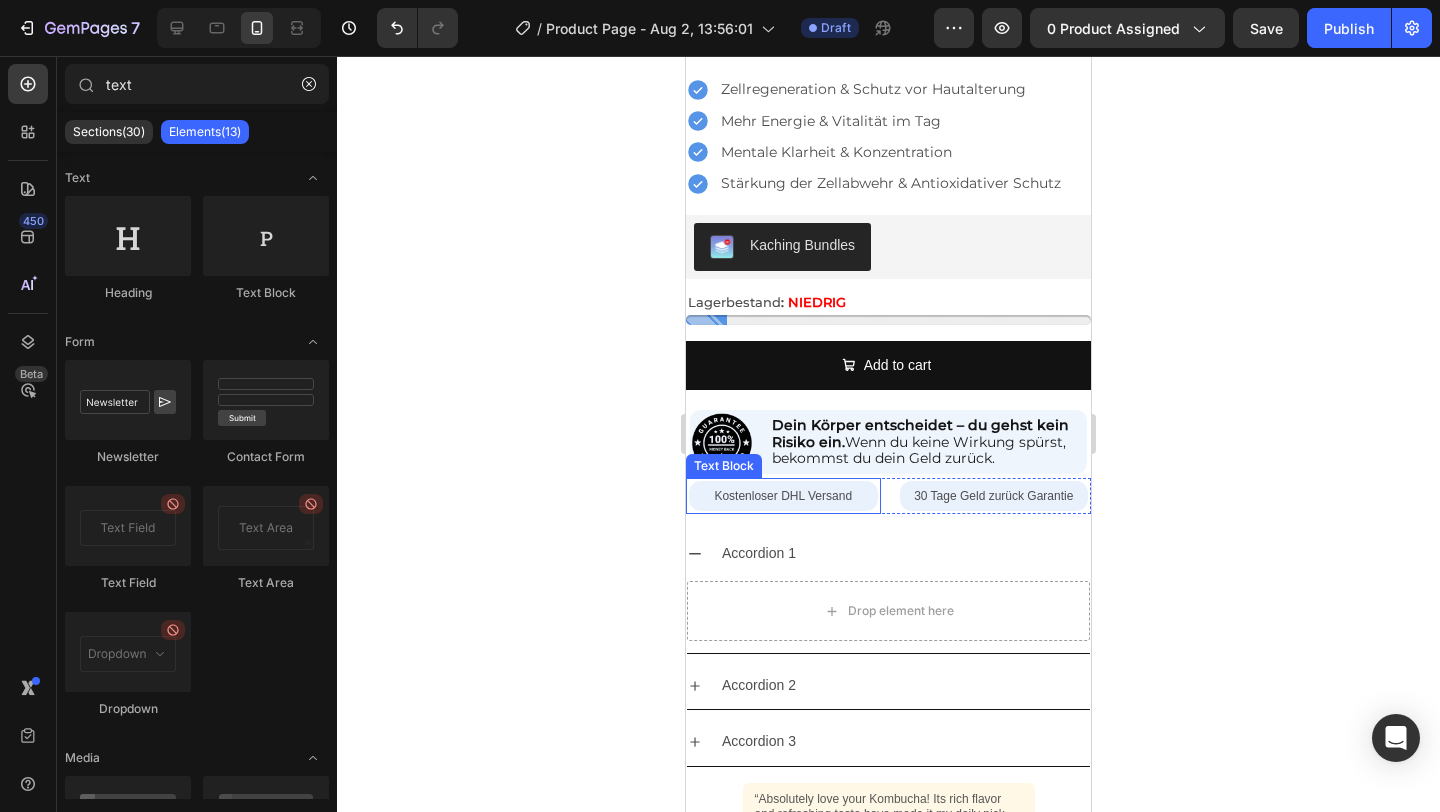 click on "Kostenloser DHL Versand" at bounding box center [783, 496] 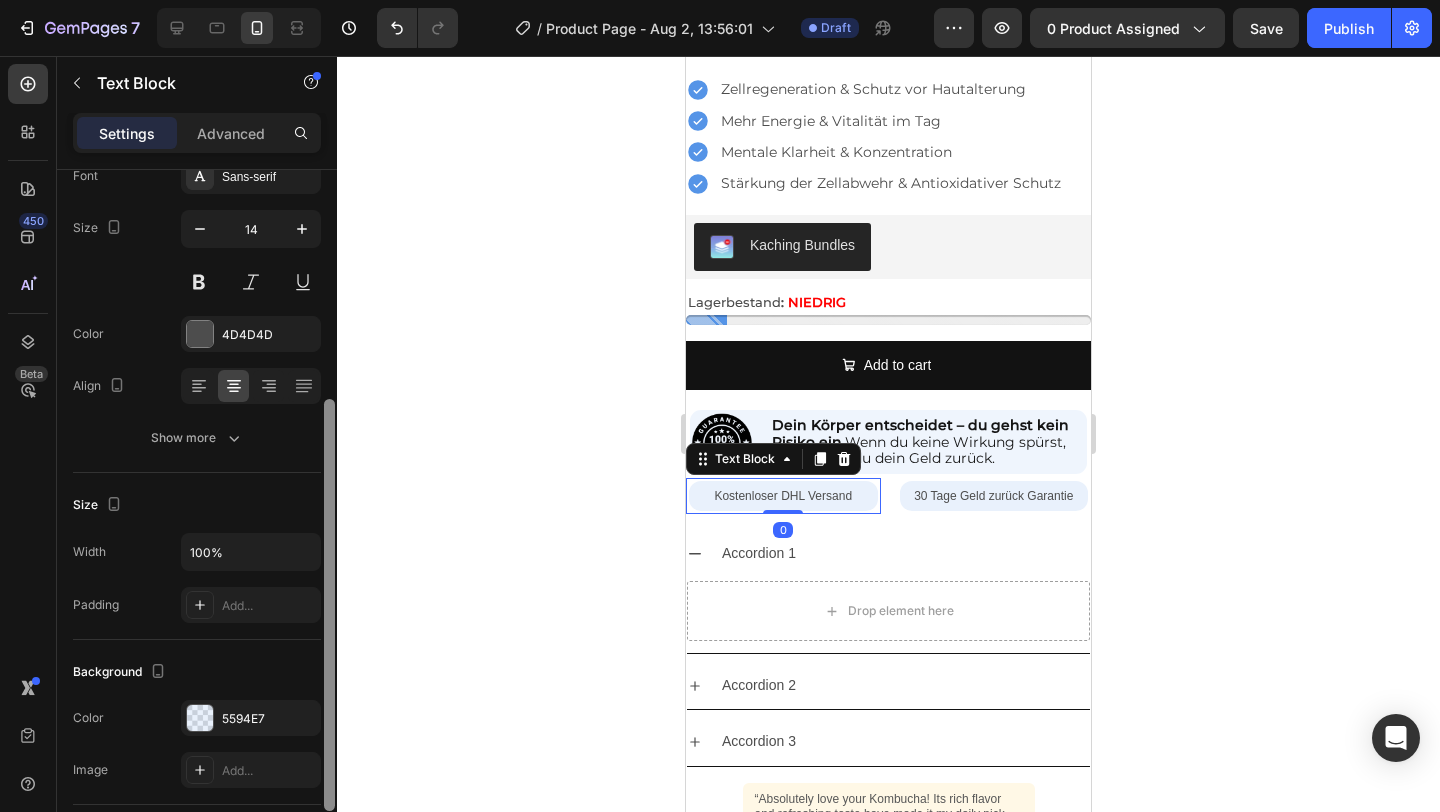 scroll, scrollTop: 225, scrollLeft: 0, axis: vertical 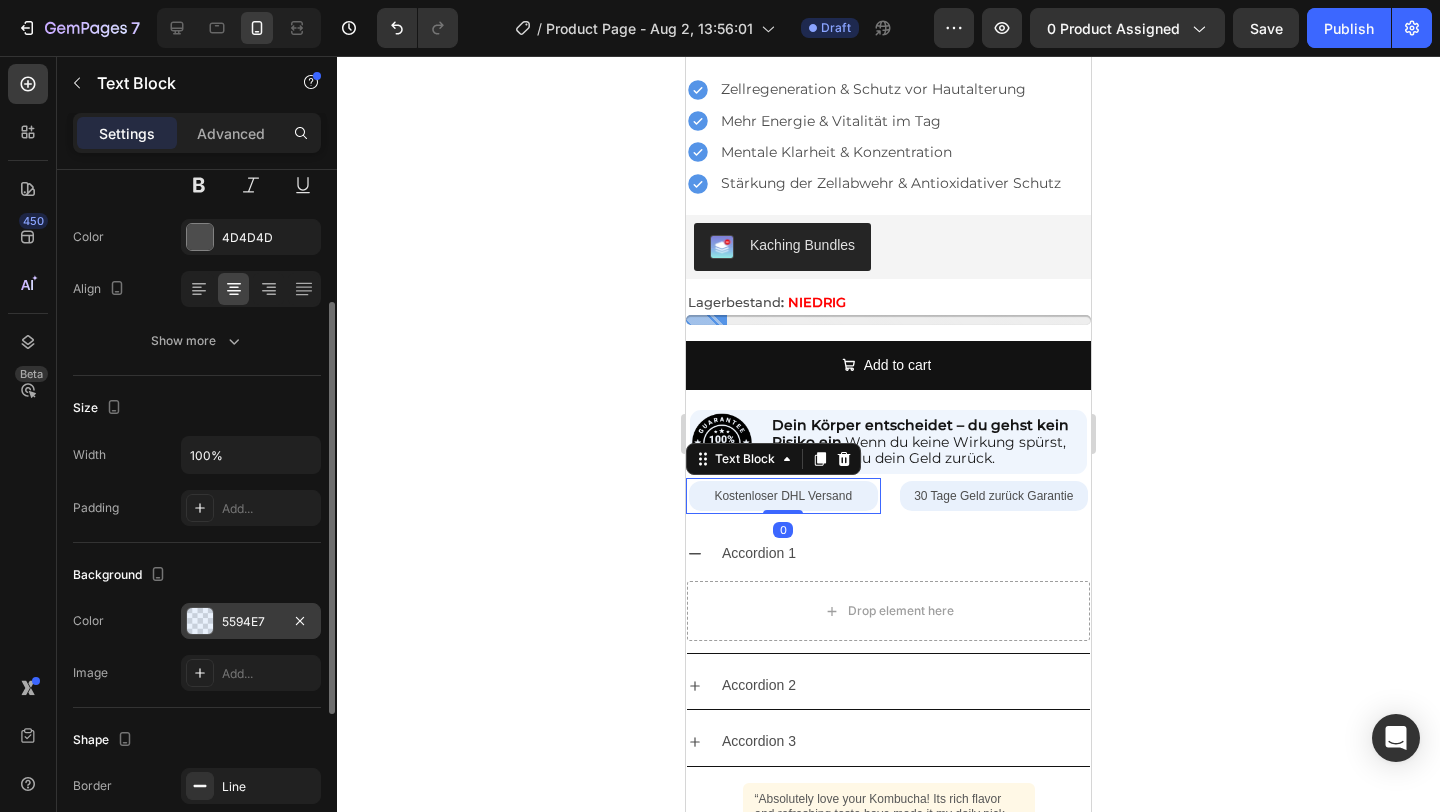 click at bounding box center [200, 621] 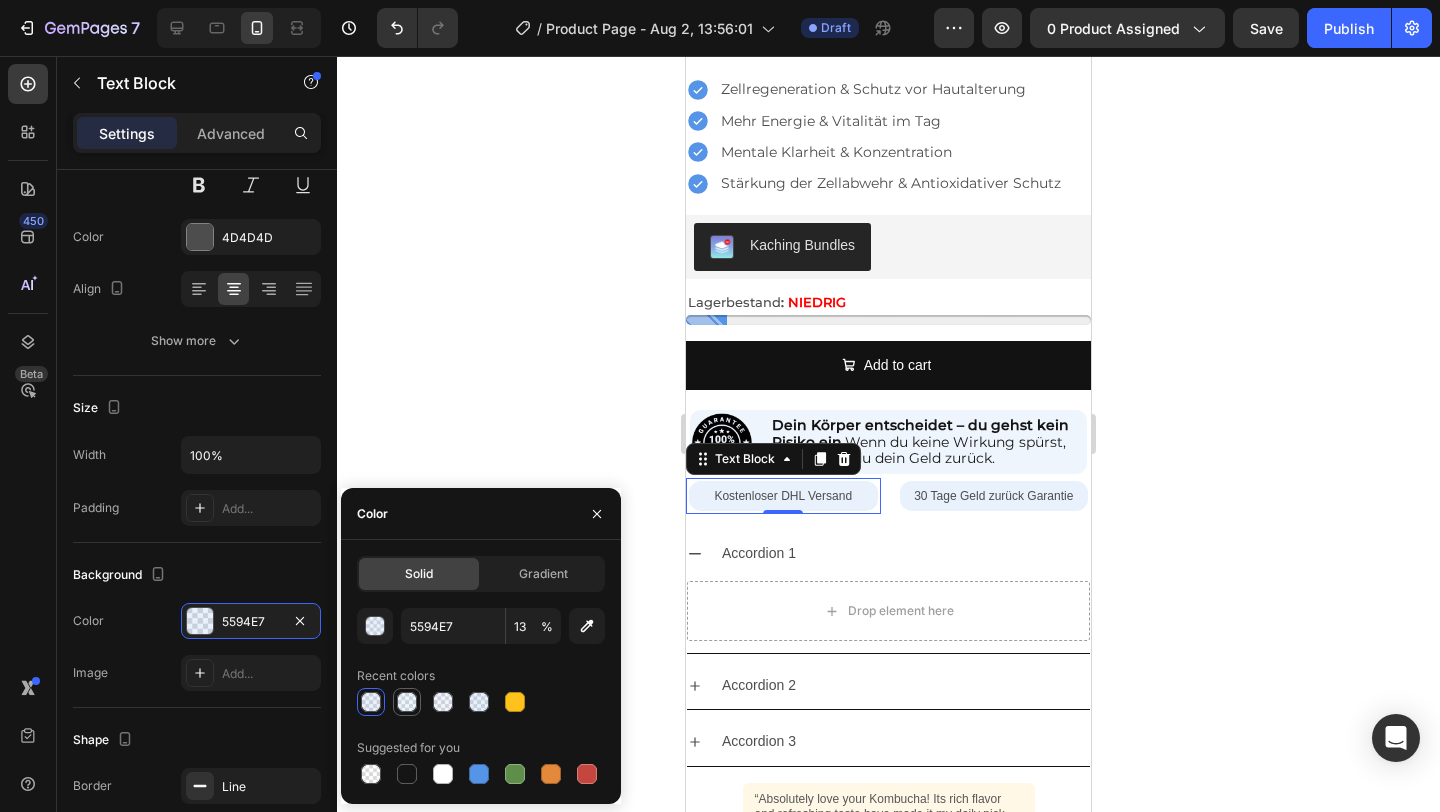 click at bounding box center [407, 702] 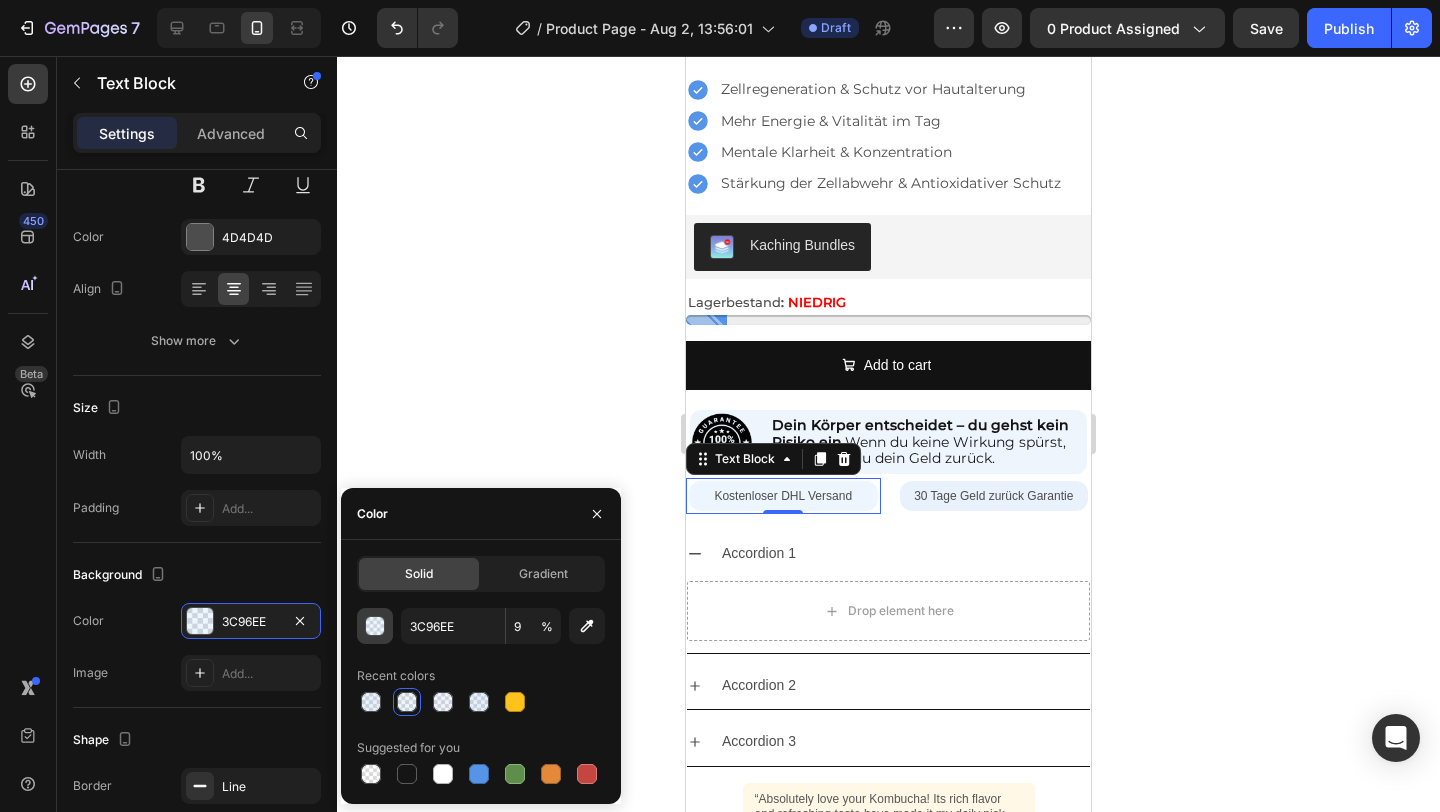 click at bounding box center [376, 627] 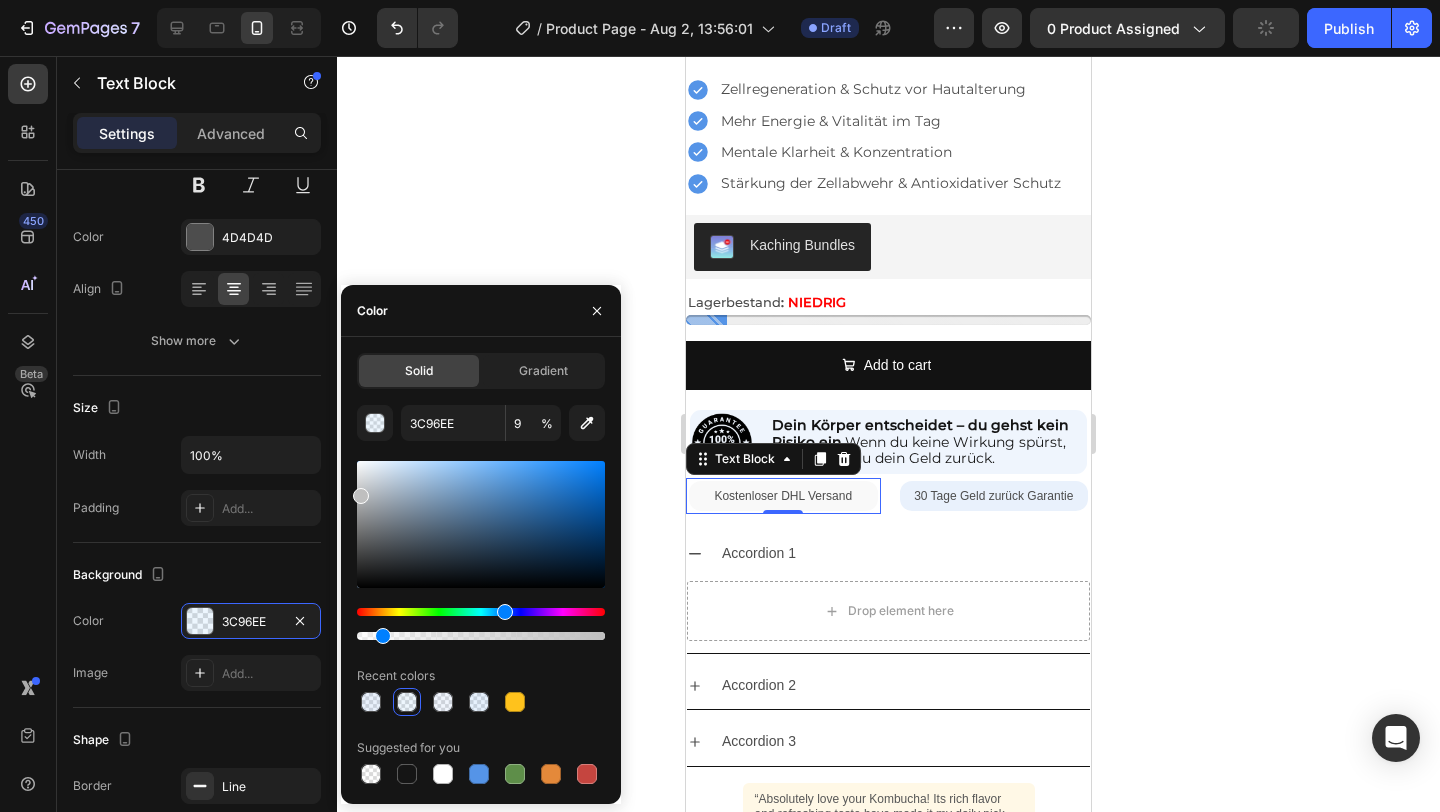 drag, startPoint x: 366, startPoint y: 490, endPoint x: 355, endPoint y: 492, distance: 11.18034 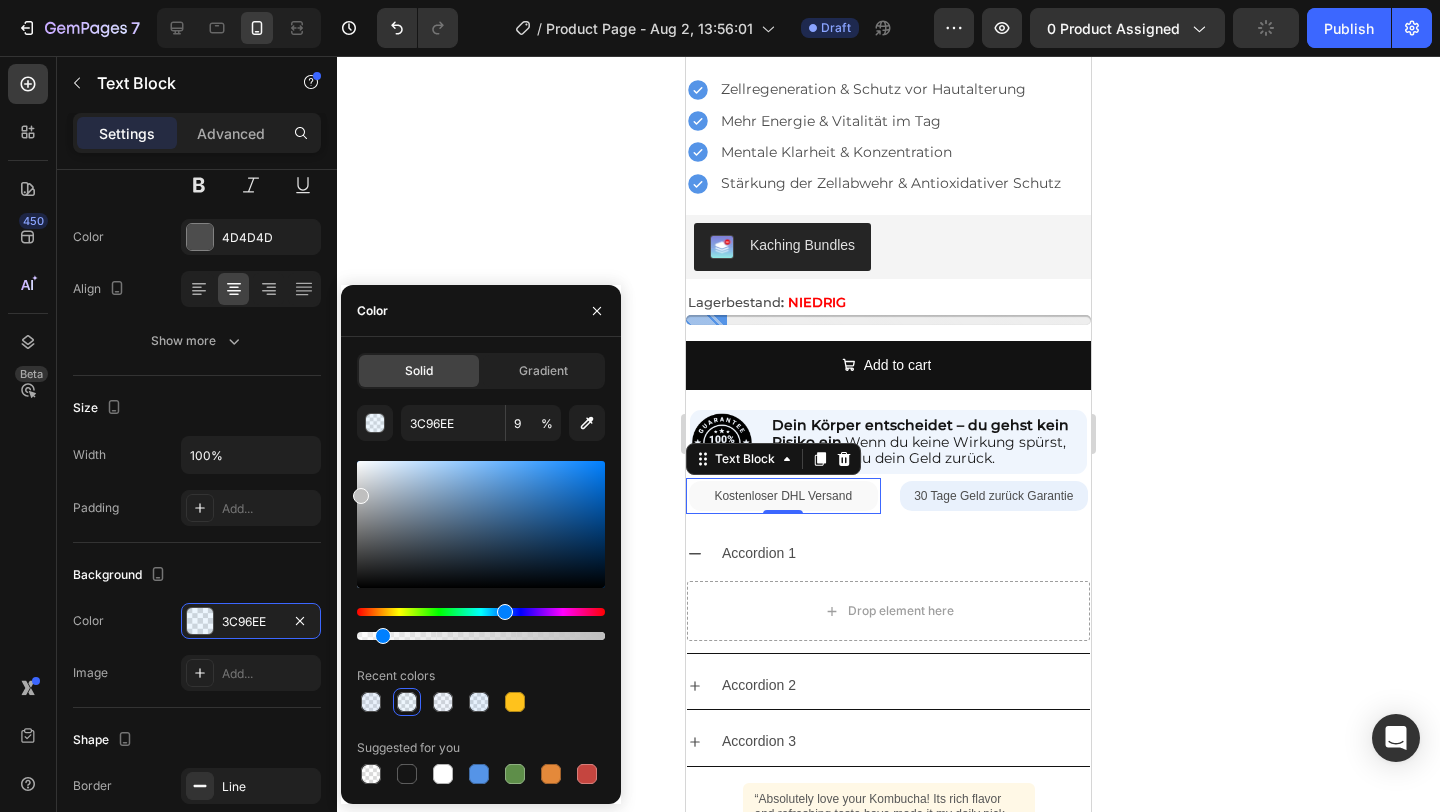click at bounding box center [481, 524] 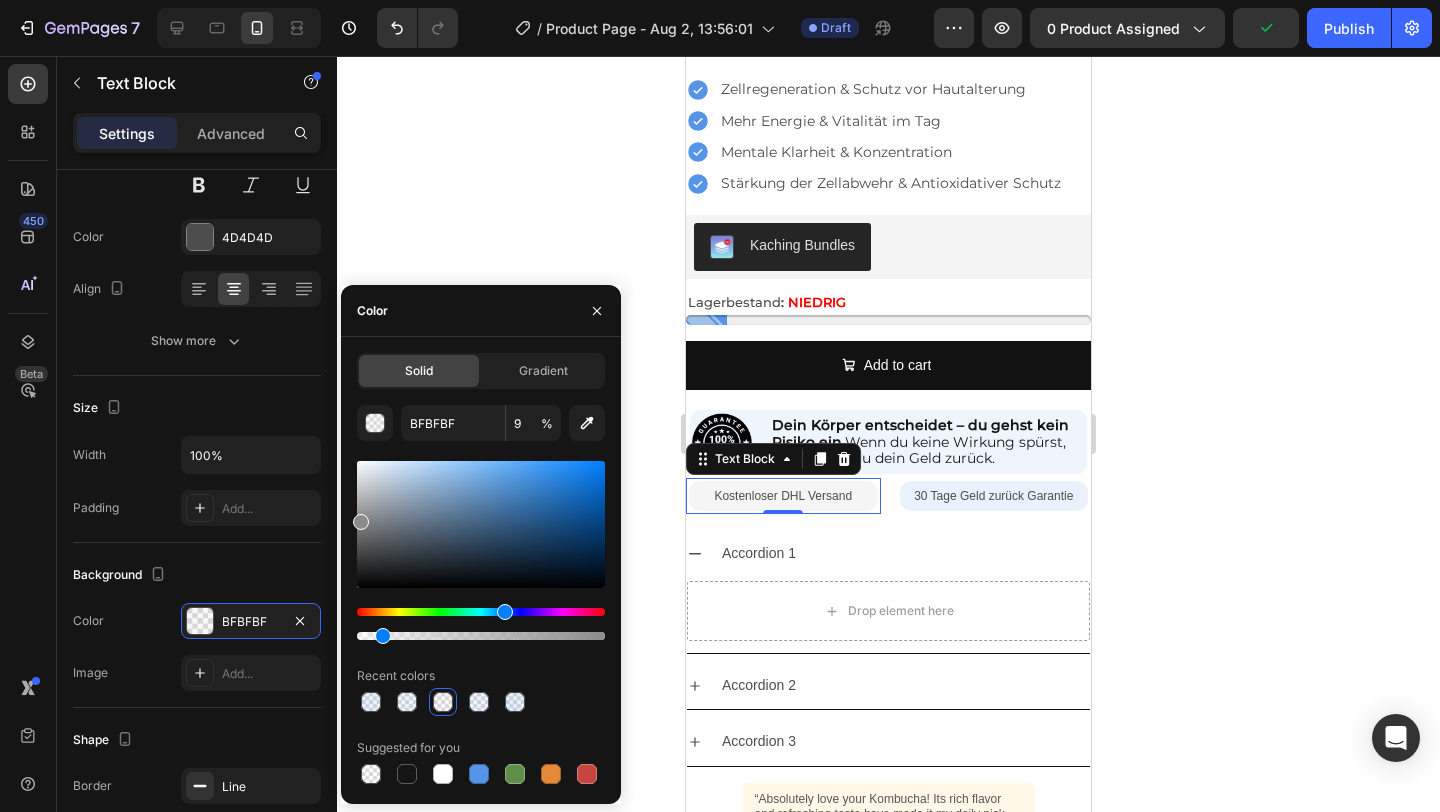 drag, startPoint x: 358, startPoint y: 494, endPoint x: 352, endPoint y: 517, distance: 23.769728 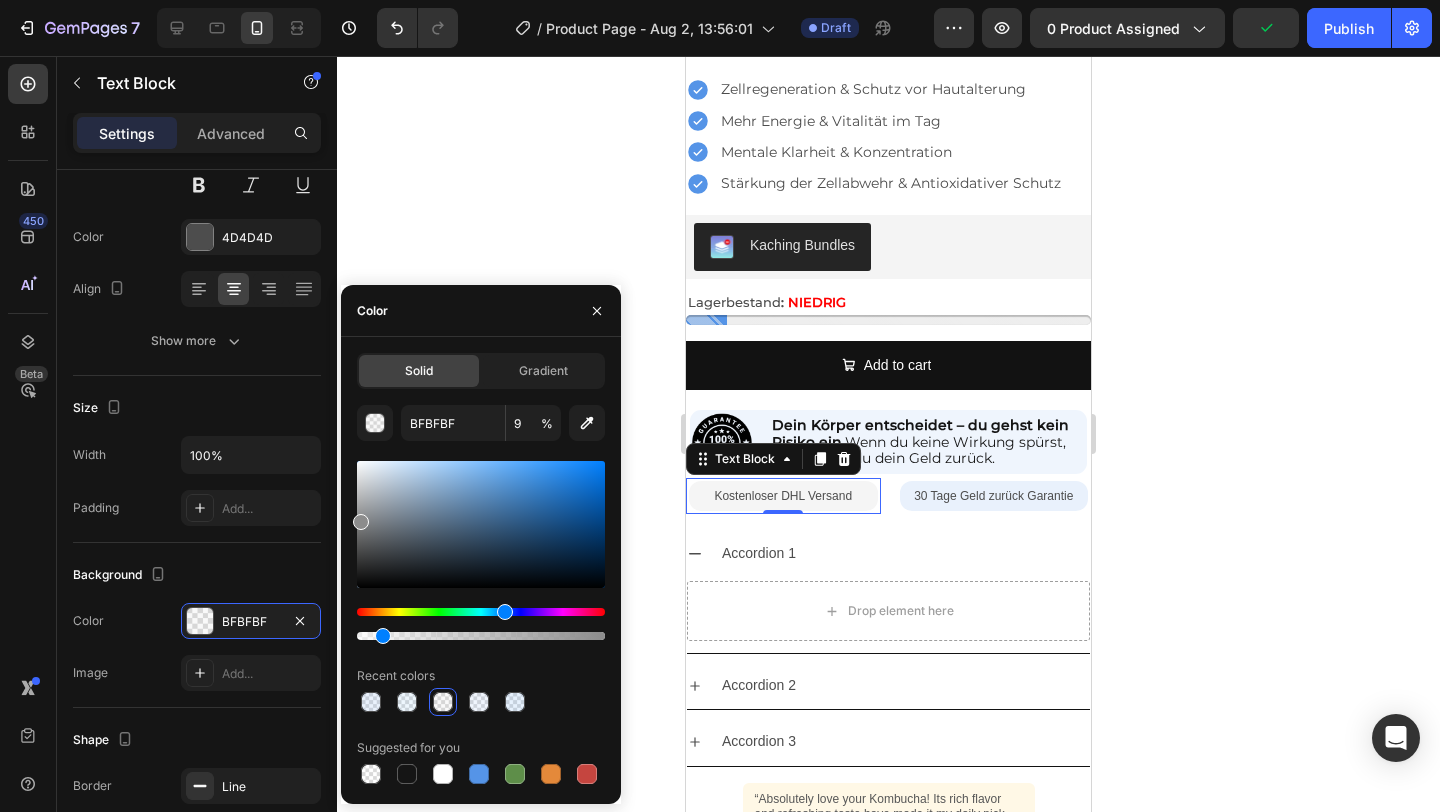 click on "Solid Gradient BFBFBF 9 % Recent colors Suggested for you" at bounding box center (481, 570) 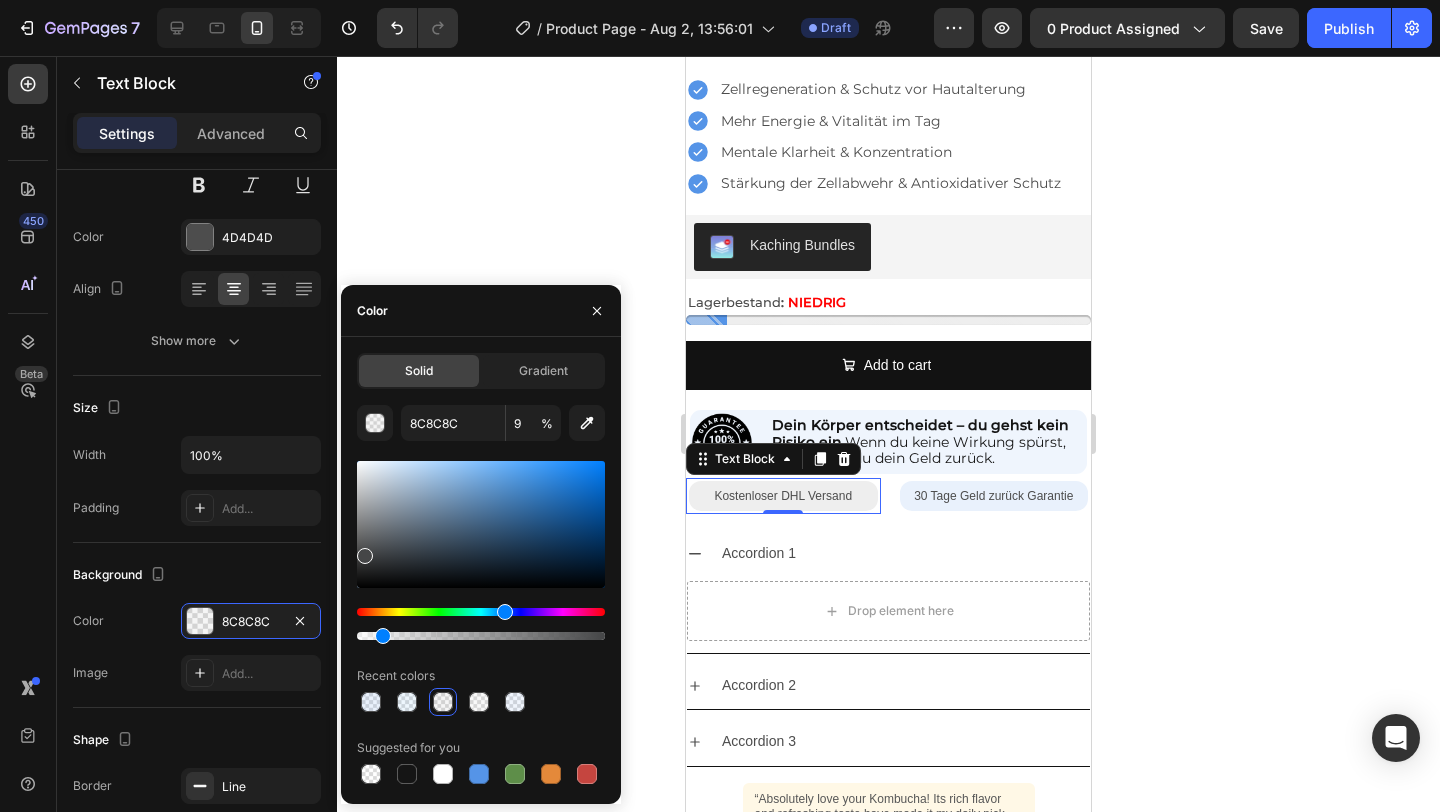 drag, startPoint x: 360, startPoint y: 519, endPoint x: 362, endPoint y: 552, distance: 33.06055 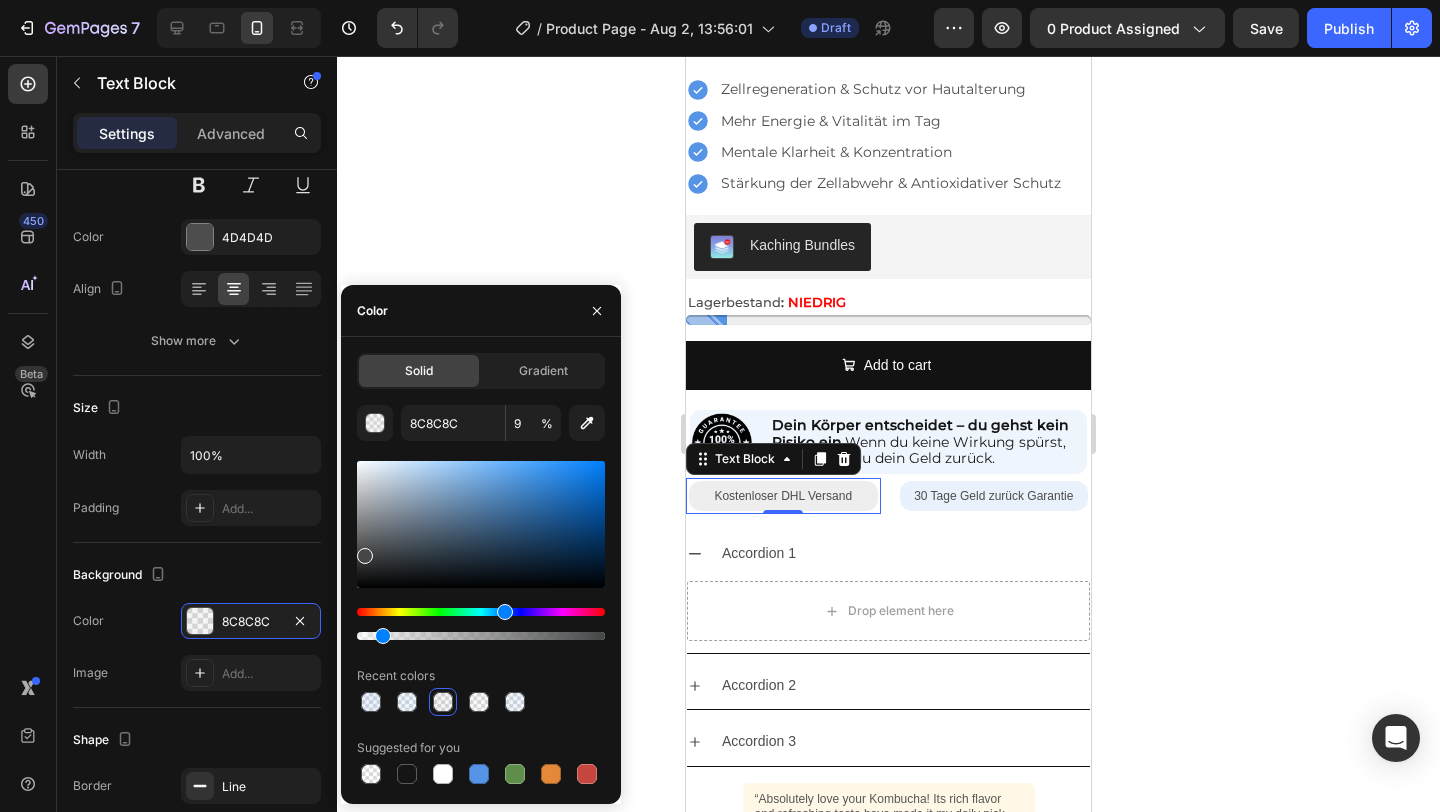 click at bounding box center (365, 556) 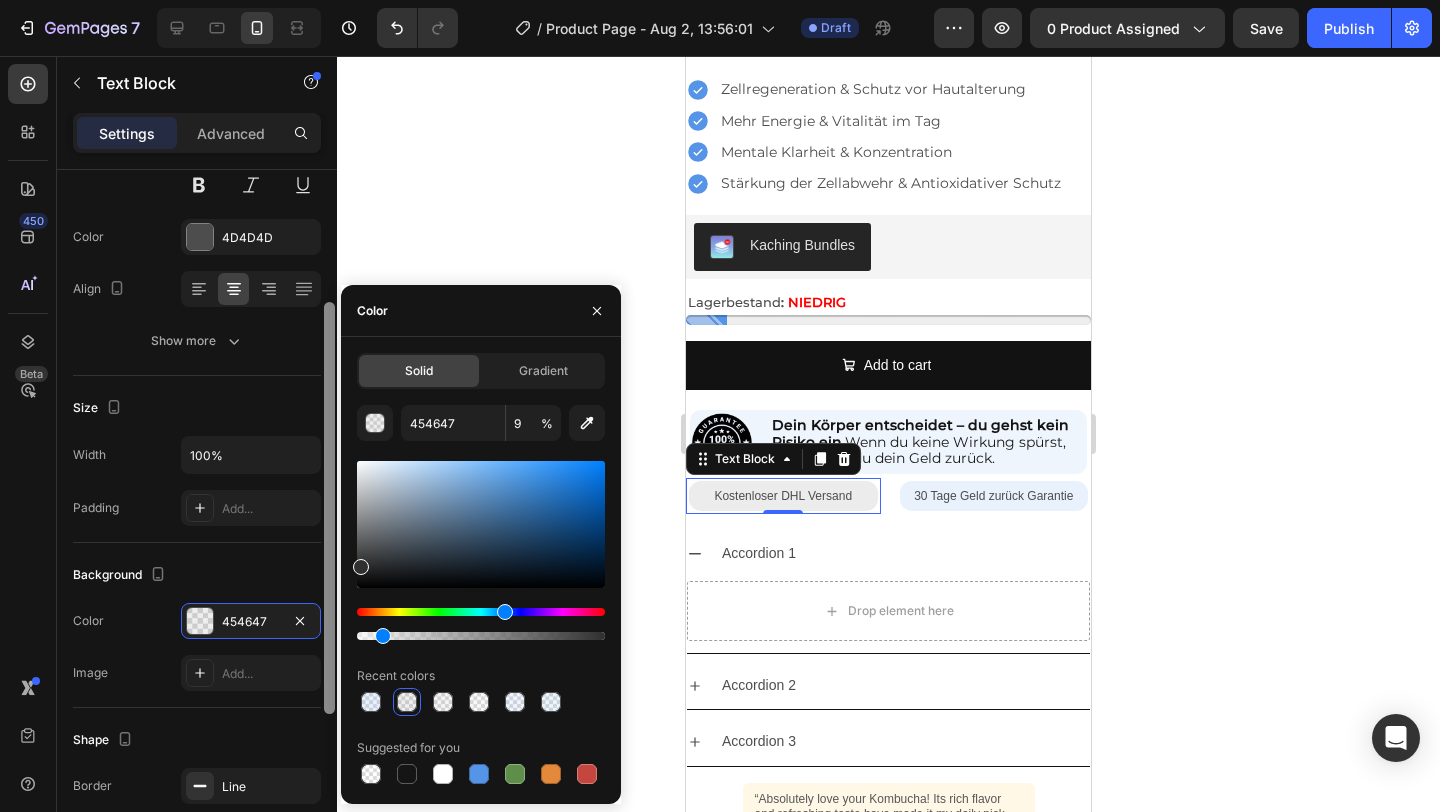 drag, startPoint x: 364, startPoint y: 558, endPoint x: 328, endPoint y: 563, distance: 36.345562 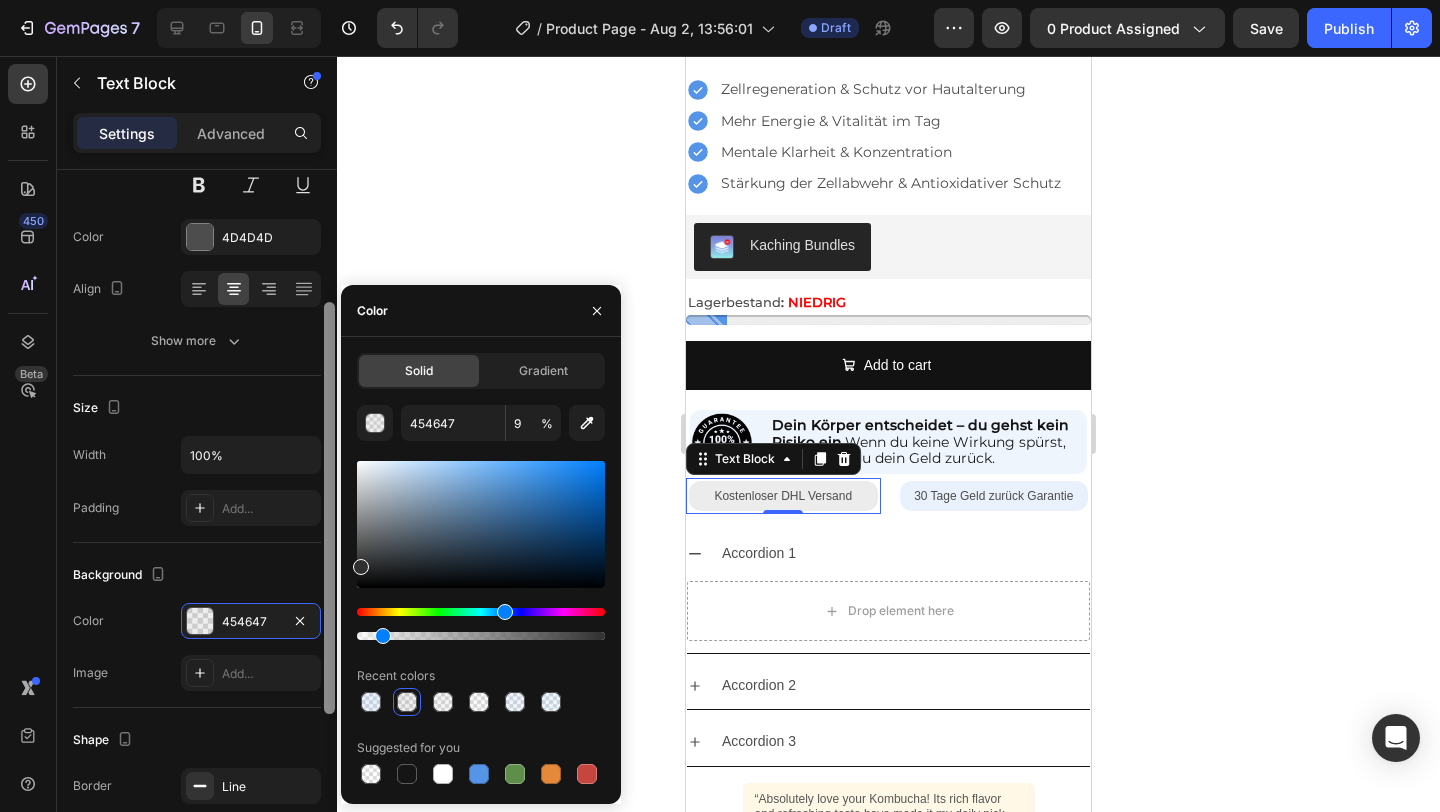 click on "450 Beta text Sections(30) Elements(13) Text
Heading
Text Block Form
Newsletter
Contact Form
Text Field
Text Area
Dropdown Media
Video Banner
Hero Banner
Hero Banner
Hero Banner
Interactive" 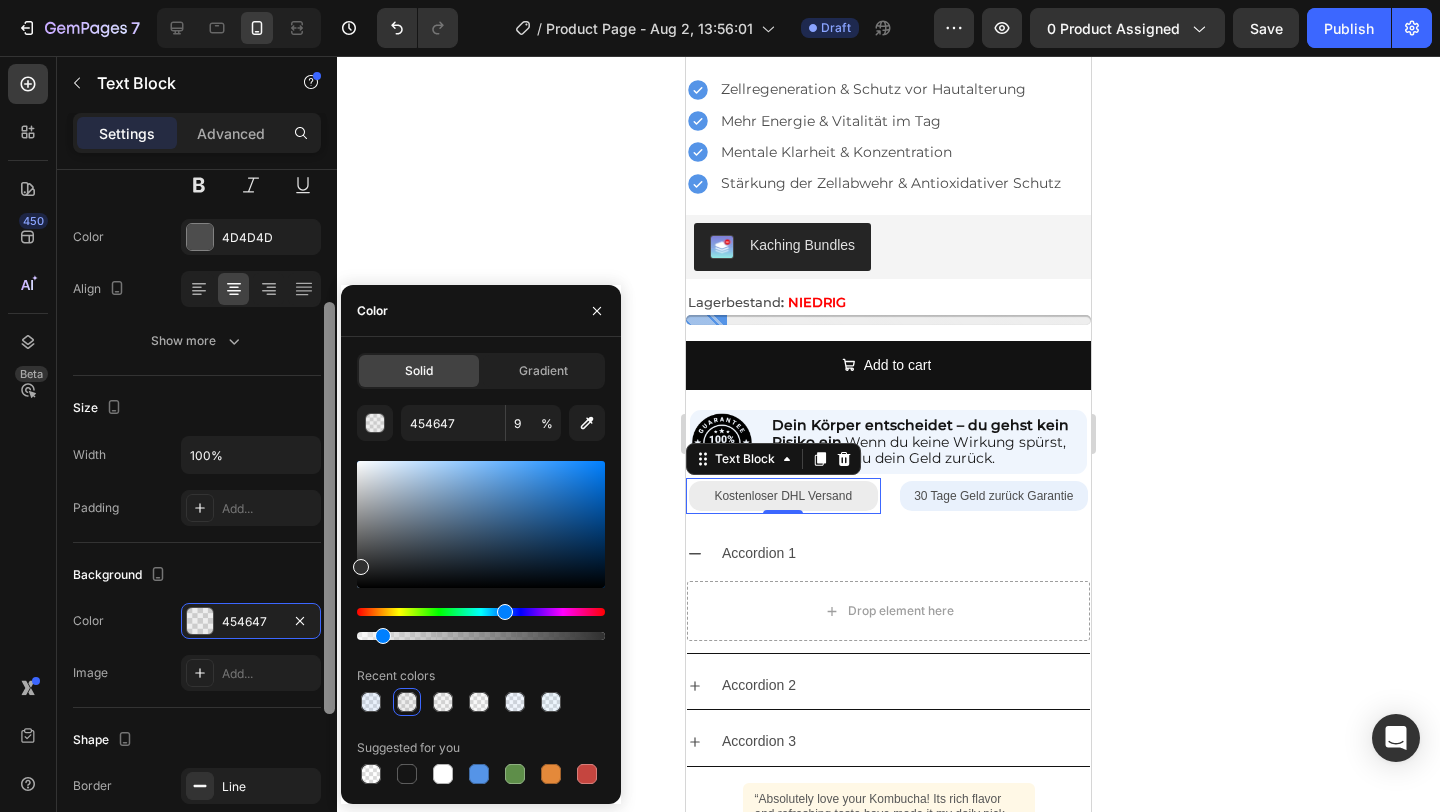 type on "303030" 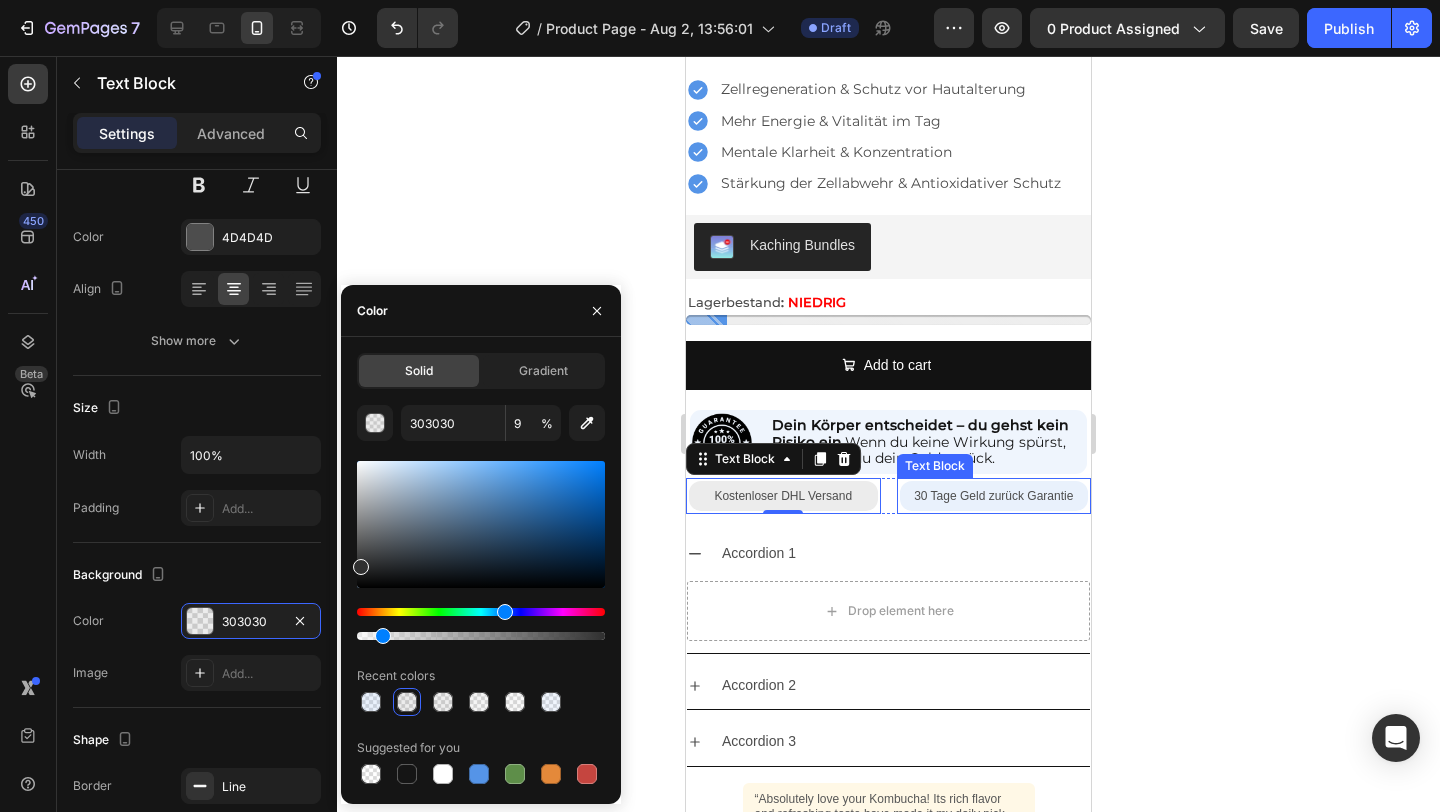 click on "30 Tage Geld zurück Garantie" at bounding box center [994, 496] 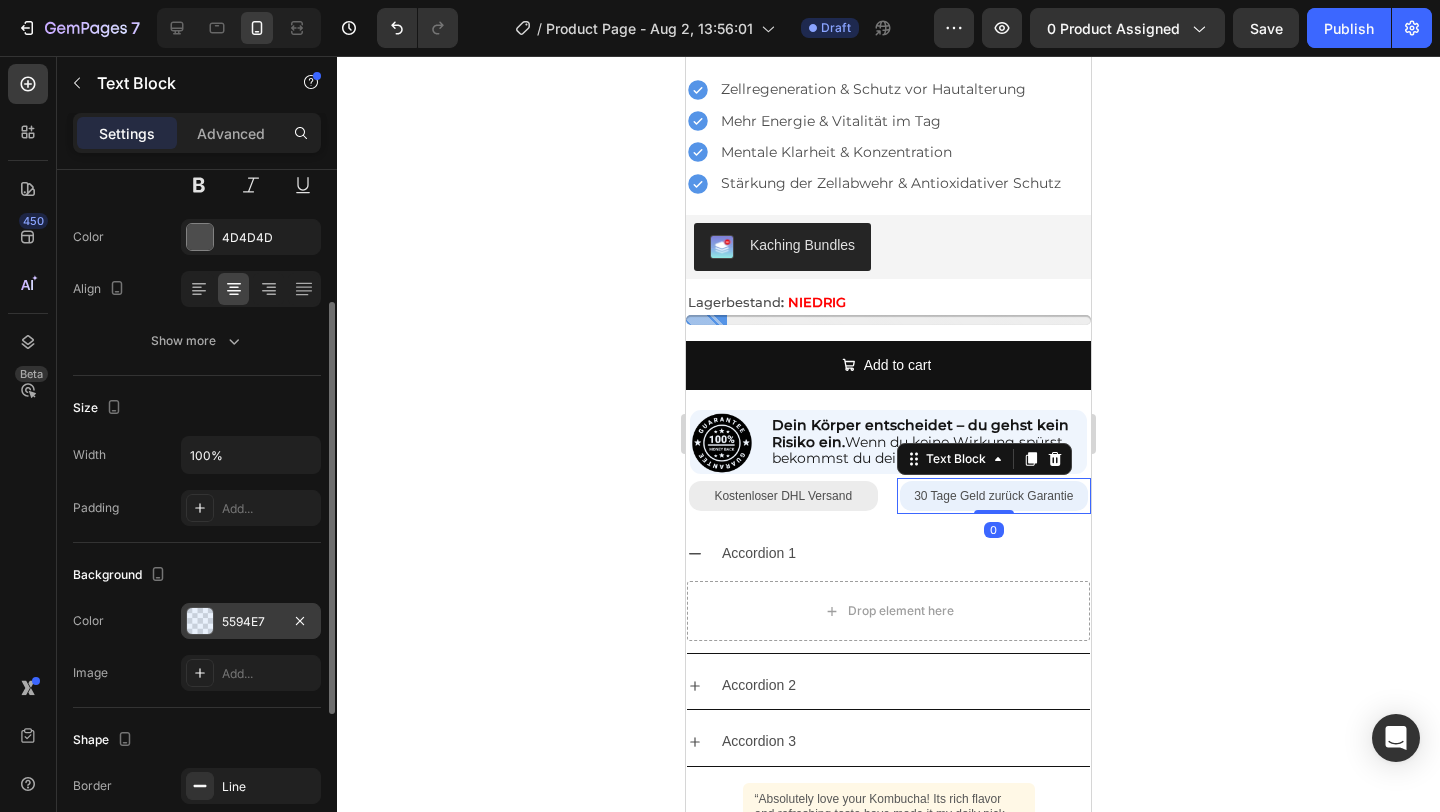 click at bounding box center [200, 621] 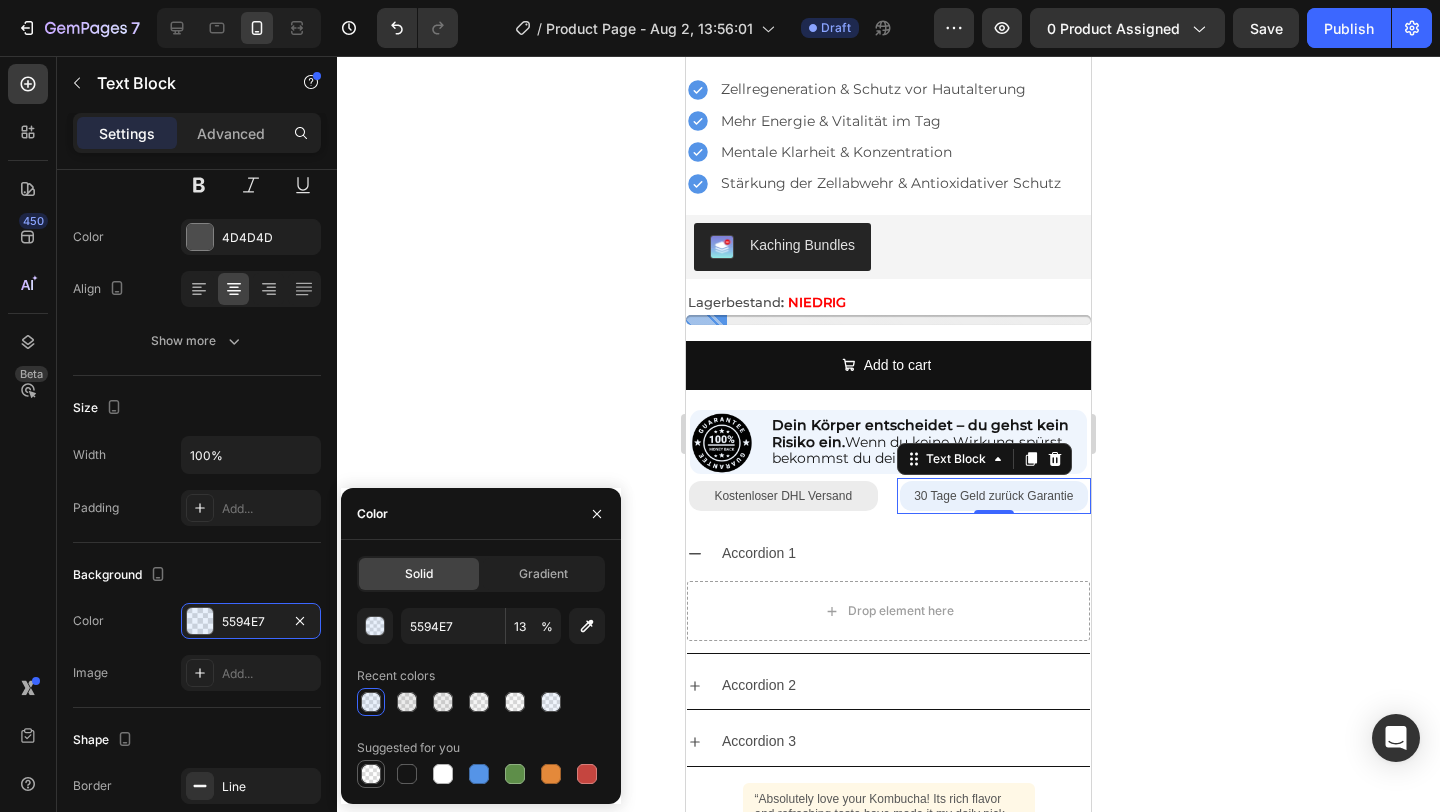 click at bounding box center (371, 774) 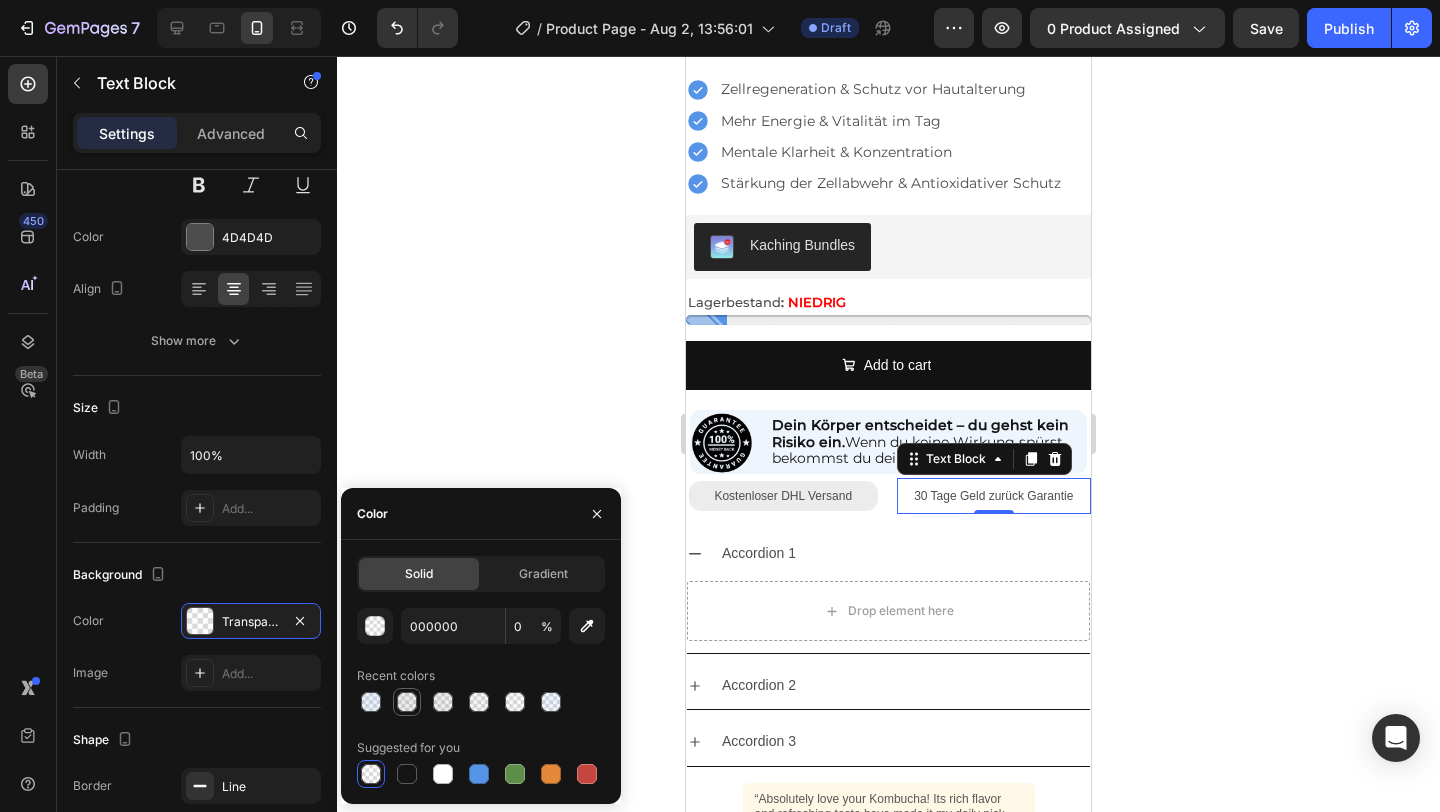 click at bounding box center (407, 702) 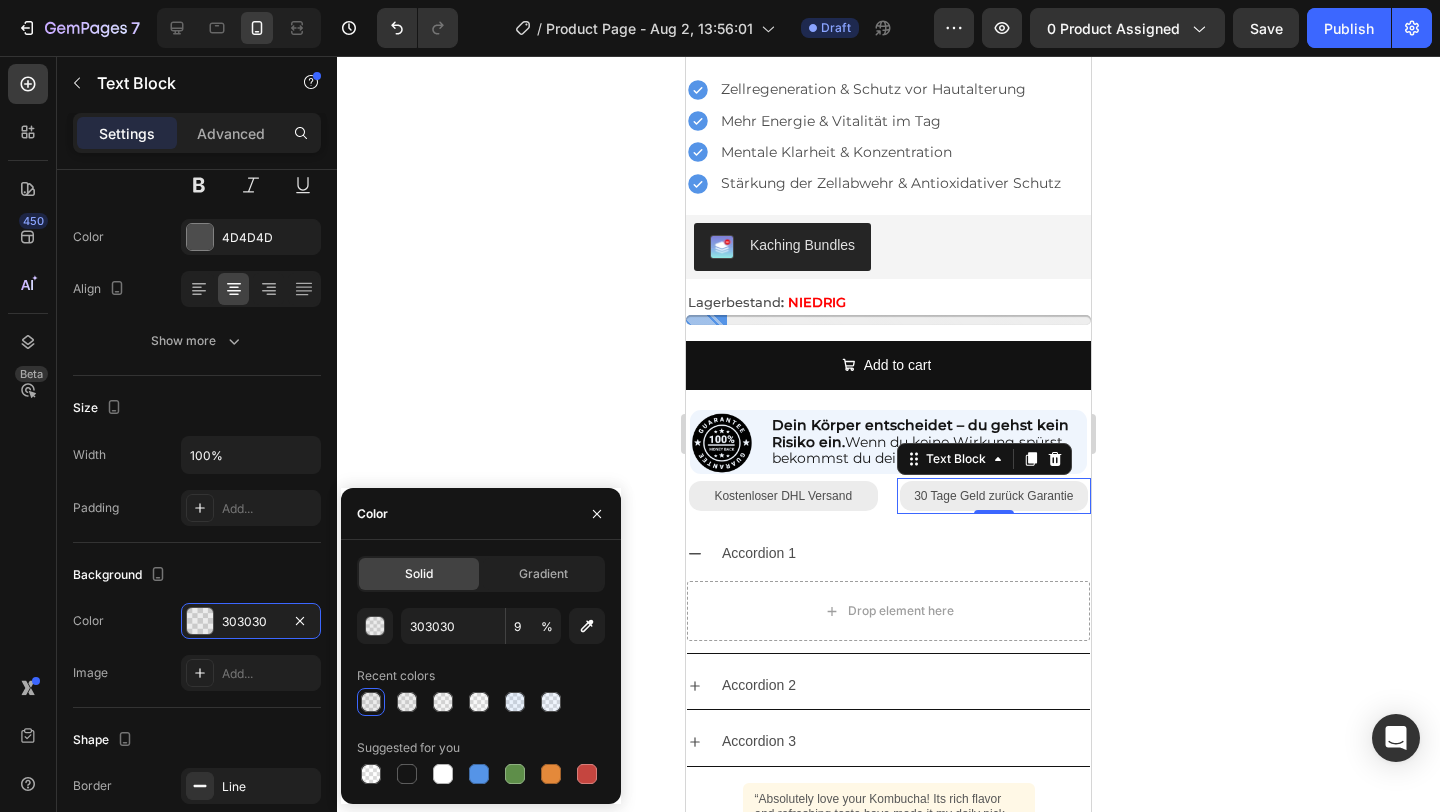 click 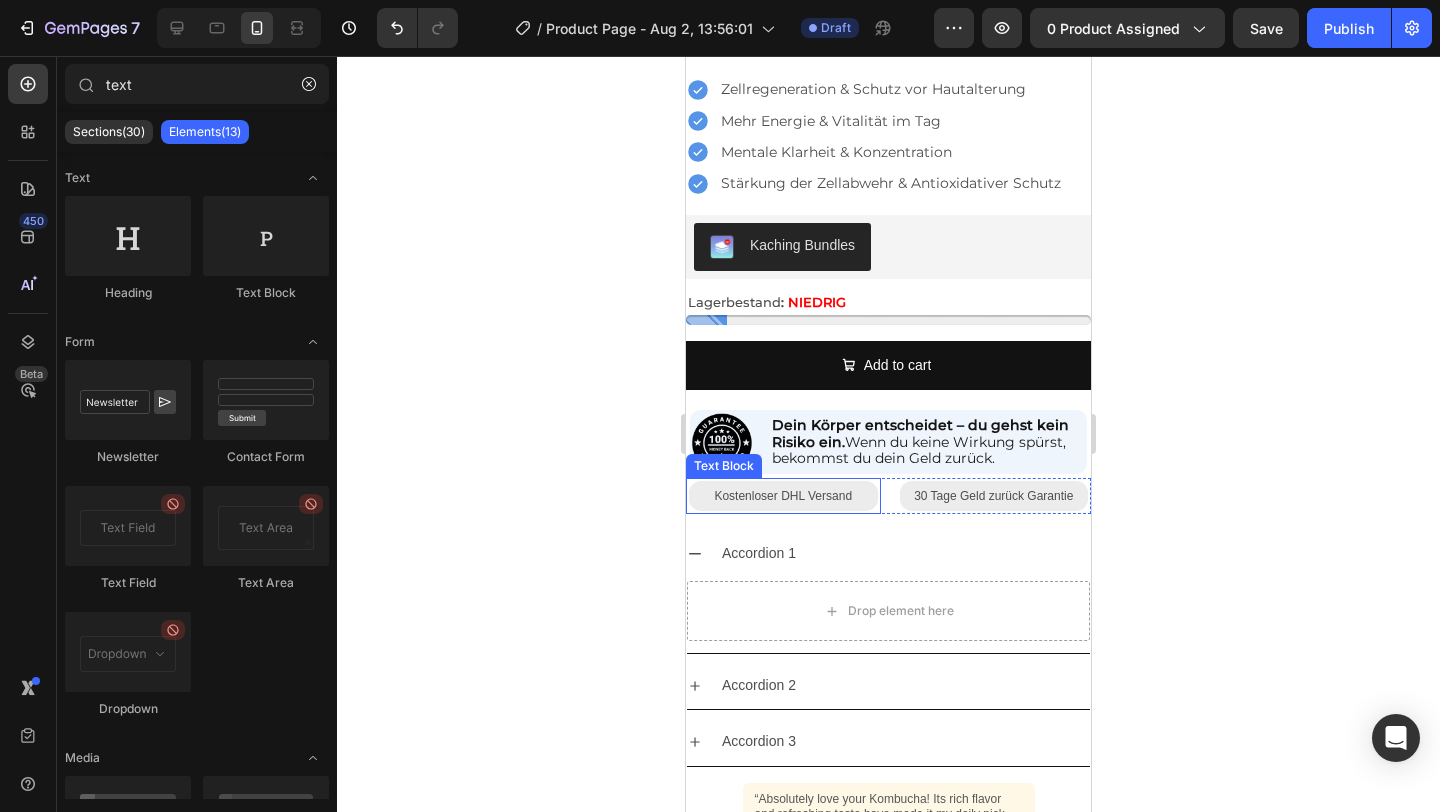 click on "Kostenloser DHL Versand" at bounding box center [783, 496] 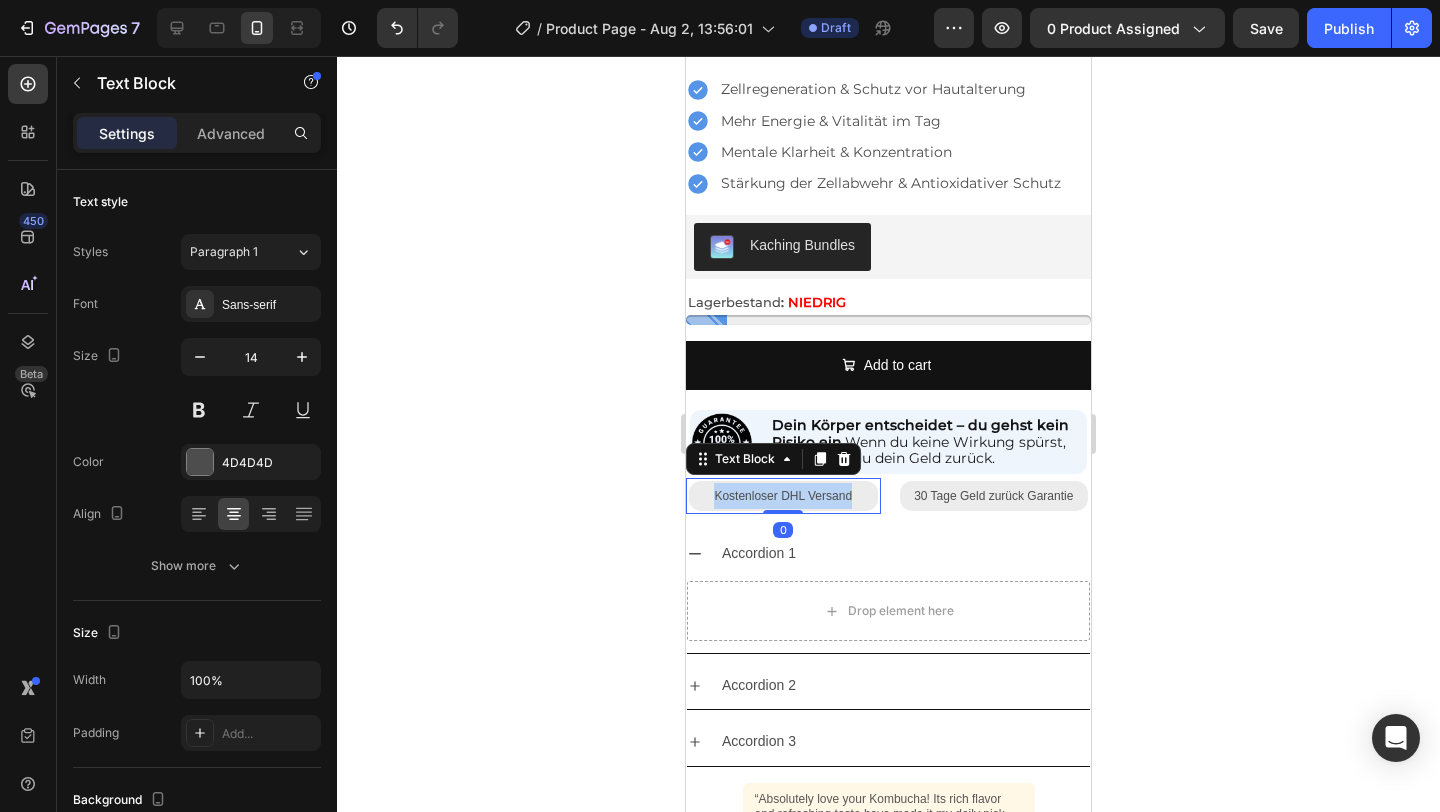 click on "Kostenloser DHL Versand" at bounding box center [783, 496] 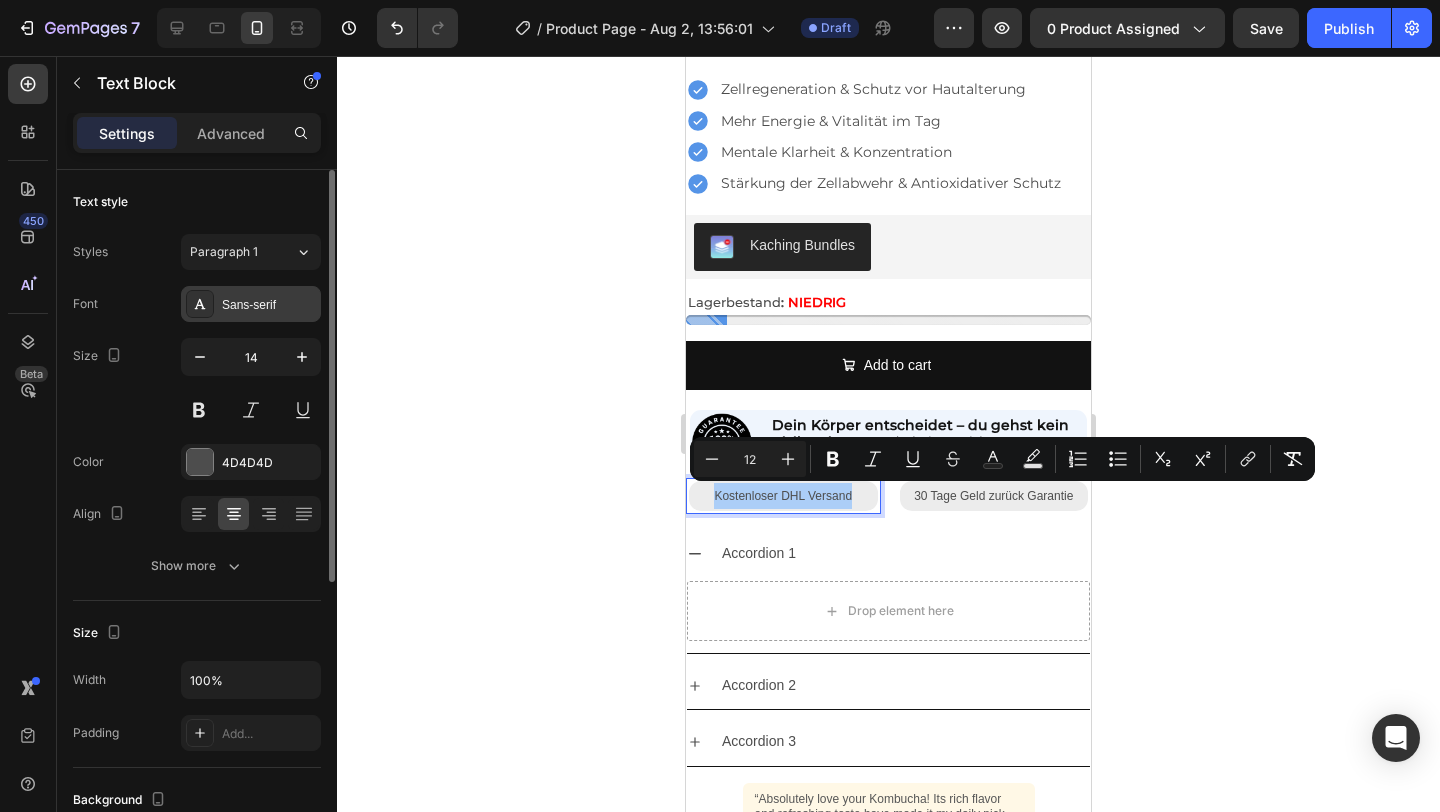 click on "Sans-serif" at bounding box center [269, 305] 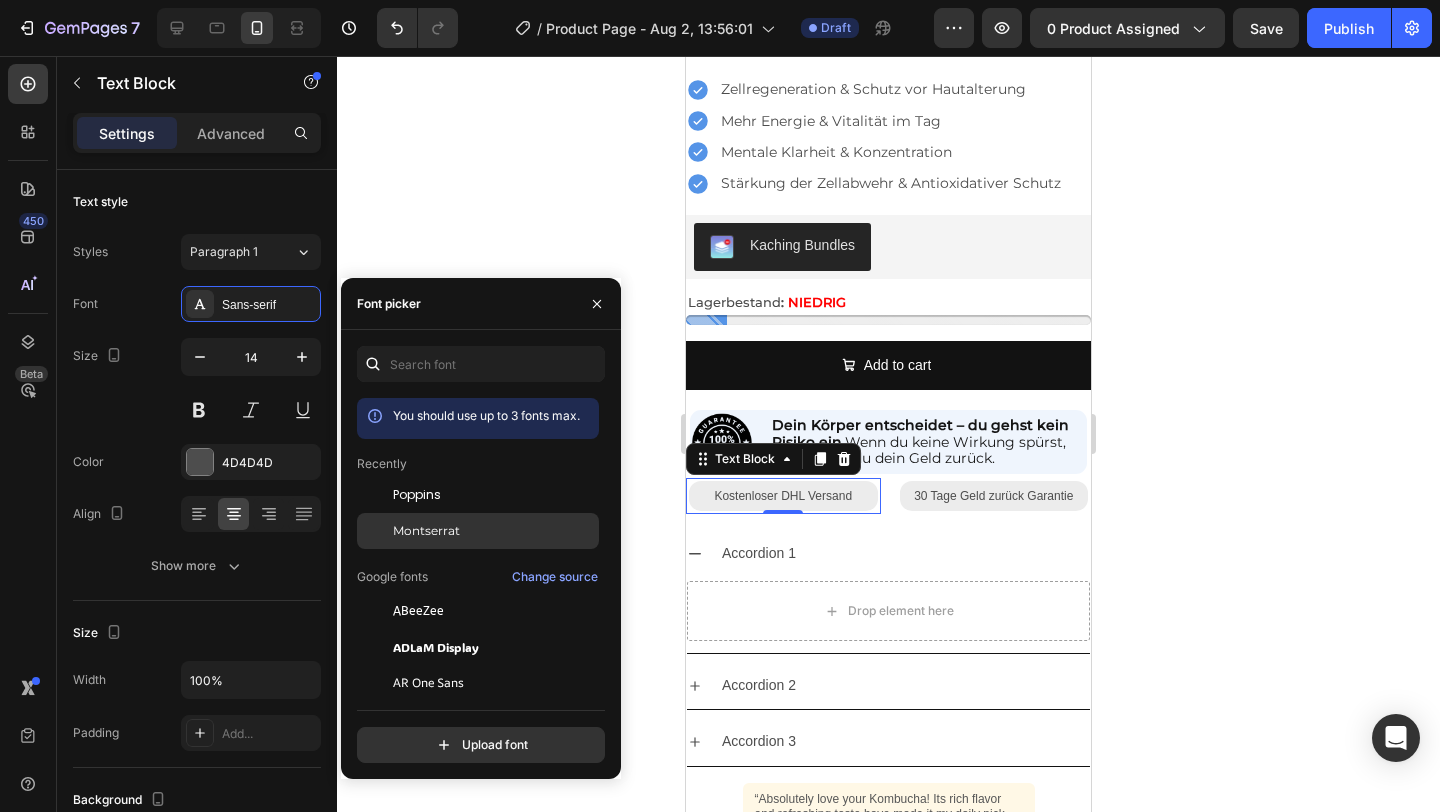 click on "Montserrat" at bounding box center [426, 531] 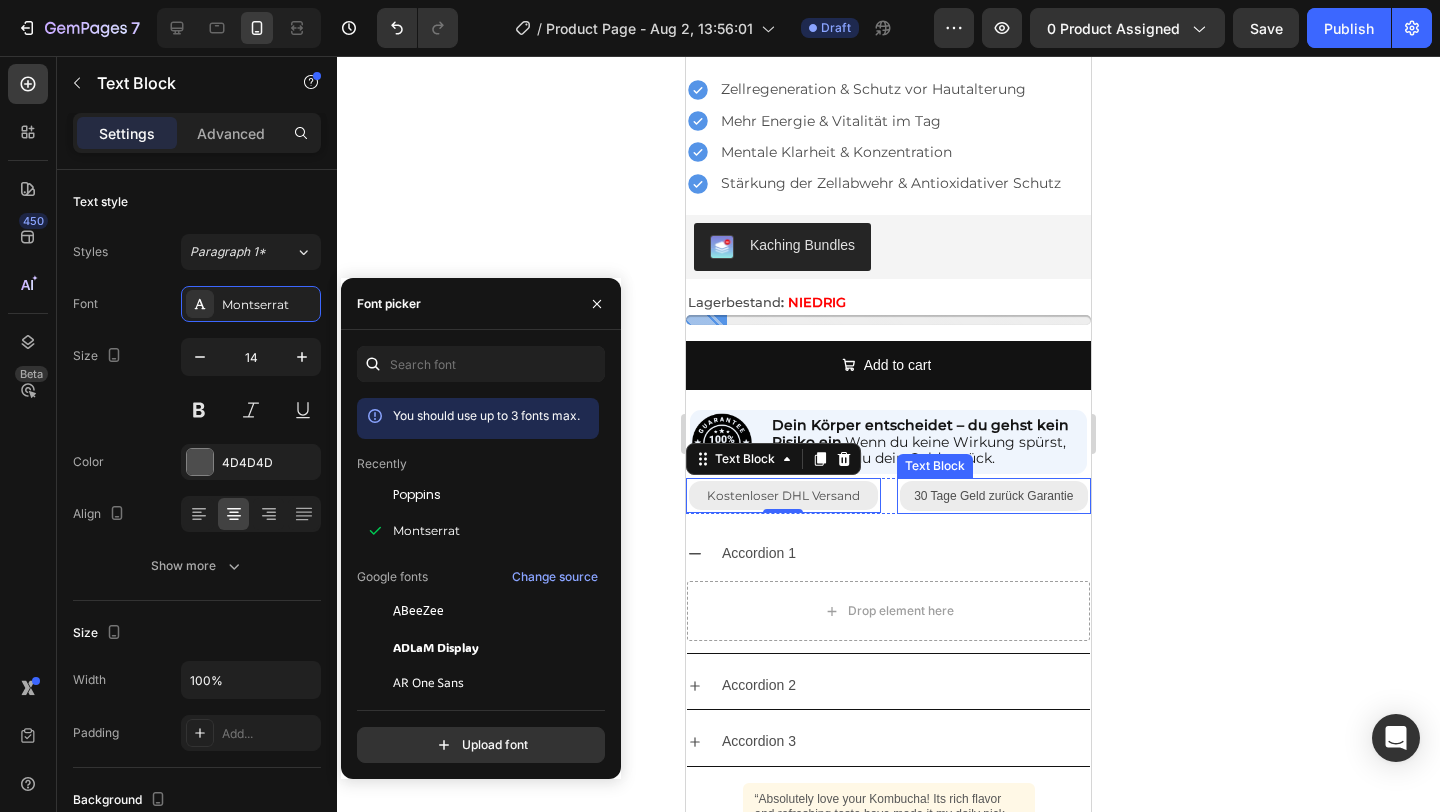 click on "30 Tage Geld zurück Garantie" at bounding box center [993, 496] 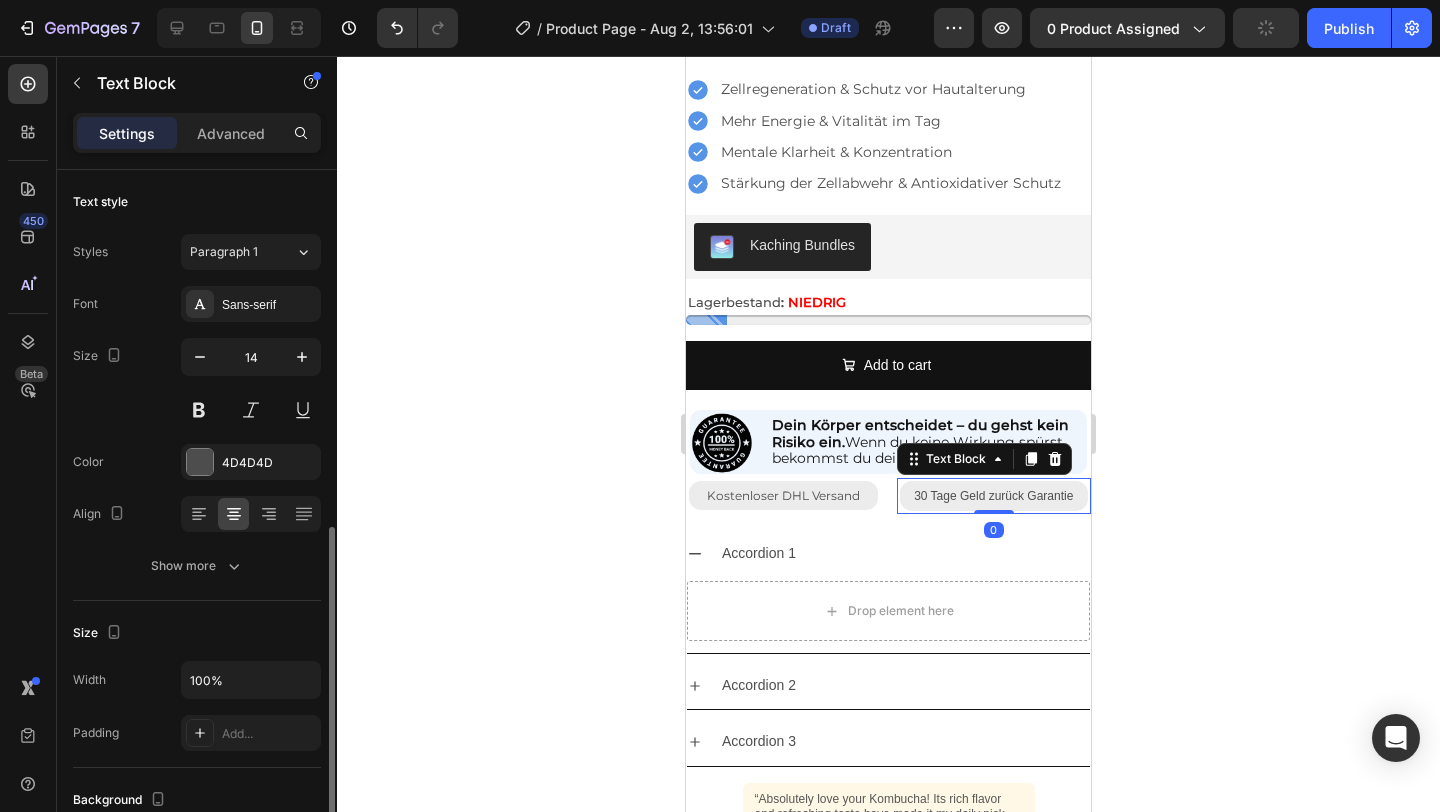 scroll, scrollTop: 225, scrollLeft: 0, axis: vertical 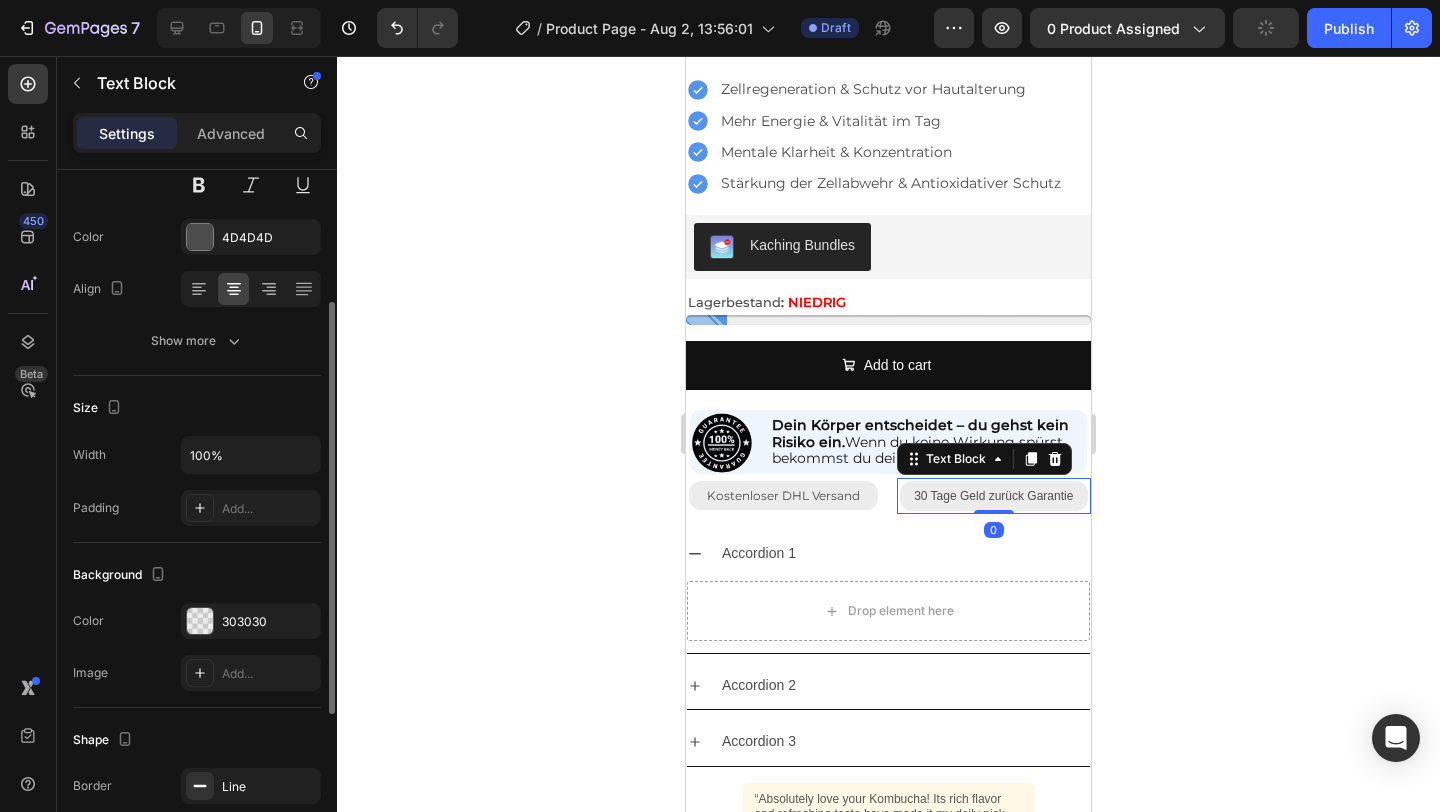 click on "30 Tage Geld zurück Garantie" at bounding box center [993, 496] 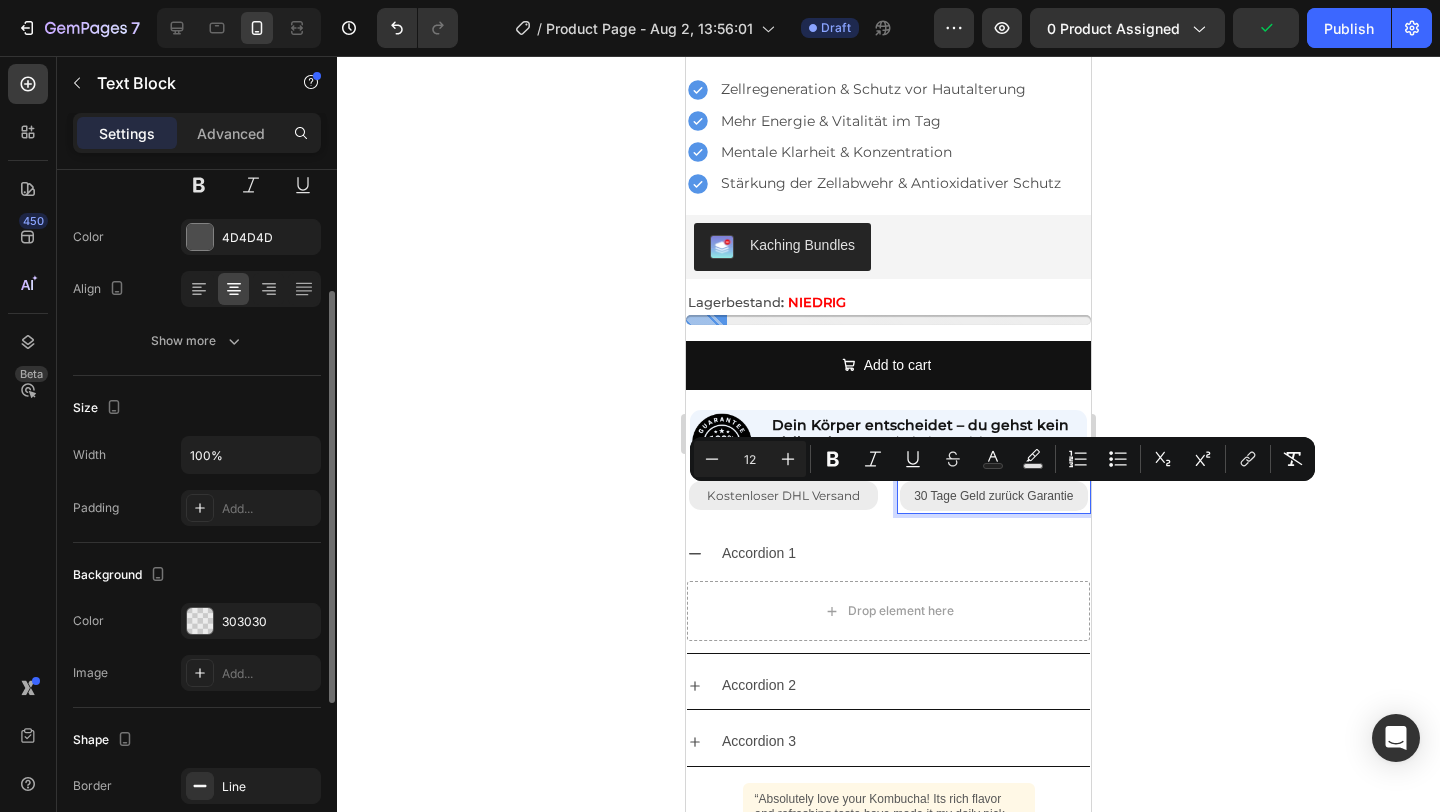 scroll, scrollTop: 0, scrollLeft: 0, axis: both 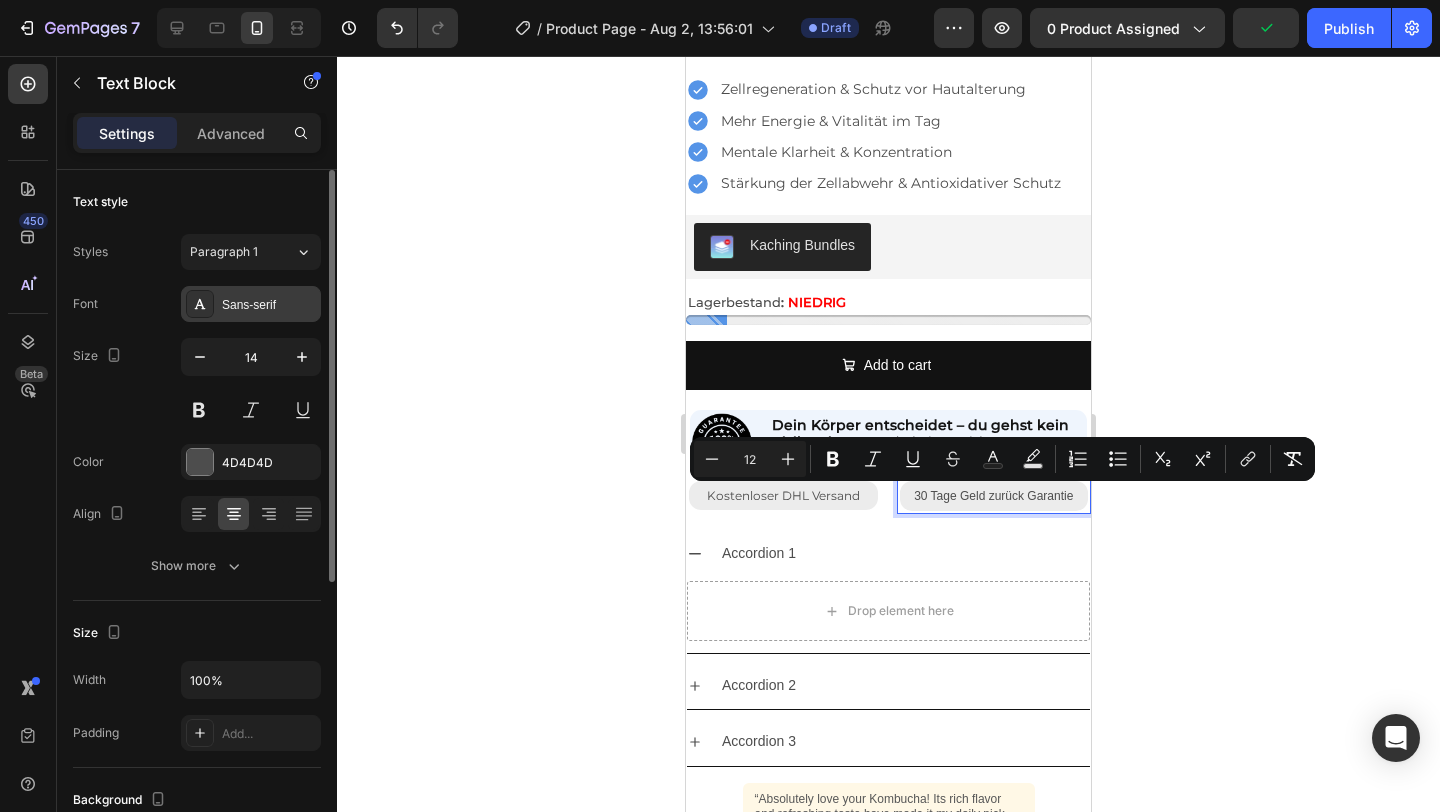 click on "Sans-serif" at bounding box center (269, 305) 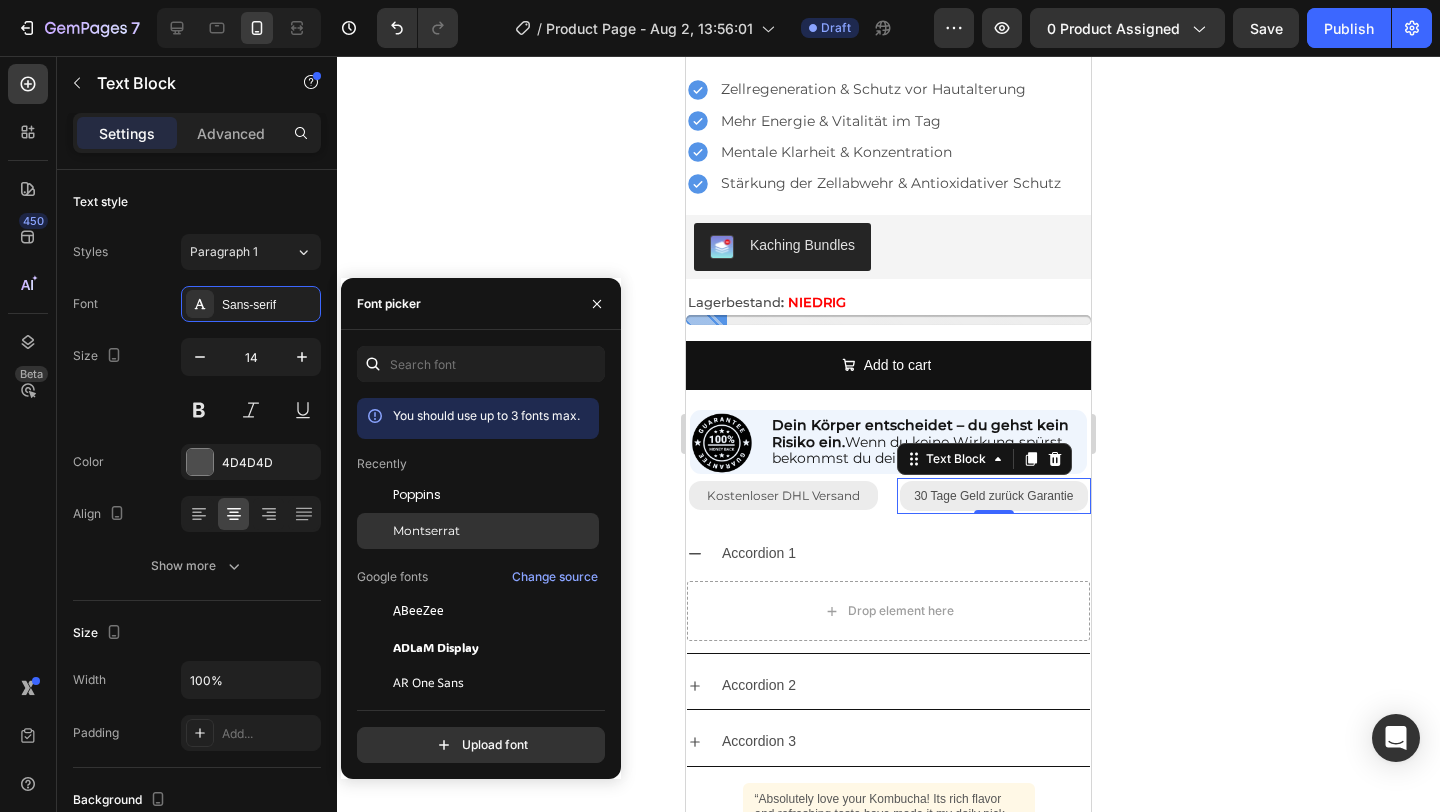 click on "Montserrat" 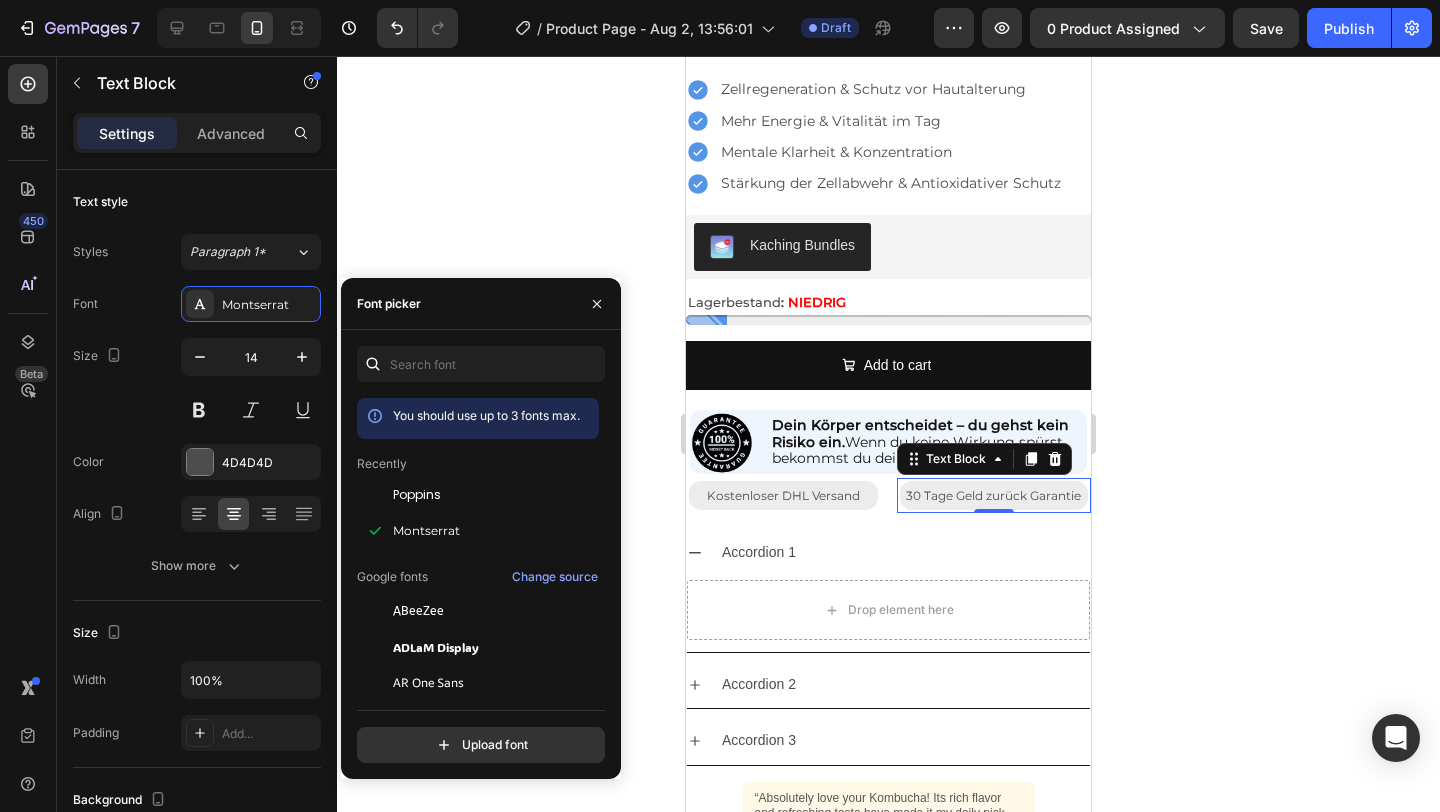 click 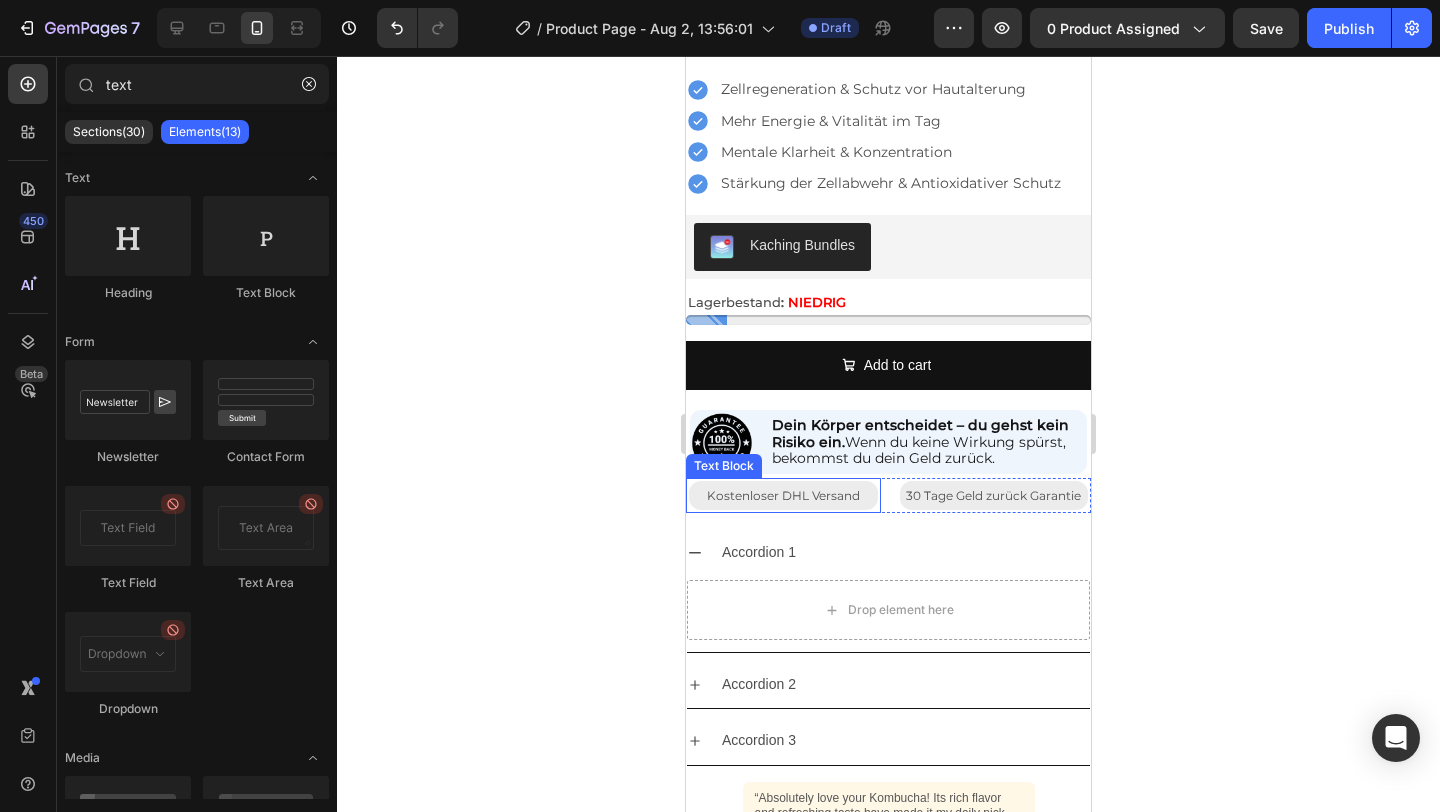 click on "Kostenloser DHL Versand" at bounding box center (783, 495) 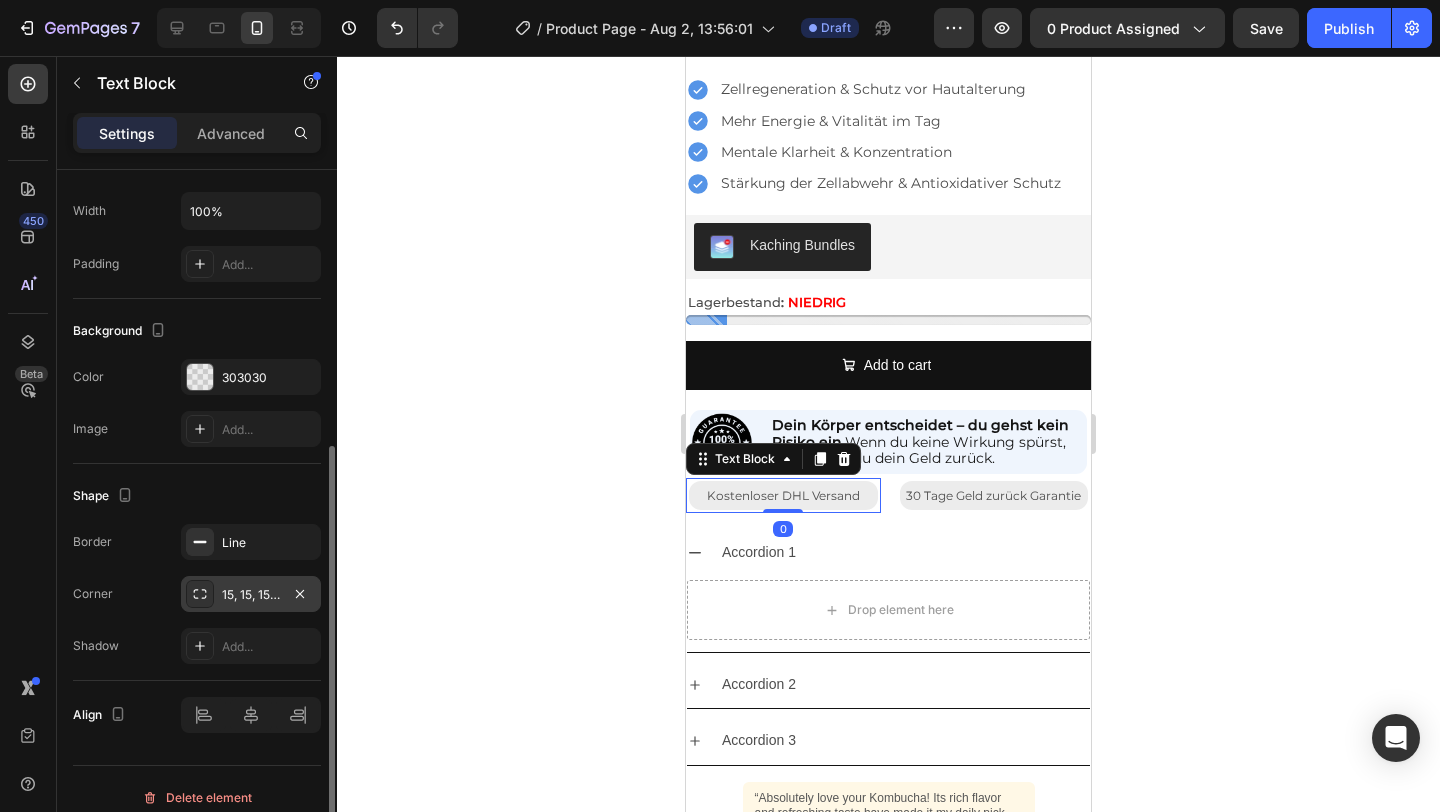 scroll, scrollTop: 486, scrollLeft: 0, axis: vertical 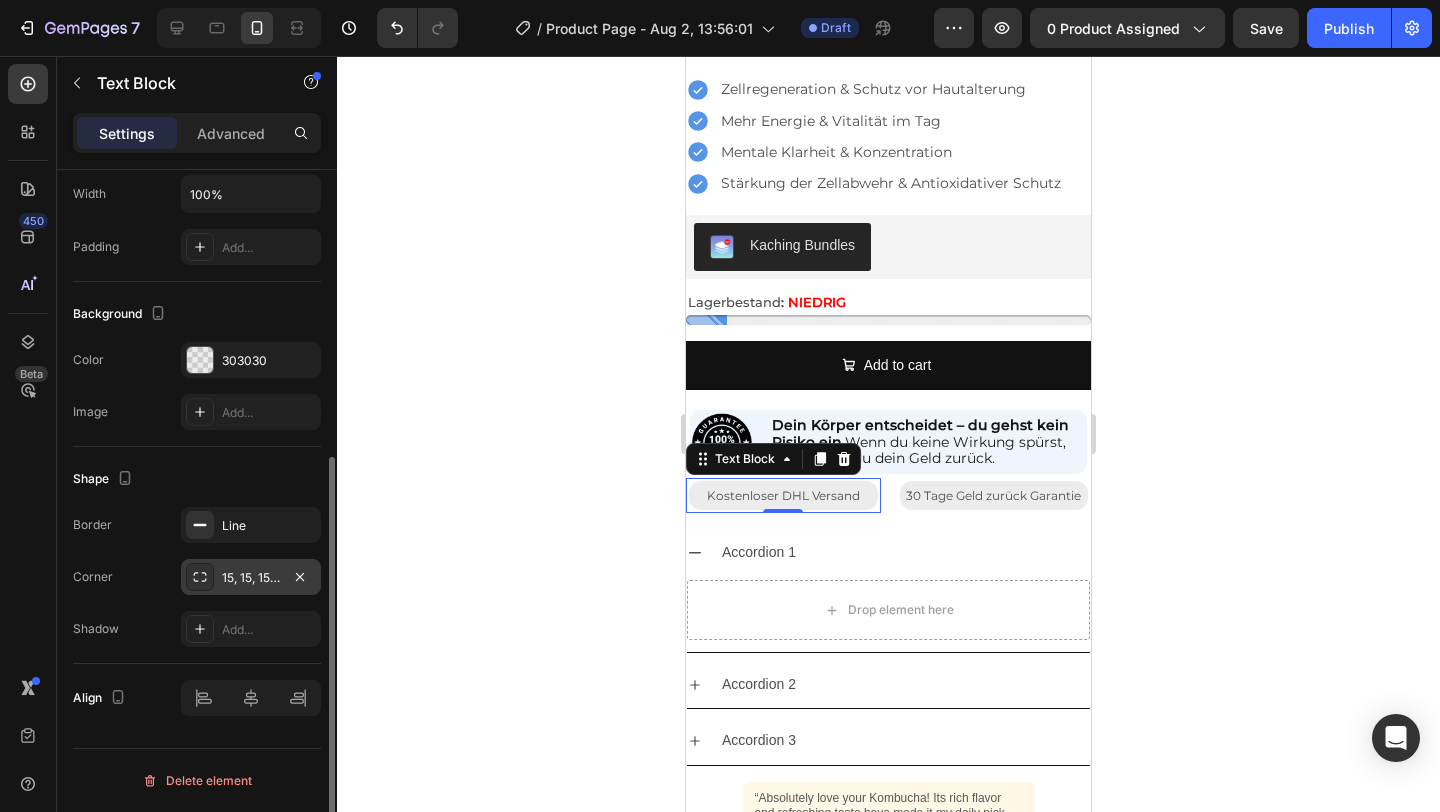 click on "15, 15, 15, 15" at bounding box center (251, 578) 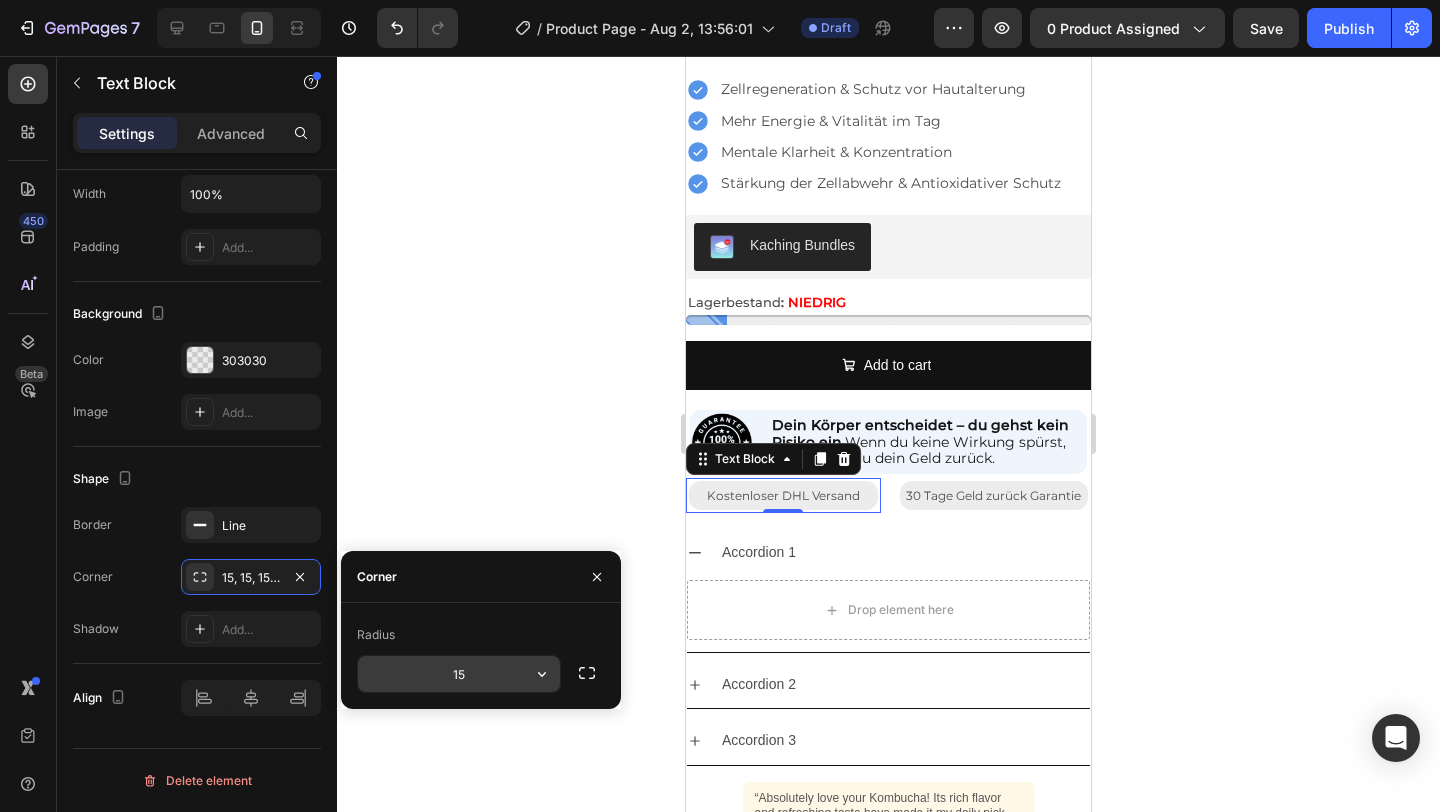 click on "15" at bounding box center (459, 674) 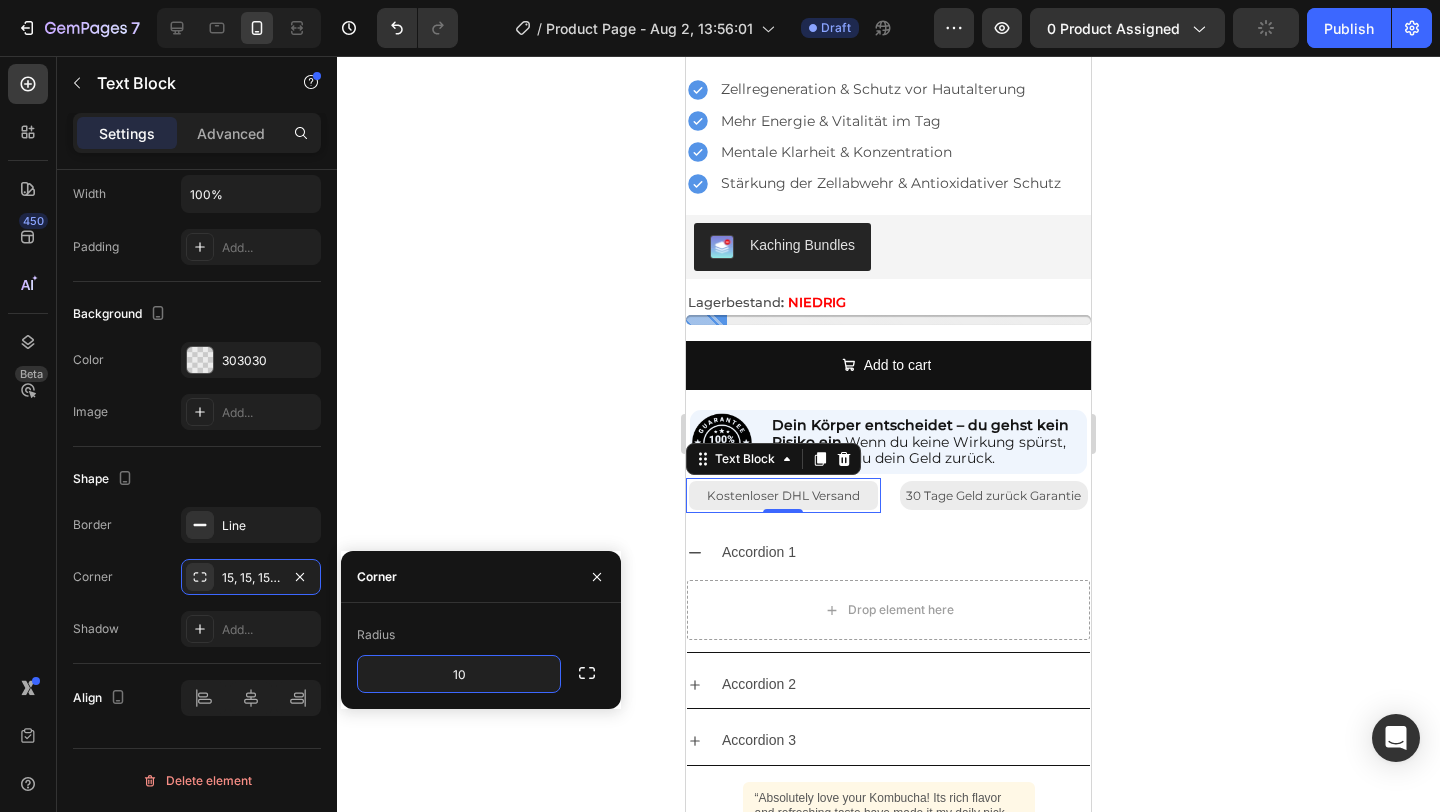 type on "1" 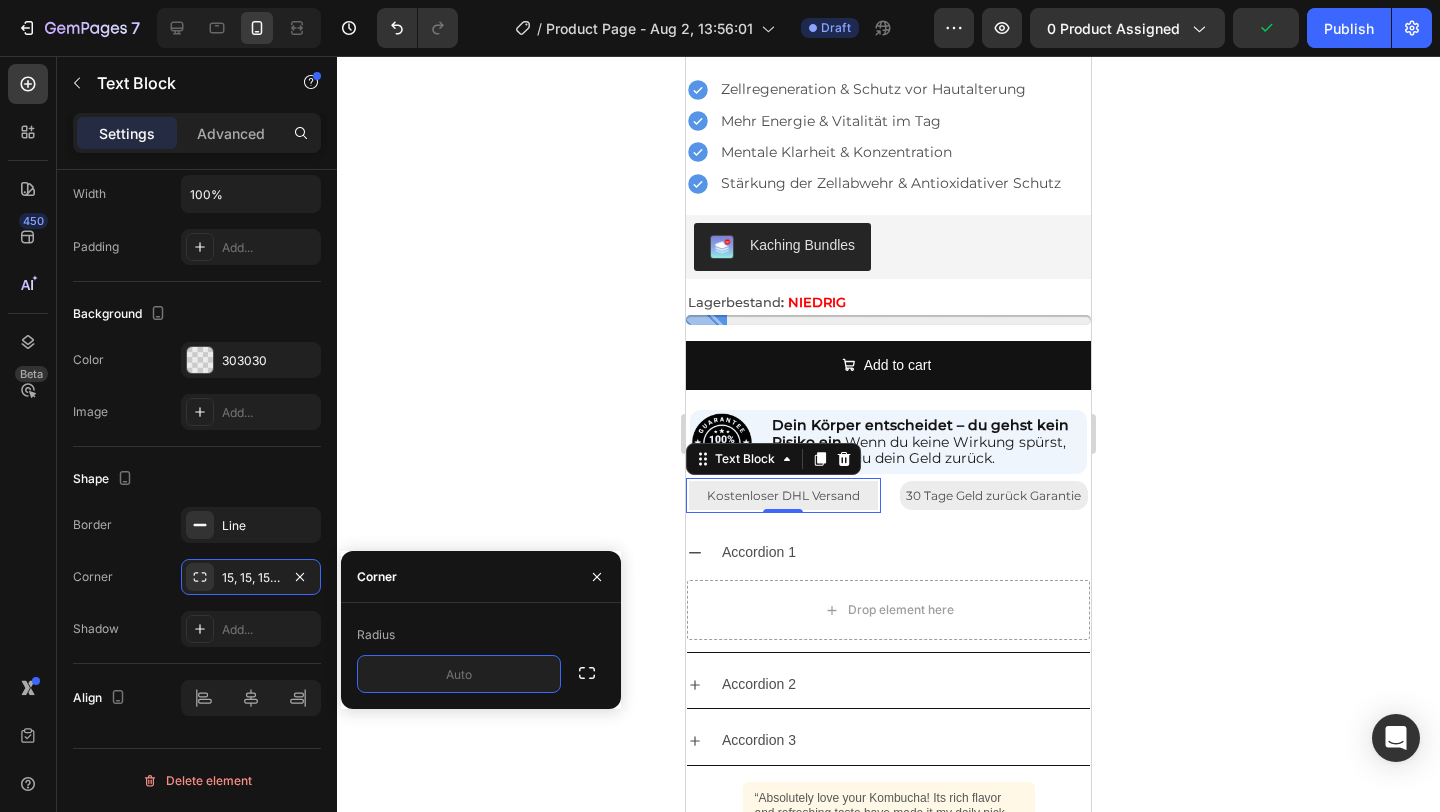 type on "8" 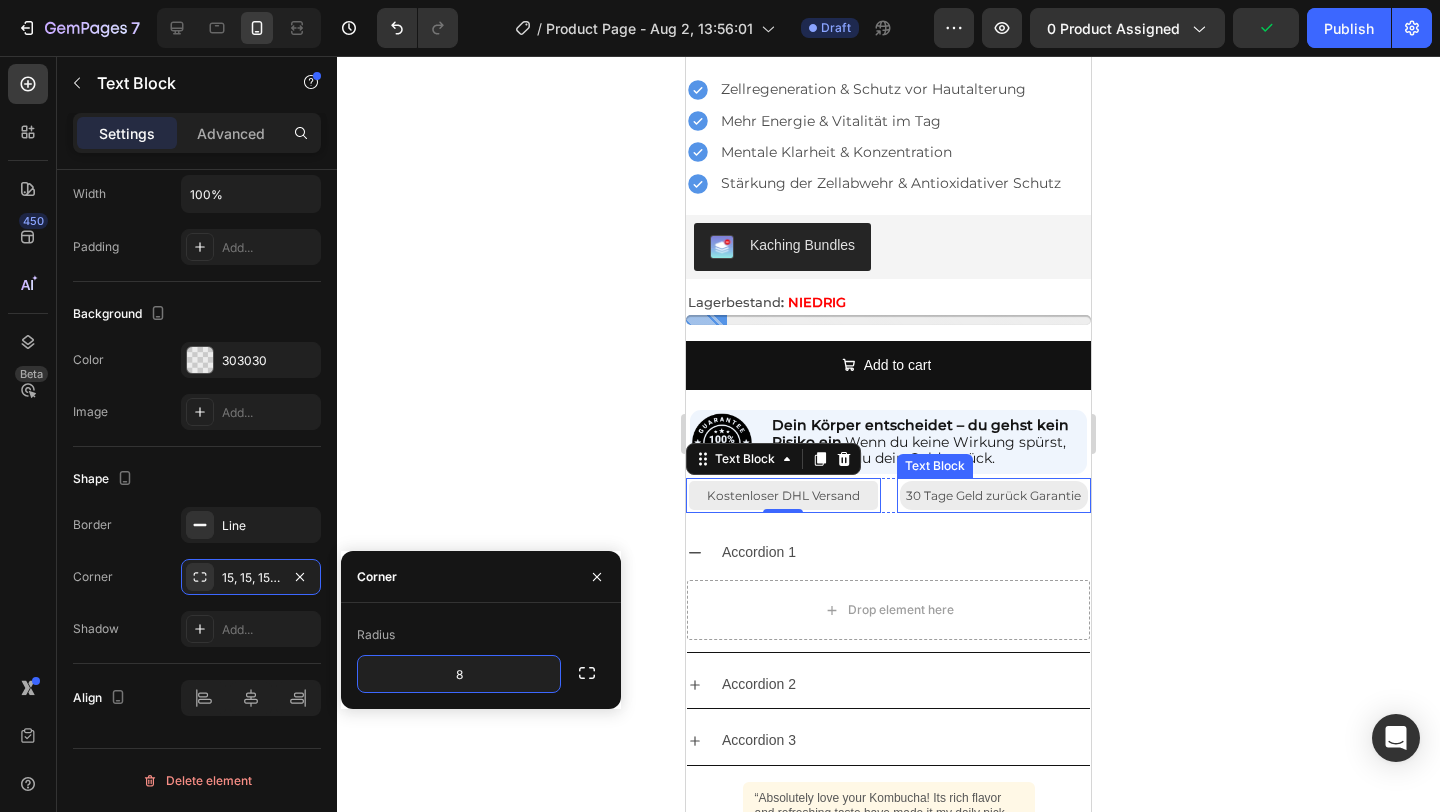 click on "30 Tage Geld zurück Garantie" at bounding box center (993, 495) 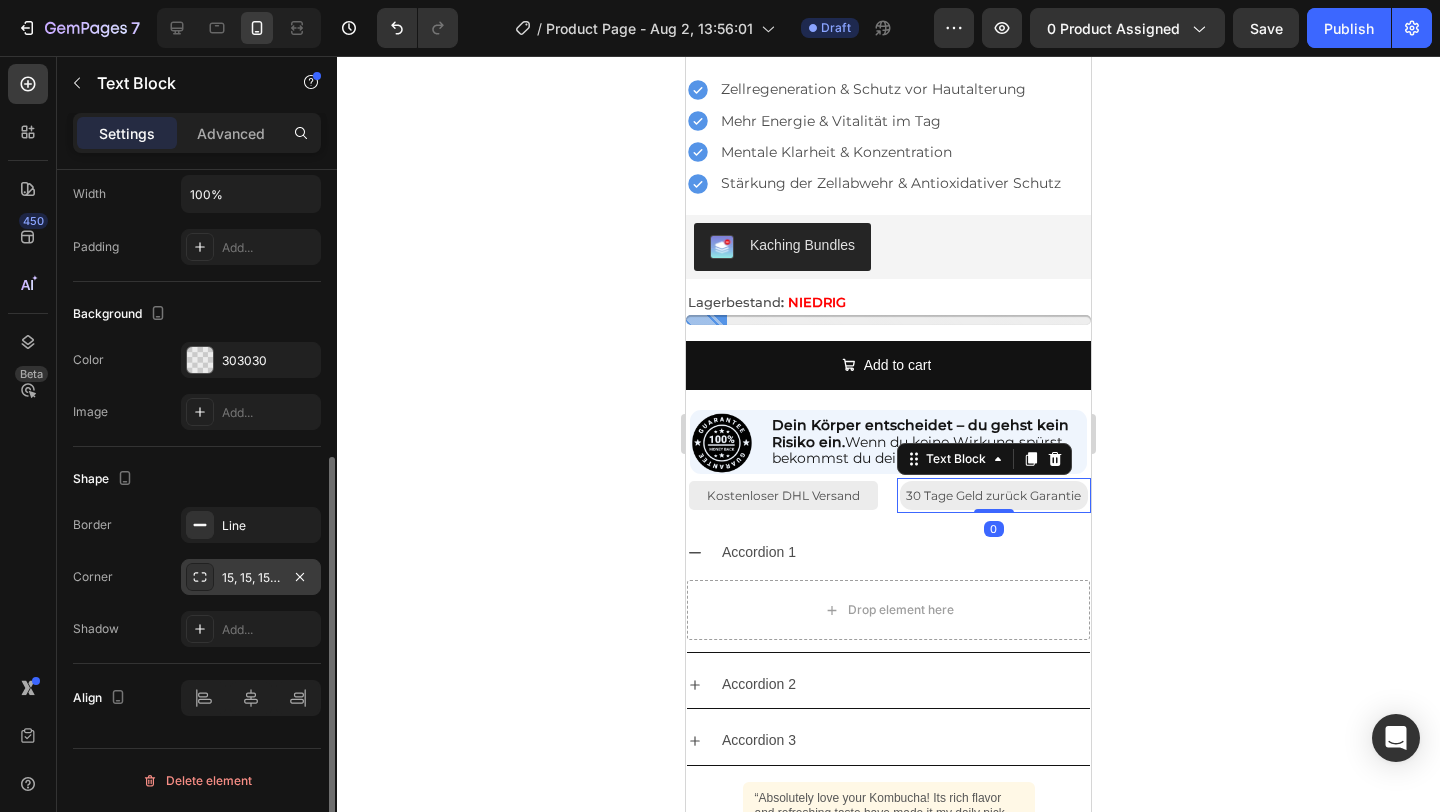 click on "15, 15, 15, 15" at bounding box center (251, 578) 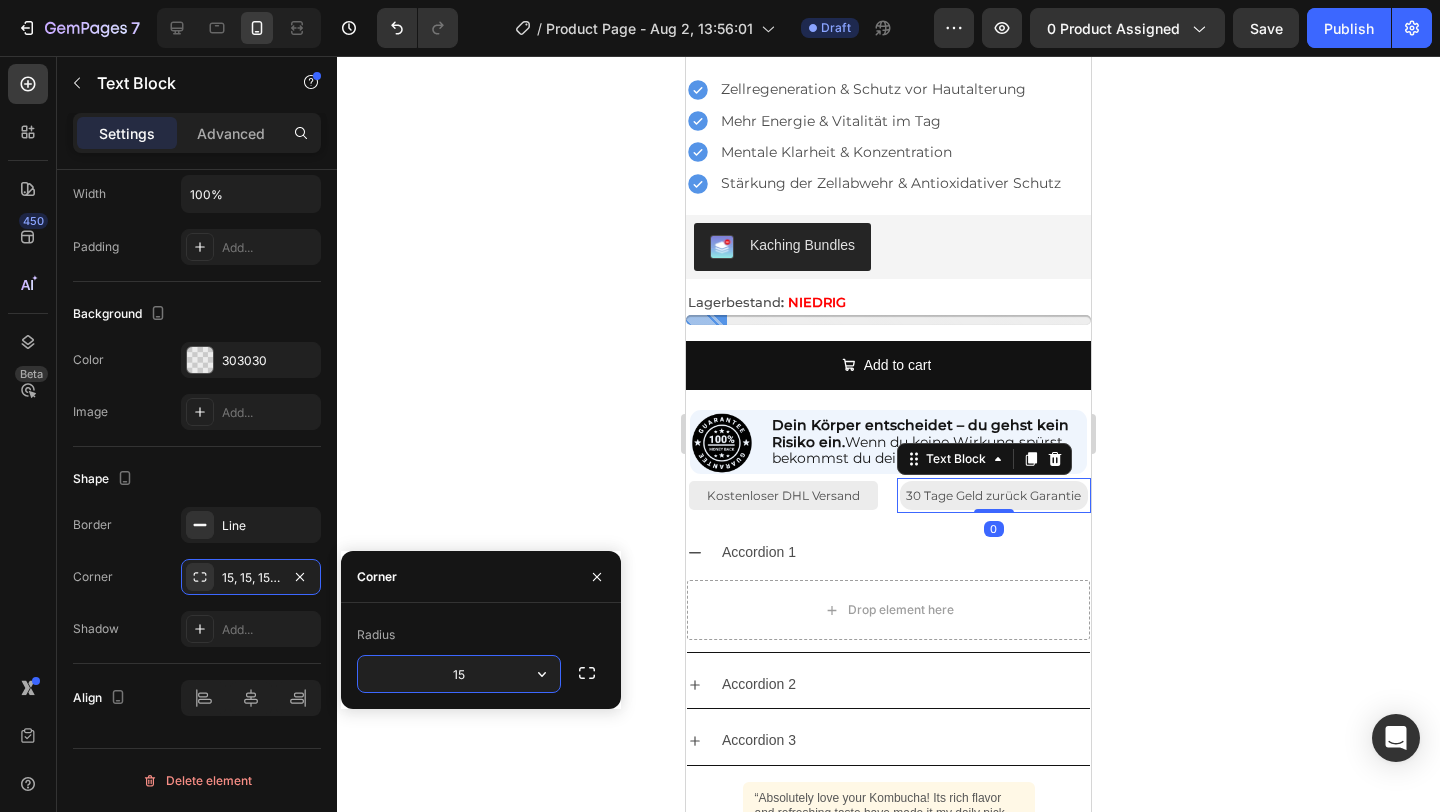 click on "15" at bounding box center [459, 674] 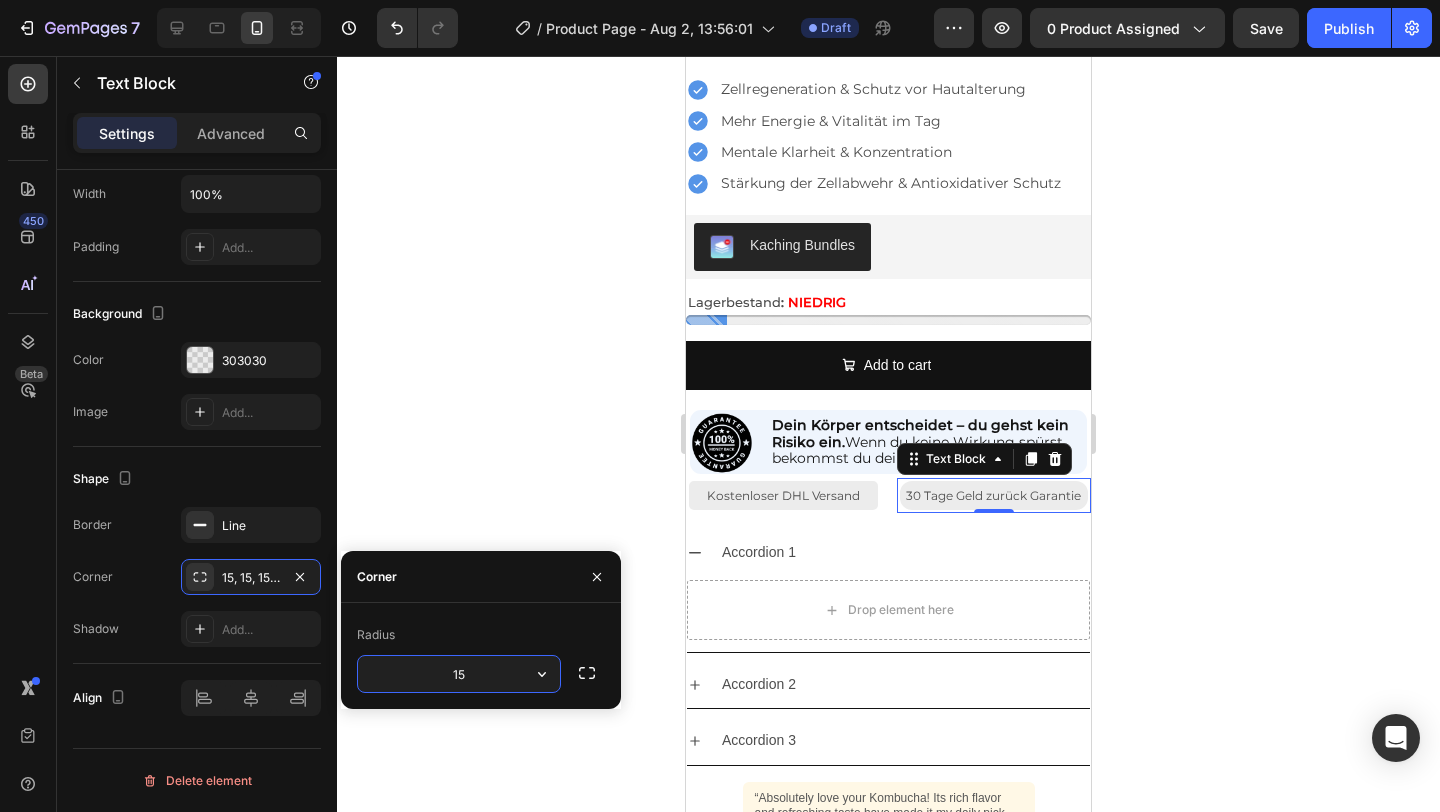 type on "8" 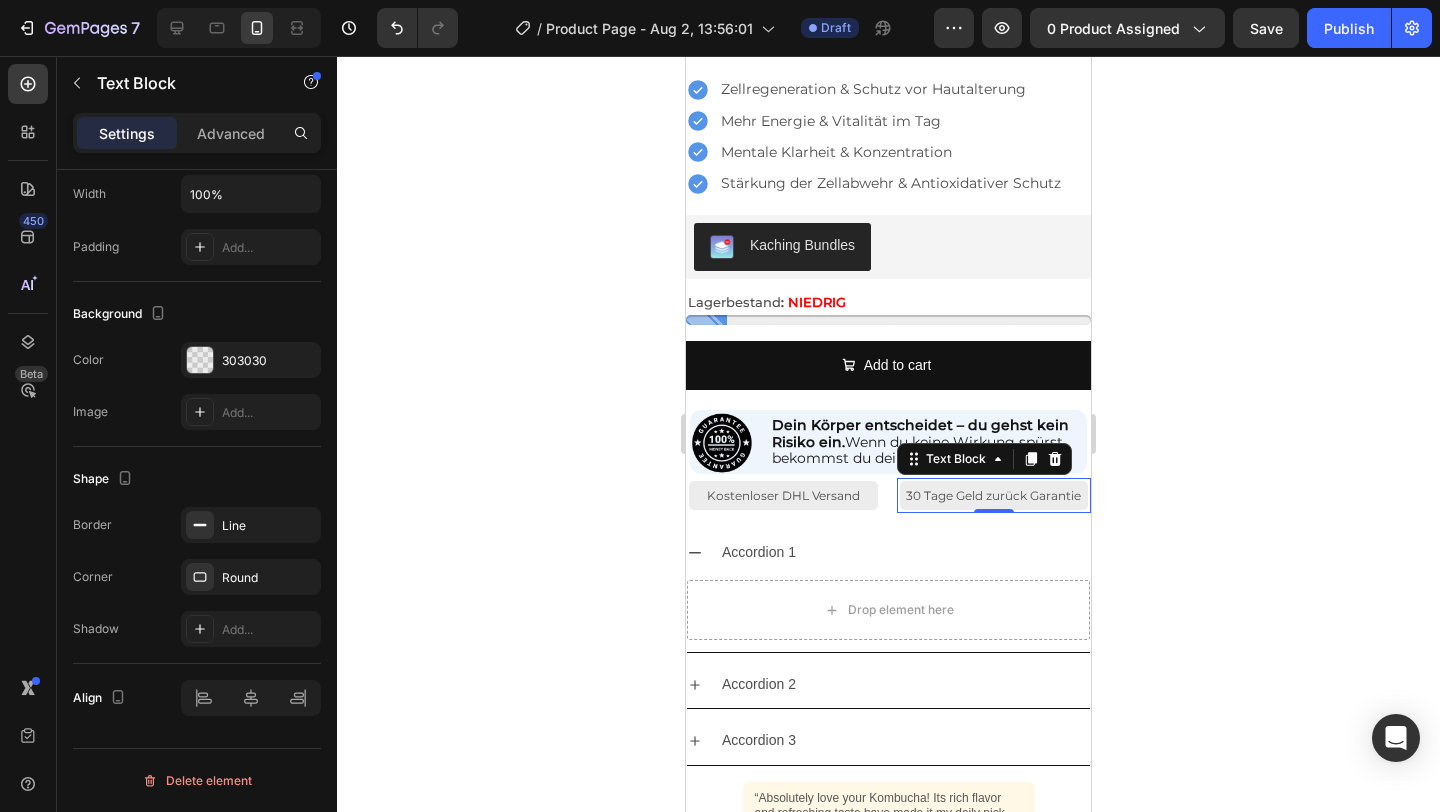 click 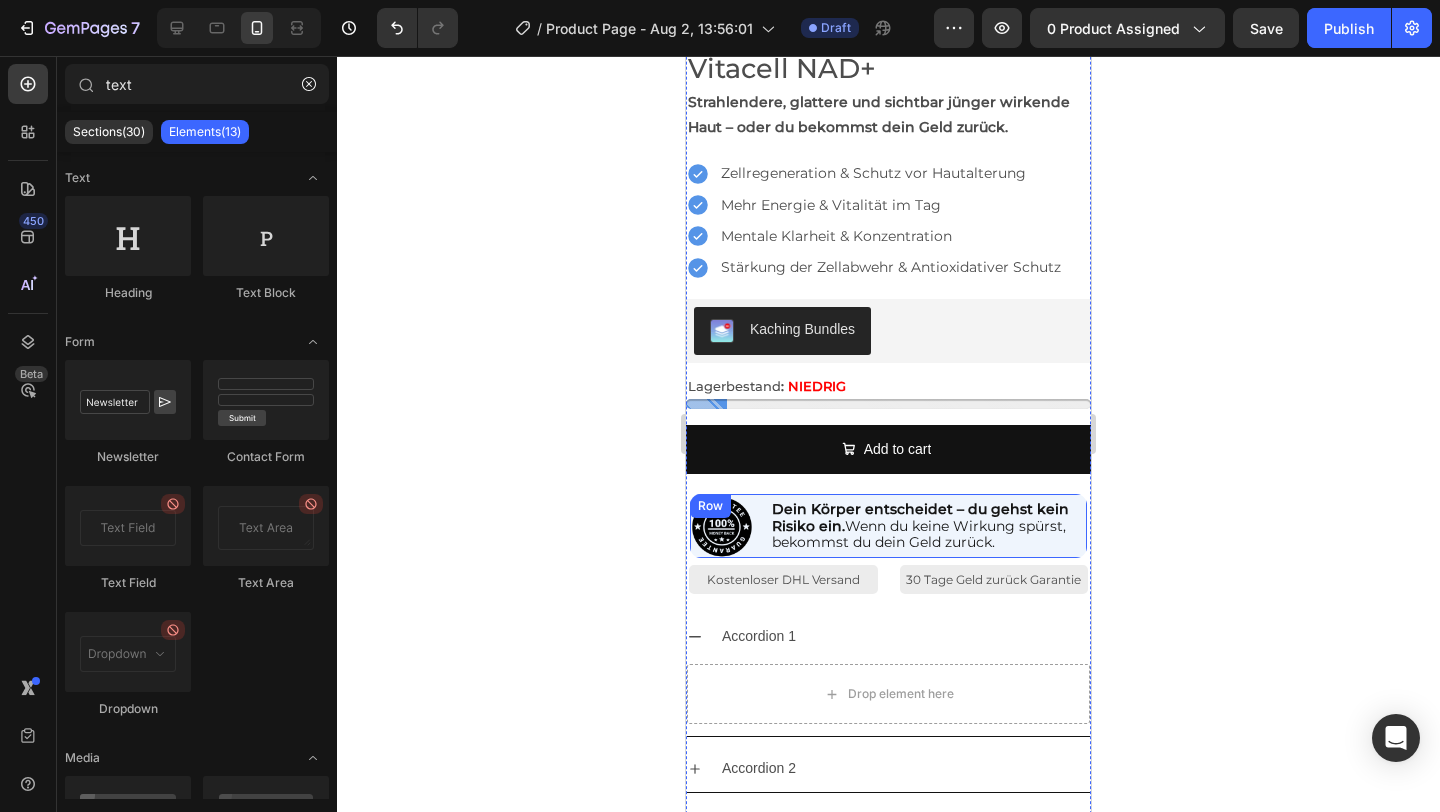 scroll, scrollTop: 659, scrollLeft: 0, axis: vertical 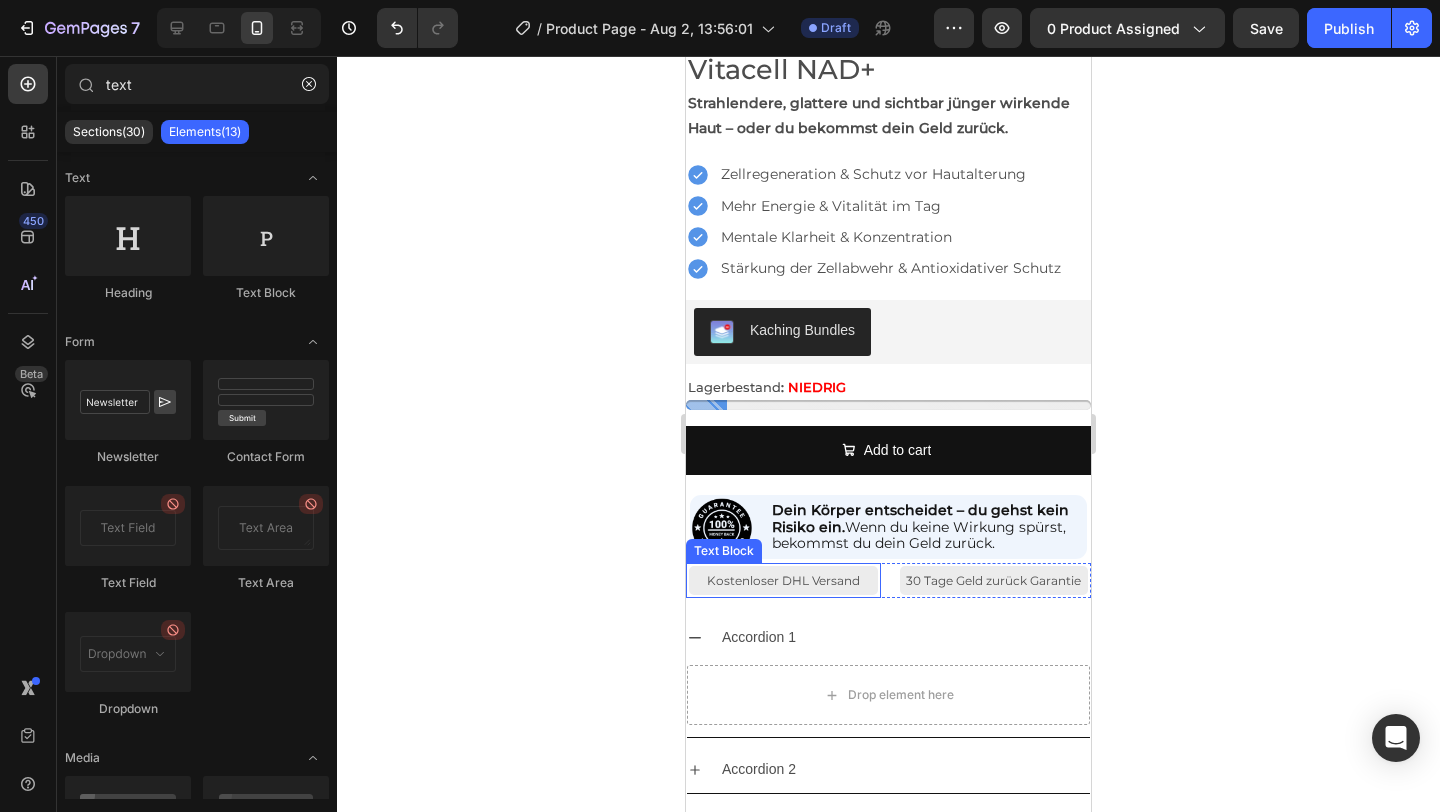 click on "Kostenloser DHL Versand" at bounding box center [783, 580] 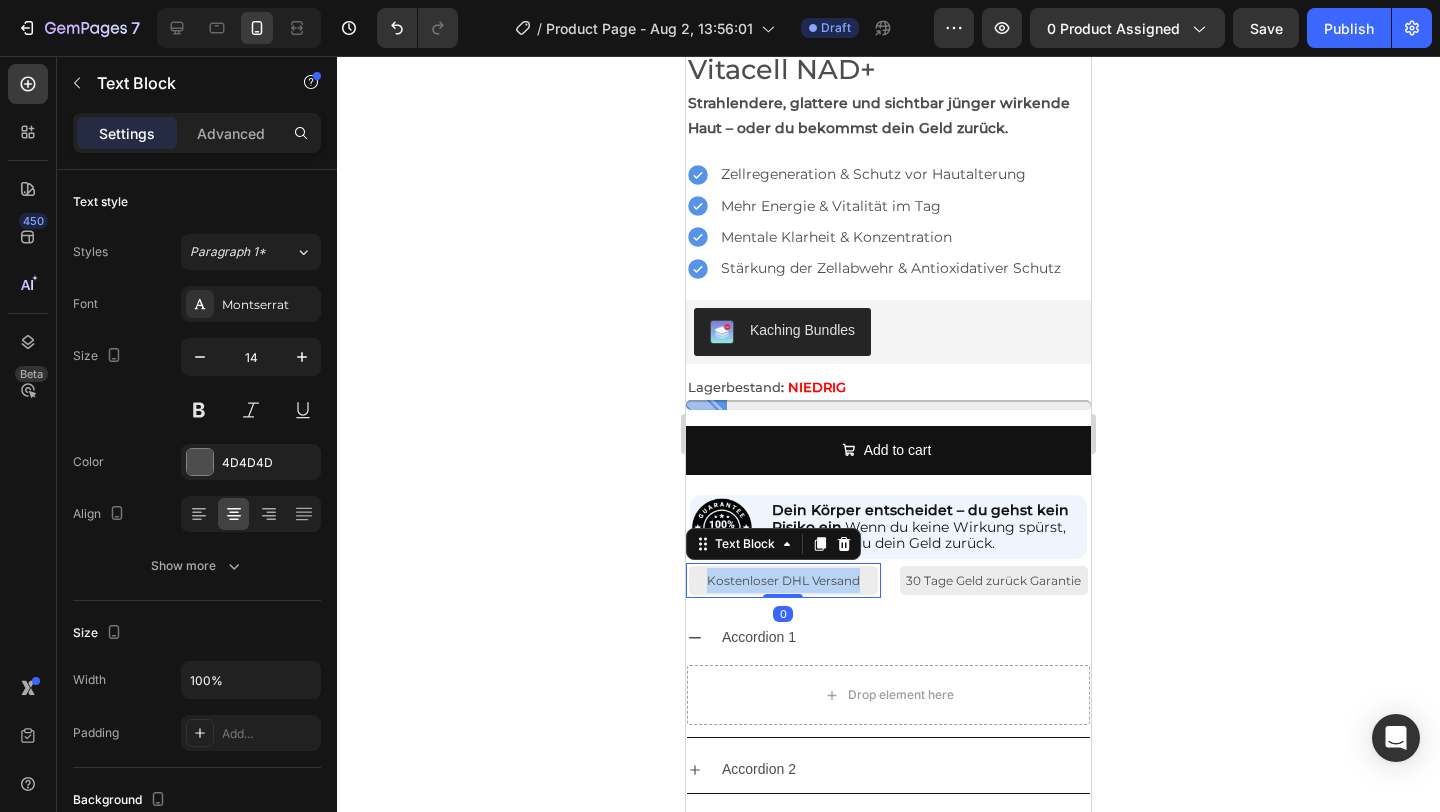 click on "Kostenloser DHL Versand" at bounding box center (783, 580) 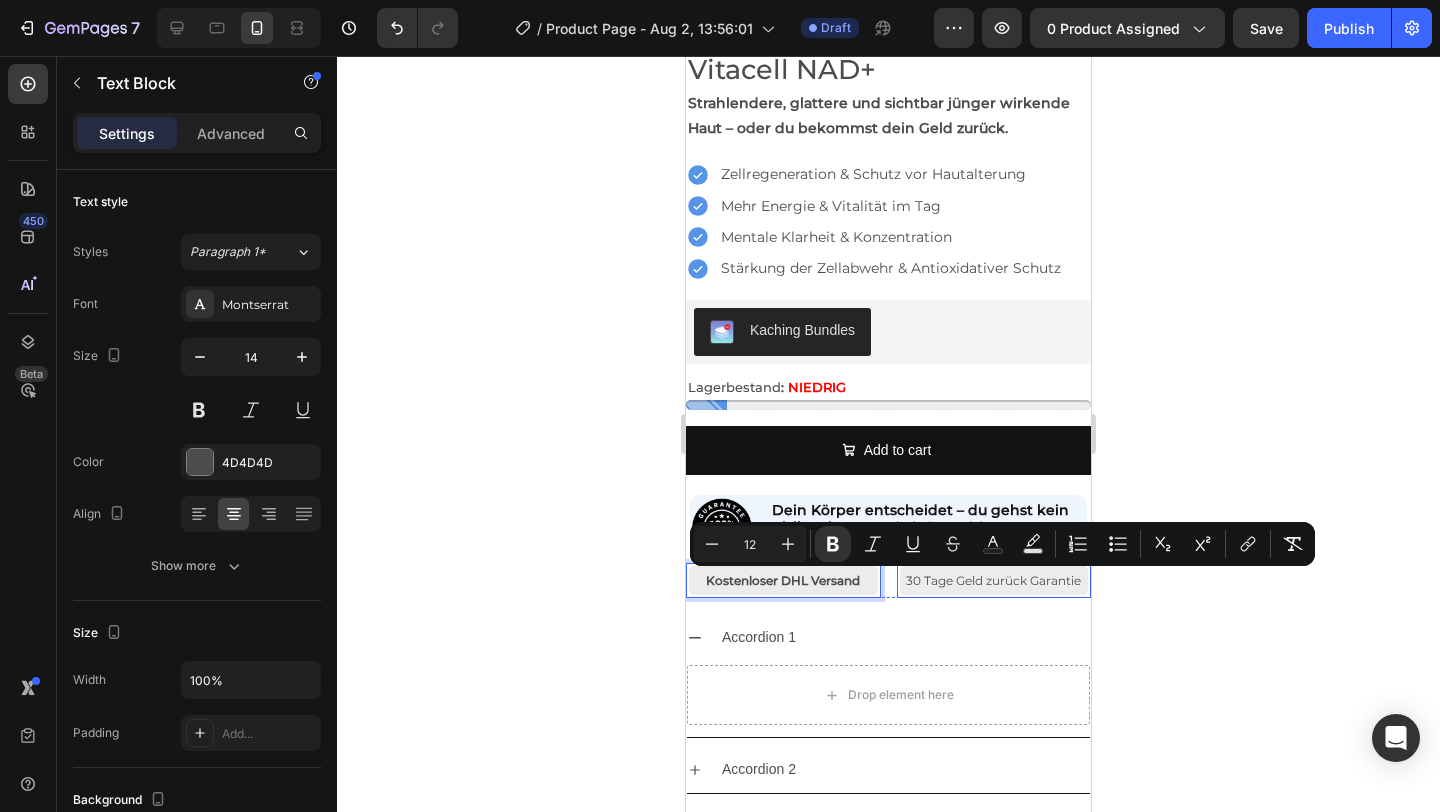 click on "30 Tage Geld zurück Garantie" at bounding box center (993, 580) 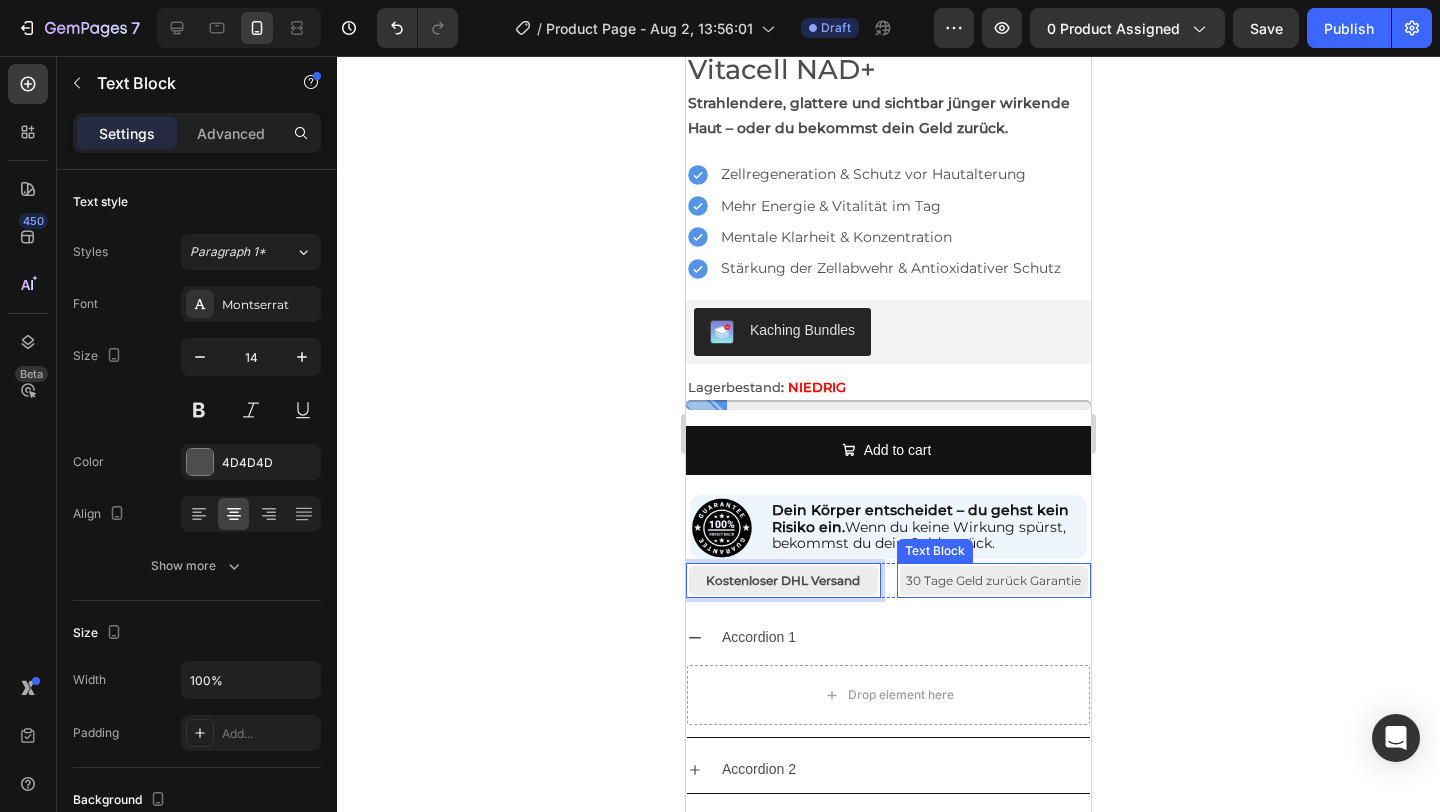 scroll, scrollTop: 486, scrollLeft: 0, axis: vertical 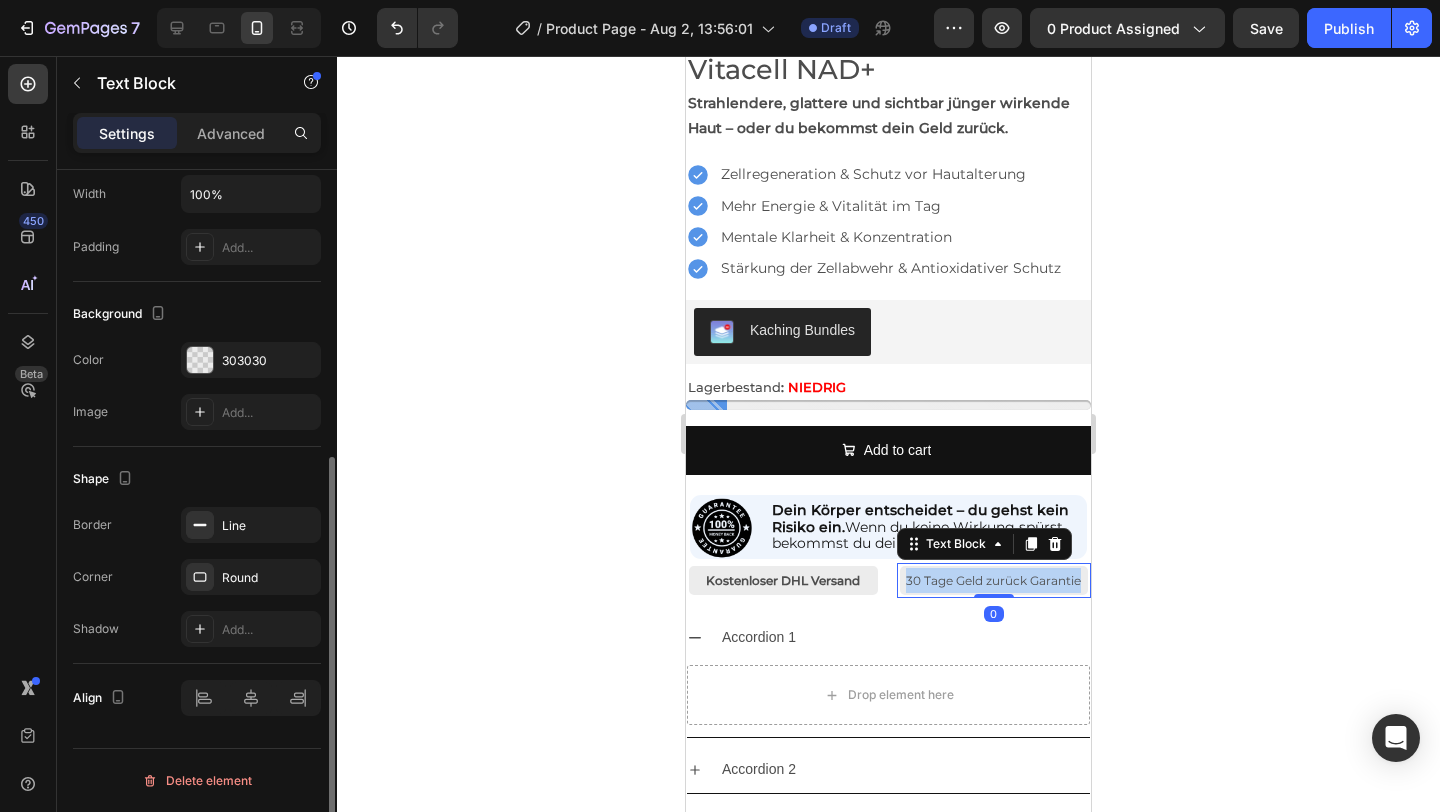 click on "30 Tage Geld zurück Garantie" at bounding box center (993, 580) 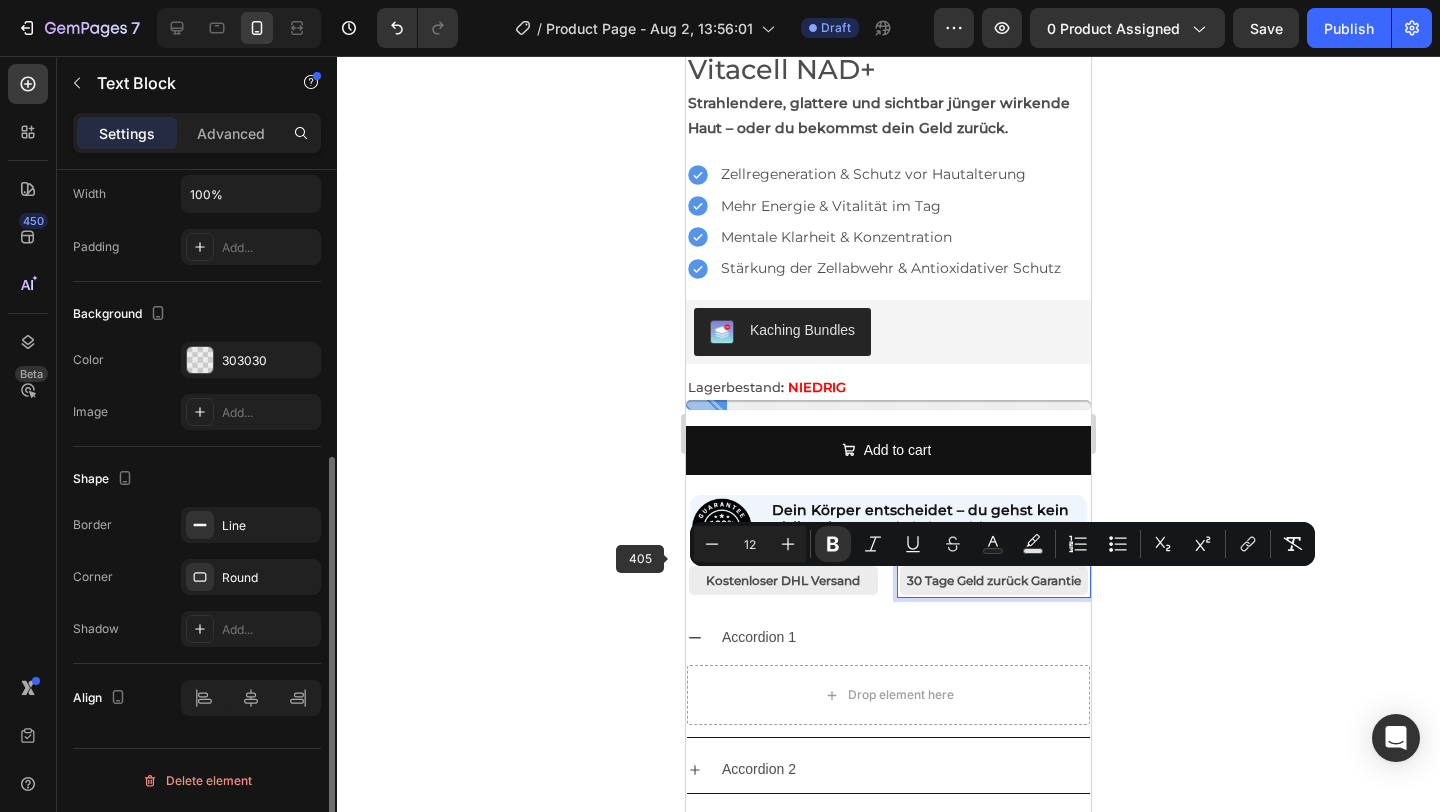 click 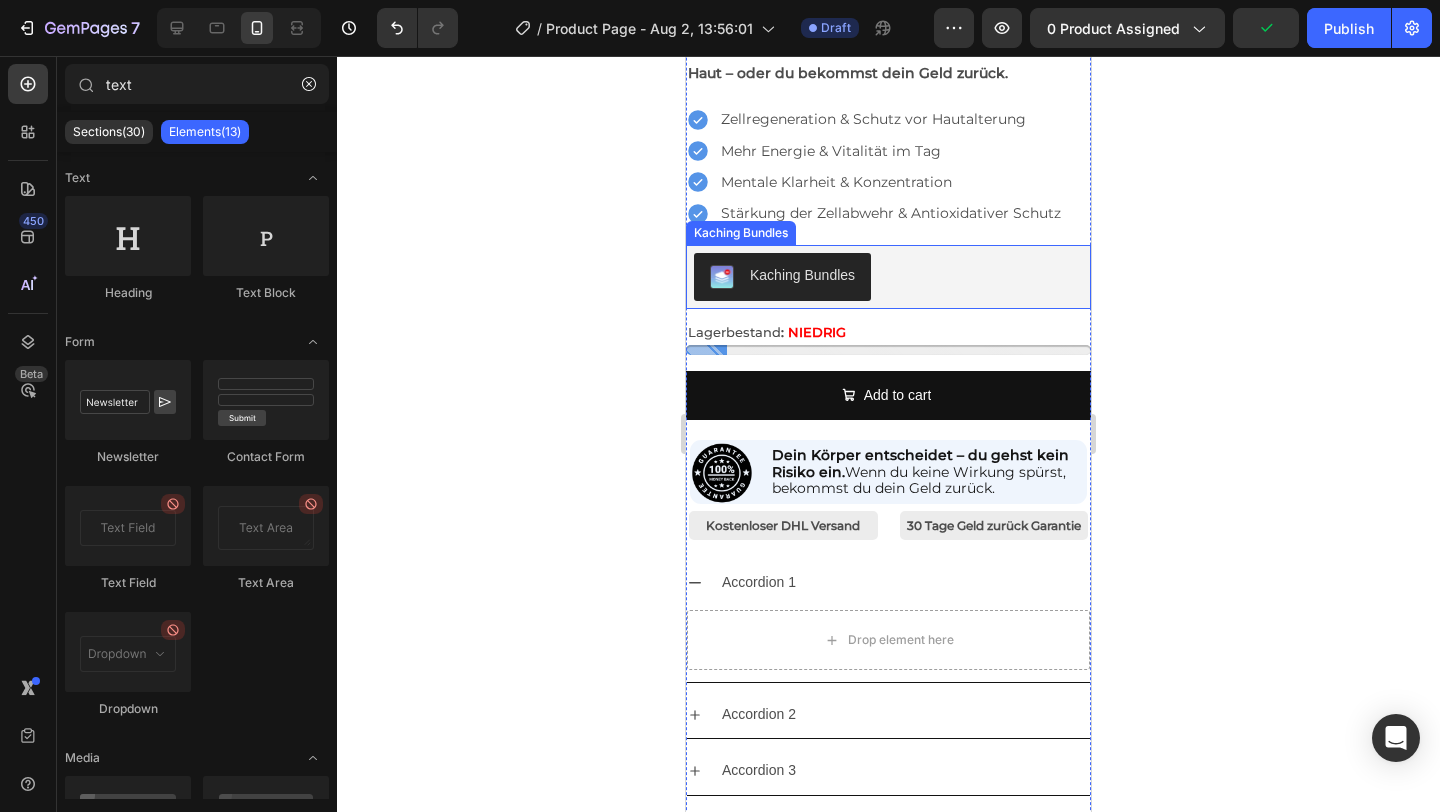 scroll, scrollTop: 734, scrollLeft: 0, axis: vertical 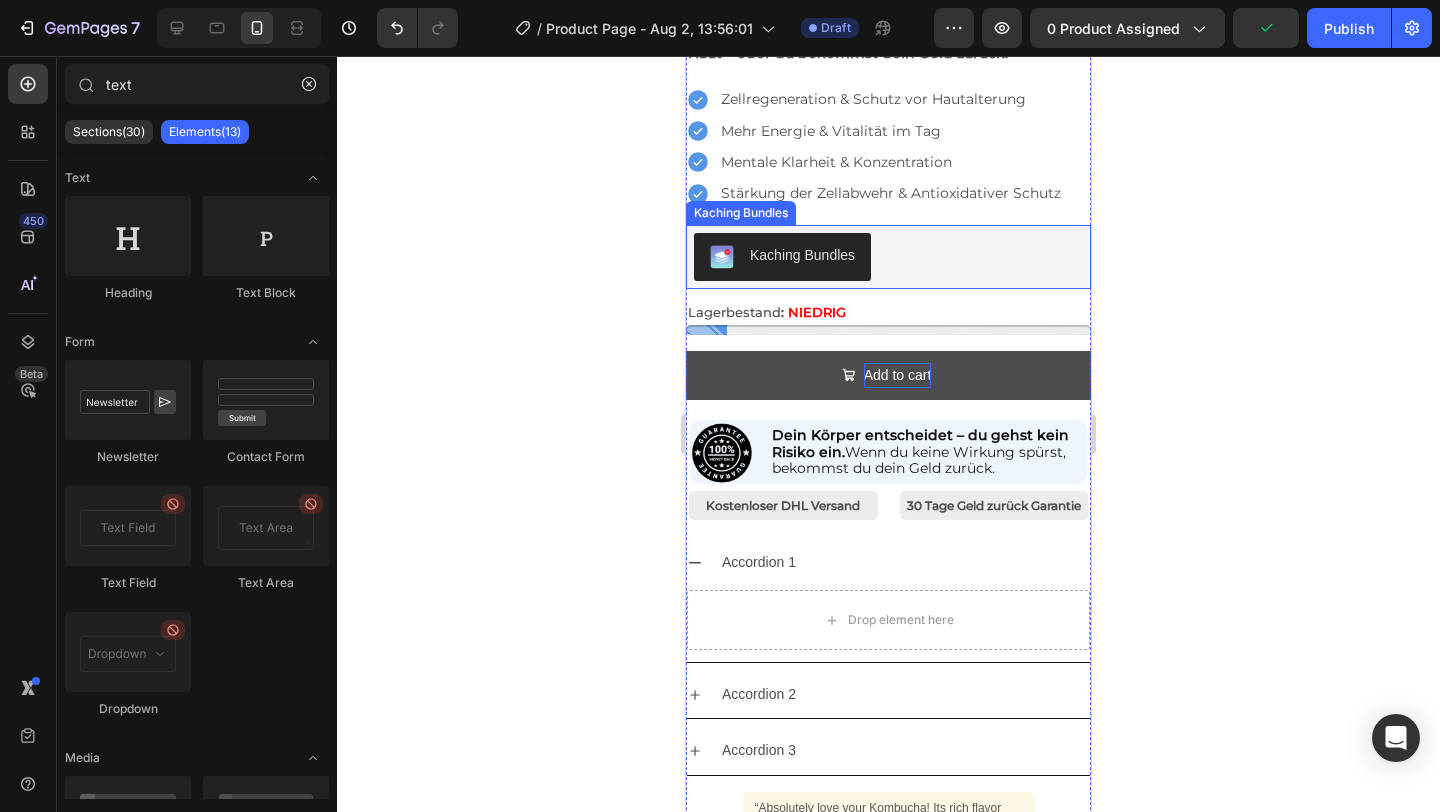 click on "Add to cart" at bounding box center [898, 375] 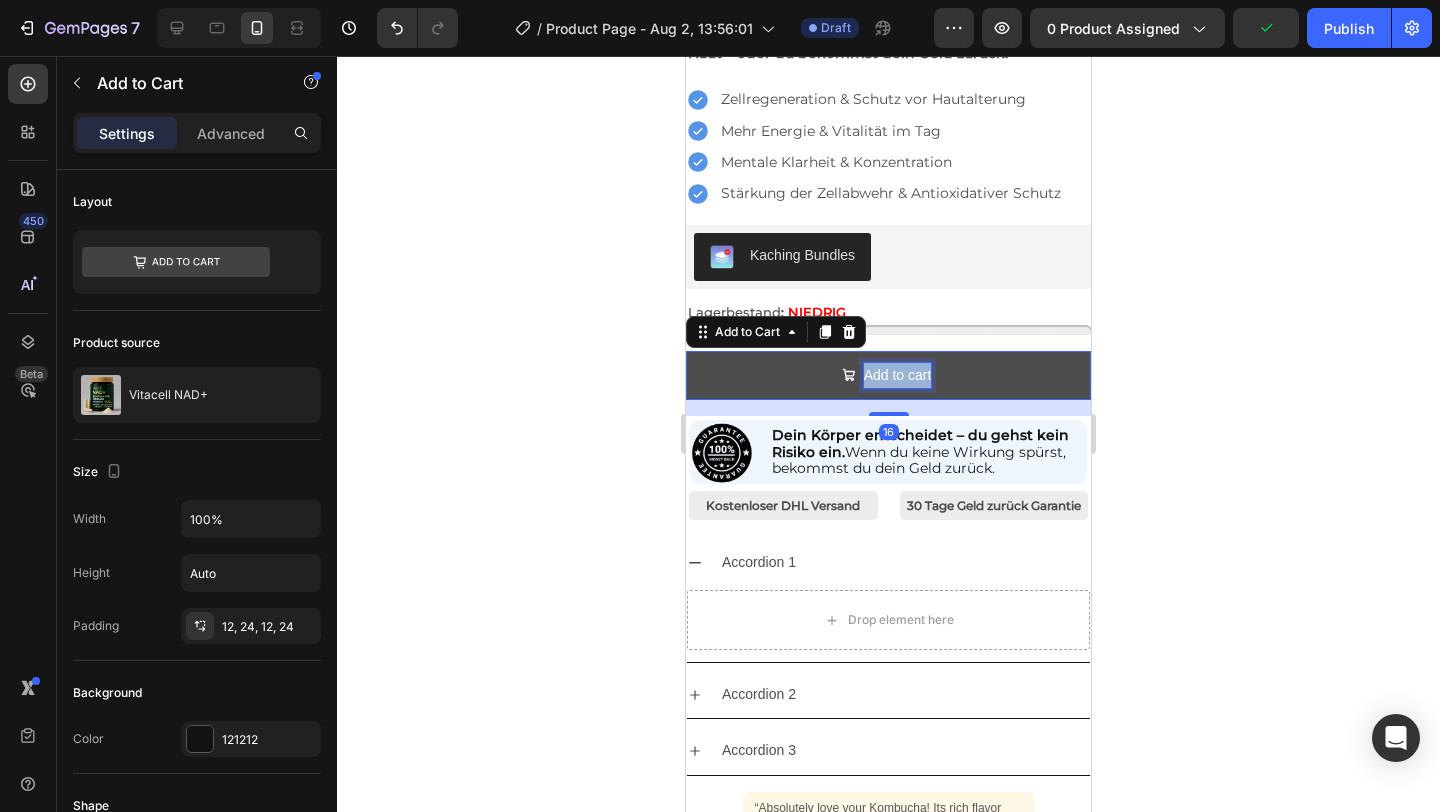 click on "Add to cart" at bounding box center [898, 375] 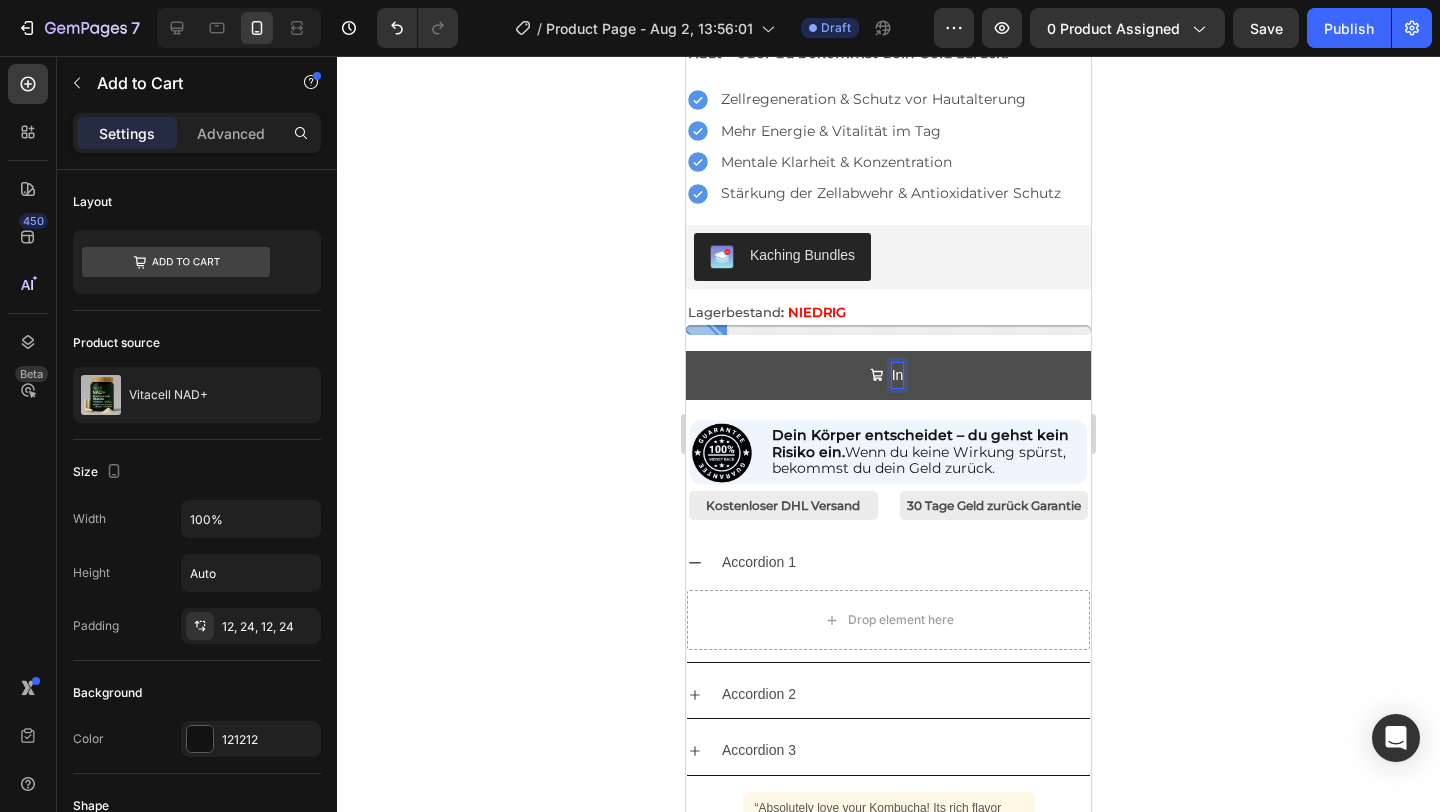 click on "In" at bounding box center [888, 375] 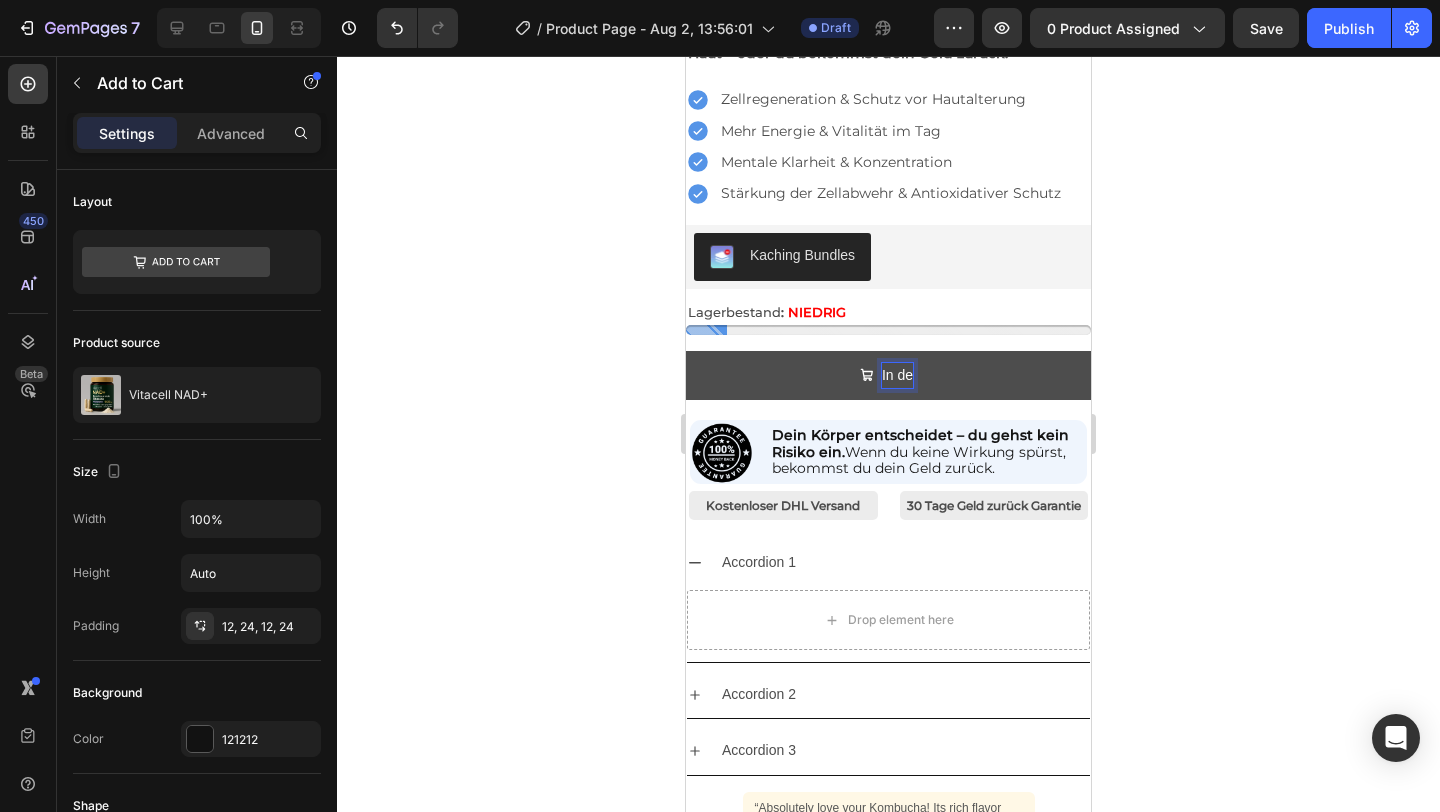 click on "In de" at bounding box center (888, 375) 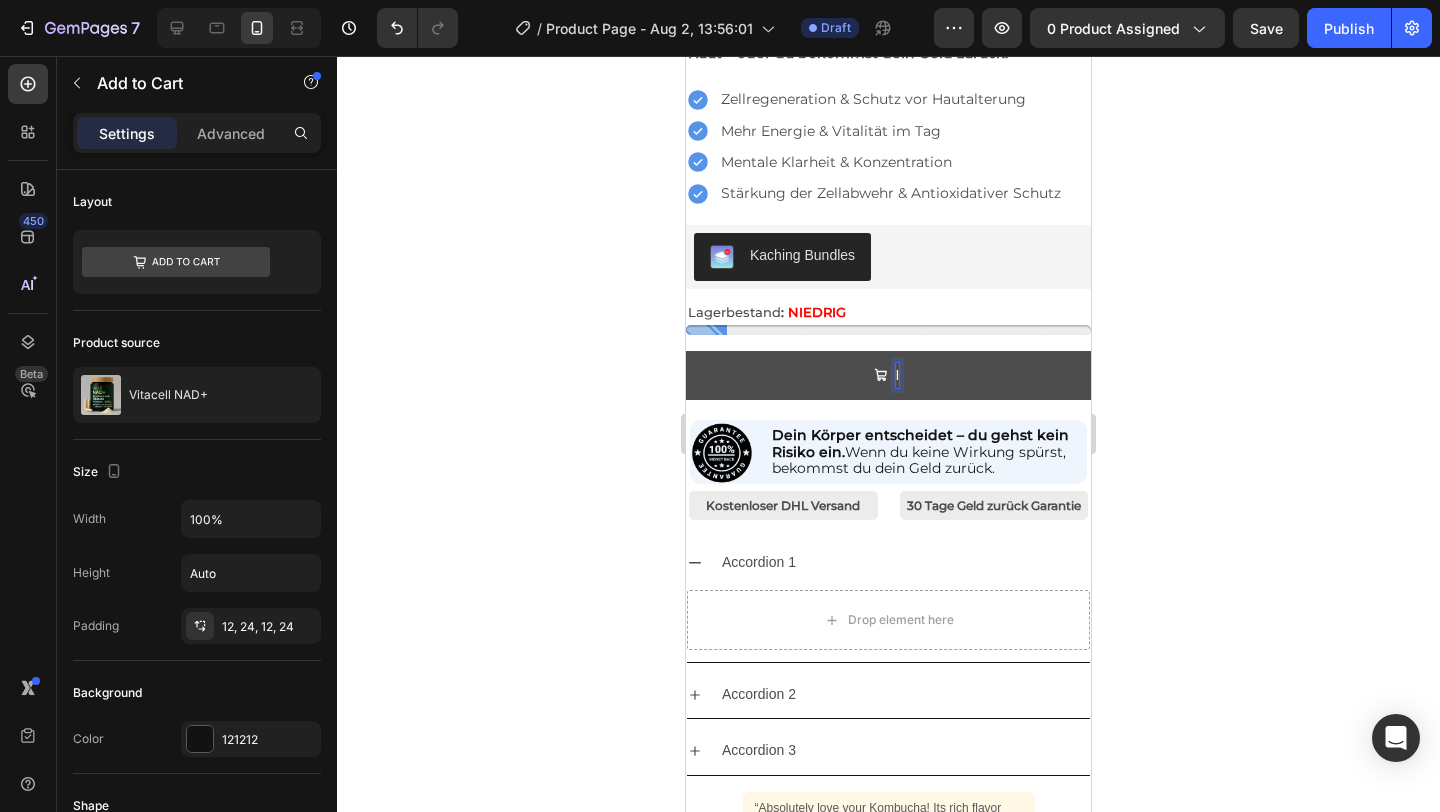 click on "I" at bounding box center [888, 375] 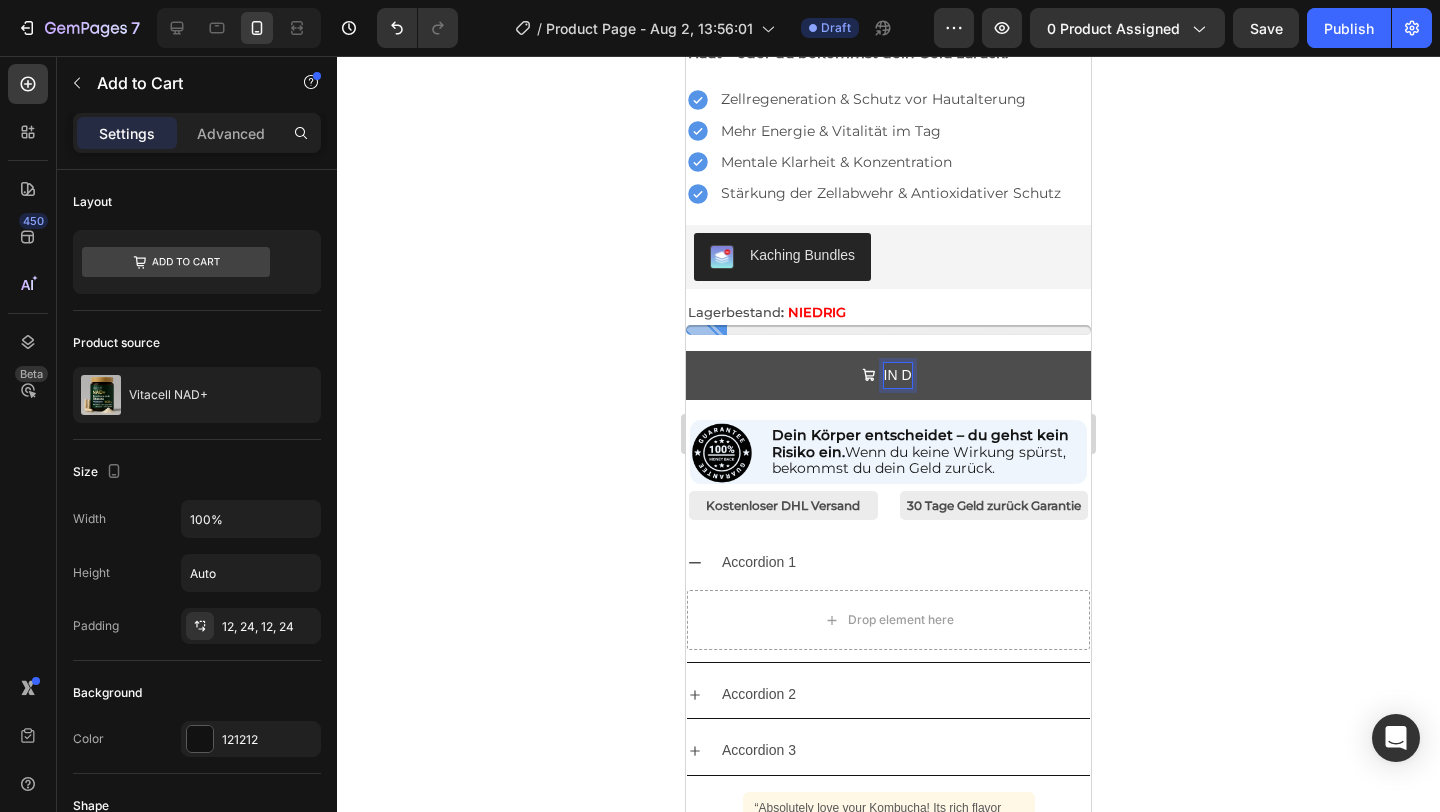 click on "IN D" at bounding box center [888, 375] 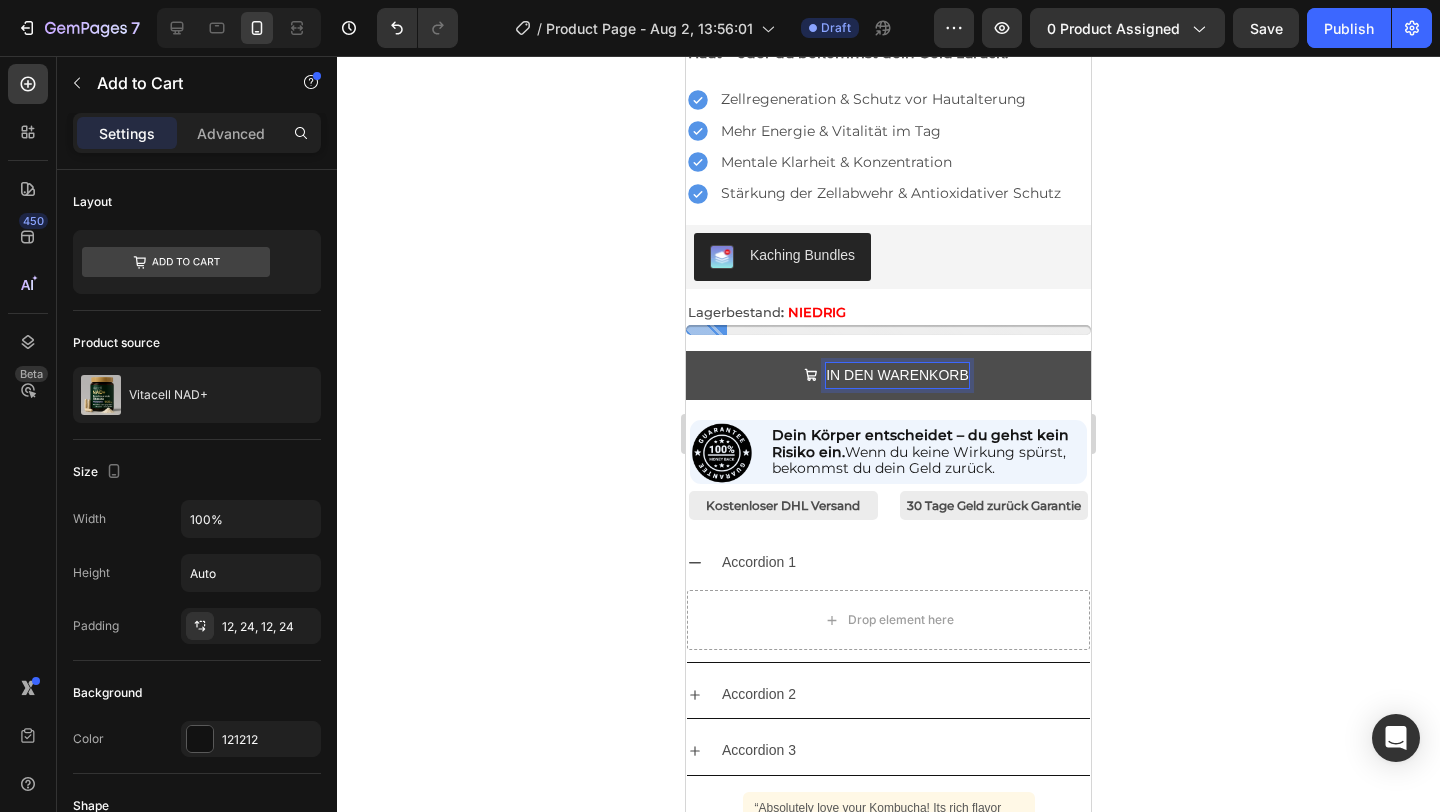 click on "IN DEN WARENKORB" at bounding box center (888, 375) 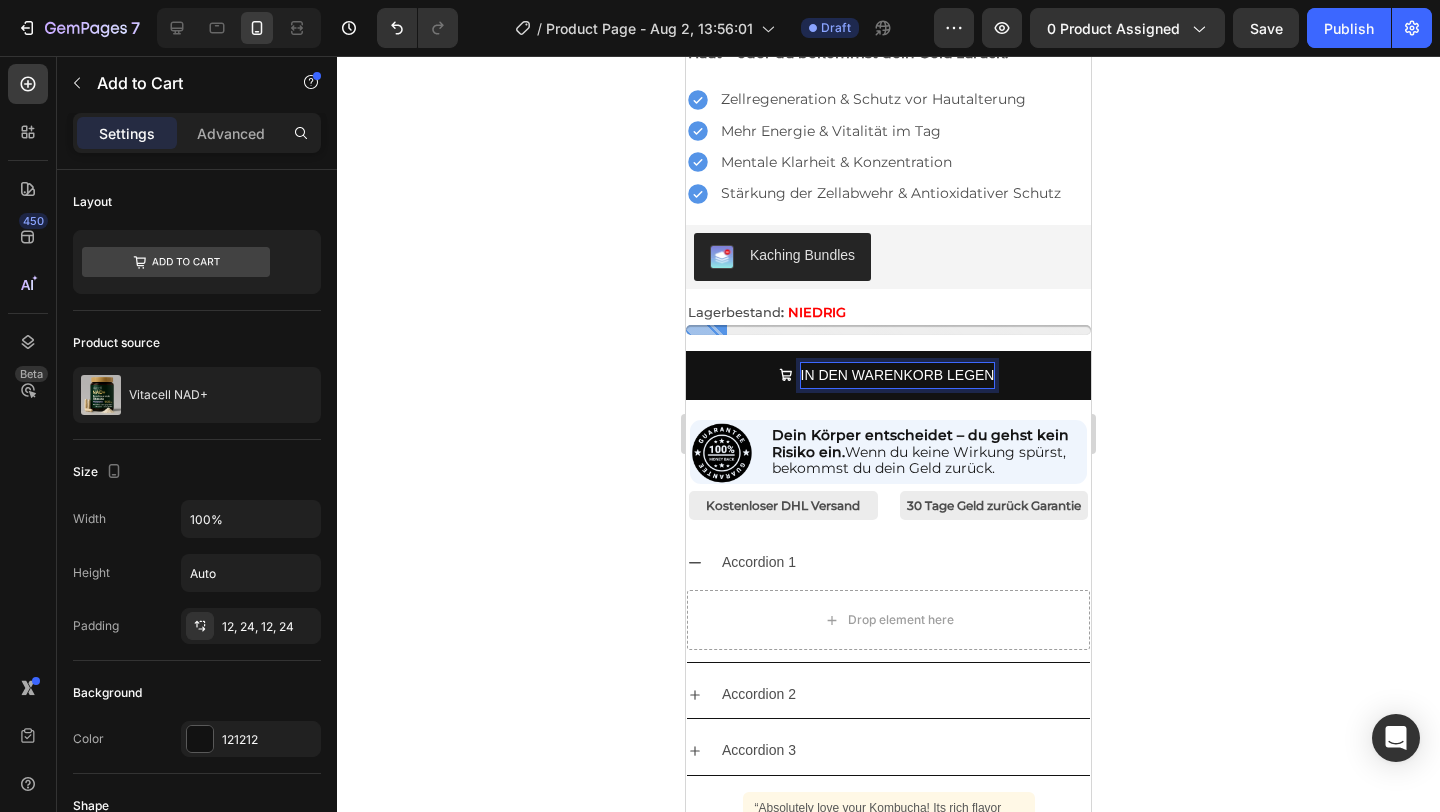 click 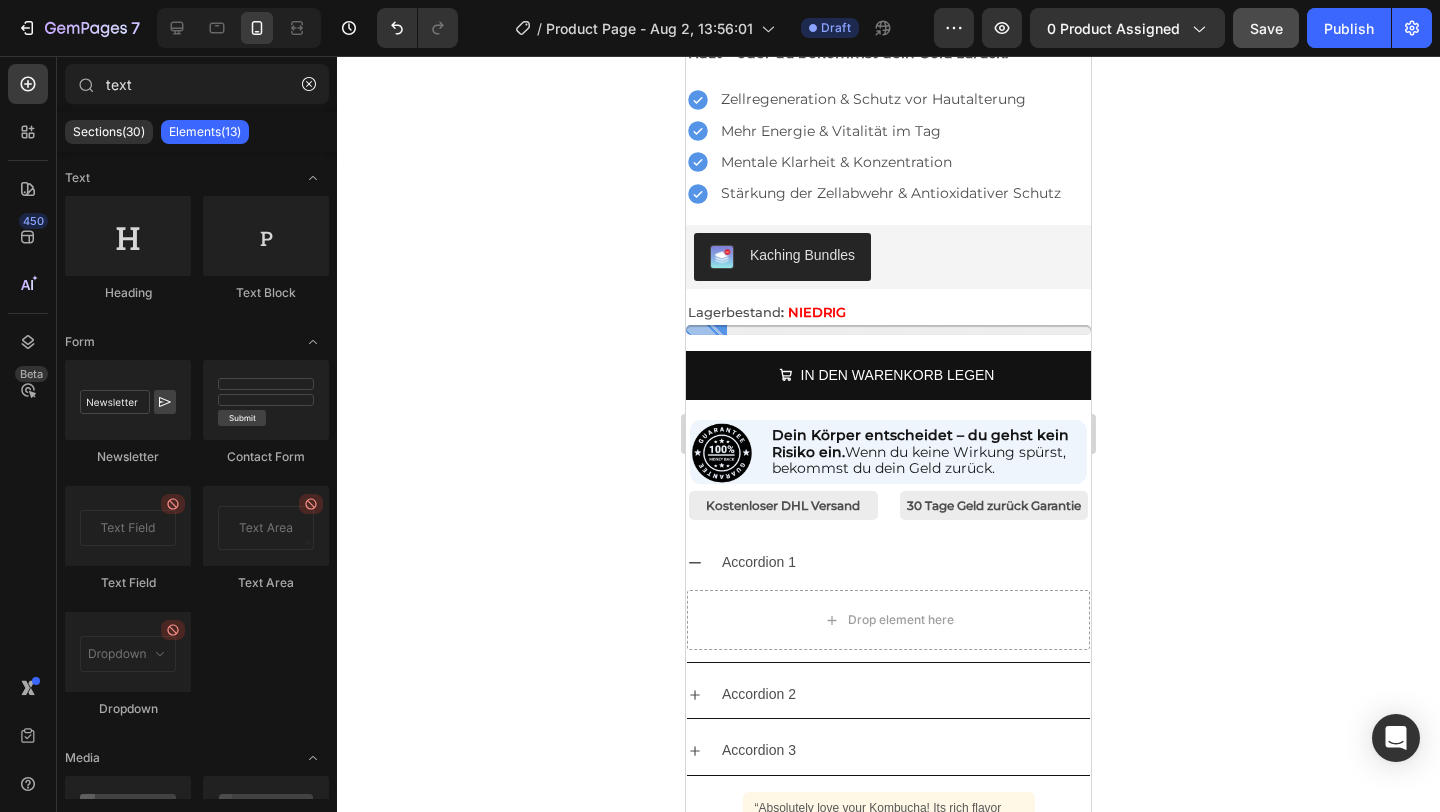 click on "Save" 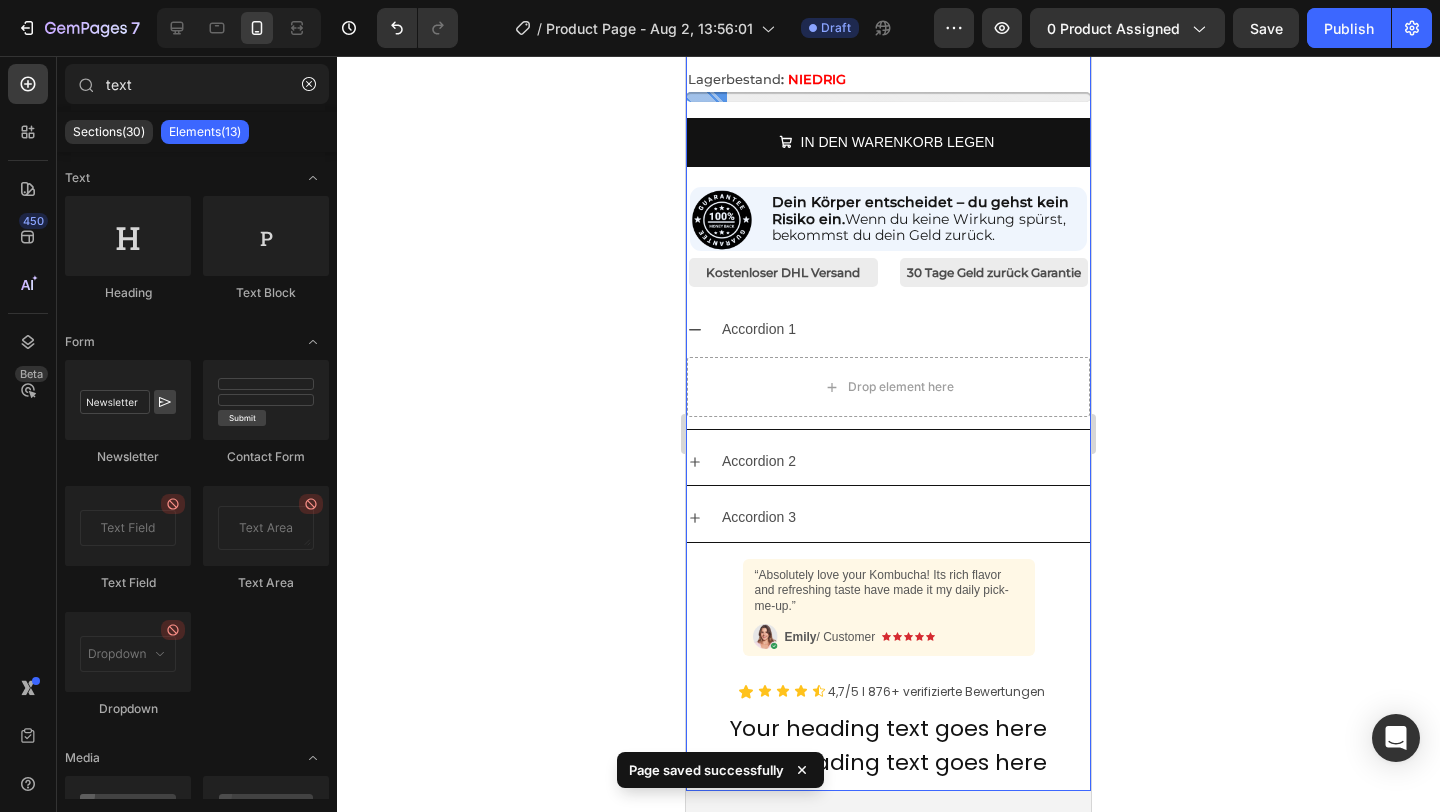 scroll, scrollTop: 896, scrollLeft: 0, axis: vertical 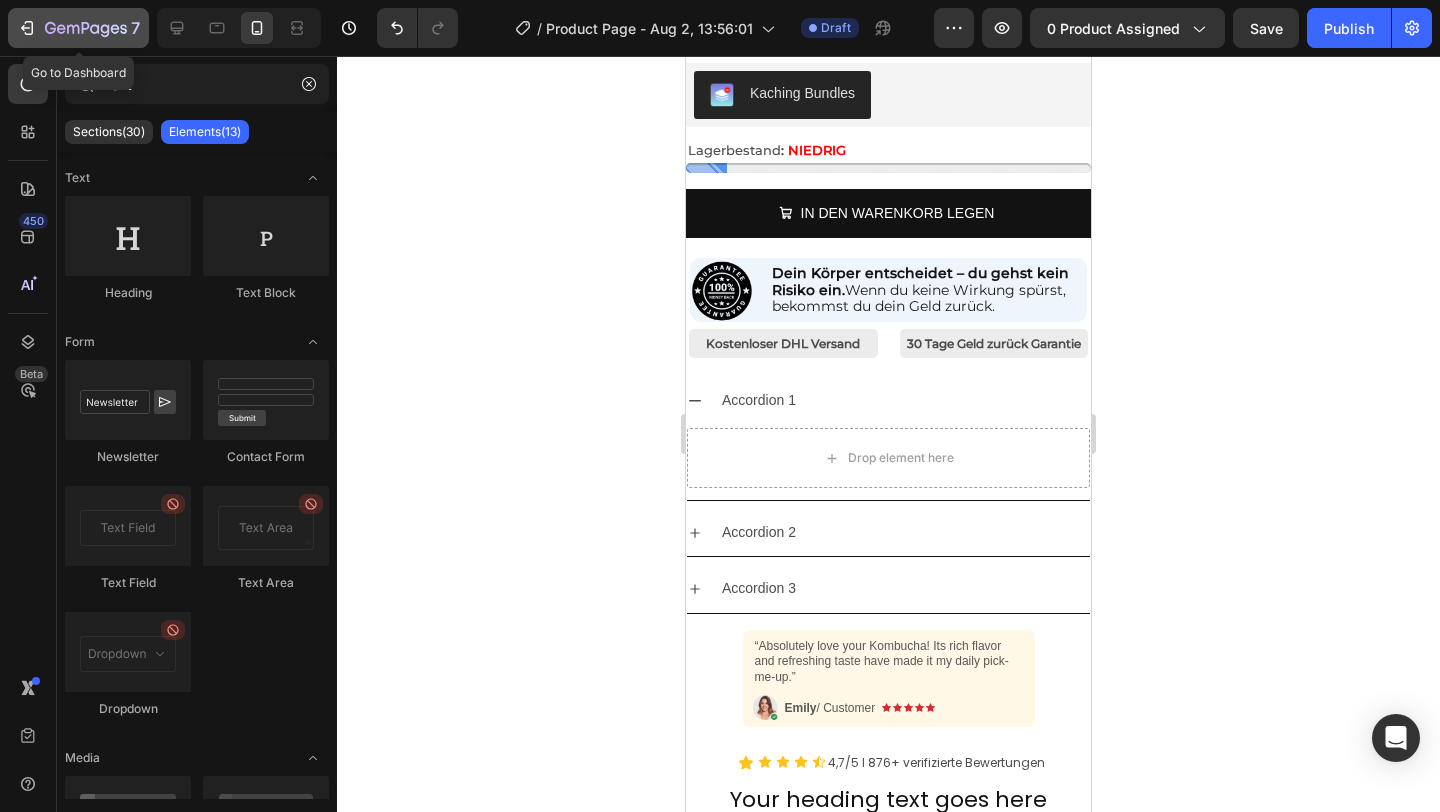 click on "7" at bounding box center [78, 28] 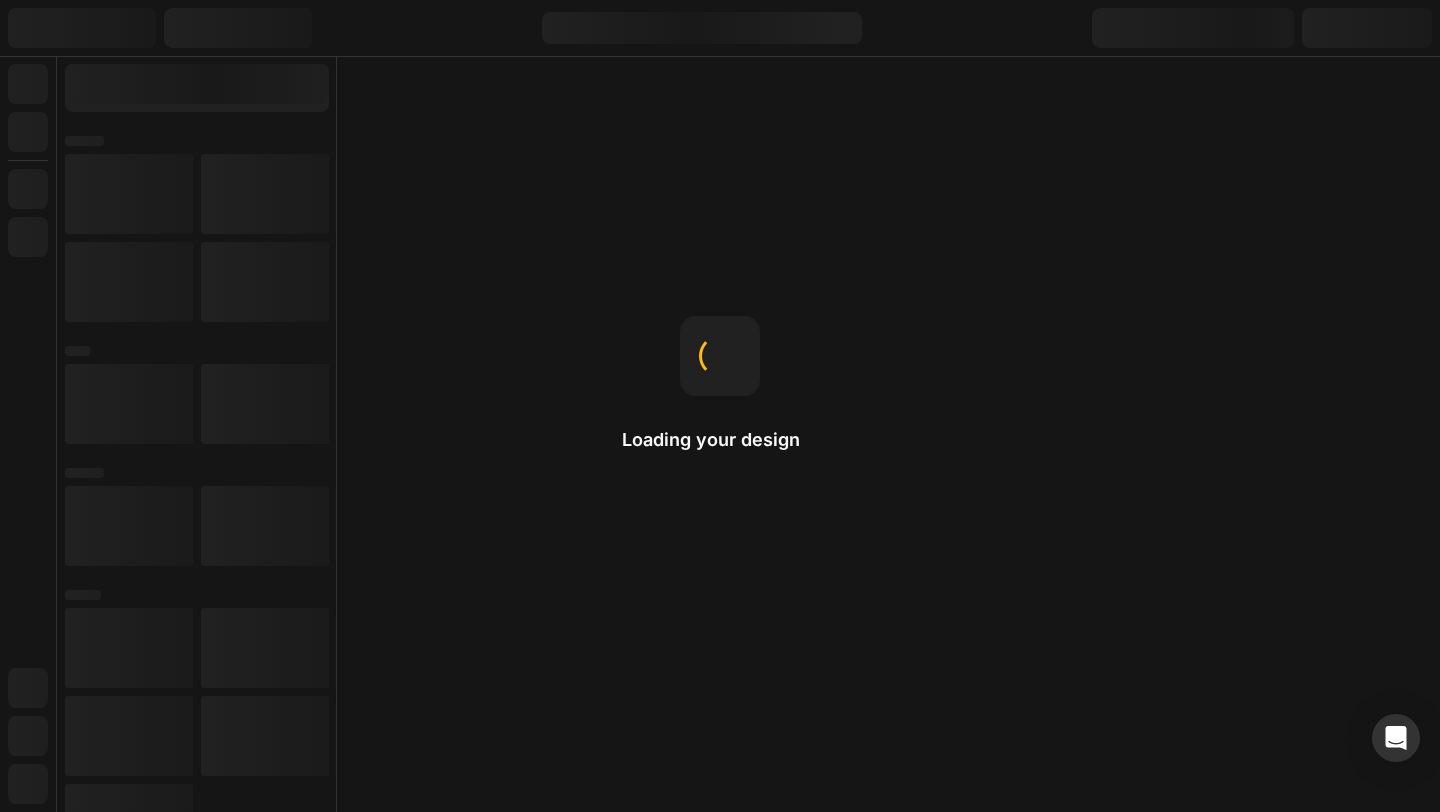 scroll, scrollTop: 0, scrollLeft: 0, axis: both 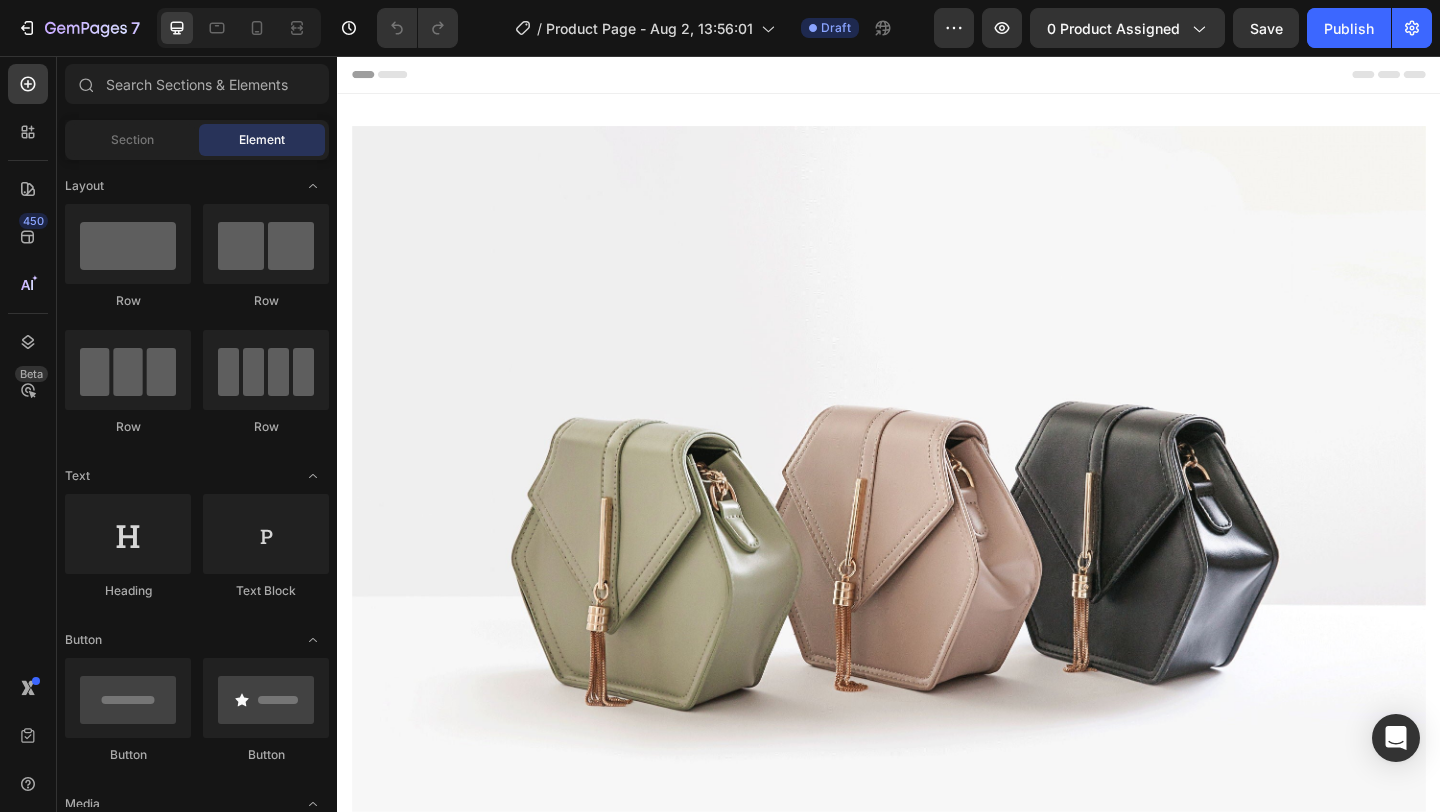 click on "7  Version history  /  Product Page - Aug 2, 13:56:01 Draft Preview 0 product assigned  Save   Publish" 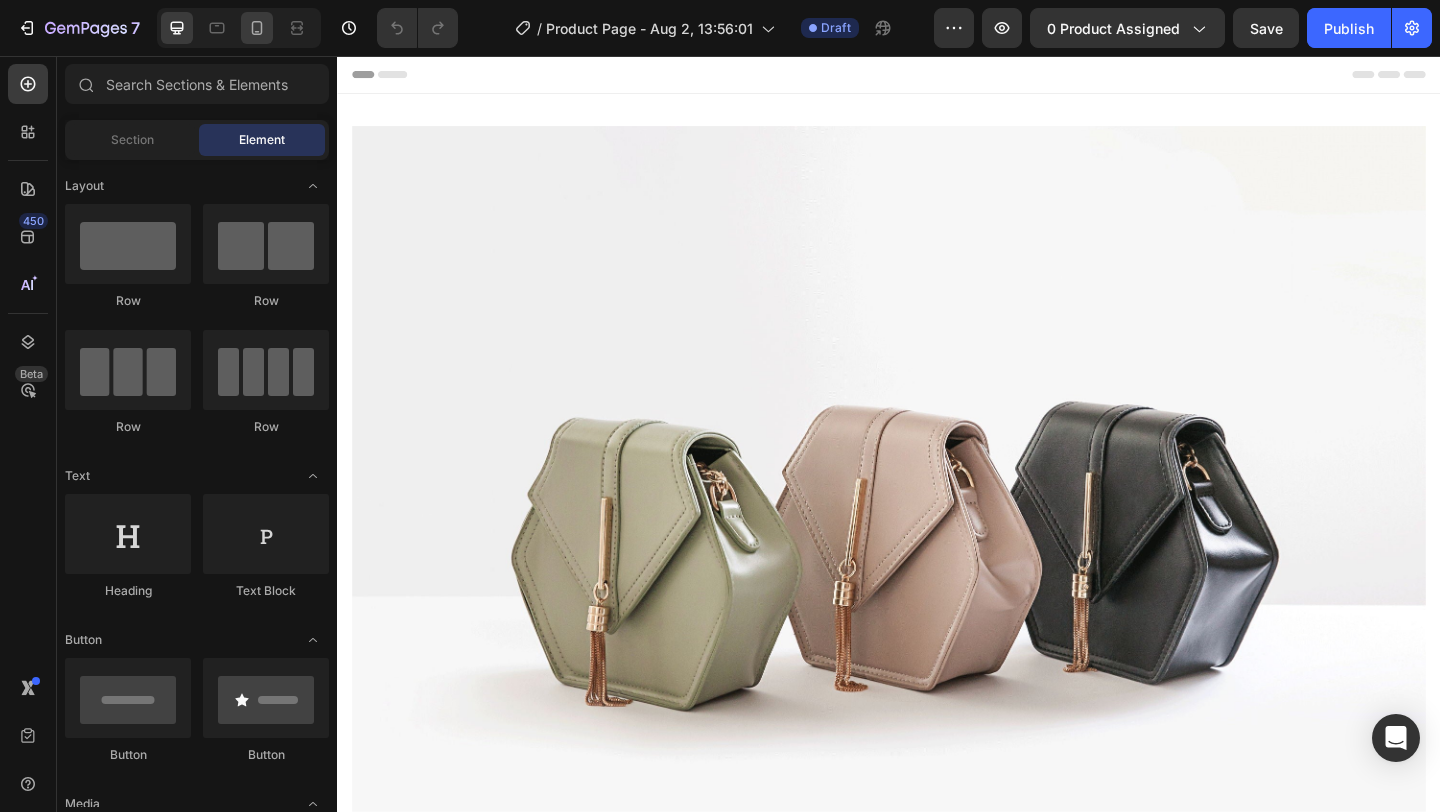click 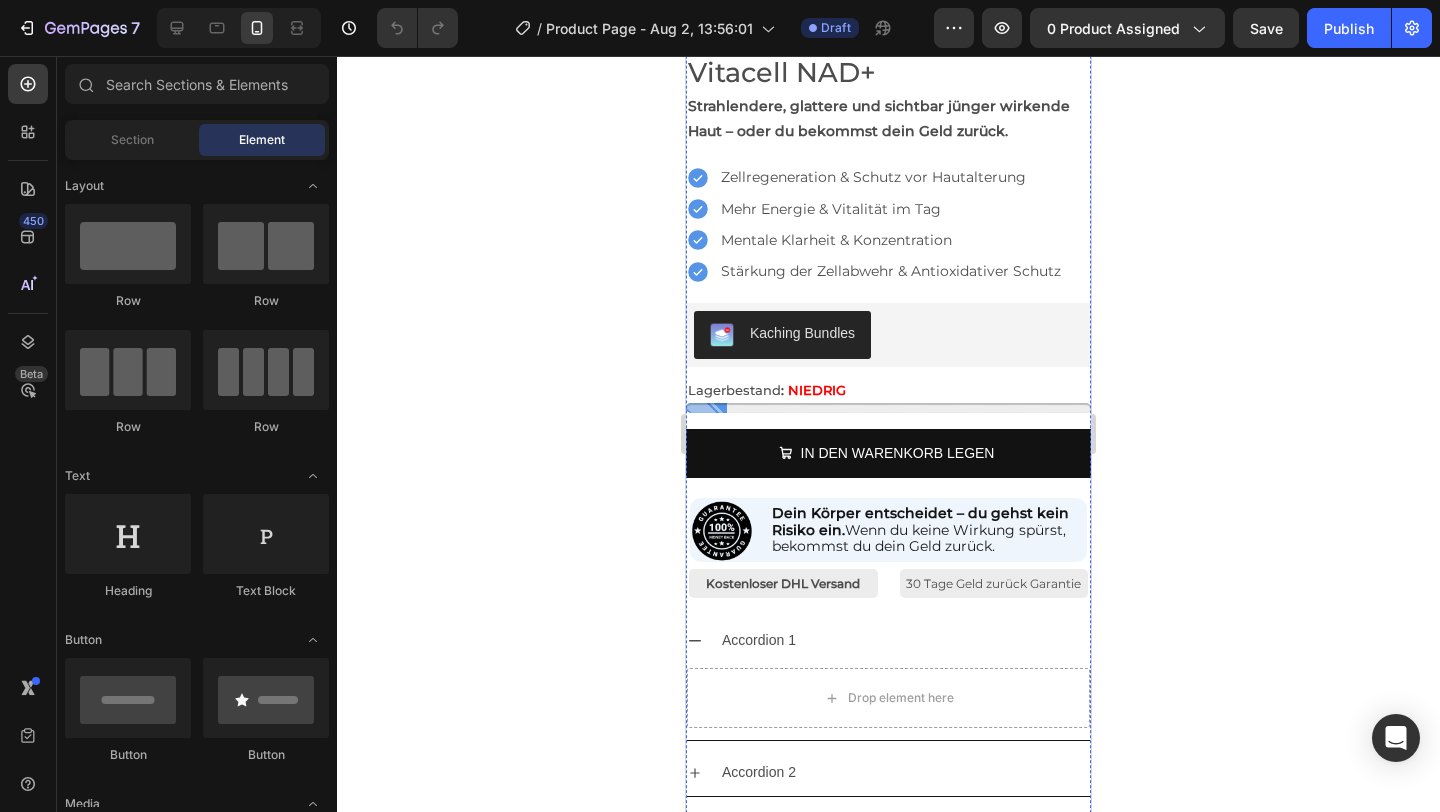 scroll, scrollTop: 507, scrollLeft: 0, axis: vertical 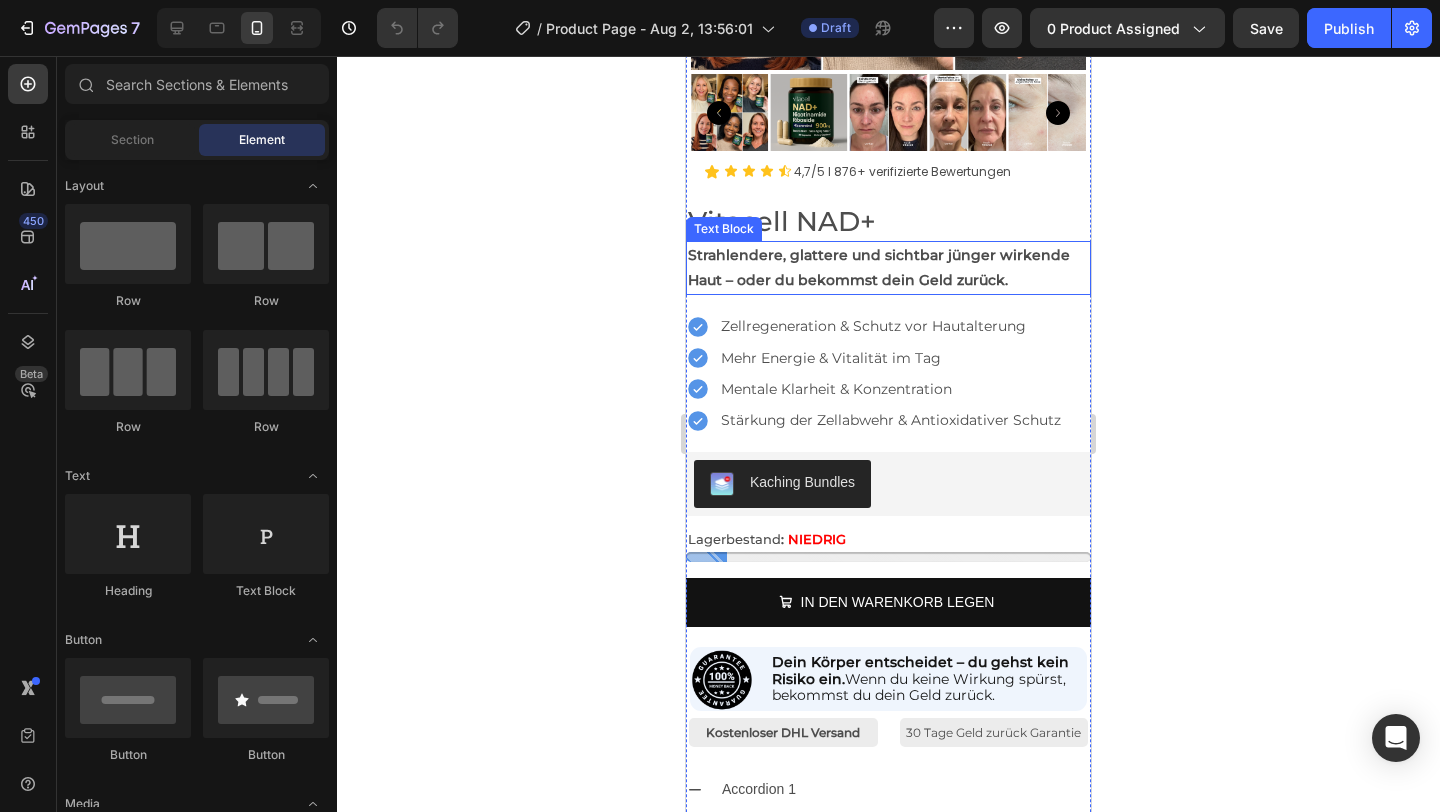 click on "Strahlendere, glattere und sichtbar jünger wirkende Haut – oder du bekommst dein Geld zurück." at bounding box center (879, 267) 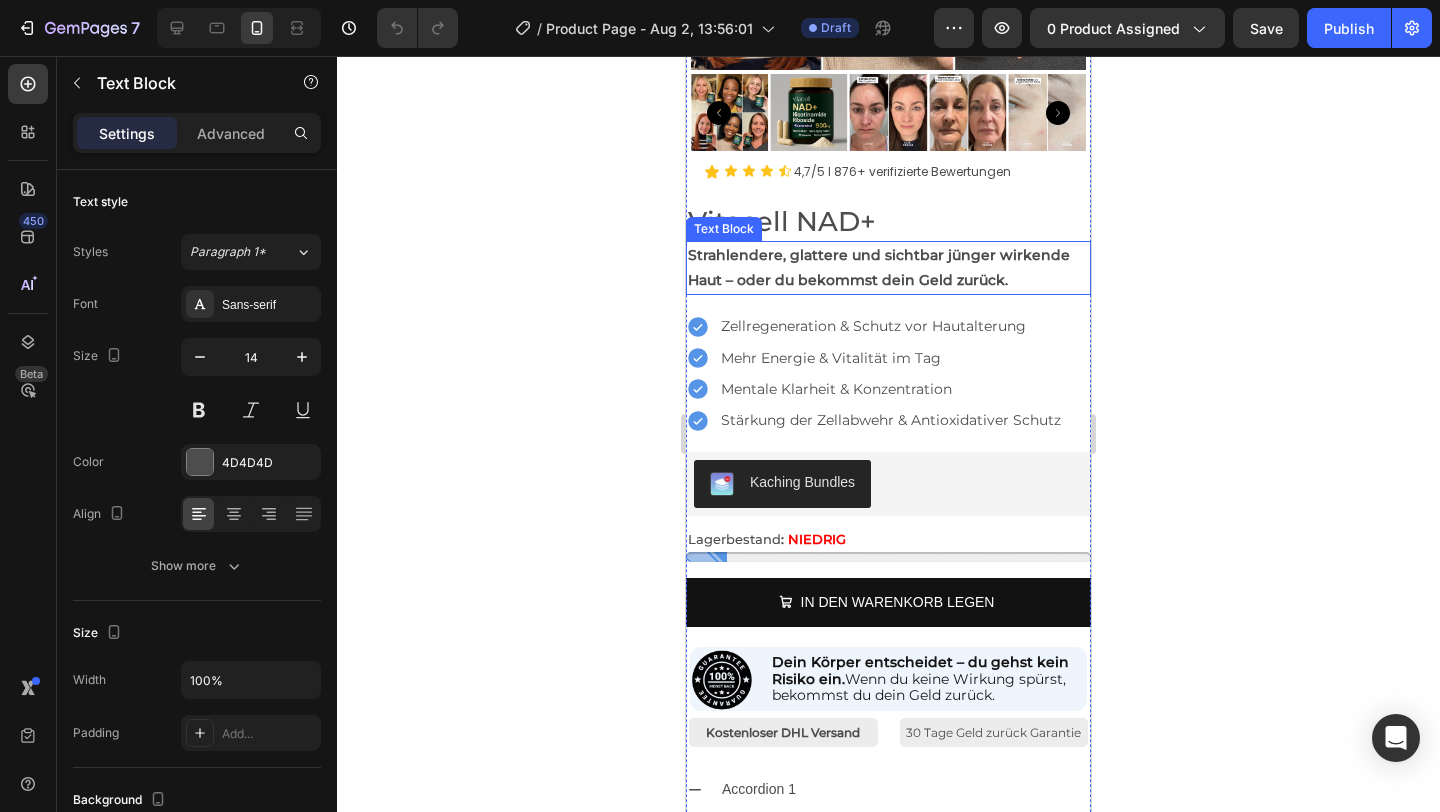 click on "Strahlendere, glattere und sichtbar jünger wirkende Haut – oder du bekommst dein Geld zurück." at bounding box center (879, 267) 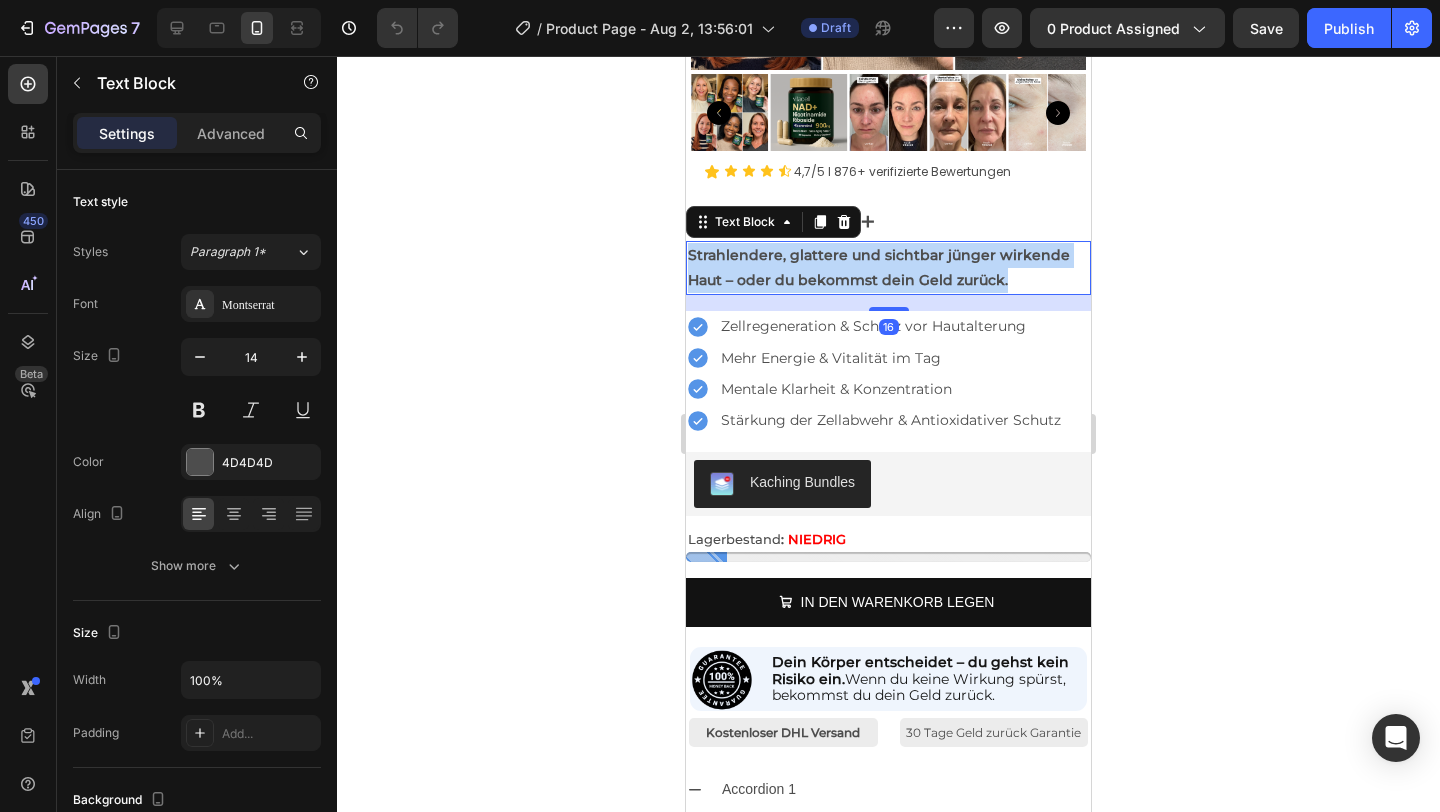 click on "Strahlendere, glattere und sichtbar jünger wirkende Haut – oder du bekommst dein Geld zurück." at bounding box center (879, 267) 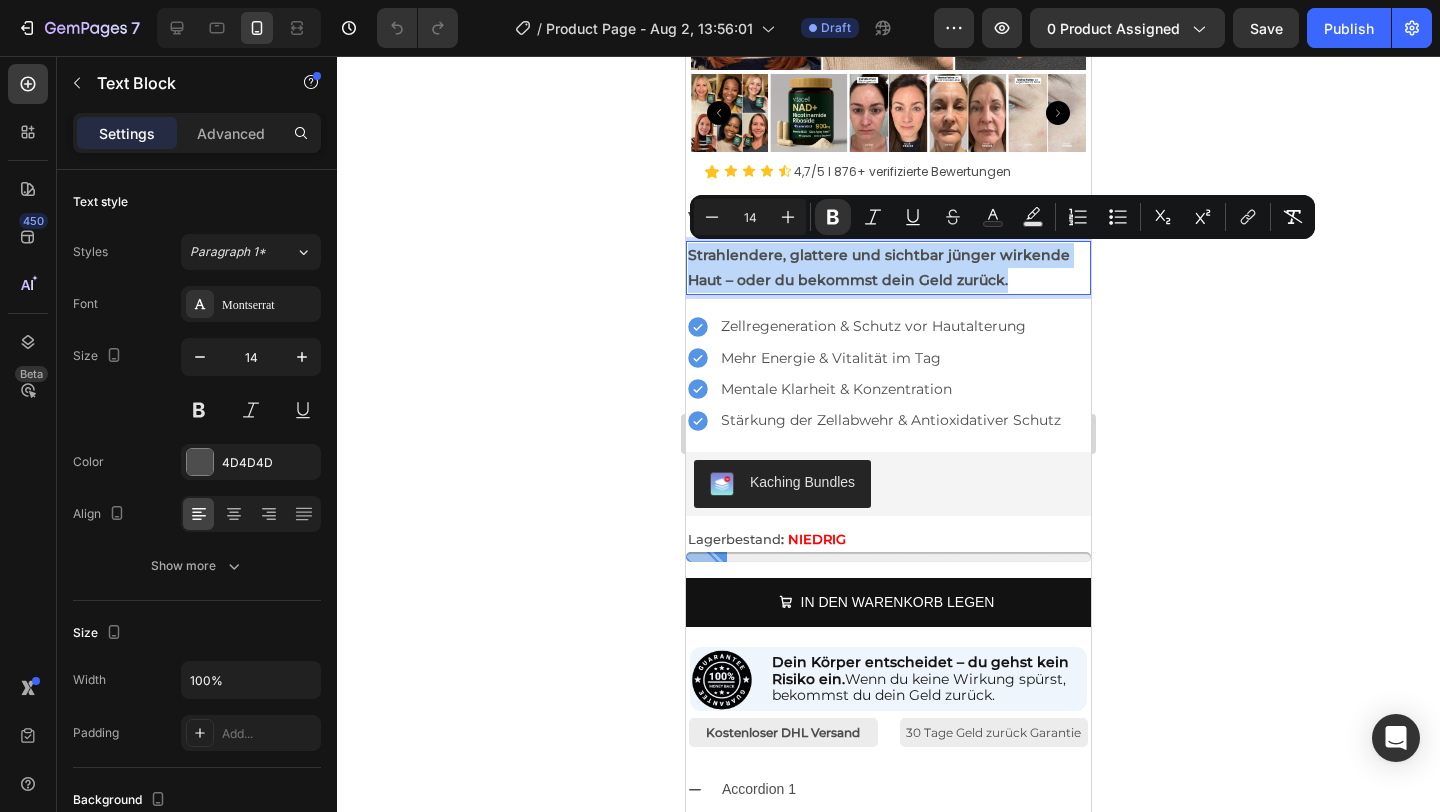 click on "Strahlendere, glattere und sichtbar jünger wirkende Haut – oder du bekommst dein Geld zurück." at bounding box center (879, 267) 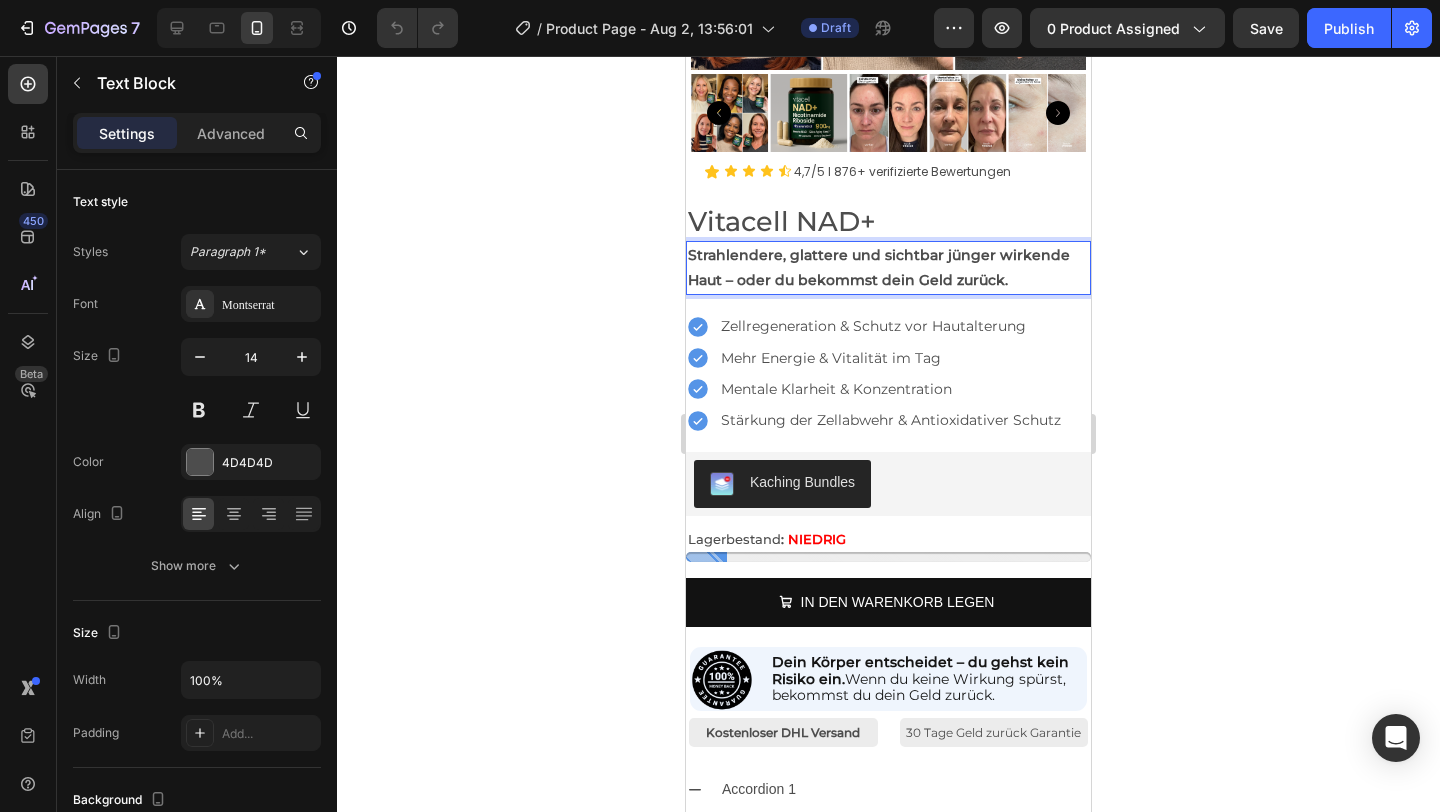 click on "Strahlendere, glattere und sichtbar jünger wirkende Haut – oder du bekommst dein Geld zurück." at bounding box center [888, 268] 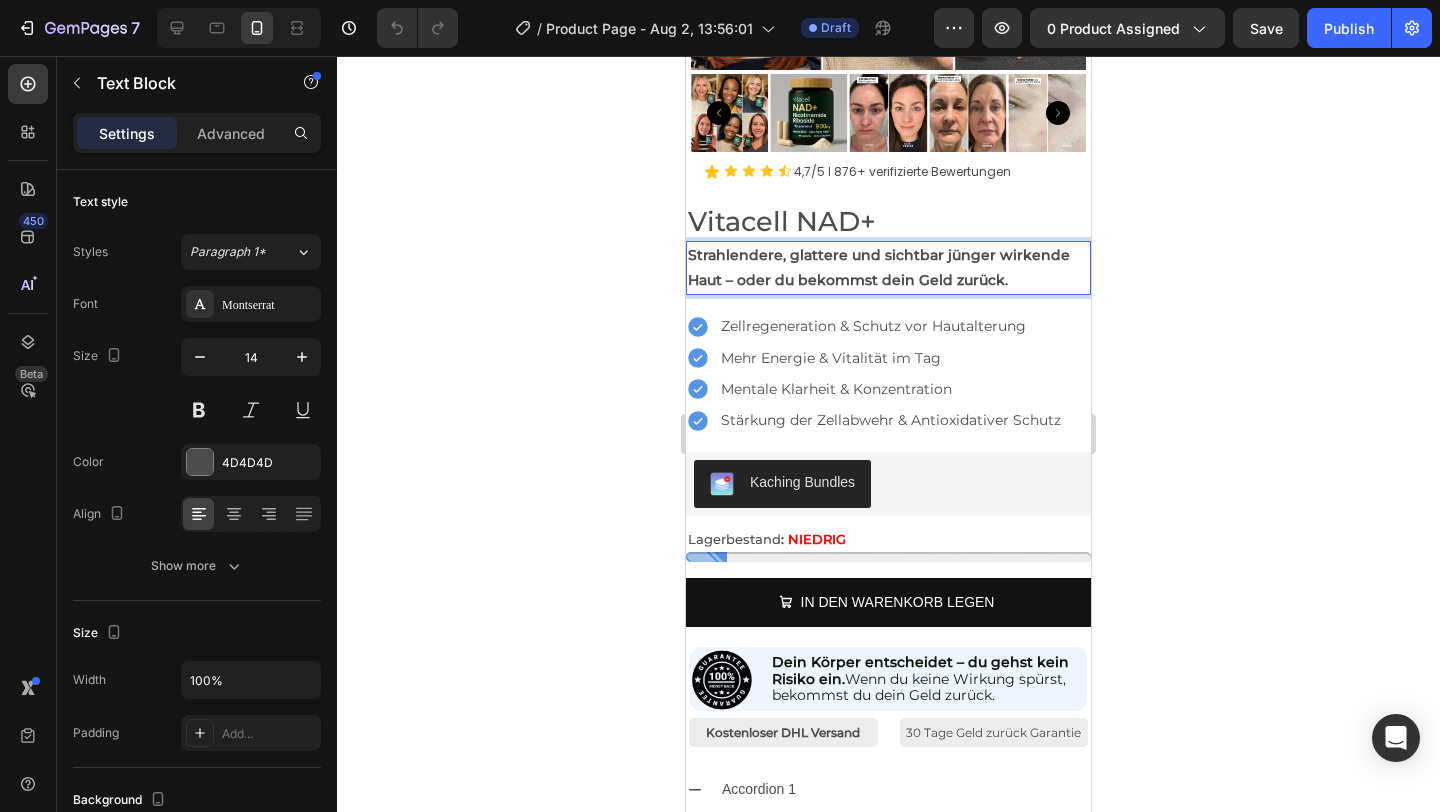 click on "Strahlendere, glattere und sichtbar jünger wirkende Haut – oder du bekommst dein Geld zurück." at bounding box center [879, 267] 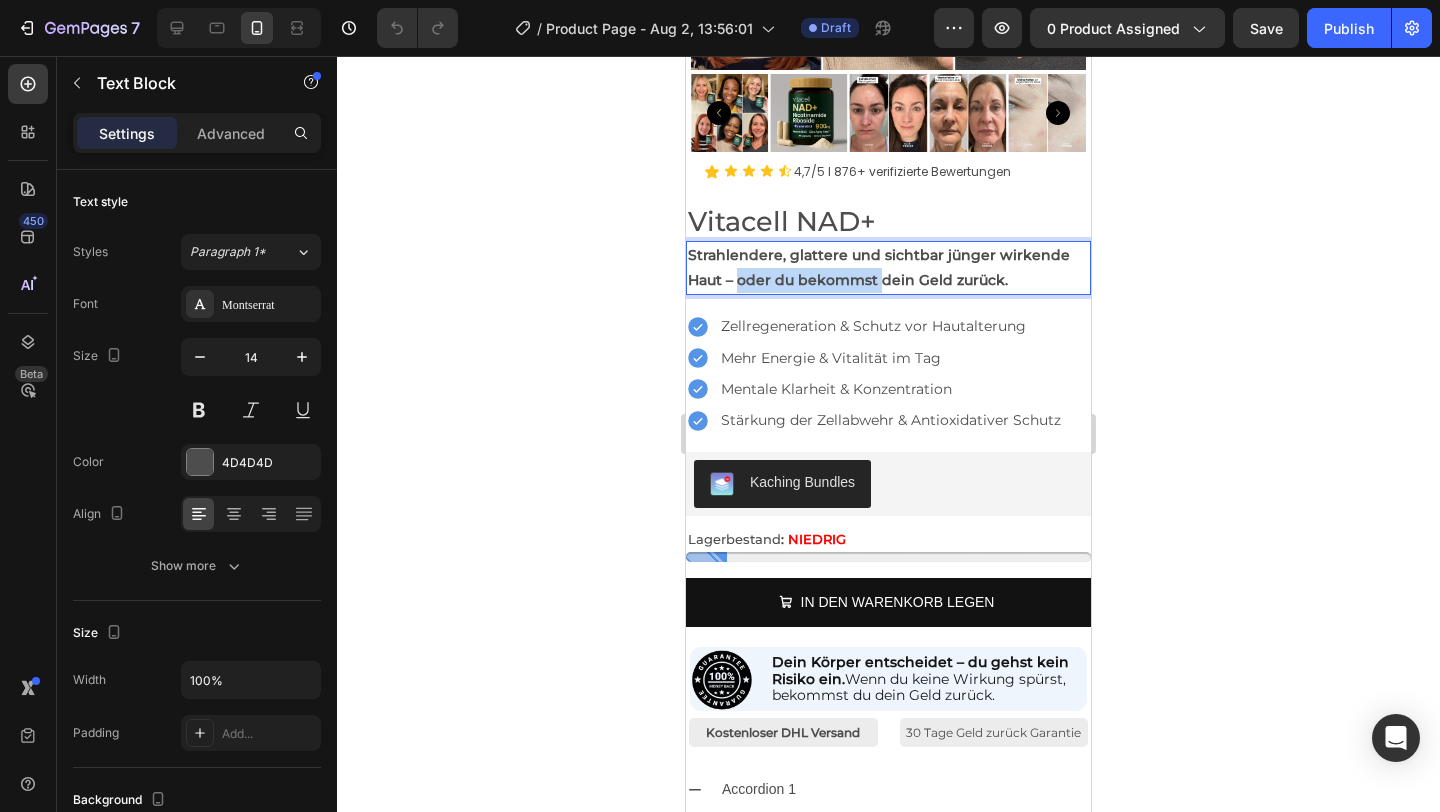 drag, startPoint x: 882, startPoint y: 285, endPoint x: 740, endPoint y: 285, distance: 142 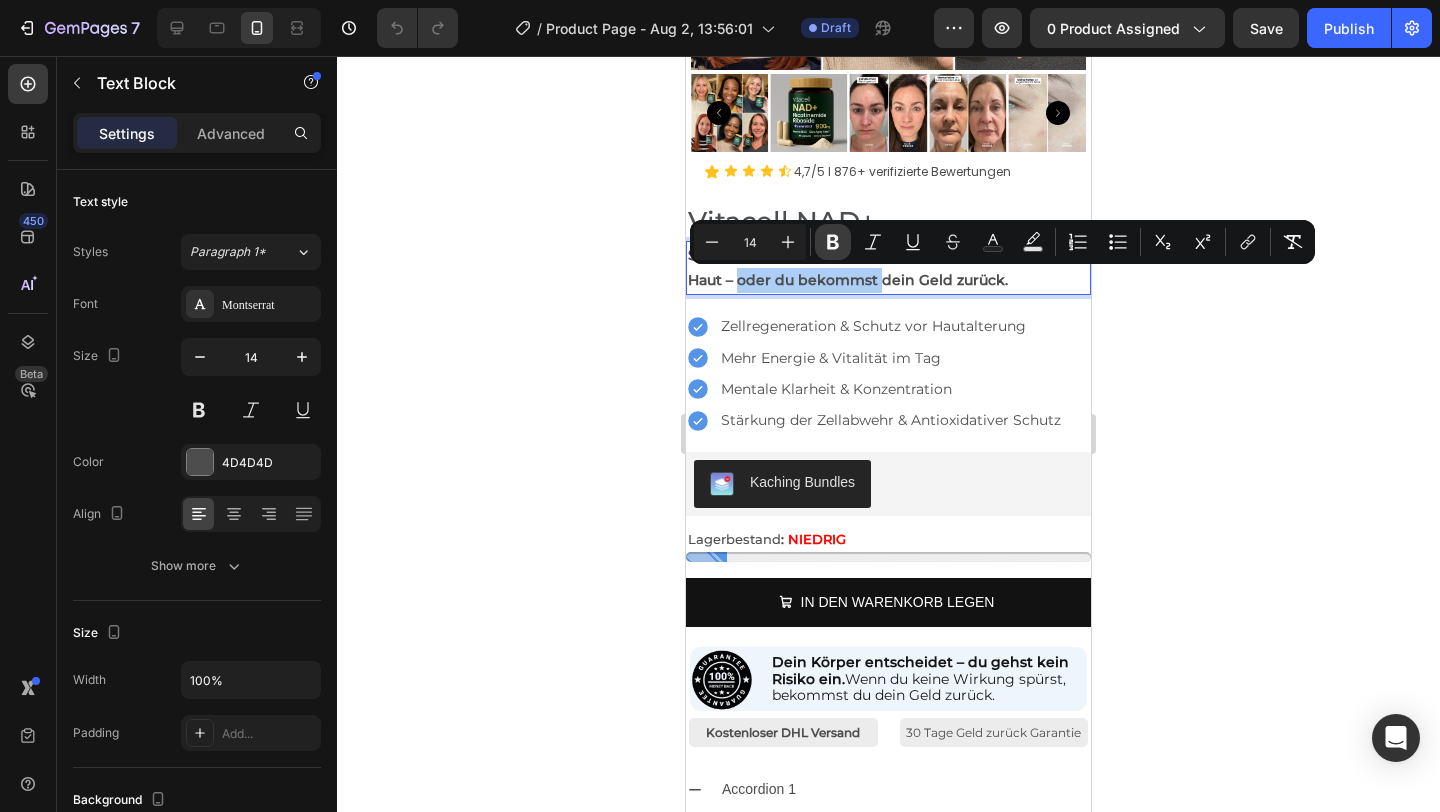 click 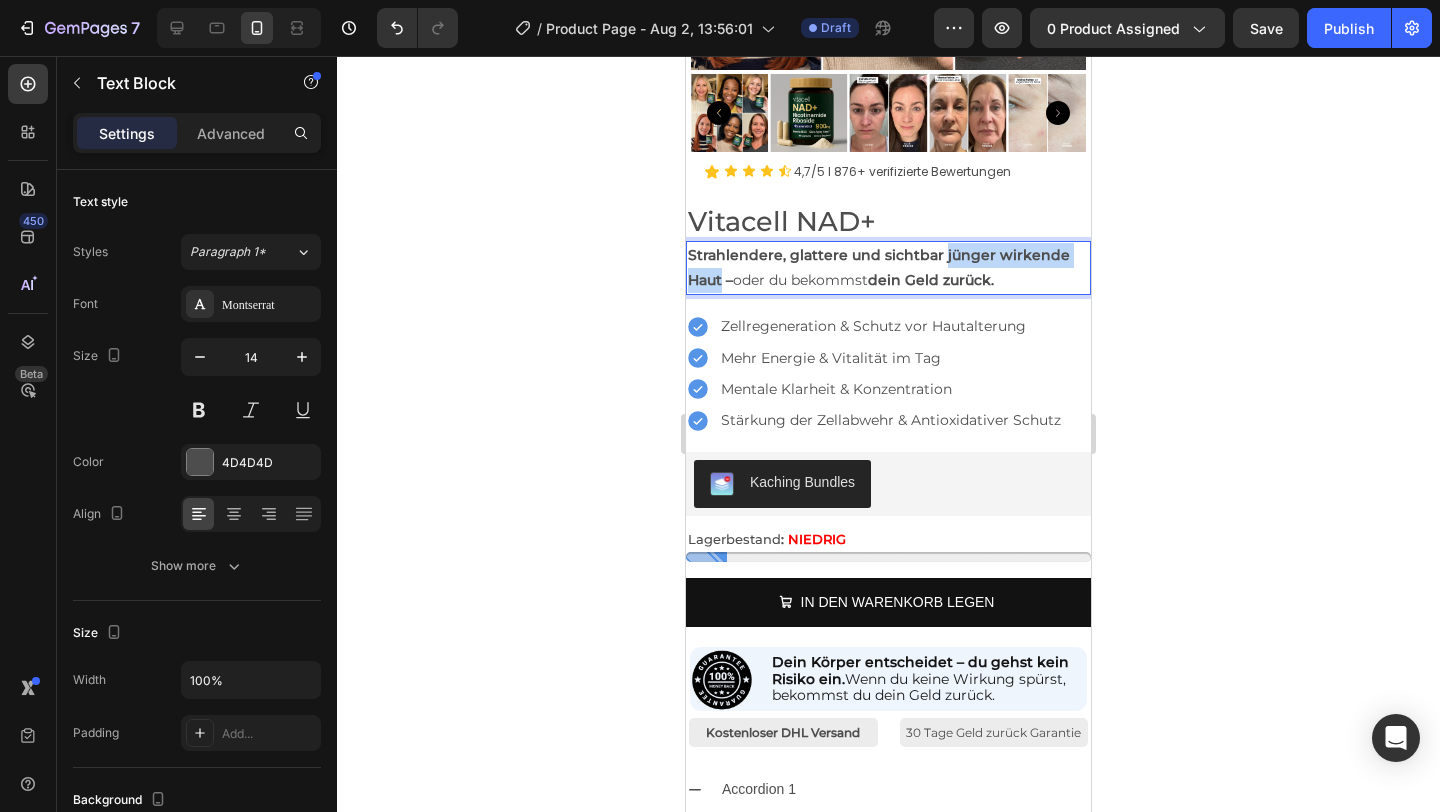 drag, startPoint x: 939, startPoint y: 256, endPoint x: 723, endPoint y: 283, distance: 217.68095 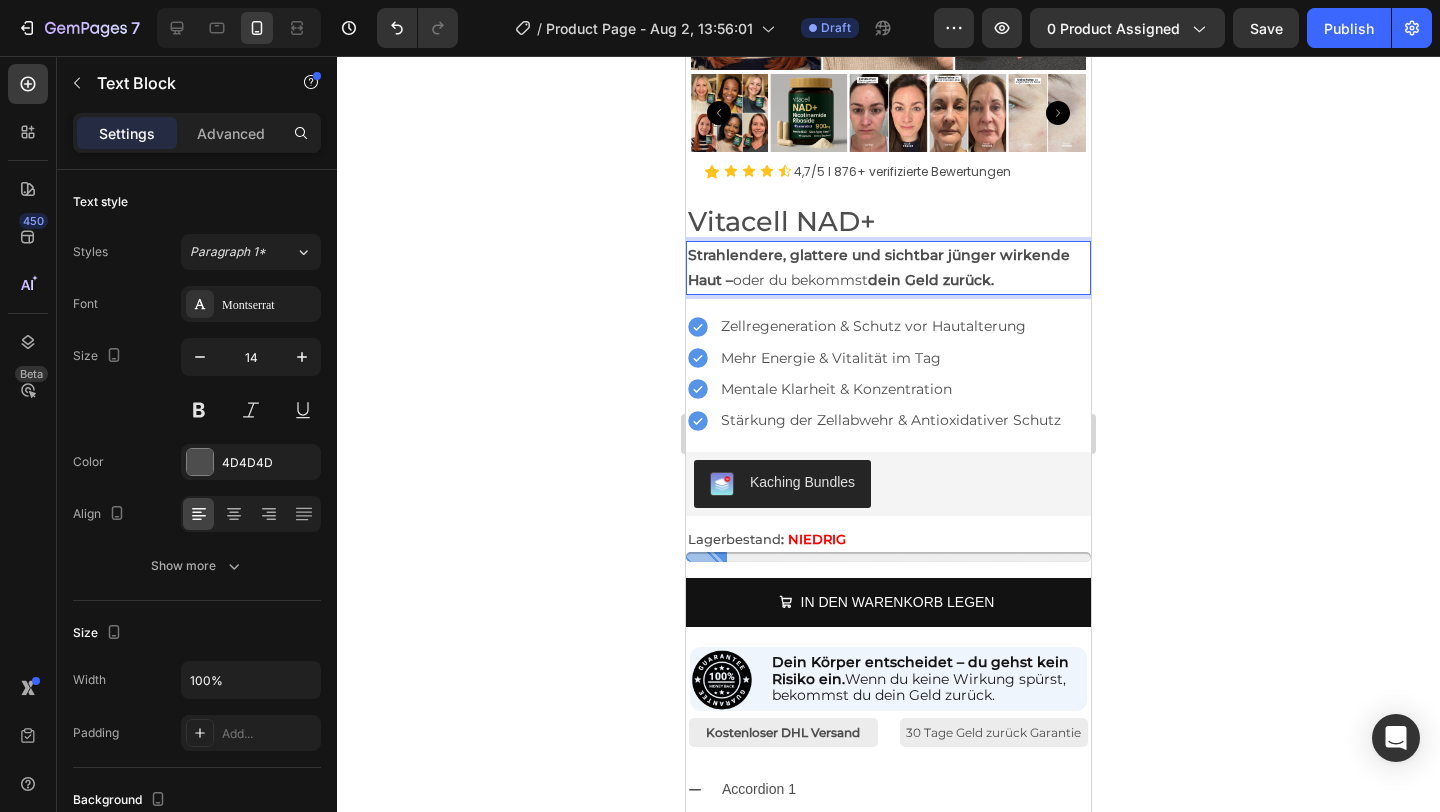 click on "Strahlendere, glattere und sichtbar jünger wirkende Haut –  oder du bekommst  dein Geld zurück." at bounding box center (888, 268) 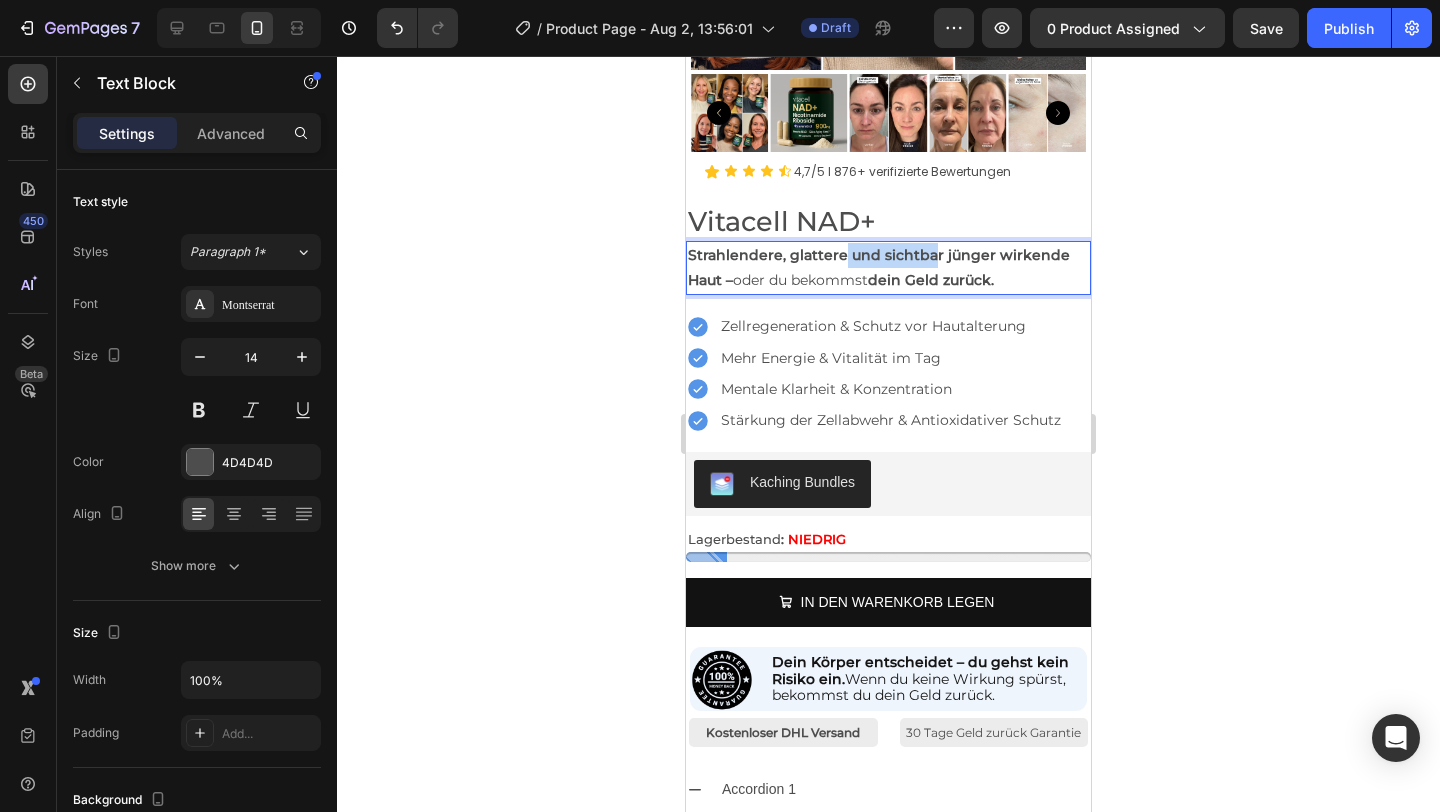 drag, startPoint x: 841, startPoint y: 257, endPoint x: 933, endPoint y: 258, distance: 92.00543 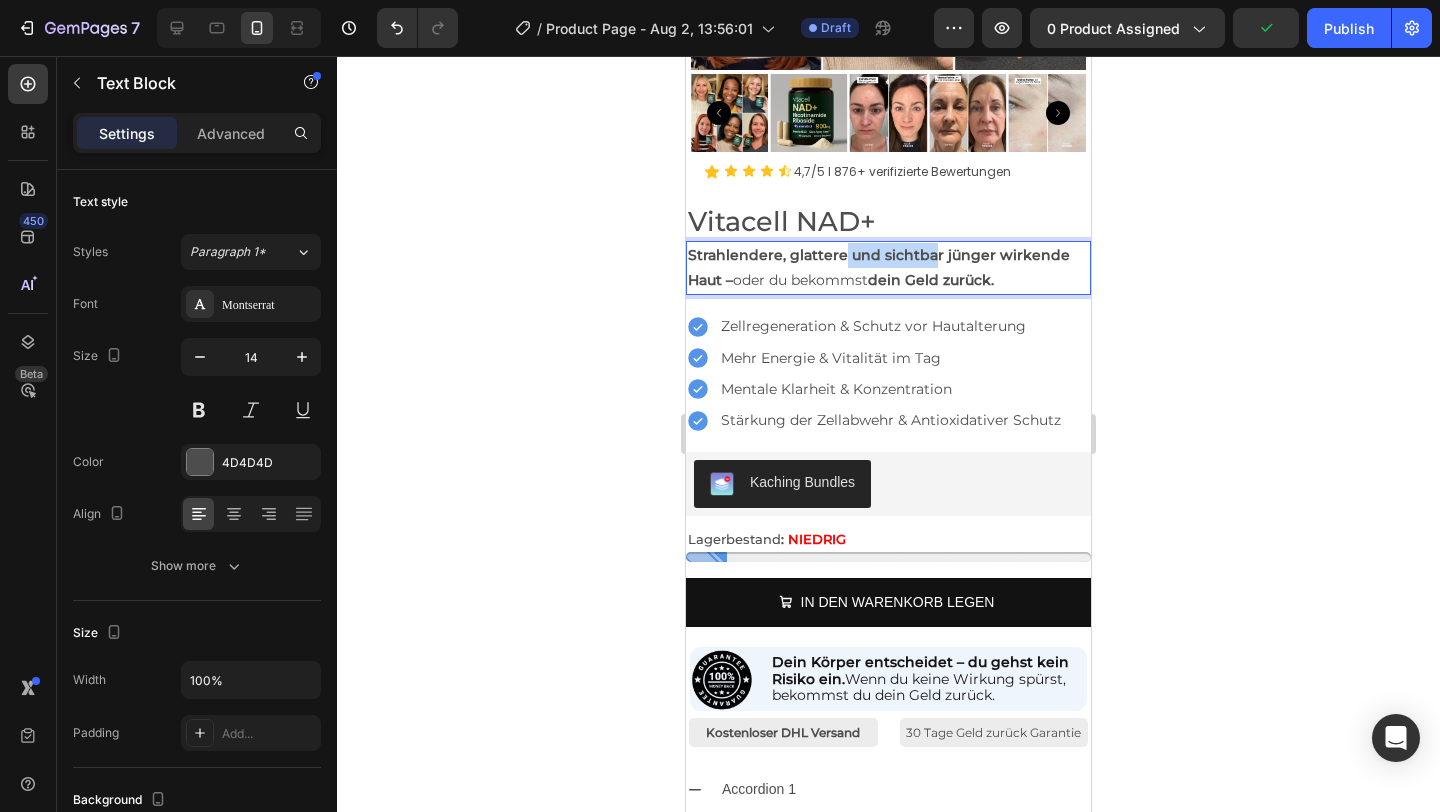 click on "Strahlendere, glattere und sichtbar jünger wirkende Haut –" at bounding box center [879, 267] 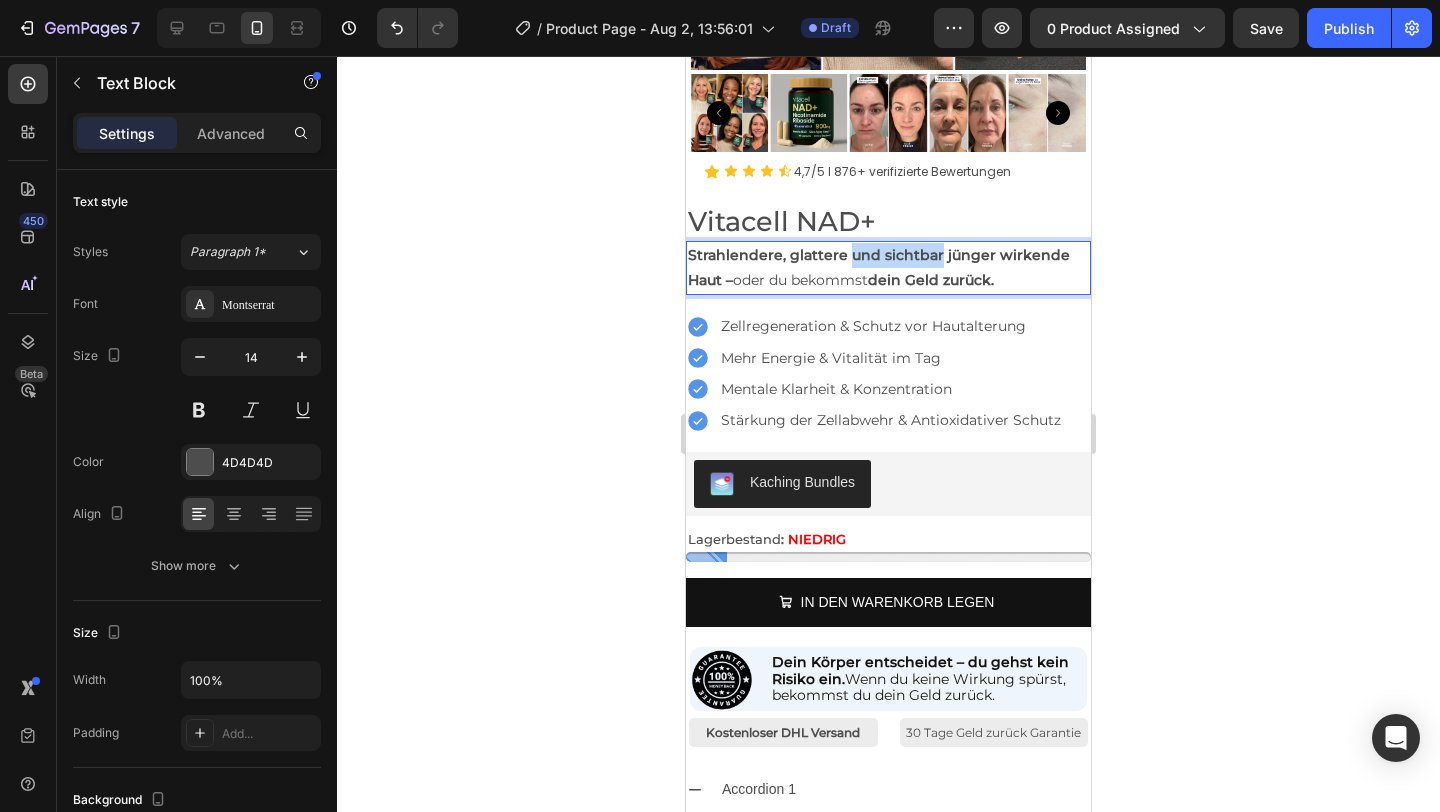 drag, startPoint x: 934, startPoint y: 256, endPoint x: 846, endPoint y: 255, distance: 88.005684 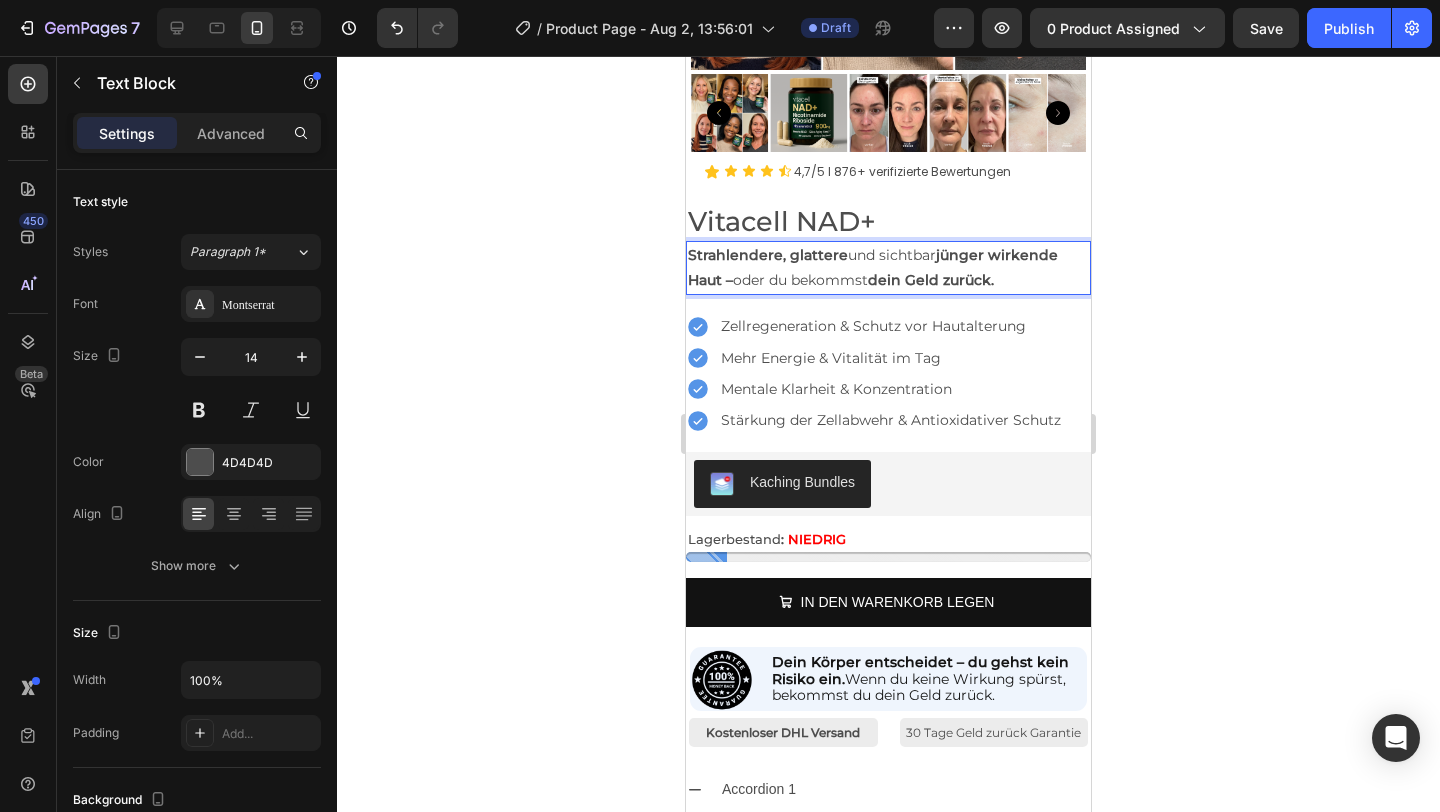 click on "Strahlendere, glattere  und sichtbar  jünger wirkende Haut –  oder du bekommst  dein Geld zurück." at bounding box center (888, 268) 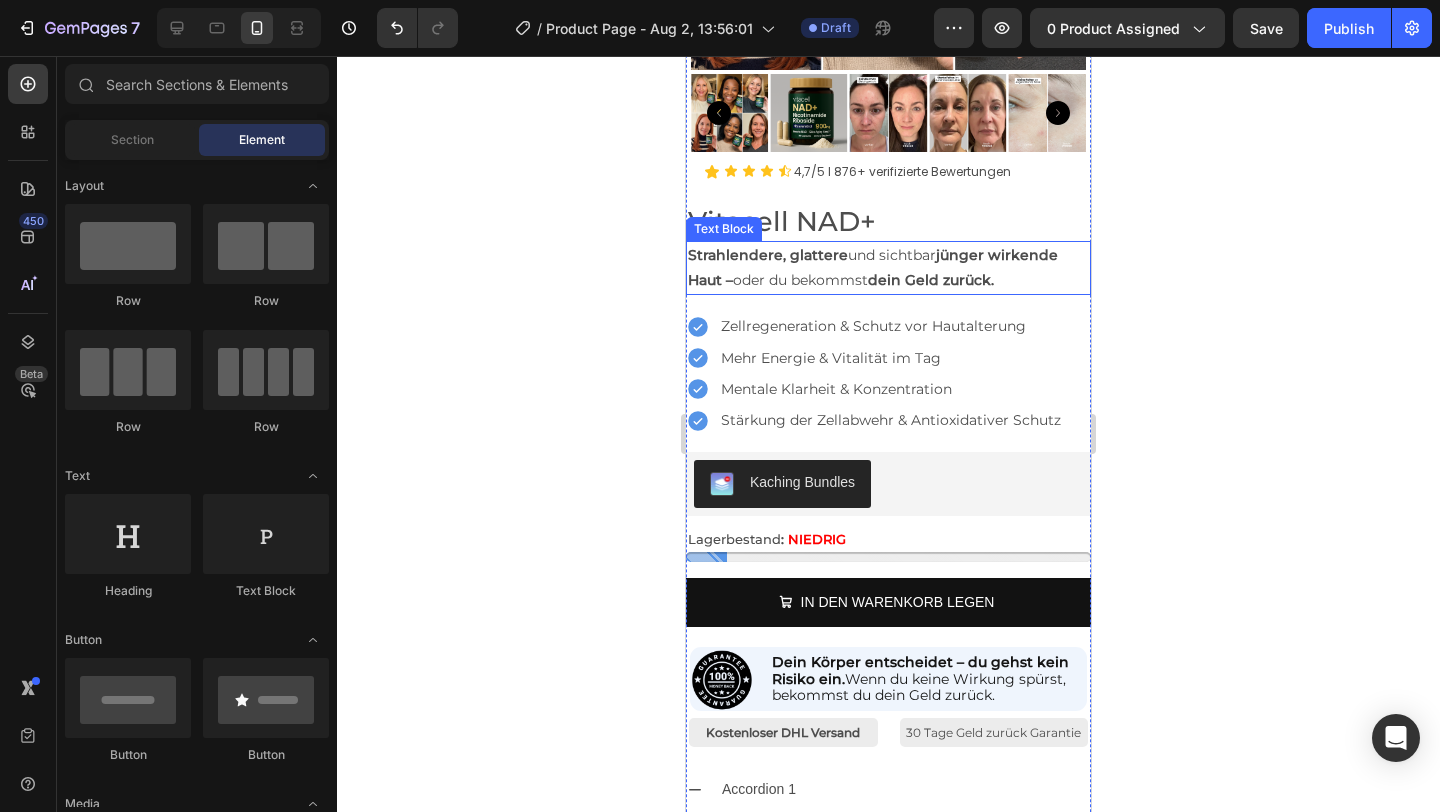 scroll, scrollTop: 476, scrollLeft: 0, axis: vertical 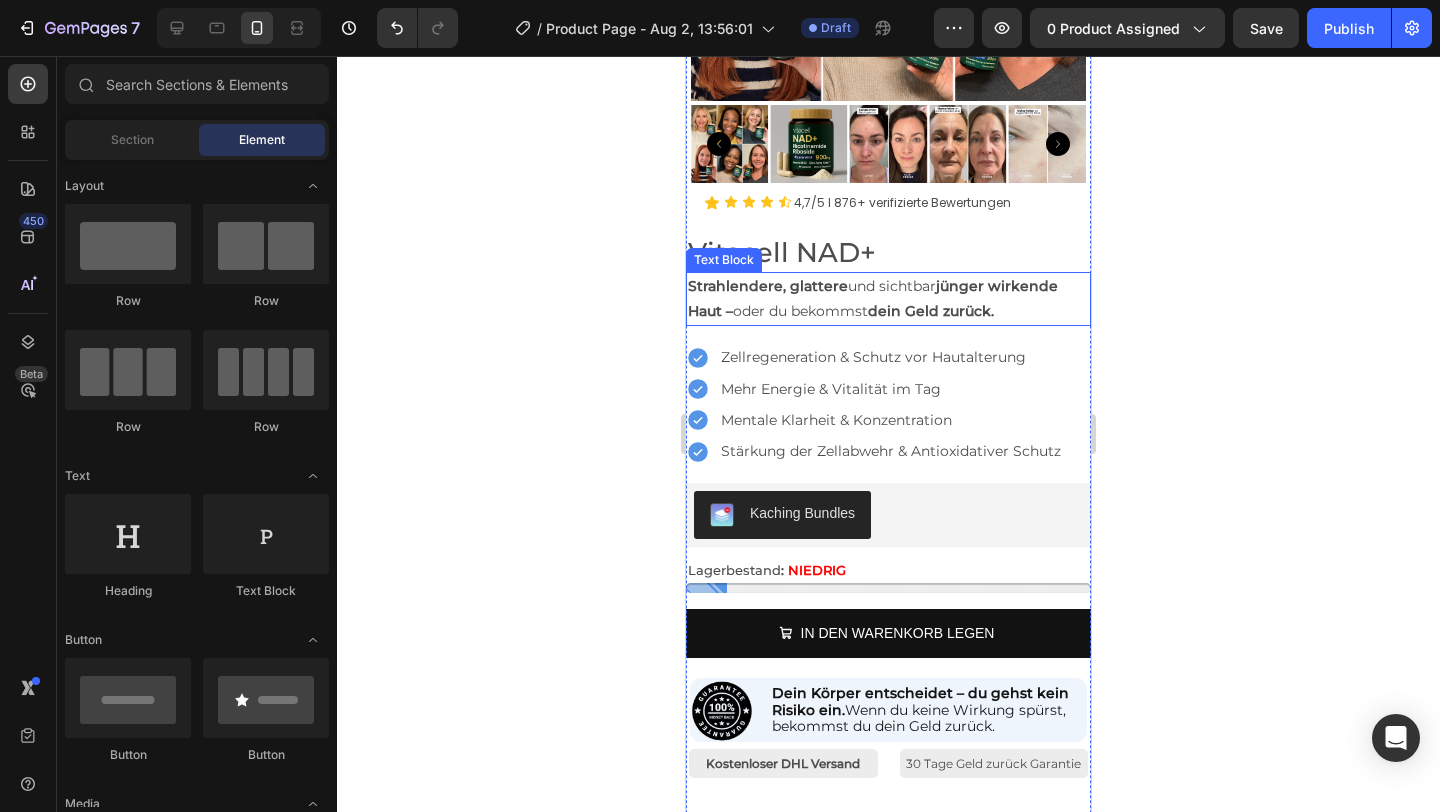 click on "dein Geld zurück." at bounding box center [931, 311] 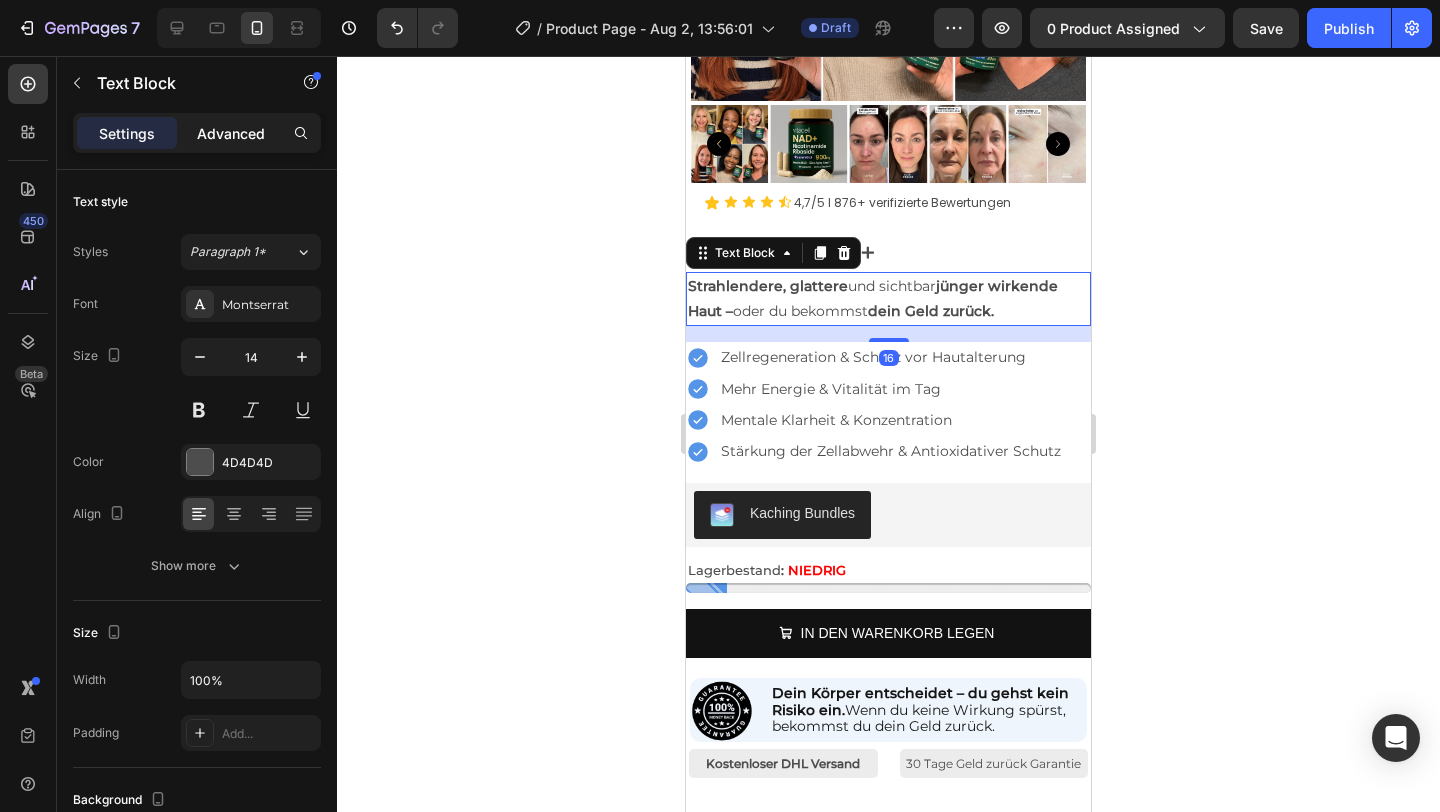 click on "Advanced" at bounding box center (231, 133) 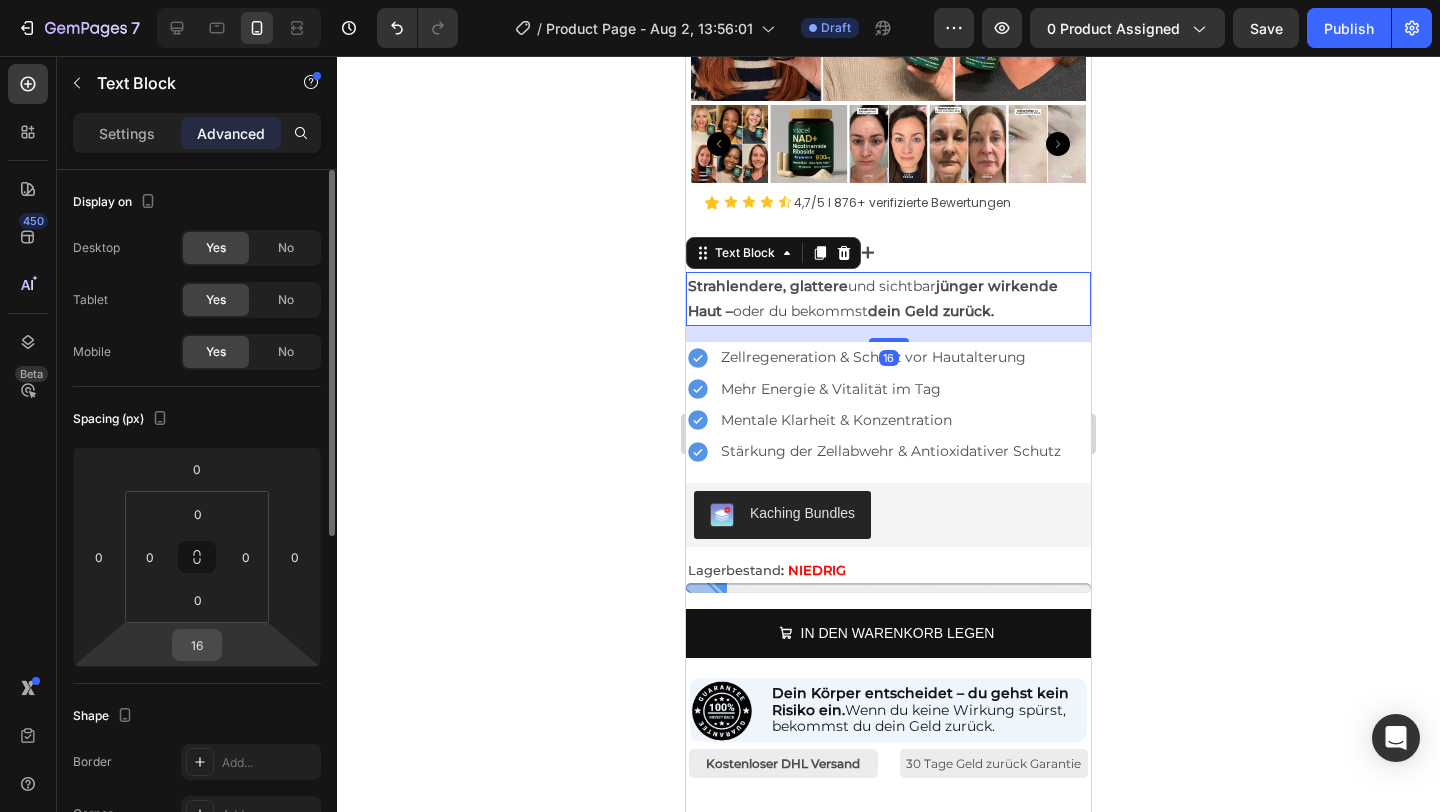 click on "16" at bounding box center [197, 645] 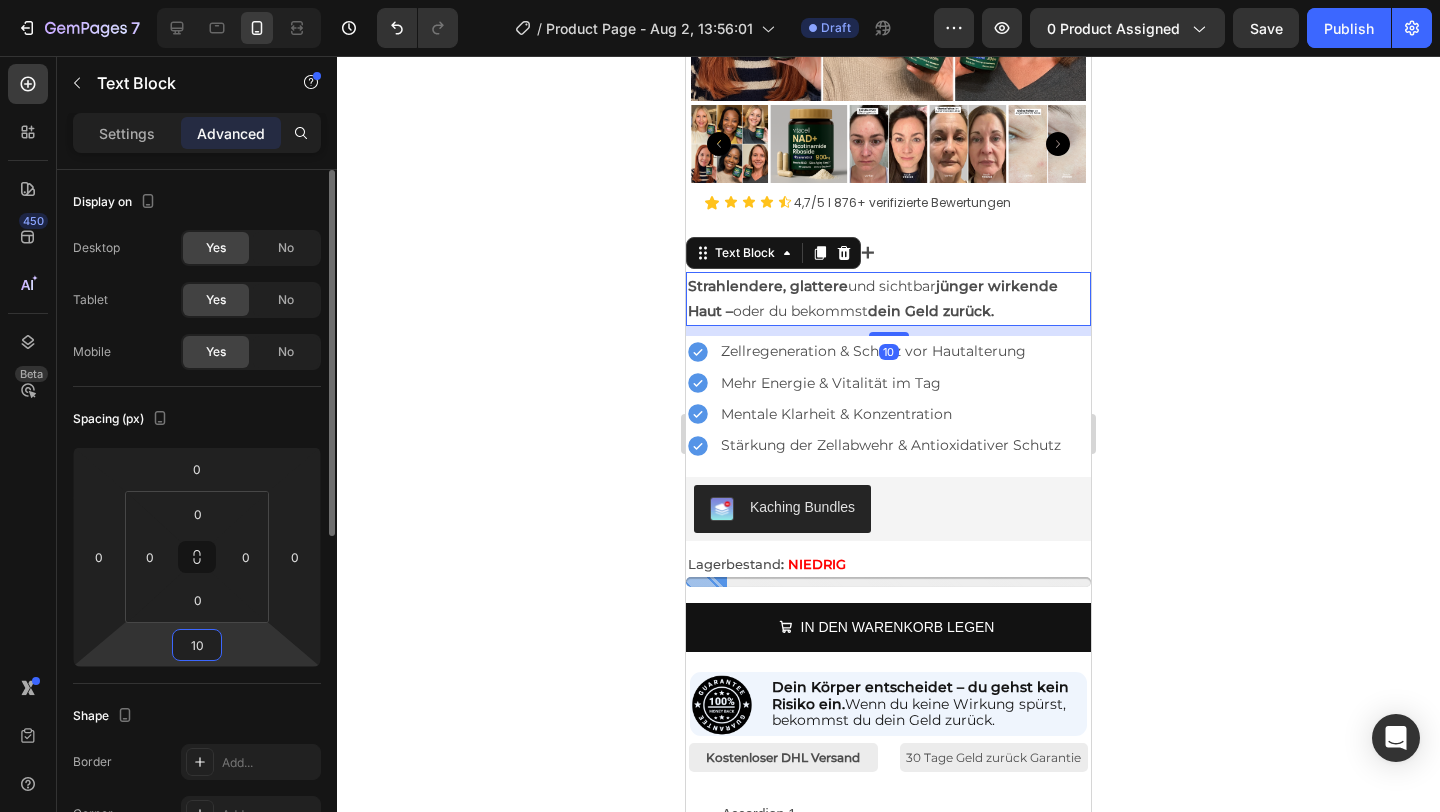 type on "1" 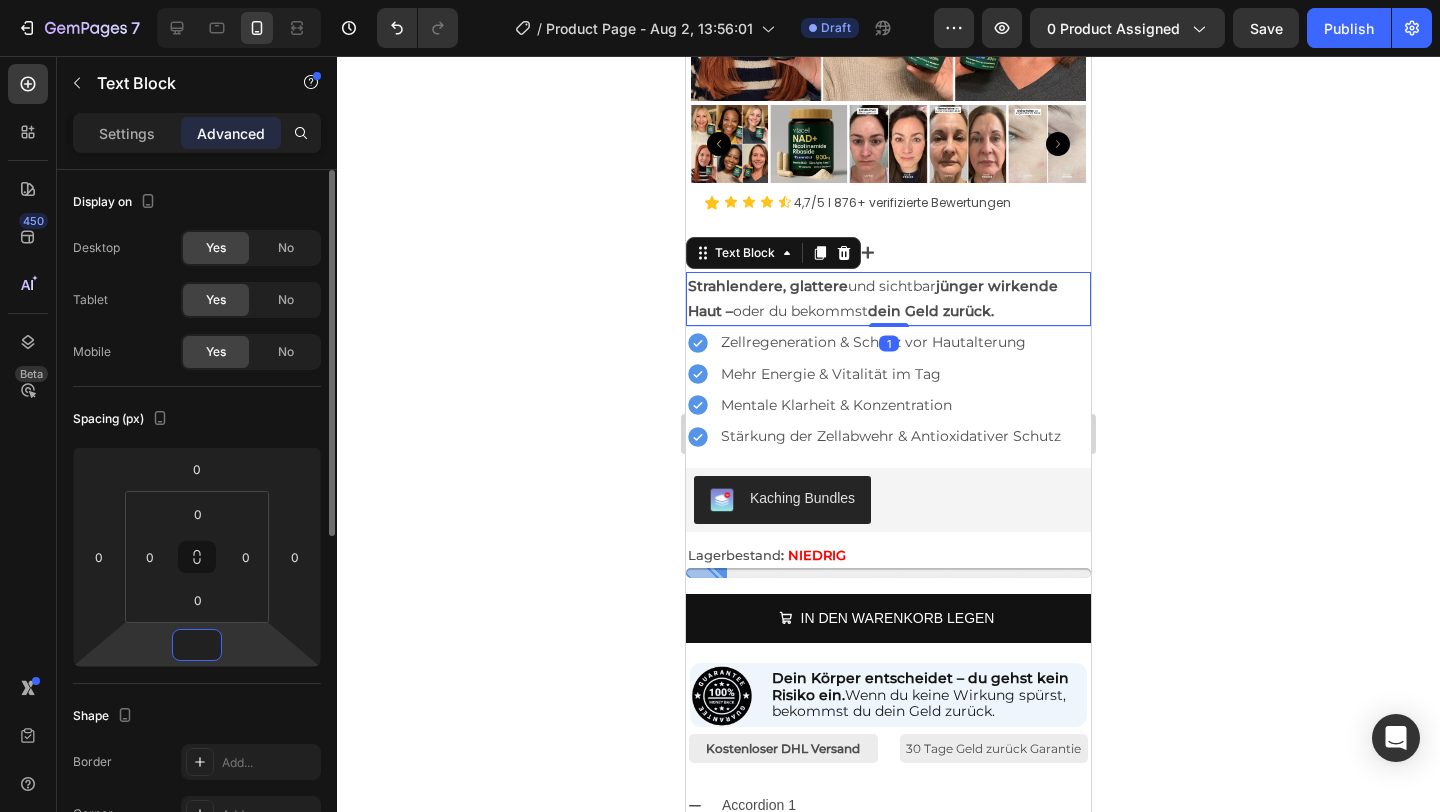 type on "5" 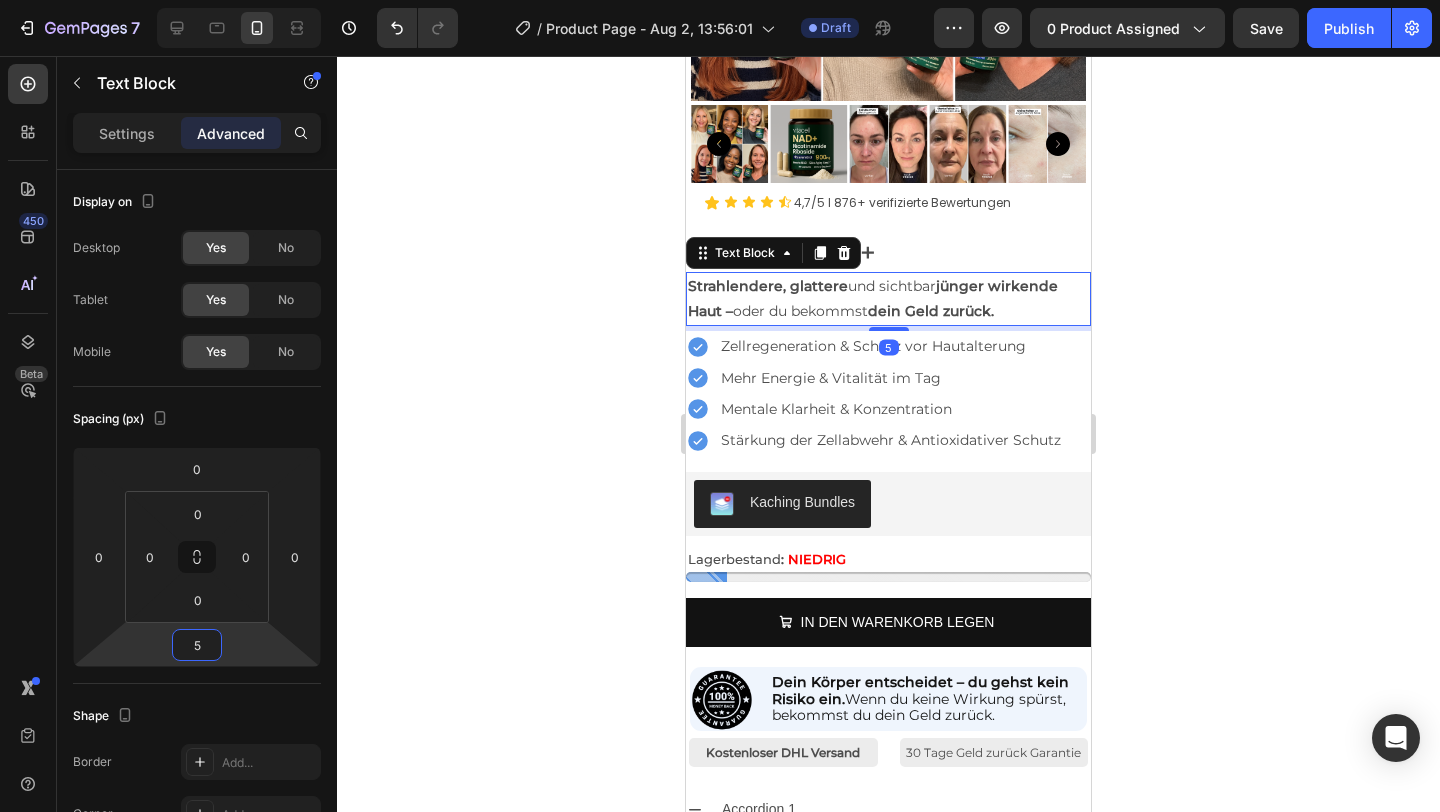 click 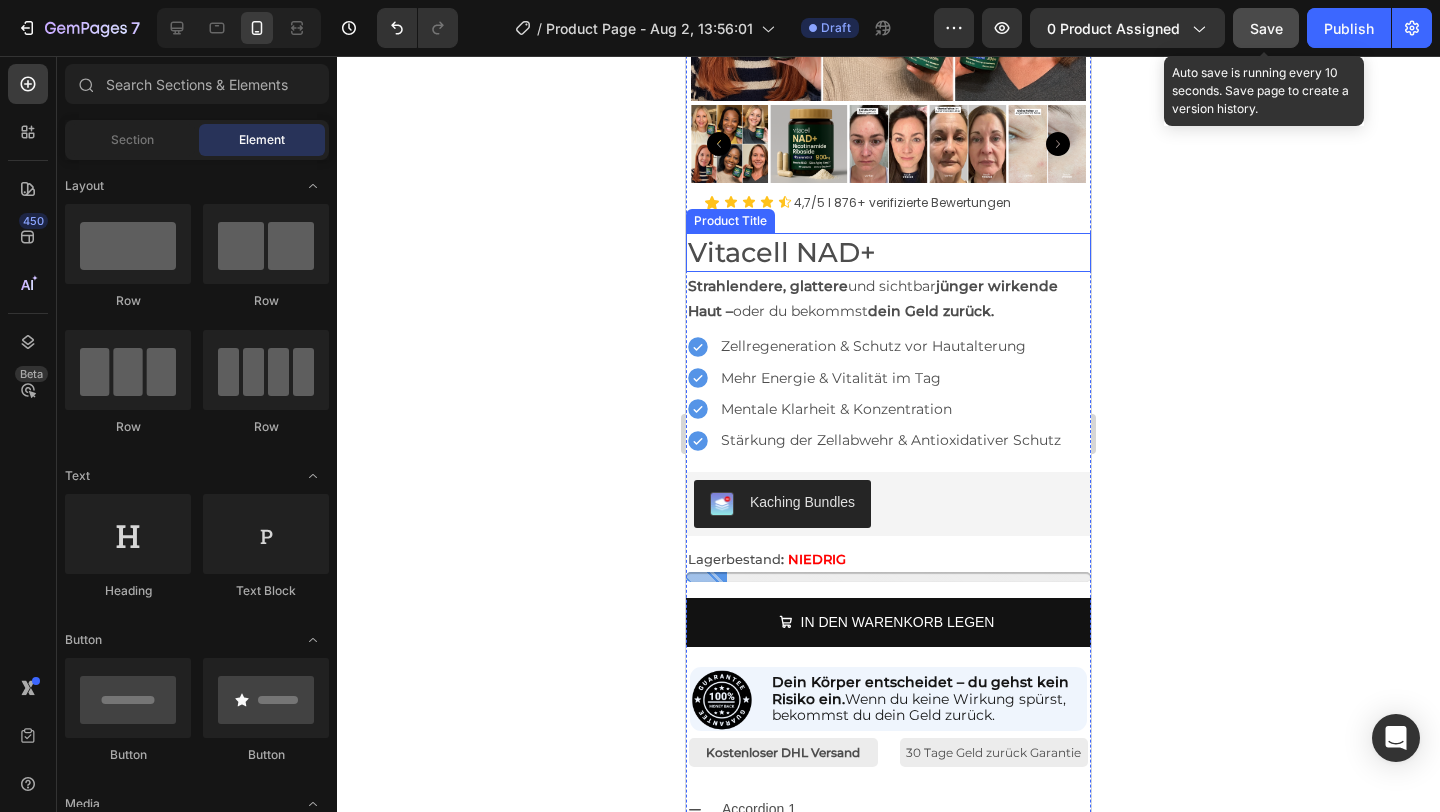 click on "Save" at bounding box center [1266, 28] 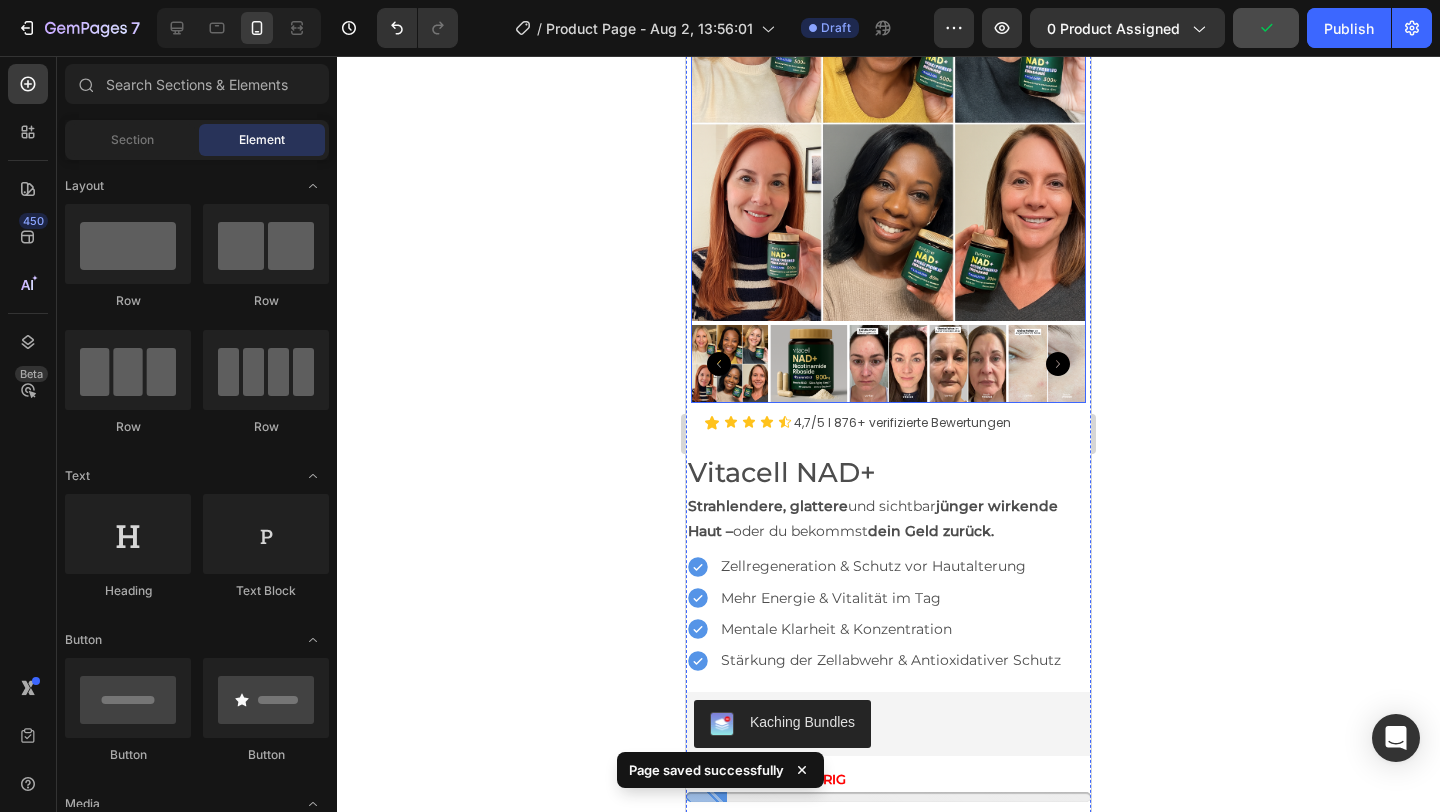 scroll, scrollTop: 266, scrollLeft: 0, axis: vertical 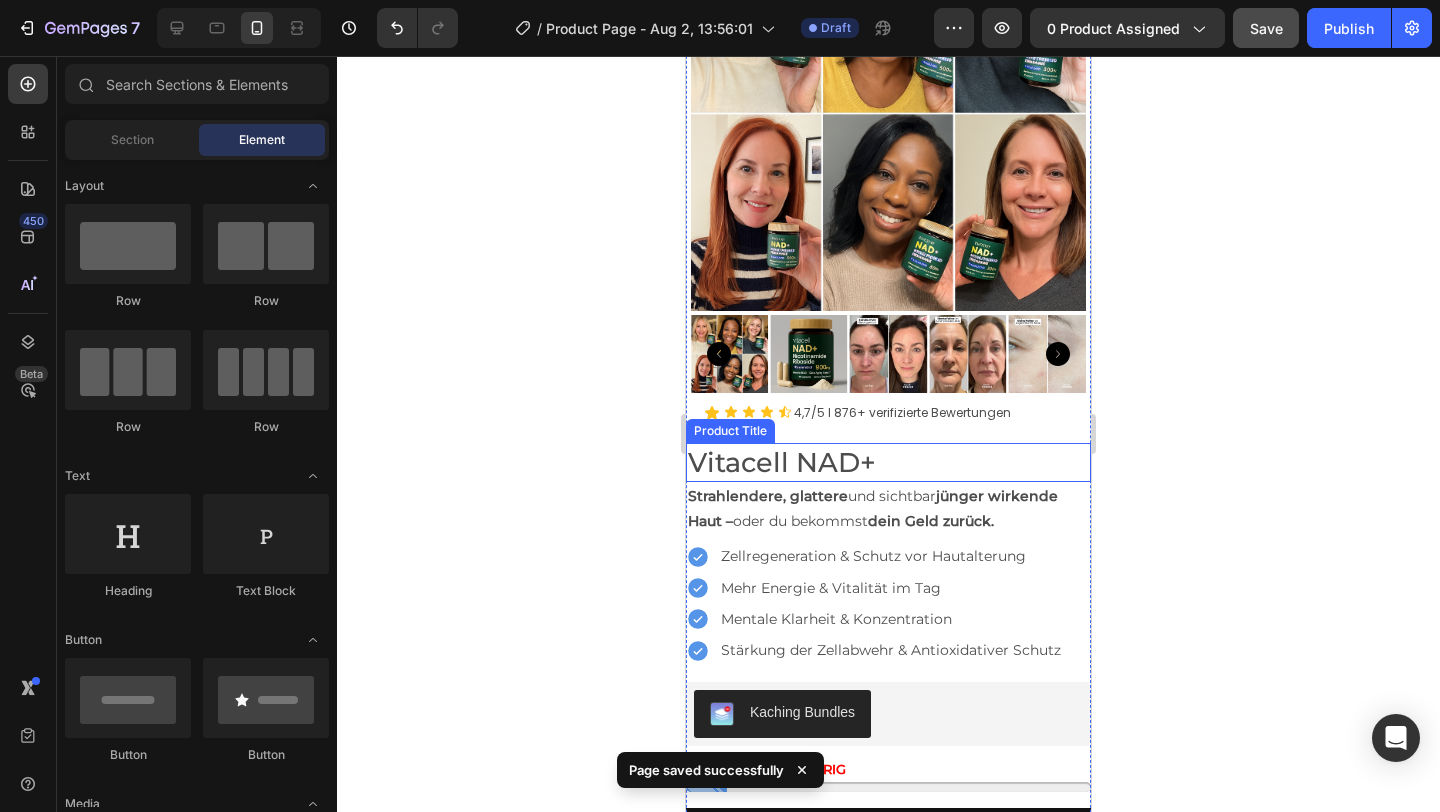 click on "Vitacell NAD+" at bounding box center (888, 462) 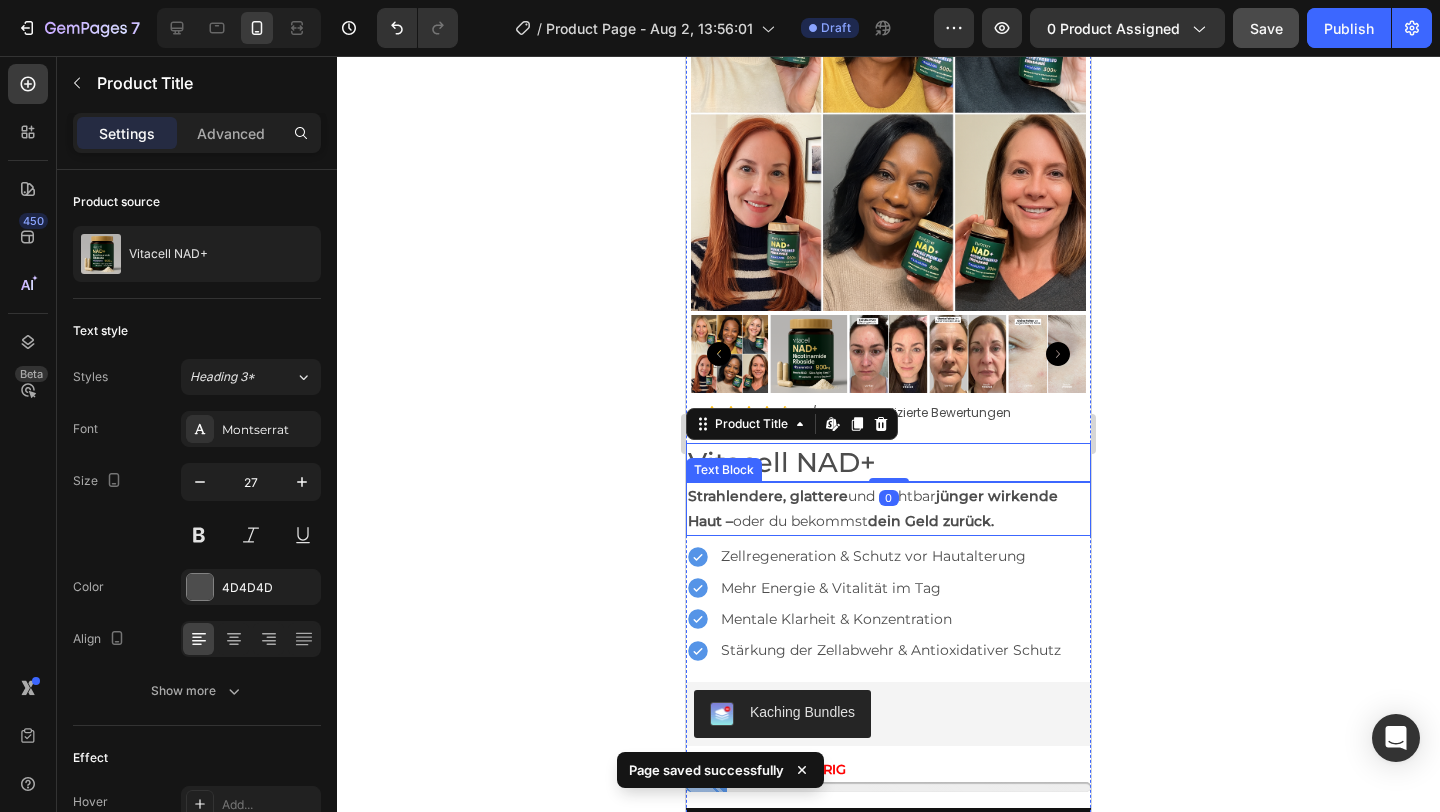 scroll, scrollTop: 780, scrollLeft: 0, axis: vertical 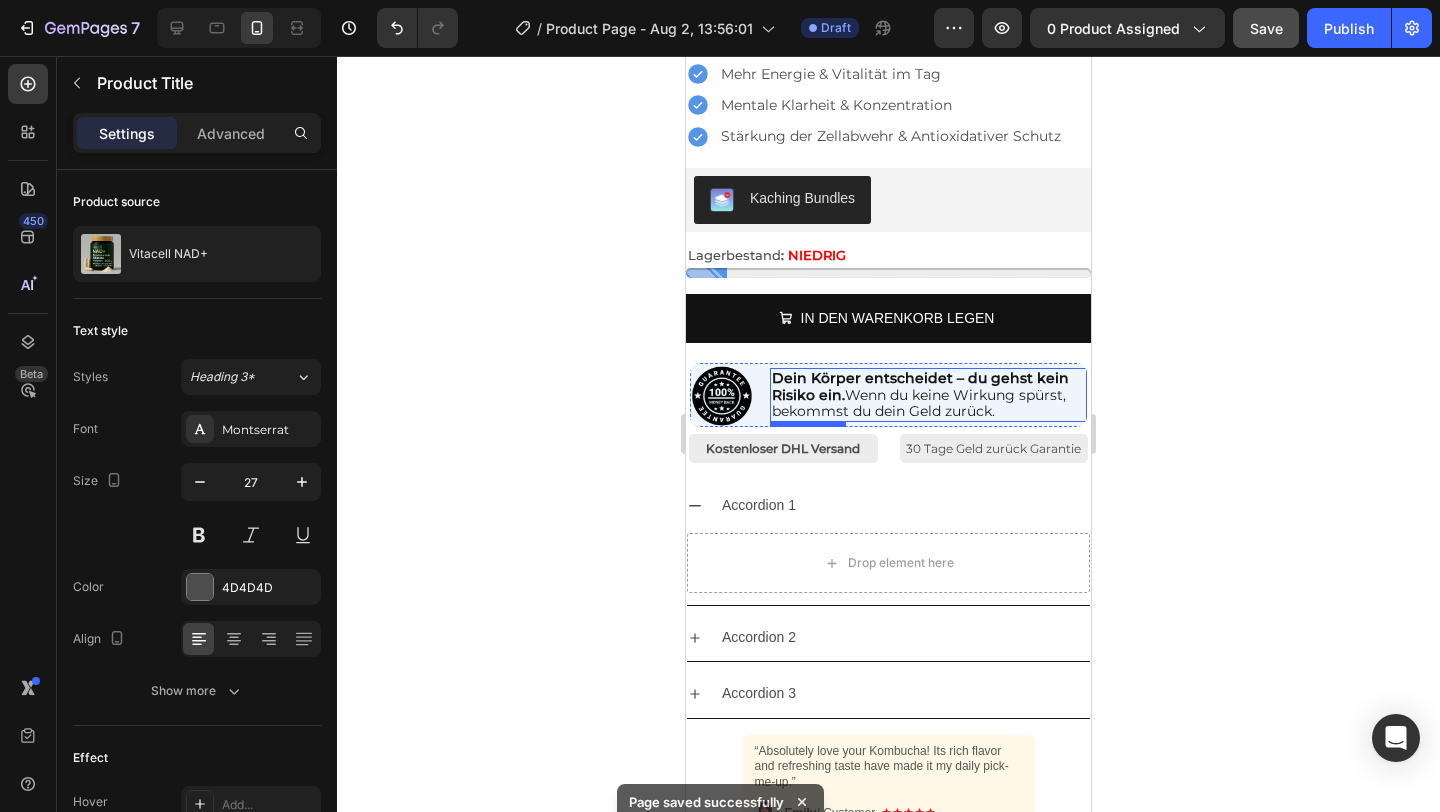 click on "Dein Körper entscheidet – du gehst kein Risiko ein.  Wenn du keine Wirkung spürst, bekommst du dein Geld zurück." at bounding box center (929, 395) 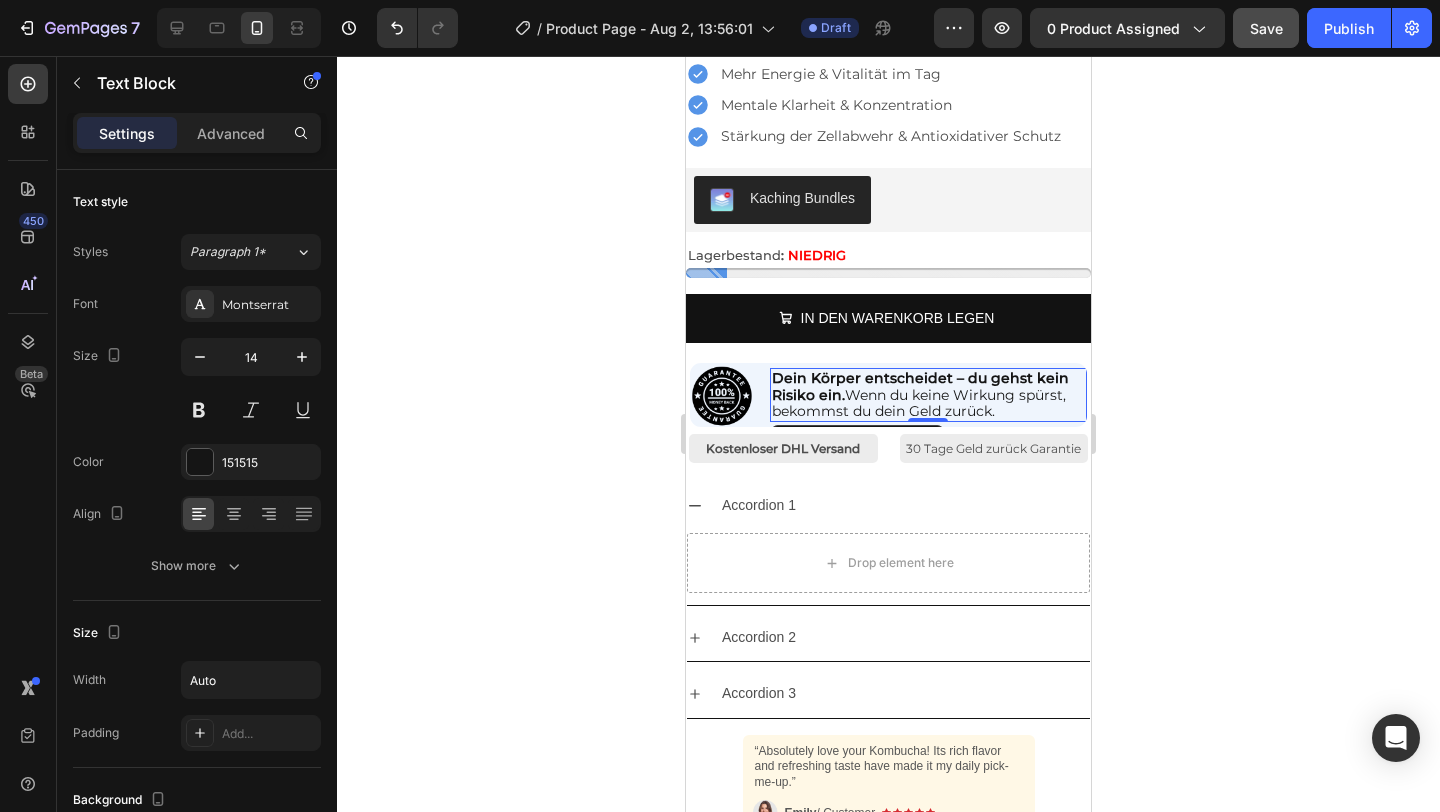 click on "Dein Körper entscheidet – du gehst kein Risiko ein.  Wenn du keine Wirkung spürst, bekommst du dein Geld zurück." at bounding box center (929, 395) 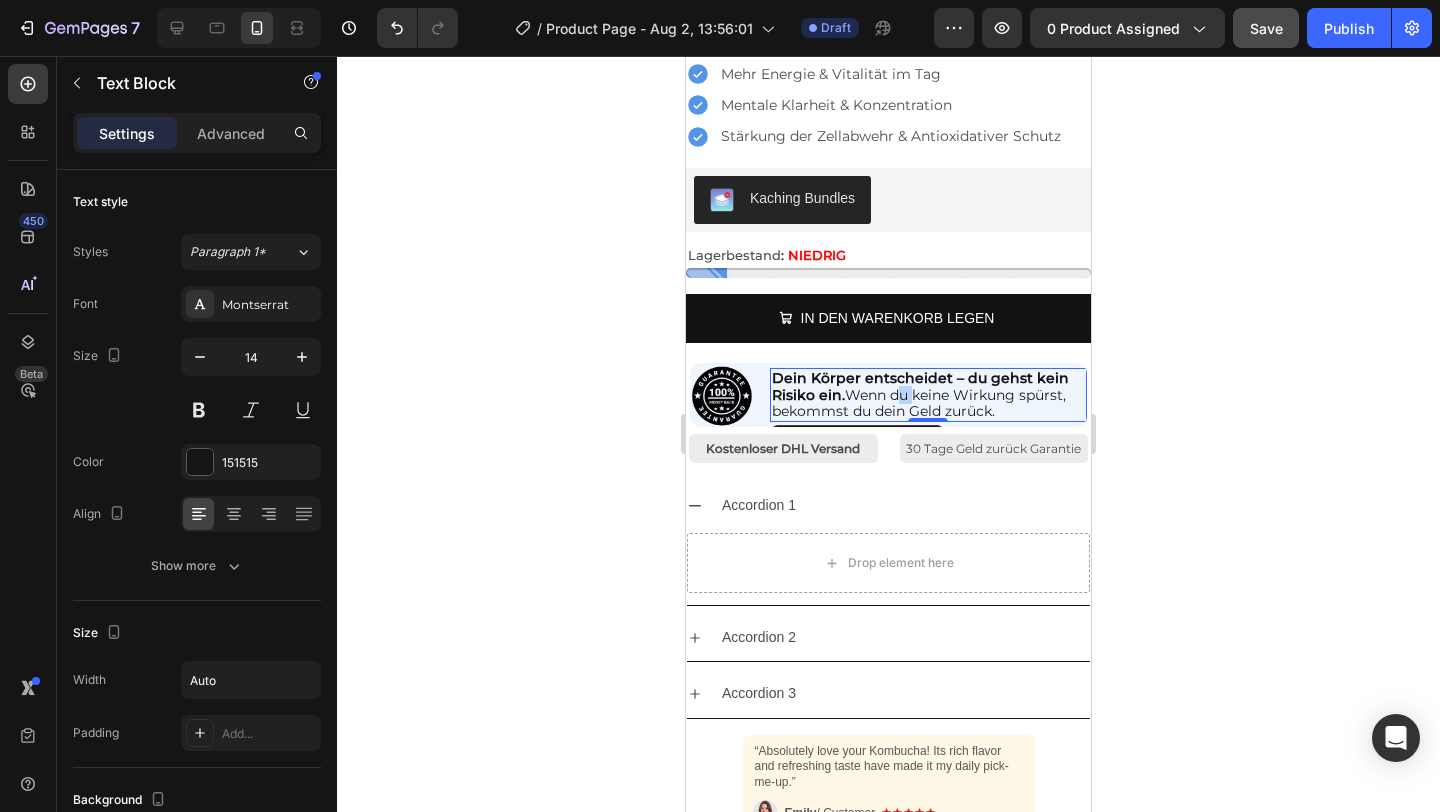 click on "Dein Körper entscheidet – du gehst kein Risiko ein.  Wenn du keine Wirkung spürst, bekommst du dein Geld zurück." at bounding box center (929, 395) 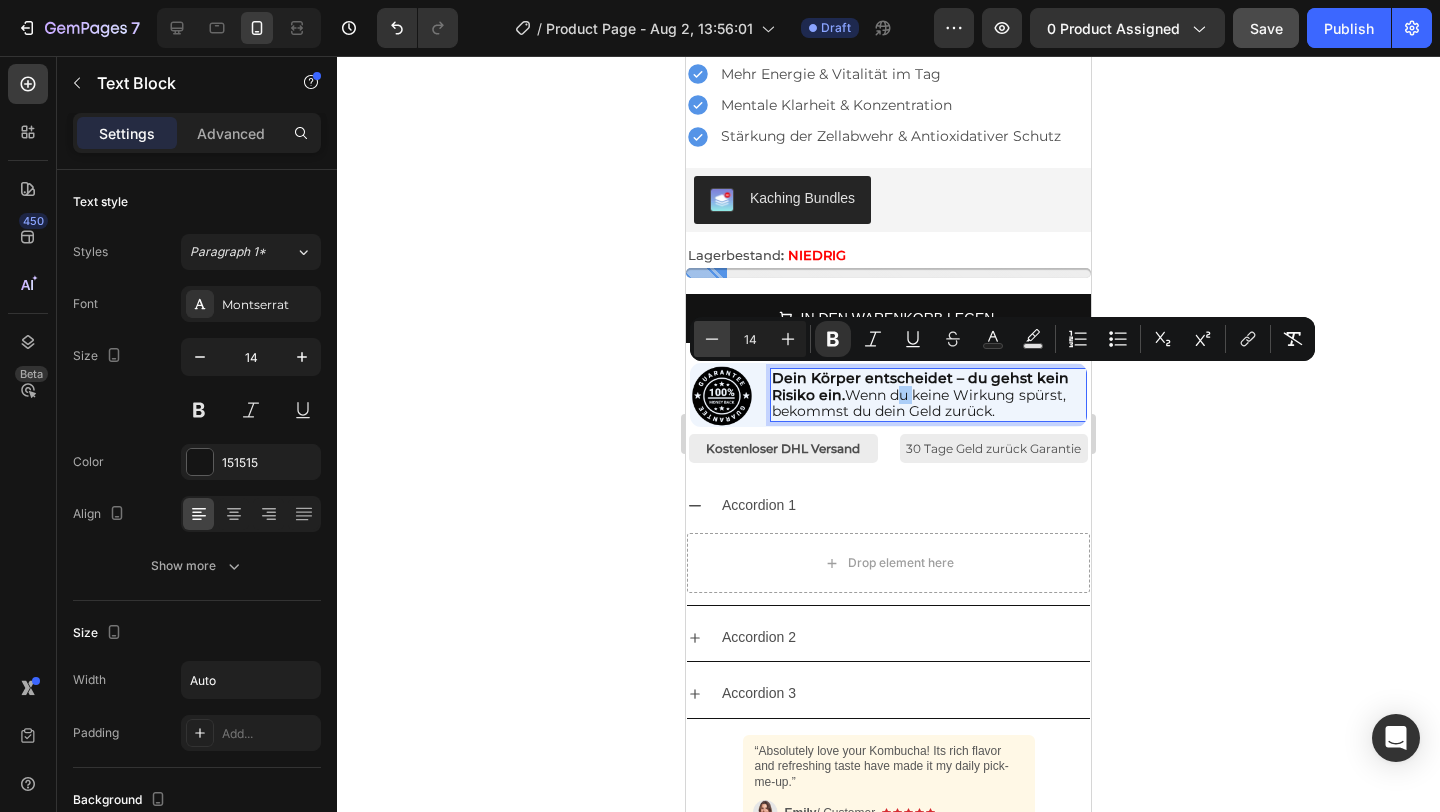 click 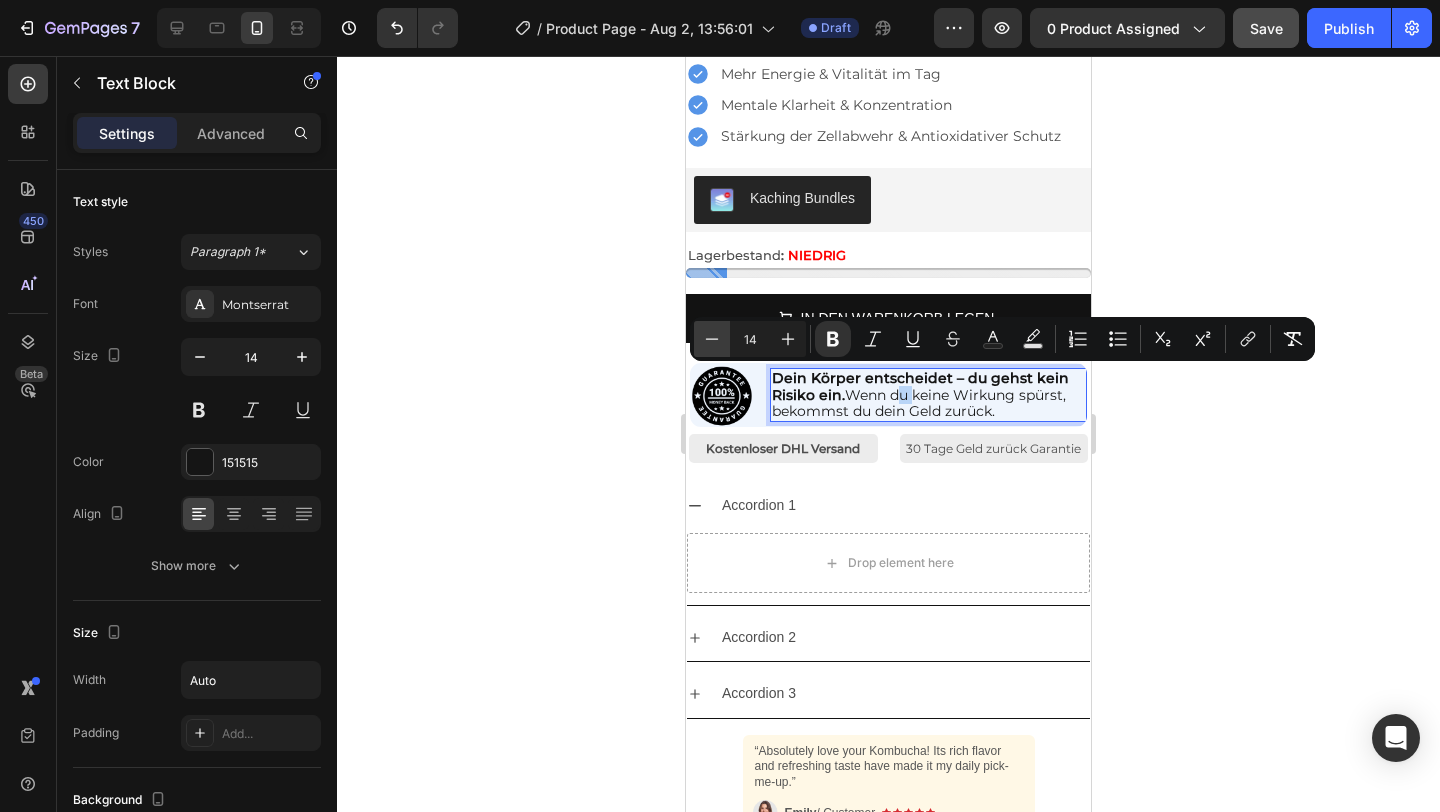 type on "13" 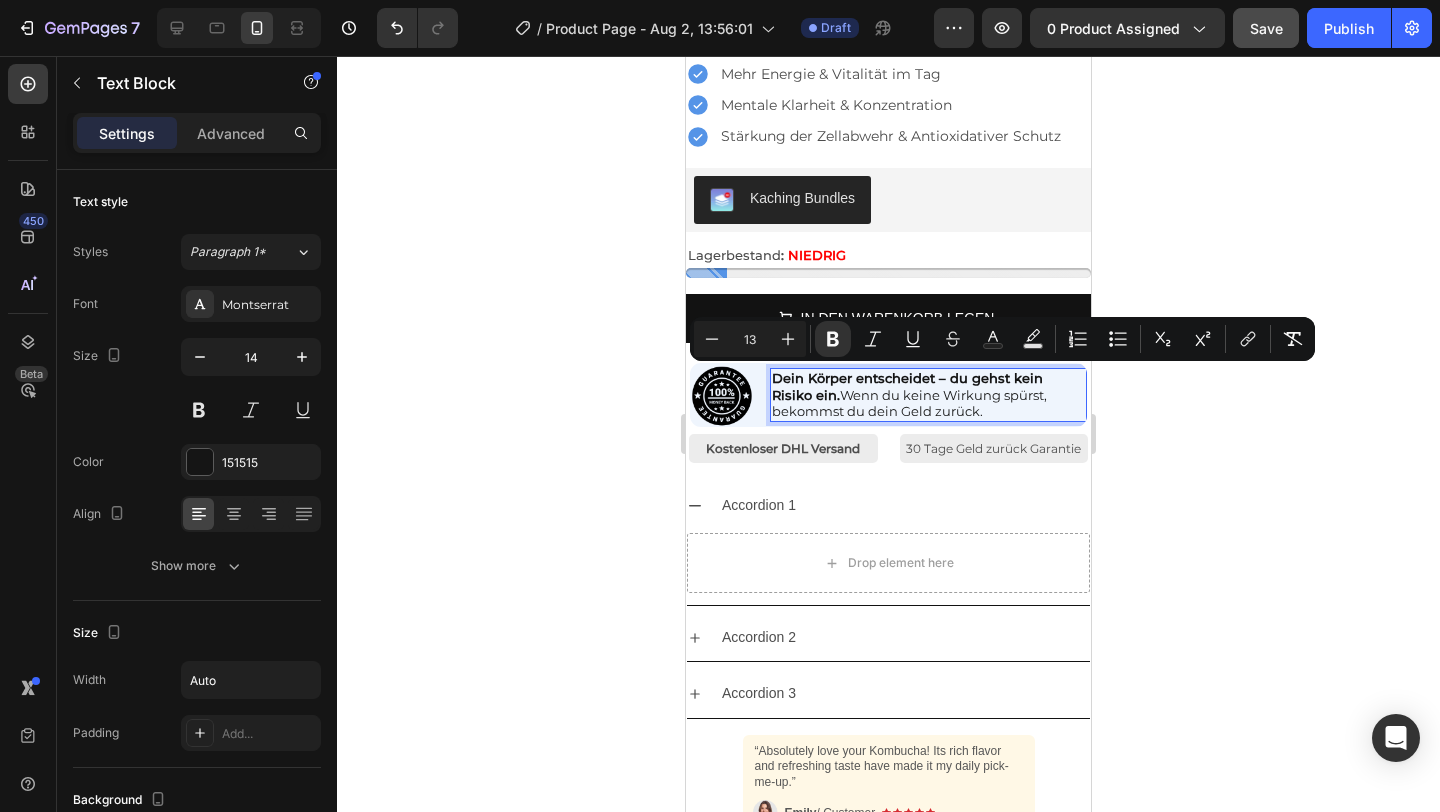 click 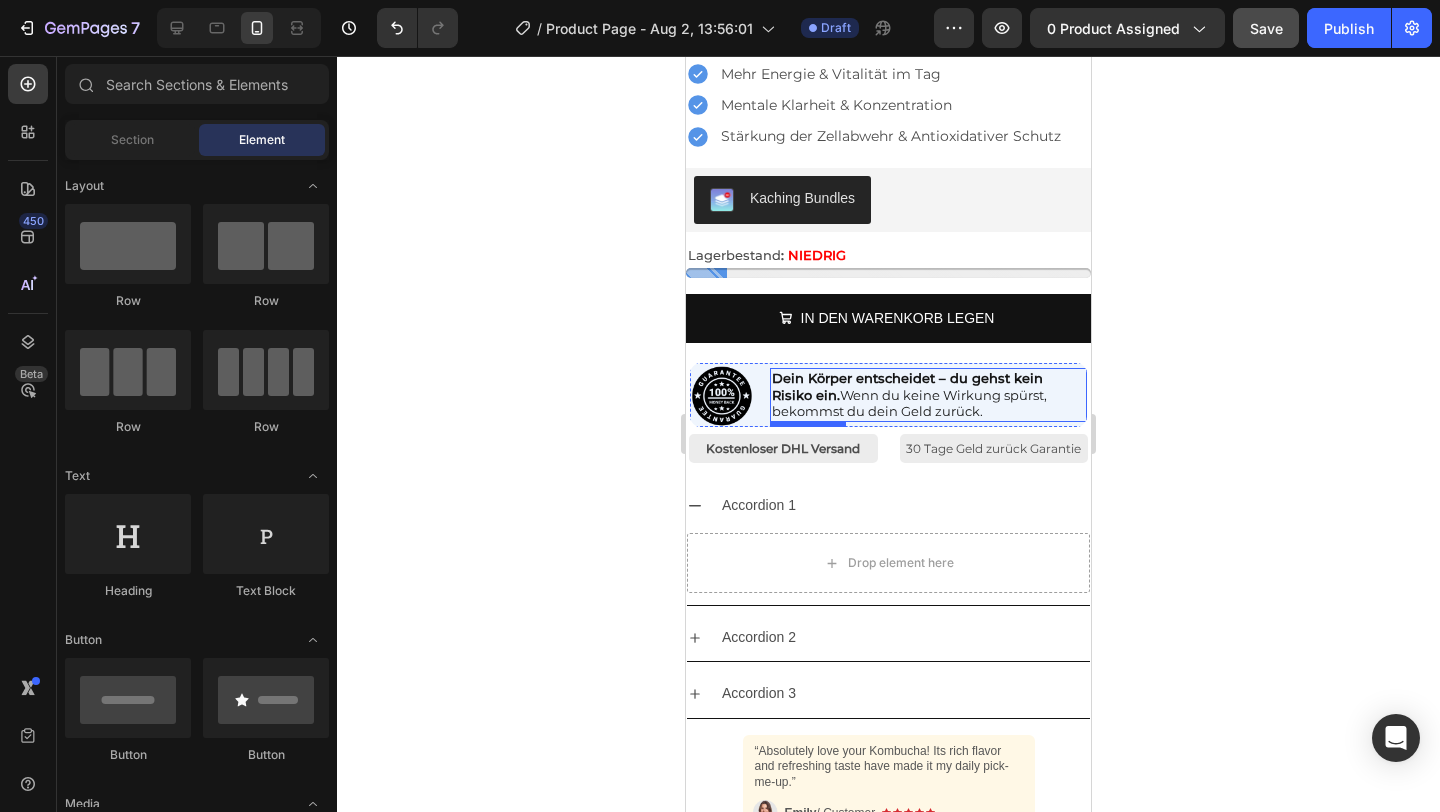 click on "Dein Körper entscheidet – du gehst kein Risiko ein.  Wenn du keine Wirkung spürst, bekommst du dein Geld zurück." at bounding box center (909, 395) 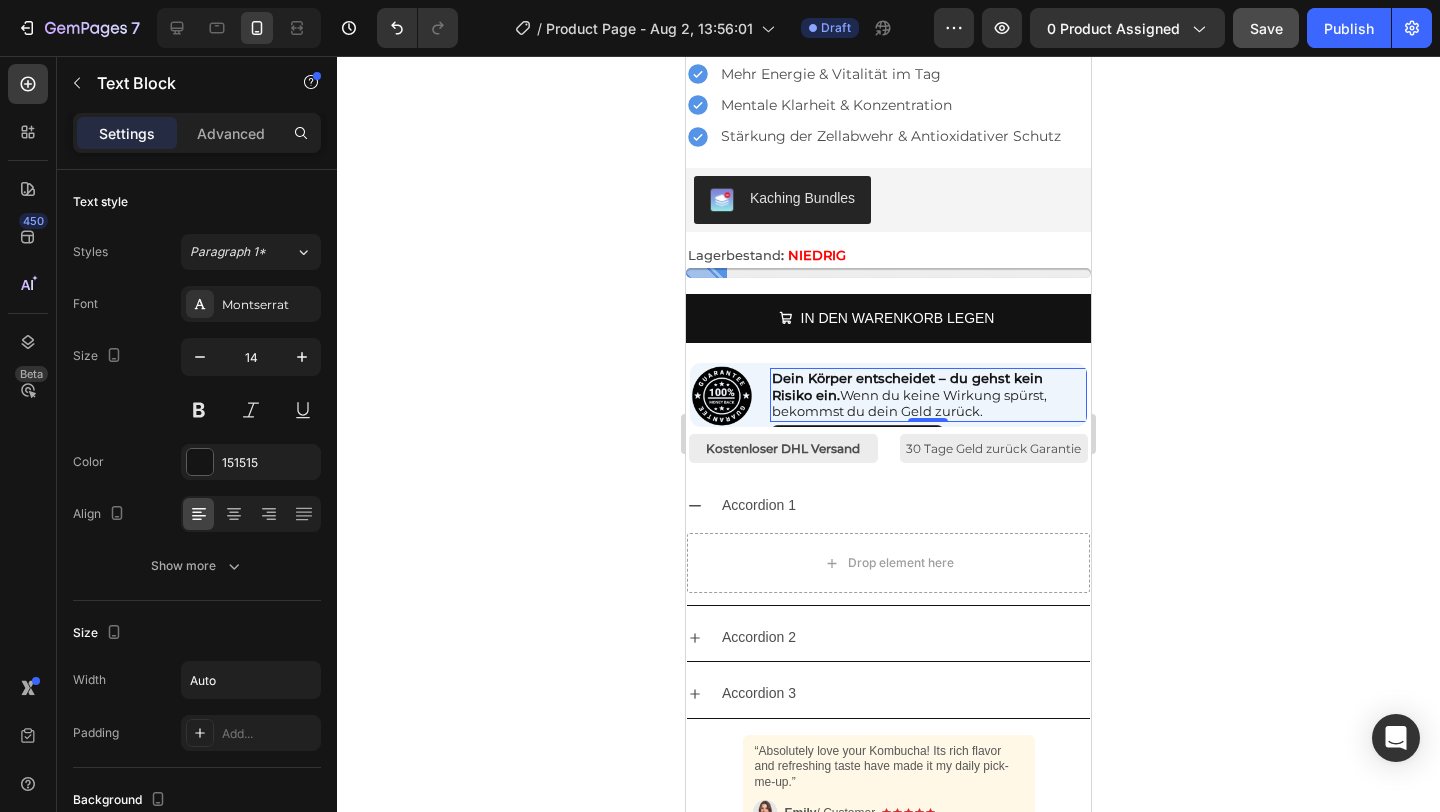 click on "Dein Körper entscheidet – du gehst kein Risiko ein.  Wenn du keine Wirkung spürst, bekommst du dein Geld zurück." at bounding box center [909, 395] 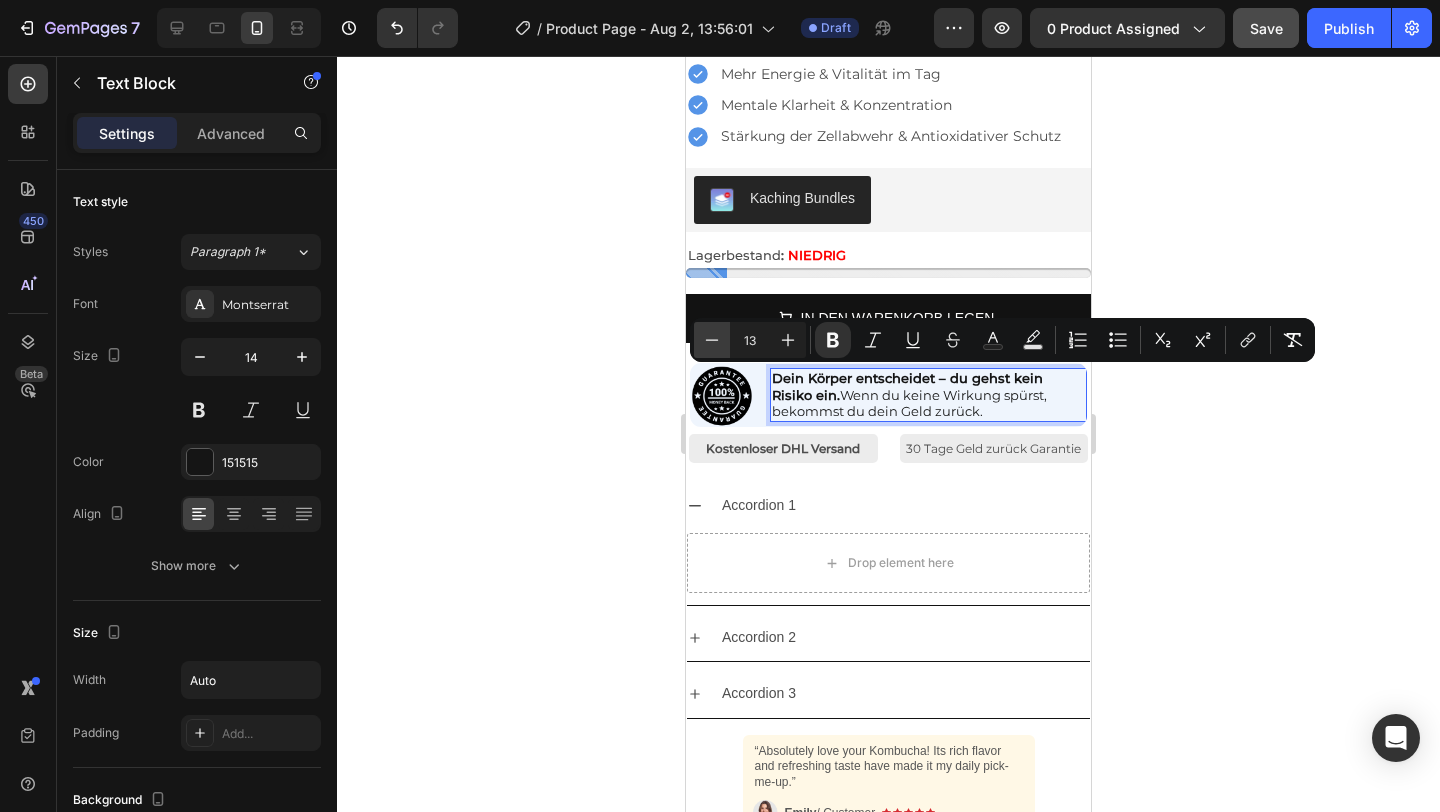 click 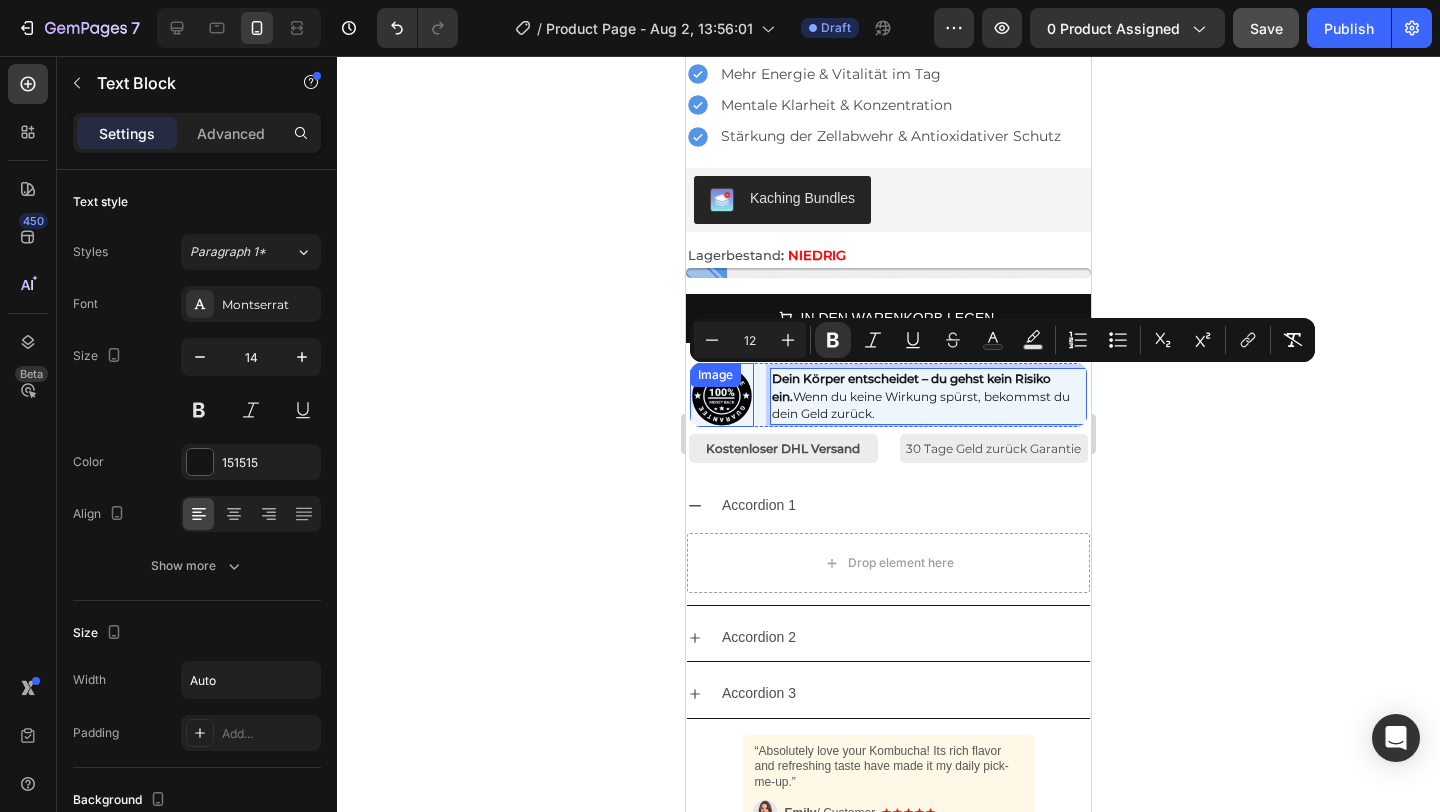 click 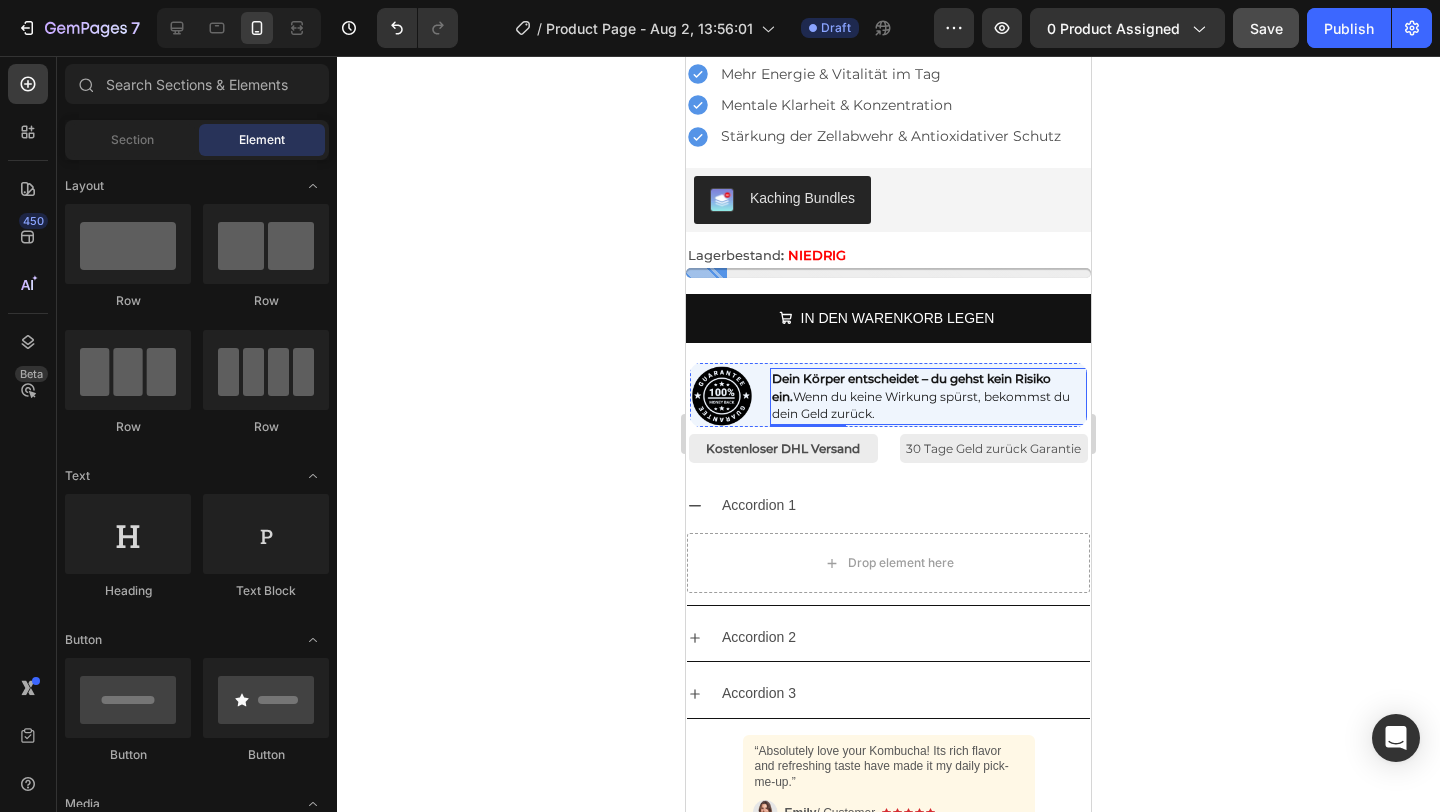 click on "Dein Körper entscheidet – du gehst kein Risiko ein.  Wenn du keine Wirkung spürst, bekommst du dein Geld zurück." at bounding box center (929, 396) 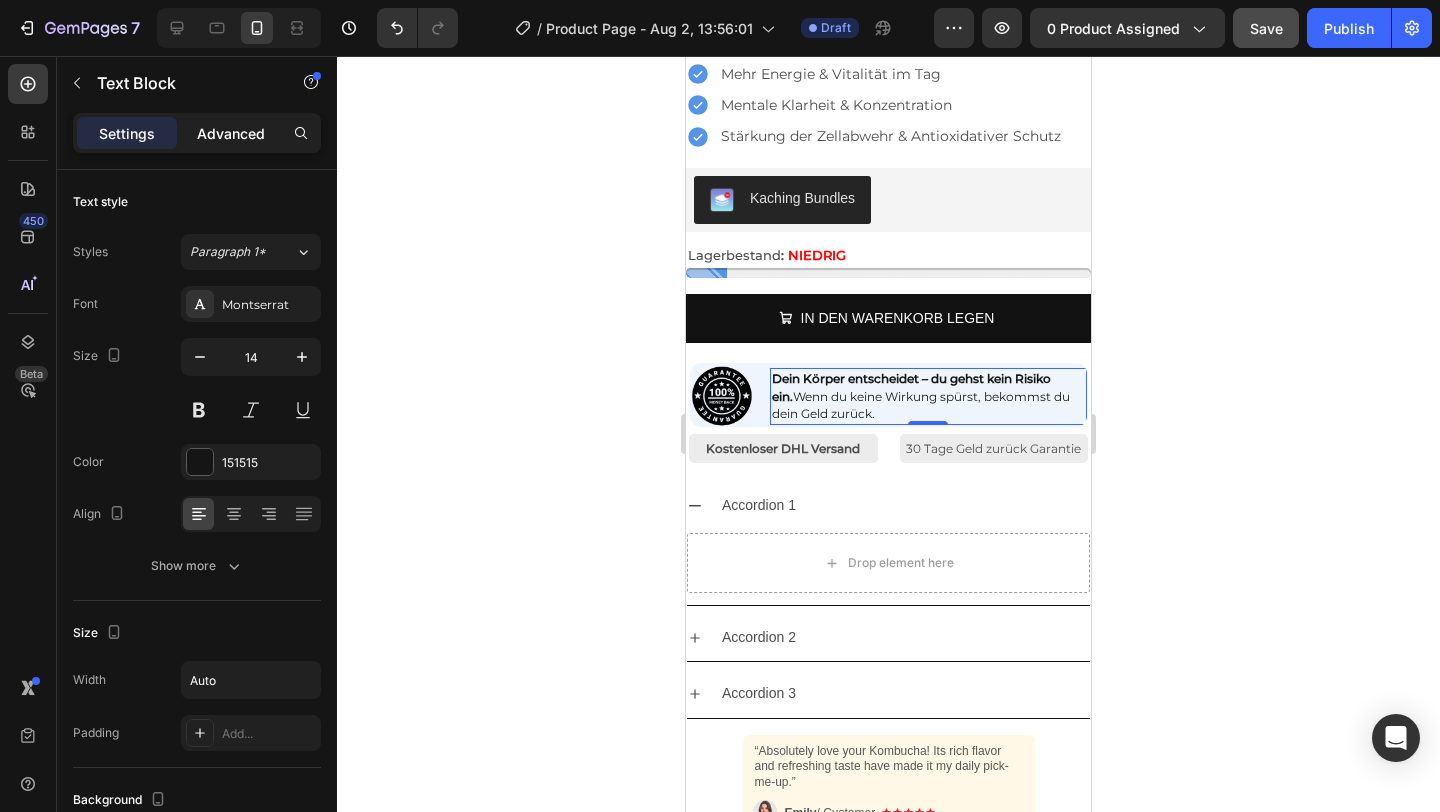 click on "Advanced" at bounding box center (231, 133) 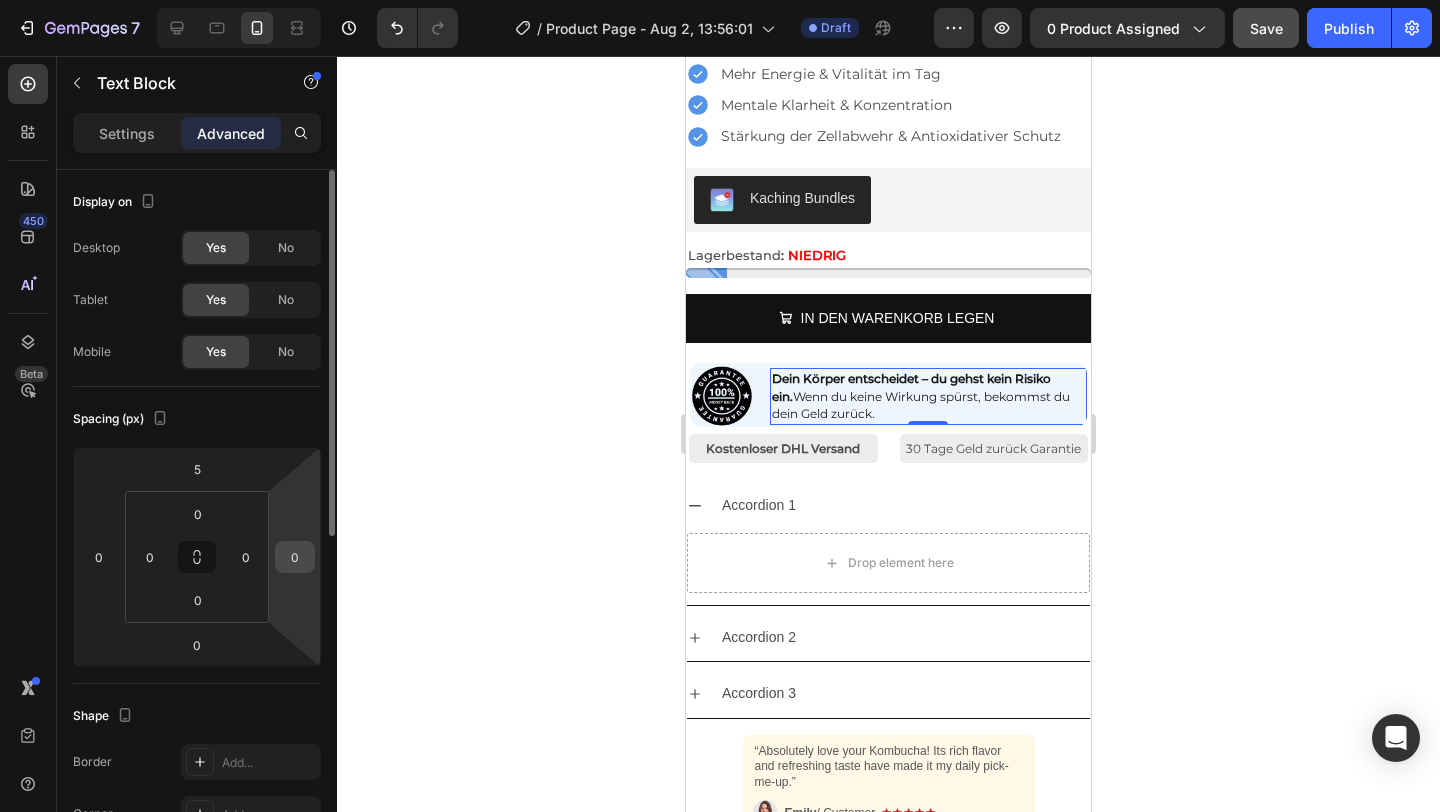 click on "0" at bounding box center (295, 557) 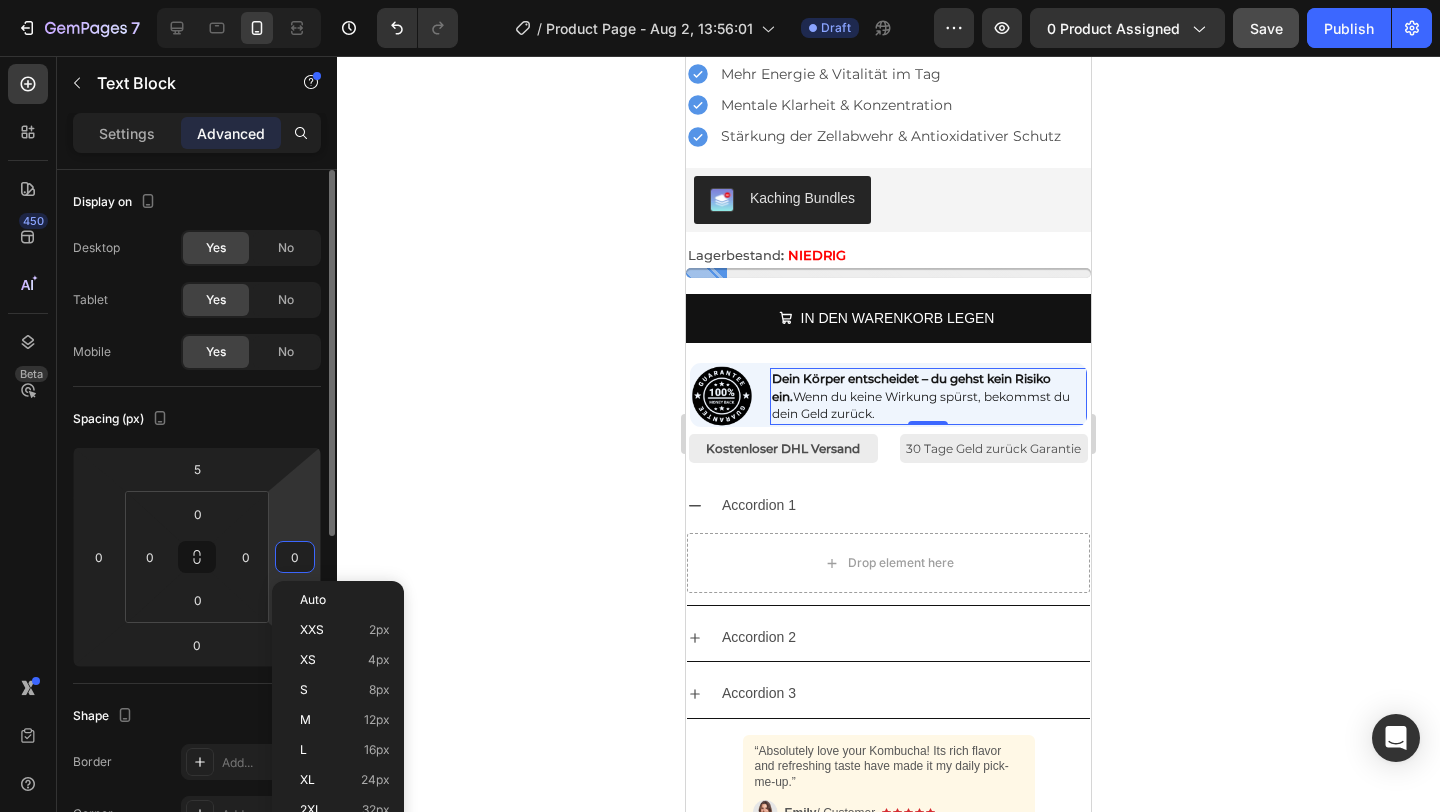type on "3" 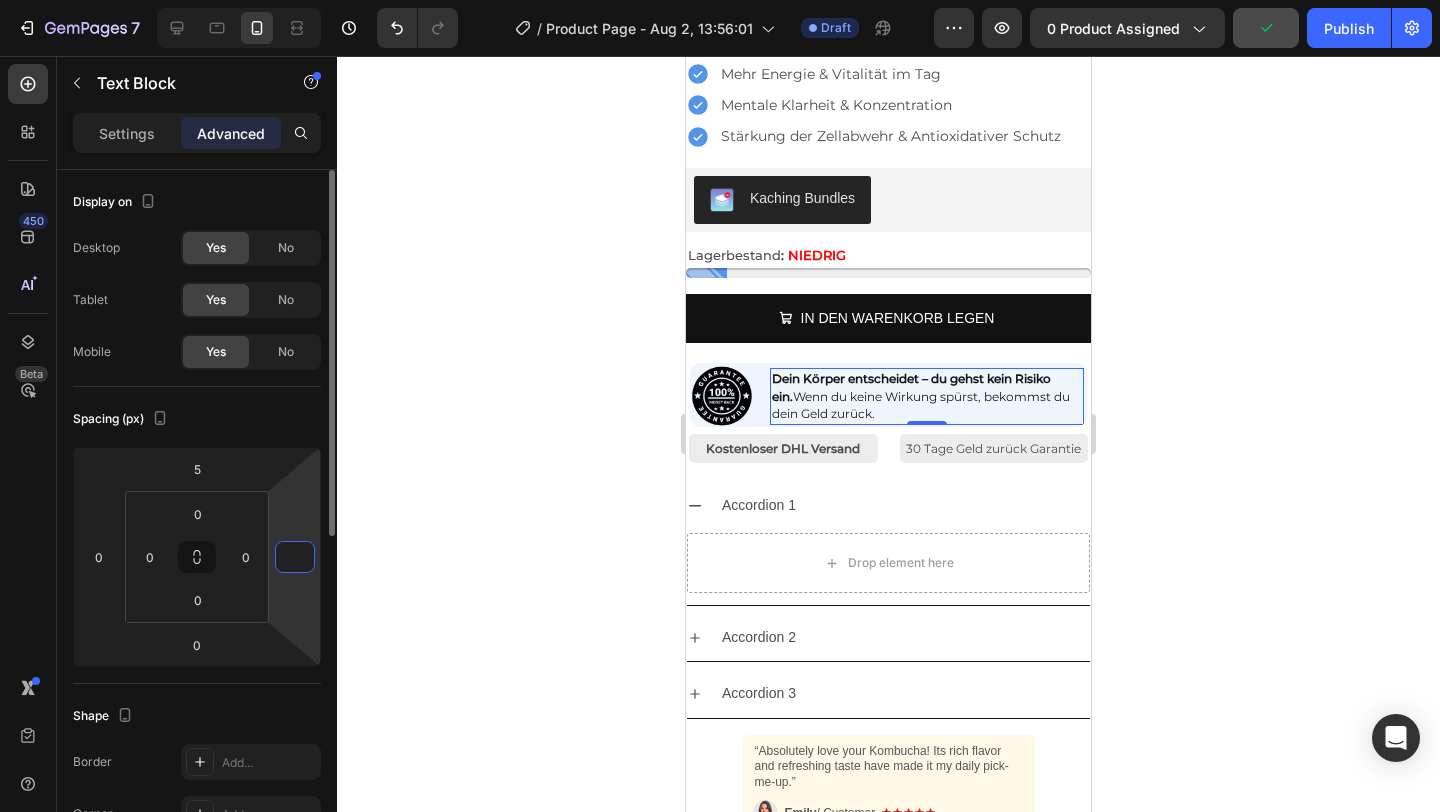 type on "5" 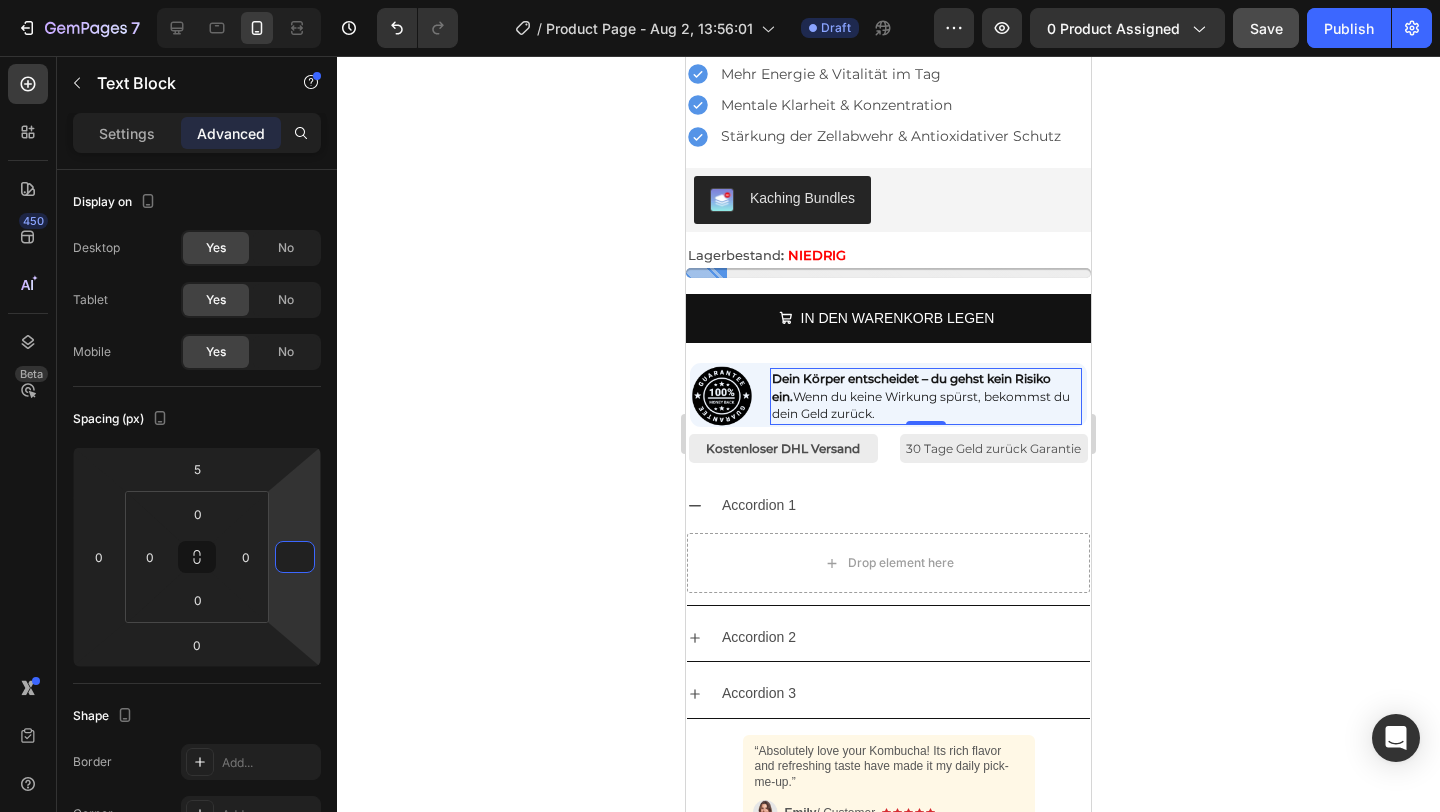 type on "2" 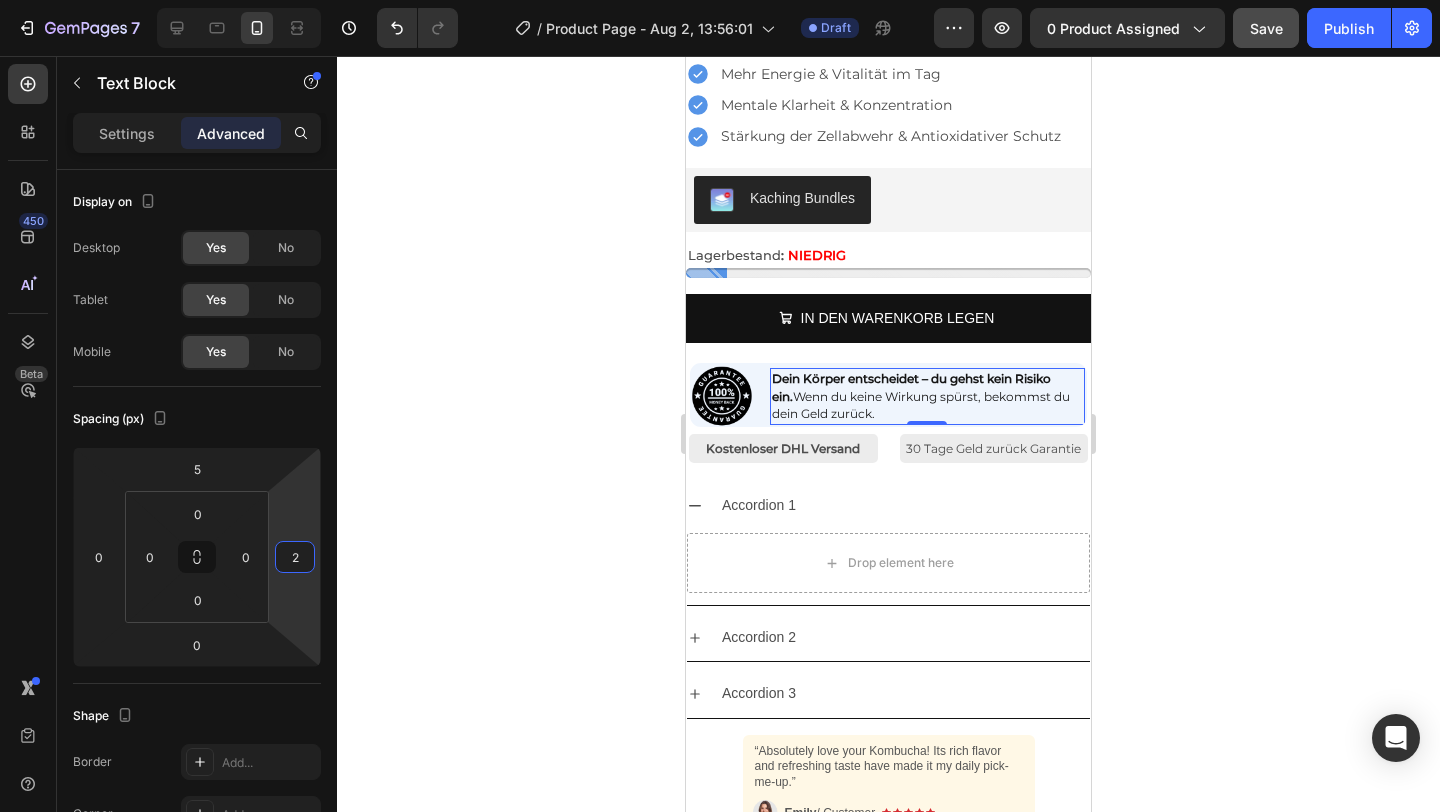 click 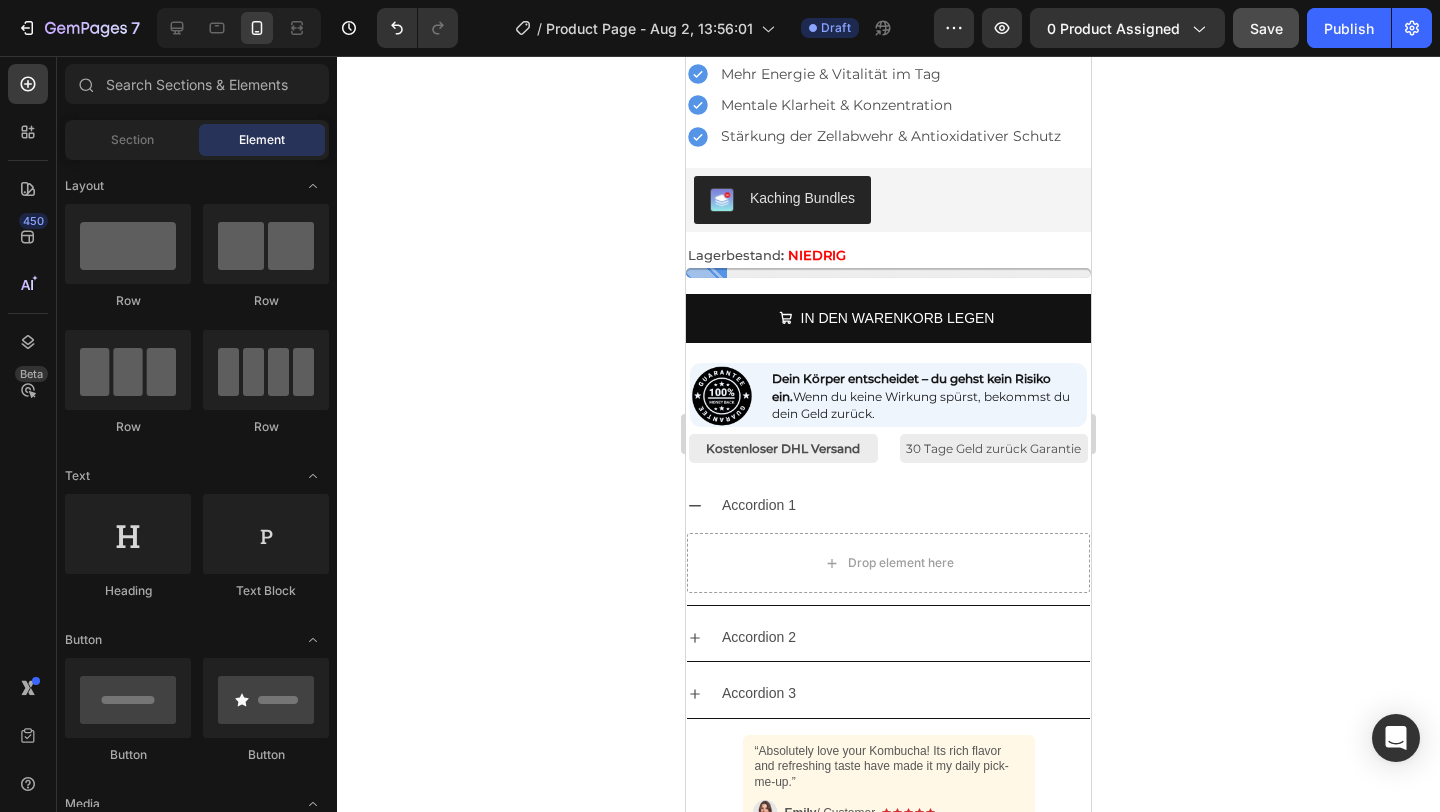 click on "Save" 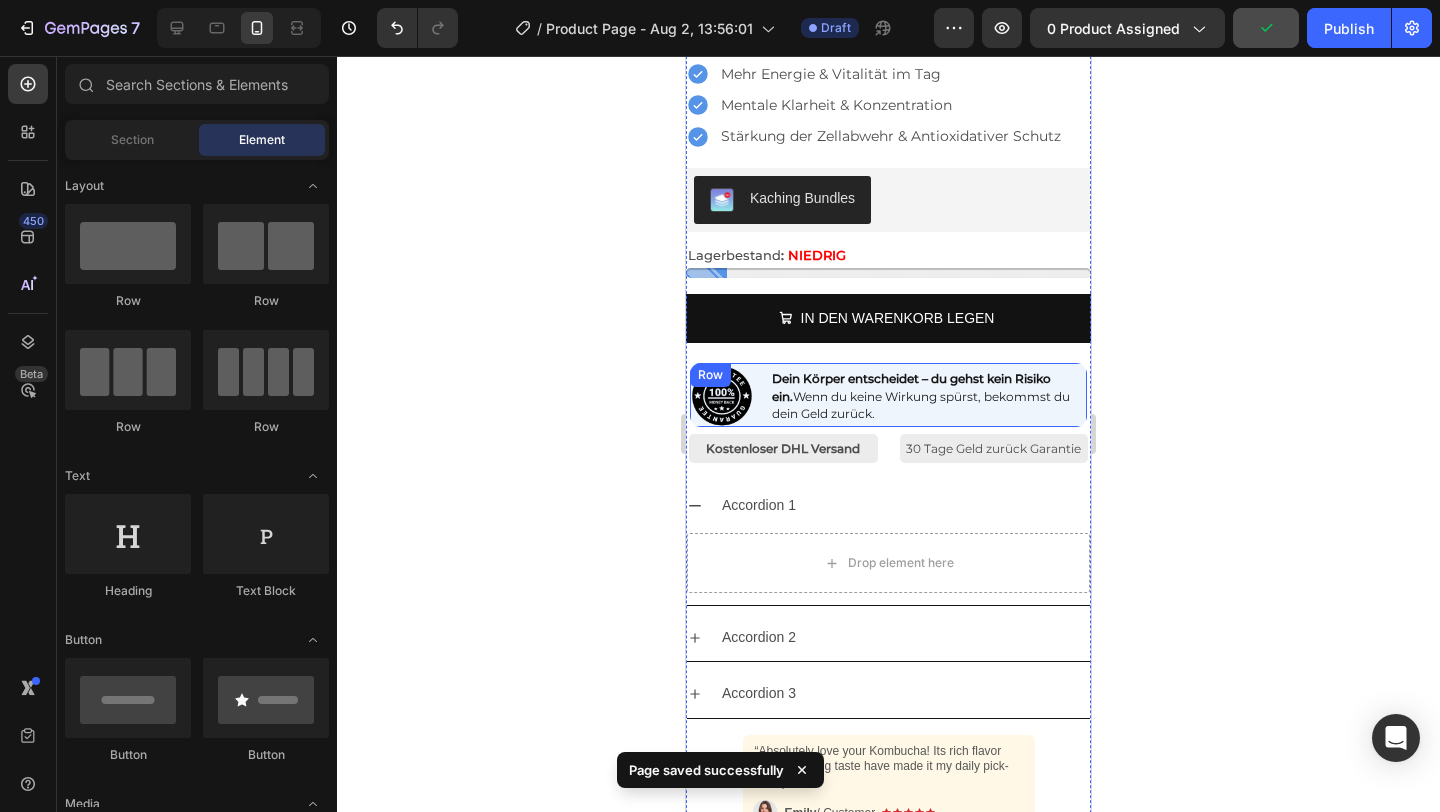 click on "Image Dein Körper entscheidet – du gehst kein Risiko ein.  Wenn du keine Wirkung spürst, bekommst du dein Geld zurück. Text Block Row" at bounding box center (888, 395) 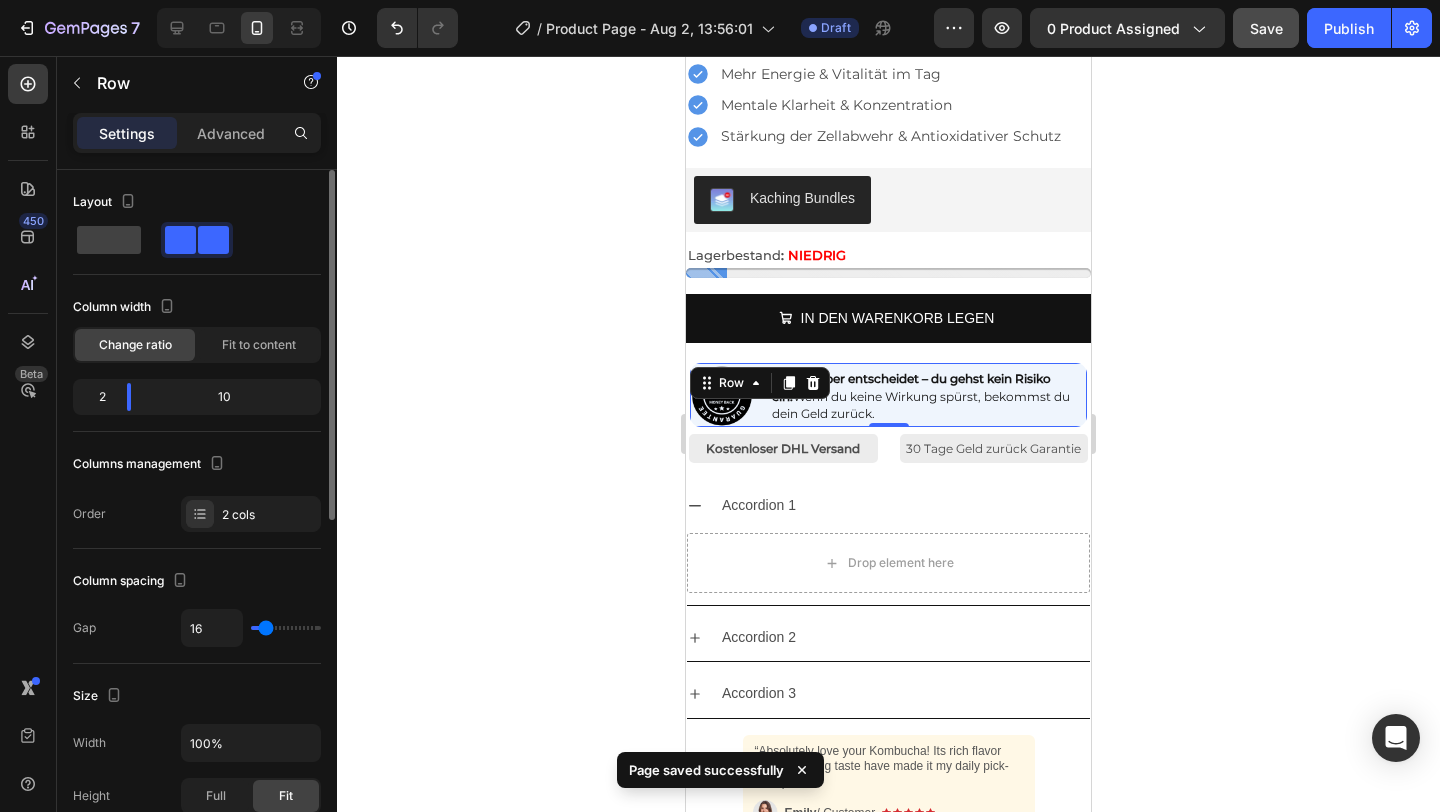 type on "10" 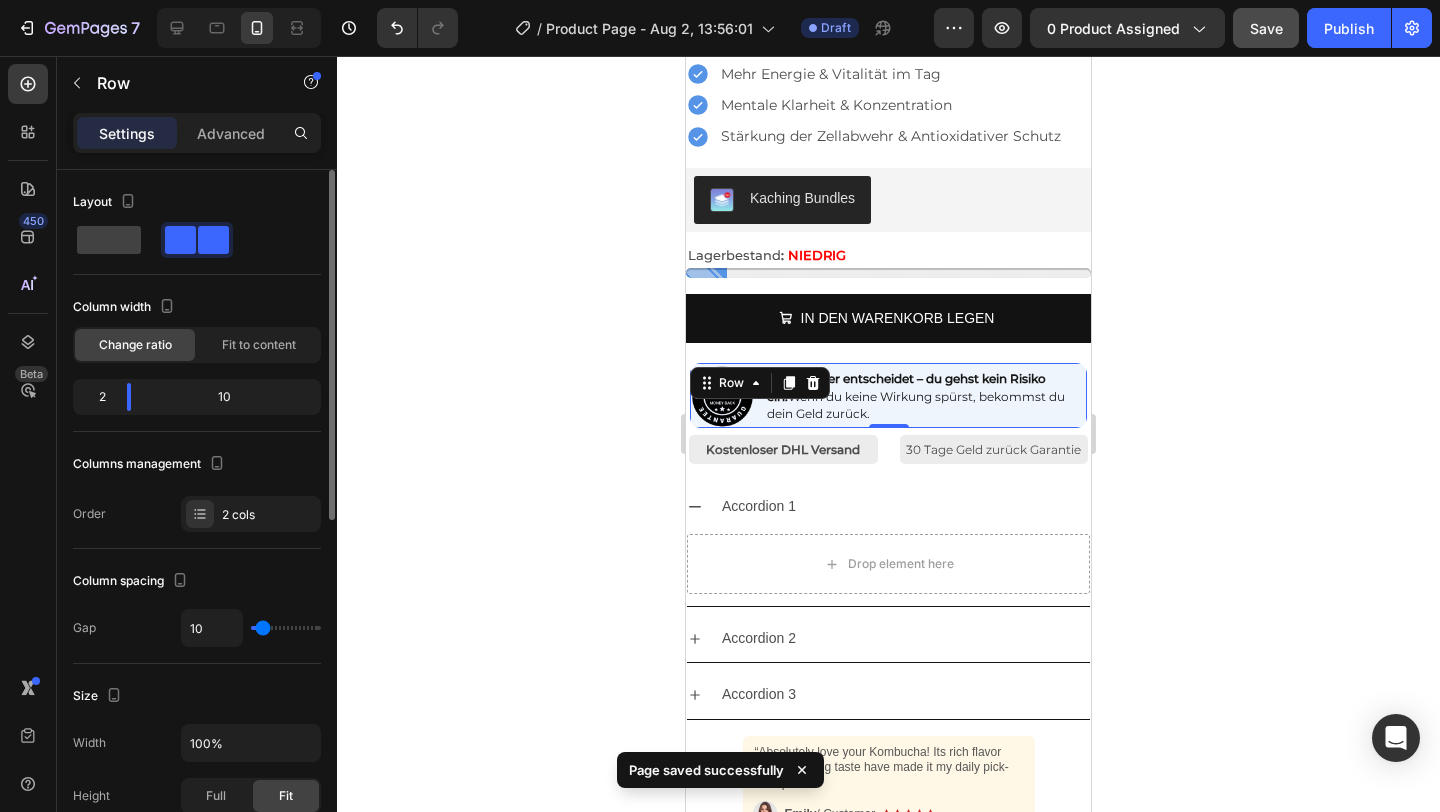 type on "8" 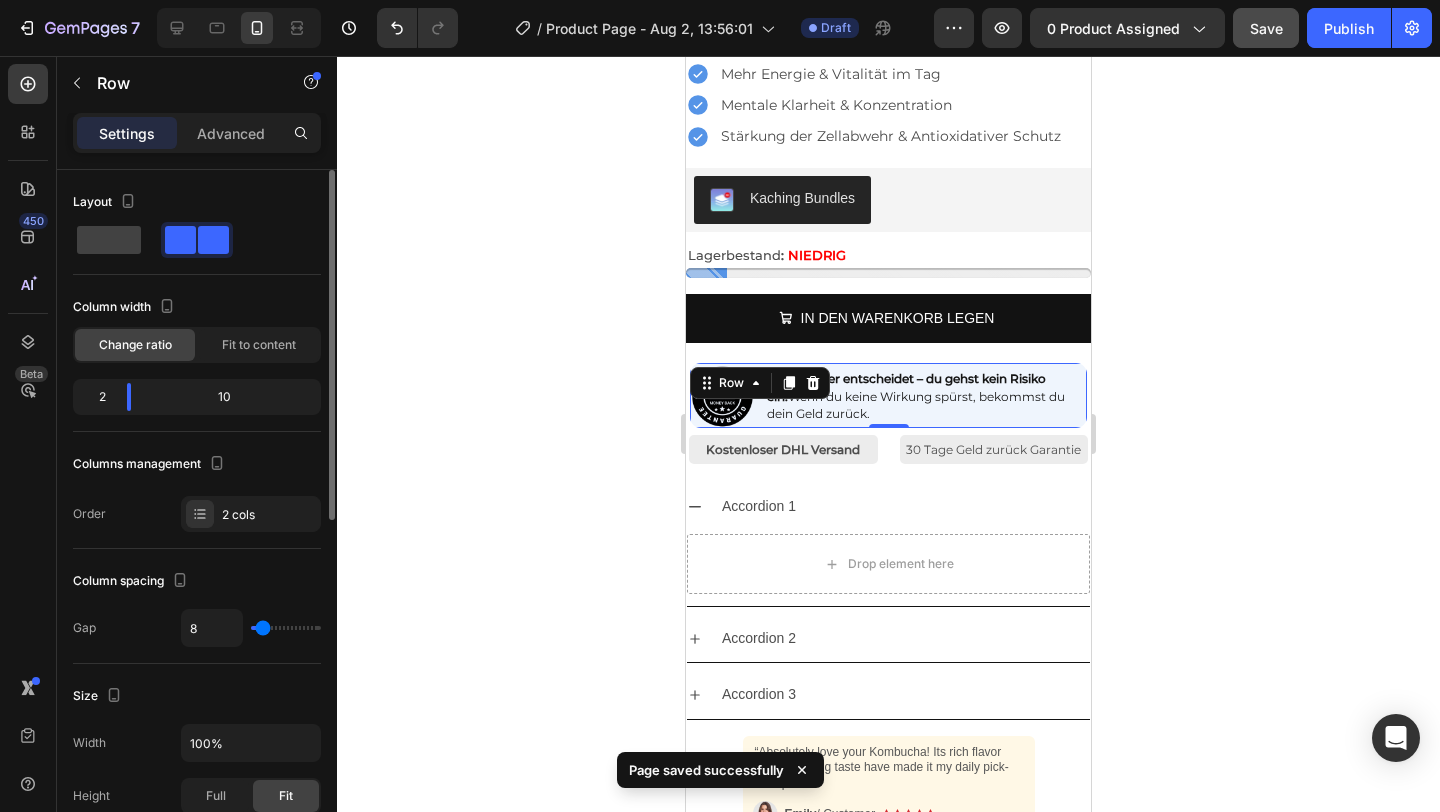 type on "5" 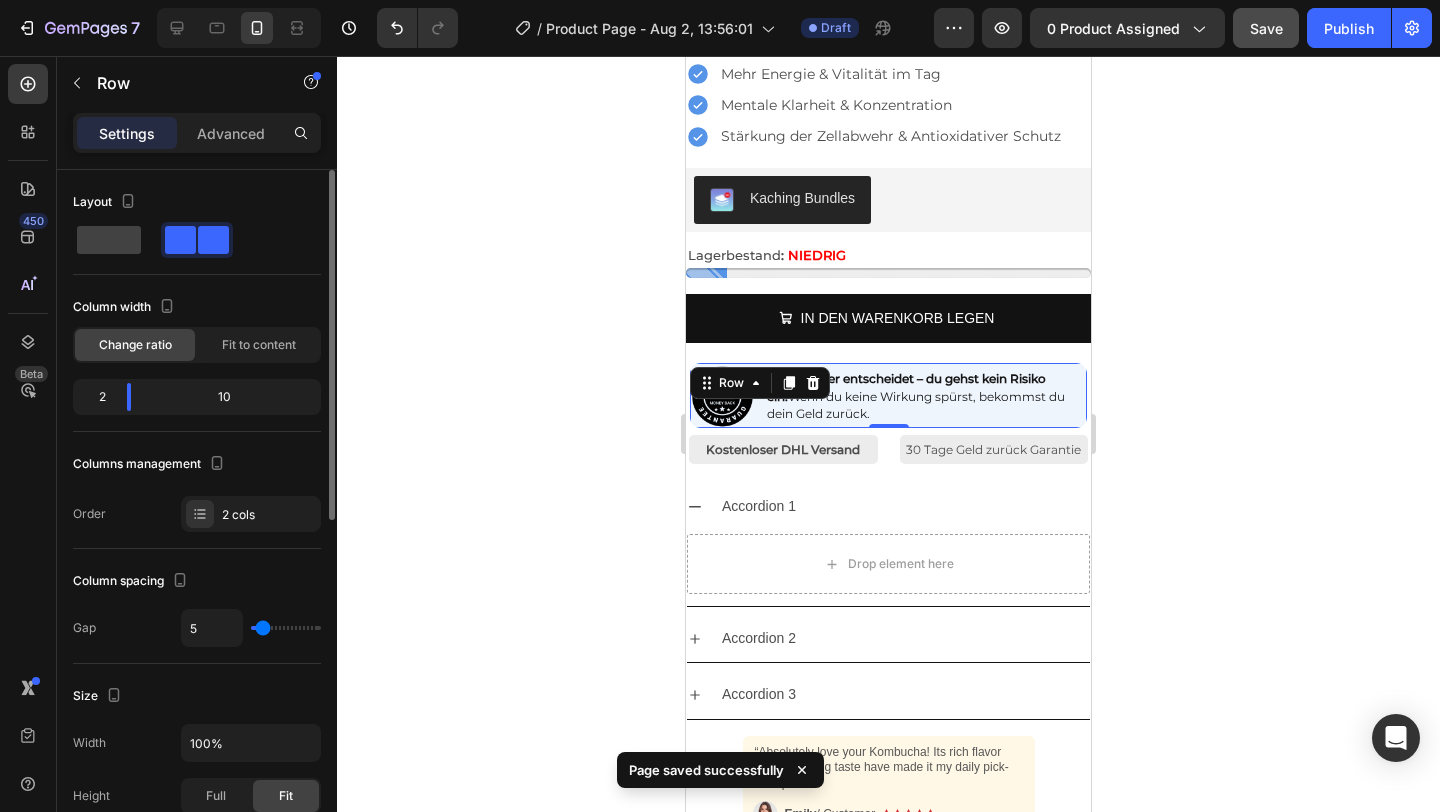 type on "5" 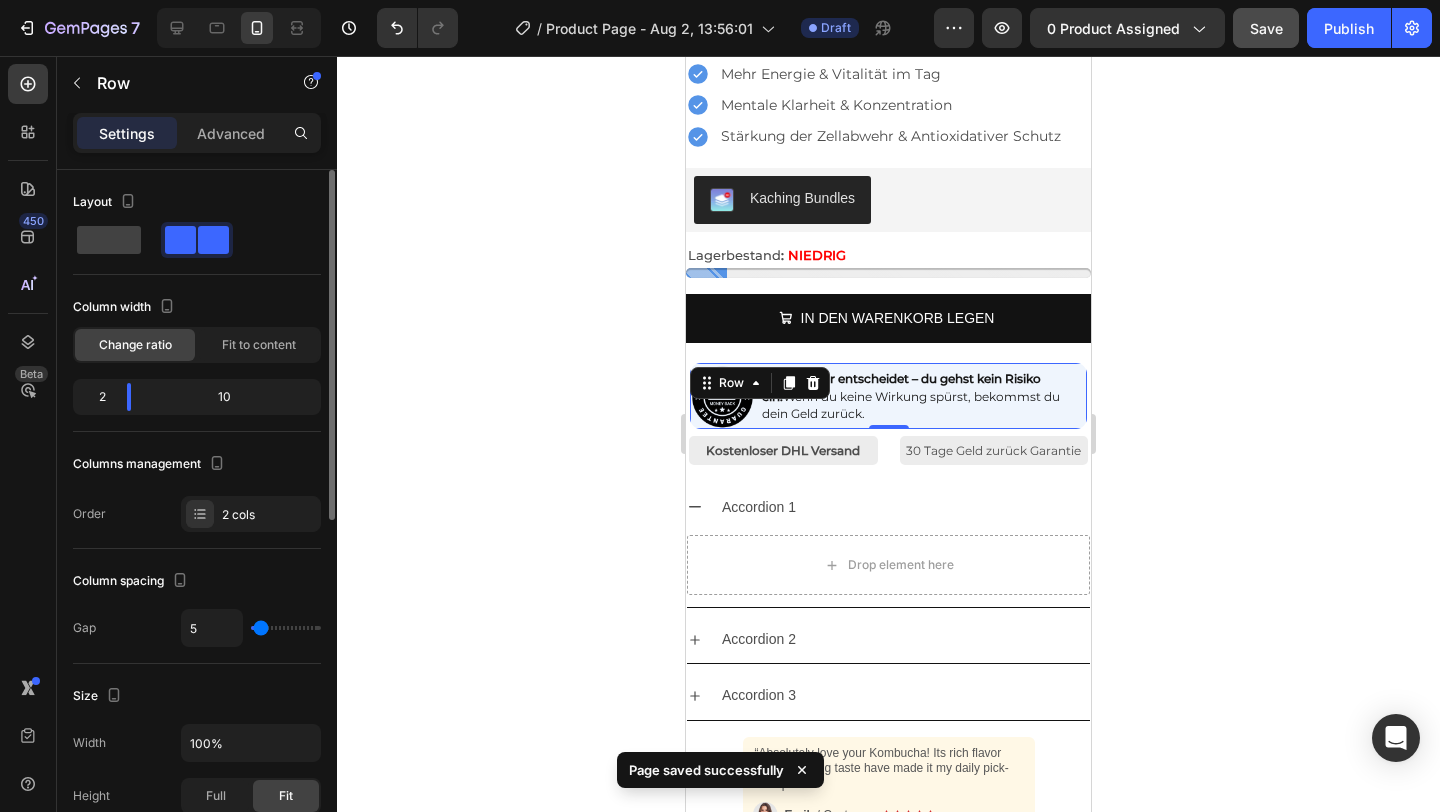 type on "3" 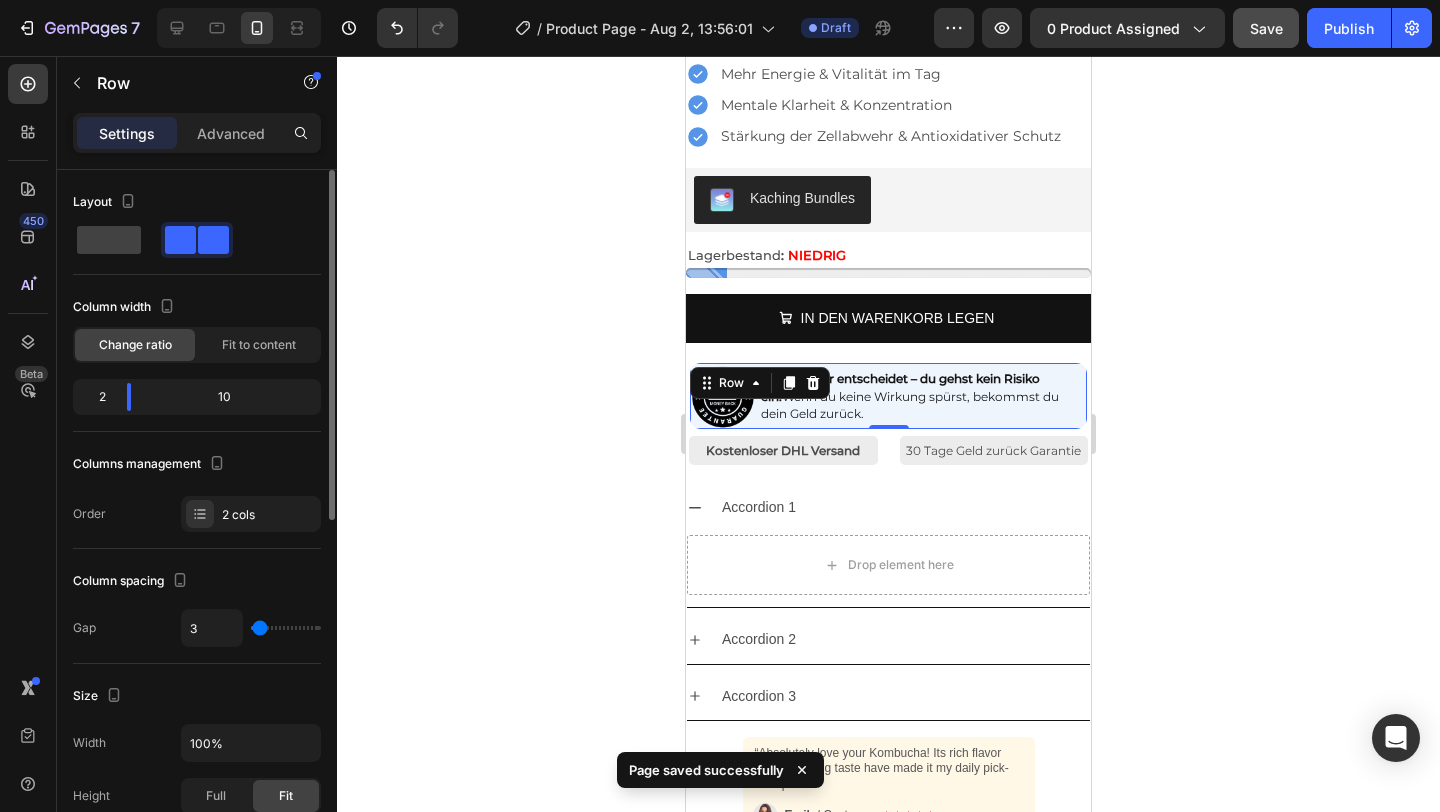type on "3" 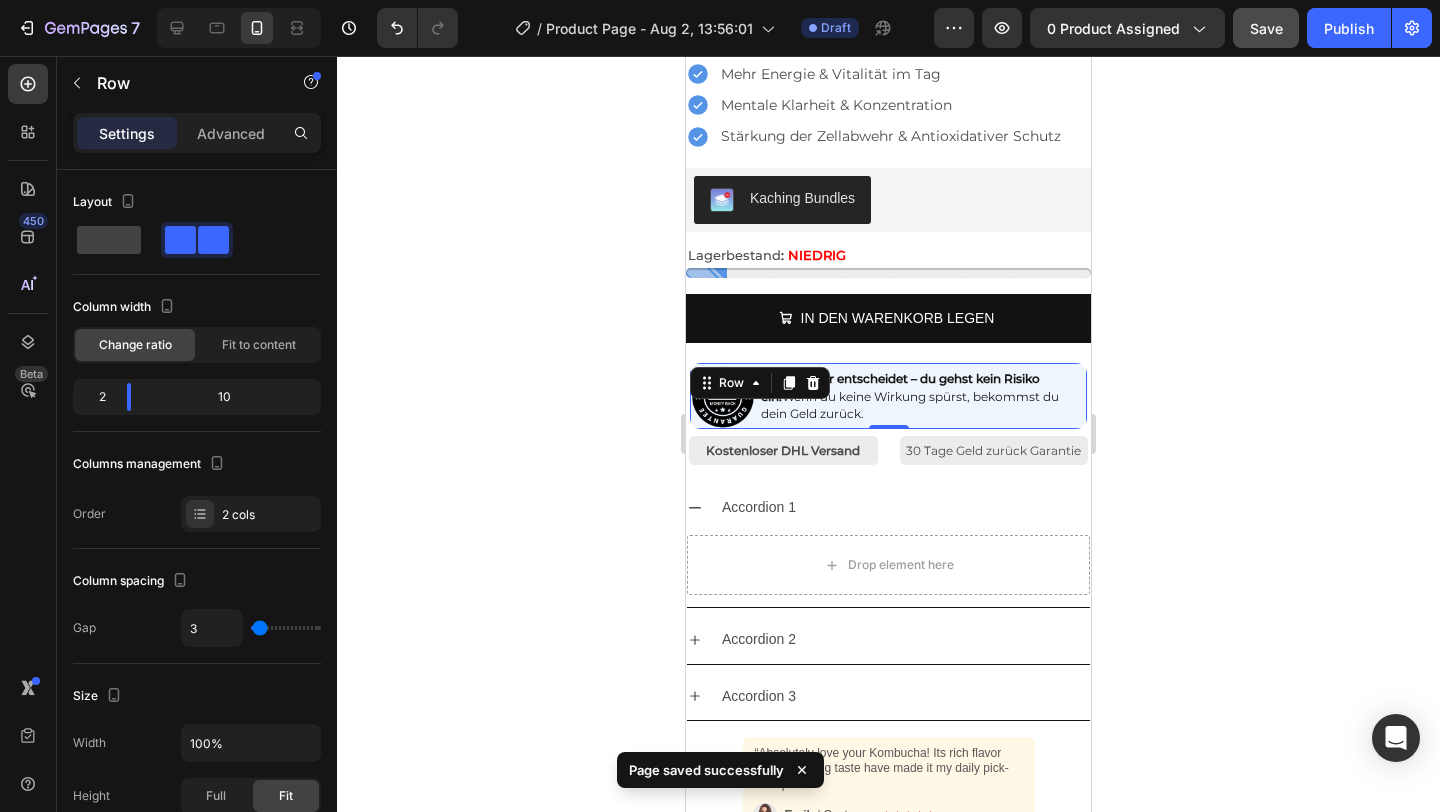 click 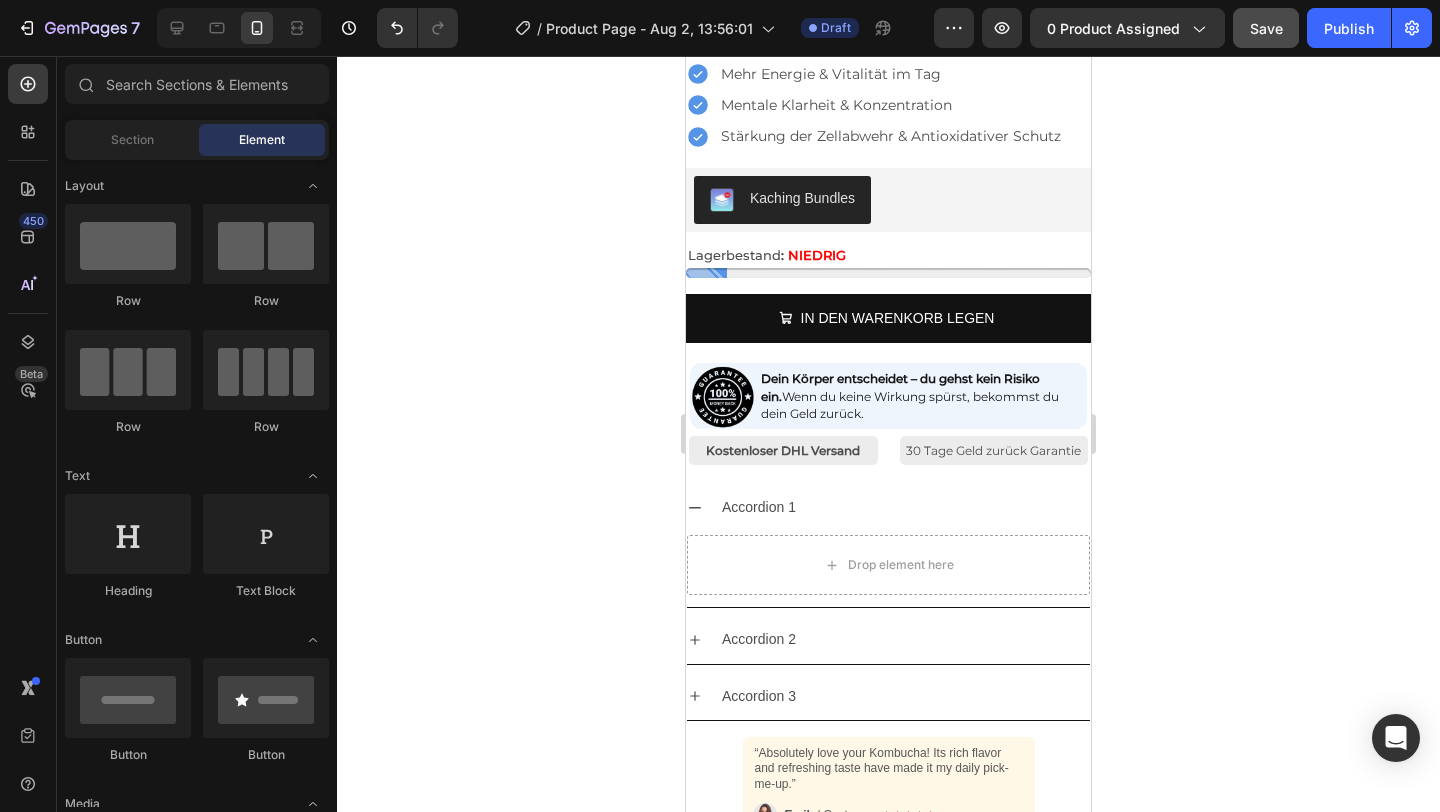click on "Save" at bounding box center [1266, 28] 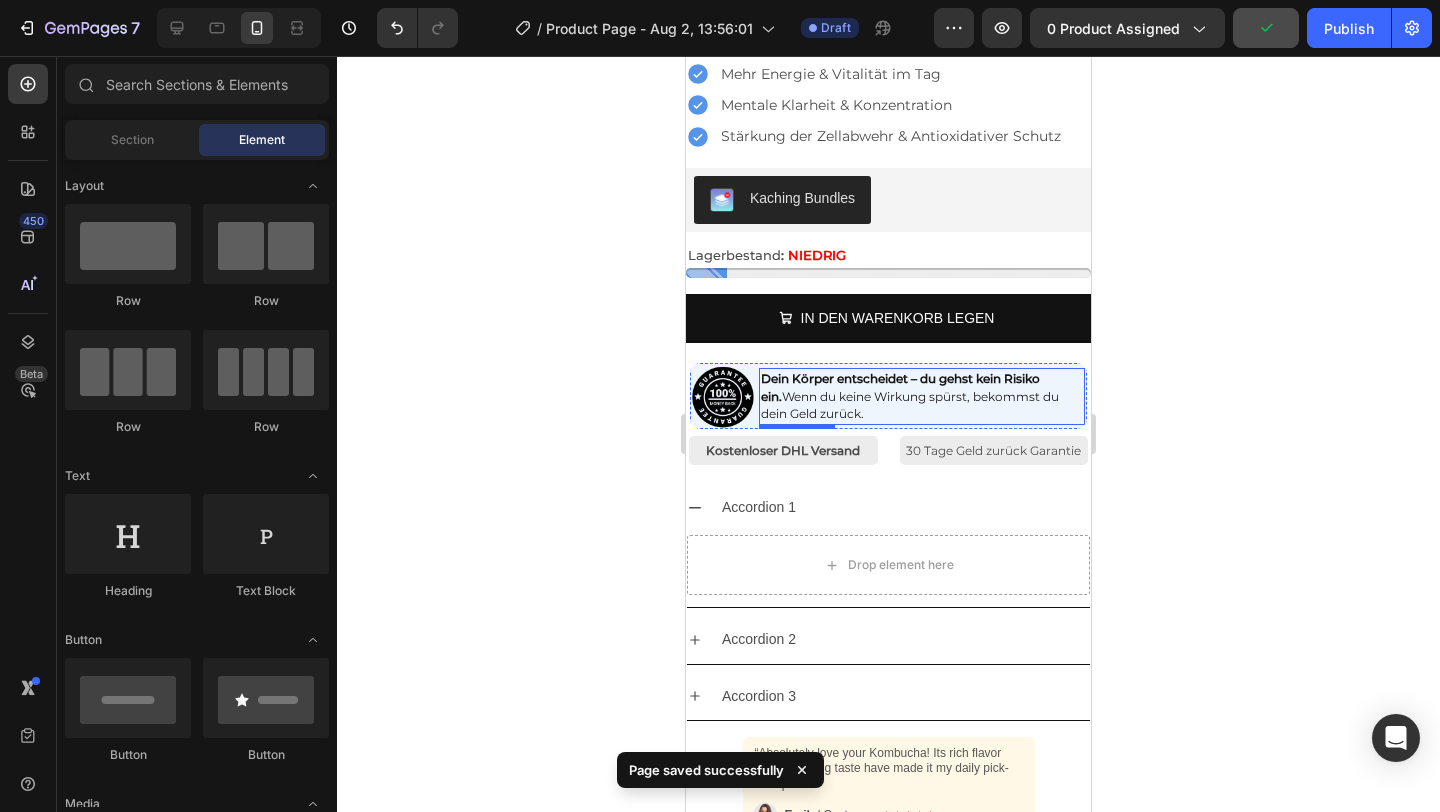 scroll, scrollTop: 1051, scrollLeft: 0, axis: vertical 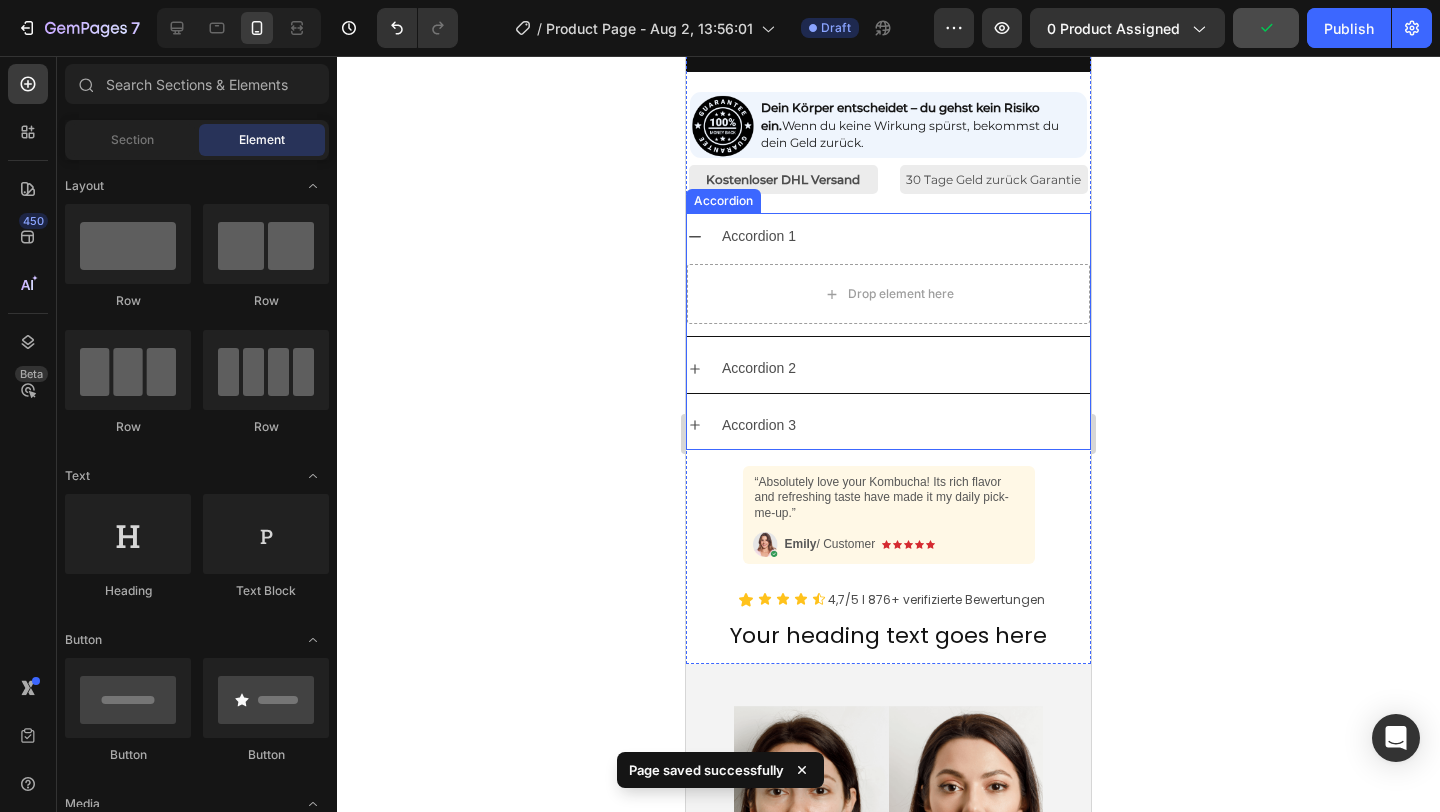 click on "Accordion 1" at bounding box center (759, 236) 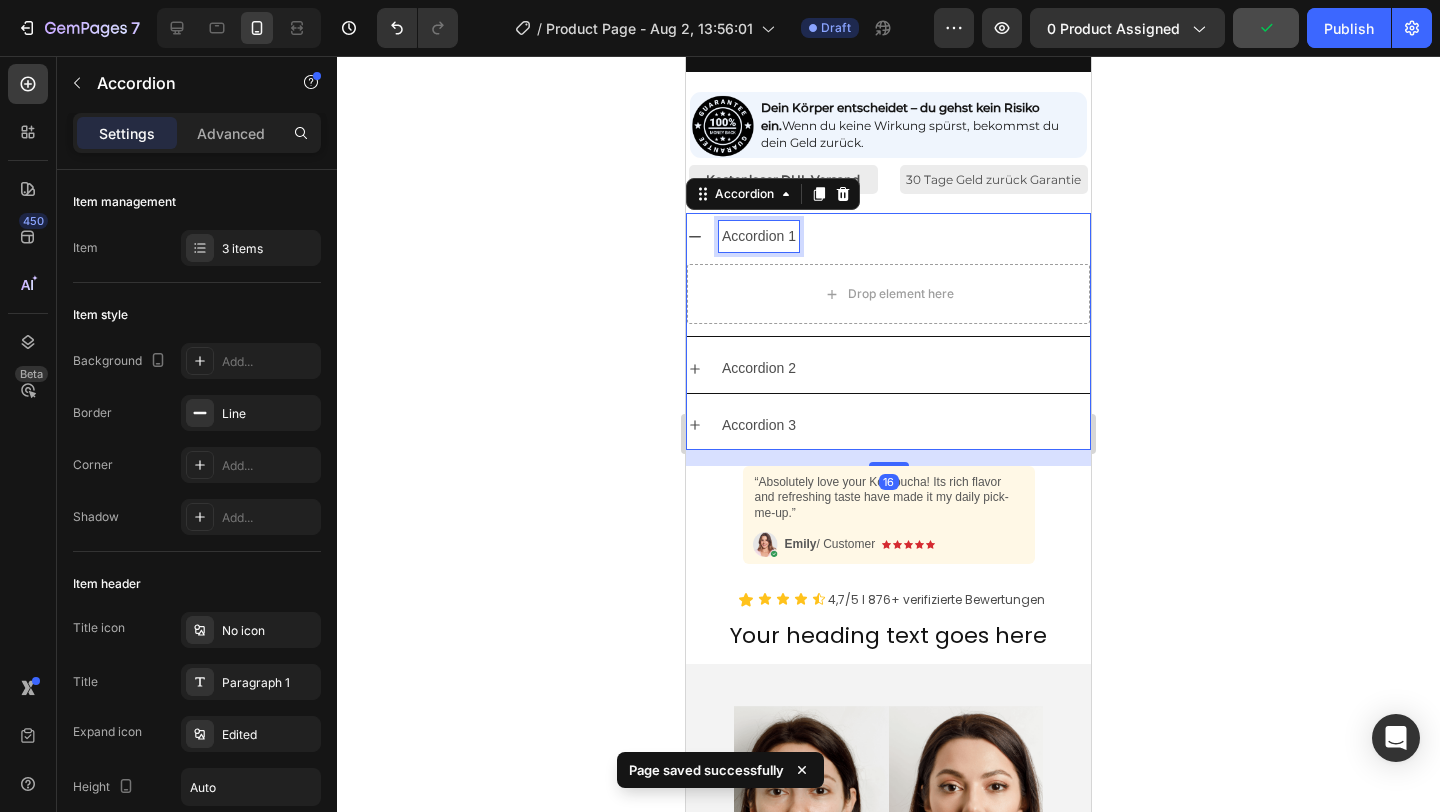 click on "Accordion 1" at bounding box center [759, 236] 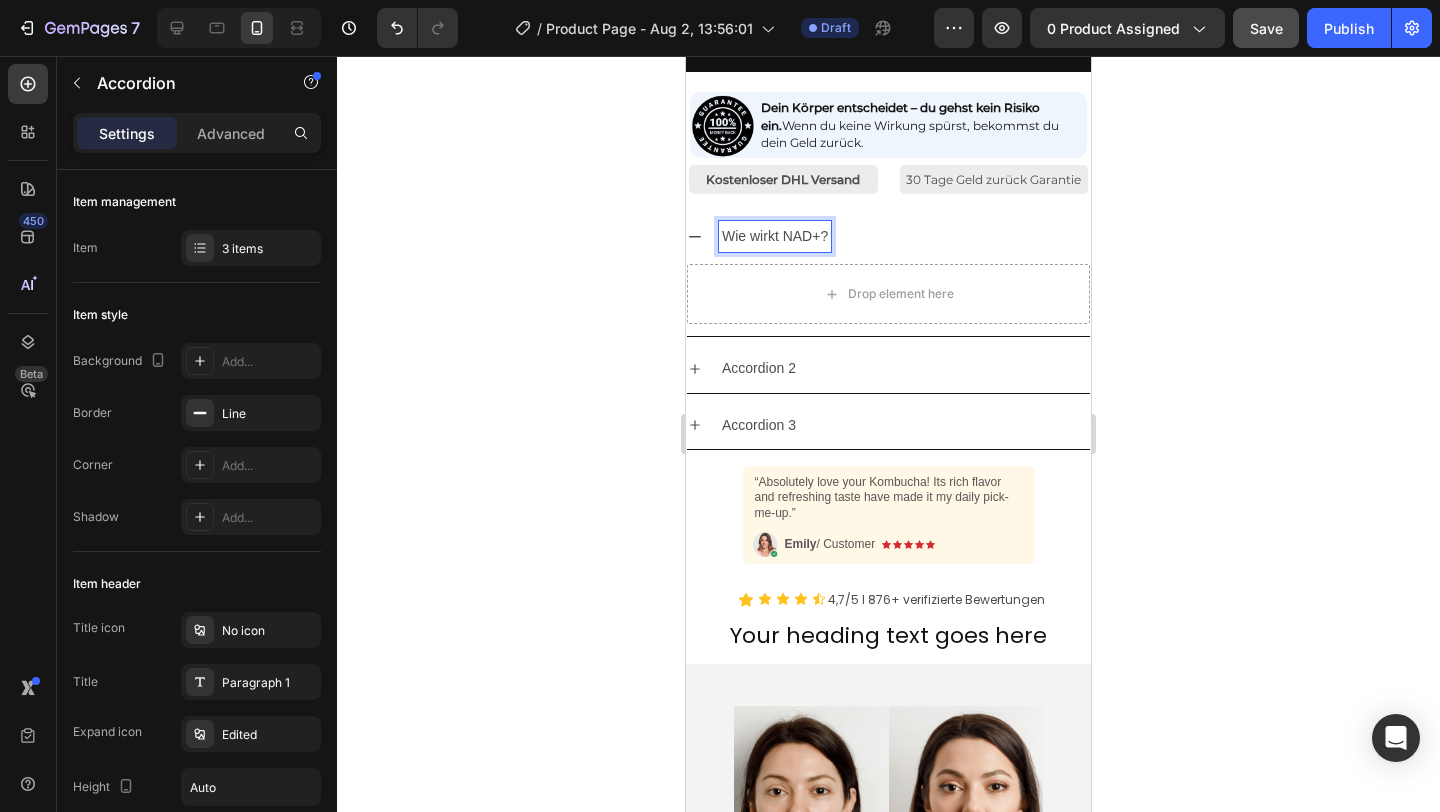 click on "Accordion 2" at bounding box center [759, 368] 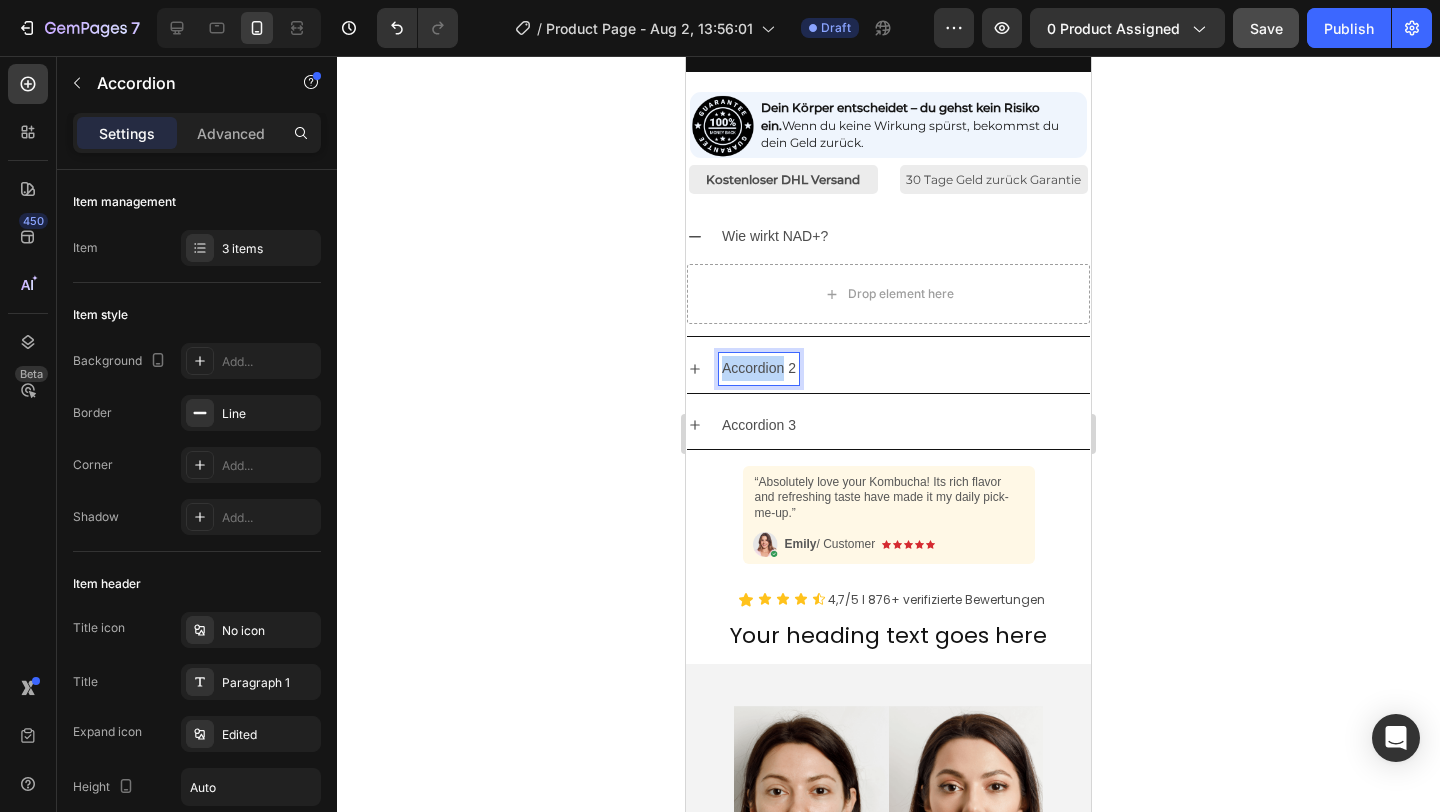 click on "Accordion 2" at bounding box center (759, 368) 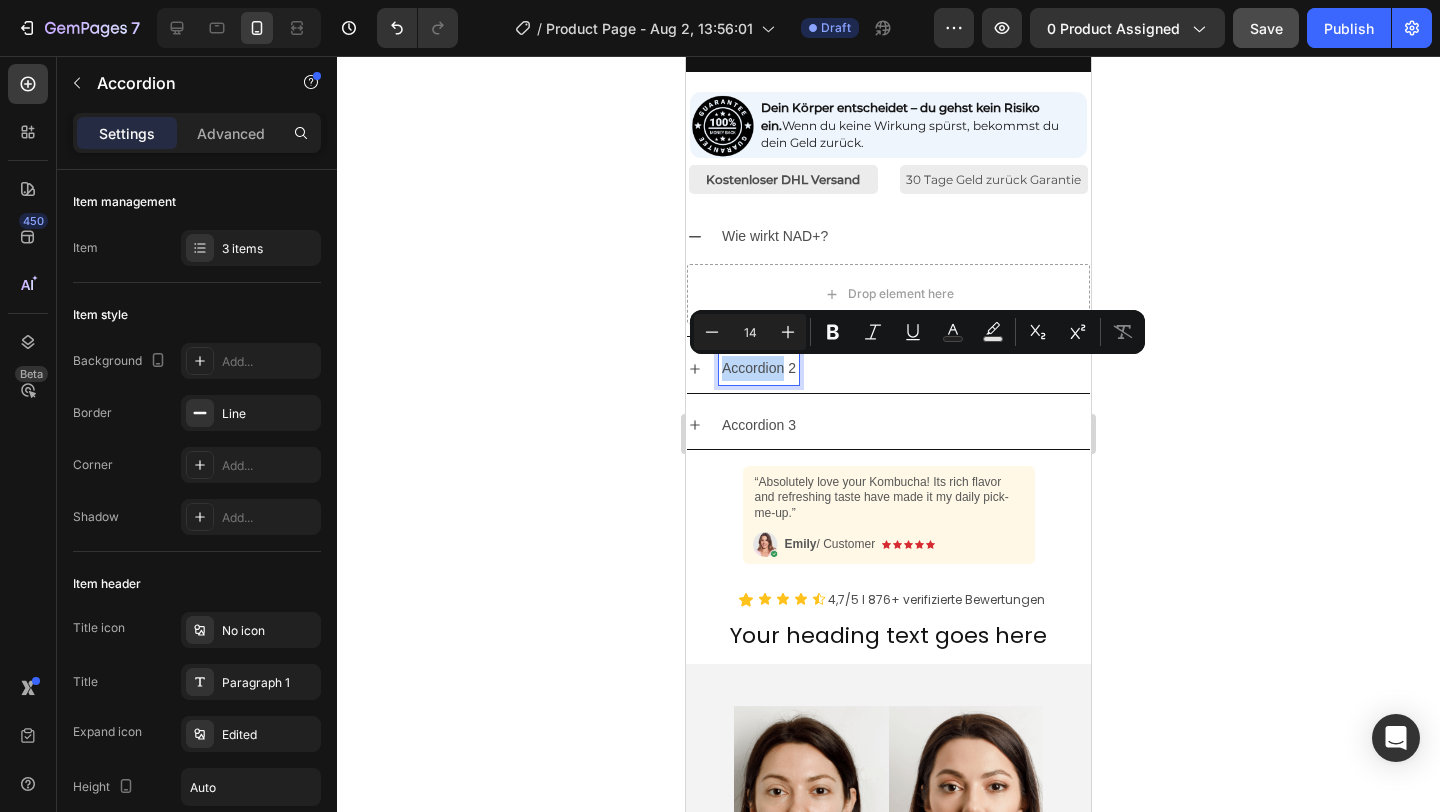 click on "Accordion 2" at bounding box center (759, 368) 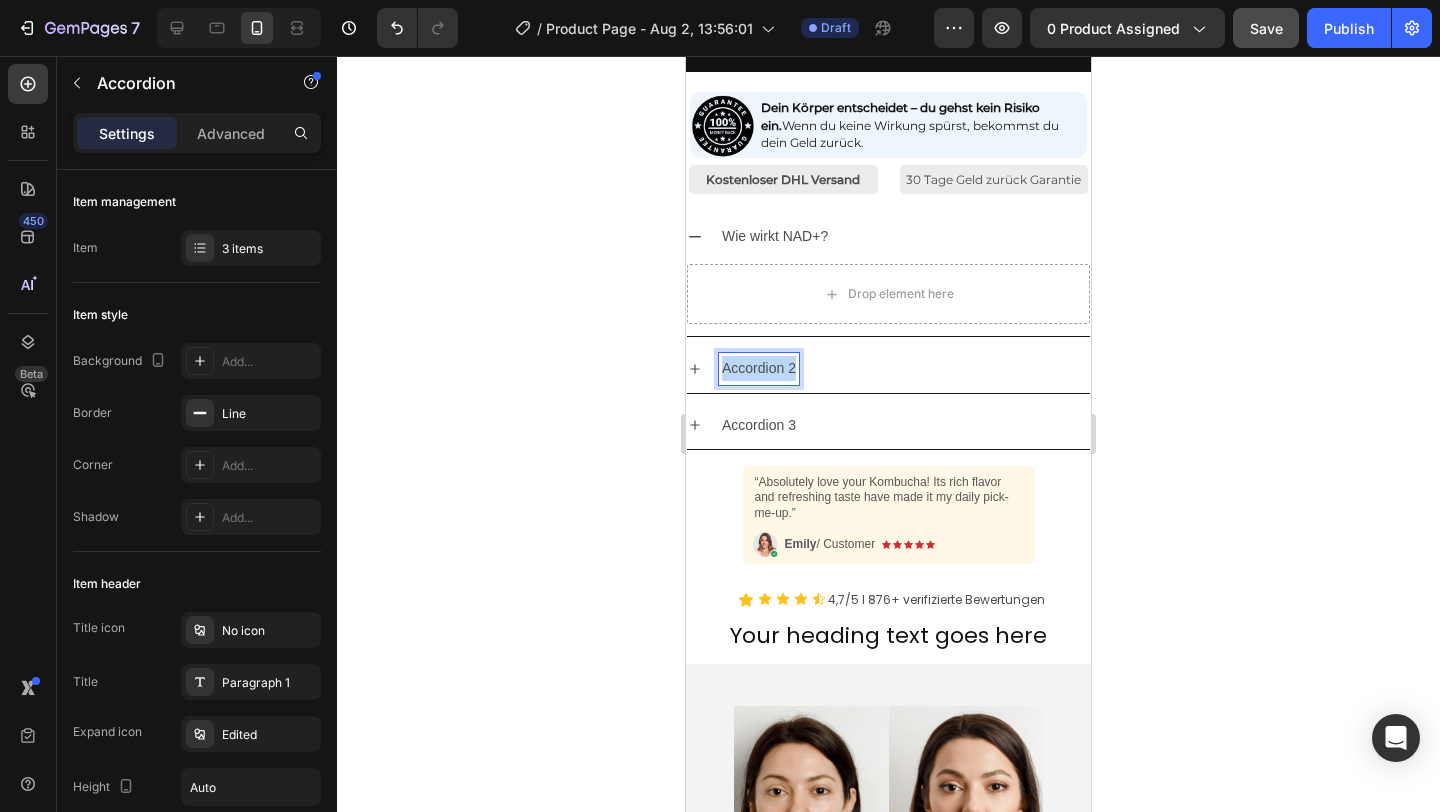 click on "Accordion 2" at bounding box center (759, 368) 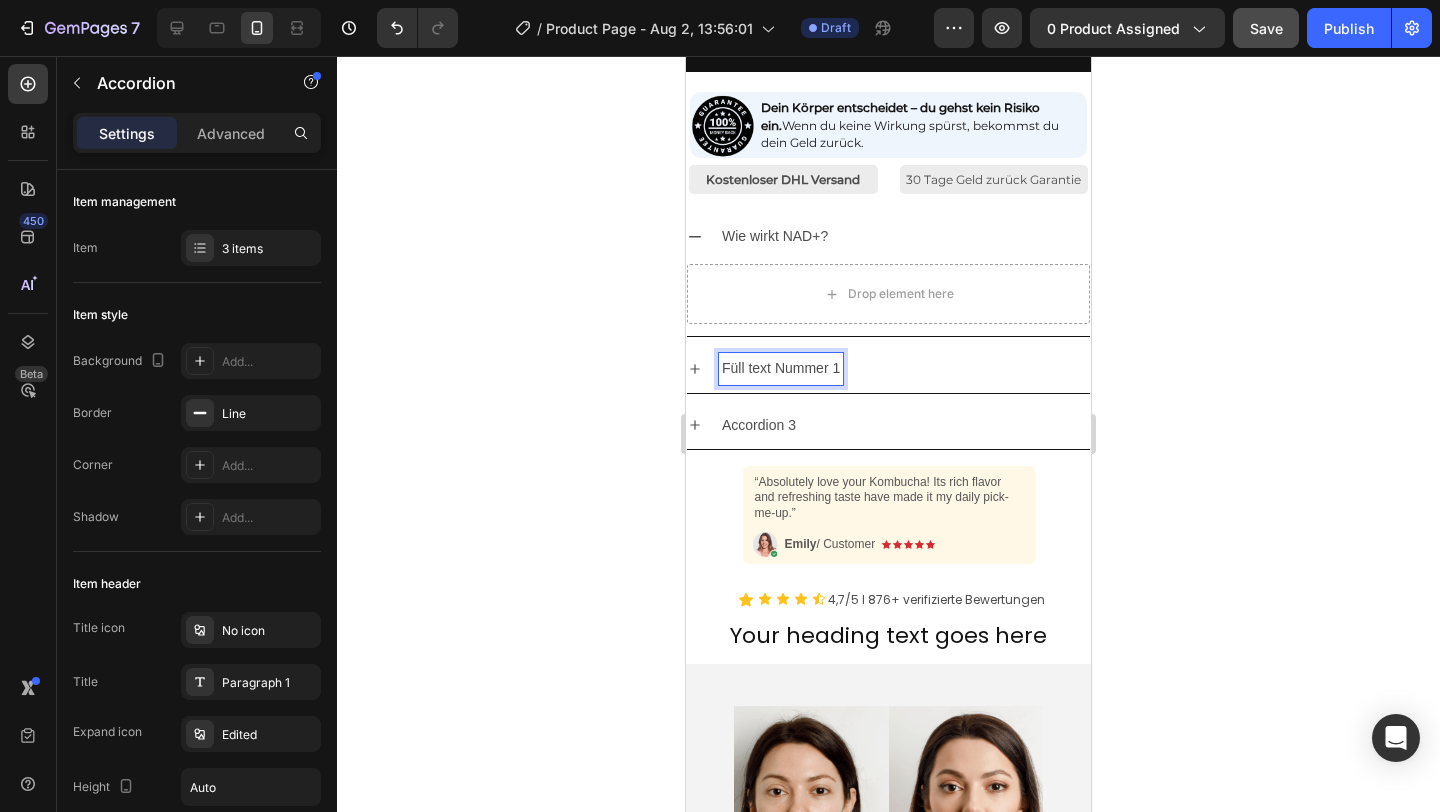 click on "Füll text Nummer 1" at bounding box center (781, 368) 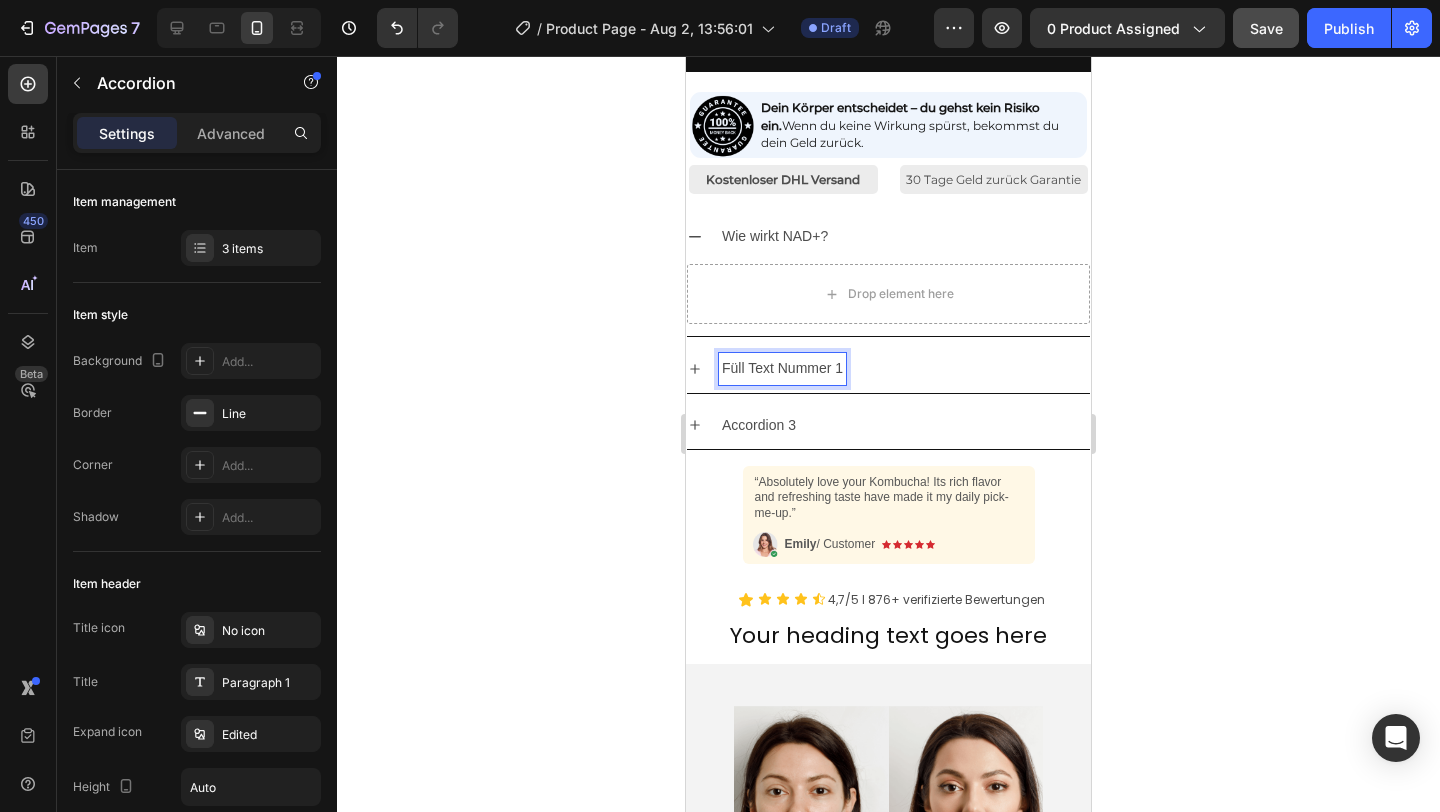 click on "Accordion 3" at bounding box center [759, 425] 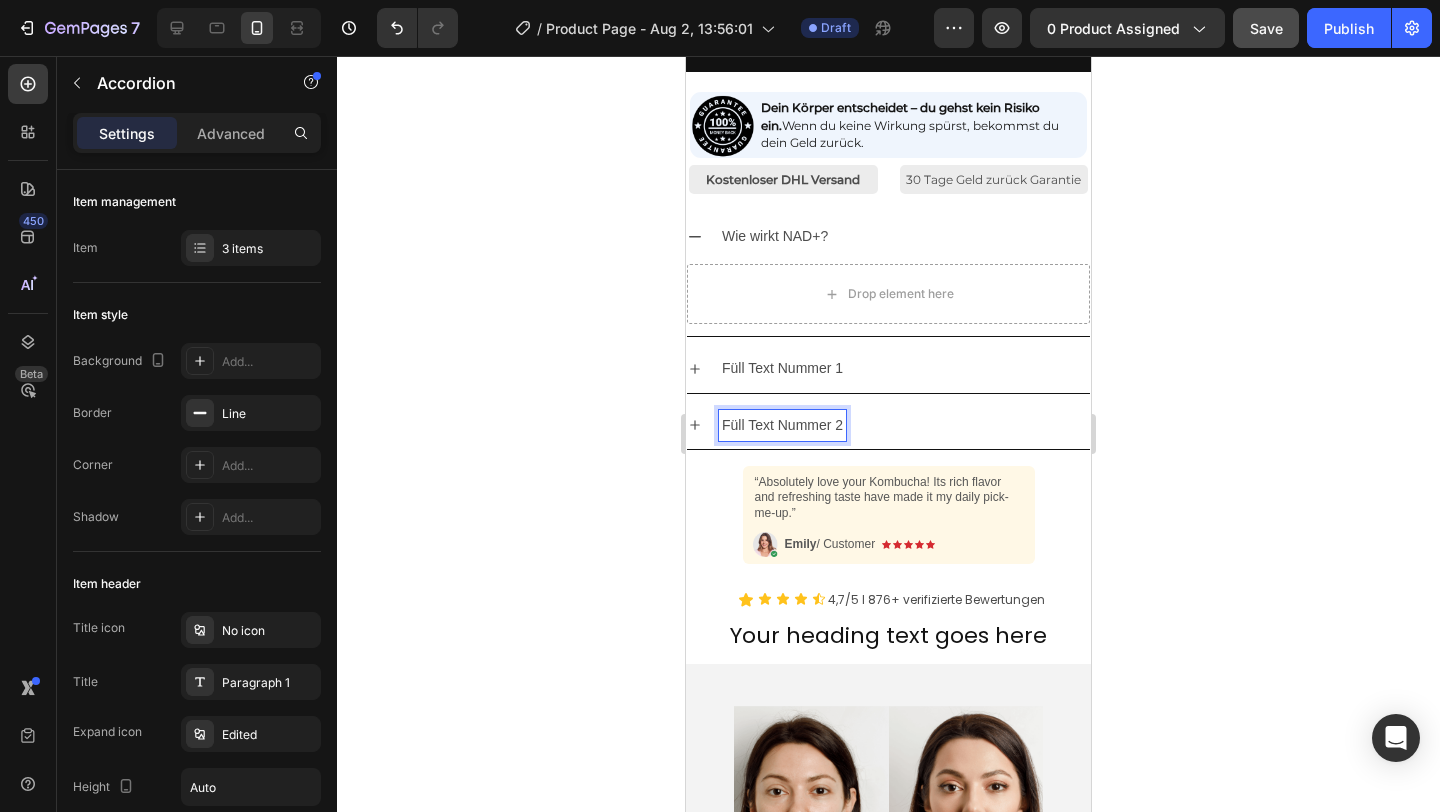 click 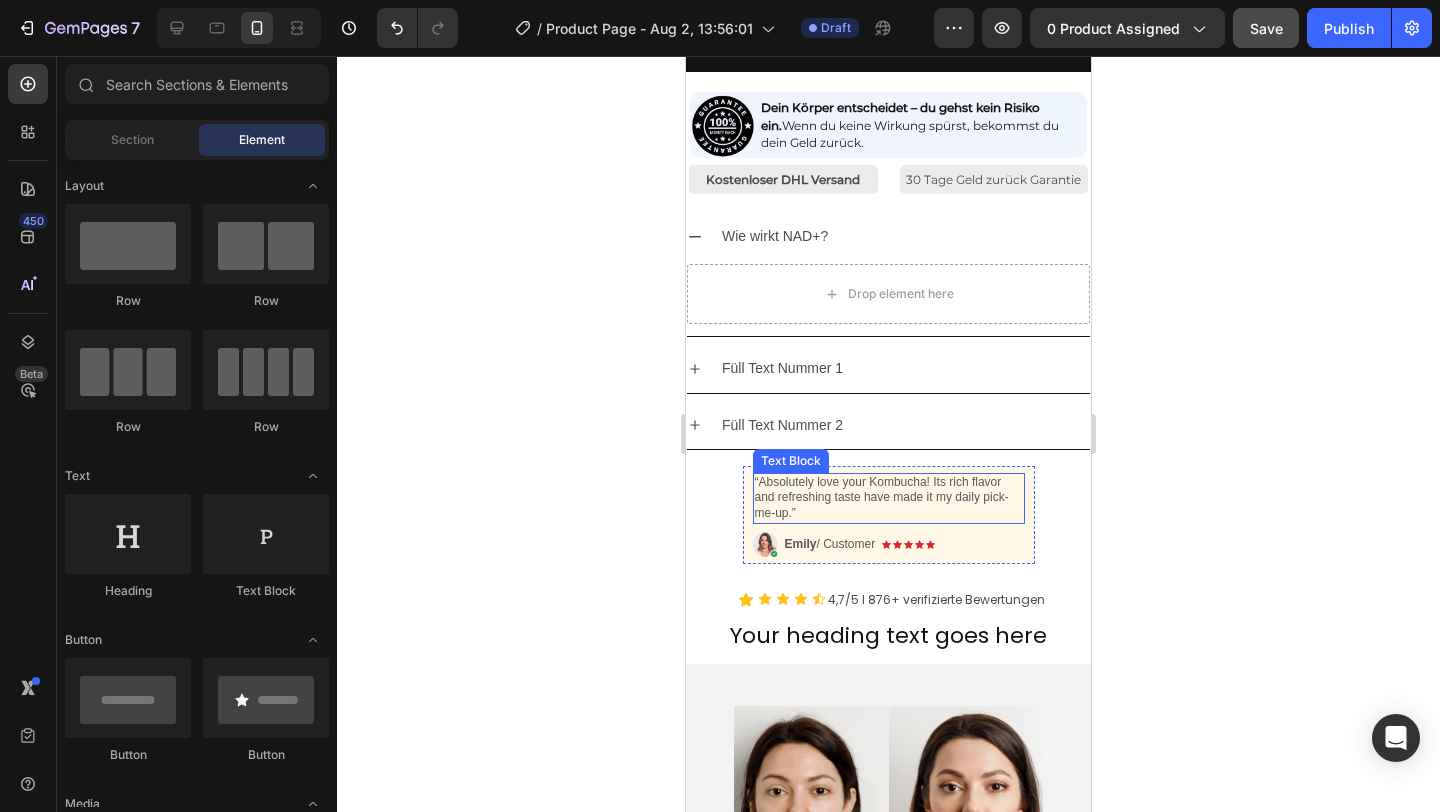click on "“Absolutely love your Kombucha! Its rich flavor and refreshing taste have made it my daily pick-me-up.” Text Block Image Icon Icon Icon Icon Icon Icon List Emily  / Customer Text Block Row" at bounding box center [889, 515] 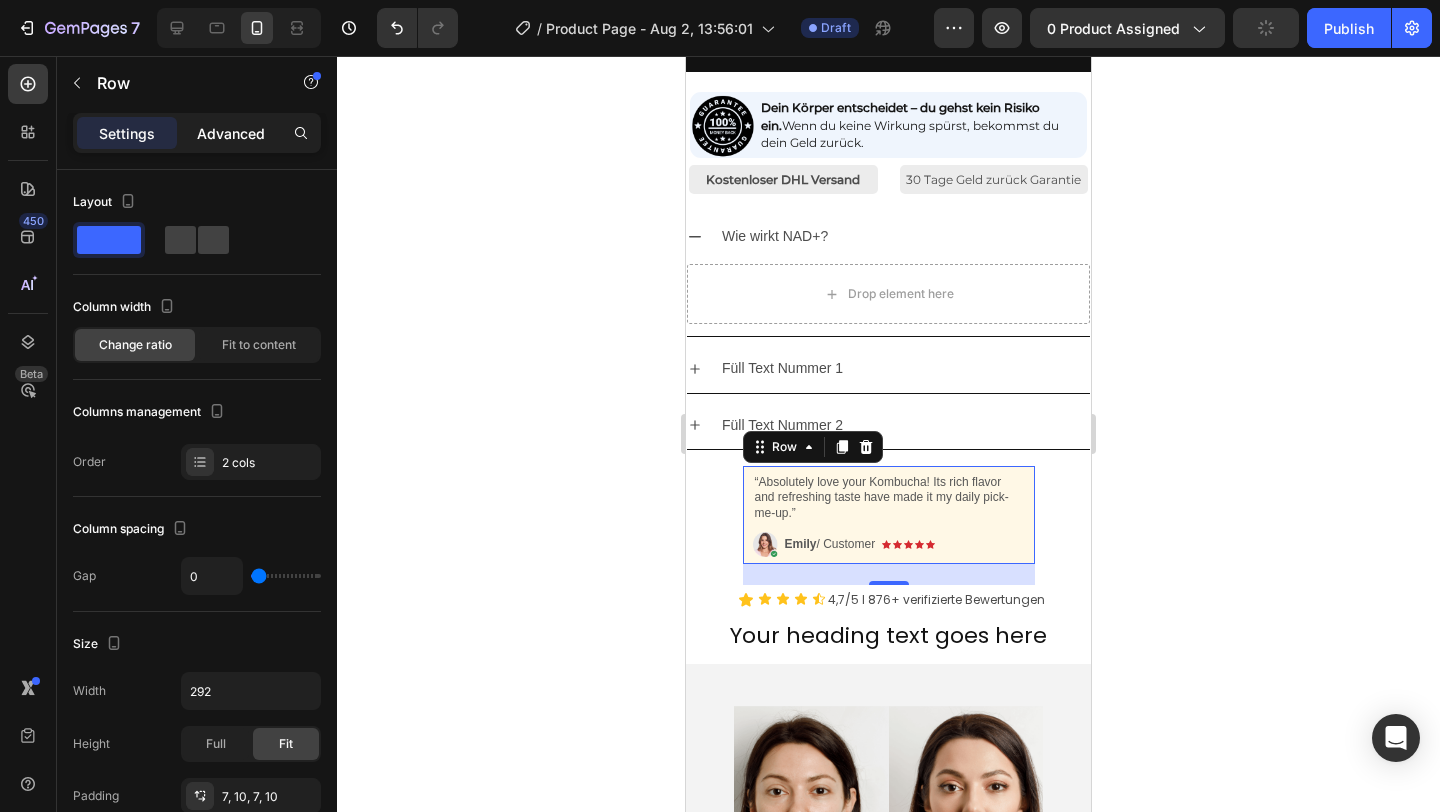 click on "Advanced" at bounding box center (231, 133) 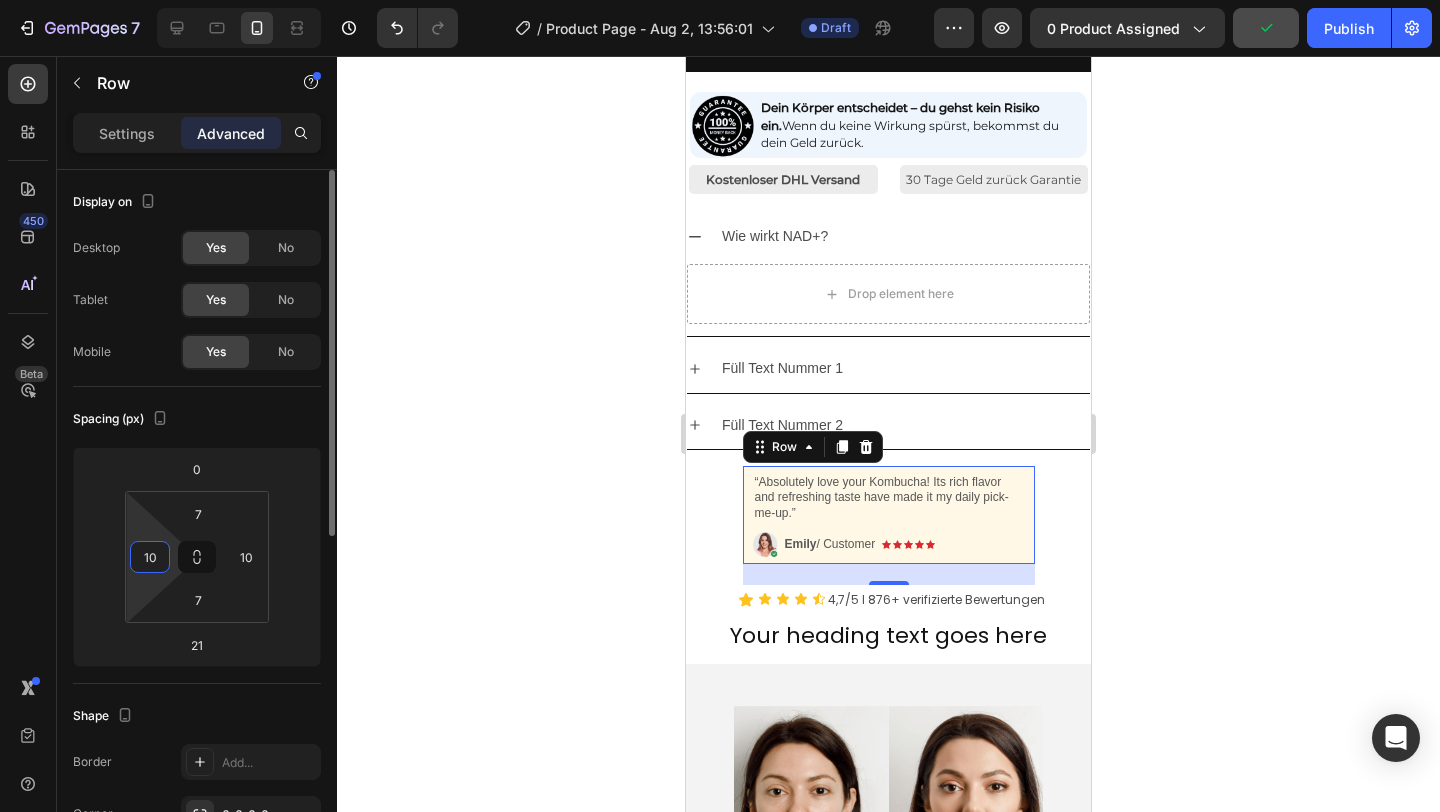 click on "10" at bounding box center (150, 557) 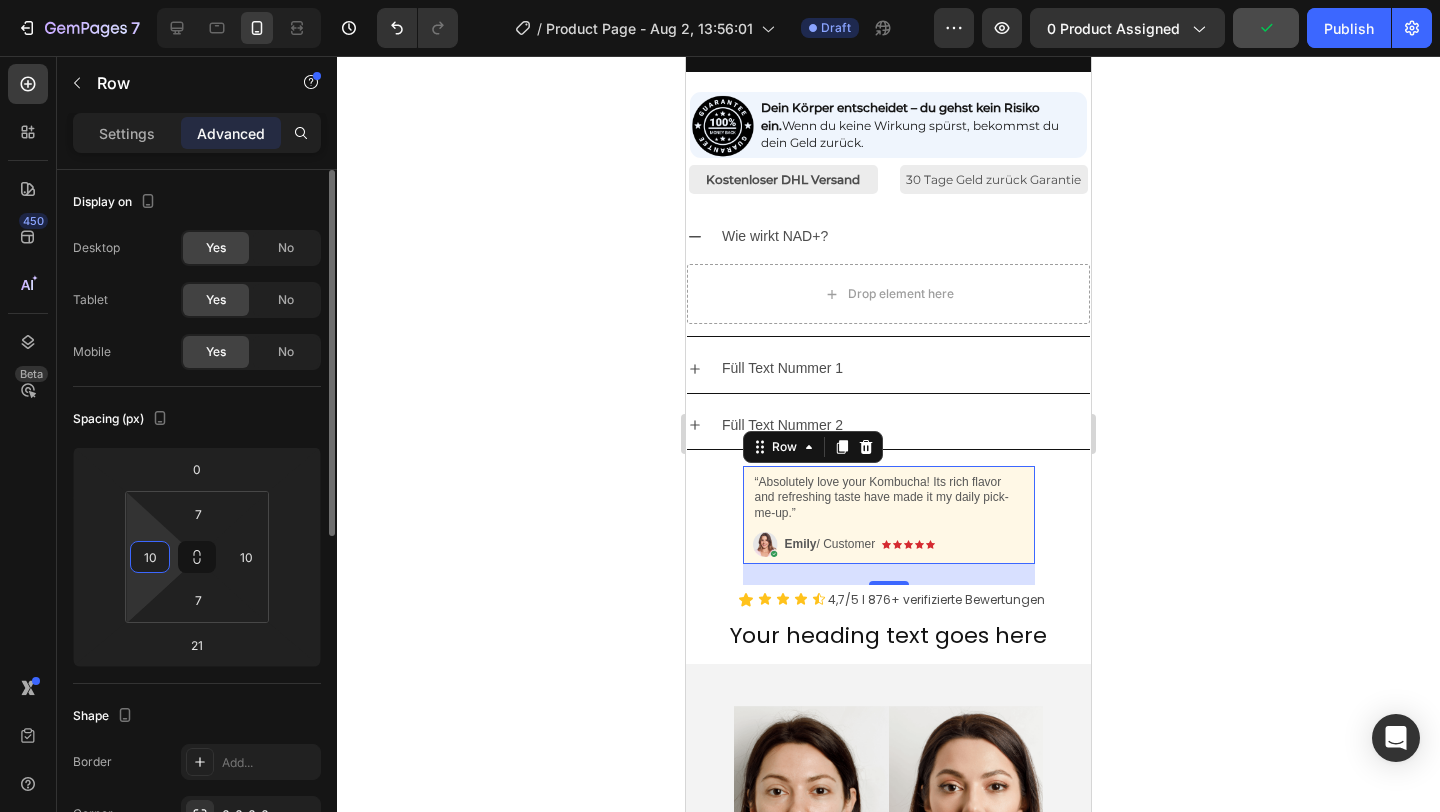 type 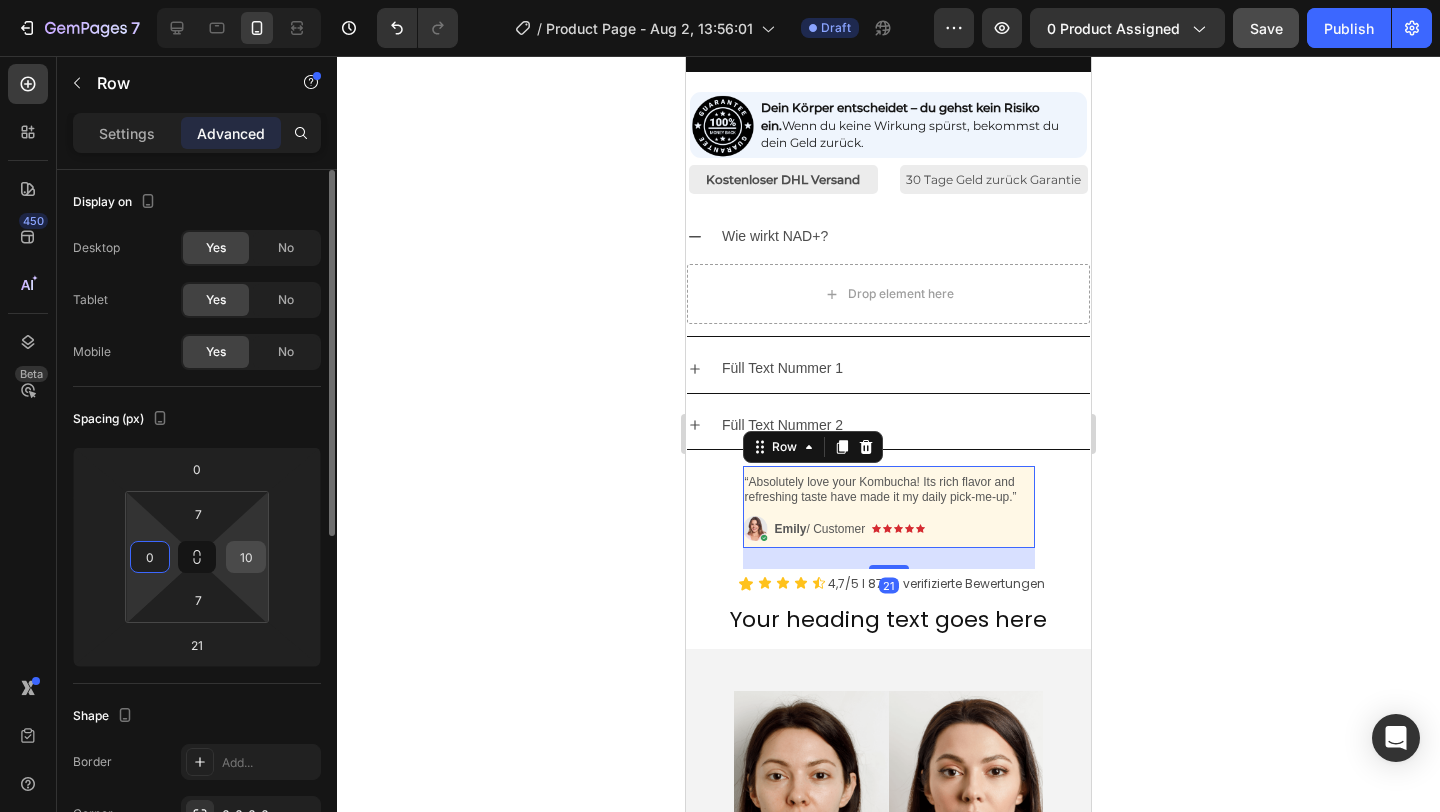 type on "0" 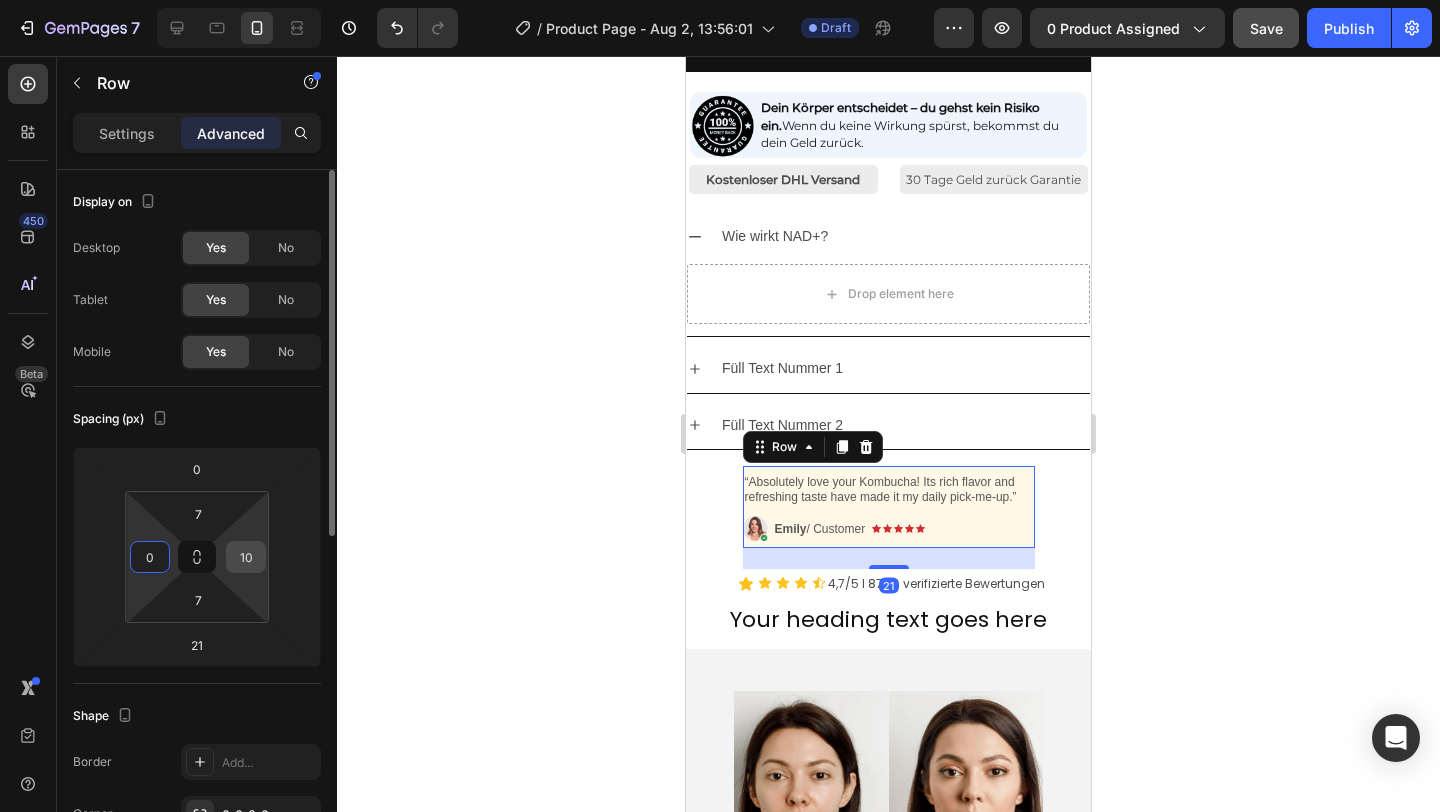 click on "10" at bounding box center (246, 557) 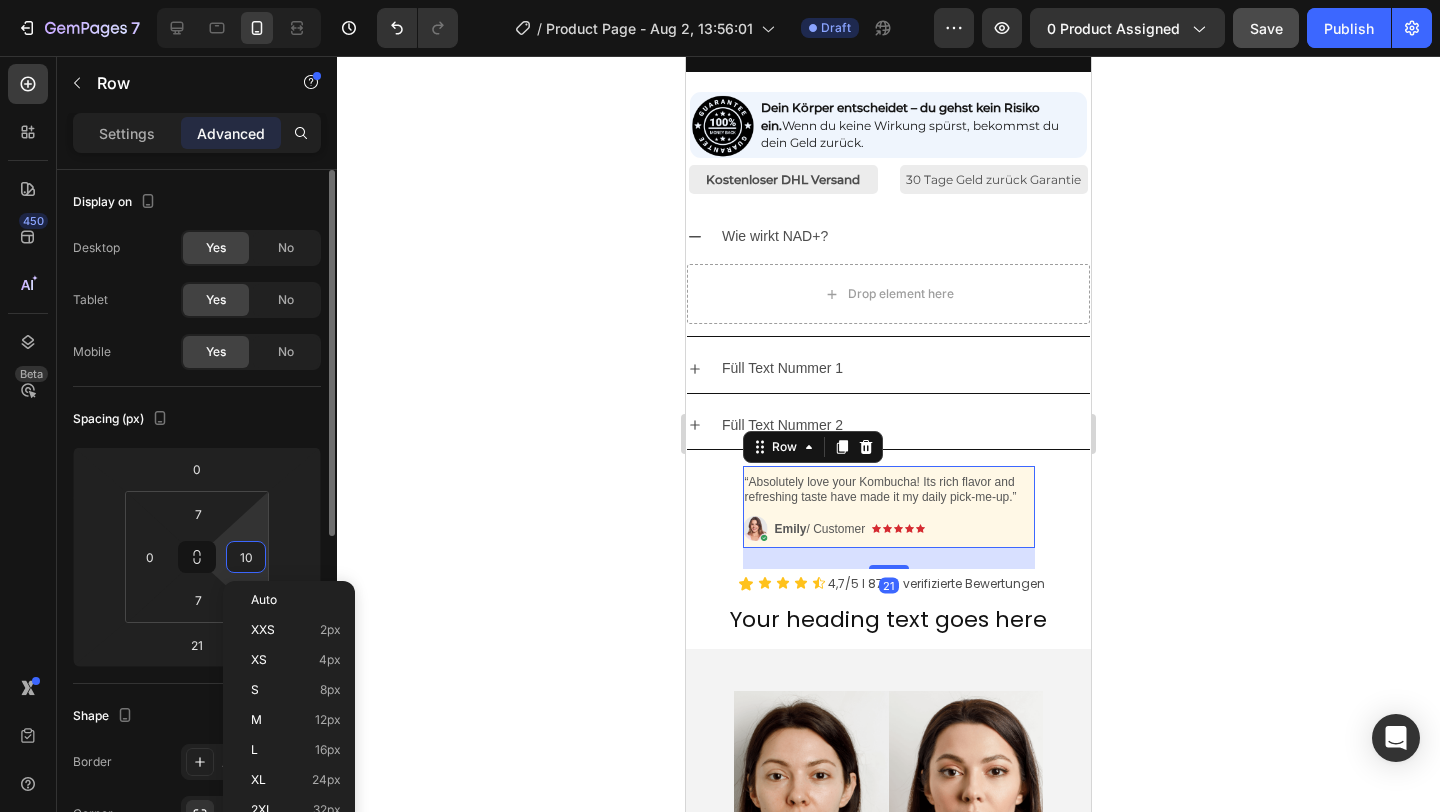 type on "0" 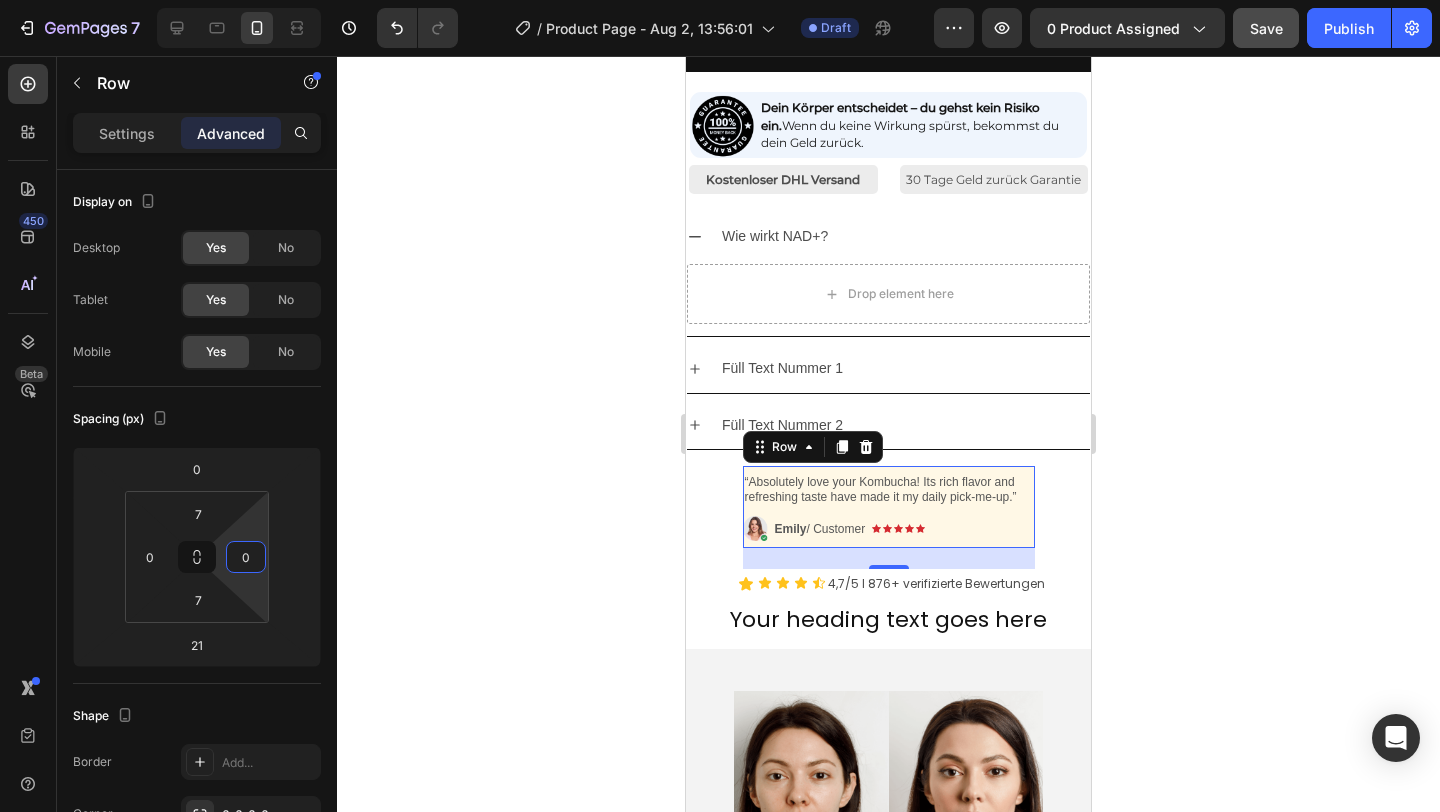 click 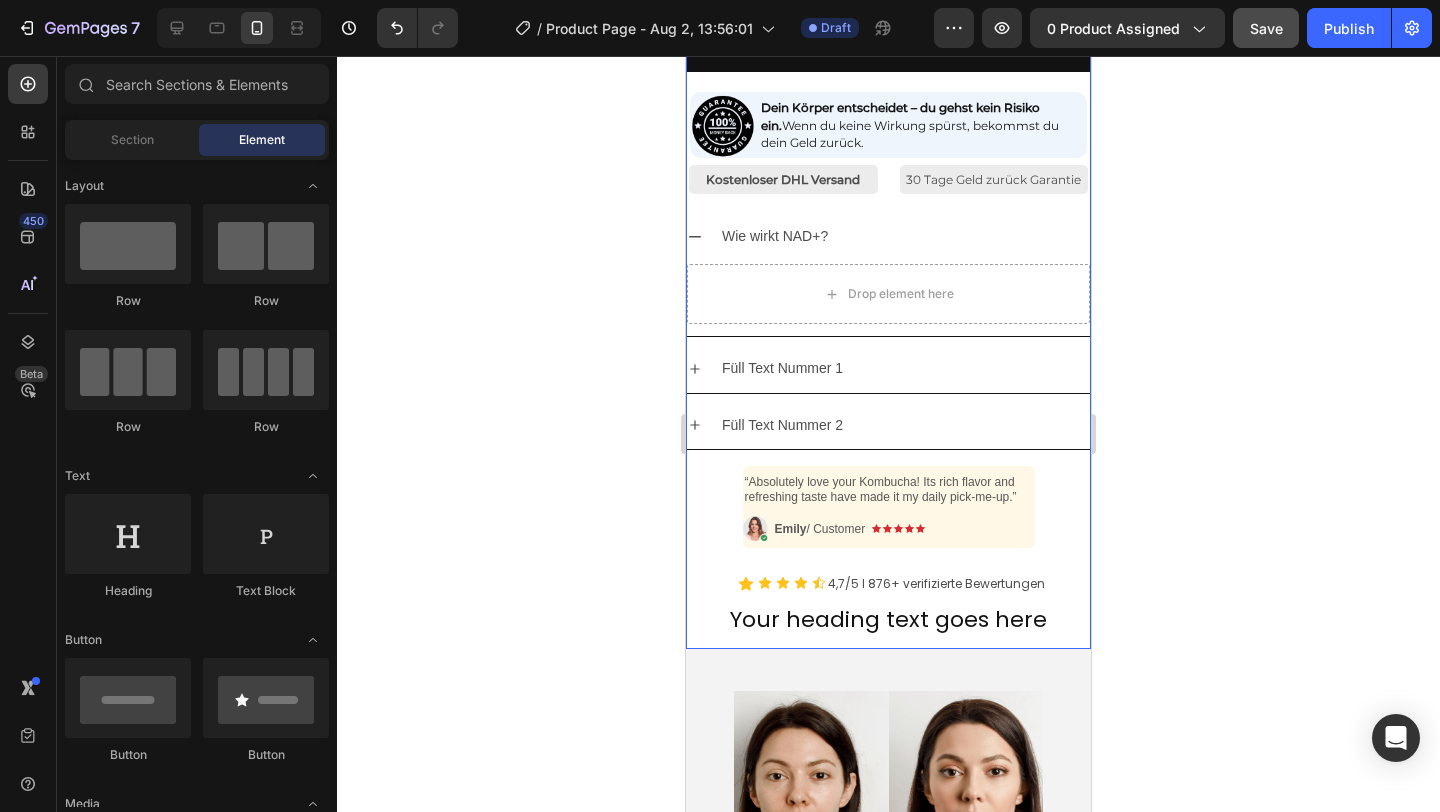 click on "Vitacell NAD+ Product Title Strahlendere, glattere  und sichtbar  jünger wirkende Haut –  oder du bekommst  dein Geld zurück. Text Block Zellregeneration & Schutz vor Hautalterung Mehr Energie & Vitalität im Tag Mentale Klarheit & Konzentration Stärkung der Zellabwehr & Antioxidativer Schutz Item List Kaching Bundles Kaching Bundles Lagerbestand :   NIEDRIG Text Block Stock Counter
IN DEN WARENKORB LEGEN Add to Cart Image Dein Körper entscheidet – du gehst kein Risiko ein.  Wenn du keine Wirkung spürst, bekommst du dein Geld zurück. Text Block Row Kostenloser DHL Versand Text Block 30 Tage Geld zurück Garantie Text Block Row
Wie wirkt NAD+?
Drop element here
Füll Text Nummer 1
Füll Text Nummer 2 Accordion Image “Absolutely love your Kombucha! Its rich flavor and refreshing taste have made it my daily pick-me-up.” Text Block Image Icon Icon Icon Icon Icon Icon List" at bounding box center [888, 153] 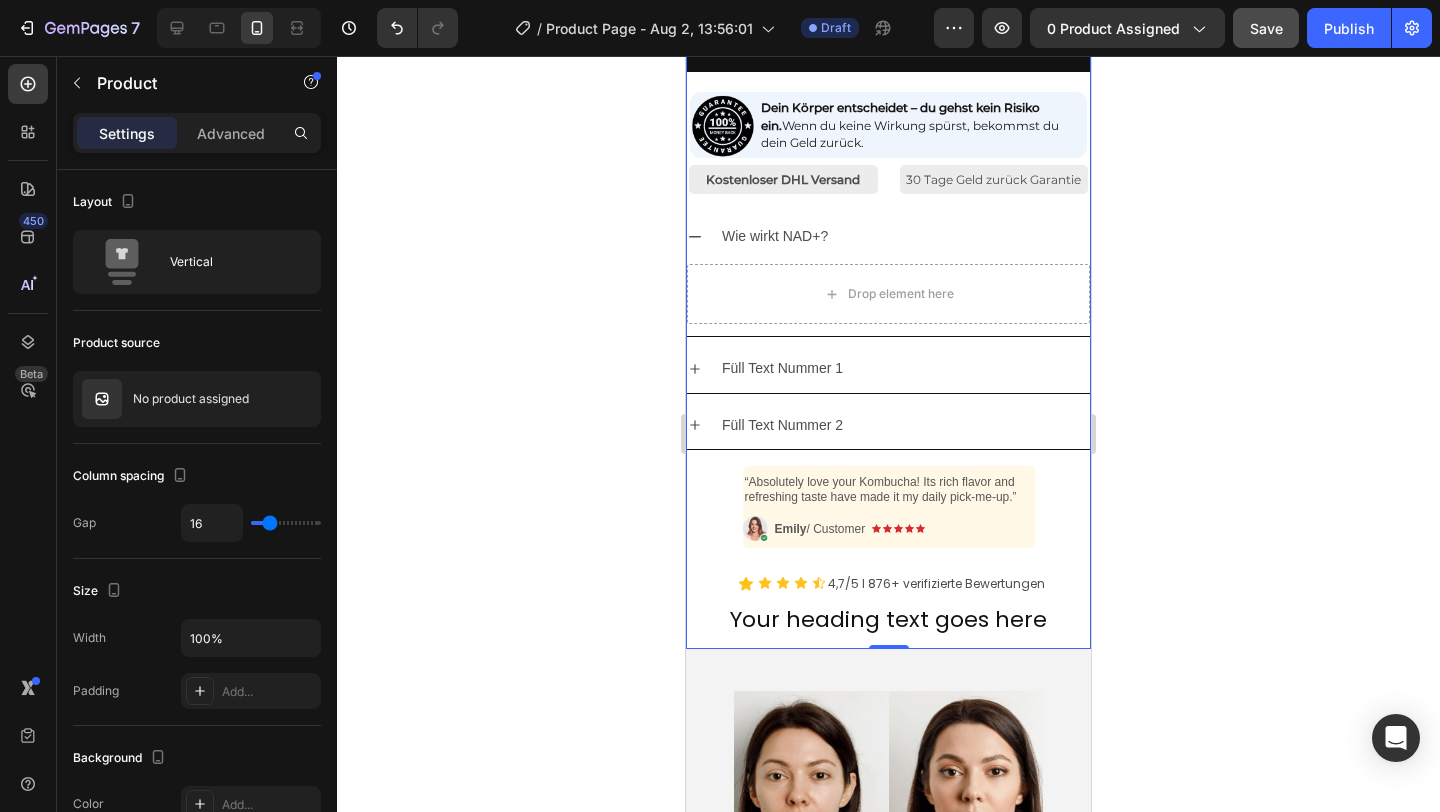 click on "“Absolutely love your Kombucha! Its rich flavor and refreshing taste have made it my daily pick-me-up.”" at bounding box center [889, 490] 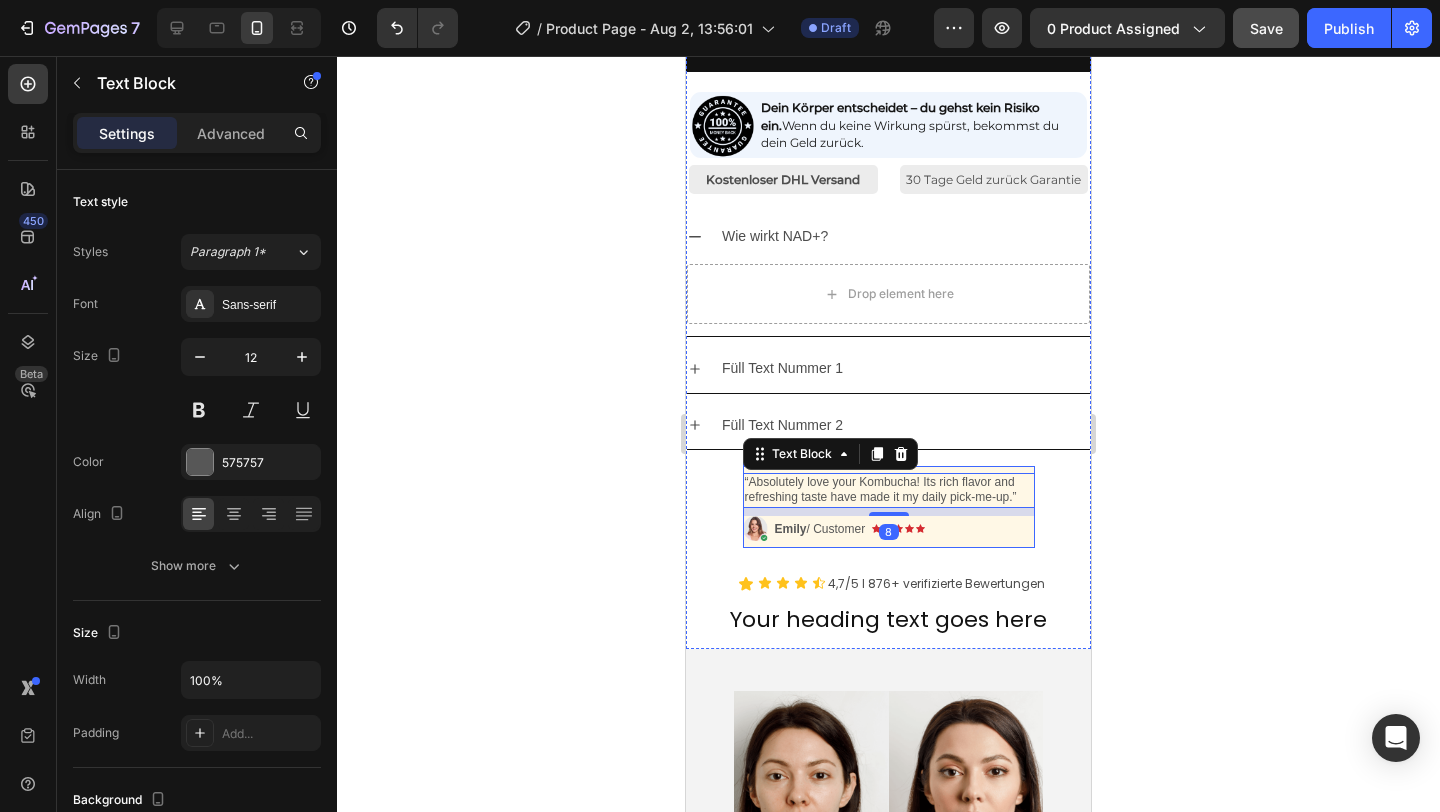 click on "Image “Absolutely love your Kombucha! Its rich flavor and refreshing taste have made it my daily pick-me-up.” Text Block   8 Image Icon Icon Icon Icon Icon Icon List Emily  / Customer Text Block Row Row" at bounding box center (889, 507) 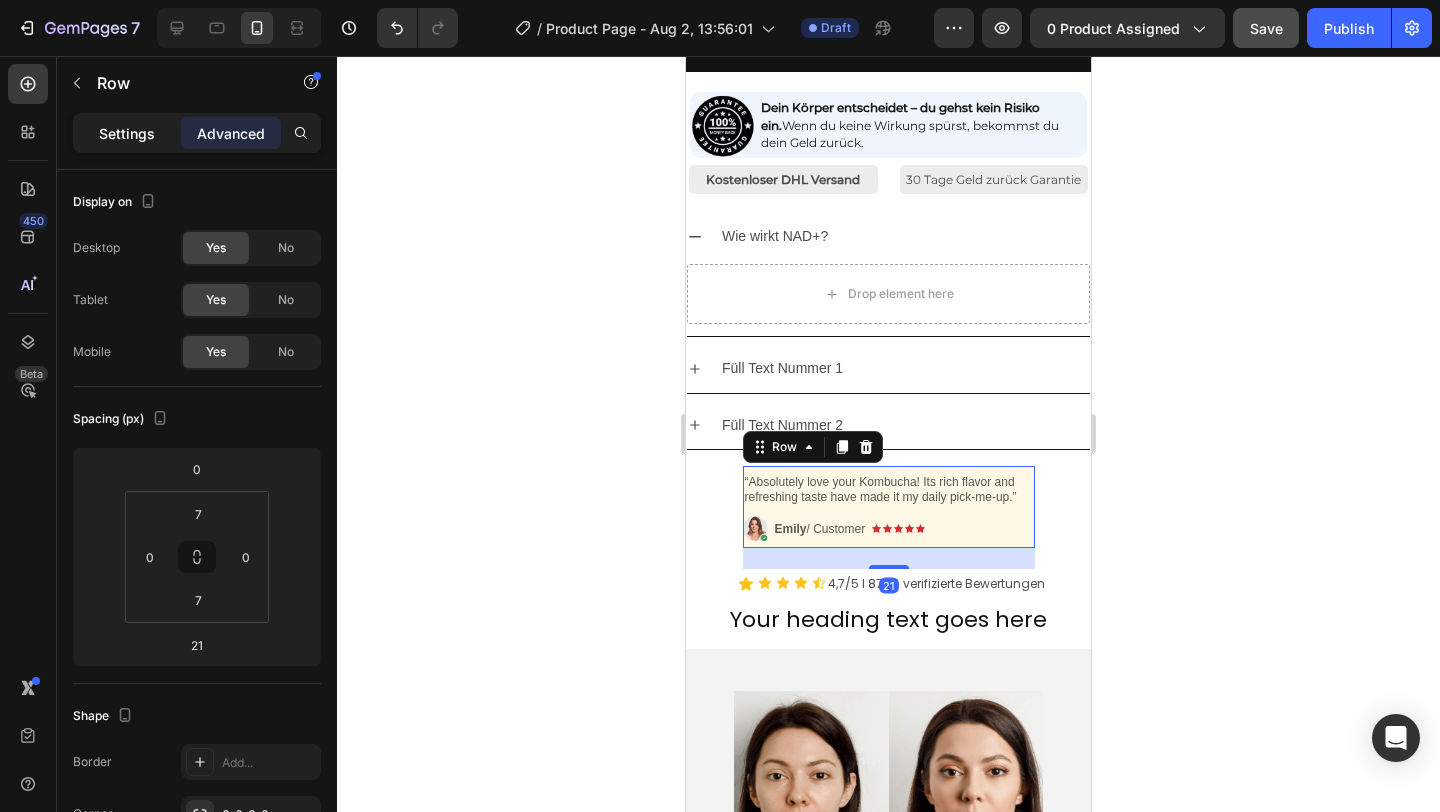 click on "Settings" at bounding box center [127, 133] 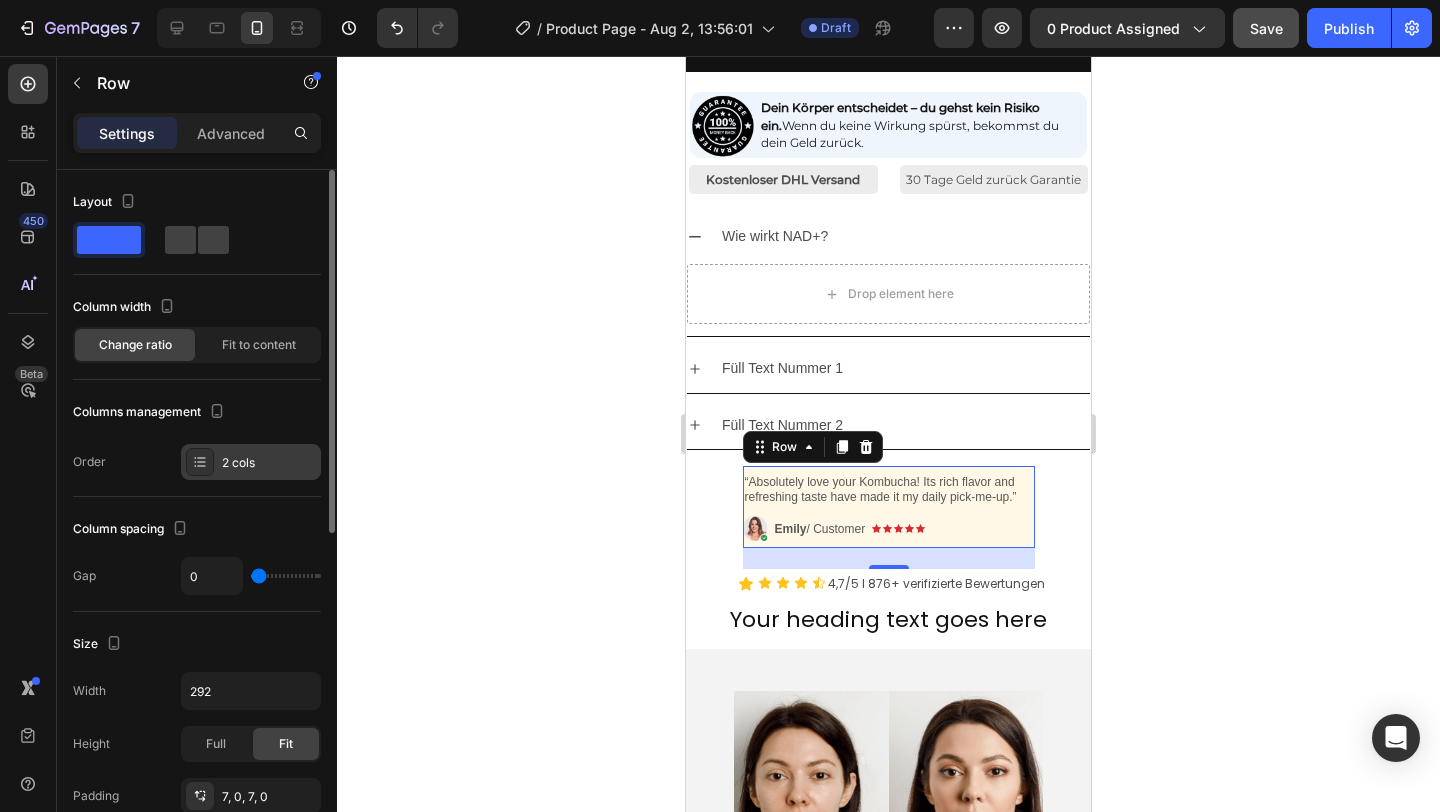 click 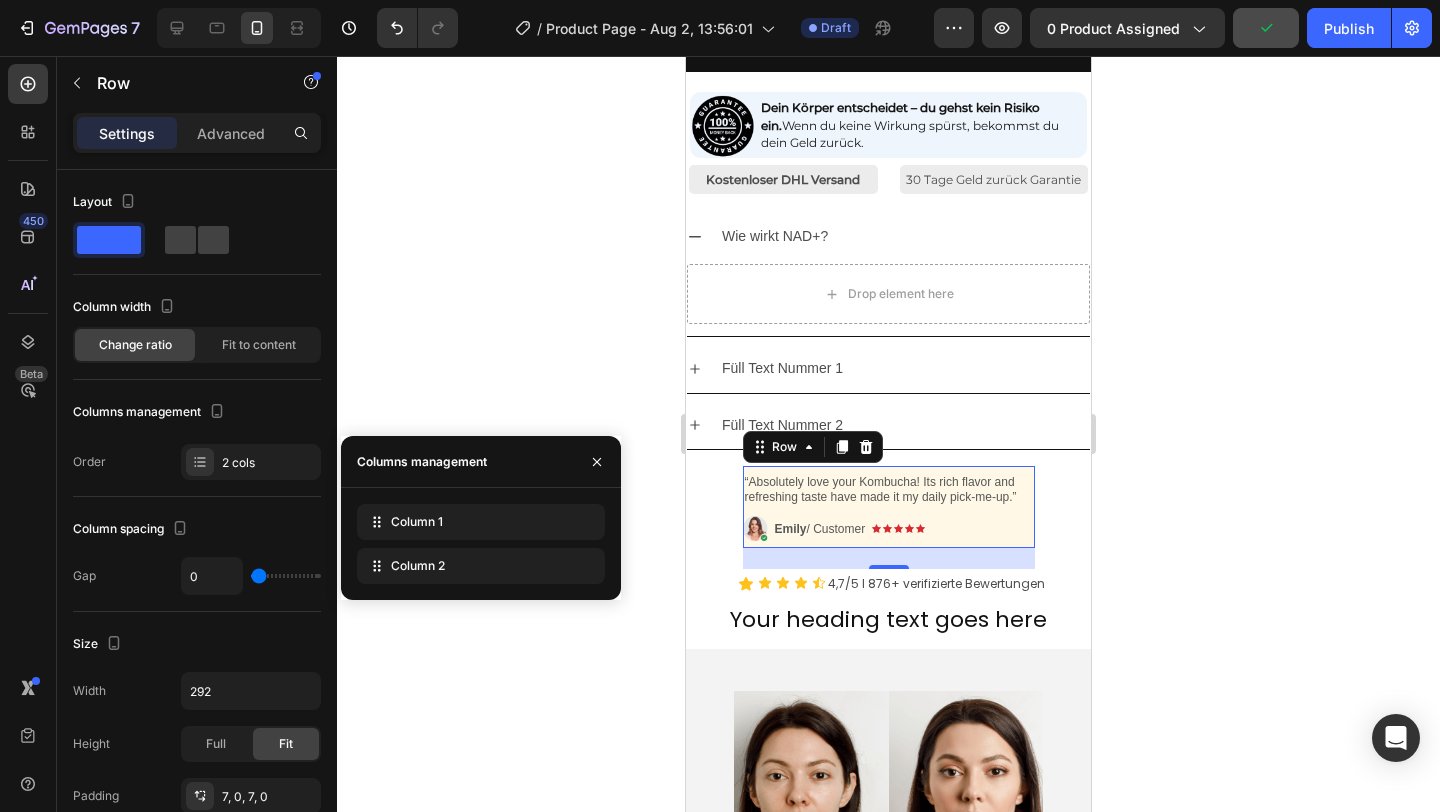 click 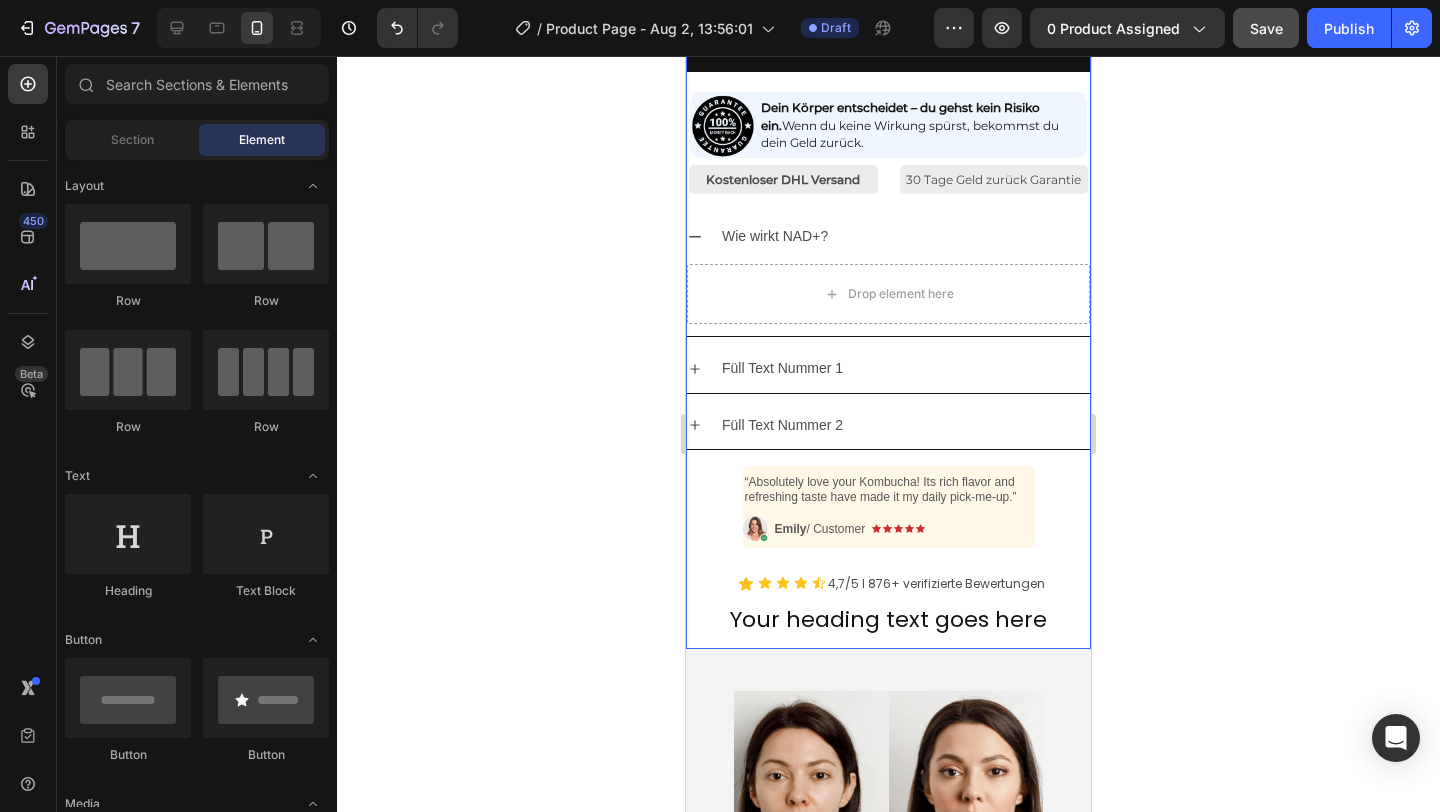 click on "Vitacell NAD+ Product Title Strahlendere, glattere  und sichtbar  jünger wirkende Haut –  oder du bekommst  dein Geld zurück. Text Block Zellregeneration & Schutz vor Hautalterung Mehr Energie & Vitalität im Tag Mentale Klarheit & Konzentration Stärkung der Zellabwehr & Antioxidativer Schutz Item List Kaching Bundles Kaching Bundles Lagerbestand :   NIEDRIG Text Block Stock Counter
IN DEN WARENKORB LEGEN Add to Cart Image Dein Körper entscheidet – du gehst kein Risiko ein.  Wenn du keine Wirkung spürst, bekommst du dein Geld zurück. Text Block Row Kostenloser DHL Versand Text Block 30 Tage Geld zurück Garantie Text Block Row
Wie wirkt NAD+?
Drop element here
Füll Text Nummer 1
Füll Text Nummer 2 Accordion Image “Absolutely love your Kombucha! Its rich flavor and refreshing taste have made it my daily pick-me-up.” Text Block Image Icon Icon Icon Icon Icon Icon List" at bounding box center [888, 153] 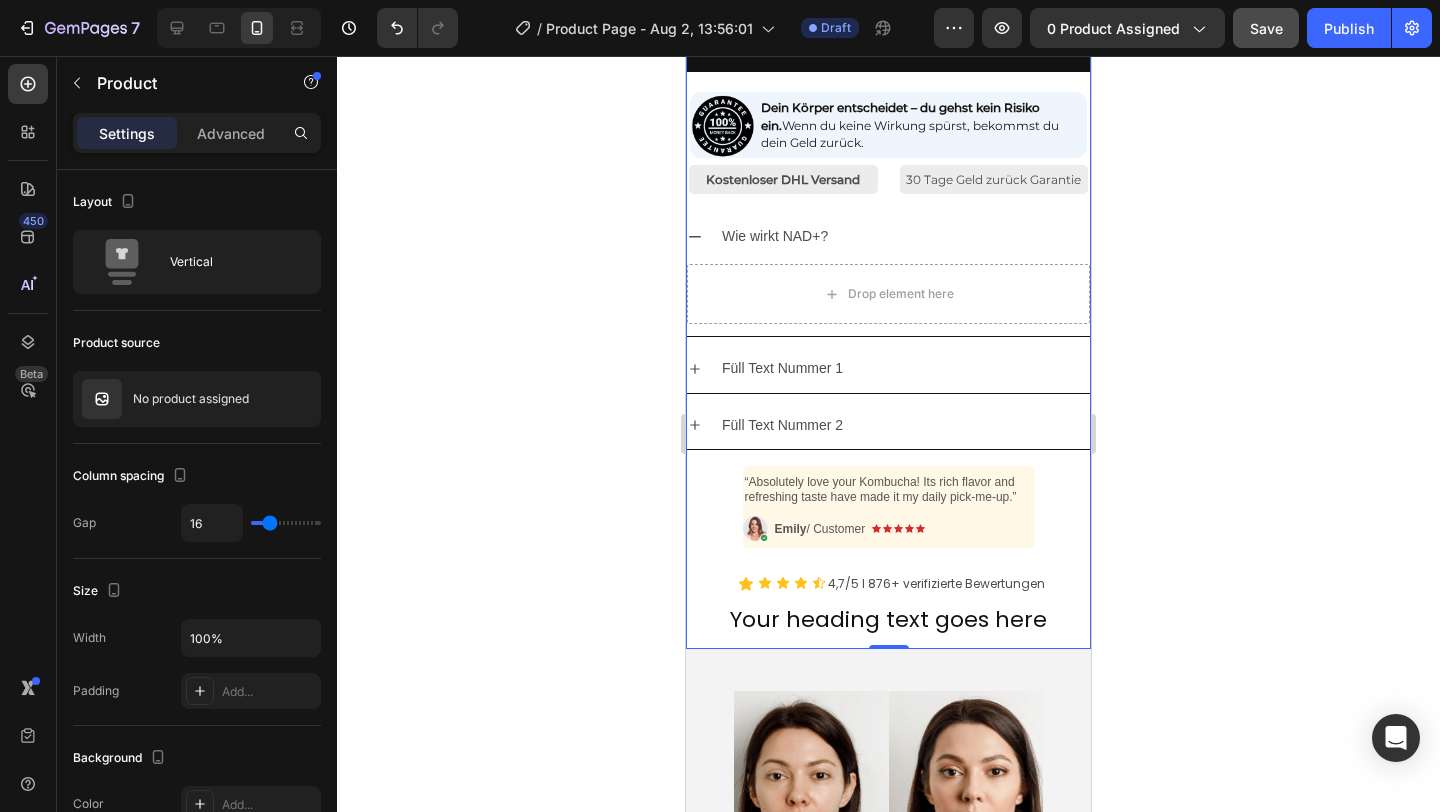 click on "Vitacell NAD+ Product Title Strahlendere, glattere  und sichtbar  jünger wirkende Haut –  oder du bekommst  dein Geld zurück. Text Block Zellregeneration & Schutz vor Hautalterung Mehr Energie & Vitalität im Tag Mentale Klarheit & Konzentration Stärkung der Zellabwehr & Antioxidativer Schutz Item List Kaching Bundles Kaching Bundles Lagerbestand :   NIEDRIG Text Block Stock Counter
IN DEN WARENKORB LEGEN Add to Cart Image Dein Körper entscheidet – du gehst kein Risiko ein.  Wenn du keine Wirkung spürst, bekommst du dein Geld zurück. Text Block Row Kostenloser DHL Versand Text Block 30 Tage Geld zurück Garantie Text Block Row
Wie wirkt NAD+?
Drop element here
Füll Text Nummer 1
Füll Text Nummer 2 Accordion Image “Absolutely love your Kombucha! Its rich flavor and refreshing taste have made it my daily pick-me-up.” Text Block Image Icon Icon Icon Icon Icon Icon List" at bounding box center [888, 153] 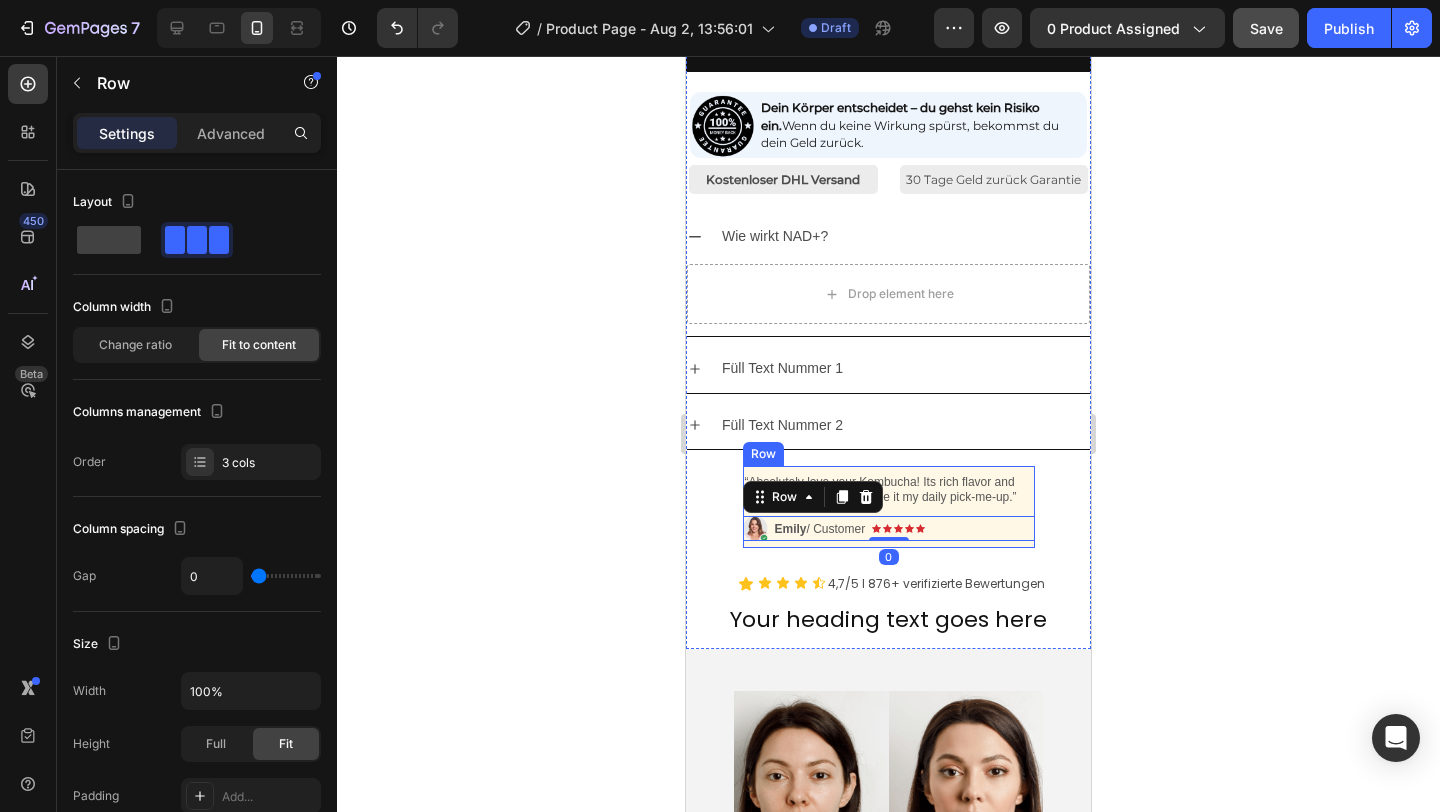click on "“Absolutely love your Kombucha! Its rich flavor and refreshing taste have made it my daily pick-me-up.” Text Block Image Icon Icon Icon Icon Icon Icon List Emily  / Customer Text Block Row   0" at bounding box center (889, 507) 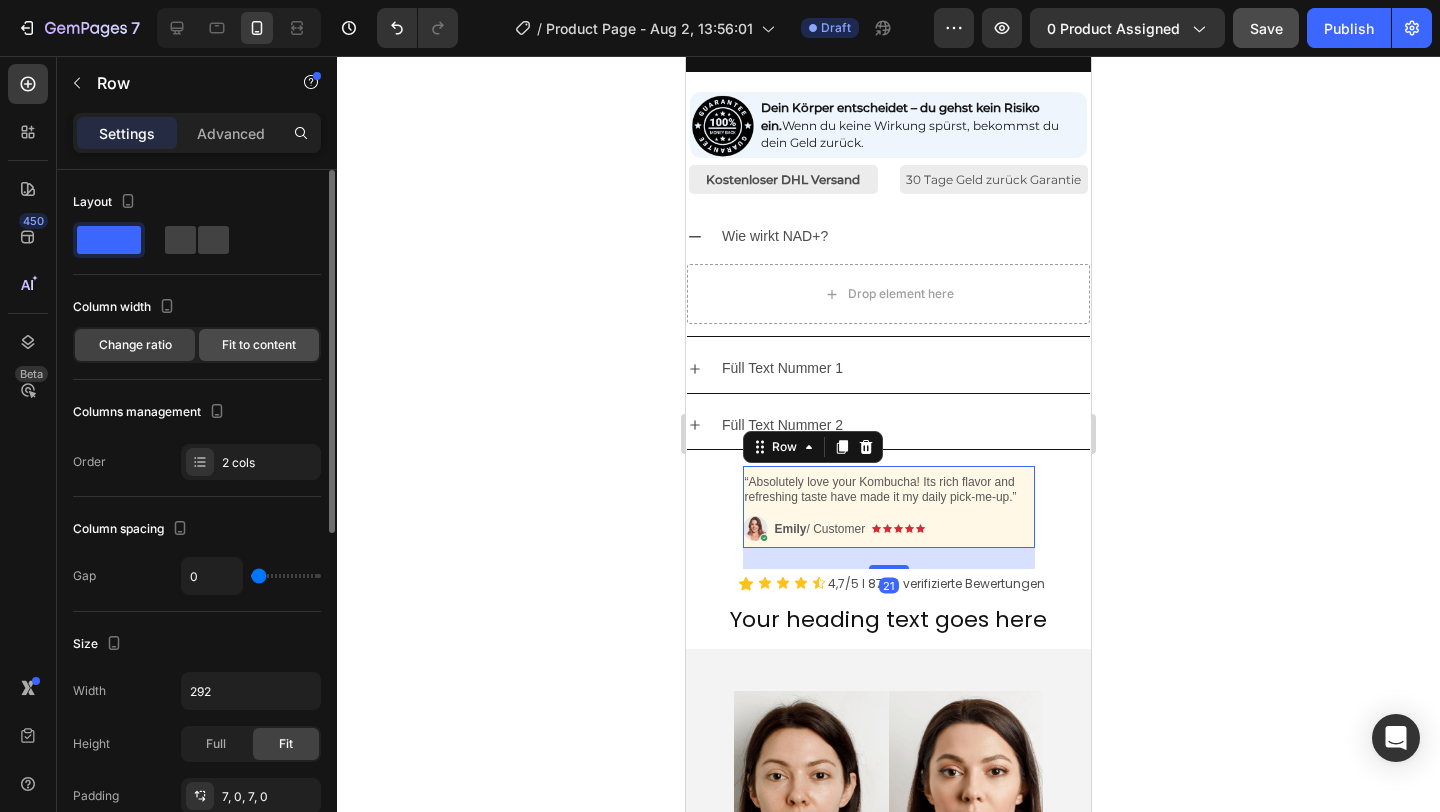 click on "Fit to content" 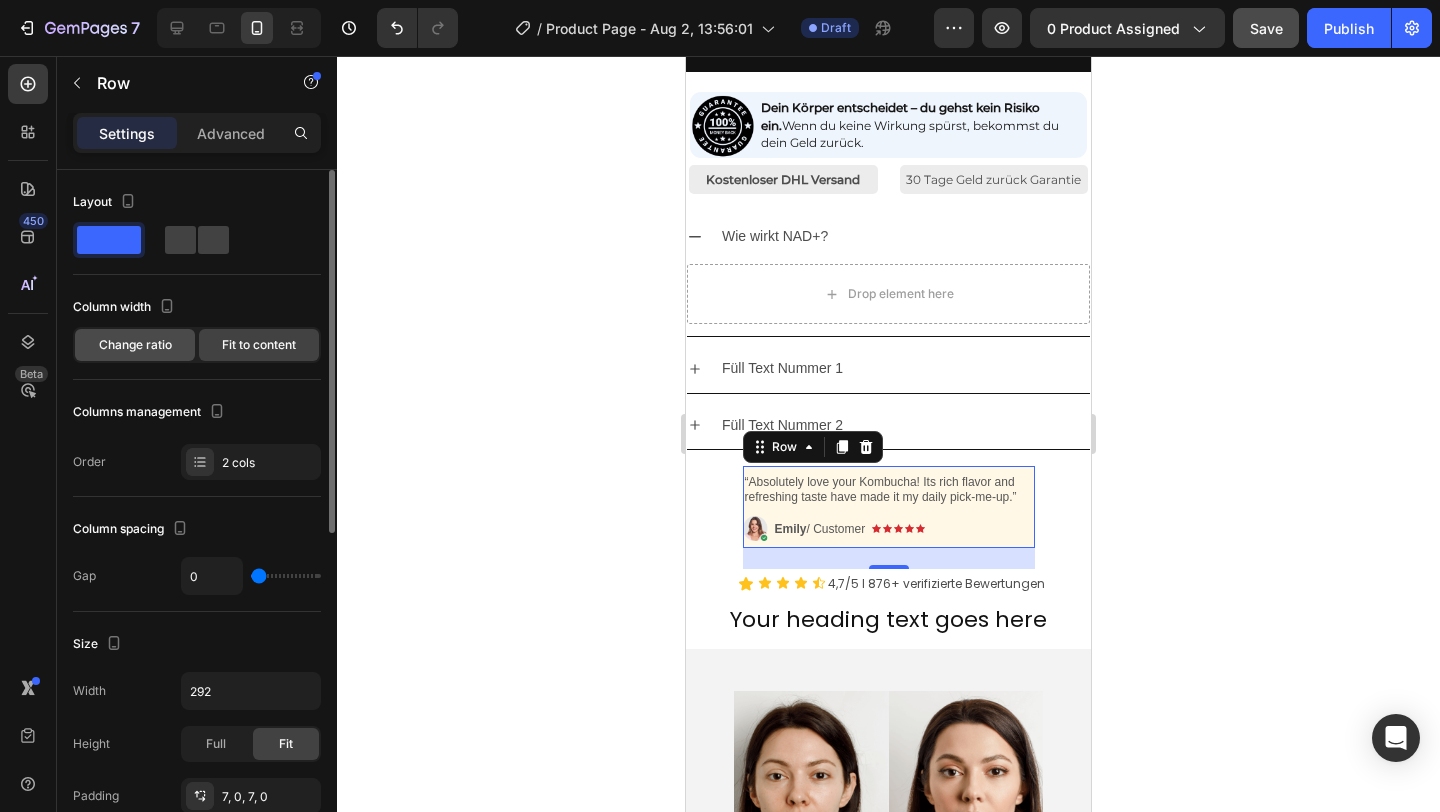 click on "Change ratio" 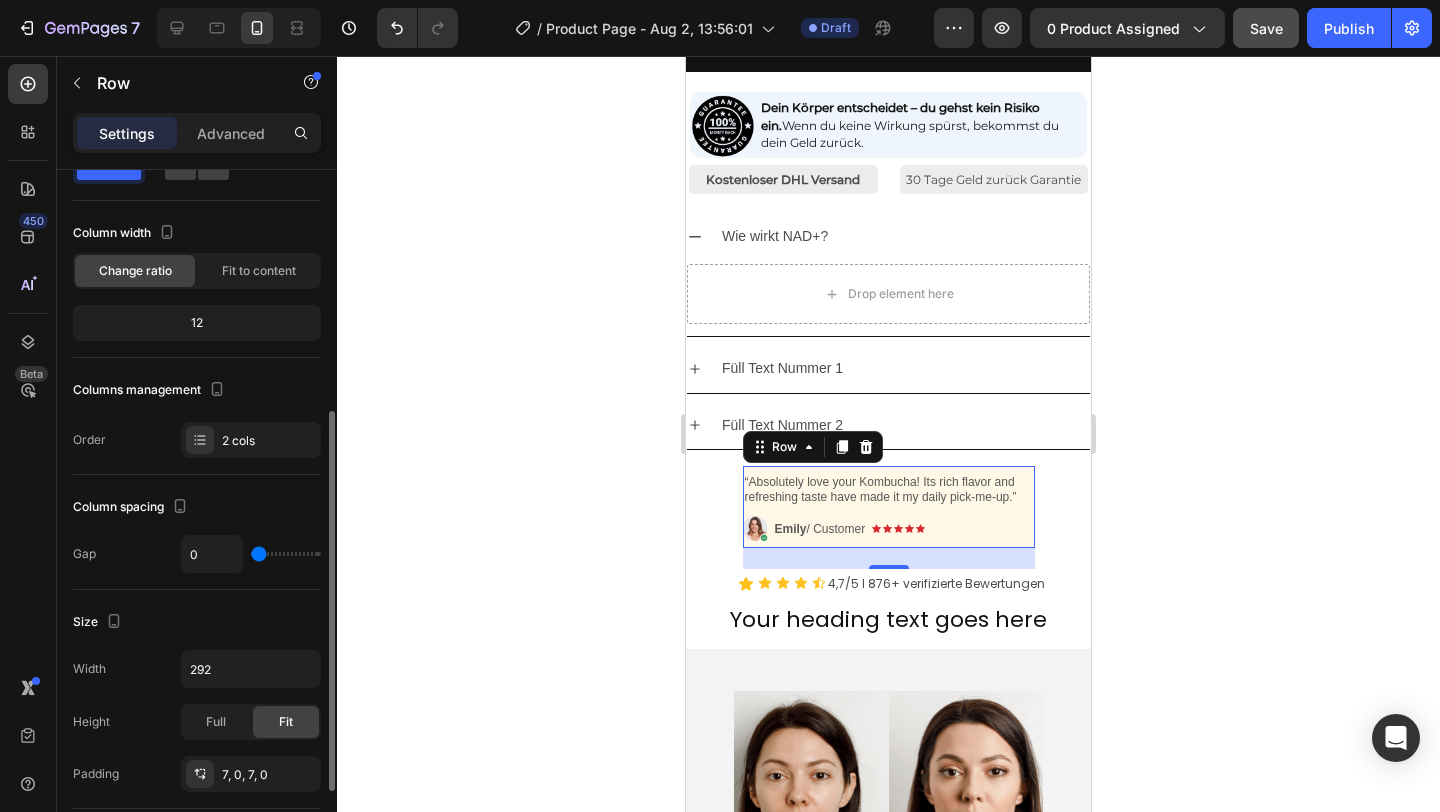 scroll, scrollTop: 204, scrollLeft: 0, axis: vertical 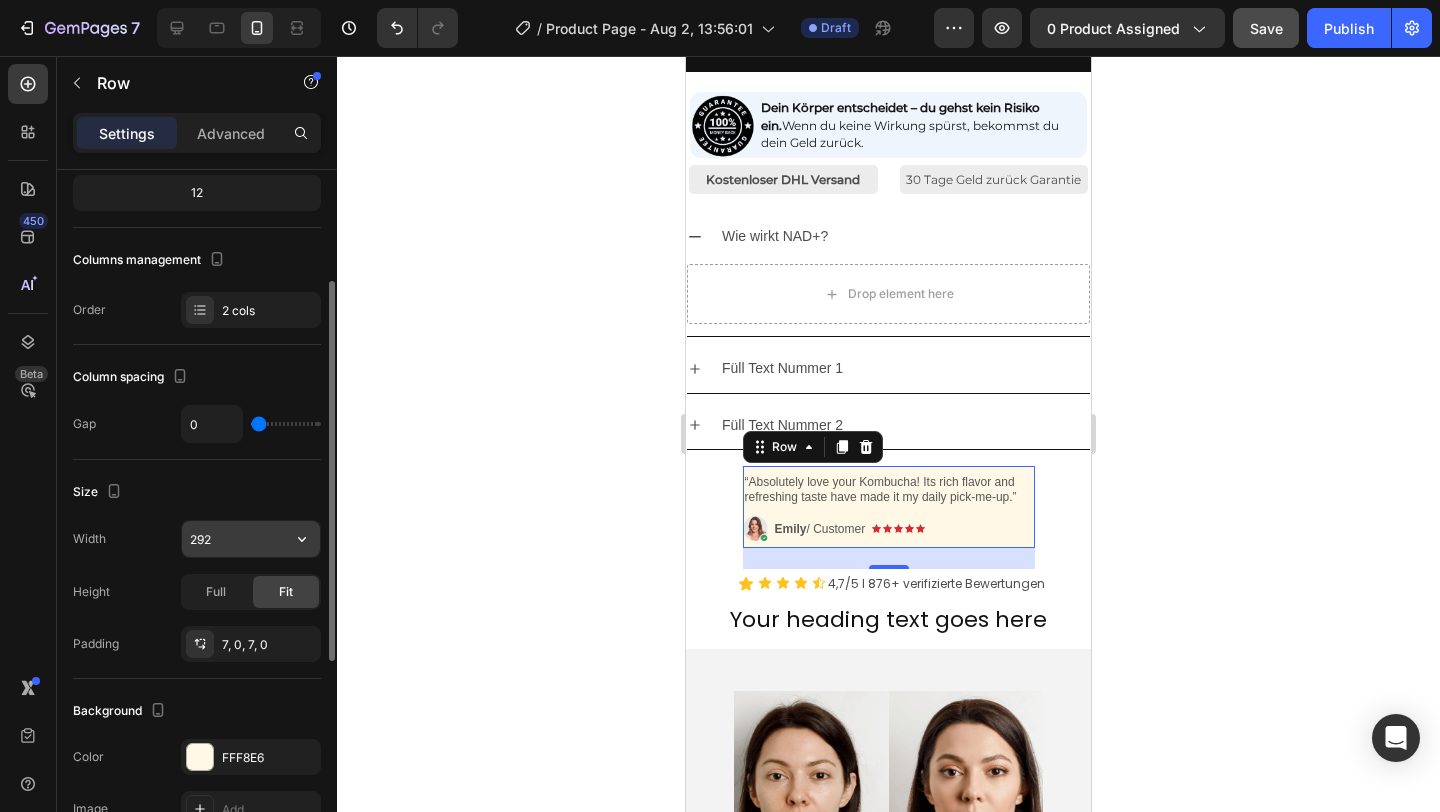 click on "292" at bounding box center [251, 539] 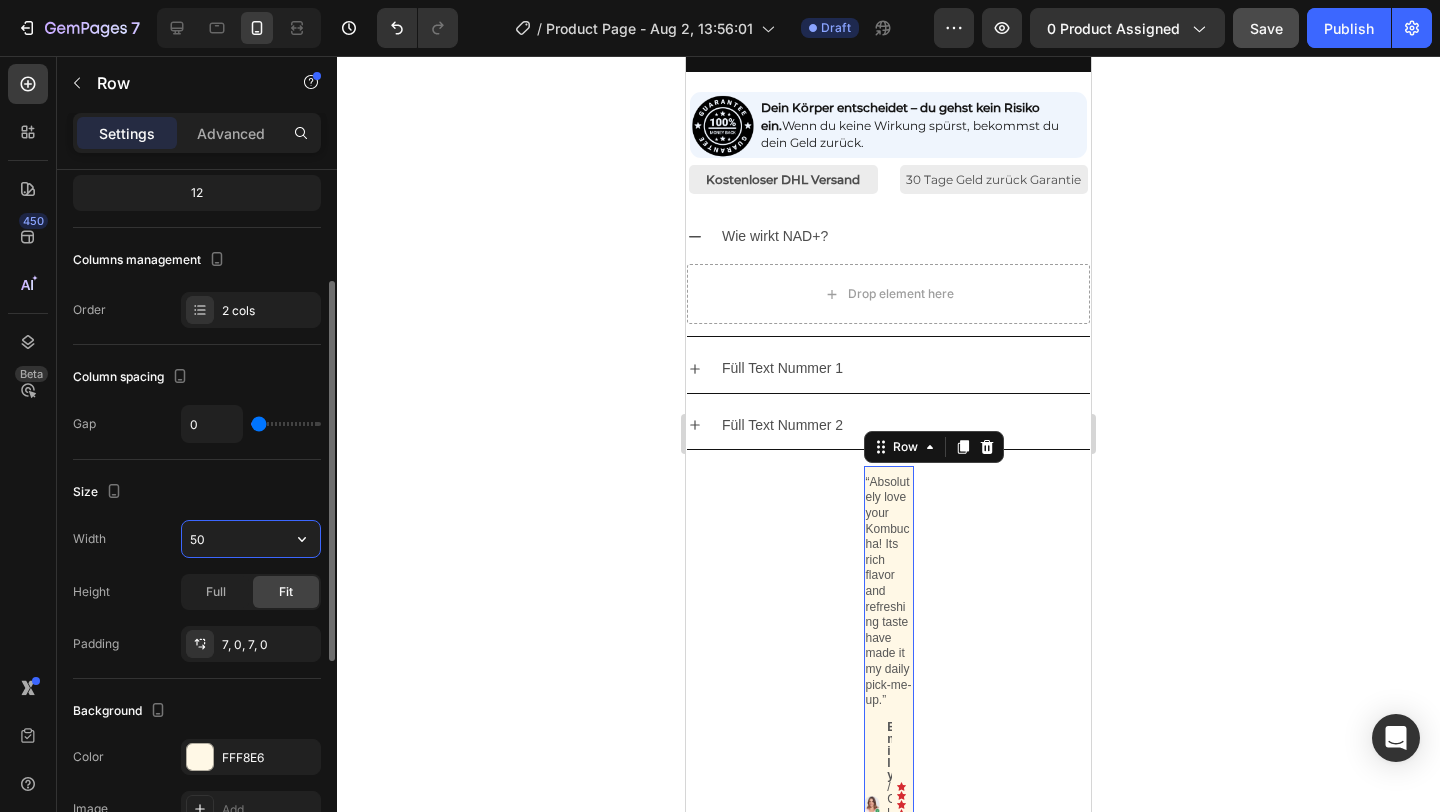 type on "5" 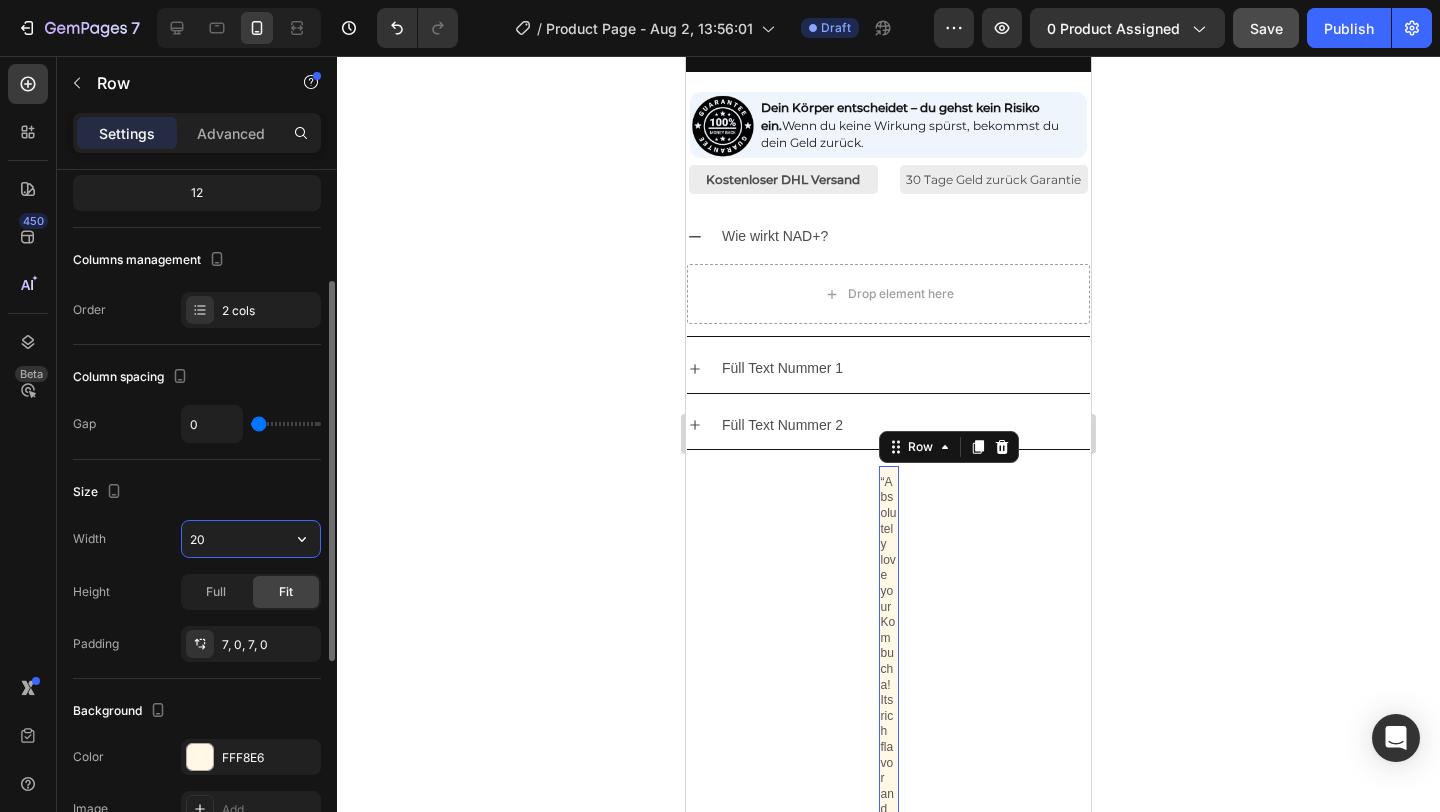 type on "2" 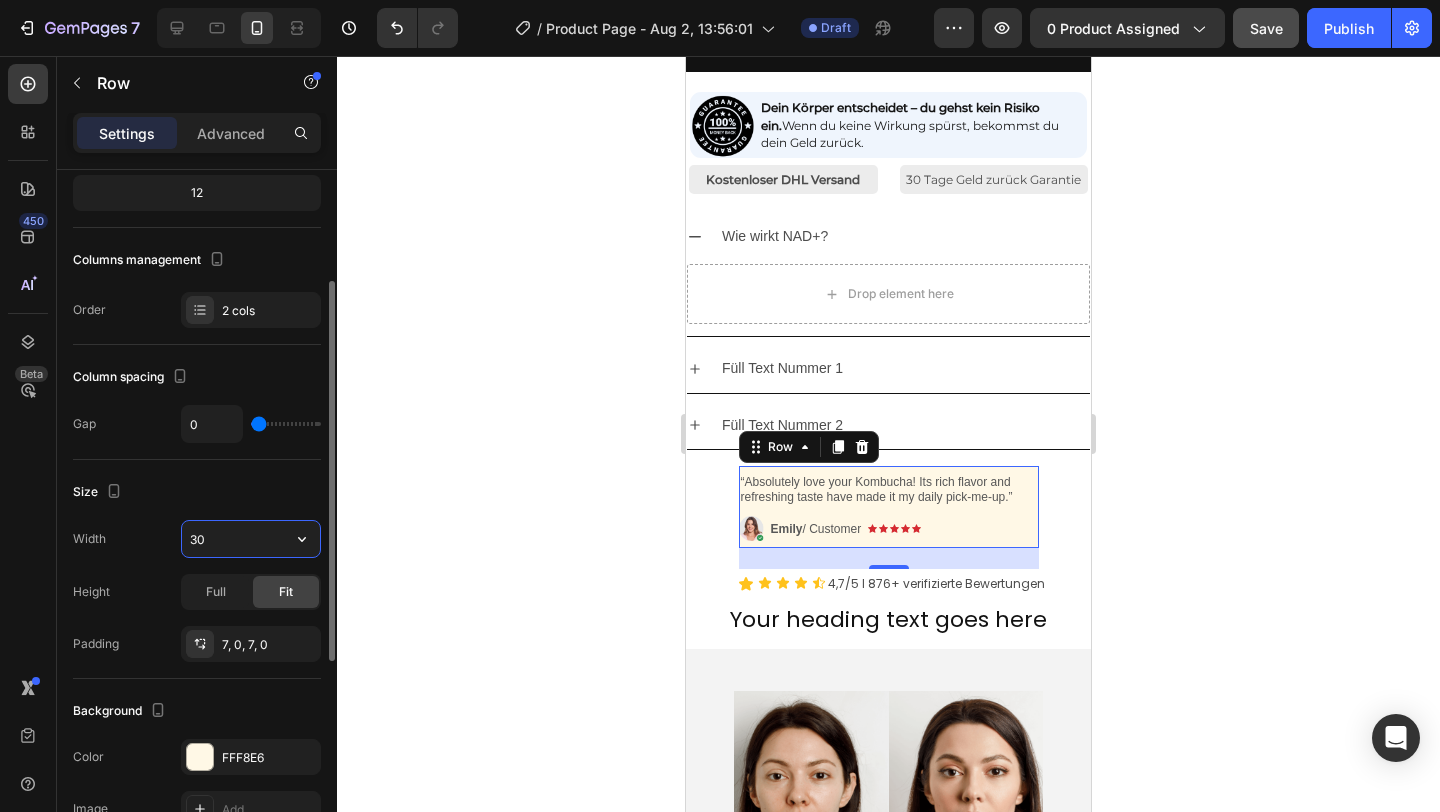 type on "3" 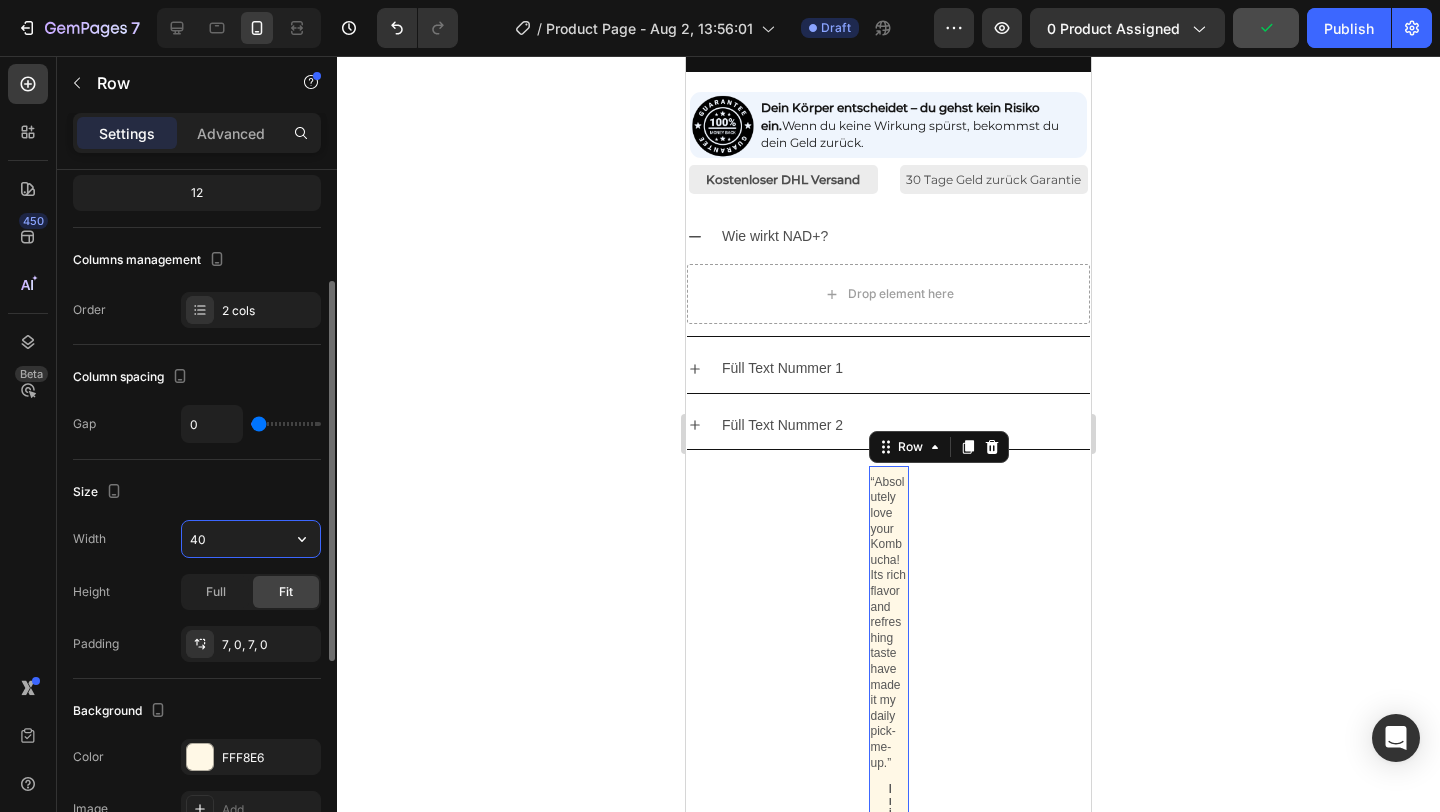 type on "4" 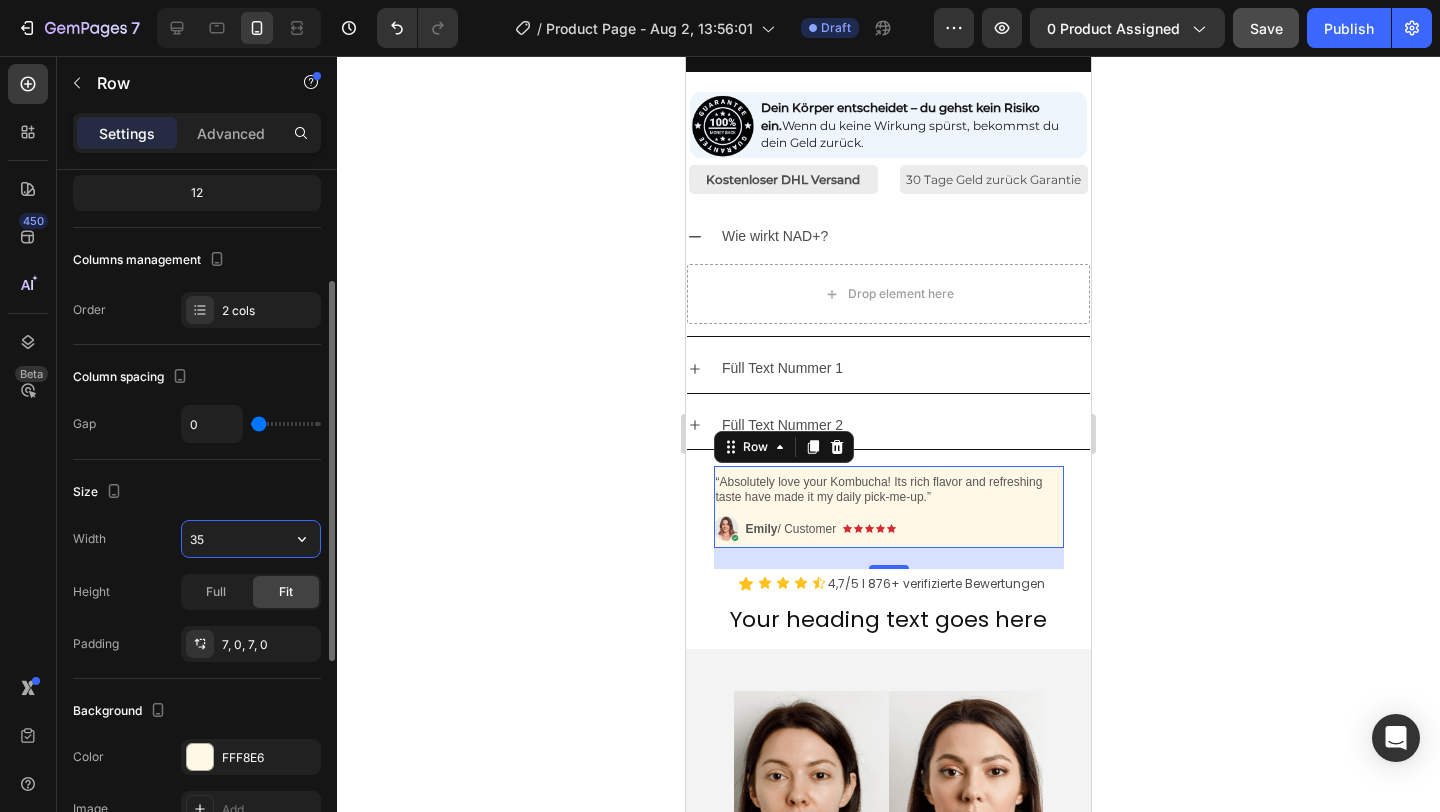 type on "3" 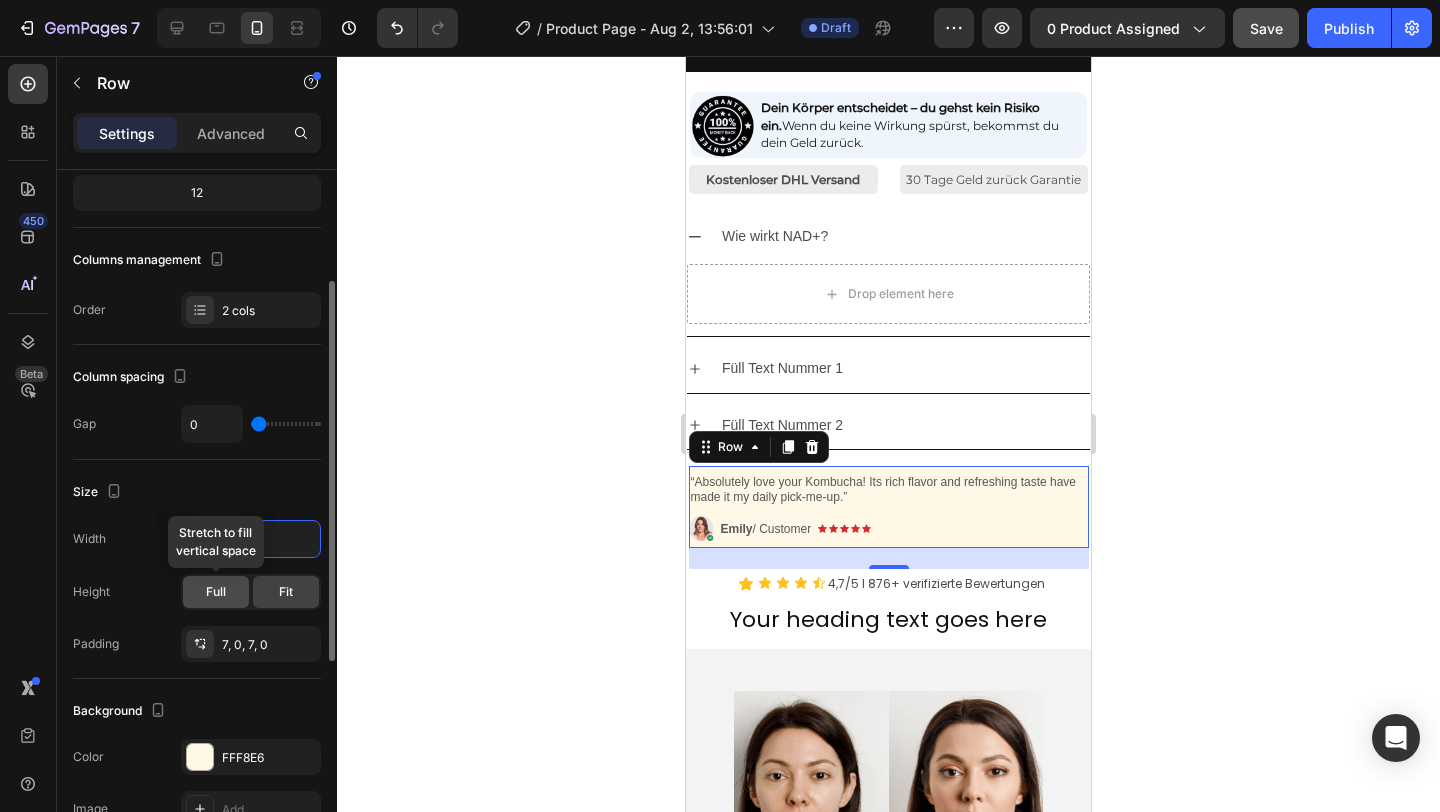 type on "400" 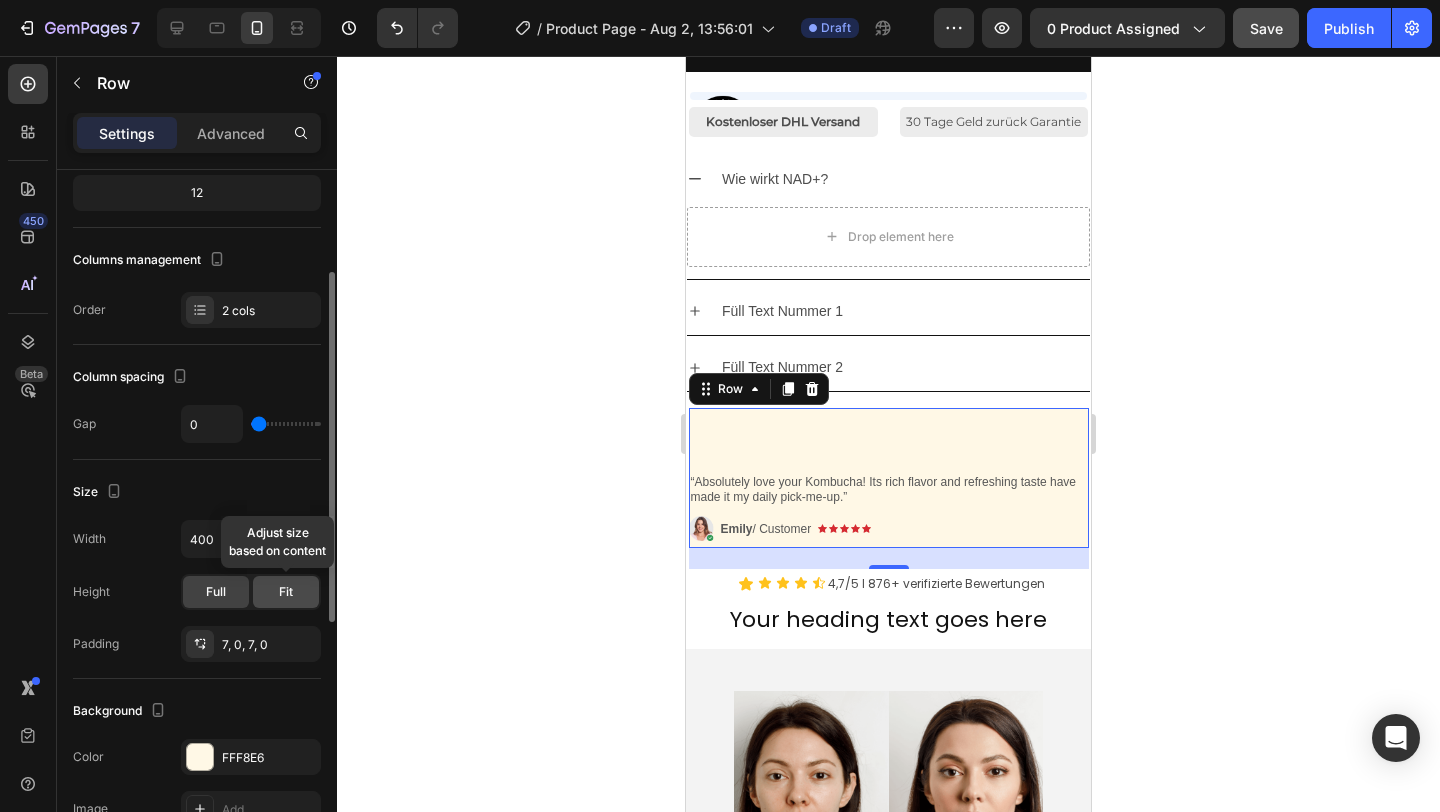 click on "Fit" 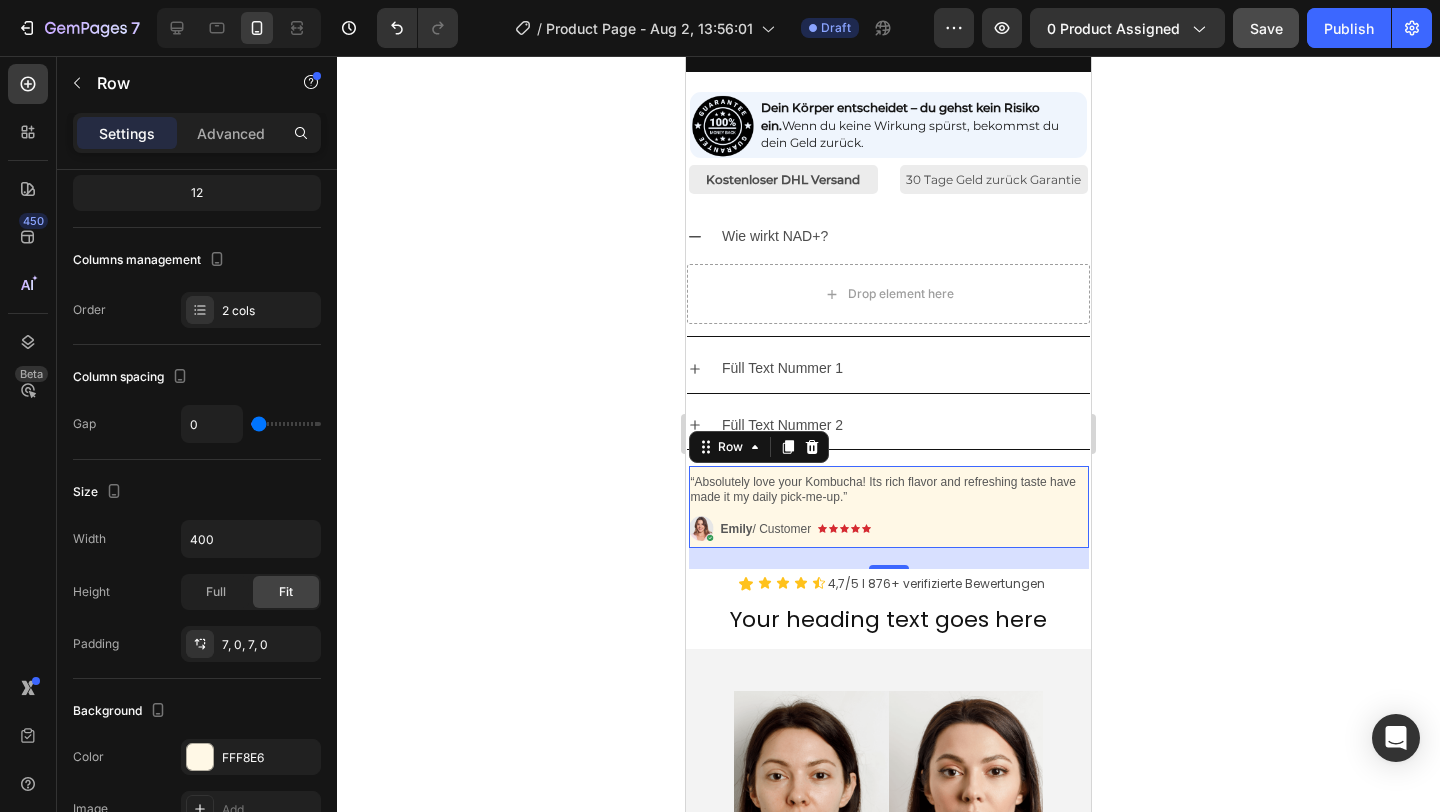 click 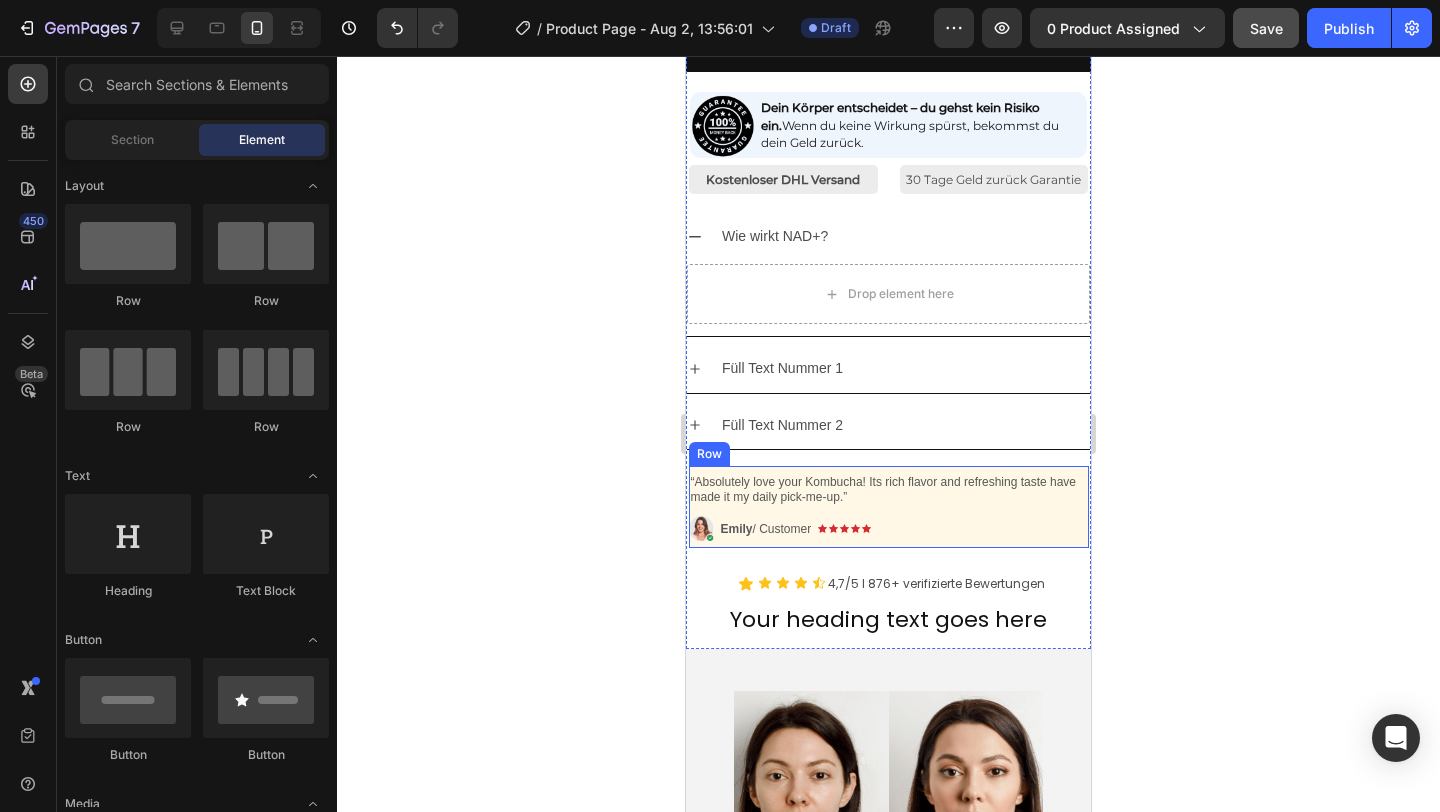 click on "“Absolutely love your Kombucha! Its rich flavor and refreshing taste have made it my daily pick-me-up.” Text Block Image Icon Icon Icon Icon Icon Icon List Emily  / Customer Text Block Row" at bounding box center [889, 507] 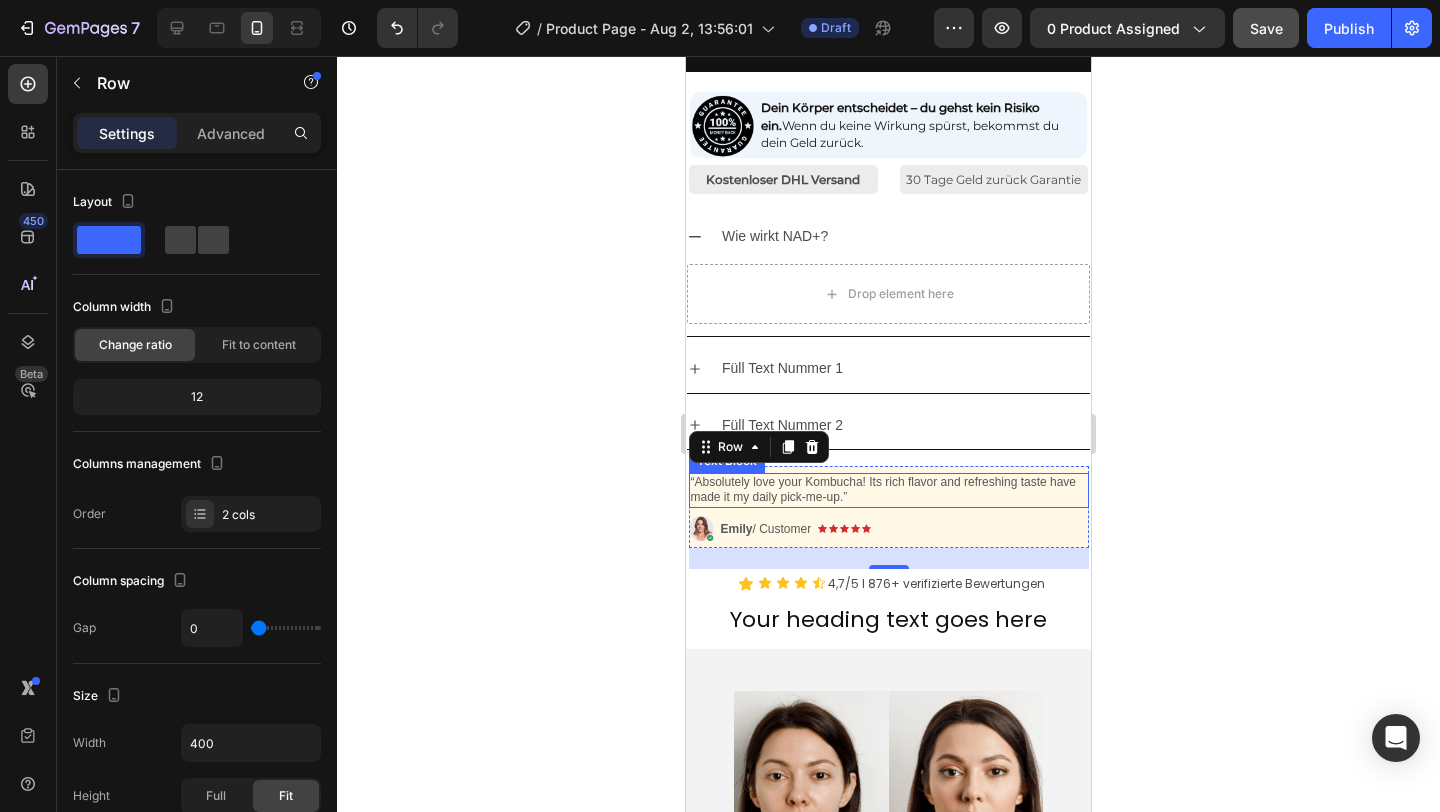 click on "“Absolutely love your Kombucha! Its rich flavor and refreshing taste have made it my daily pick-me-up.”" at bounding box center (889, 490) 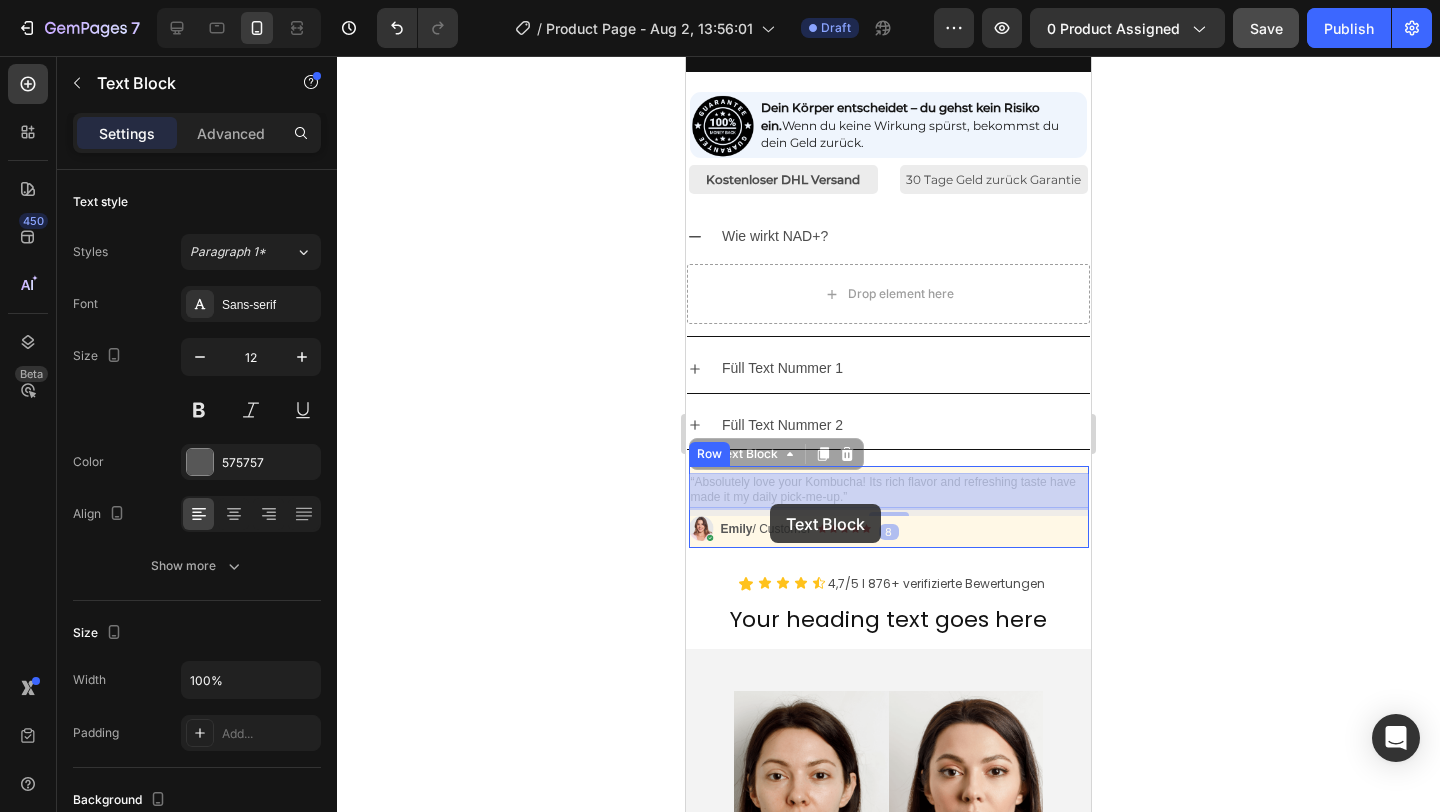 drag, startPoint x: 707, startPoint y: 460, endPoint x: 770, endPoint y: 504, distance: 76.843994 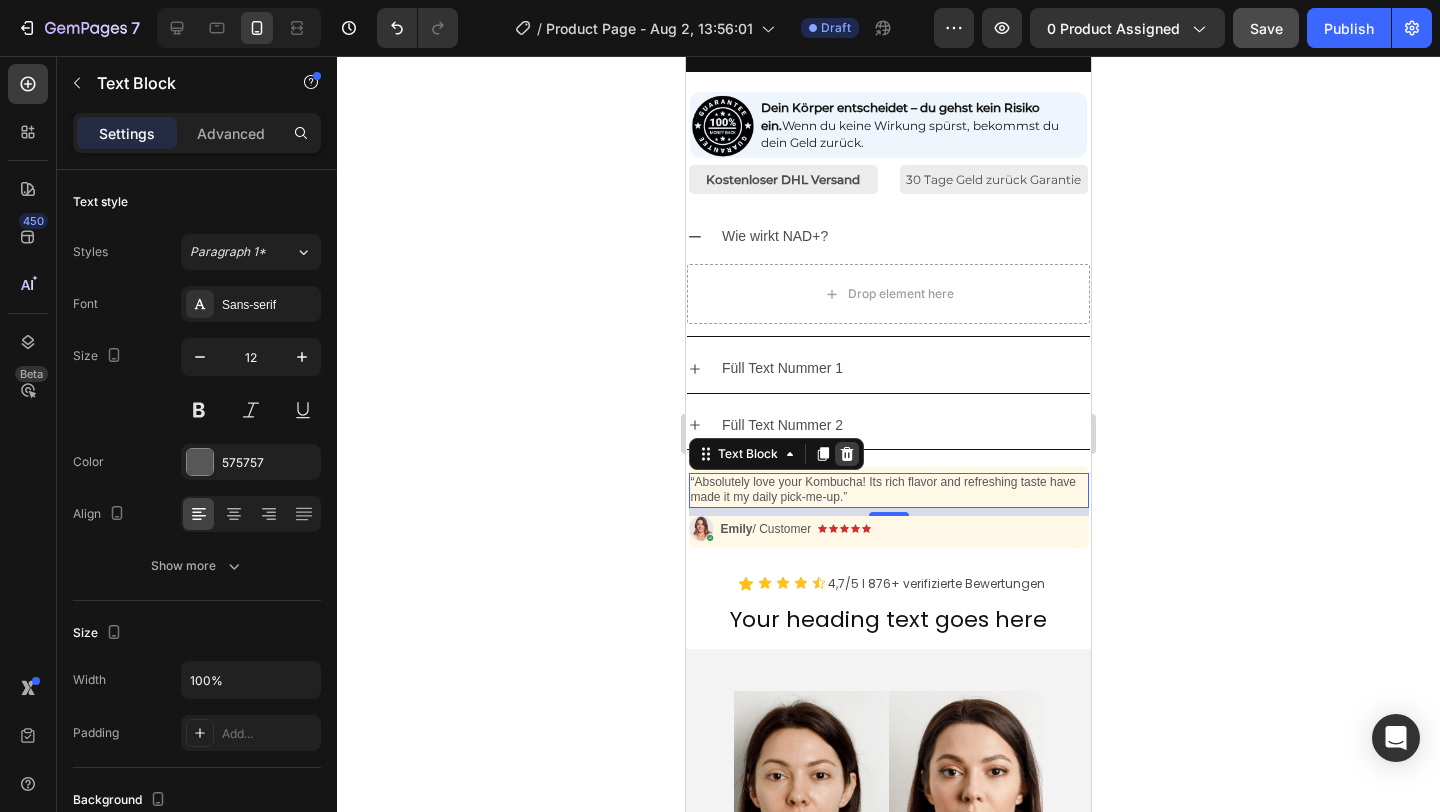 click 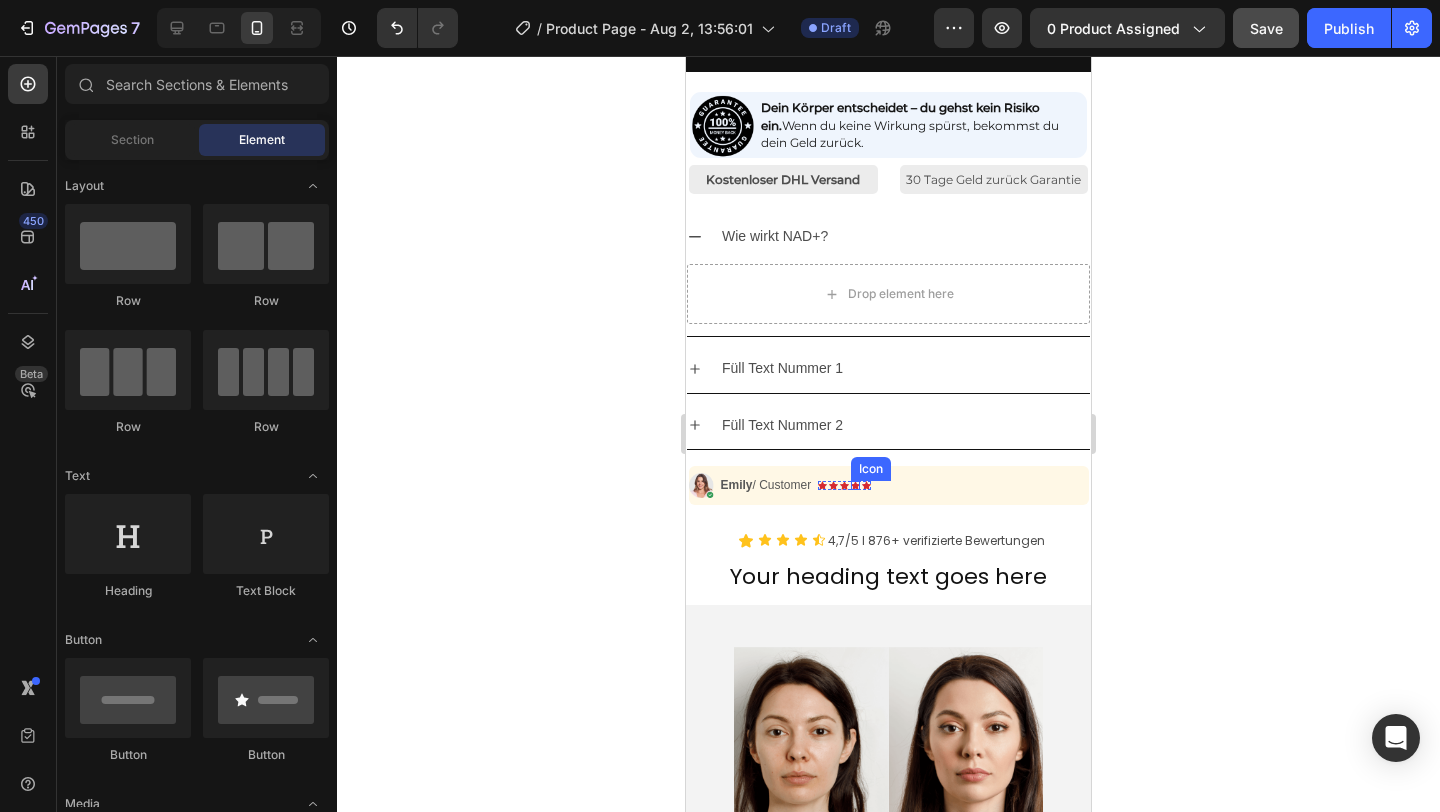 click 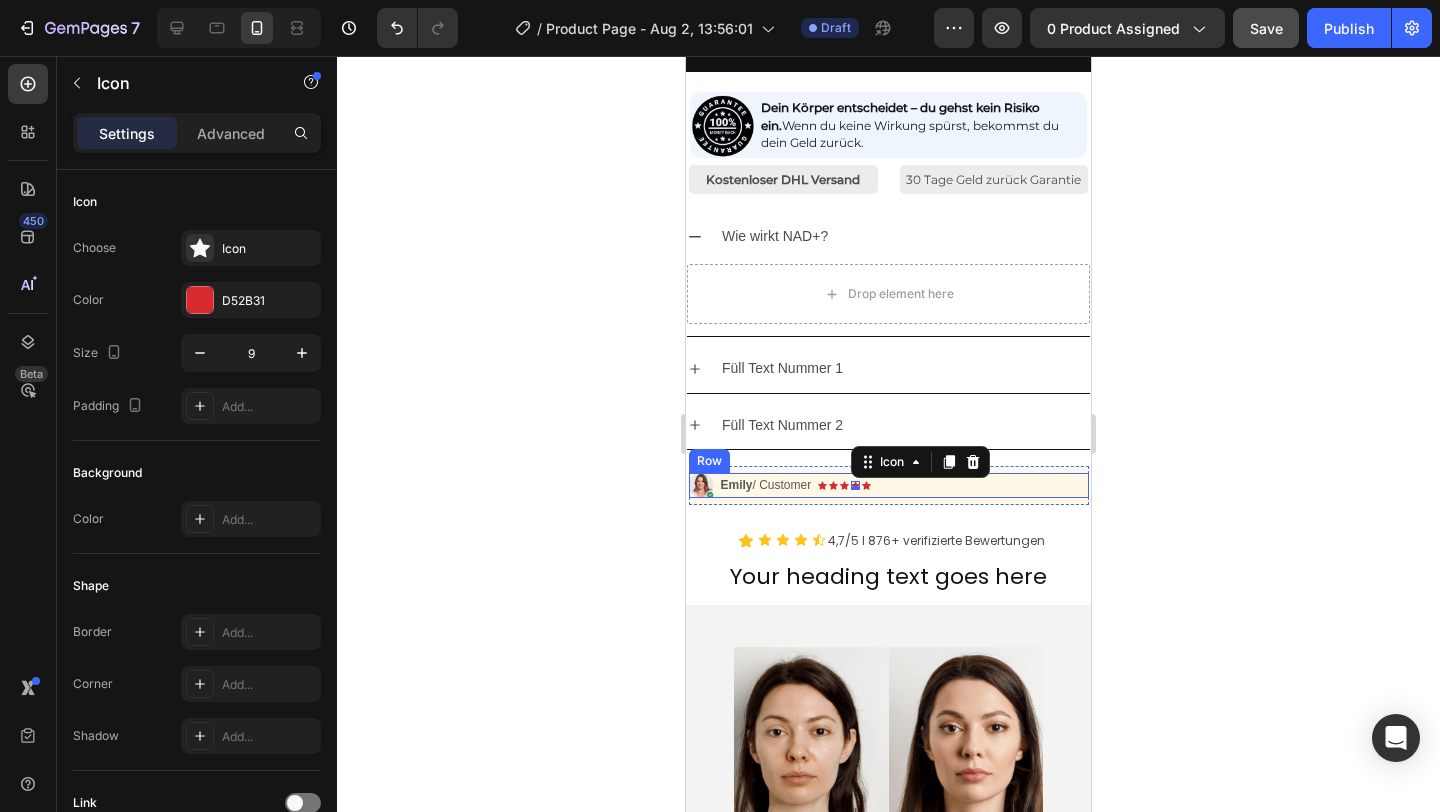 click on "Image Icon Icon Icon Icon   0 Icon Icon List Emily  / Customer Text Block Row" at bounding box center [889, 485] 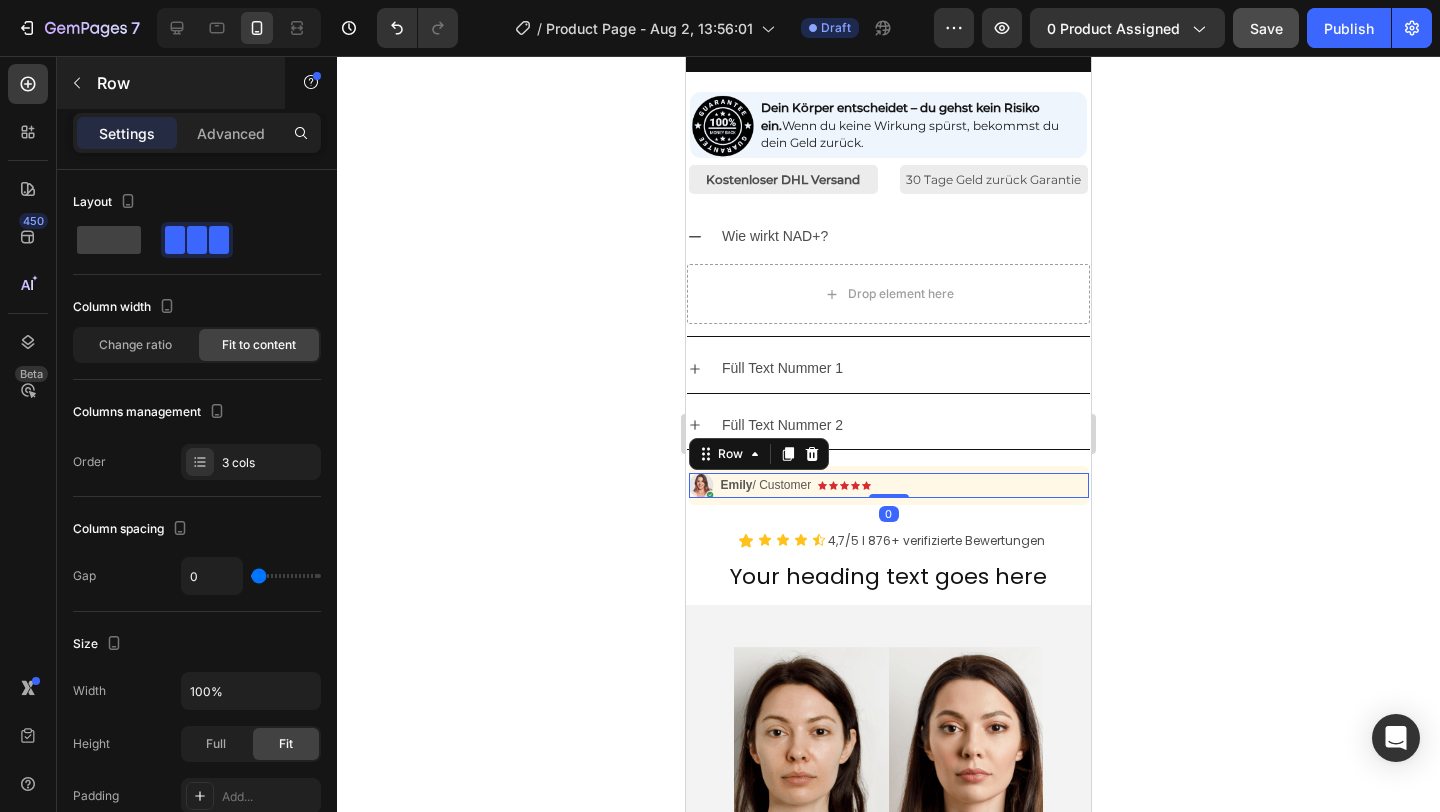 click 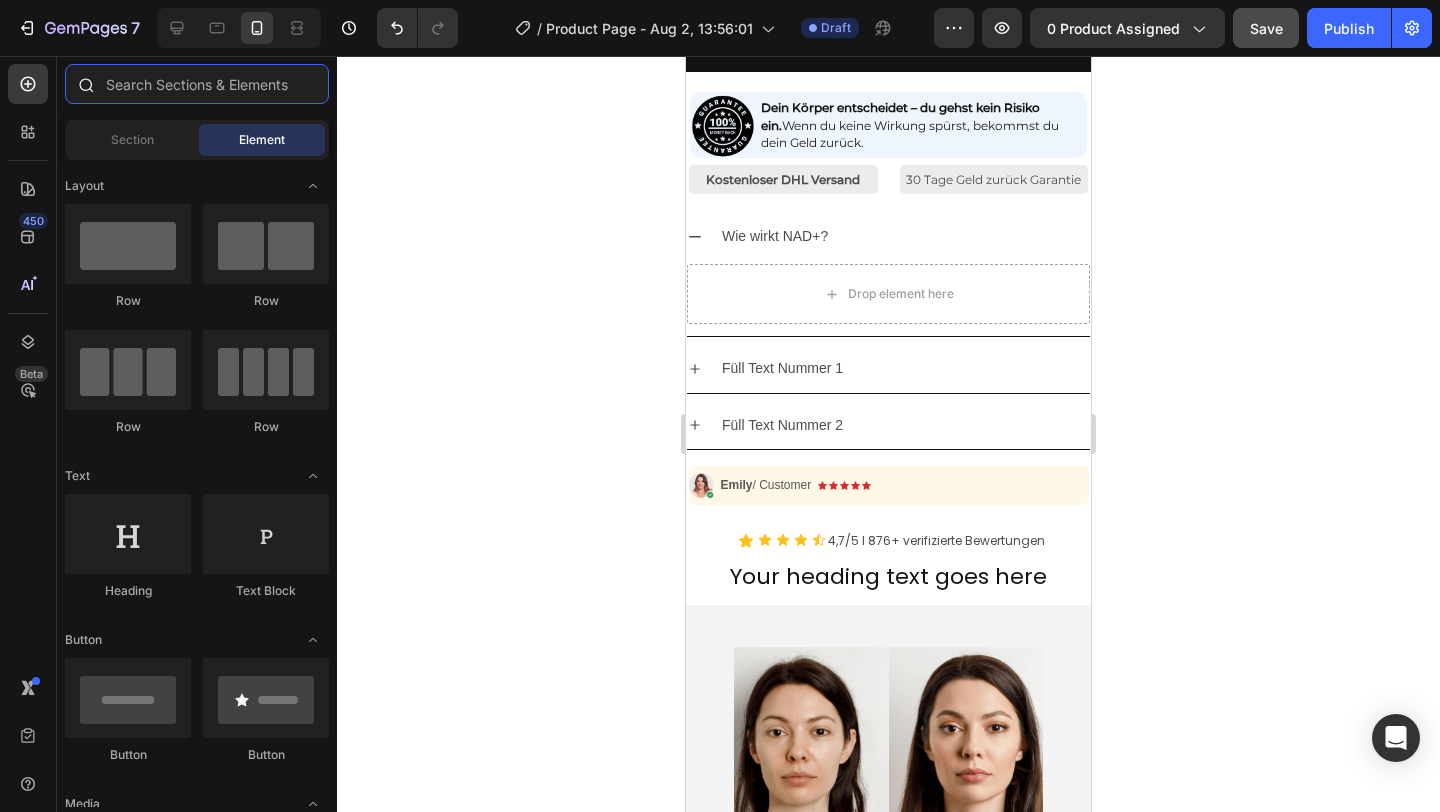 click at bounding box center [197, 84] 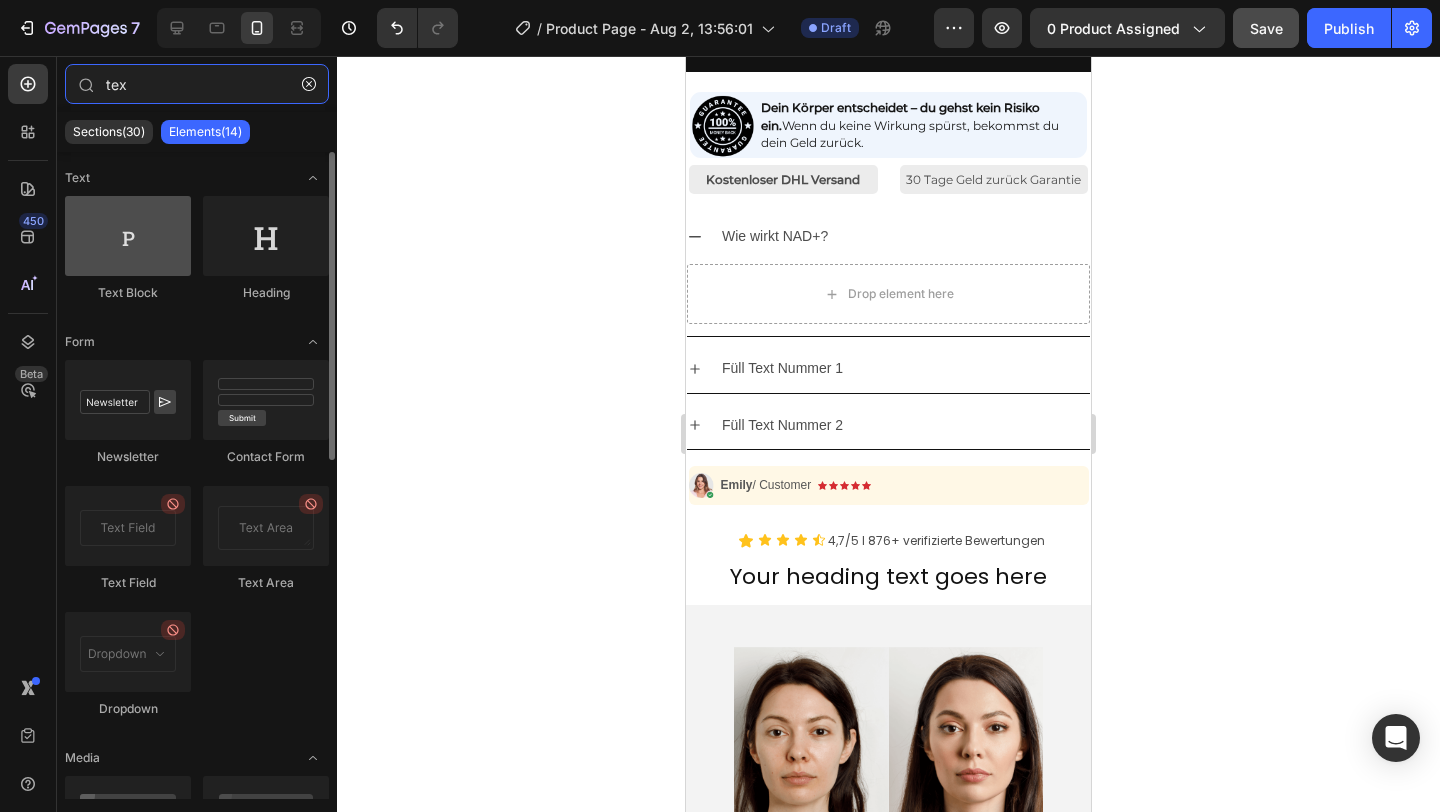 type on "tex" 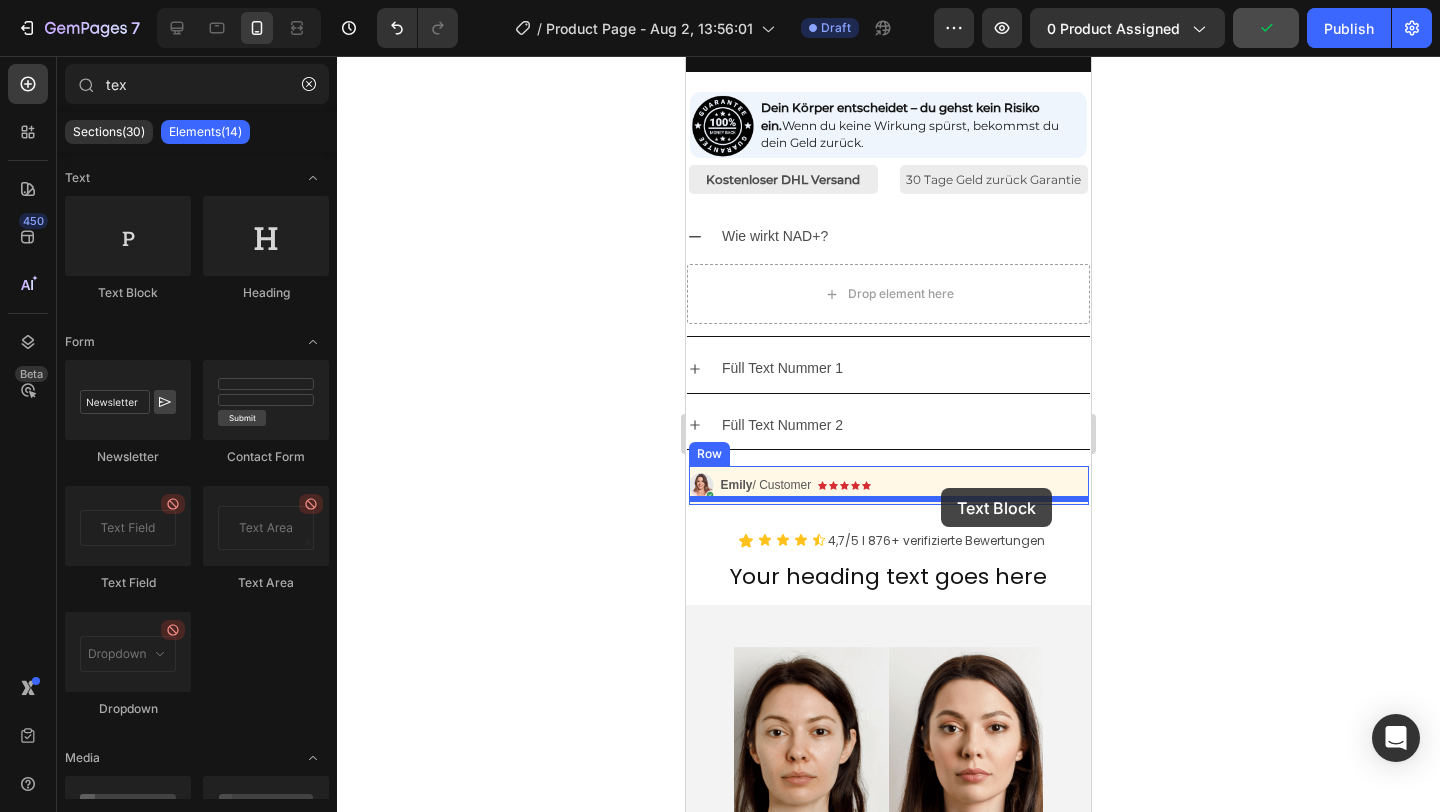 drag, startPoint x: 798, startPoint y: 300, endPoint x: 941, endPoint y: 488, distance: 236.20541 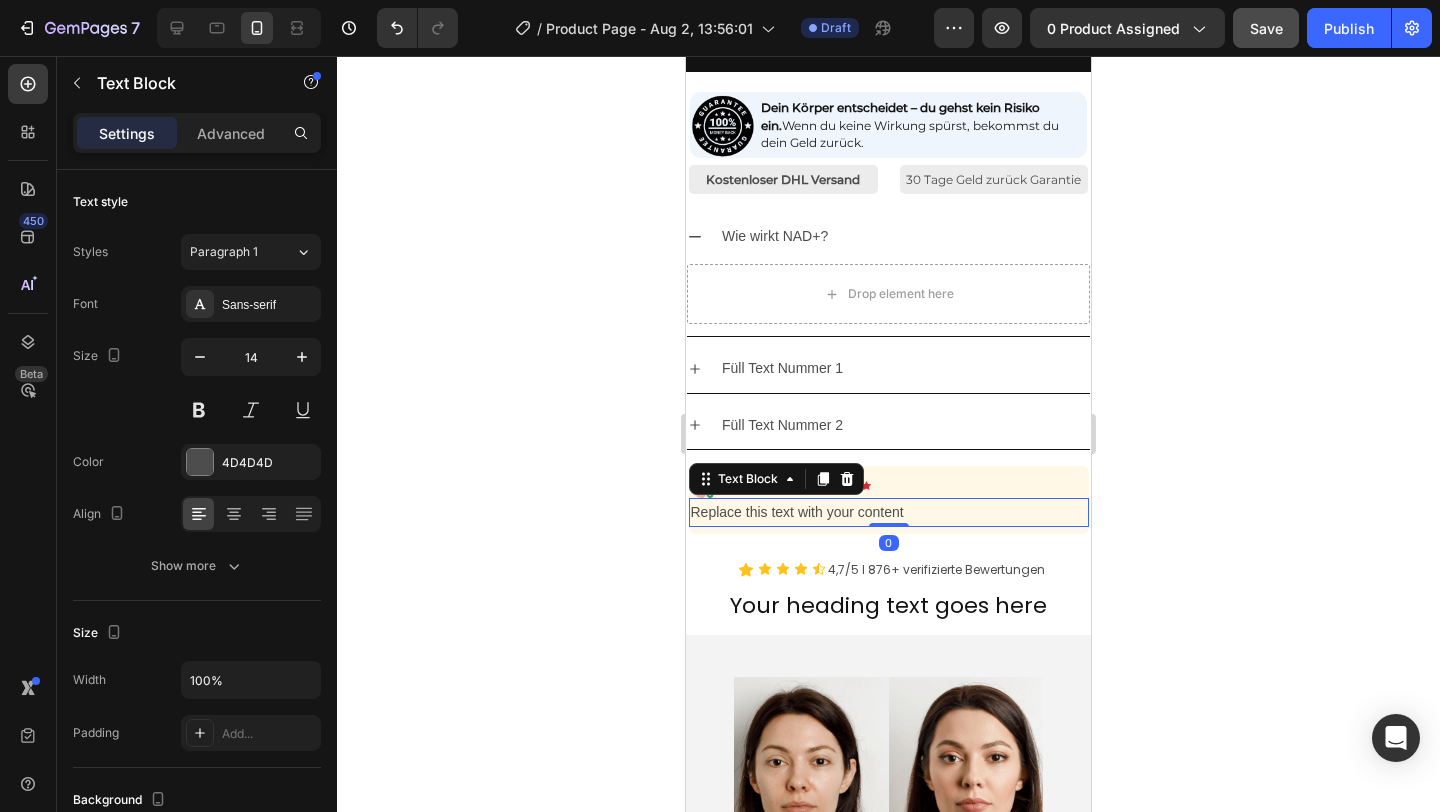 click 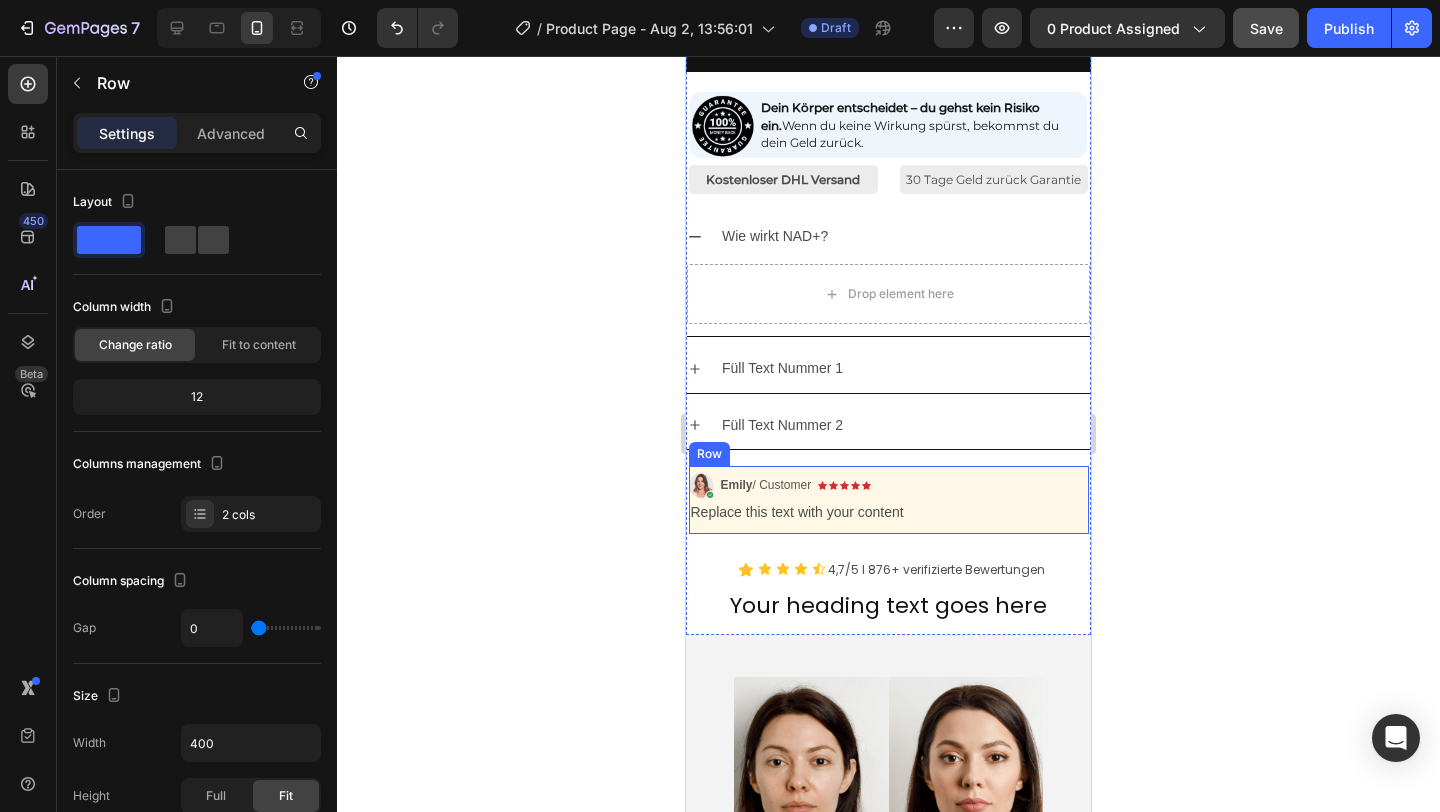 click on "Image Image Icon Icon Icon Icon Icon Icon List Emily  / Customer Text Block Row Replace this text with your content Text Block Row" at bounding box center [889, 500] 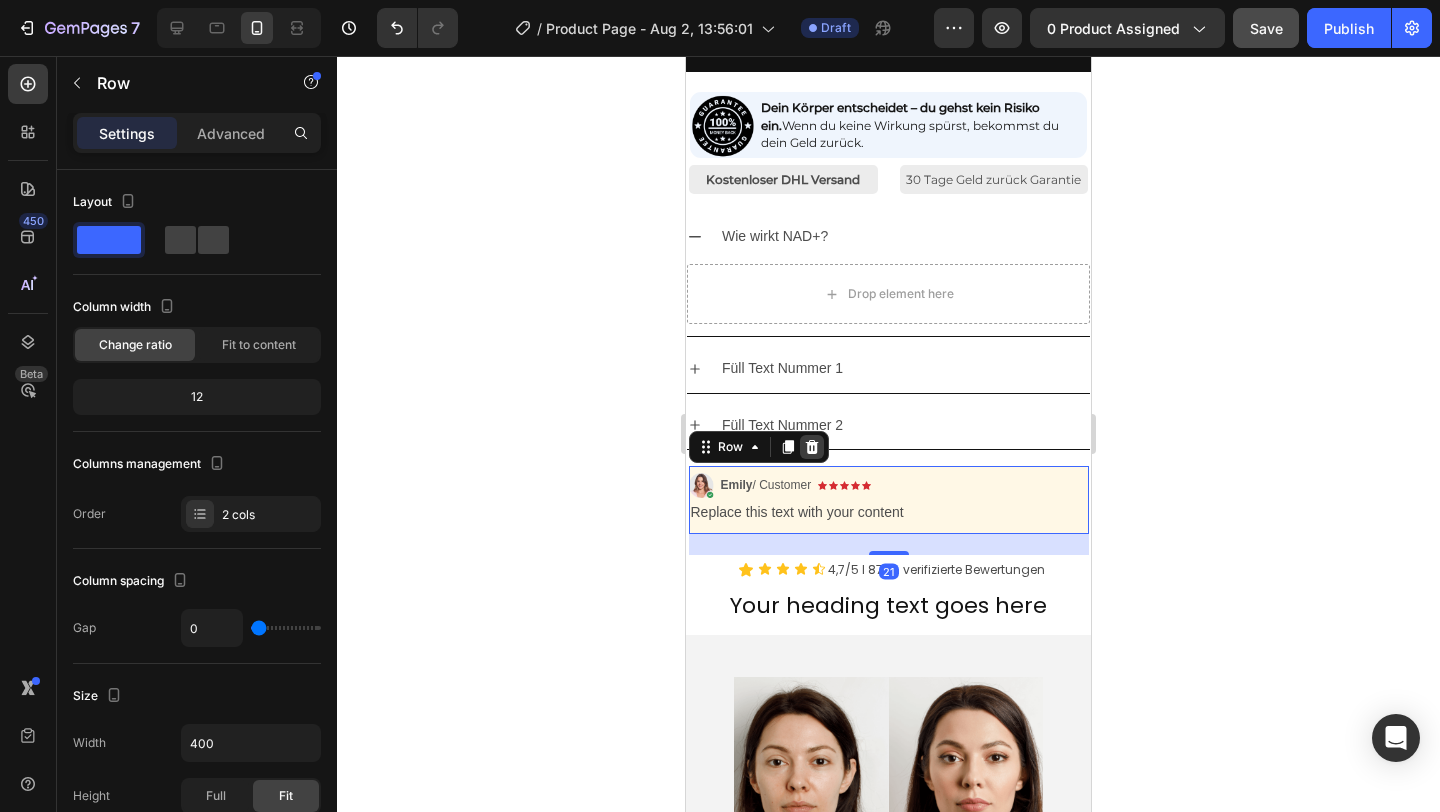 click at bounding box center [812, 447] 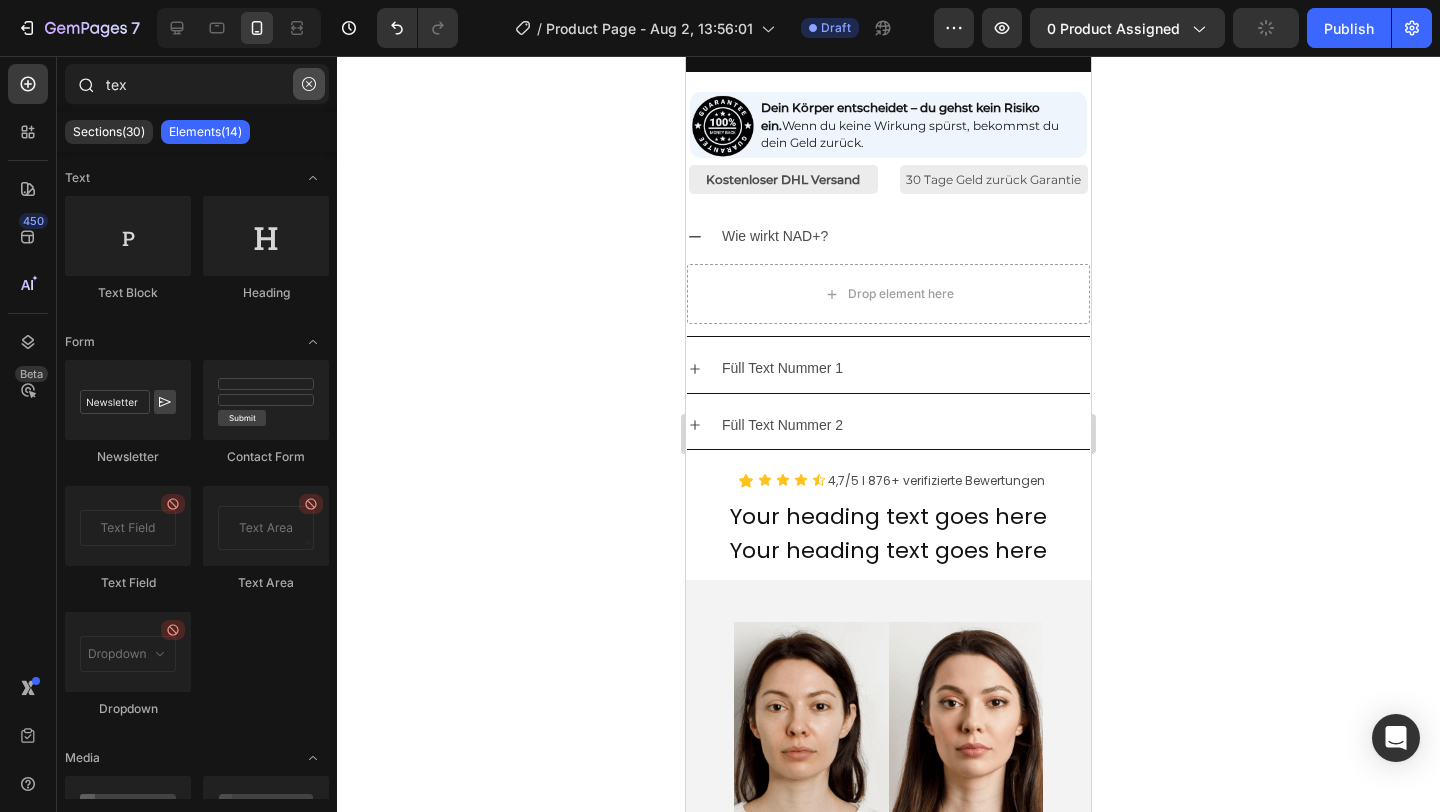 click 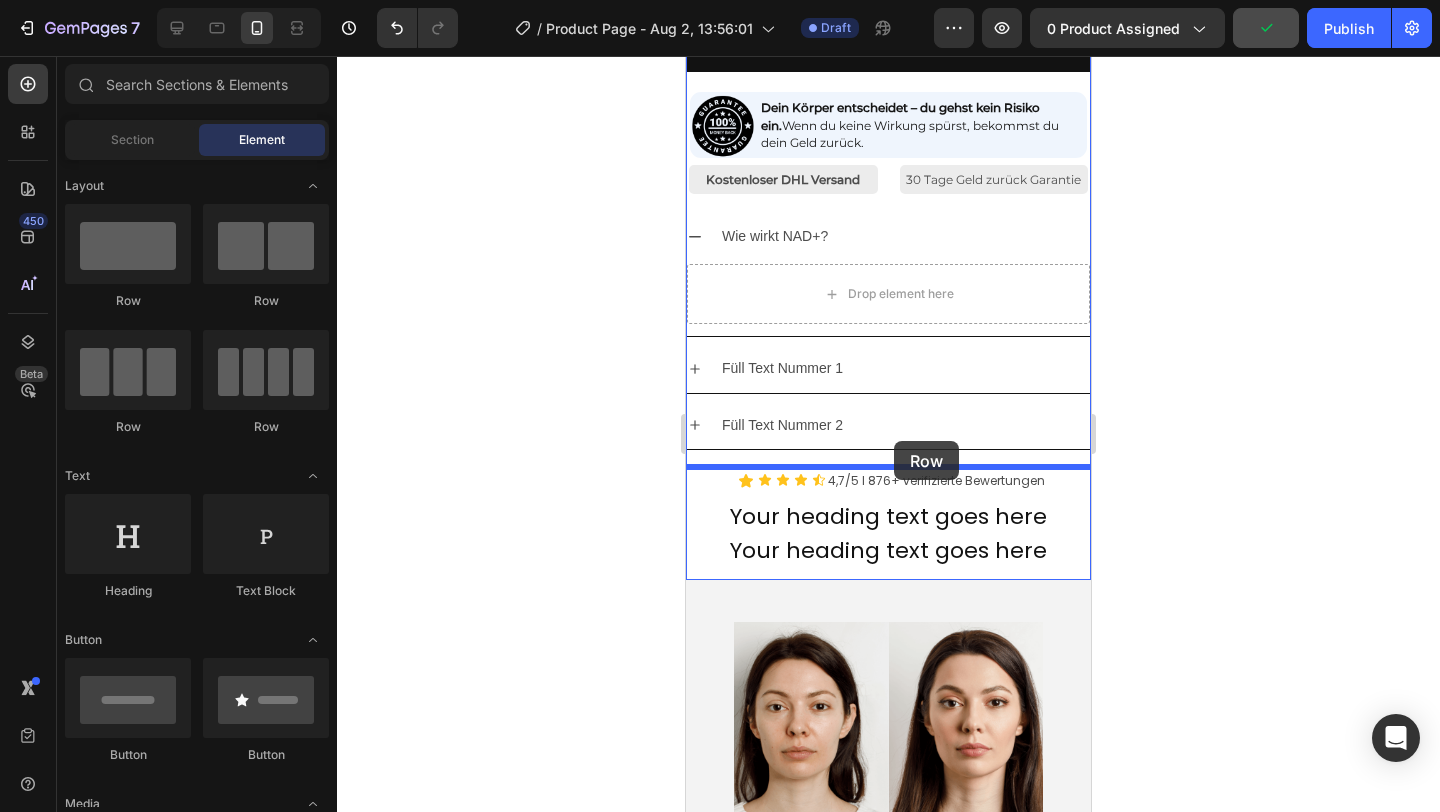drag, startPoint x: 940, startPoint y: 309, endPoint x: 894, endPoint y: 442, distance: 140.73024 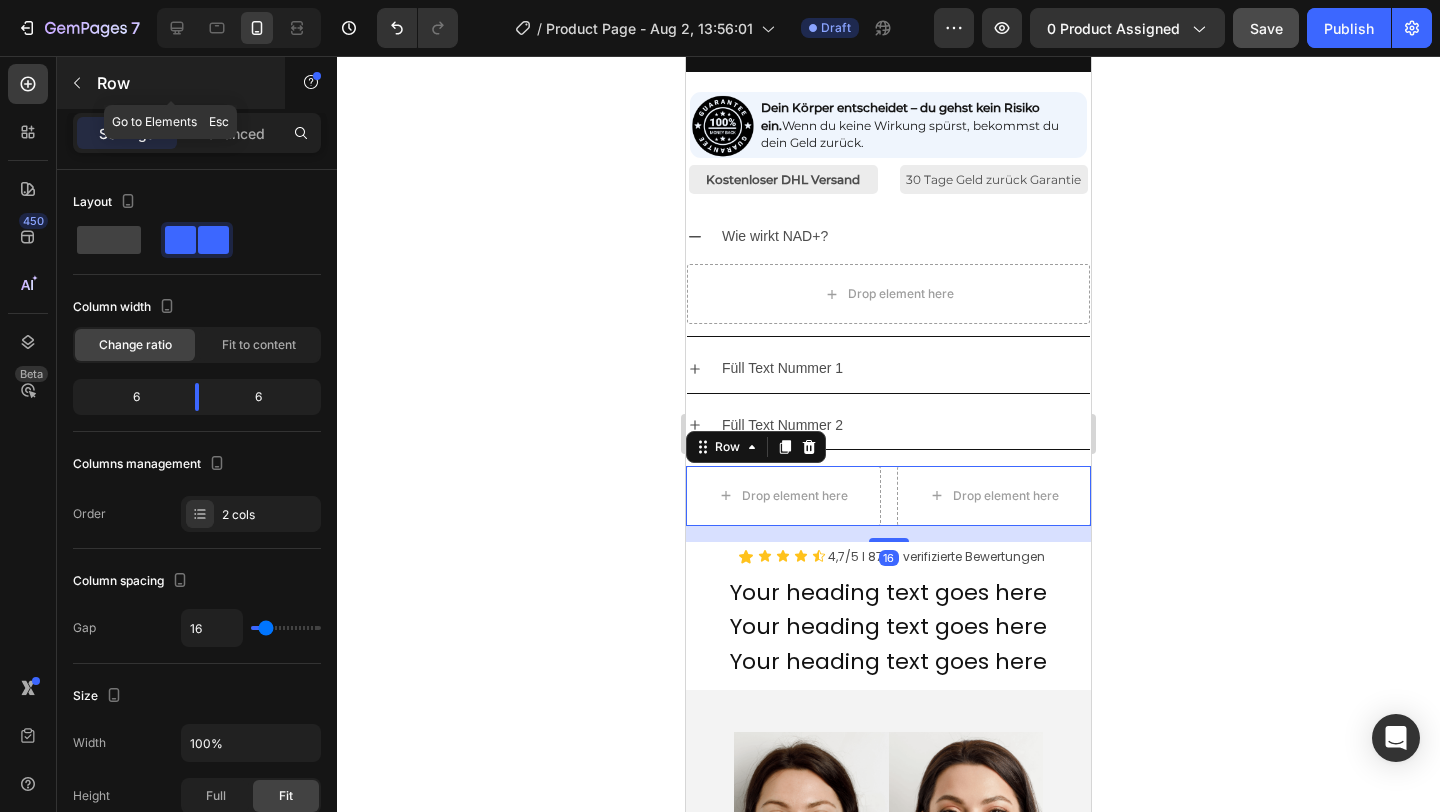 click 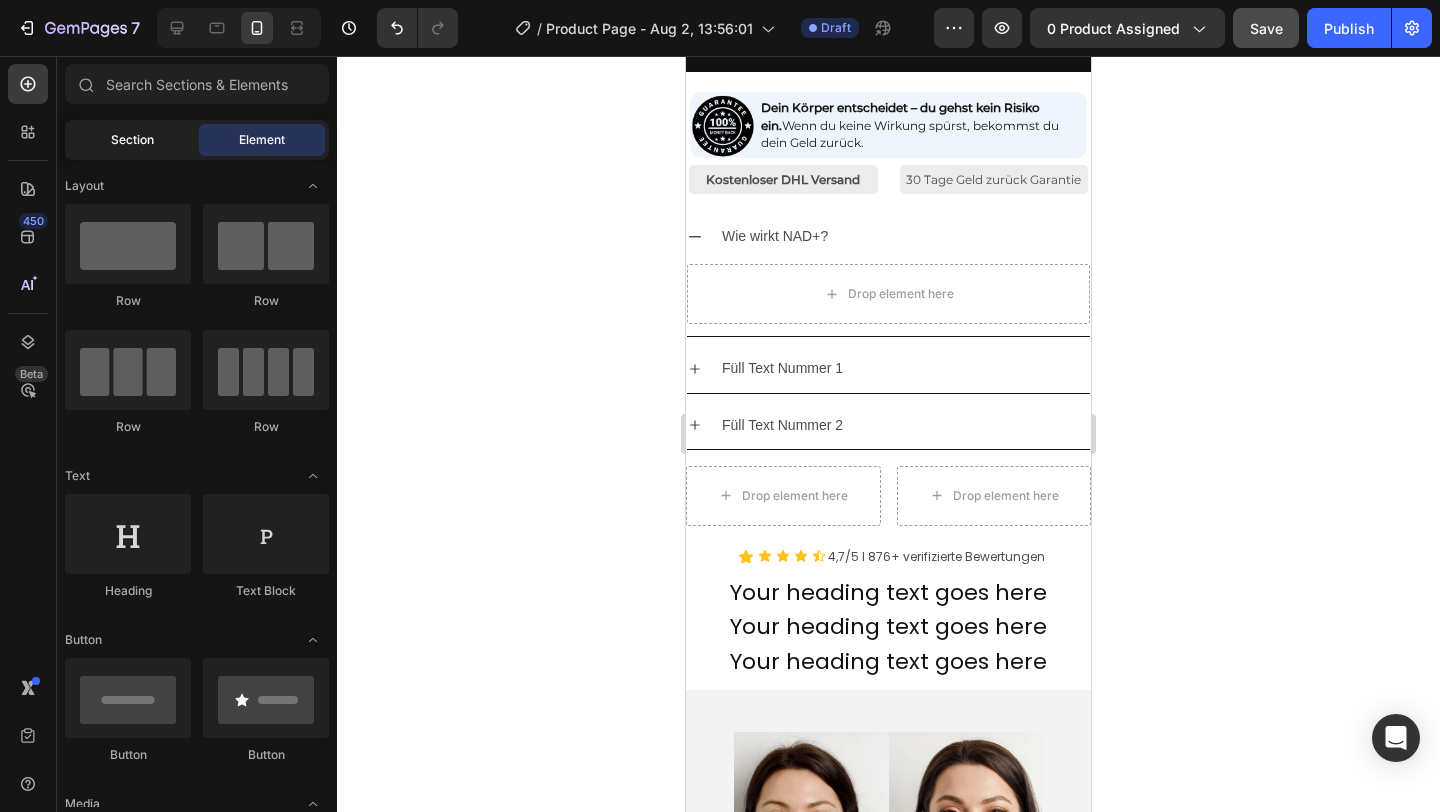 click on "Section" at bounding box center (132, 140) 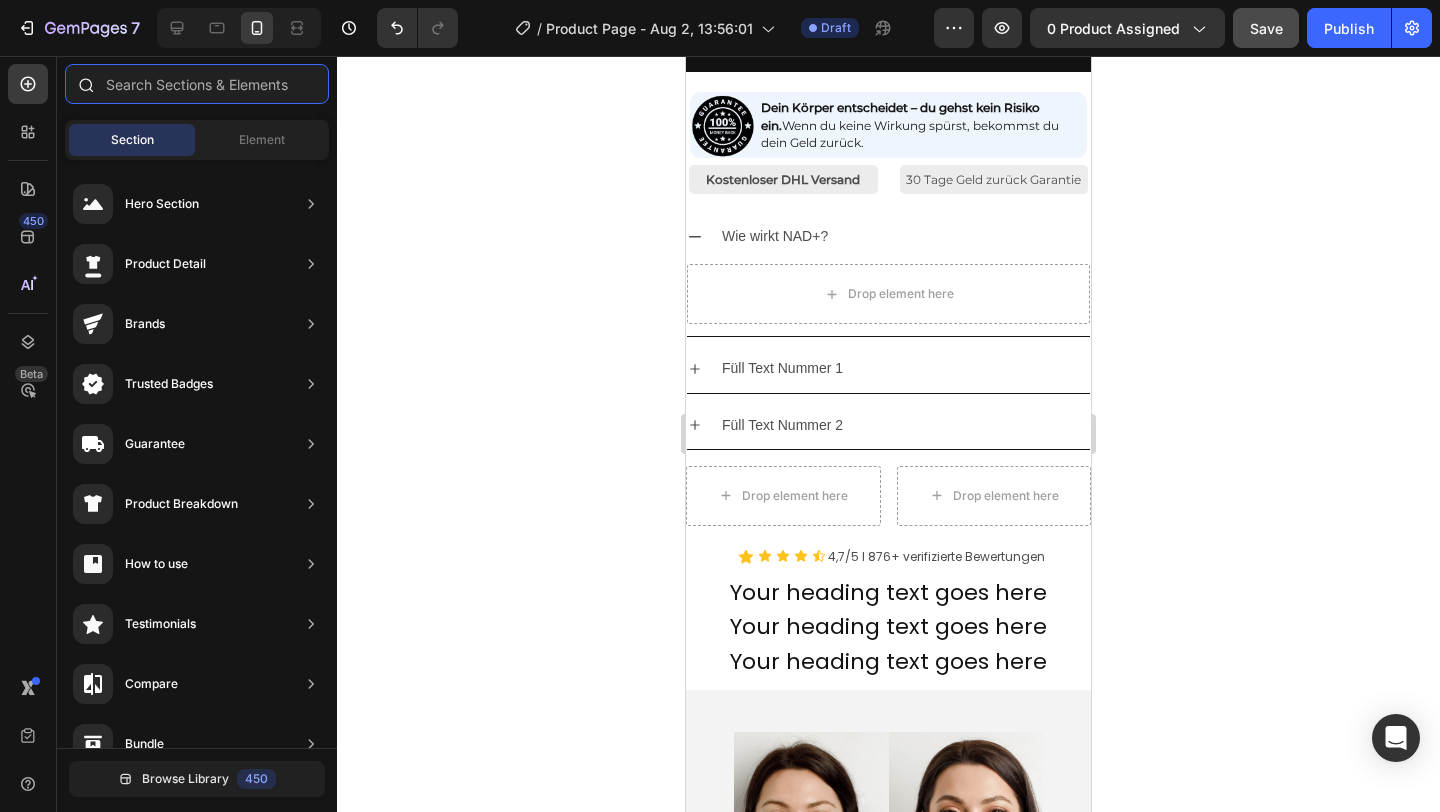 click at bounding box center [197, 84] 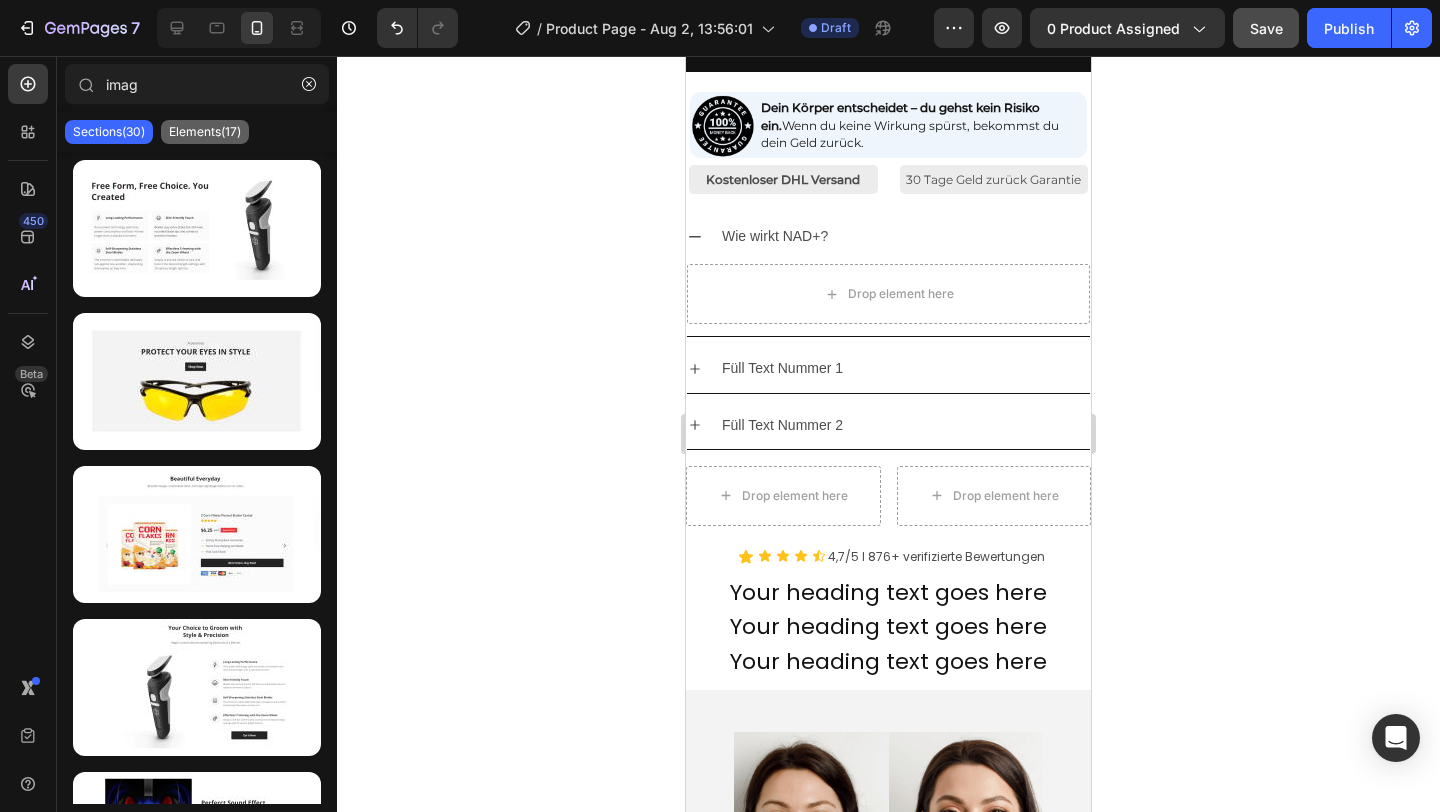 click on "Elements(17)" at bounding box center (205, 132) 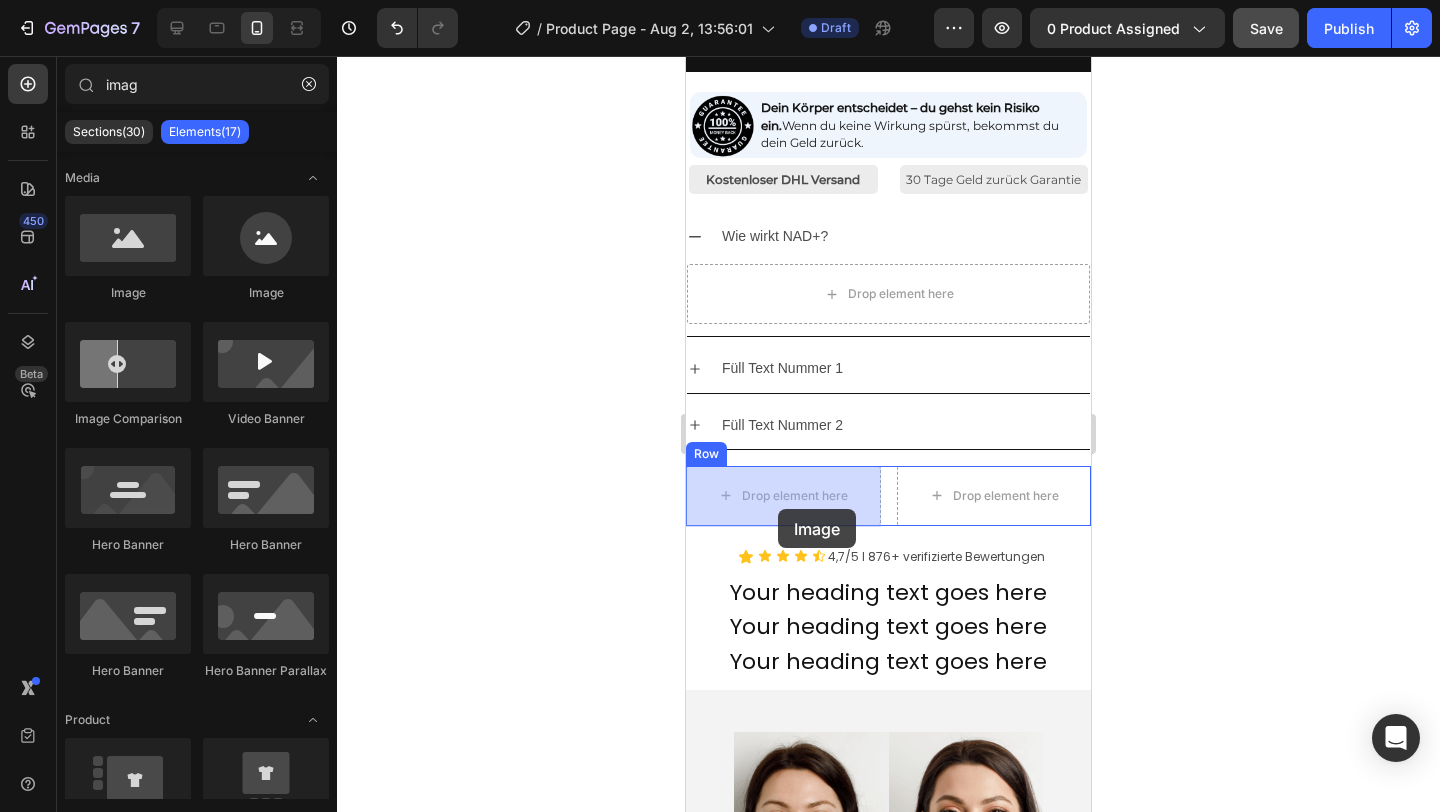 drag, startPoint x: 959, startPoint y: 296, endPoint x: 782, endPoint y: 498, distance: 268.57587 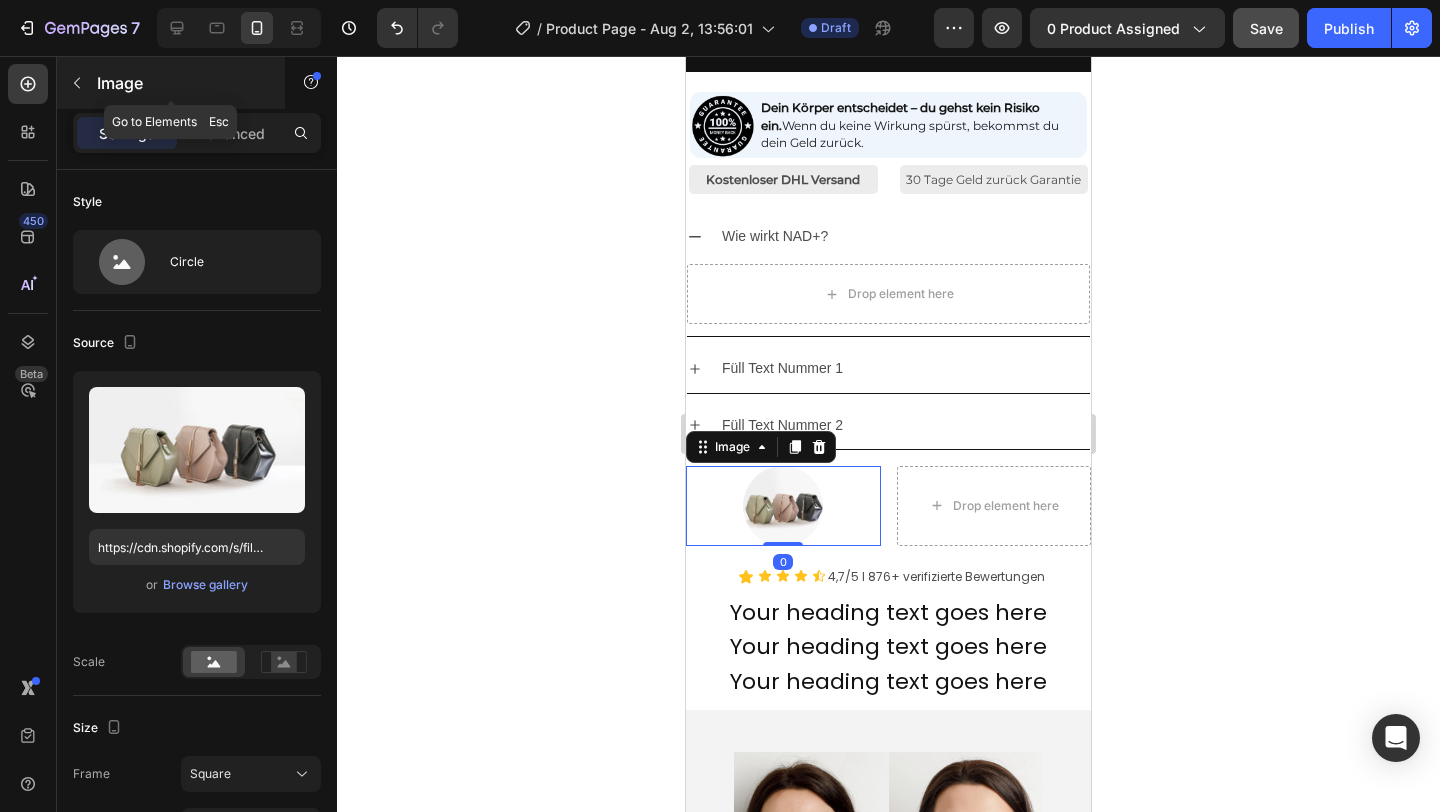 click at bounding box center [77, 83] 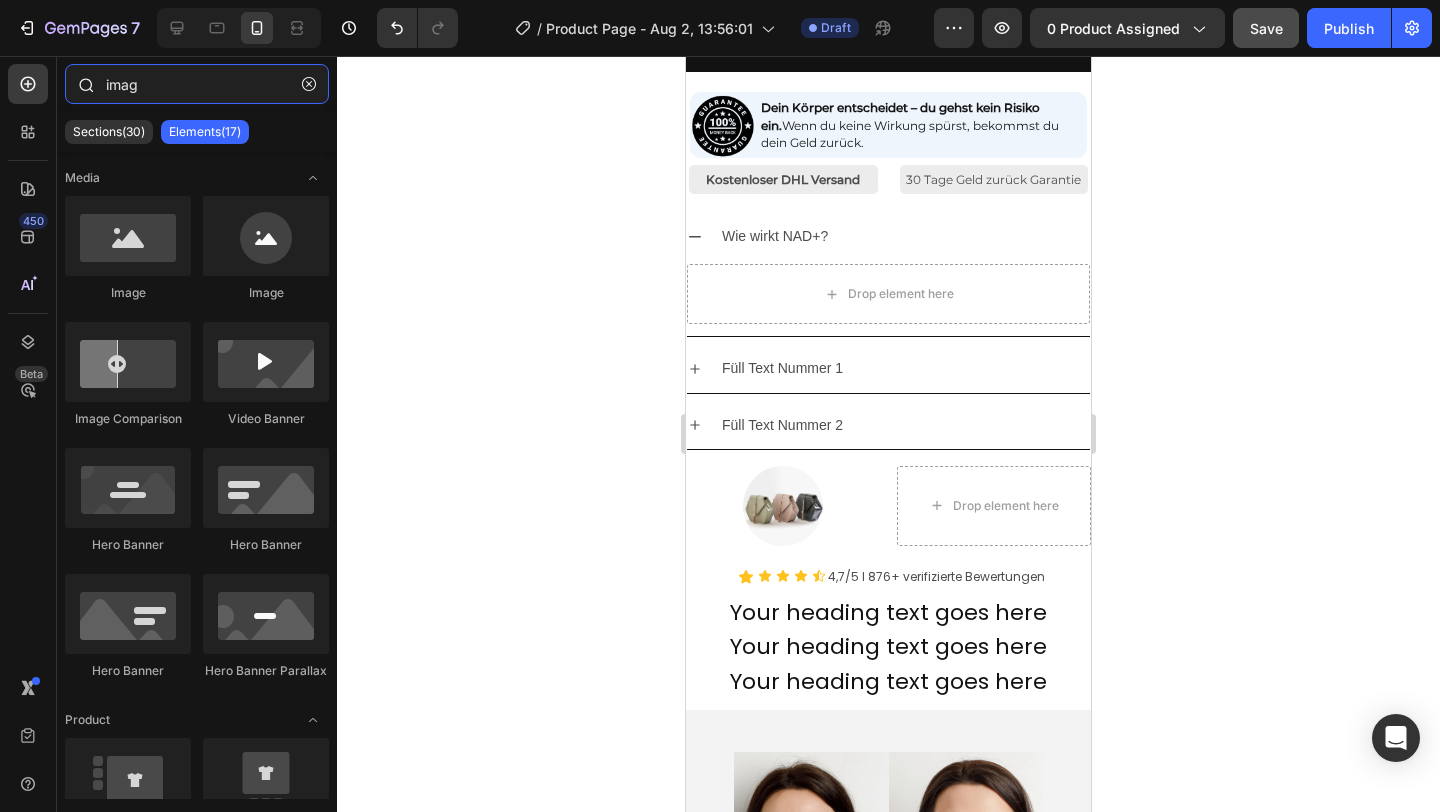 click on "imag" at bounding box center [197, 84] 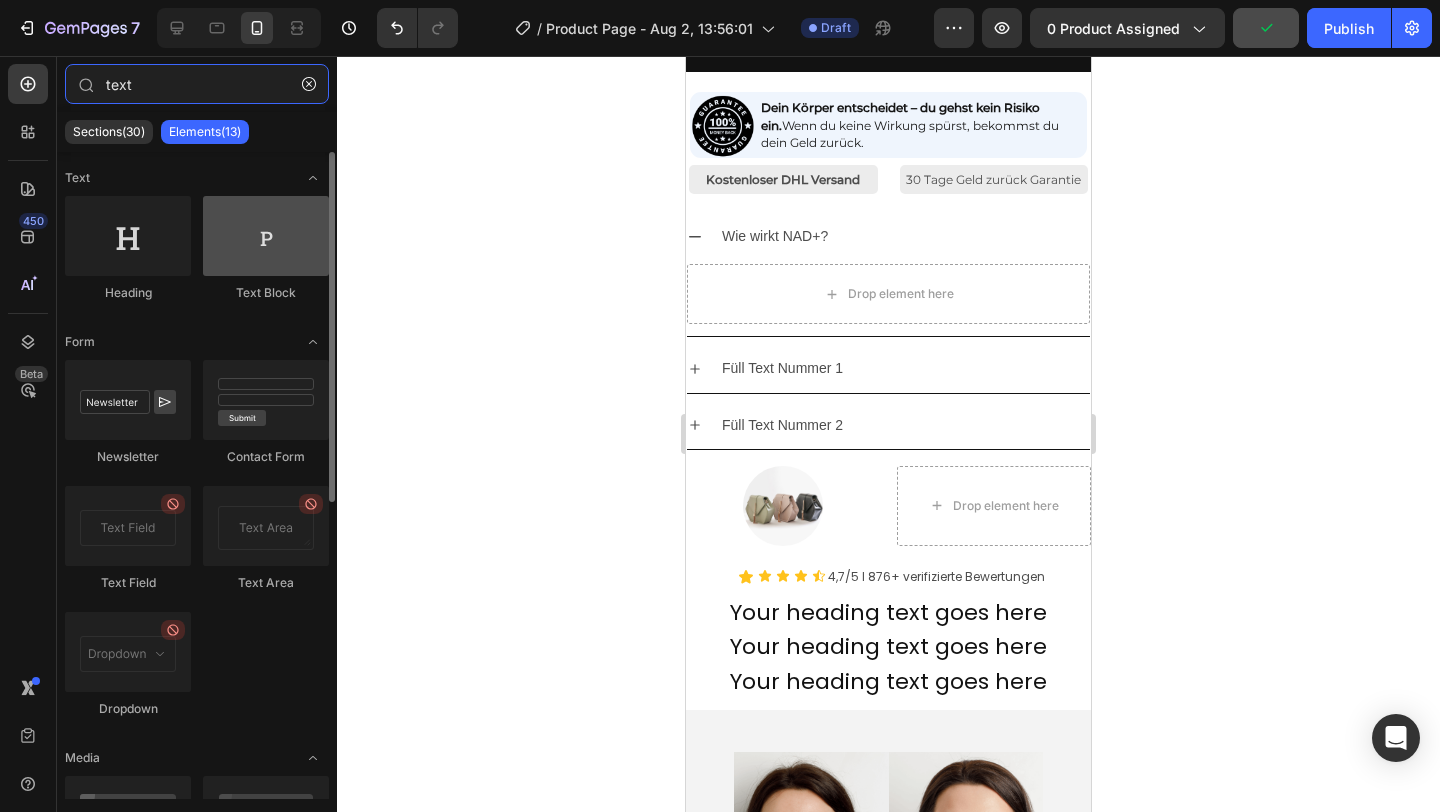 type on "text" 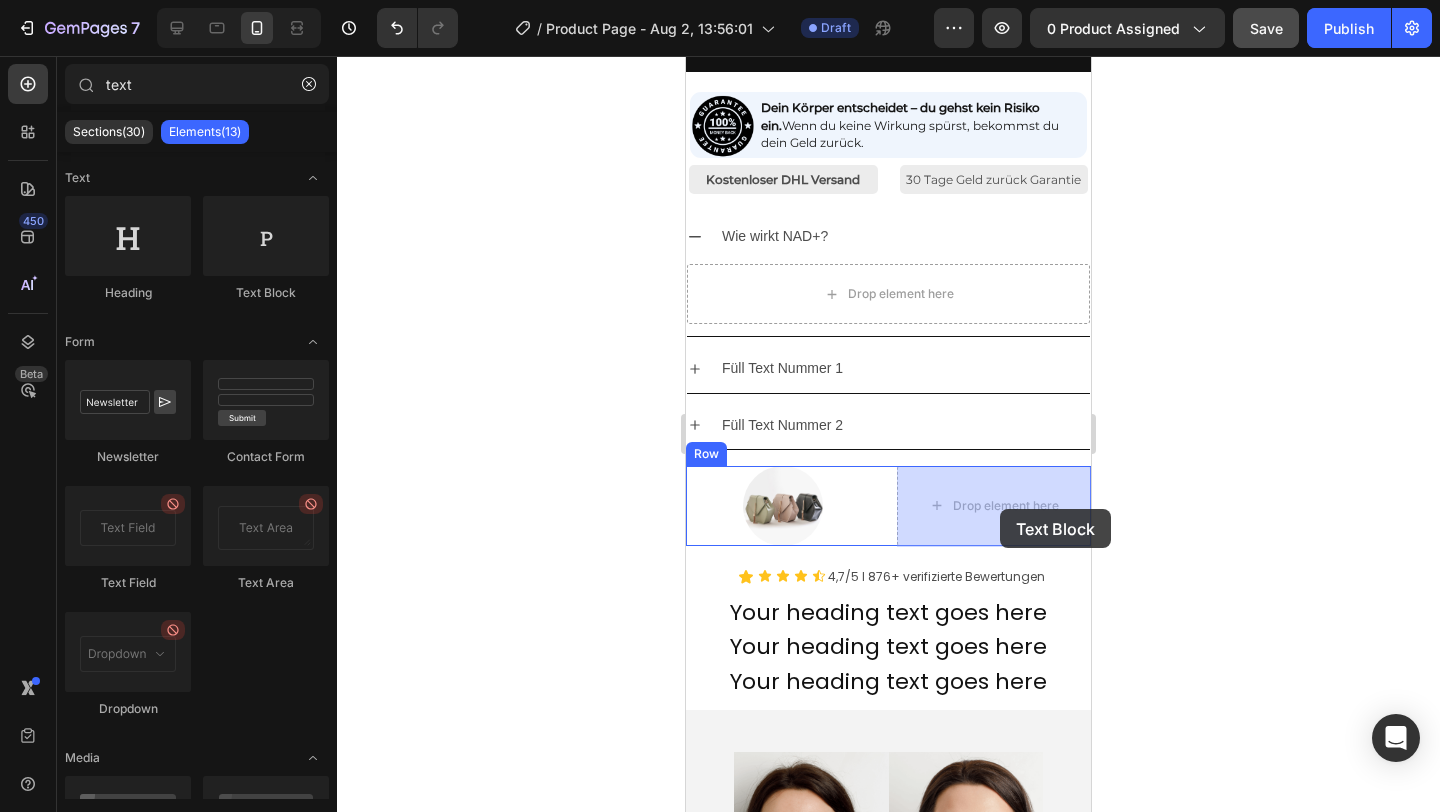 drag, startPoint x: 947, startPoint y: 294, endPoint x: 1000, endPoint y: 509, distance: 221.43622 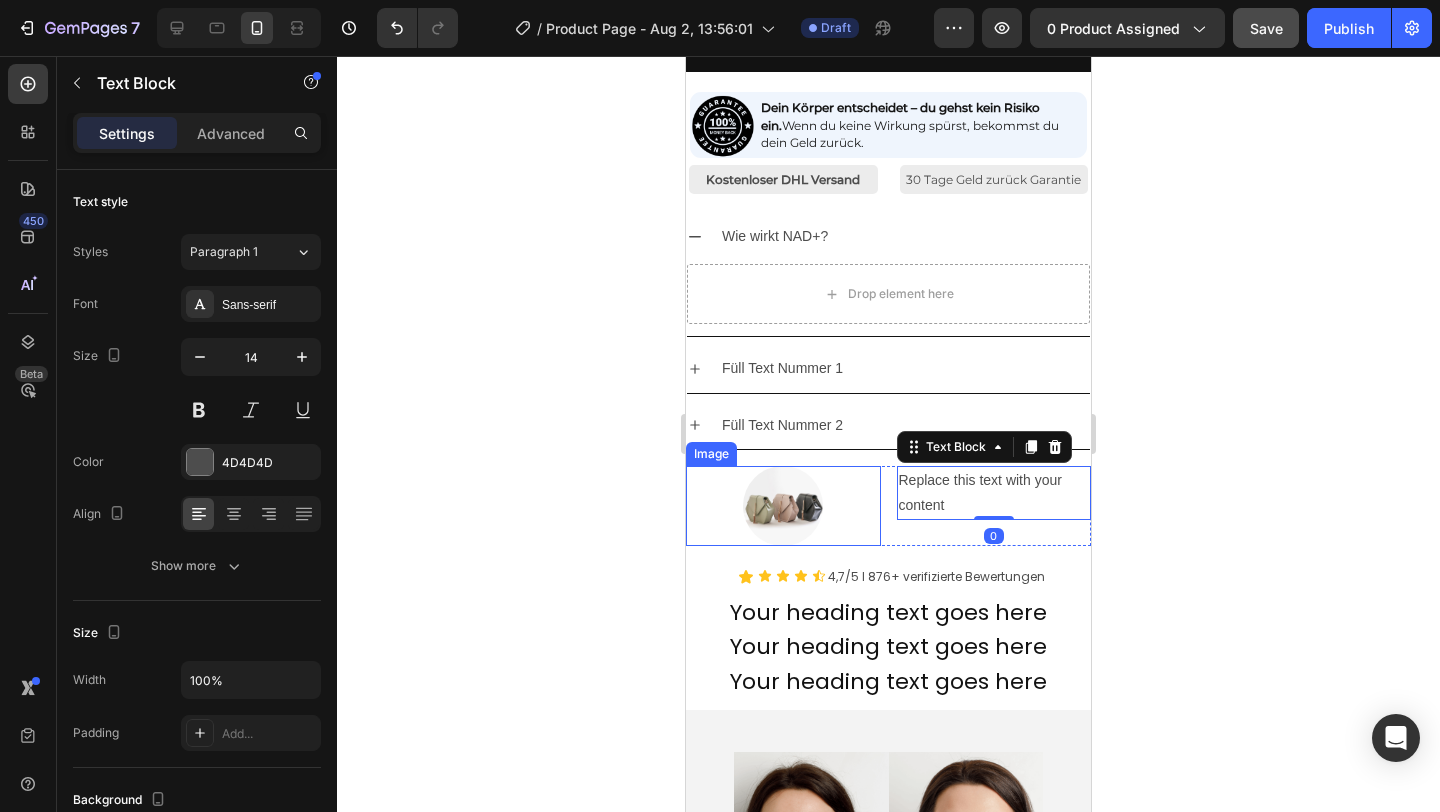 click at bounding box center (783, 506) 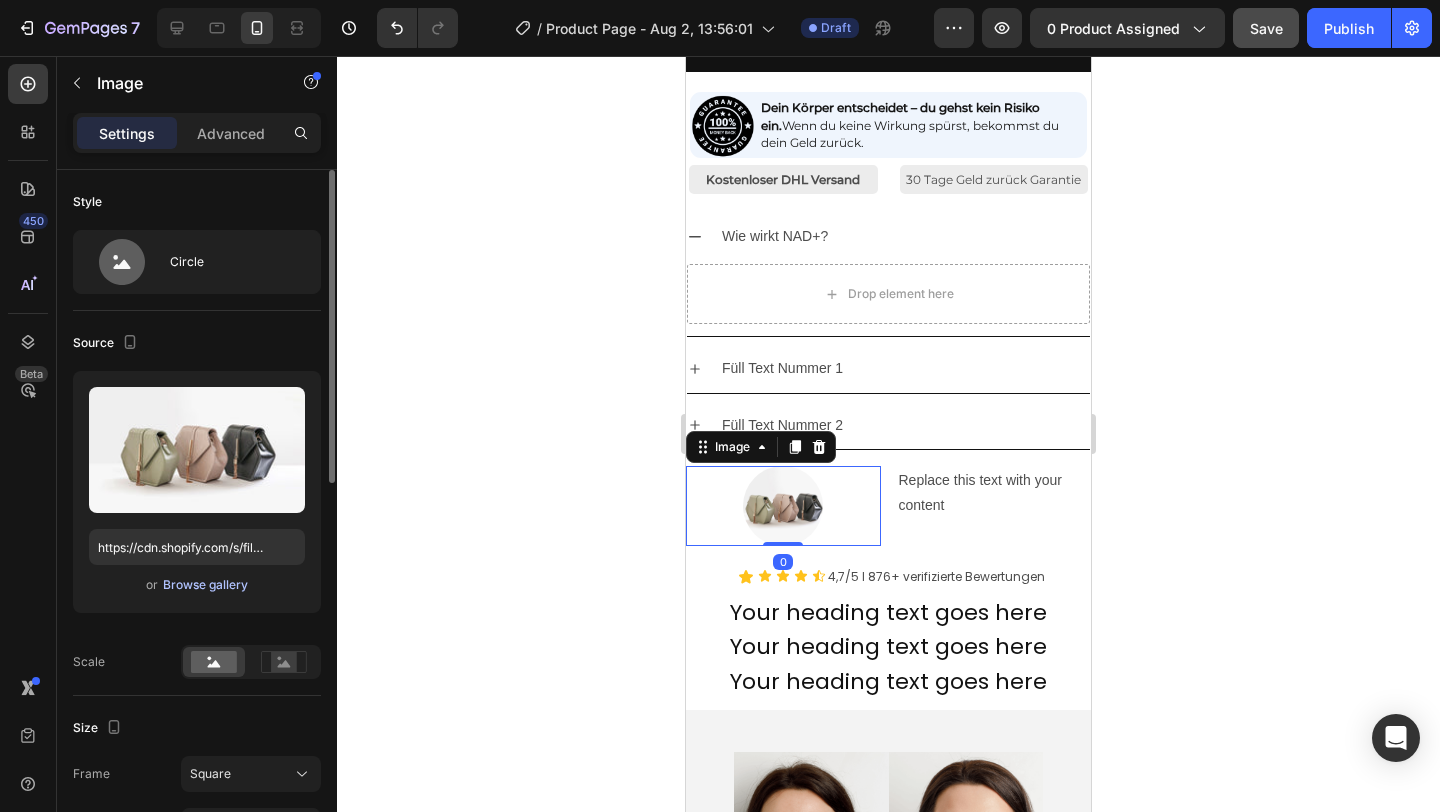 click on "Browse gallery" at bounding box center (205, 585) 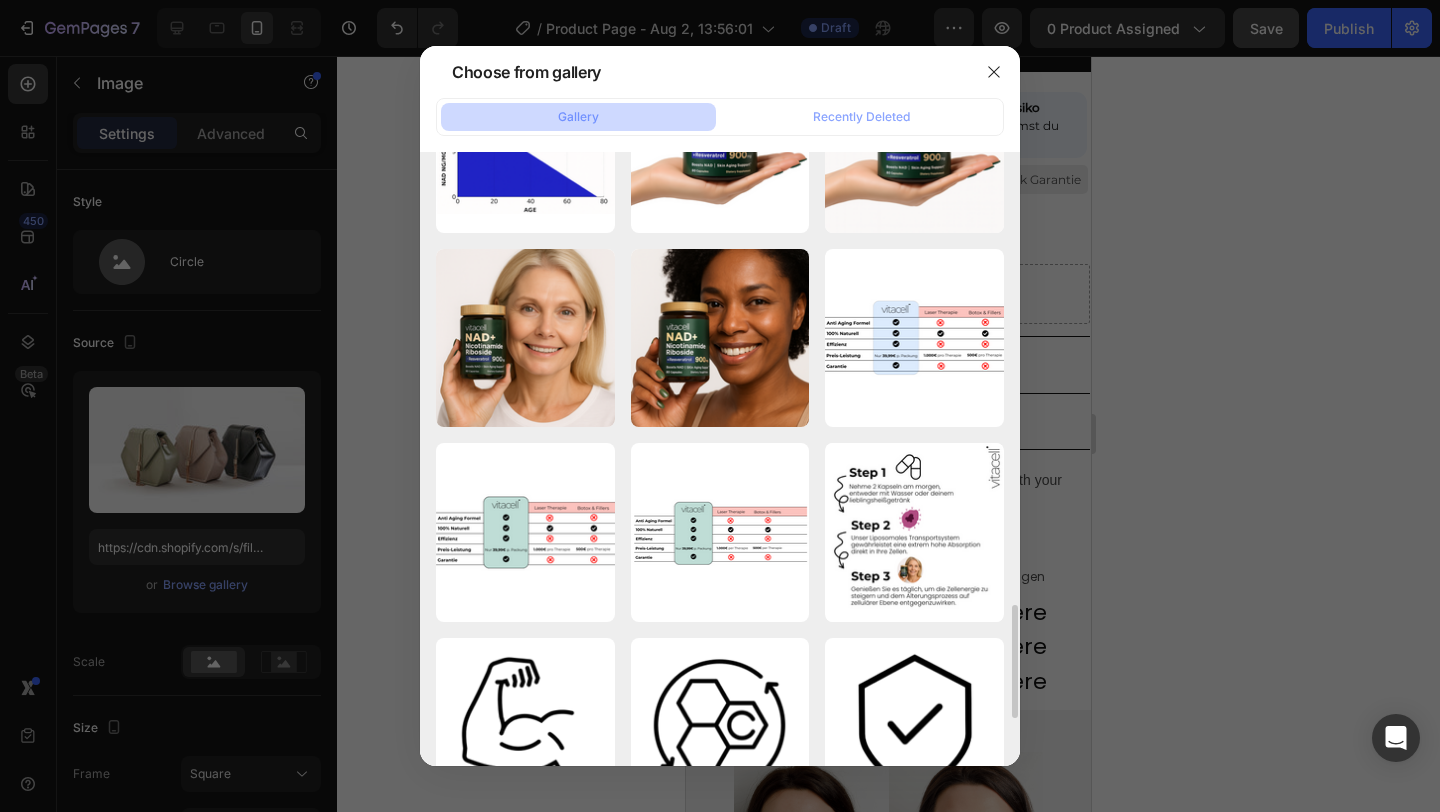 scroll, scrollTop: 2464, scrollLeft: 0, axis: vertical 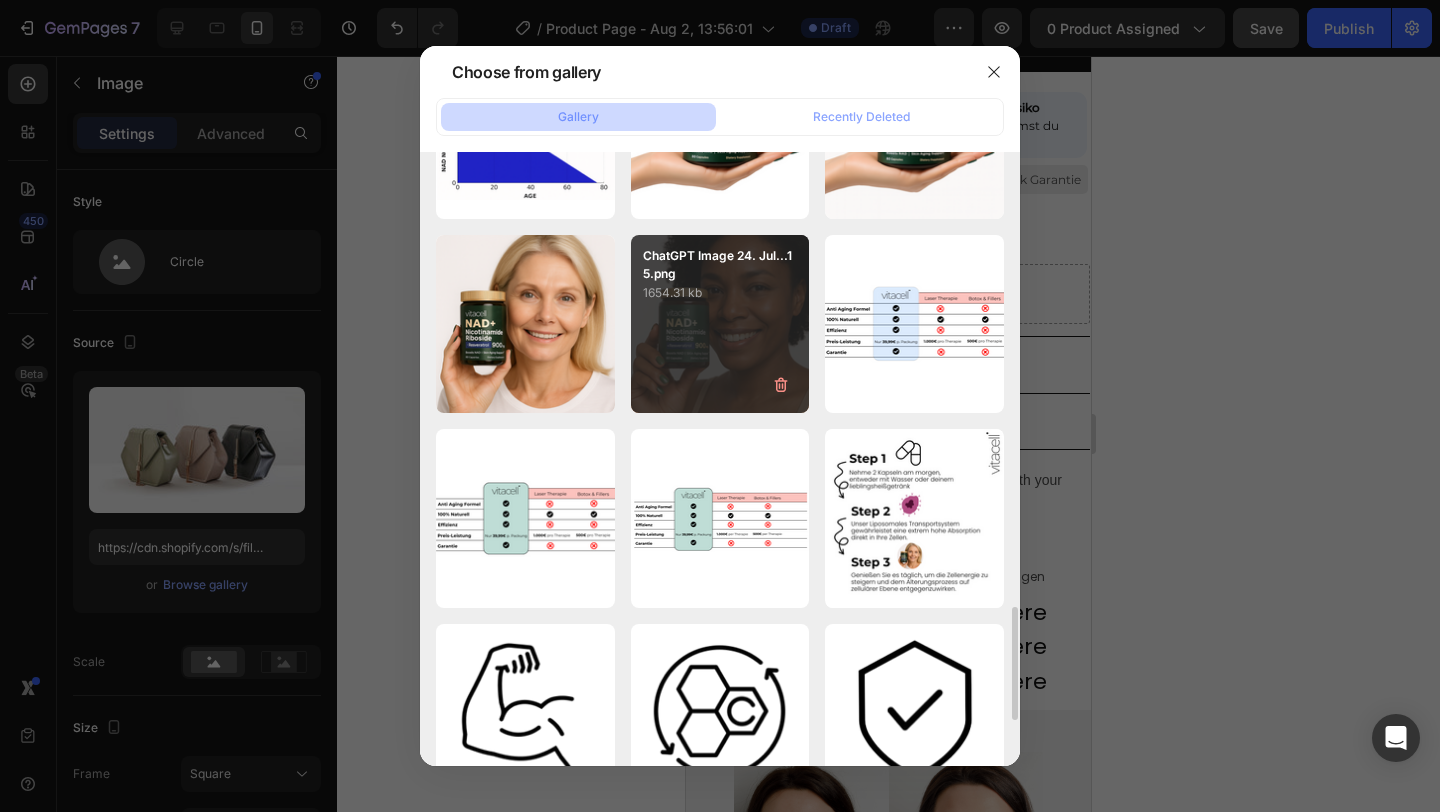 click on "ChatGPT Image 24. Jul...15.png 1654.31 kb" at bounding box center [720, 324] 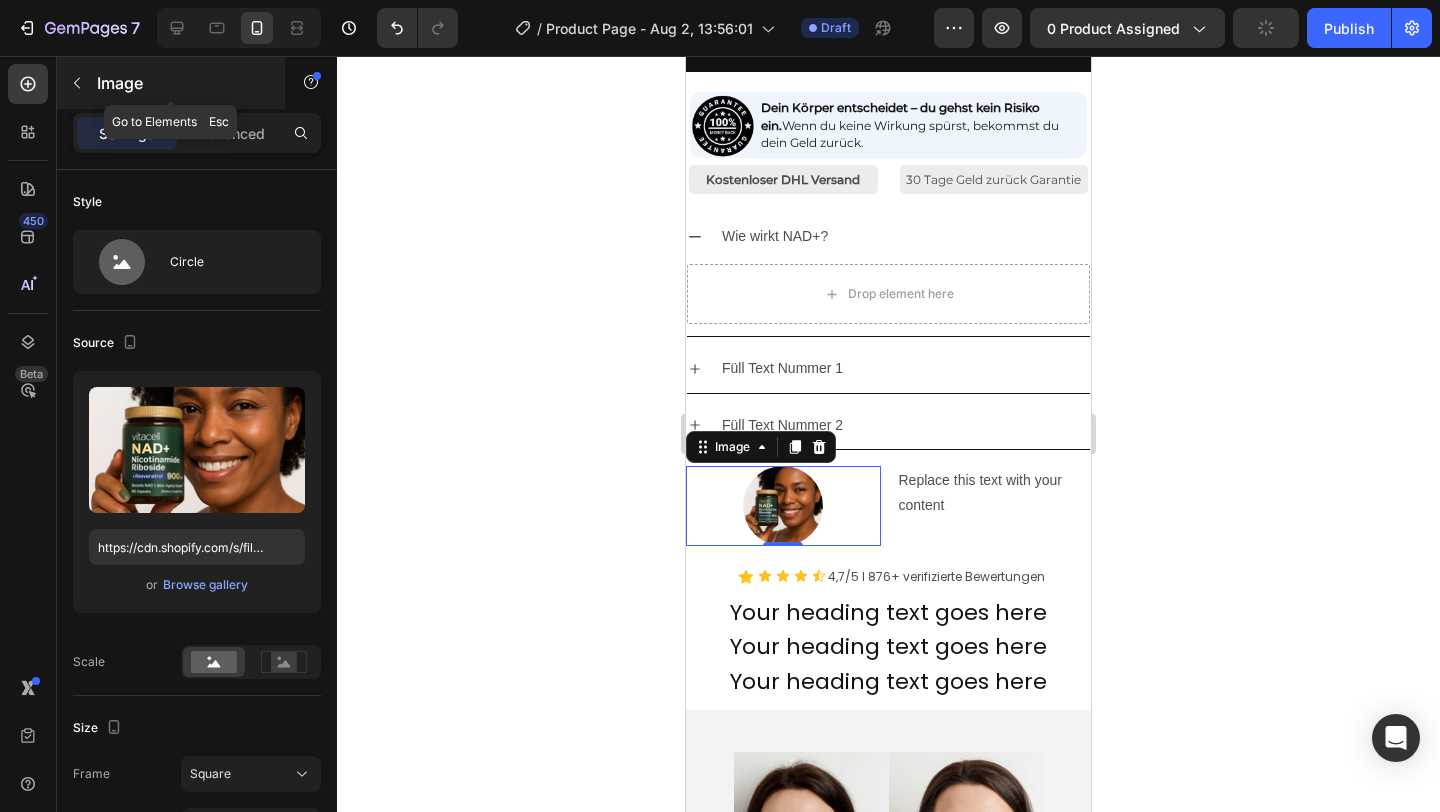 click on "Image" at bounding box center [171, 83] 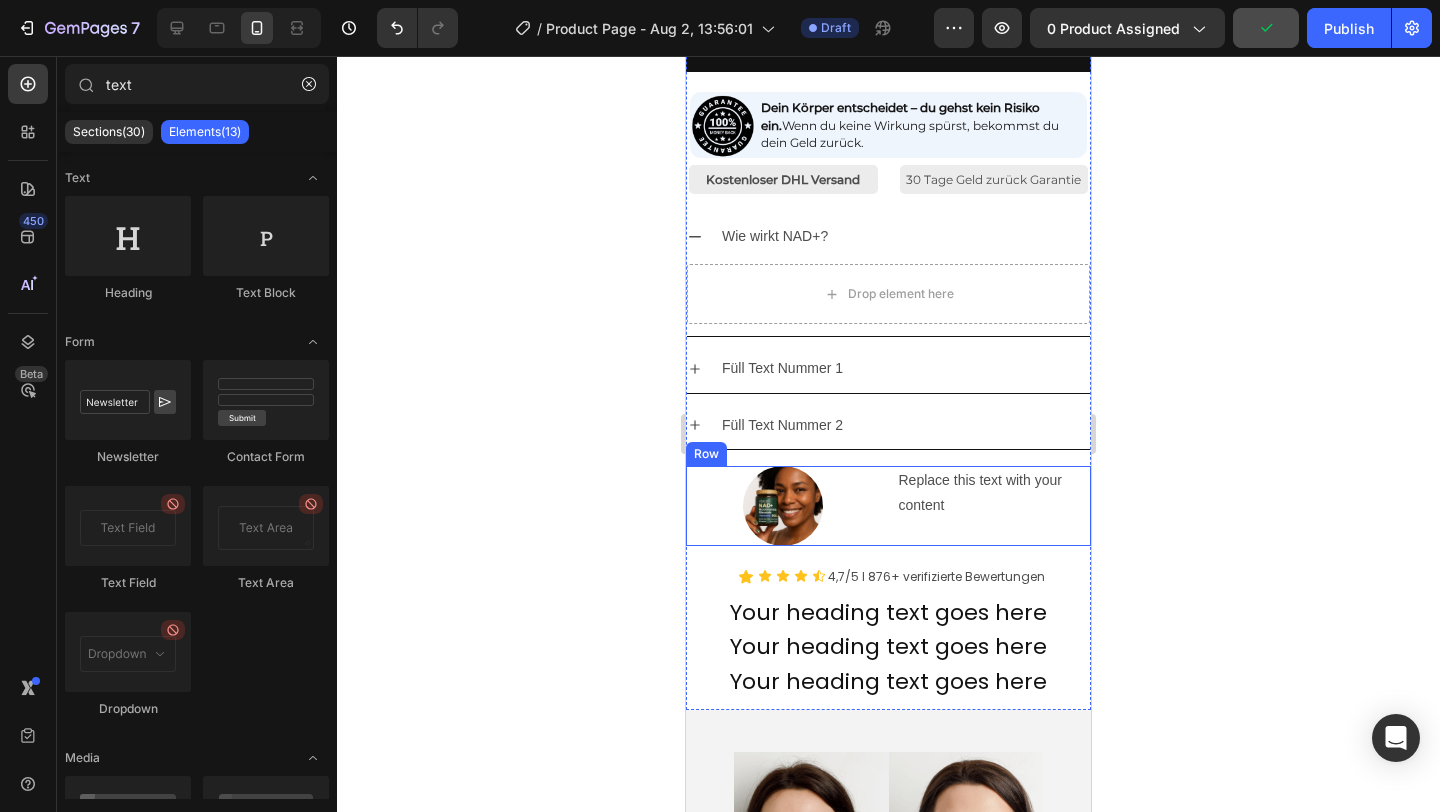 click on "Image Replace this text with your content Text Block Row" at bounding box center (888, 506) 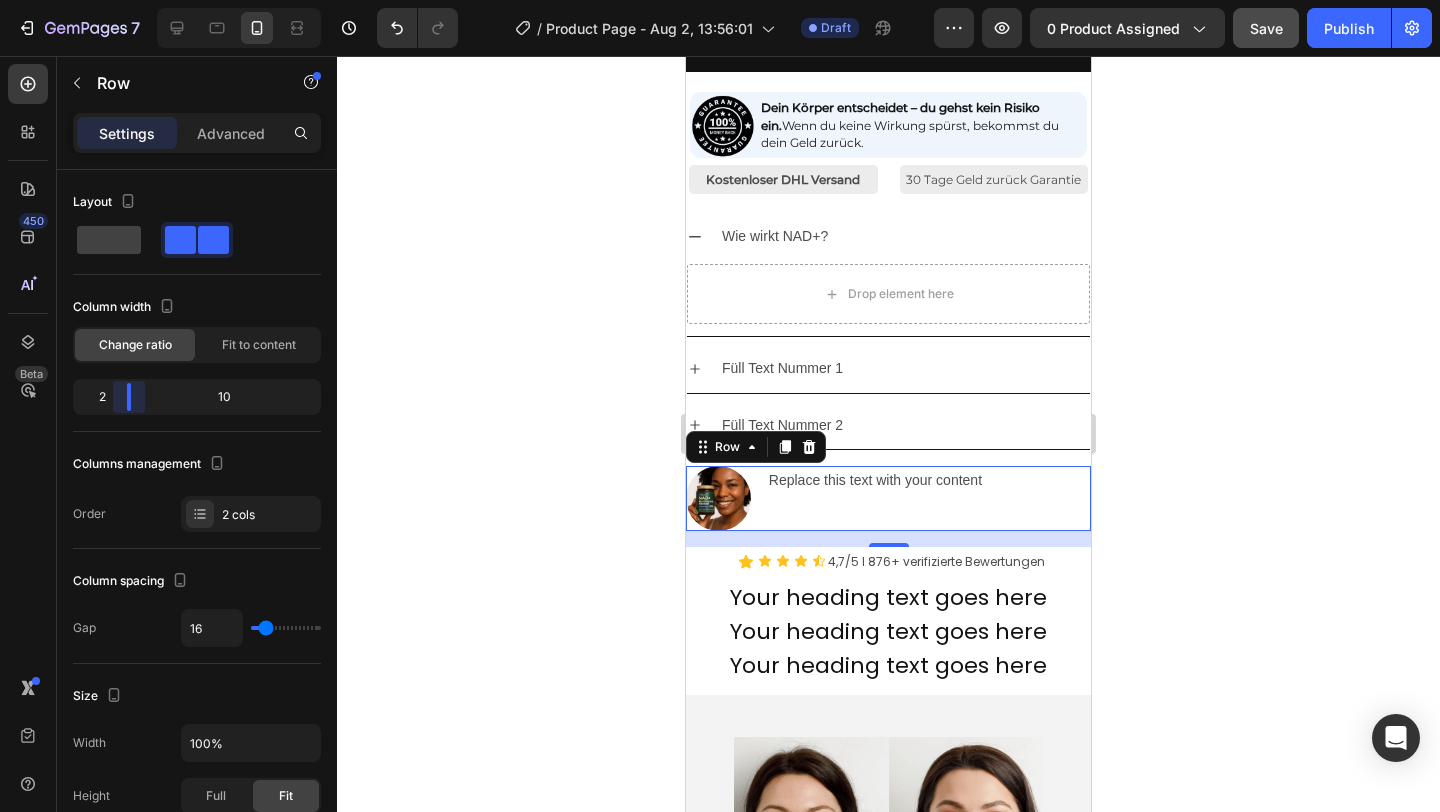 drag, startPoint x: 193, startPoint y: 396, endPoint x: 118, endPoint y: 396, distance: 75 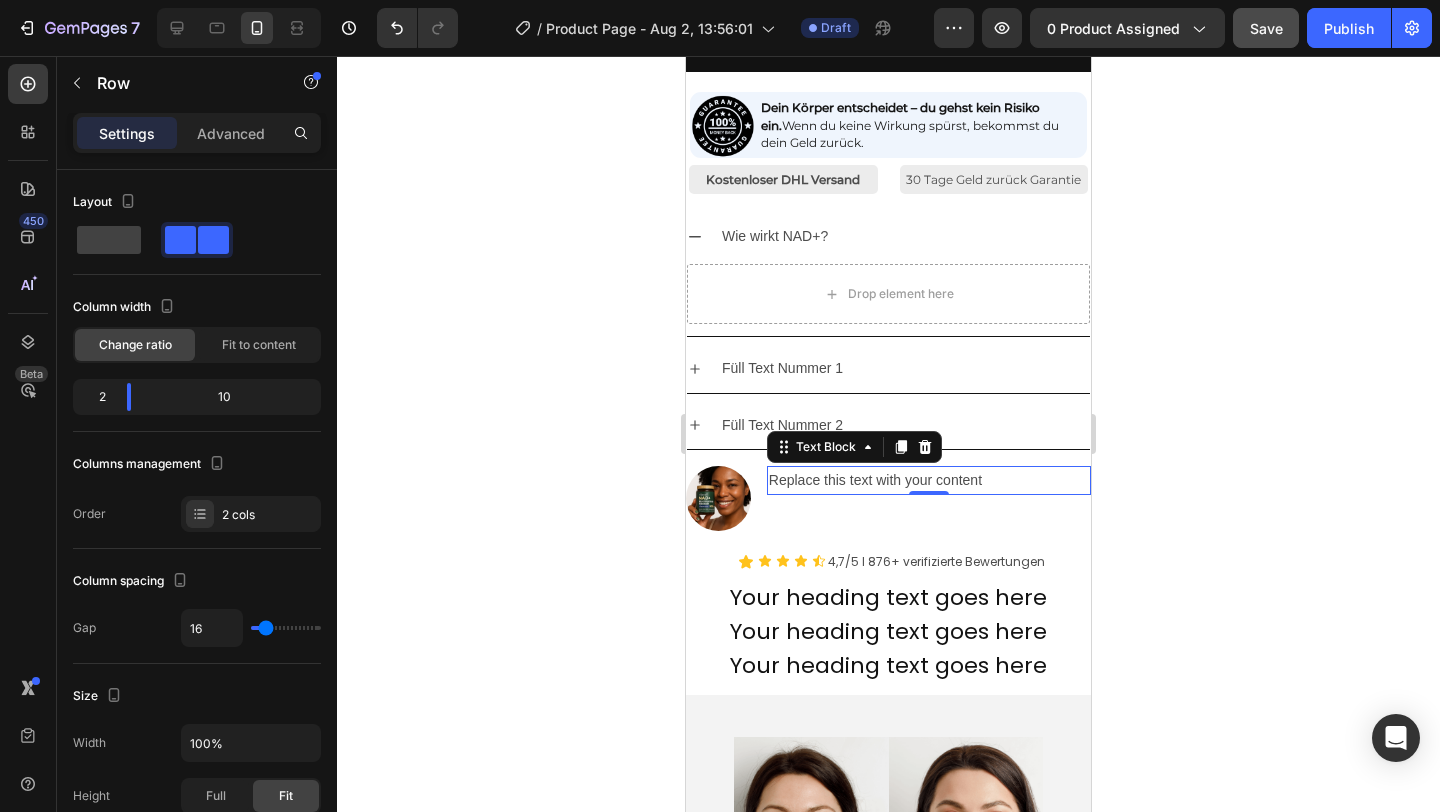 click on "Replace this text with your content" at bounding box center (929, 480) 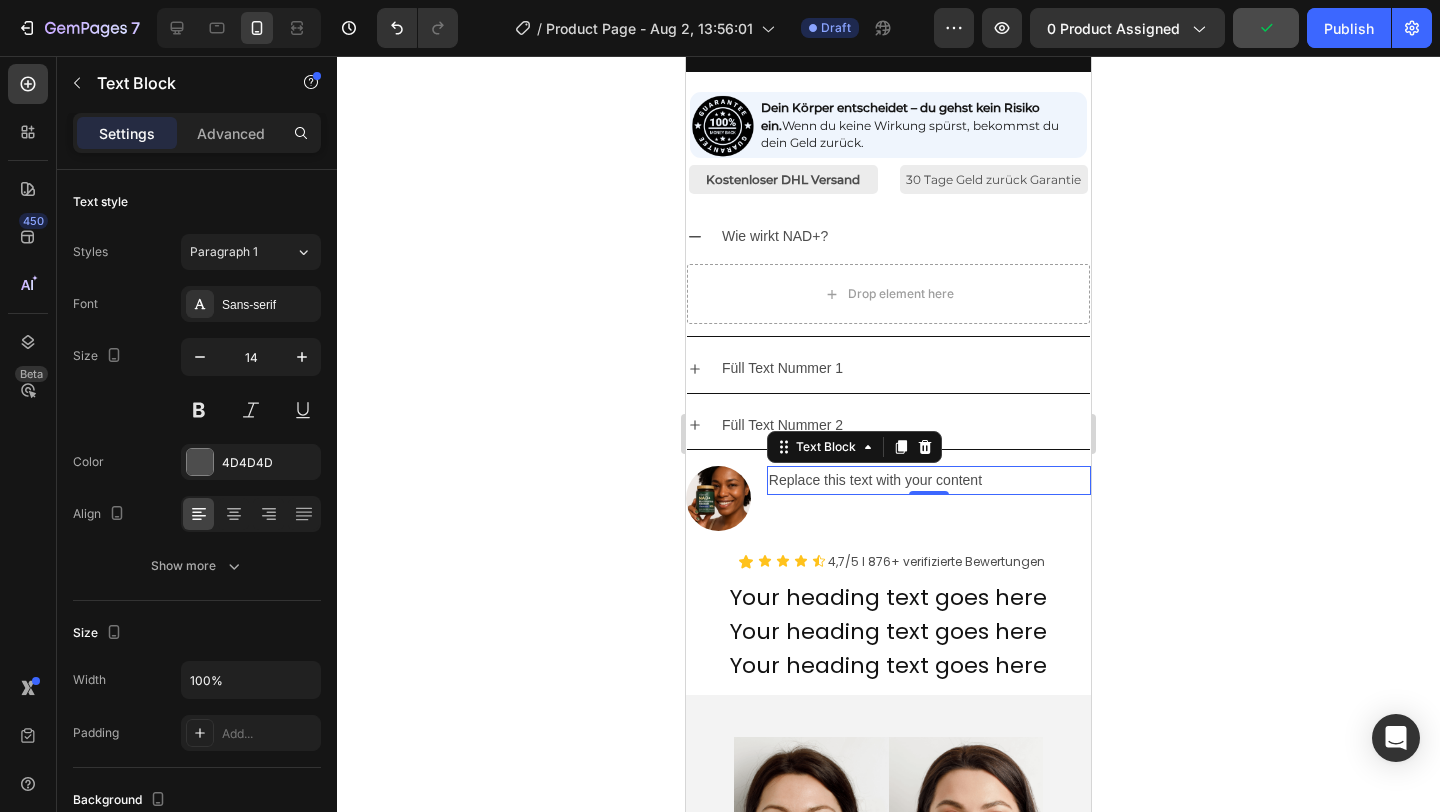 click on "Replace this text with your content" at bounding box center (929, 480) 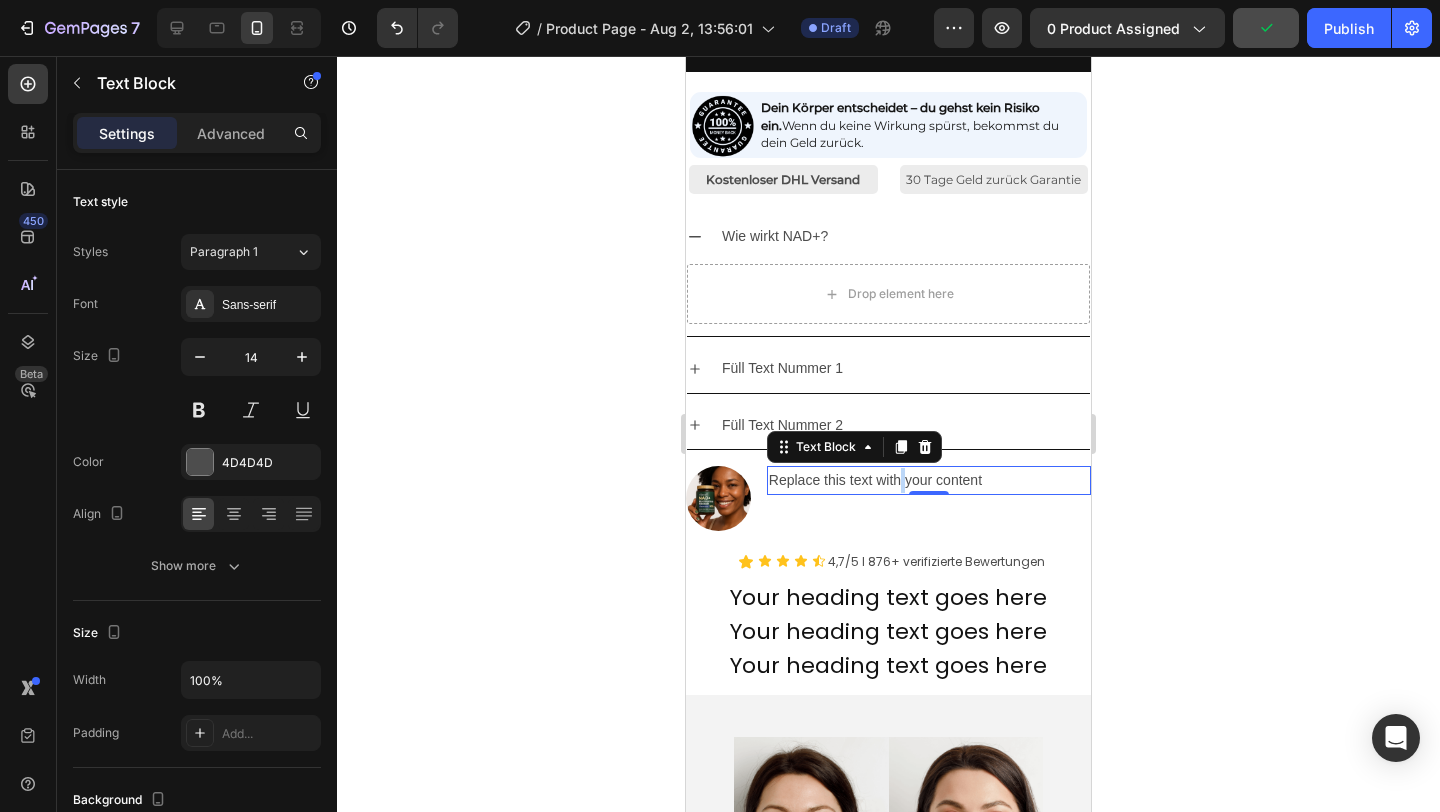 click on "Replace this text with your content" at bounding box center [929, 480] 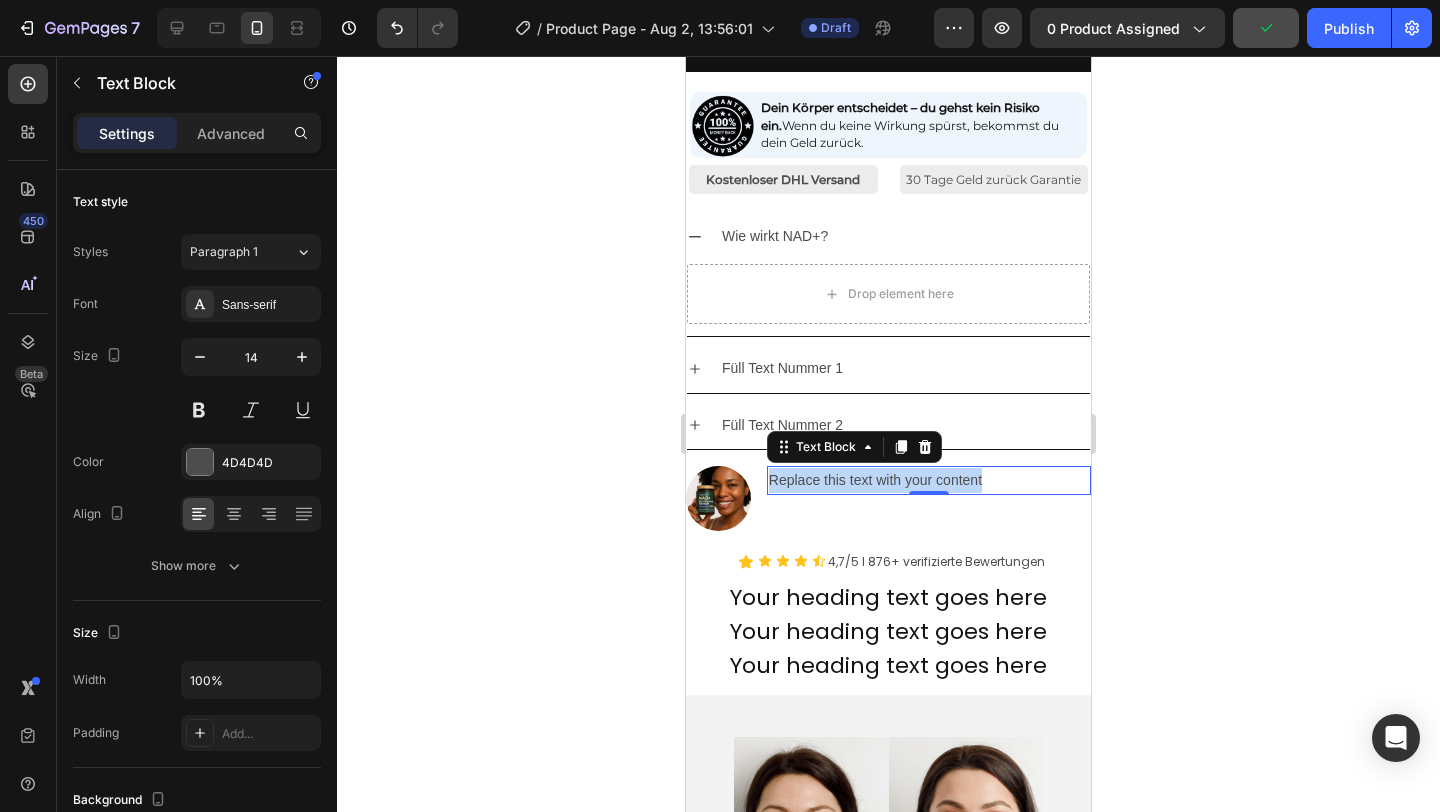 click on "Replace this text with your content" at bounding box center (929, 480) 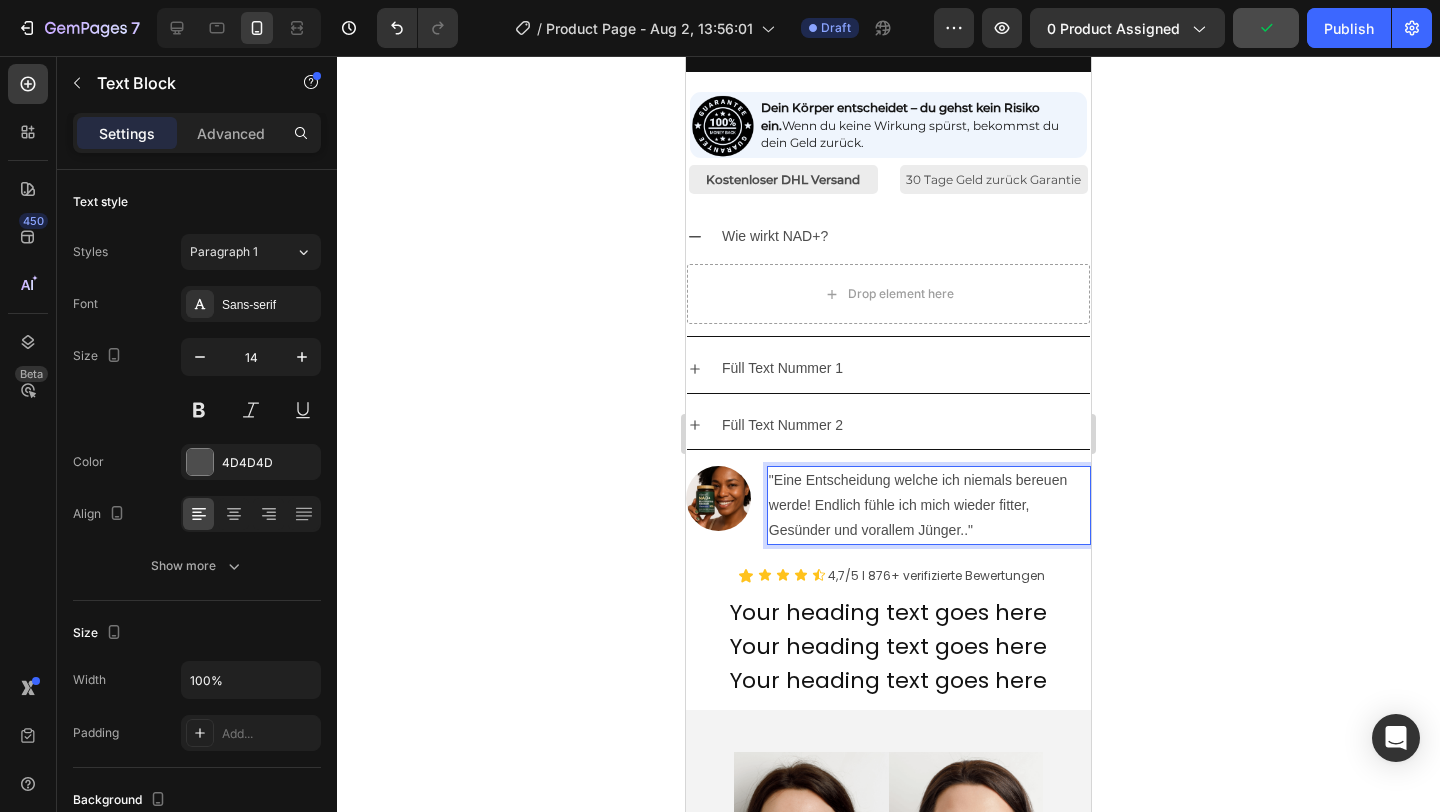 click on ""Eine Entscheidung welche ich niemals bereuen werde! Endlich fühle ich mich wieder fitter, Gesünder und vorallem Jünger.."" at bounding box center [929, 506] 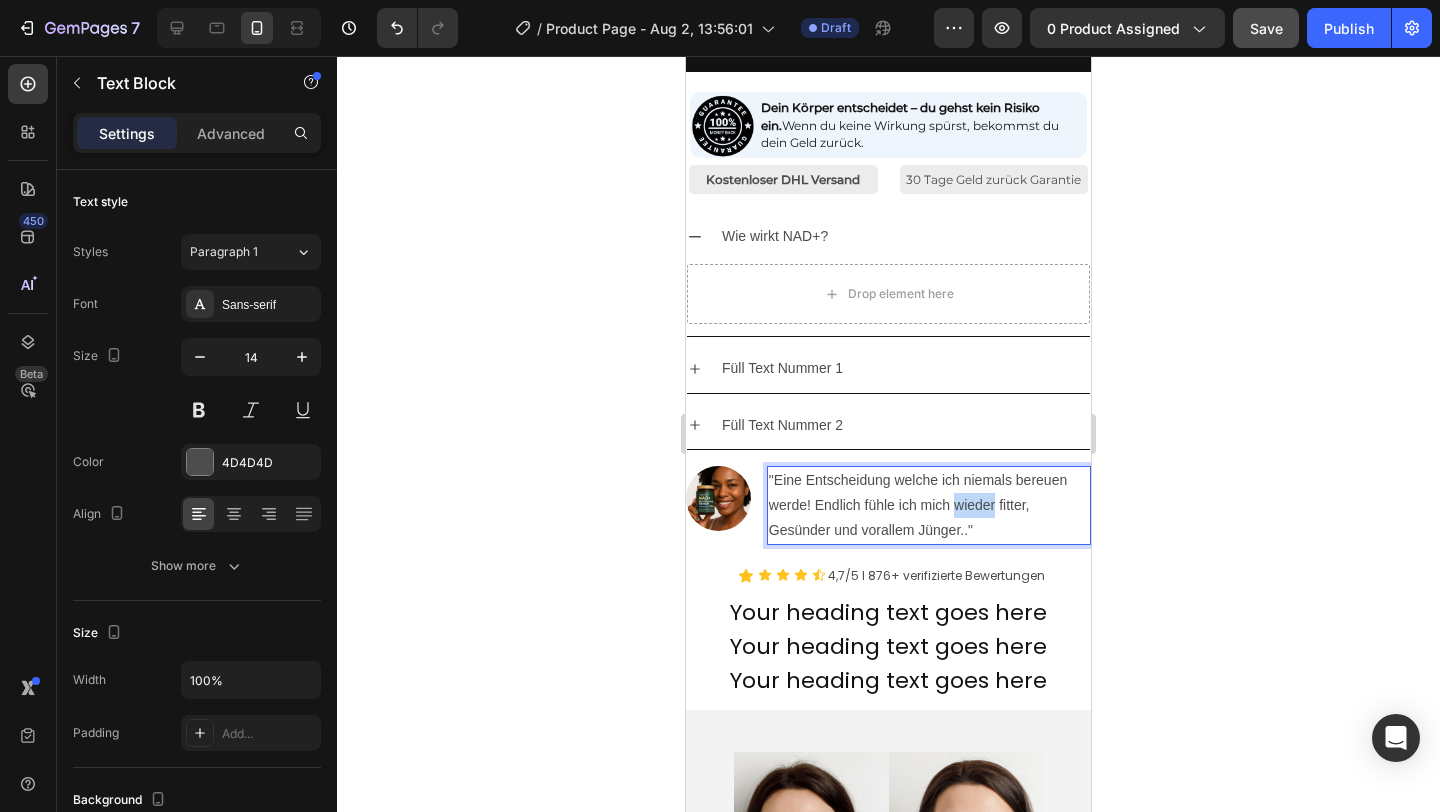 click on ""Eine Entscheidung welche ich niemals bereuen werde! Endlich fühle ich mich wieder fitter, Gesünder und vorallem Jünger.."" at bounding box center [929, 506] 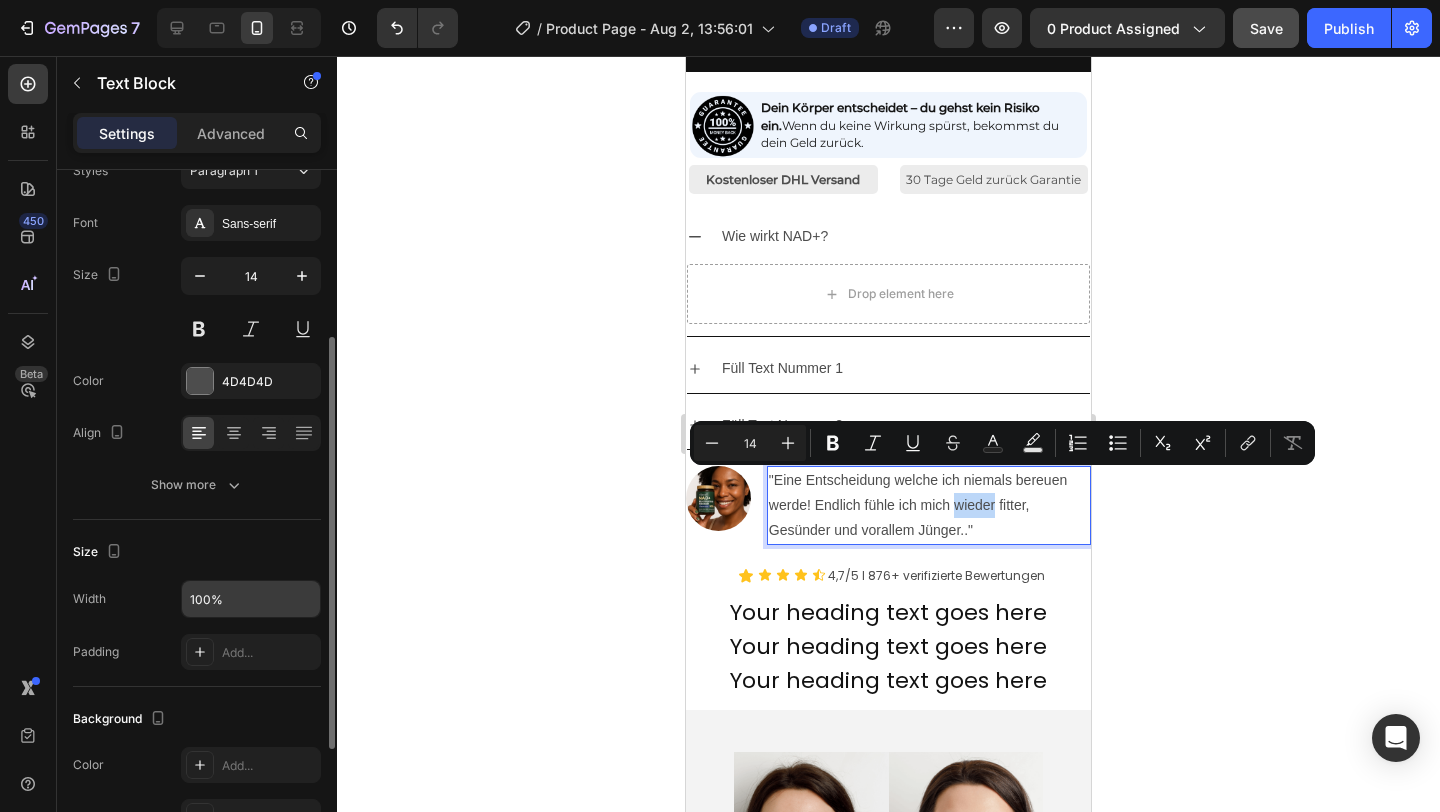 scroll, scrollTop: 196, scrollLeft: 0, axis: vertical 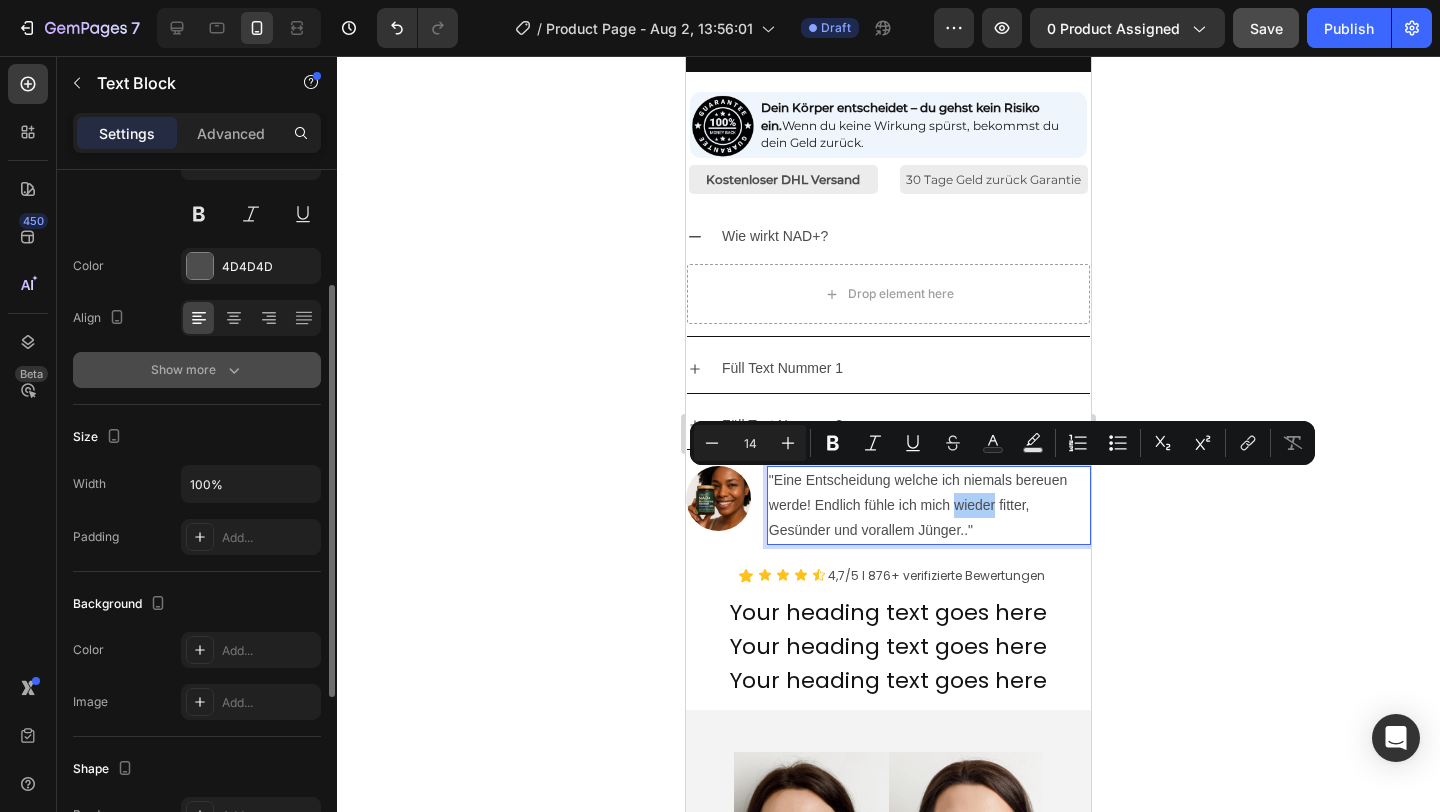 click on "Show more" at bounding box center (197, 370) 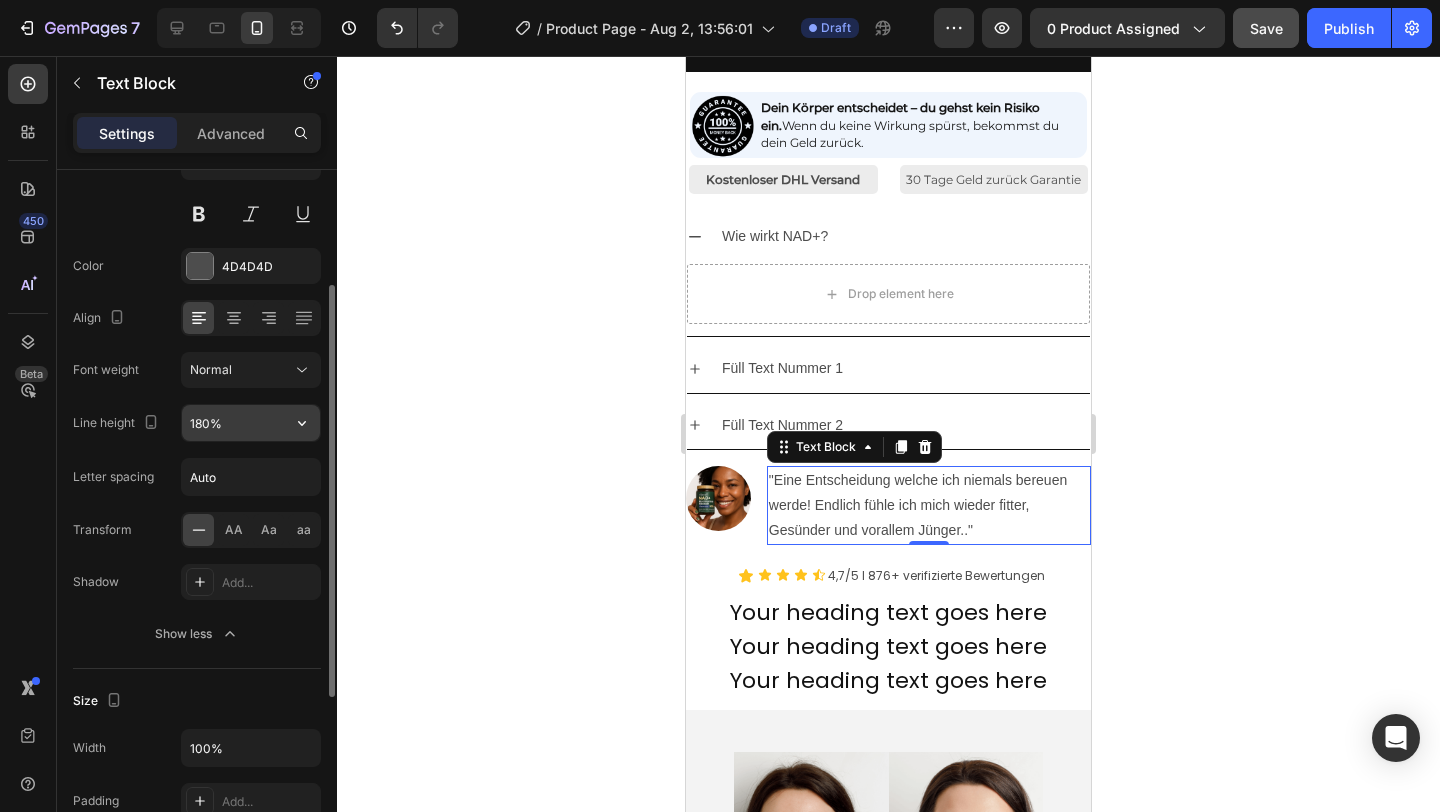click on "180%" at bounding box center [251, 423] 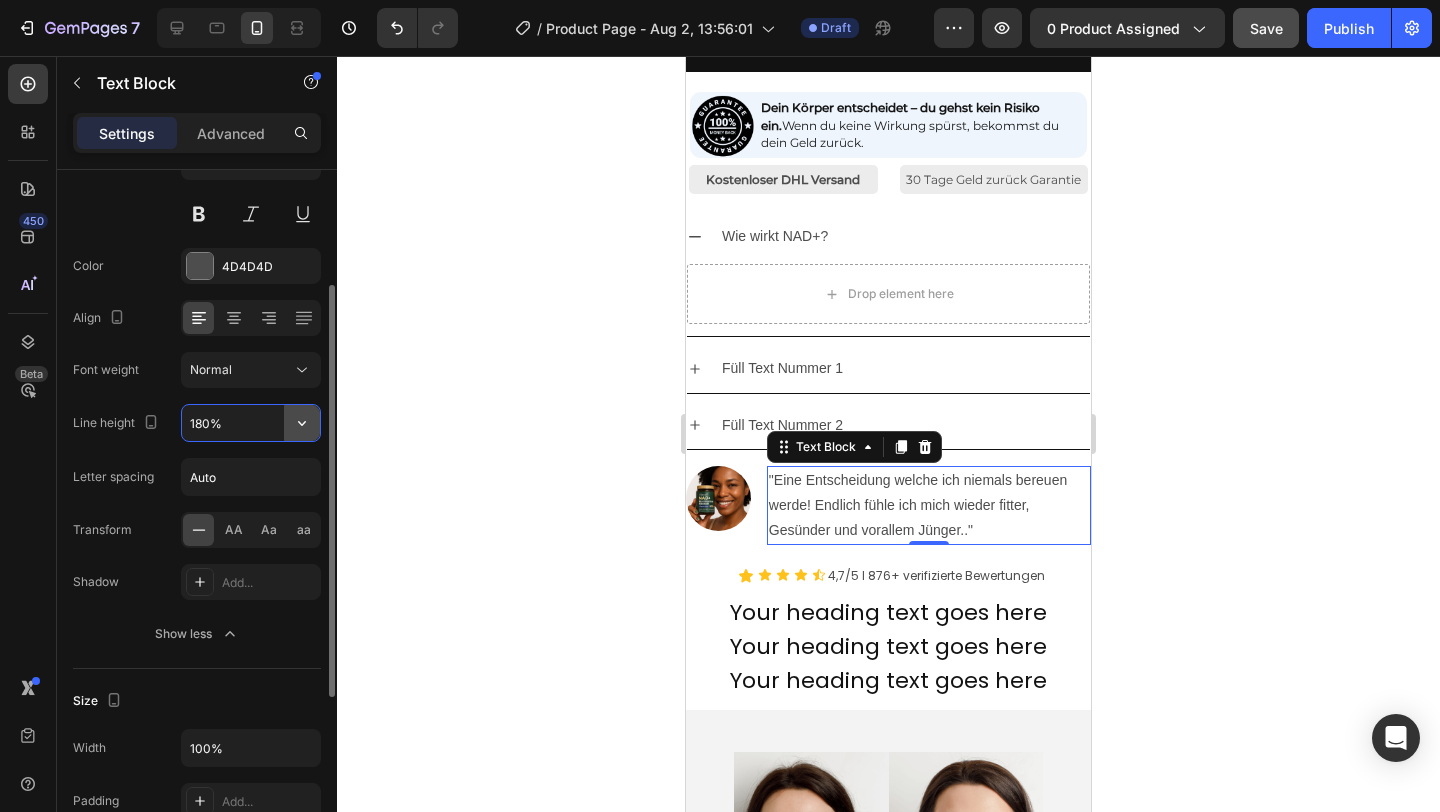 click 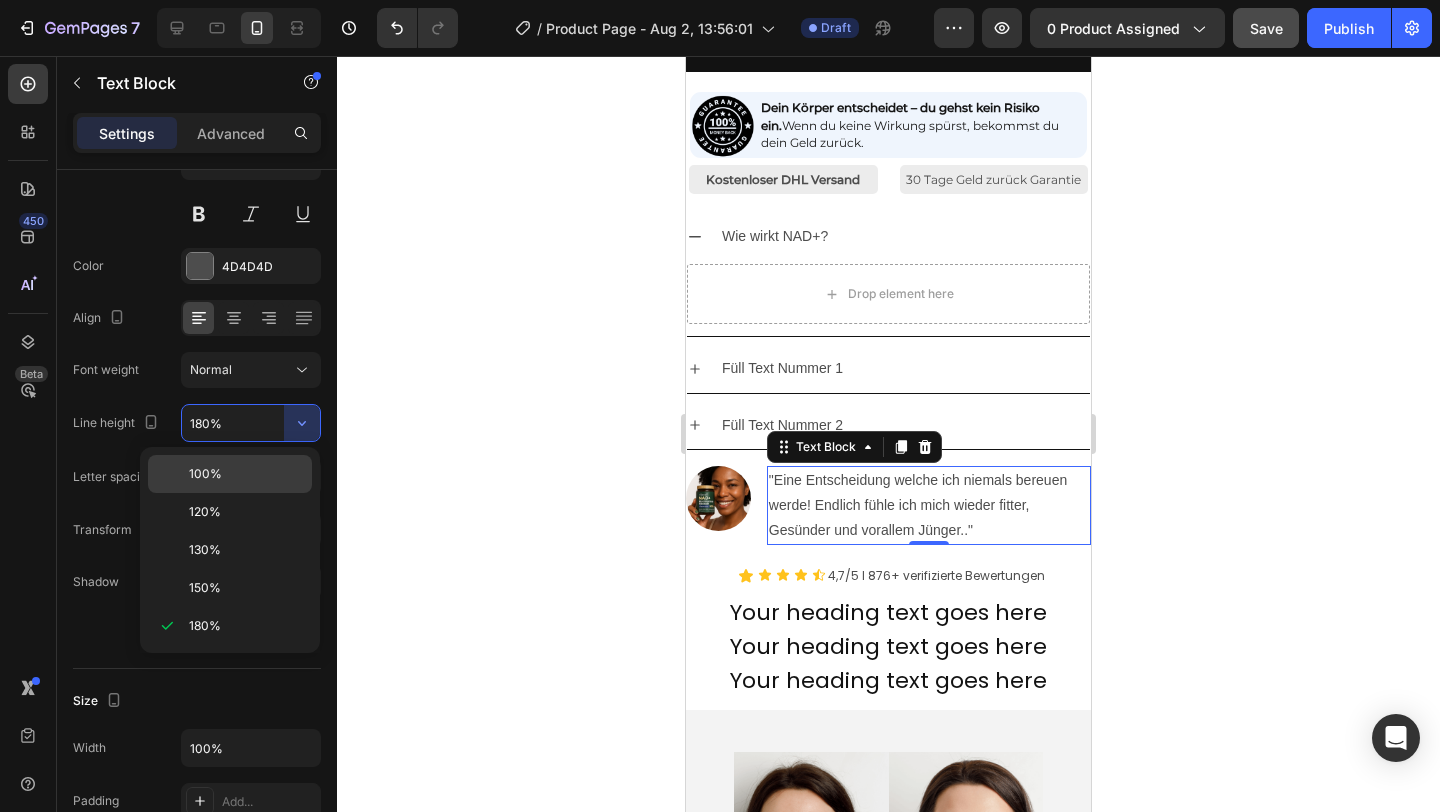 click on "100%" at bounding box center (246, 474) 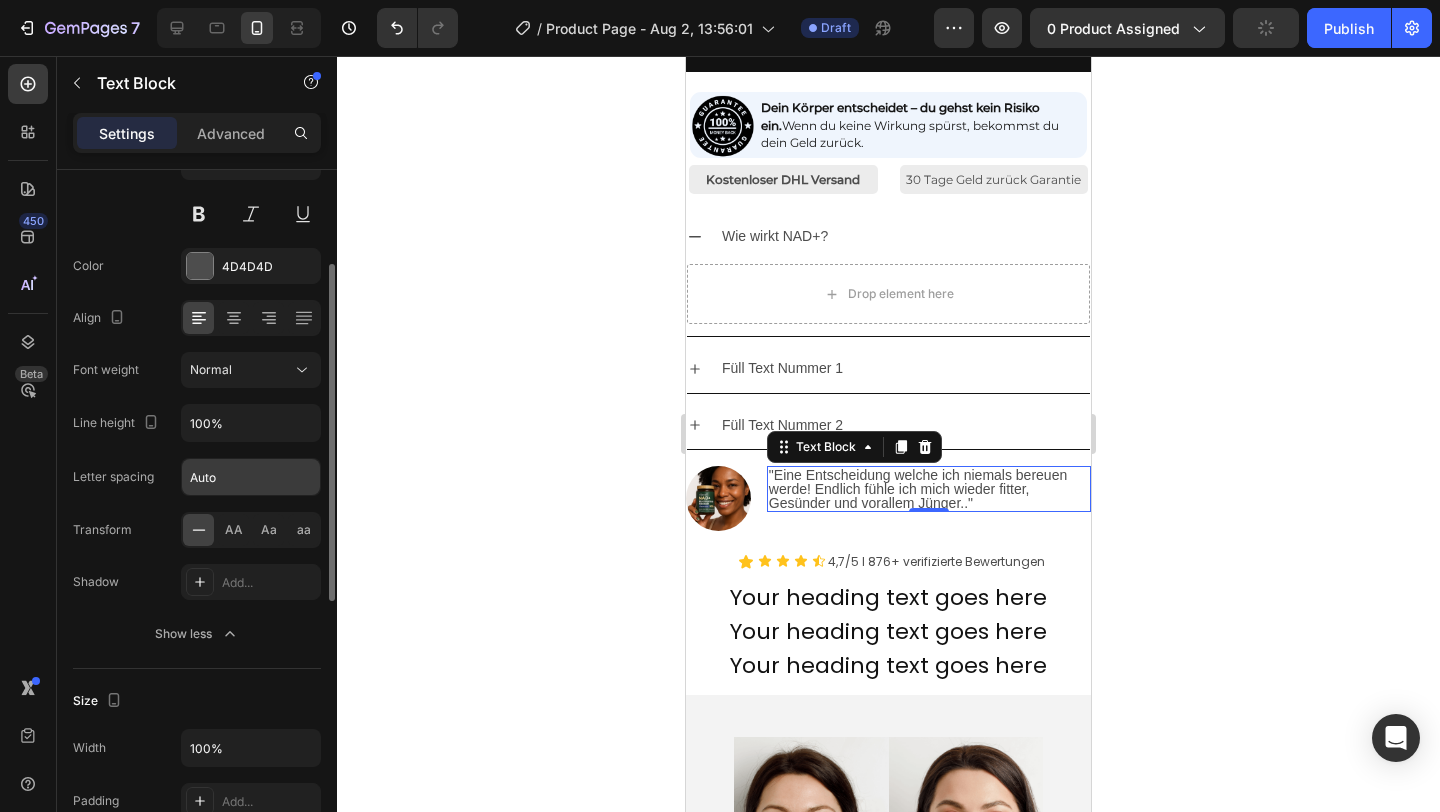 click on "Auto" at bounding box center [251, 477] 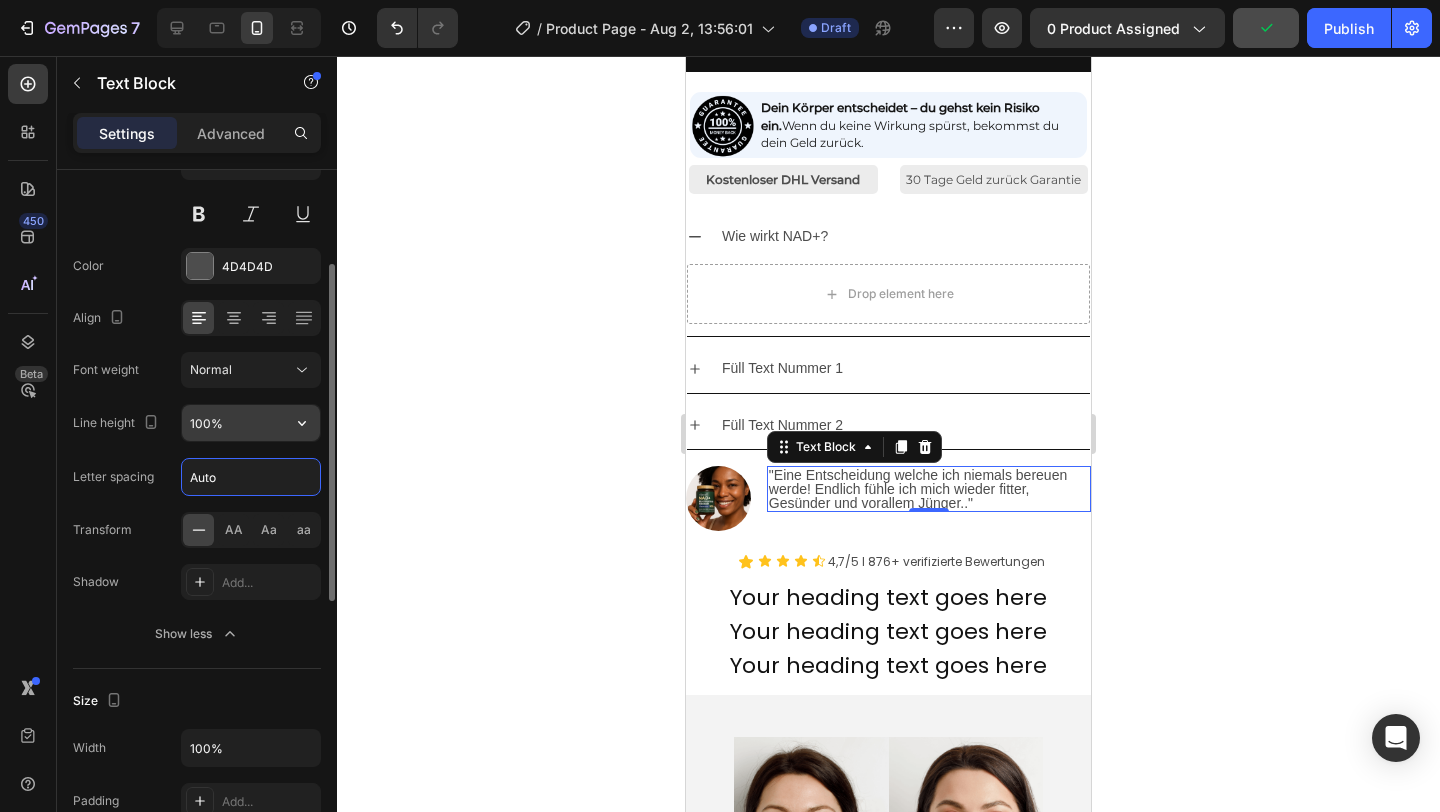 click on "100%" at bounding box center [251, 423] 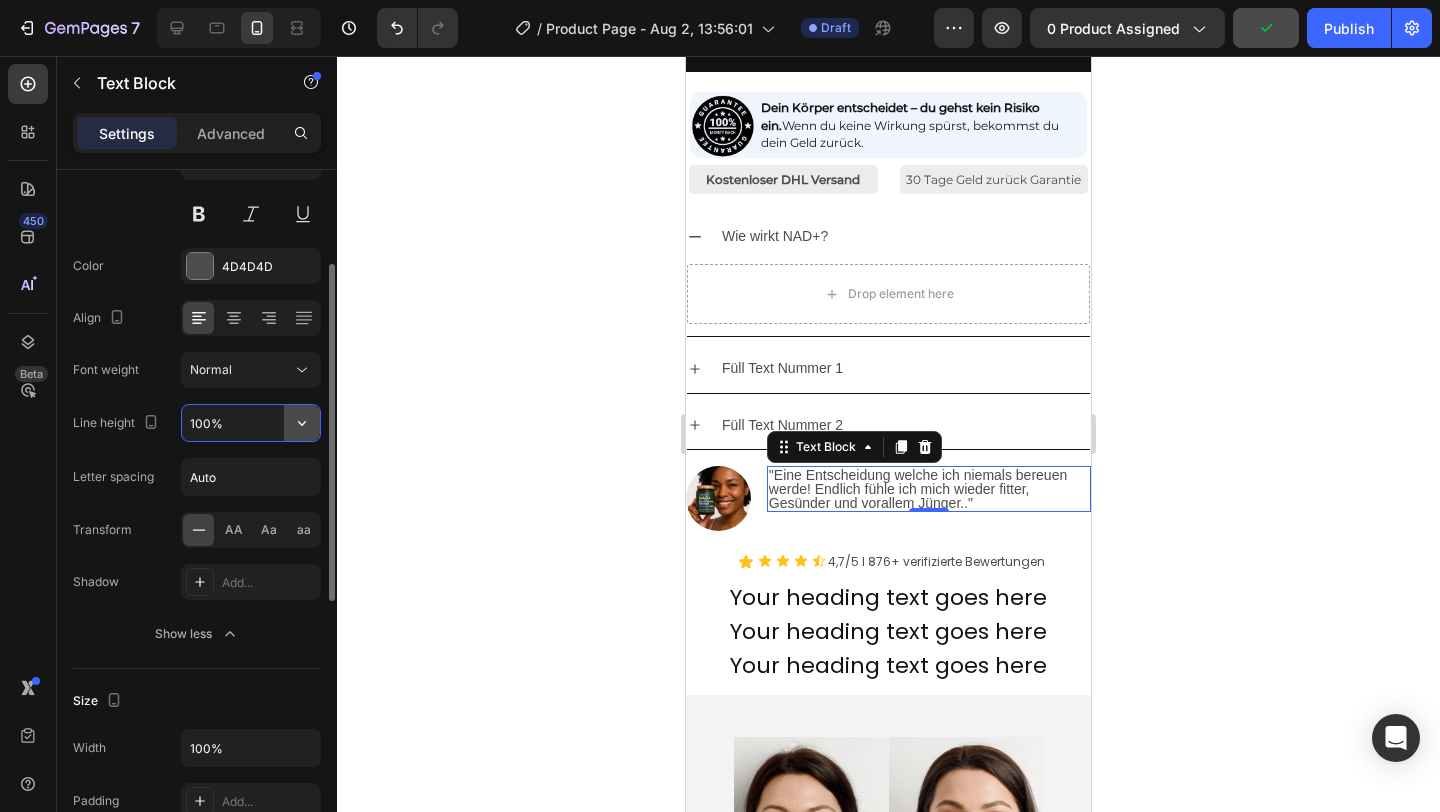 click 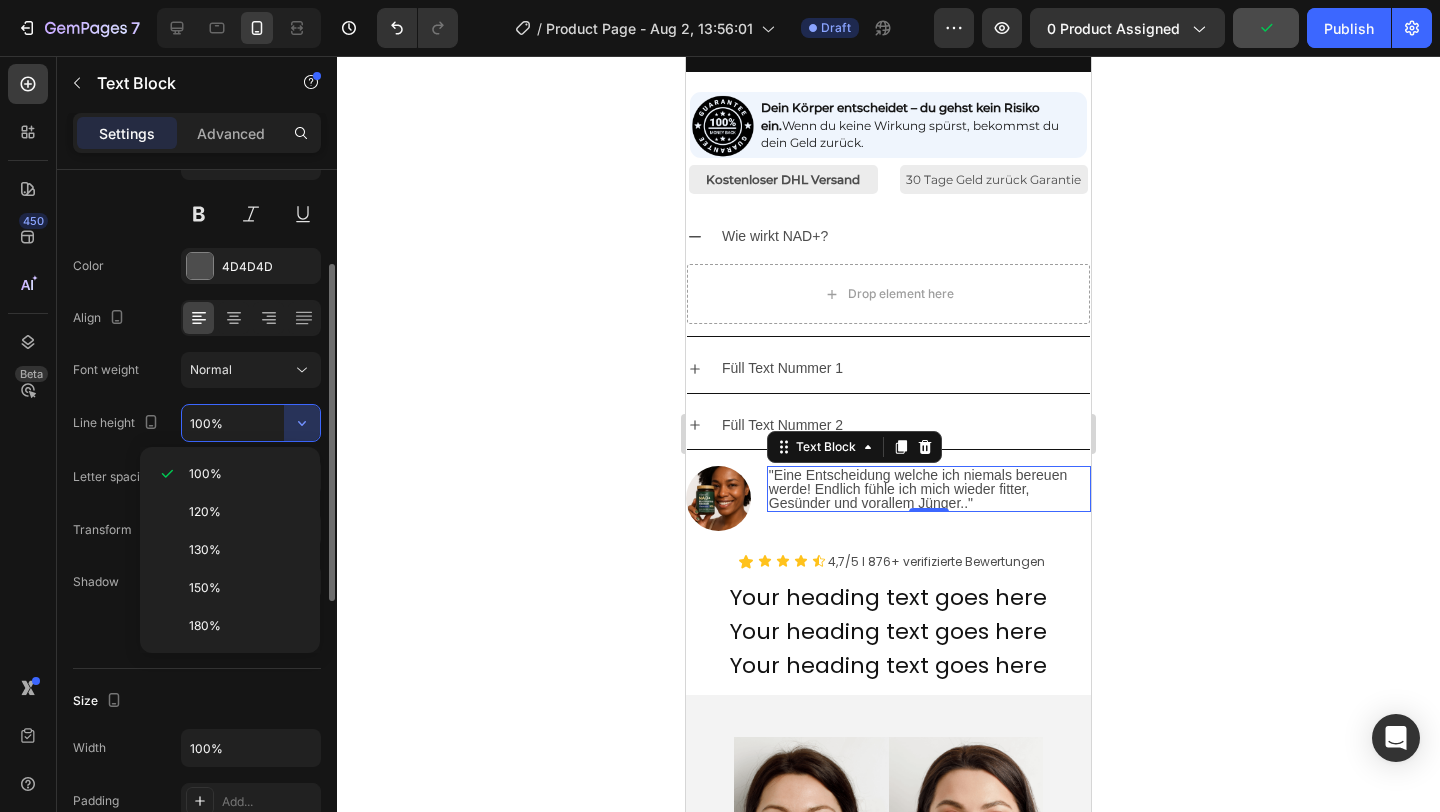 click on "120%" at bounding box center [246, 512] 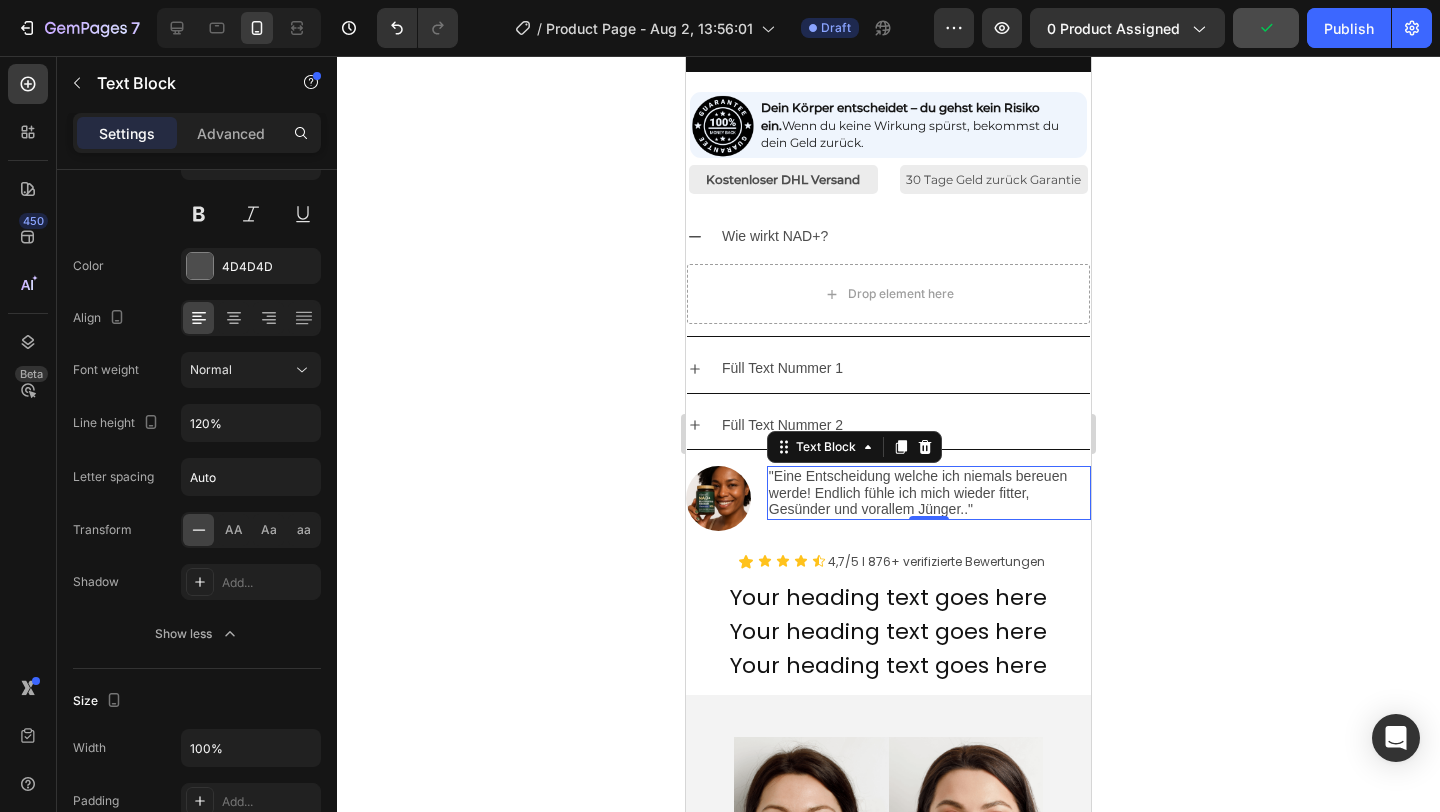 click 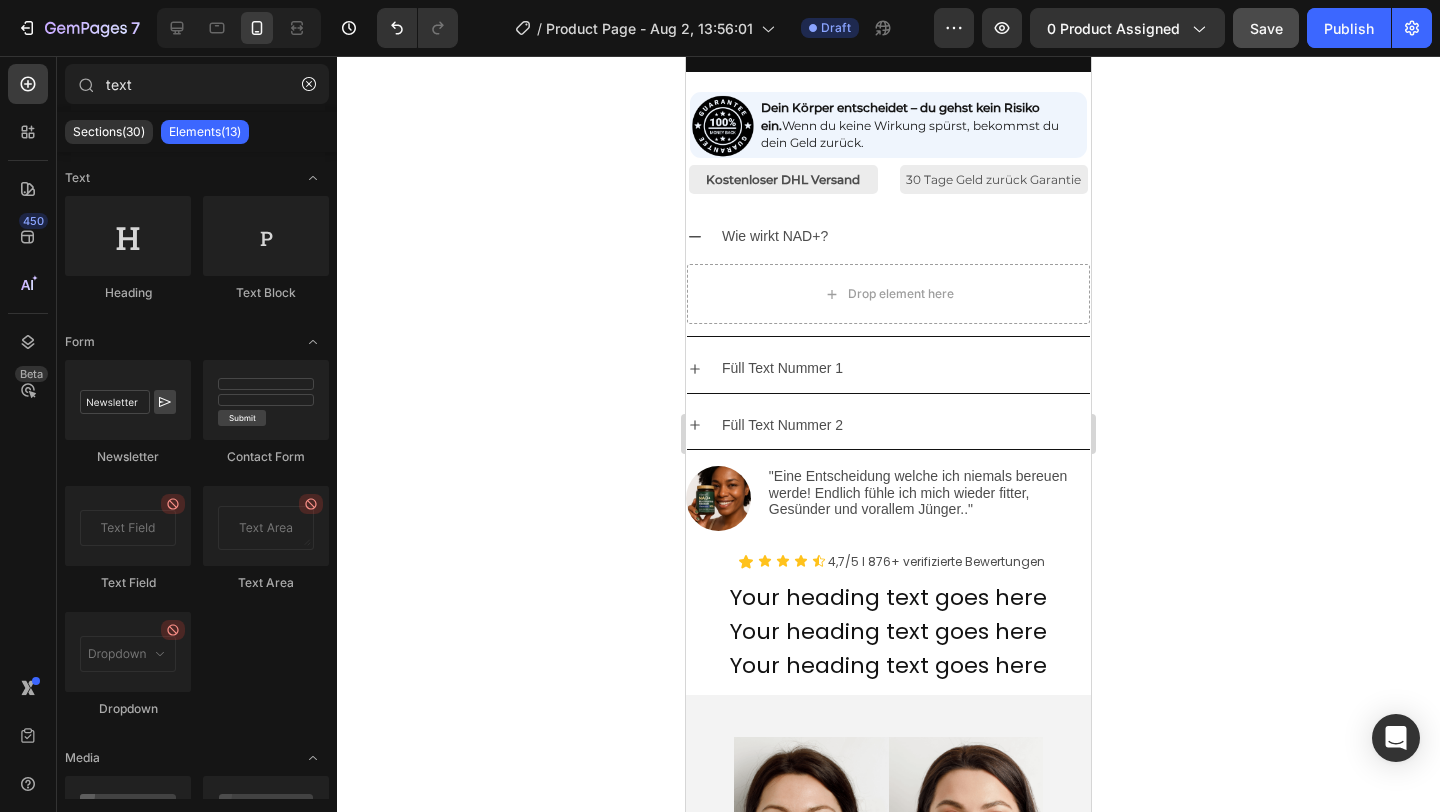 click on ""Eine Entscheidung welche ich niemals bereuen werde! Endlich fühle ich mich wieder fitter, Gesünder und vorallem Jünger.."" at bounding box center (929, 493) 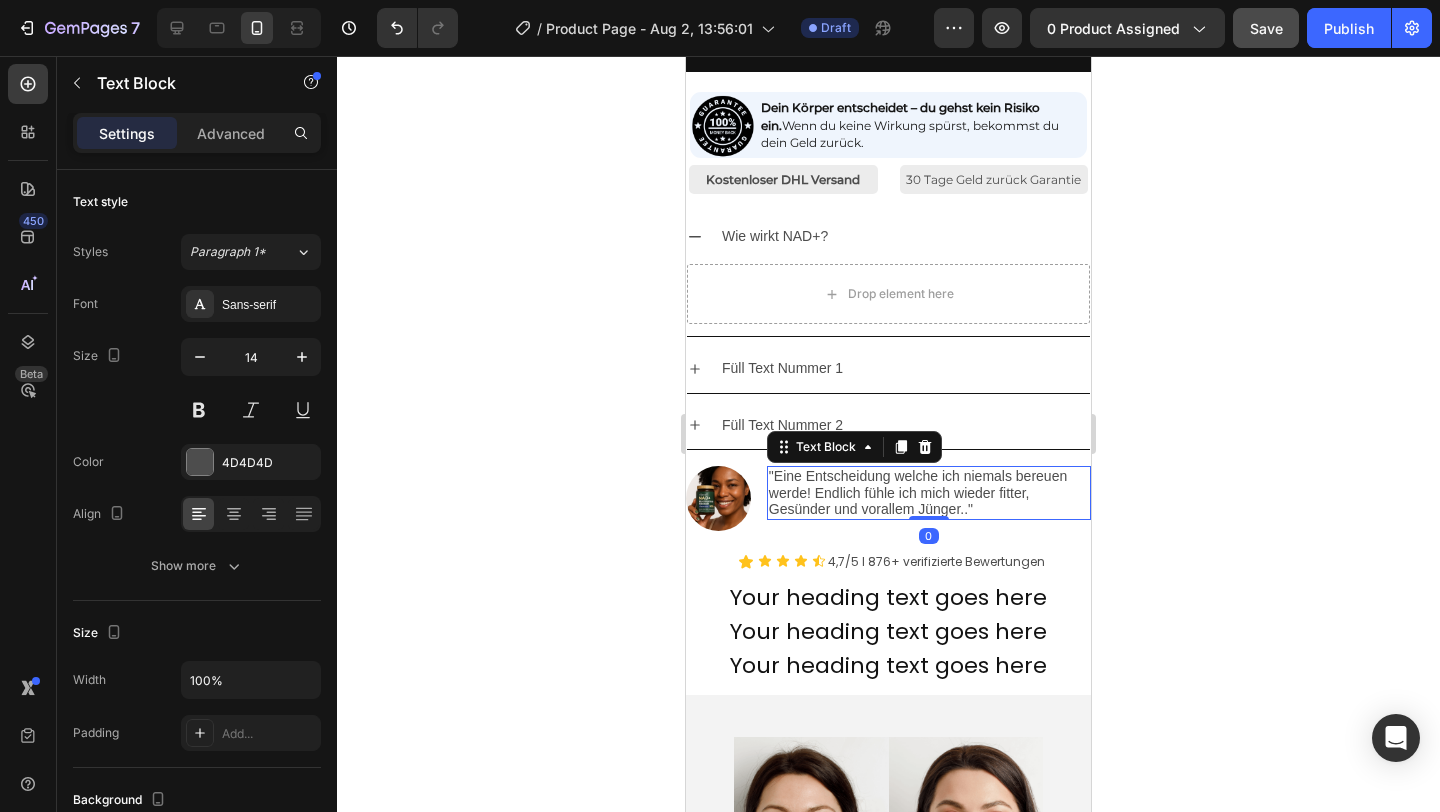 click on ""Eine Entscheidung welche ich niemals bereuen werde! Endlich fühle ich mich wieder fitter, Gesünder und vorallem Jünger.."" at bounding box center (929, 493) 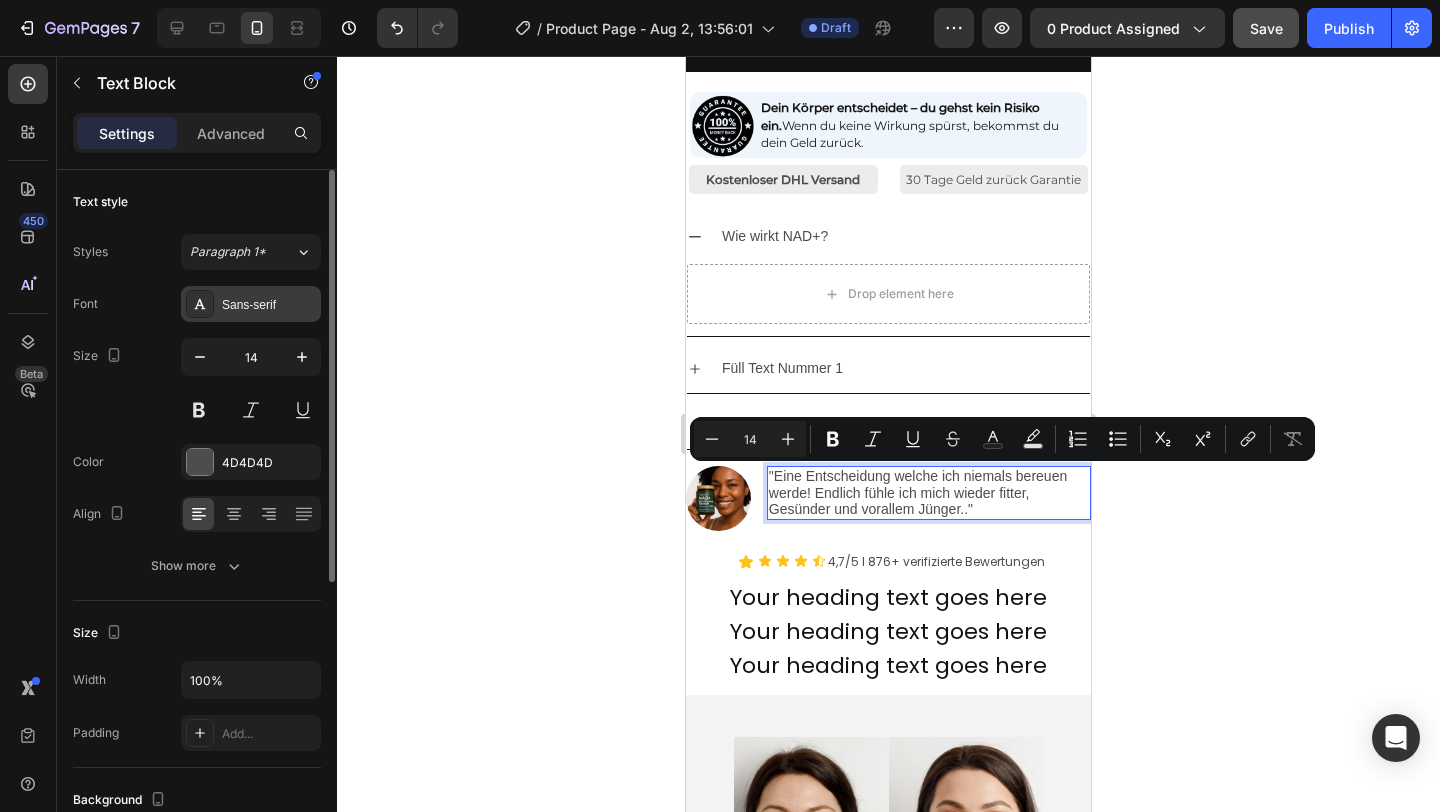 click on "Sans-serif" at bounding box center [251, 304] 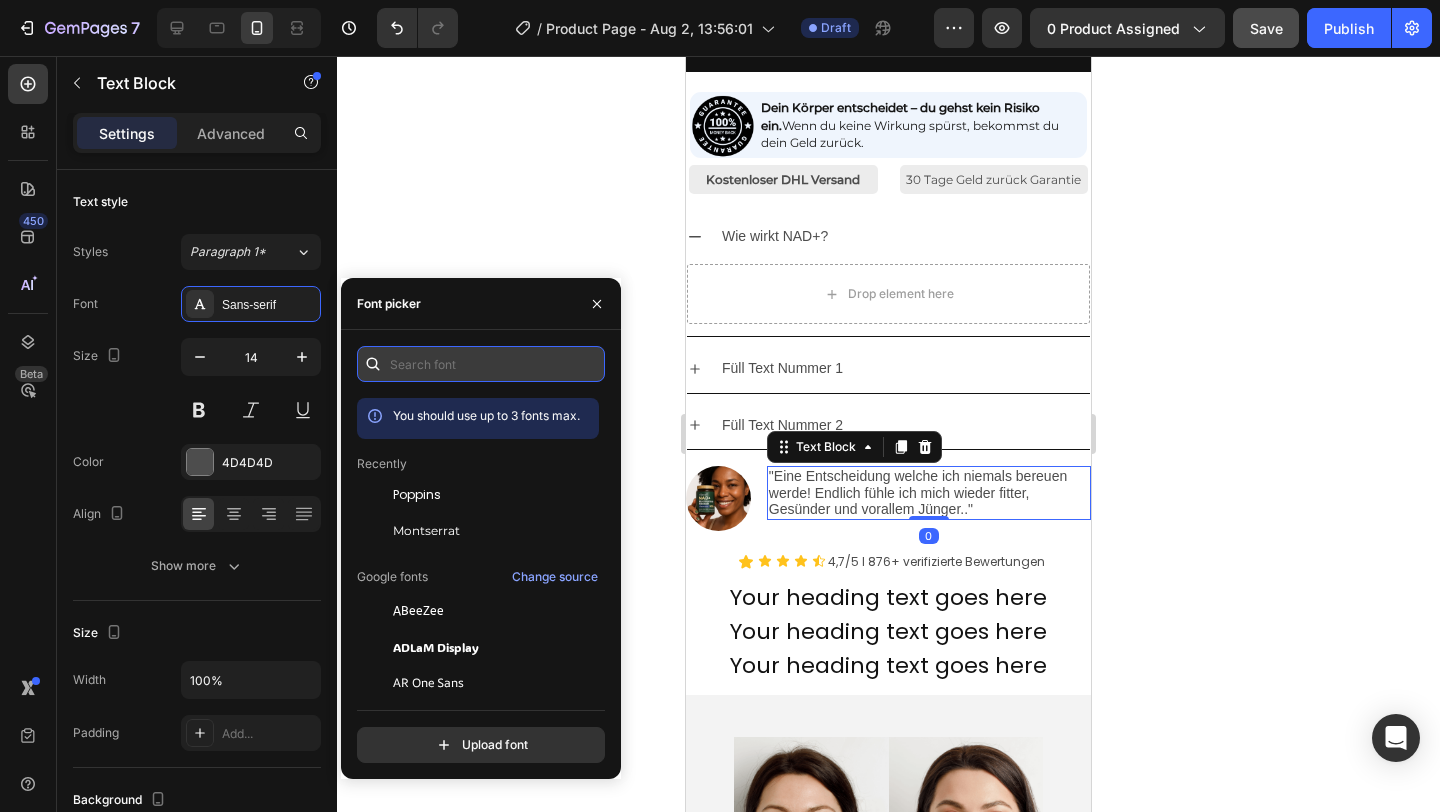 click at bounding box center (481, 364) 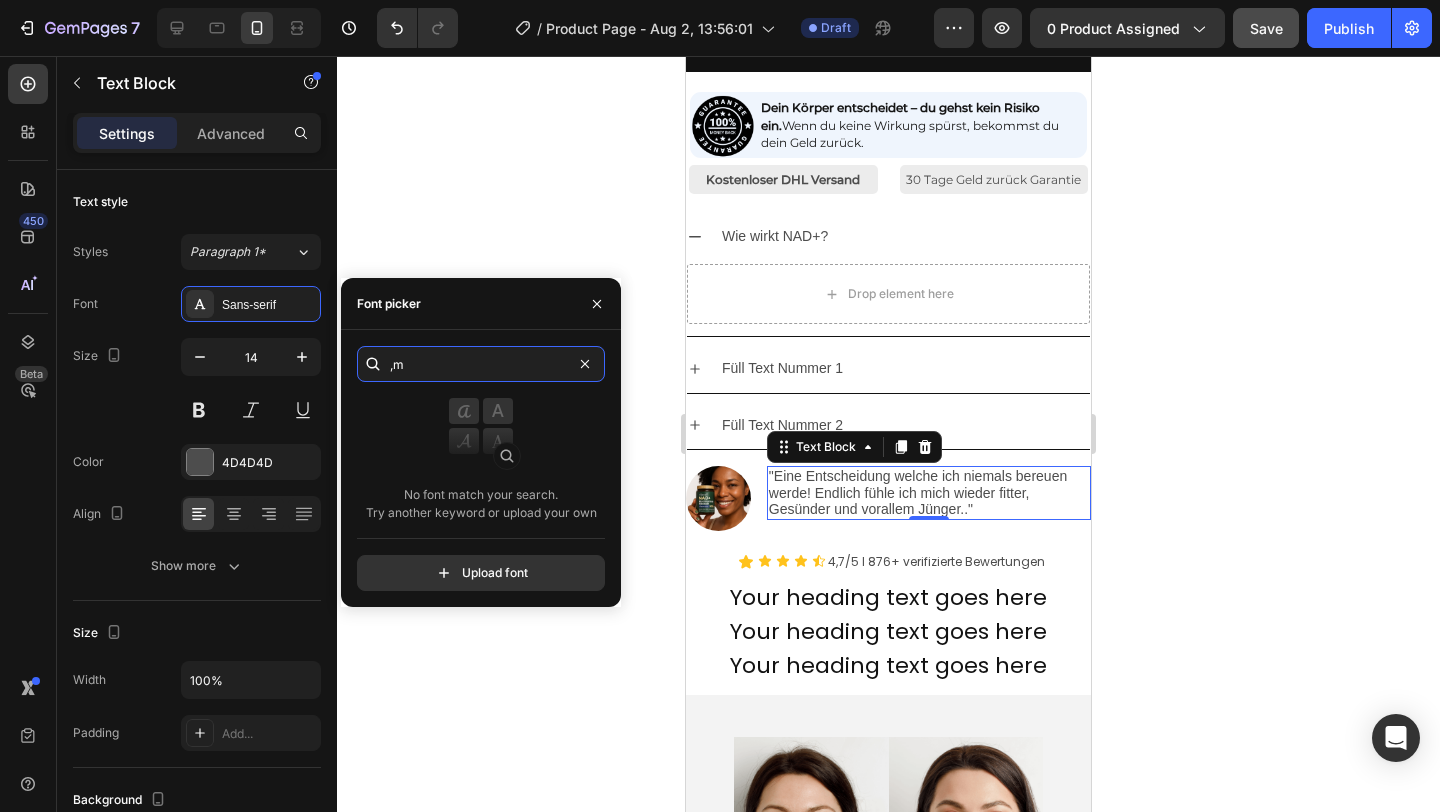 type on "," 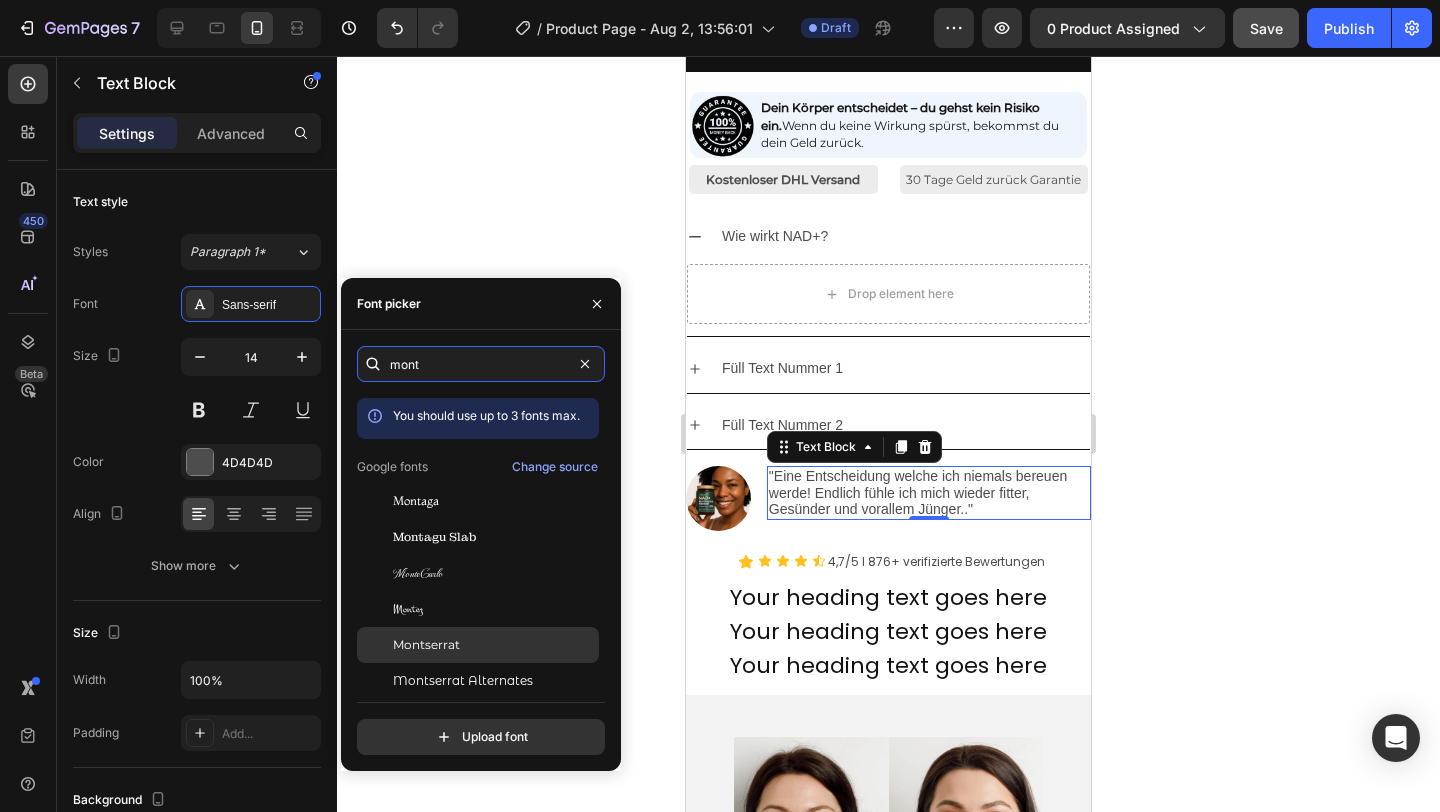 type on "mont" 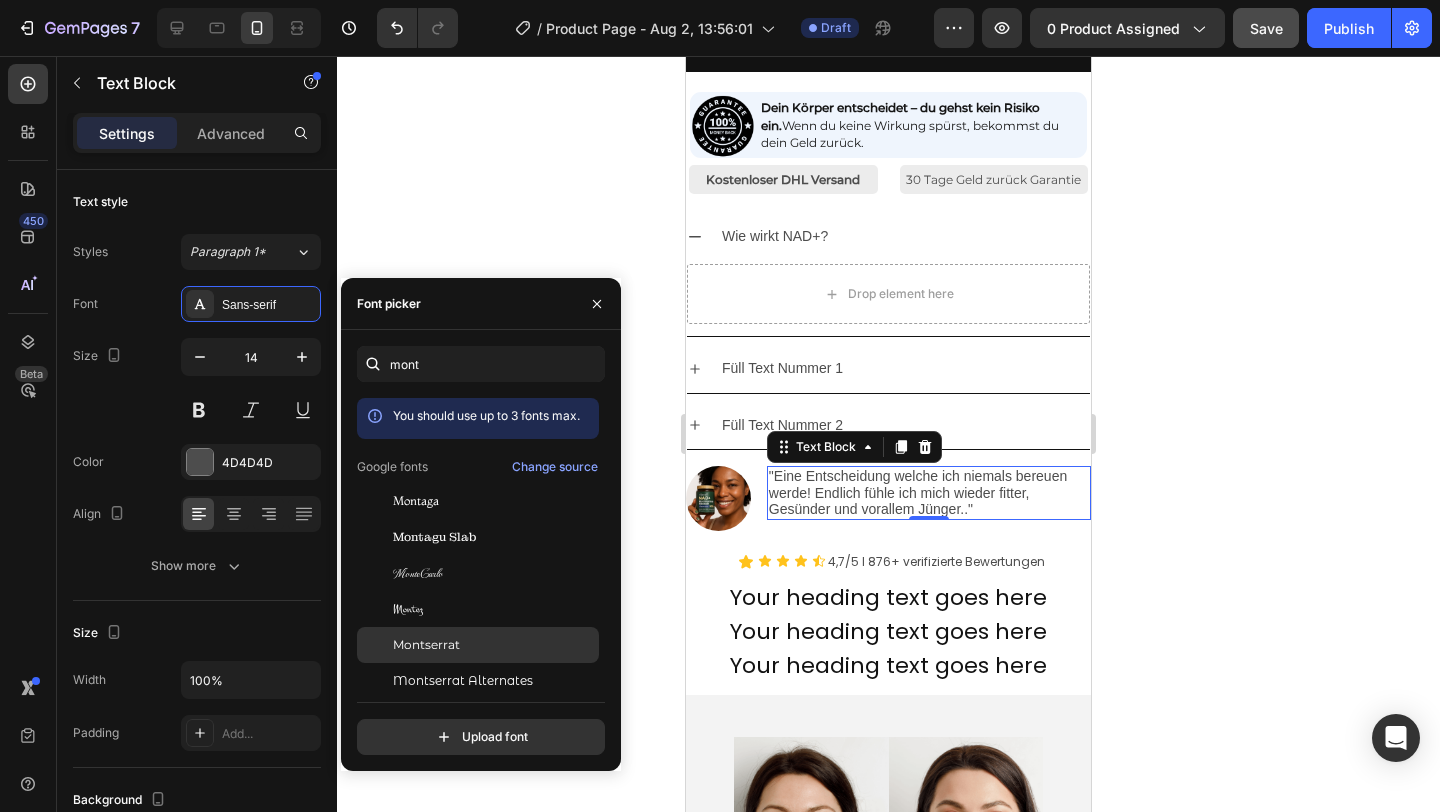 click on "Montserrat" at bounding box center (494, 645) 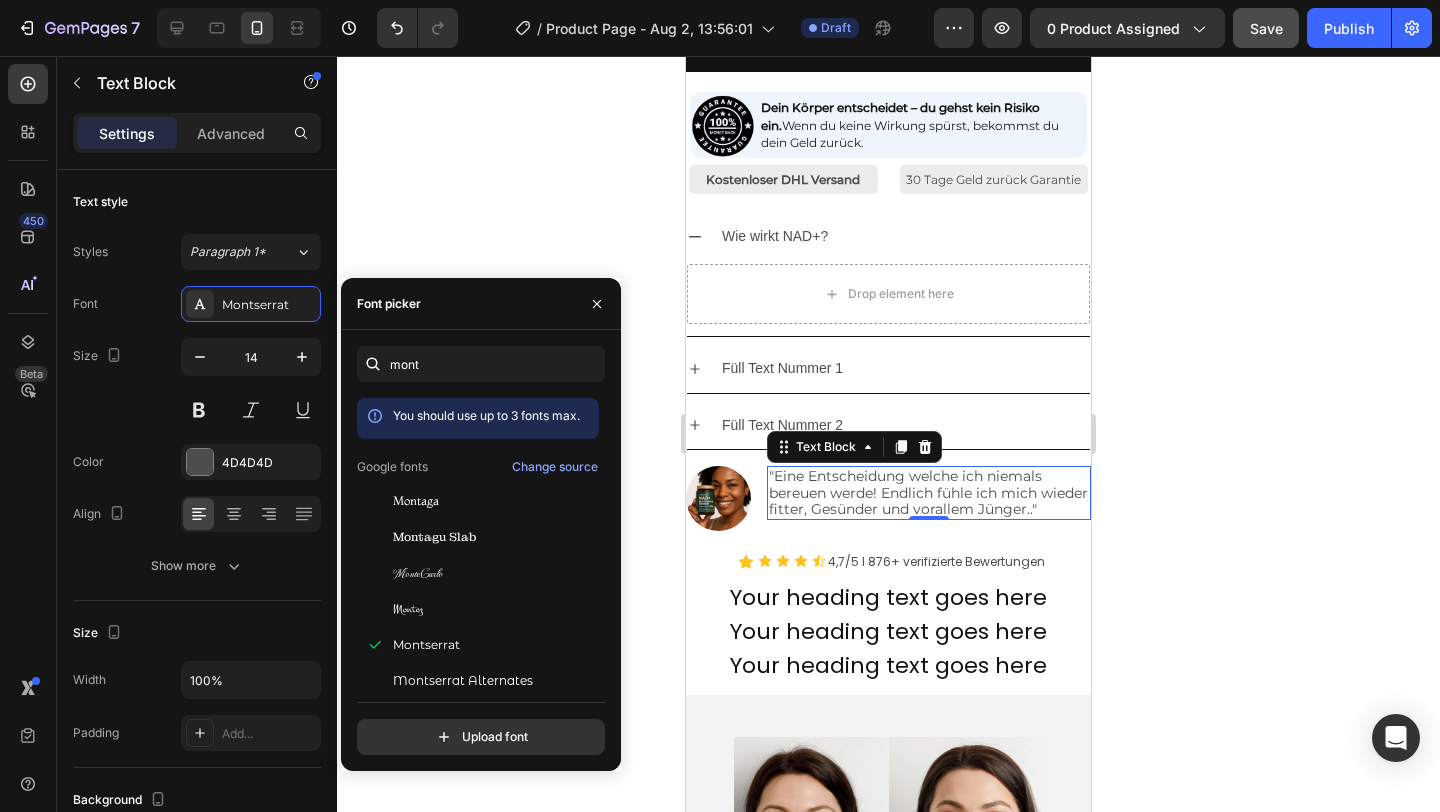 click 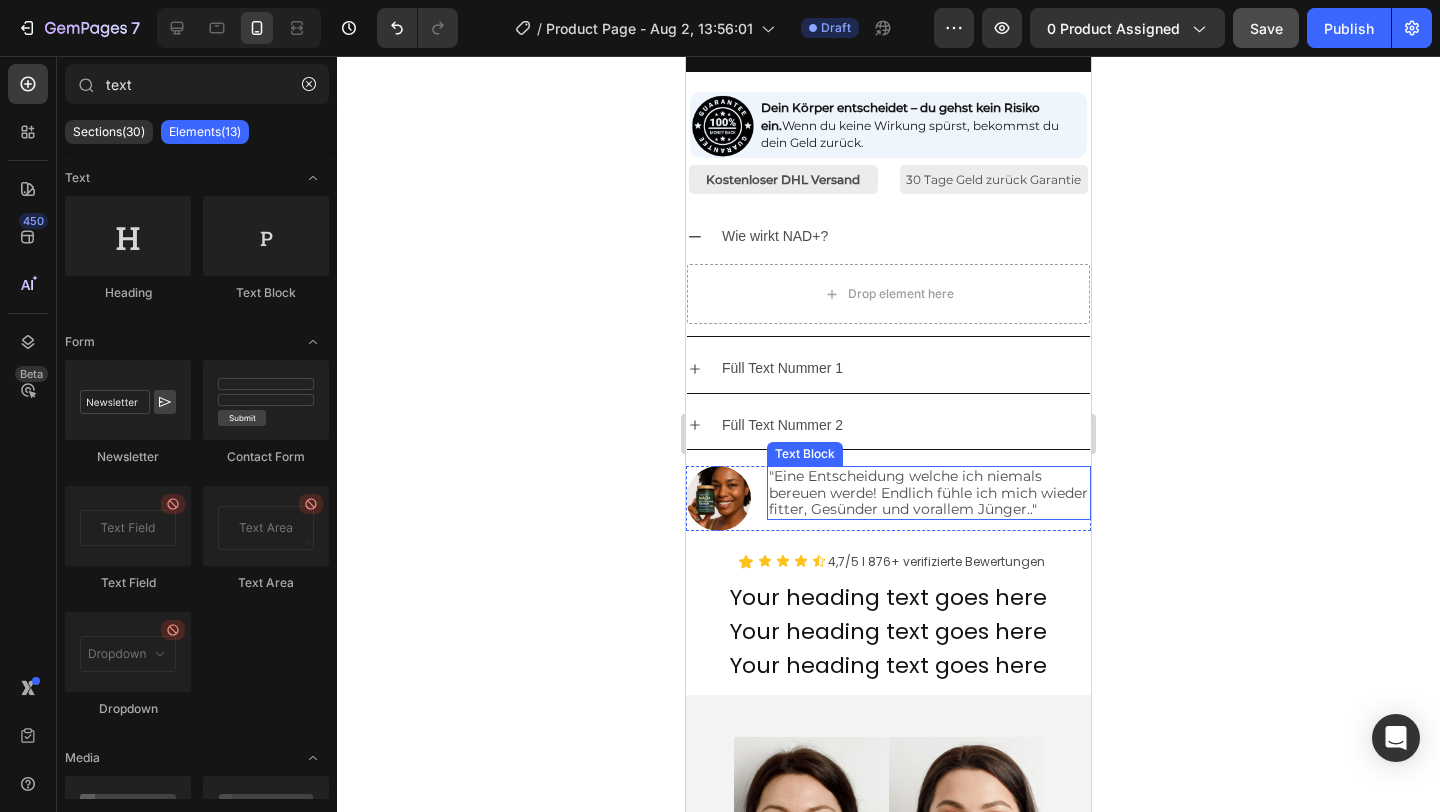 click on ""Eine Entscheidung welche ich niemals bereuen werde! Endlich fühle ich mich wieder fitter, Gesünder und vorallem Jünger.."" at bounding box center (929, 493) 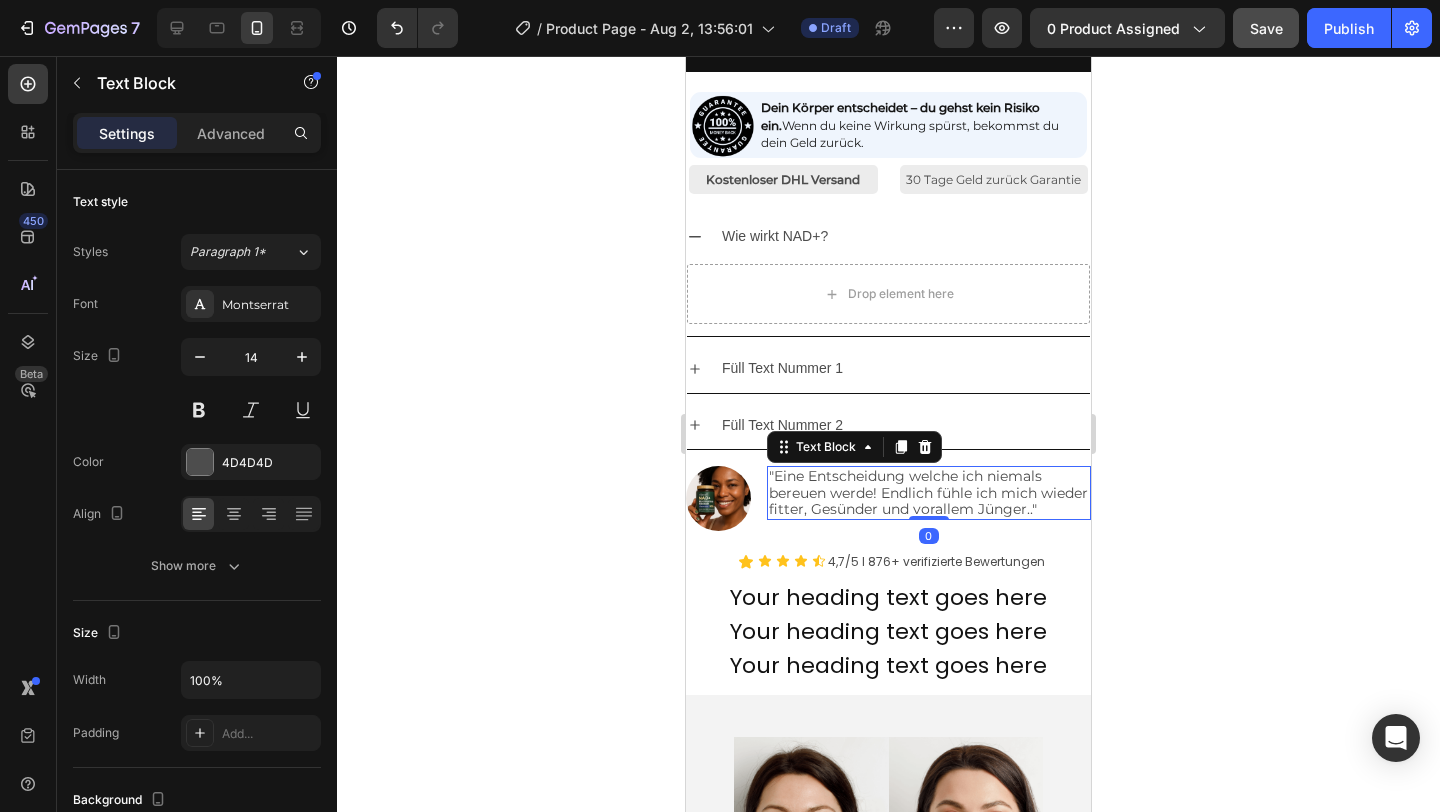 click on ""Eine Entscheidung welche ich niemals bereuen werde! Endlich fühle ich mich wieder fitter, Gesünder und vorallem Jünger.."" at bounding box center (929, 493) 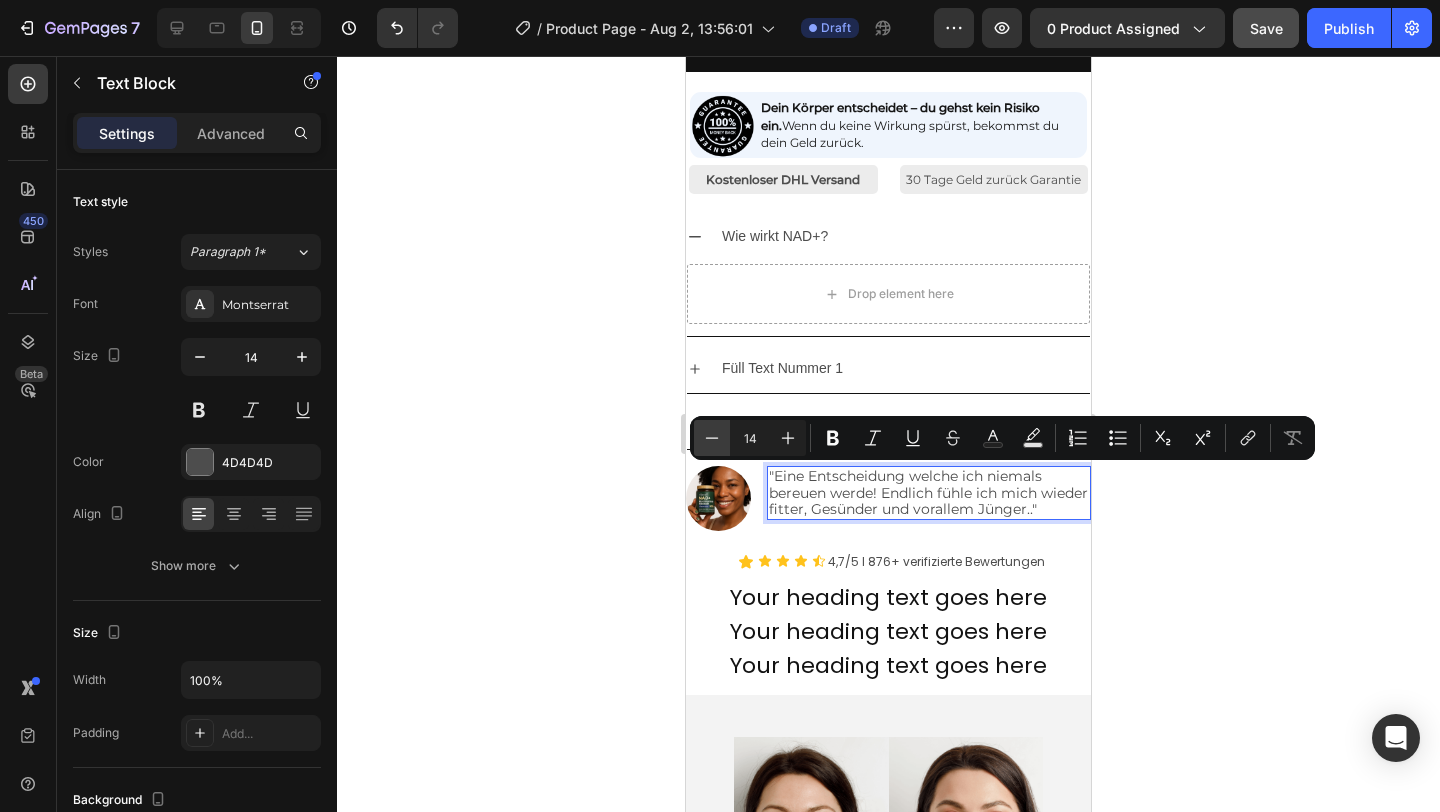 click 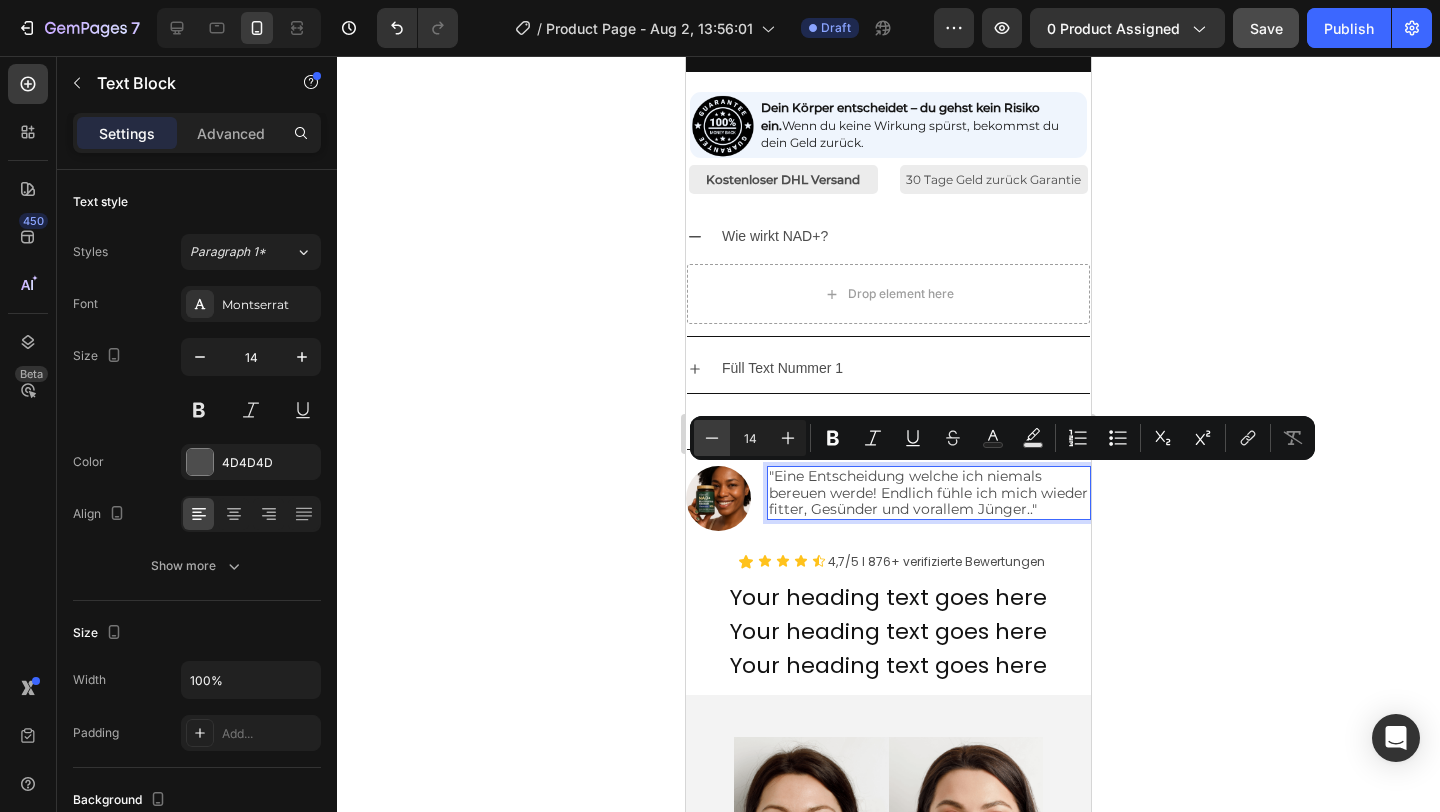 type on "13" 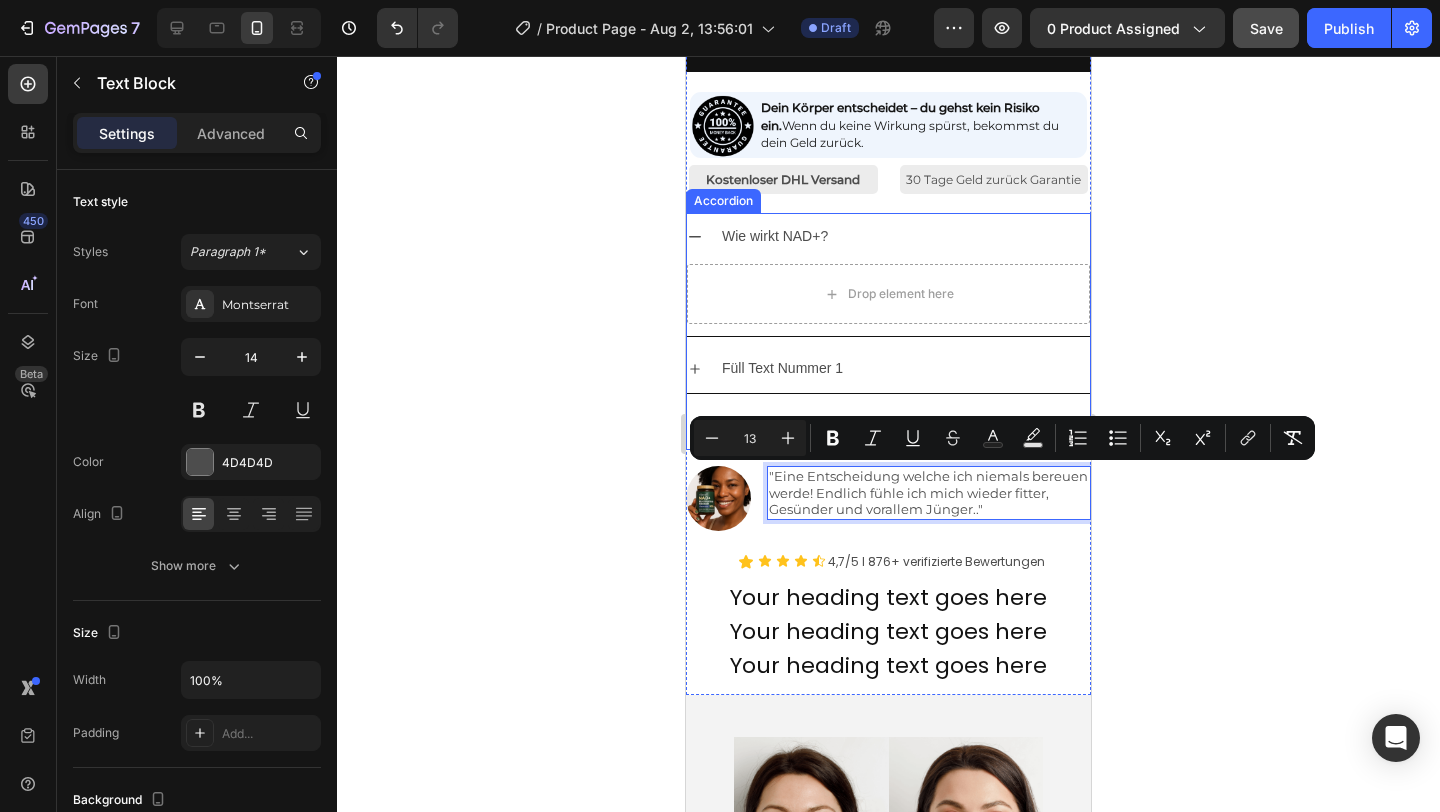click 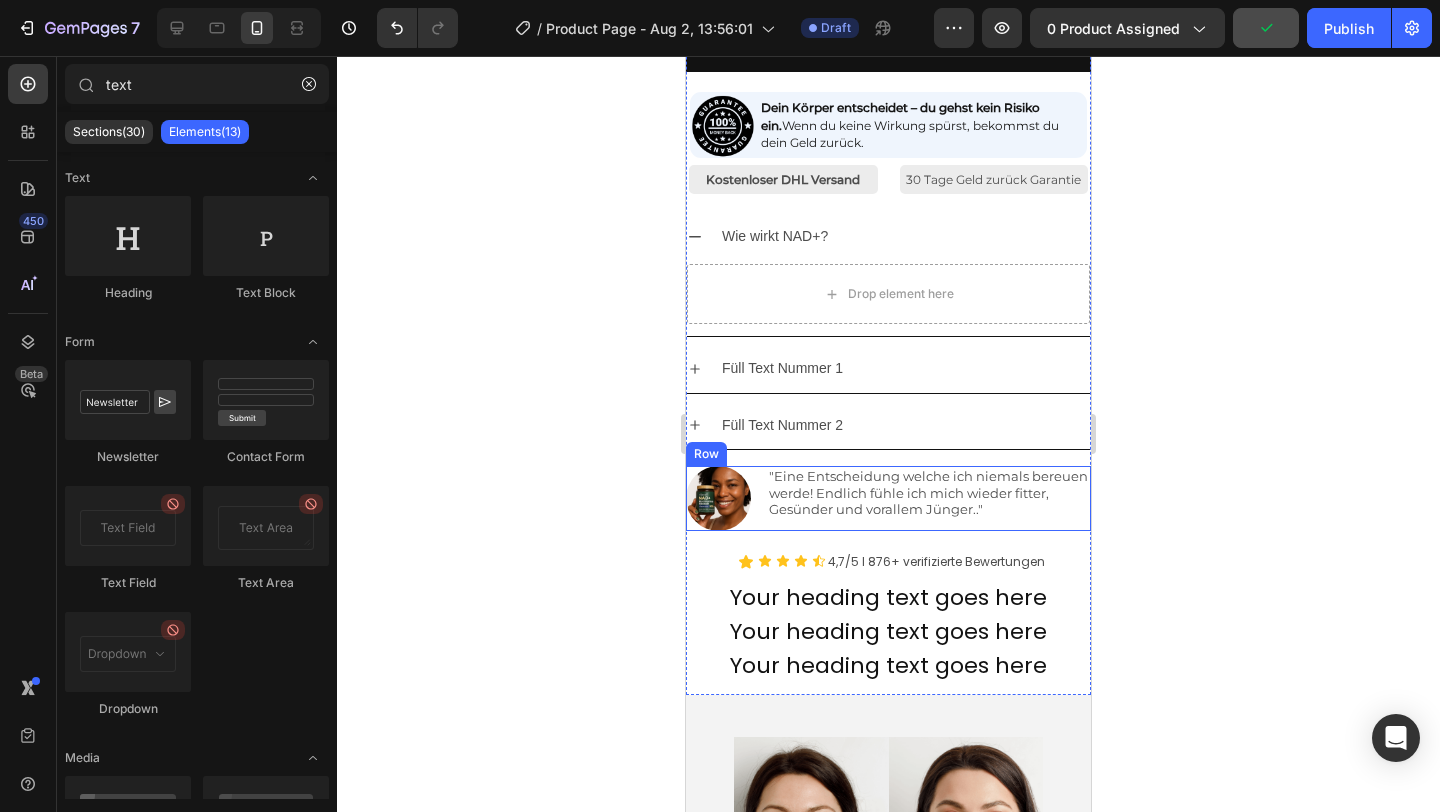 click on ""Eine Entscheidung welche ich niemals bereuen werde! Endlich fühle ich mich wieder fitter, Gesünder und vorallem Jünger.."  Text Block" at bounding box center [929, 498] 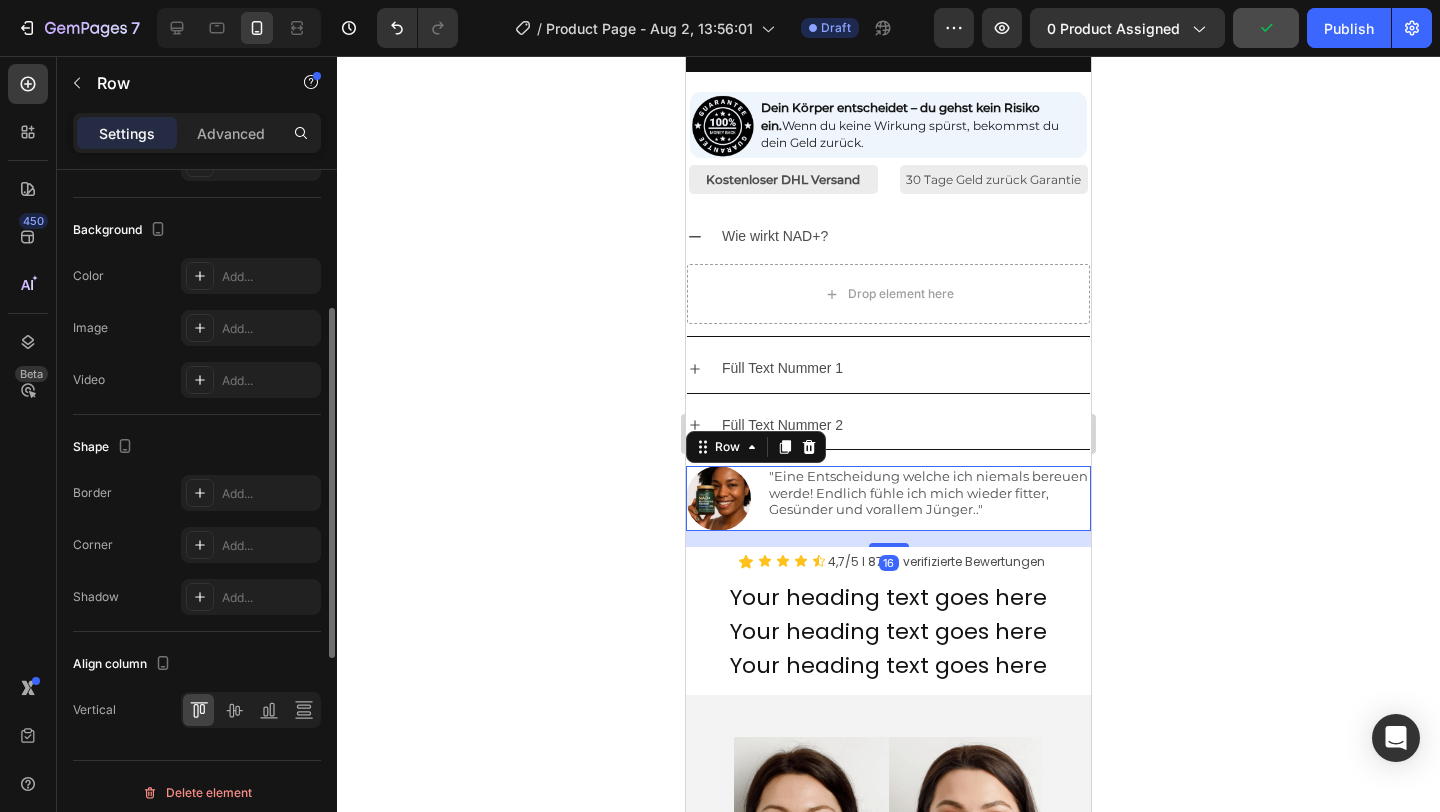scroll, scrollTop: 697, scrollLeft: 0, axis: vertical 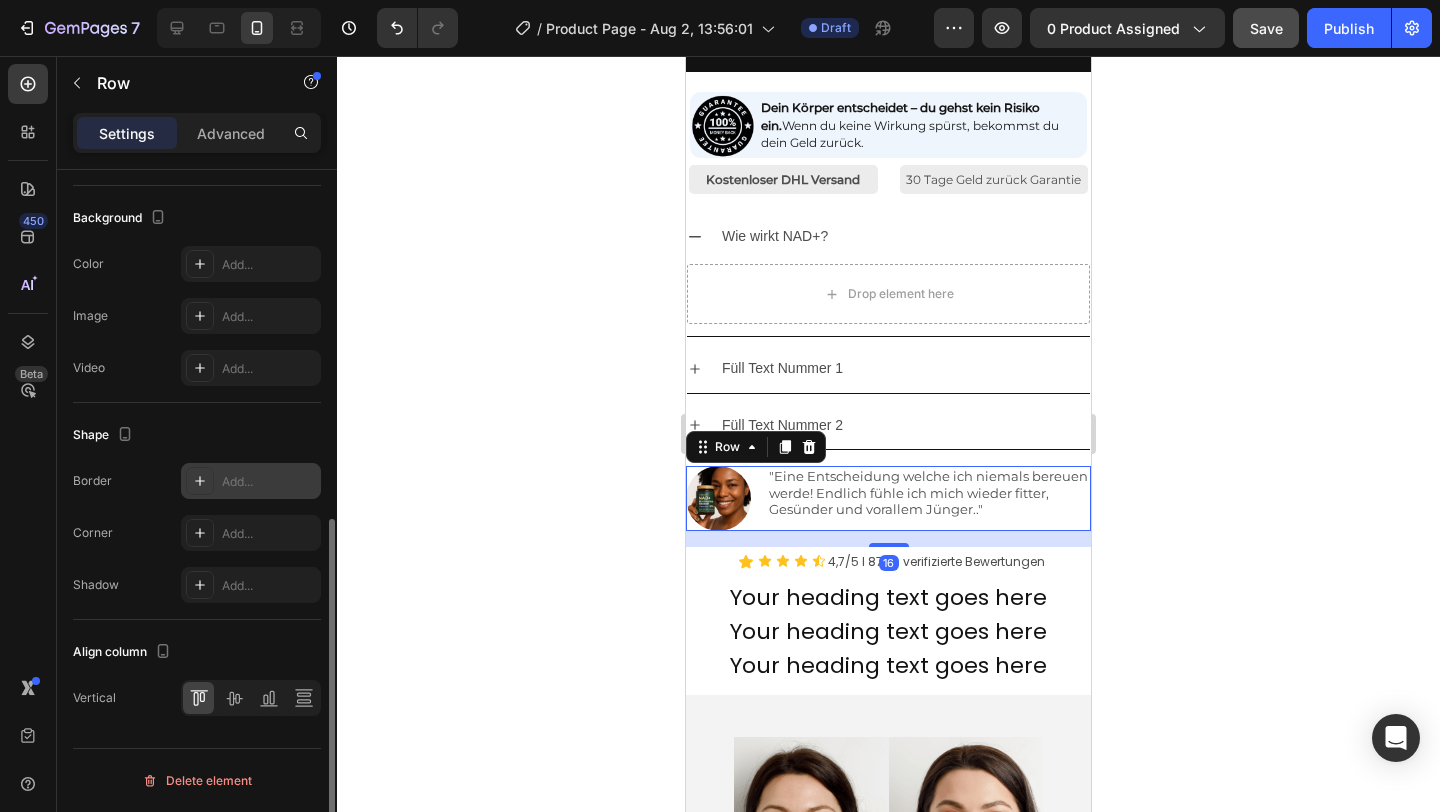 click on "Add..." at bounding box center (269, 482) 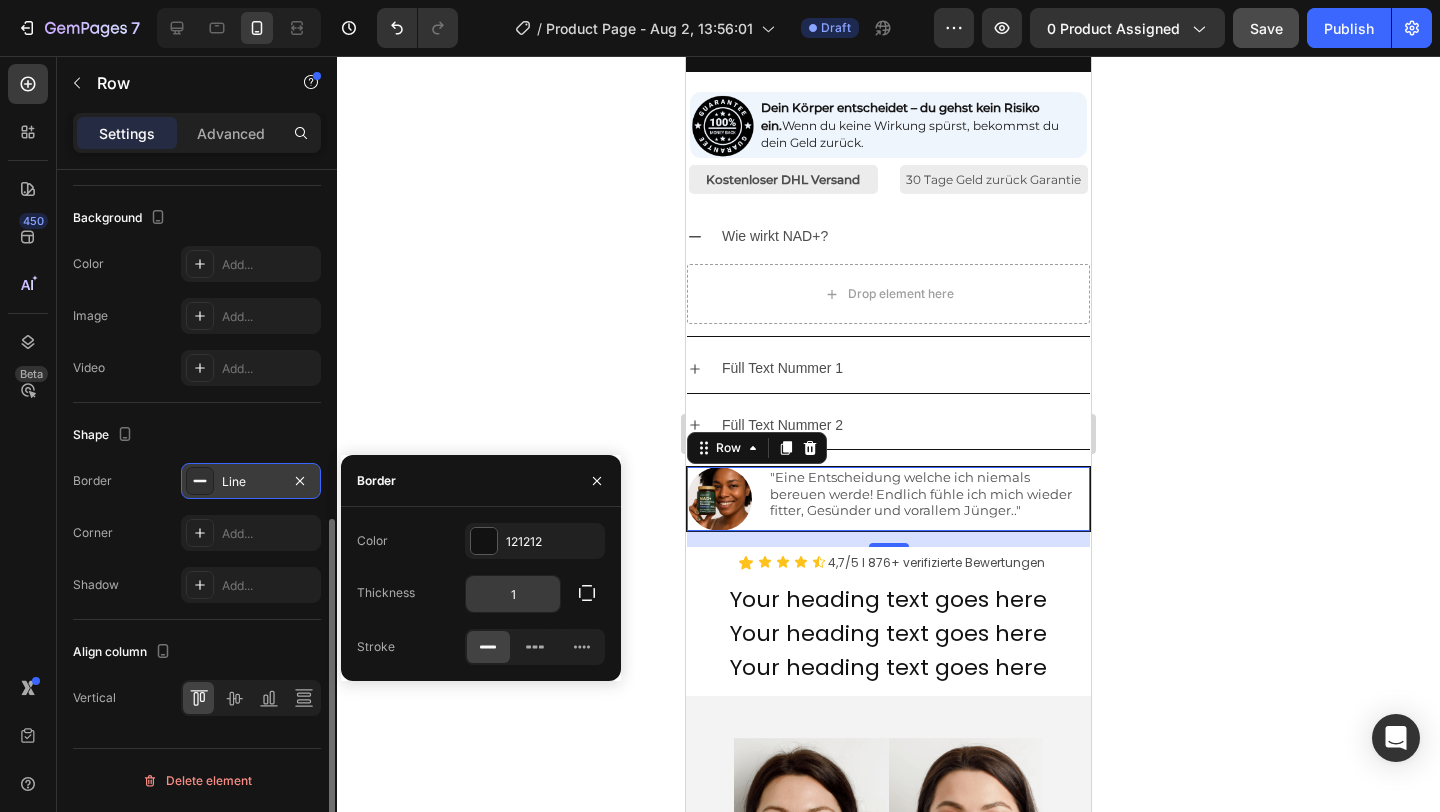 click on "1" at bounding box center (513, 594) 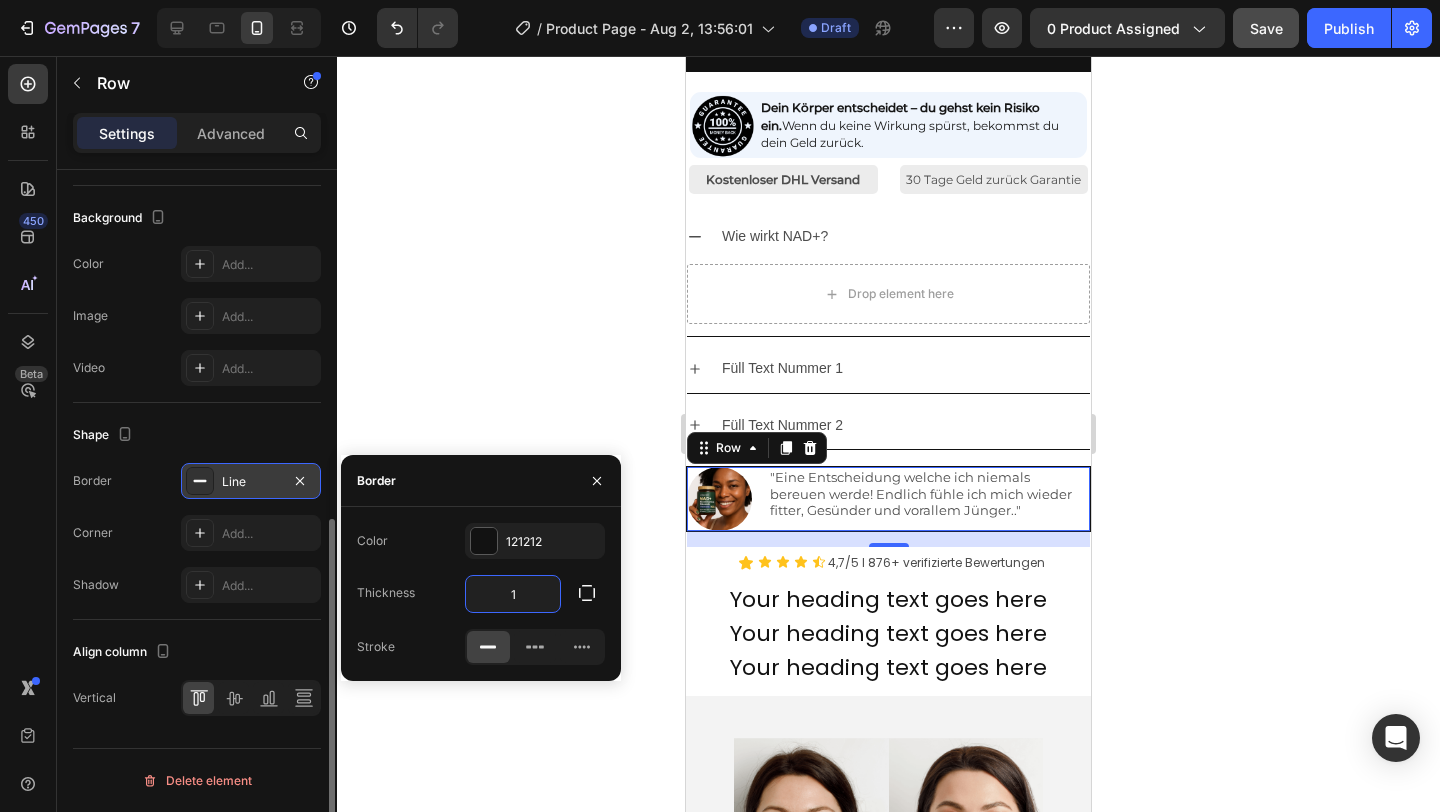 type on "3" 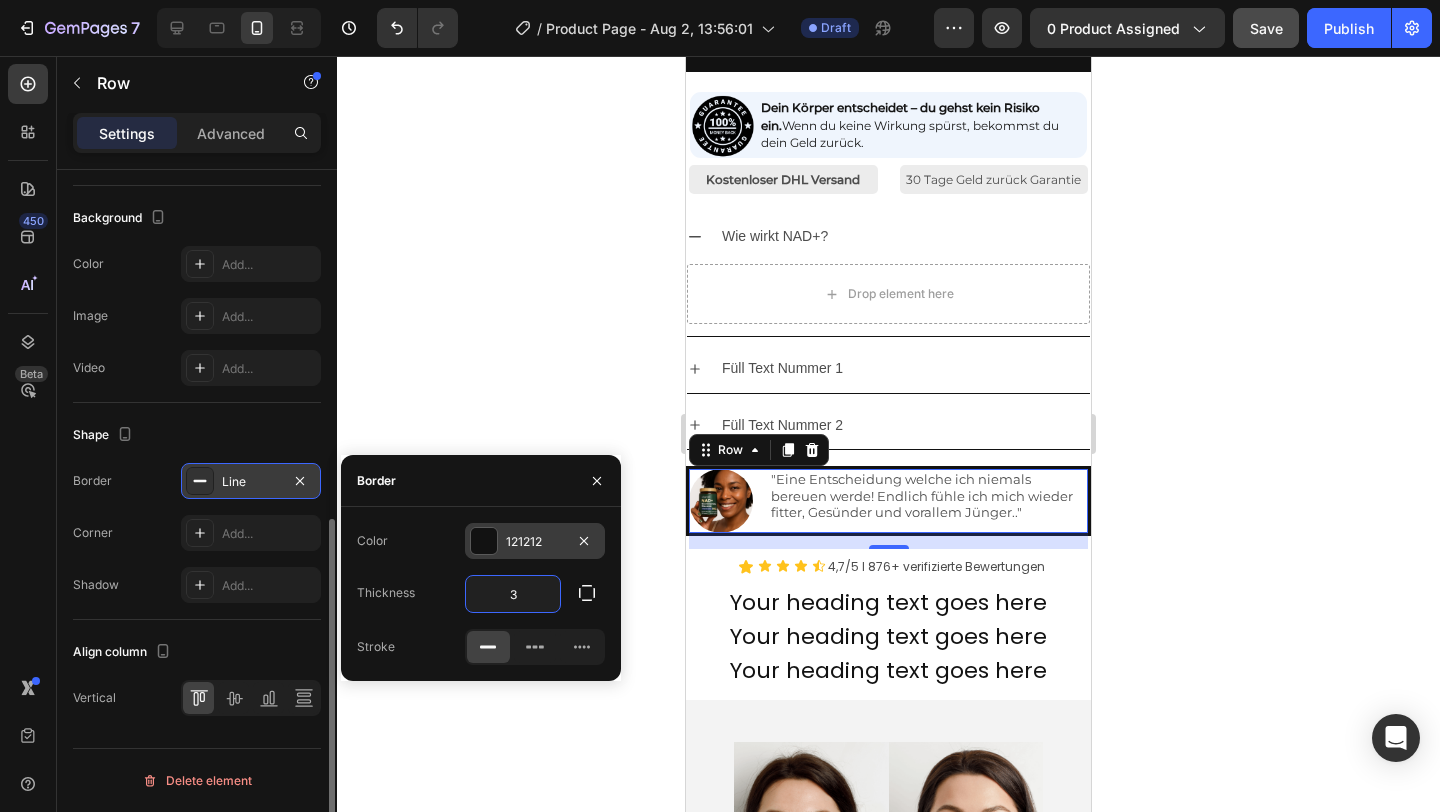 click on "121212" at bounding box center (535, 542) 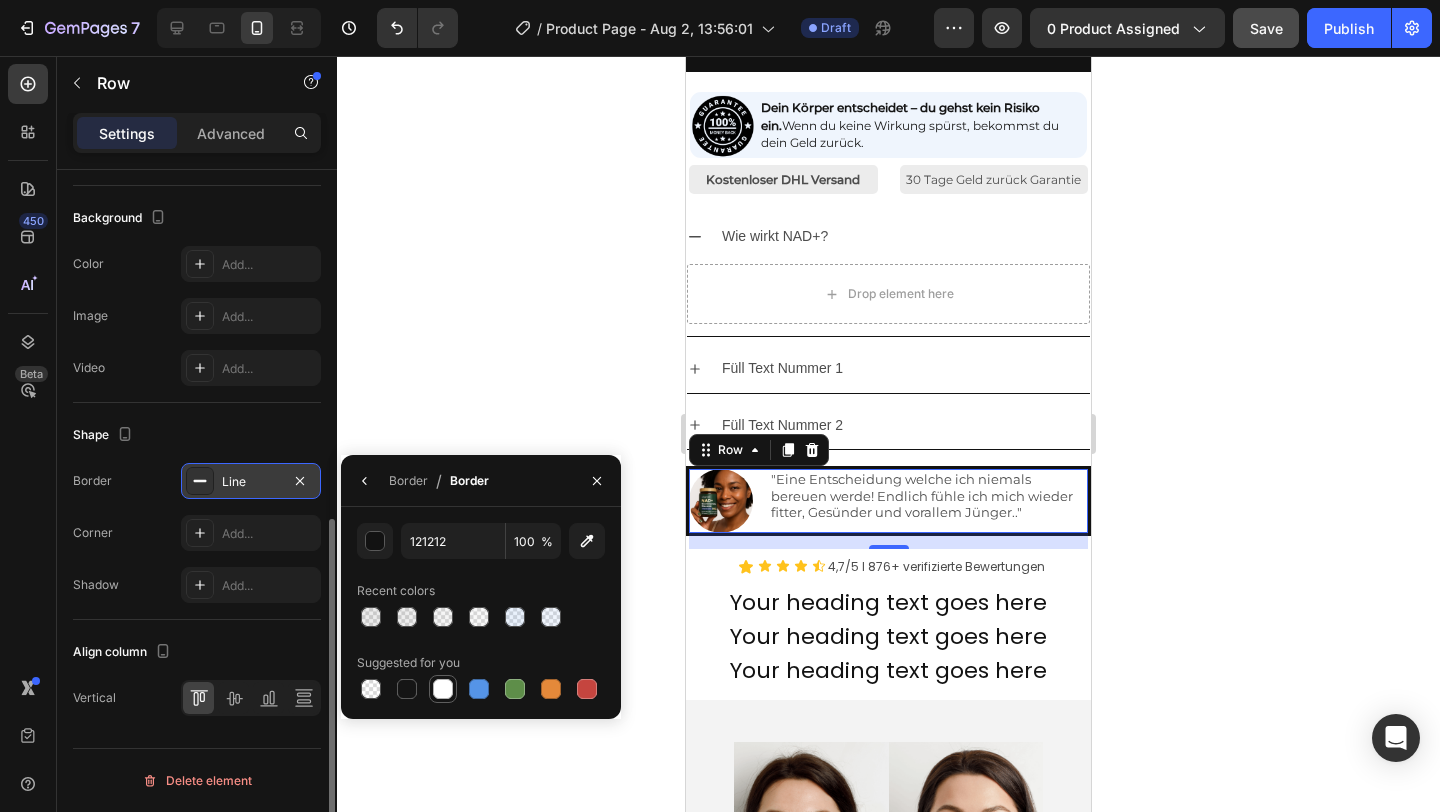 click at bounding box center (443, 689) 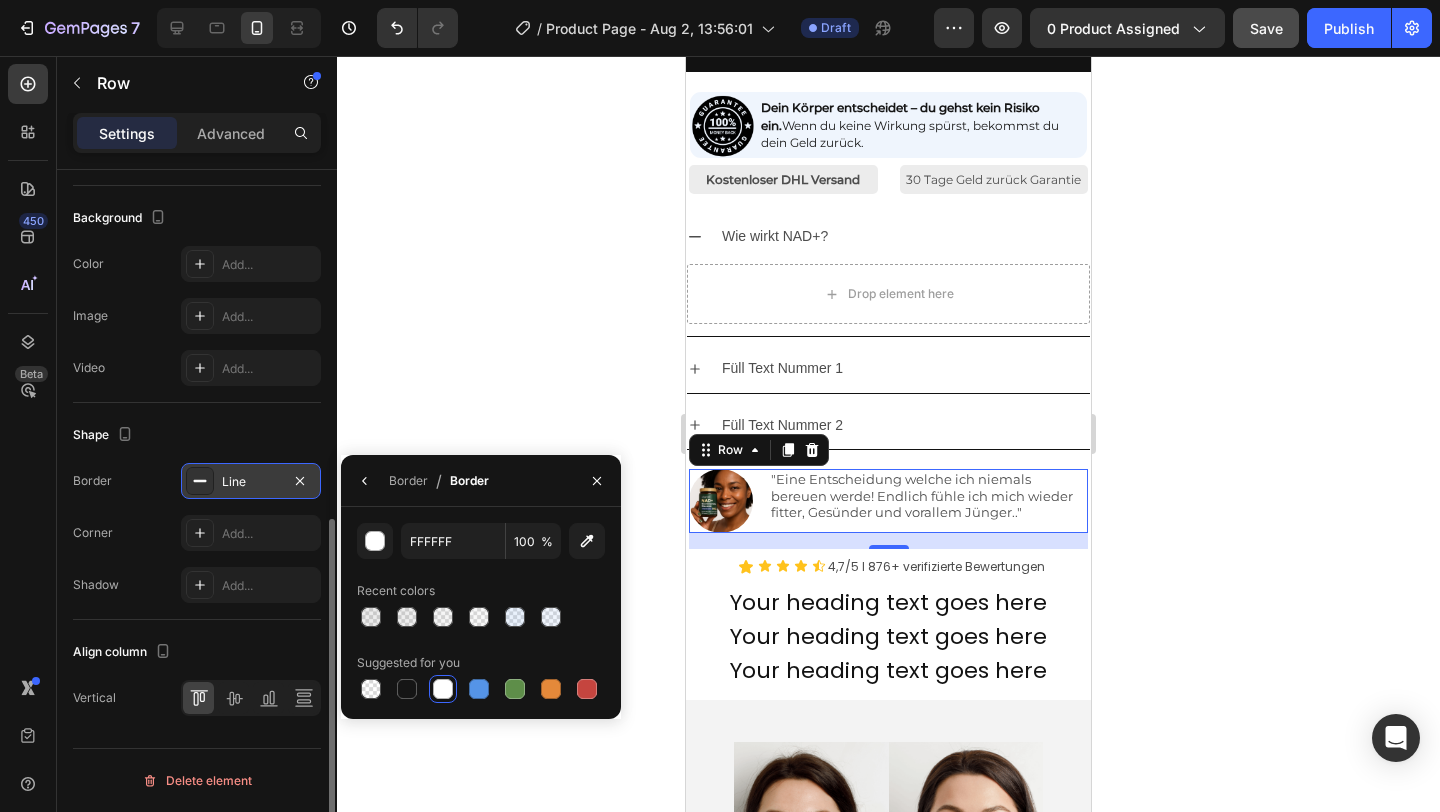 click on "Background The changes might be hidden by  the video. Color Add... Image Add... Video Add..." 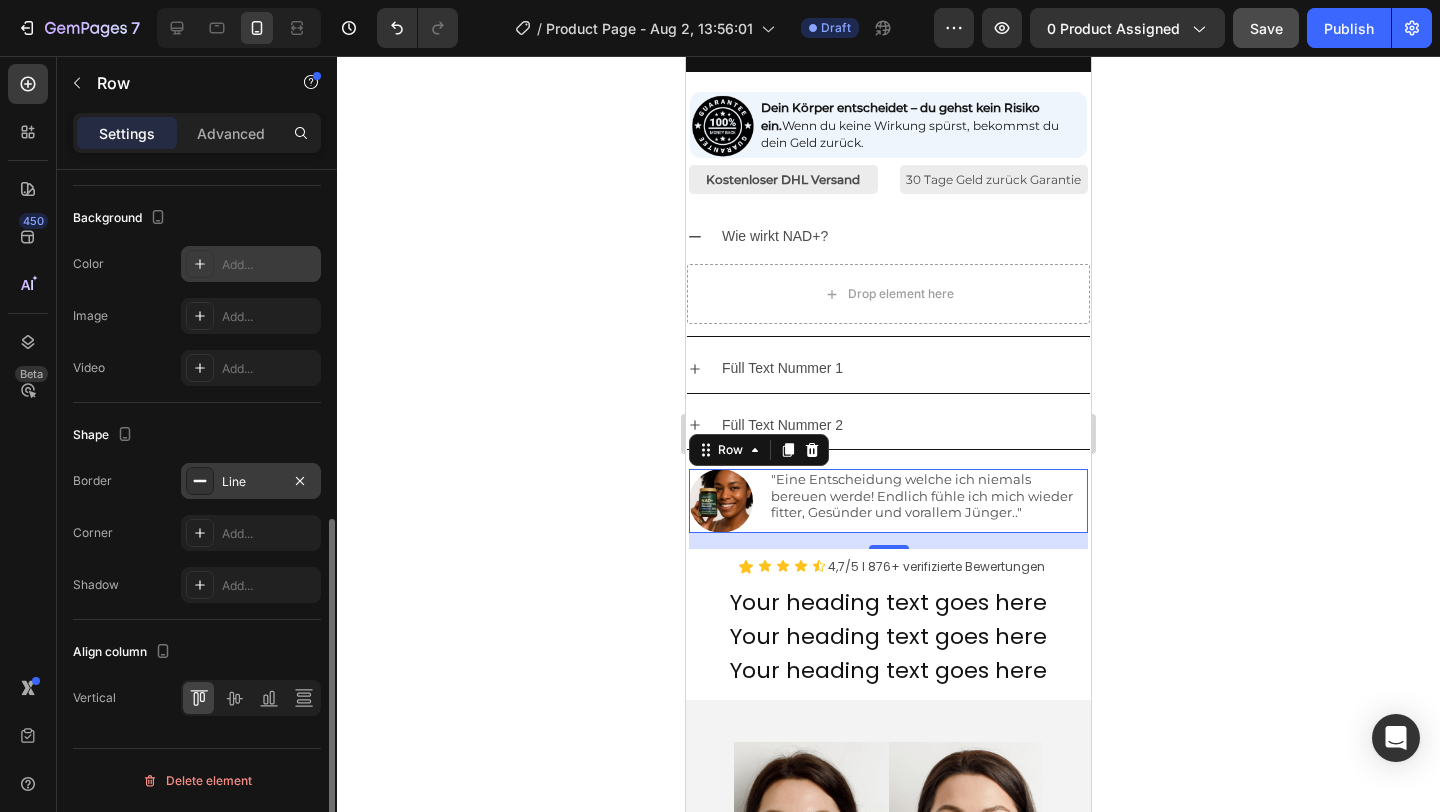 click at bounding box center [200, 264] 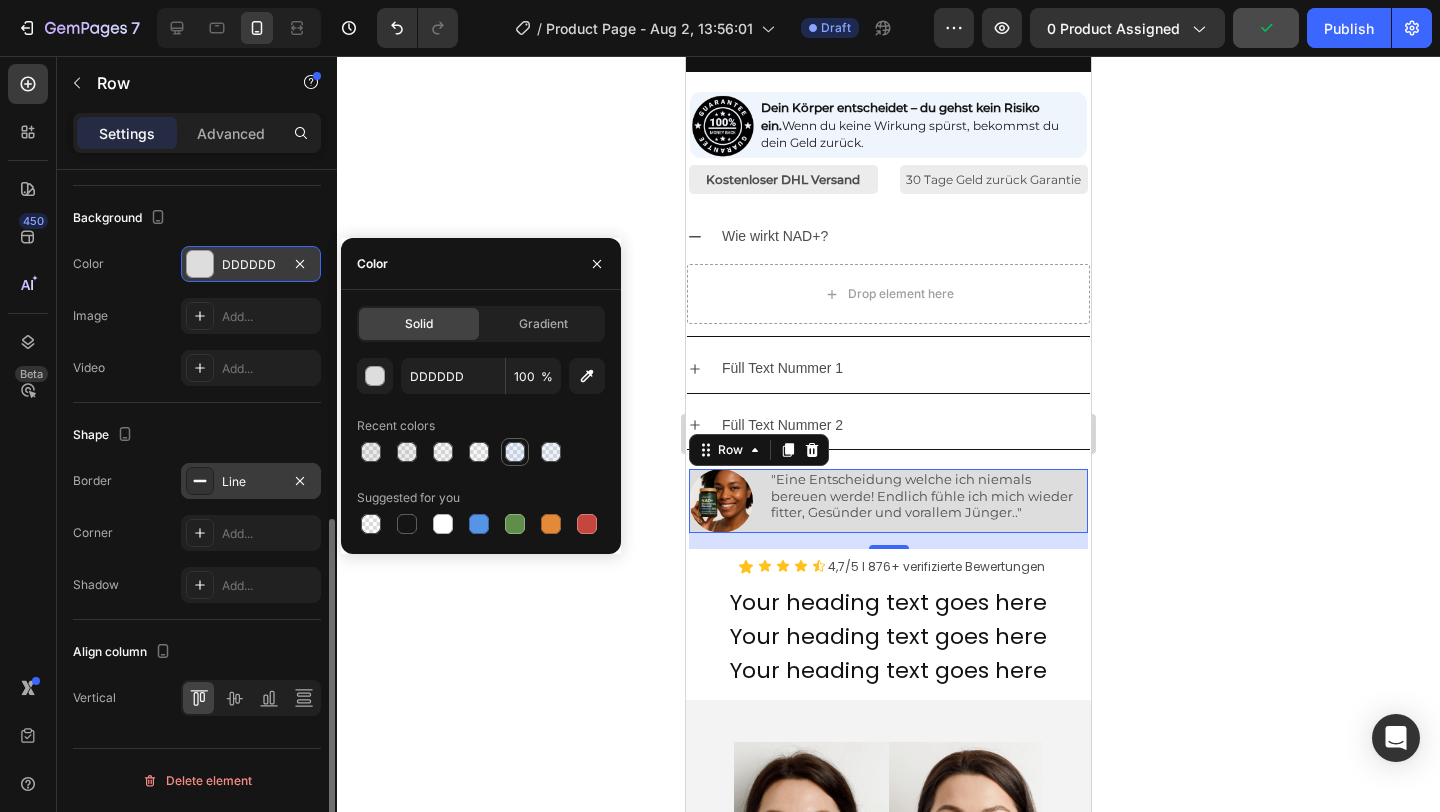 click at bounding box center [515, 452] 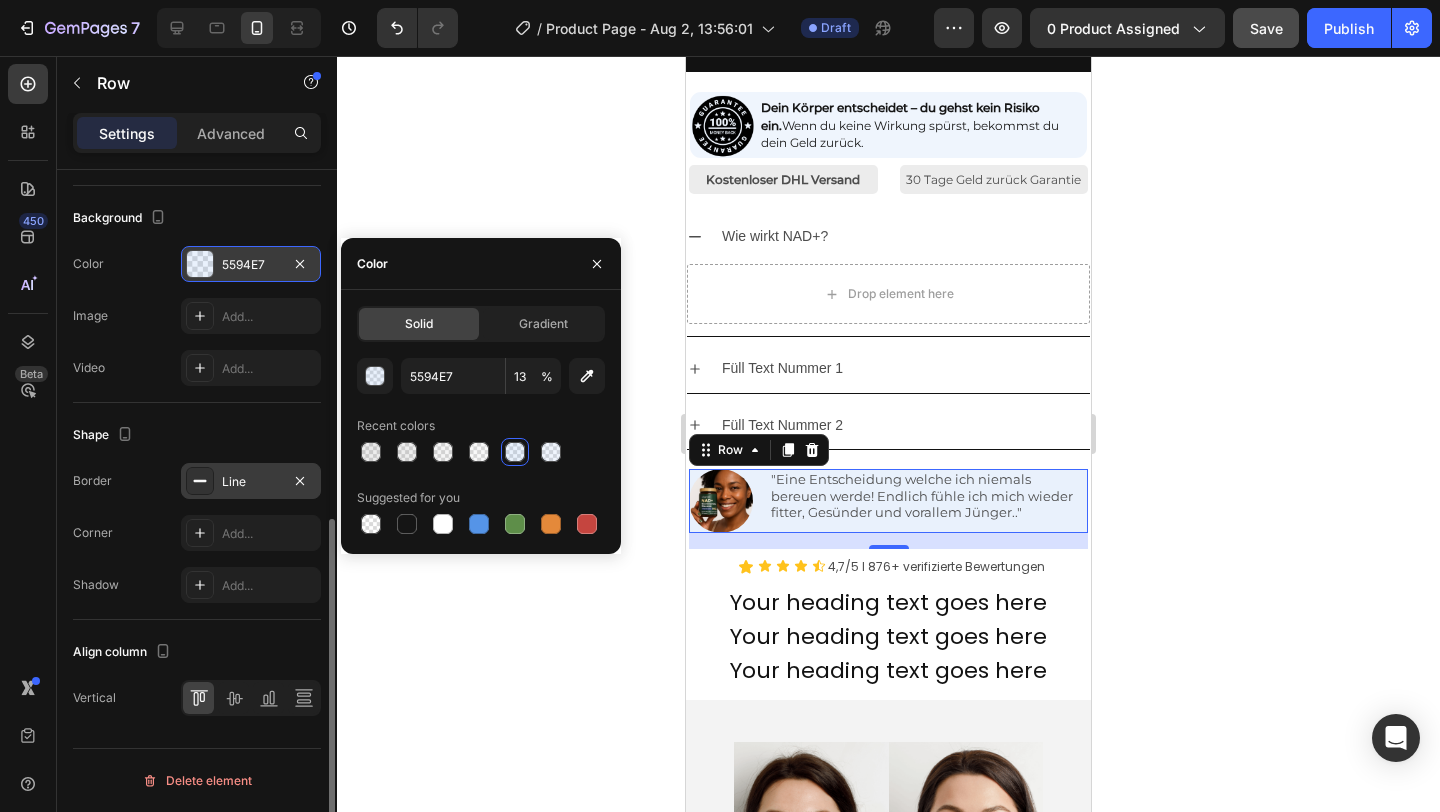 click 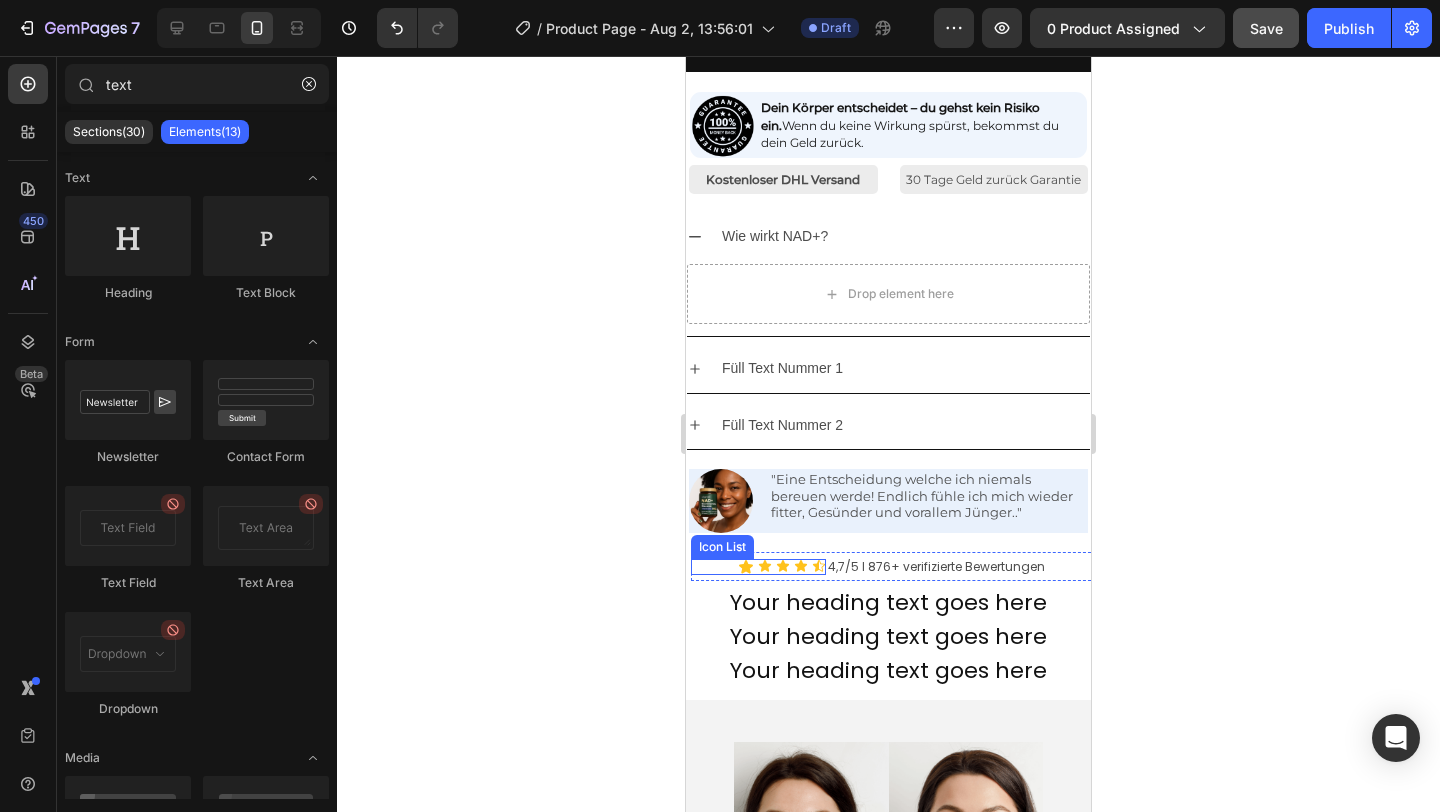 click on "Icon Icon Icon Icon Icon" at bounding box center [758, 567] 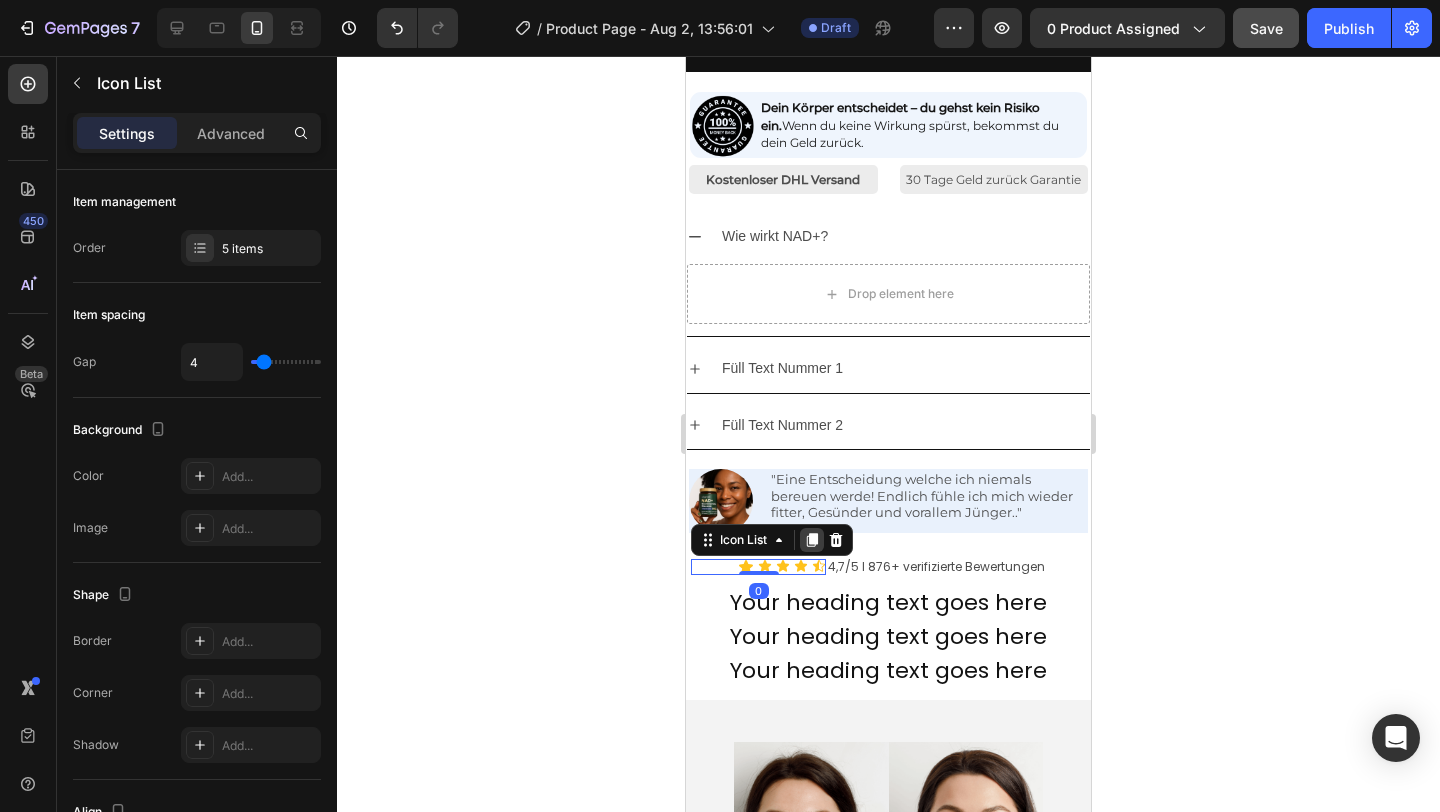 click 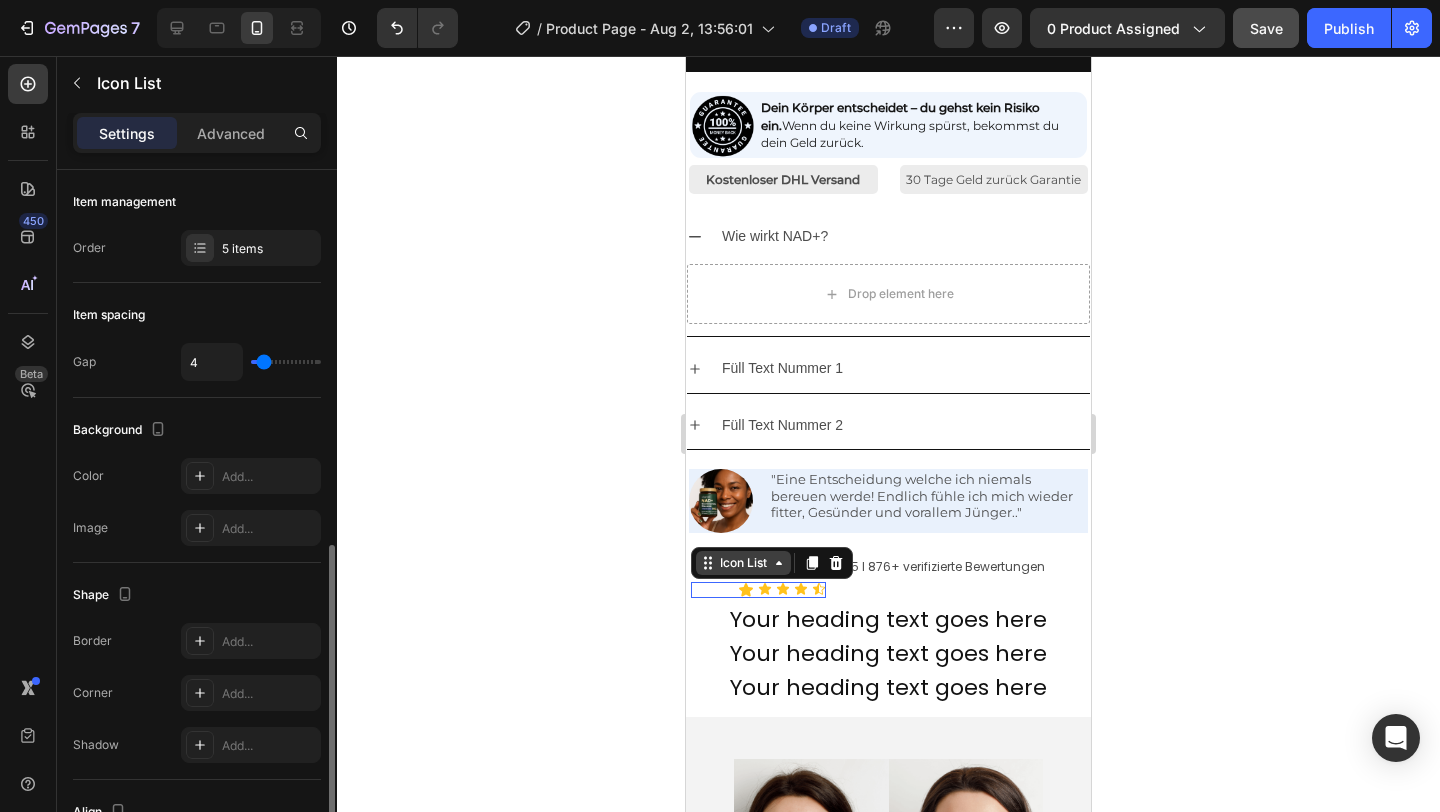scroll, scrollTop: 212, scrollLeft: 0, axis: vertical 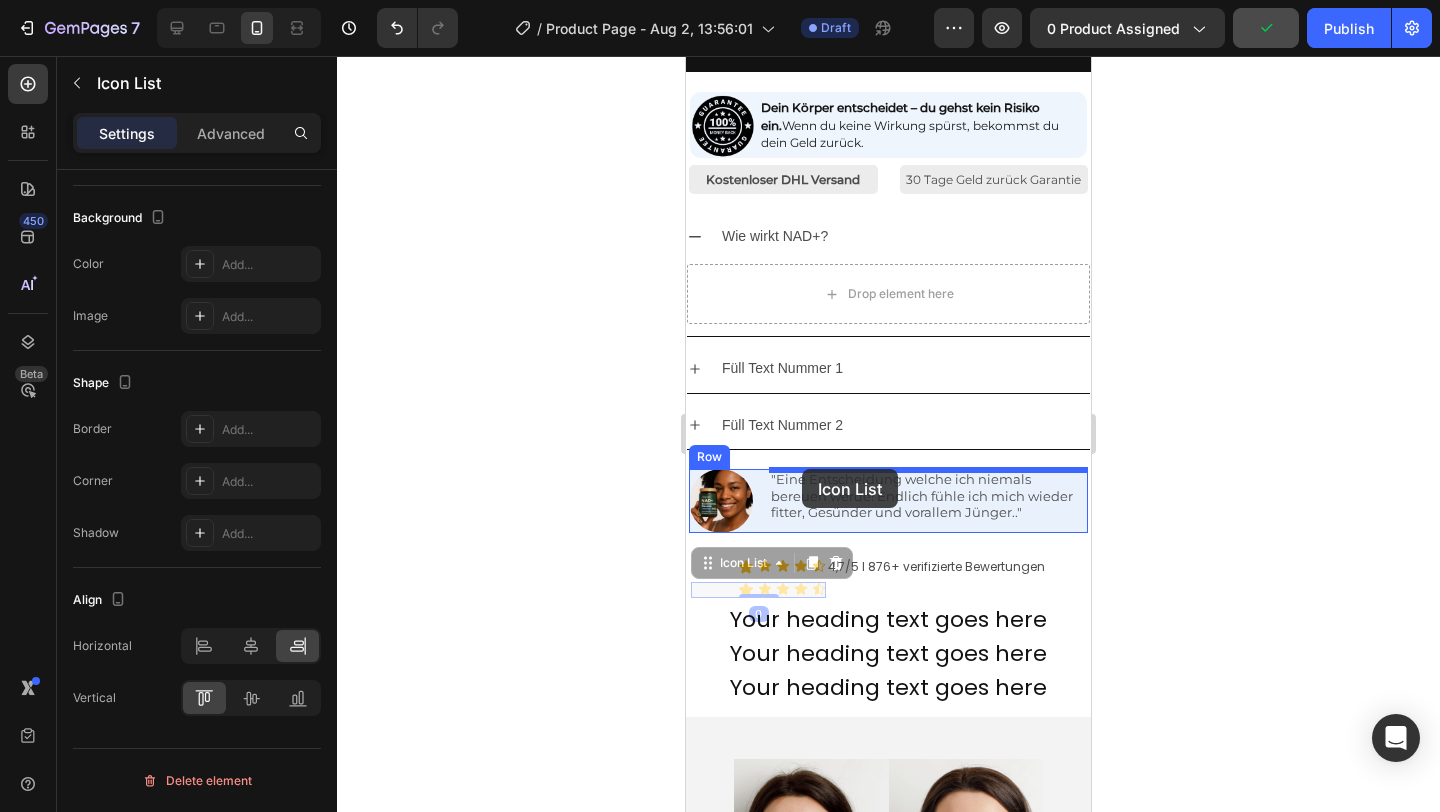 drag, startPoint x: 703, startPoint y: 572, endPoint x: 802, endPoint y: 469, distance: 142.86357 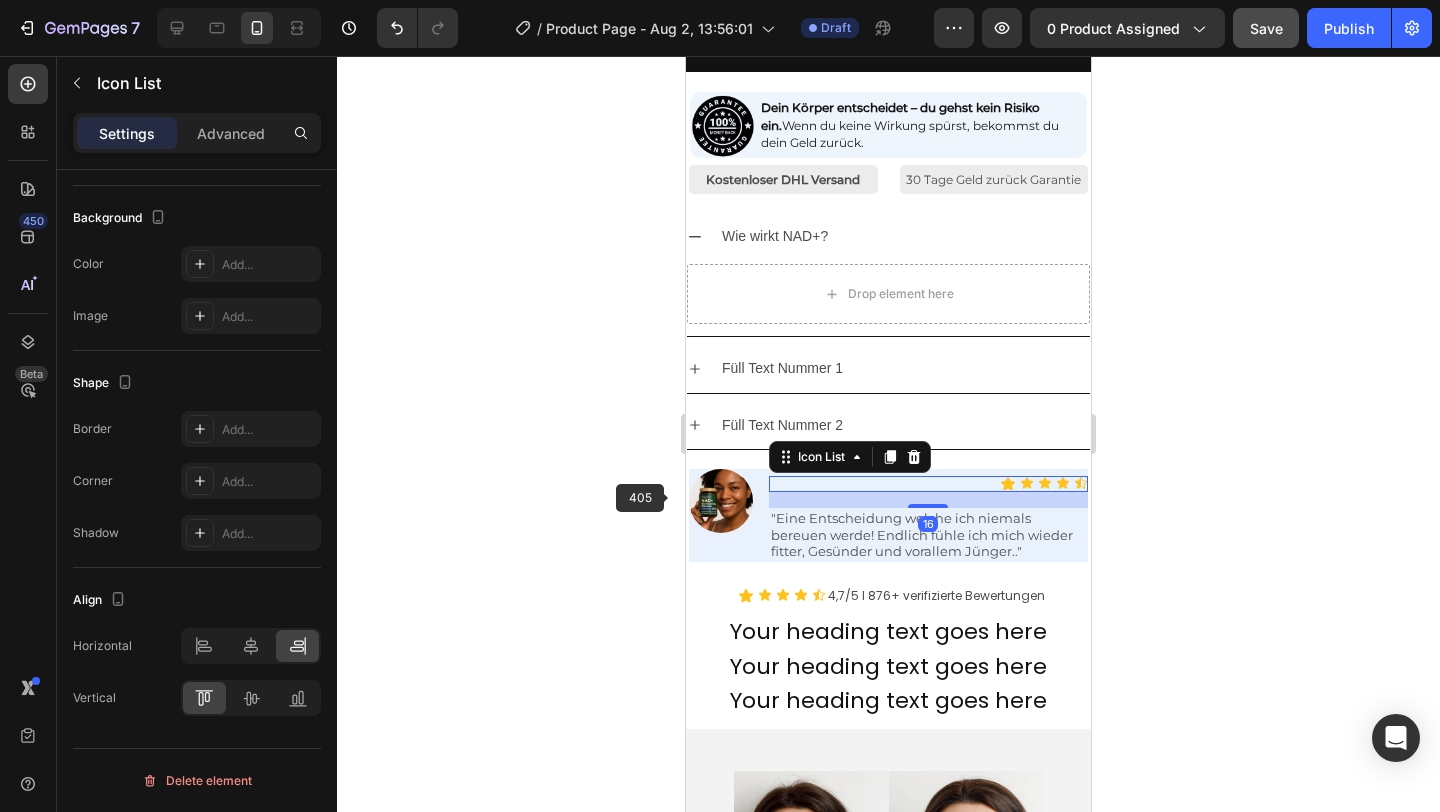 click 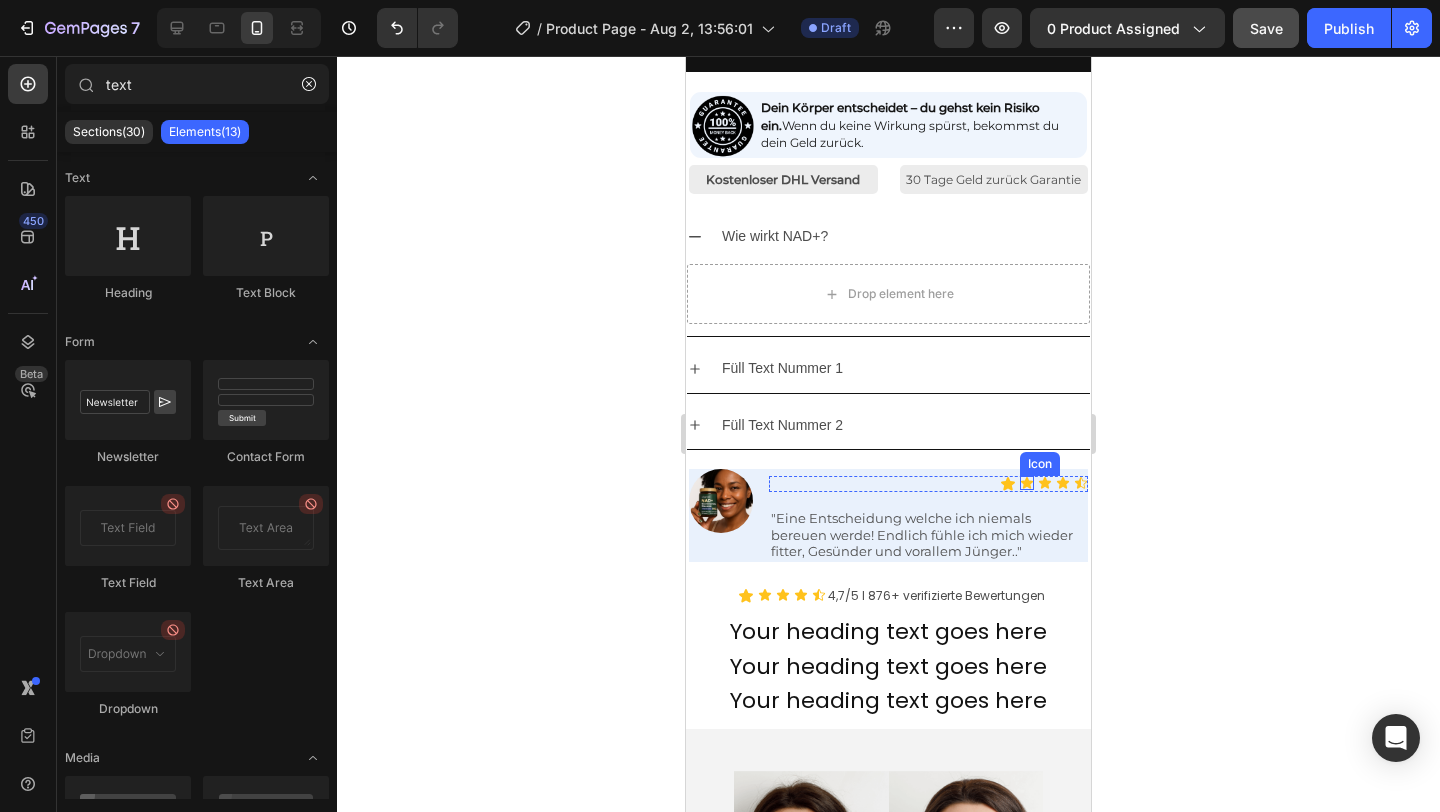 click 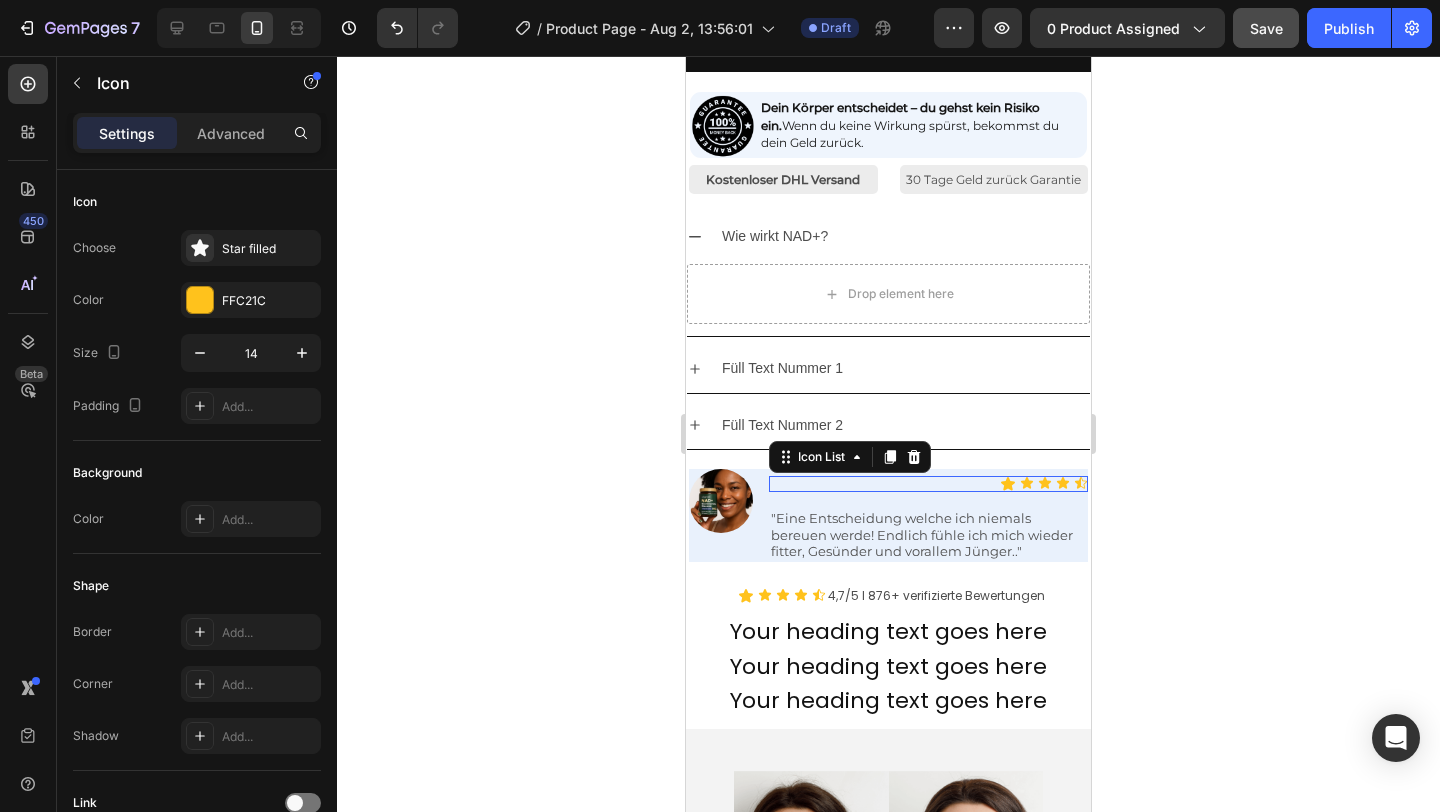 click on "Icon Icon Icon Icon Icon" at bounding box center (928, 484) 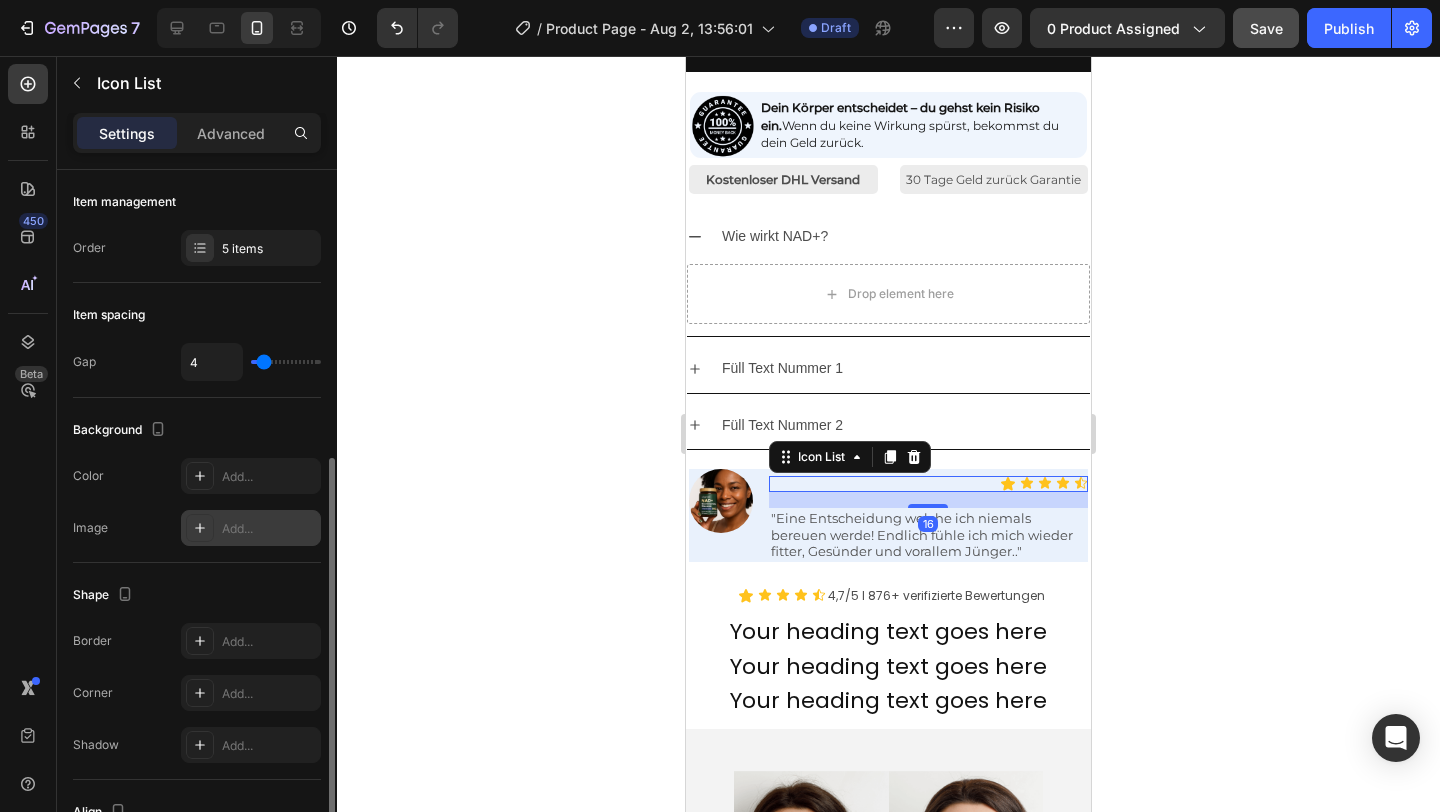 scroll, scrollTop: 212, scrollLeft: 0, axis: vertical 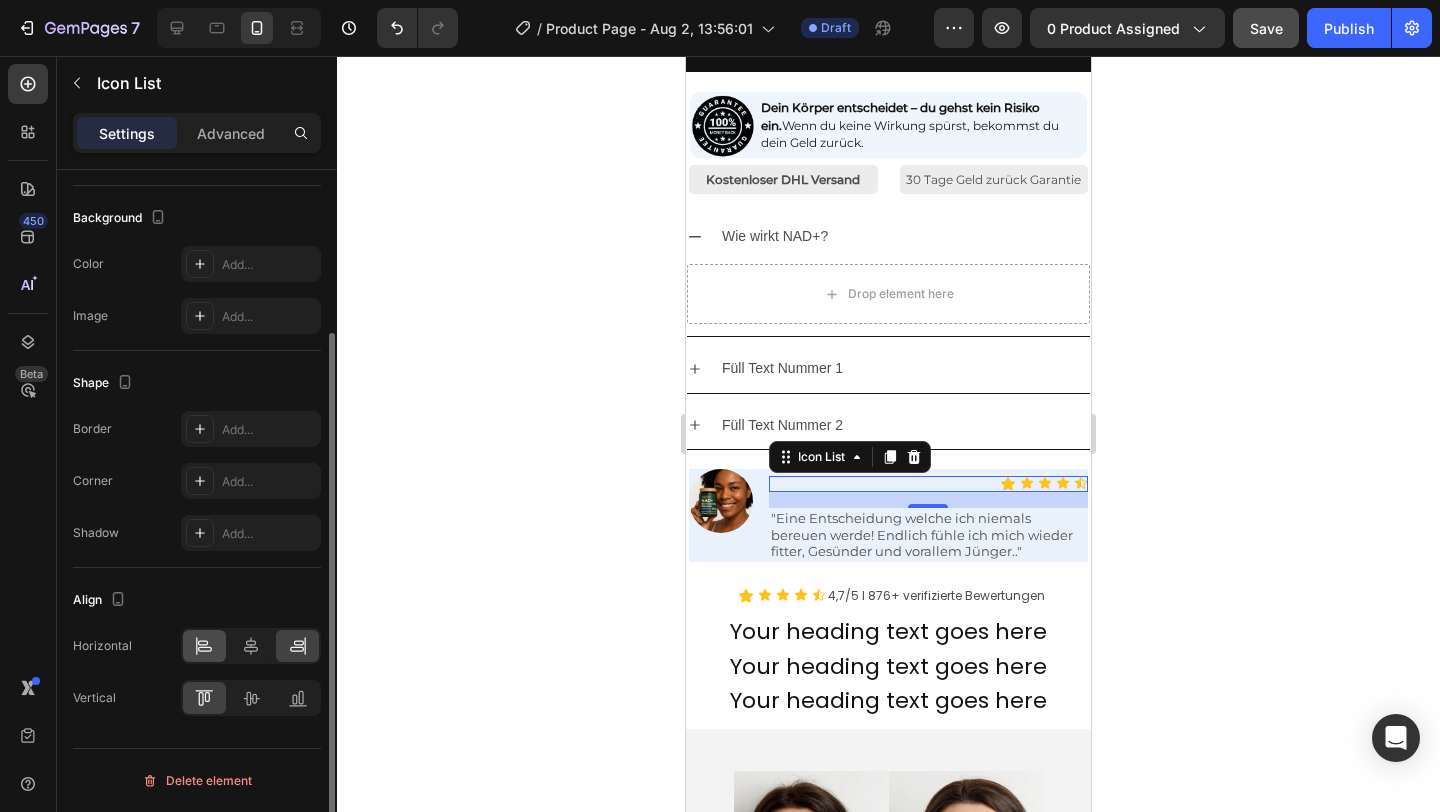 click 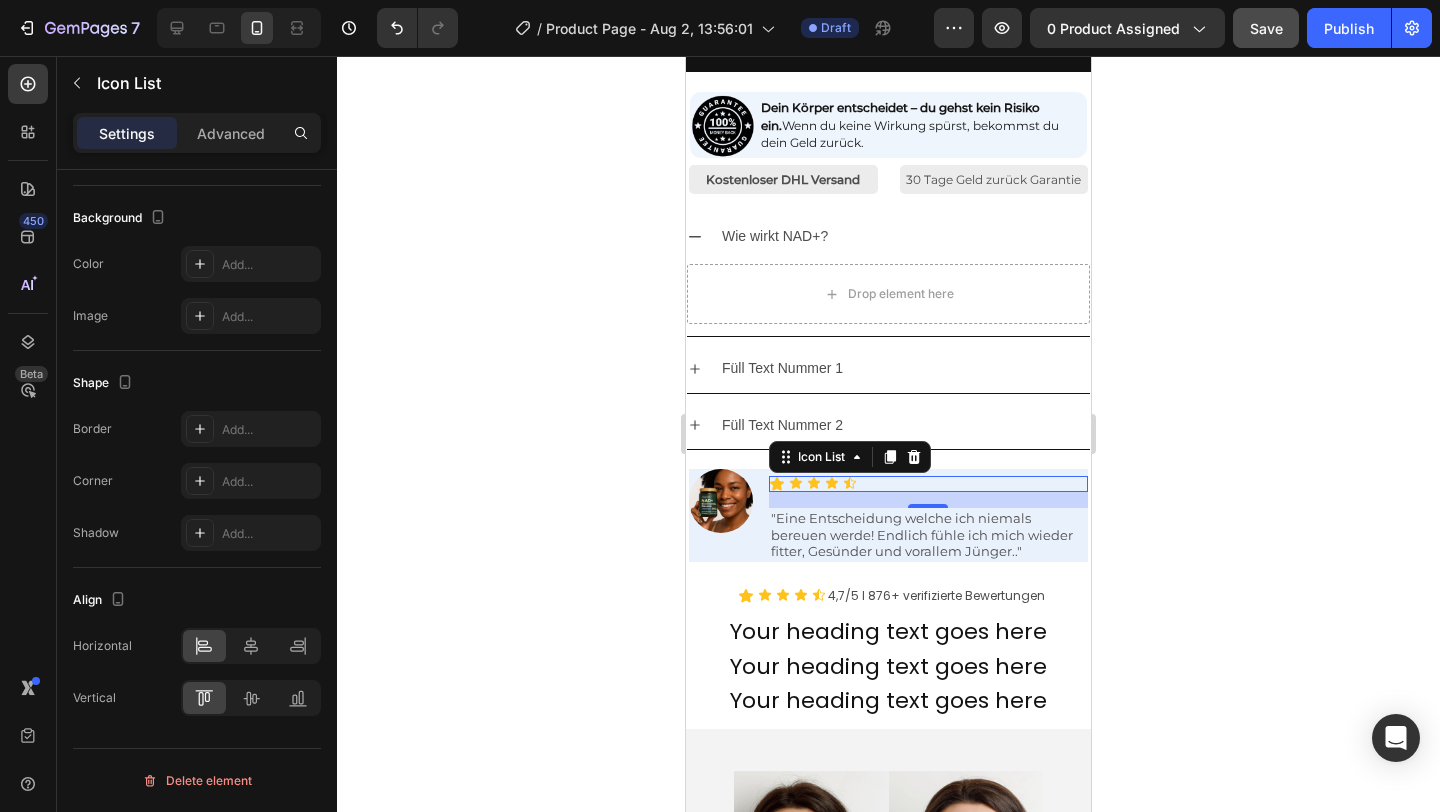 click 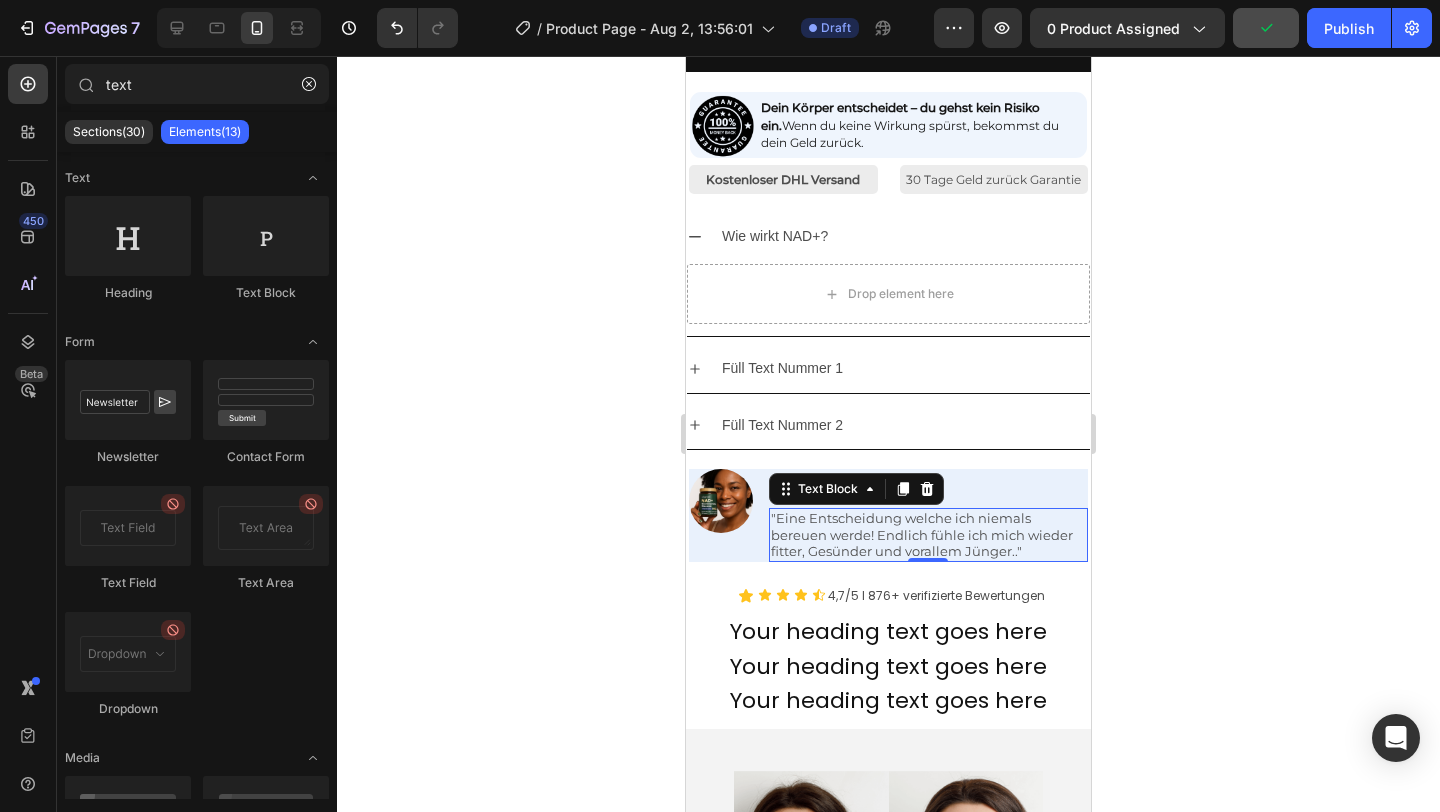 click on ""Eine Entscheidung welche ich niemals bereuen werde! Endlich fühle ich mich wieder fitter, Gesünder und vorallem Jünger.."" at bounding box center (922, 535) 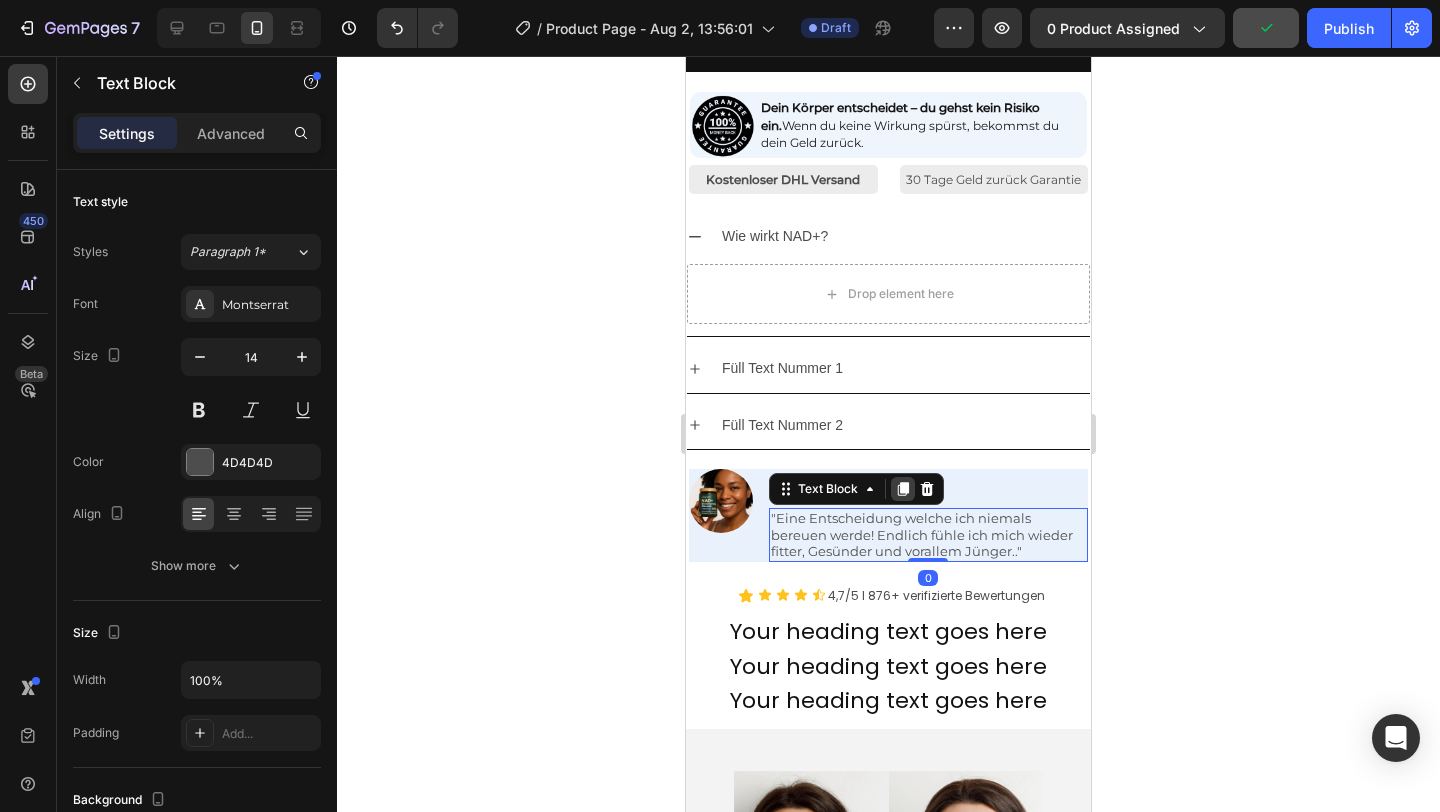 click 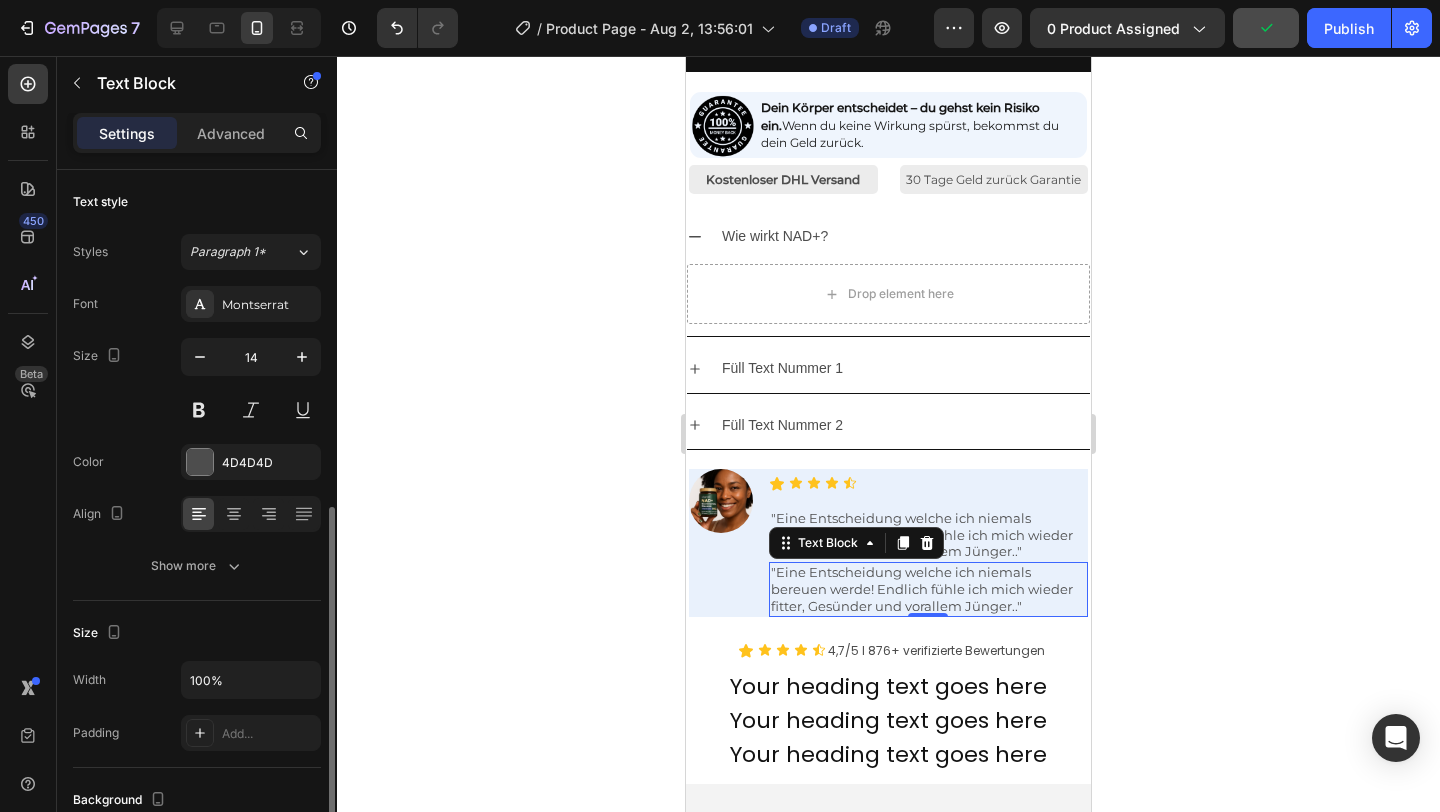 scroll, scrollTop: 212, scrollLeft: 0, axis: vertical 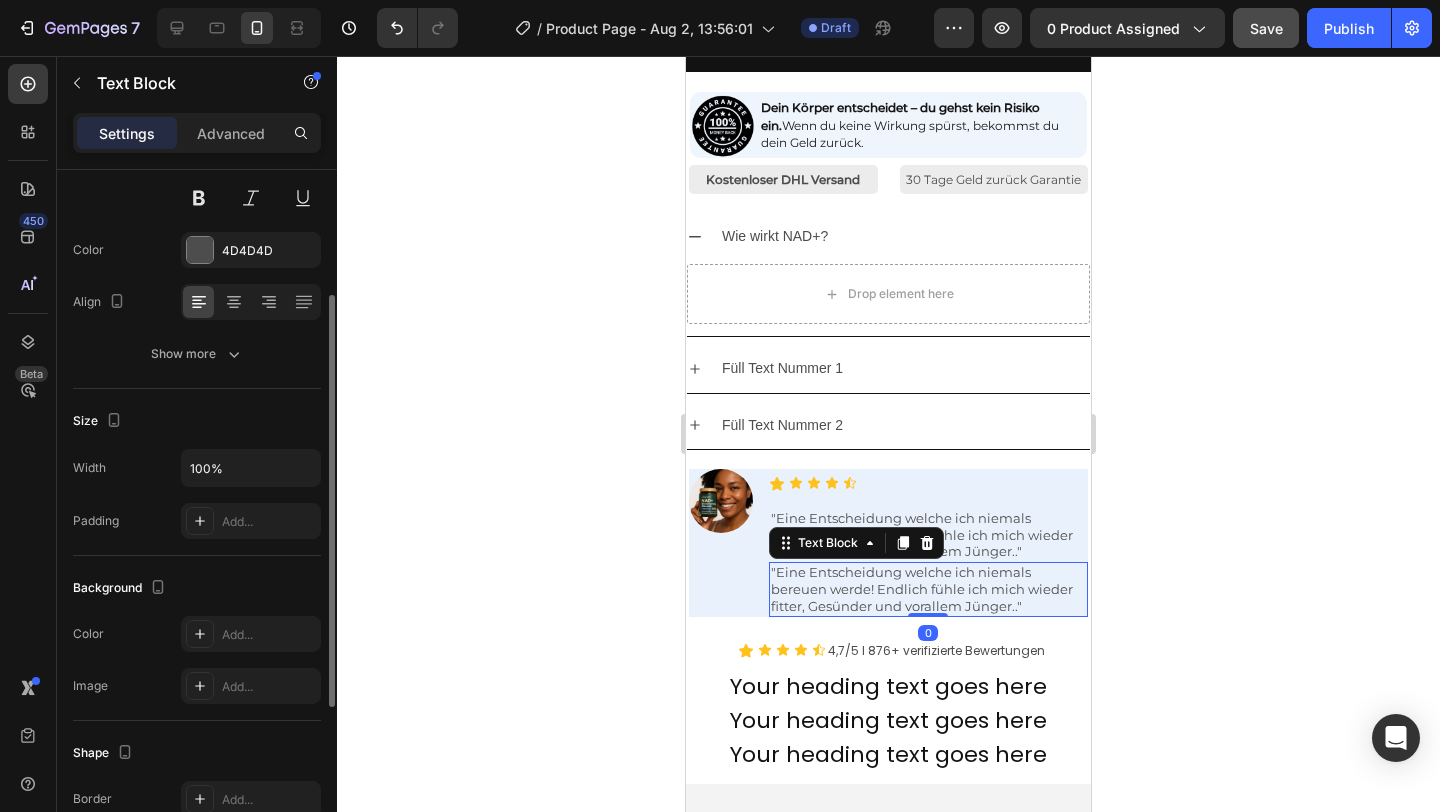 click on ""Eine Entscheidung welche ich niemals bereuen werde! Endlich fühle ich mich wieder fitter, Gesünder und vorallem Jünger.."" at bounding box center (922, 589) 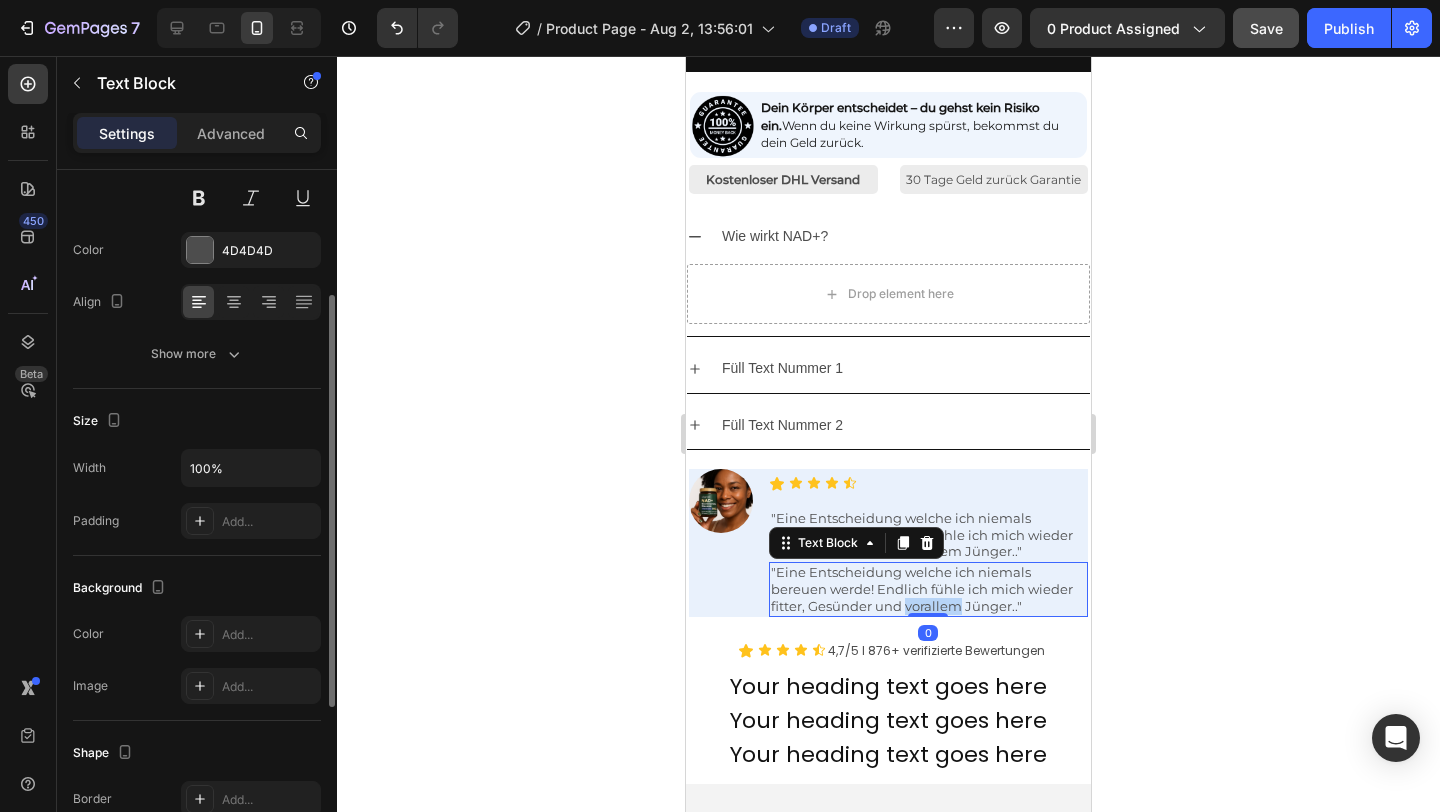 click on ""Eine Entscheidung welche ich niemals bereuen werde! Endlich fühle ich mich wieder fitter, Gesünder und vorallem Jünger.."" at bounding box center [922, 589] 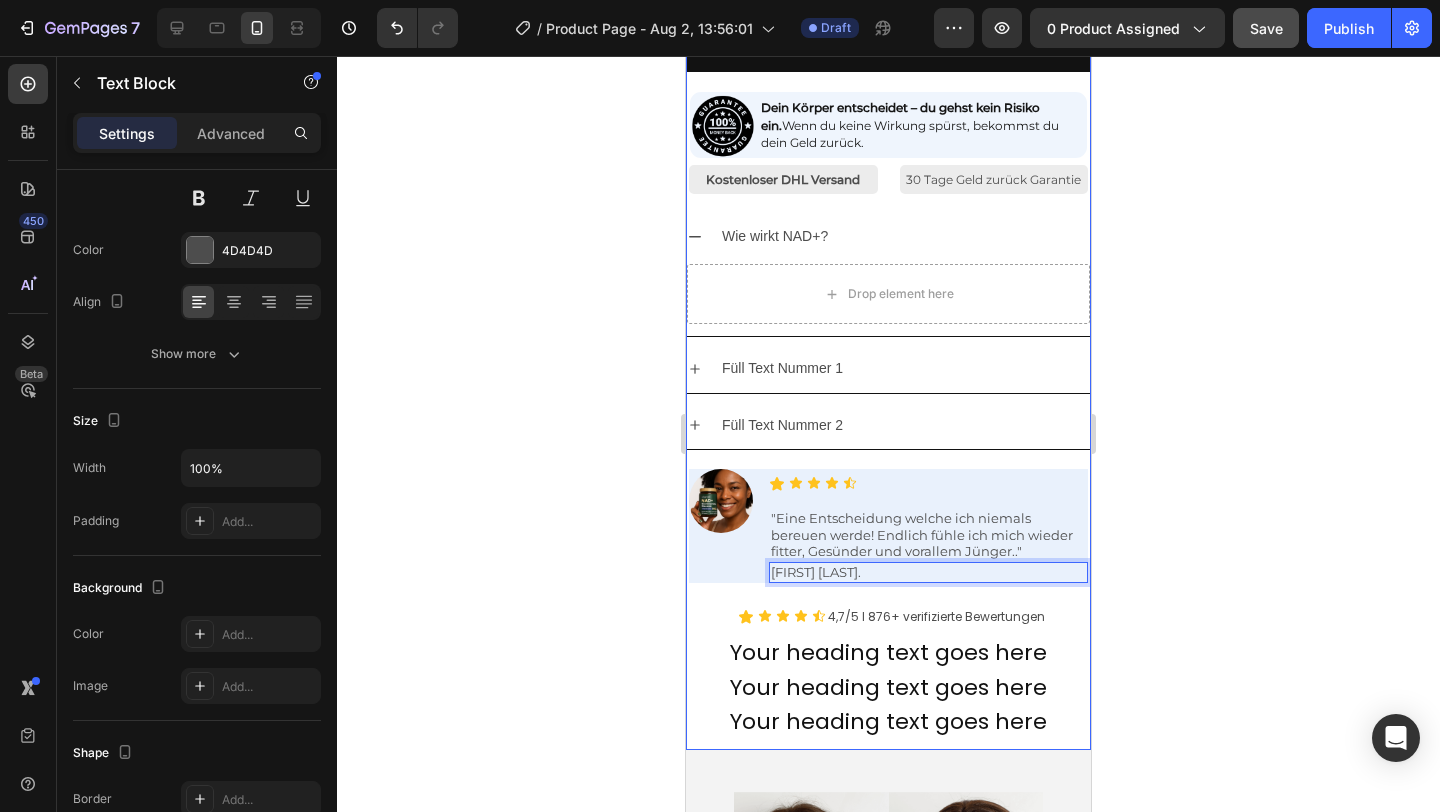 click 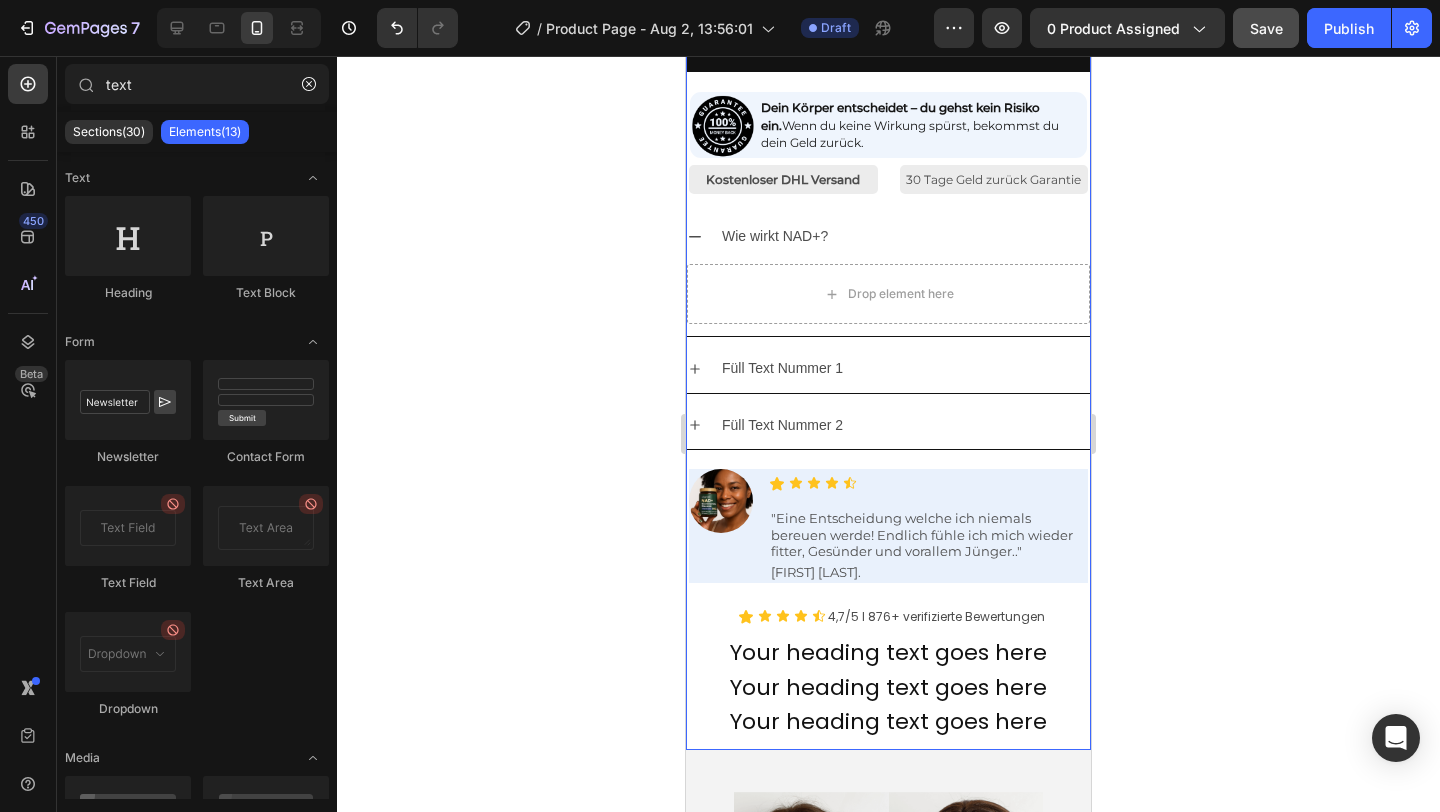 click on "[FIRST], [LAST]" at bounding box center [928, 572] 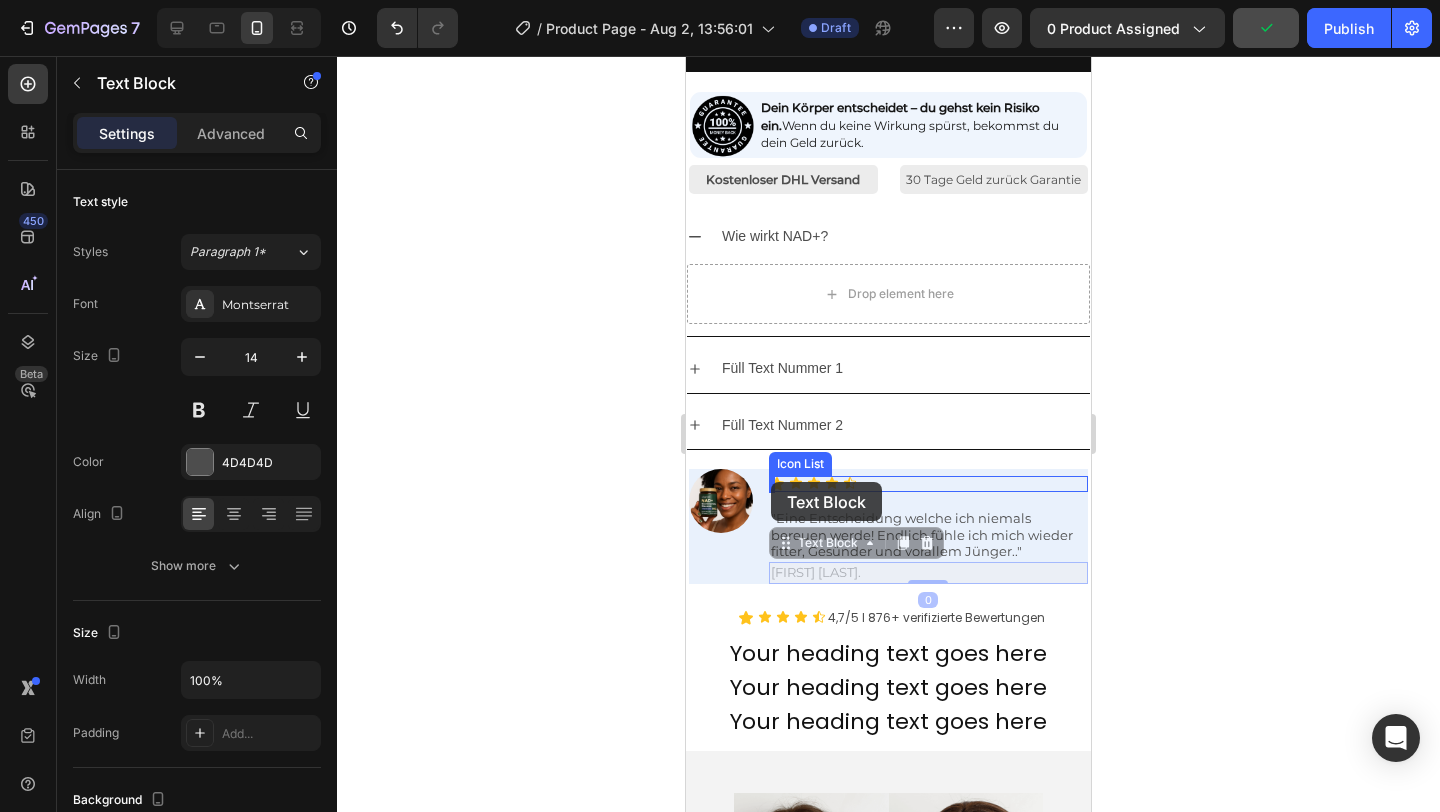 drag, startPoint x: 786, startPoint y: 546, endPoint x: 771, endPoint y: 482, distance: 65.734314 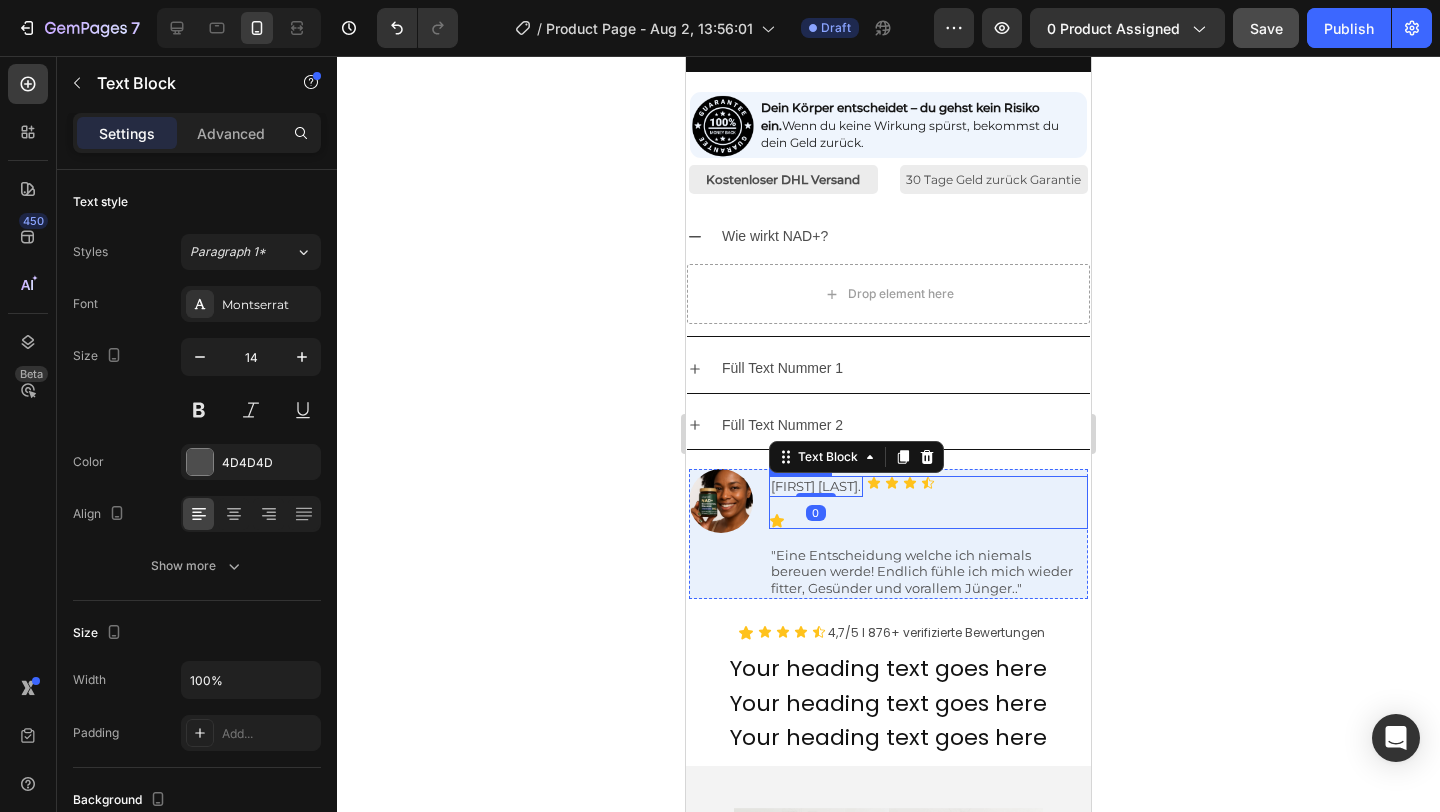 click on "Melusa L. Text Block   0 Icon Row Icon Icon Icon Icon" at bounding box center [928, 502] 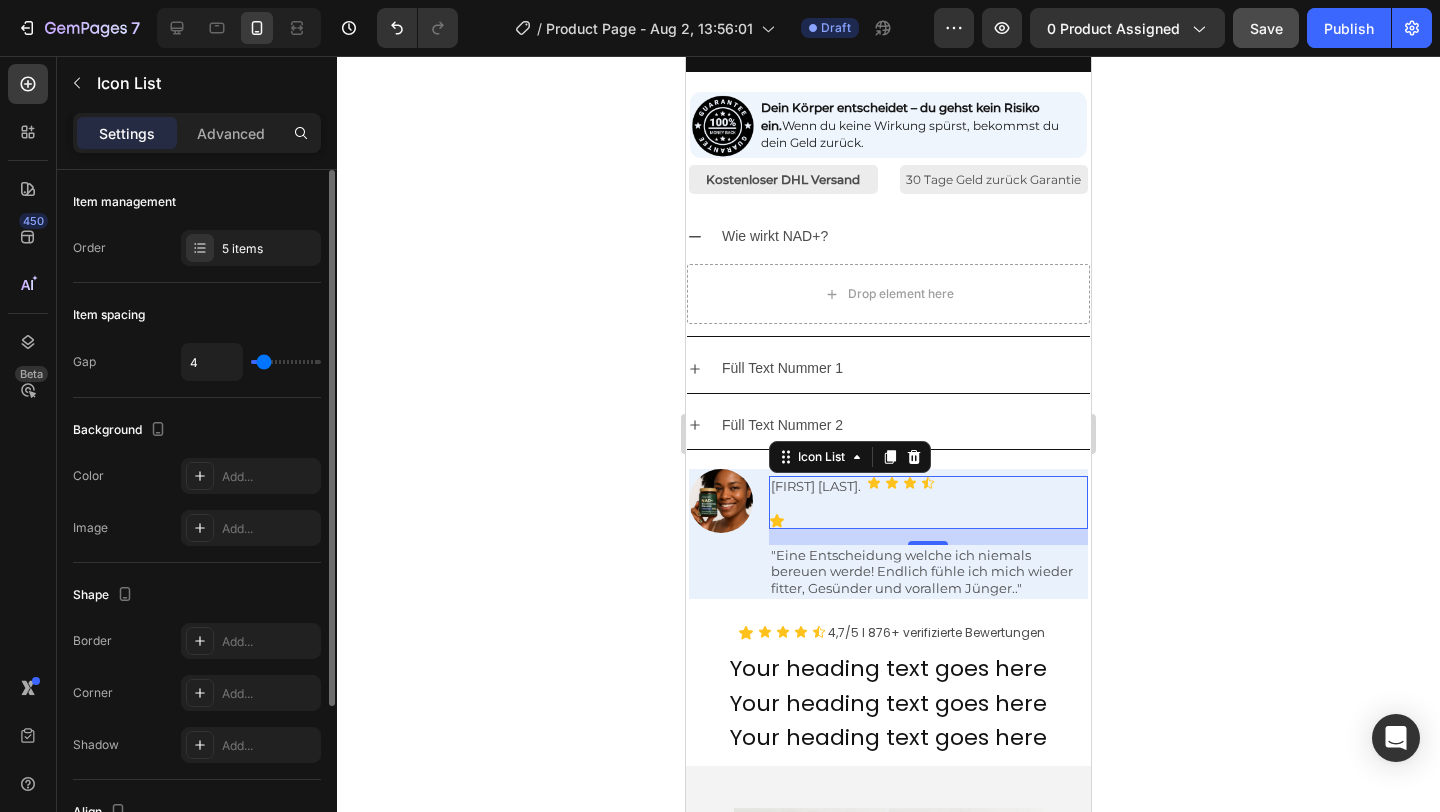 type on "0" 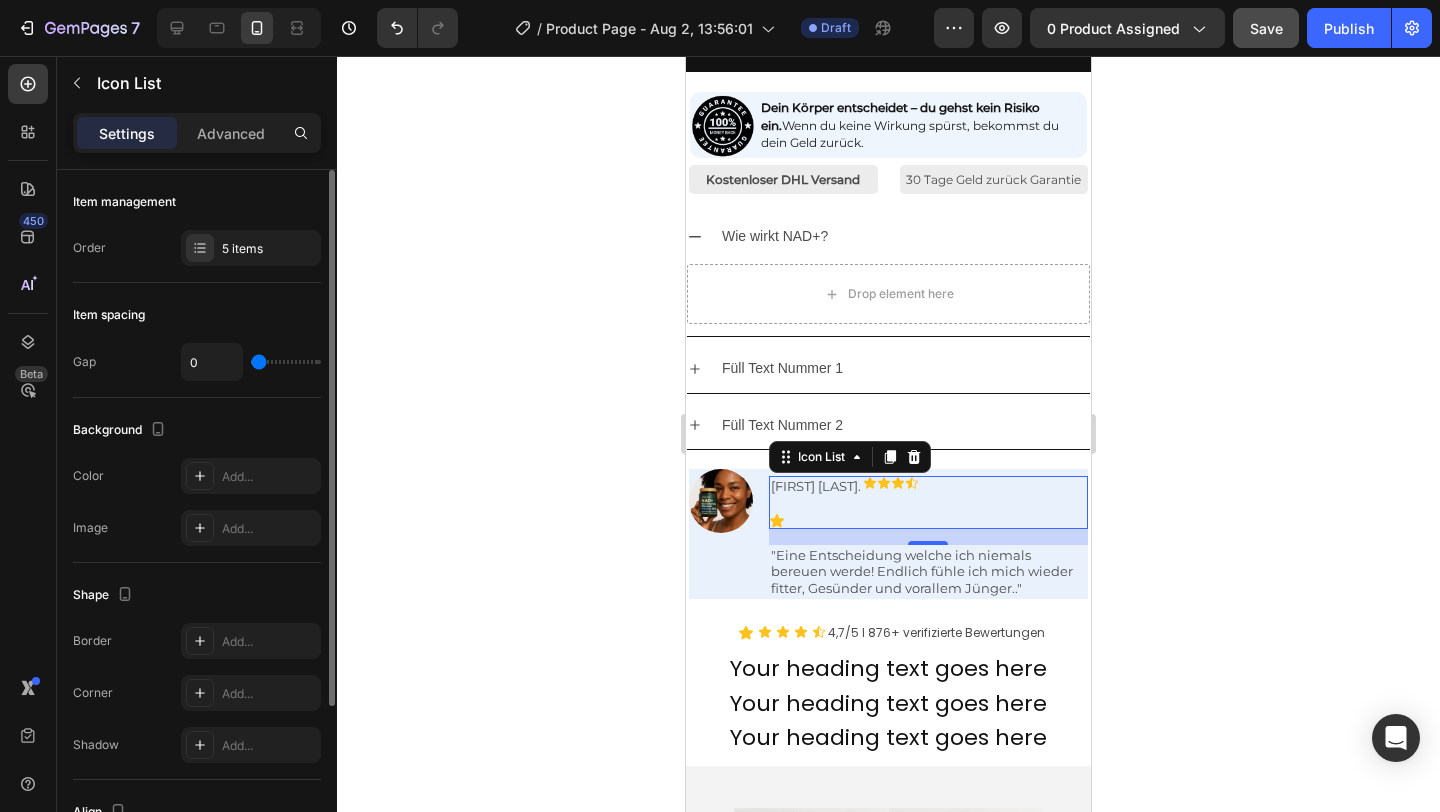 type on "2" 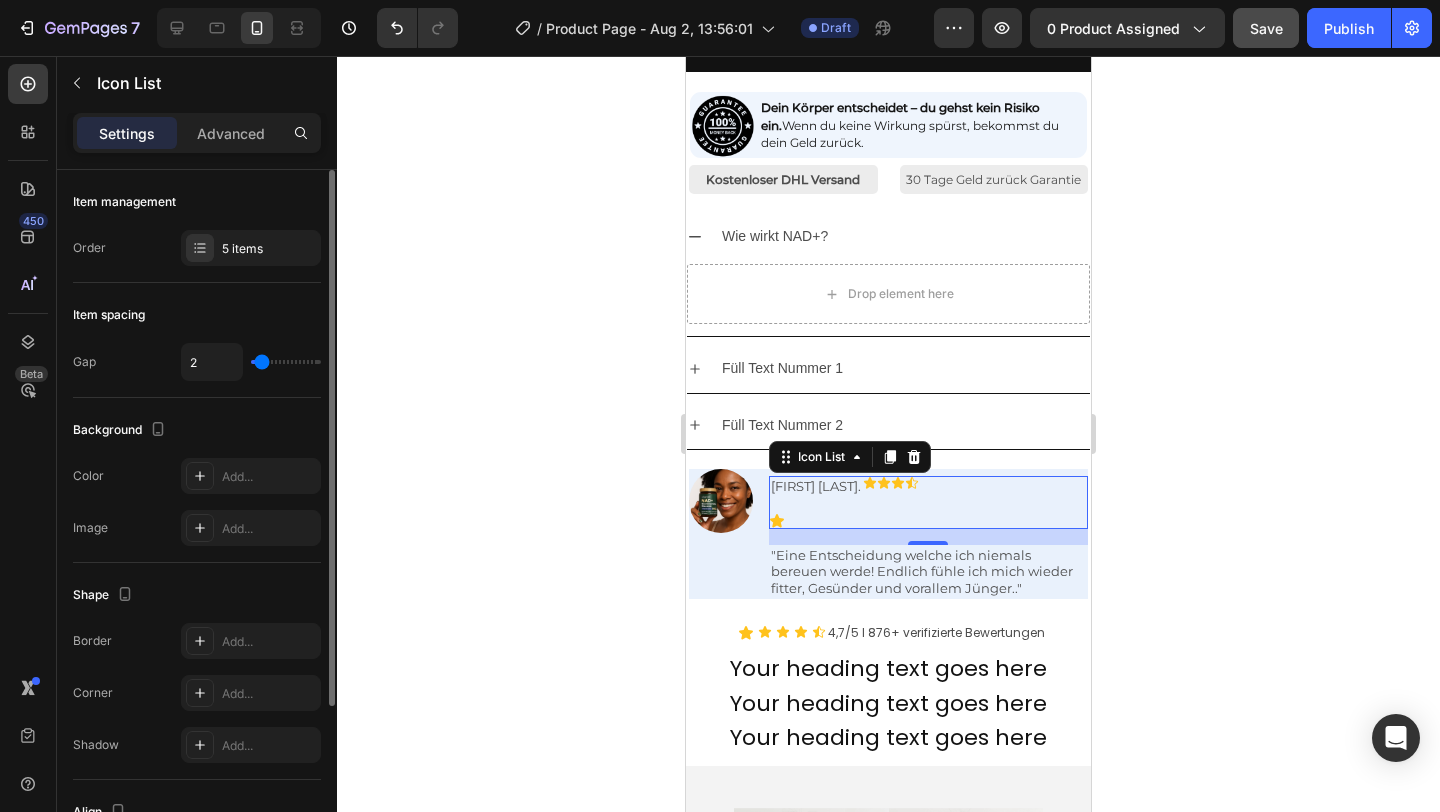 type on "3" 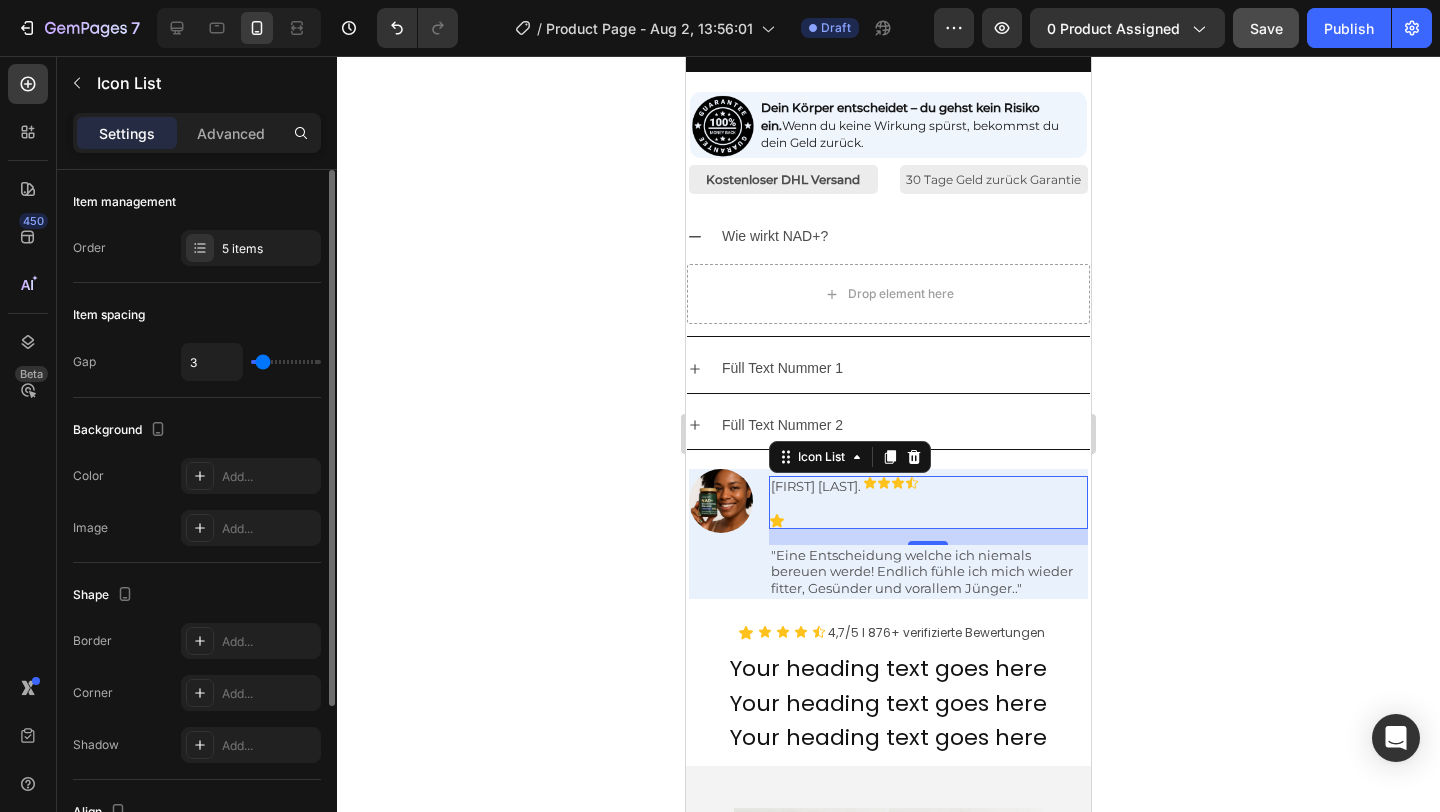 type on "4" 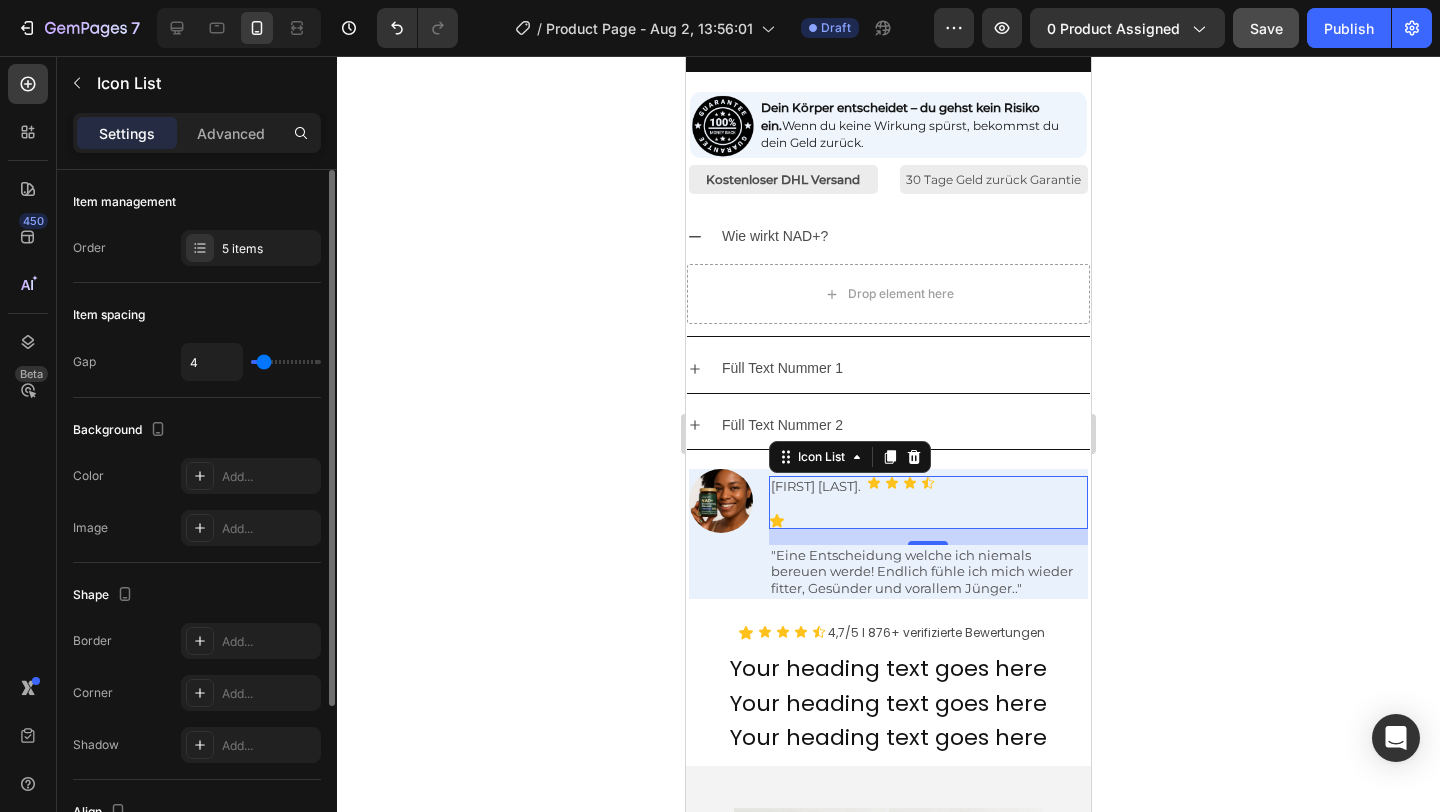 type on "5" 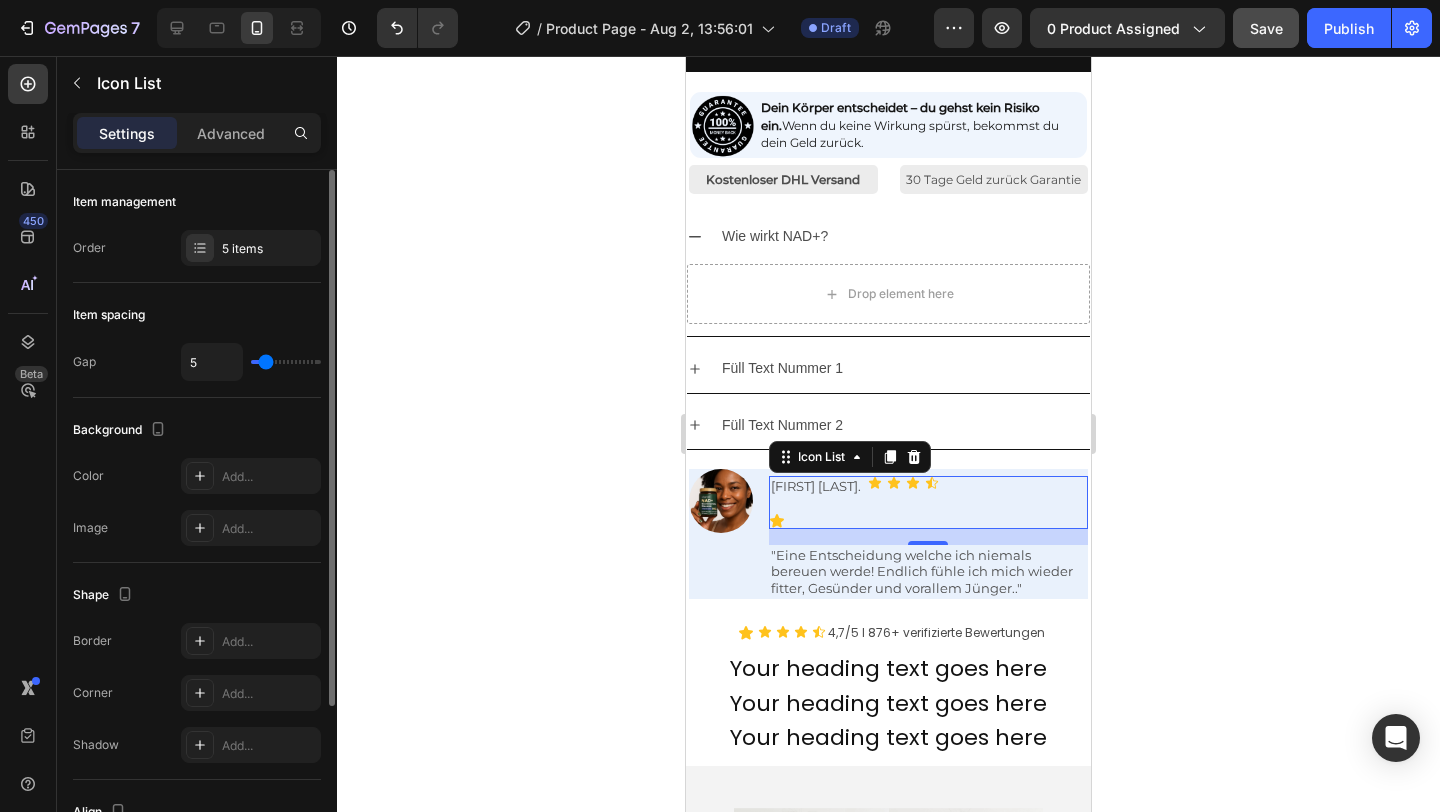 type on "18" 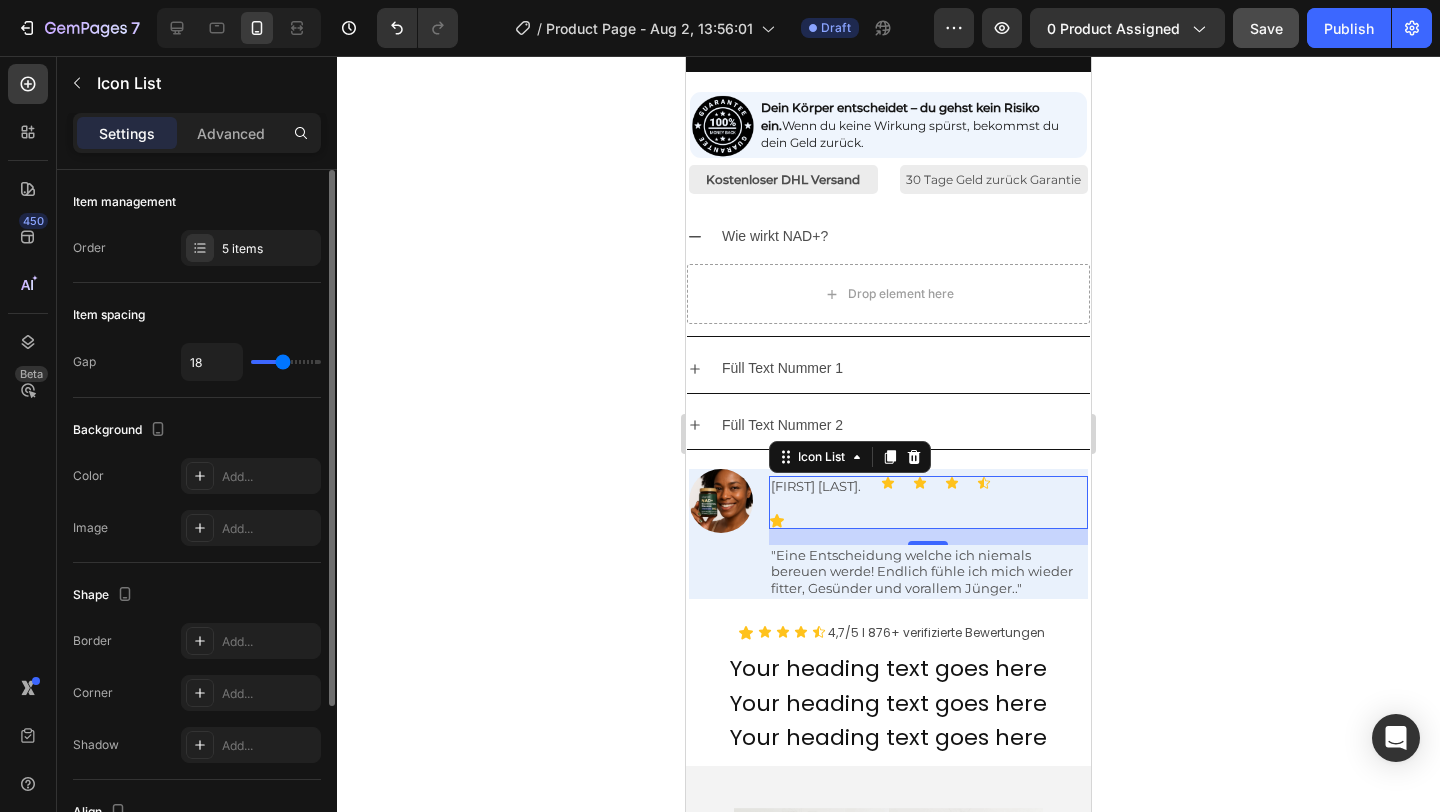 type on "12" 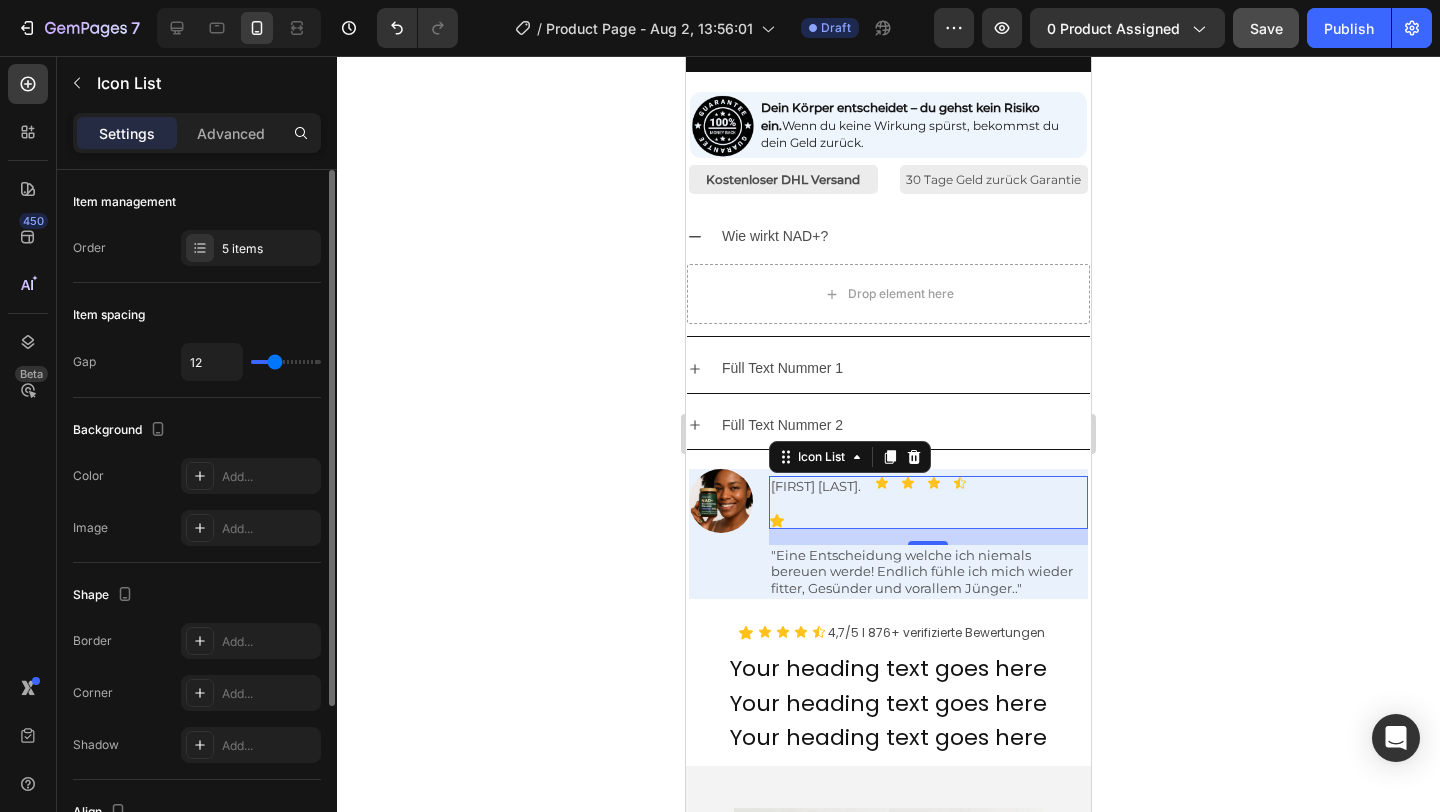 type on "11" 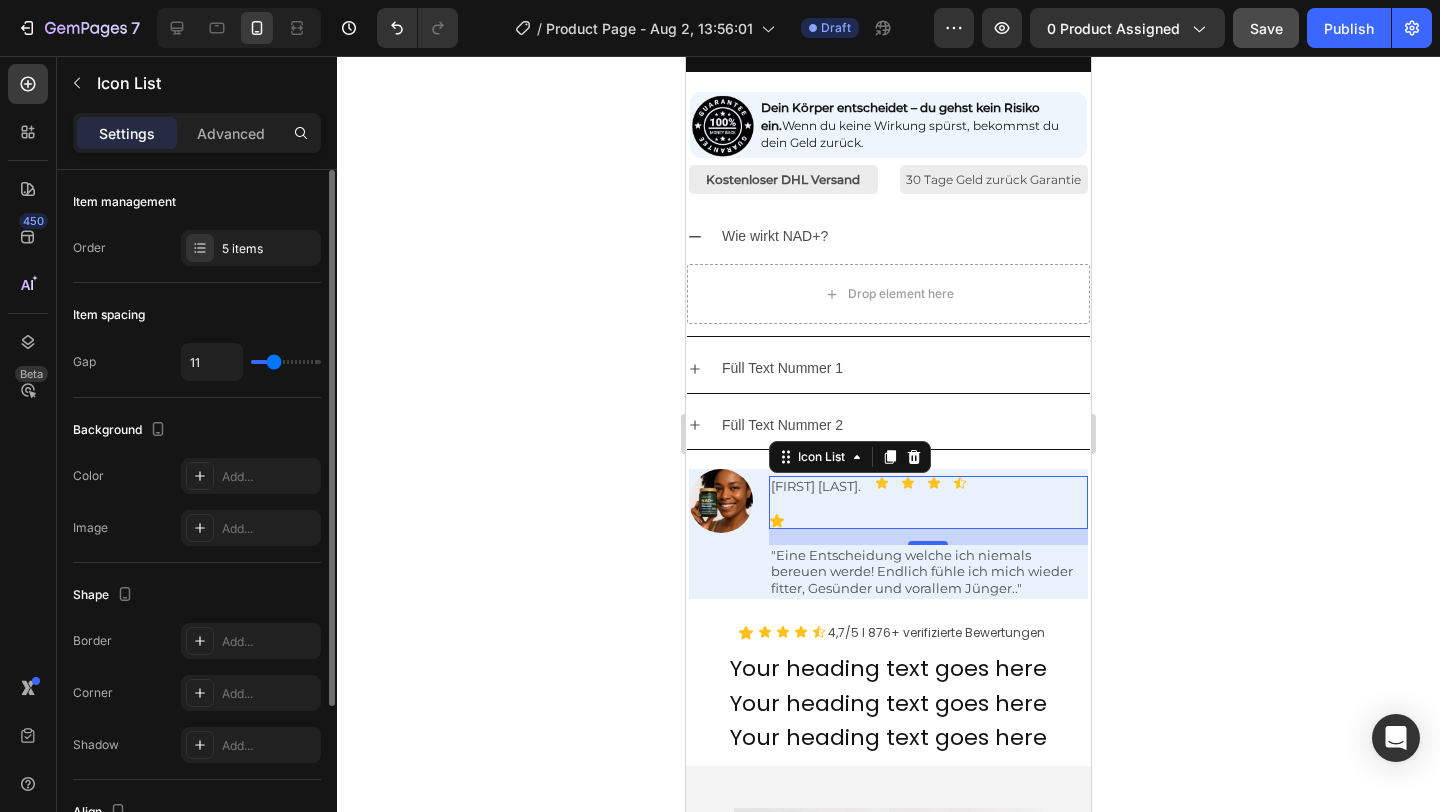 type on "10" 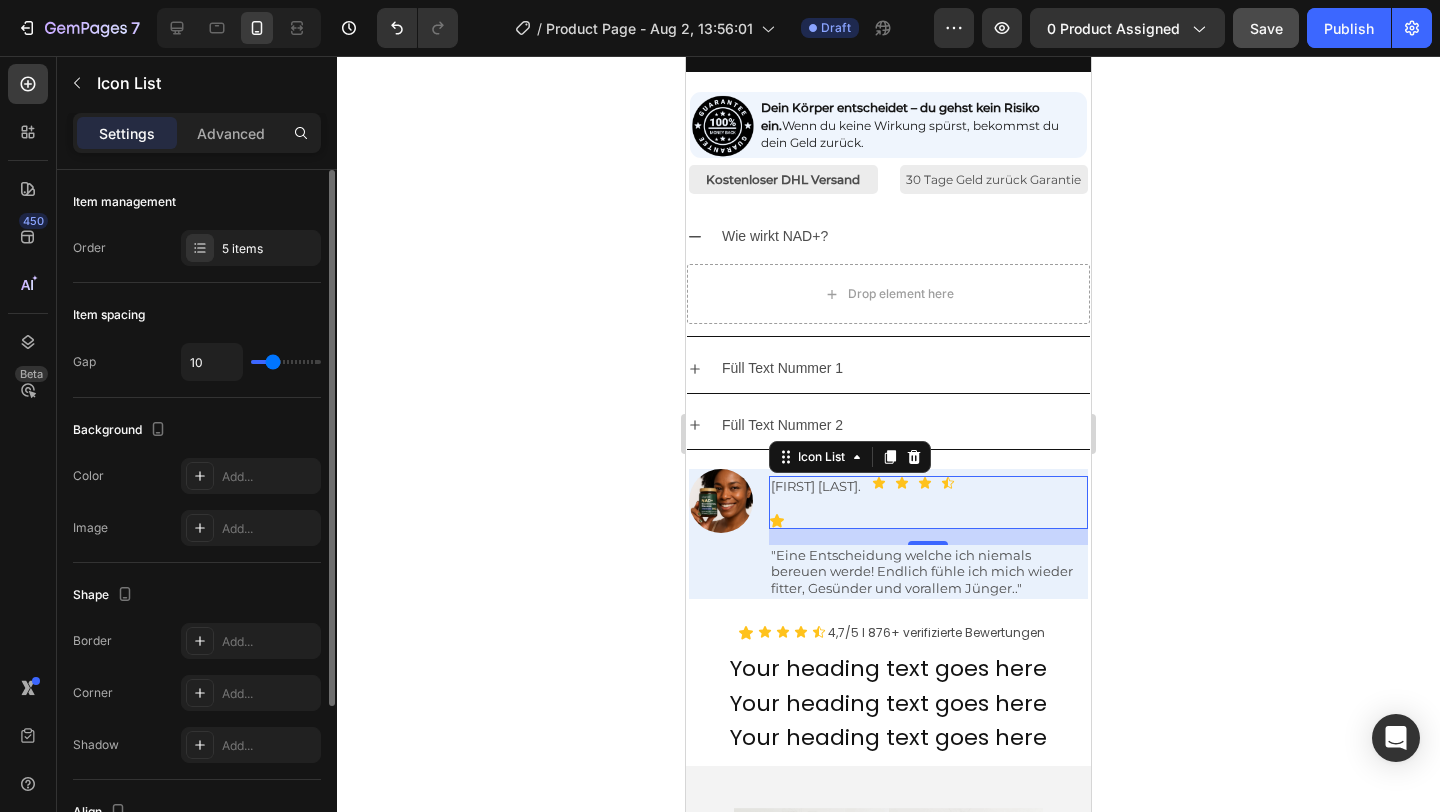 type on "9" 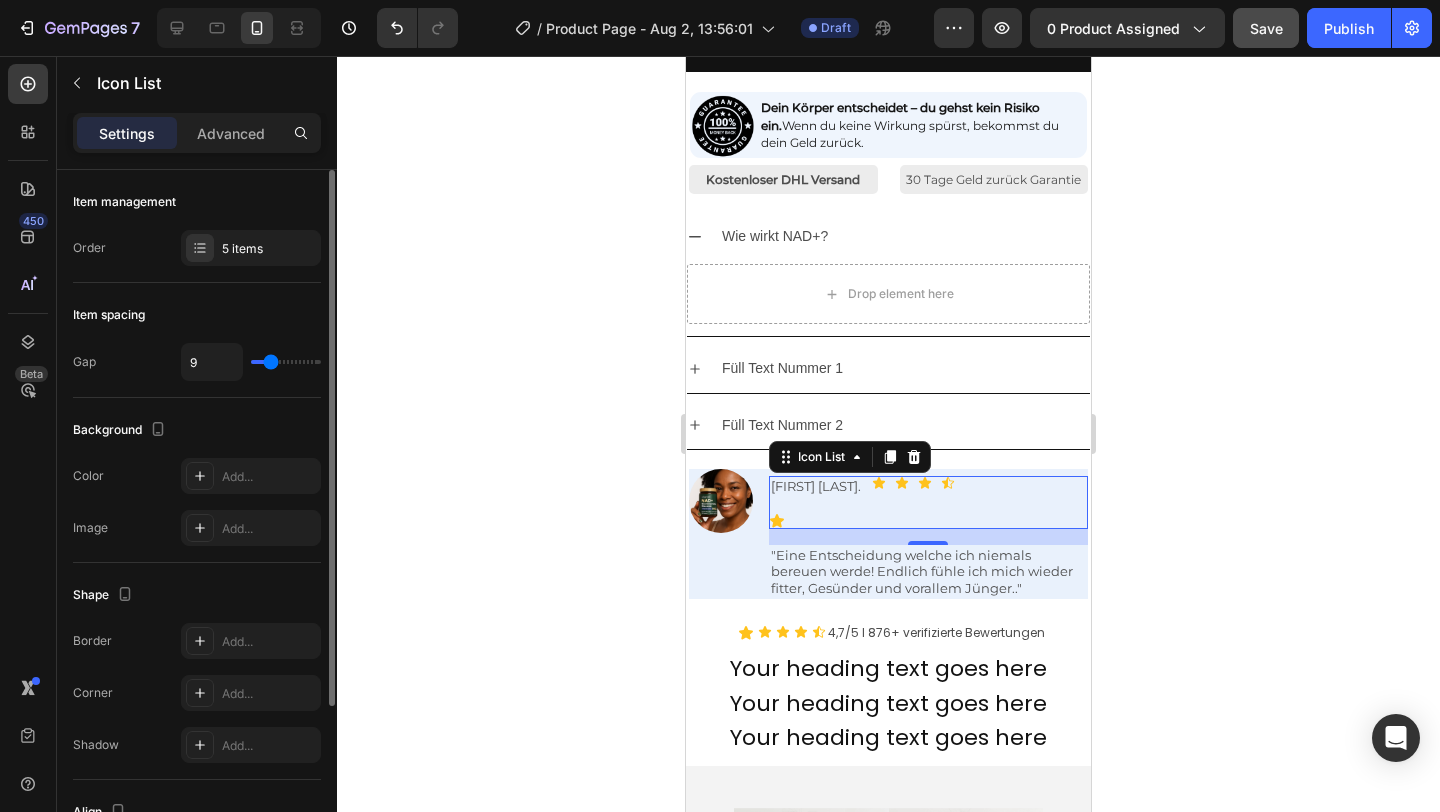 type on "8" 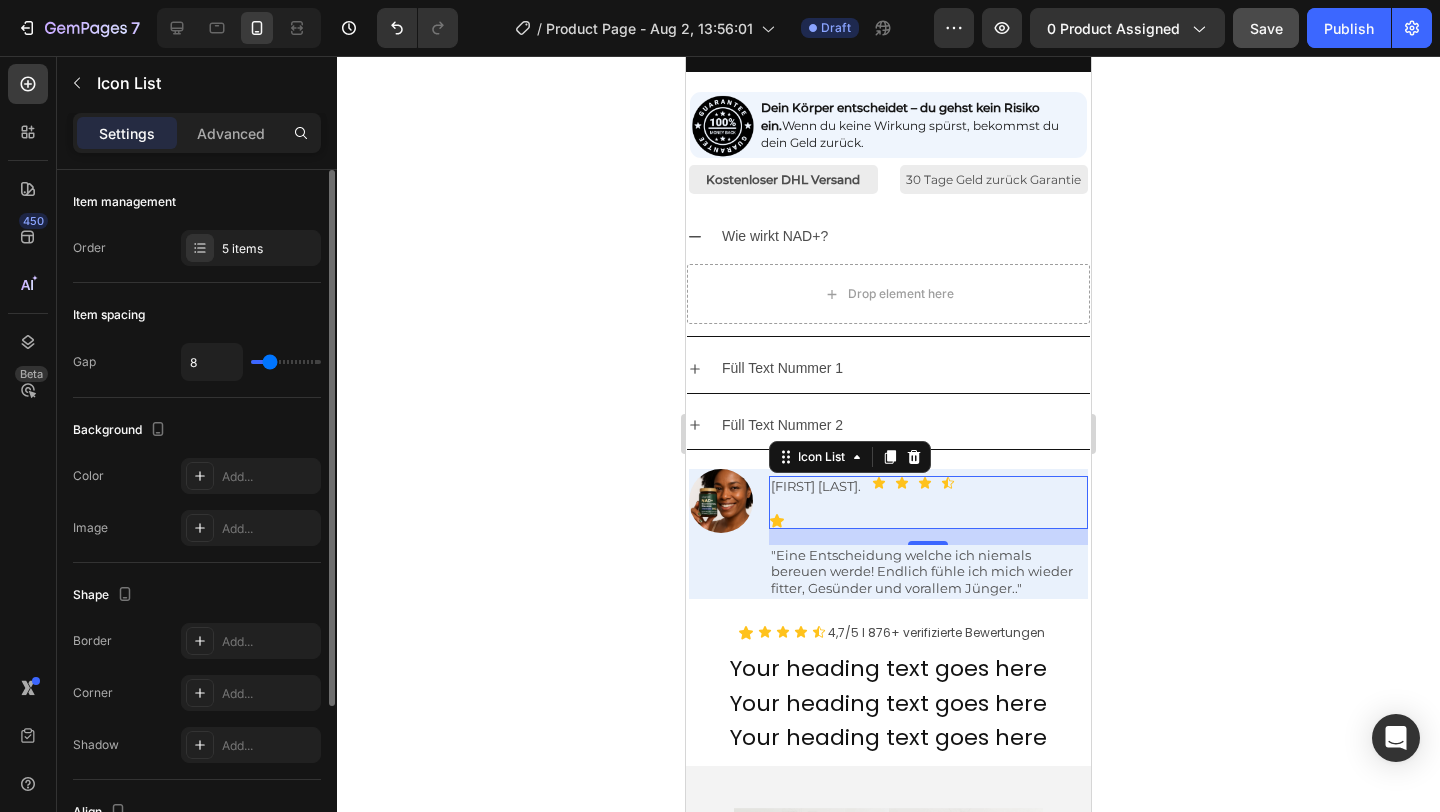 type on "7" 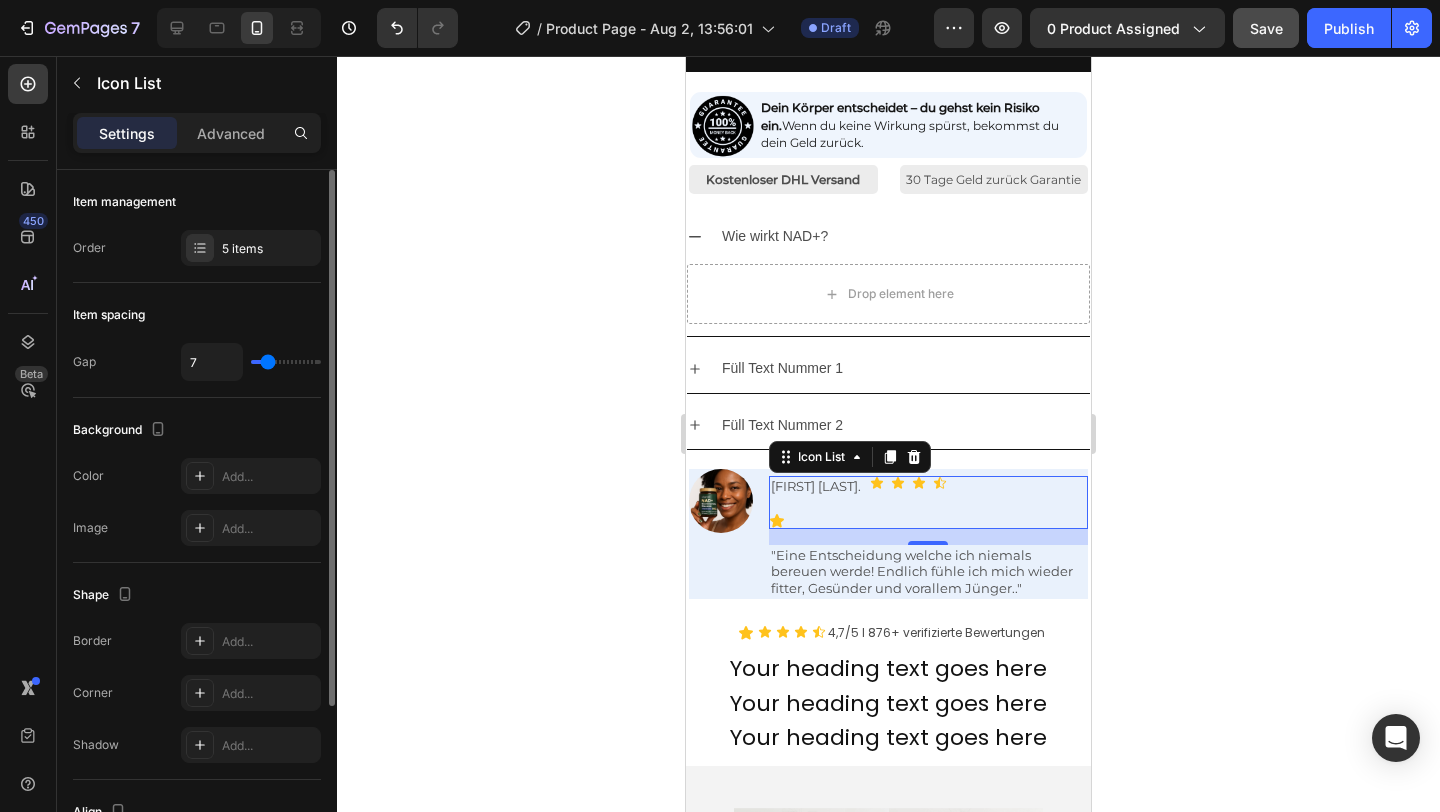 type on "5" 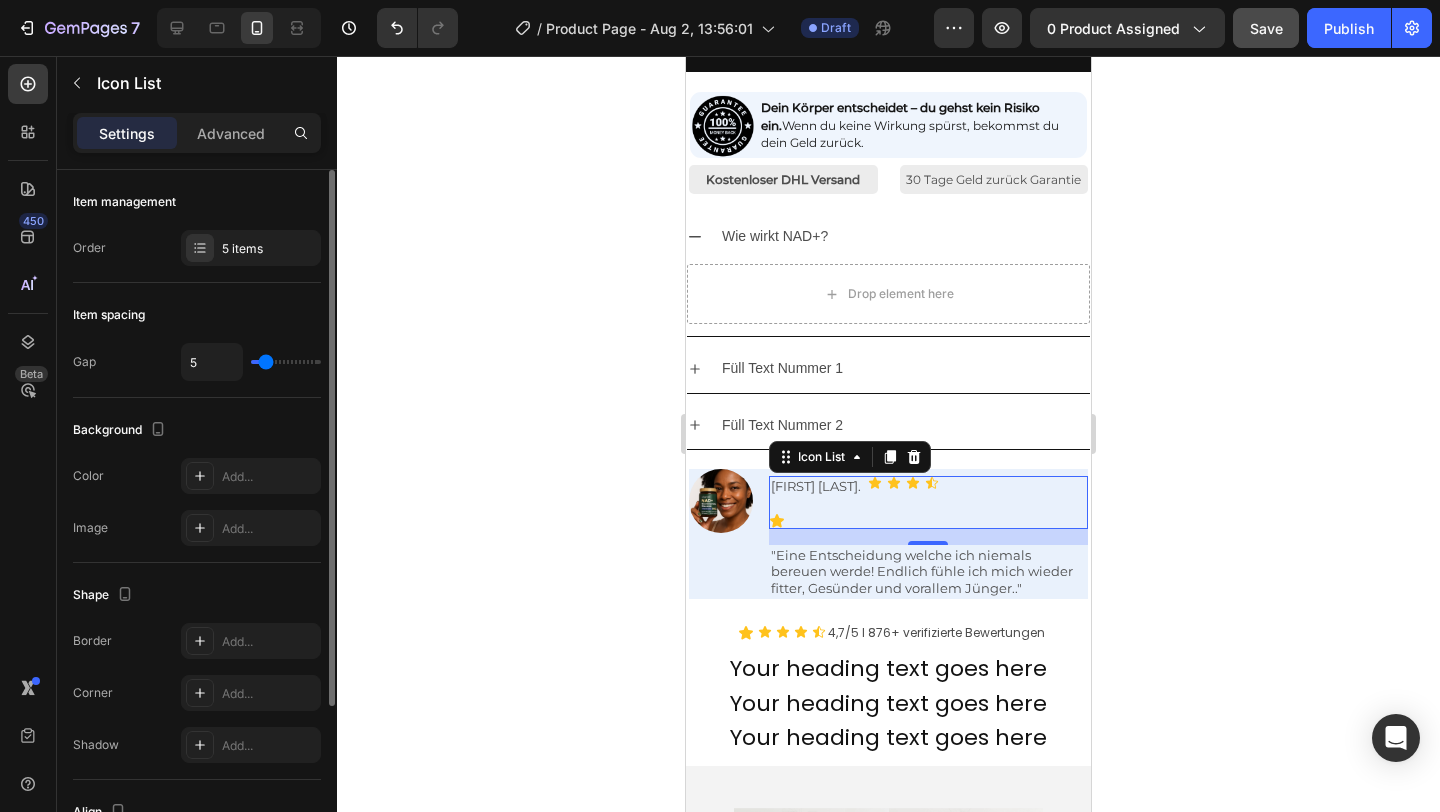 type on "0" 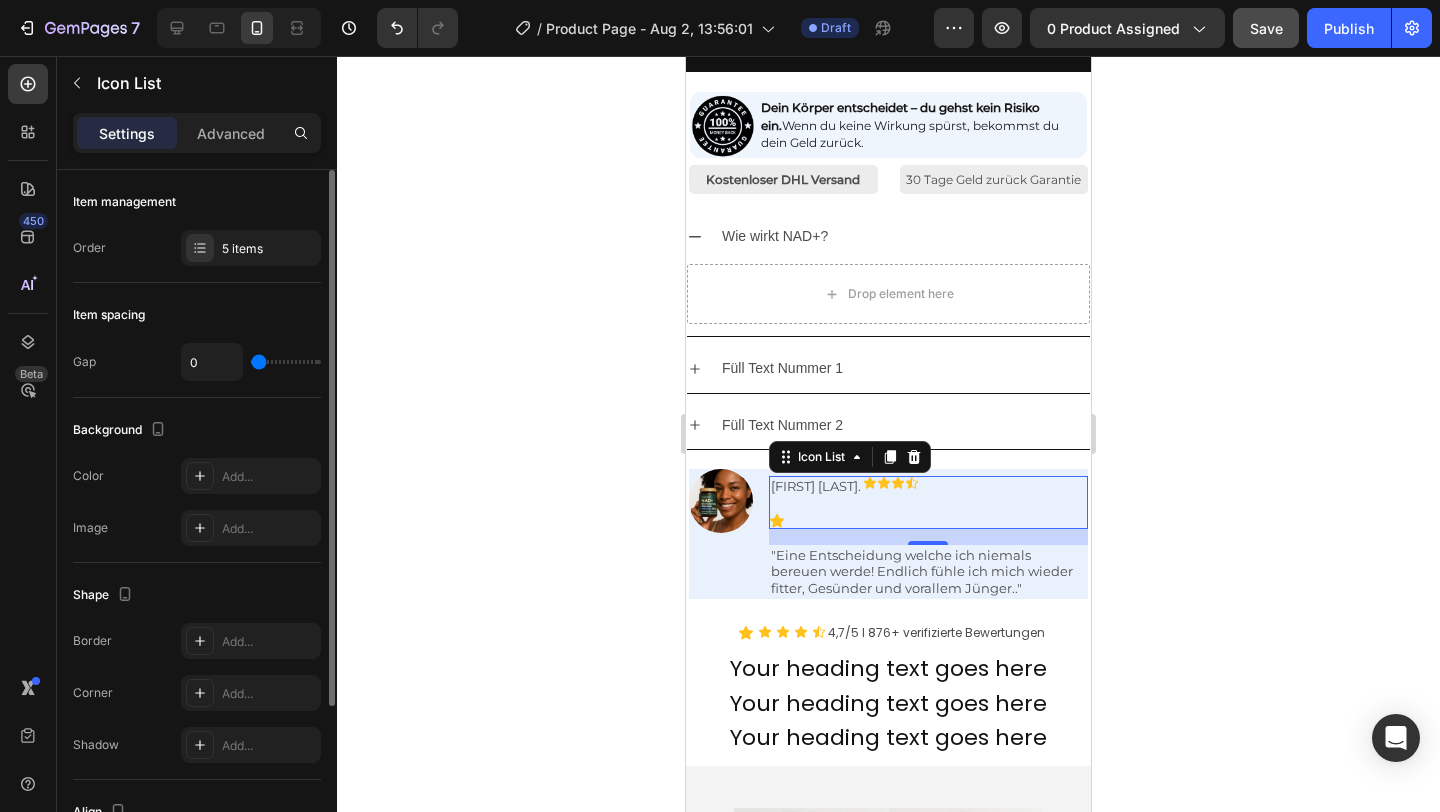 type on "1" 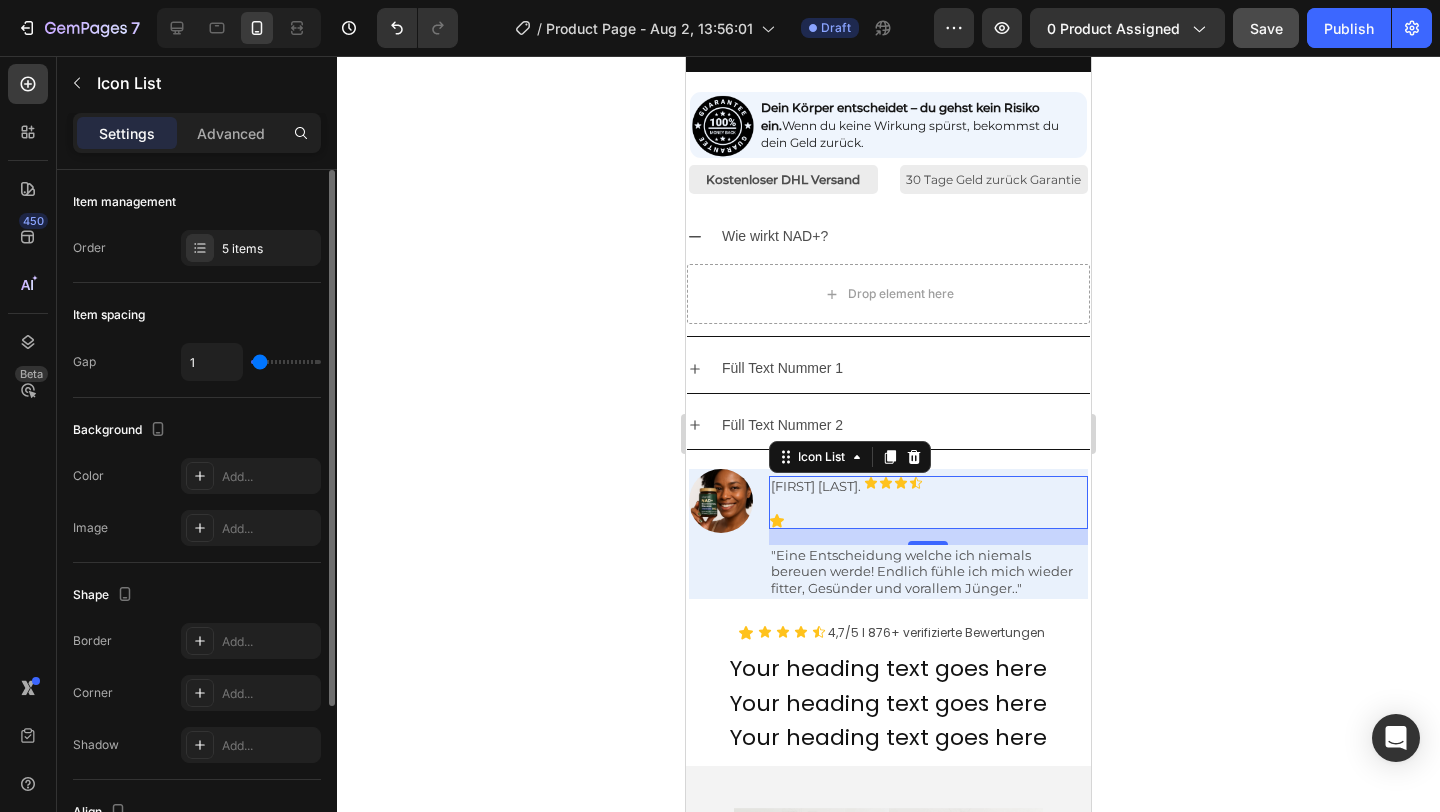 type on "2" 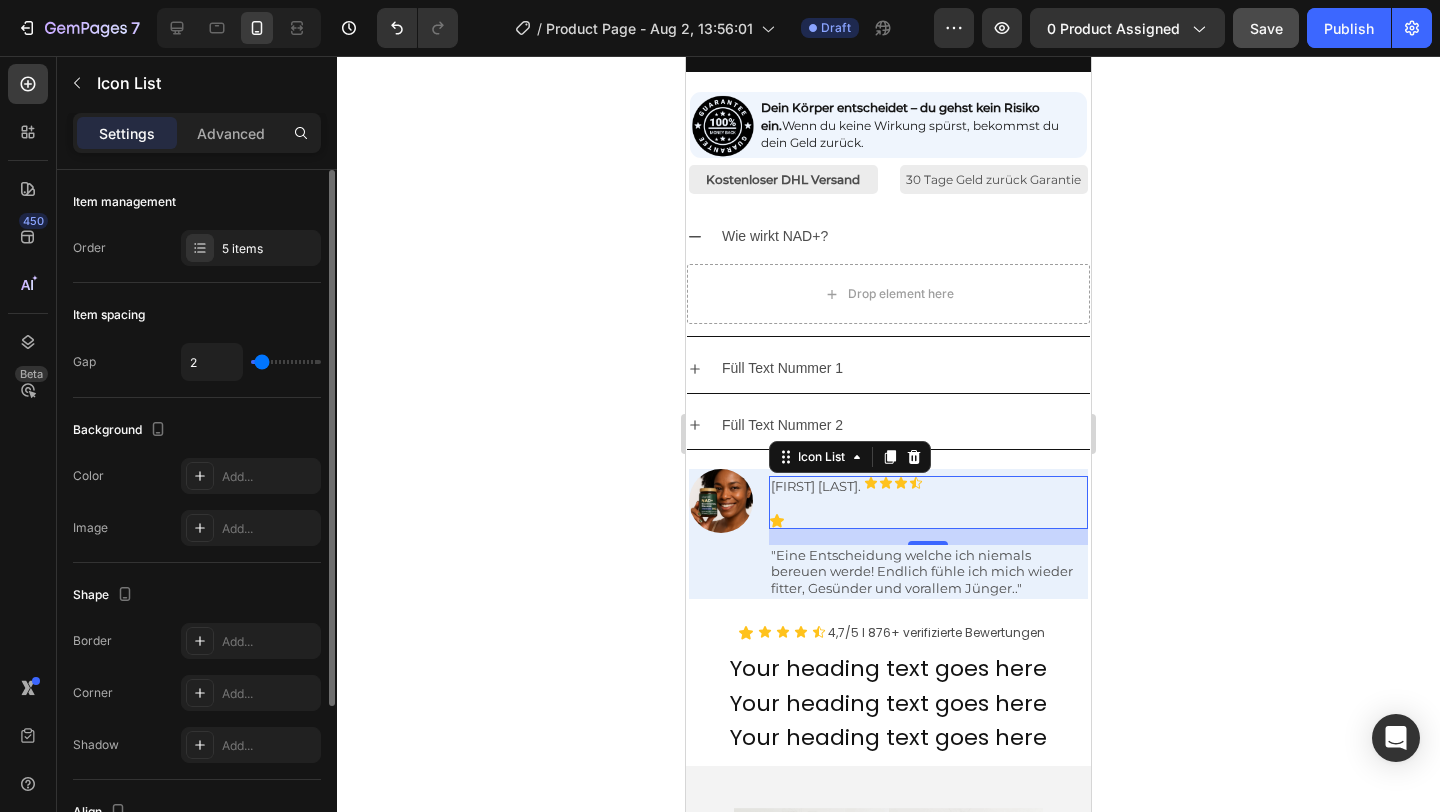 type on "2" 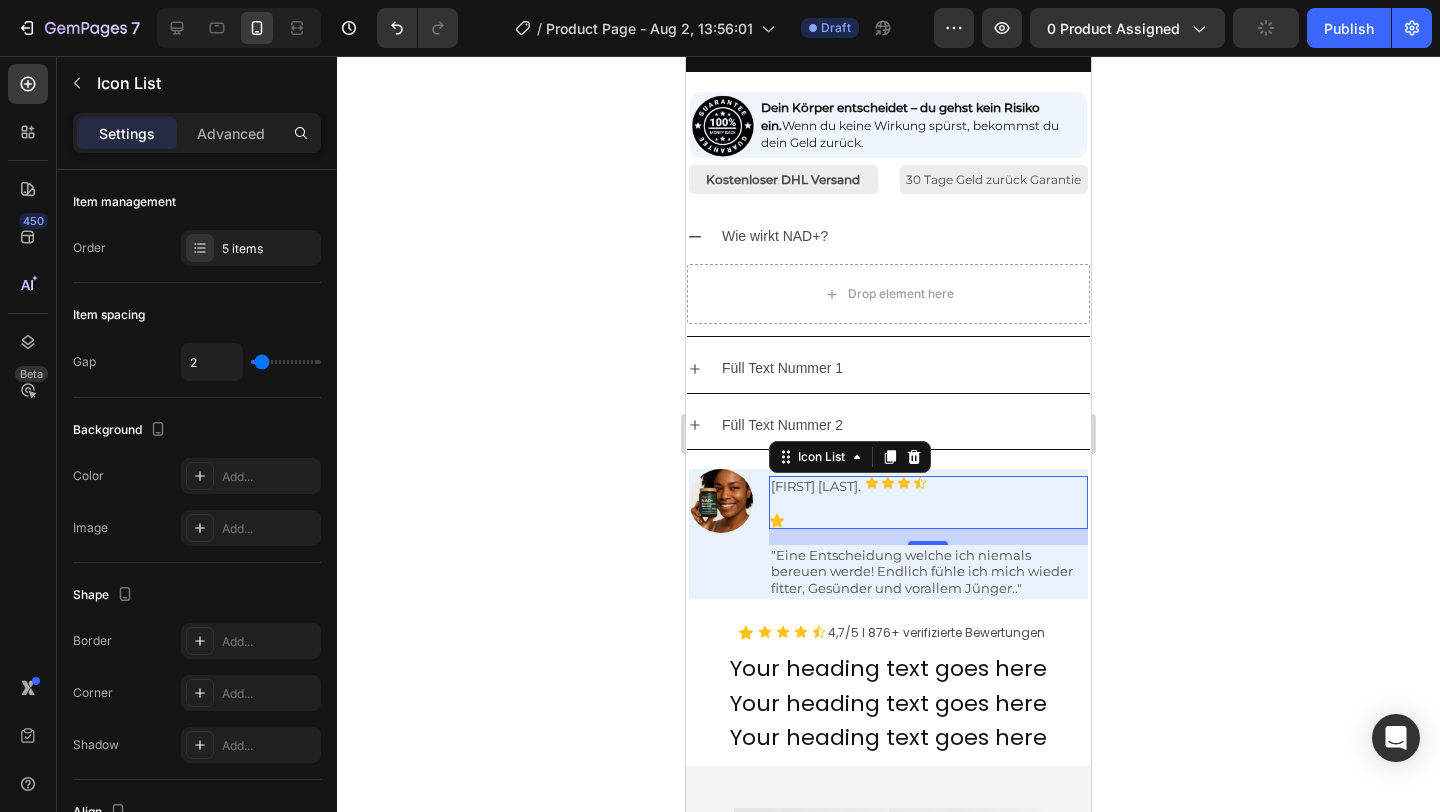 click on "Melusa L. Text Block Icon Row Icon Icon Icon Icon" at bounding box center (928, 502) 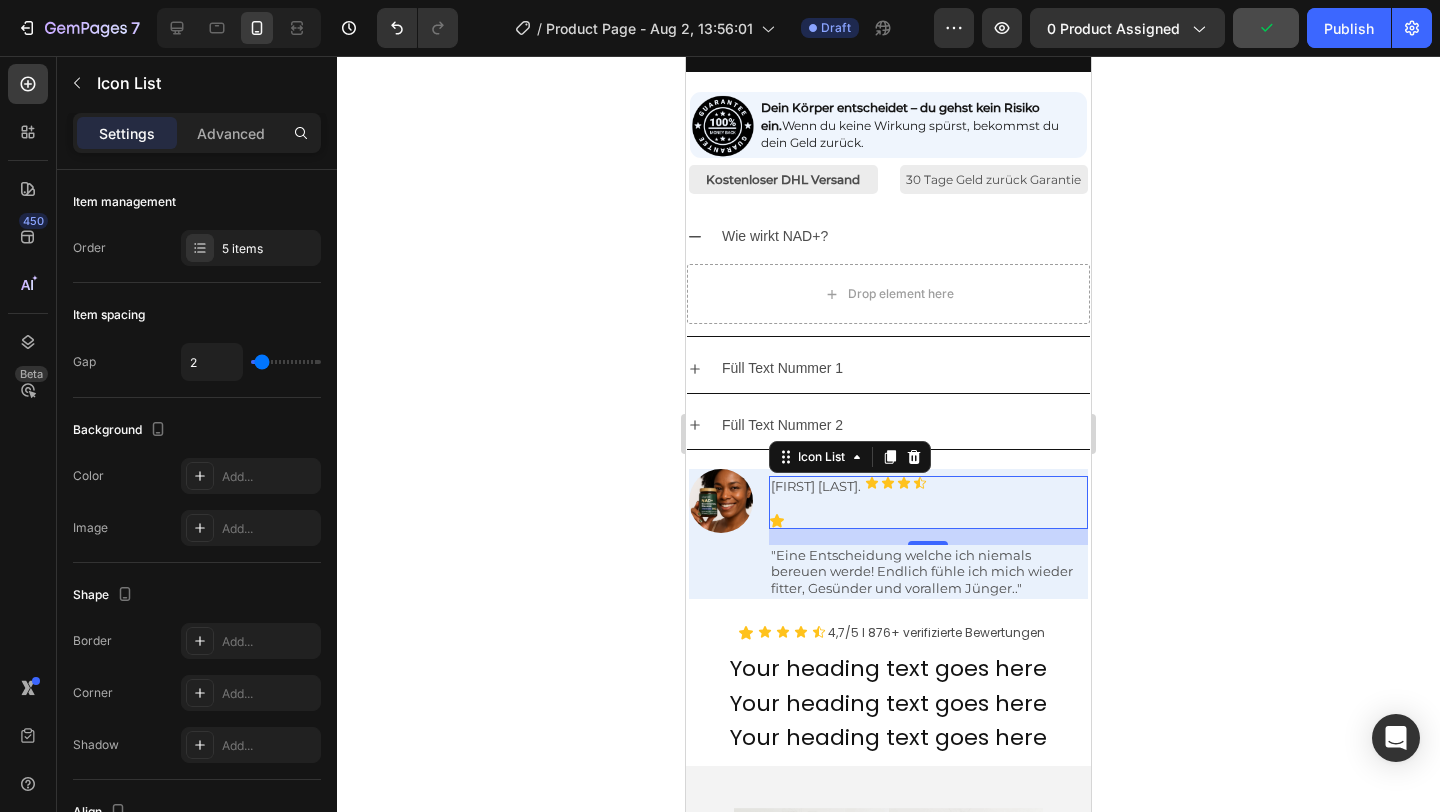 click 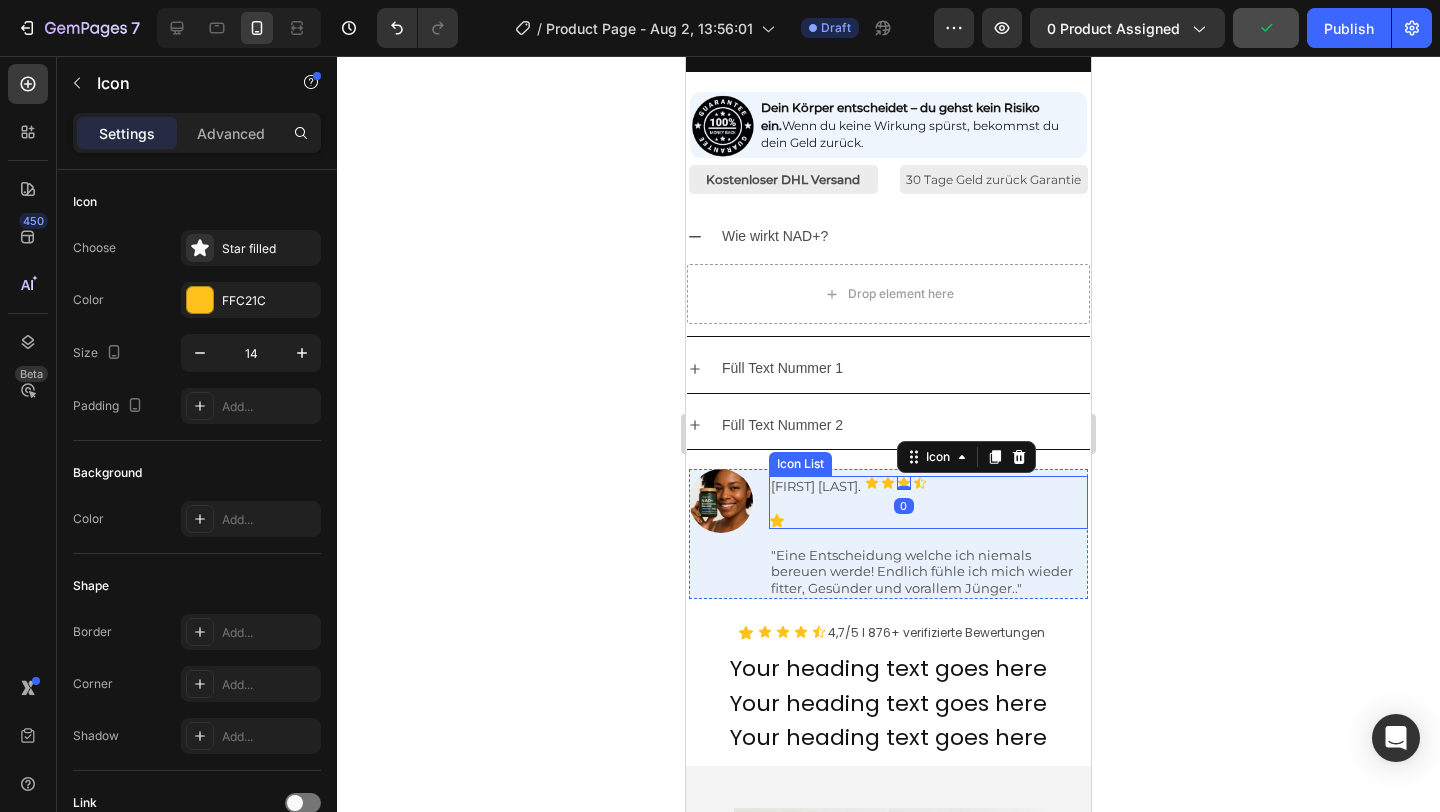 click on "Melusa L. Text Block Icon Row" at bounding box center (816, 502) 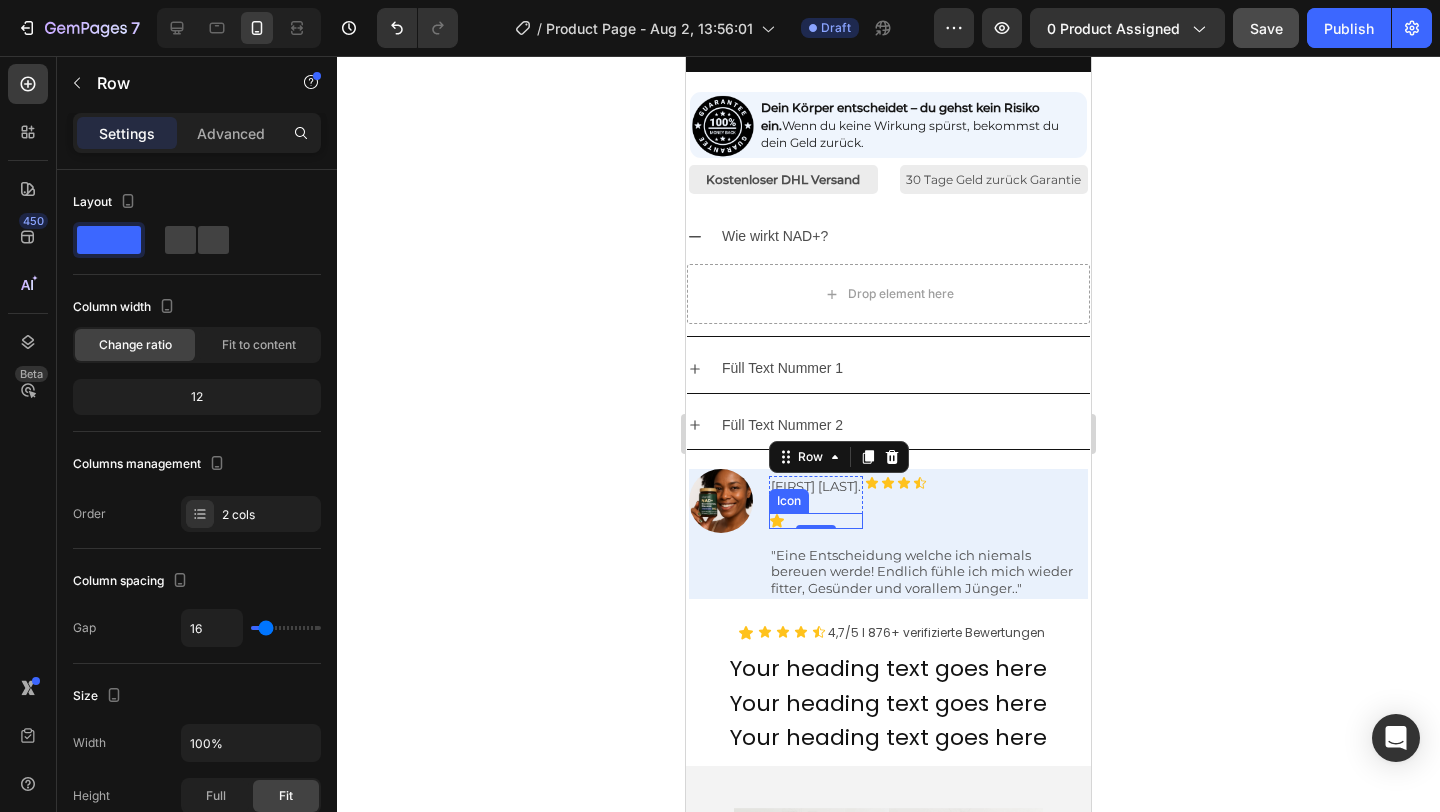 click 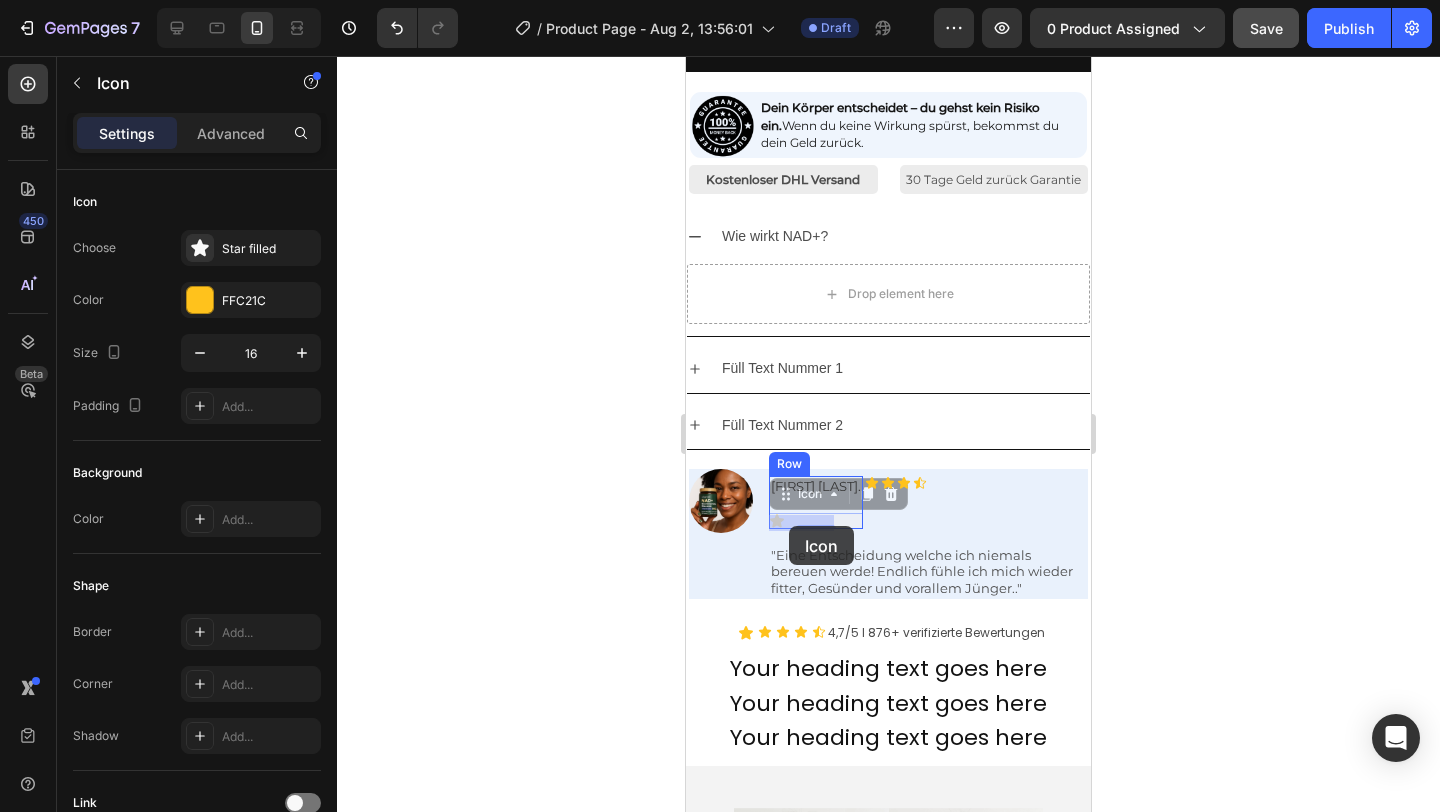 drag, startPoint x: 784, startPoint y: 500, endPoint x: 788, endPoint y: 525, distance: 25.317978 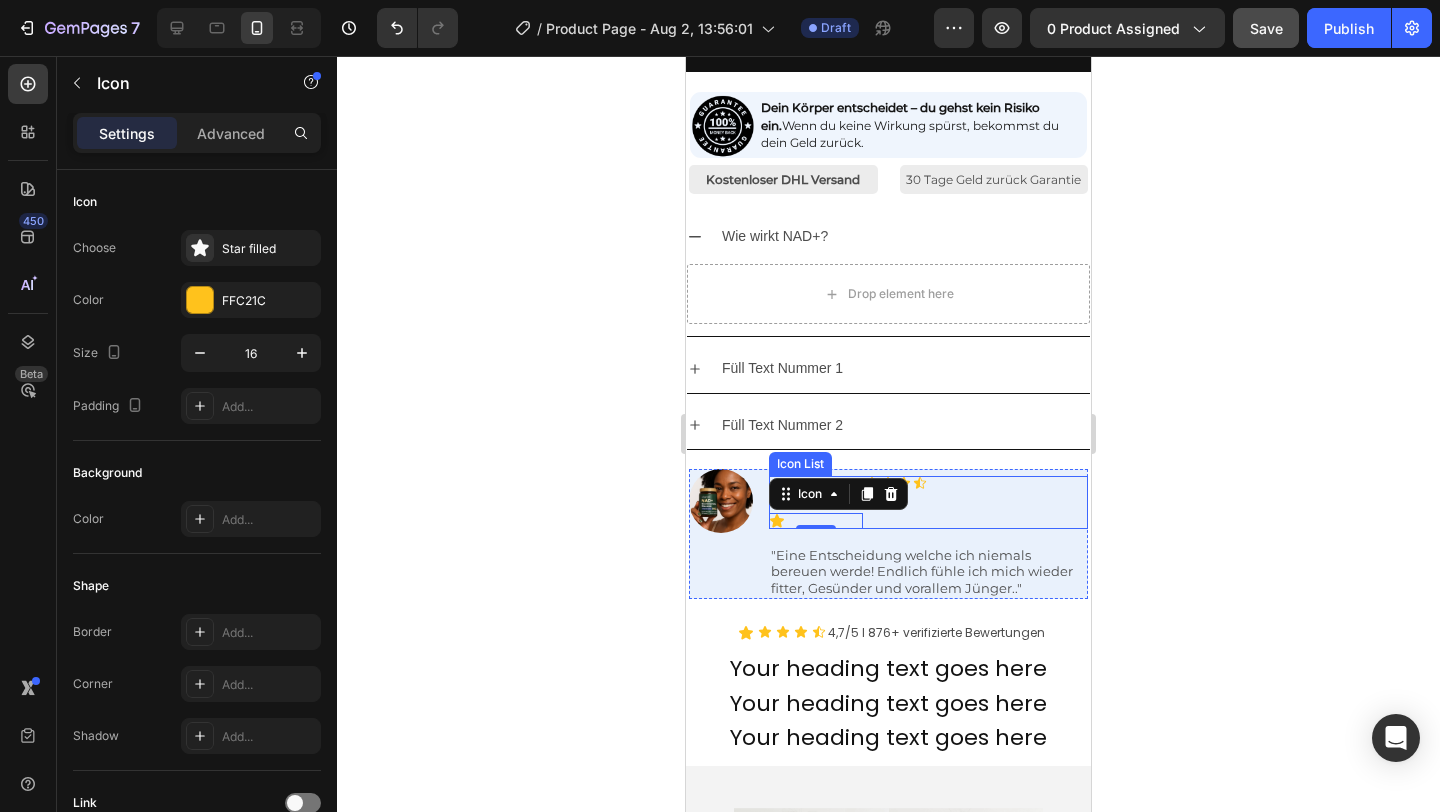 click on "Melusa L. Text Block Icon   0 Row Icon Icon Icon Icon" at bounding box center [928, 502] 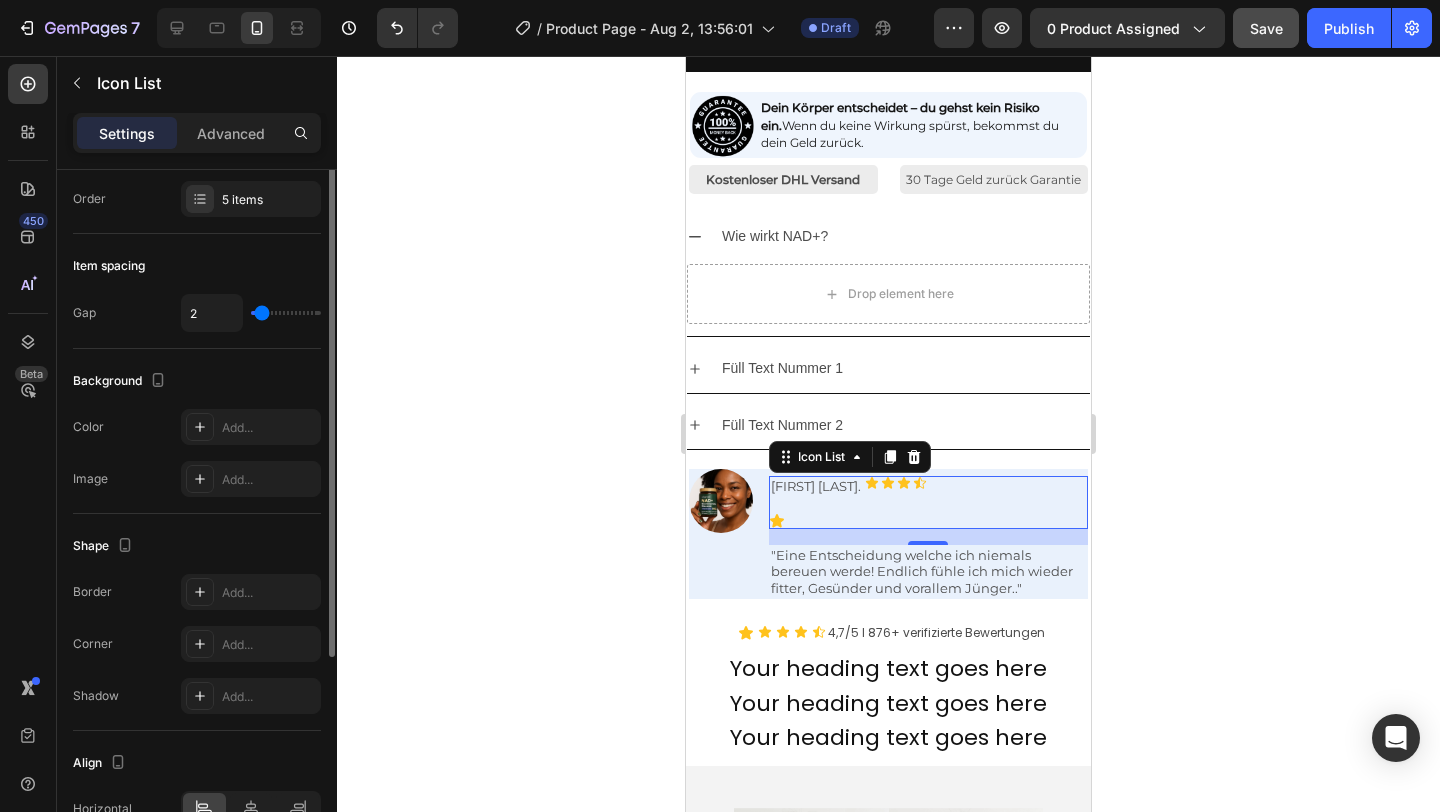 scroll, scrollTop: 0, scrollLeft: 0, axis: both 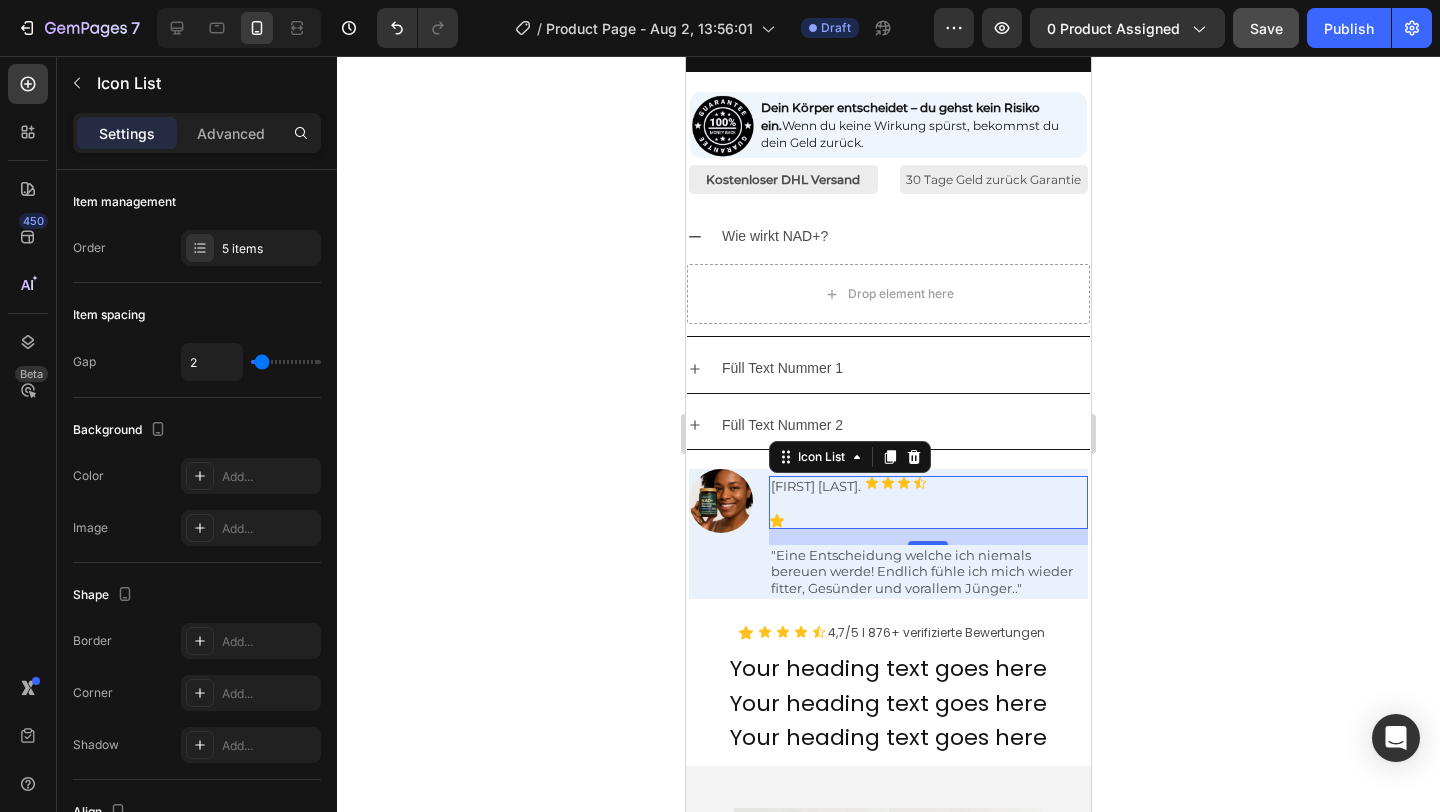 click on "Melusa L. Text Block Icon Row Icon Icon Icon Icon" at bounding box center (928, 502) 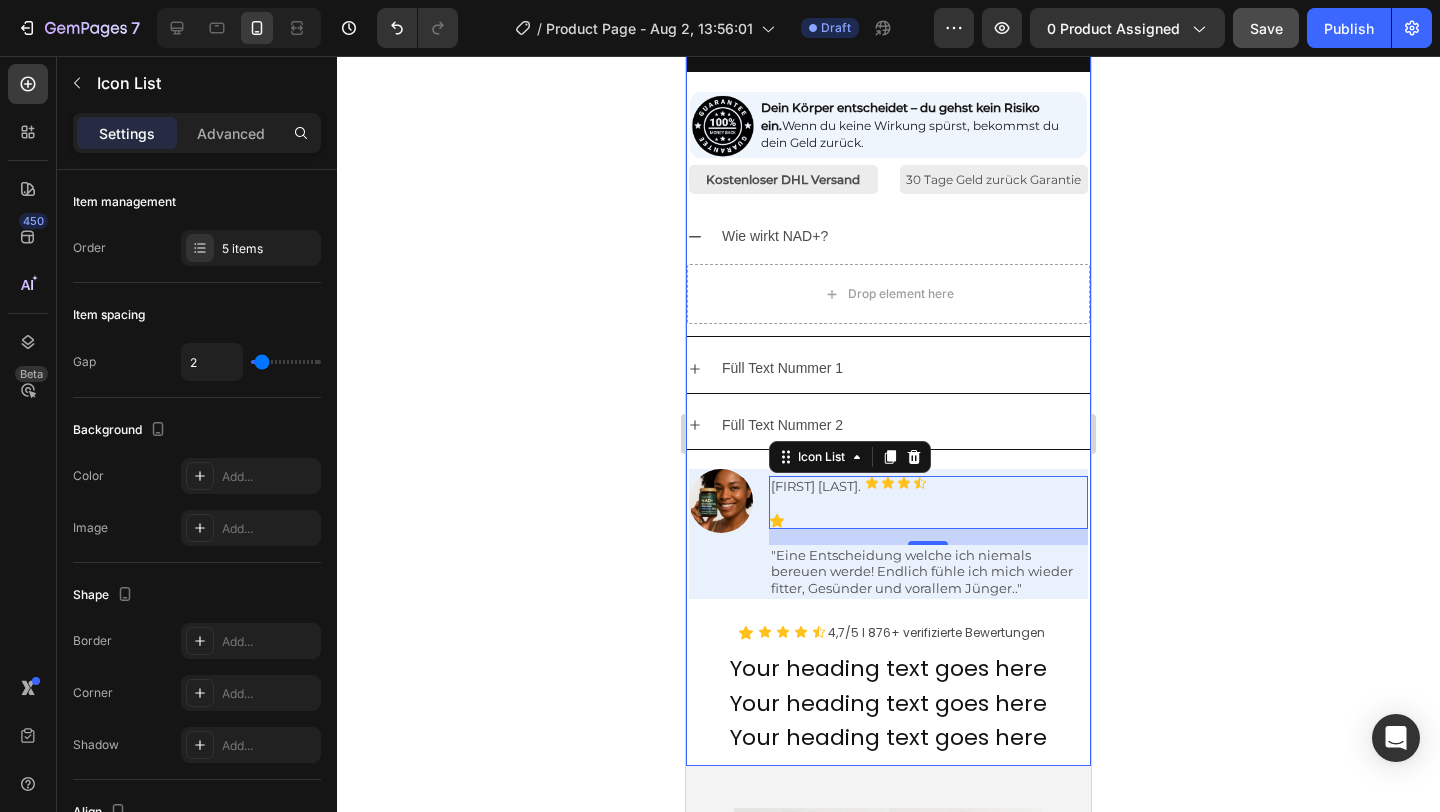 click on "Vitacell NAD+ Product Title Strahlendere, glattere  und sichtbar  jünger wirkende Haut –  oder du bekommst  dein Geld zurück. Text Block Zellregeneration & Schutz vor Hautalterung Mehr Energie & Vitalität im Tag Mentale Klarheit & Konzentration Stärkung der Zellabwehr & Antioxidativer Schutz Item List Kaching Bundles Kaching Bundles Lagerbestand :   NIEDRIG Text Block Stock Counter
IN DEN WARENKORB LEGEN Add to Cart Image Dein Körper entscheidet – du gehst kein Risiko ein.  Wenn du keine Wirkung spürst, bekommst du dein Geld zurück. Text Block Row Kostenloser DHL Versand Text Block 30 Tage Geld zurück Garantie Text Block Row
Wie wirkt NAD+?
Drop element here
Füll Text Nummer 1
Füll Text Nummer 2 Accordion Image Melusa L. Text Block Icon Row Icon Icon Icon Icon Icon List   16 Text Block Row Icon Icon Icon Icon Icon Icon List 4,7/5 I 876+ verifizierte Bewertungen Row" at bounding box center [888, 212] 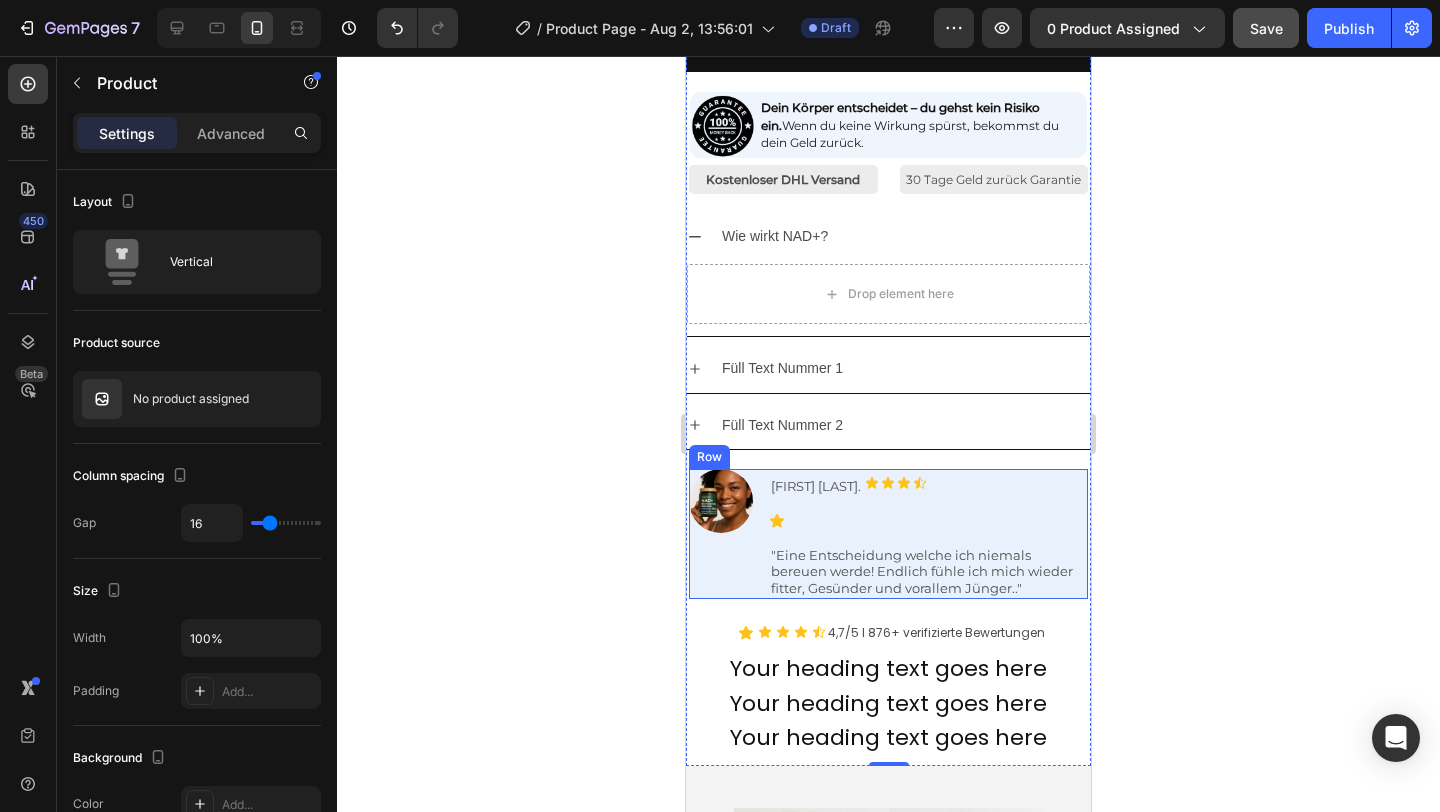 click on "Melusa L. Text Block Icon Row Icon Icon Icon Icon Icon List "Eine Entscheidung welche ich niemals bereuen werde! Endlich fühle ich mich wieder fitter, Gesünder und vorallem Jünger.."  Text Block" at bounding box center [928, 534] 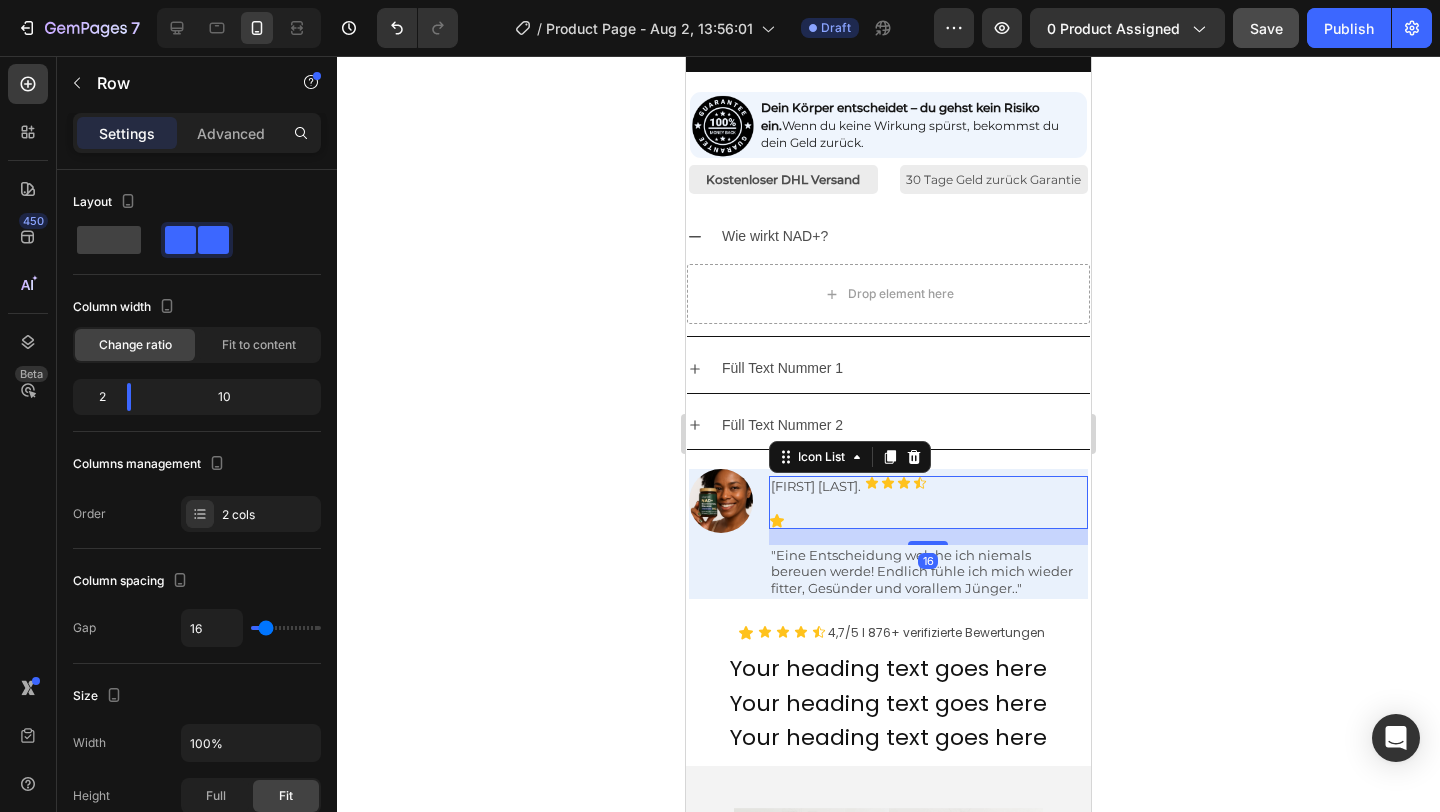 click on "Melusa L. Text Block Icon Row Icon Icon Icon Icon" at bounding box center (928, 502) 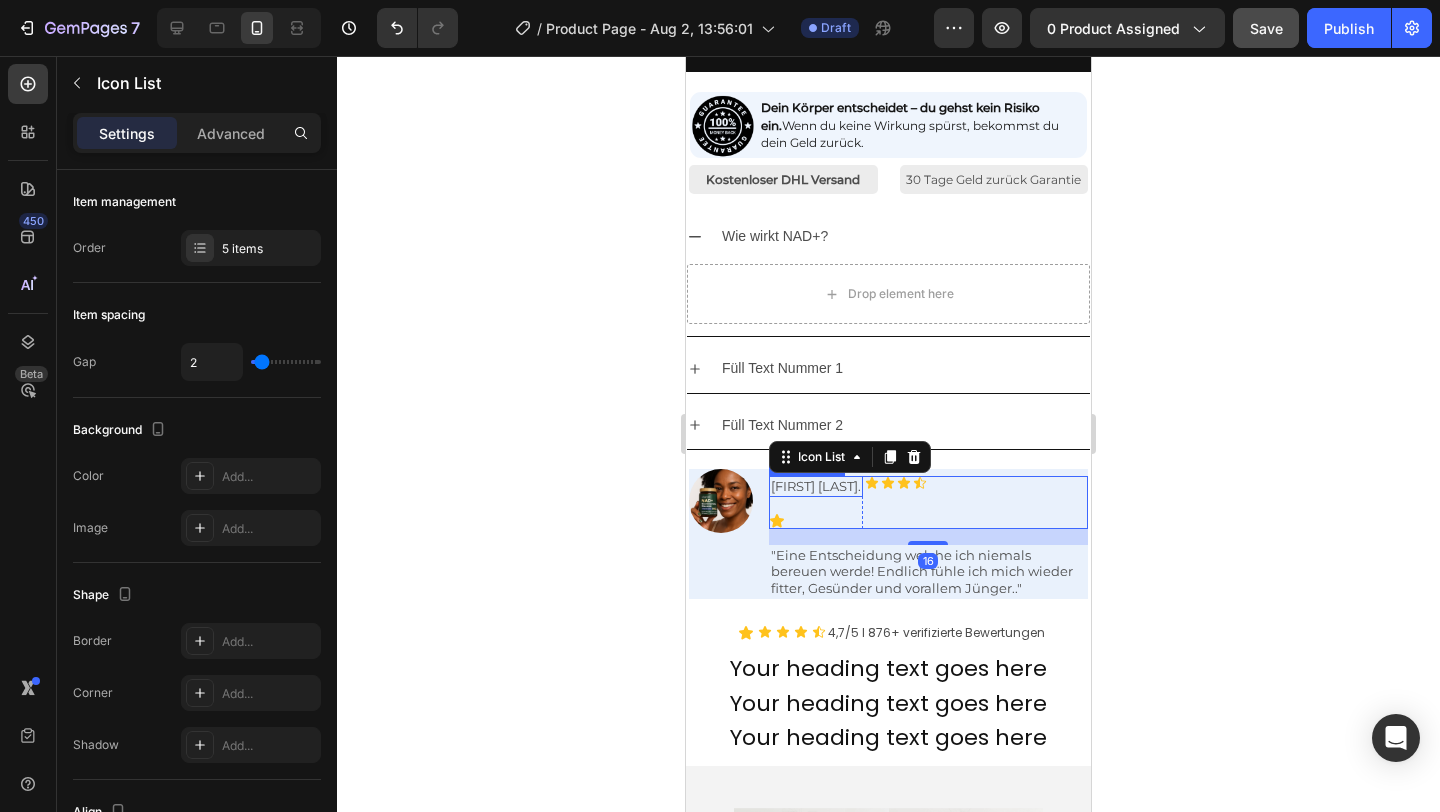 click on "[FIRST], [LAST]" at bounding box center [816, 486] 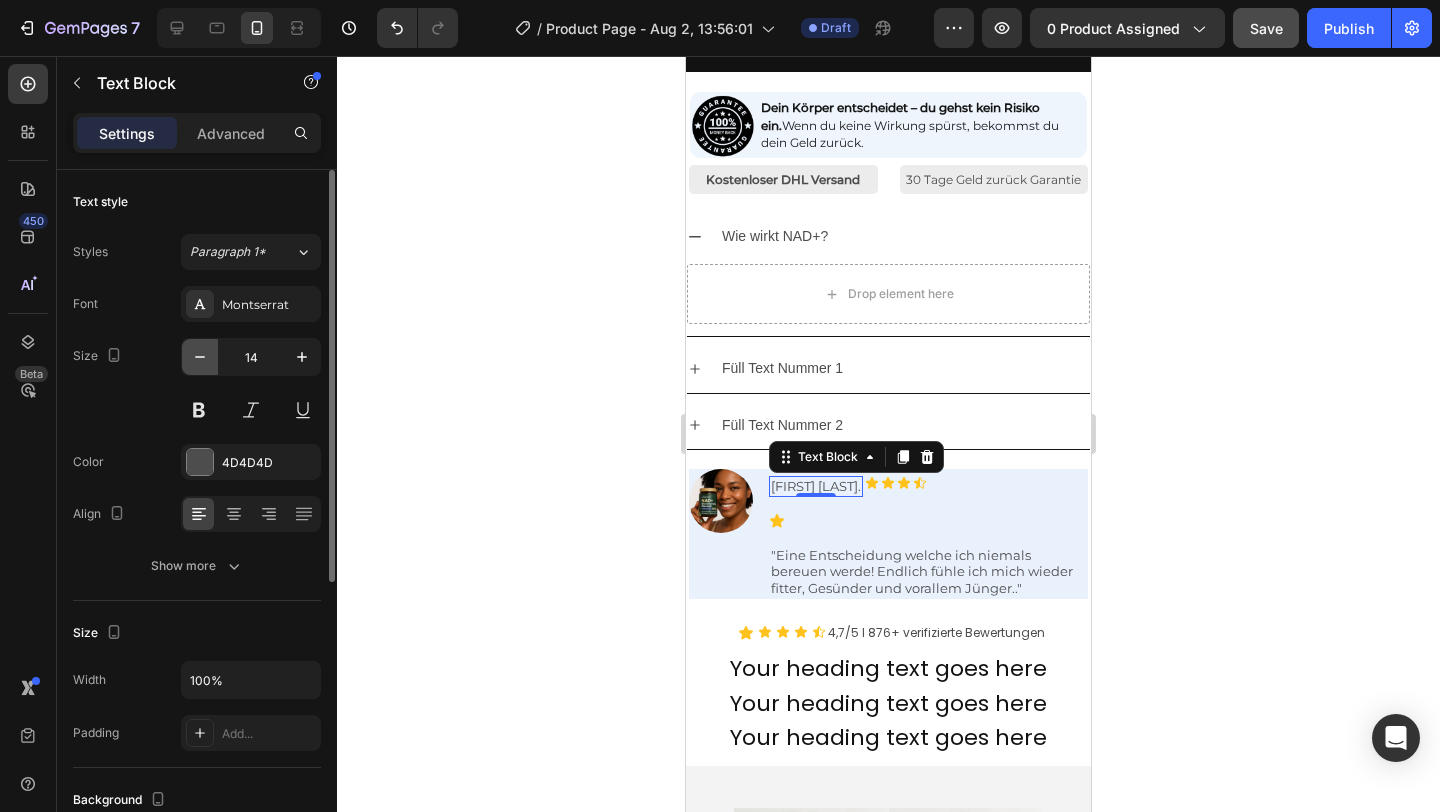 click 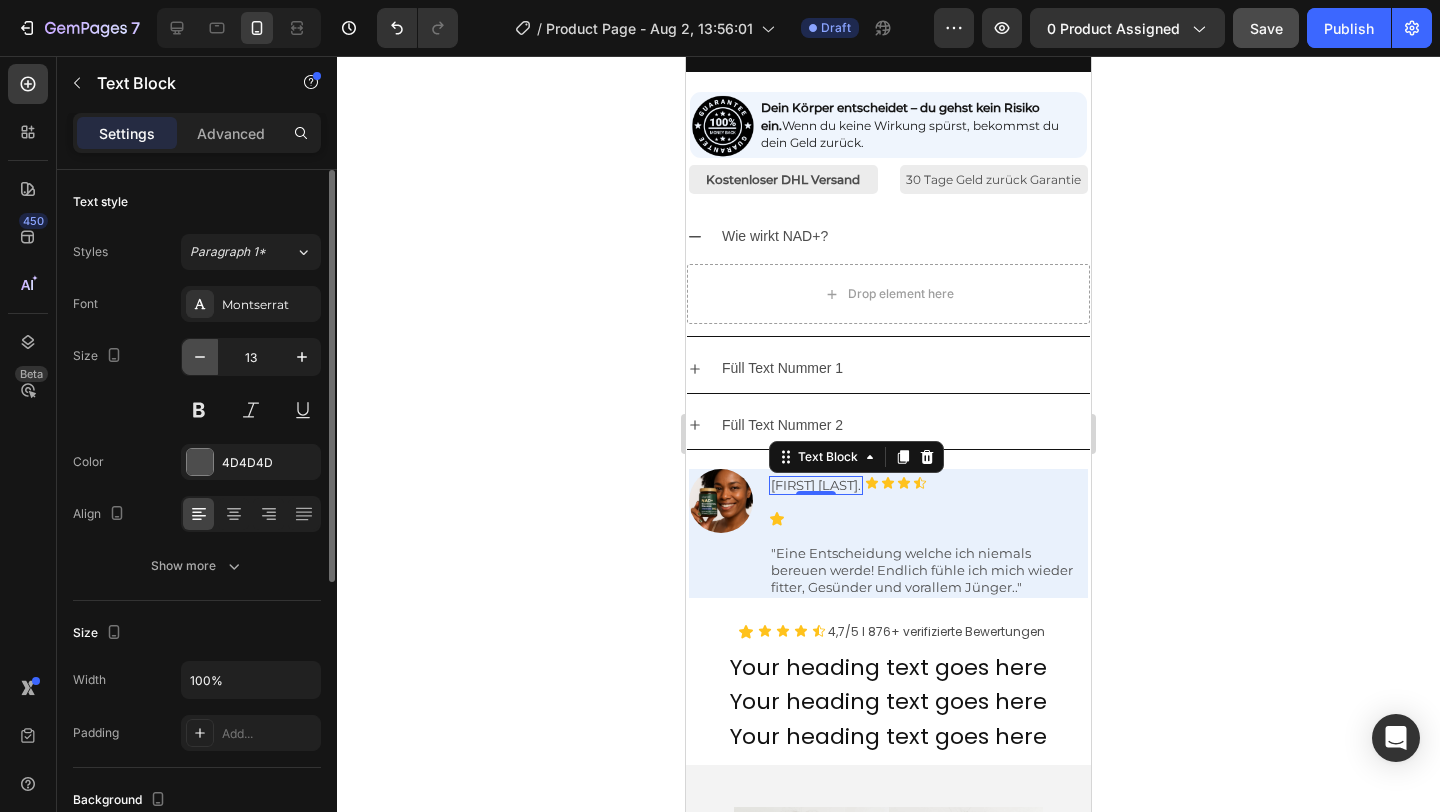 click 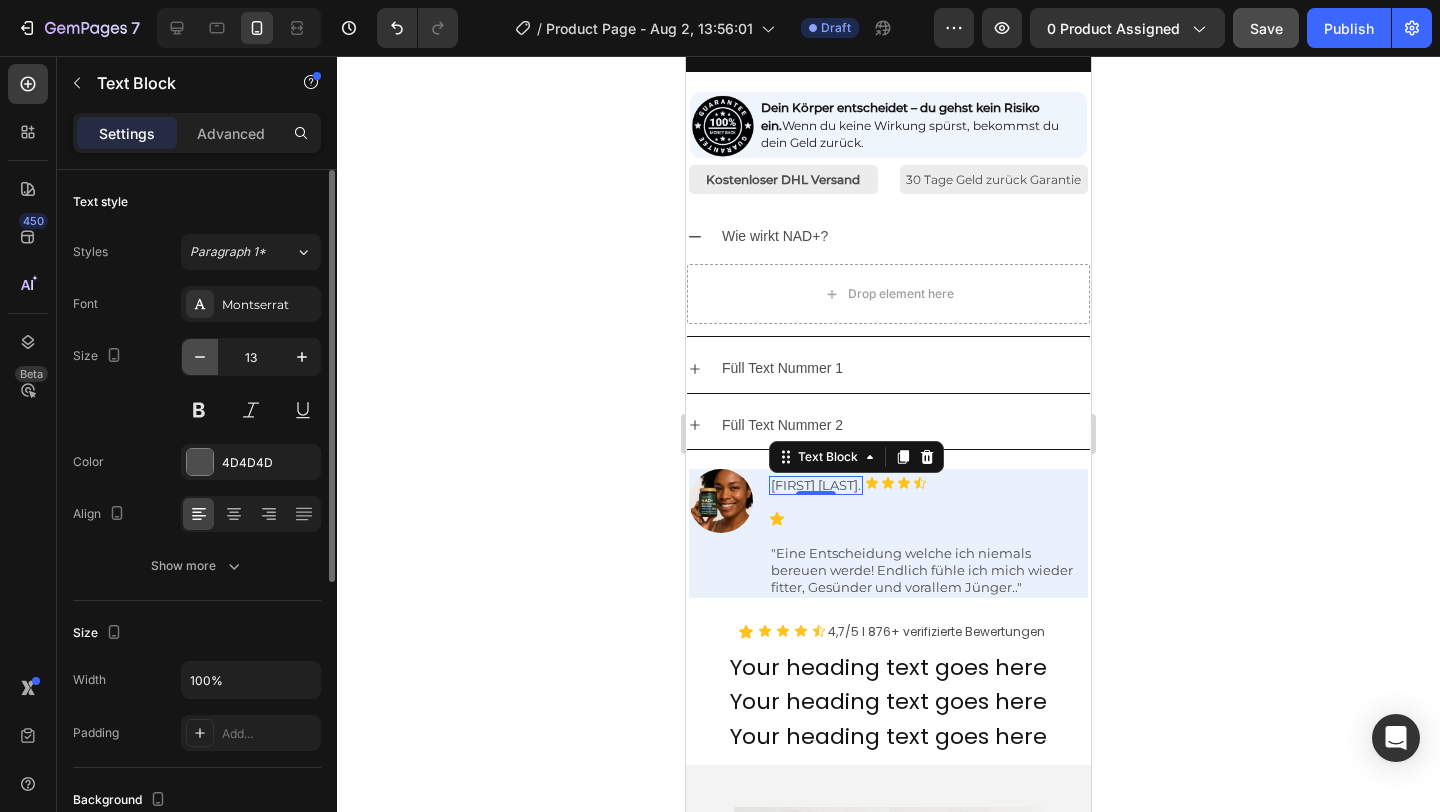 type on "12" 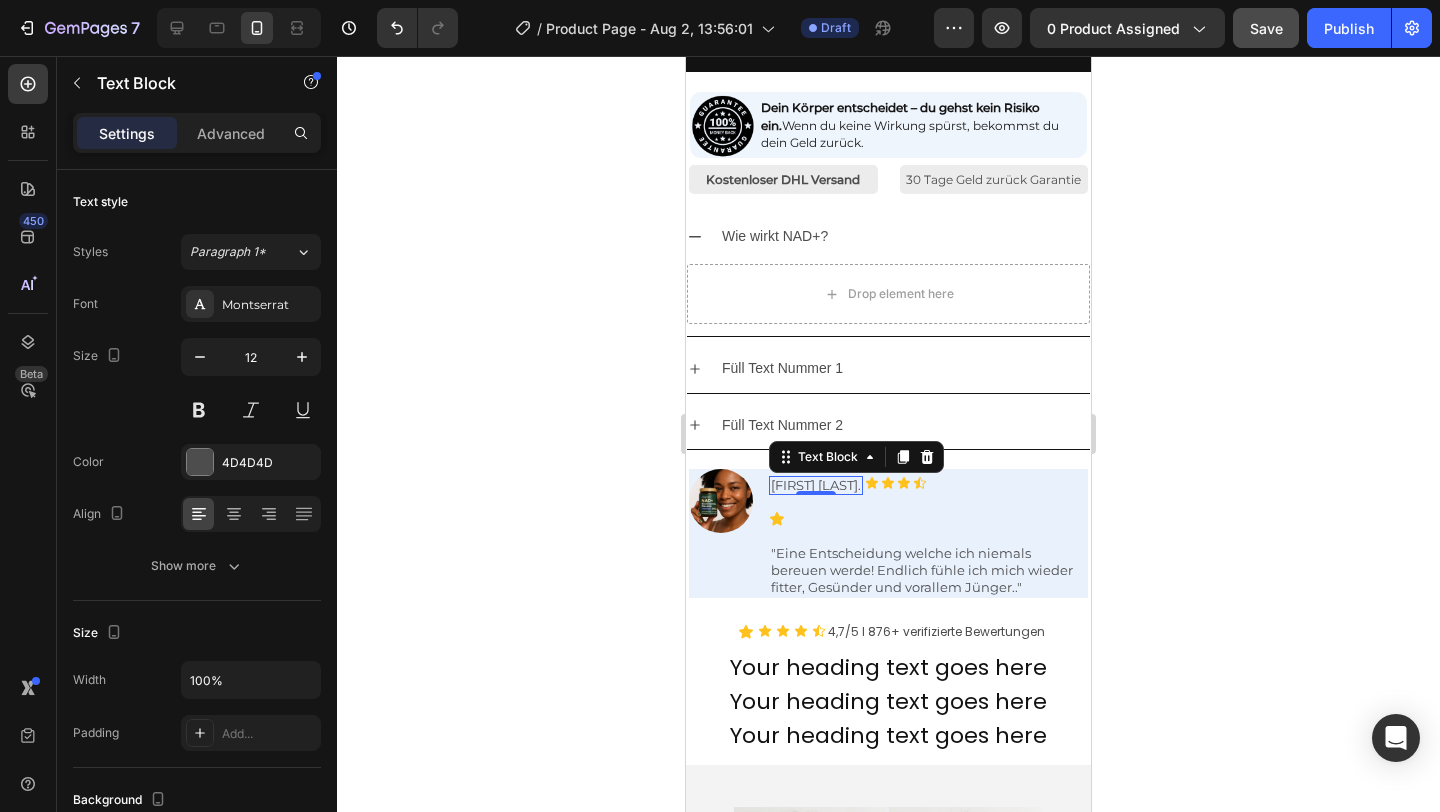 click on "[FIRST], [LAST]" at bounding box center [816, 485] 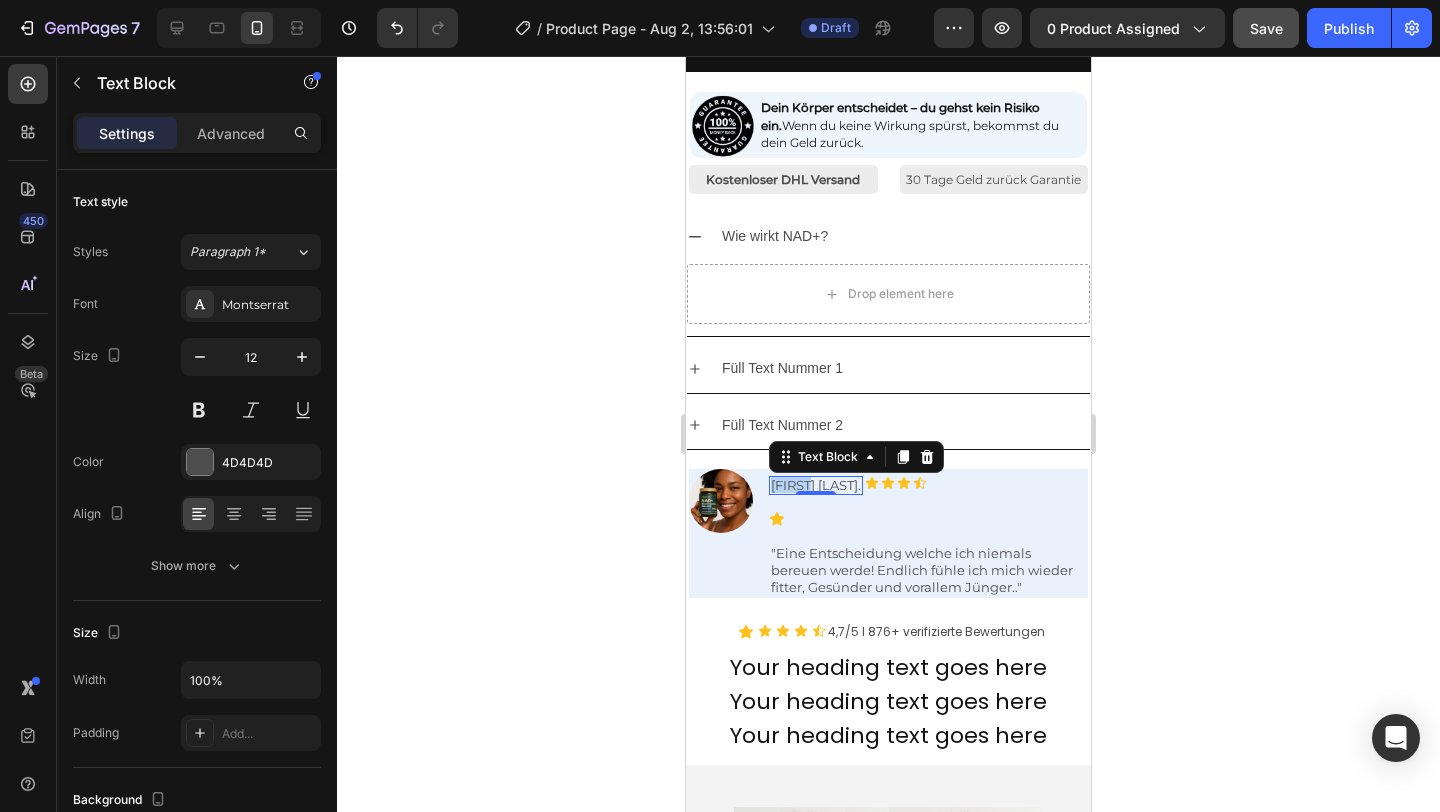 click on "[FIRST], [LAST]" at bounding box center (816, 485) 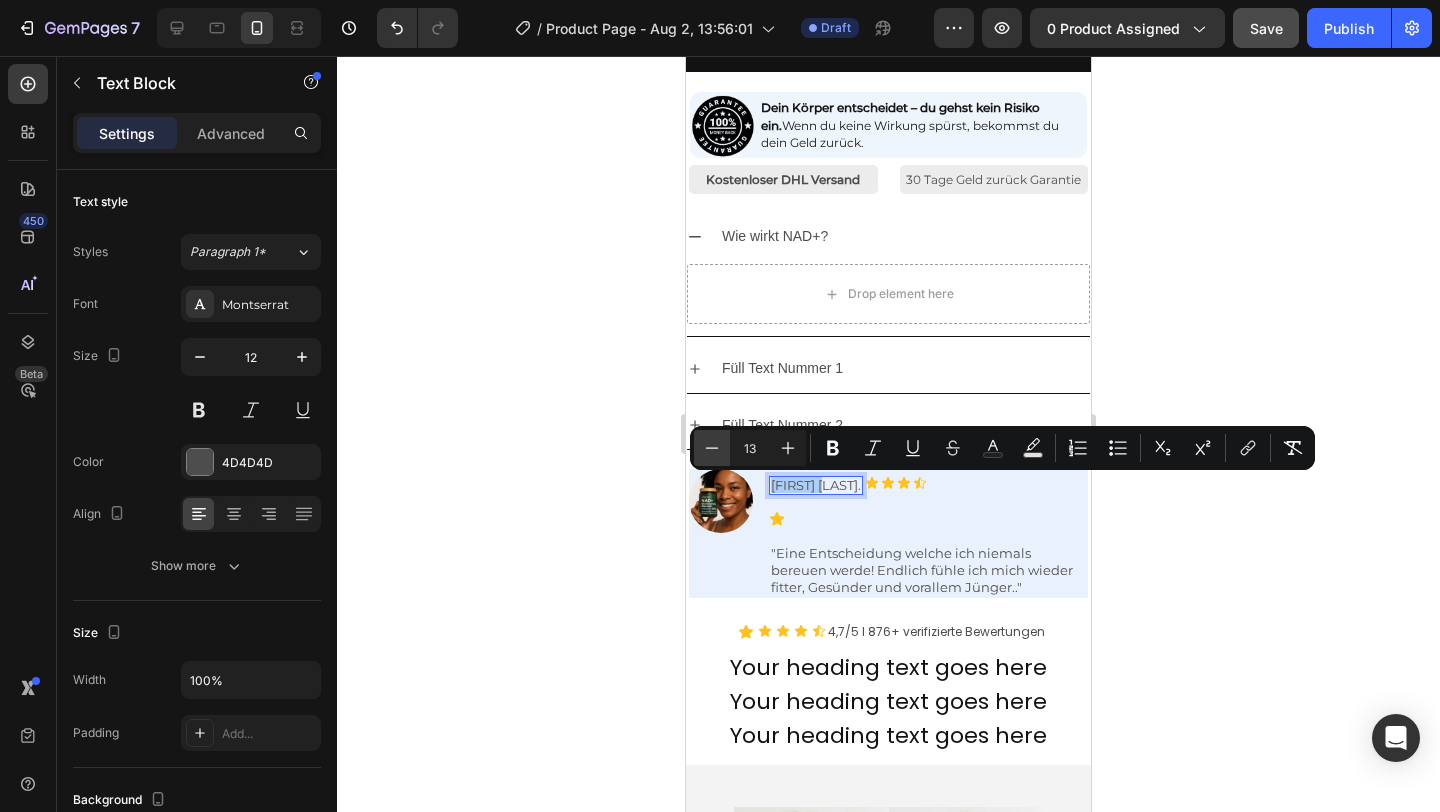 click 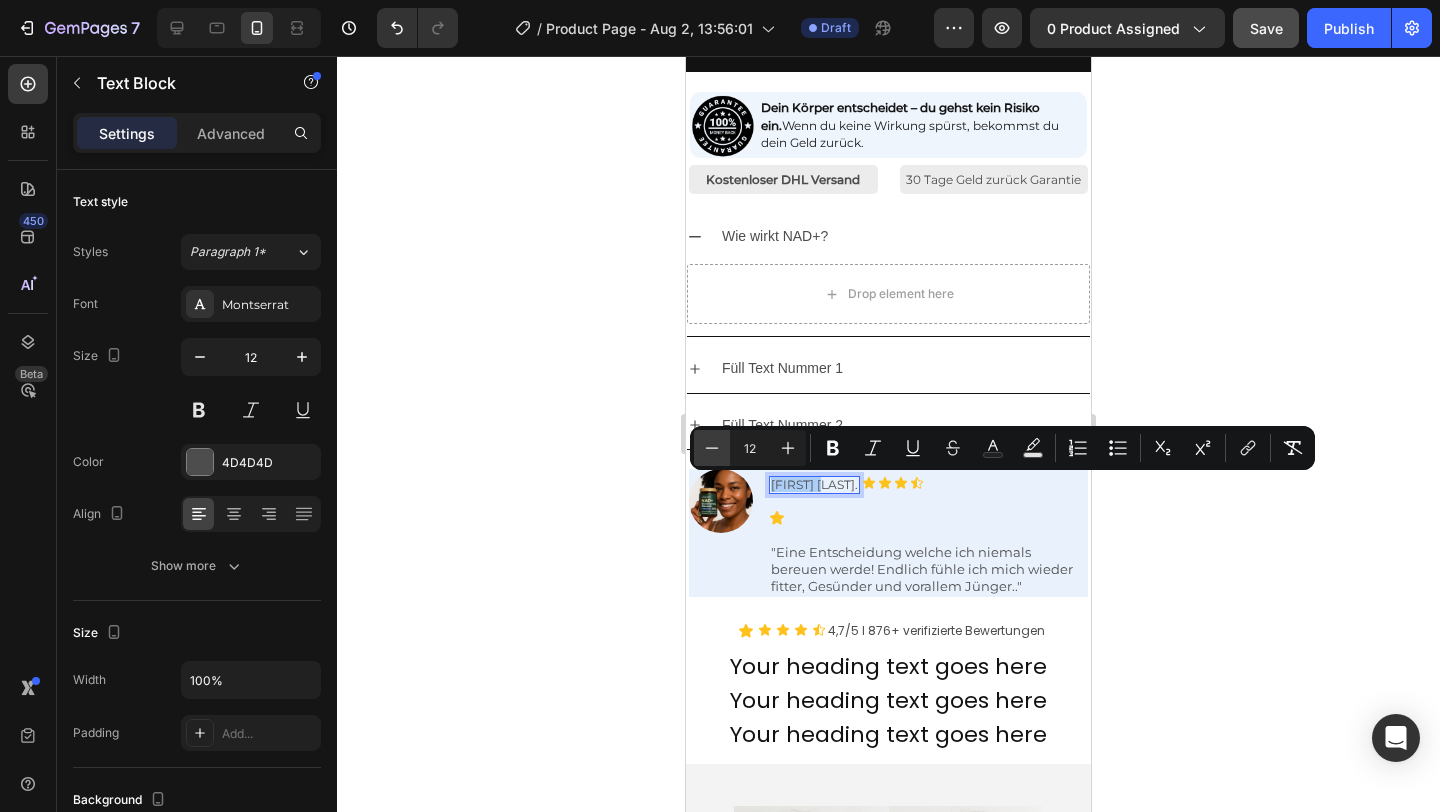 click 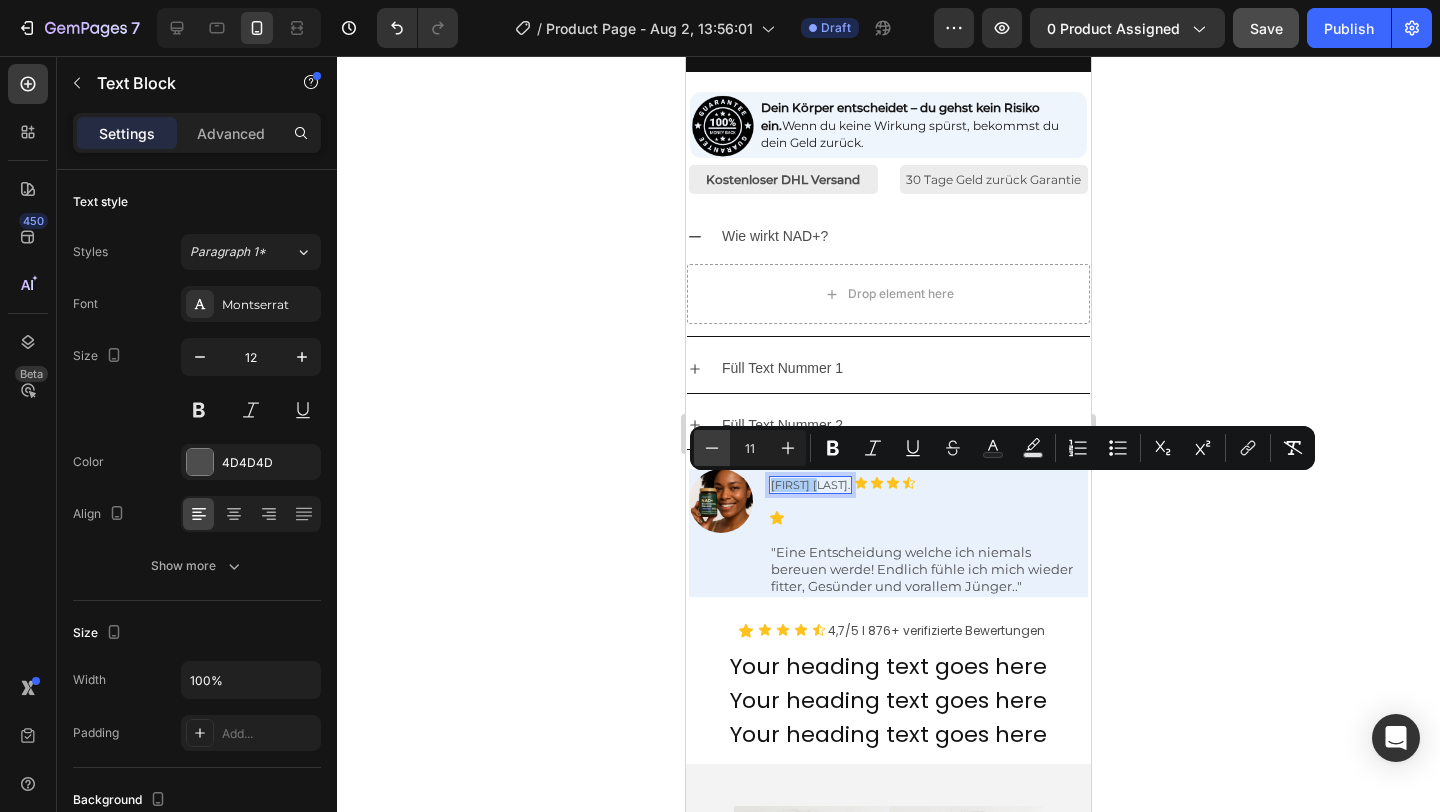 click 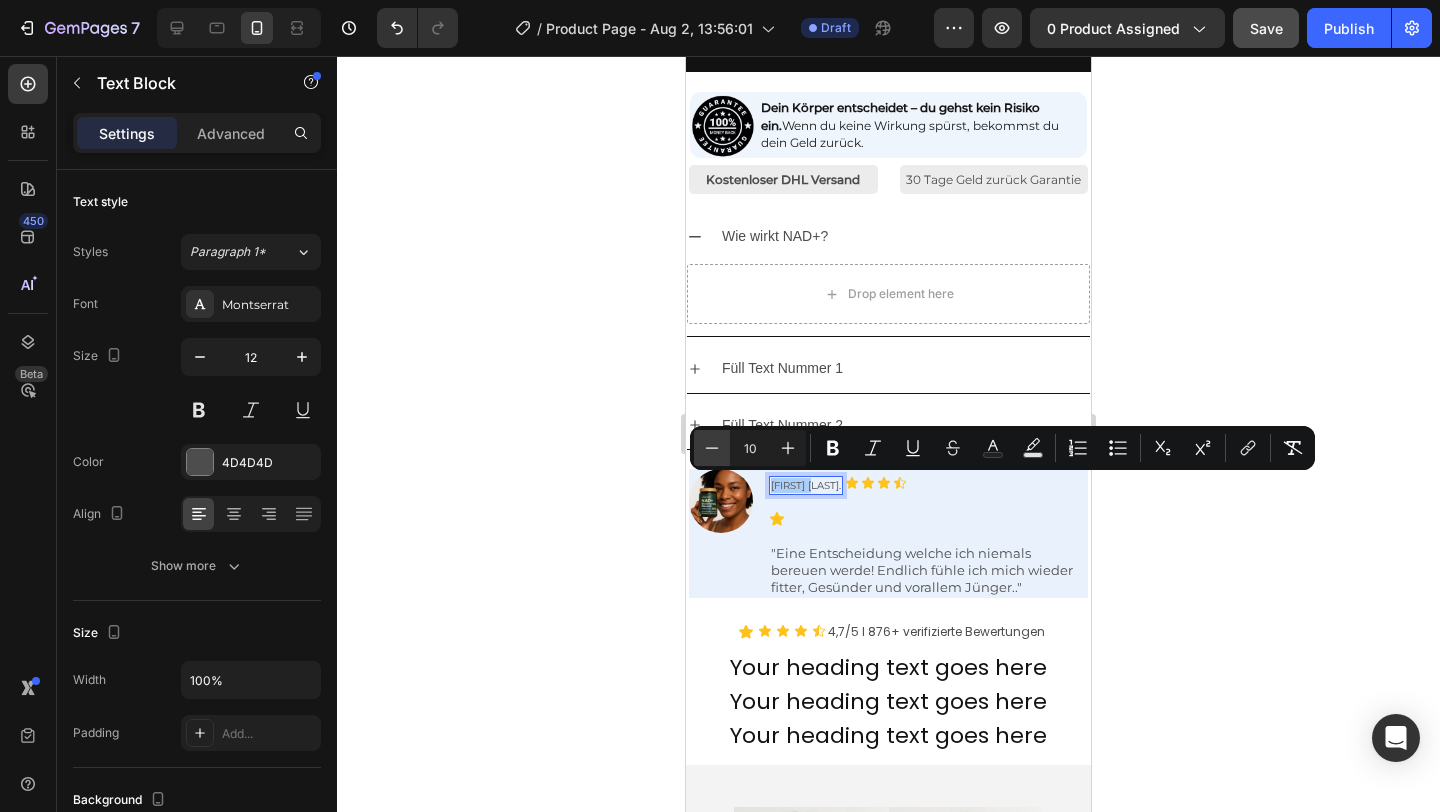 click 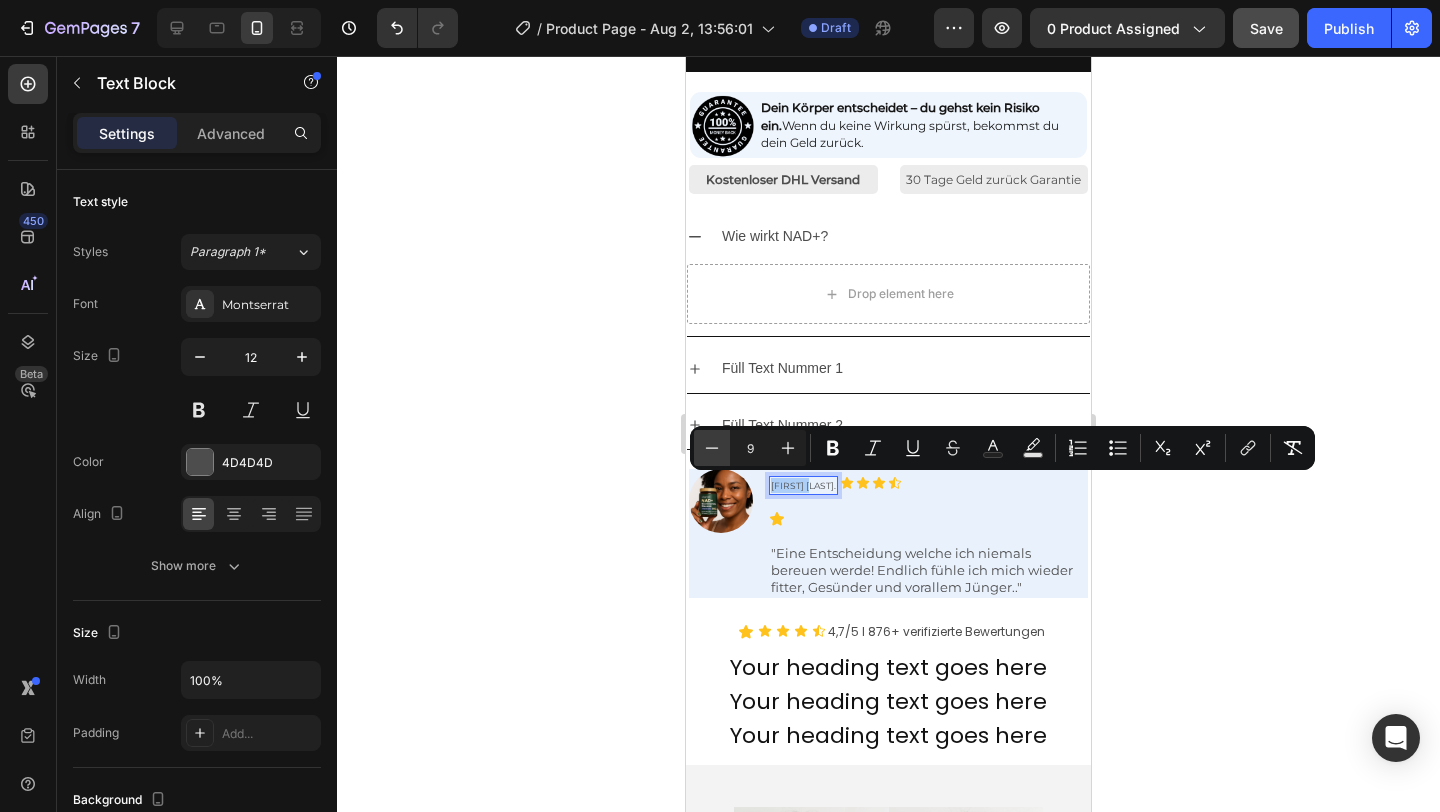 click 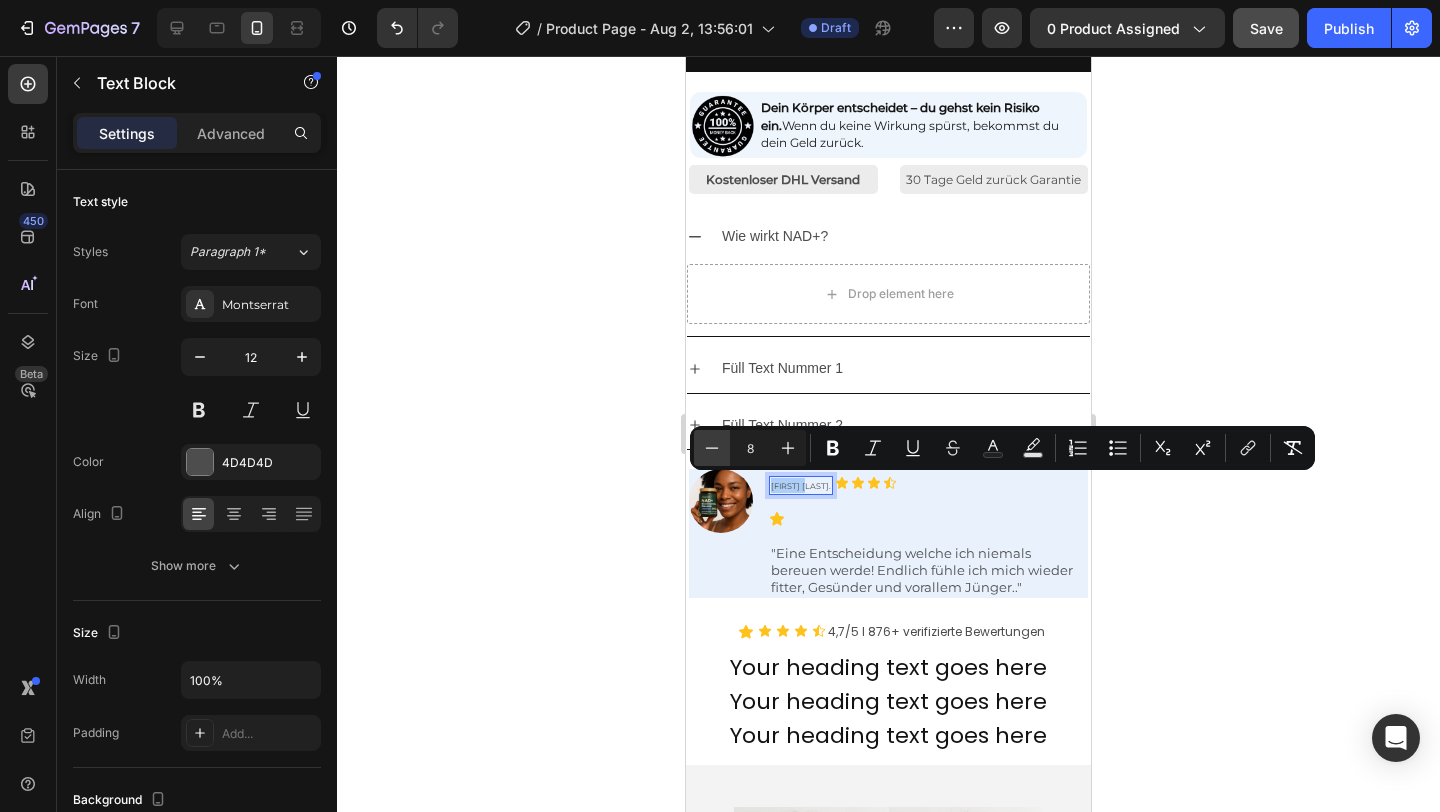 click 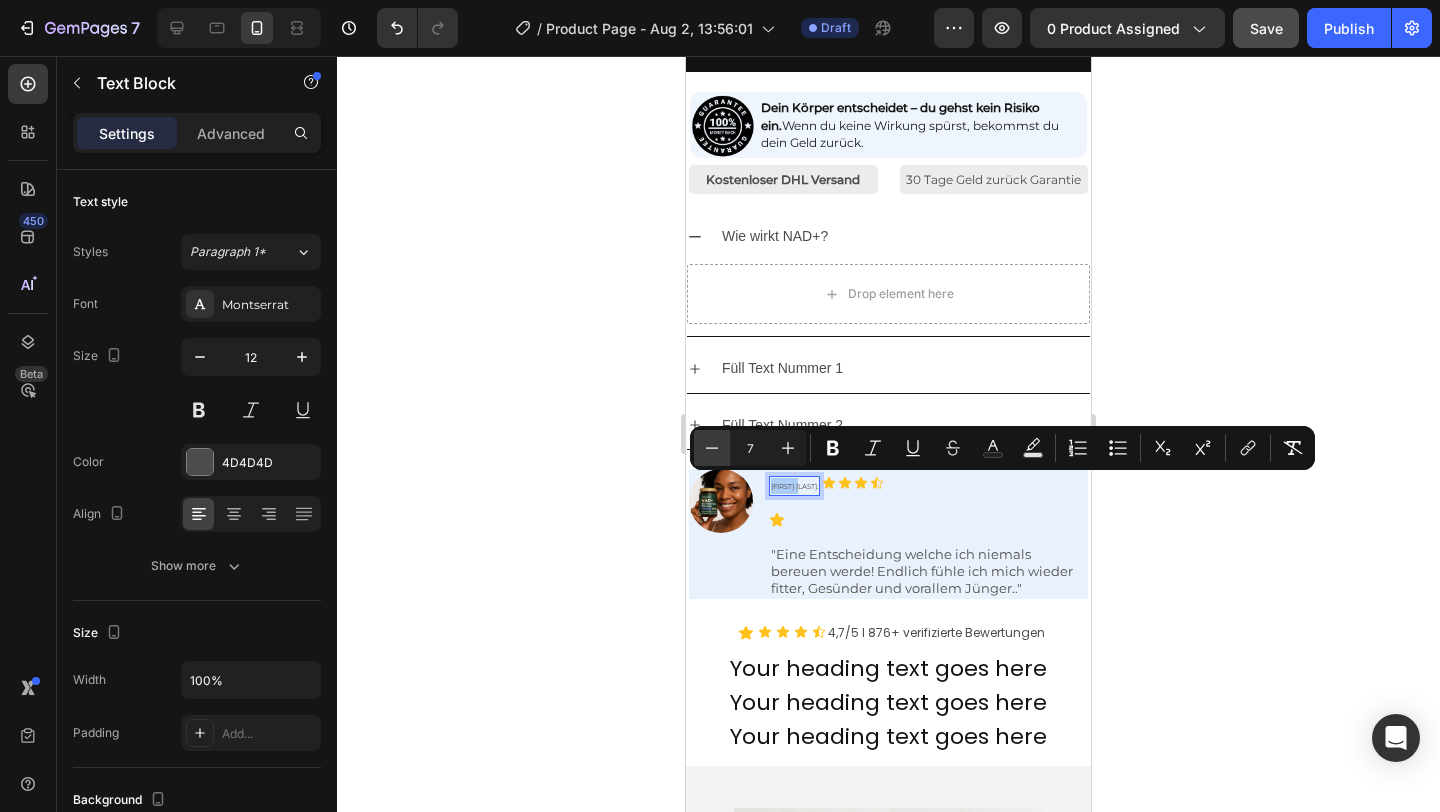 click 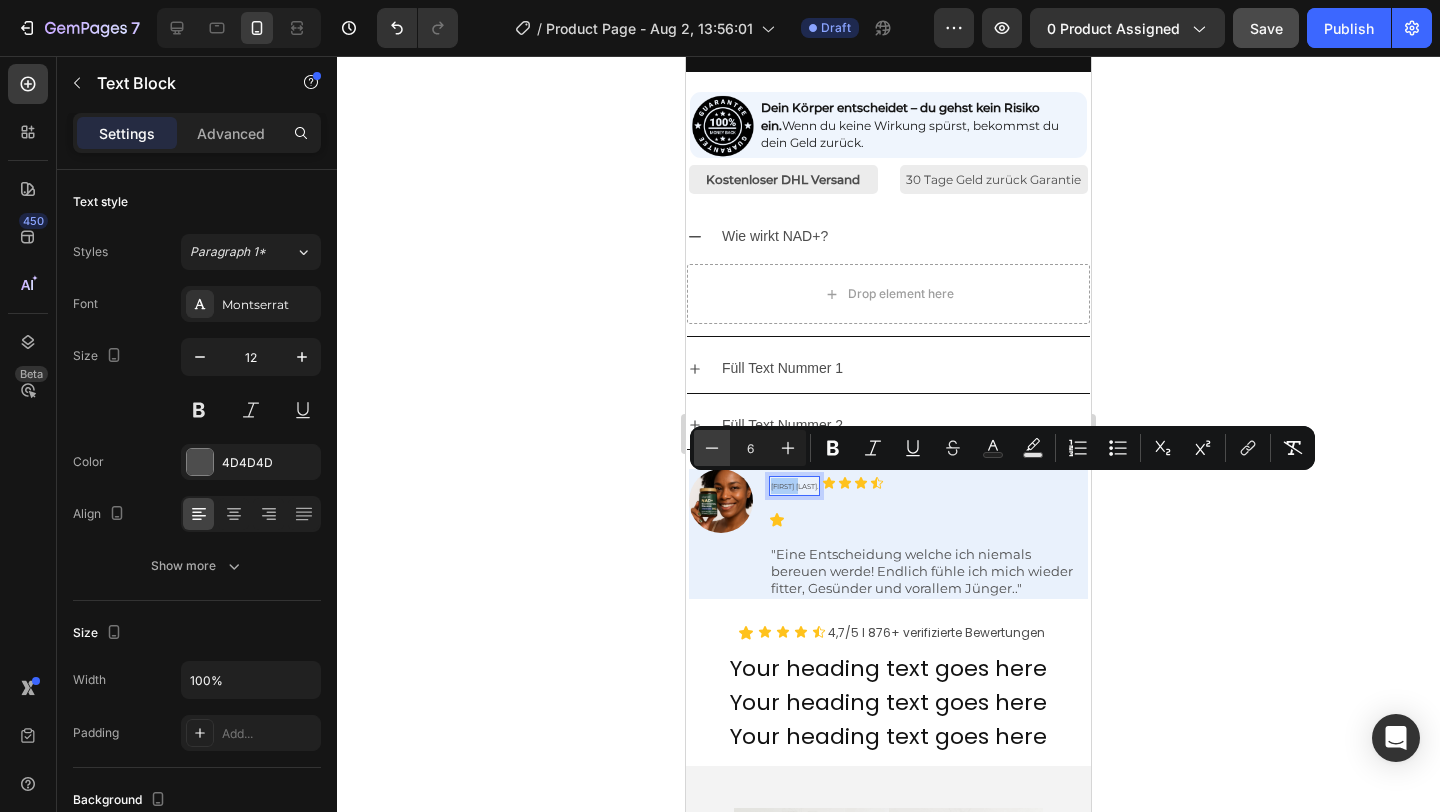 click 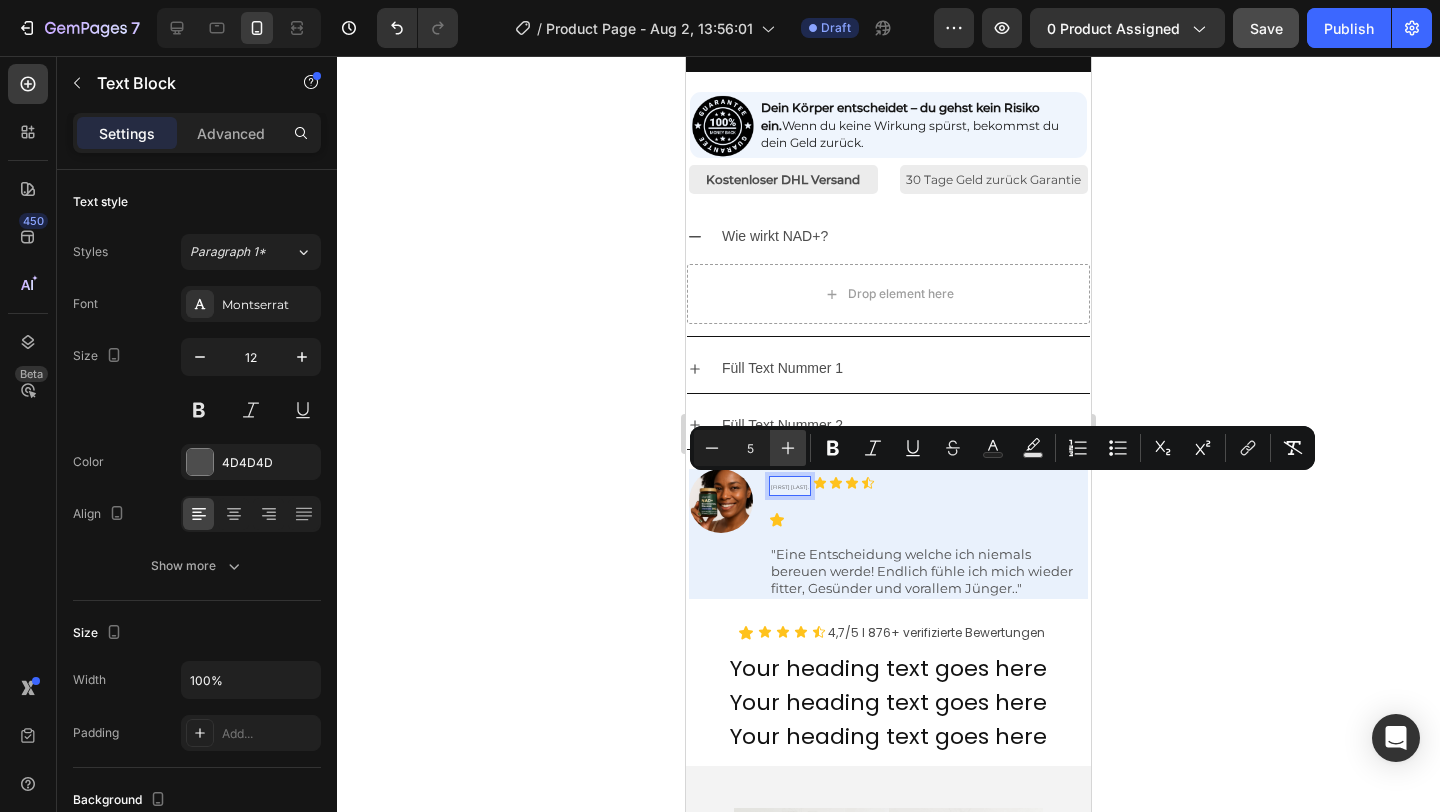click 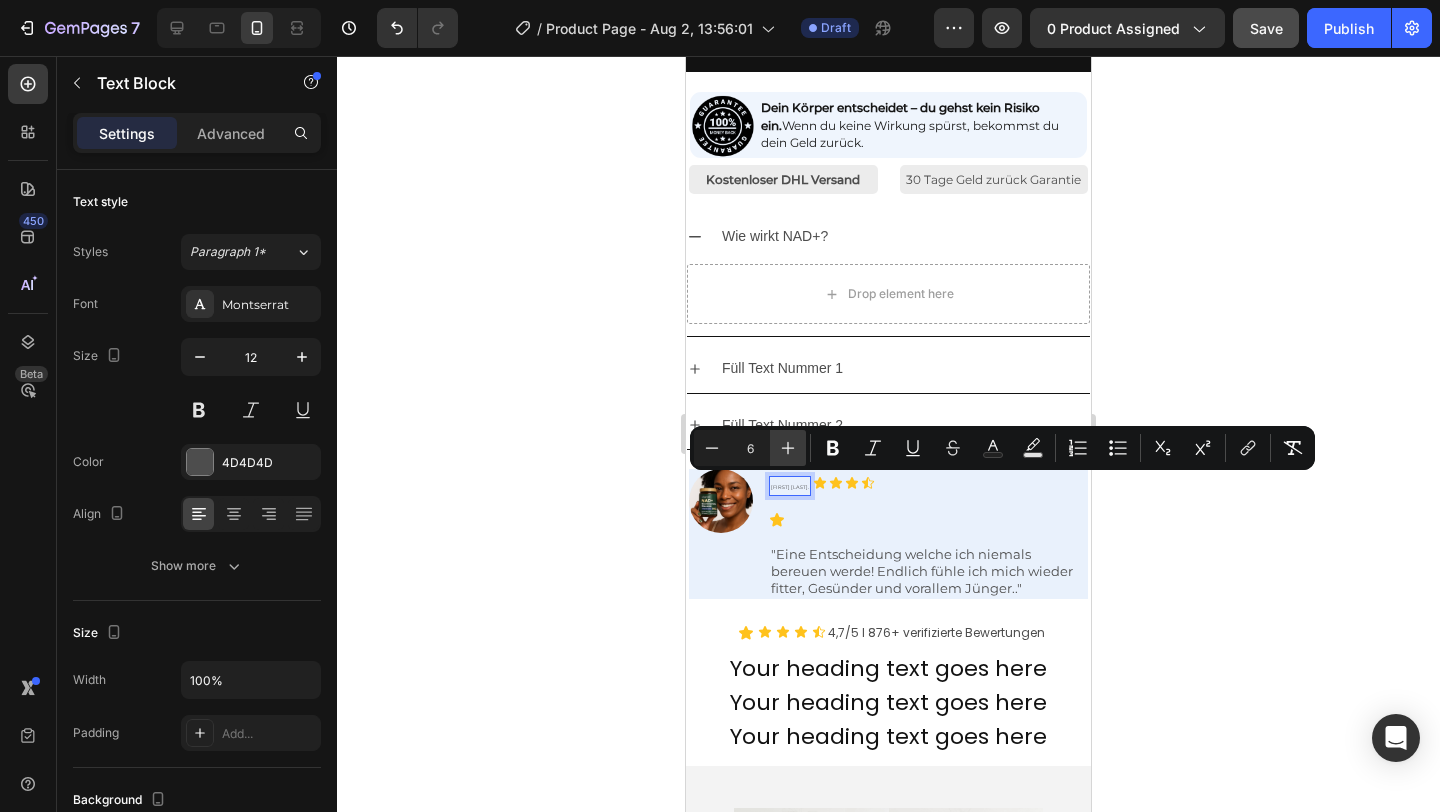 click 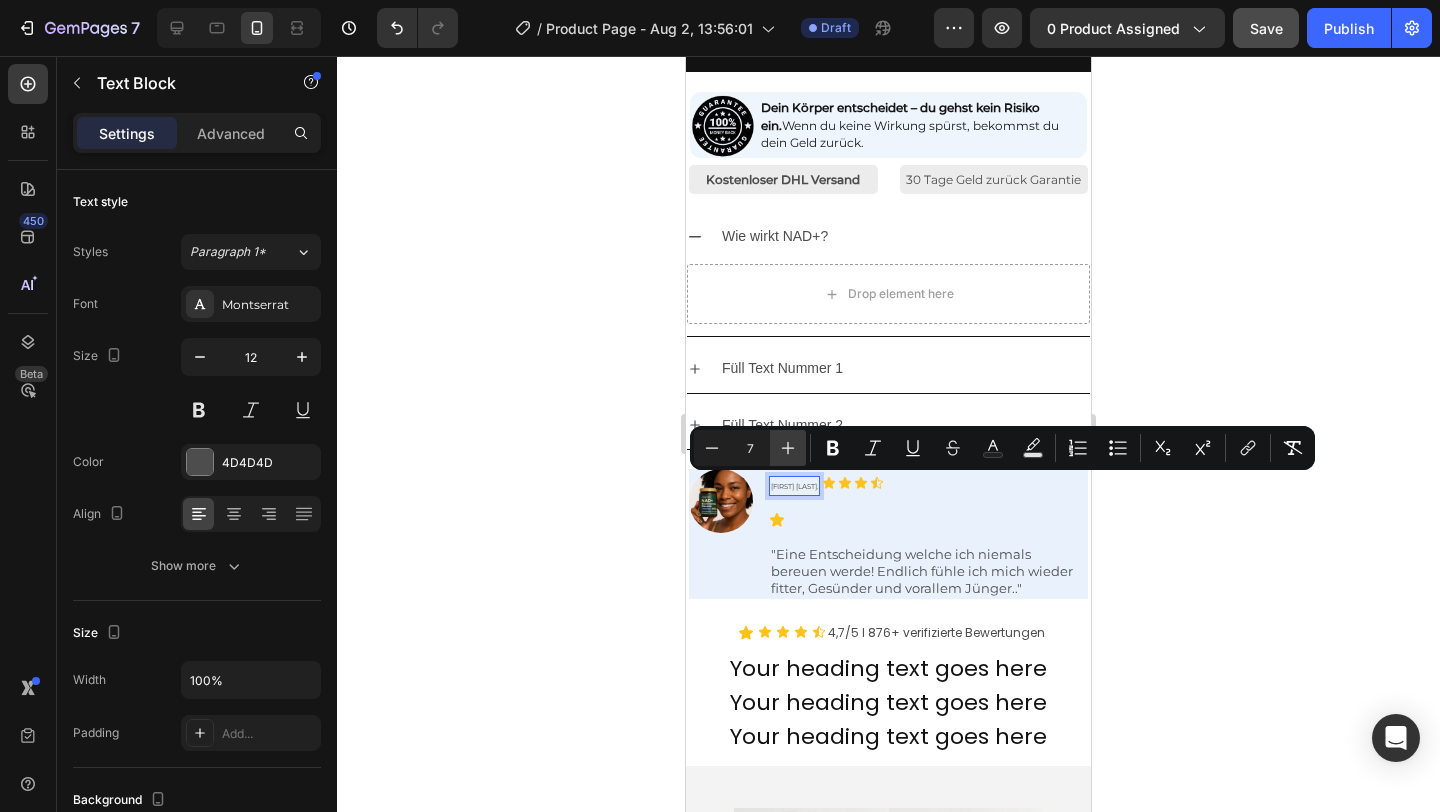 click 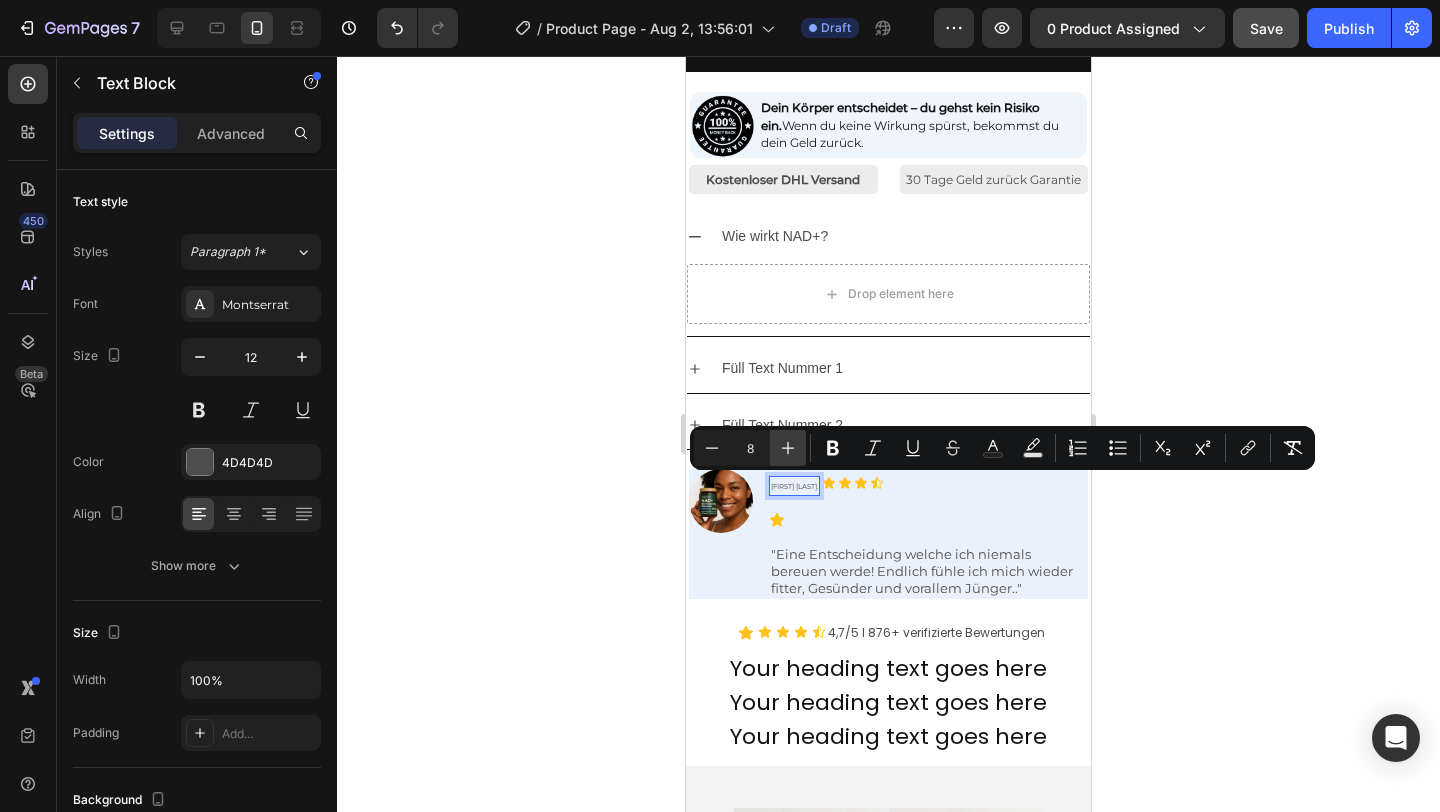 click 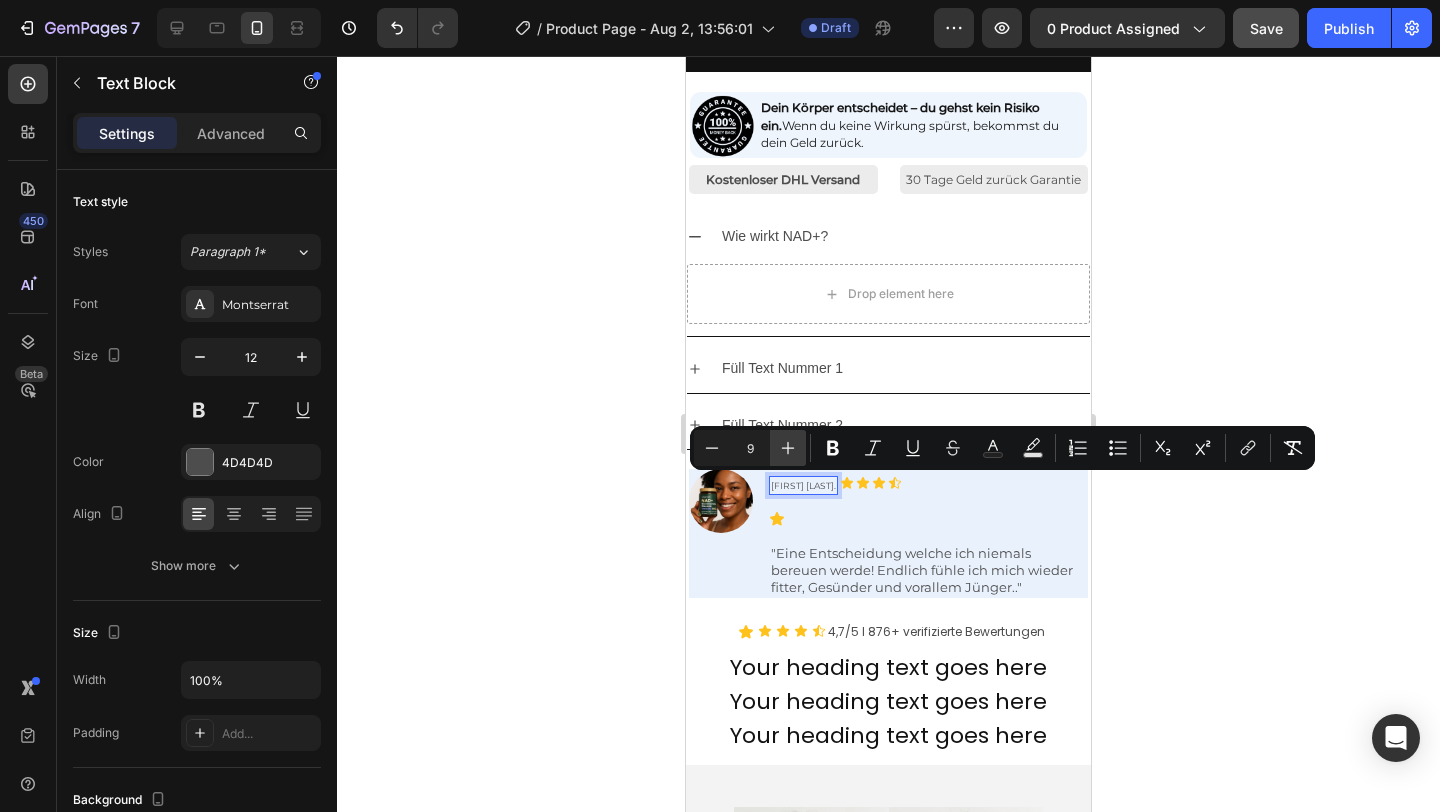 click 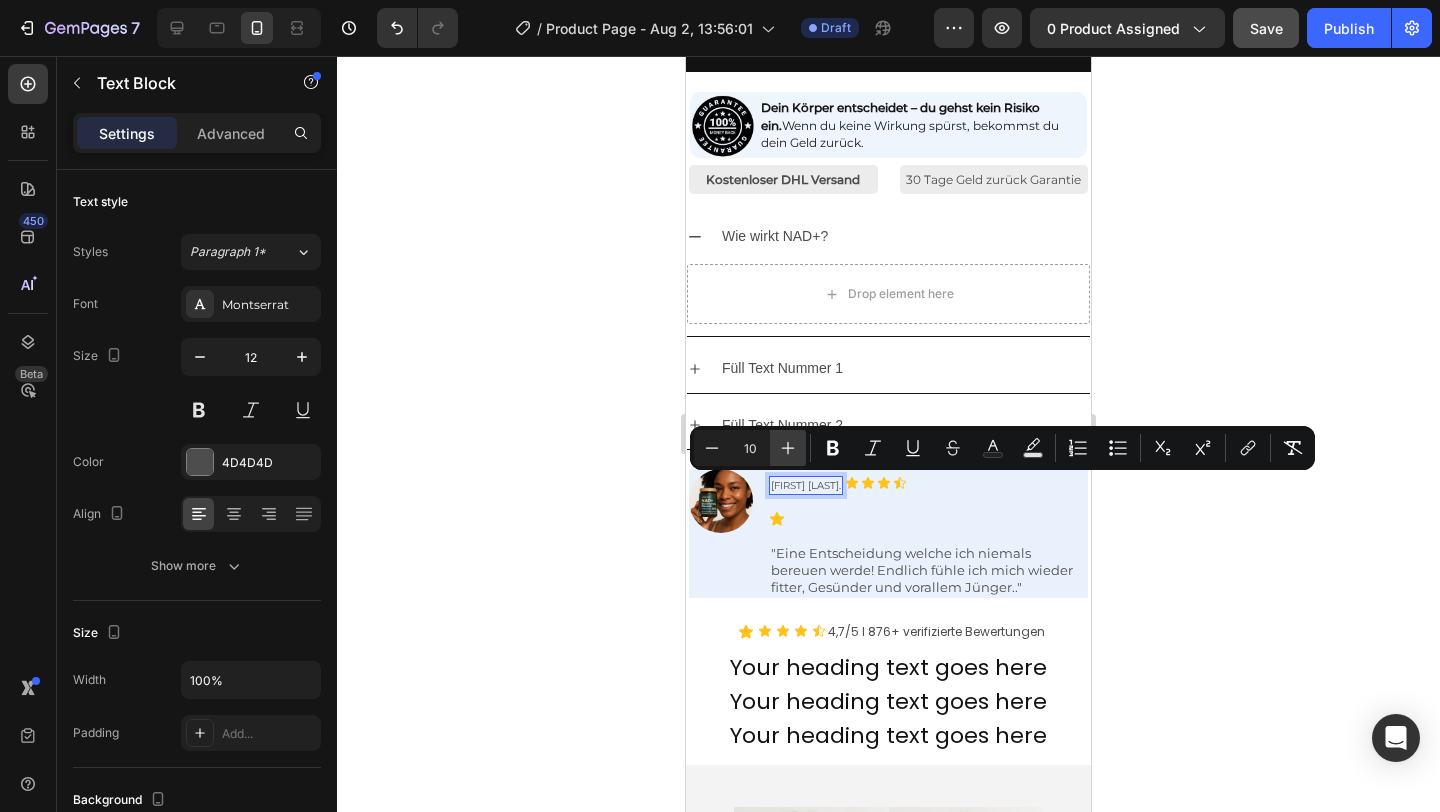 click 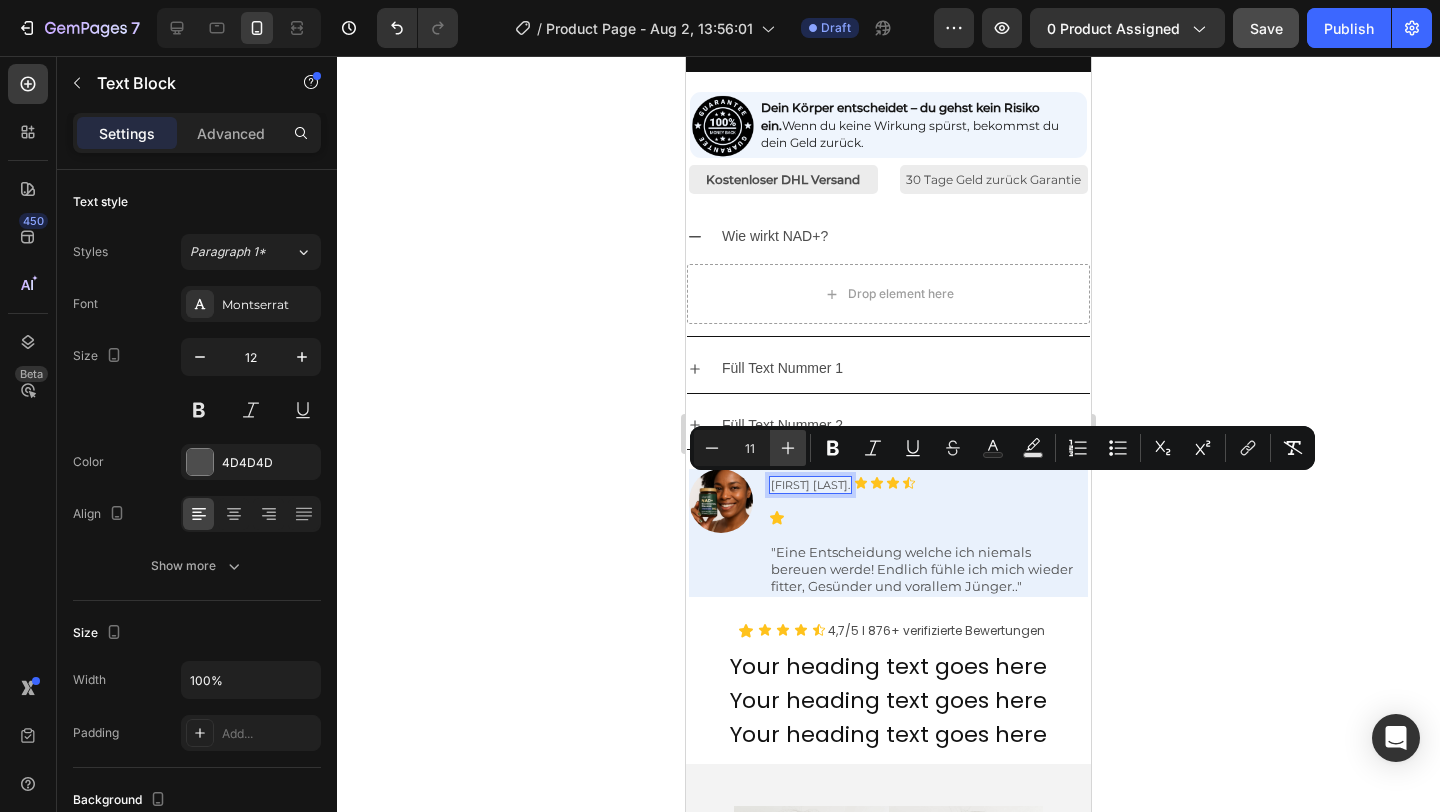 click 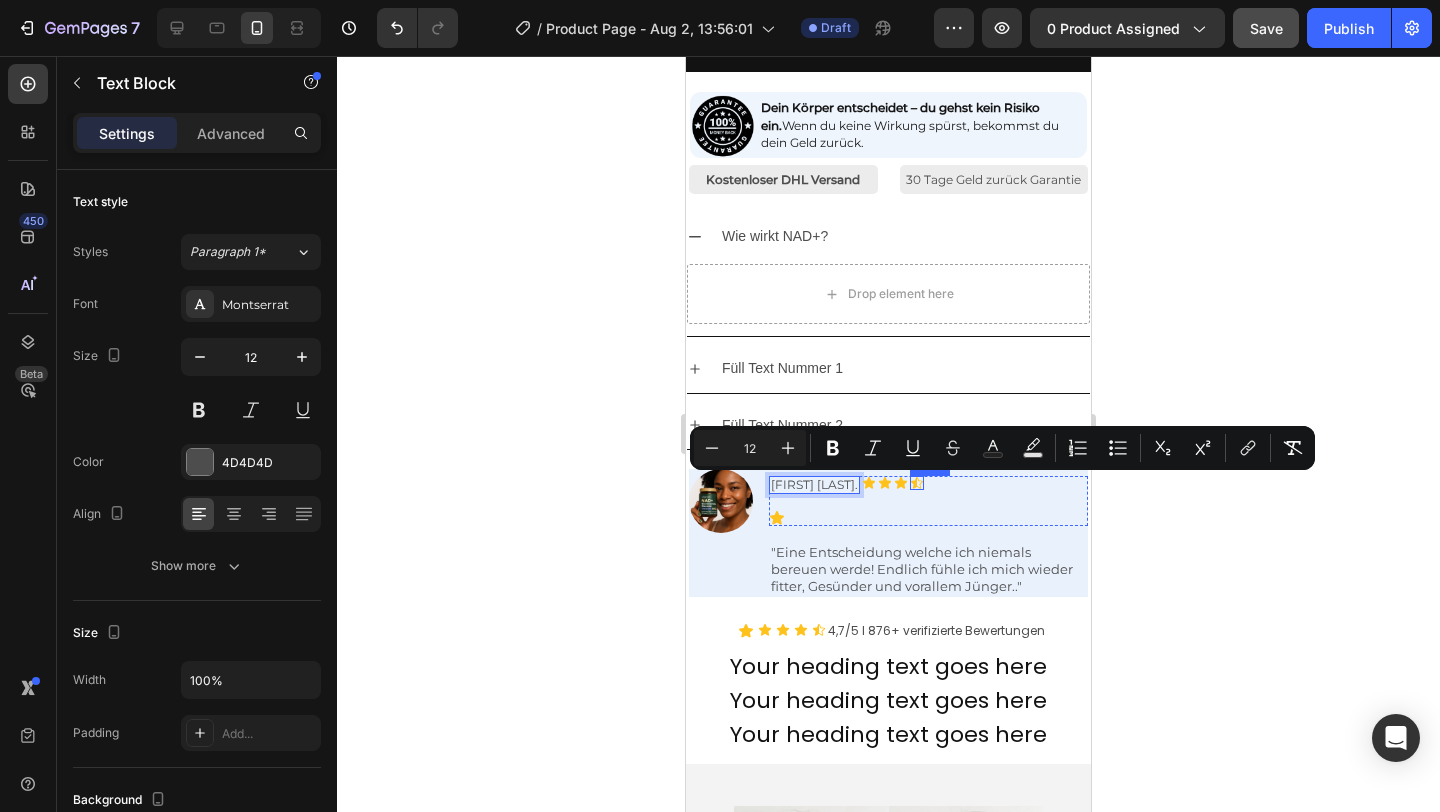 click 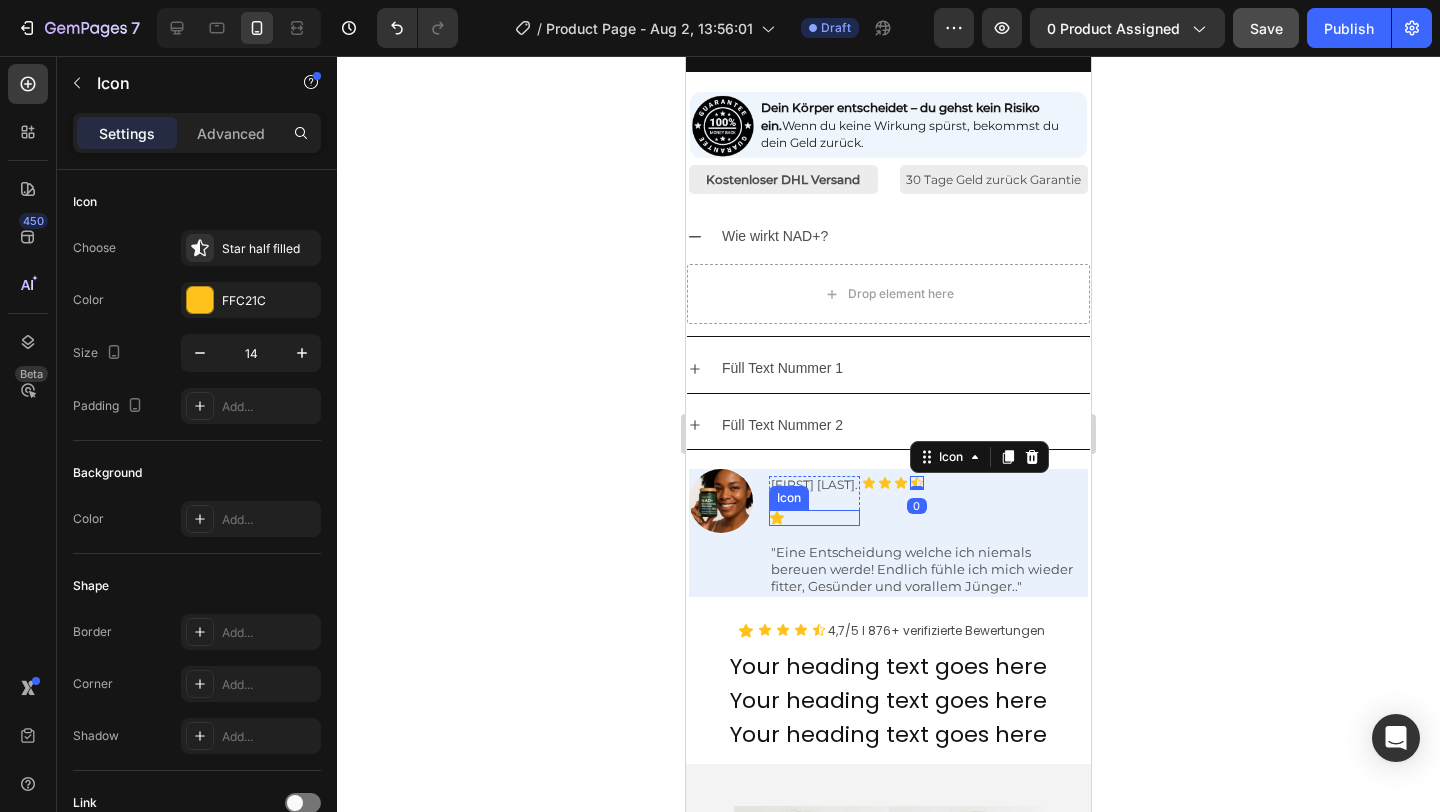 click 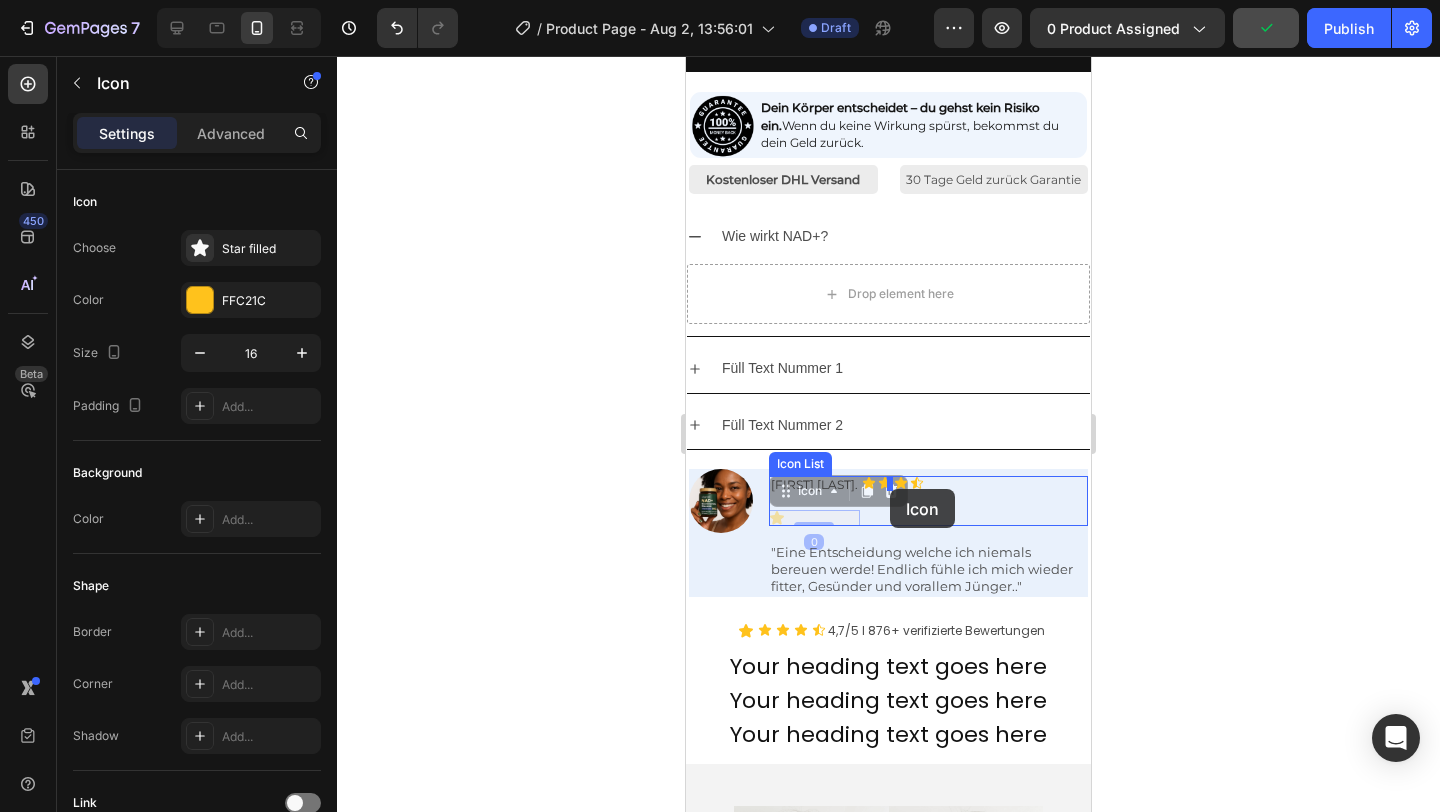 drag, startPoint x: 783, startPoint y: 497, endPoint x: 890, endPoint y: 489, distance: 107.298645 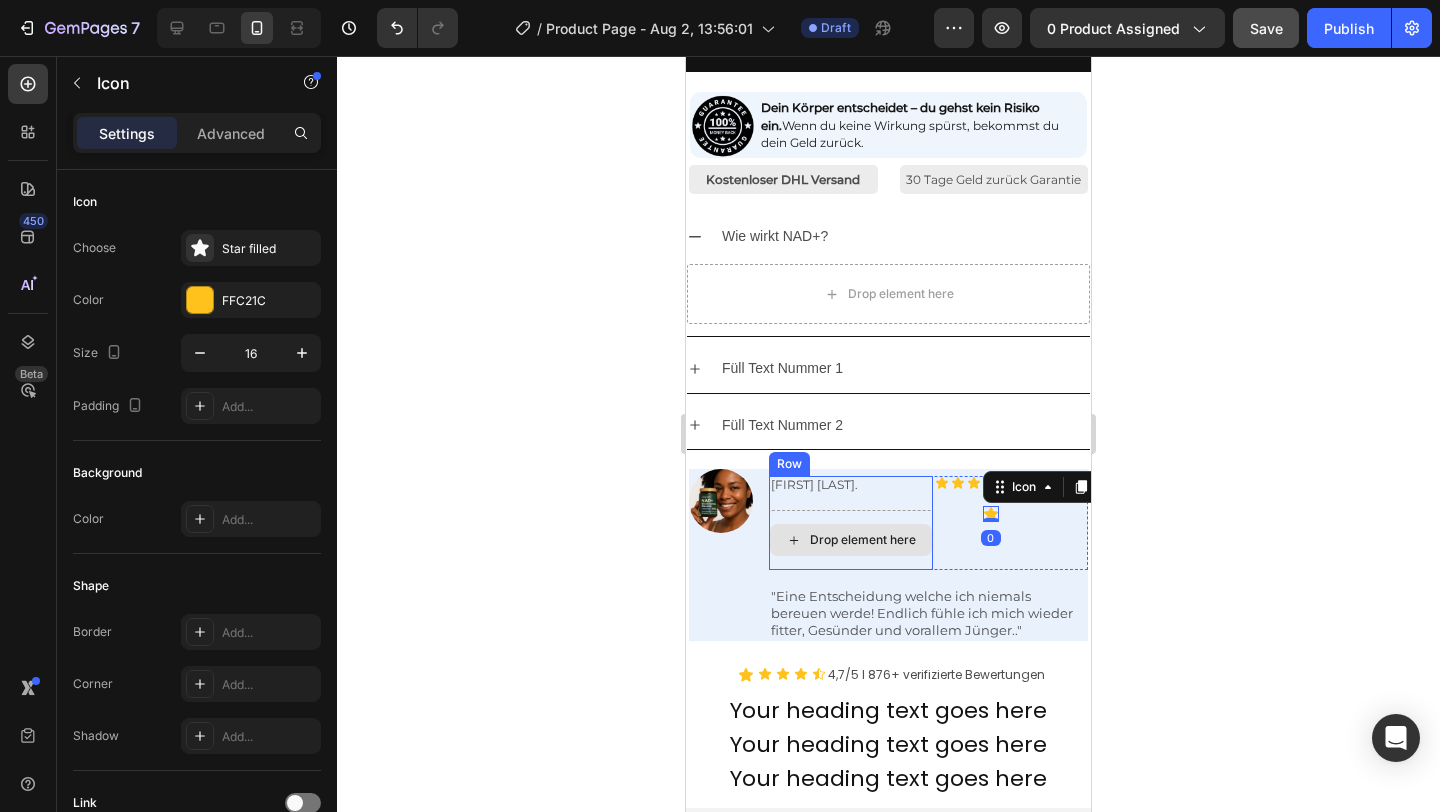 click on "Drop element here" at bounding box center [863, 540] 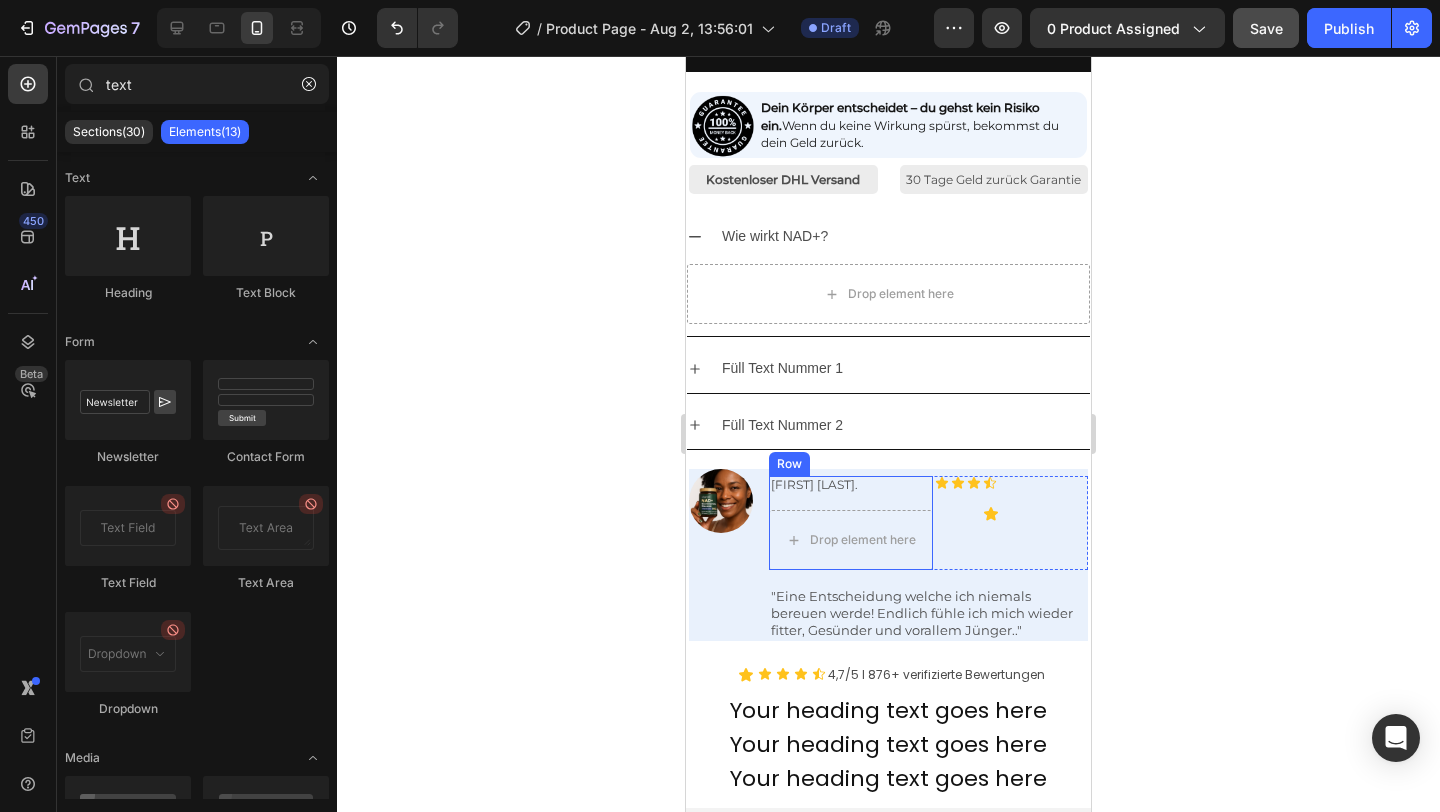 click on "Drop element here" at bounding box center (851, 540) 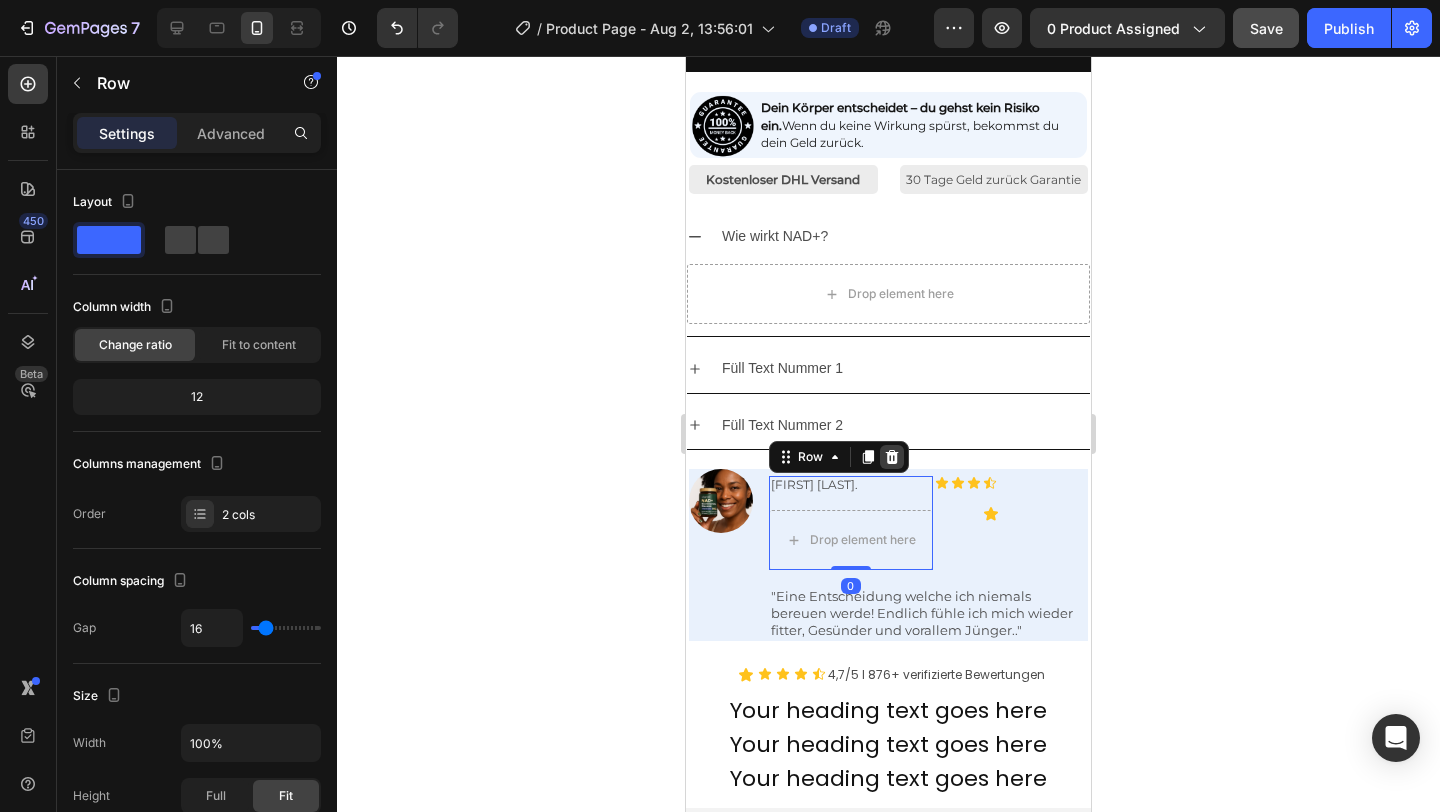 click at bounding box center (892, 457) 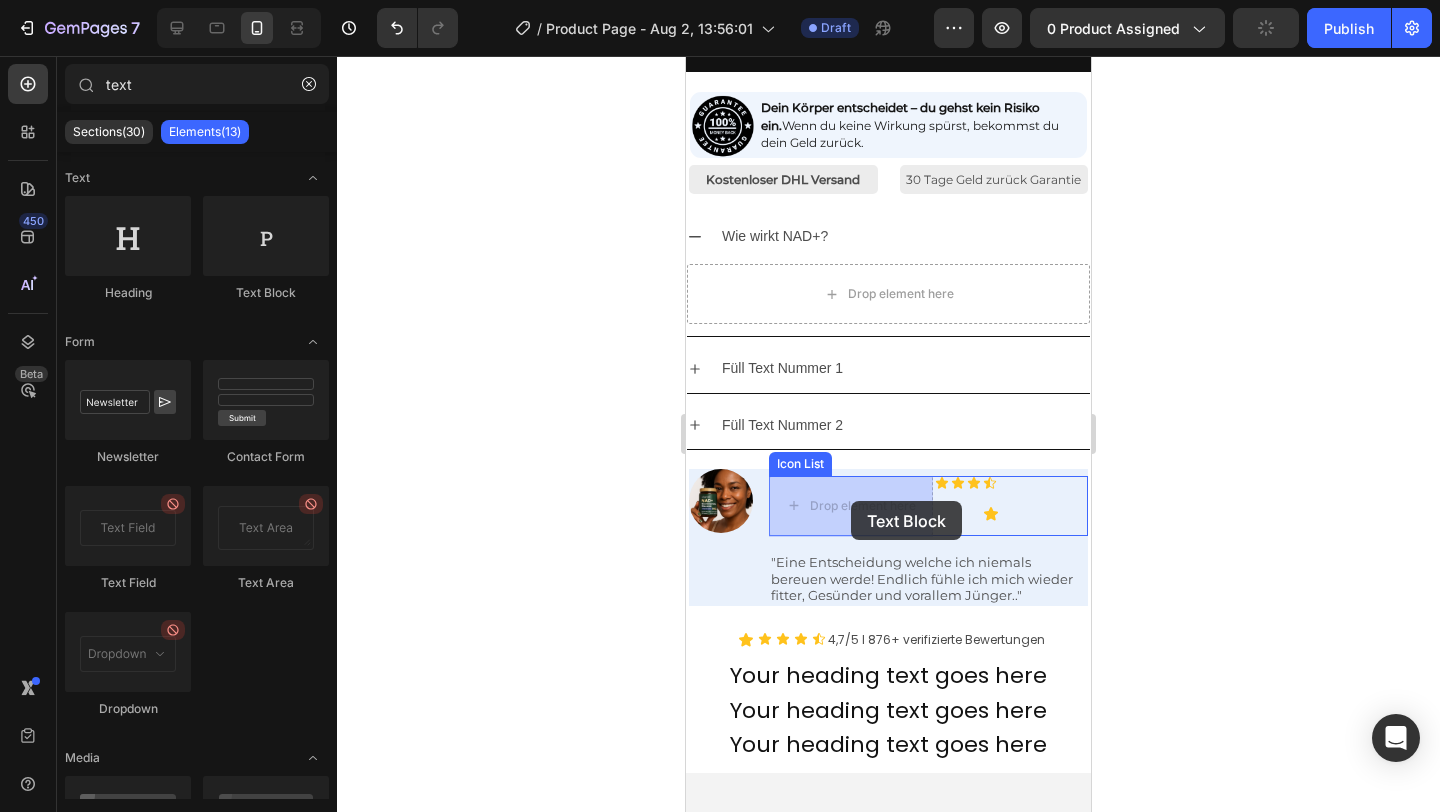 drag, startPoint x: 951, startPoint y: 301, endPoint x: 851, endPoint y: 501, distance: 223.6068 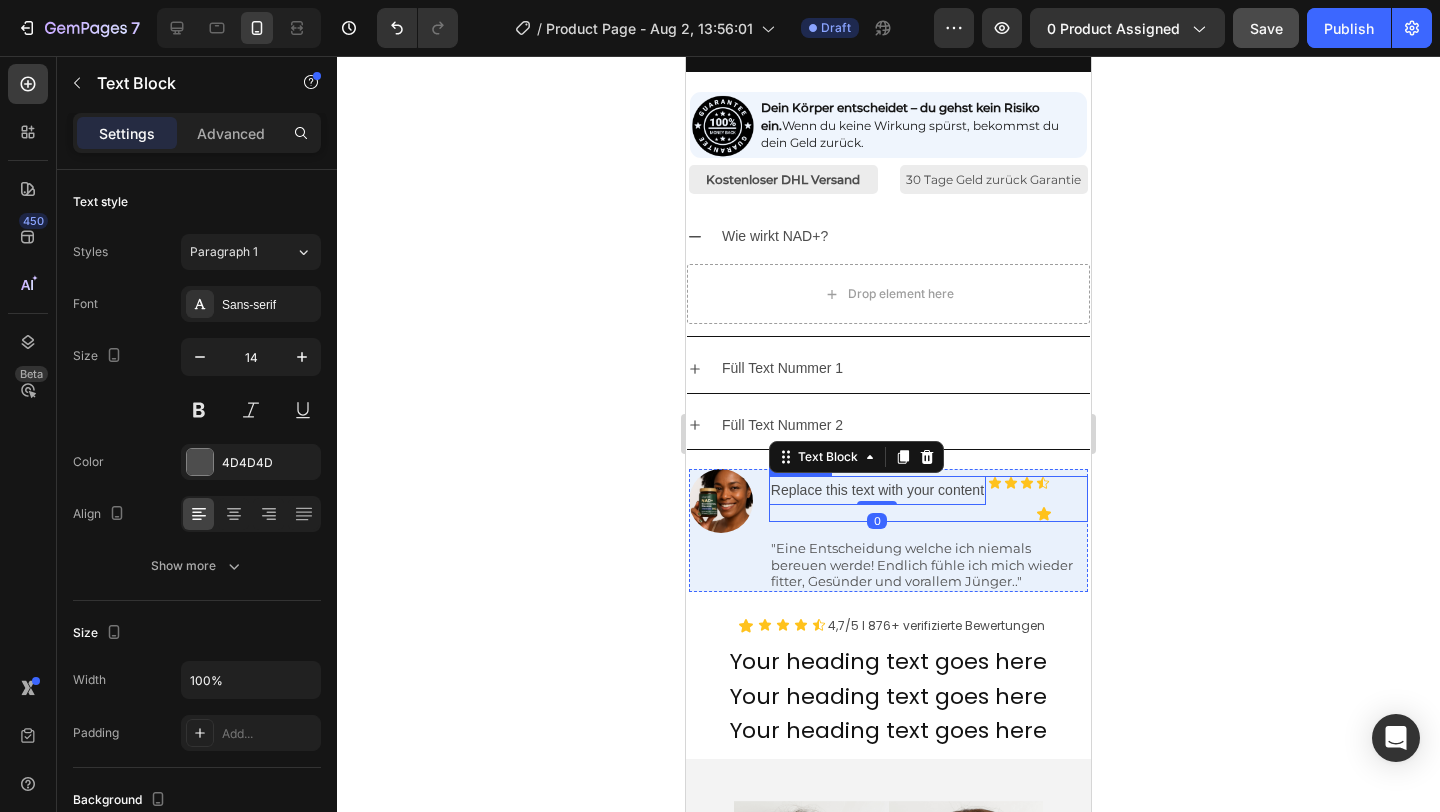 click on "Replace this text with your content Text Block   0 Icon Icon Icon Icon Icon Row" at bounding box center [928, 499] 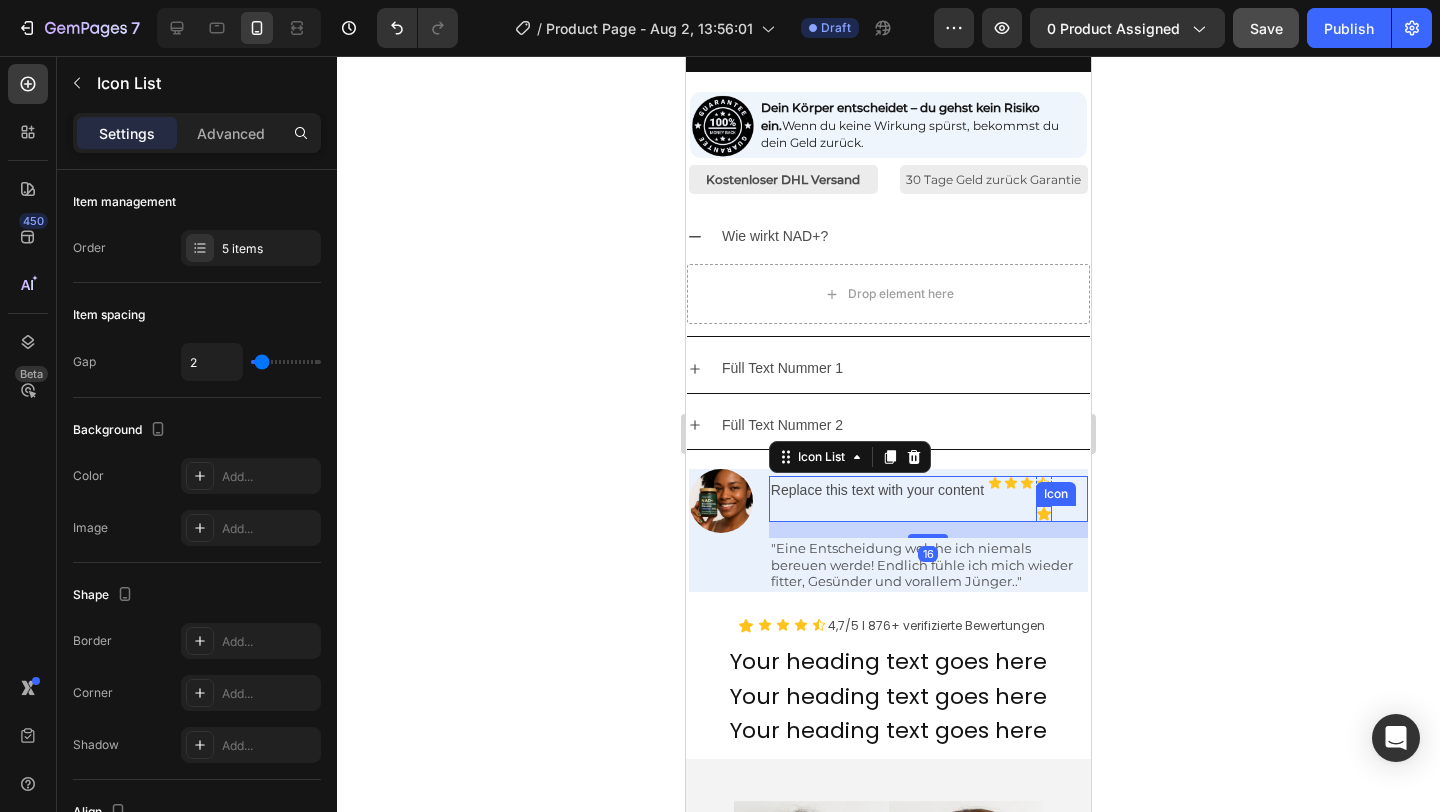 click 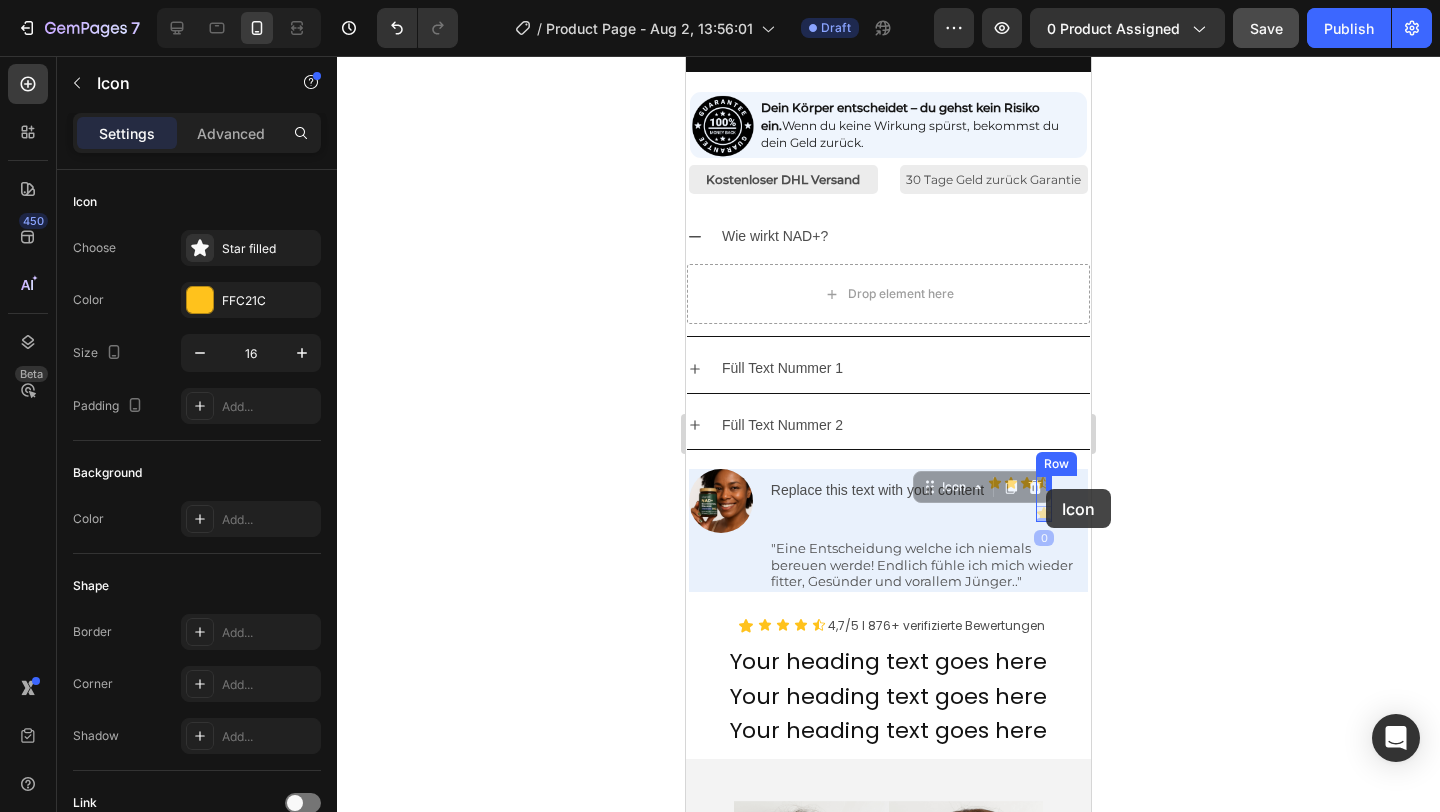 drag, startPoint x: 920, startPoint y: 486, endPoint x: 1046, endPoint y: 489, distance: 126.035706 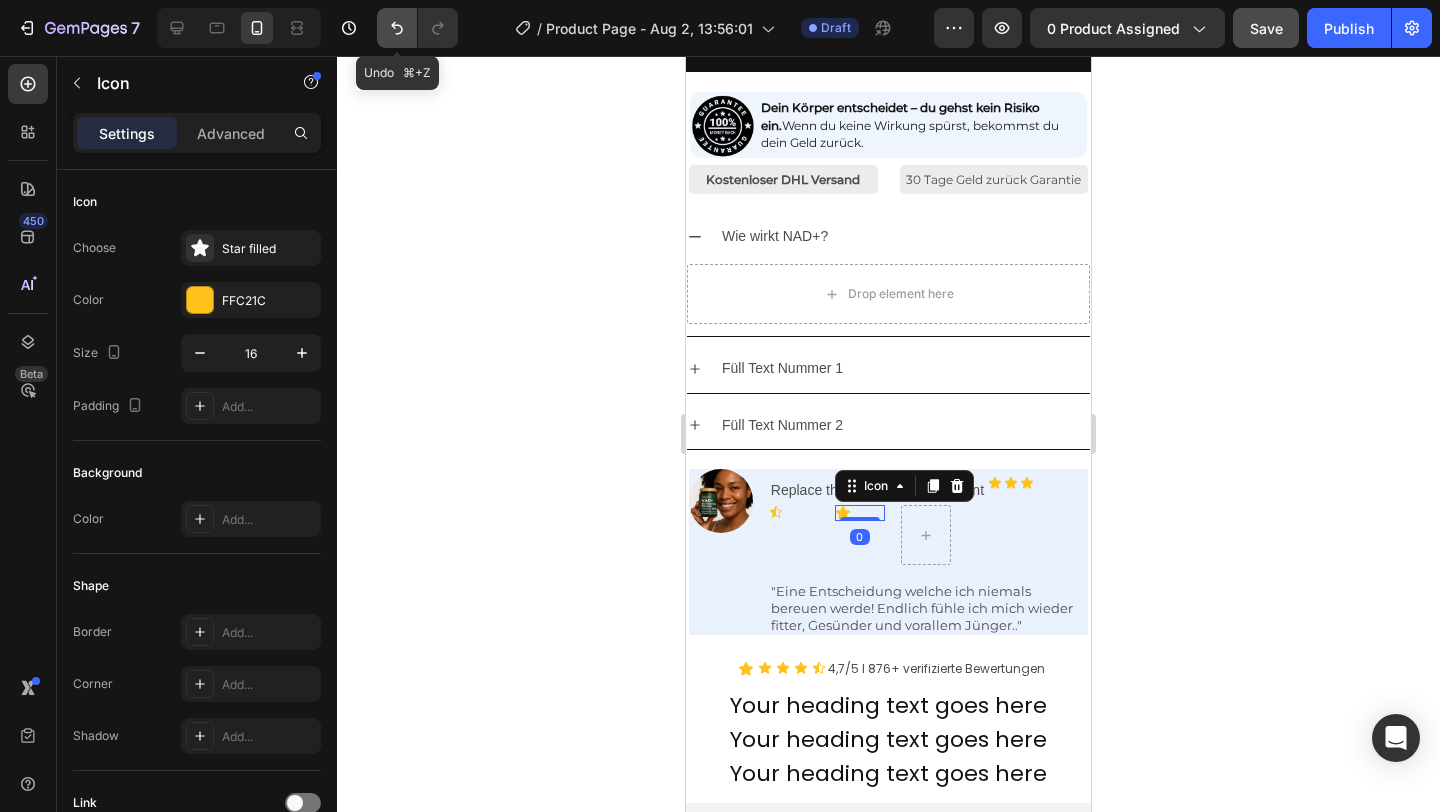 click 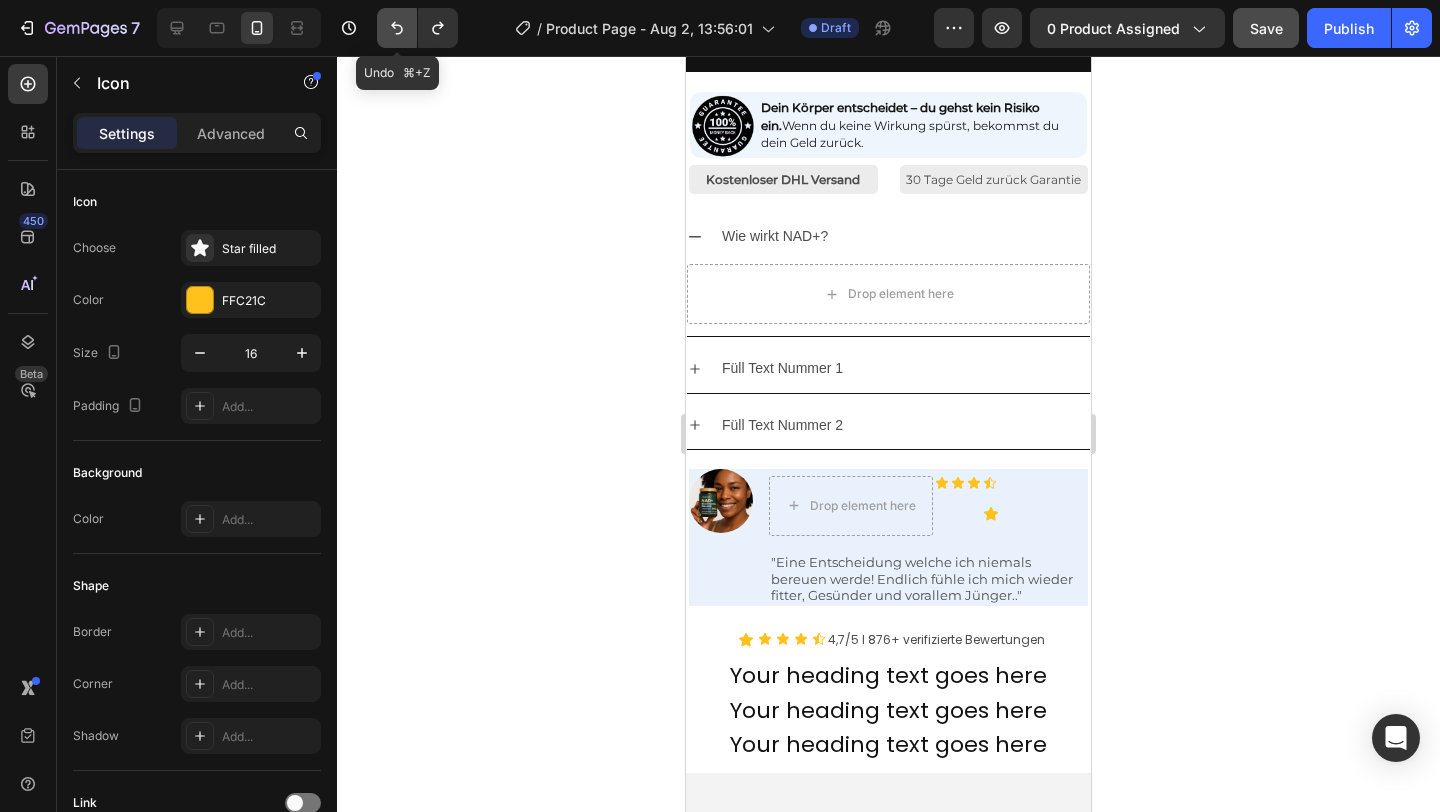 click 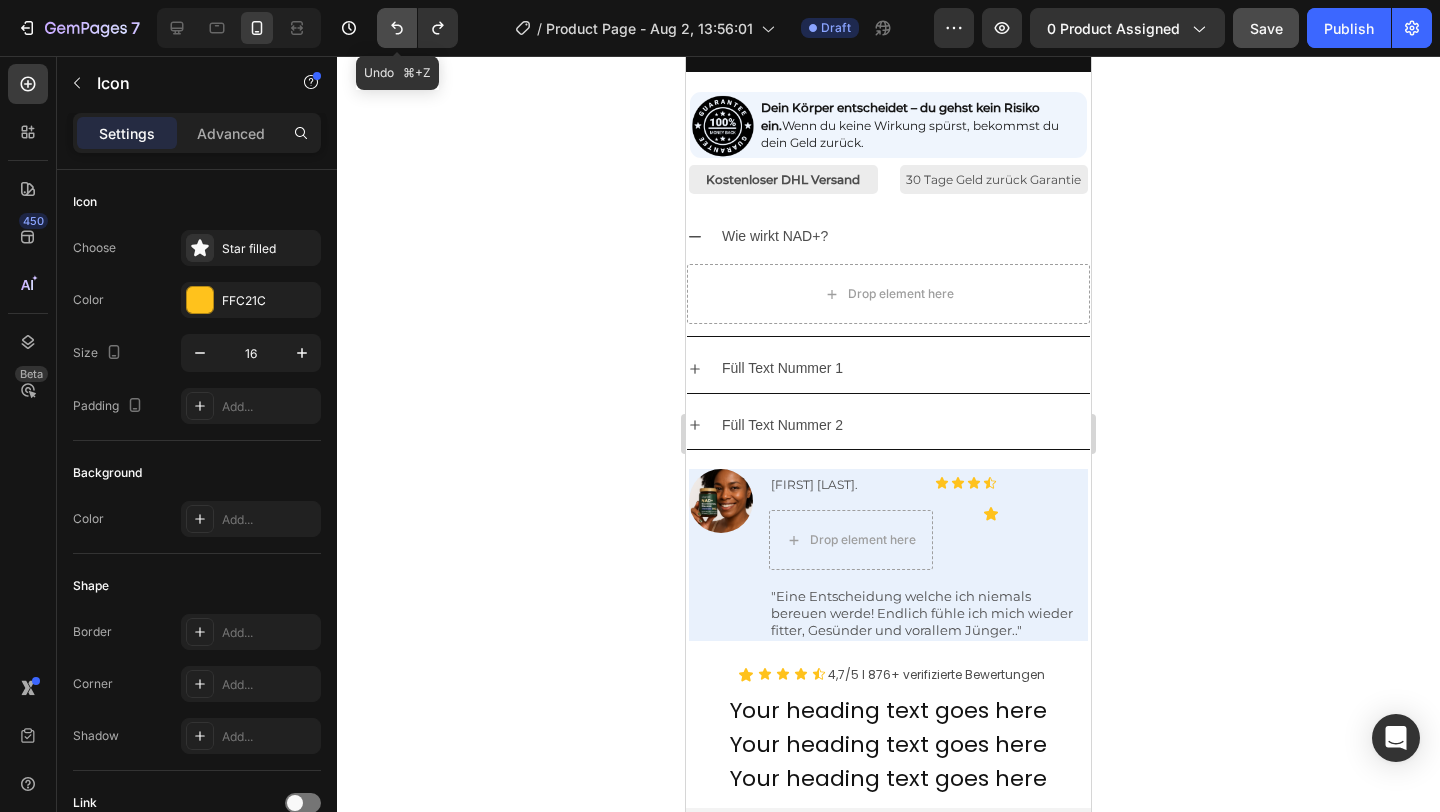 click 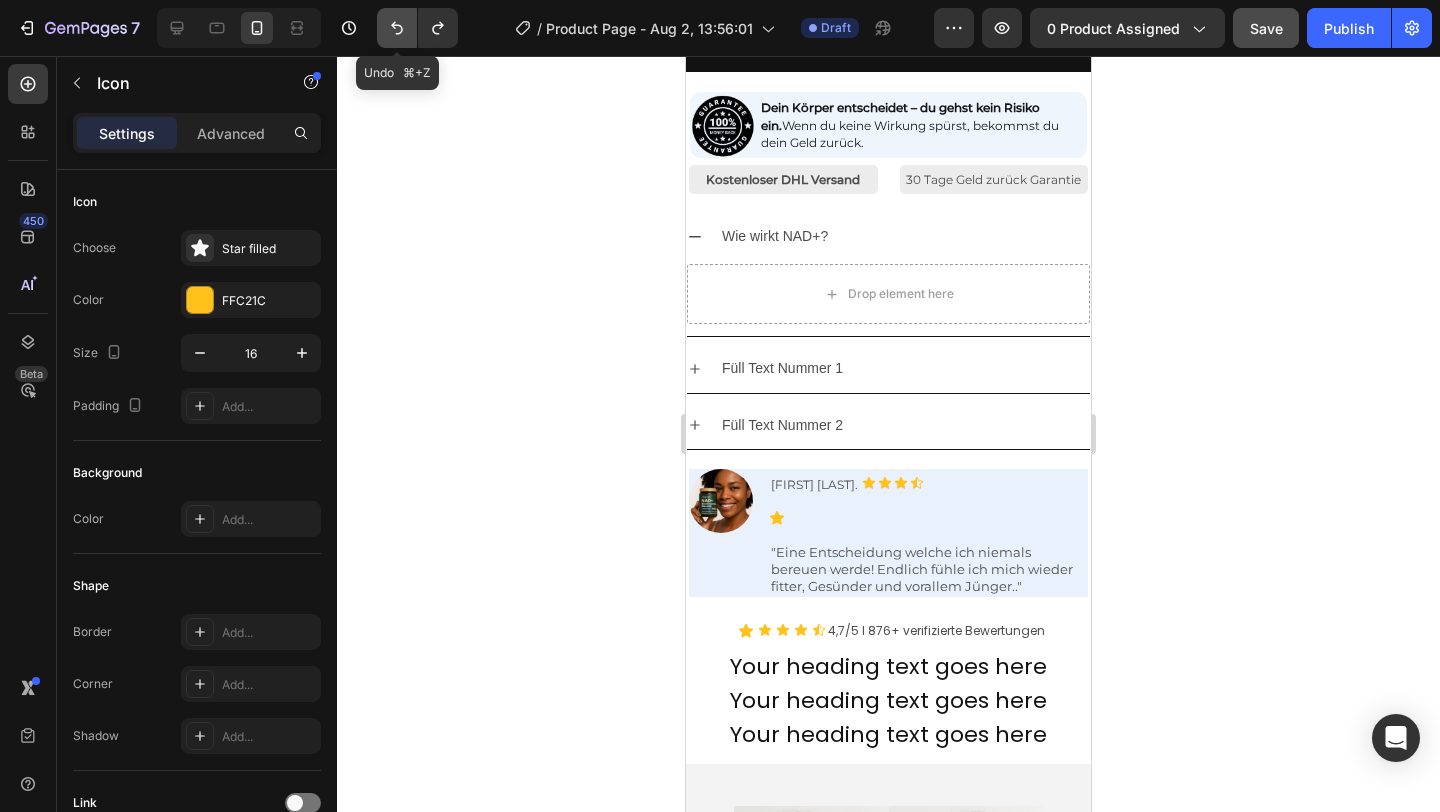 click 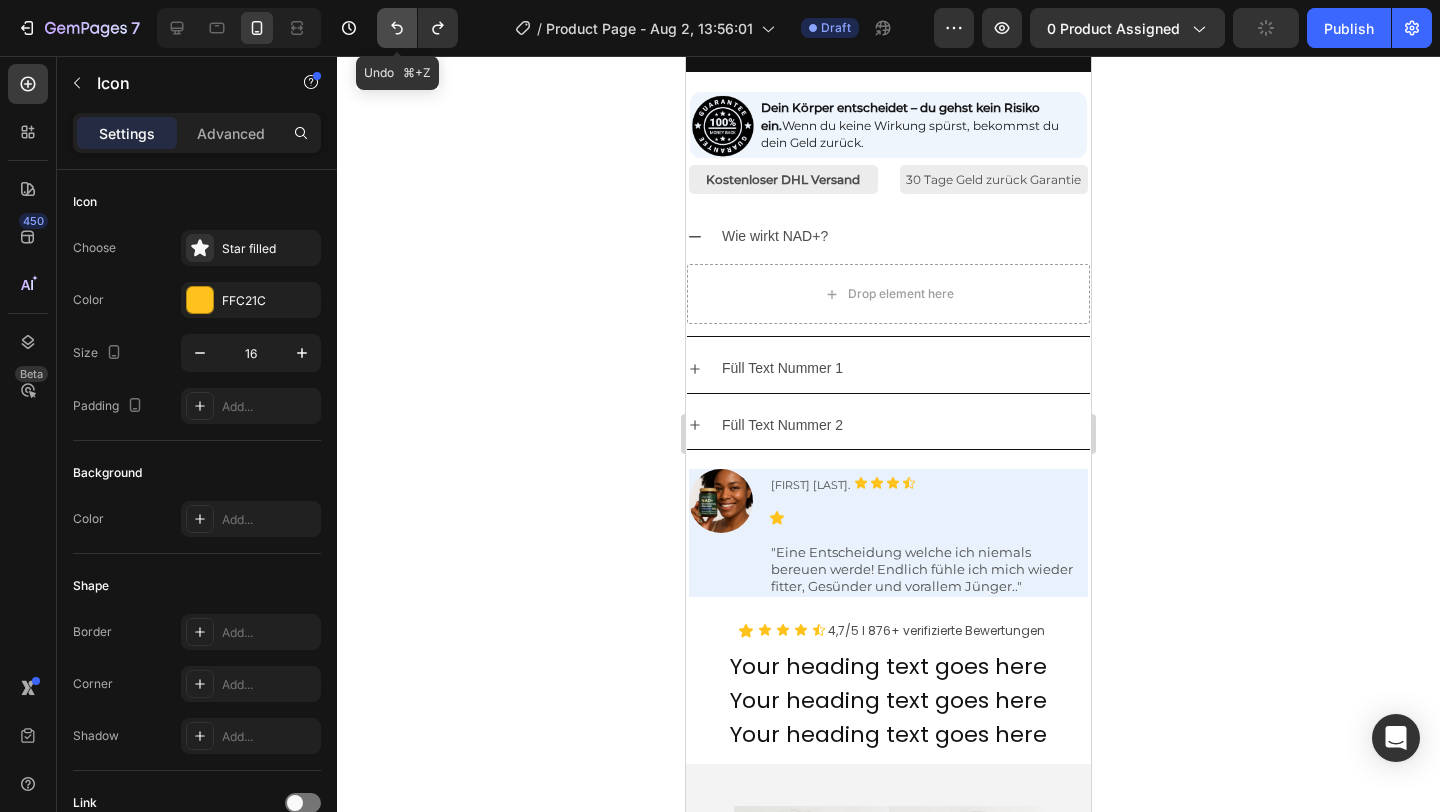 click 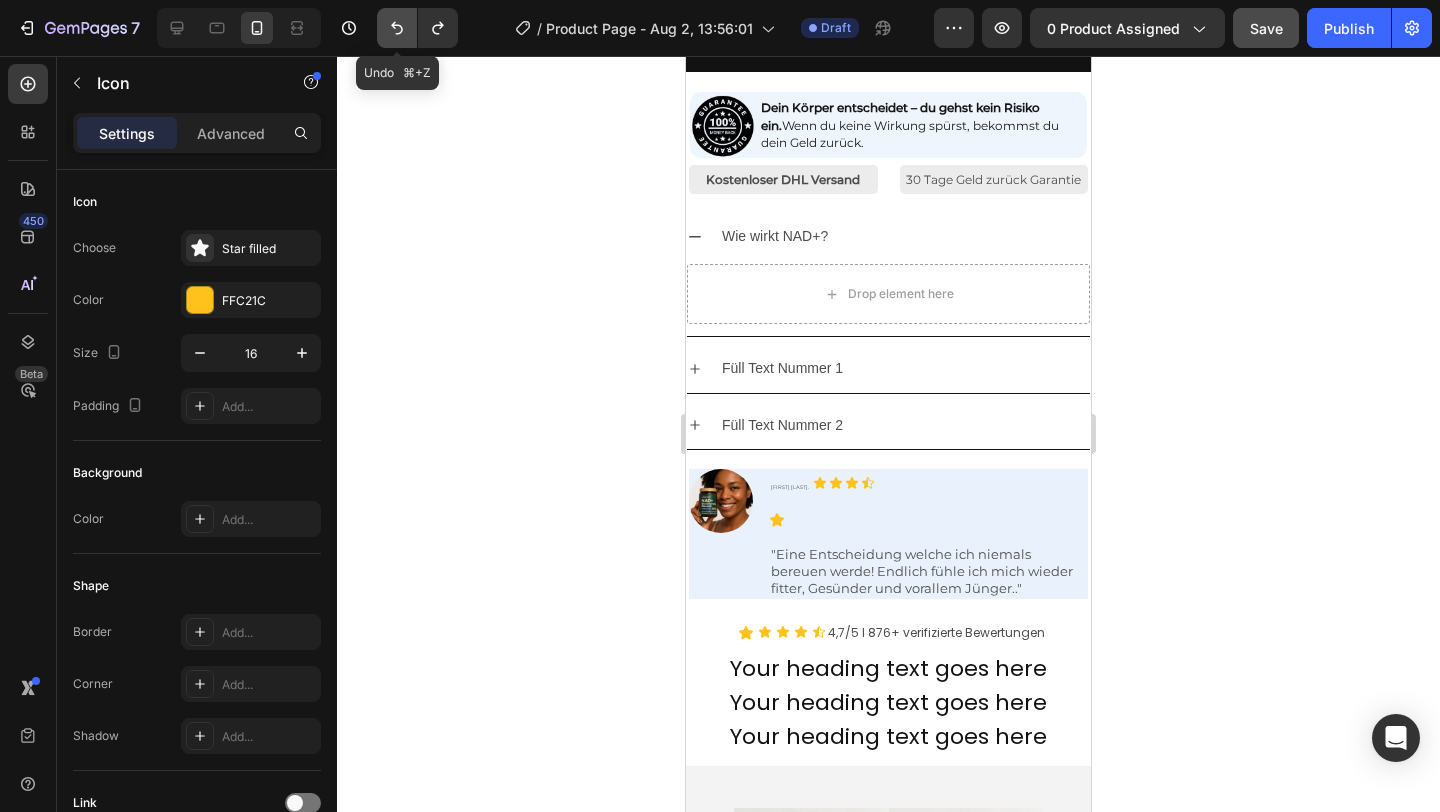 click 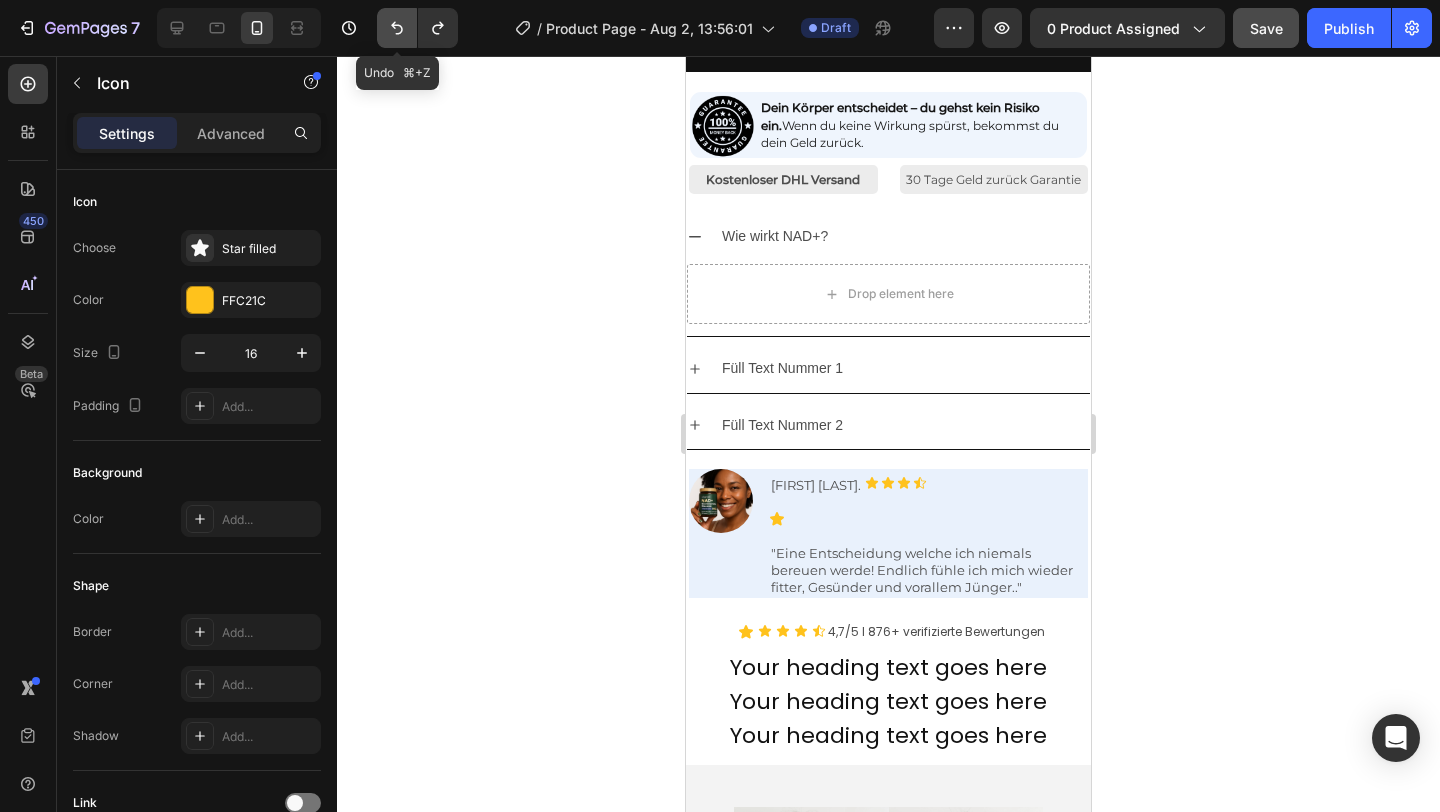 click 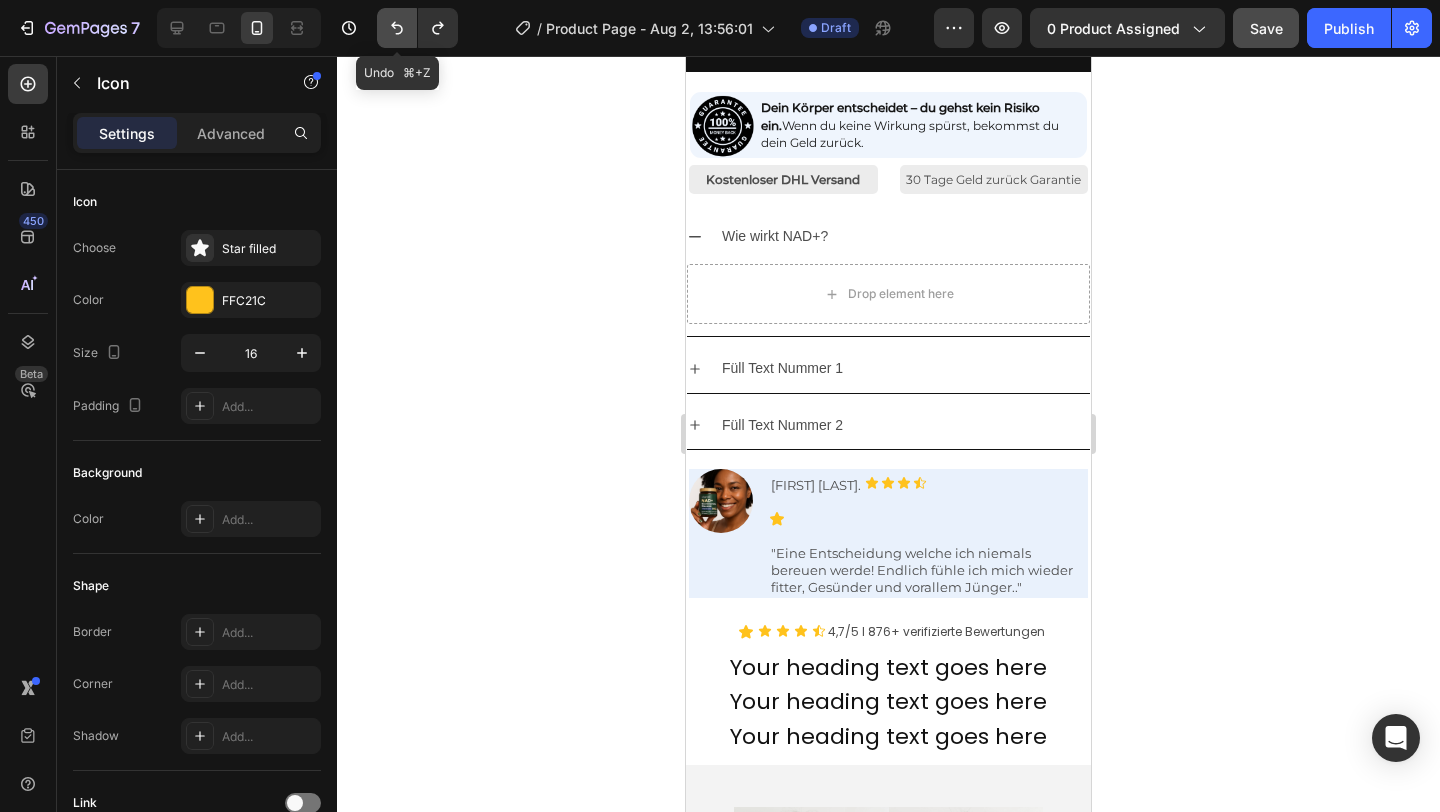click 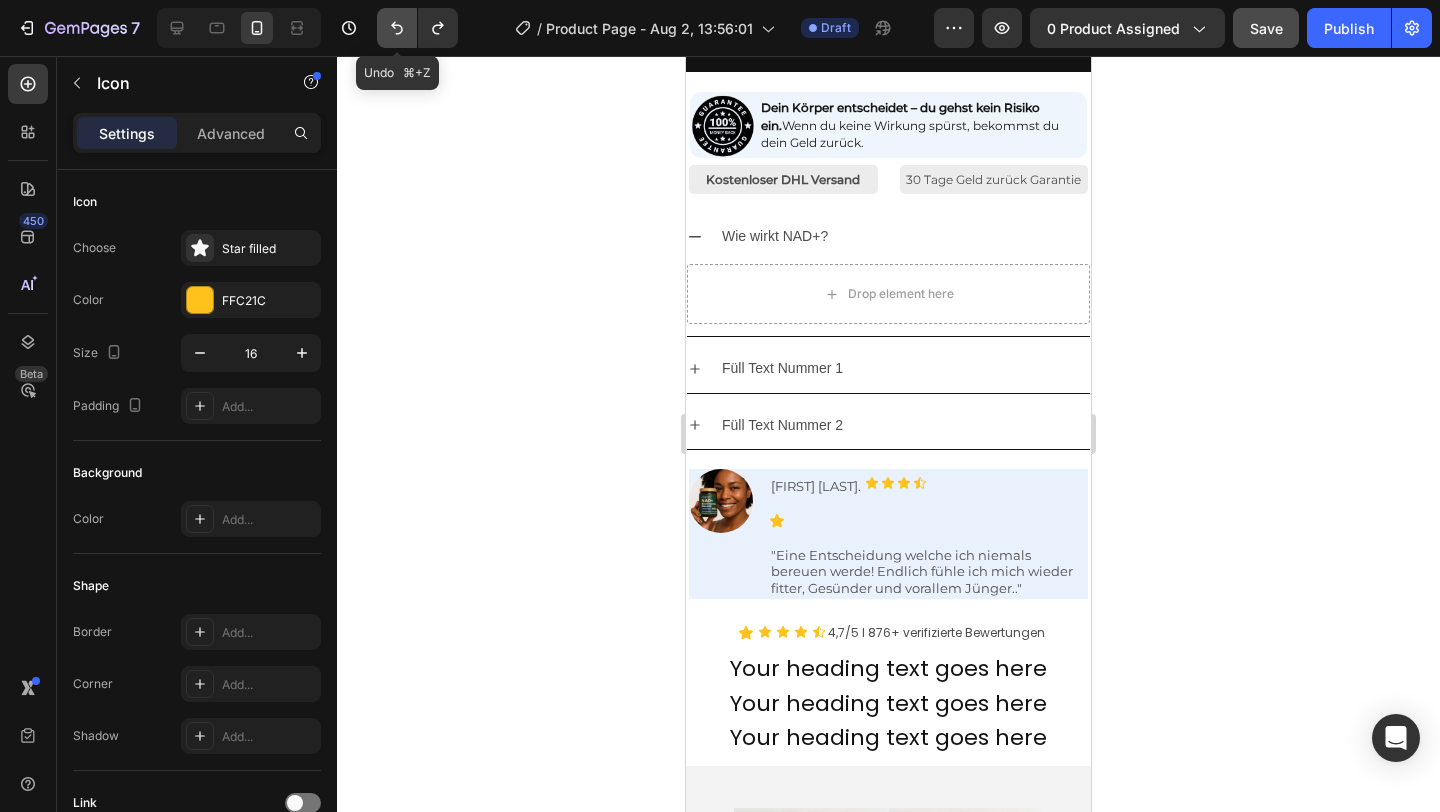 click 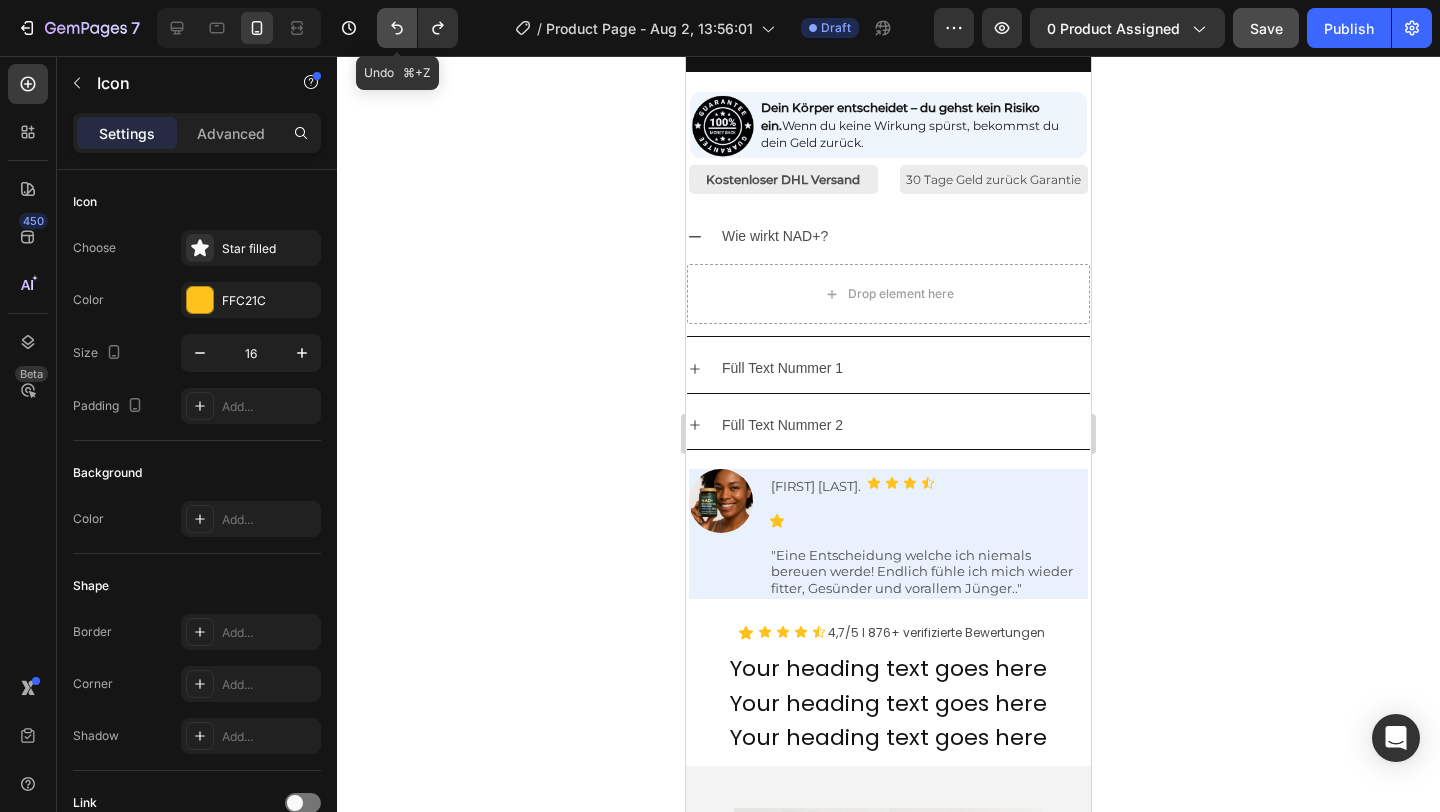 click 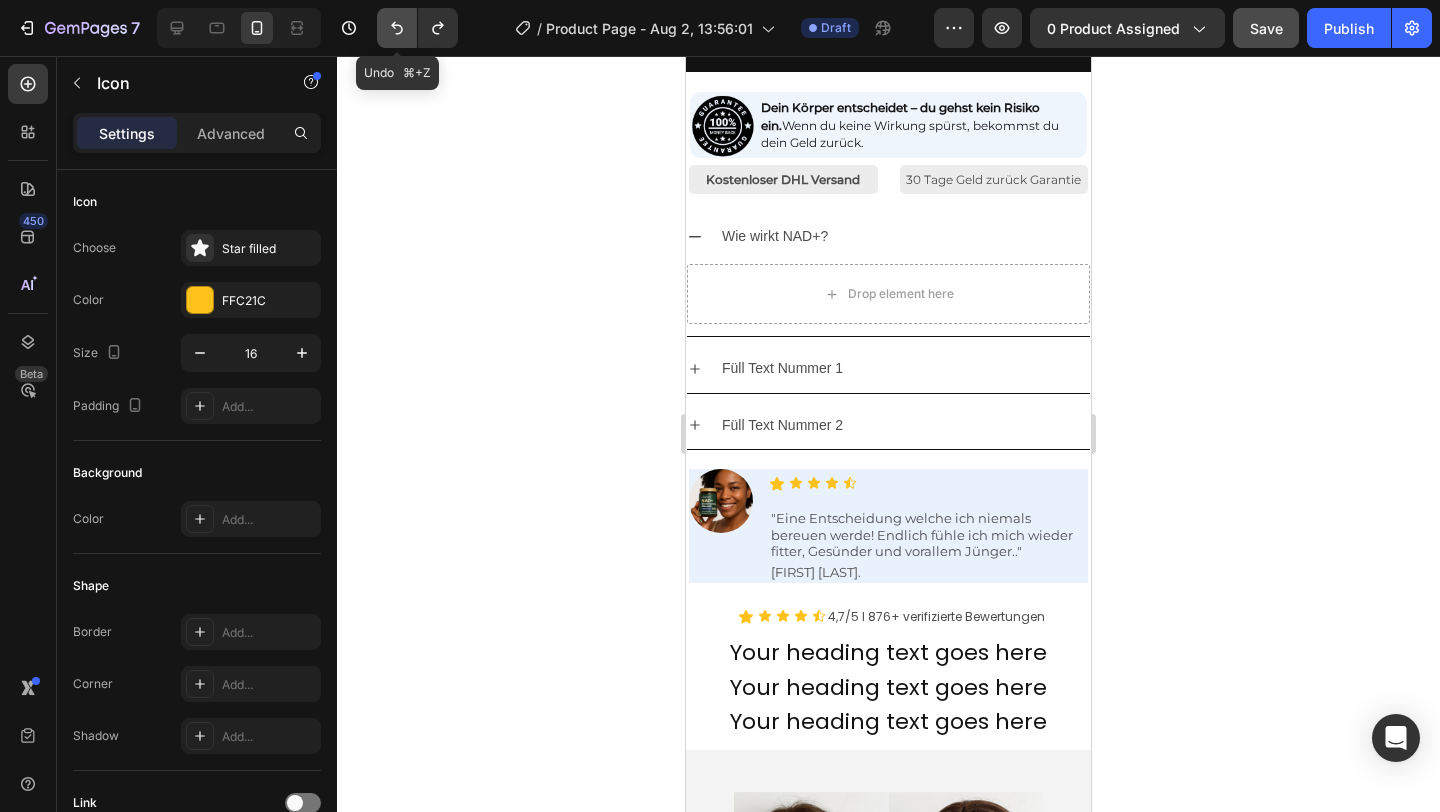 click 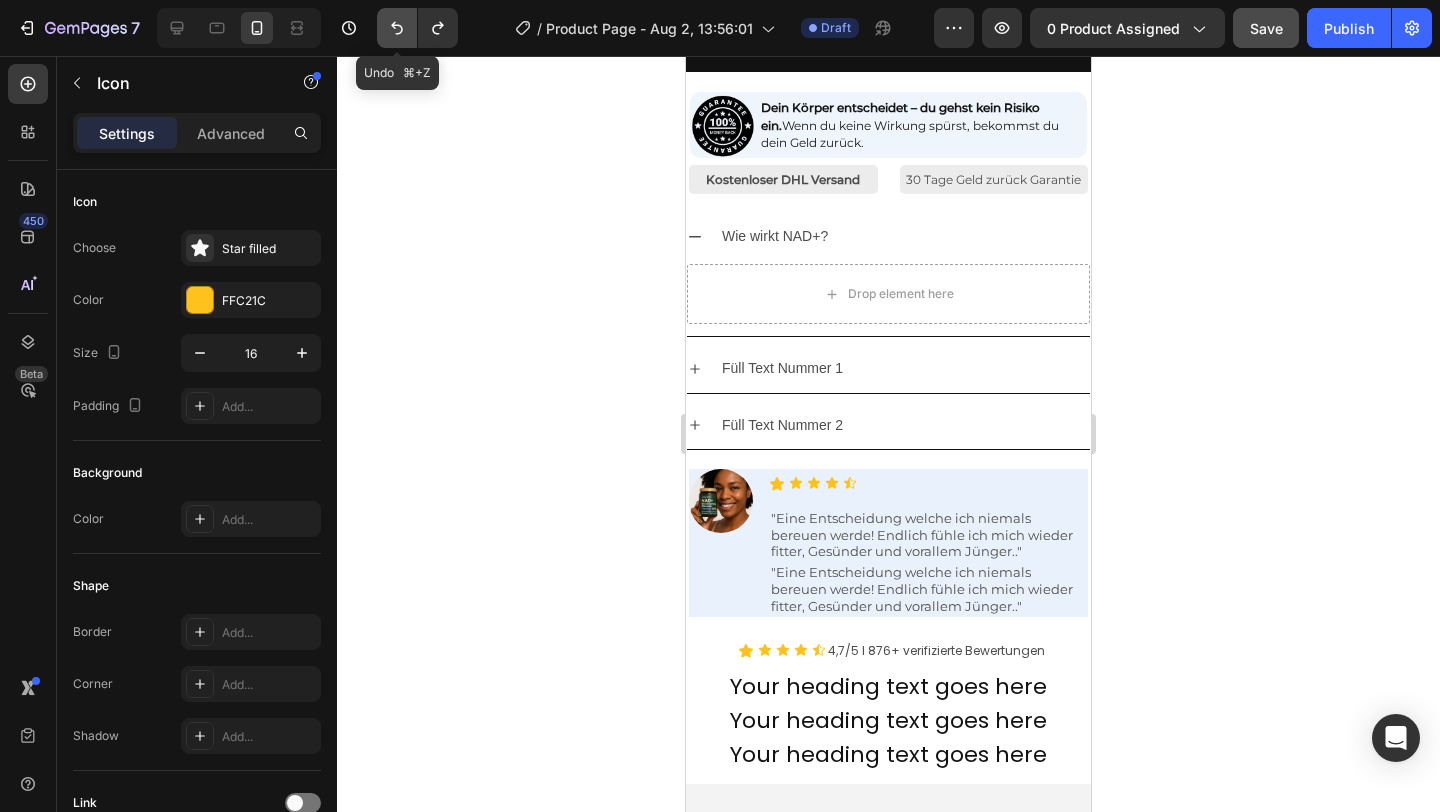 click 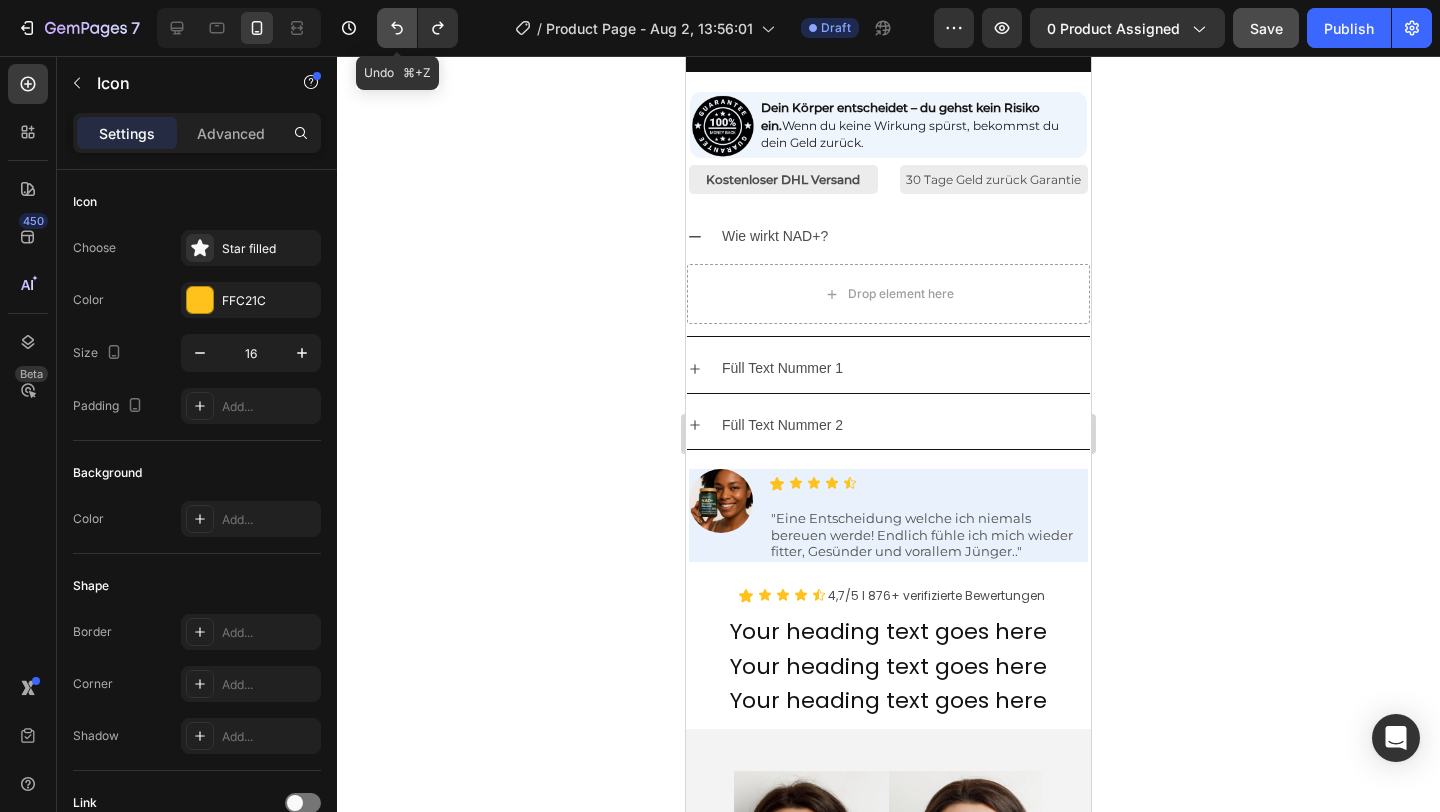 click 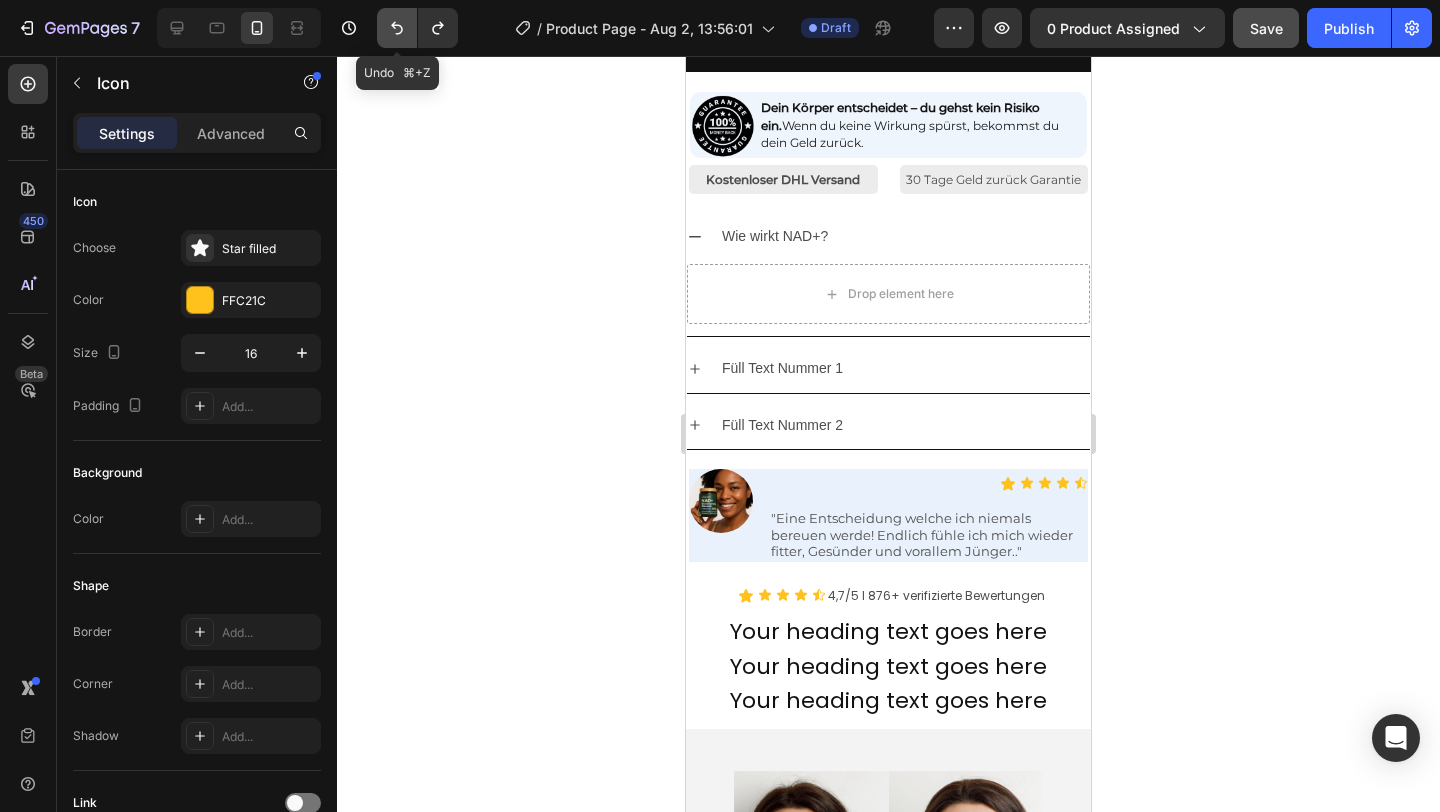 click 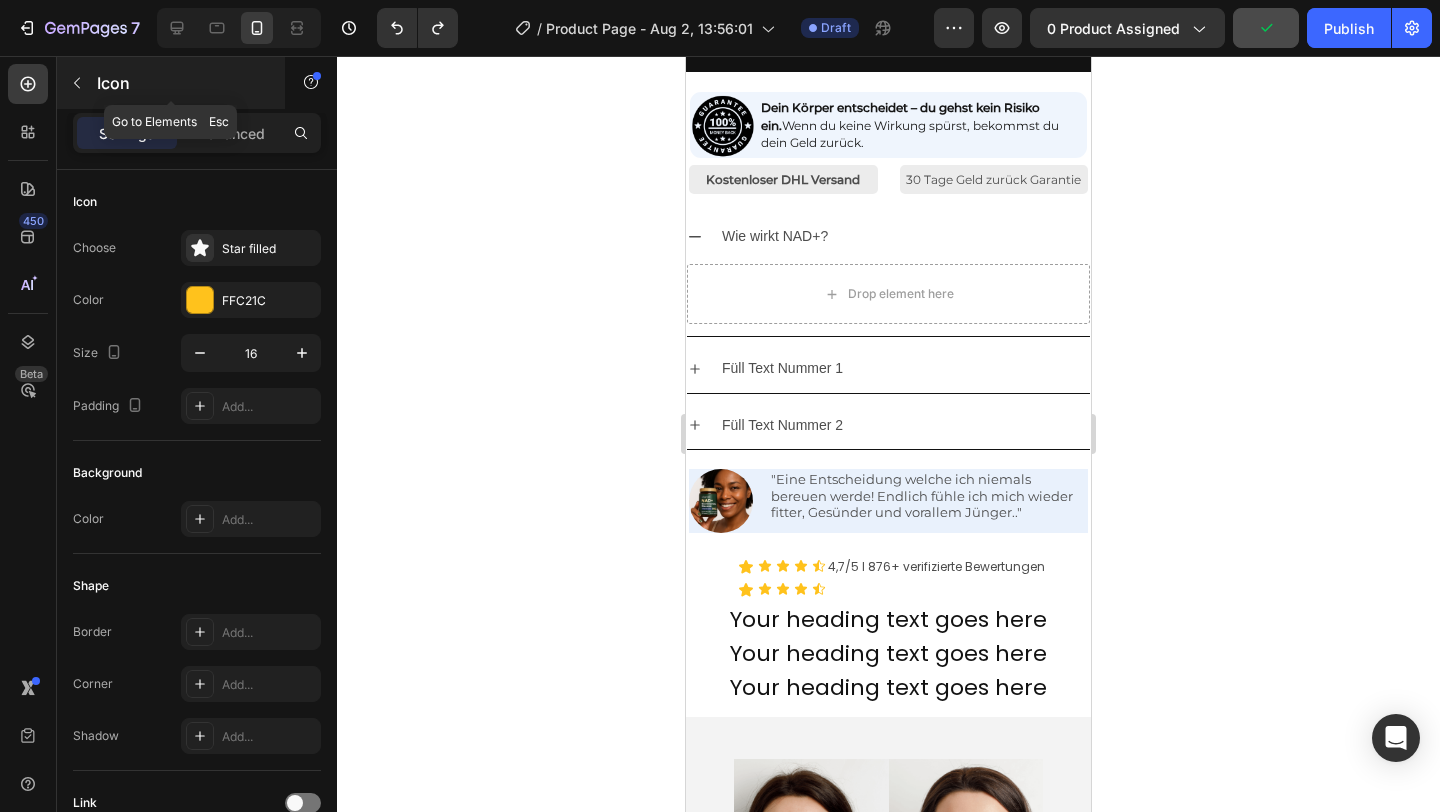 click 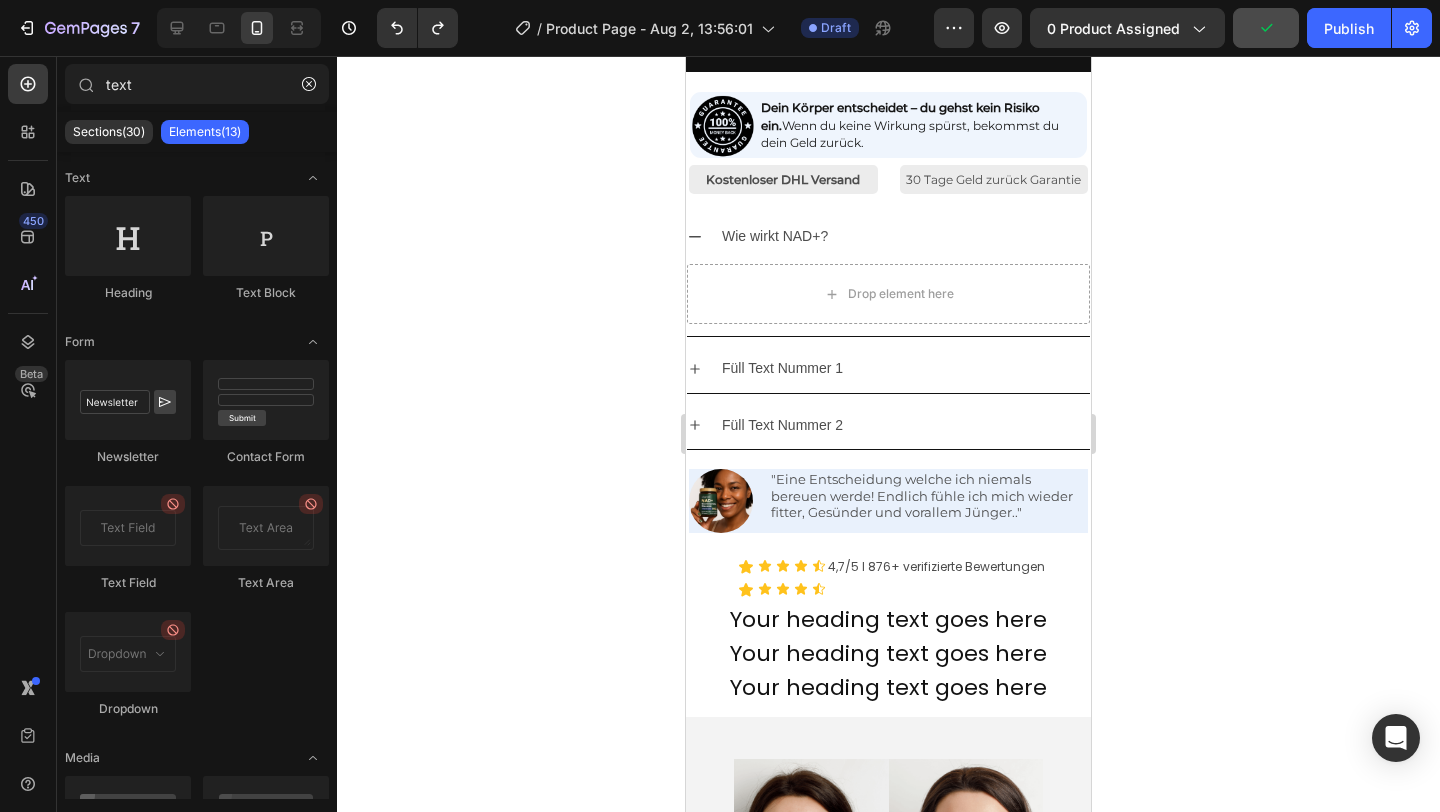 click 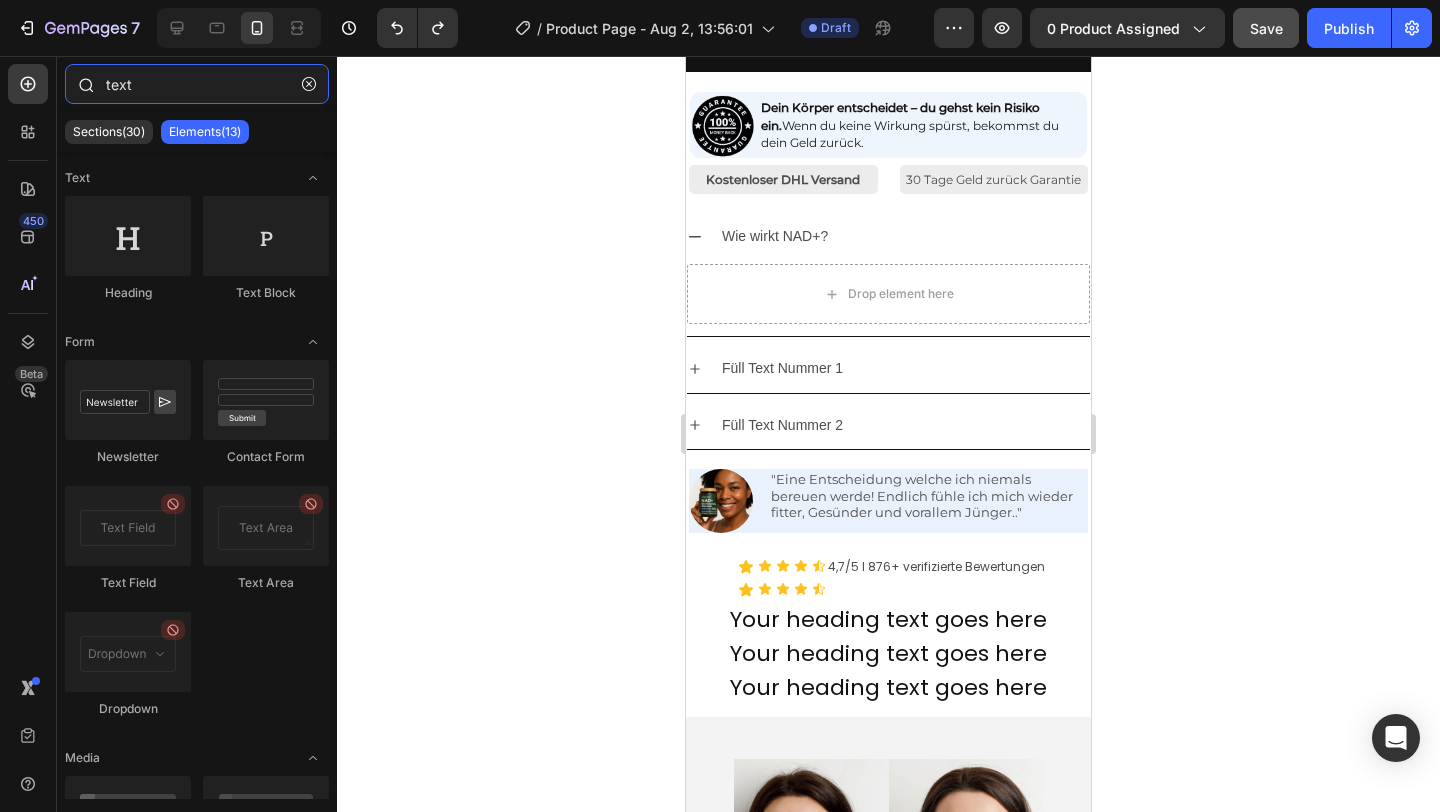 click on "text" at bounding box center [197, 84] 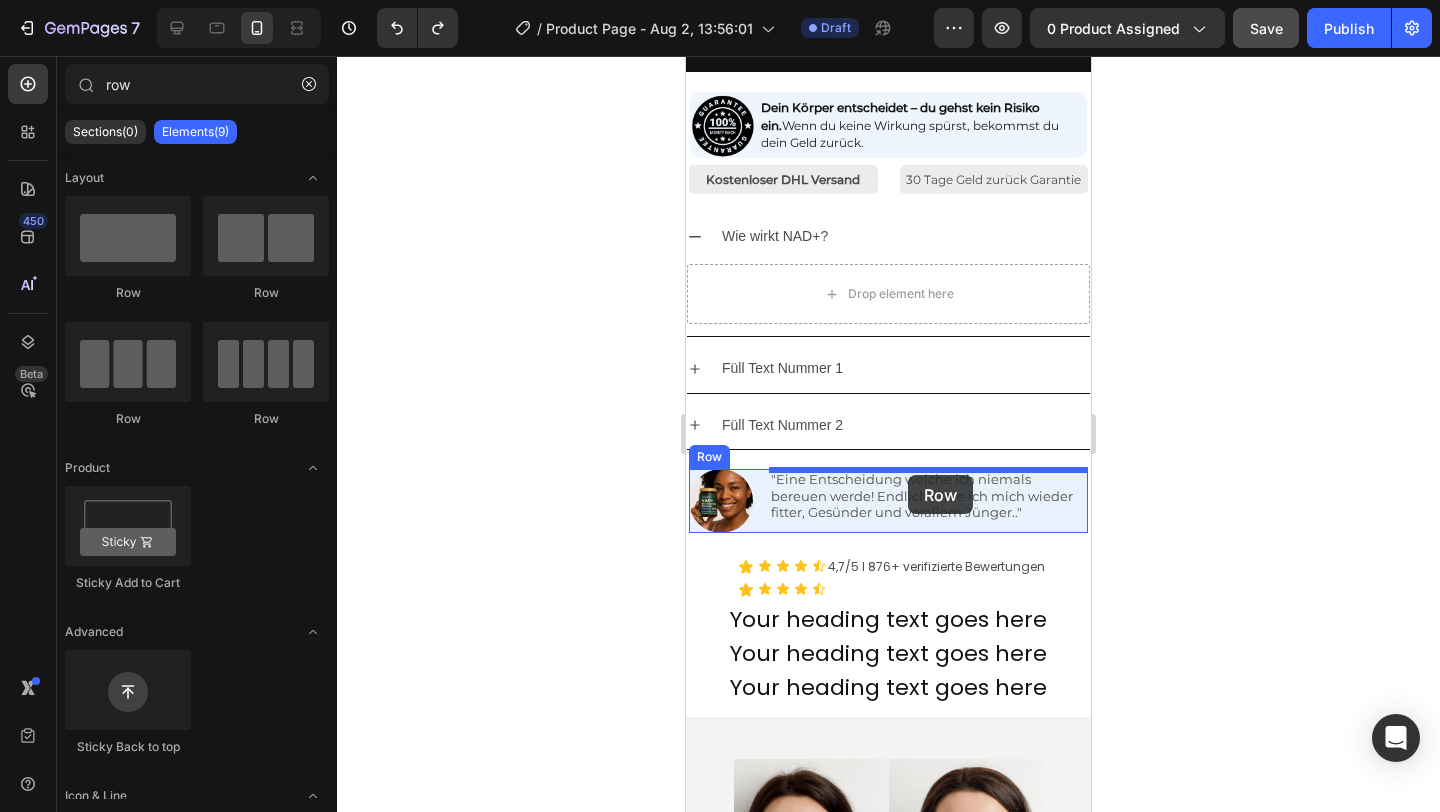 drag, startPoint x: 948, startPoint y: 299, endPoint x: 902, endPoint y: 475, distance: 181.91206 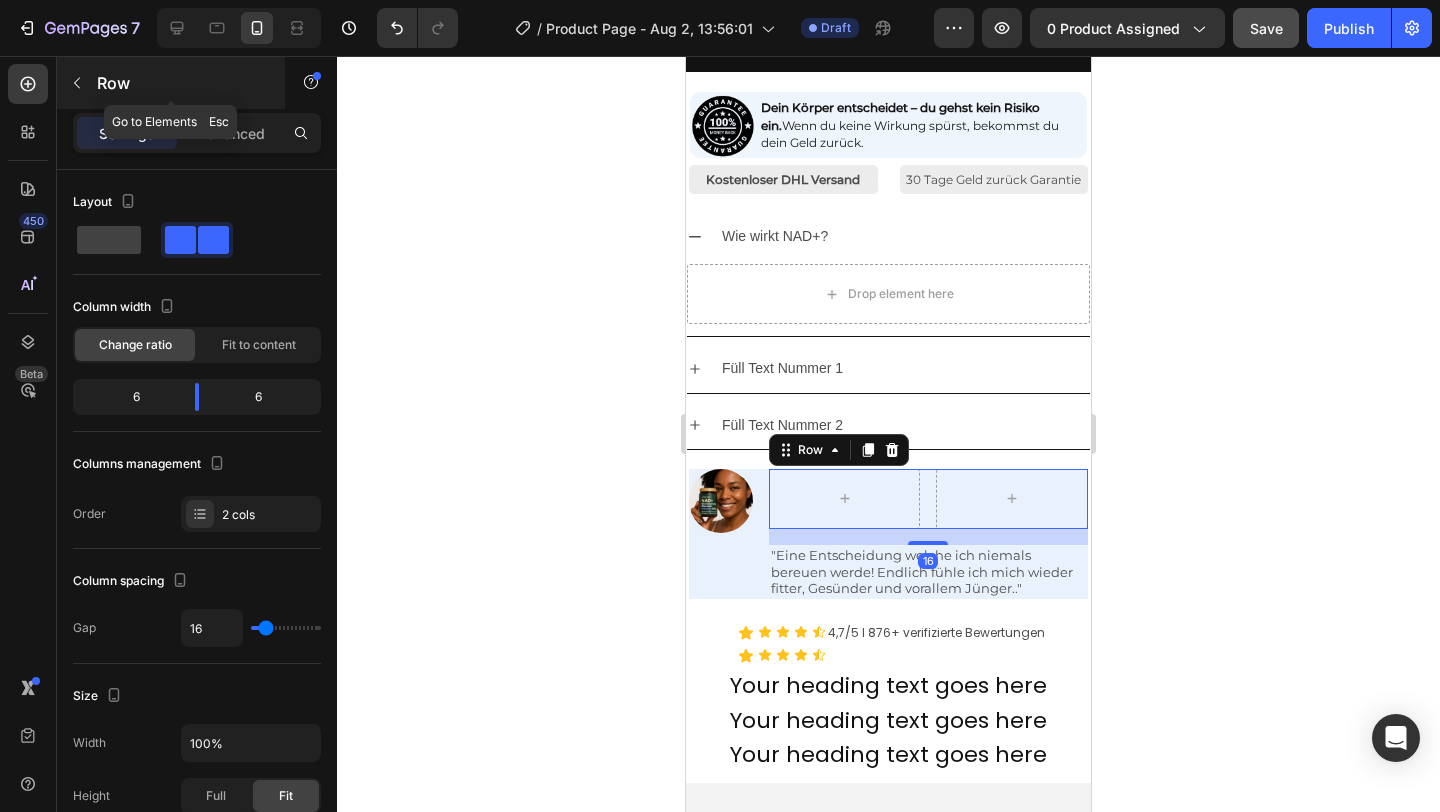 click 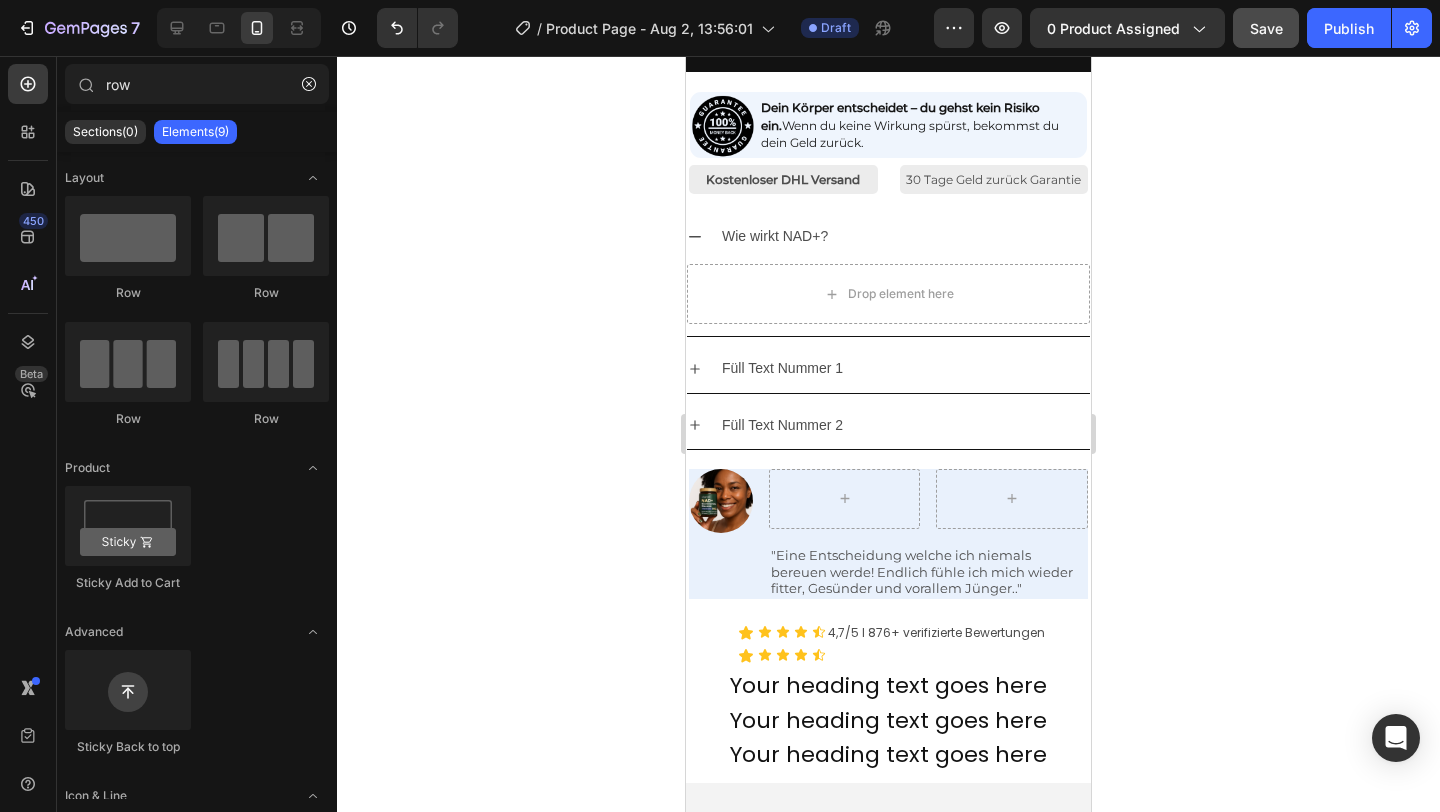 click on "Elements(9)" 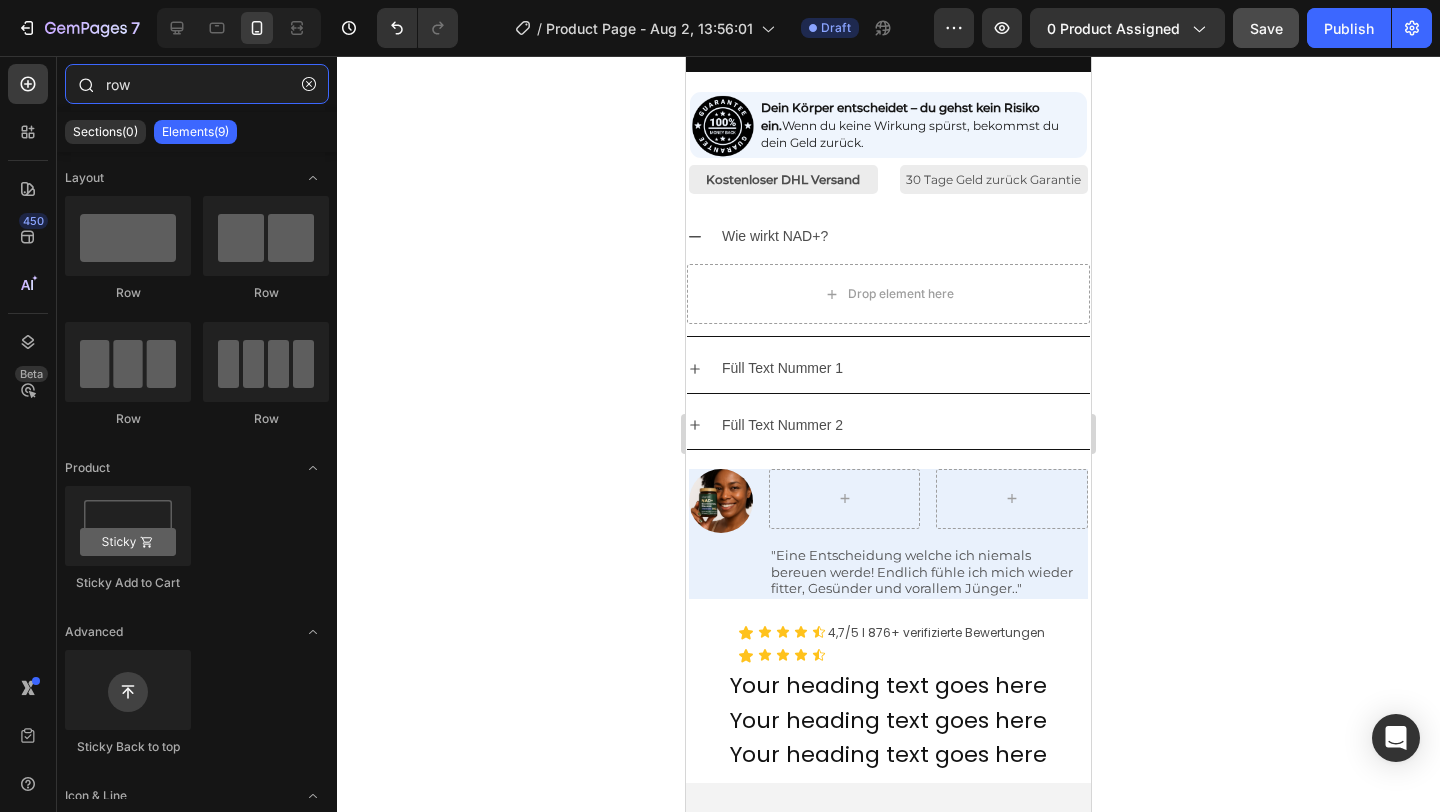 click on "row" at bounding box center (197, 84) 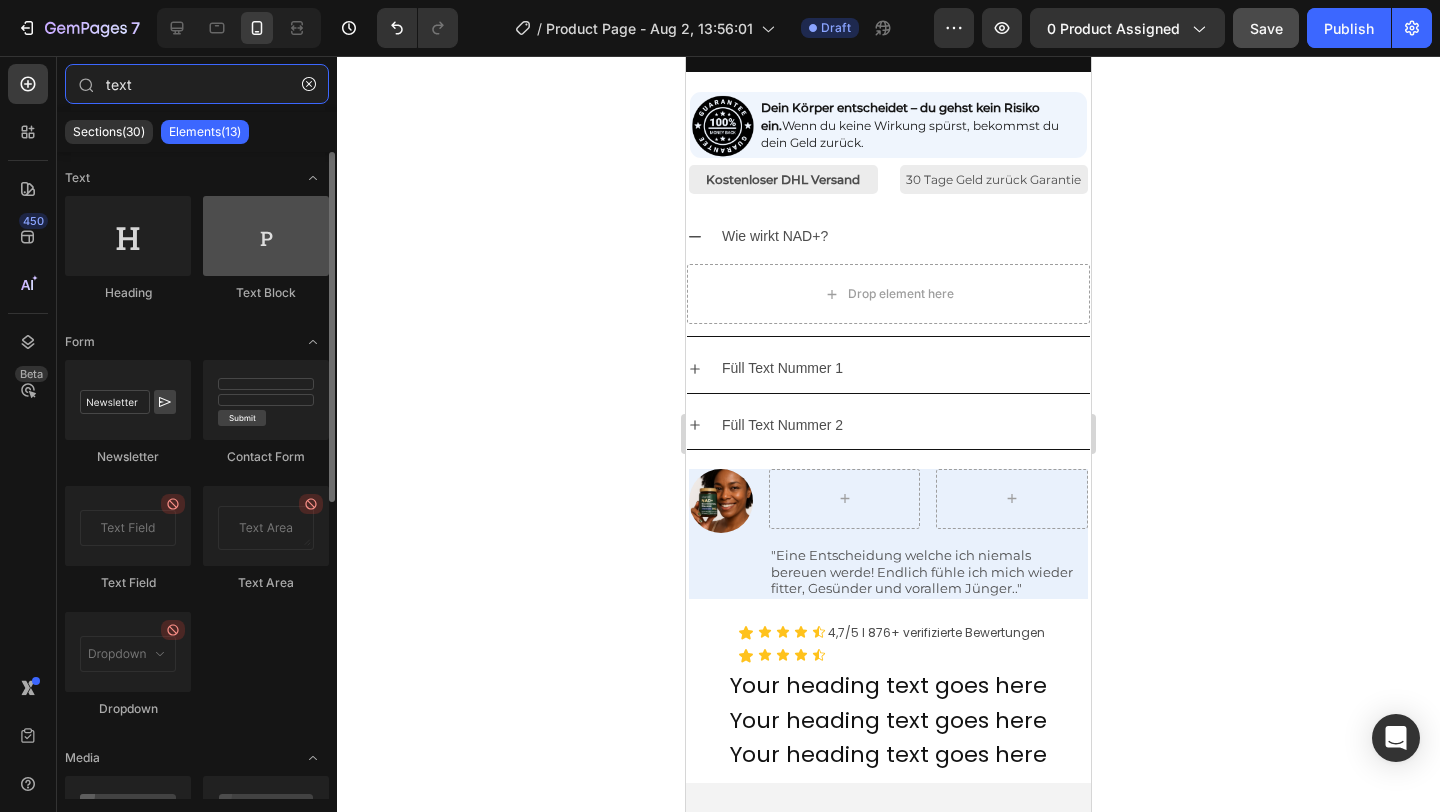 type on "text" 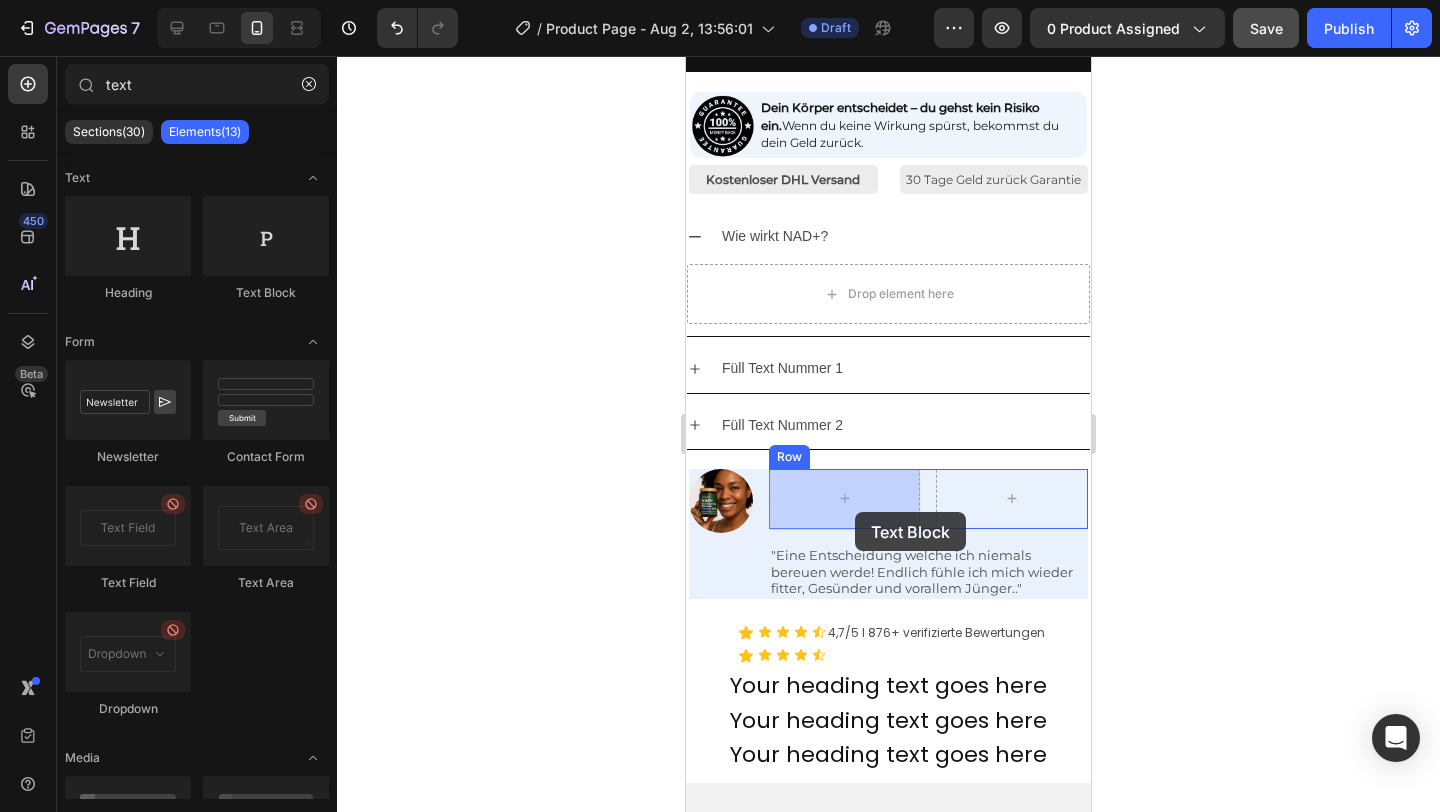 drag, startPoint x: 926, startPoint y: 297, endPoint x: 855, endPoint y: 512, distance: 226.41997 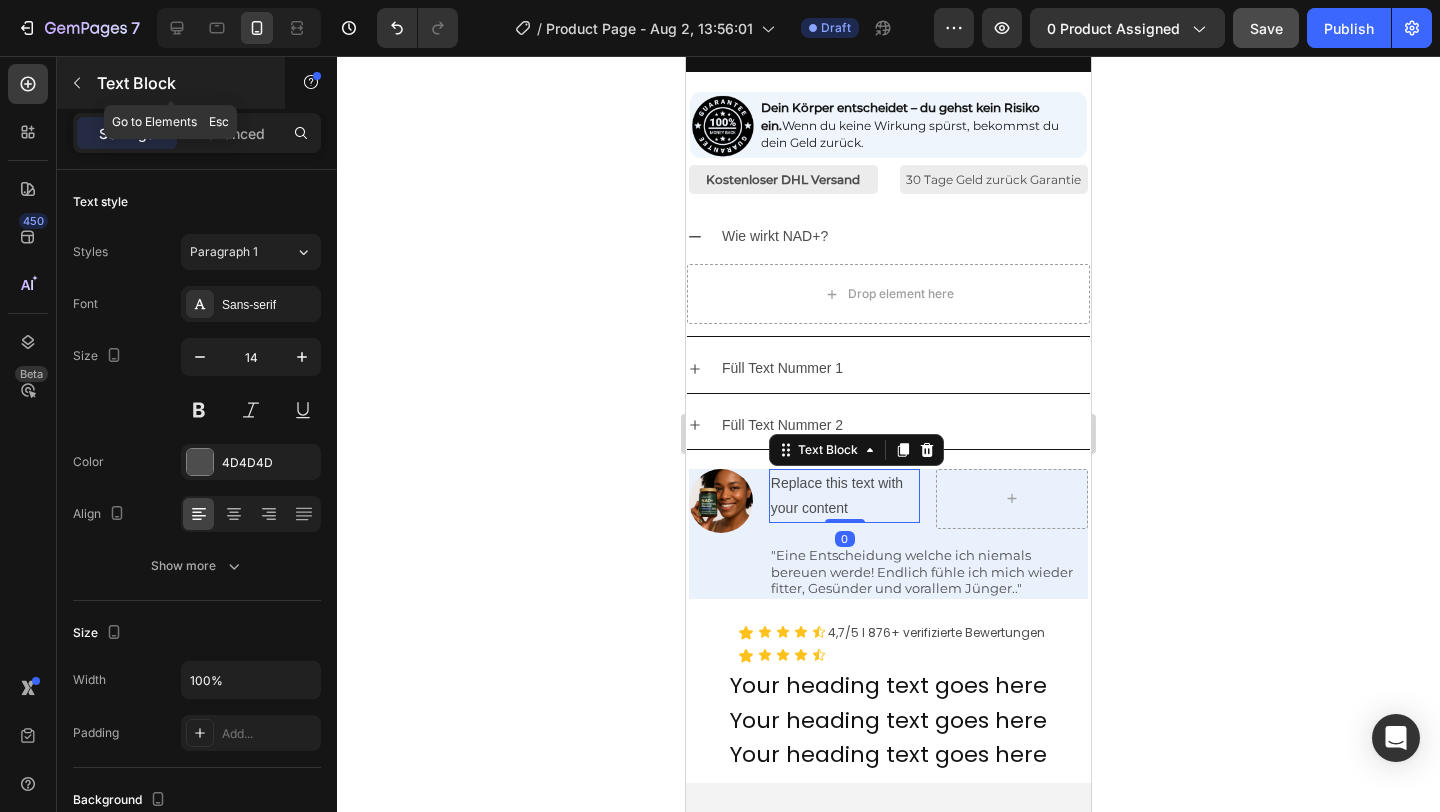 click at bounding box center (77, 83) 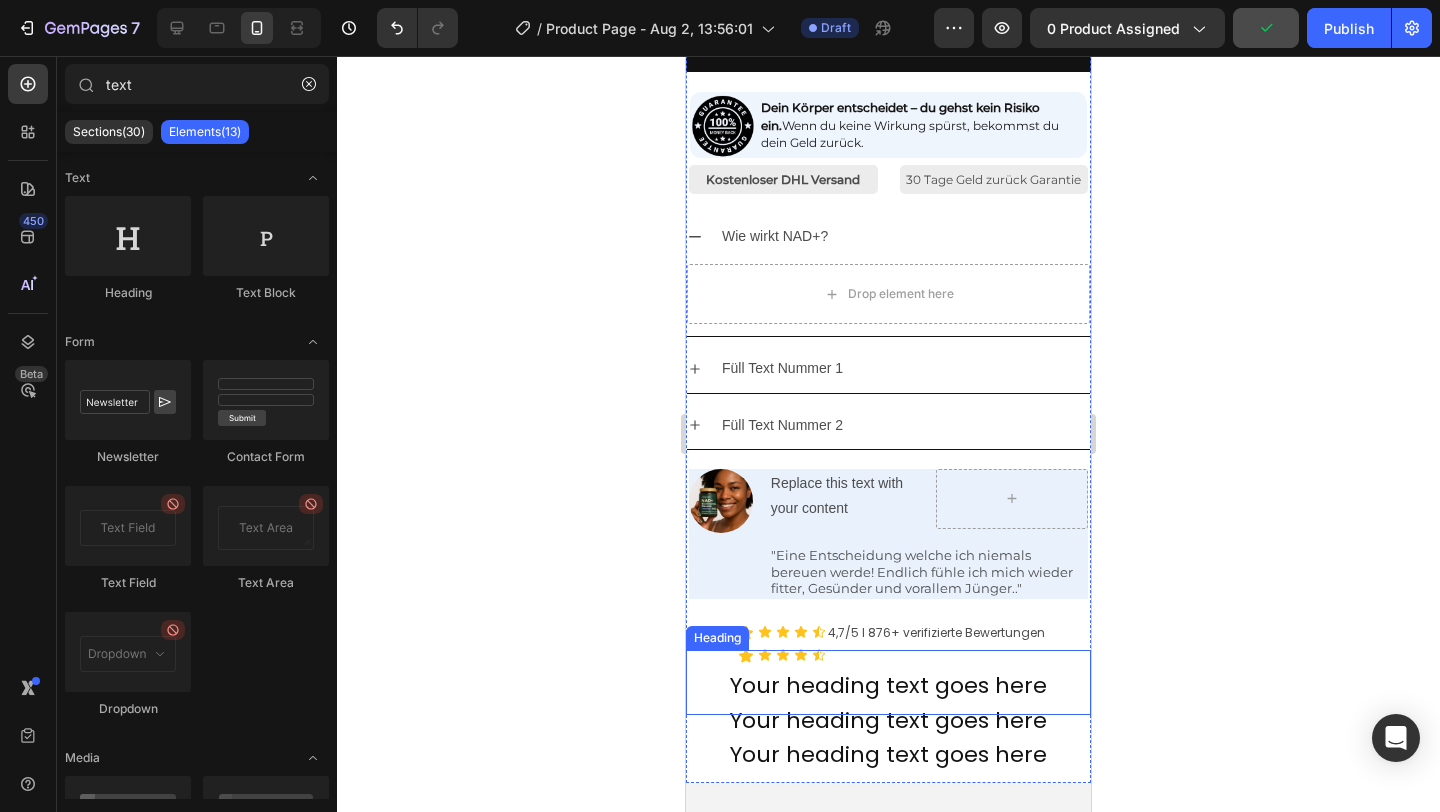 click on "Your heading text goes here" at bounding box center [888, 682] 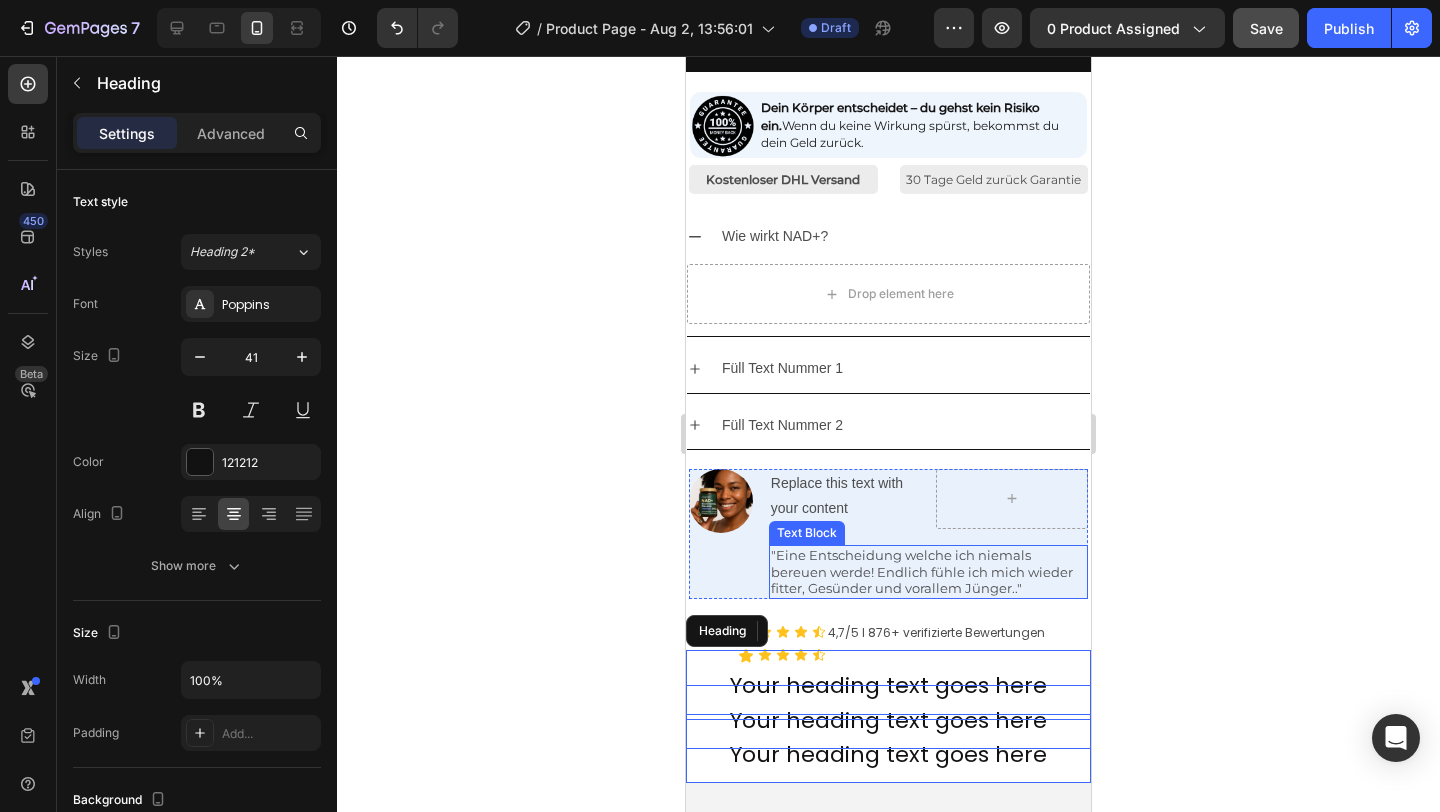 scroll, scrollTop: 1389, scrollLeft: 0, axis: vertical 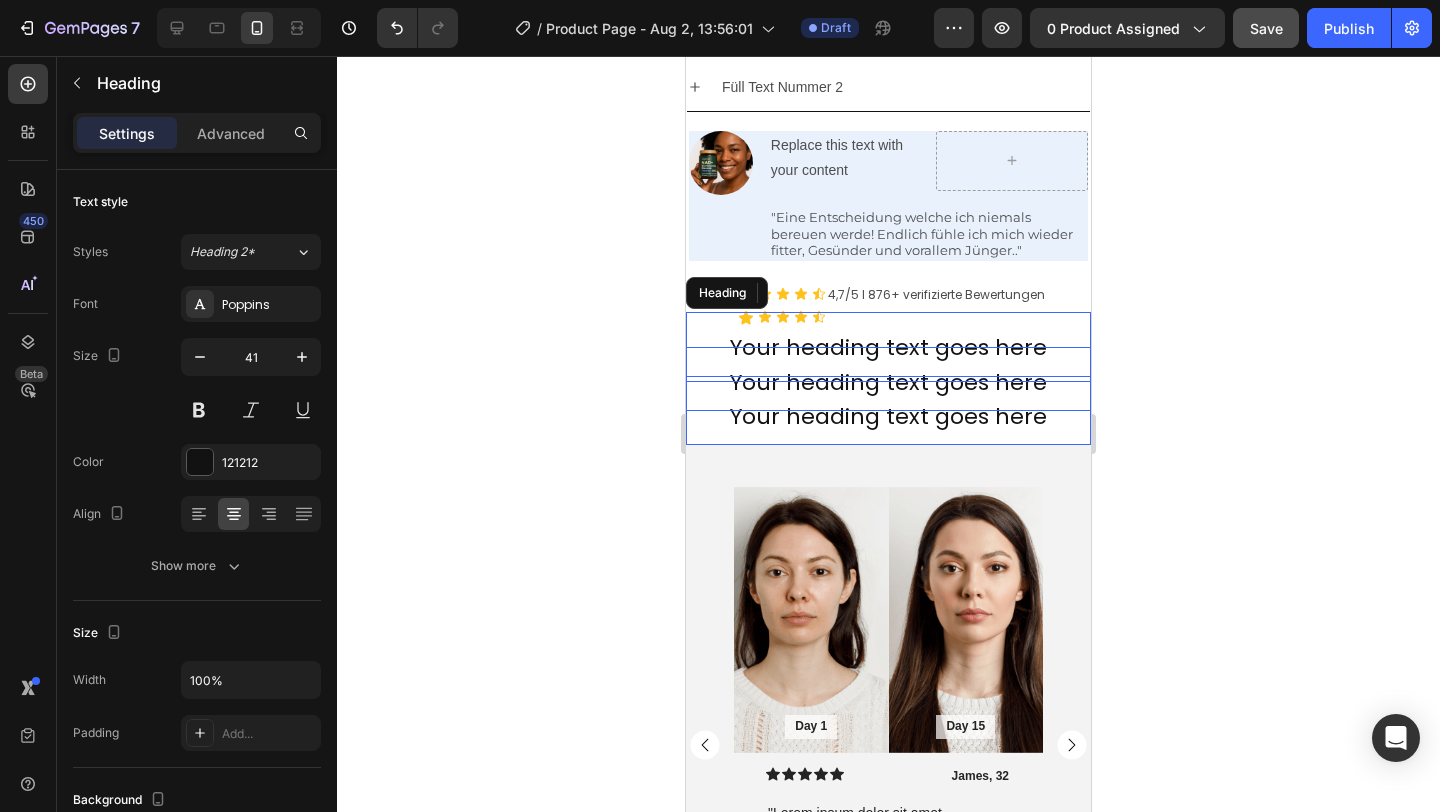 click on "Your heading text goes here" at bounding box center [888, 344] 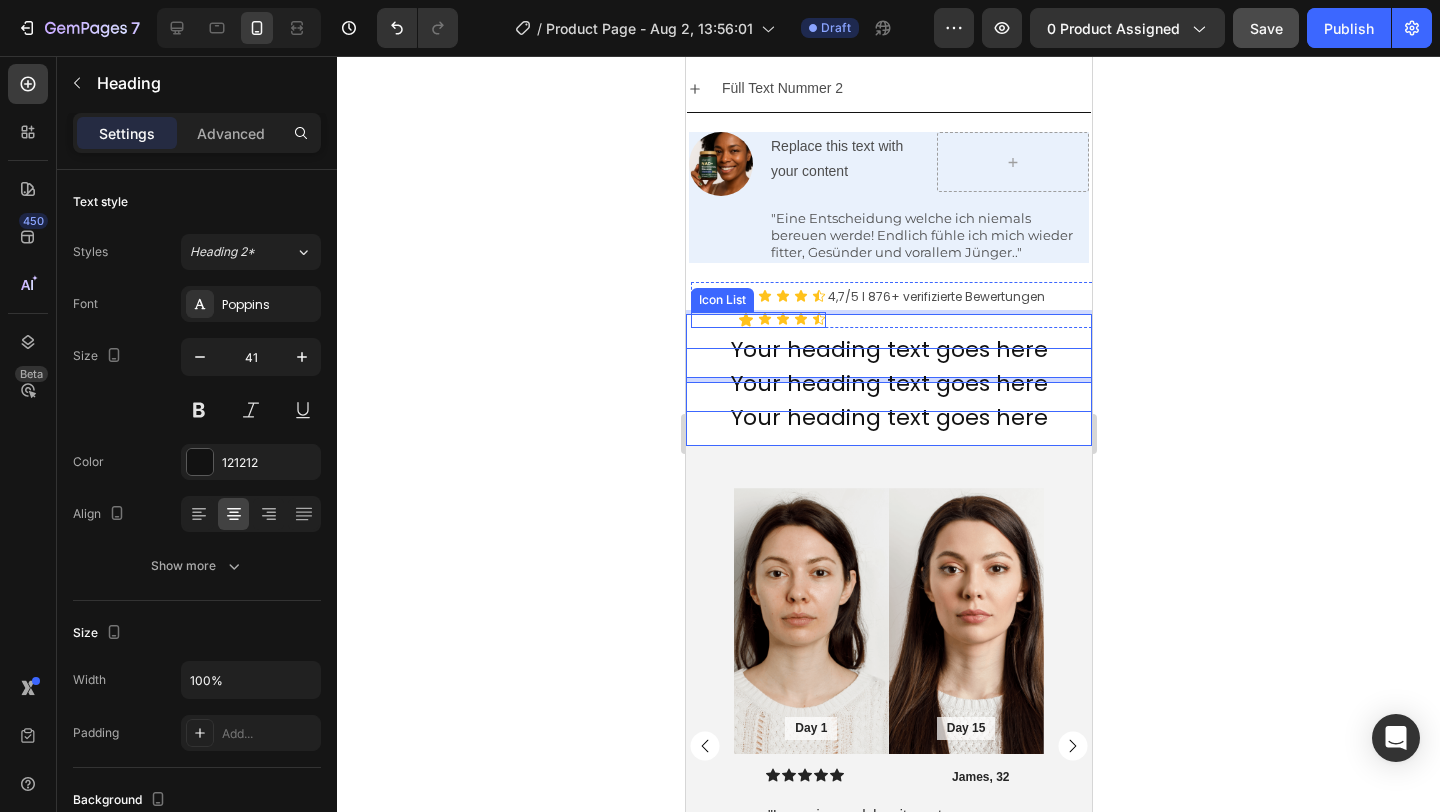 scroll, scrollTop: 1390, scrollLeft: 0, axis: vertical 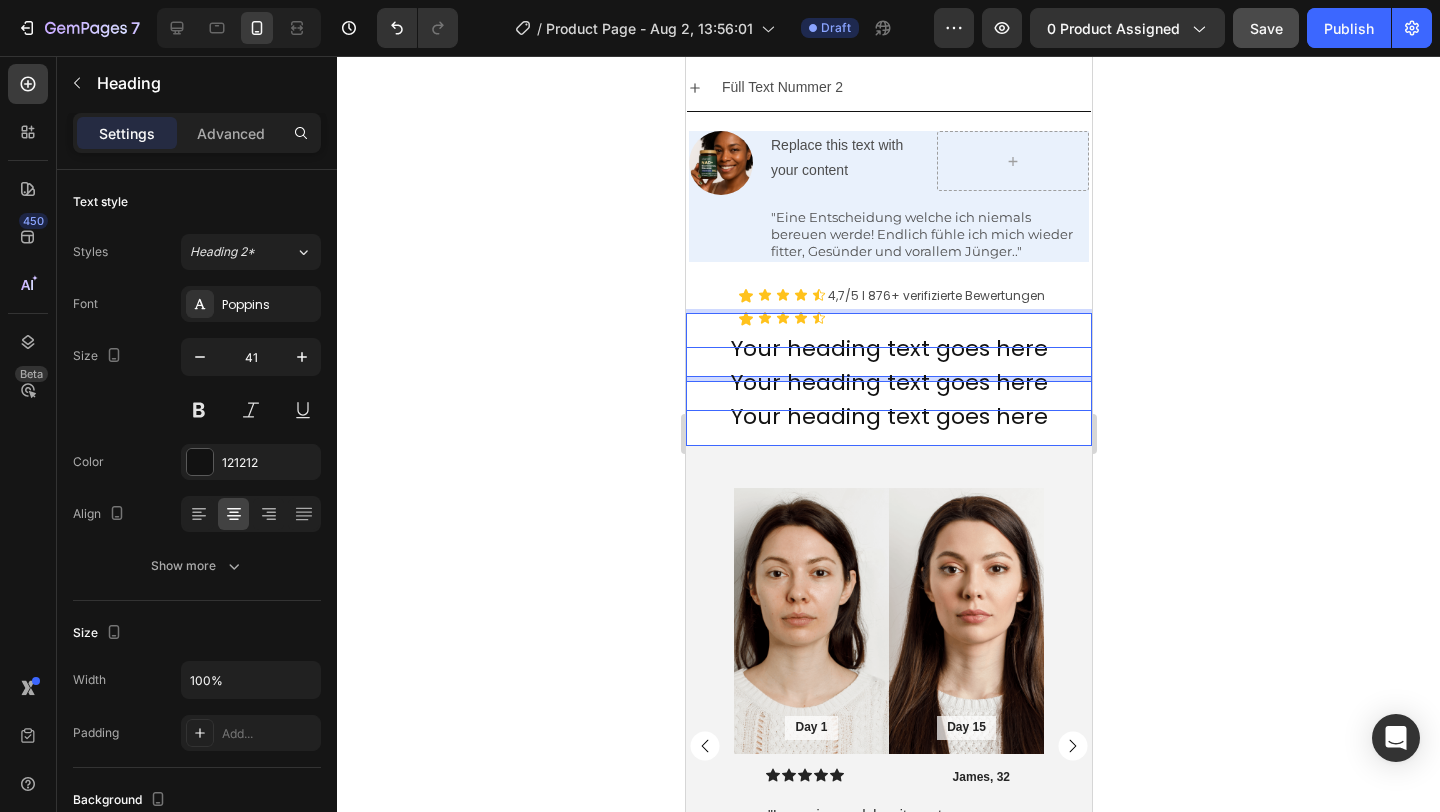 click on "Your heading text goes here" at bounding box center [888, 345] 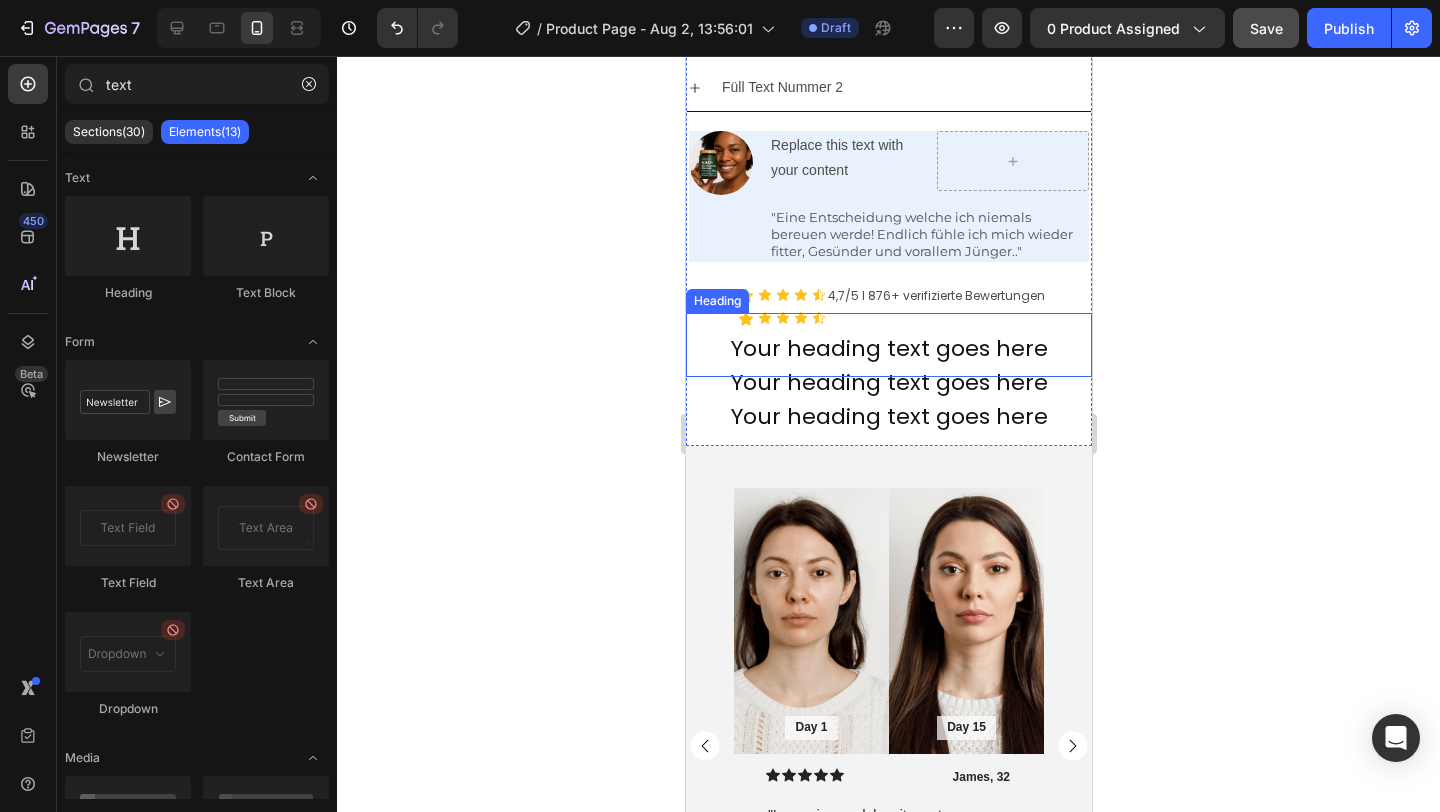 click on "⁠⁠⁠⁠⁠⁠⁠ Your heading text goes here" at bounding box center (888, 345) 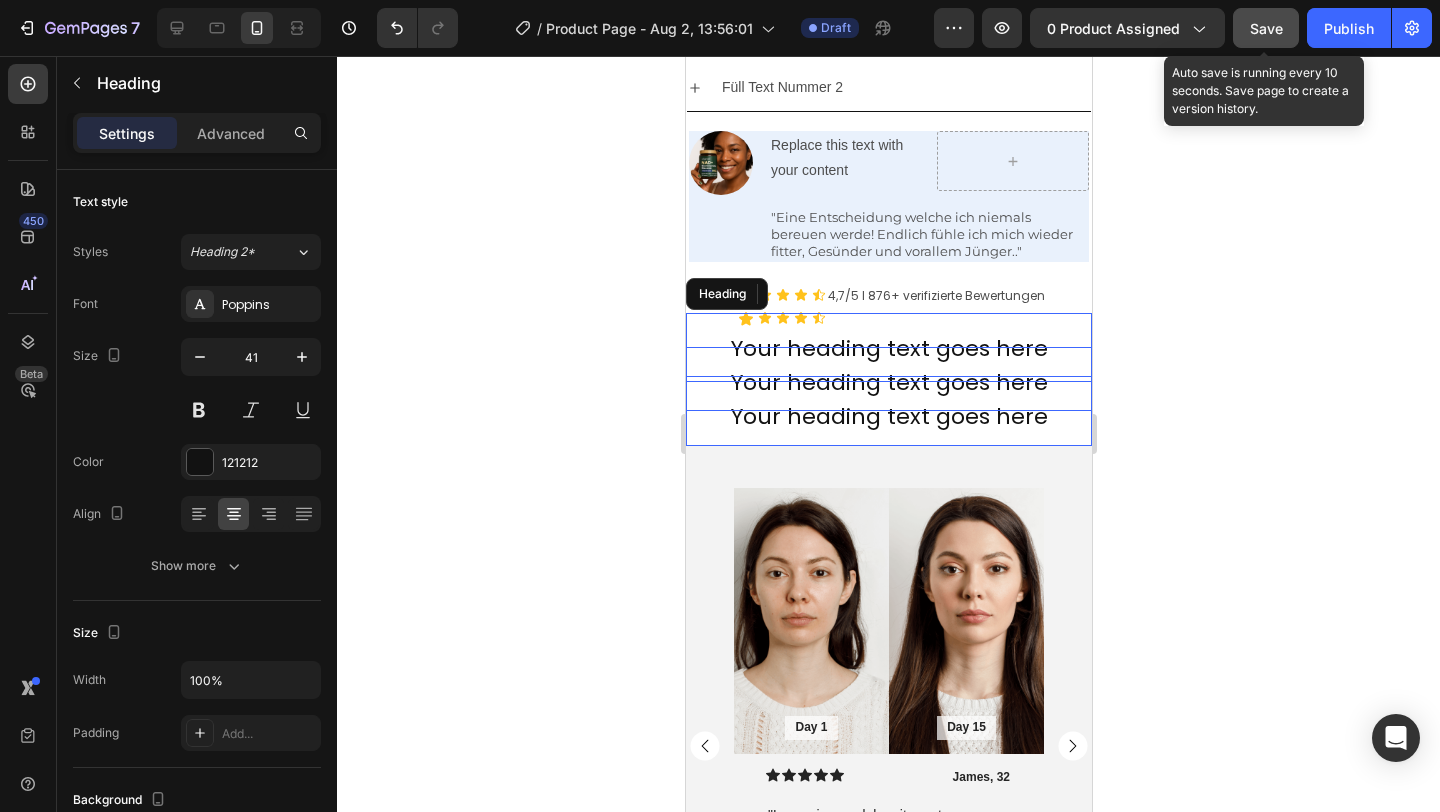 click on "Save" at bounding box center (1266, 28) 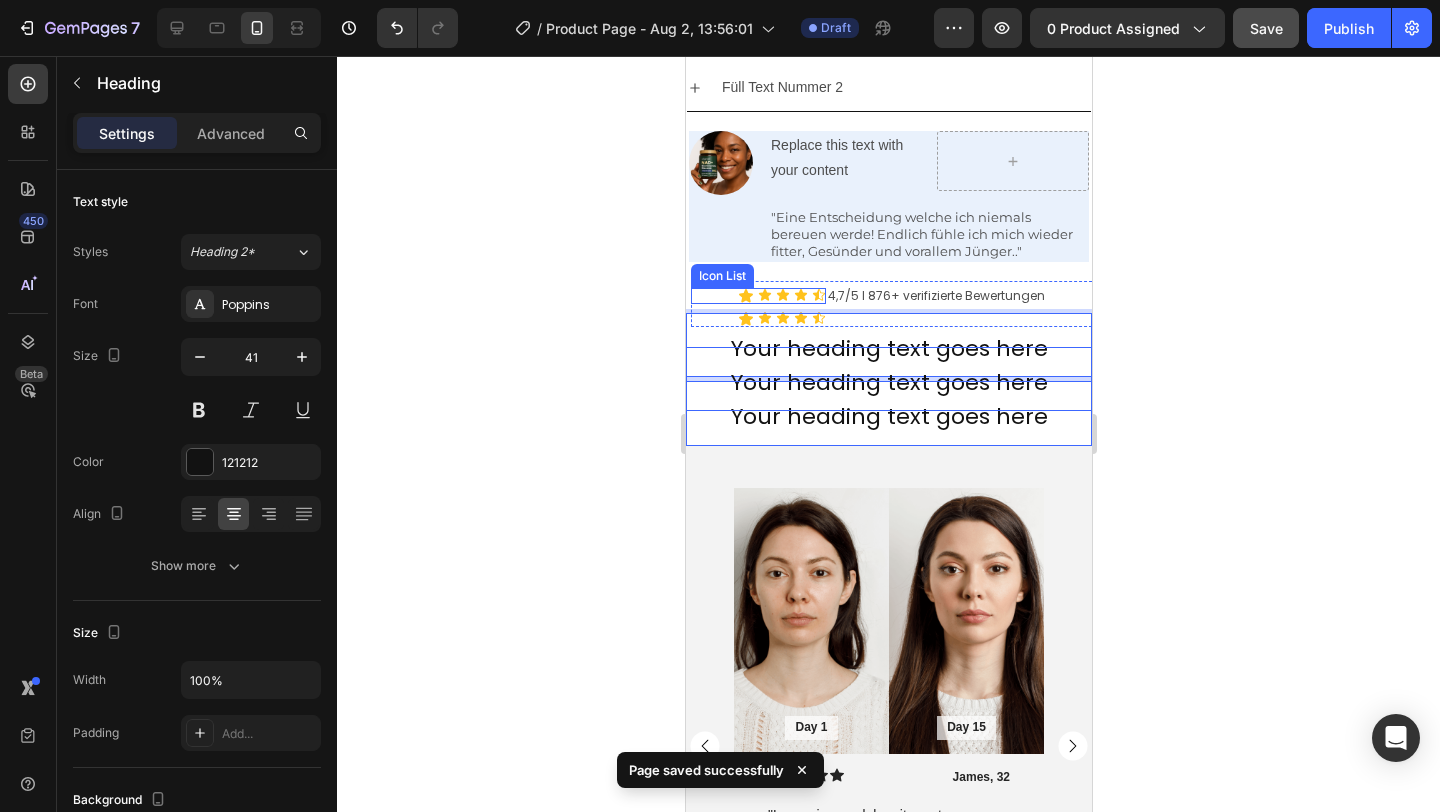click on "Icon Icon Icon Icon Icon" at bounding box center (757, 296) 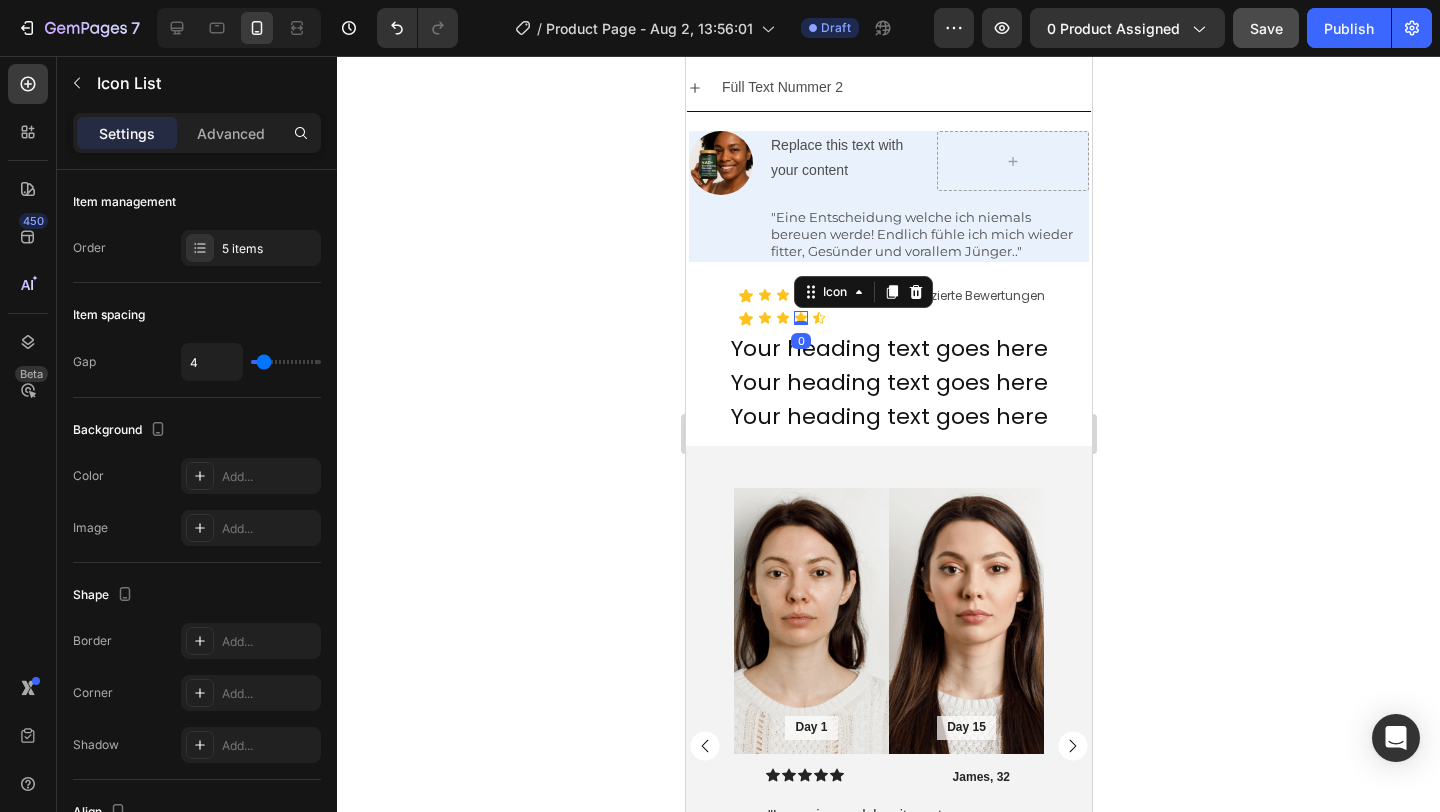 click 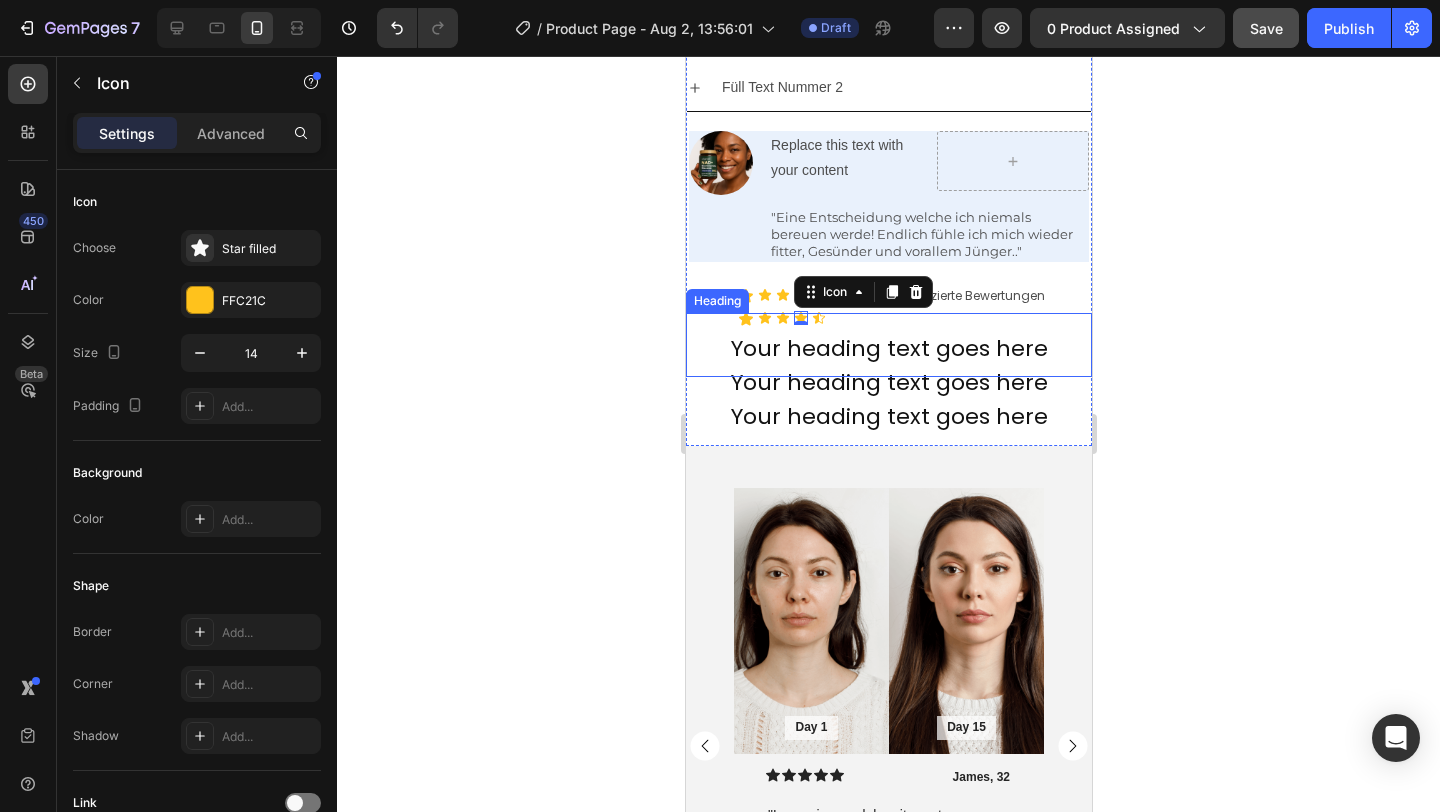 click on "⁠⁠⁠⁠⁠⁠⁠ Your heading text goes here" at bounding box center (888, 345) 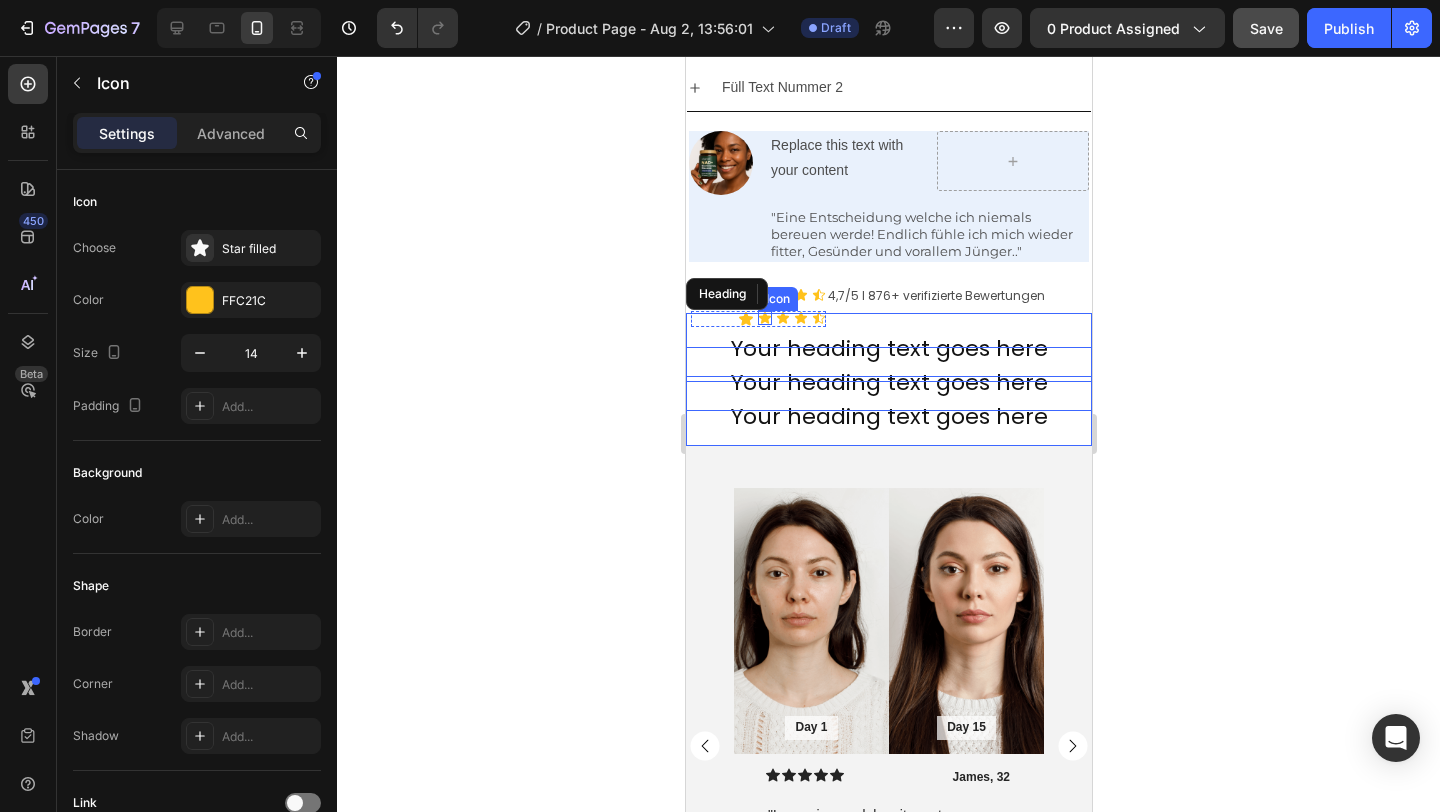 click 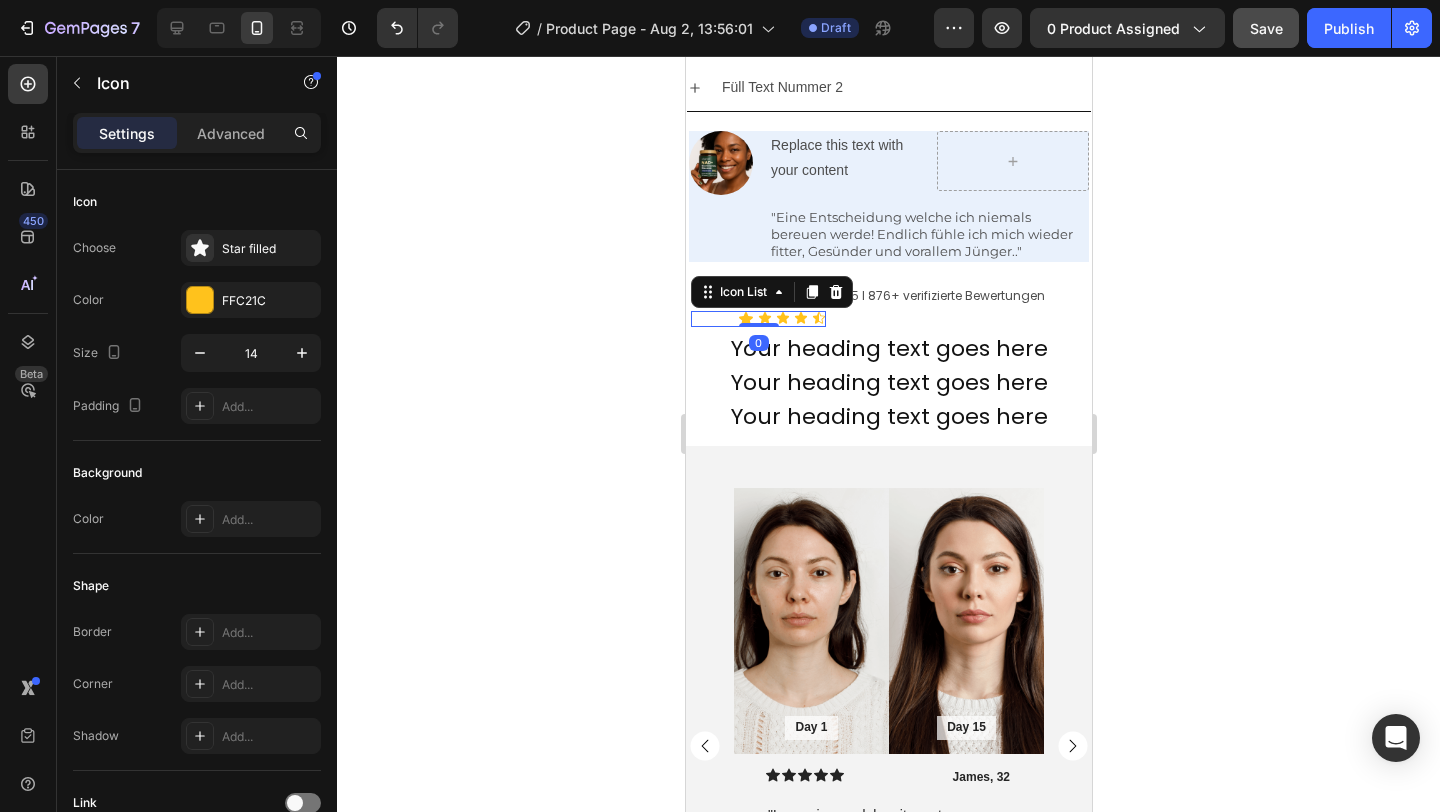 click on "Icon Icon Icon Icon Icon Icon List Icon Icon Icon Icon Icon Icon List   0" at bounding box center [757, 304] 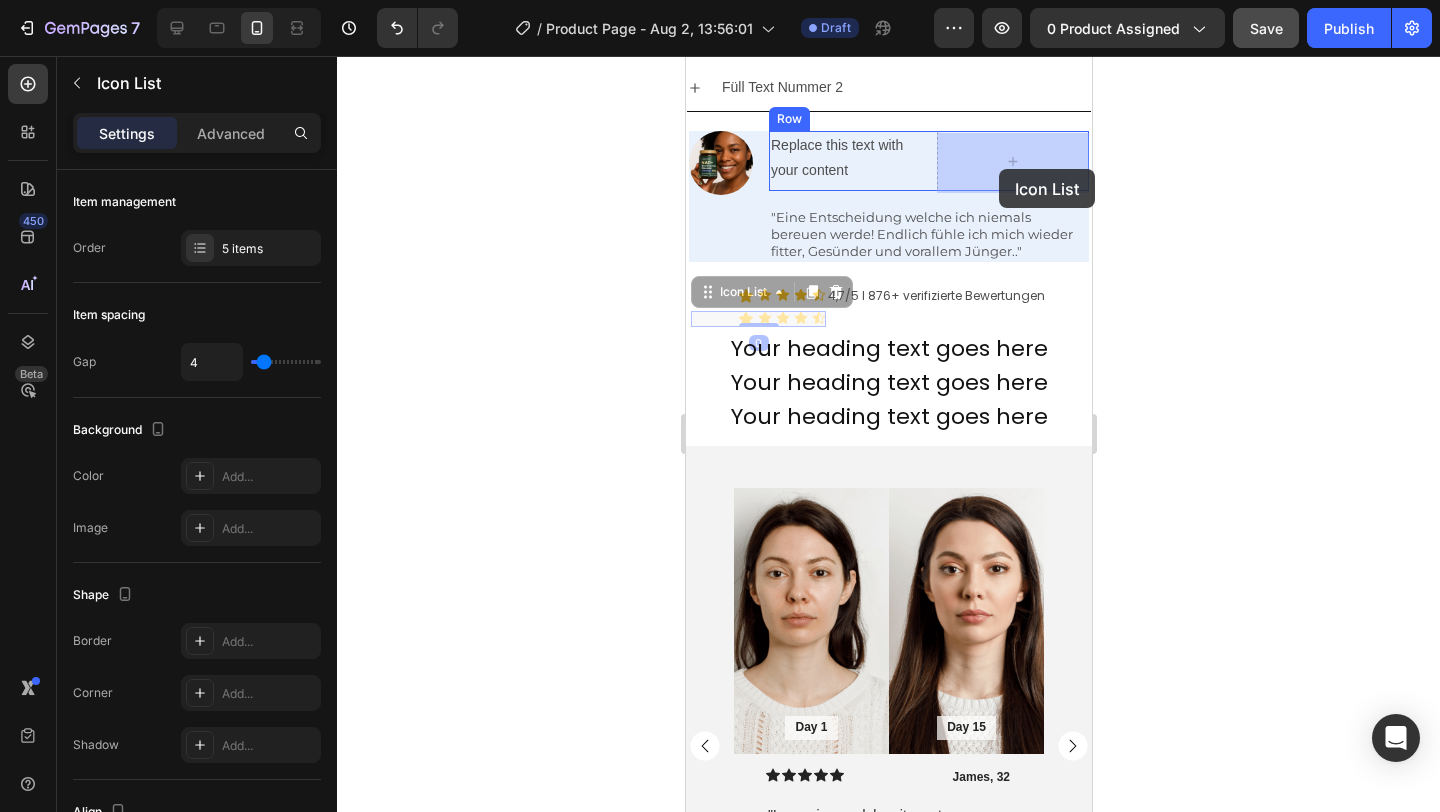 drag, startPoint x: 701, startPoint y: 298, endPoint x: 998, endPoint y: 169, distance: 323.8055 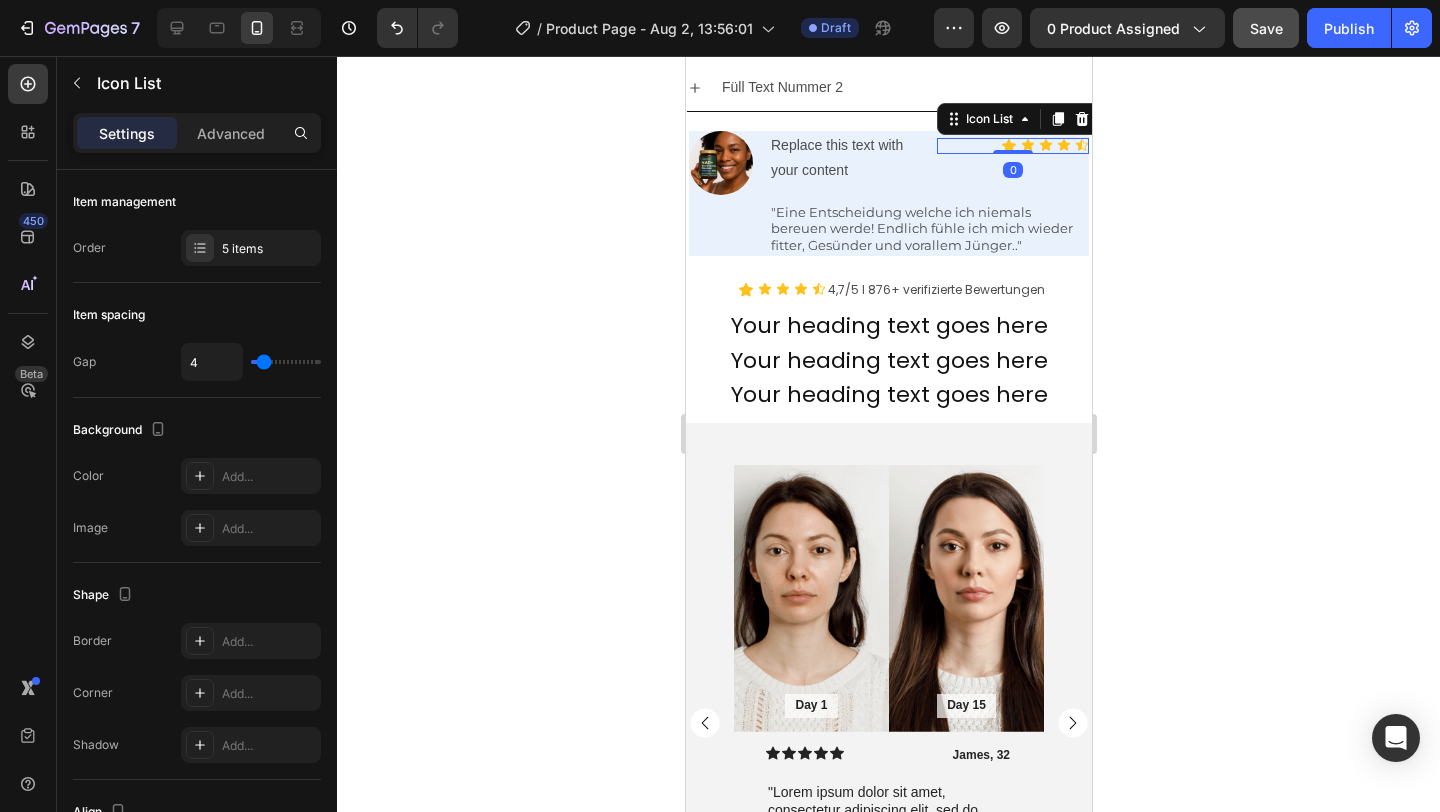 click 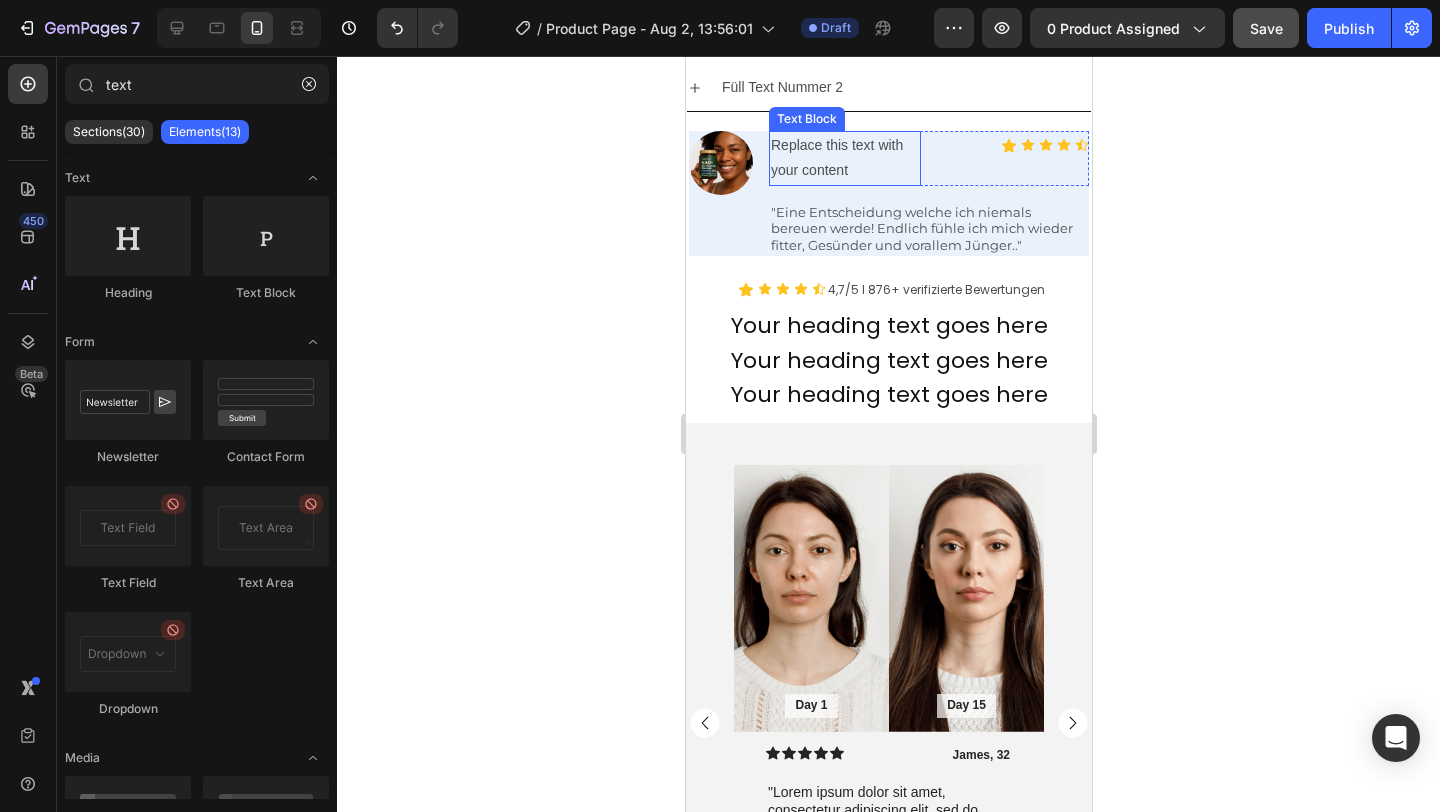 click on "Replace this text with your content" at bounding box center (844, 158) 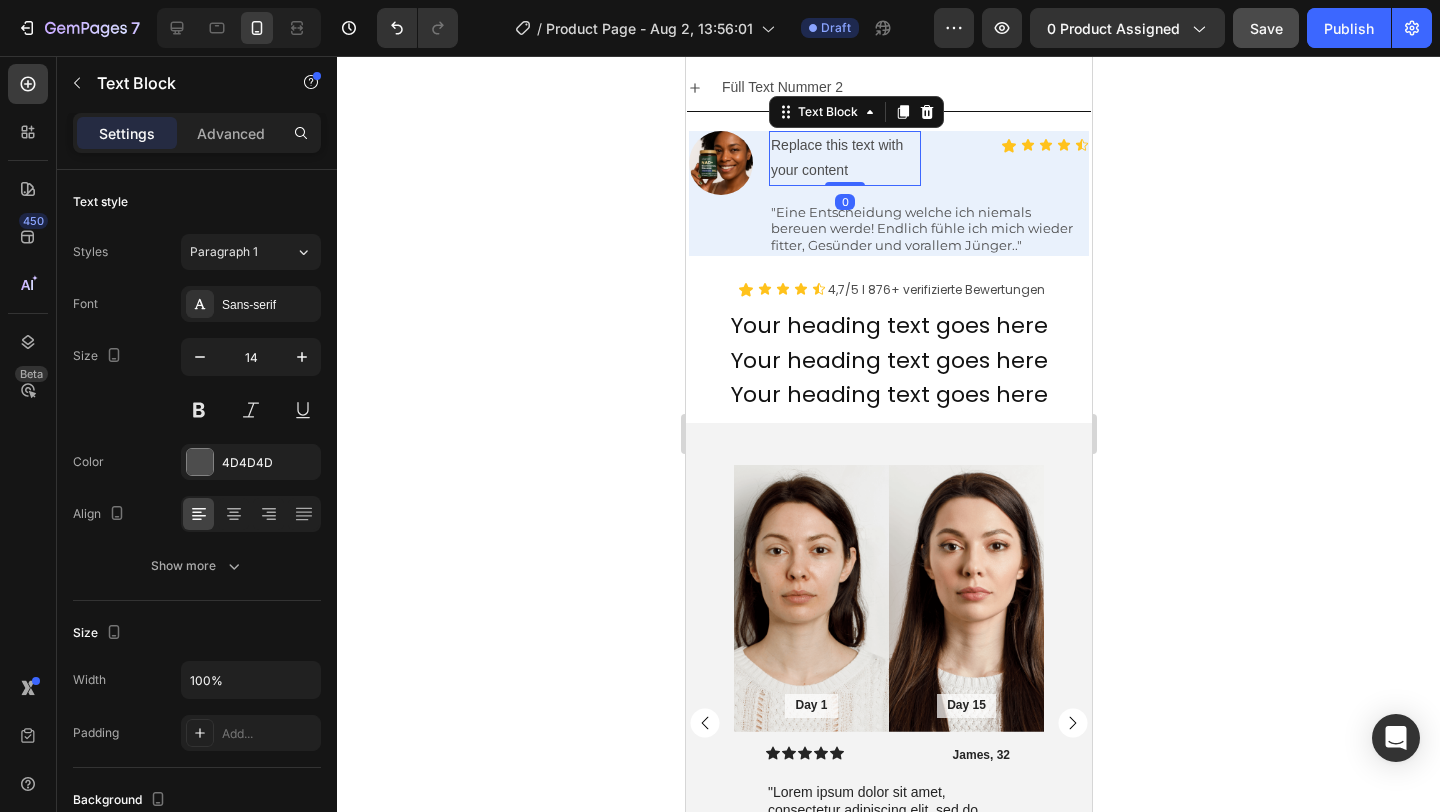 click on "Replace this text with your content Text Block   0 Icon Icon Icon Icon Icon Icon List Row" at bounding box center (928, 158) 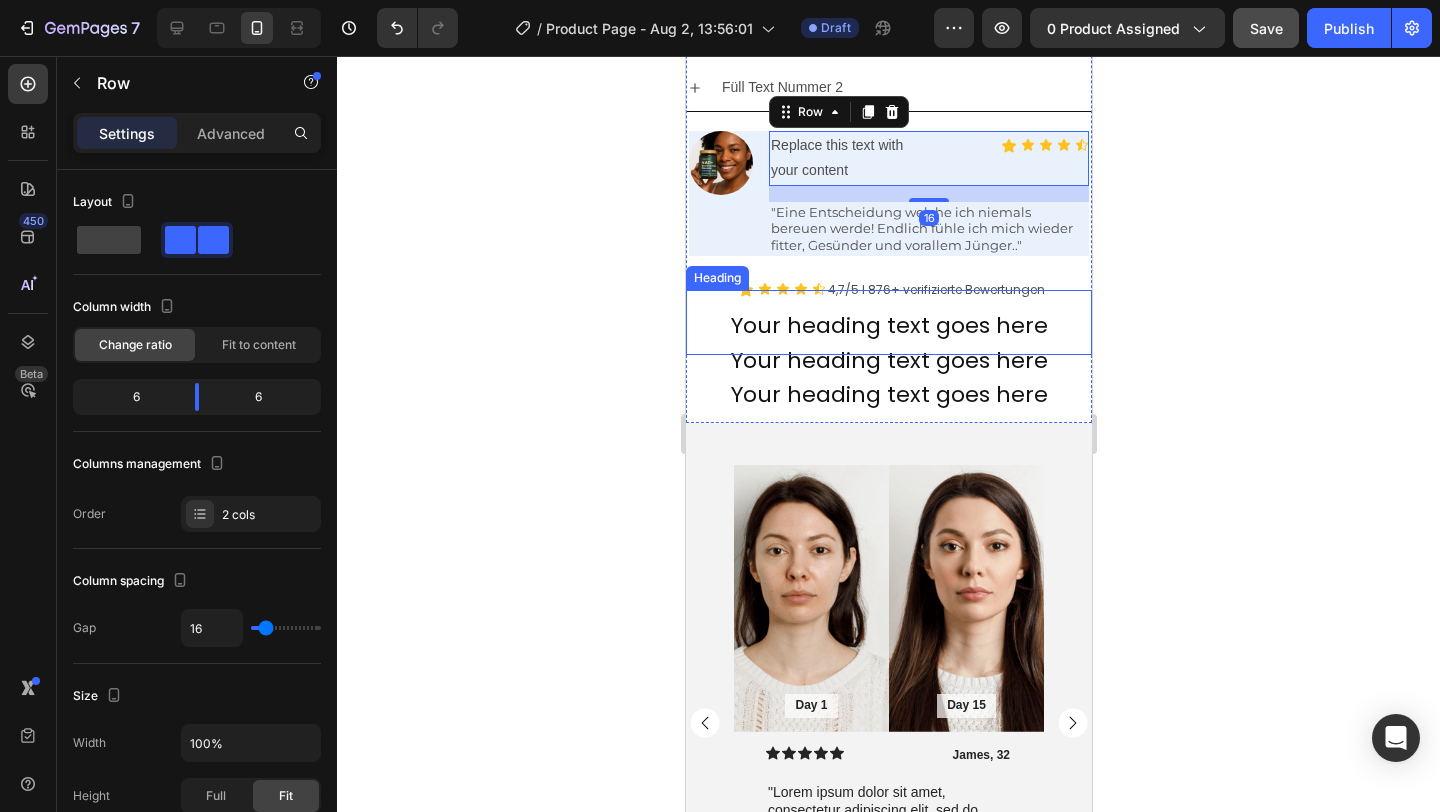 click on "Your heading text goes here" at bounding box center (888, 325) 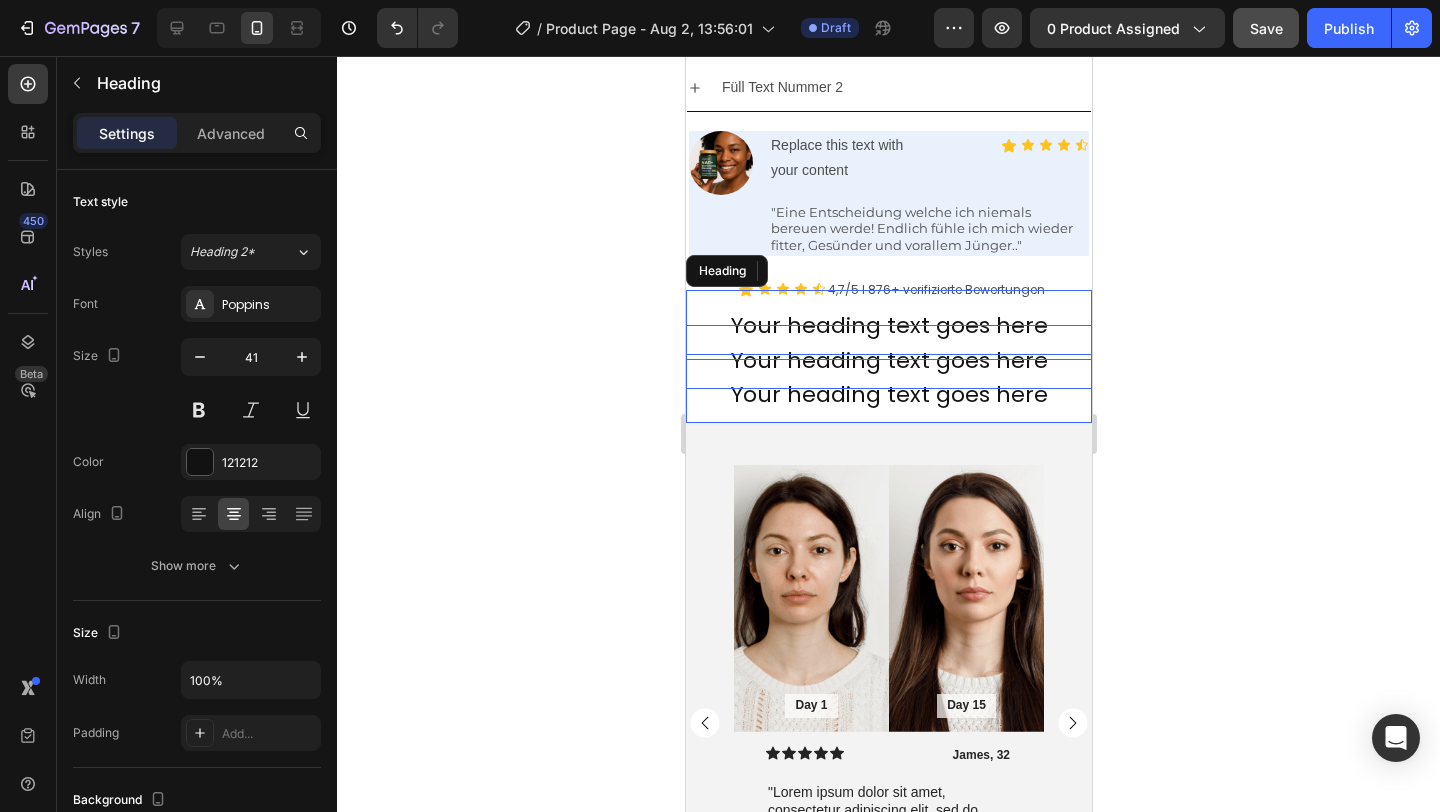 click 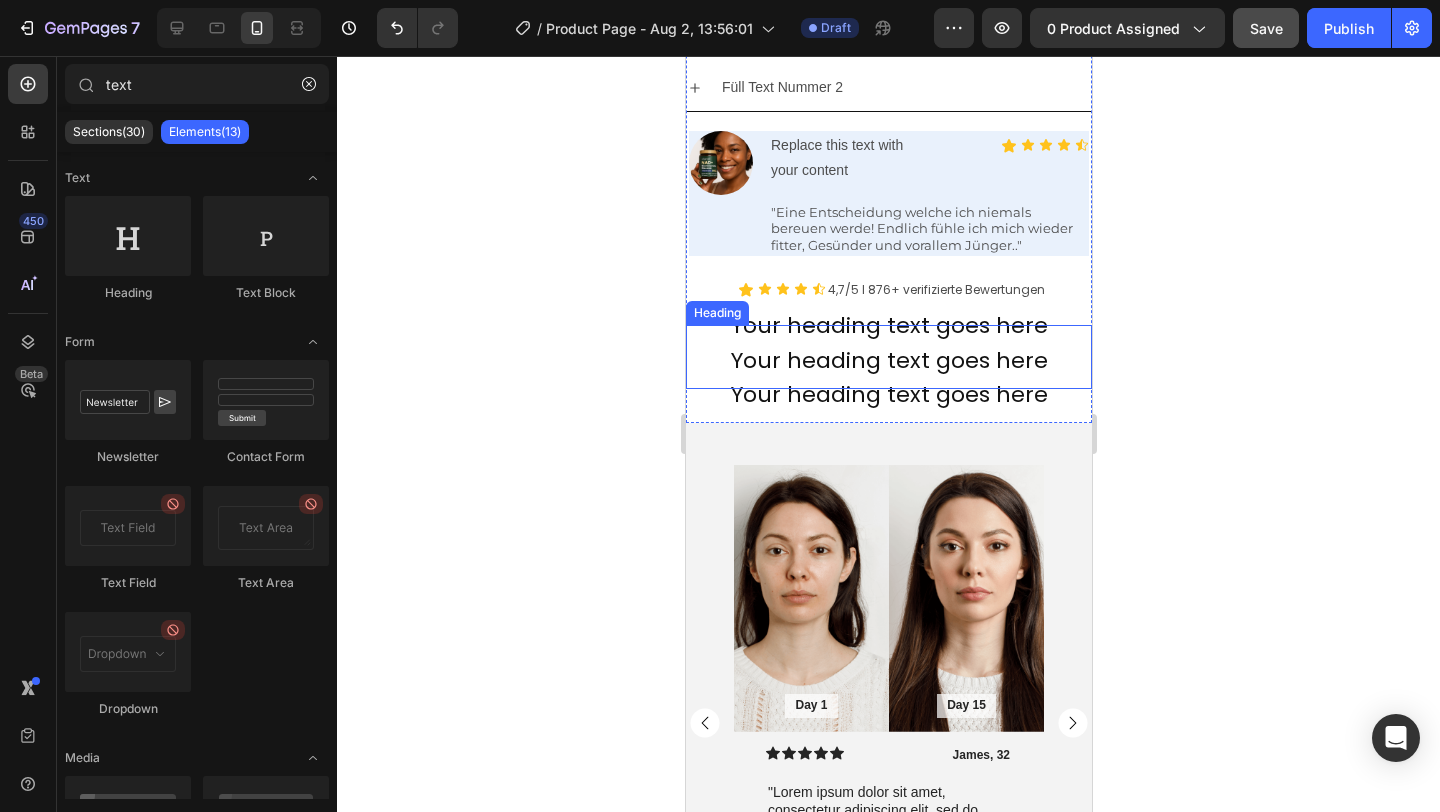 click on "Your heading text goes here" at bounding box center [888, 391] 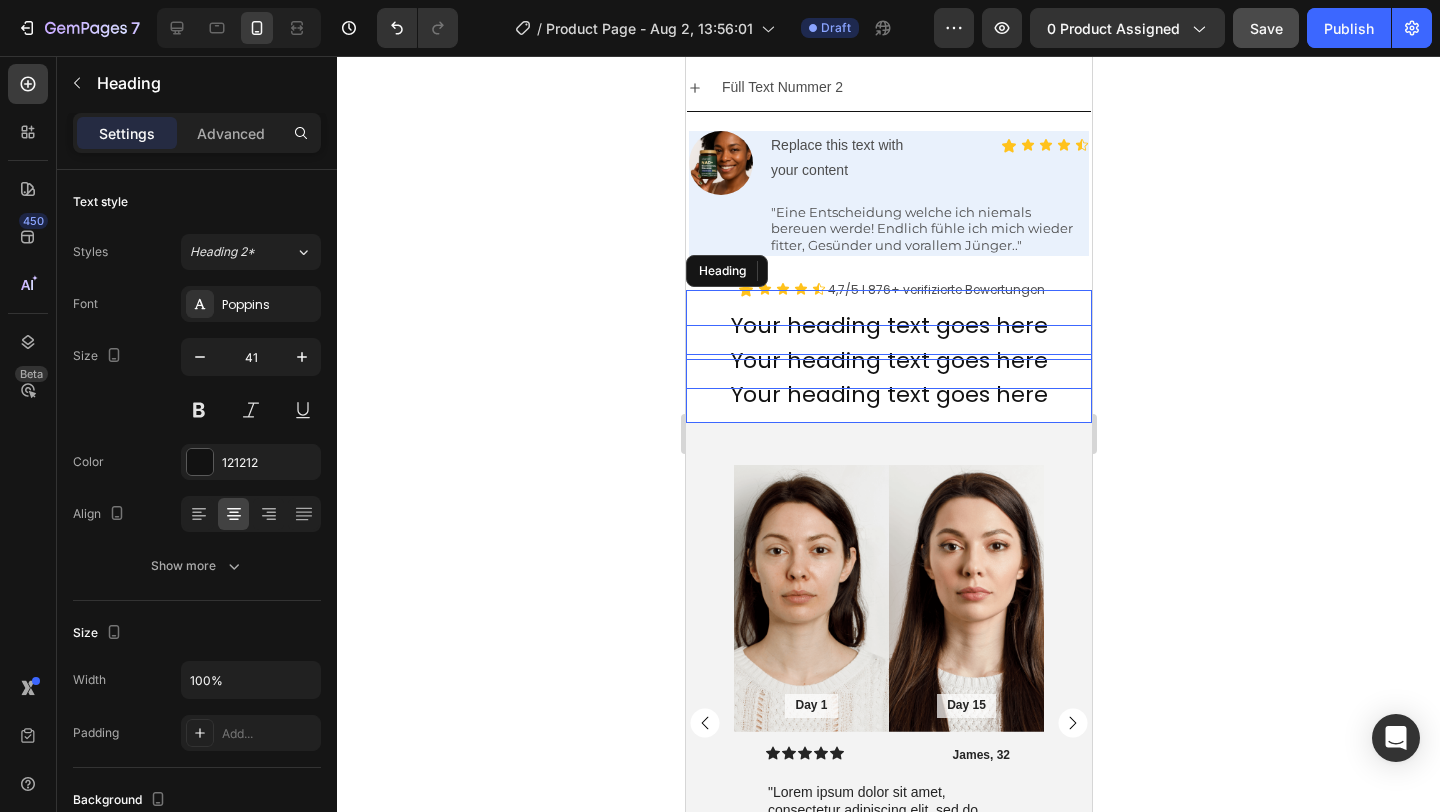 click 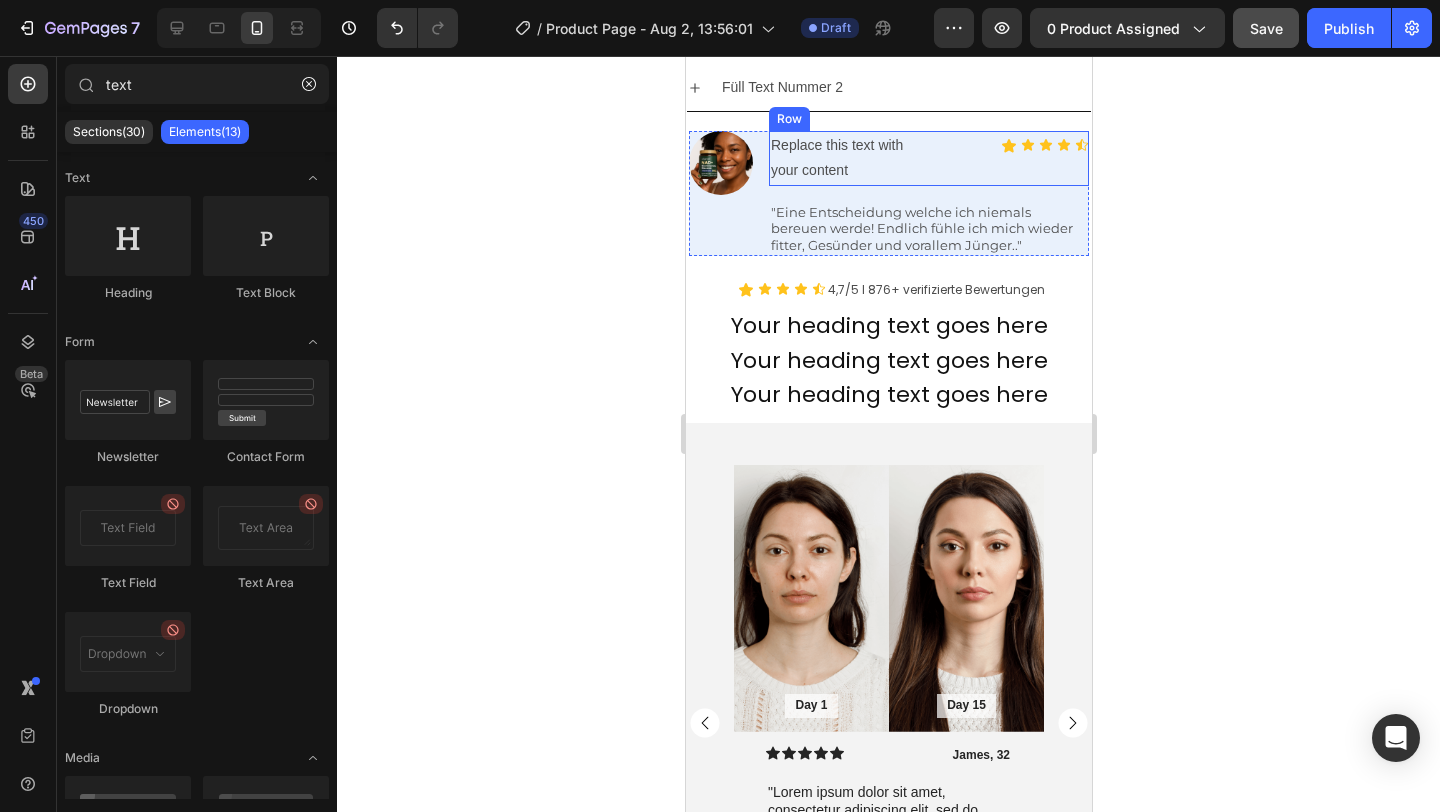 click on "Replace this text with your content Text Block Icon Icon Icon Icon Icon Icon List Row" at bounding box center [928, 158] 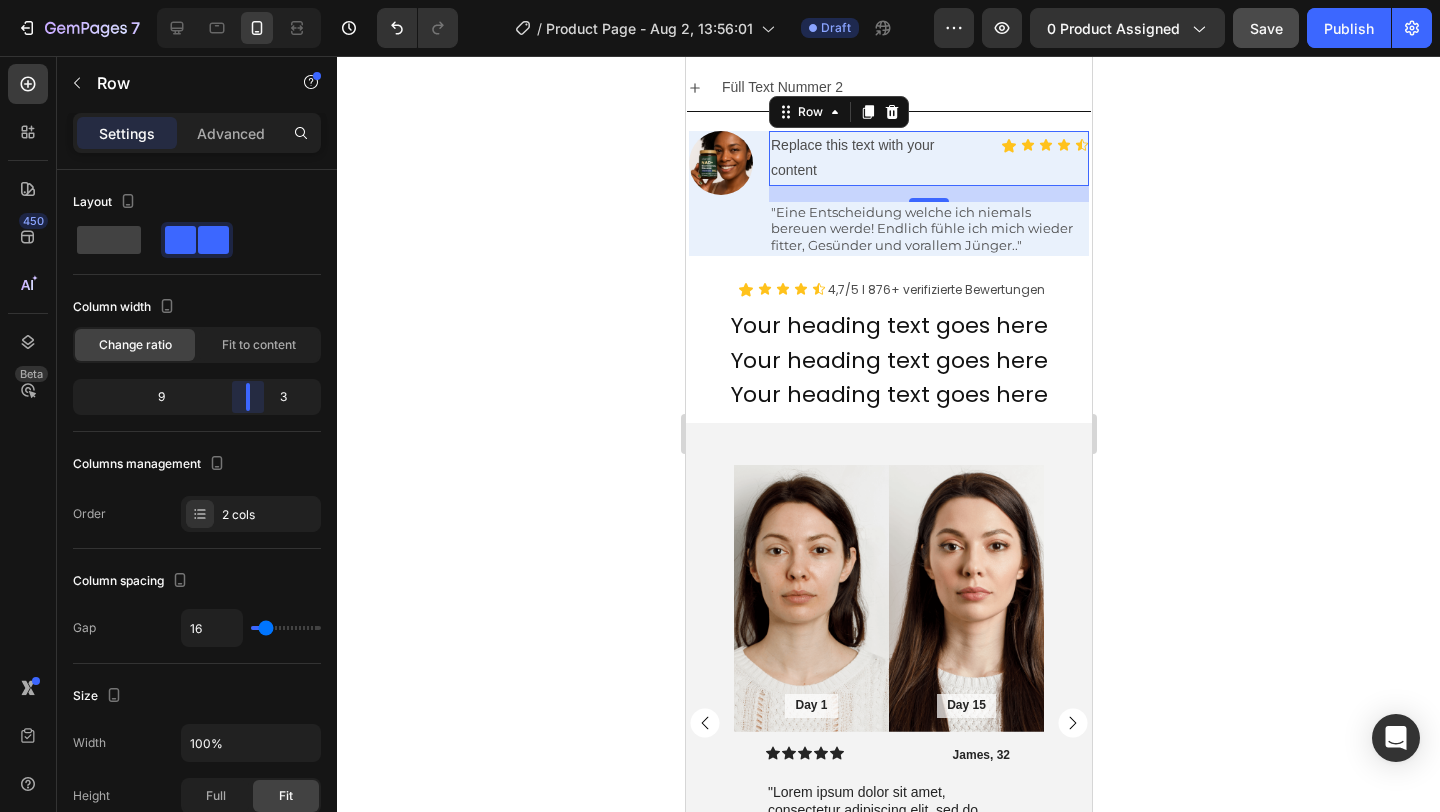 drag, startPoint x: 198, startPoint y: 397, endPoint x: 248, endPoint y: 403, distance: 50.358715 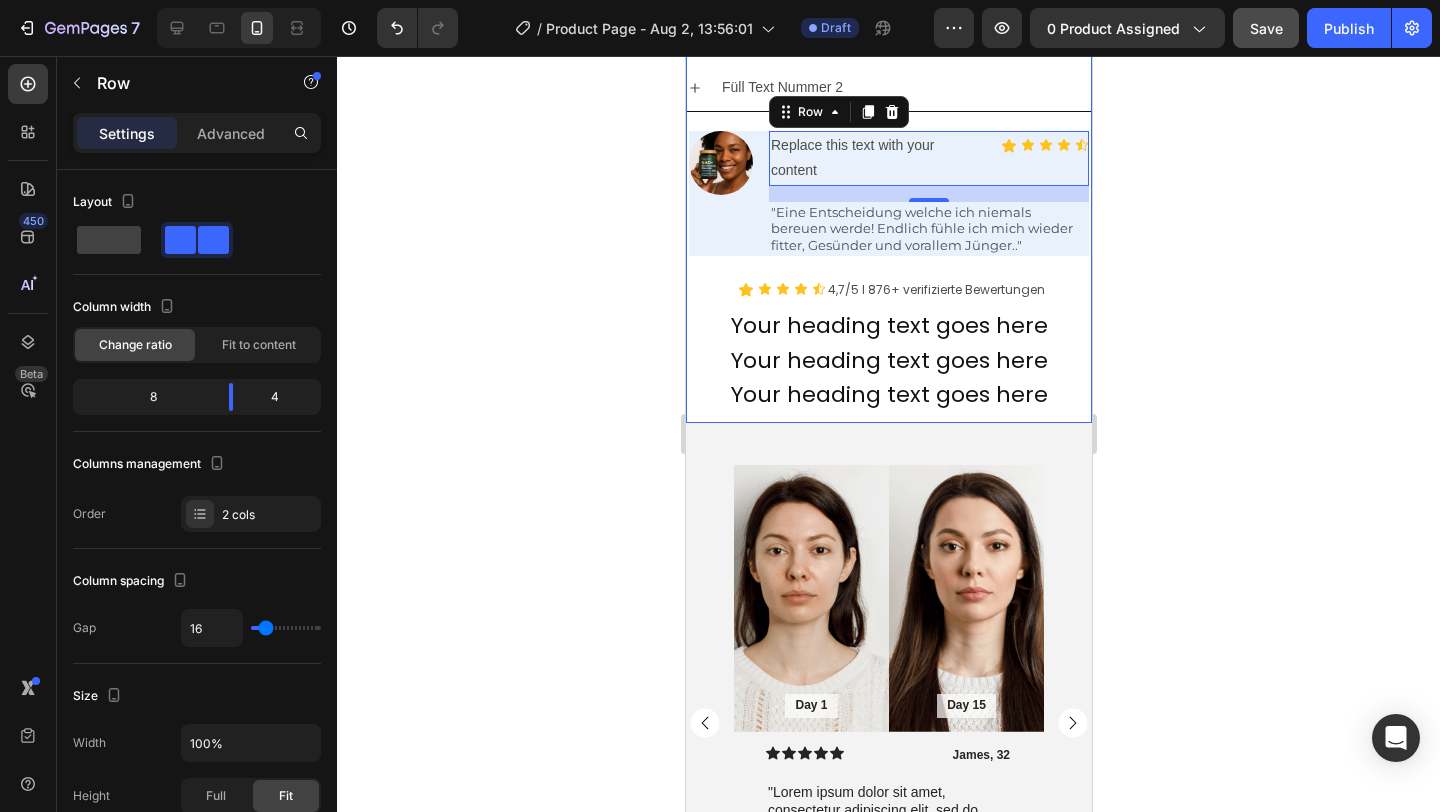 click on "Replace this text with your content" at bounding box center (869, 158) 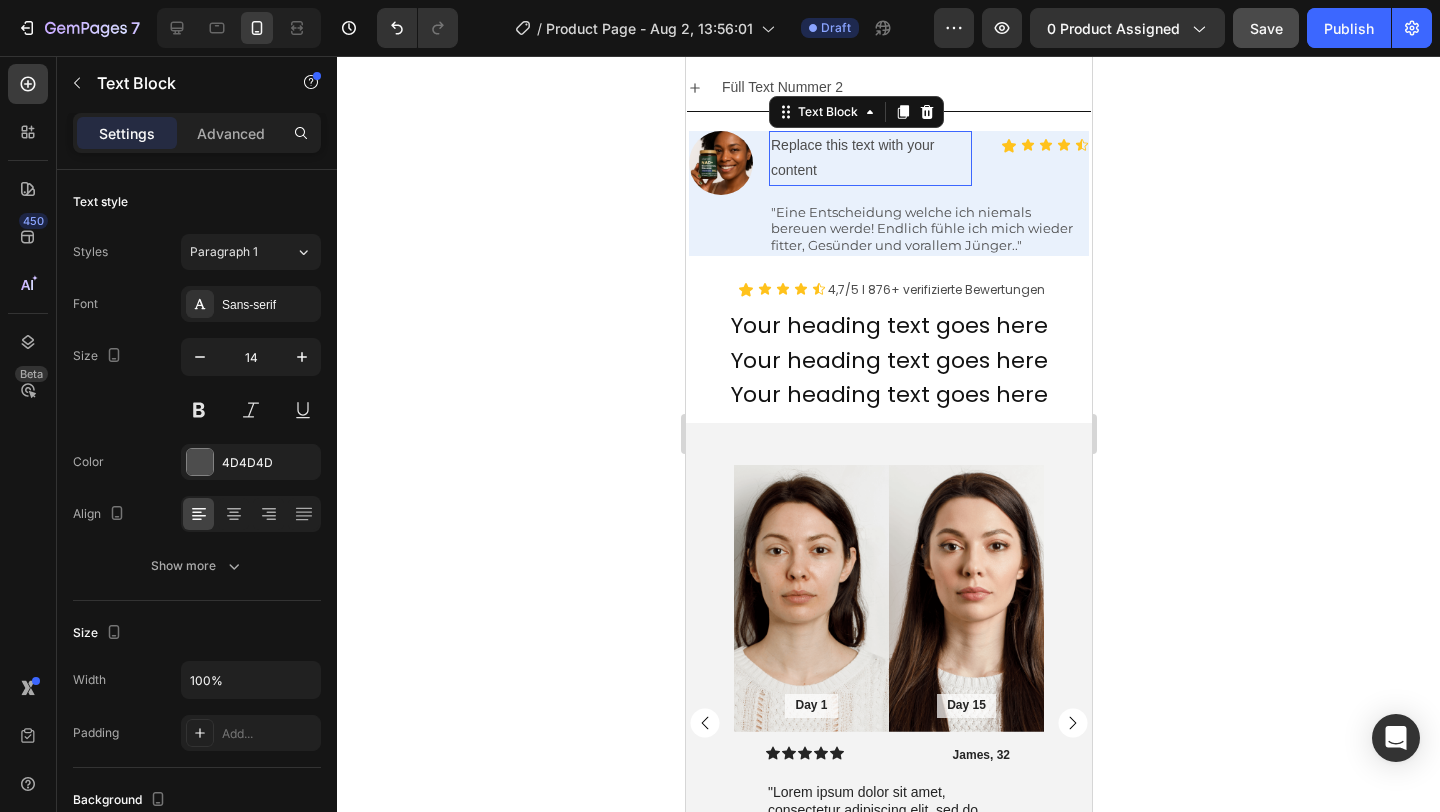 click on "Replace this text with your content" at bounding box center [869, 158] 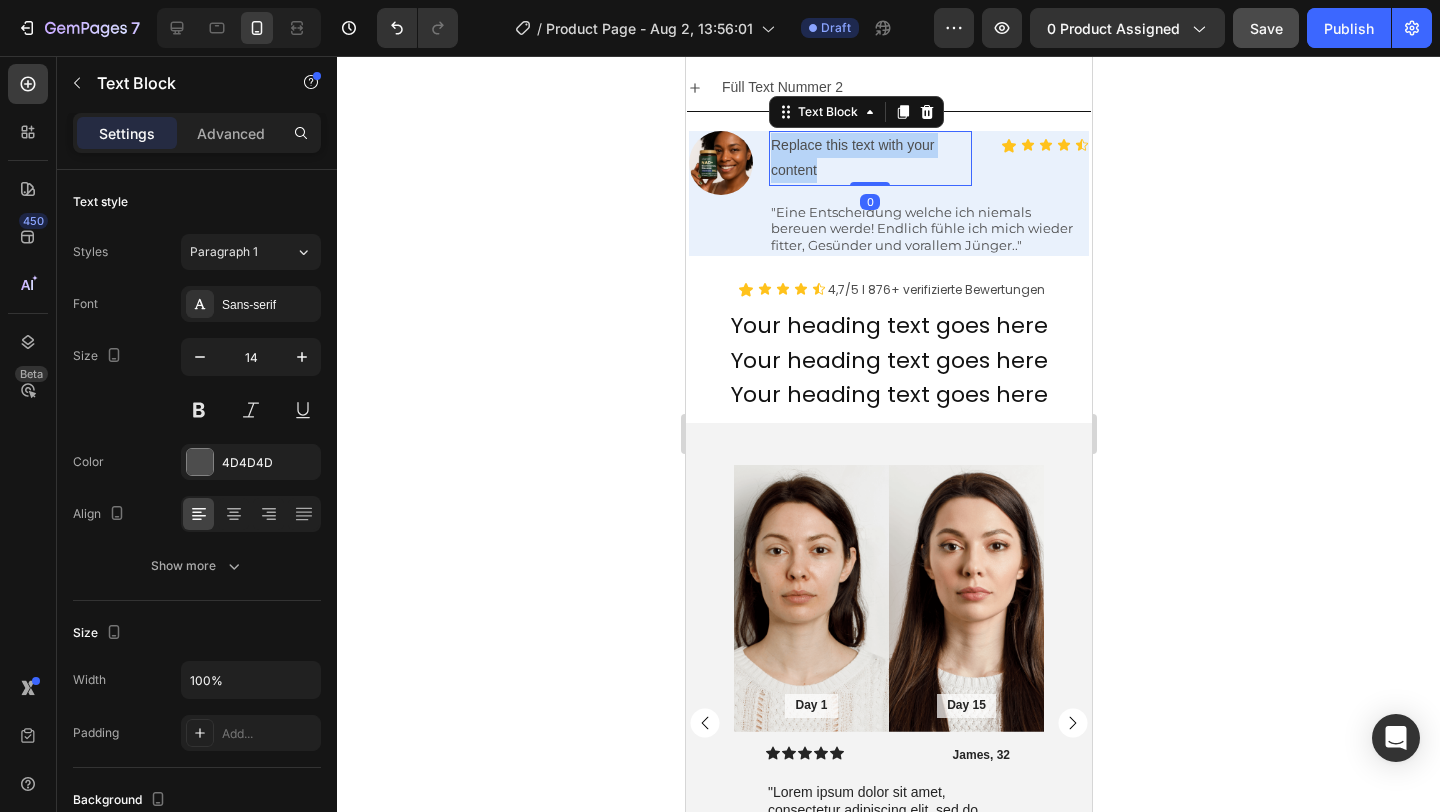 click on "Replace this text with your content" at bounding box center (869, 158) 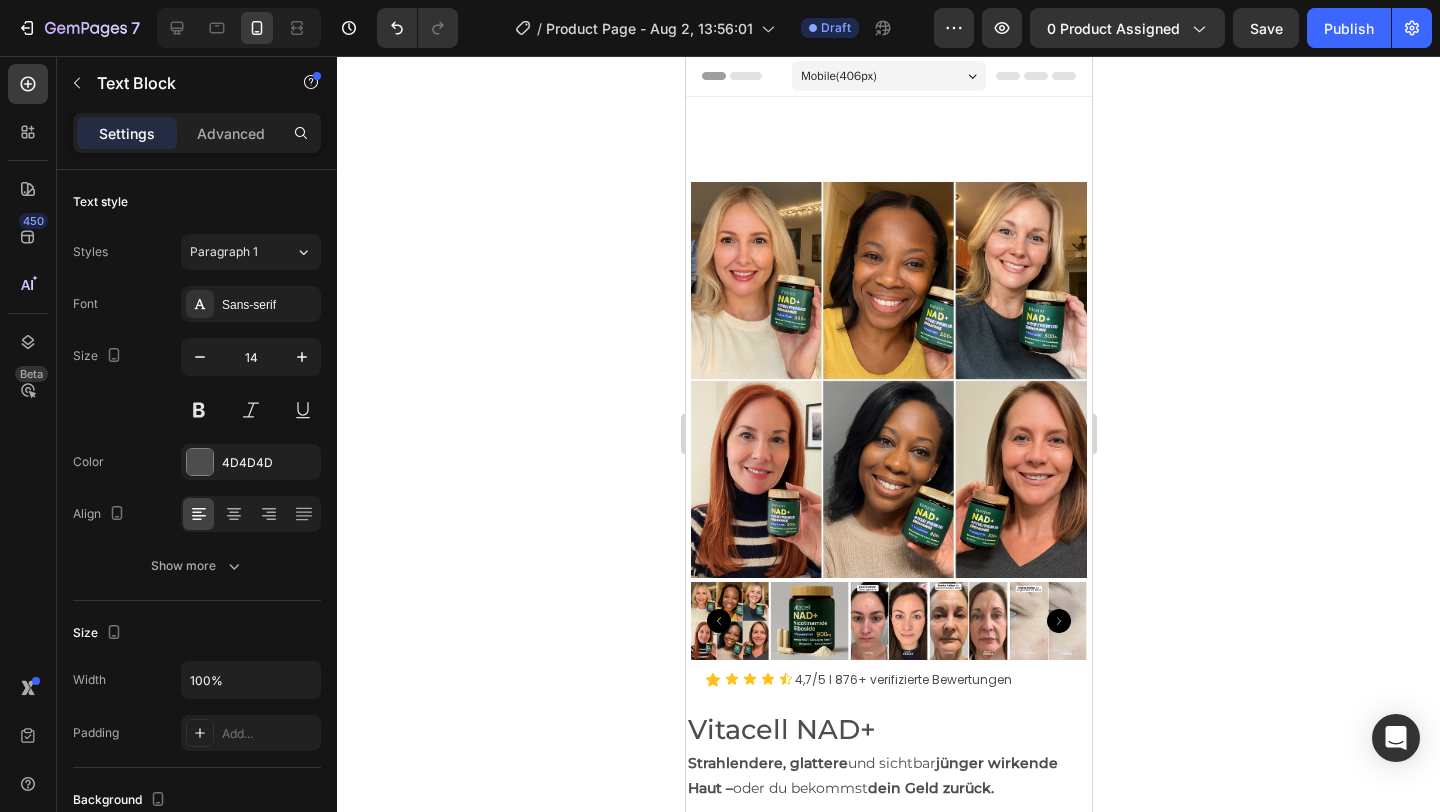 scroll, scrollTop: 1390, scrollLeft: 0, axis: vertical 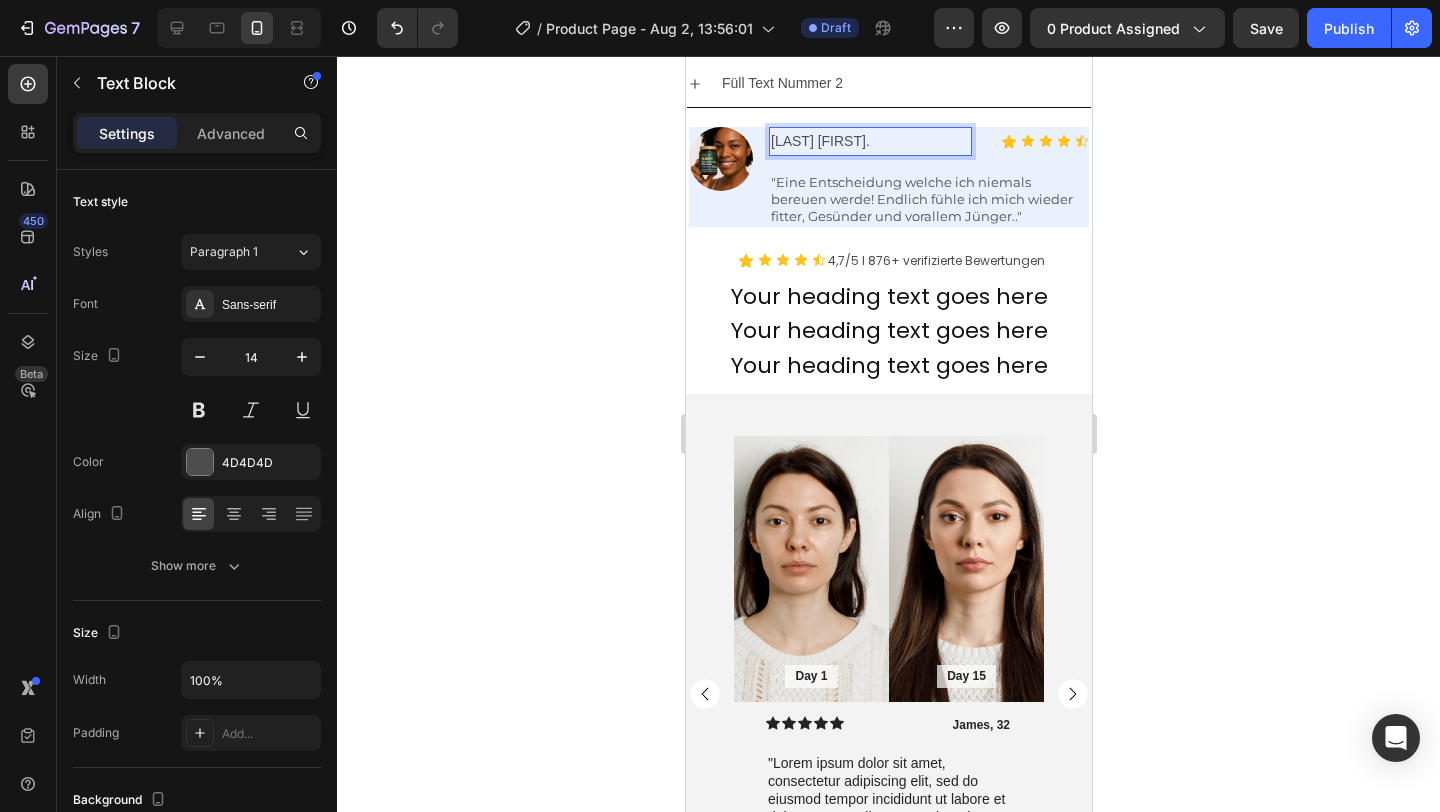 click 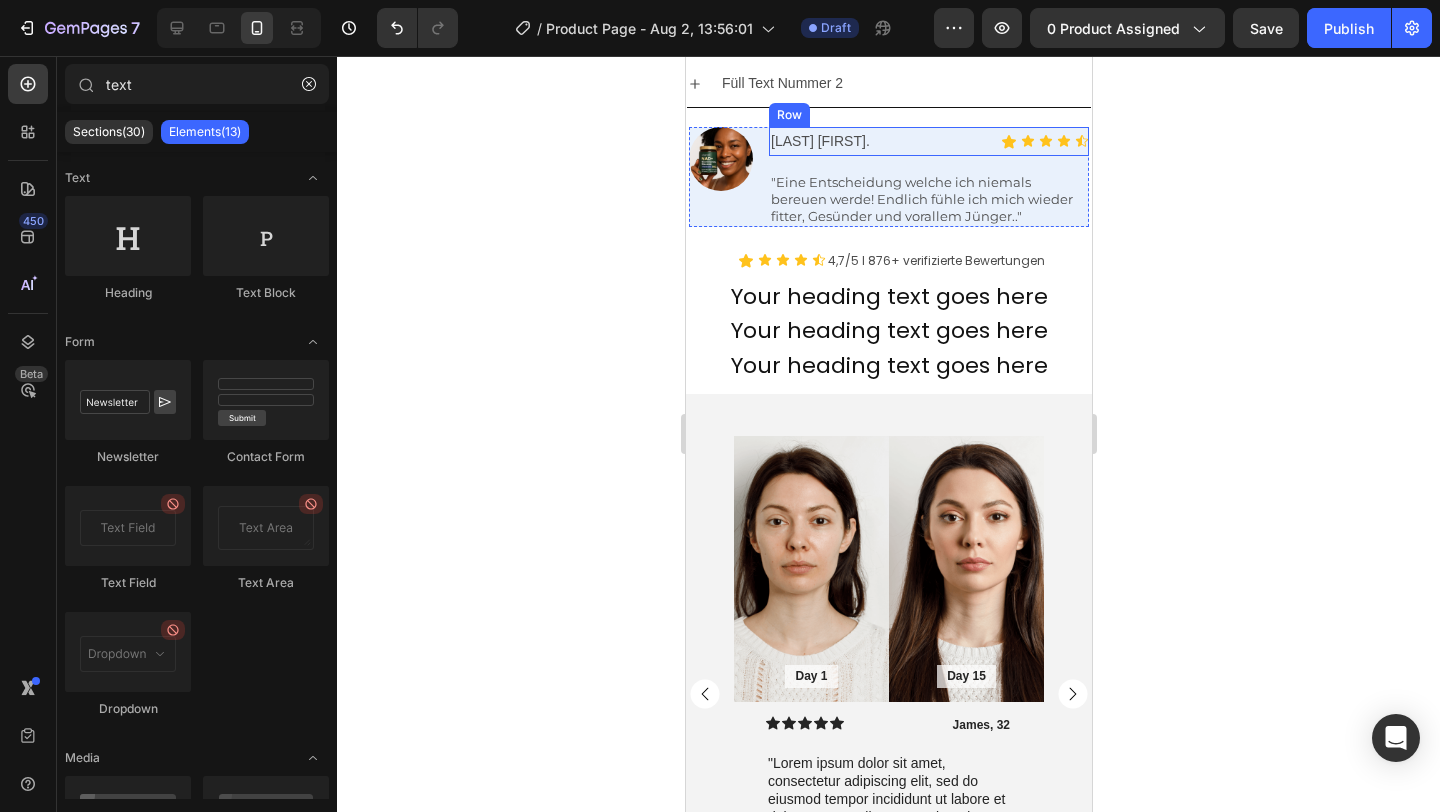 click on "Melusa L. Text Block Icon Icon Icon Icon Icon Icon List Row" at bounding box center (928, 141) 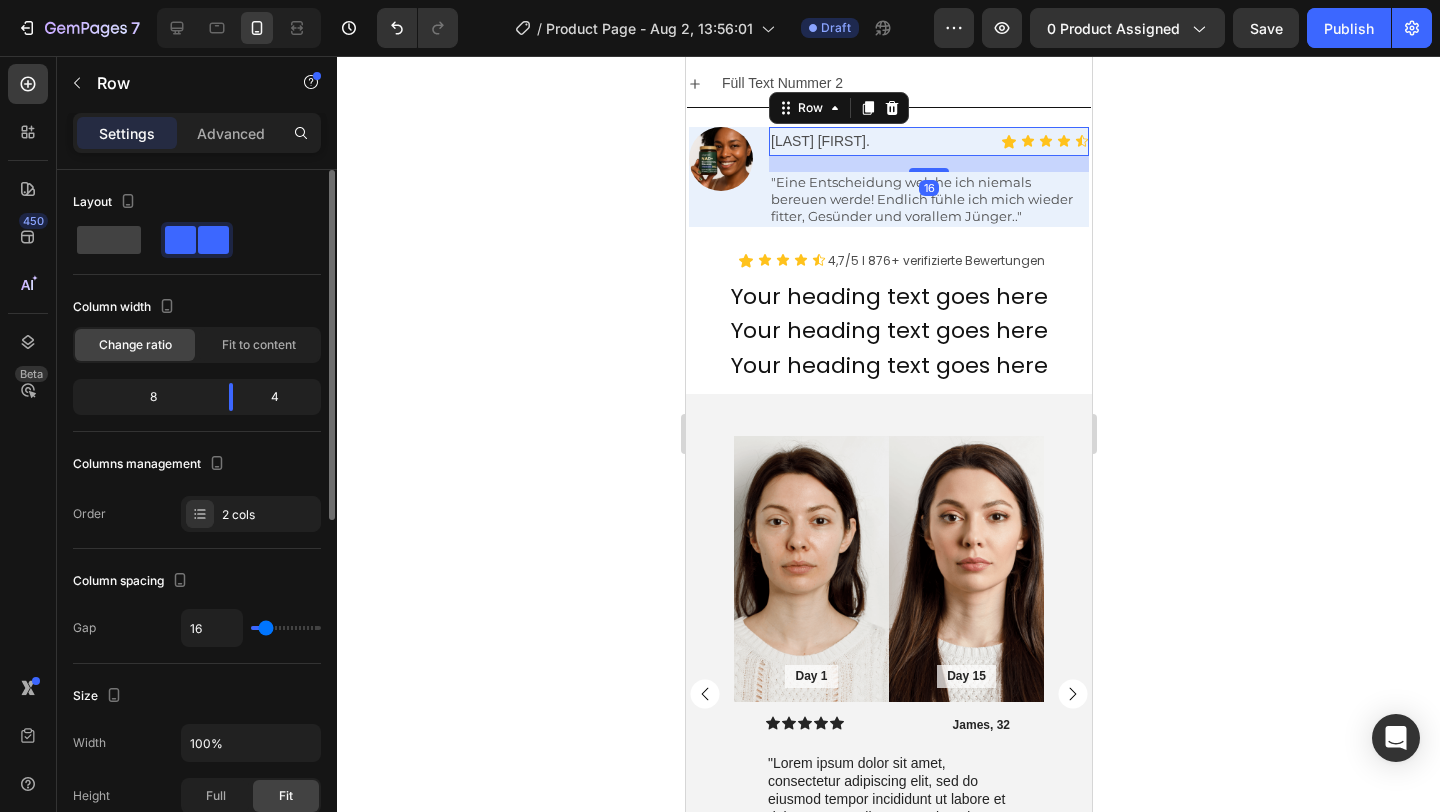 click on "8" 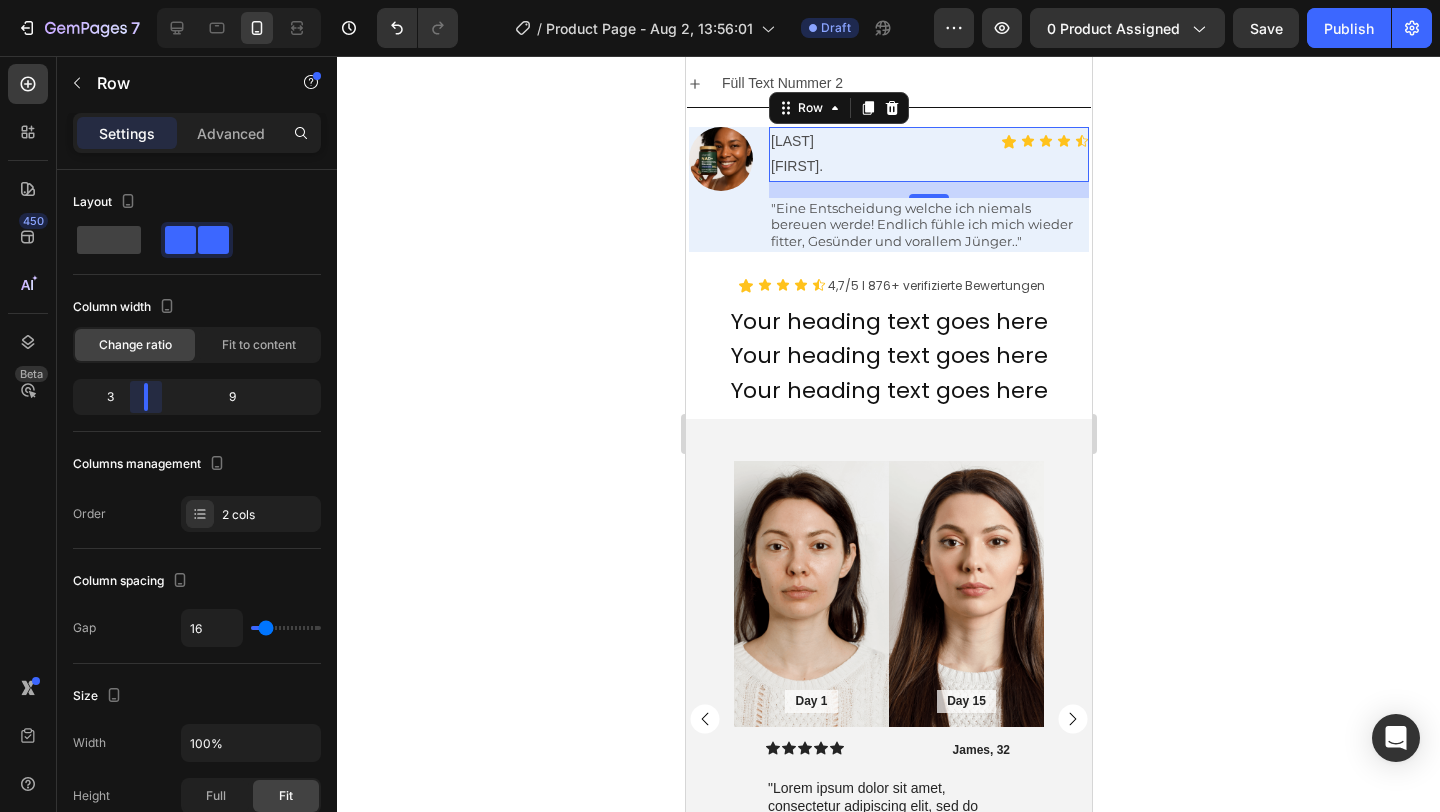 drag, startPoint x: 197, startPoint y: 398, endPoint x: 128, endPoint y: 397, distance: 69.00725 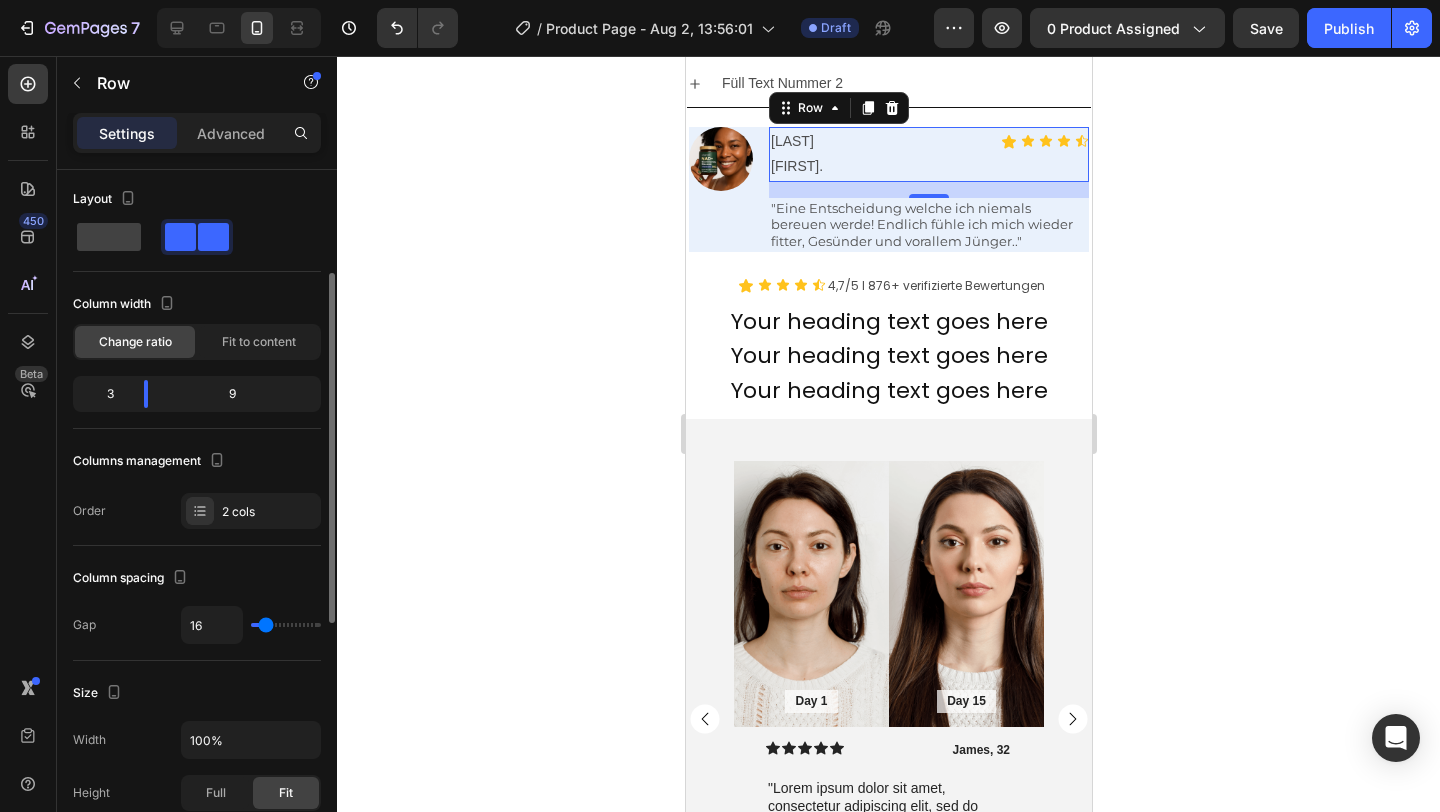 scroll, scrollTop: 163, scrollLeft: 0, axis: vertical 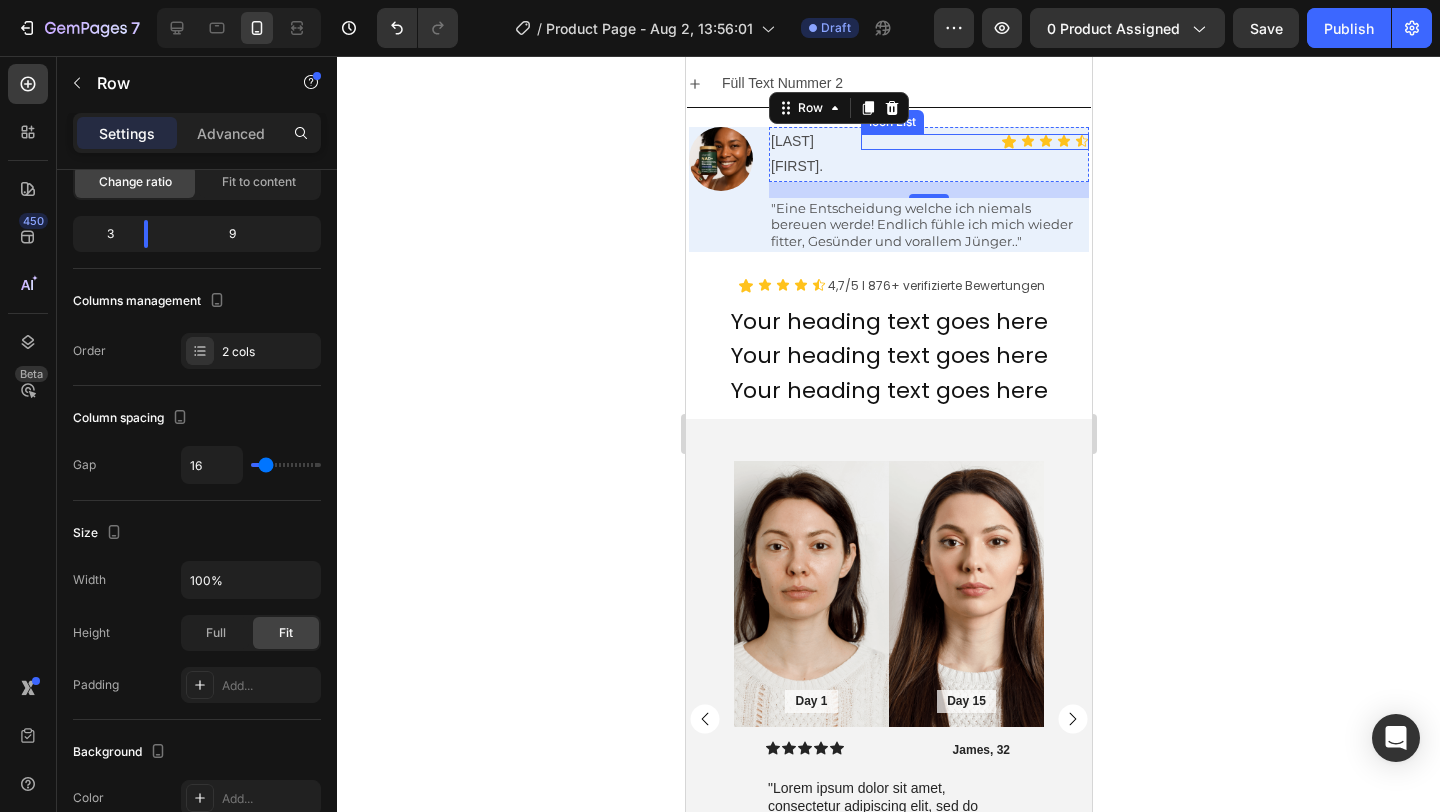 click on "Icon Icon Icon Icon Icon" at bounding box center [974, 142] 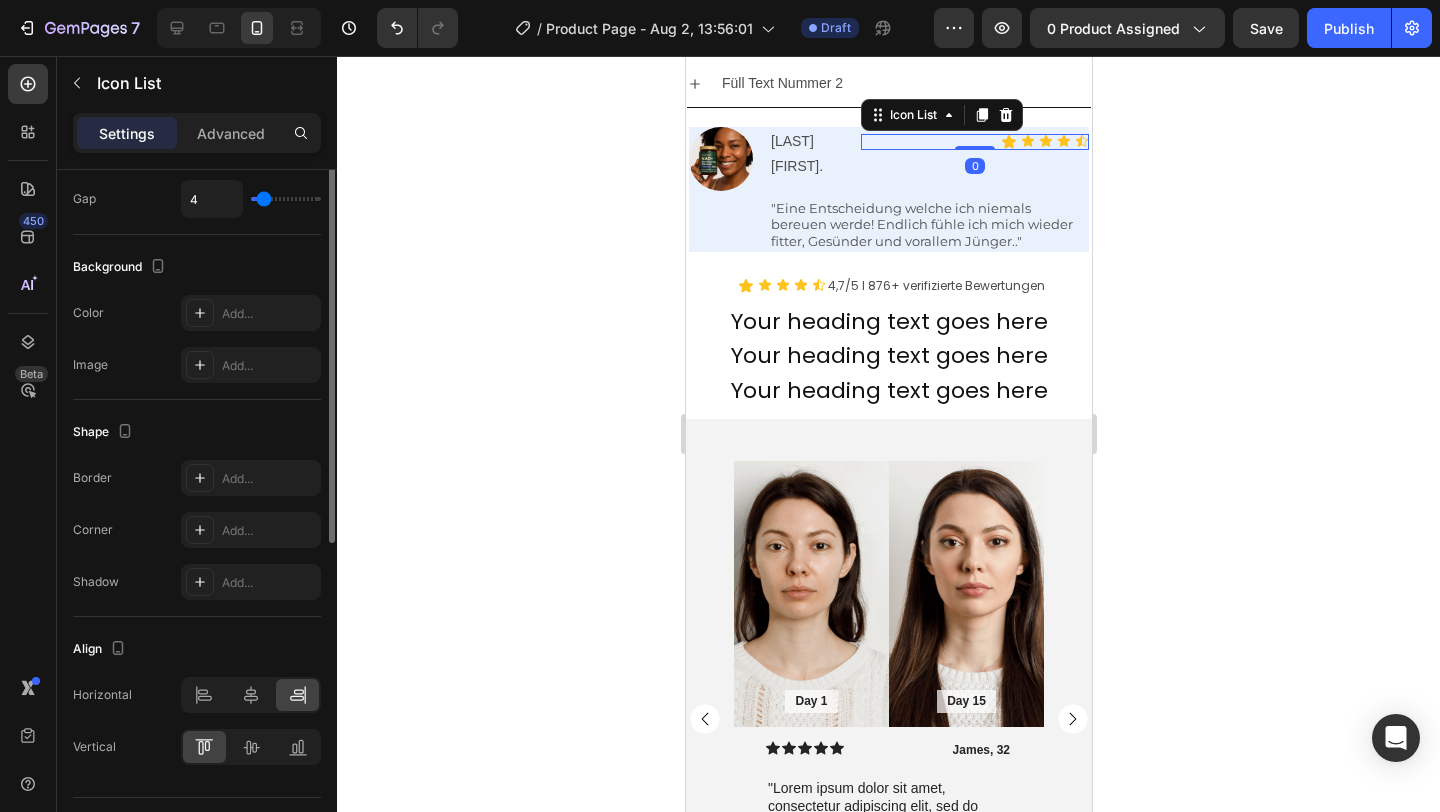 scroll, scrollTop: 0, scrollLeft: 0, axis: both 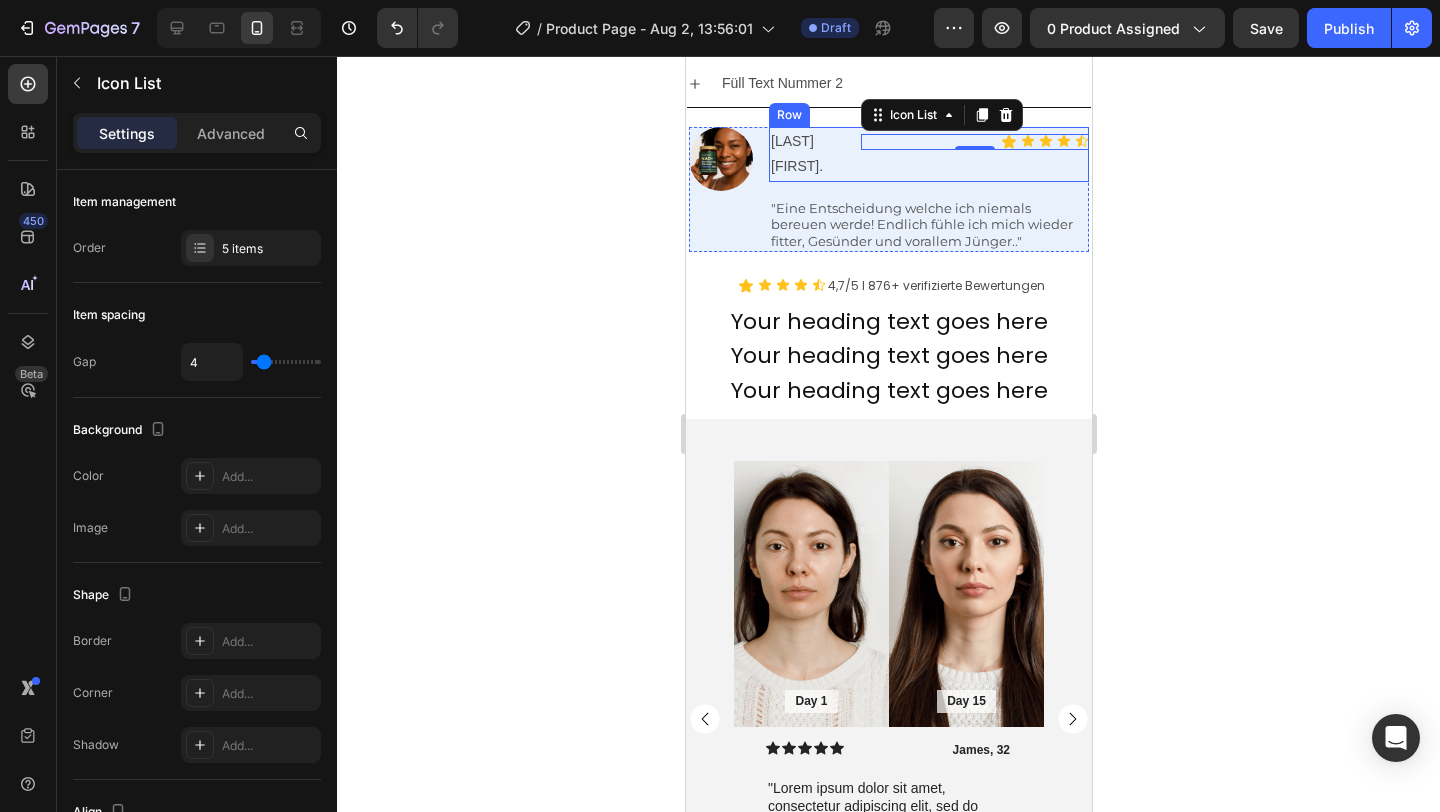 click on "Icon Icon Icon Icon Icon Icon List   0" at bounding box center (974, 154) 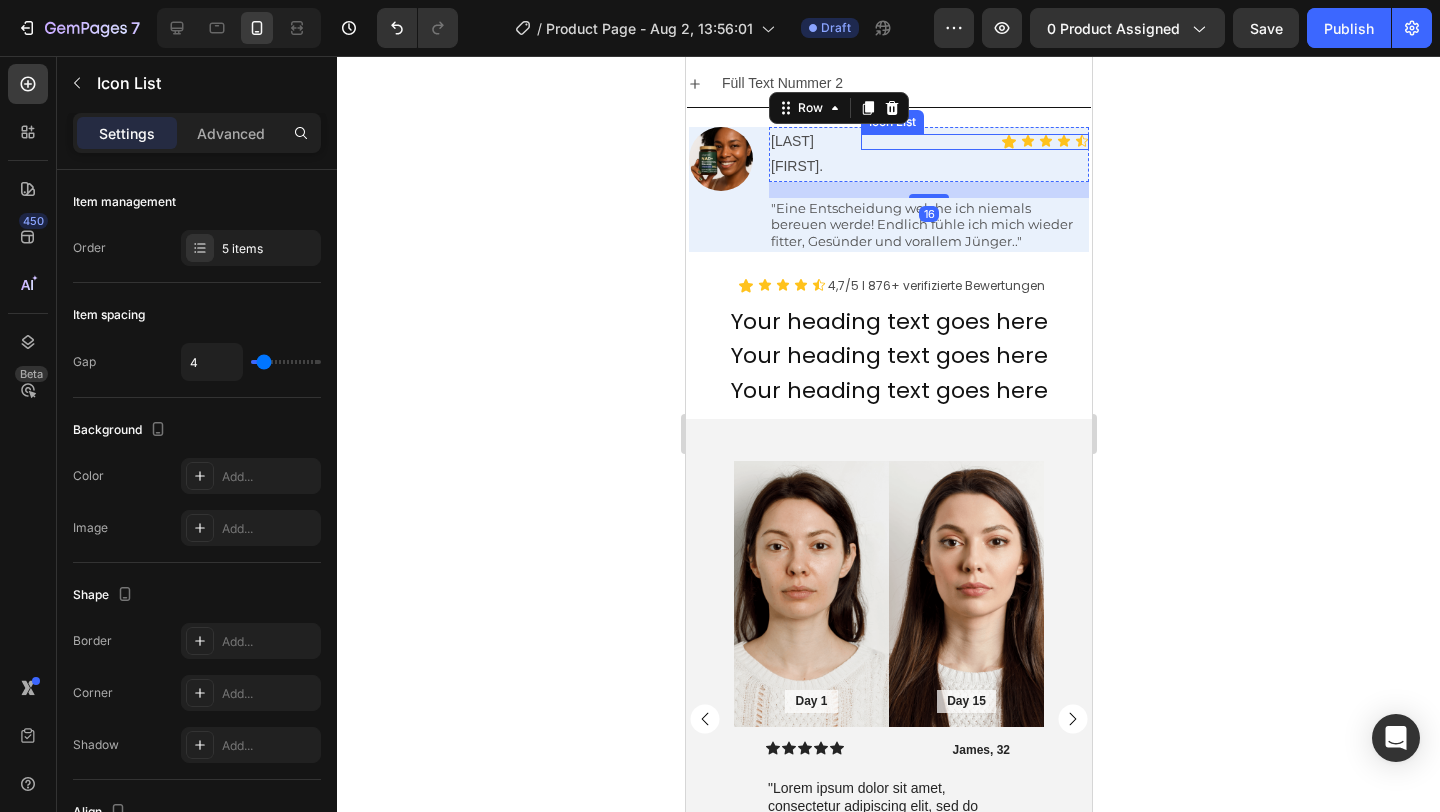click on "Icon Icon Icon Icon Icon" at bounding box center [974, 142] 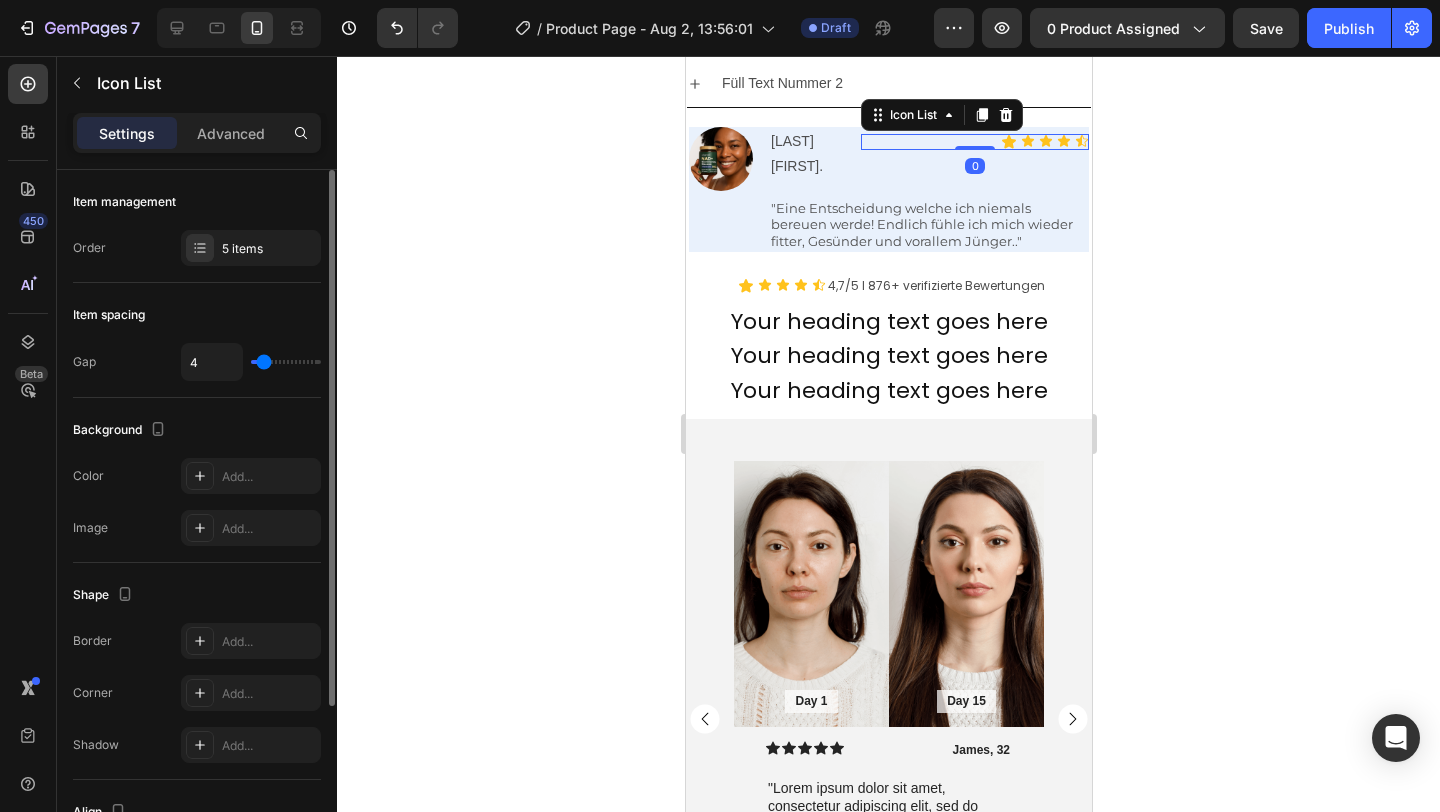 scroll, scrollTop: 212, scrollLeft: 0, axis: vertical 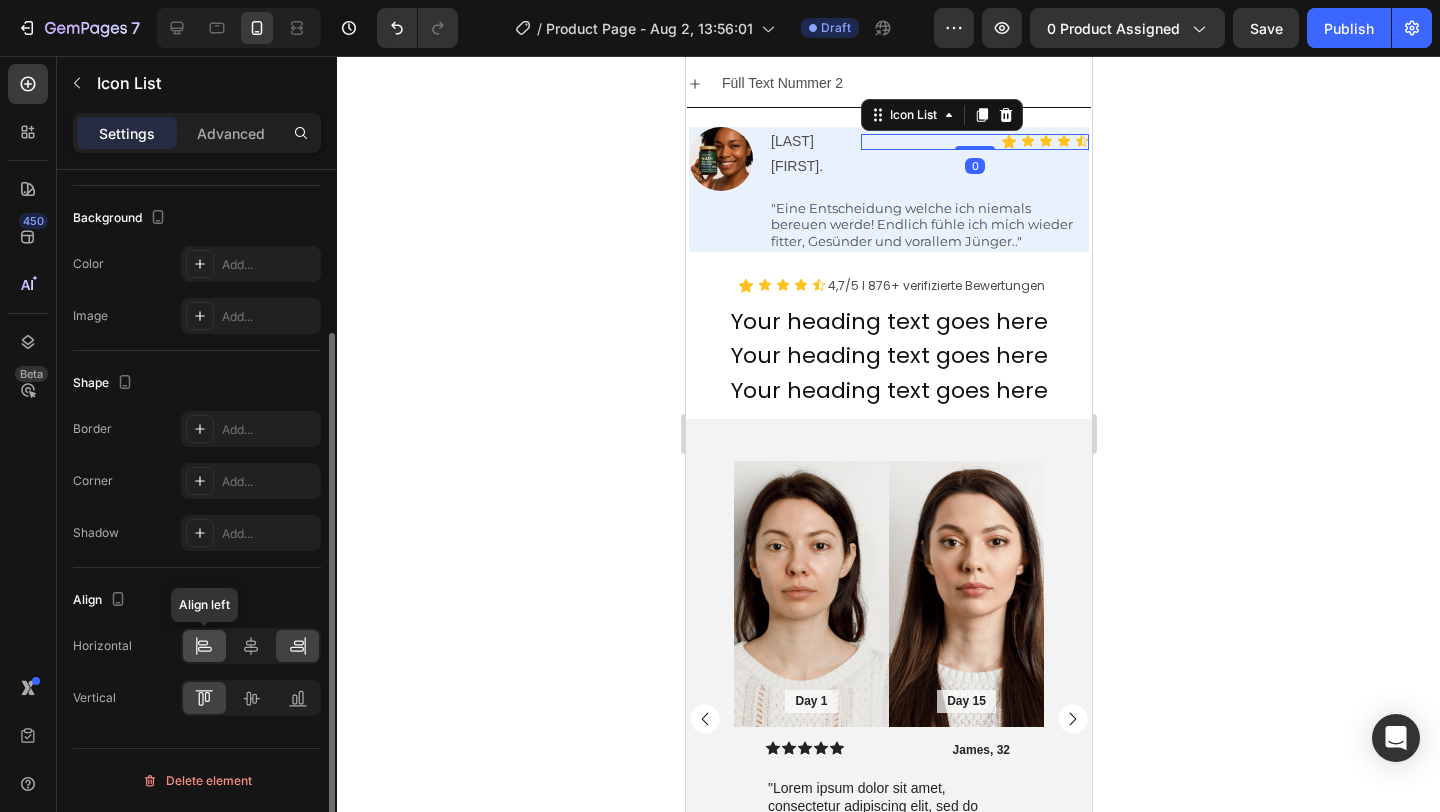 click 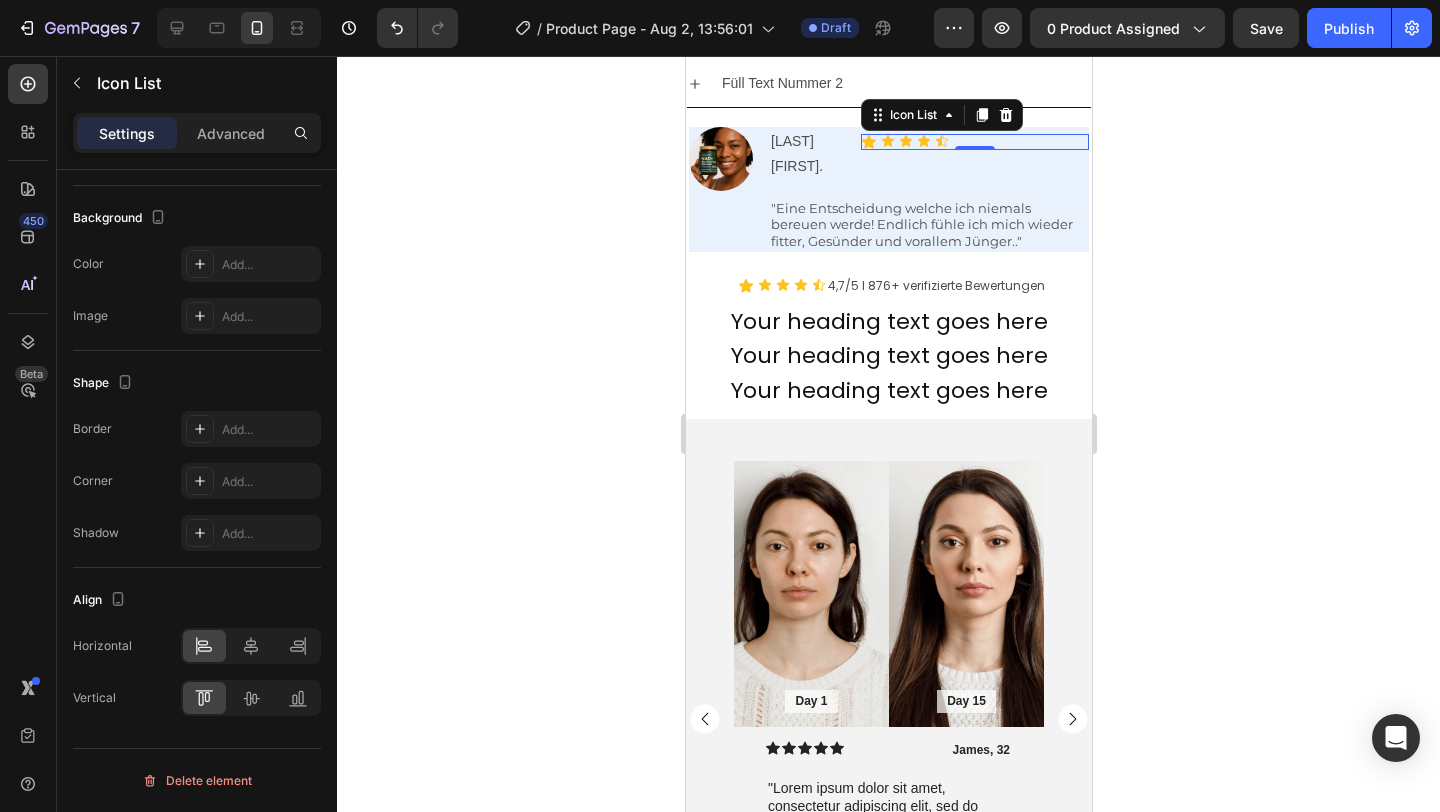 click 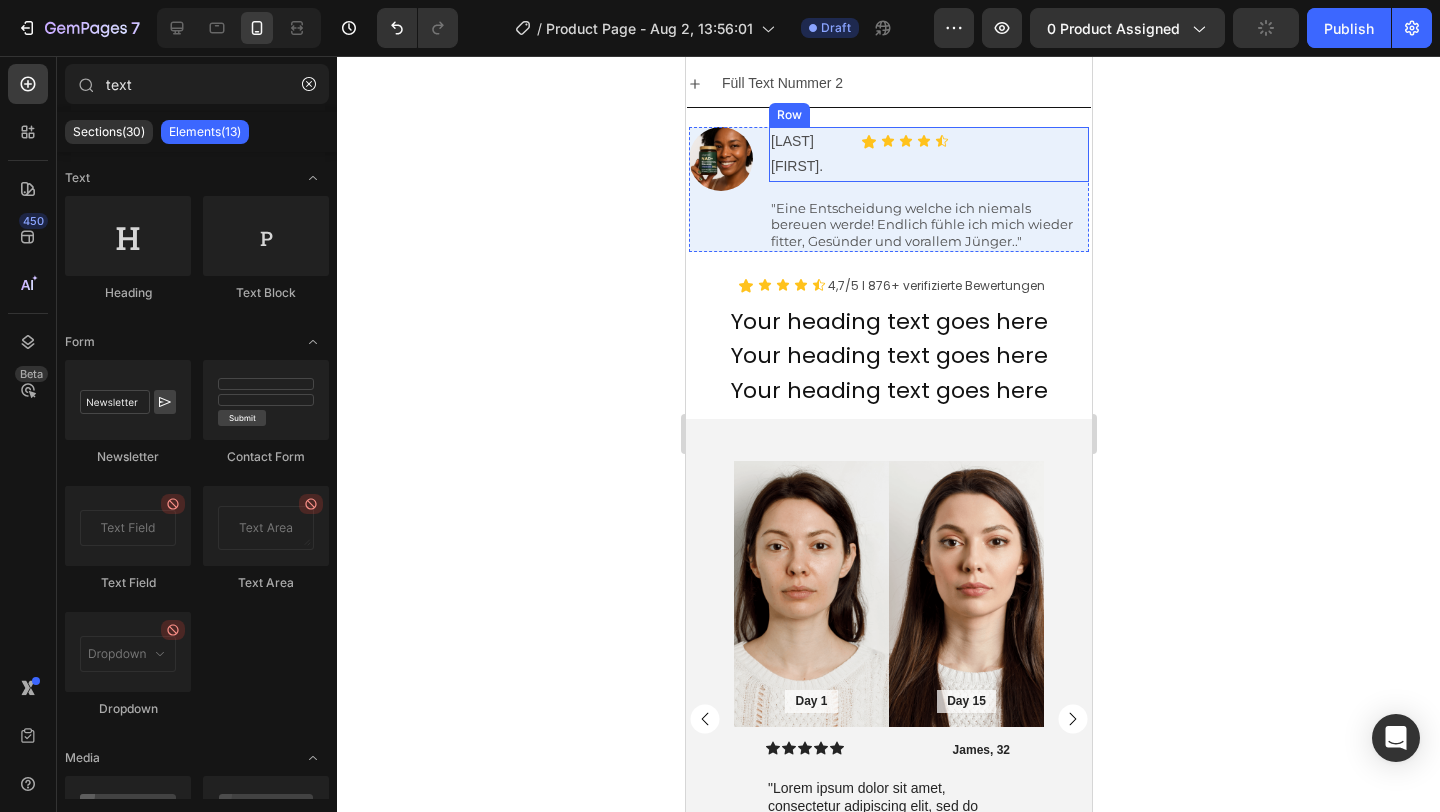 click on "Melusa L. Text Block Icon Icon Icon Icon Icon Icon List Row" at bounding box center (928, 154) 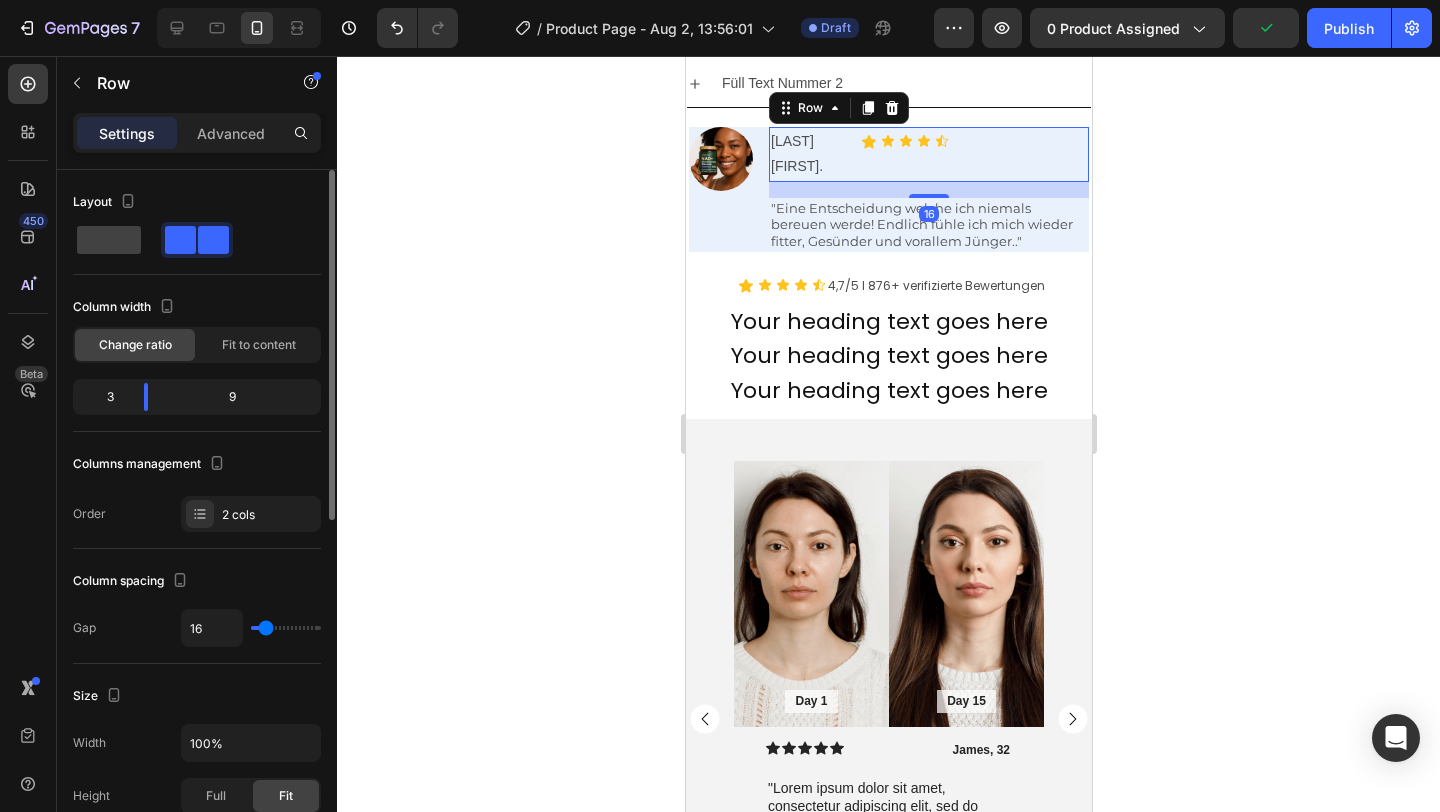 type on "0" 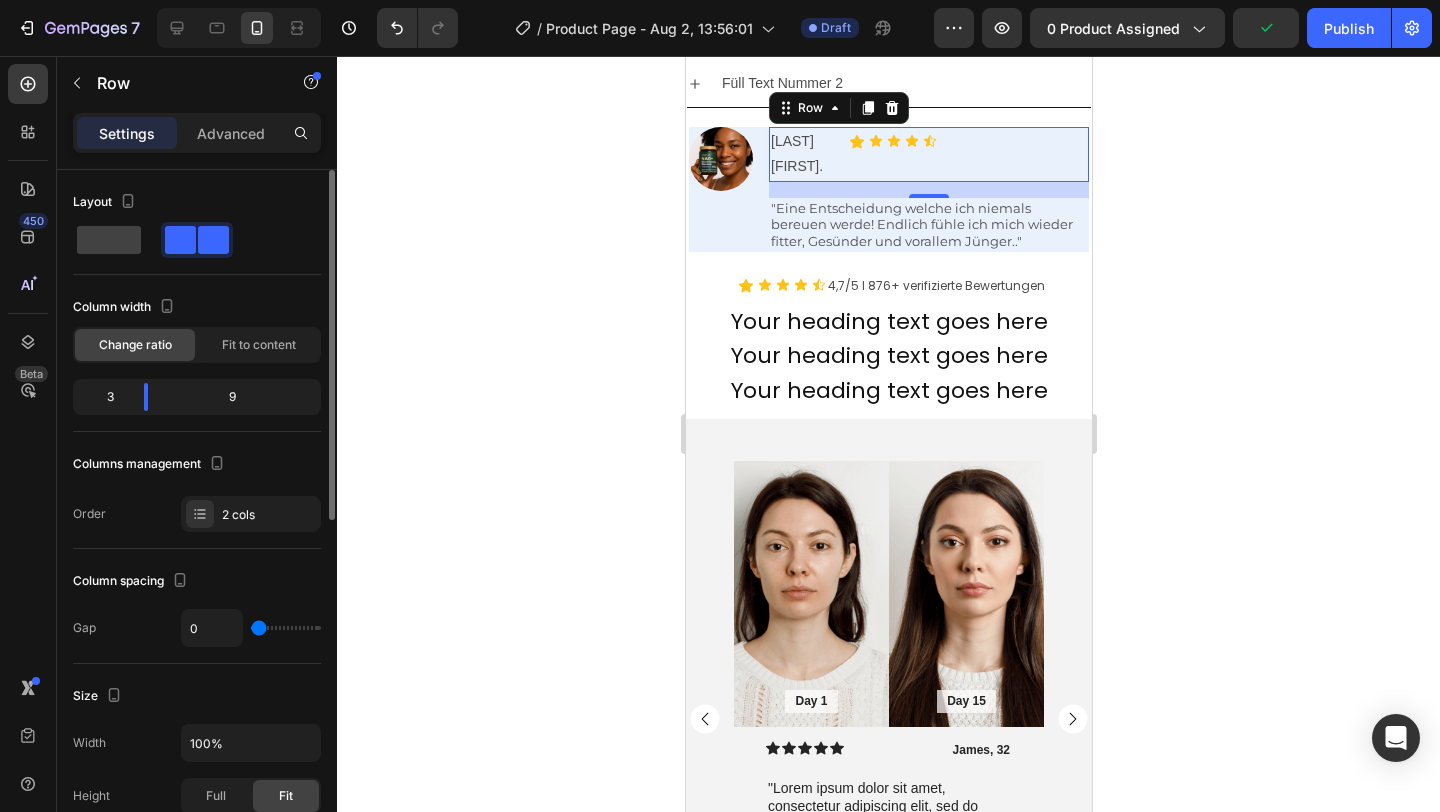 drag, startPoint x: 263, startPoint y: 633, endPoint x: 226, endPoint y: 633, distance: 37 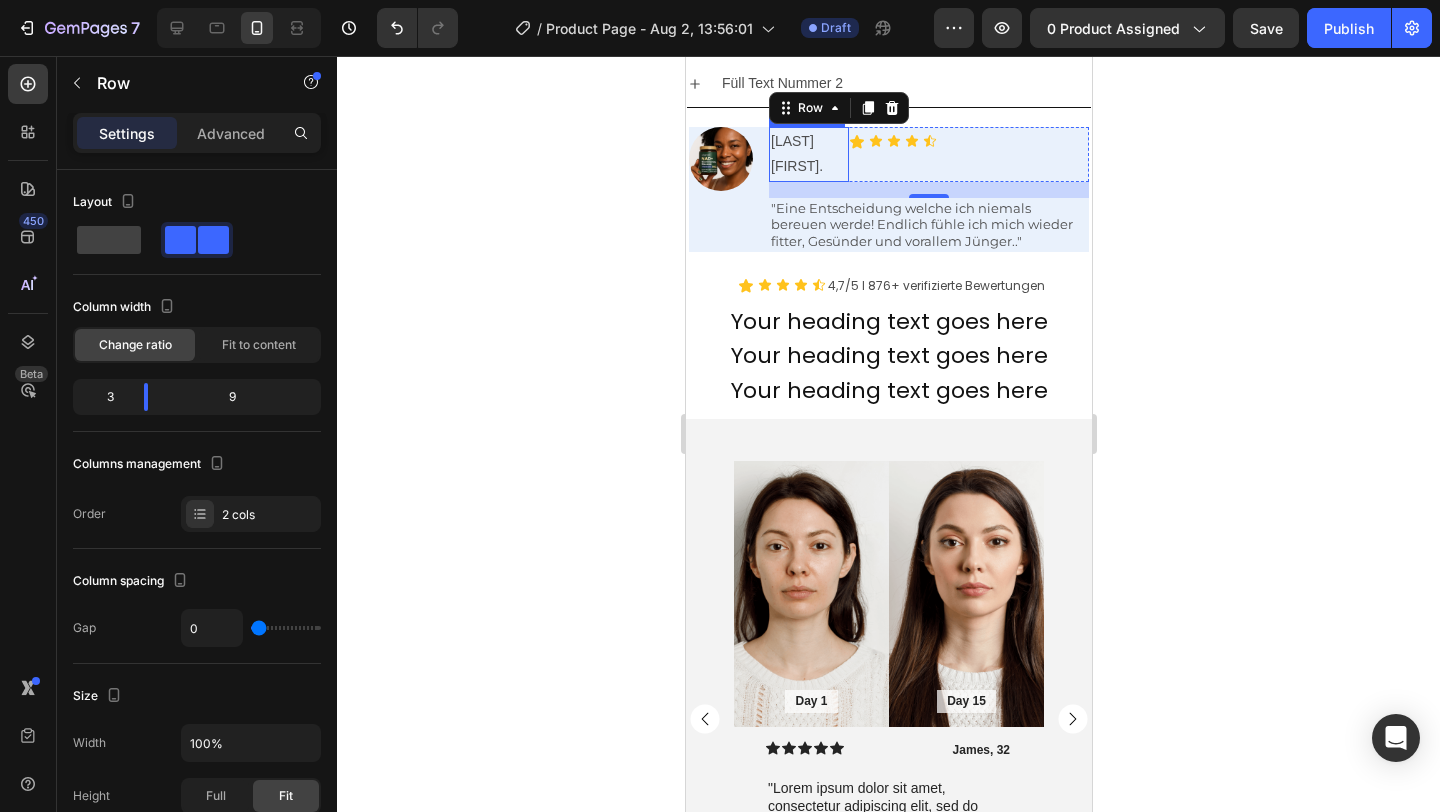 click on "[FIRST] [LAST]." at bounding box center [808, 154] 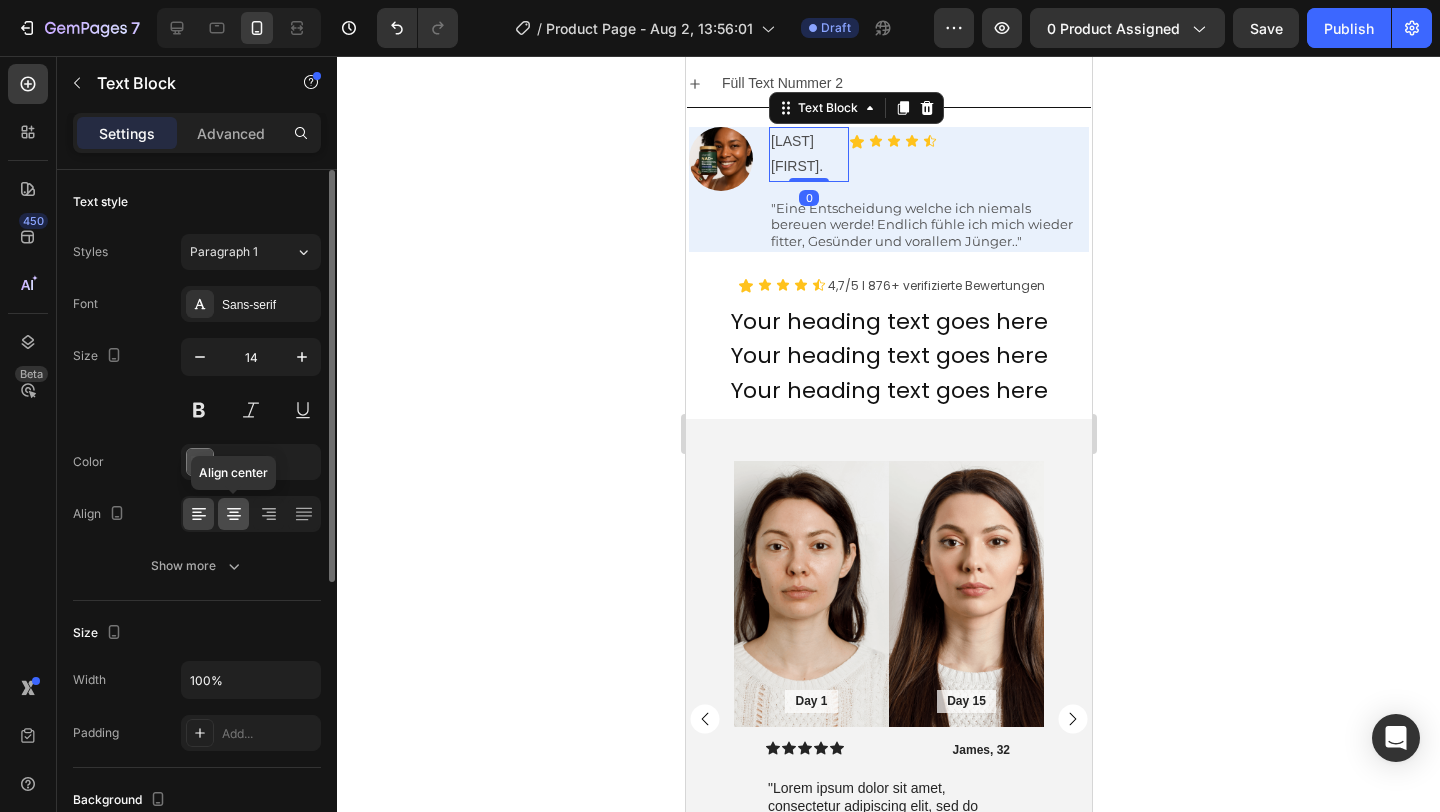 click 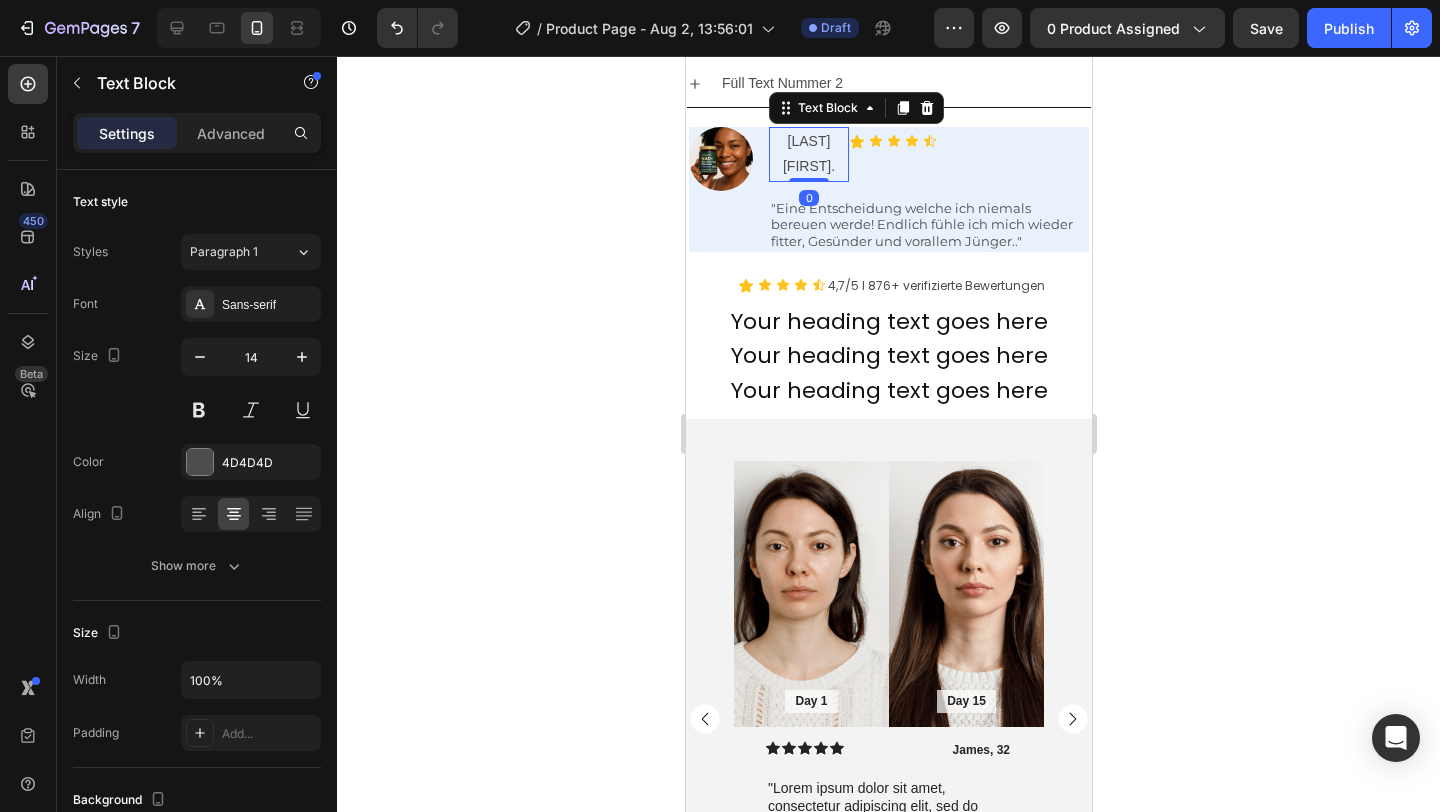 click 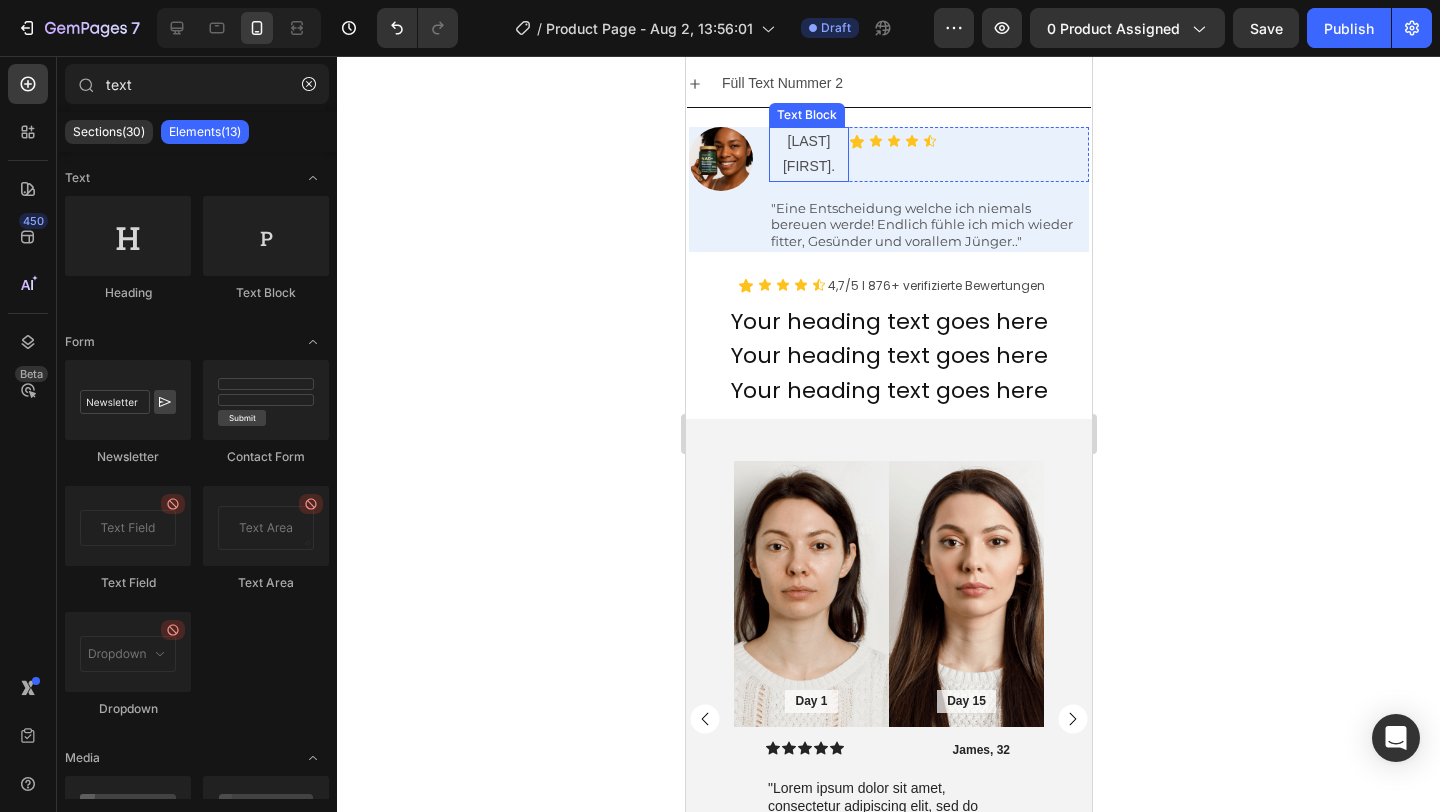 click on "[FIRST] [LAST]." at bounding box center [808, 154] 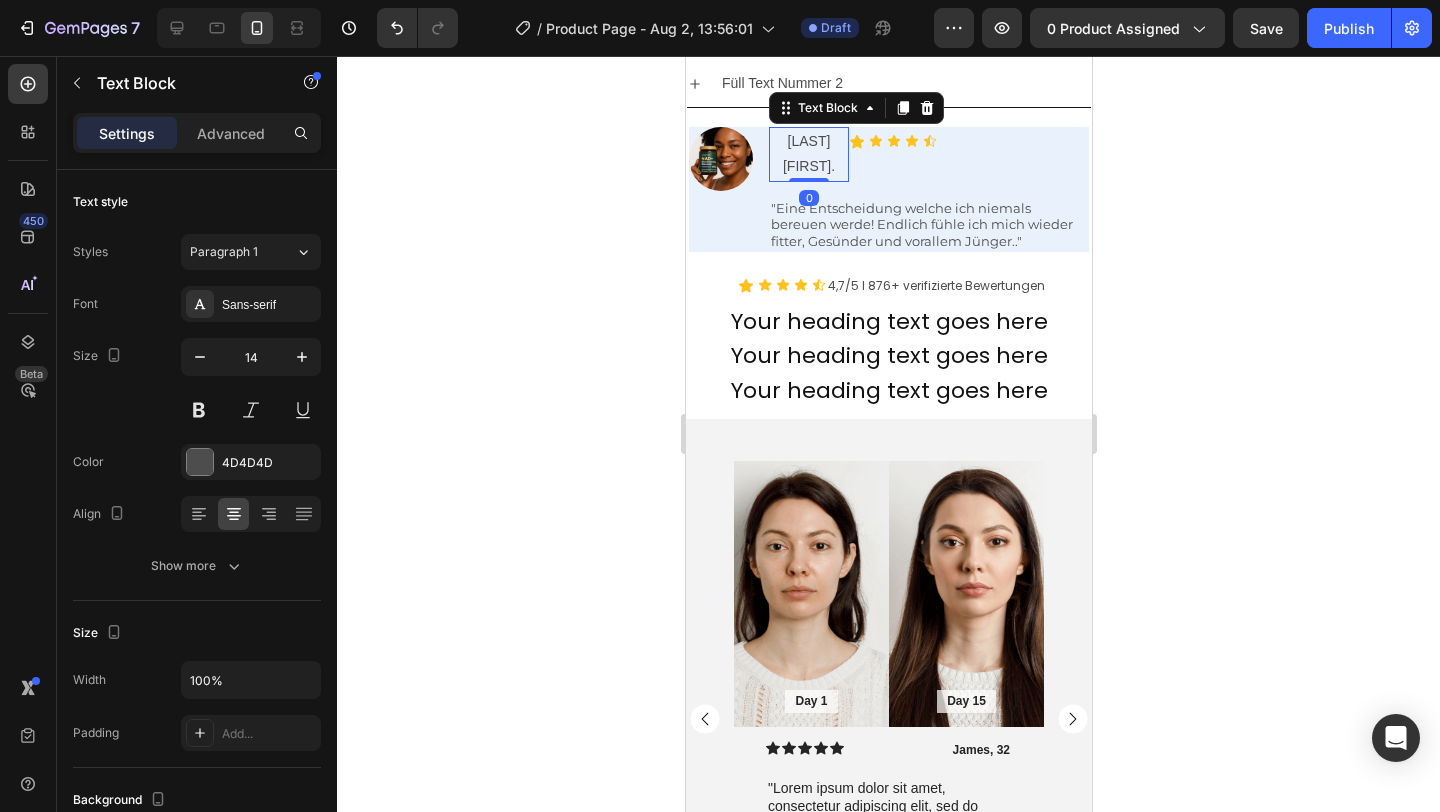 click on "[FIRST] [LAST]." at bounding box center (808, 154) 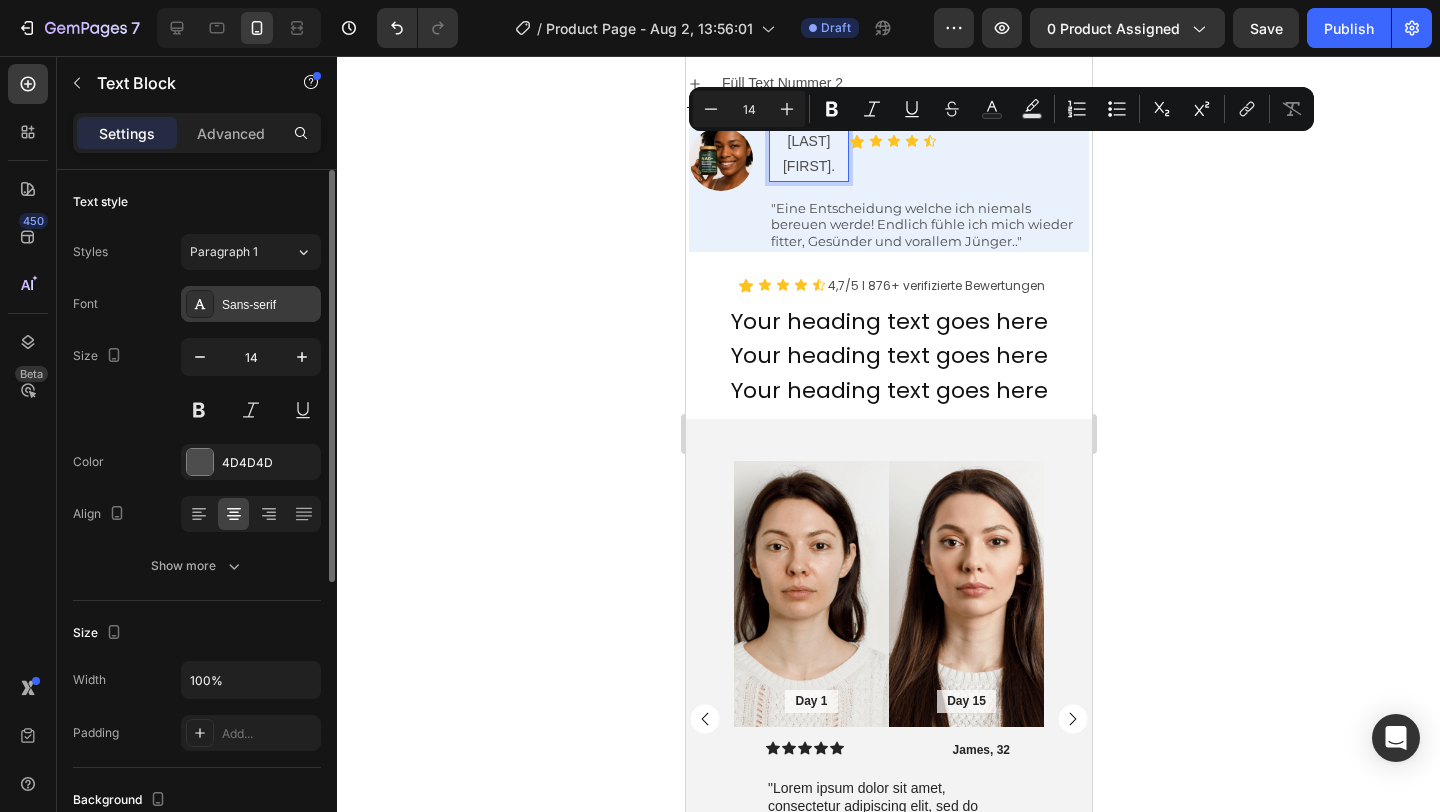 click on "Sans-serif" at bounding box center (269, 305) 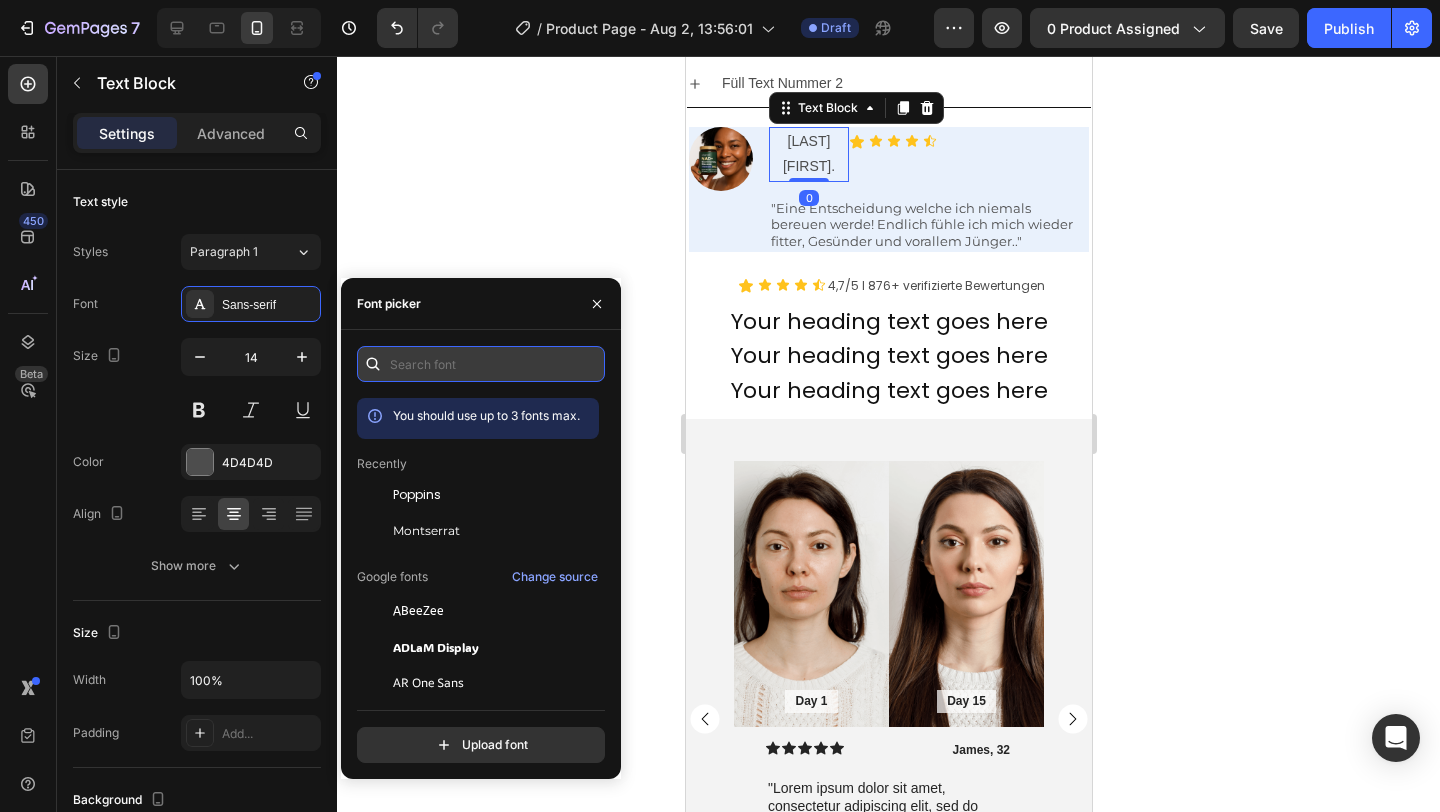 click at bounding box center [481, 364] 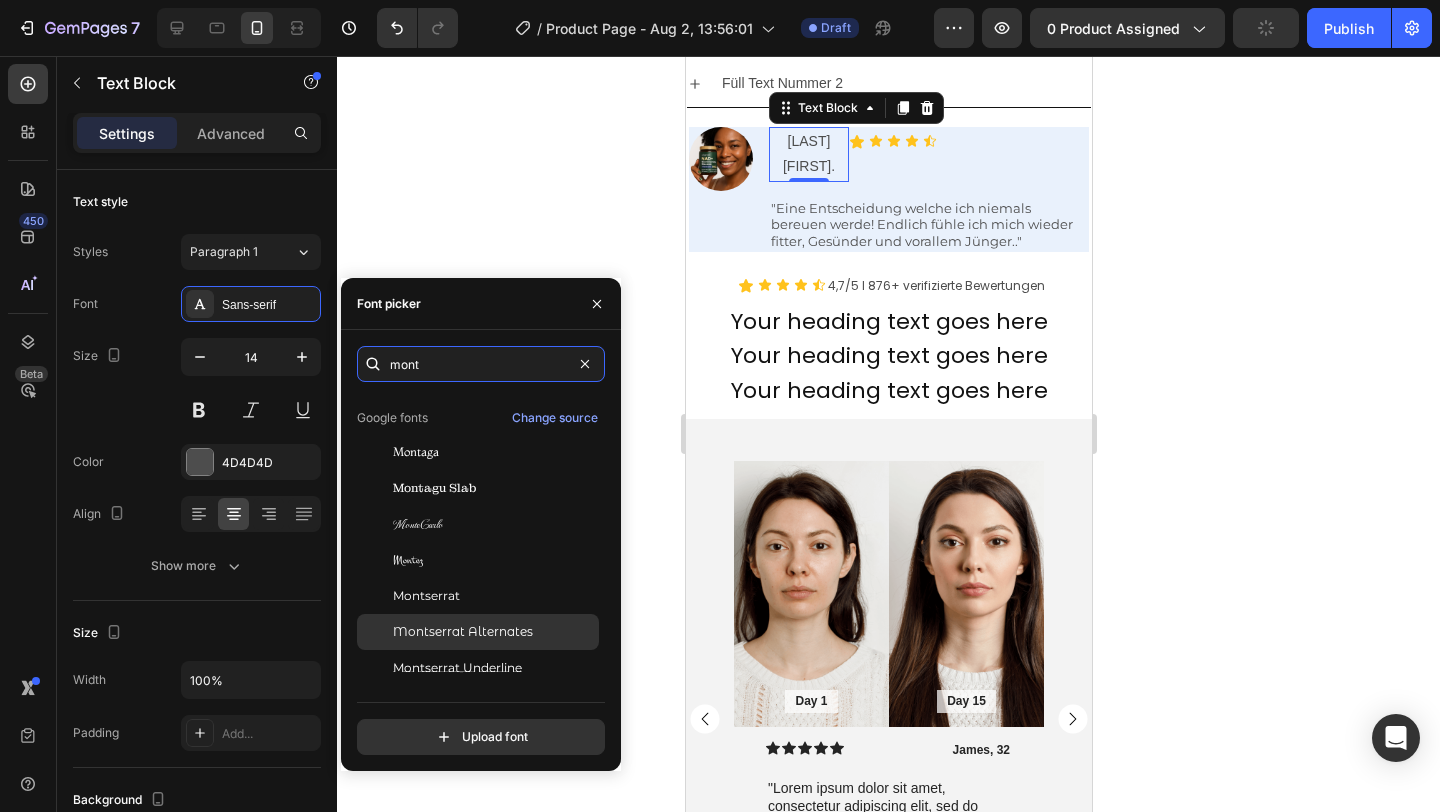 scroll, scrollTop: 0, scrollLeft: 0, axis: both 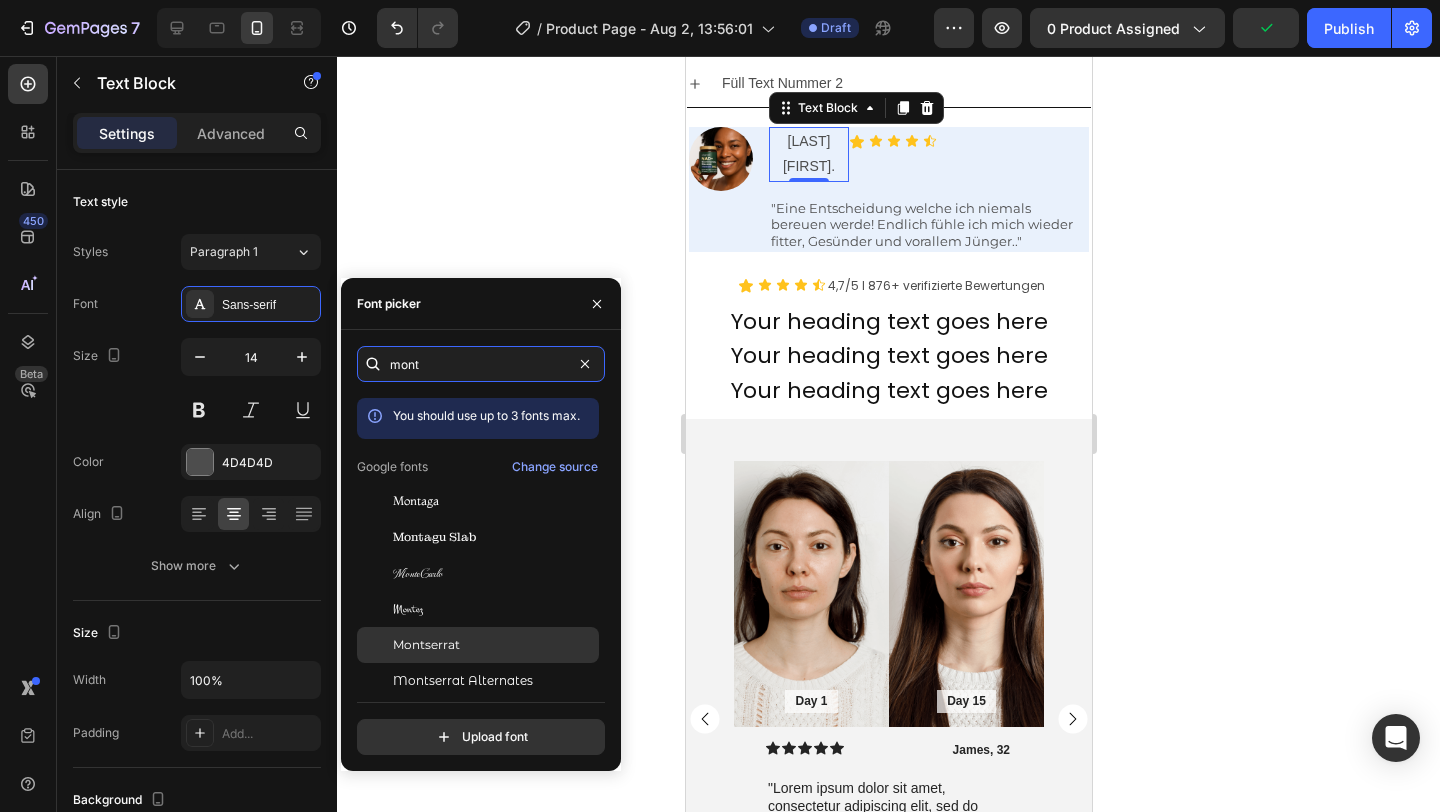 type on "mont" 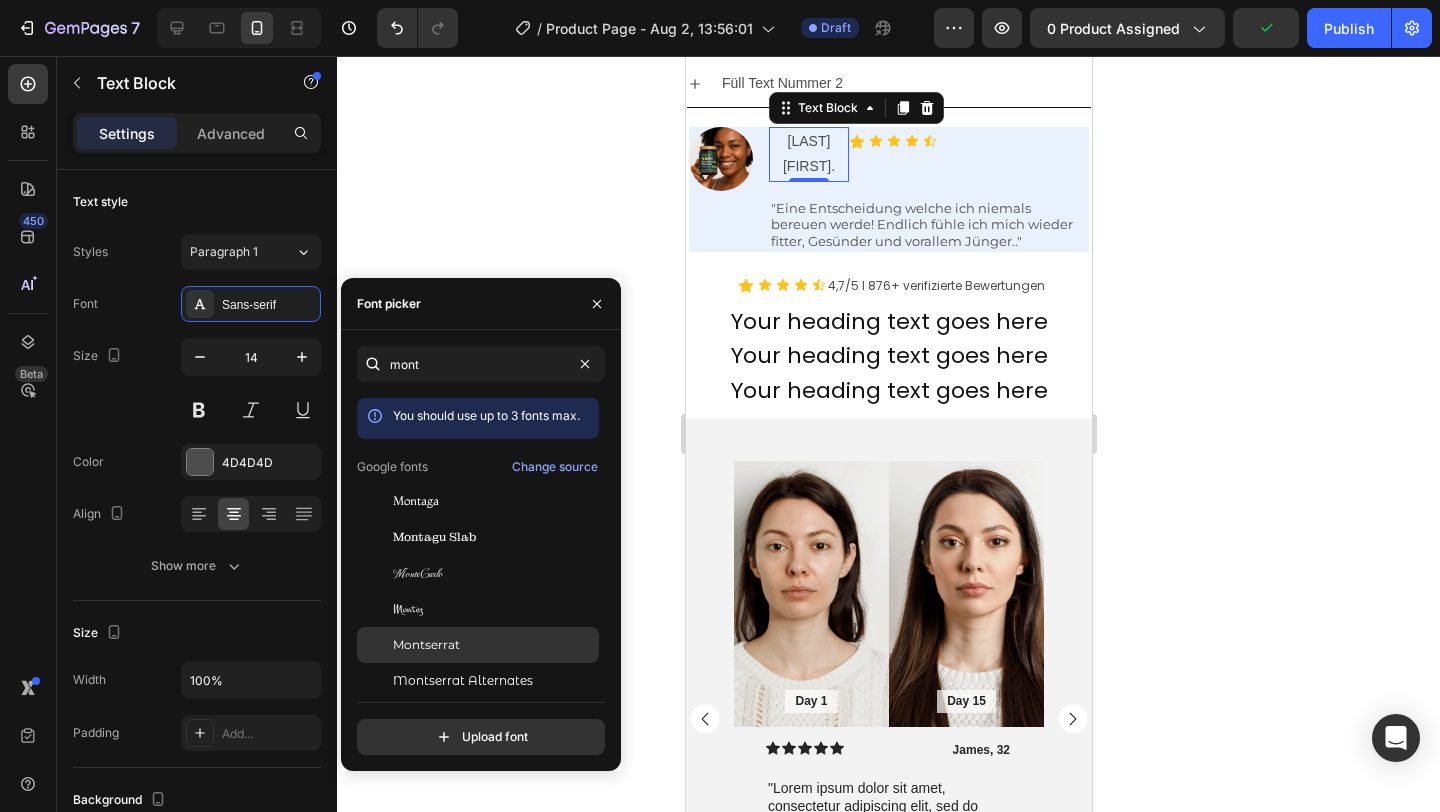 click on "Montserrat" at bounding box center (426, 645) 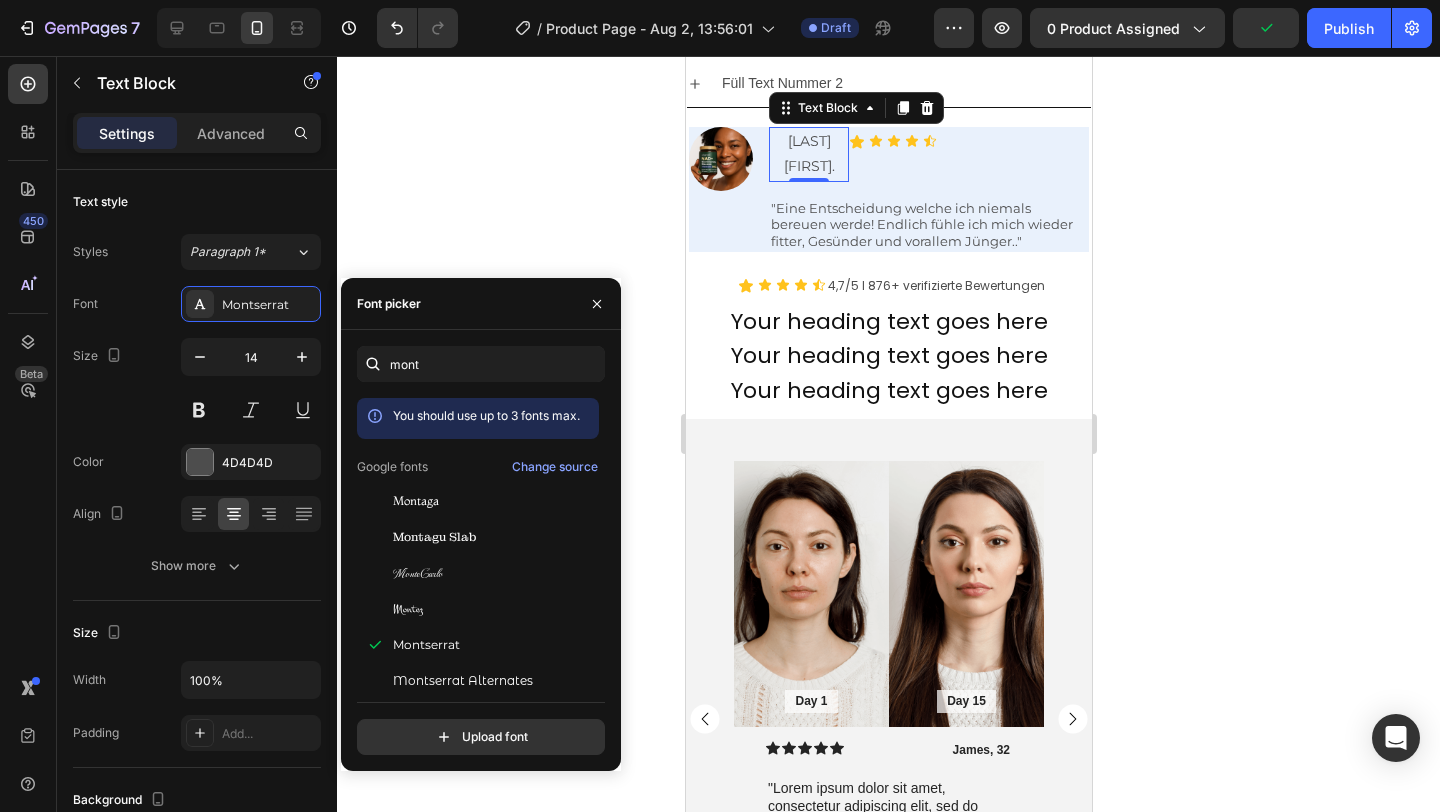 click 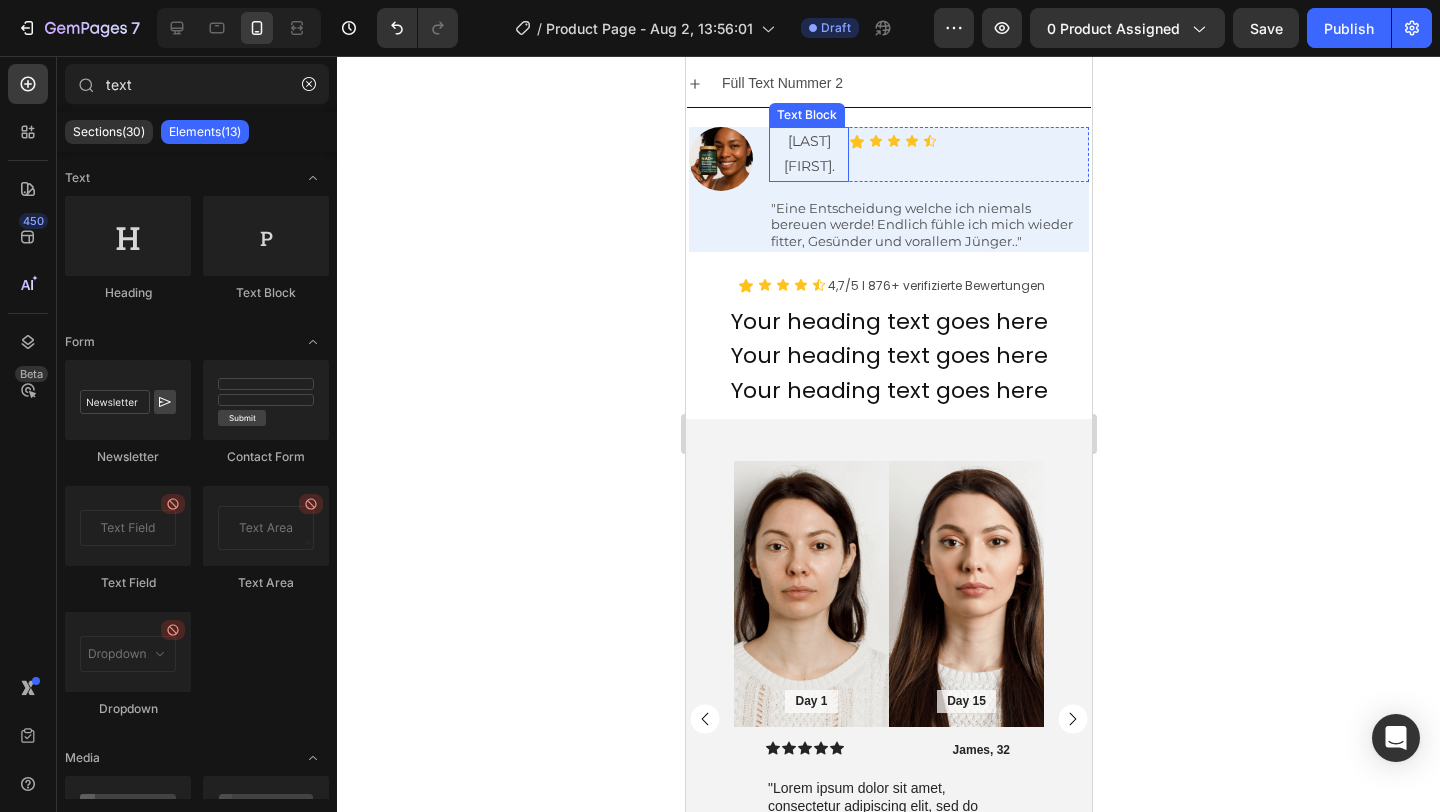 click on "[FIRST] [LAST]." at bounding box center [808, 154] 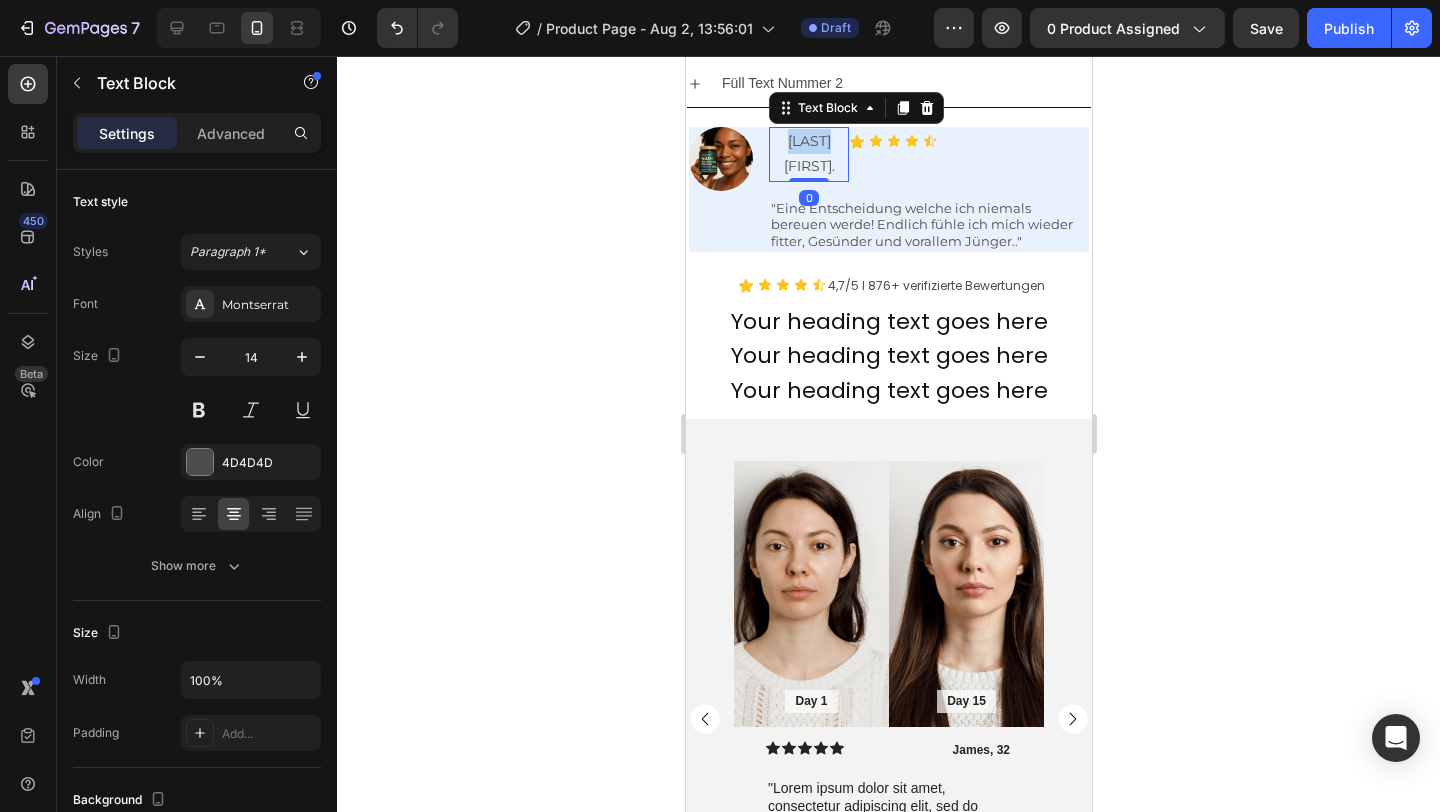 click on "[FIRST] [LAST]." at bounding box center (808, 154) 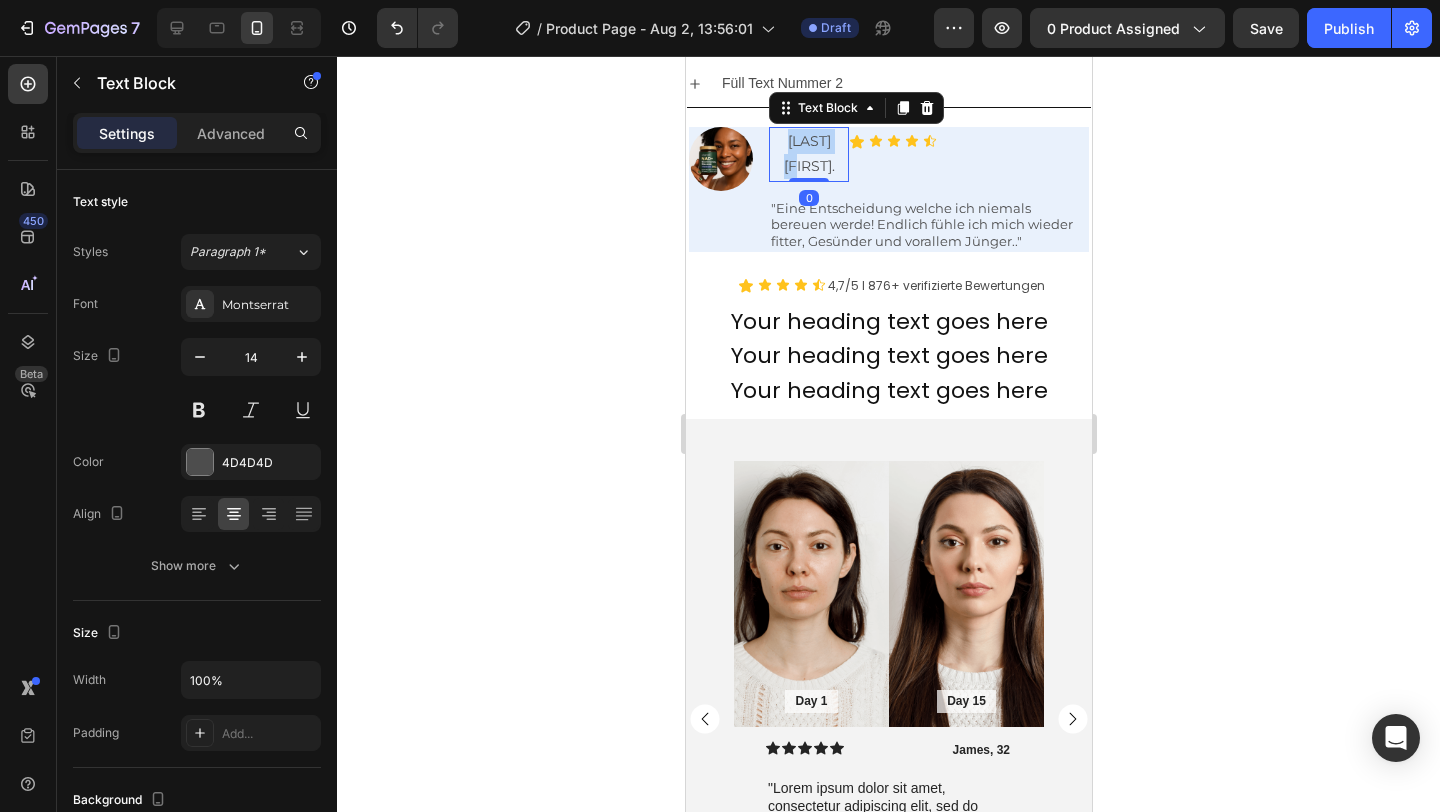 click on "[FIRST] [LAST]." at bounding box center (808, 154) 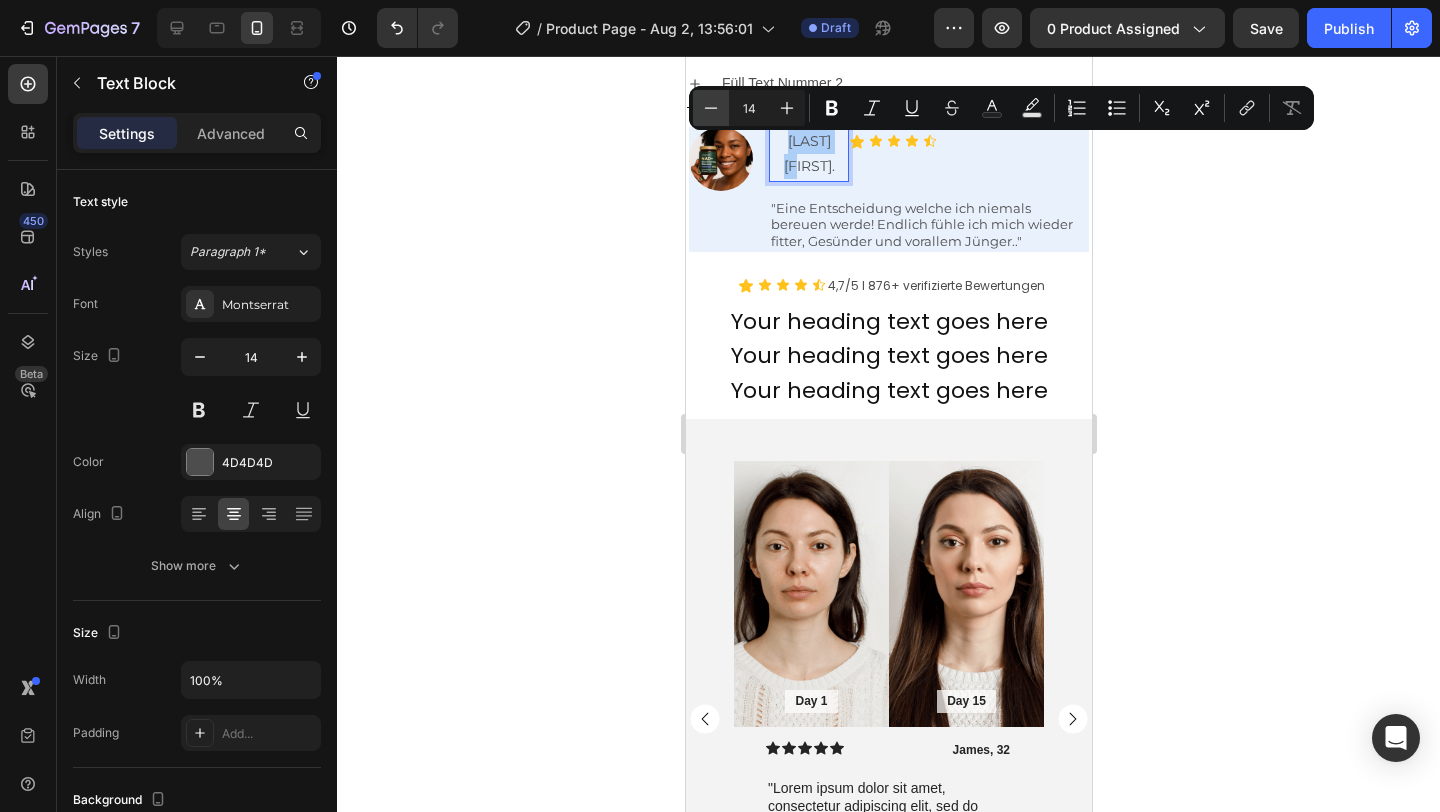 click 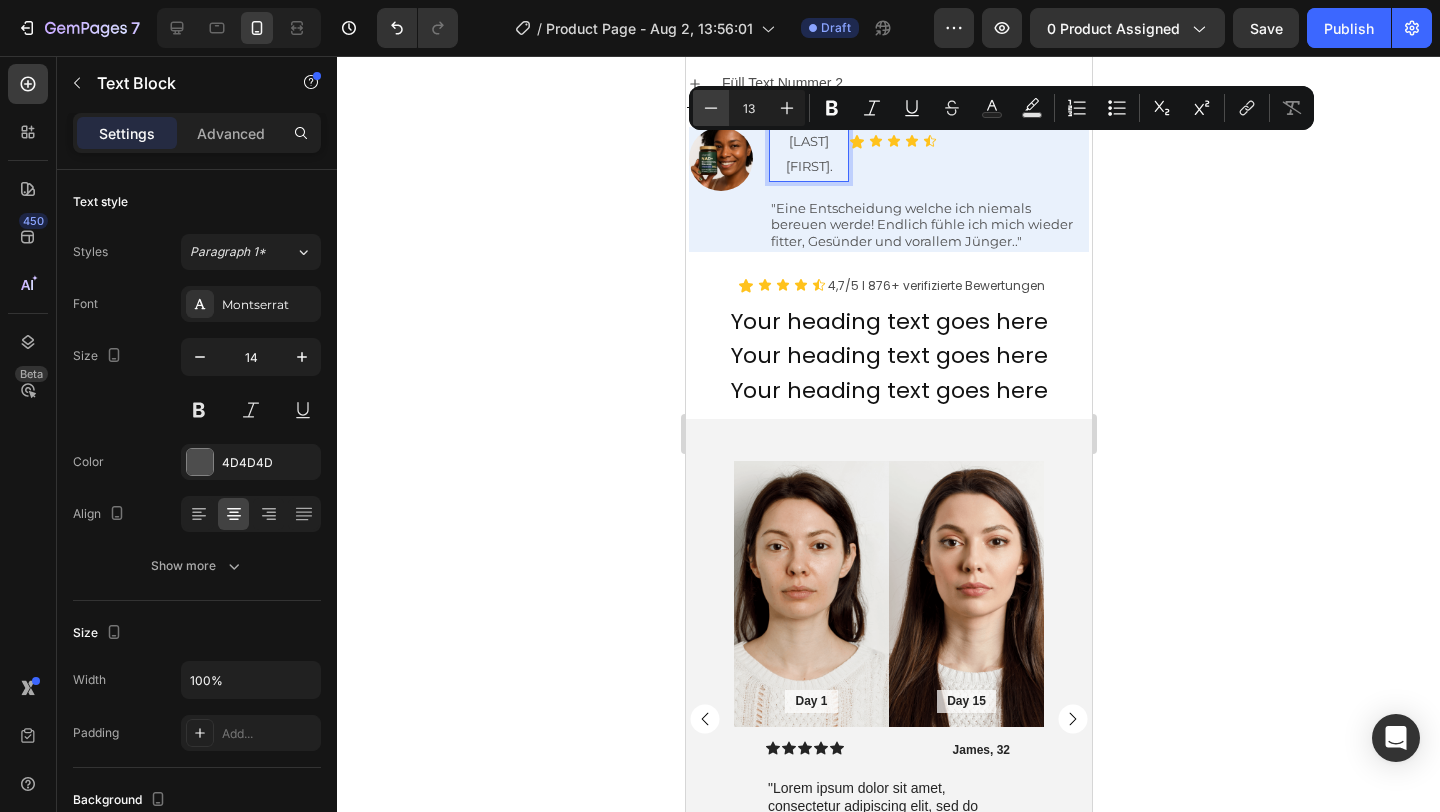 click 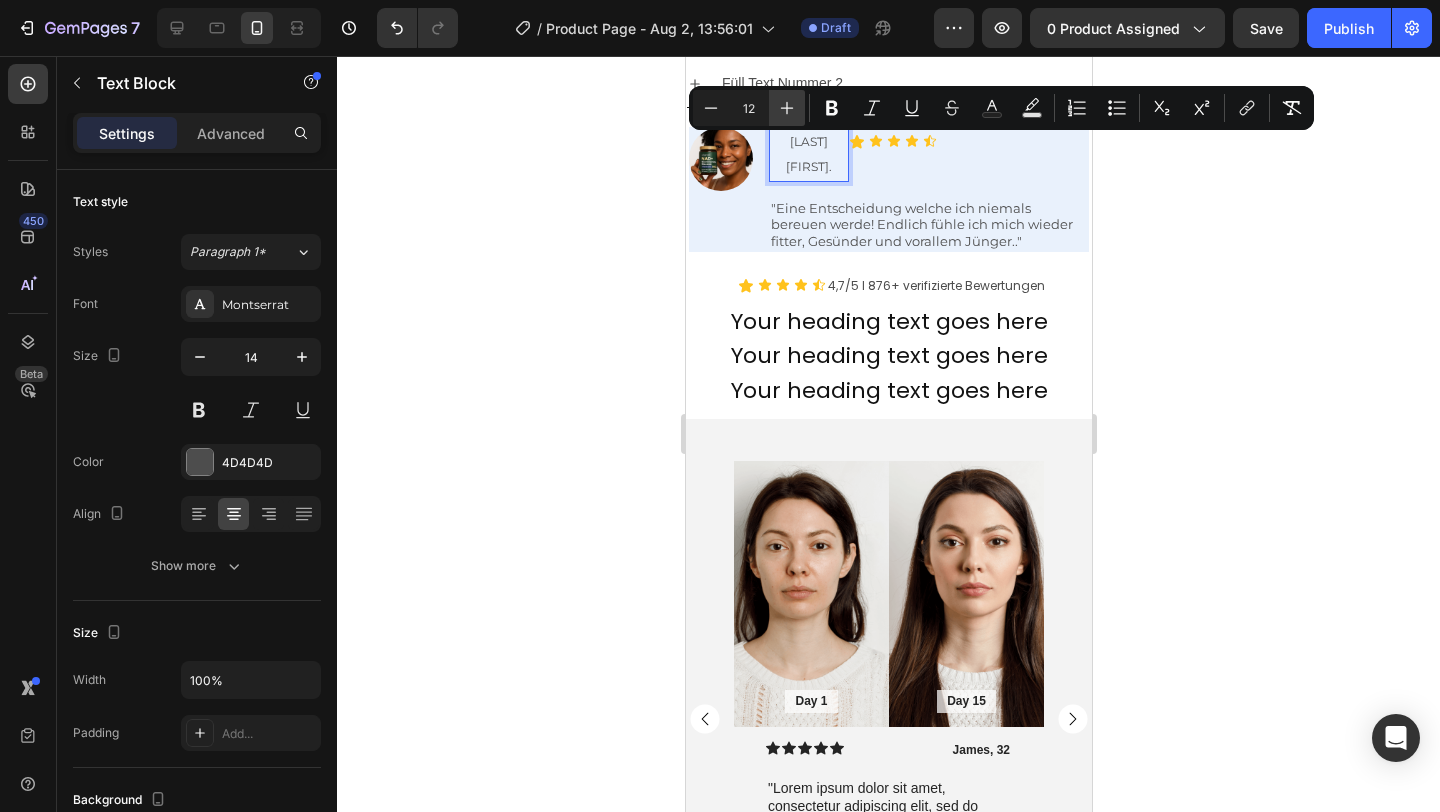 click 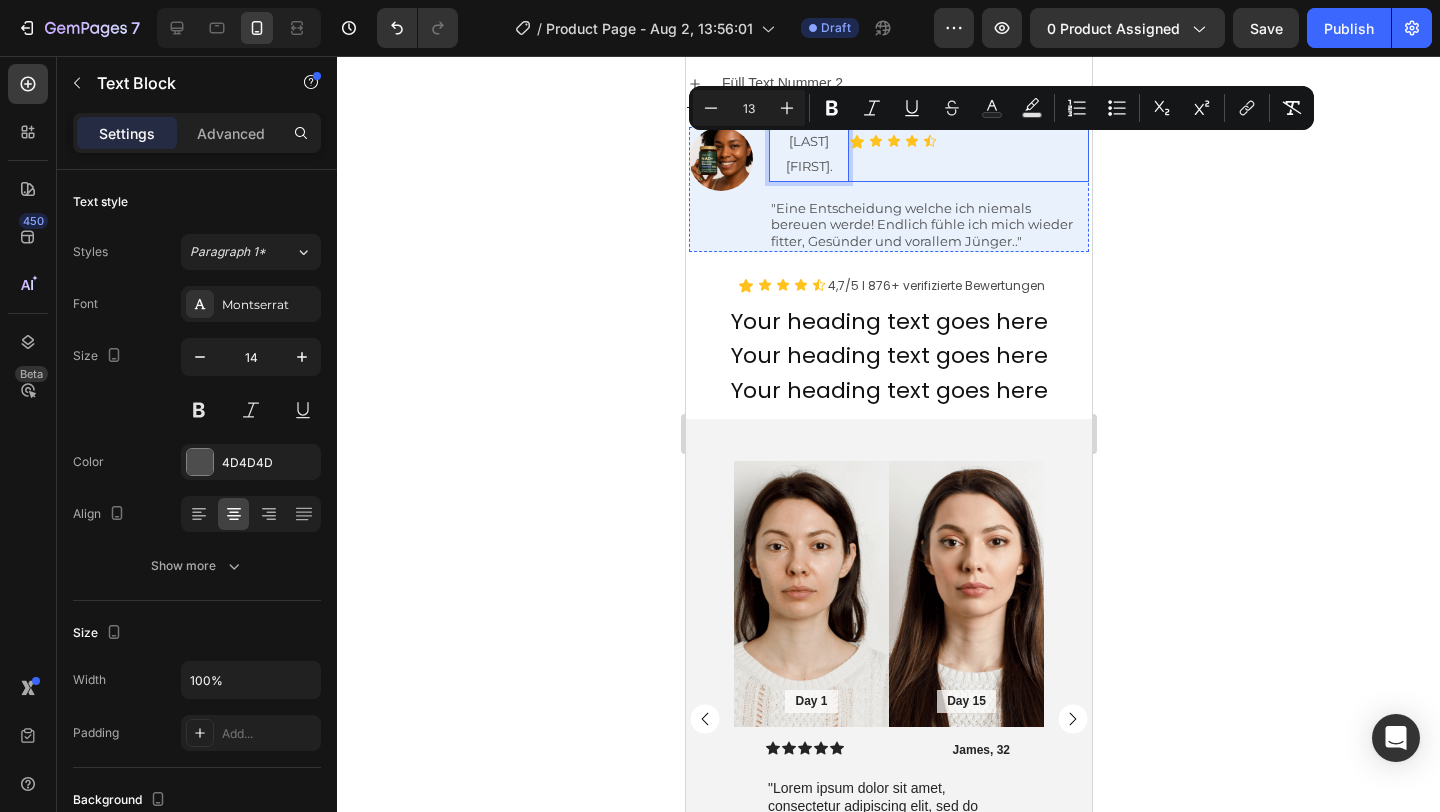 click on "Icon Icon Icon Icon Icon Icon List" at bounding box center (968, 154) 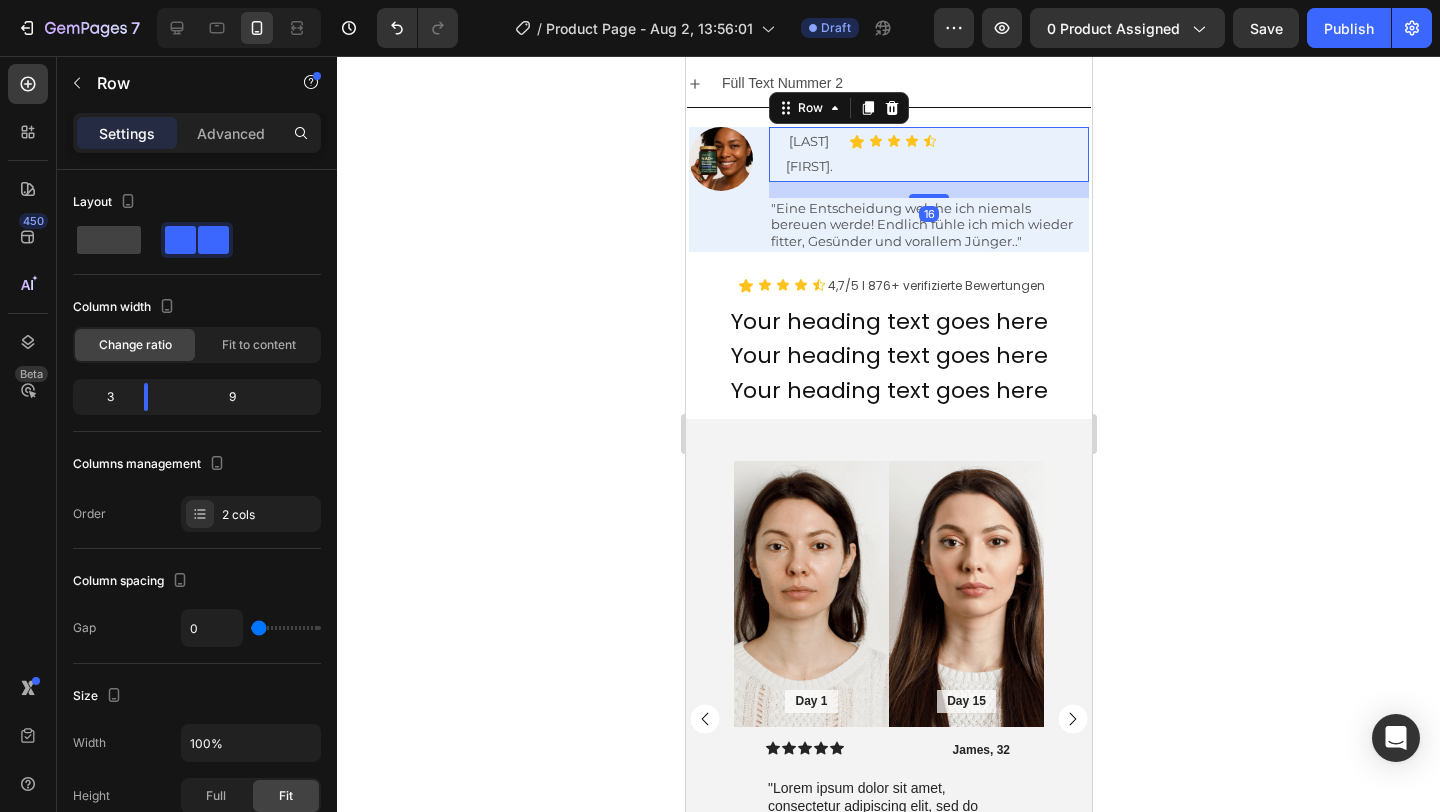 click on "Settings Advanced" at bounding box center (197, 133) 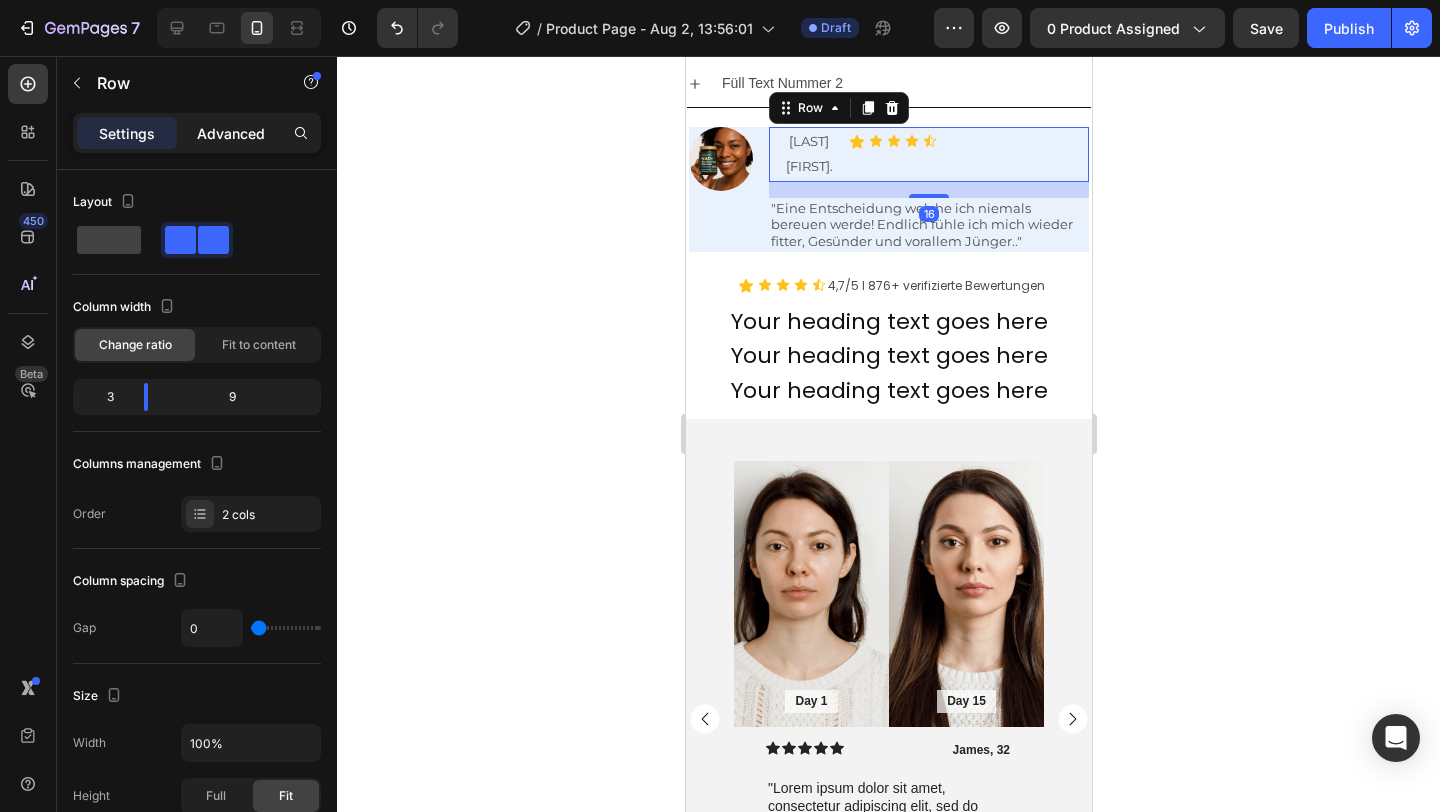click on "Advanced" at bounding box center (231, 133) 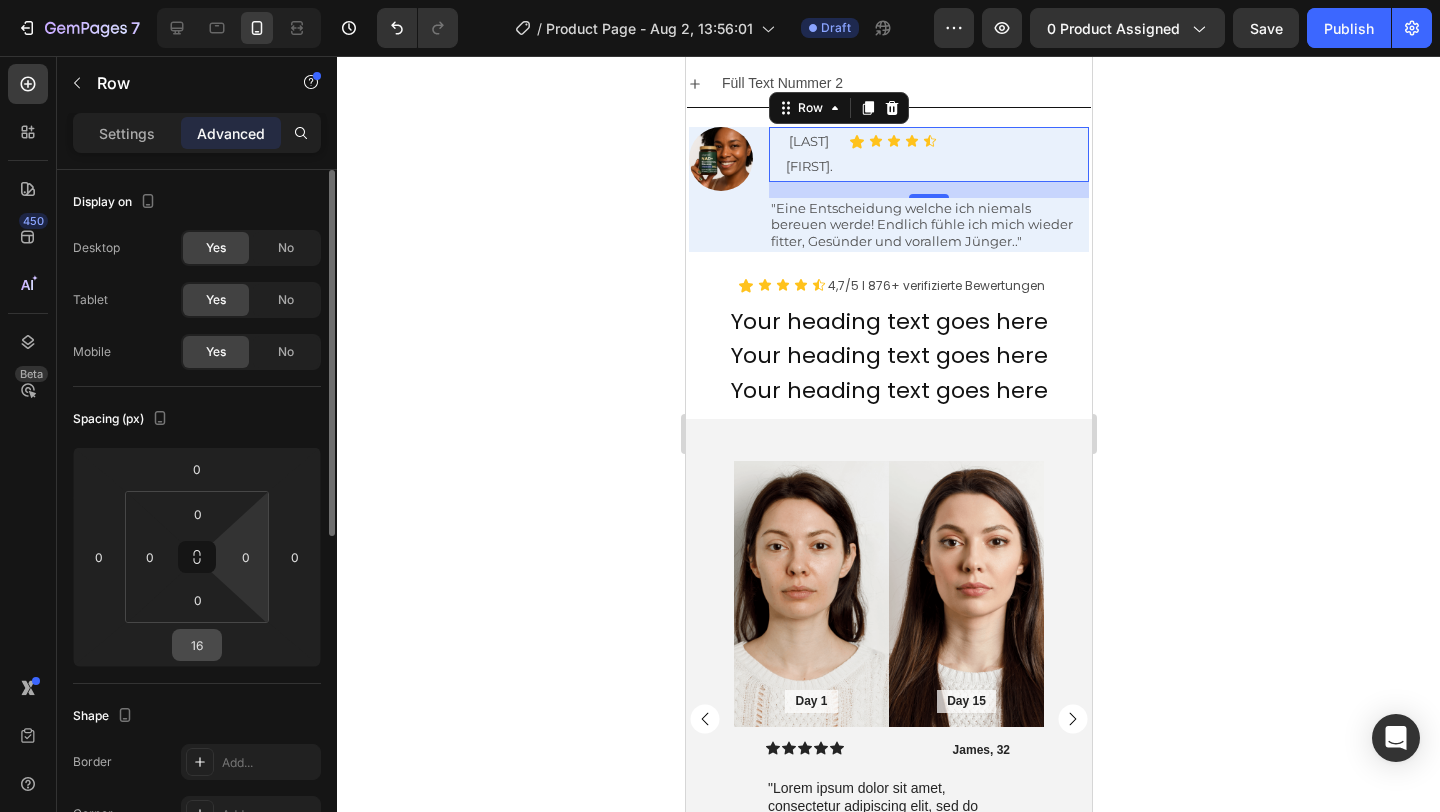click on "16" at bounding box center [197, 645] 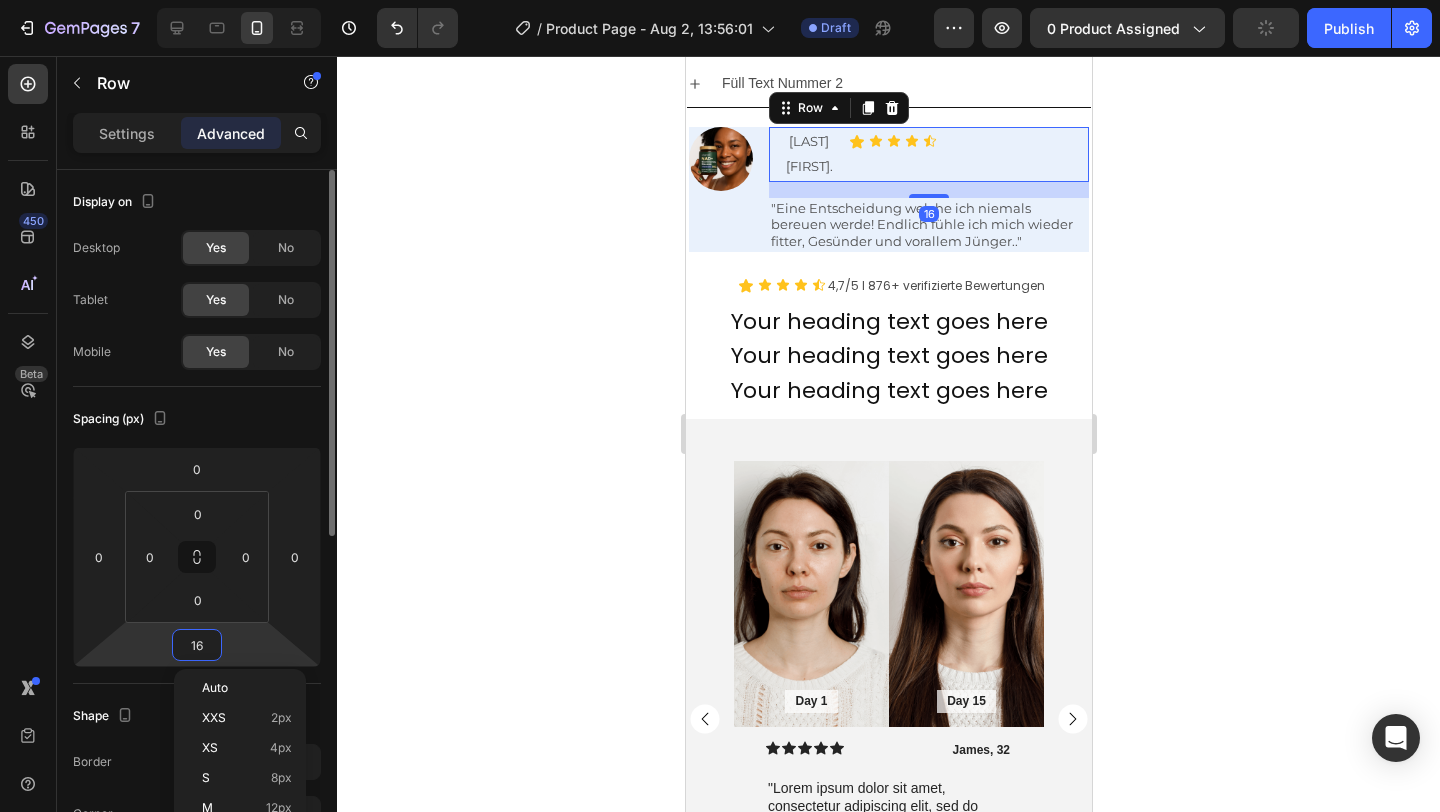 type on "0" 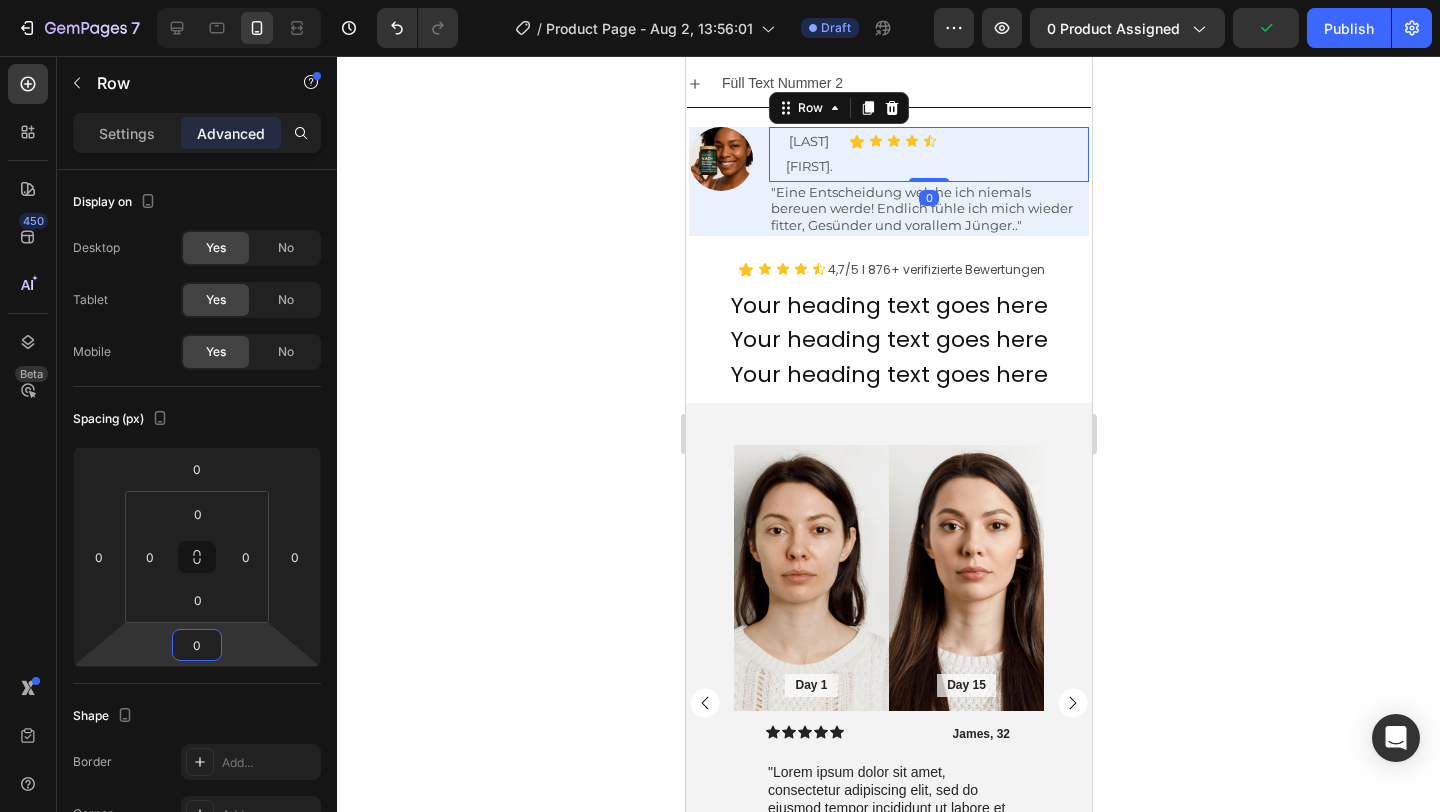 click 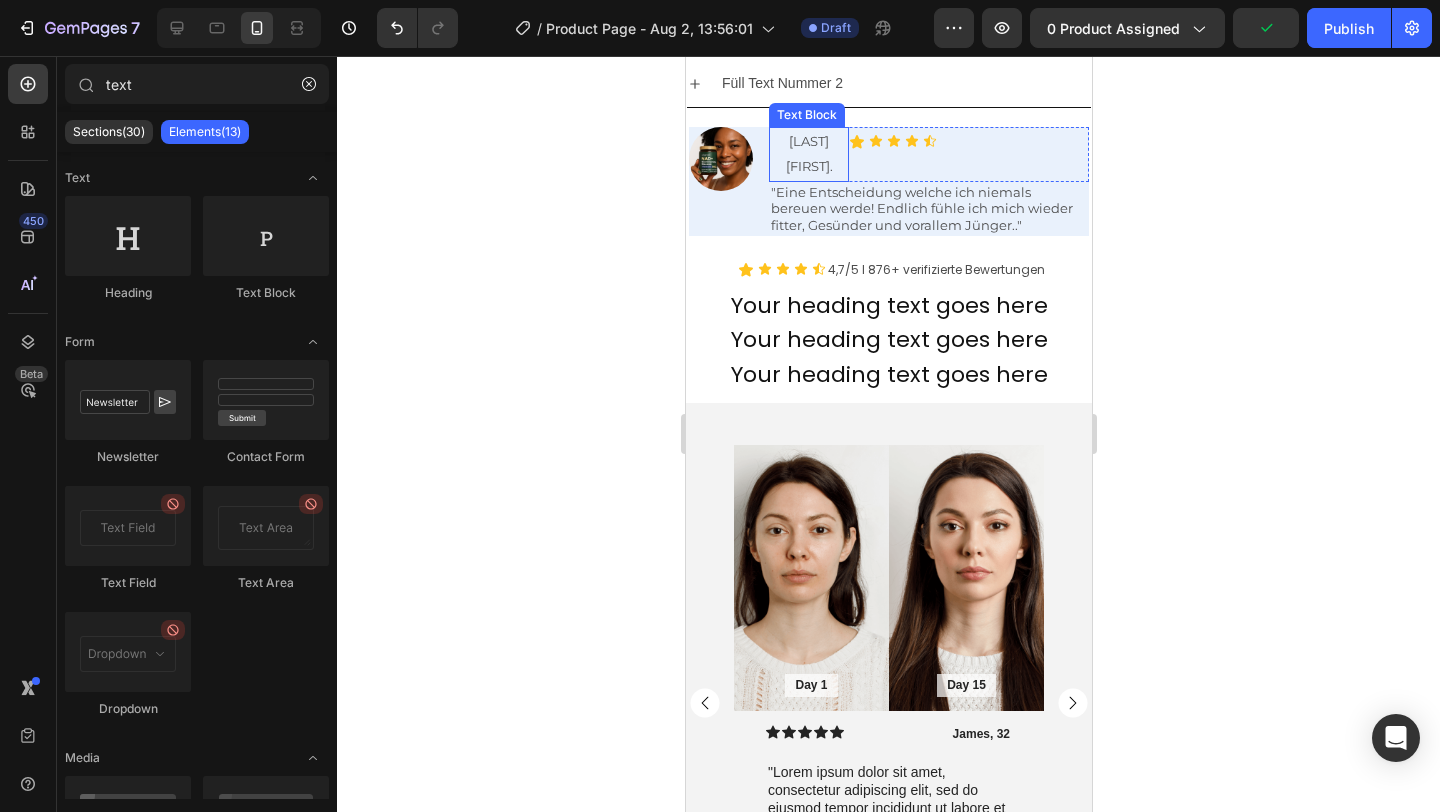 click on "[FIRST] [LAST]." at bounding box center [808, 153] 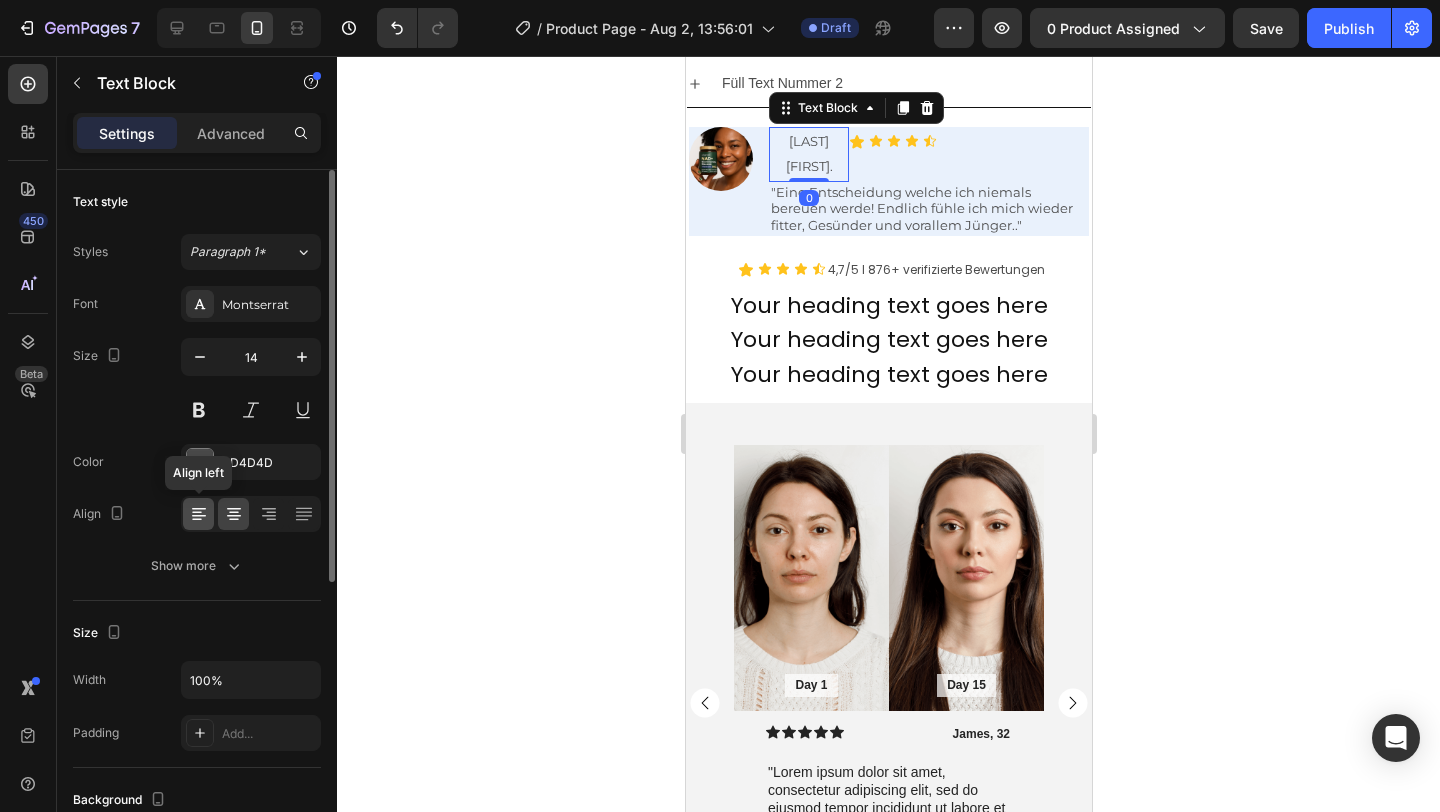 click 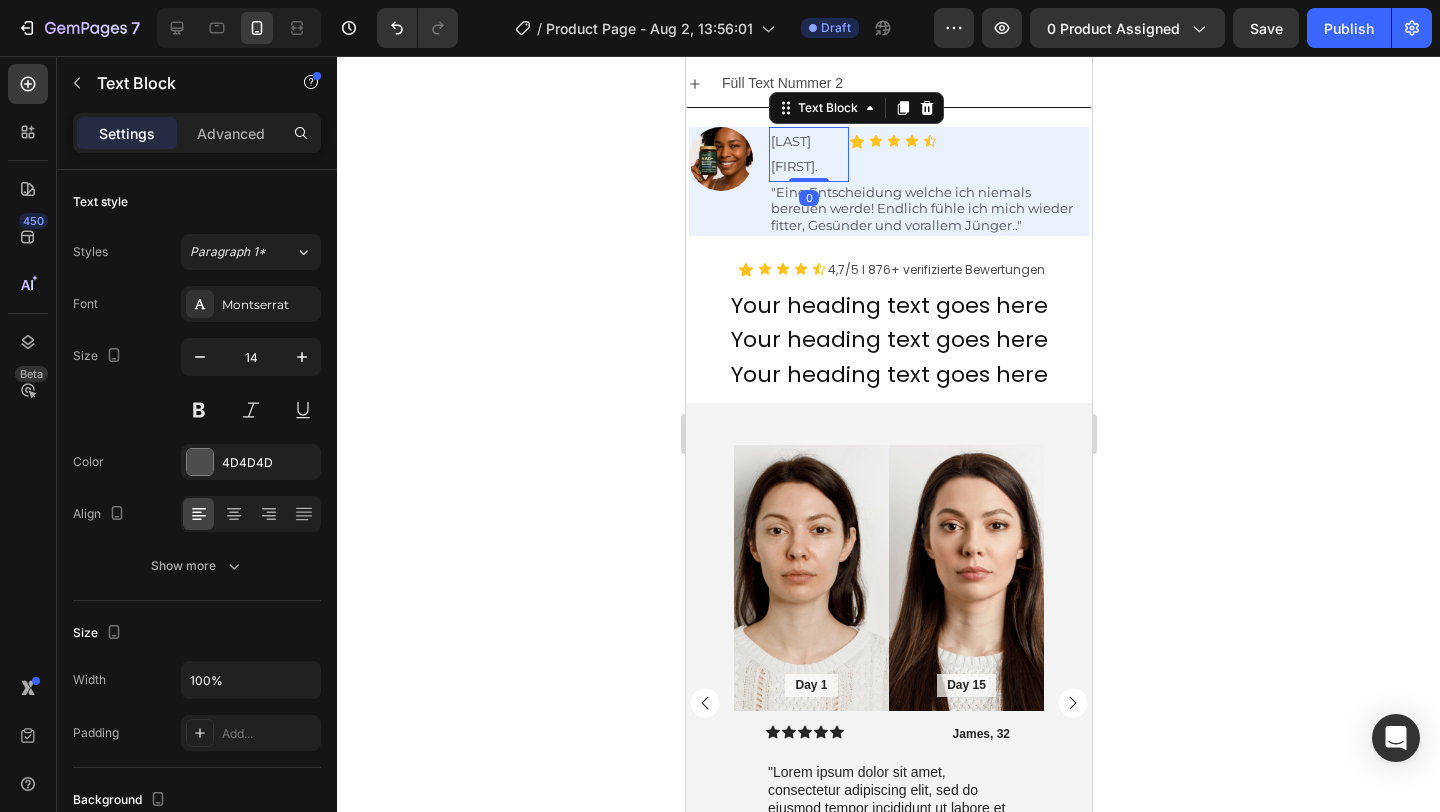 click 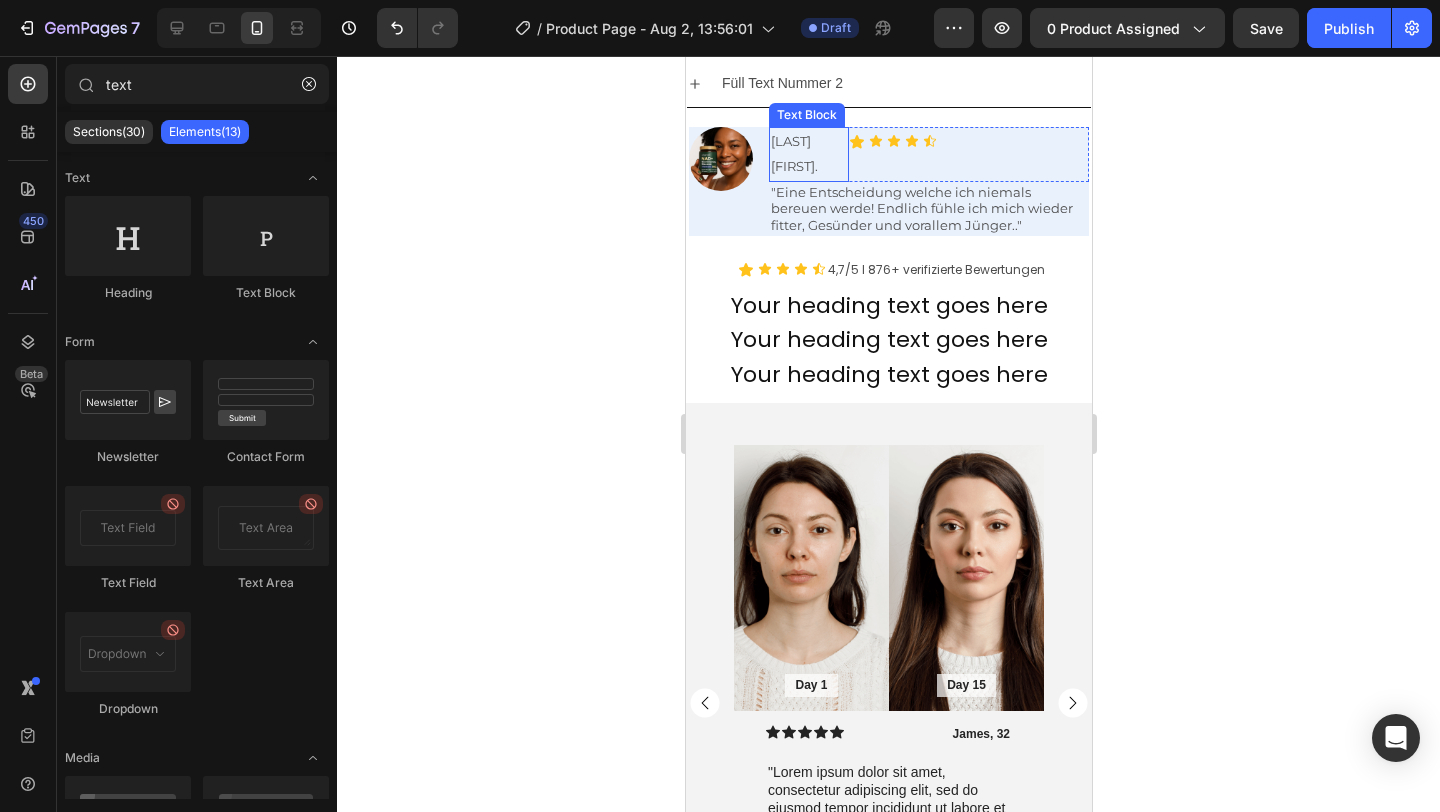 click on "[FIRST] [LAST]." at bounding box center [808, 154] 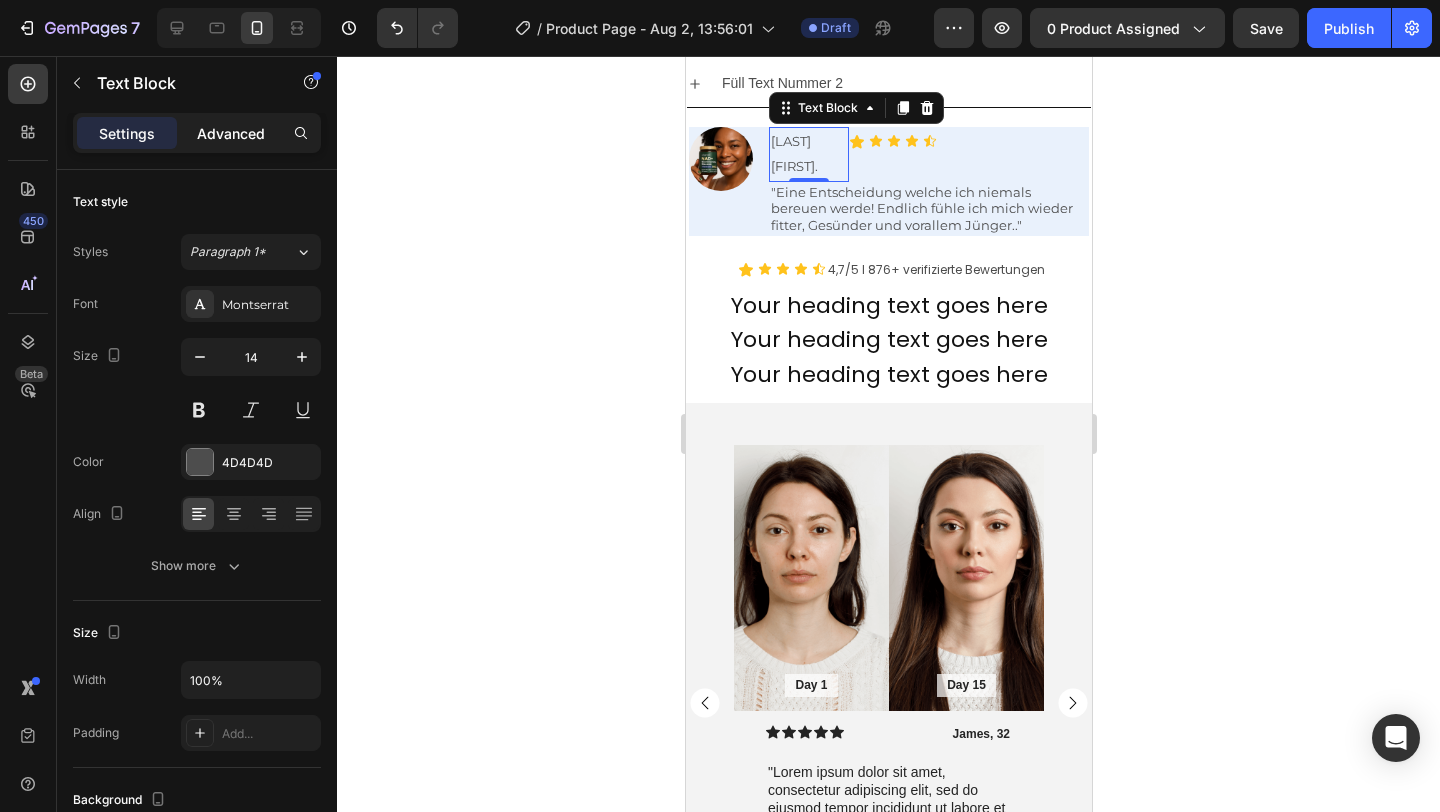 click on "Advanced" at bounding box center (231, 133) 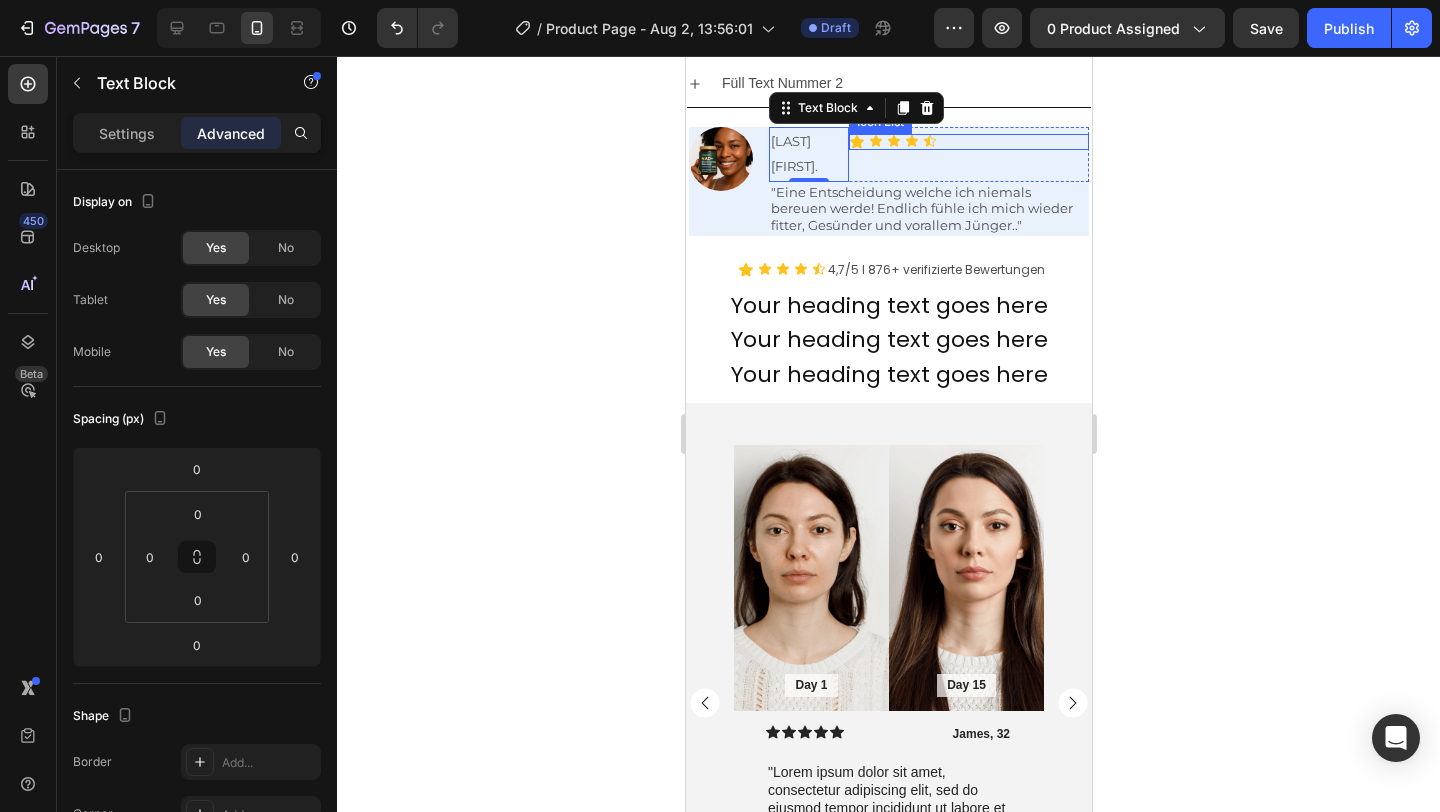 click on "Icon Icon Icon Icon Icon" at bounding box center (968, 142) 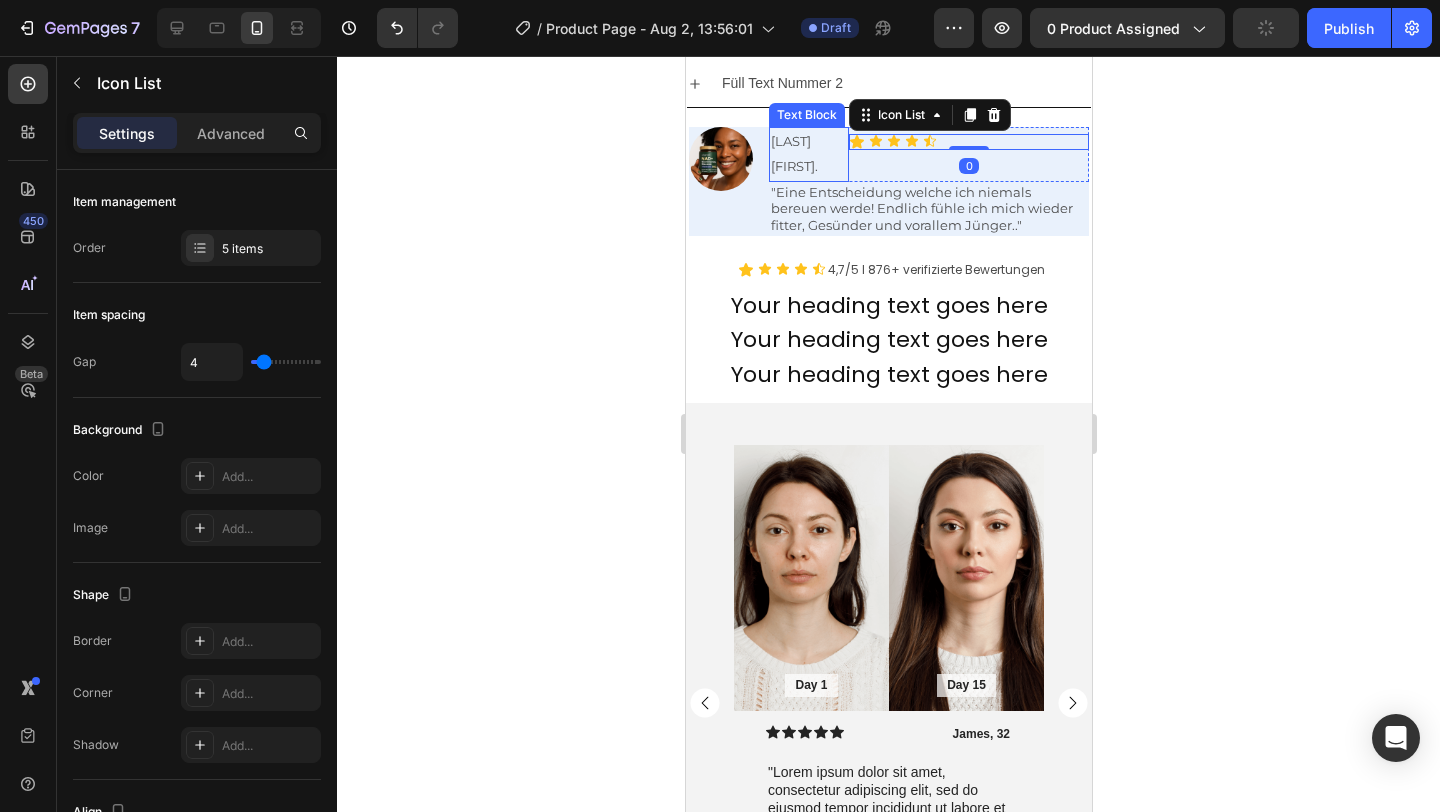 click on "[FIRST] [LAST]." at bounding box center (808, 154) 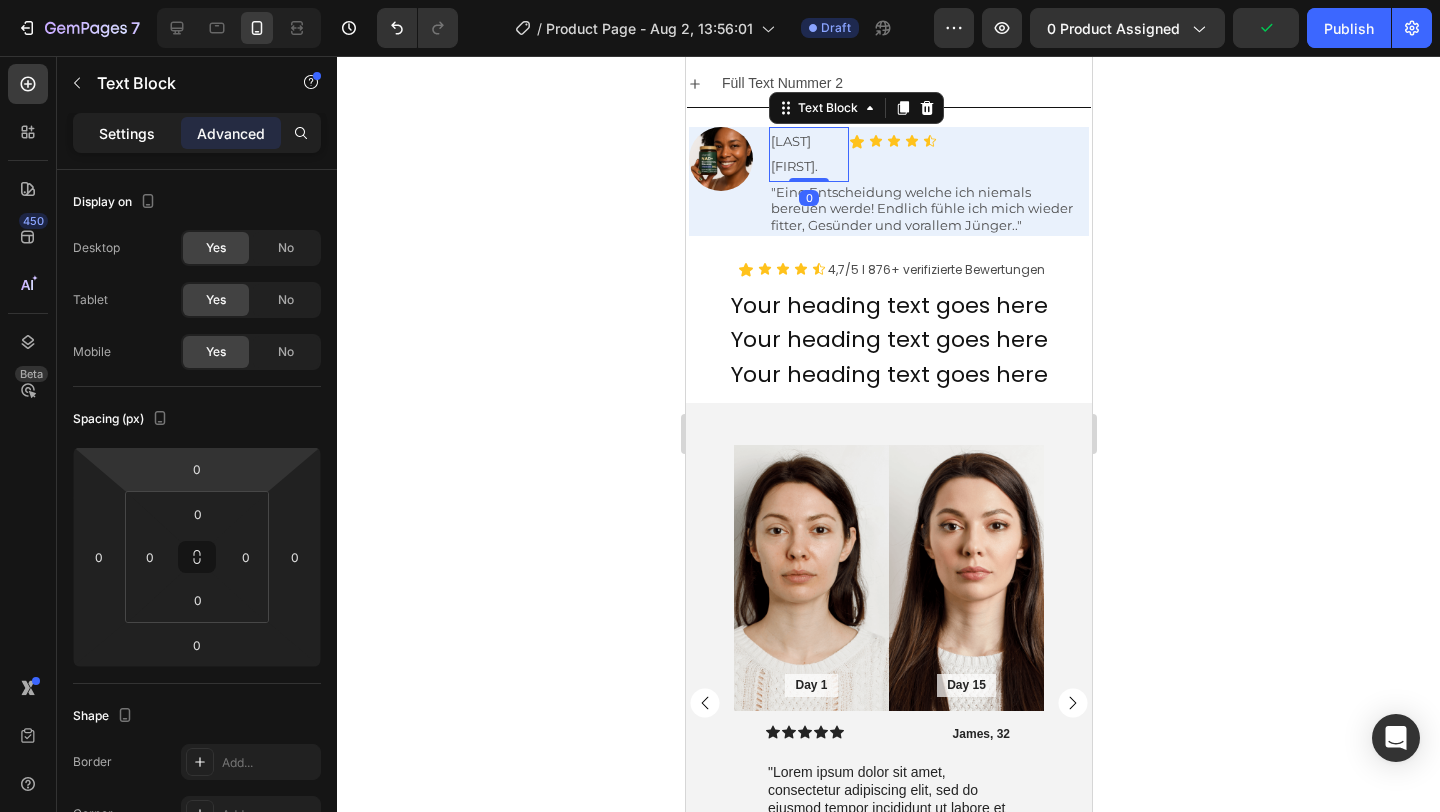 click on "Settings" at bounding box center [127, 133] 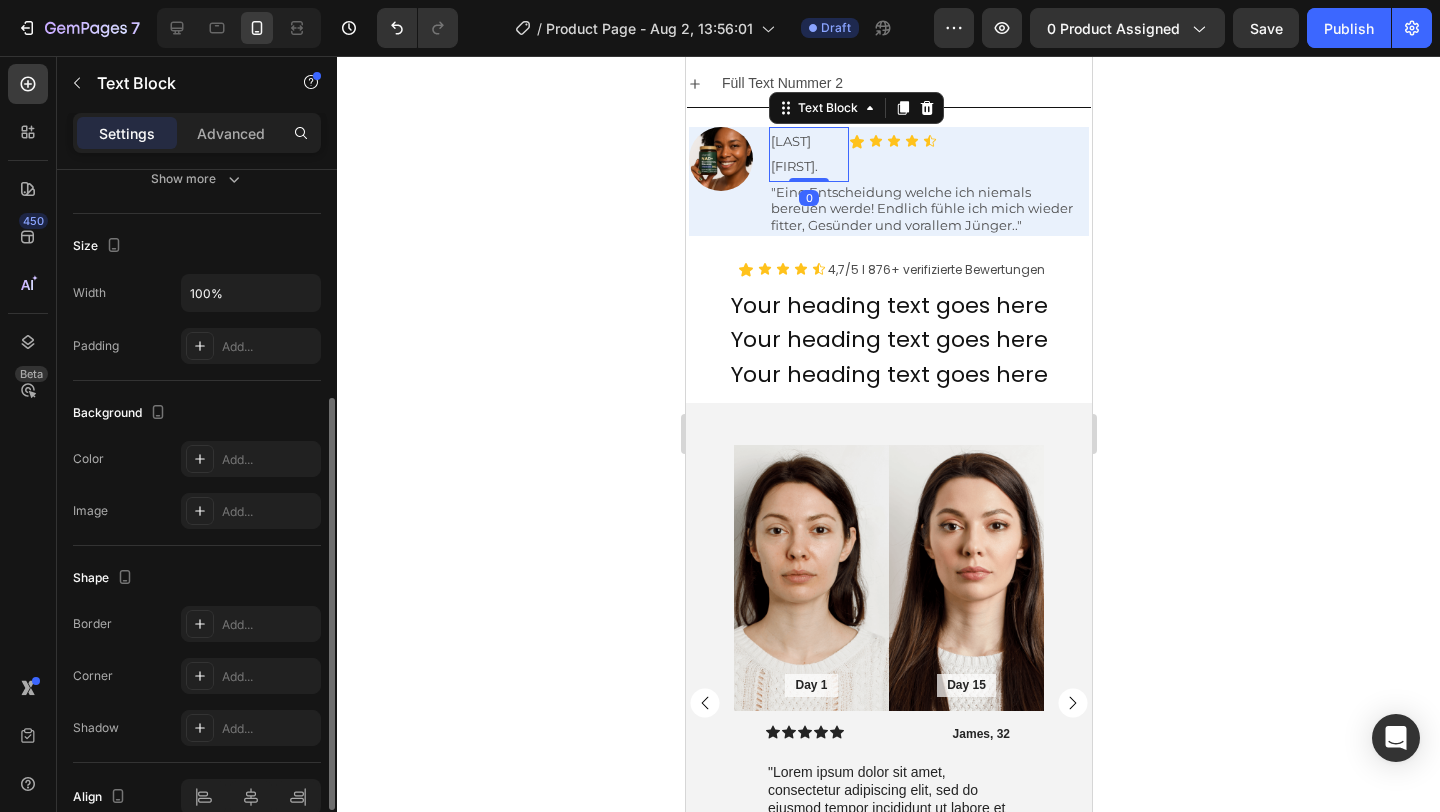 scroll, scrollTop: 0, scrollLeft: 0, axis: both 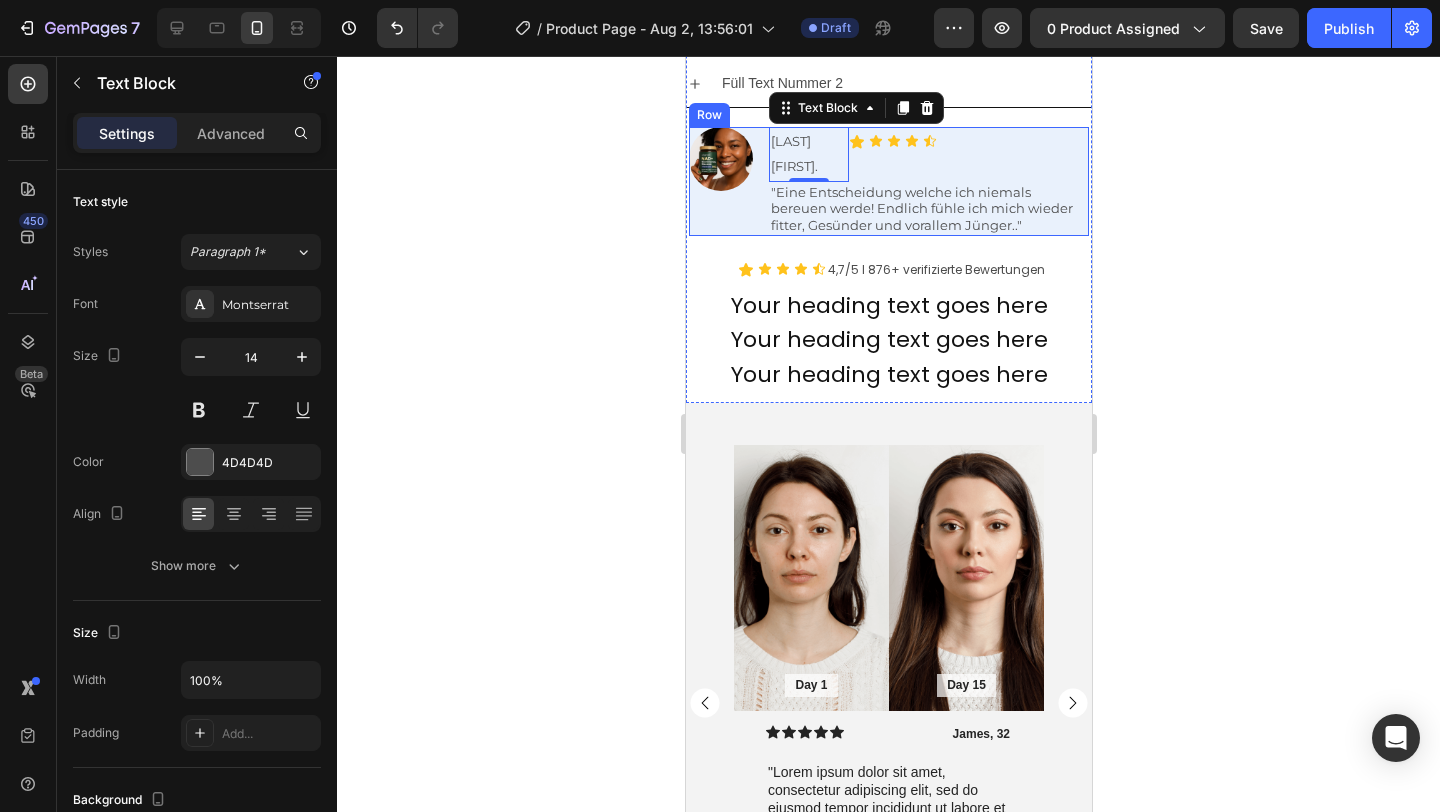 click on "Image Melusa L. Text Block   0 Icon Icon Icon Icon Icon Icon List Row "Eine Entscheidung welche ich niemals bereuen werde! Endlich fühle ich mich wieder fitter, Gesünder und vorallem Jünger.."  Text Block Row" at bounding box center [888, 181] 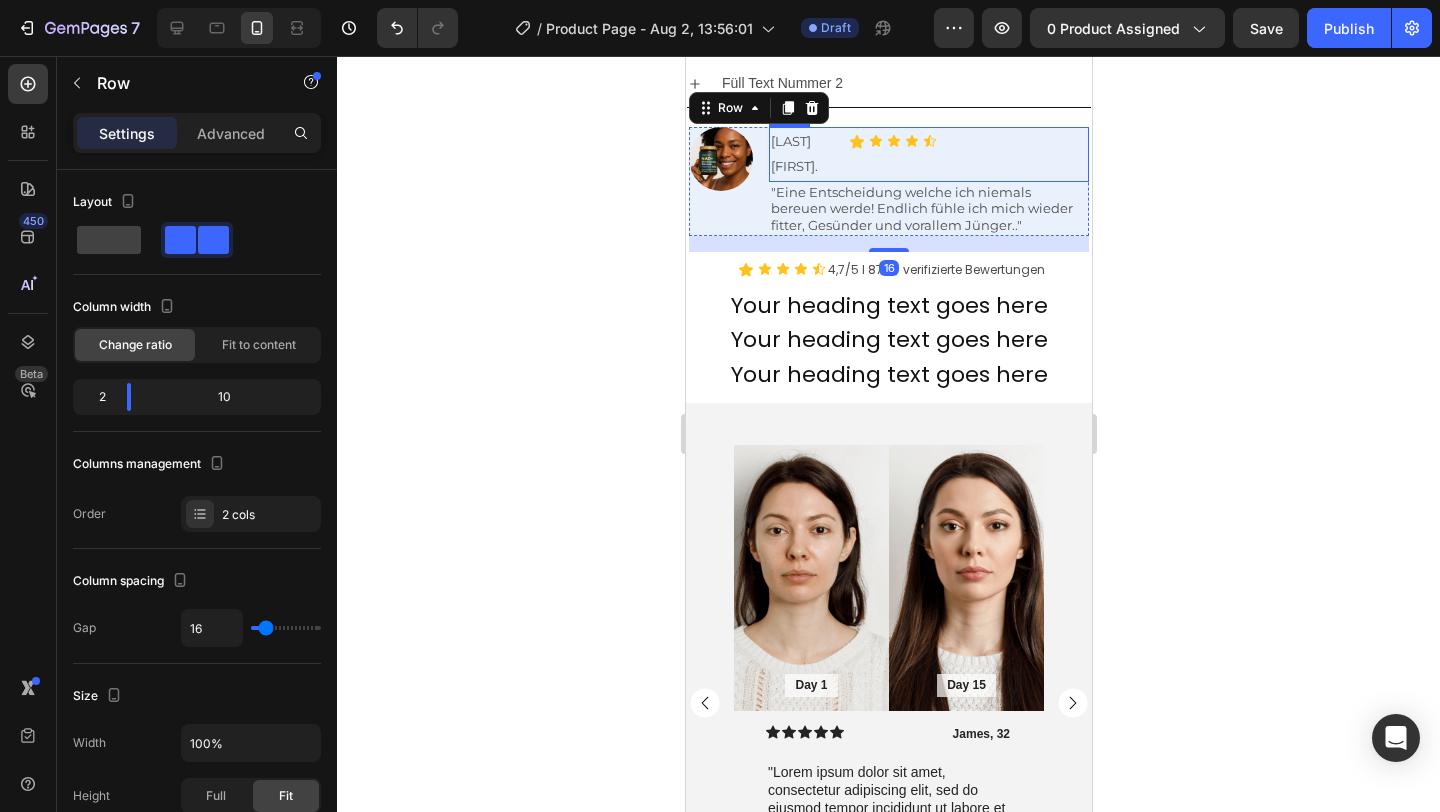 click on "Icon Icon Icon Icon Icon Icon List" at bounding box center (968, 154) 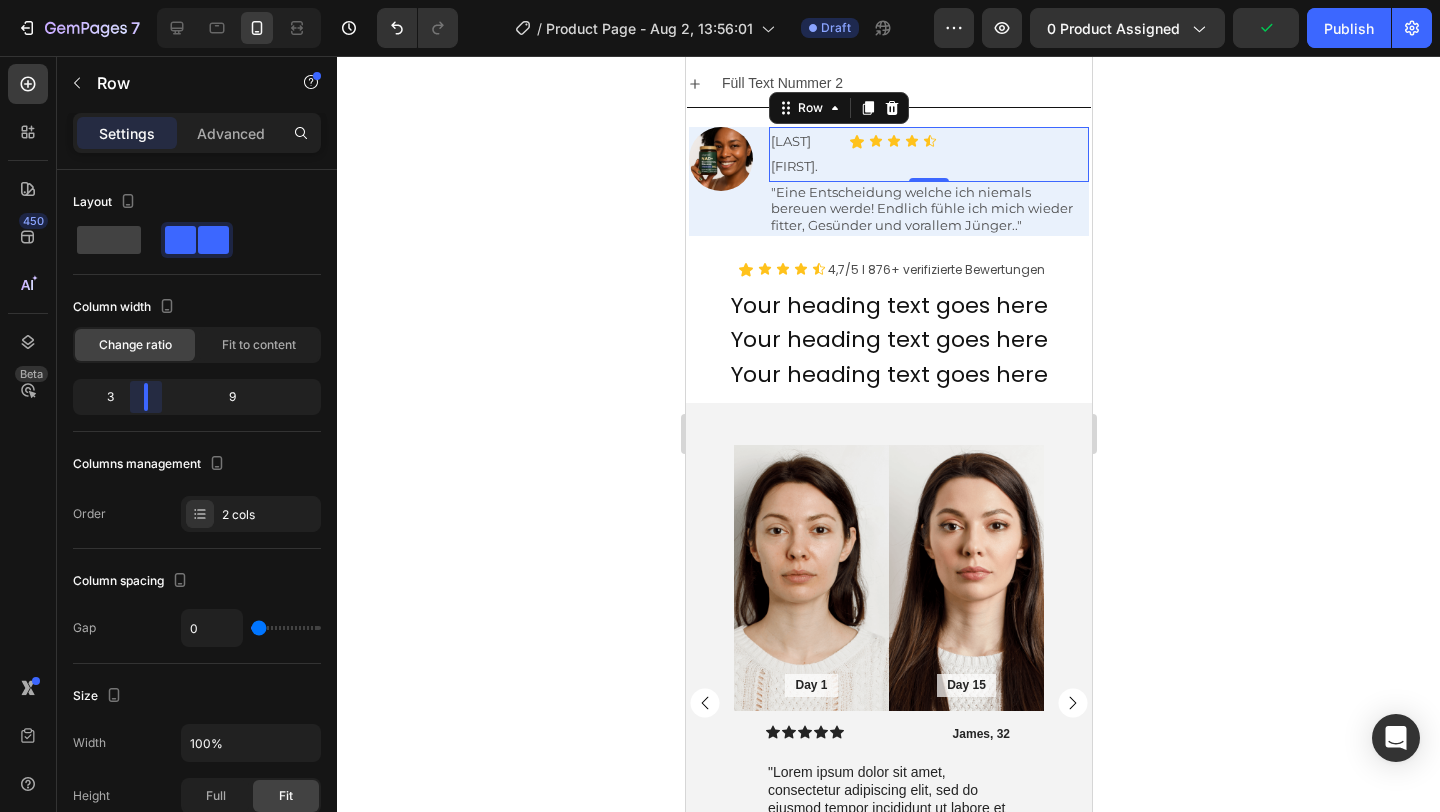 drag, startPoint x: 140, startPoint y: 402, endPoint x: 126, endPoint y: 403, distance: 14.035668 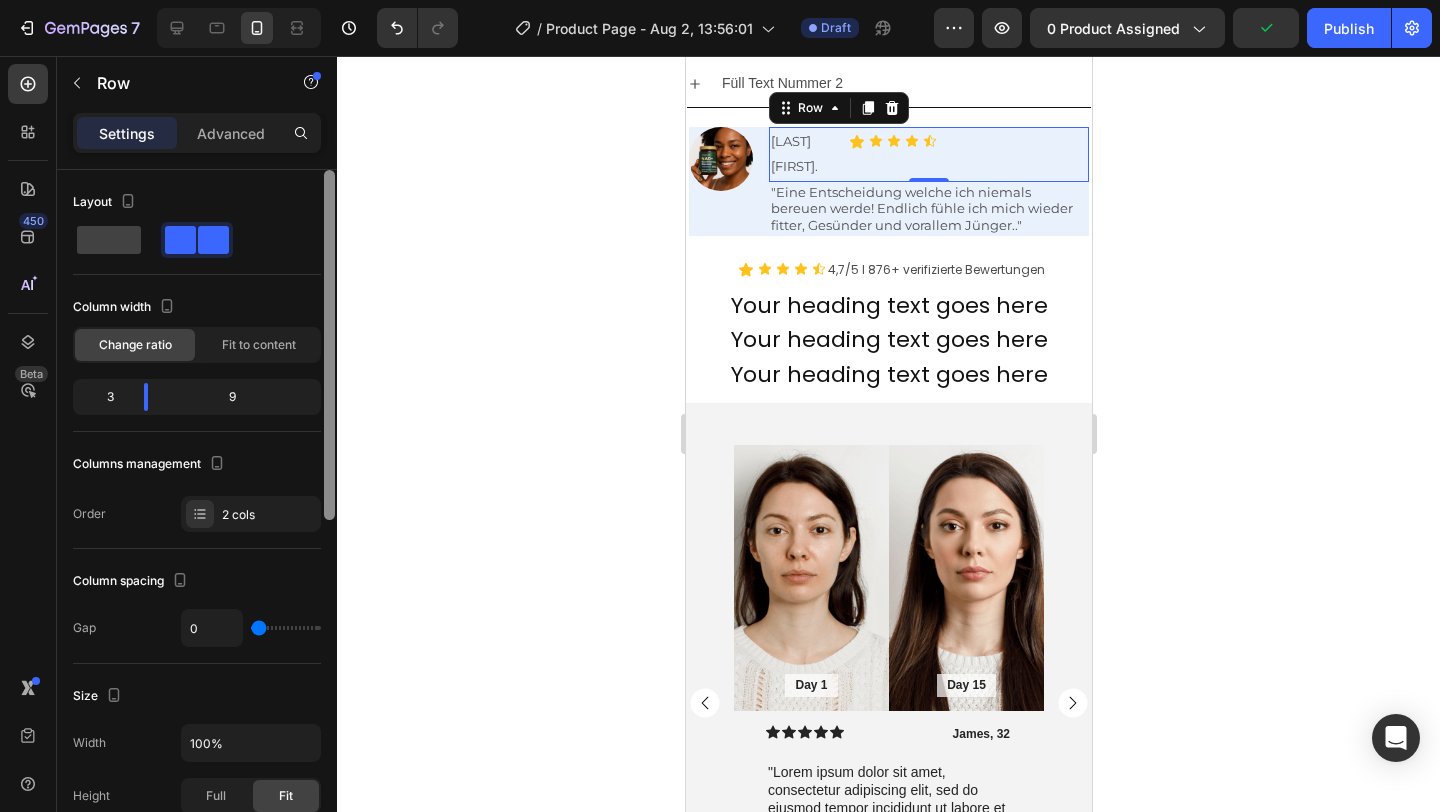 click at bounding box center (329, 345) 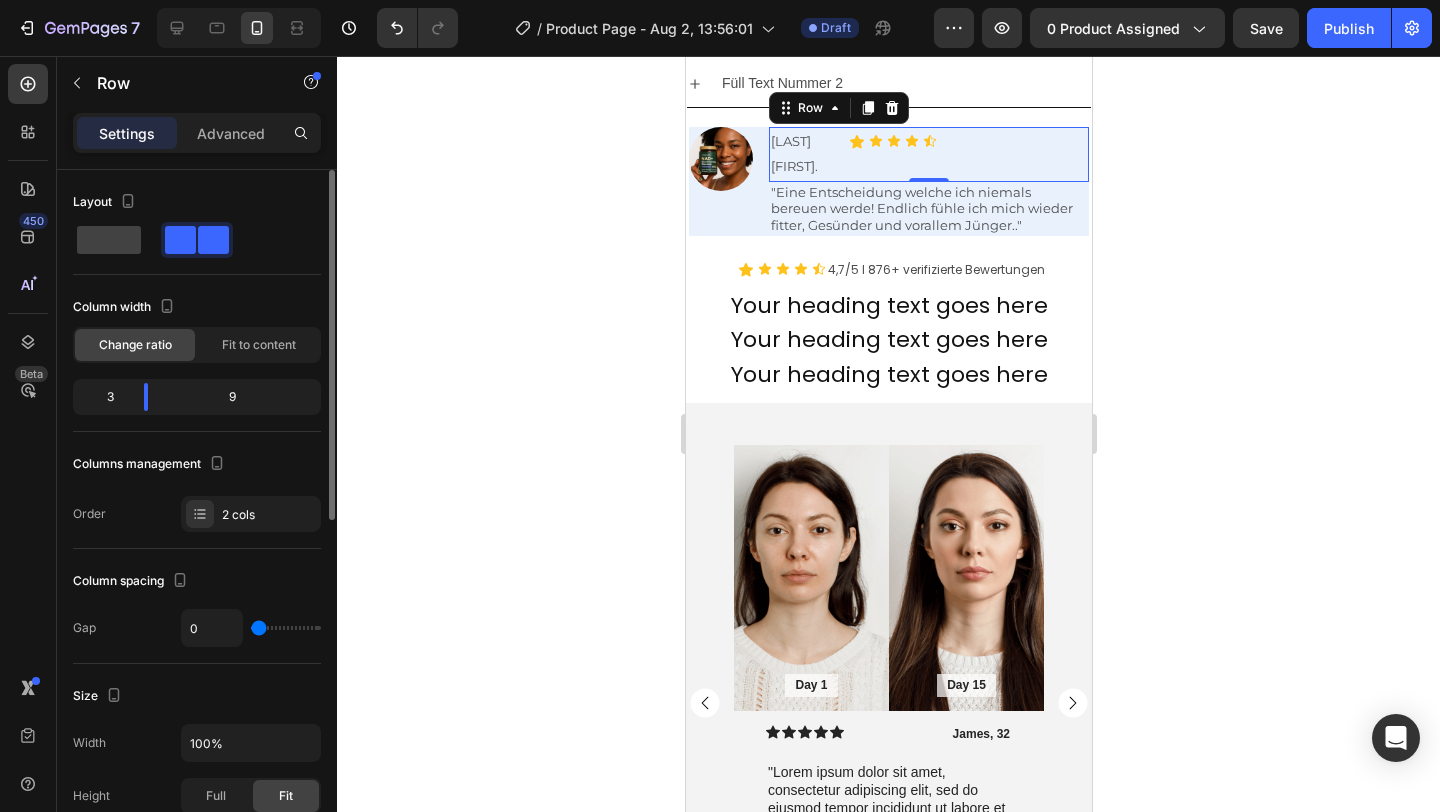 click 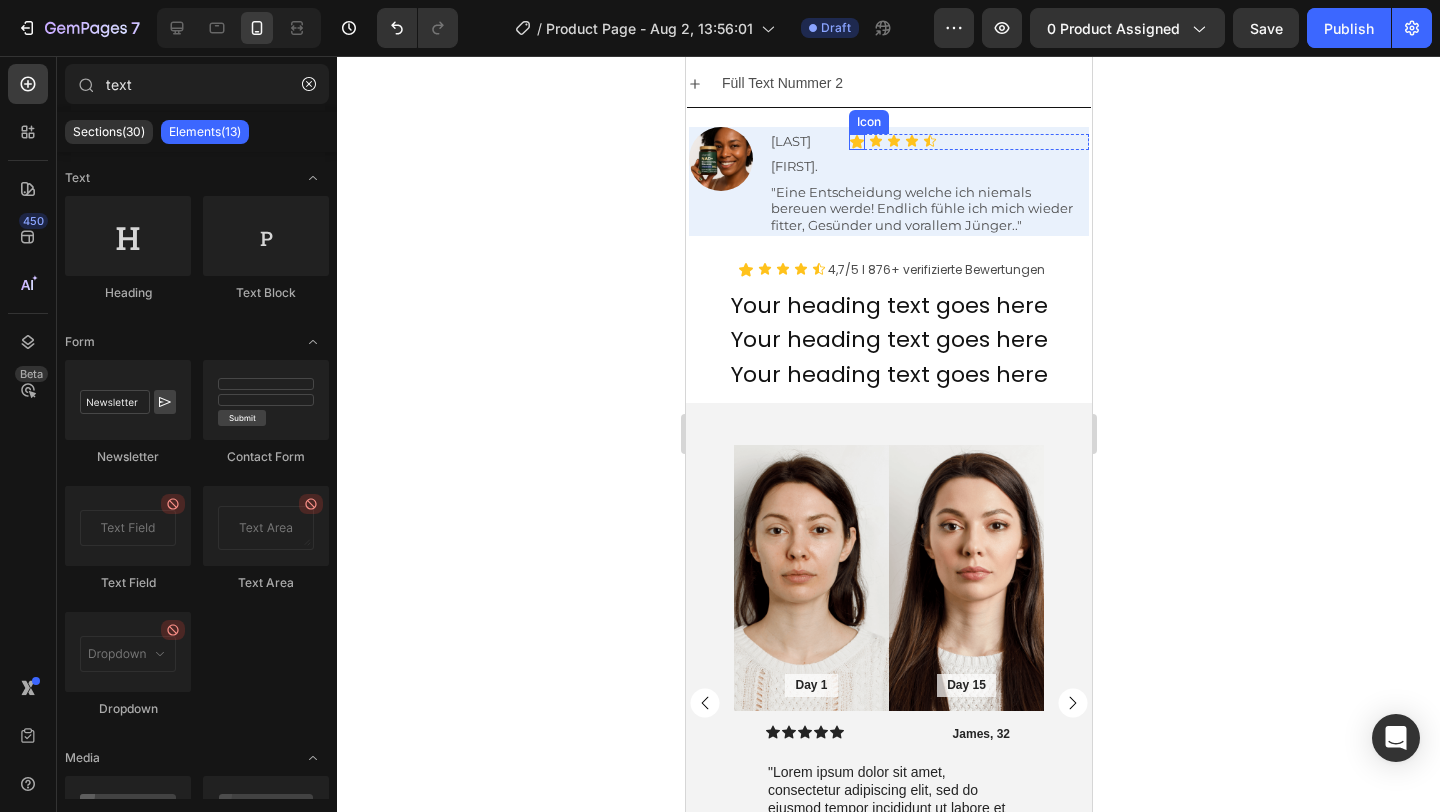 click 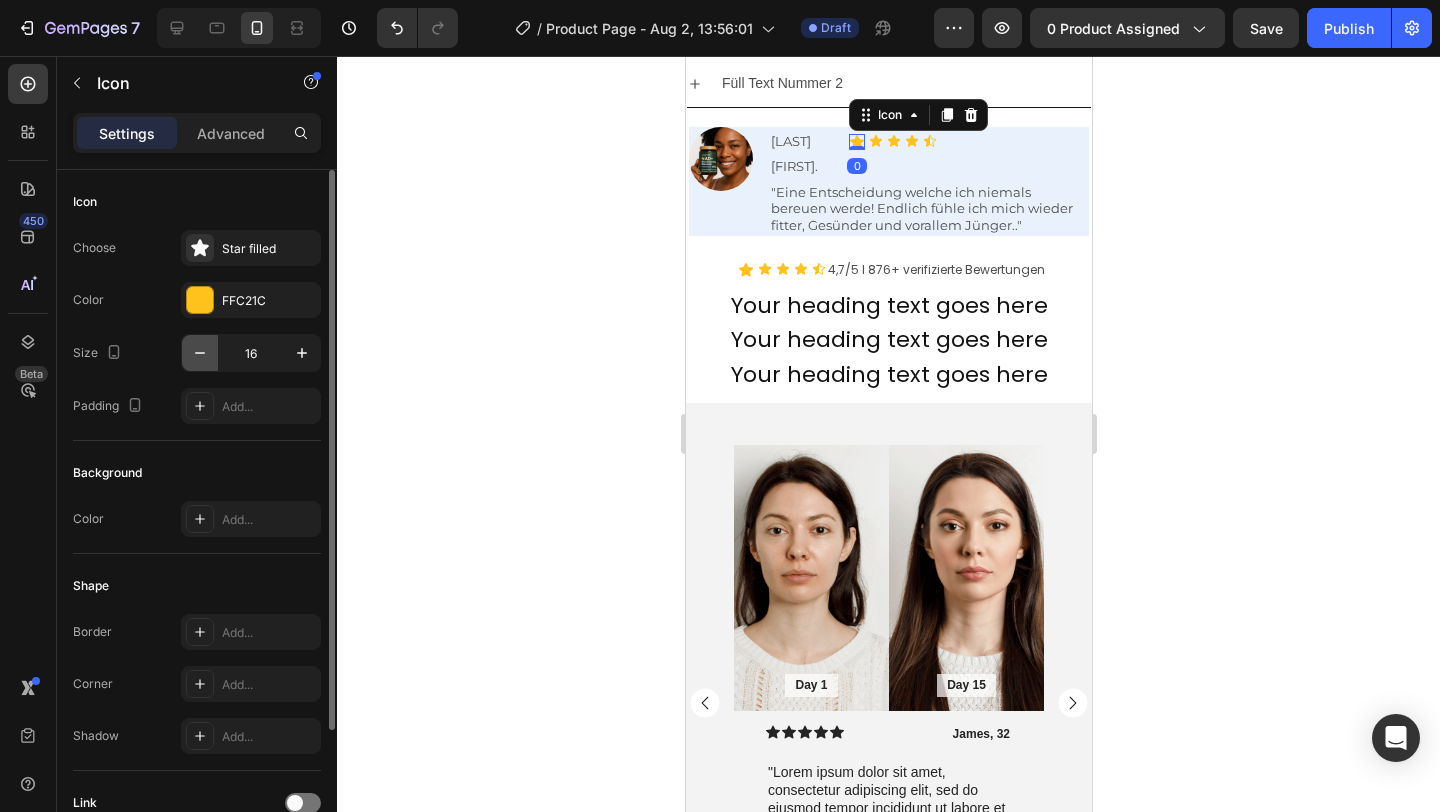click 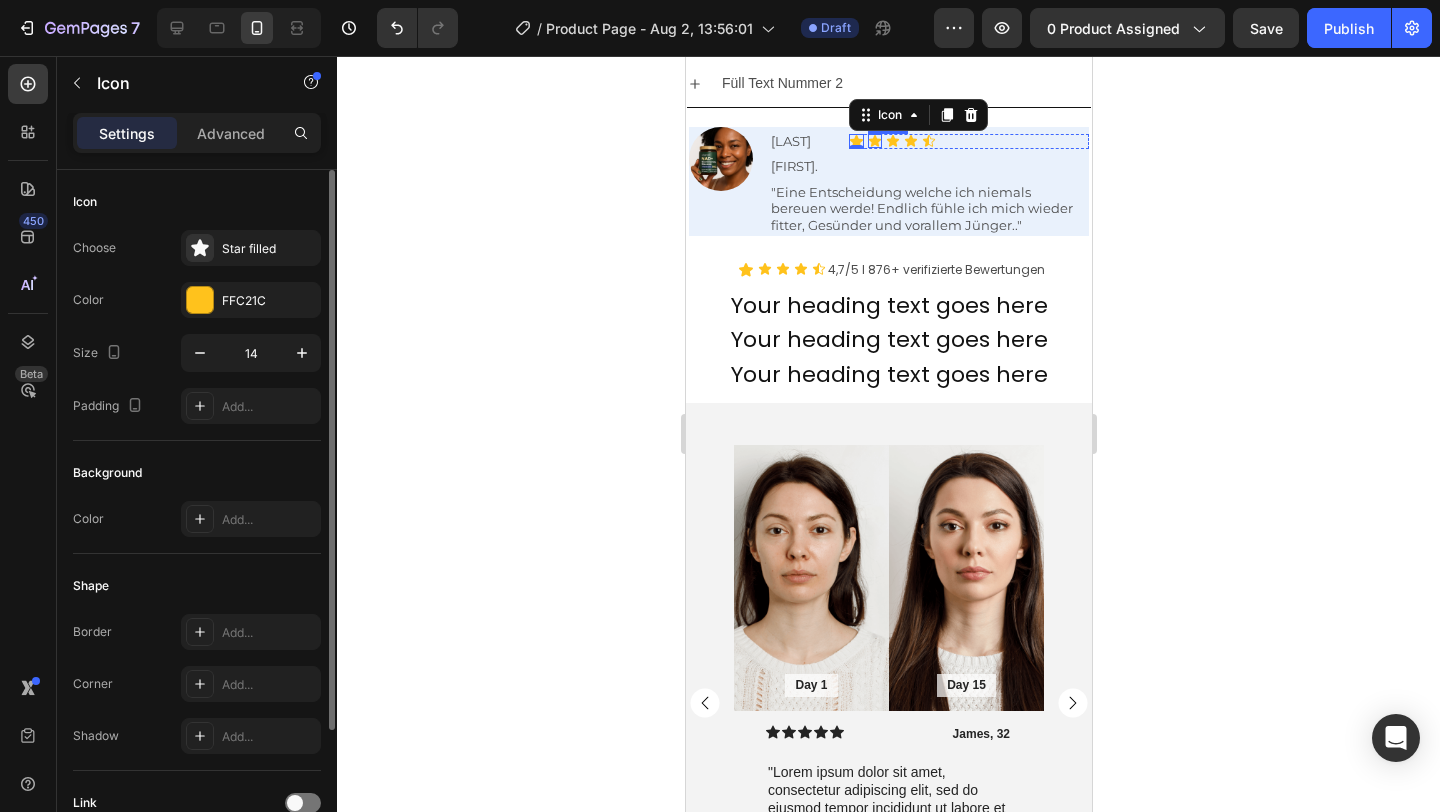 click 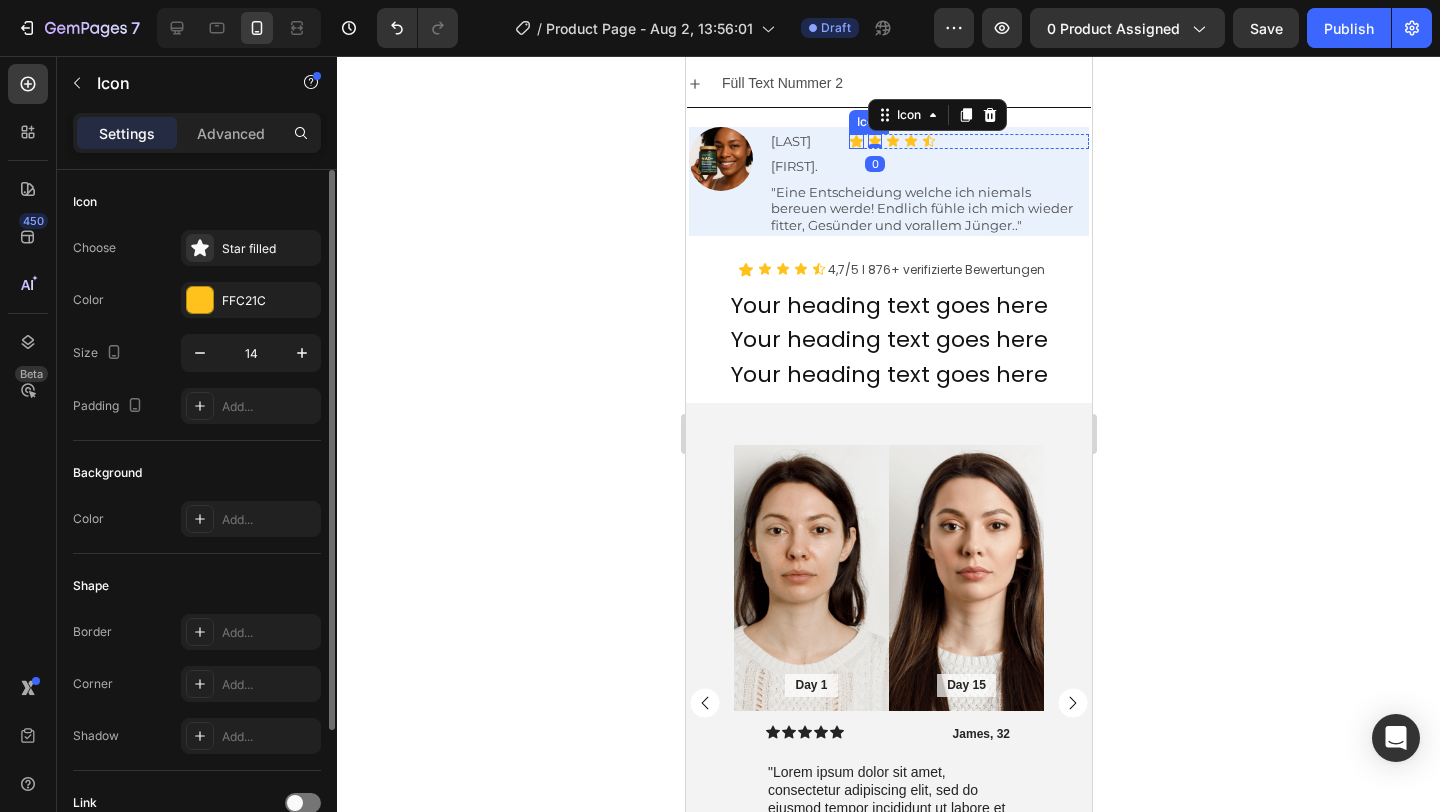 click 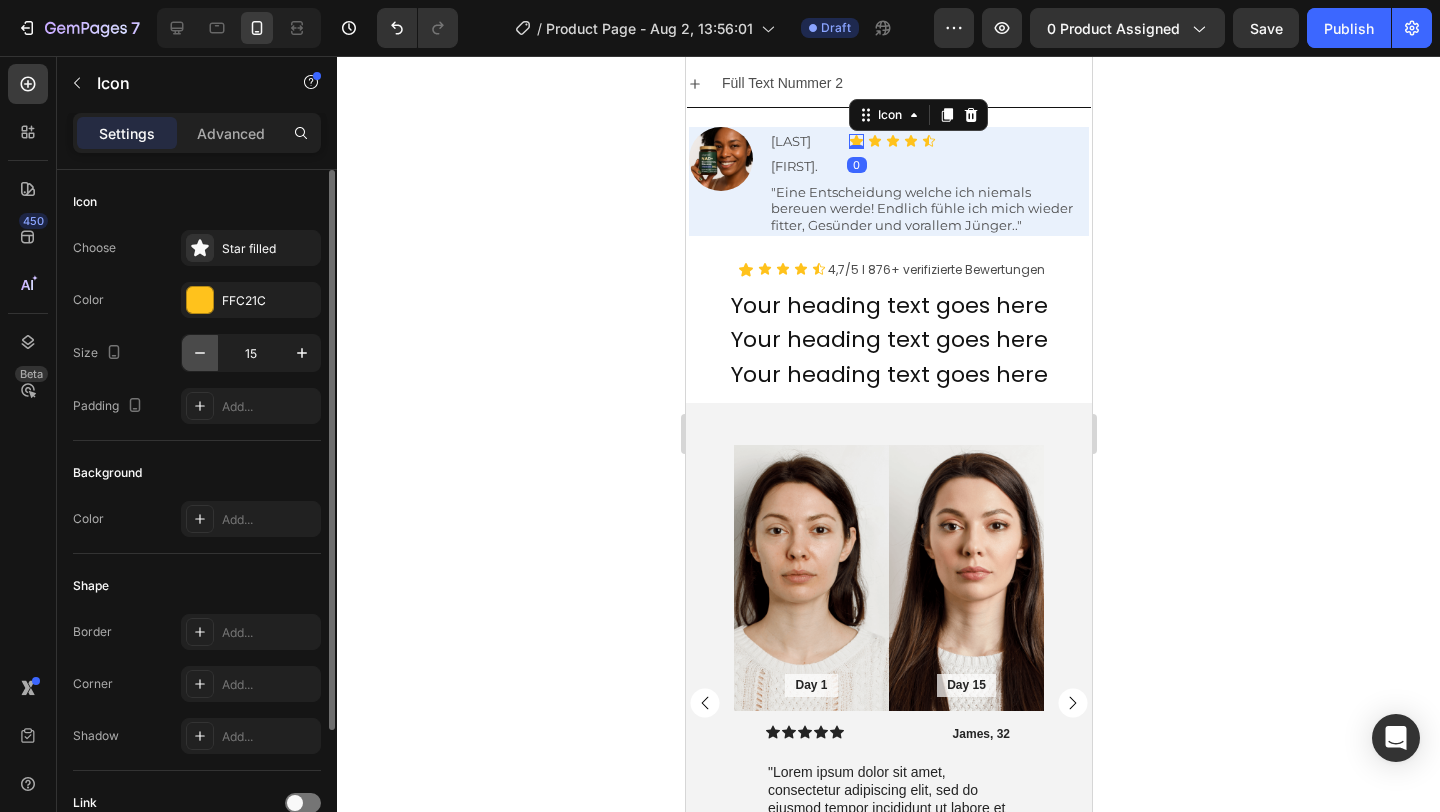click 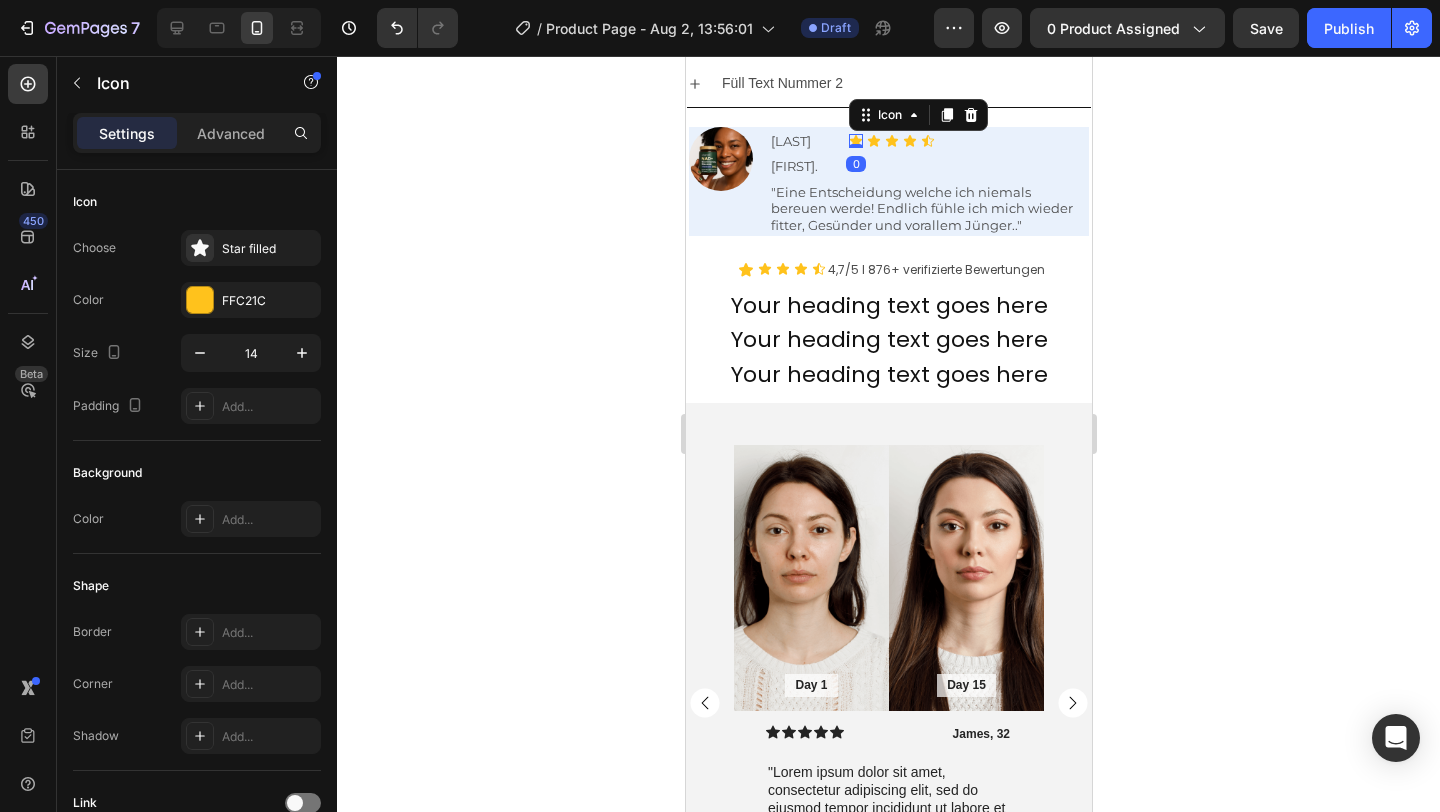 click 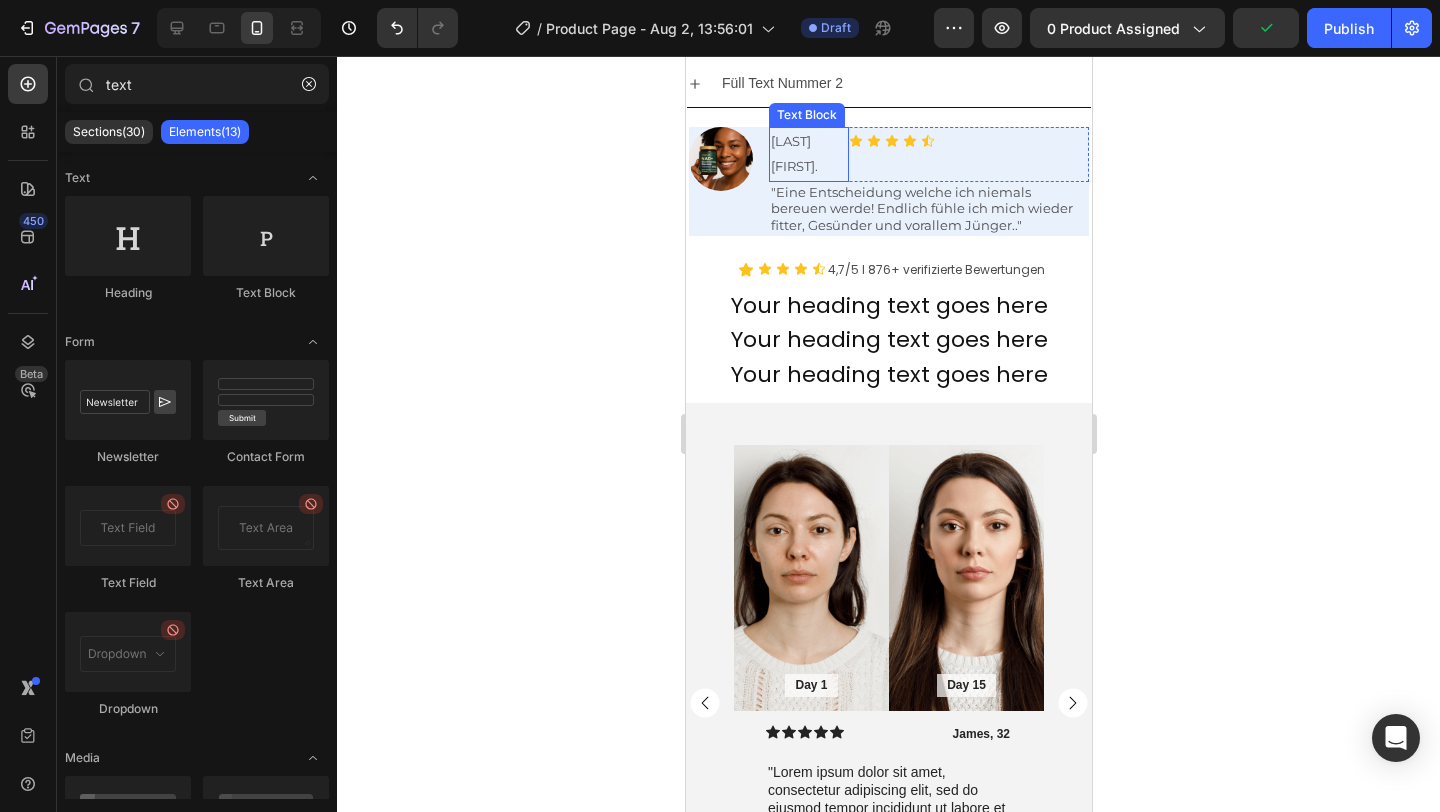 click on "[FIRST] [LAST]." at bounding box center [808, 154] 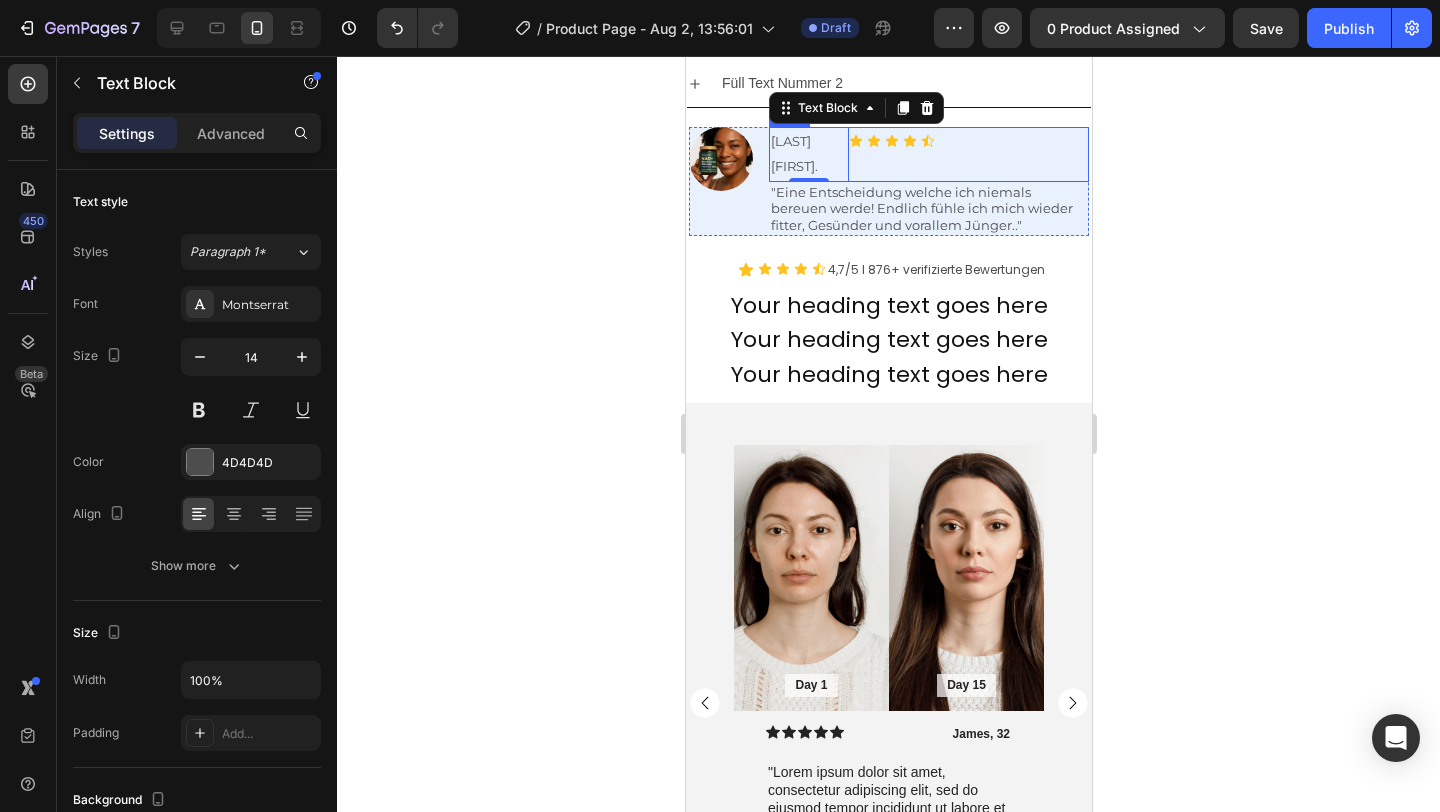 click on "Icon Icon Icon Icon Icon Icon List" at bounding box center (968, 154) 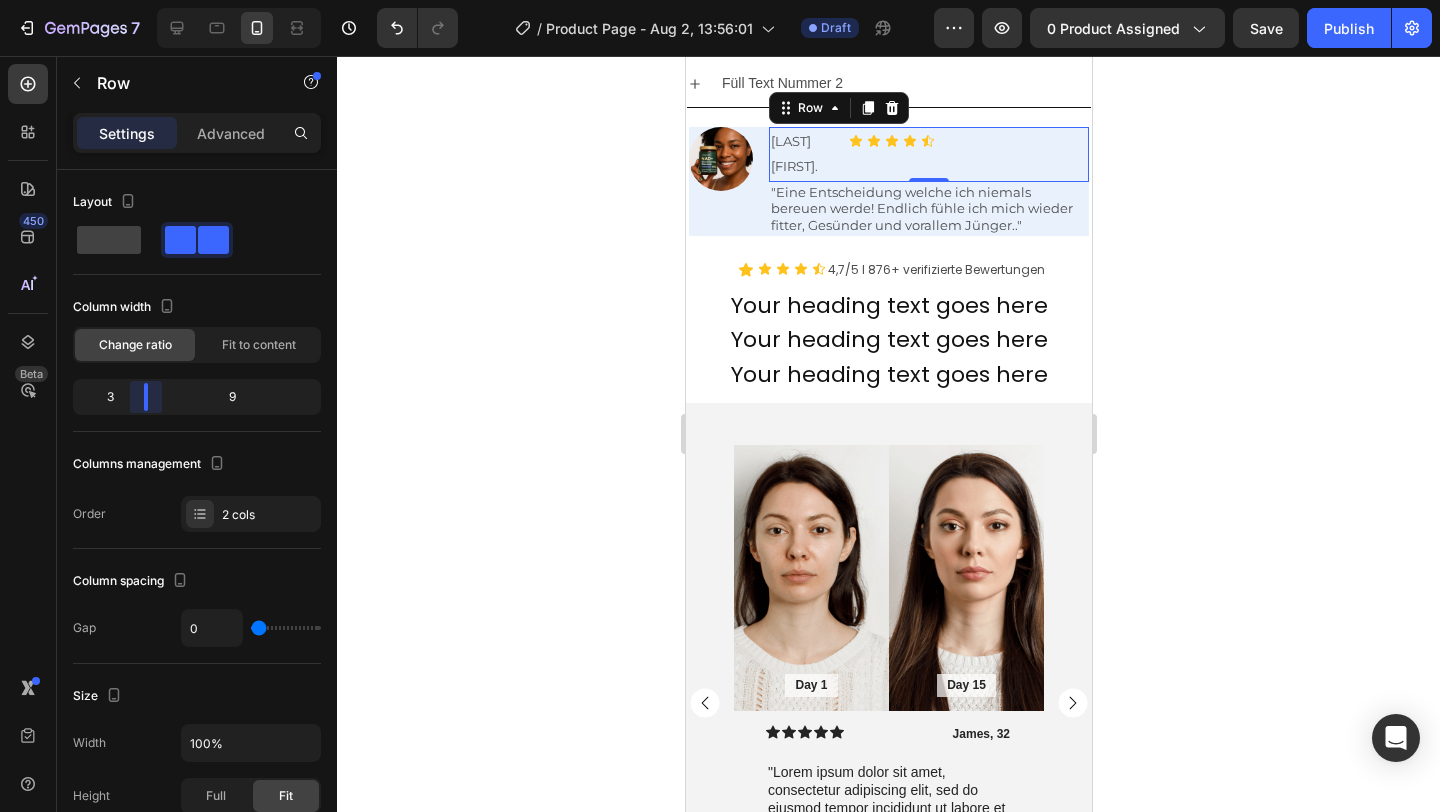 click on "7  Version history  /  Product Page - Aug 2, 13:56:01 Draft Preview 0 product assigned  Save   Publish  450 Beta text Sections(30) Elements(13) Text
Heading
Text Block Form
Newsletter
Contact Form
Text Field
Text Area
Dropdown Media
Video Banner
Hero Banner
Hero Banner" at bounding box center (720, 0) 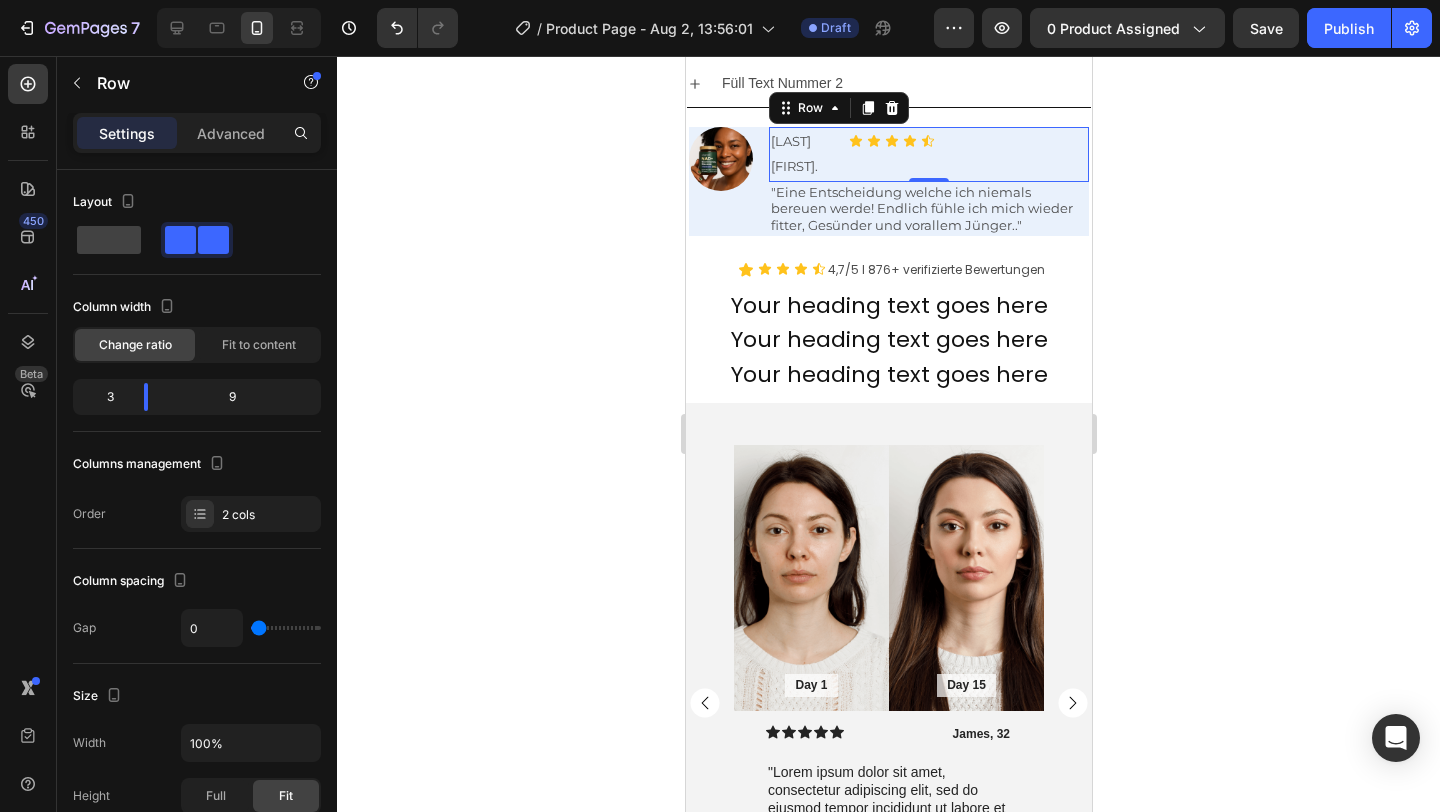 click 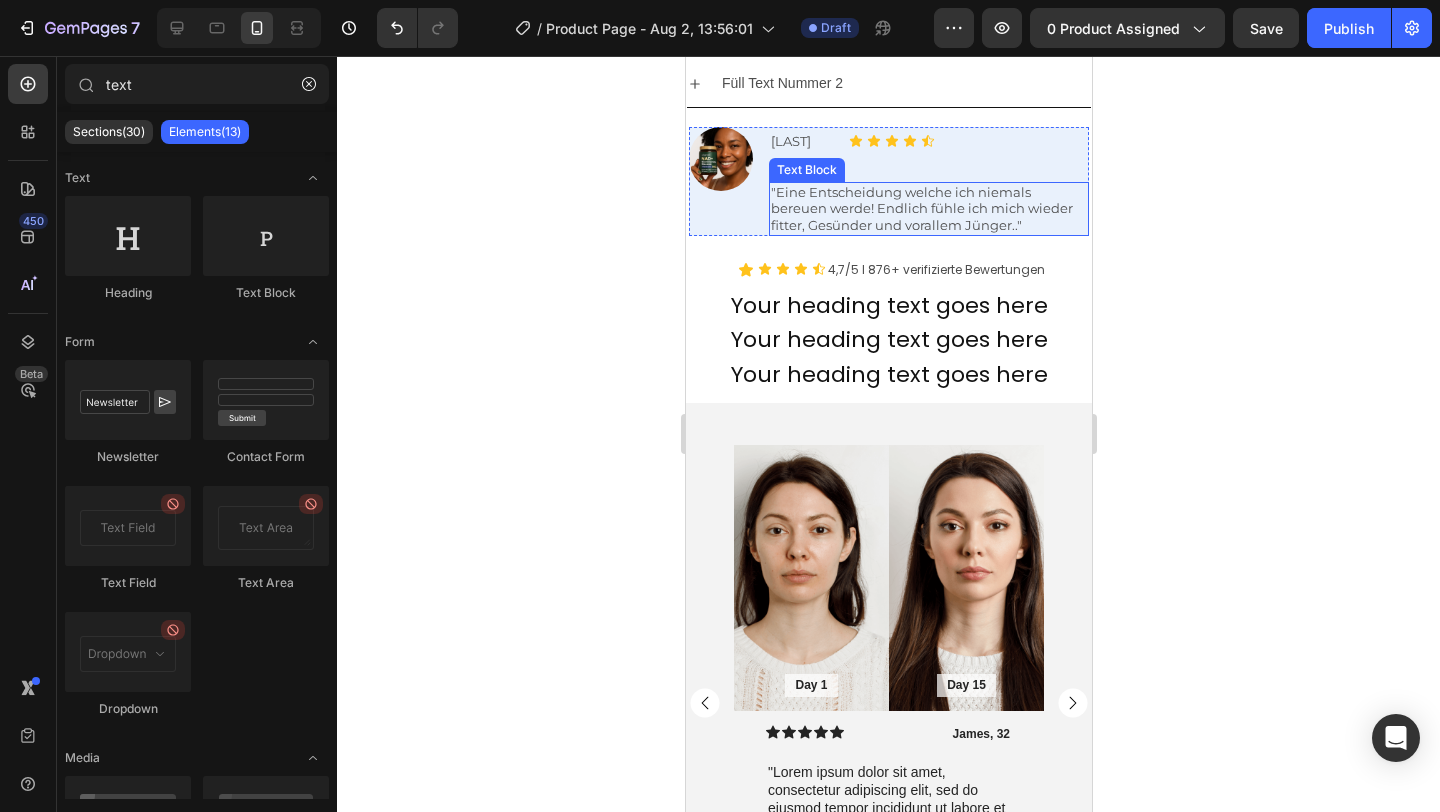 click on ""Eine Entscheidung welche ich niemals bereuen werde! Endlich fühle ich mich wieder fitter, Gesünder und vorallem Jünger.."" at bounding box center [921, 209] 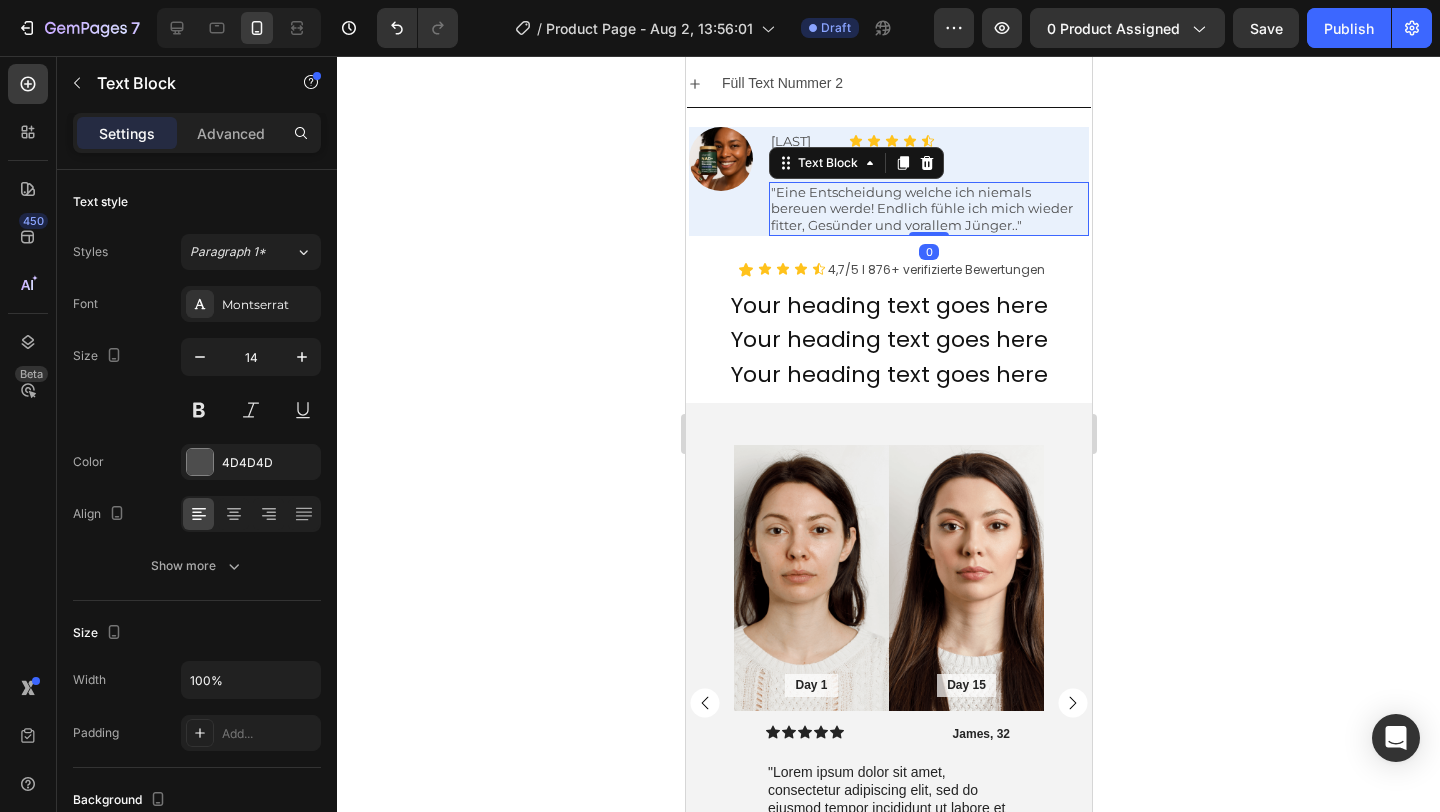 click on ""Eine Entscheidung welche ich niemals bereuen werde! Endlich fühle ich mich wieder fitter, Gesünder und vorallem Jünger.."" at bounding box center [921, 209] 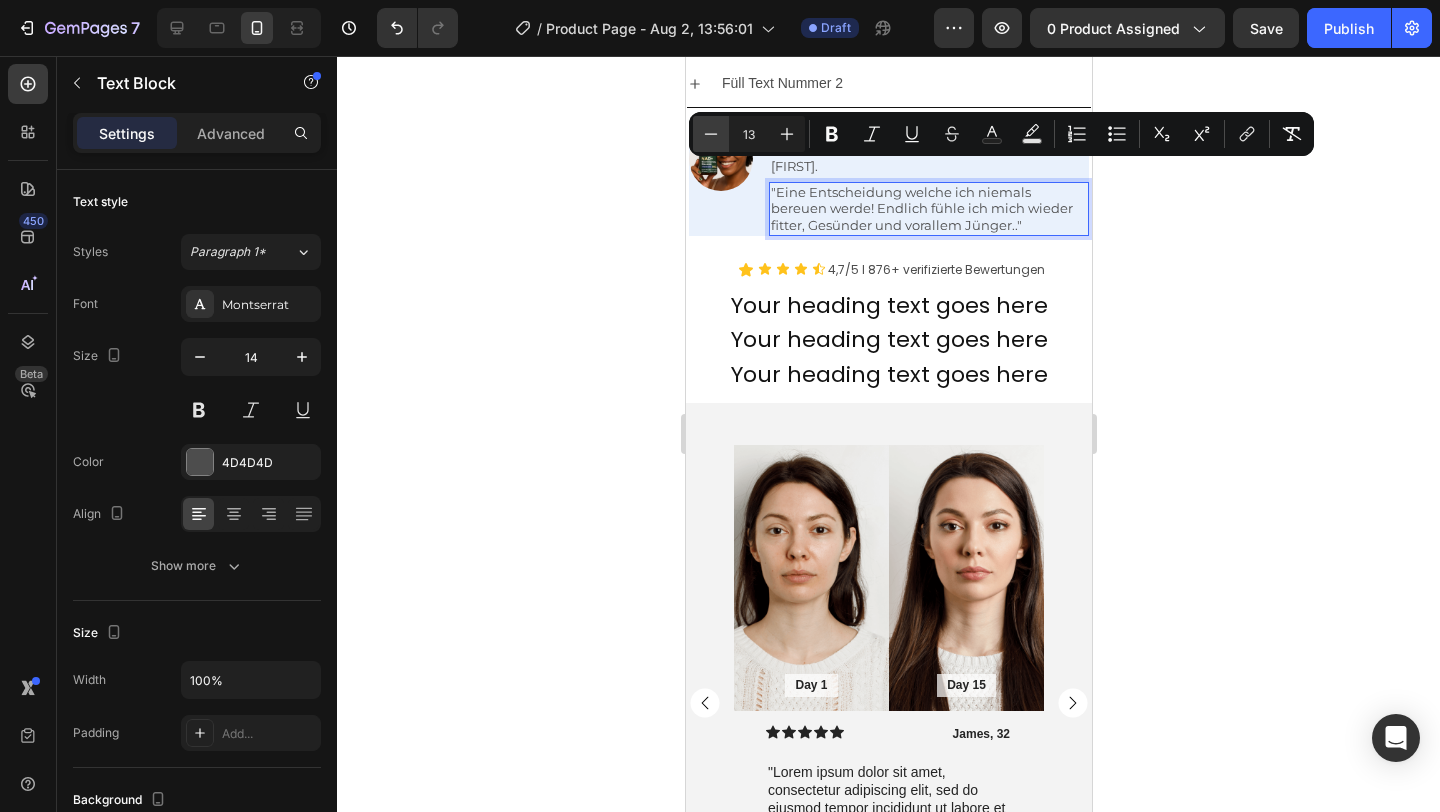 click 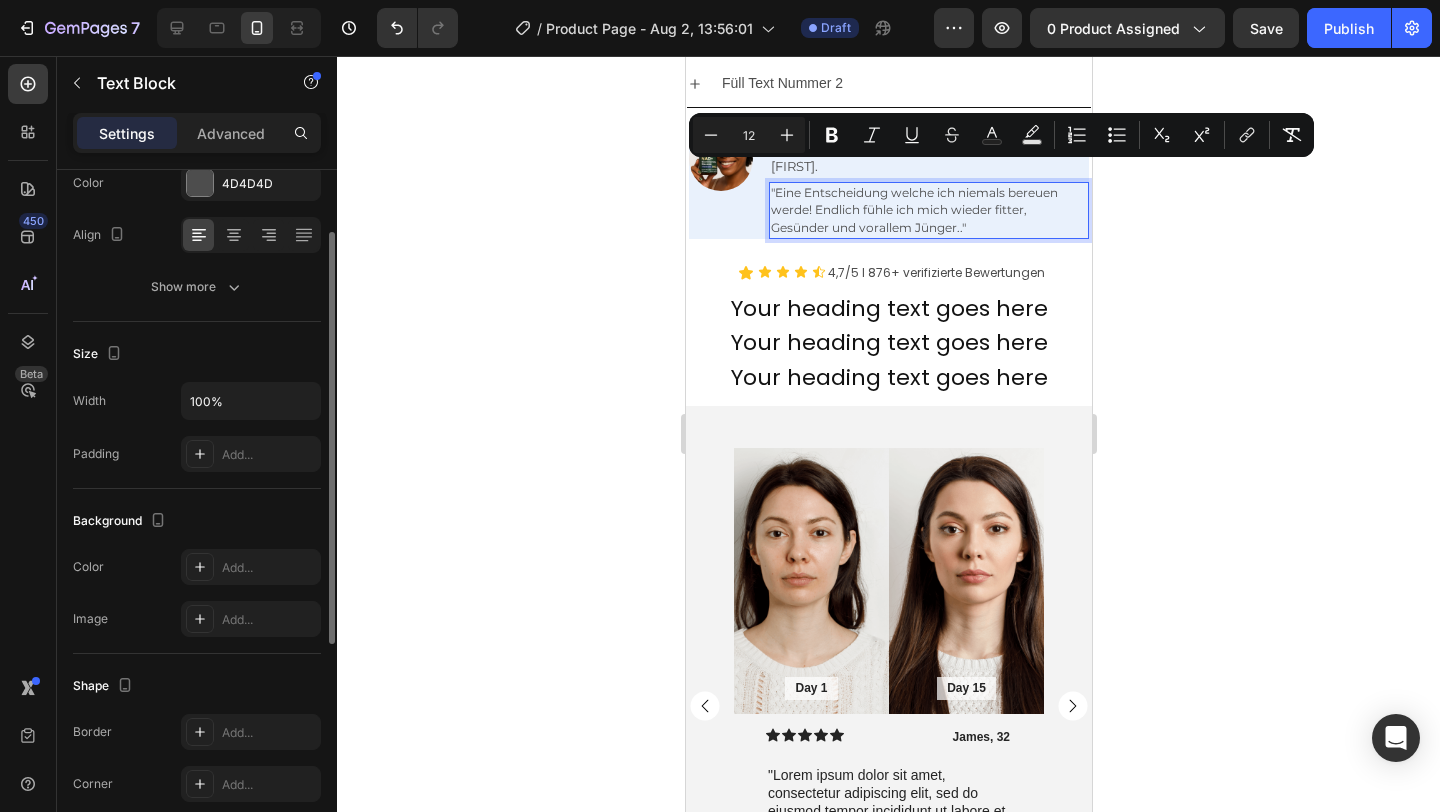 scroll, scrollTop: 215, scrollLeft: 0, axis: vertical 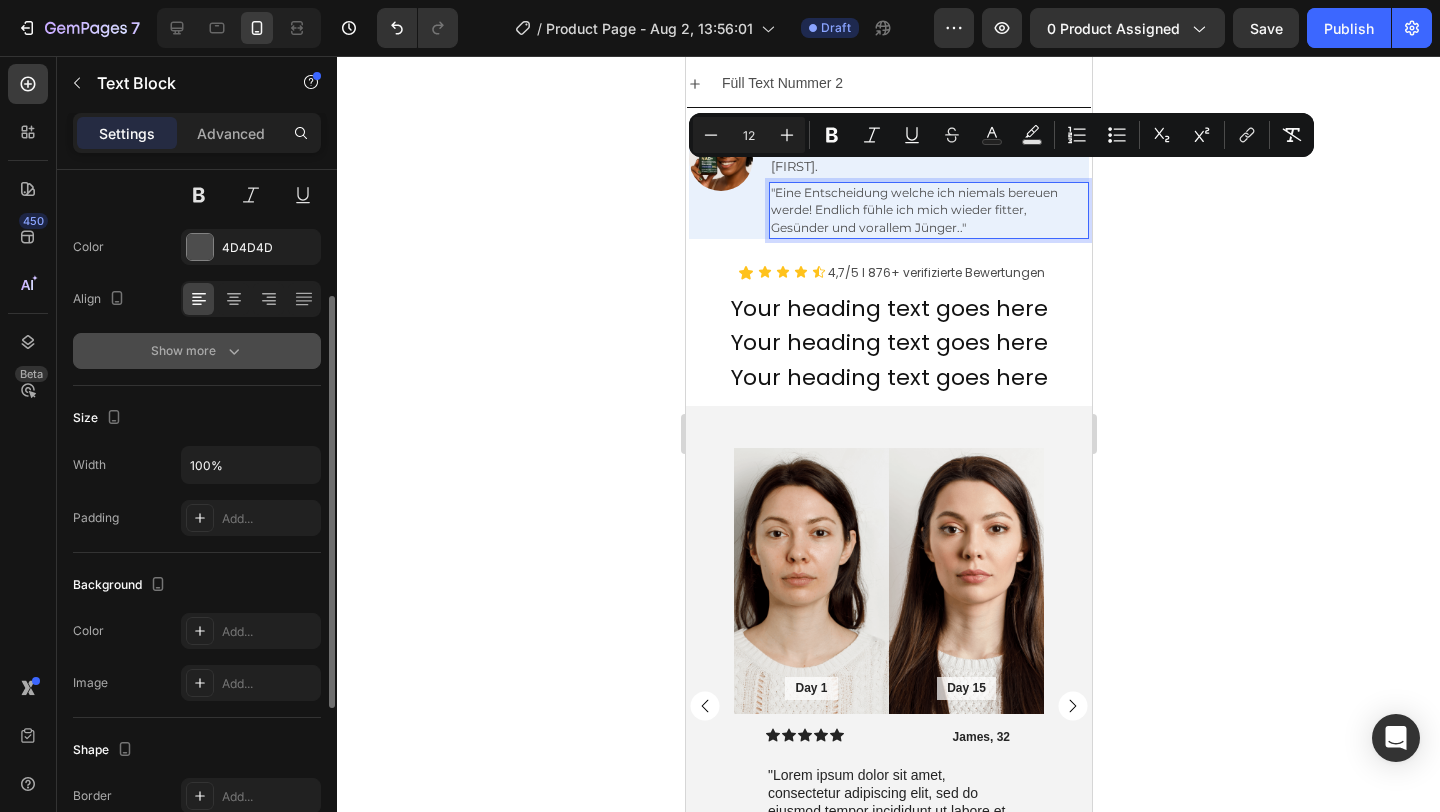 click on "Show more" at bounding box center [197, 351] 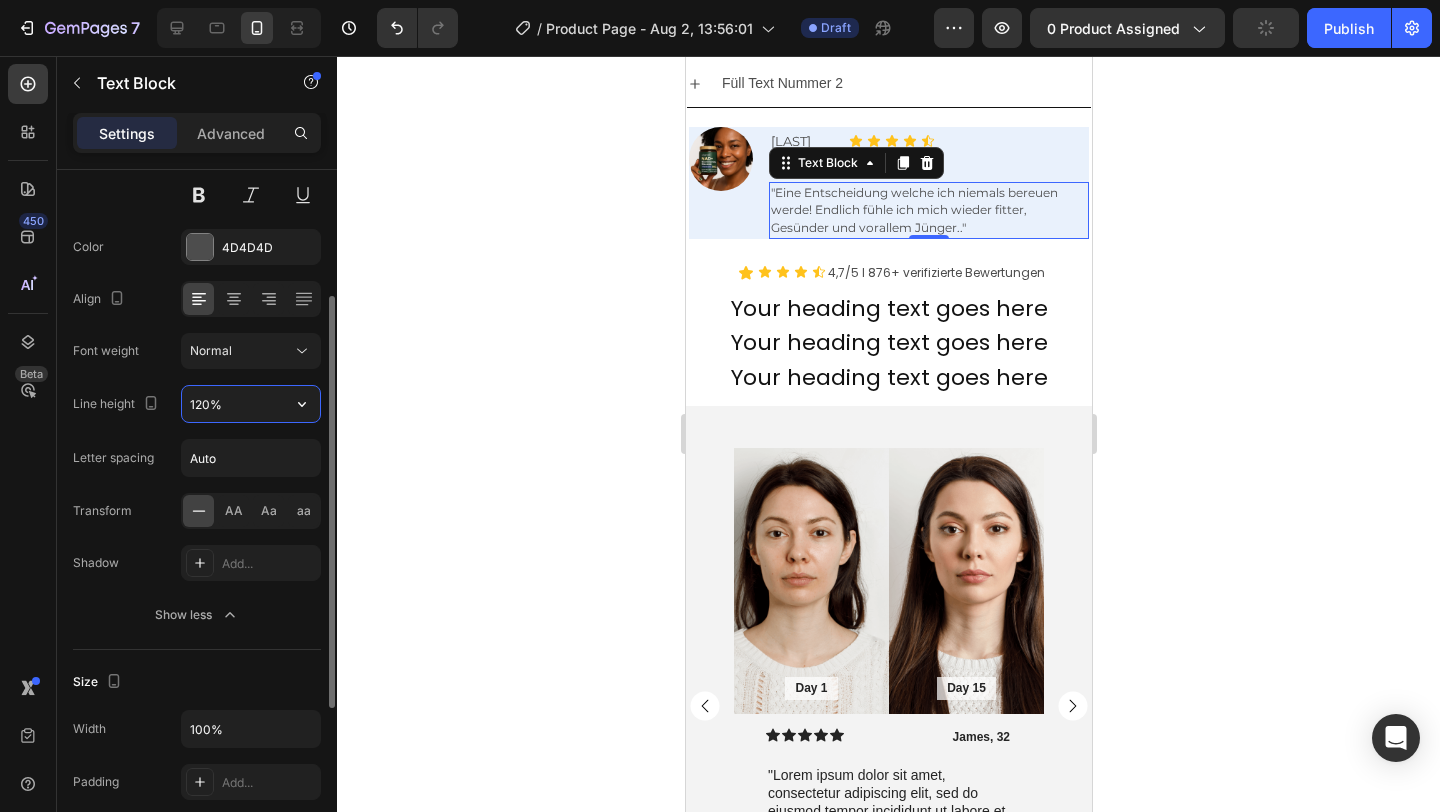 click on "120%" at bounding box center [251, 404] 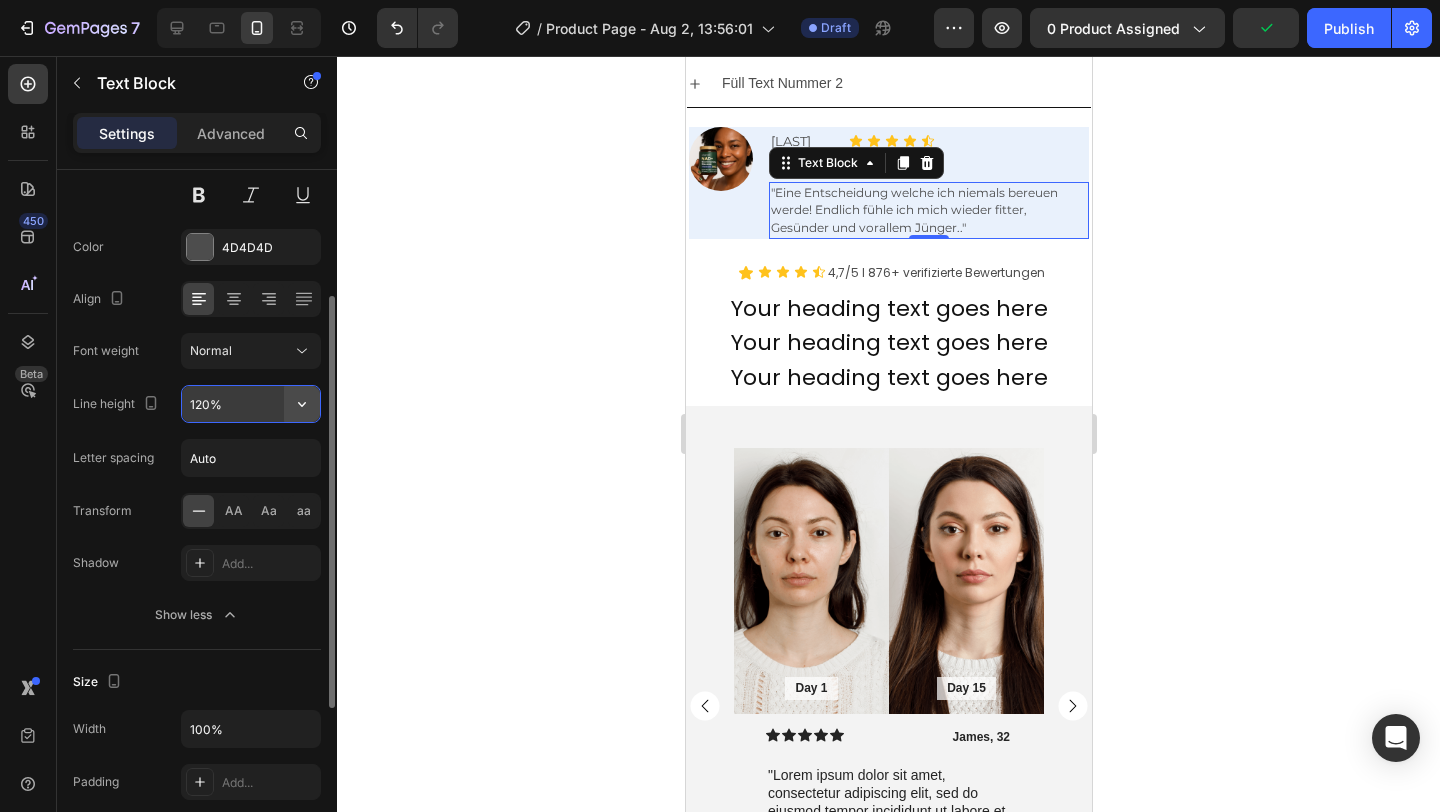 click 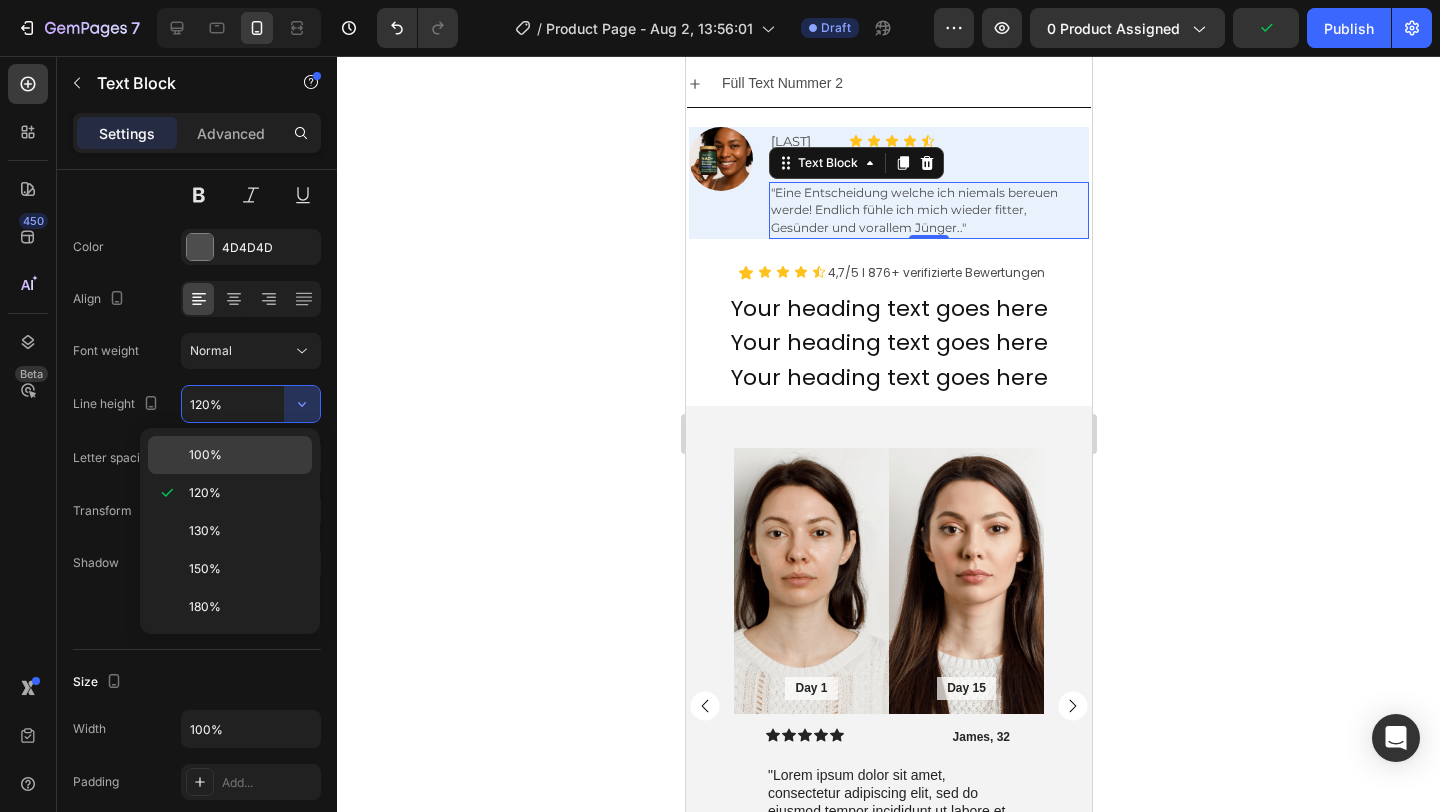 click on "100%" at bounding box center (246, 455) 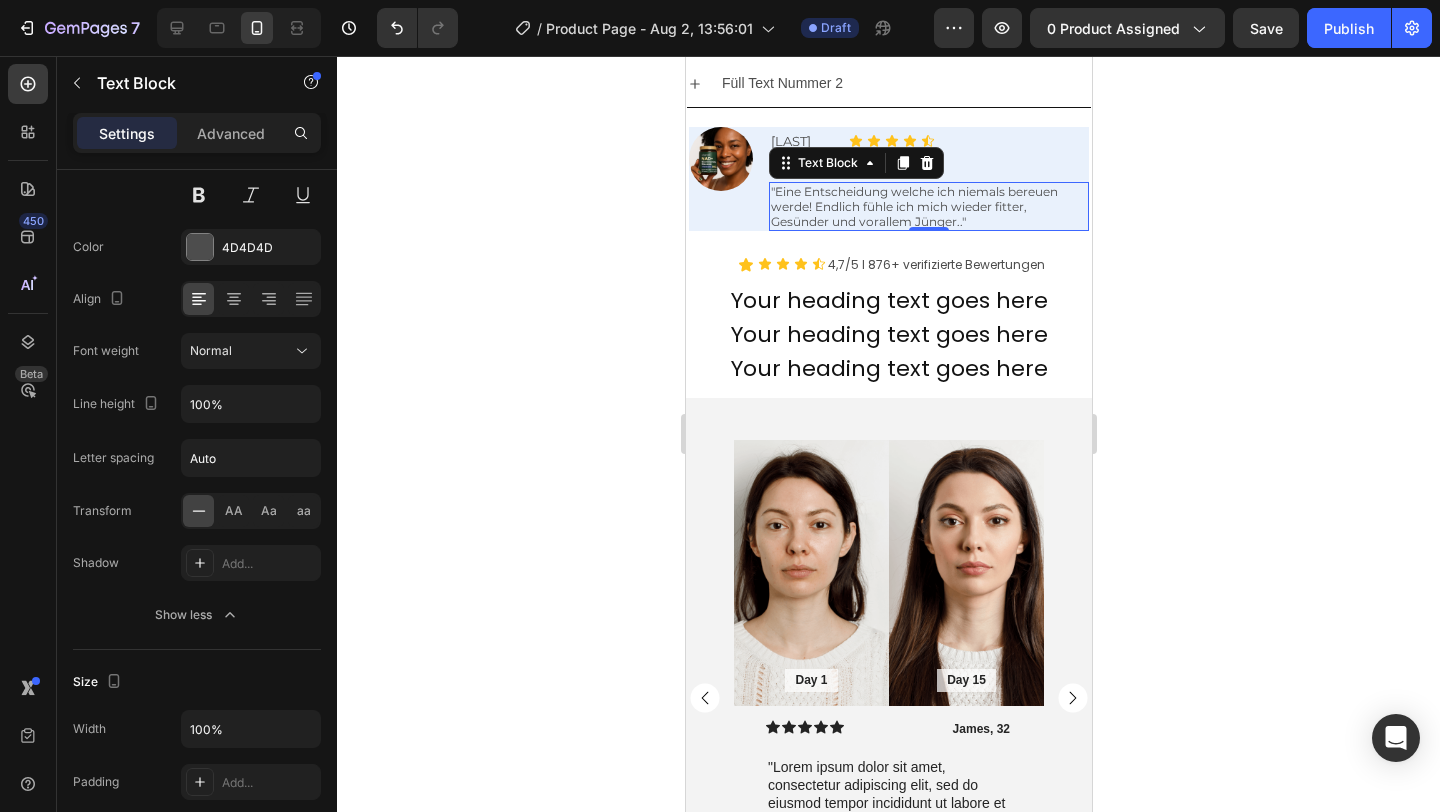 click 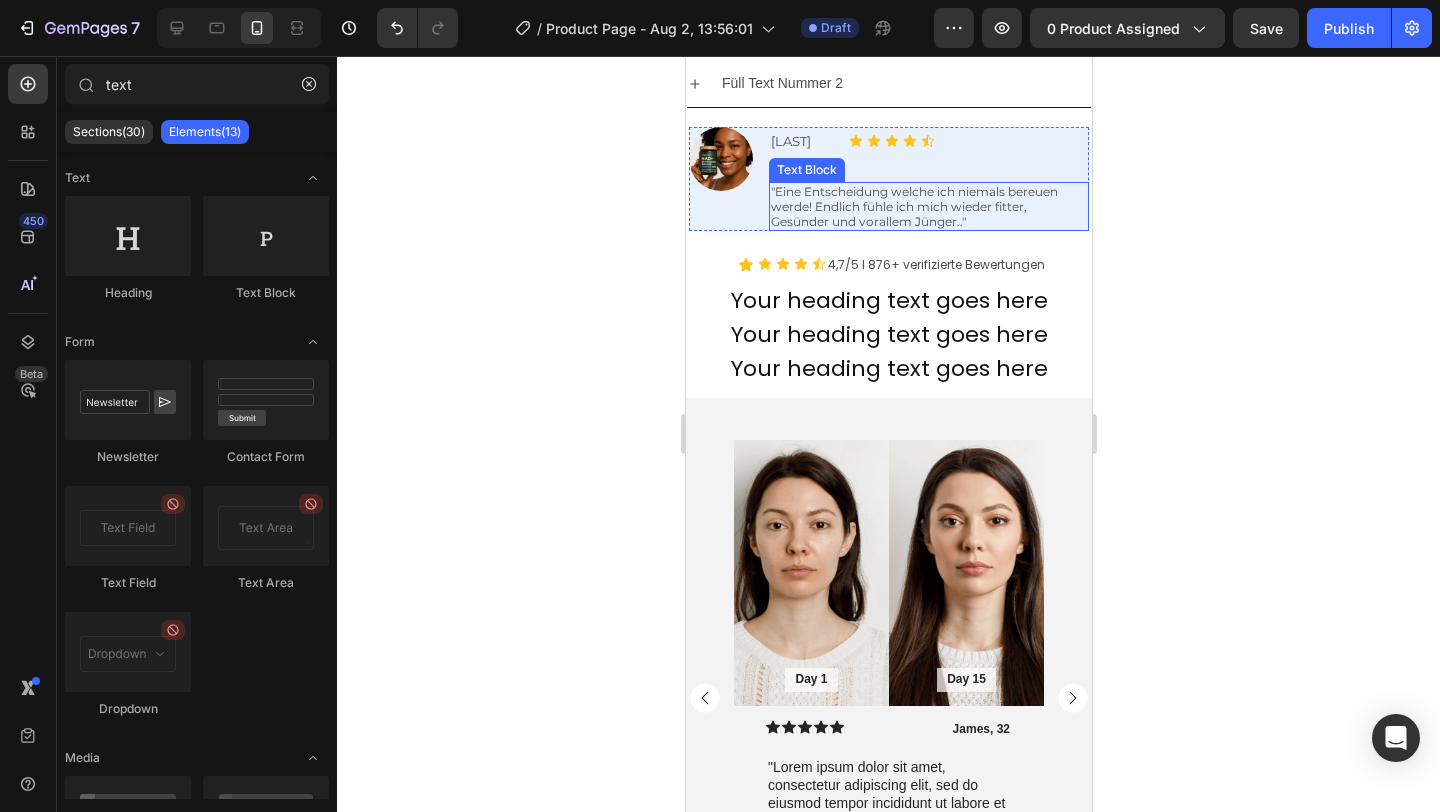 click on ""Eine Entscheidung welche ich niemals bereuen werde! Endlich fühle ich mich wieder fitter, Gesünder und vorallem Jünger.."" at bounding box center (928, 206) 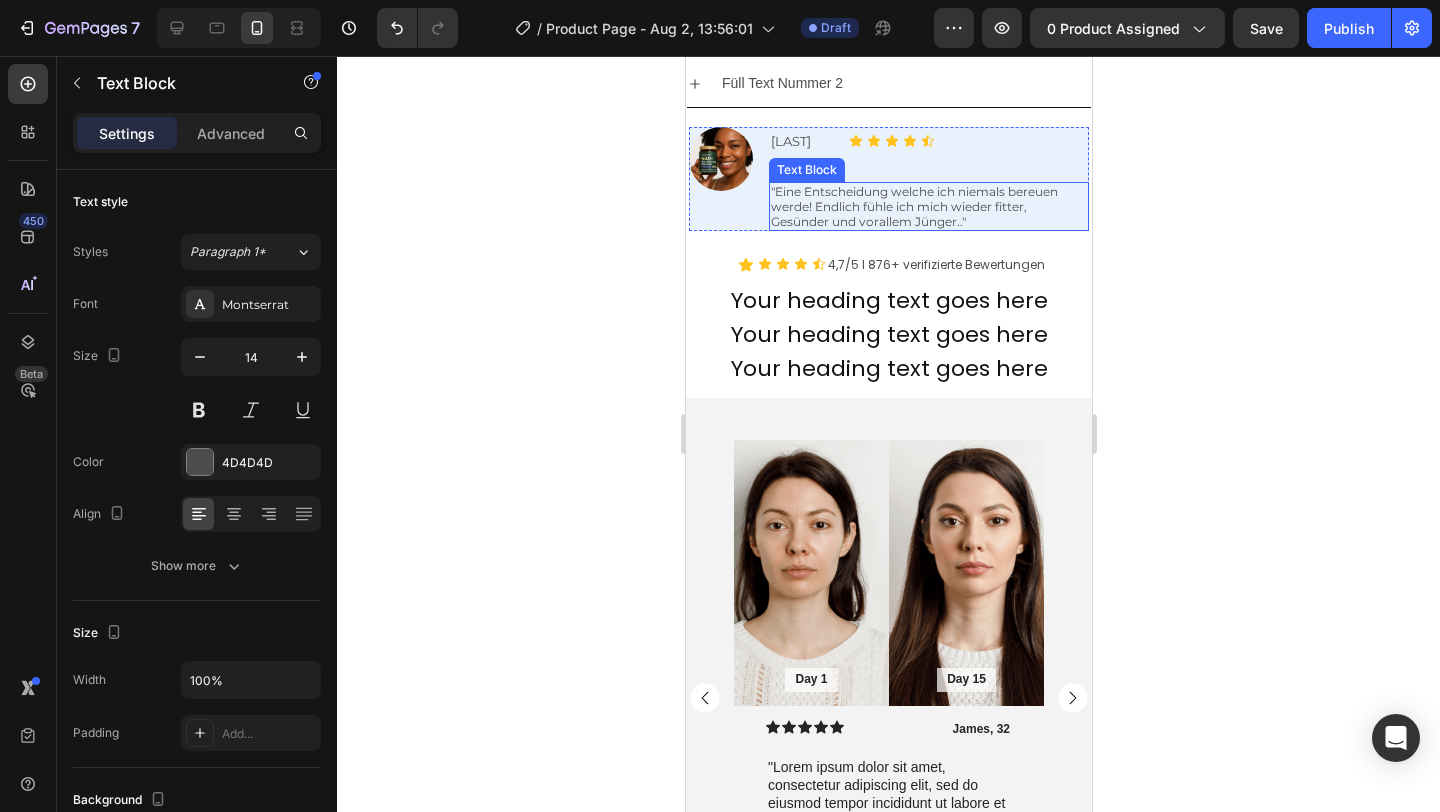 click on ""Eine Entscheidung welche ich niemals bereuen werde! Endlich fühle ich mich wieder fitter, Gesünder und vorallem Jünger.."" at bounding box center (928, 206) 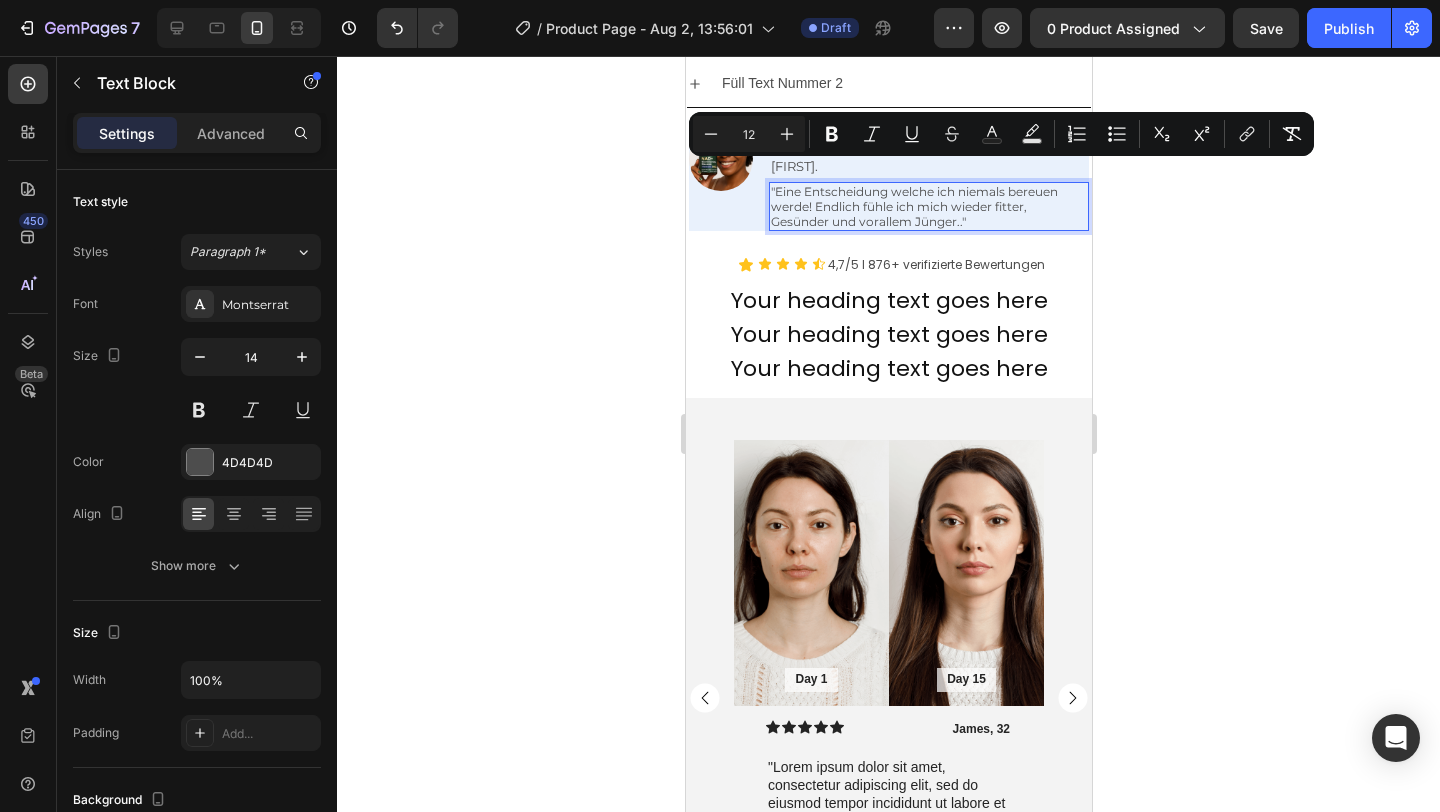 click on ""Eine Entscheidung welche ich niemals bereuen werde! Endlich fühle ich mich wieder fitter, Gesünder und vorallem Jünger.."" at bounding box center (913, 206) 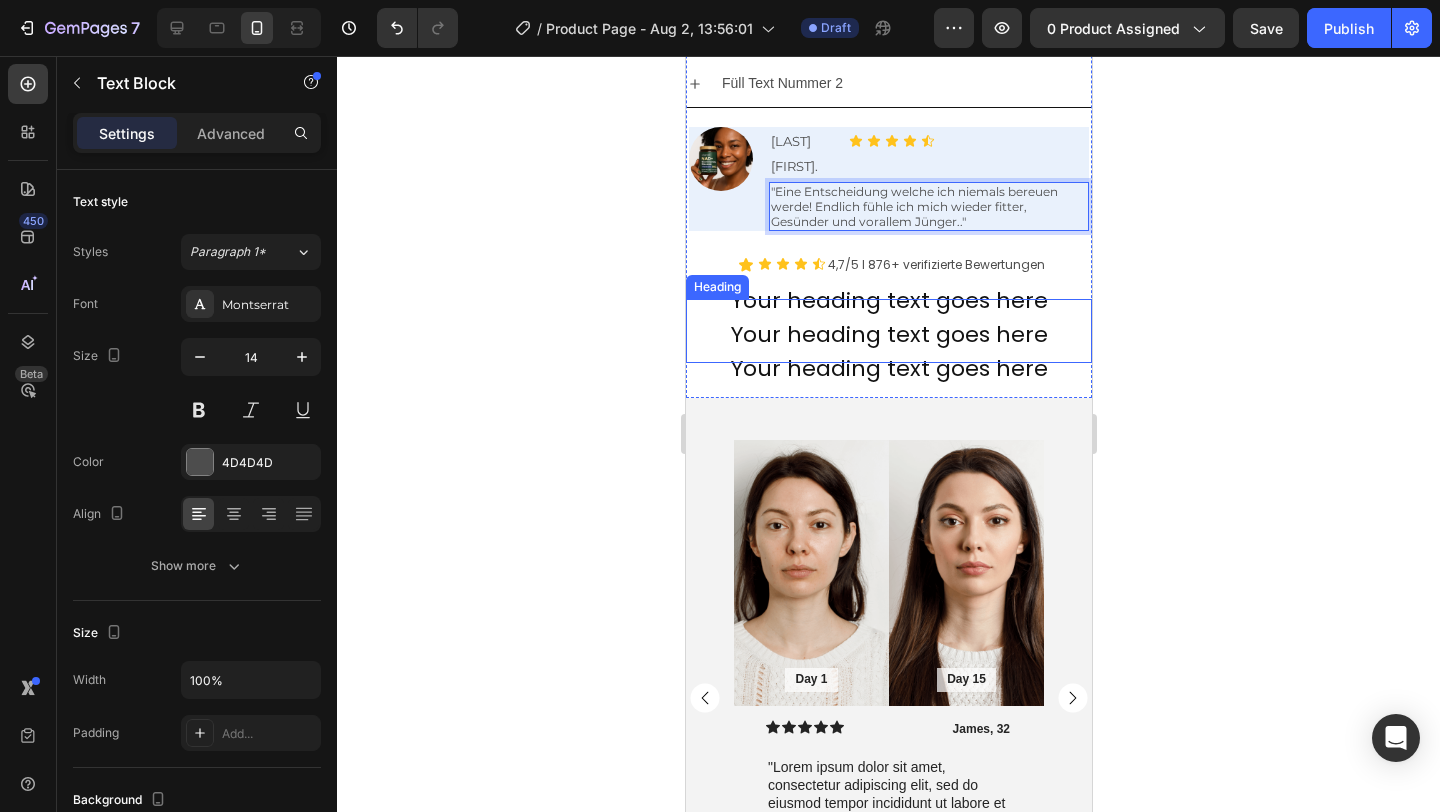 click 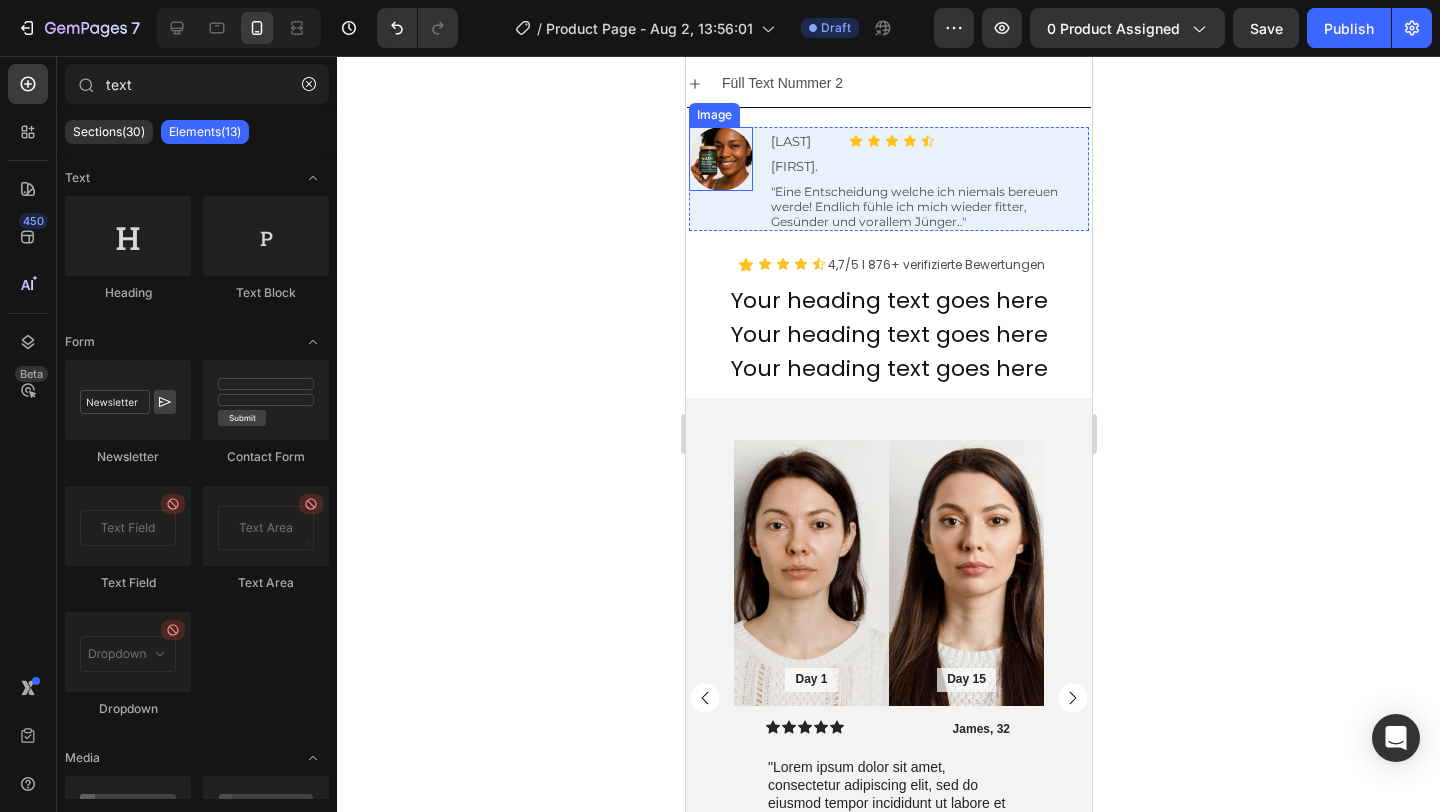 click at bounding box center [720, 159] 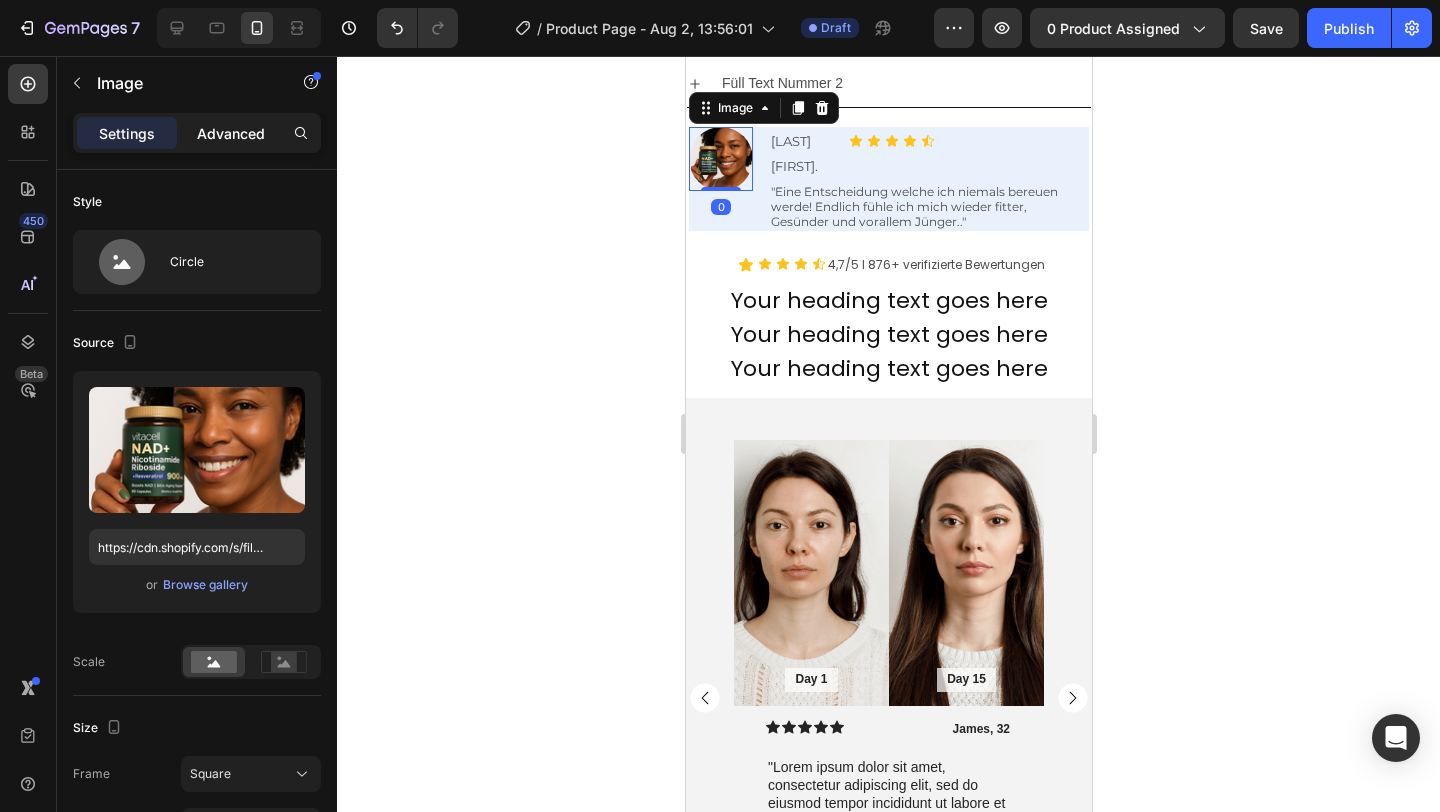 click on "Advanced" at bounding box center [231, 133] 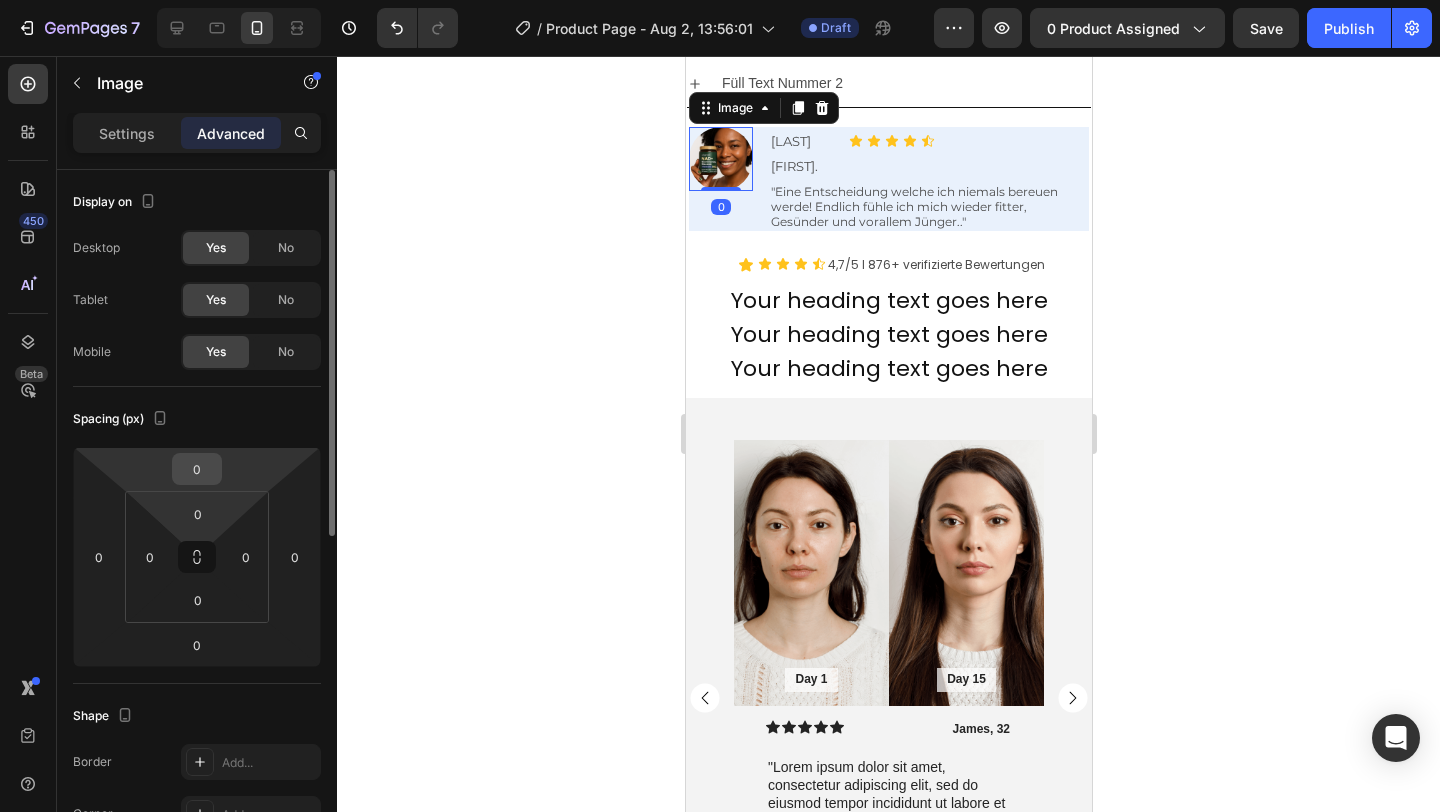 click on "0" at bounding box center (197, 469) 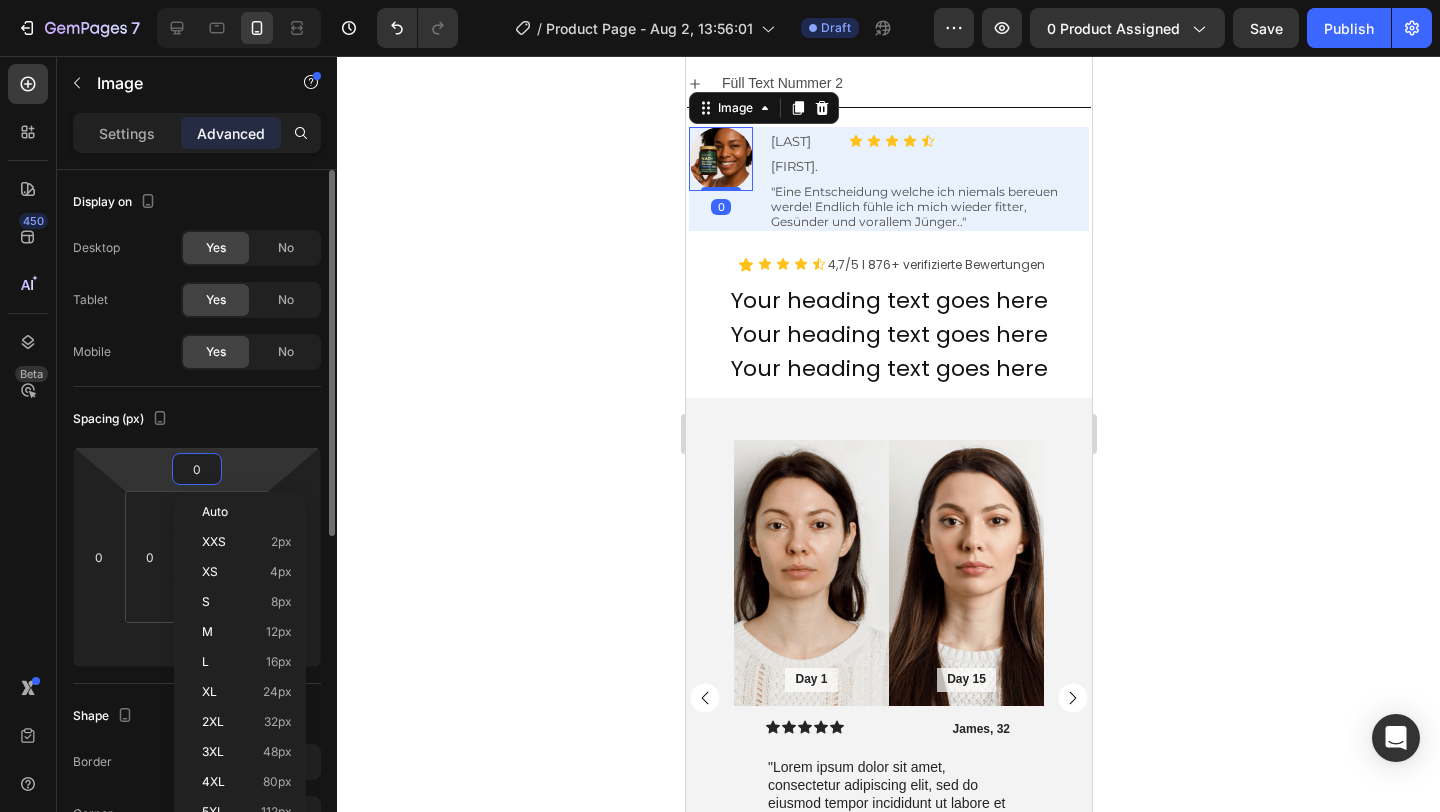 type on "5" 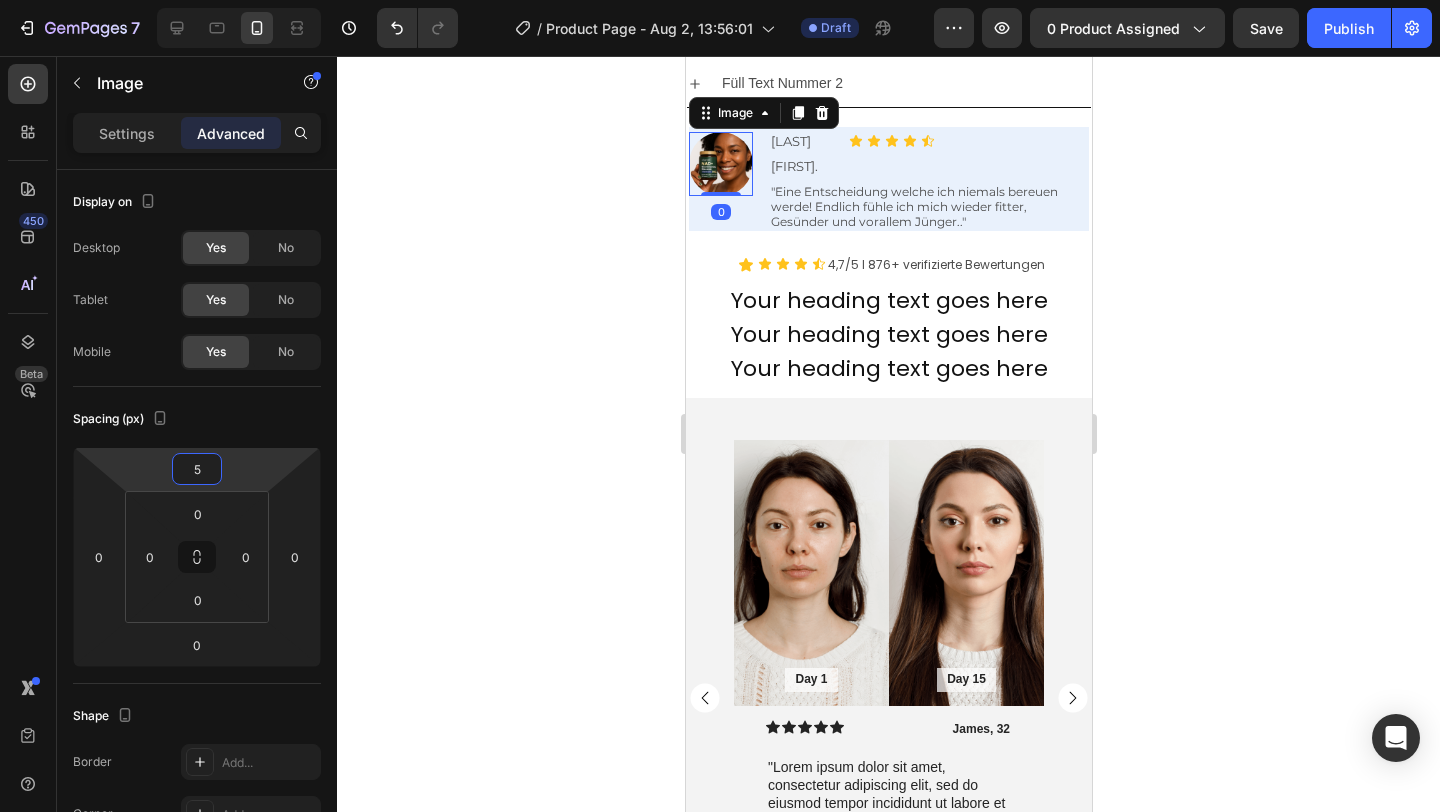 click 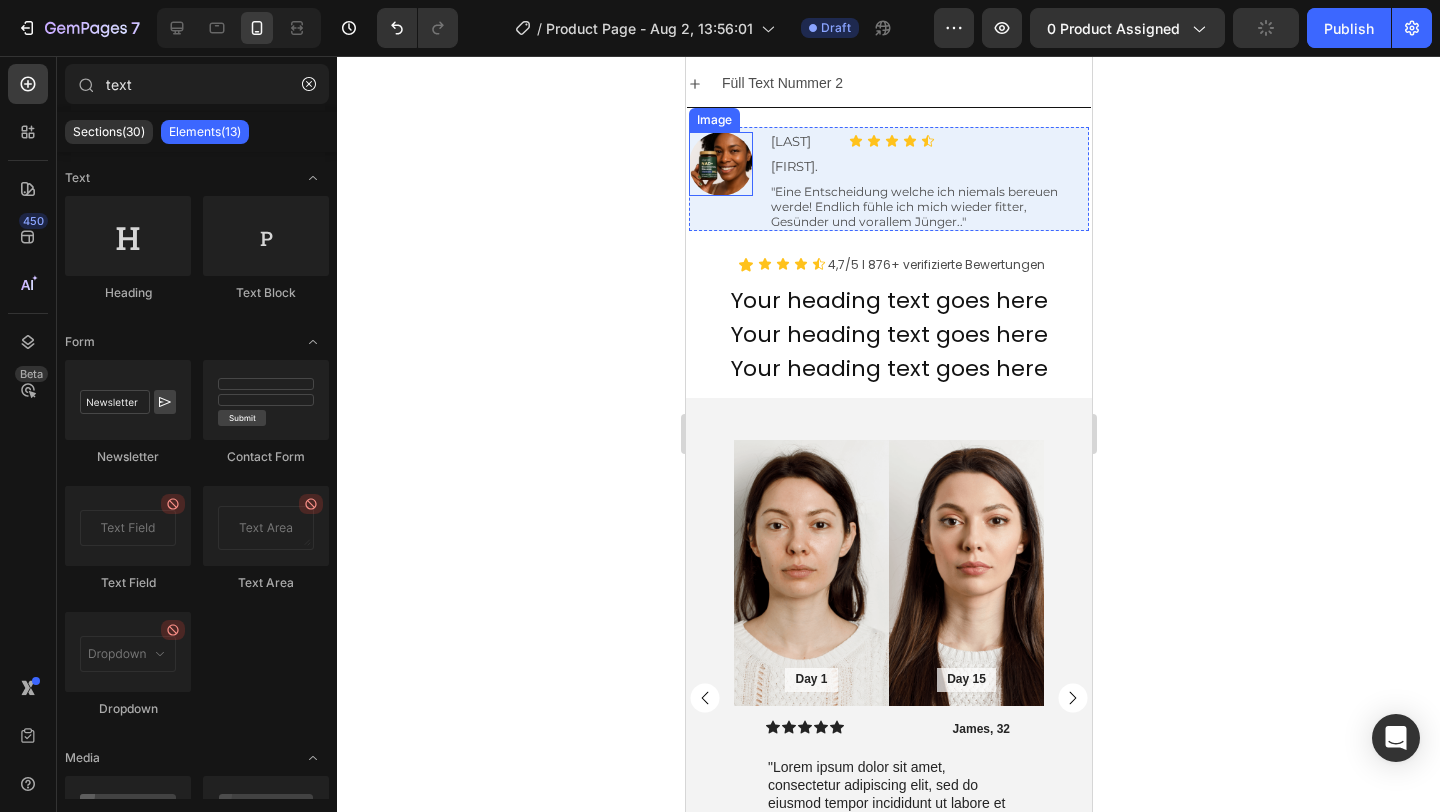 click at bounding box center [720, 164] 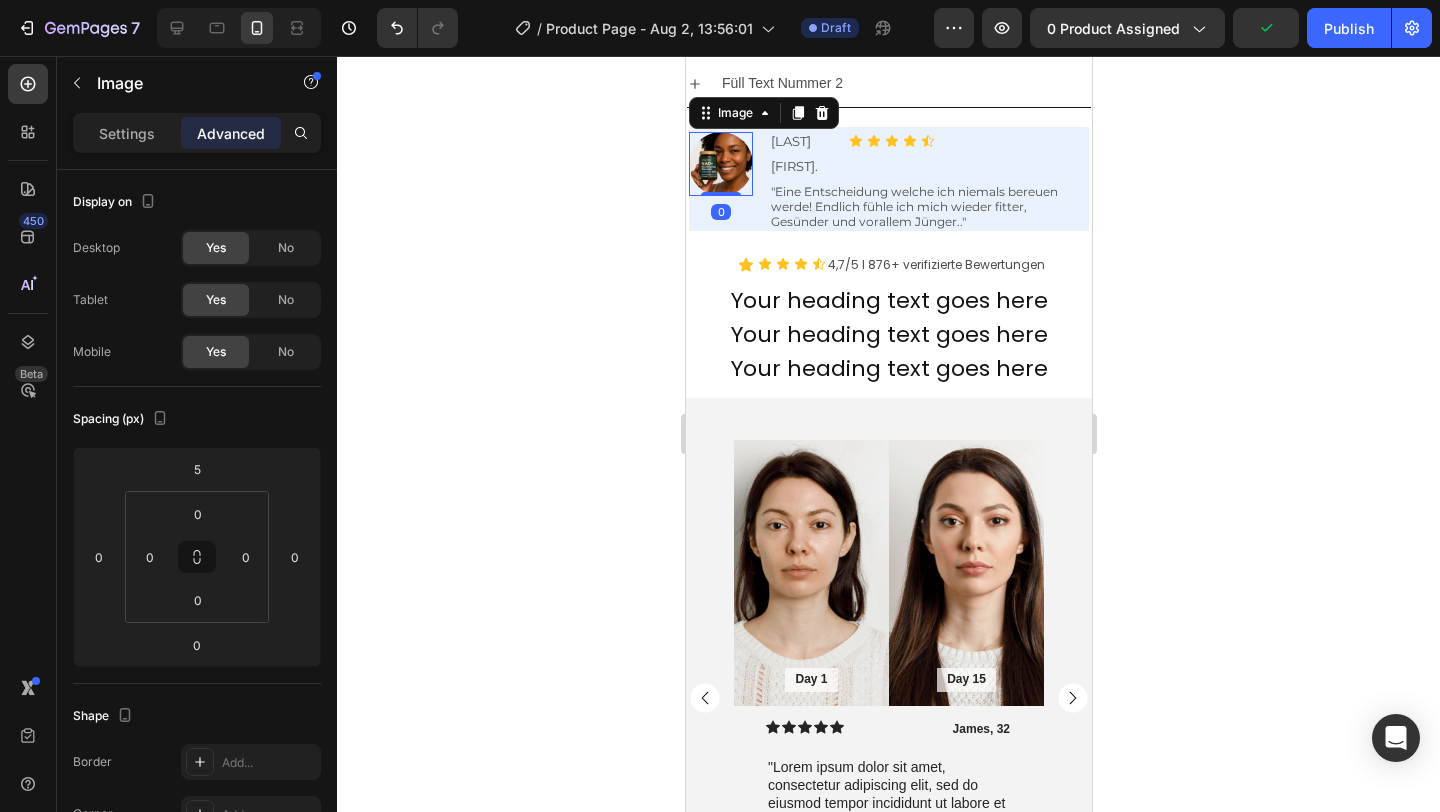 click 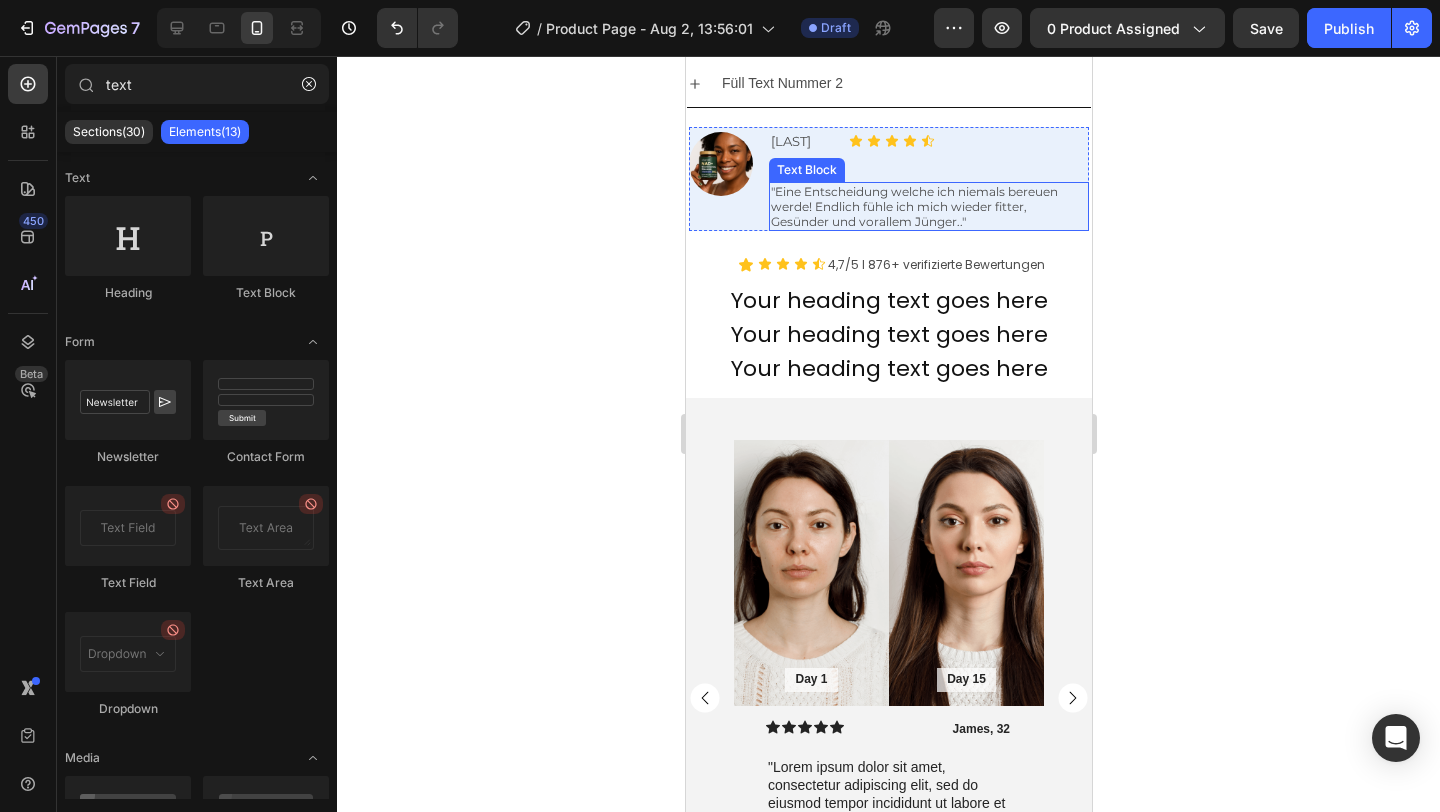 click on ""Eine Entscheidung welche ich niemals bereuen werde! Endlich fühle ich mich wieder fitter, Gesünder und vorallem Jünger.."" at bounding box center (913, 206) 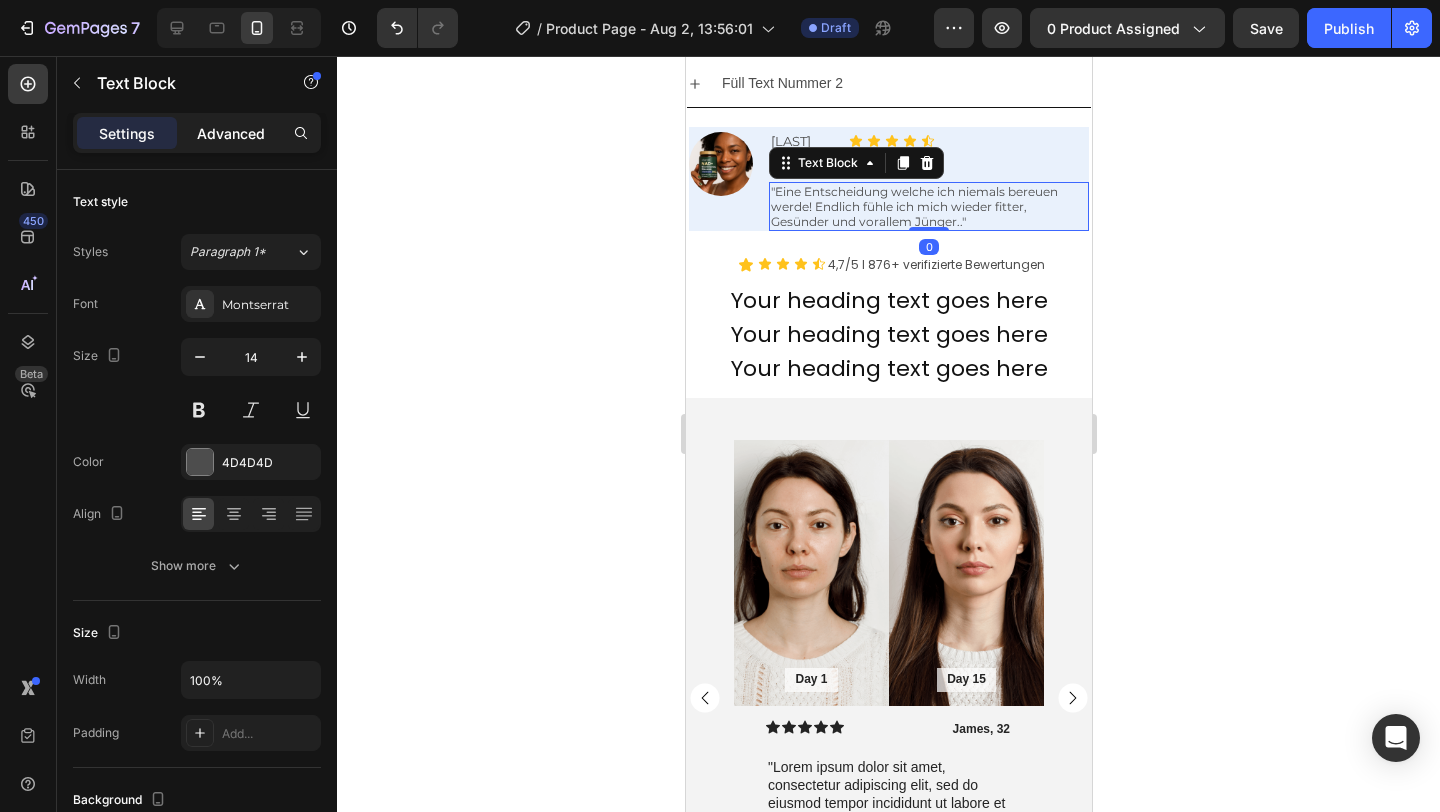 click on "Advanced" at bounding box center [231, 133] 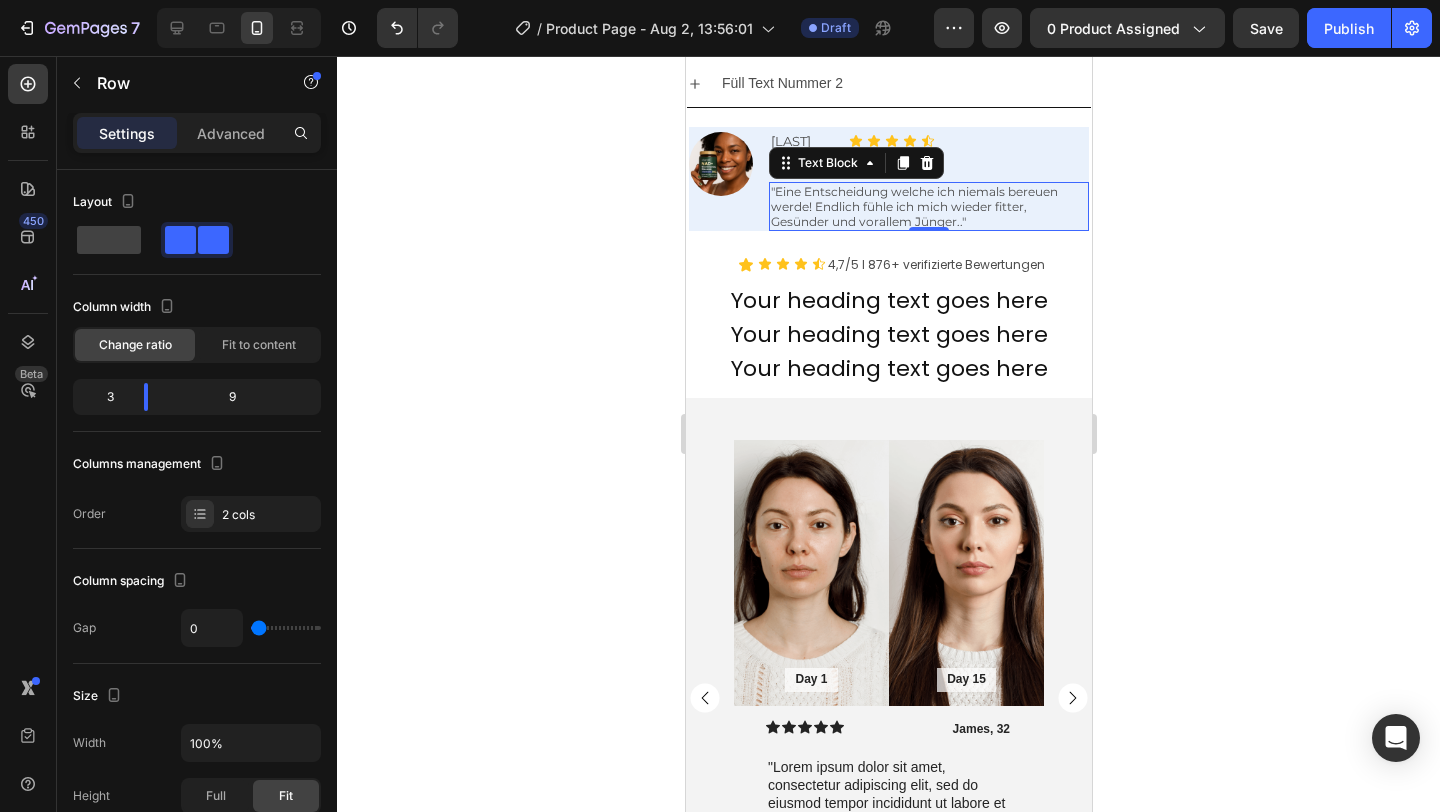 click on "Icon Icon Icon Icon Icon Icon List" at bounding box center (968, 154) 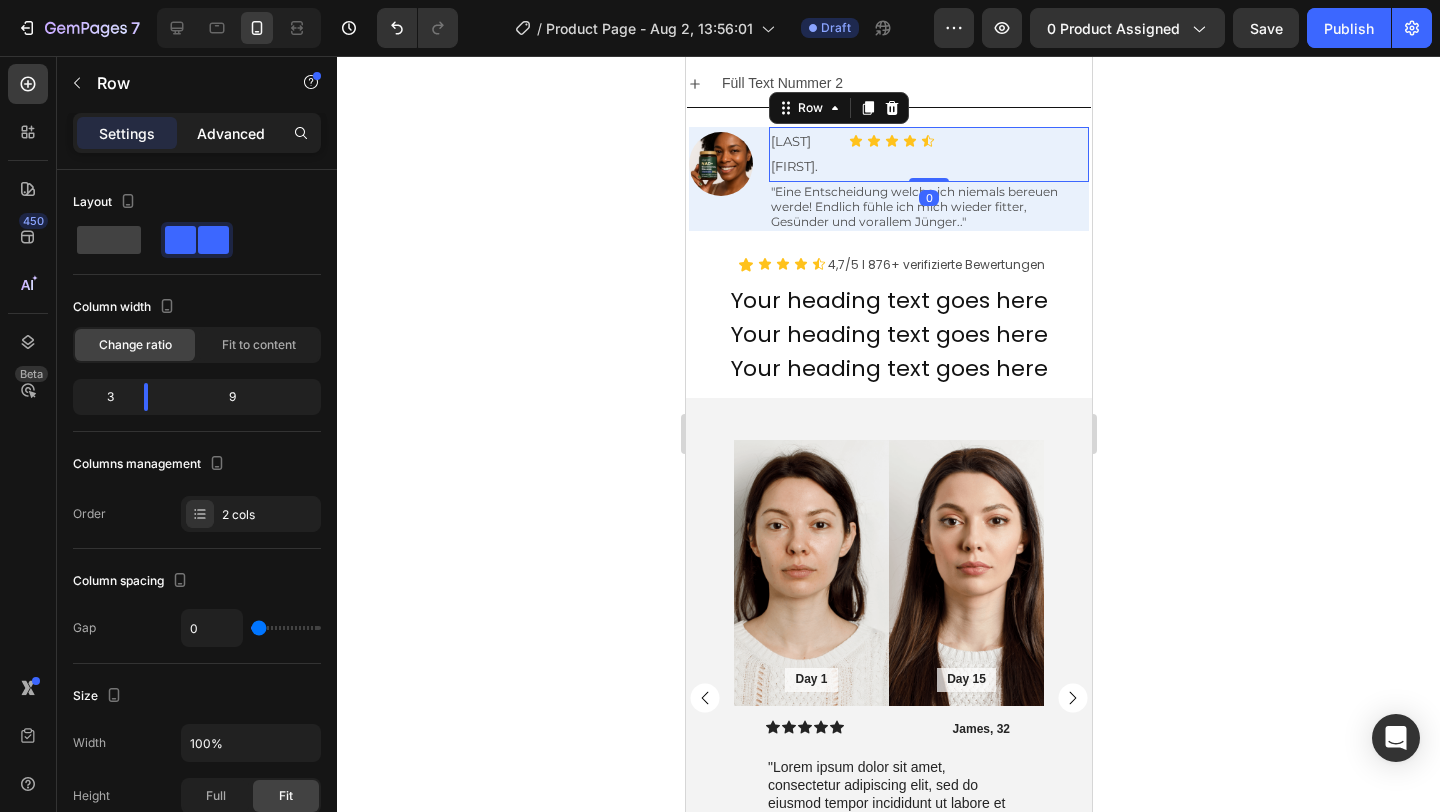 click on "Advanced" at bounding box center [231, 133] 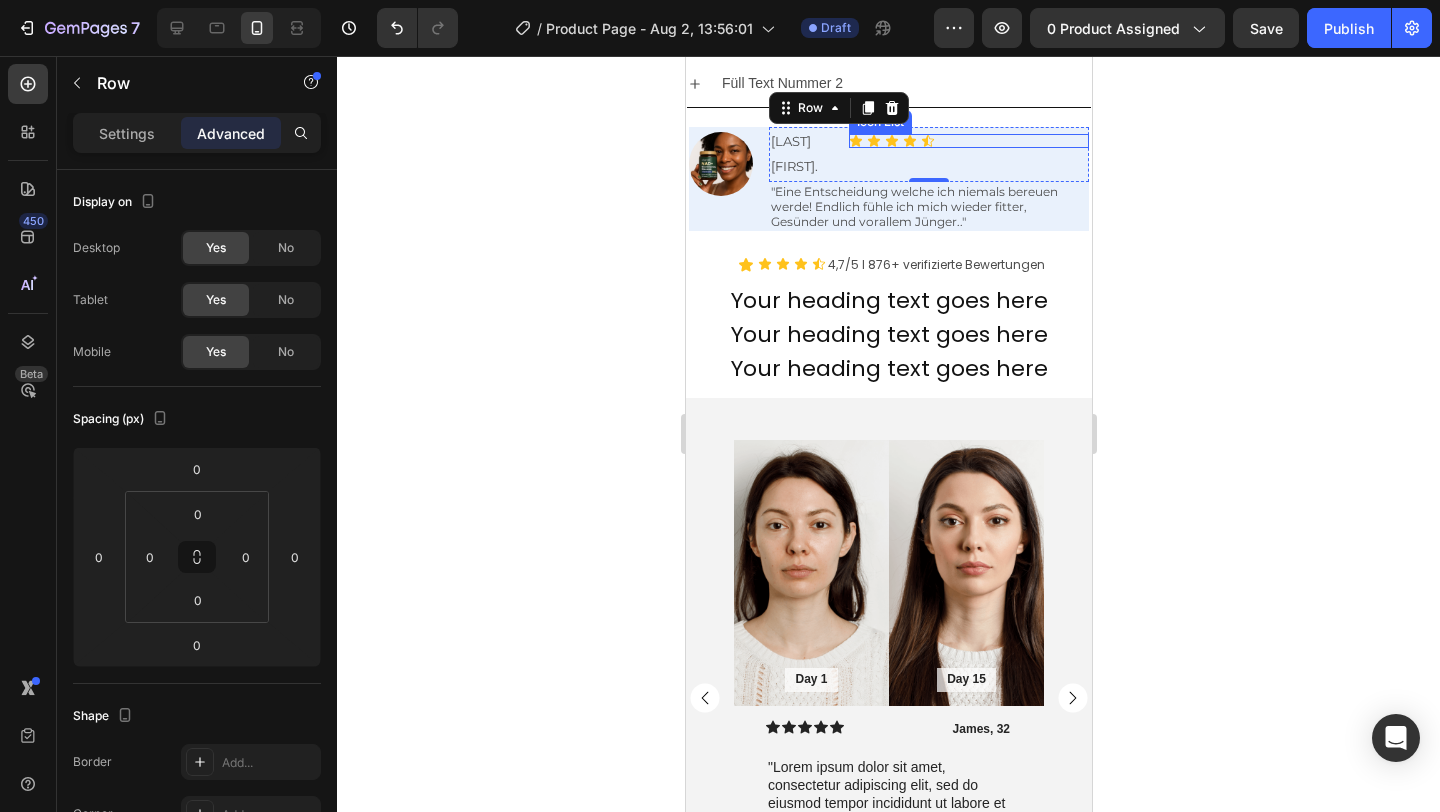 click on "Icon Icon Icon Icon Icon" at bounding box center (968, 141) 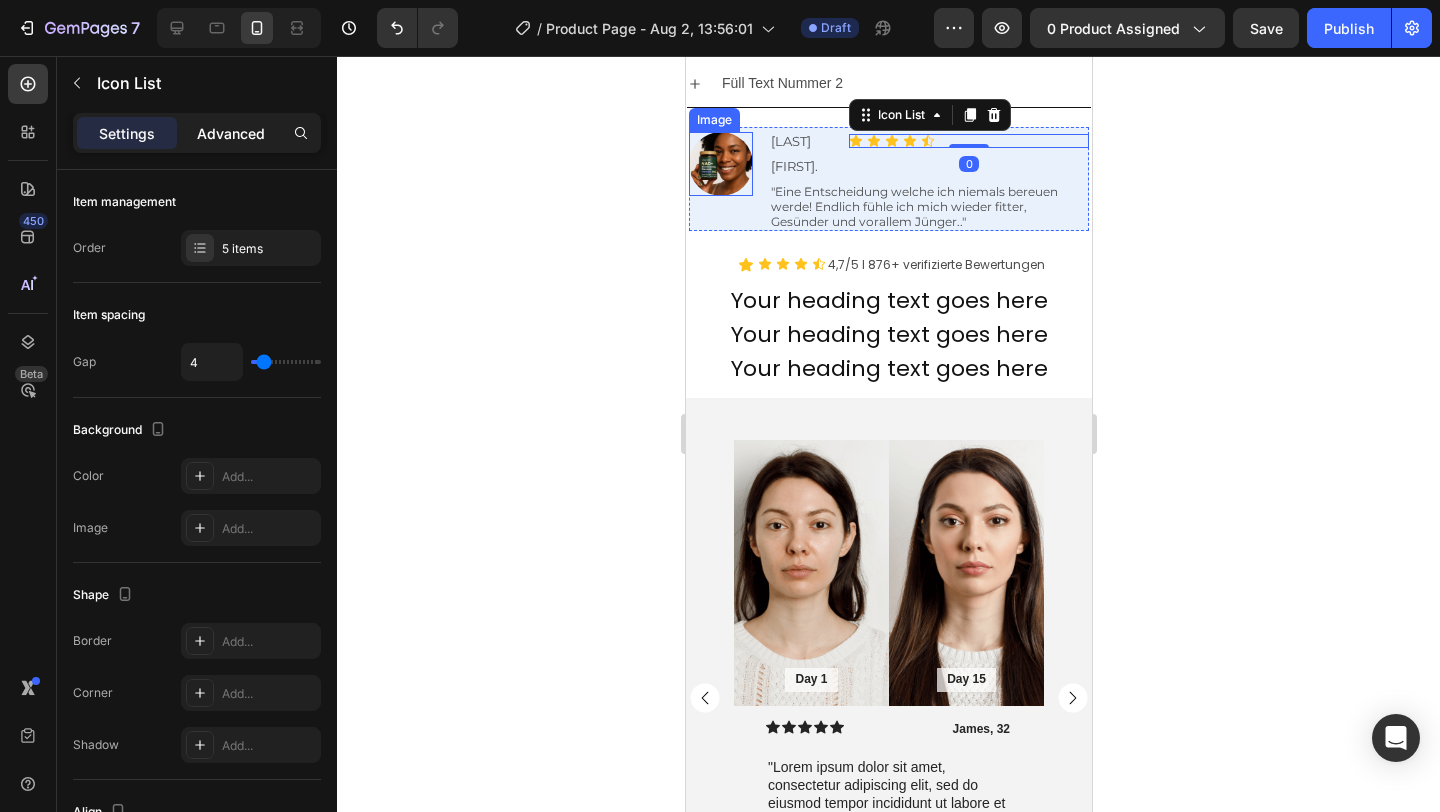 click on "Advanced" 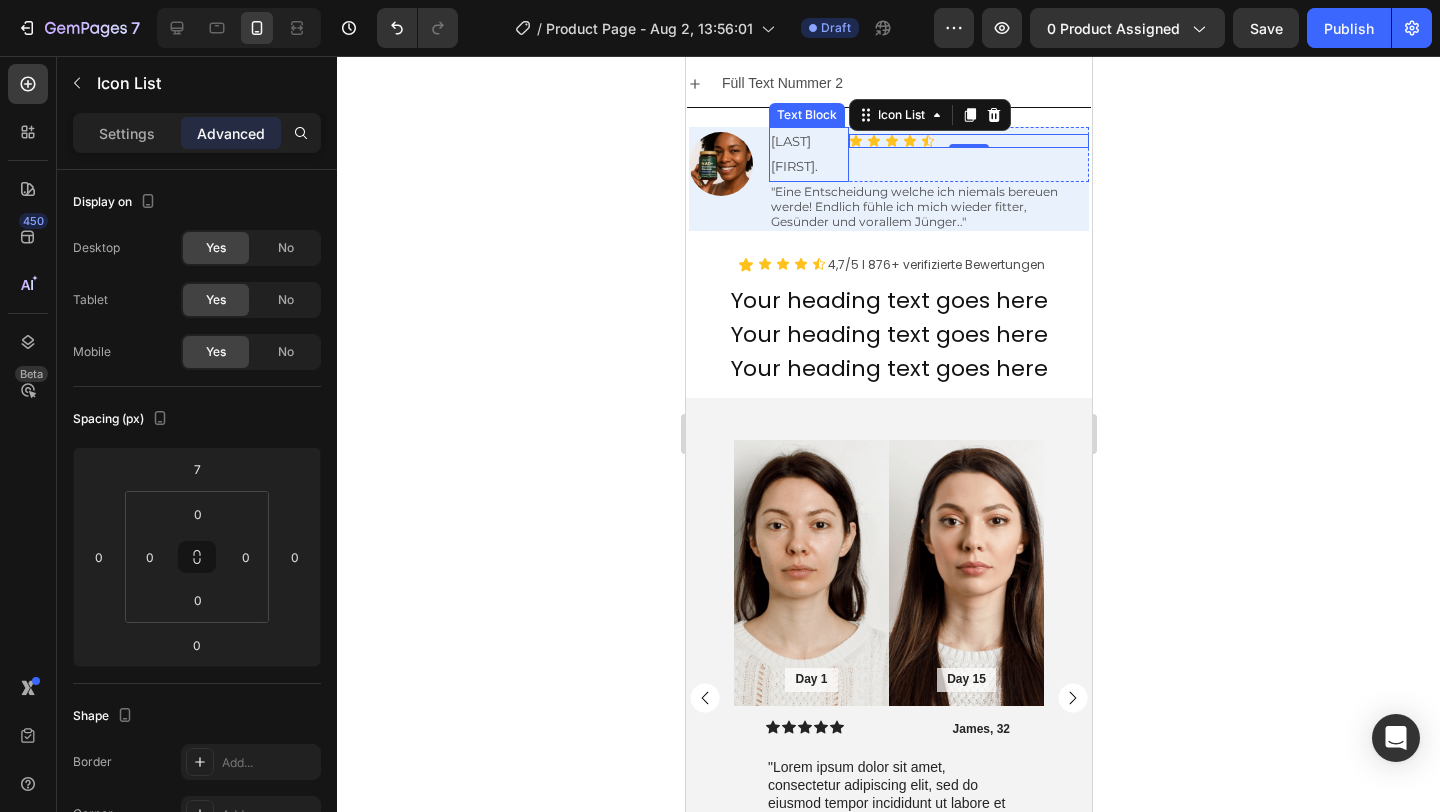 click on "[FIRST] [LAST]." at bounding box center [793, 153] 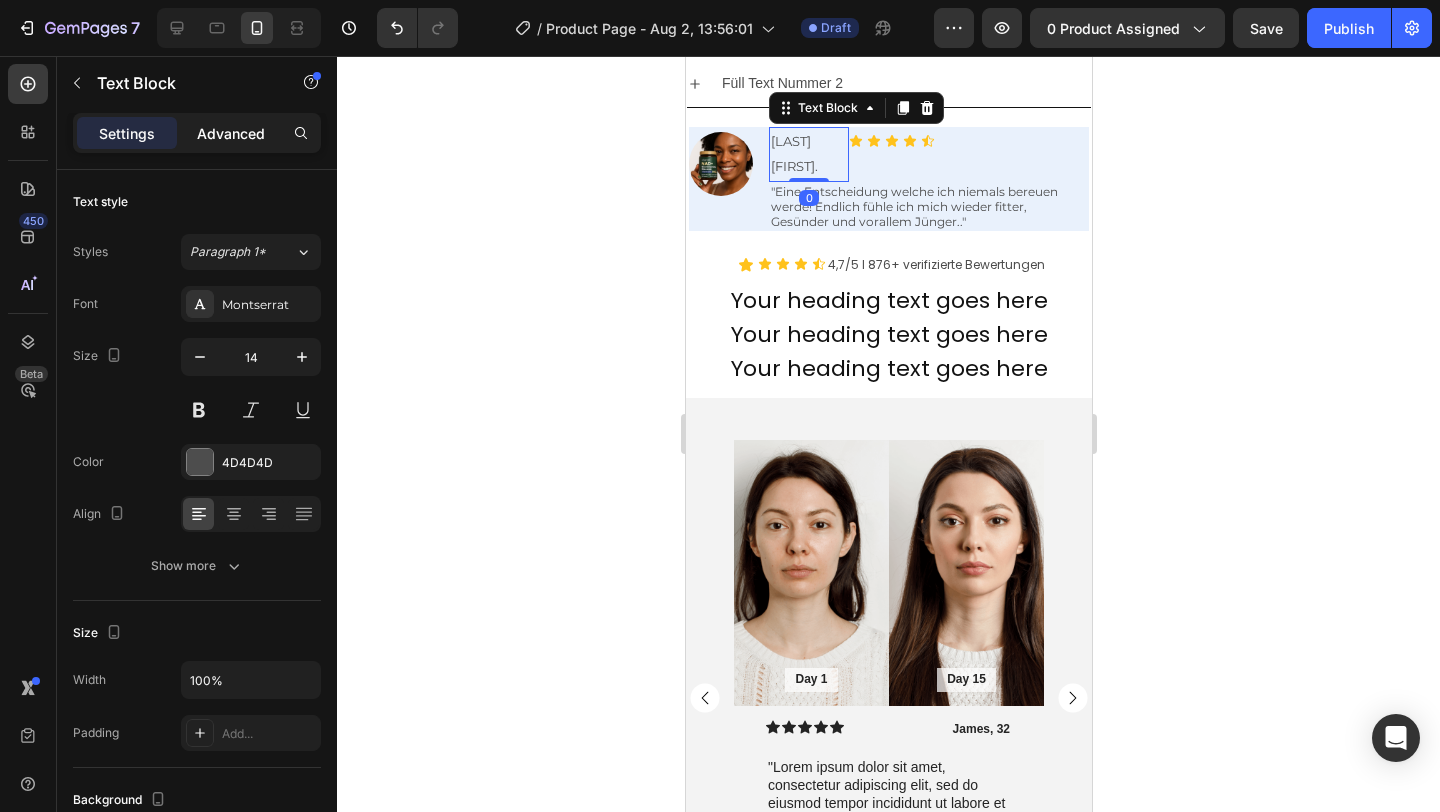 click on "Advanced" at bounding box center [231, 133] 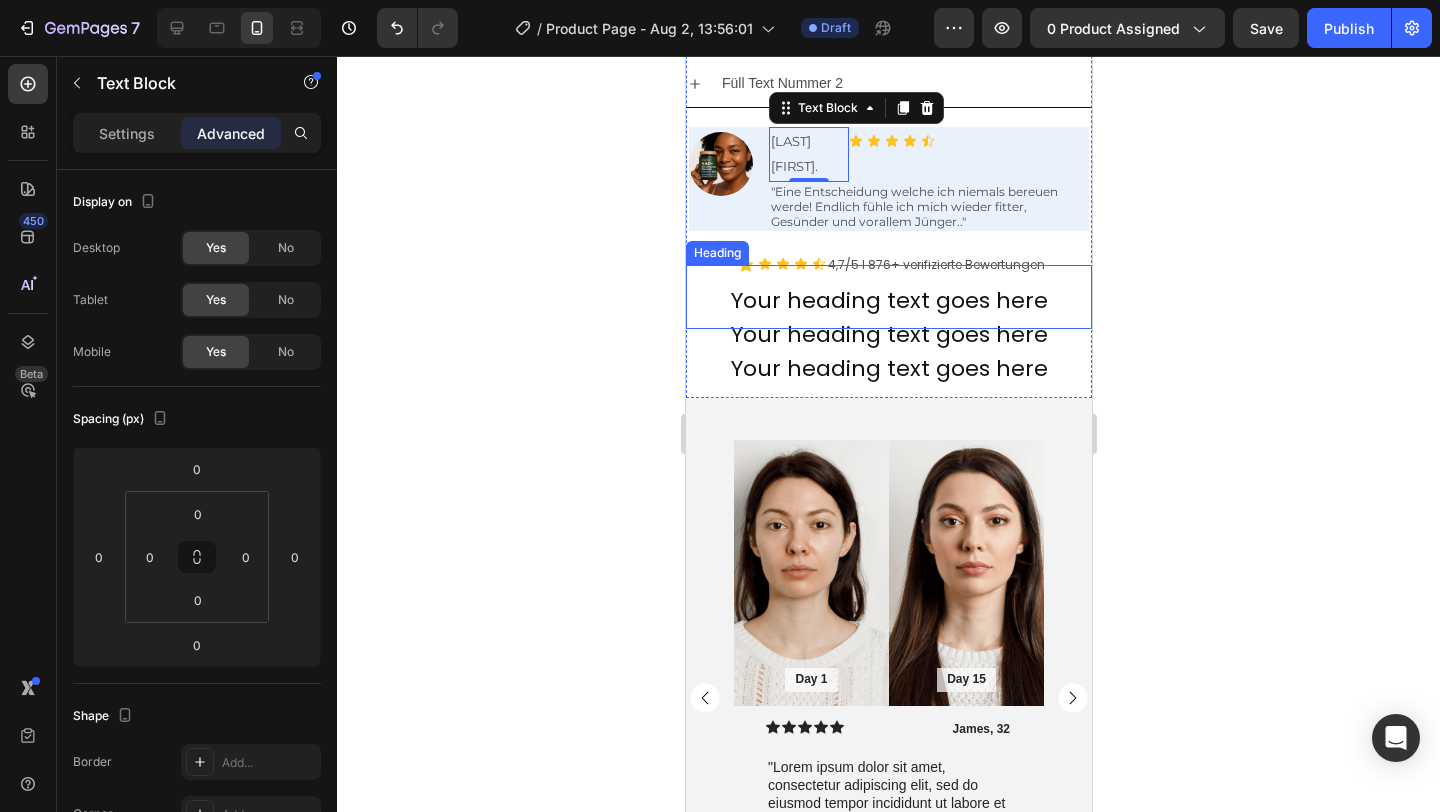 click 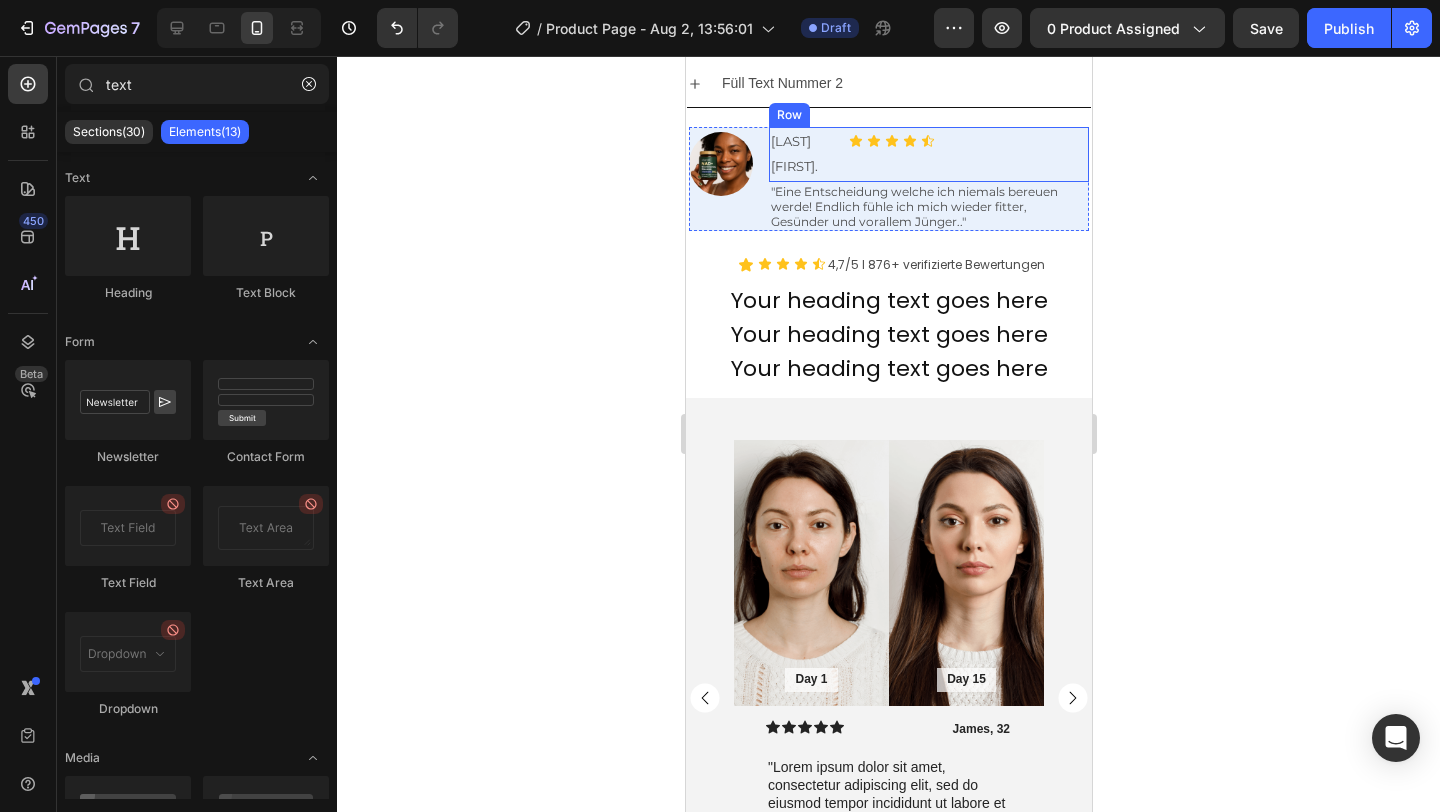 click on "Icon Icon Icon Icon Icon Icon List" at bounding box center [968, 154] 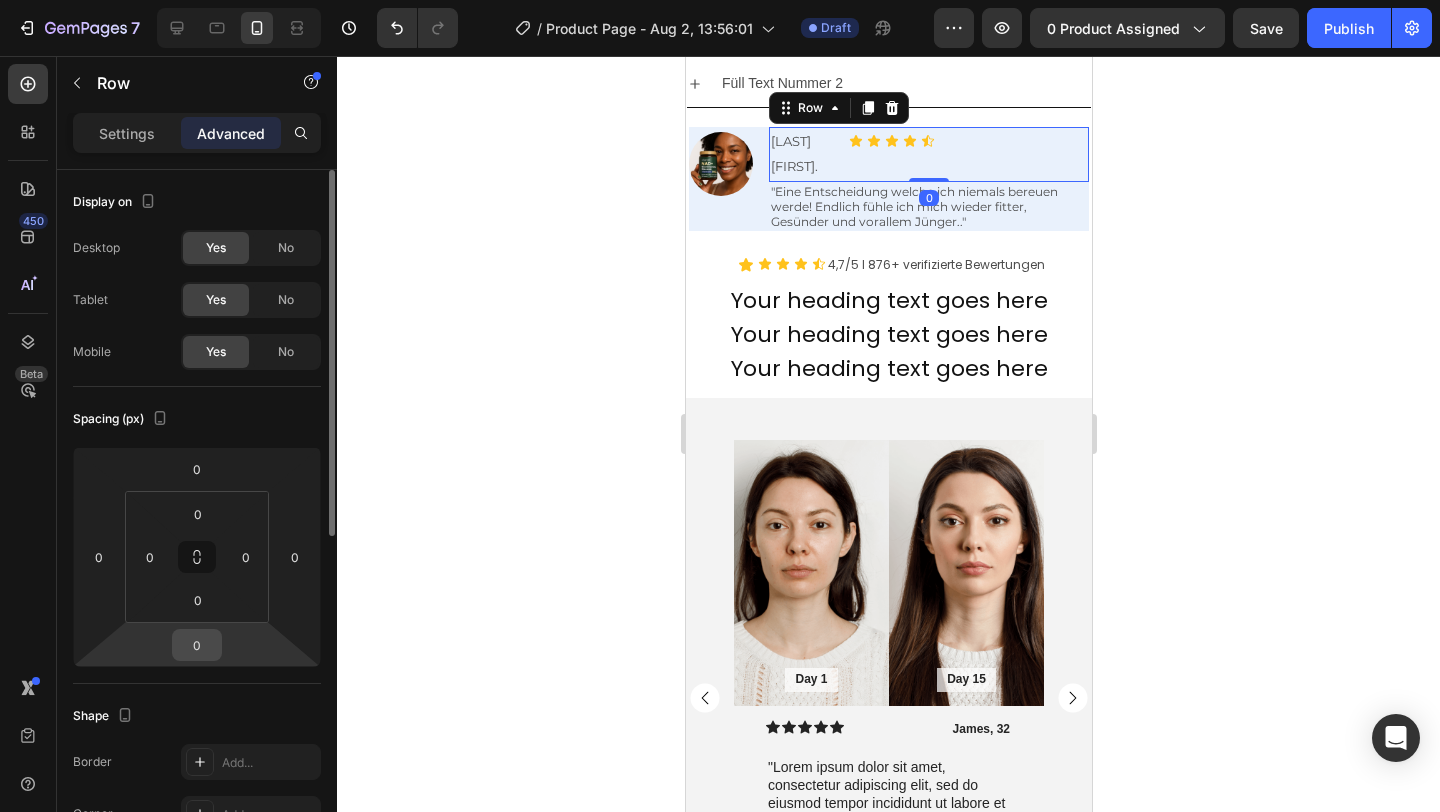 click on "0" at bounding box center (197, 645) 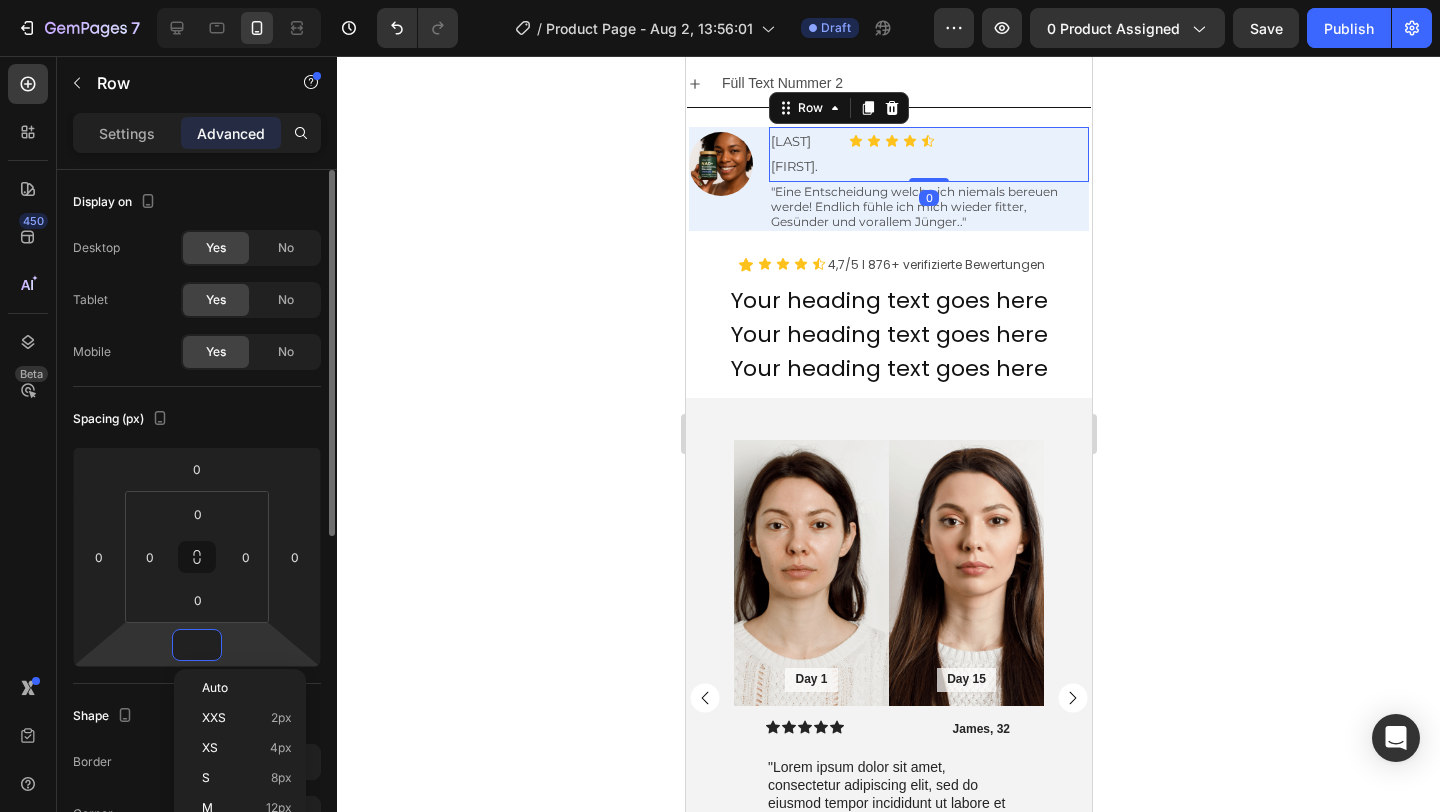 type on "-5" 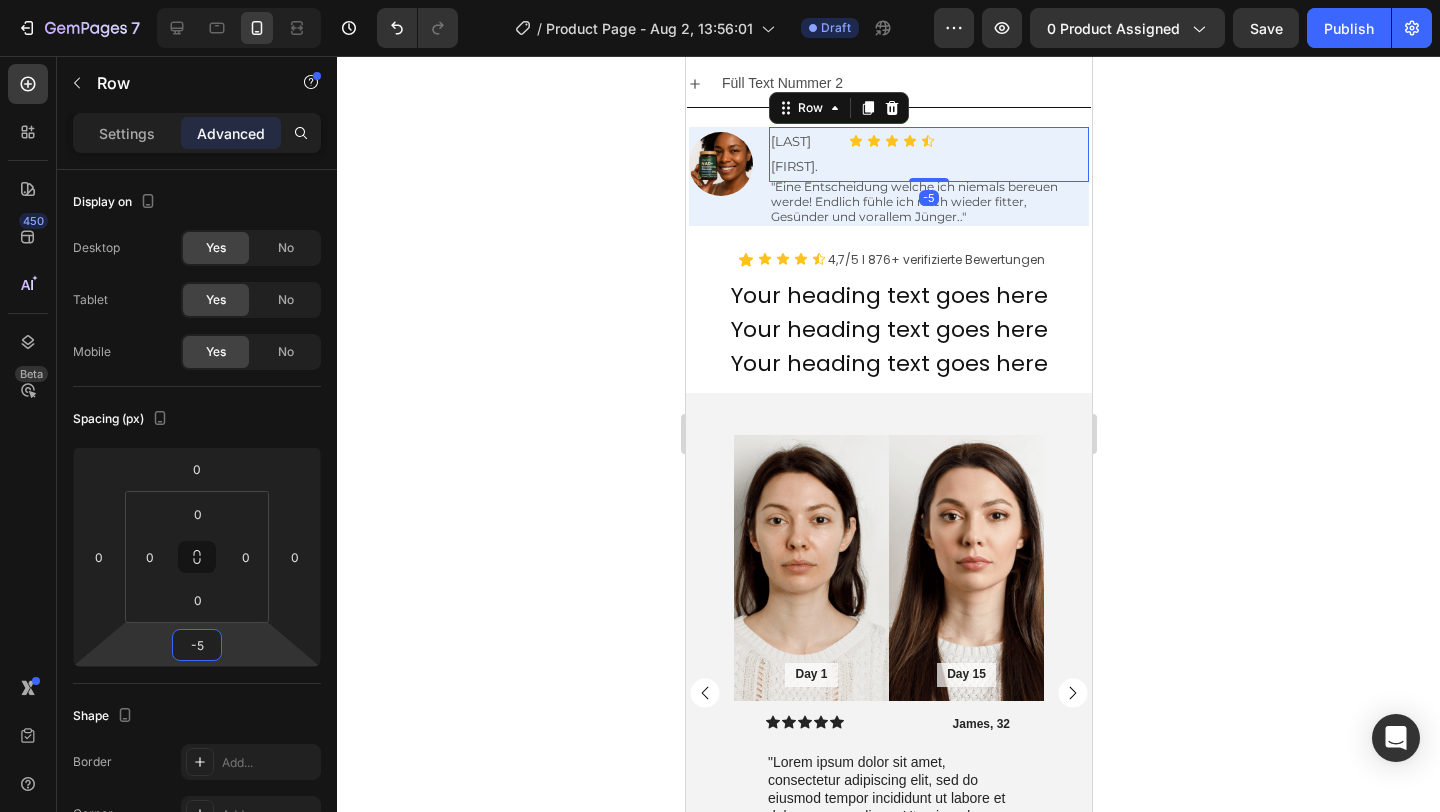 click 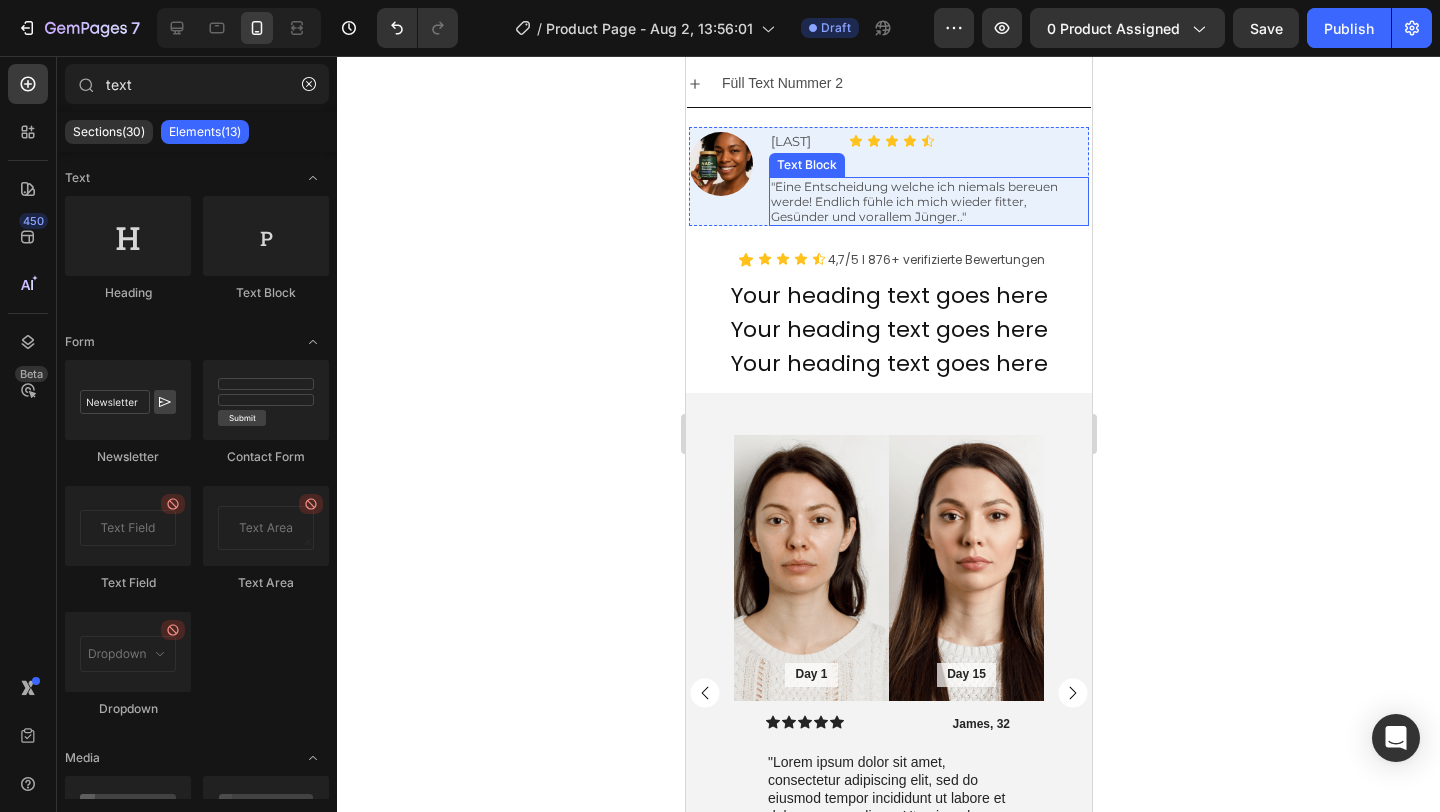 click on "Text Block" at bounding box center (806, 165) 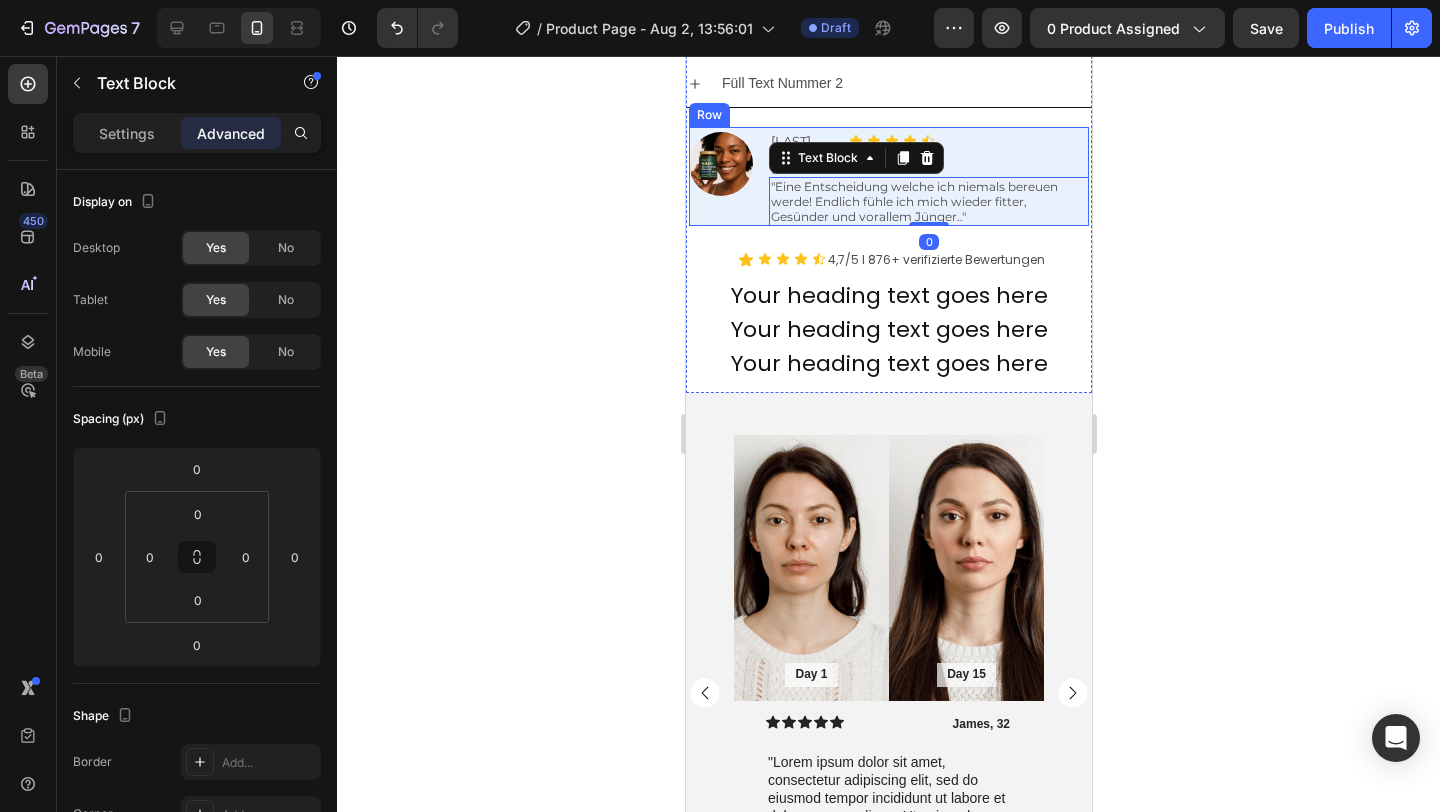 click on "Row" at bounding box center (708, 115) 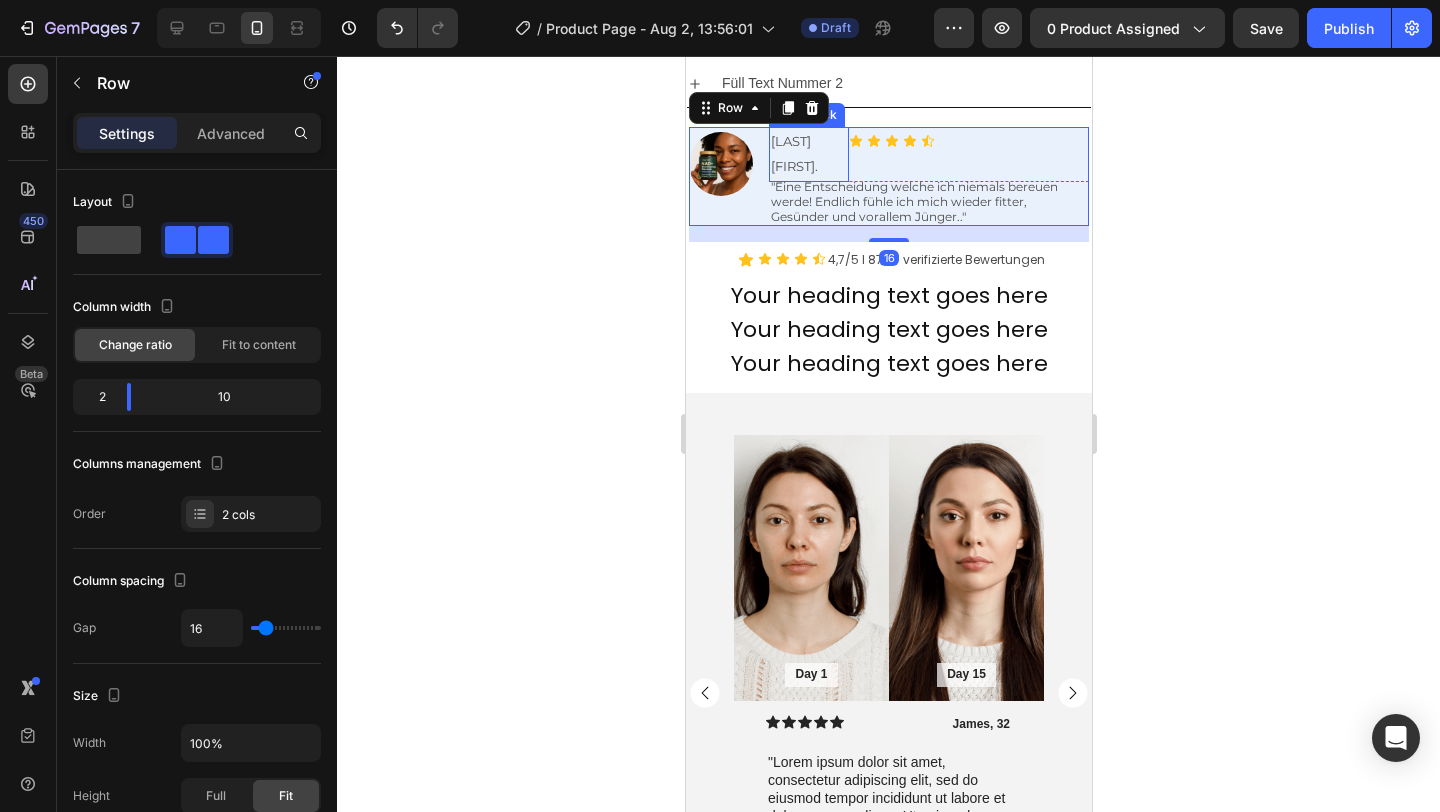 click on "[FIRST] [LAST]." at bounding box center [793, 153] 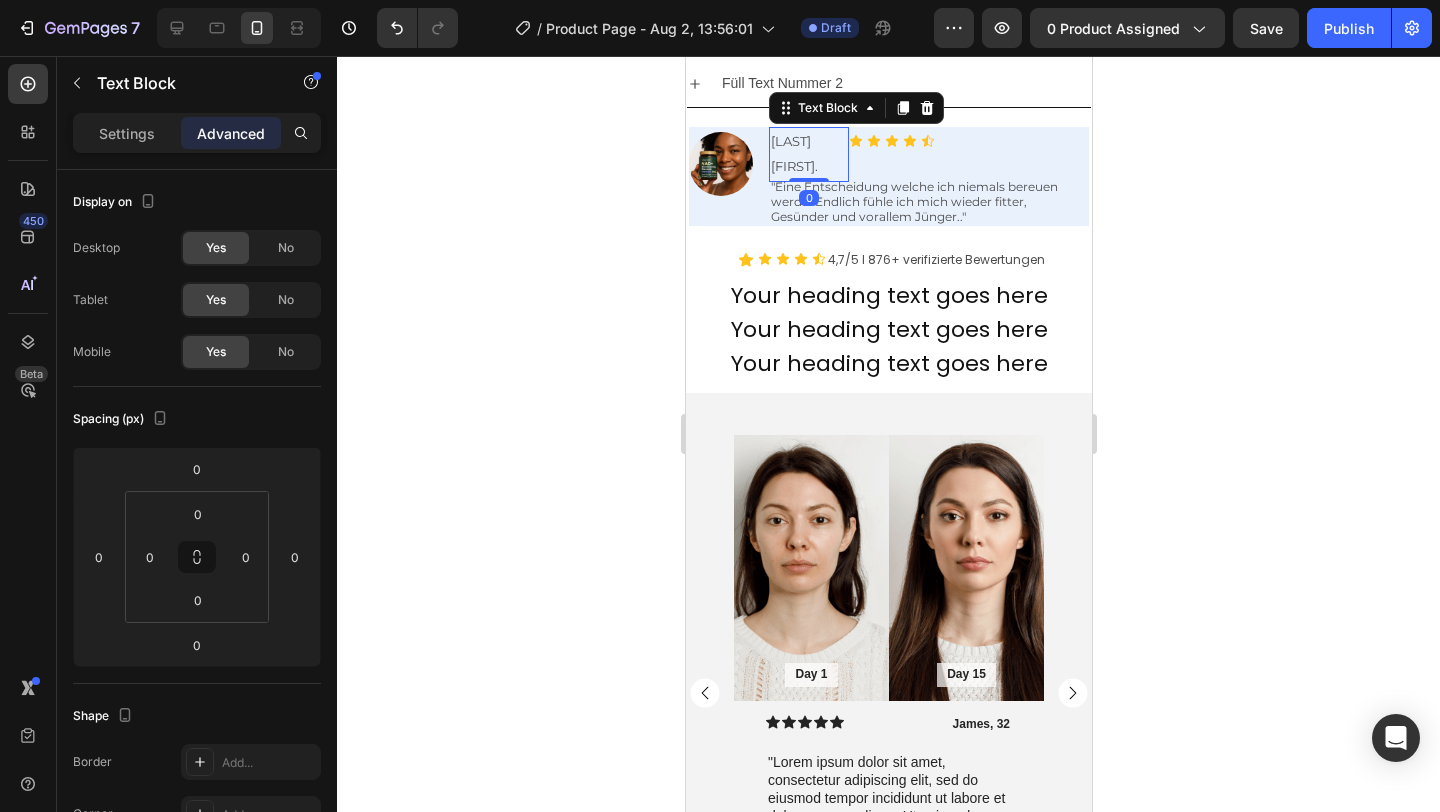 click on "[FIRST] [LAST]." at bounding box center [793, 153] 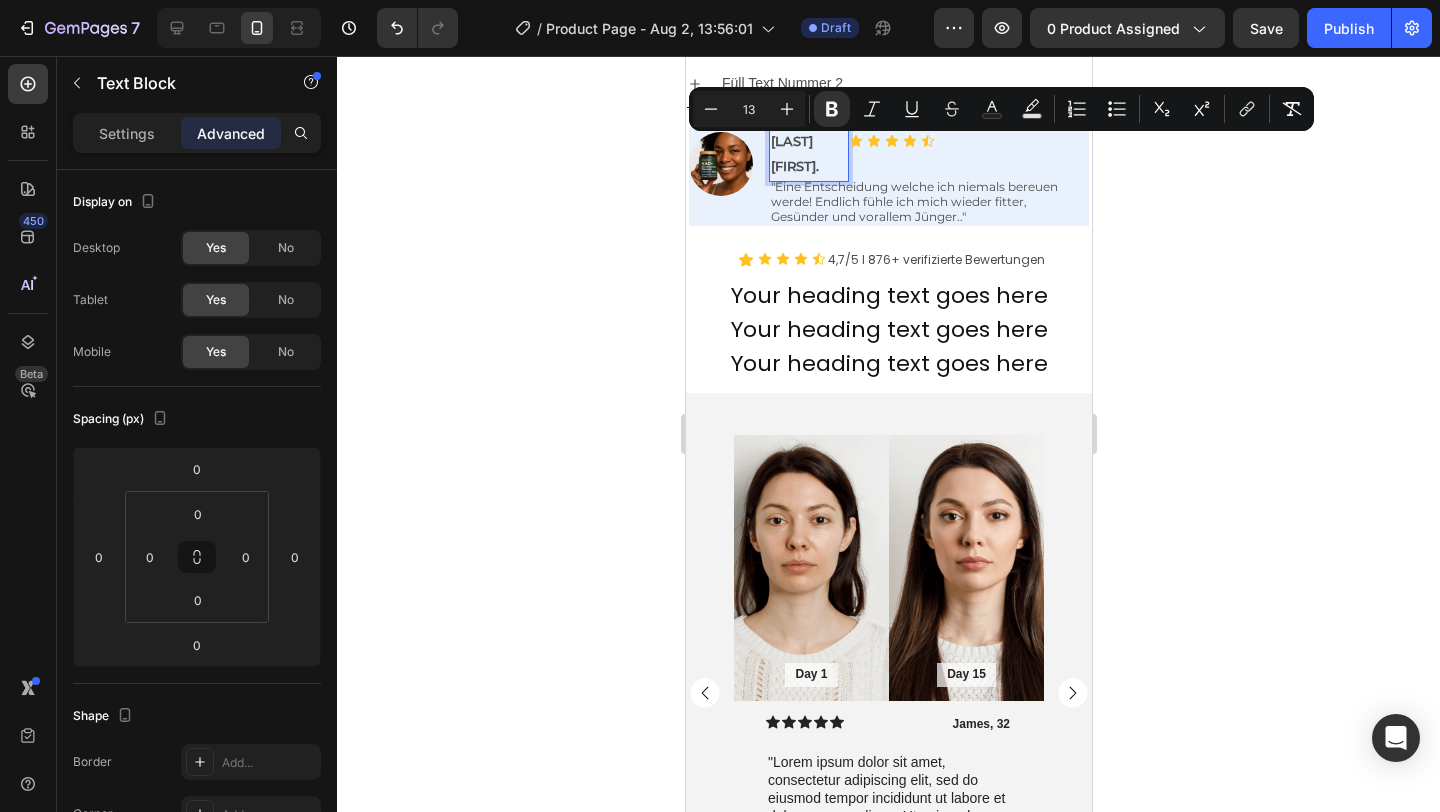 click 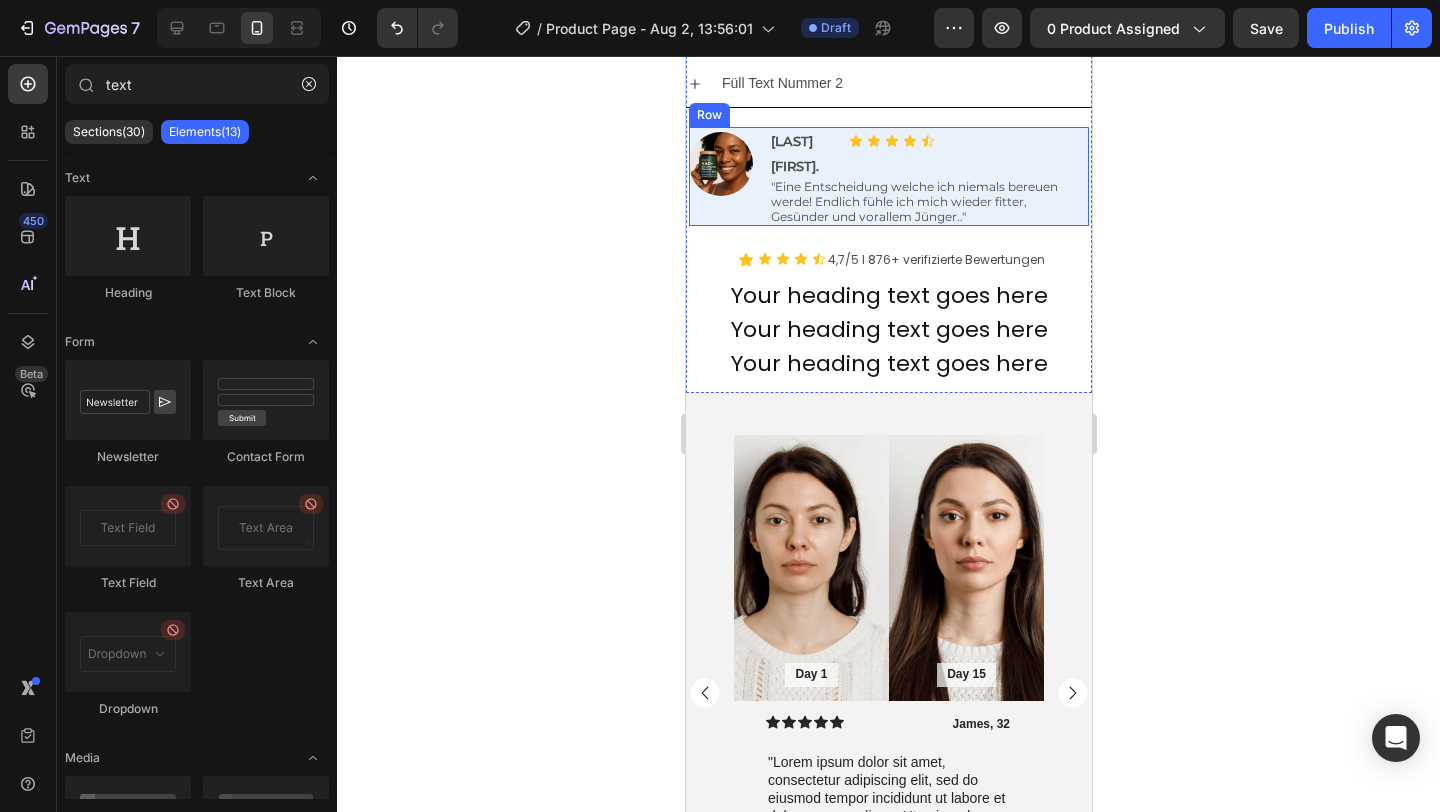 click on "Image Melusa L. Text Block Icon Icon Icon Icon Icon Icon List Row "Eine Entscheidung welche ich niemals bereuen werde! Endlich fühle ich mich wieder fitter, Gesünder und vorallem Jünger.."  Text Block Row" at bounding box center [888, 176] 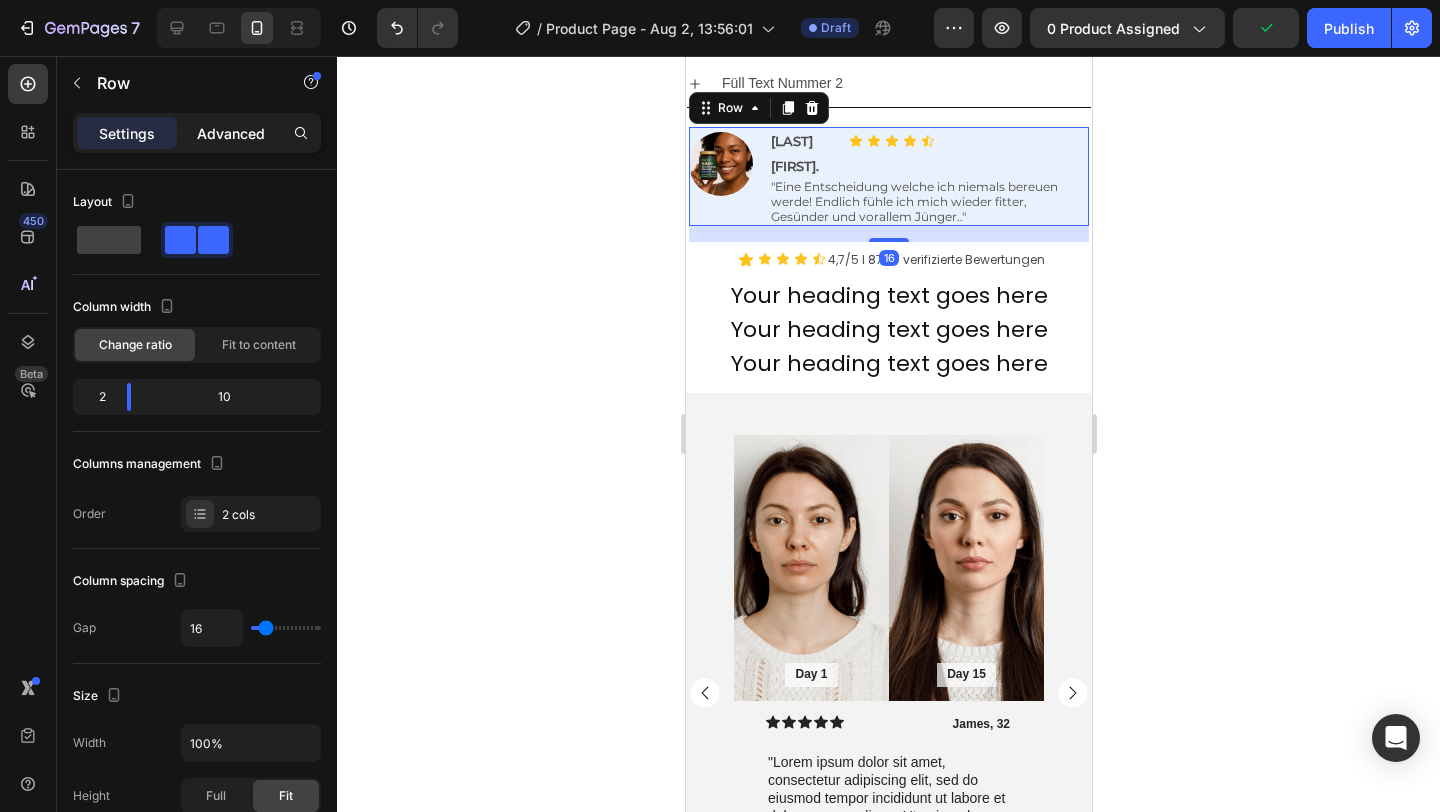 click on "Advanced" 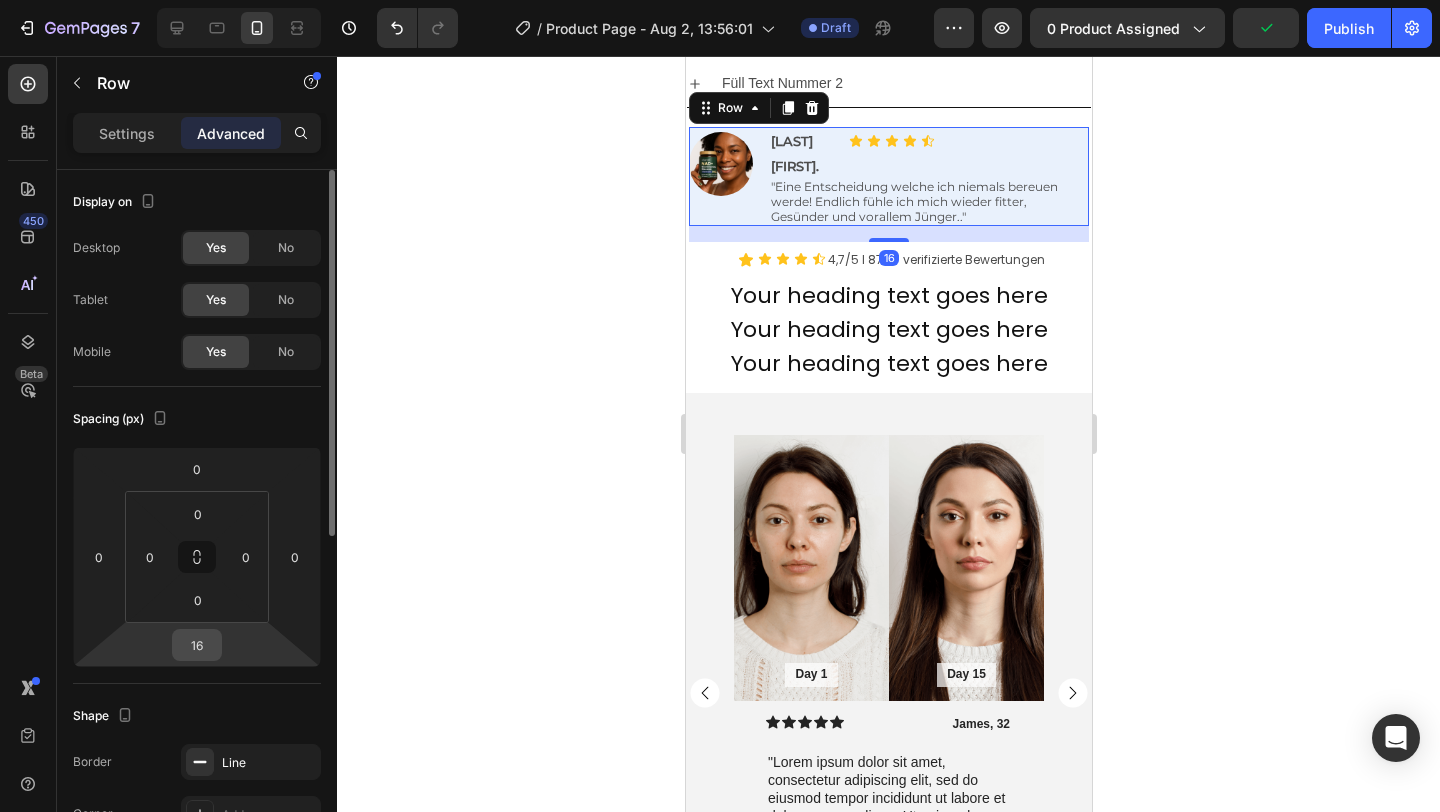 click on "16" at bounding box center [197, 645] 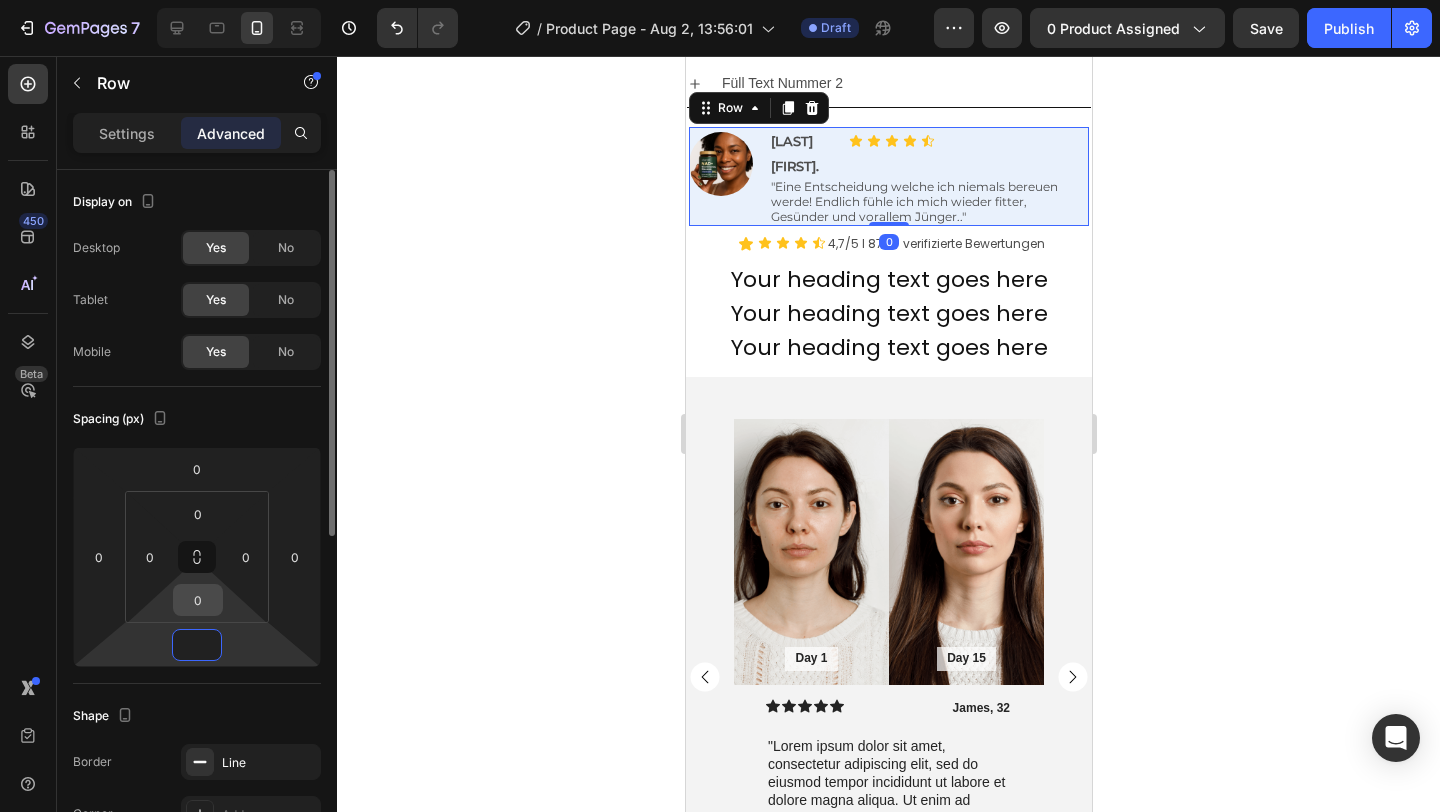 type on "0" 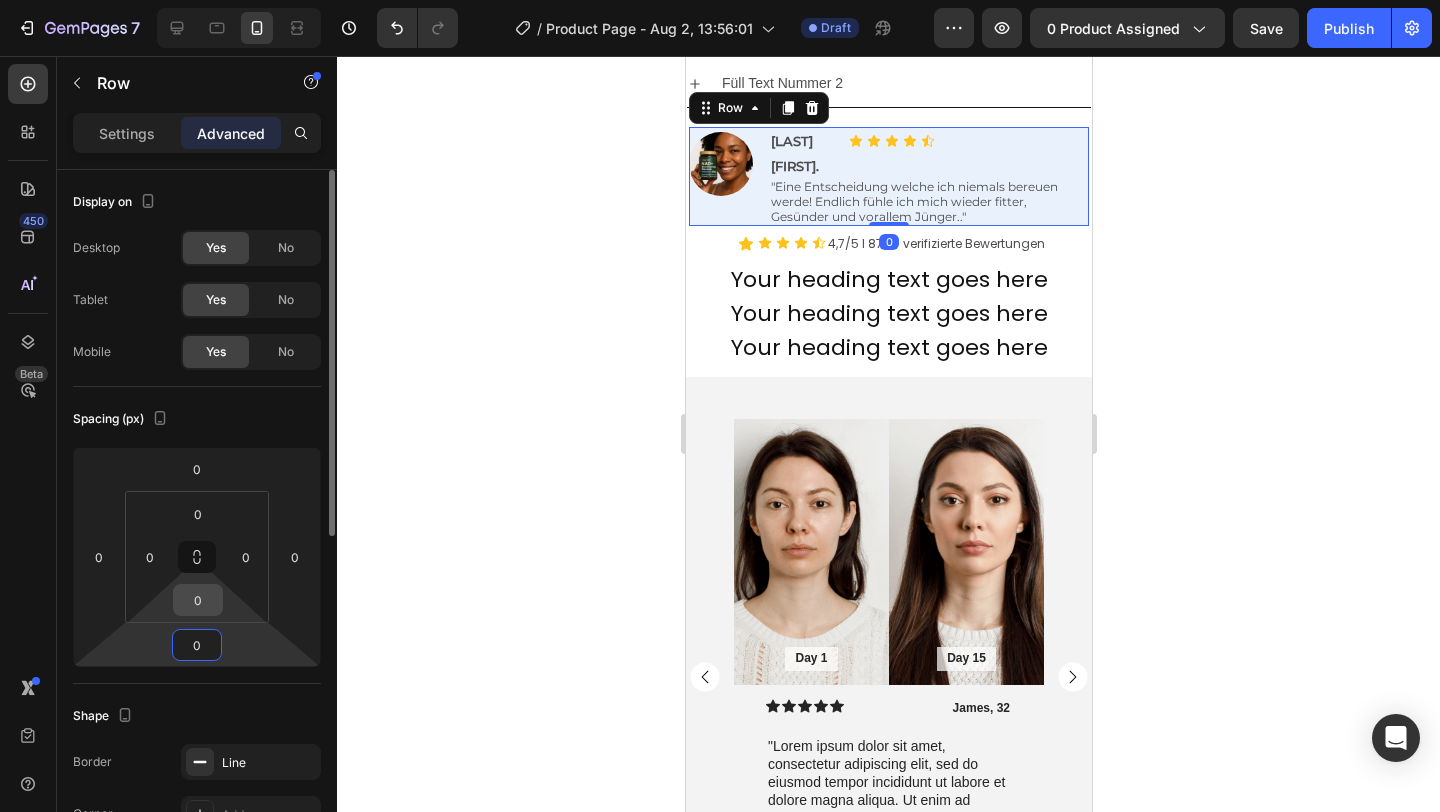 click on "0" at bounding box center (198, 600) 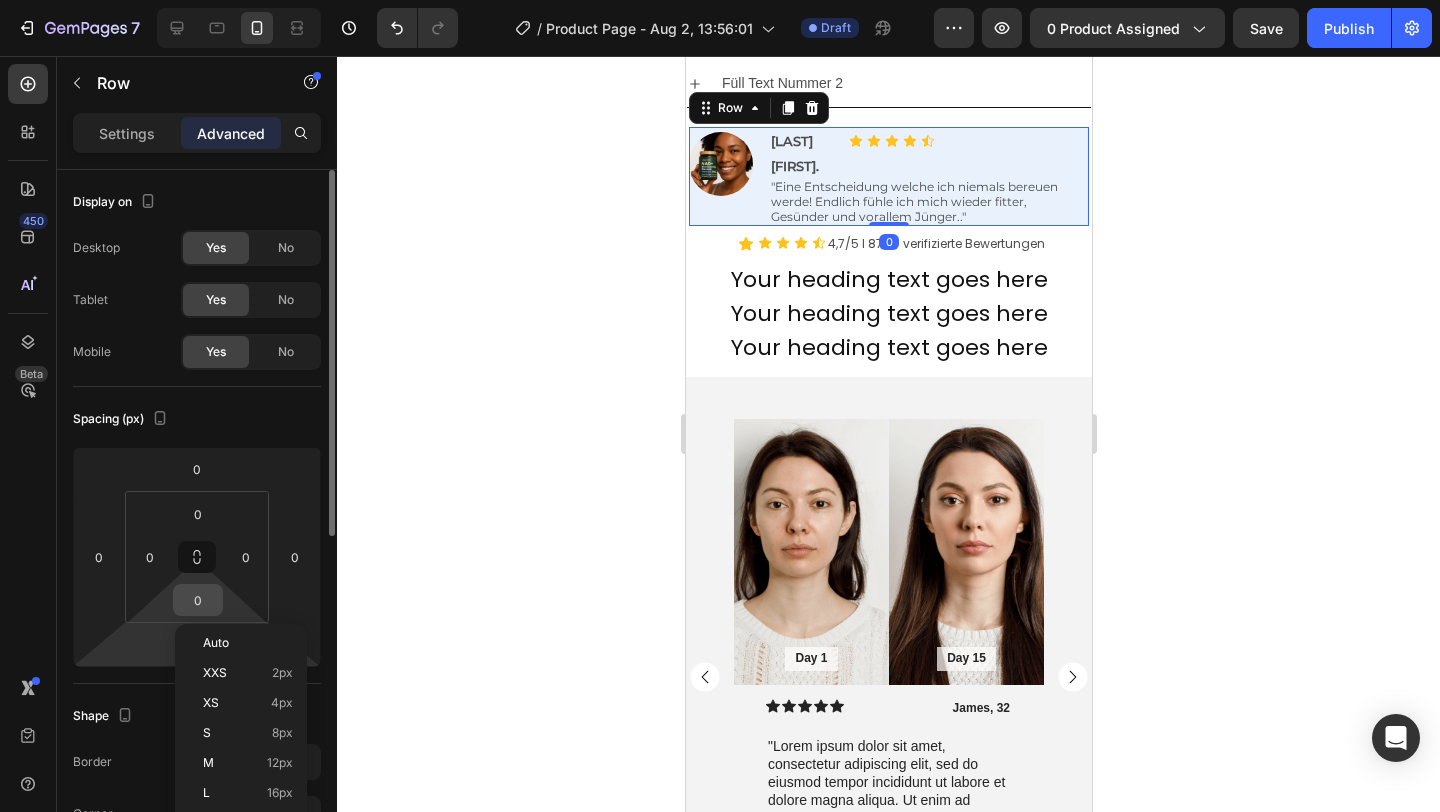 click on "0" at bounding box center [198, 600] 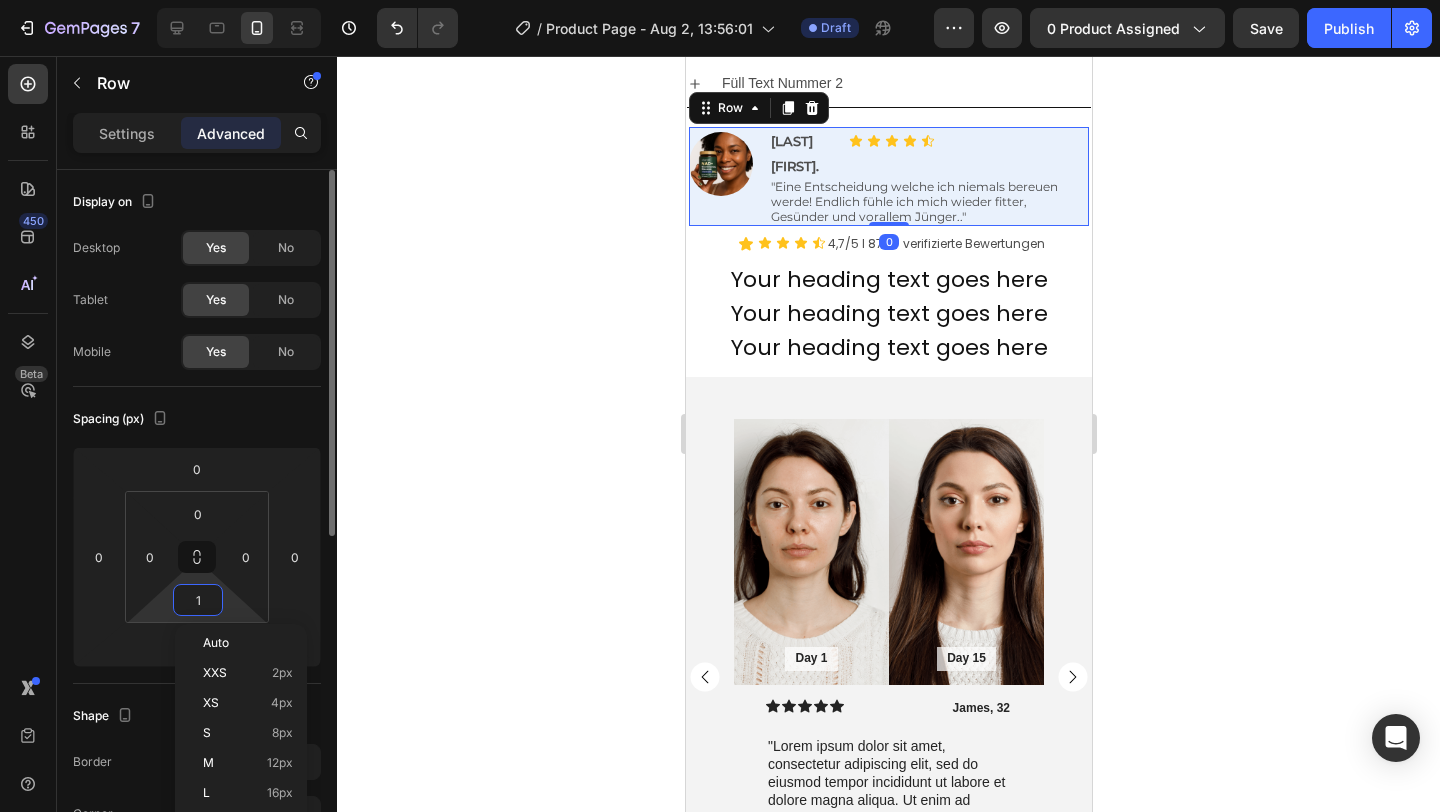 type on "10" 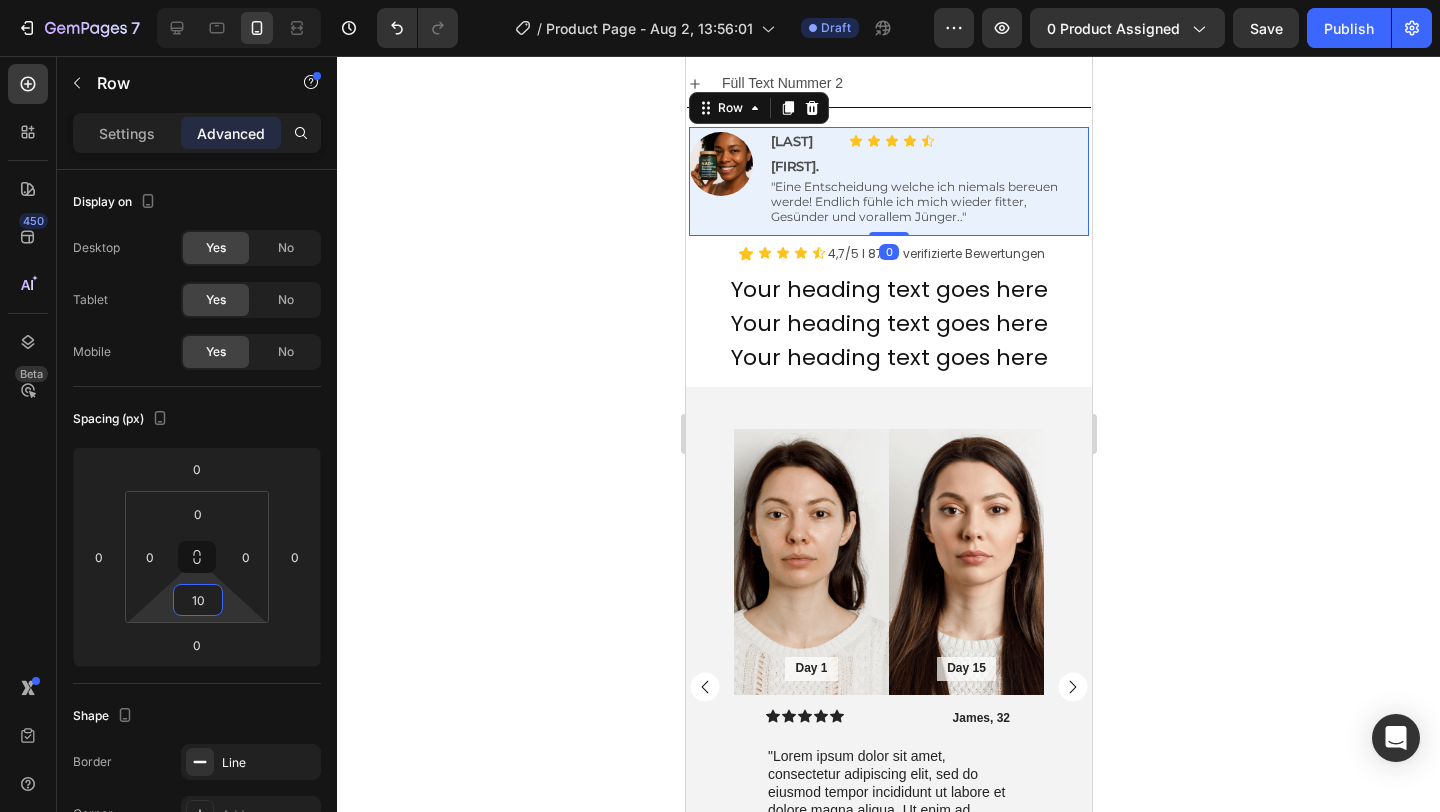 click 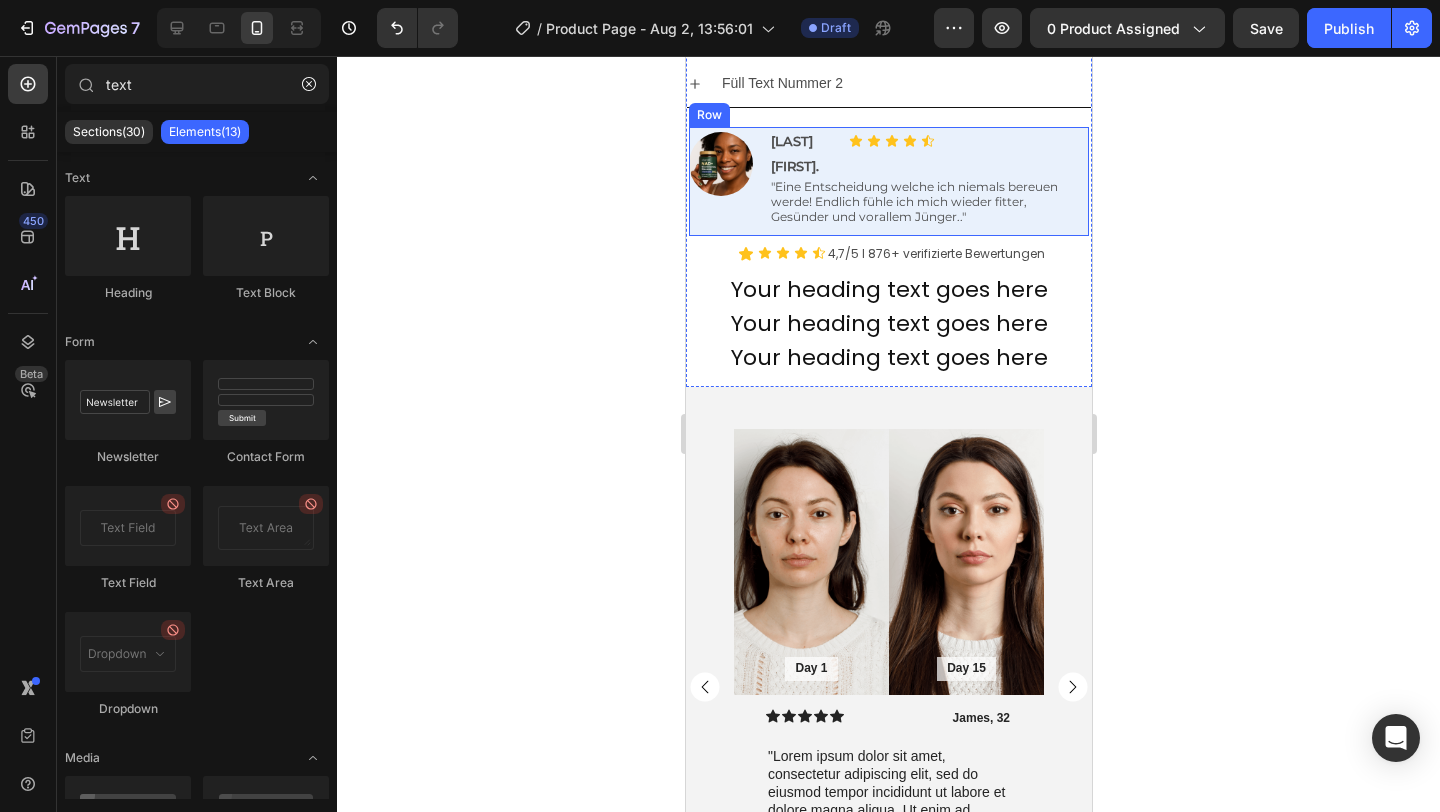 click on "Image Melusa L. Text Block Icon Icon Icon Icon Icon Icon List Row "Eine Entscheidung welche ich niemals bereuen werde! Endlich fühle ich mich wieder fitter, Gesünder und vorallem Jünger.."  Text Block Row" at bounding box center [888, 181] 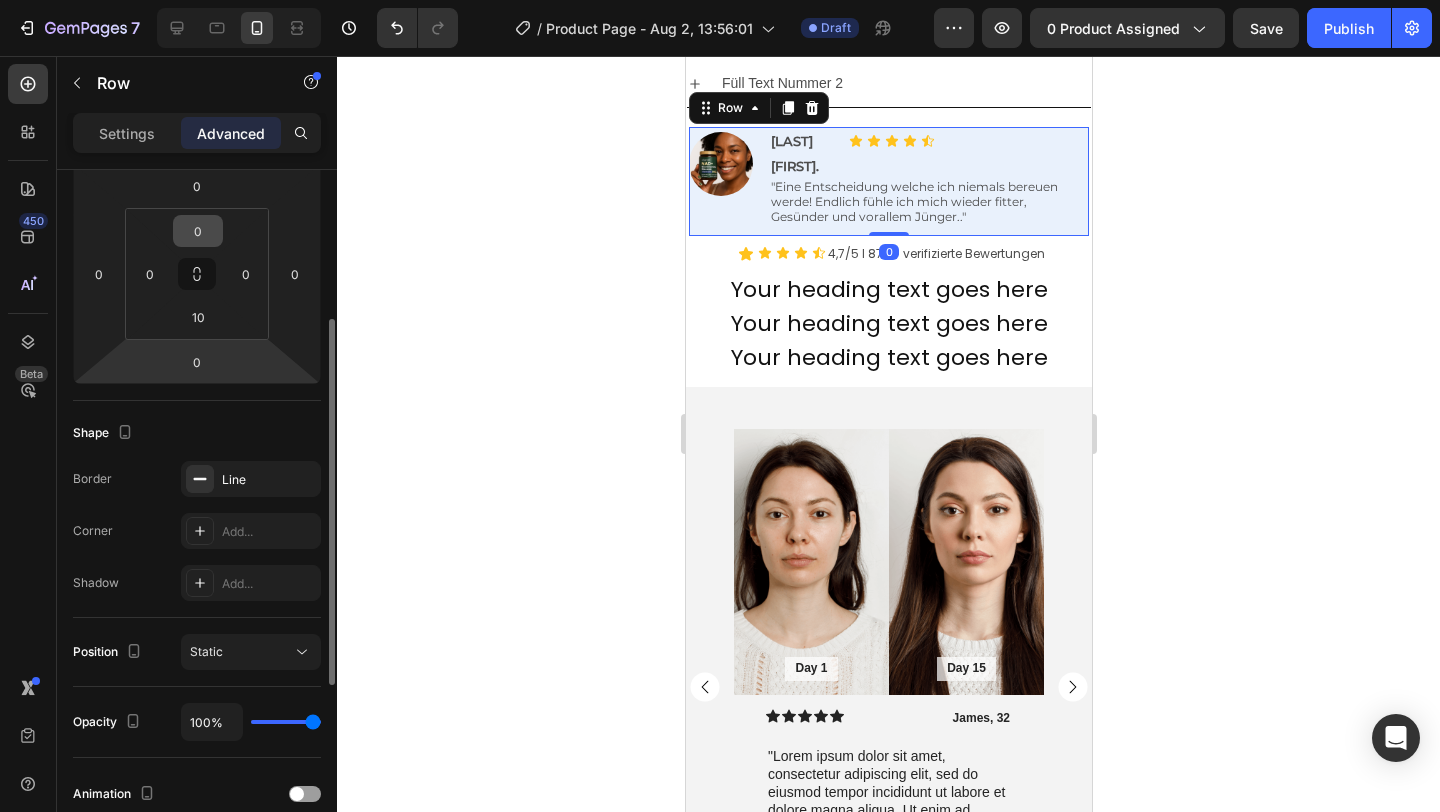 scroll, scrollTop: 284, scrollLeft: 0, axis: vertical 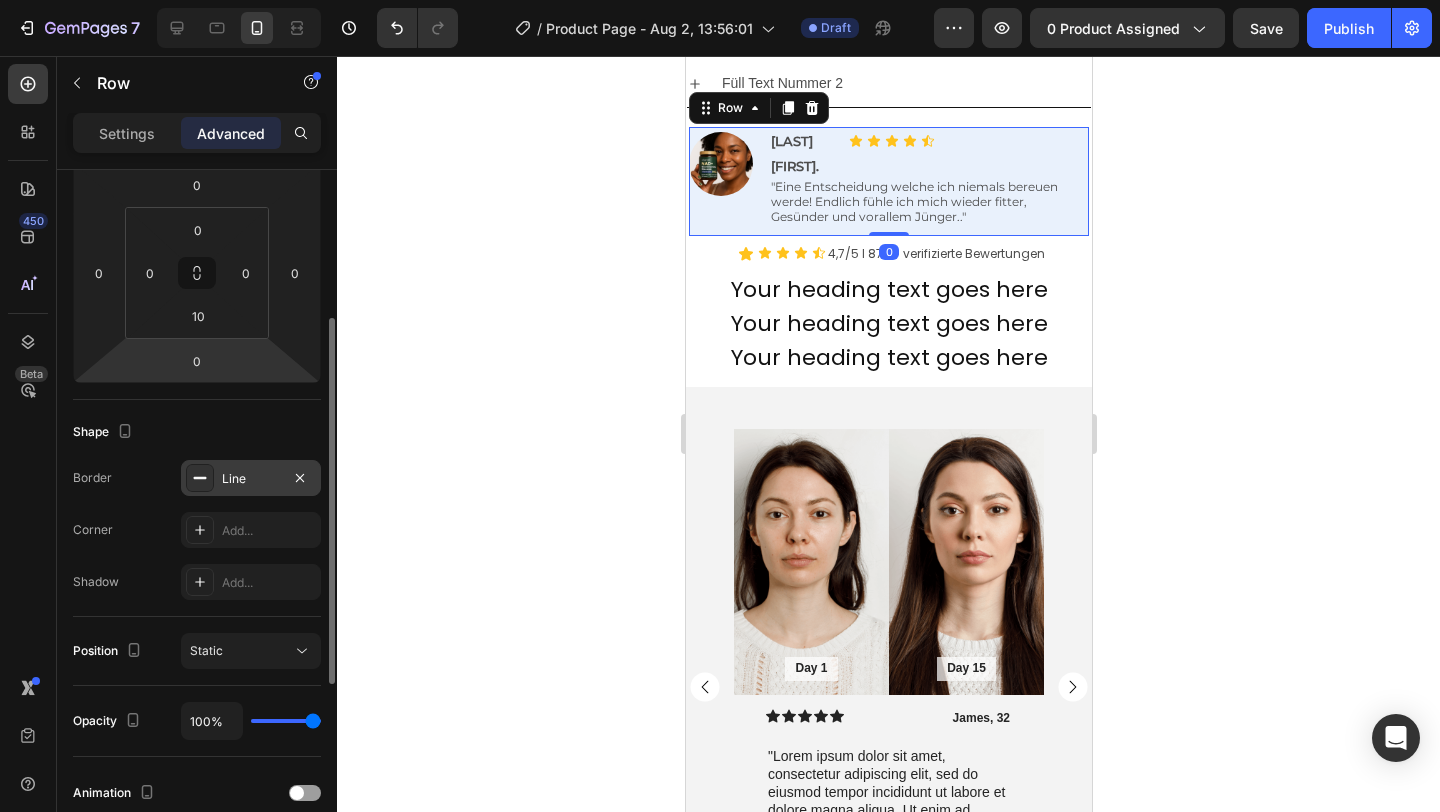 click at bounding box center [200, 478] 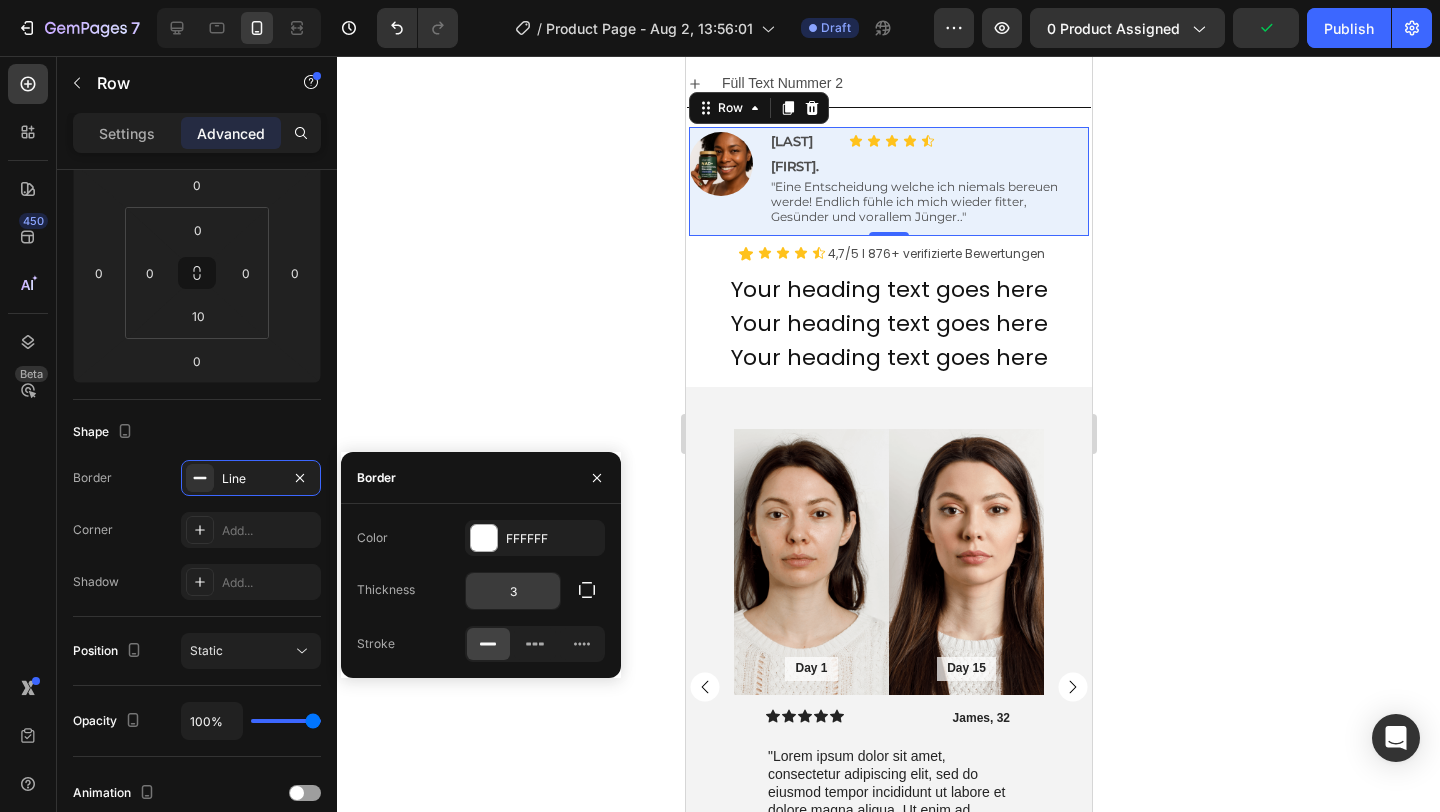 click on "3" at bounding box center (513, 591) 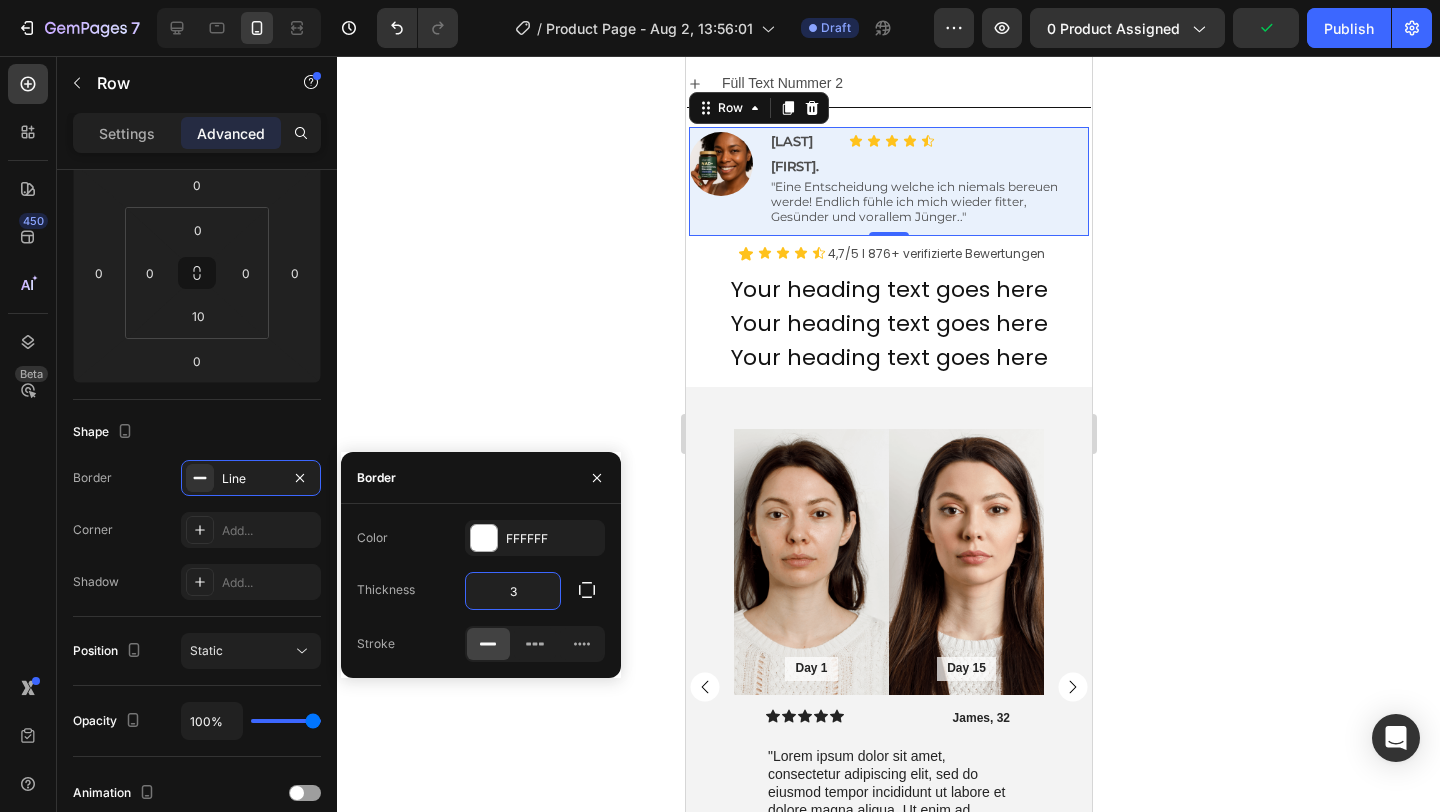 type on "5" 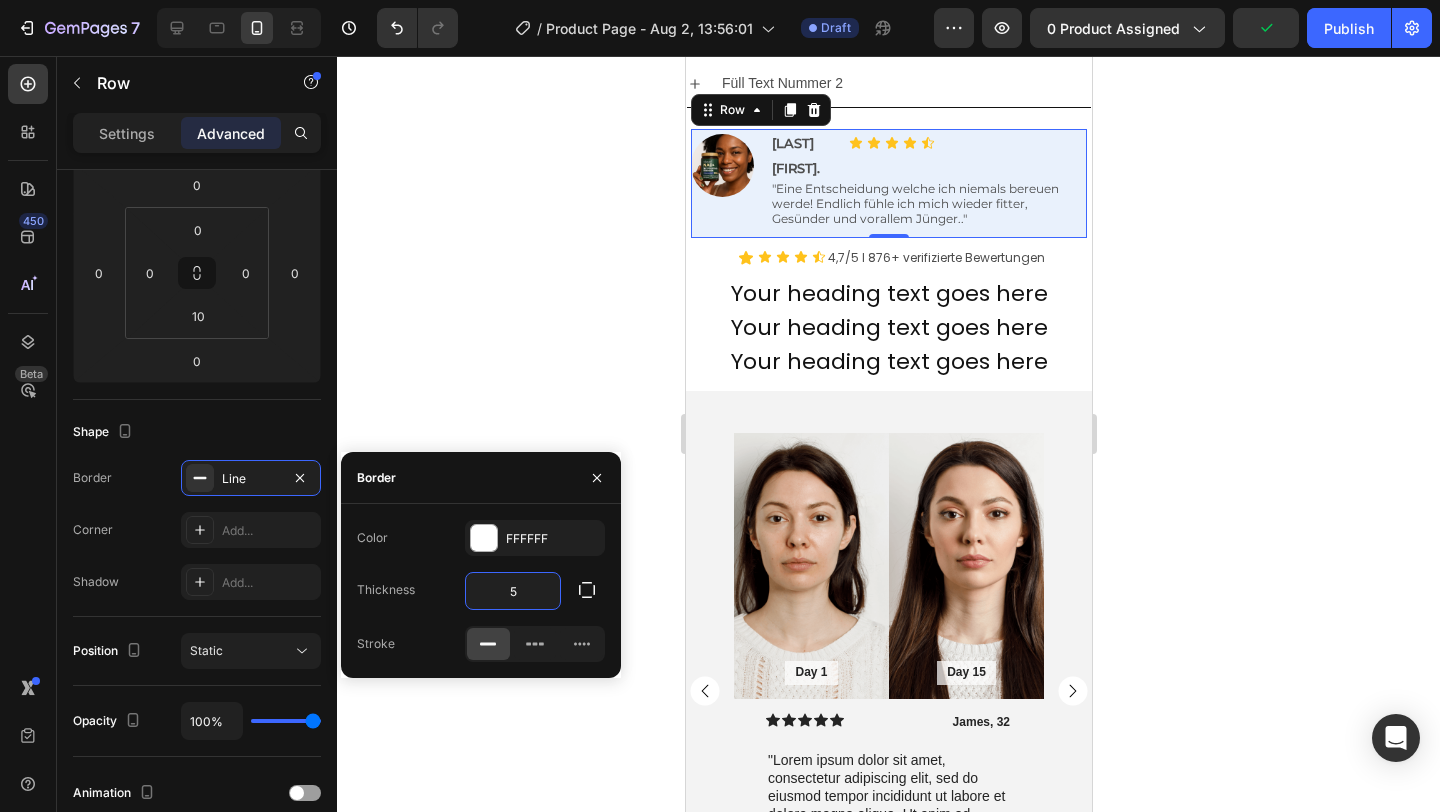 click 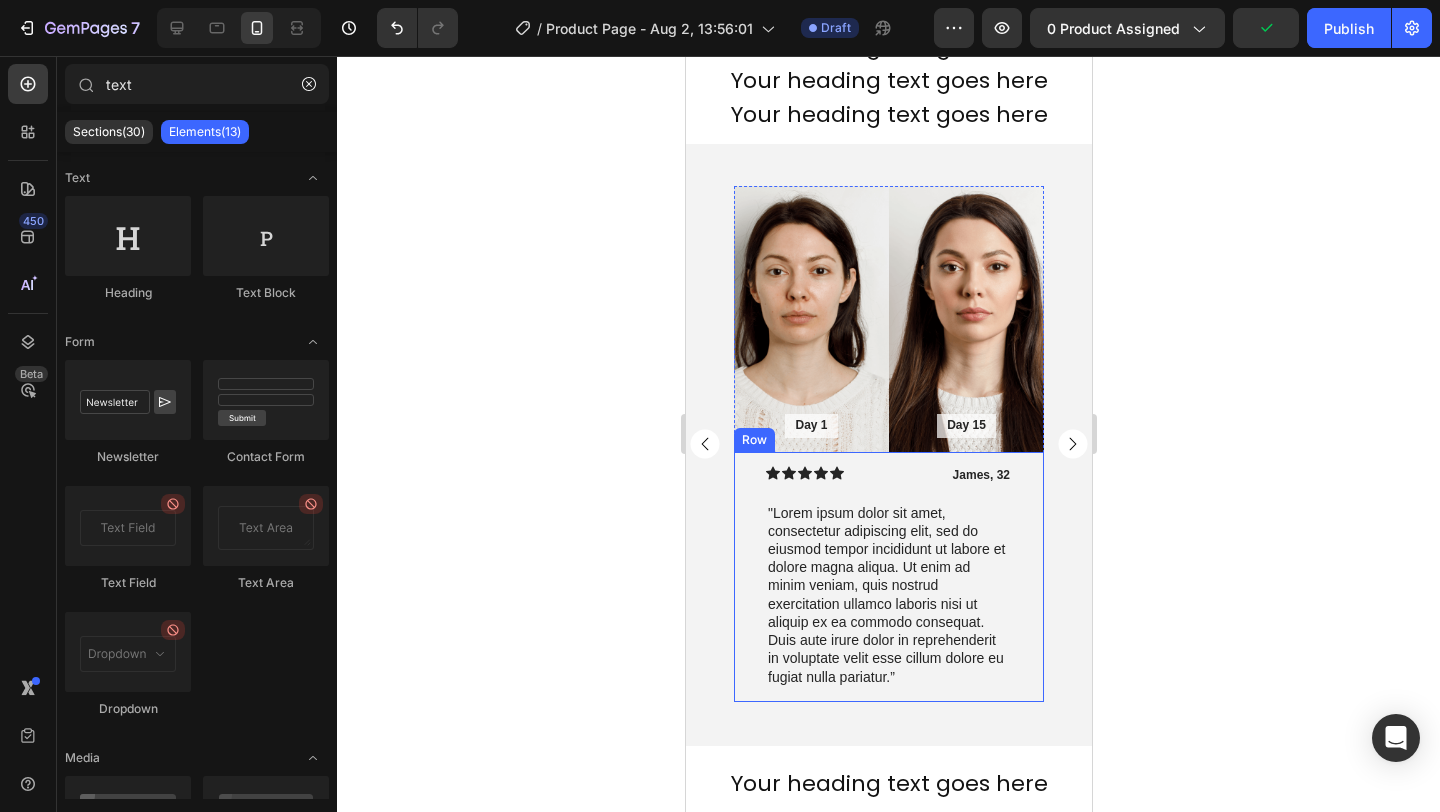 scroll, scrollTop: 1355, scrollLeft: 0, axis: vertical 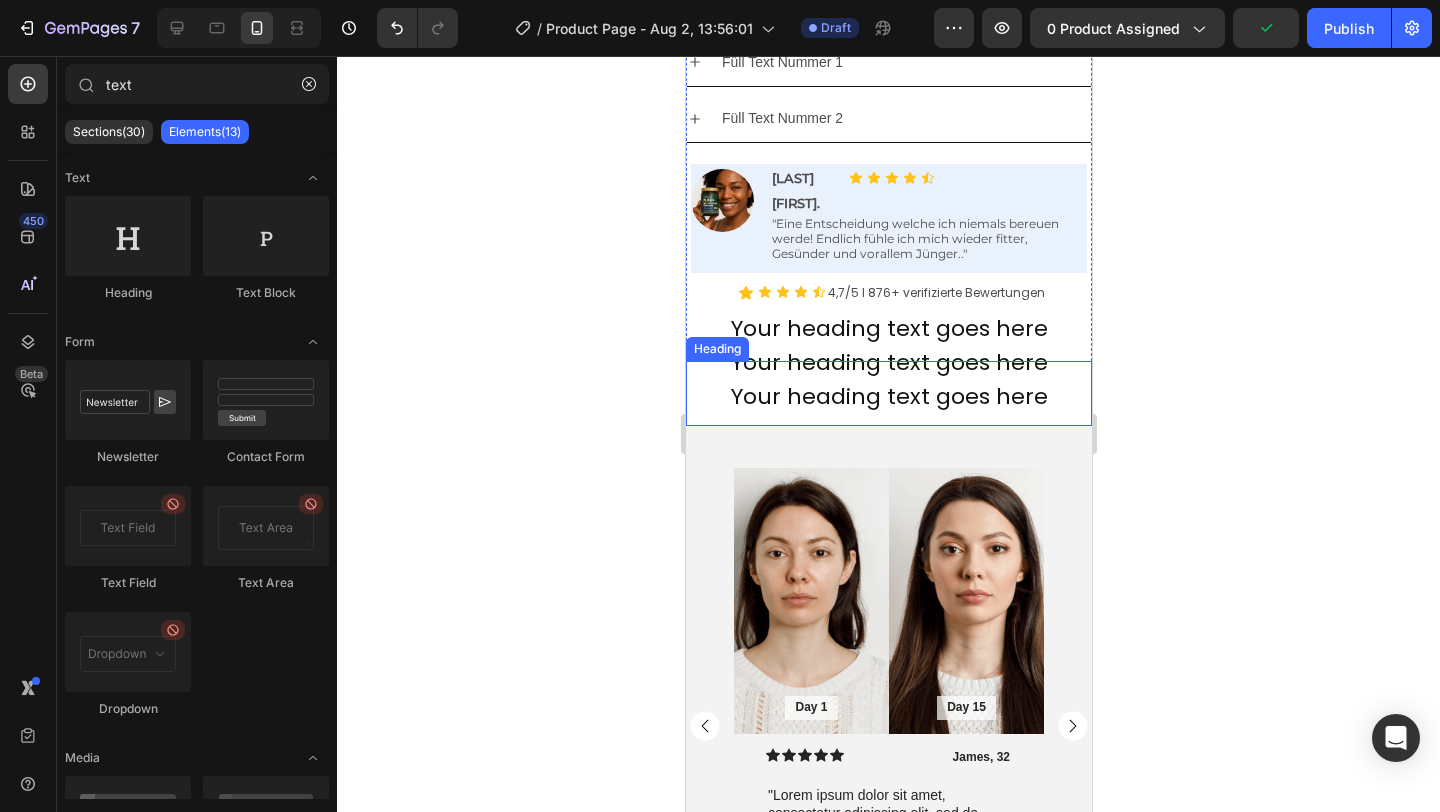 click on "Your heading text goes here" at bounding box center (888, 393) 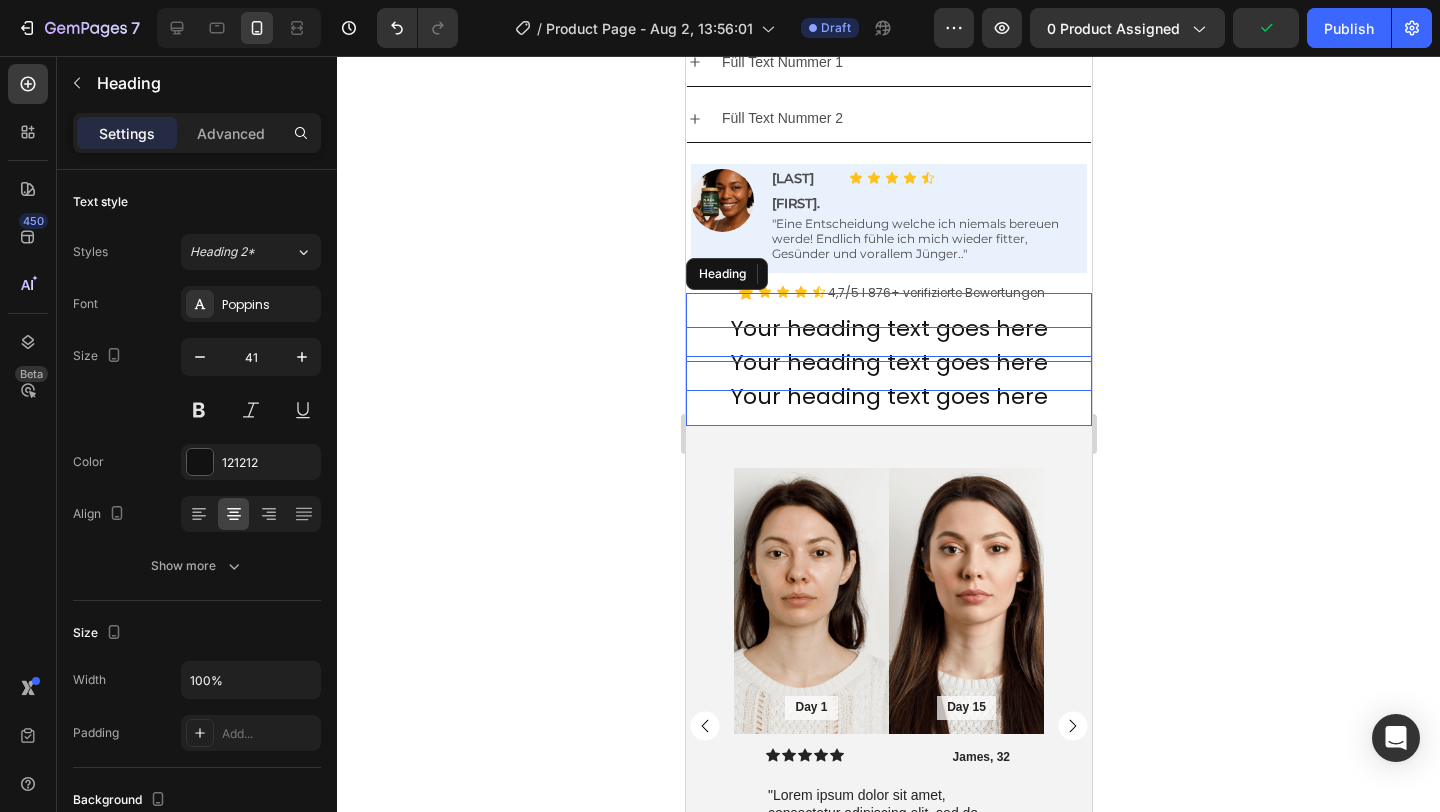 click on "Your heading text goes here" at bounding box center (888, 393) 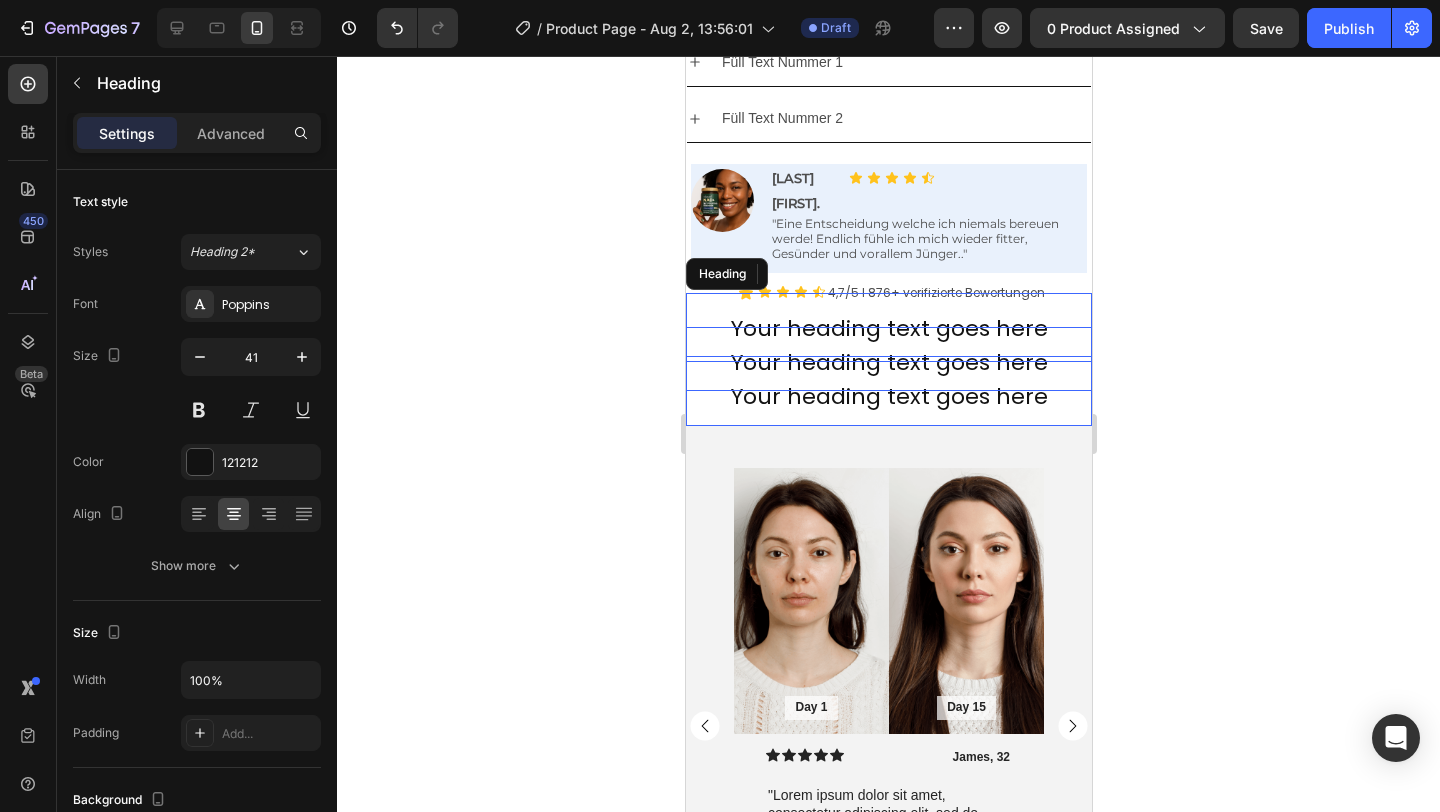 click on "Your heading text goes here" at bounding box center (888, 393) 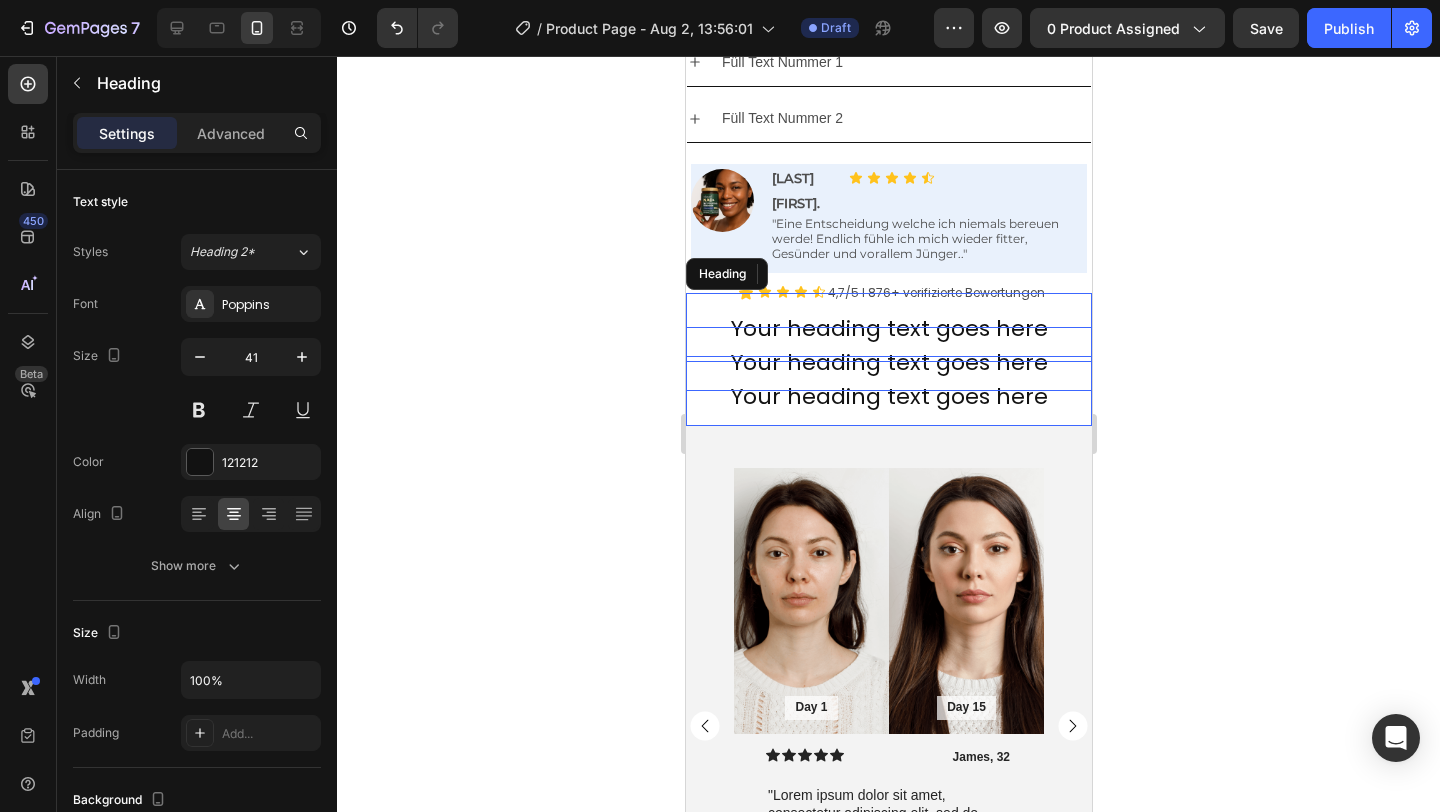 click 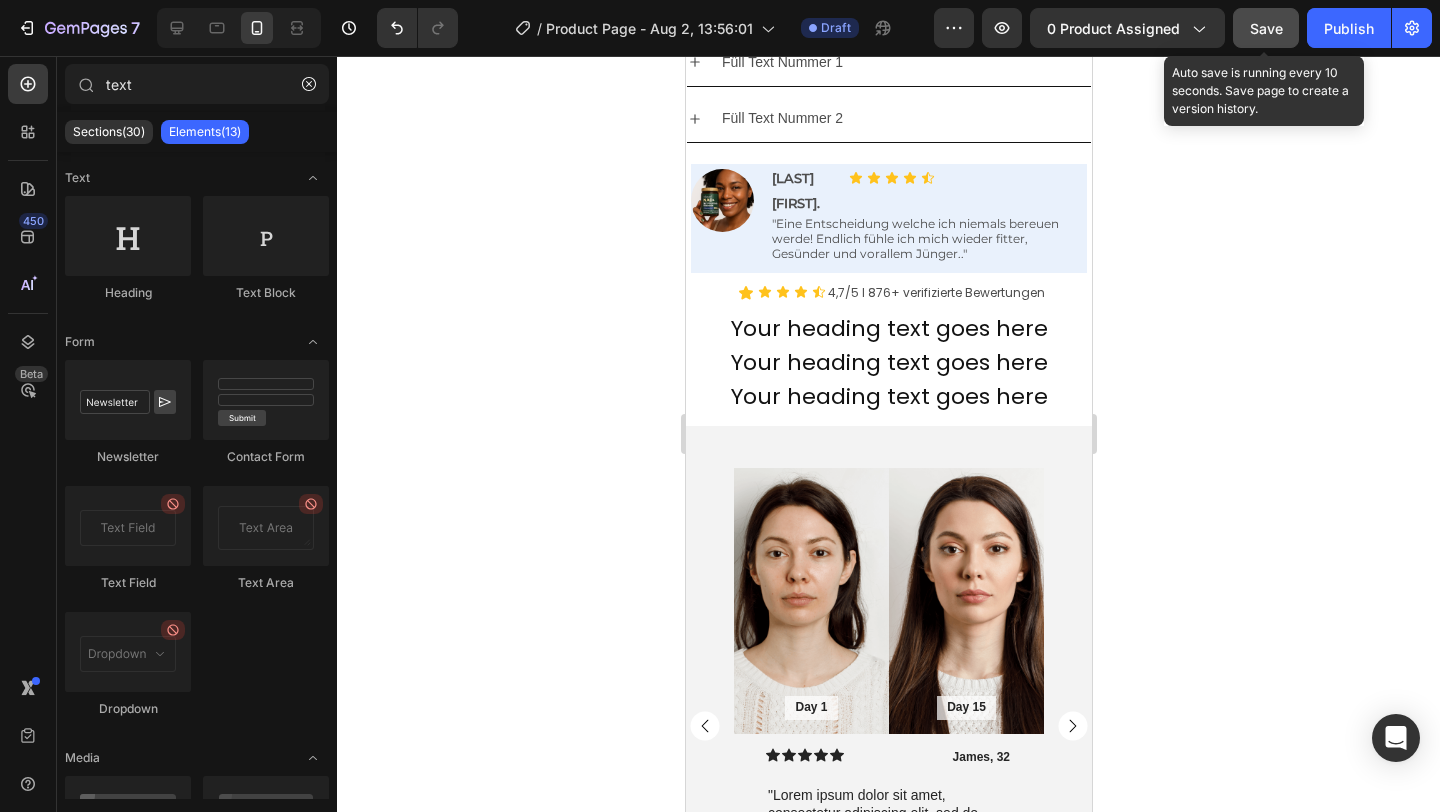 click on "Save" at bounding box center [1266, 28] 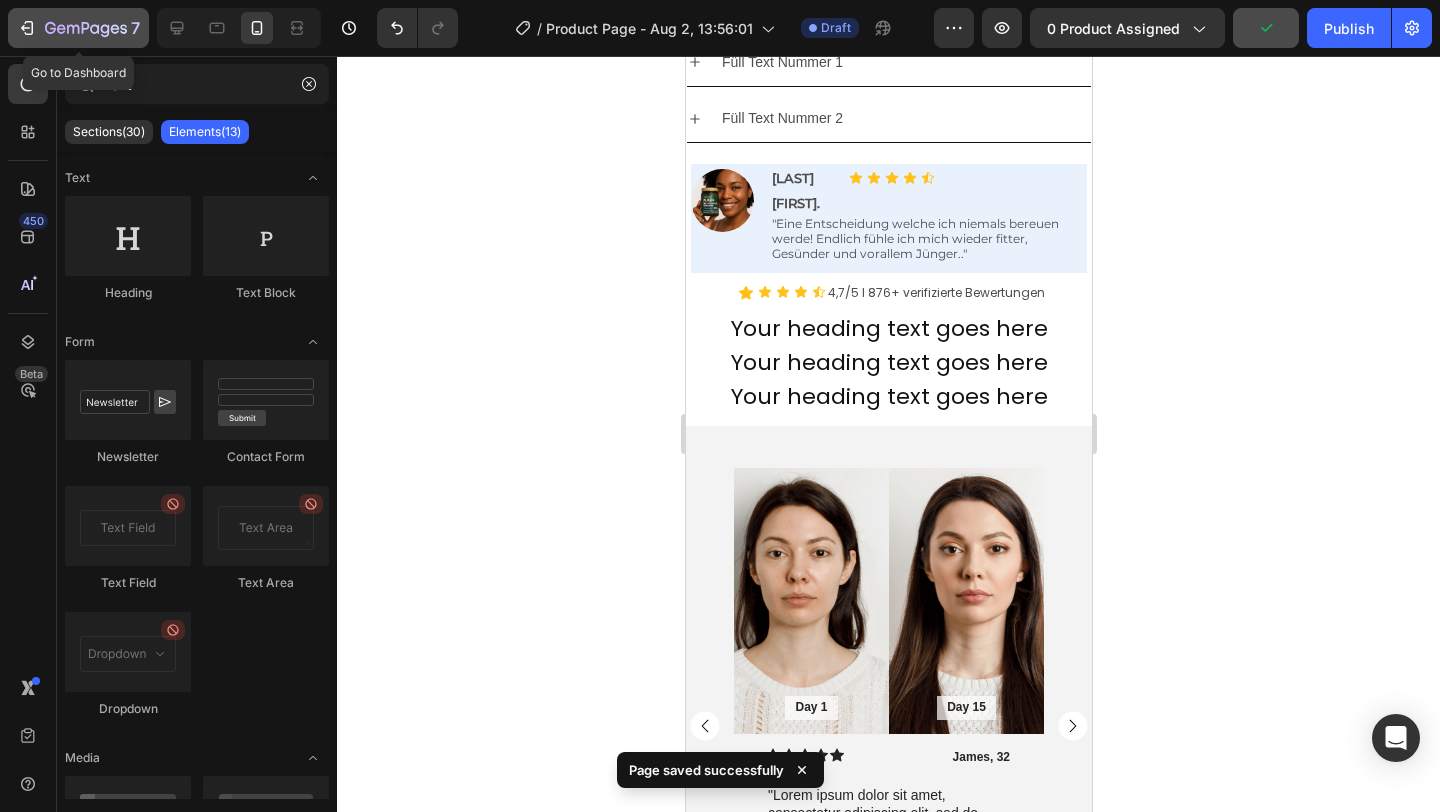 click on "7" 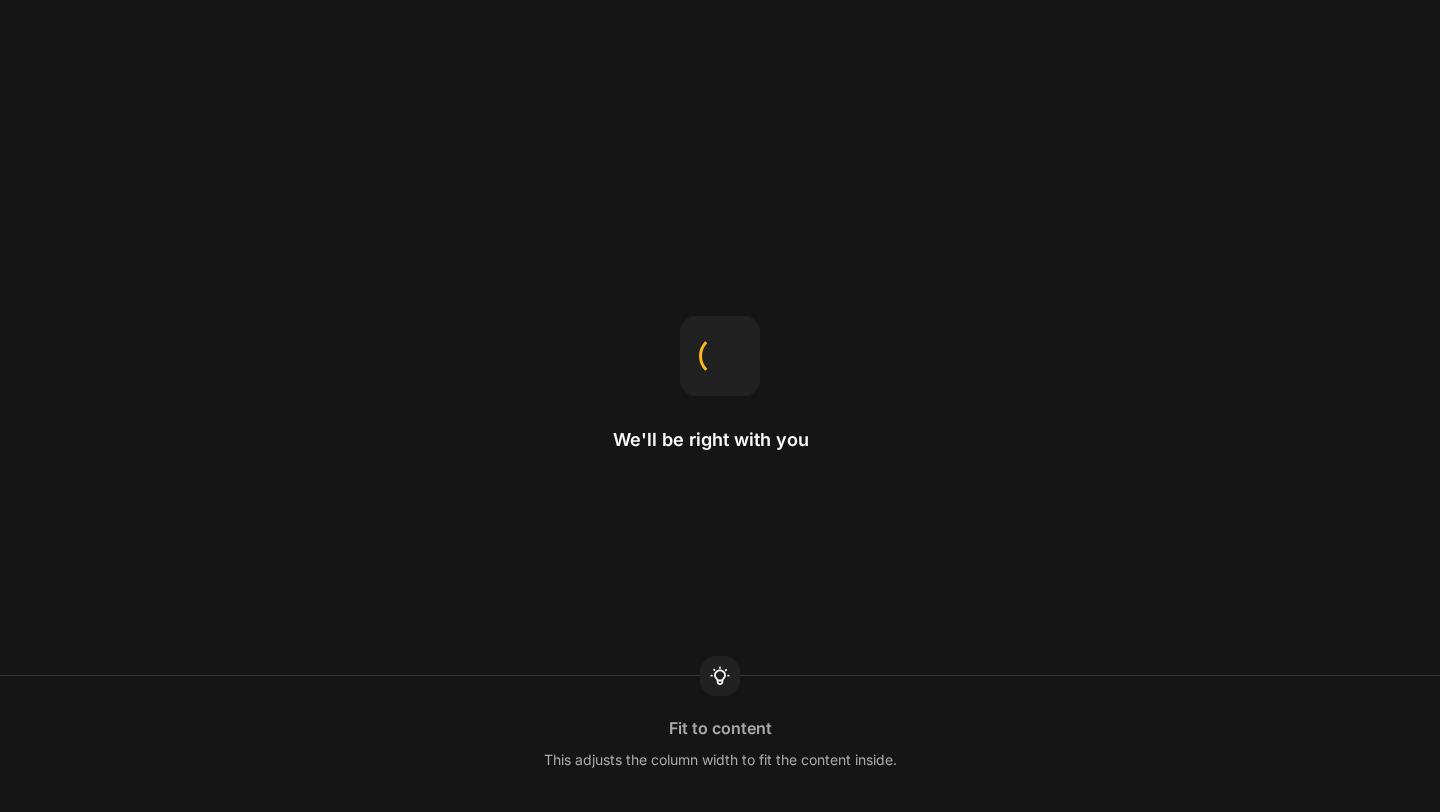 scroll, scrollTop: 0, scrollLeft: 0, axis: both 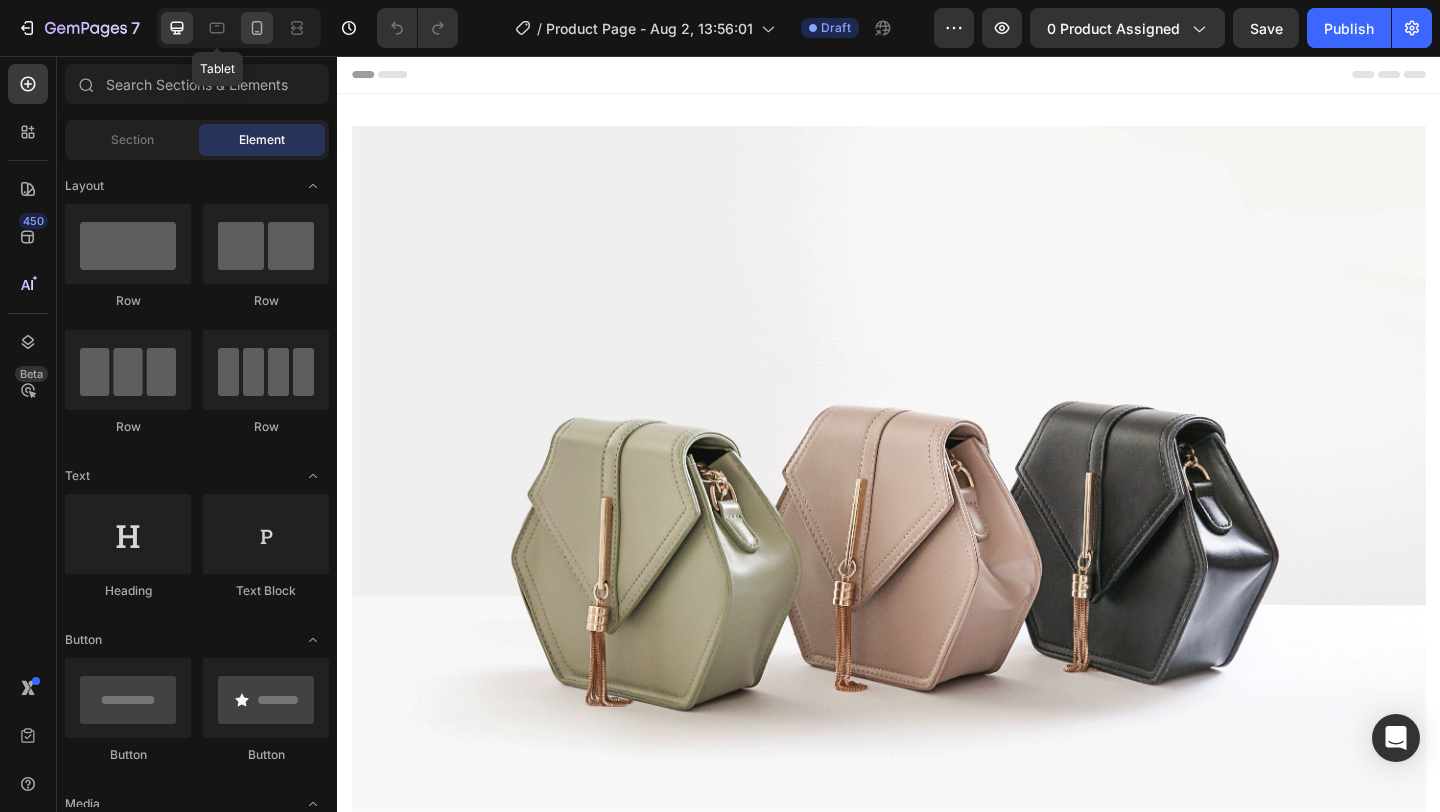 click 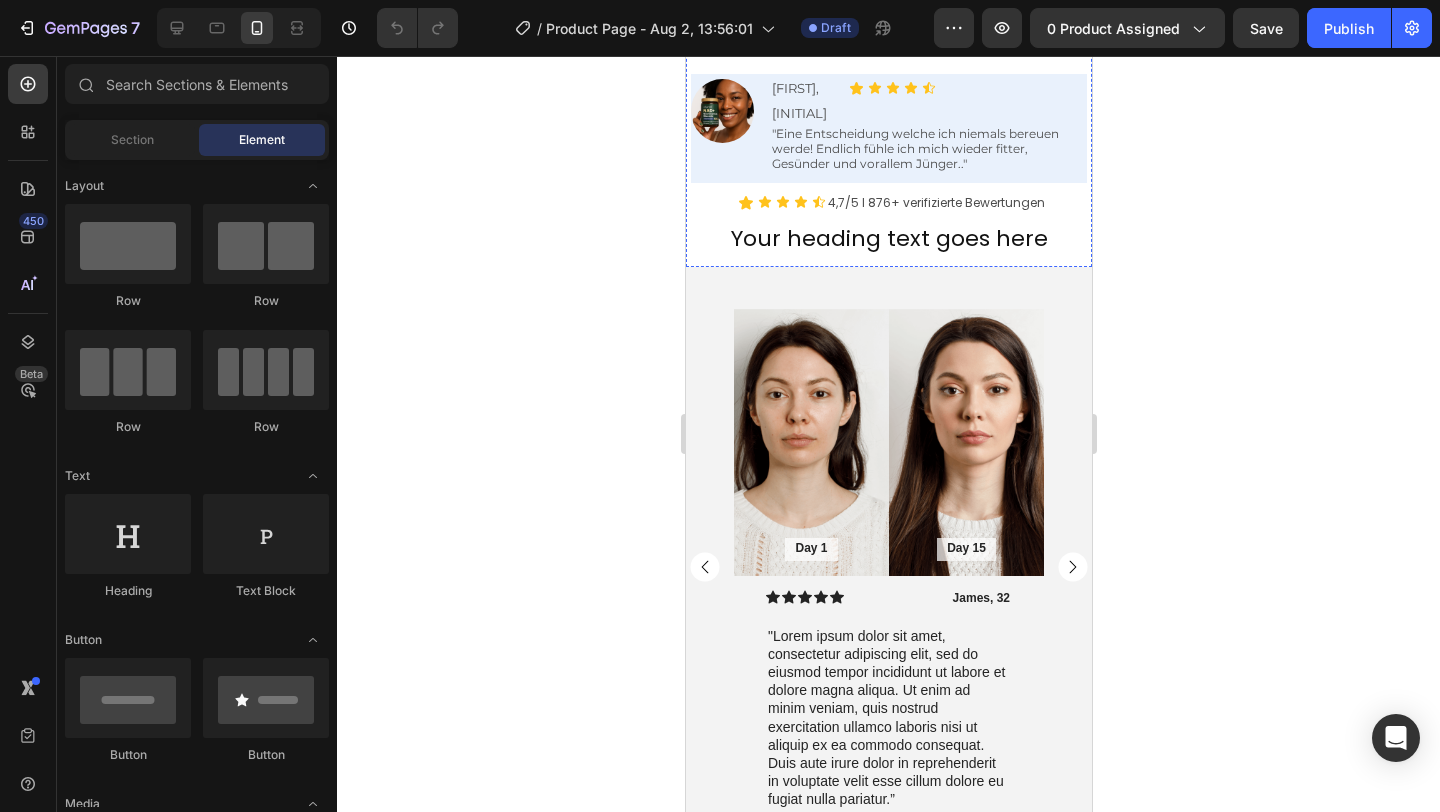 scroll, scrollTop: 1450, scrollLeft: 0, axis: vertical 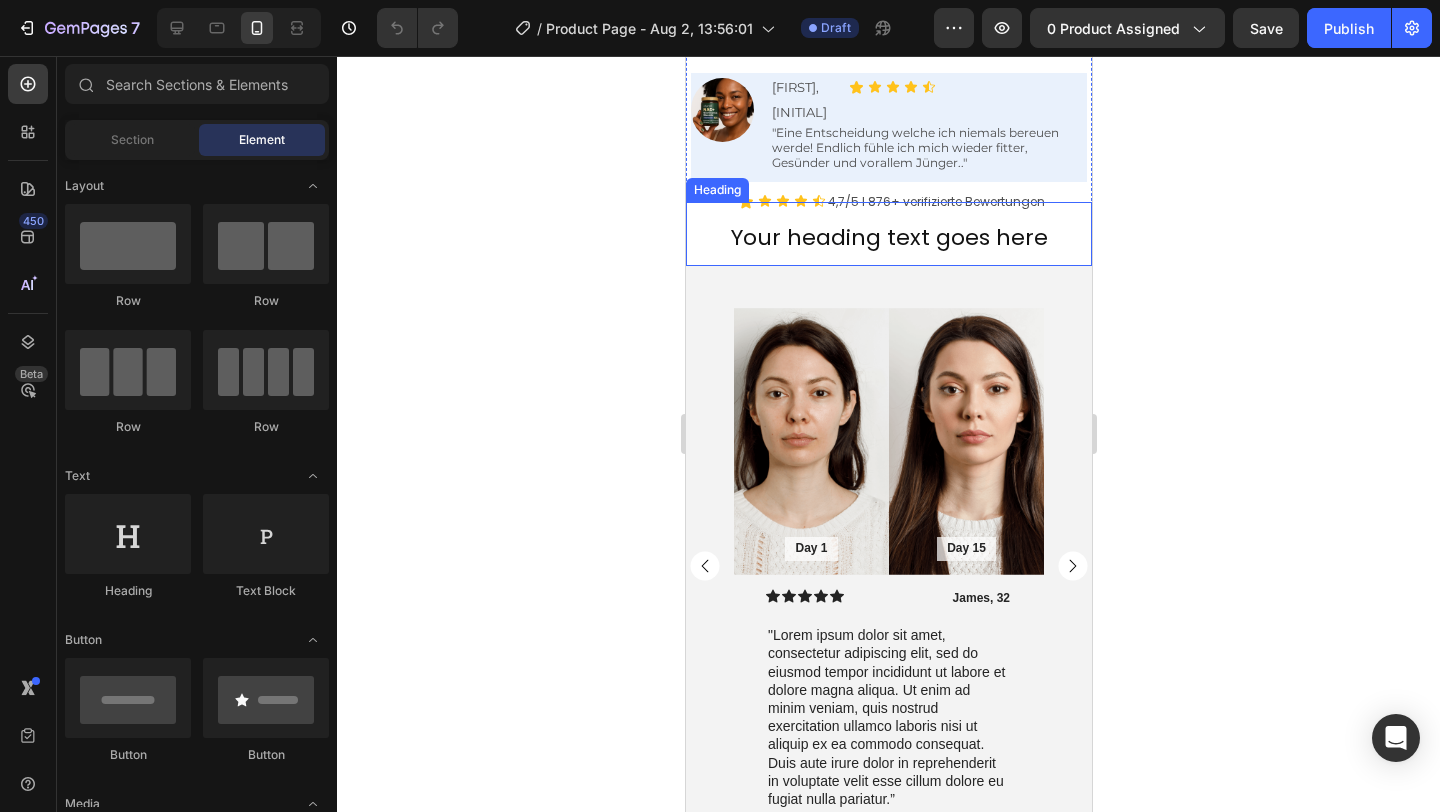 click on "Your heading text goes here" at bounding box center (888, 237) 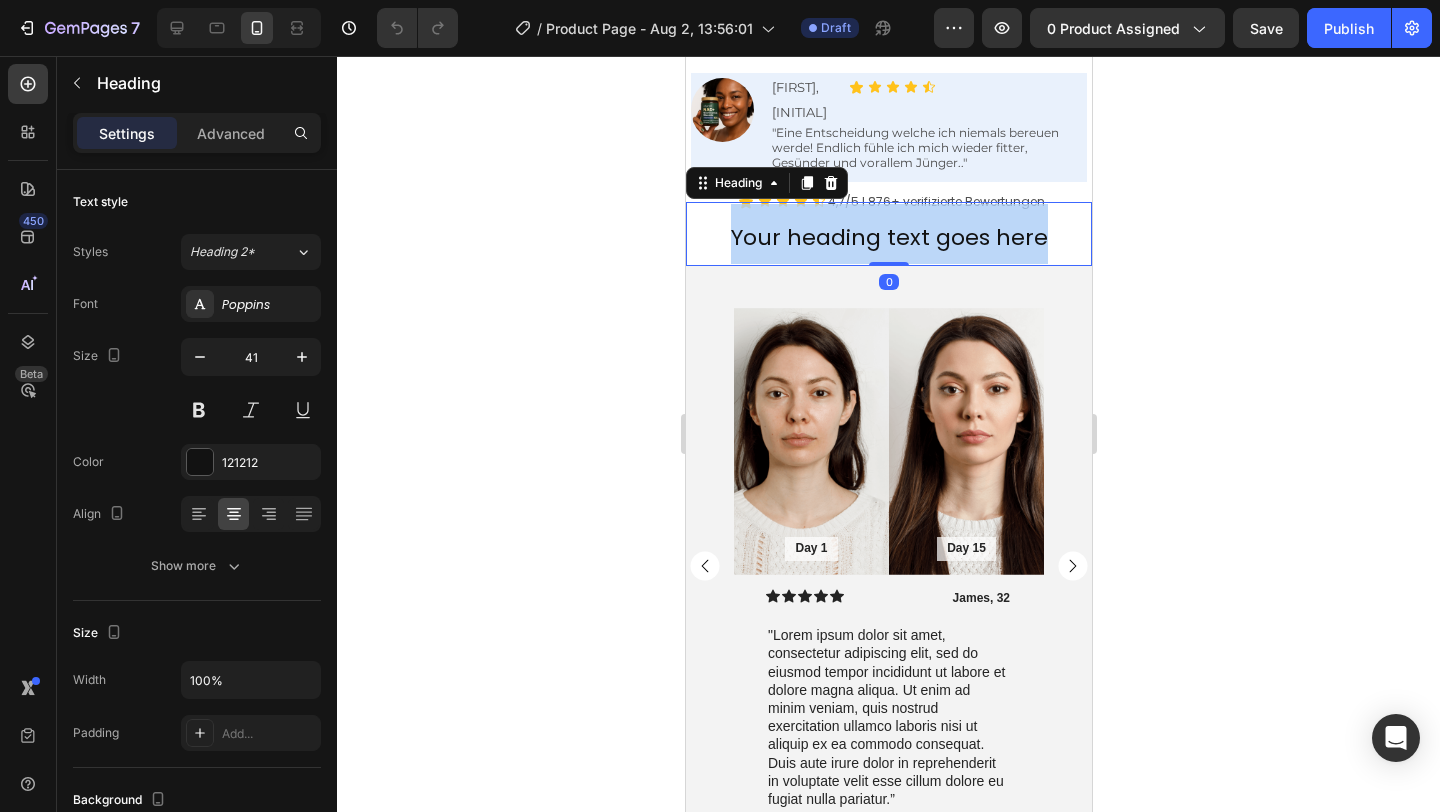 click on "Your heading text goes here" at bounding box center (888, 237) 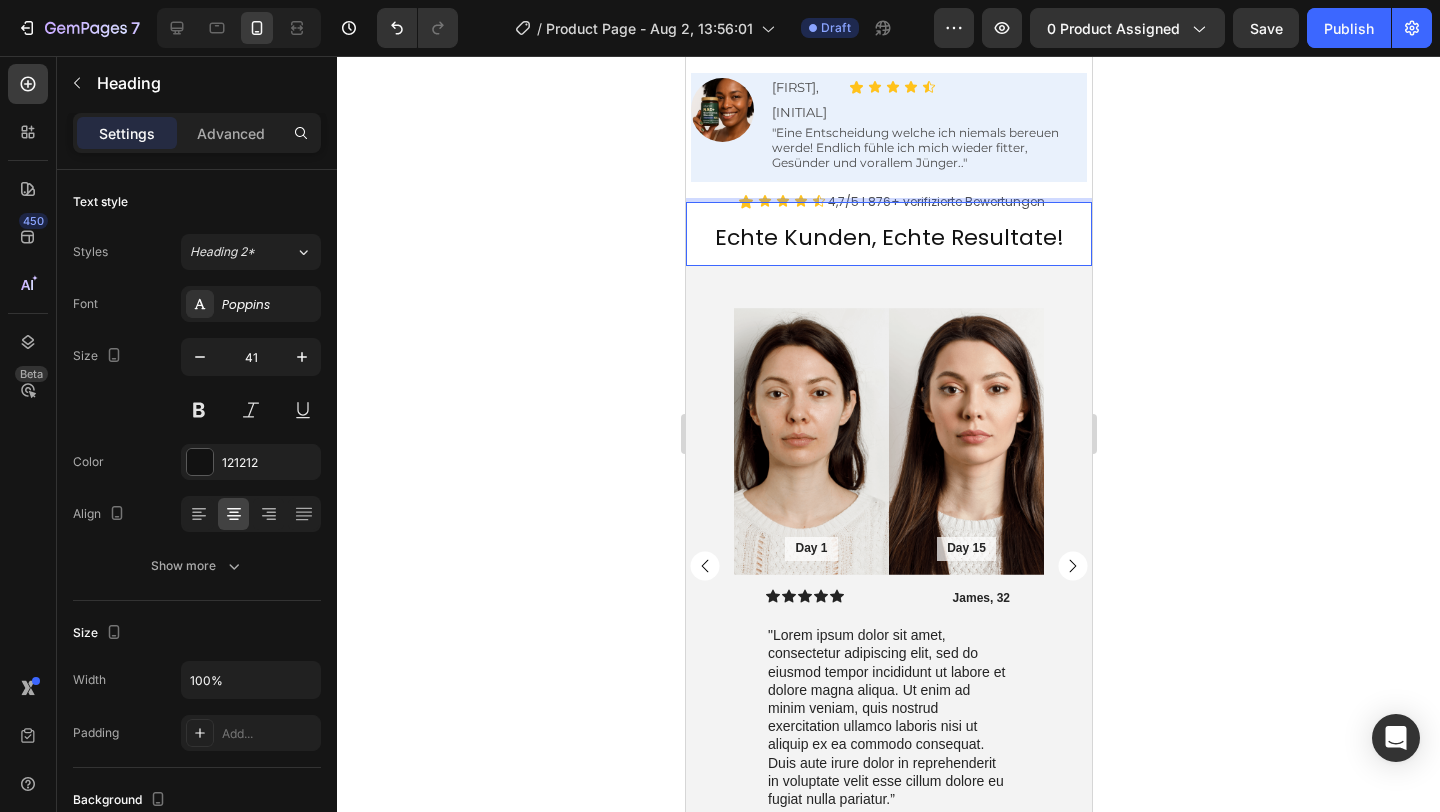 click 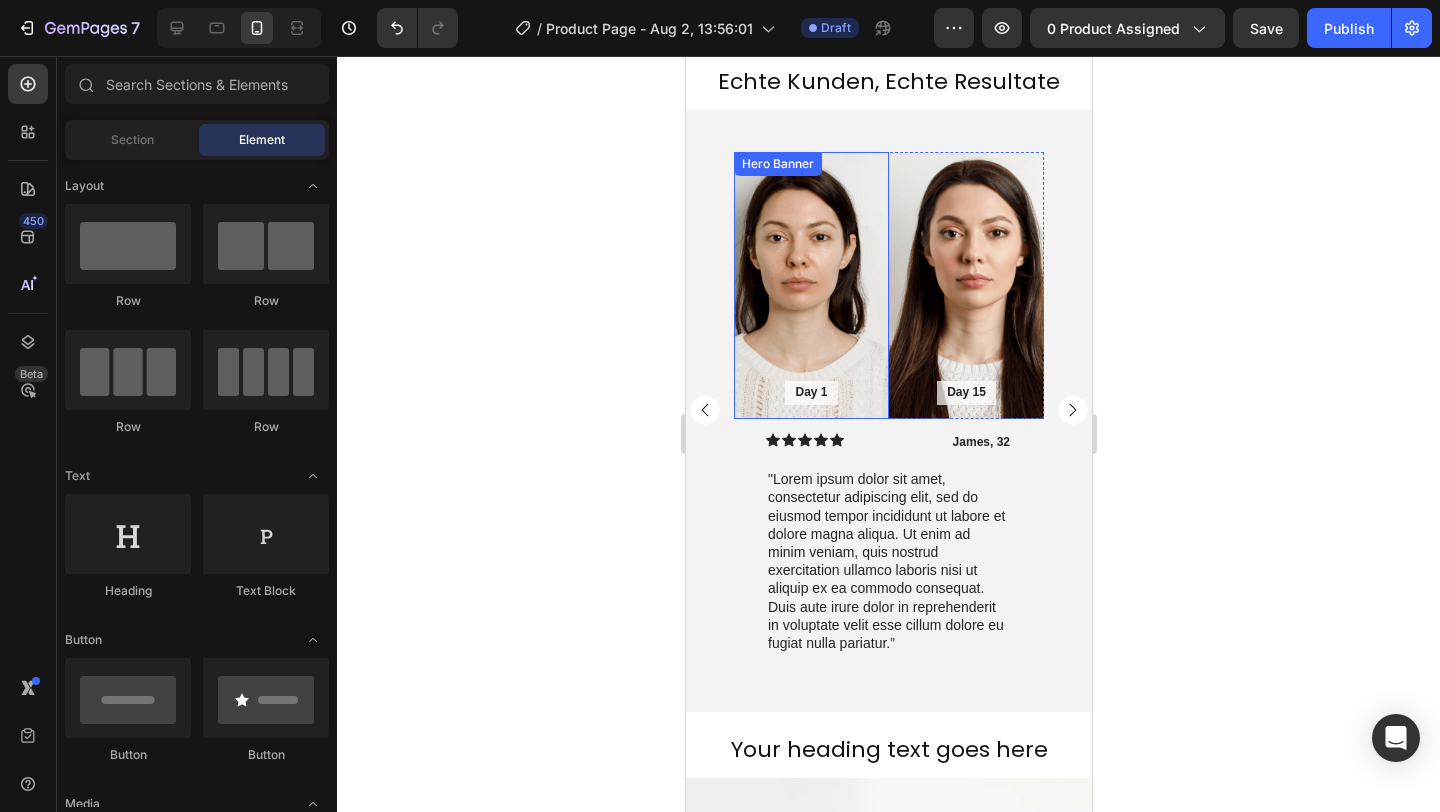 scroll, scrollTop: 1612, scrollLeft: 0, axis: vertical 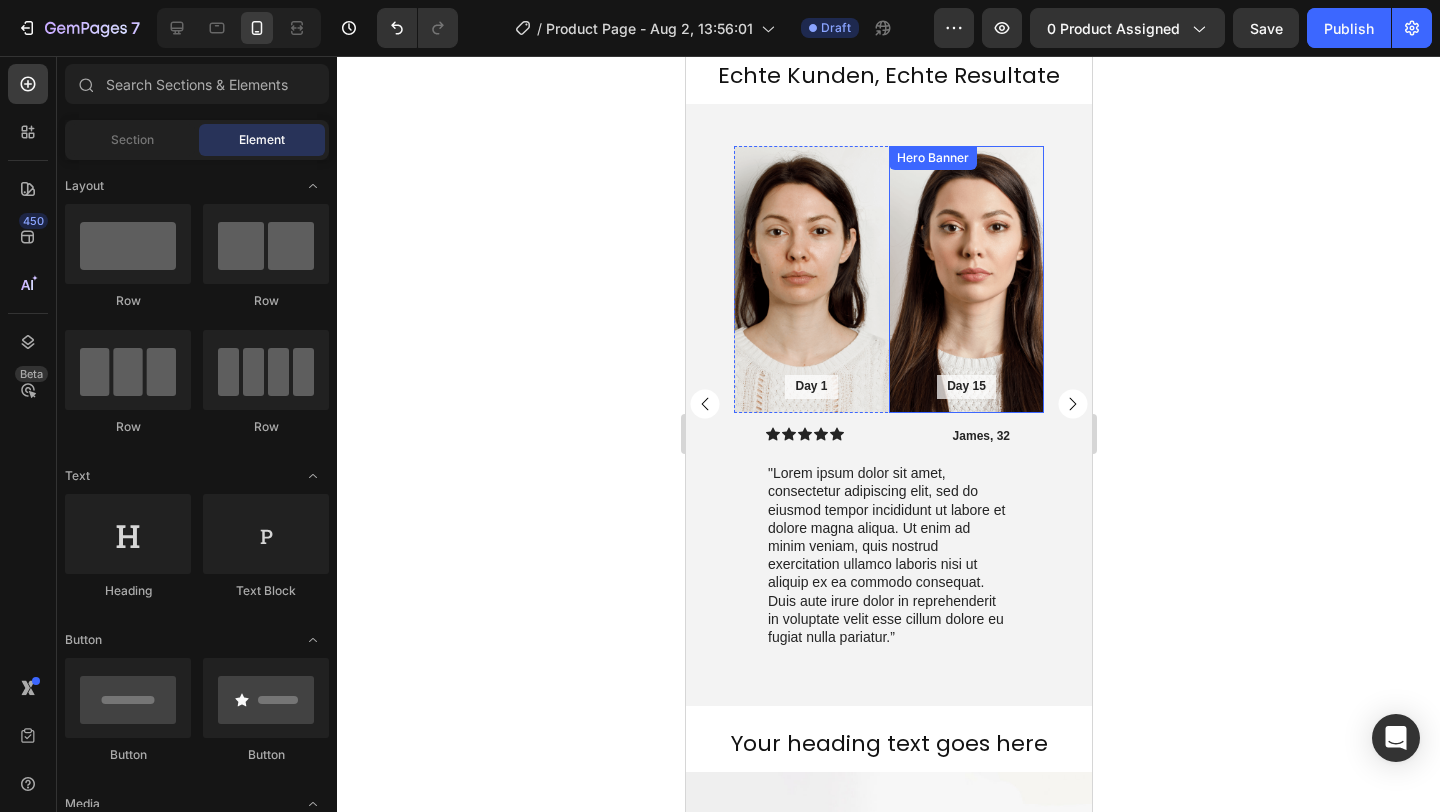 click at bounding box center (965, 279) 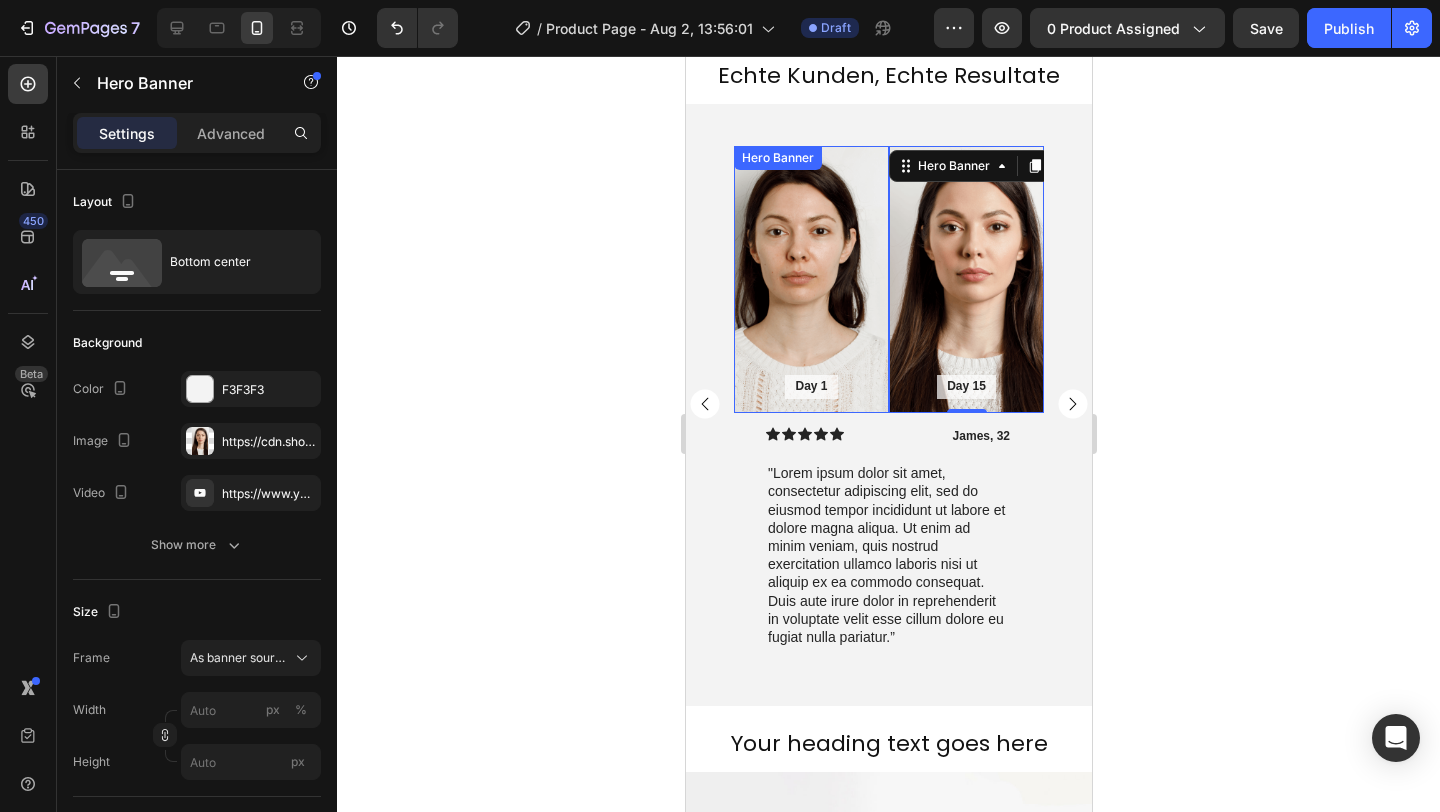 click at bounding box center [810, 279] 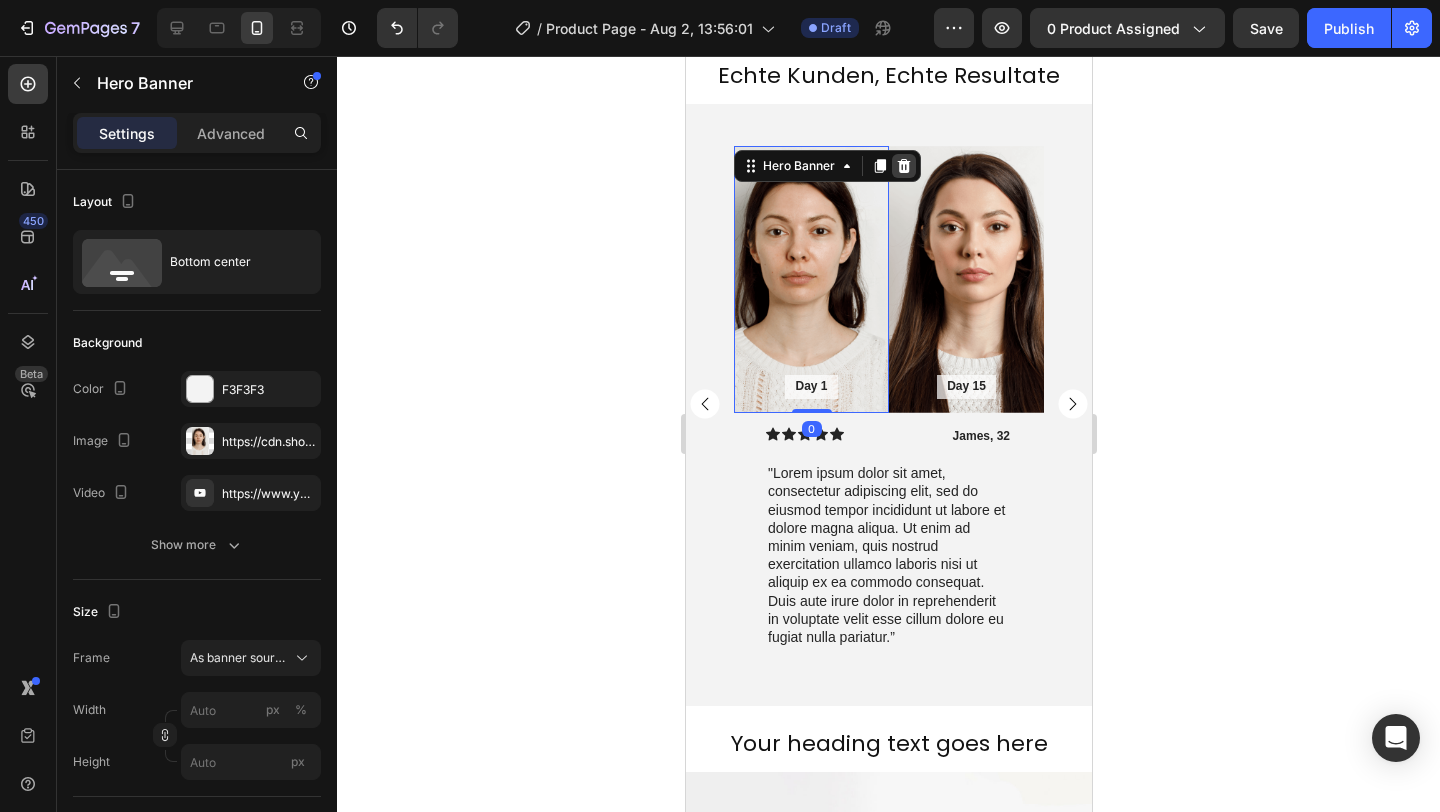 click 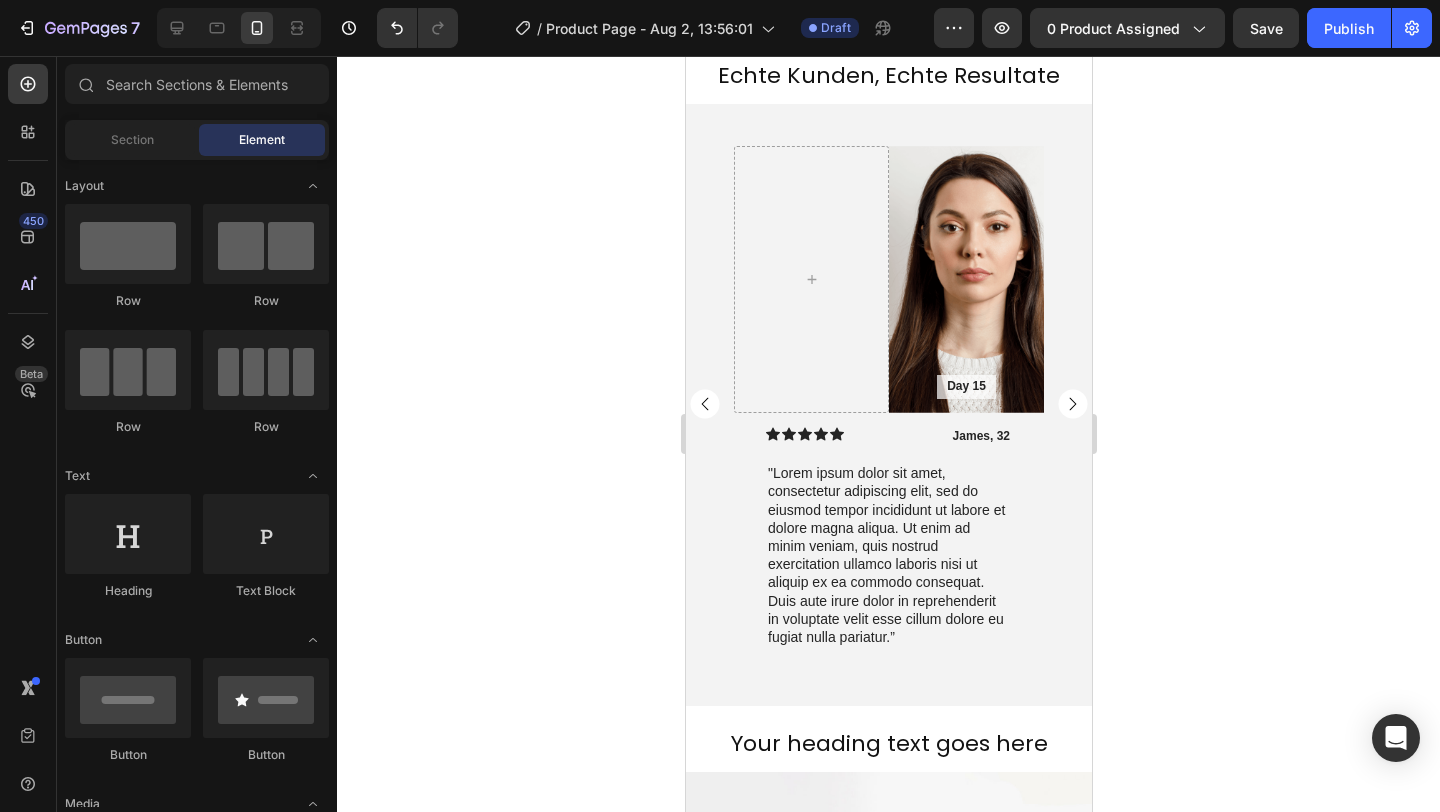 click on "Day 15 Text Block Hero Banner" at bounding box center (965, 279) 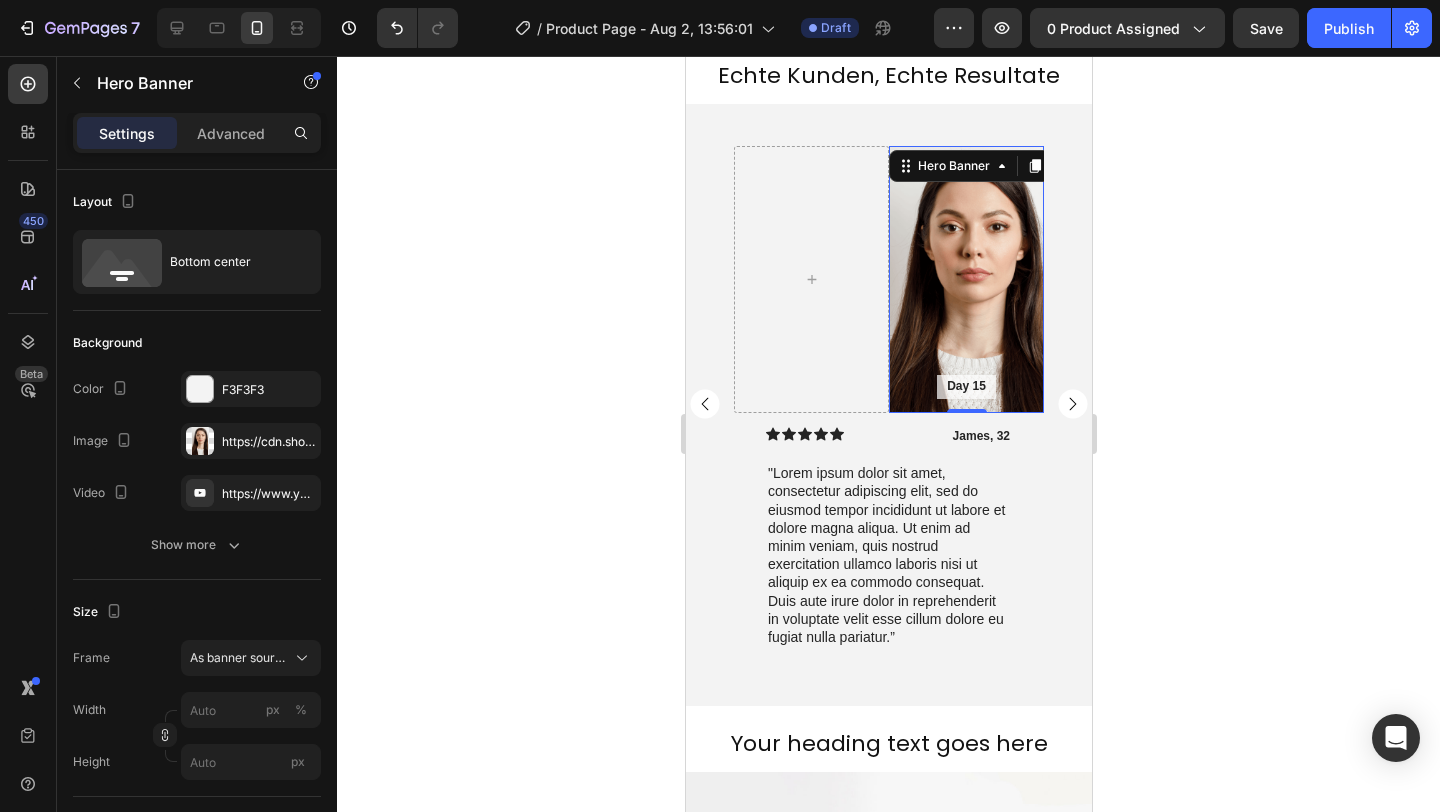 click at bounding box center [965, 279] 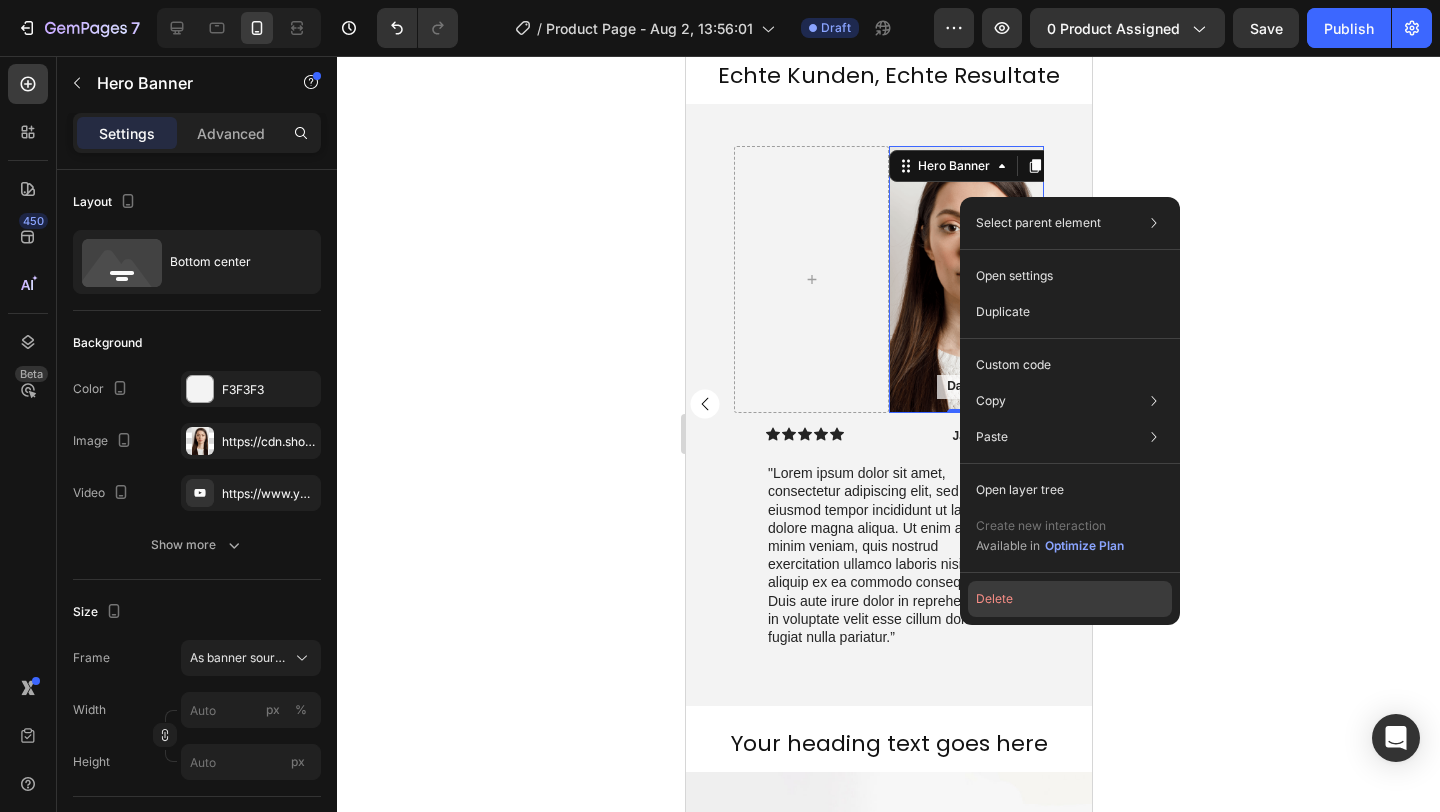click on "Delete" 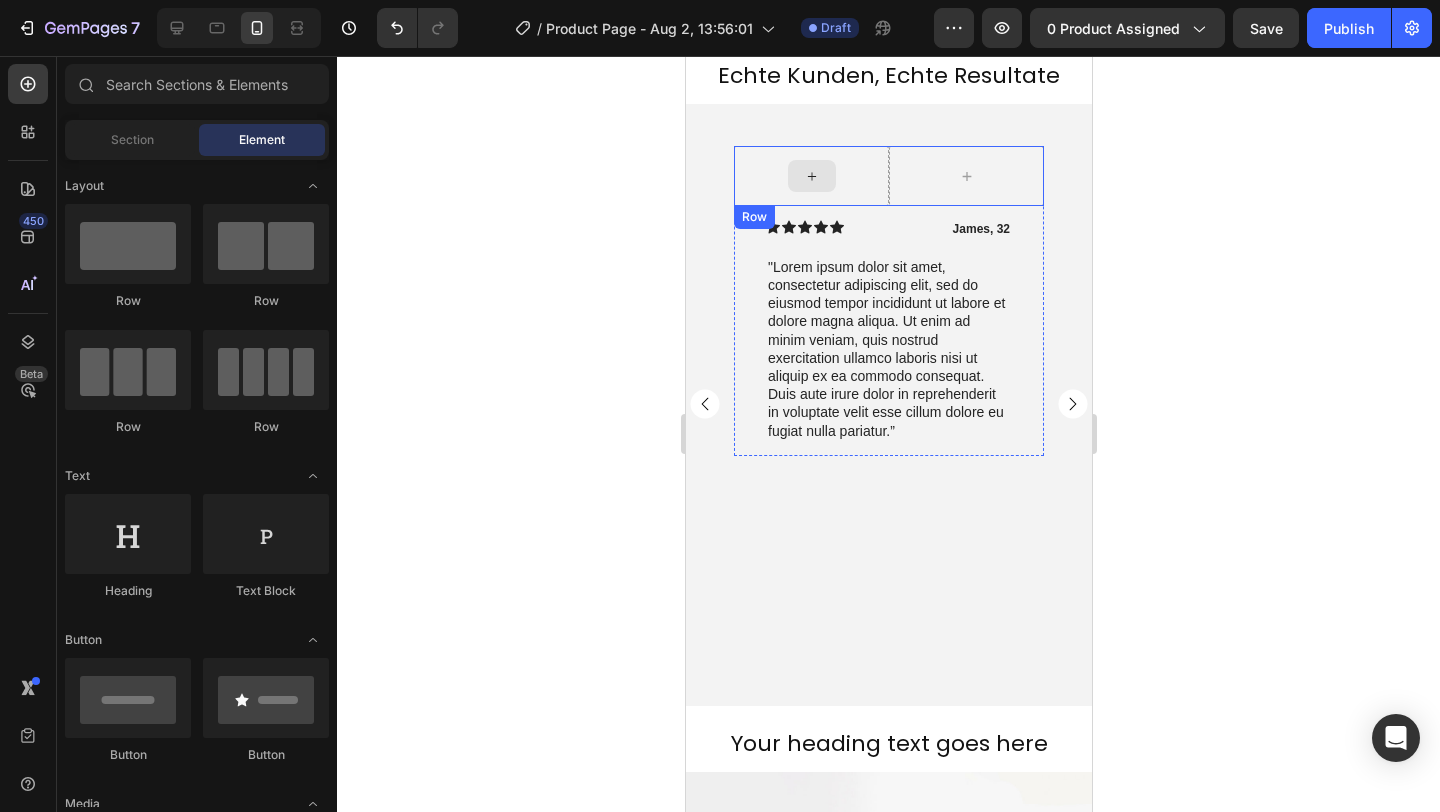 click at bounding box center [810, 176] 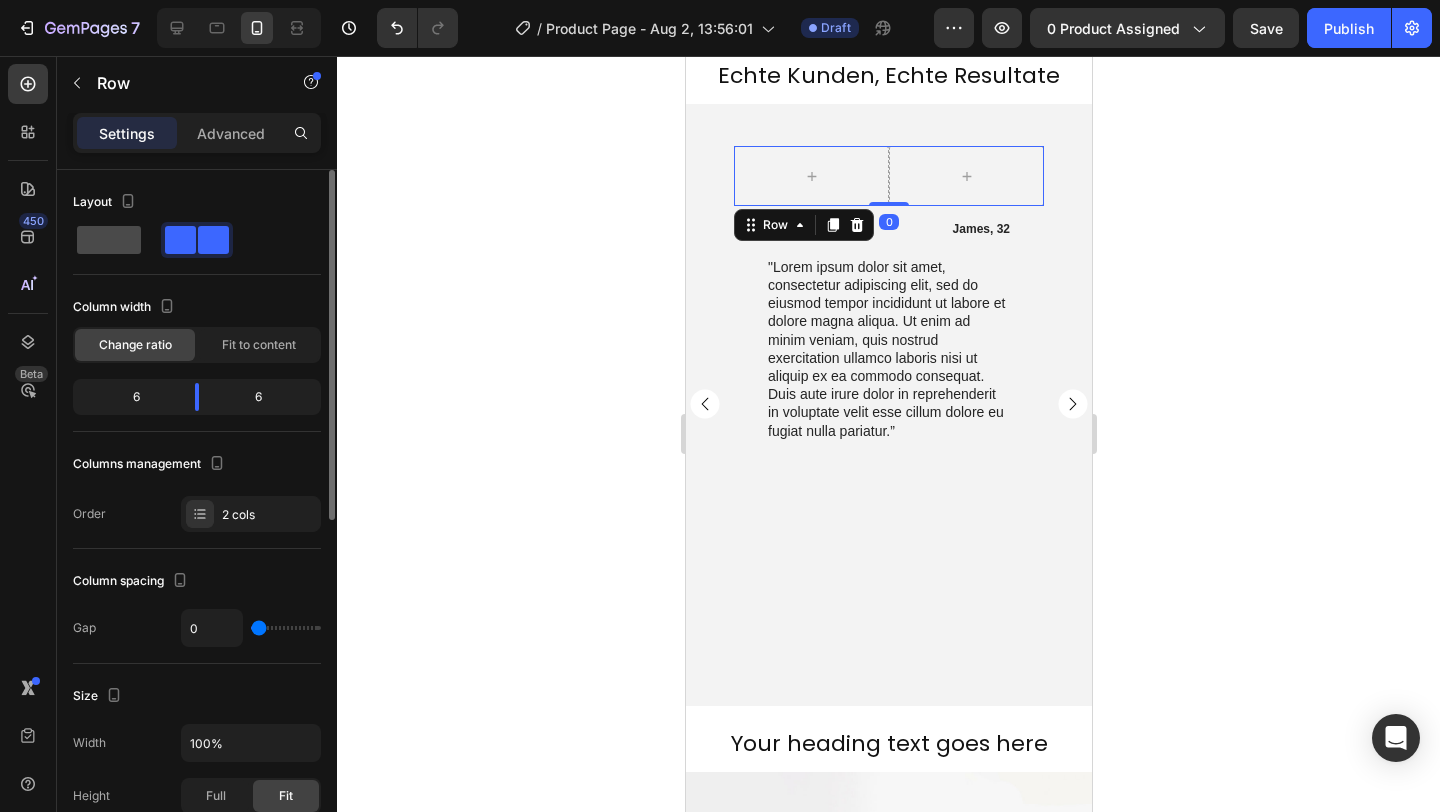 click 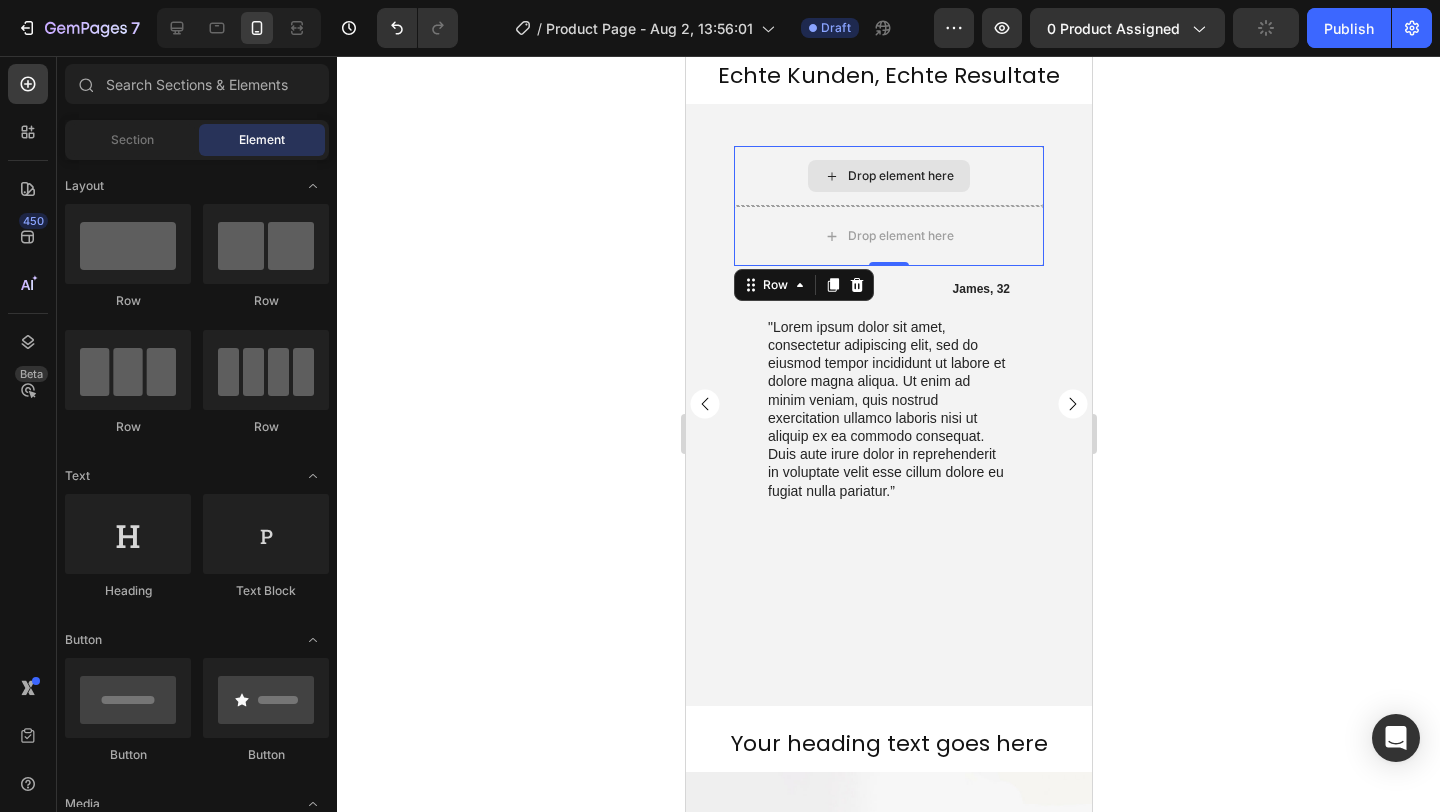 click on "Drop element here" at bounding box center [900, 176] 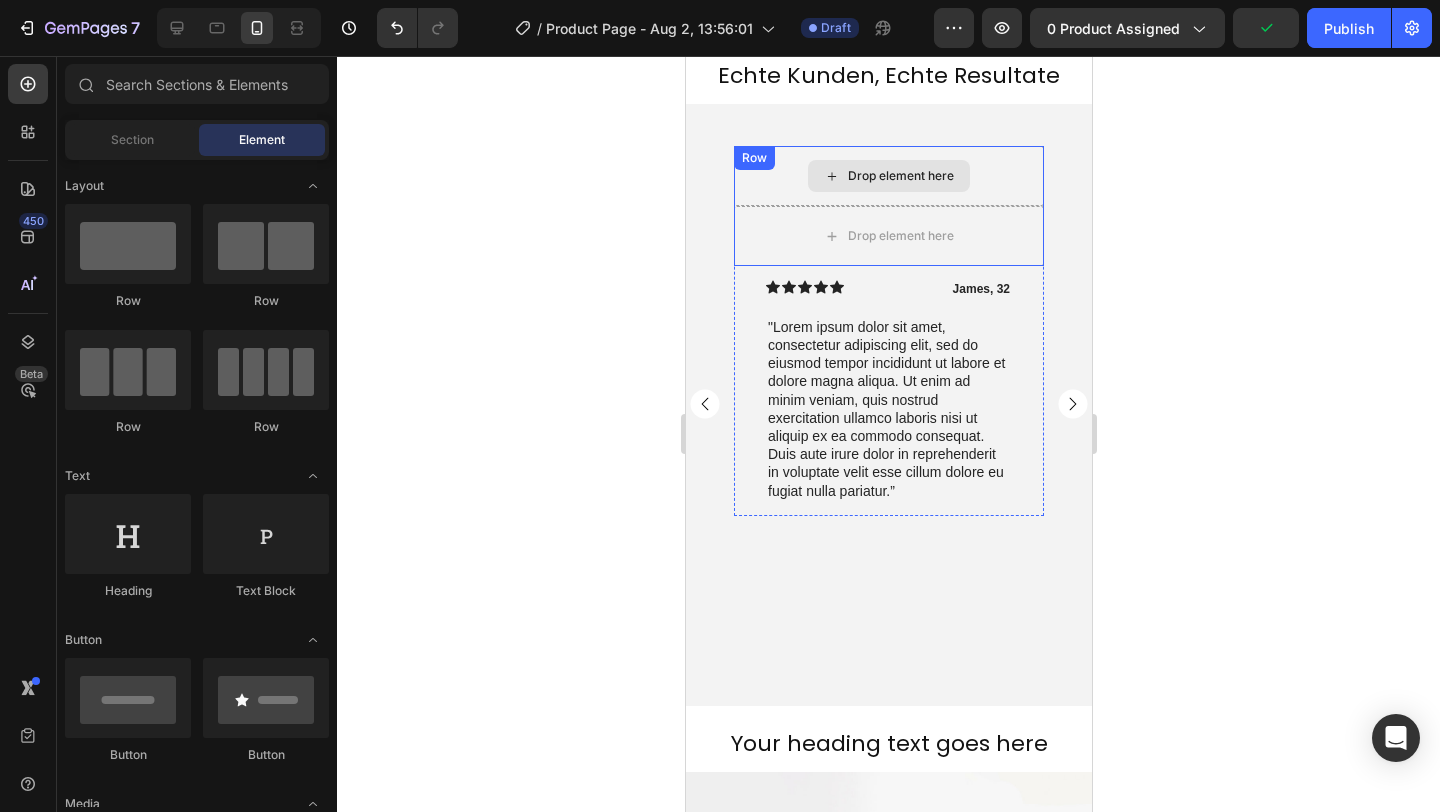 click on "Drop element here" at bounding box center [888, 176] 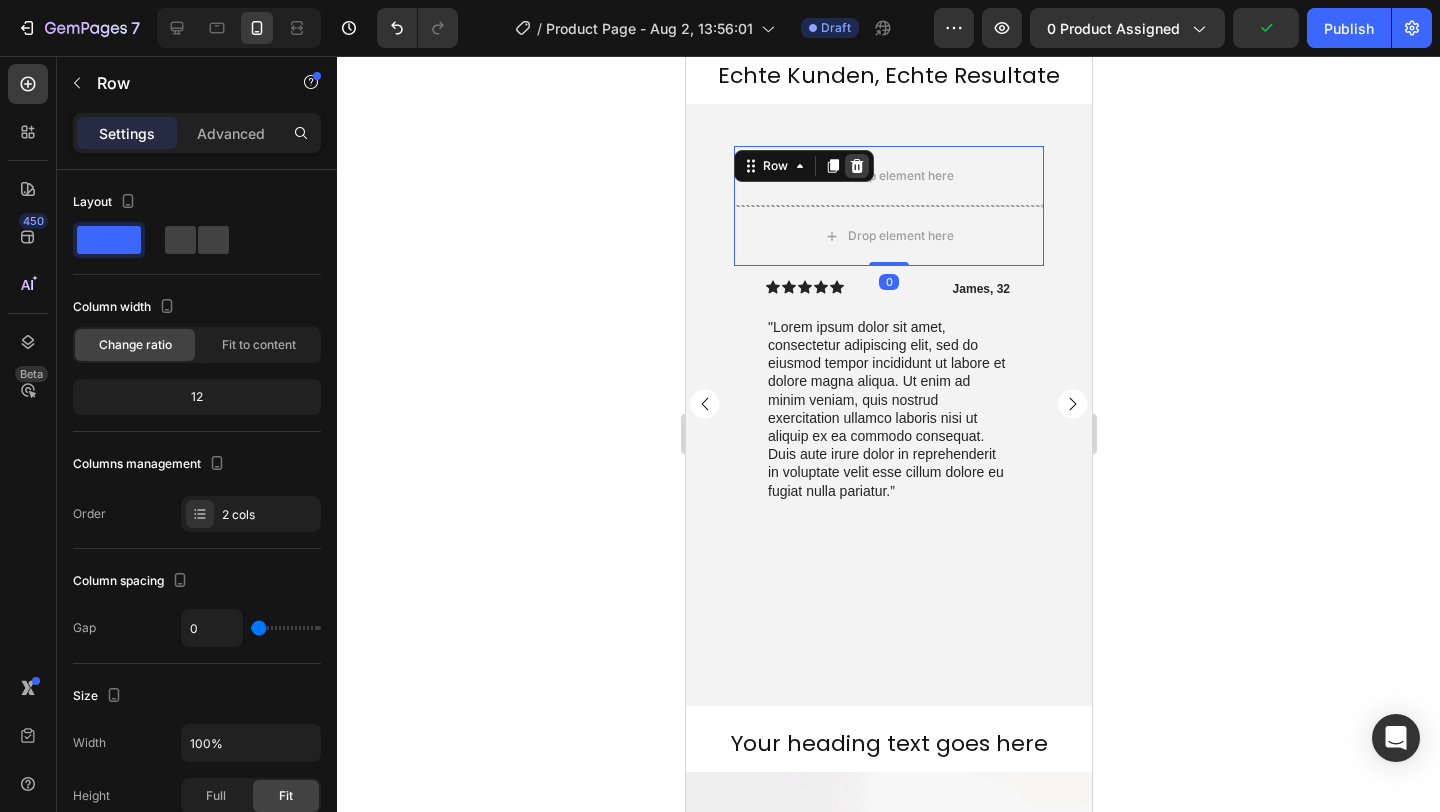 click 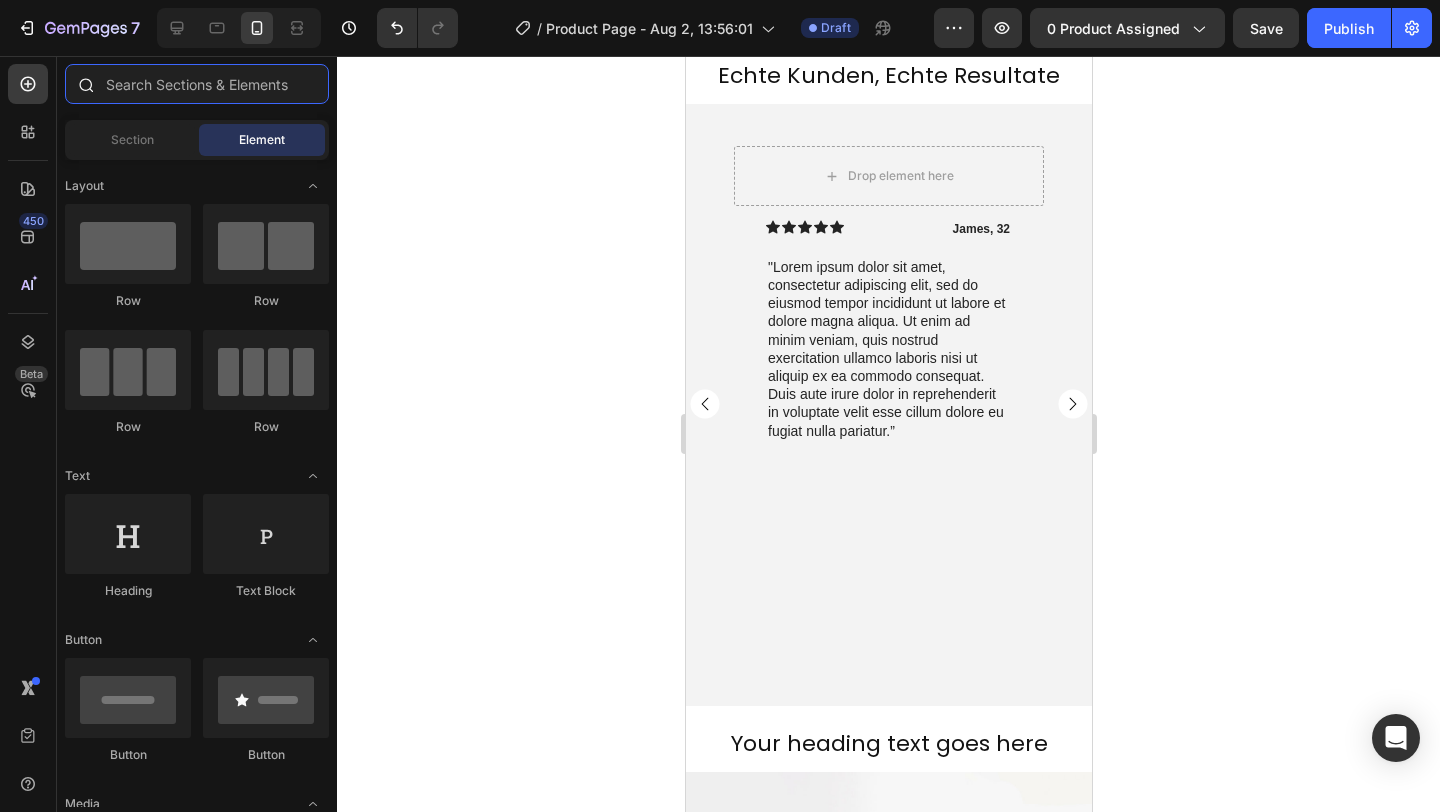 click at bounding box center [197, 84] 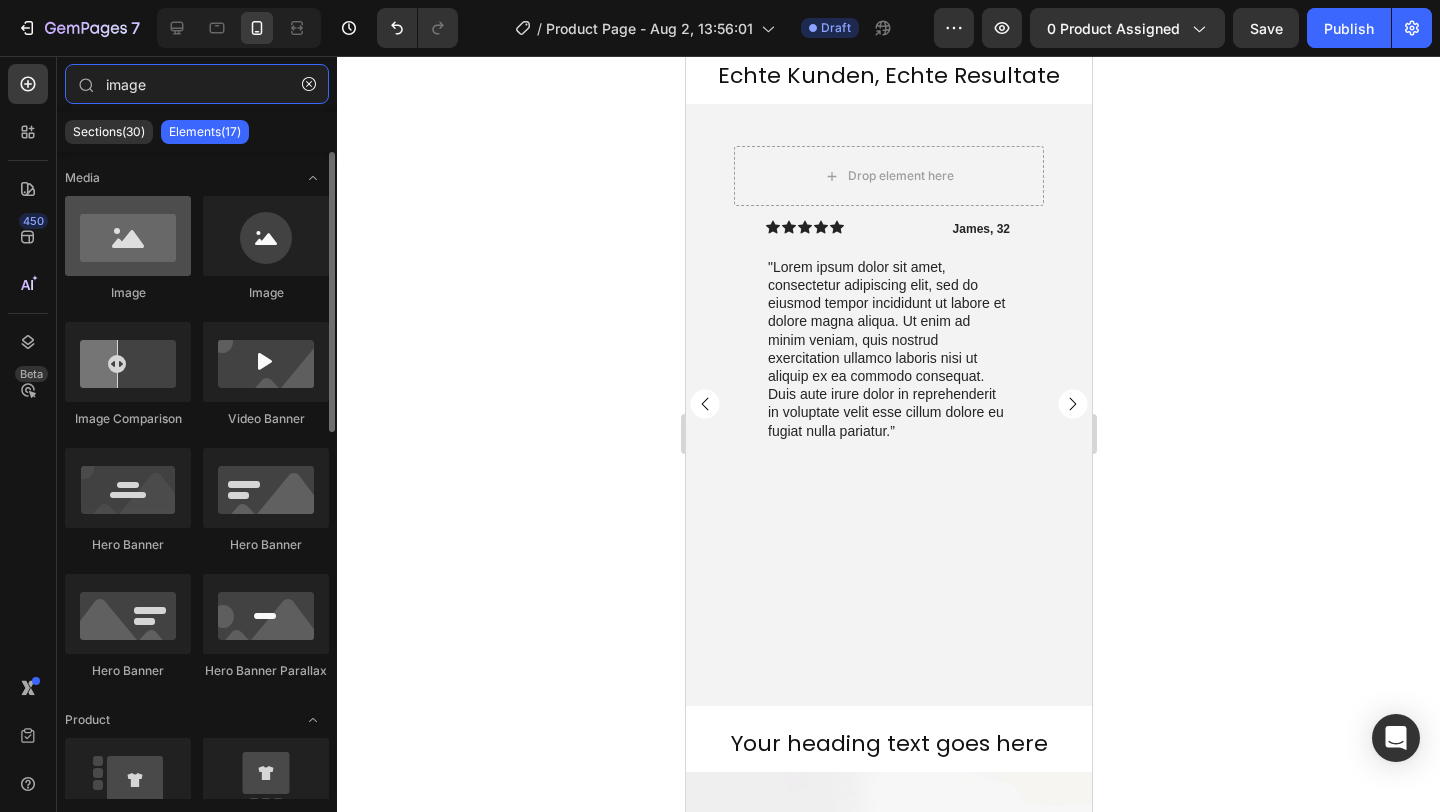 type on "image" 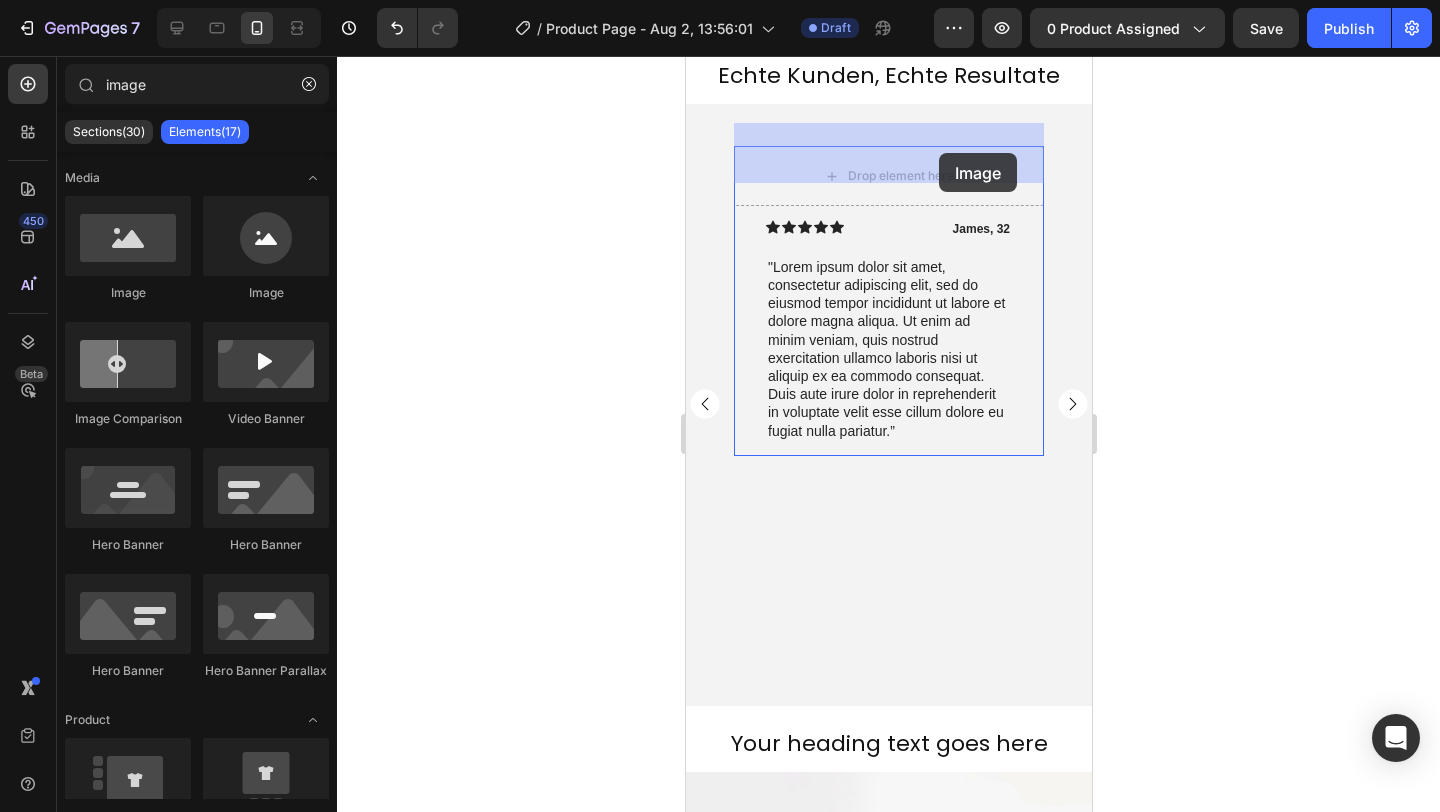 drag, startPoint x: 820, startPoint y: 307, endPoint x: 938, endPoint y: 153, distance: 194.01031 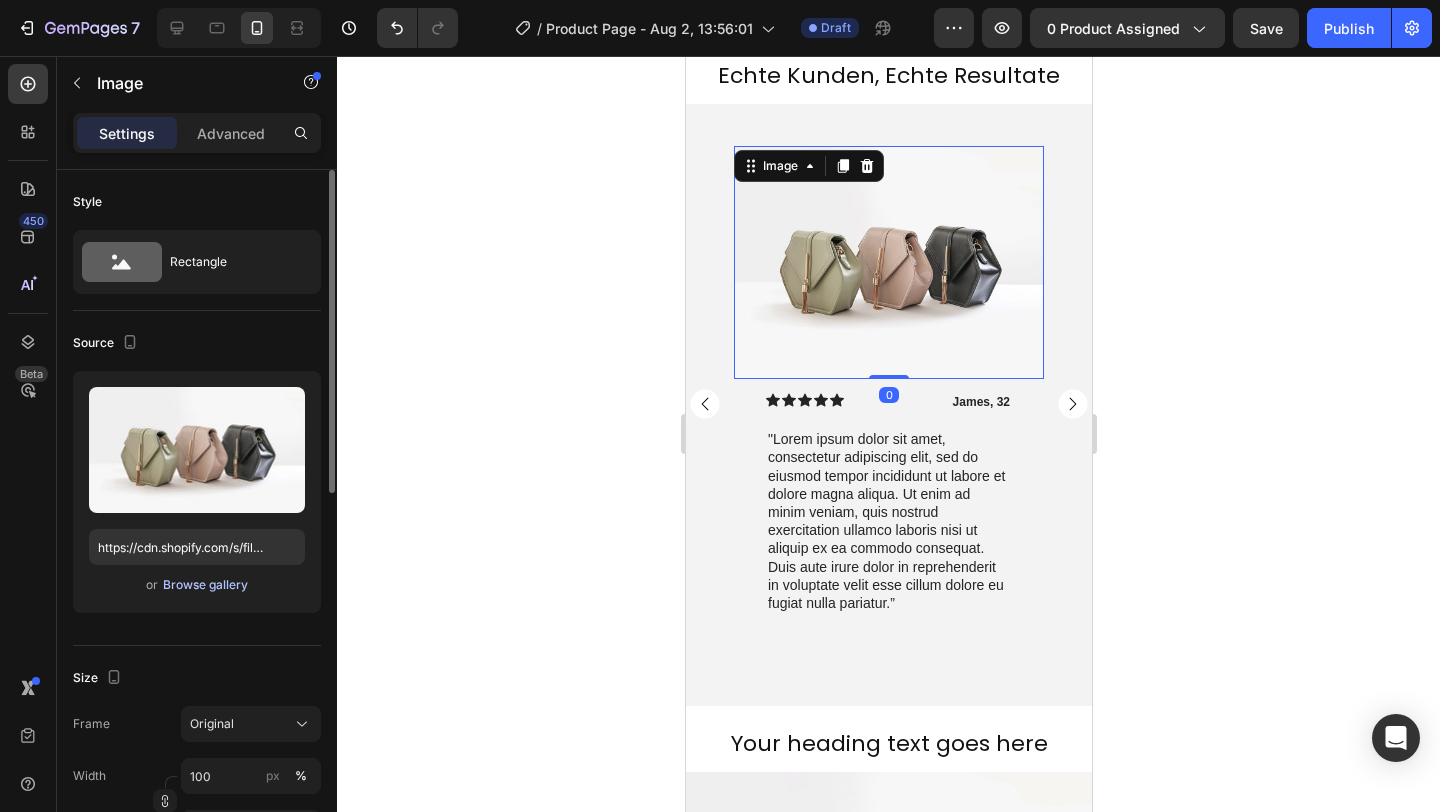 click on "Browse gallery" at bounding box center (205, 585) 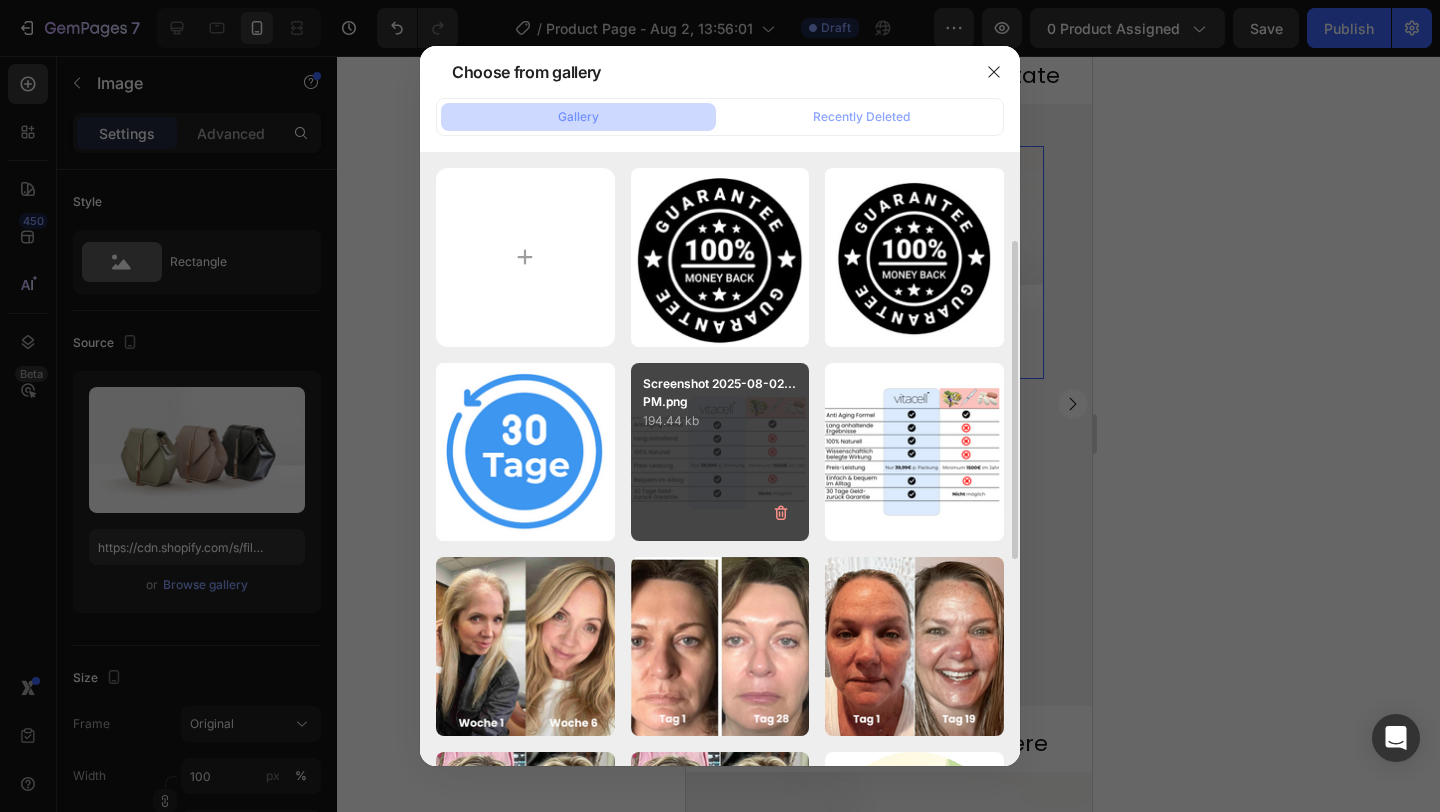 scroll, scrollTop: 239, scrollLeft: 0, axis: vertical 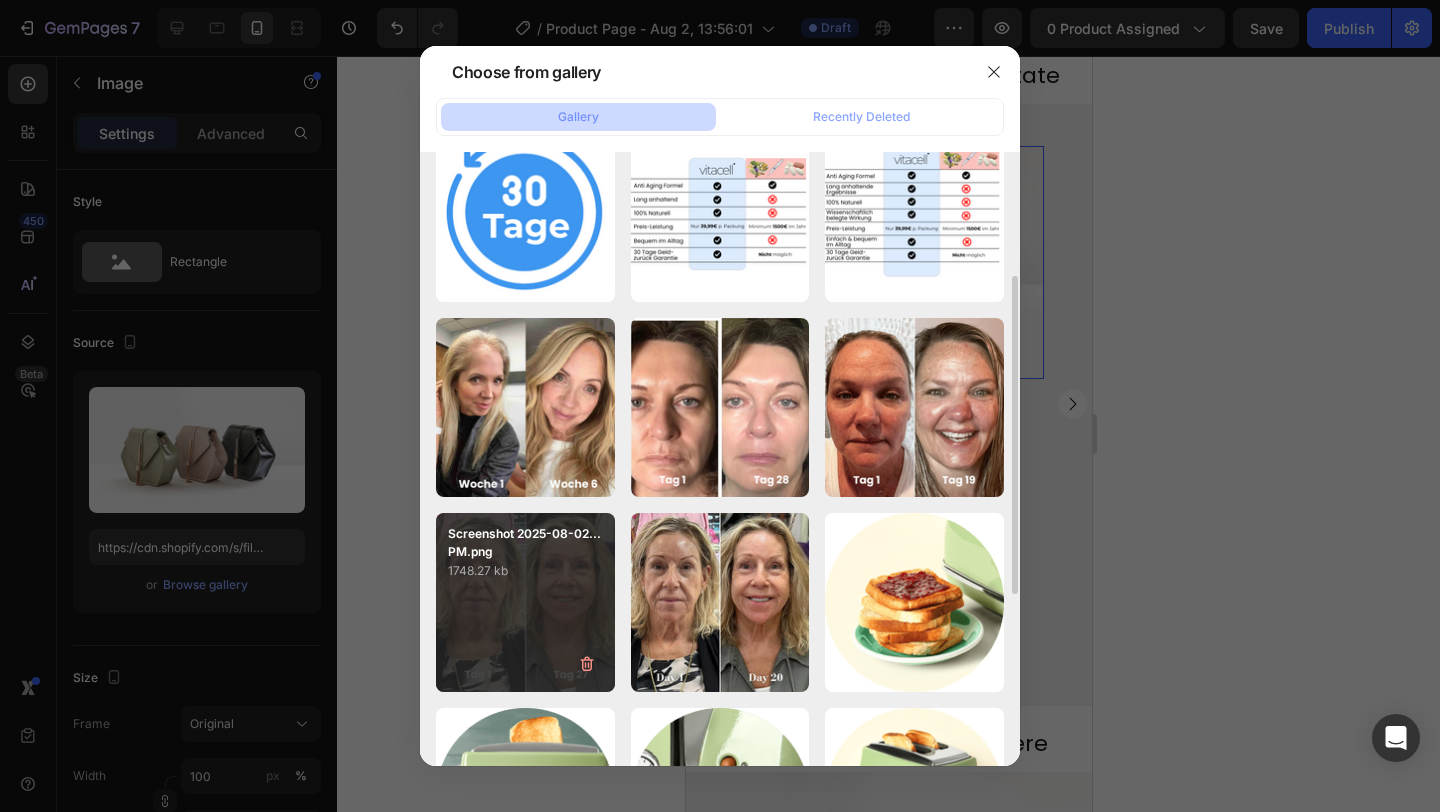 click on "Screenshot 2025-08-02...PM.png 1748.27 kb" at bounding box center (525, 602) 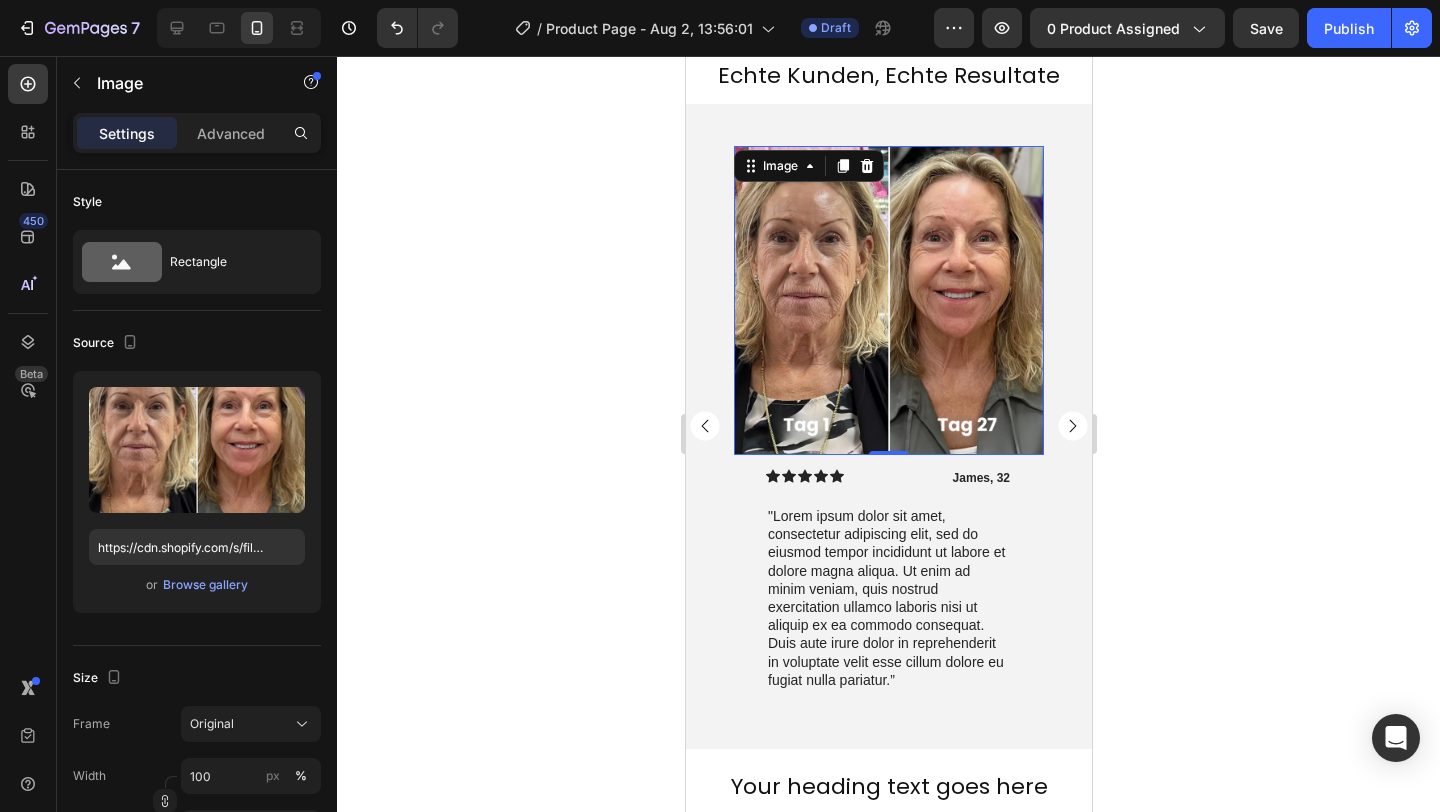 click 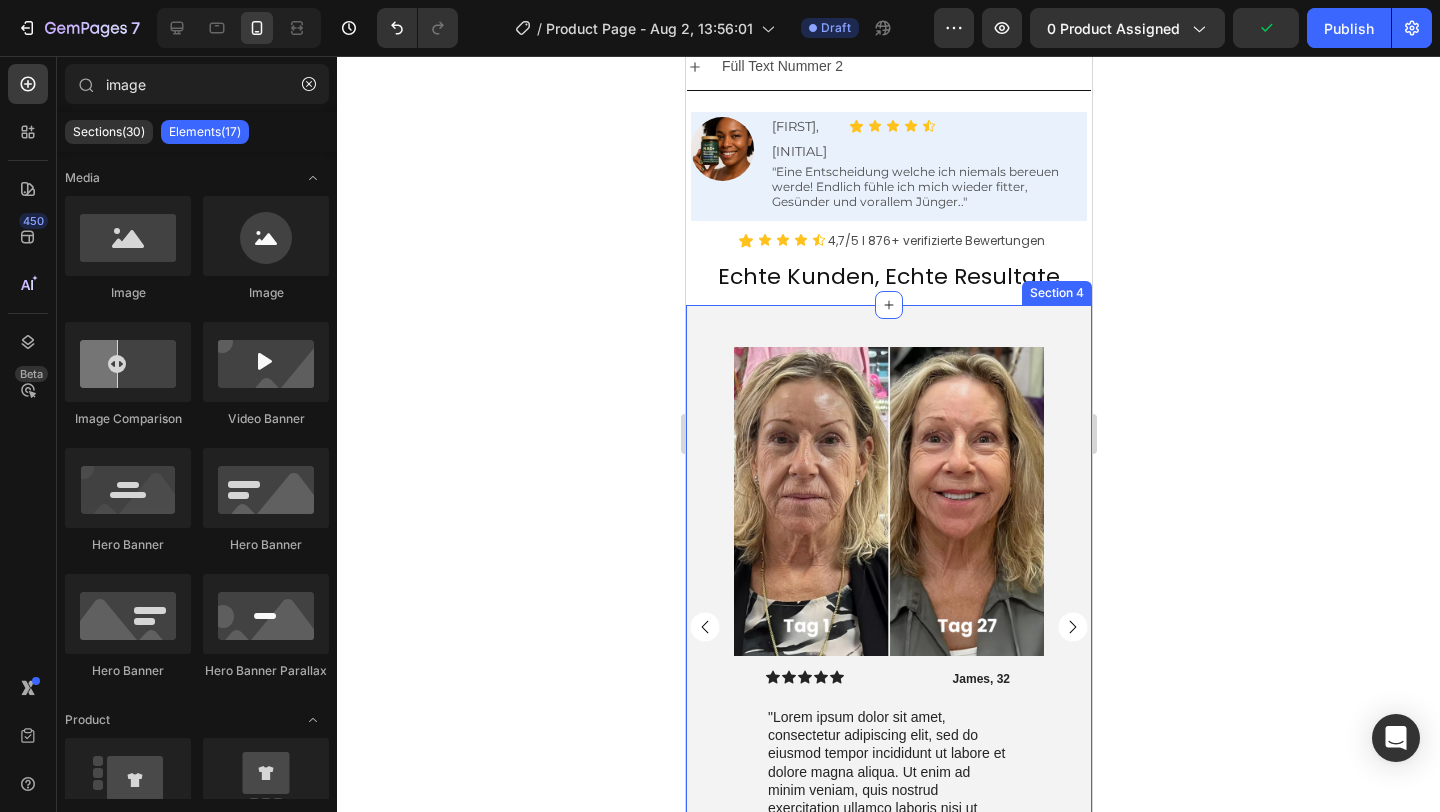 scroll, scrollTop: 1592, scrollLeft: 0, axis: vertical 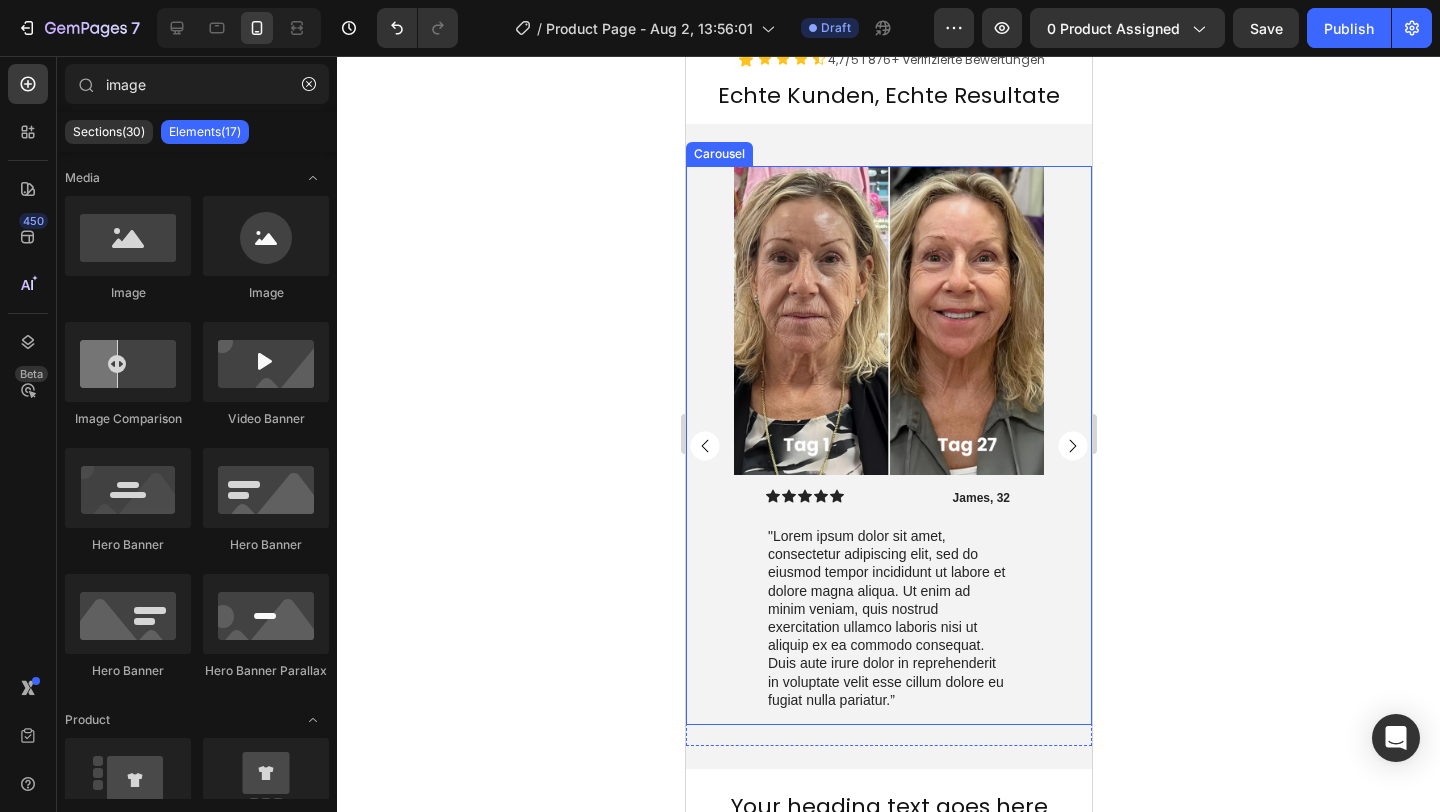 click 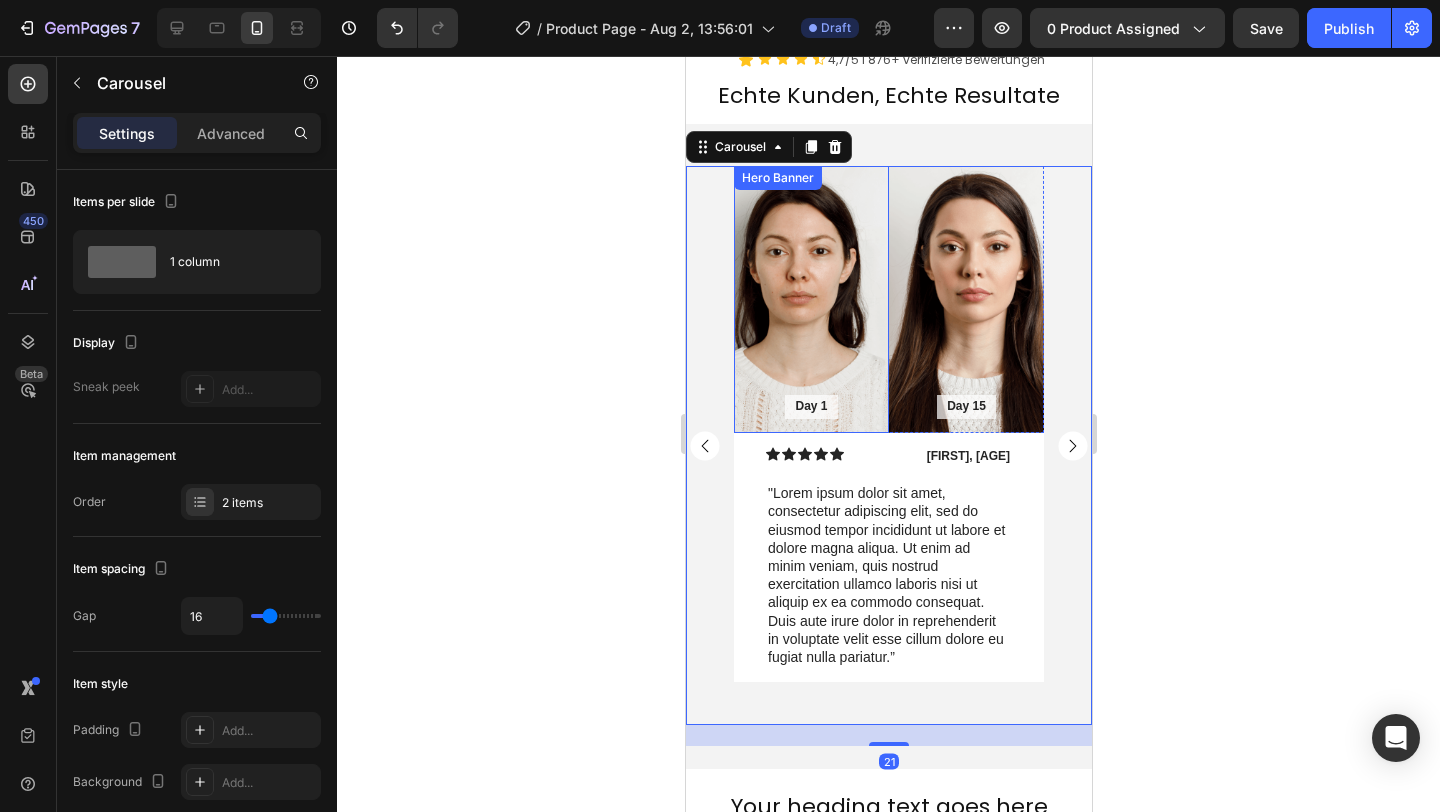 click at bounding box center (810, 299) 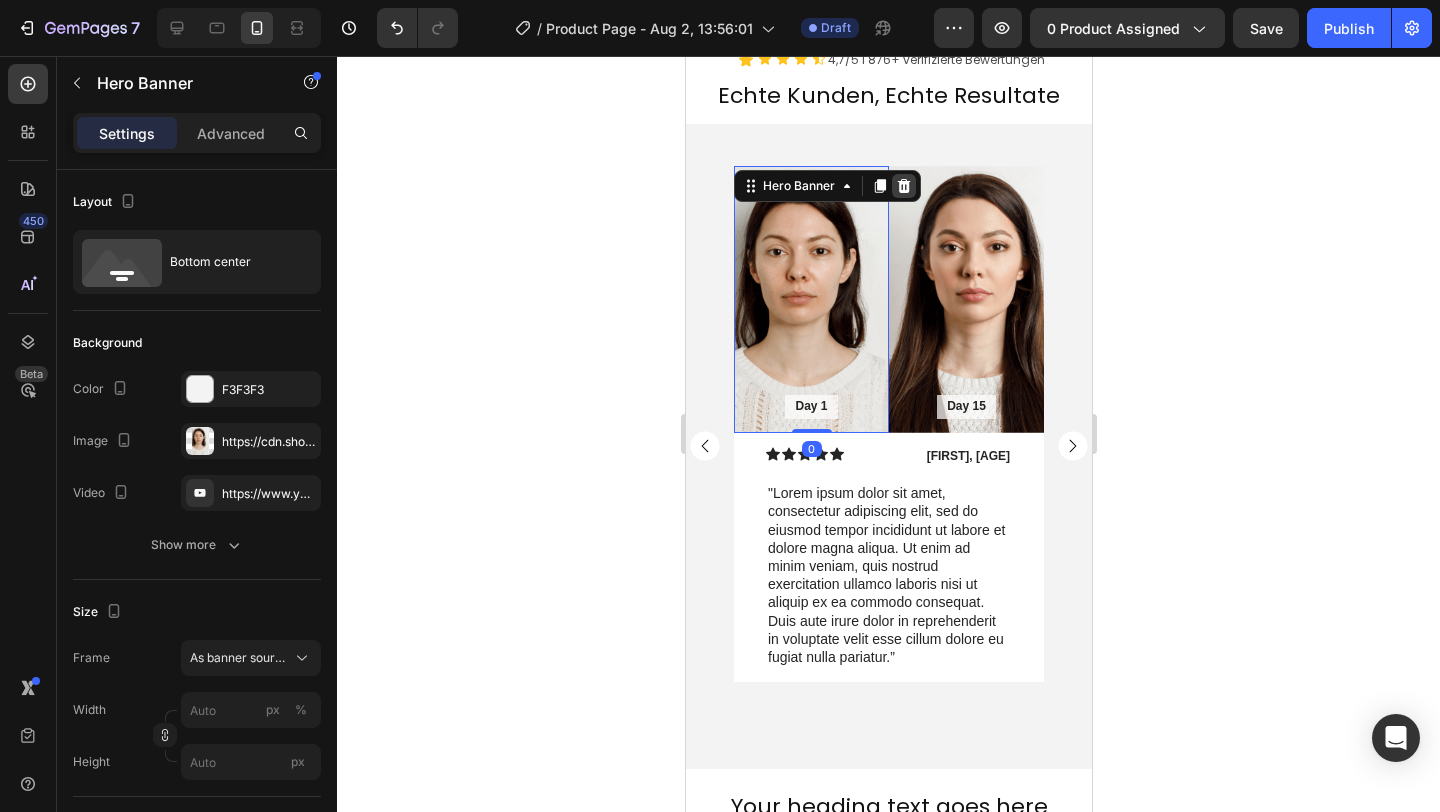 click 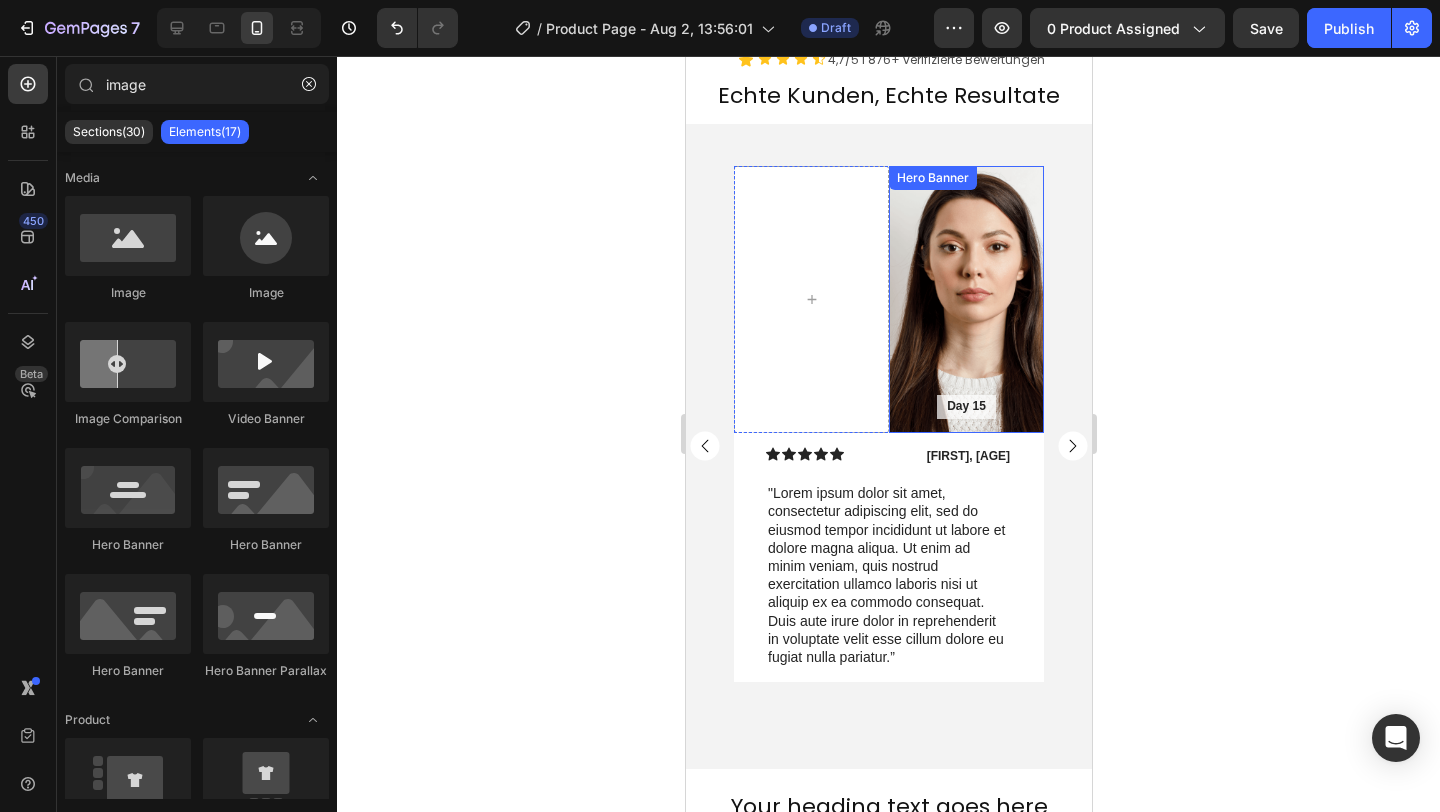 click at bounding box center [965, 299] 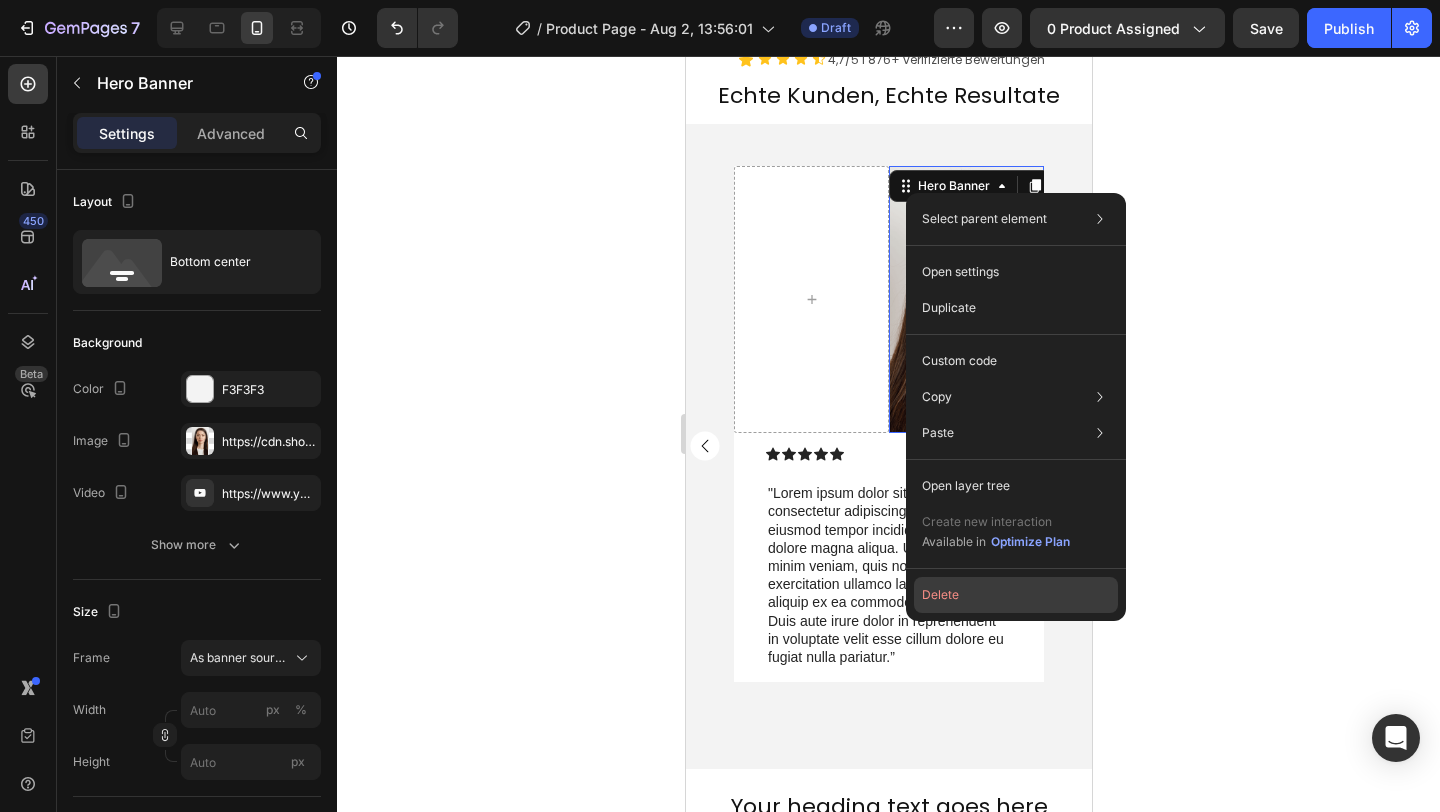 drag, startPoint x: 1027, startPoint y: 592, endPoint x: 334, endPoint y: 530, distance: 695.76794 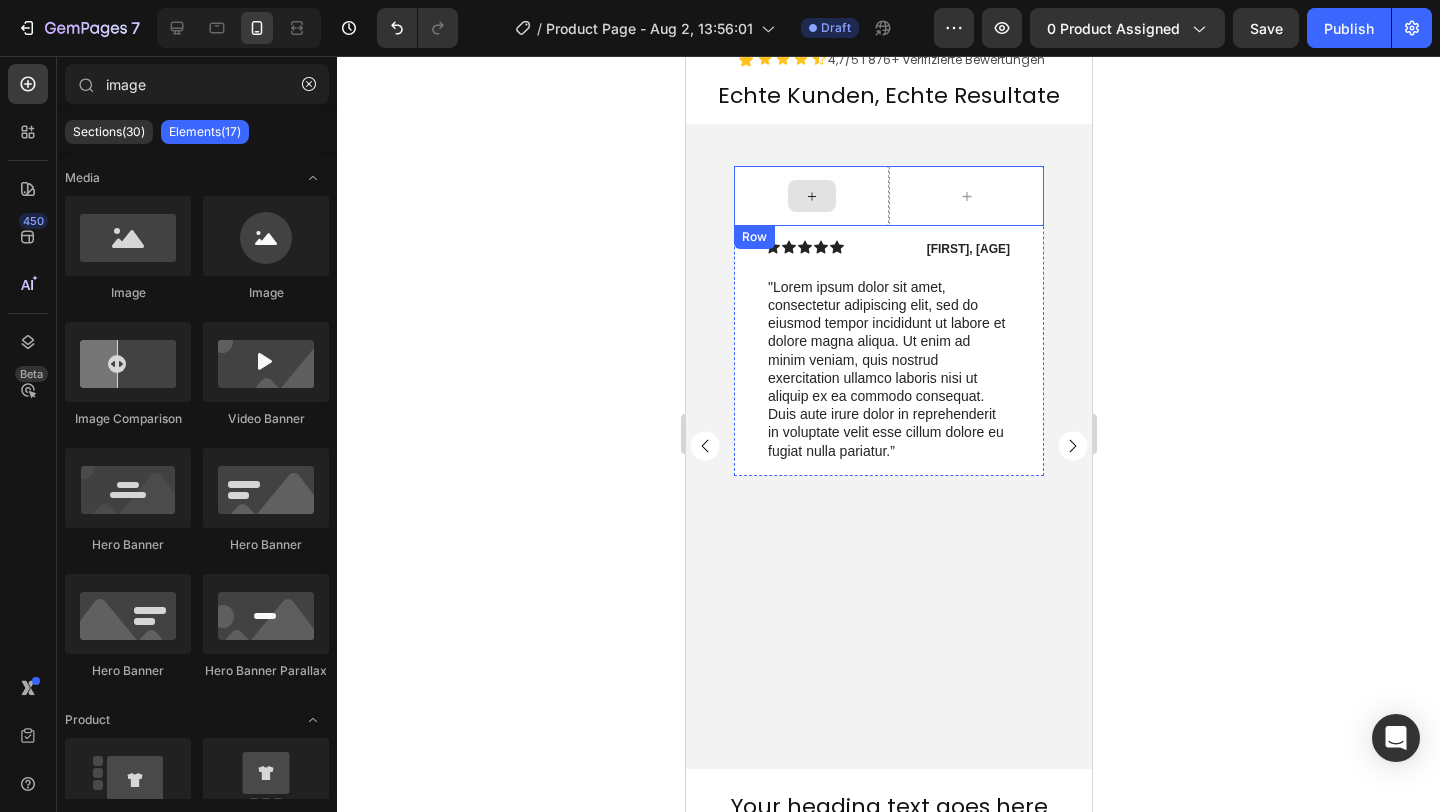 click at bounding box center [965, 196] 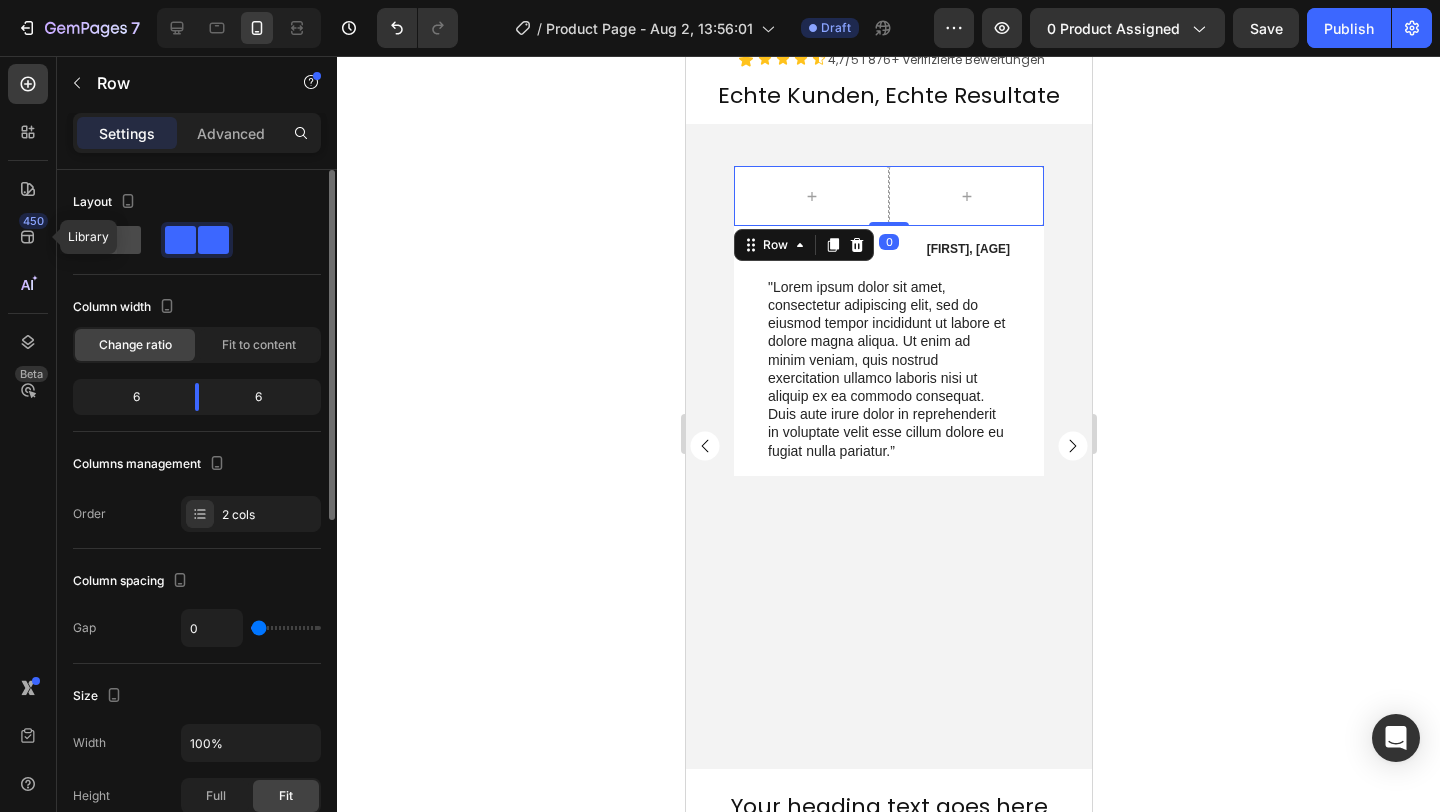 click 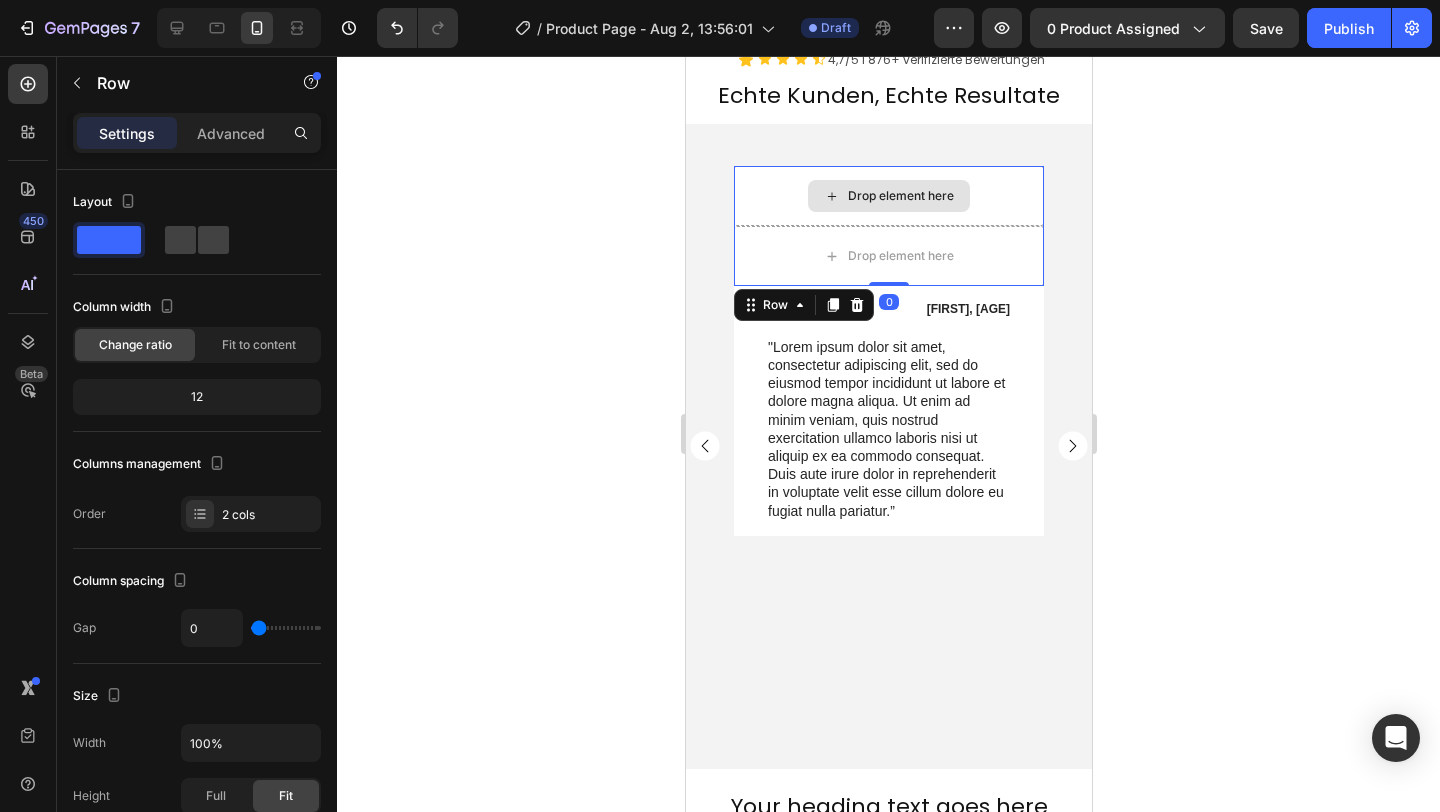 click on "Drop element here" at bounding box center (888, 196) 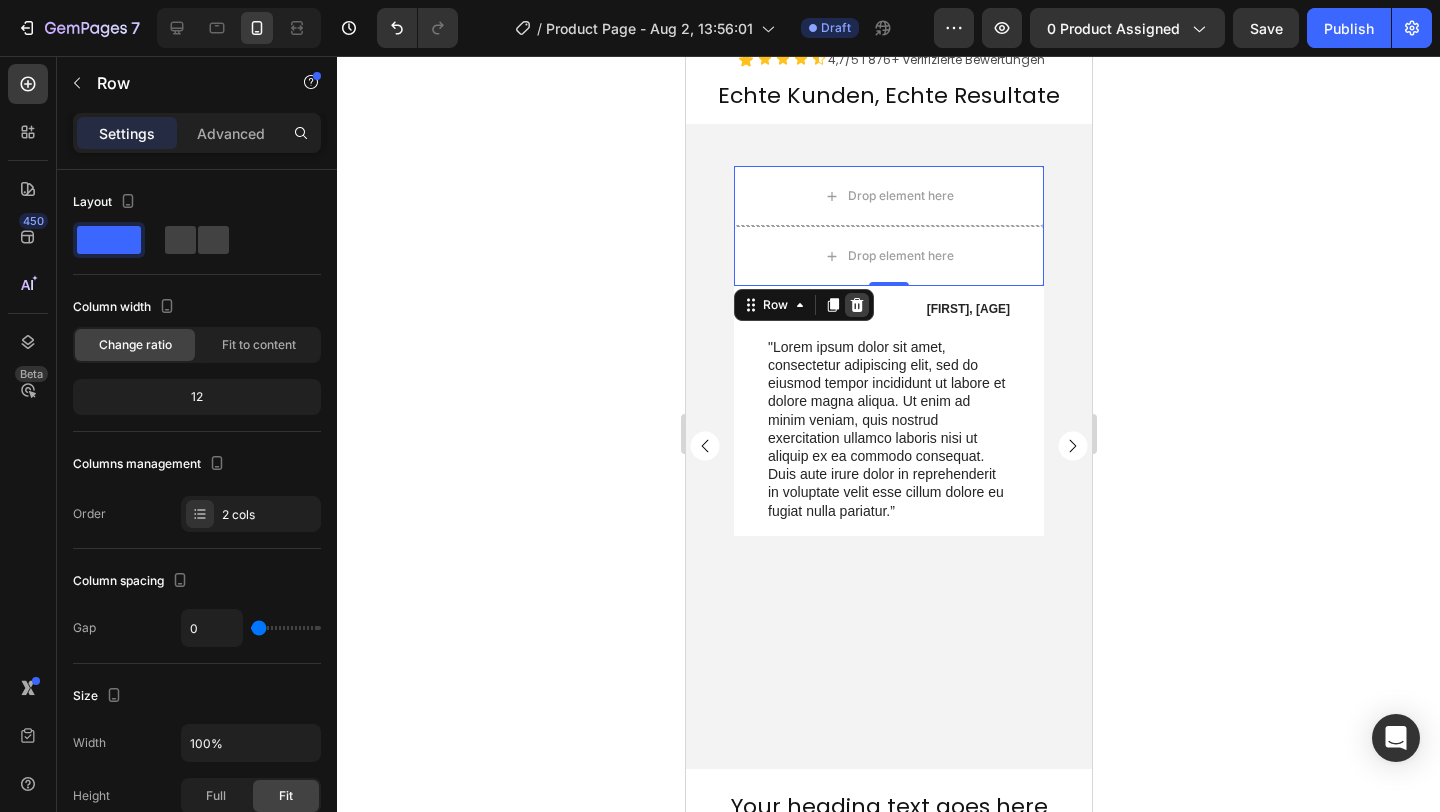 click 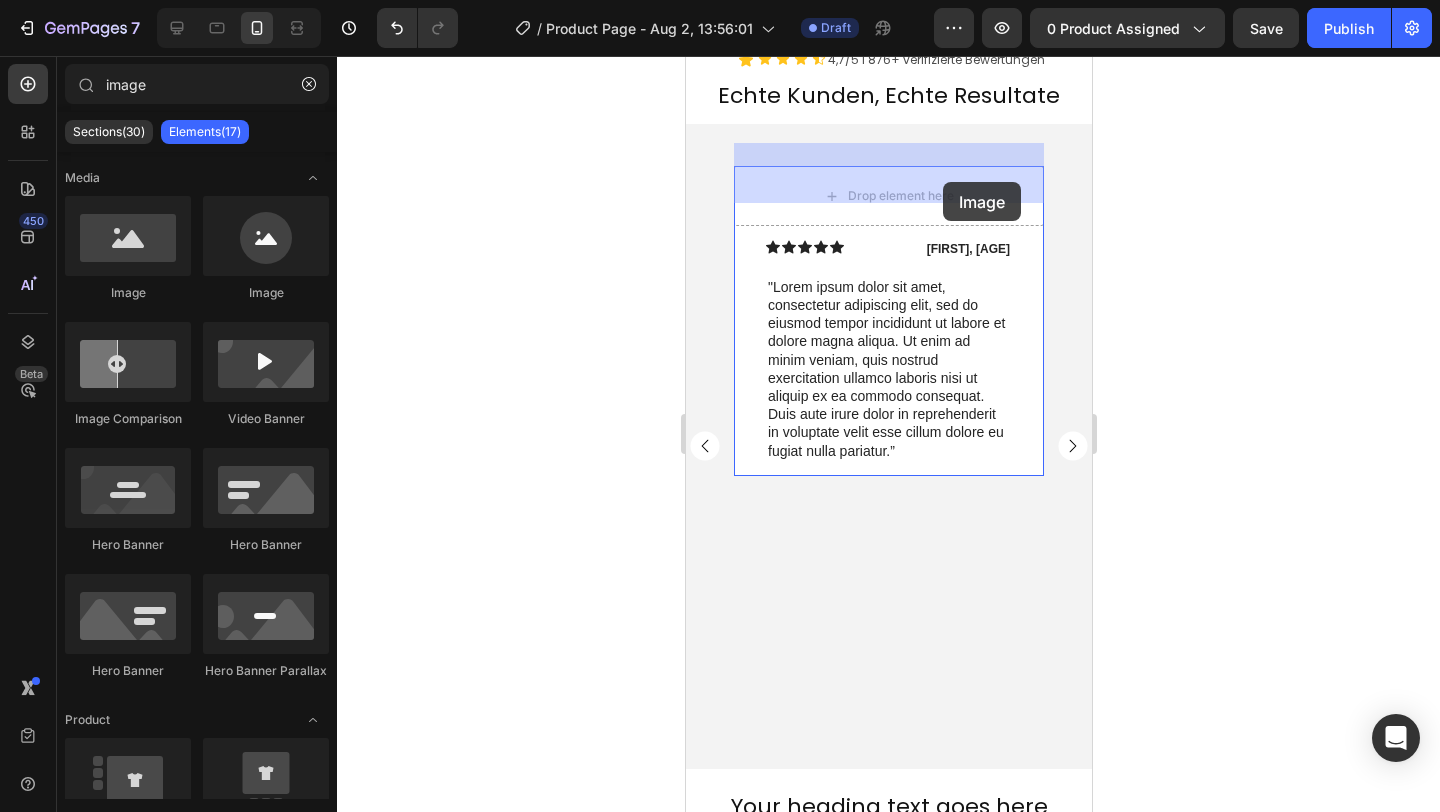 drag, startPoint x: 946, startPoint y: 234, endPoint x: 1779, endPoint y: 476, distance: 867.4405 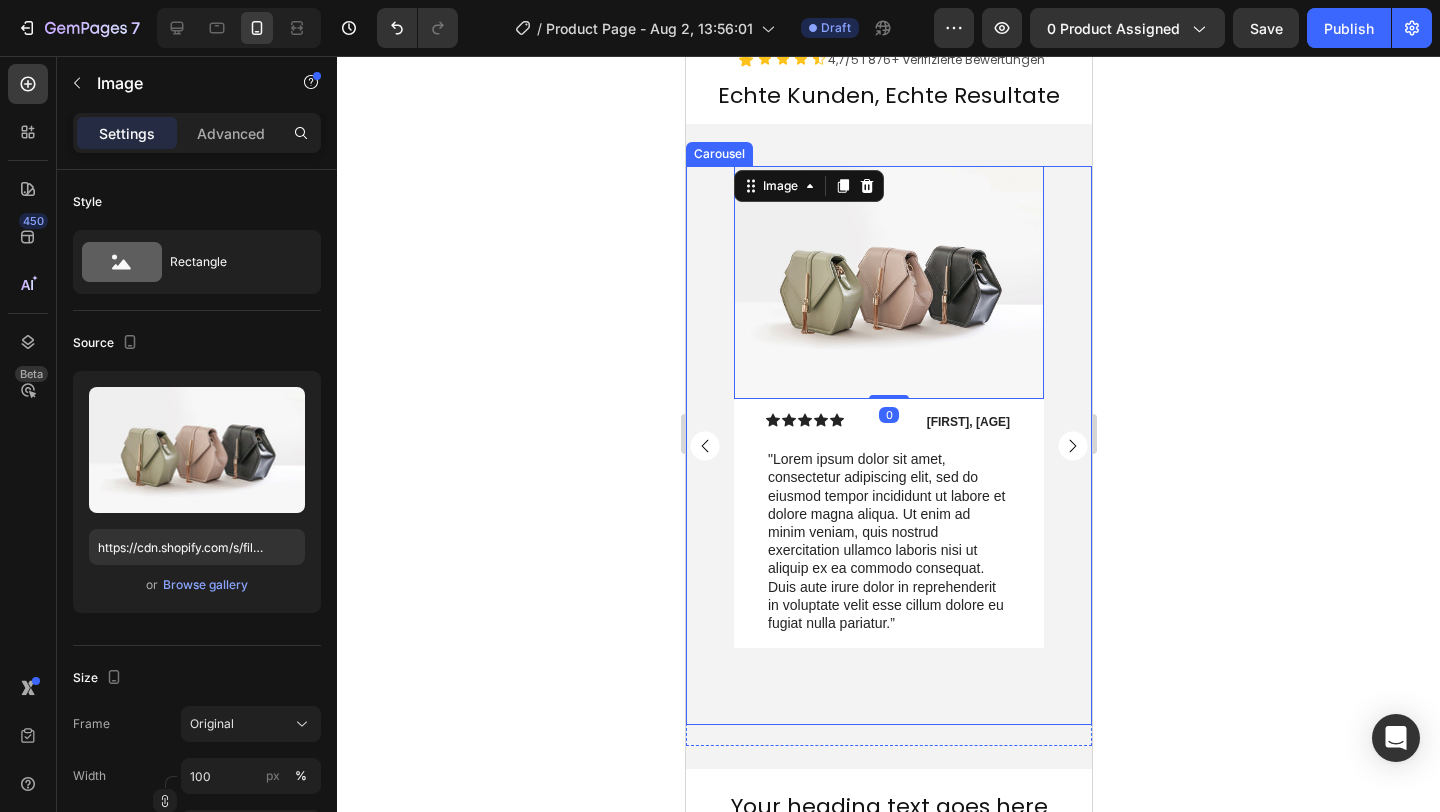 click 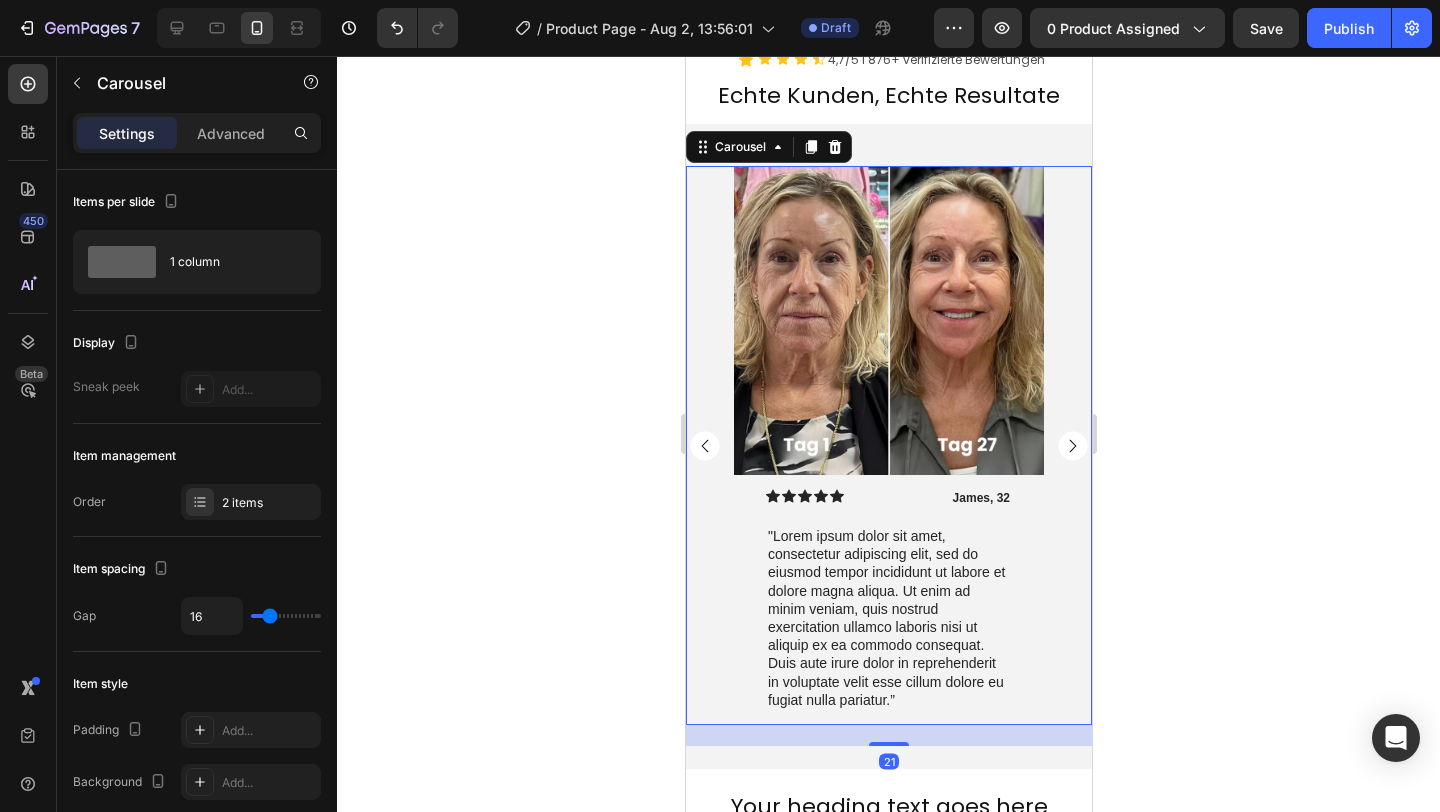 click at bounding box center (888, 320) 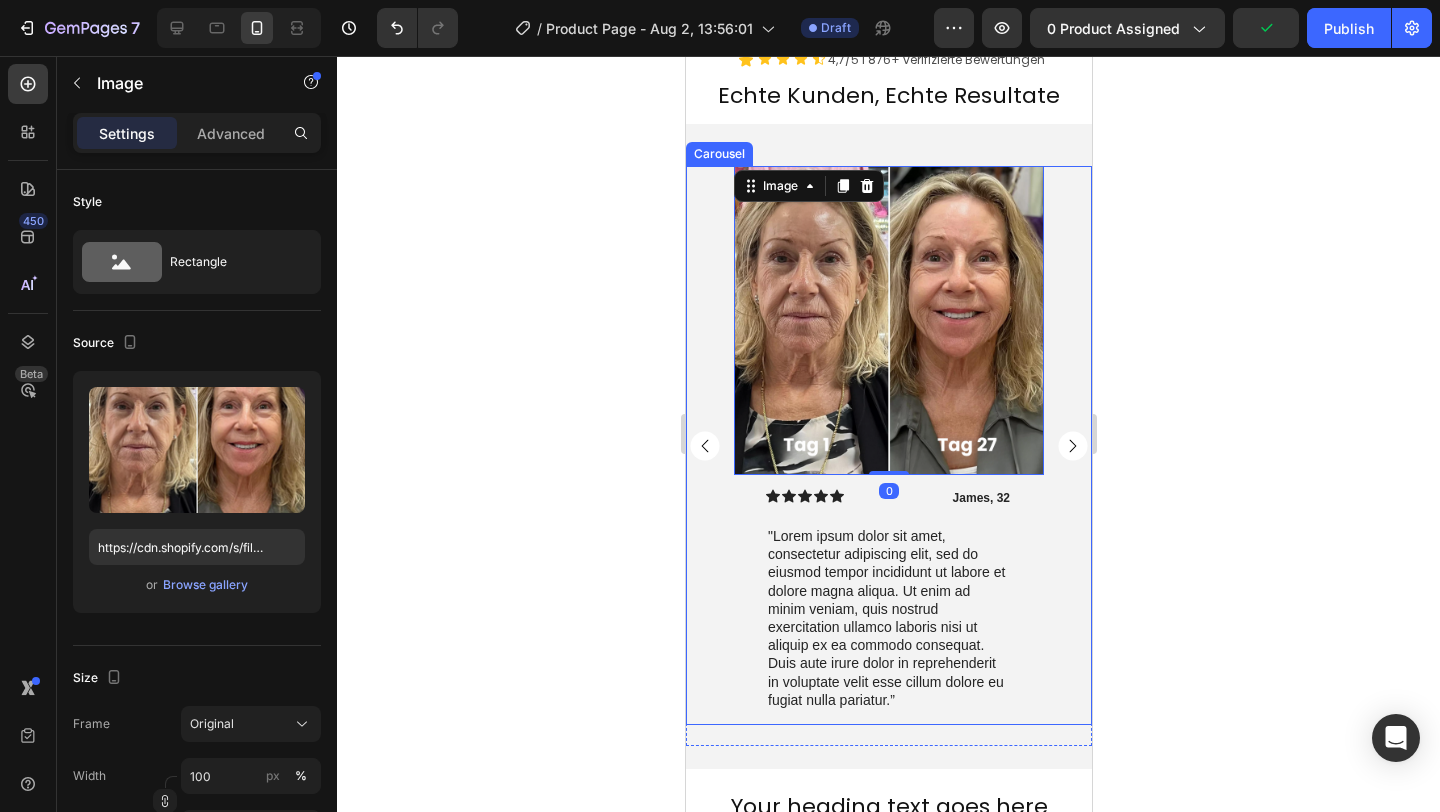 click 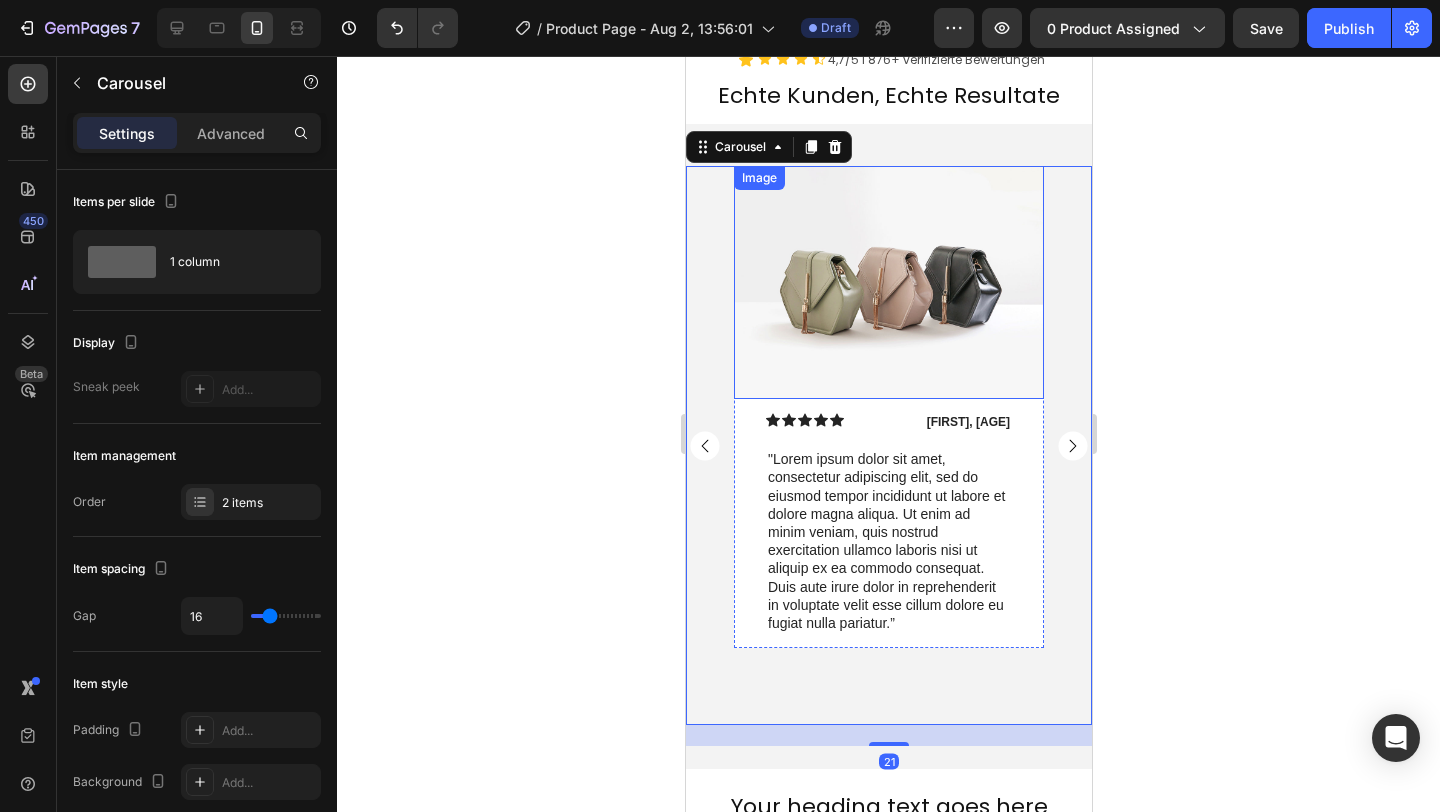 click at bounding box center [888, 282] 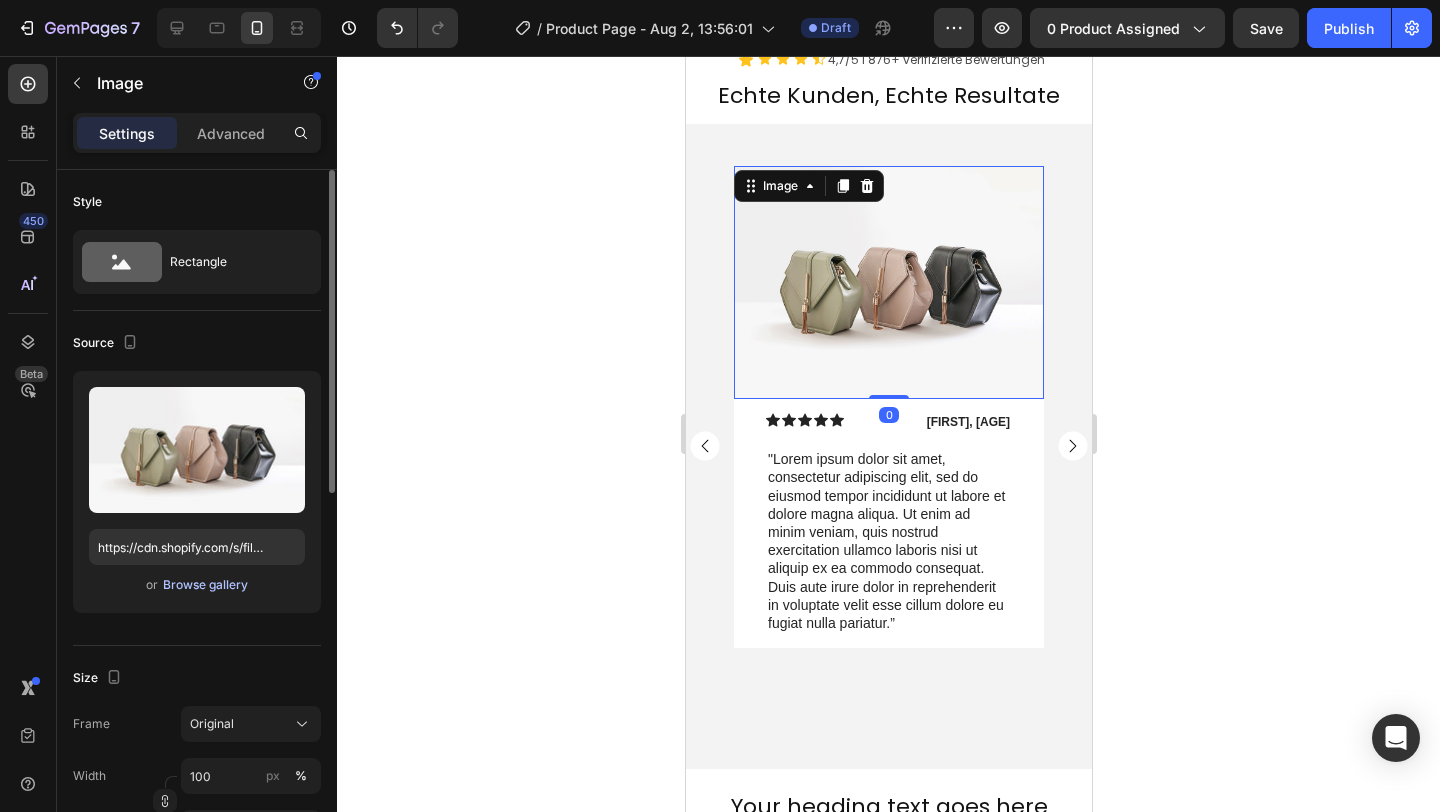 click on "Browse gallery" at bounding box center [205, 585] 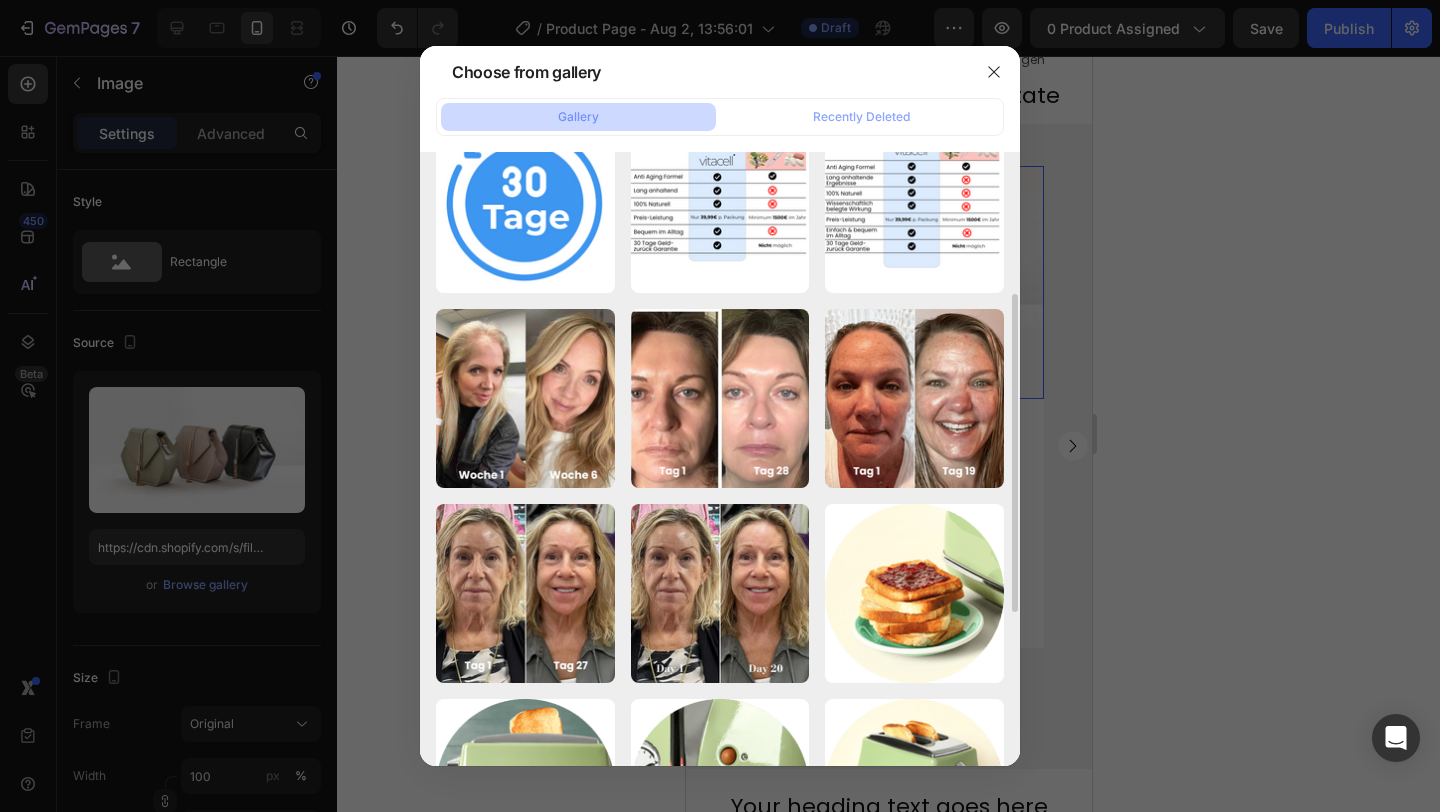 scroll, scrollTop: 257, scrollLeft: 0, axis: vertical 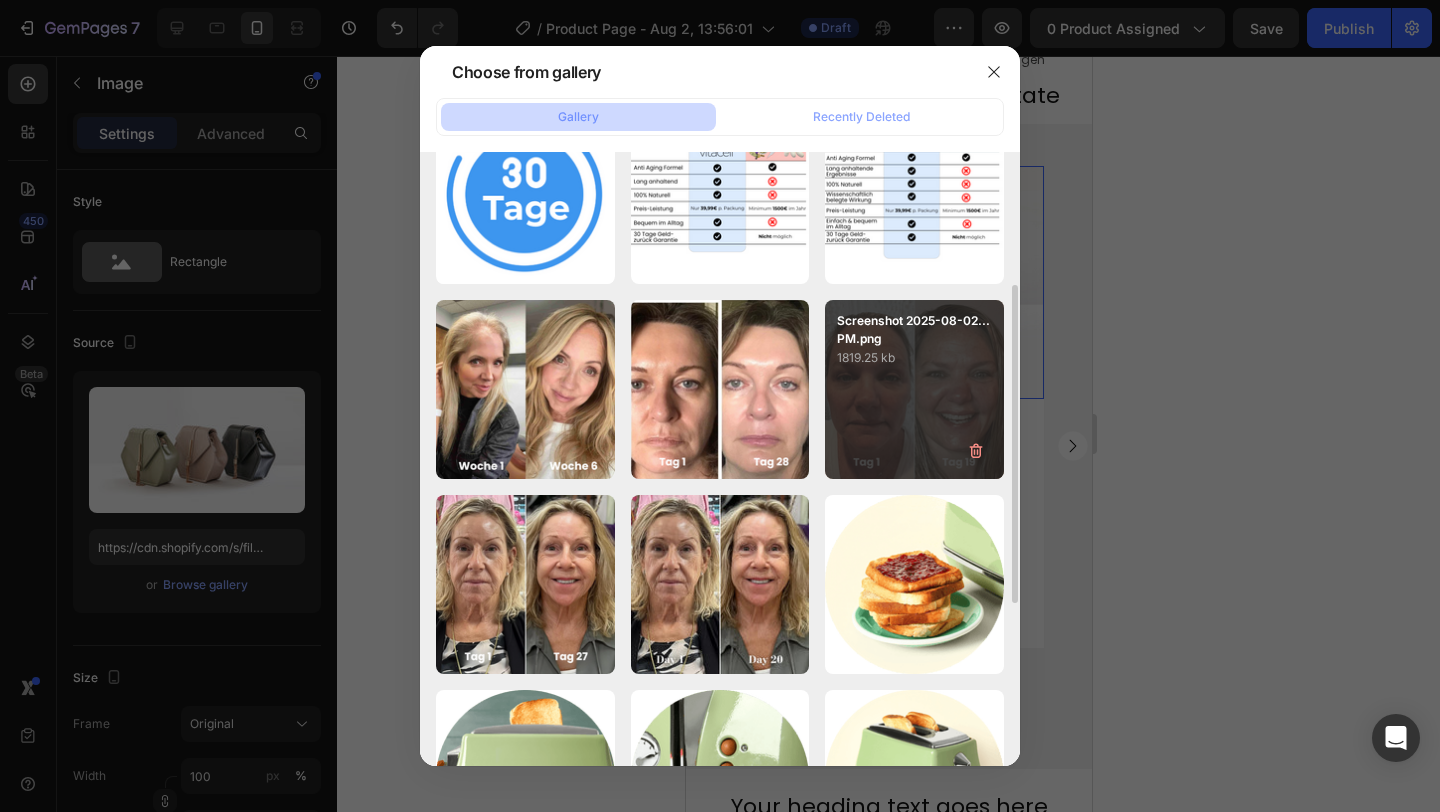 click on "Screenshot 2025-08-02...PM.png 1819.25 kb" at bounding box center (914, 389) 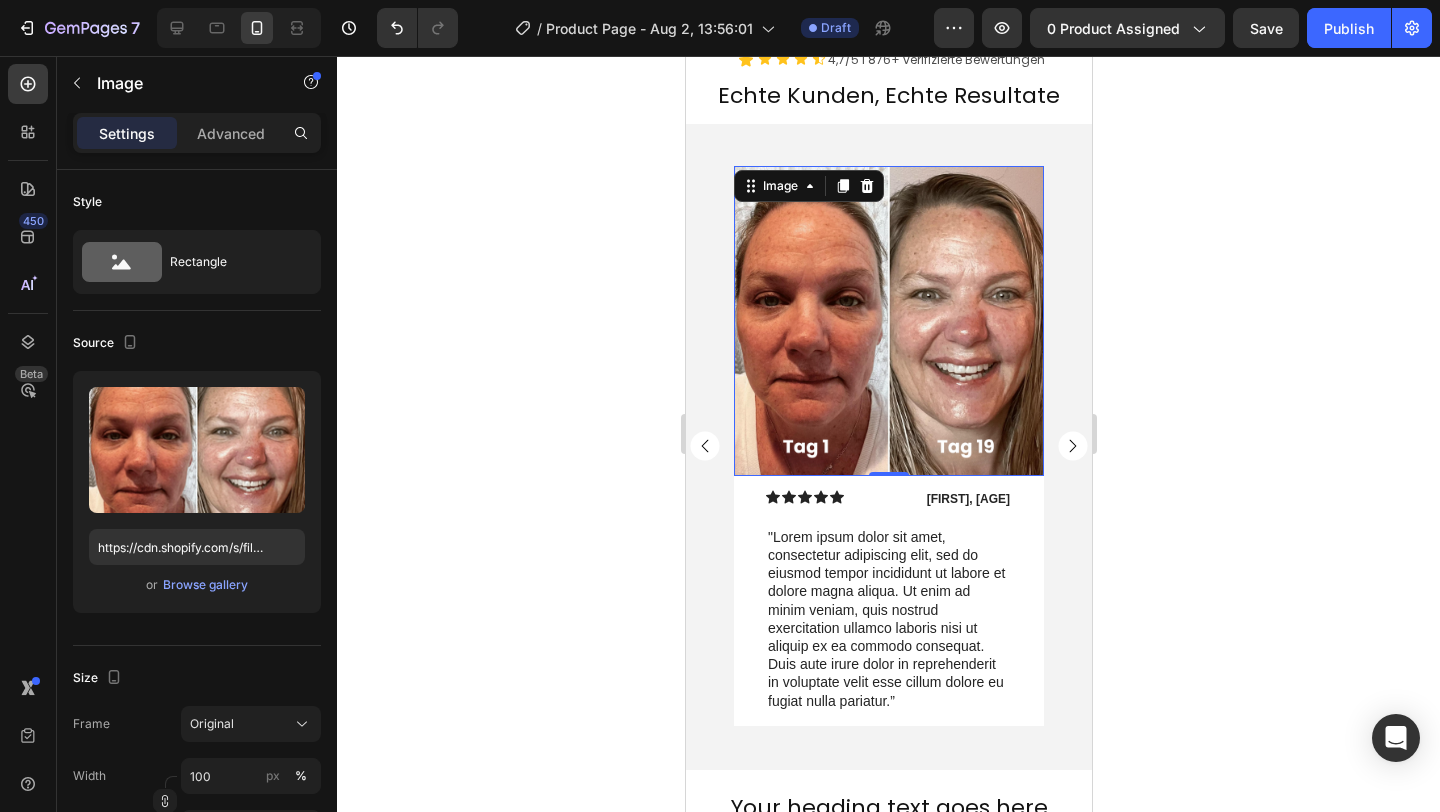 click 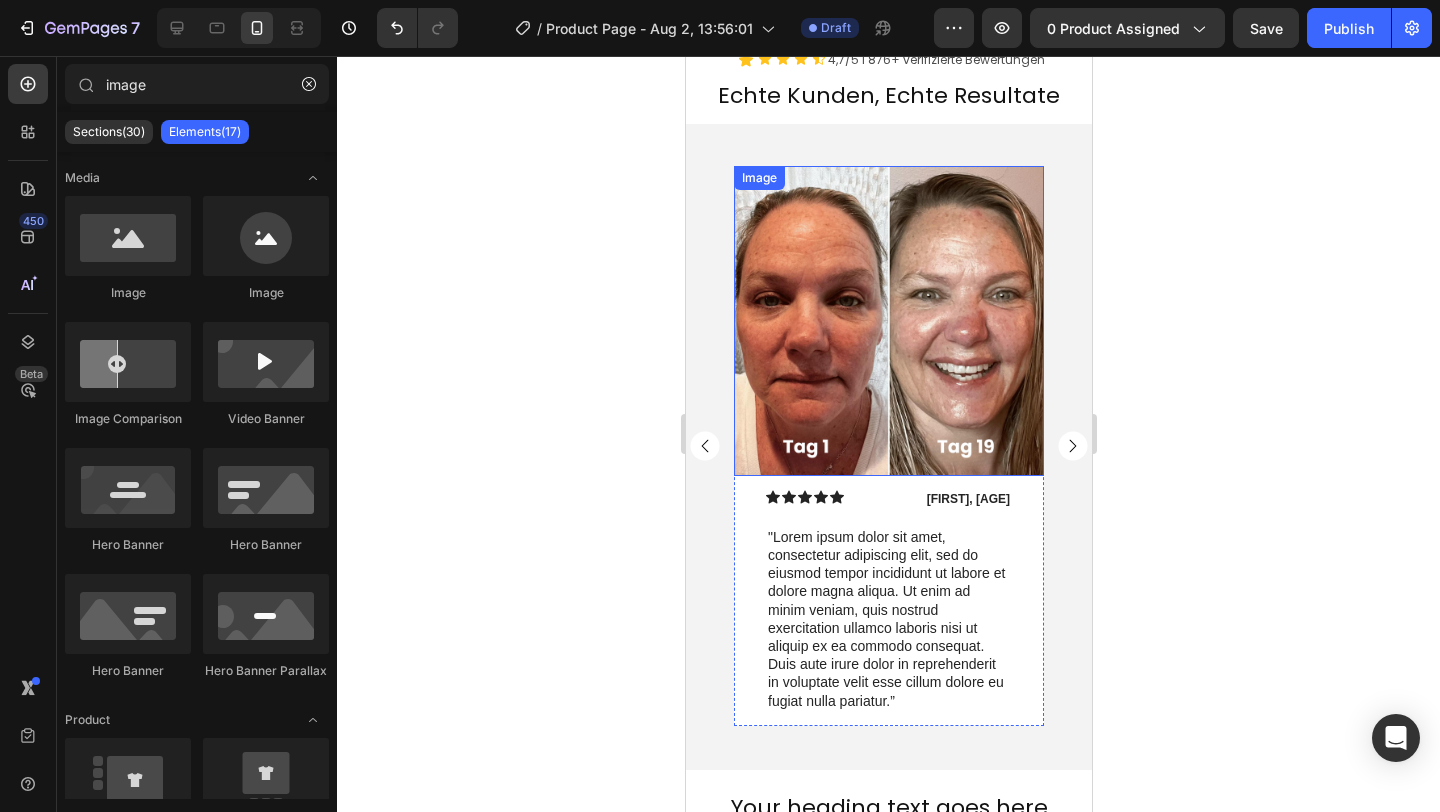 scroll, scrollTop: 1506, scrollLeft: 0, axis: vertical 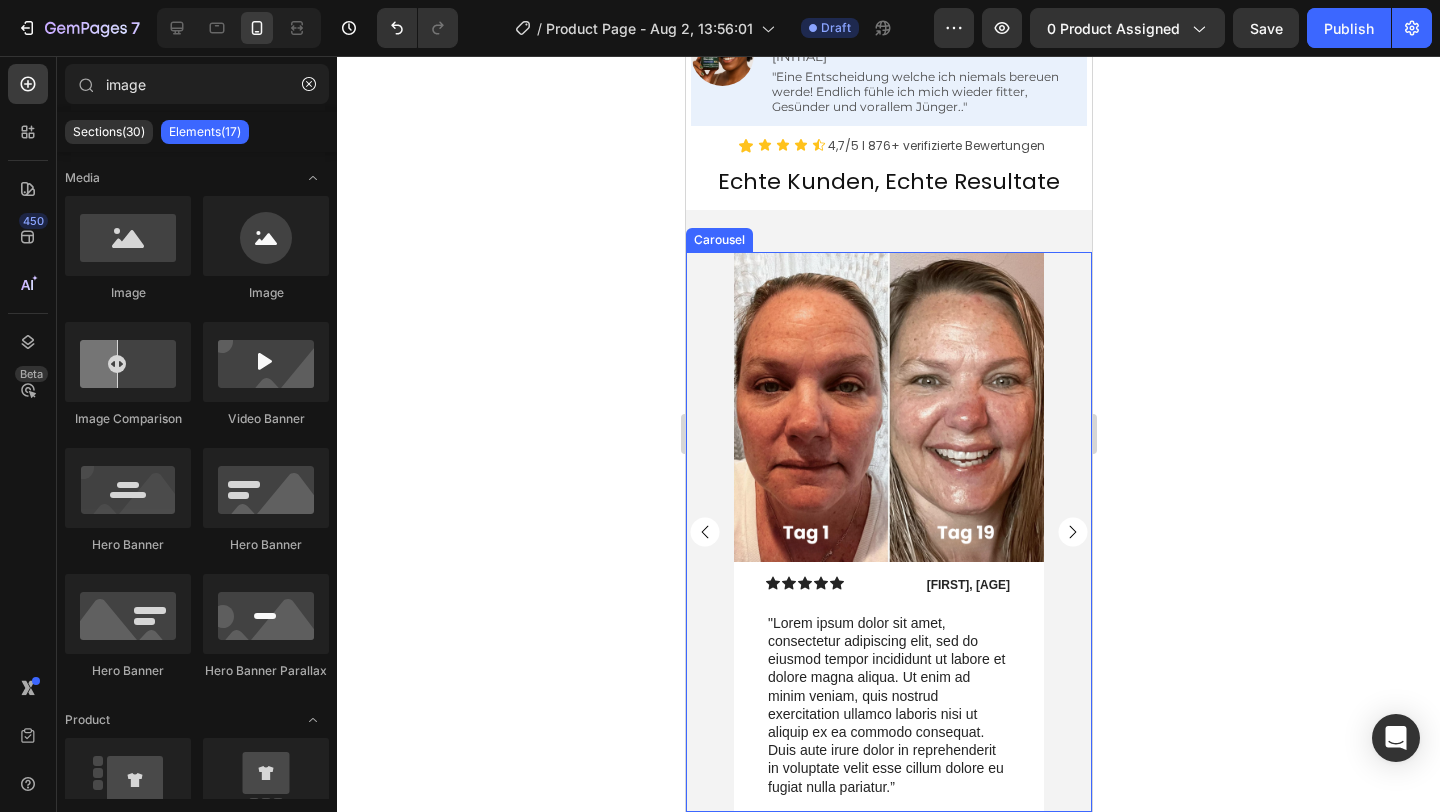 click on "Image Icon Icon Icon Icon Icon Icon List James, 32 Text Block Row "Lorem ipsum dolor sit amet, consectetur adipiscing elit, sed do eiusmod tempor incididunt ut labore et dolore magna aliqua. Ut enim ad minim veniam, quis nostrud exercitation ullamco laboris nisi ut aliquip ex ea commodo consequat. Duis aute irure dolor in reprehenderit in voluptate velit esse cillum dolore eu fugiat nulla pariatur.” Text Block Row Row Image Icon Icon Icon Icon Icon Icon List Ryan, 36 Text Block Row "Lorem ipsum dolor sit amet, consectetur adipiscing elit, sed do eiusmod tempor incididunt ut labore et dolore magna aliqua. Ut enim ad minim veniam, quis nostrud exercitation ullamco laboris nisi ut aliquip ex ea commodo consequat. Duis aute irure dolor in reprehenderit in voluptate velit esse cillum dolore eu fugiat nulla pariatur.” Text Block Row Row" at bounding box center (888, 532) 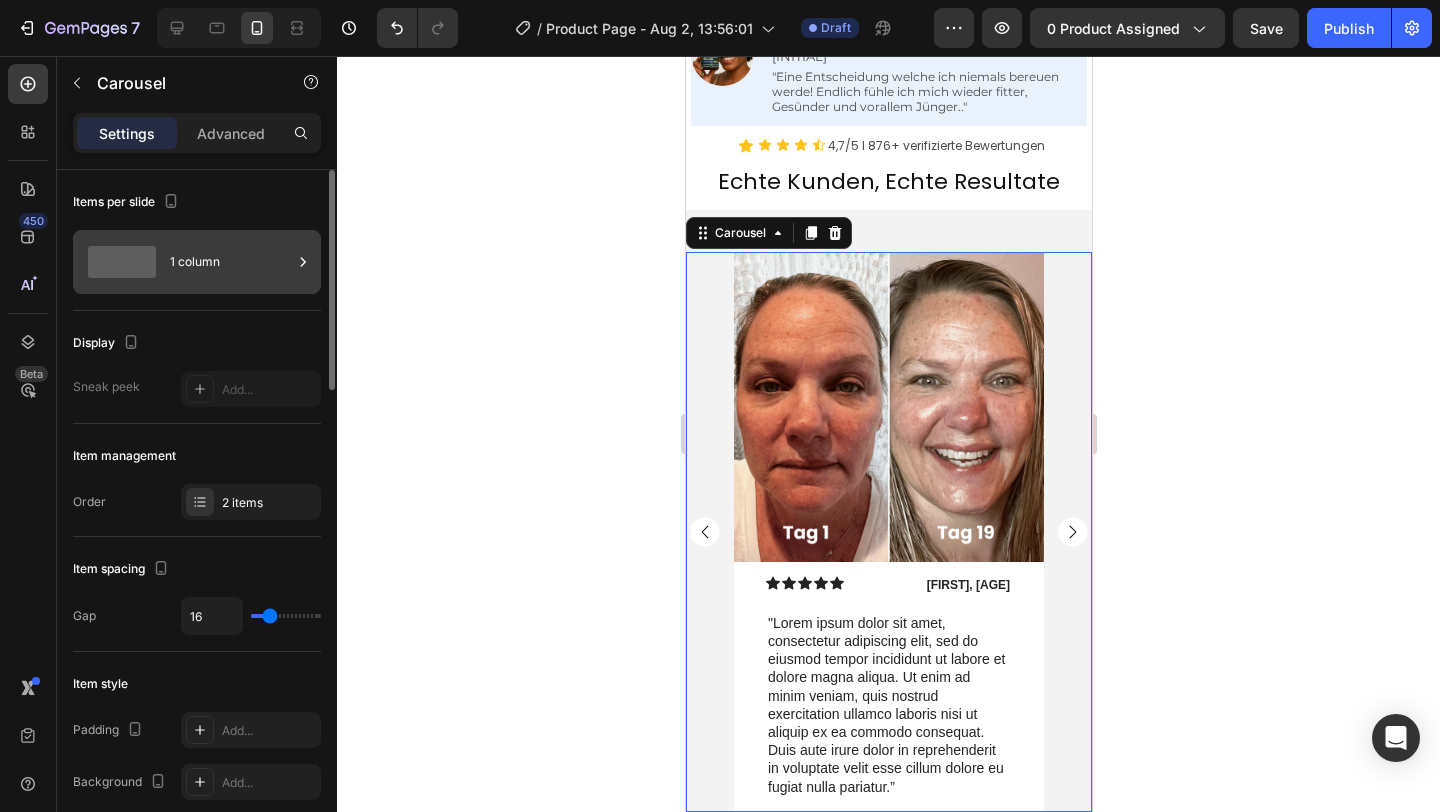 click on "1 column" at bounding box center (231, 262) 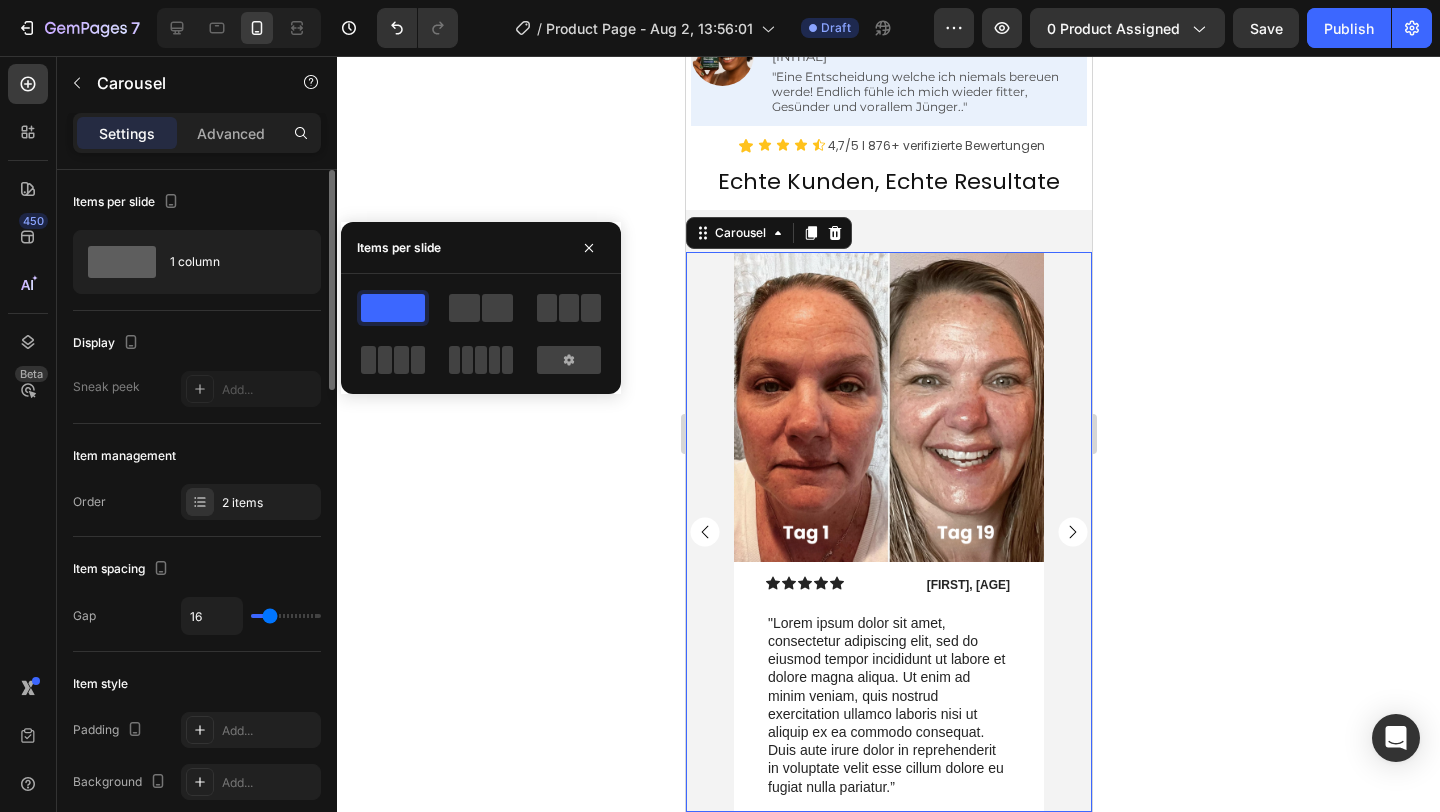 click on "Items per slide" at bounding box center (197, 202) 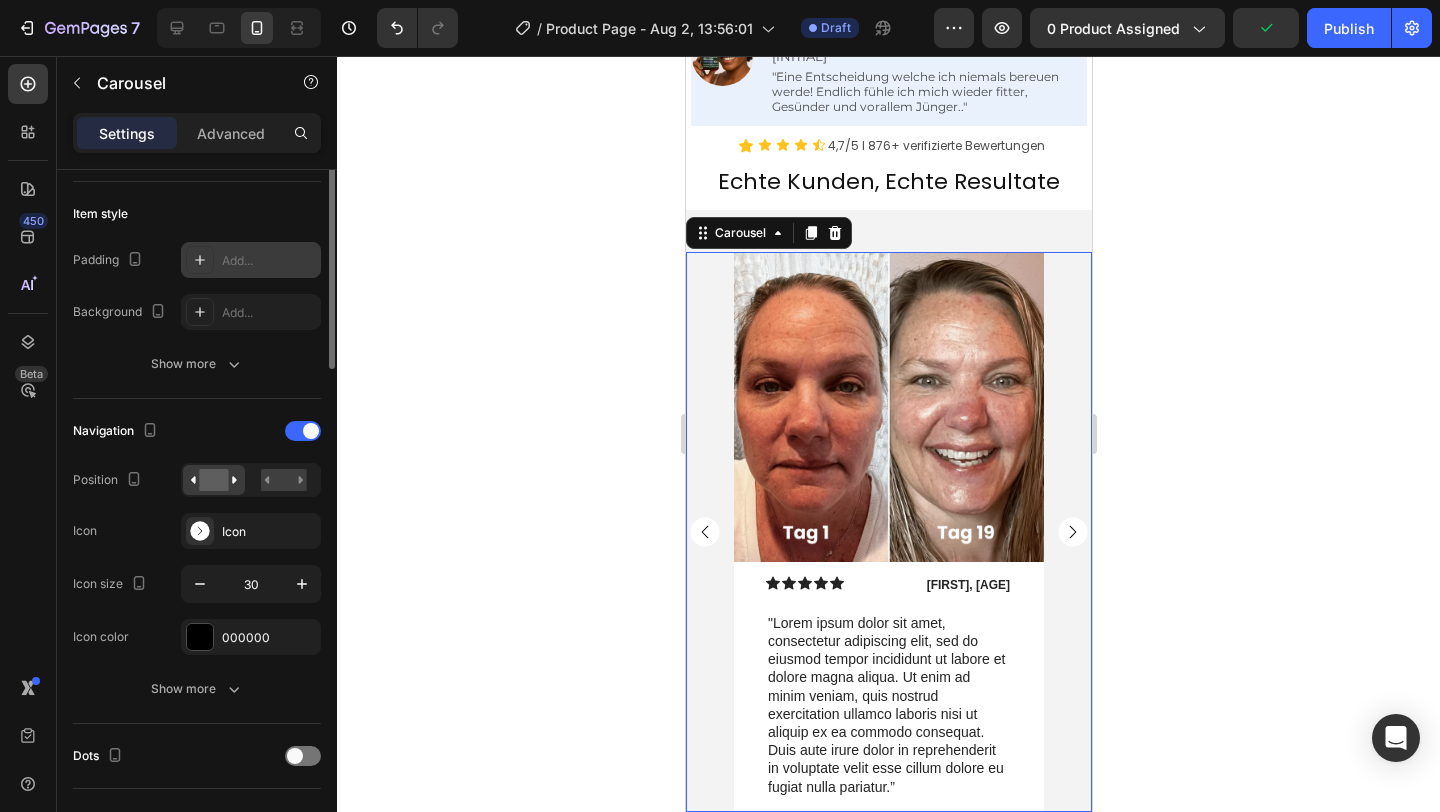scroll, scrollTop: 84, scrollLeft: 0, axis: vertical 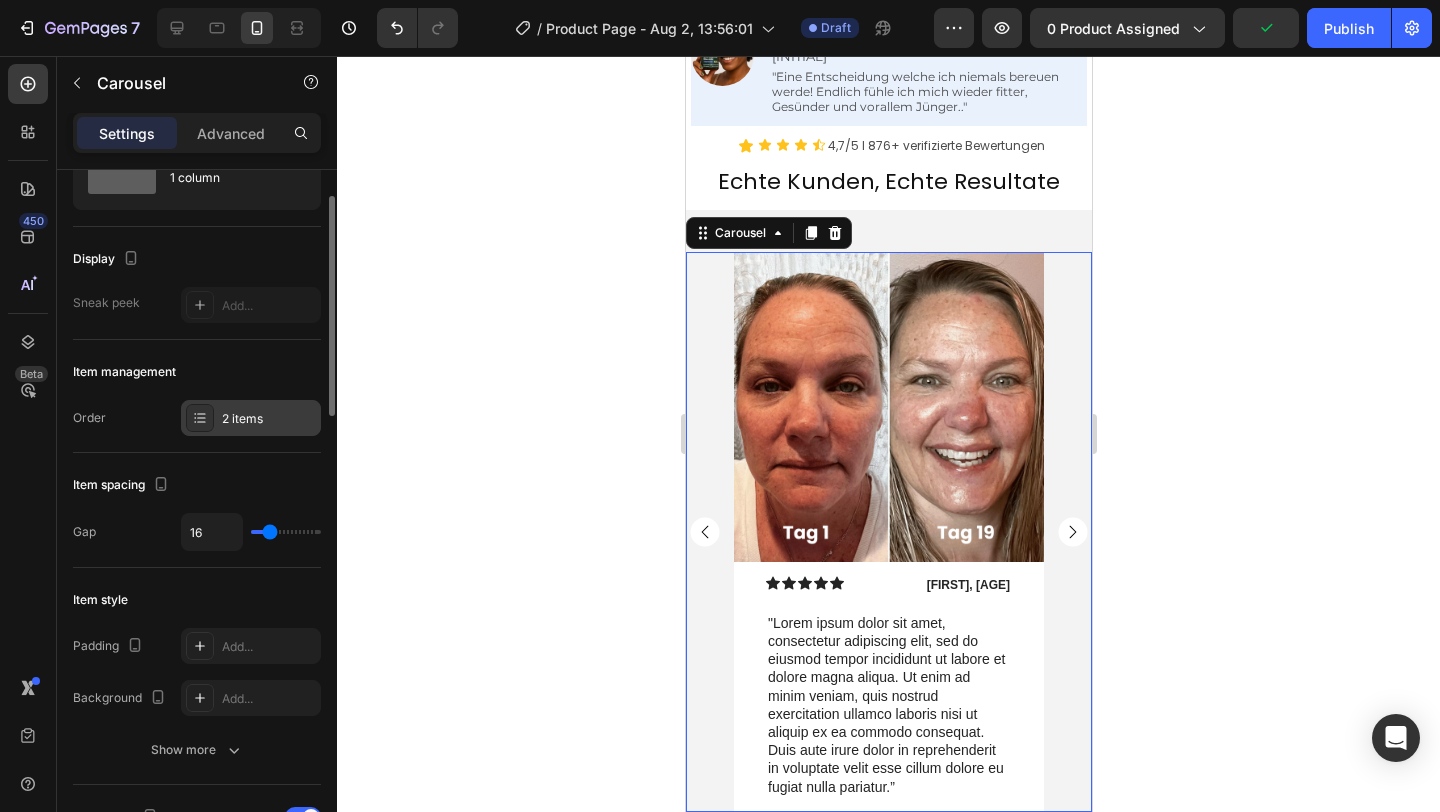 click on "2 items" at bounding box center [269, 419] 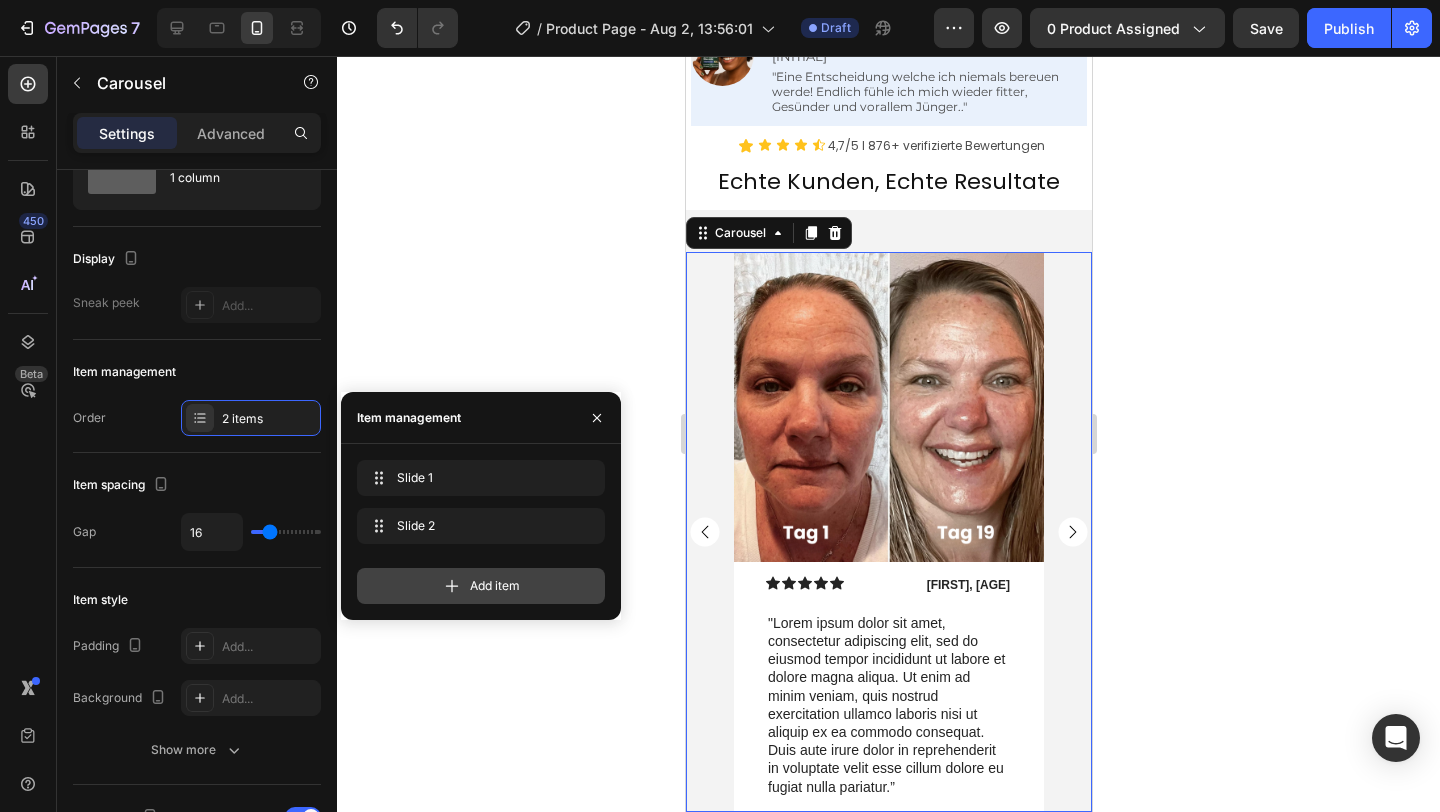 click on "Add item" at bounding box center (481, 586) 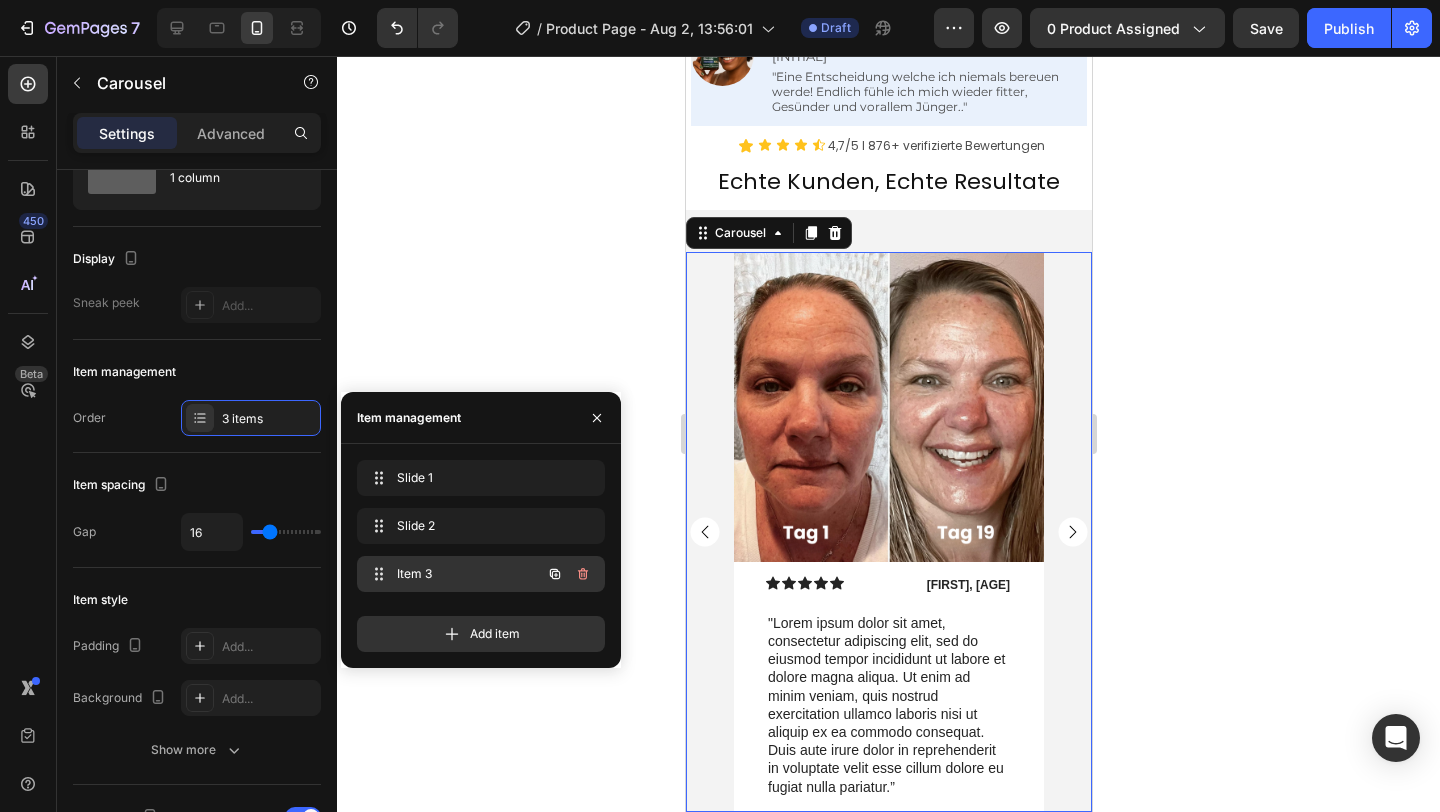 click on "Item 3" at bounding box center [453, 574] 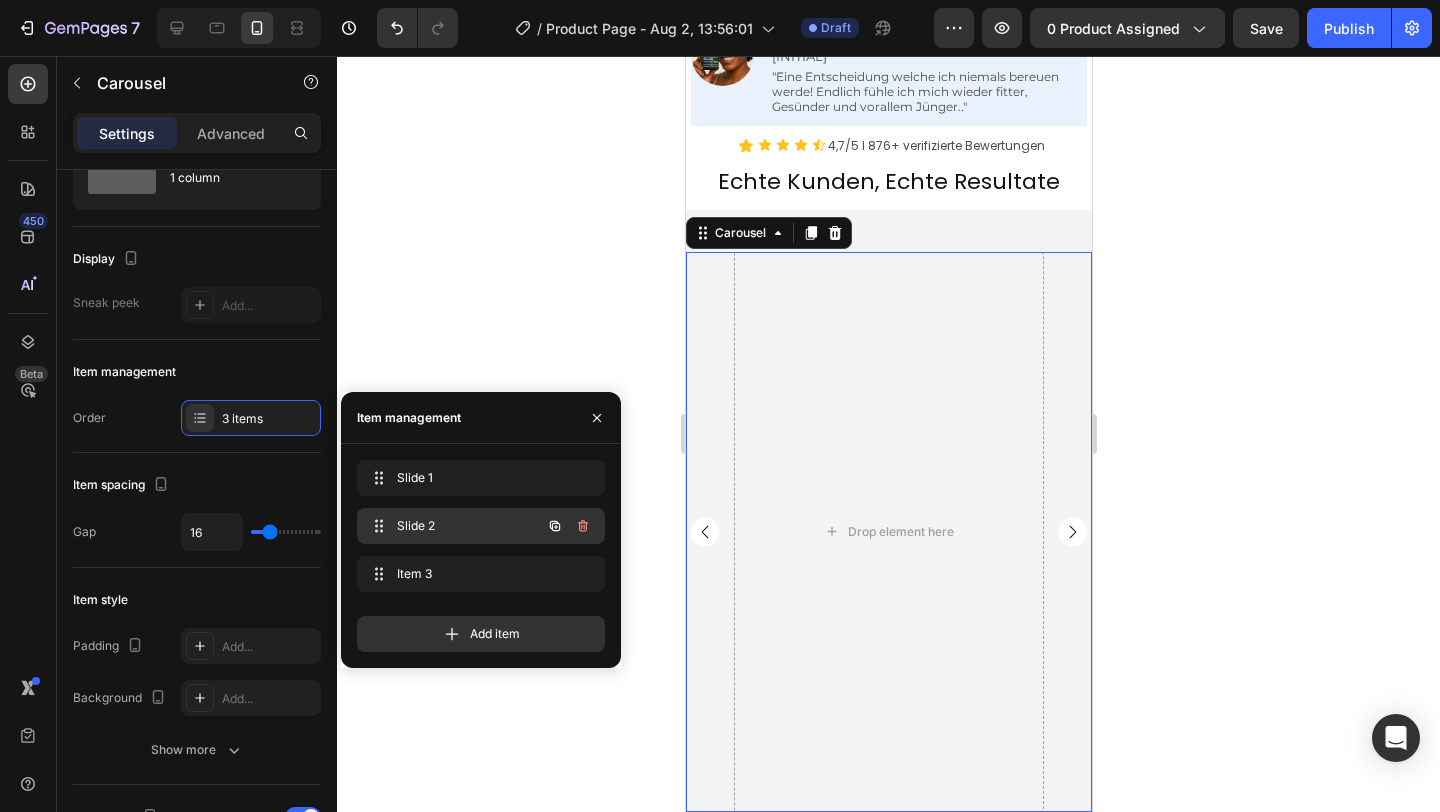 click on "Slide 2" at bounding box center [453, 526] 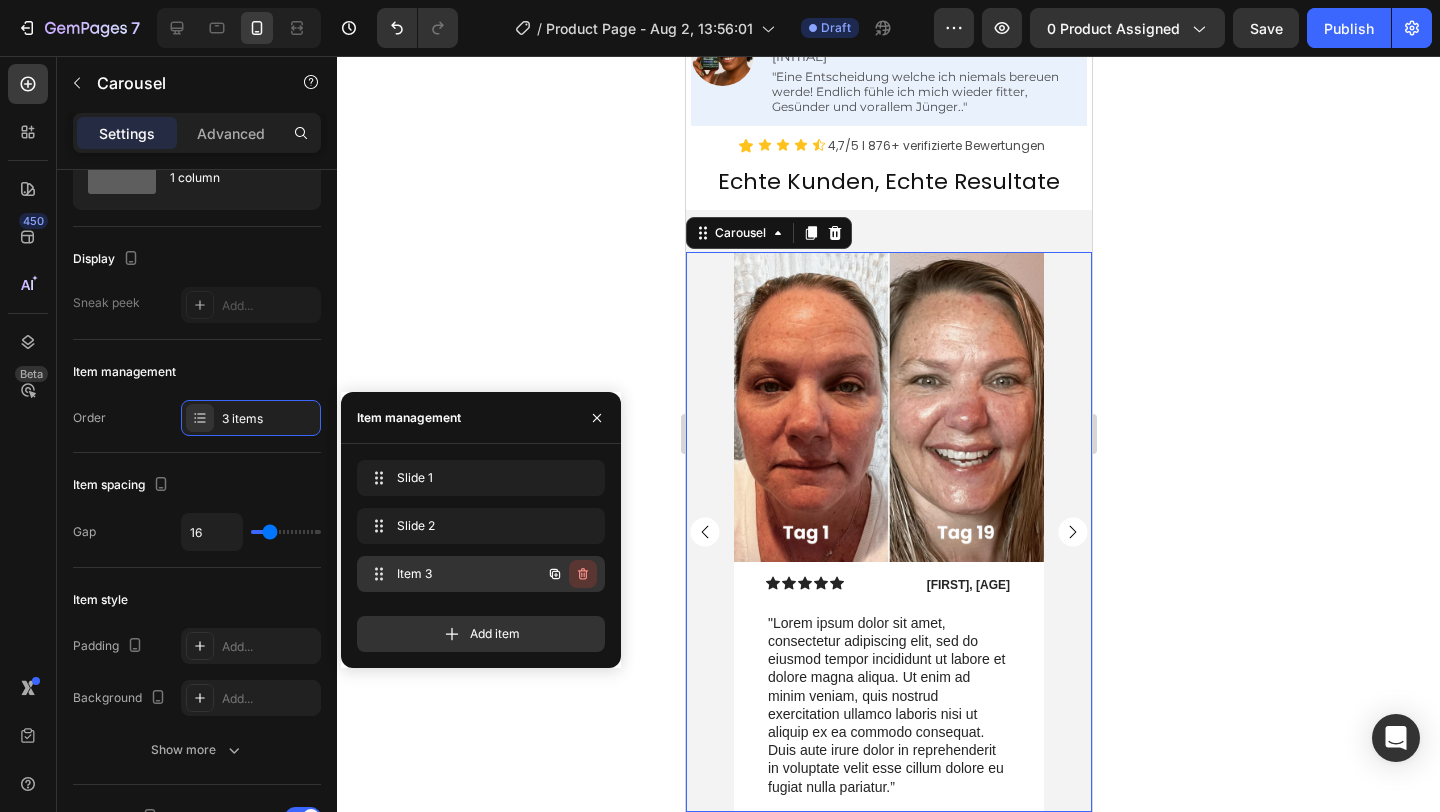 click 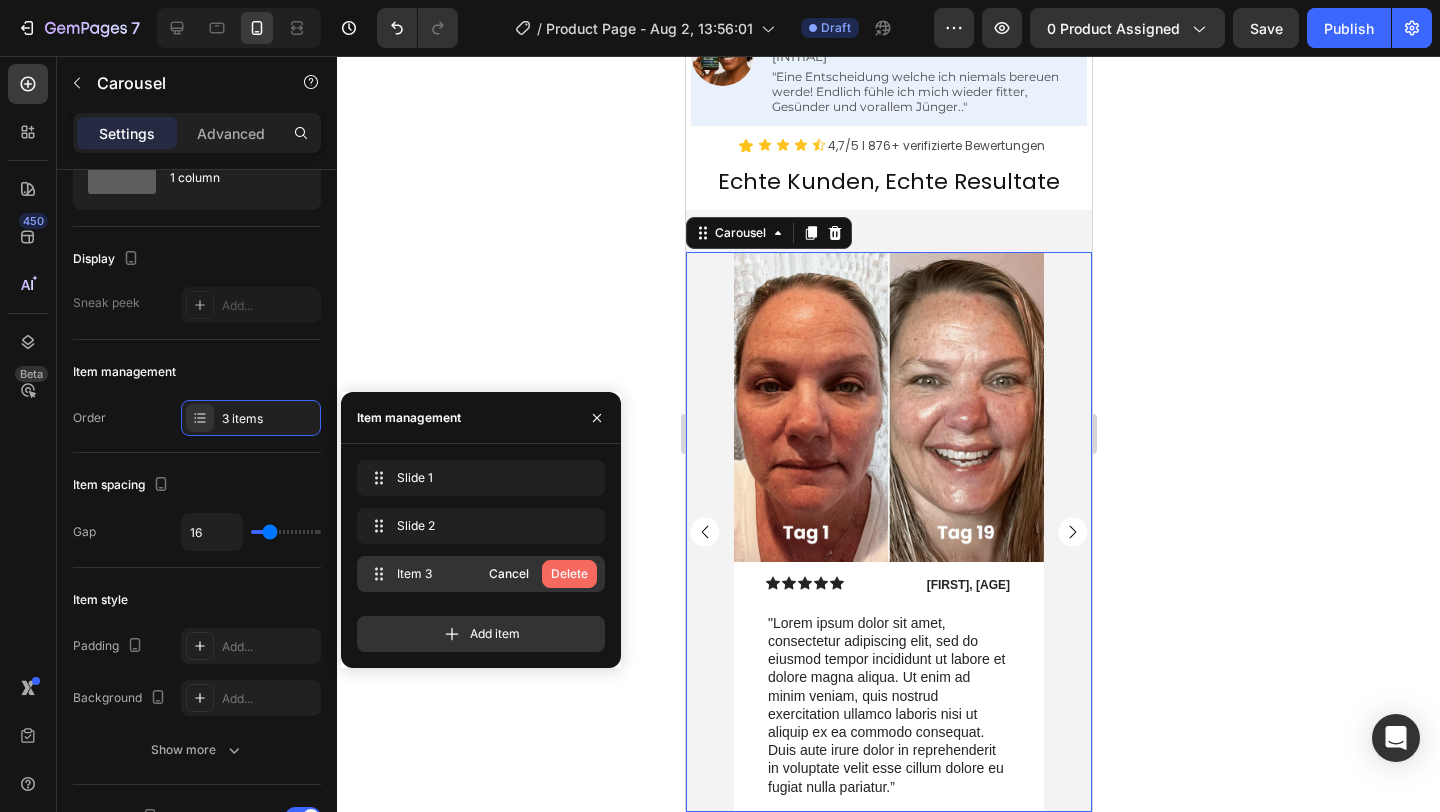 click on "Delete" at bounding box center [569, 574] 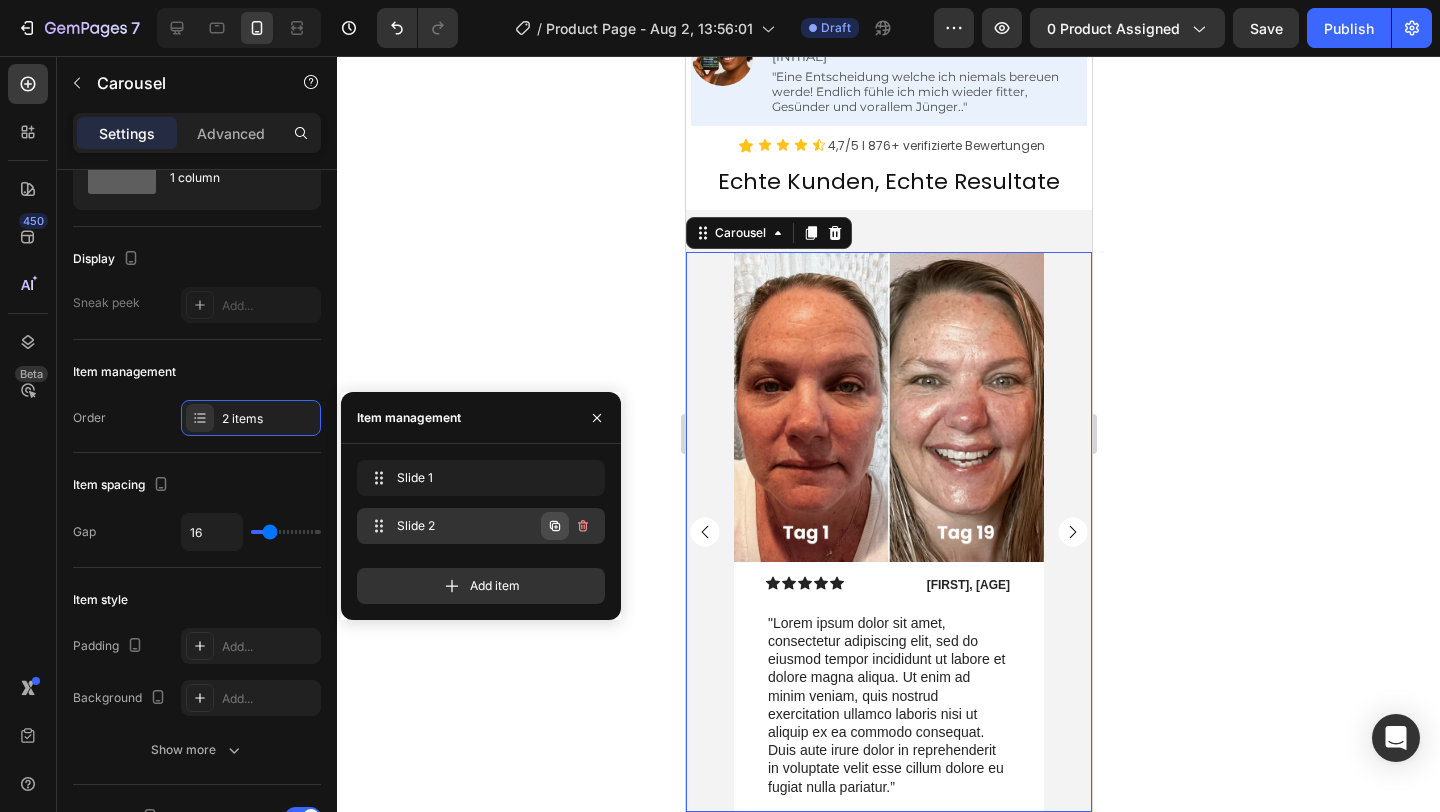 click 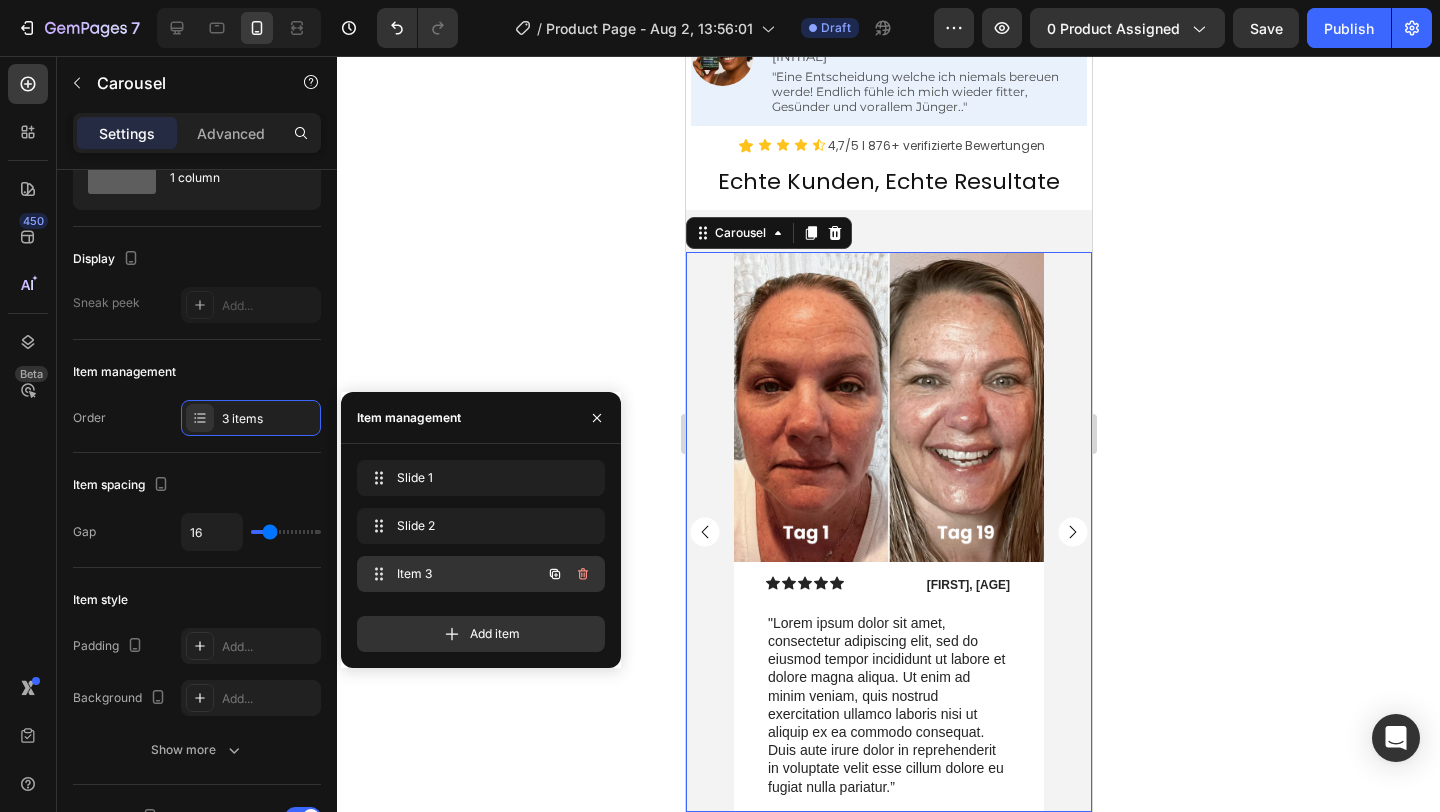 click on "Item 3 Item 3" at bounding box center (453, 574) 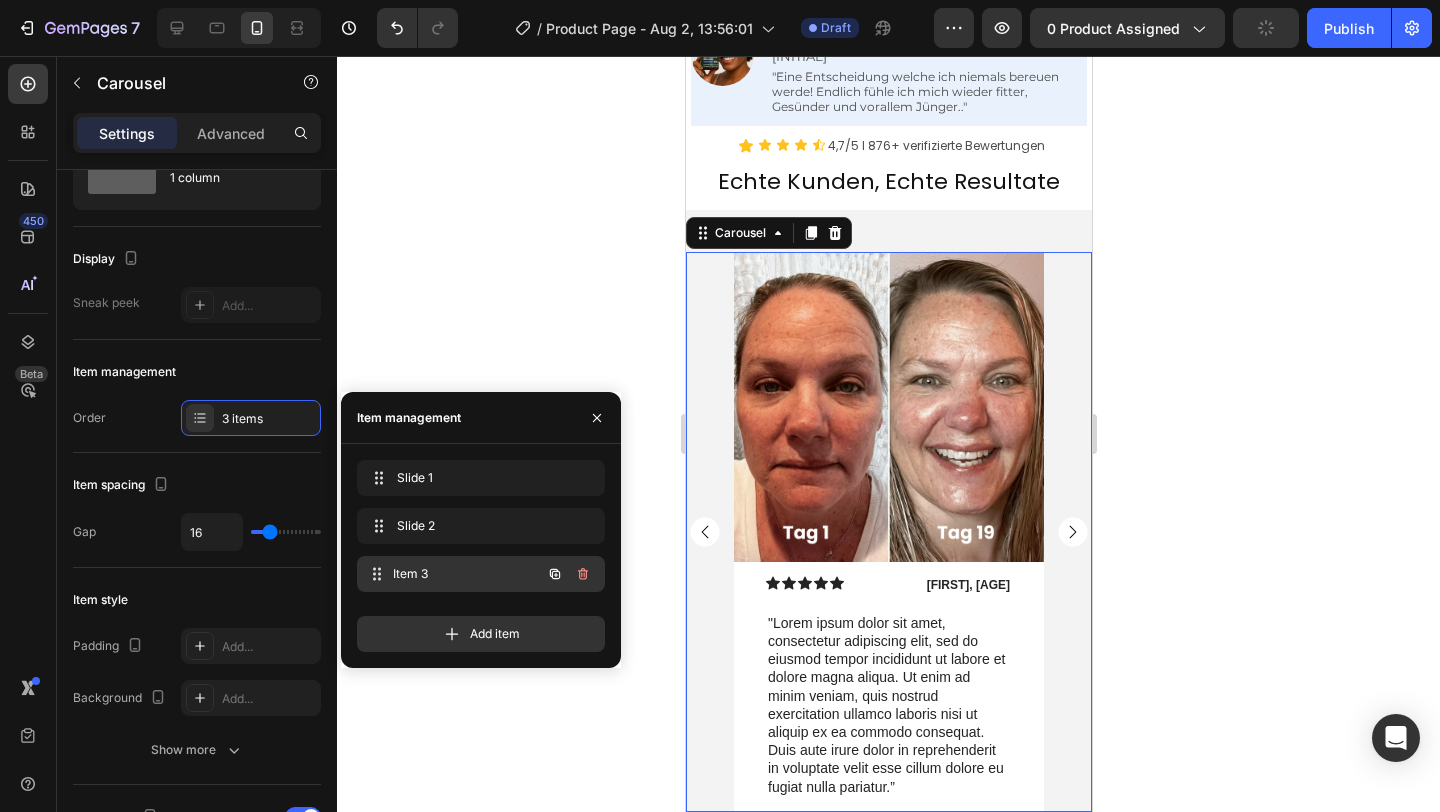 click on "Item 3 Item 3" at bounding box center (453, 574) 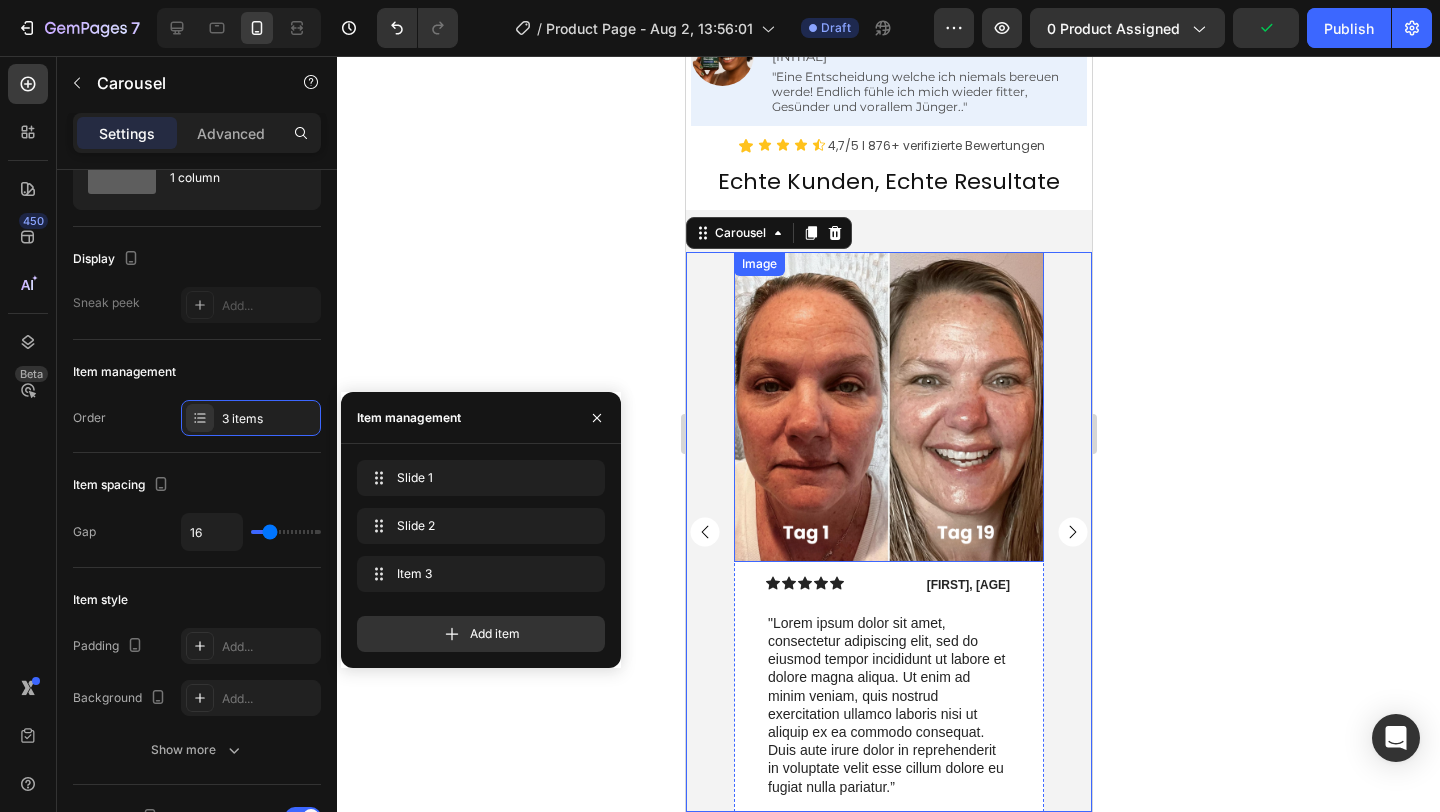 click at bounding box center [888, 407] 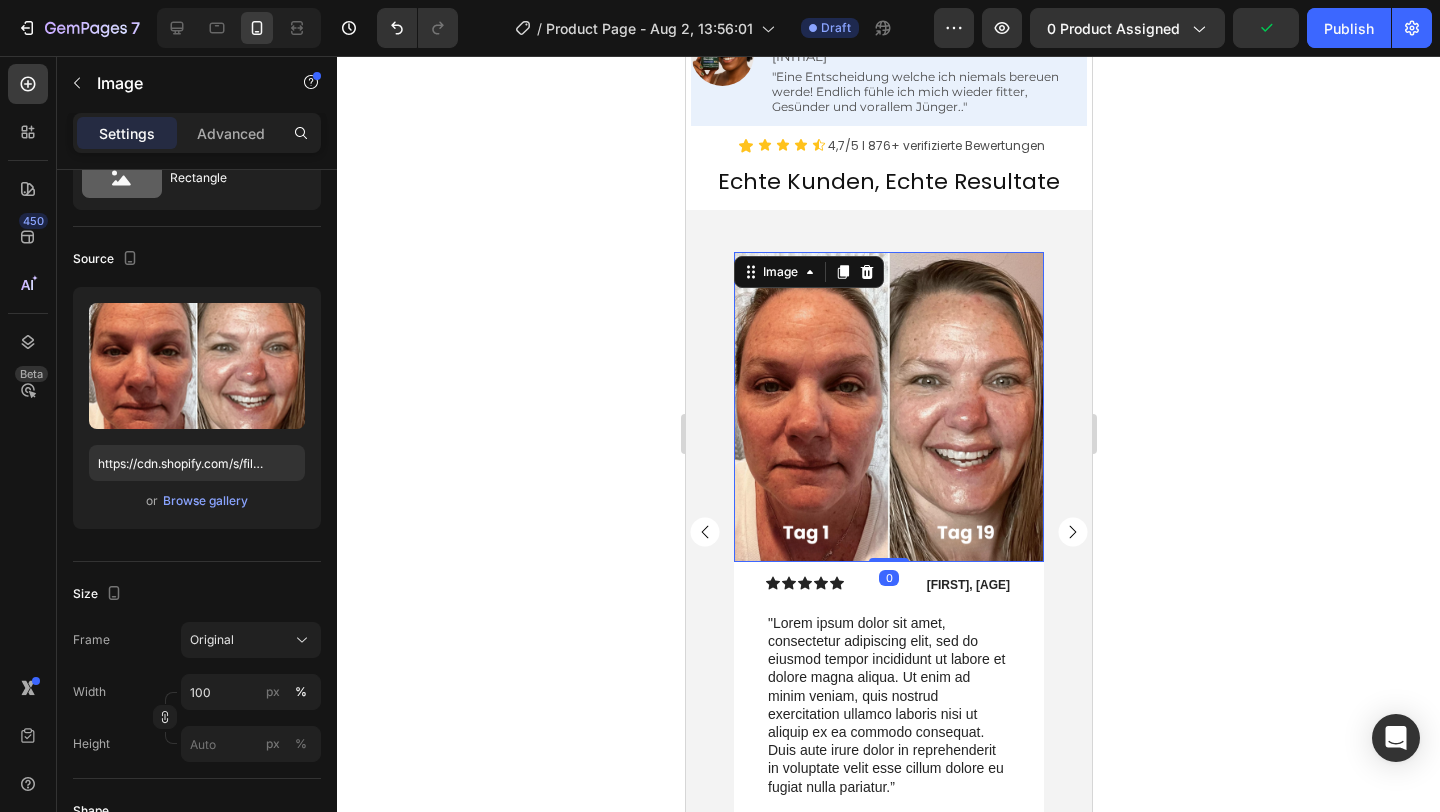 scroll, scrollTop: 0, scrollLeft: 0, axis: both 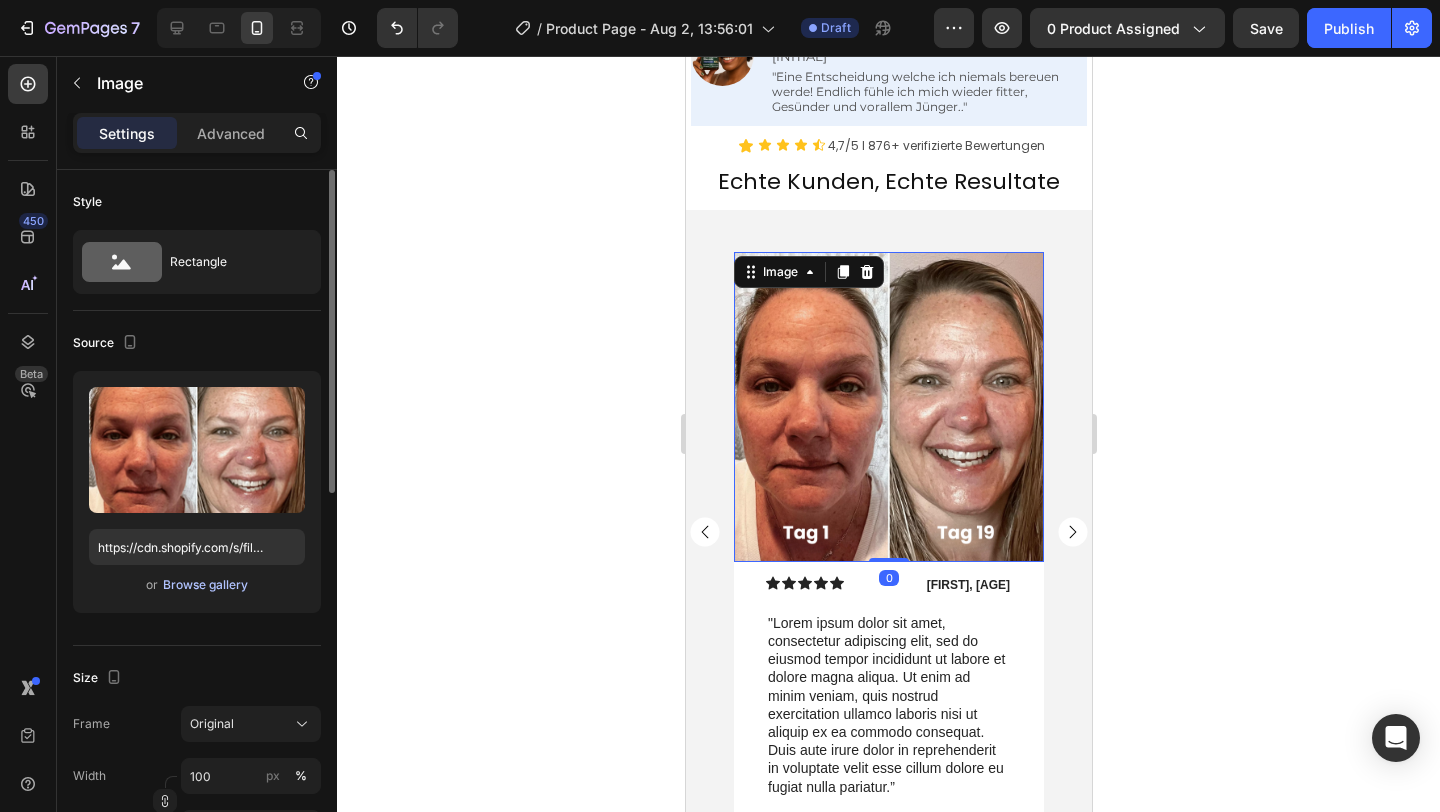 click on "Browse gallery" at bounding box center [205, 585] 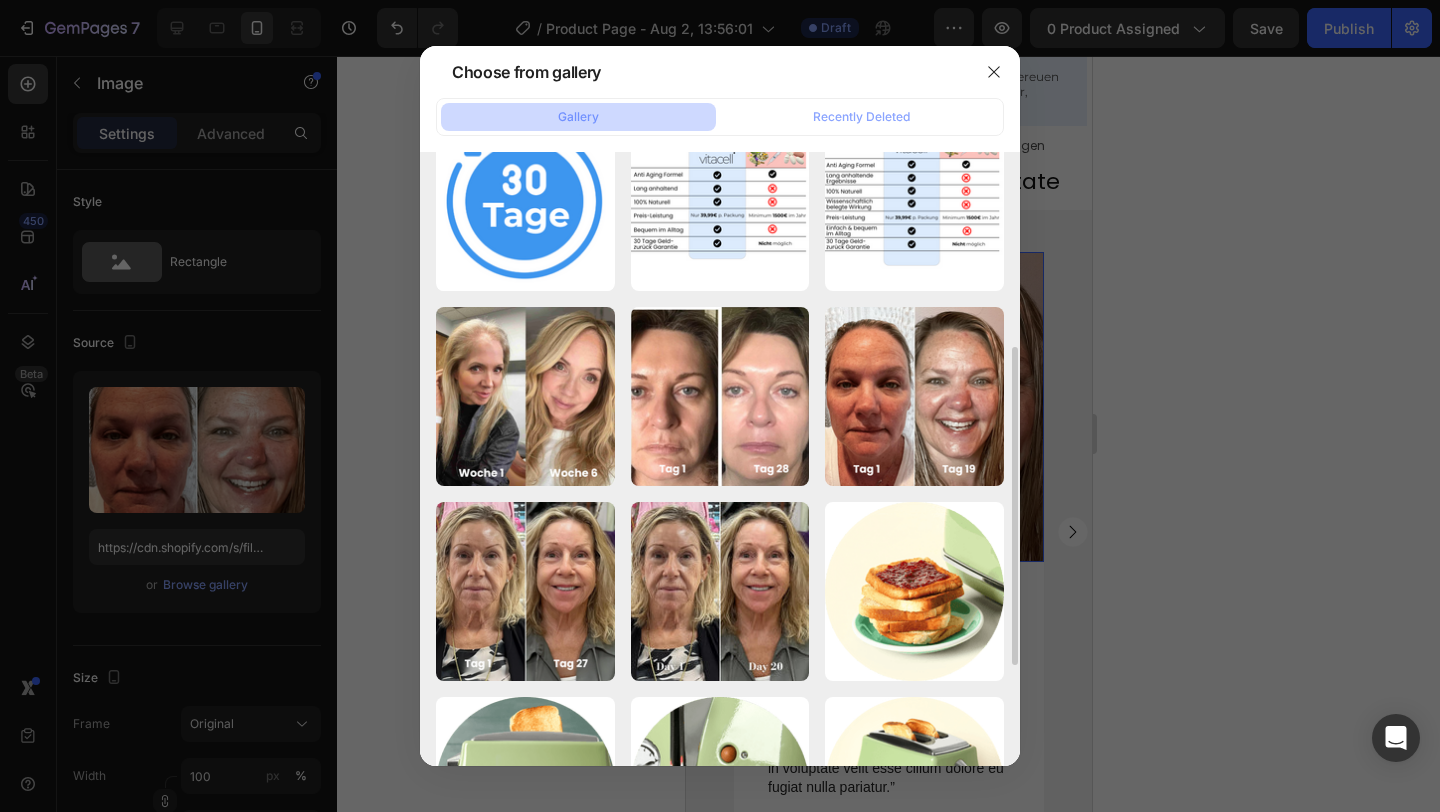 scroll, scrollTop: 346, scrollLeft: 0, axis: vertical 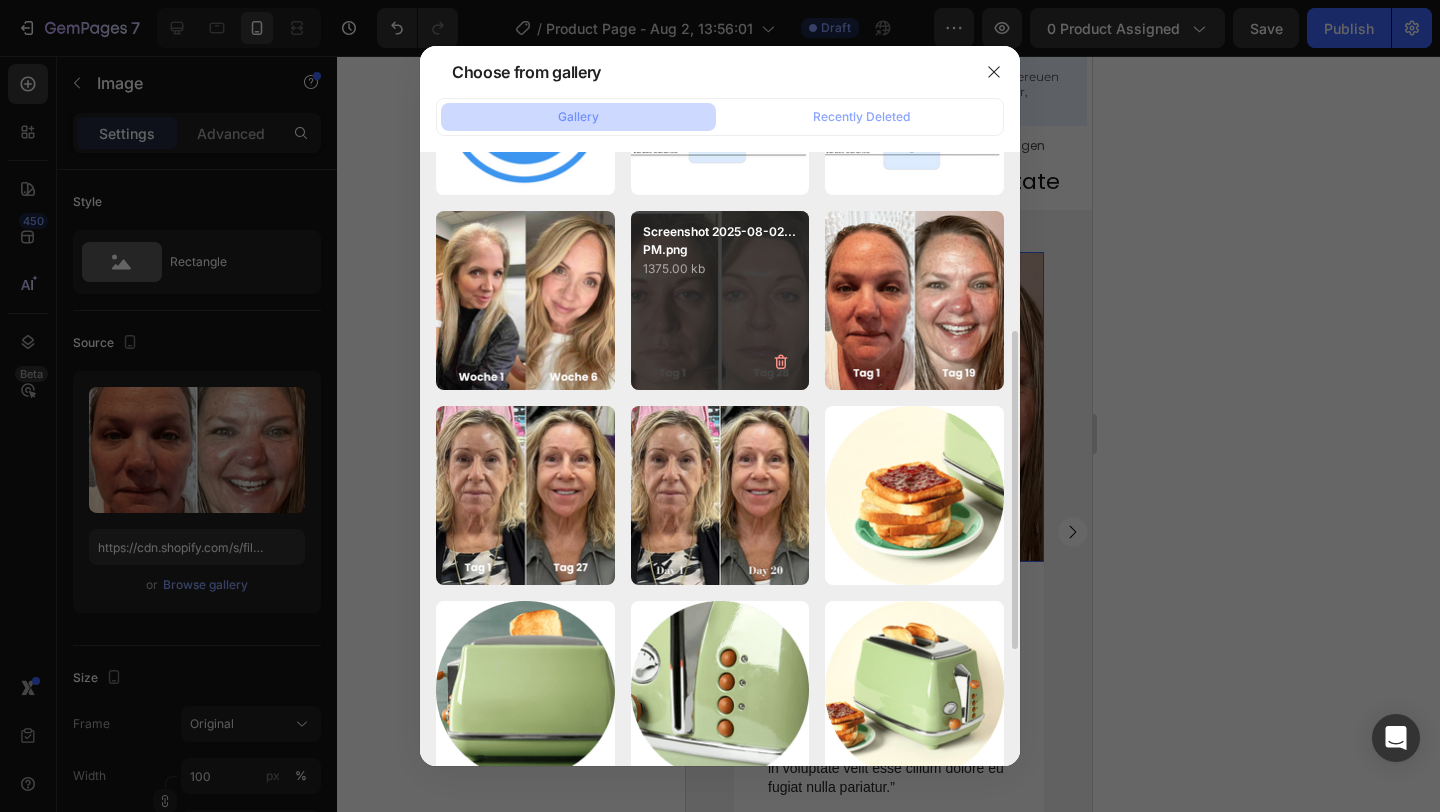 click on "1375.00 kb" at bounding box center (720, 269) 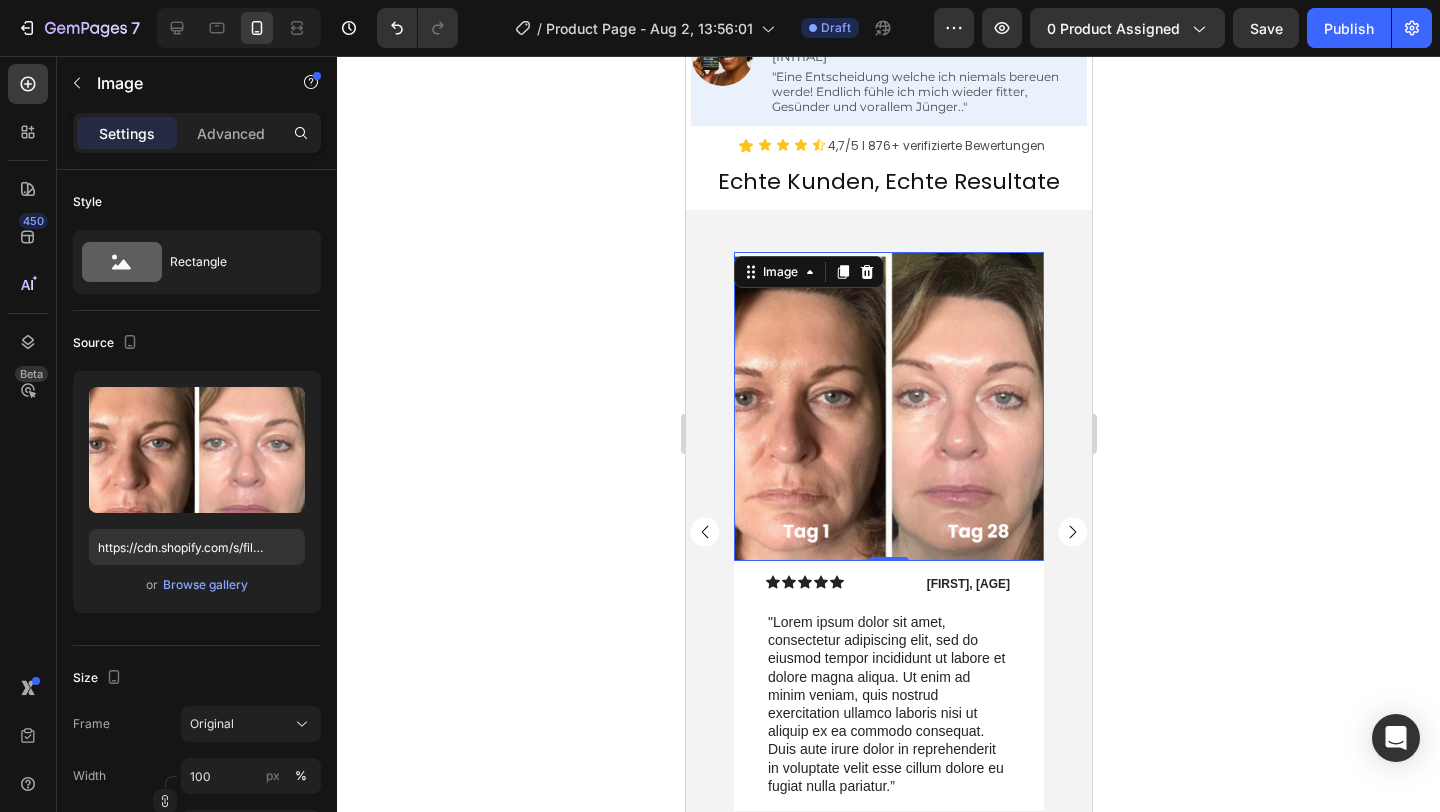 click 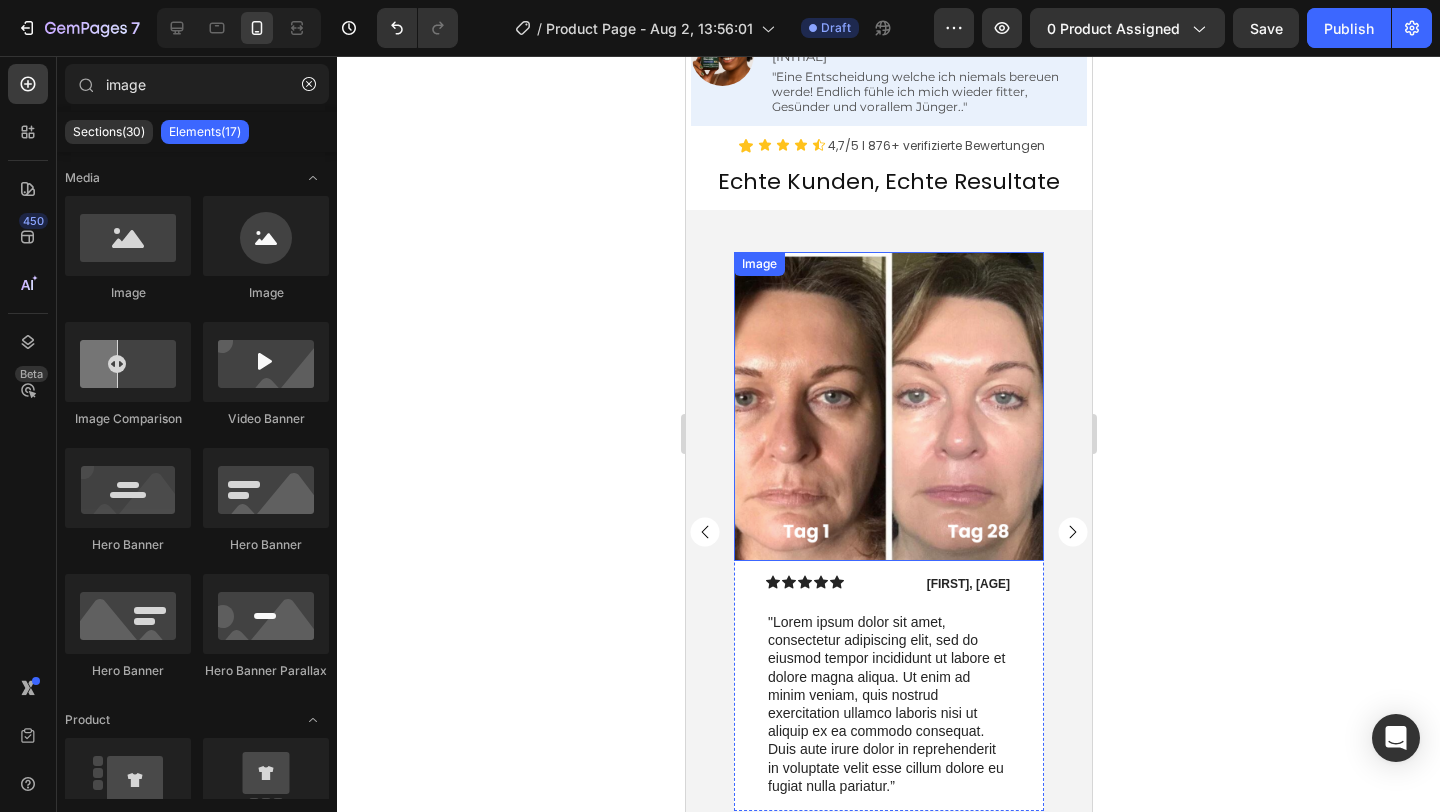 scroll, scrollTop: 1650, scrollLeft: 0, axis: vertical 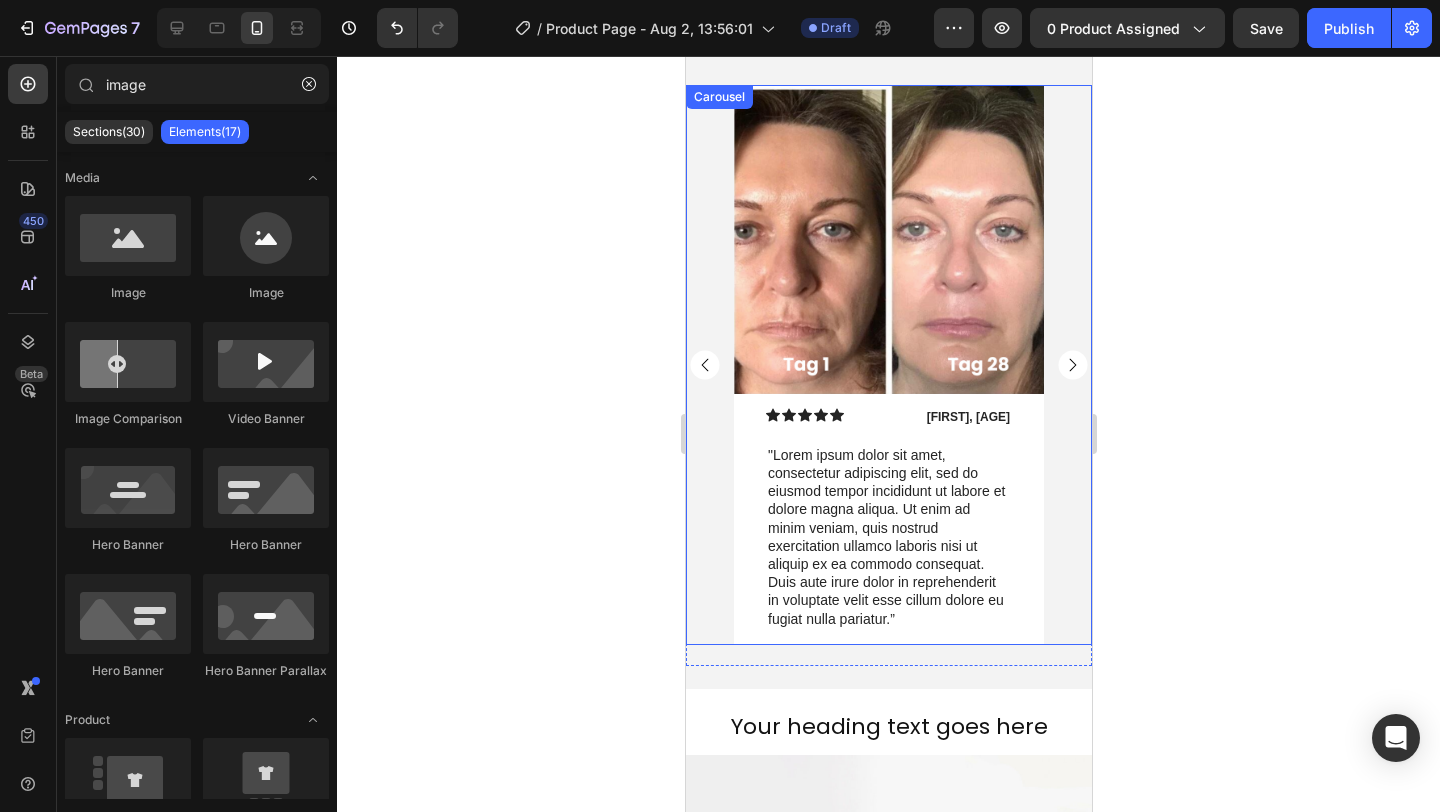 click 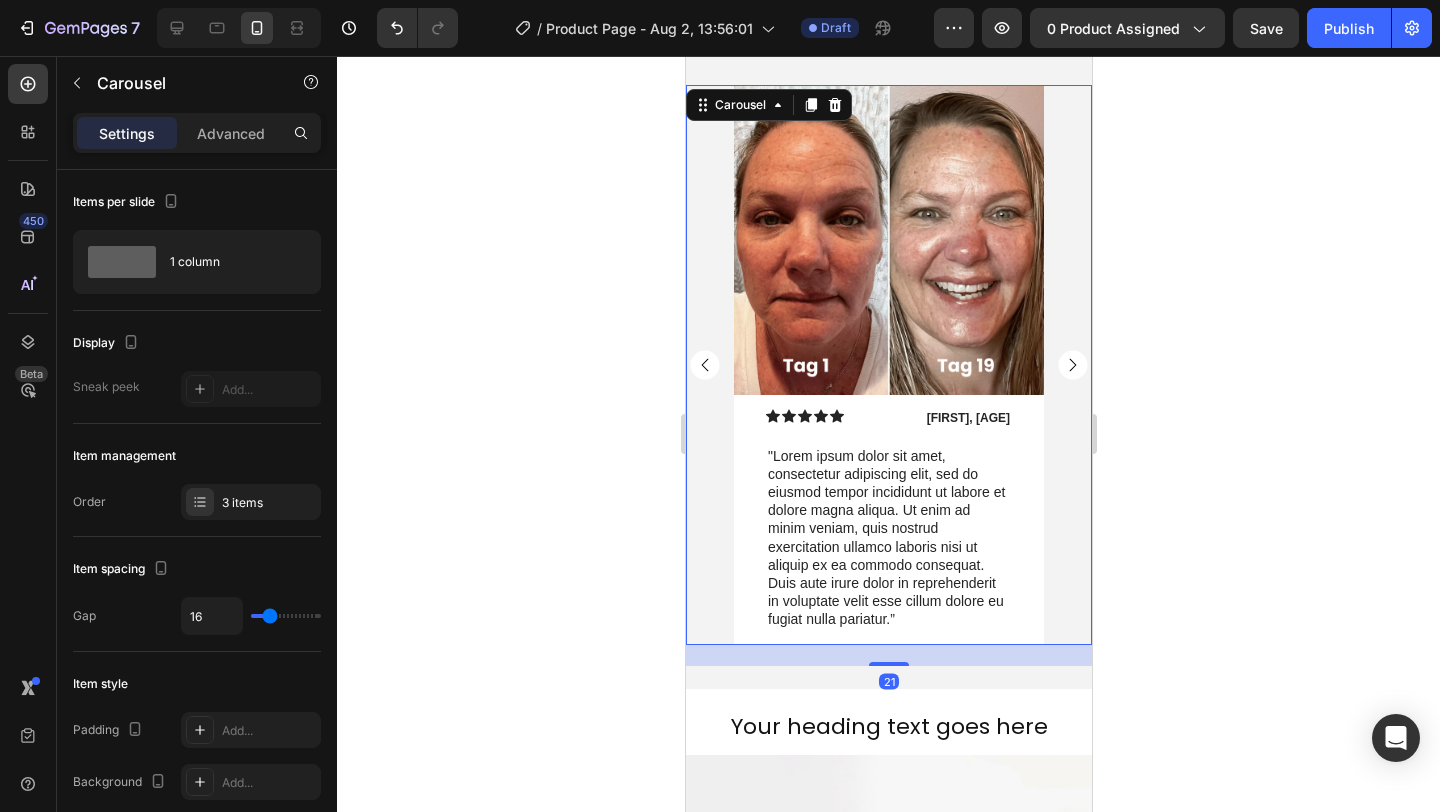 click 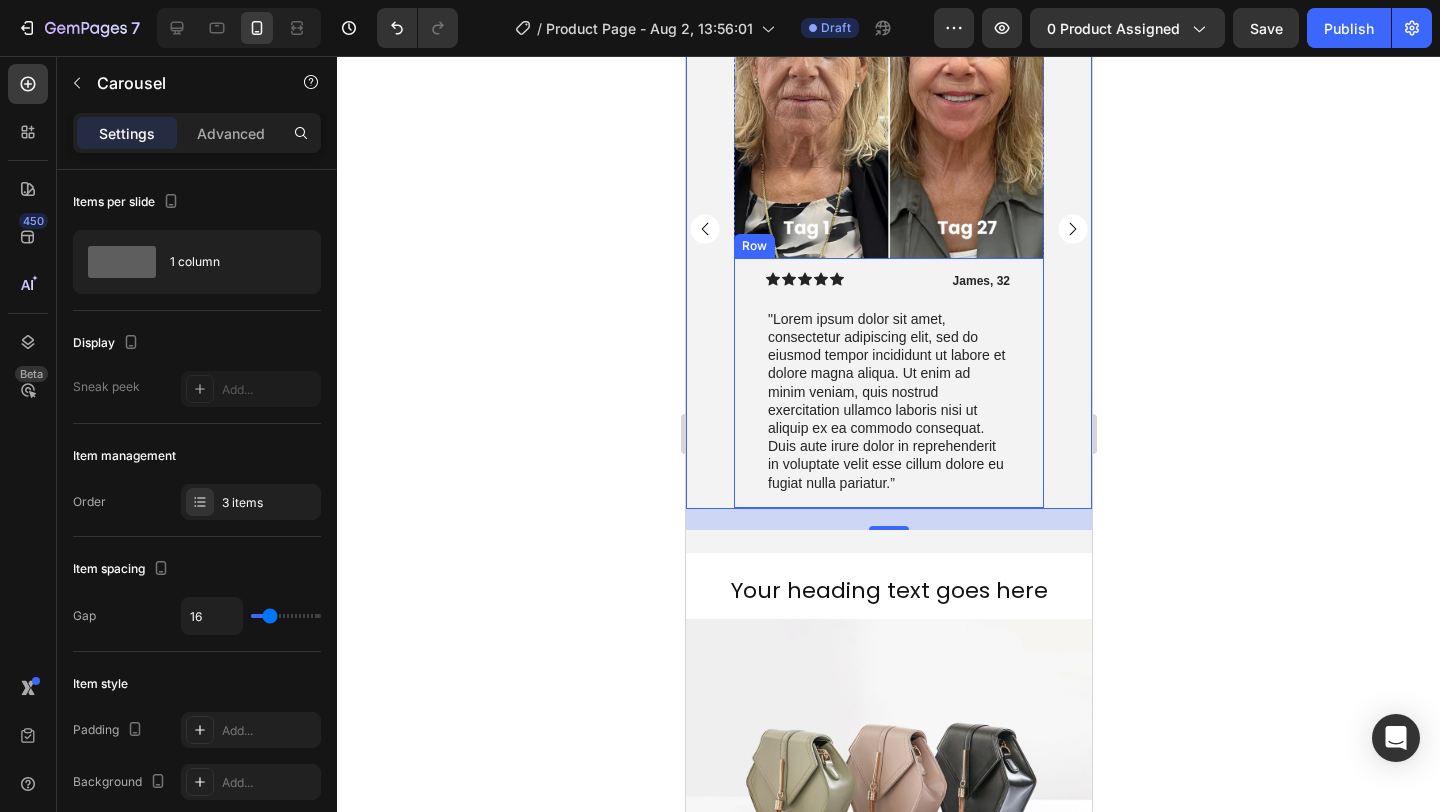 scroll, scrollTop: 1953, scrollLeft: 0, axis: vertical 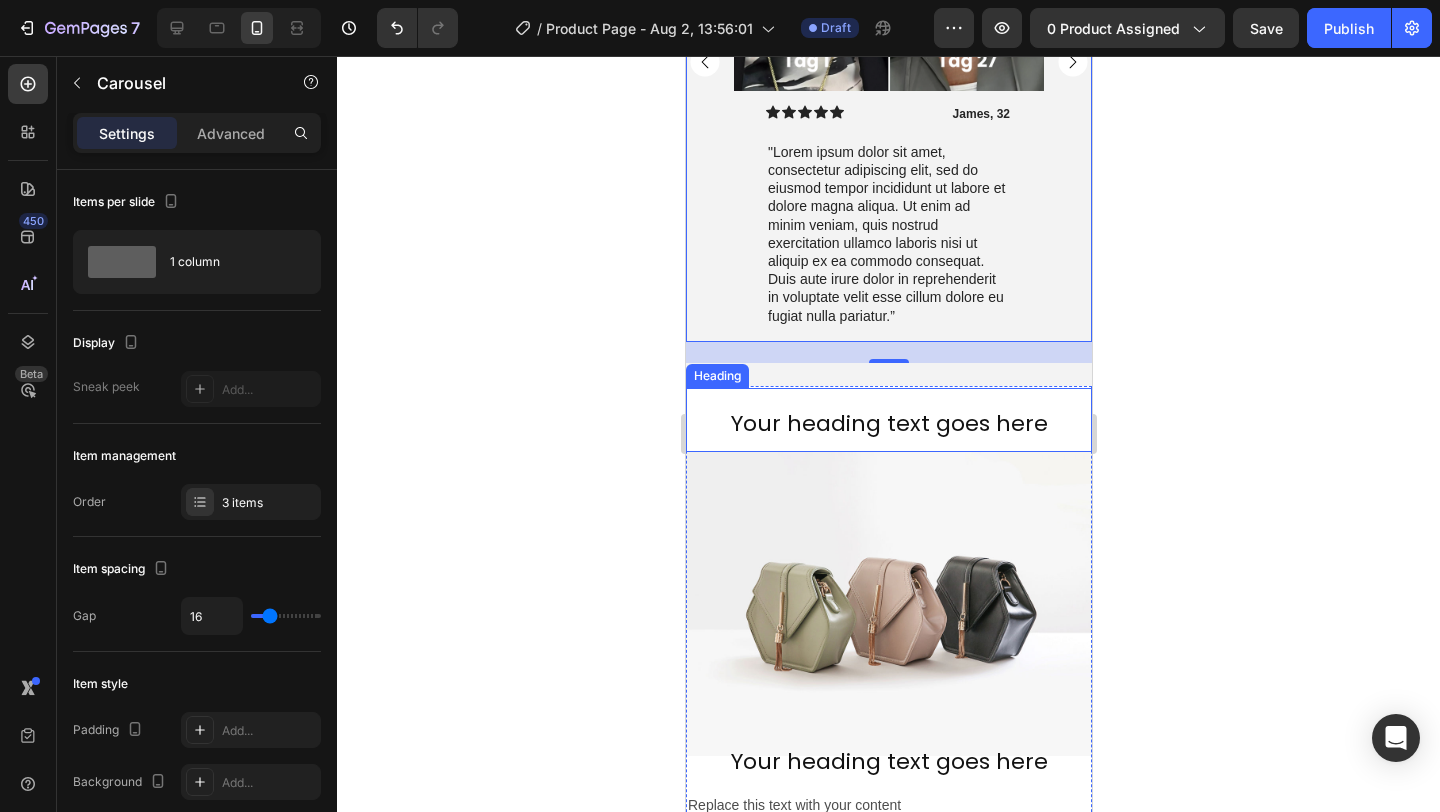 click on "Your heading text goes here" at bounding box center [888, 423] 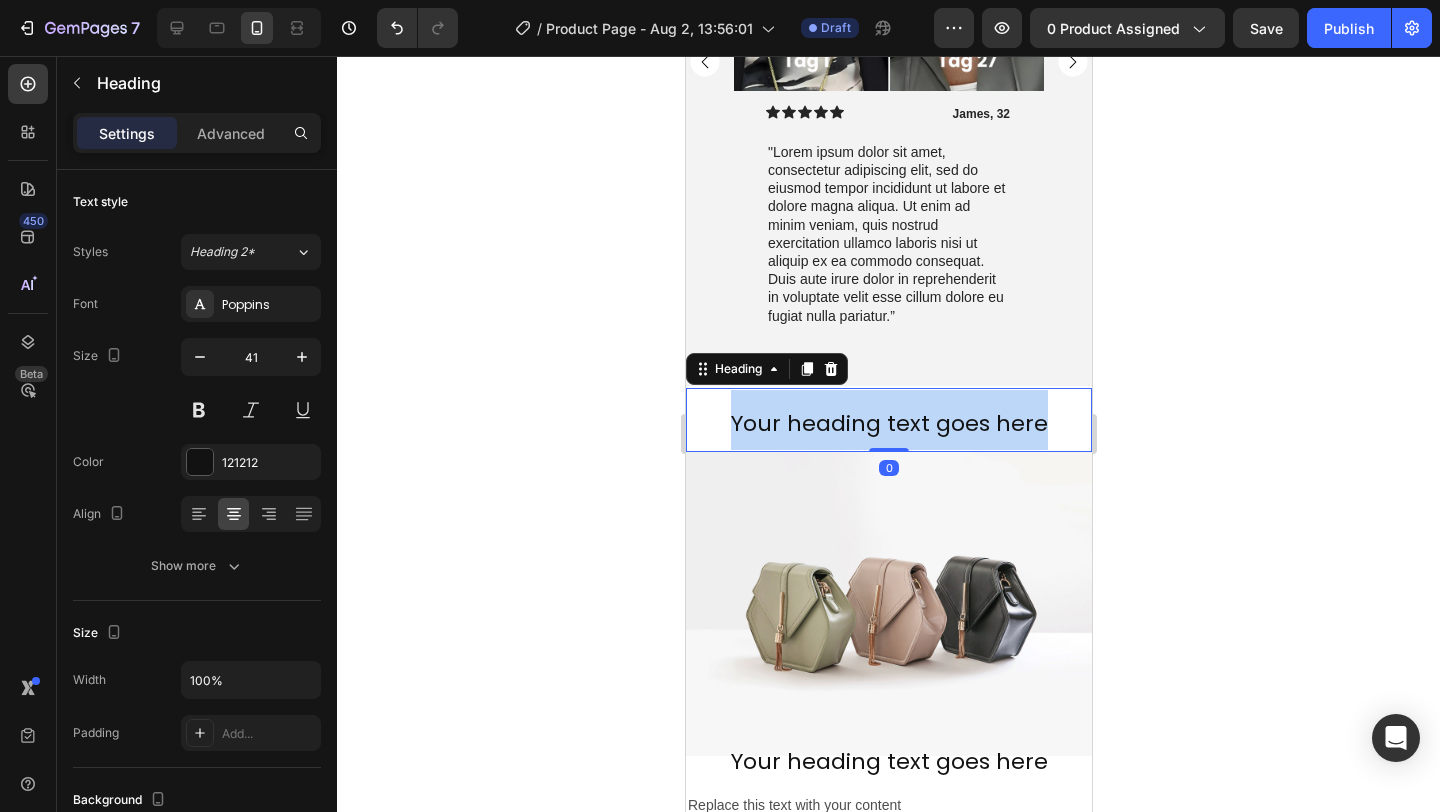 click on "Your heading text goes here" at bounding box center (888, 423) 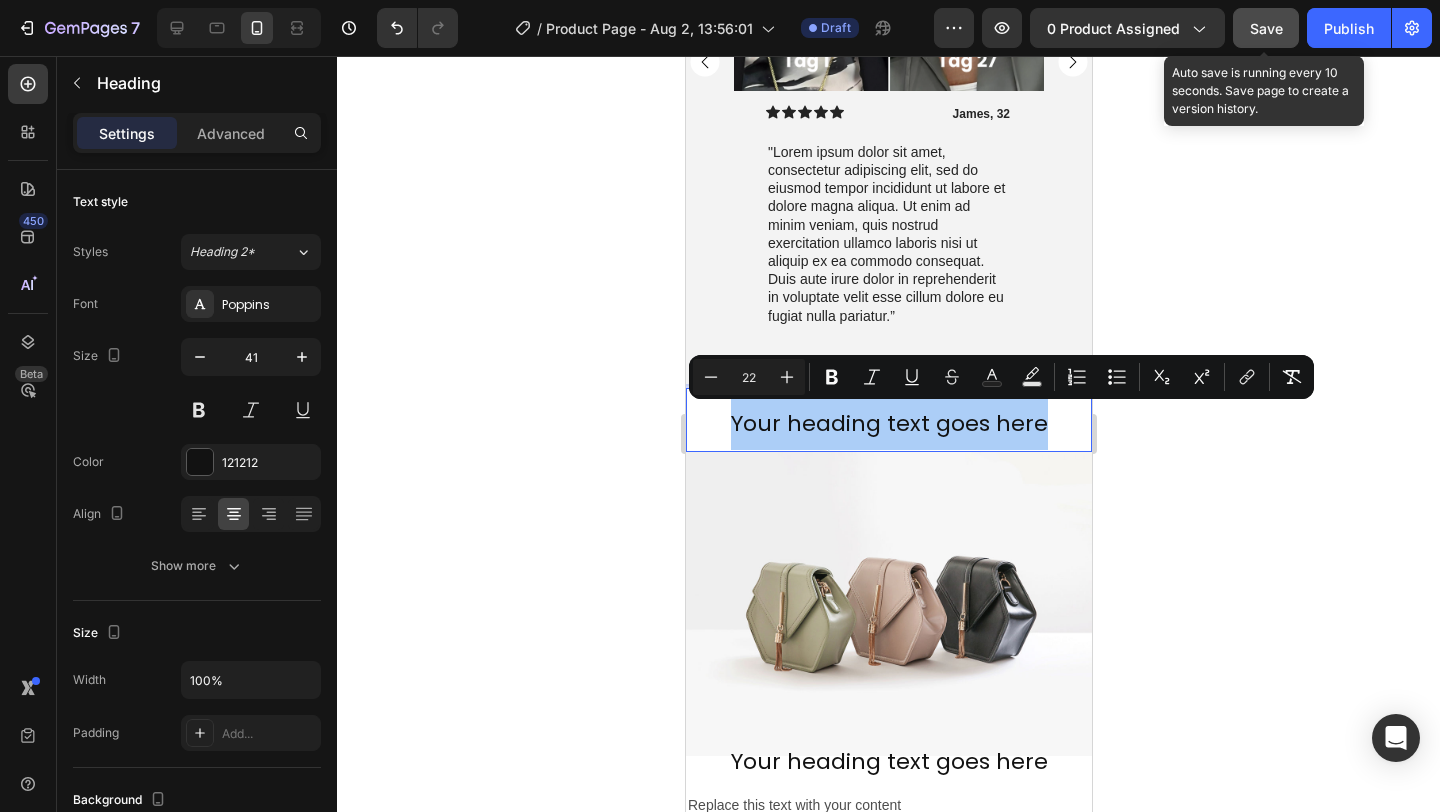 click on "Save" at bounding box center (1266, 28) 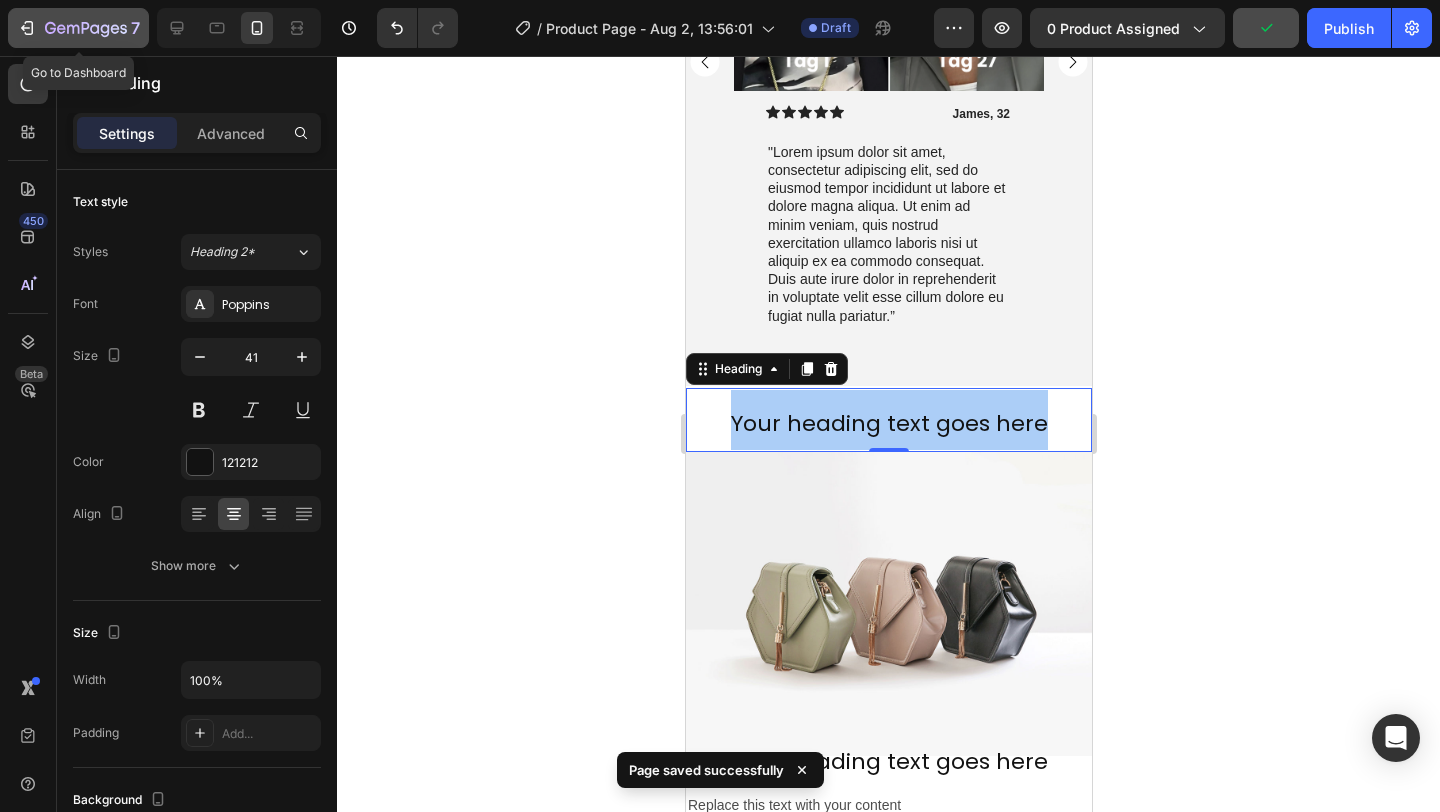 click 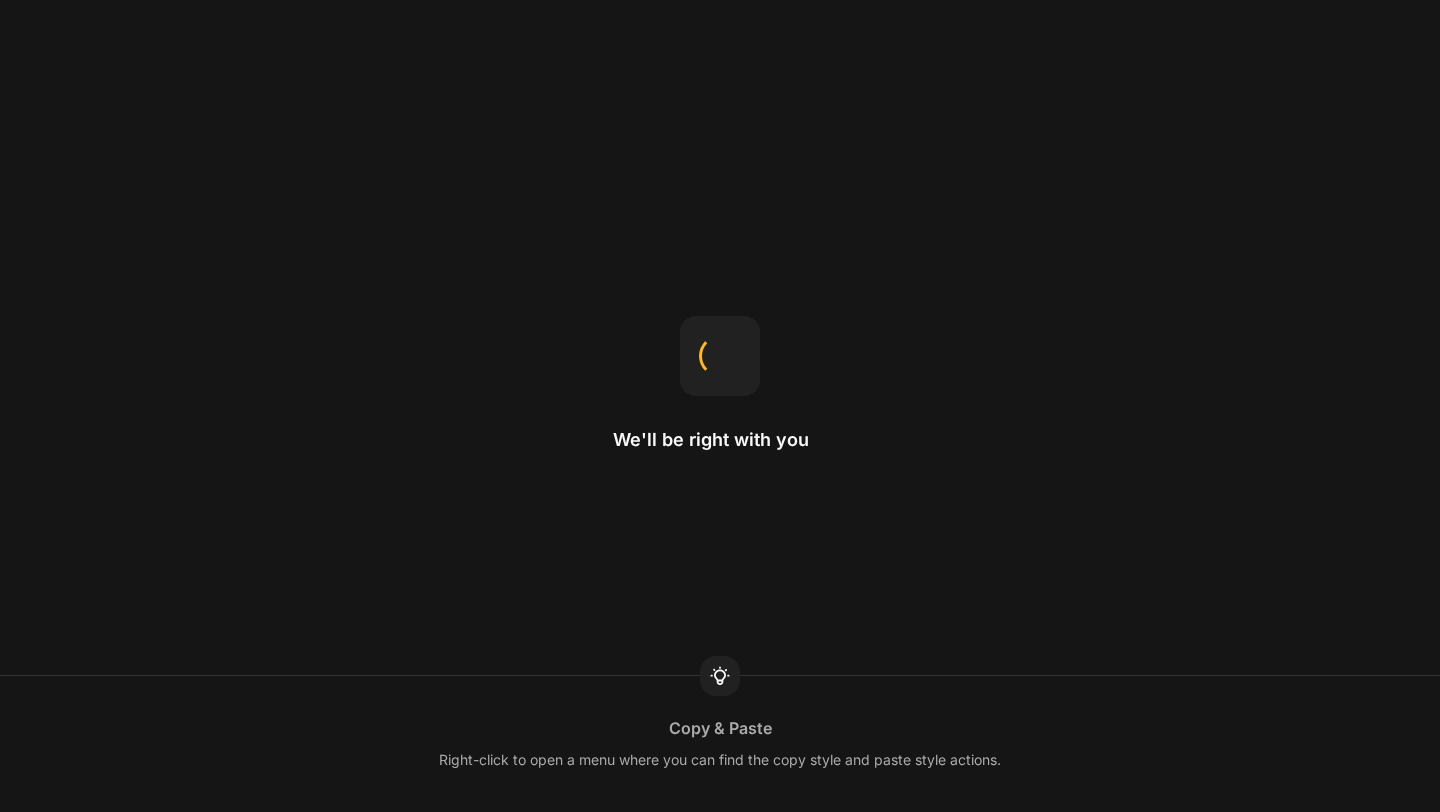 scroll, scrollTop: 0, scrollLeft: 0, axis: both 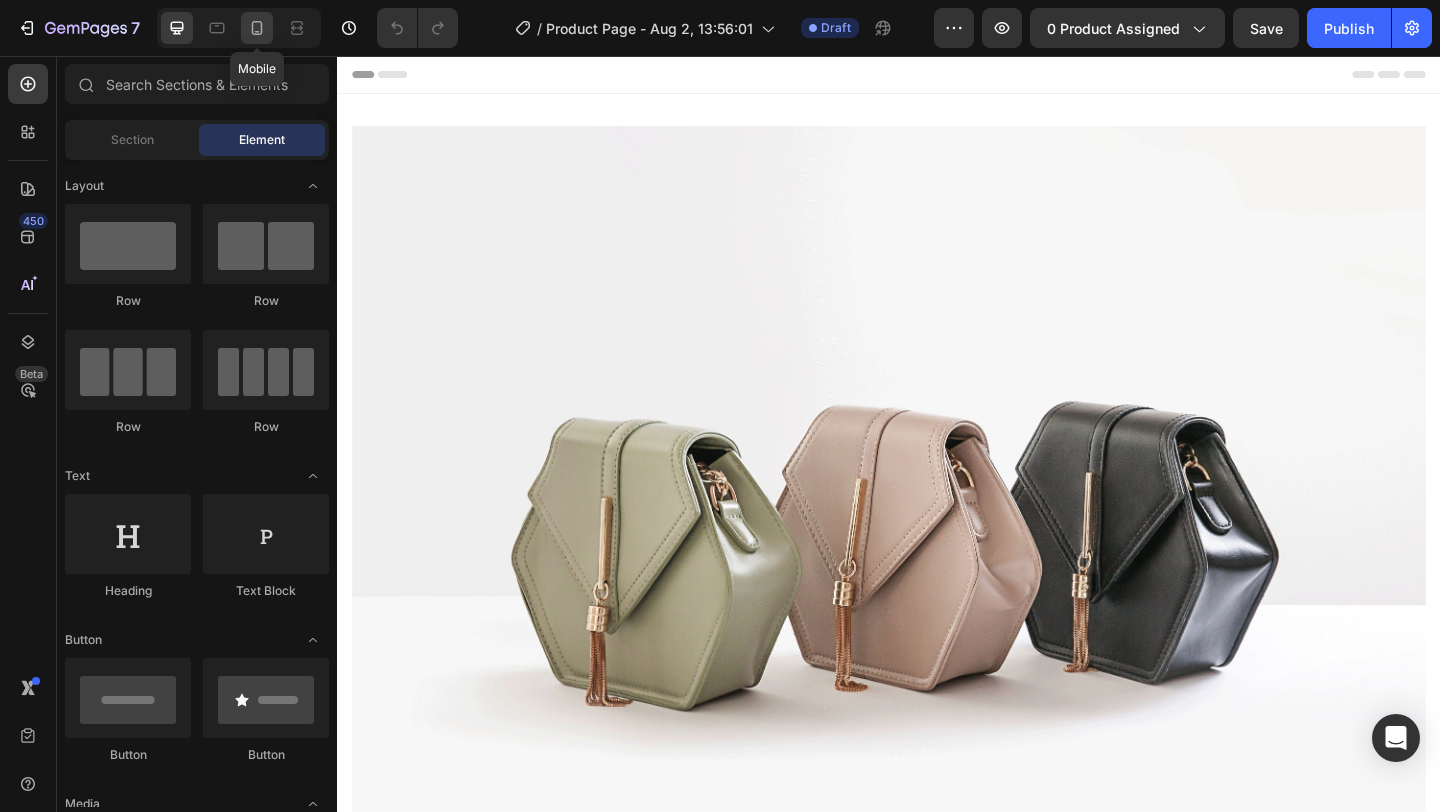 click 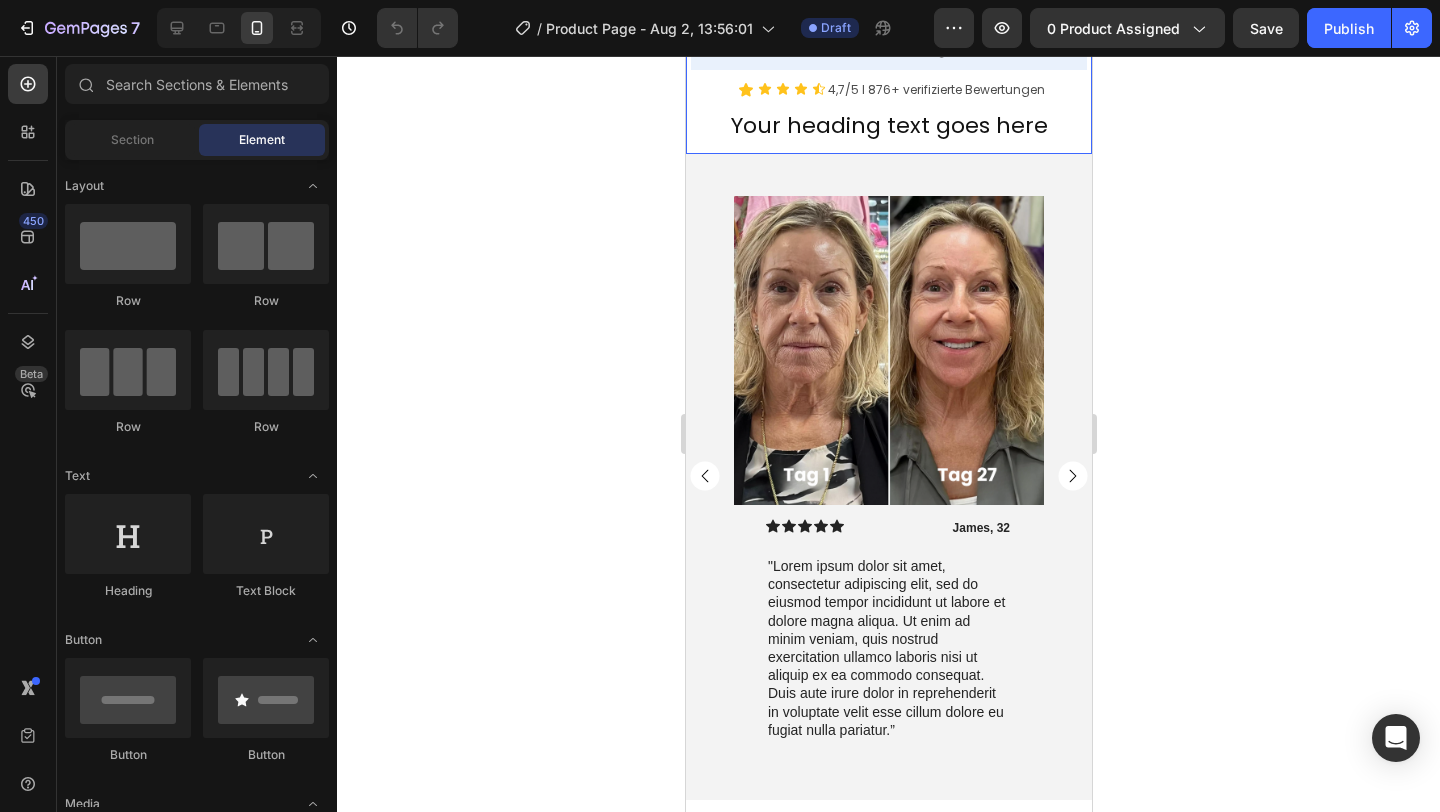 scroll, scrollTop: 1375, scrollLeft: 0, axis: vertical 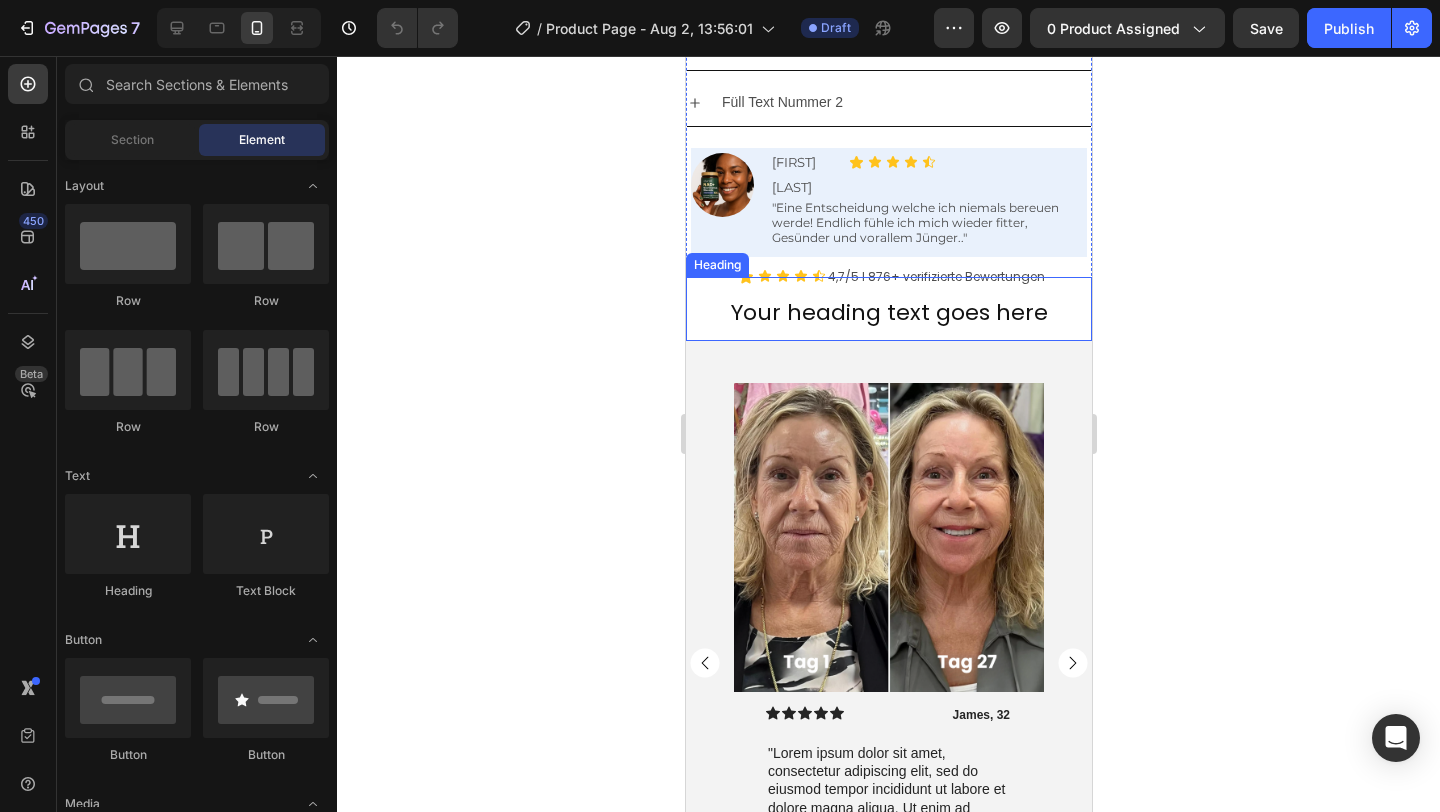 click on "Your heading text goes here" at bounding box center [888, 312] 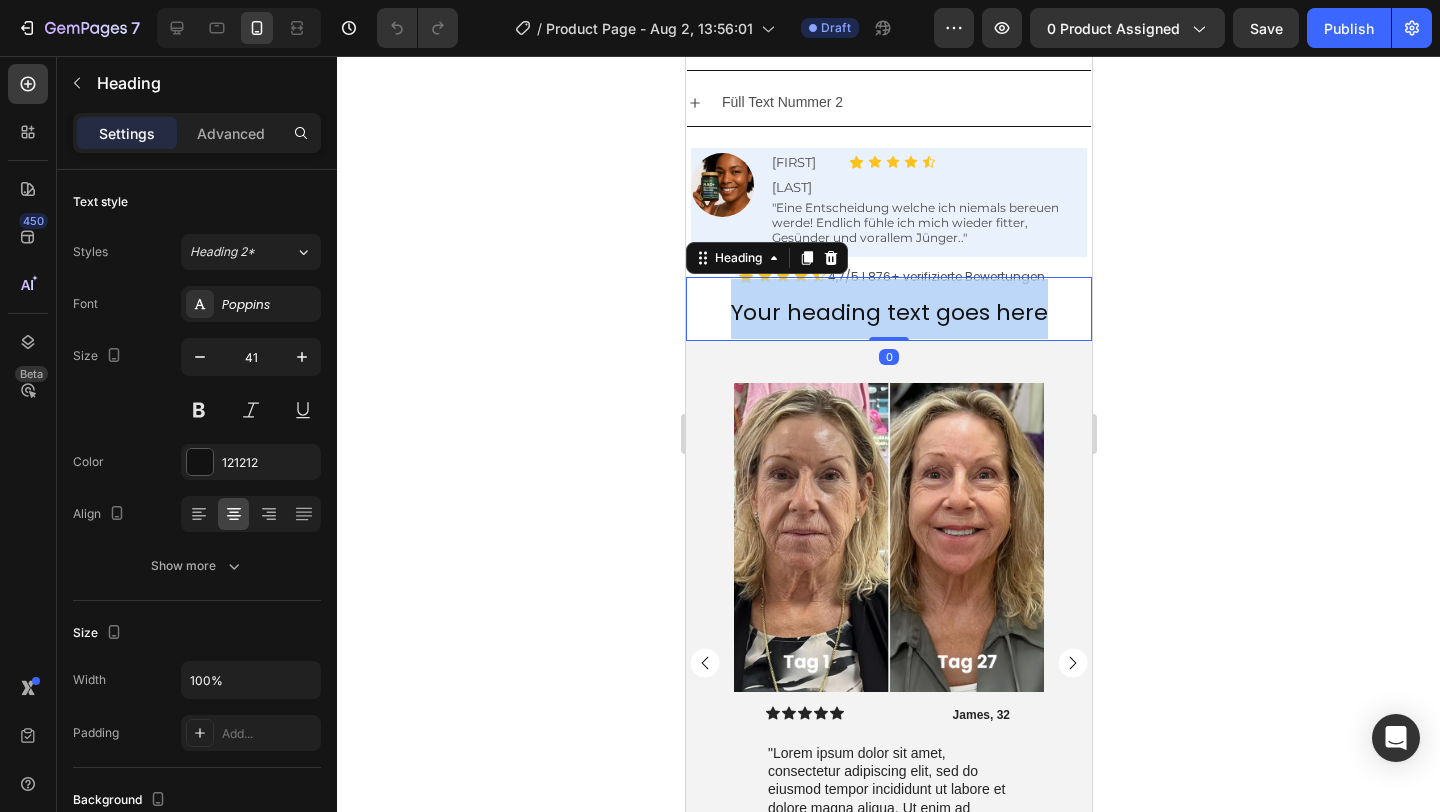 click on "Your heading text goes here" at bounding box center (888, 312) 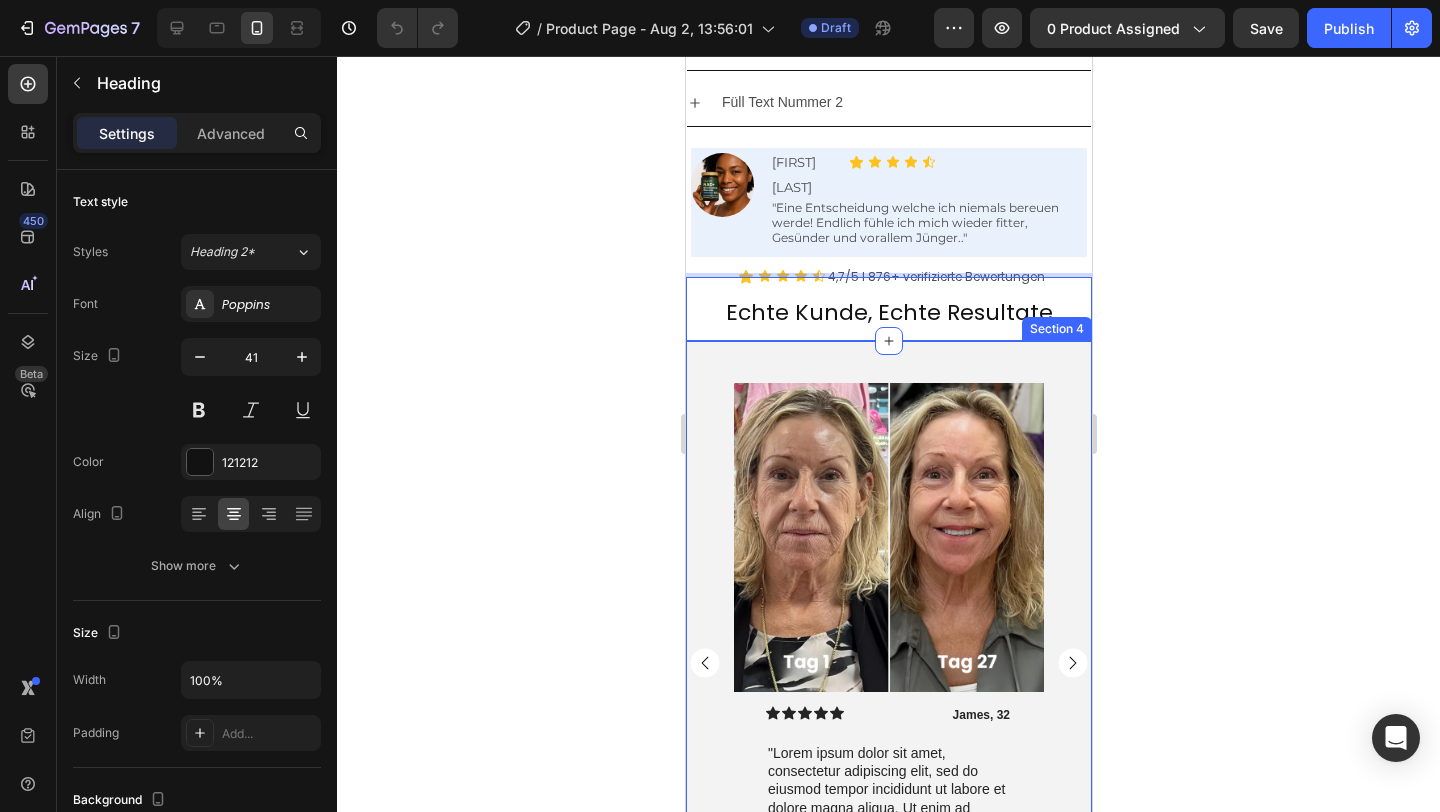 click 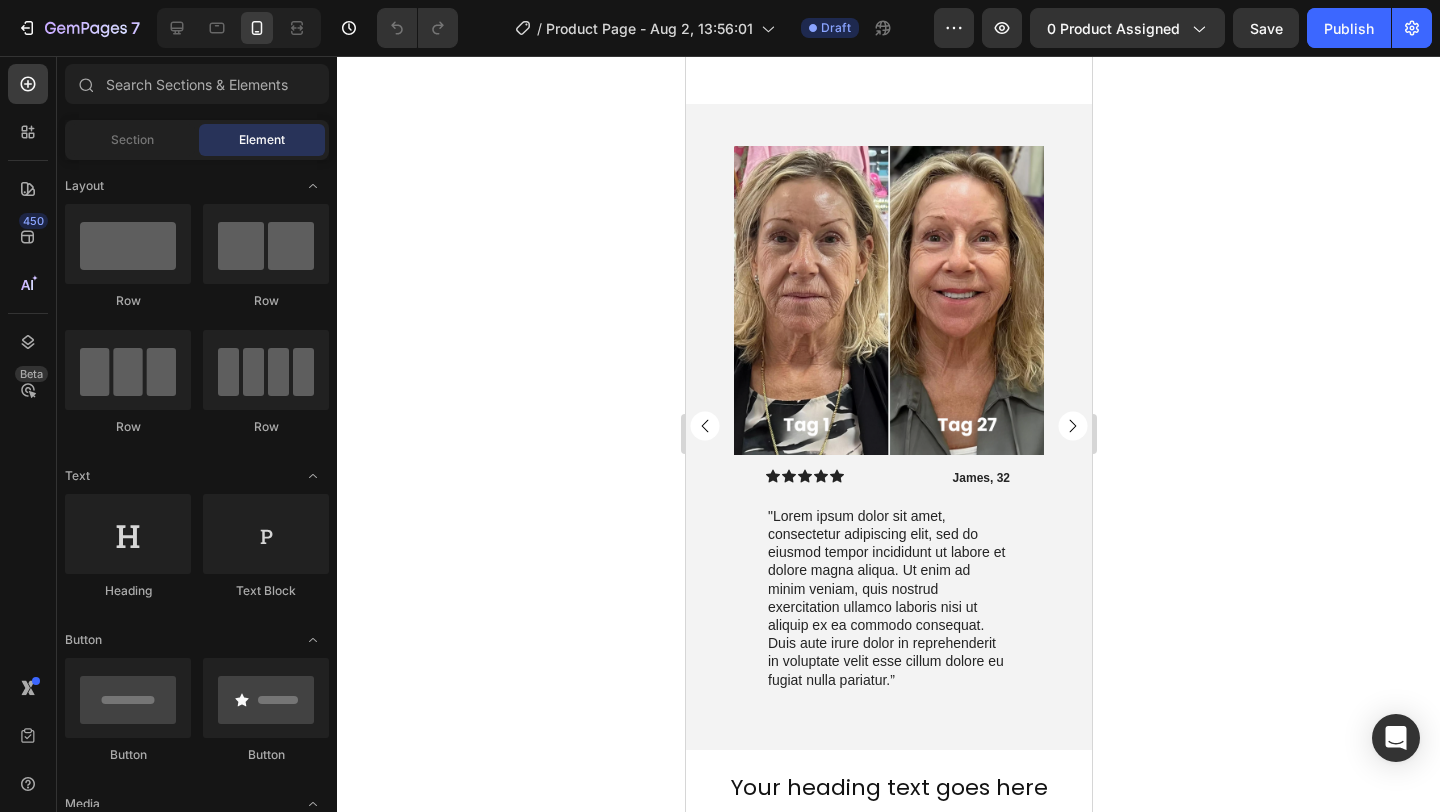 scroll, scrollTop: 2105, scrollLeft: 0, axis: vertical 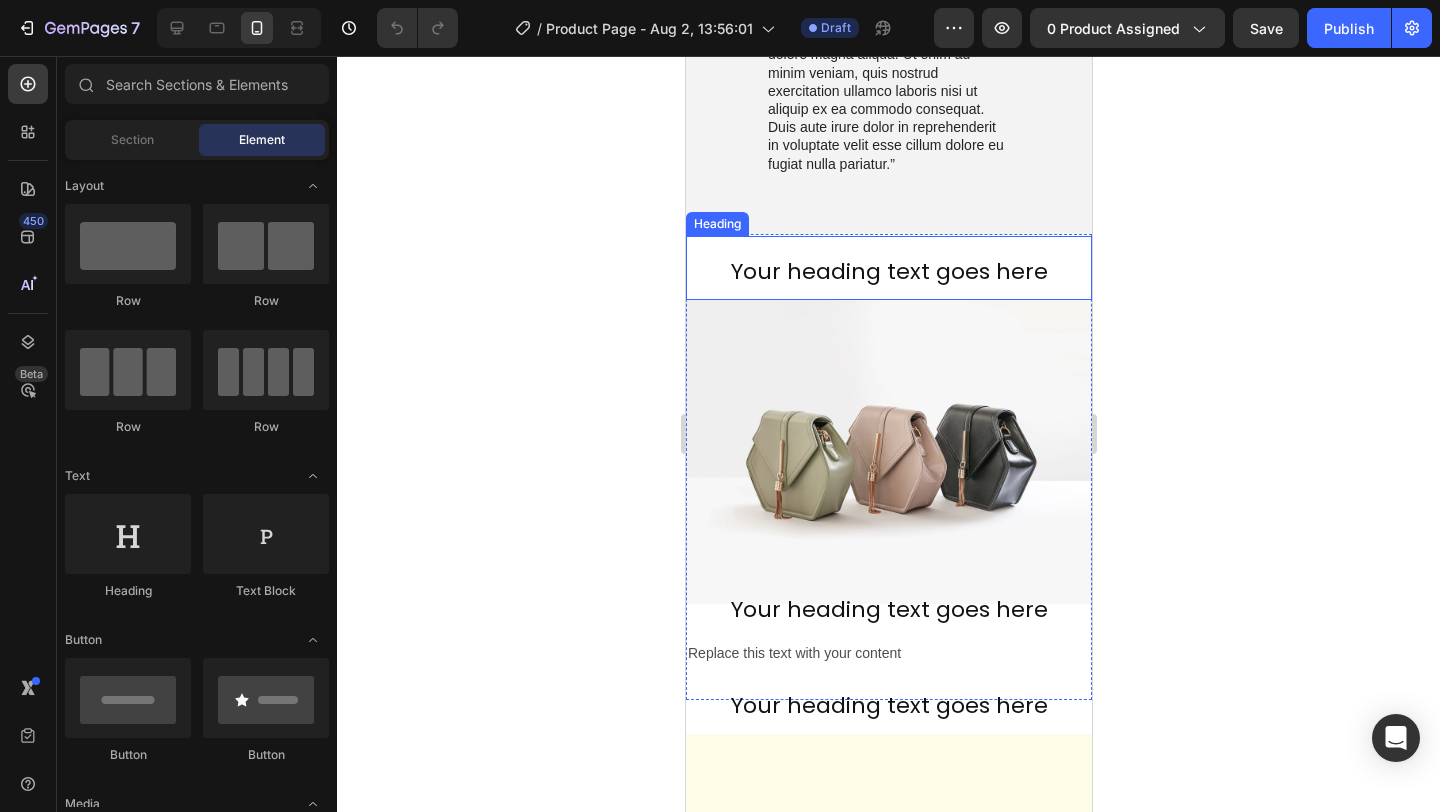 click at bounding box center [888, 452] 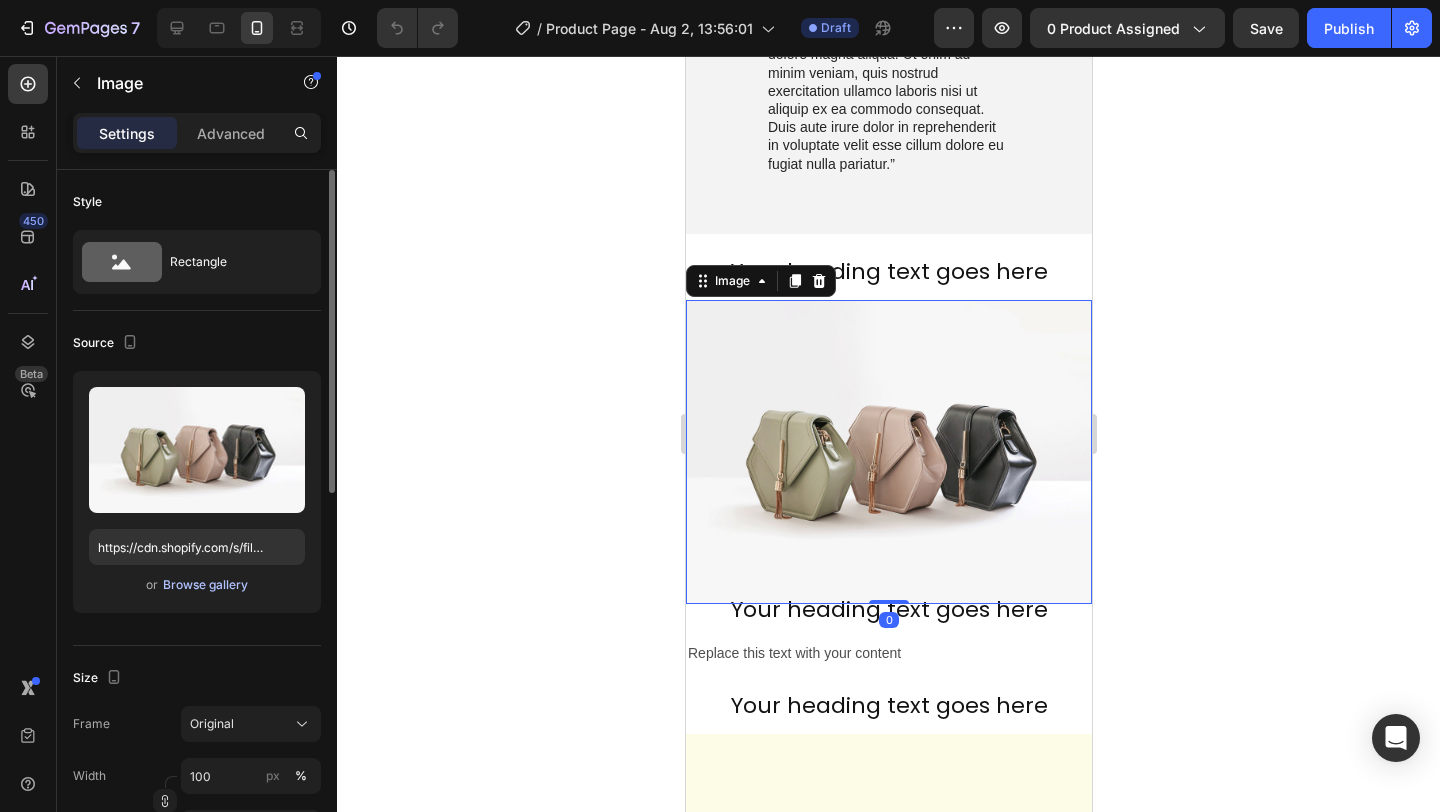 click on "Browse gallery" at bounding box center [205, 585] 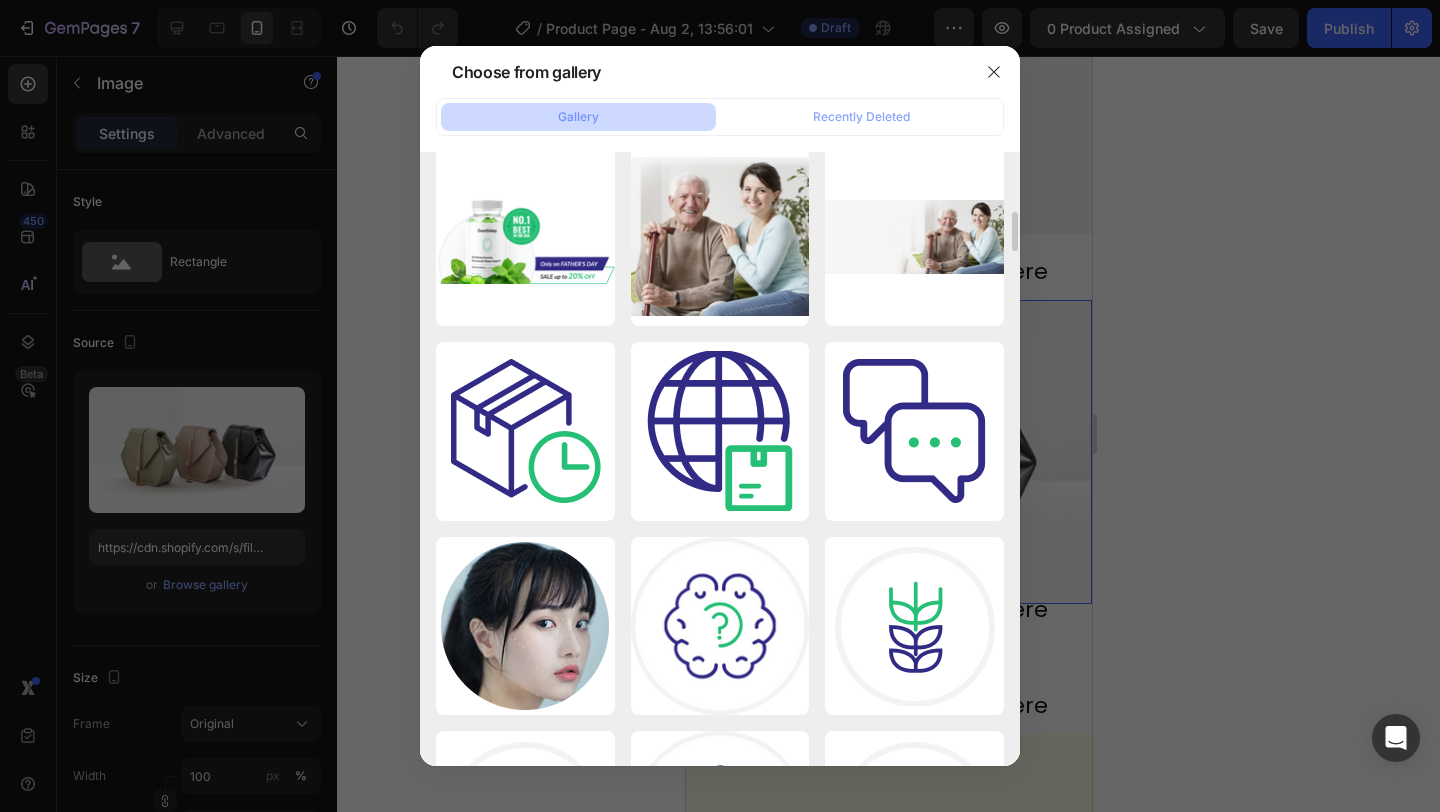 scroll, scrollTop: 3734, scrollLeft: 0, axis: vertical 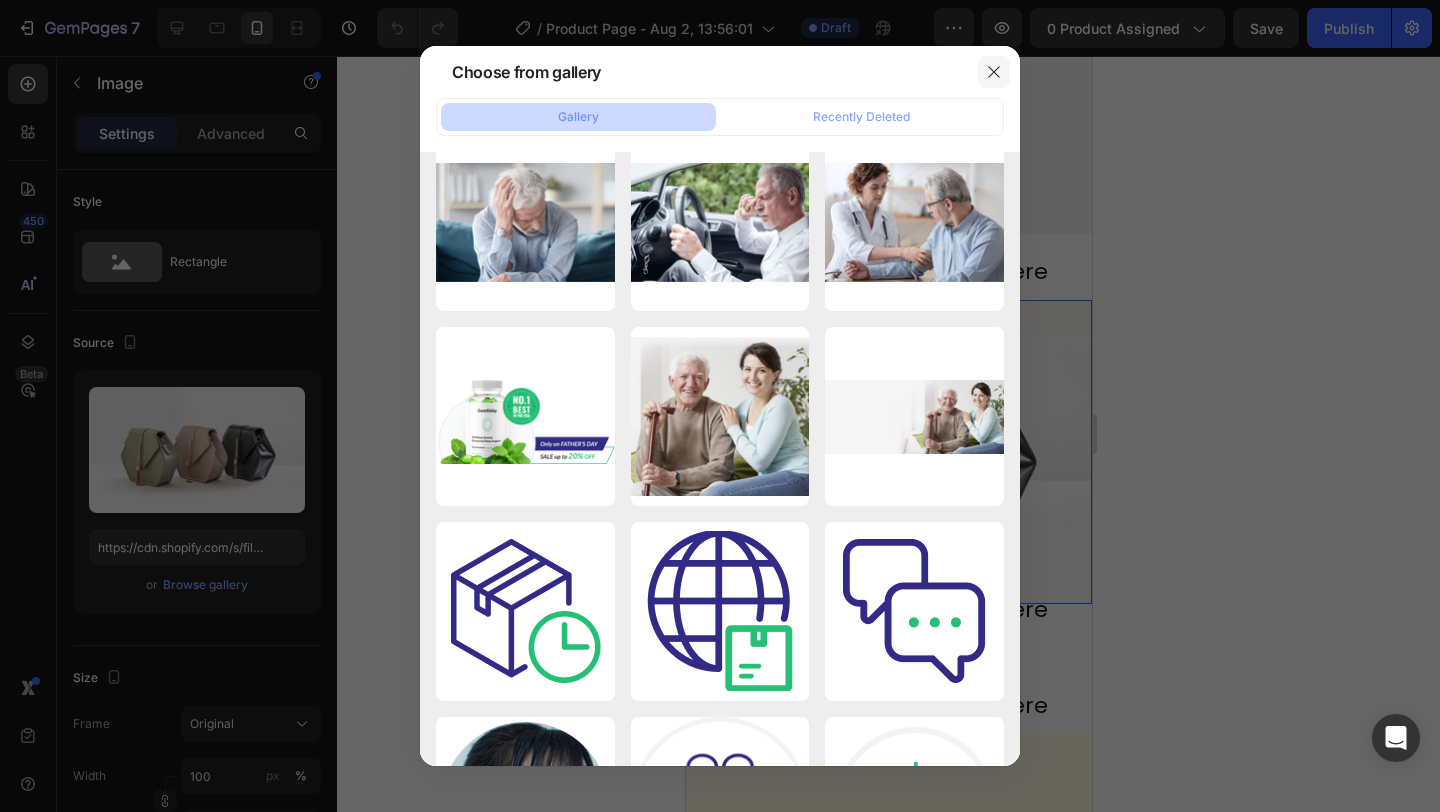 click 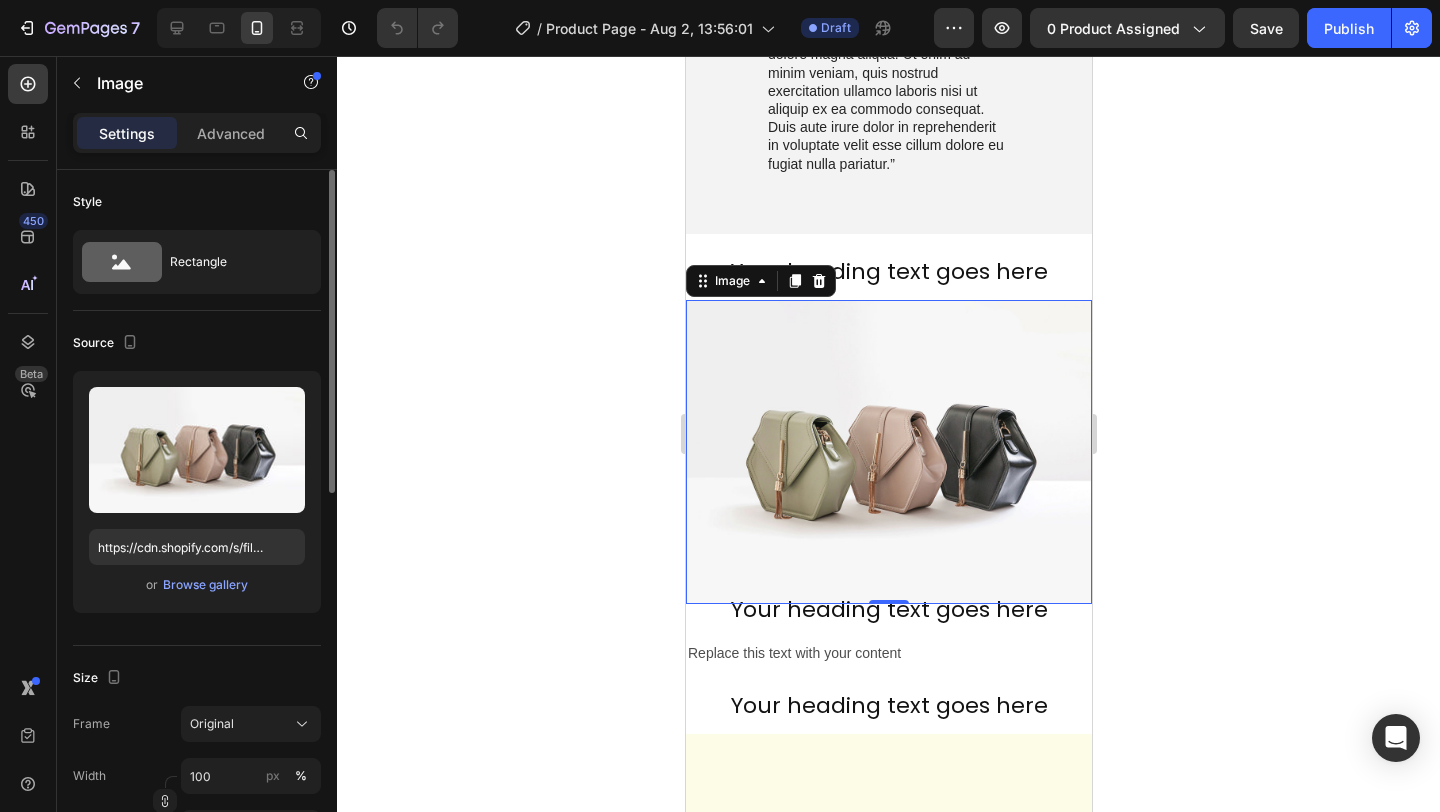 click on "Upload Image https://cdn.shopify.com/s/files/1/2005/9307/files/image_demo.jpg or  Browse gallery" at bounding box center (197, 492) 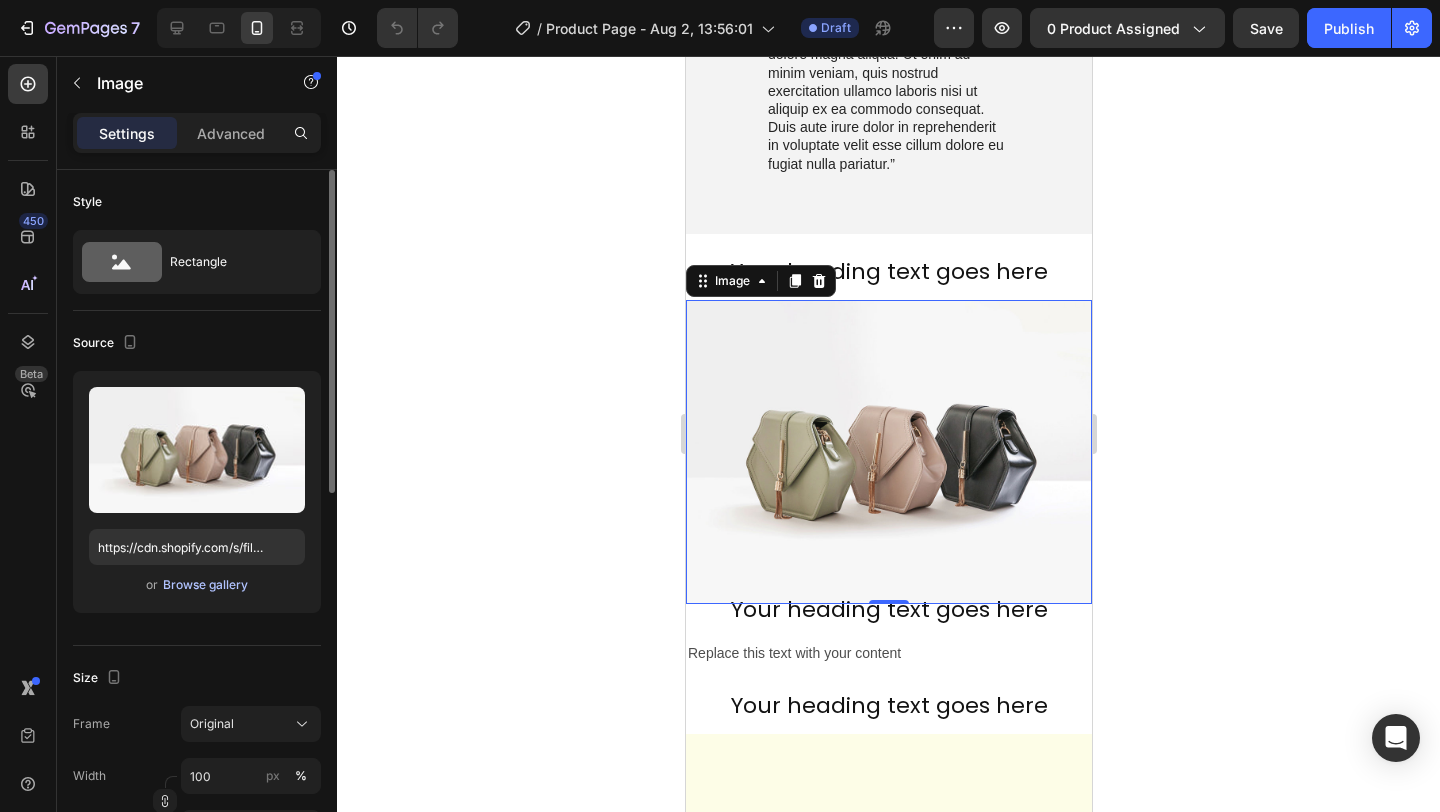 click on "Browse gallery" at bounding box center [205, 585] 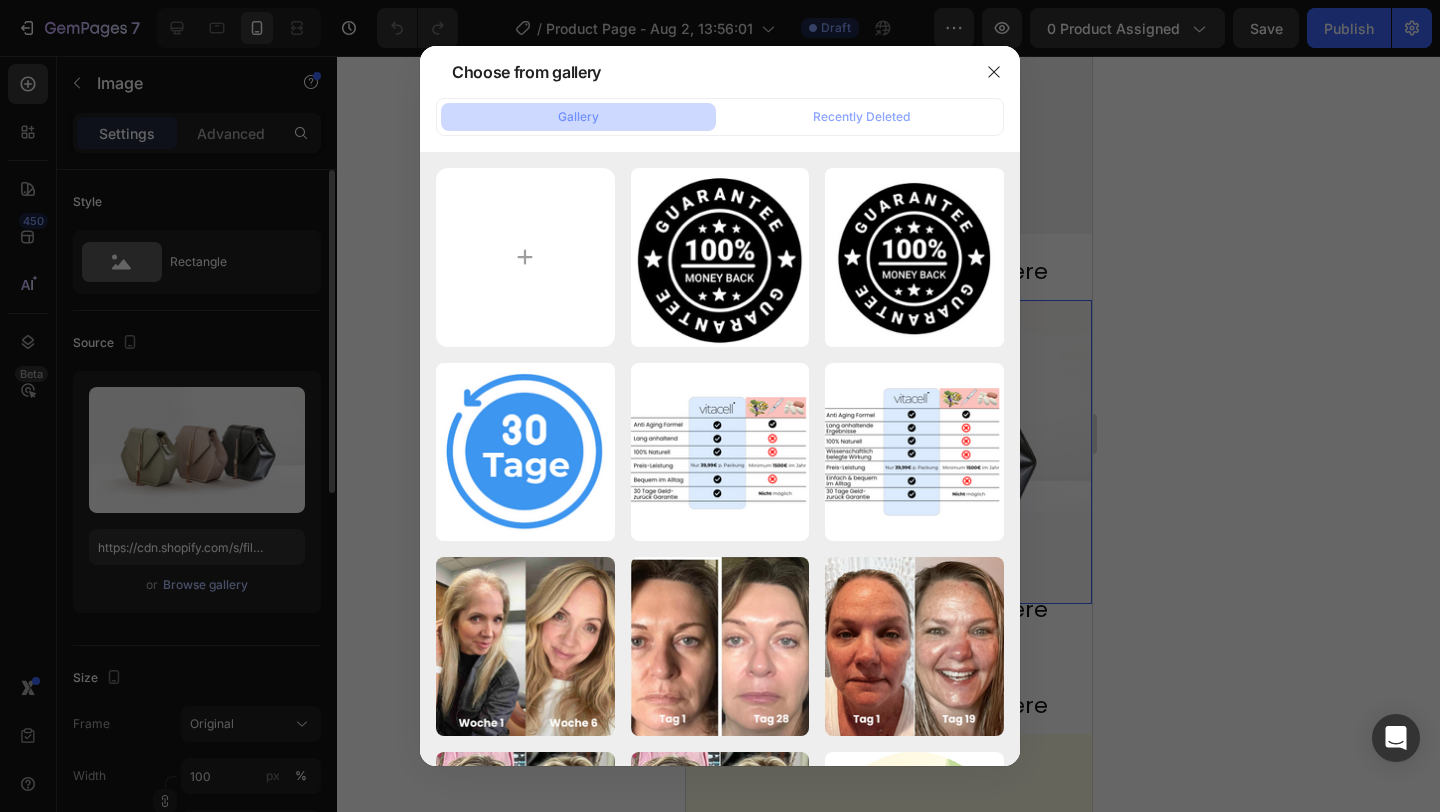 click at bounding box center [525, 257] 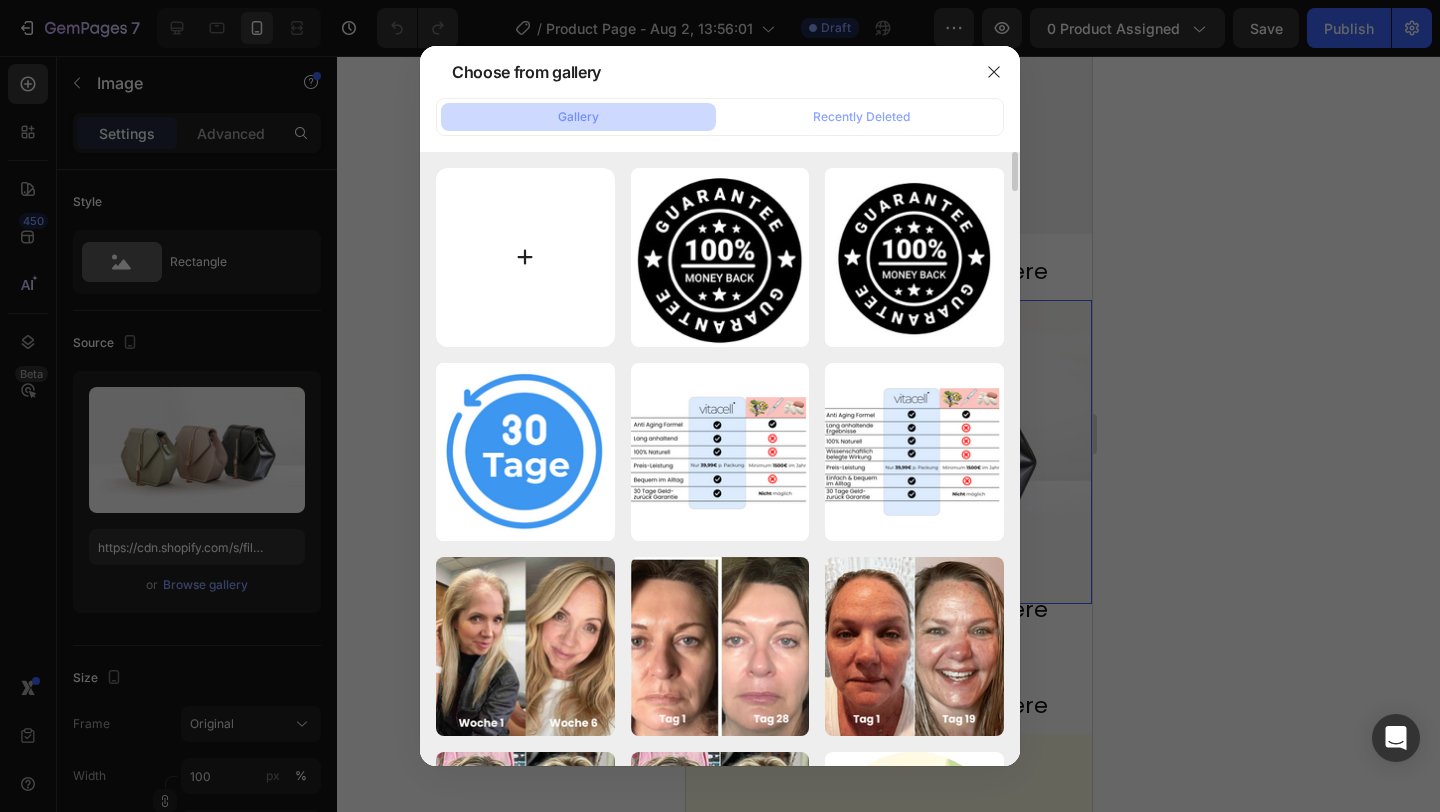 type on "C:\fakepath\7ab05ceddf074713918bcf699bf46a40.gif" 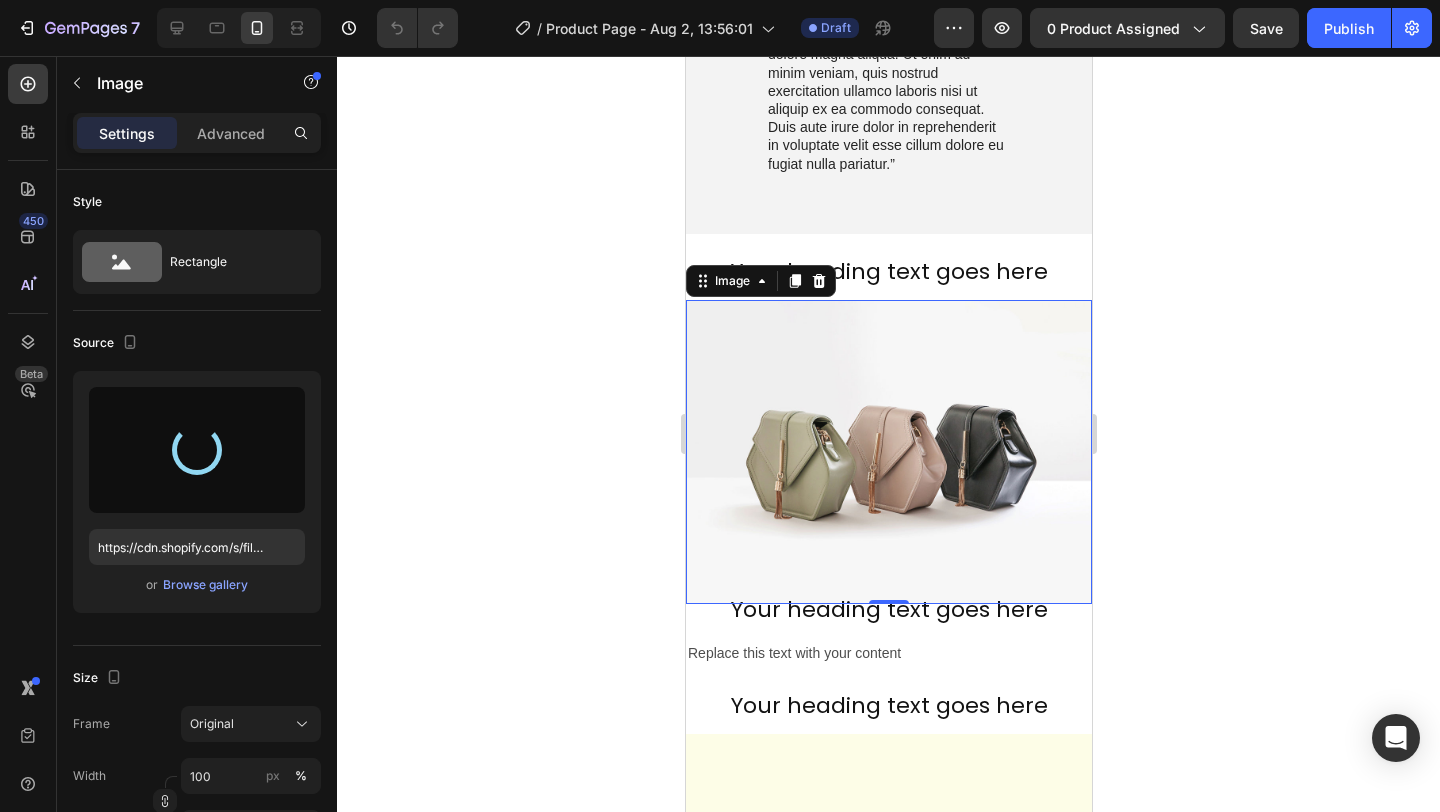 type on "https://cdn.shopify.com/s/files/1/0928/4344/2511/files/gempages_561917598657151905-9ec241dd-3331-4360-8665-d0f2bef5af9b.gif" 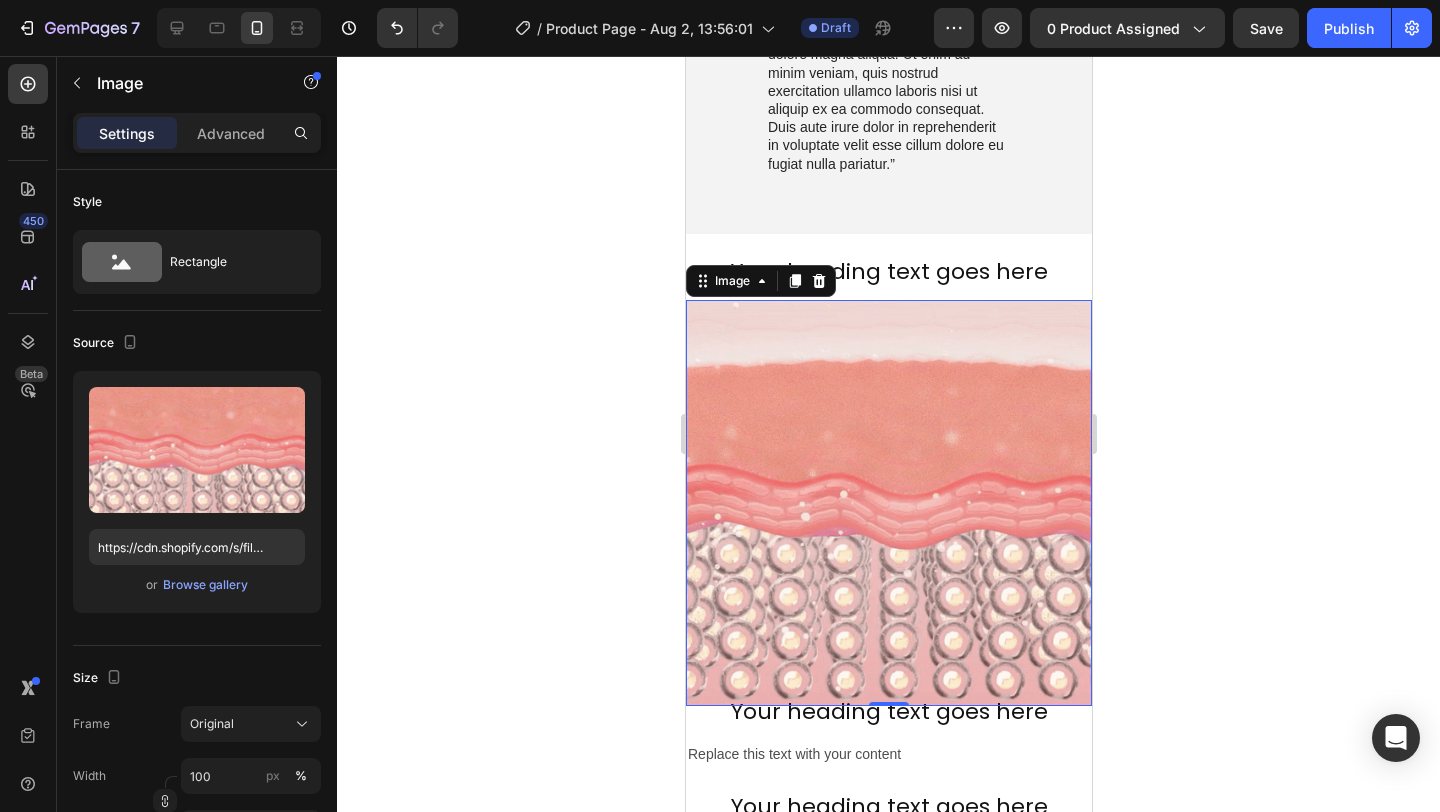 click 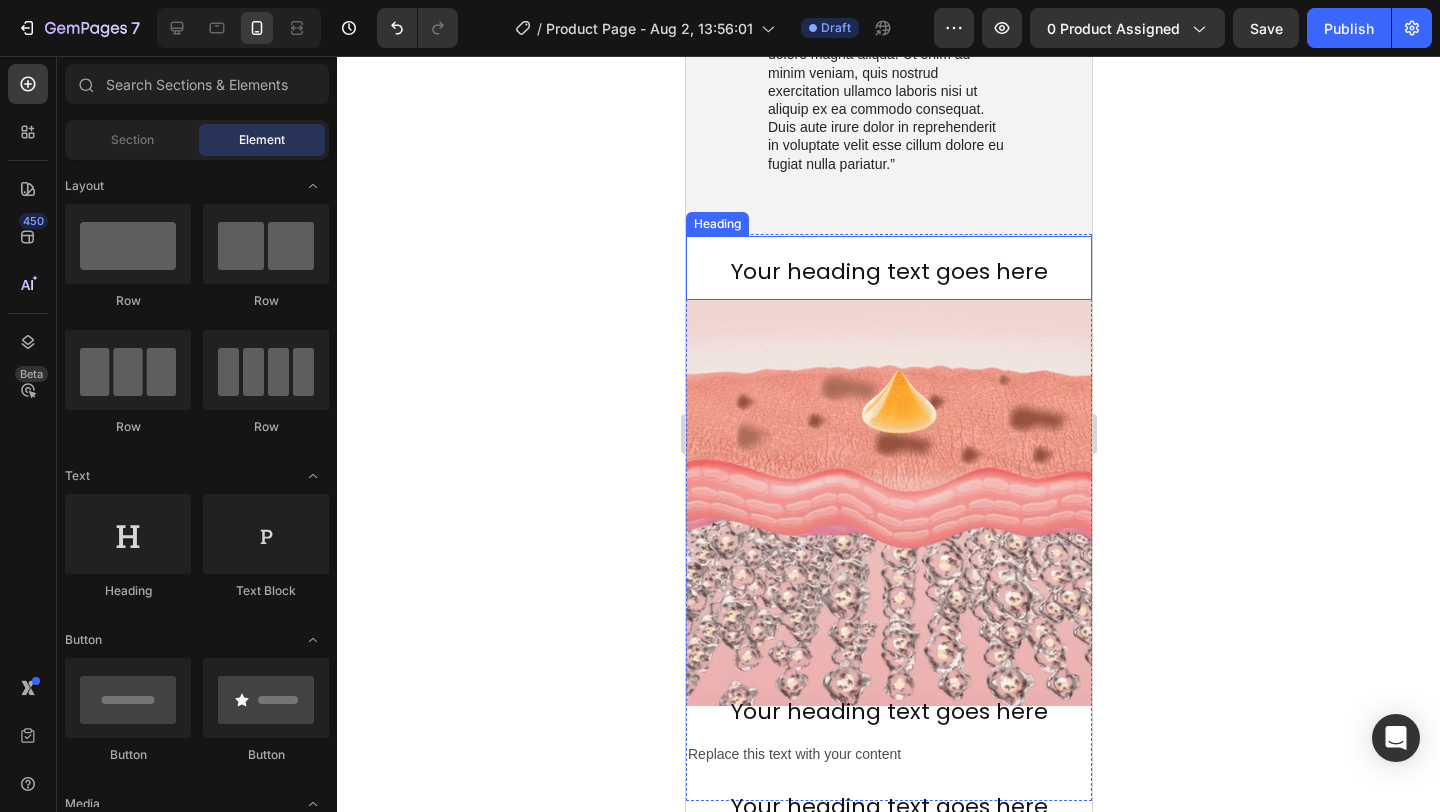 click on "Your heading text goes here" at bounding box center [888, 271] 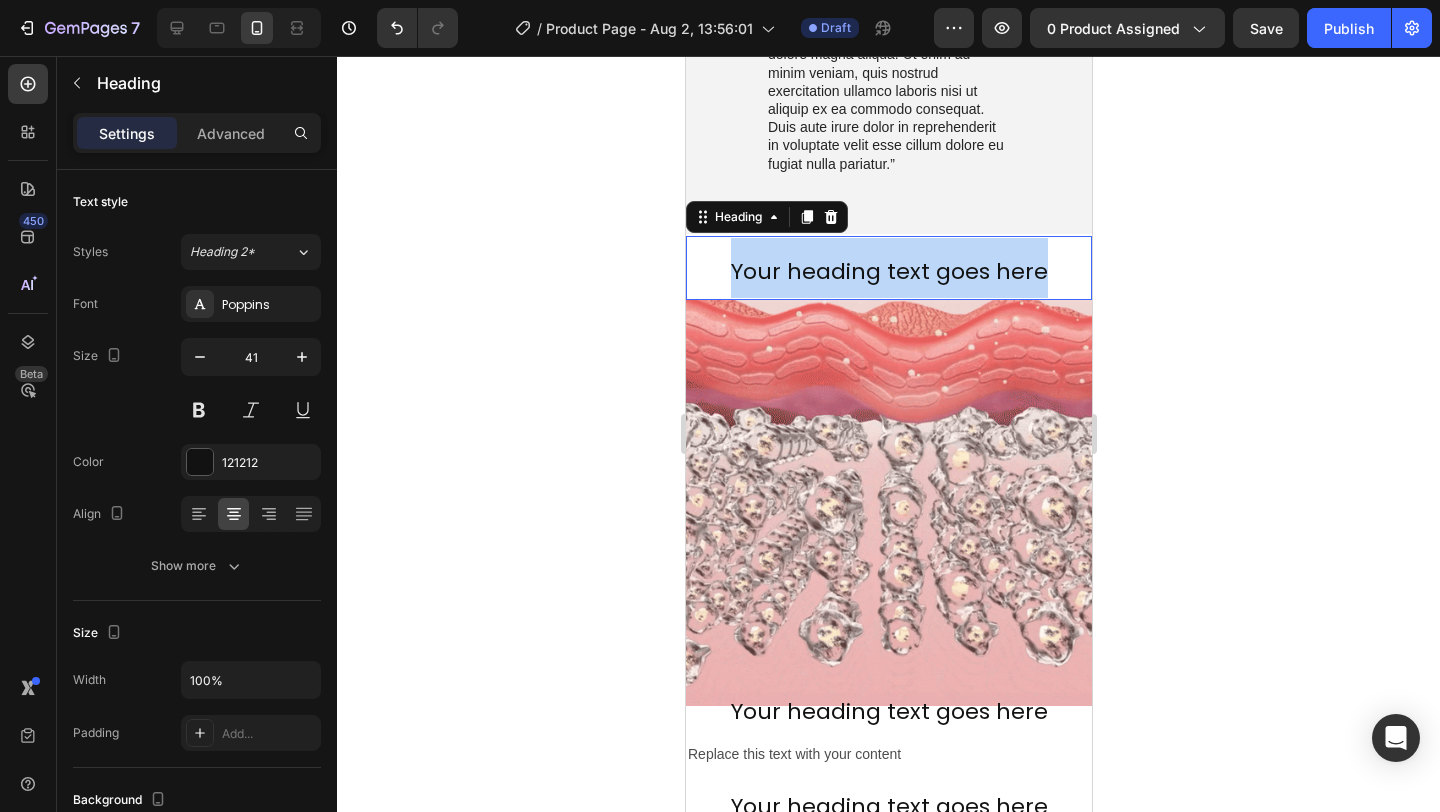click on "Your heading text goes here" at bounding box center [888, 271] 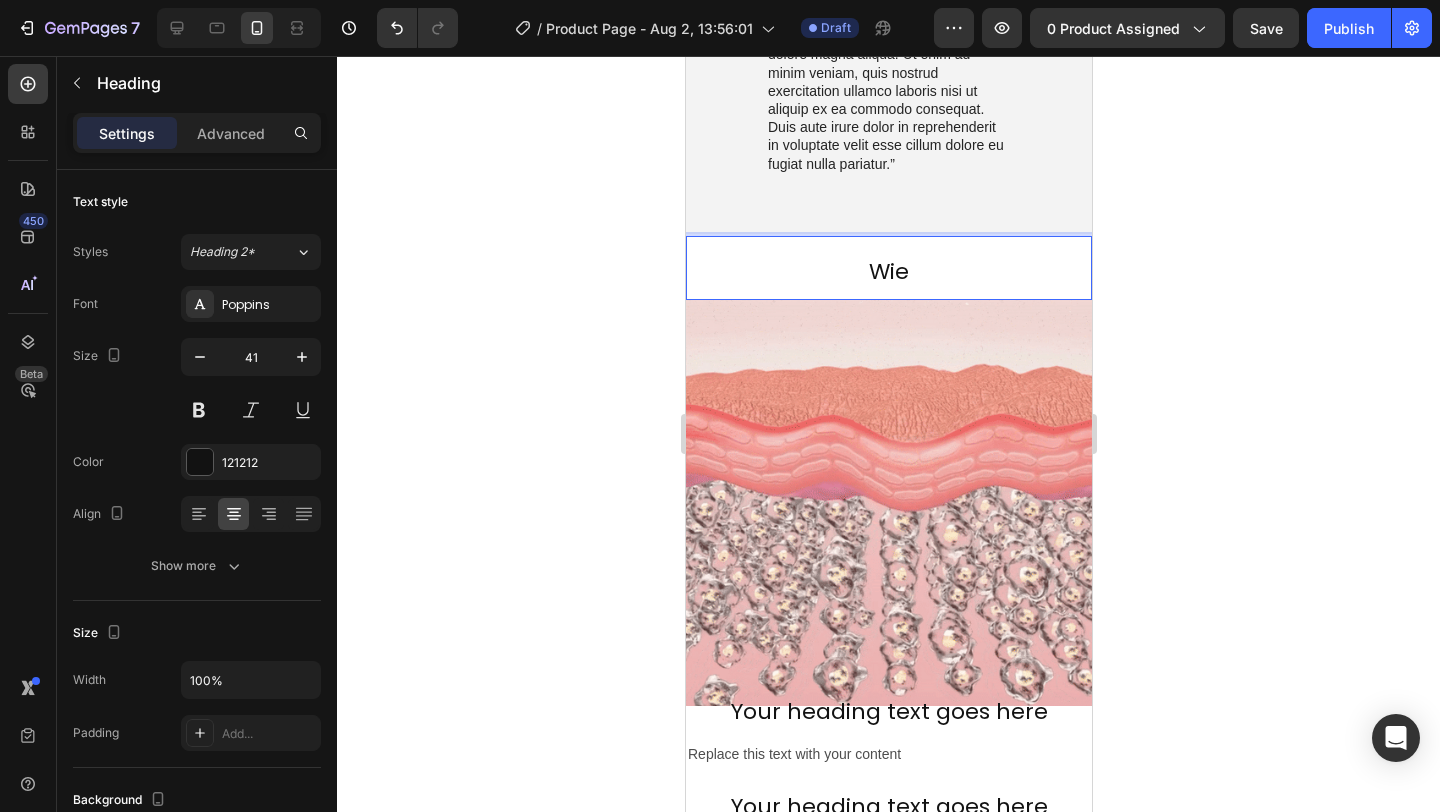 click on "Wie" at bounding box center (888, 271) 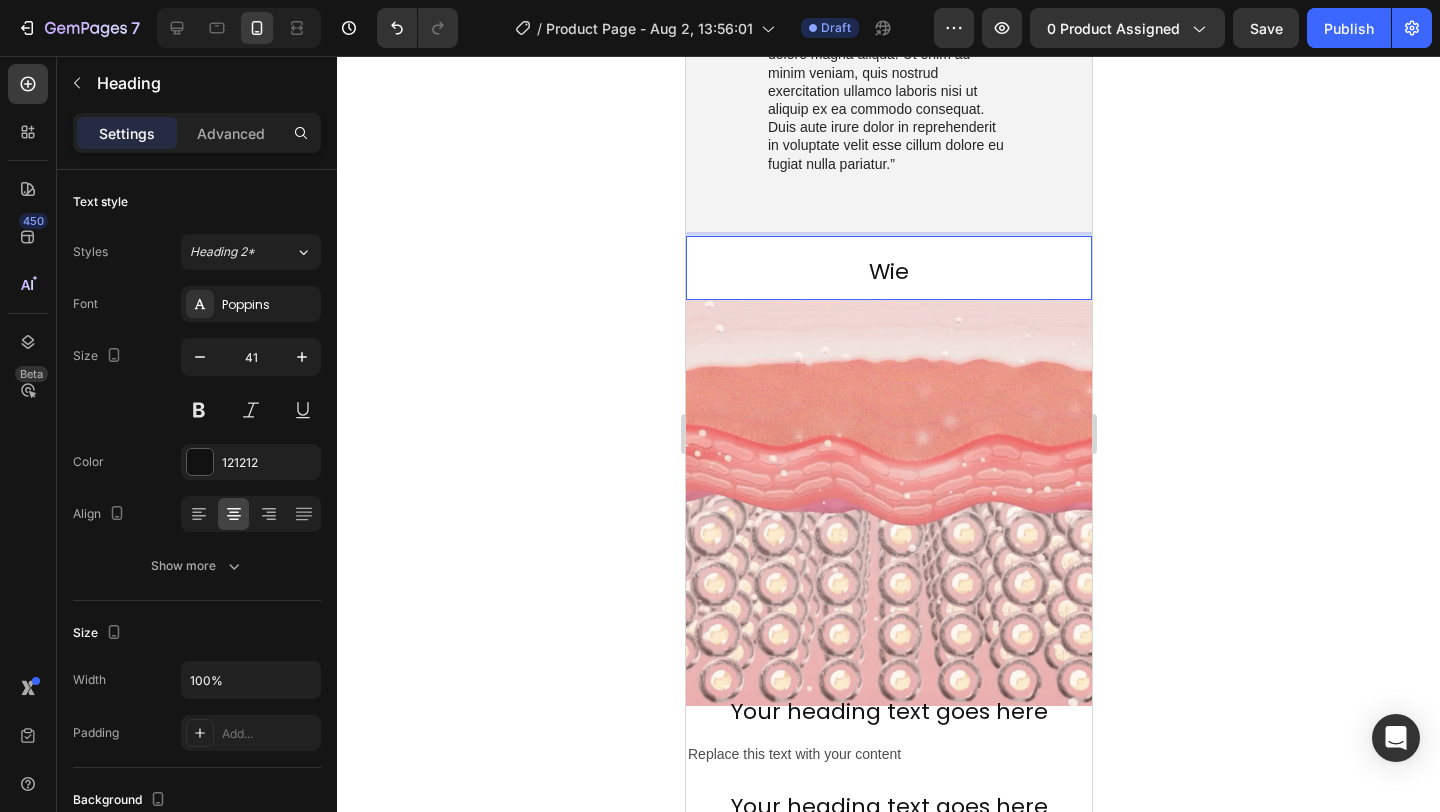 click on "Wie" at bounding box center (888, 271) 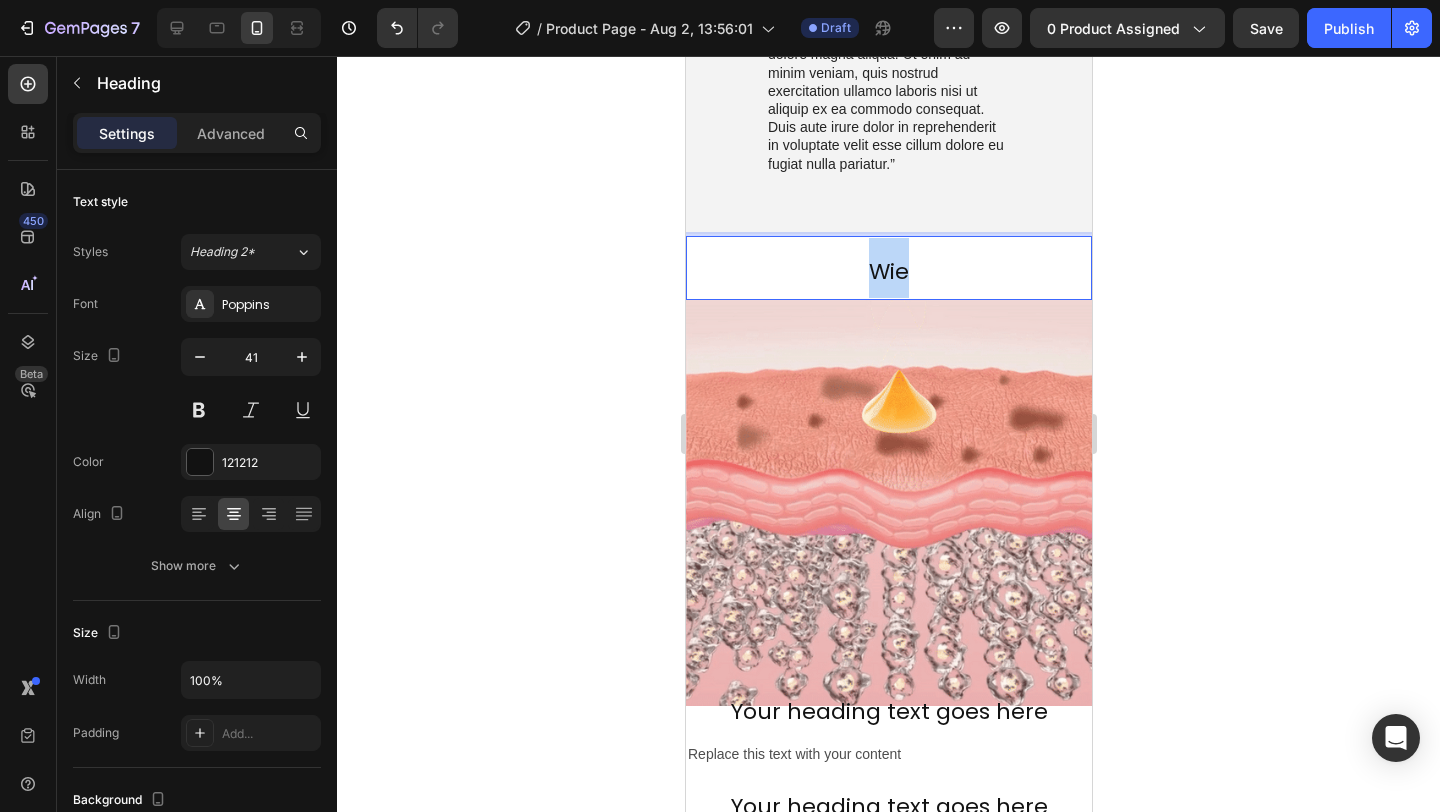 click on "Wie" at bounding box center [888, 271] 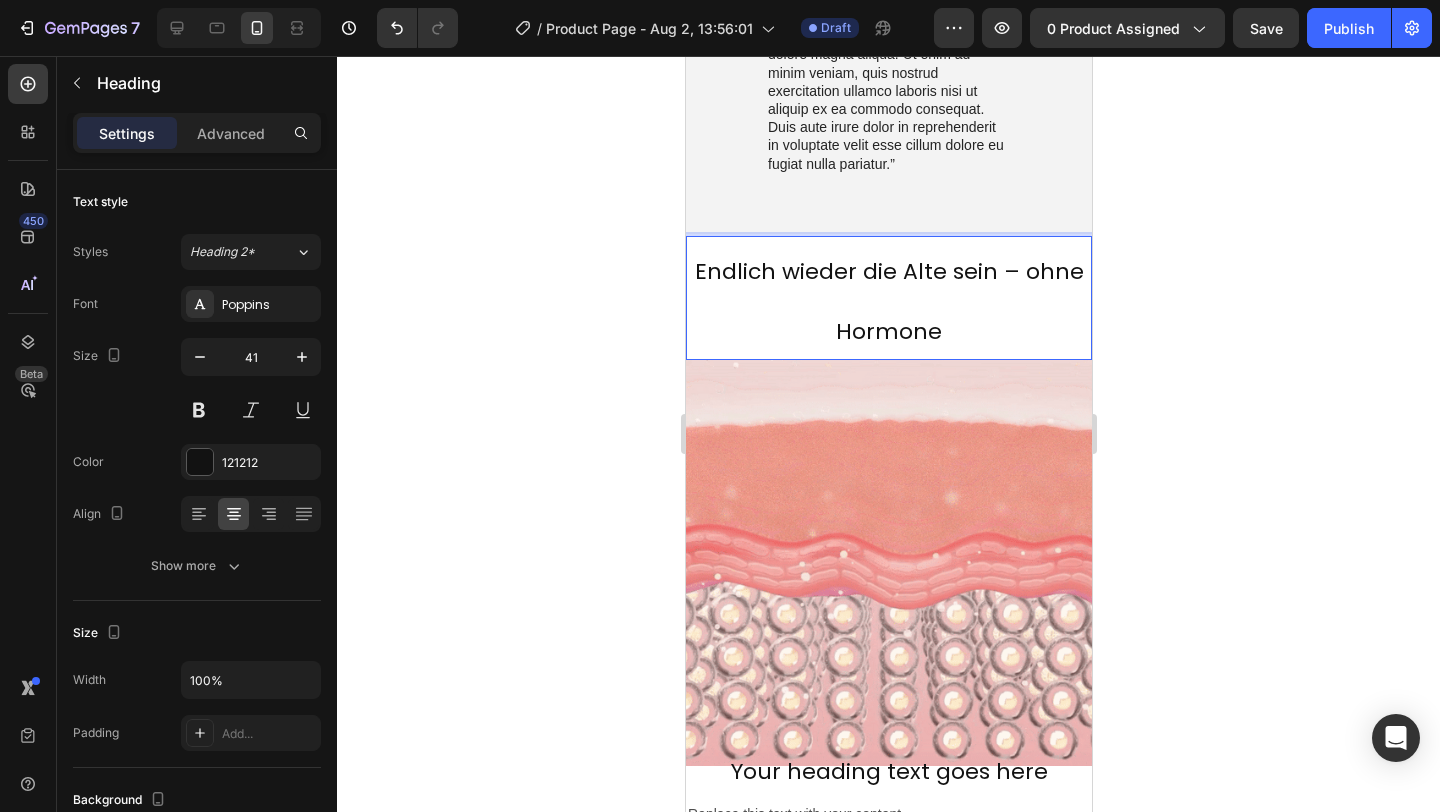 click on "Endlich wieder die Alte sein – ohne Hormone" at bounding box center (888, 298) 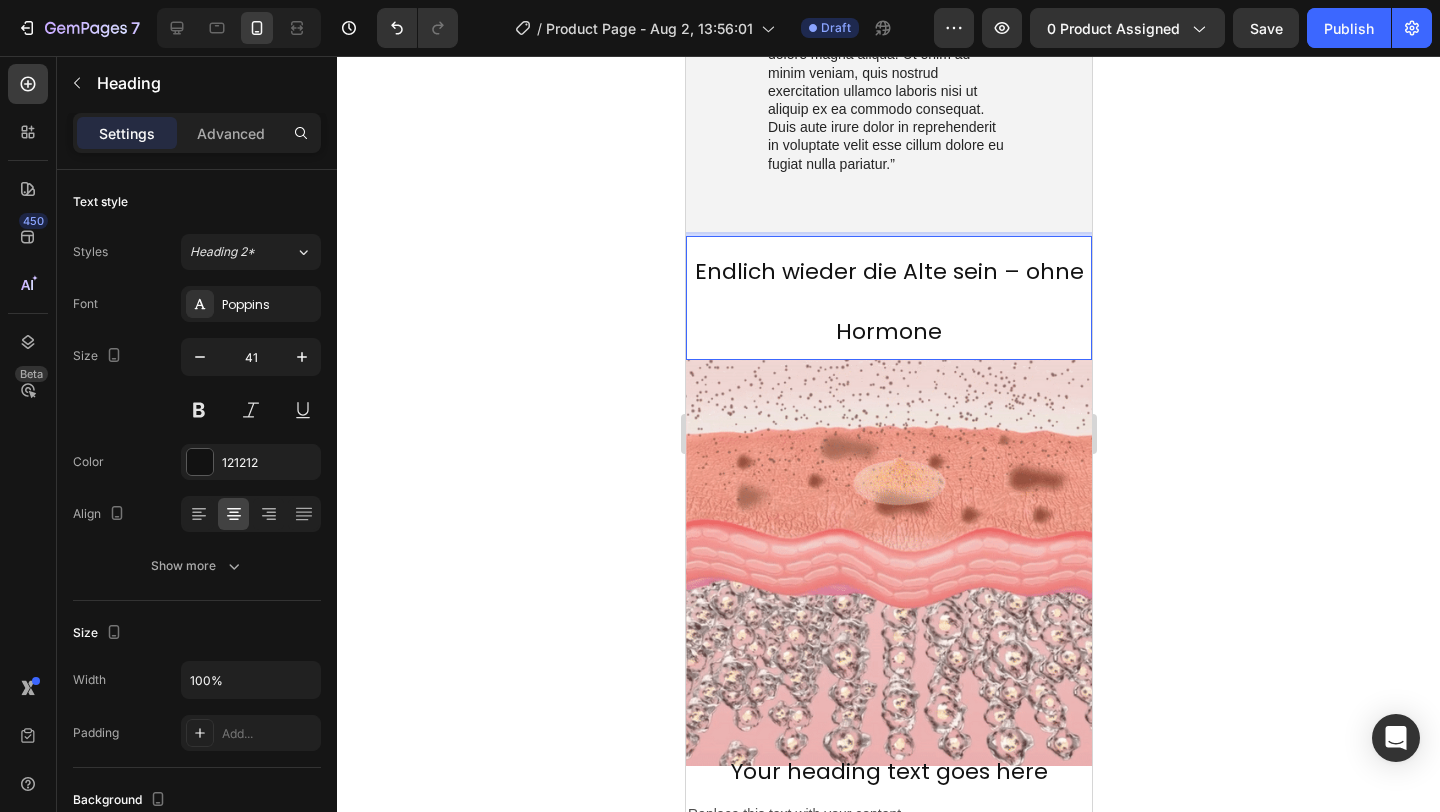 click on "Endlich wieder die Alte sein – ohne Hormone" at bounding box center (888, 298) 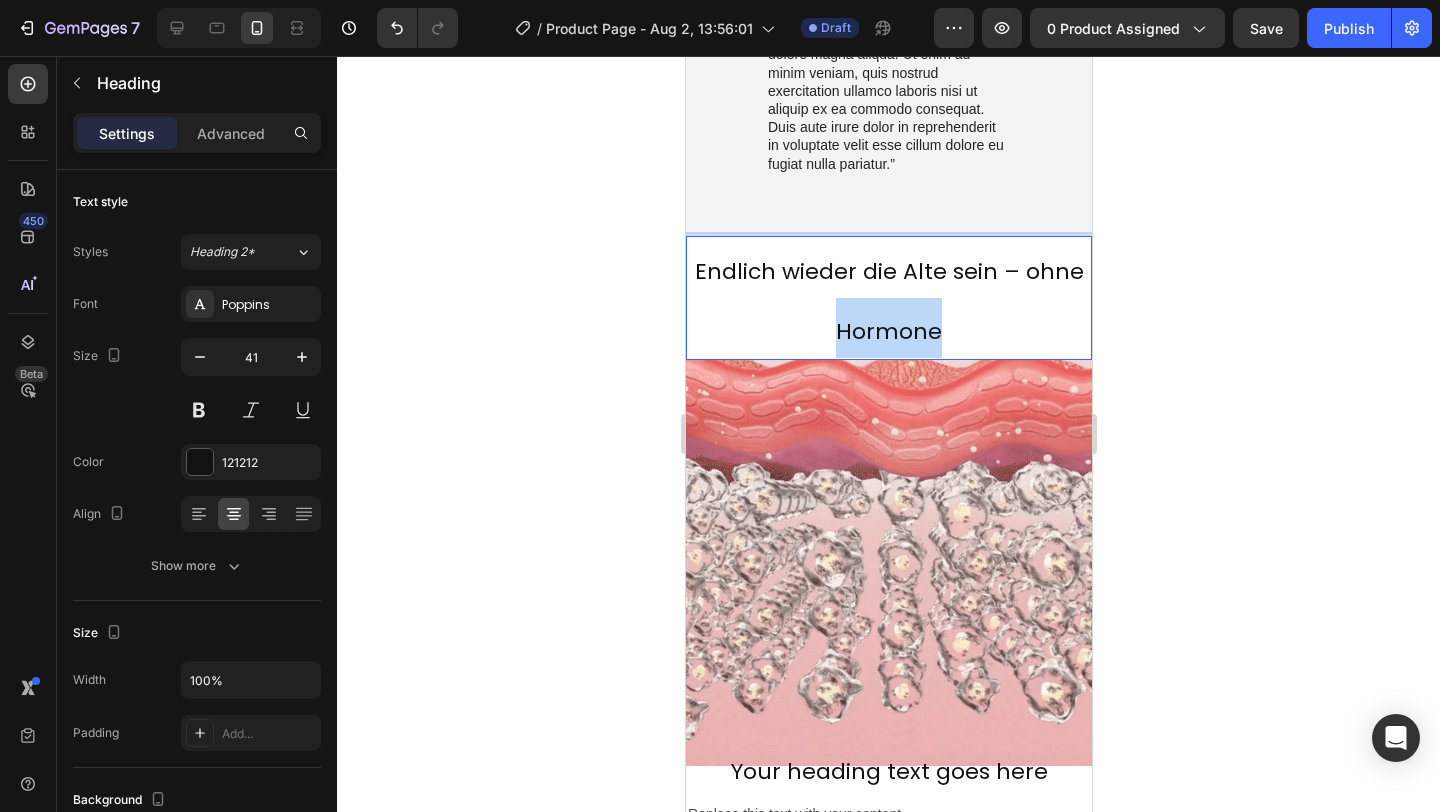 click on "Endlich wieder die Alte sein – ohne Hormone" at bounding box center [888, 298] 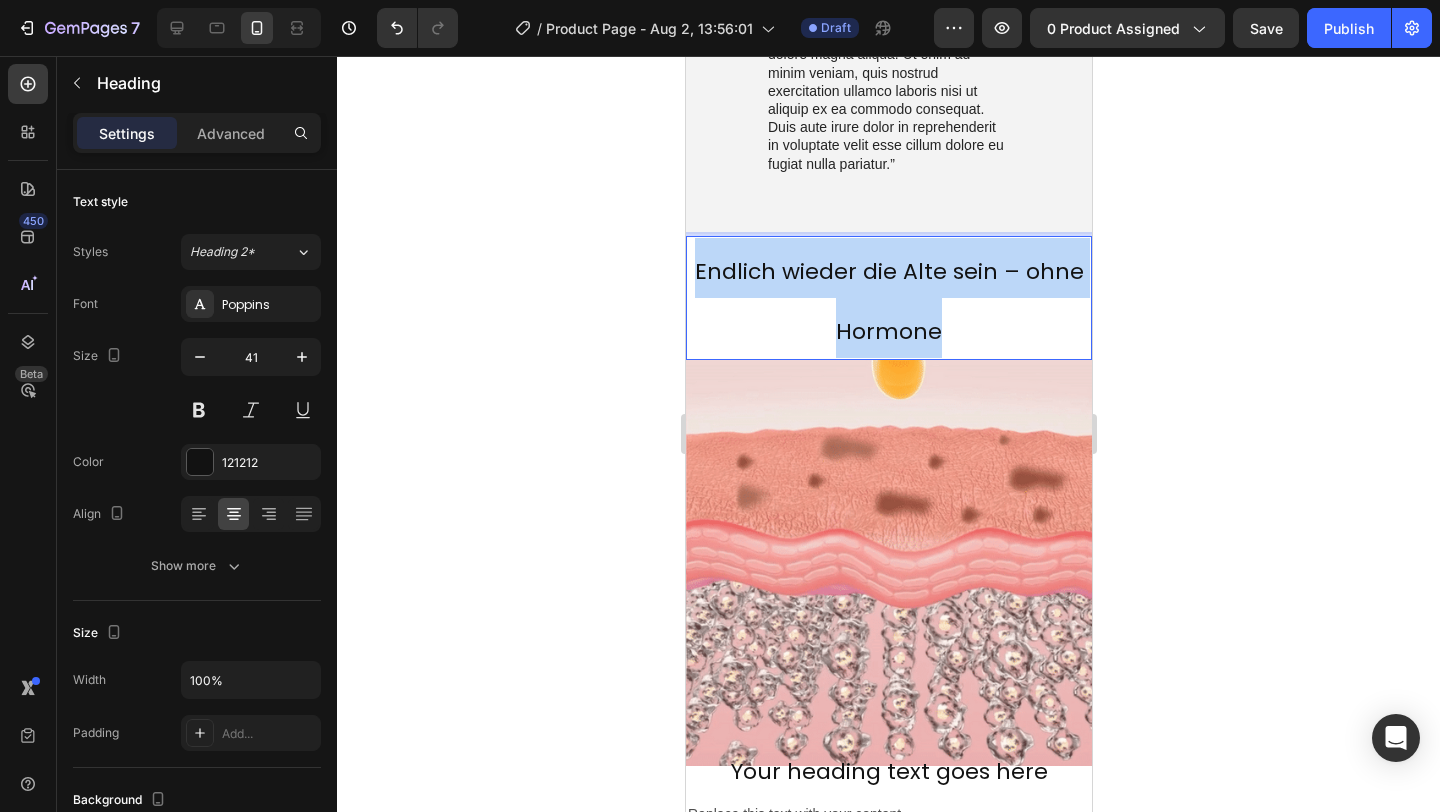 click on "Endlich wieder die Alte sein – ohne Hormone" at bounding box center (888, 298) 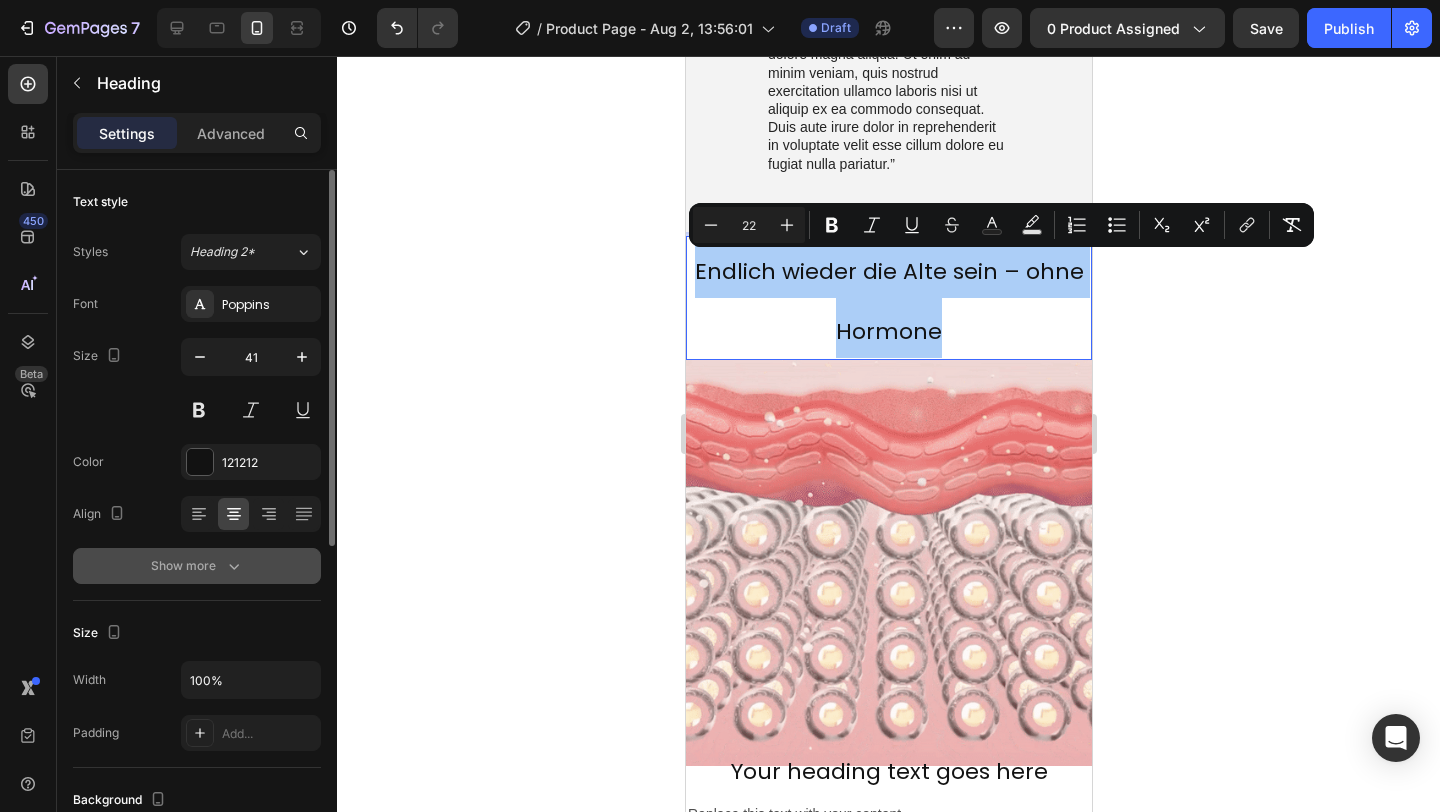 click on "Show more" at bounding box center [197, 566] 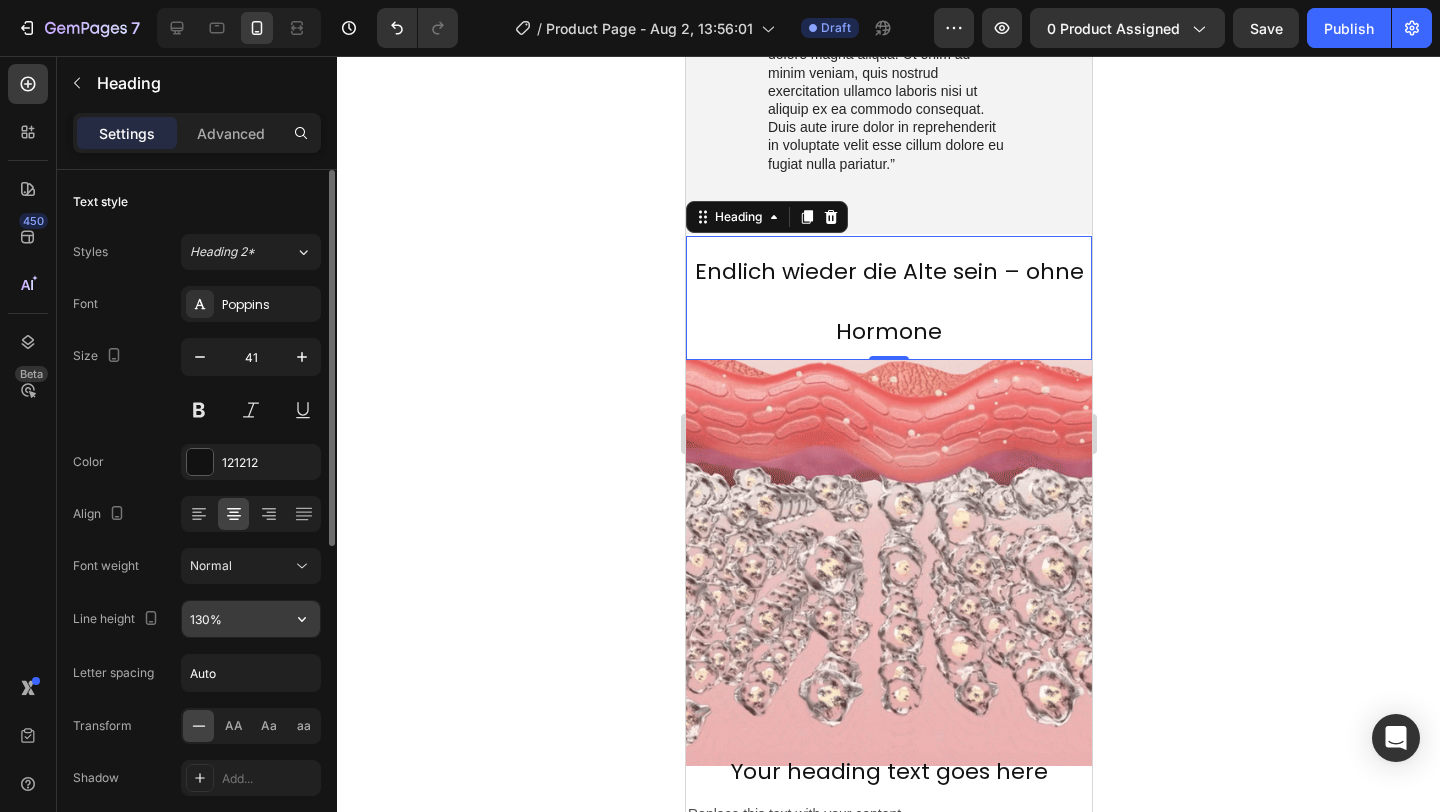 click on "130%" at bounding box center (251, 619) 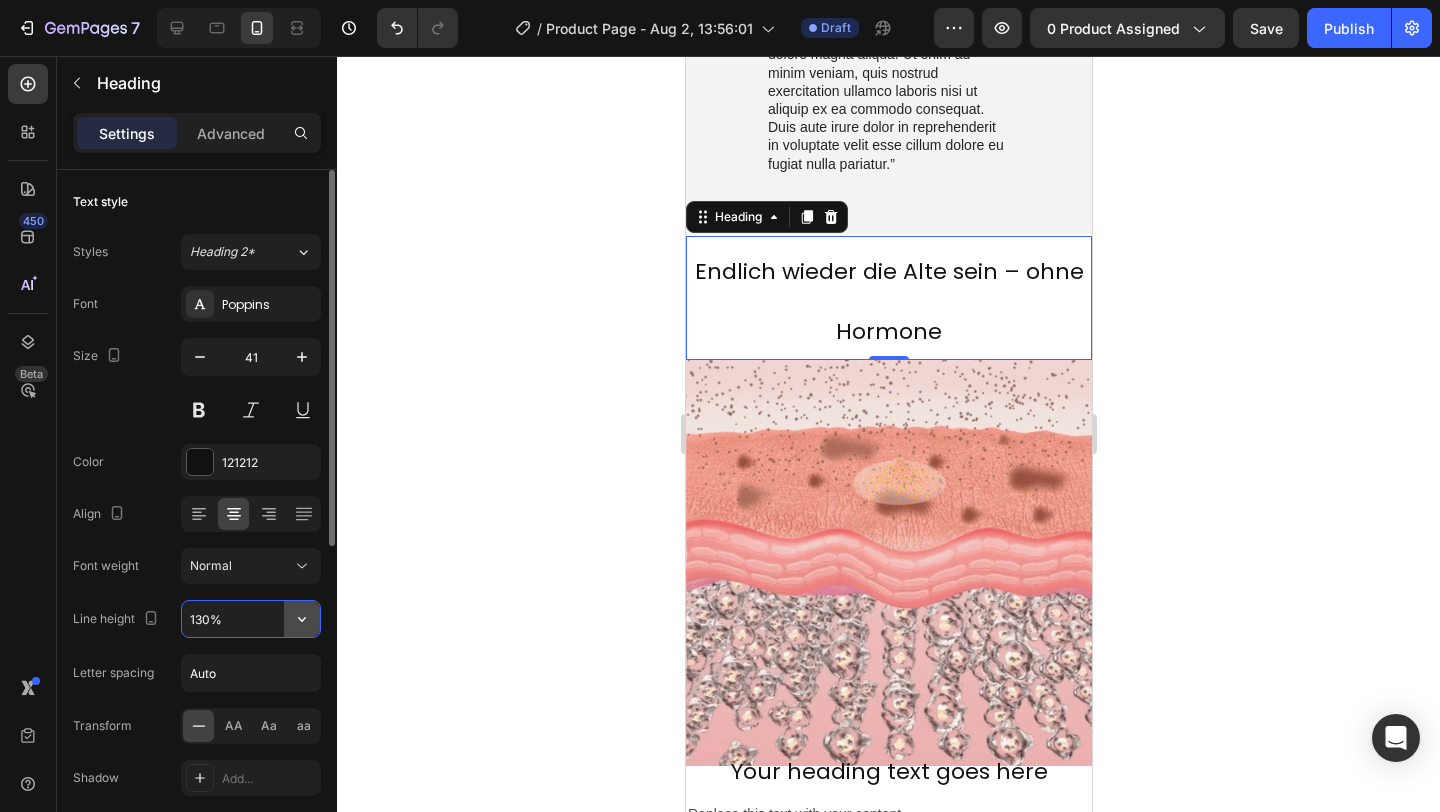 click 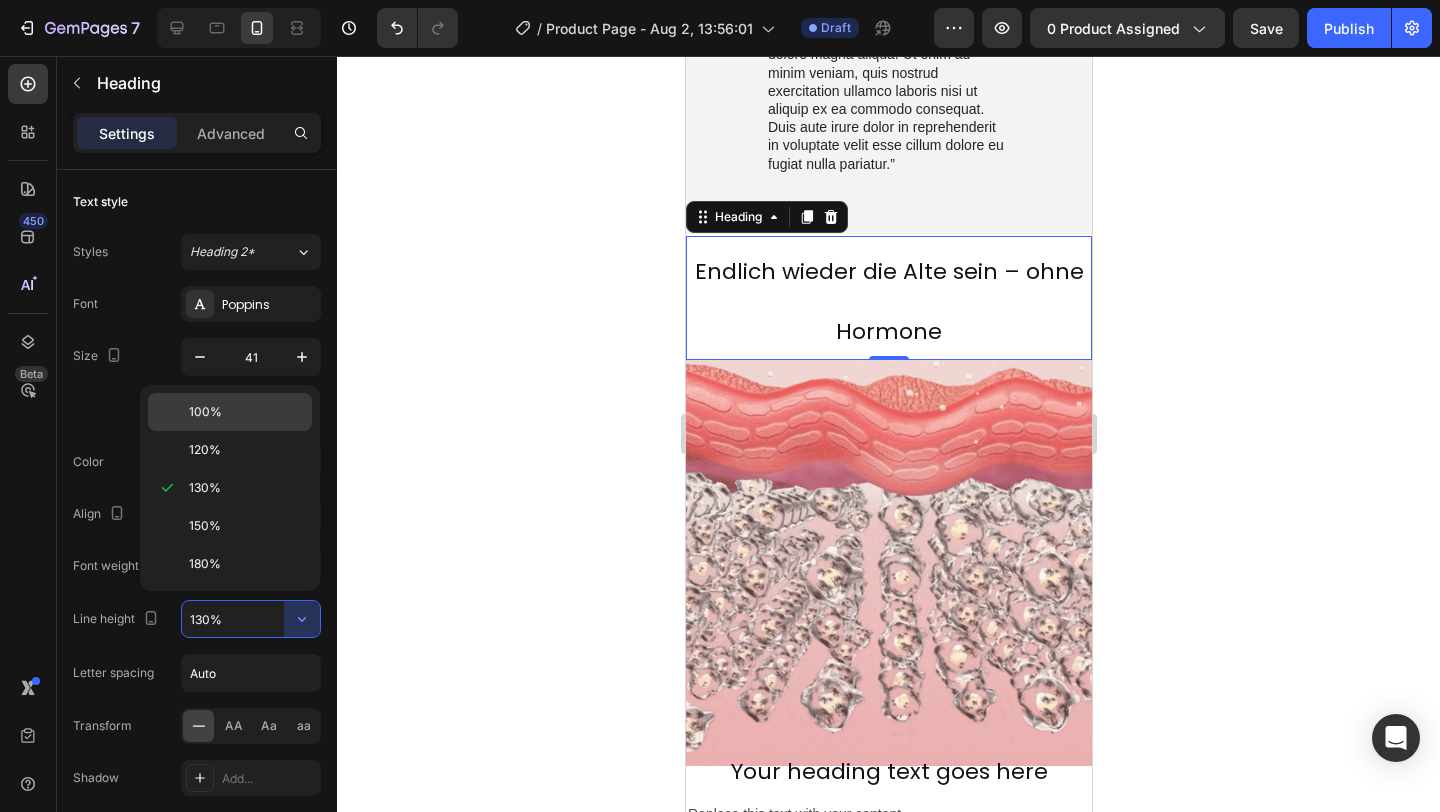 click on "100%" at bounding box center (246, 412) 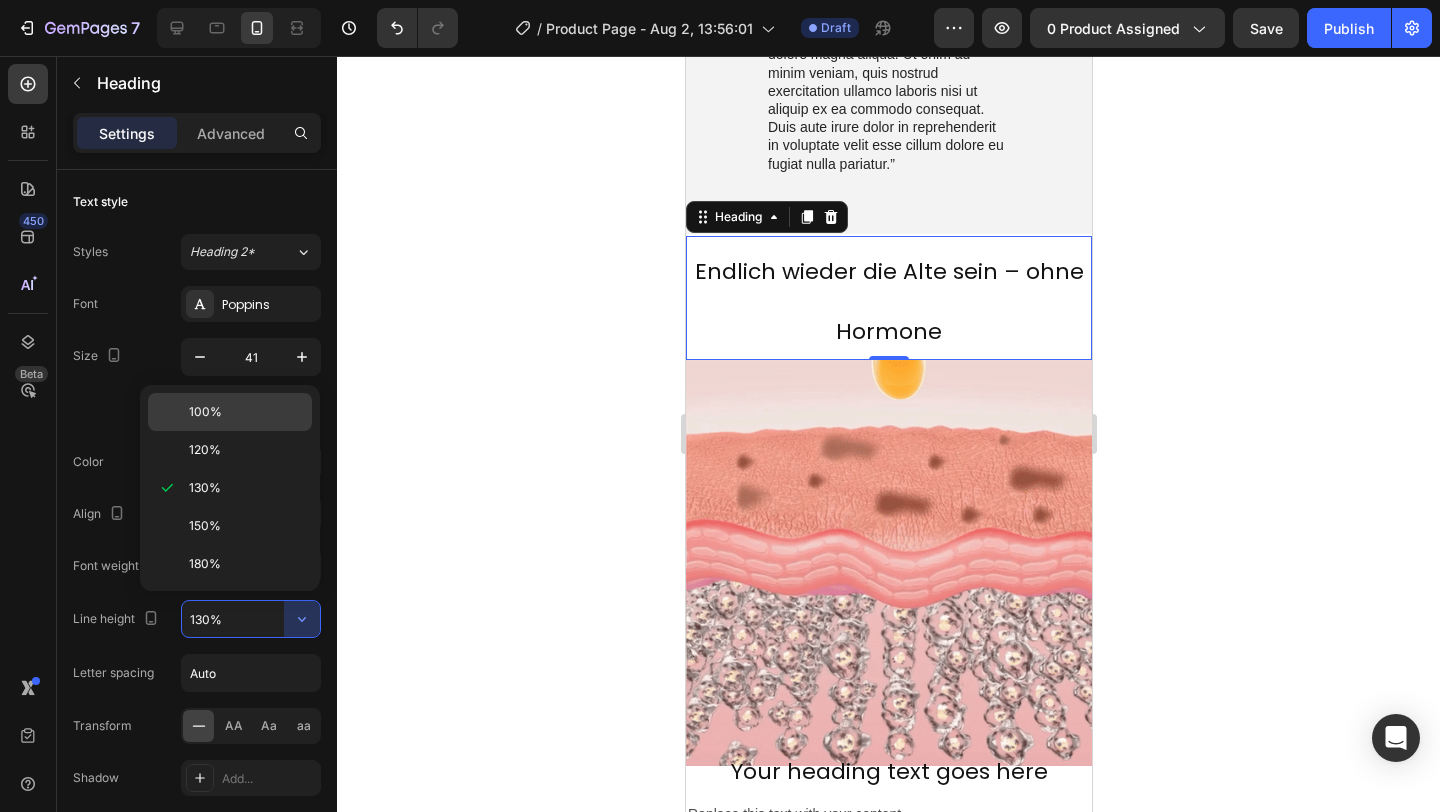 type on "100%" 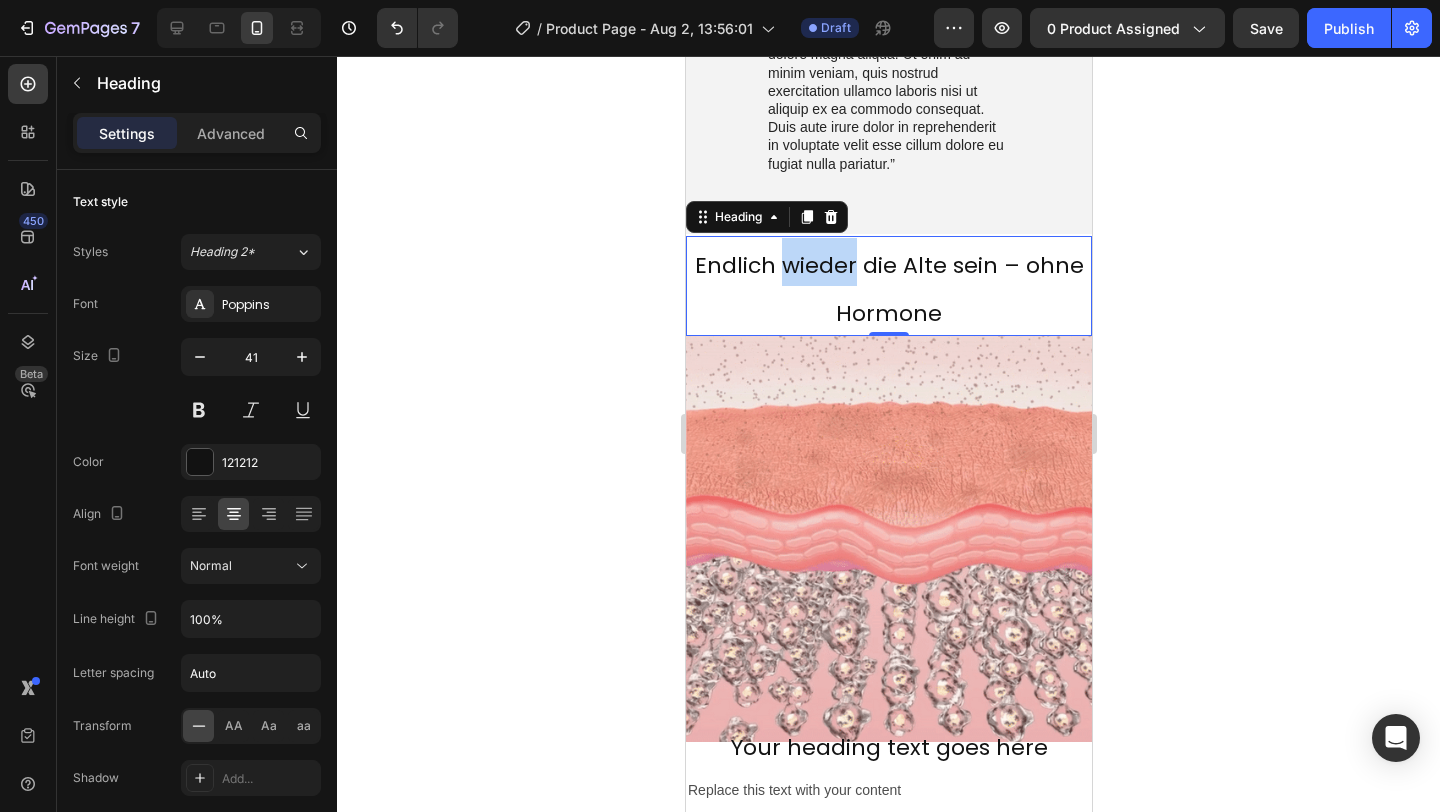 click on "Endlich wieder die Alte sein – ohne Hormone" at bounding box center [888, 289] 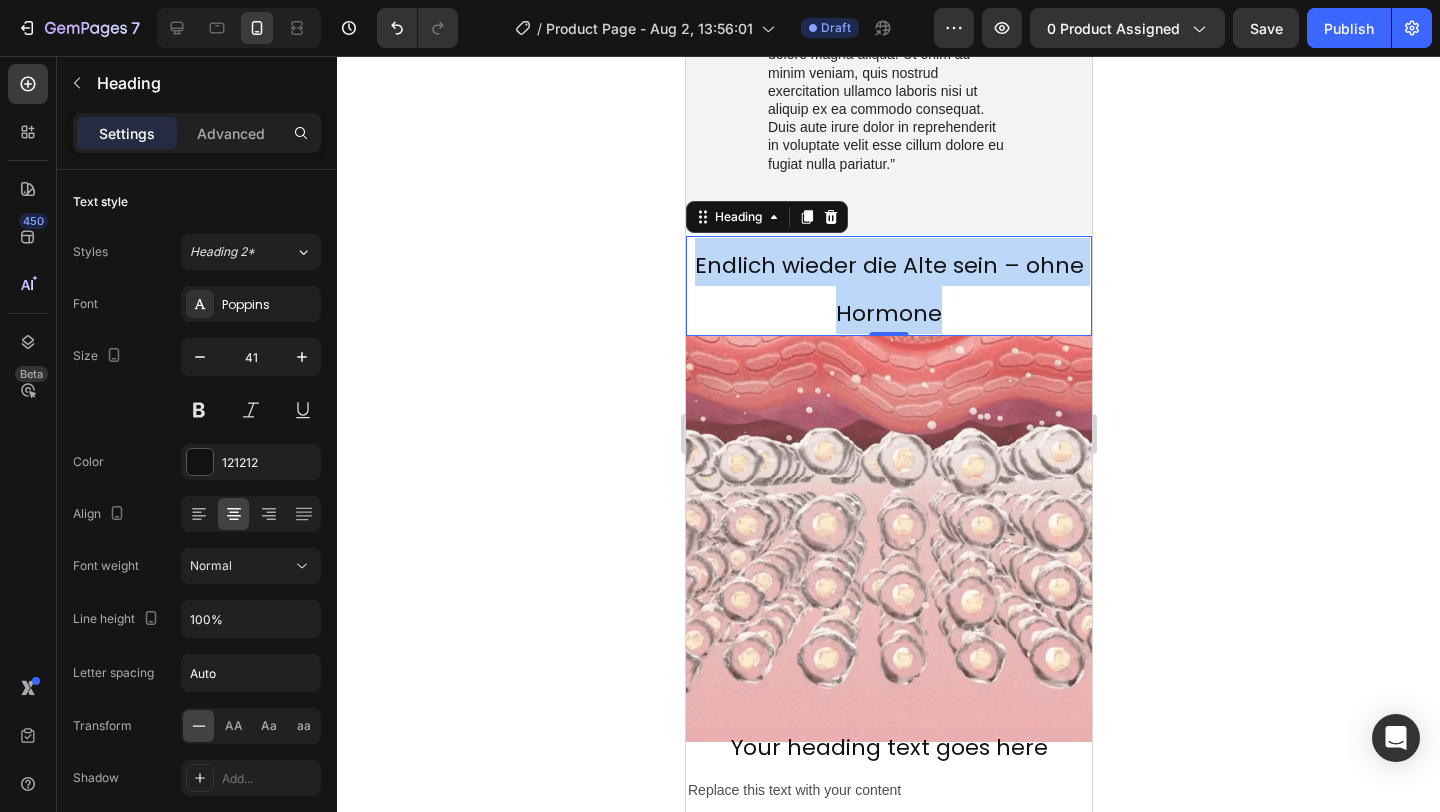 click on "Endlich wieder die Alte sein – ohne Hormone" at bounding box center [888, 289] 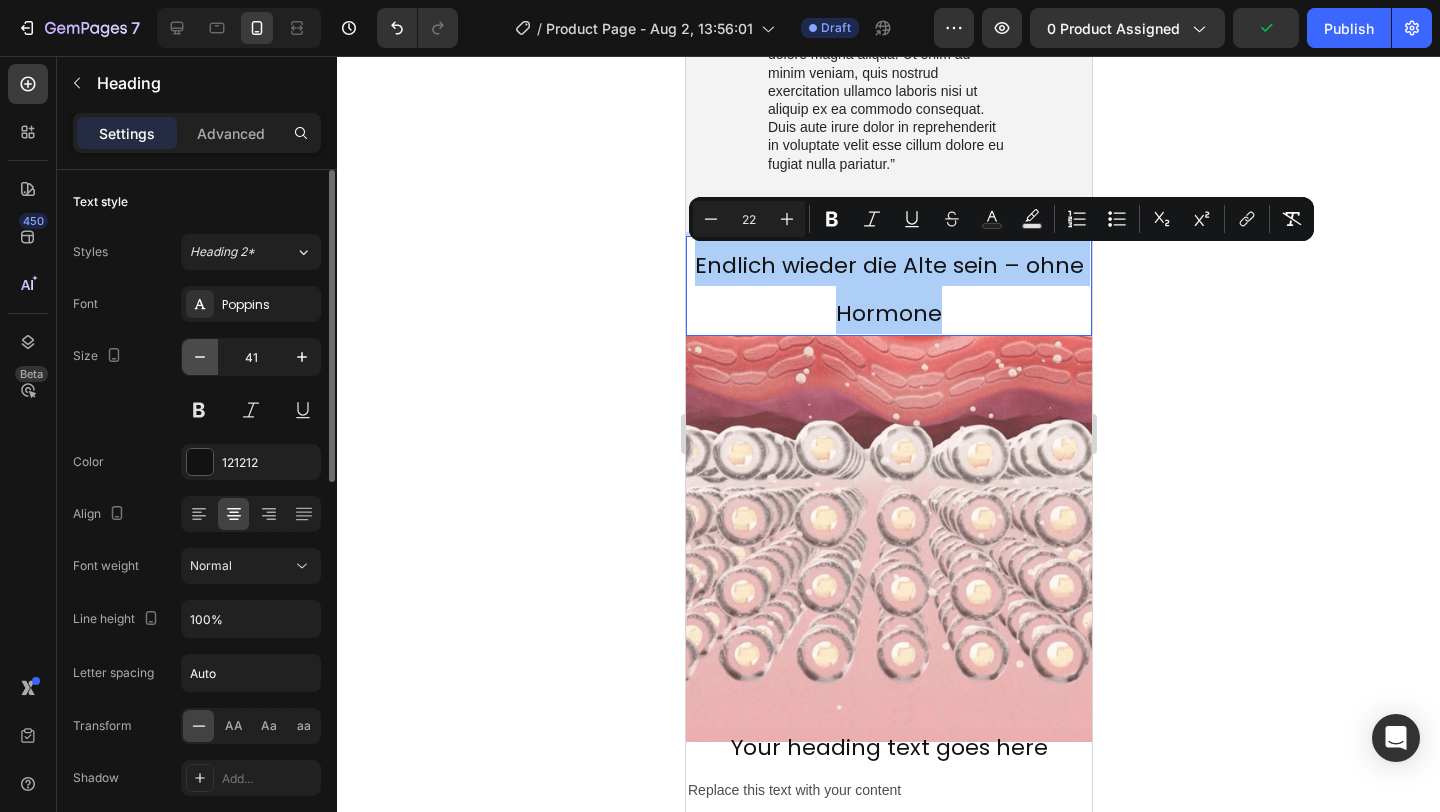 click 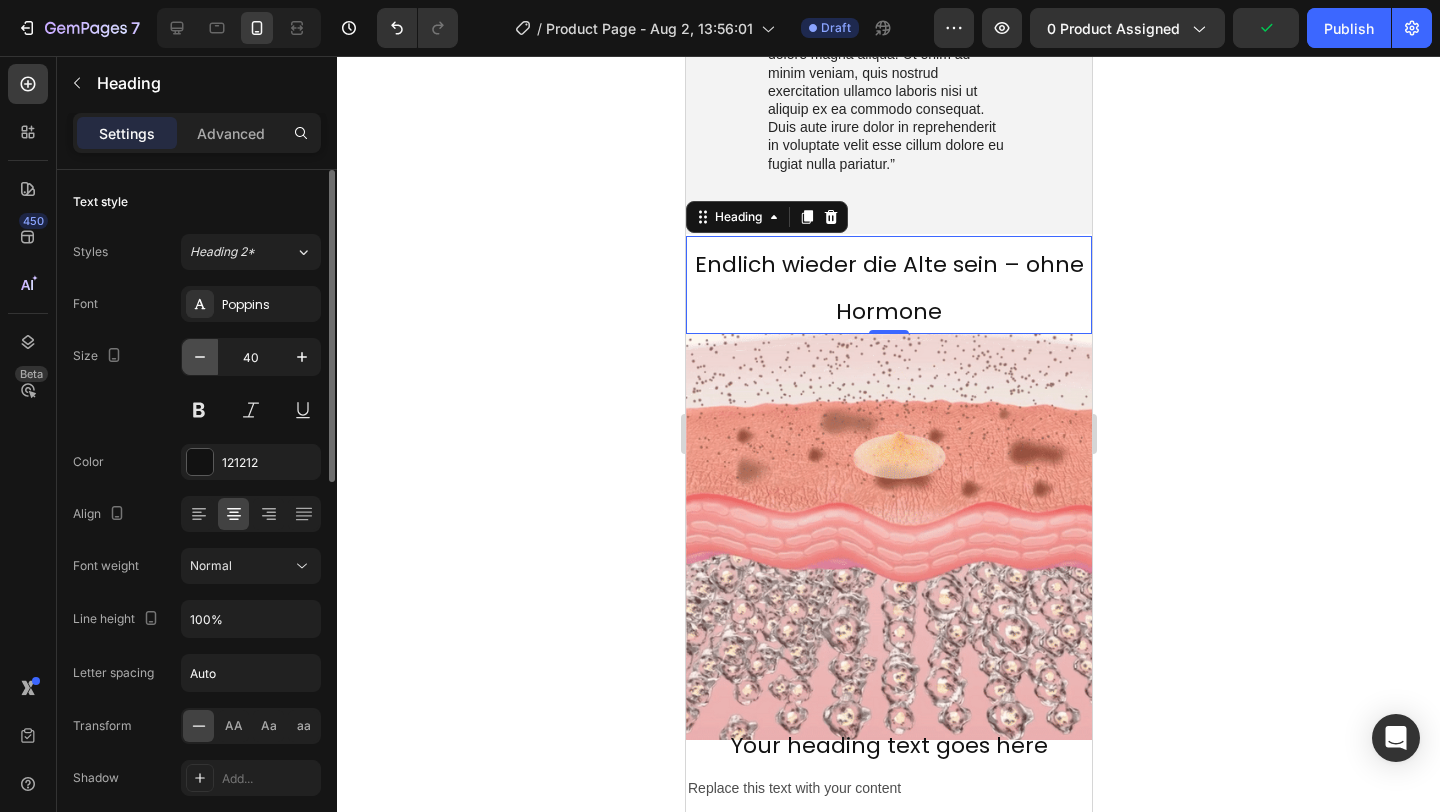 click 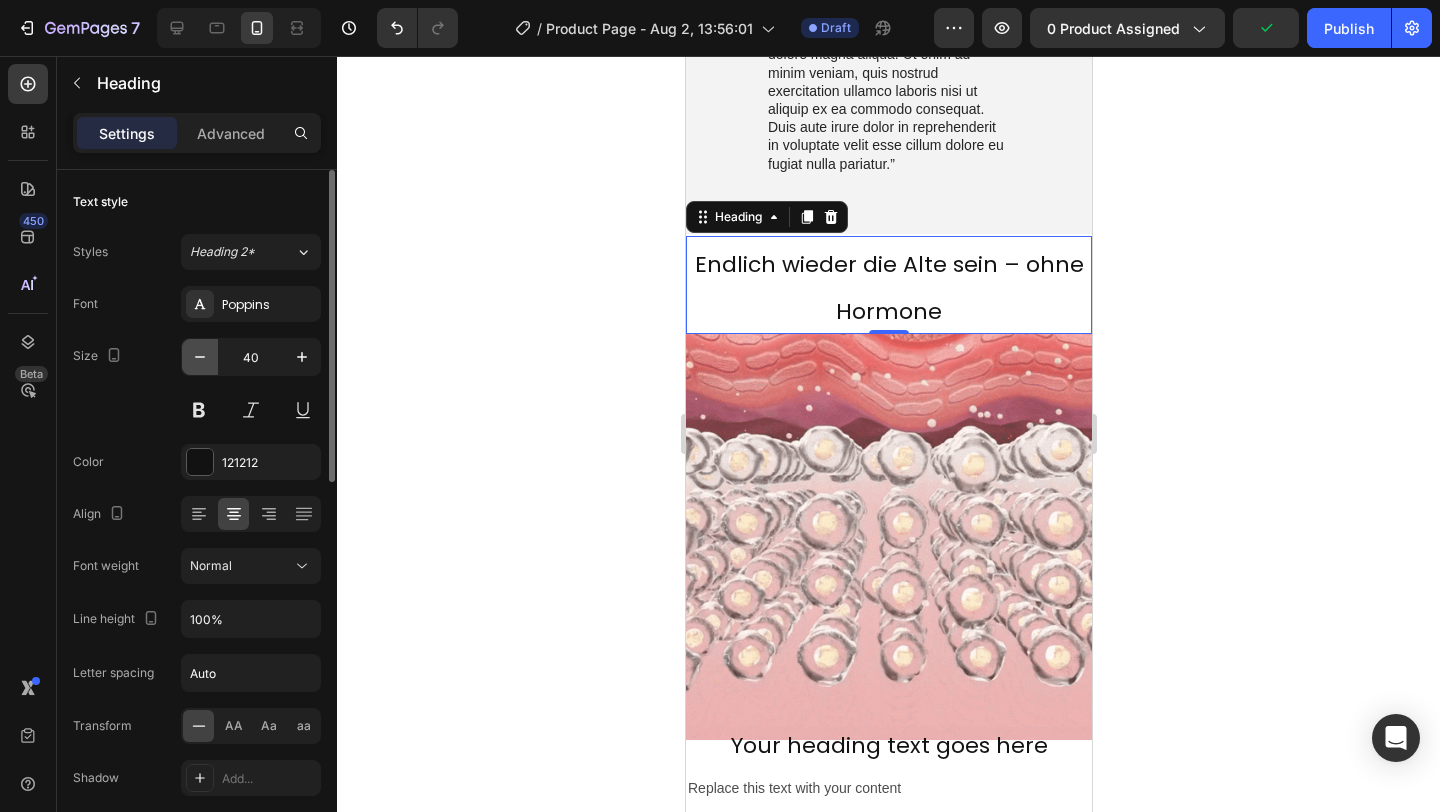 click 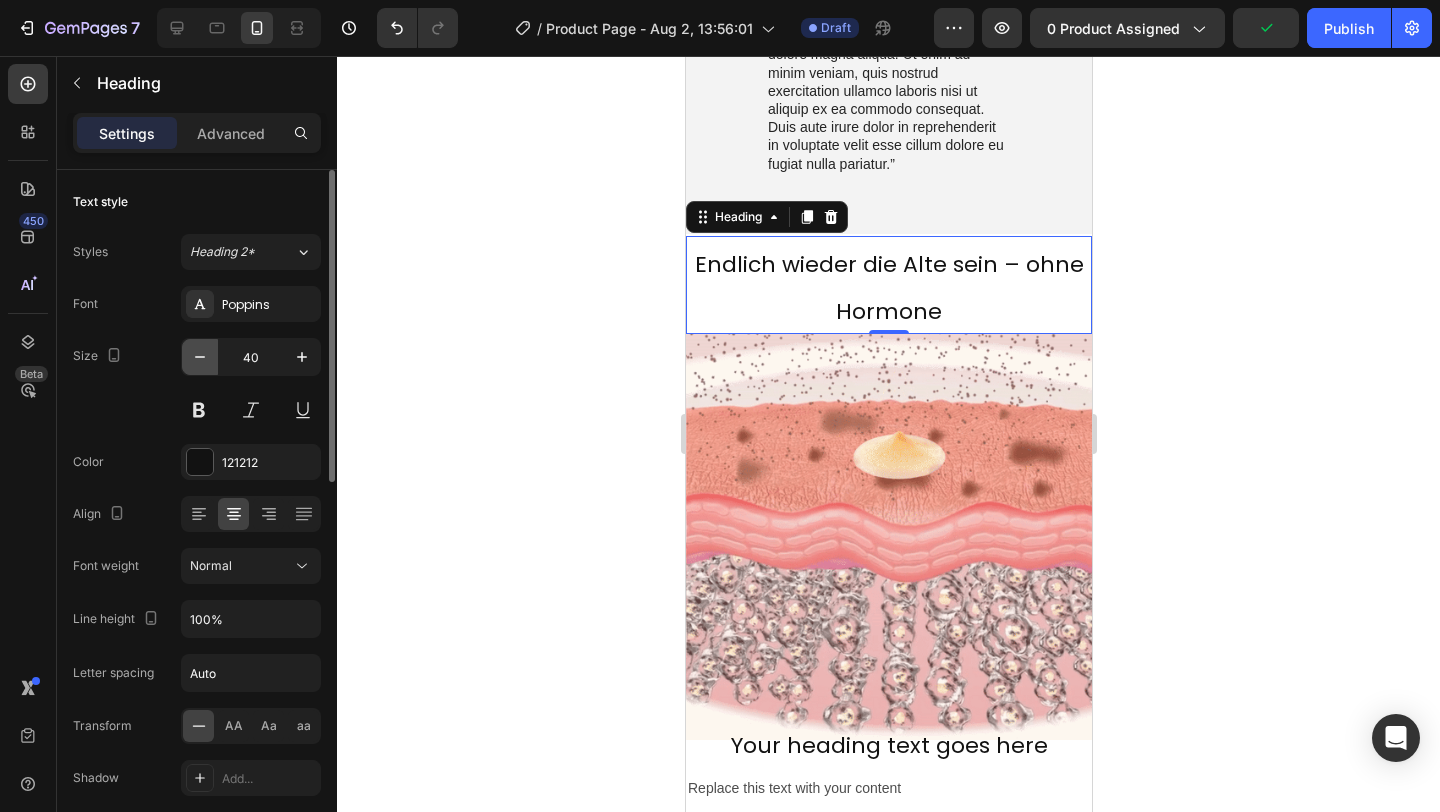 click 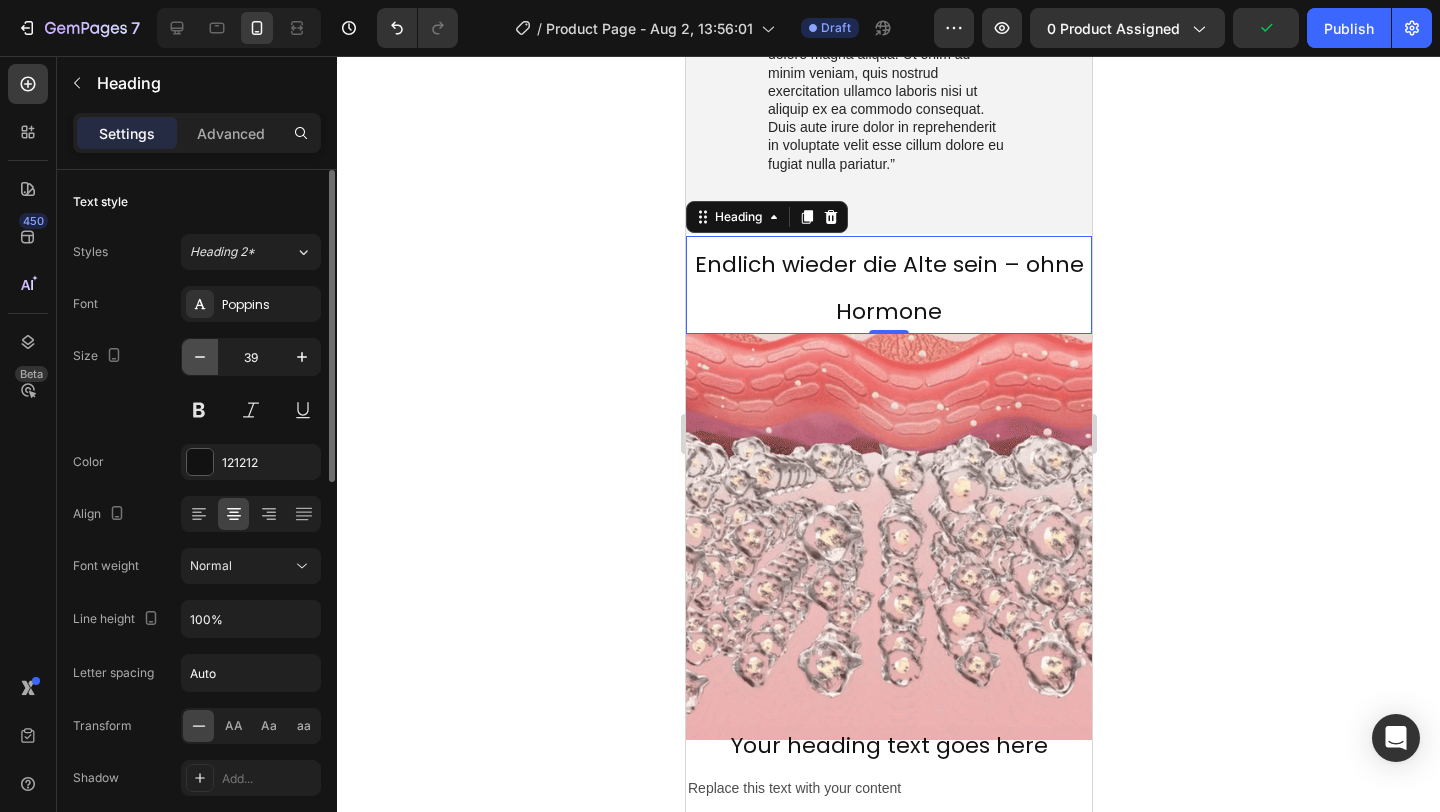 click 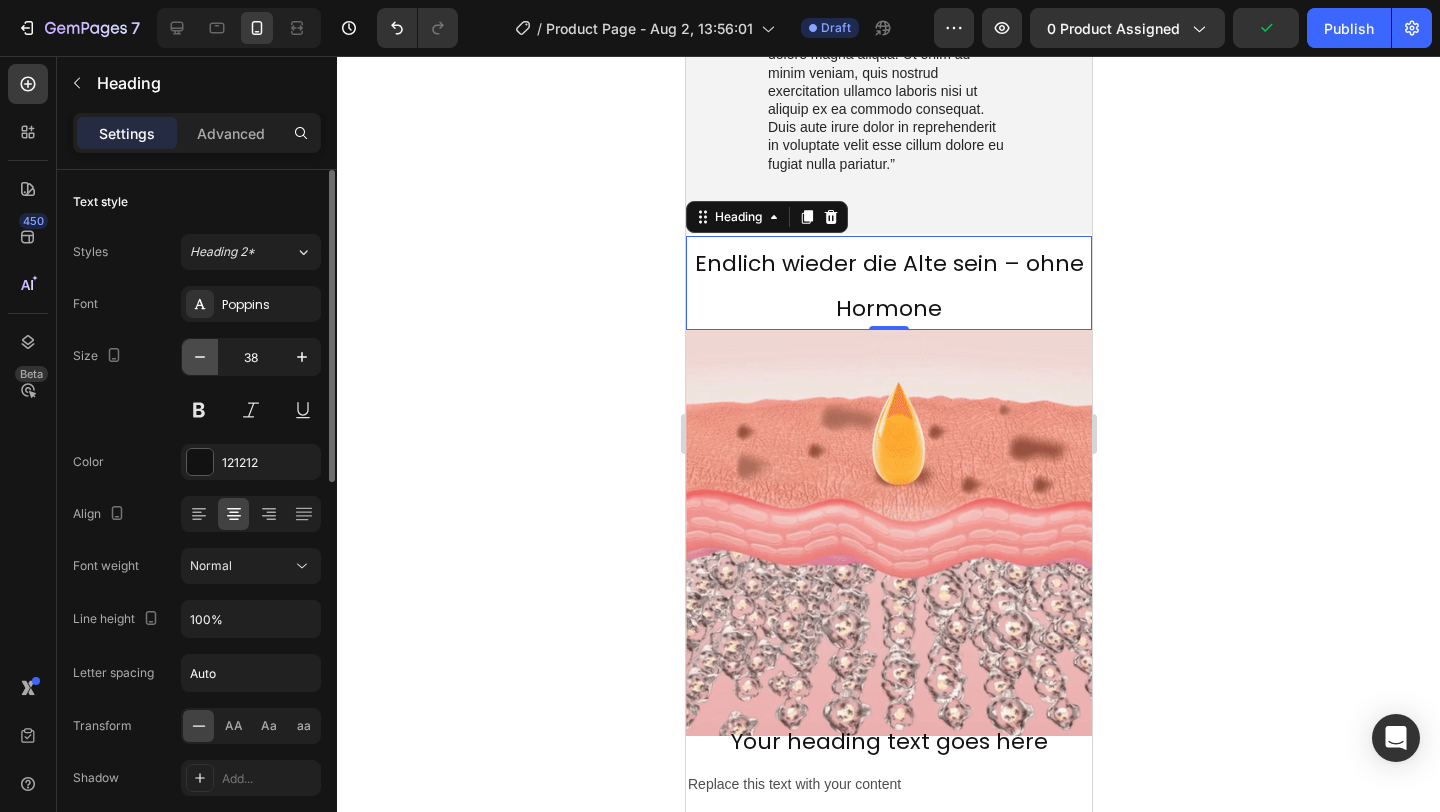 click 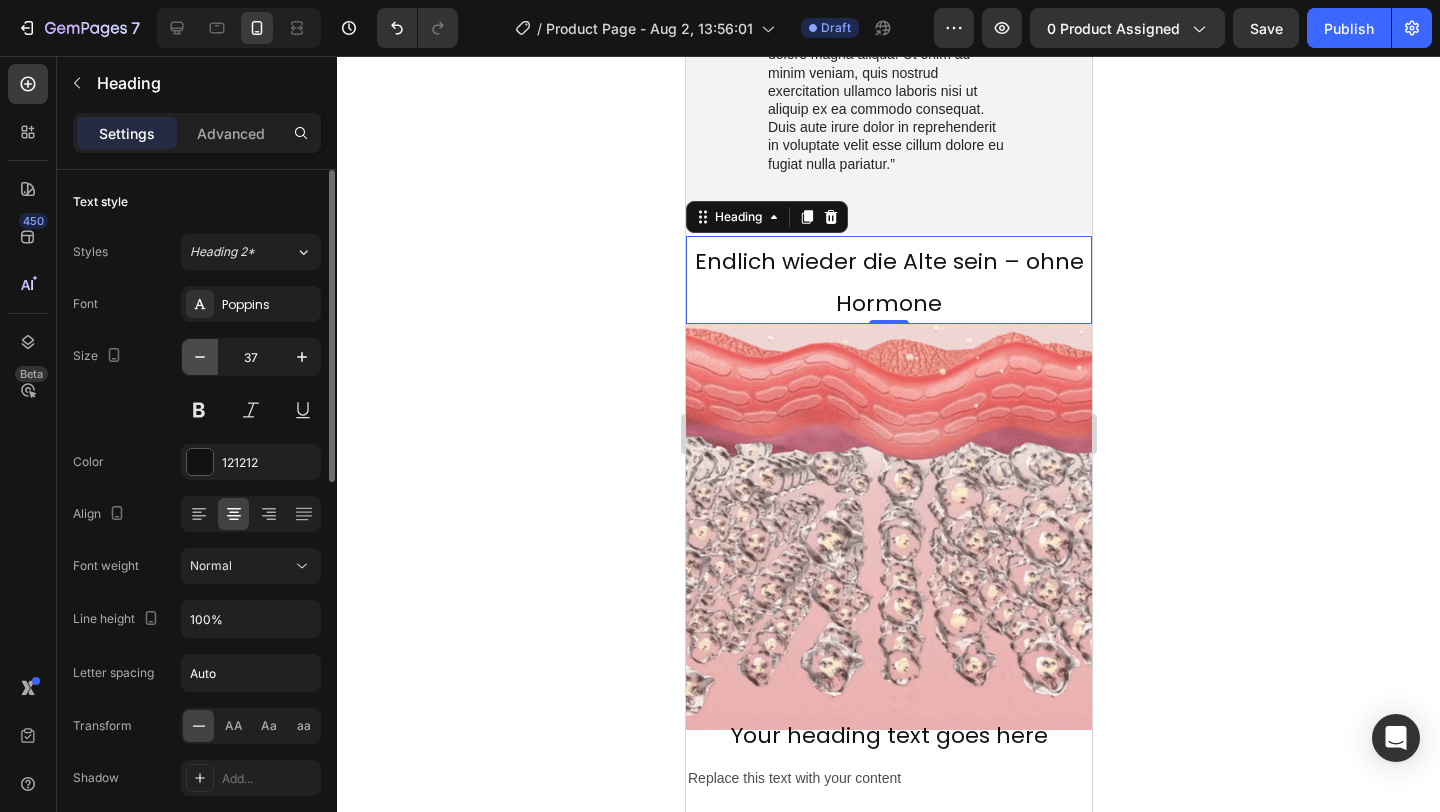 click 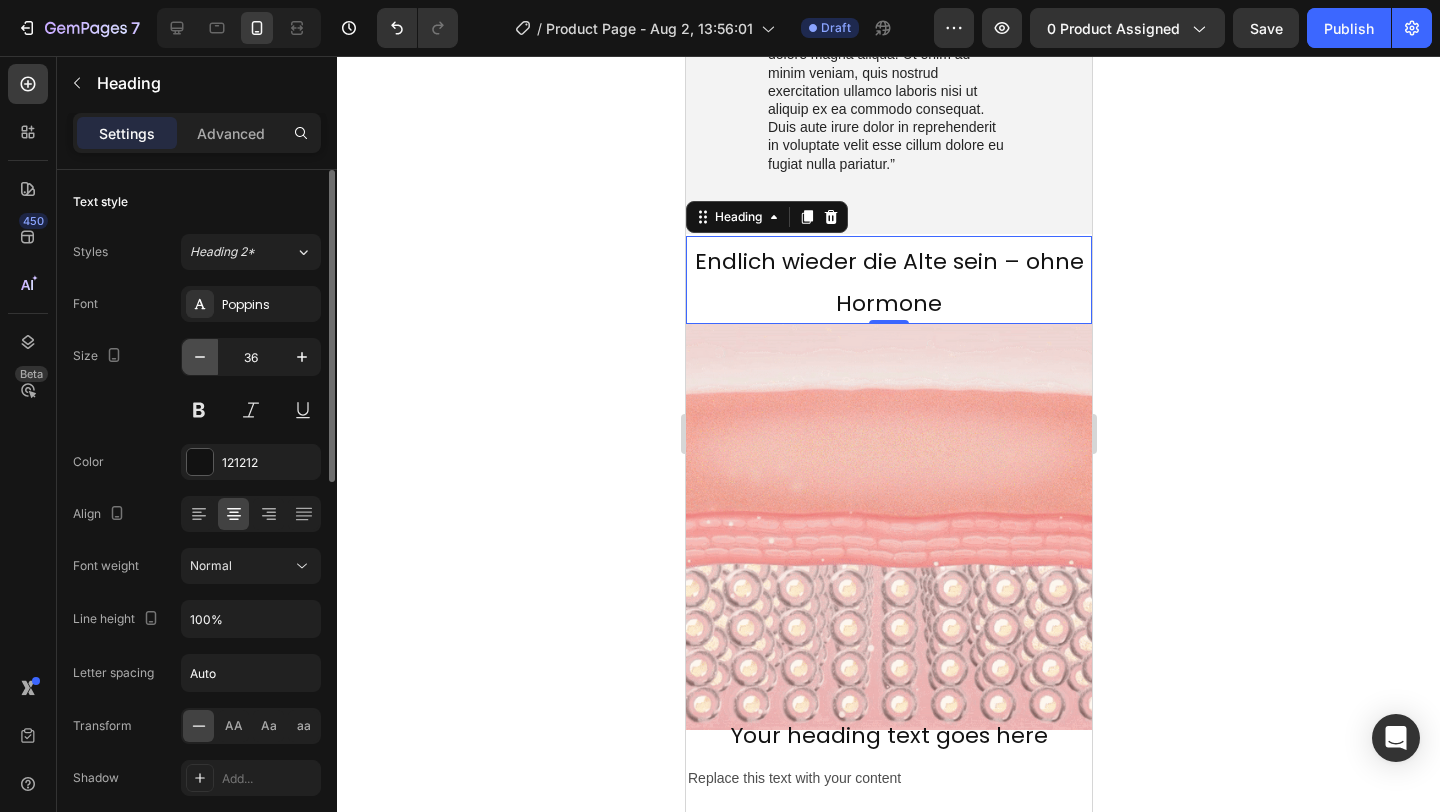 click 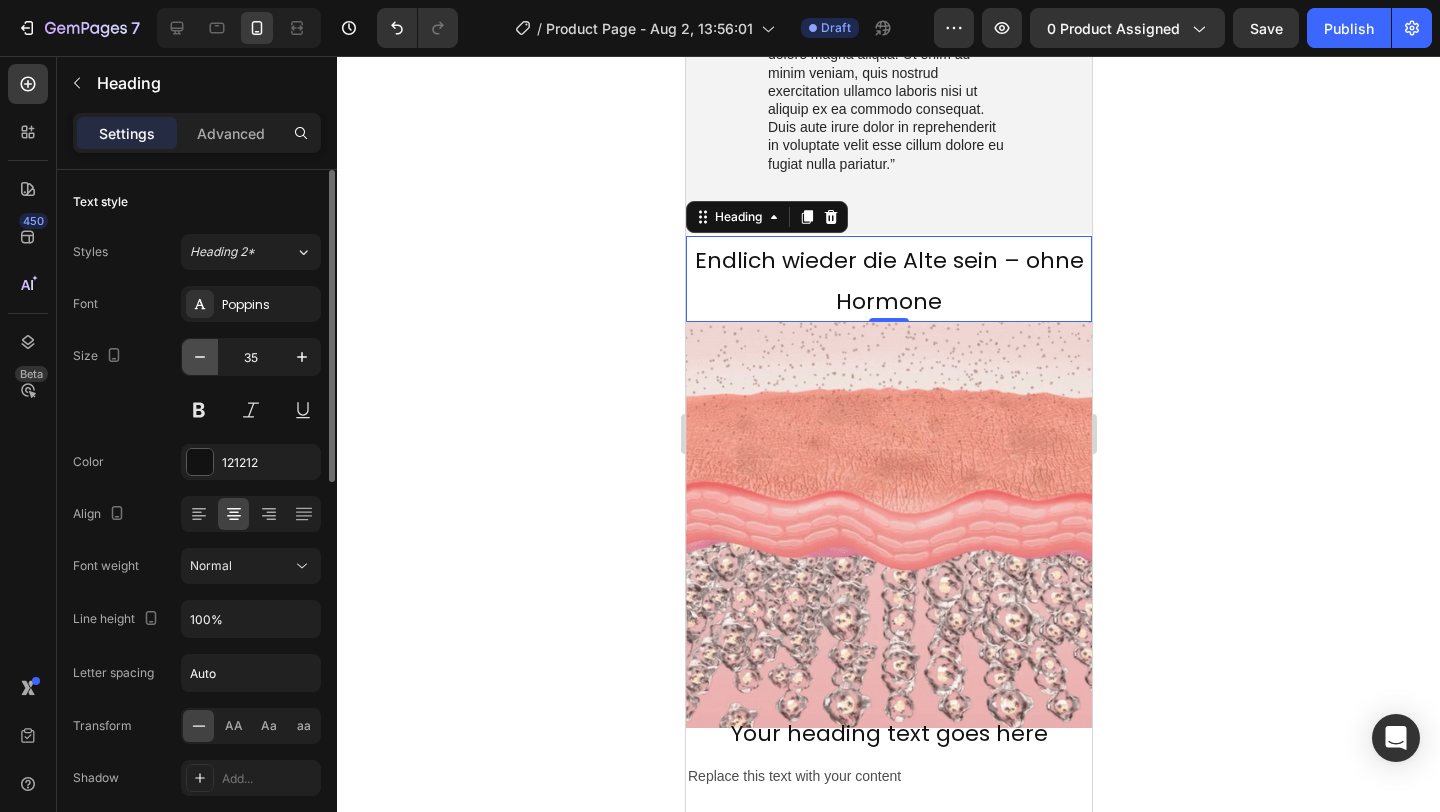 click 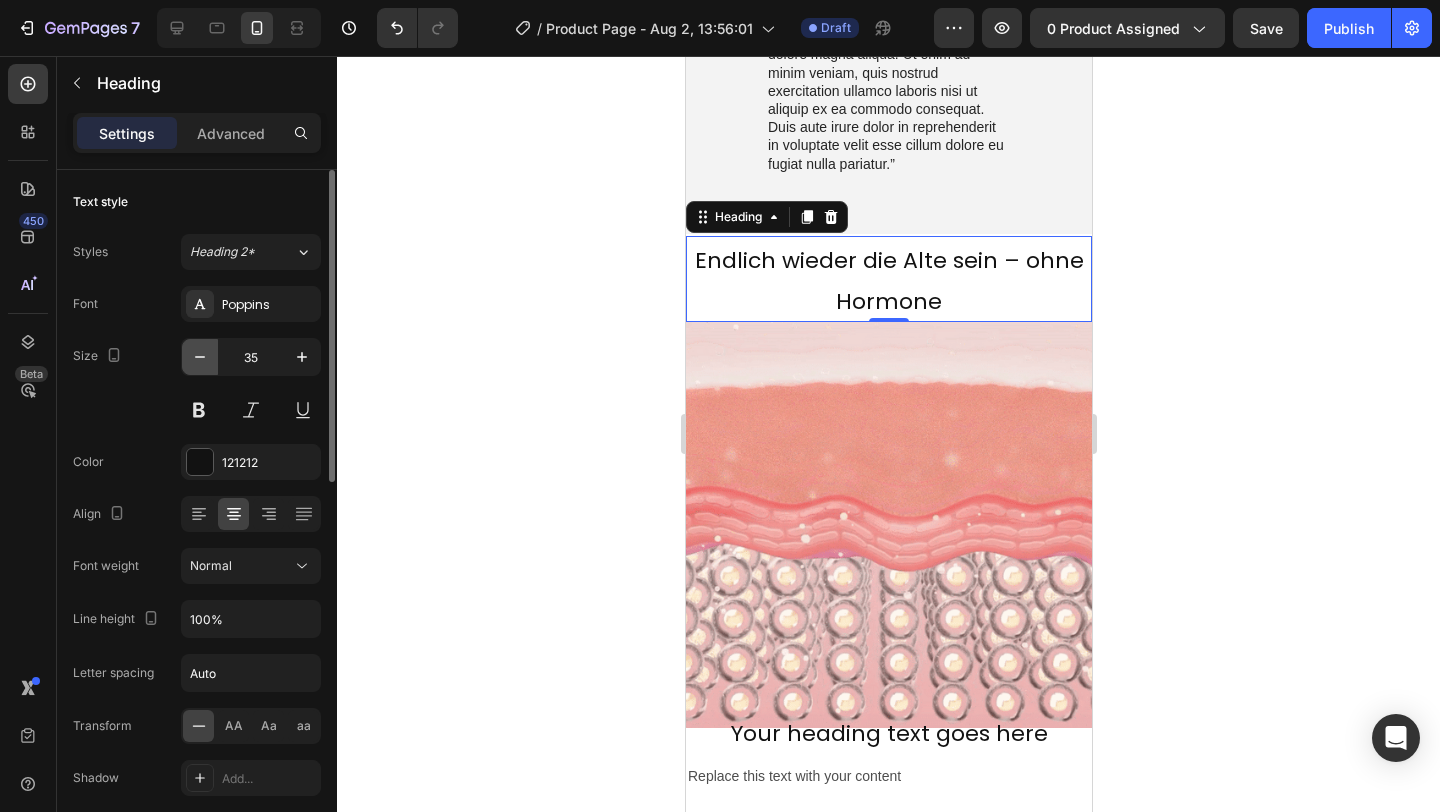 click 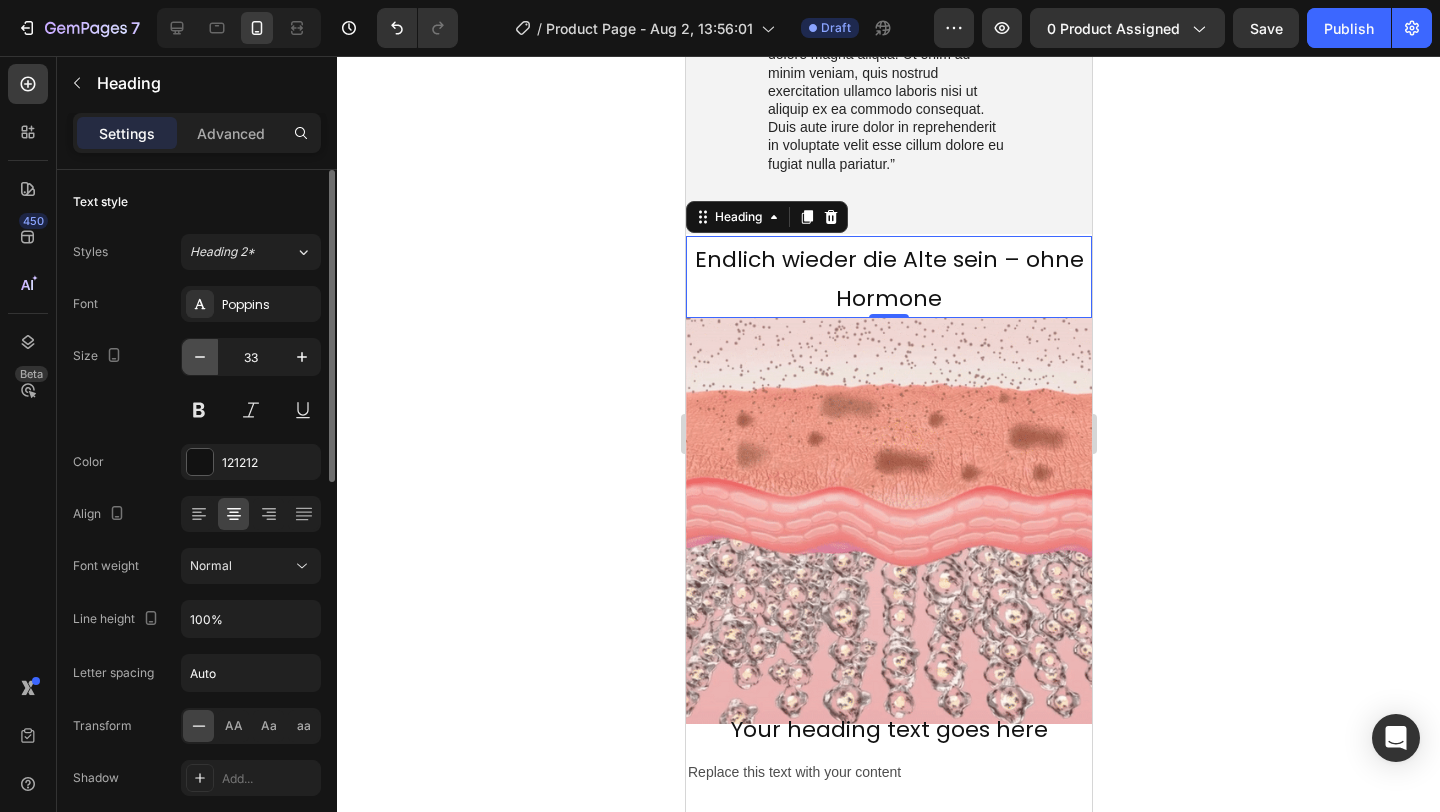 click 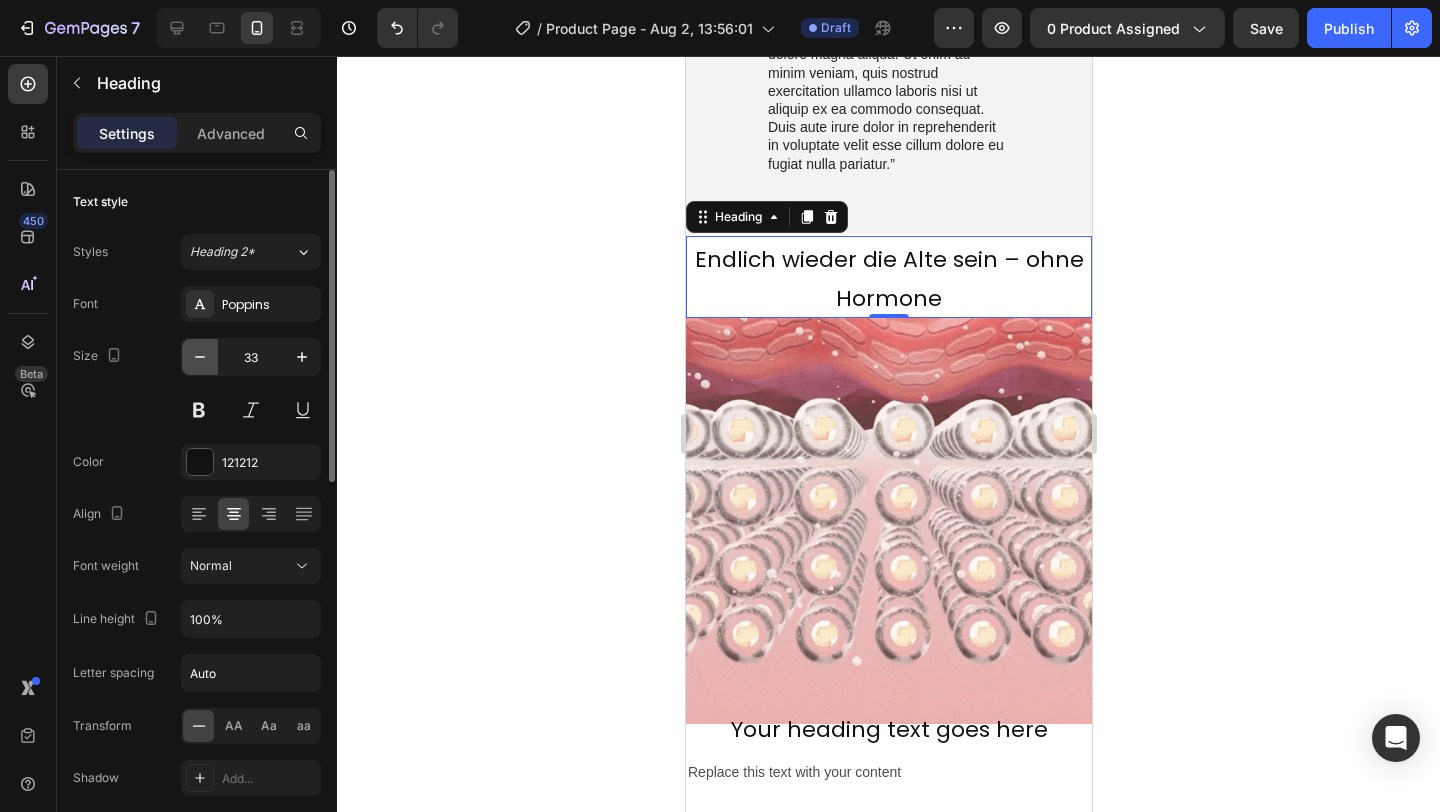 click 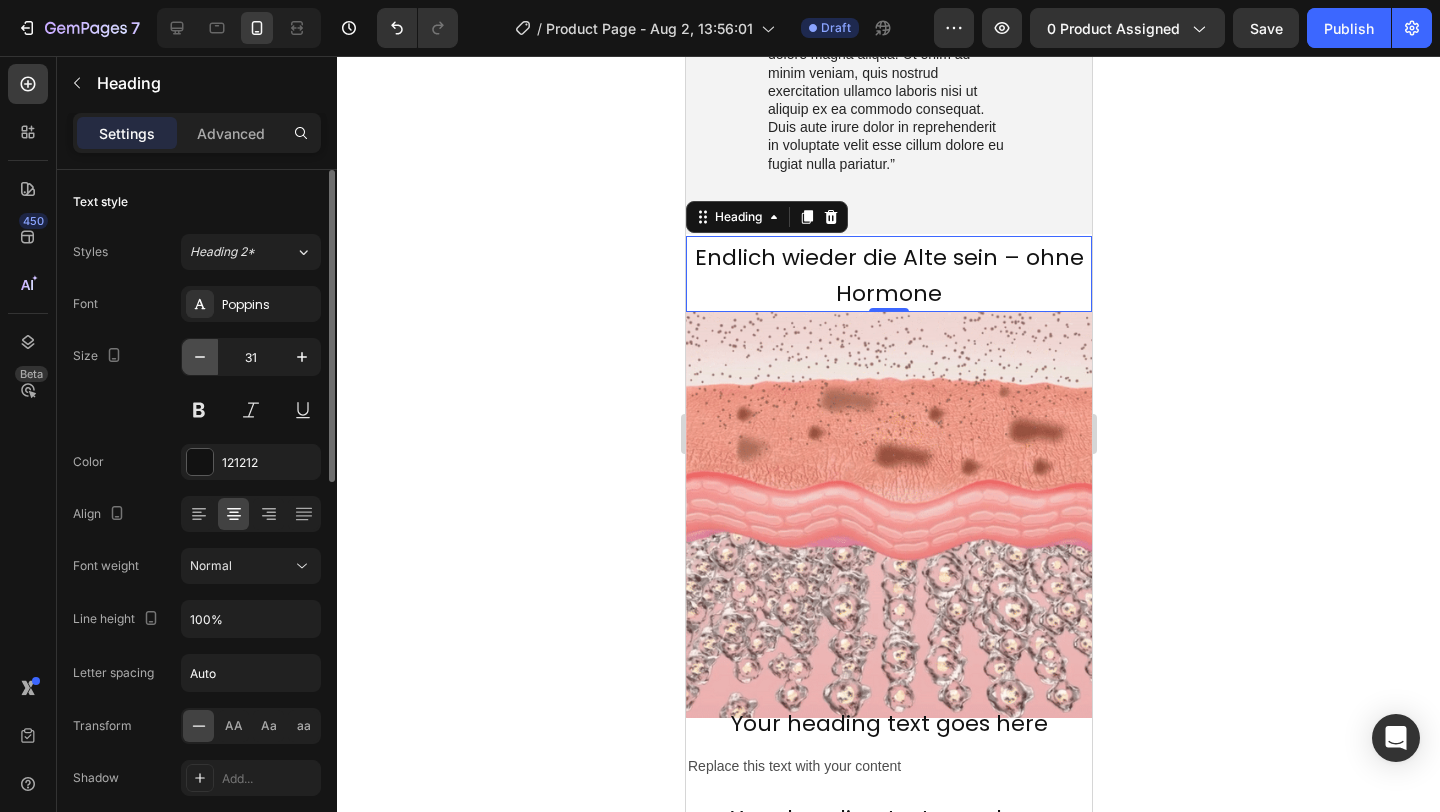 click 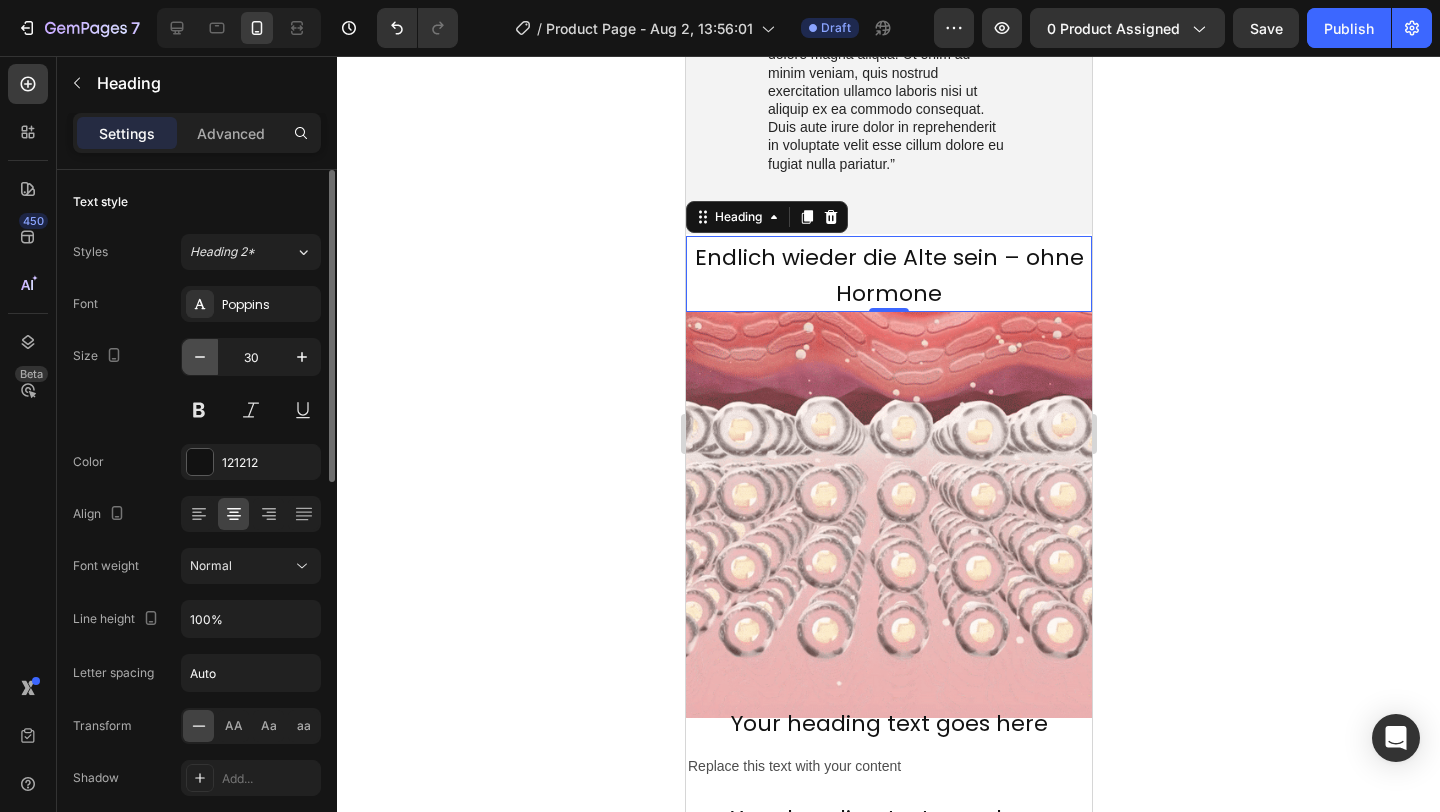 click 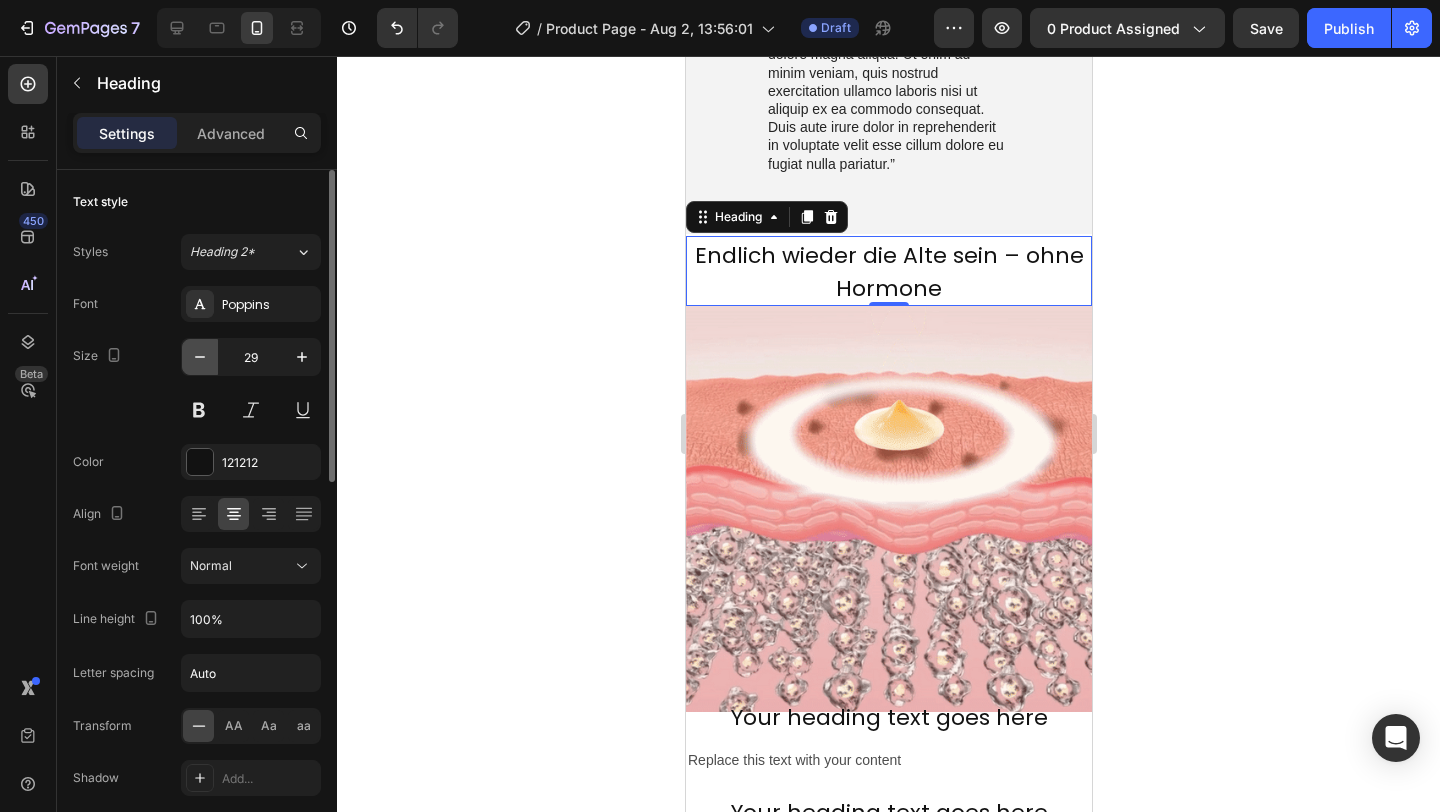 click 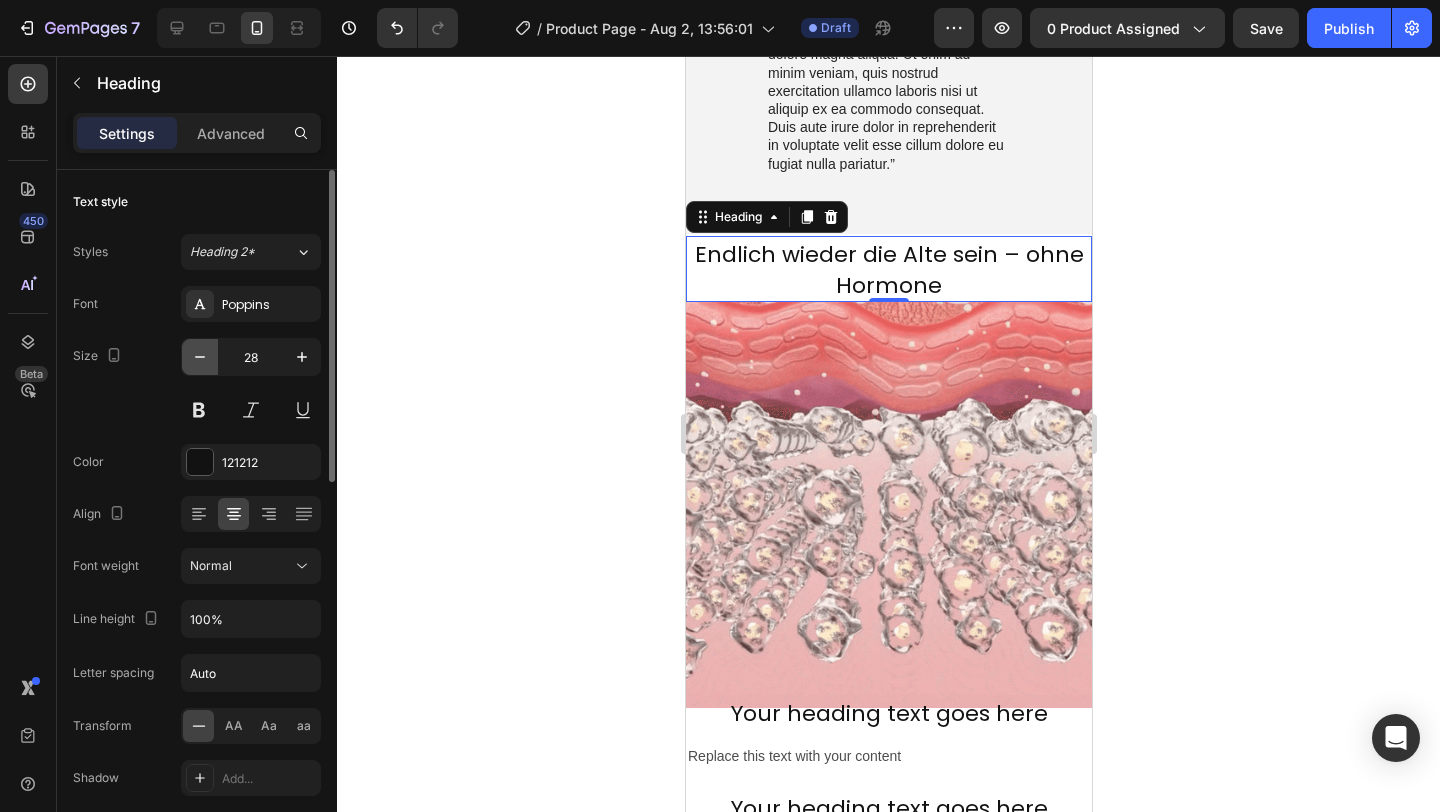 click 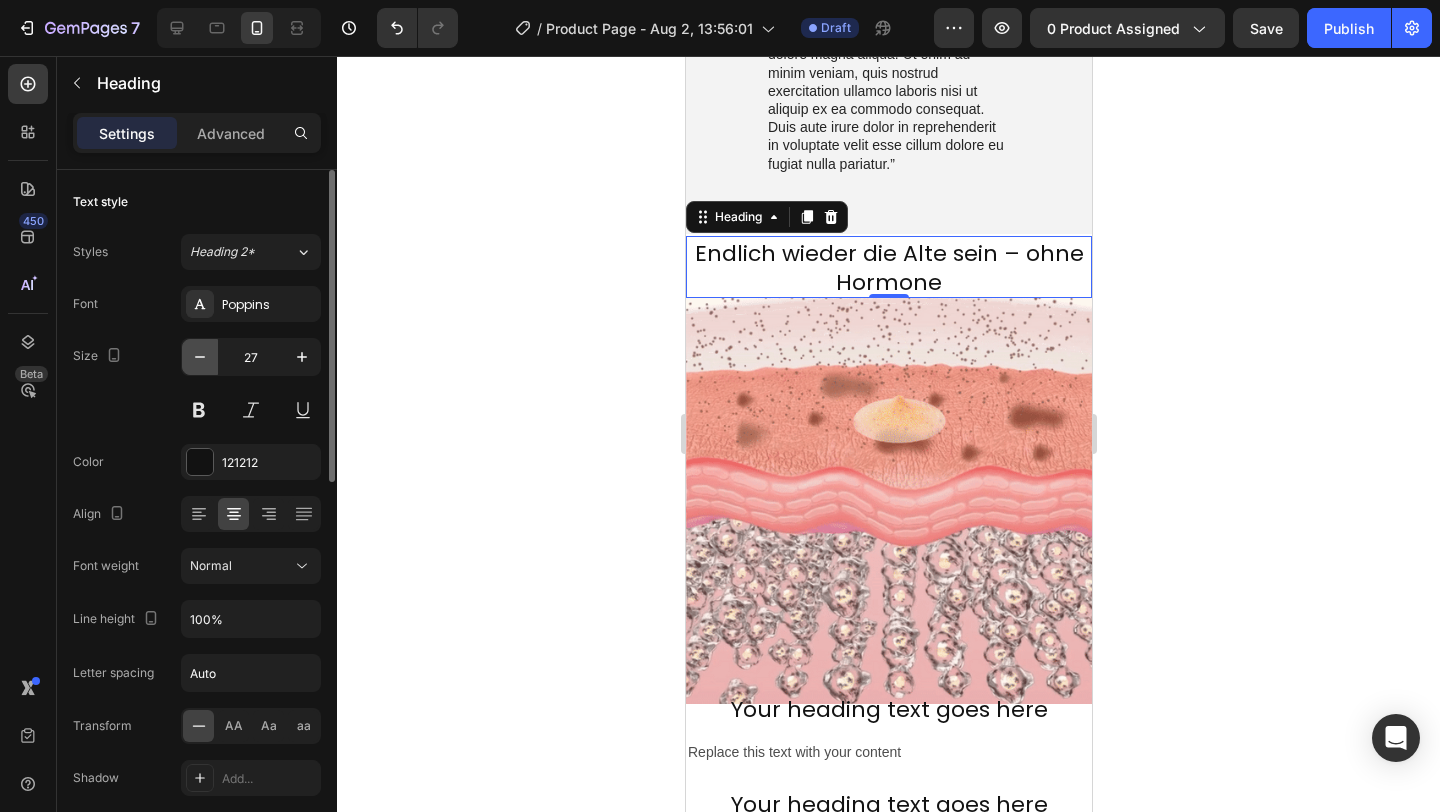 click 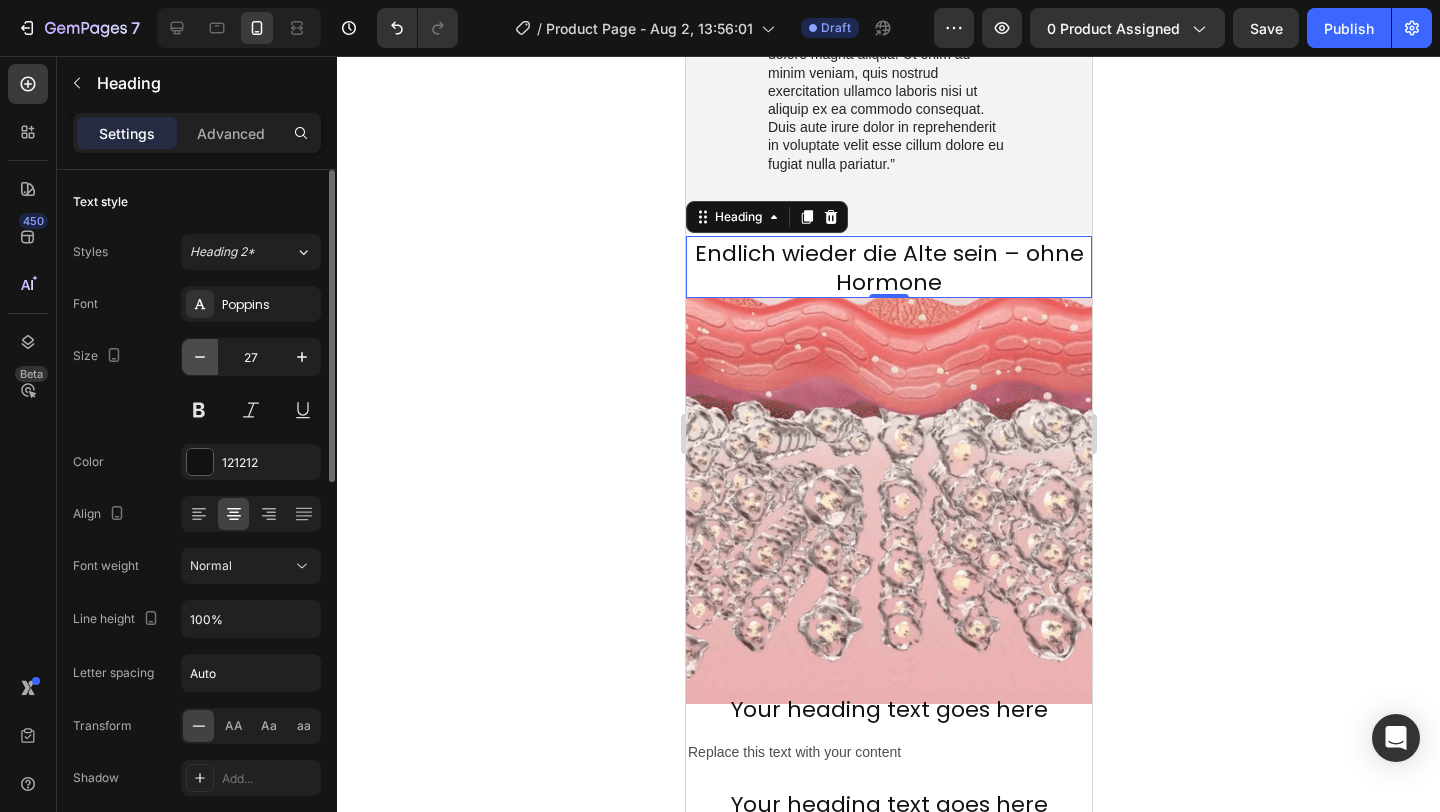 type on "26" 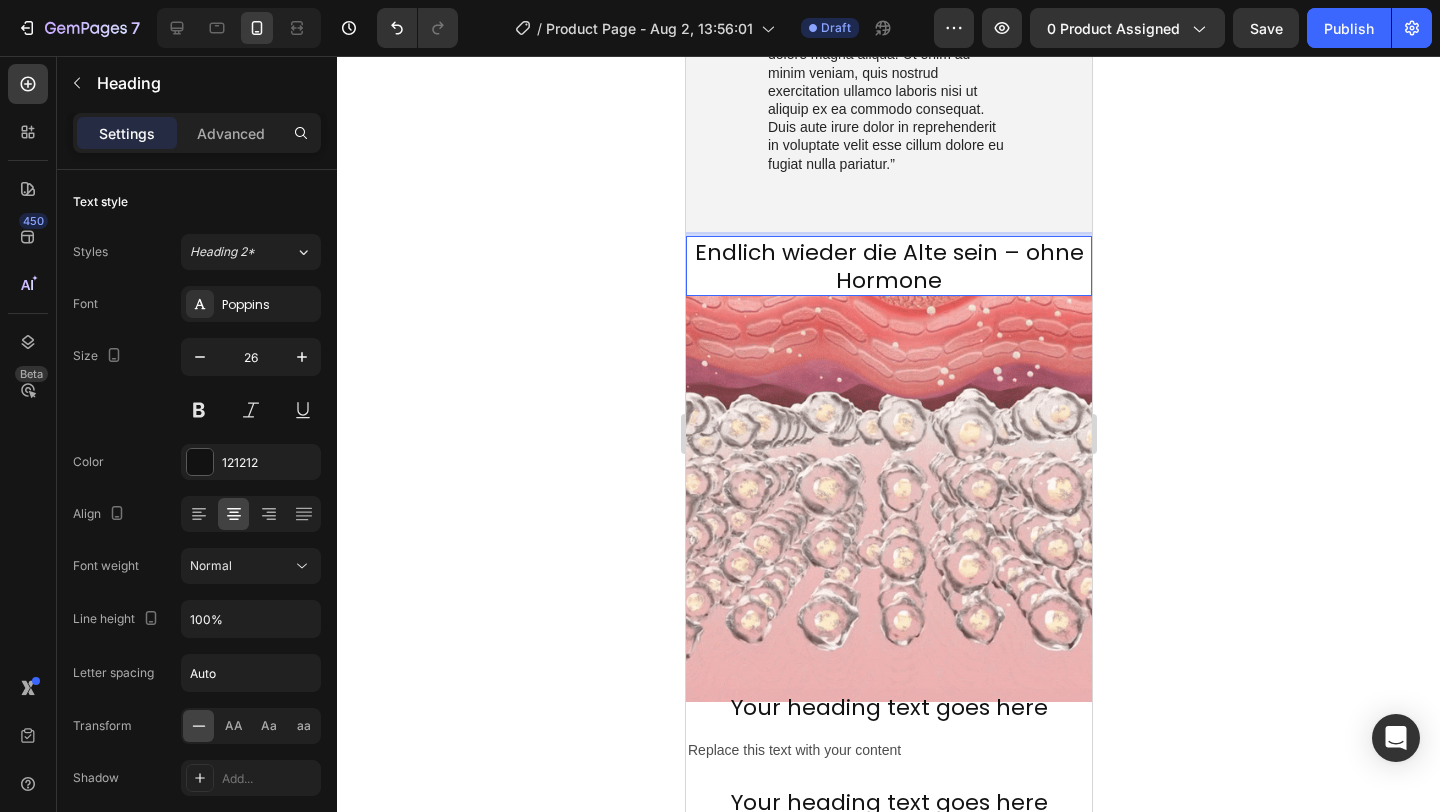 click 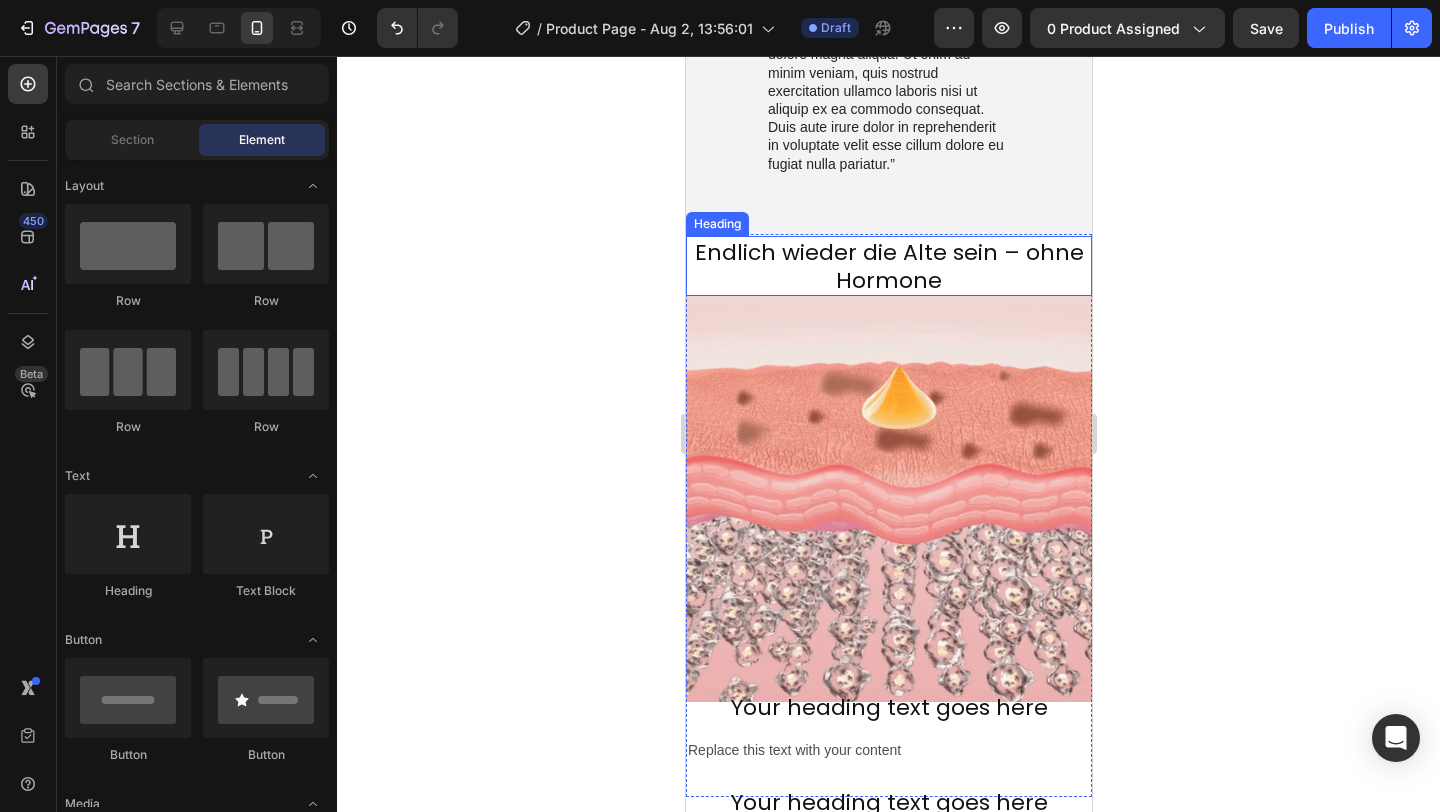 click on "Endlich wieder die Alte sein – ohne Hormone" at bounding box center [888, 266] 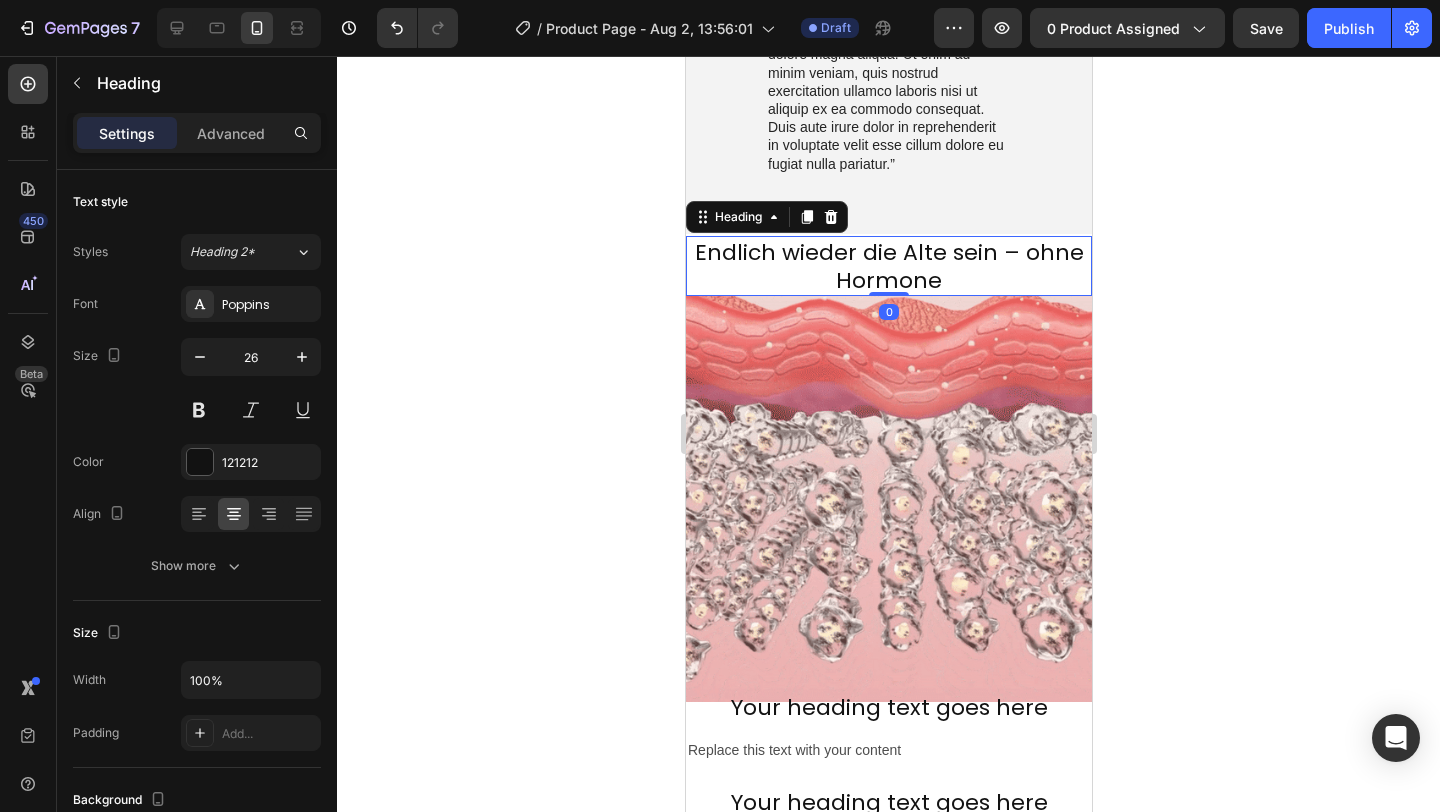 click 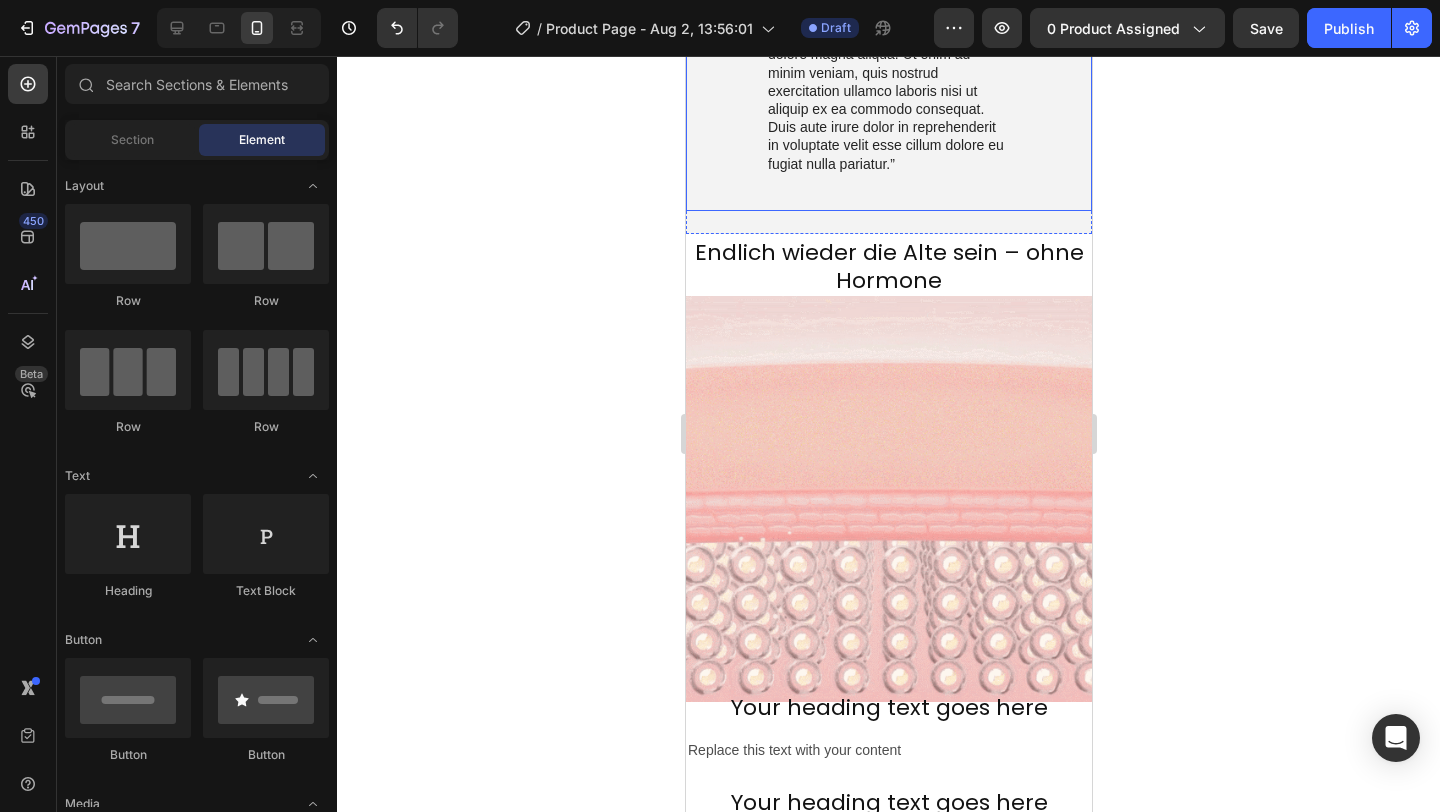 click on "Endlich wieder die Alte sein – ohne Hormone" at bounding box center [888, 266] 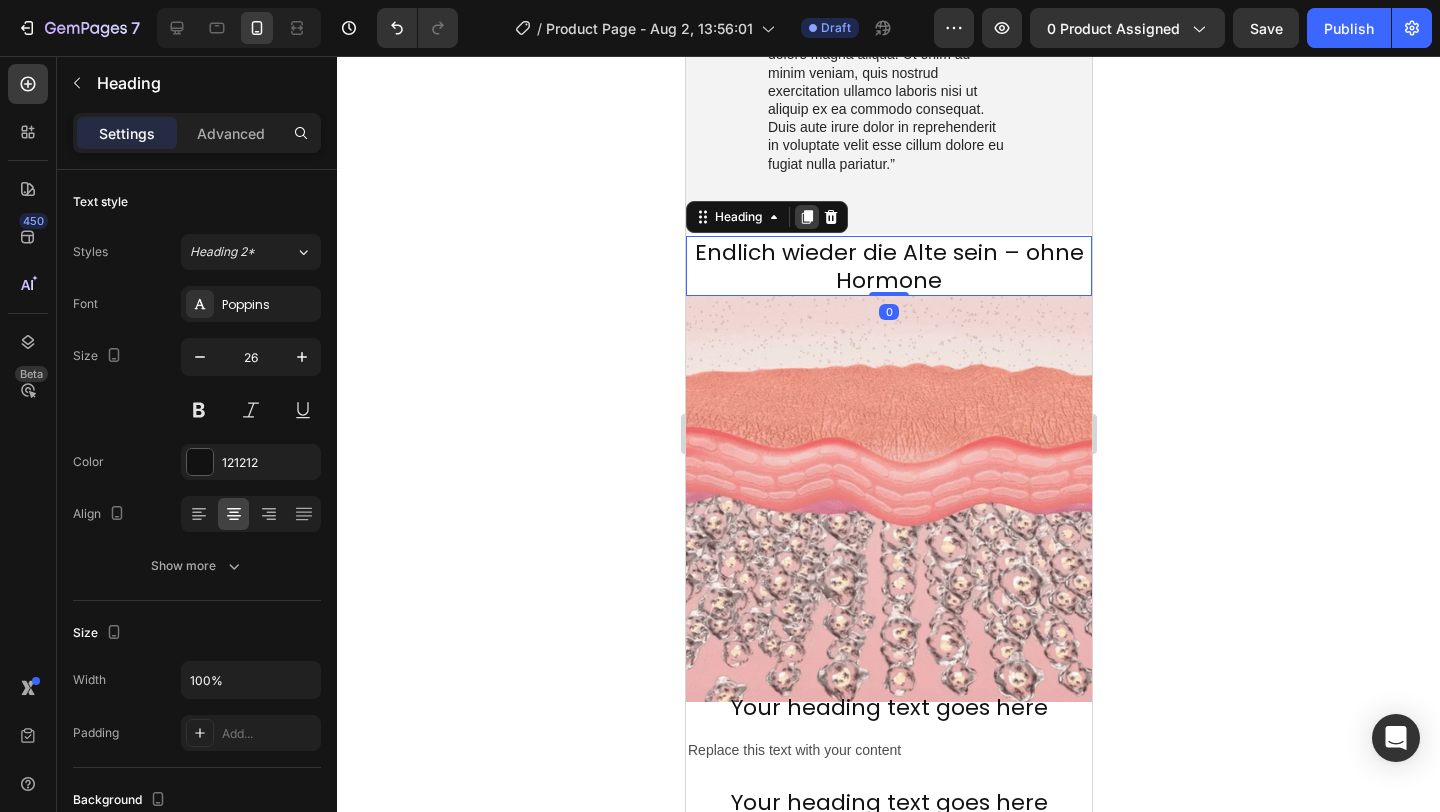 click 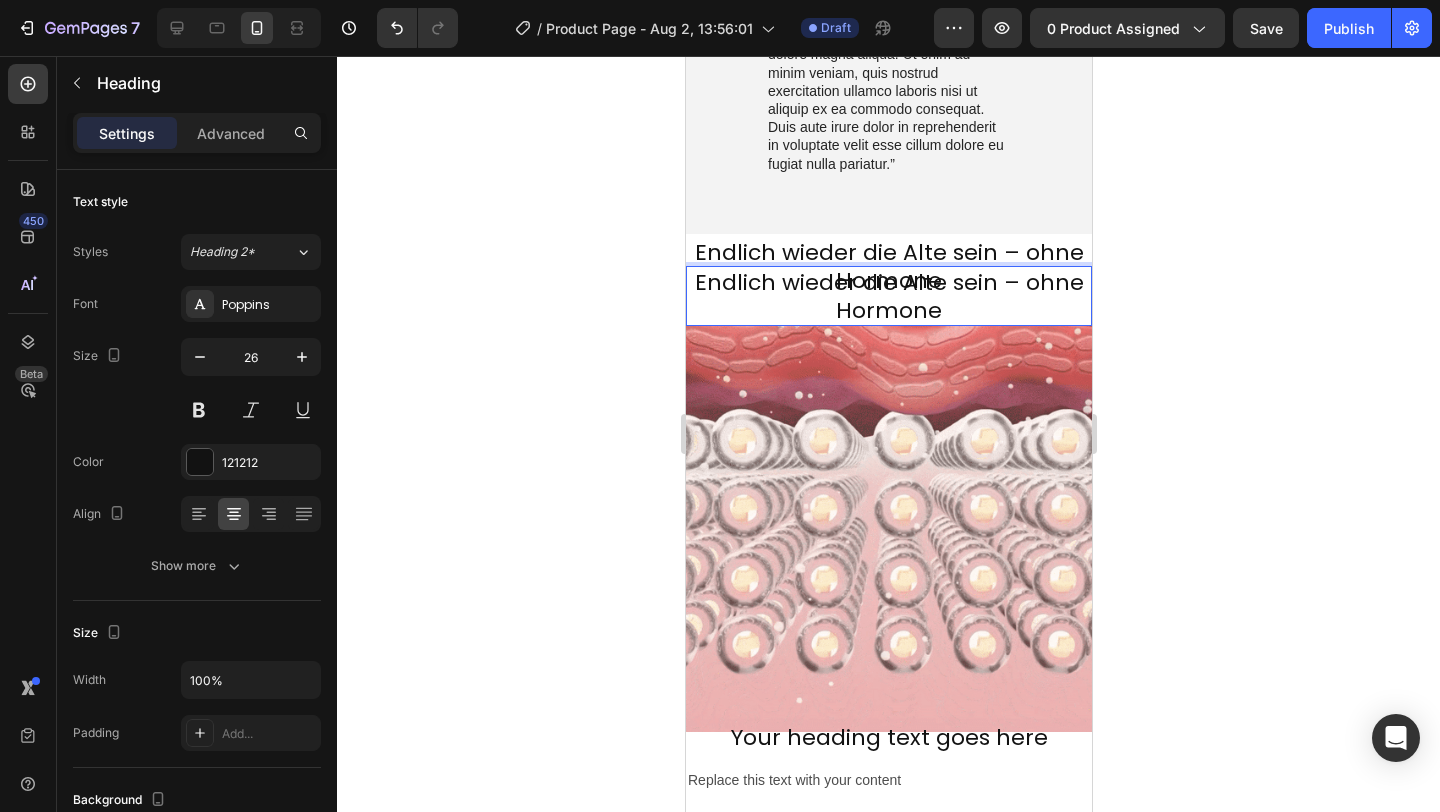 click on "Endlich wieder die Alte sein – ohne Hormone" at bounding box center [888, 296] 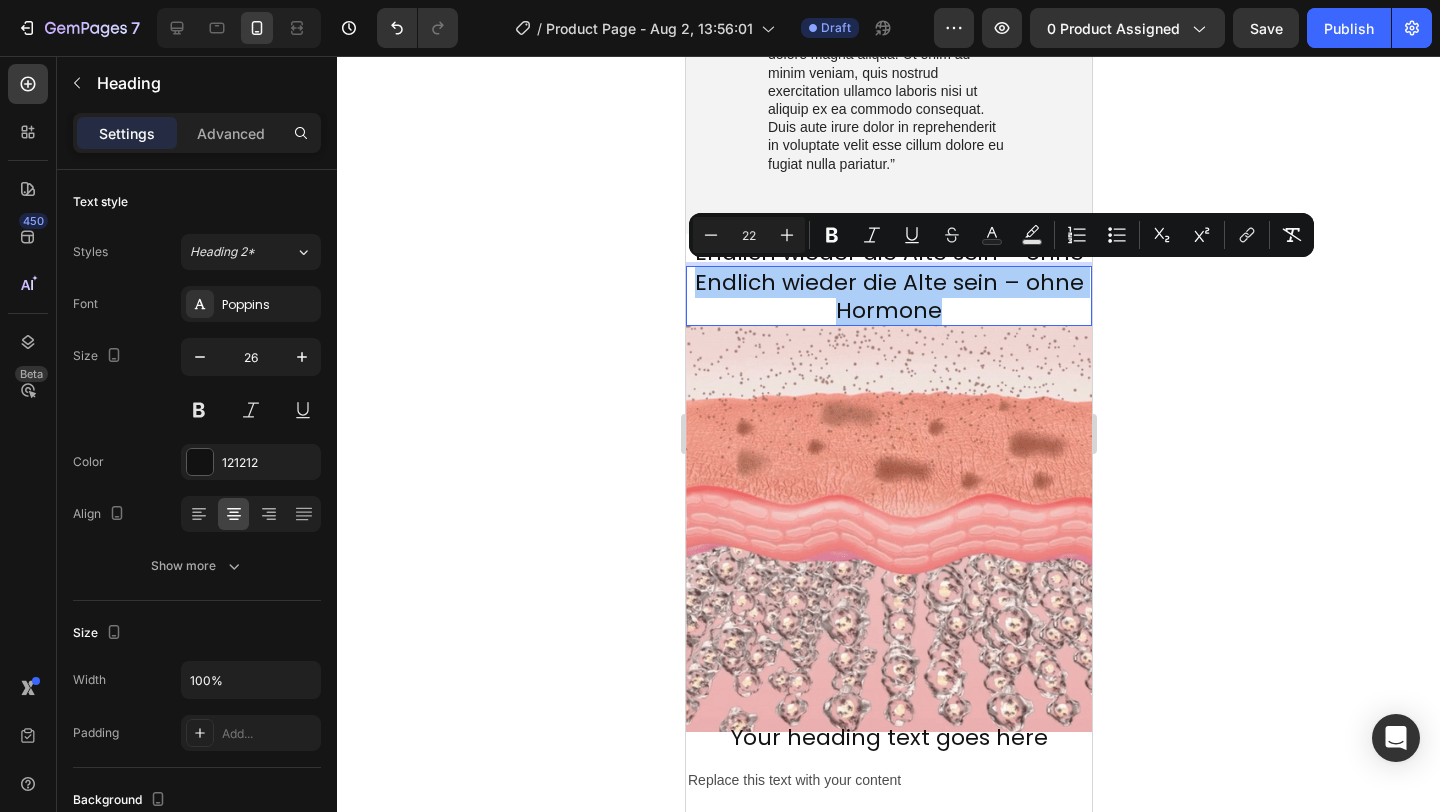 click 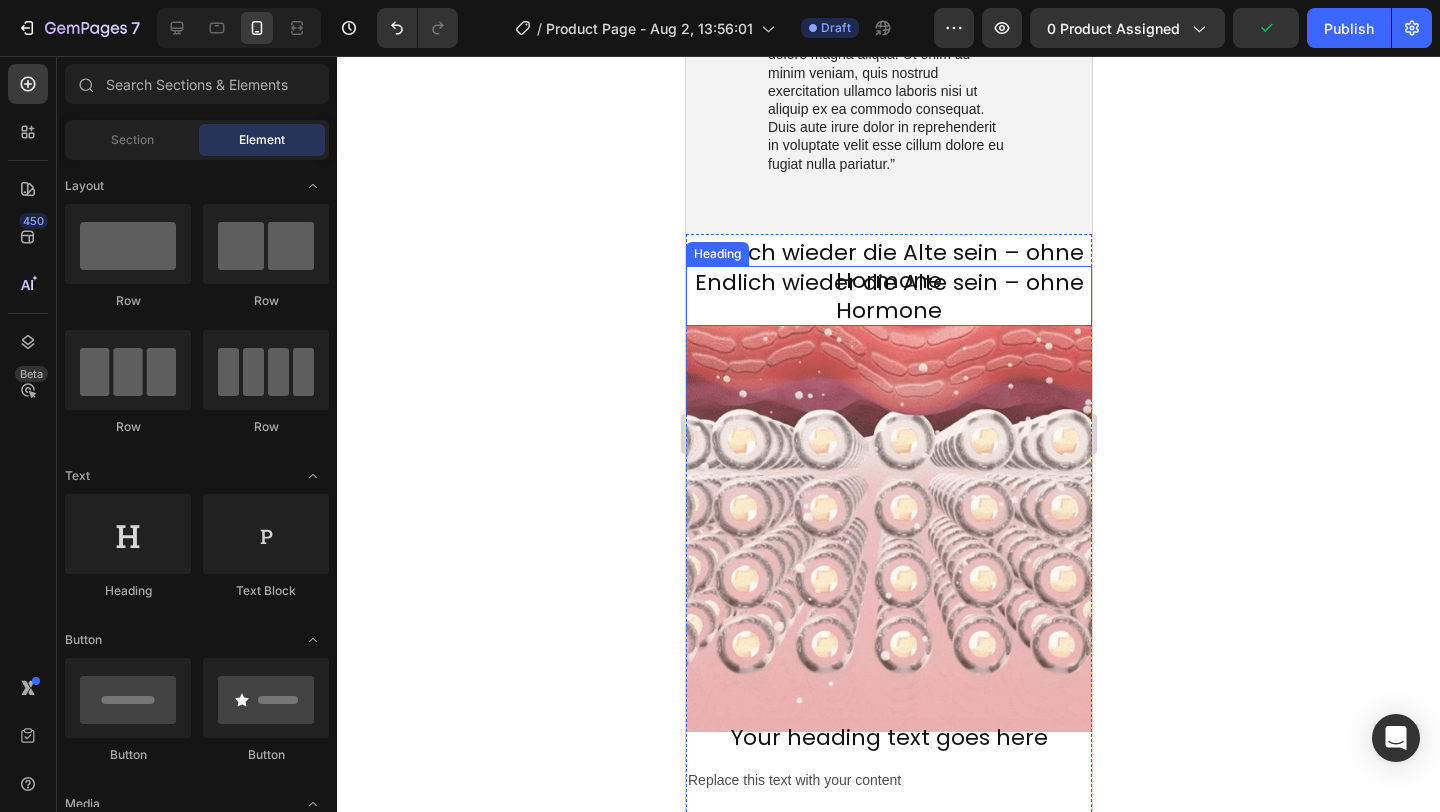 click on "Endlich wieder die Alte sein – ohne Hormone" at bounding box center (888, 296) 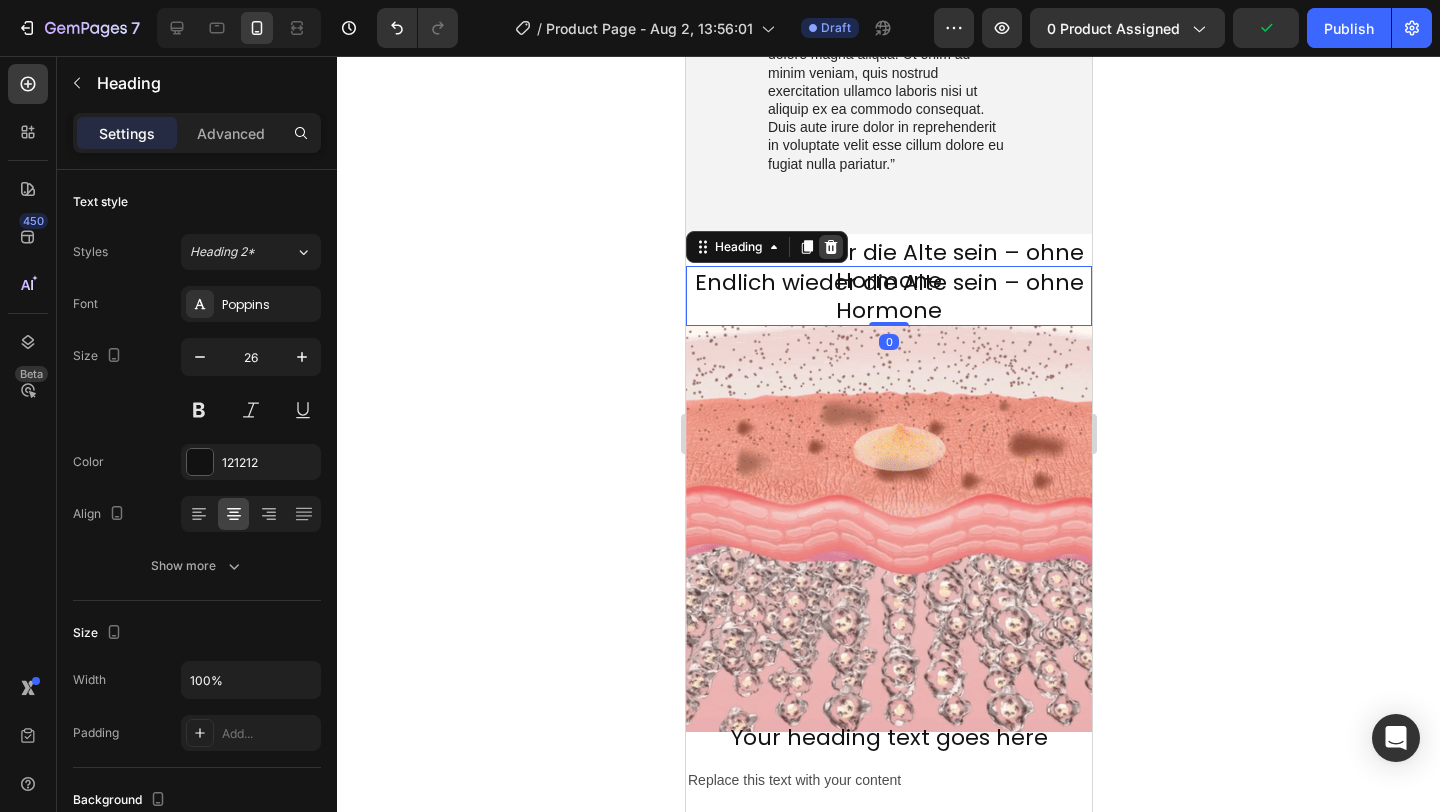 click 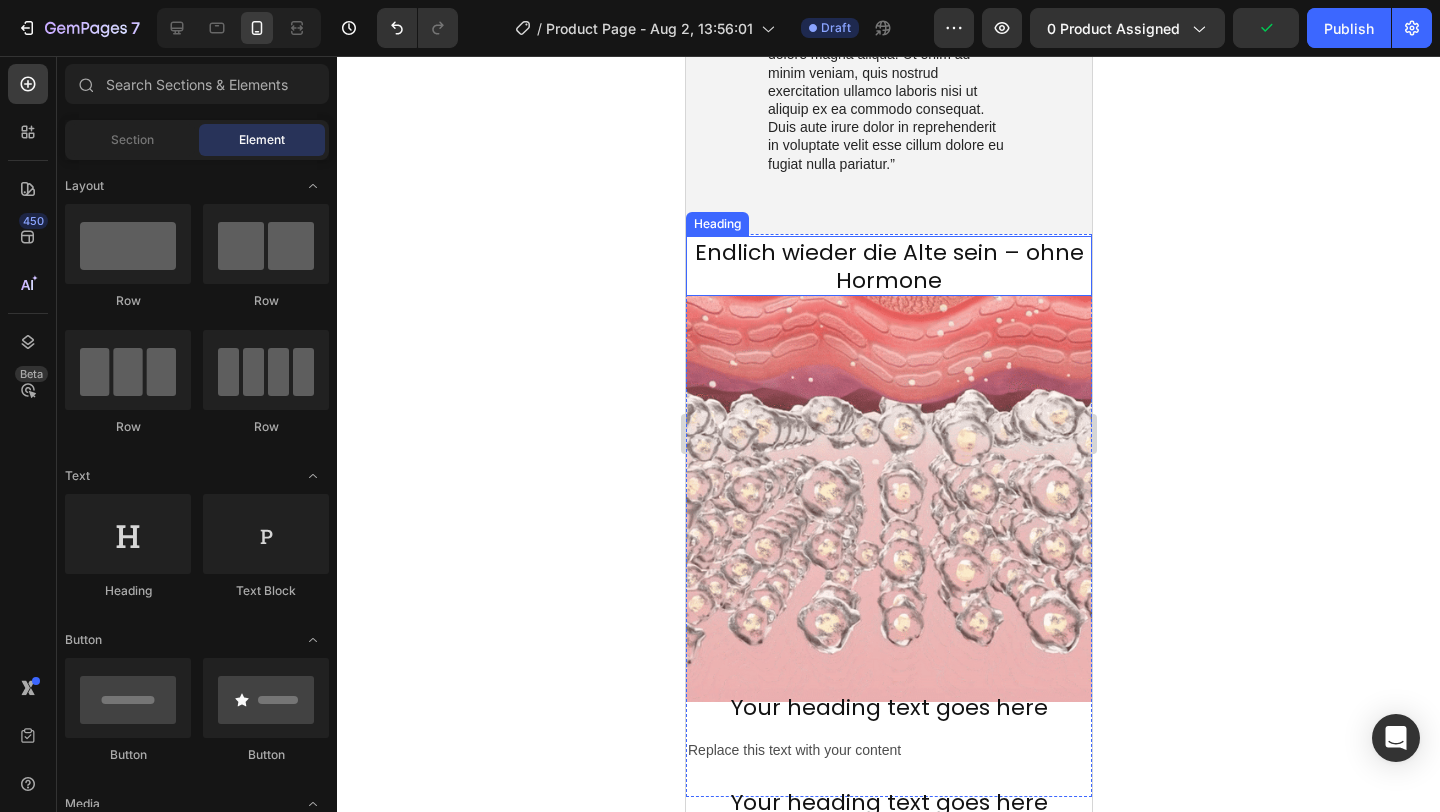 click 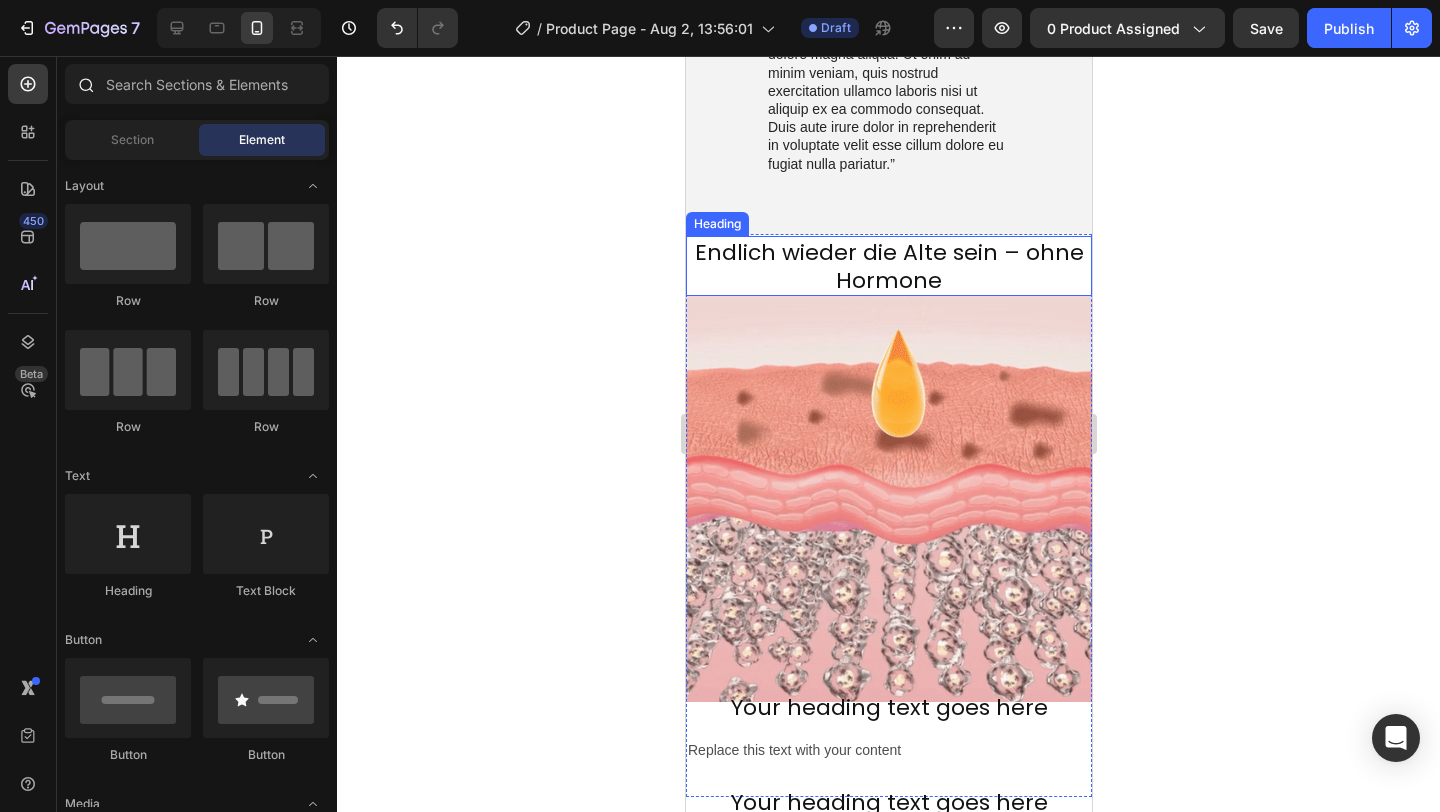 click at bounding box center [85, 84] 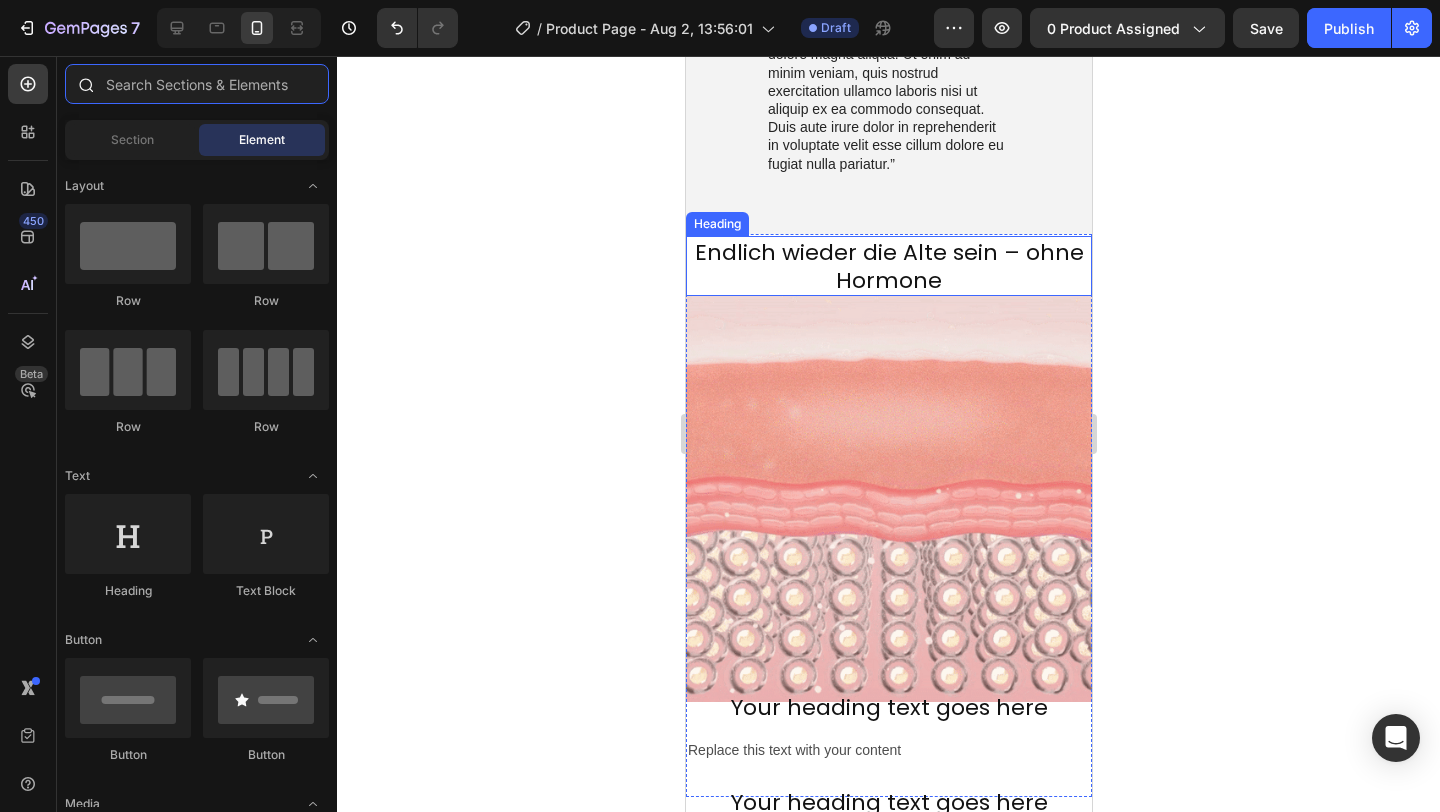 click at bounding box center [197, 84] 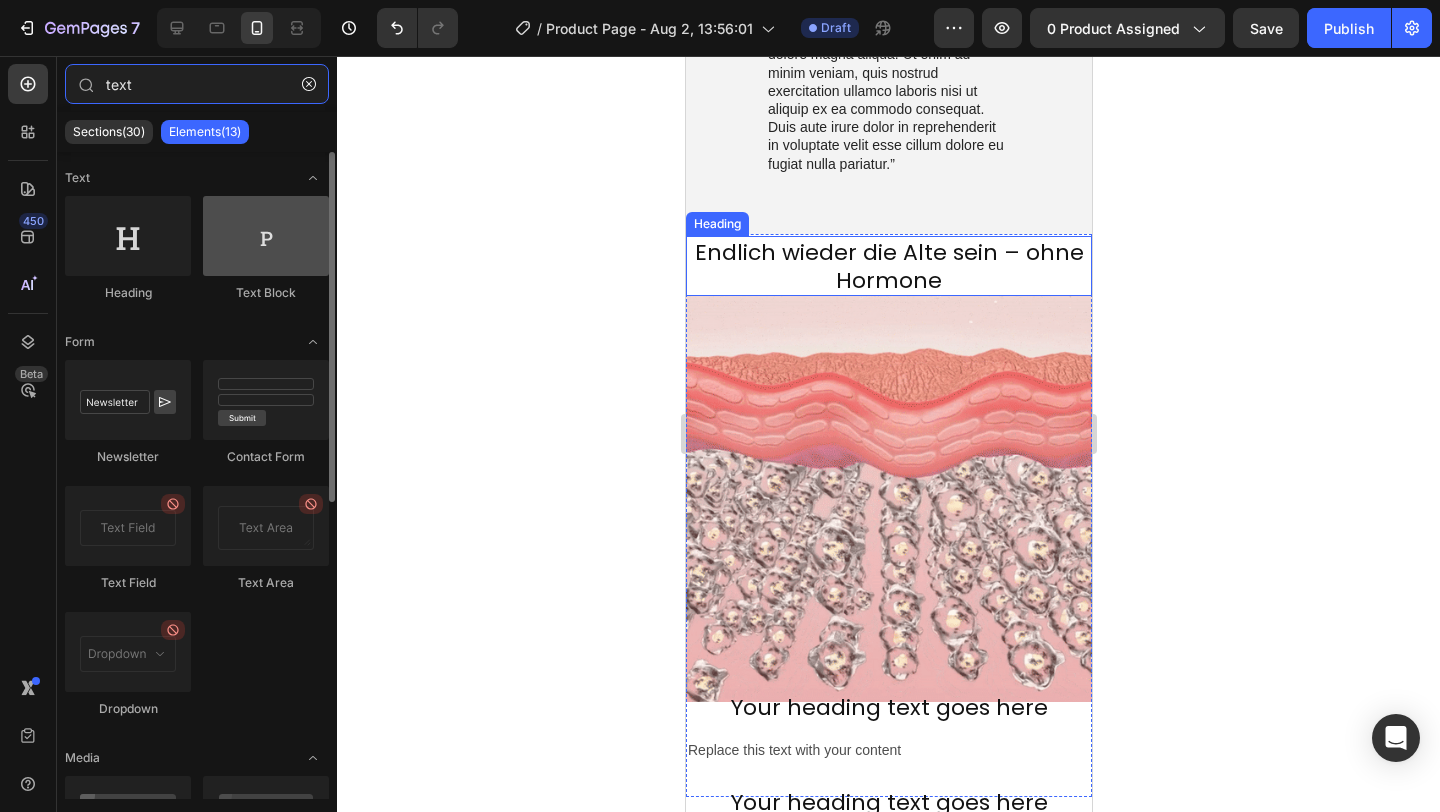 type on "text" 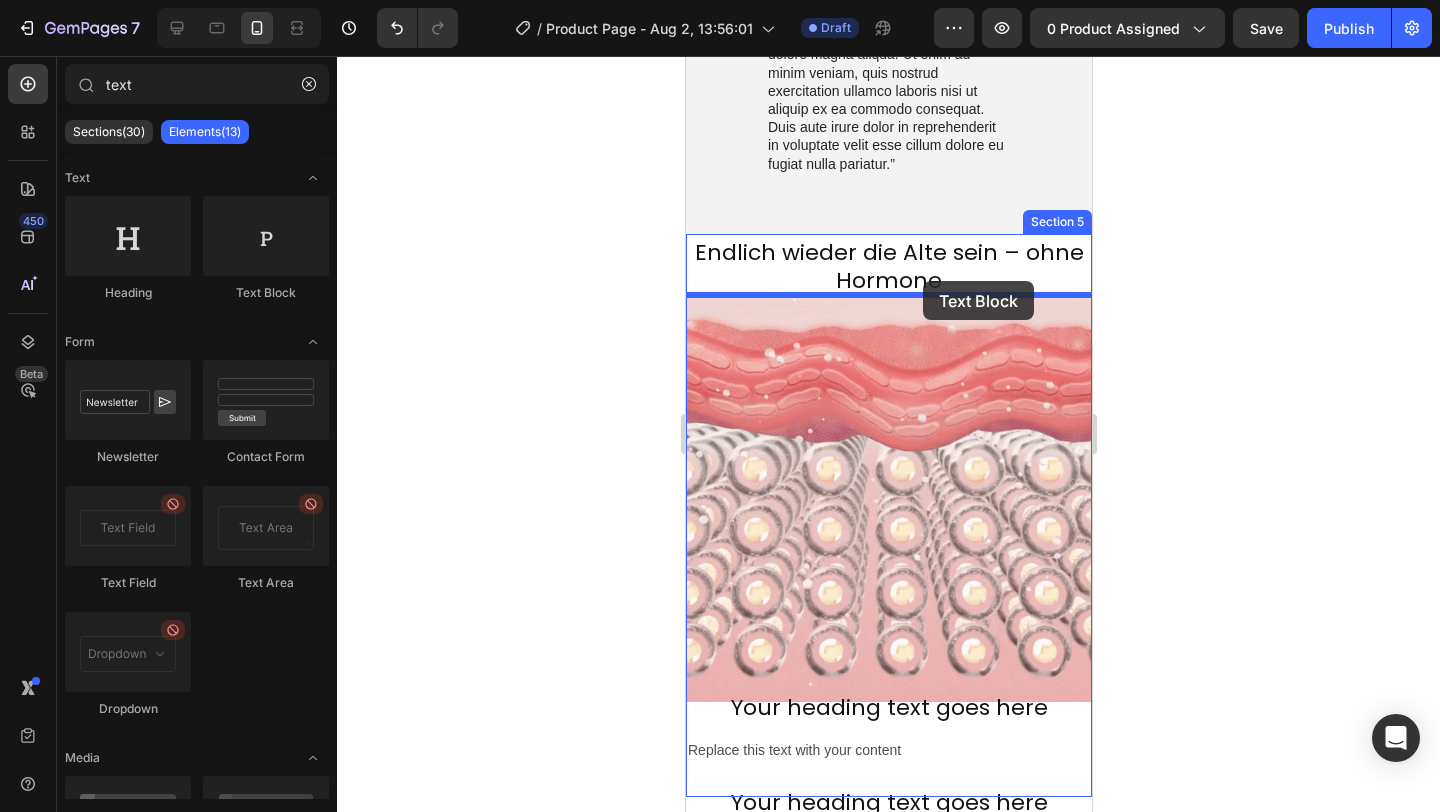 drag, startPoint x: 949, startPoint y: 305, endPoint x: 922, endPoint y: 282, distance: 35.468296 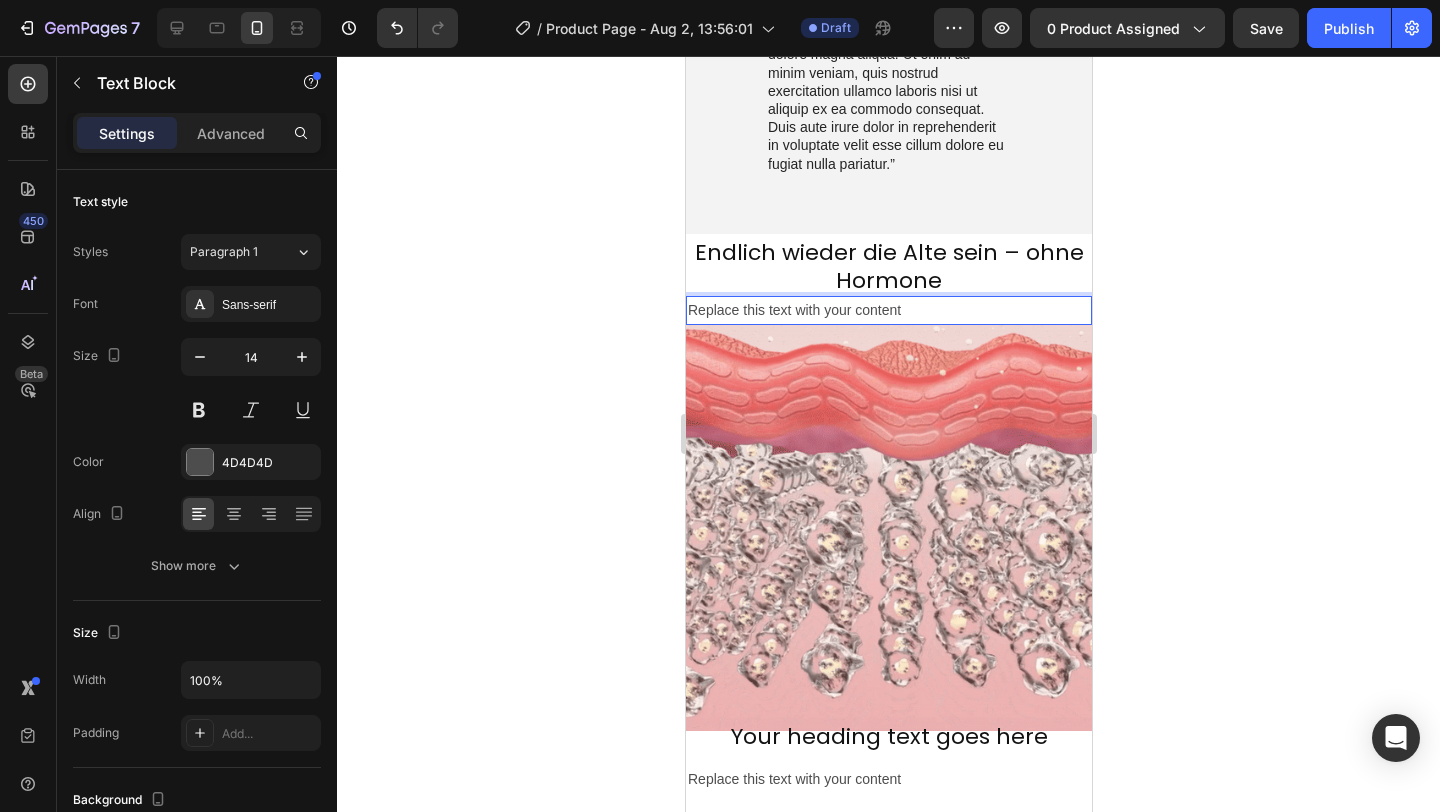 click on "Replace this text with your content" at bounding box center (888, 310) 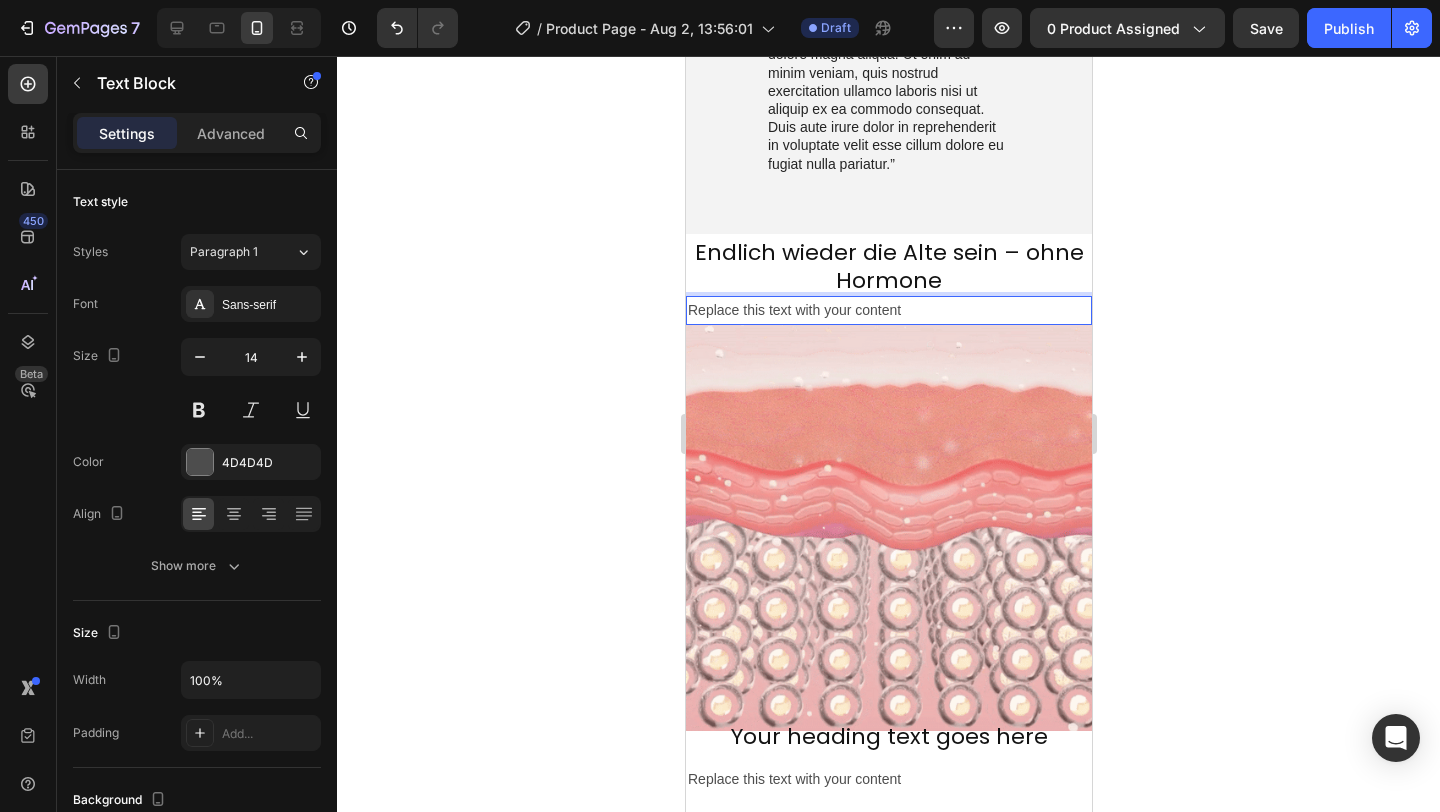 click on "Replace this text with your content" at bounding box center (888, 310) 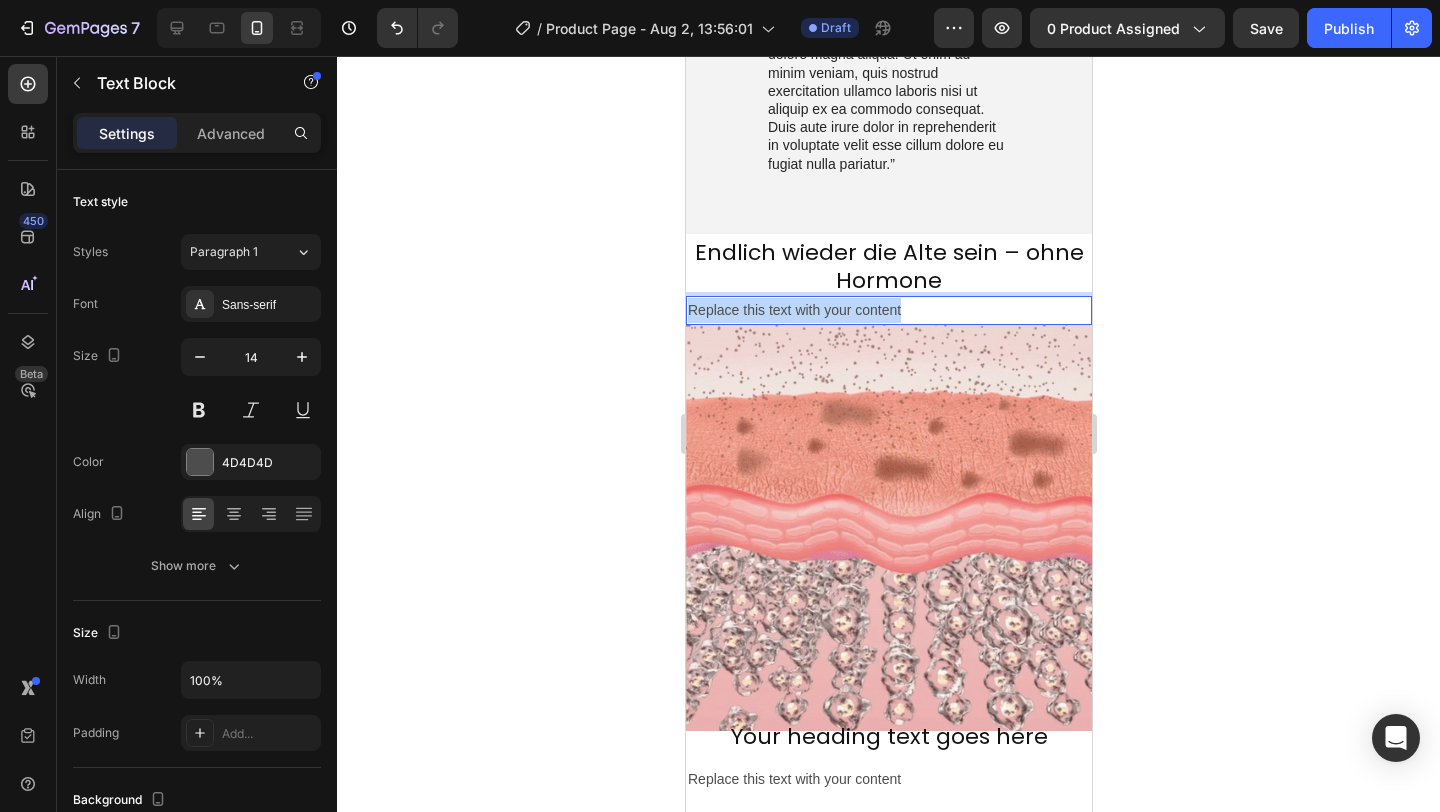 click on "Replace this text with your content" at bounding box center [888, 310] 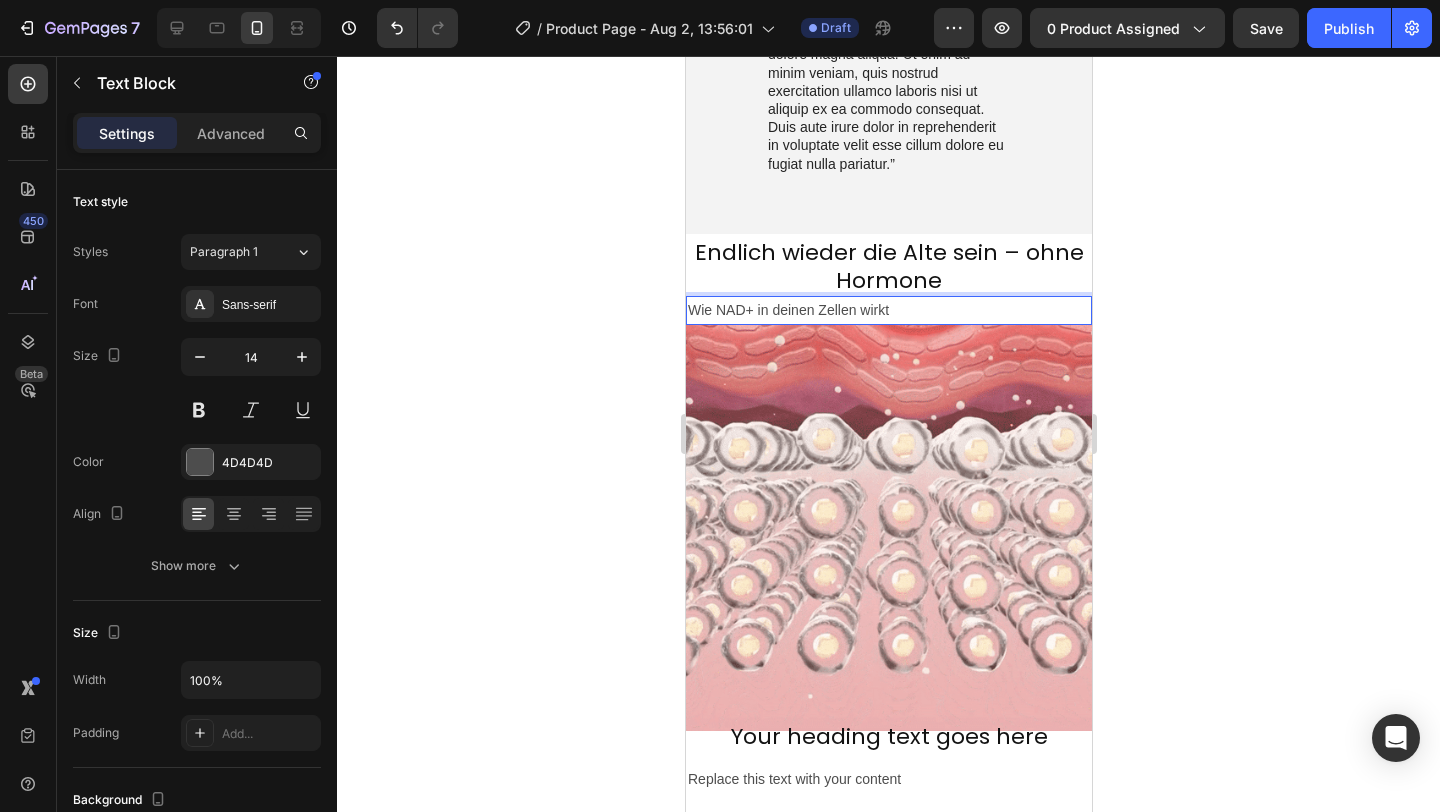 click on "Wie NAD+ in deinen Zellen wirkt" at bounding box center [888, 310] 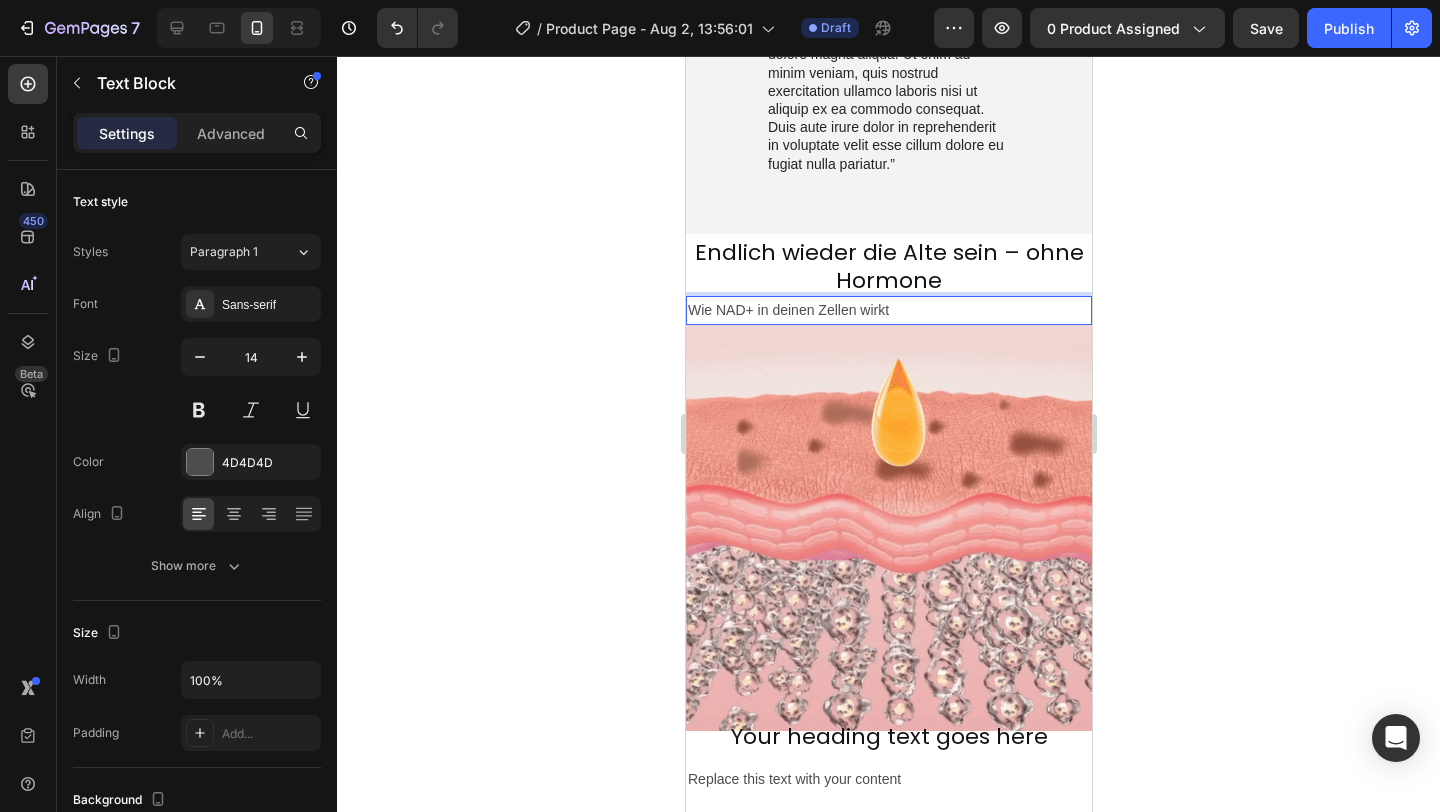 click on "Wie NAD+ in deinen Zellen wirkt" at bounding box center (888, 310) 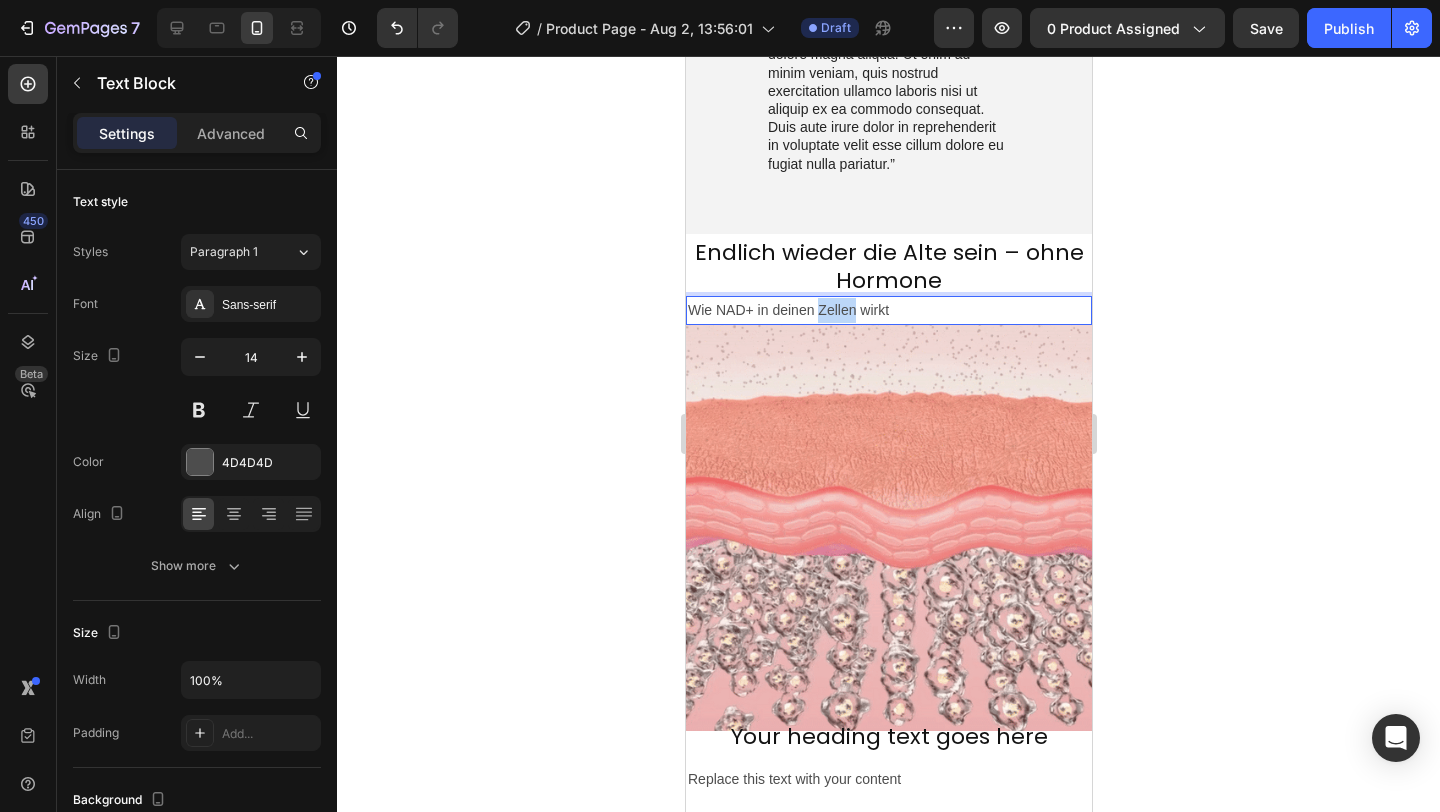 click on "Wie NAD+ in deinen Zellen wirkt" at bounding box center [888, 310] 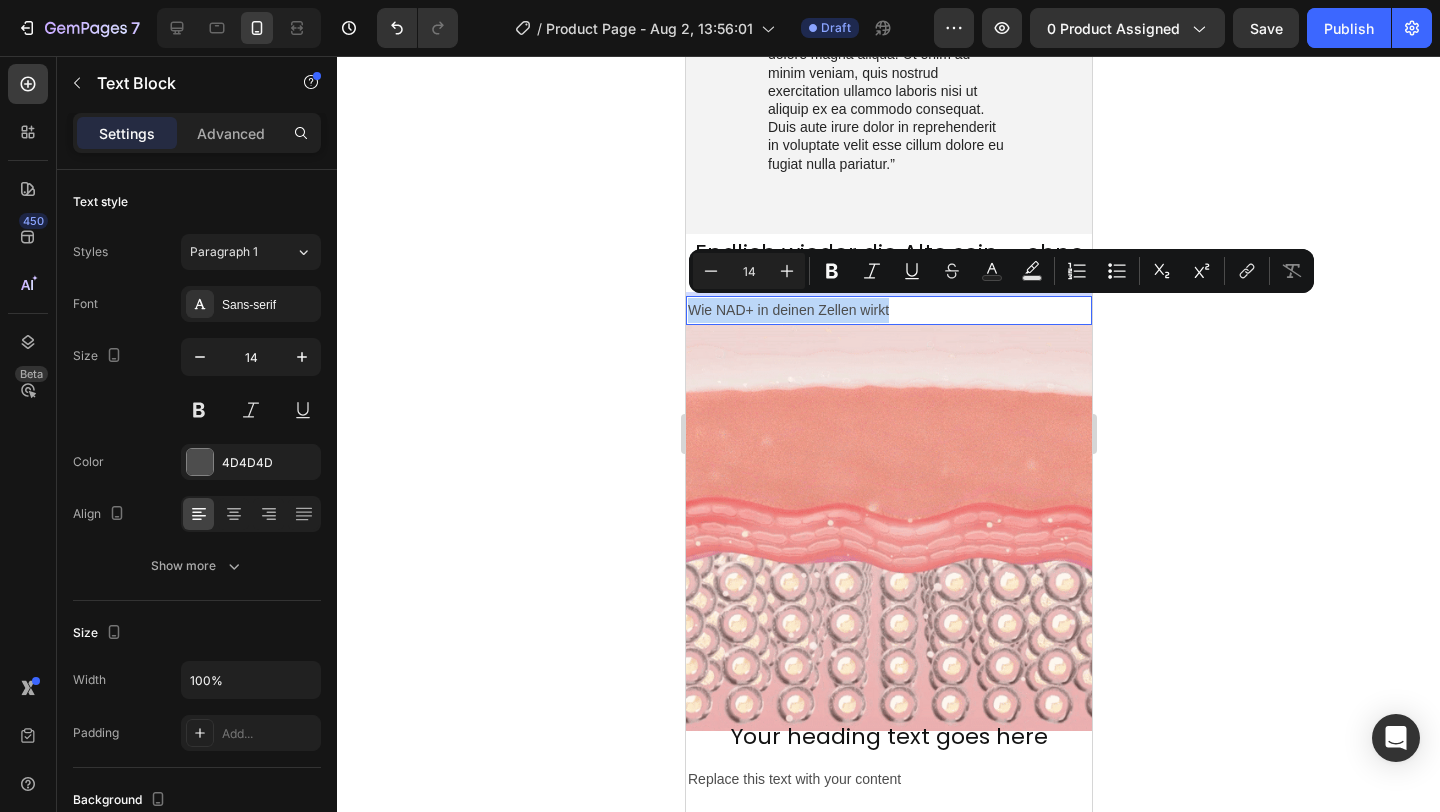 click on "Wie NAD+ in deinen Zellen wirkt" at bounding box center (888, 310) 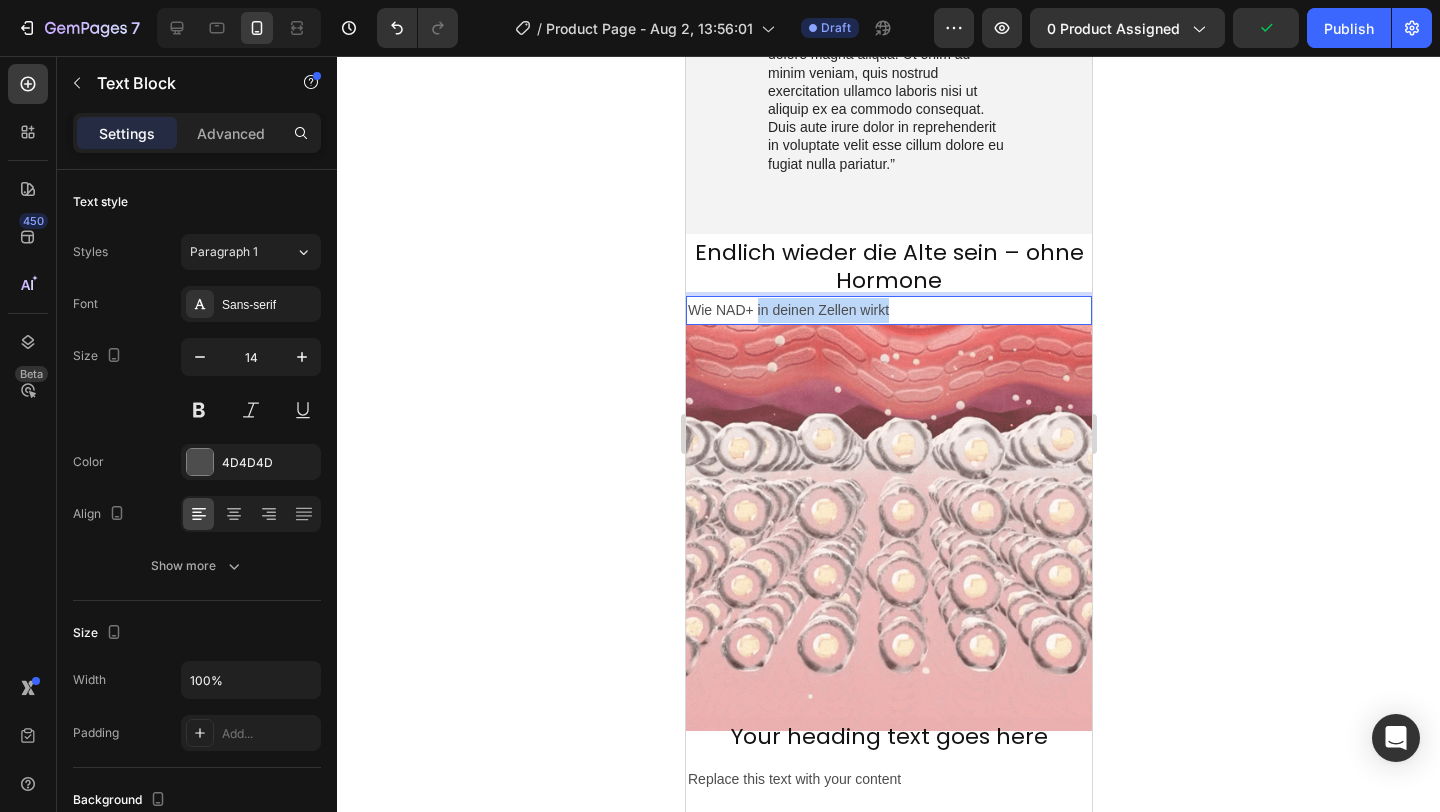 drag, startPoint x: 903, startPoint y: 305, endPoint x: 756, endPoint y: 308, distance: 147.03061 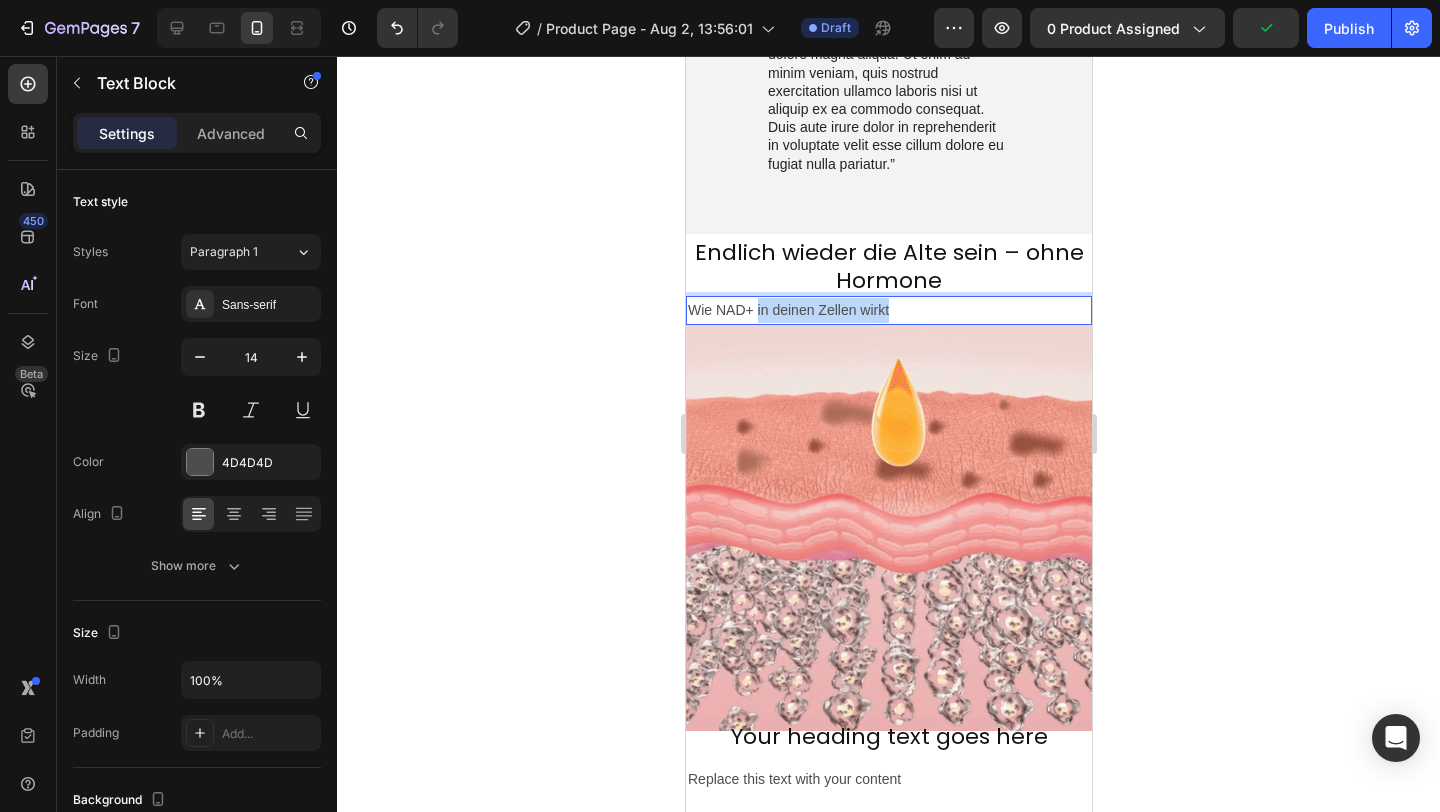 click on "Wie NAD+ in deinen Zellen wirkt" at bounding box center (888, 310) 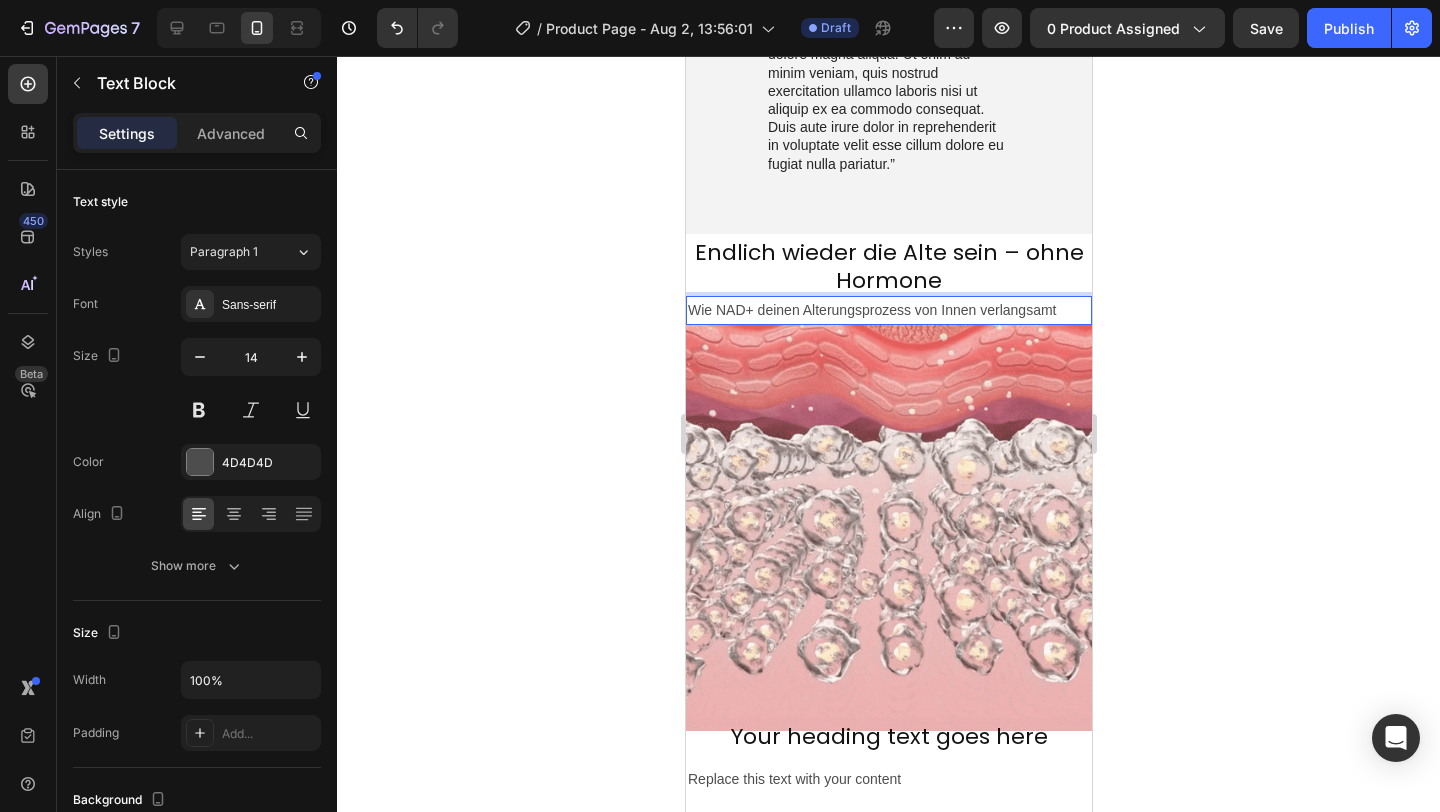 click on "Wie NAD+ deinen Alterungsprozess von Innen verlangsamt" at bounding box center [888, 310] 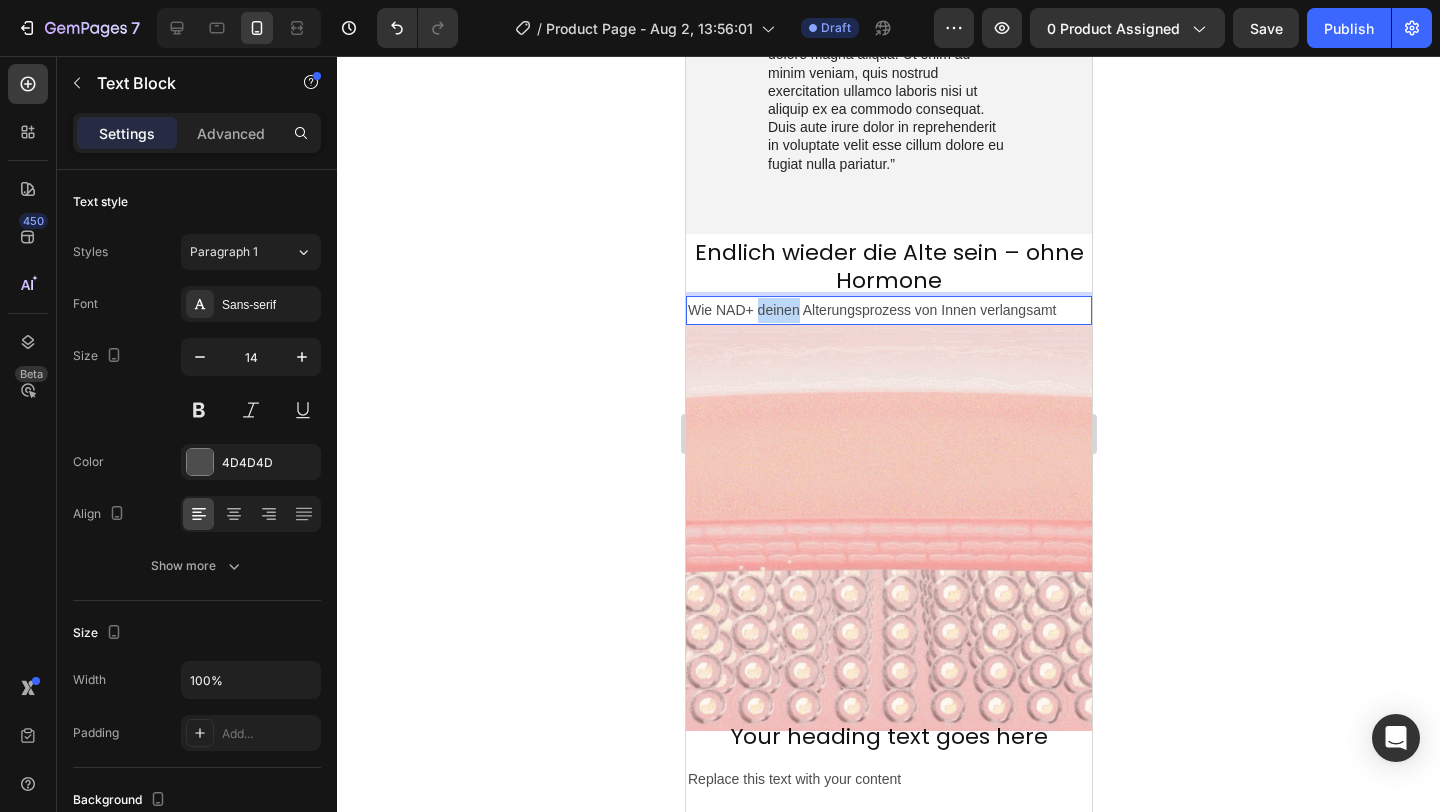 click on "Wie NAD+ deinen Alterungsprozess von Innen verlangsamt" at bounding box center (888, 310) 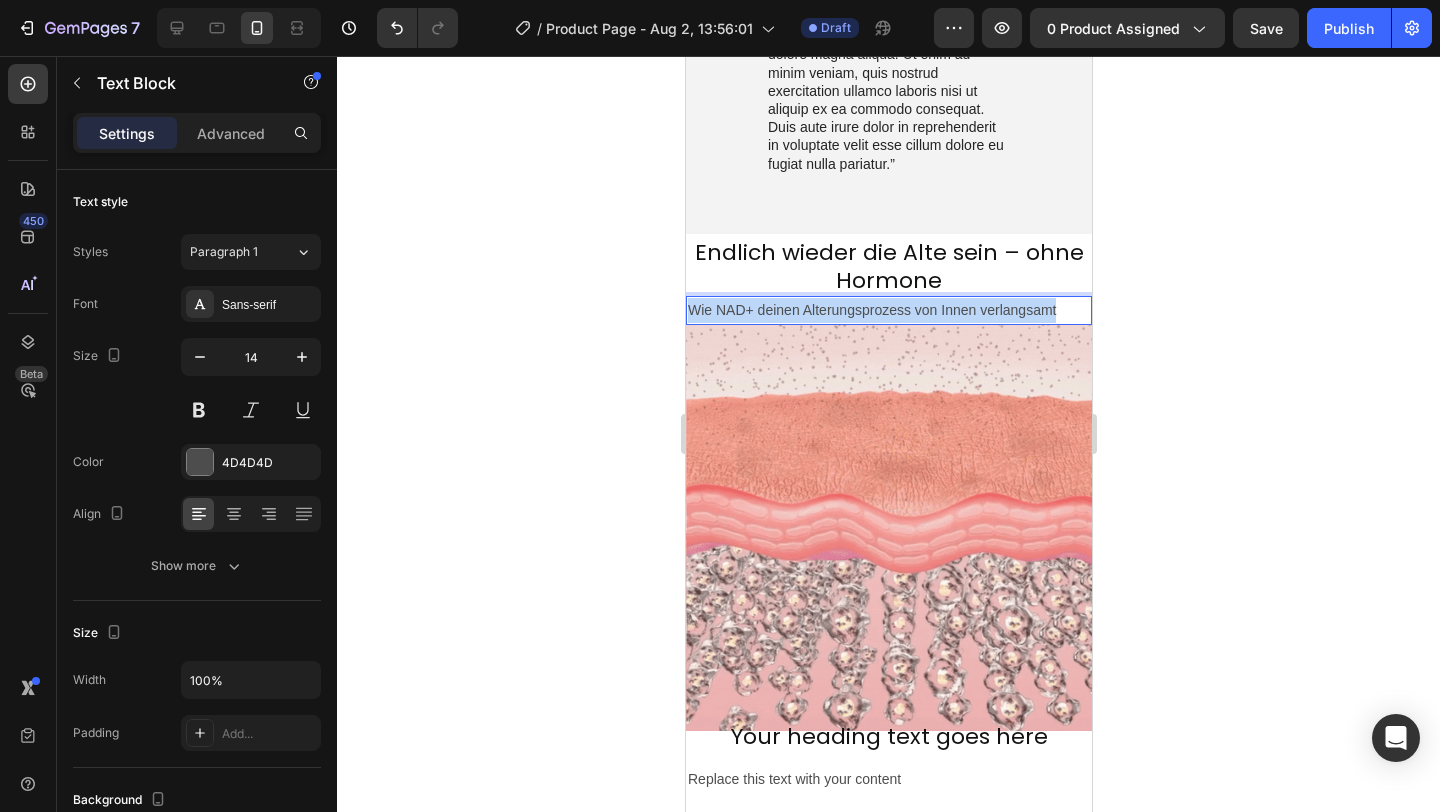 click on "Wie NAD+ deinen Alterungsprozess von Innen verlangsamt" at bounding box center (888, 310) 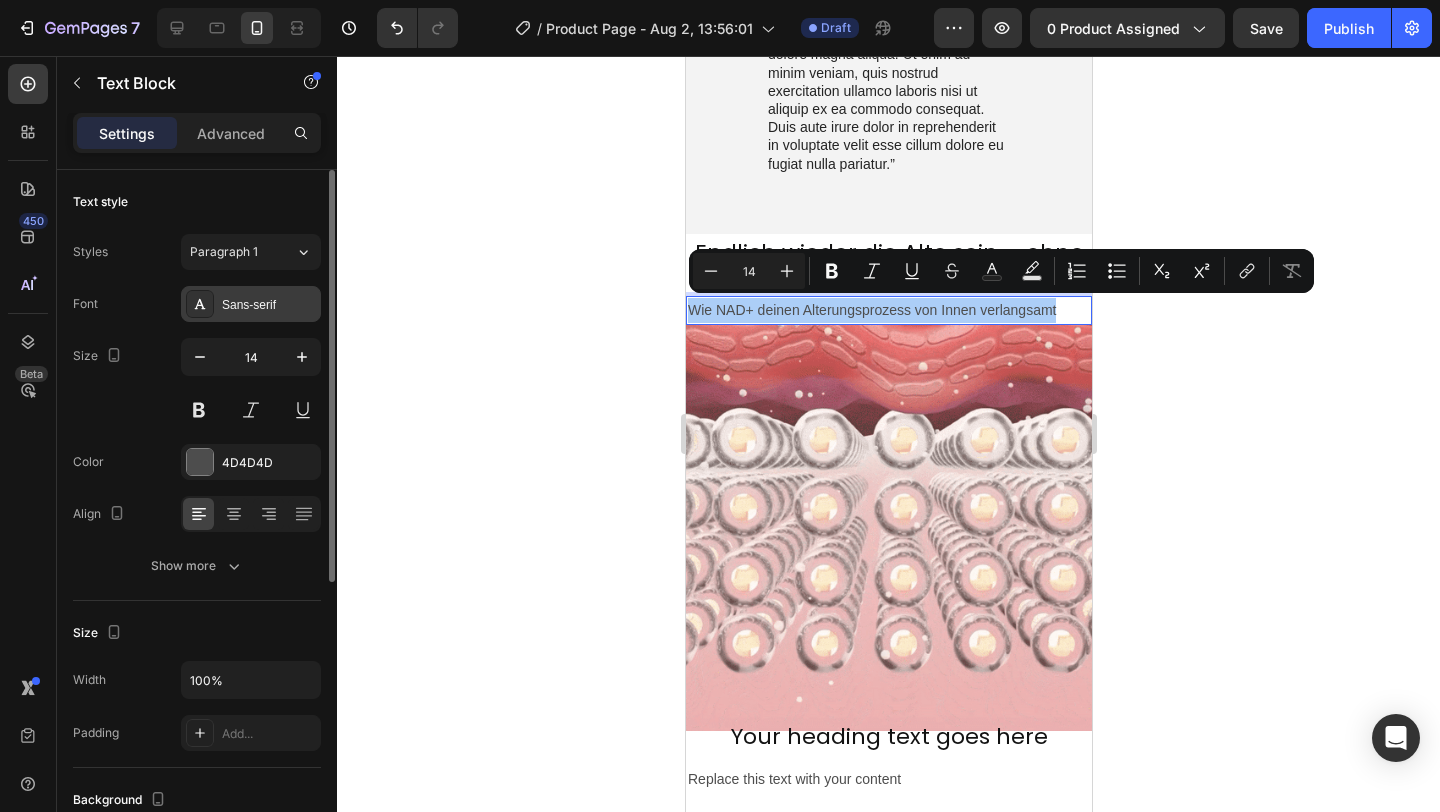 click on "Sans-serif" at bounding box center (269, 305) 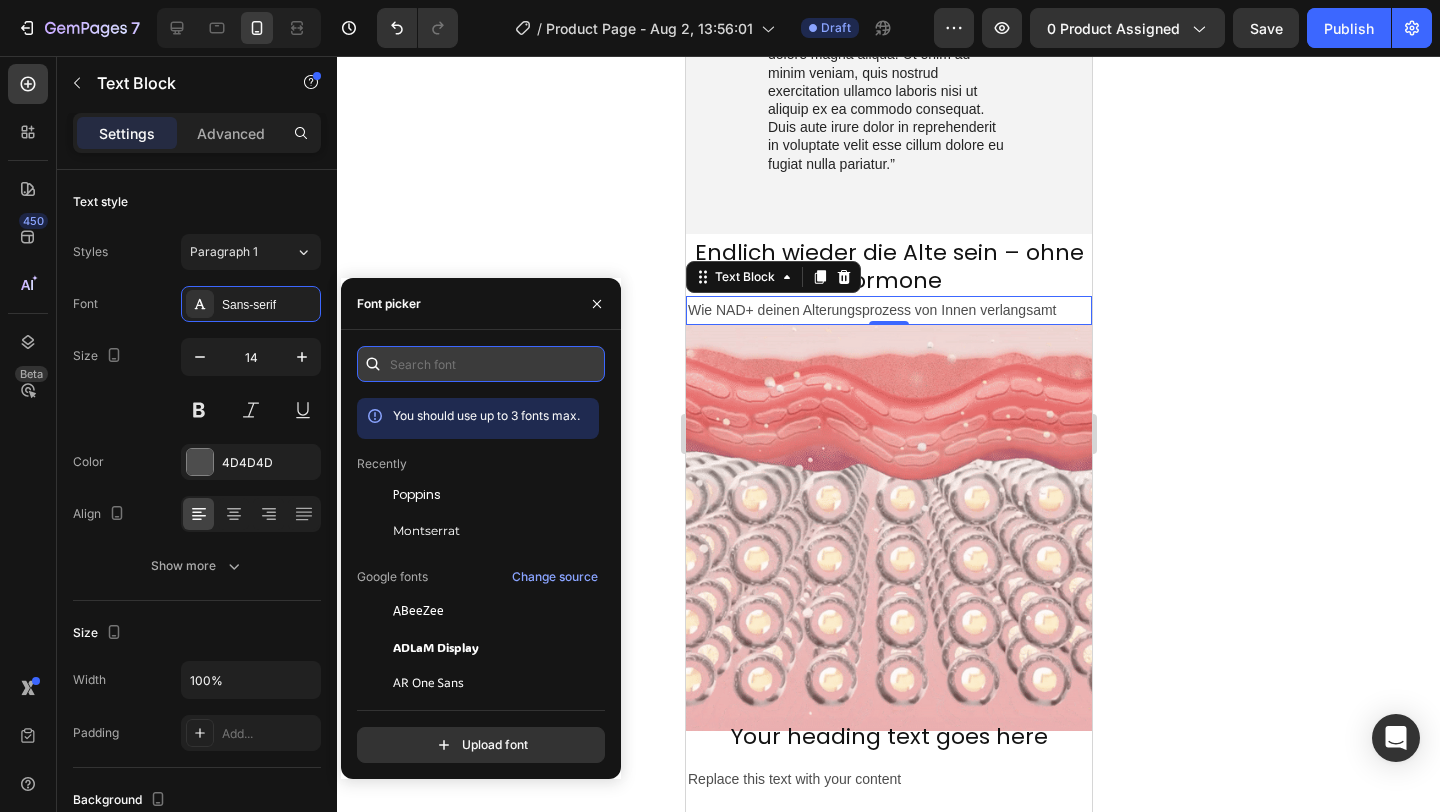 click at bounding box center (481, 364) 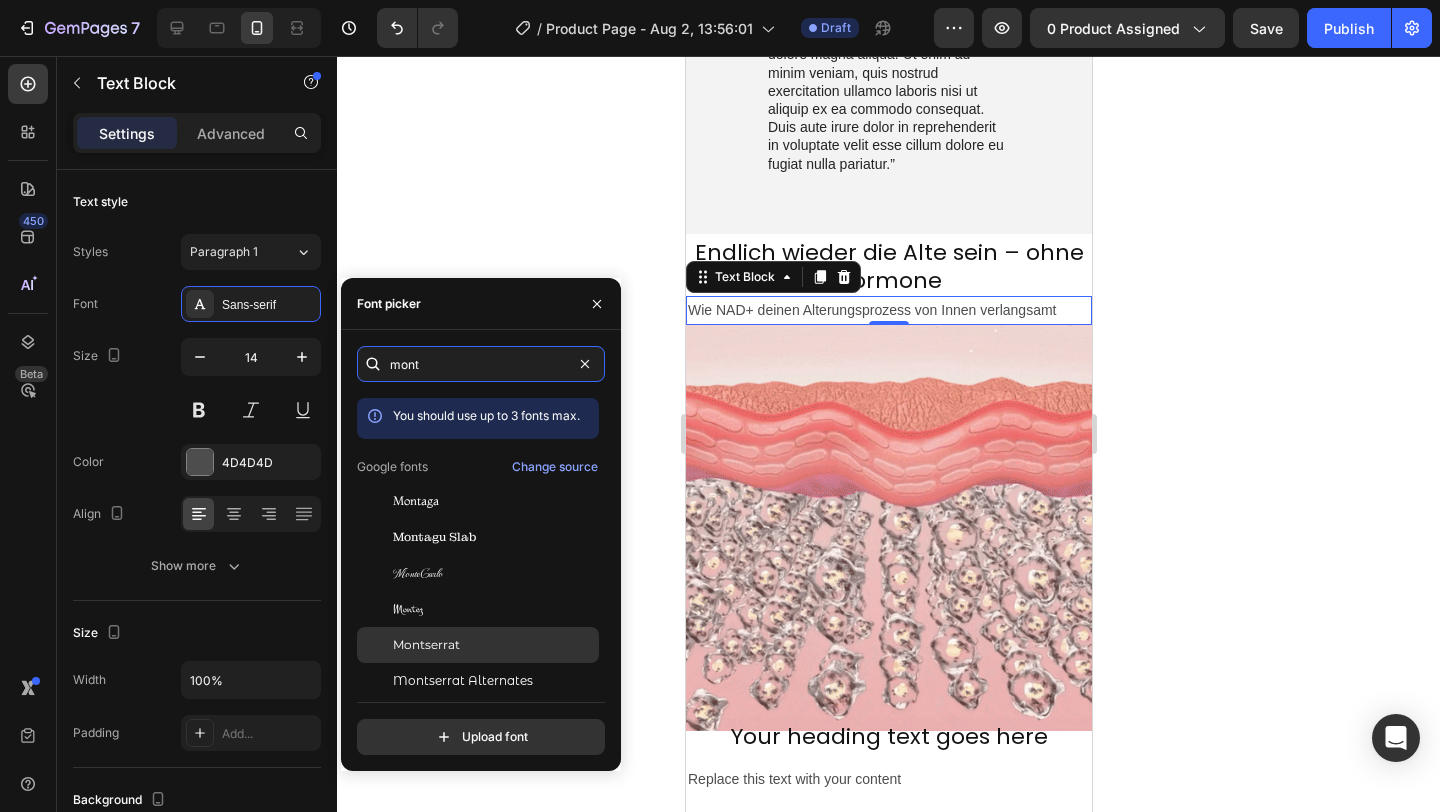 type on "mont" 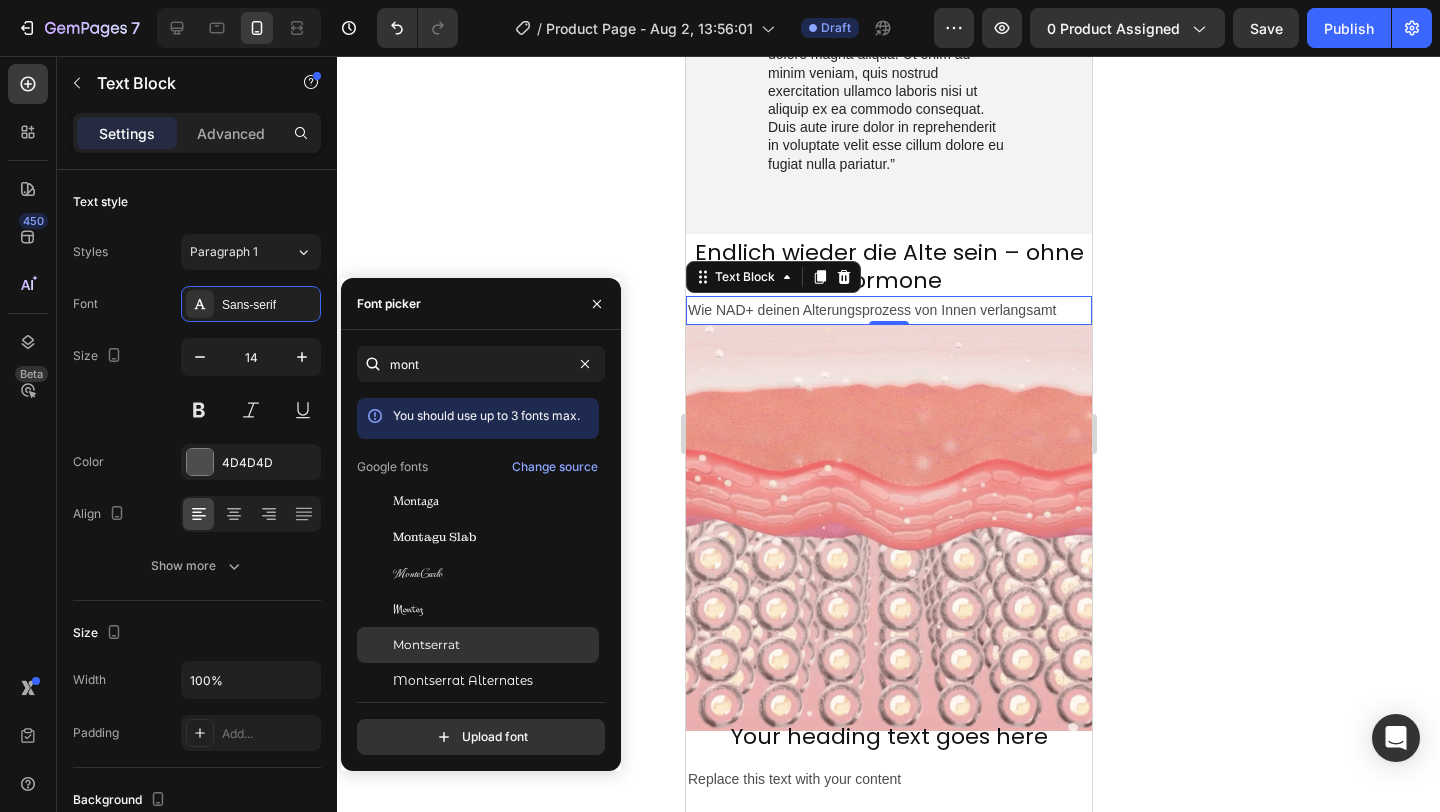 click on "Montserrat" at bounding box center (426, 645) 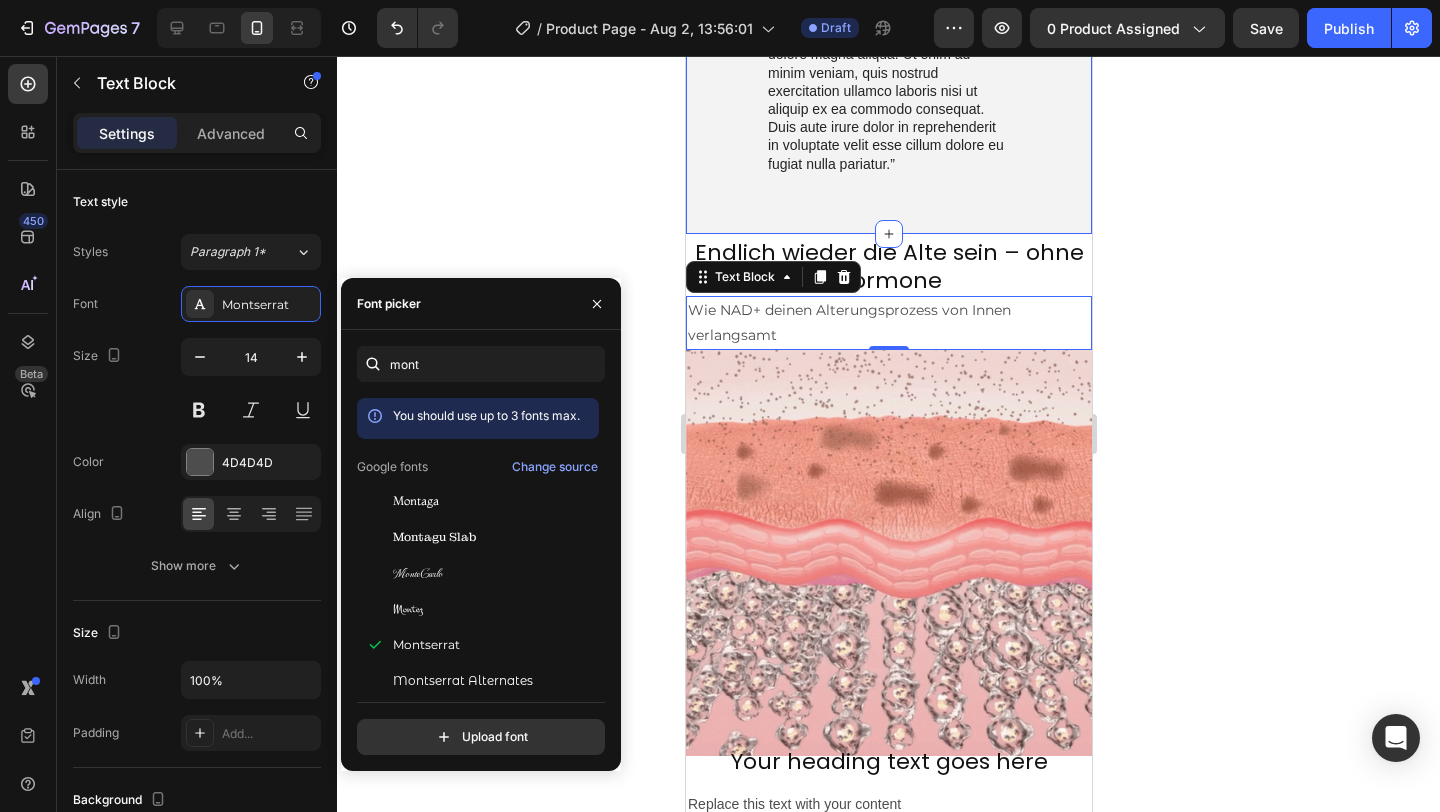 click on "Endlich wieder die Alte sein – ohne Hormone" at bounding box center (888, 266) 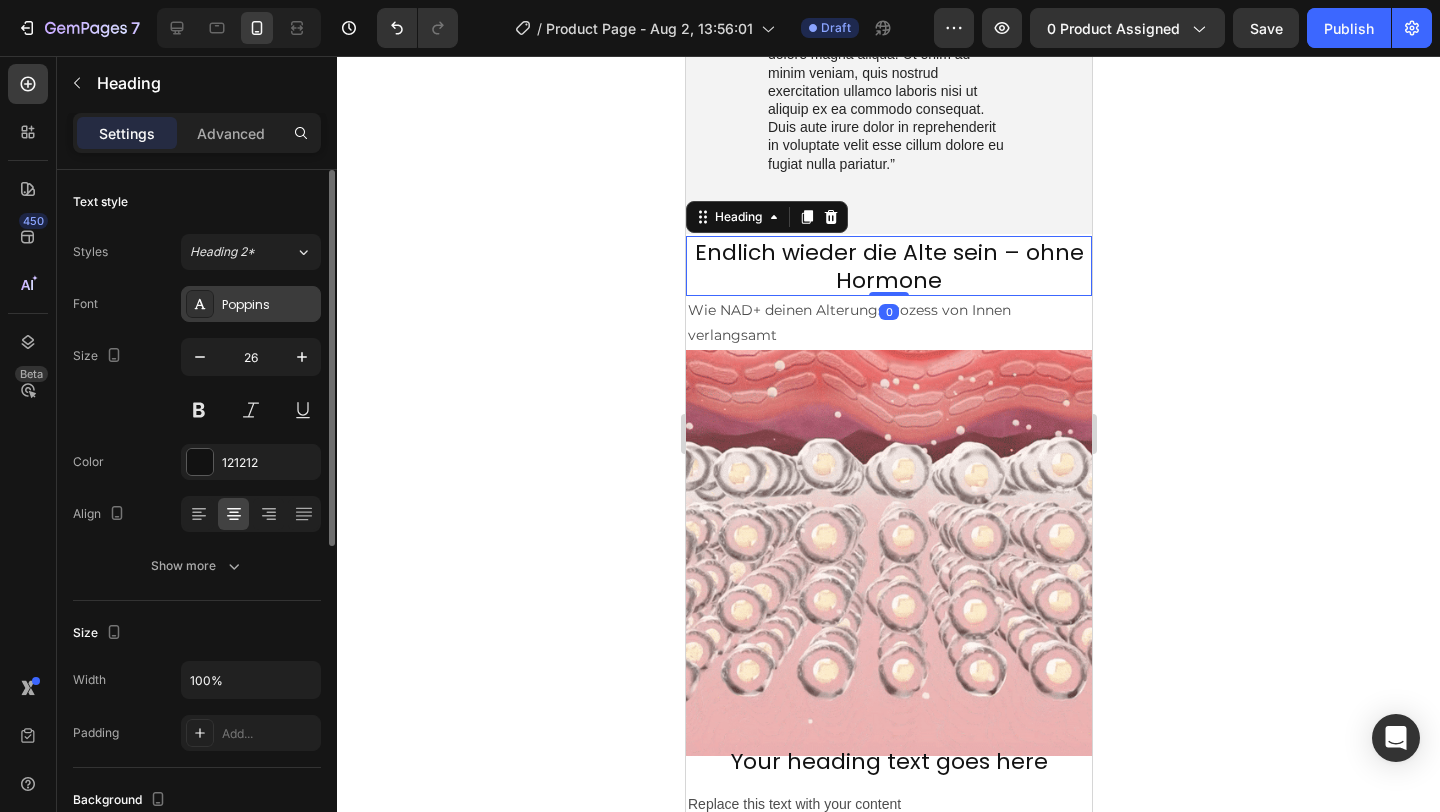 click on "Poppins" at bounding box center [269, 305] 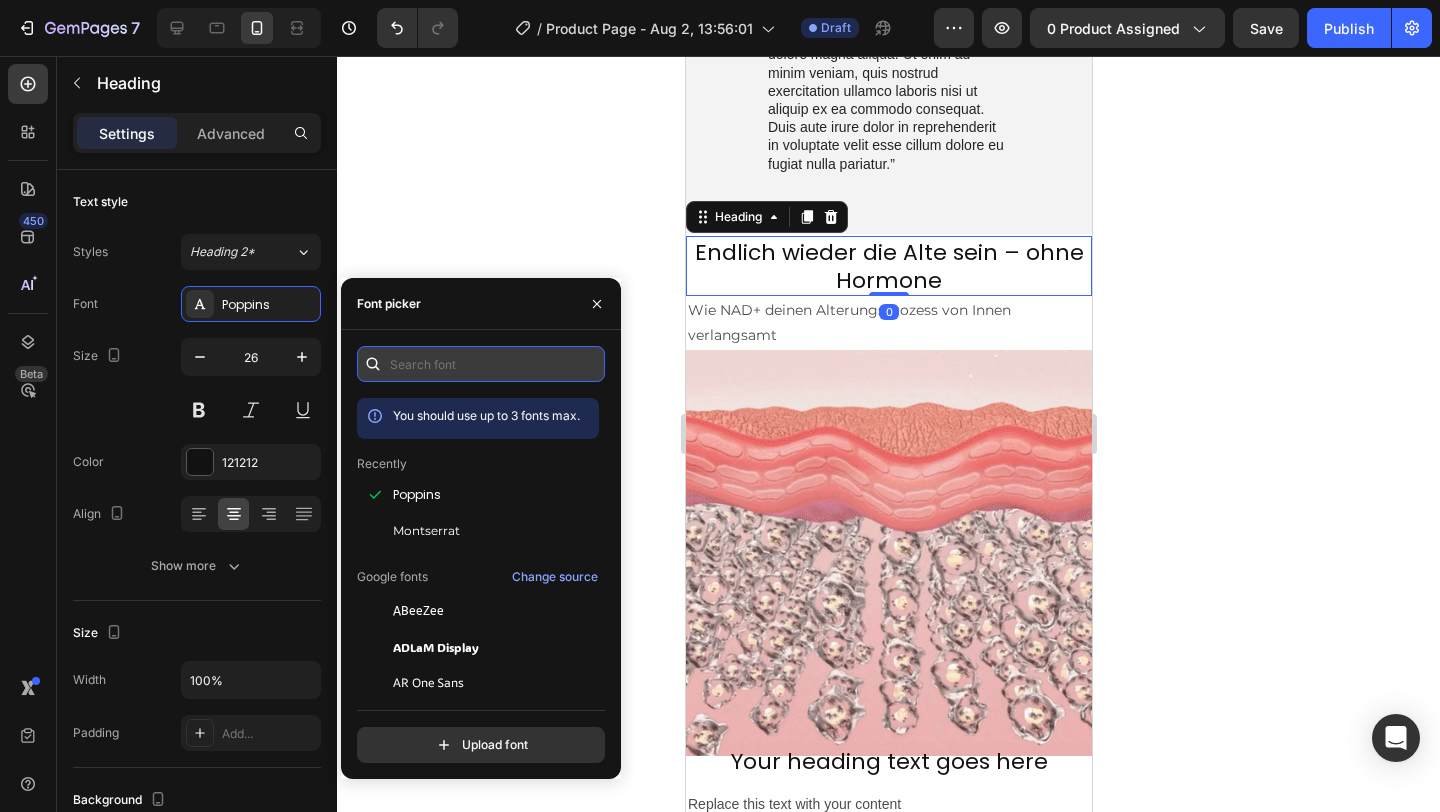 click at bounding box center (481, 364) 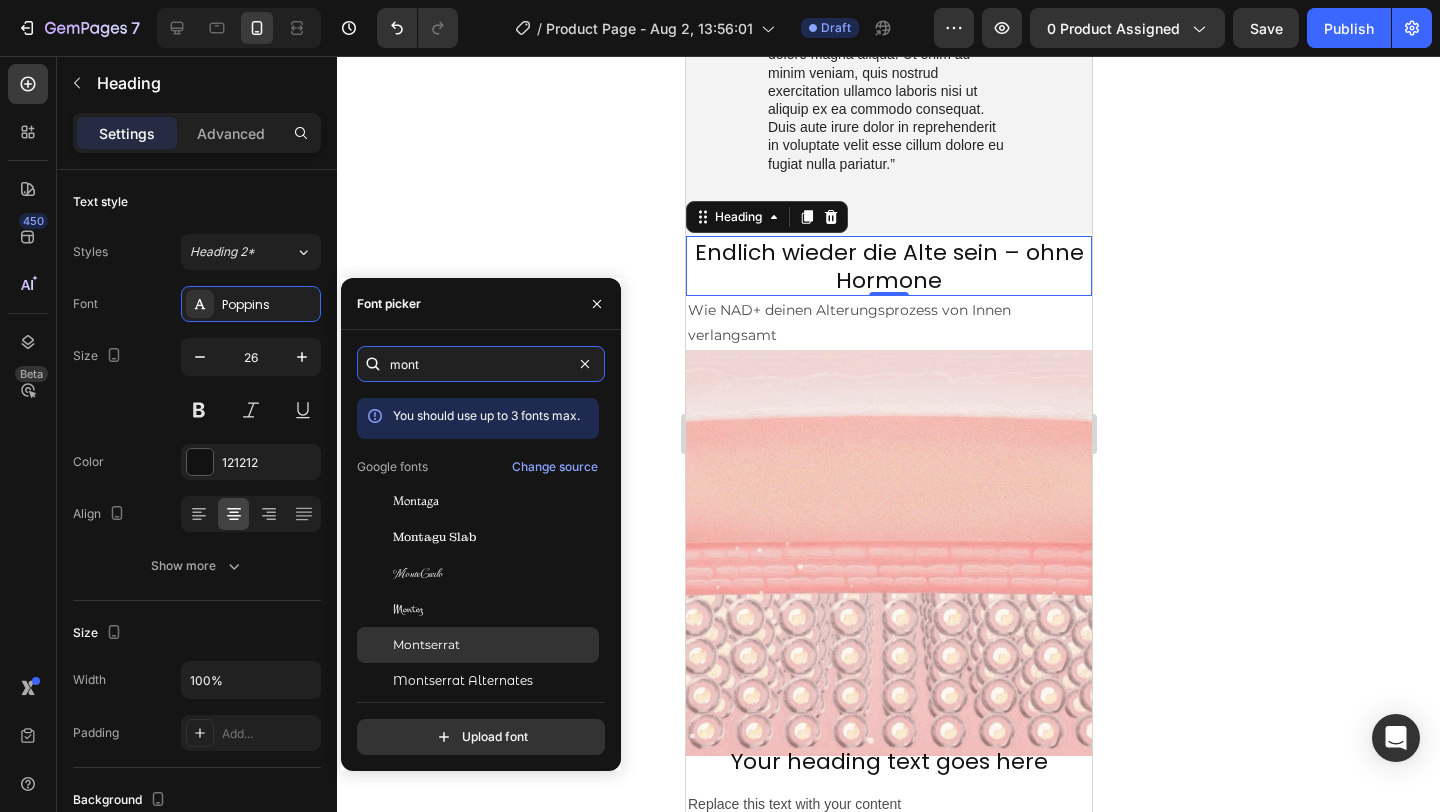scroll, scrollTop: 49, scrollLeft: 0, axis: vertical 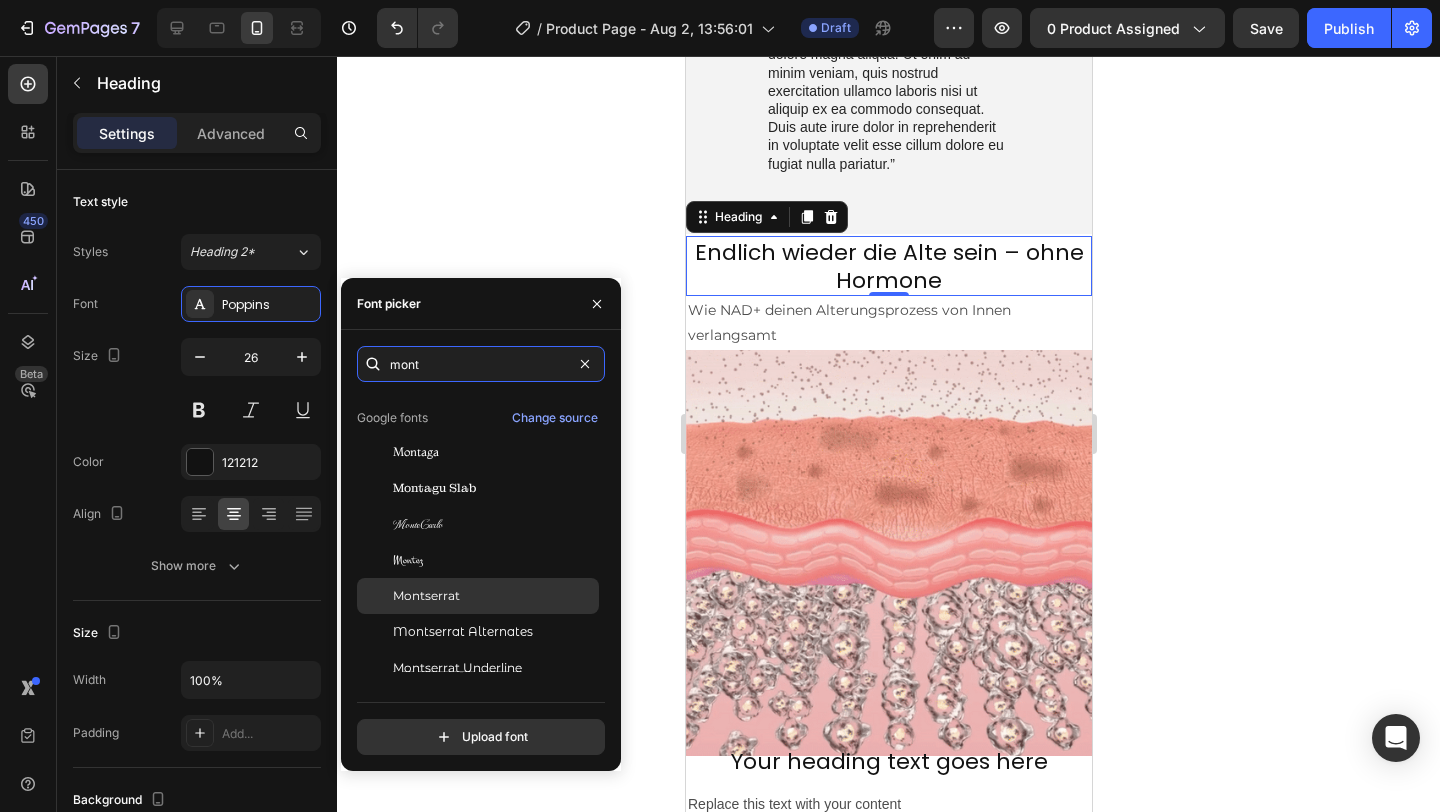 type on "mont" 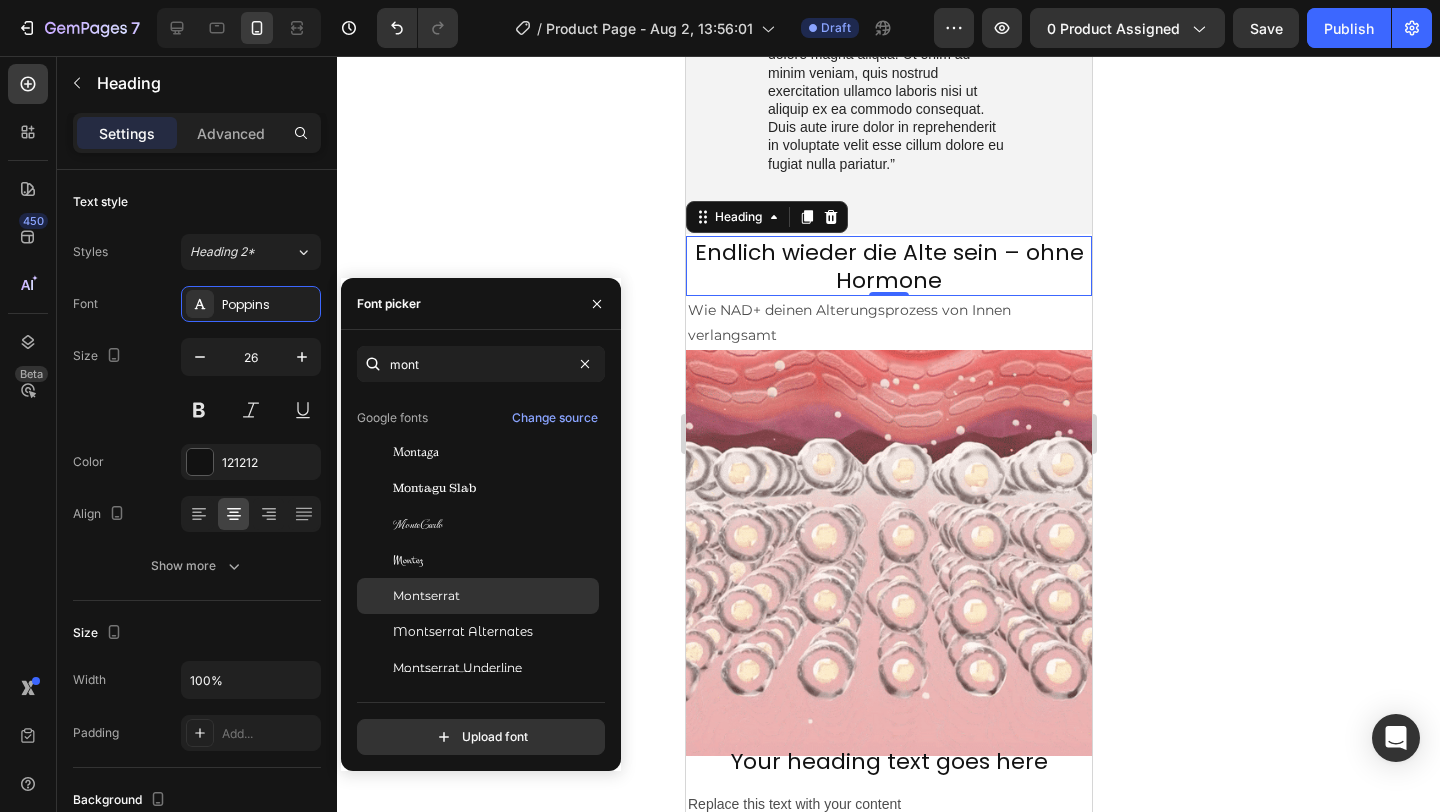 click on "Montserrat" 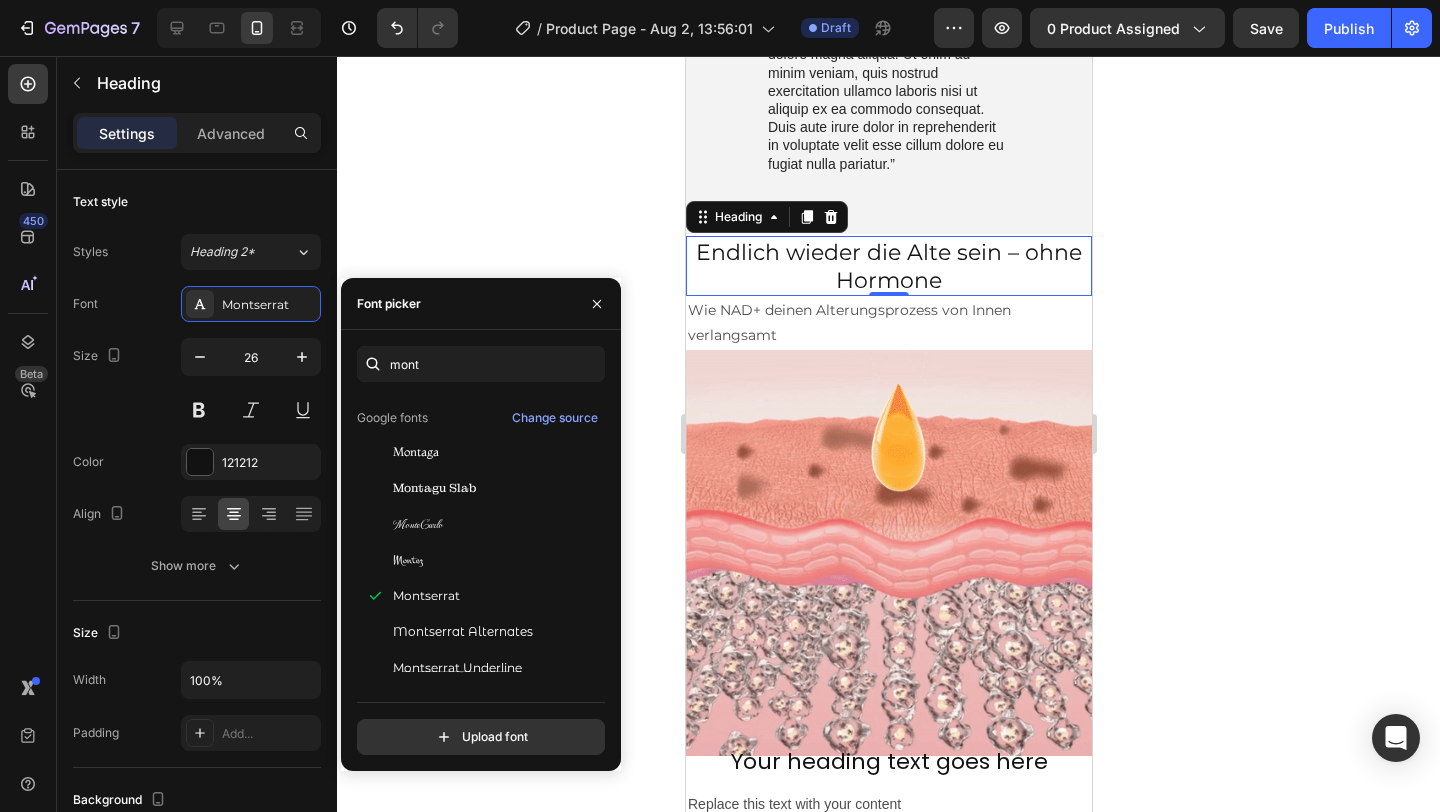 click 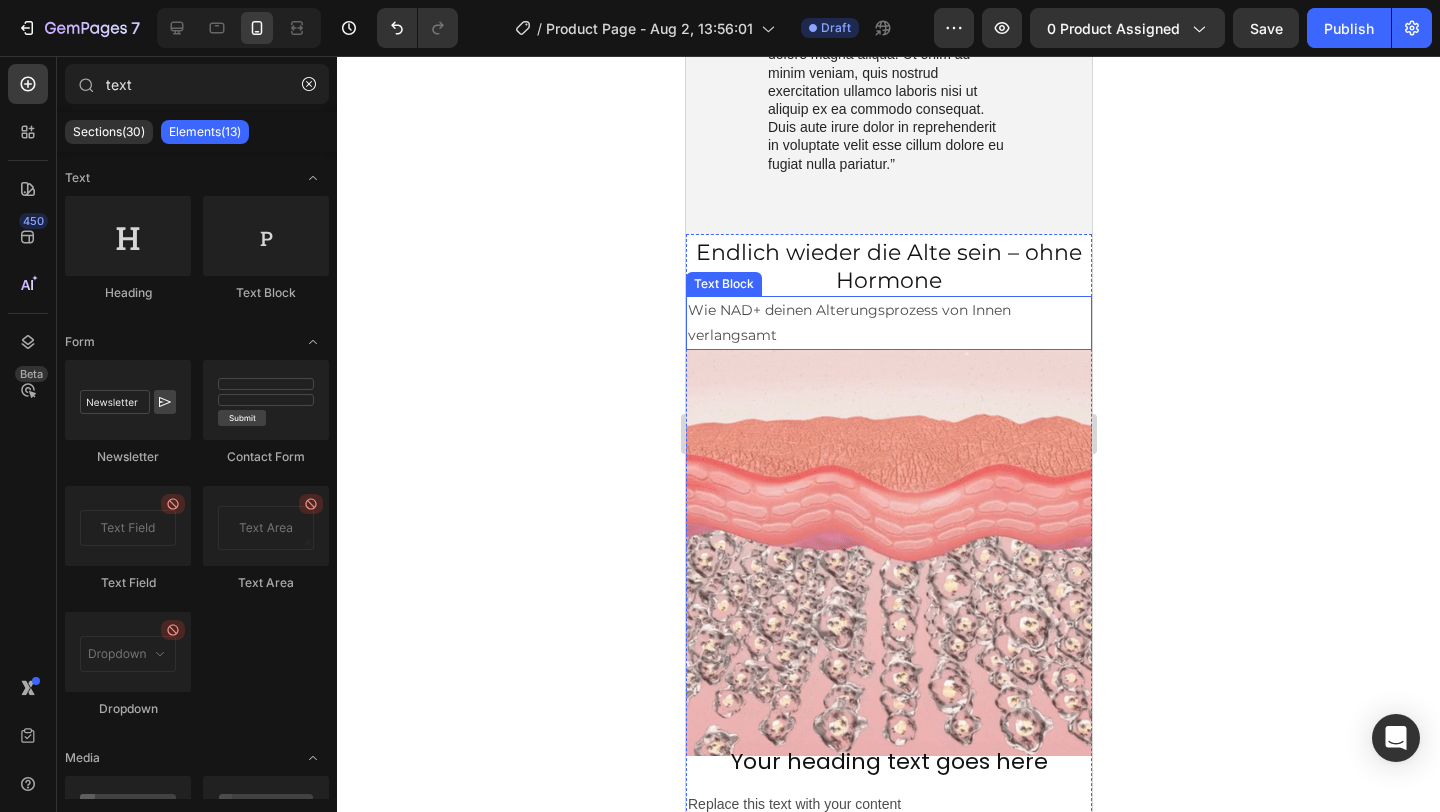 click on "Wie NAD+ deinen Alterungsprozess von Innen verlangsamt" at bounding box center [888, 323] 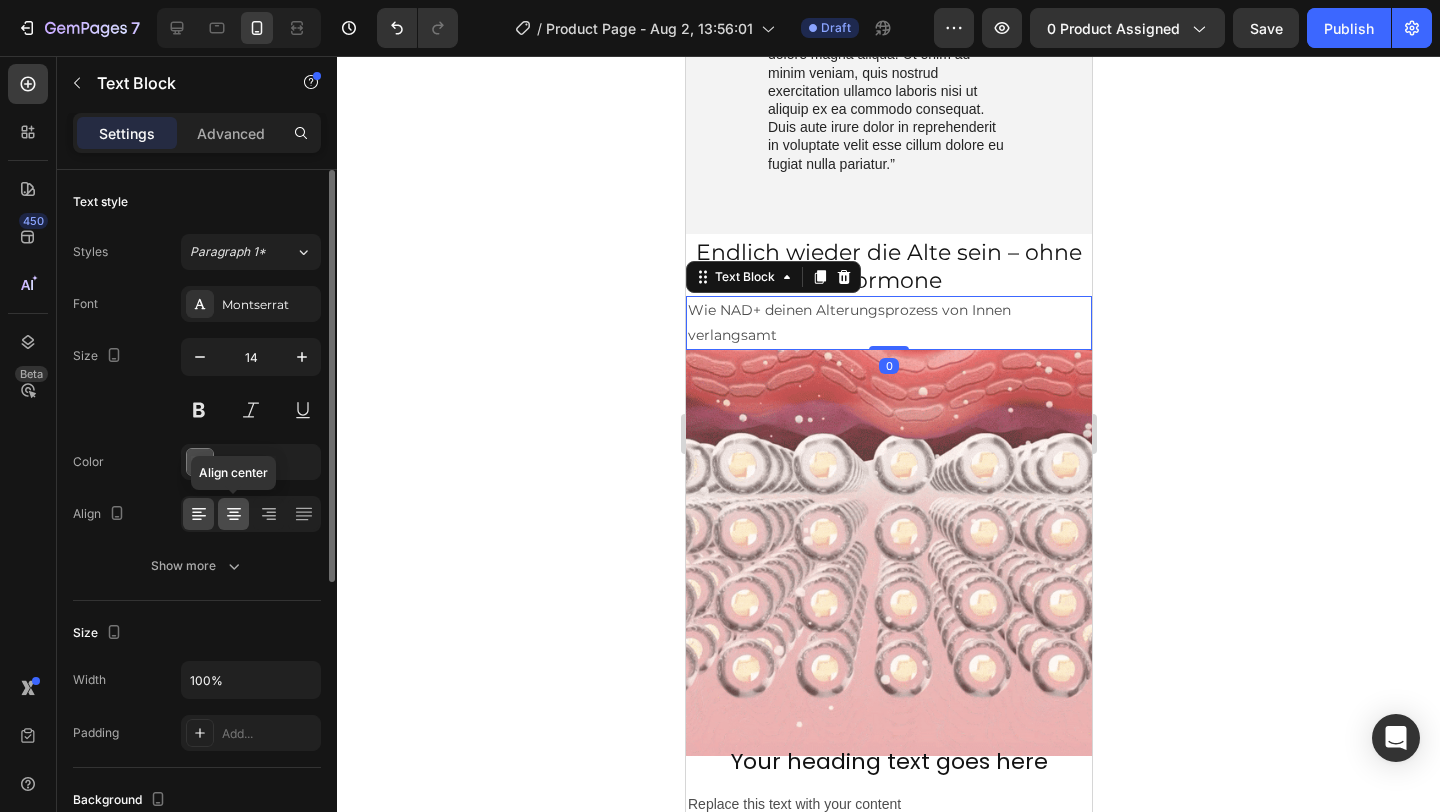 click 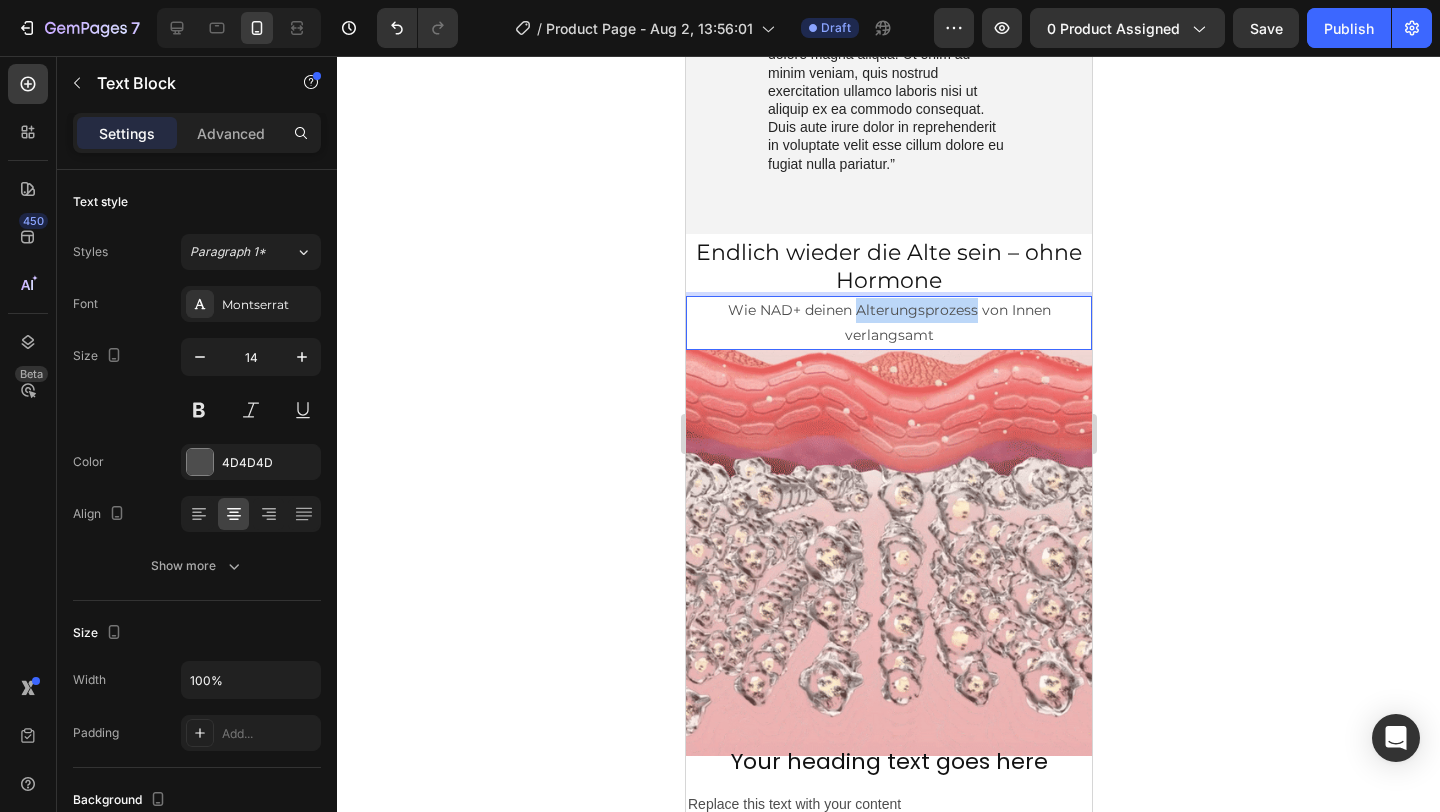click on "Wie NAD+ deinen Alterungsprozess von Innen verlangsamt" at bounding box center (888, 323) 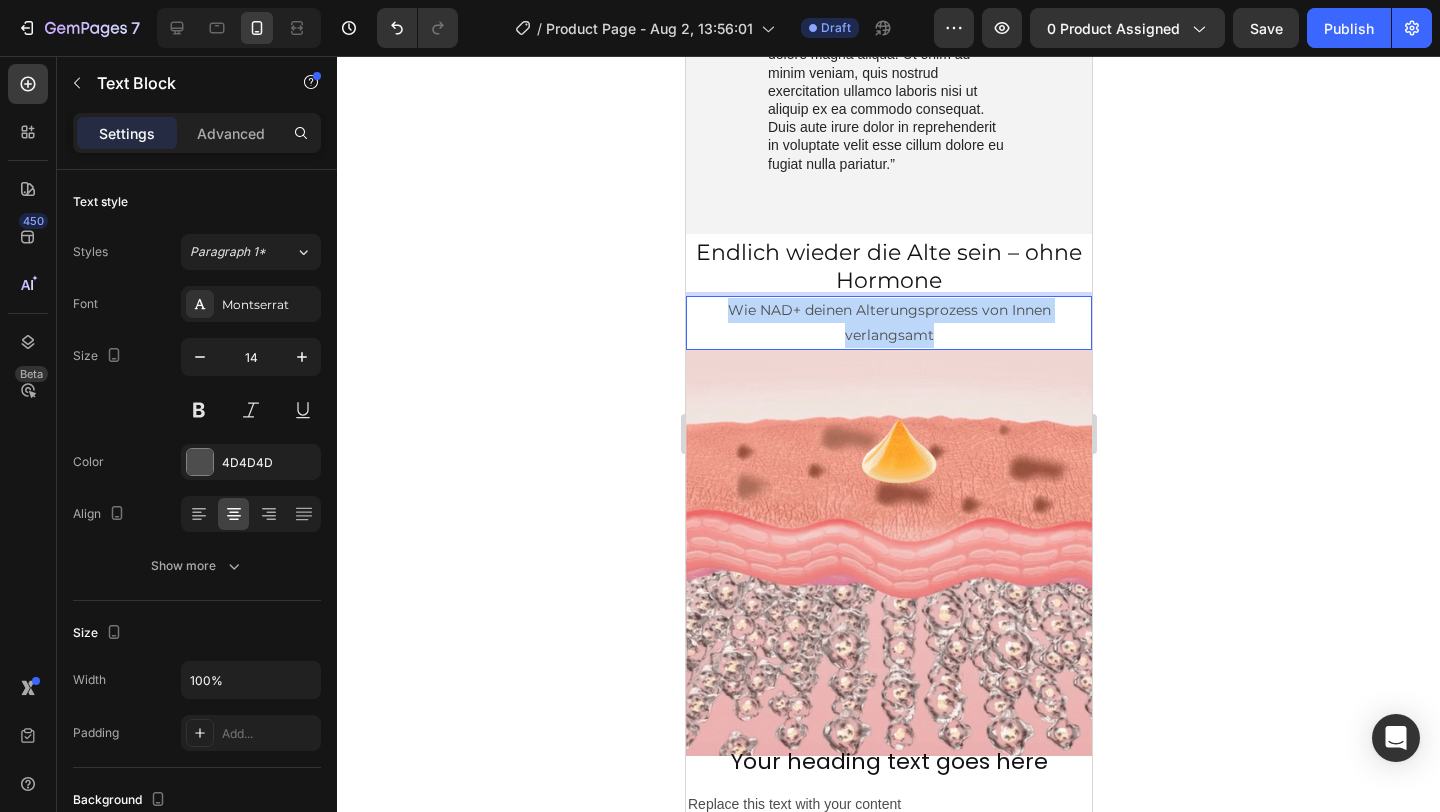 click on "Wie NAD+ deinen Alterungsprozess von Innen verlangsamt" at bounding box center [888, 323] 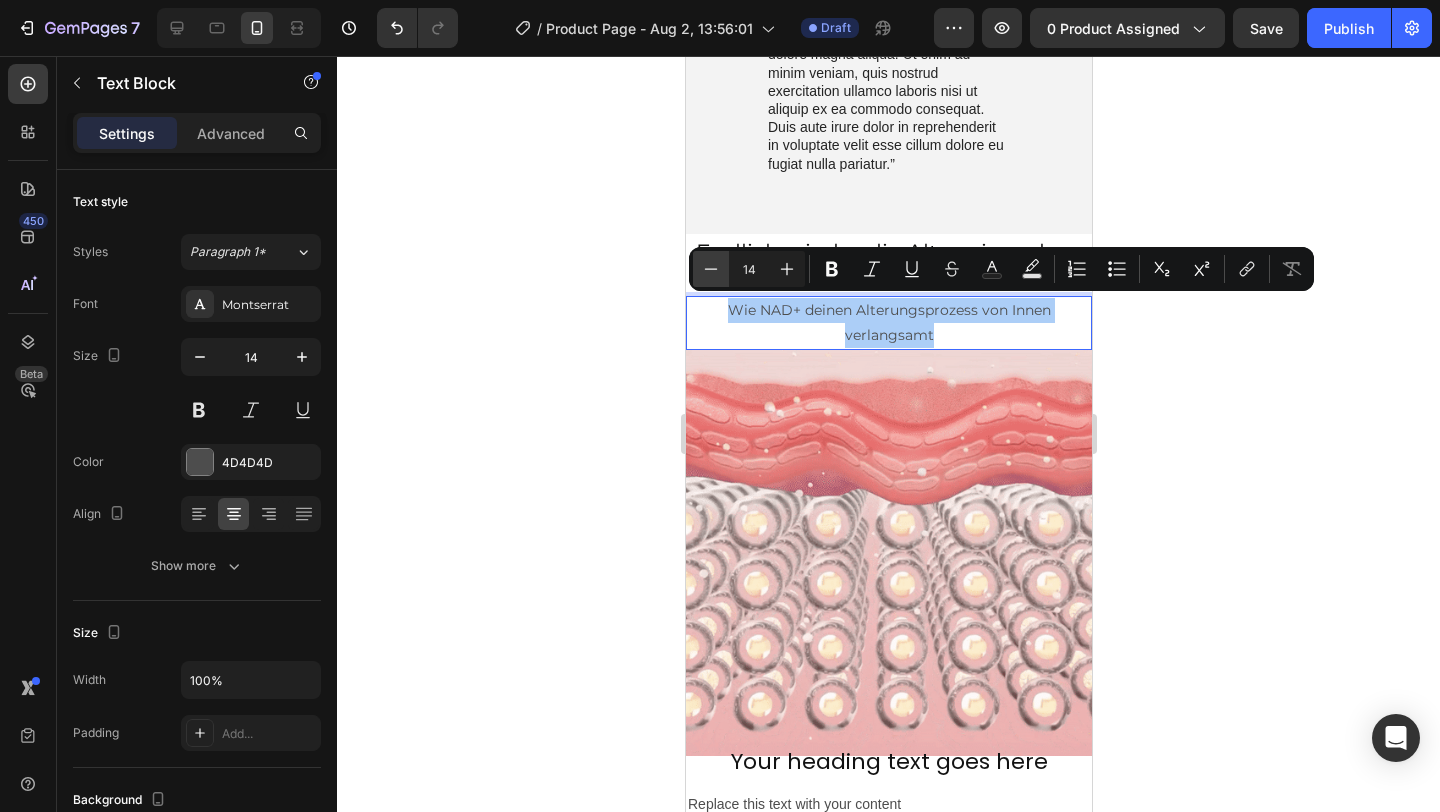 click 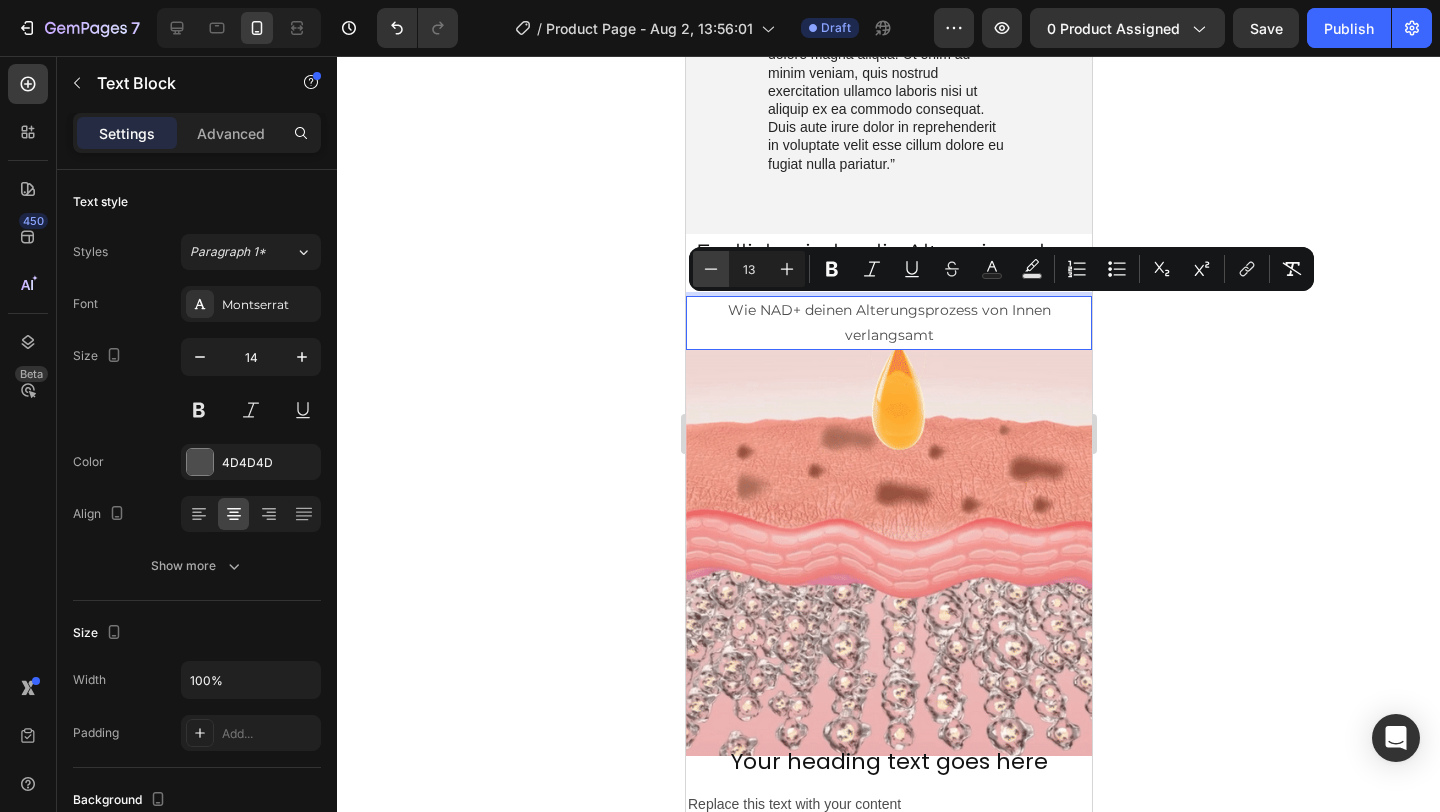 click 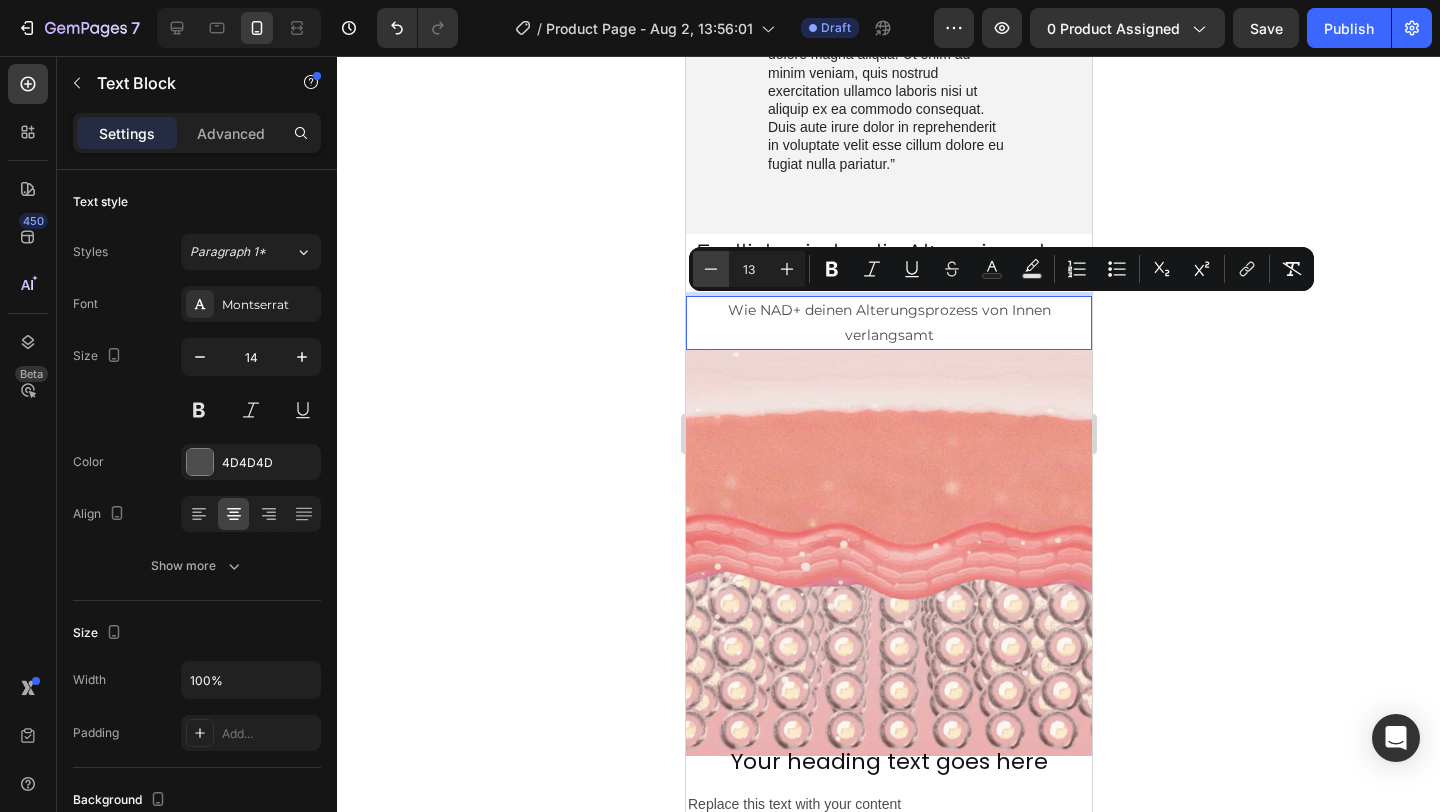 type on "12" 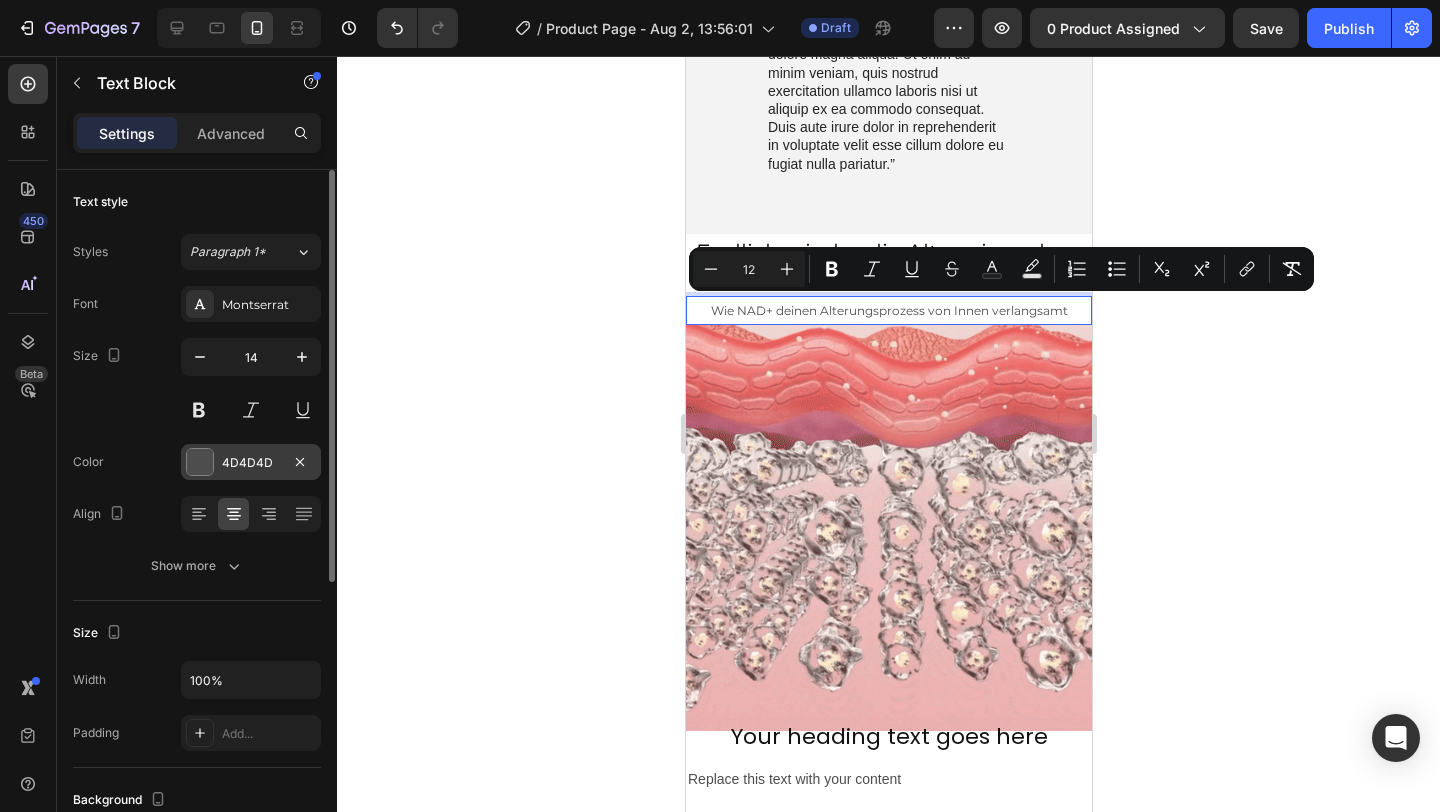 click at bounding box center (200, 462) 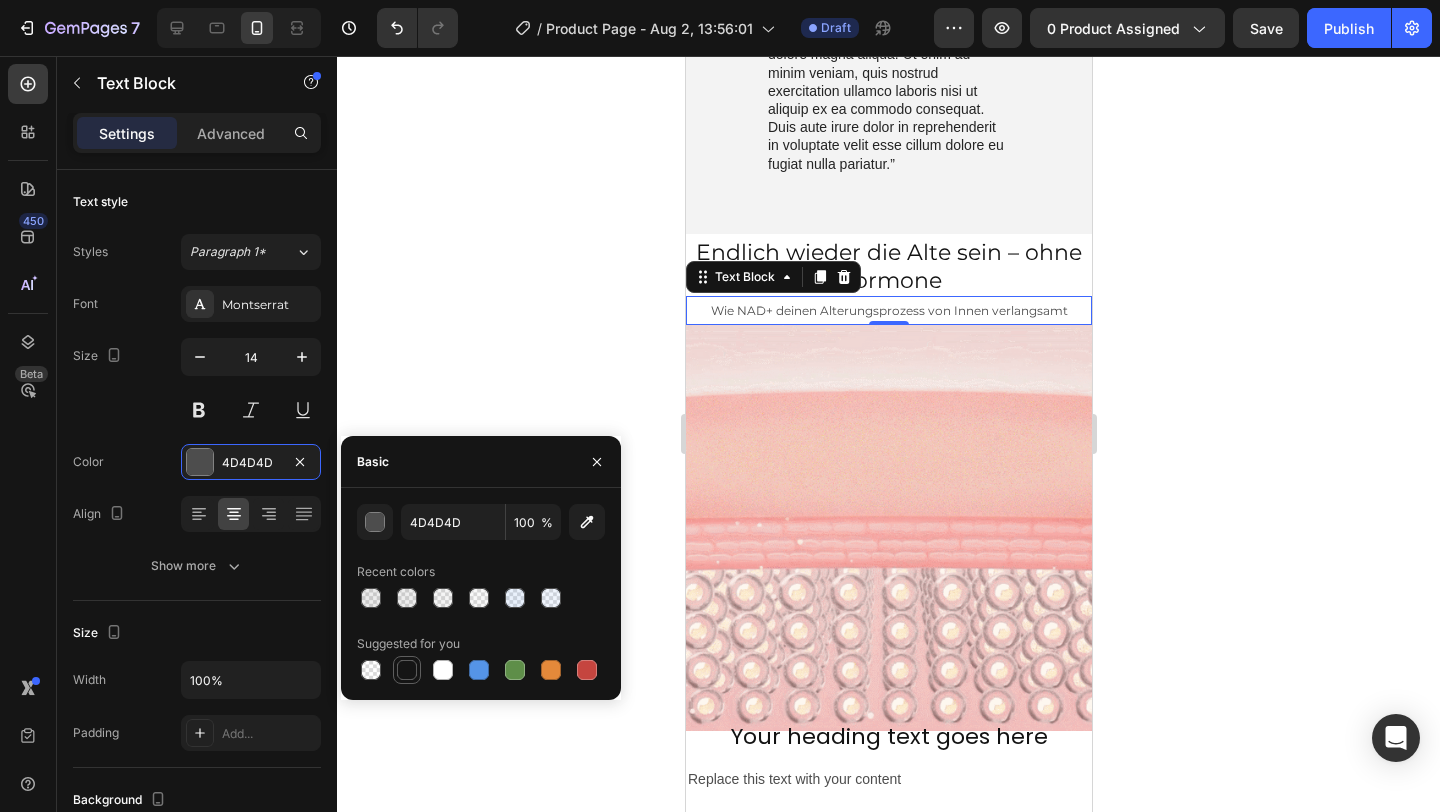 click at bounding box center [407, 670] 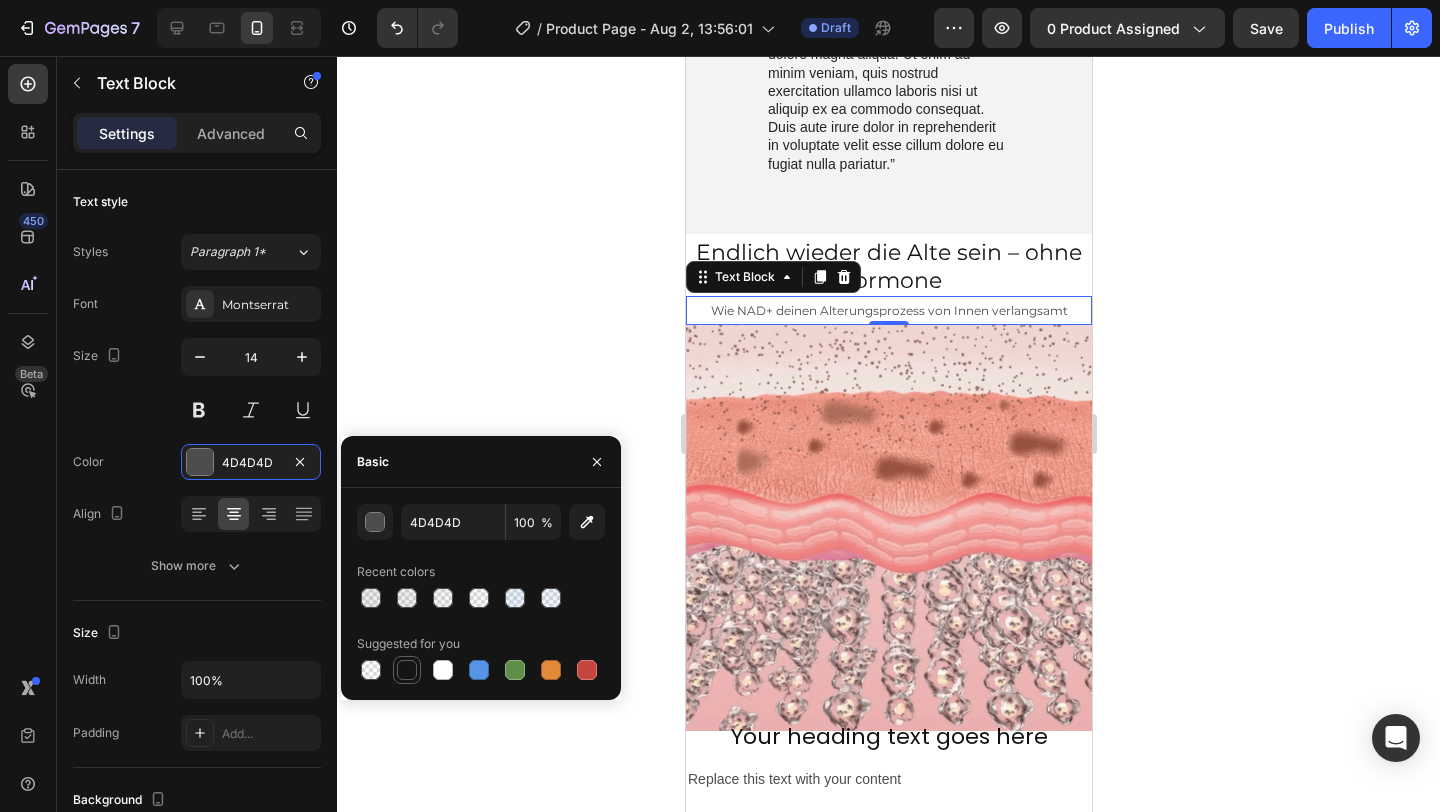 type on "151515" 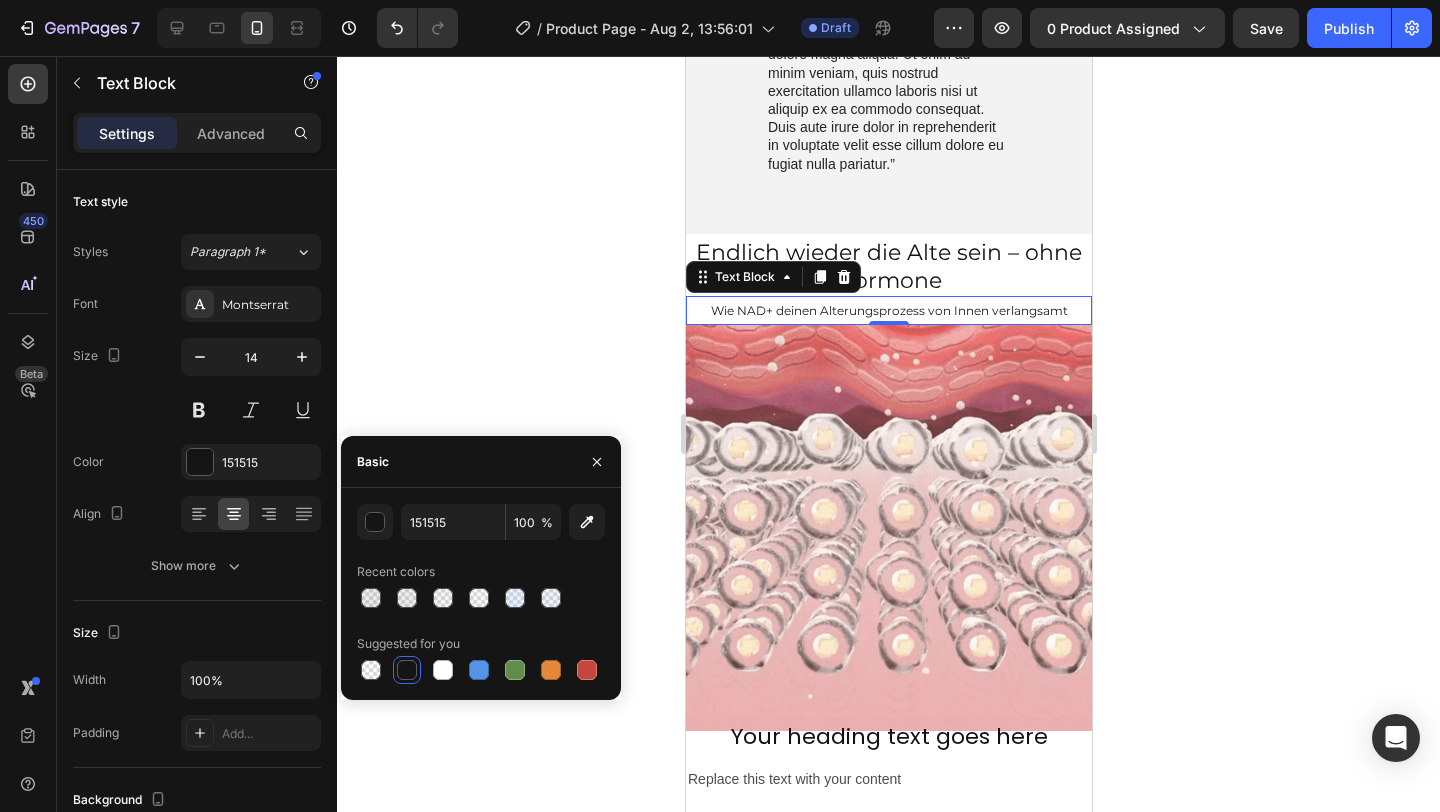 click 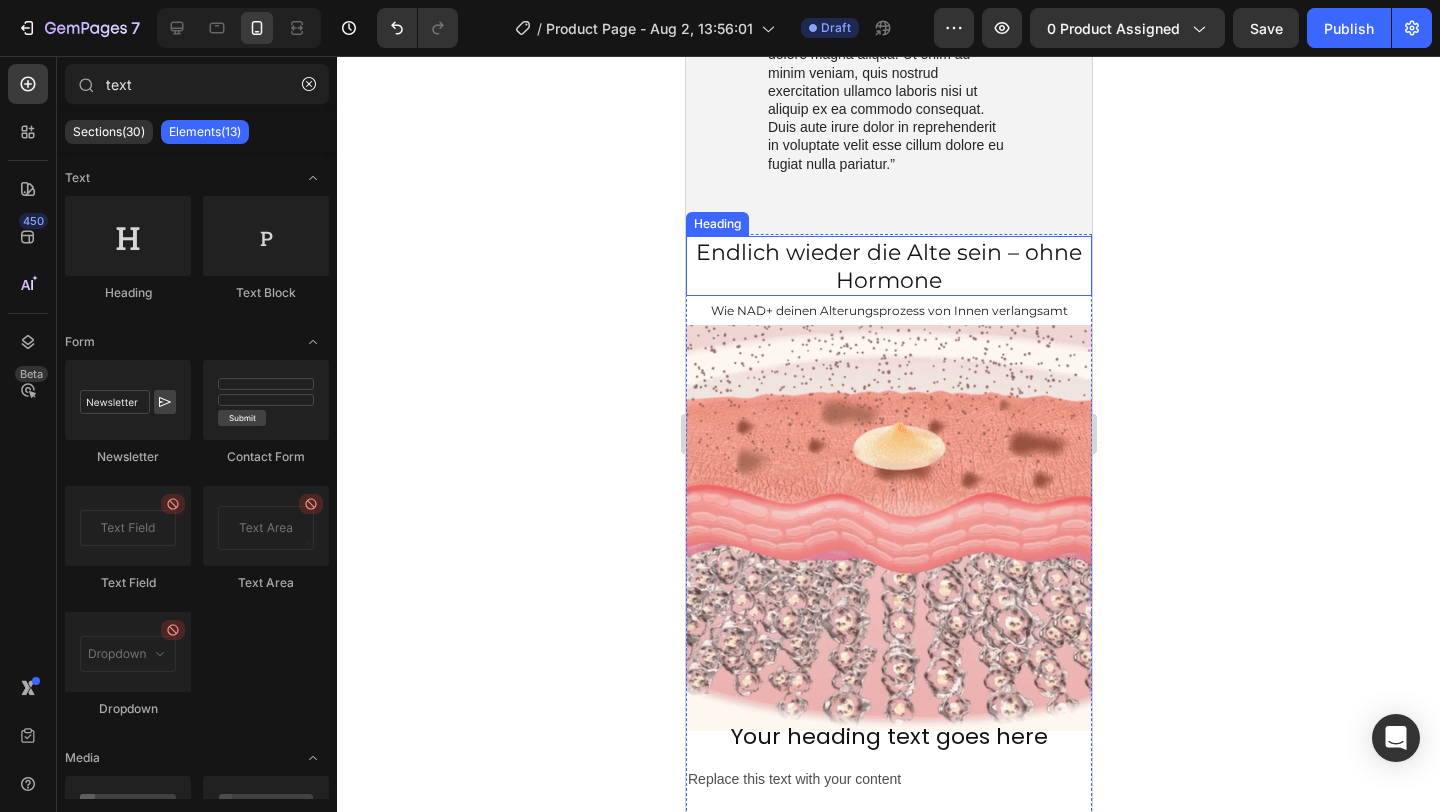 click on "Endlich wieder die Alte sein – ohne Hormone" at bounding box center (888, 266) 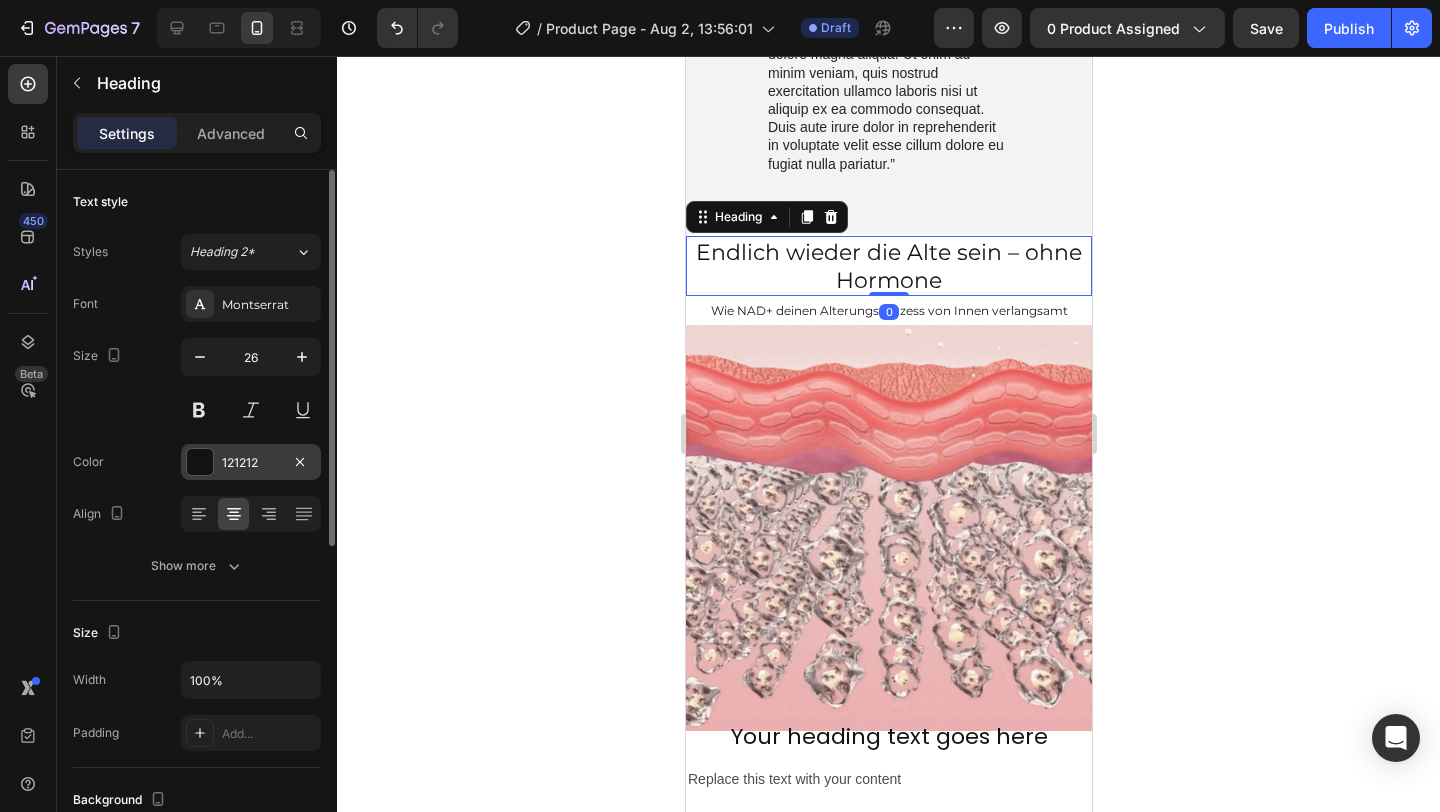 click at bounding box center [200, 462] 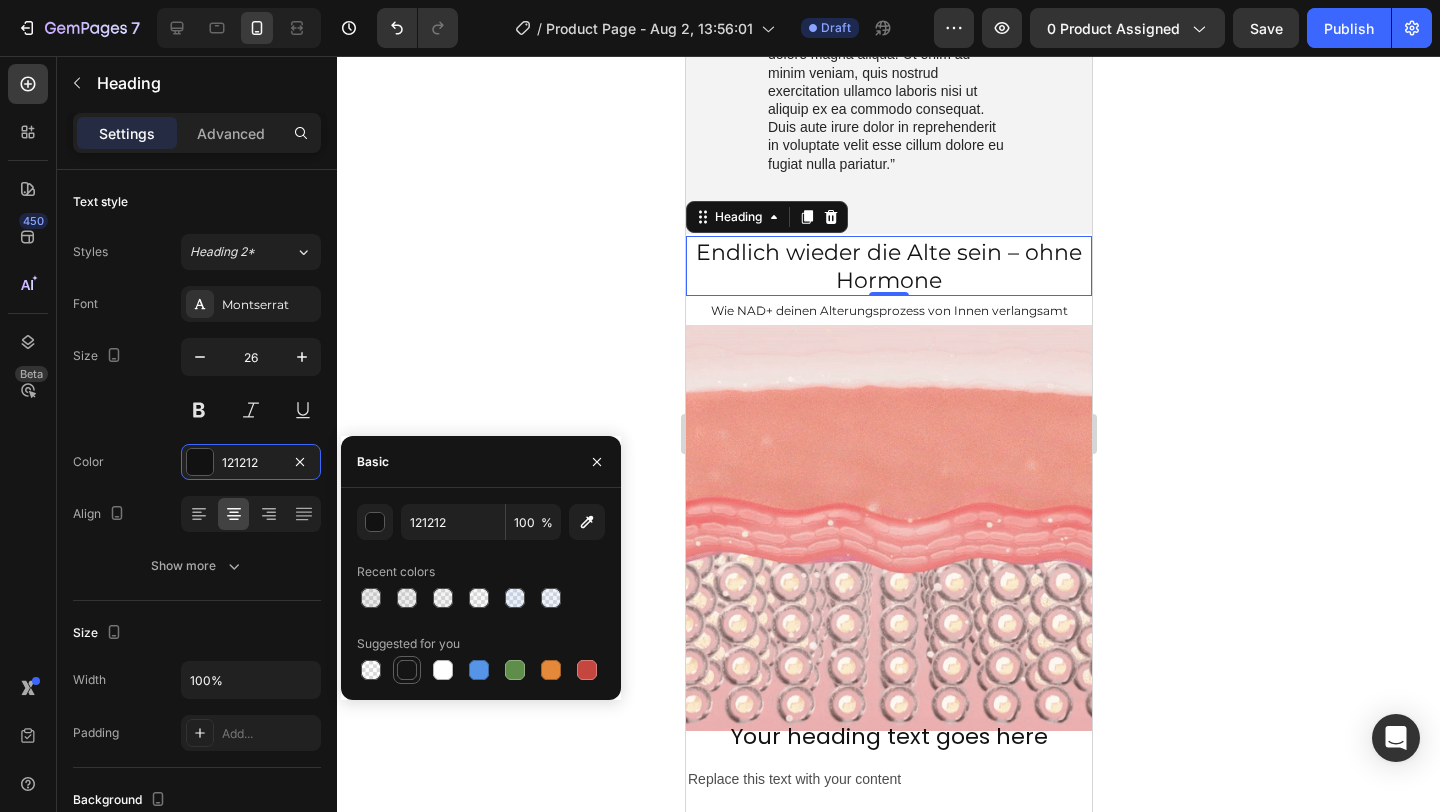 click at bounding box center [407, 670] 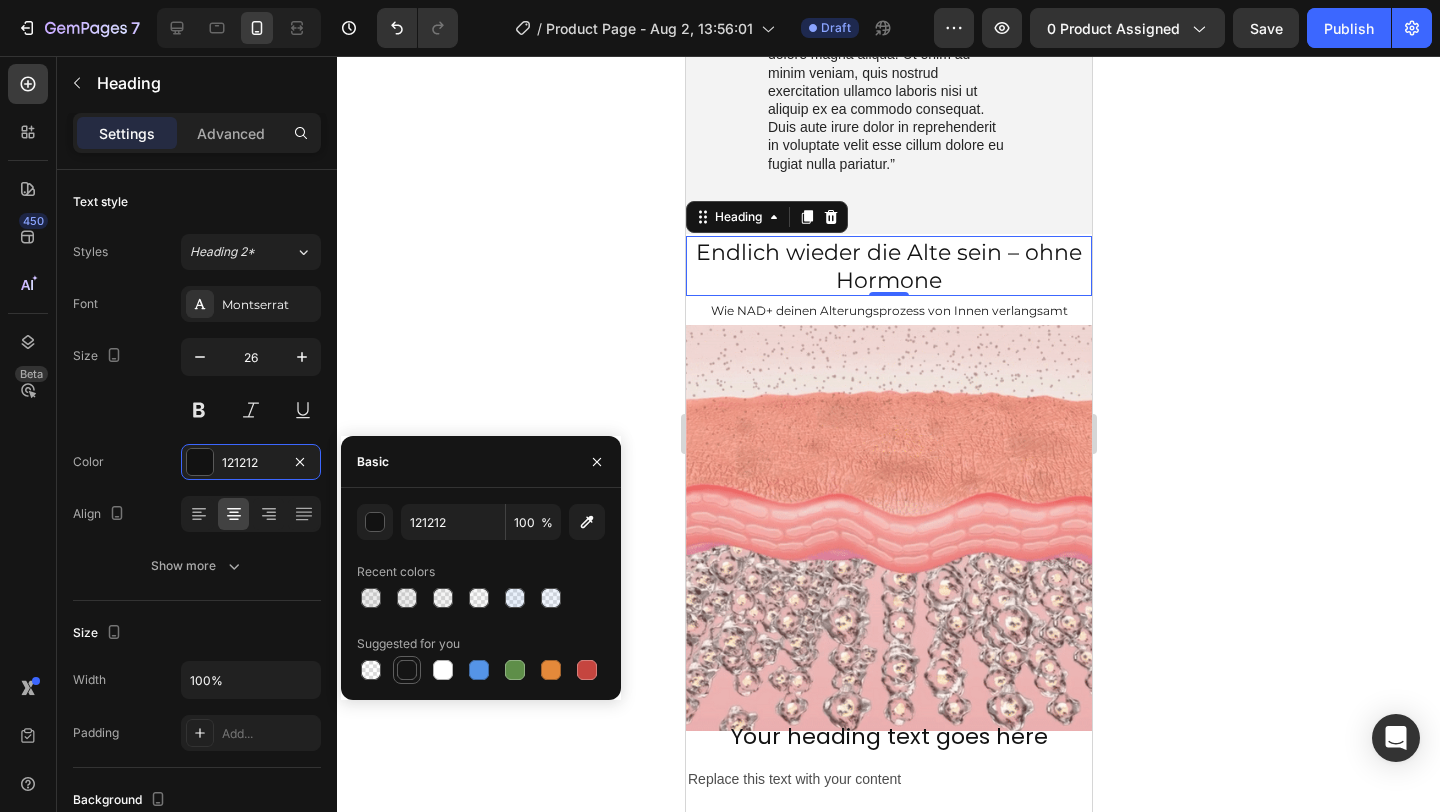 type on "151515" 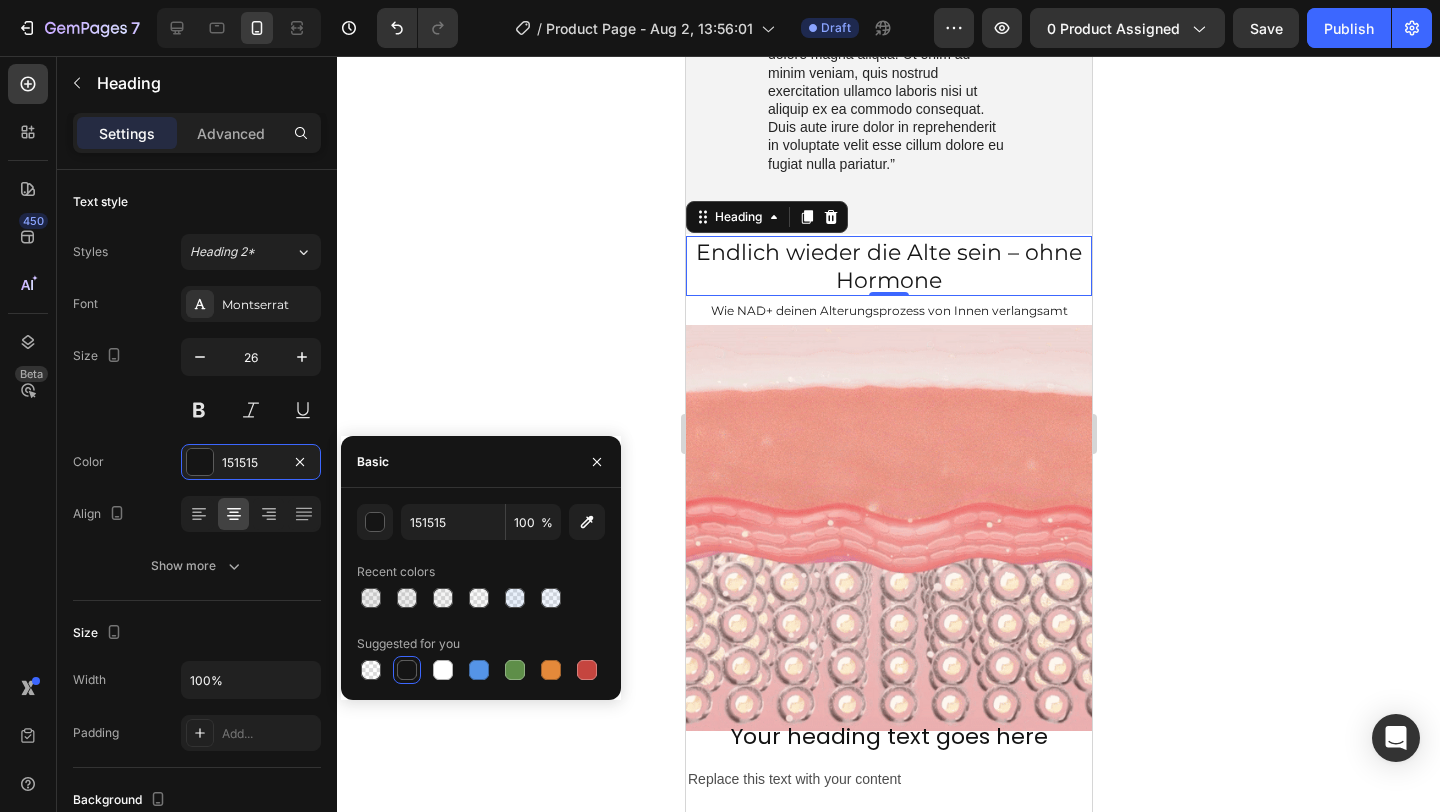 click 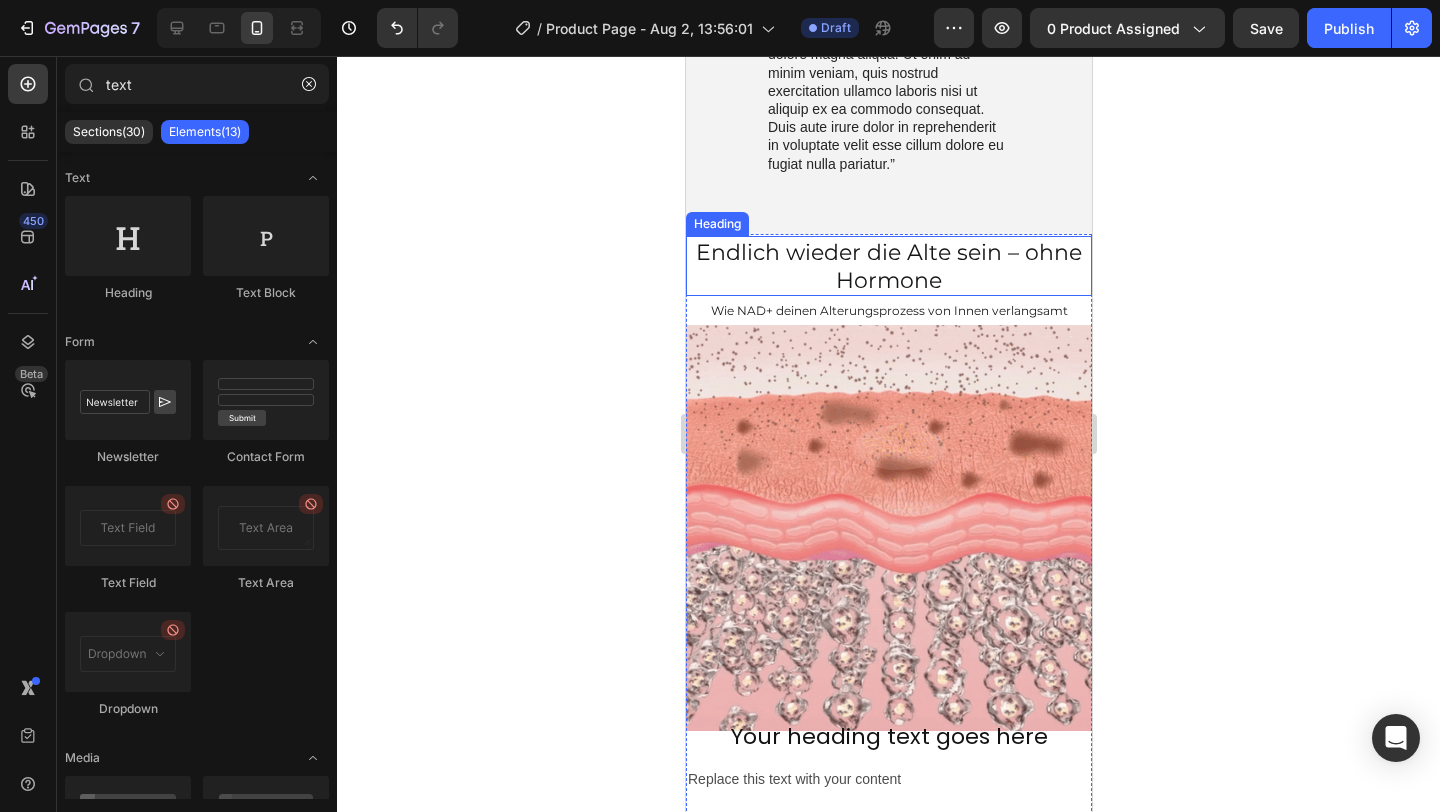 click on "Endlich wieder die Alte sein – ohne Hormone" at bounding box center (888, 266) 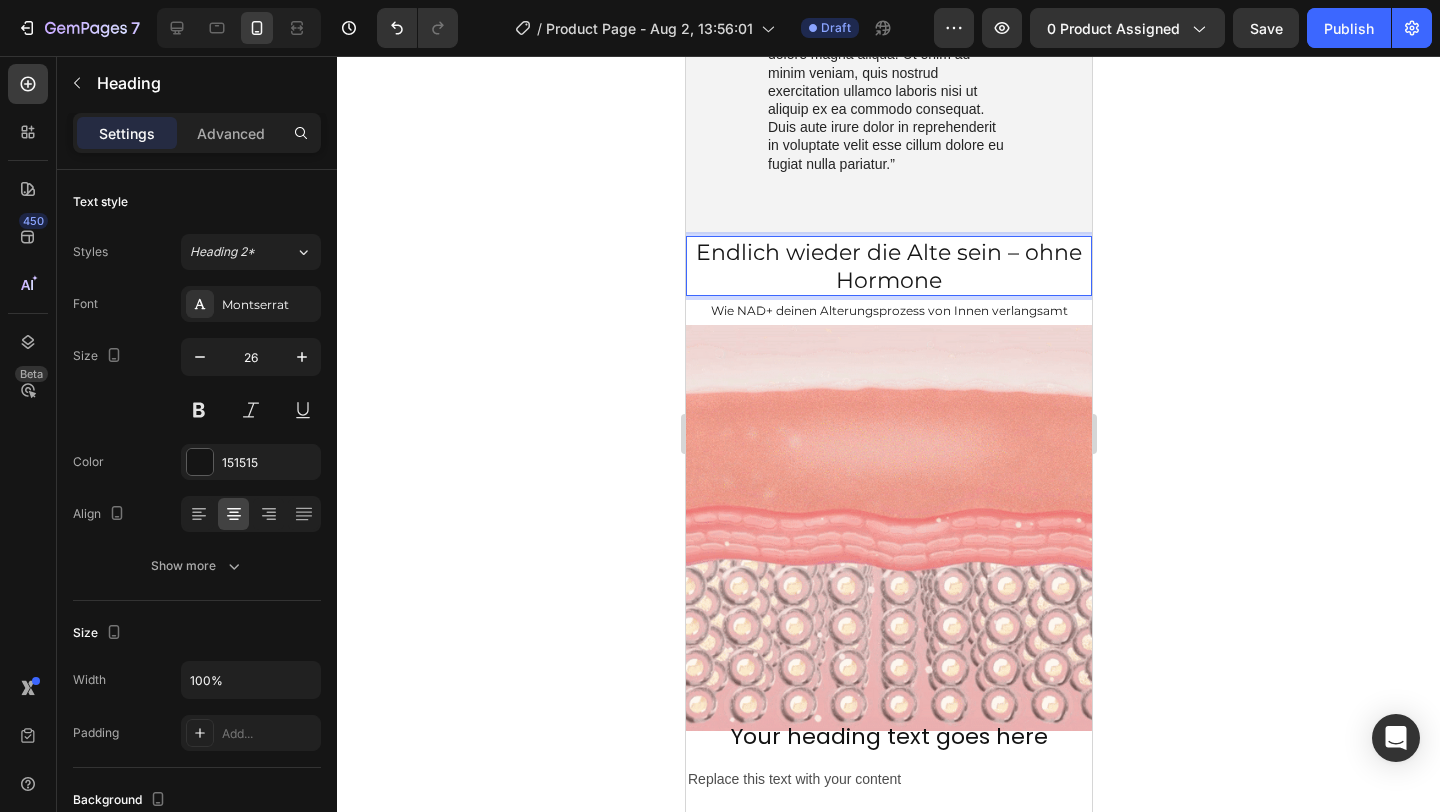 click on "Endlich wieder die Alte sein – ohne Hormone" at bounding box center (888, 266) 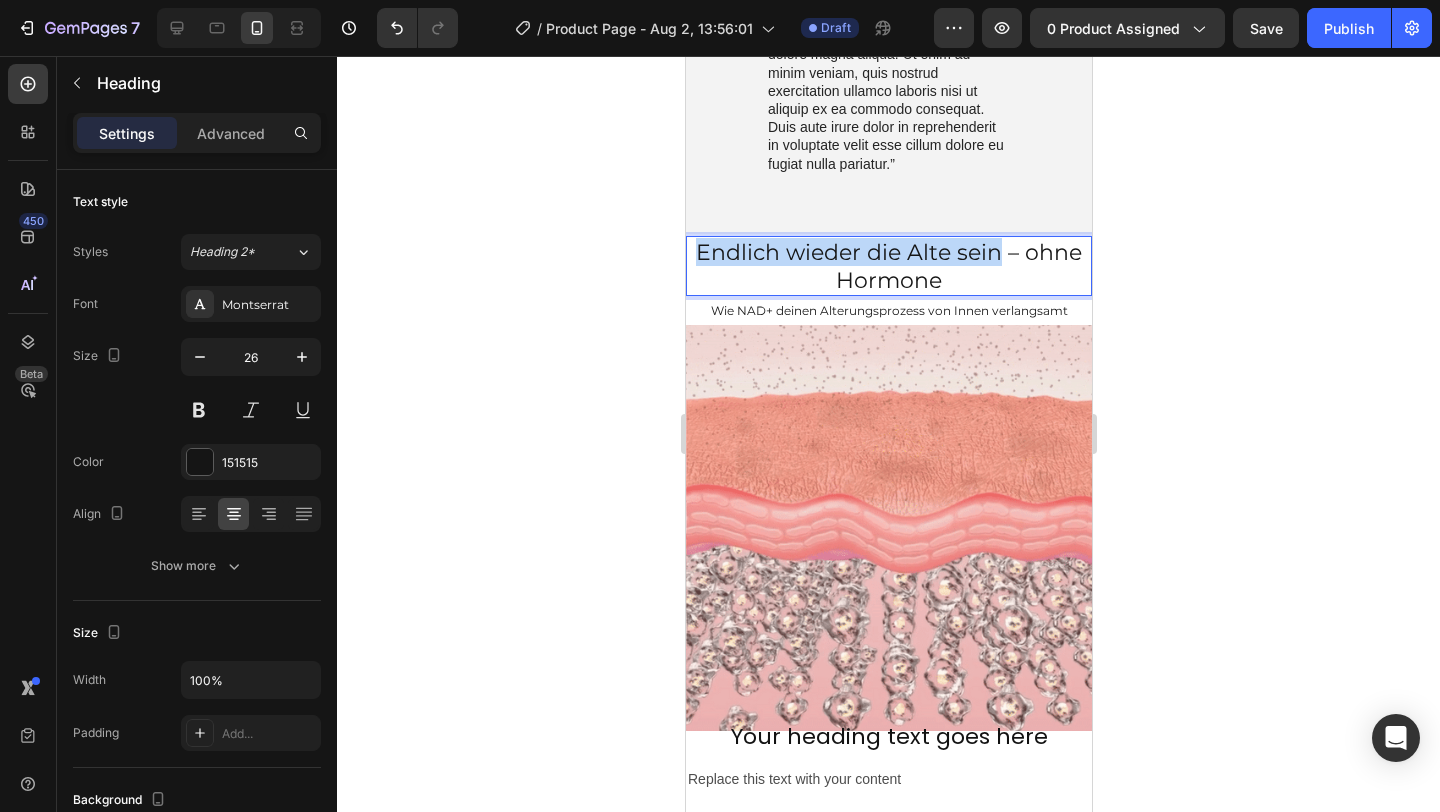 drag, startPoint x: 996, startPoint y: 251, endPoint x: 691, endPoint y: 251, distance: 305 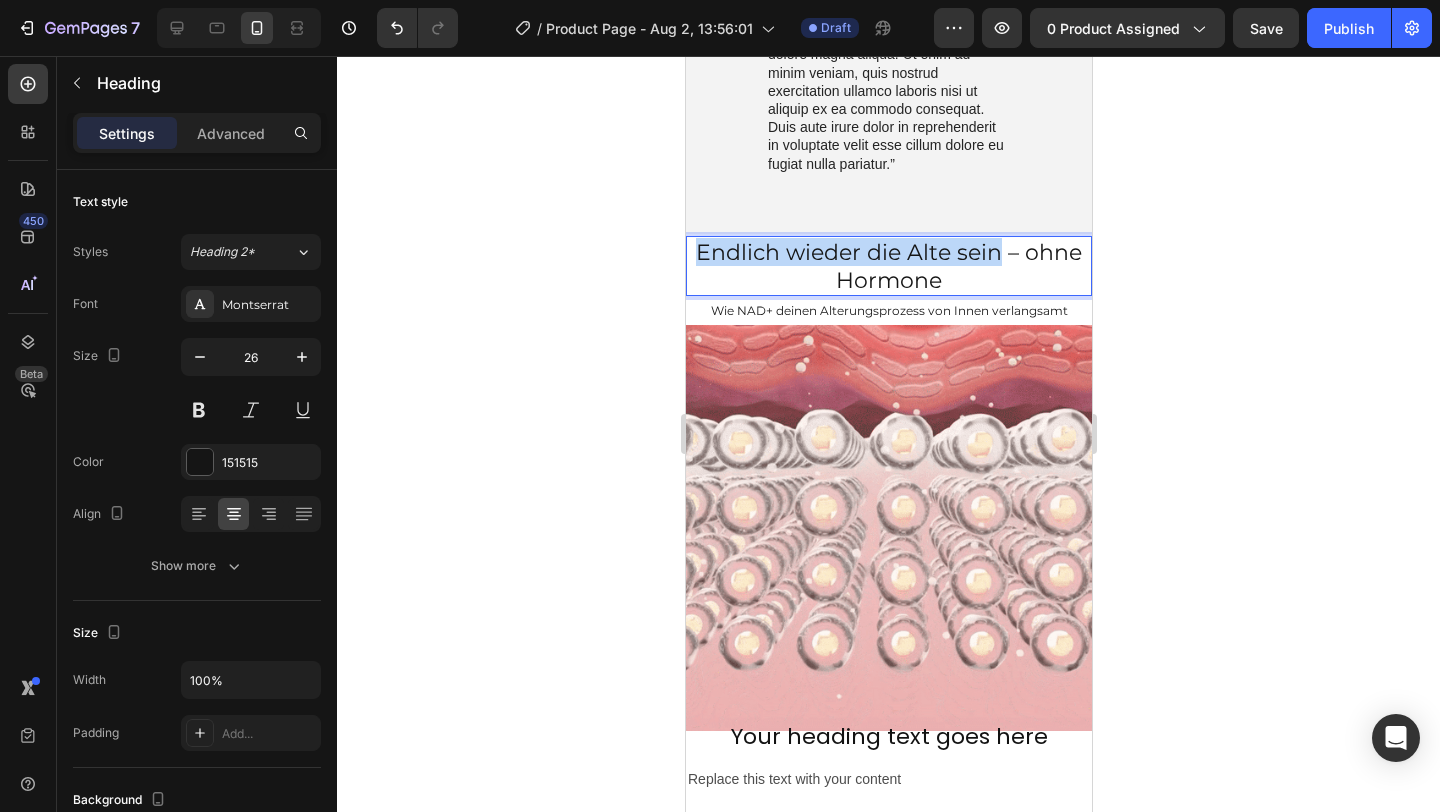 click on "Endlich wieder die Alte sein – ohne Hormone" at bounding box center (888, 266) 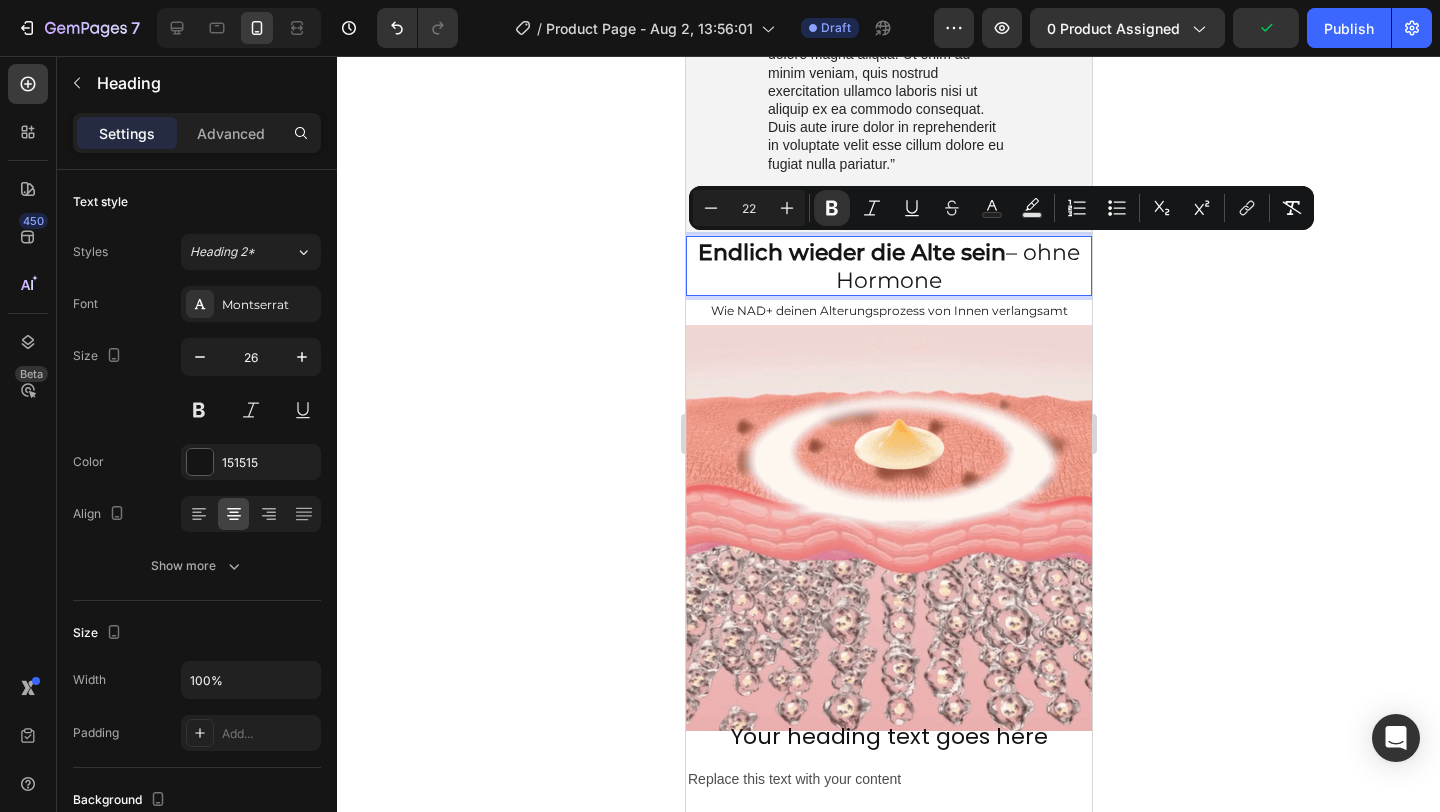 click 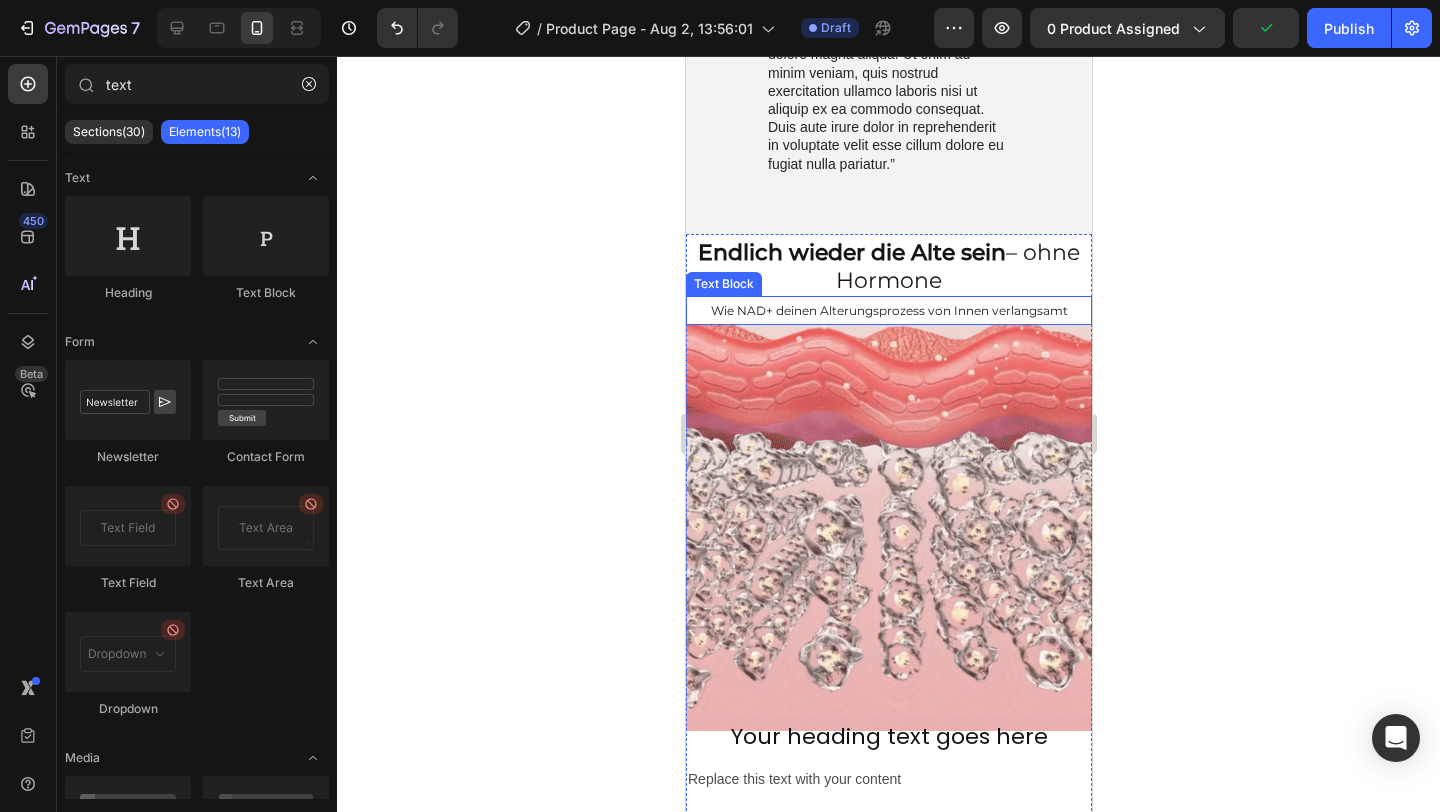 click on "Wie NAD+ deinen Alterungsprozess von Innen verlangsamt" at bounding box center (888, 310) 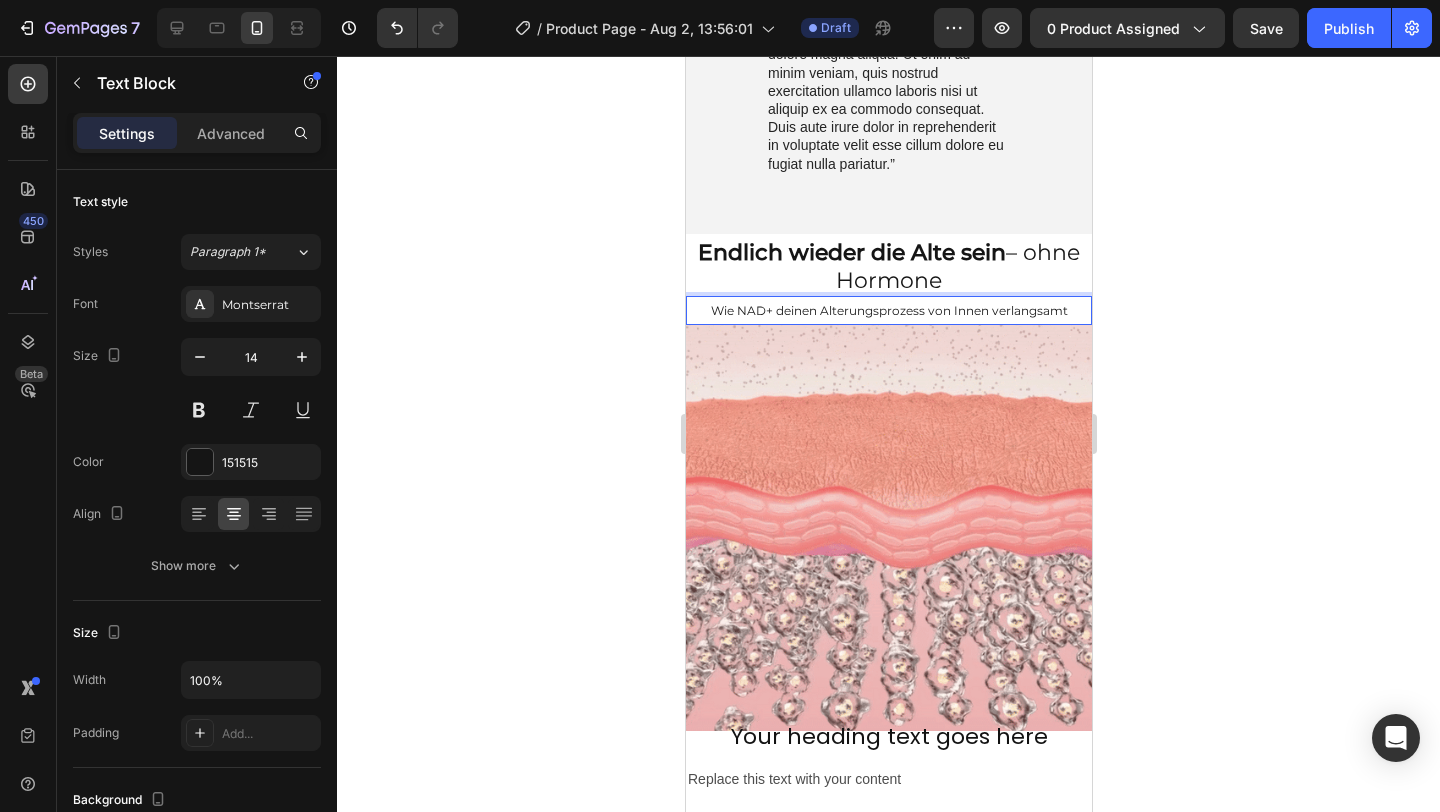 click on "Wie NAD+ deinen Alterungsprozess von Innen verlangsamt" at bounding box center [888, 310] 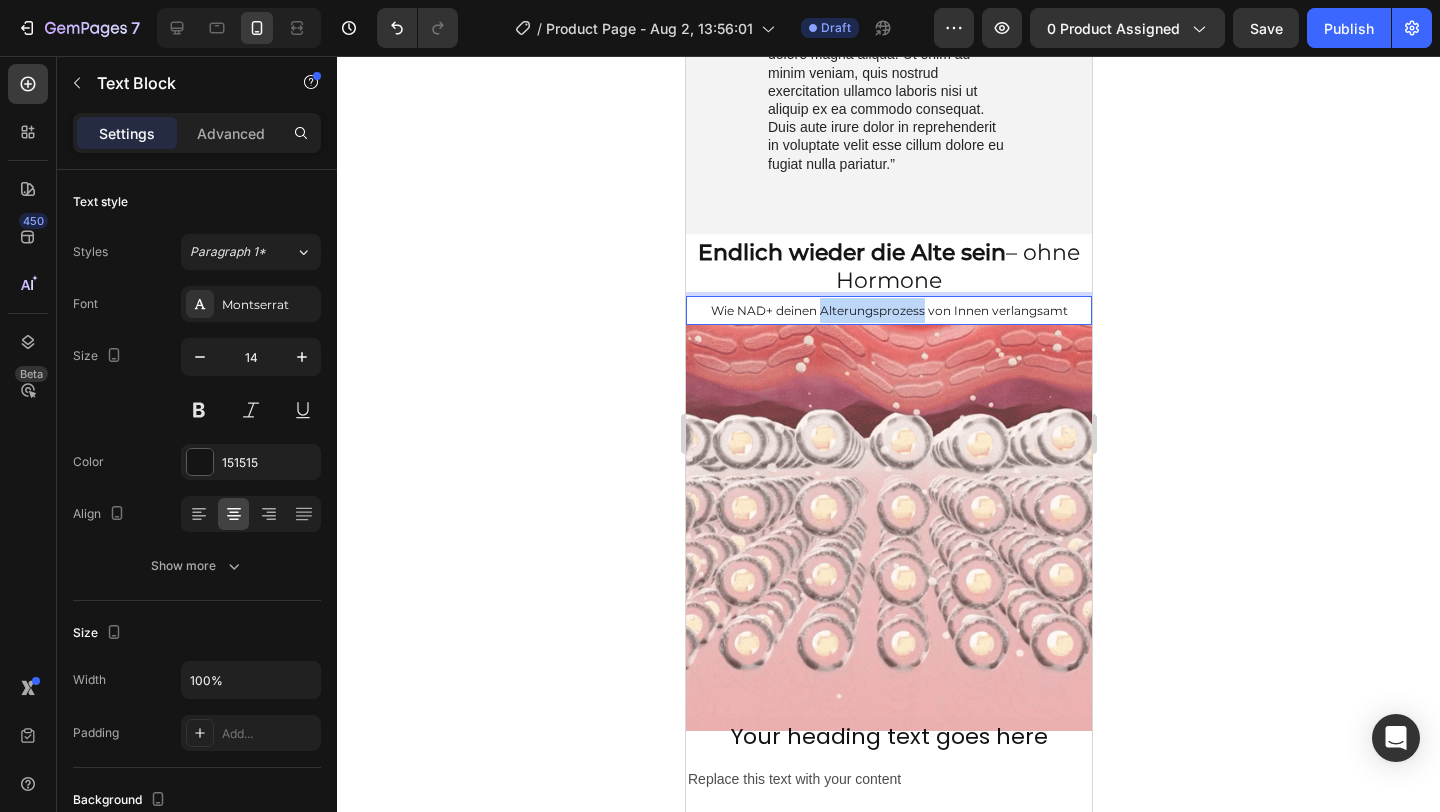 click on "Wie NAD+ deinen Alterungsprozess von Innen verlangsamt" at bounding box center [888, 310] 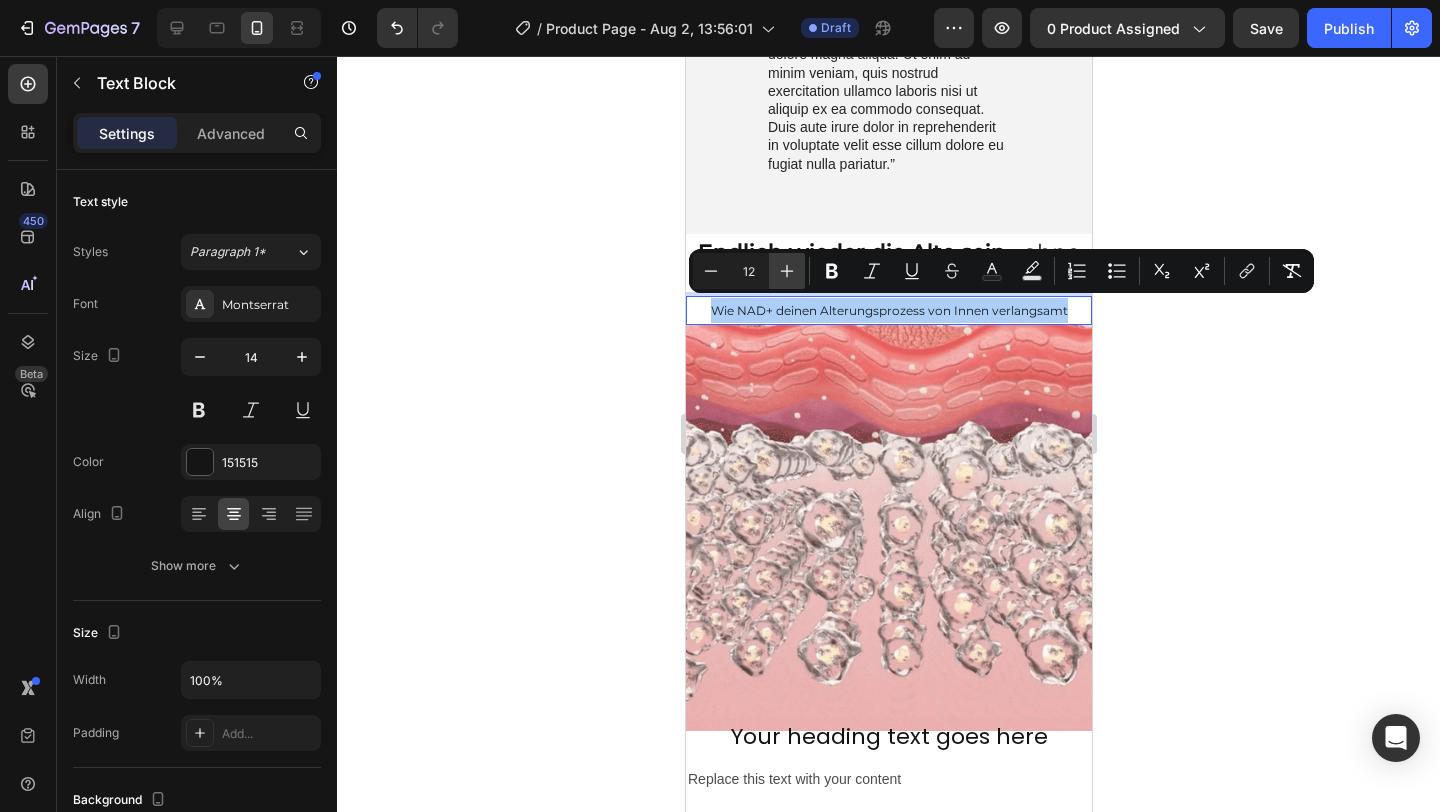 click 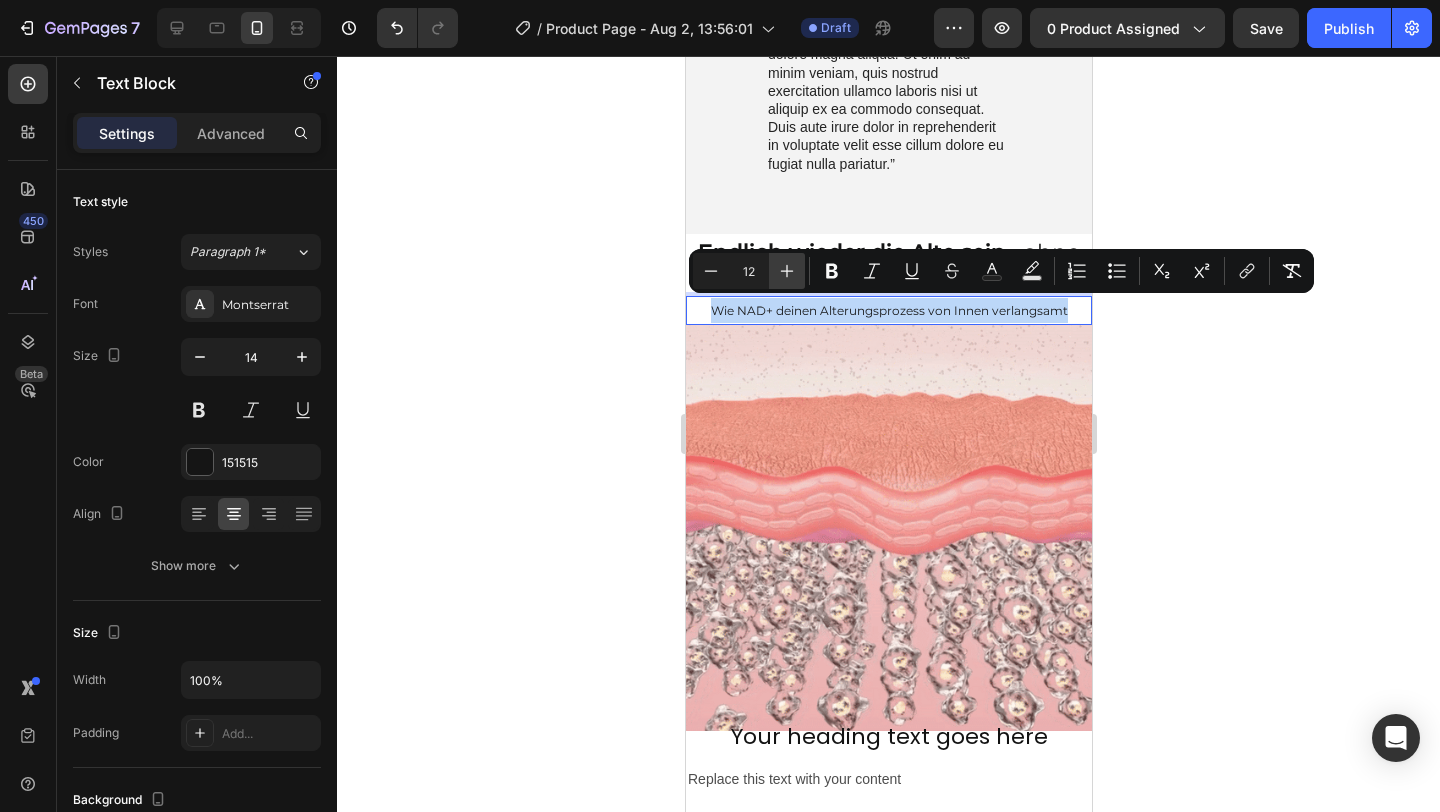 type on "13" 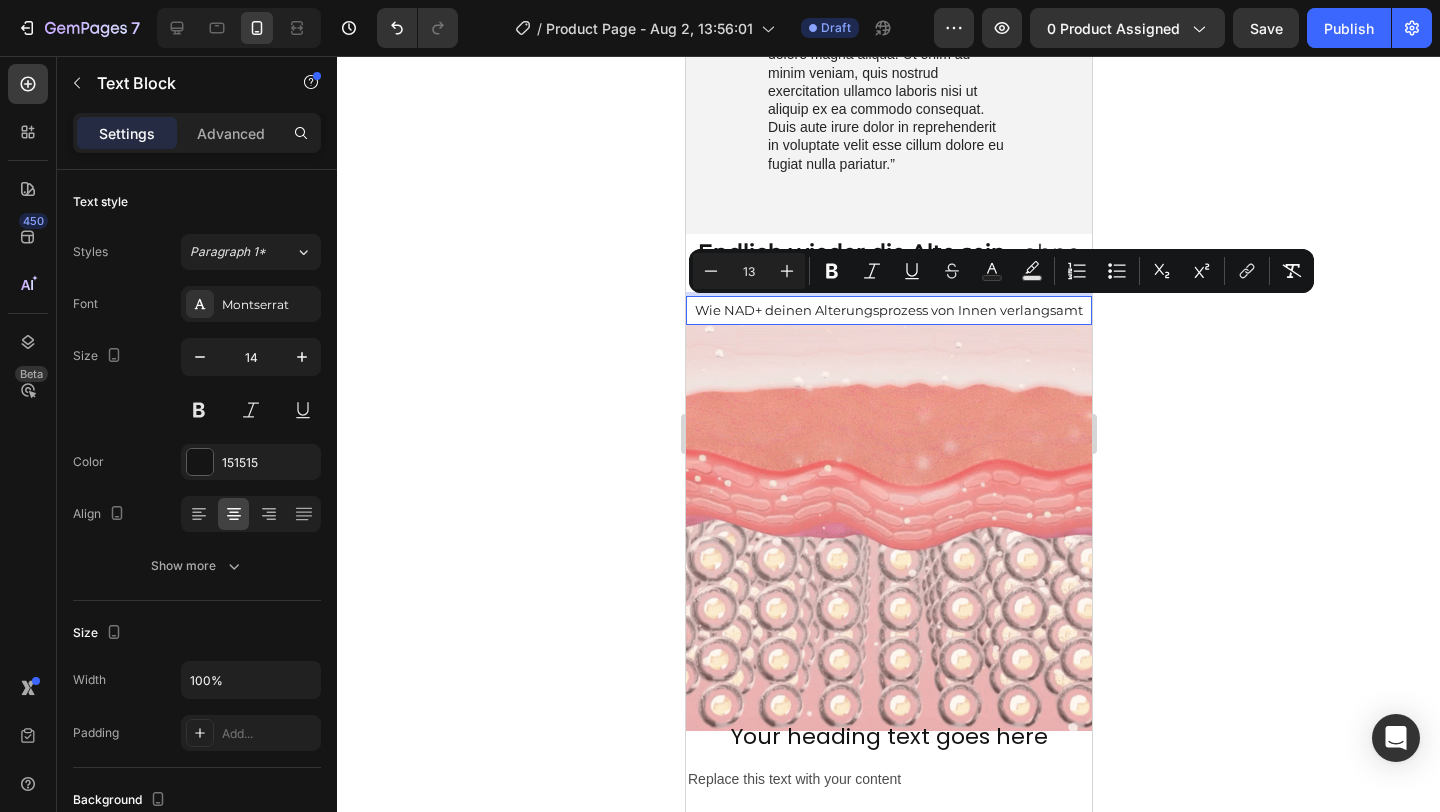 click 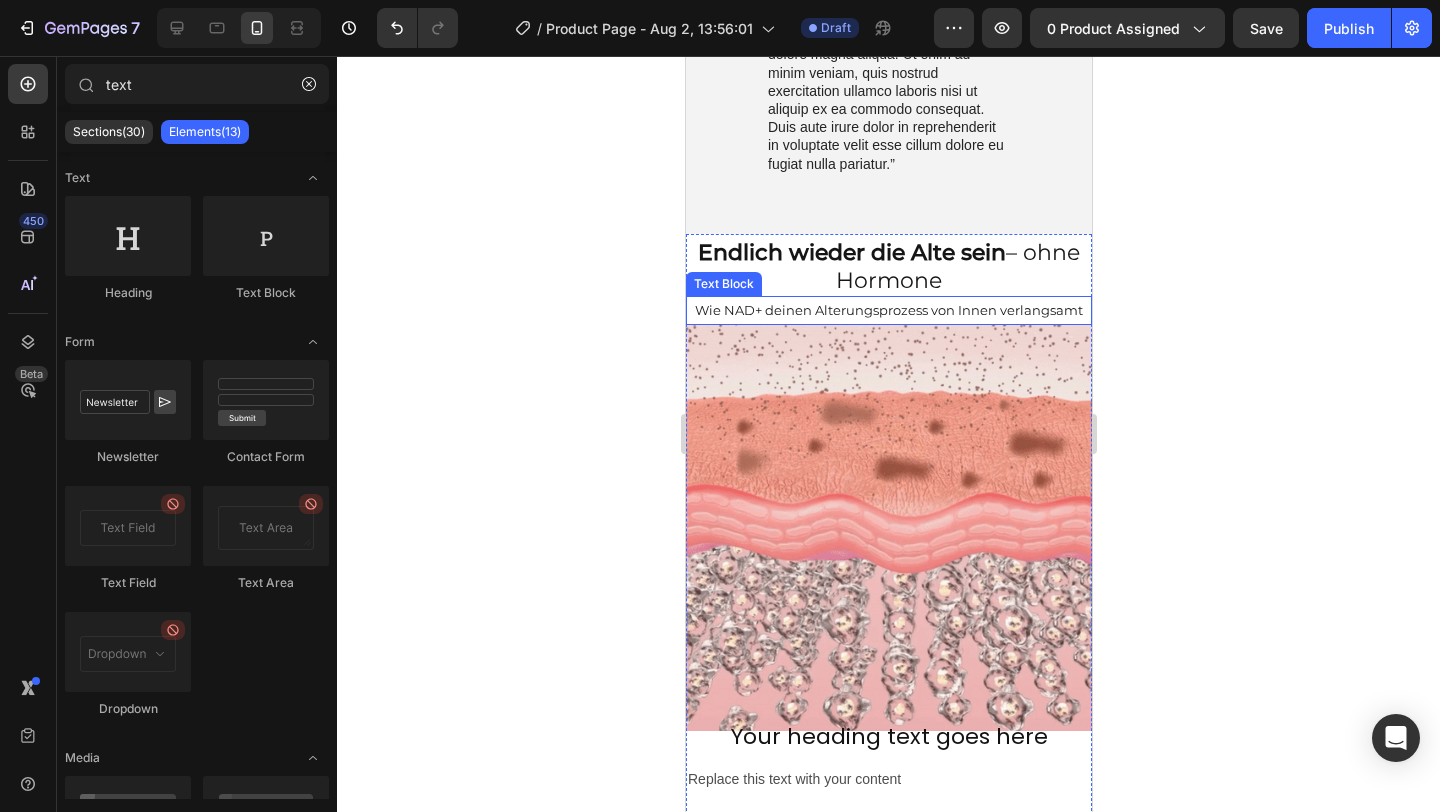 click on "Wie NAD+ deinen Alterungsprozess von Innen verlangsamt" at bounding box center (888, 310) 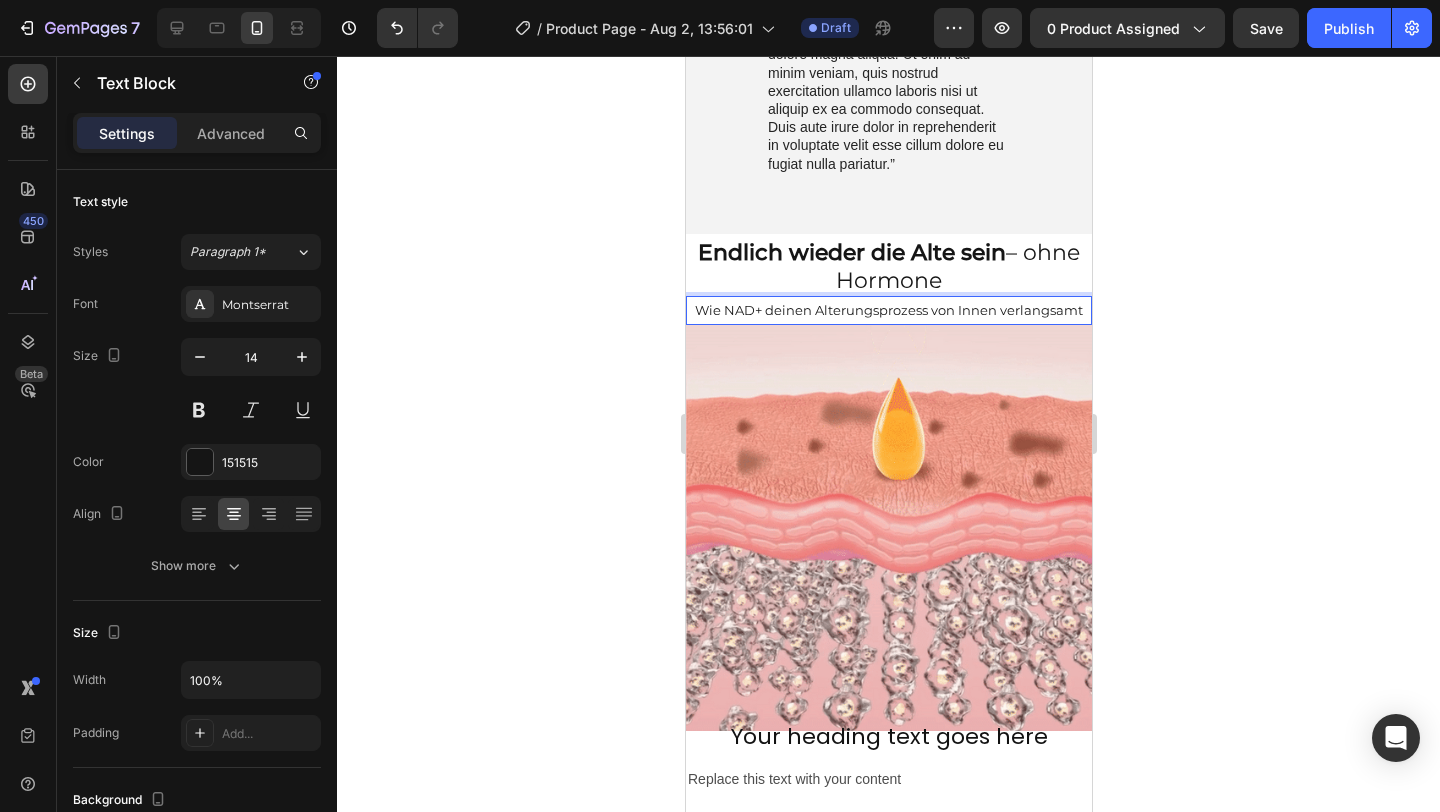 click on "Wie NAD+ deinen Alterungsprozess von Innen verlangsamt" at bounding box center (888, 310) 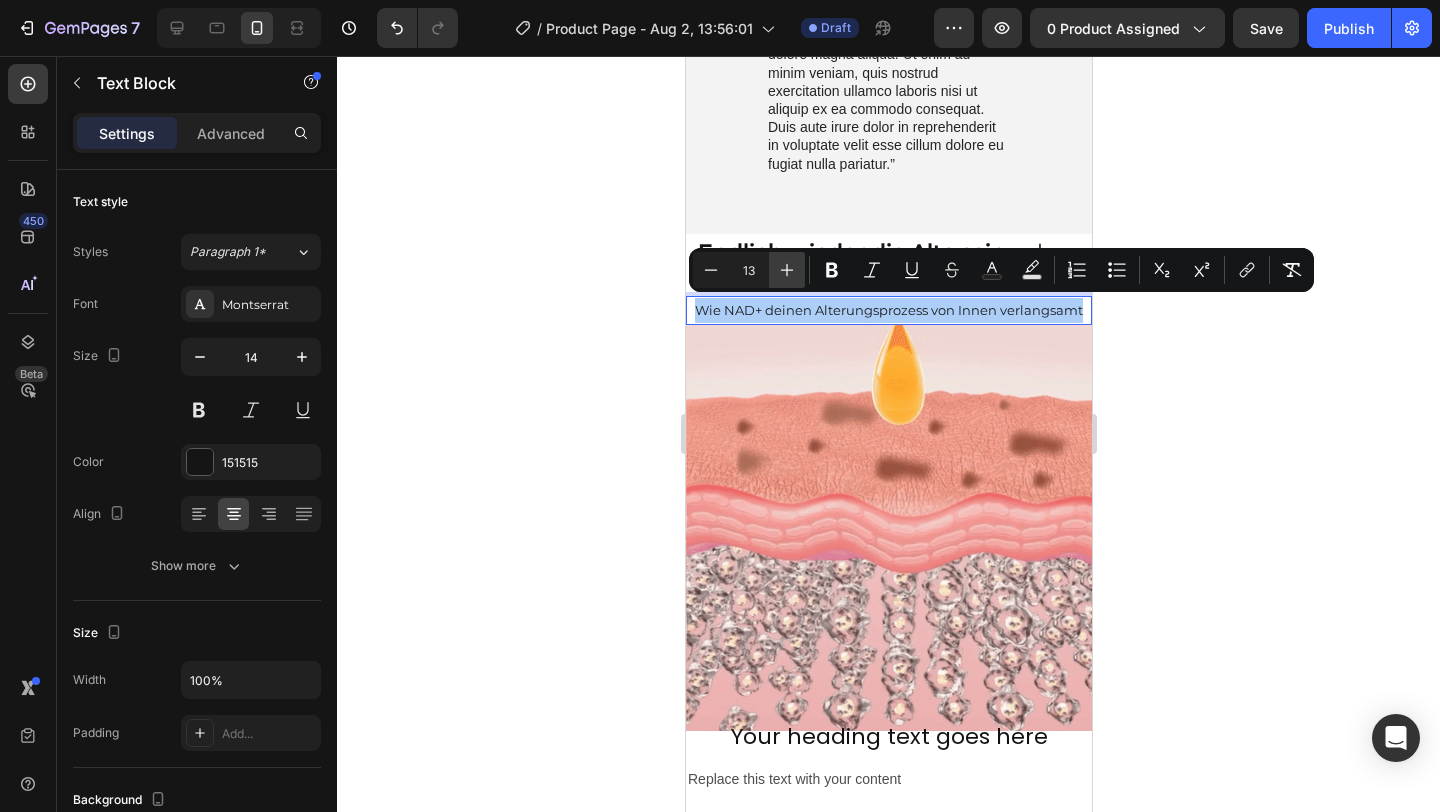 click 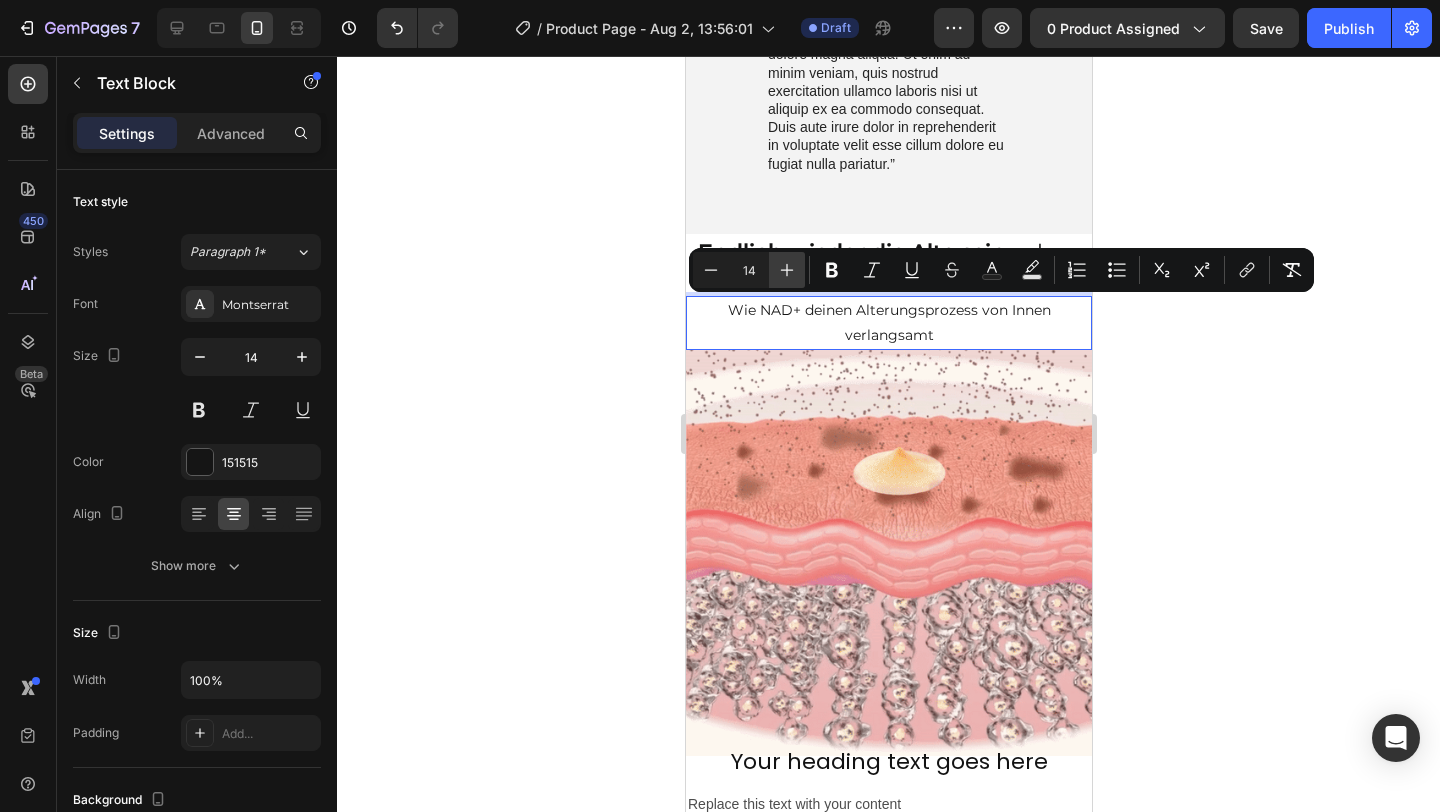 click 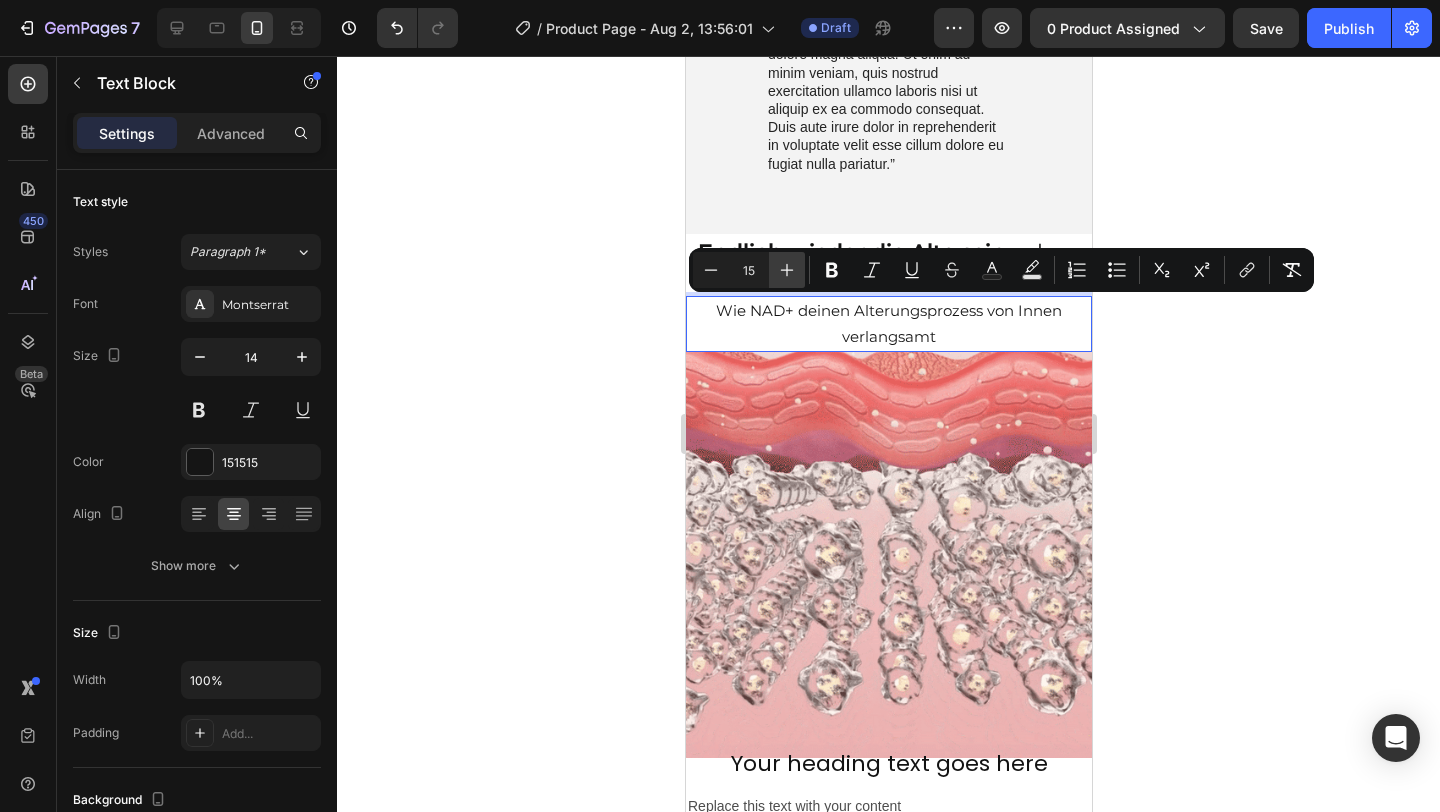 click 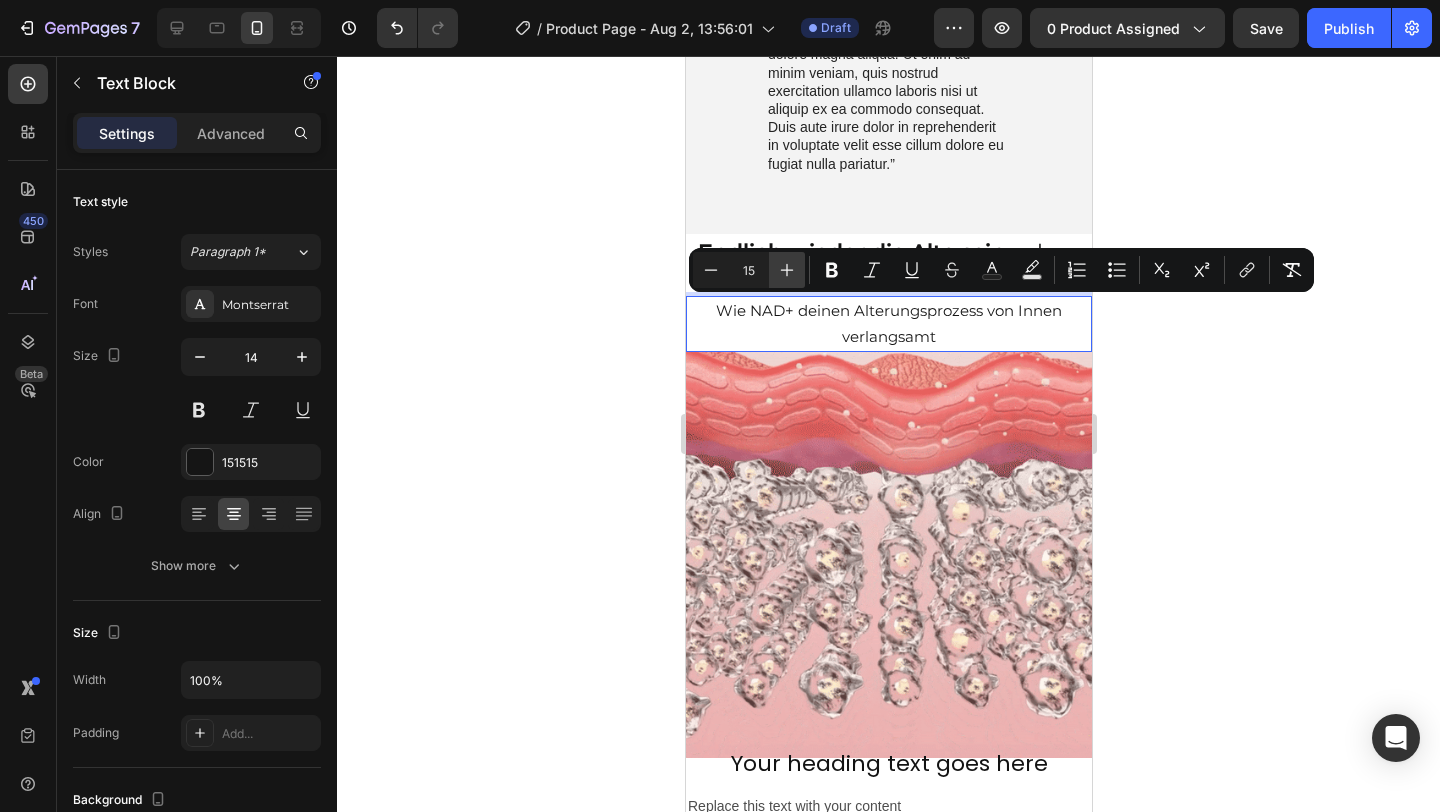 type on "16" 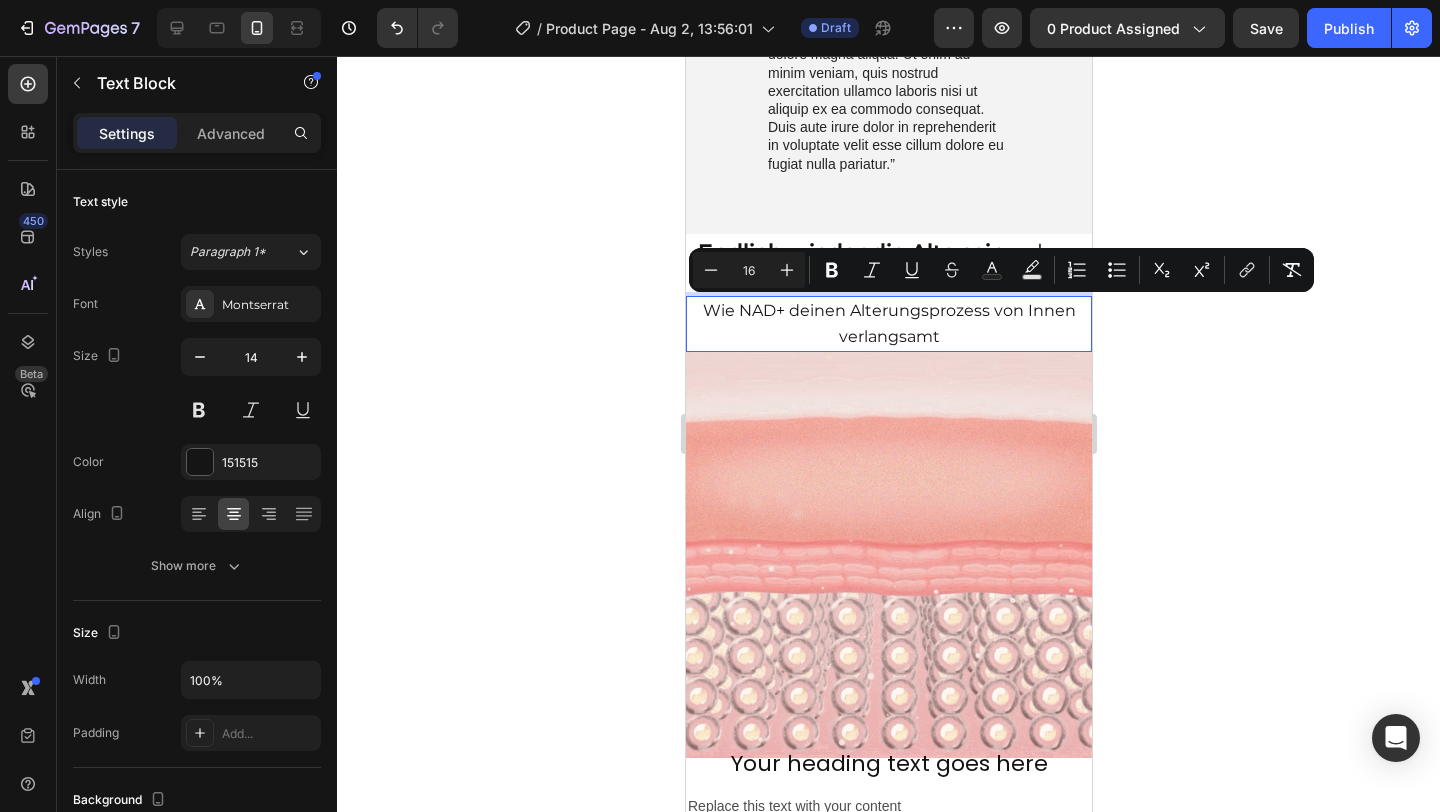 click 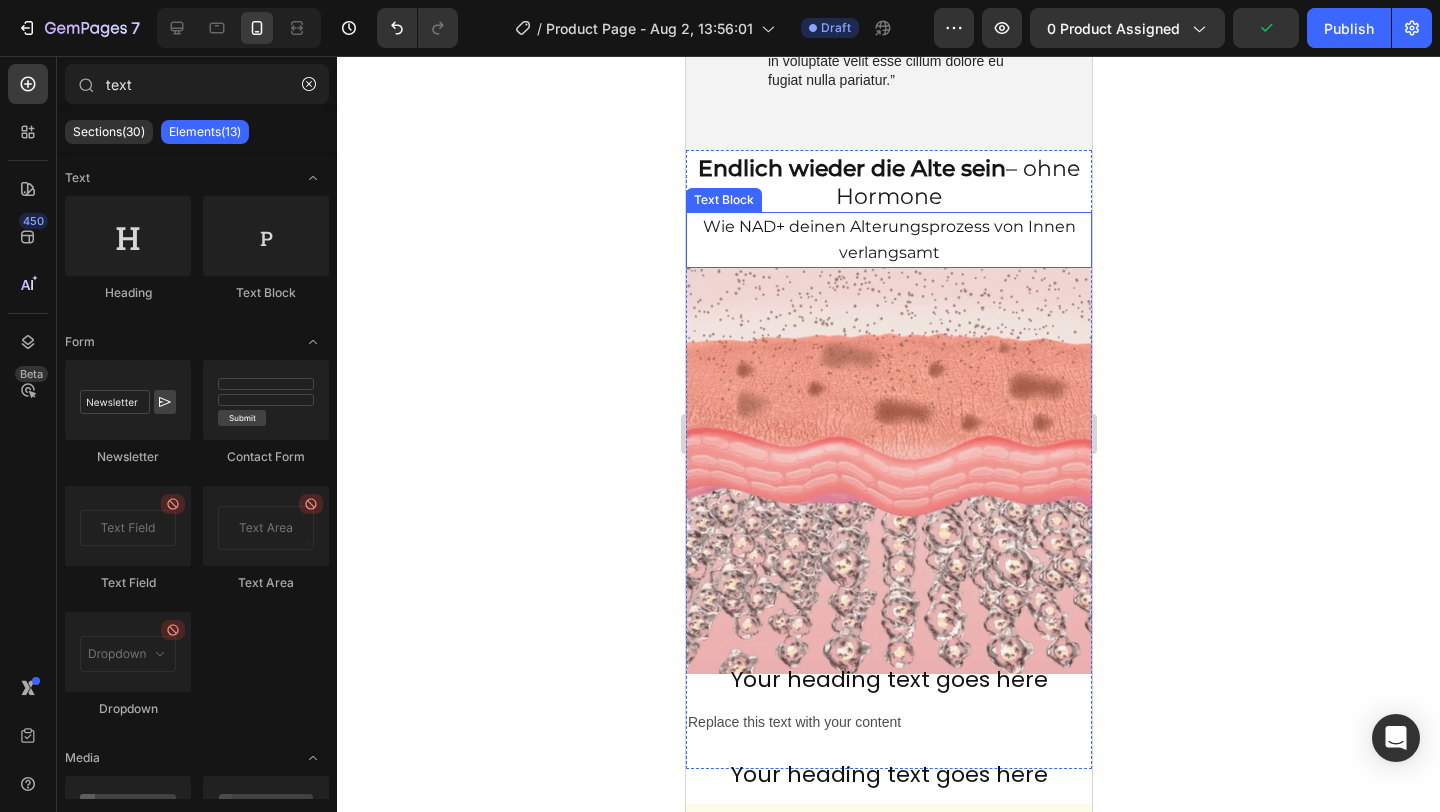 scroll, scrollTop: 2166, scrollLeft: 0, axis: vertical 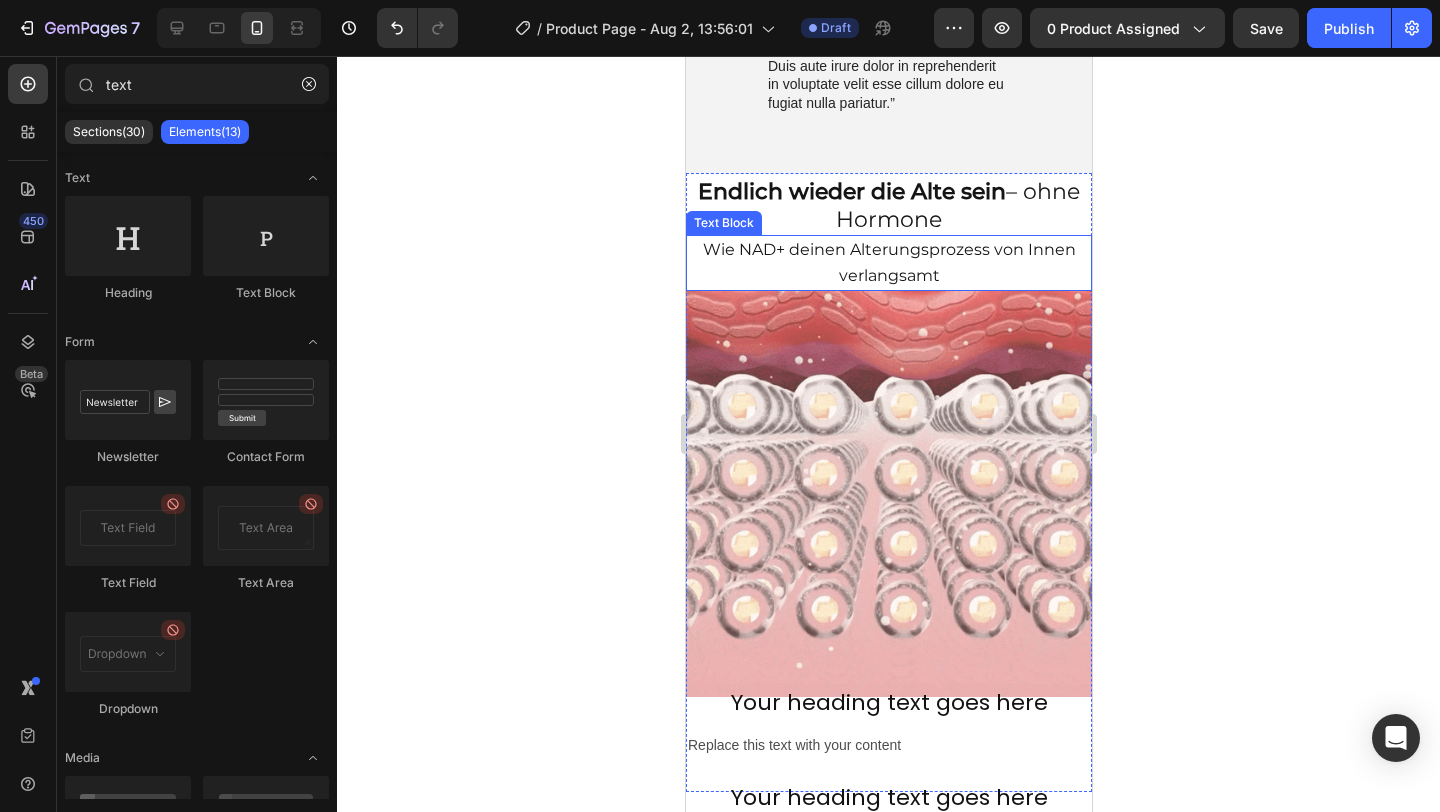 click on "Wie NAD+ deinen Alterungsprozess von Innen verlangsamt" at bounding box center (888, 262) 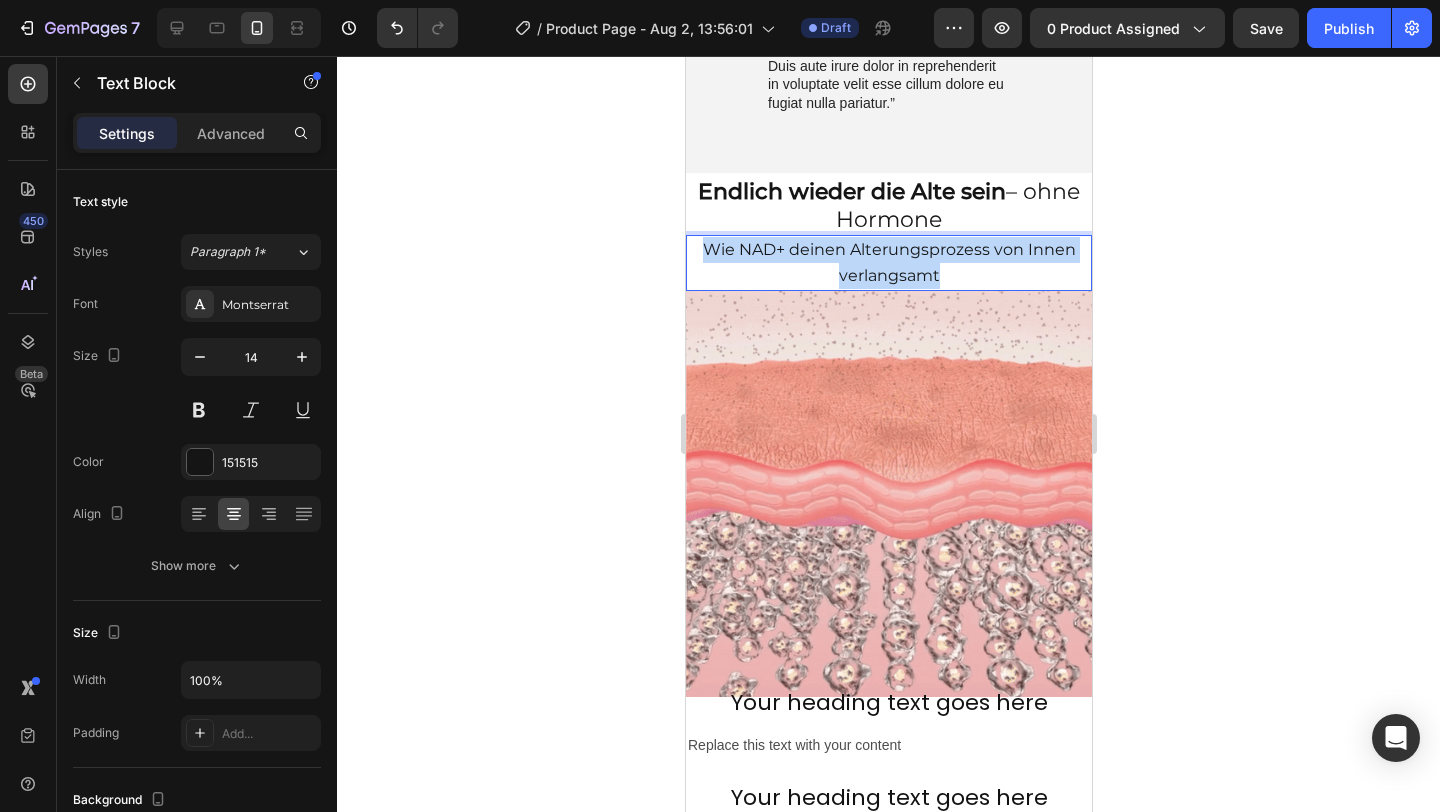 click on "Wie NAD+ deinen Alterungsprozess von Innen verlangsamt" at bounding box center [888, 262] 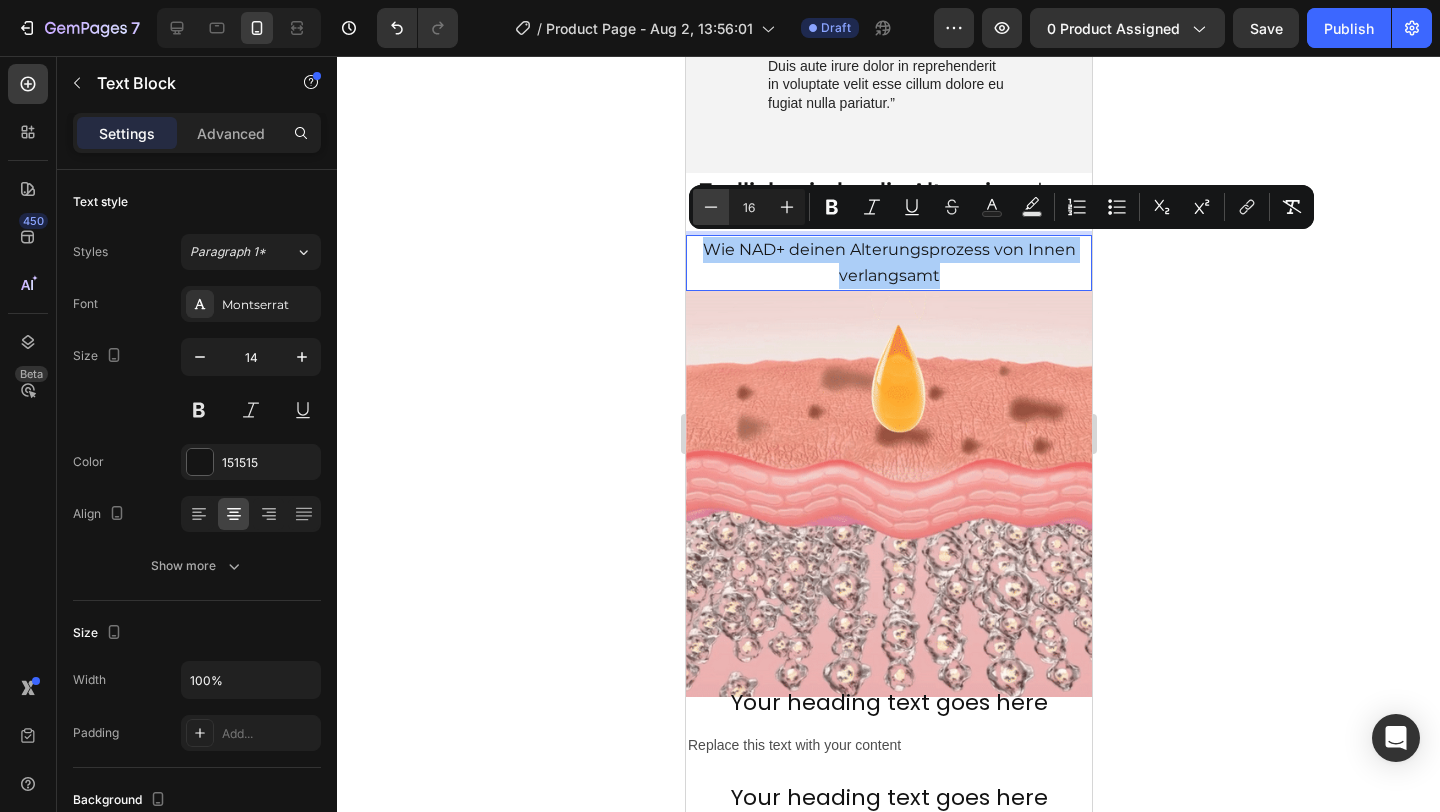 click on "Minus" at bounding box center (711, 207) 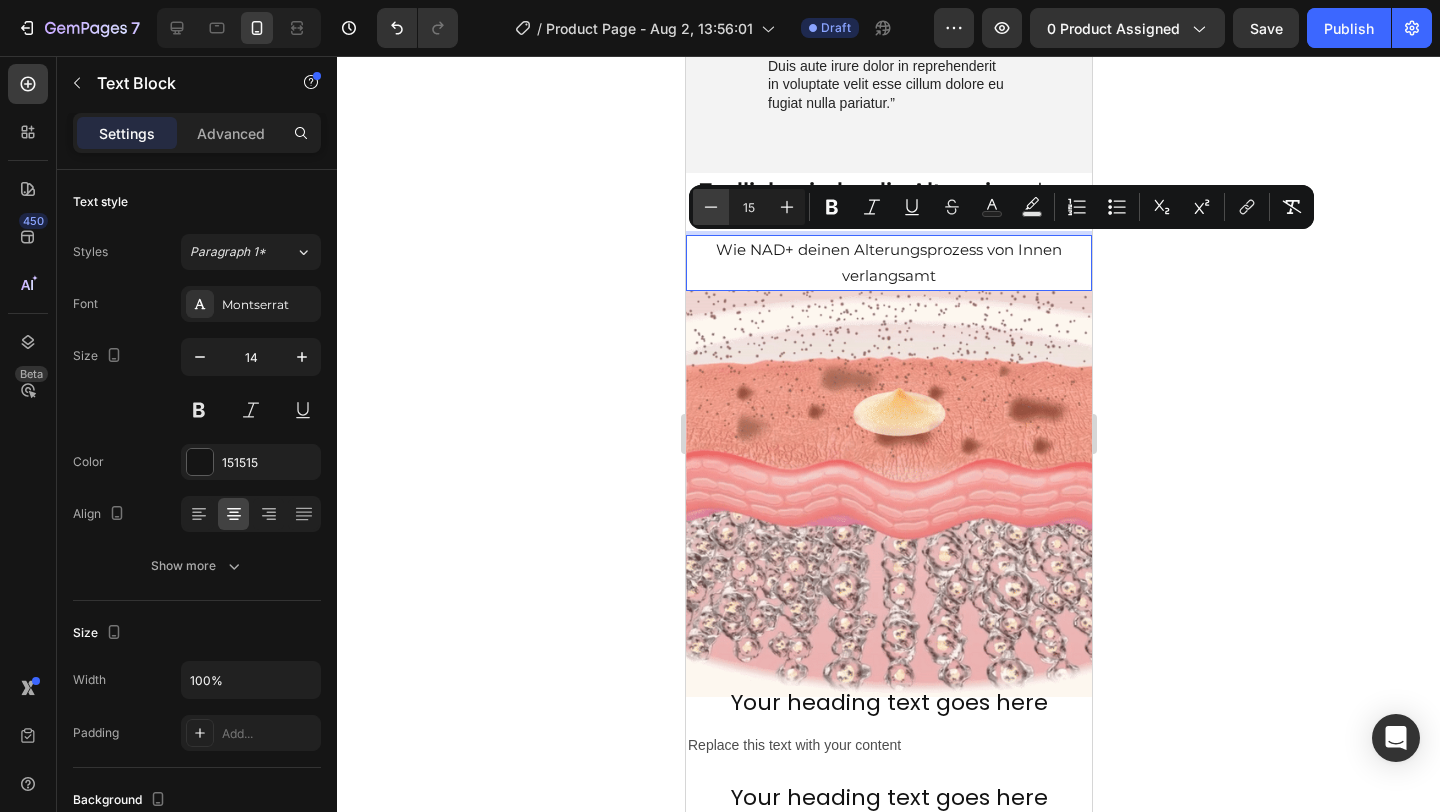 click on "Minus" at bounding box center [711, 207] 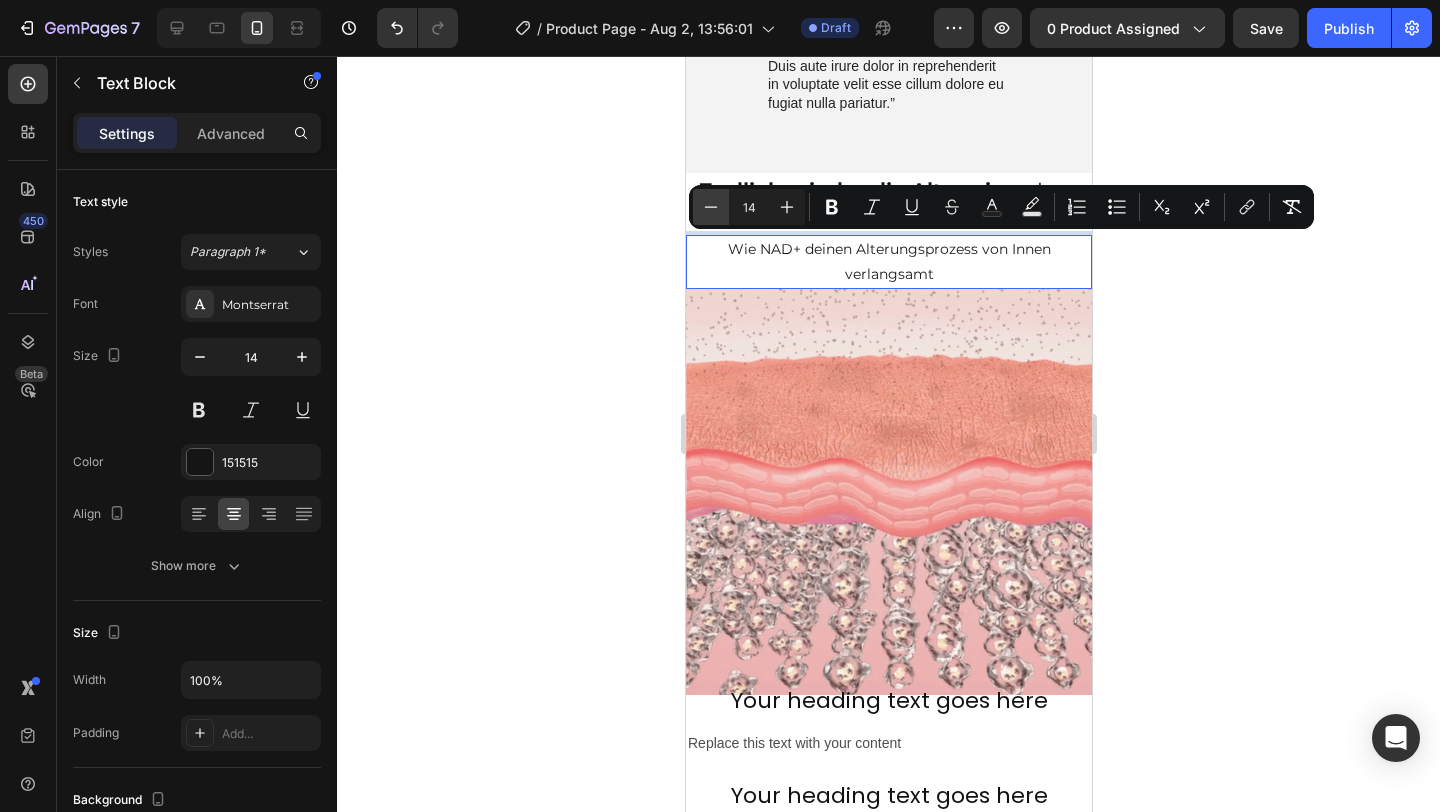 click on "Minus" at bounding box center [711, 207] 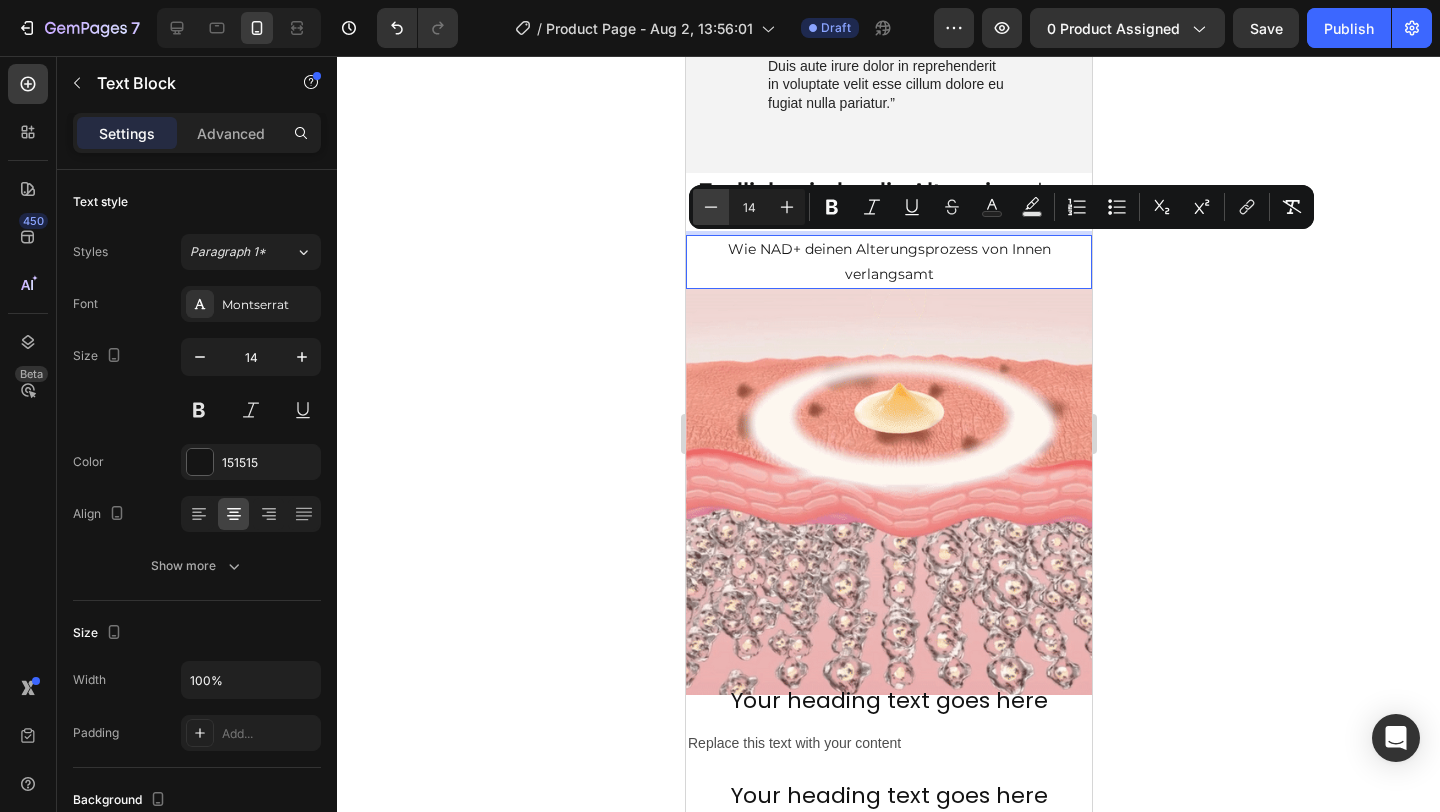 type on "13" 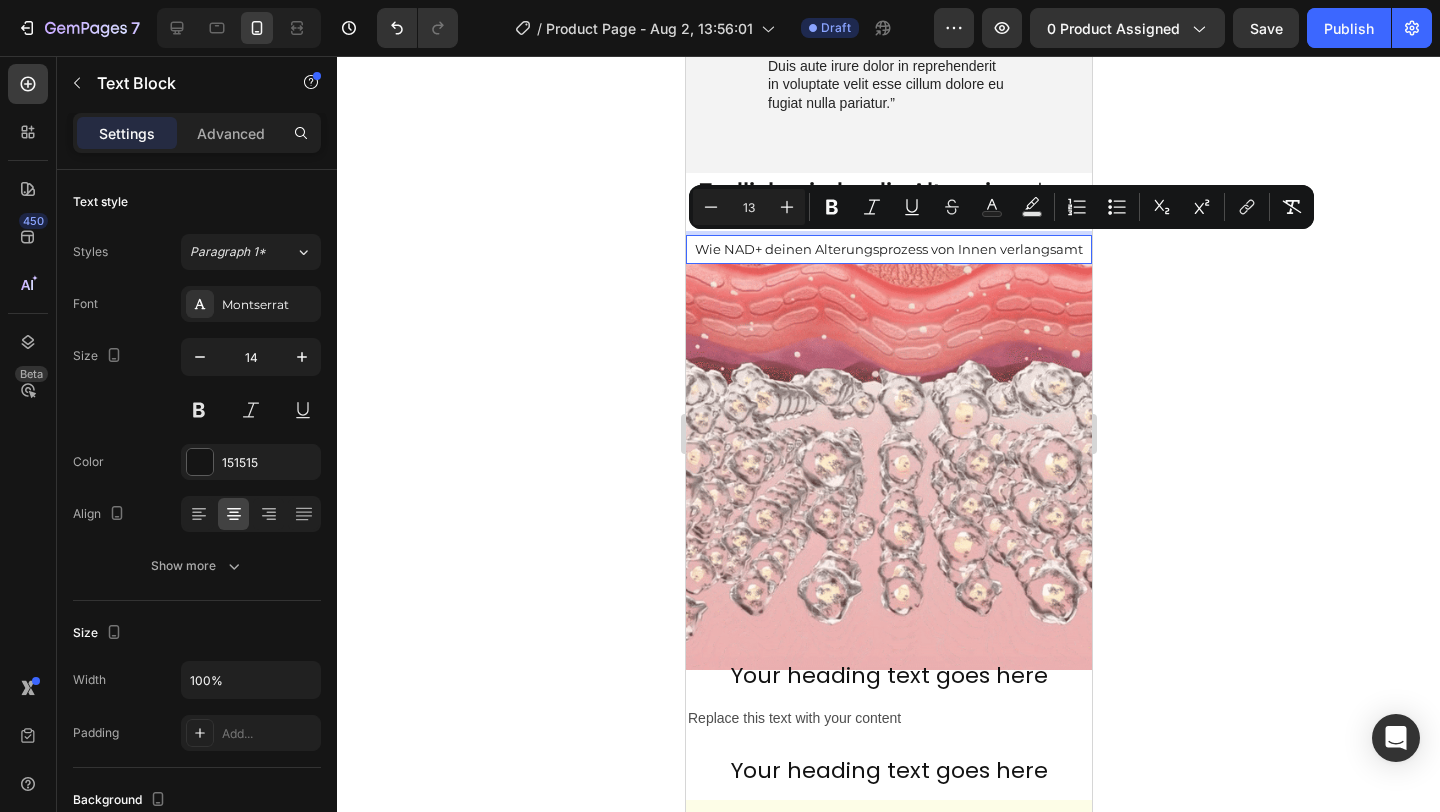 click 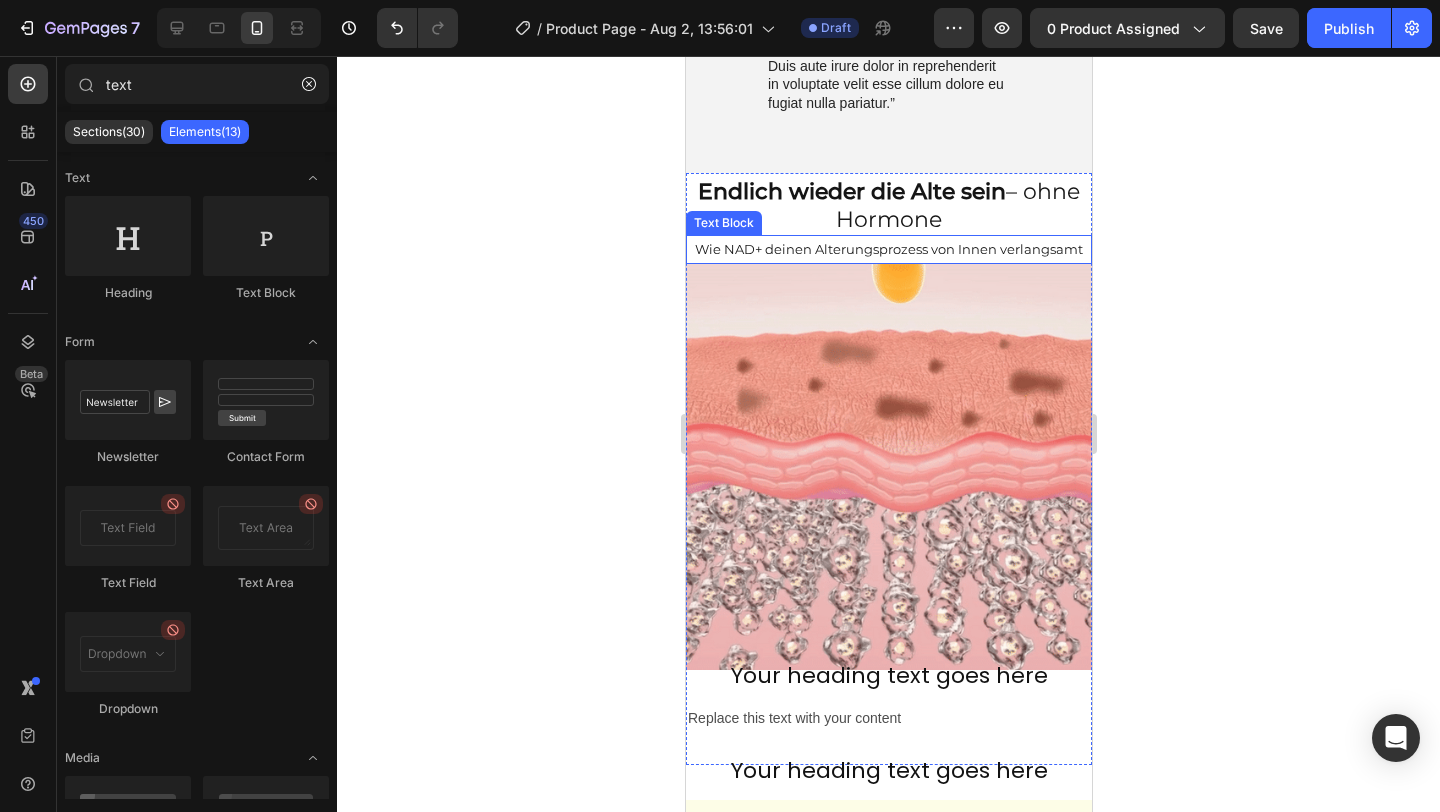 click on "Wie NAD+ deinen Alterungsprozess von Innen verlangsamt" at bounding box center [888, 249] 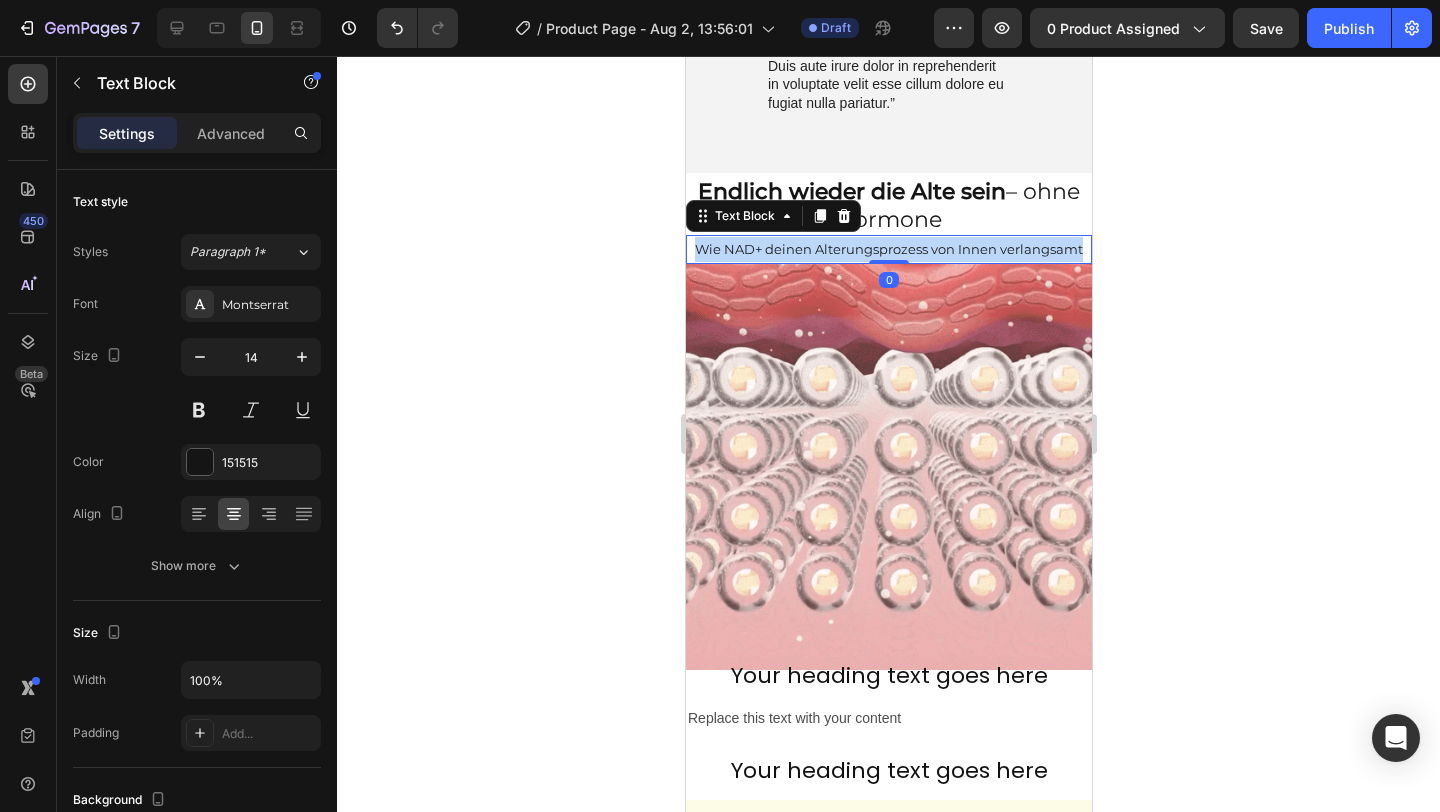 click on "Wie NAD+ deinen Alterungsprozess von Innen verlangsamt" at bounding box center (888, 249) 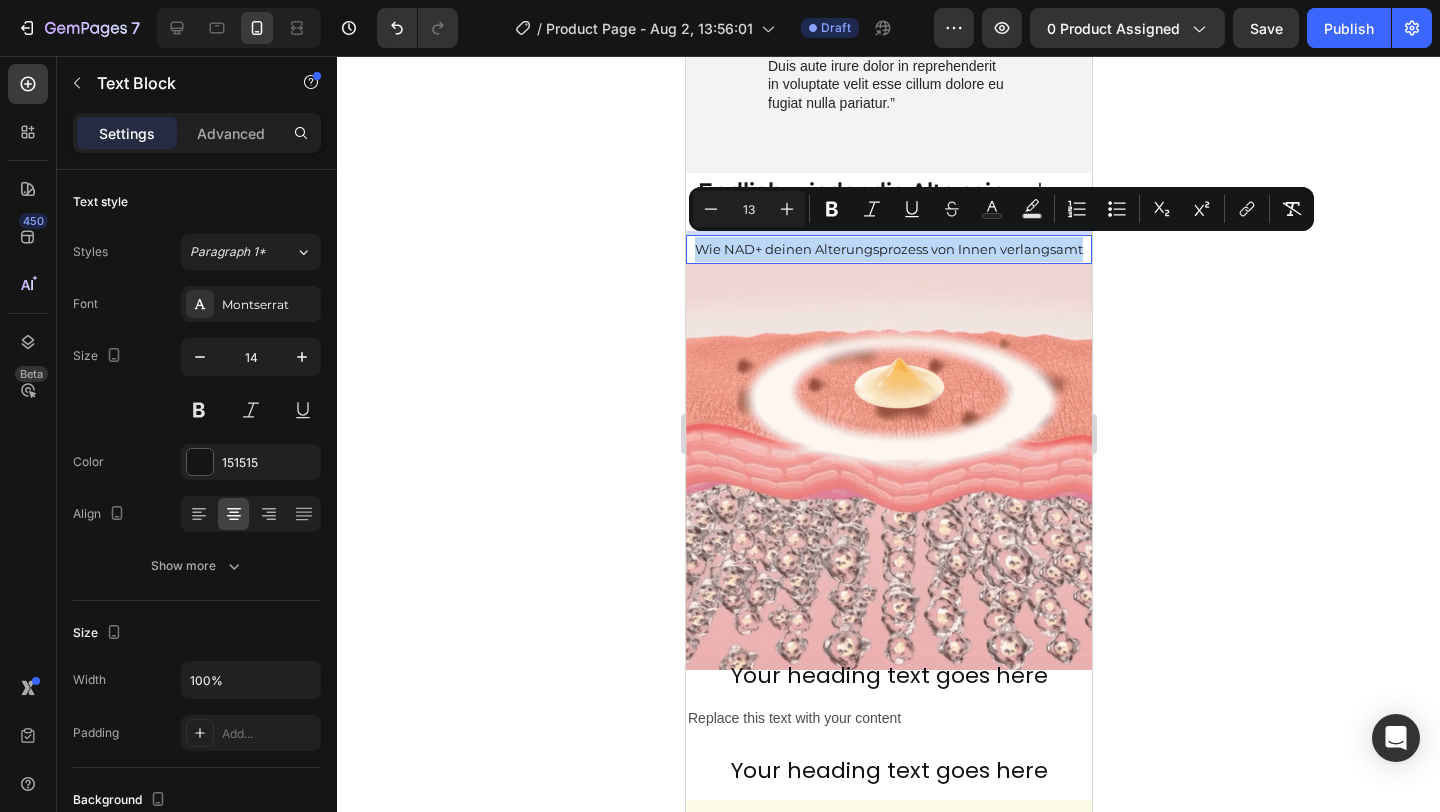 click on "Wie NAD+ deinen Alterungsprozess von Innen verlangsamt" at bounding box center [888, 249] 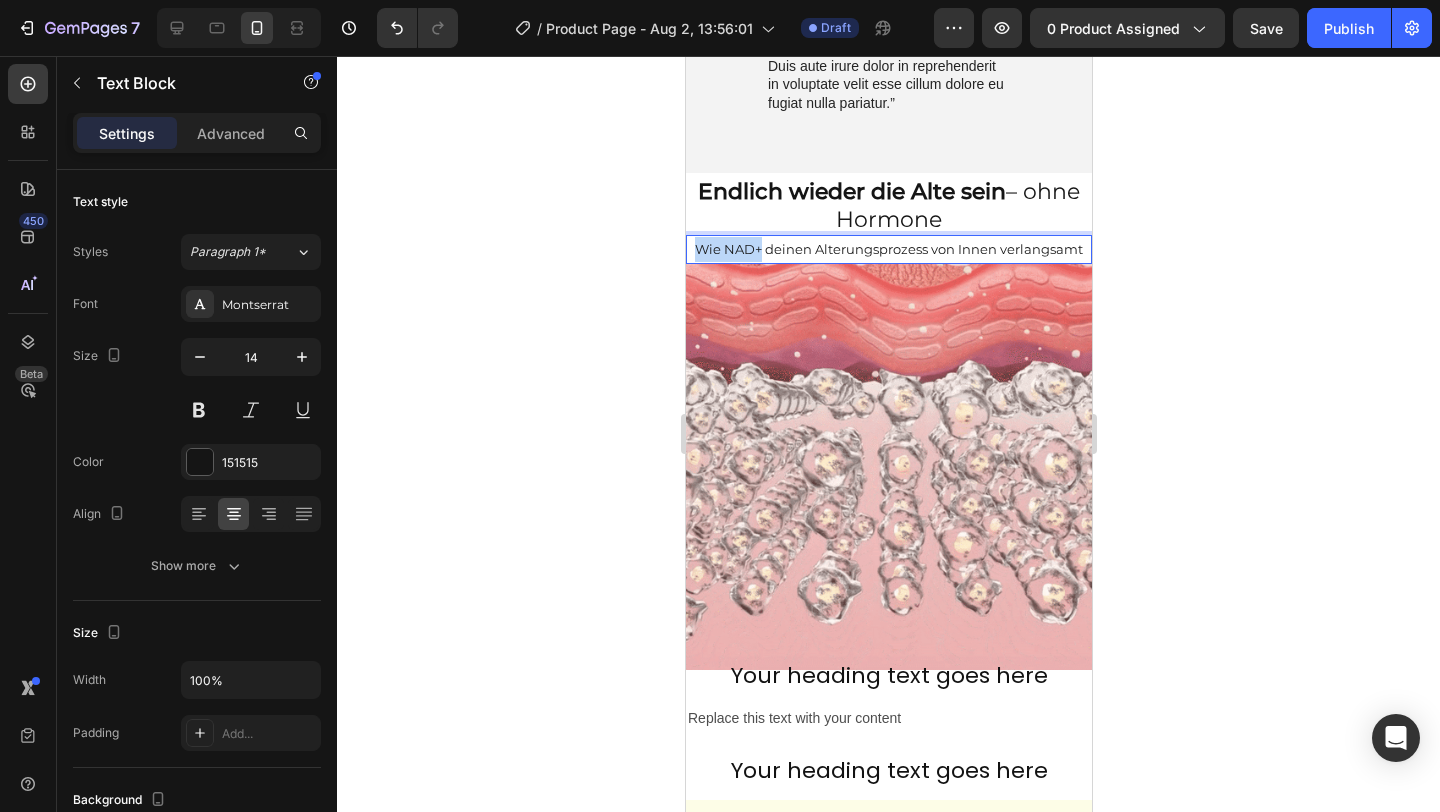 drag, startPoint x: 762, startPoint y: 248, endPoint x: 695, endPoint y: 248, distance: 67 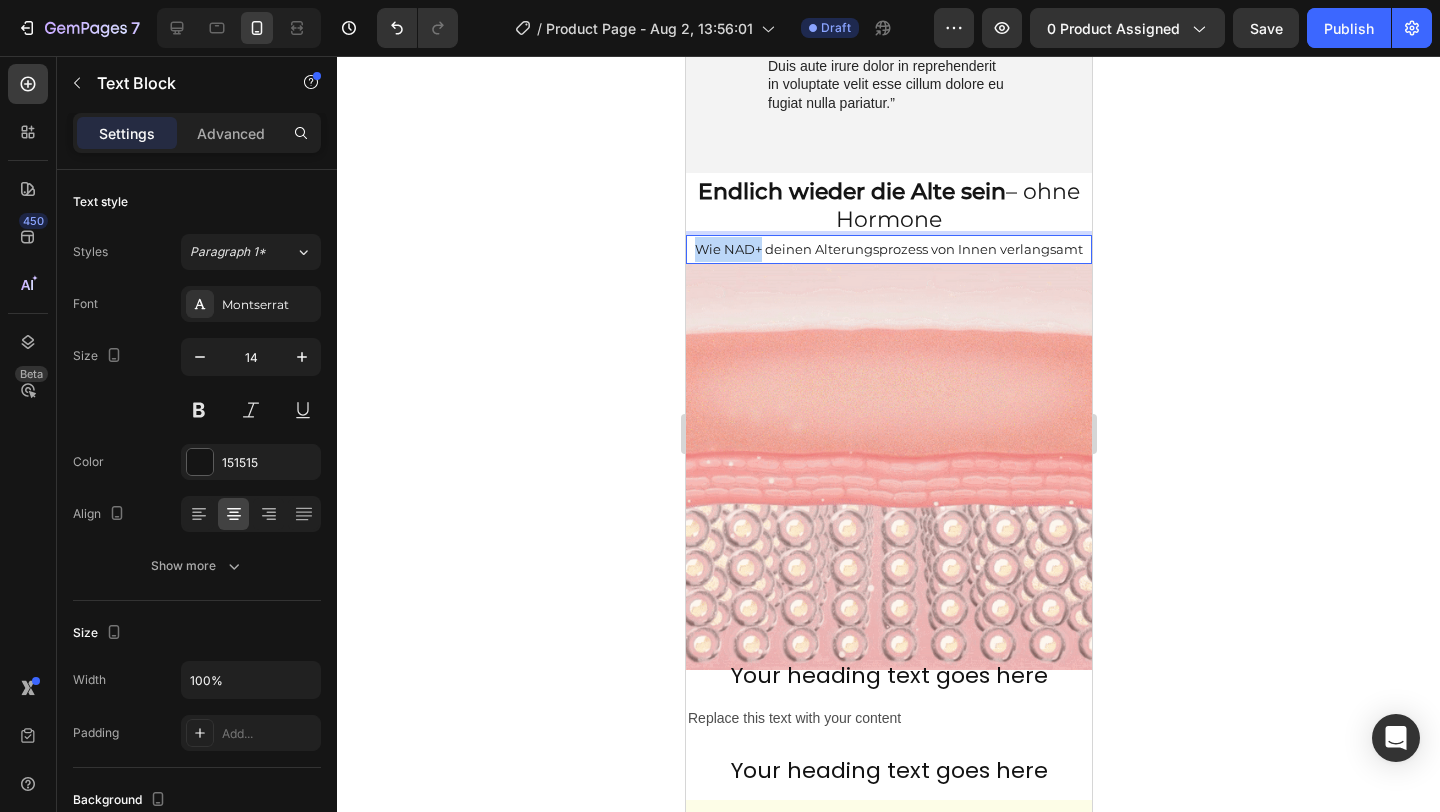 click on "Wie NAD+ deinen Alterungsprozess von Innen verlangsamt" at bounding box center (888, 249) 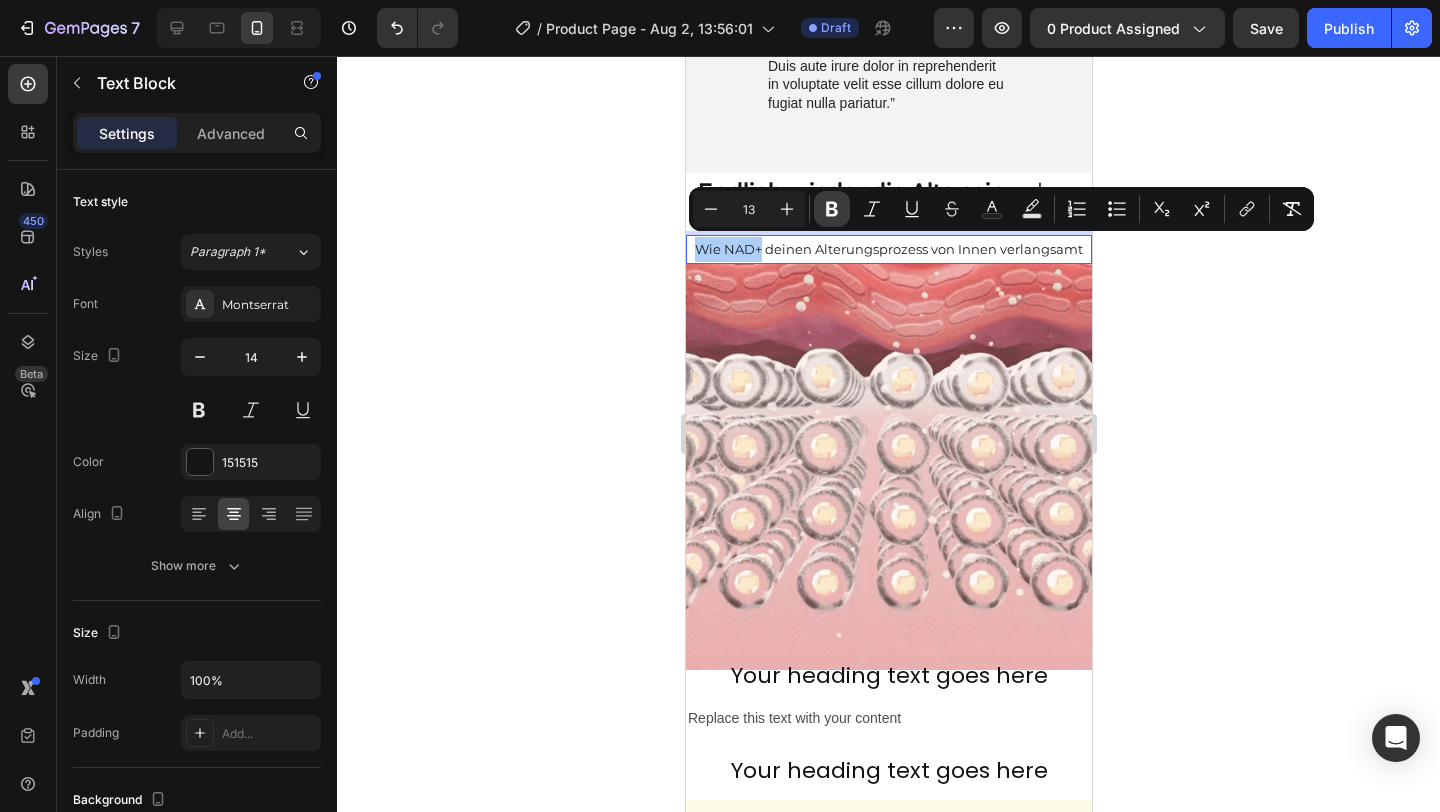 click 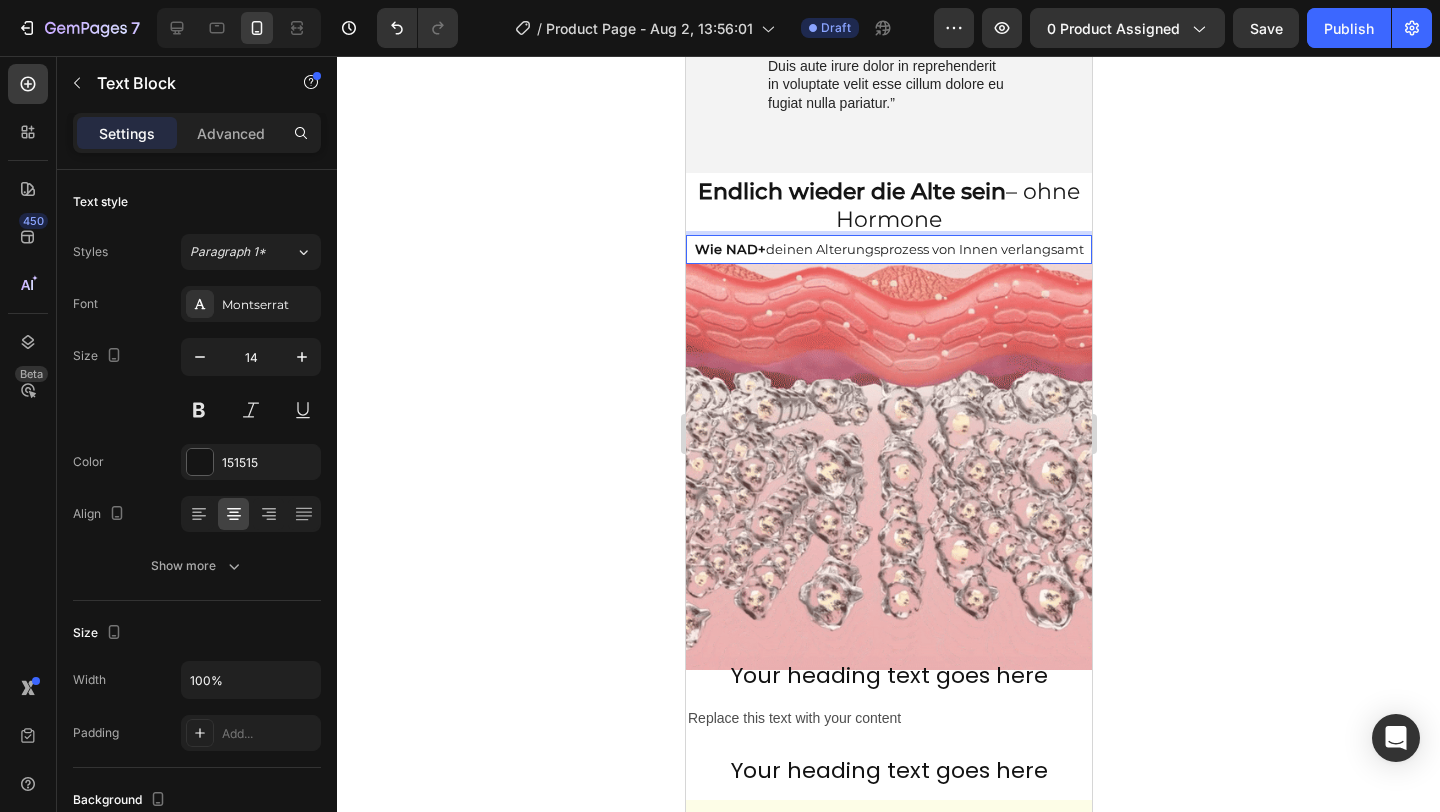 click on "Wie NAD+  deinen Alterungsprozess von Innen verlangsamt" at bounding box center [888, 249] 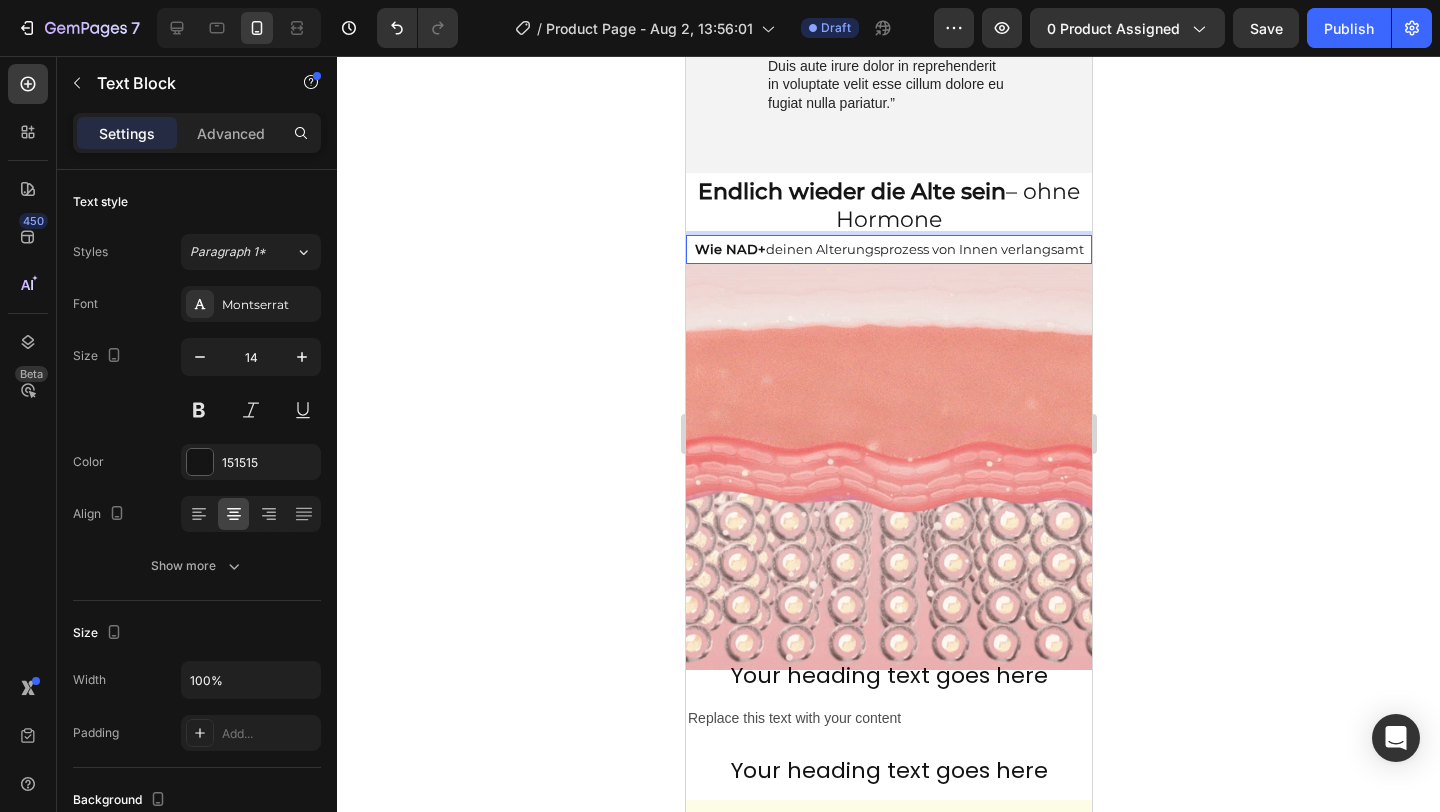 click on "Wie NAD+  deinen Alterungsprozess von Innen verlangsamt" at bounding box center (888, 249) 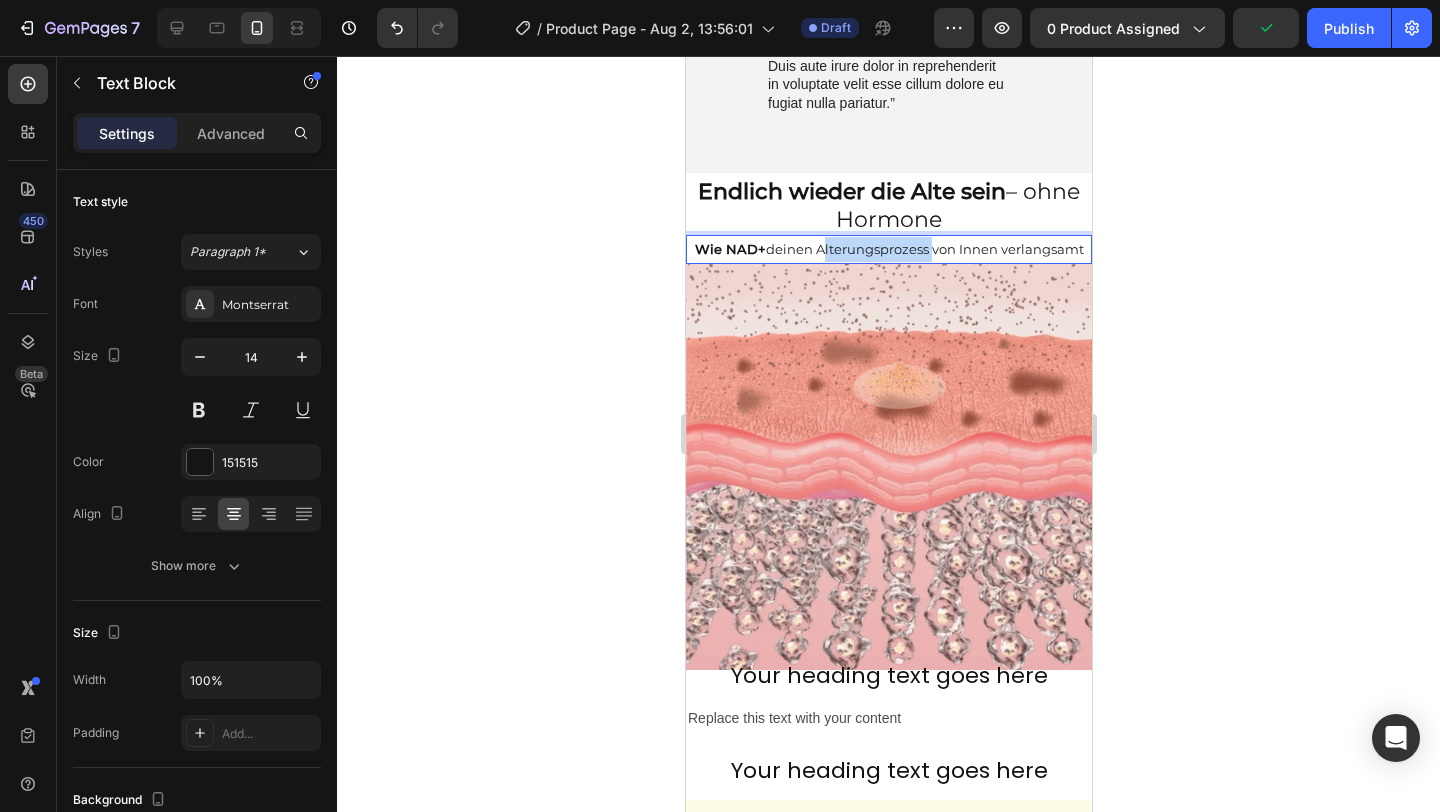 click on "Wie NAD+  deinen Alterungsprozess von Innen verlangsamt" at bounding box center (888, 249) 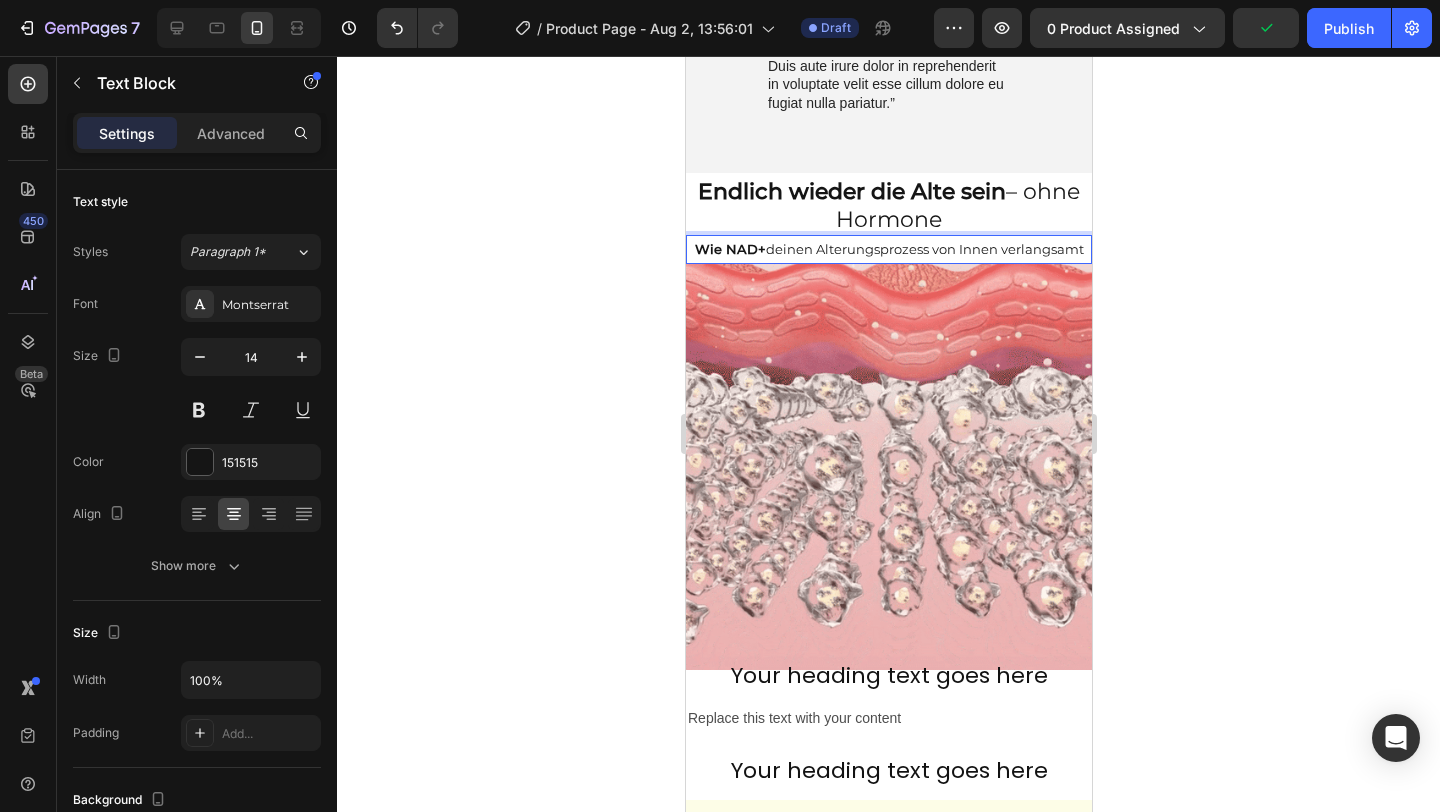 click on "Wie NAD+  deinen Alterungsprozess von Innen verlangsamt" at bounding box center [888, 249] 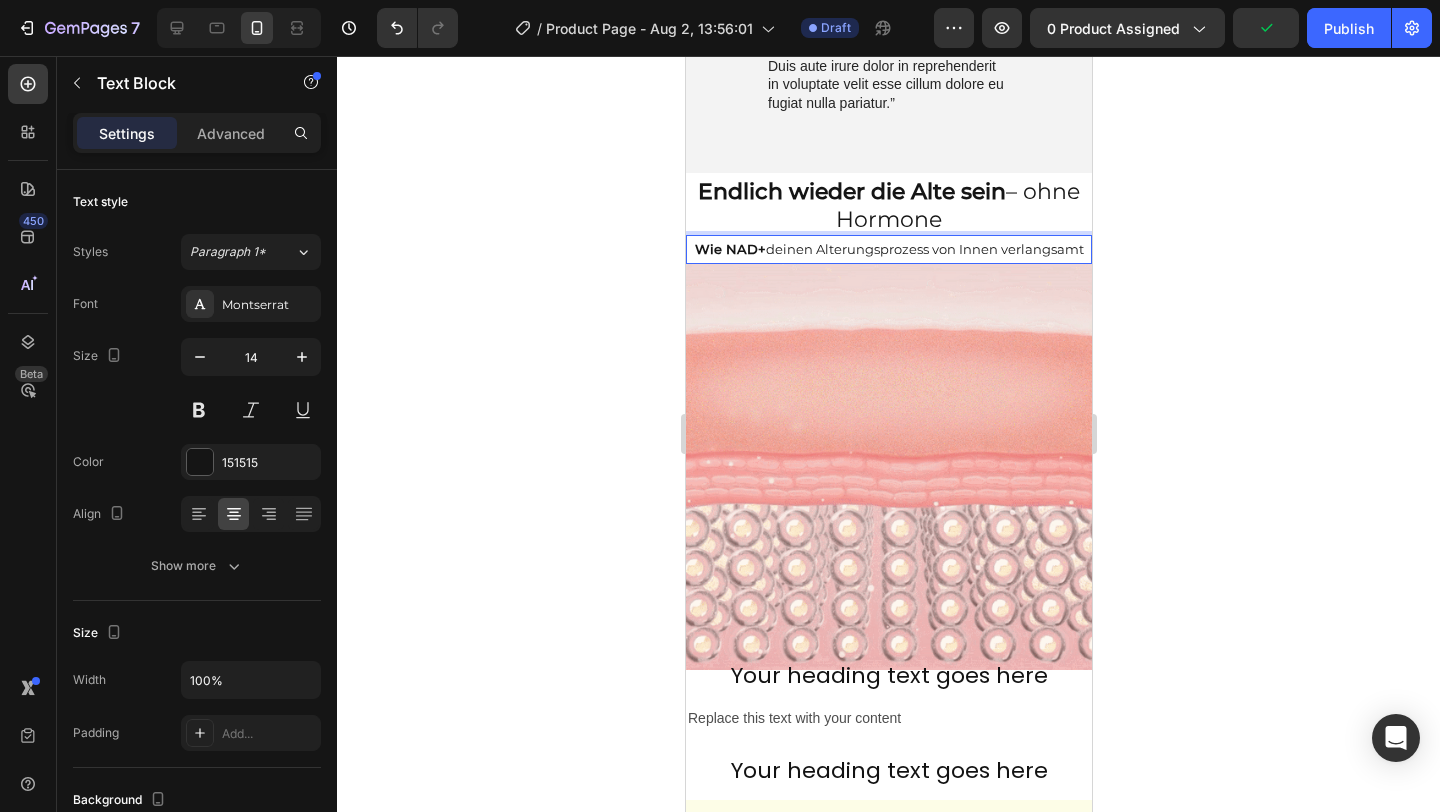 click on "Wie NAD+  deinen Alterungsprozess von Innen verlangsamt" at bounding box center (888, 249) 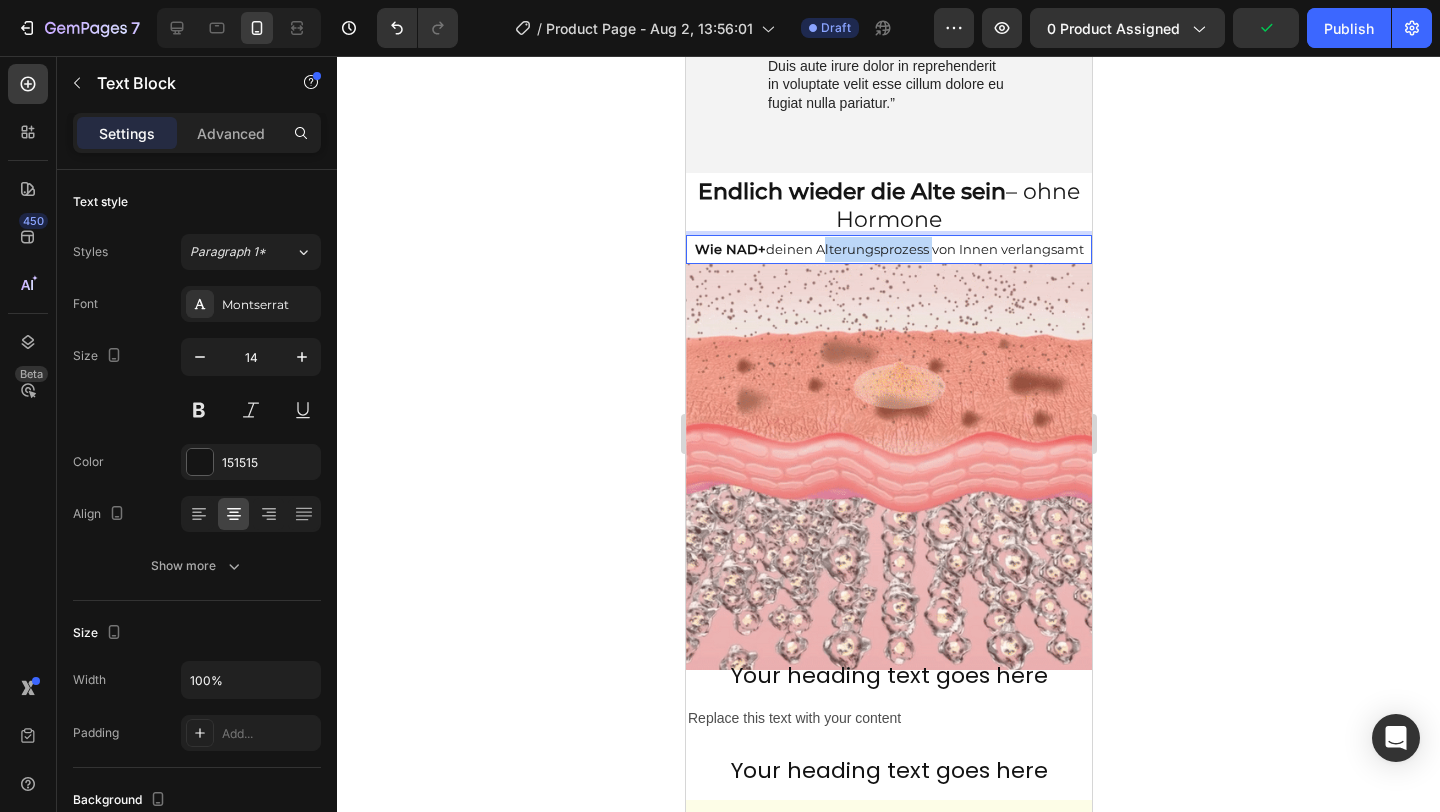 click on "Wie NAD+  deinen Alterungsprozess von Innen verlangsamt" at bounding box center (888, 249) 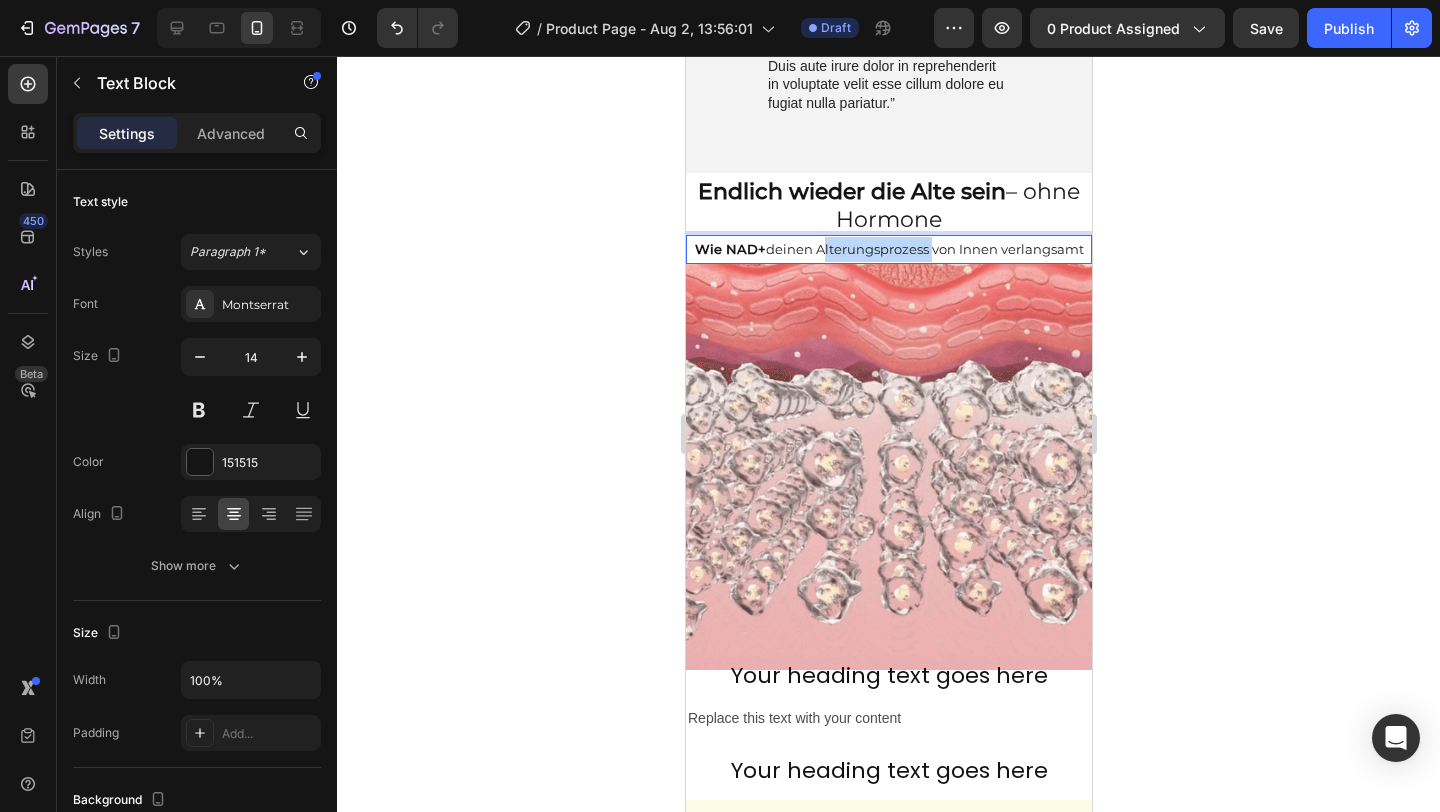 drag, startPoint x: 813, startPoint y: 249, endPoint x: 925, endPoint y: 250, distance: 112.00446 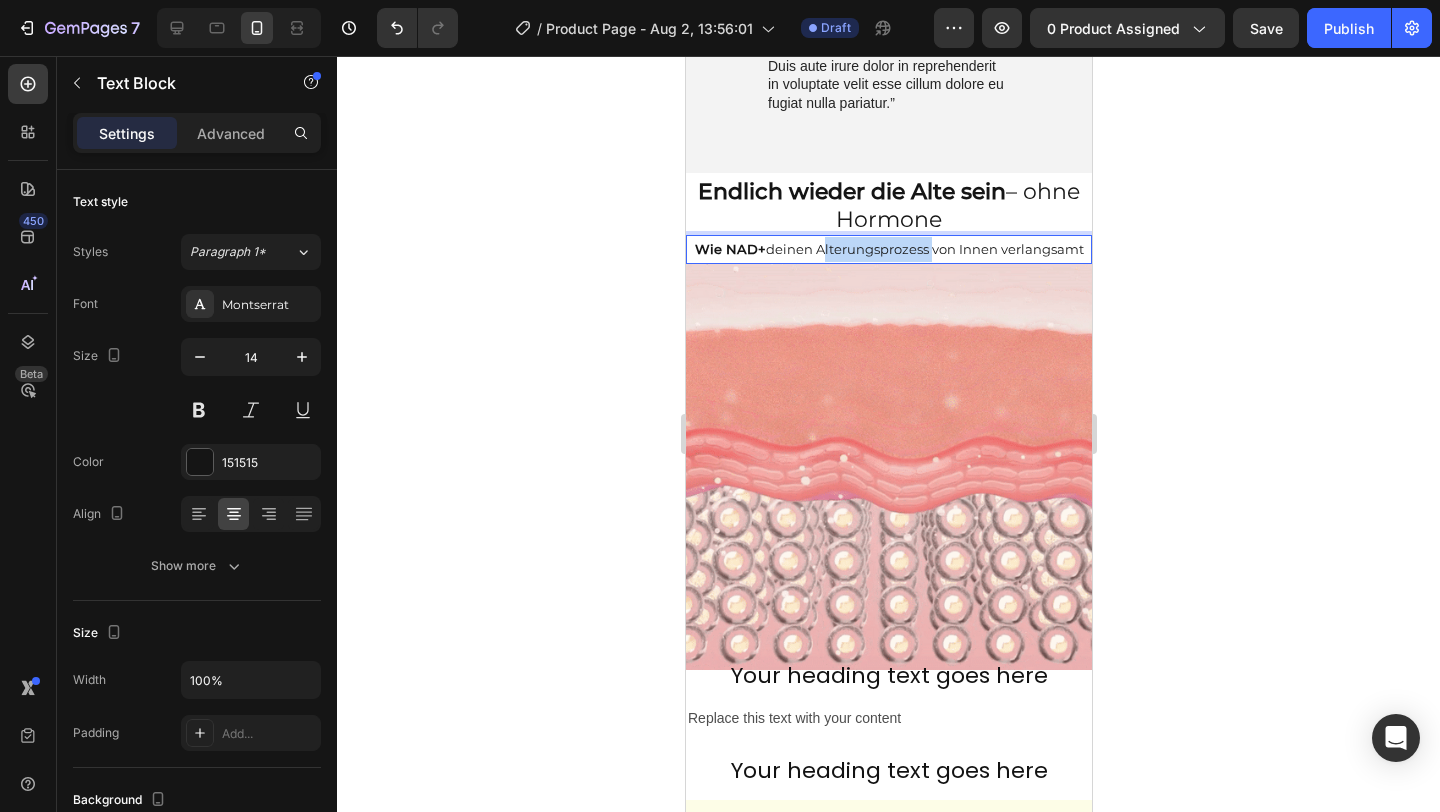 click on "Wie NAD+  deinen Alterungsprozess von Innen verlangsamt" at bounding box center (888, 249) 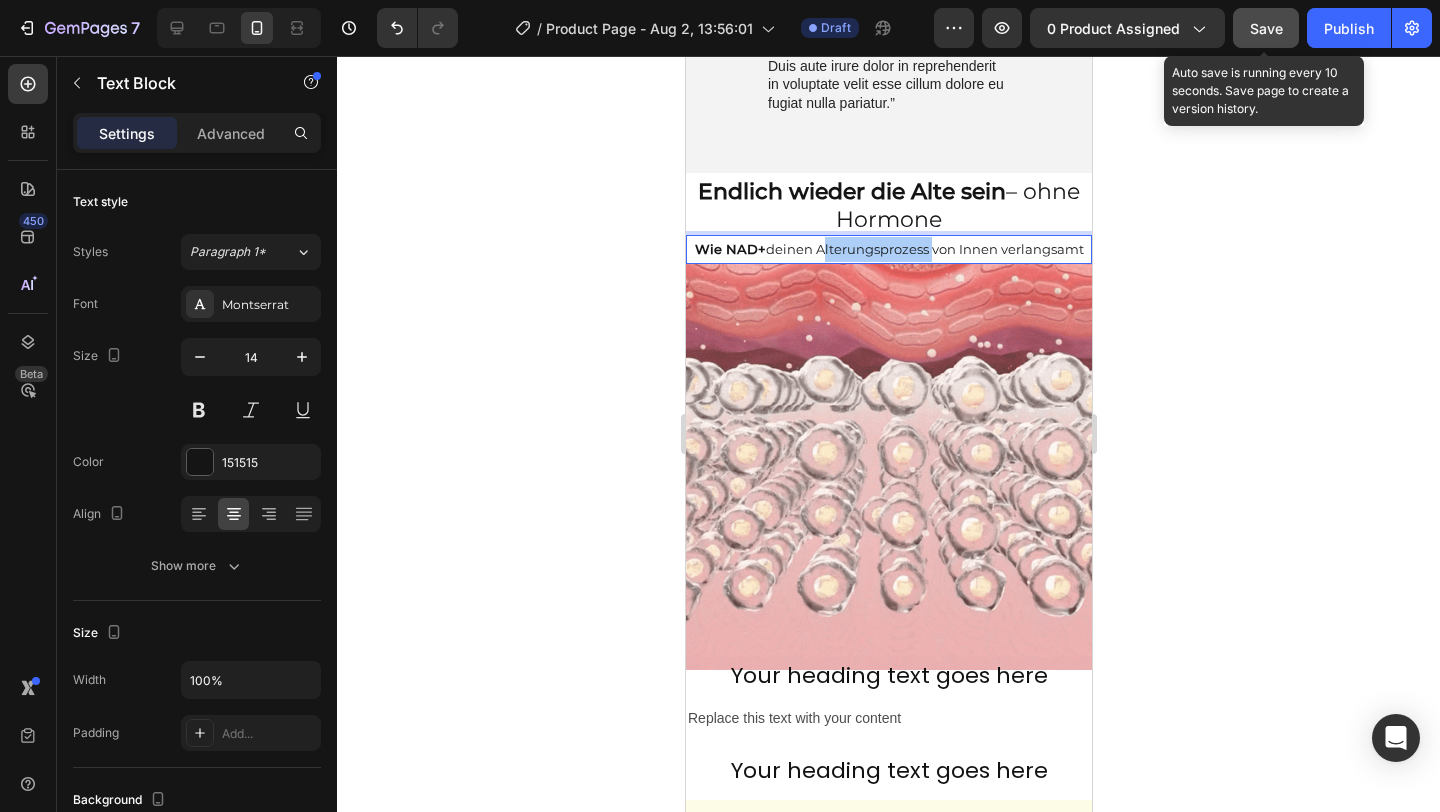 click on "Save" at bounding box center (1266, 28) 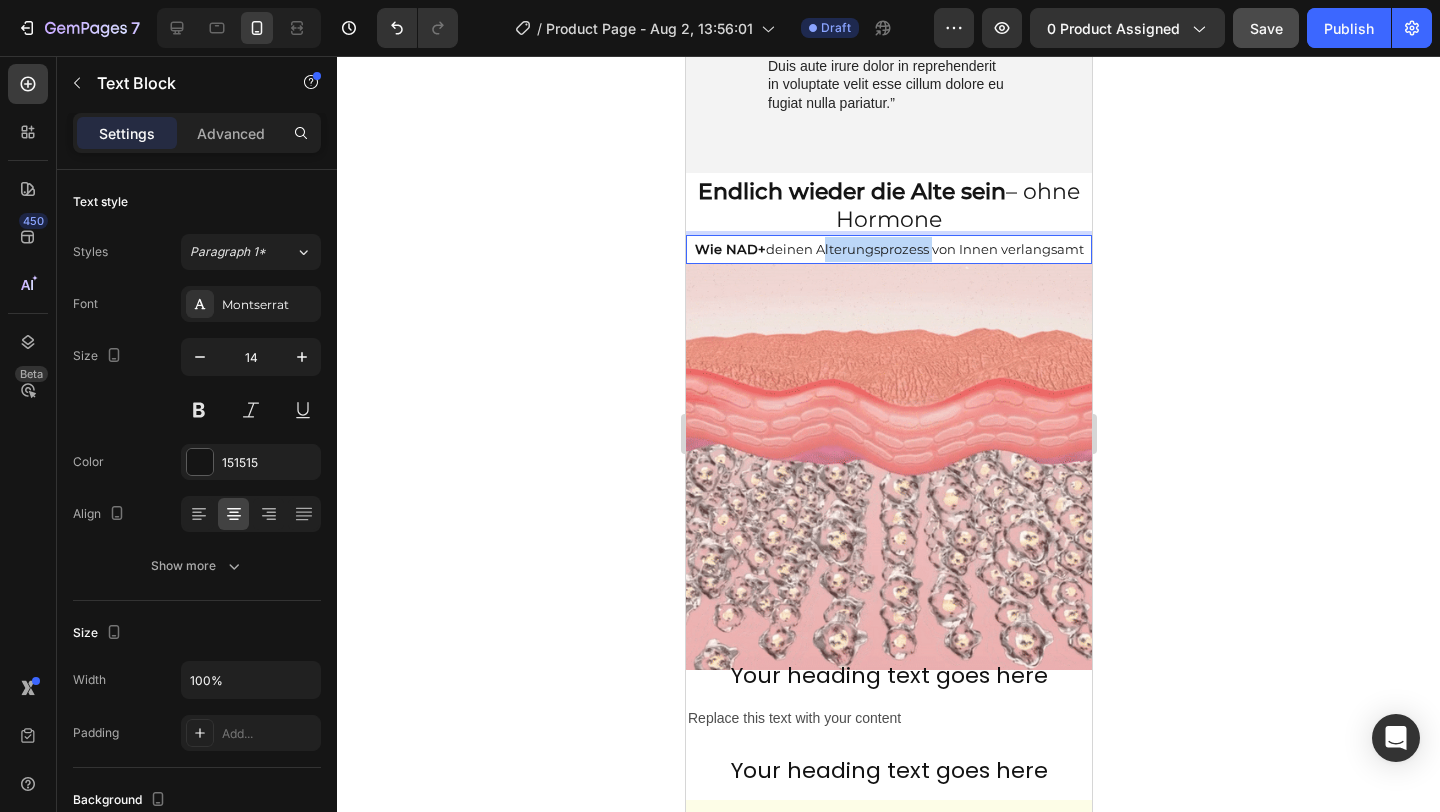 click on "Wie NAD+  deinen Alterungsprozess von Innen verlangsamt" at bounding box center (888, 249) 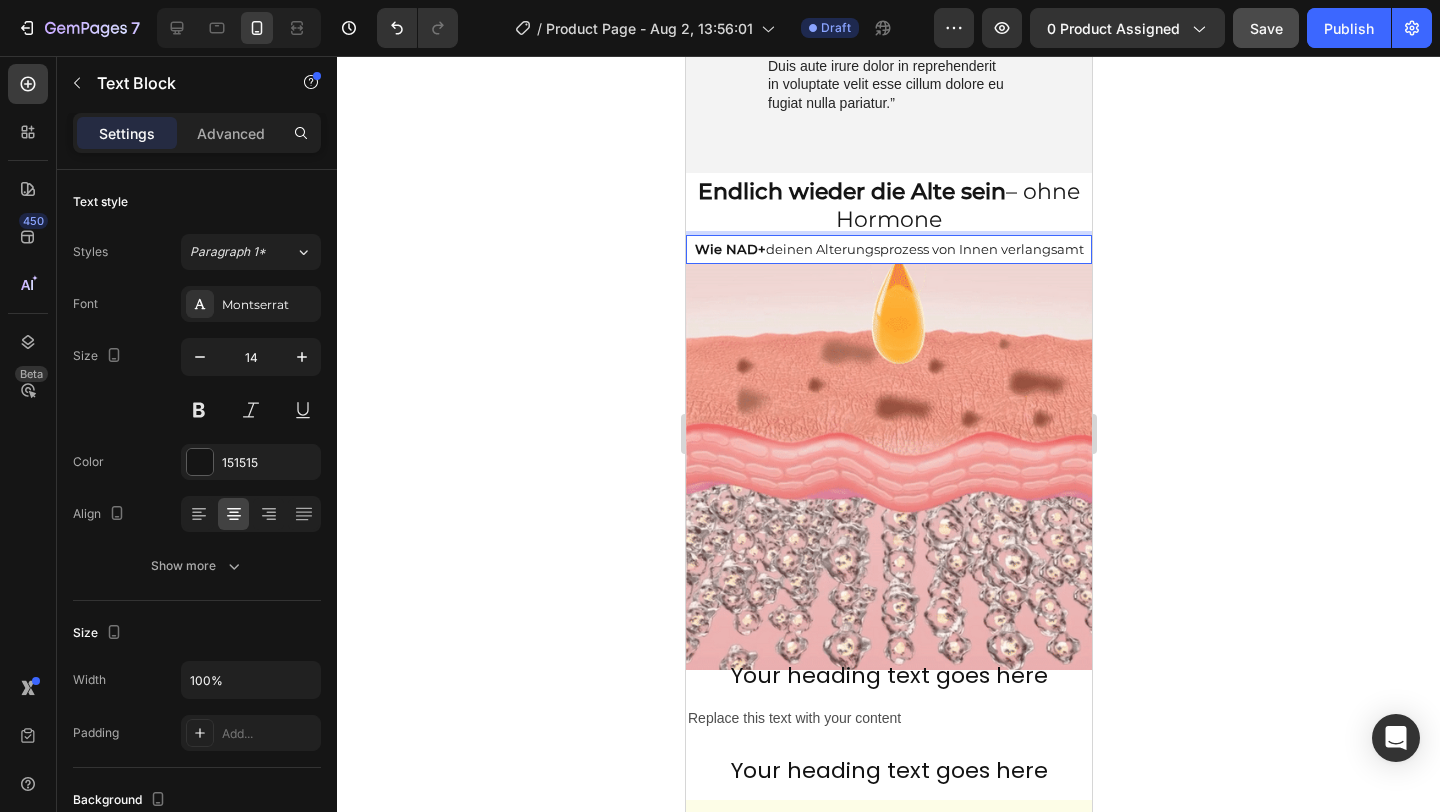 click on "Wie NAD+  deinen Alterungsprozess von Innen verlangsamt" at bounding box center [888, 249] 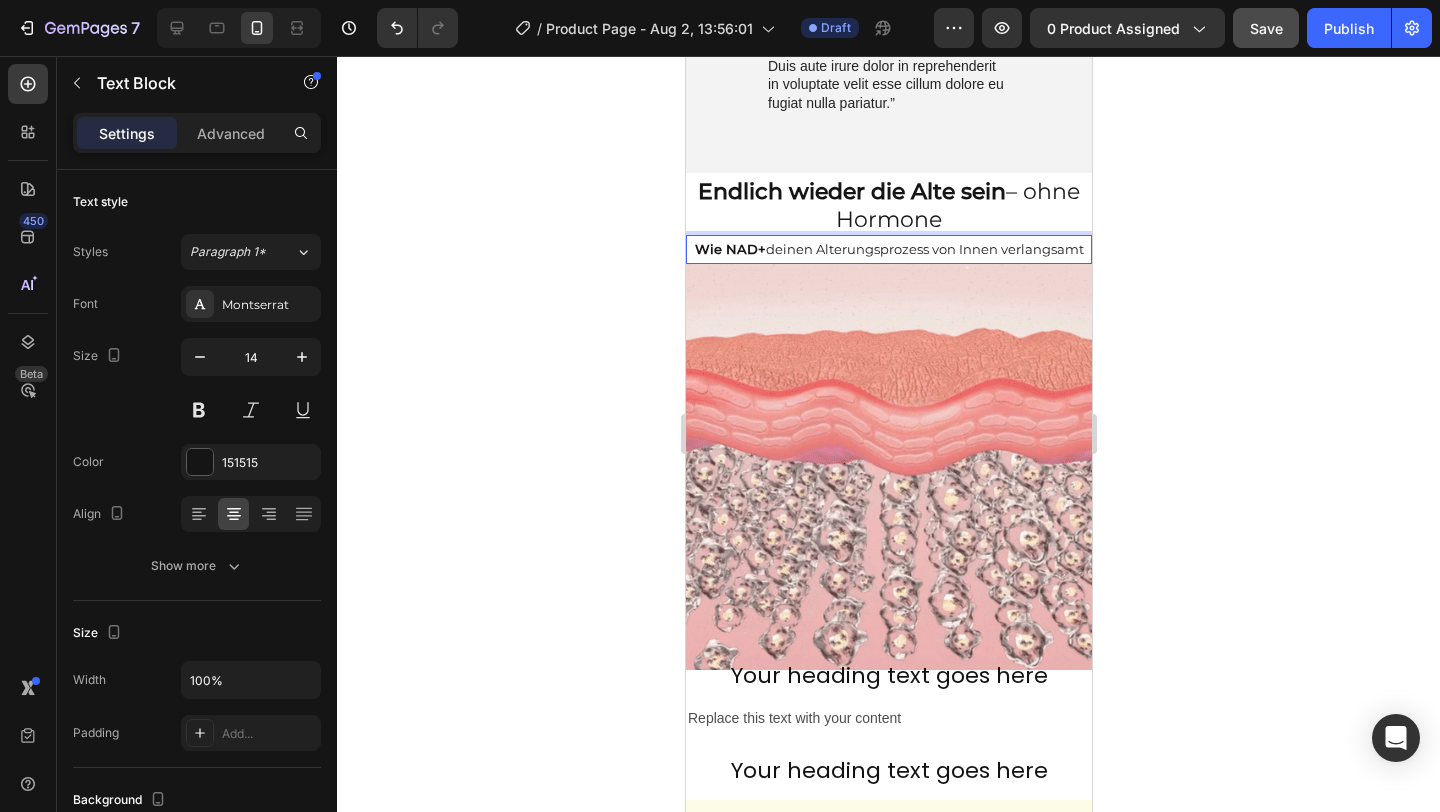 click on "Wie NAD+  deinen Alterungsprozess von Innen verlangsamt" at bounding box center (888, 249) 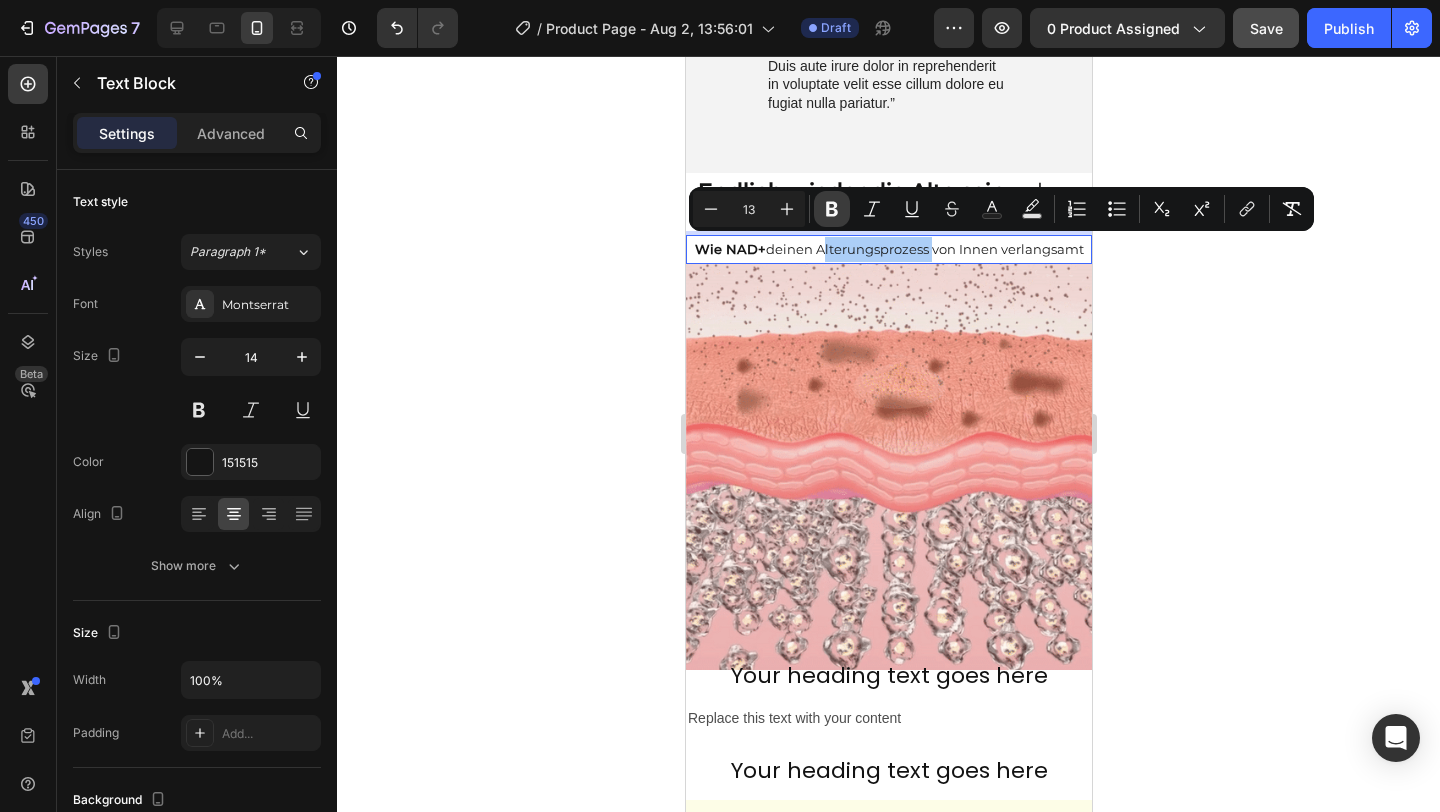 click 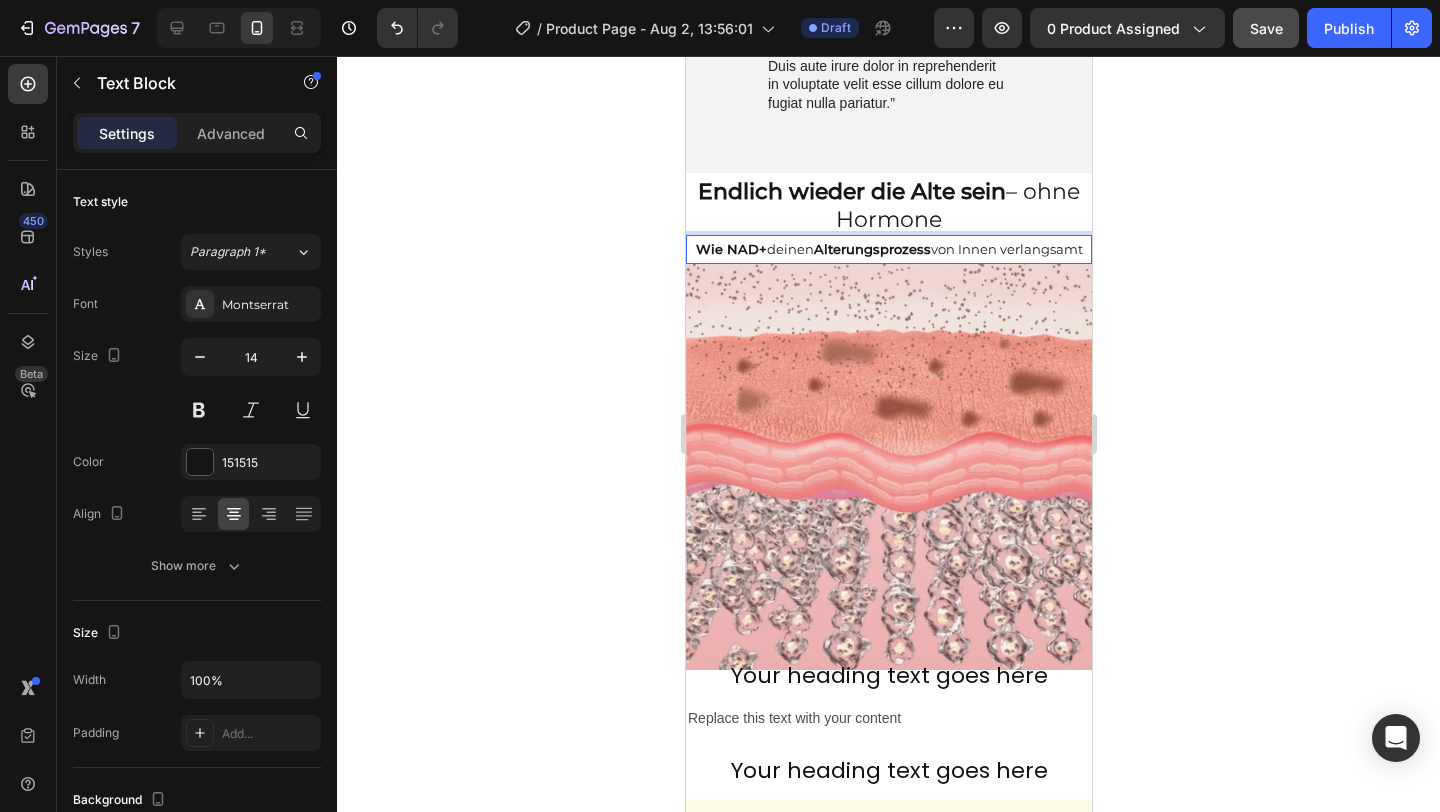 click 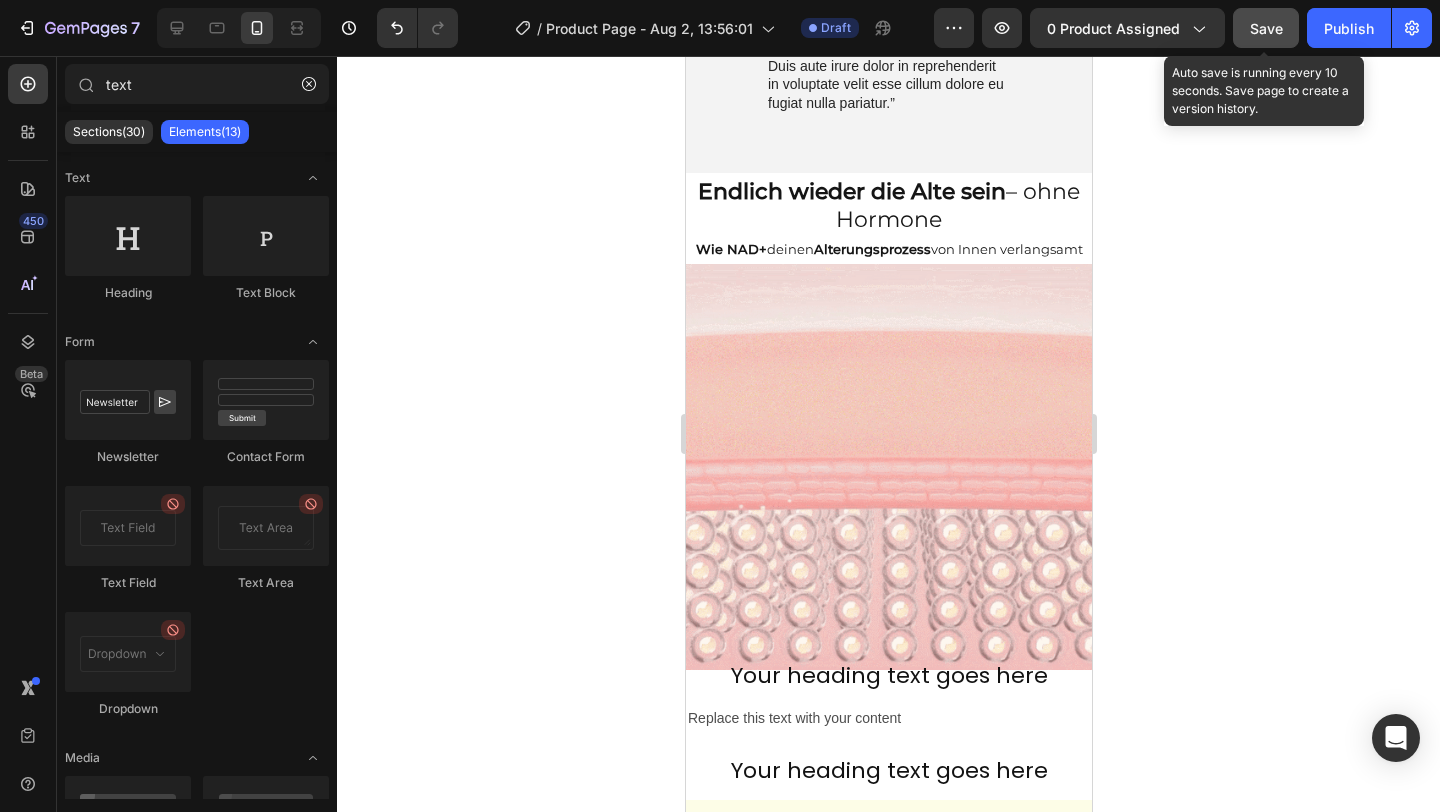 click on "Save" at bounding box center [1266, 28] 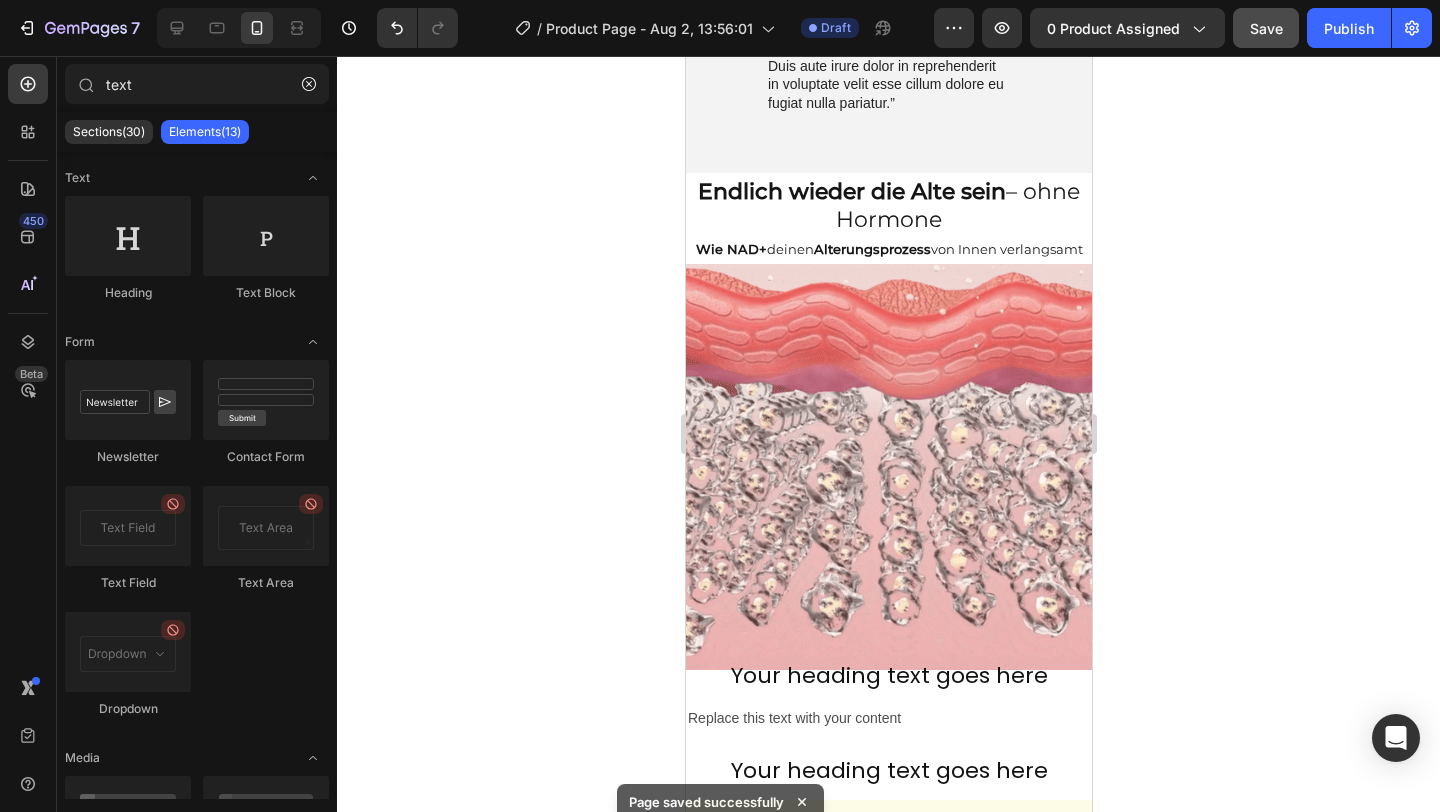 click 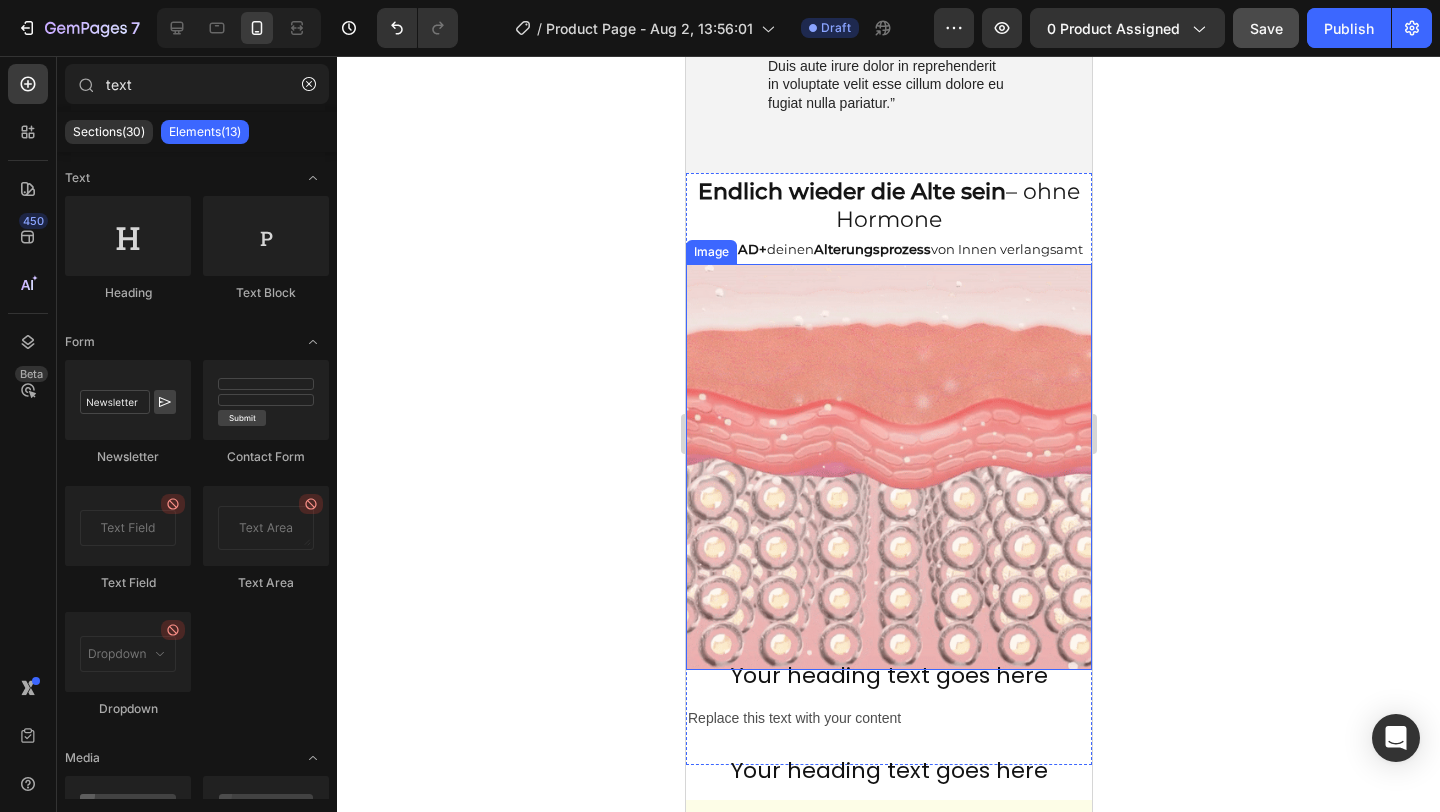 scroll, scrollTop: 2353, scrollLeft: 0, axis: vertical 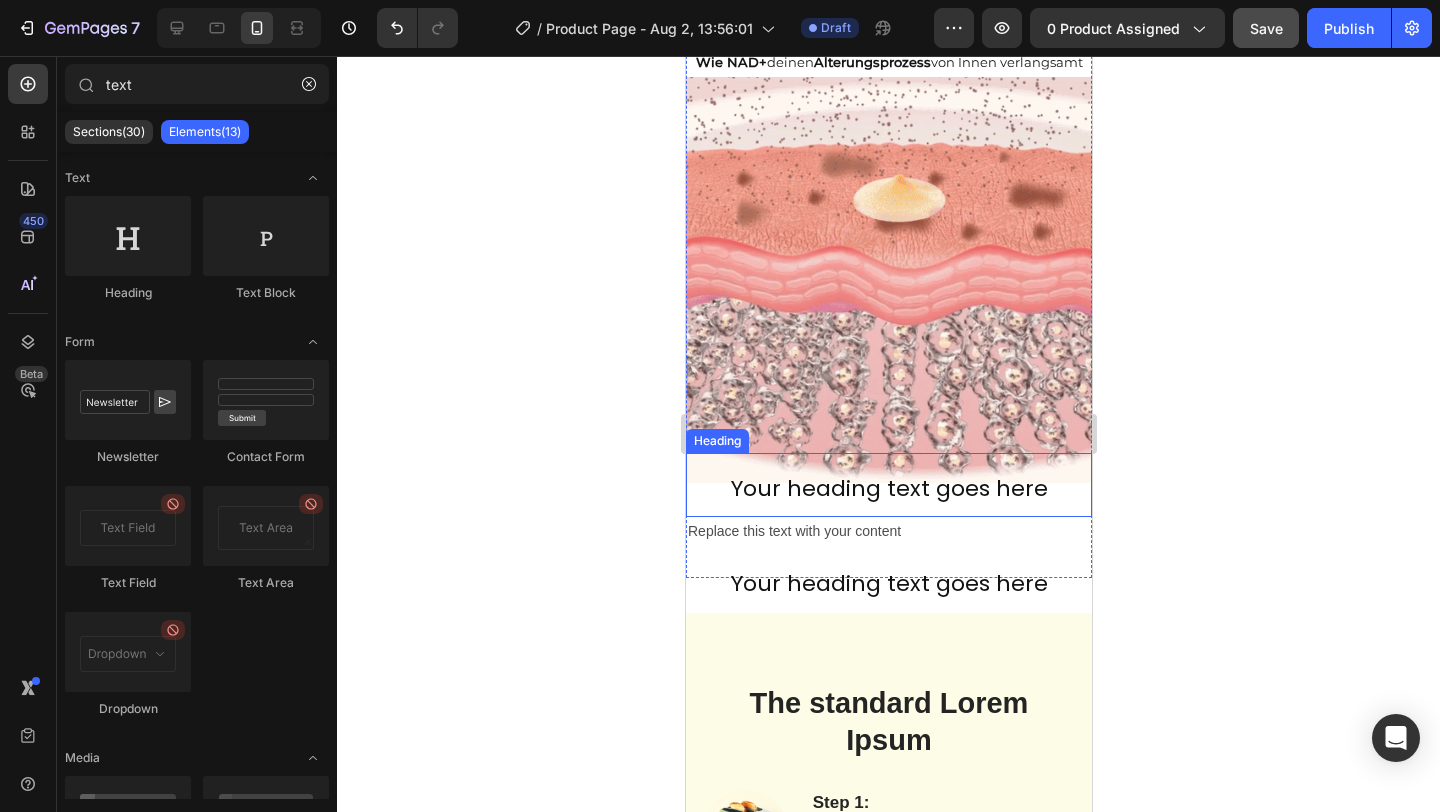 click on "Your heading text goes here" at bounding box center (888, 488) 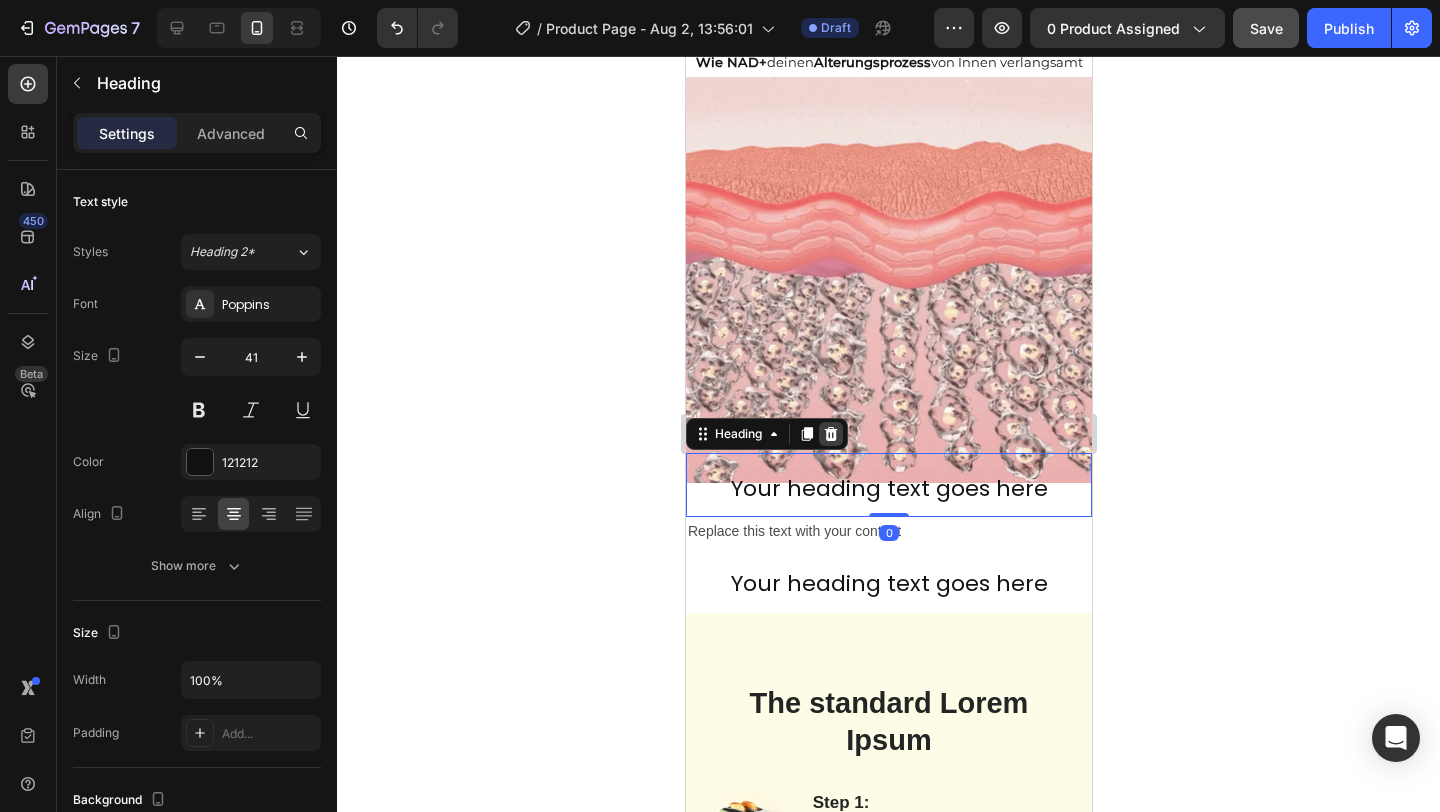 click 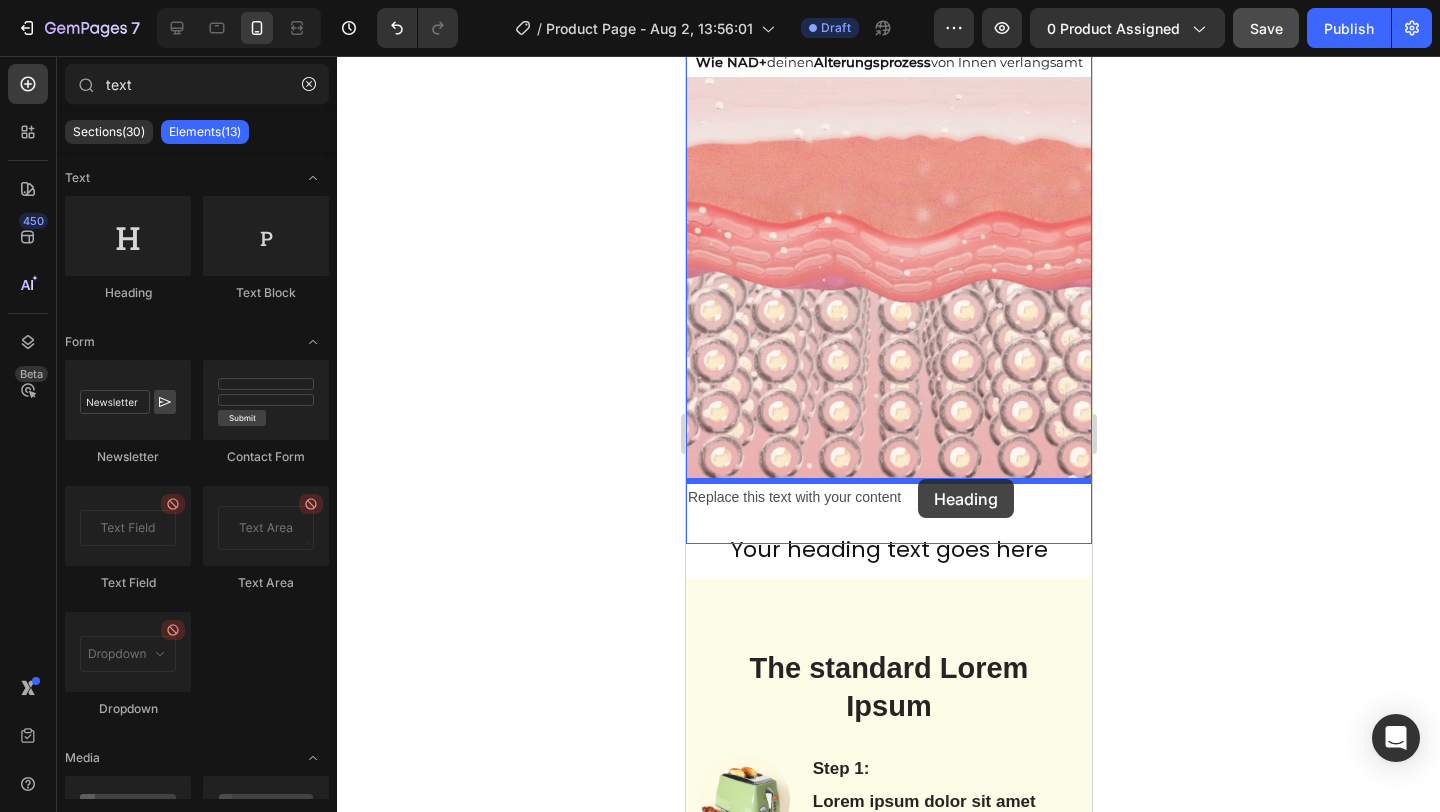 drag, startPoint x: 1054, startPoint y: 308, endPoint x: 917, endPoint y: 479, distance: 219.11185 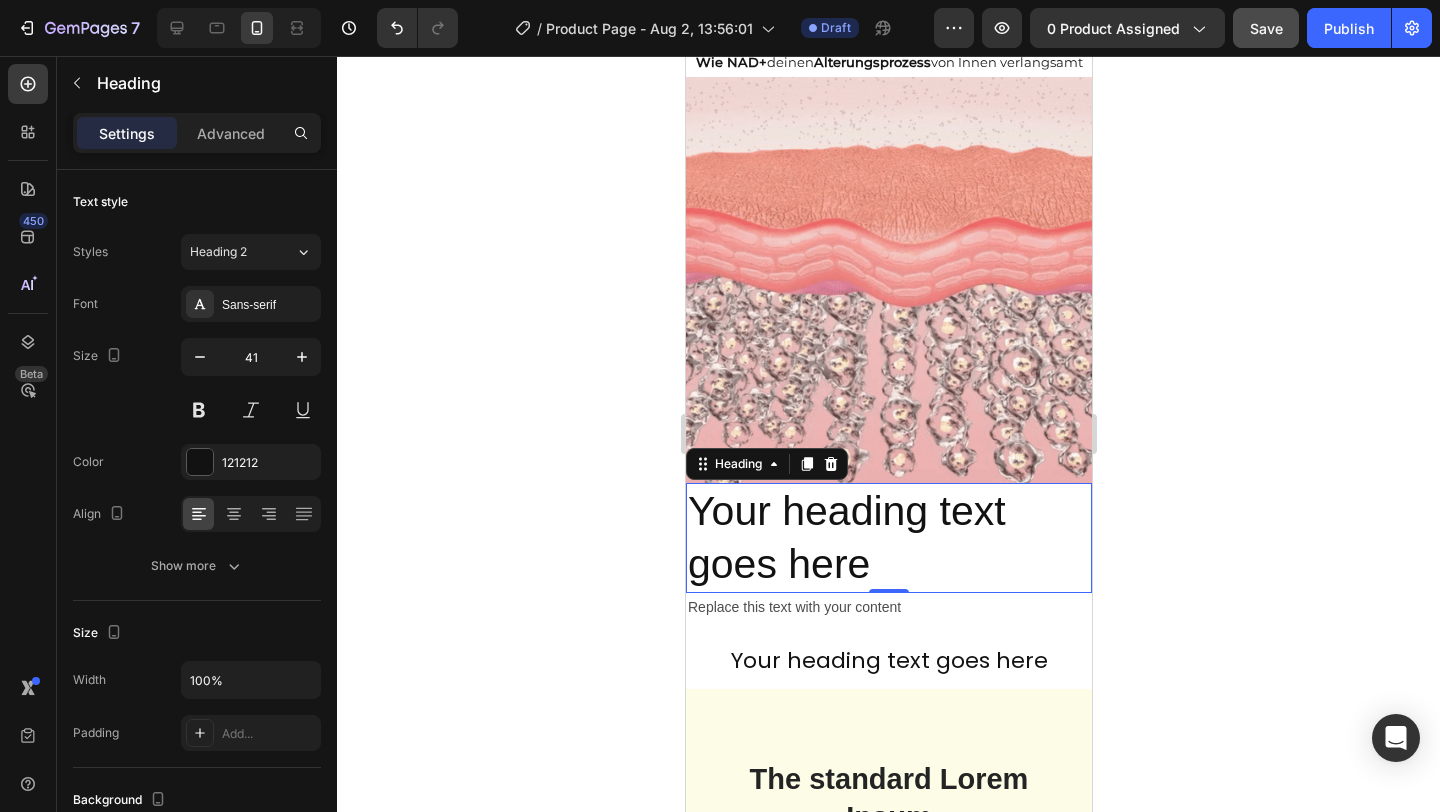 click on "Your heading text goes here" at bounding box center [888, 538] 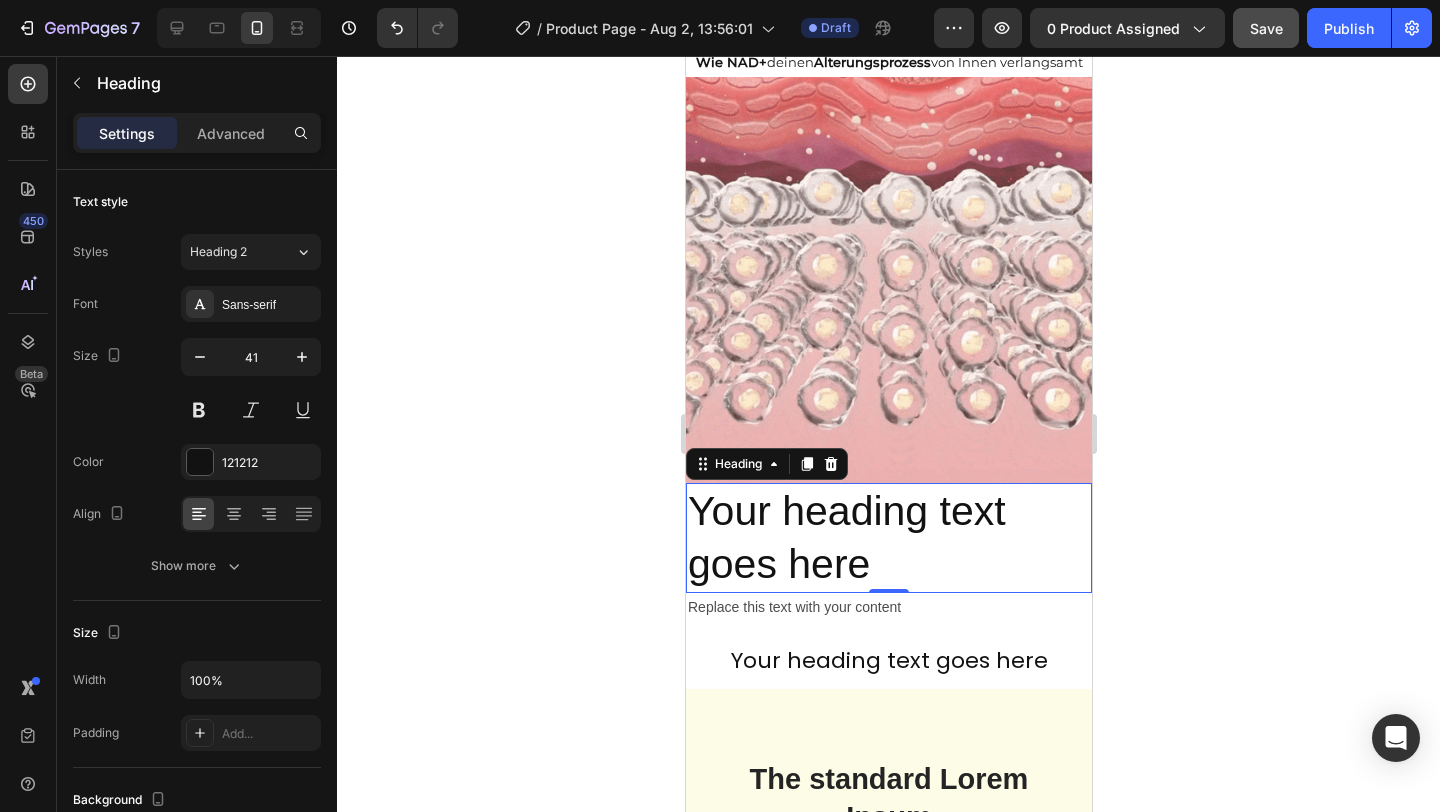 click on "Your heading text goes here" at bounding box center (888, 538) 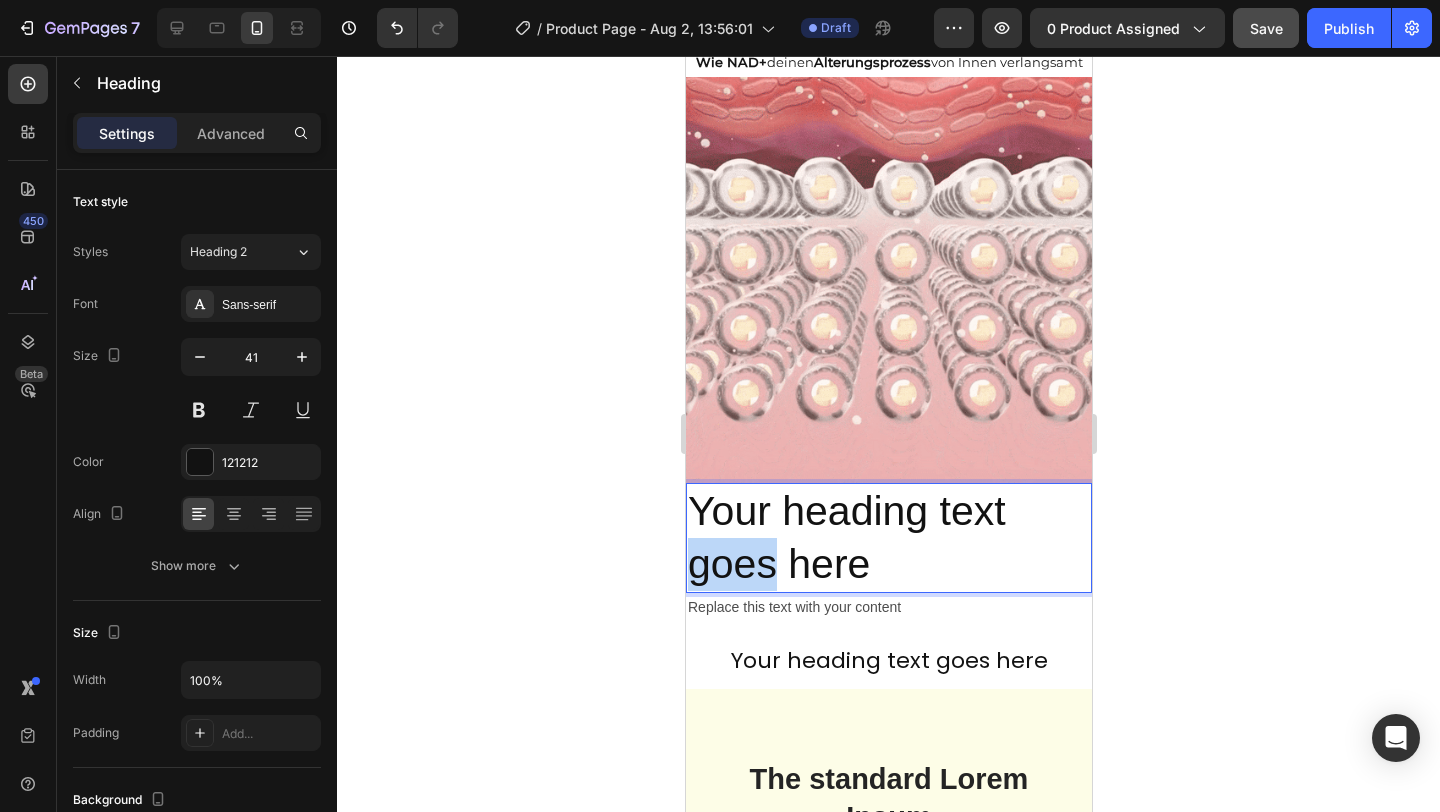 click on "Your heading text goes here" at bounding box center (888, 538) 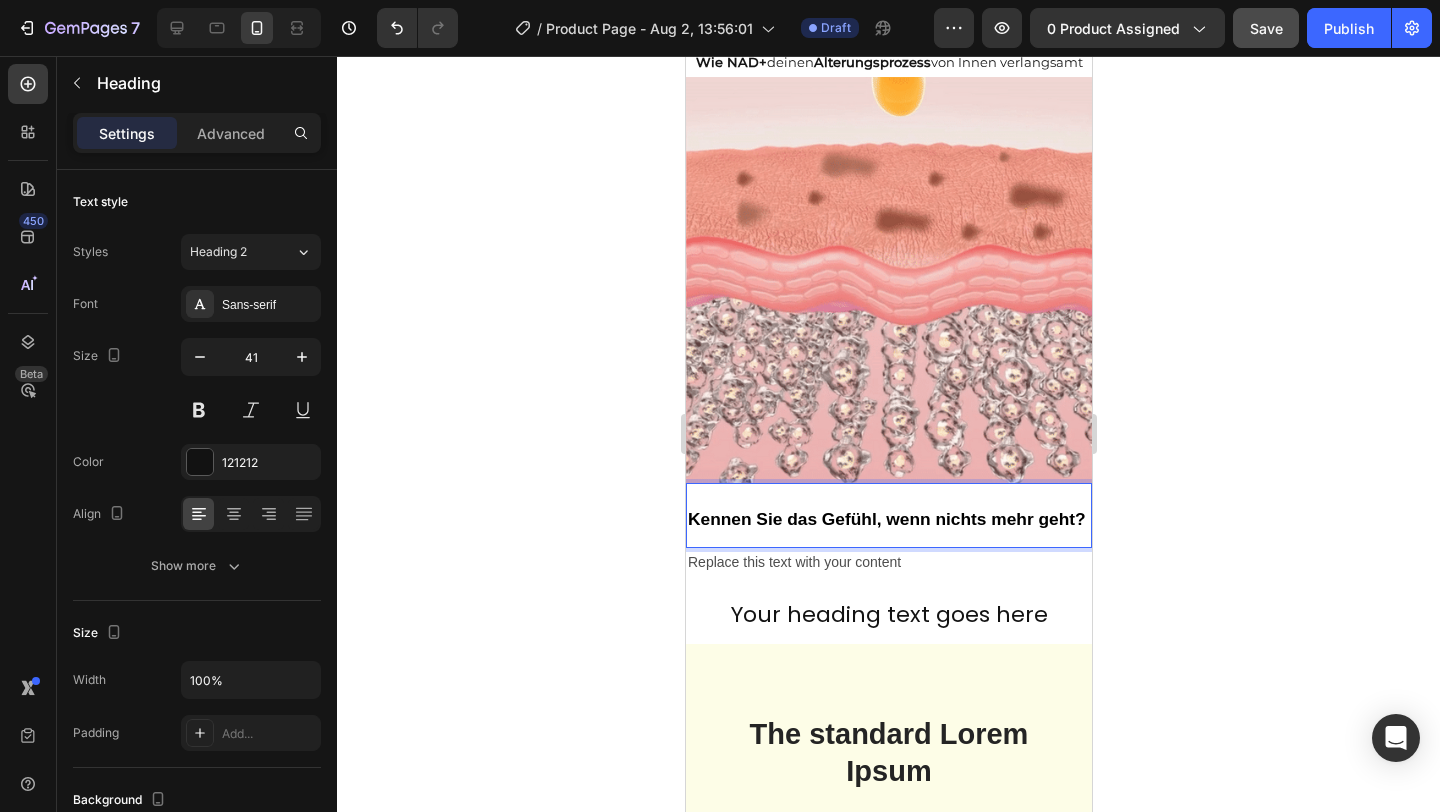 click on "Kennen Sie das Gefühl, wenn nichts mehr geht?" at bounding box center (886, 519) 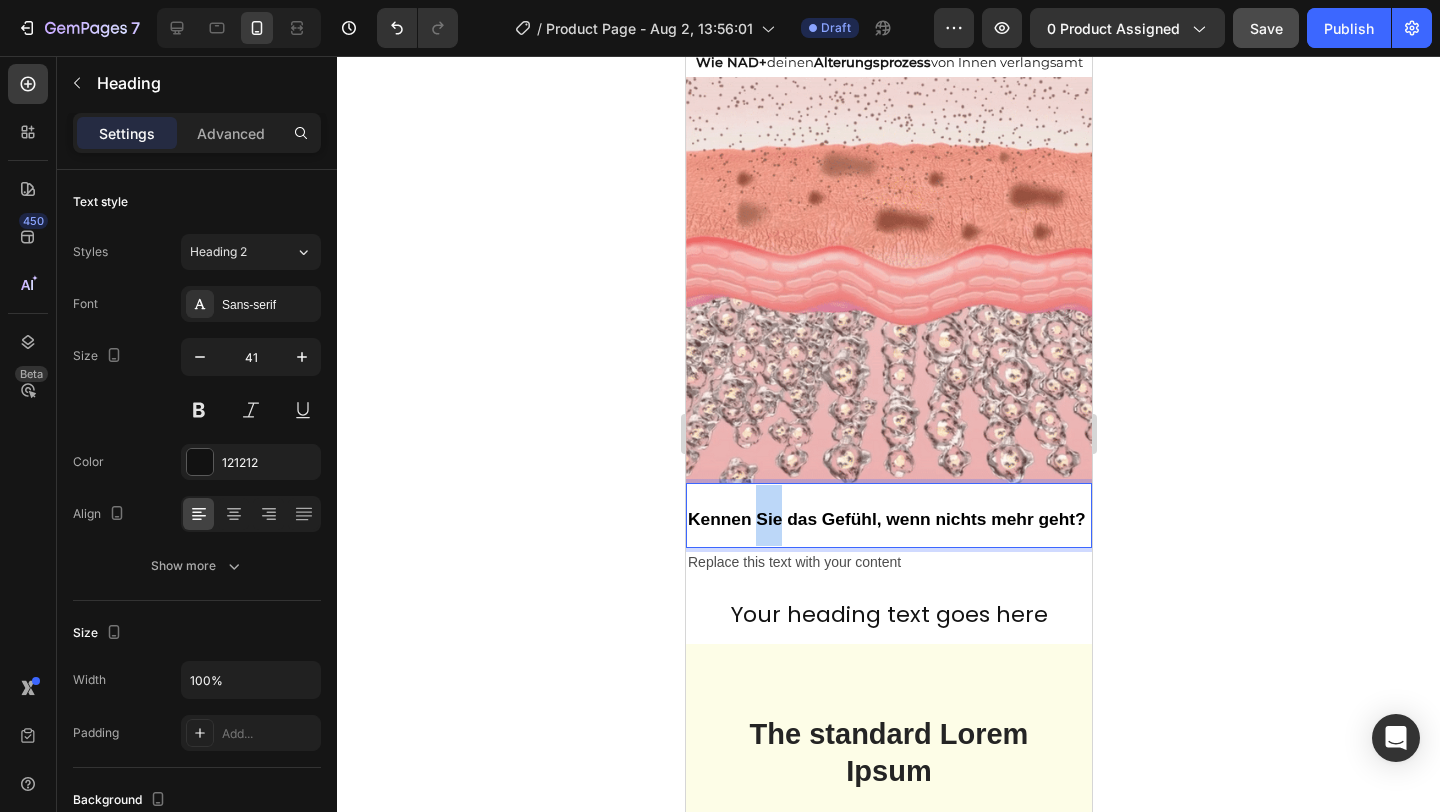 click on "Kennen Sie das Gefühl, wenn nichts mehr geht?" at bounding box center [886, 519] 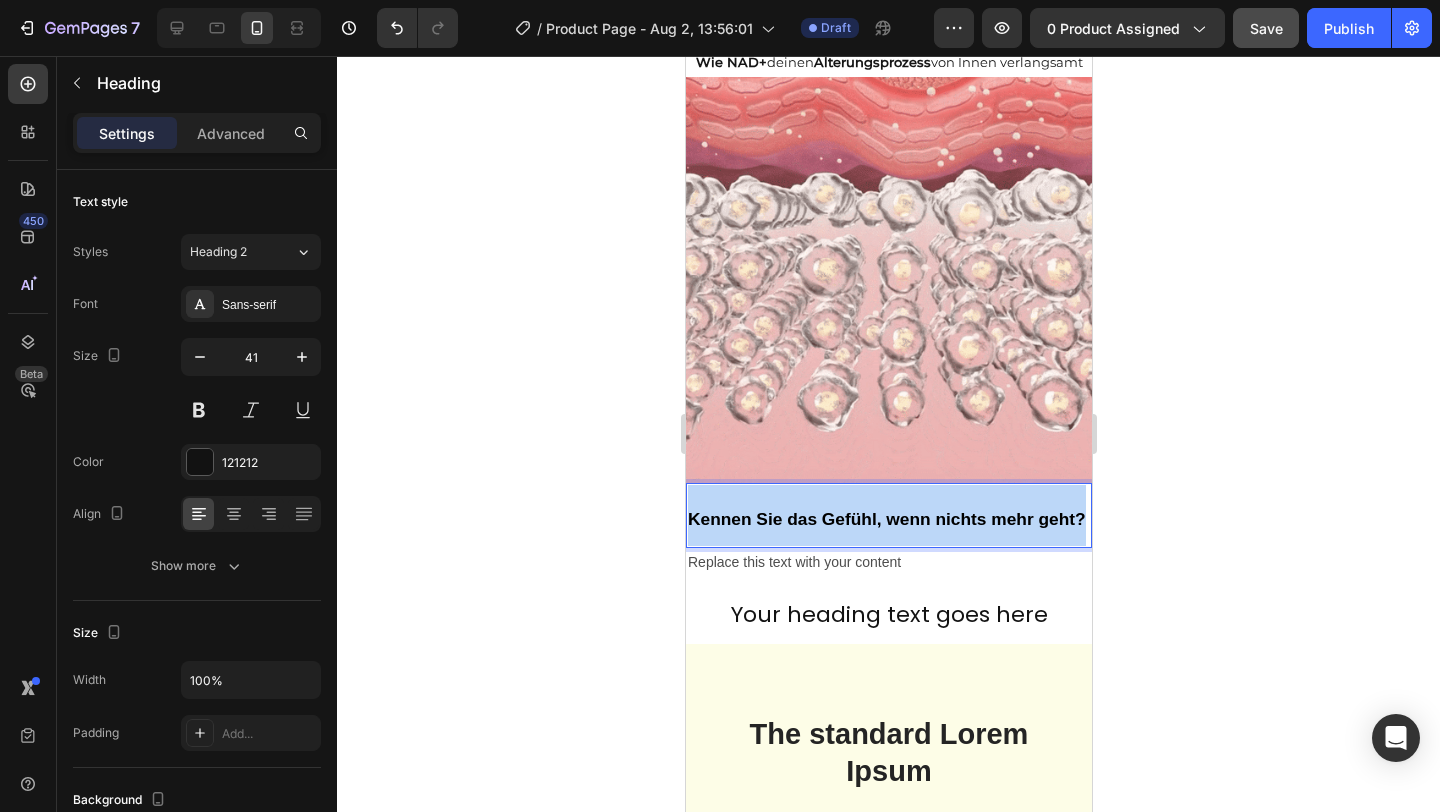 click on "Kennen Sie das Gefühl, wenn nichts mehr geht?" at bounding box center (886, 519) 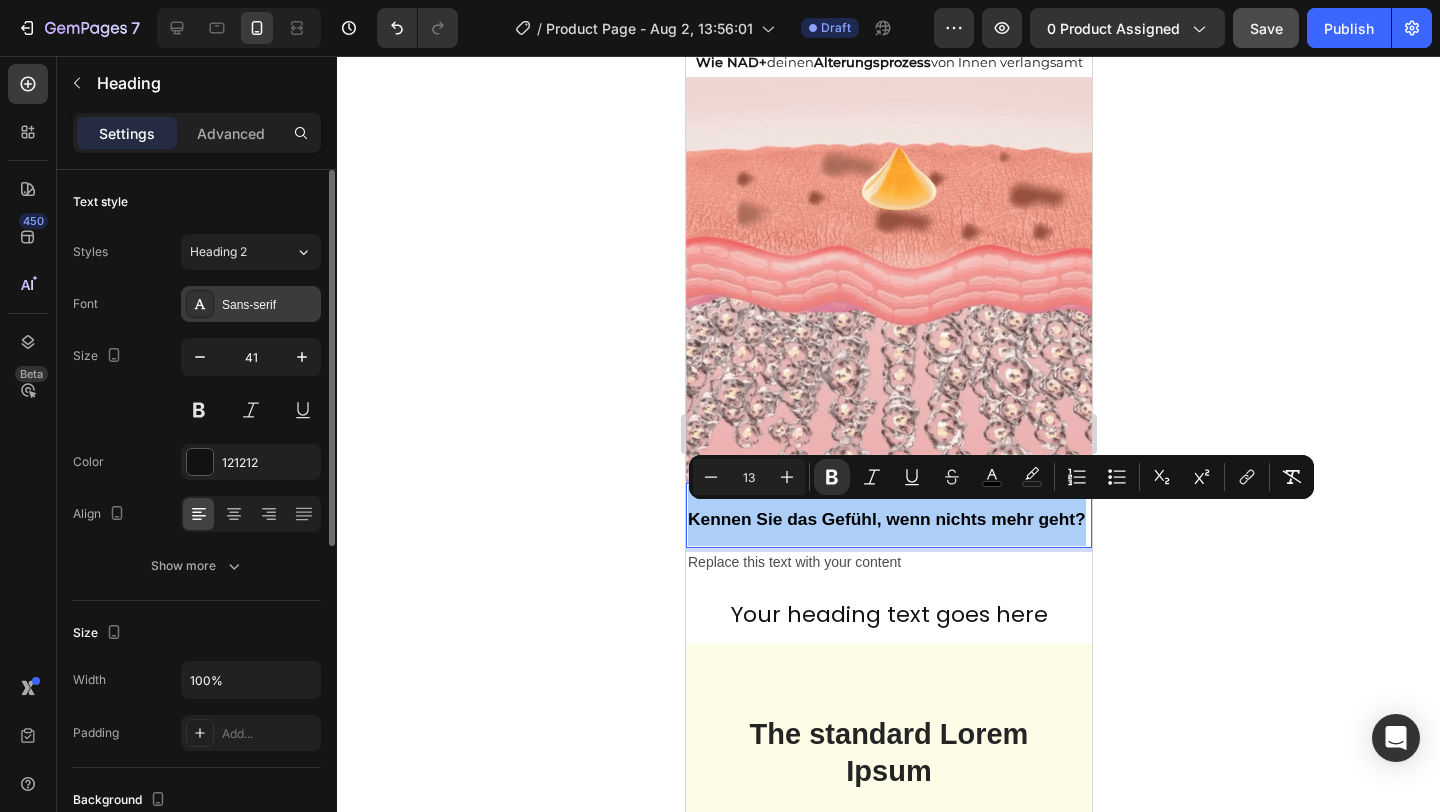 click on "Sans-serif" at bounding box center [251, 304] 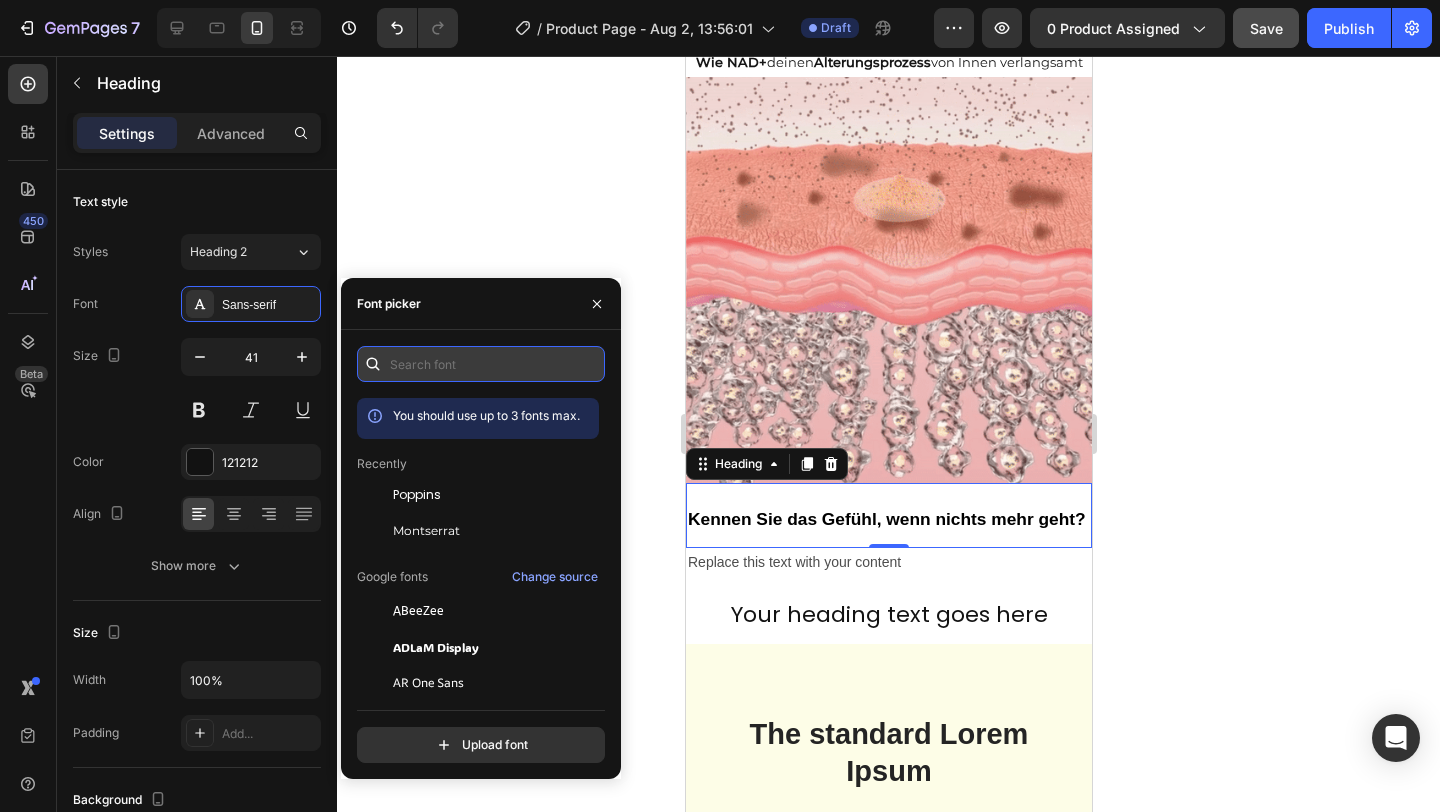 click at bounding box center [481, 364] 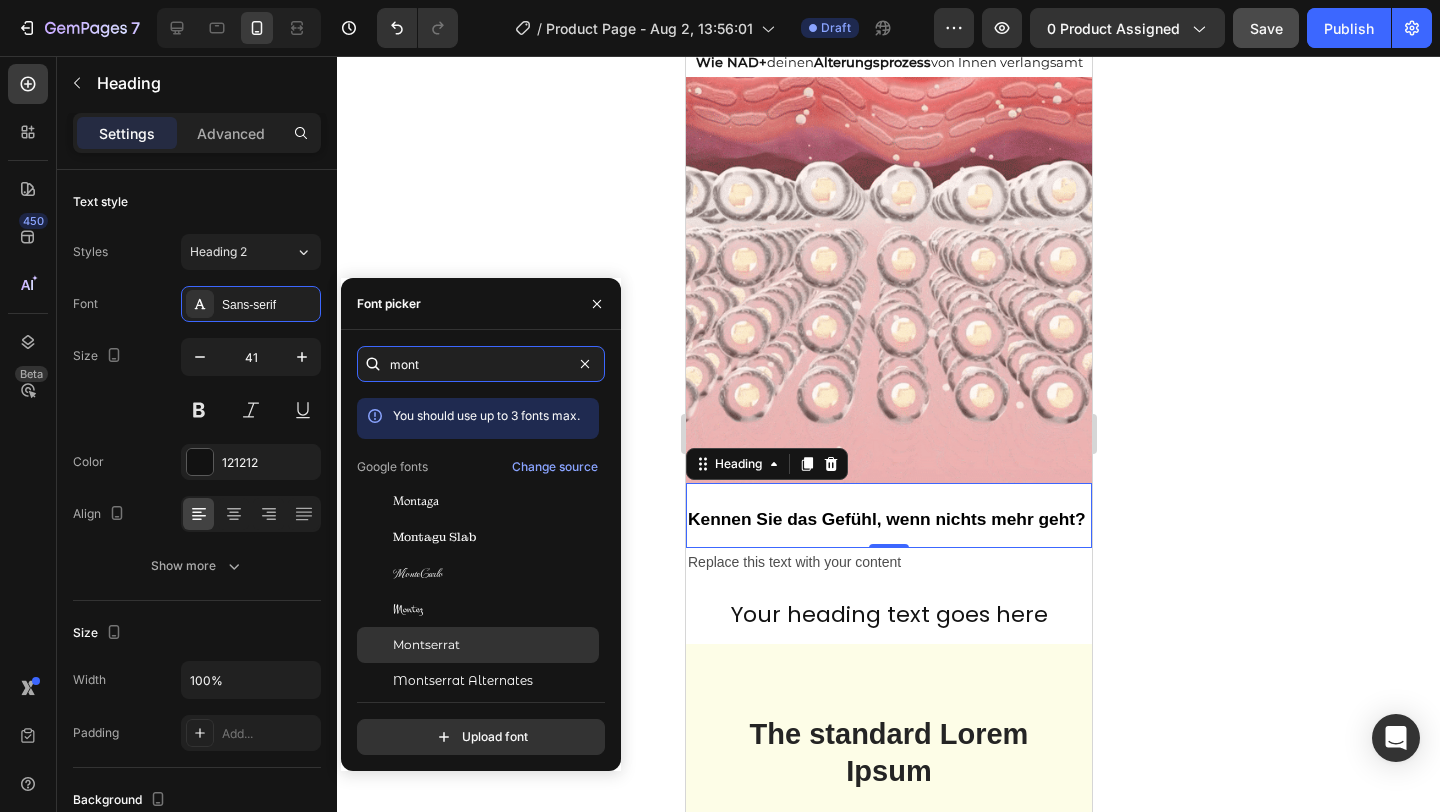 type on "mont" 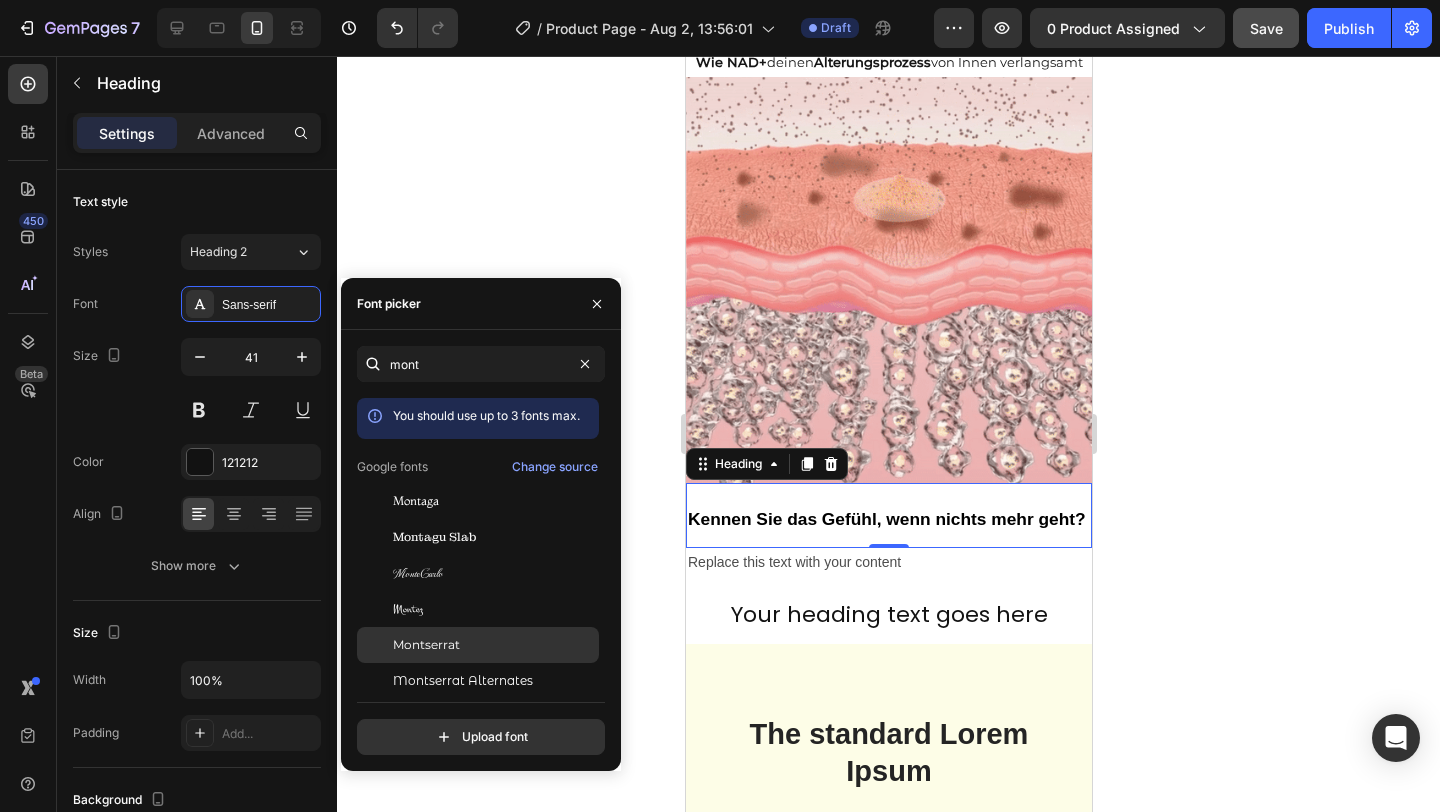 click on "Montserrat" at bounding box center (426, 645) 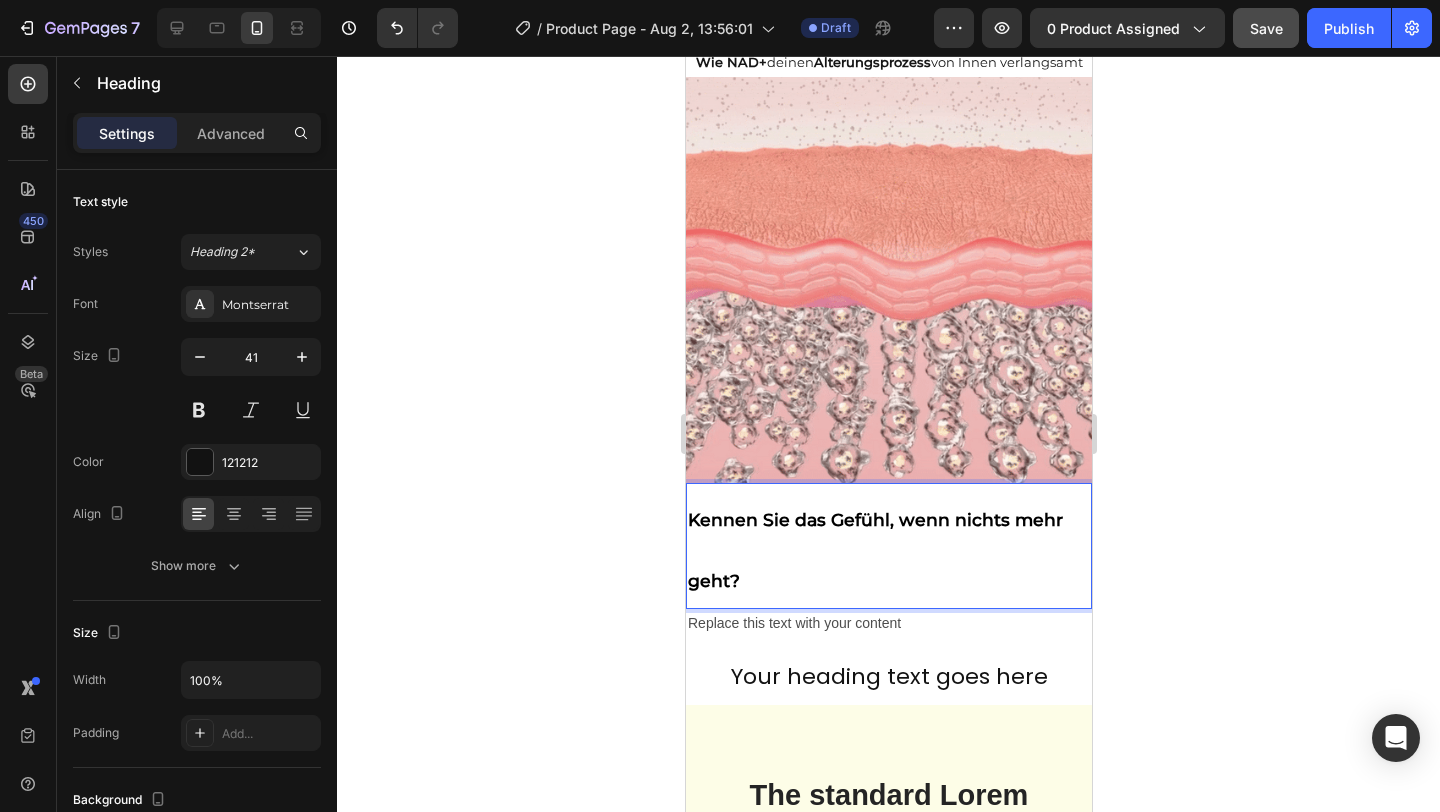 click on "Kennen Sie das Gefühl, wenn nichts mehr geht?" at bounding box center (888, 546) 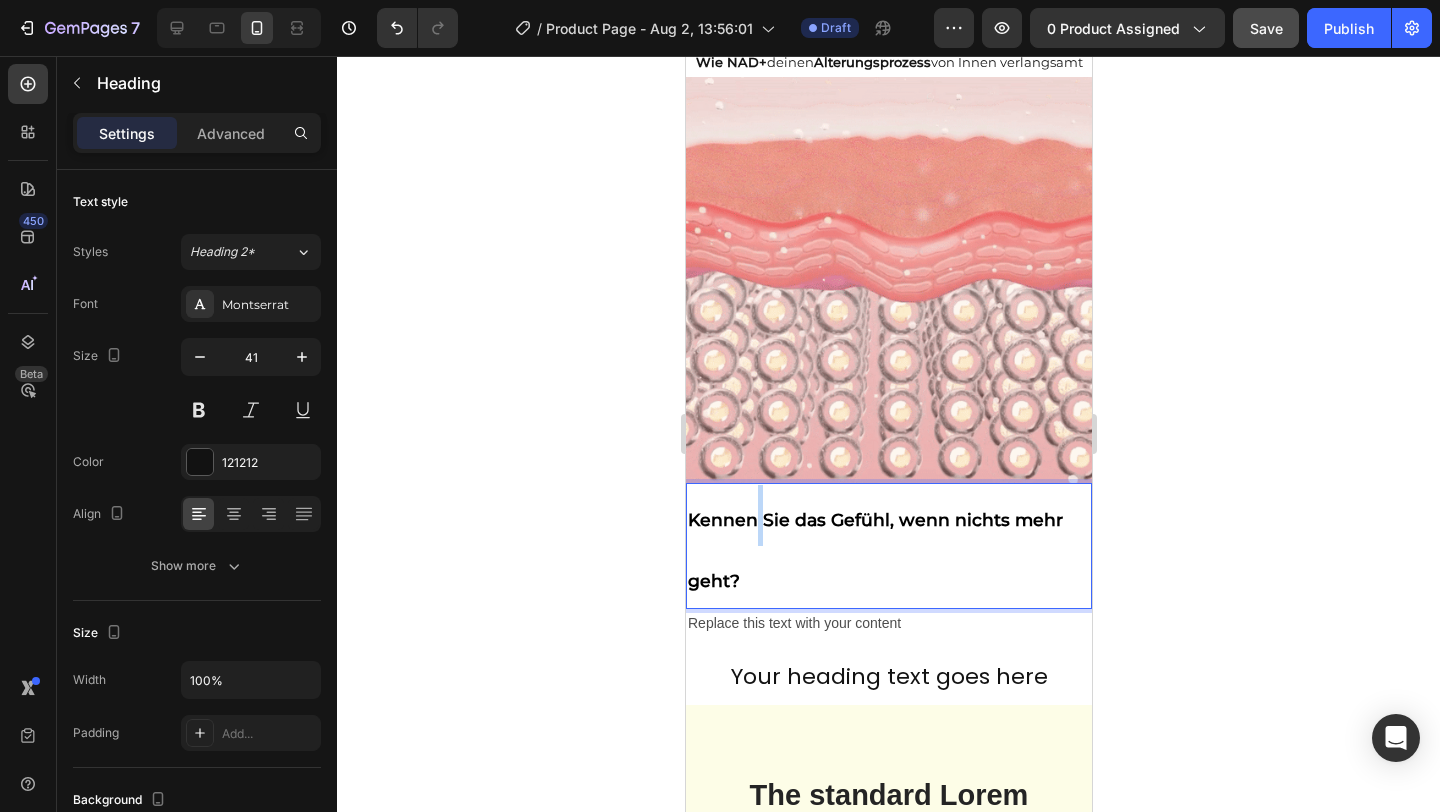 click on "Kennen Sie das Gefühl, wenn nichts mehr geht?" at bounding box center [888, 546] 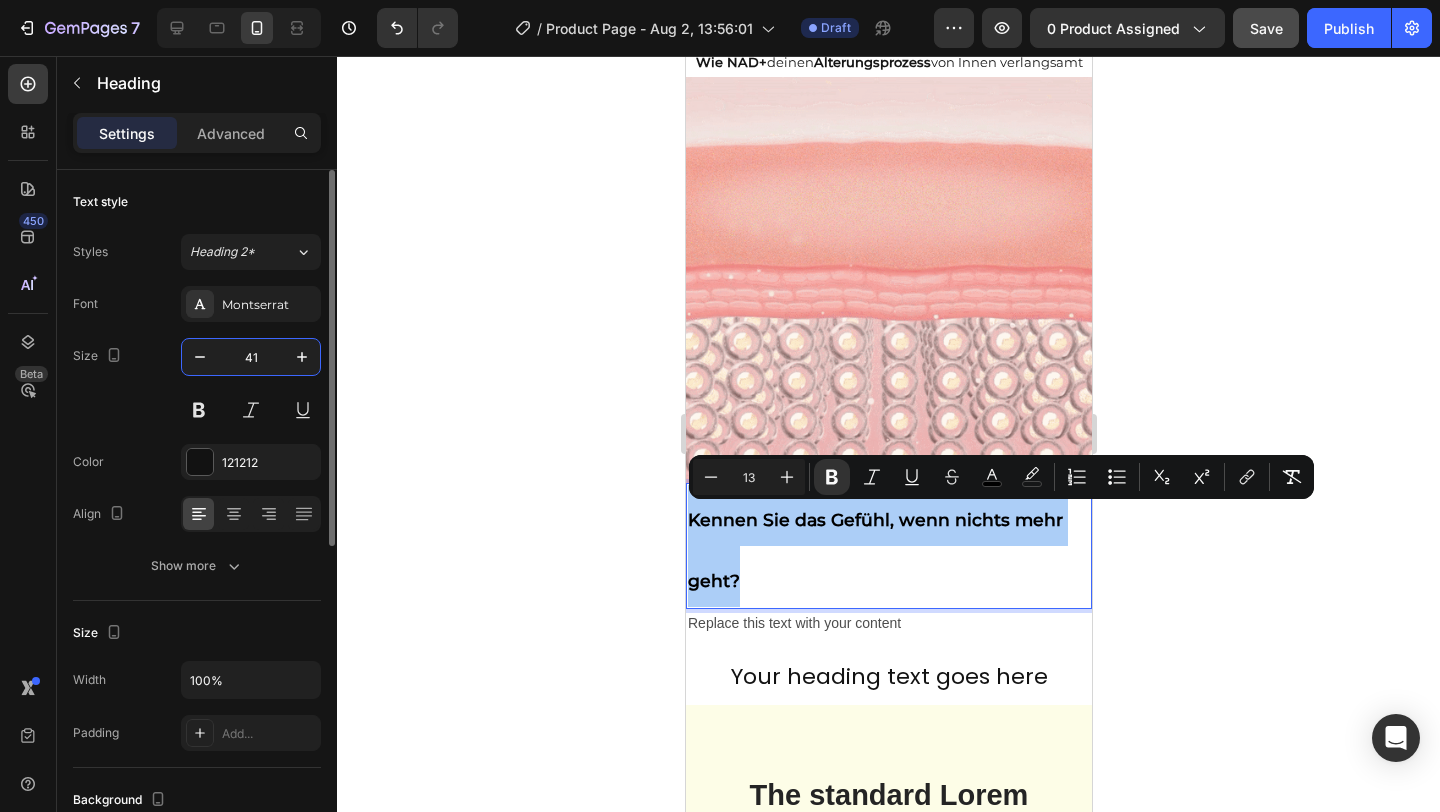 click on "41" at bounding box center (251, 357) 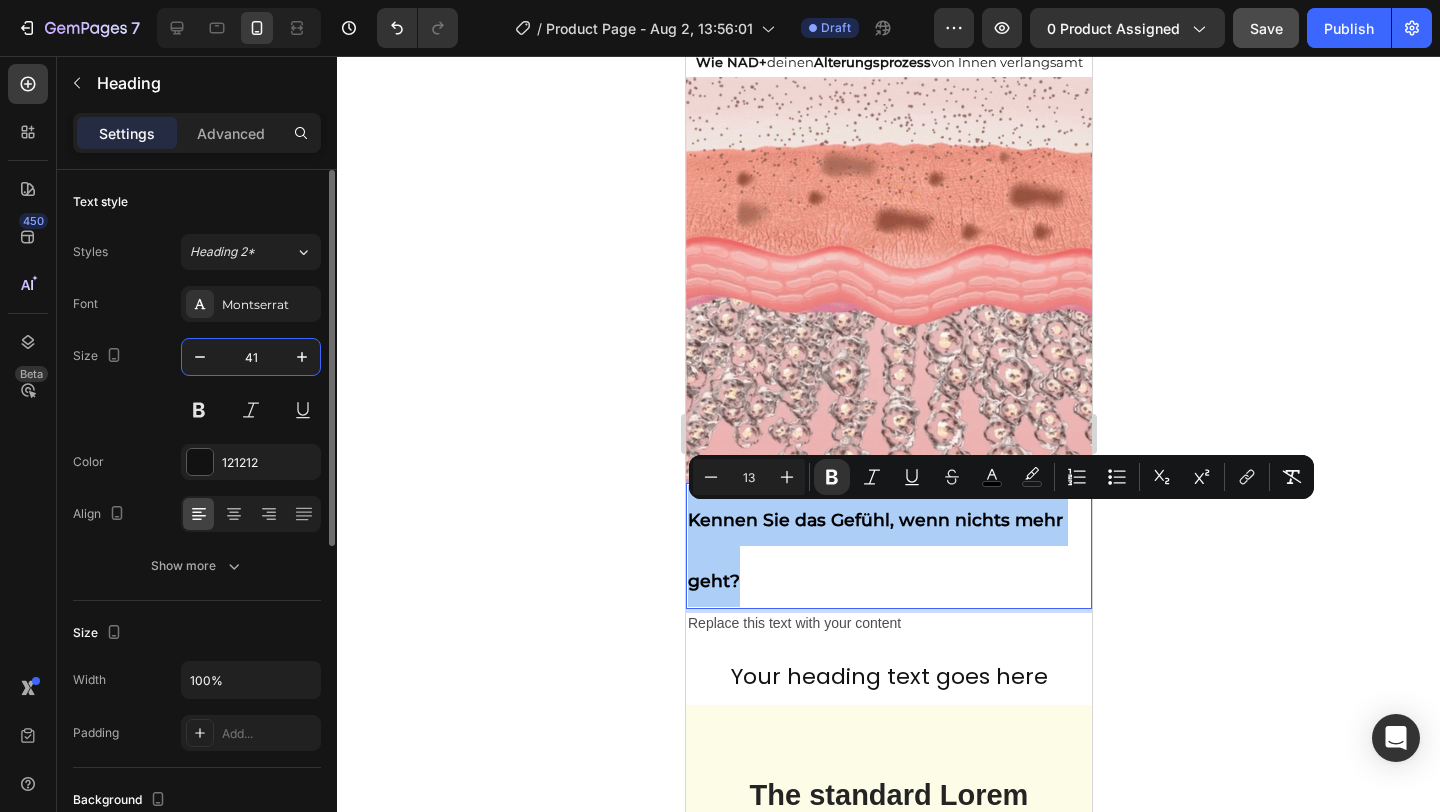 click on "41" at bounding box center [251, 357] 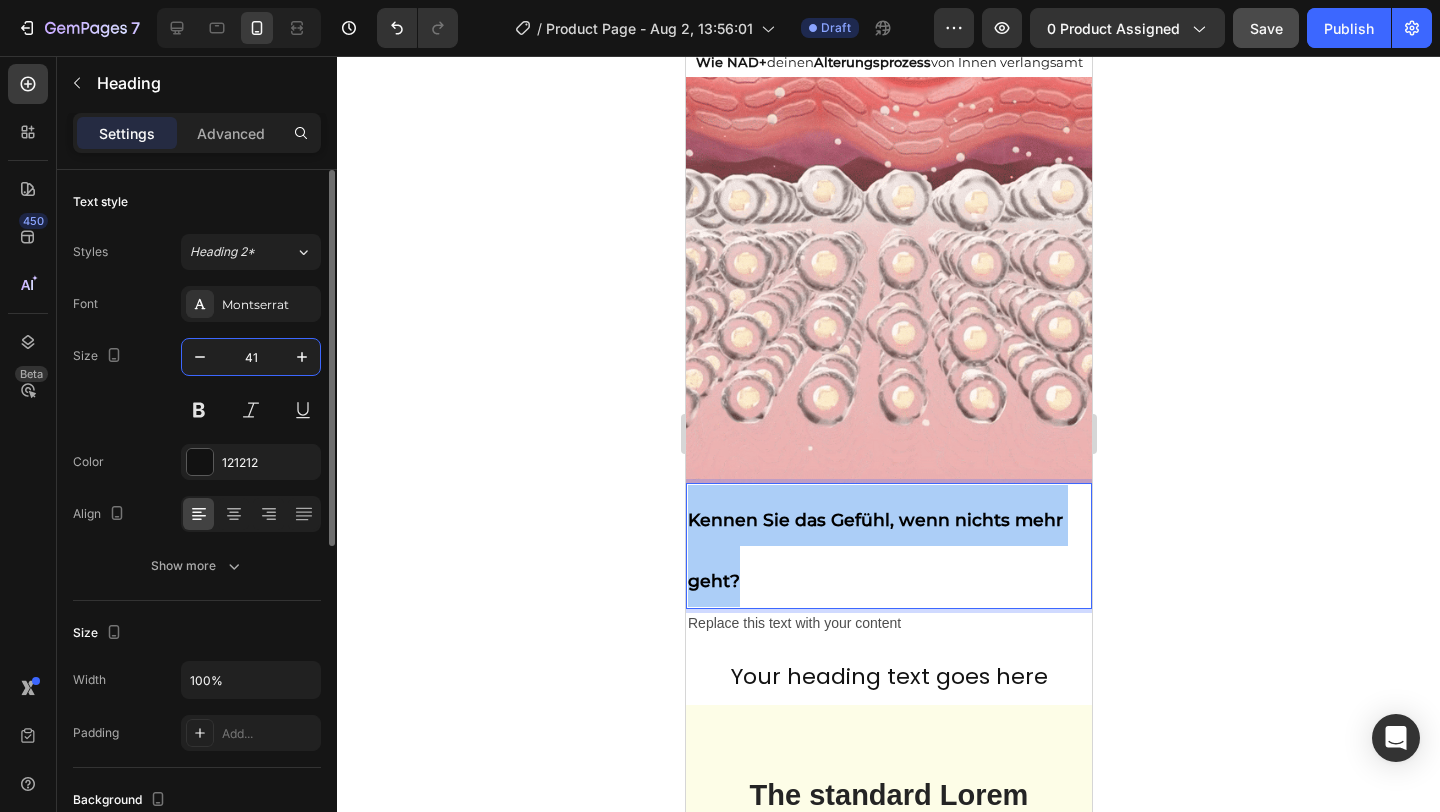 click on "41" at bounding box center (251, 357) 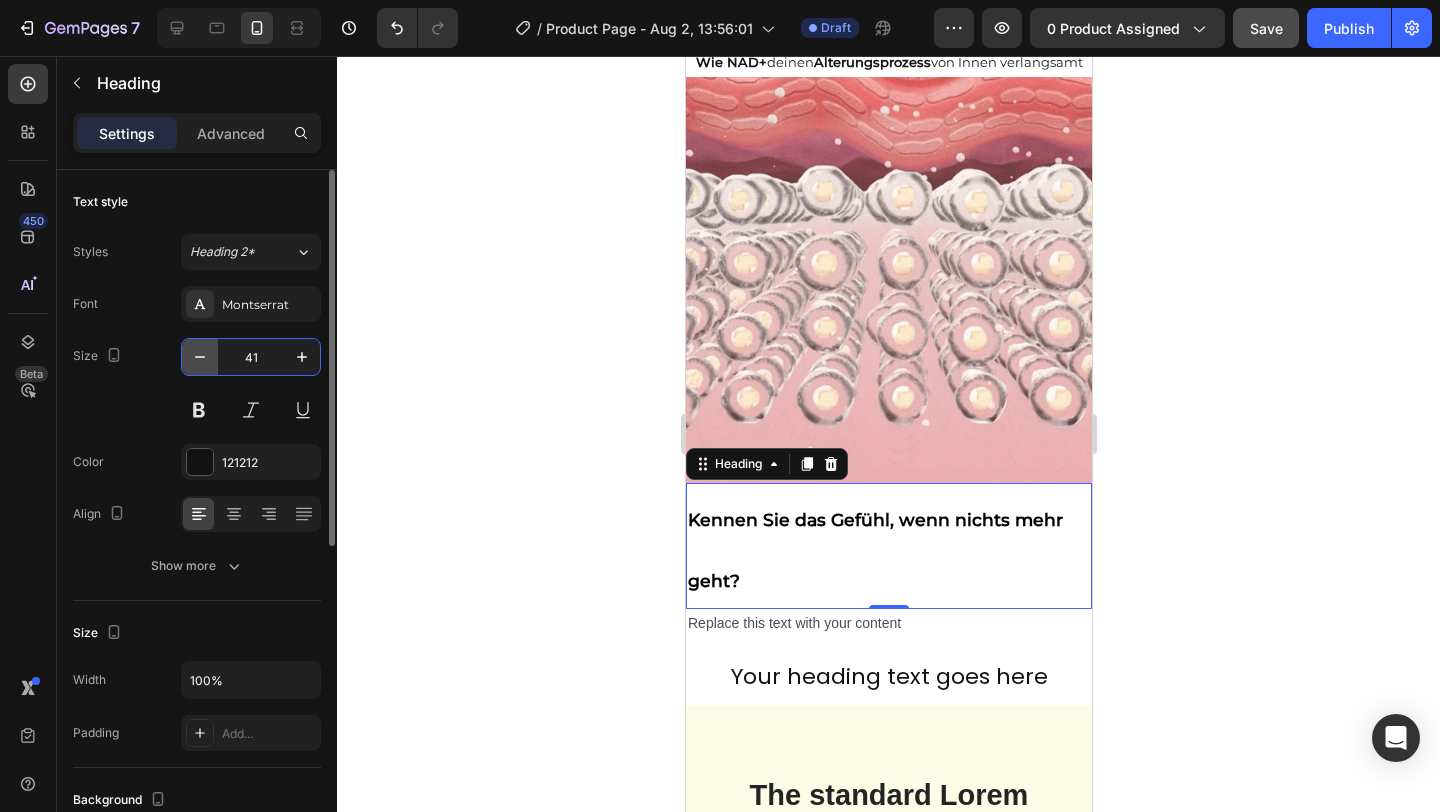 click 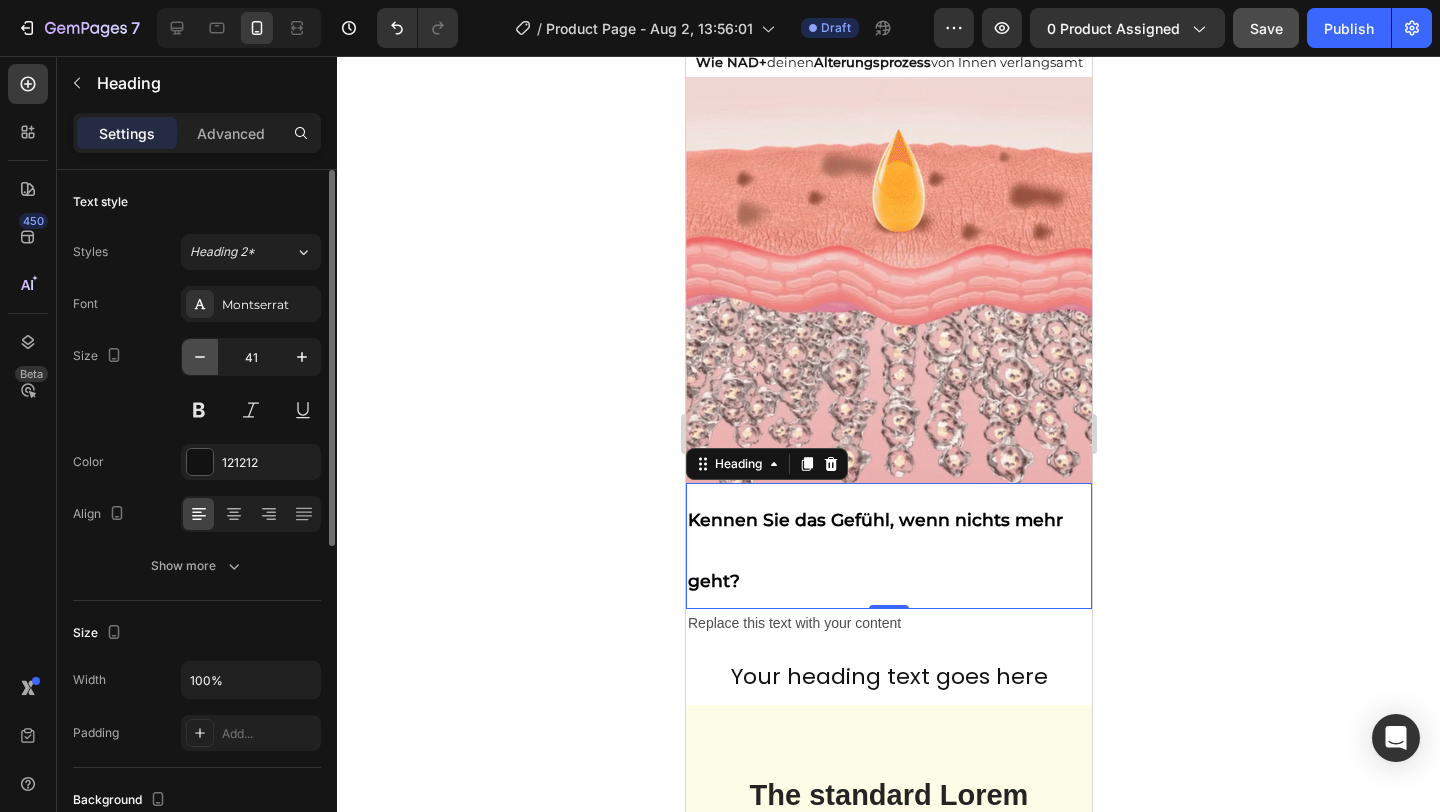 click 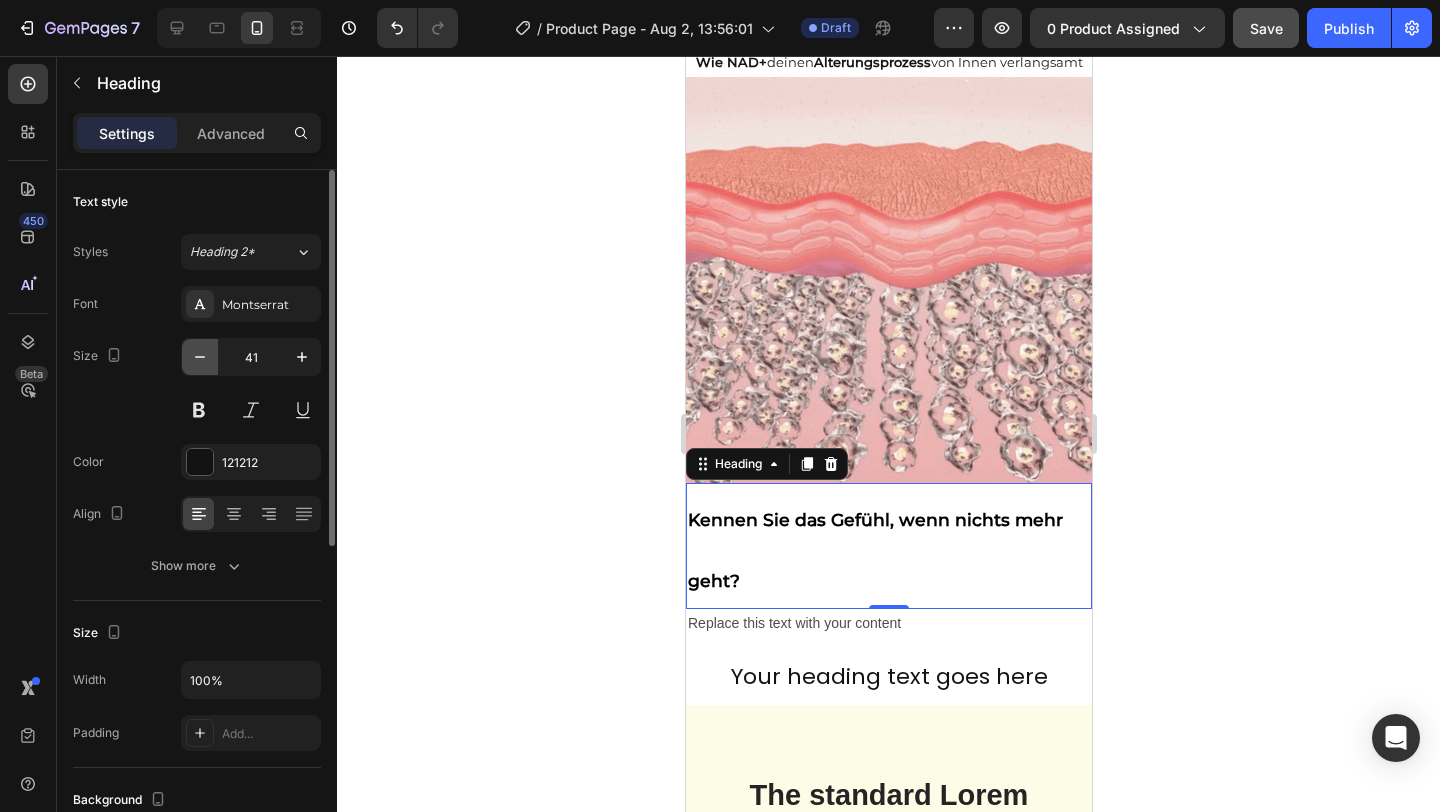 click 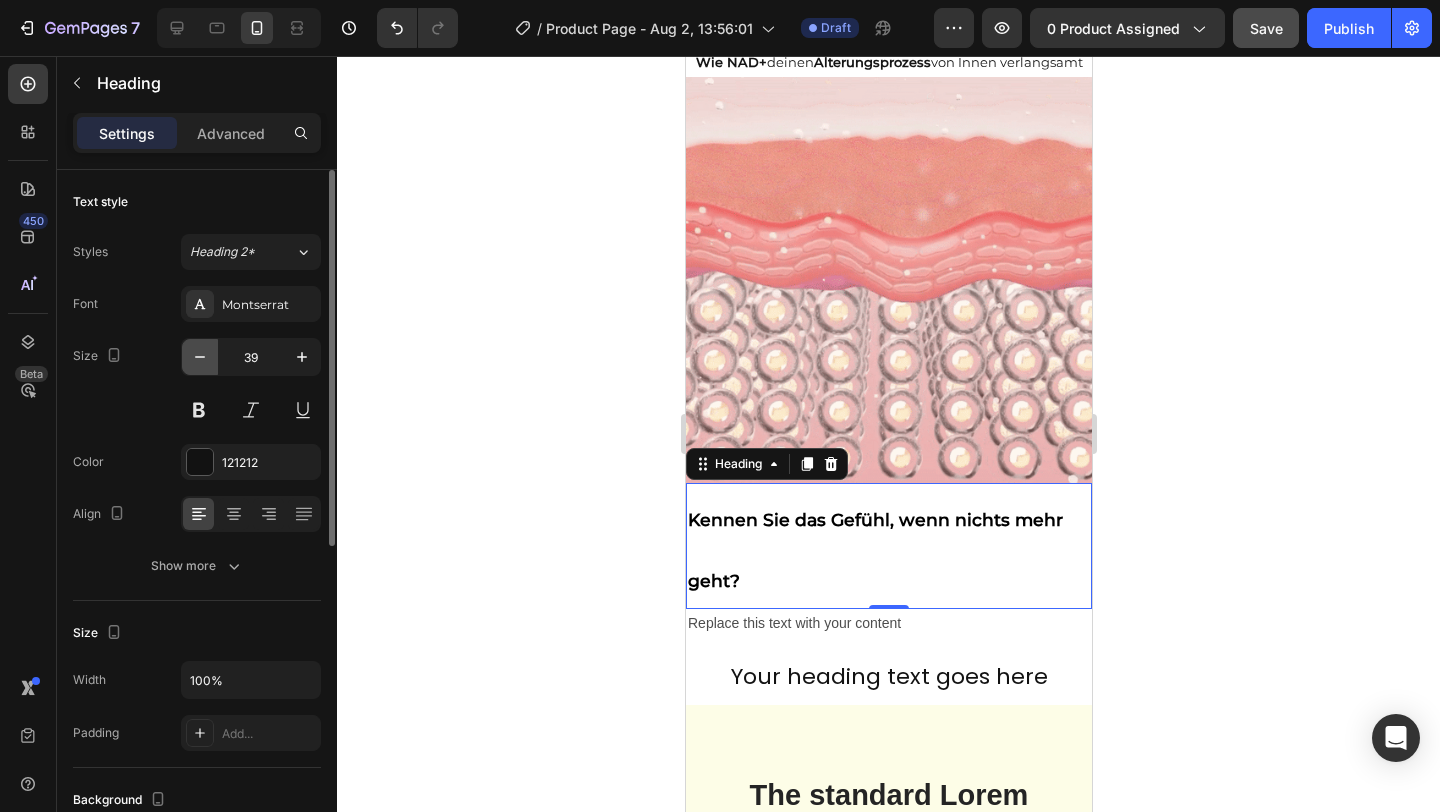 click 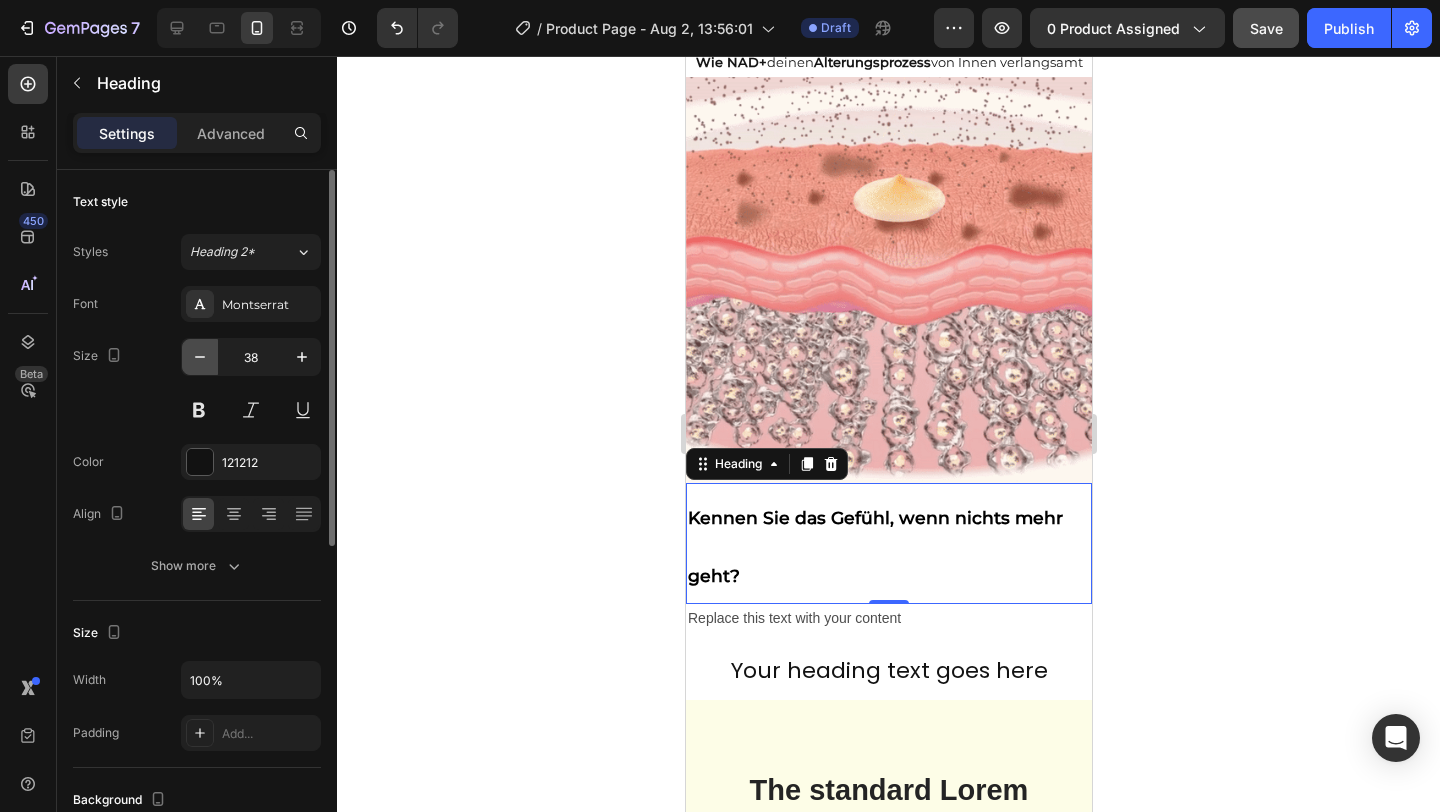click 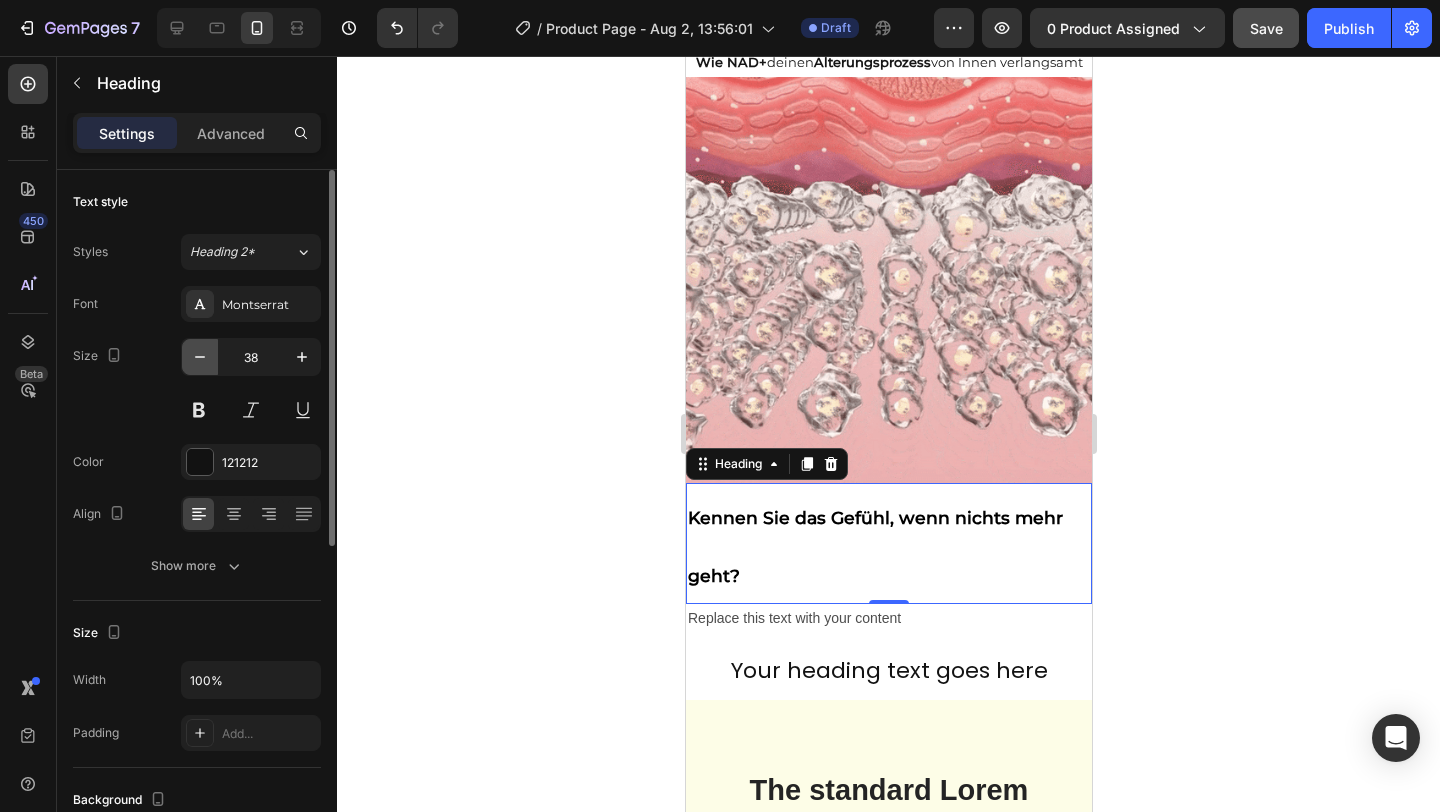 click 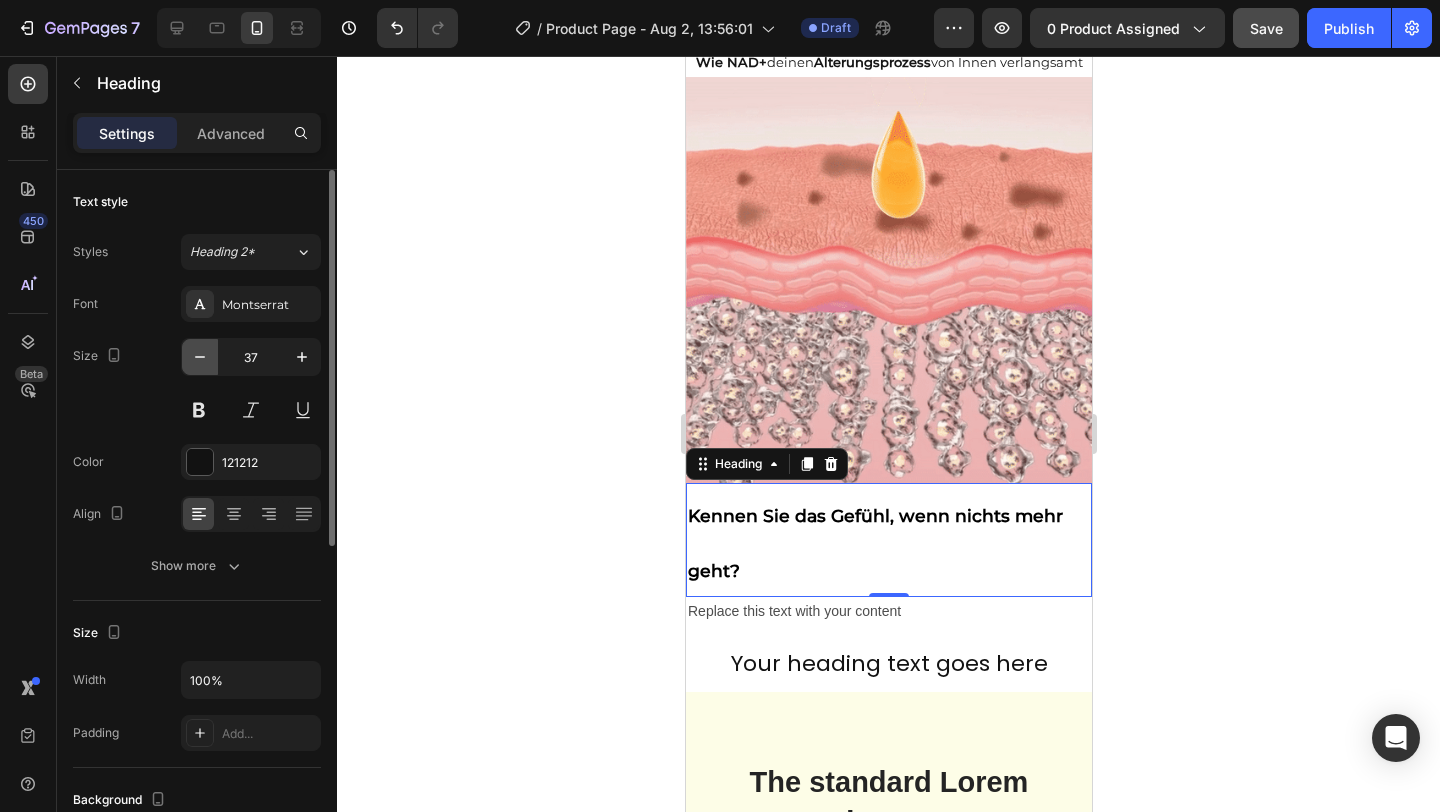 click 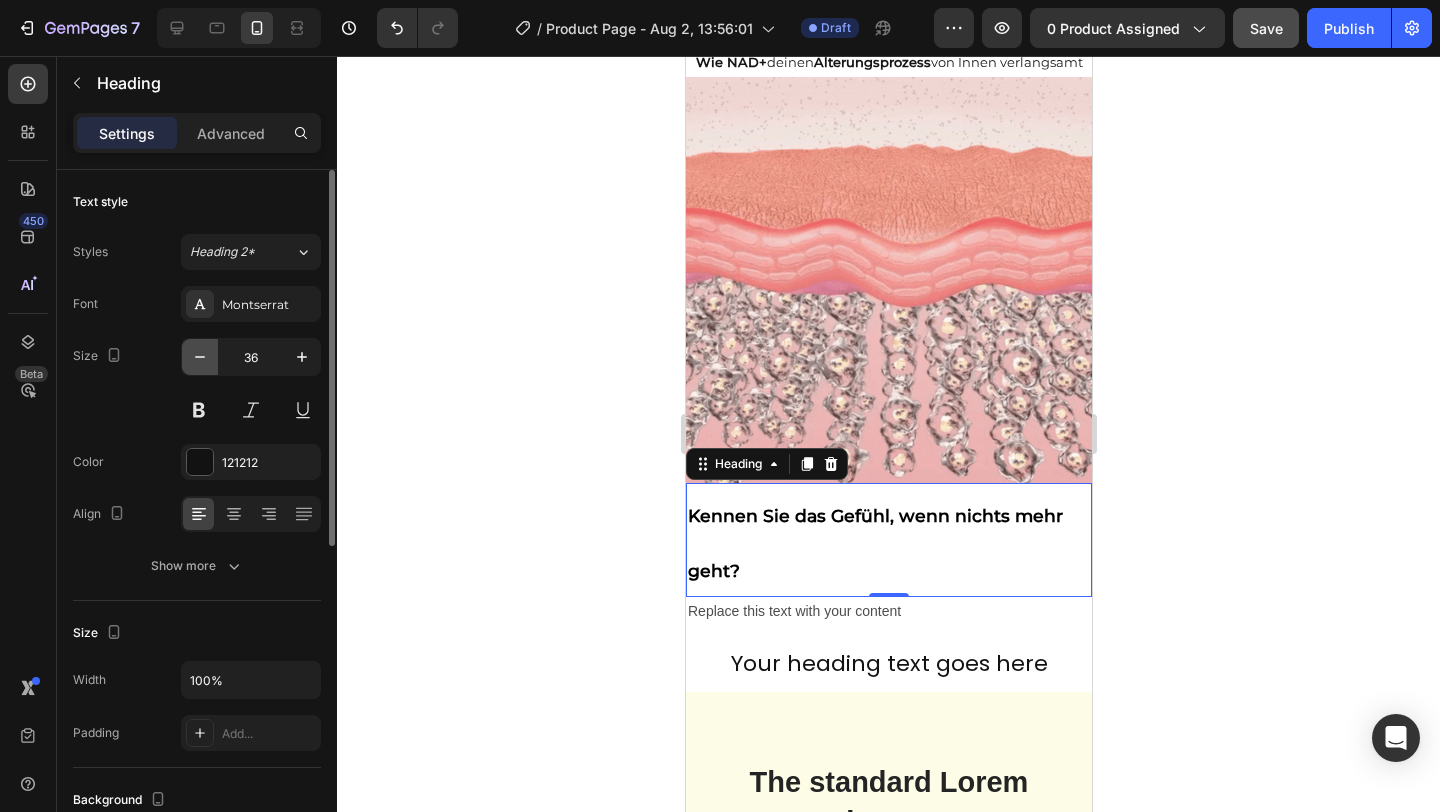 click 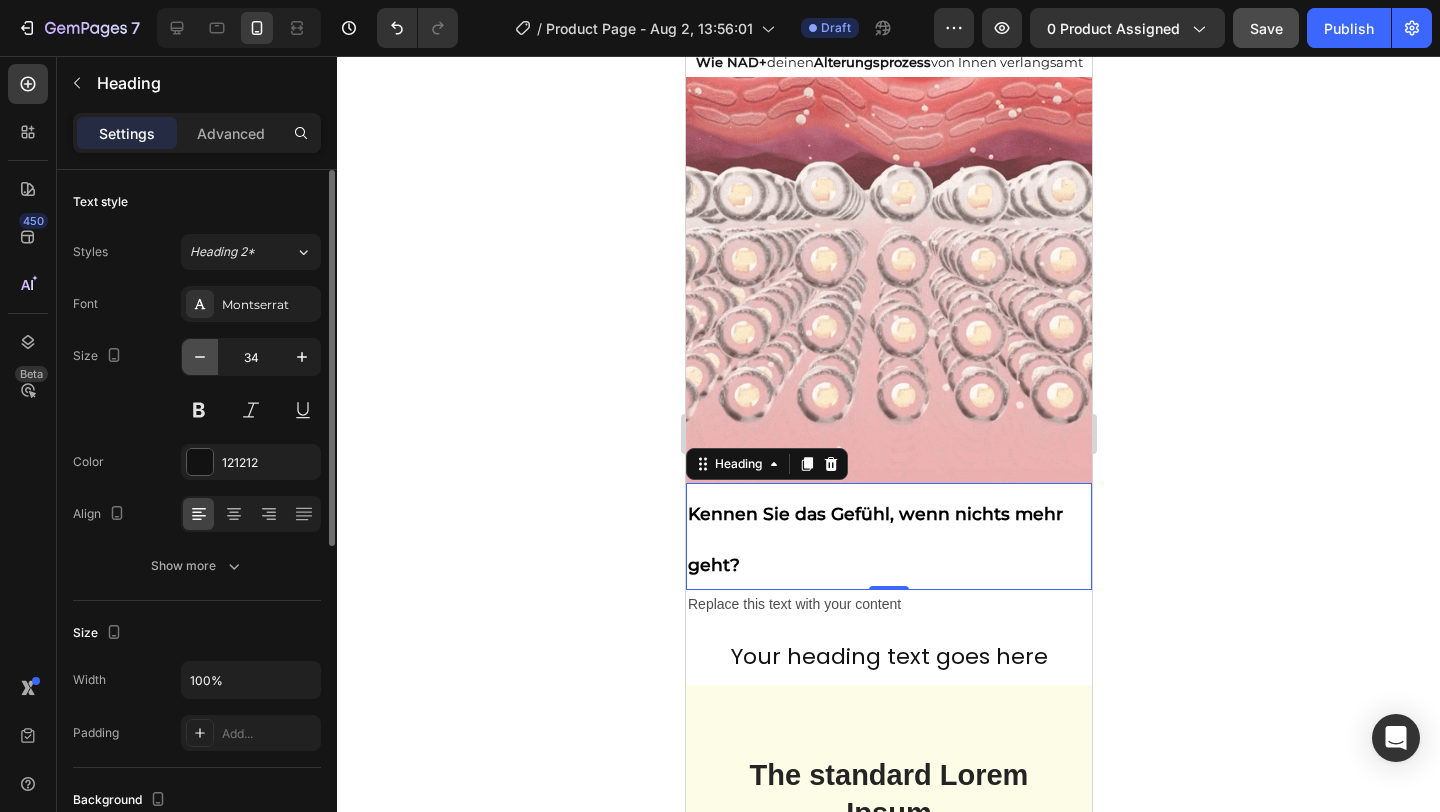 click 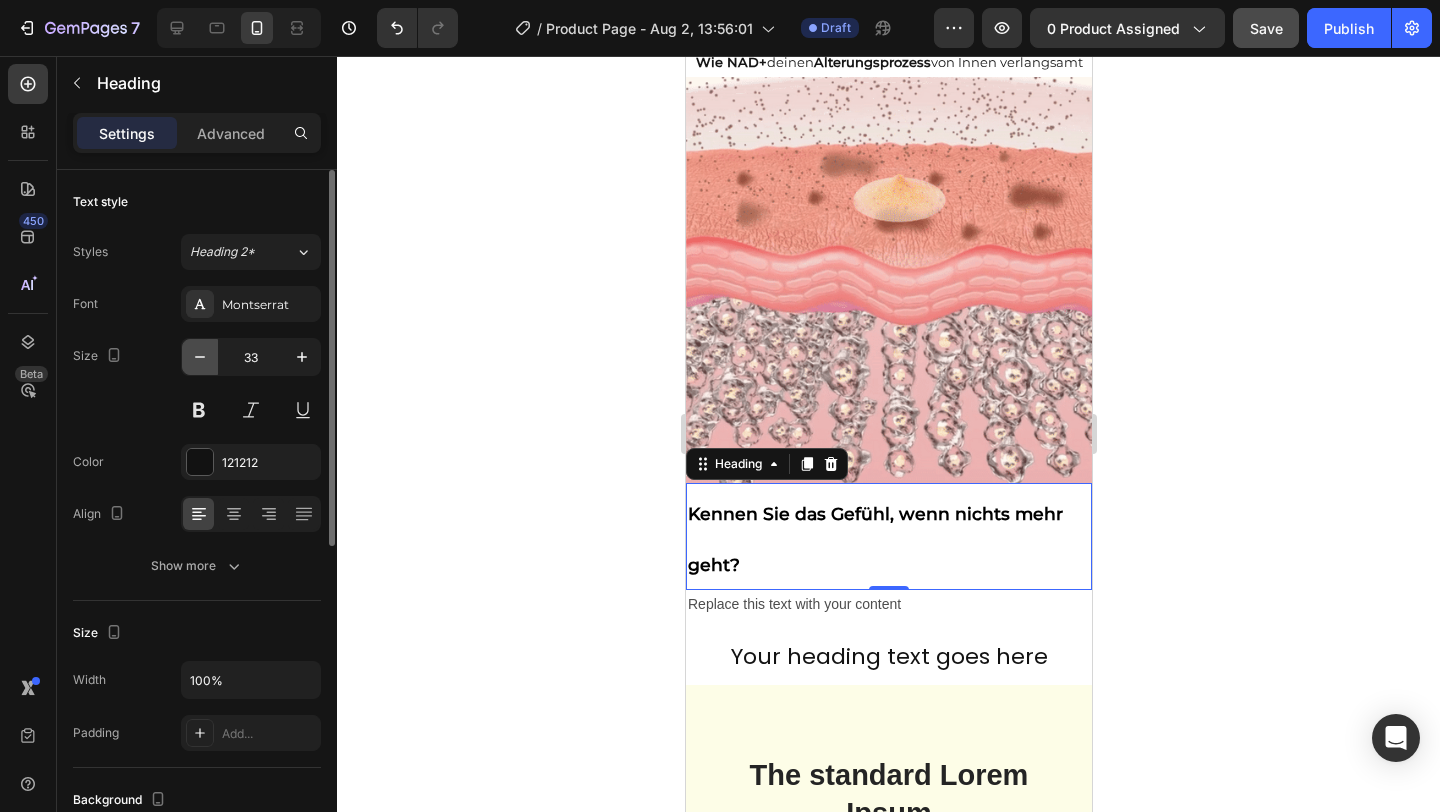 click 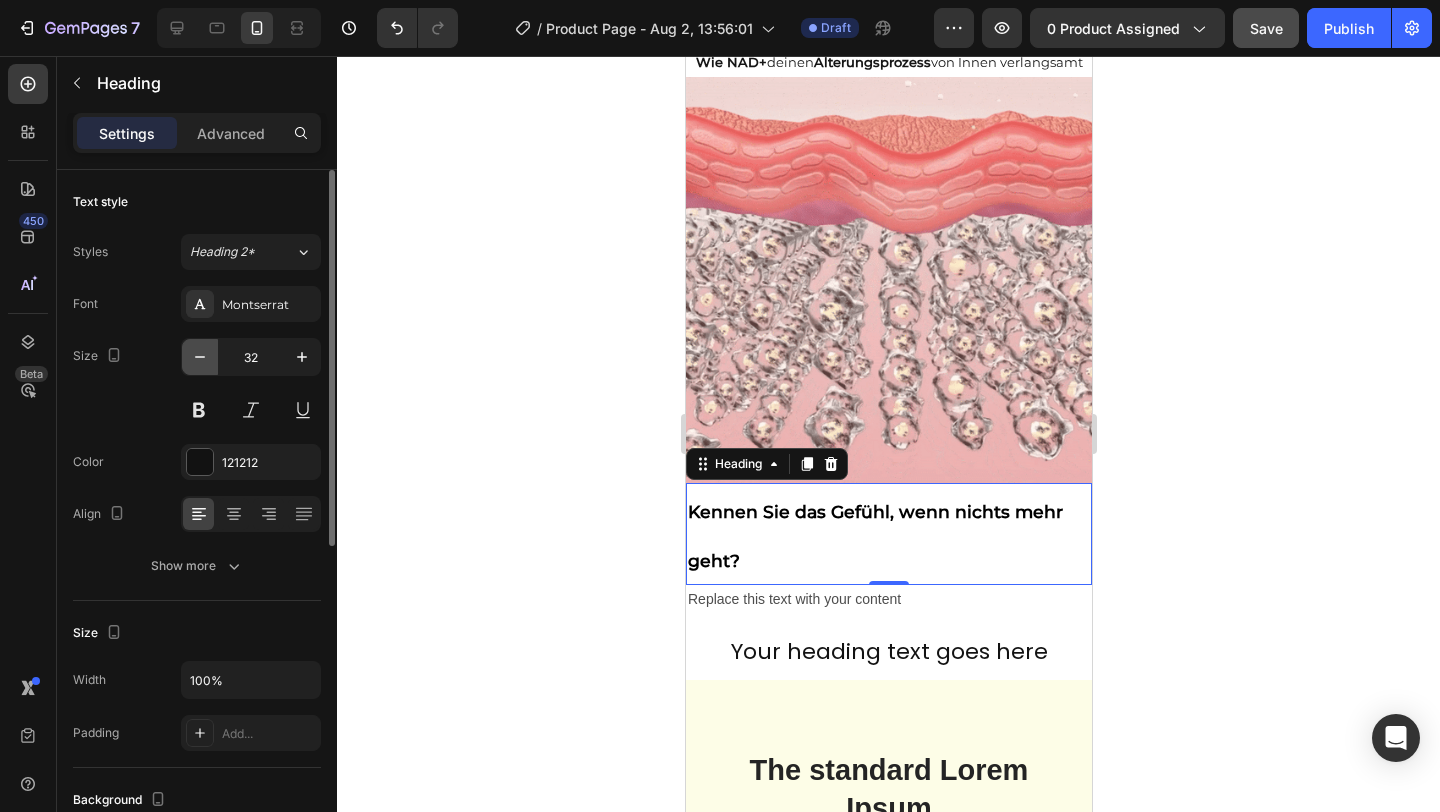 click 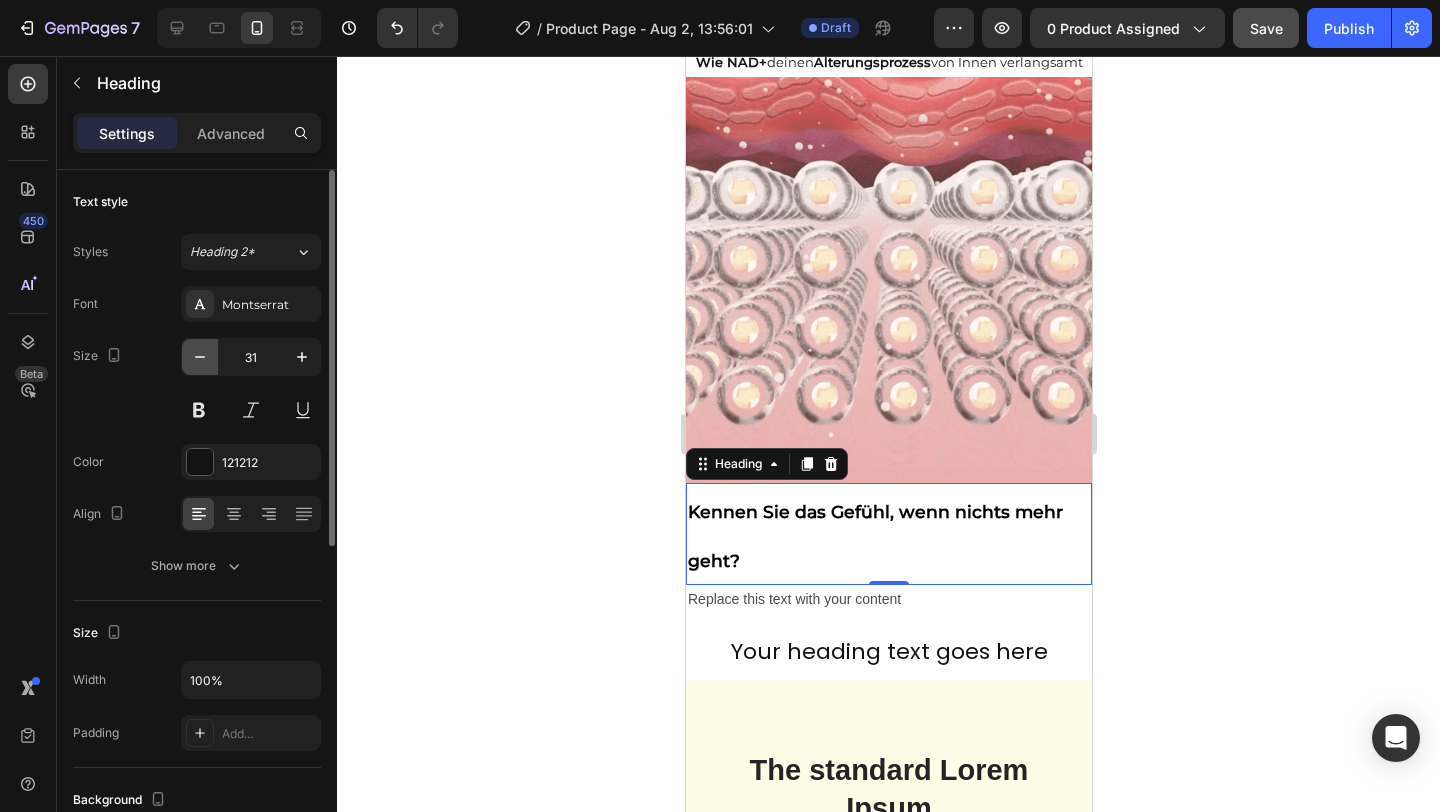 click 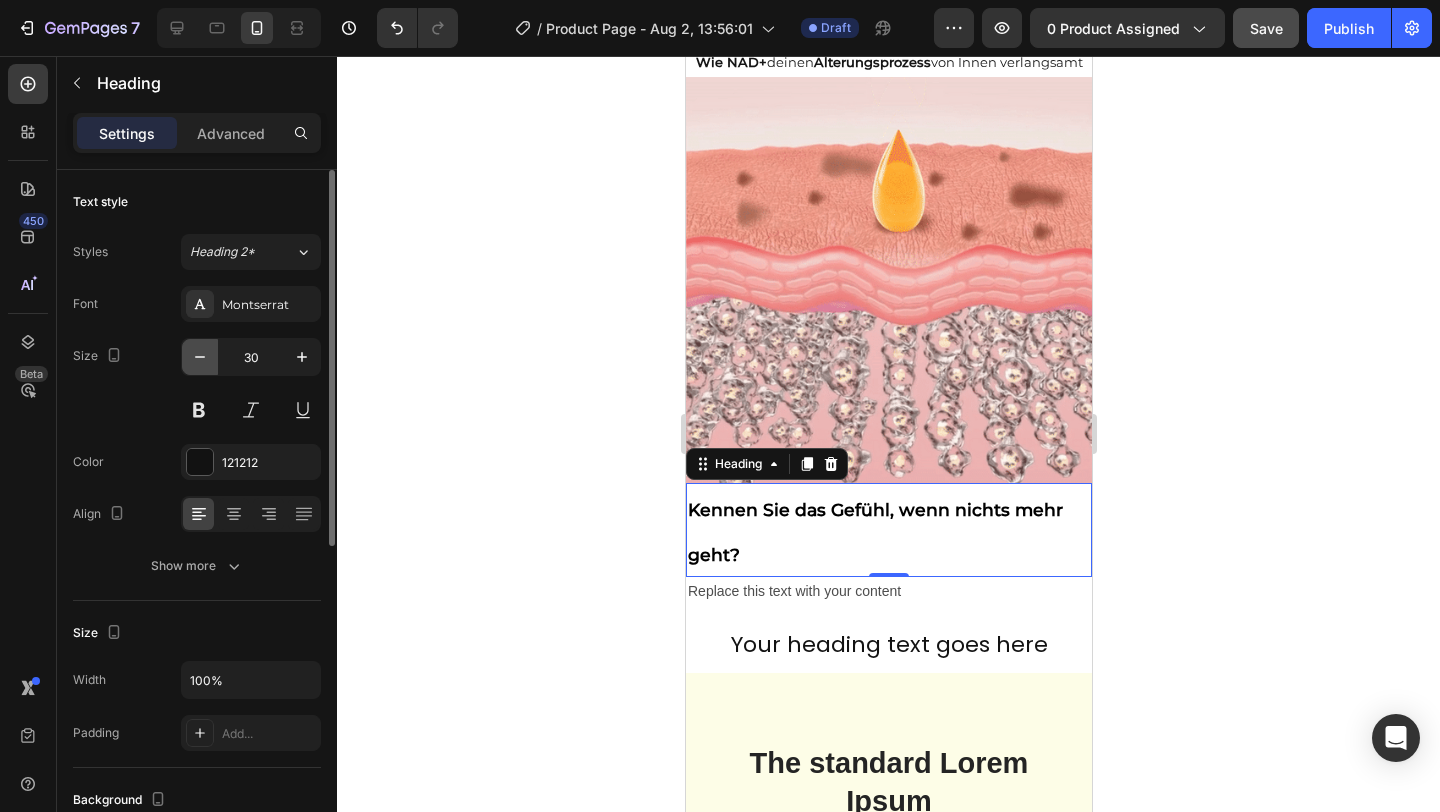 click 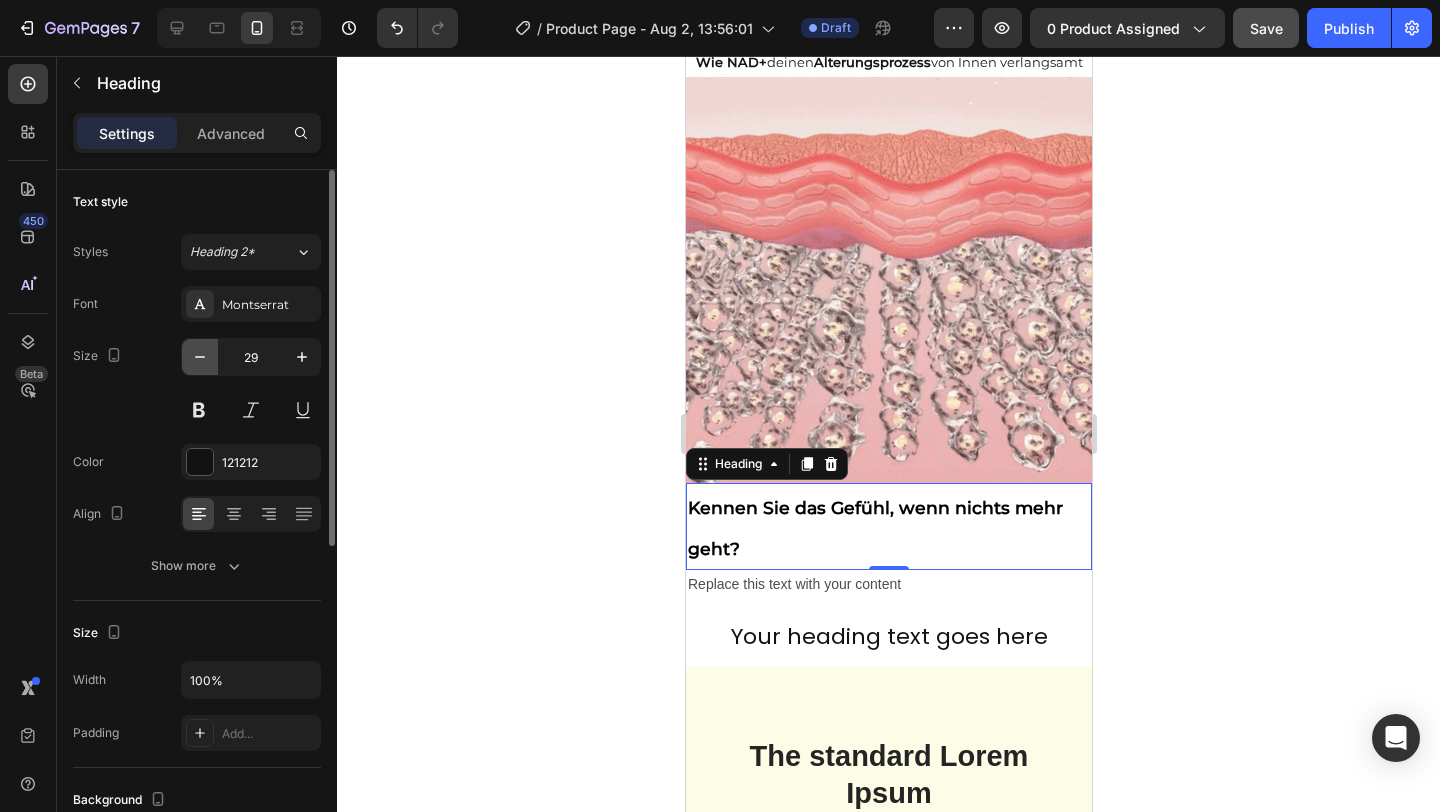 click 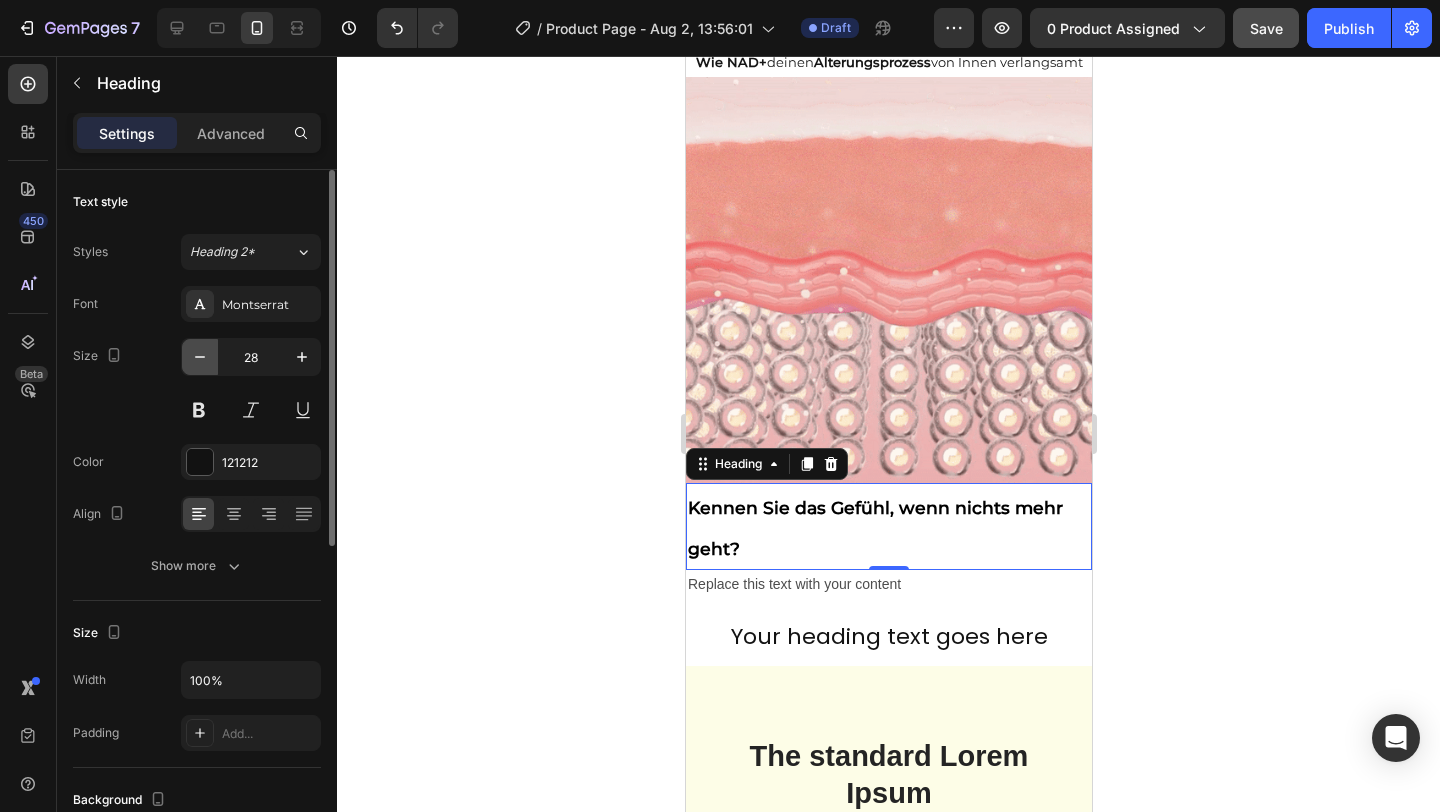 click 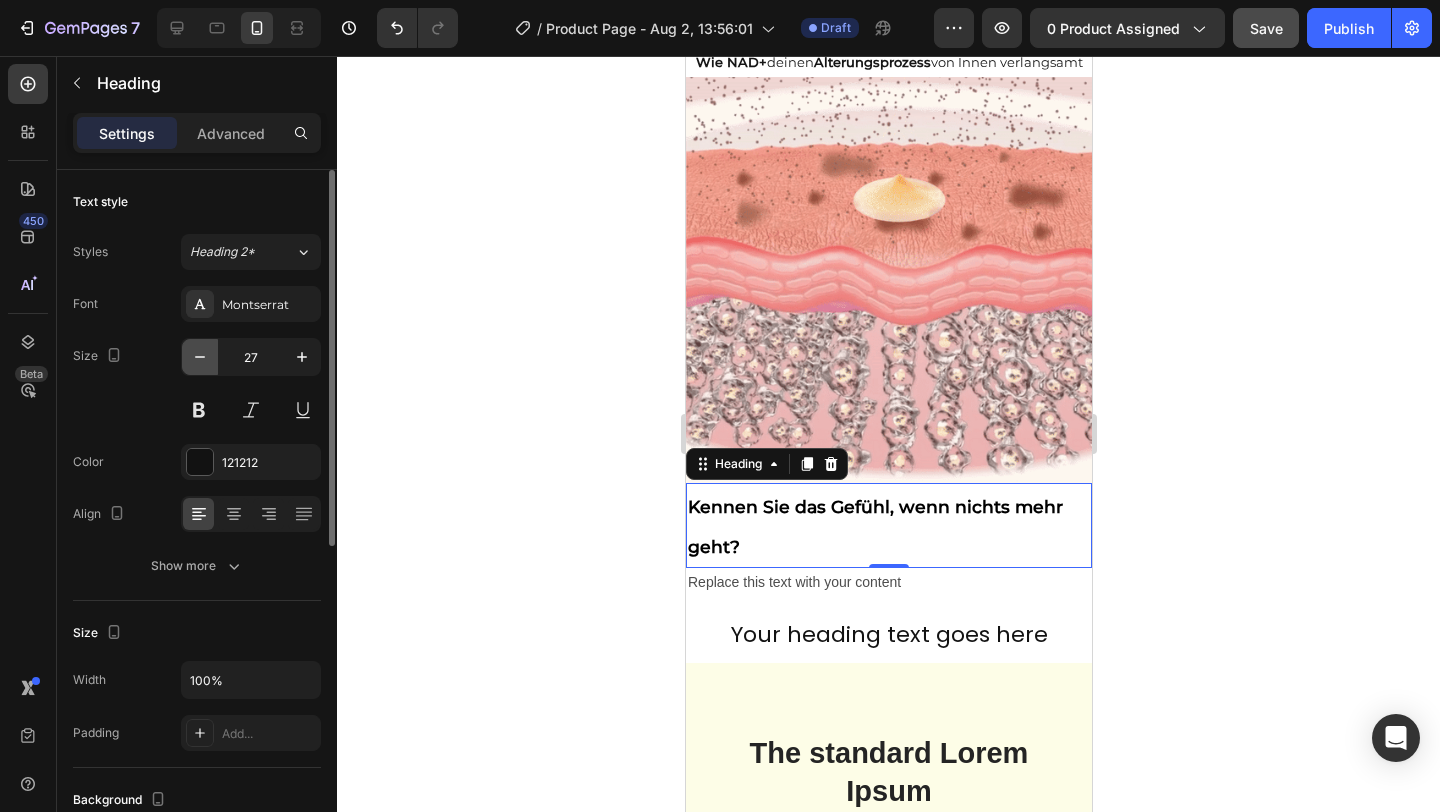 click 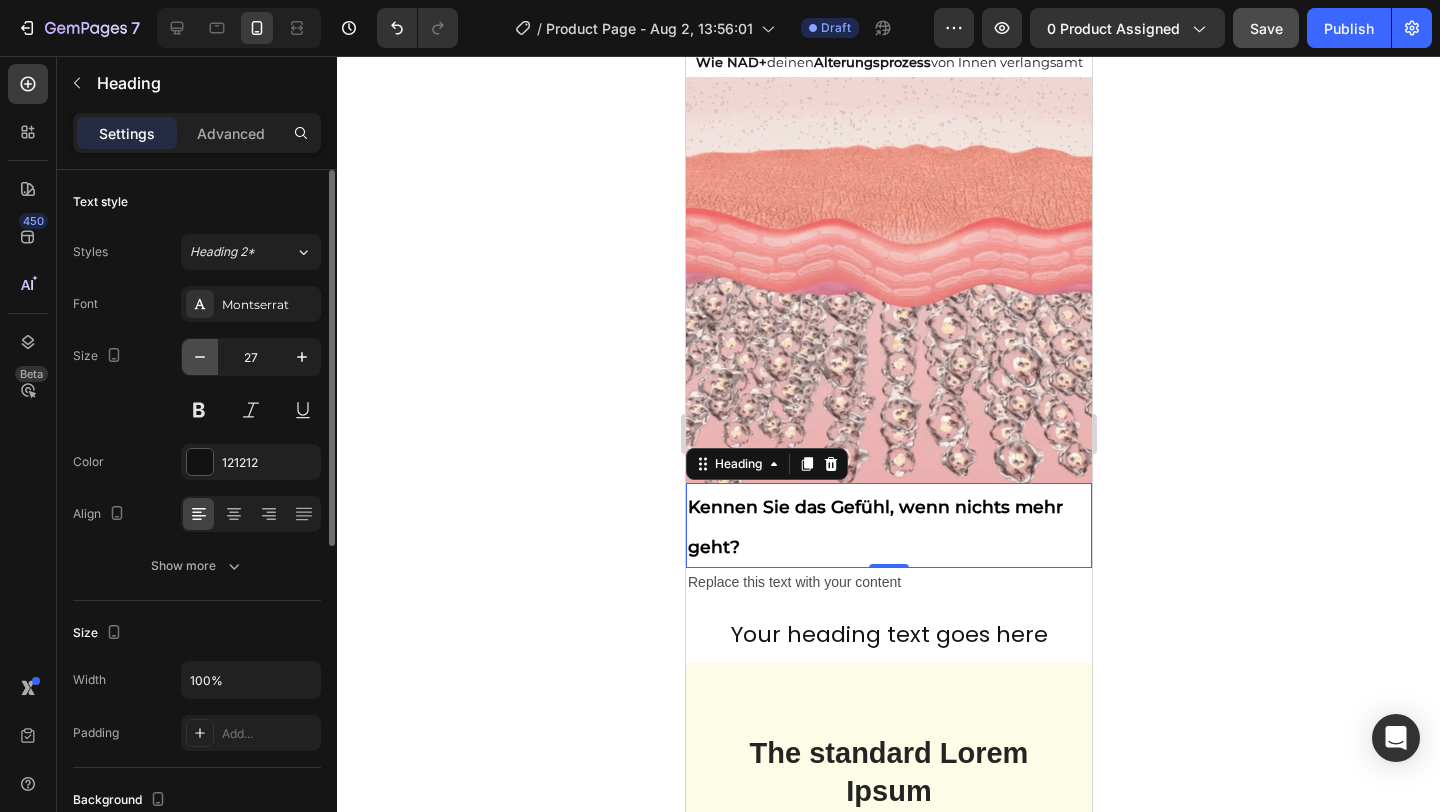 click 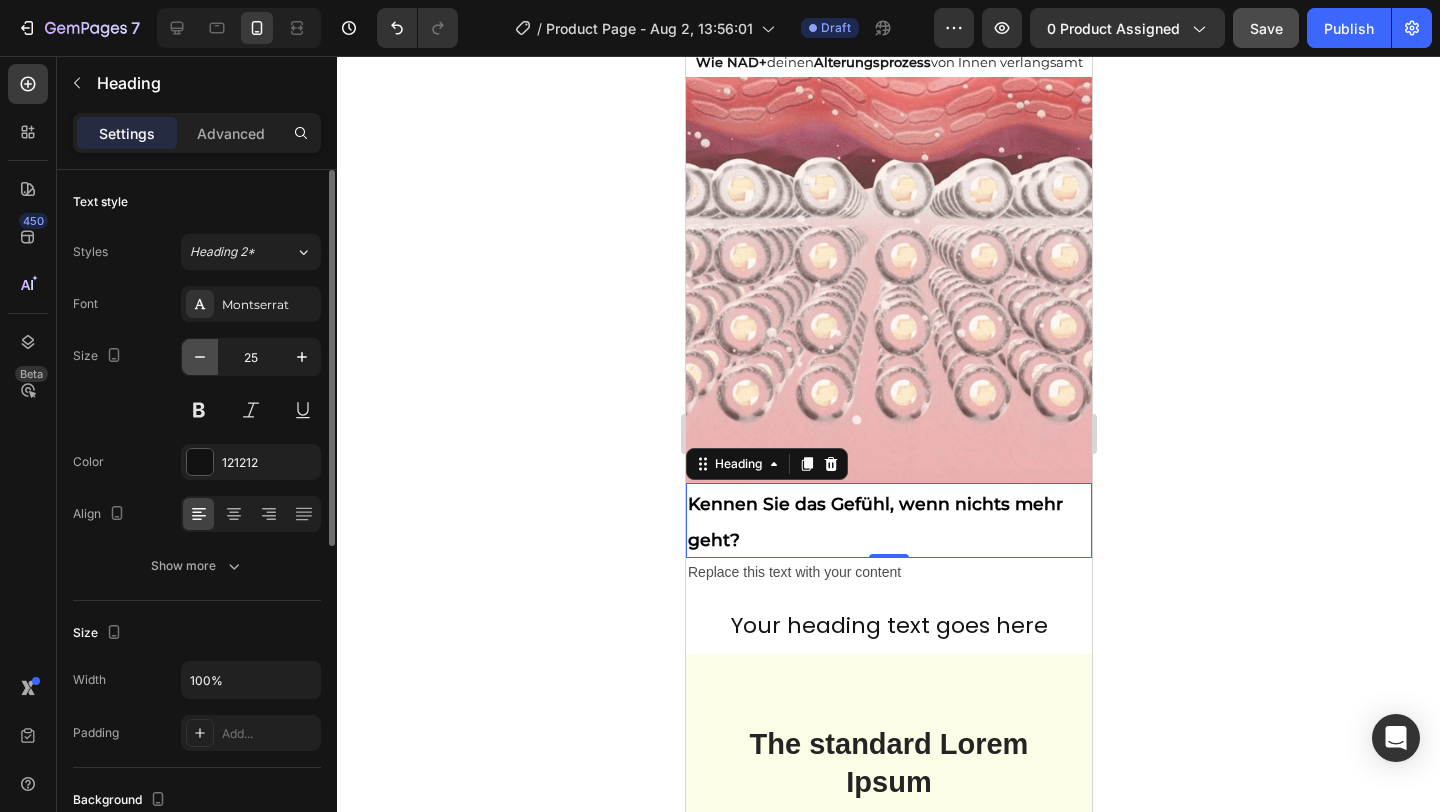 click 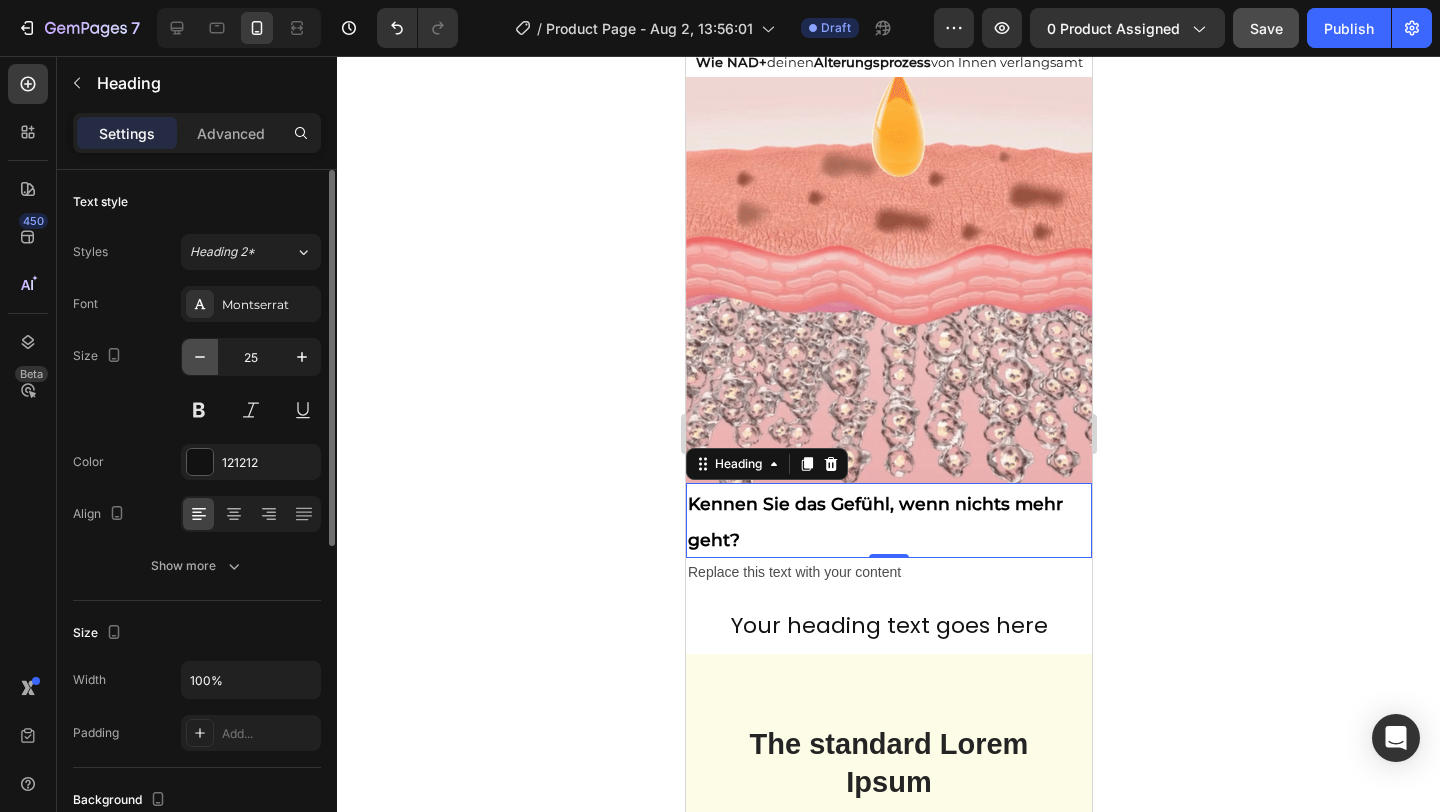 click 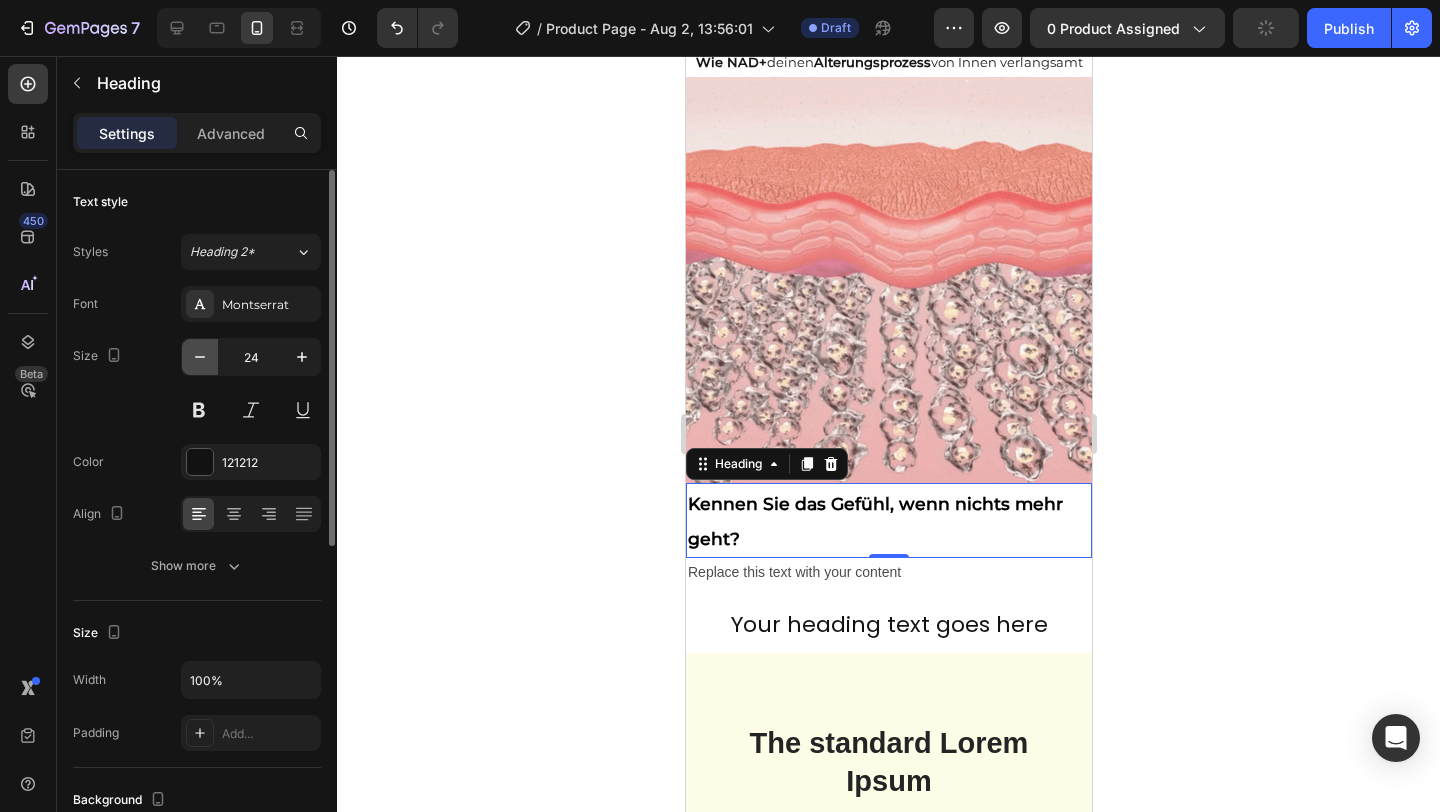 click 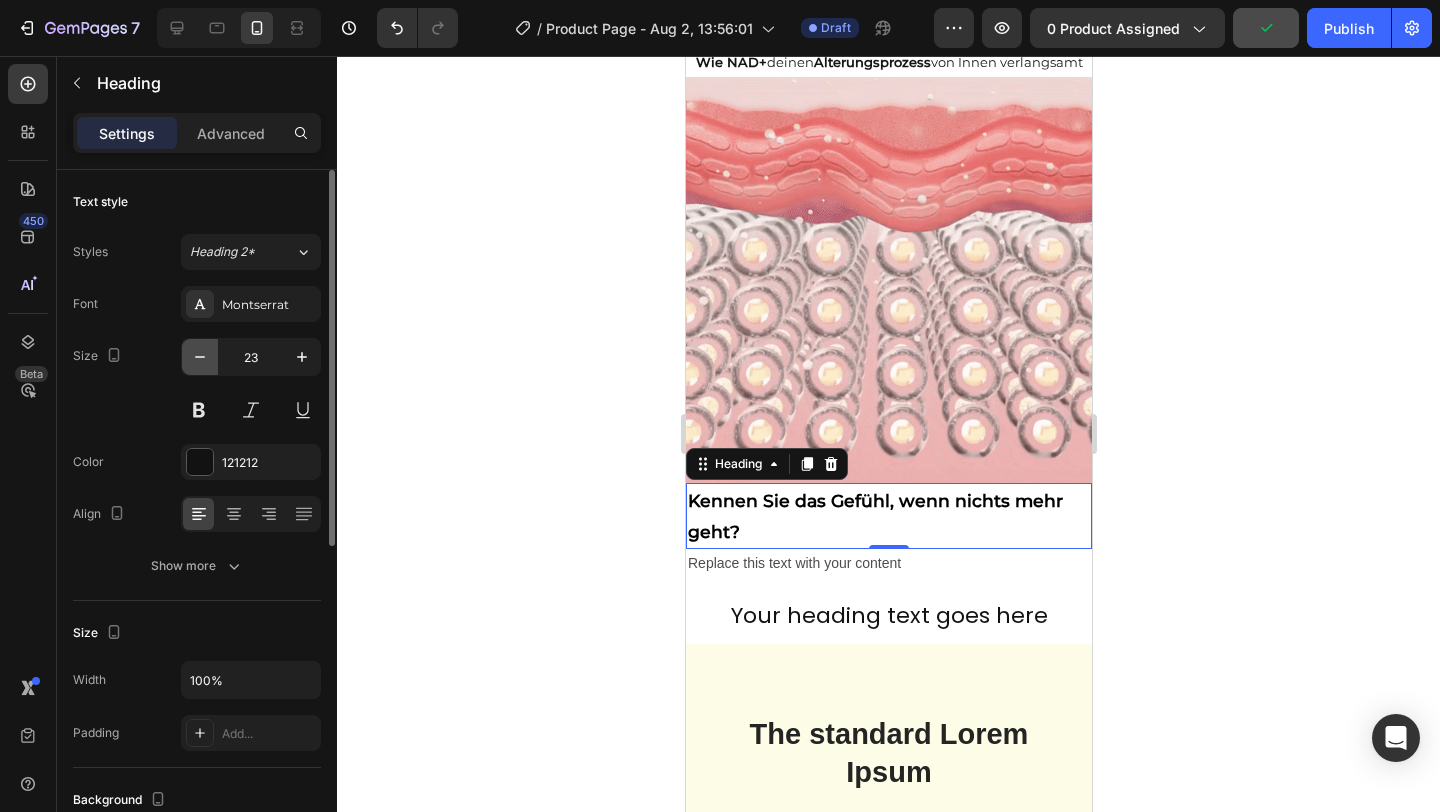 click 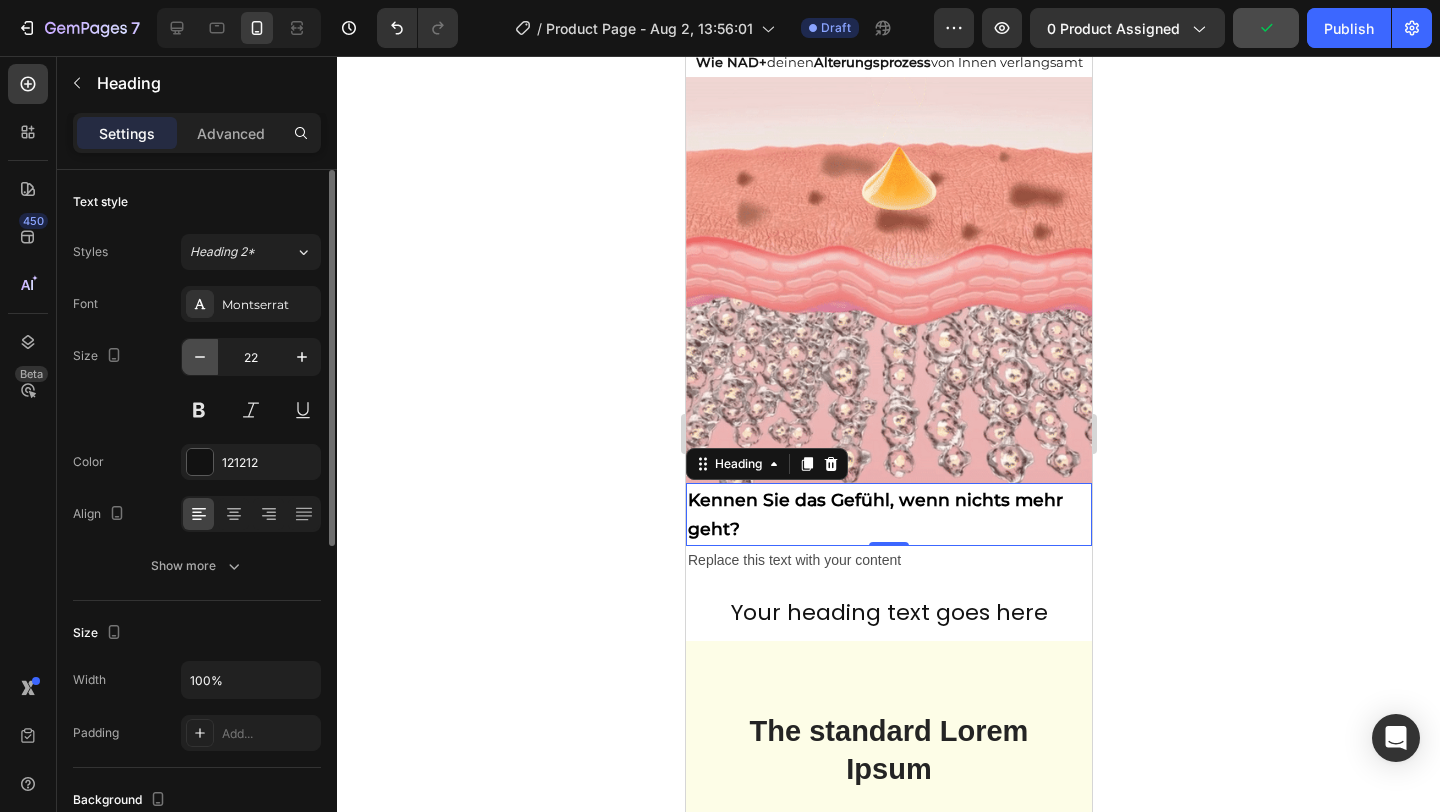click 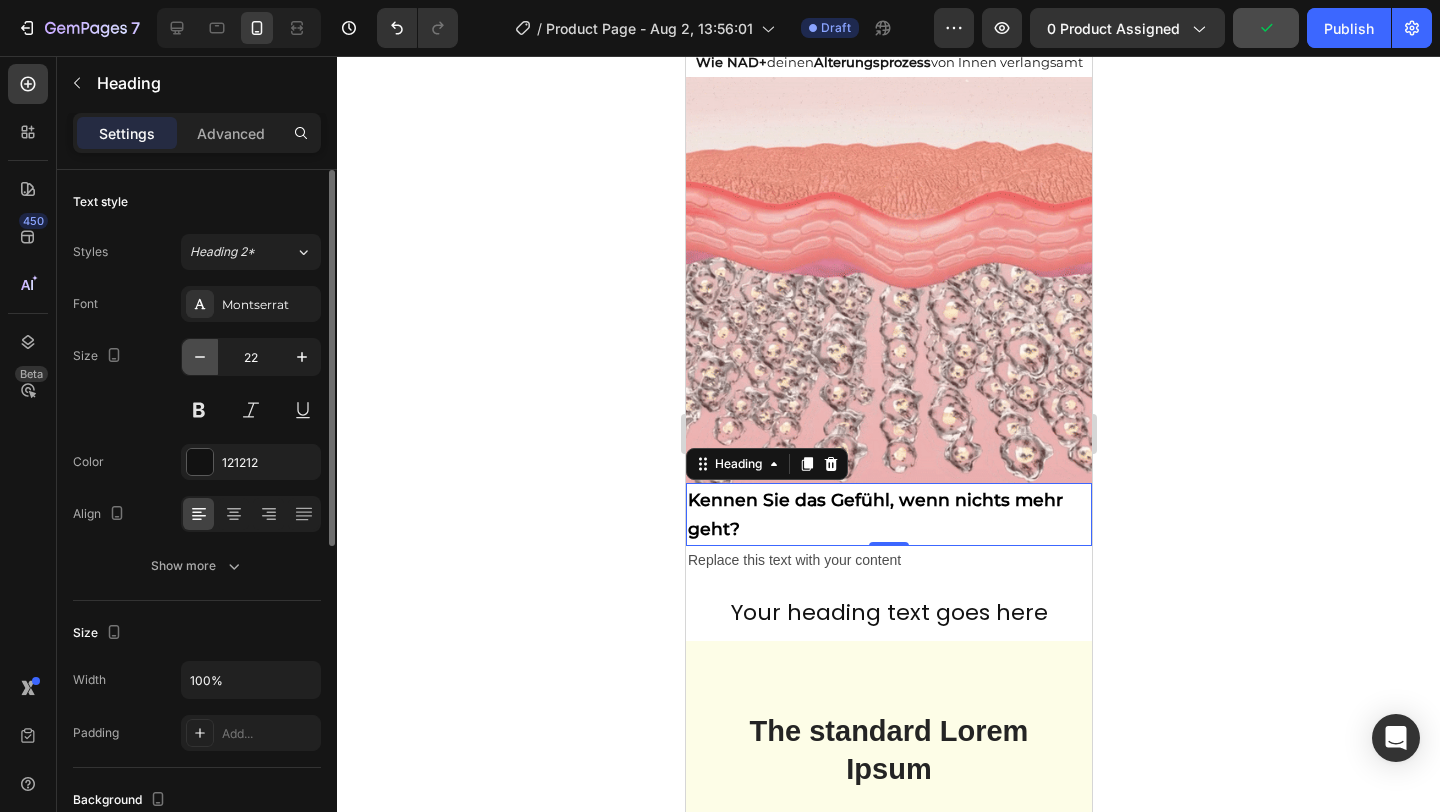 type on "21" 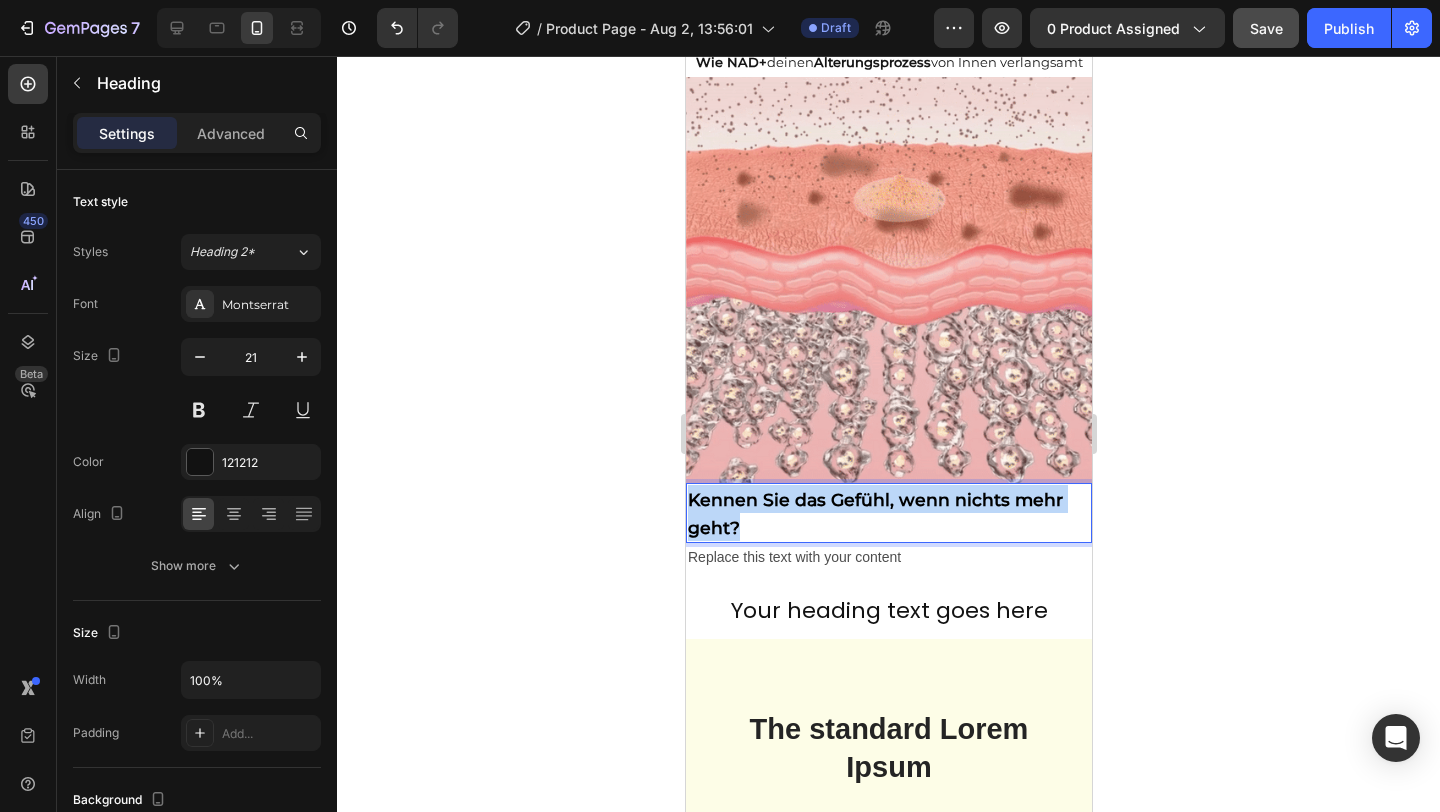 click on "Kennen Sie das Gefühl, wenn nichts mehr geht?" at bounding box center (874, 513) 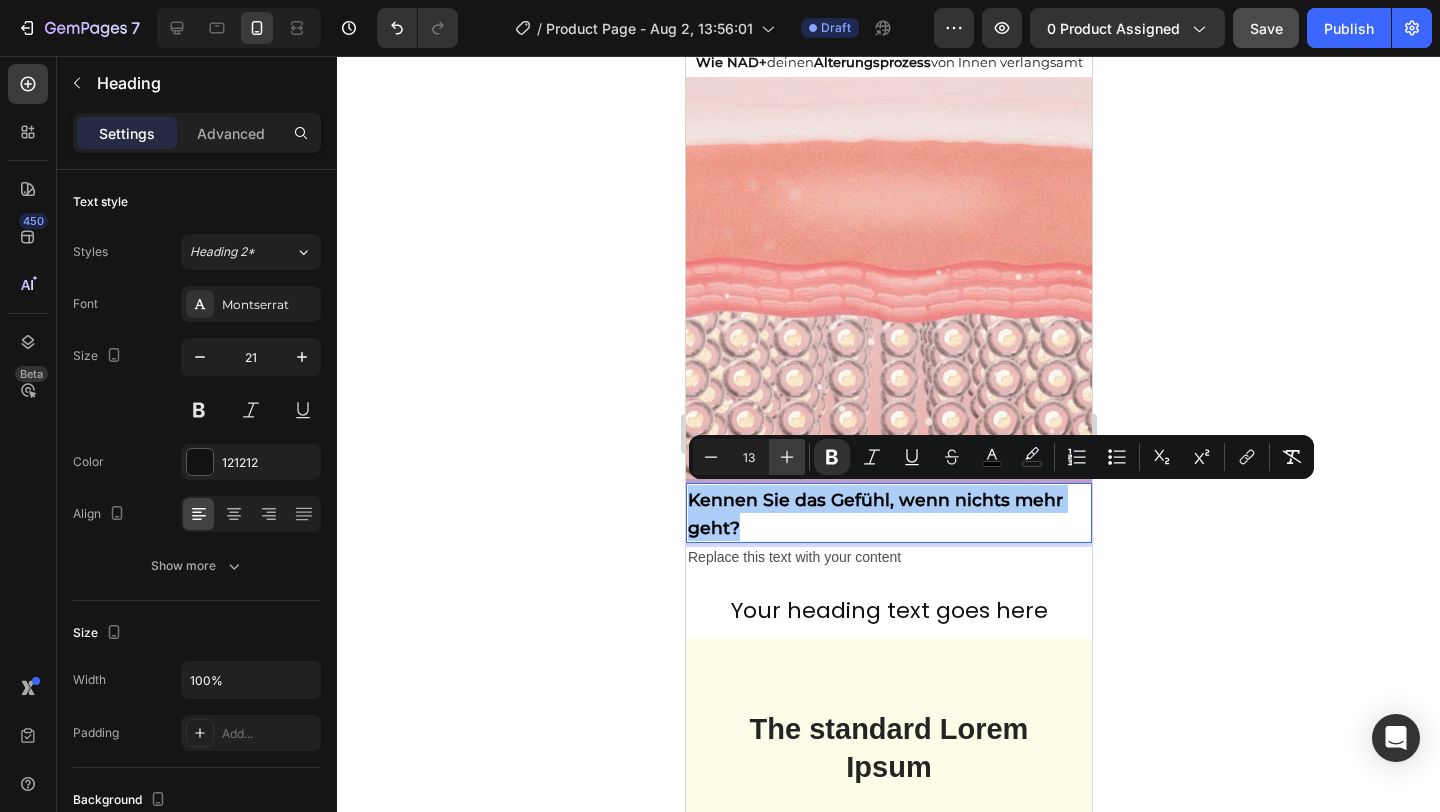 click 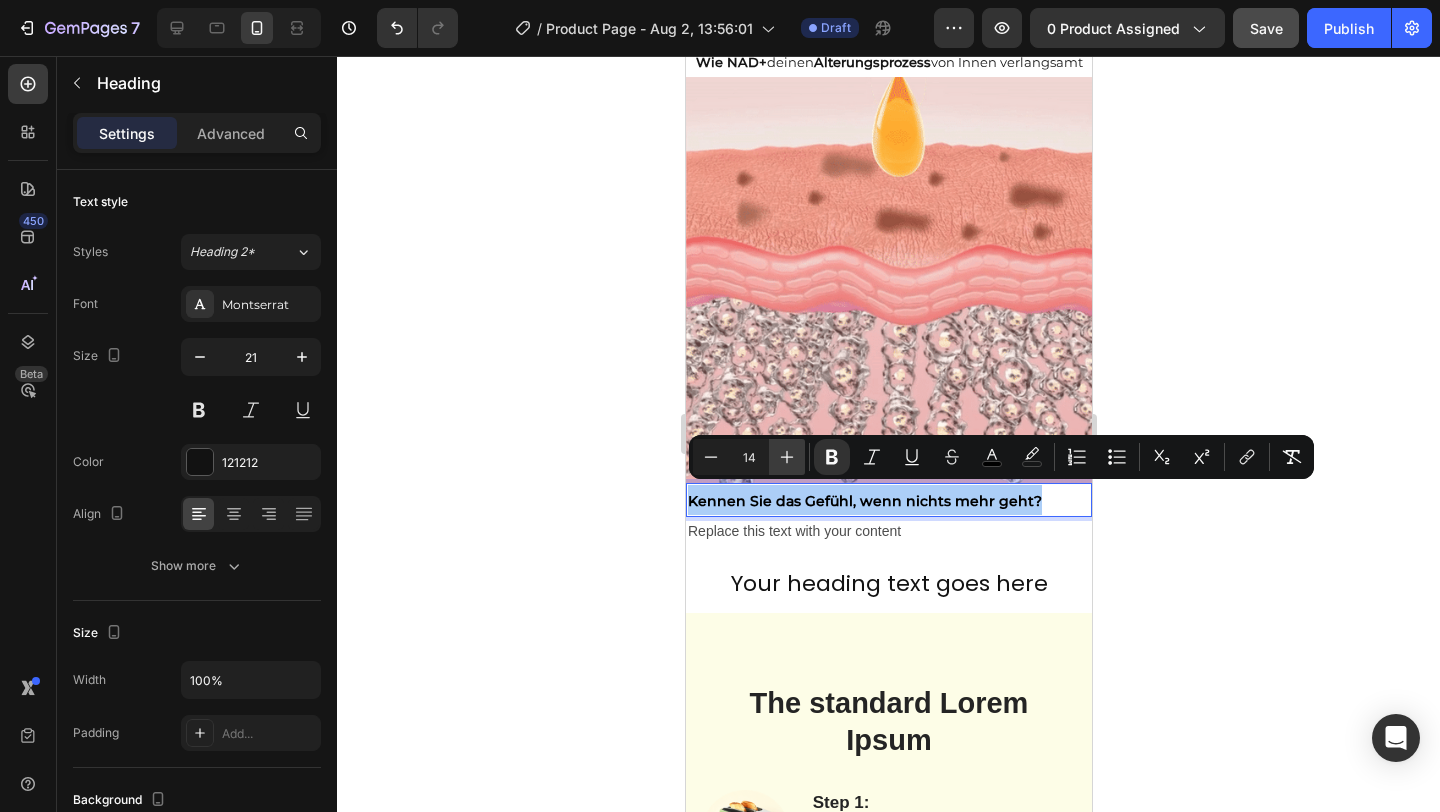 click 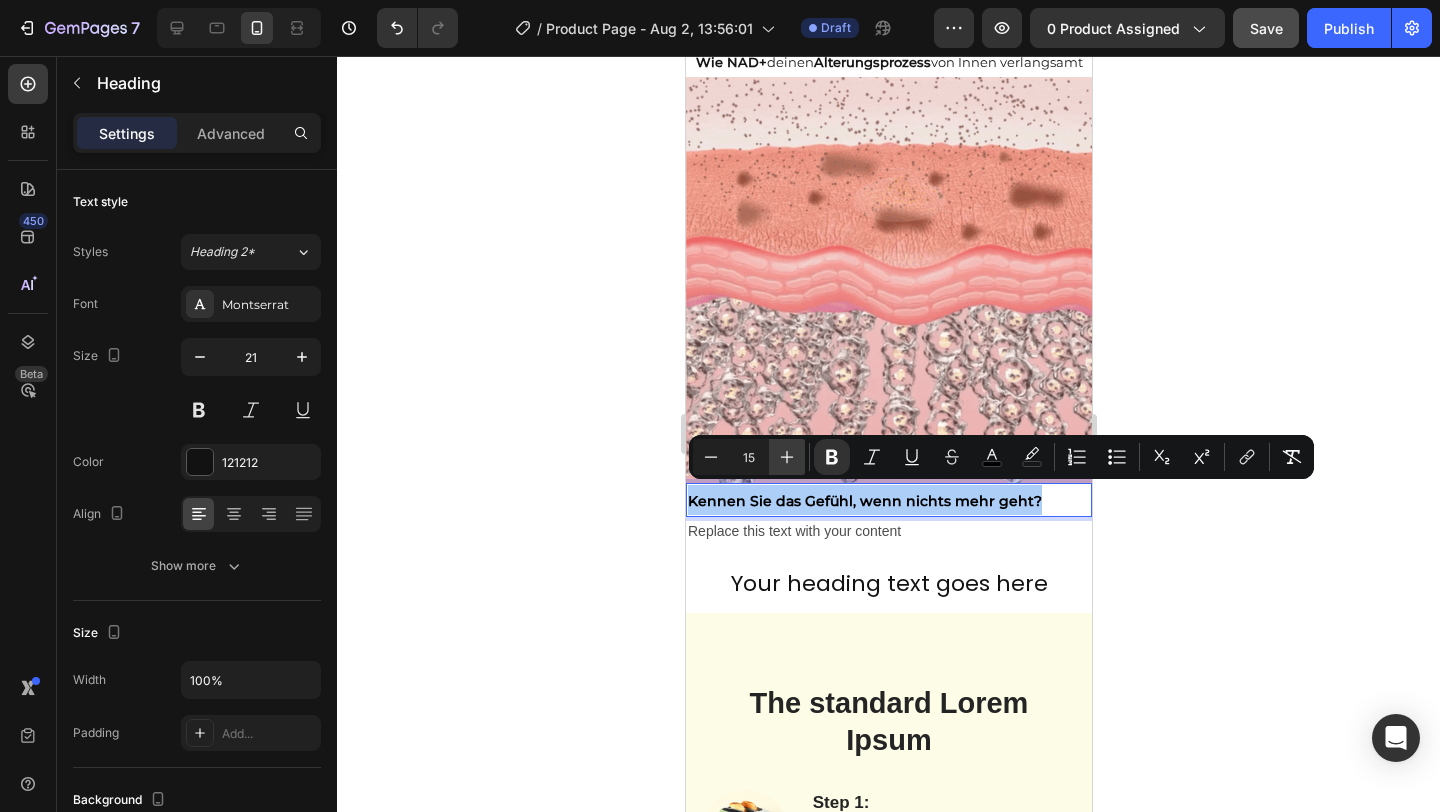 click 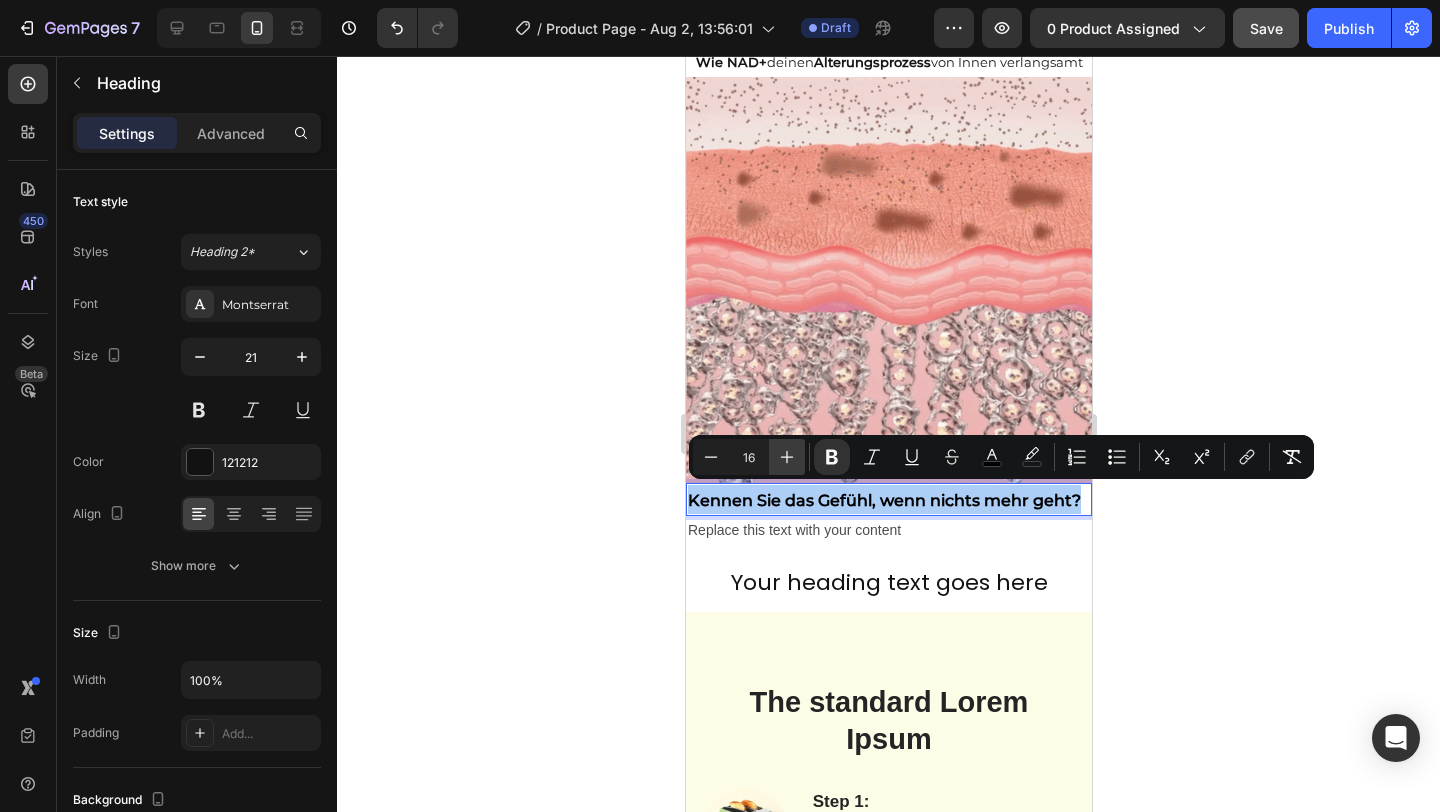 click 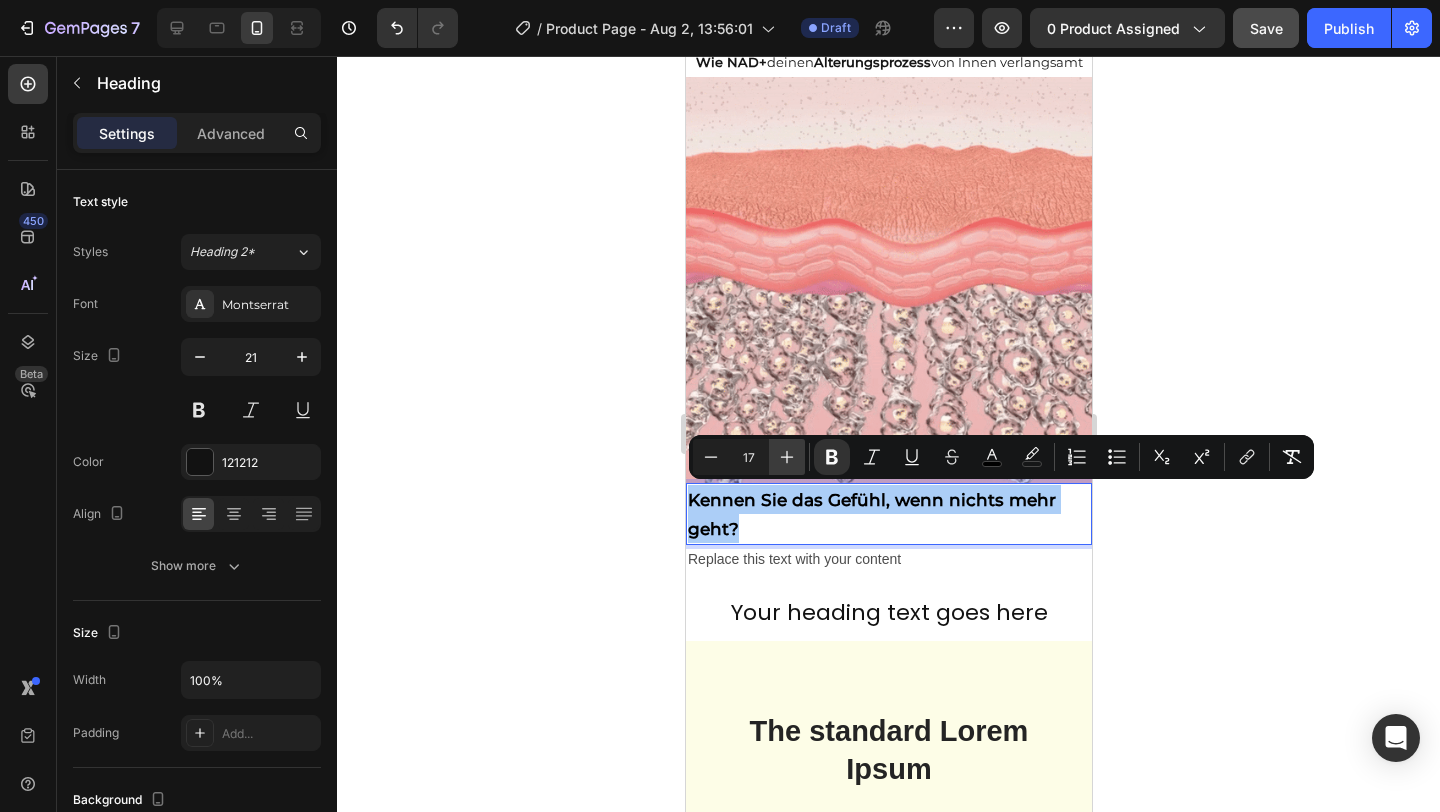 click 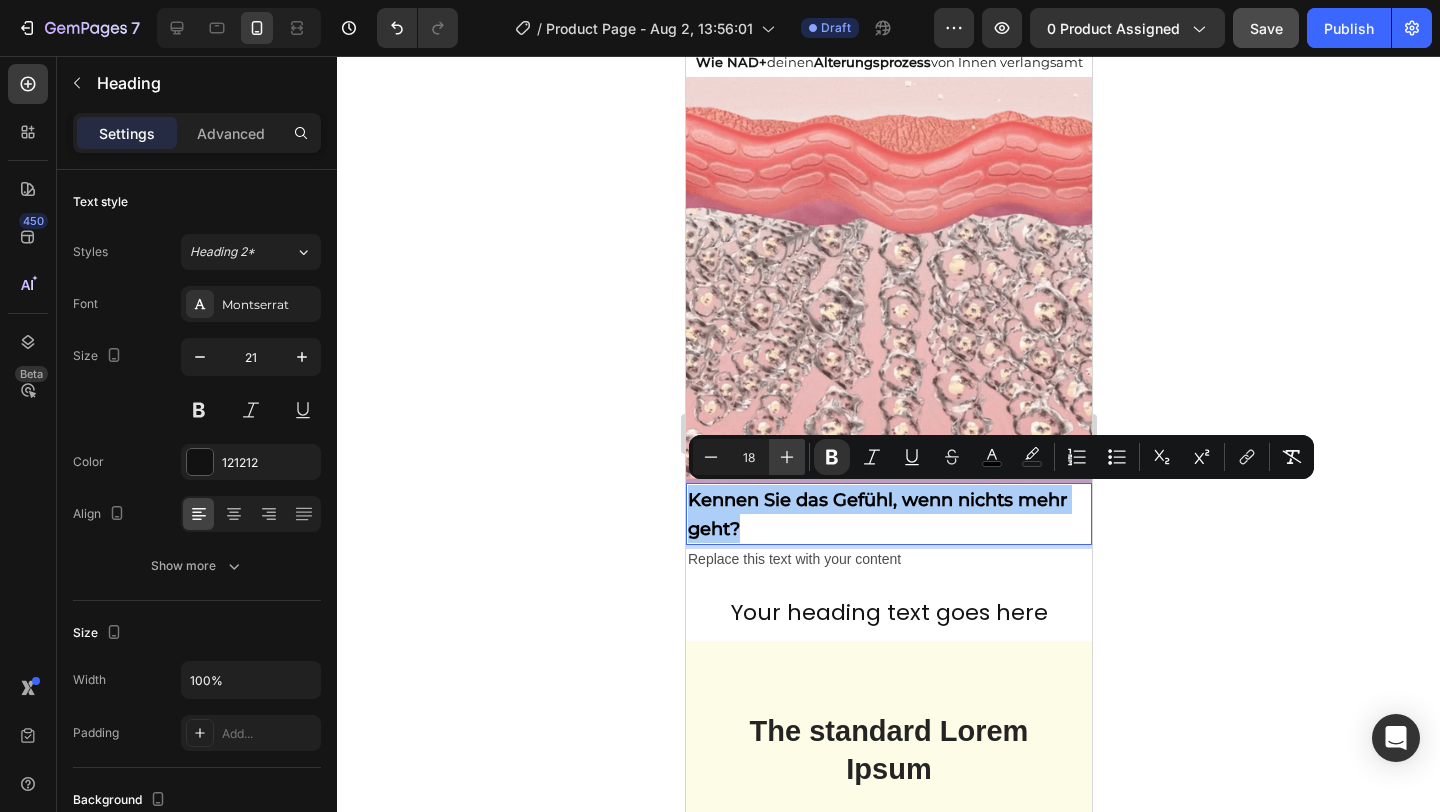 click 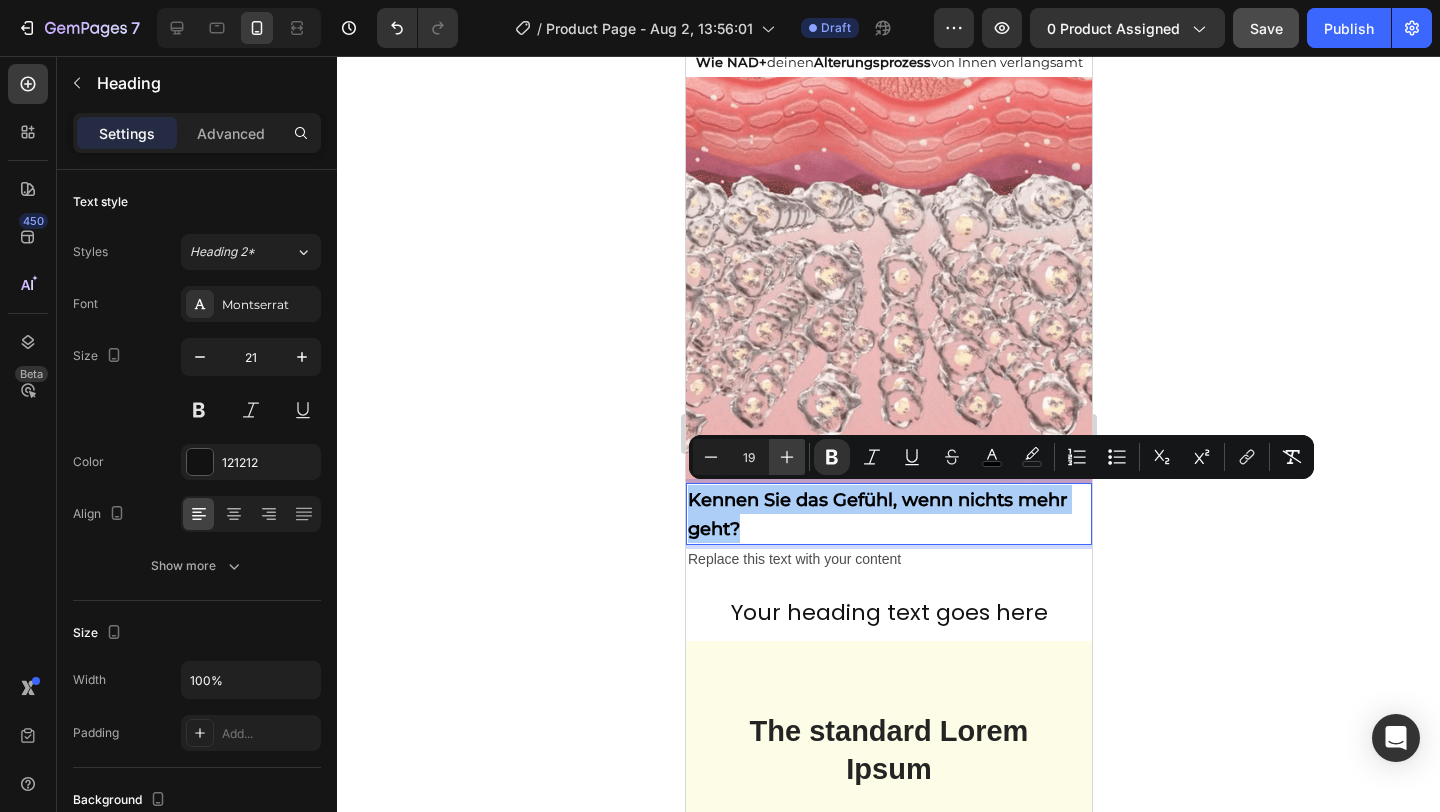 click 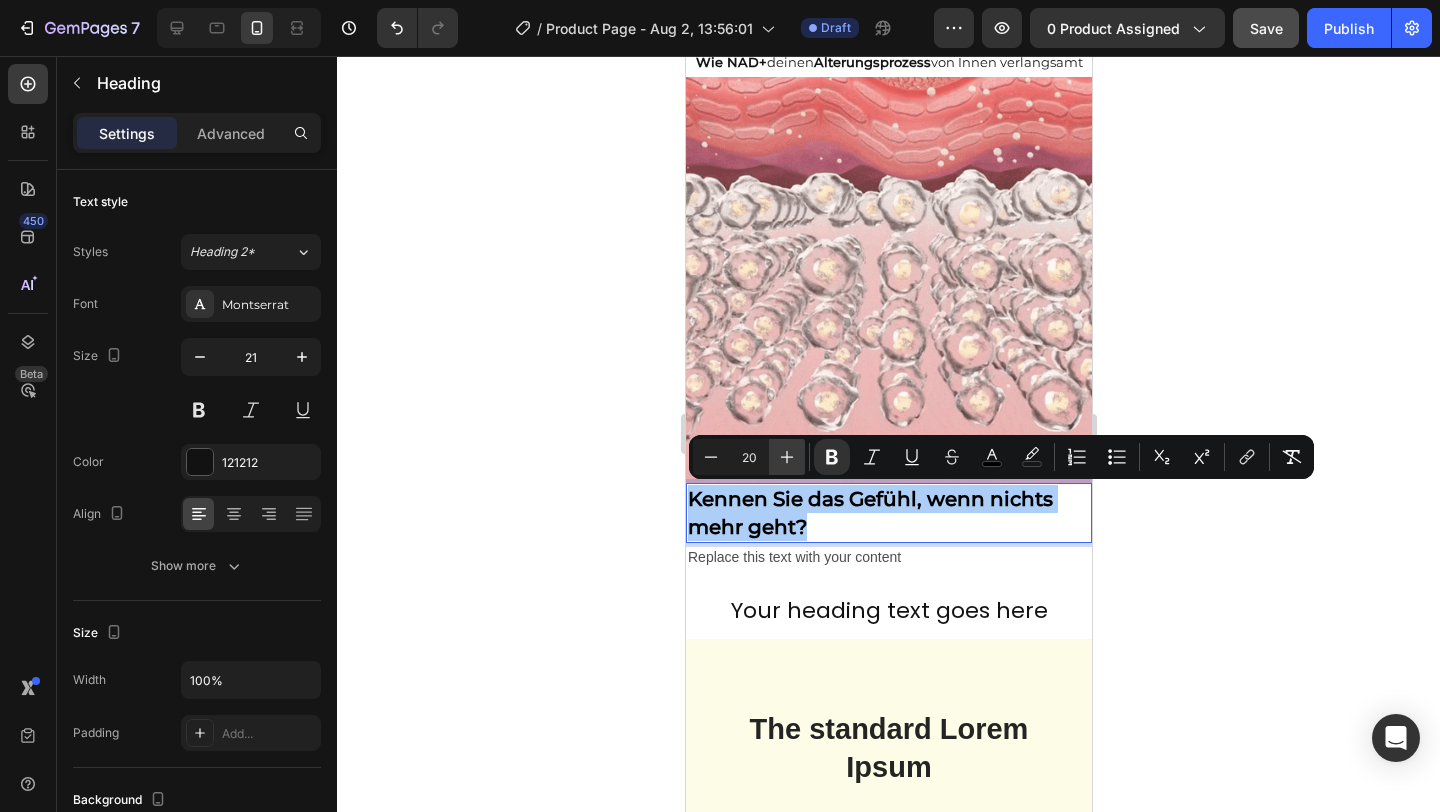 click 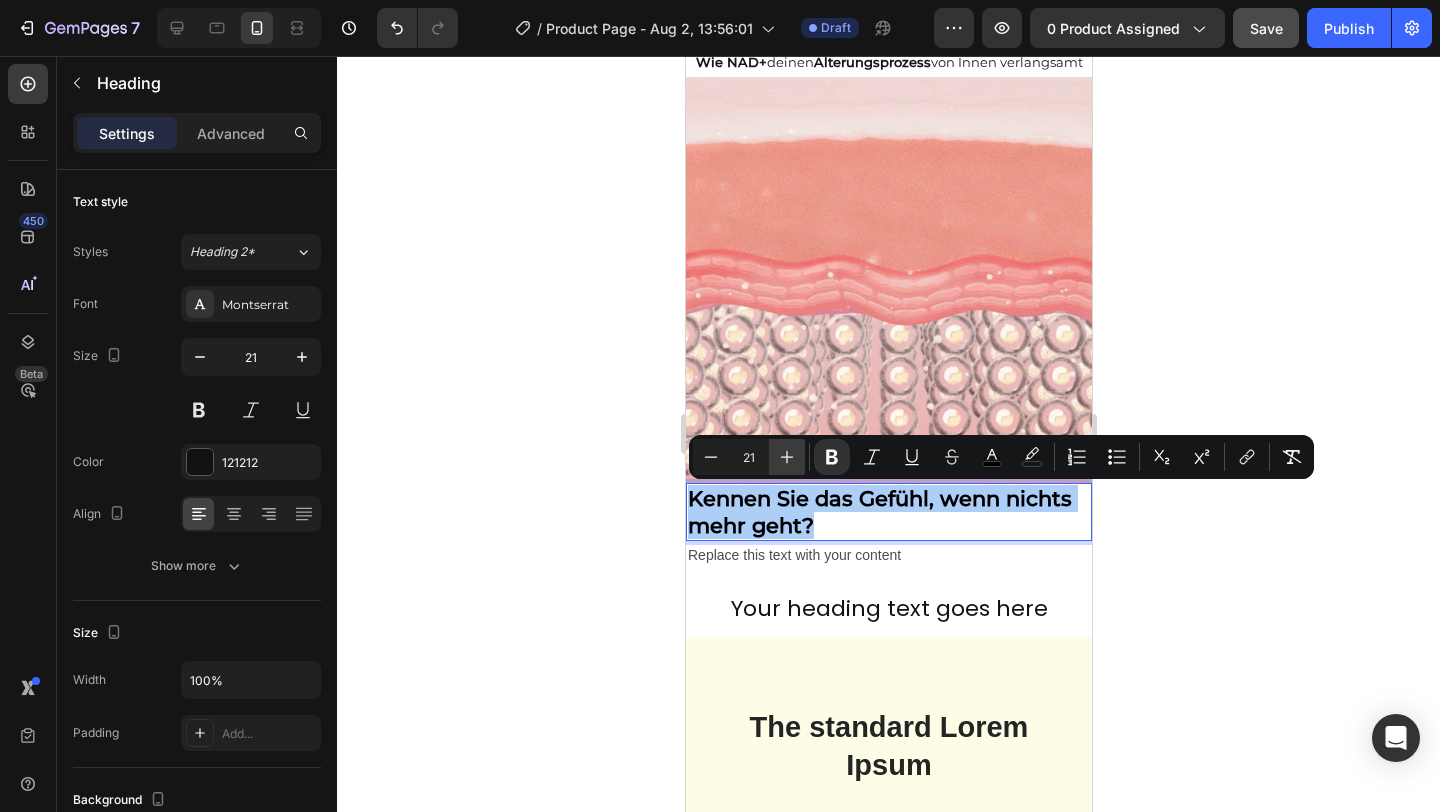 click 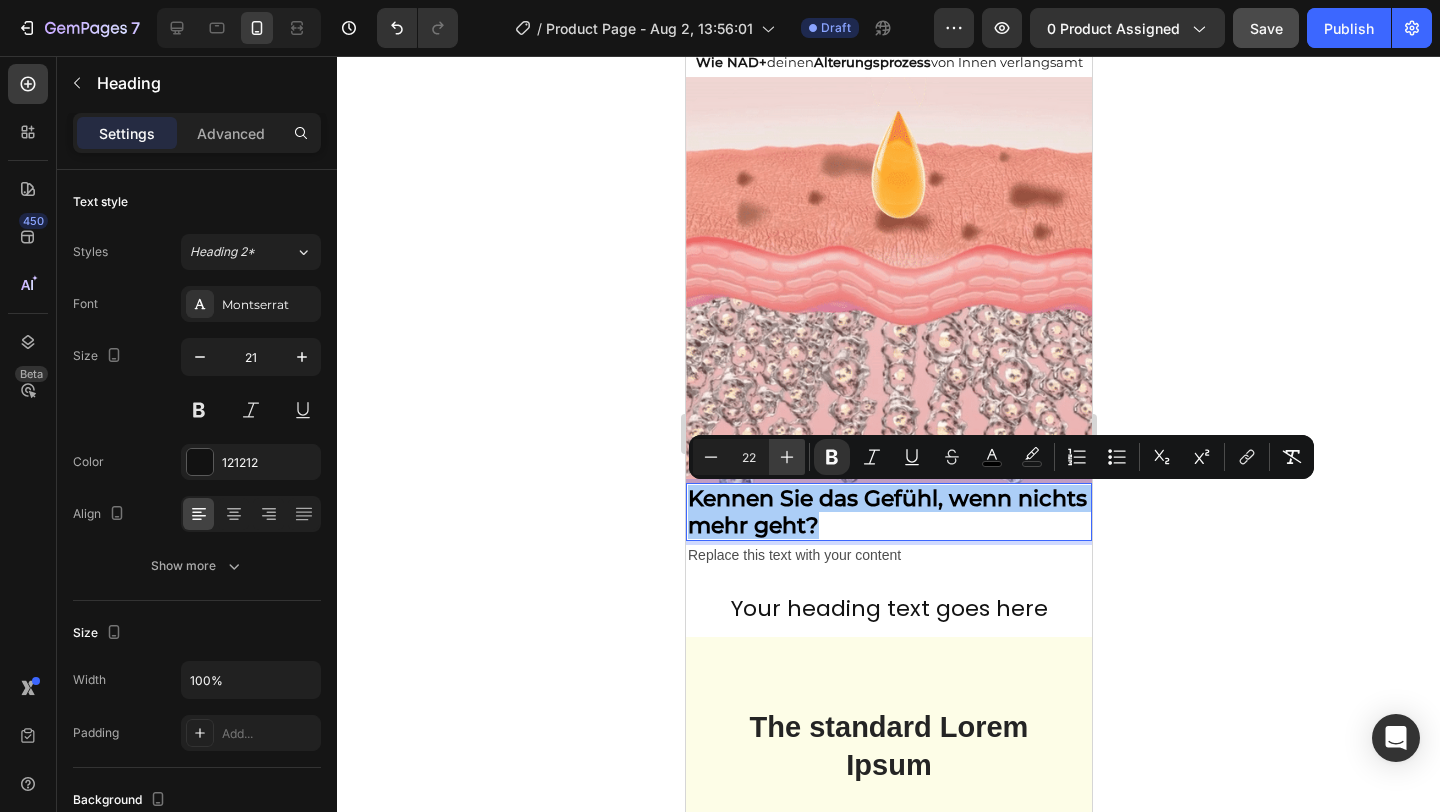 click 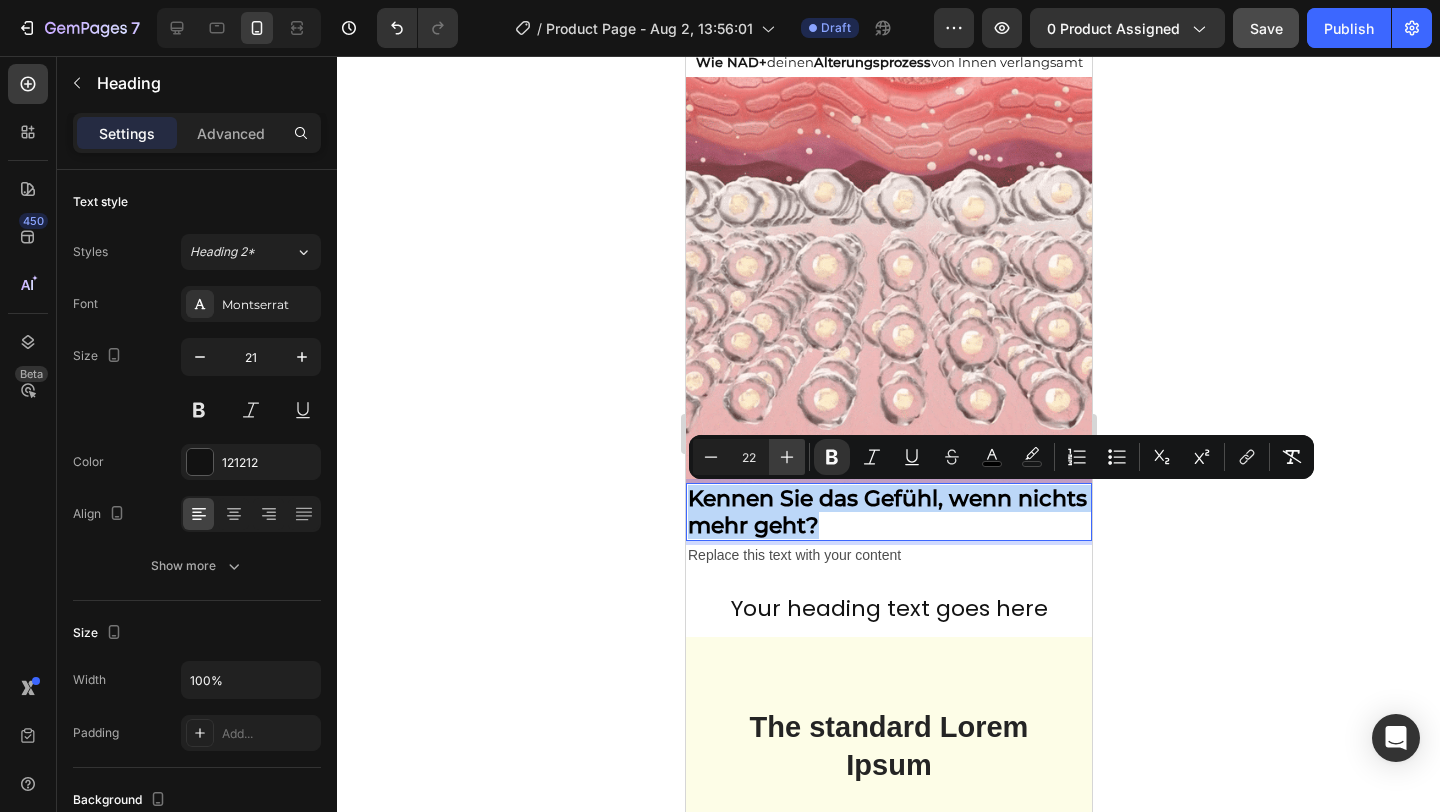 type on "23" 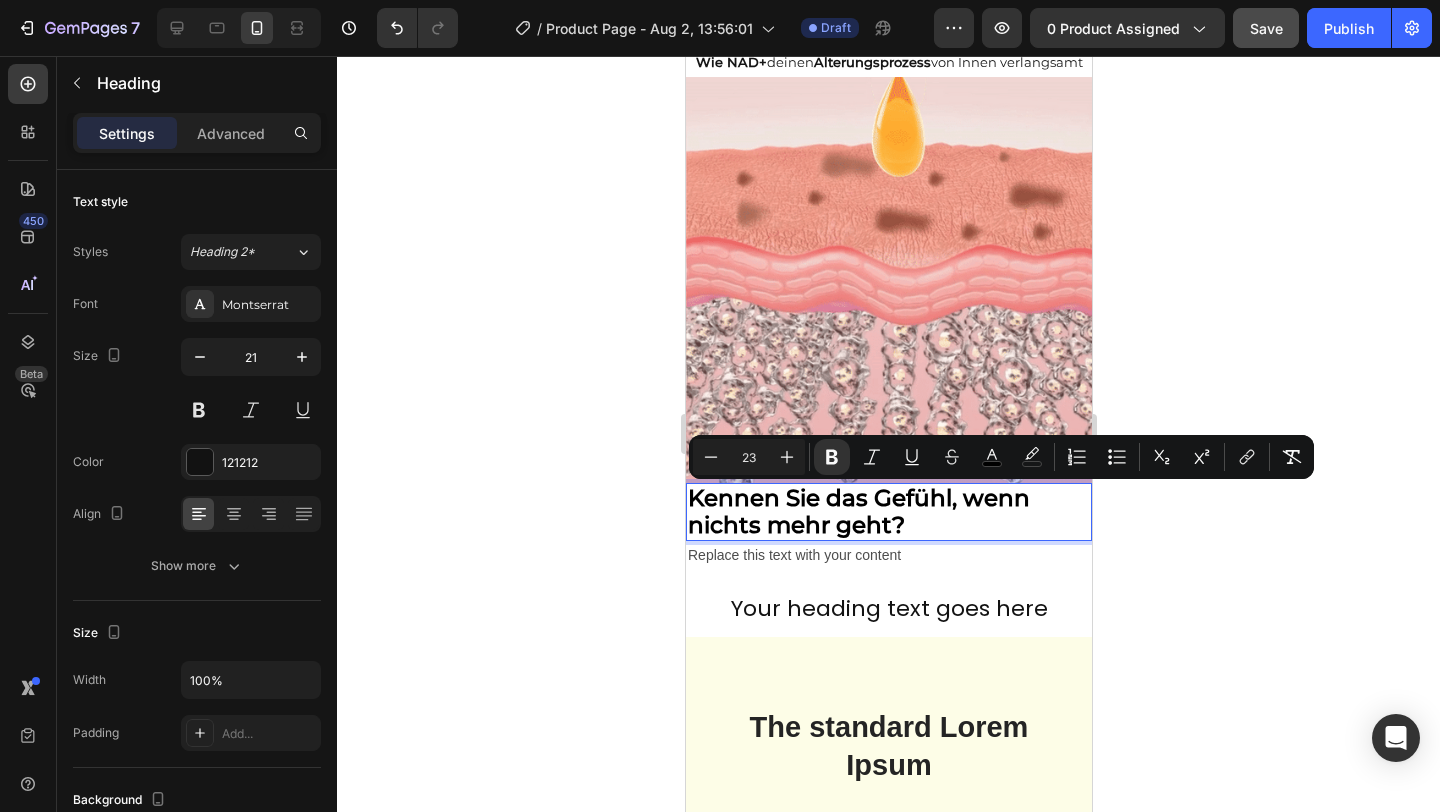 click 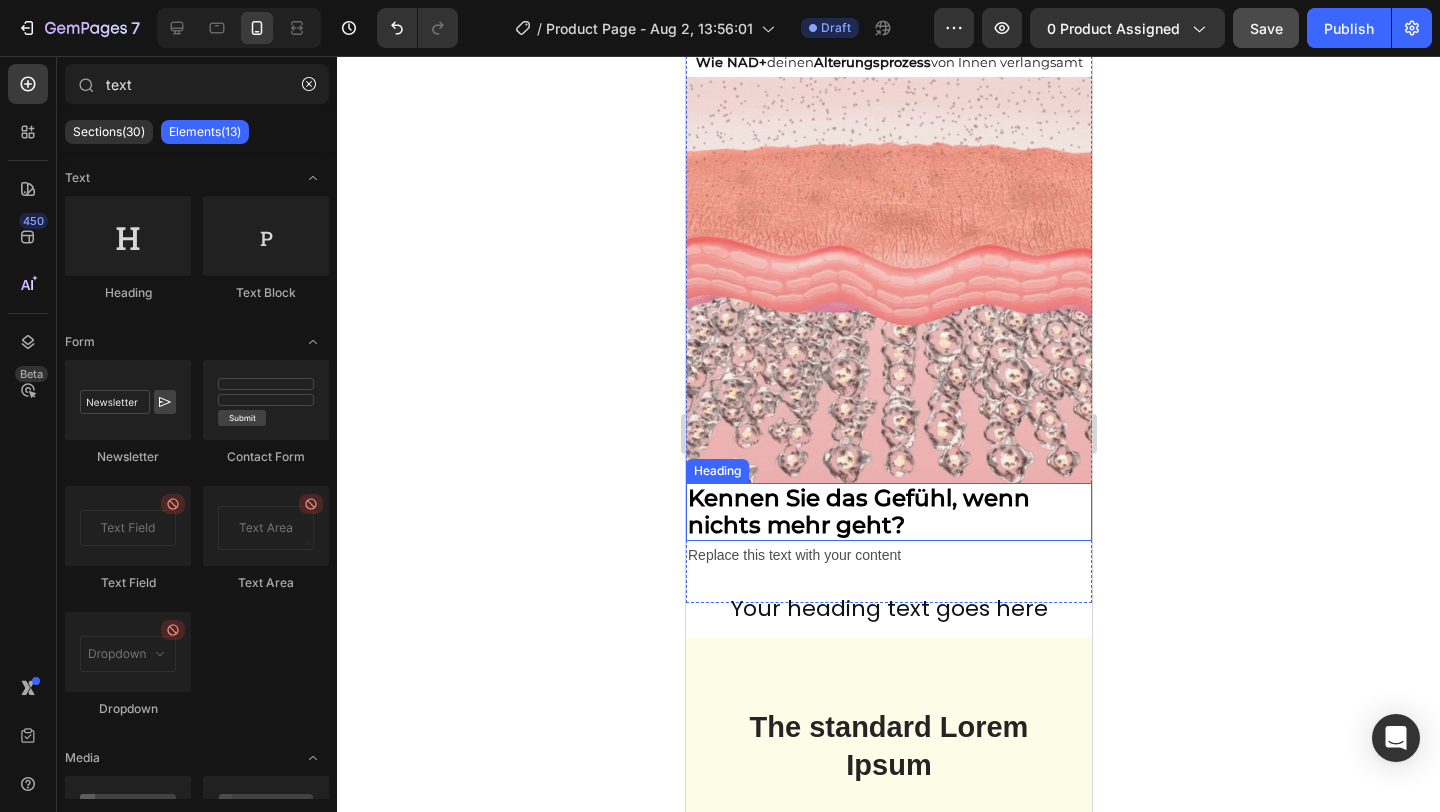 click on "Kennen Sie das Gefühl, wenn nichts mehr geht?" at bounding box center [858, 511] 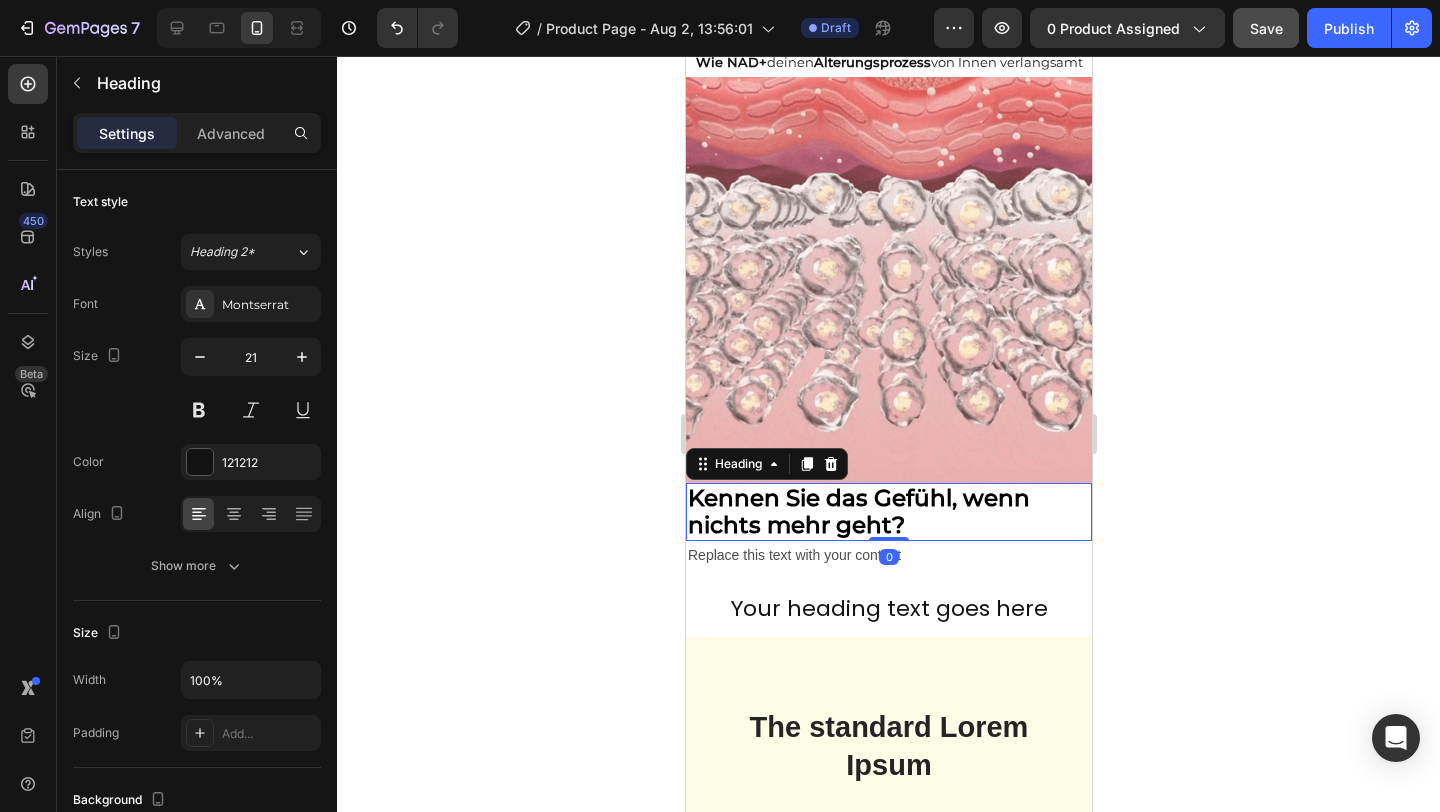 click on "Settings Advanced" at bounding box center [197, 133] 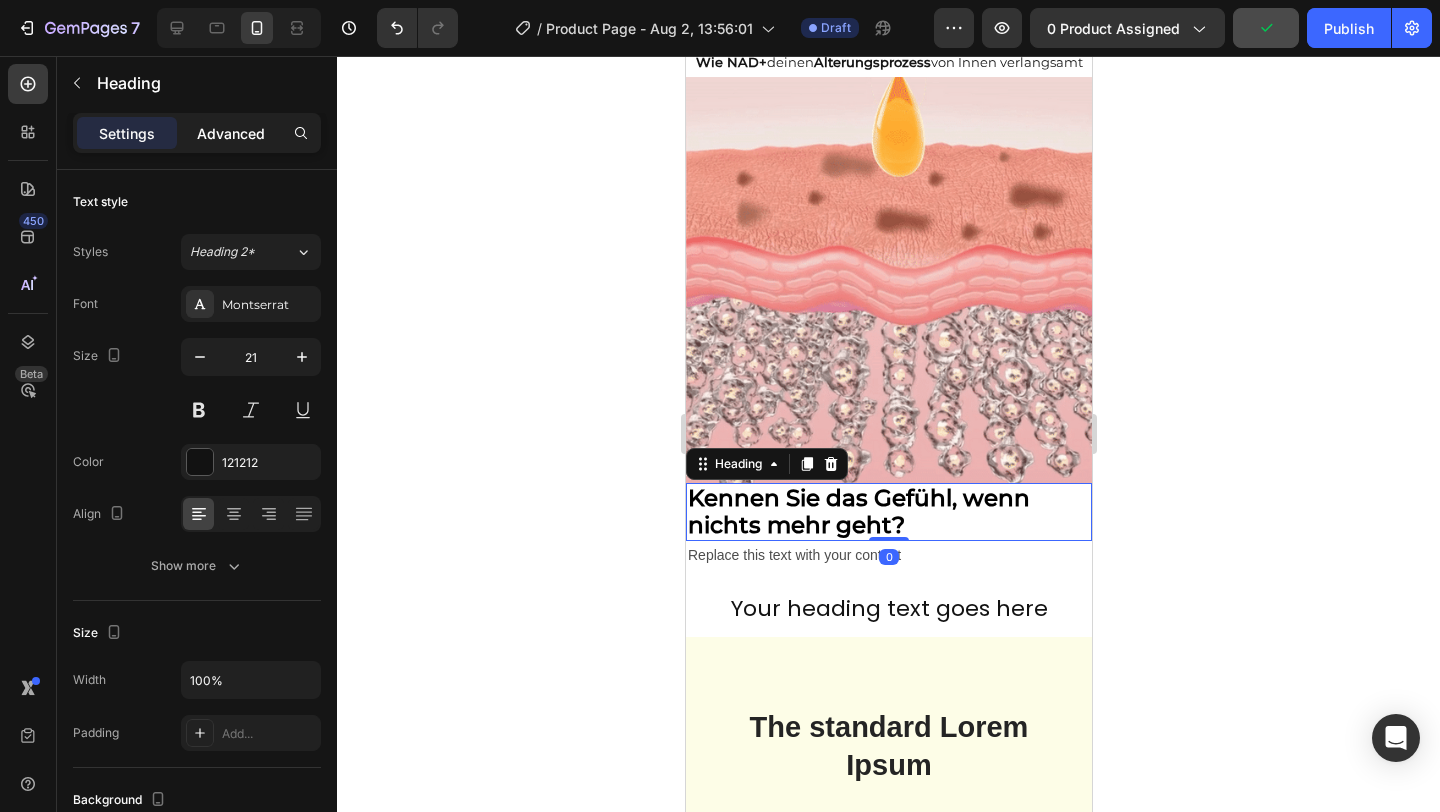 click on "Advanced" at bounding box center [231, 133] 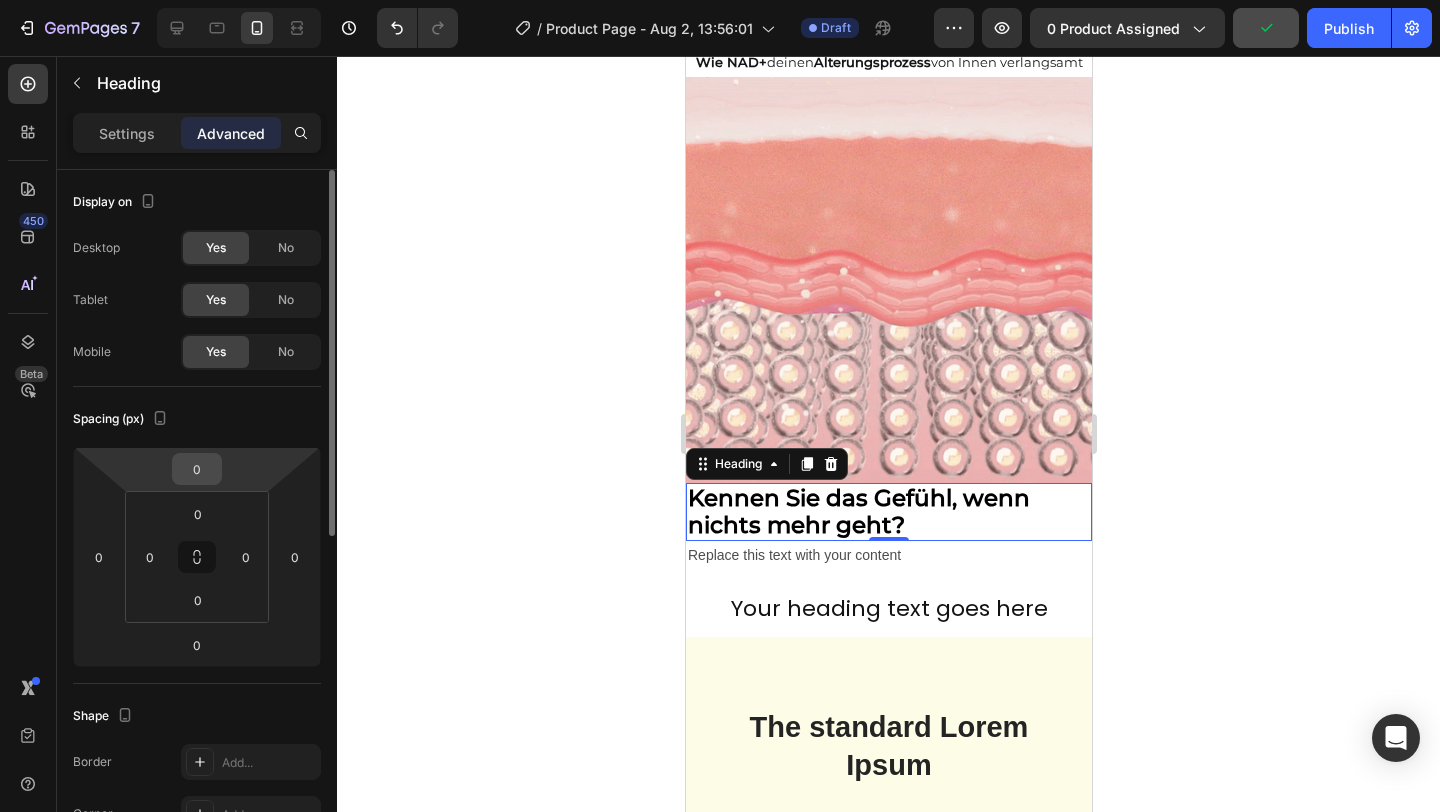 click on "0" at bounding box center [197, 469] 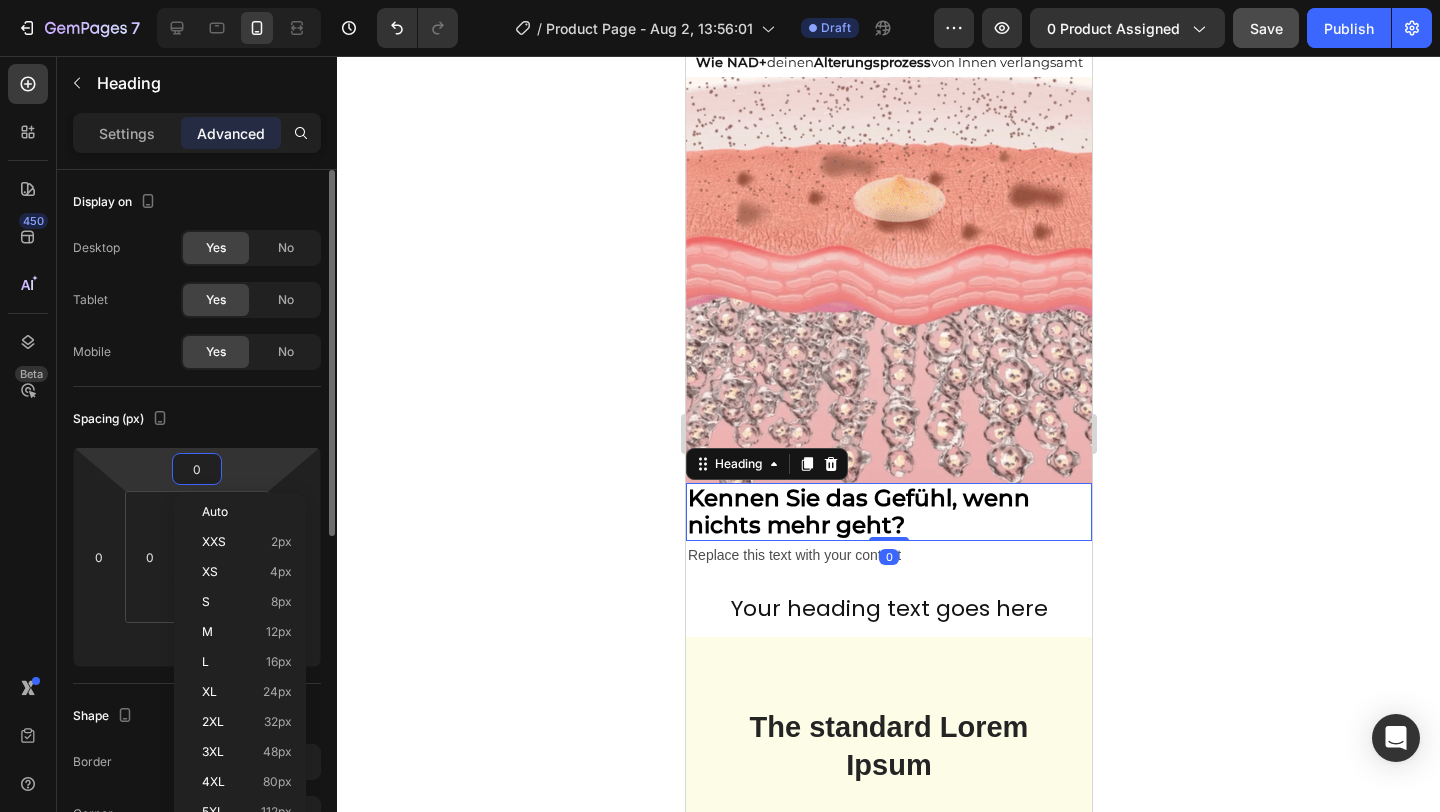 type on "5" 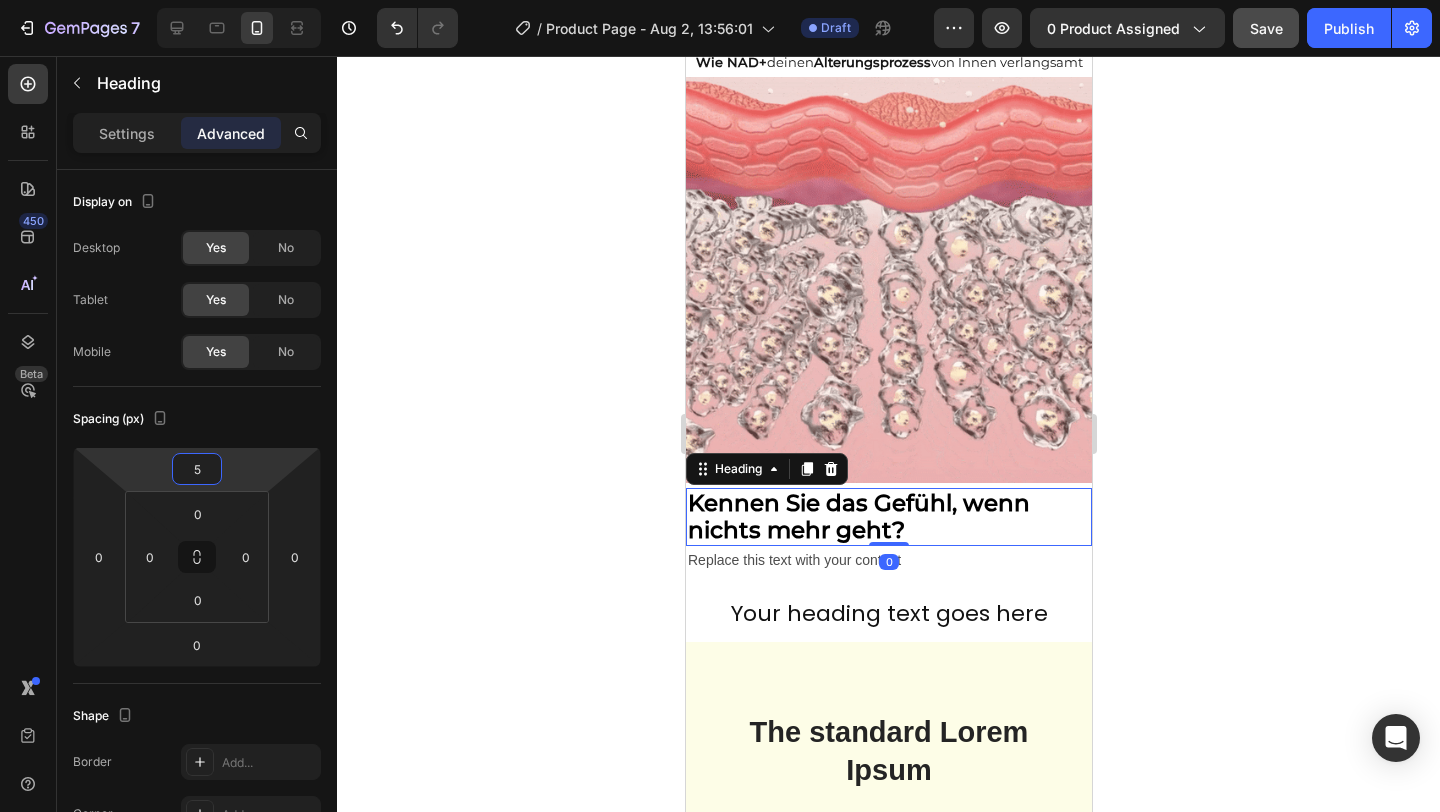 click 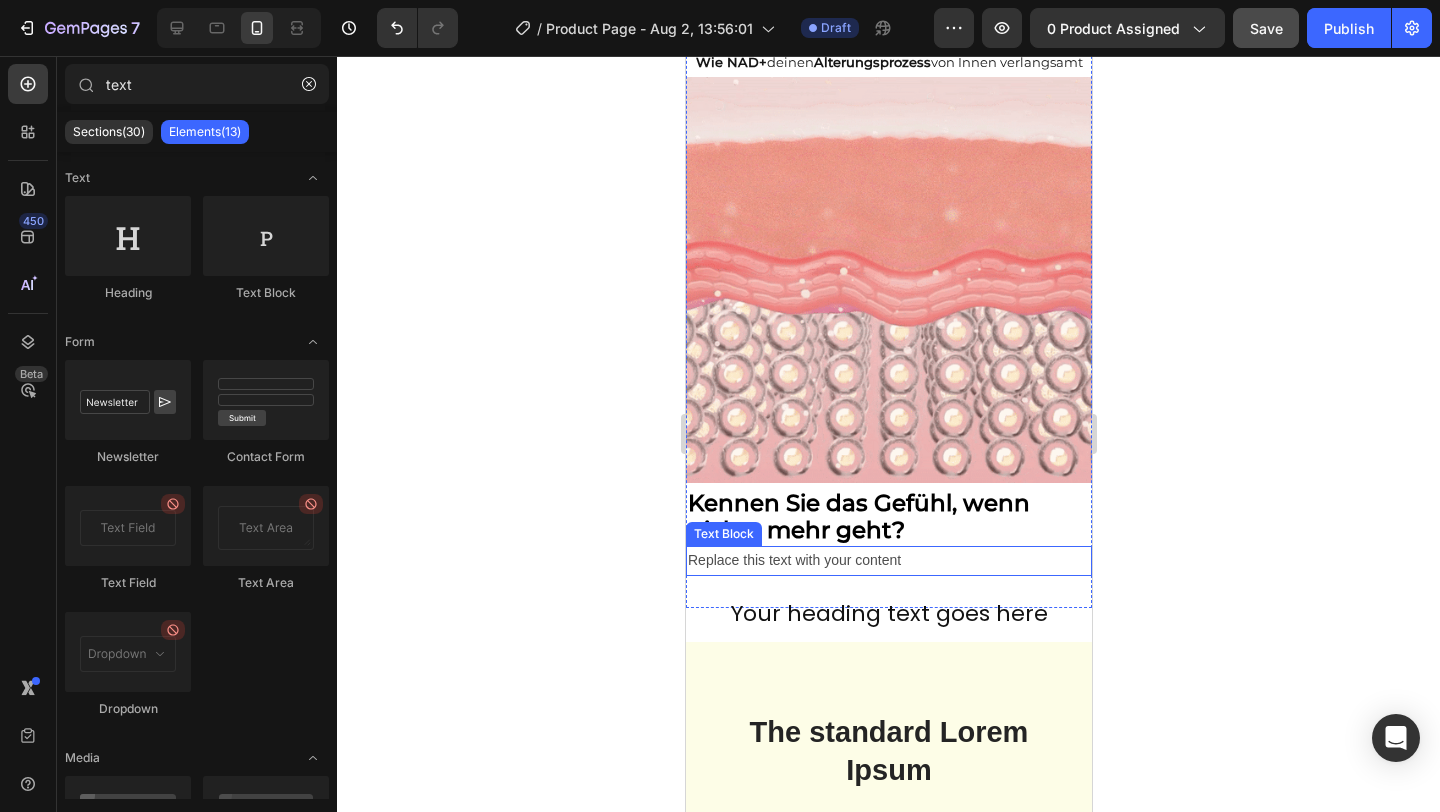 click on "Replace this text with your content" at bounding box center [888, 560] 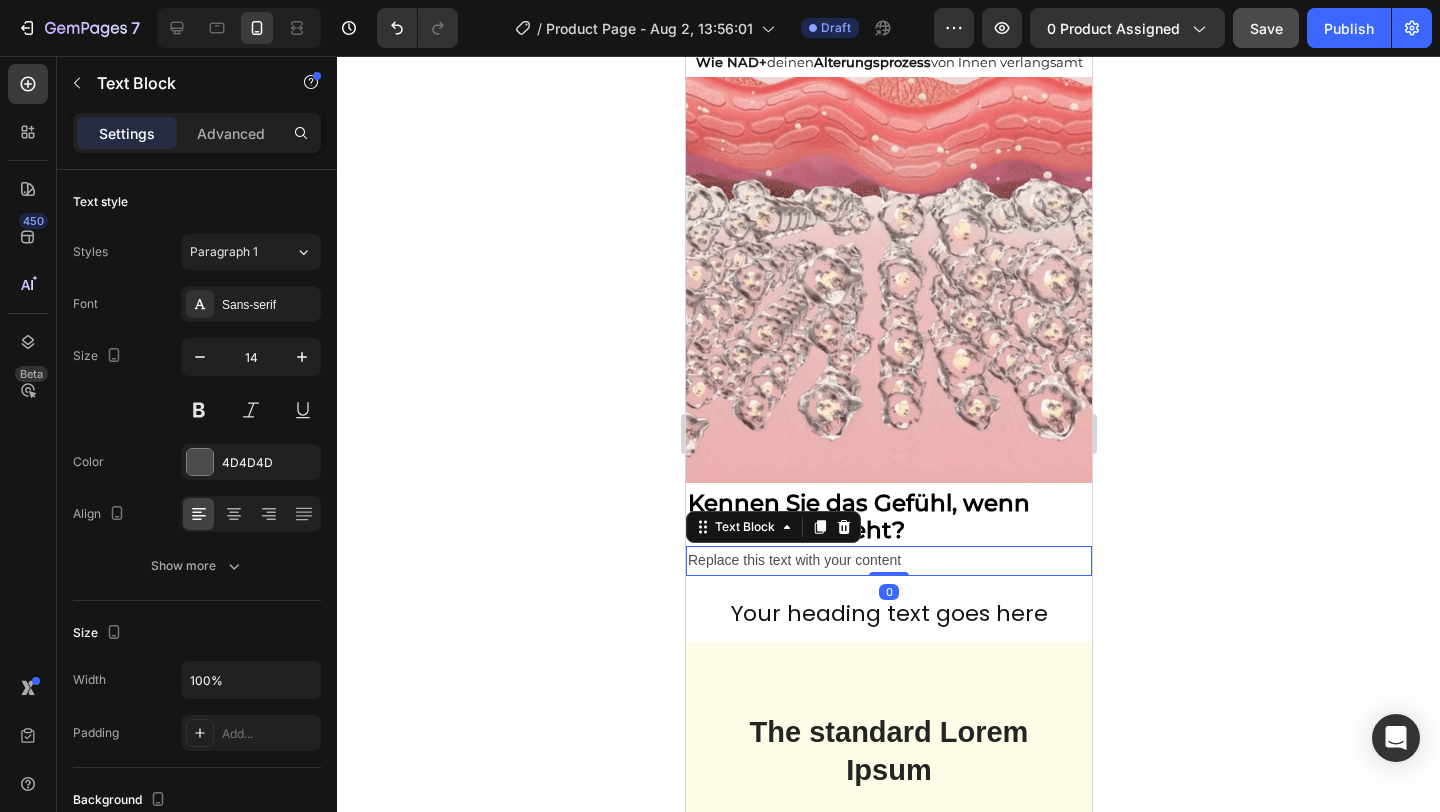 click on "Replace this text with your content" at bounding box center [888, 560] 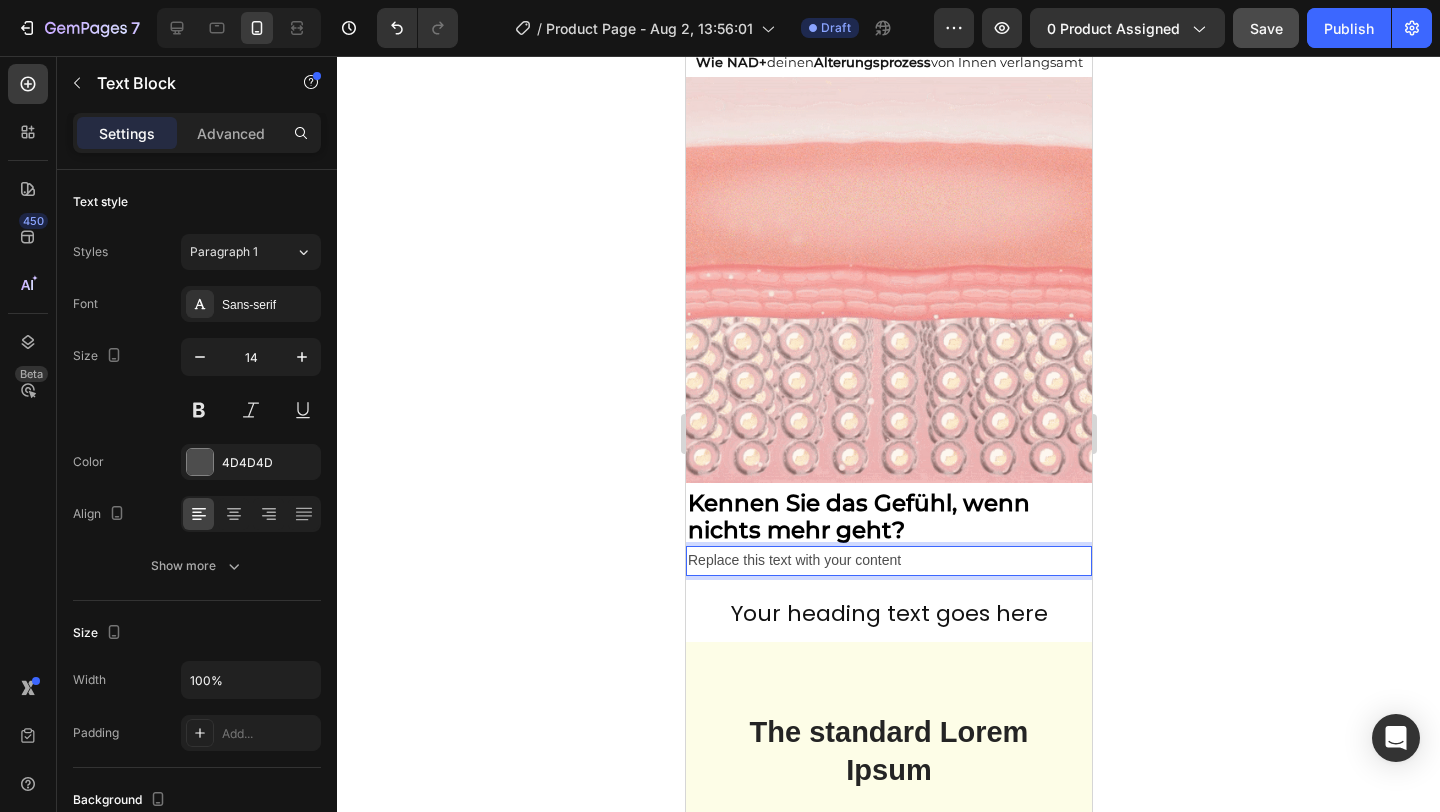 click on "Replace this text with your content" at bounding box center [888, 560] 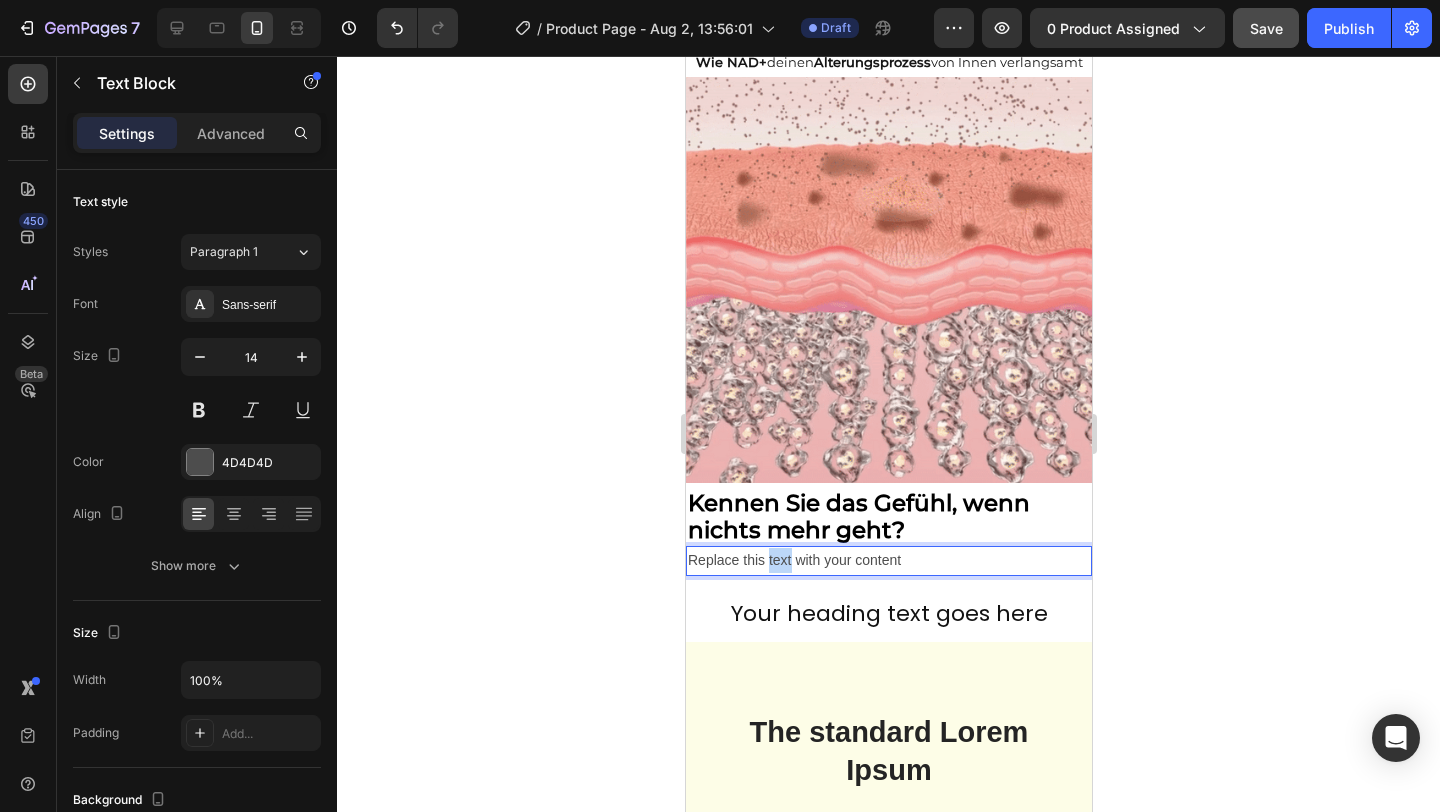 click on "Replace this text with your content" at bounding box center [888, 560] 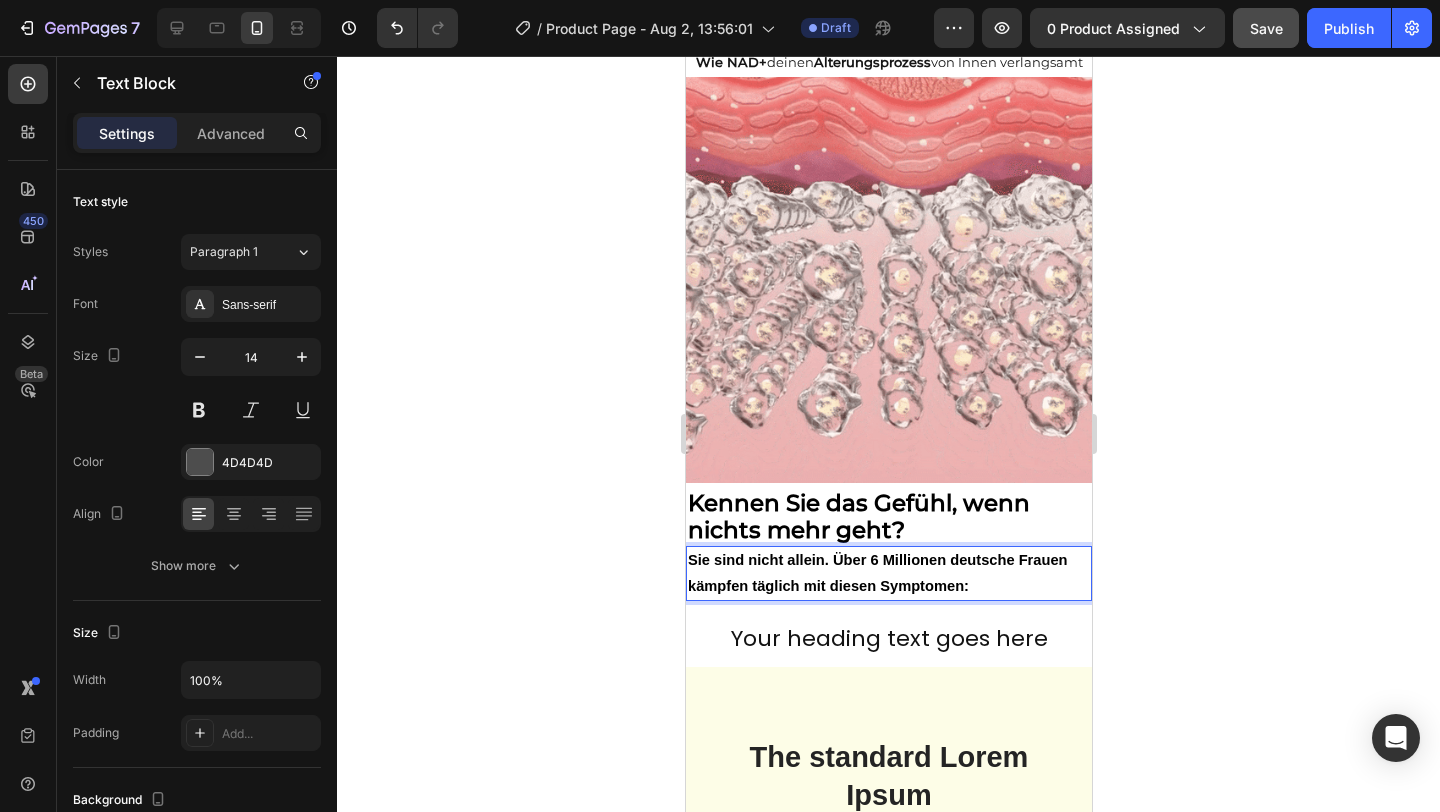 click on "Sie sind nicht allein. Über 6 Millionen deutsche Frauen kämpfen täglich mit diesen Symptomen:" at bounding box center [877, 572] 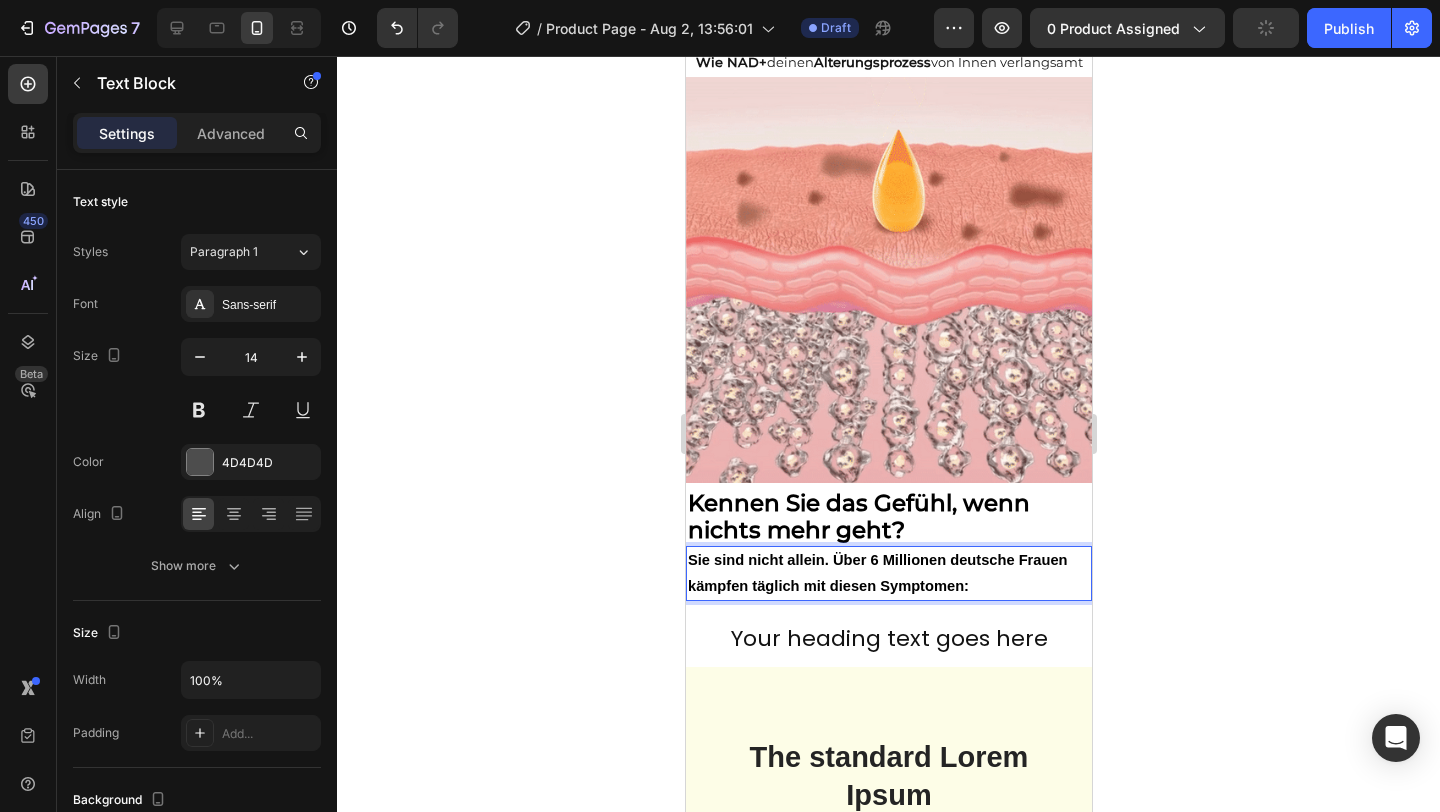 click on "Sie sind nicht allein. Über 6 Millionen deutsche Frauen kämpfen täglich mit diesen Symptomen:" at bounding box center [877, 572] 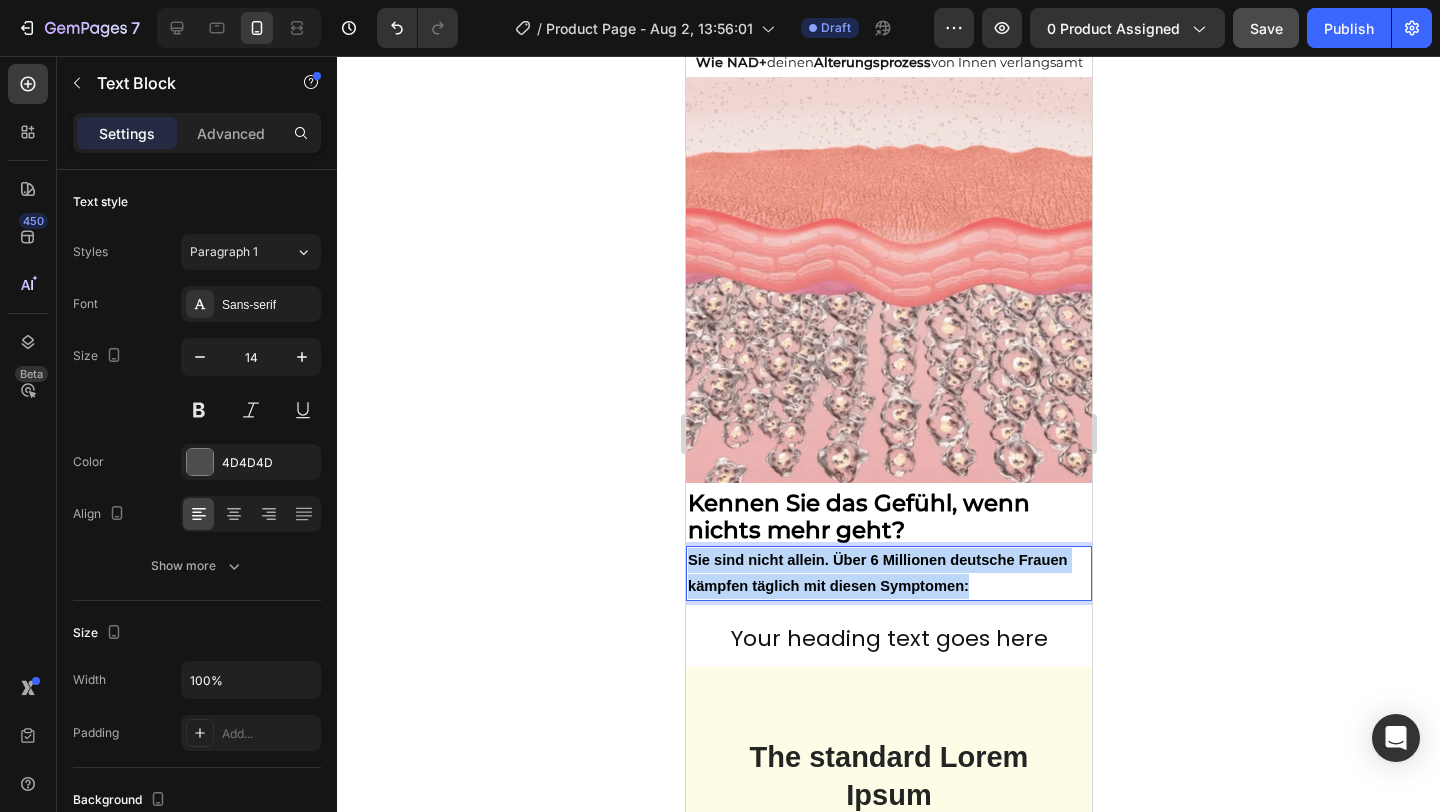click on "Sie sind nicht allein. Über 6 Millionen deutsche Frauen kämpfen täglich mit diesen Symptomen:" at bounding box center [877, 572] 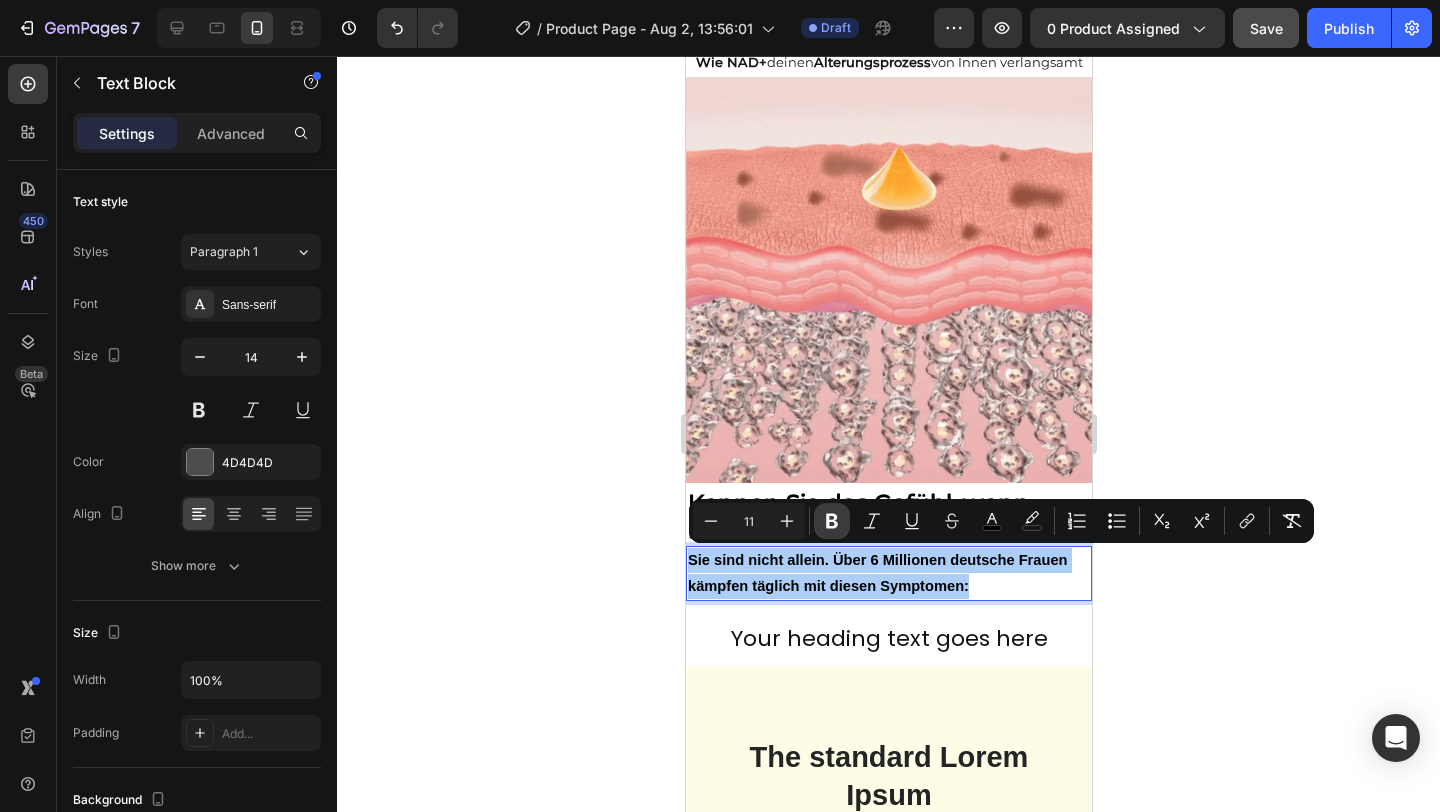 click 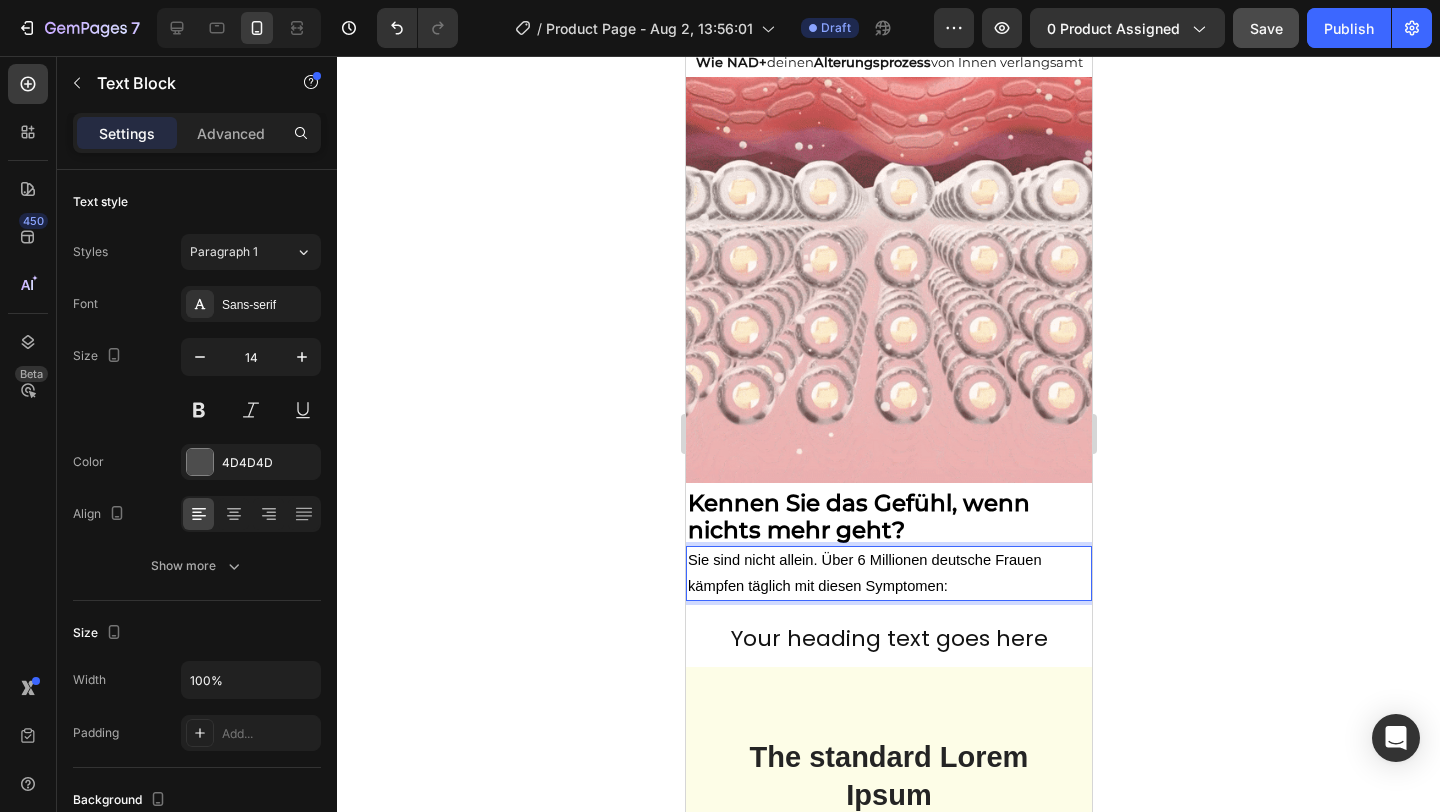 click on "Sie sind nicht allein. Über 6 Millionen deutsche Frauen kämpfen täglich mit diesen Symptomen:" at bounding box center [864, 572] 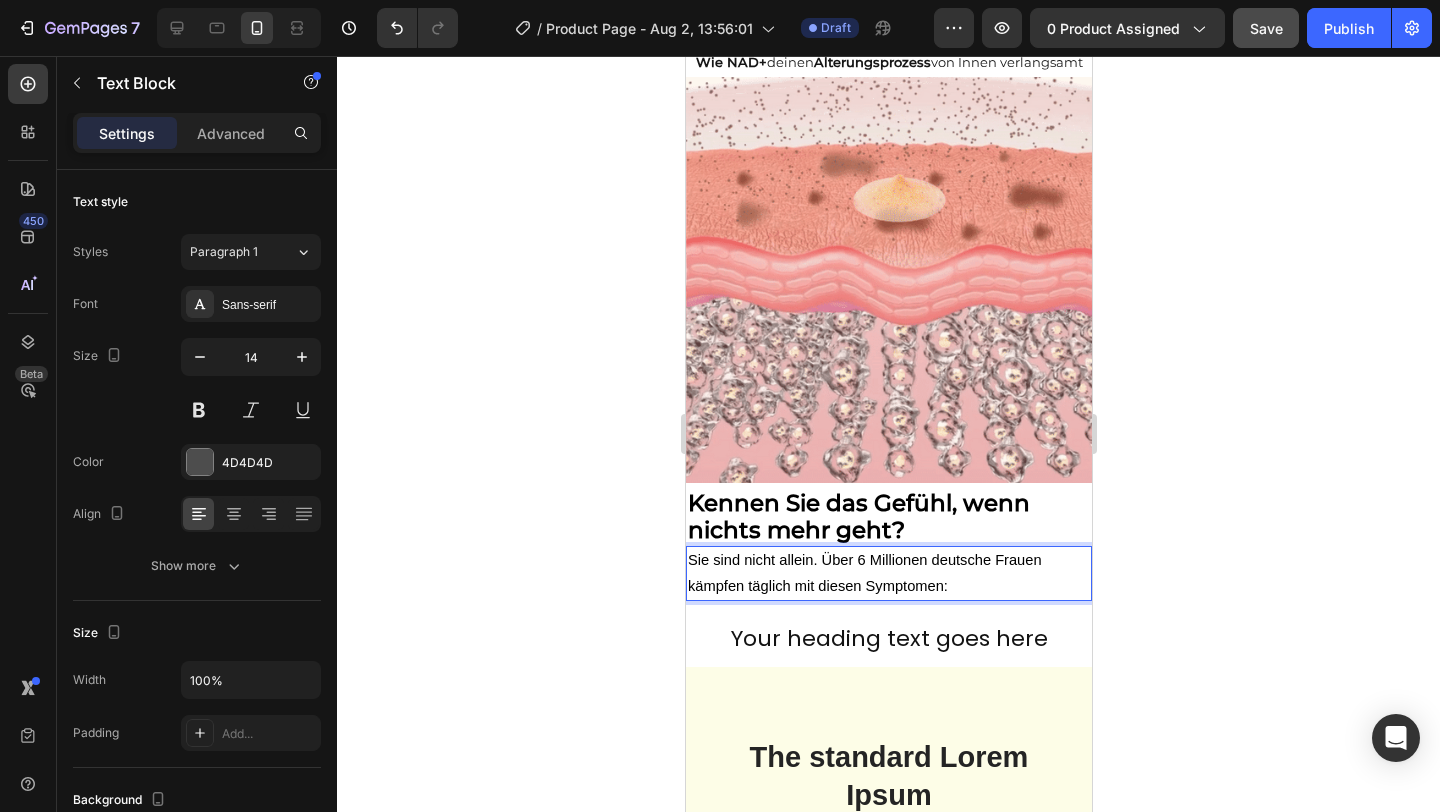 click on "Sie sind nicht allein. Über 6 Millionen deutsche Frauen kämpfen täglich mit diesen Symptomen:" at bounding box center (864, 572) 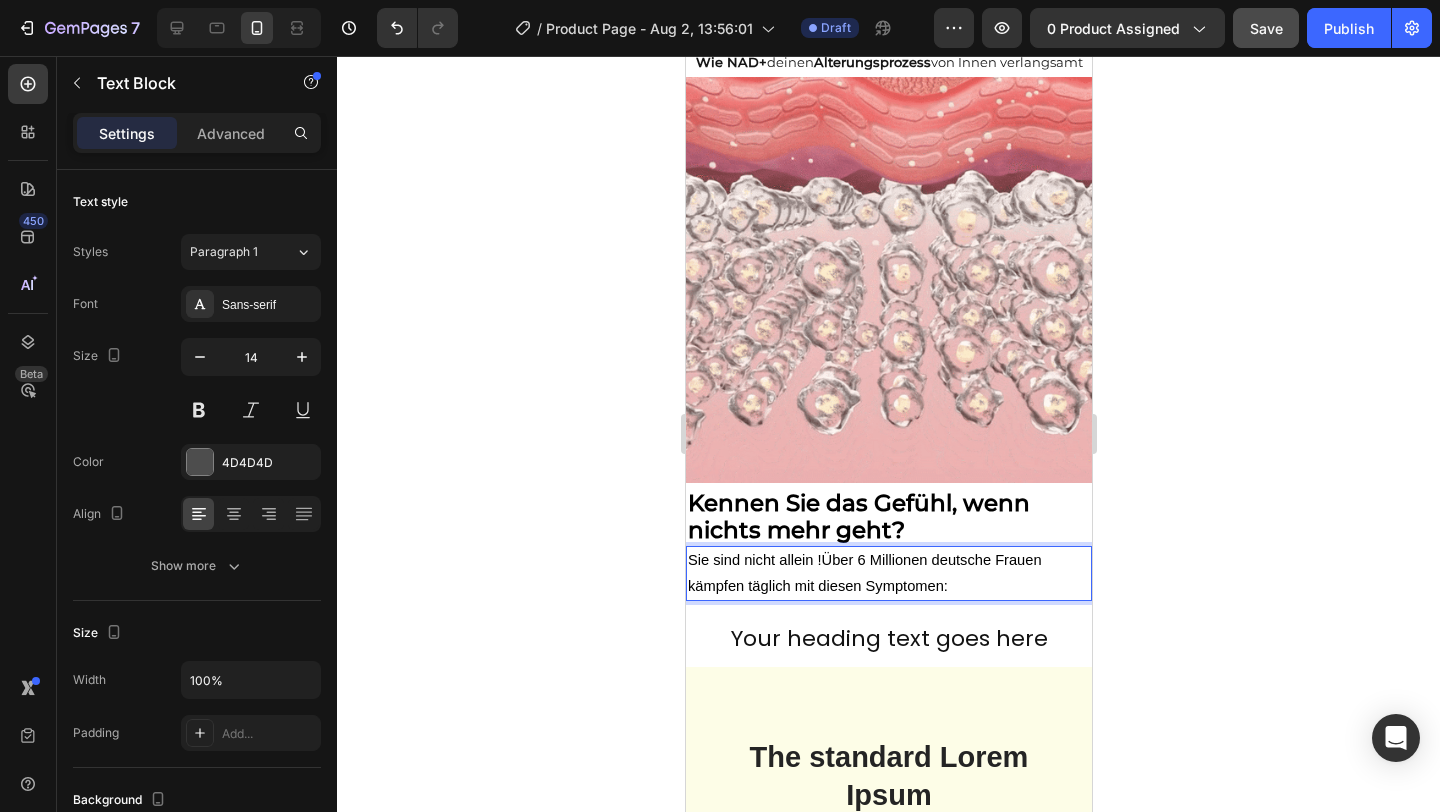 click on "Sie sind nicht allein !Über 6 Millionen deutsche Frauen kämpfen täglich mit diesen Symptomen:" at bounding box center [864, 572] 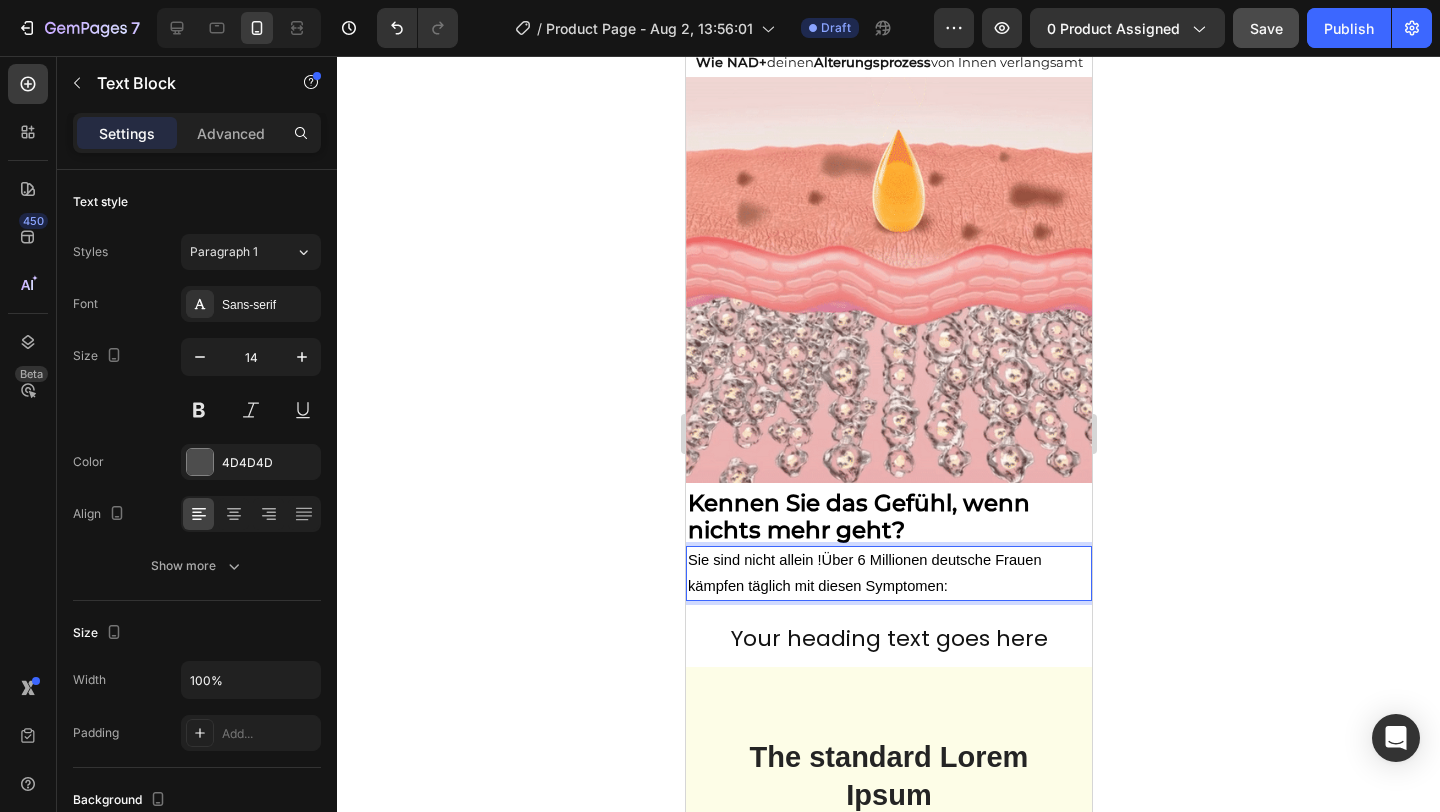 click on "Sie sind nicht allein !Über 6 Millionen deutsche Frauen kämpfen täglich mit diesen Symptomen:" at bounding box center [864, 572] 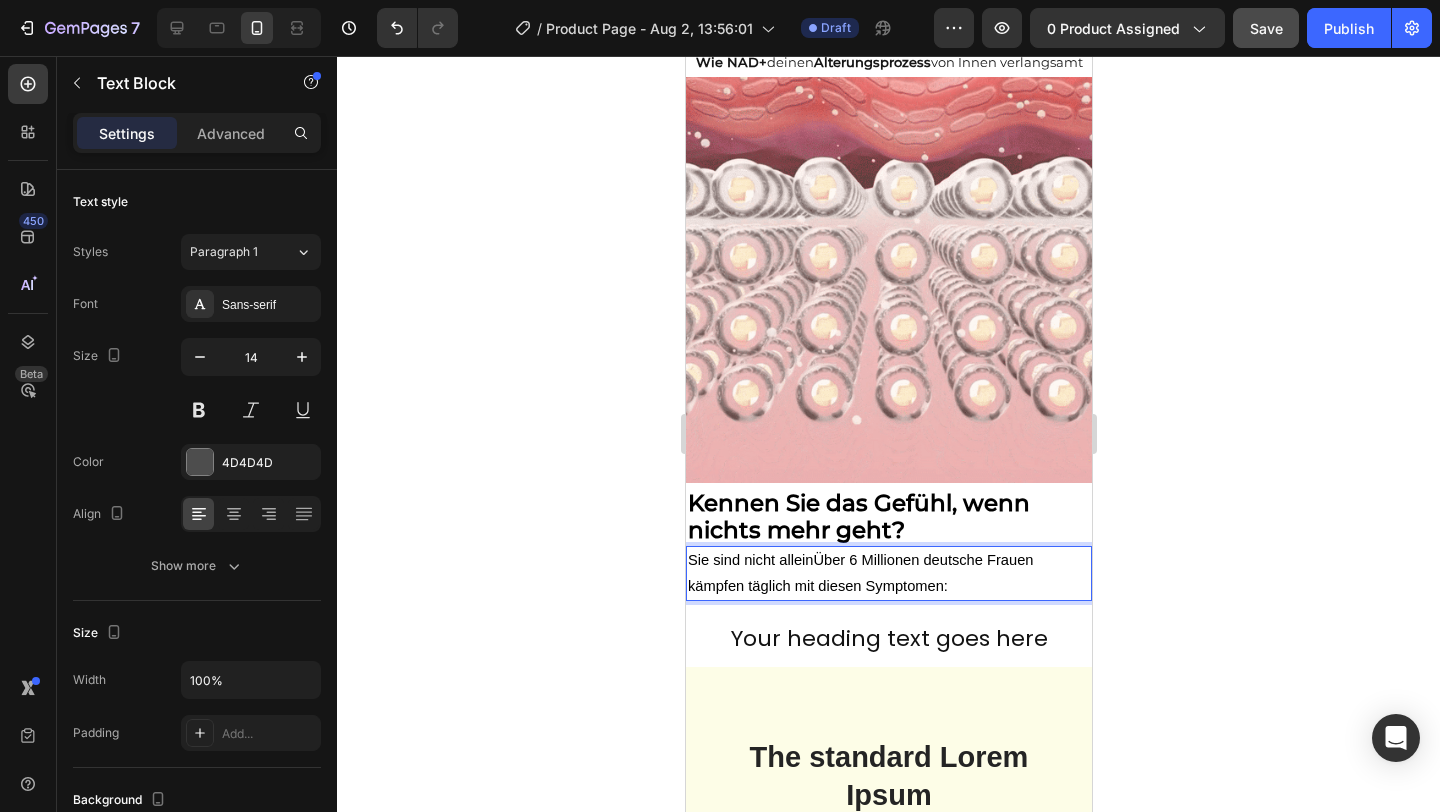 click on "Save" 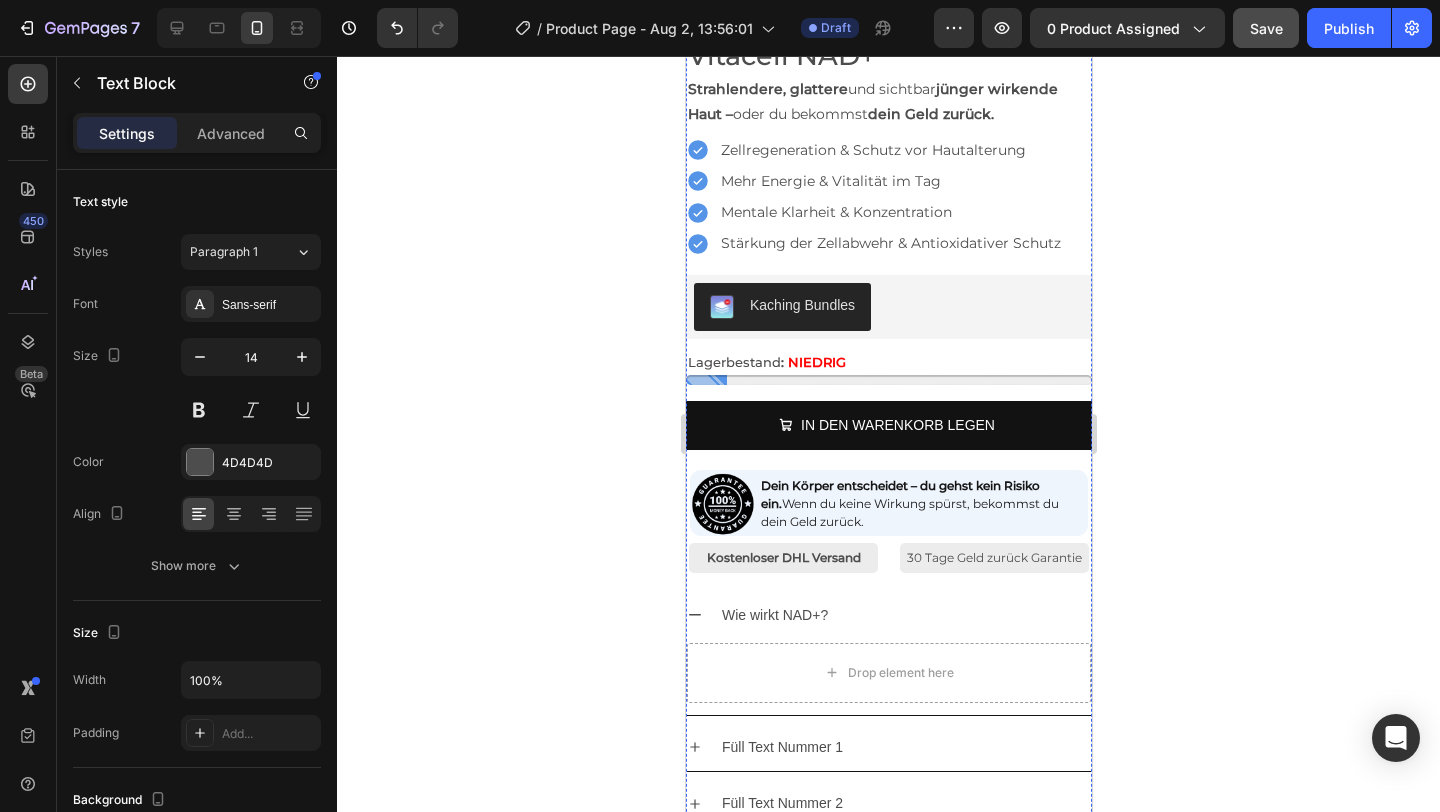 scroll, scrollTop: 2588, scrollLeft: 0, axis: vertical 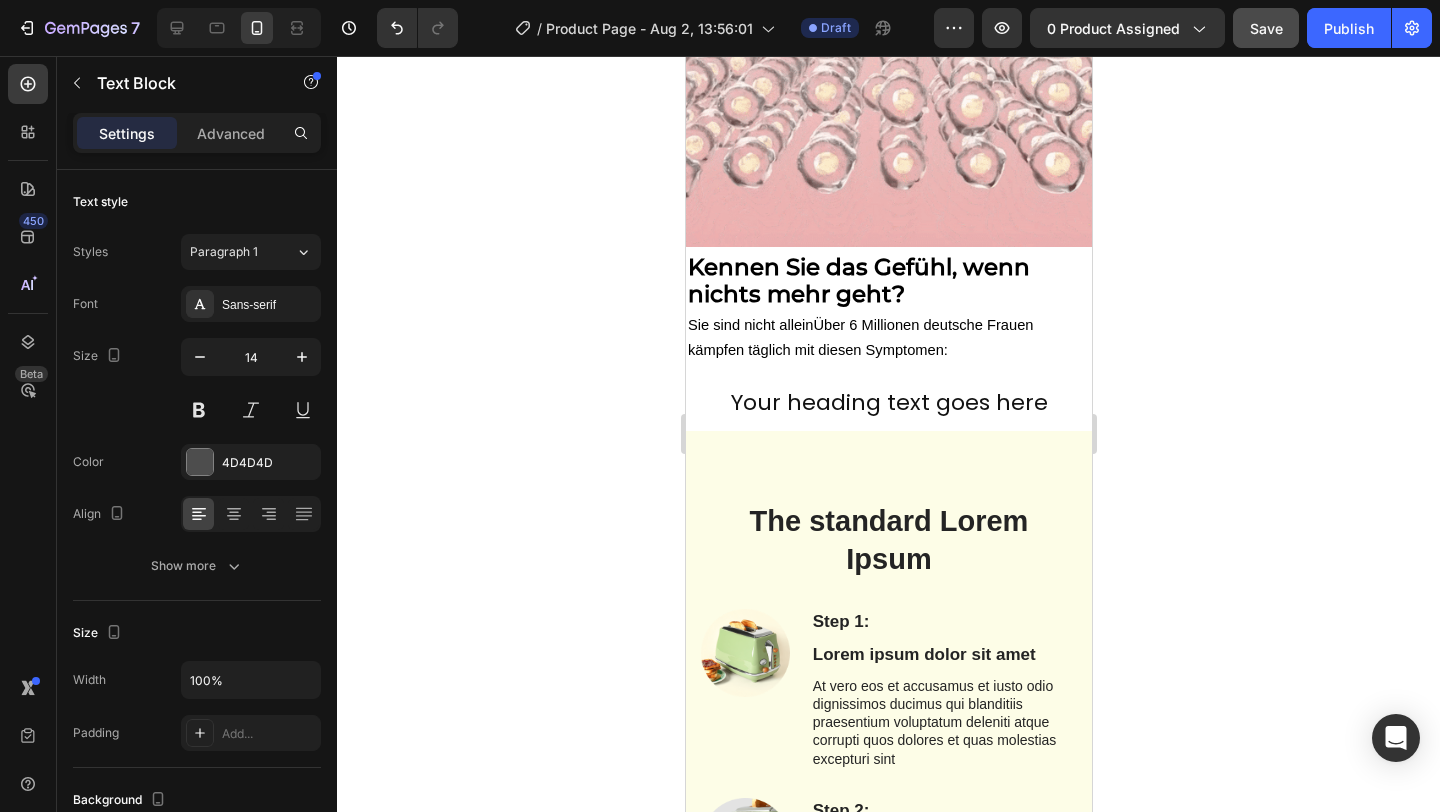 click on "Sie sind nicht alleinÜber 6 Millionen deutsche Frauen kämpfen täglich mit diesen Symptomen:" at bounding box center [888, 338] 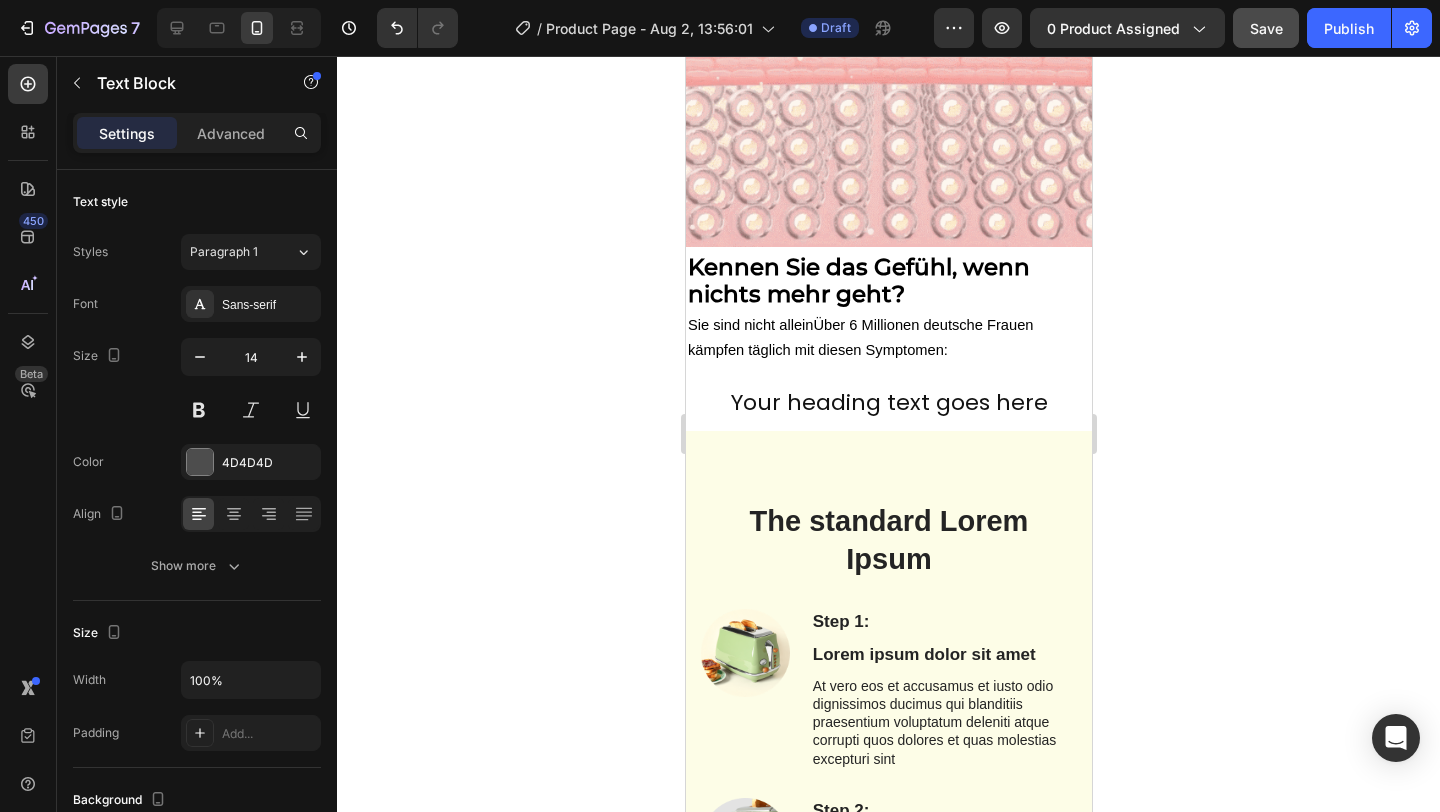 click on "Sie sind nicht alleinÜber 6 Millionen deutsche Frauen kämpfen täglich mit diesen Symptomen:" at bounding box center (859, 337) 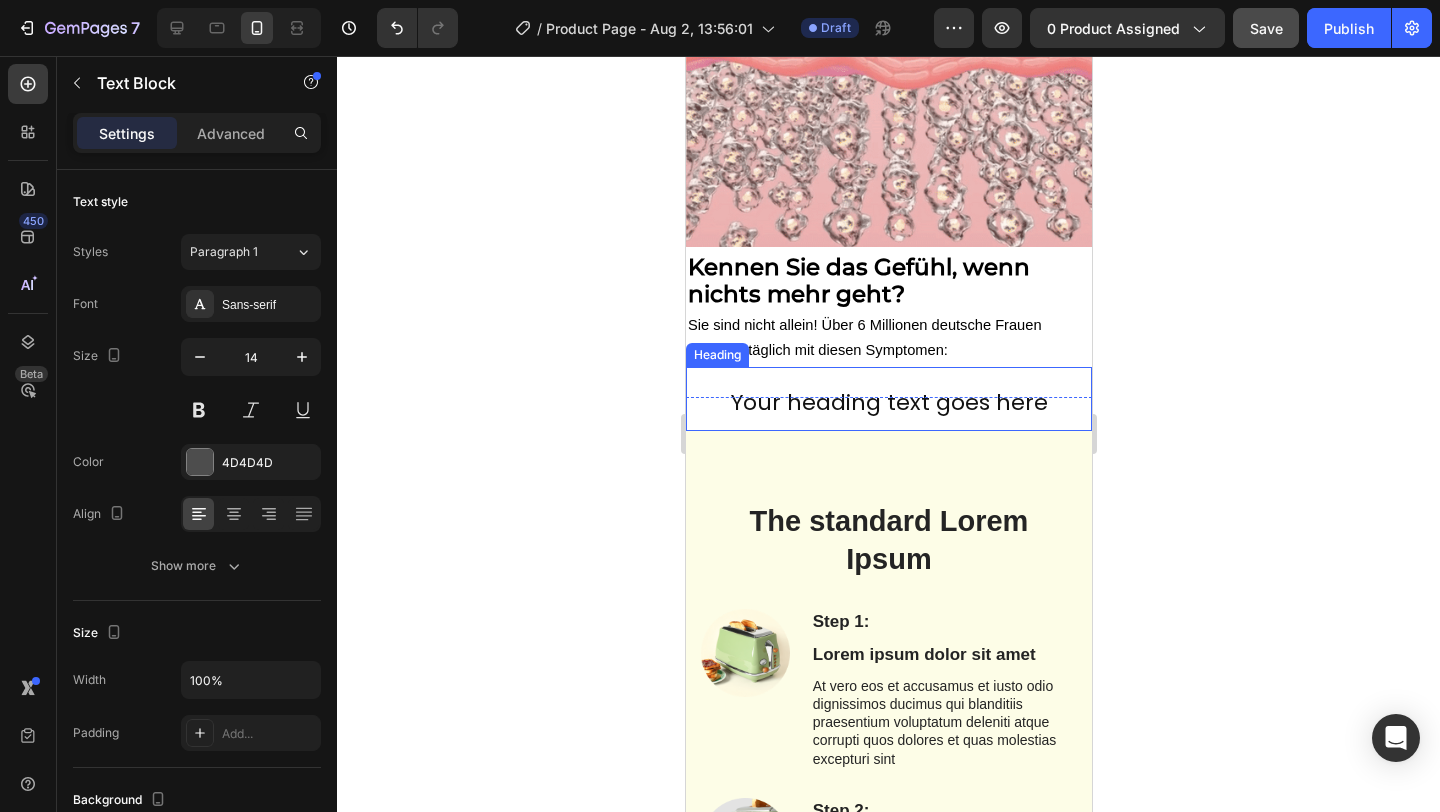 click on "Your heading text goes here" at bounding box center (888, 399) 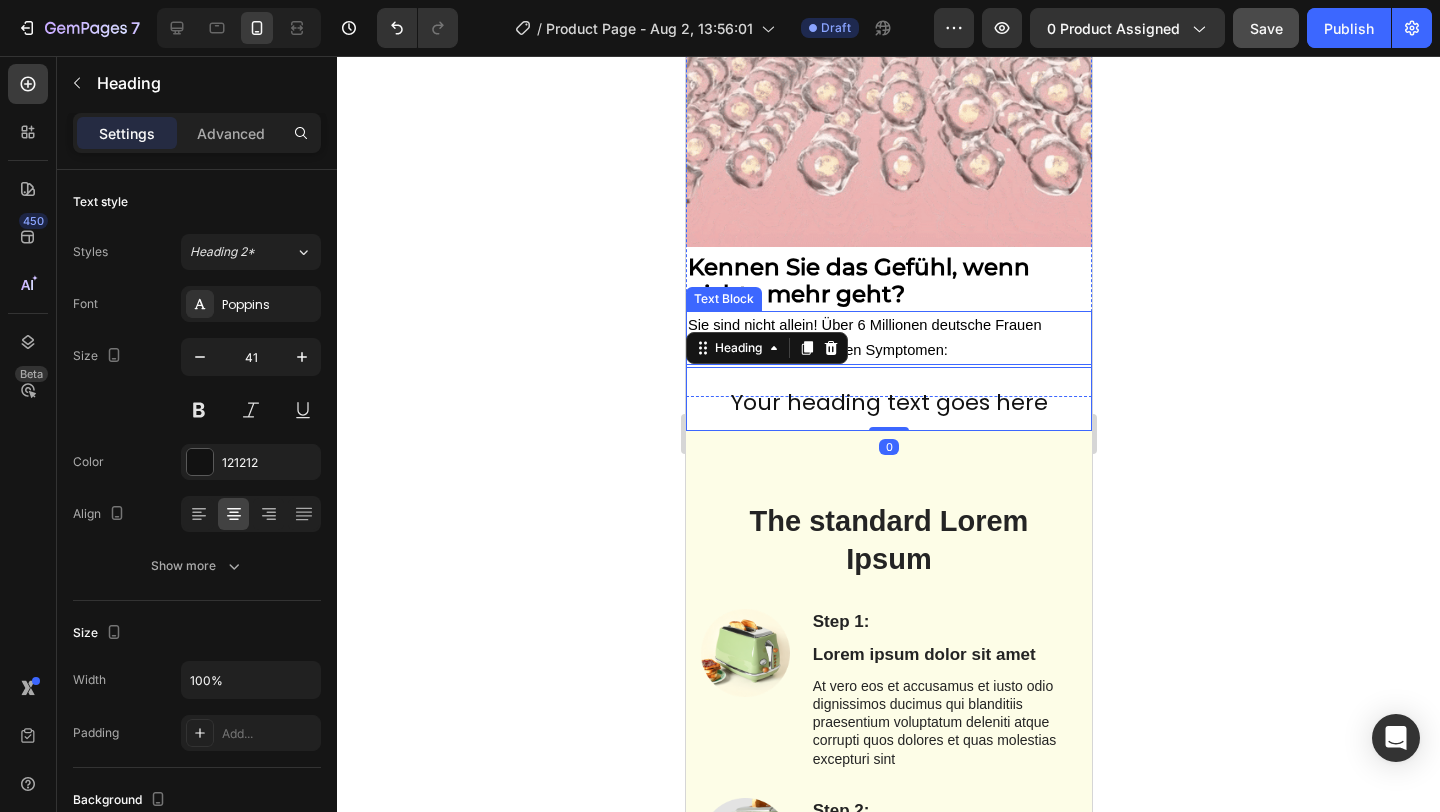 click on "Sie sind nicht allein! Über 6 Millionen deutsche Frauen kämpfen täglich mit diesen Symptomen:" at bounding box center (888, 338) 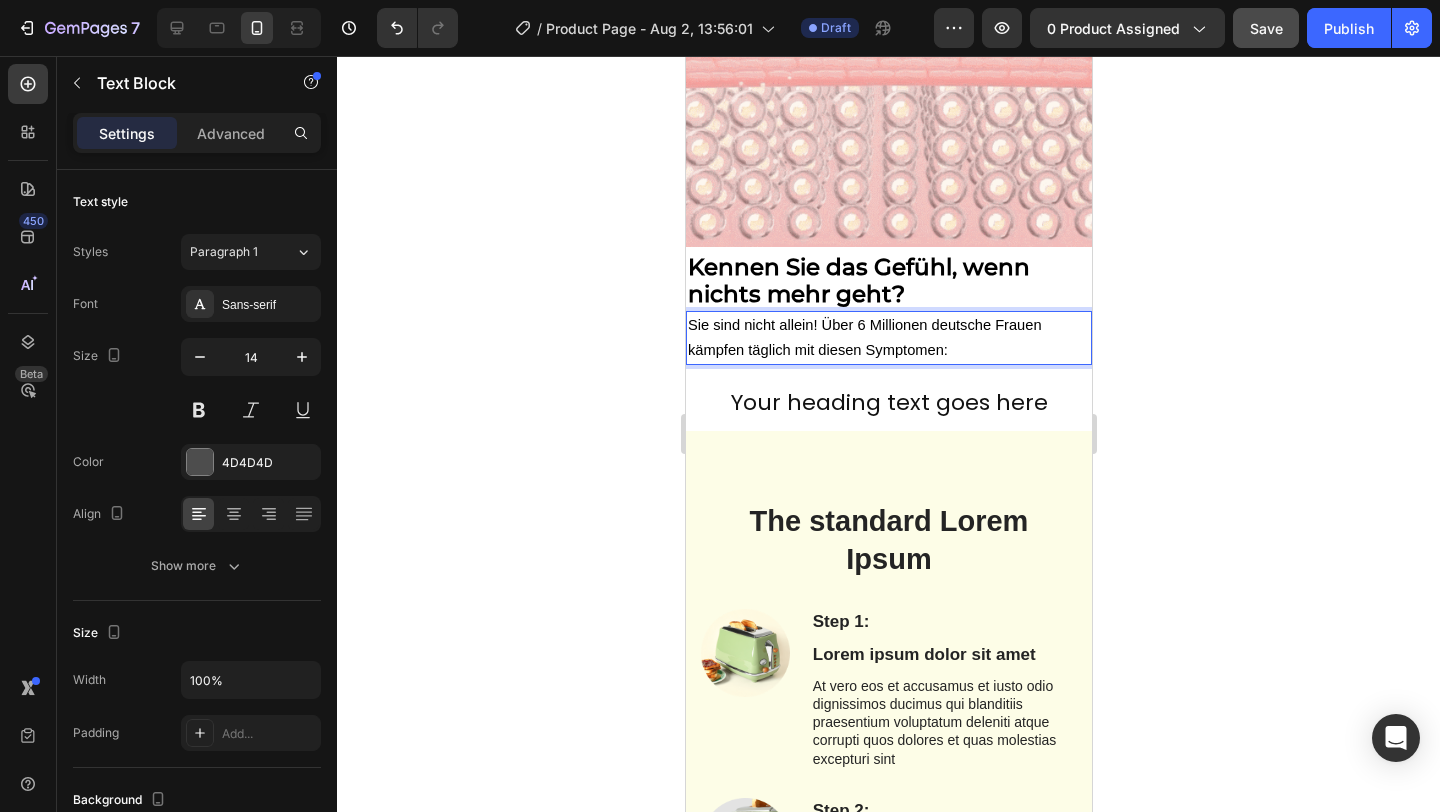 click 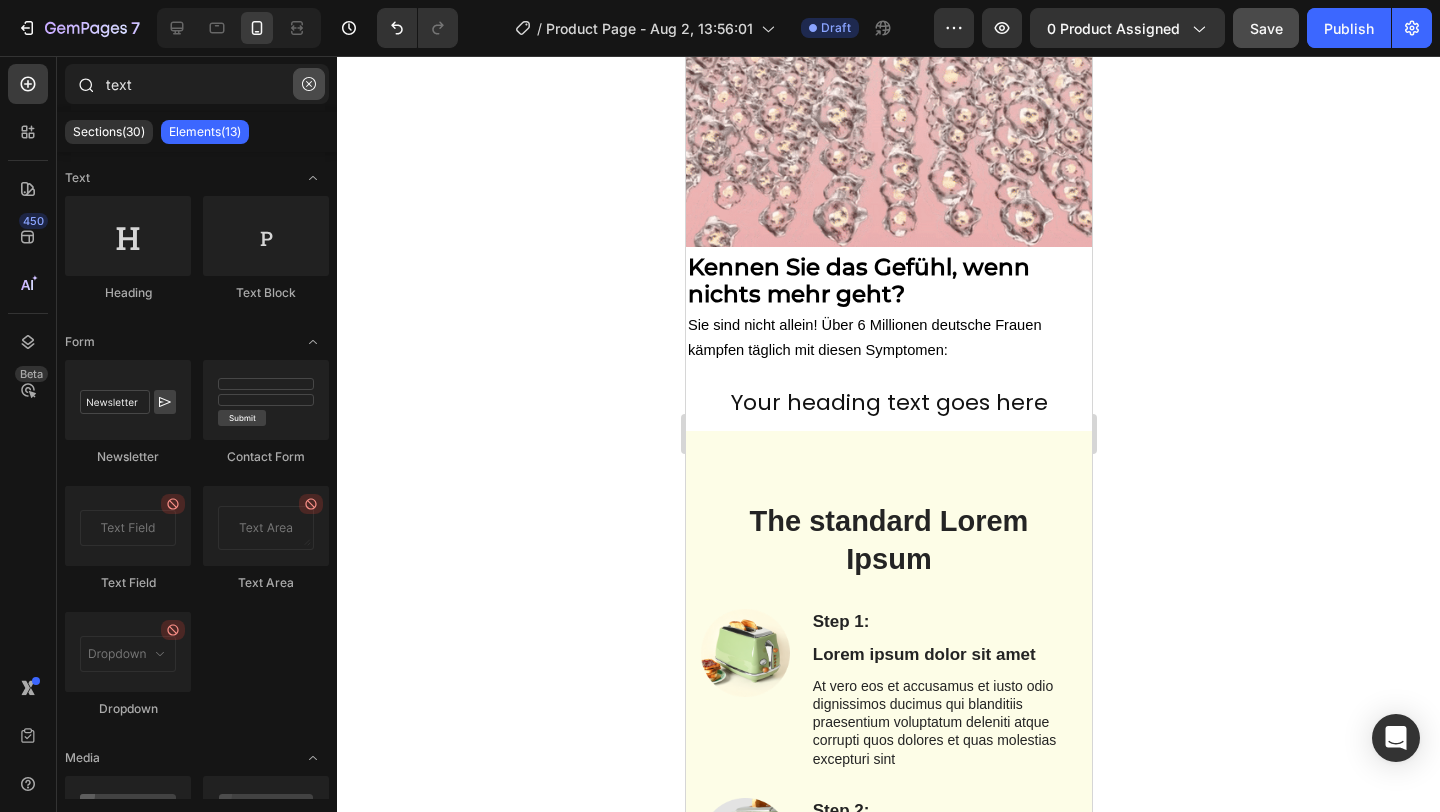 click 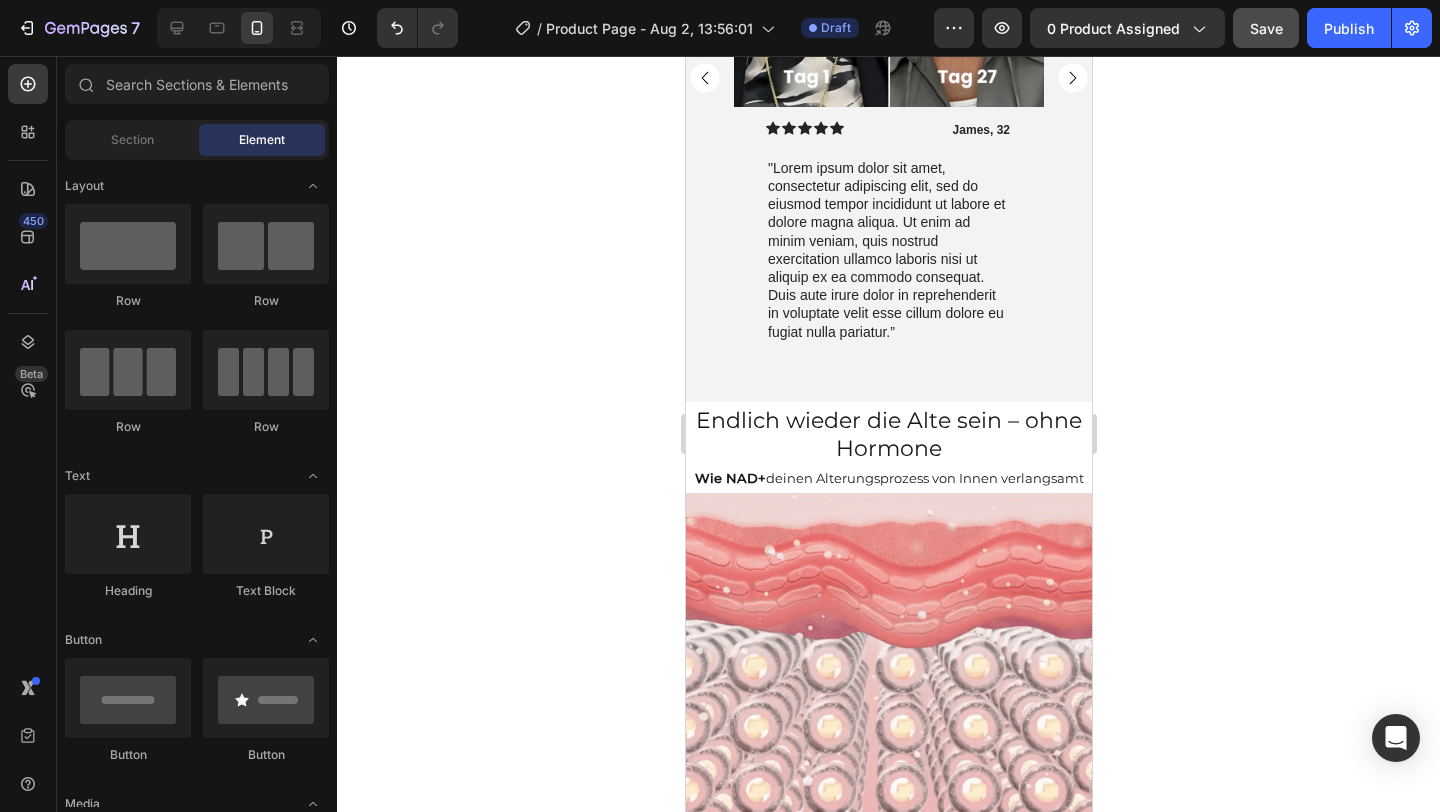 scroll, scrollTop: 2041, scrollLeft: 0, axis: vertical 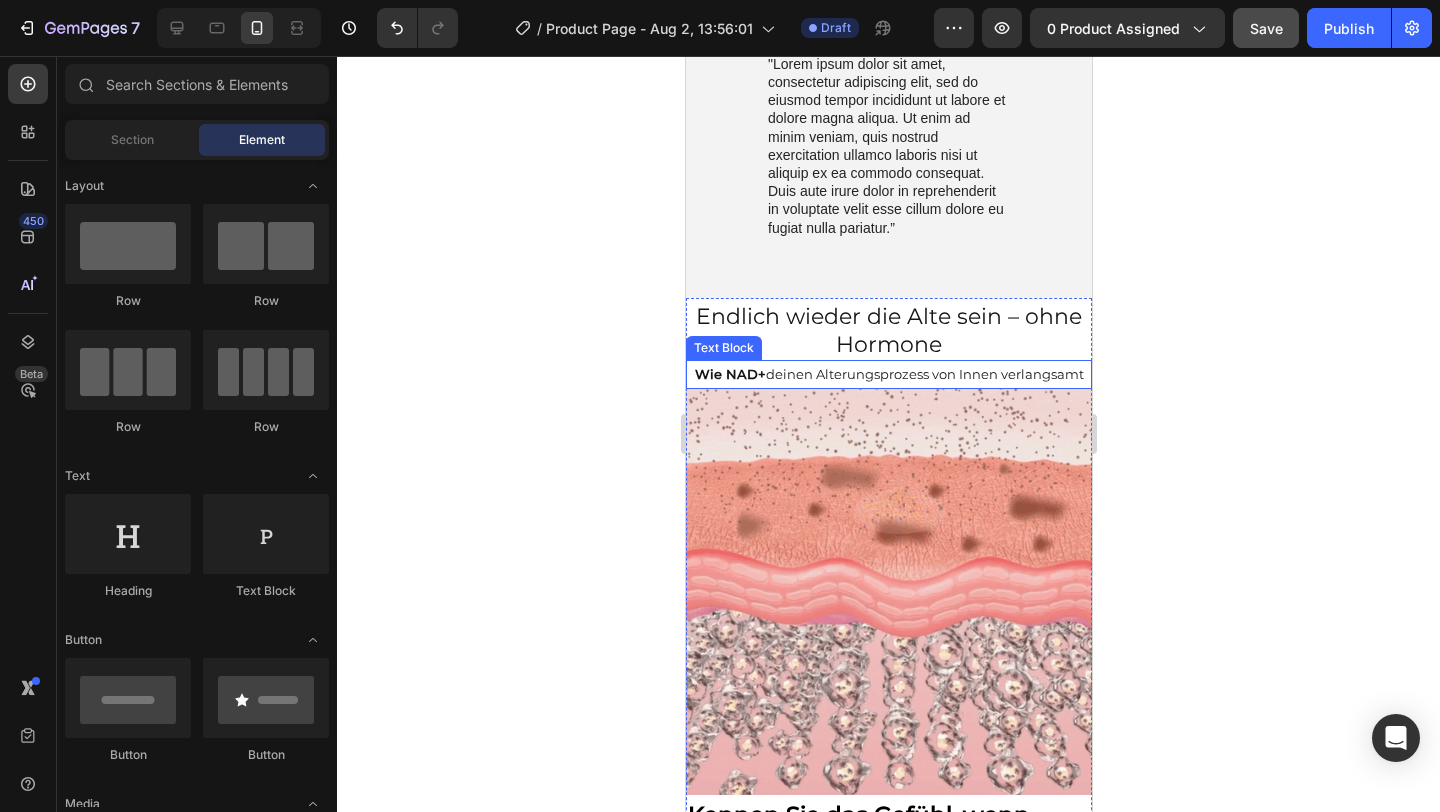click on "Wie NAD+  deinen Alterungsprozess von Innen verlangsamt" at bounding box center (888, 374) 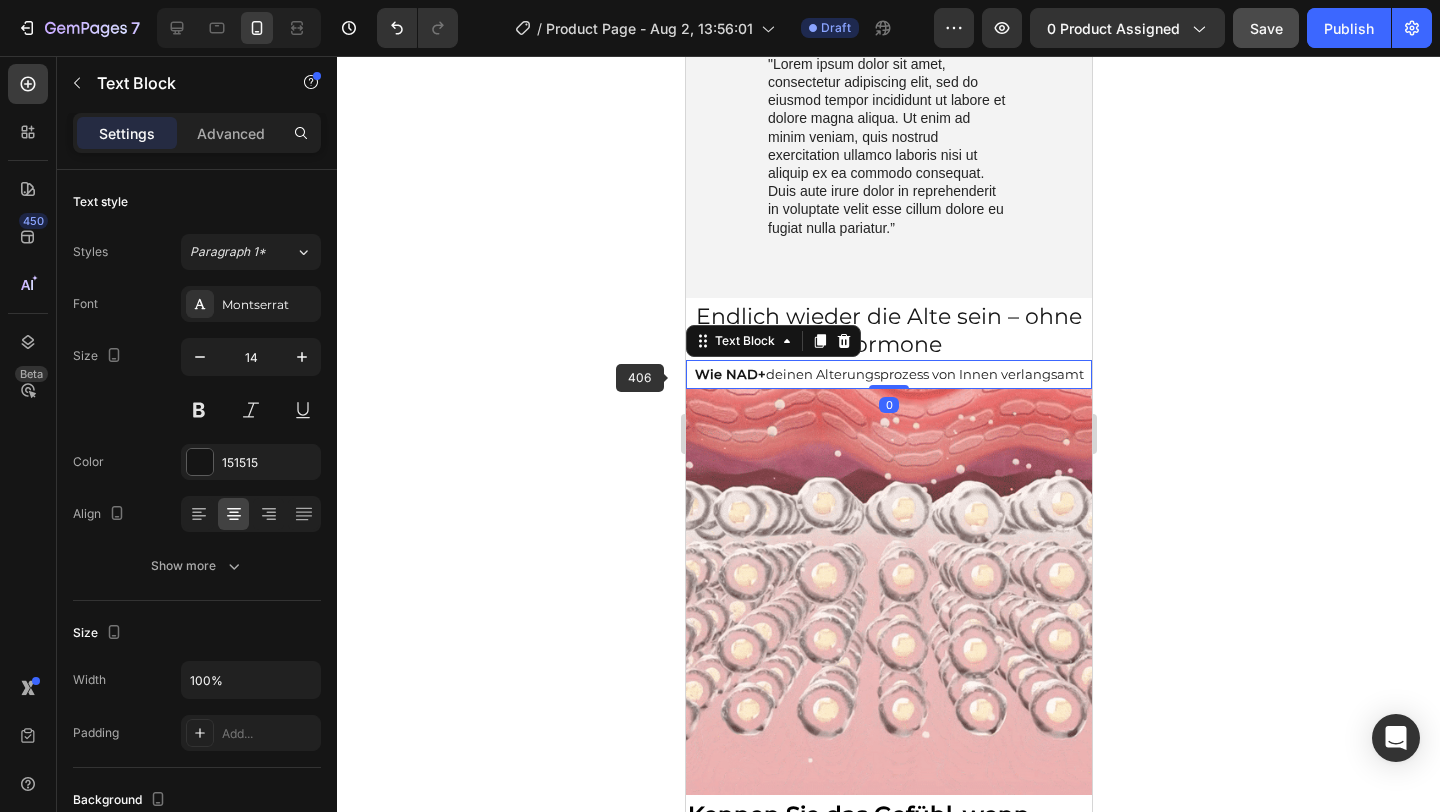 click 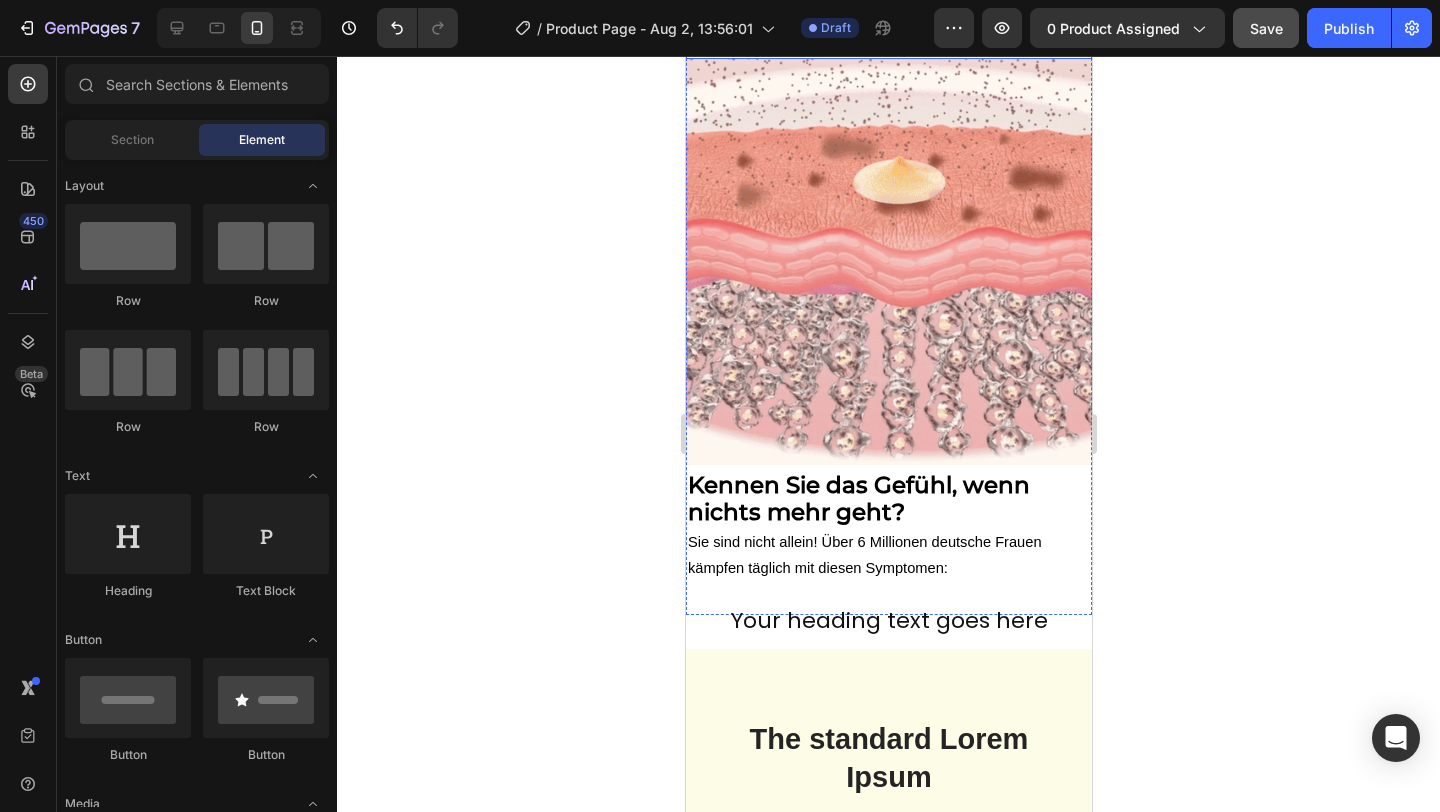 scroll, scrollTop: 2524, scrollLeft: 0, axis: vertical 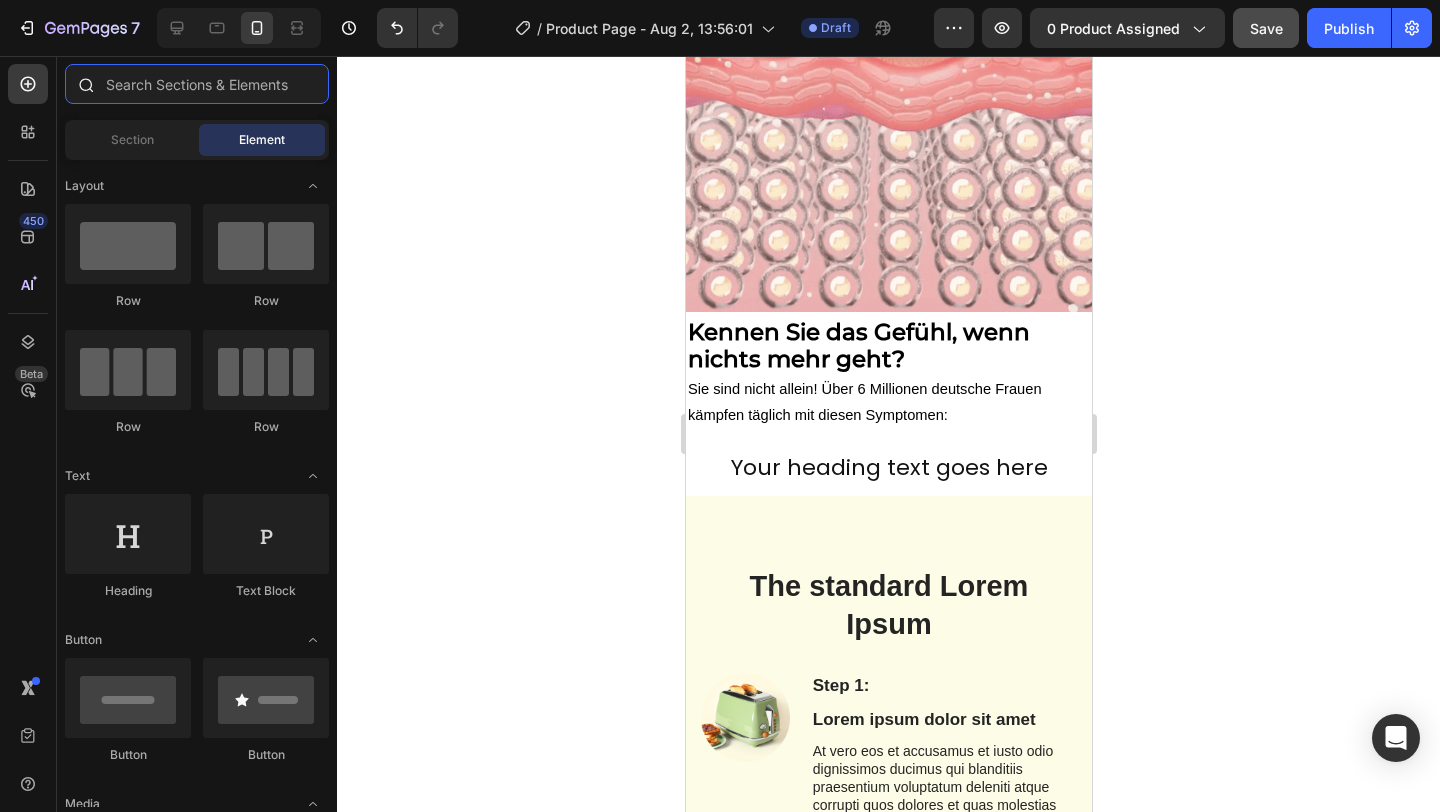 click at bounding box center (197, 84) 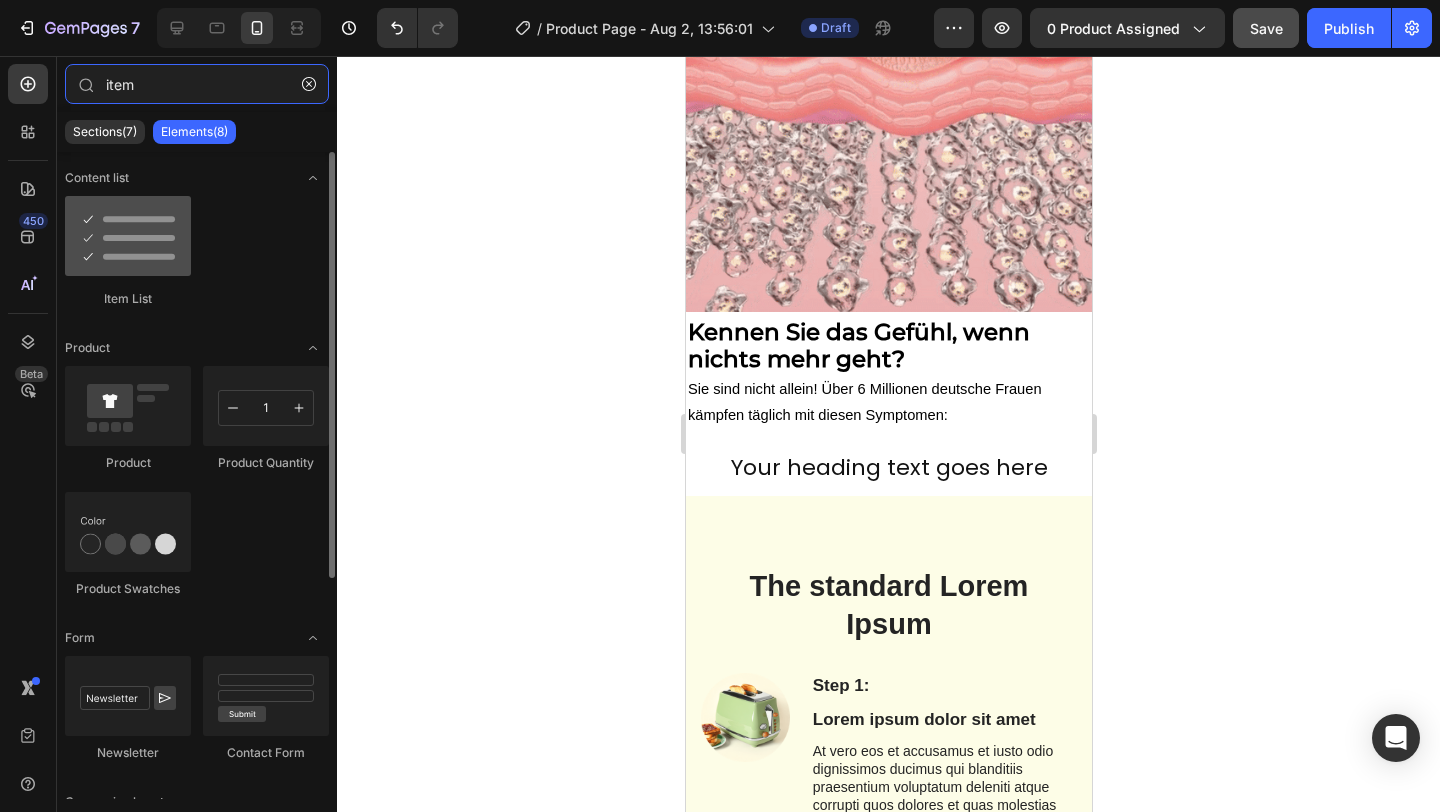 type on "item" 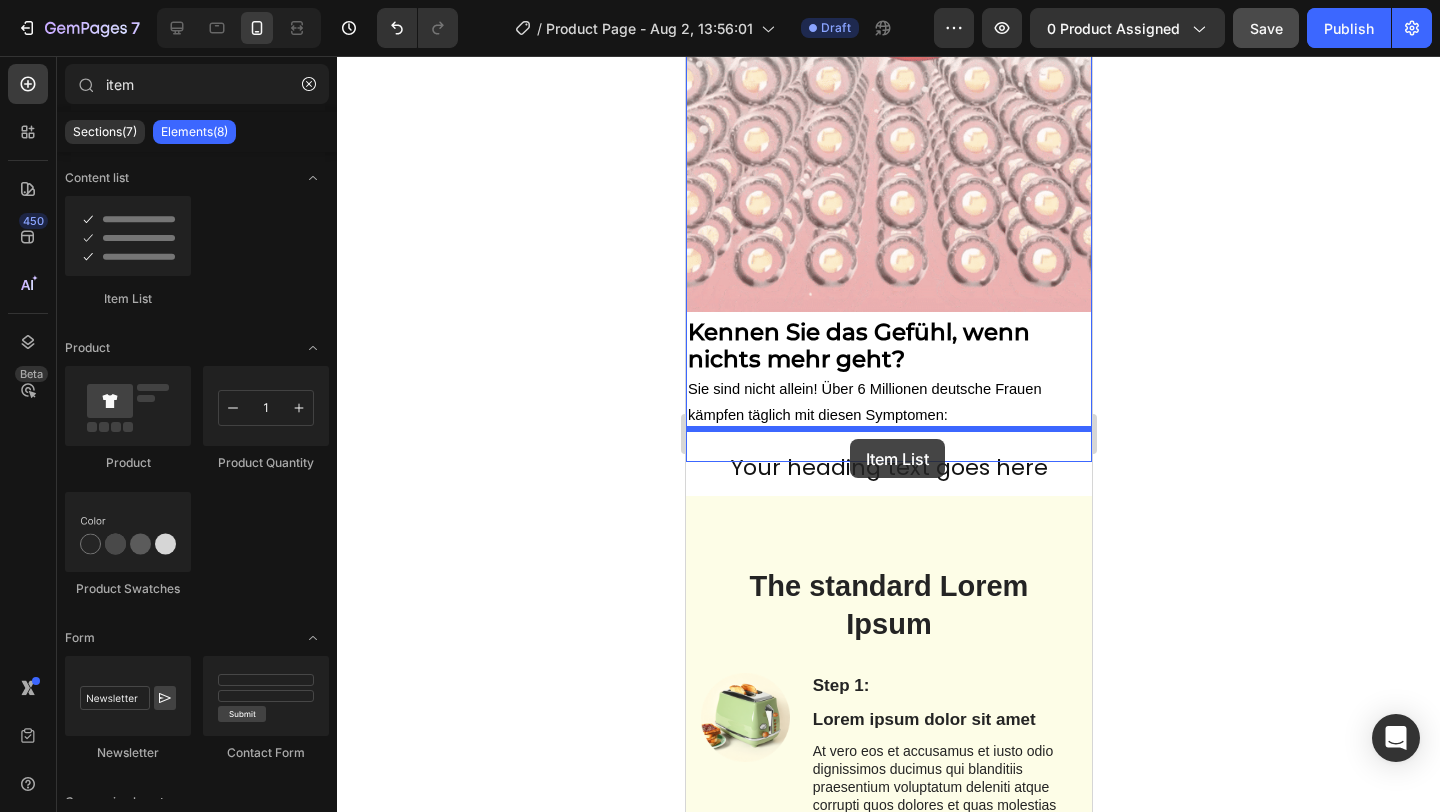 drag, startPoint x: 810, startPoint y: 309, endPoint x: 849, endPoint y: 438, distance: 134.76646 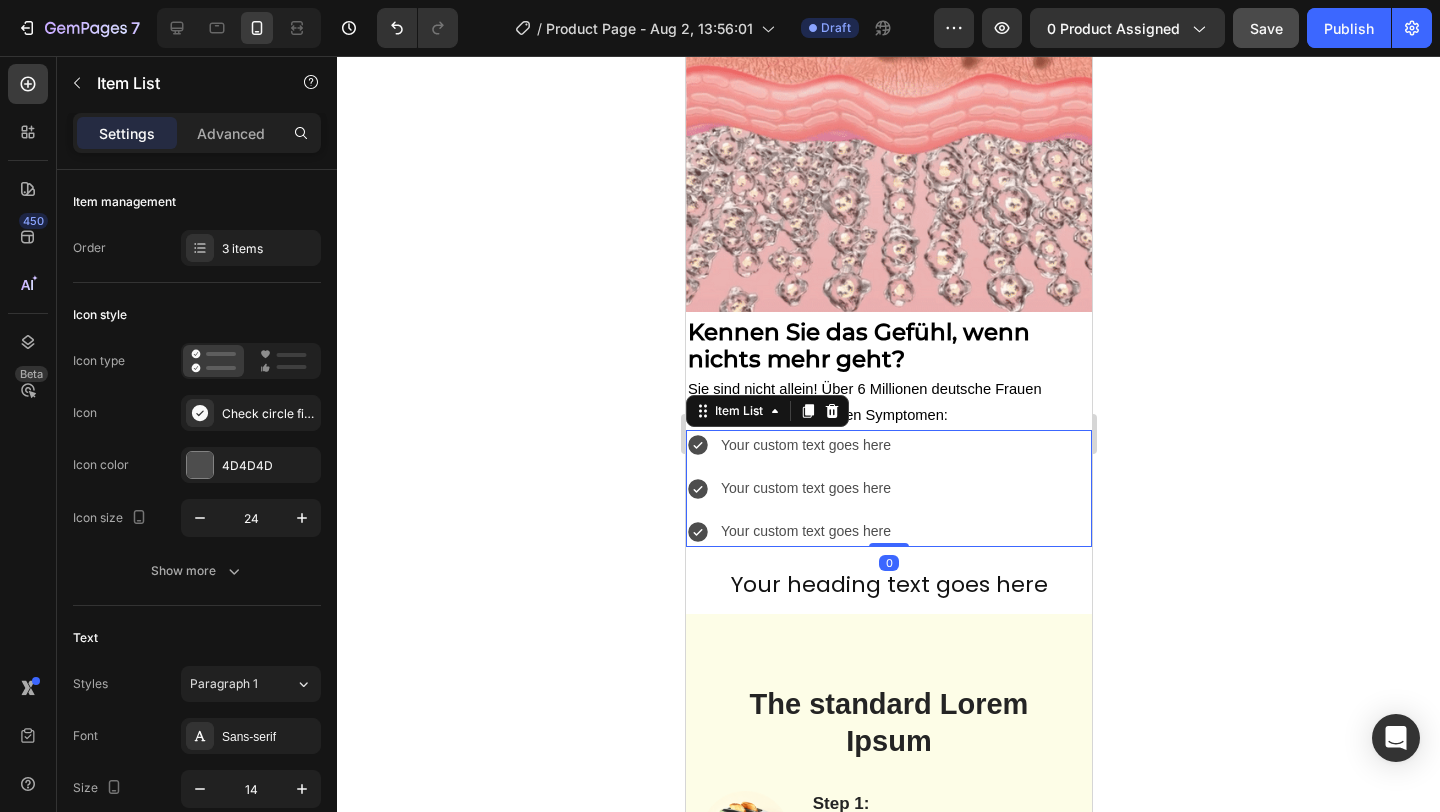 click 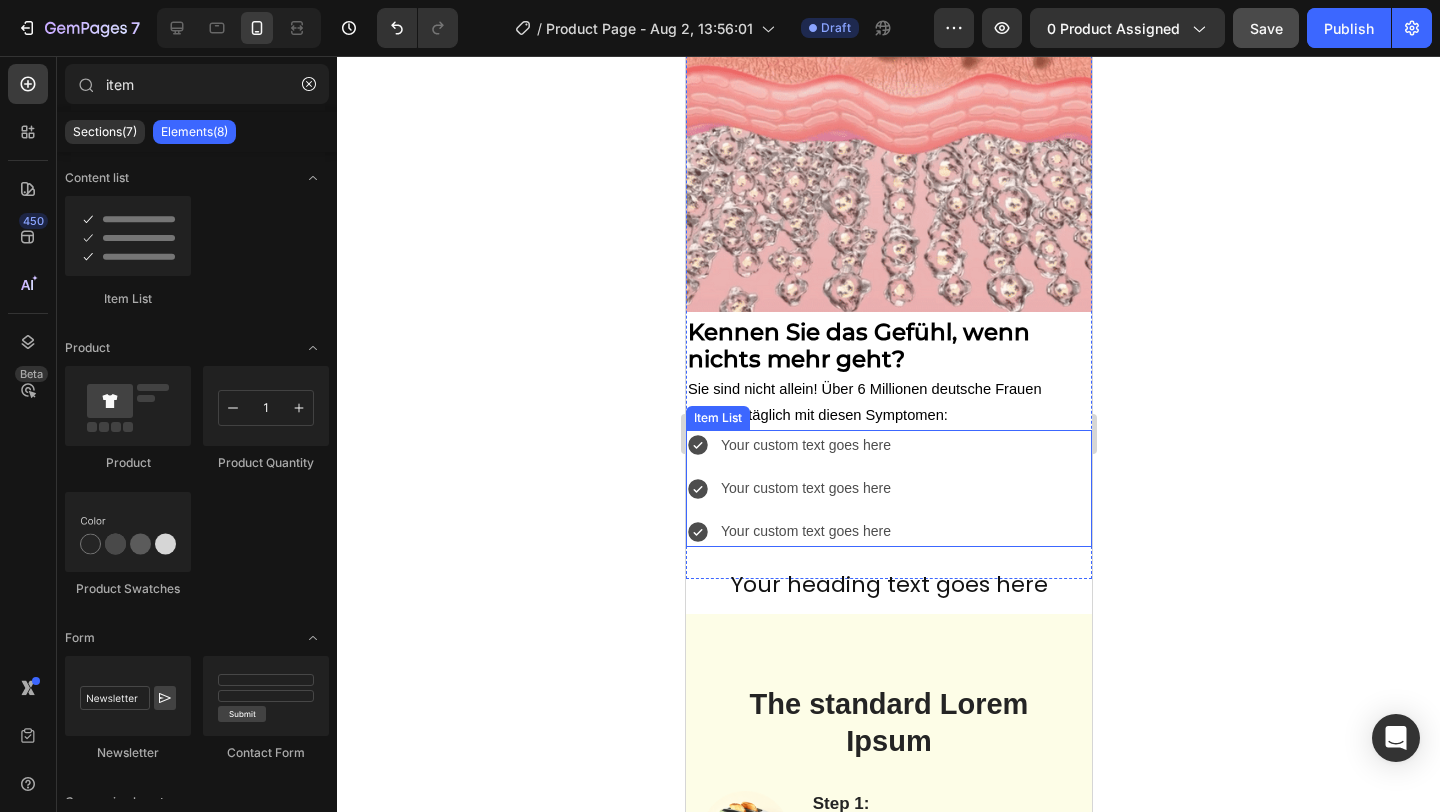 click on "Your custom text goes here" at bounding box center (805, 445) 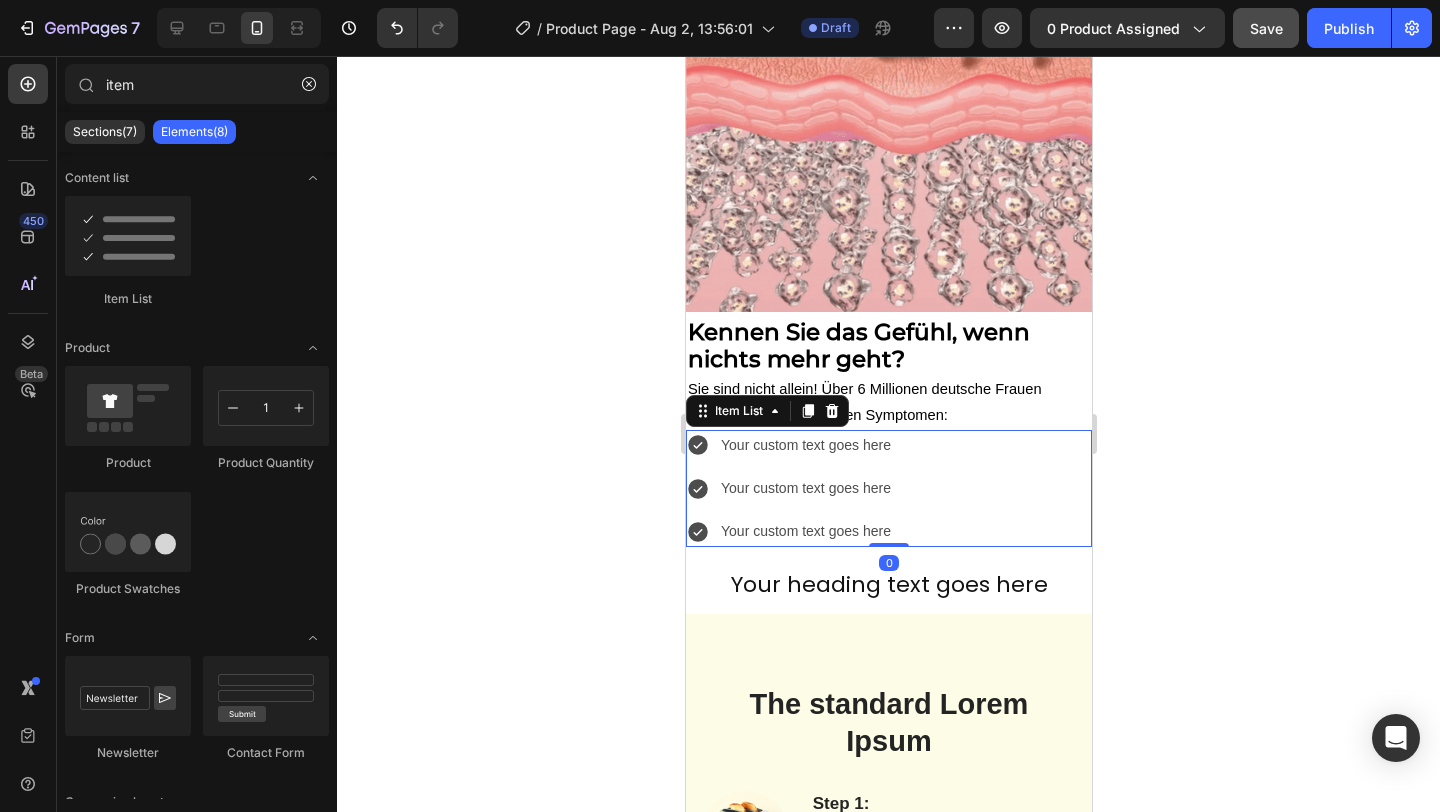 click on "Your custom text goes here" at bounding box center [805, 445] 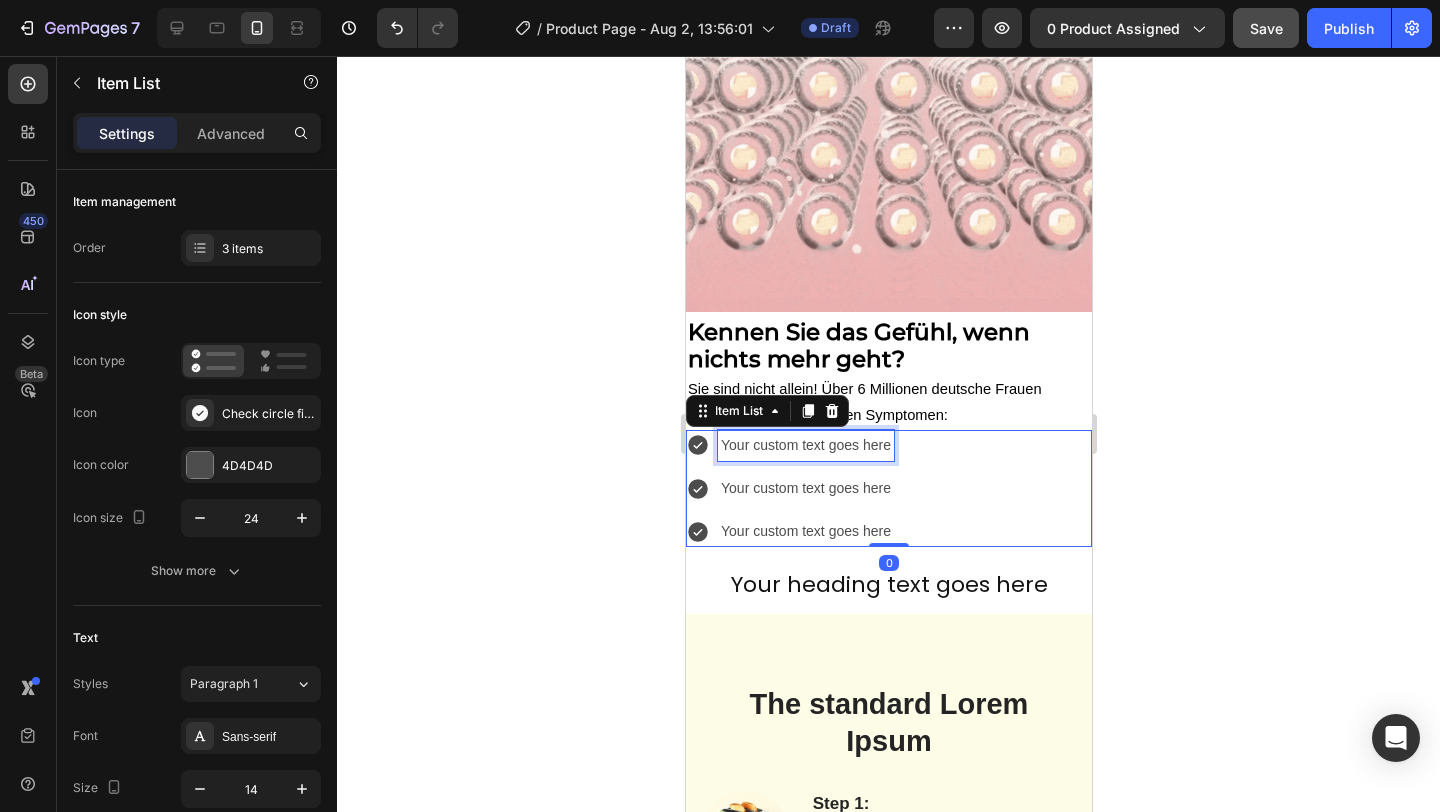 click on "Your custom text goes here" at bounding box center [805, 445] 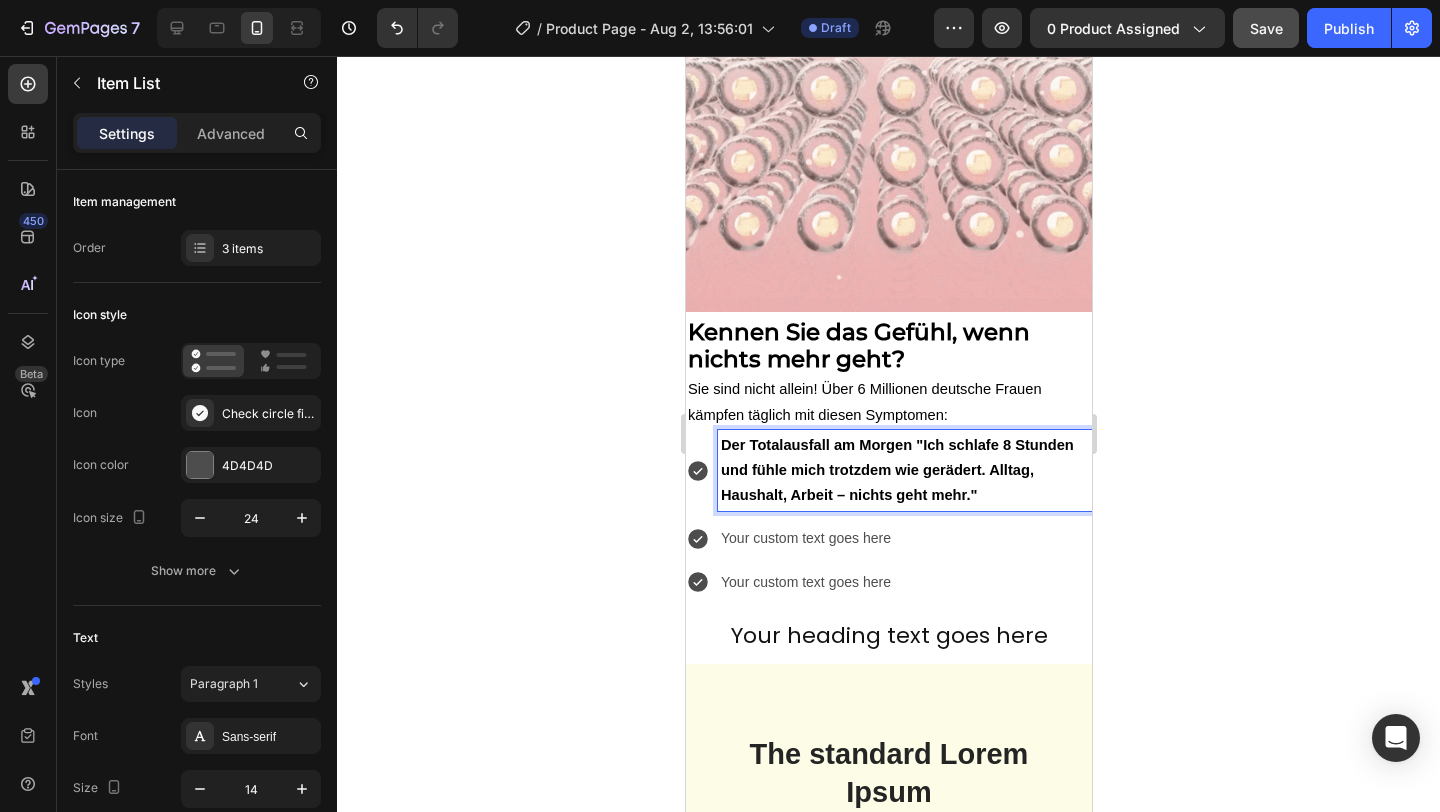 click 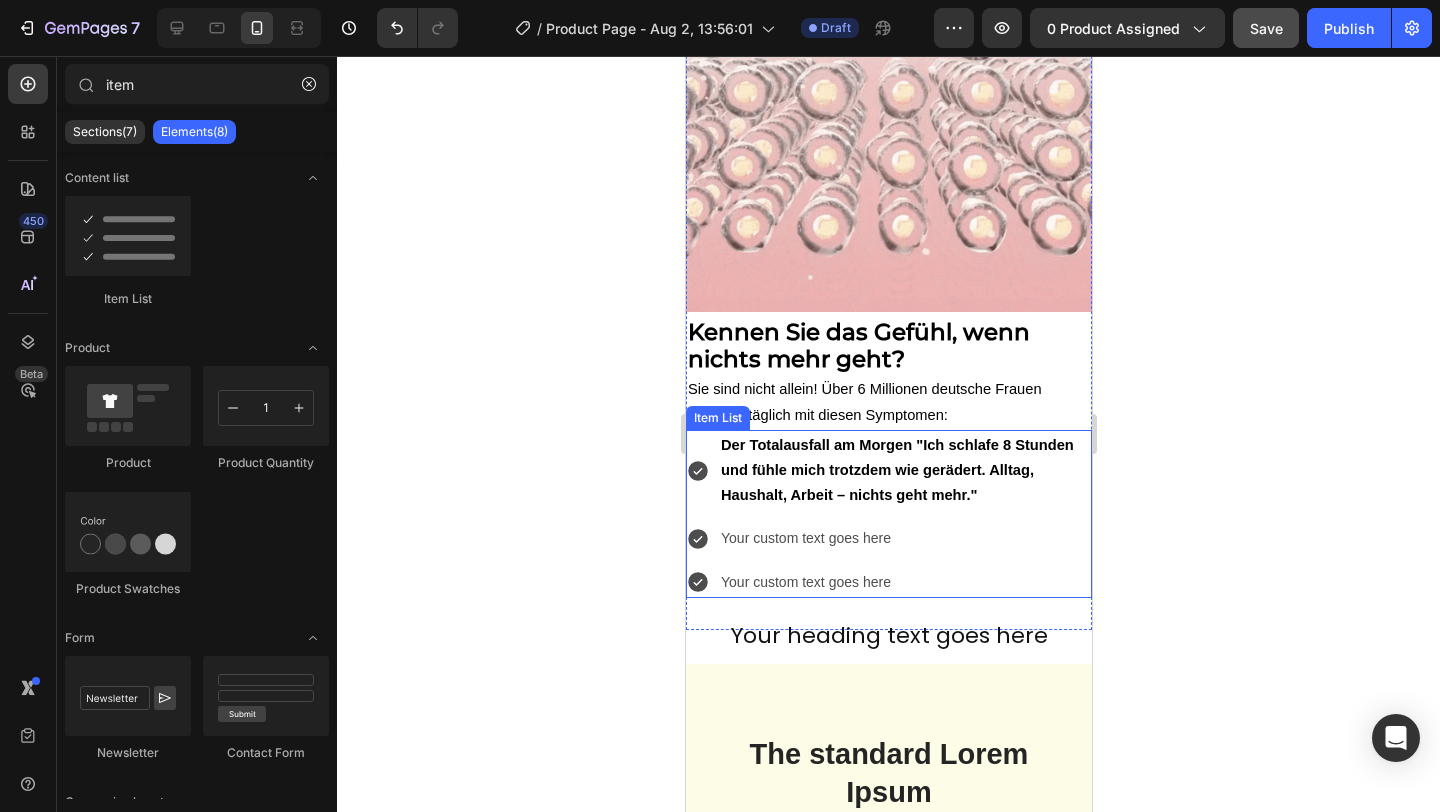 click on "Your custom text goes here" at bounding box center [904, 538] 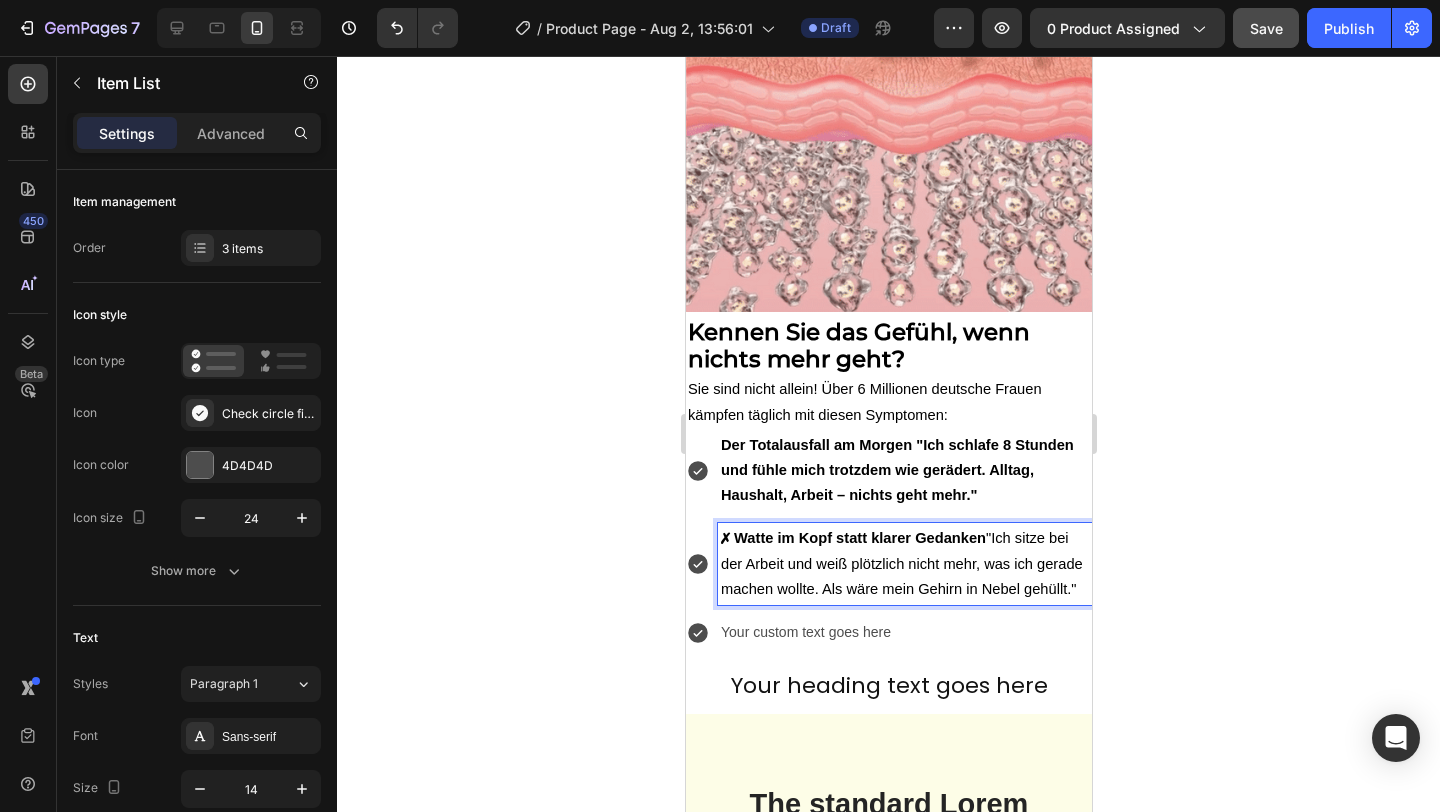 click on "✗ Watte im Kopf statt klarer Gedanken" at bounding box center (852, 538) 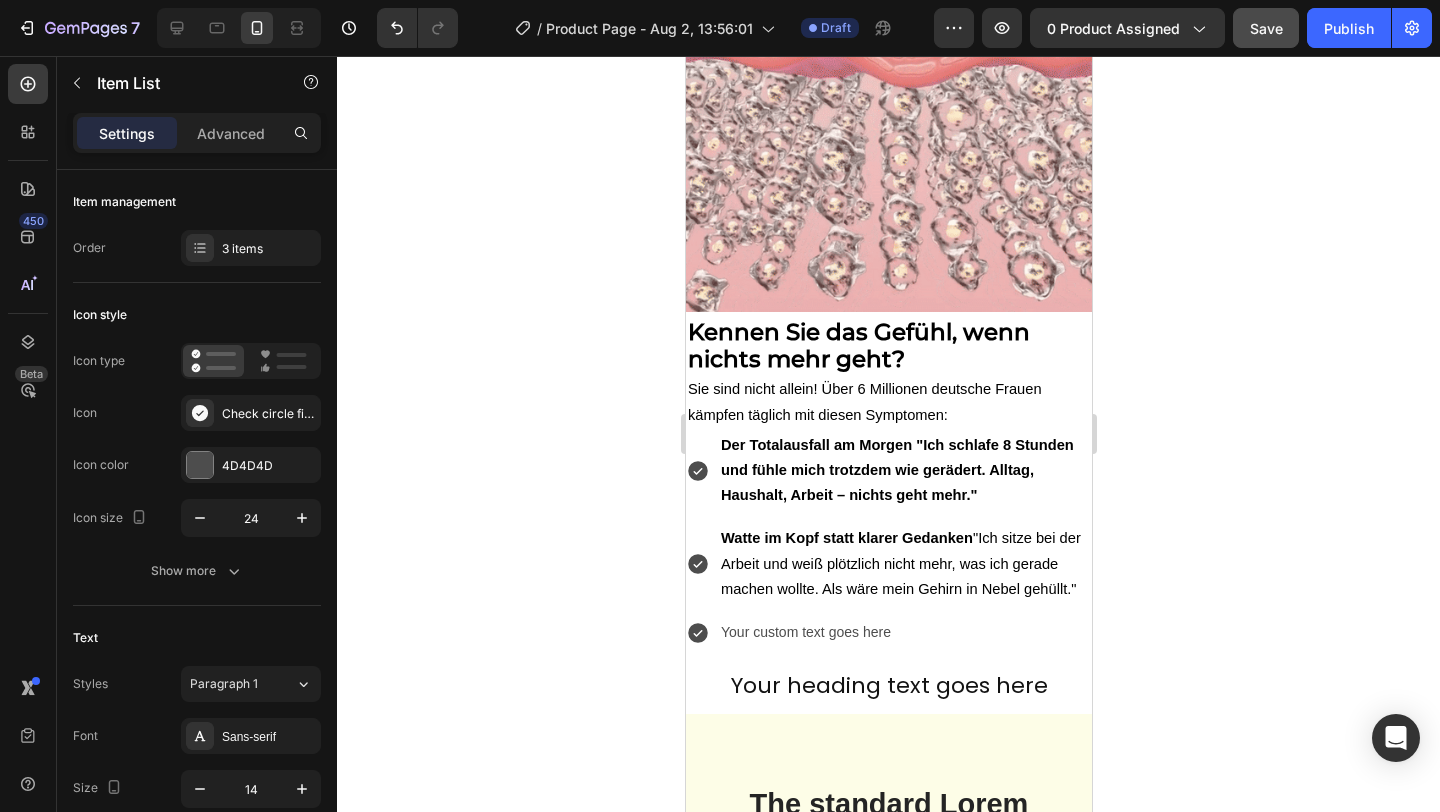 click 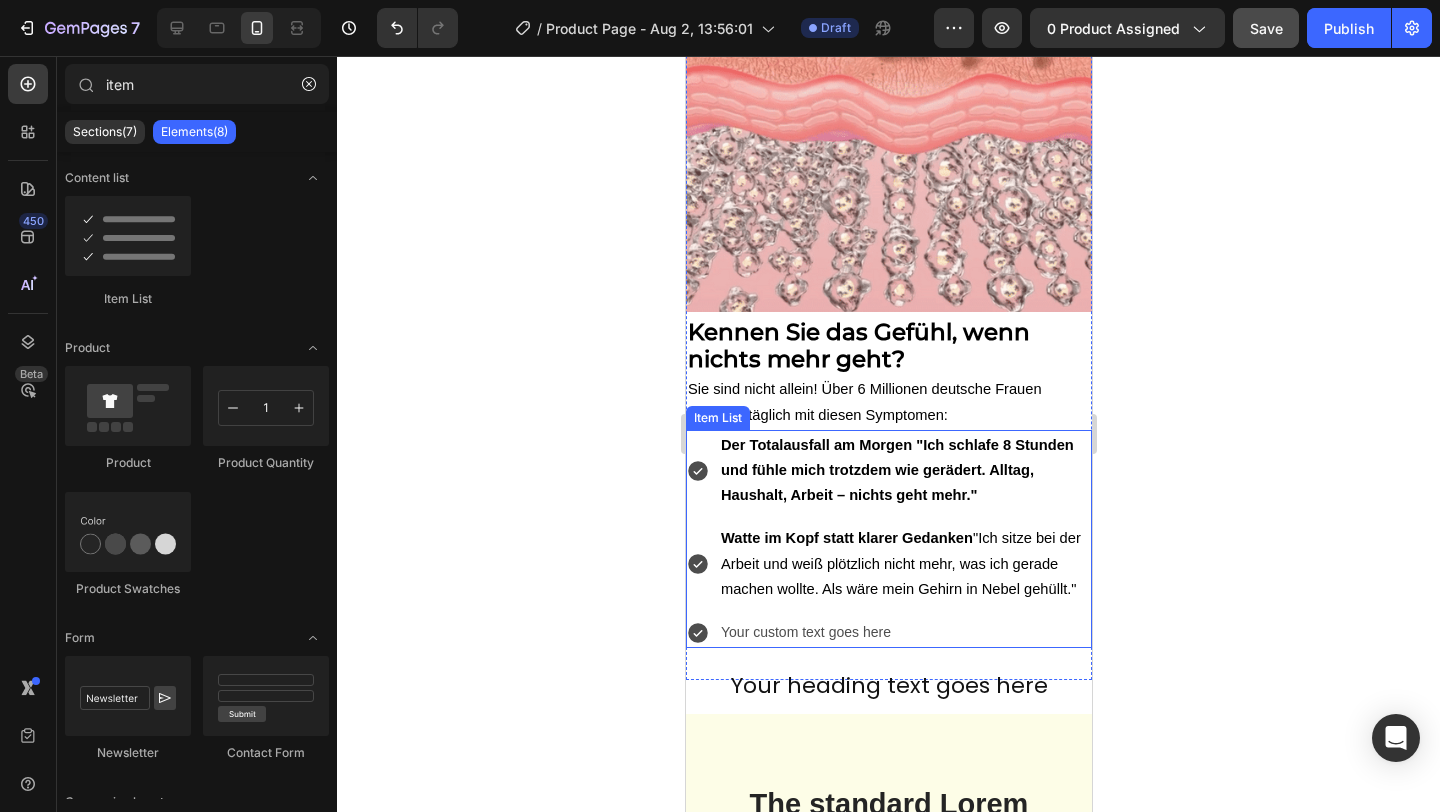 click on "Your custom text goes here" at bounding box center [904, 632] 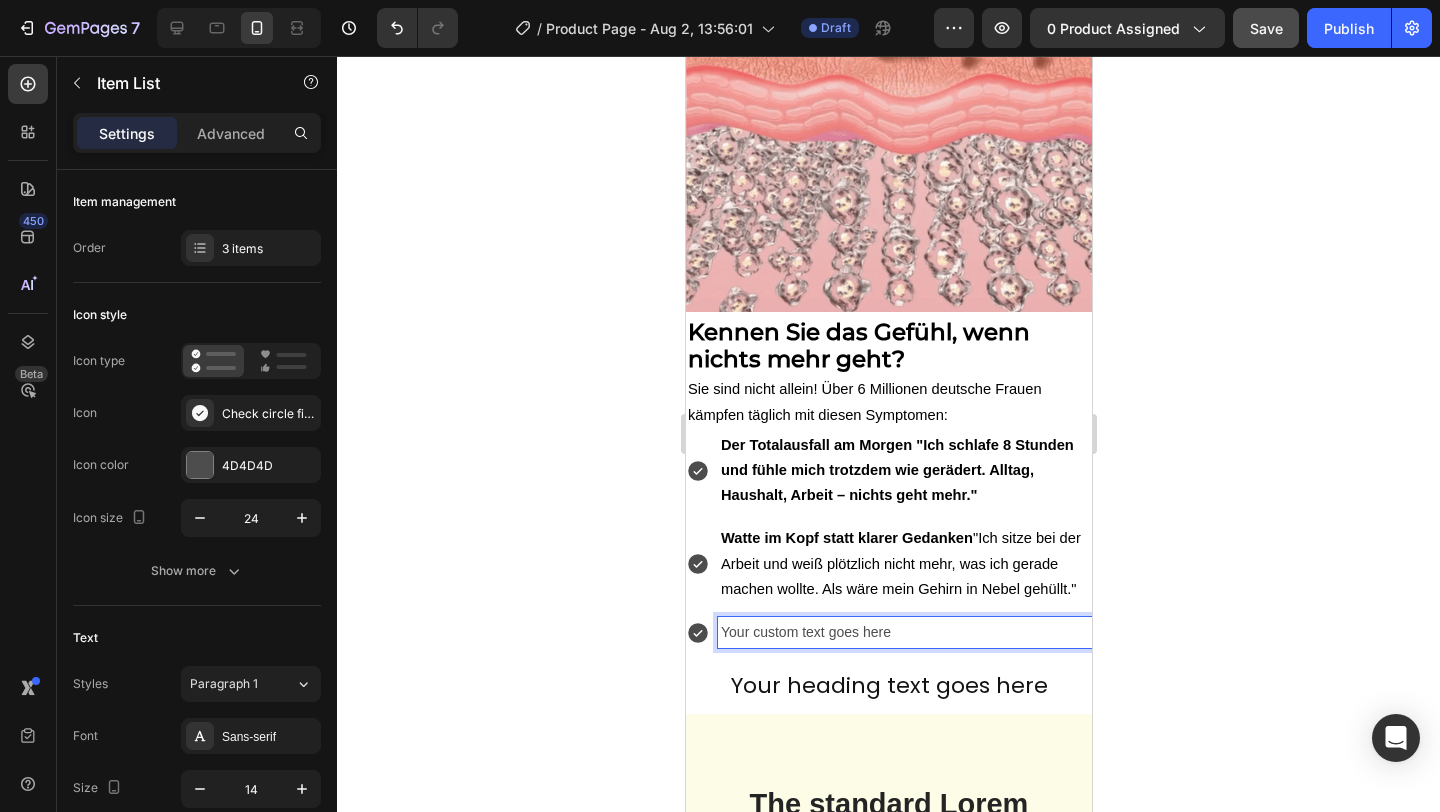 click on "Your custom text goes here" at bounding box center (904, 632) 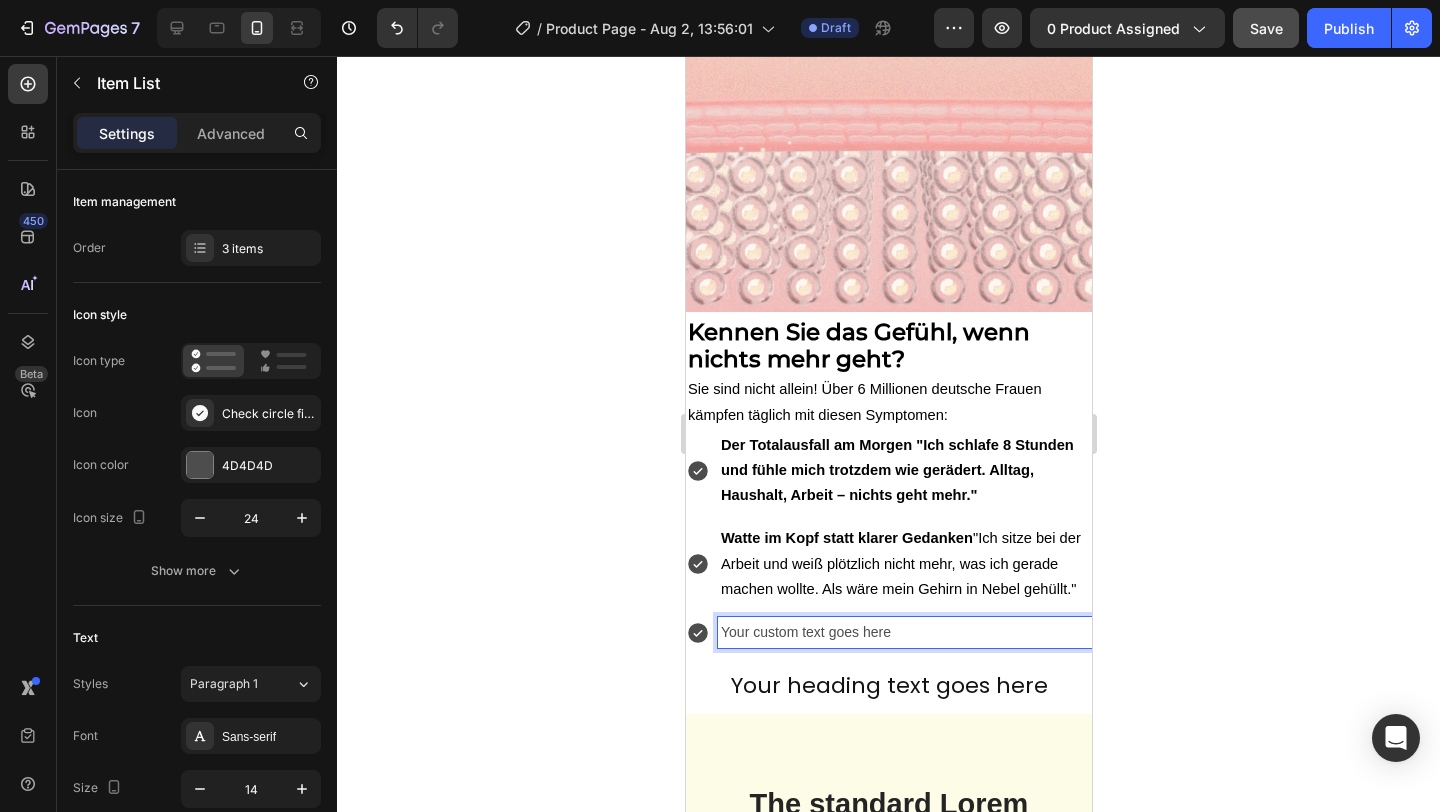 click on "Your custom text goes here" at bounding box center (904, 632) 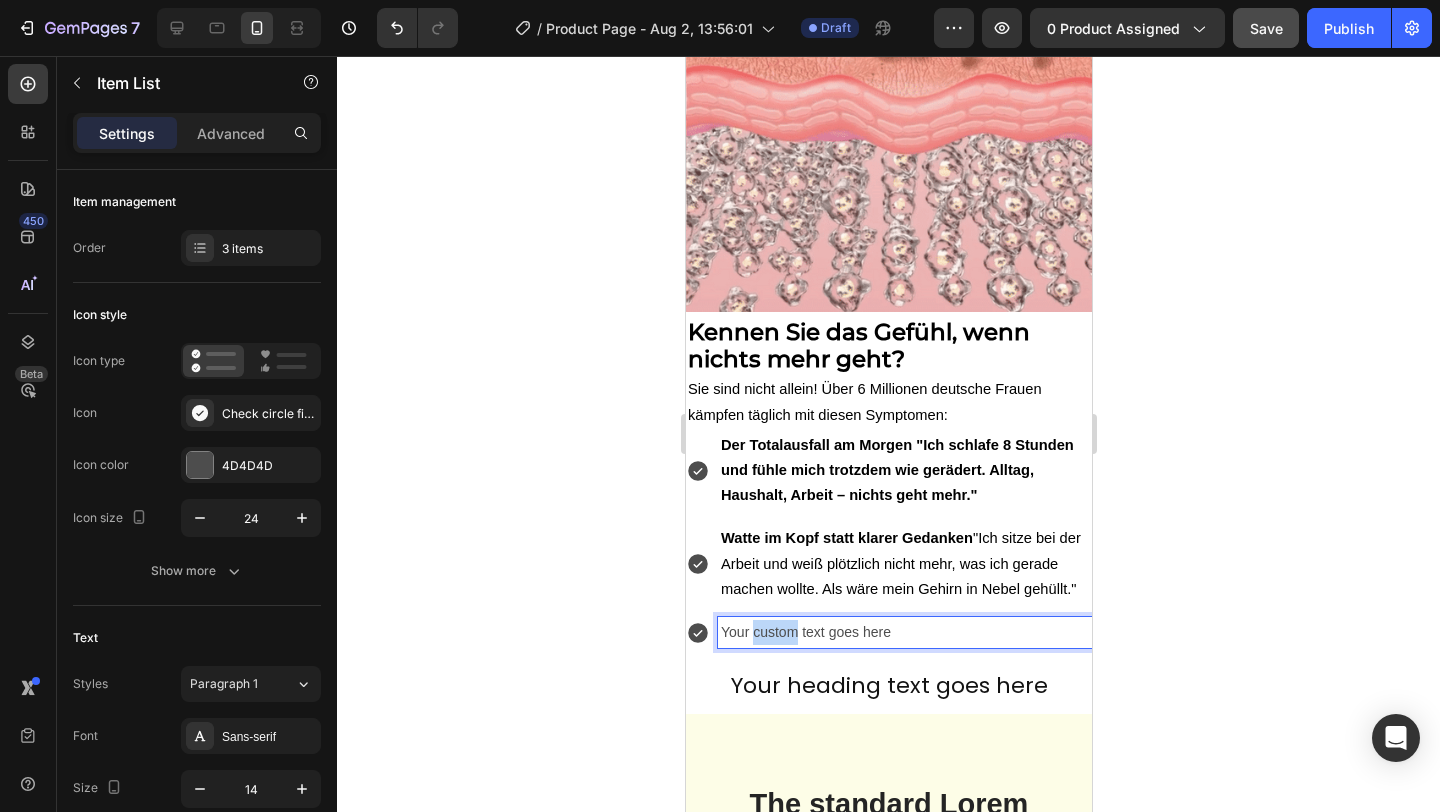 click on "Your custom text goes here" at bounding box center (904, 632) 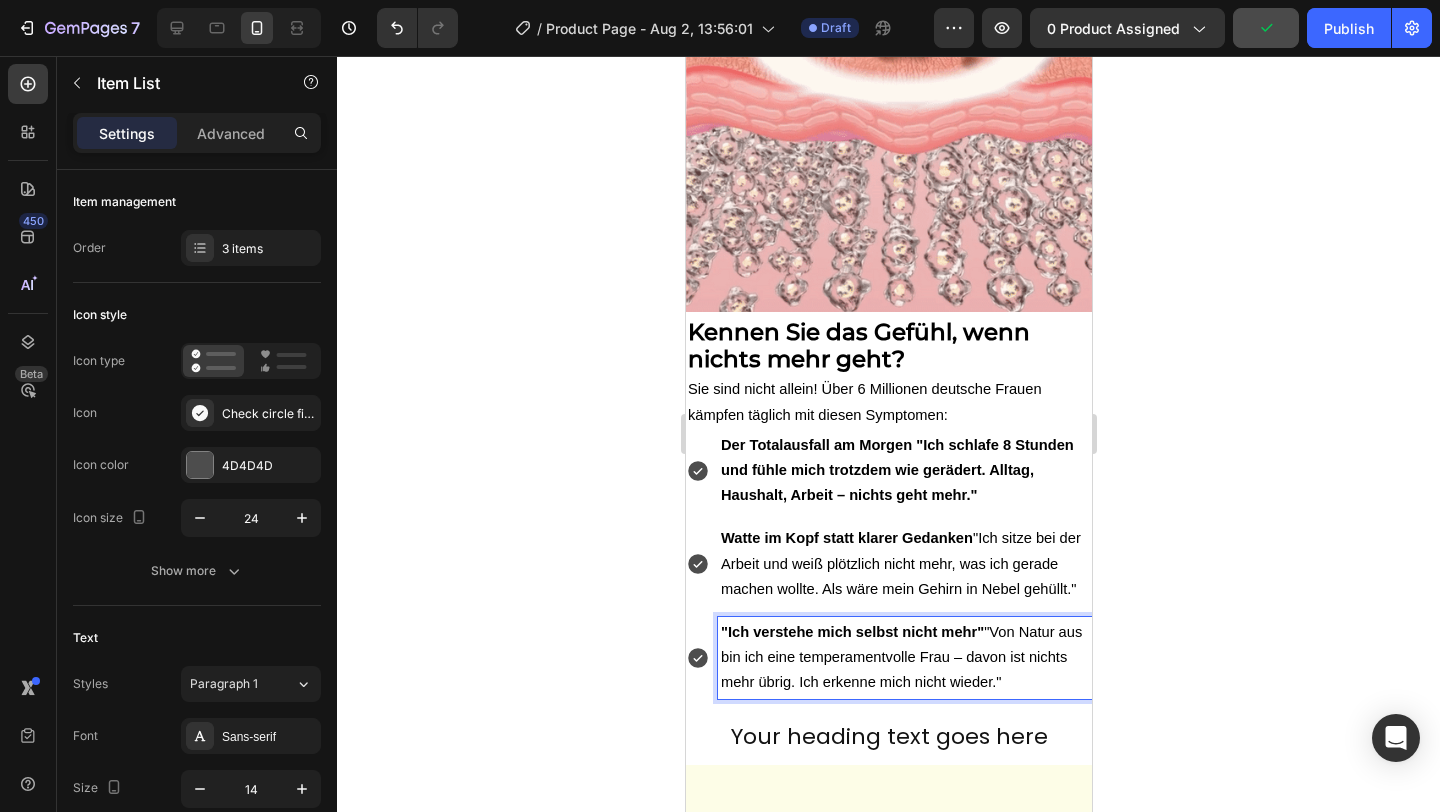 click 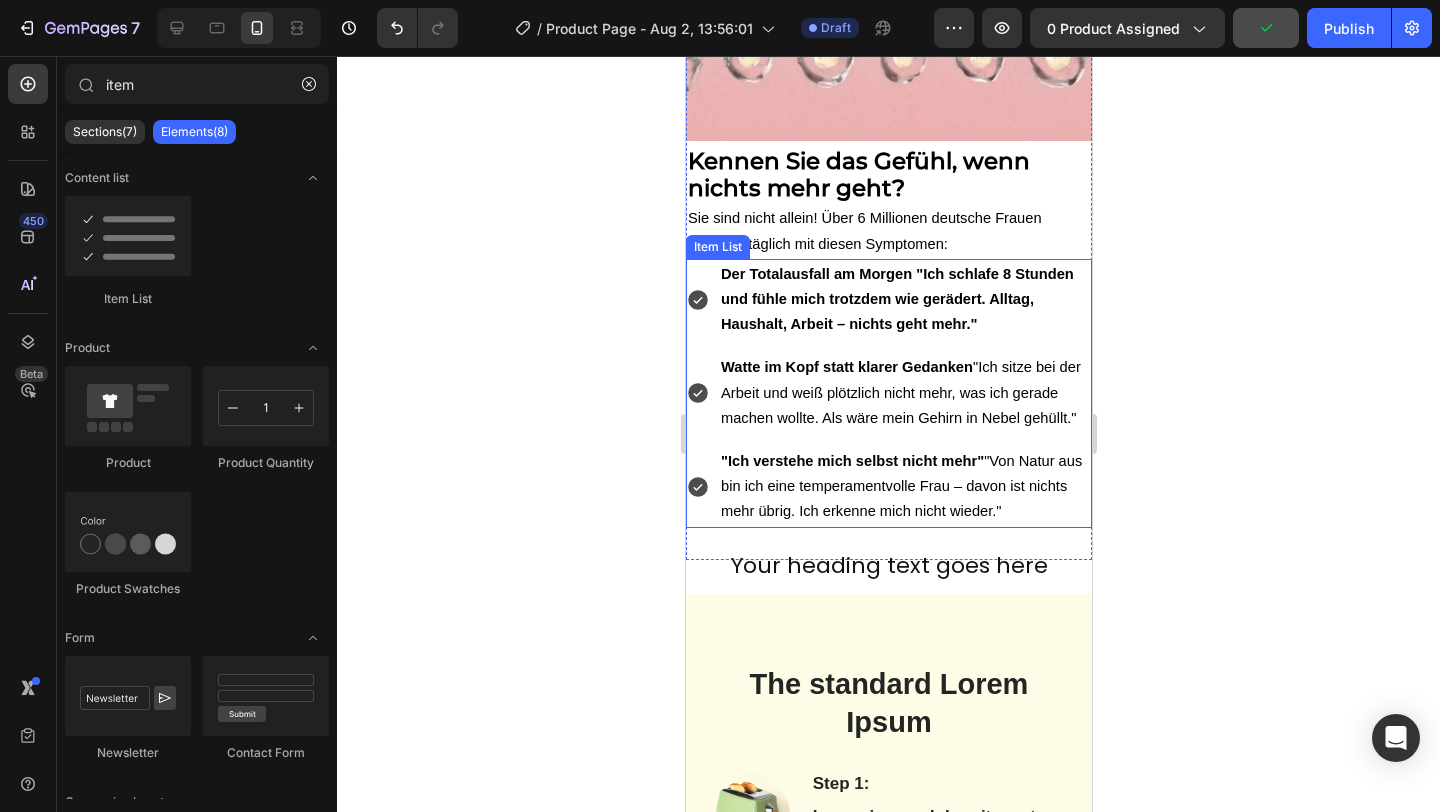 scroll, scrollTop: 2718, scrollLeft: 0, axis: vertical 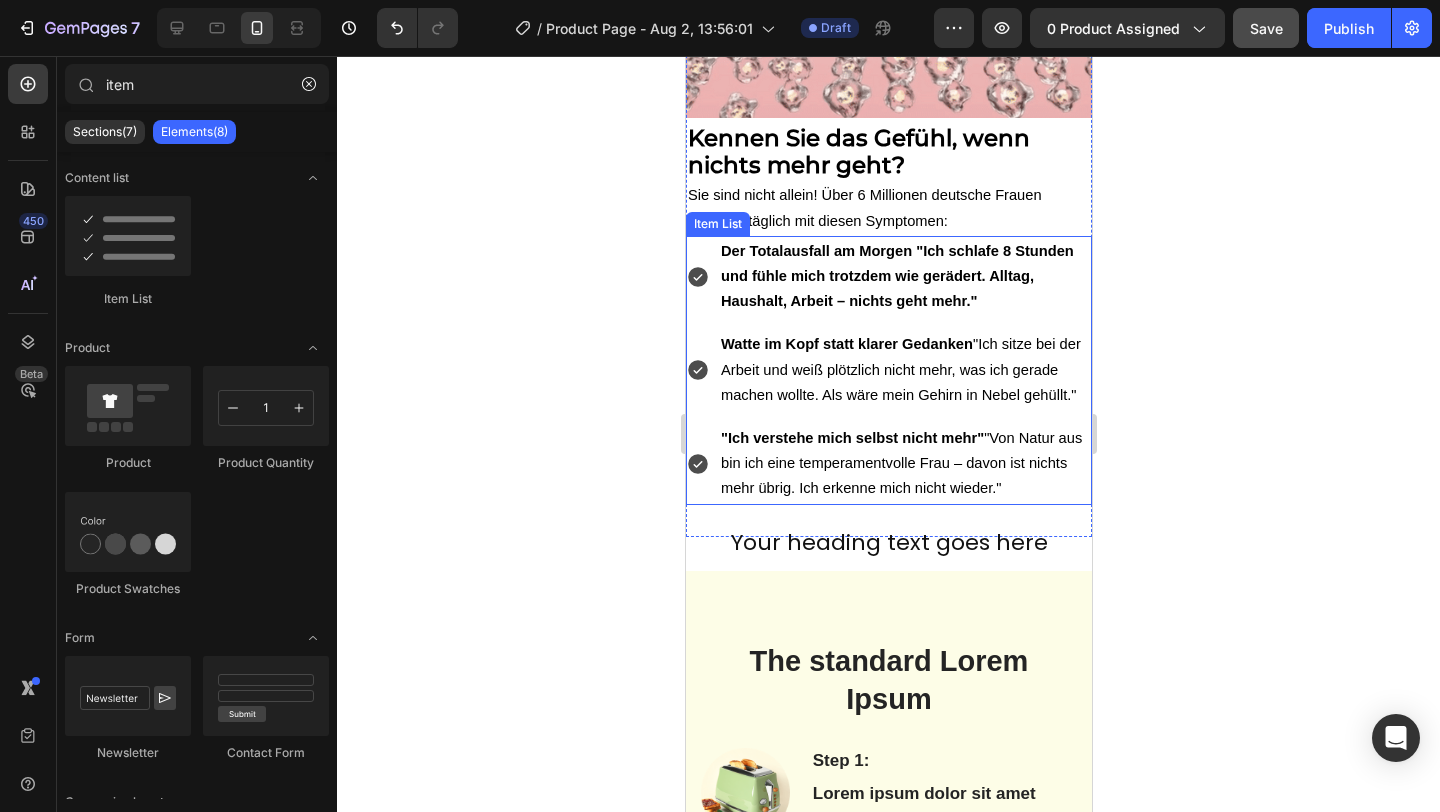 click on "Der Totalausfall am Morgen "Ich schlafe 8 Stunden und fühle mich trotzdem wie gerädert. Alltag, Haushalt, Arbeit – nichts geht mehr." Watte im Kopf statt klarer Gedanken  "Ich sitze bei der Arbeit und weiß plötzlich nicht mehr, was ich gerade machen wollte. Als wäre mein Gehirn in Nebel gehüllt." "Ich verstehe mich selbst nicht mehr"  "Von Natur aus bin ich eine temperamentvolle Frau – davon ist nichts mehr übrig. Ich erkenne mich nicht wieder."" at bounding box center (888, 370) 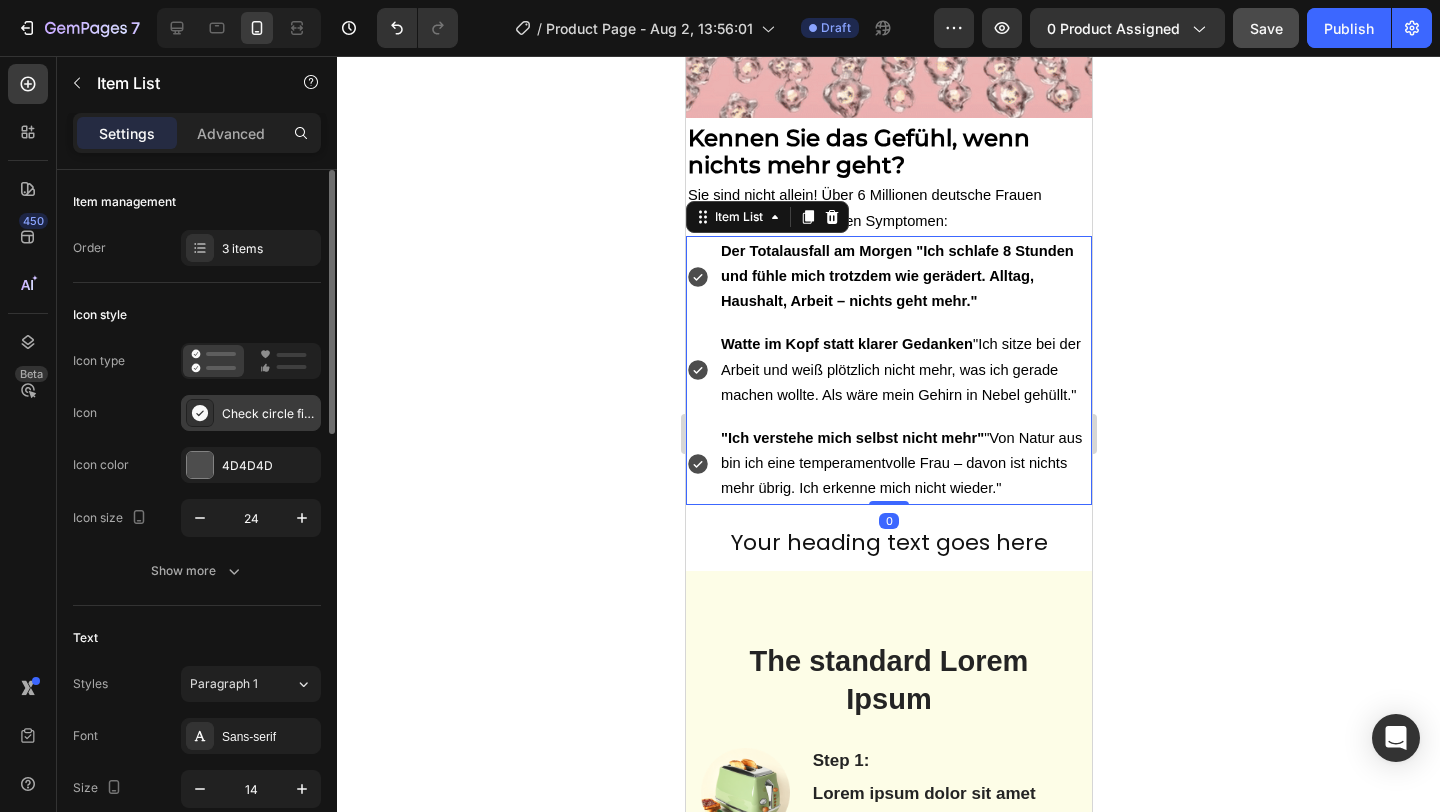 click on "Check circle filled" at bounding box center (269, 414) 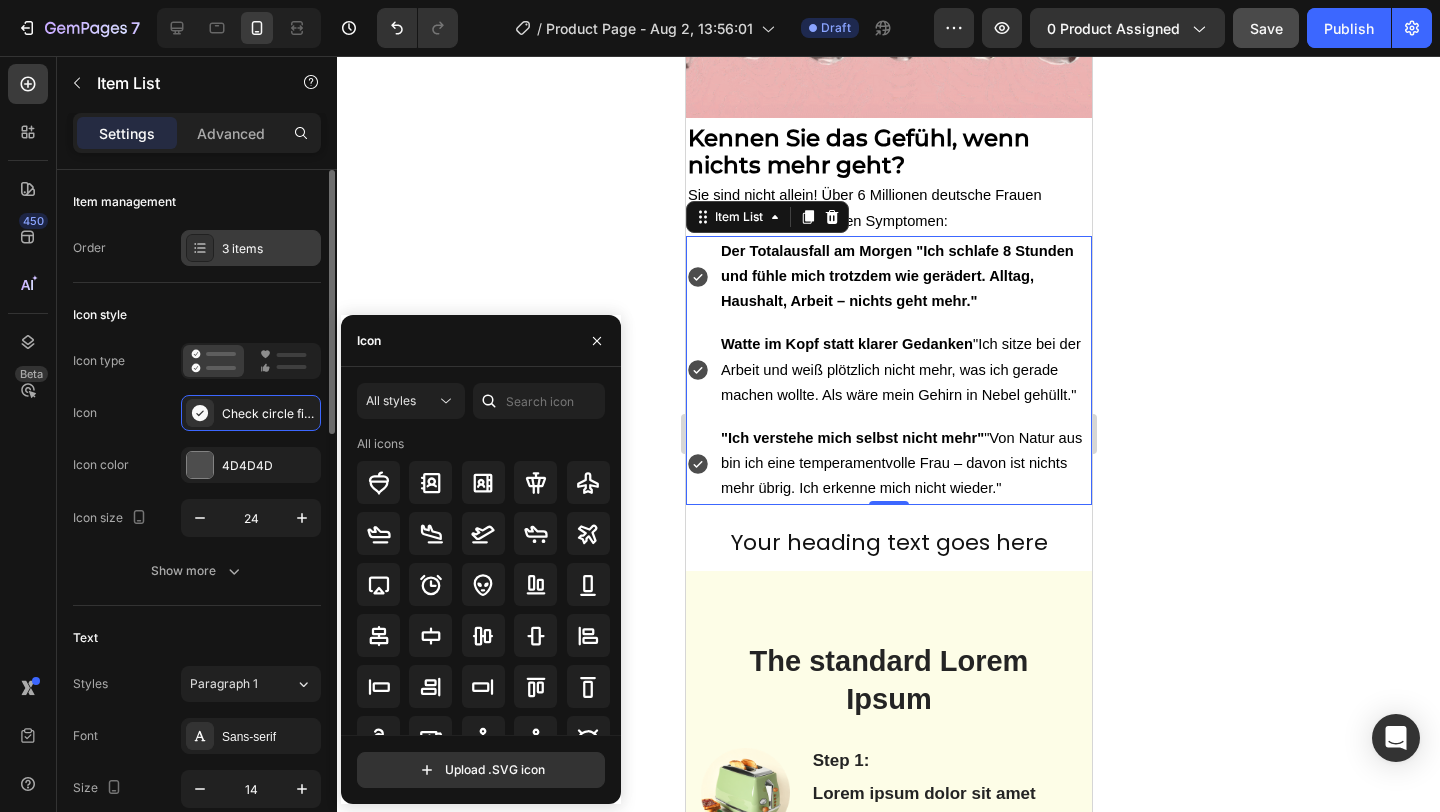 click on "3 items" at bounding box center (251, 248) 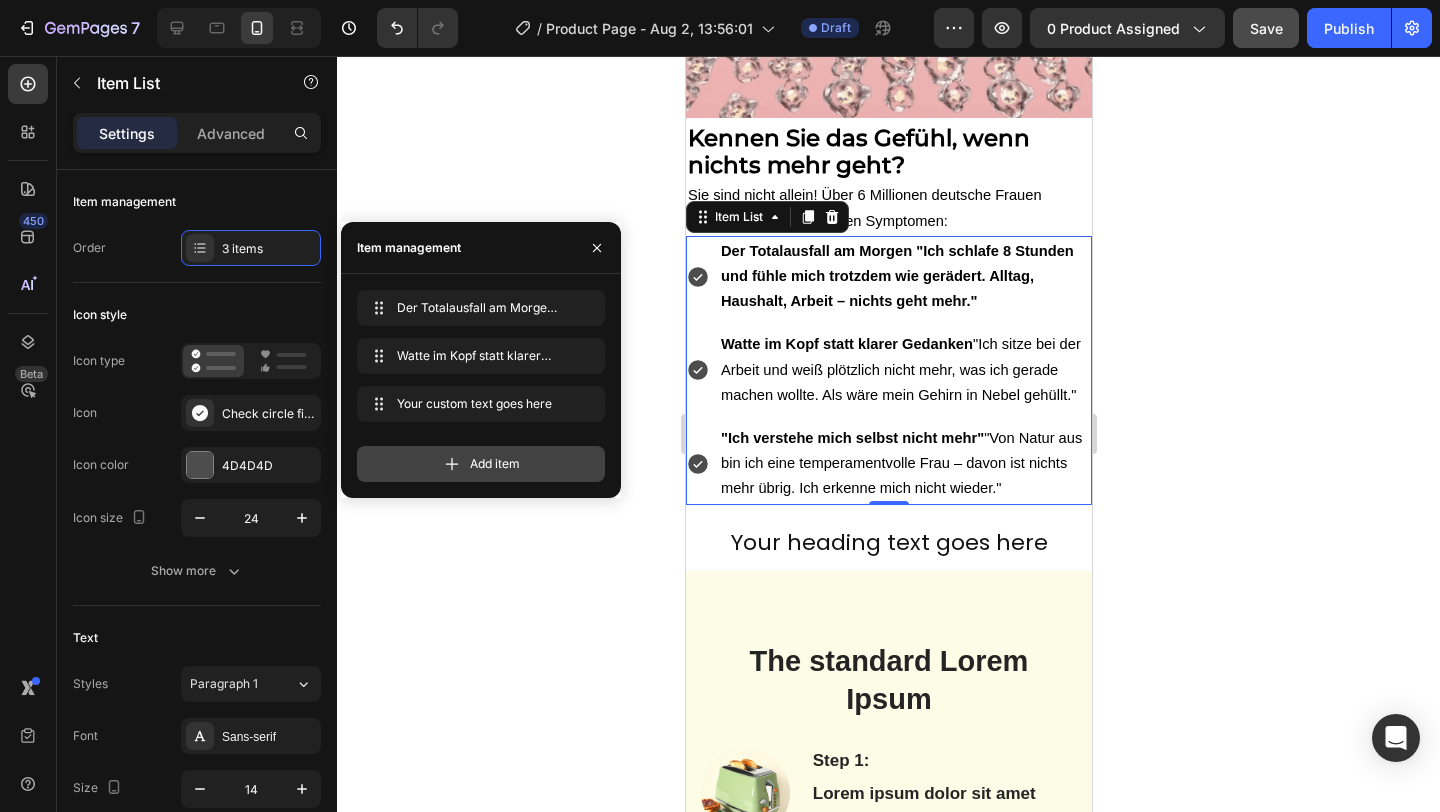 click on "Add item" at bounding box center [495, 464] 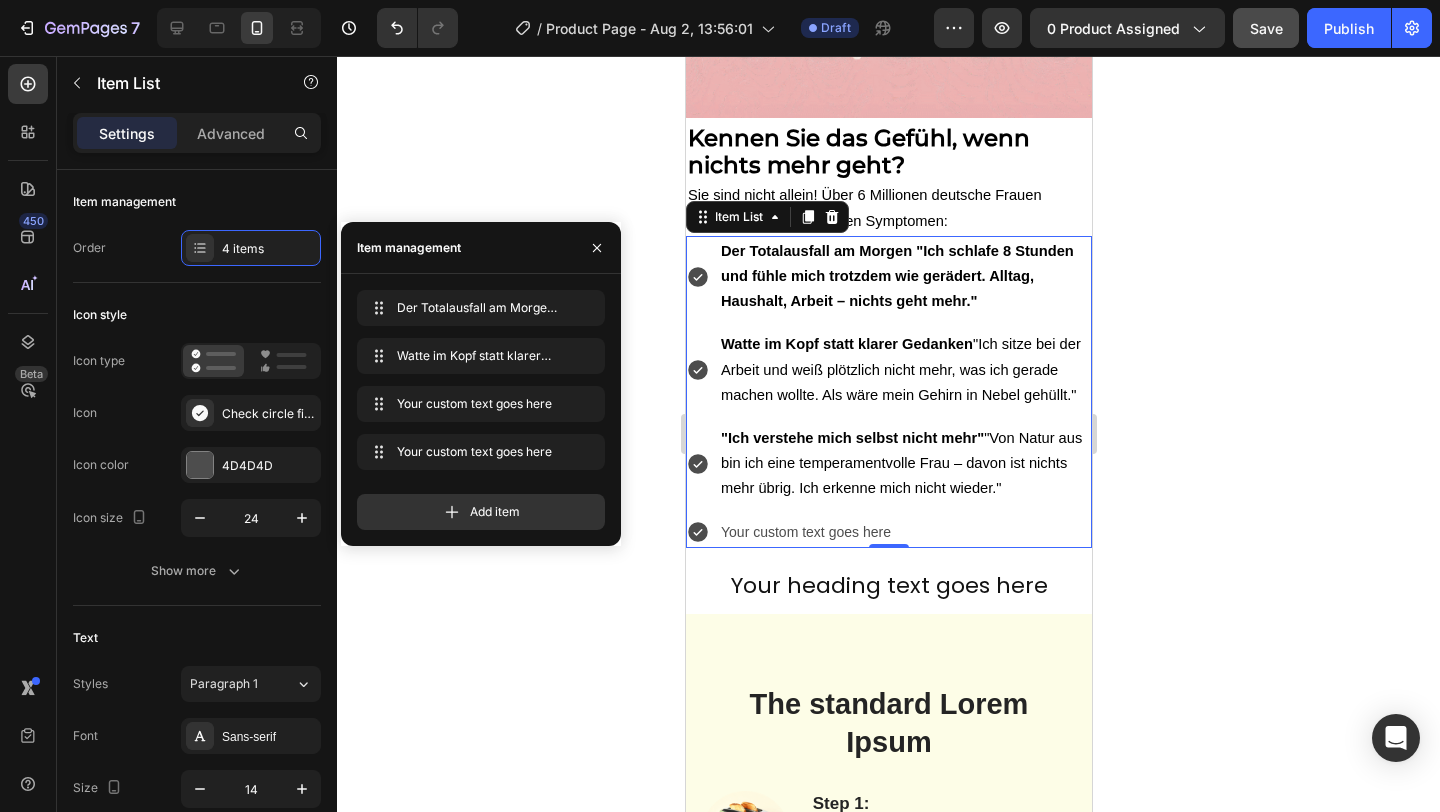 click on "Your custom text goes here" at bounding box center (904, 532) 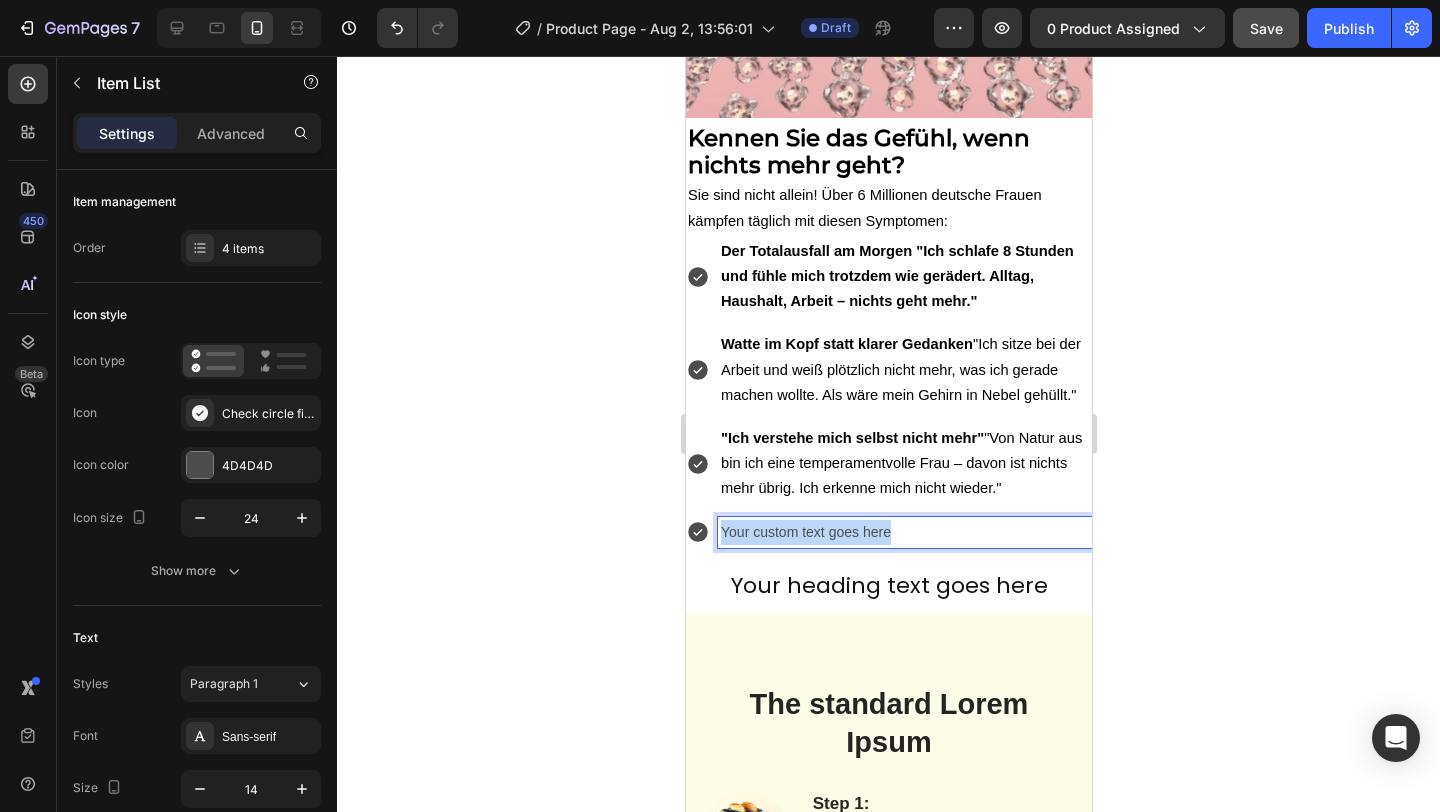 click on "Your custom text goes here" at bounding box center [904, 532] 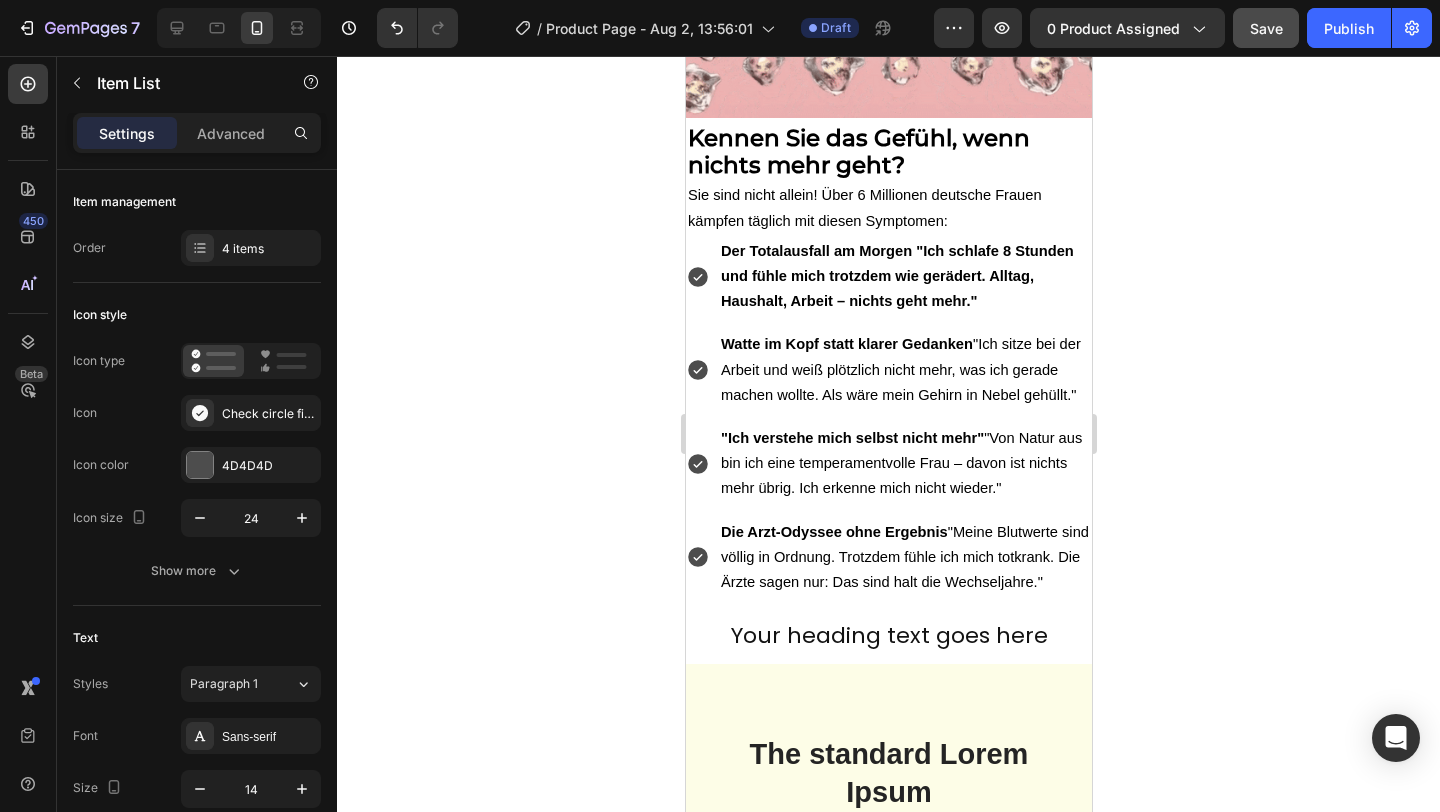 click 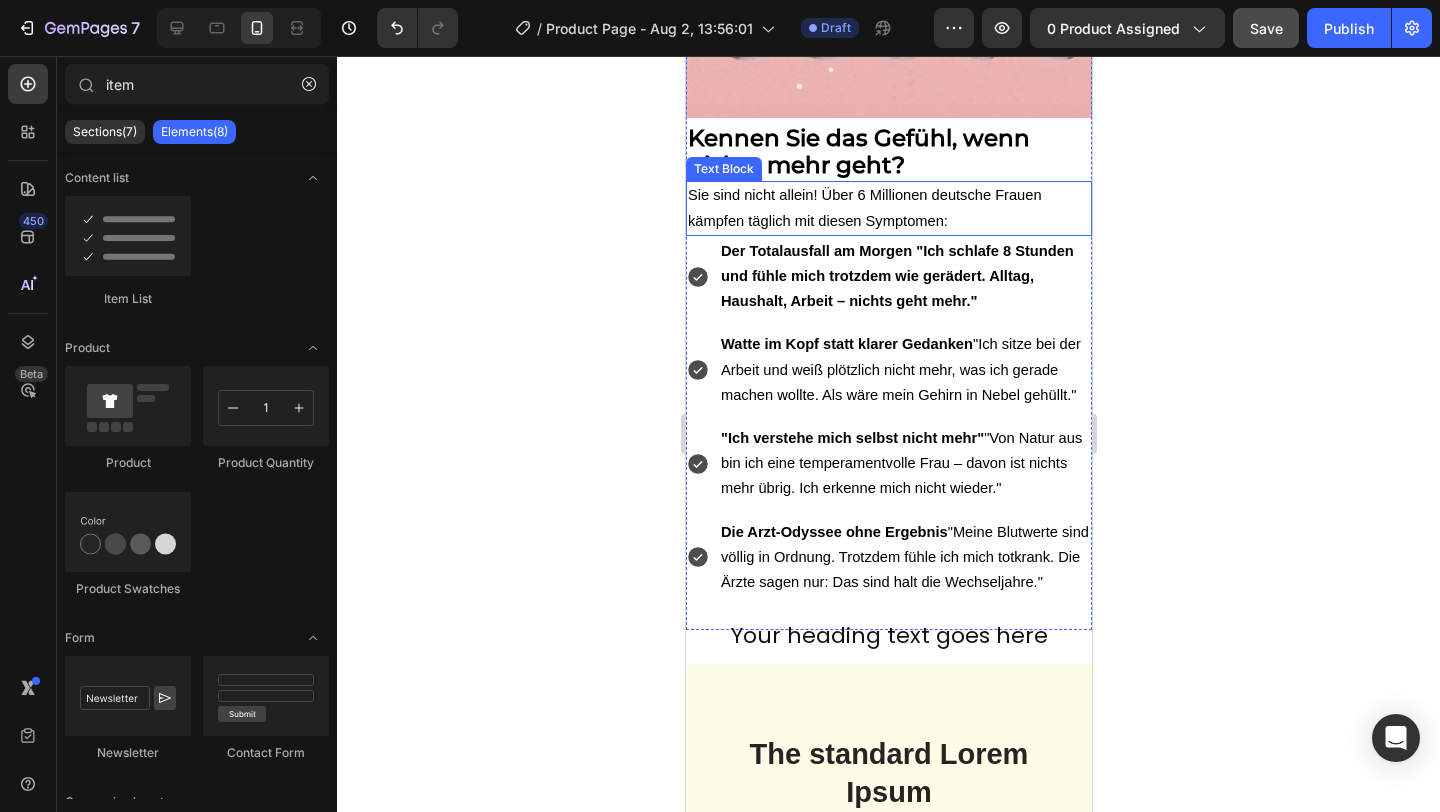 click on "Sie sind nicht allein! Über 6 Millionen deutsche Frauen kämpfen täglich mit diesen Symptomen:" at bounding box center (888, 208) 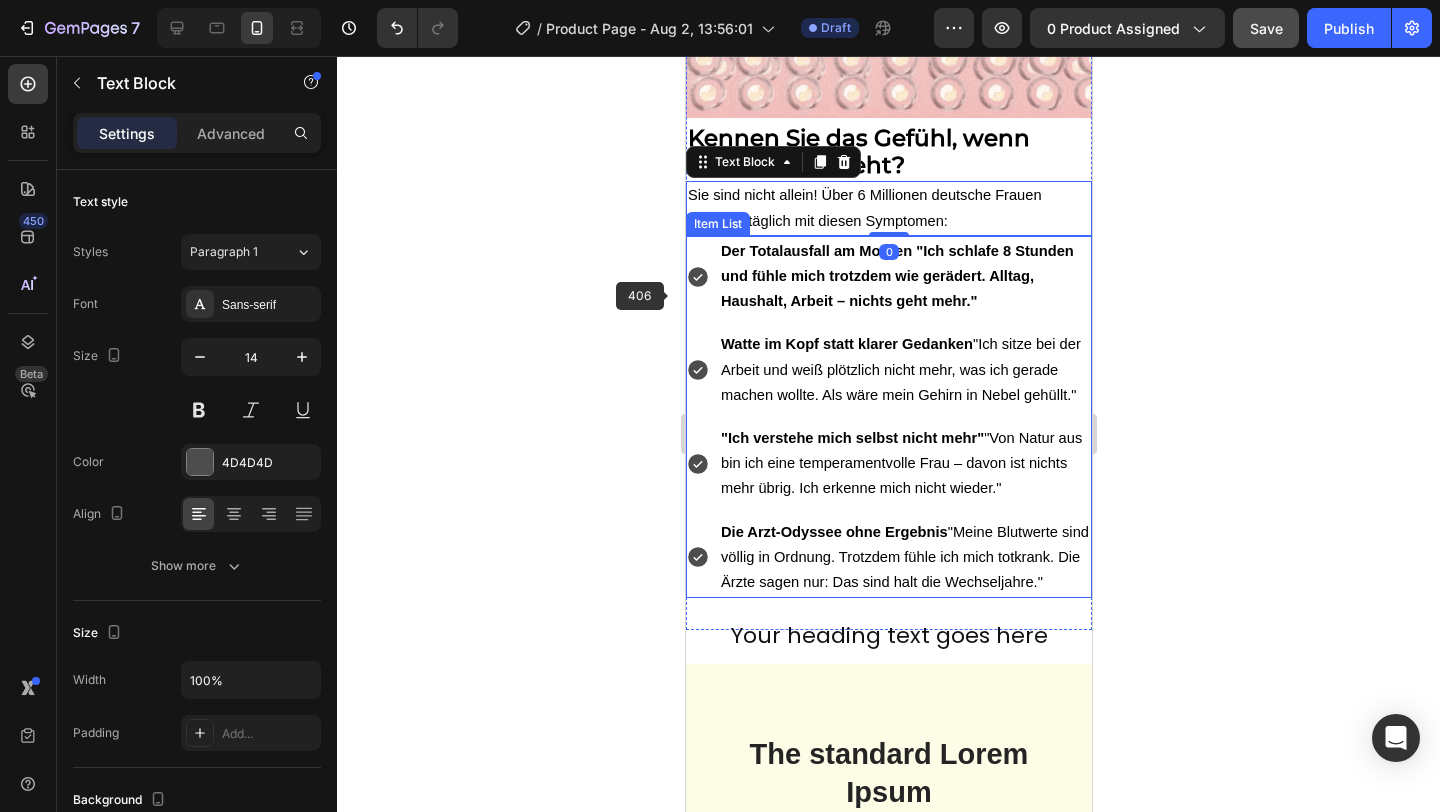 click on "Der Totalausfall am Morgen "Ich schlafe 8 Stunden und fühle mich trotzdem wie gerädert. Alltag, Haushalt, Arbeit – nichts geht mehr."" at bounding box center (888, 277) 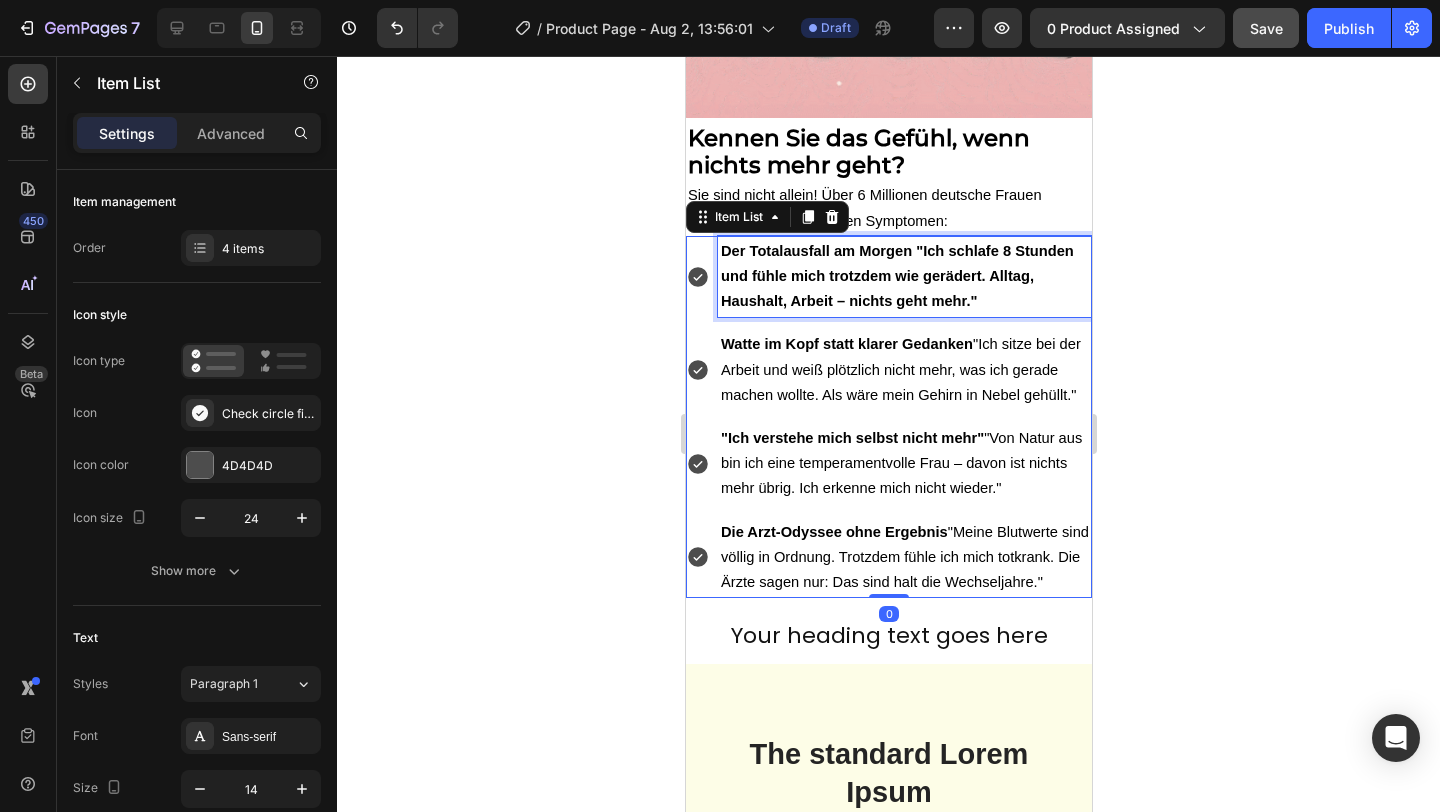 click on "Der Totalausfall am Morgen "Ich schlafe 8 Stunden und fühle mich trotzdem wie gerädert. Alltag, Haushalt, Arbeit – nichts geht mehr."" at bounding box center [896, 276] 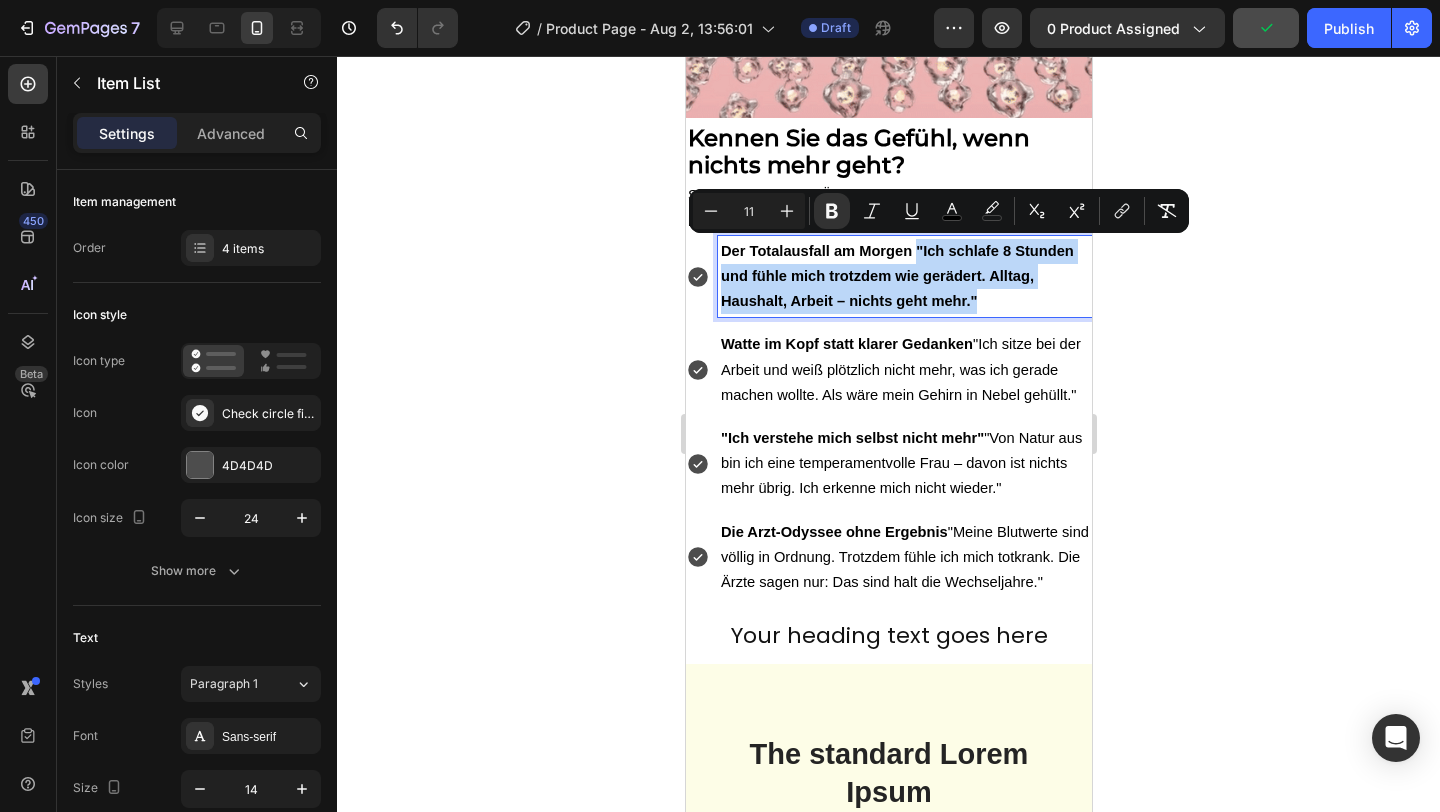 drag, startPoint x: 975, startPoint y: 299, endPoint x: 917, endPoint y: 245, distance: 79.24645 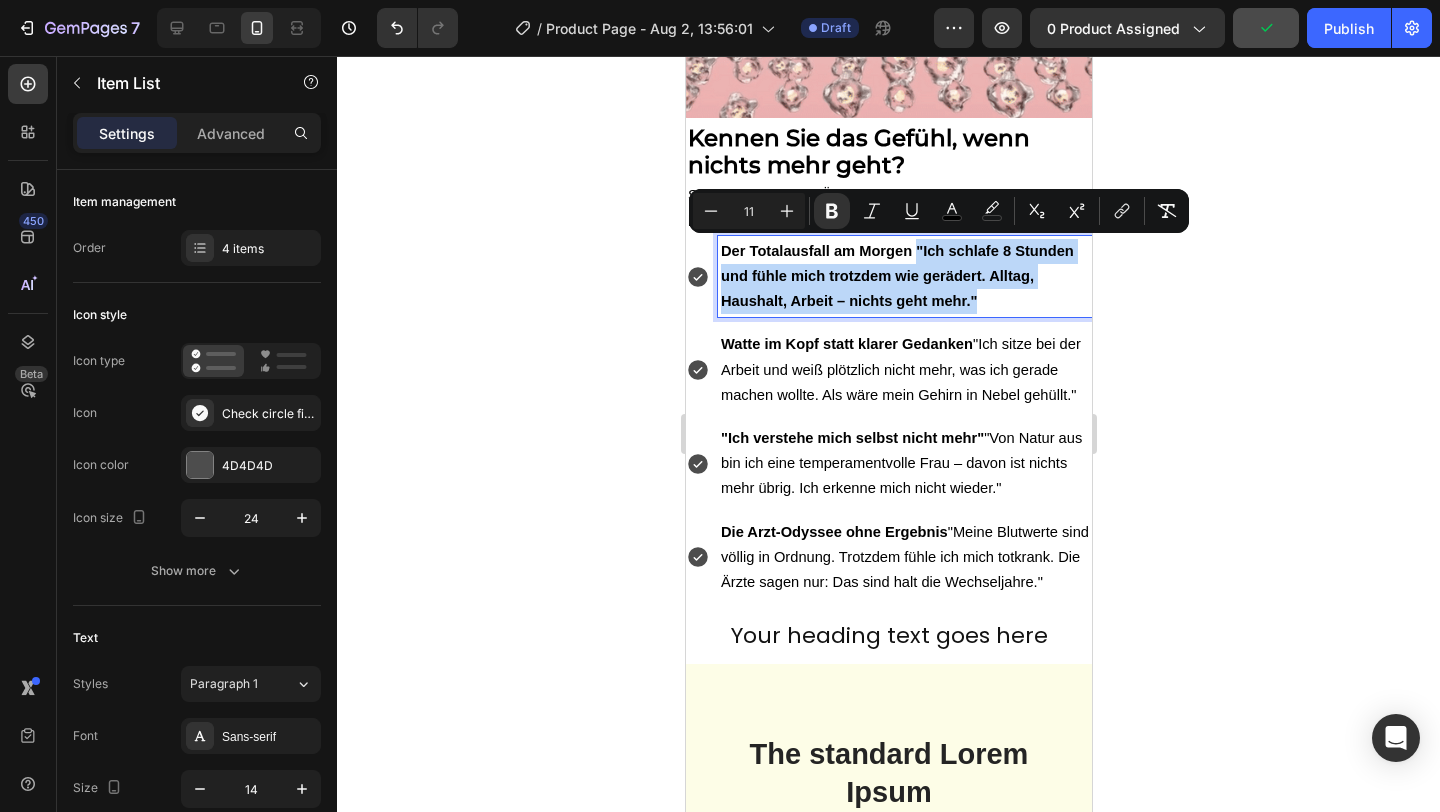 click on "Der Totalausfall am Morgen "Ich schlafe 8 Stunden und fühle mich trotzdem wie gerädert. Alltag, Haushalt, Arbeit – nichts geht mehr."" at bounding box center (896, 276) 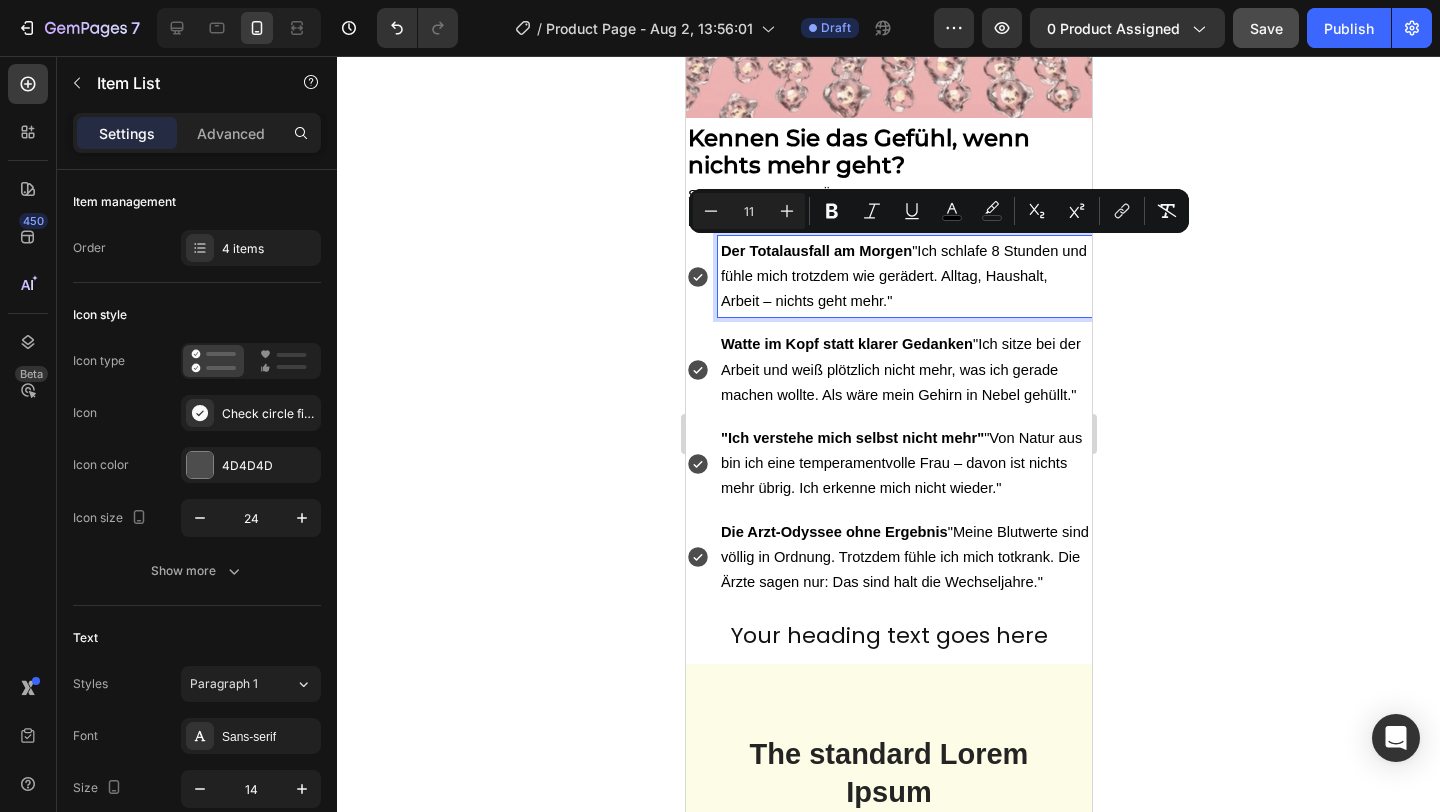 click on "Watte im Kopf statt klarer Gedanken  "Ich sitze bei der Arbeit und weiß plötzlich nicht mehr, was ich gerade machen wollte. Als wäre mein Gehirn in Nebel gehüllt."" at bounding box center (904, 370) 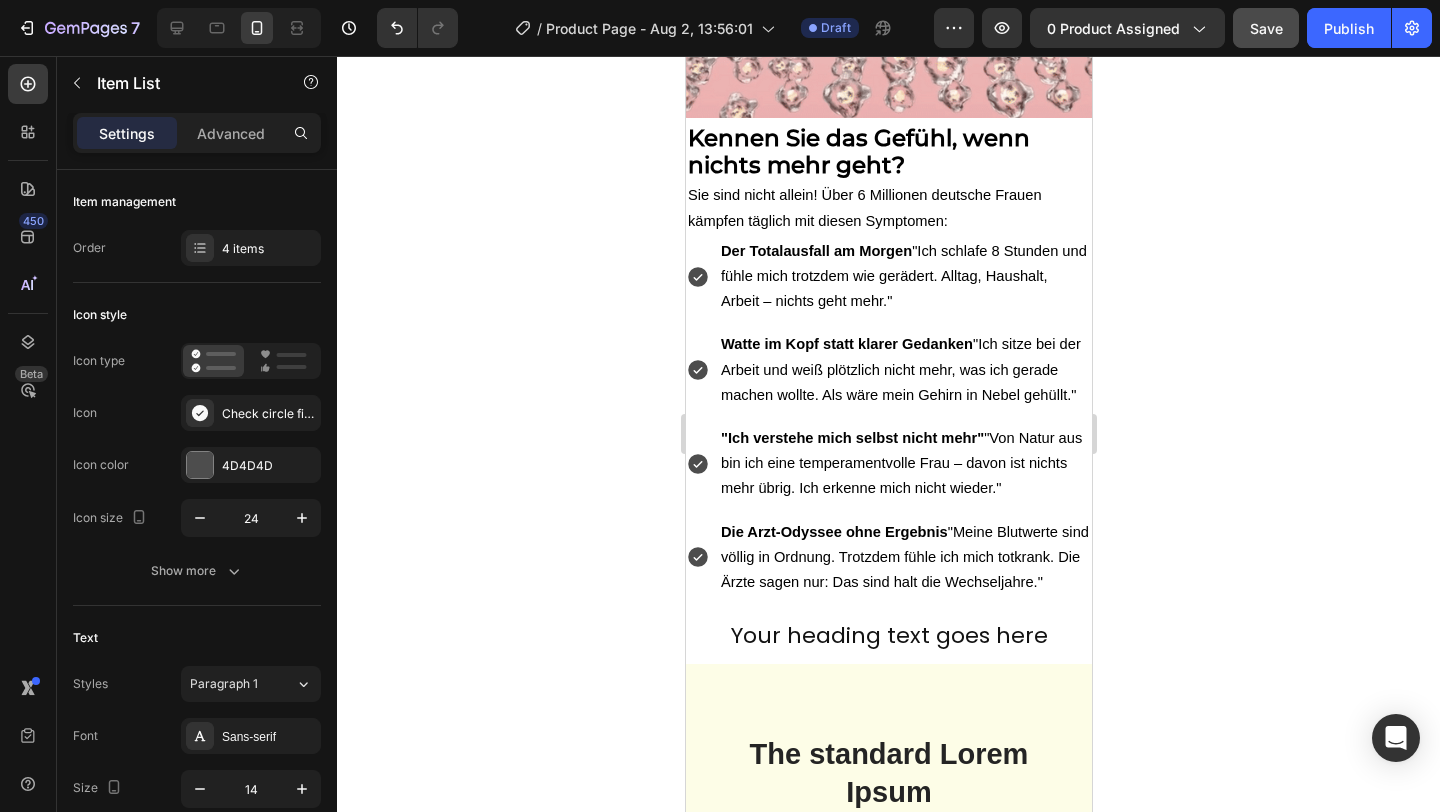 click 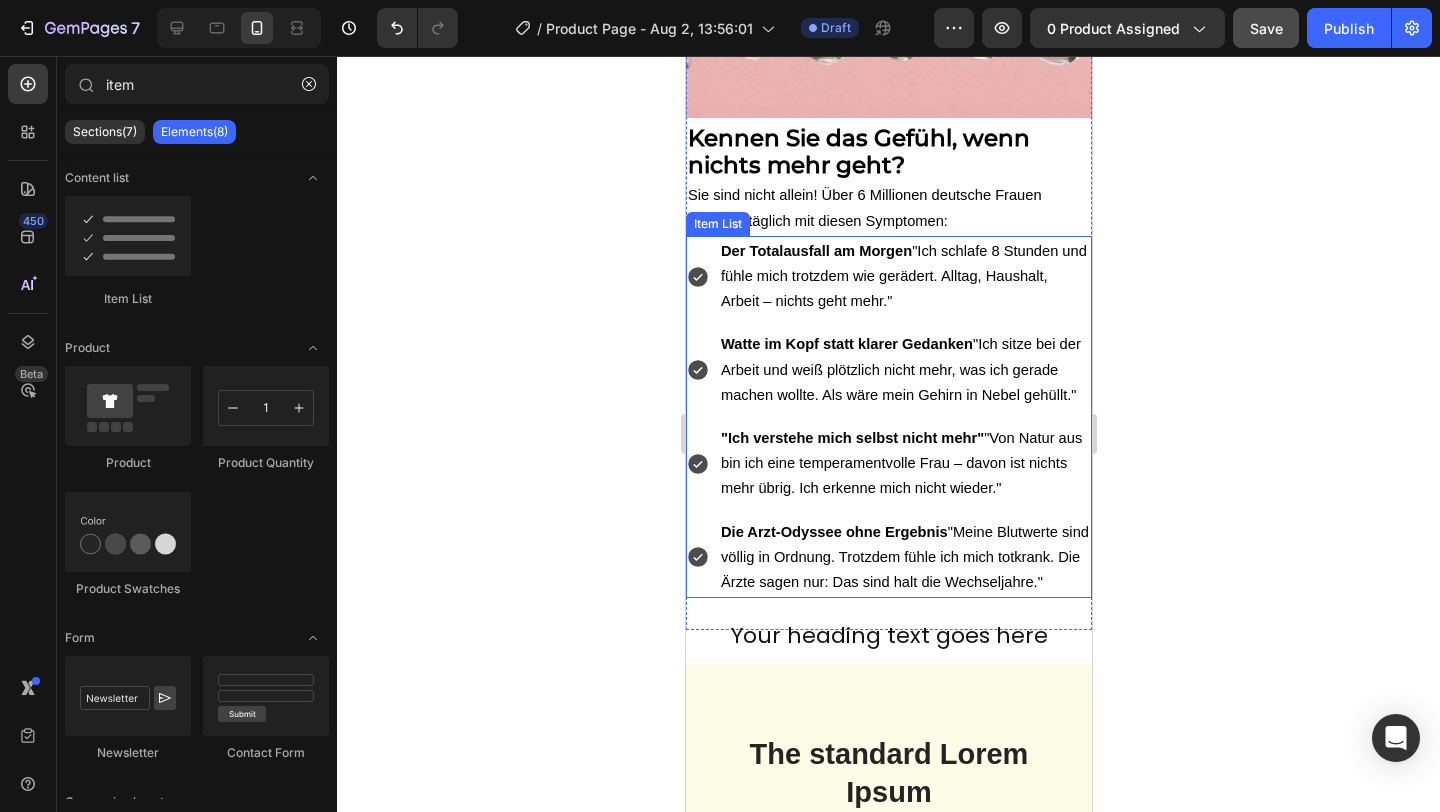 click on "Der Totalausfall am Morgen  "Ich schlafe 8 Stunden und fühle mich trotzdem wie gerädert. Alltag, Haushalt, Arbeit – nichts geht mehr."" at bounding box center [903, 276] 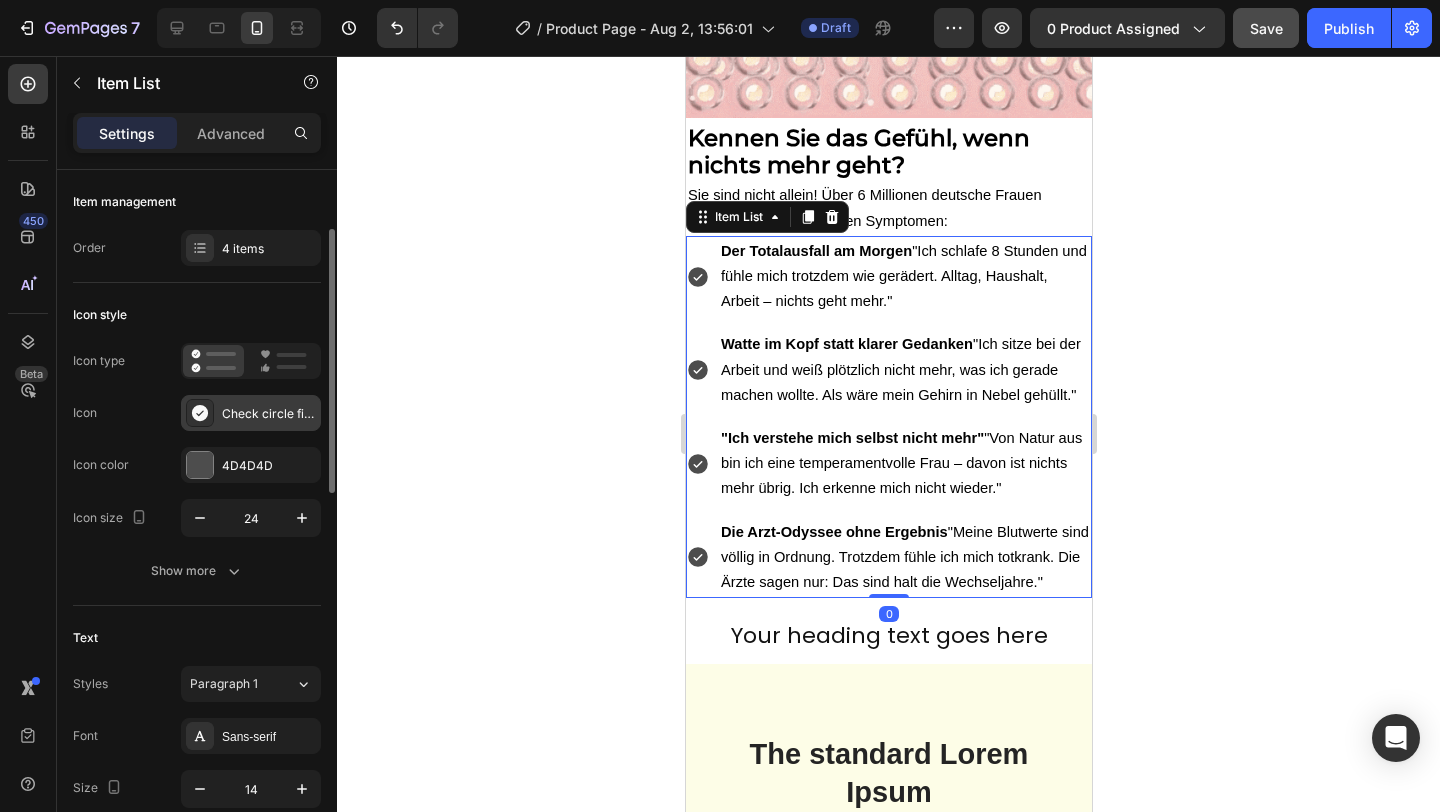 scroll, scrollTop: 164, scrollLeft: 0, axis: vertical 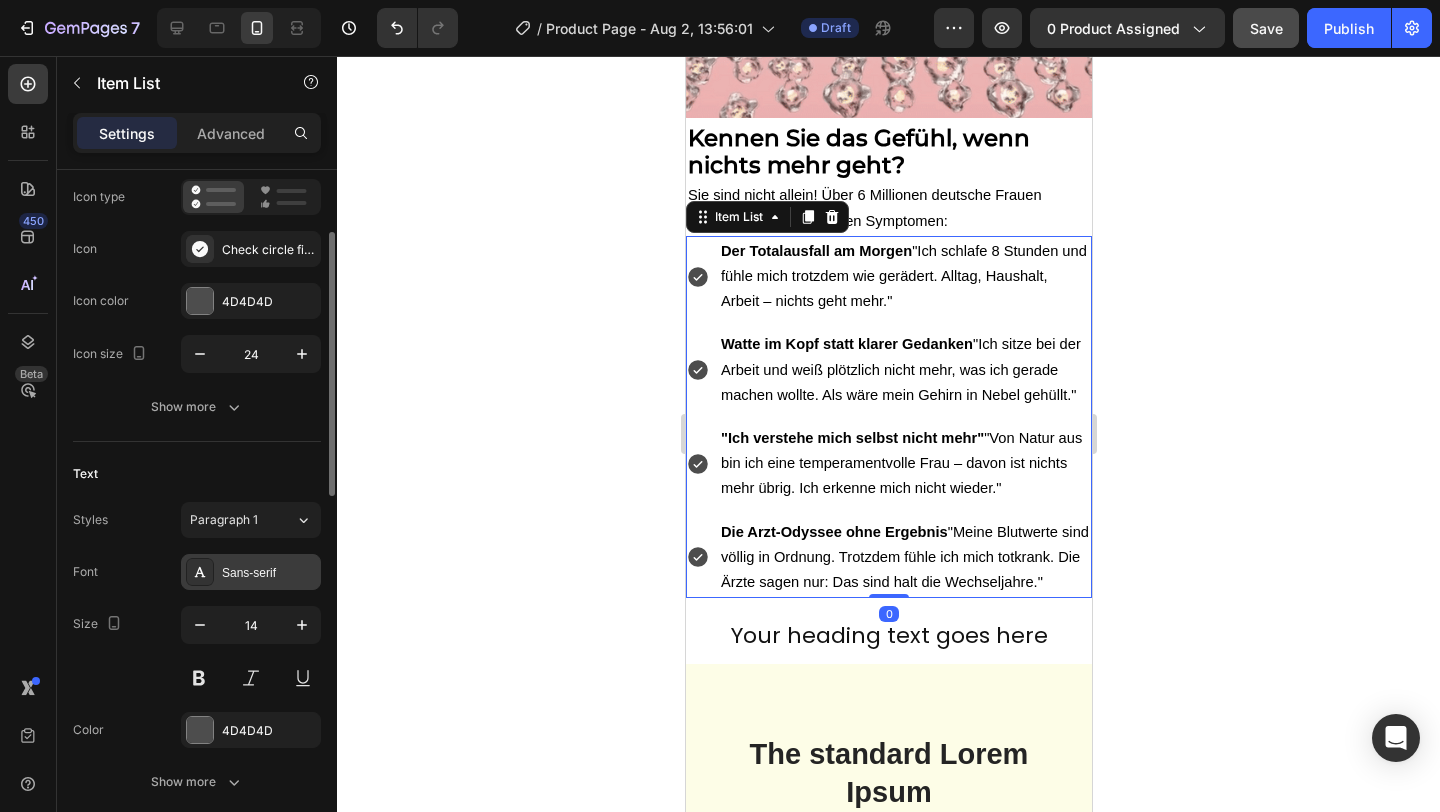 click on "Sans-serif" at bounding box center (269, 573) 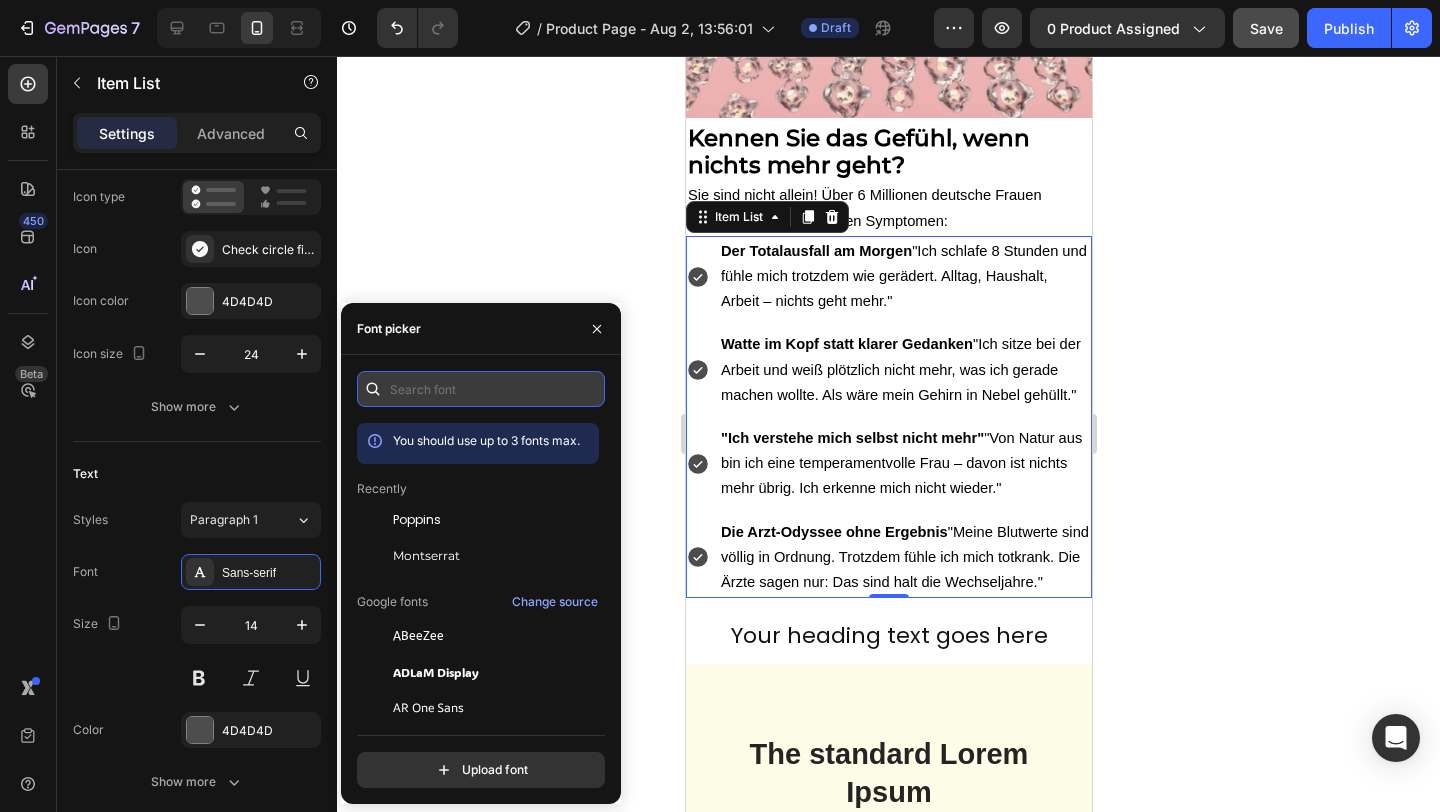 click at bounding box center [481, 389] 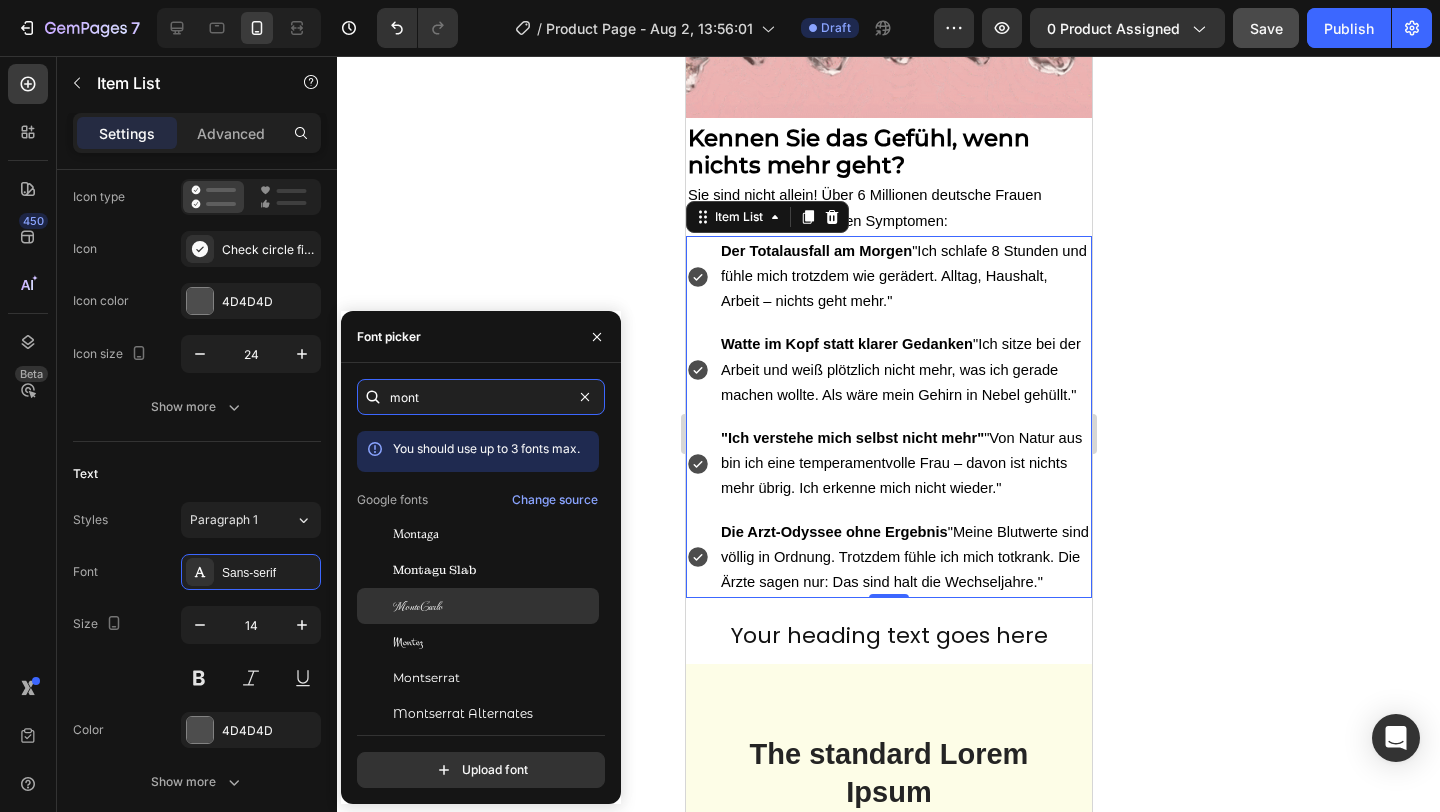scroll, scrollTop: 49, scrollLeft: 0, axis: vertical 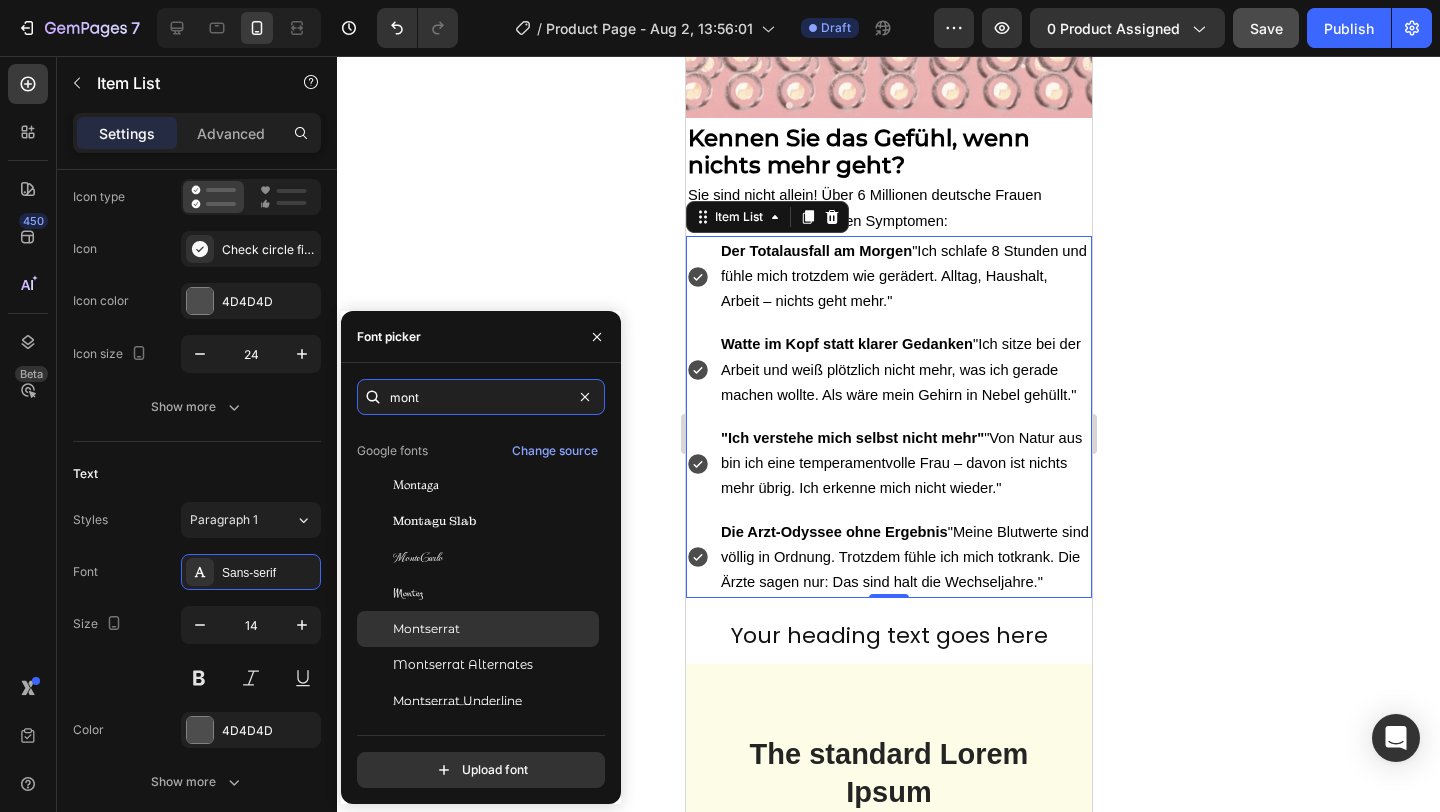 type on "mont" 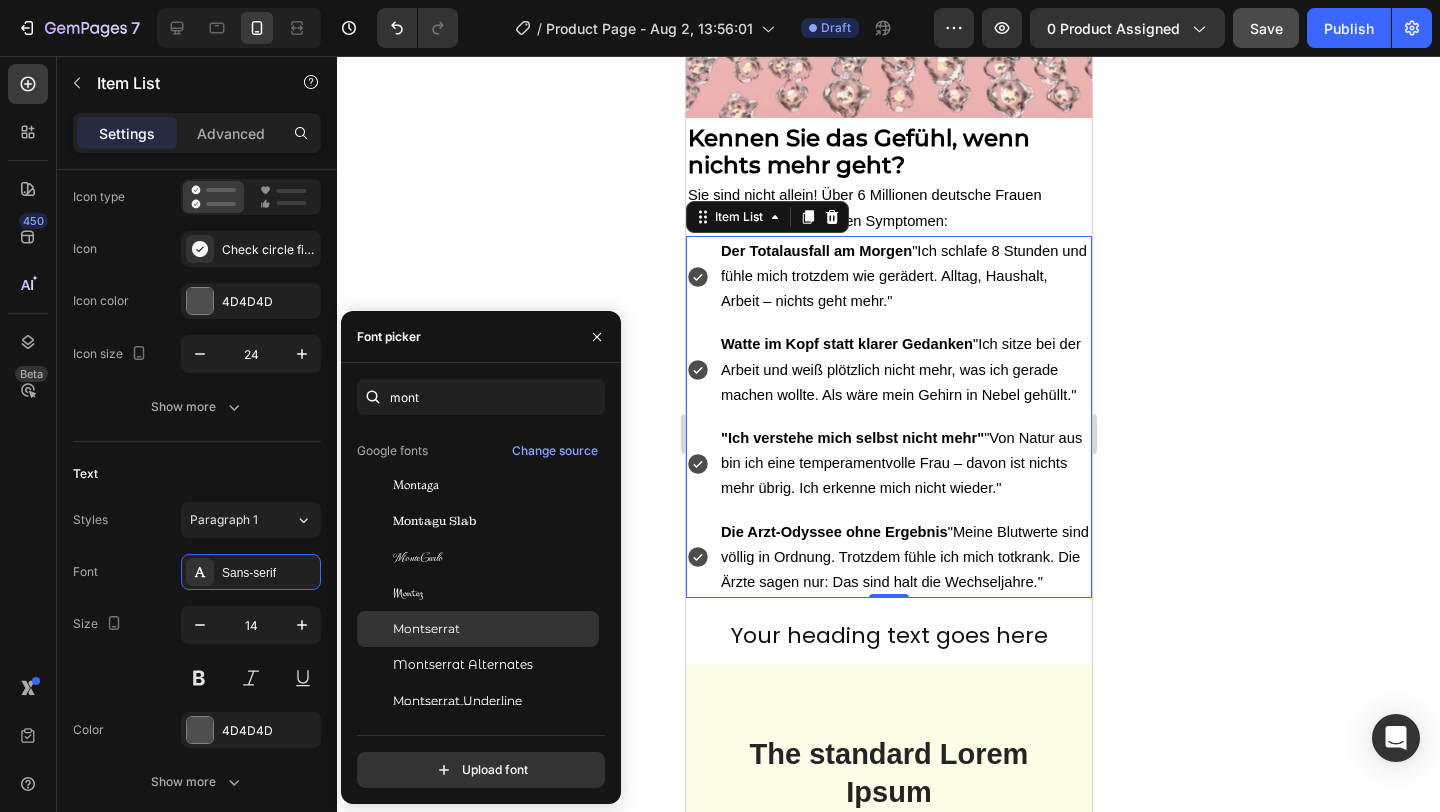 click on "Montserrat" at bounding box center (426, 629) 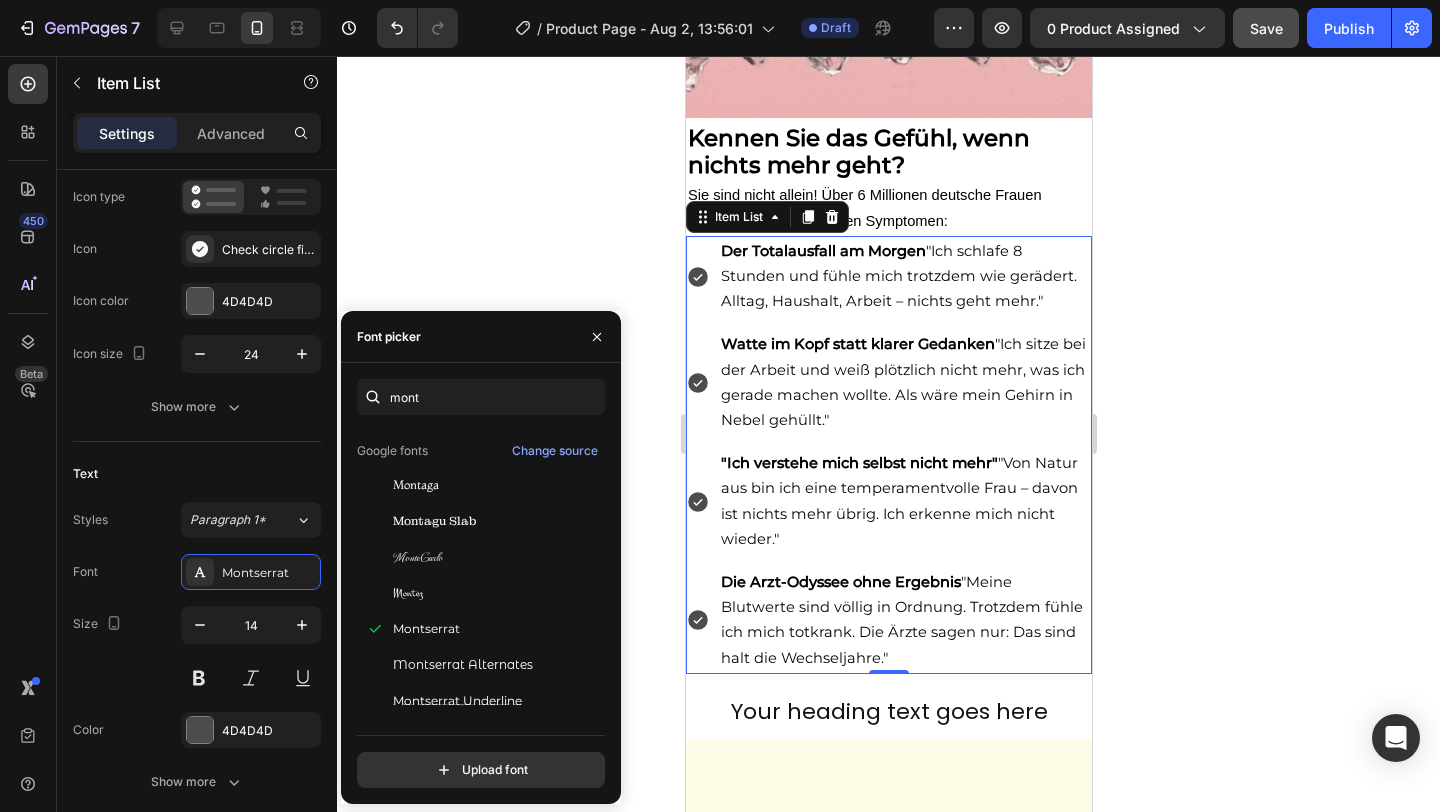 click 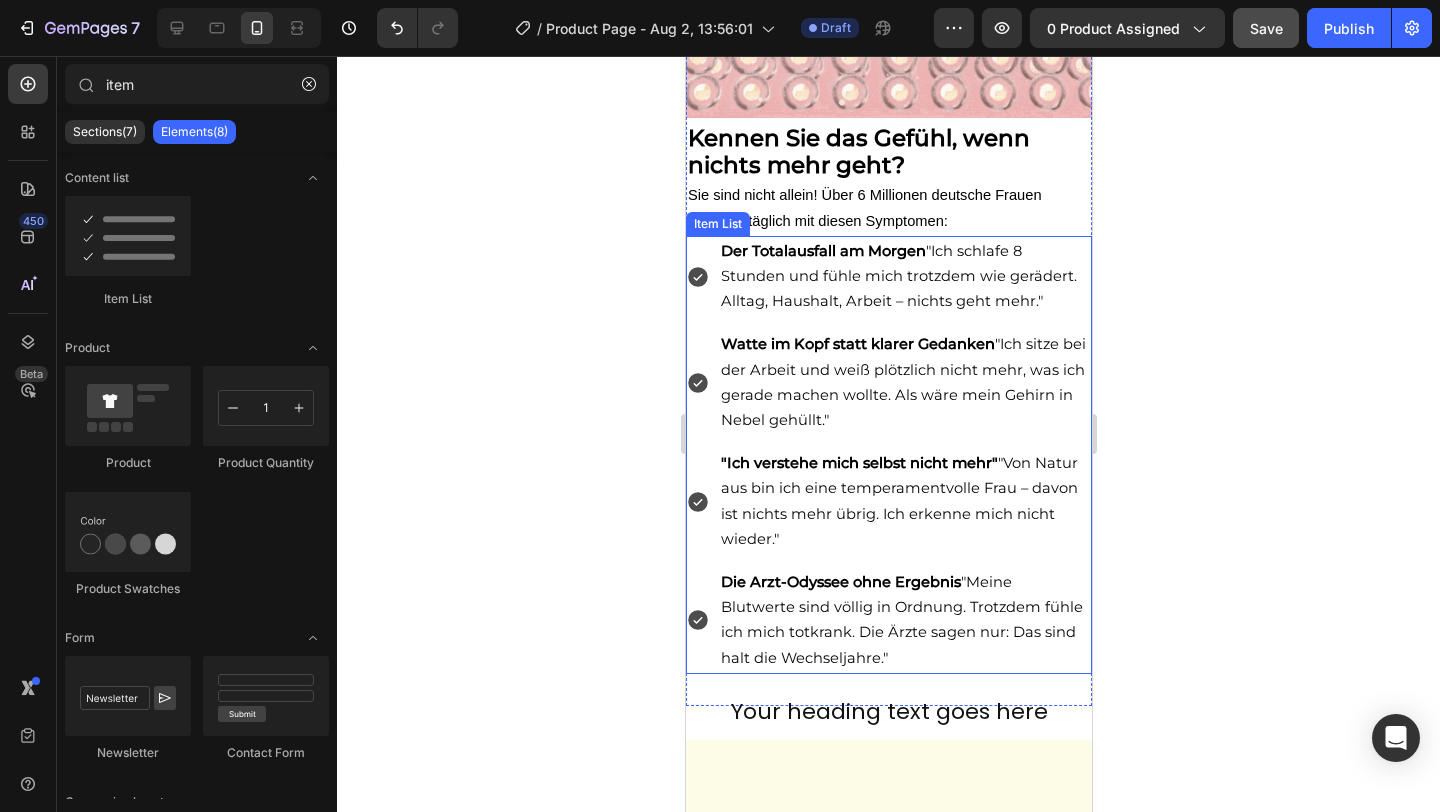 click 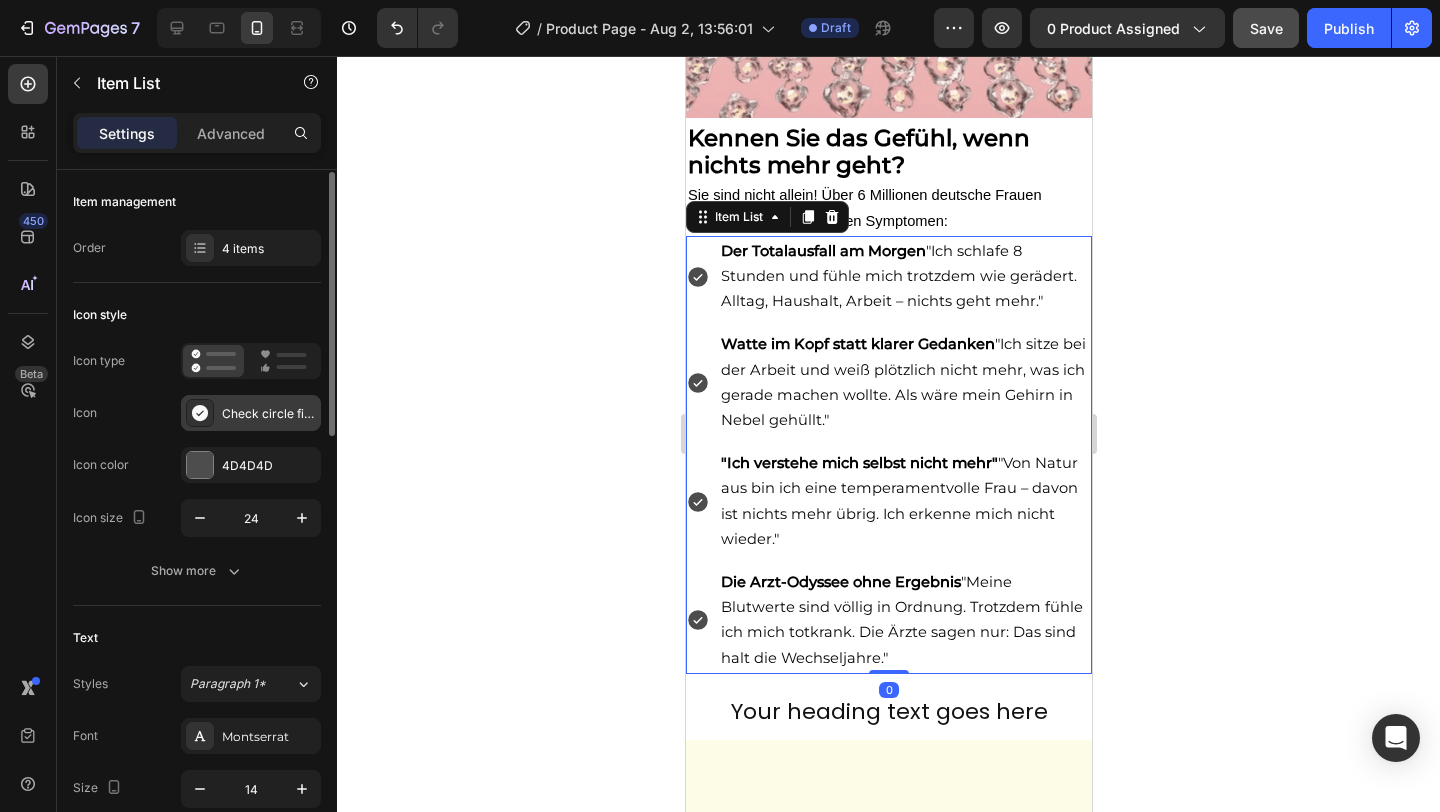 scroll, scrollTop: 2, scrollLeft: 0, axis: vertical 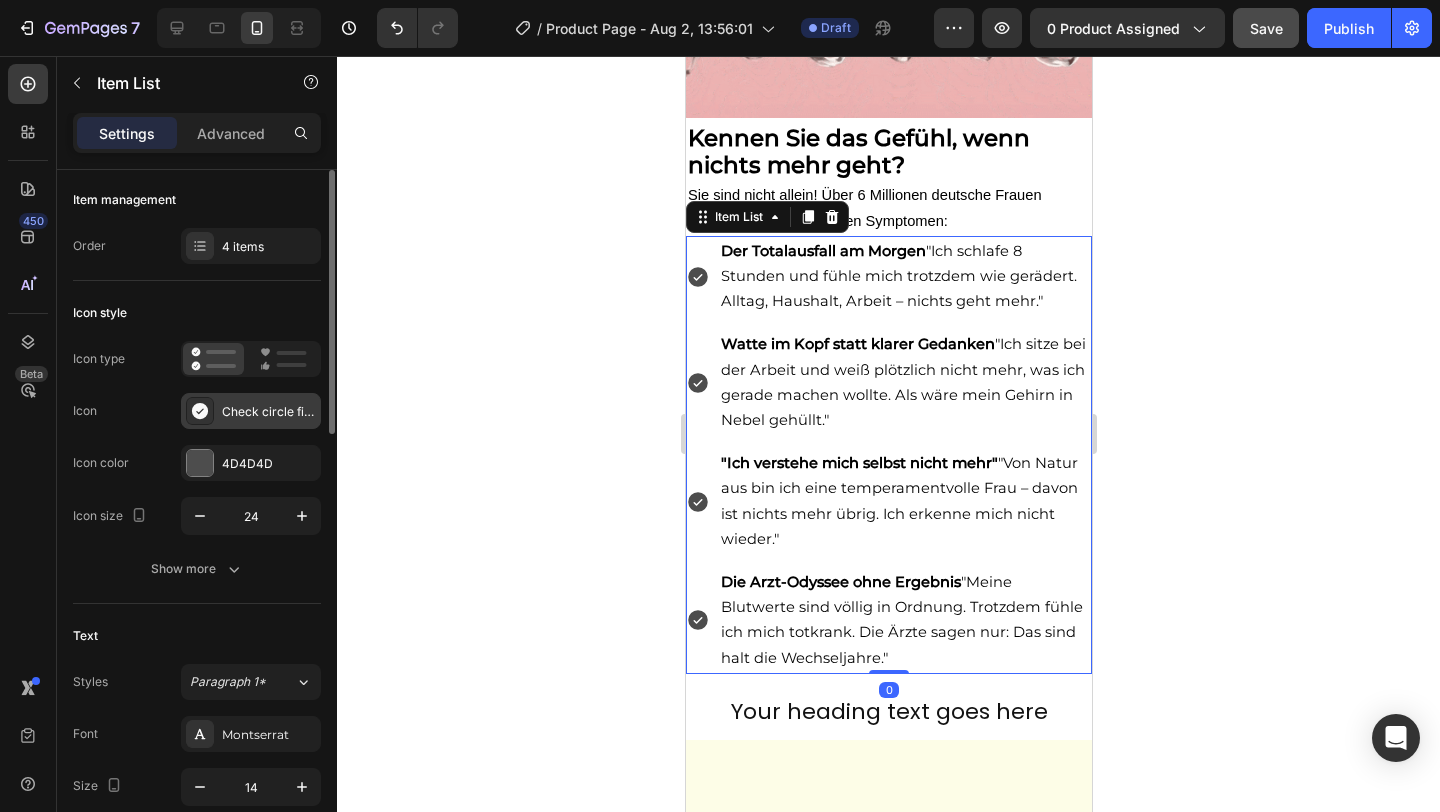 click on "Check circle filled" at bounding box center [251, 411] 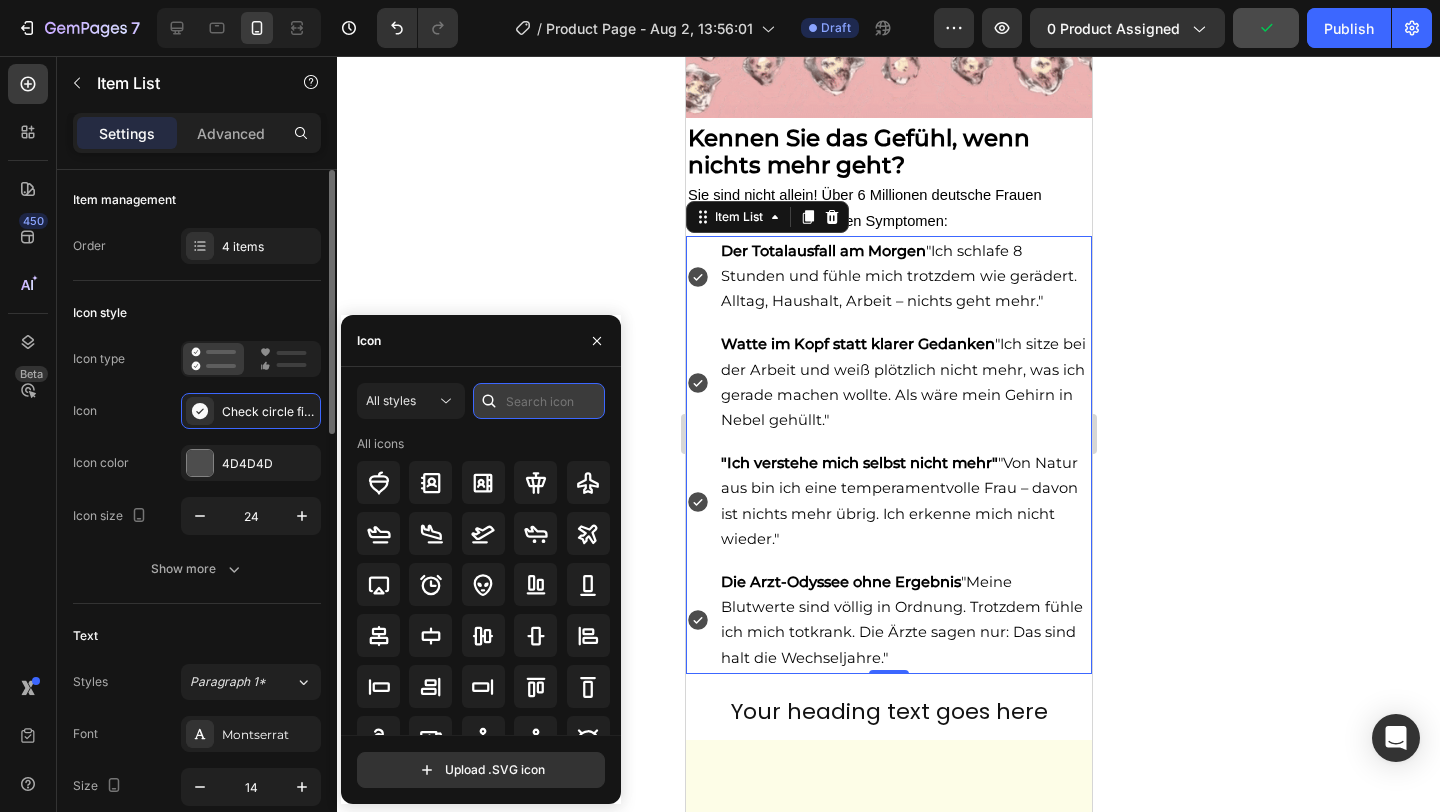 click at bounding box center [539, 401] 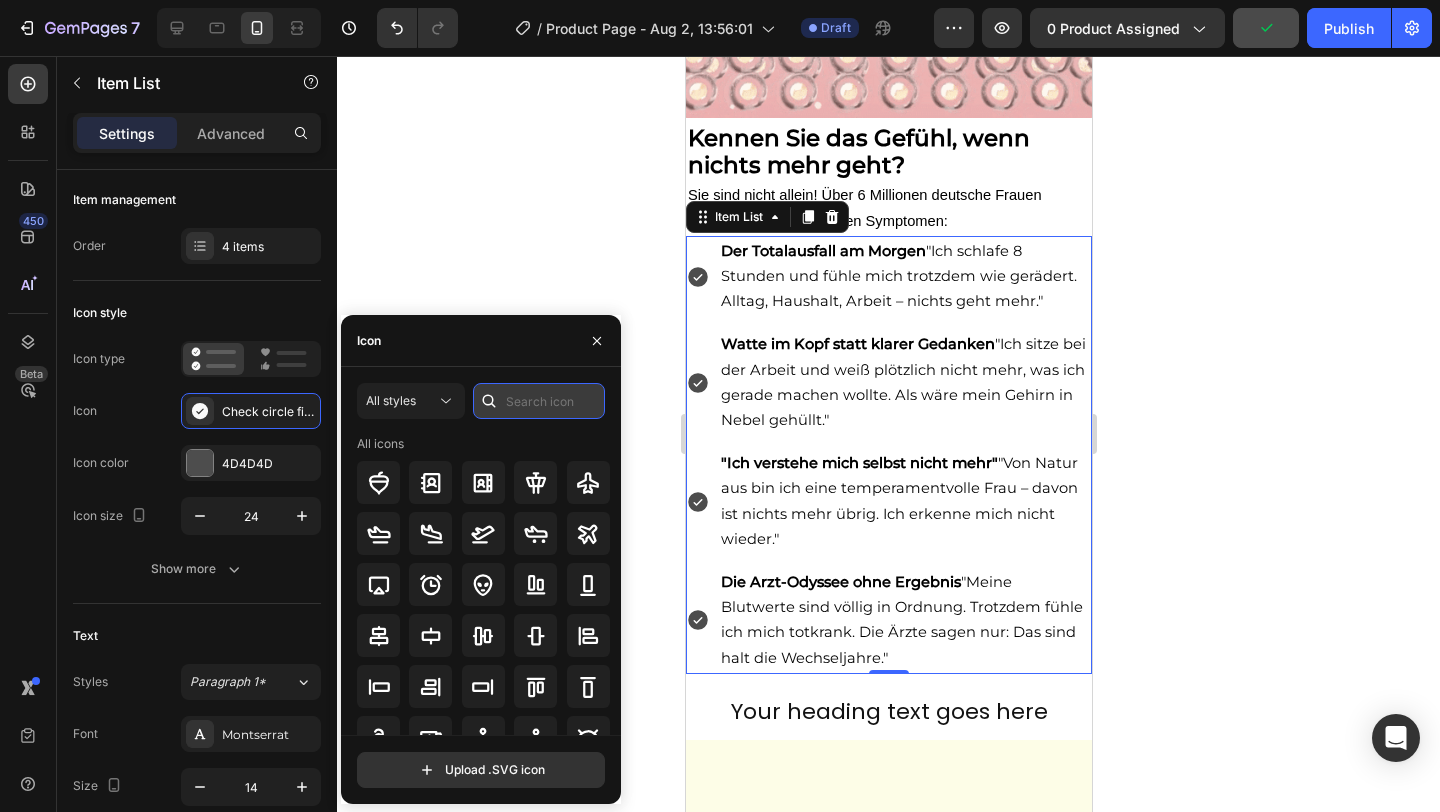type on "x" 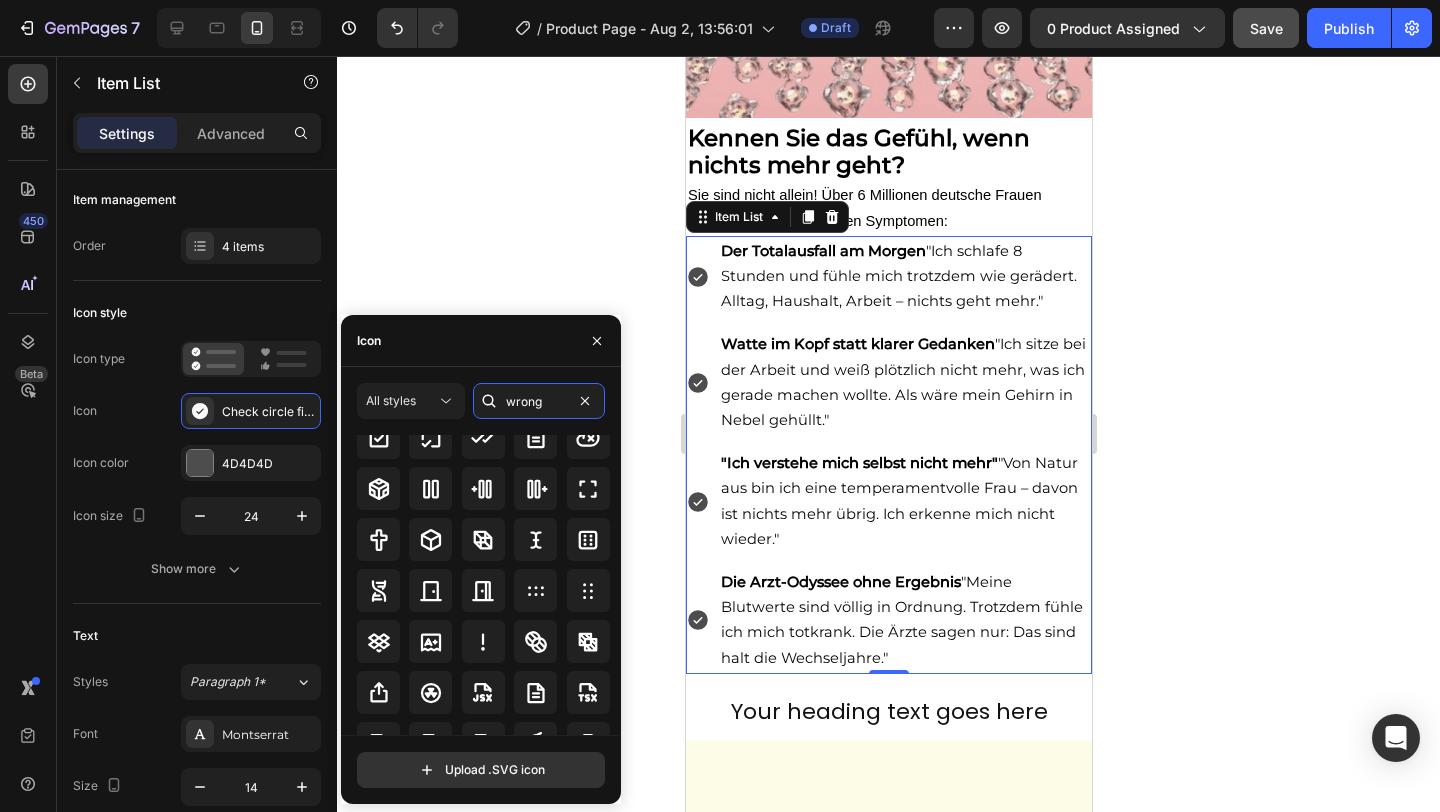 scroll, scrollTop: 0, scrollLeft: 0, axis: both 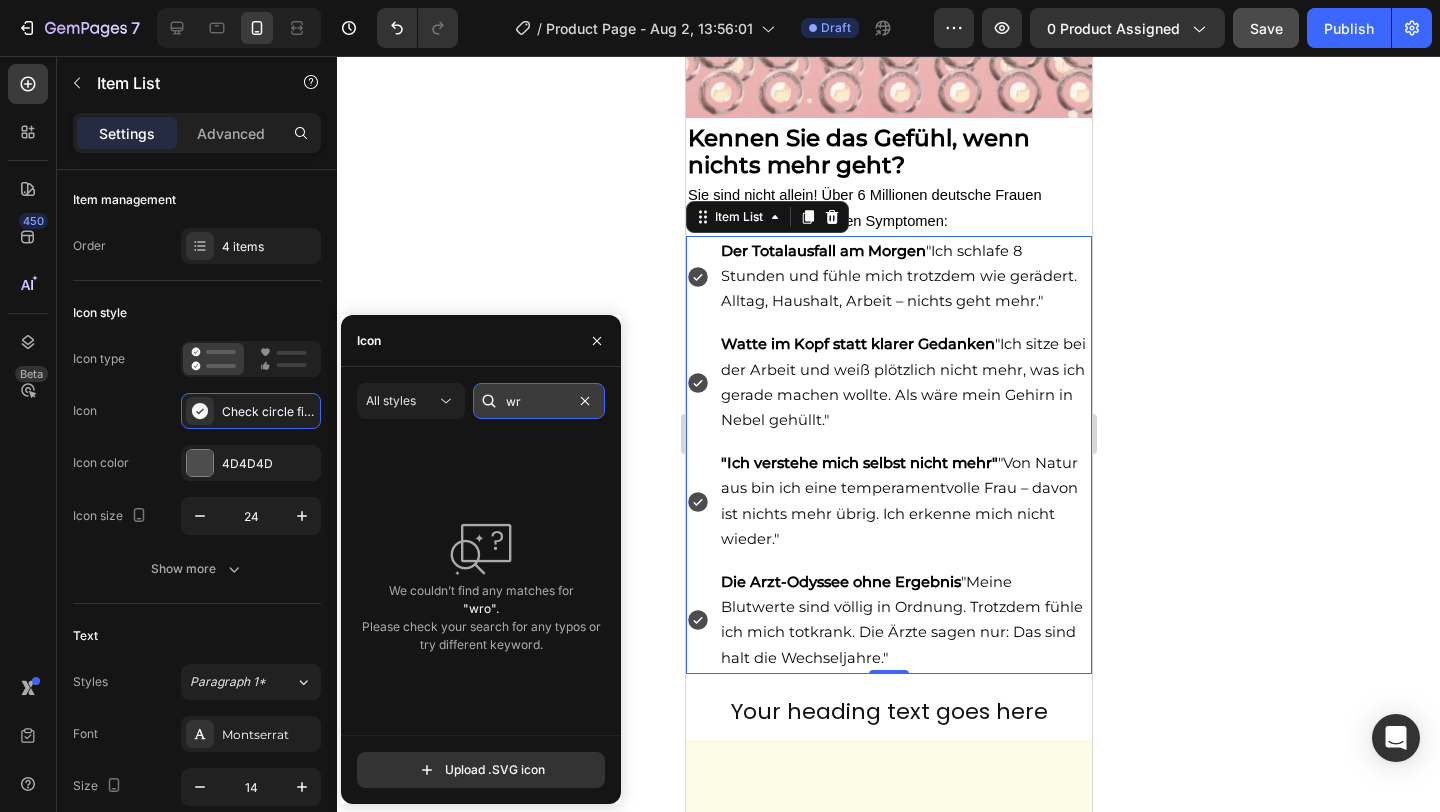 type on "w" 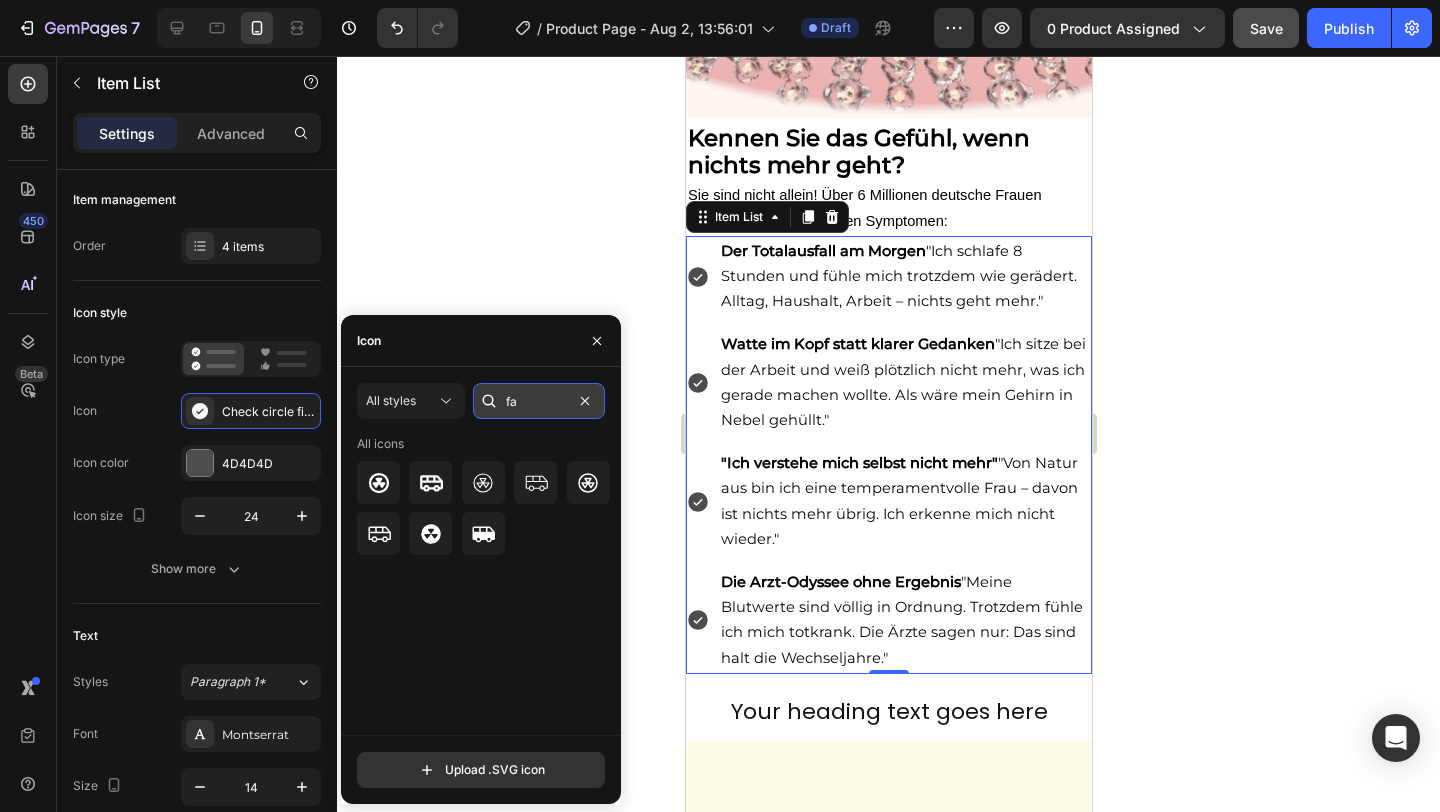 type on "f" 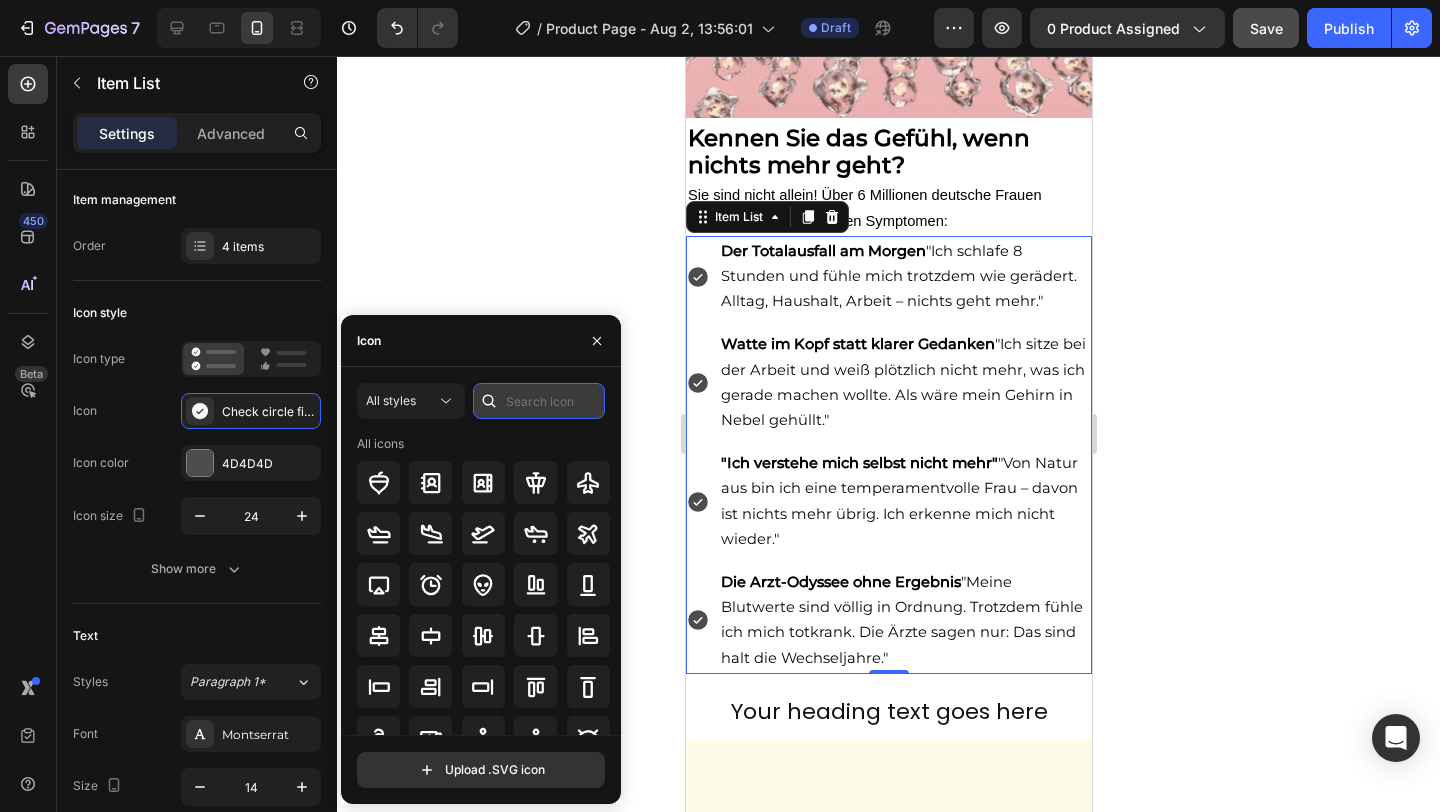 type on "x" 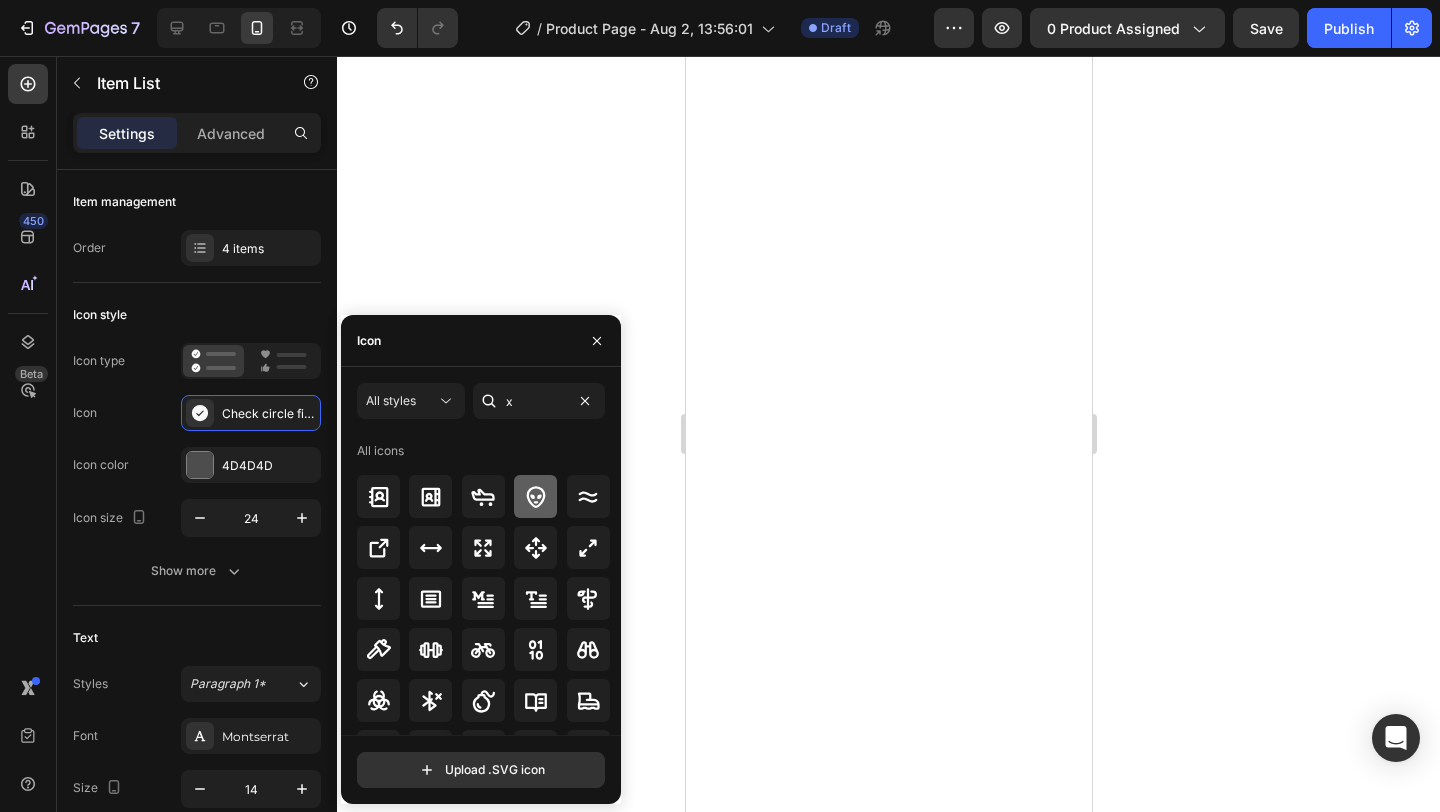 scroll, scrollTop: 0, scrollLeft: 0, axis: both 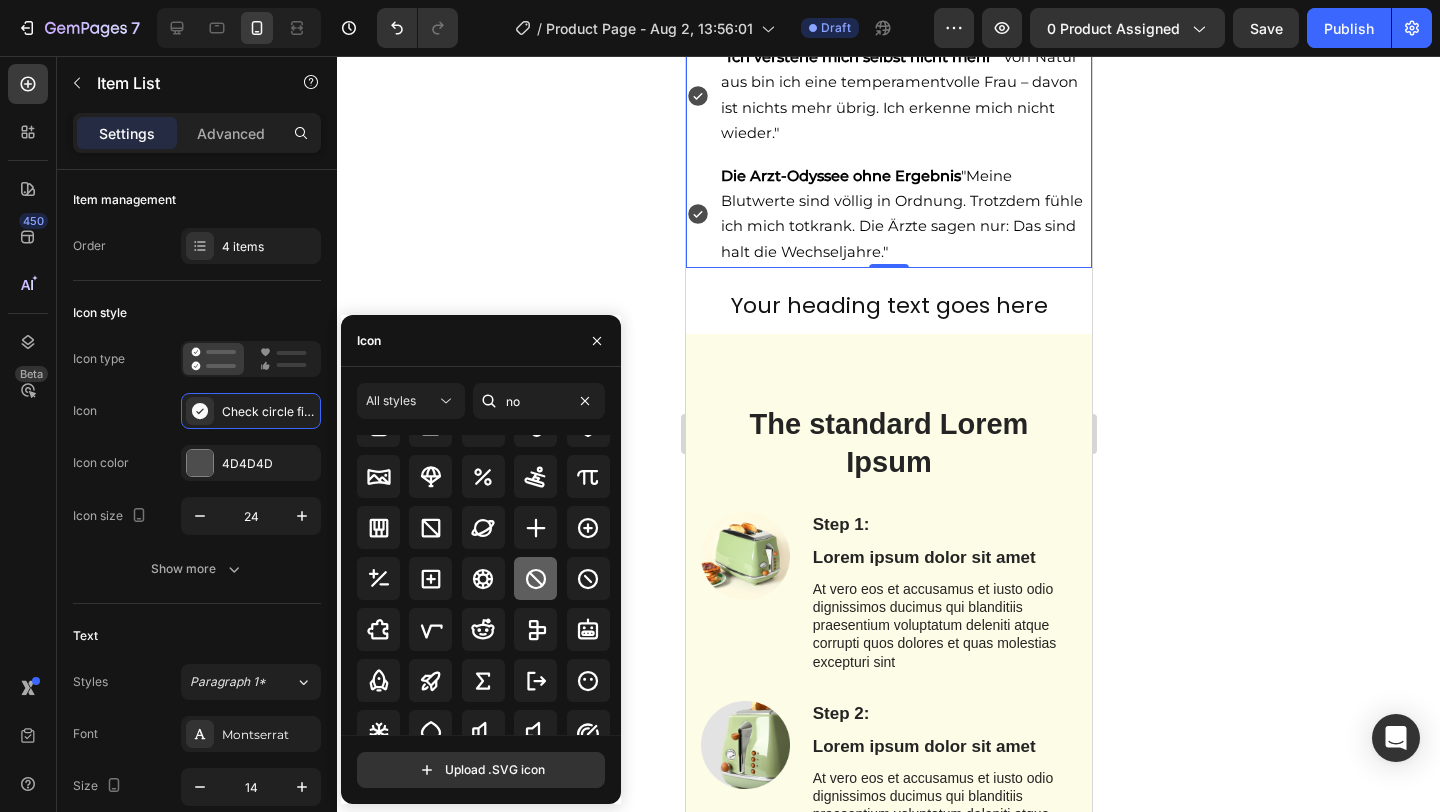 type on "no" 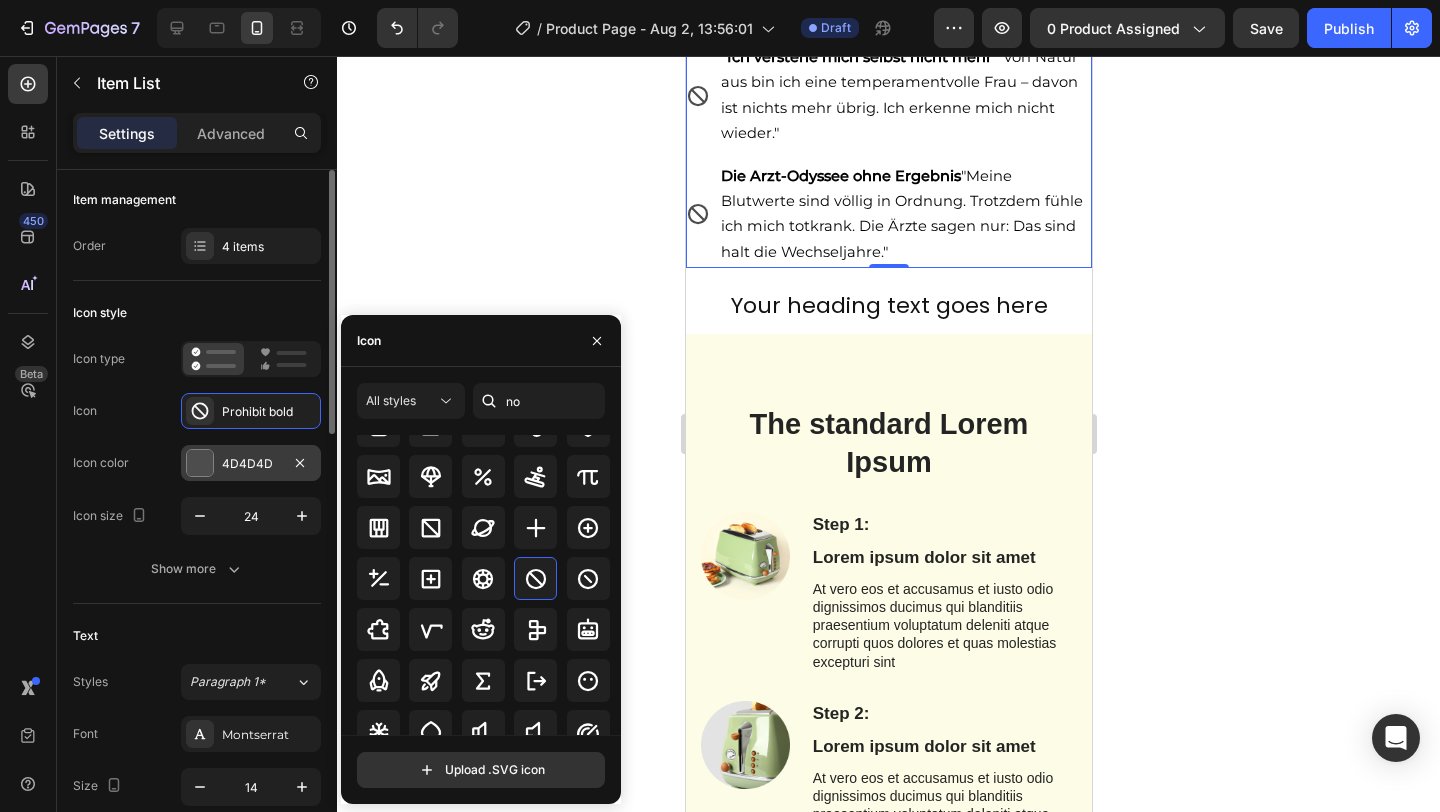 click on "4D4D4D" at bounding box center (251, 463) 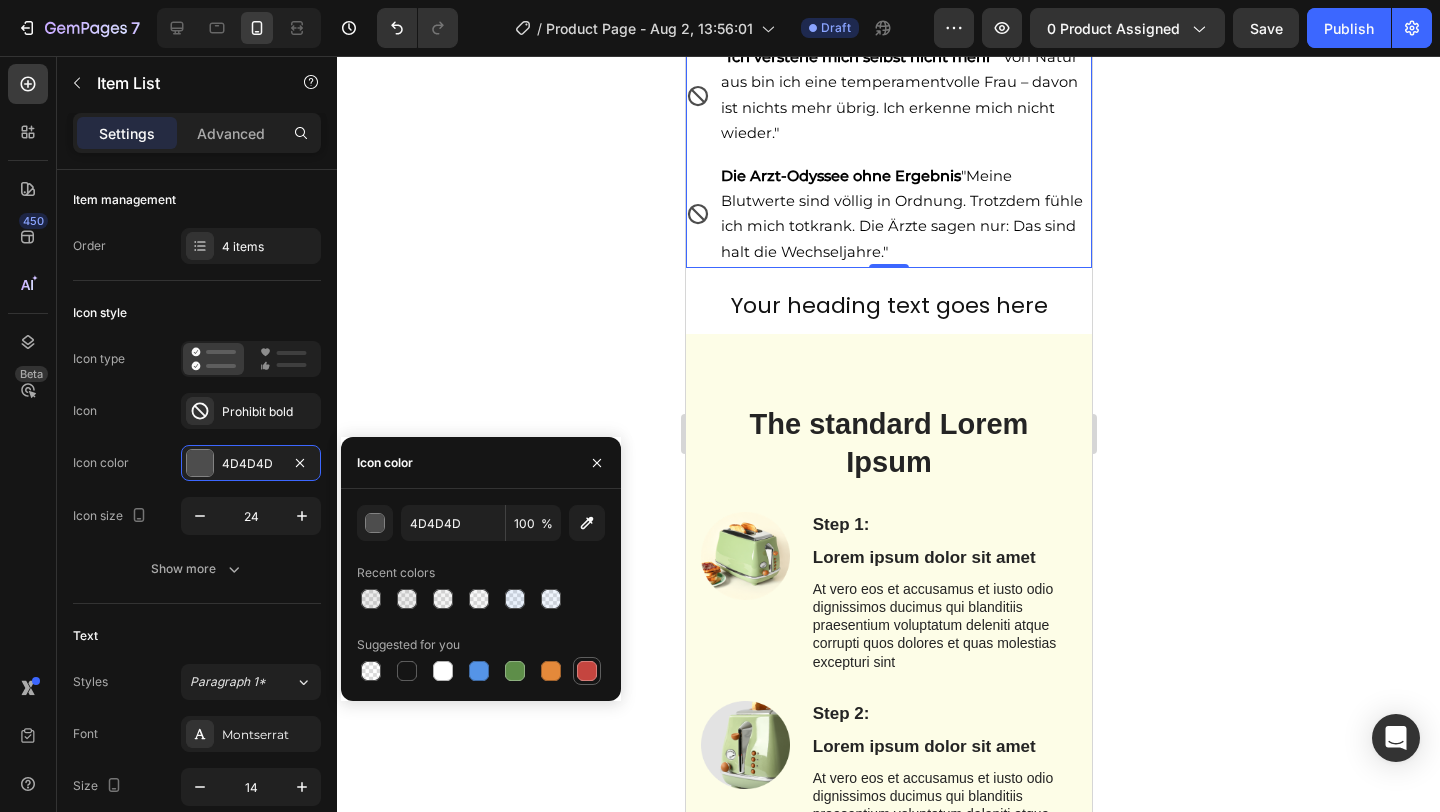 click at bounding box center [587, 671] 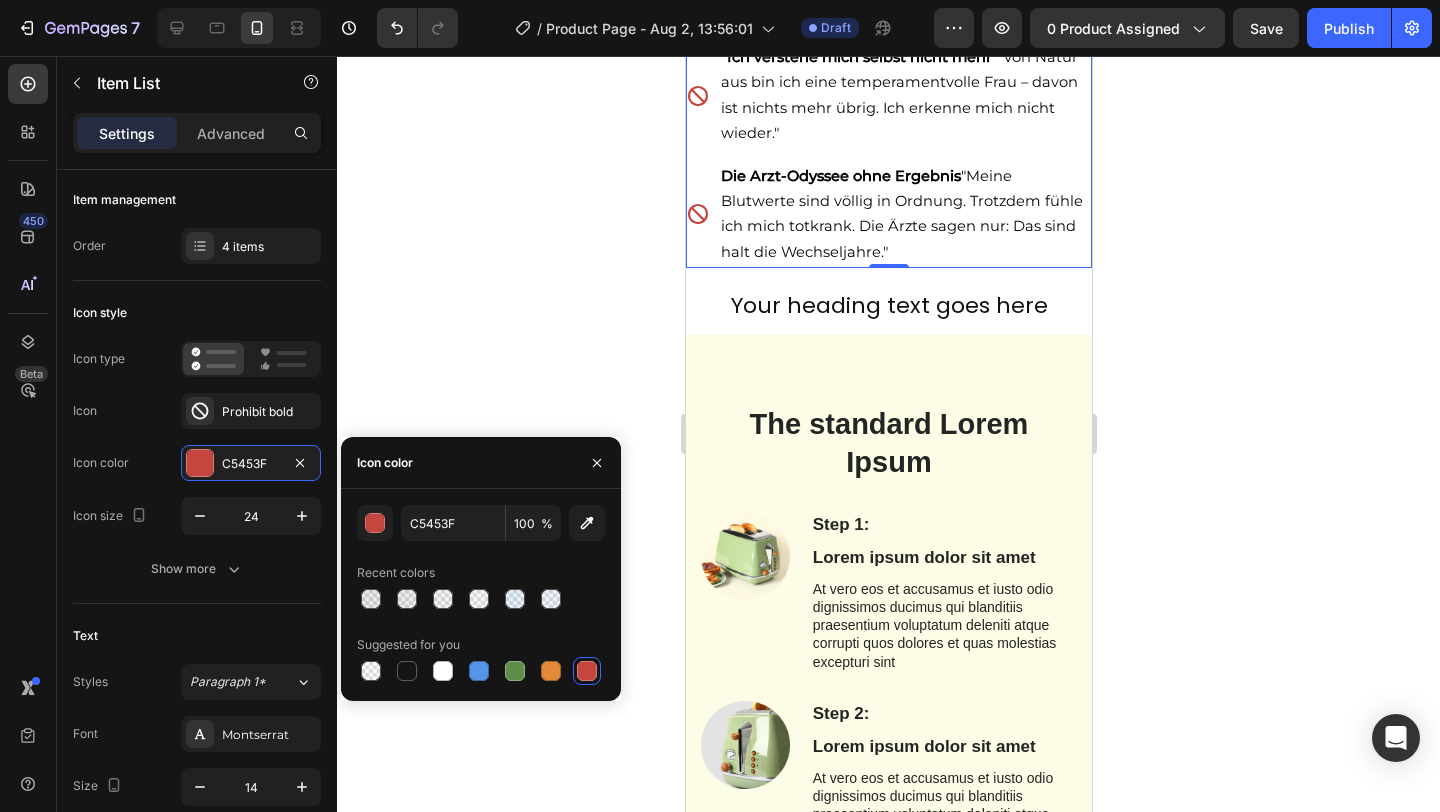 click 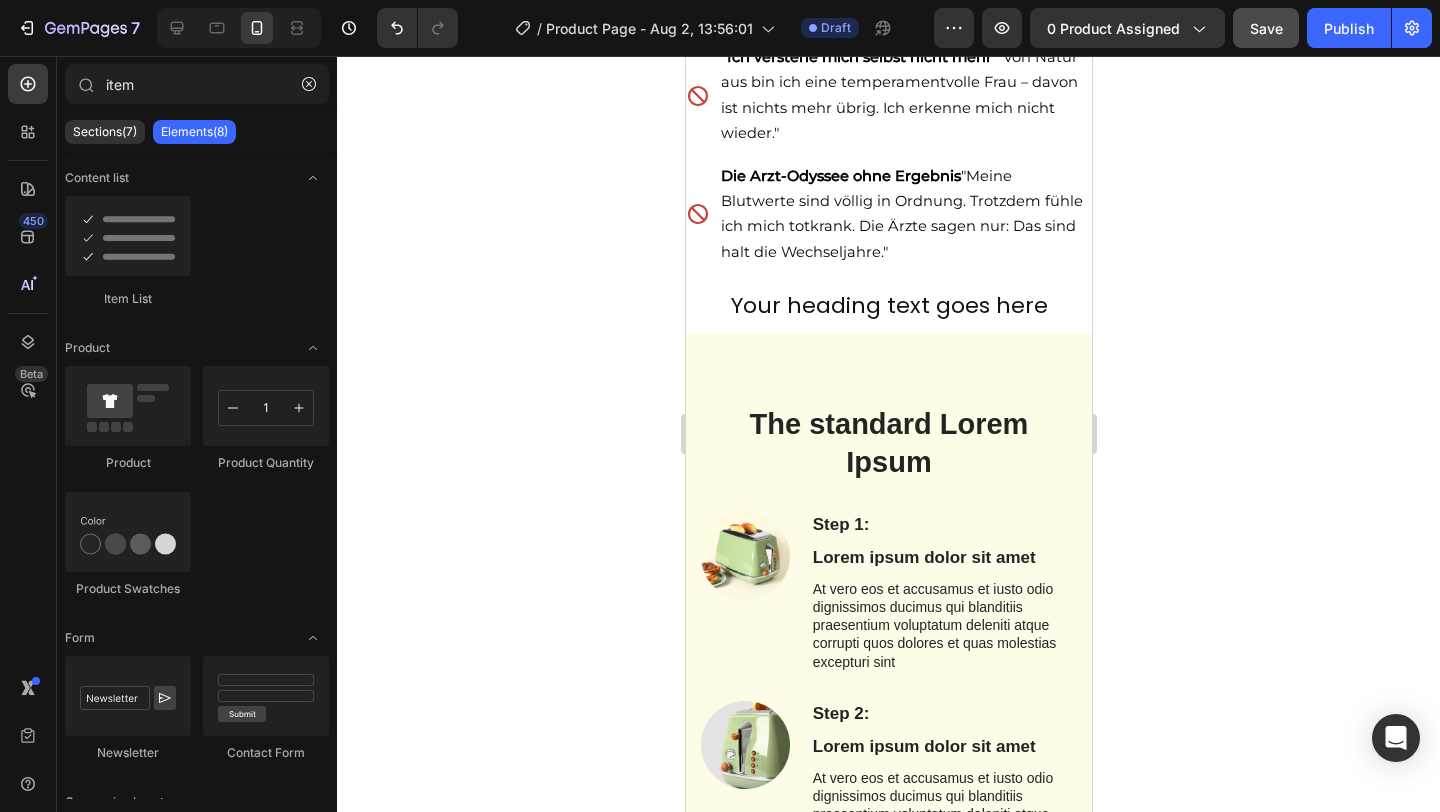 click on "Save" at bounding box center (1266, 28) 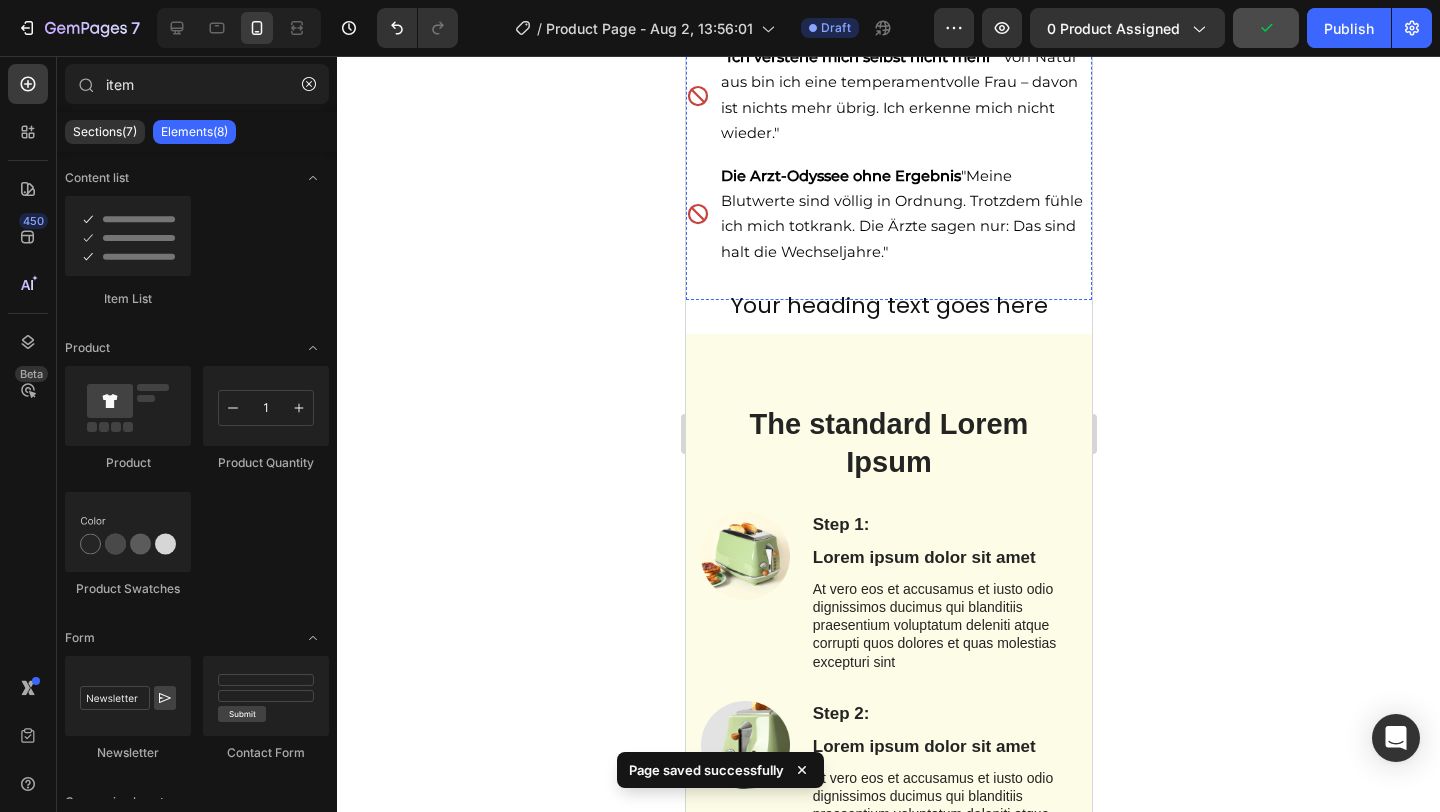 click on "Sie sind nicht allein! Über 6 Millionen deutsche Frauen kämpfen täglich mit diesen Symptomen:" at bounding box center (888, -198) 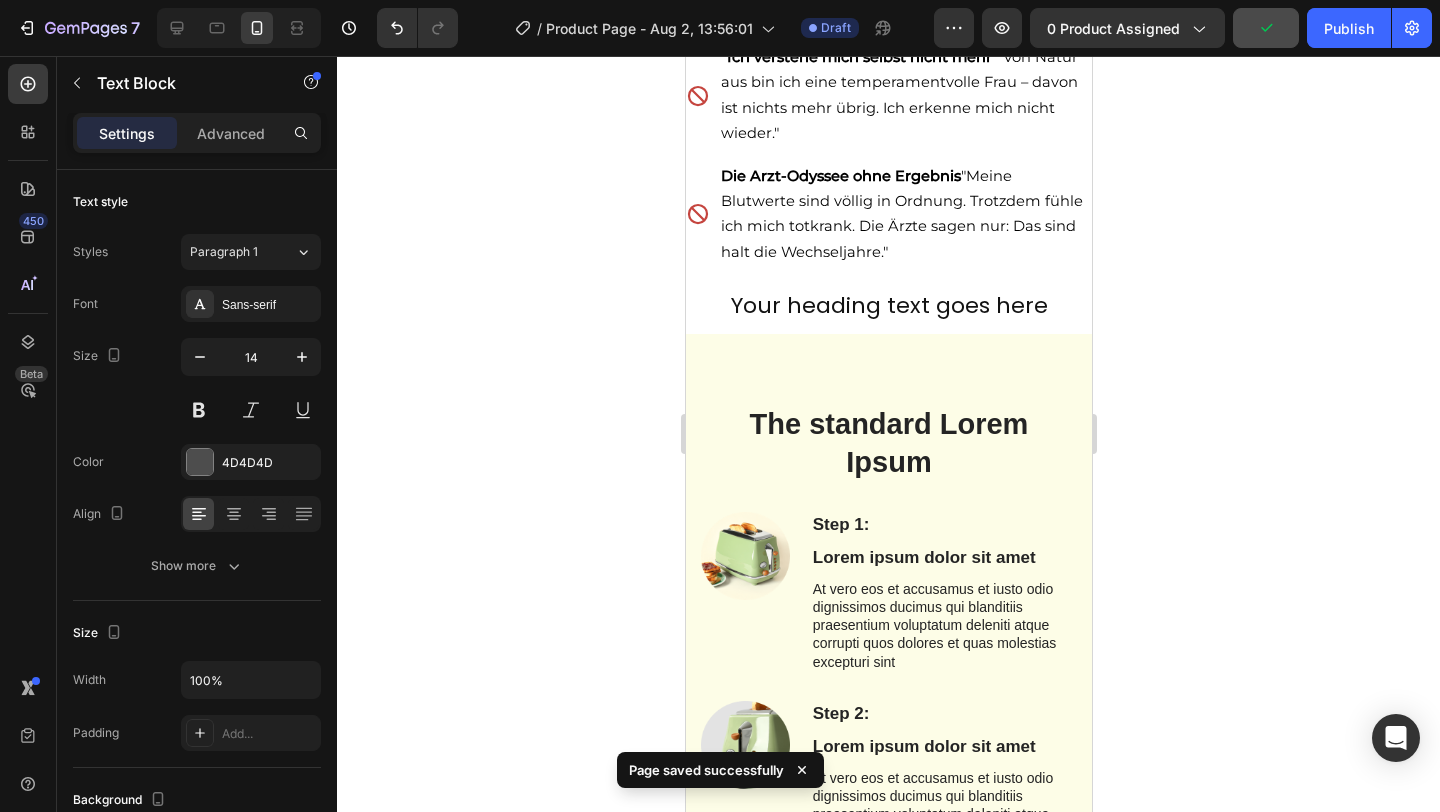 click on "Sie sind nicht allein! Über 6 Millionen deutsche Frauen kämpfen täglich mit diesen Symptomen:" at bounding box center (888, -198) 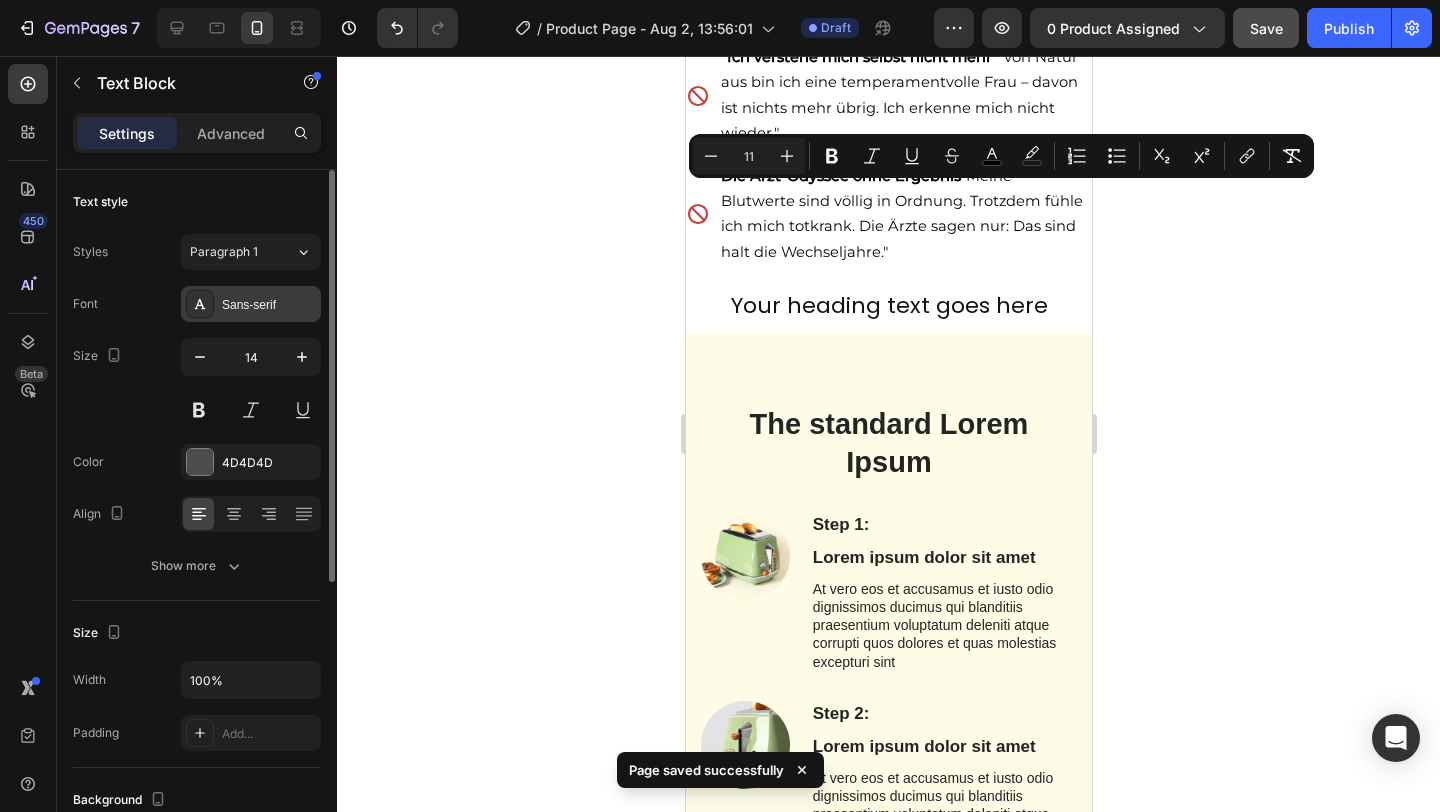 click on "Sans-serif" at bounding box center (251, 304) 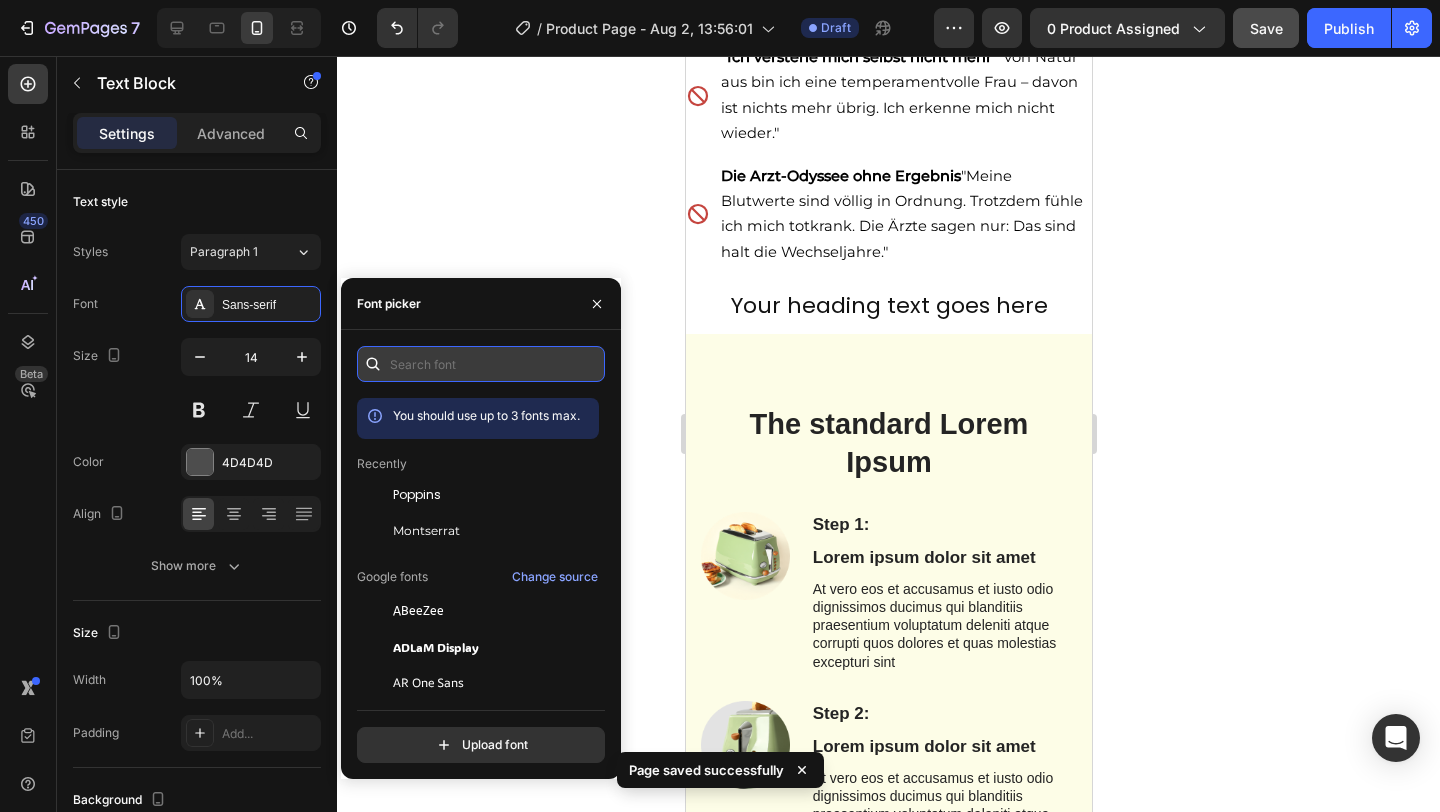 click at bounding box center (481, 364) 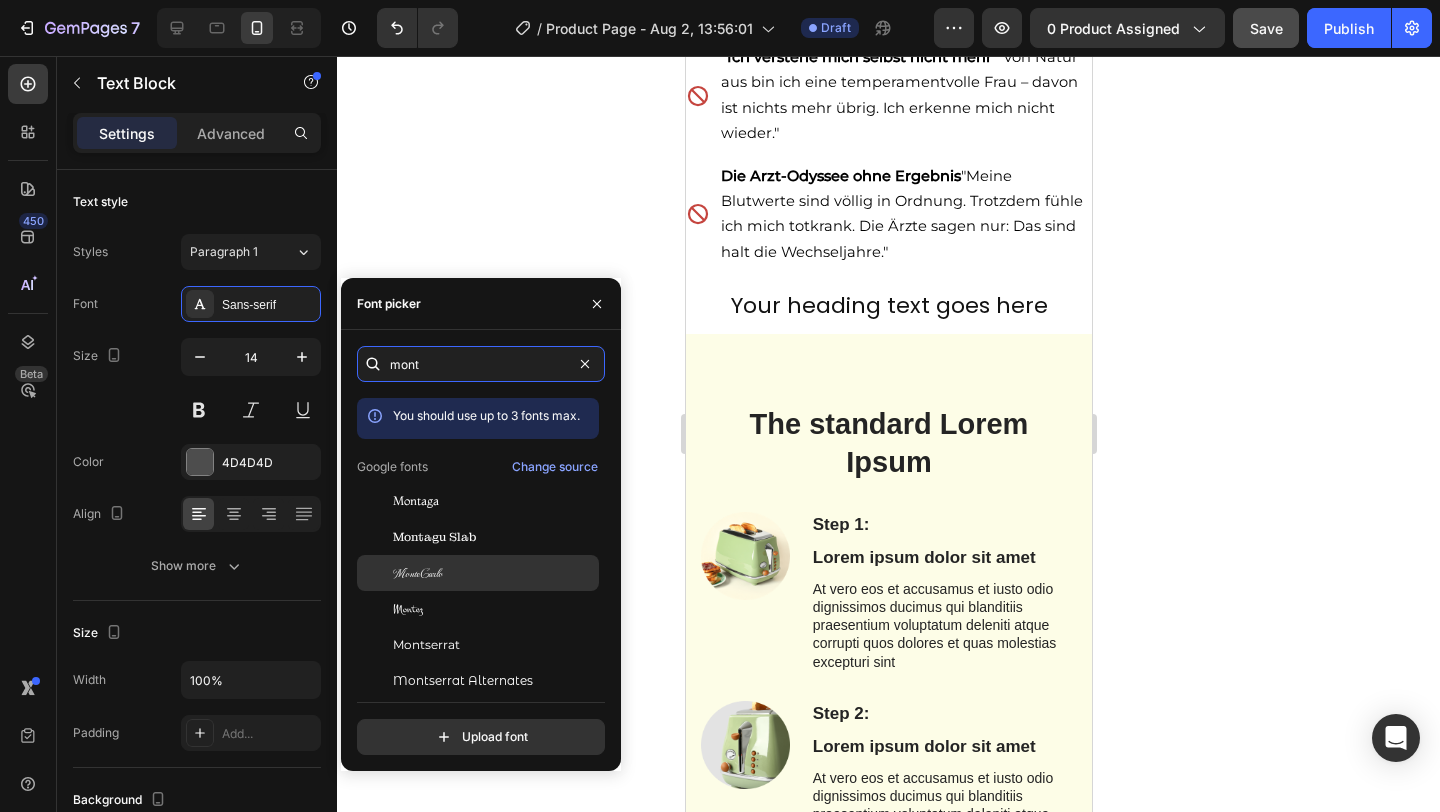 type on "mont" 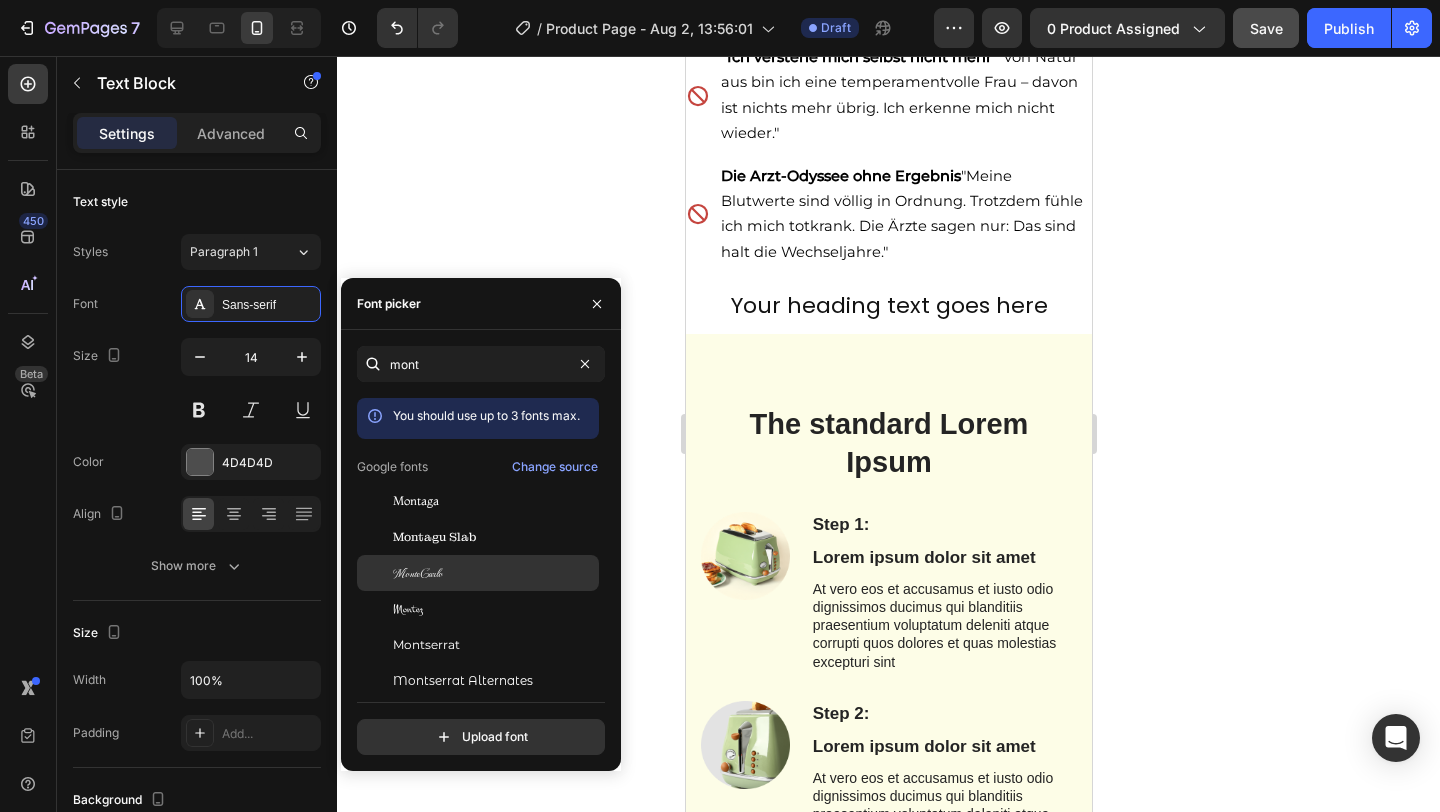 click on "Montserrat" at bounding box center (426, 645) 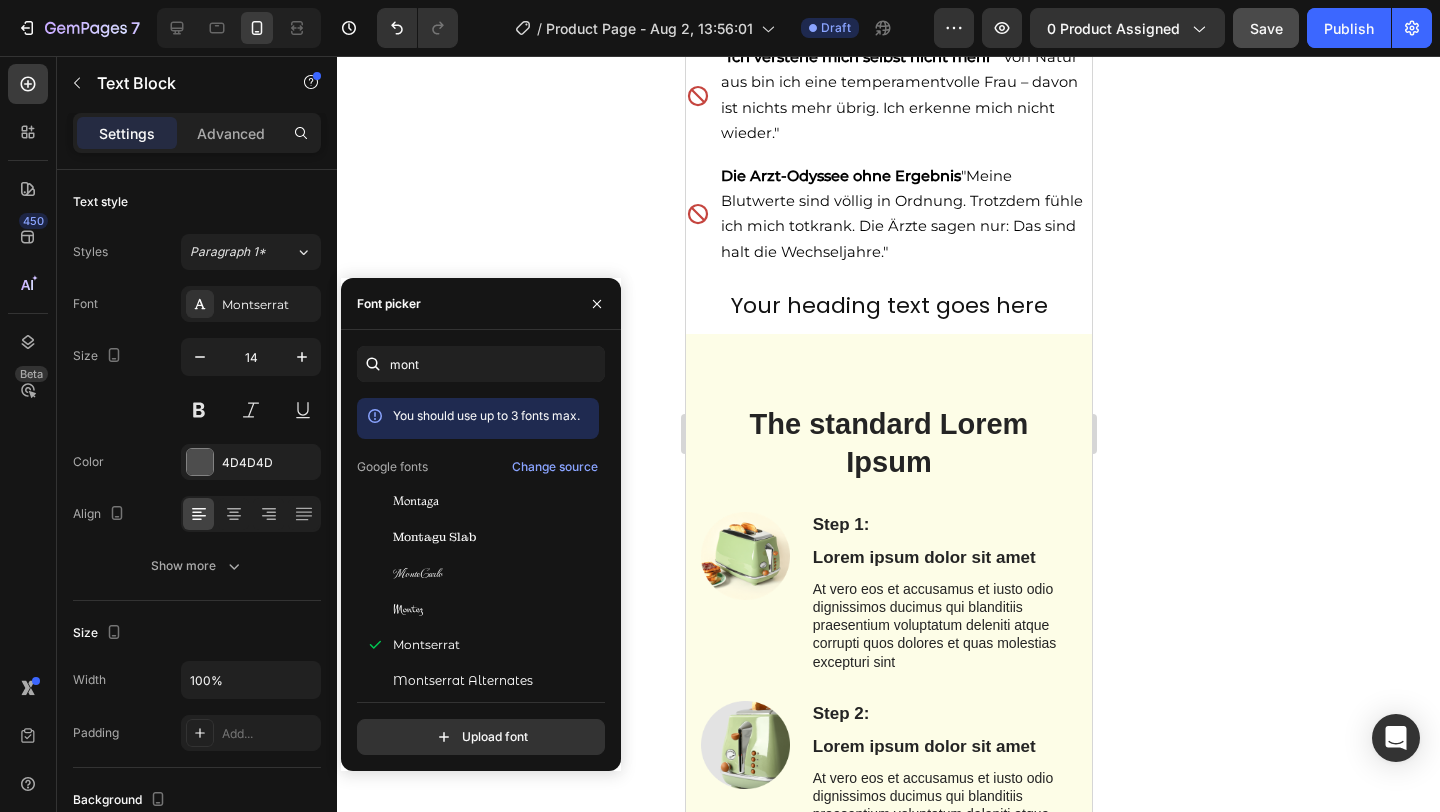 click 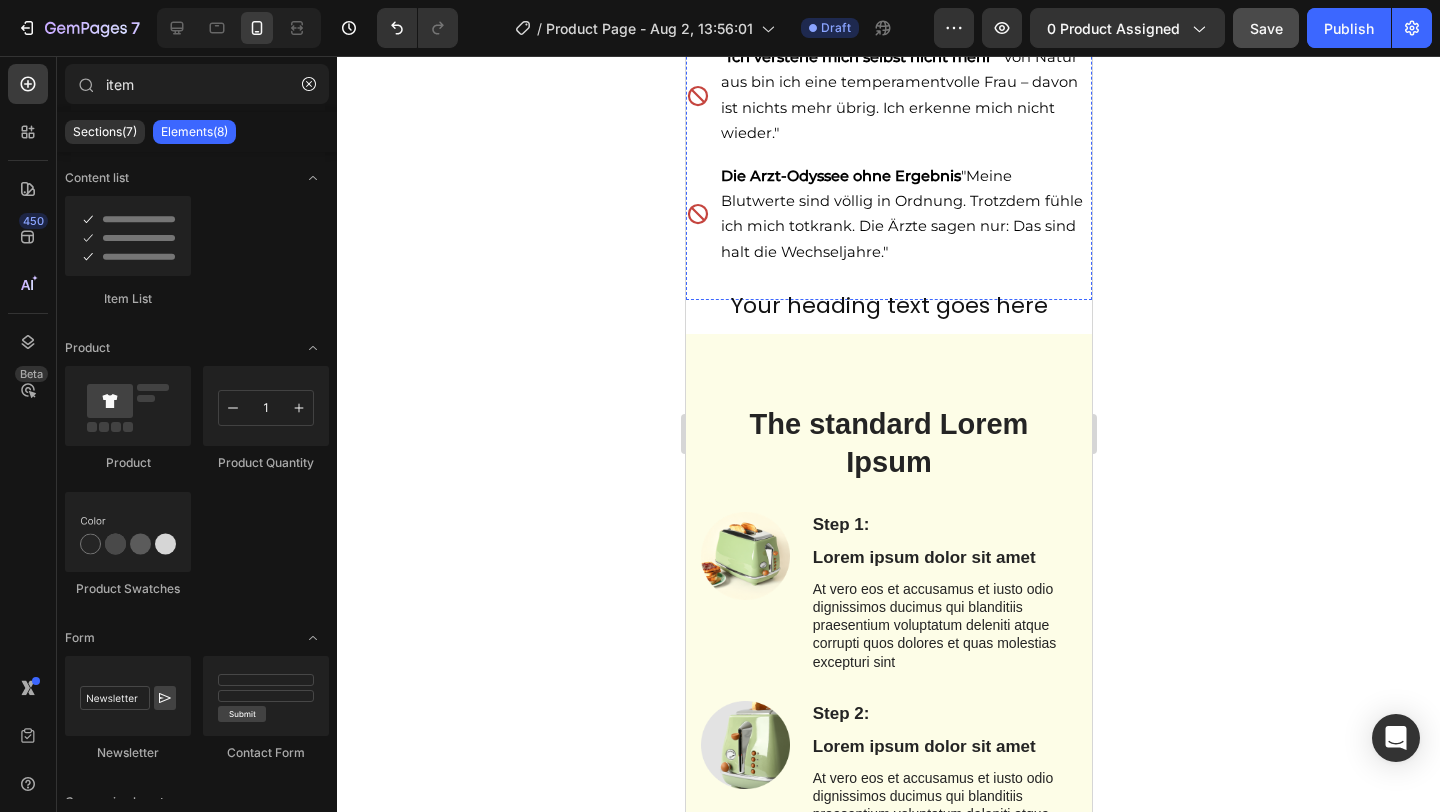 click on "Sie sind nicht allein! Über 6 Millionen deutsche Frauen kämpfen täglich mit diesen Symptomen:" at bounding box center (888, -199) 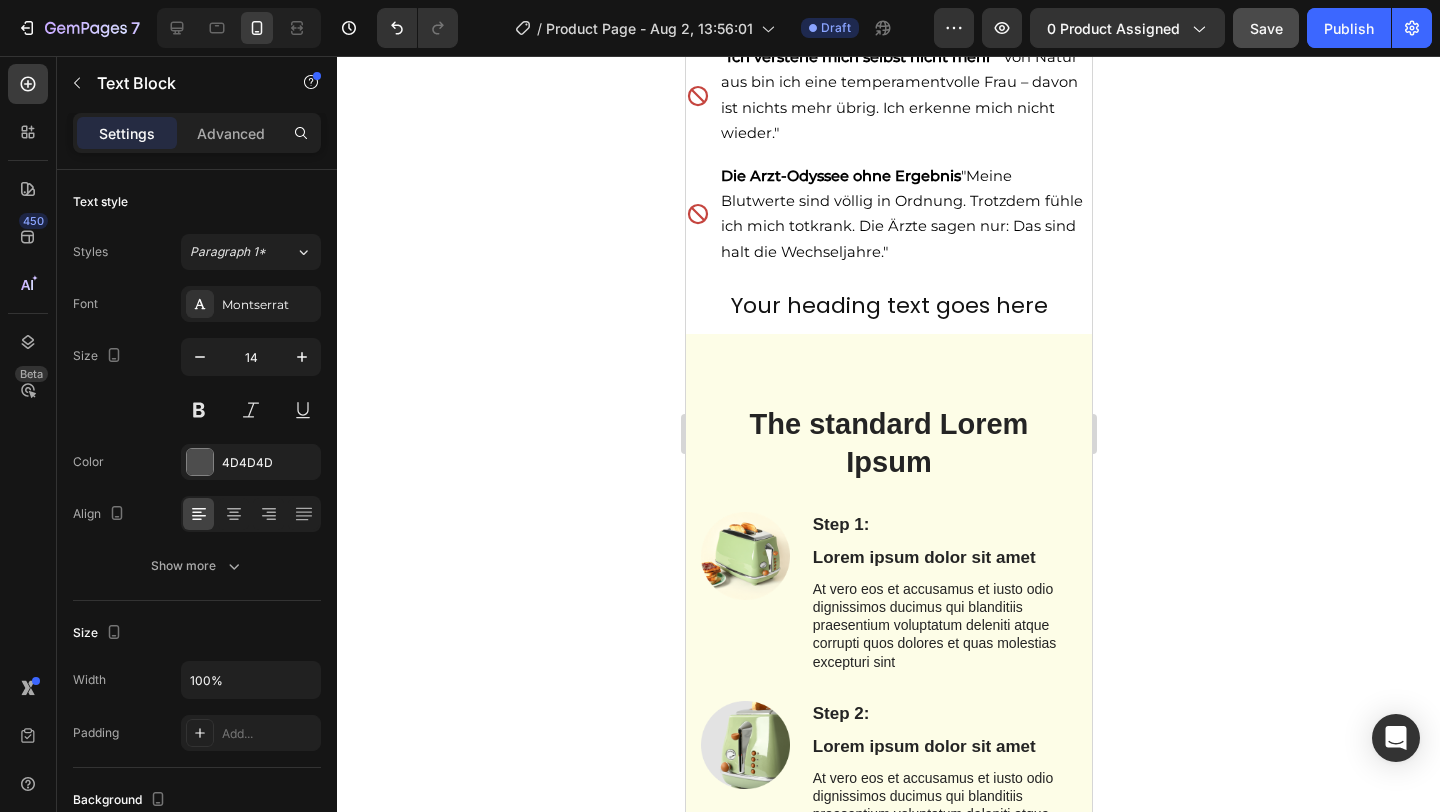drag, startPoint x: 835, startPoint y: 197, endPoint x: 688, endPoint y: 197, distance: 147 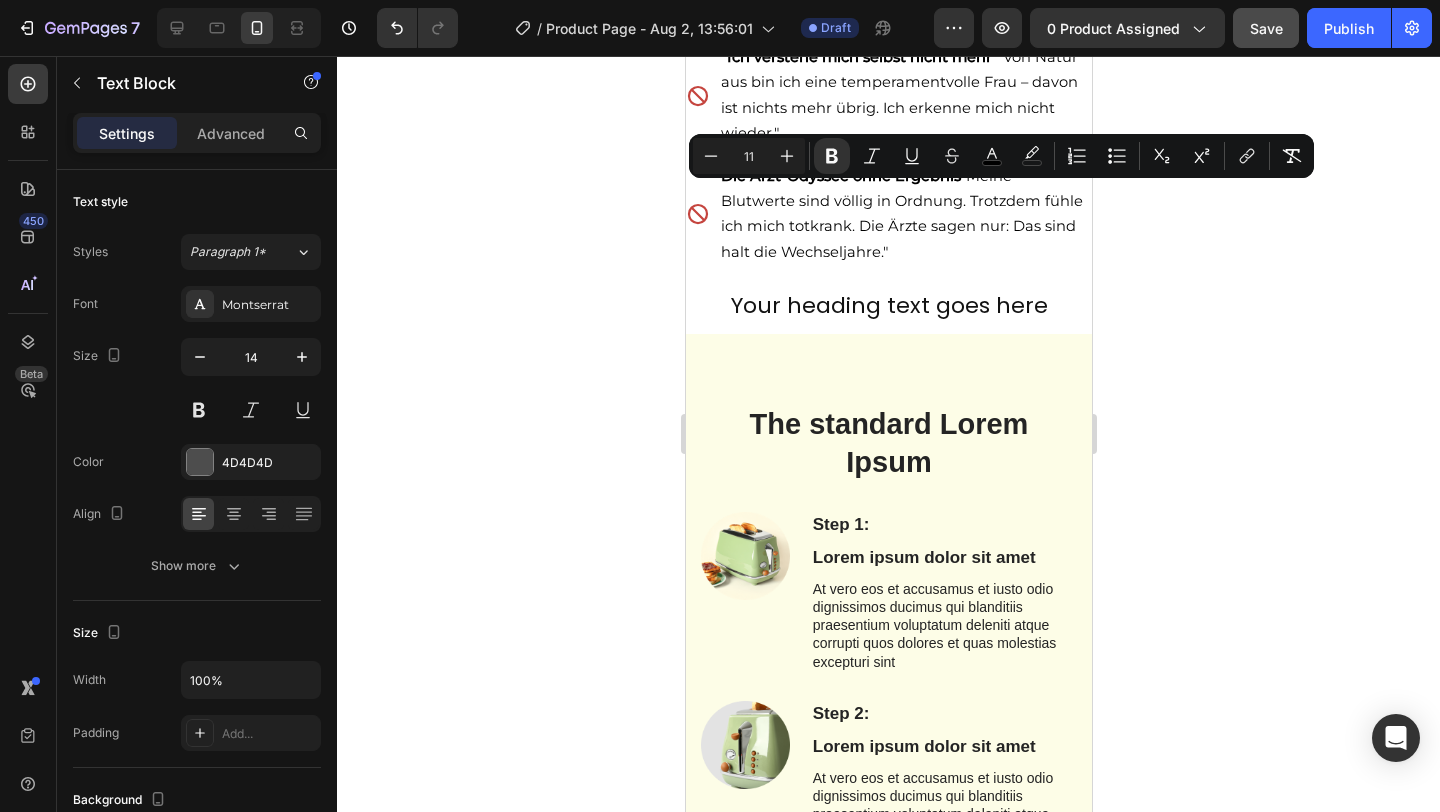 click 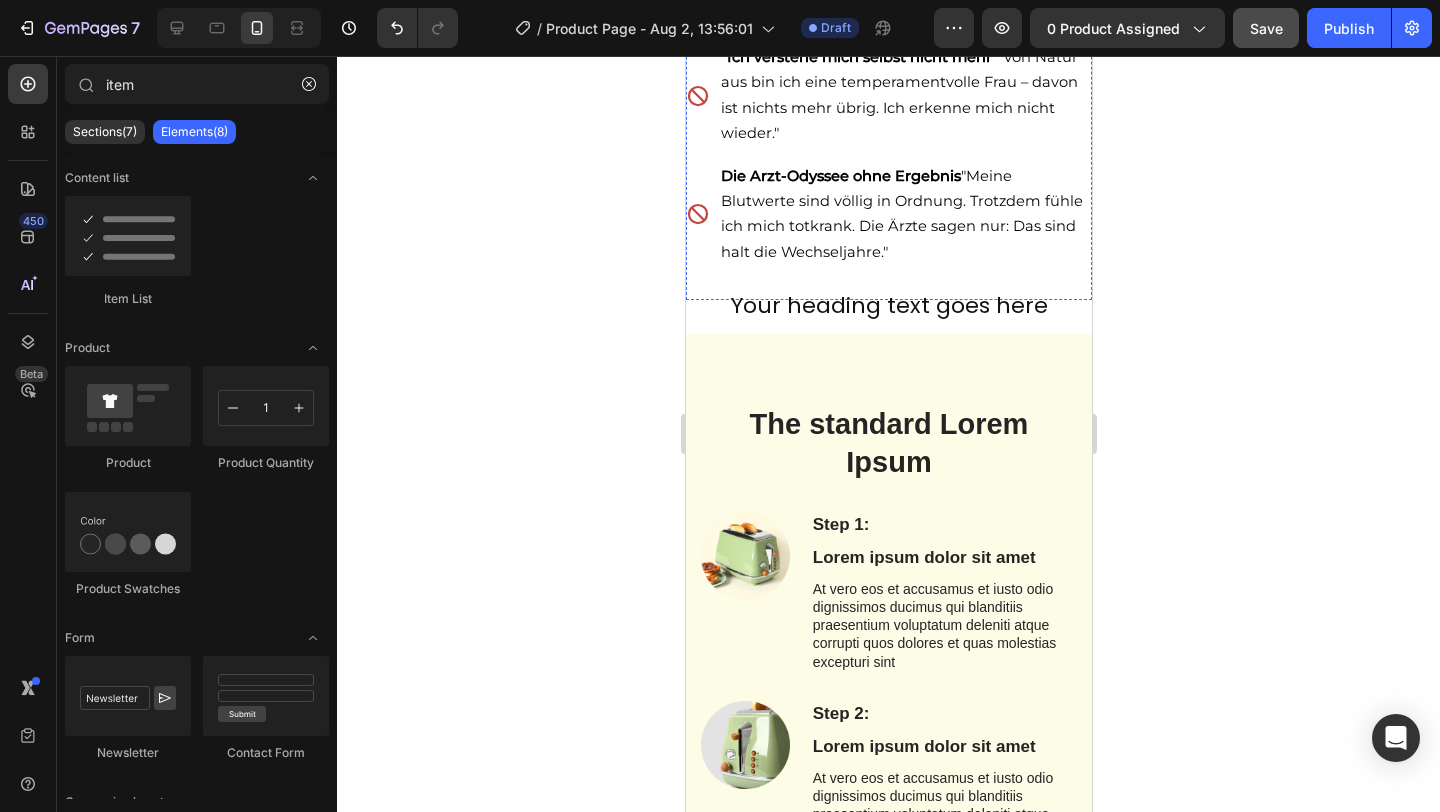 click on "Kennen Sie das Gefühl, wenn nichts mehr geht?" at bounding box center [888, -254] 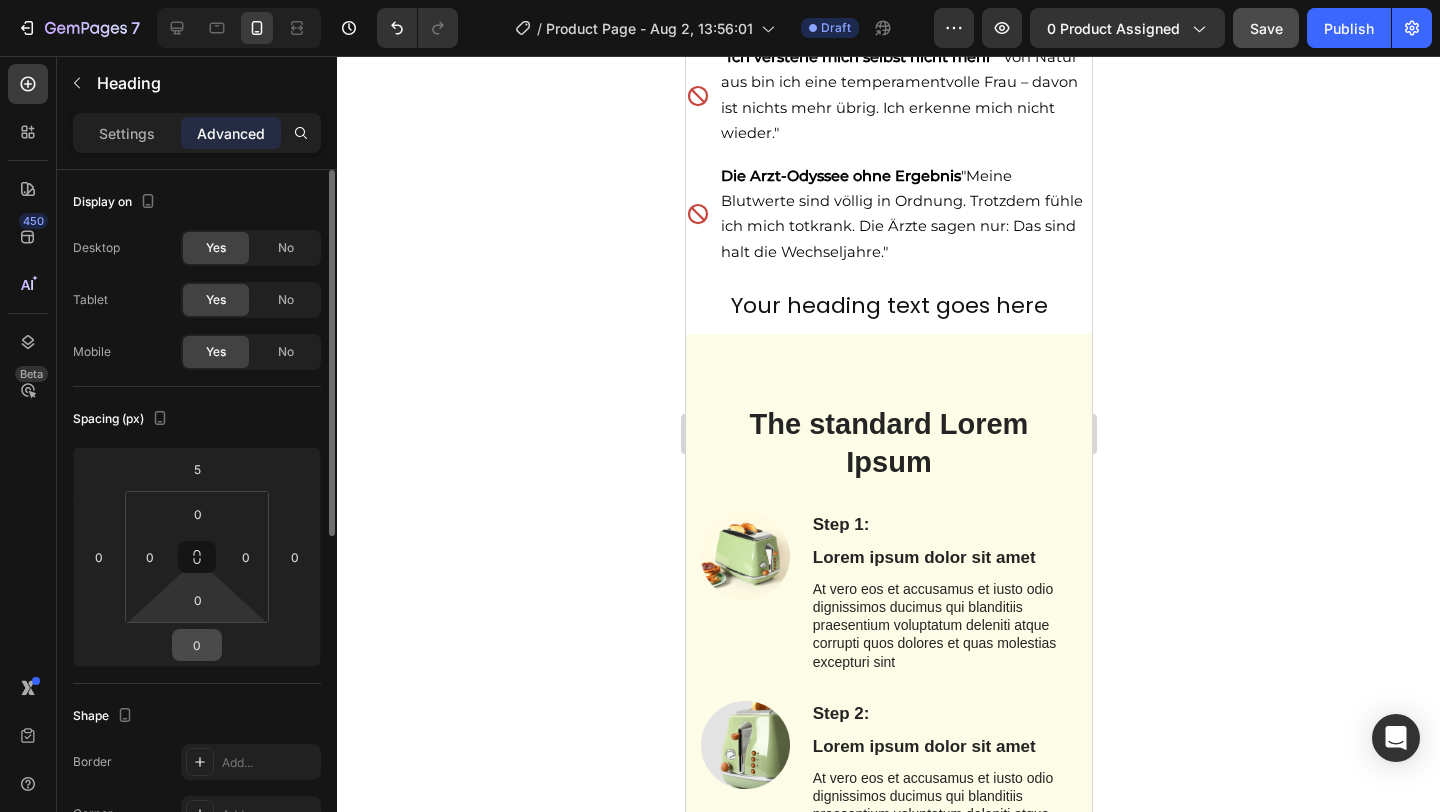 click on "0" at bounding box center (197, 645) 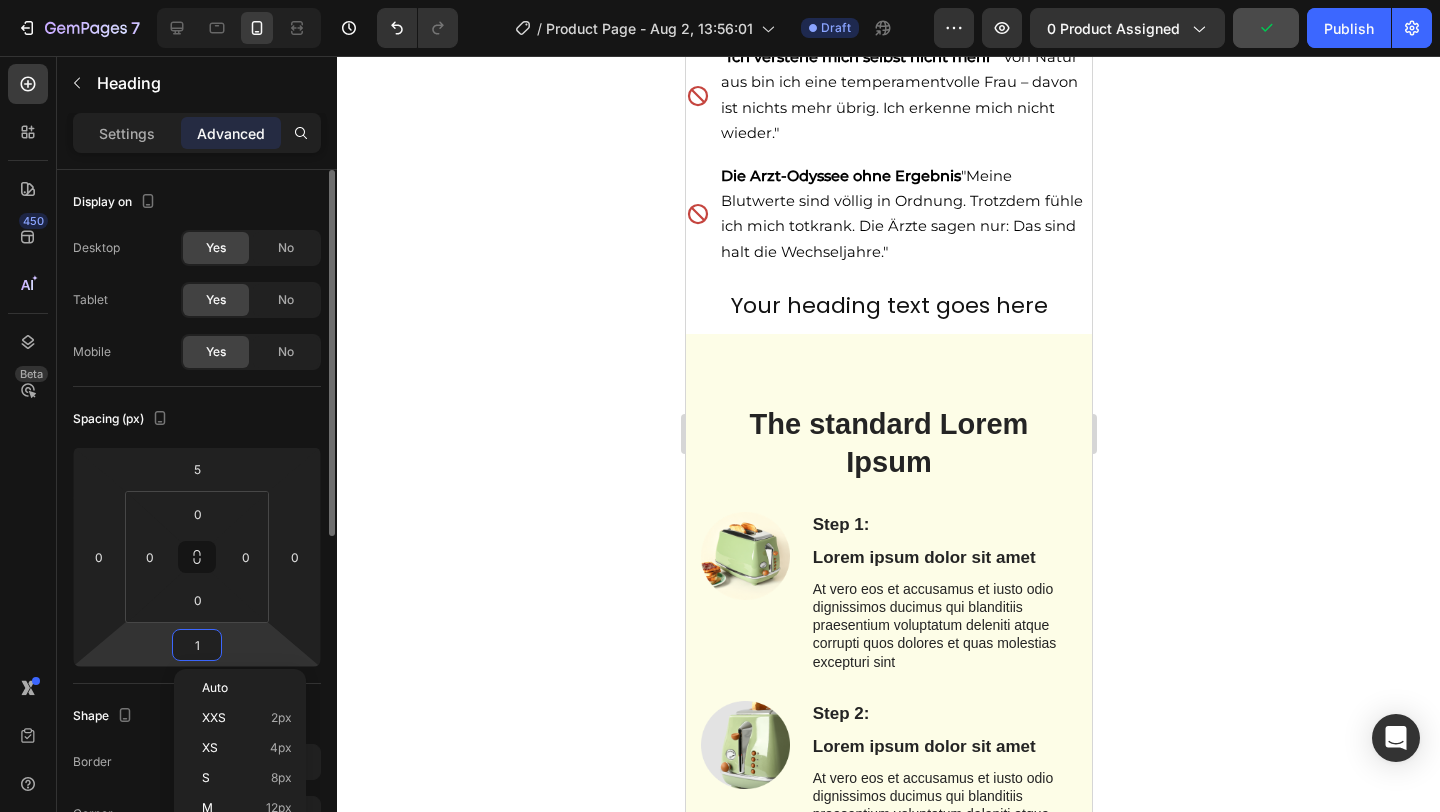 type on "10" 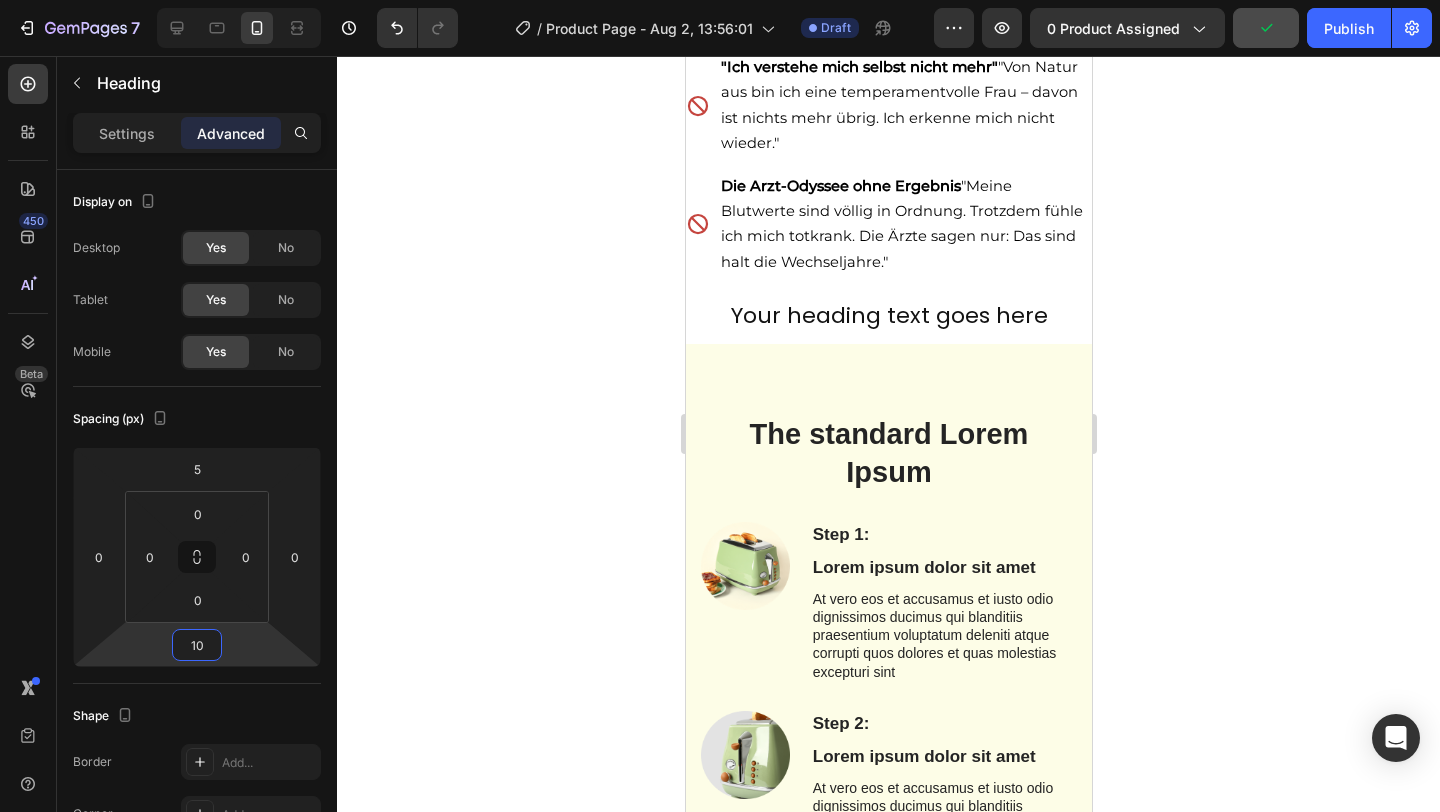 click 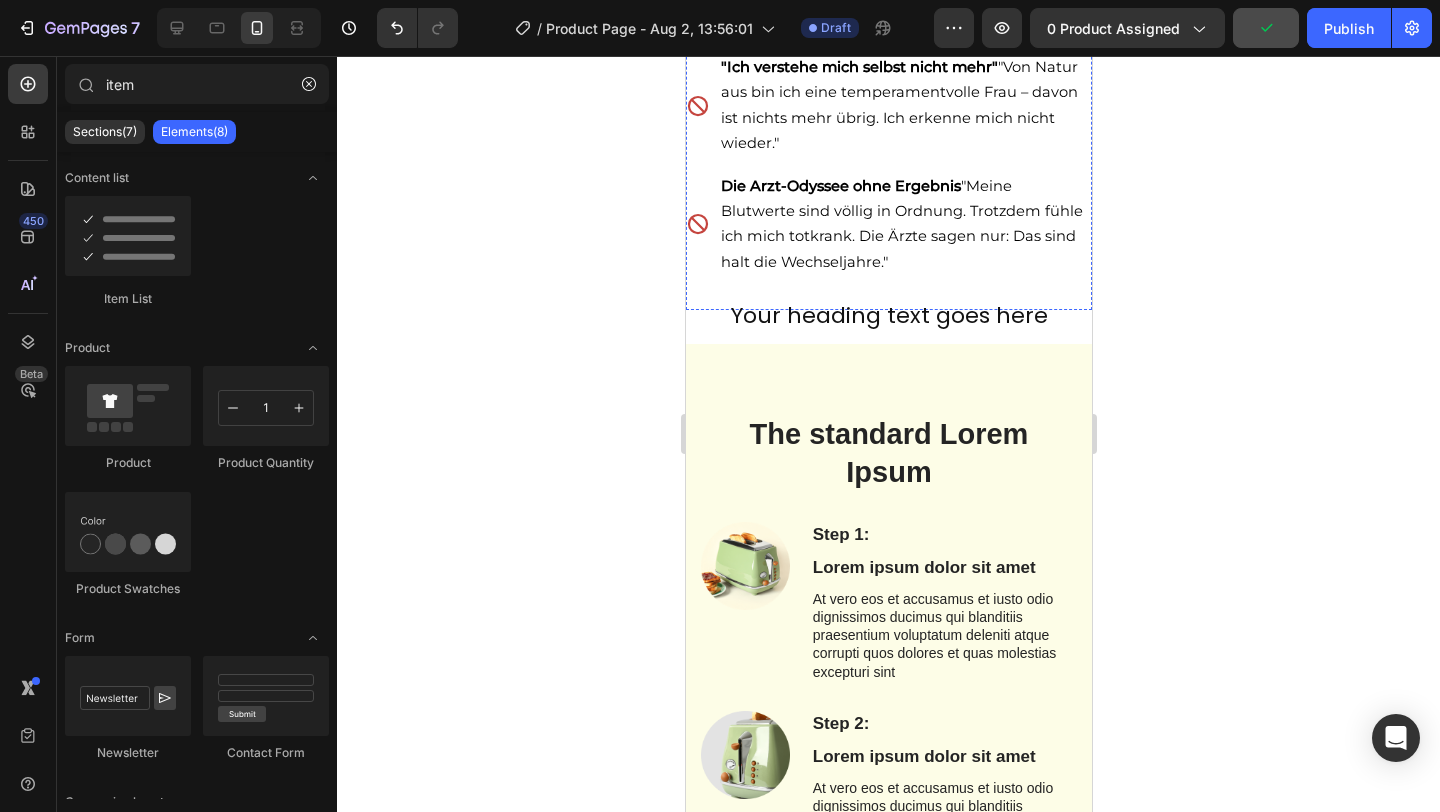 click on "Sie sind nicht allein!  Über 6 Millionen deutsche Frauen kämpfen täglich mit diesen Symptomen:" at bounding box center [886, -189] 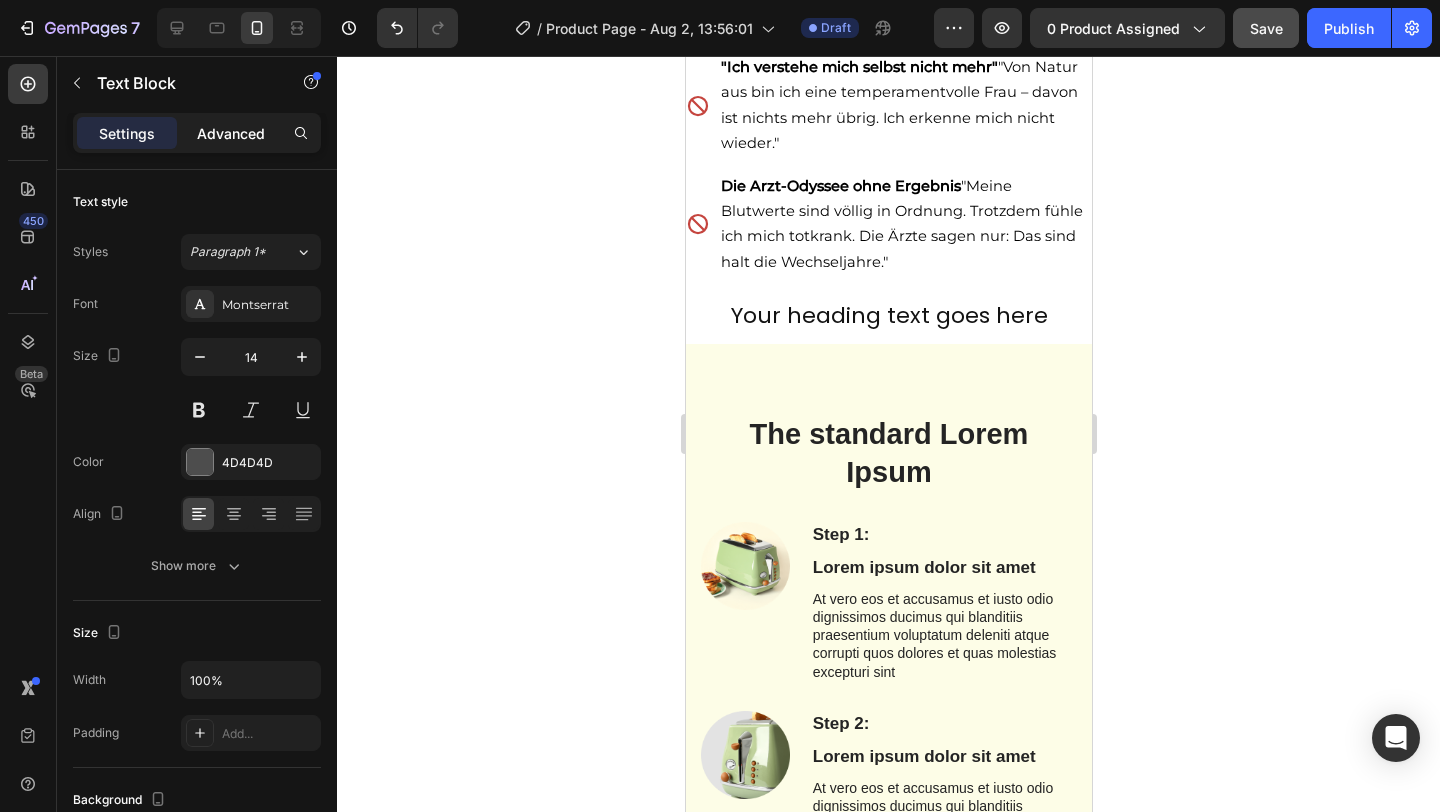 click on "Advanced" 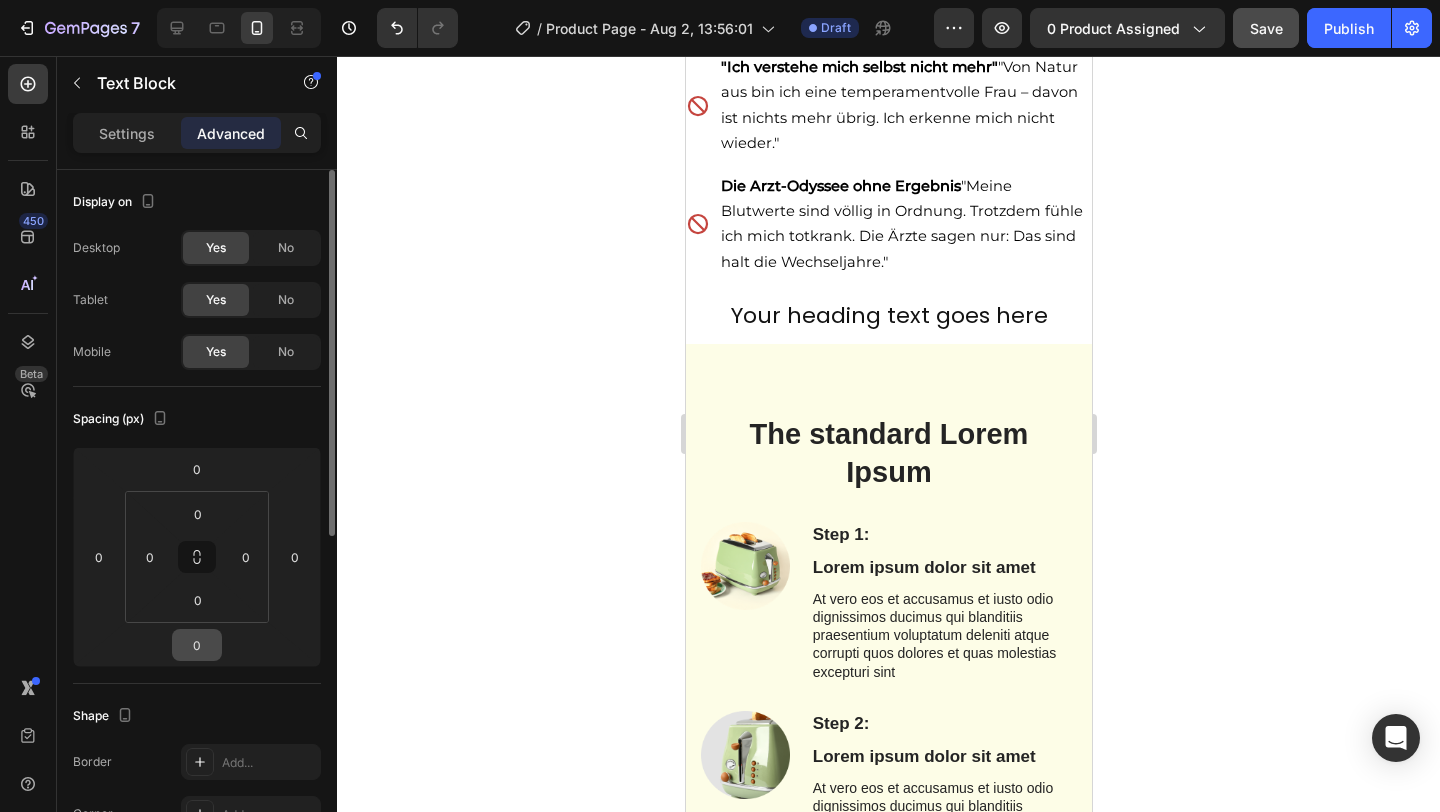click on "0" at bounding box center [197, 645] 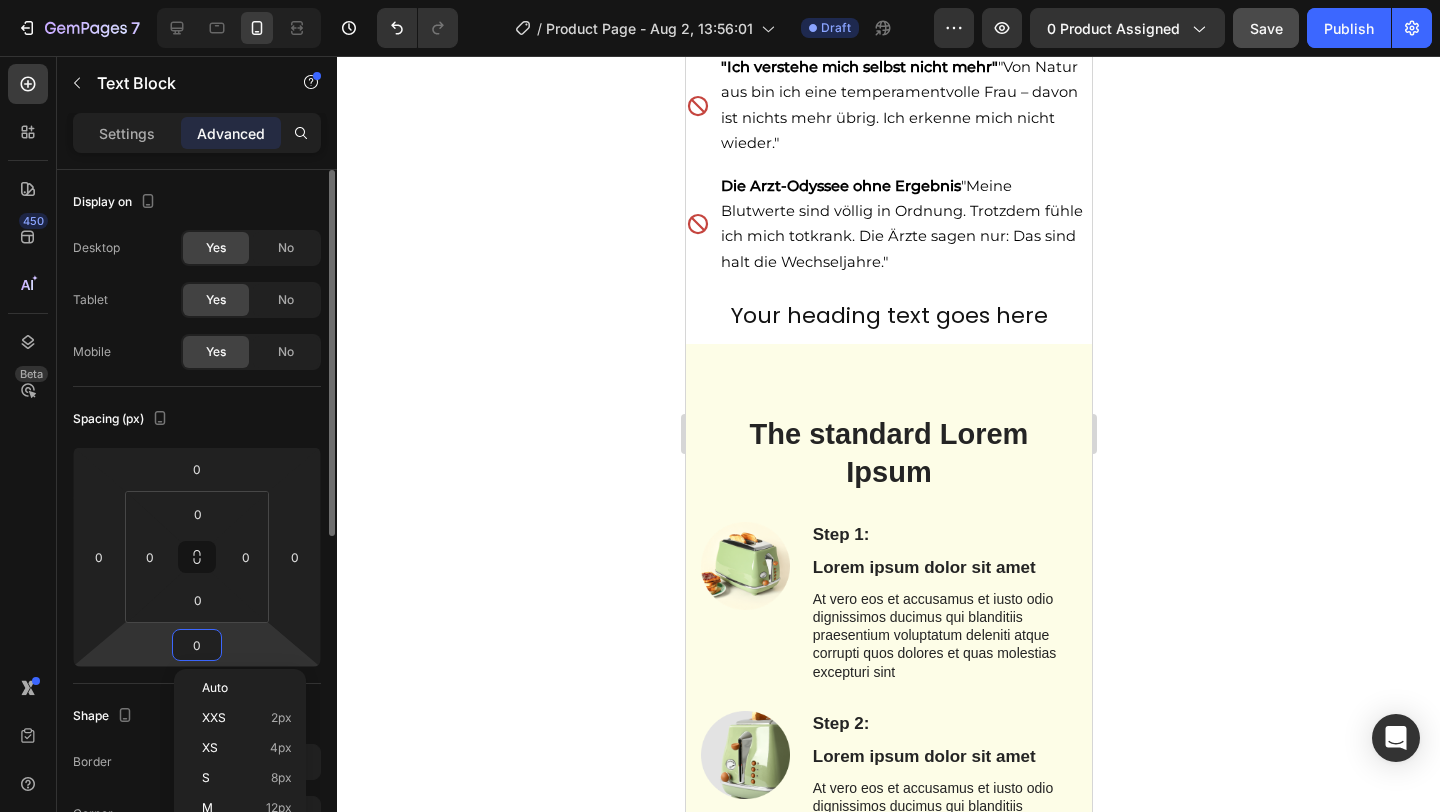 type on "5" 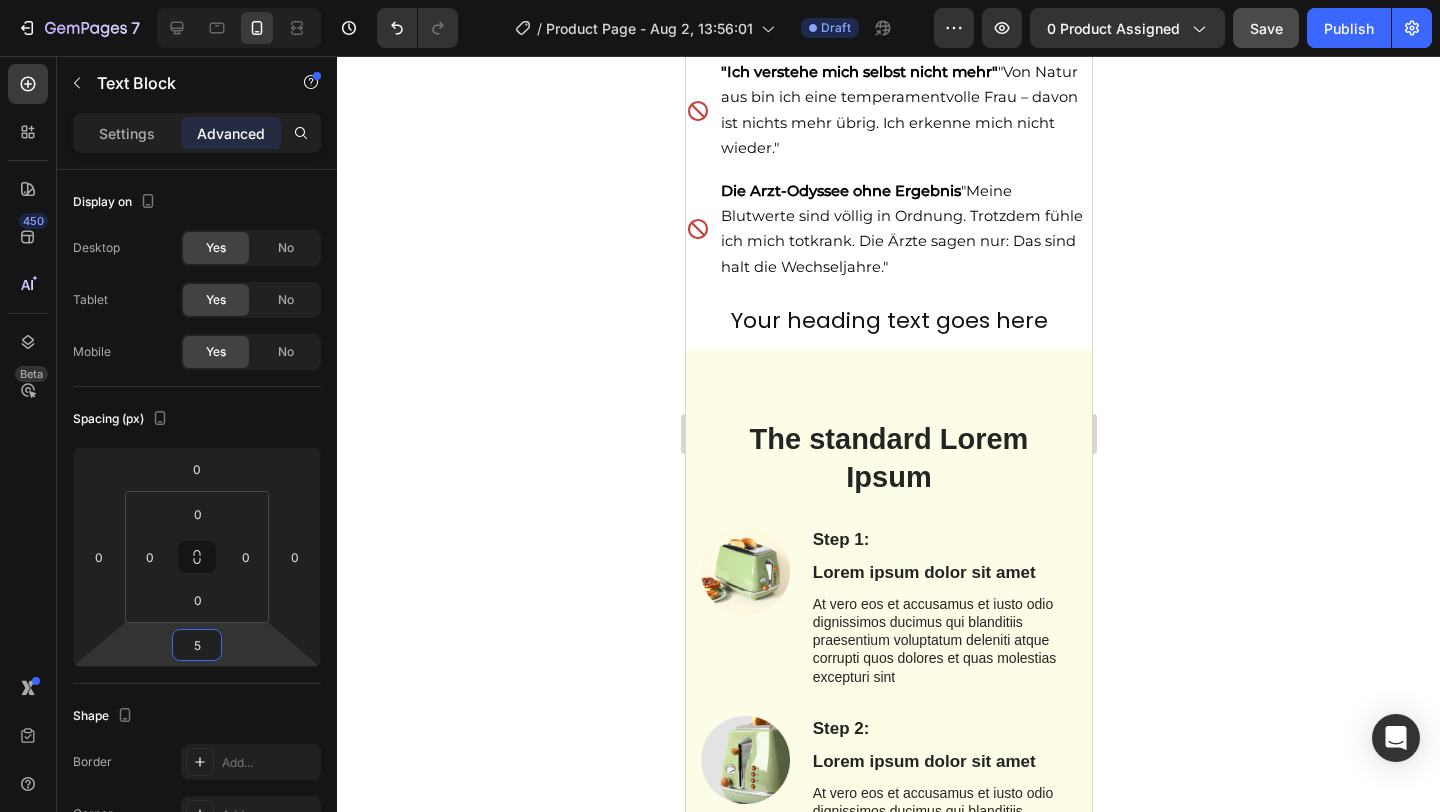 click 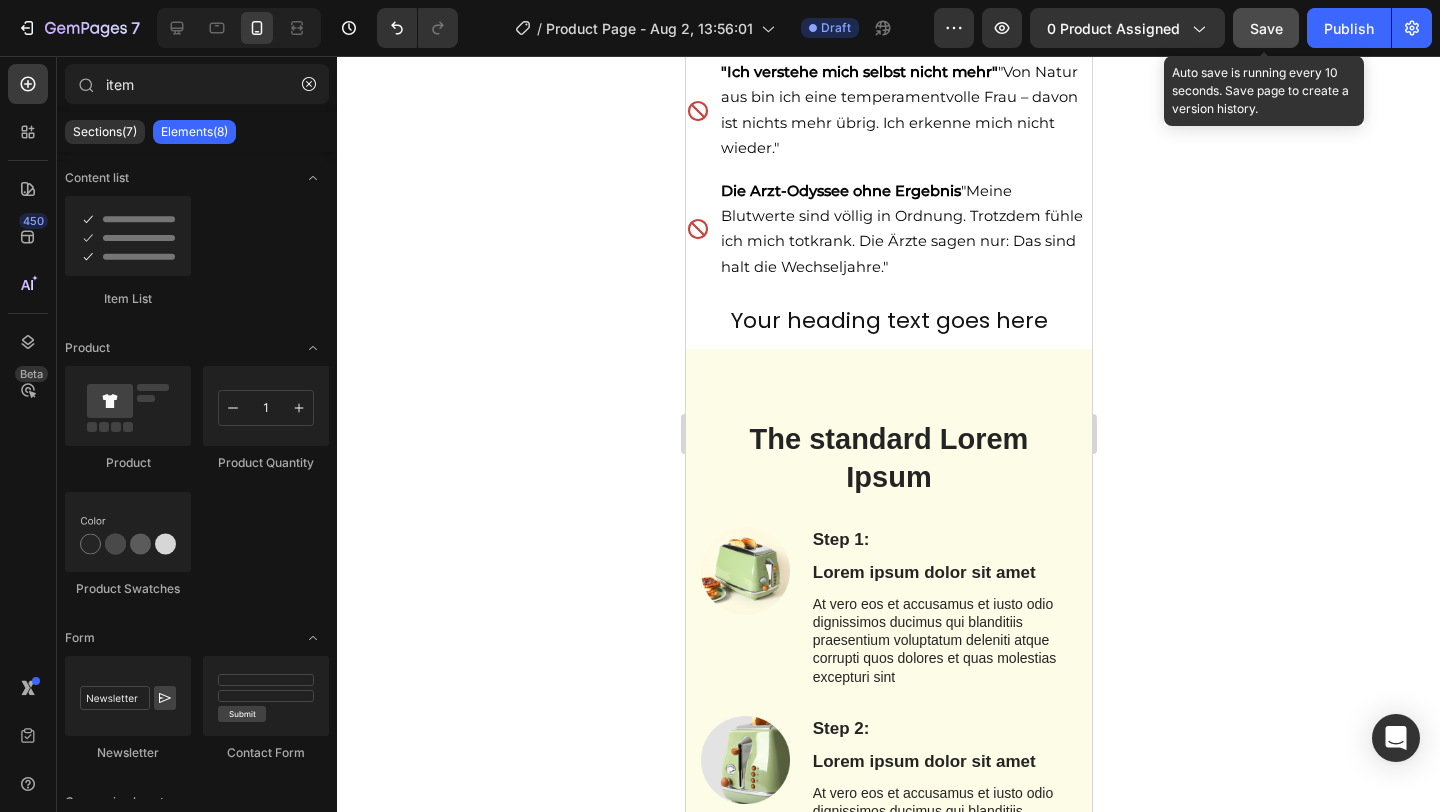 click on "Save" at bounding box center [1266, 28] 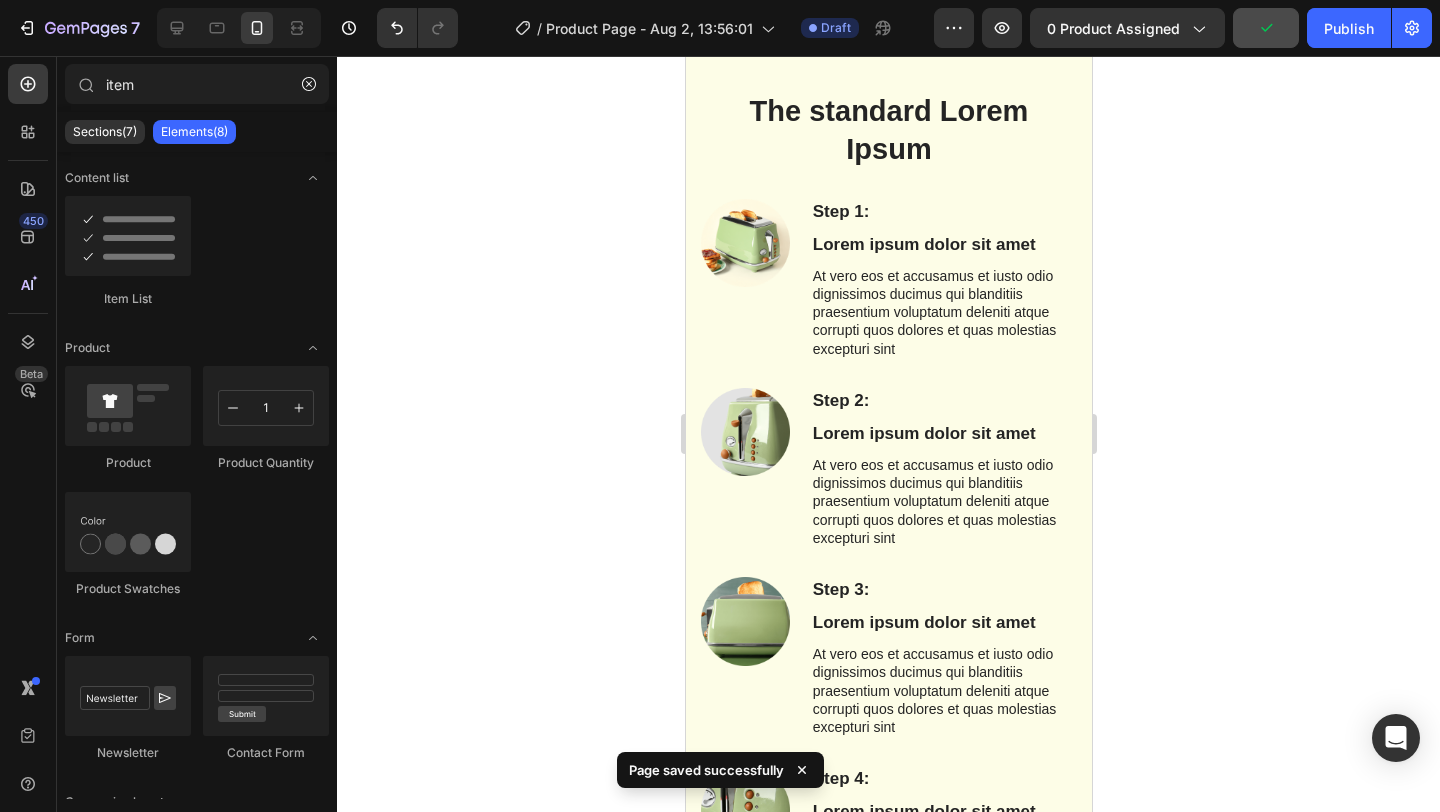 scroll, scrollTop: 3074, scrollLeft: 0, axis: vertical 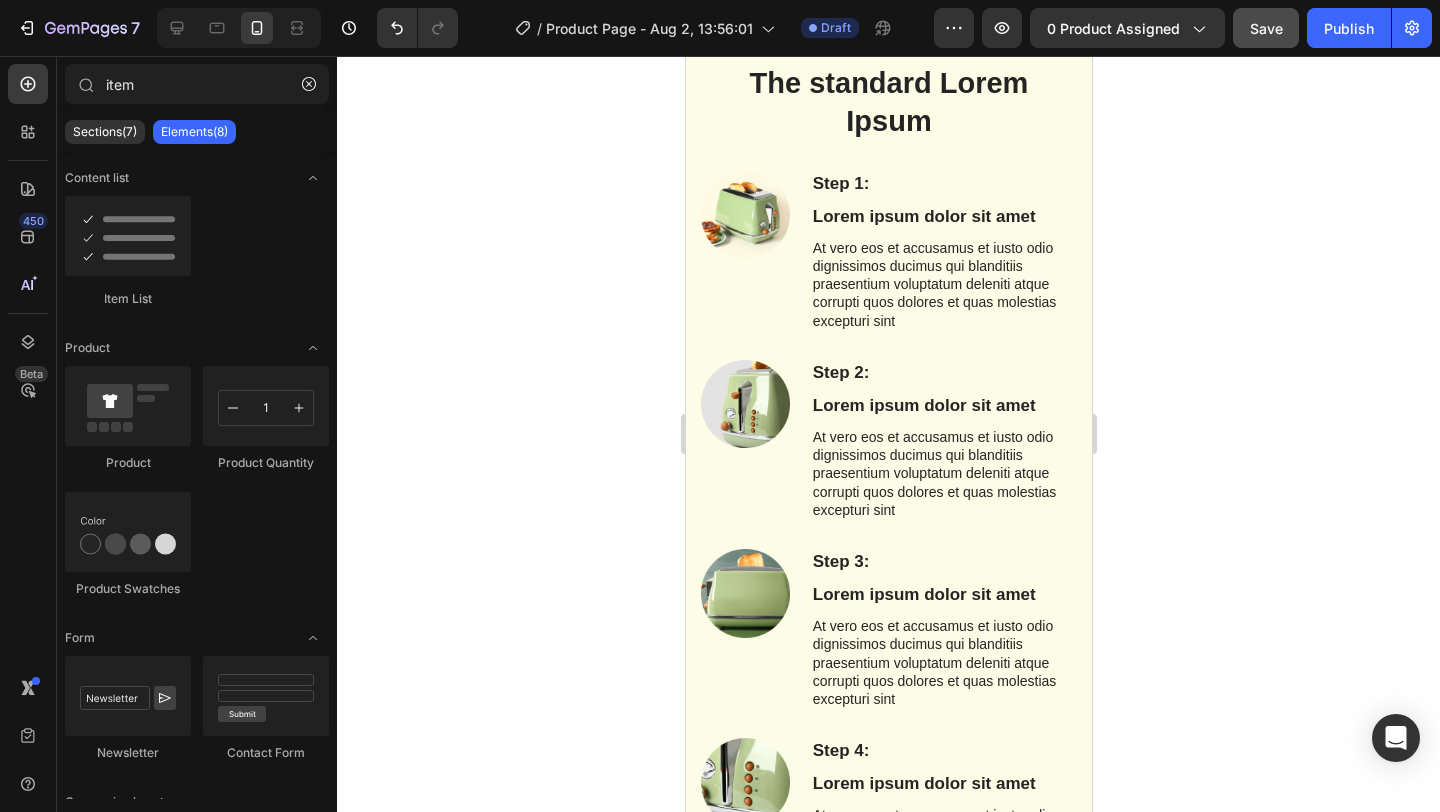 click on "Der Totalausfall am Morgen  "Ich schlafe 8 Stunden und fühle mich trotzdem wie gerädert. Alltag, Haushalt, Arbeit – nichts geht mehr."
Watte im Kopf statt klarer Gedanken  "Ich sitze bei der Arbeit und weiß plötzlich nicht mehr, was ich gerade machen wollte. Als wäre mein Gehirn in Nebel gehüllt."
"Ich verstehe mich selbst nicht mehr"  "Von Natur aus bin ich eine temperamentvolle Frau – davon ist nichts mehr übrig. Ich erkenne mich nicht wieder."
Die Arzt-Odyssee ohne Ergebnis  "Meine Blutwerte sind völlig in Ordnung. Trotzdem fühle ich mich totkrank. Die Ärzte sagen nur: Das sind halt die Wechseljahre."" at bounding box center (888, -292) 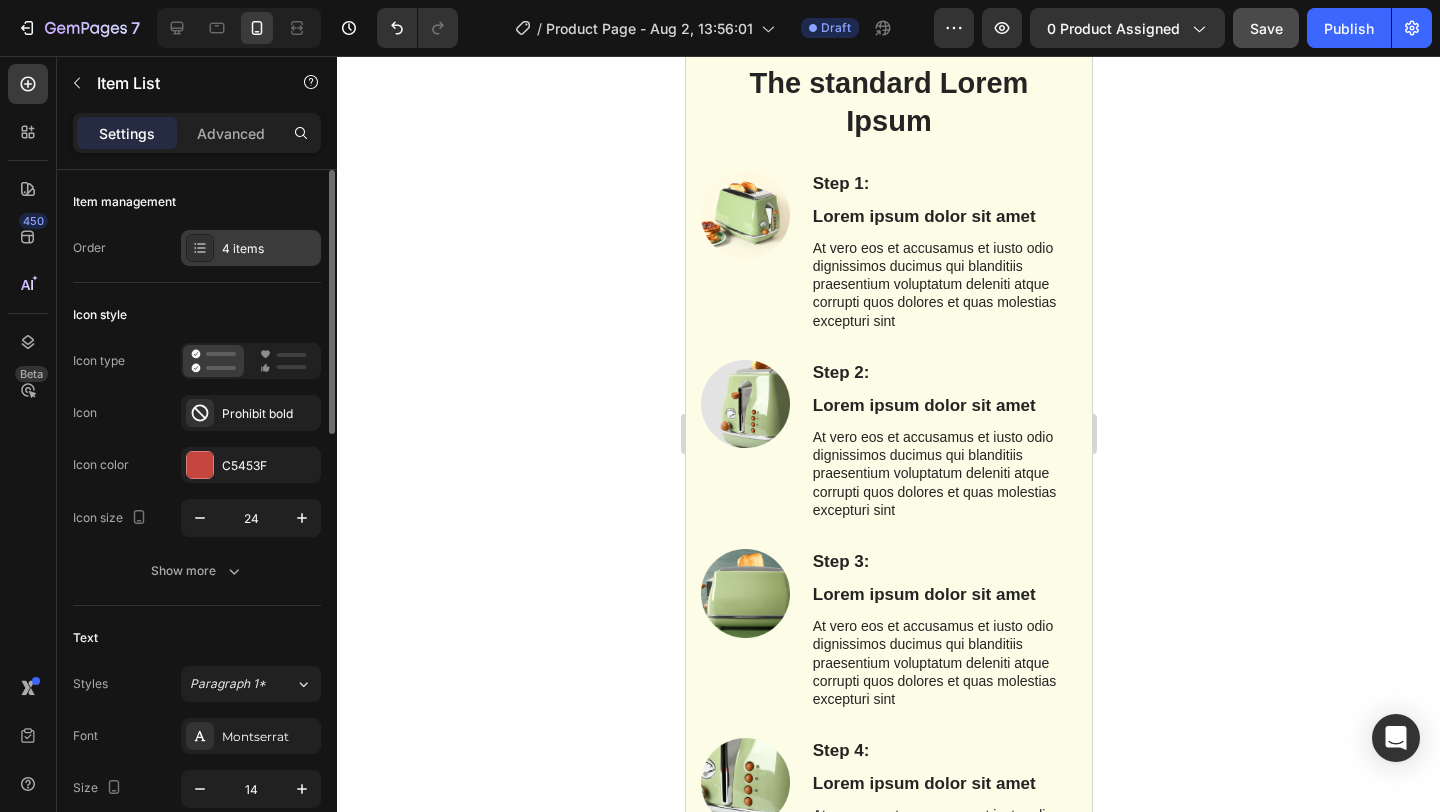 click on "4 items" at bounding box center (269, 249) 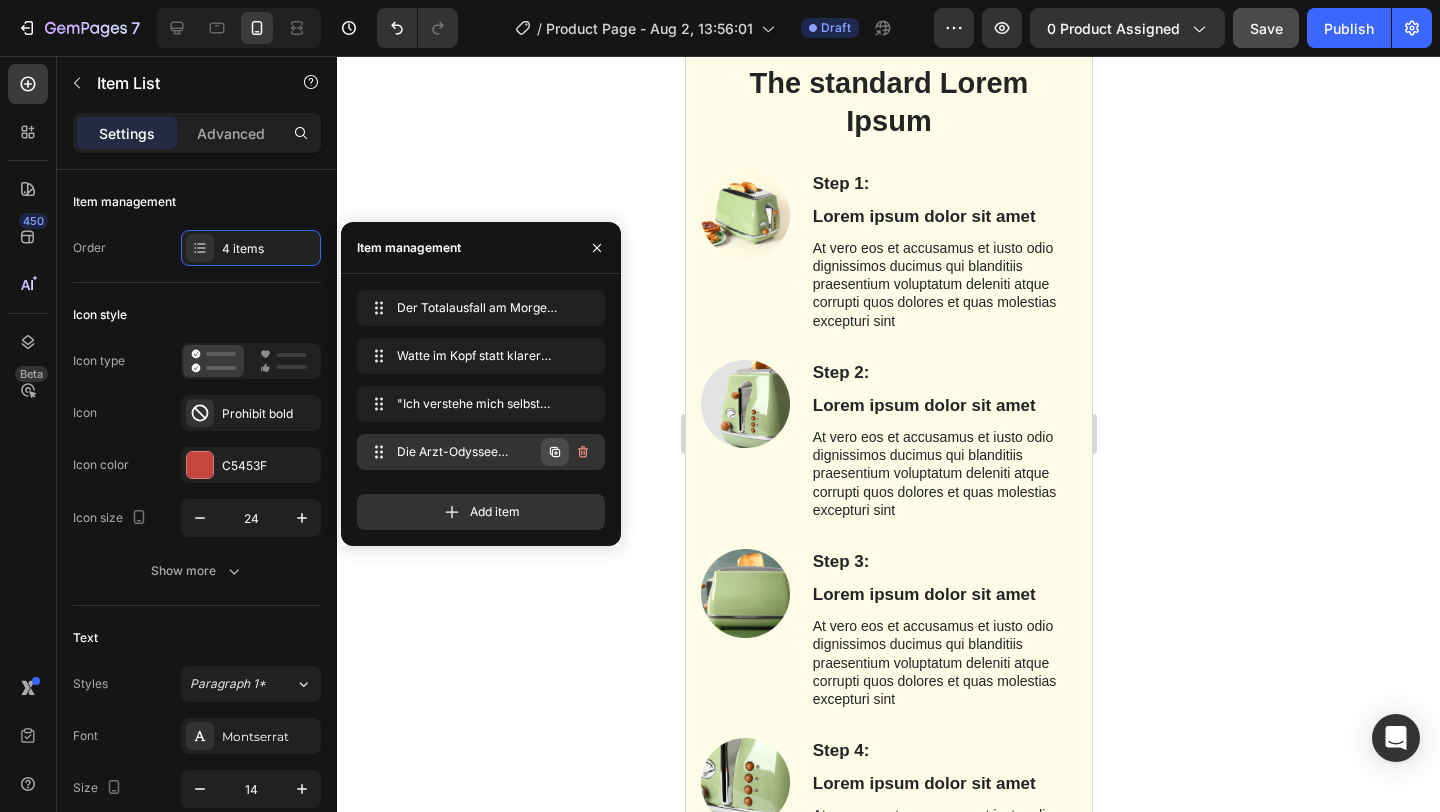 click 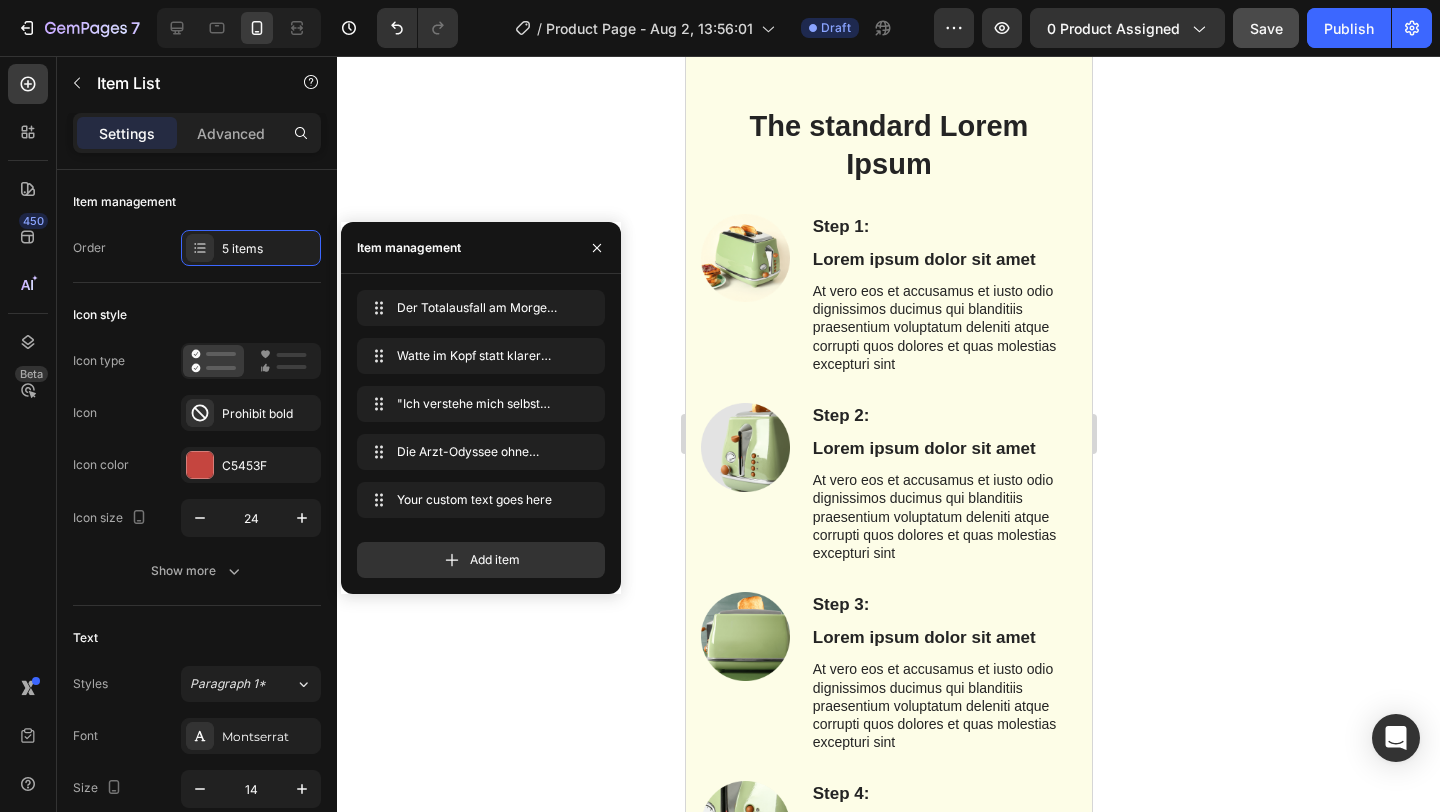 click on "Your custom text goes here" at bounding box center (904, -46) 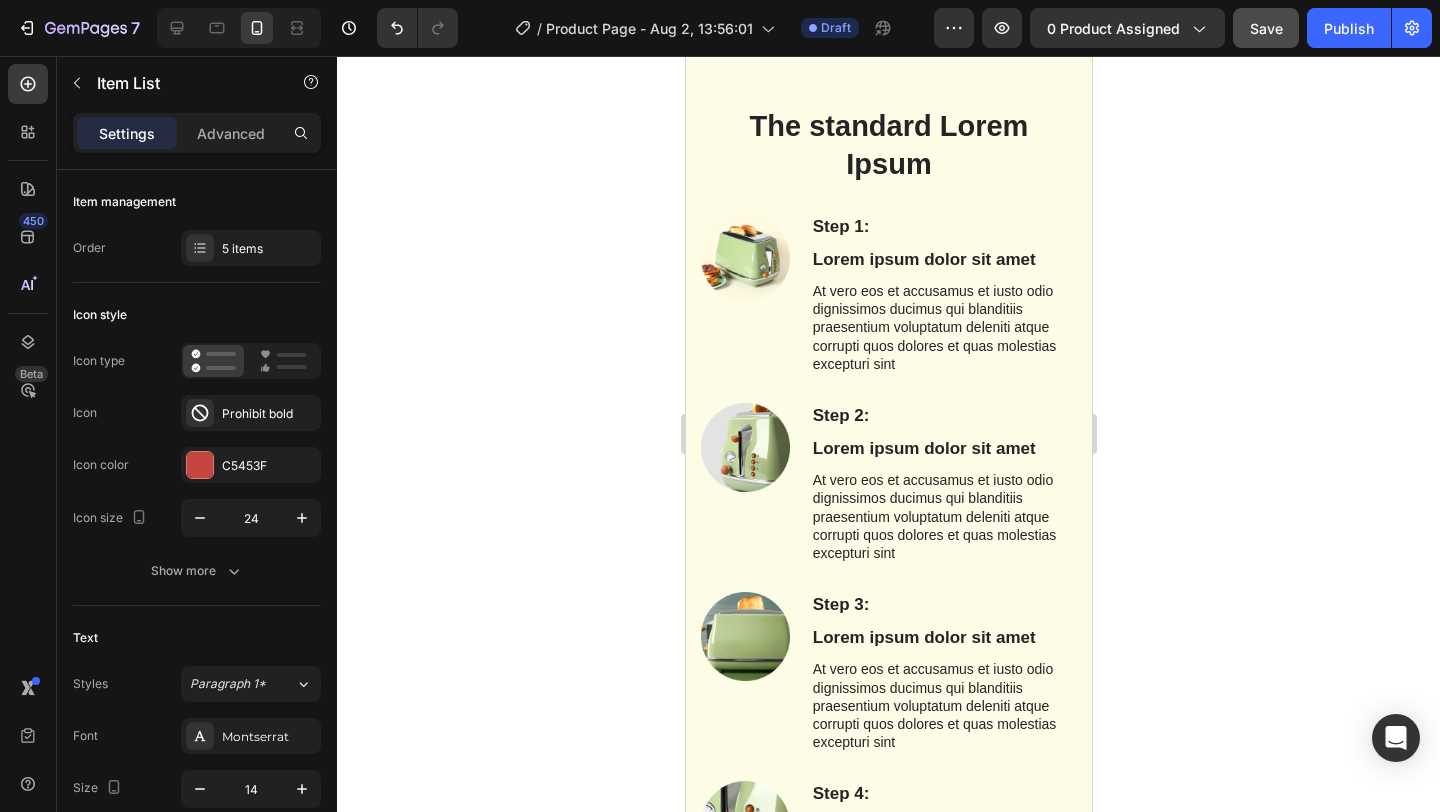 click on "Your custom text goes here" at bounding box center (904, -46) 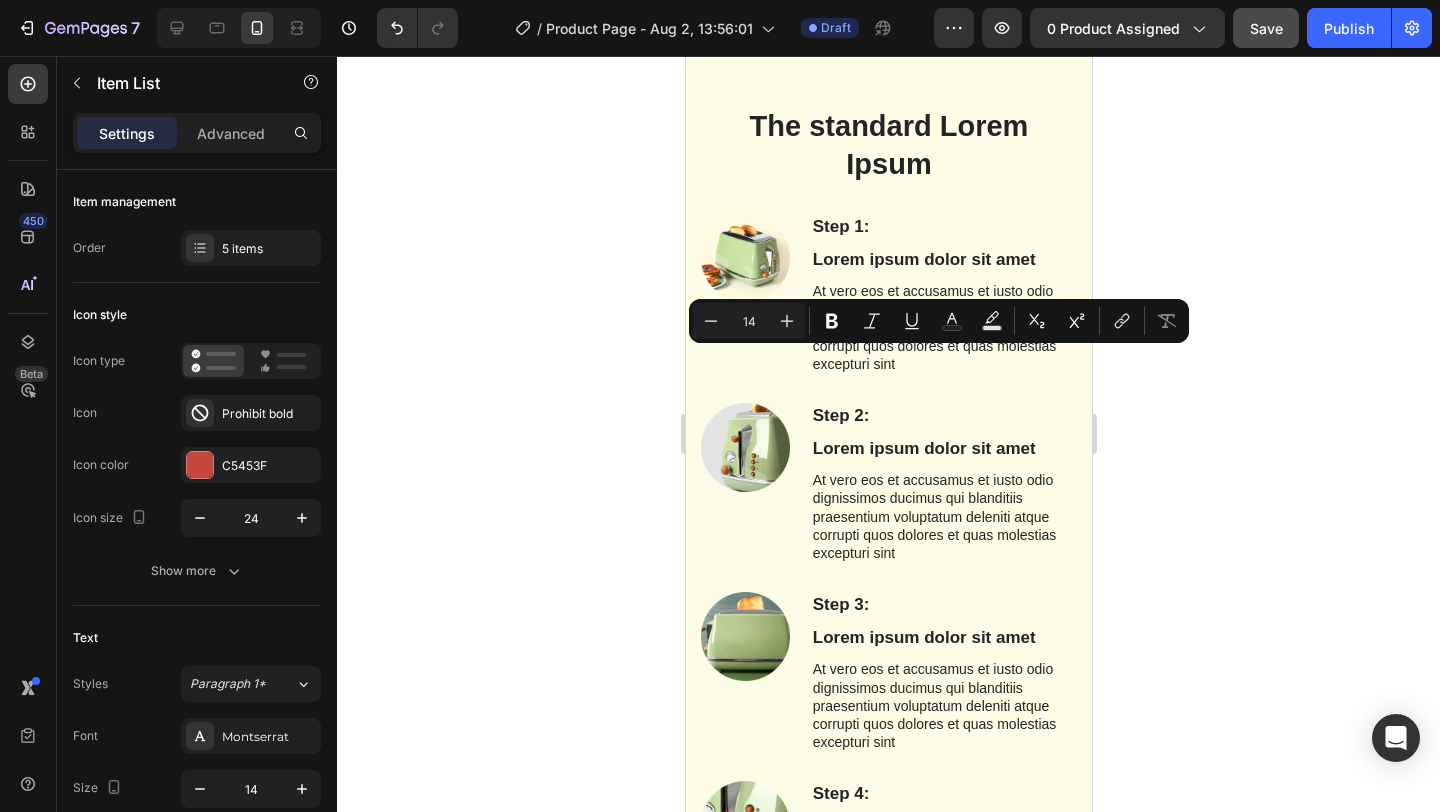 click on "Your custom text goes here" at bounding box center [904, -46] 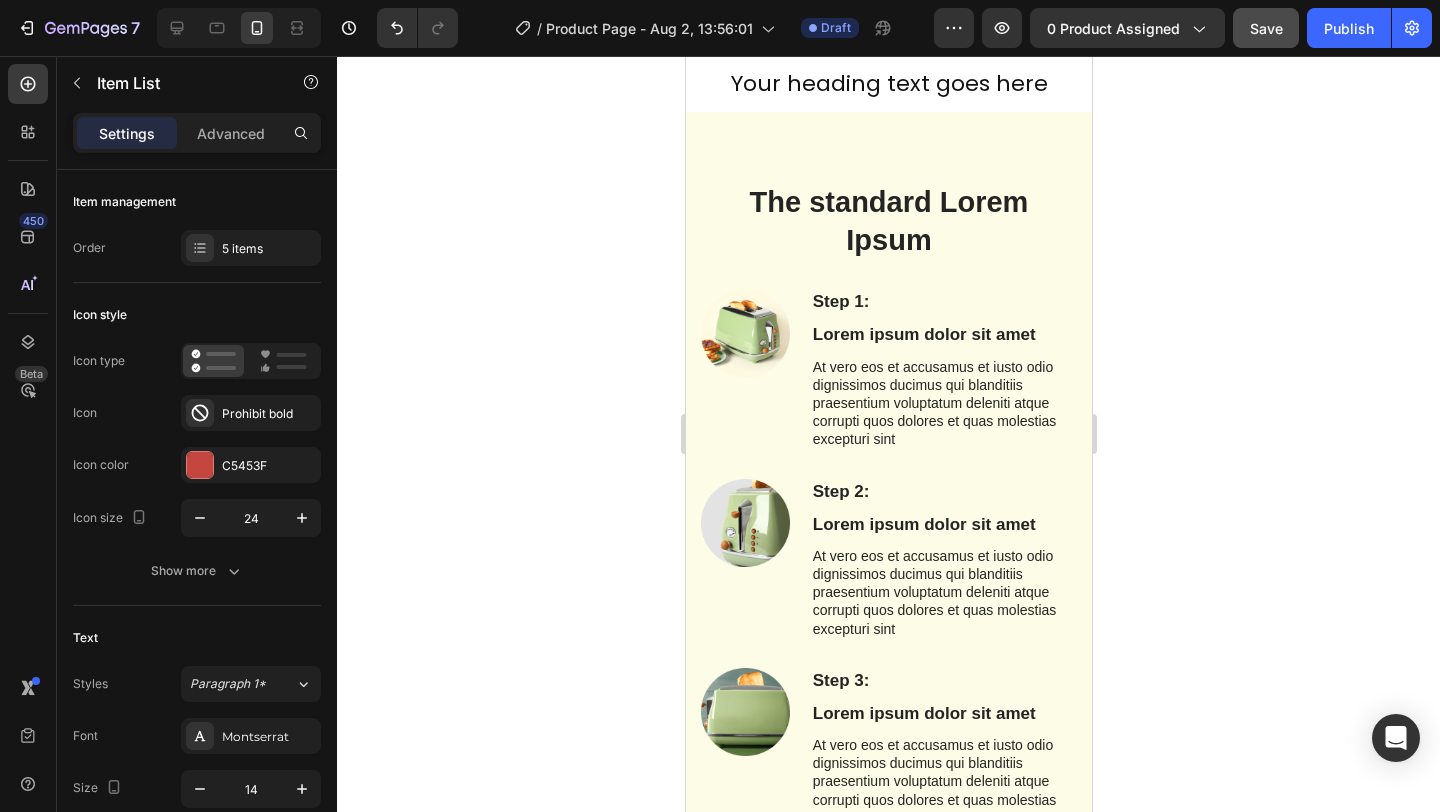 click 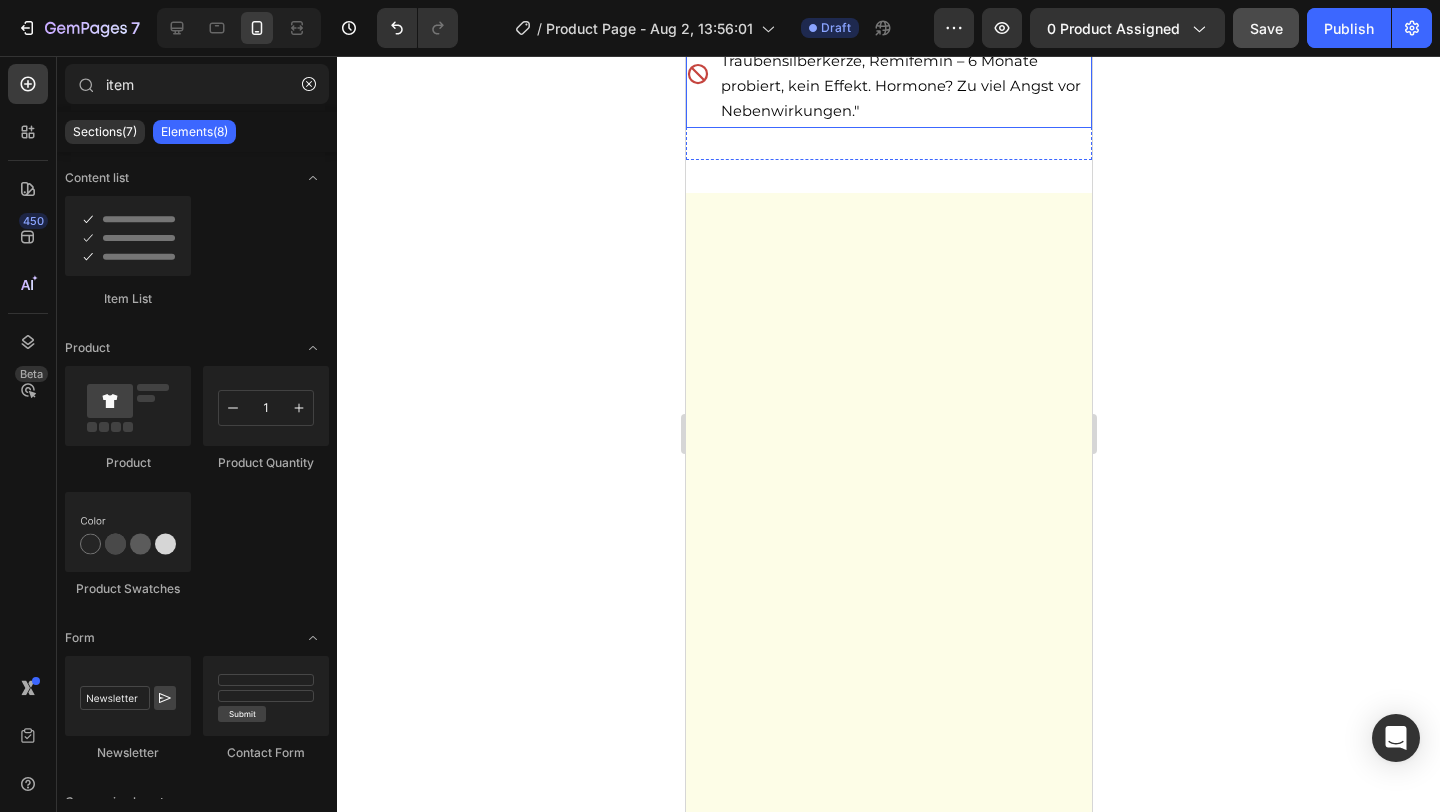 scroll, scrollTop: 2587, scrollLeft: 0, axis: vertical 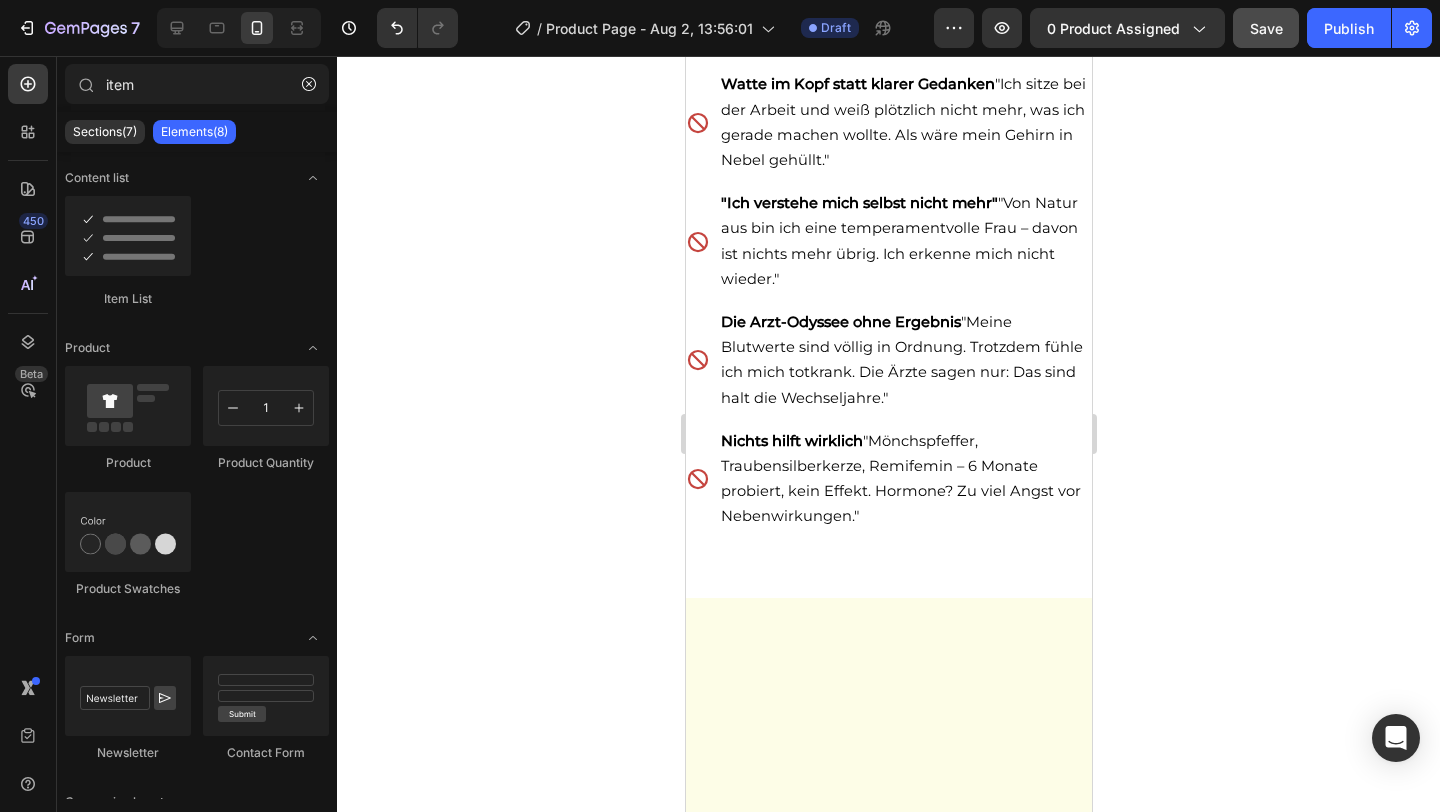 click on "Save" 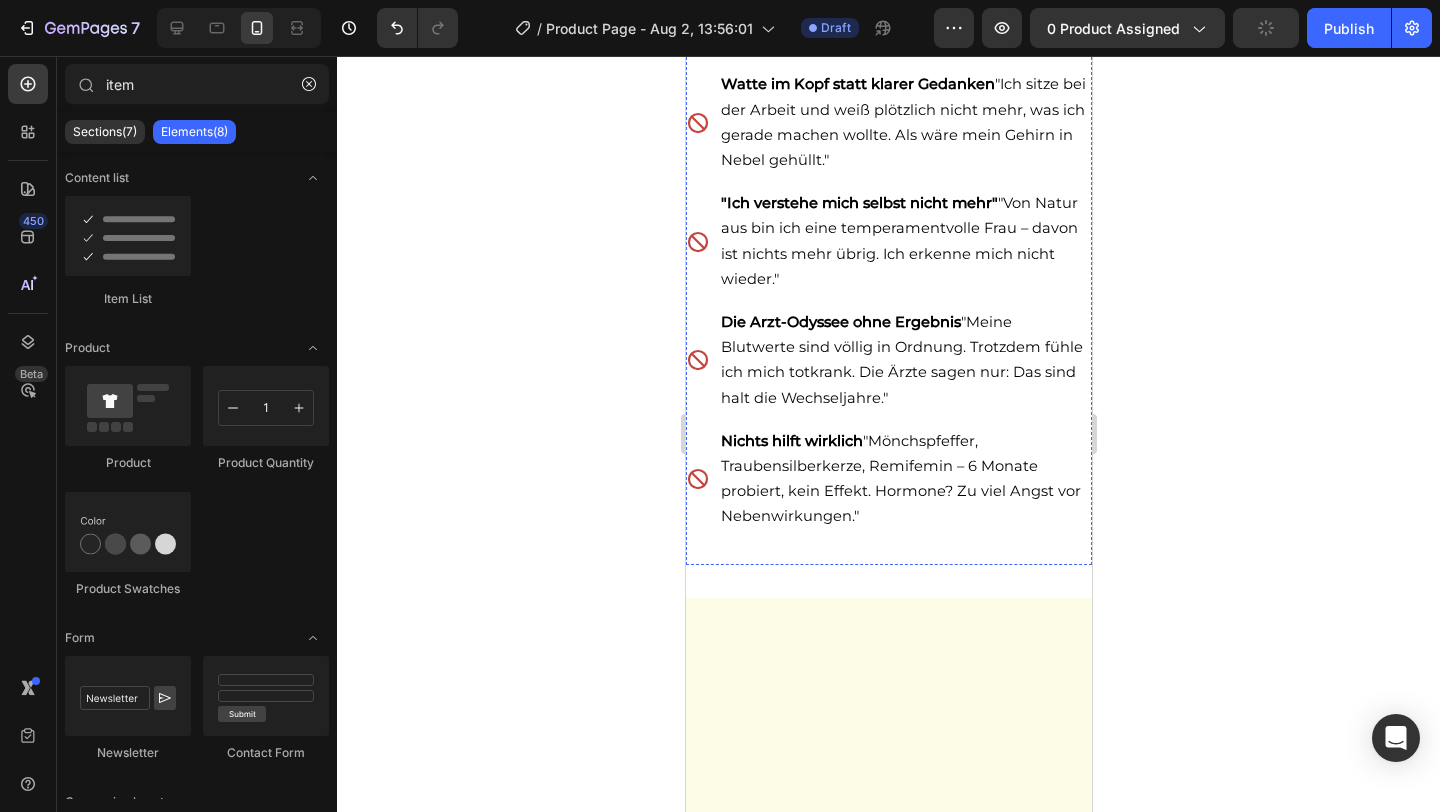 scroll, scrollTop: 2766, scrollLeft: 0, axis: vertical 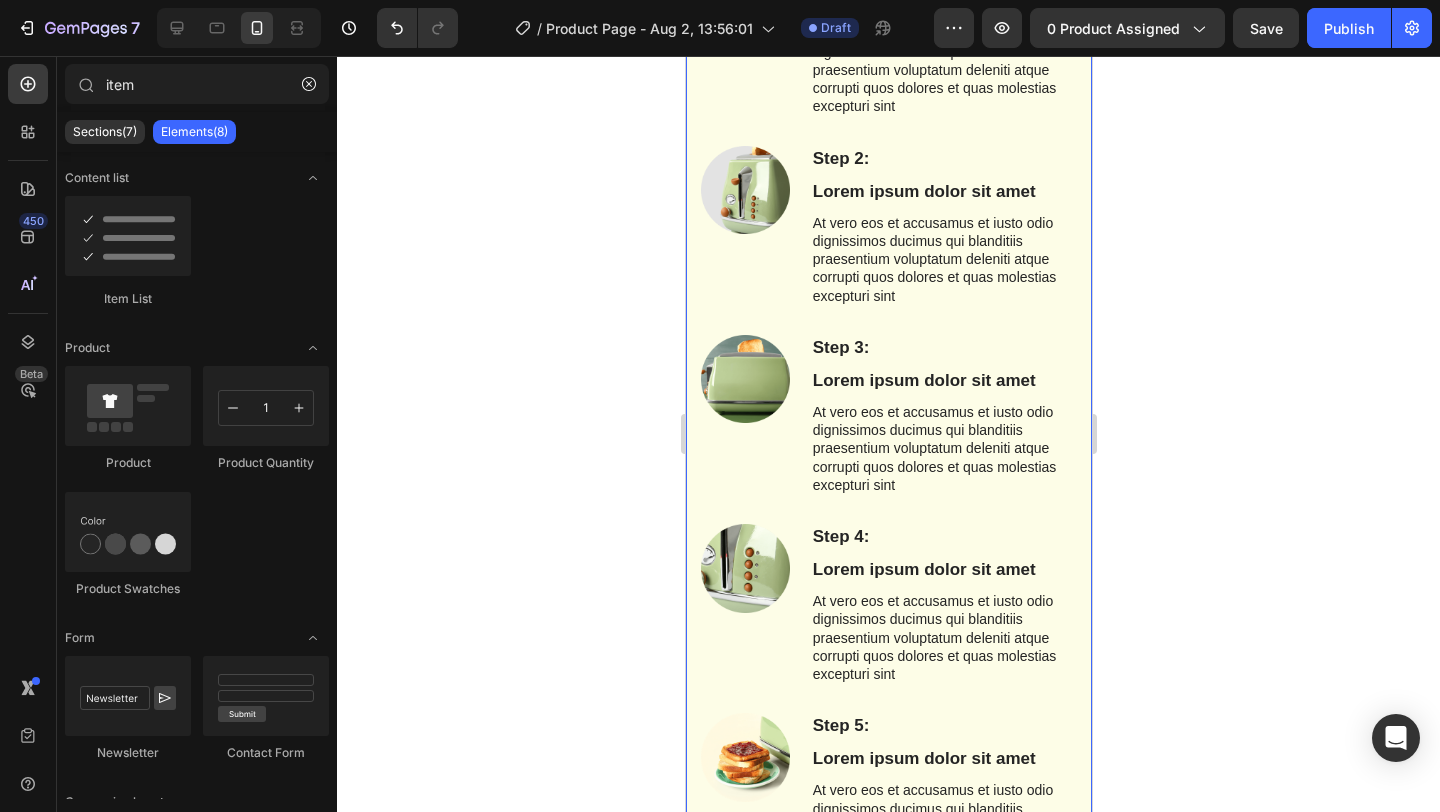 click on "The standard Lorem Ipsum" at bounding box center [888, -112] 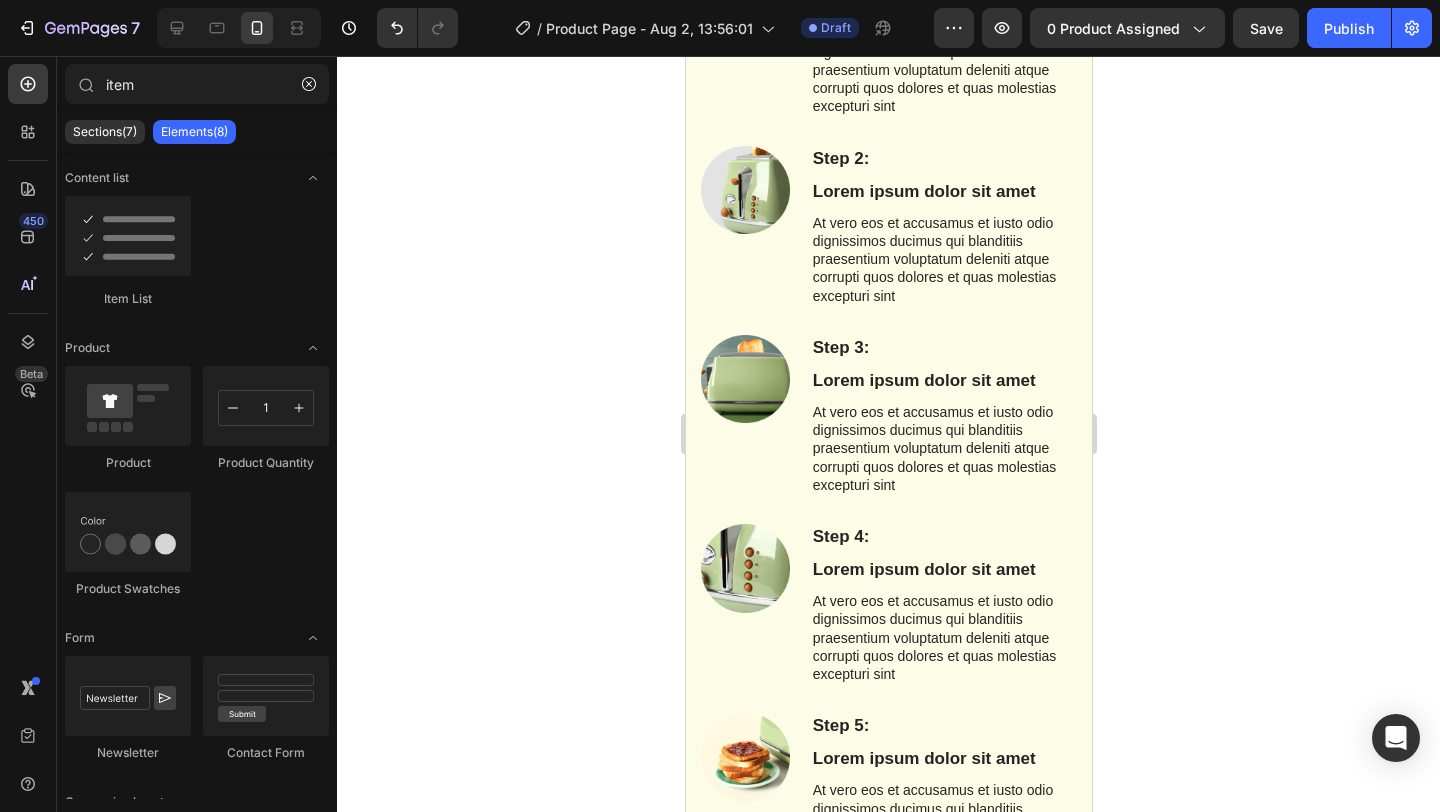 click on "The standard Lorem Ipsum" at bounding box center (888, -112) 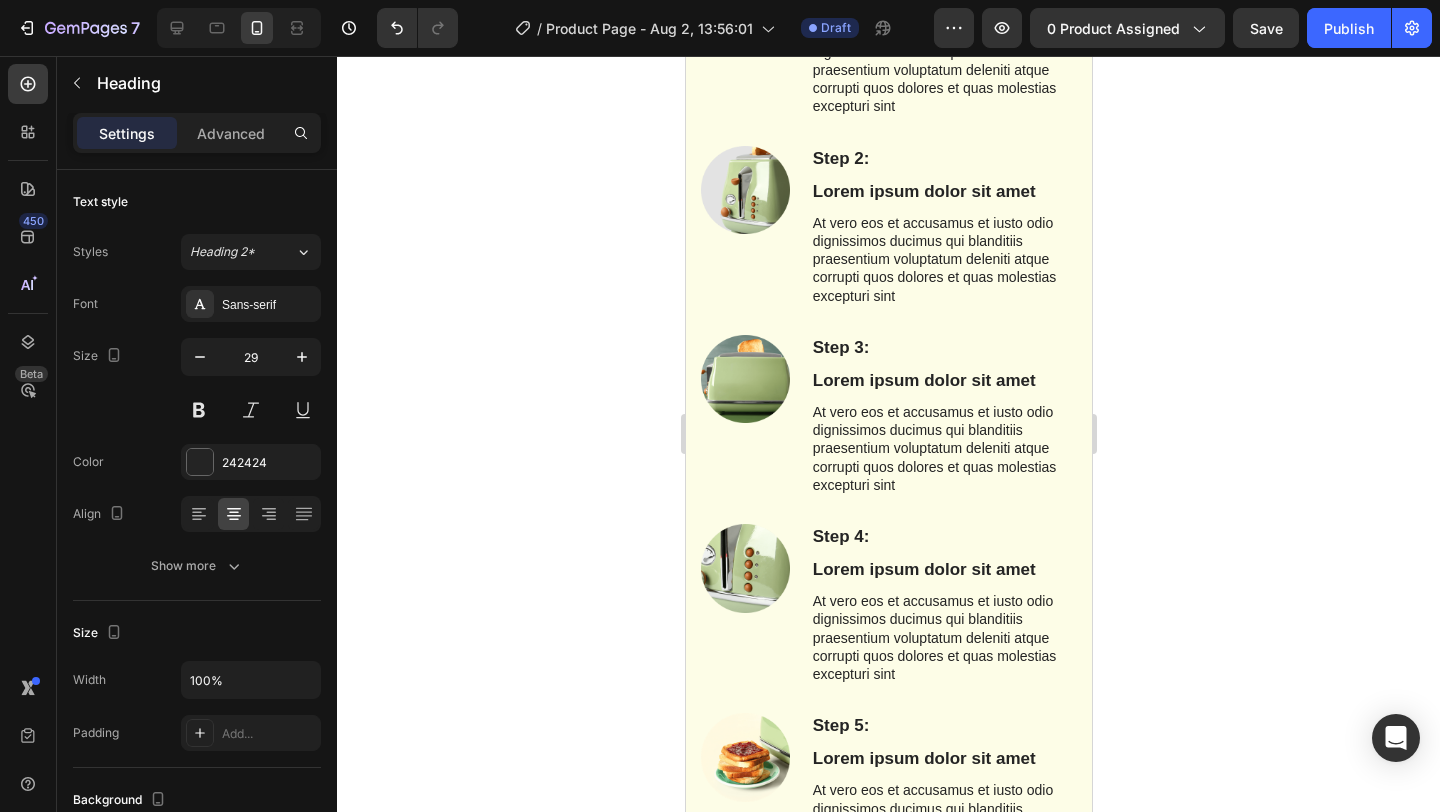 click on "The standard Lorem Ipsum" at bounding box center (888, -112) 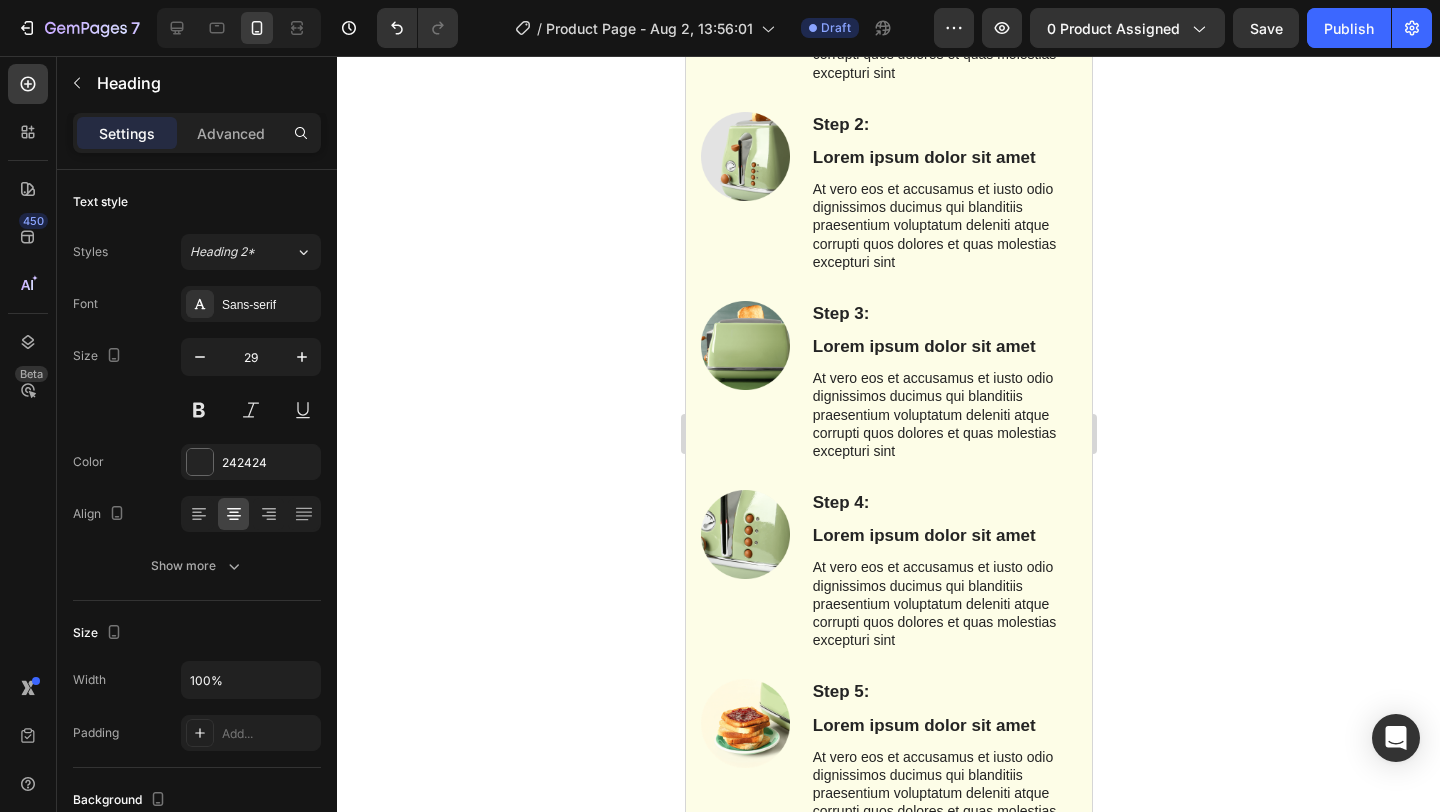 click on "Die Wahrheit, die Ihnen niemand sagt" at bounding box center [887, -127] 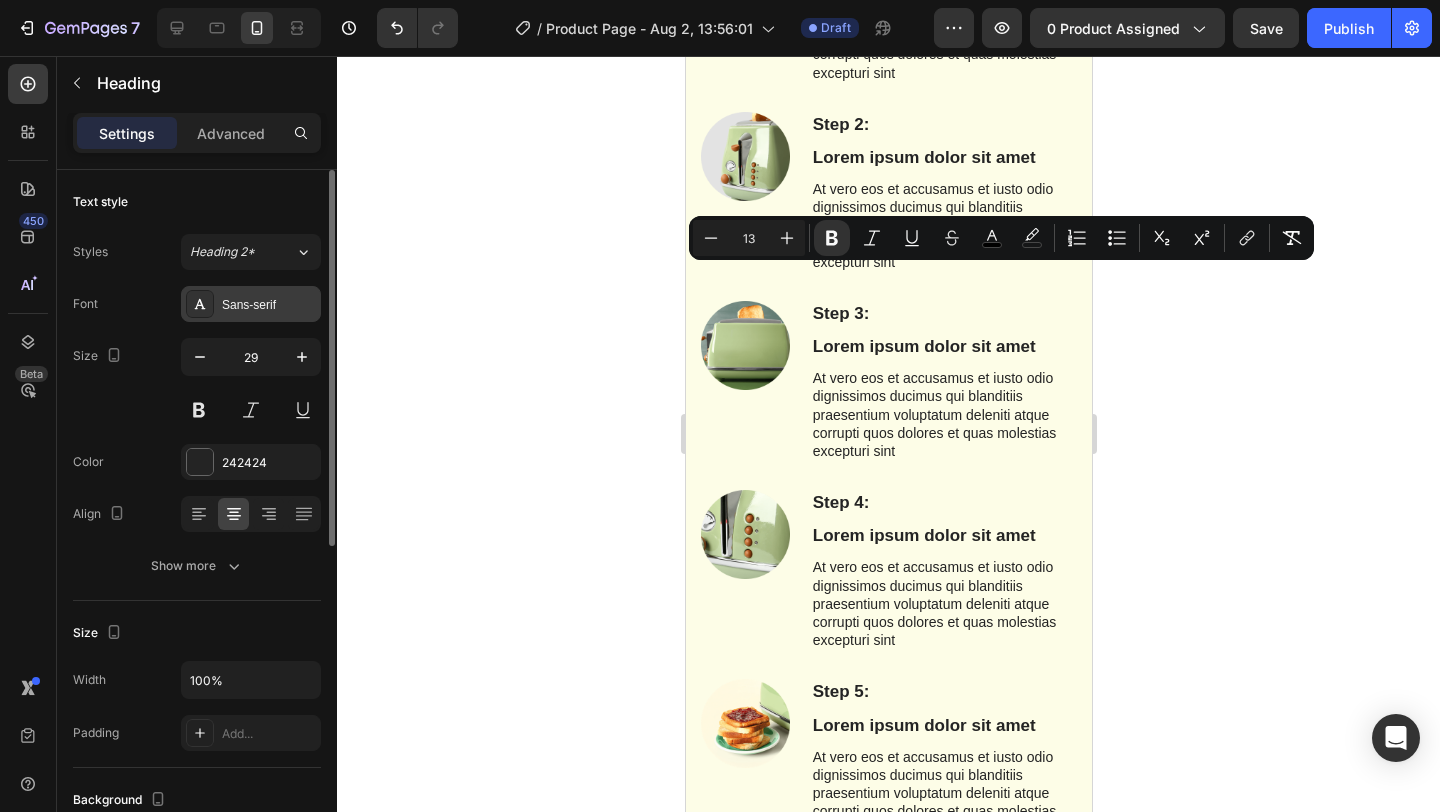 click on "Sans-serif" at bounding box center [269, 305] 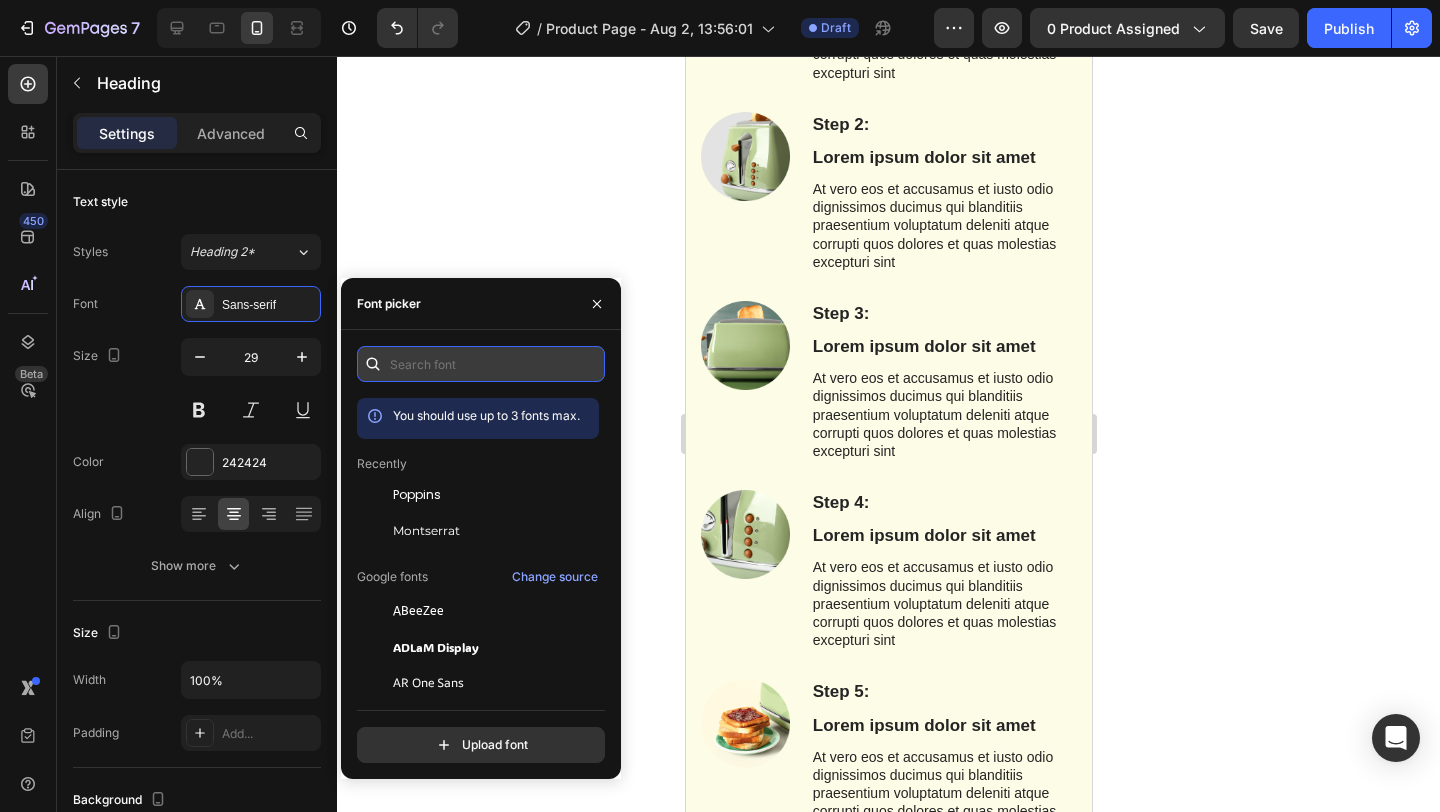 click at bounding box center (481, 364) 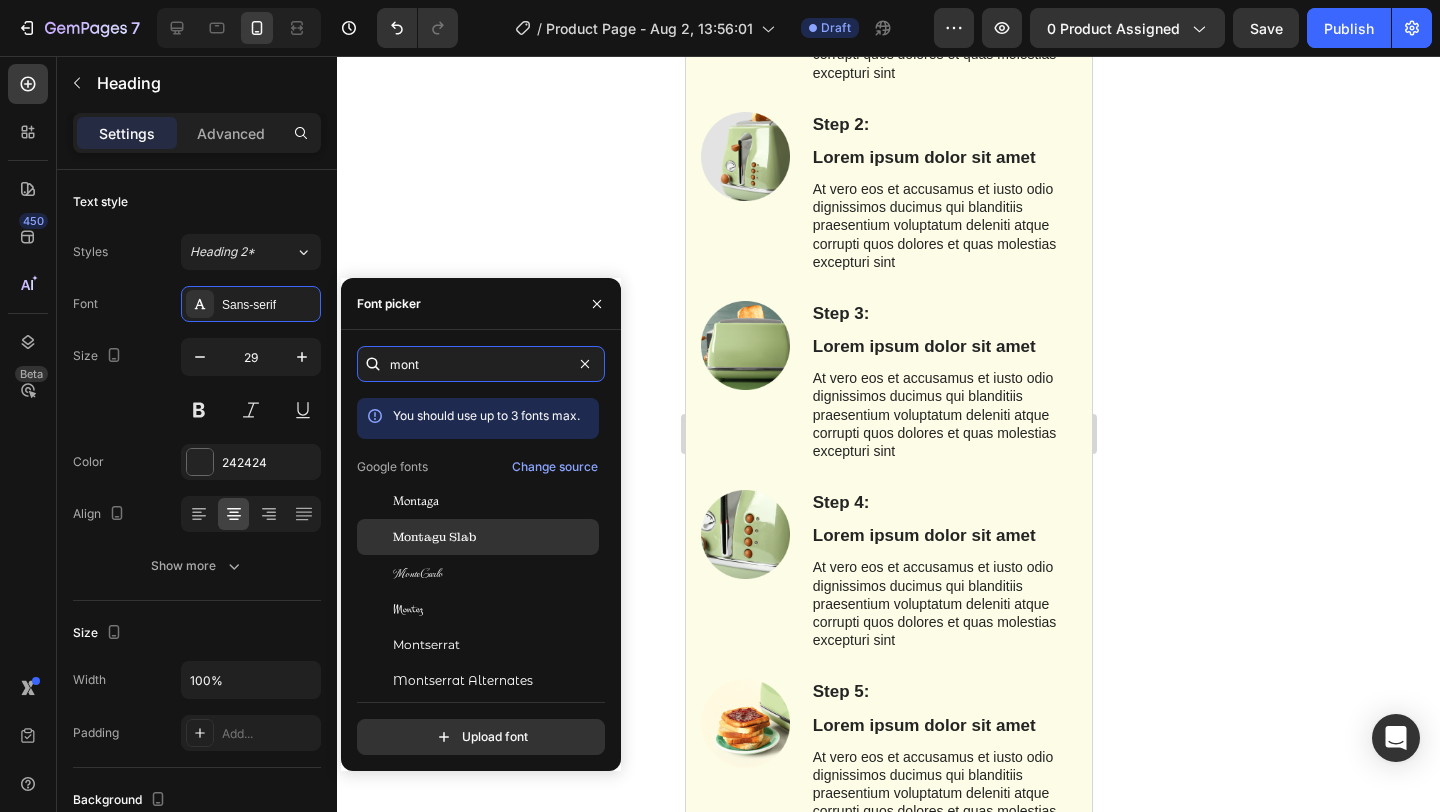 scroll, scrollTop: 49, scrollLeft: 0, axis: vertical 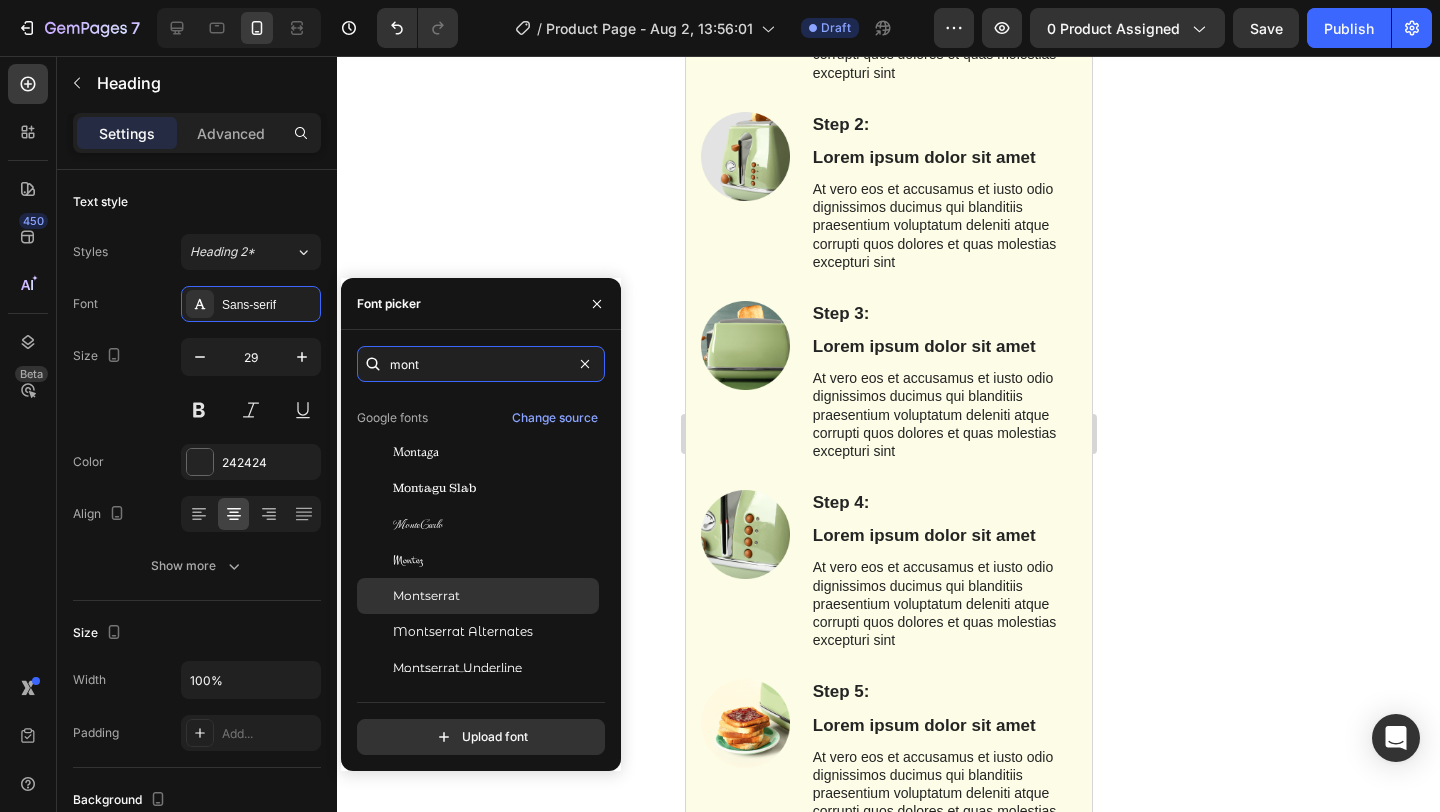 type on "mont" 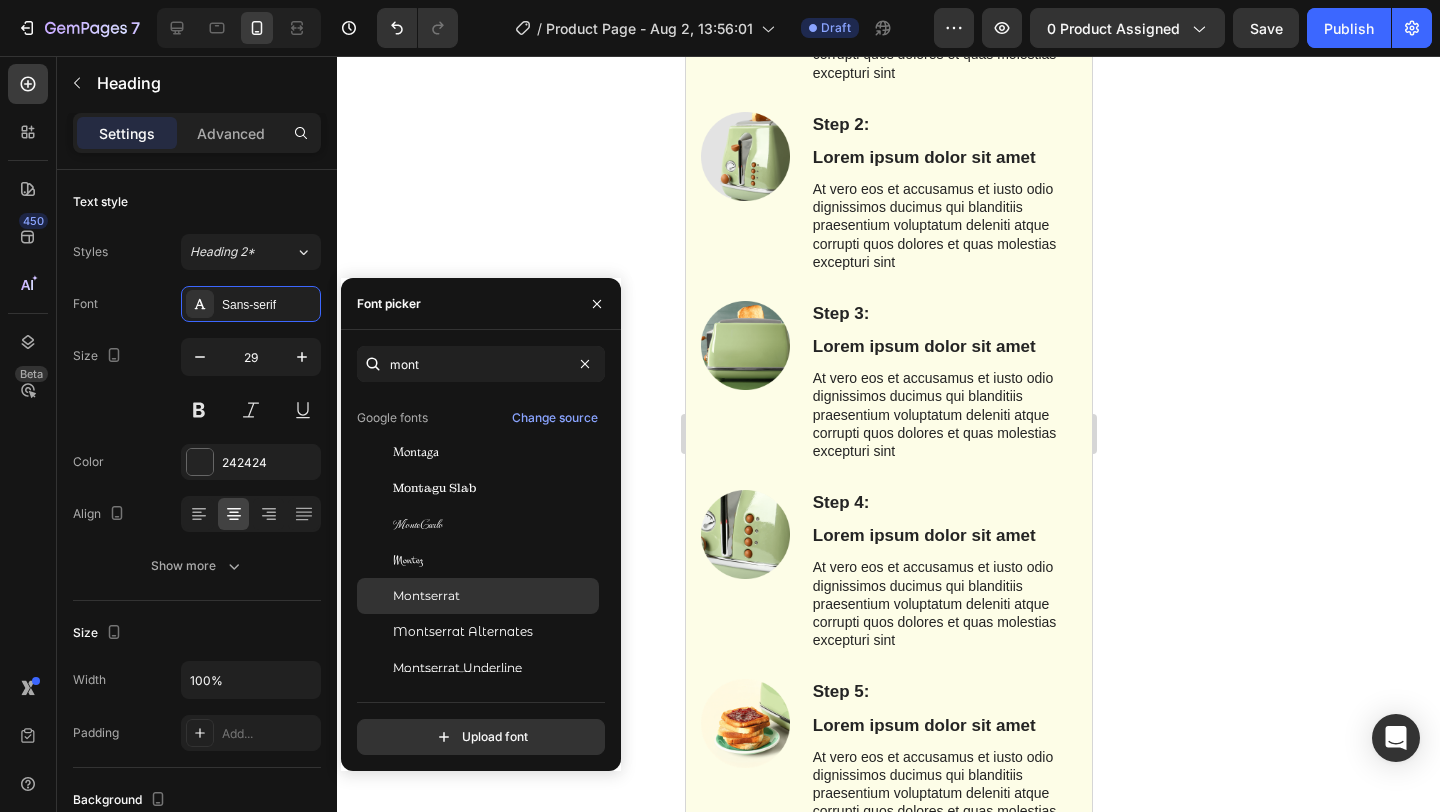 click on "Montserrat" 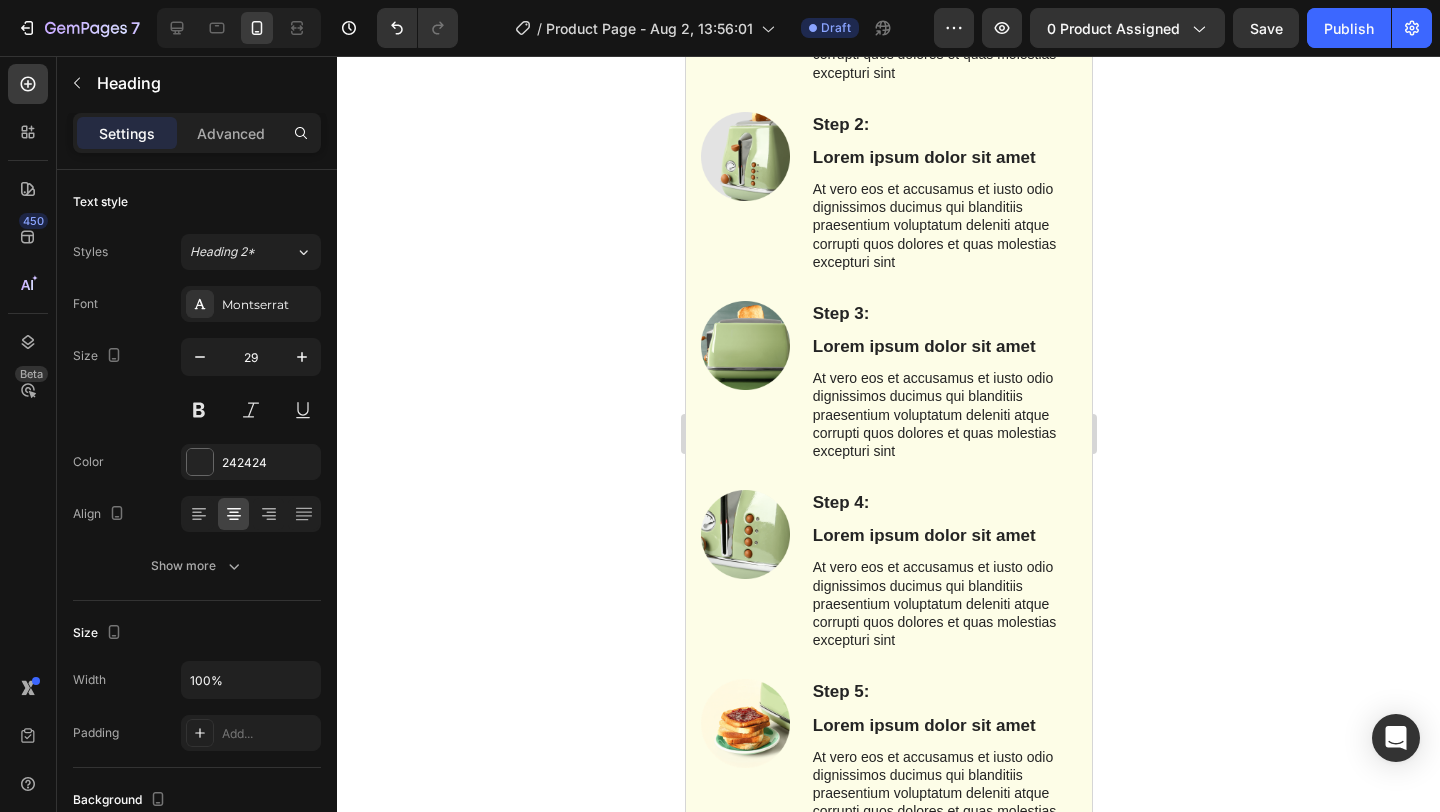 click on "Die Wahrheit, die Ihnen niemand sagt" at bounding box center (888, -127) 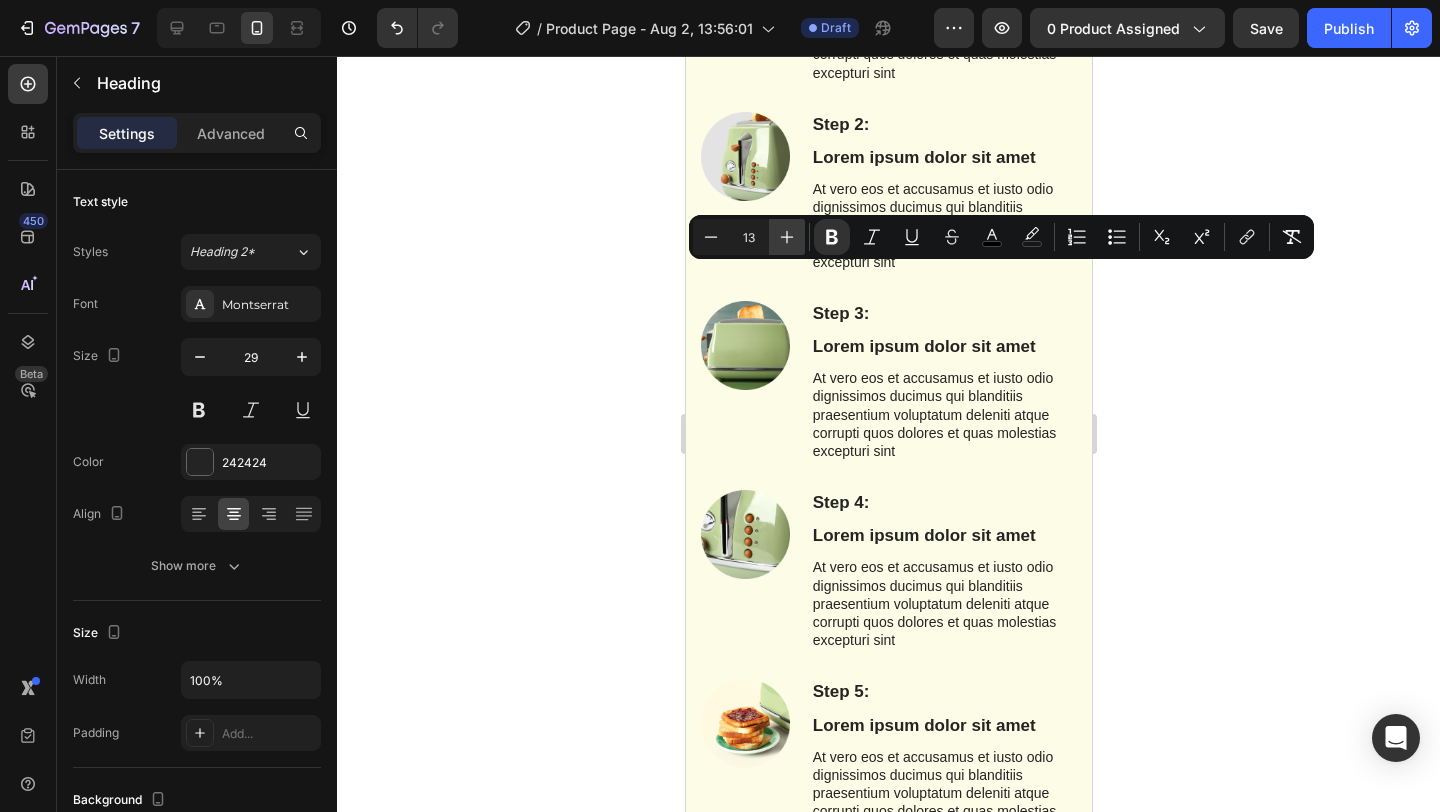 click 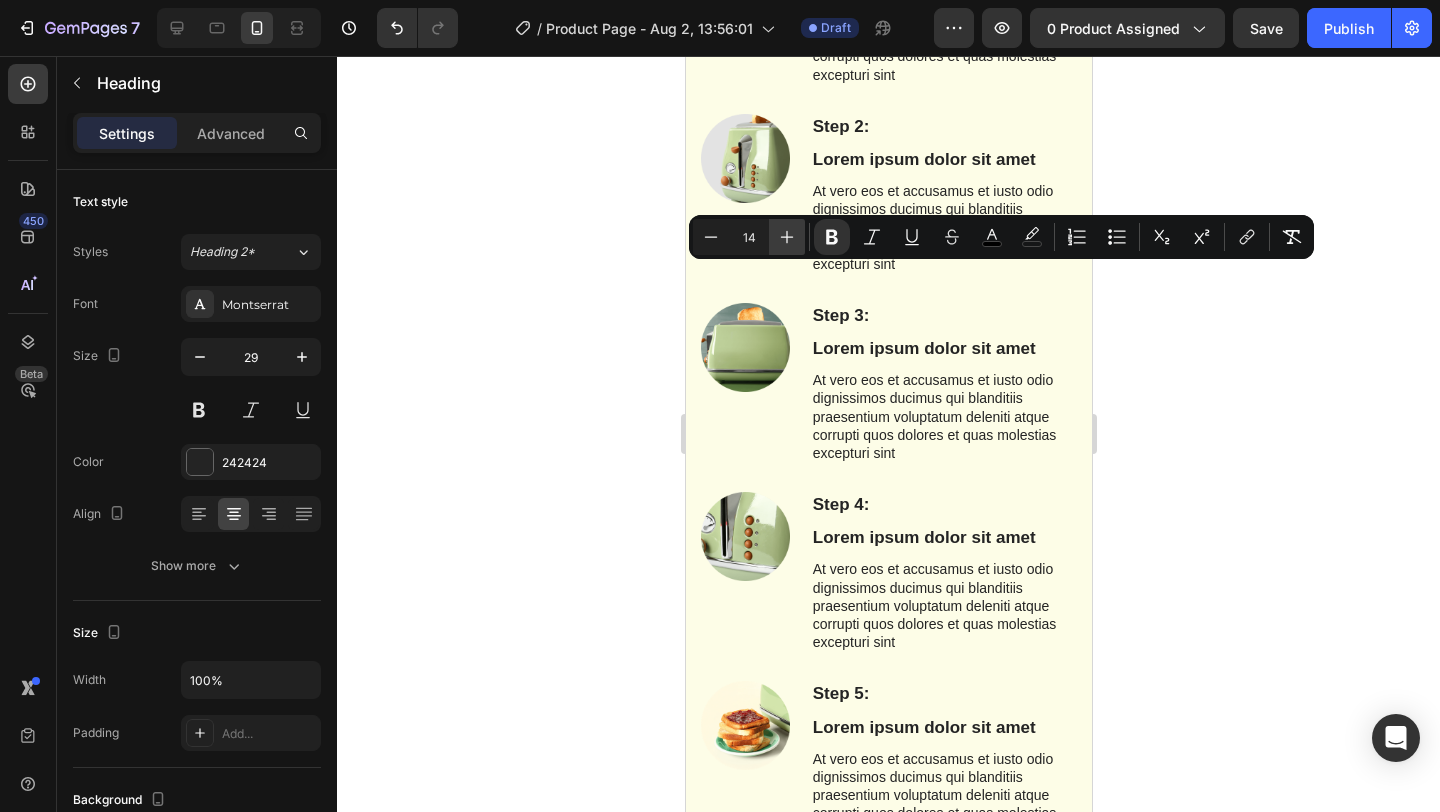 click 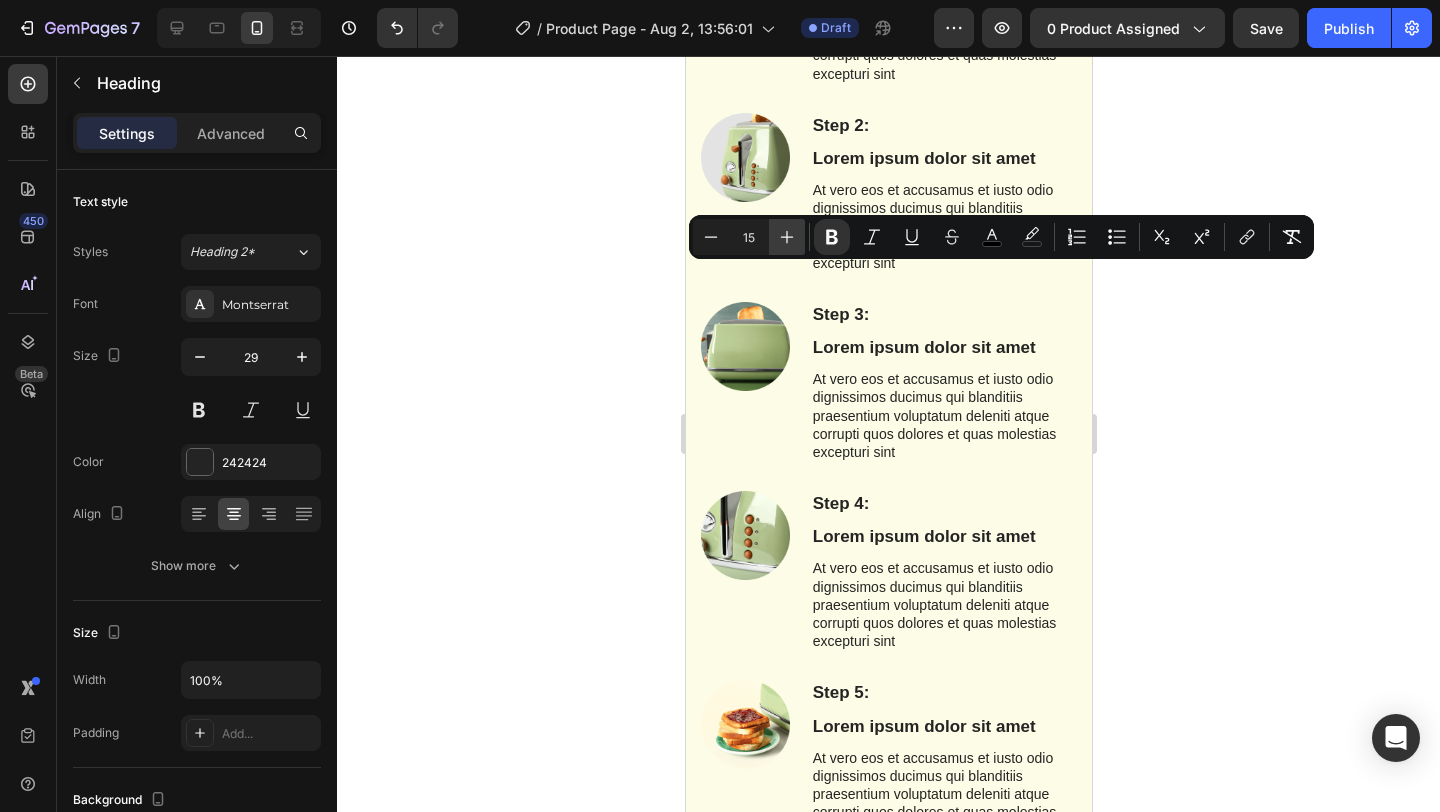 click 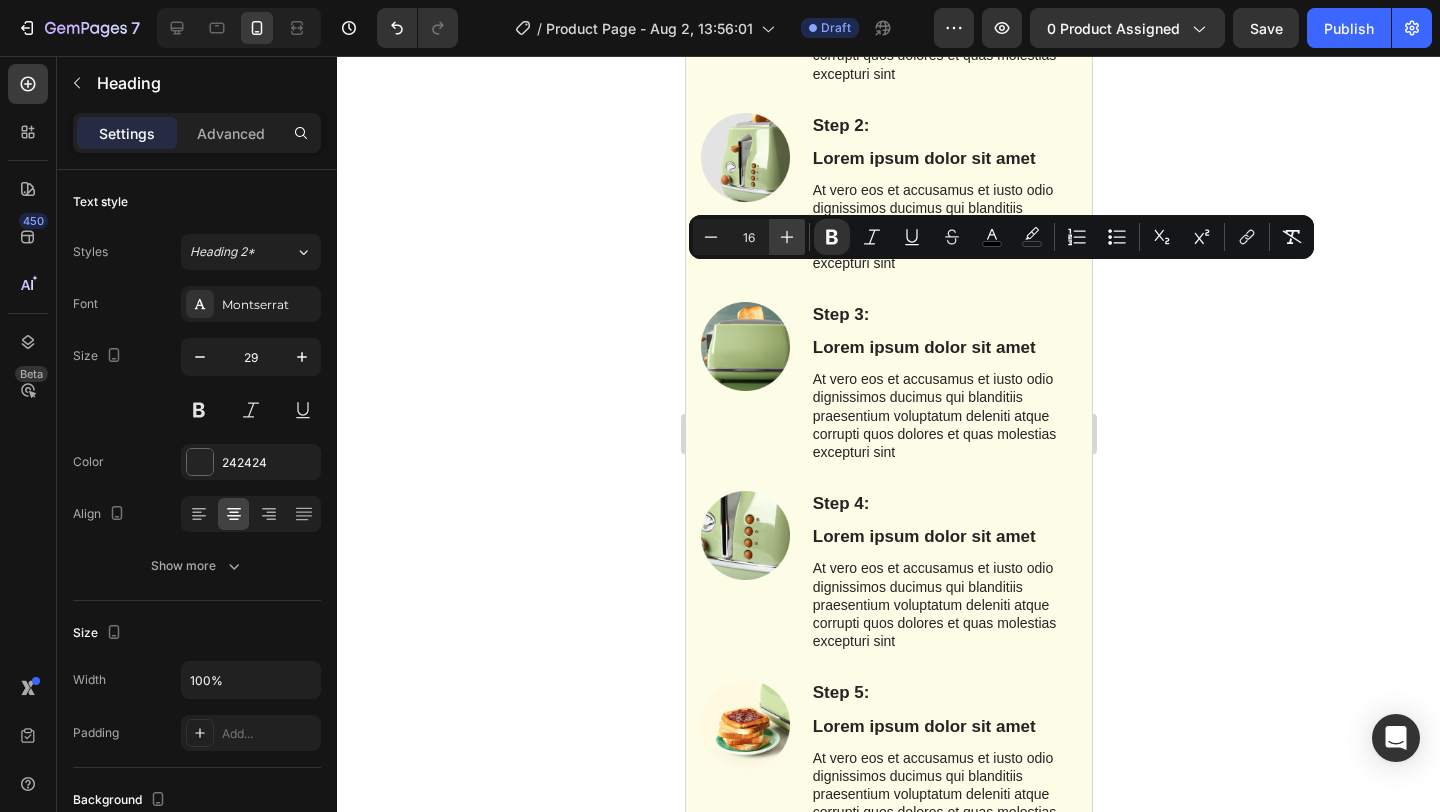 click 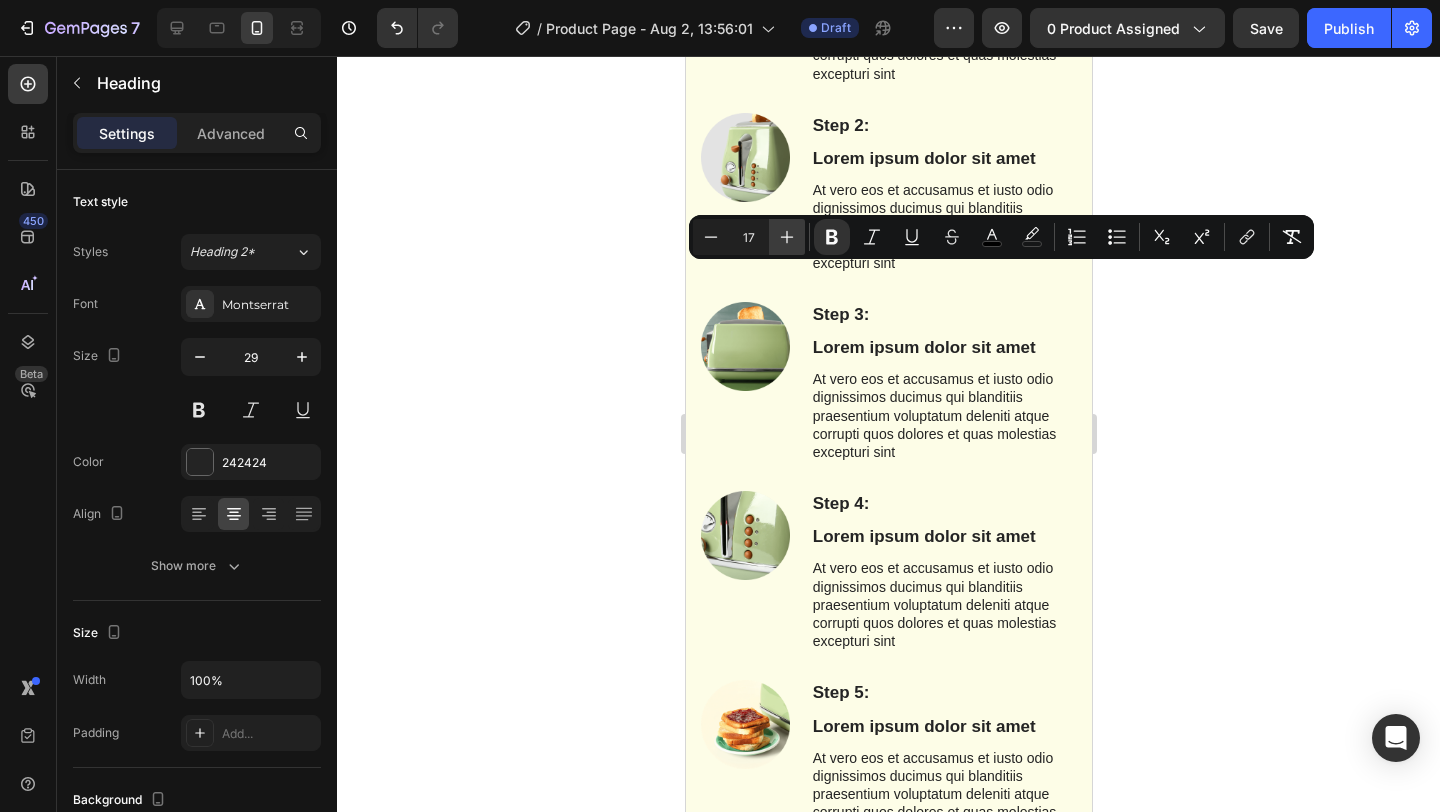 click 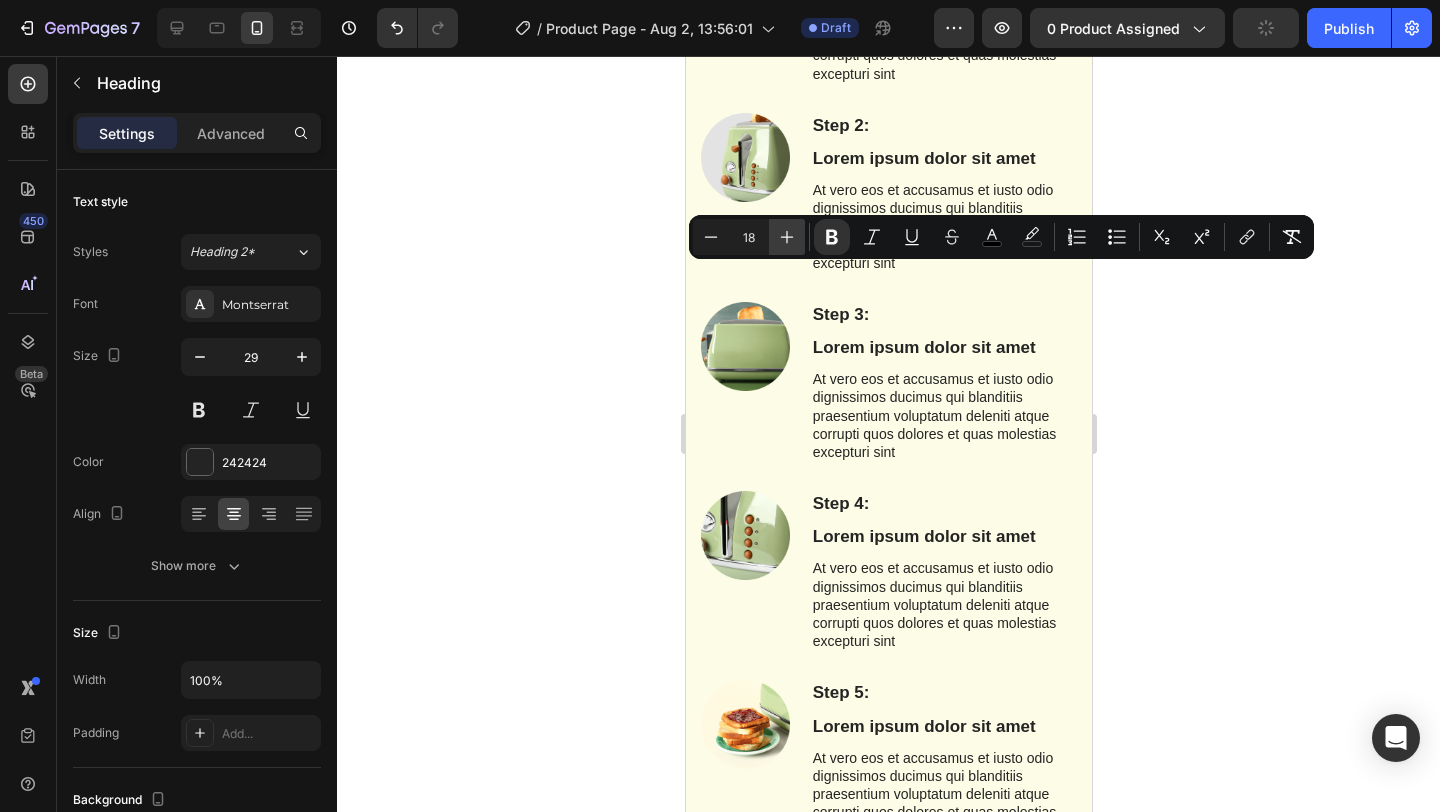 click 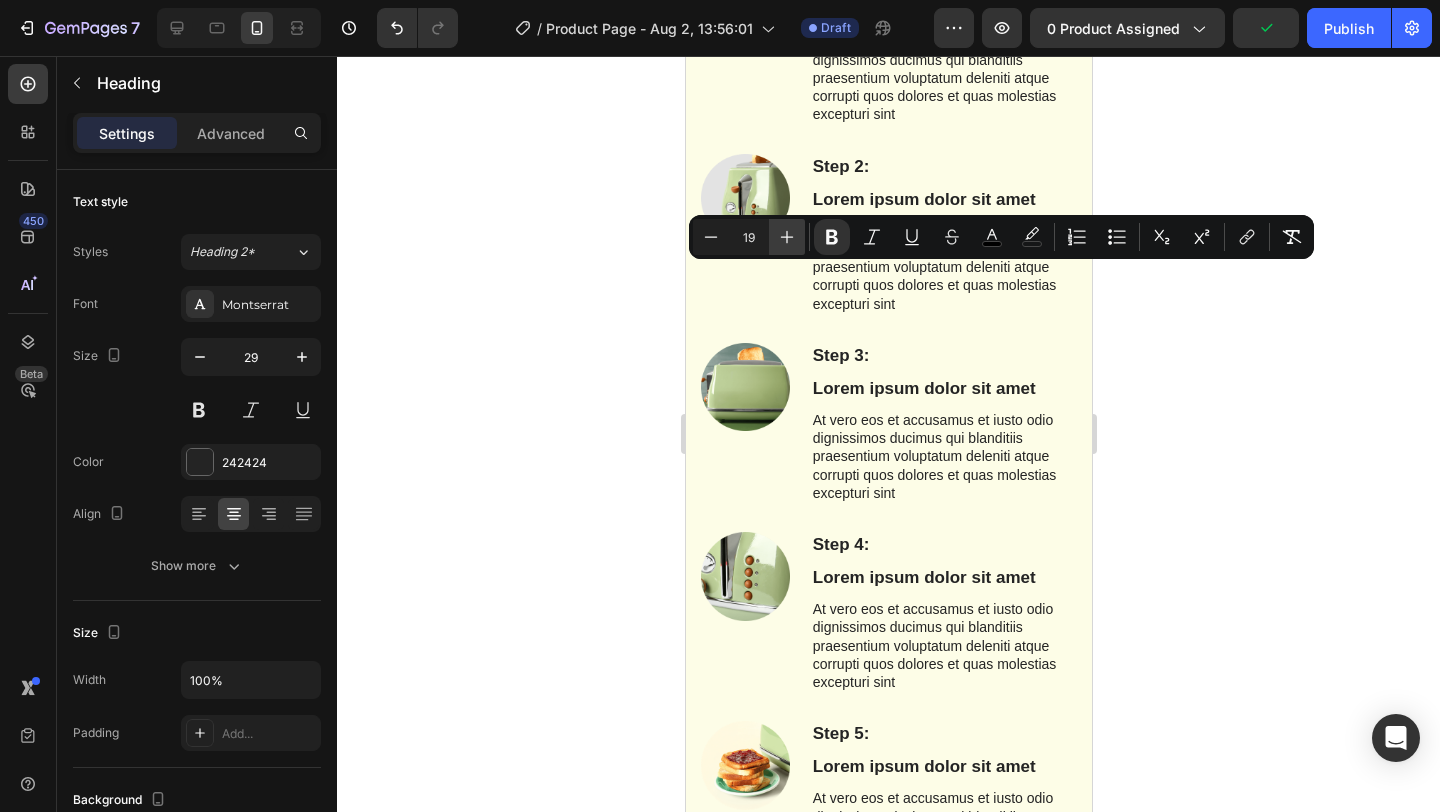 click 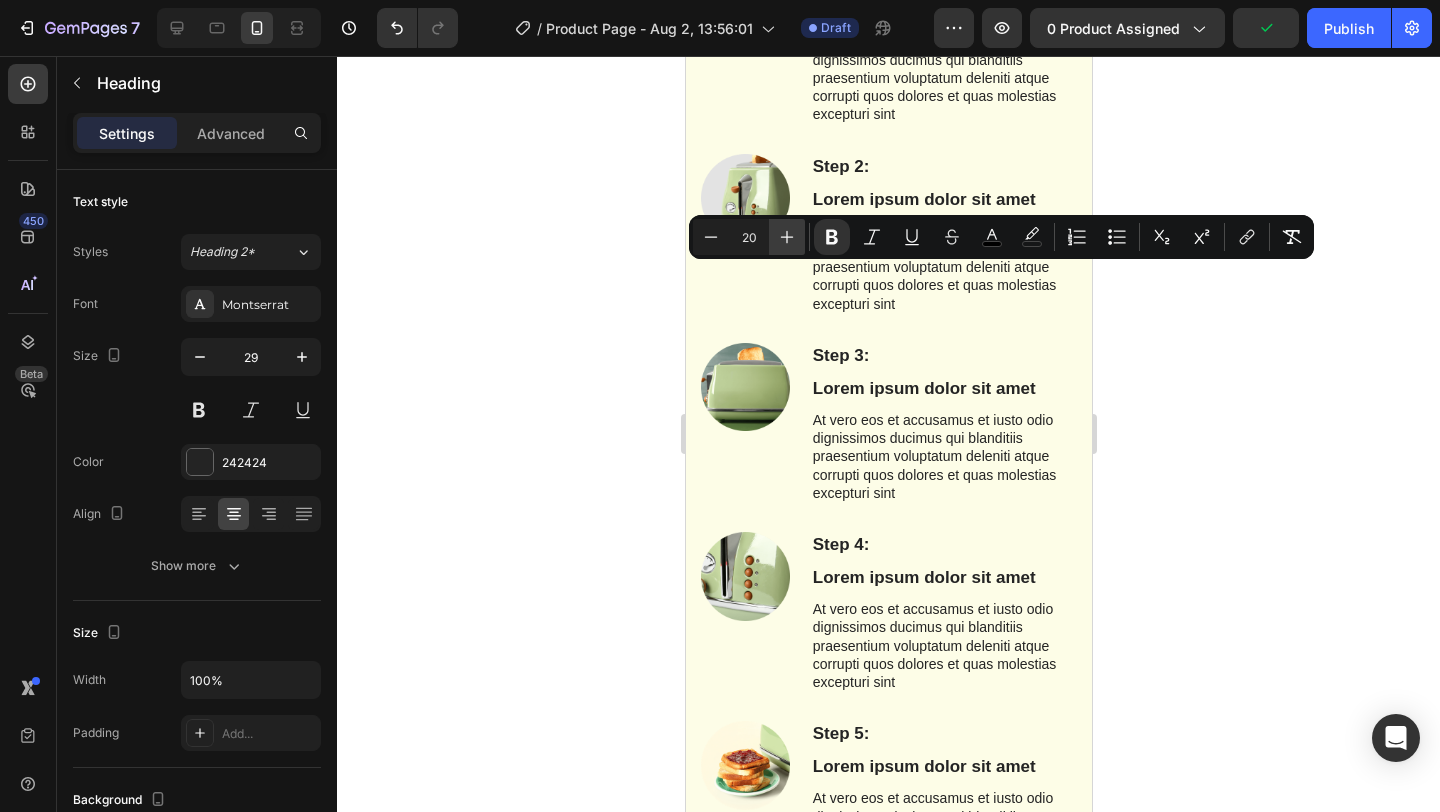 click 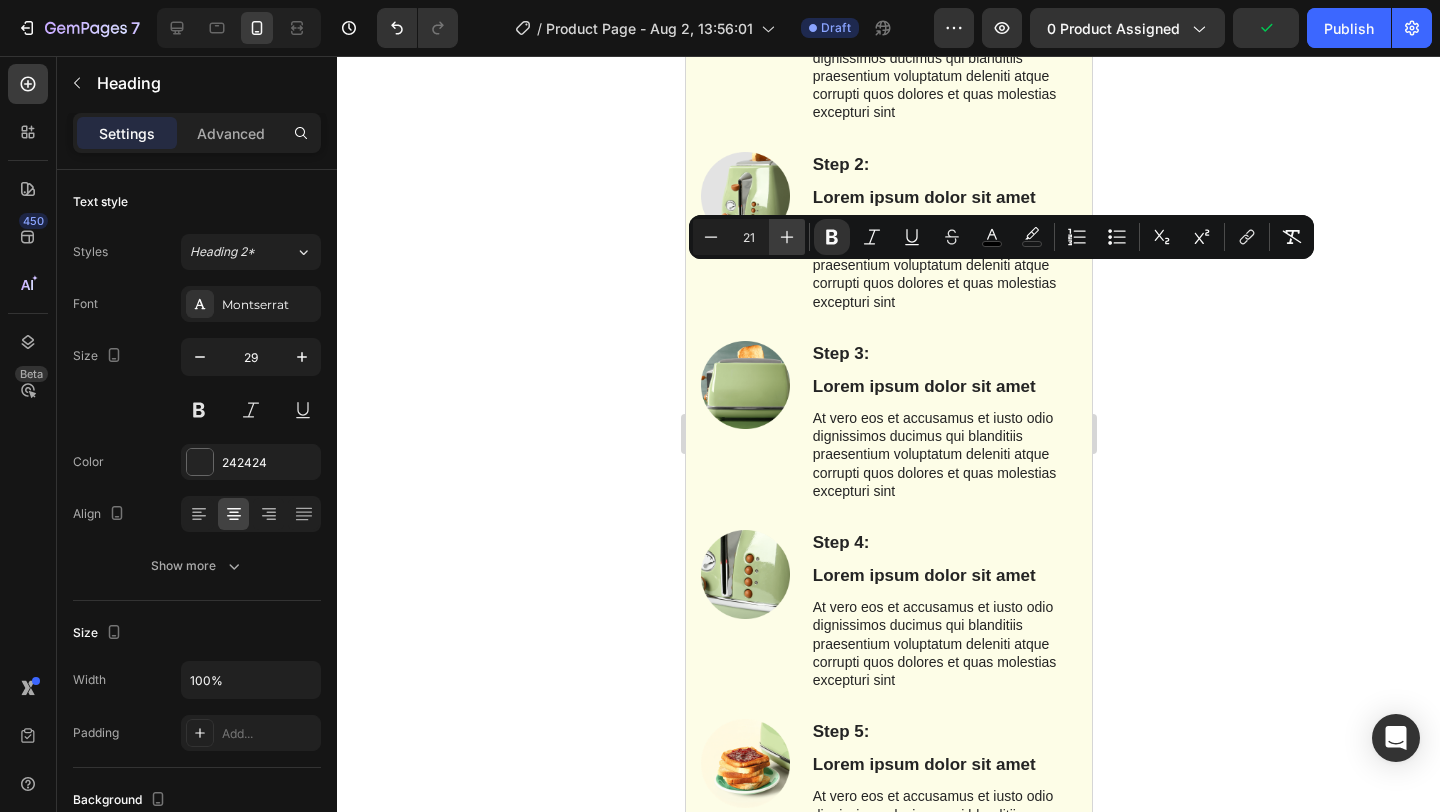 click 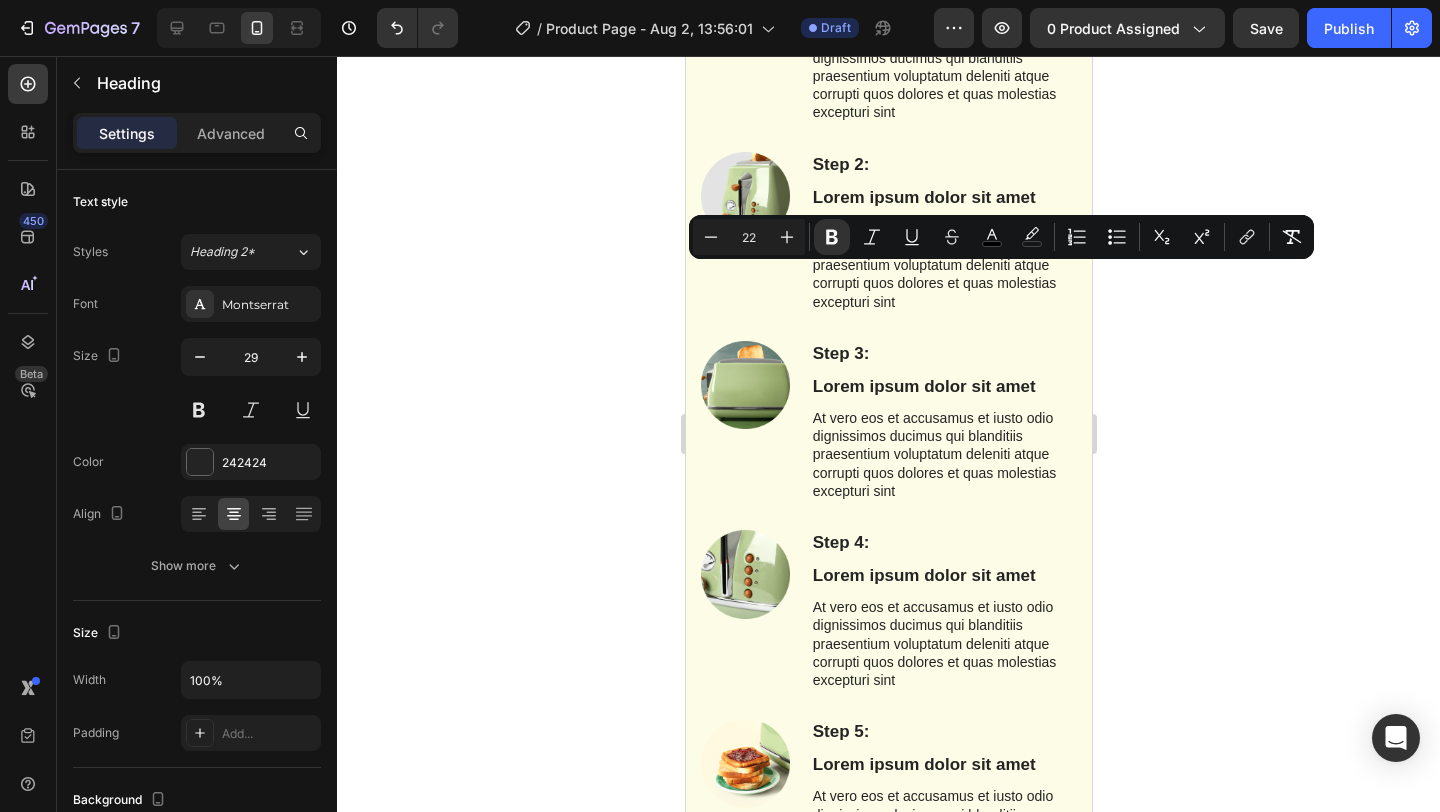 click 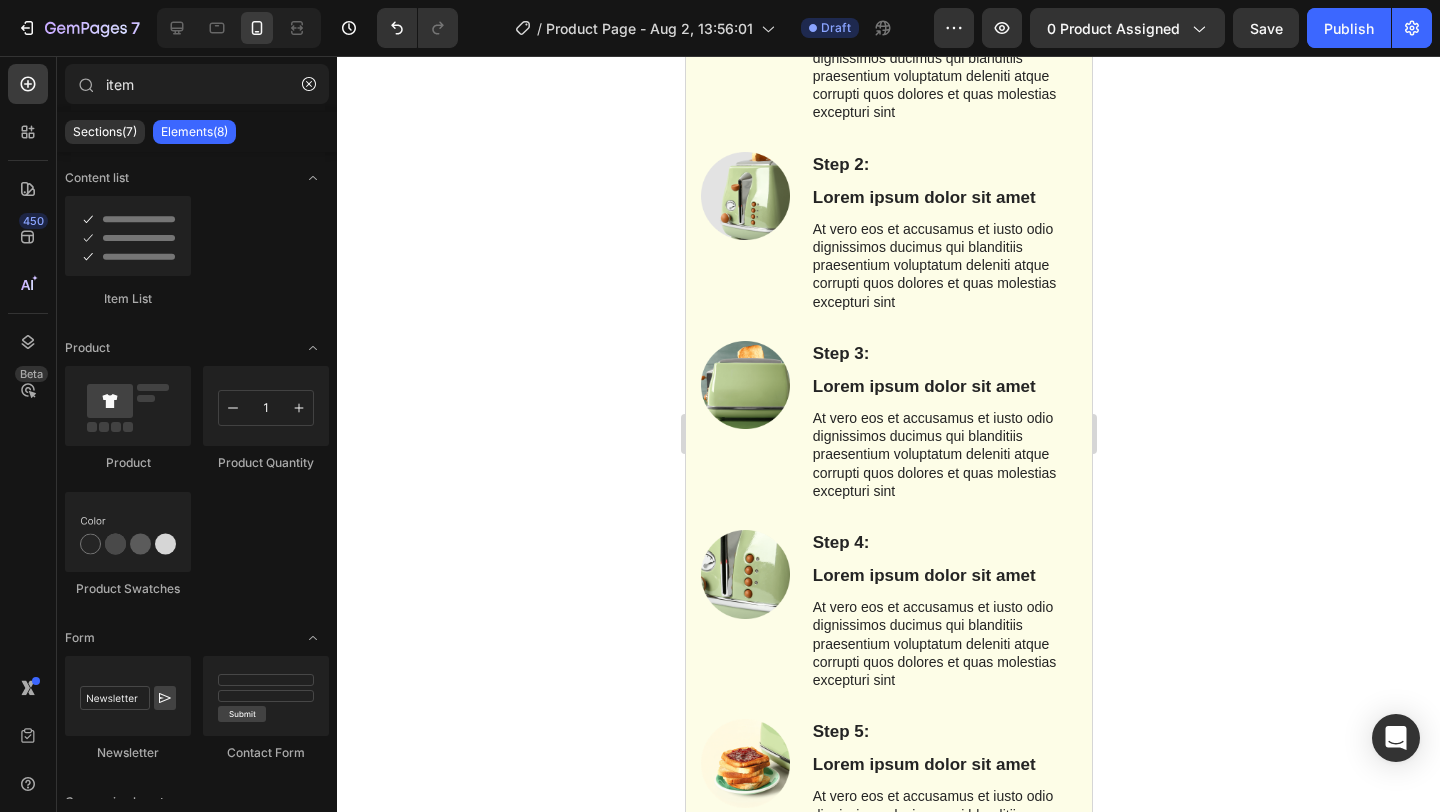 click on "⁠⁠⁠⁠⁠⁠⁠ Die Wahrheit, die Ihnen niemand sagt" at bounding box center [888, -109] 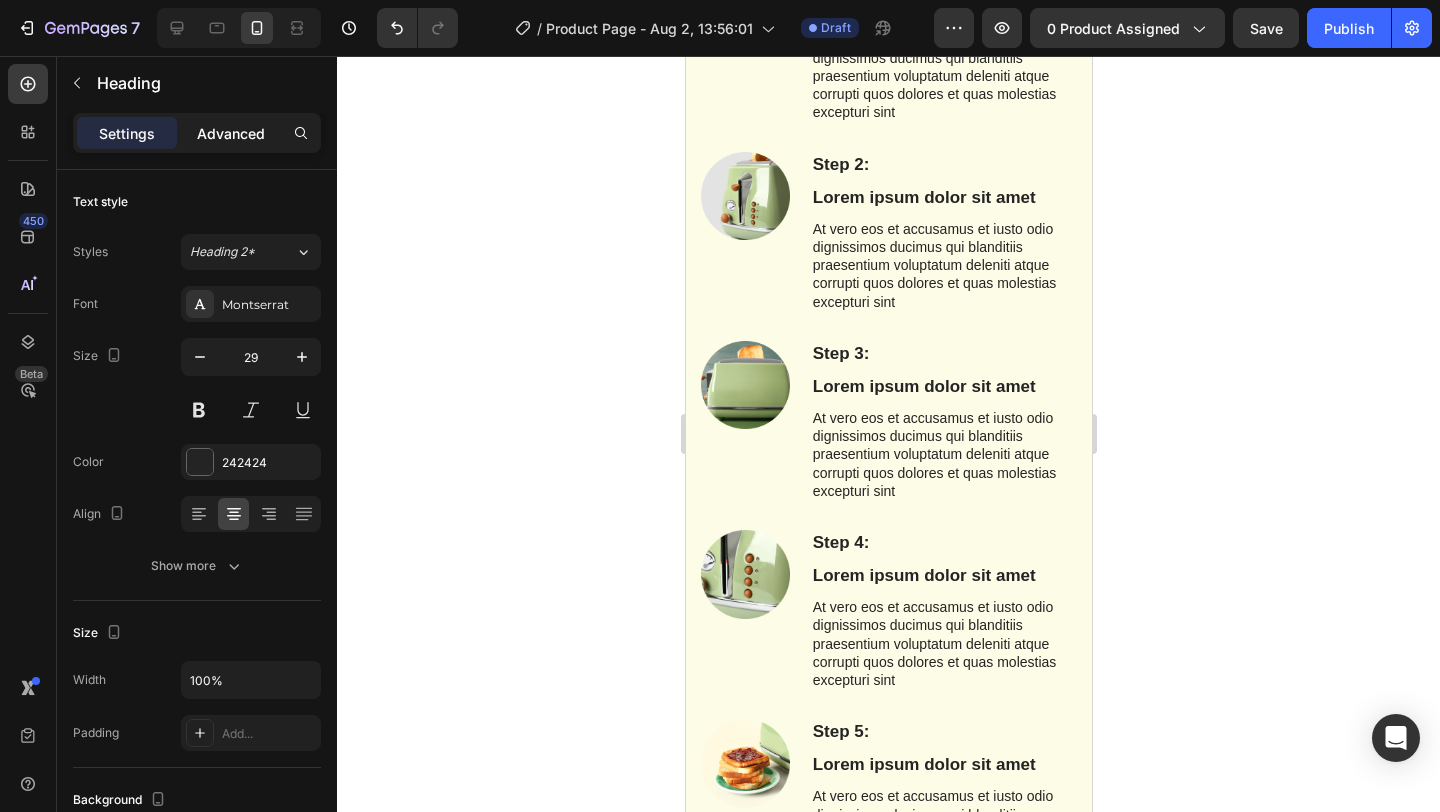click on "Advanced" 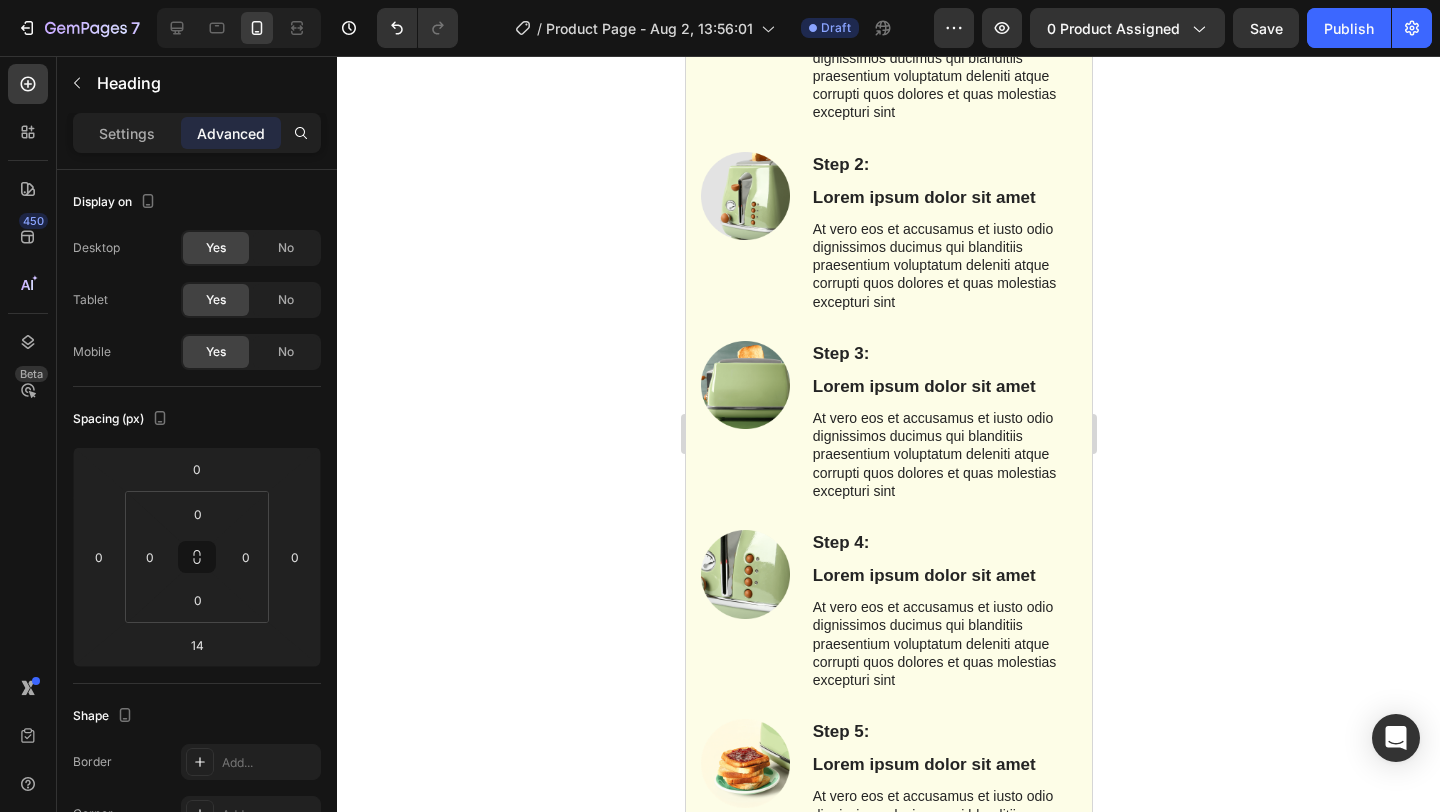 click on "⁠⁠⁠⁠⁠⁠⁠ Die Wahrheit, die Ihnen niemand sagt Heading   14 Row Step 1: Text Block Lorem ipsum dolor sit amet Text Block At vero eos et accusamus et iusto odio dignissimos ducimus qui blanditiis praesentium voluptatum deleniti atque corrupti quos dolores et quas molestias excepturi sint Text Block Image Row Image Step 2: Text Block Lorem ipsum dolor sit amet Text Block At vero eos et accusamus et iusto odio dignissimos ducimus qui blanditiis praesentium voluptatum deleniti atque corrupti quos dolores et quas molestias excepturi sint Text Block Row Step 3: Text Block Lorem ipsum dolor sit amet Text Block At vero eos et accusamus et iusto odio dignissimos ducimus qui blanditiis praesentium voluptatum deleniti atque corrupti quos dolores et quas molestias excepturi sint Text Block Image Row Image Step 4: Text Block Lorem ipsum dolor sit amet Text Block Text Block Row Step 5: Text Block Lorem ipsum dolor sit amet Text Block Text Block Image Row
Shop Now Button LIMITED TIME OFFER Row" at bounding box center (888, 418) 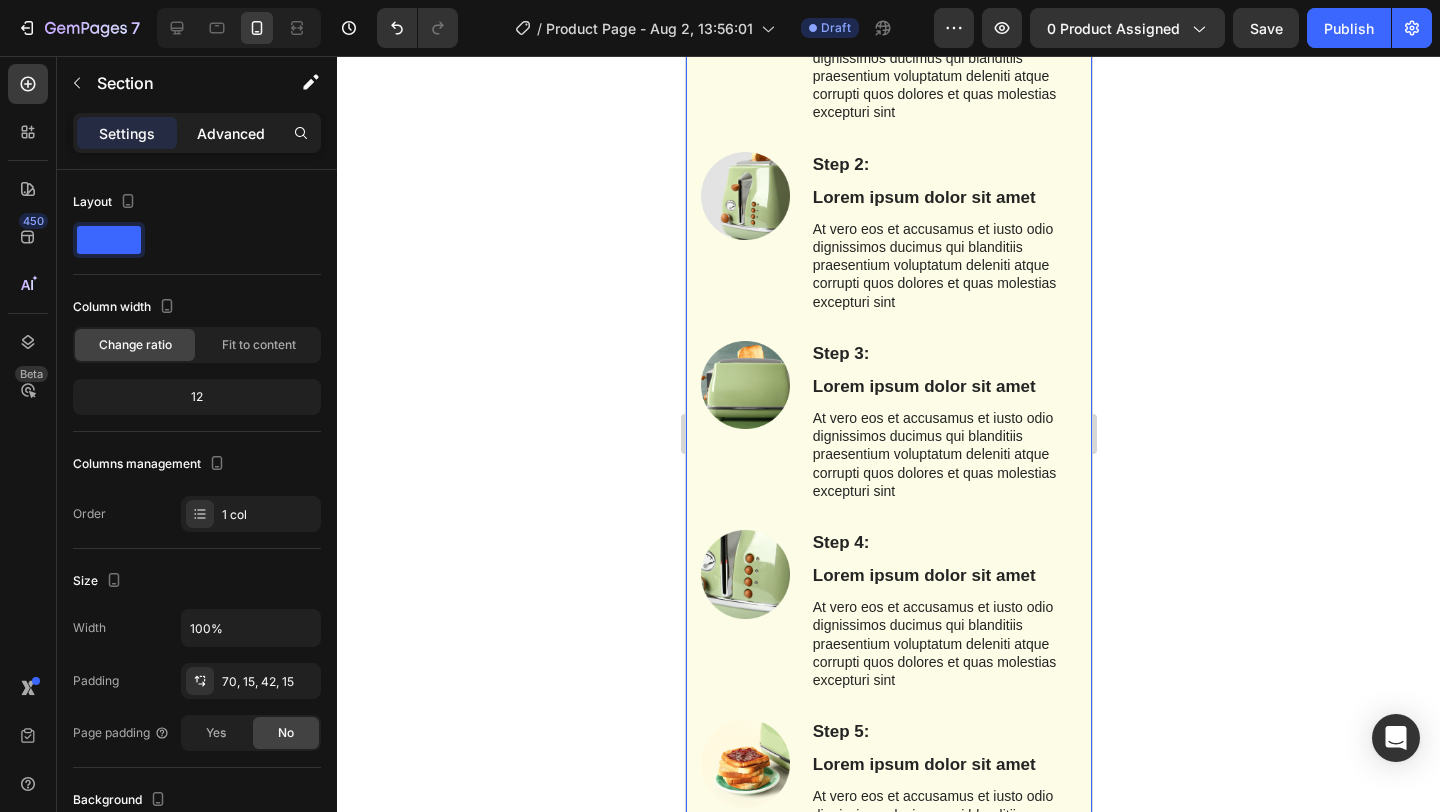 click on "Advanced" at bounding box center (231, 133) 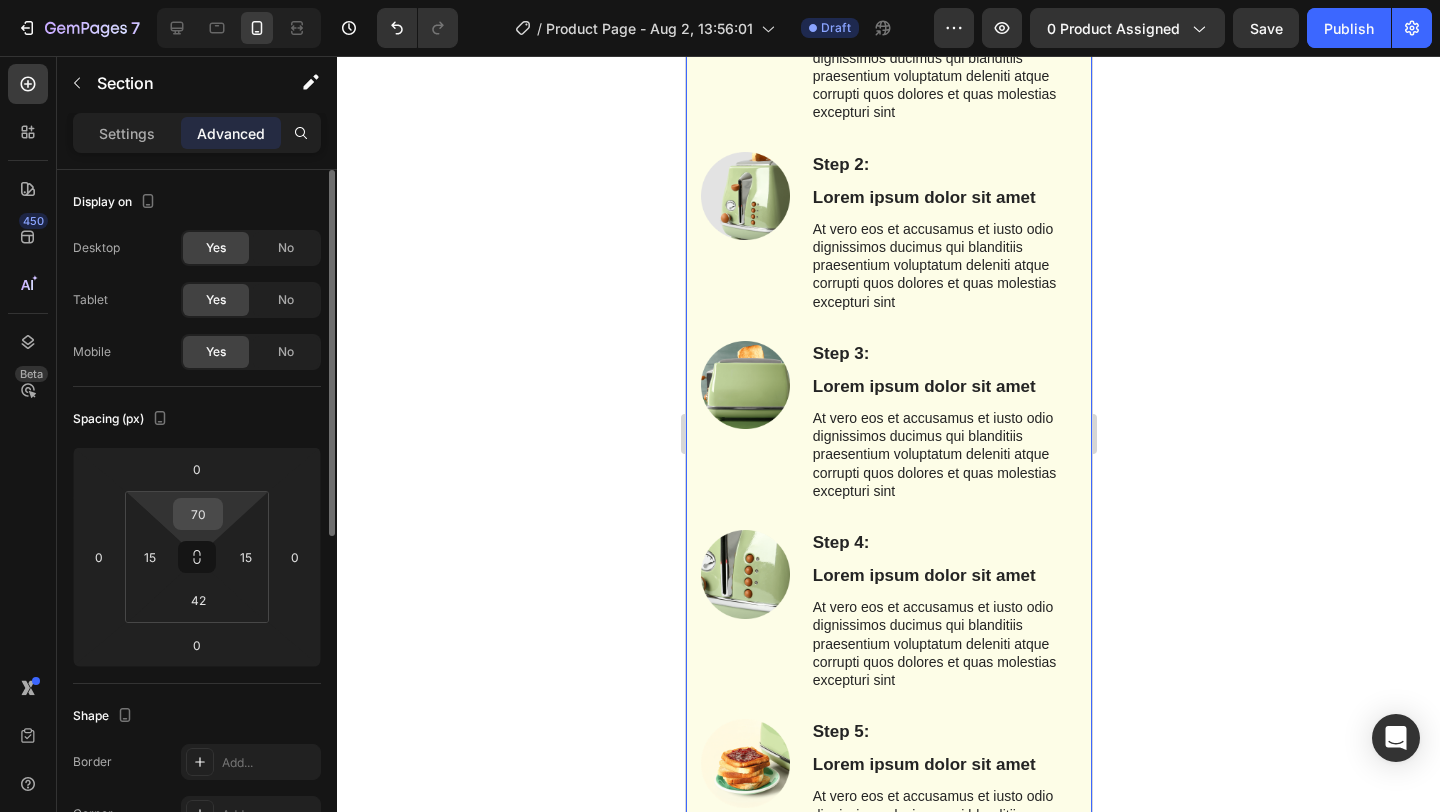 click on "70" at bounding box center [198, 514] 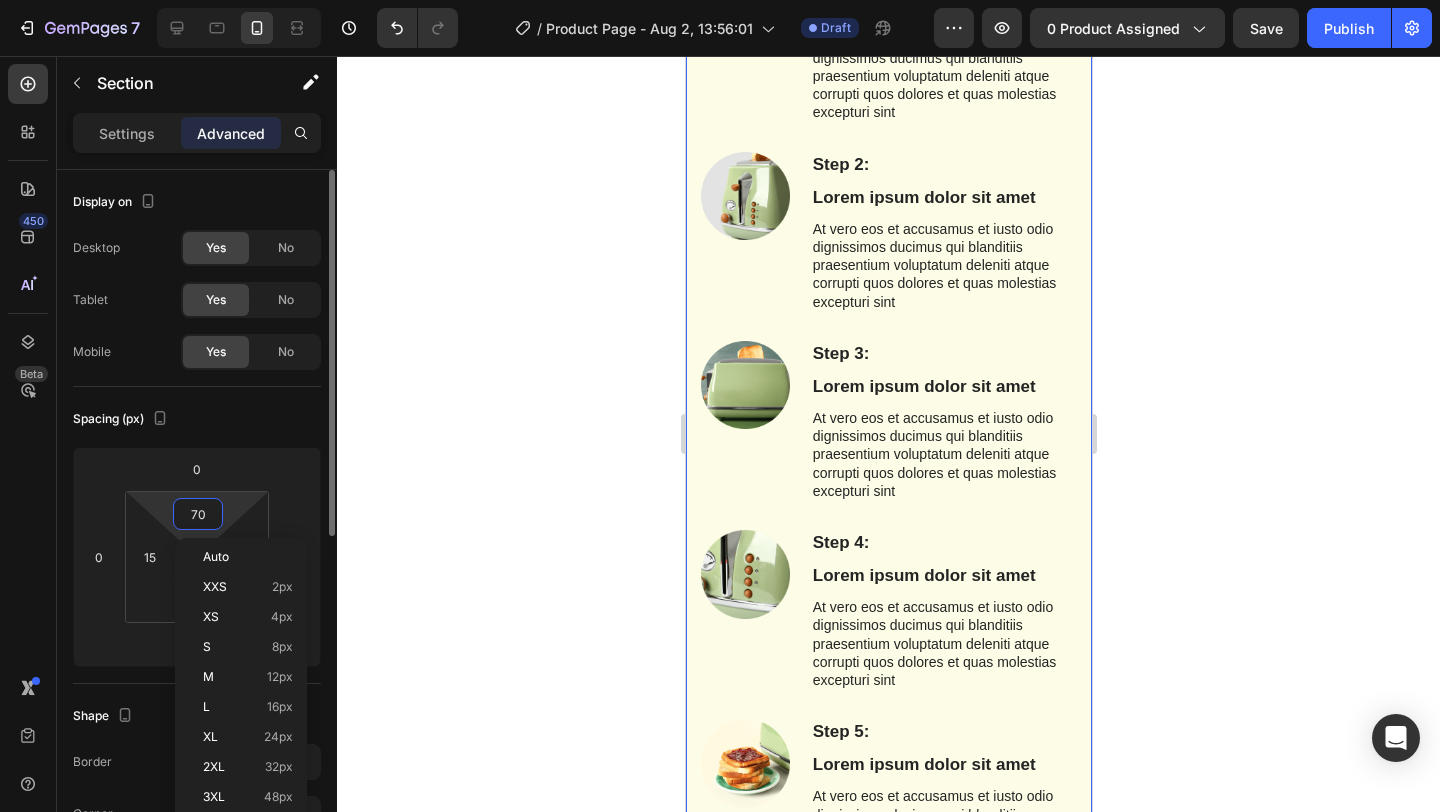 type on "0" 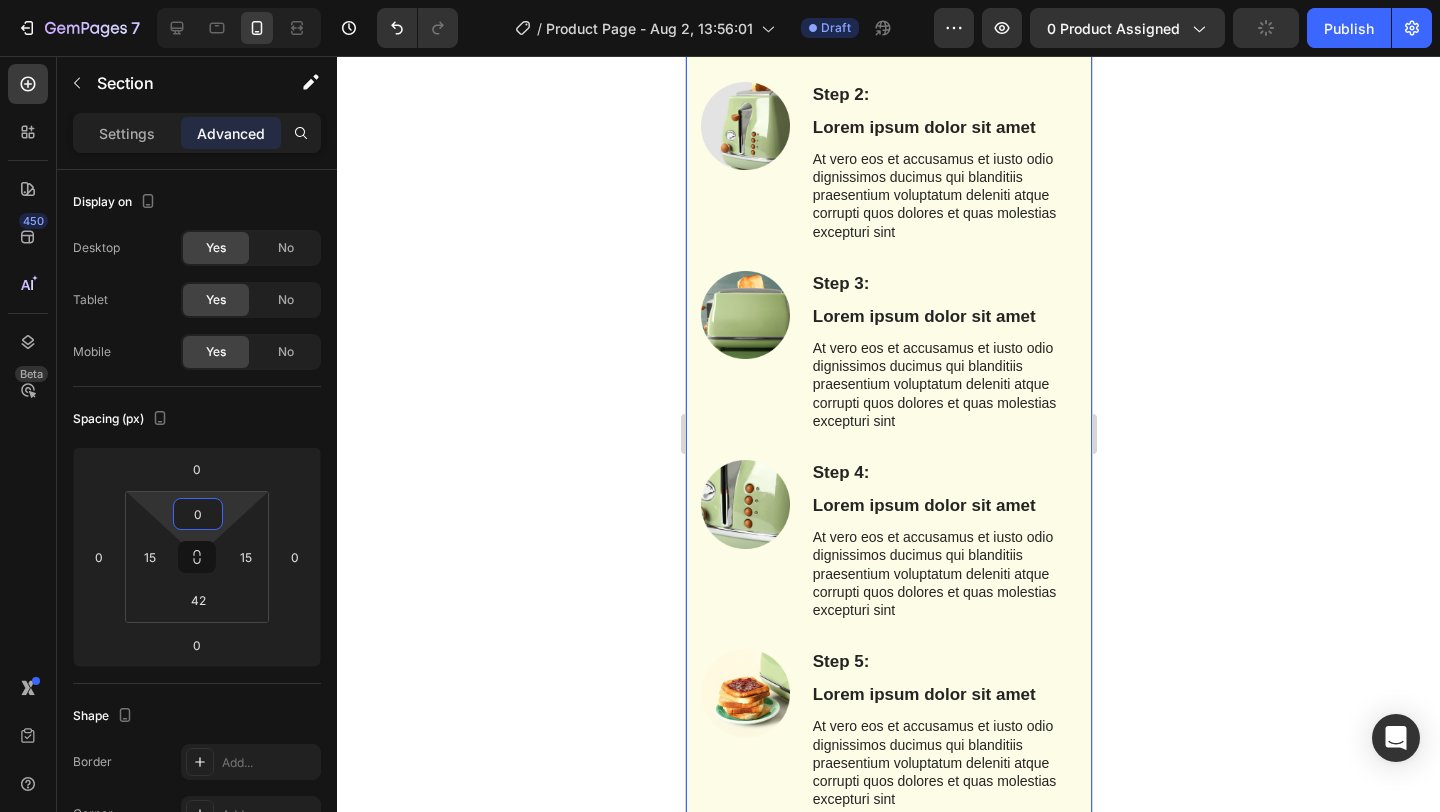 click 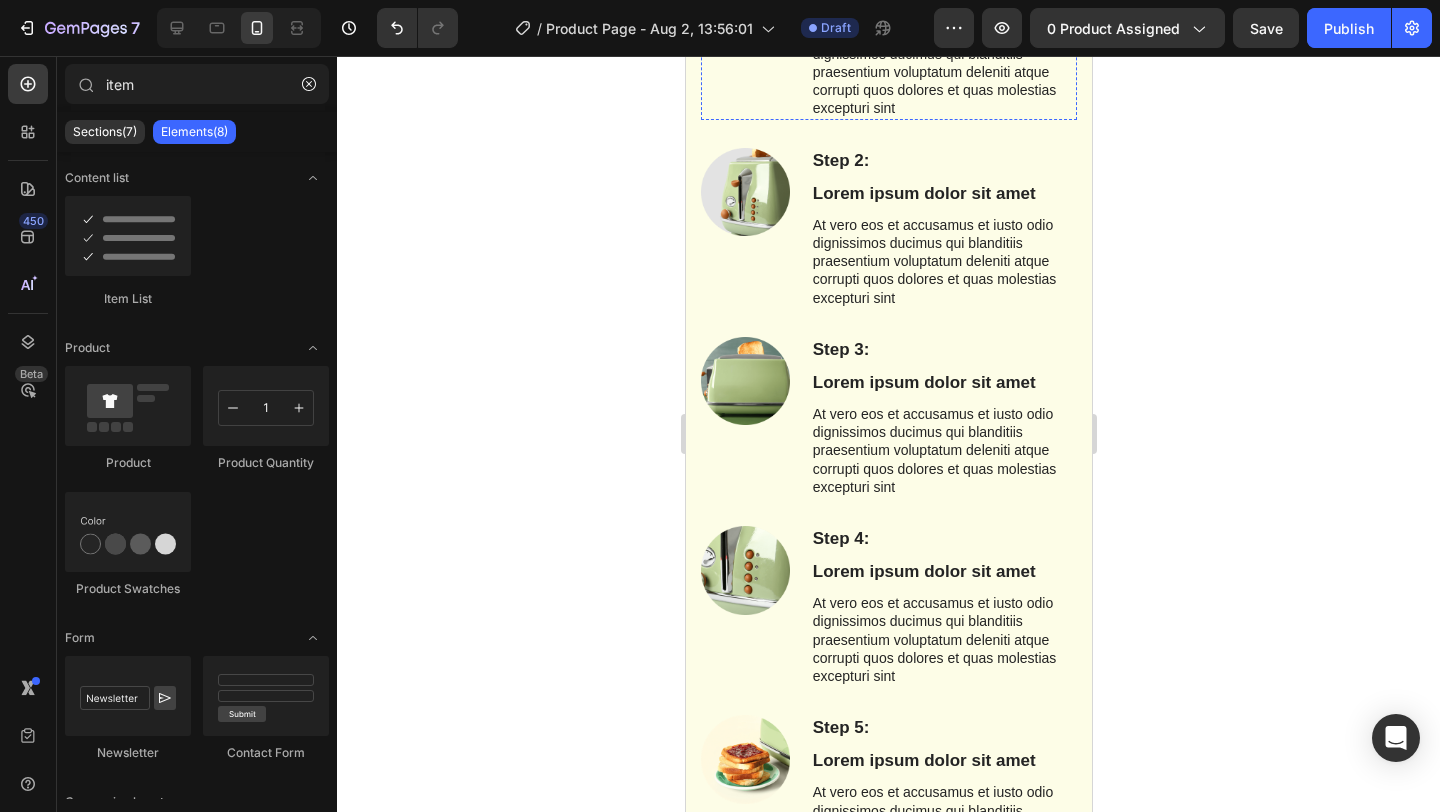 scroll, scrollTop: 3298, scrollLeft: 0, axis: vertical 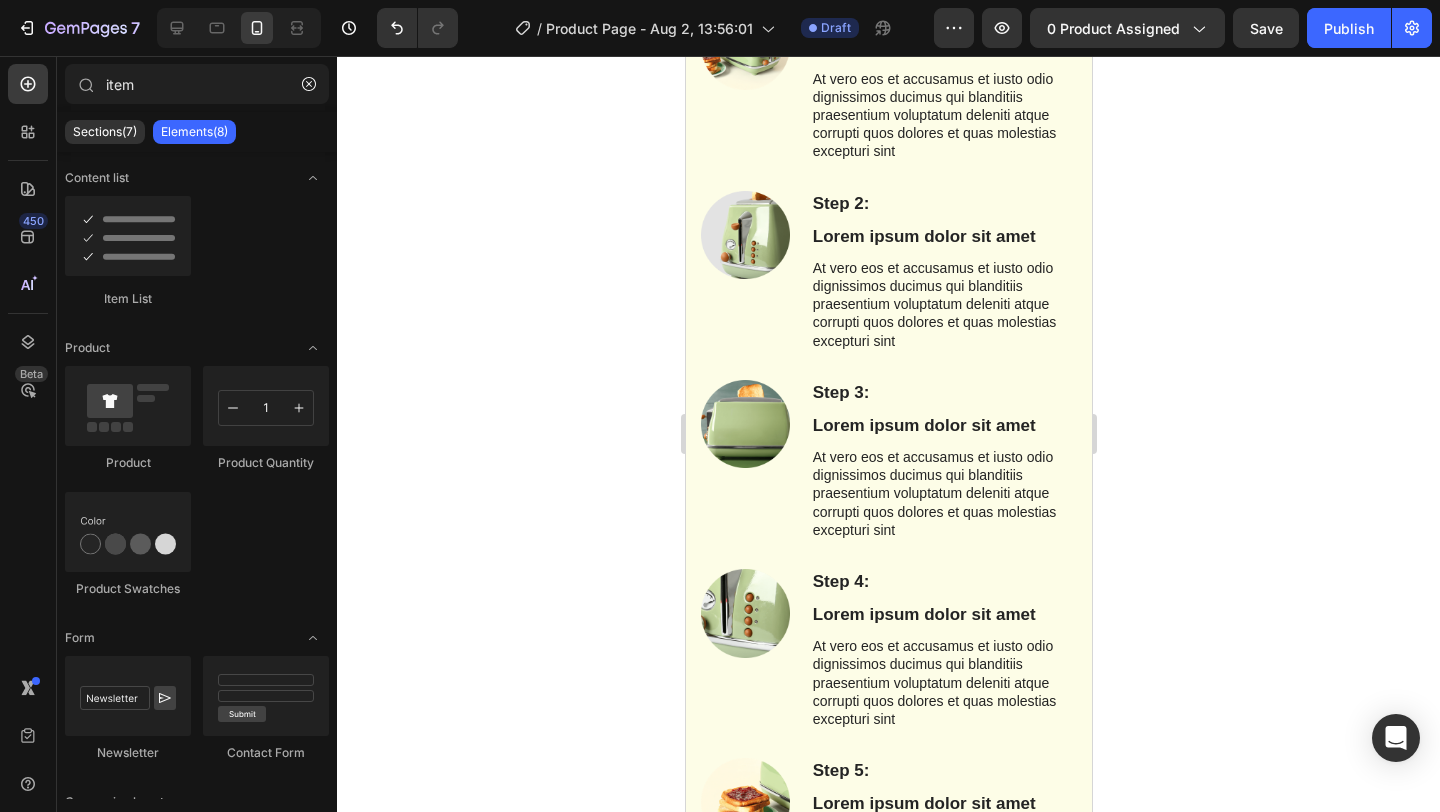 click on "Your heading text goes here" at bounding box center [888, -141] 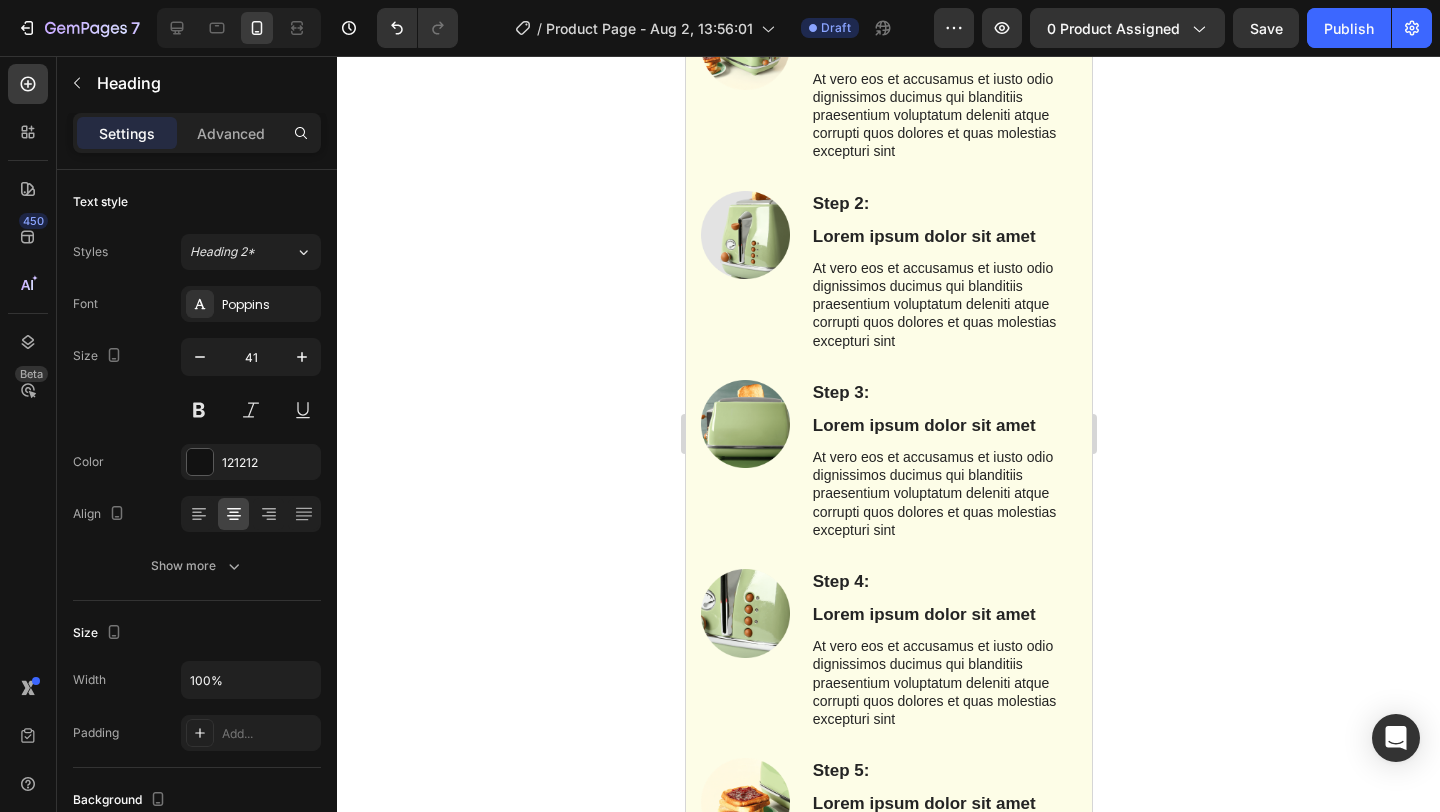 click 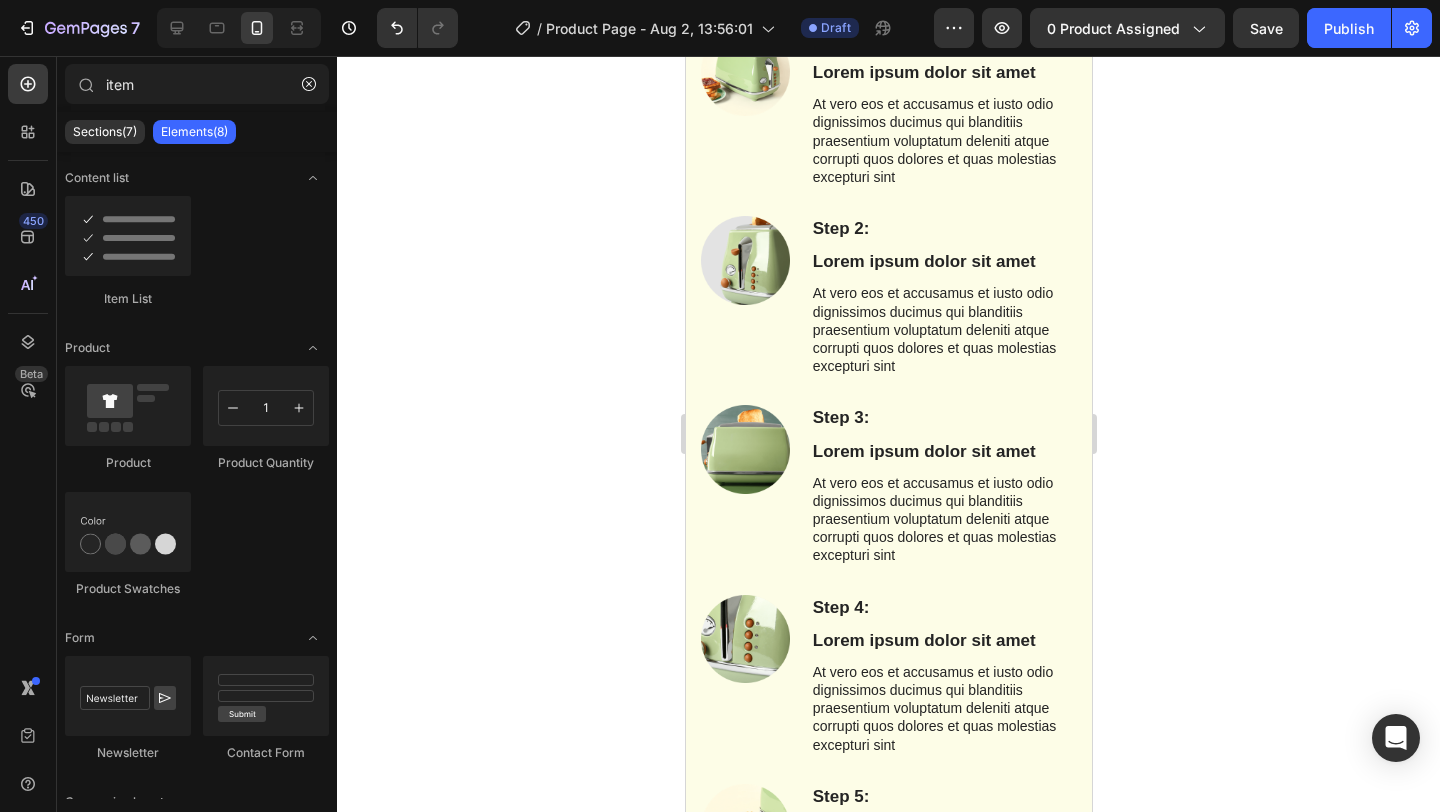 click on "Drop element here" at bounding box center [888, -116] 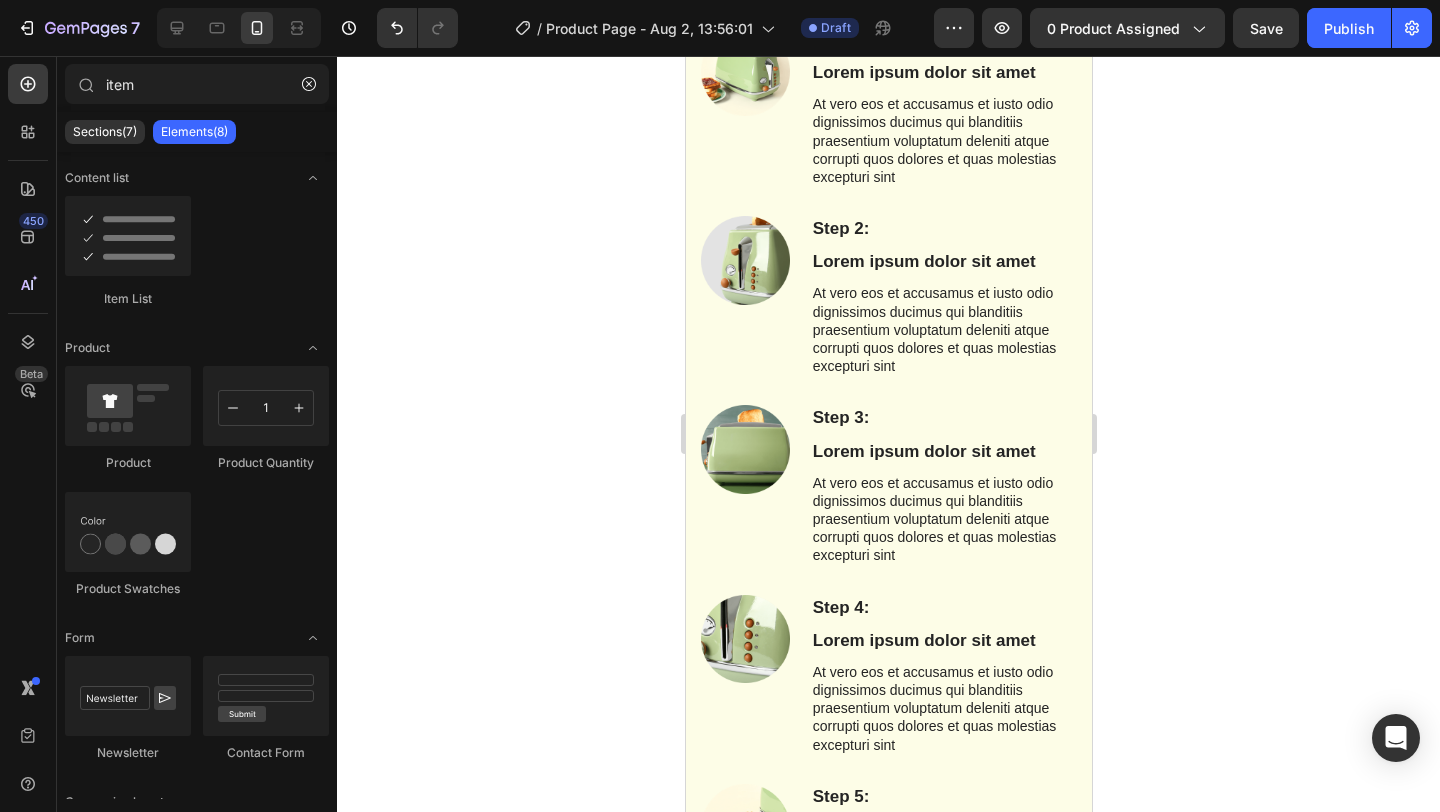 click on "Drop element here" at bounding box center (888, -116) 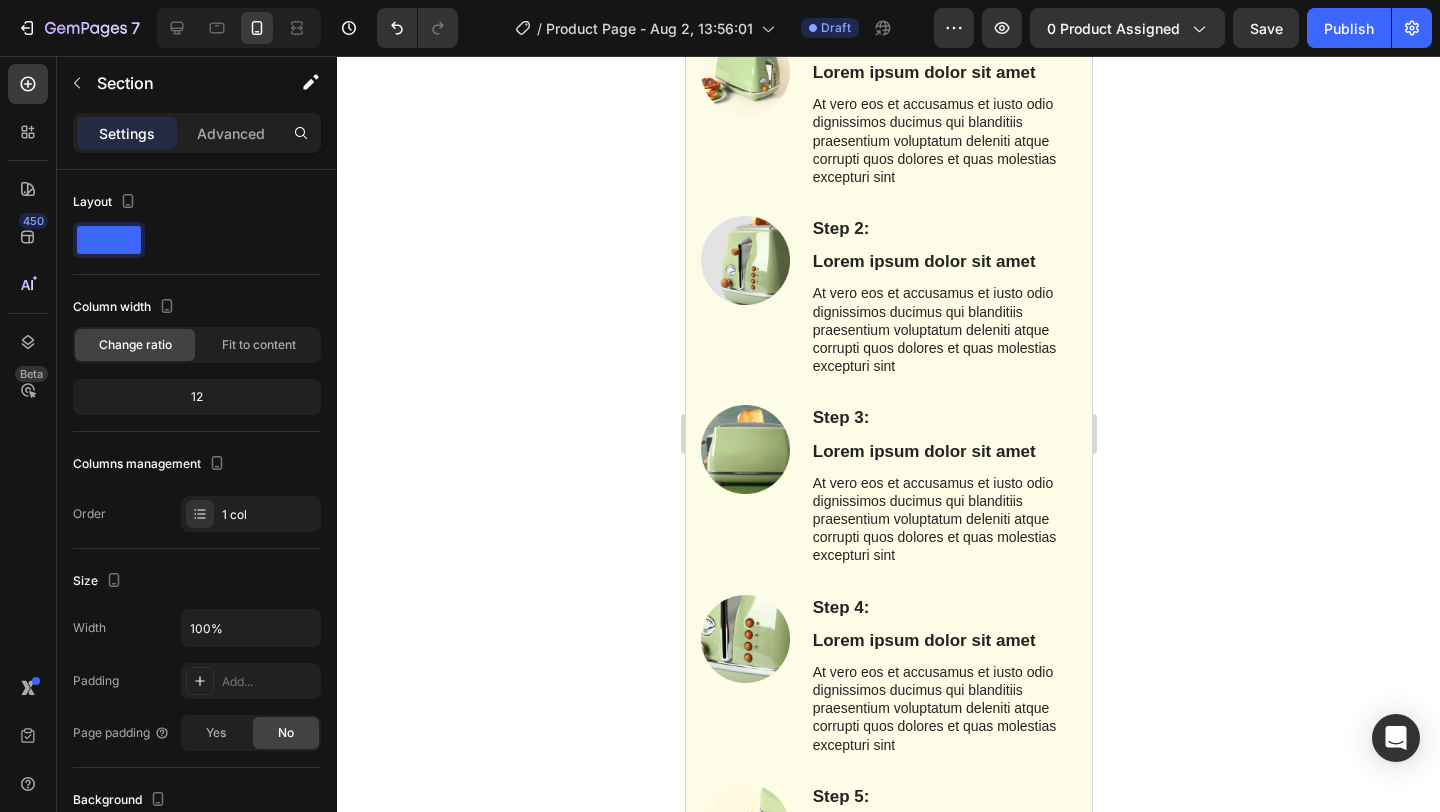 click at bounding box center [1074, -165] 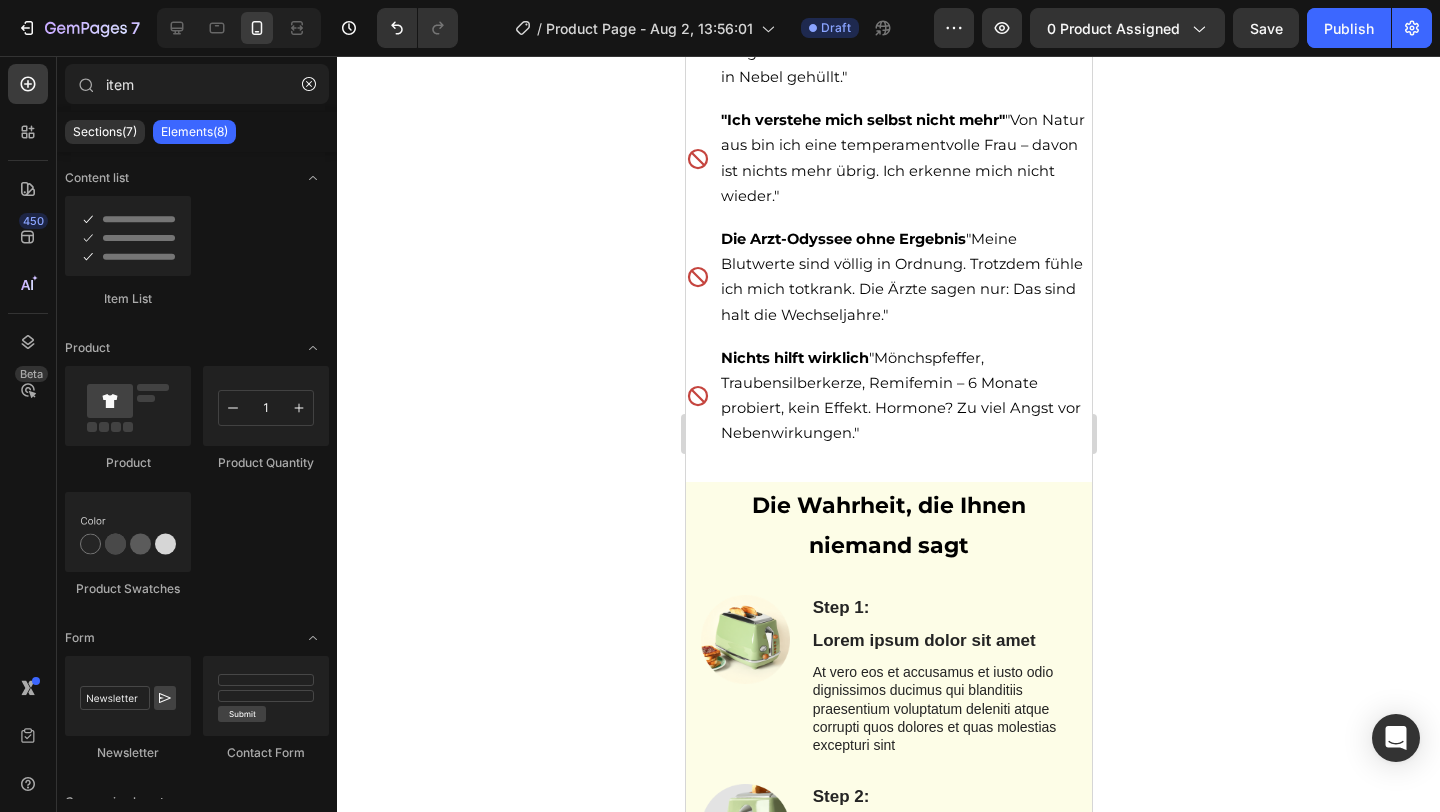scroll, scrollTop: 3101, scrollLeft: 0, axis: vertical 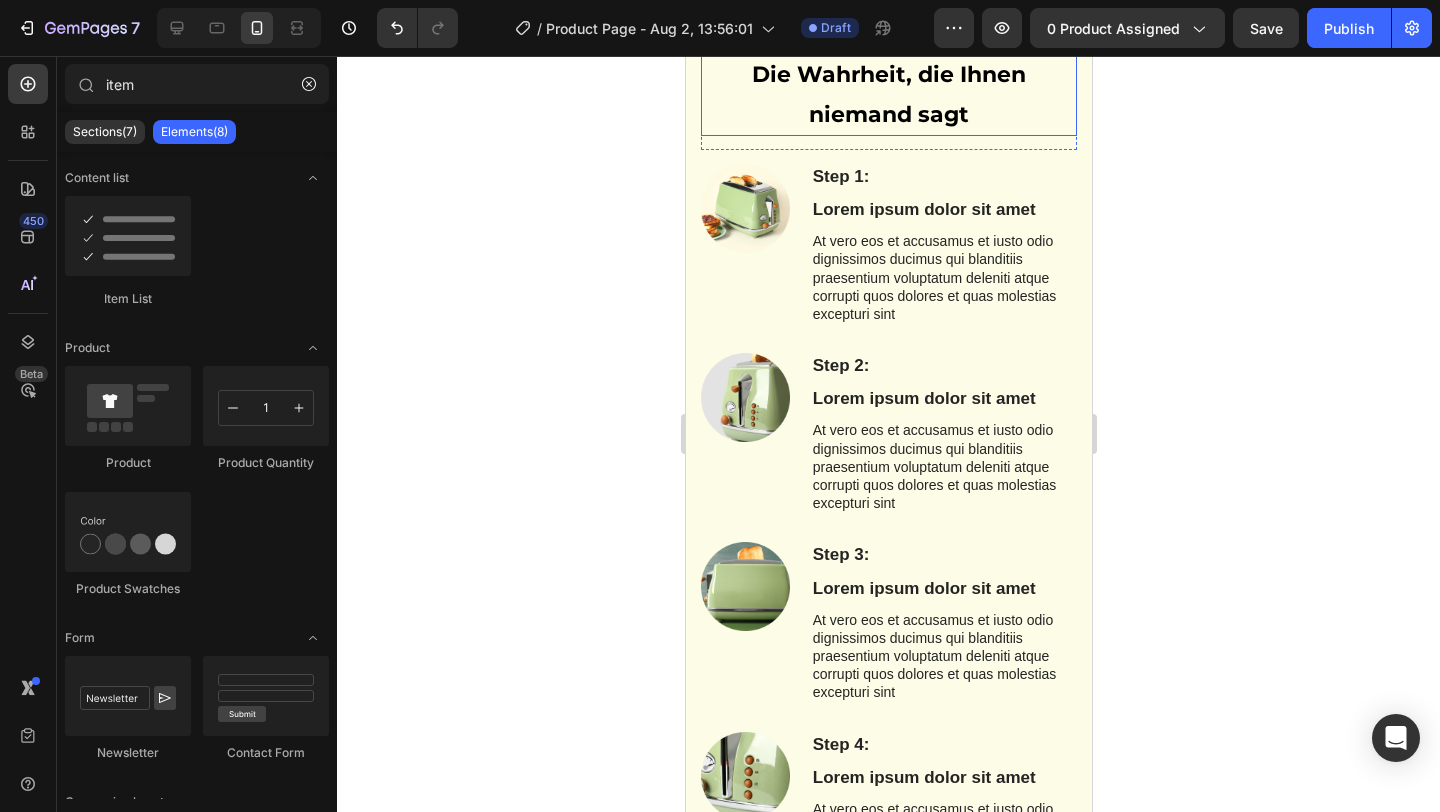 click on "Die Wahrheit, die Ihnen niemand sagt" at bounding box center (888, 95) 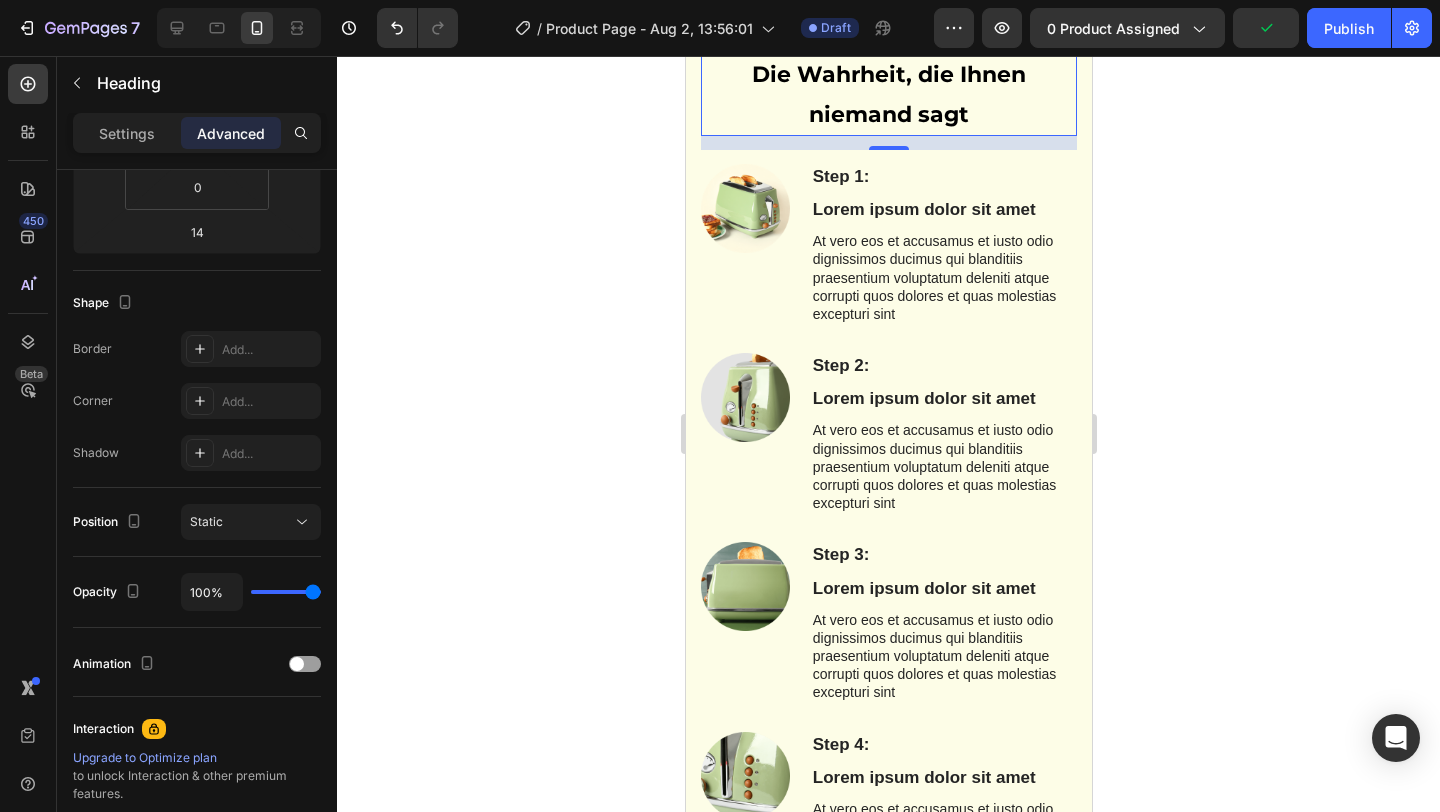 scroll, scrollTop: 0, scrollLeft: 0, axis: both 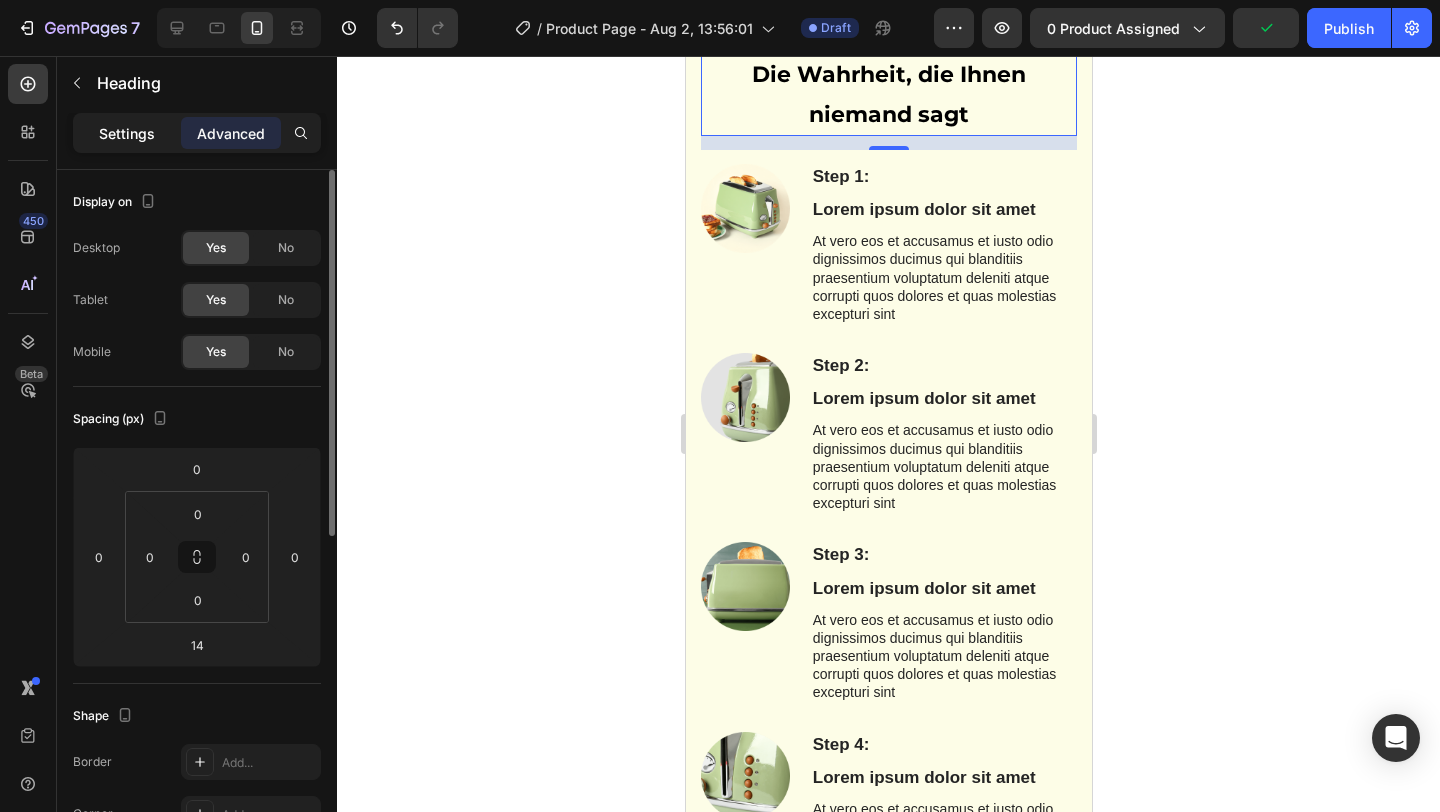 click on "Settings Advanced" at bounding box center (197, 141) 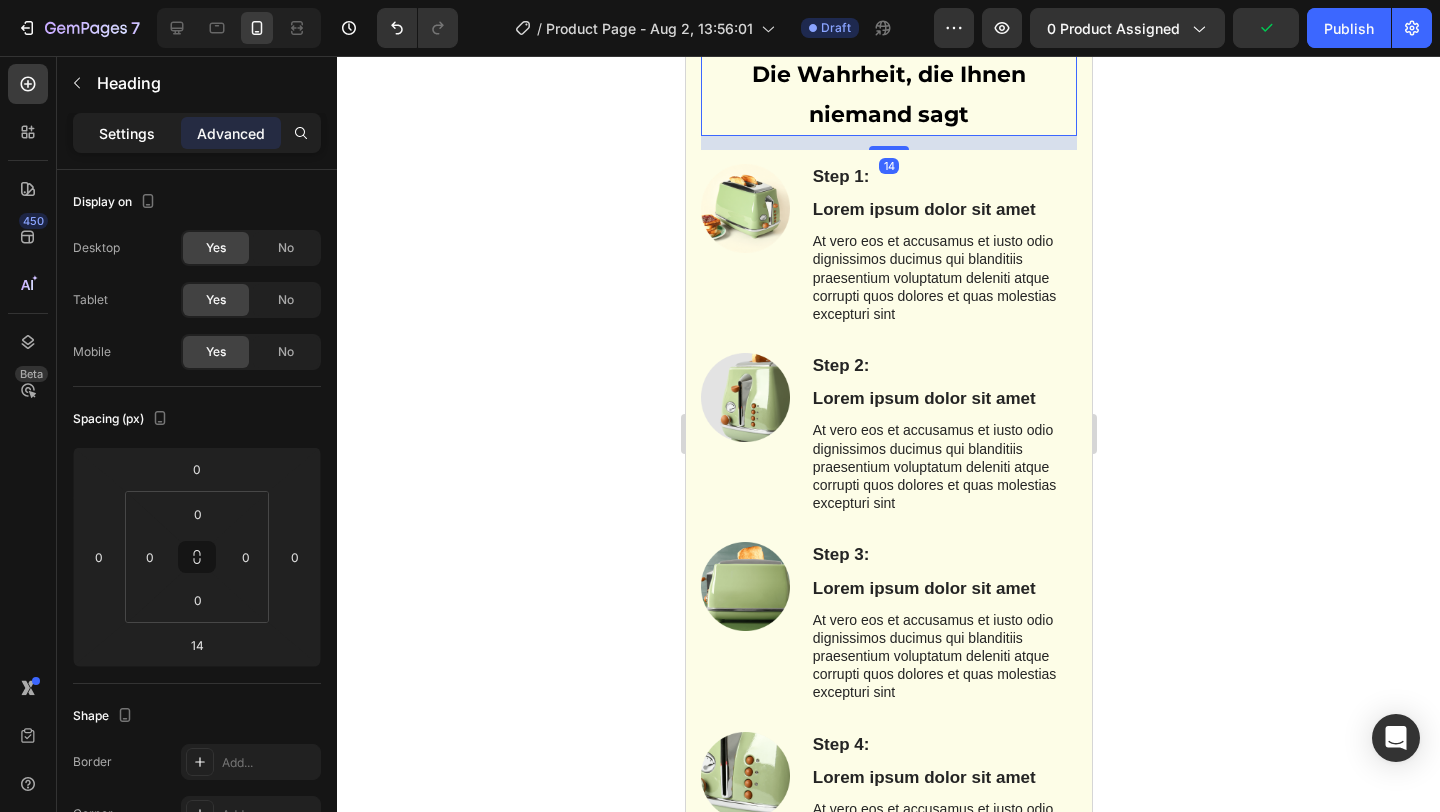 click on "Settings" at bounding box center (127, 133) 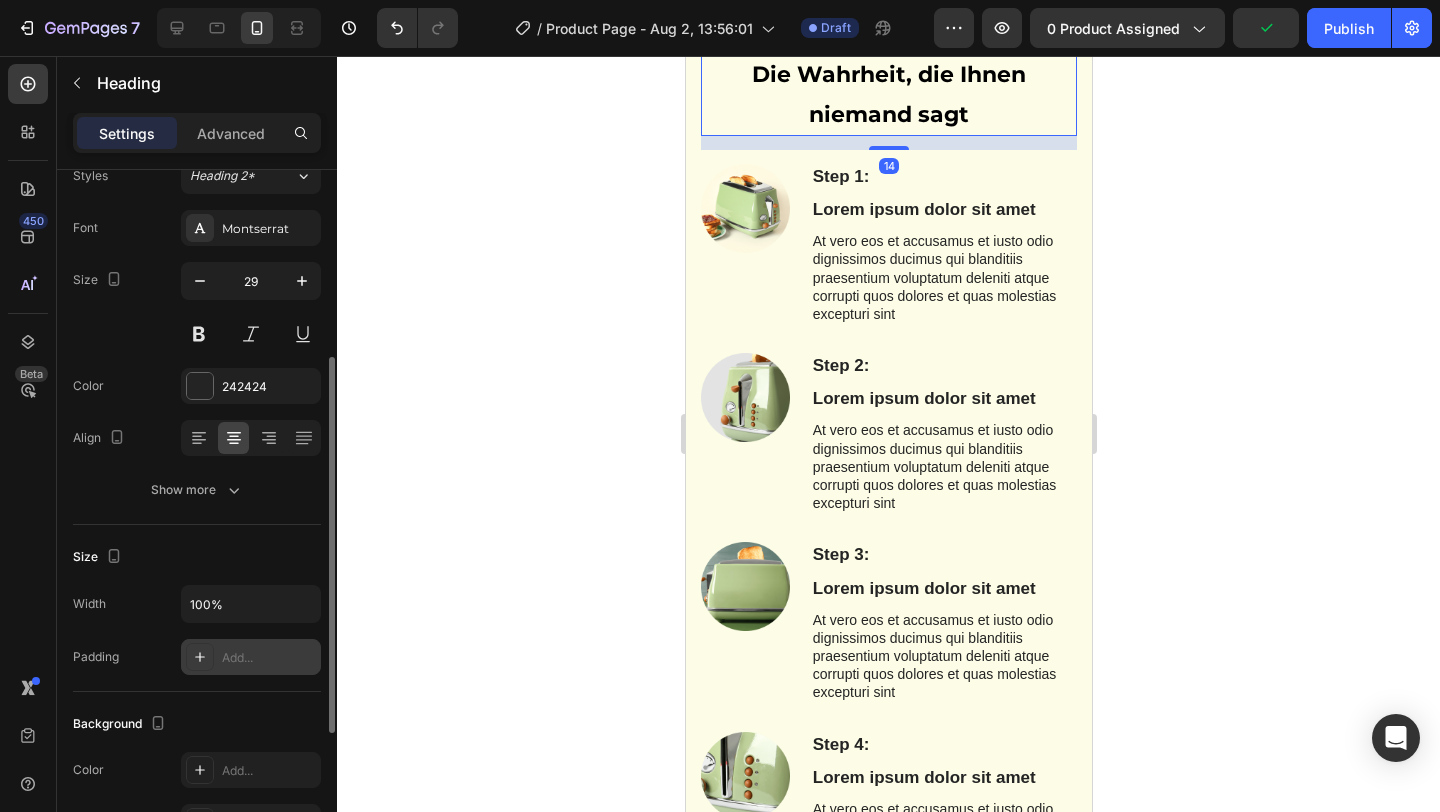 scroll, scrollTop: 194, scrollLeft: 0, axis: vertical 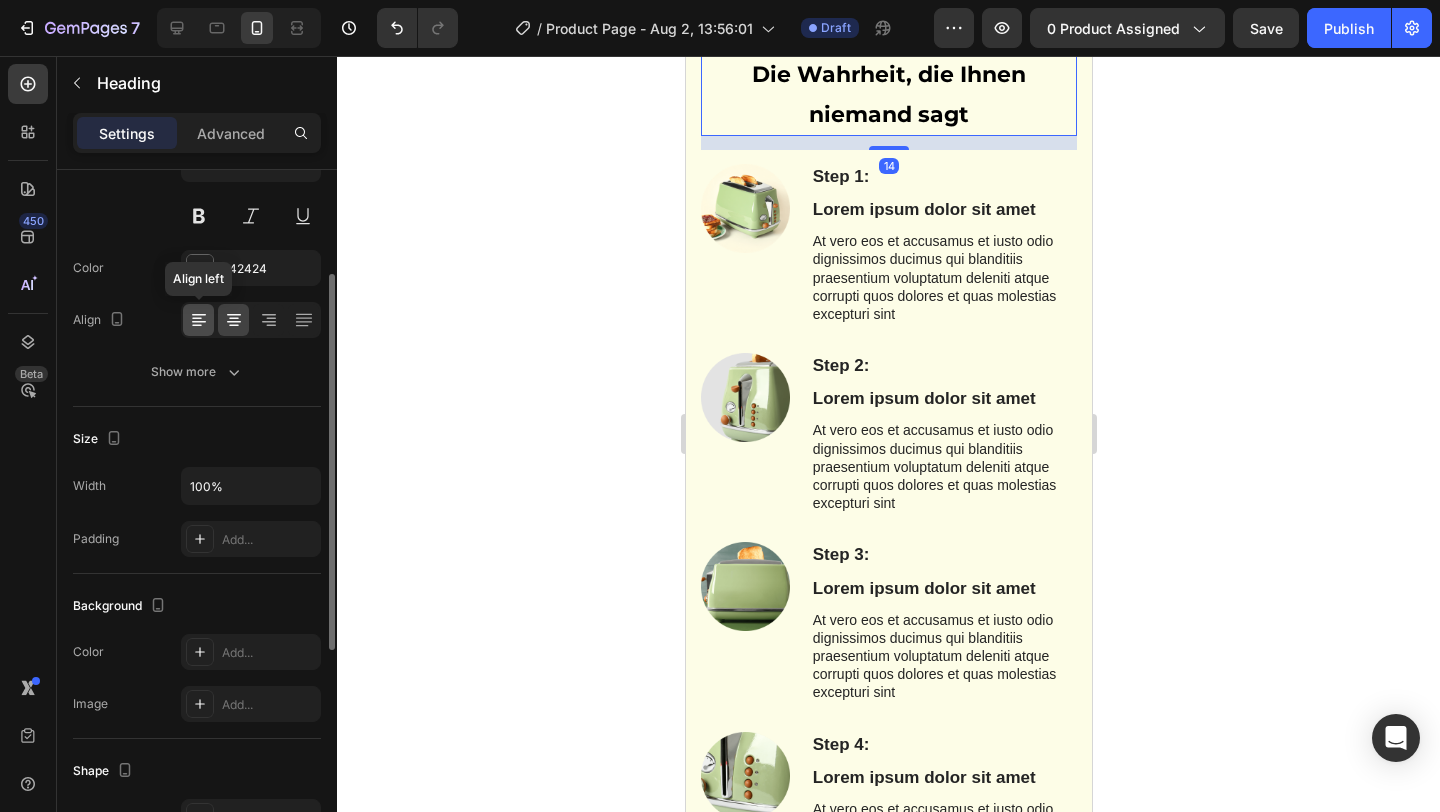 click 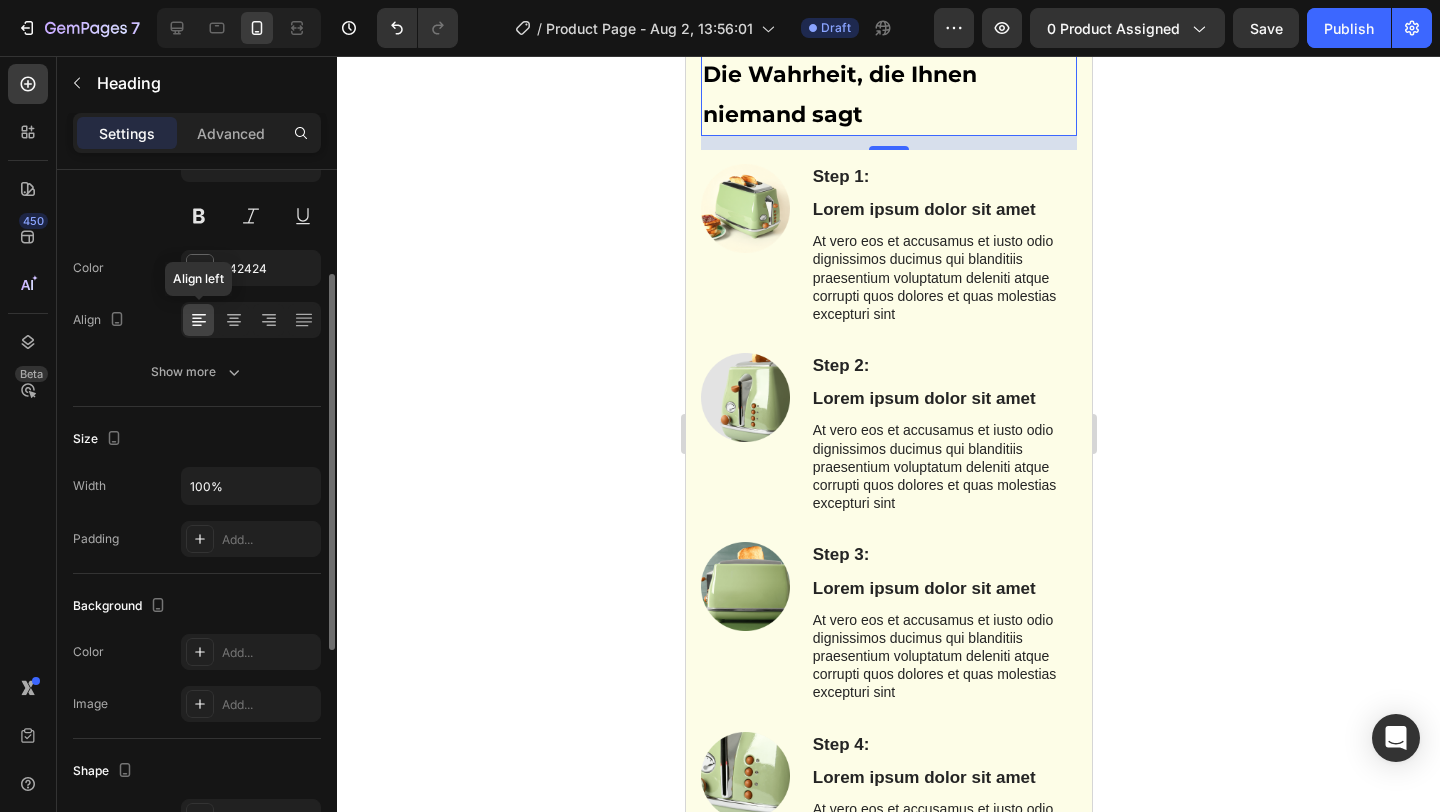 click 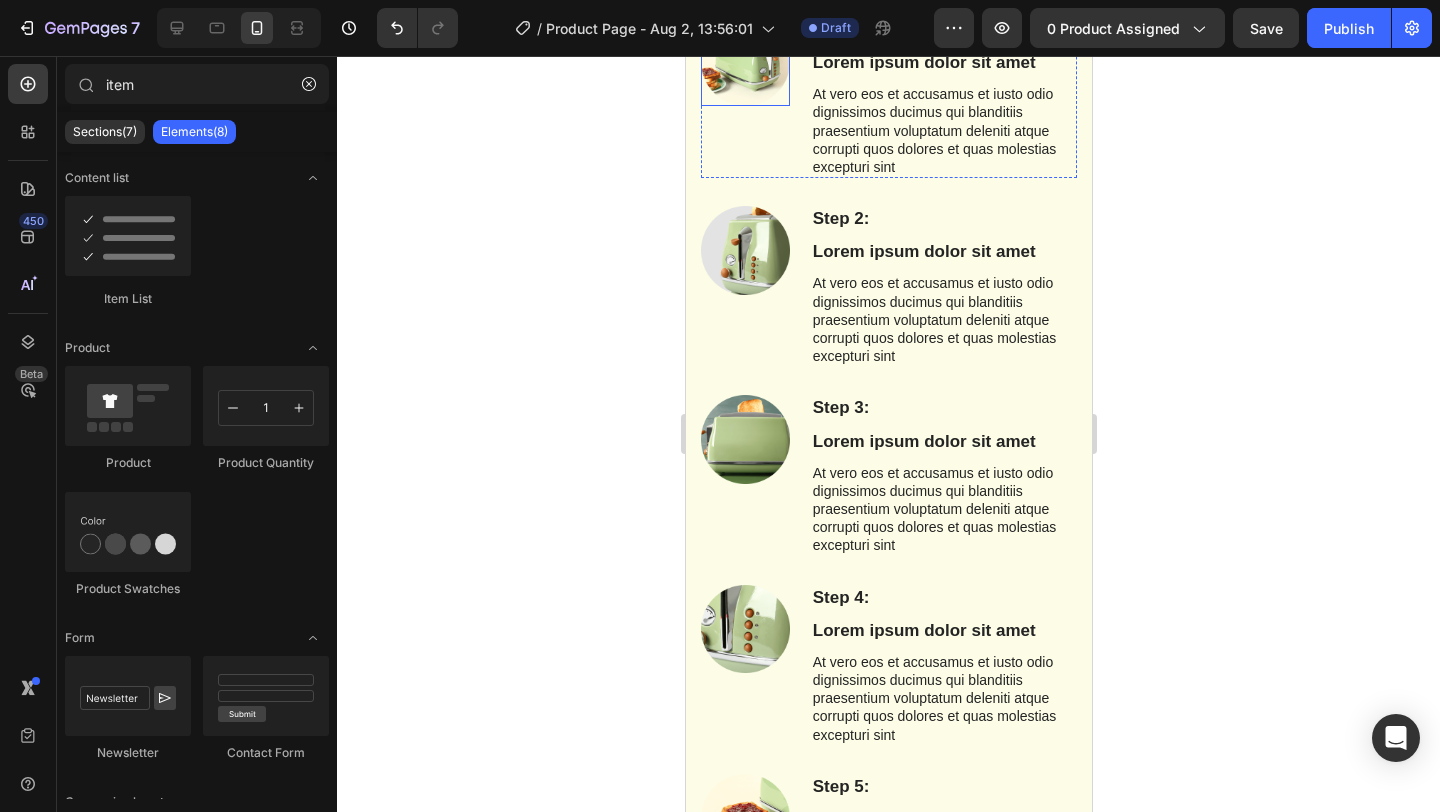 scroll, scrollTop: 3250, scrollLeft: 0, axis: vertical 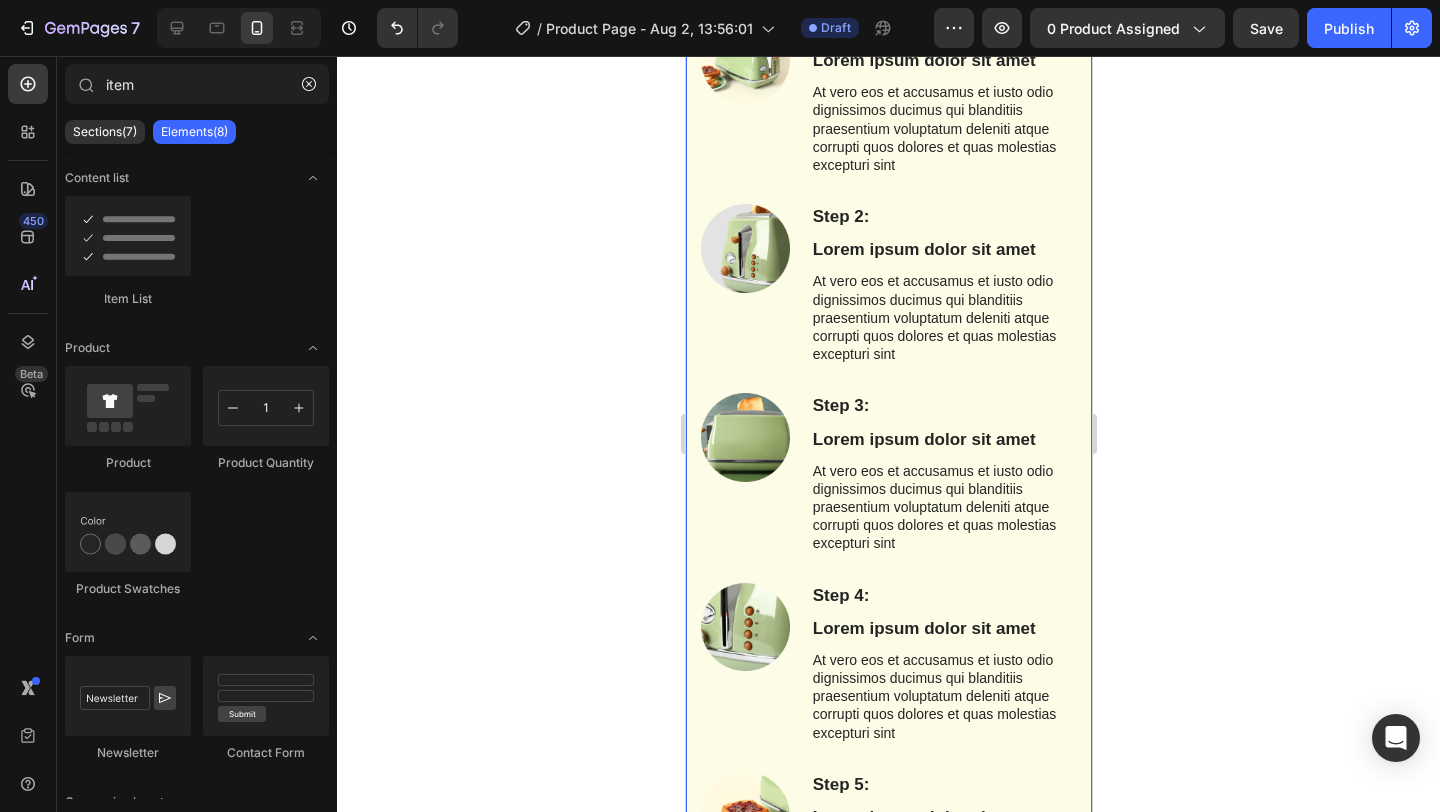 click on "Die Wahrheit, die Ihnen niemand sagt Heading Row Step 1: Text Block Lorem ipsum dolor sit amet Text Block At vero eos et accusamus et iusto odio dignissimos ducimus qui blanditiis praesentium voluptatum deleniti atque corrupti quos dolores et quas molestias excepturi sint Text Block Image Row Image Step 2: Text Block Lorem ipsum dolor sit amet Text Block At vero eos et accusamus et iusto odio dignissimos ducimus qui blanditiis praesentium voluptatum deleniti atque corrupti quos dolores et quas molestias excepturi sint Text Block Row Step 3: Text Block Lorem ipsum dolor sit amet Text Block At vero eos et accusamus et iusto odio dignissimos ducimus qui blanditiis praesentium voluptatum deleniti atque corrupti quos dolores et quas molestias excepturi sint Text Block Image Row Image Step 4: Text Block Lorem ipsum dolor sit amet Text Block At vero eos et accusamus et iusto odio dignissimos ducimus qui blanditiis praesentium voluptatum deleniti atque corrupti quos dolores et quas molestias excepturi sint Text Block" at bounding box center [888, 506] 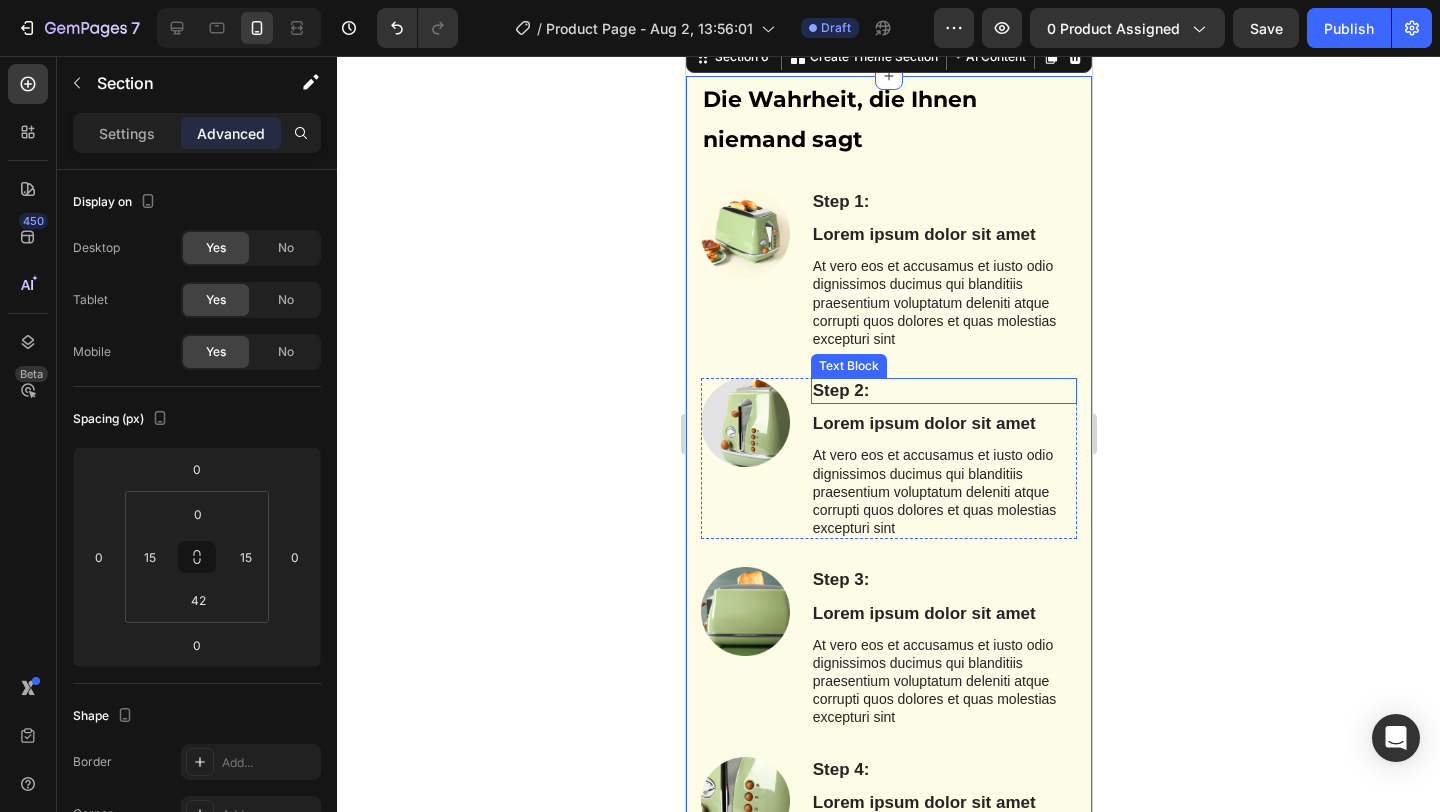 scroll, scrollTop: 3375, scrollLeft: 0, axis: vertical 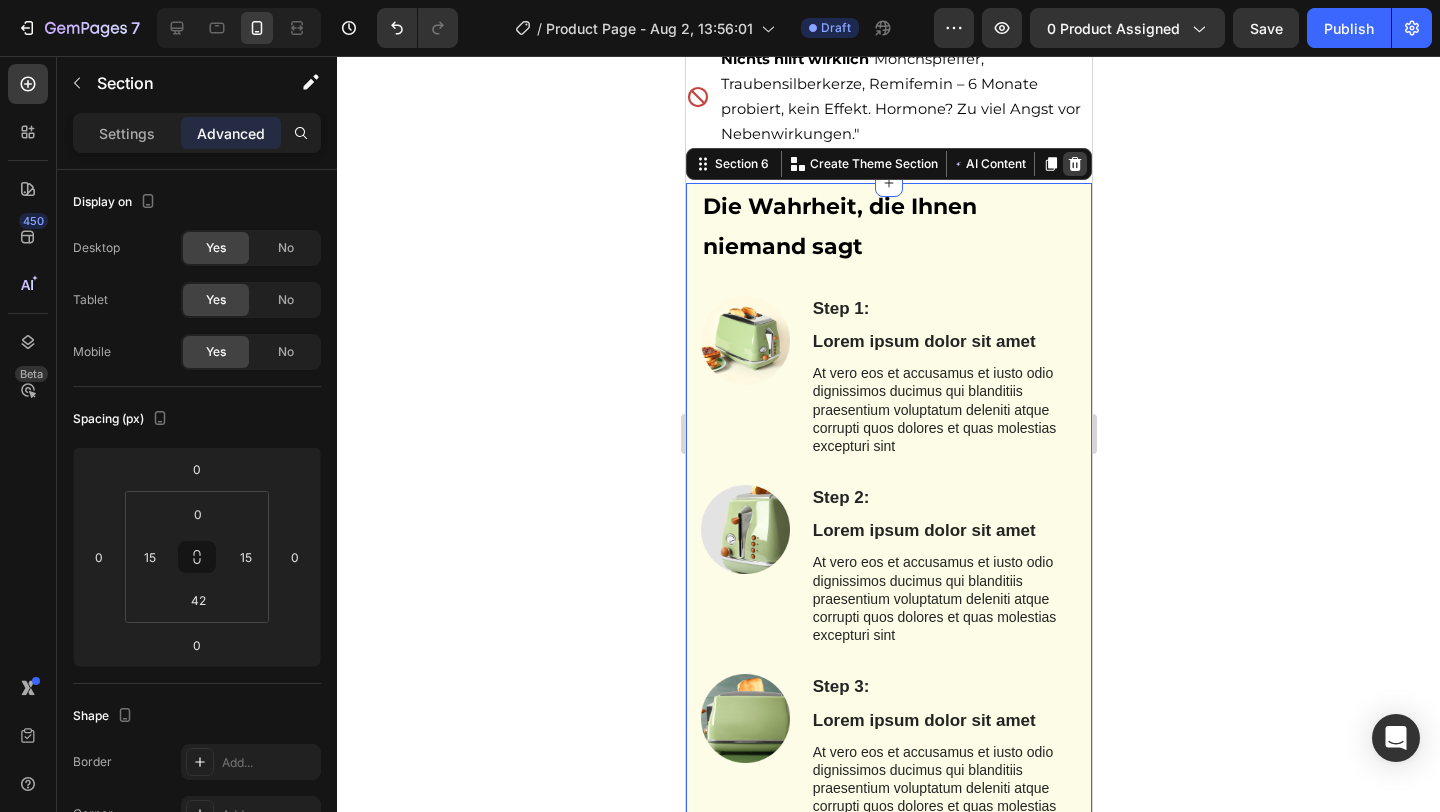 click 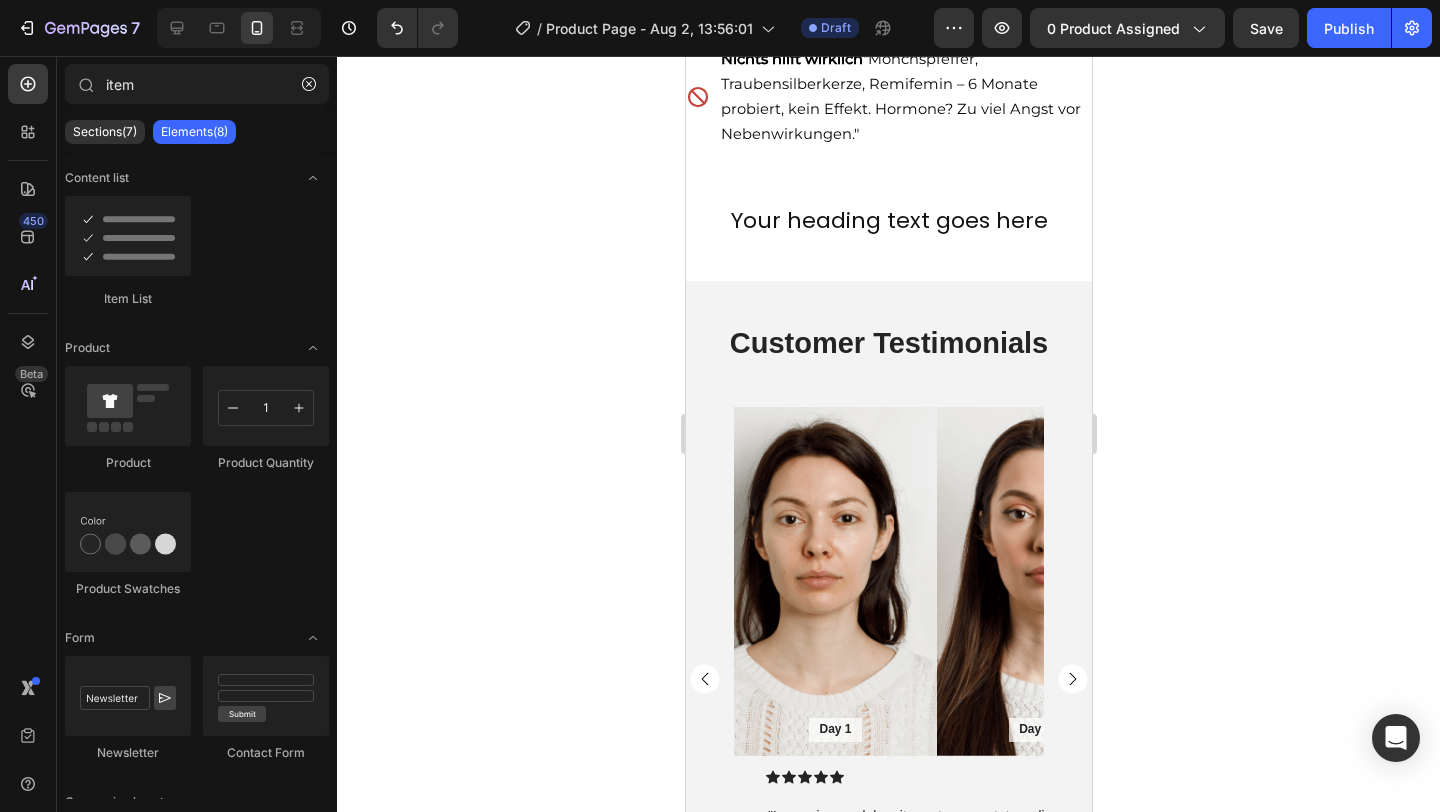 scroll, scrollTop: 3234, scrollLeft: 0, axis: vertical 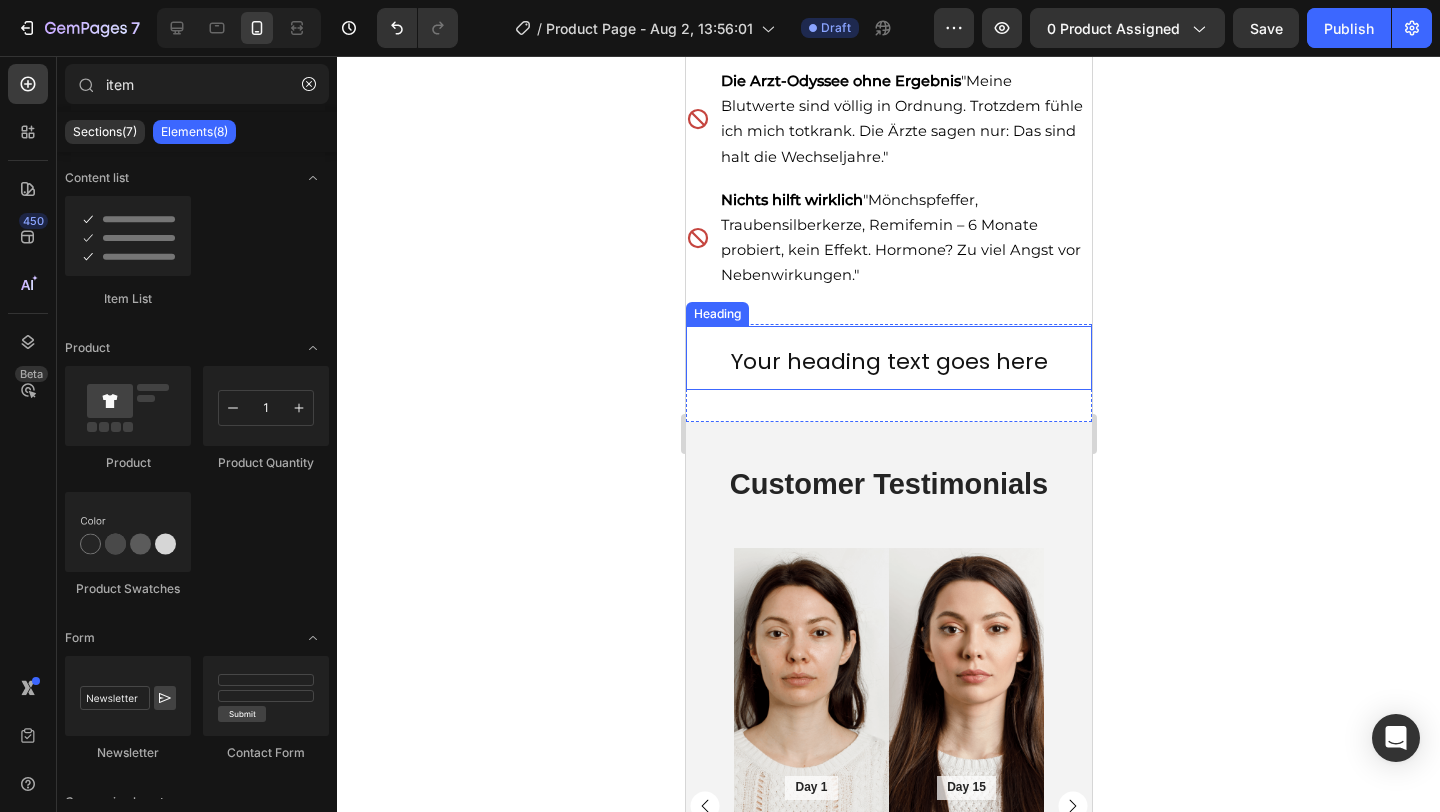 click on "Your heading text goes here" at bounding box center (888, 361) 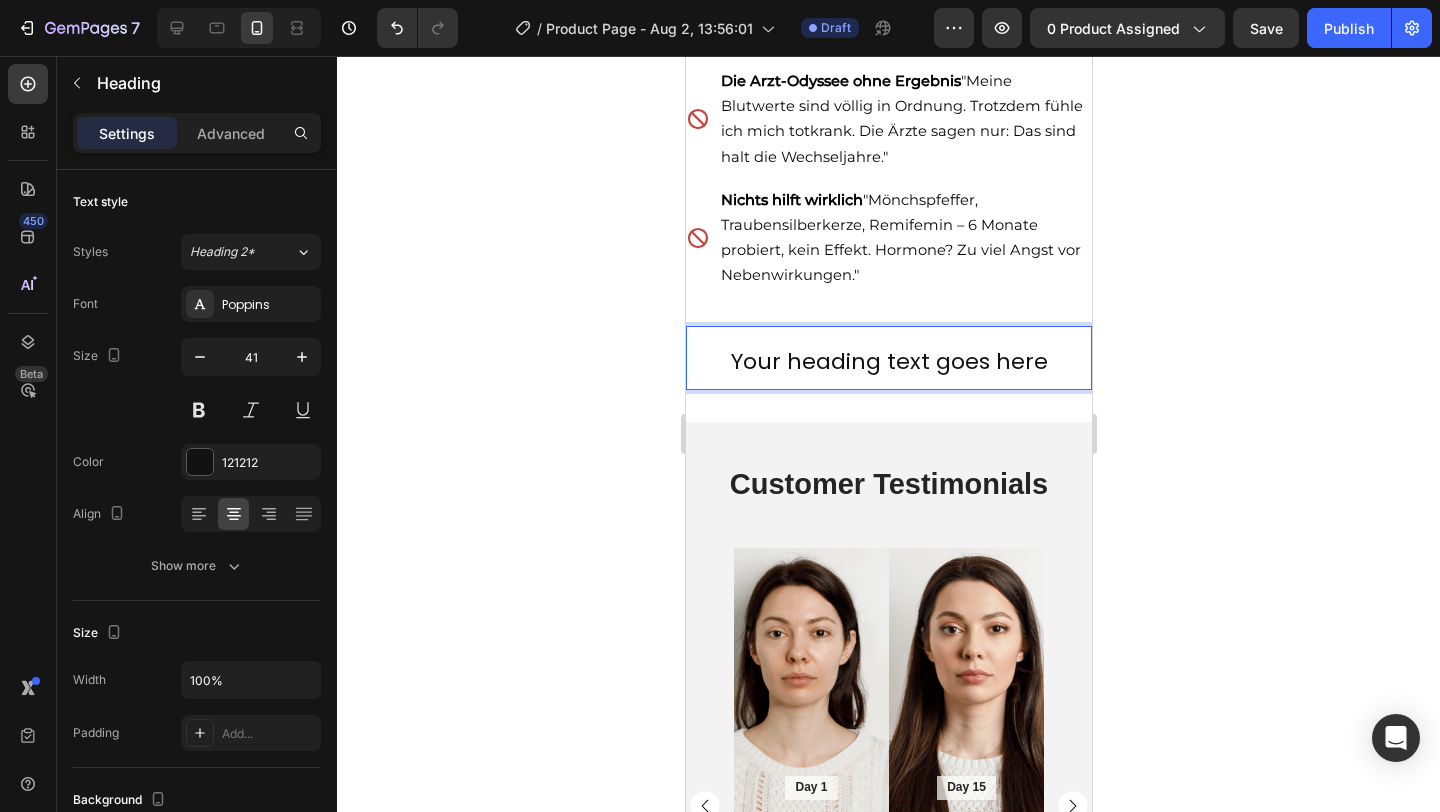 click on "Your heading text goes here" at bounding box center [888, 361] 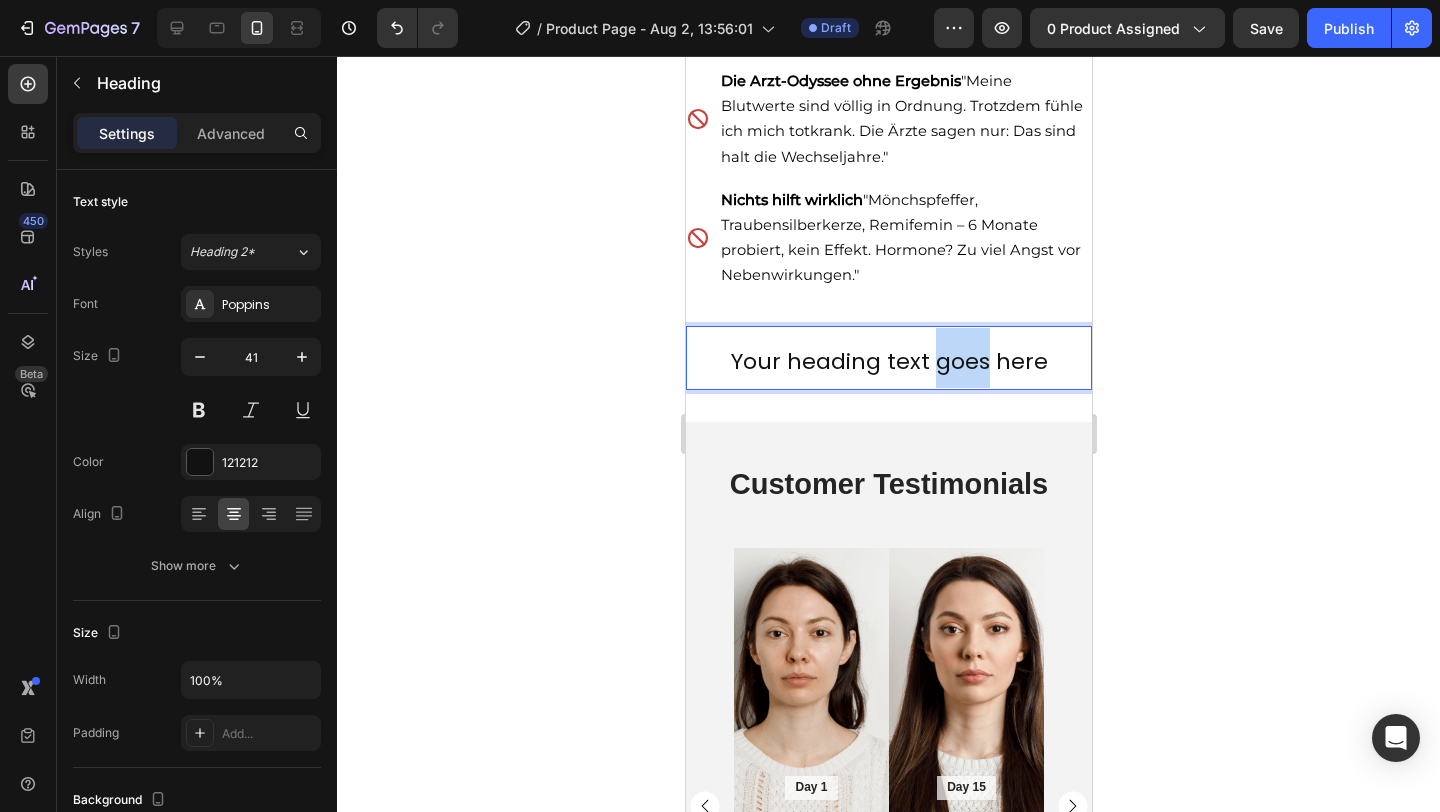 click on "Your heading text goes here" at bounding box center (888, 361) 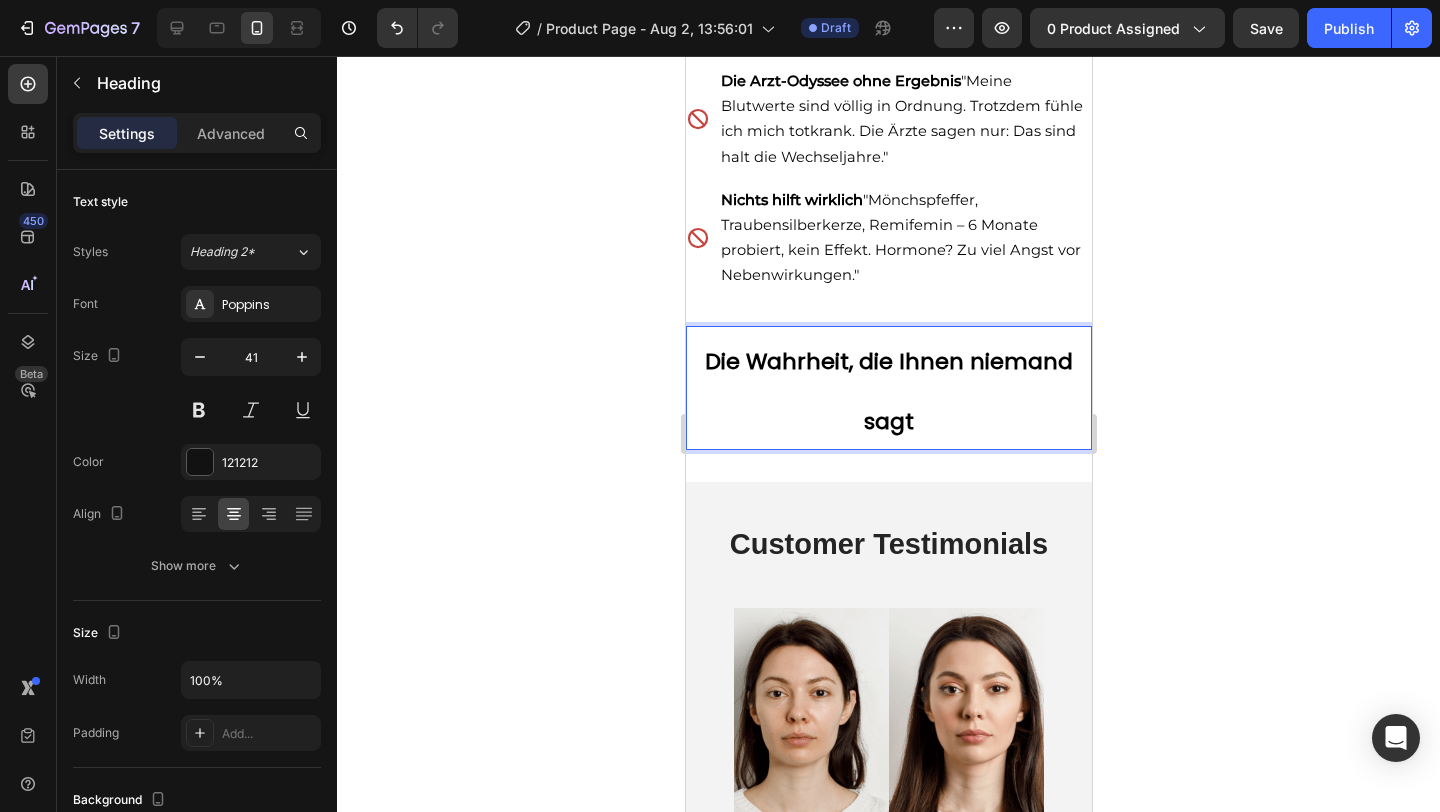 click on "Die Wahrheit, die Ihnen niemand sagt" at bounding box center (888, 388) 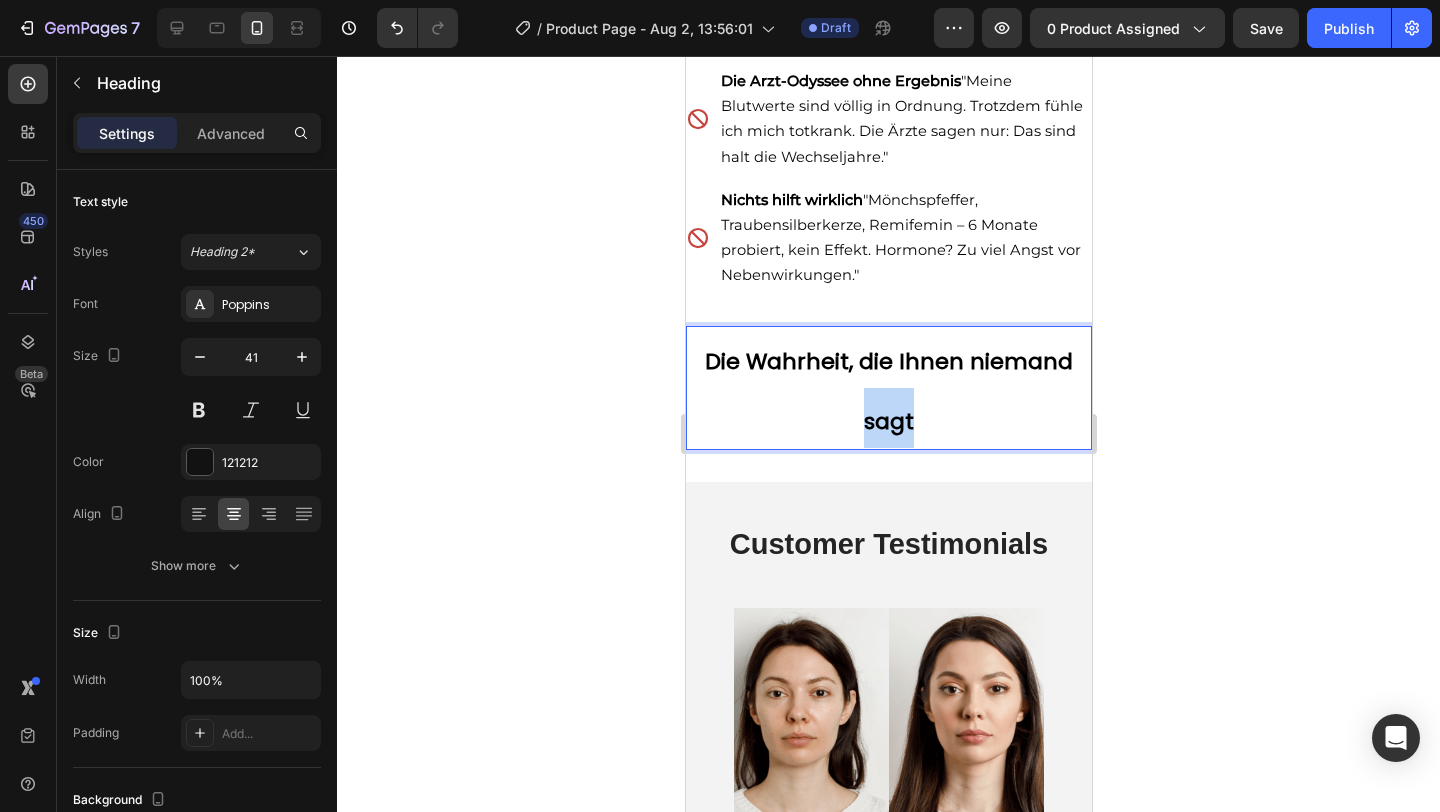 click on "Die Wahrheit, die Ihnen niemand sagt" at bounding box center [888, 388] 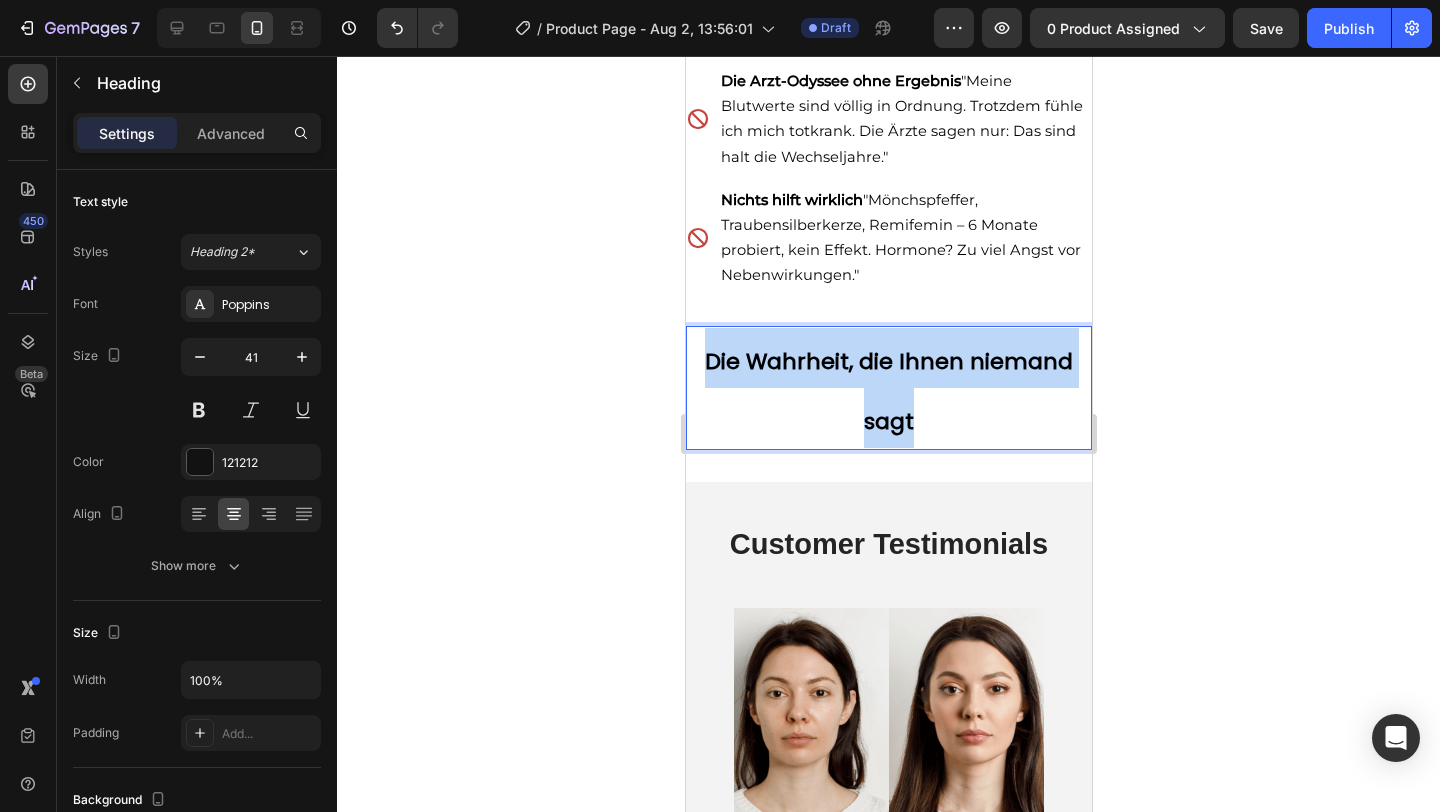 click on "Die Wahrheit, die Ihnen niemand sagt" at bounding box center (888, 388) 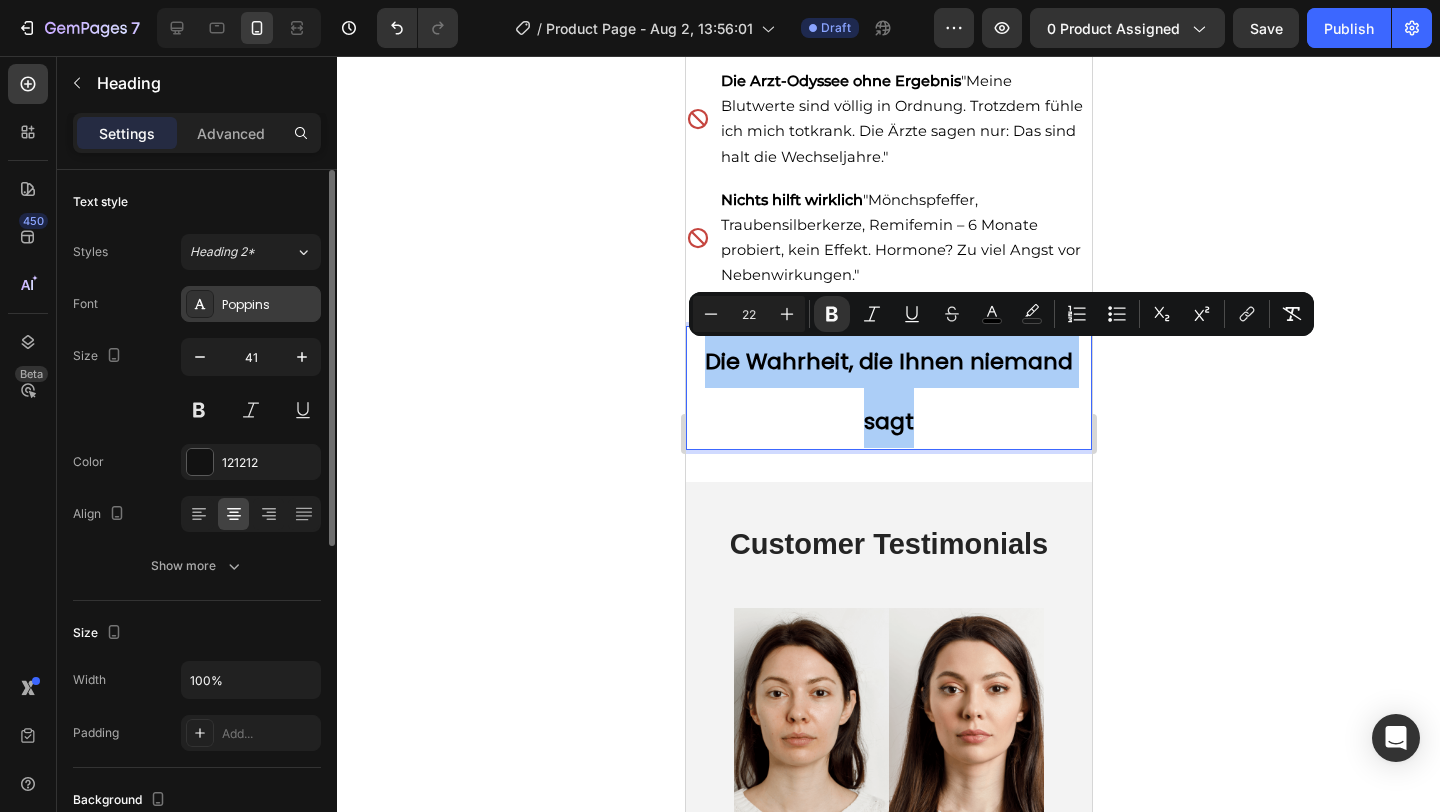 click on "Poppins" at bounding box center [269, 305] 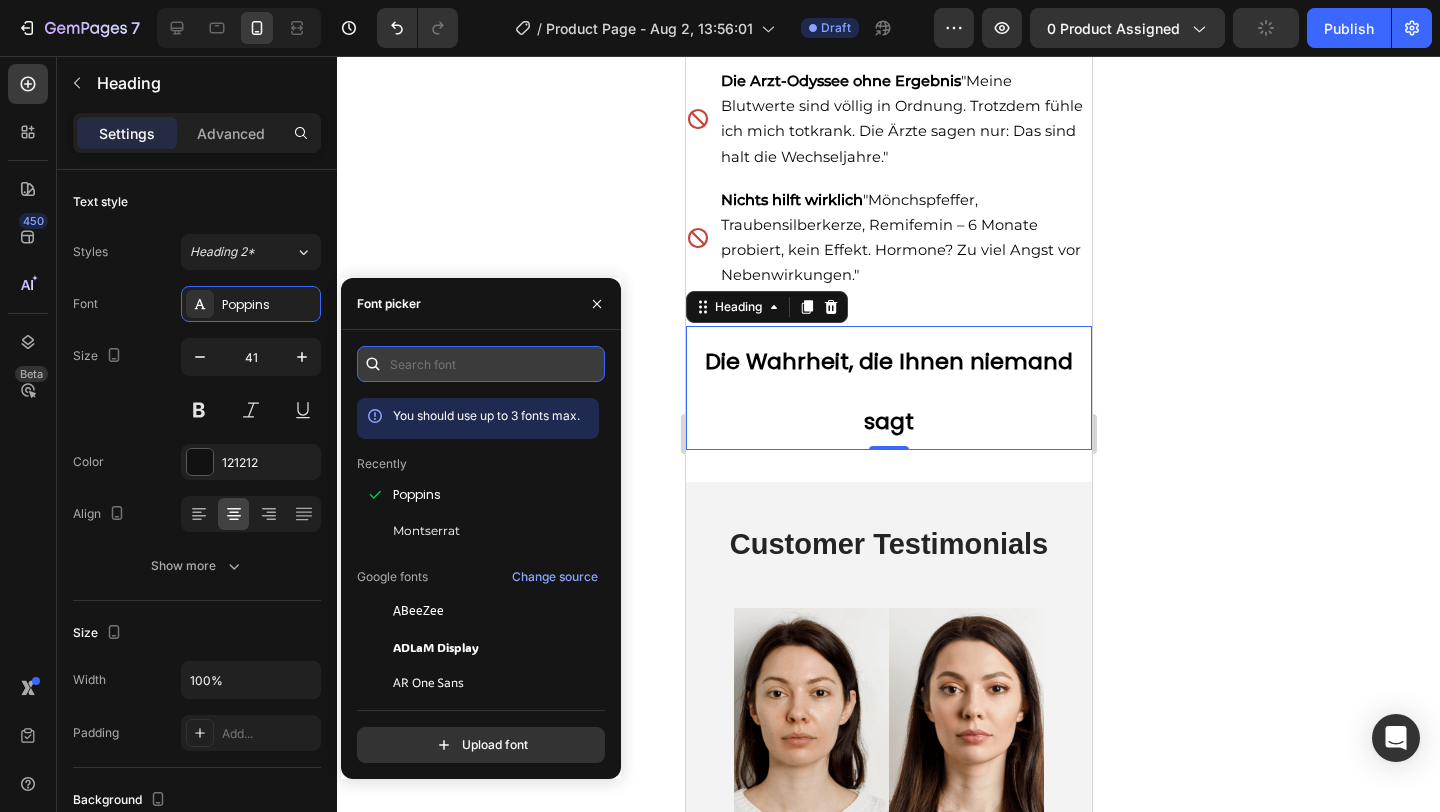 click at bounding box center (481, 364) 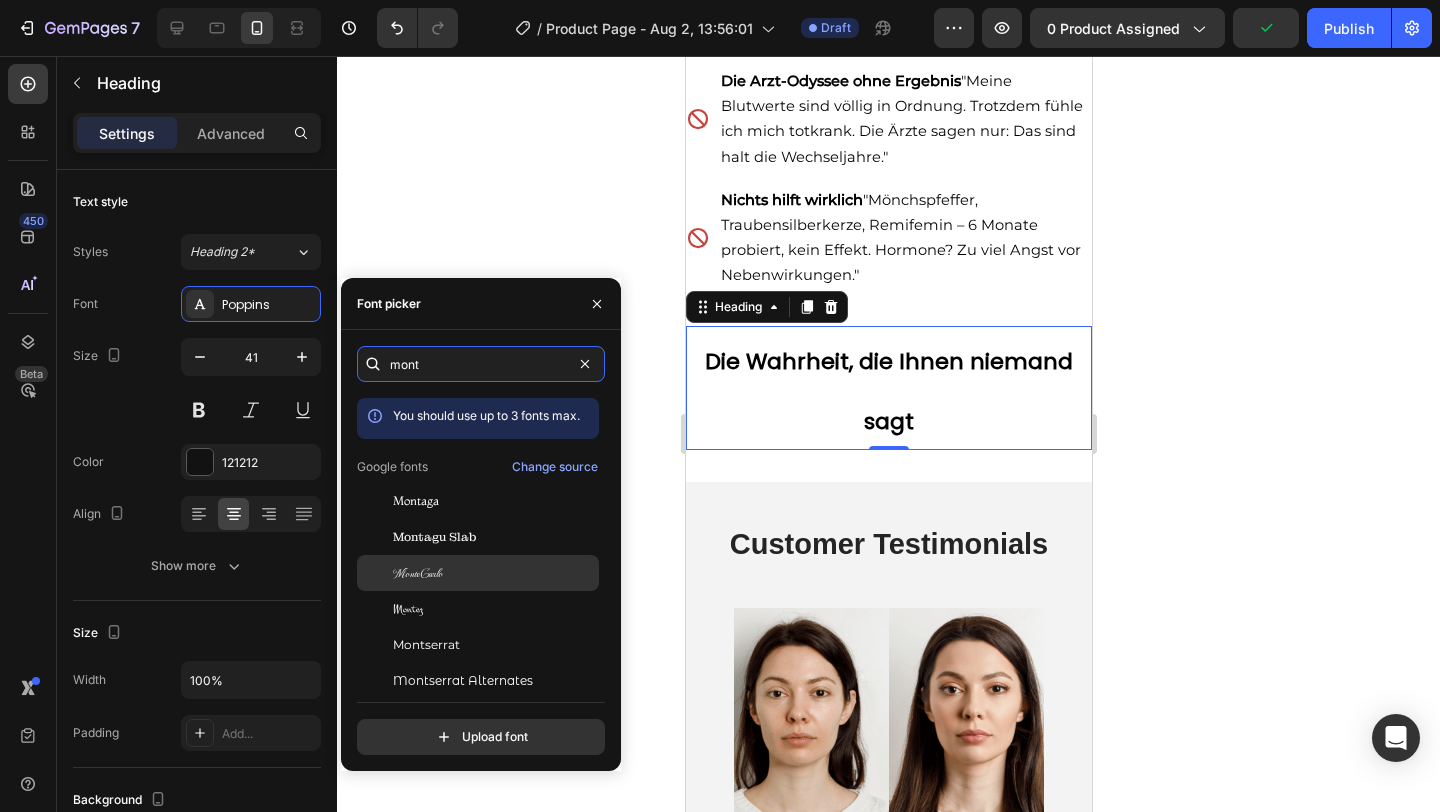 scroll, scrollTop: 49, scrollLeft: 0, axis: vertical 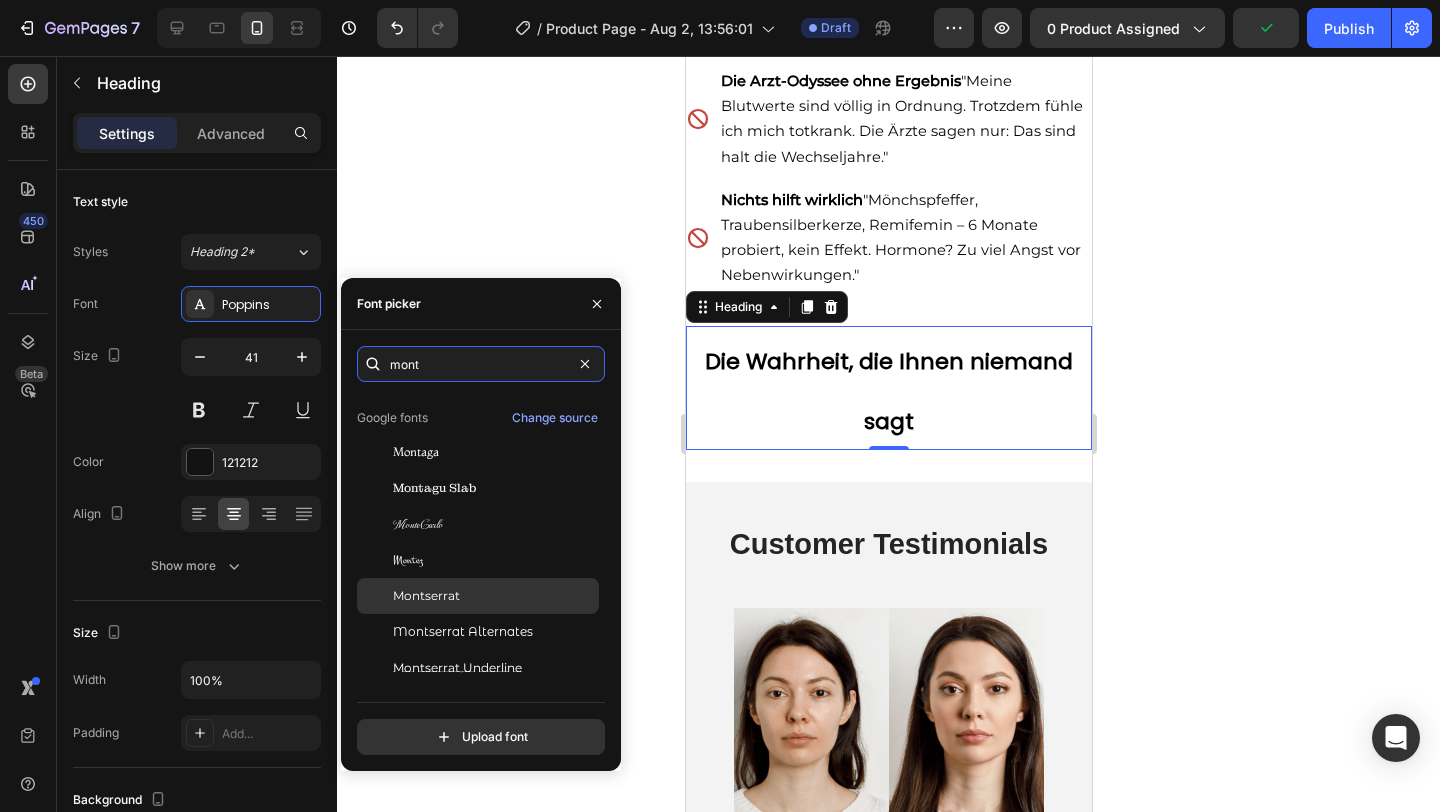 type on "mont" 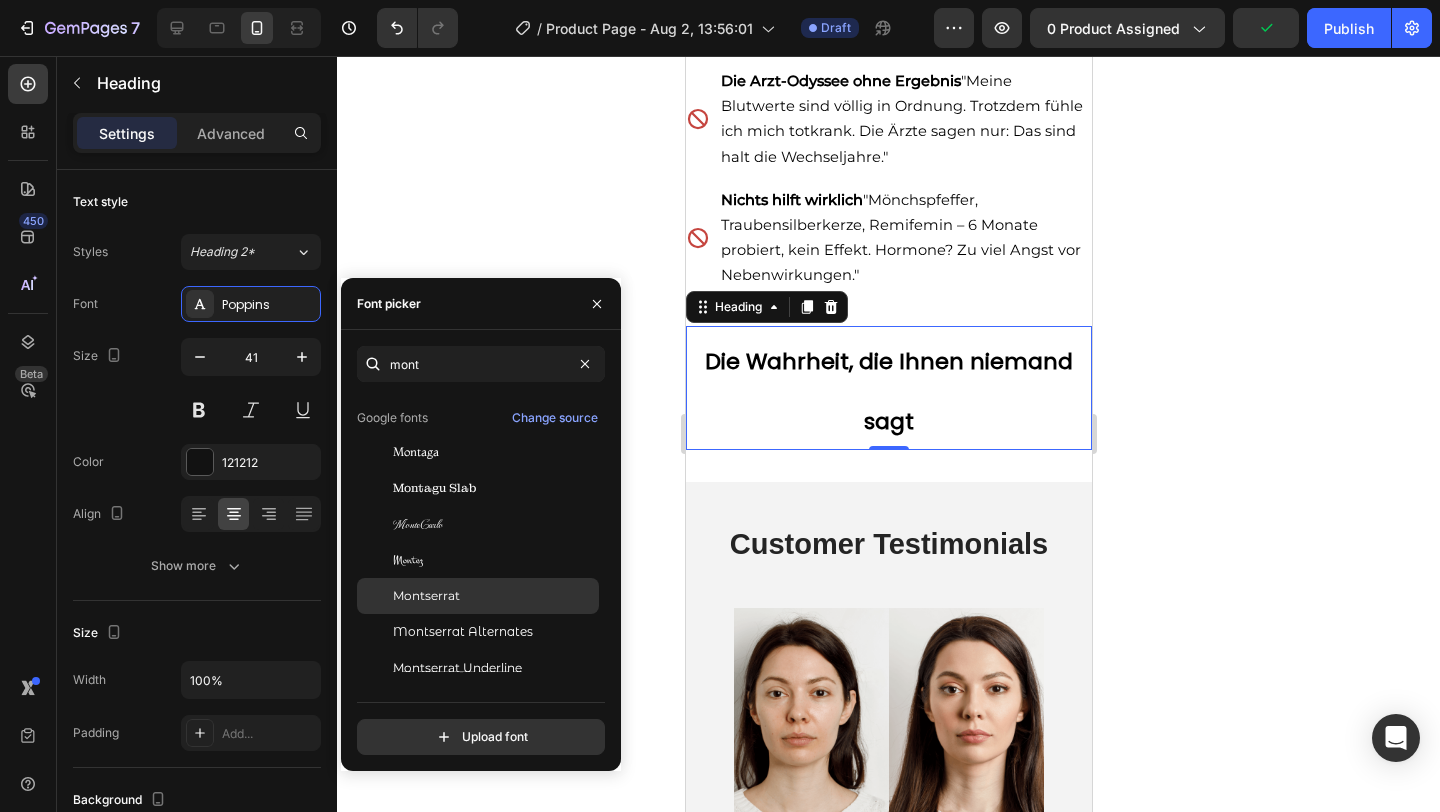 click on "Montserrat" at bounding box center (426, 596) 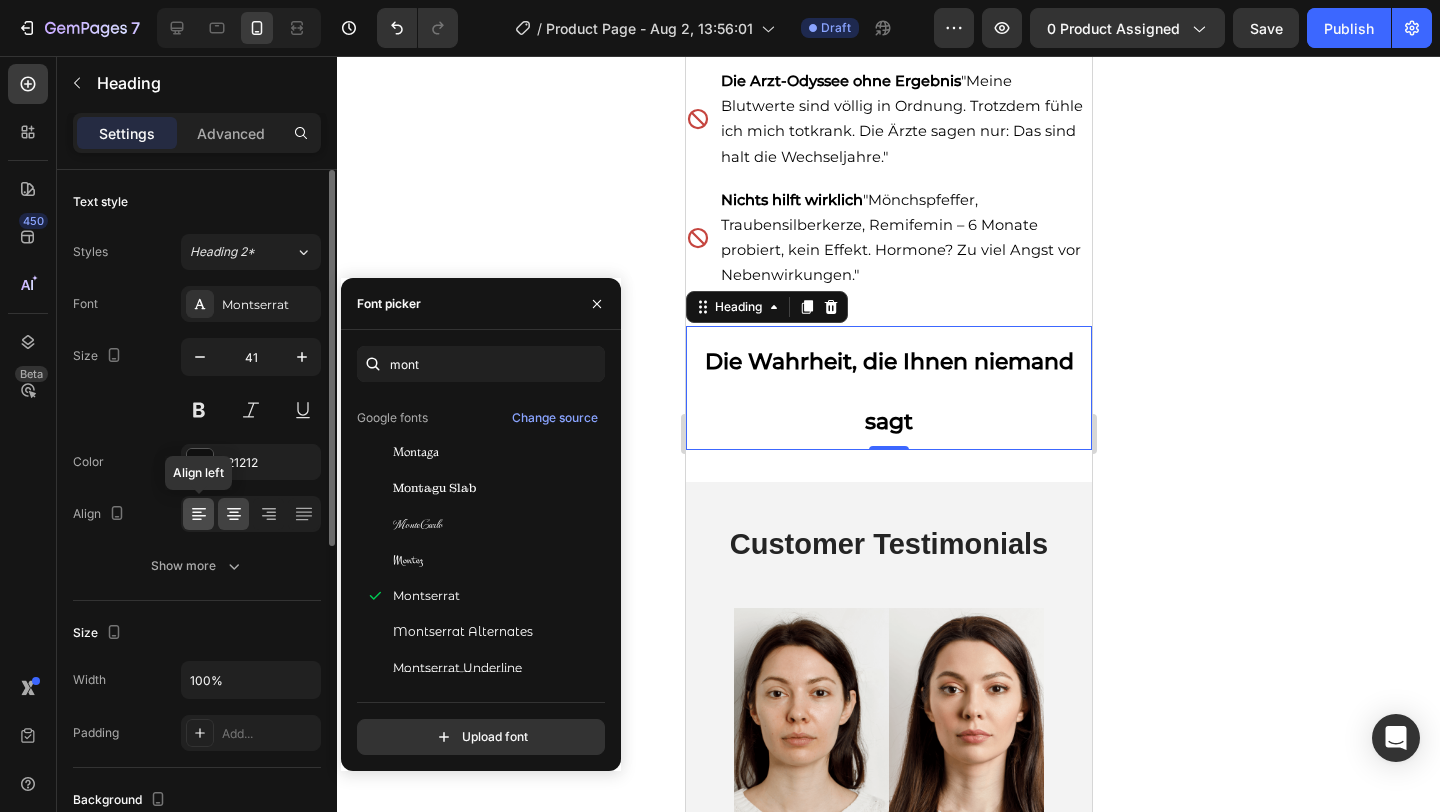 click 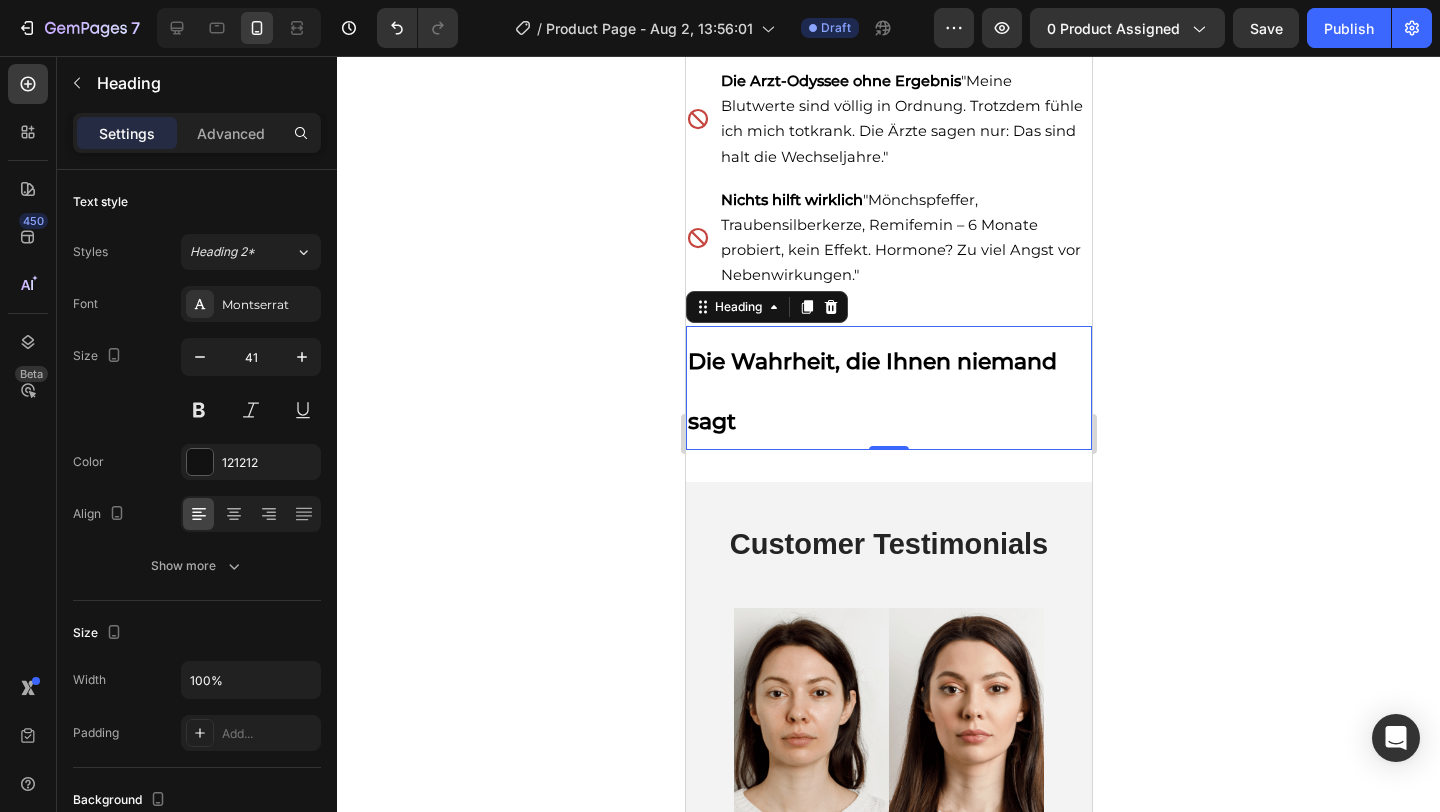 click on "Die Wahrheit, die Ihnen niemand sagt" at bounding box center [888, 388] 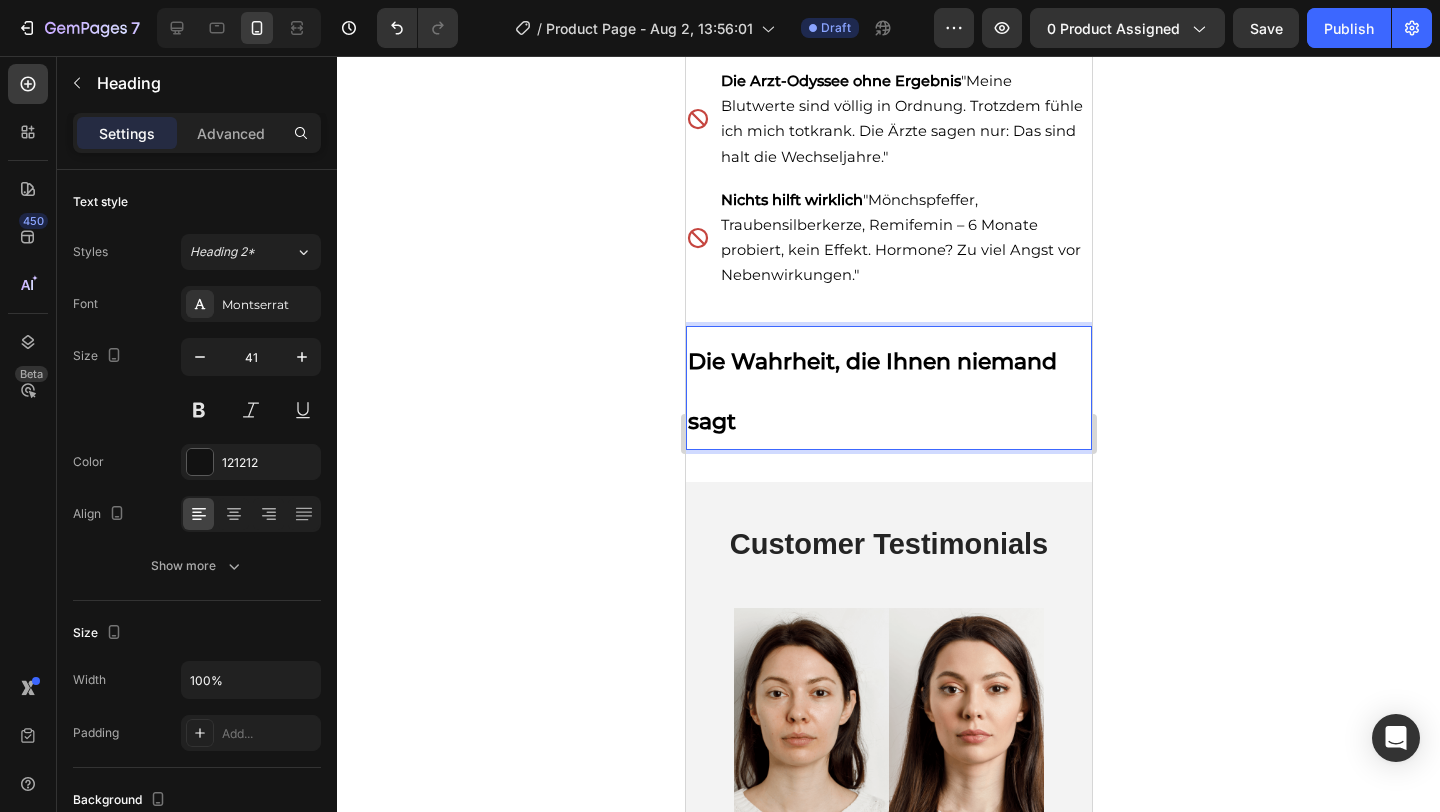 click on "Die Wahrheit, die Ihnen niemand sagt" at bounding box center [888, 388] 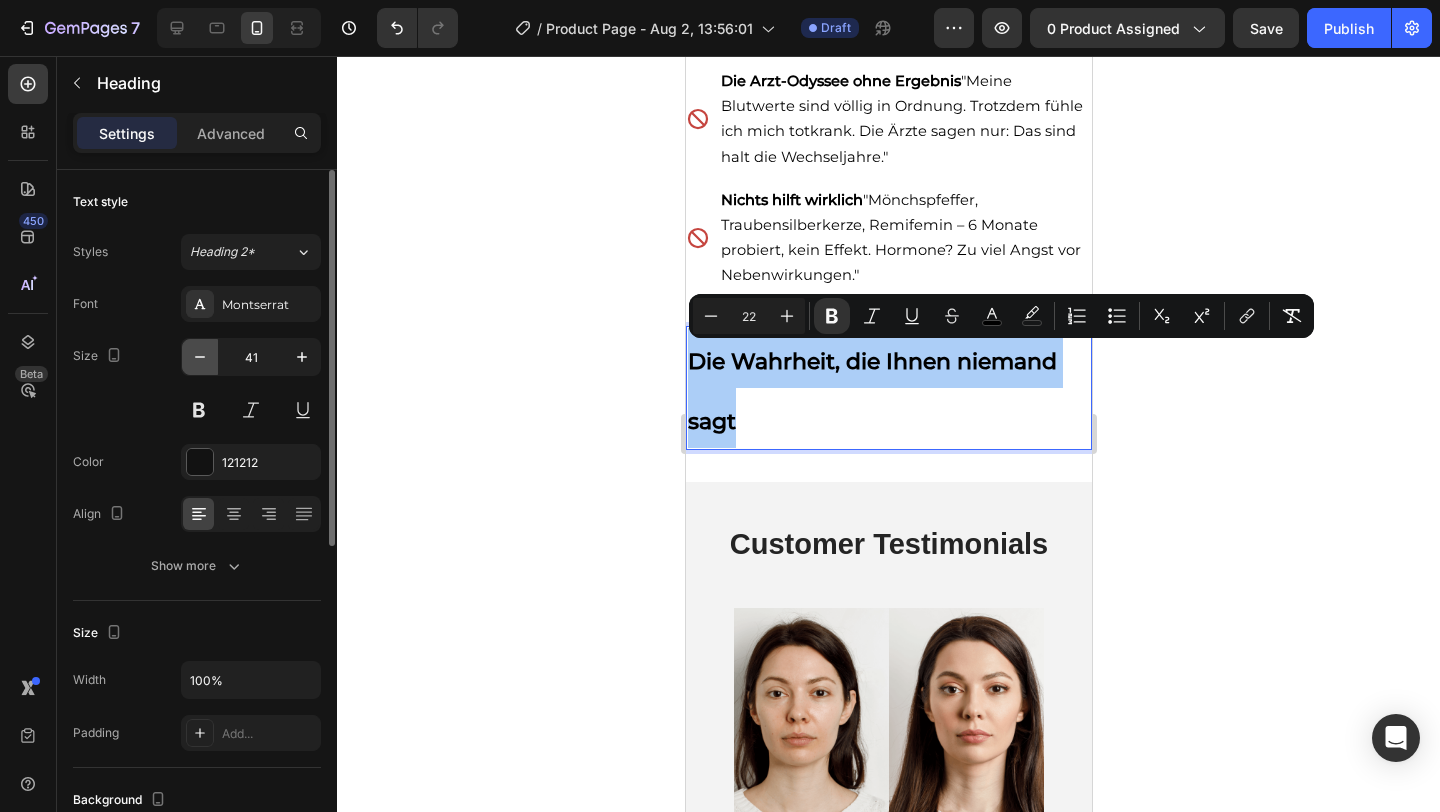 click 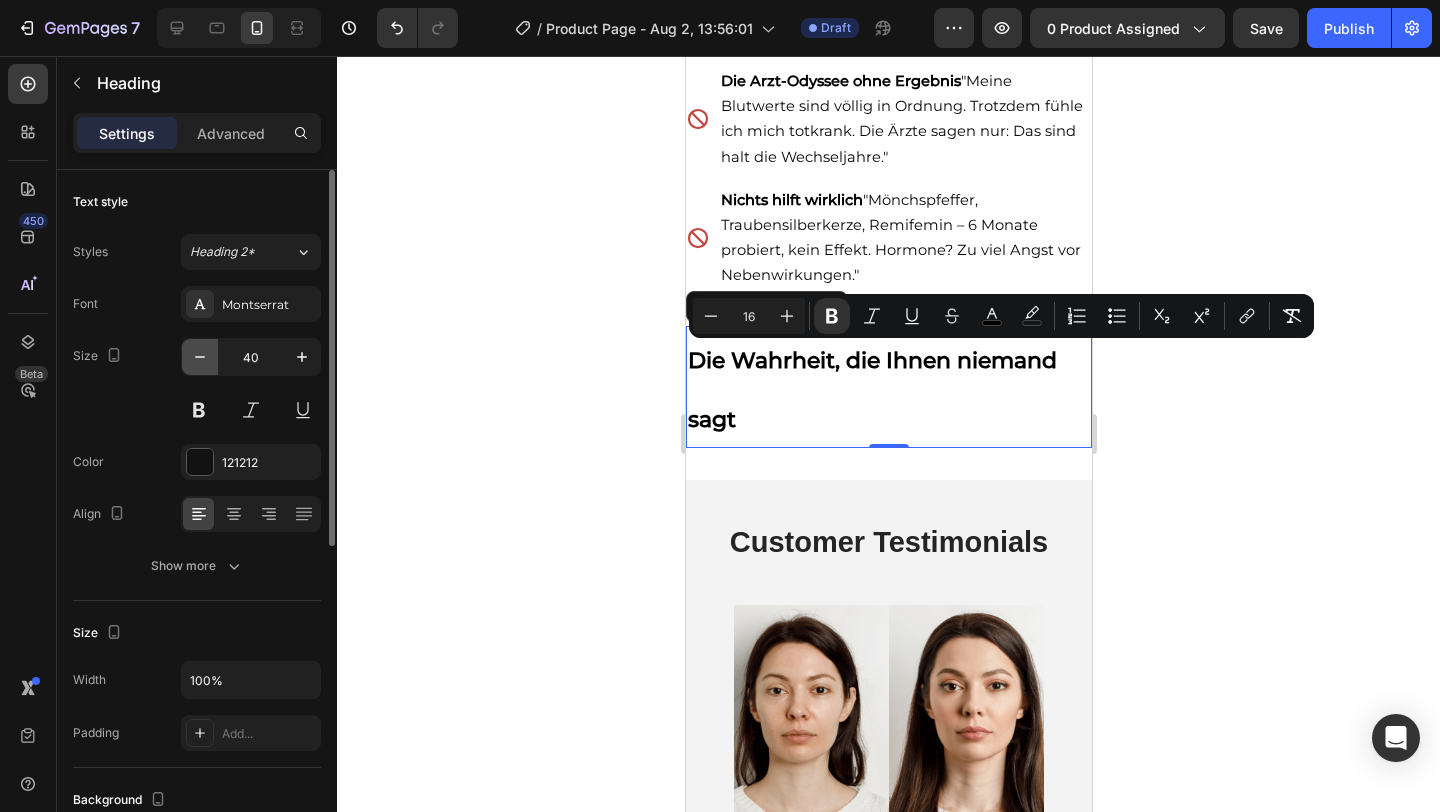 click 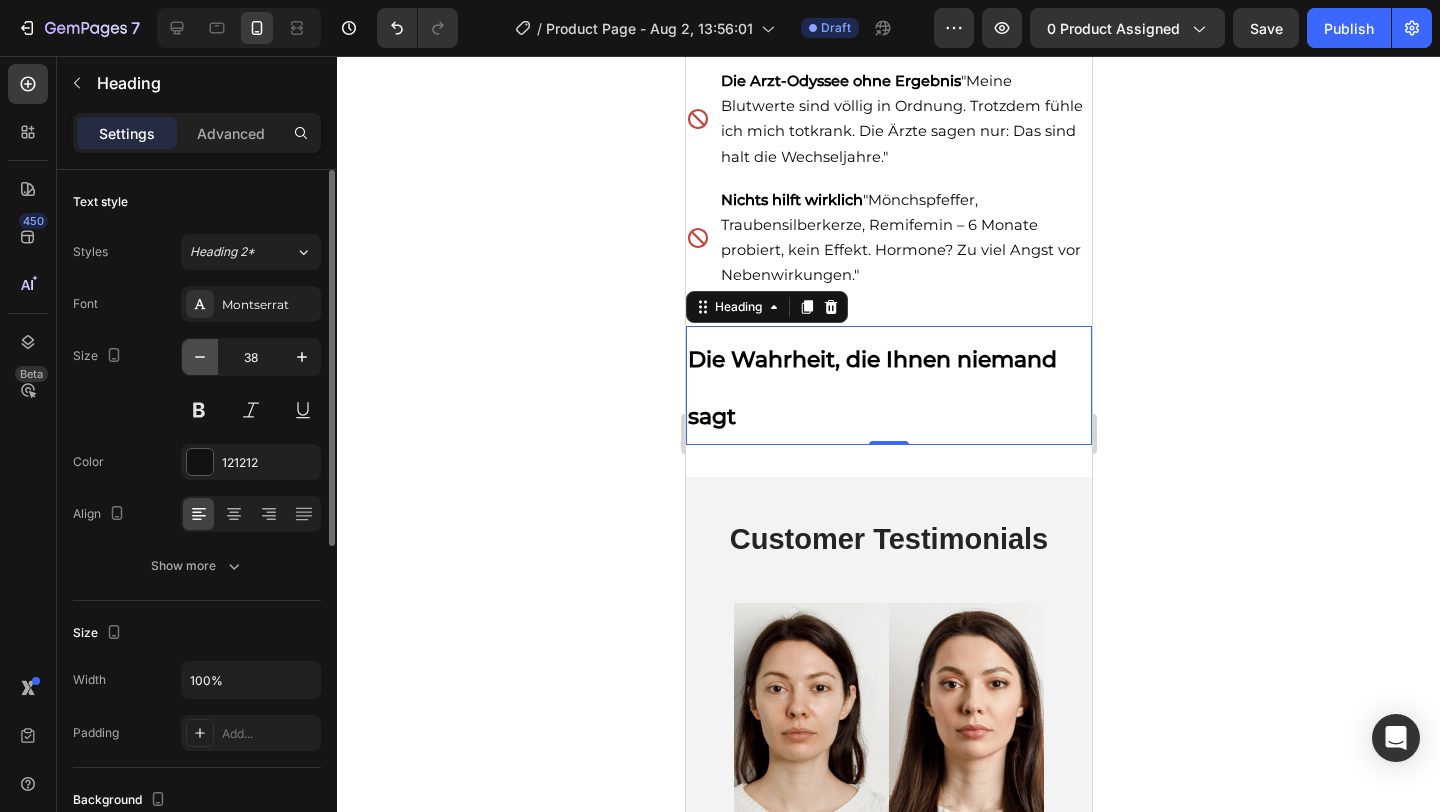 click 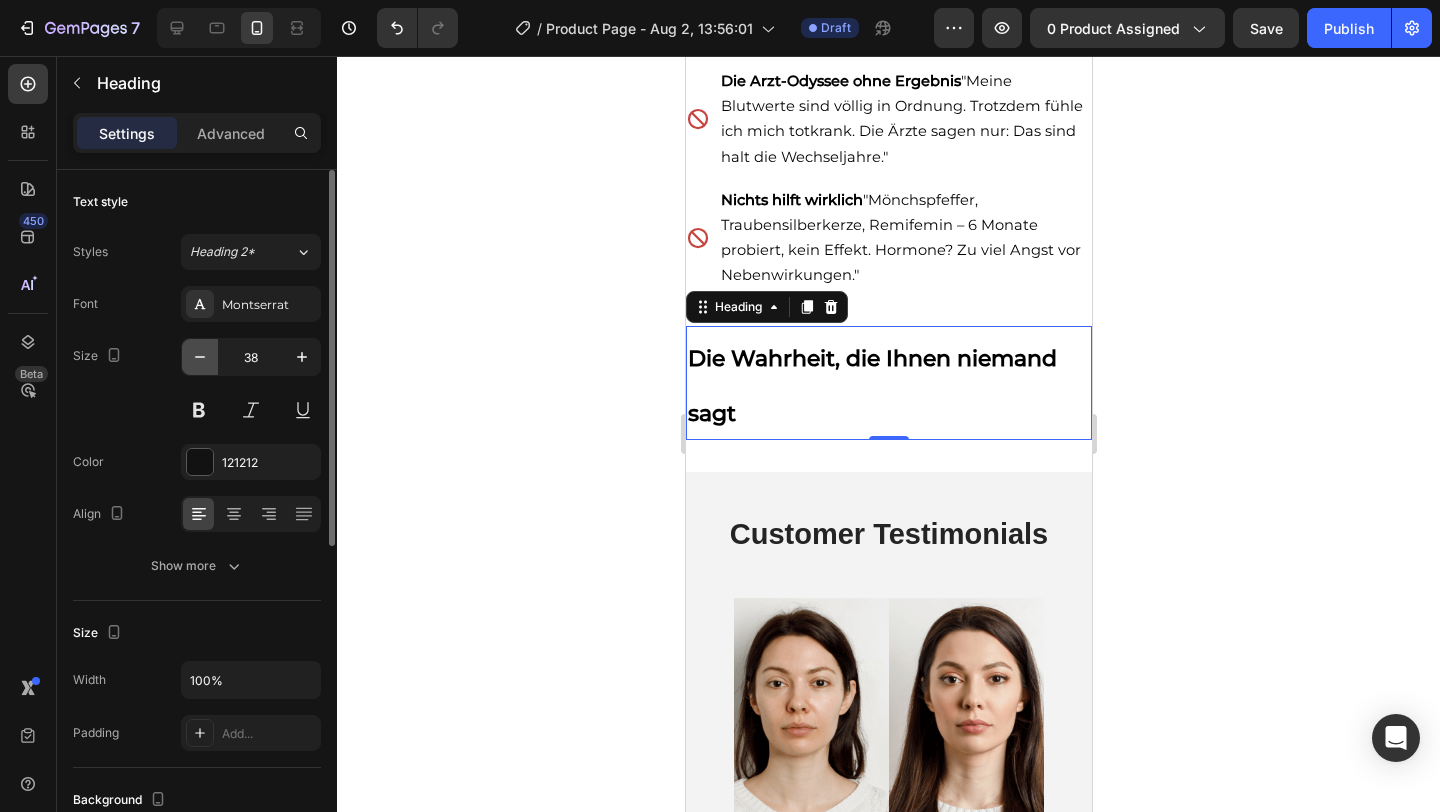 click 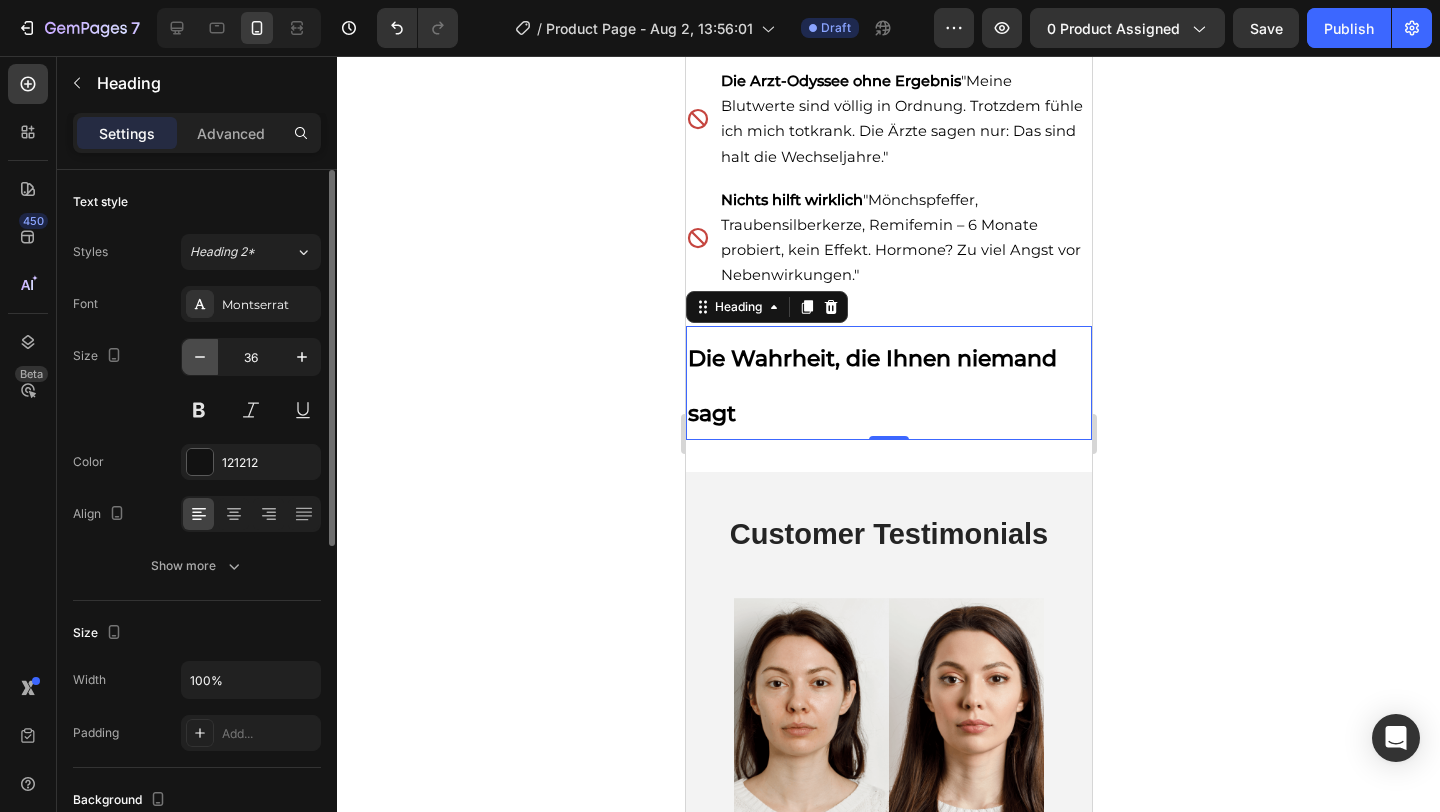 click 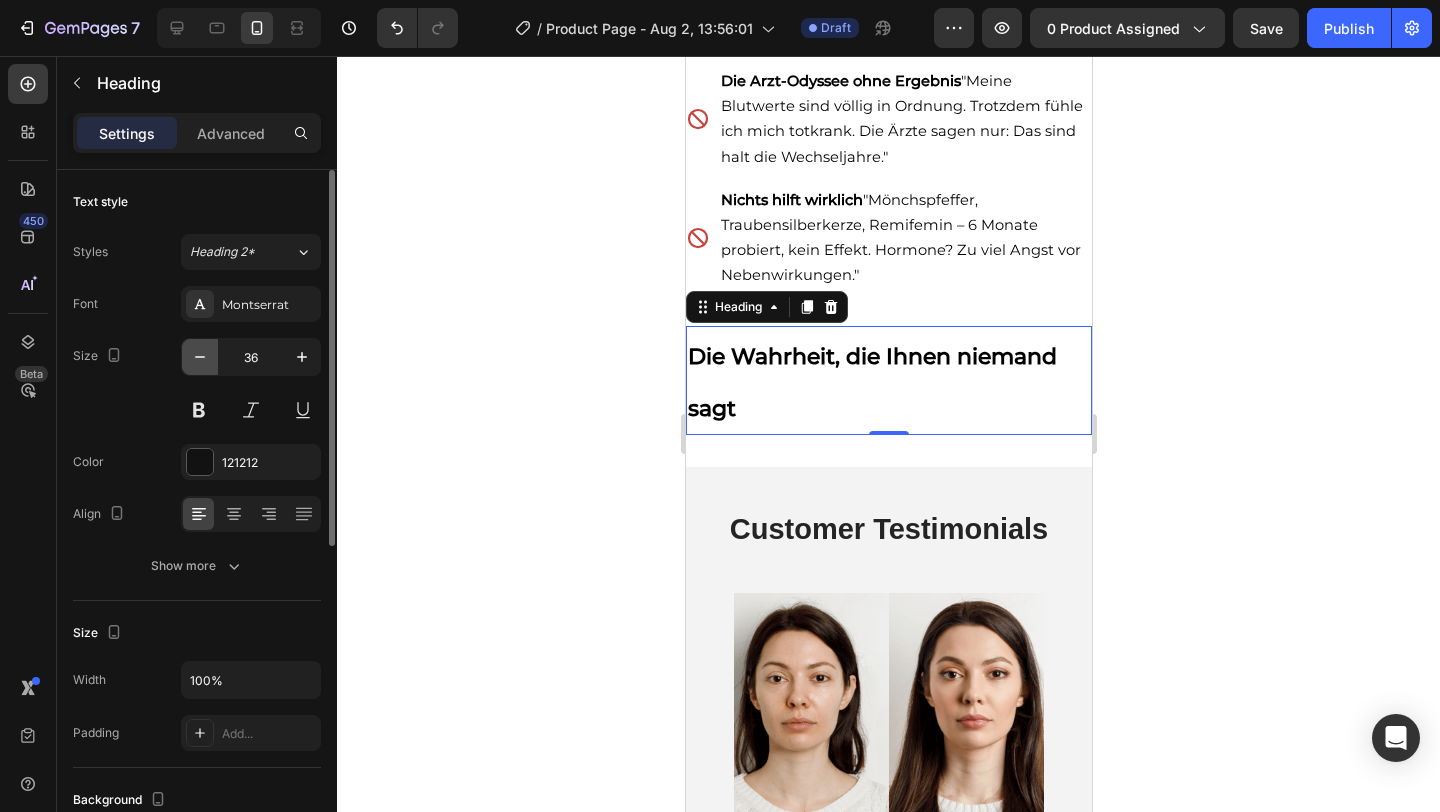 click 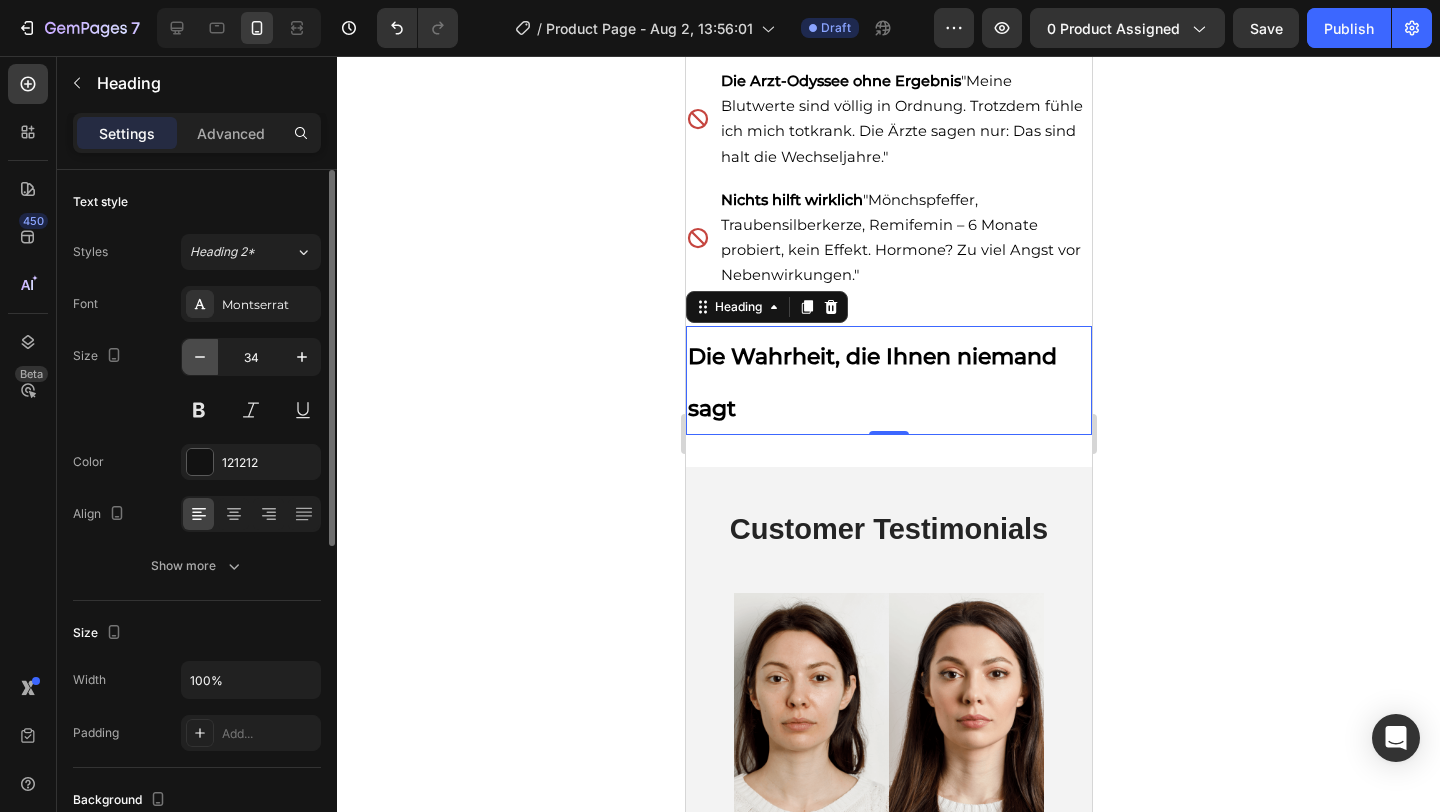click 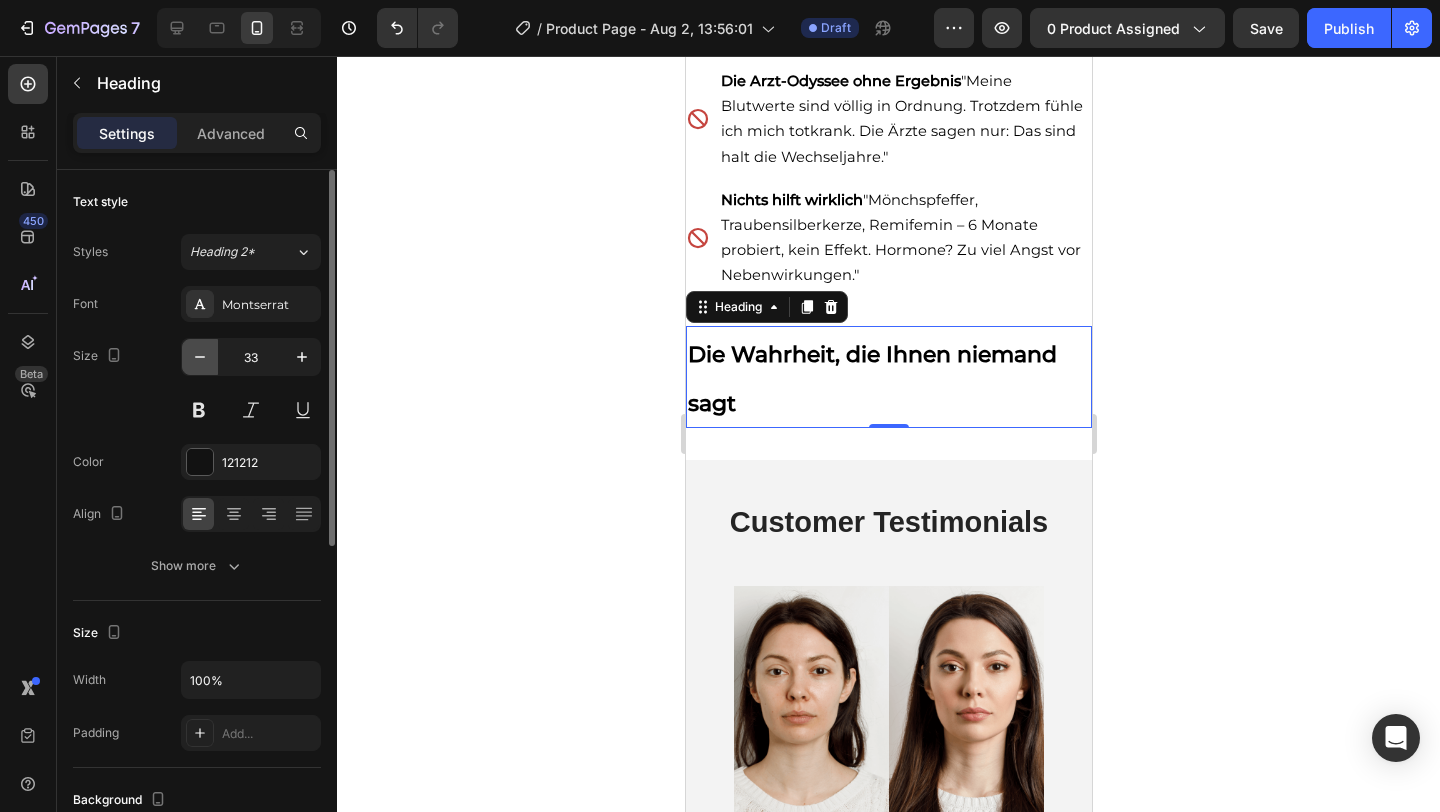 click 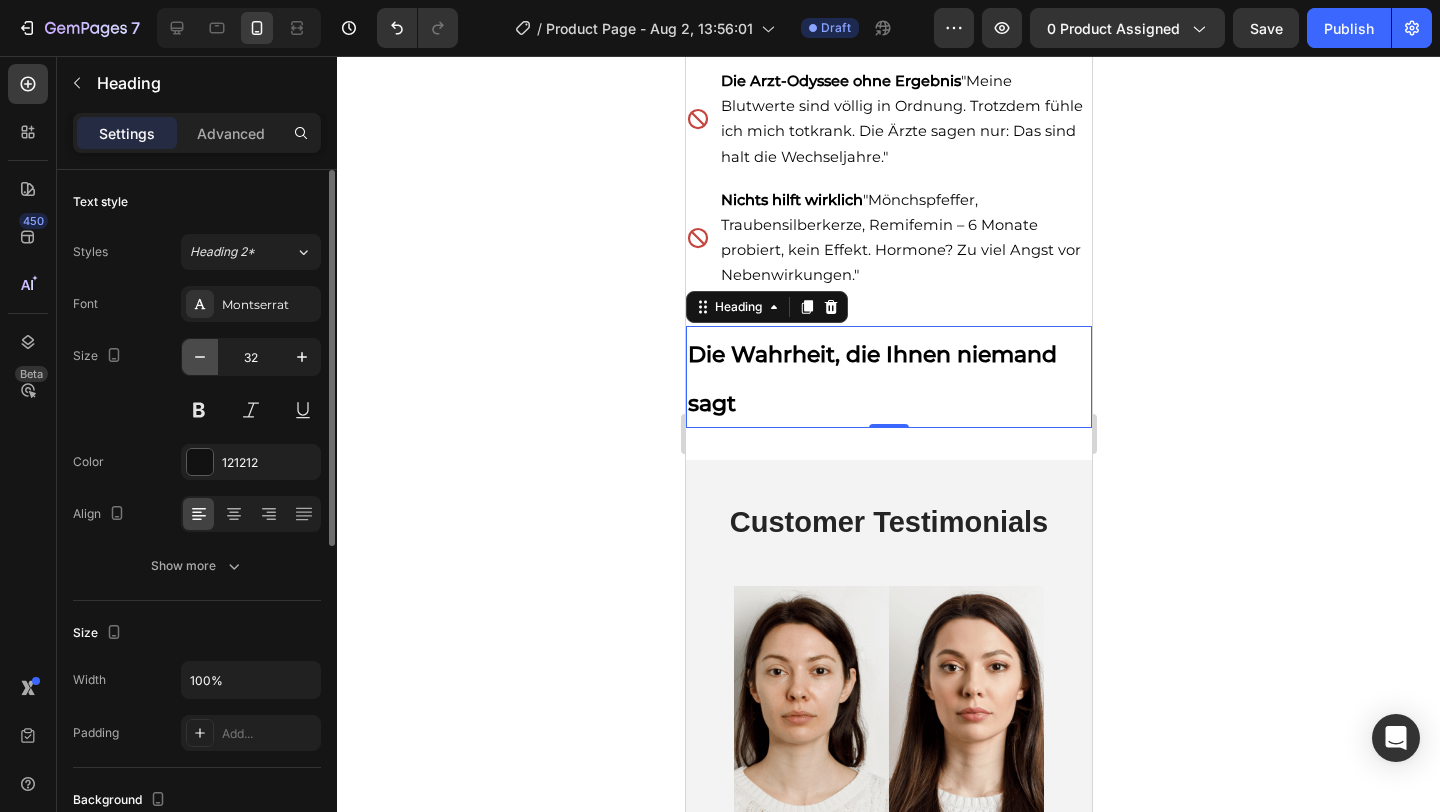 click 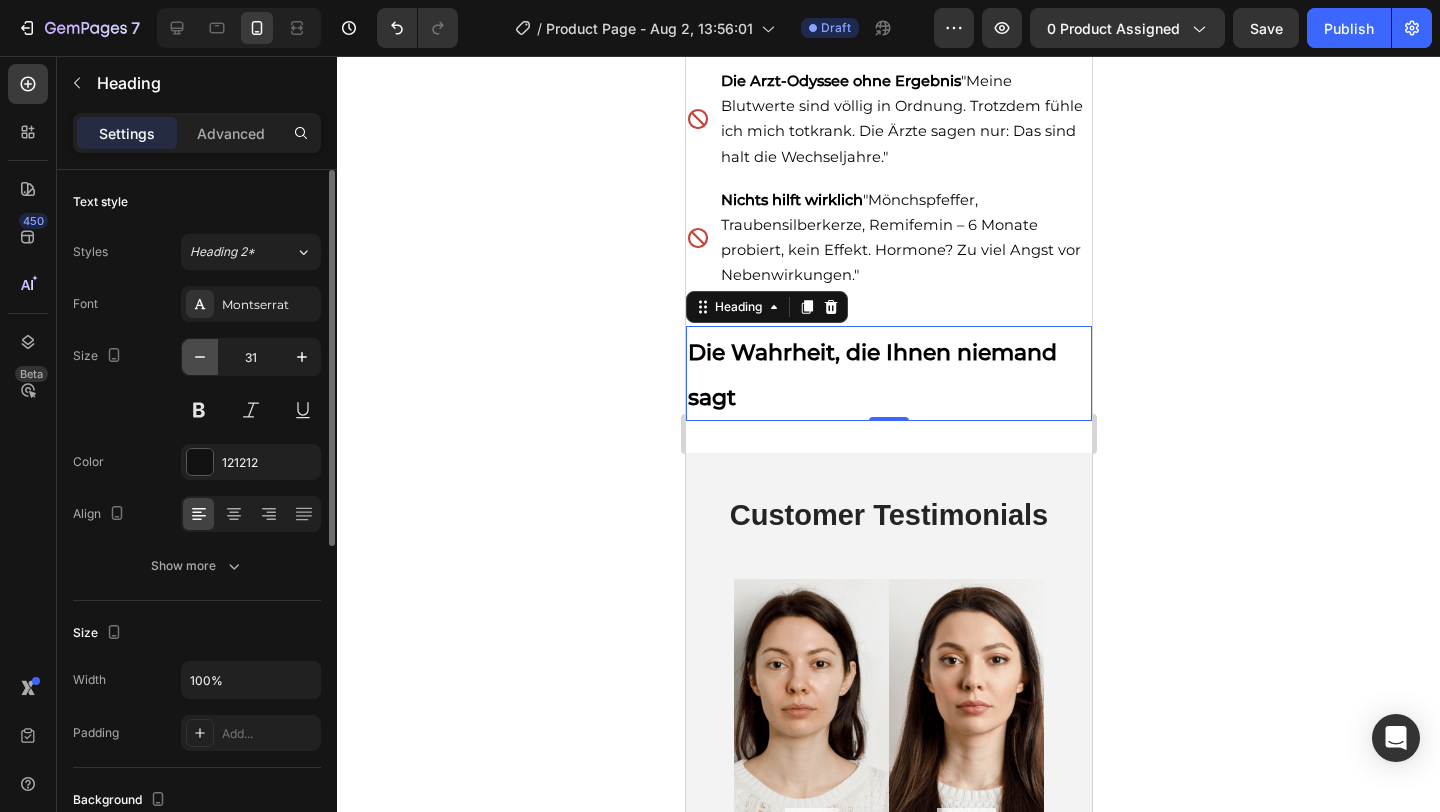 click 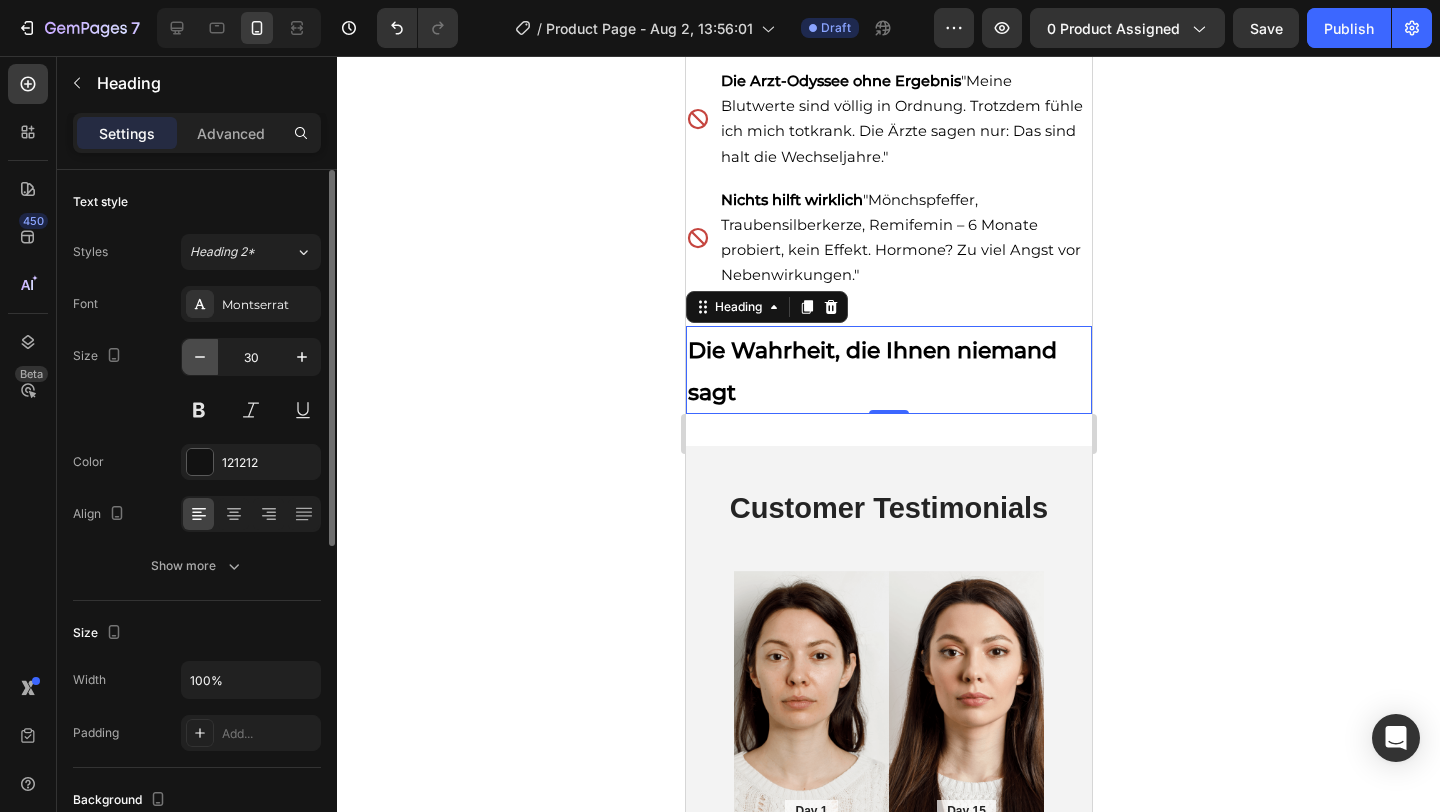 click 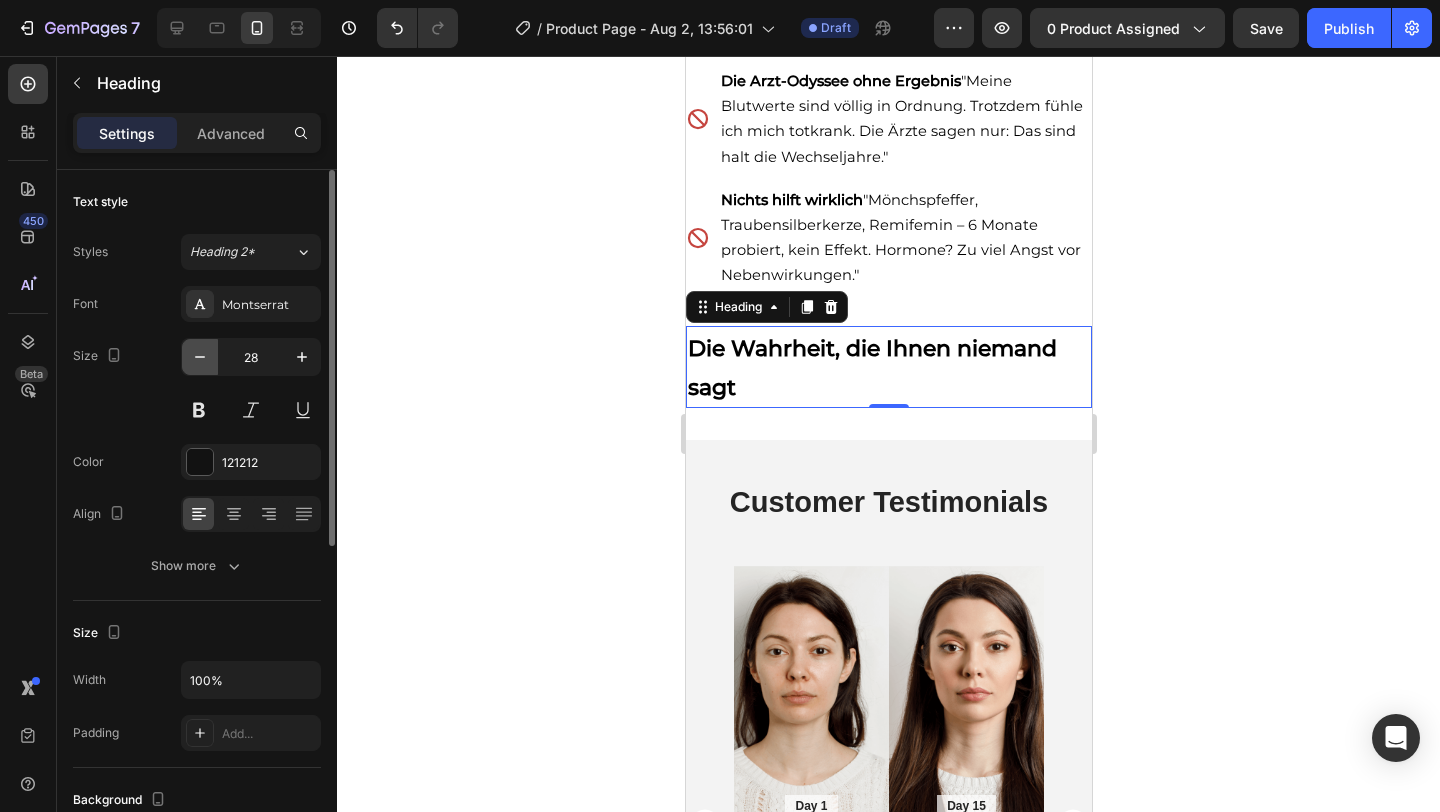 click 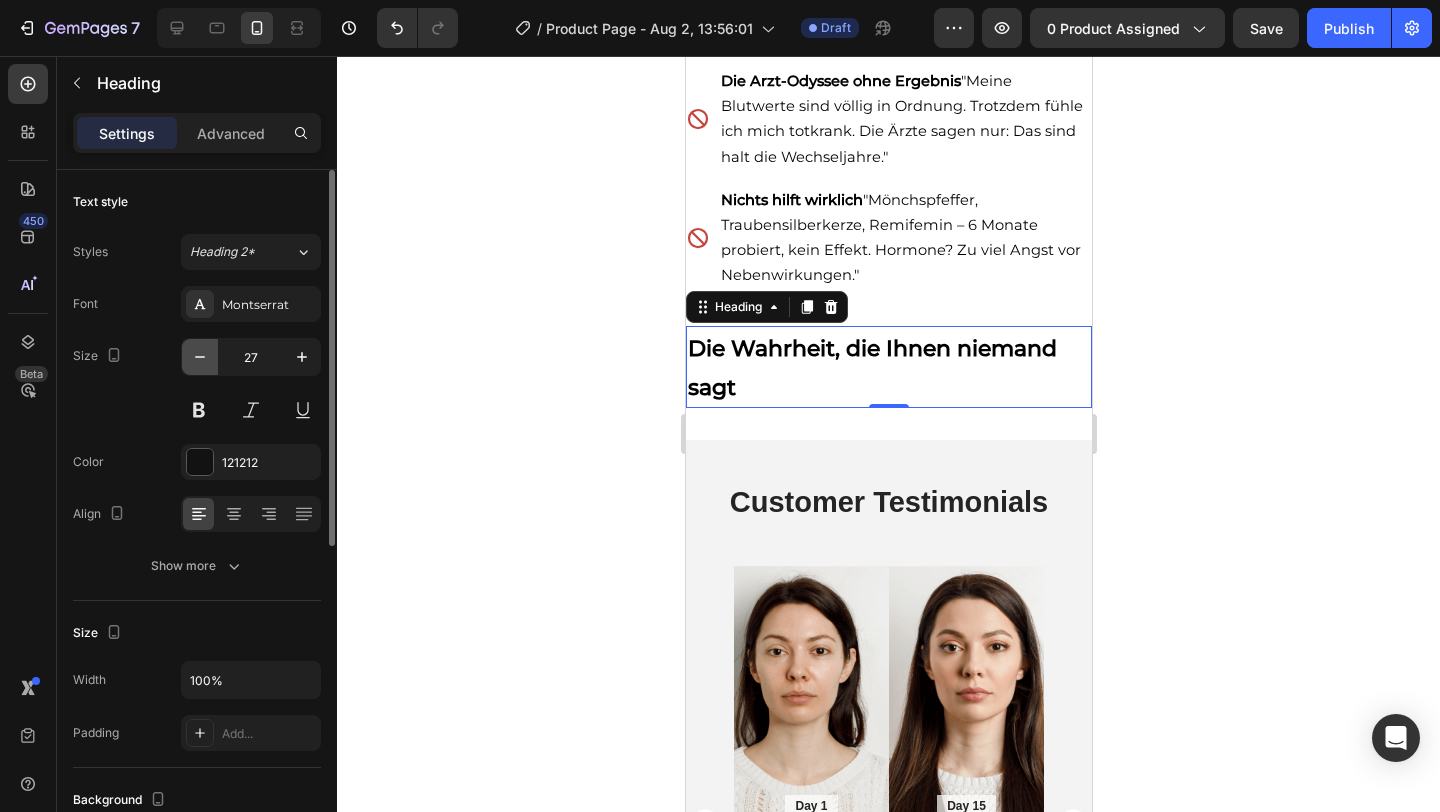 click 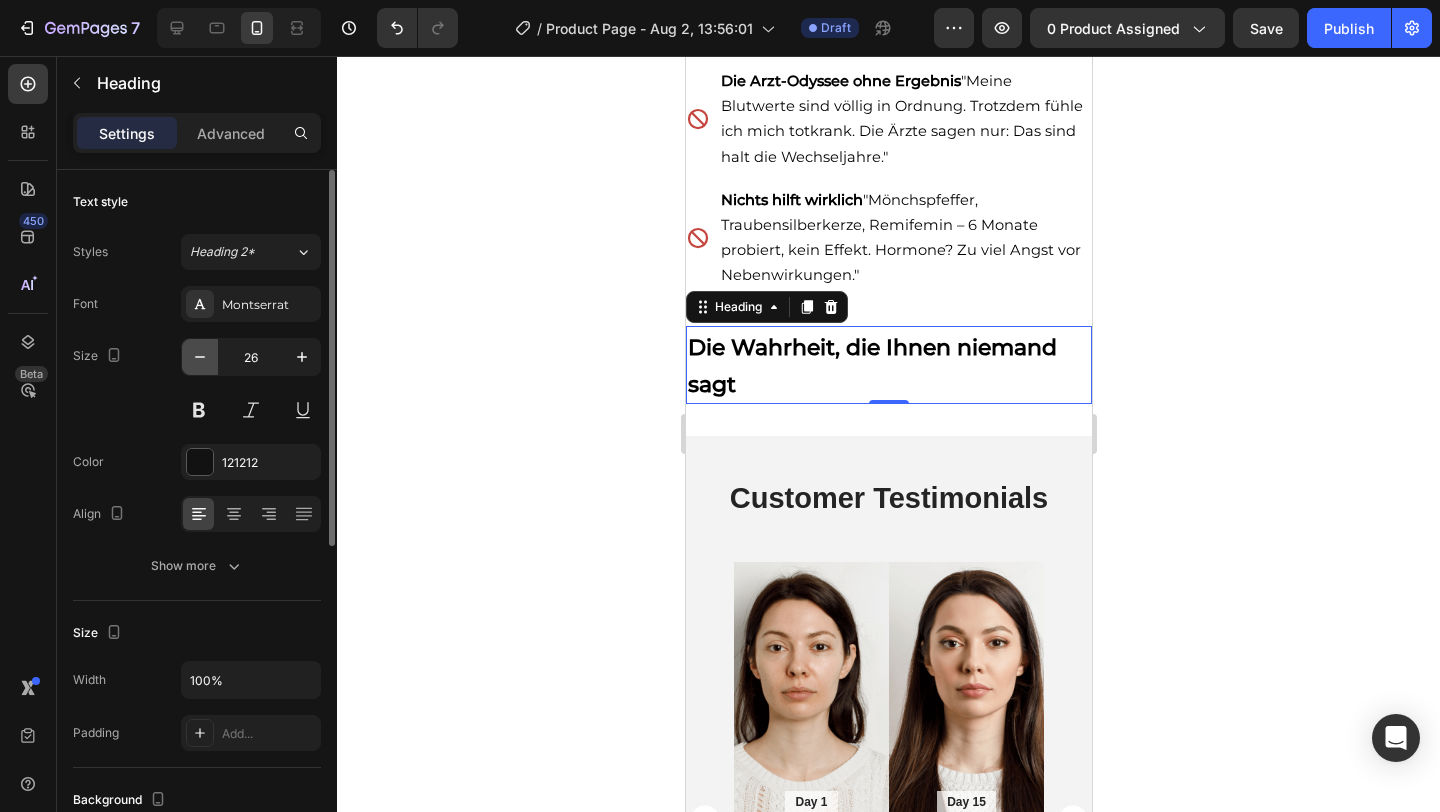 click 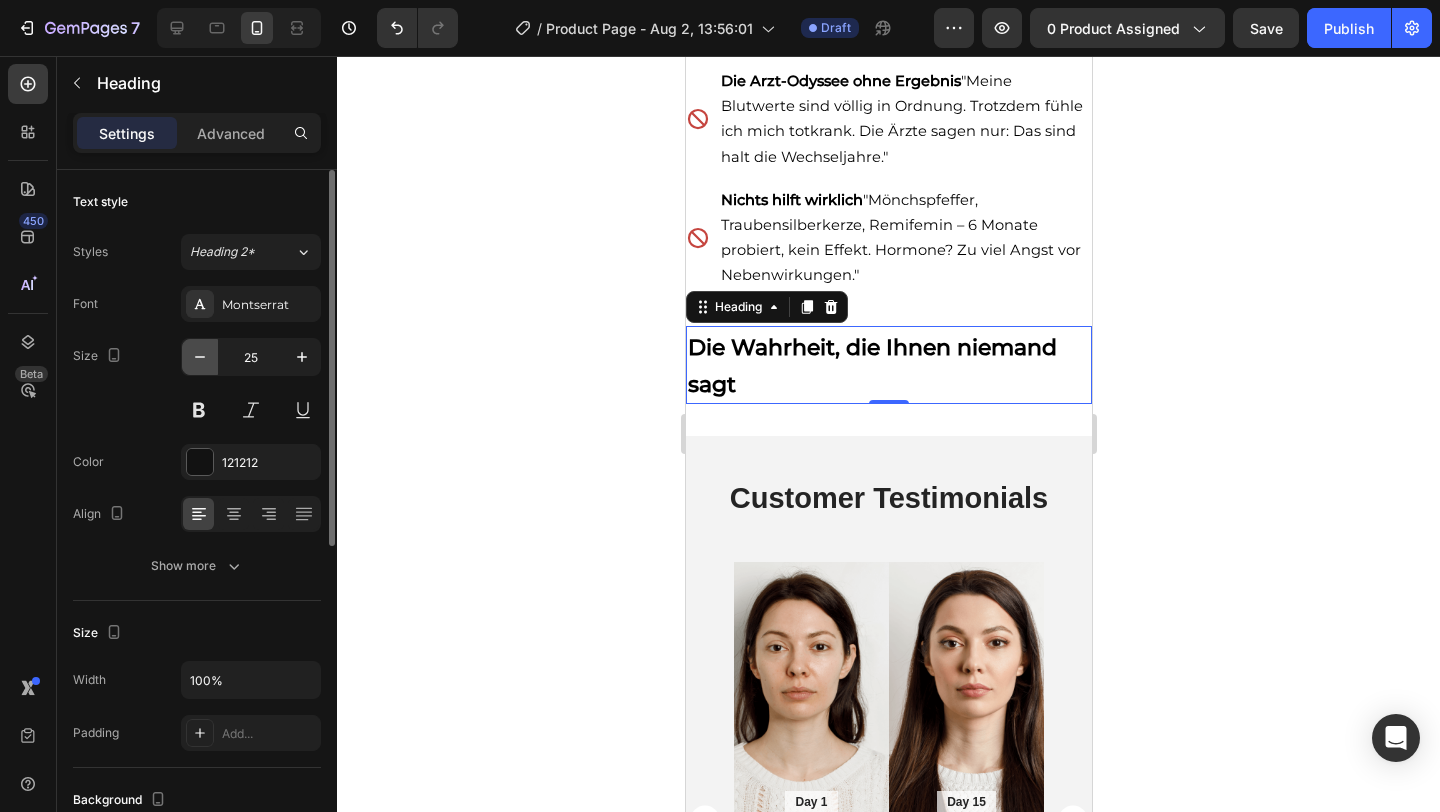 click 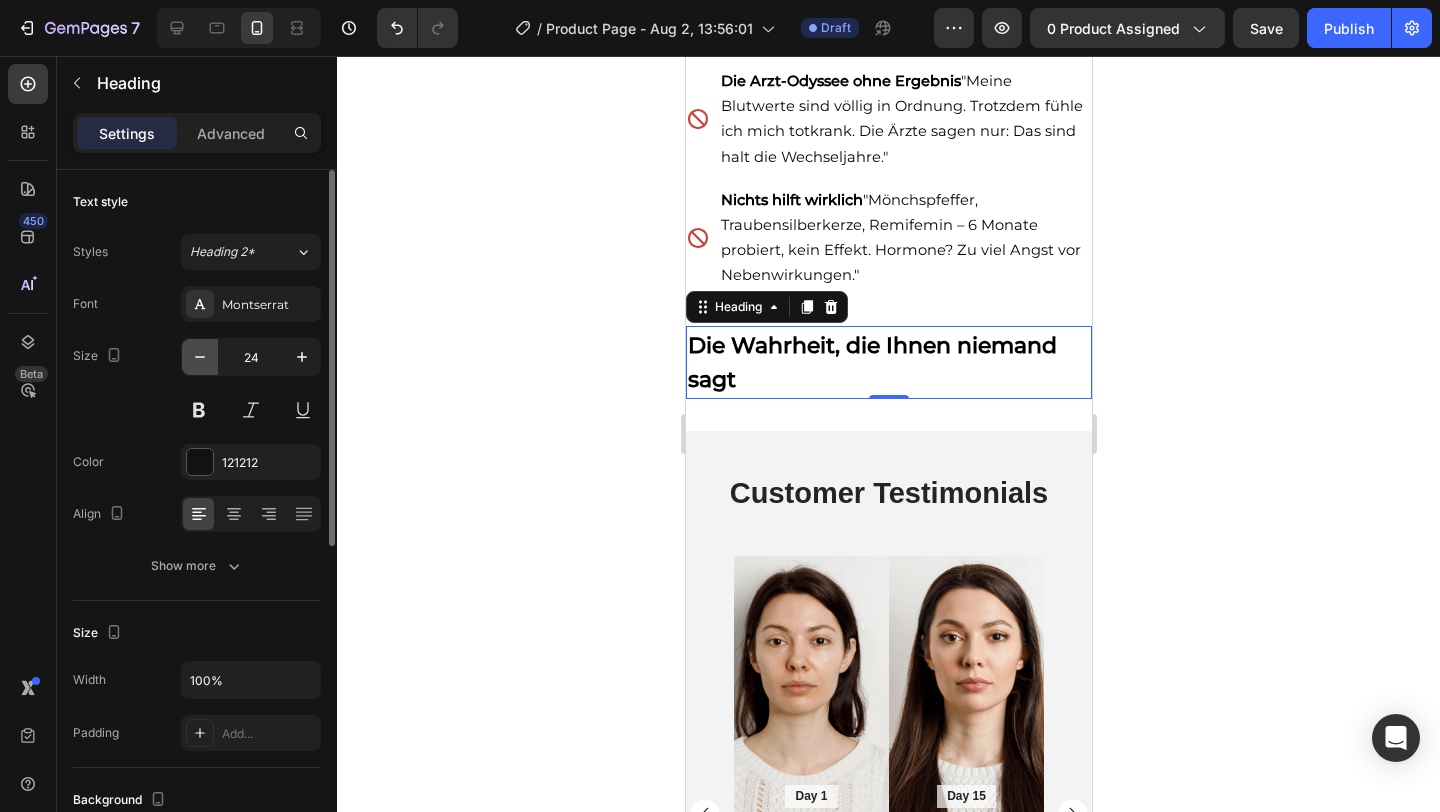 click 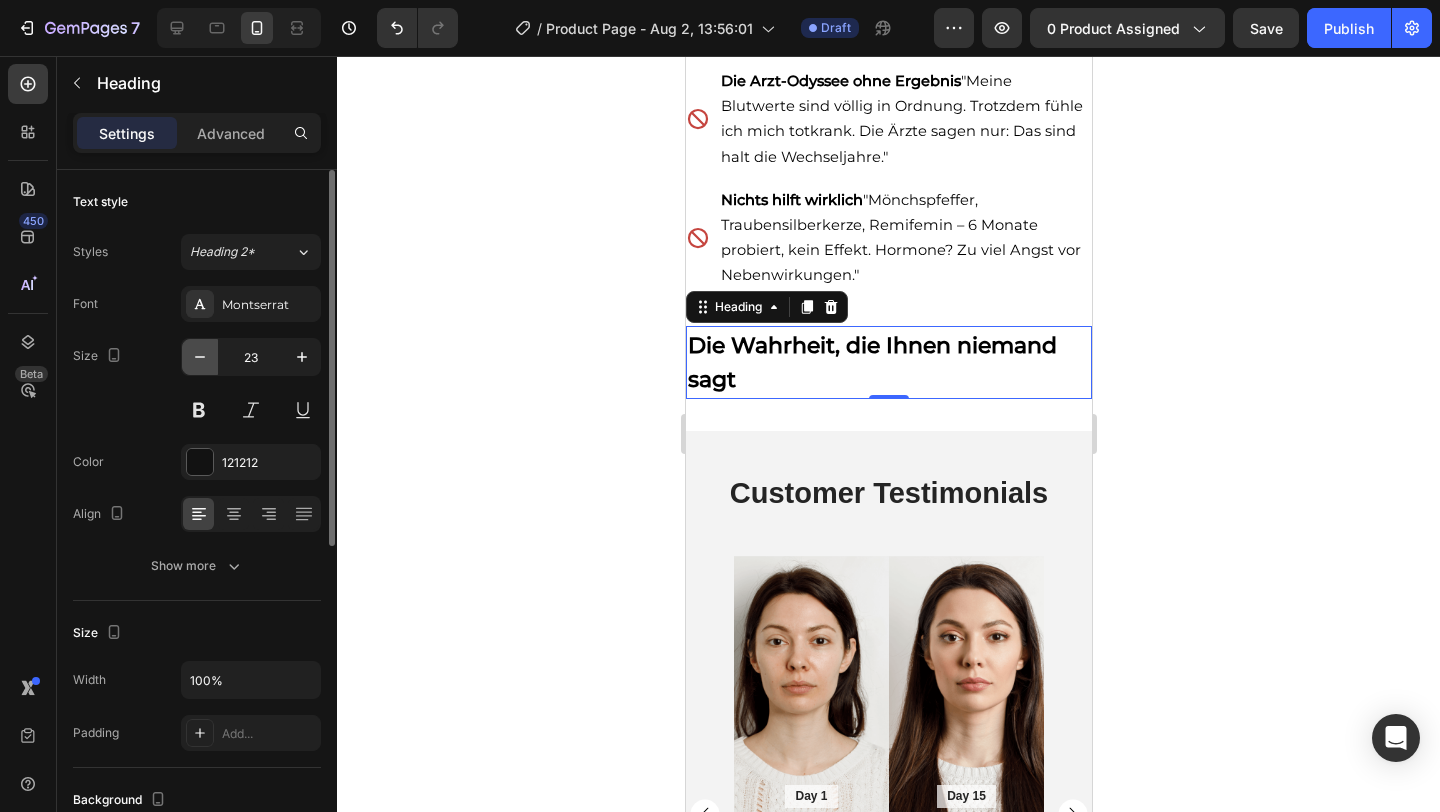 click 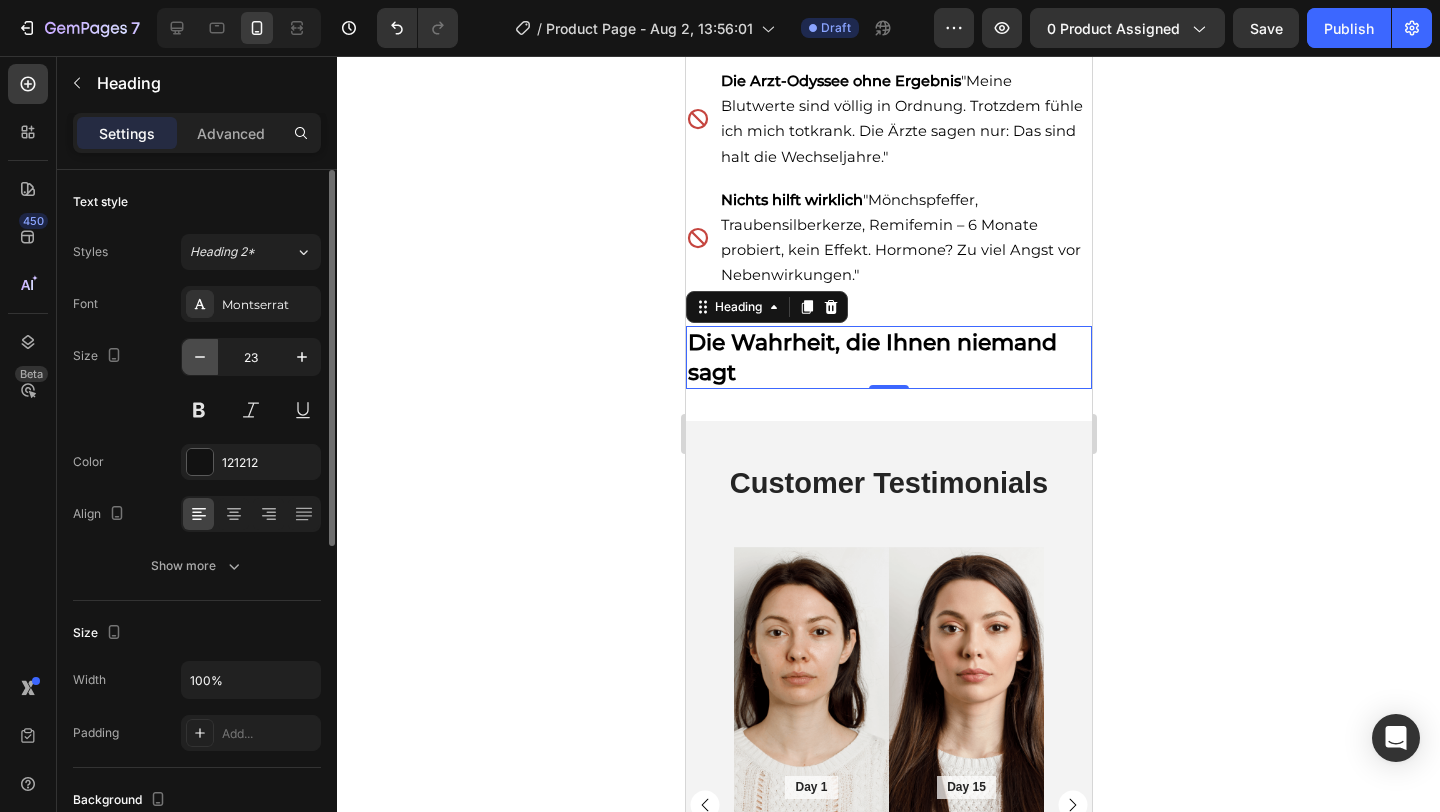 type on "22" 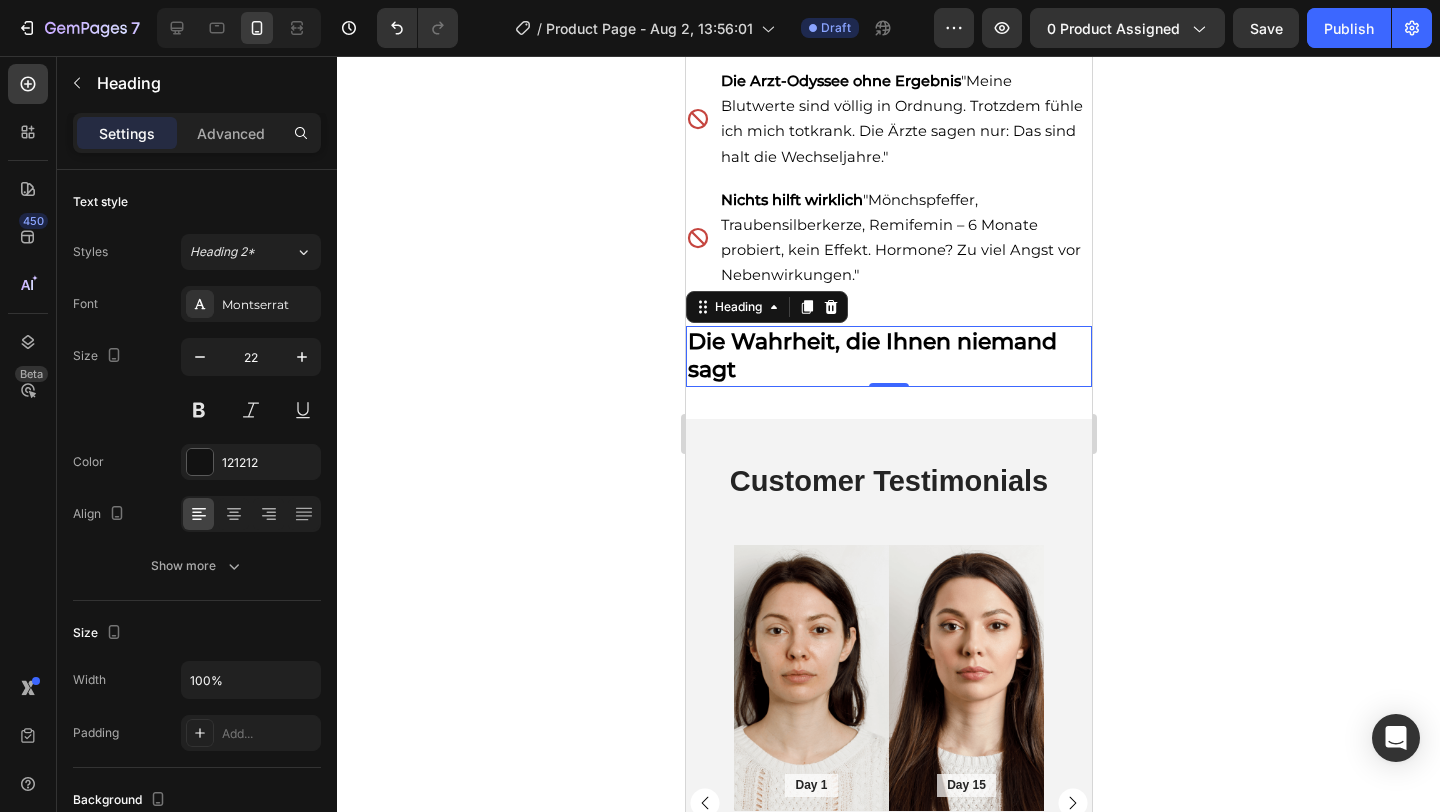 click 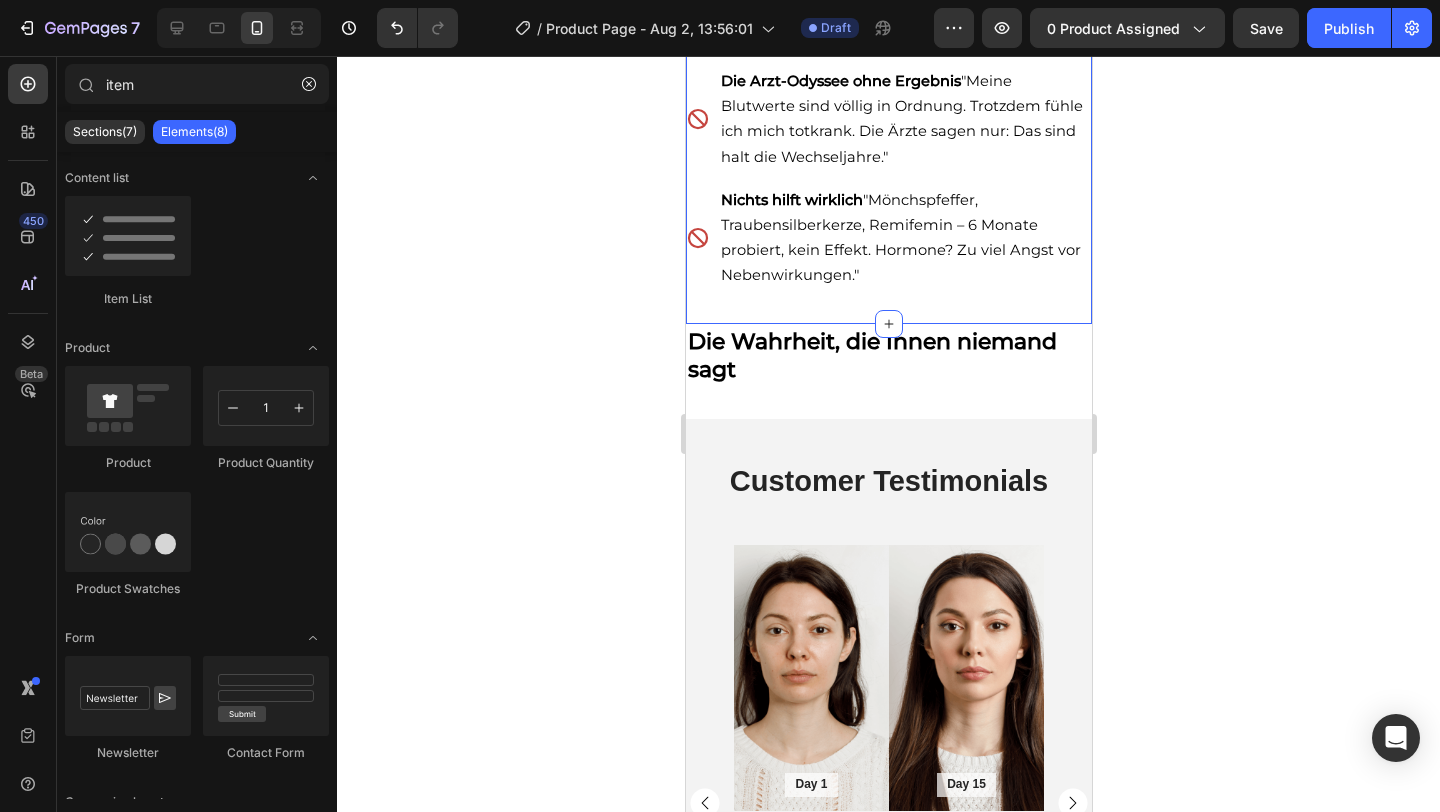 click on "Endlich wieder die Alte sein – ohne Hormone Heading Wie NAD+  deinen Alterungsprozess von Innen verlangsamt Text Block Image Kennen Sie das Gefühl, wenn nichts mehr geht? Heading Sie sind nicht allein!  Über 6 Millionen deutsche Frauen kämpfen täglich mit diesen Symptomen: Text Block
Der Totalausfall am Morgen  "Ich schlafe 8 Stunden und fühle mich trotzdem wie gerädert. Alltag, Haushalt, Arbeit – nichts geht mehr."
Watte im Kopf statt klarer Gedanken  "Ich sitze bei der Arbeit und weiß plötzlich nicht mehr, was ich gerade machen wollte. Als wäre mein Gehirn in Nebel gehüllt."
"Ich verstehe mich selbst nicht mehr"  "Von Natur aus bin ich eine temperamentvolle Frau – davon ist nichts mehr übrig. Ich erkenne mich nicht wieder."
Die Arzt-Odyssee ohne Ergebnis  "Meine Blutwerte sind völlig in Ordnung. Trotzdem fühle ich mich totkrank. Die Ärzte sagen nur: Das sind halt die Wechseljahre."
Nichts hilft wirklich" at bounding box center (888, -286) 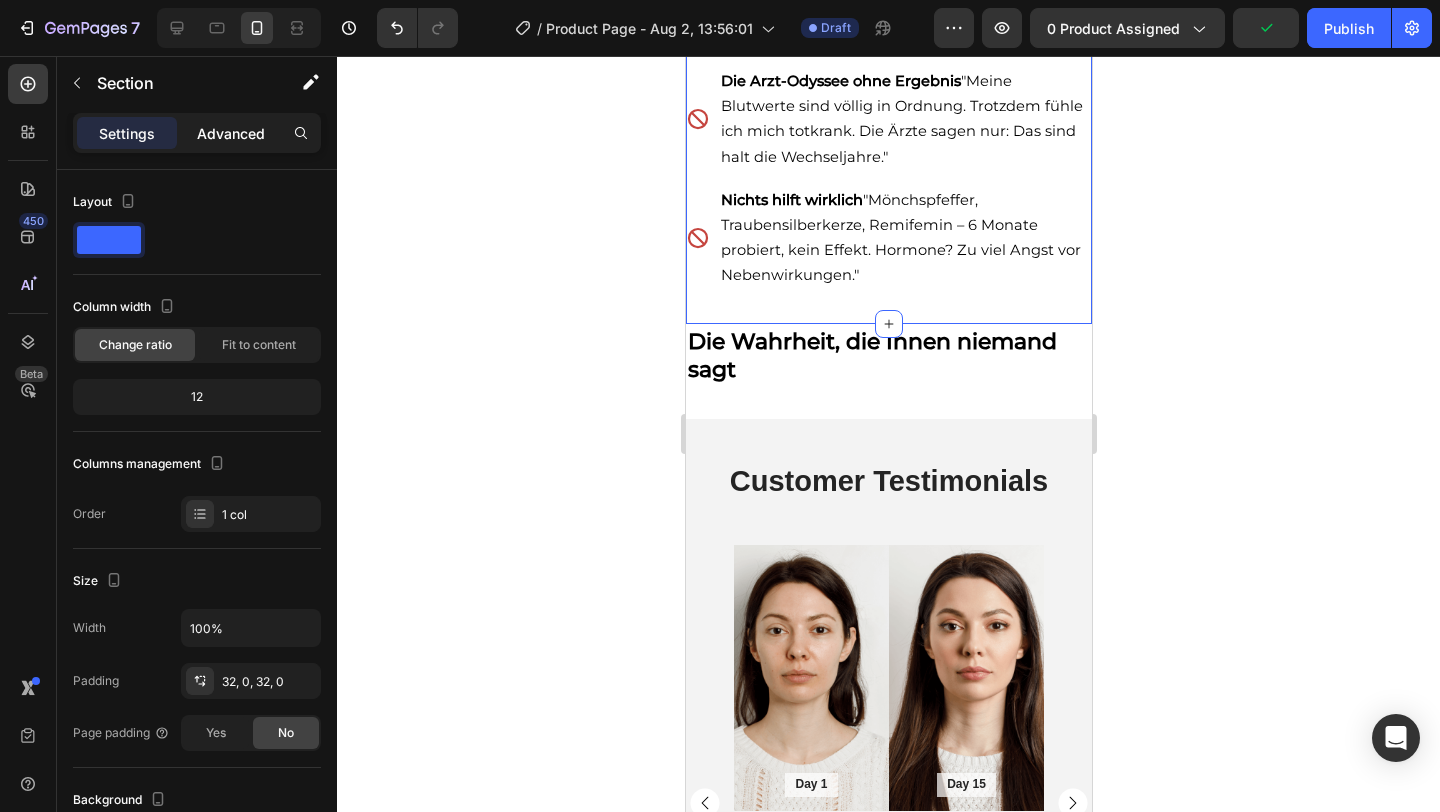 click on "Advanced" at bounding box center (231, 133) 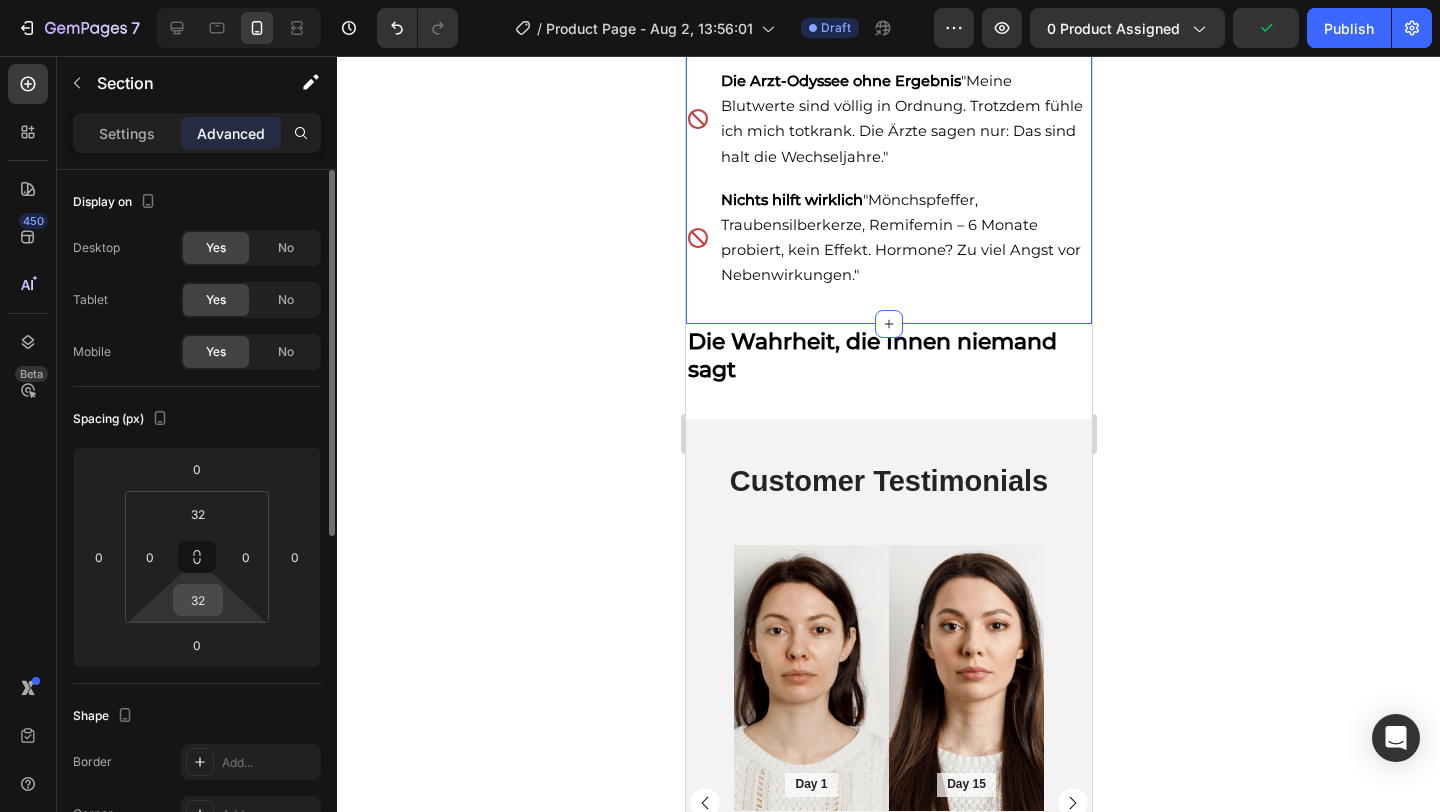 click on "32" at bounding box center [198, 600] 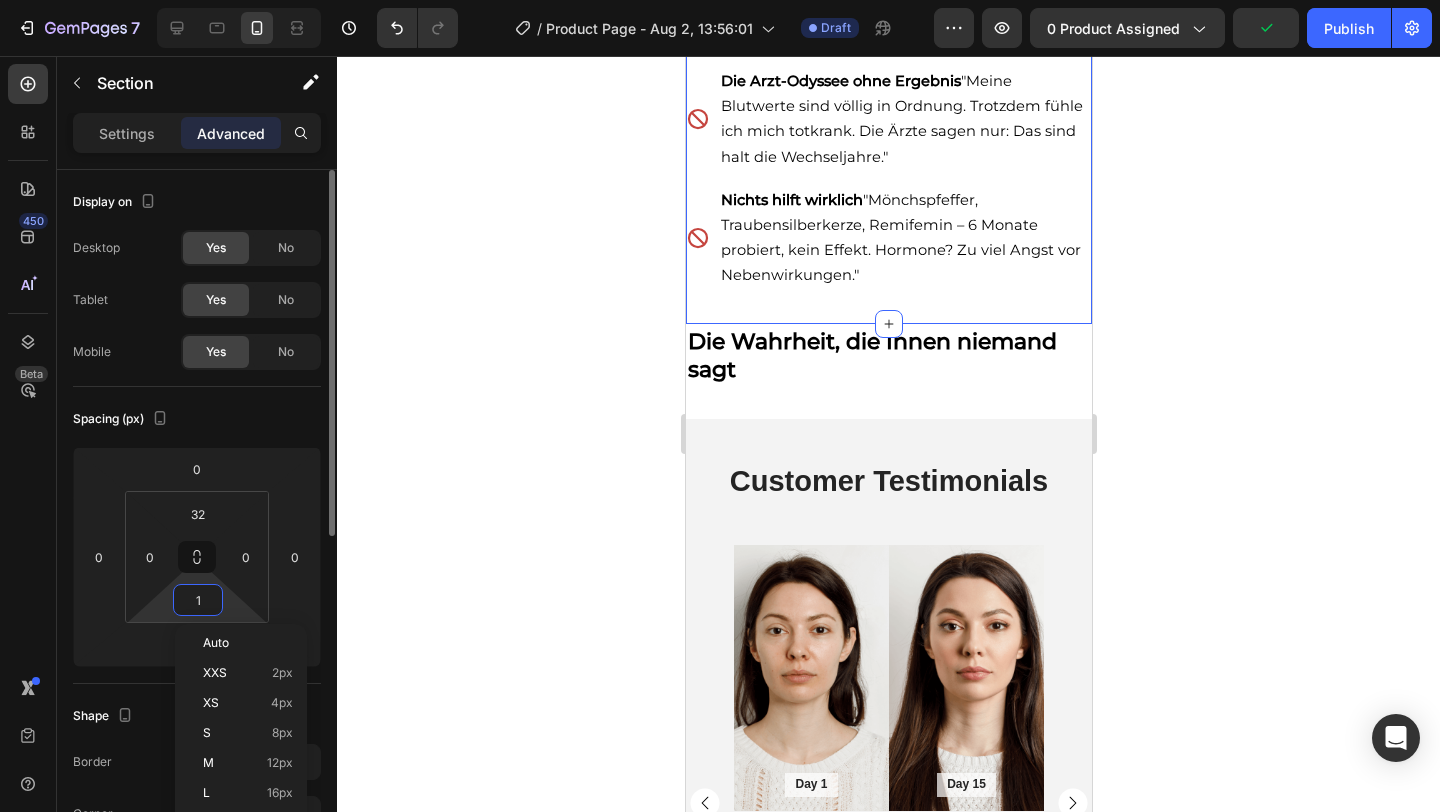 type on "10" 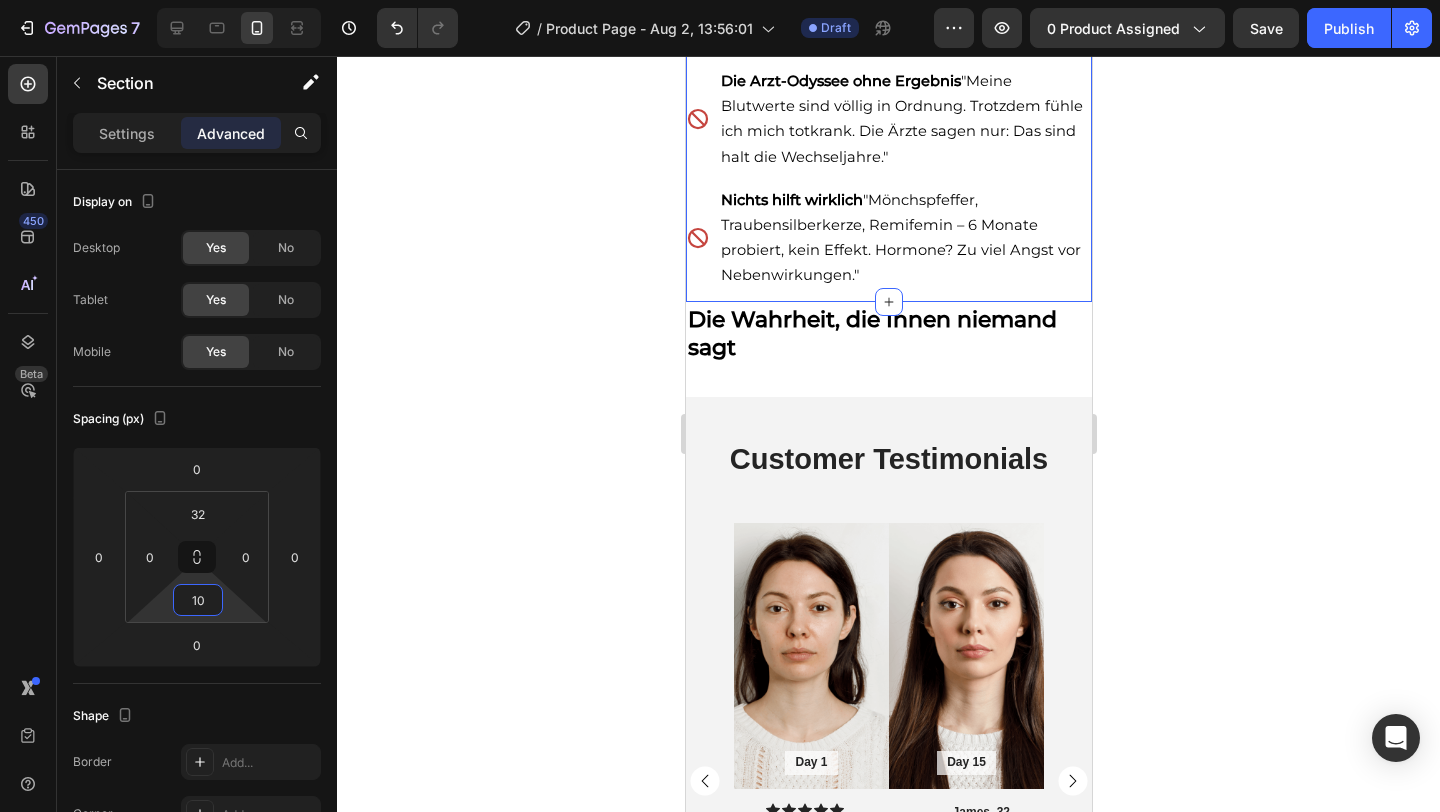 click 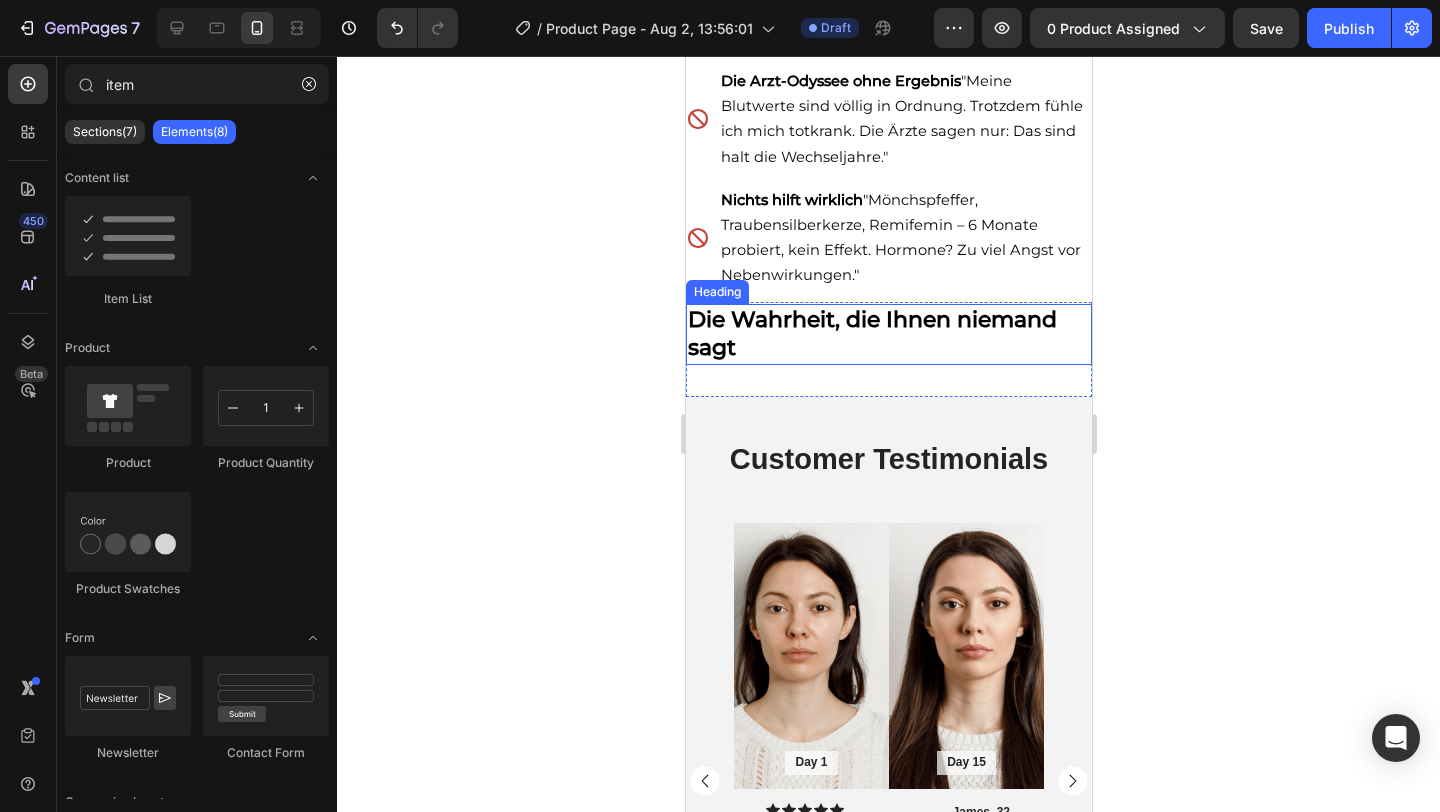 click on "⁠⁠⁠⁠⁠⁠⁠ Die Wahrheit, die Ihnen niemand sagt" at bounding box center (888, 334) 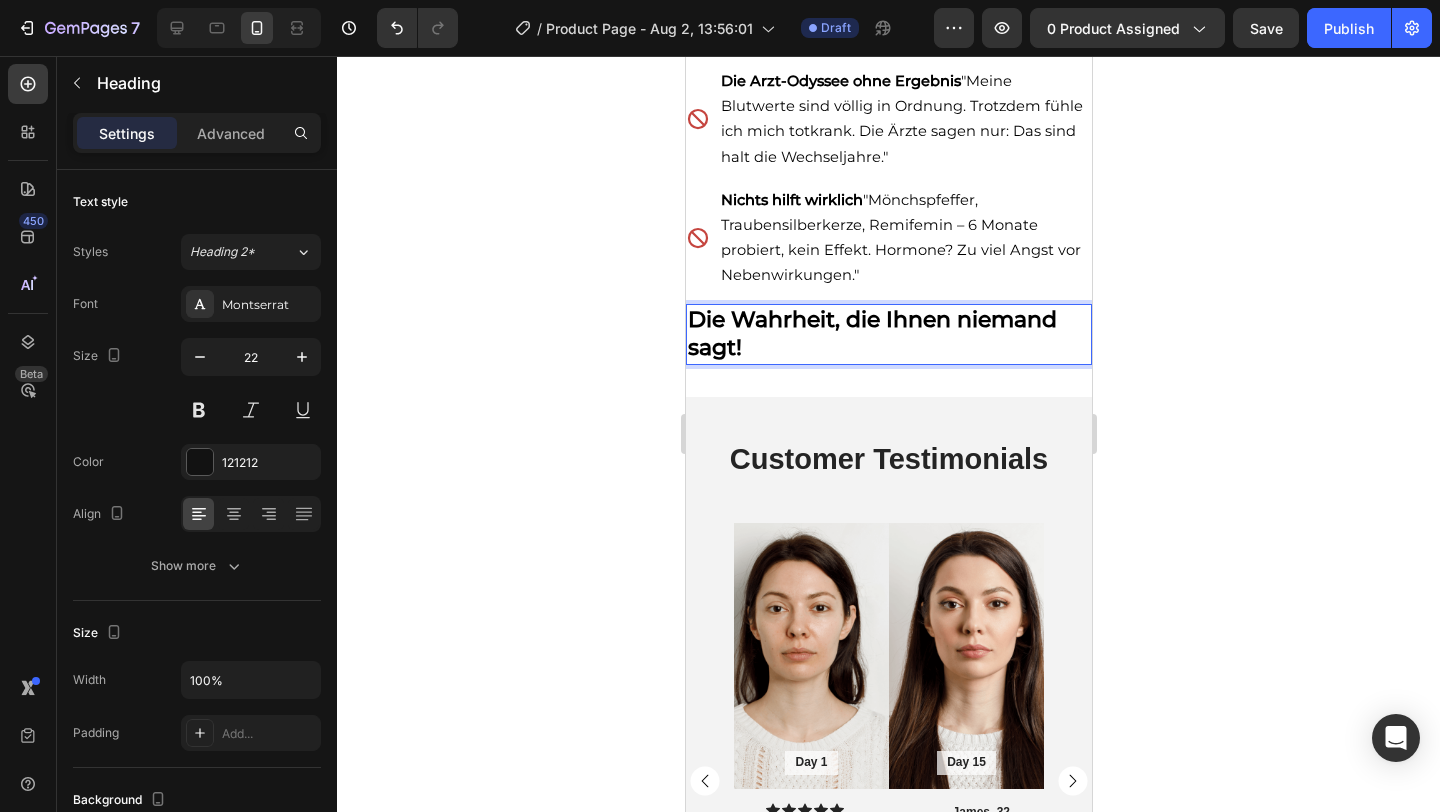 click 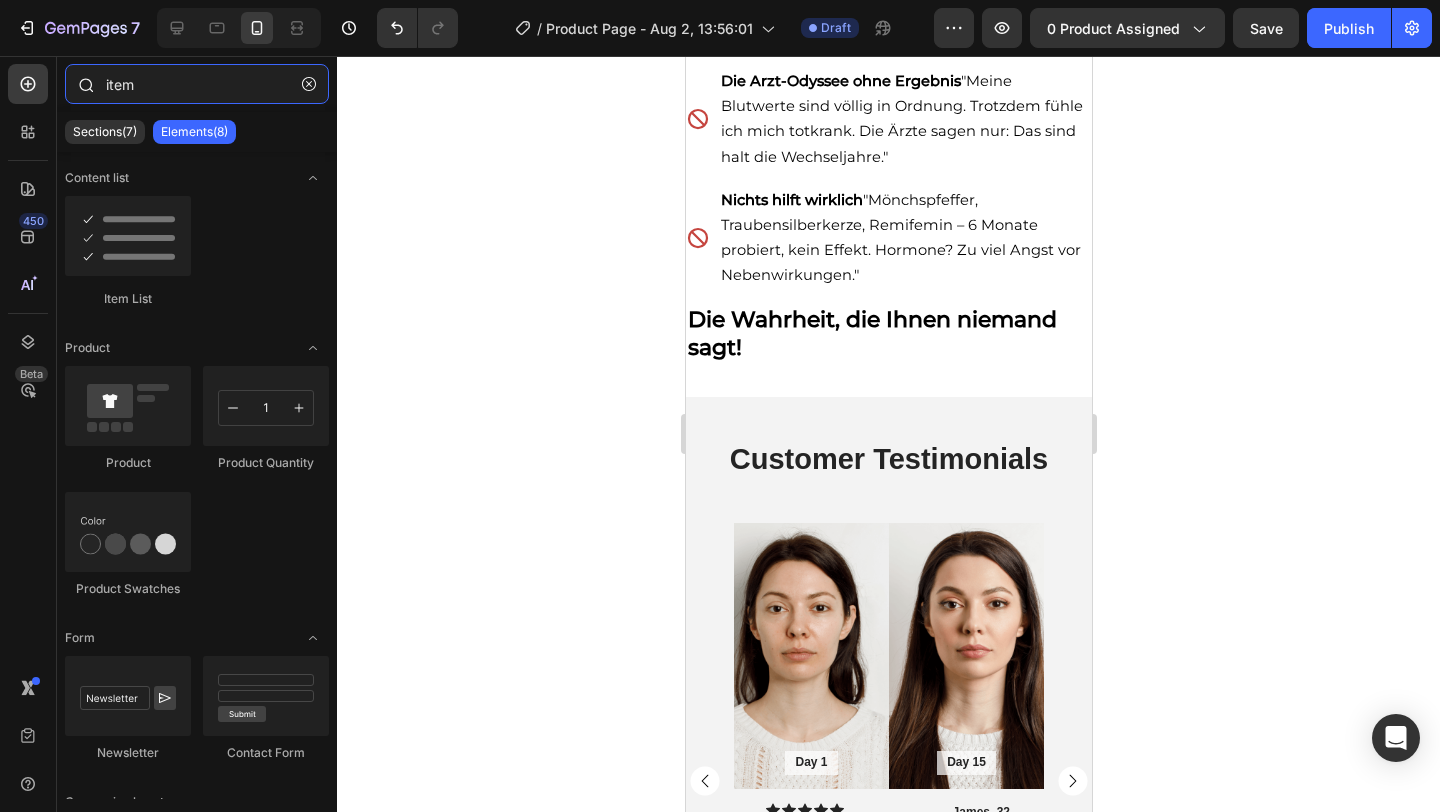 click on "item" at bounding box center [197, 84] 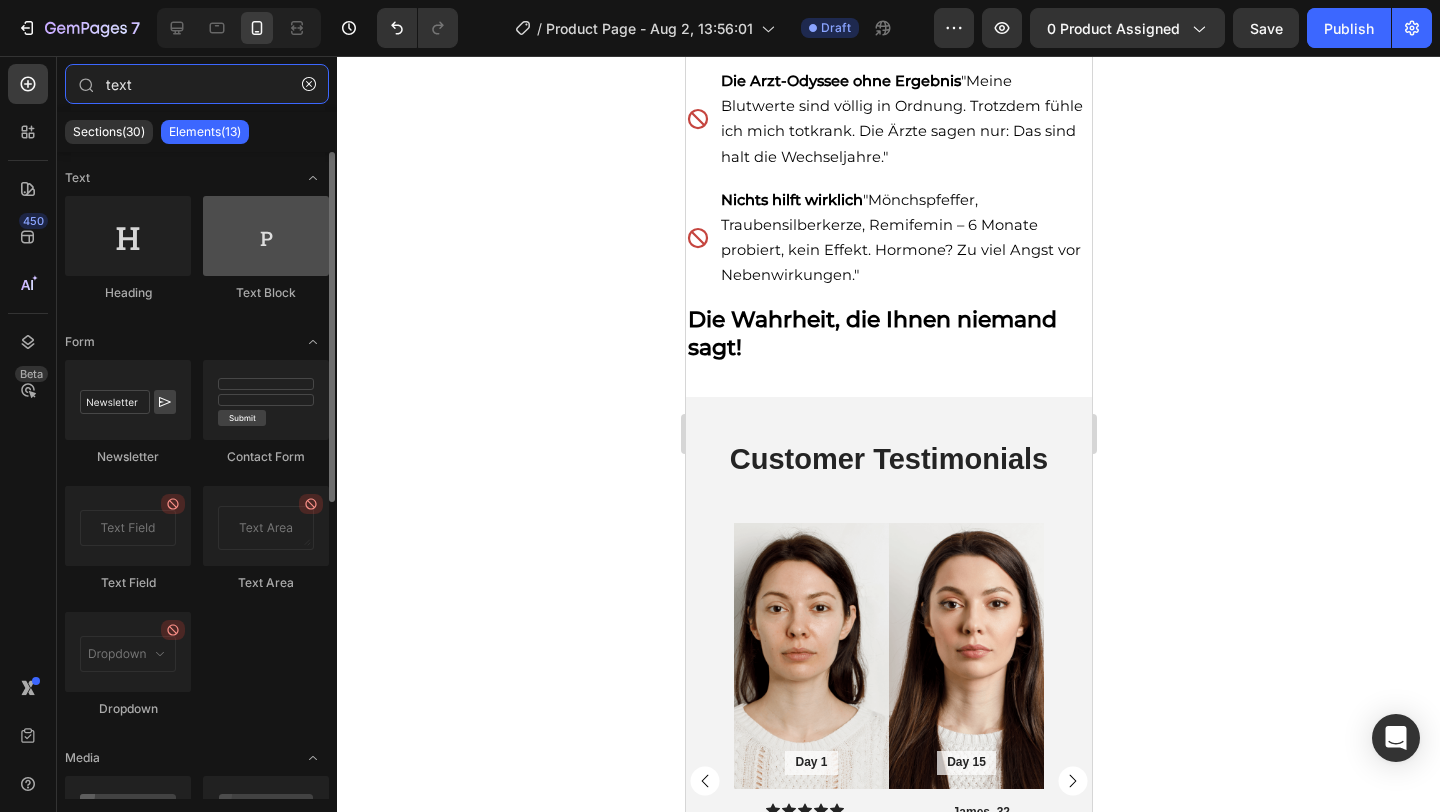 type on "text" 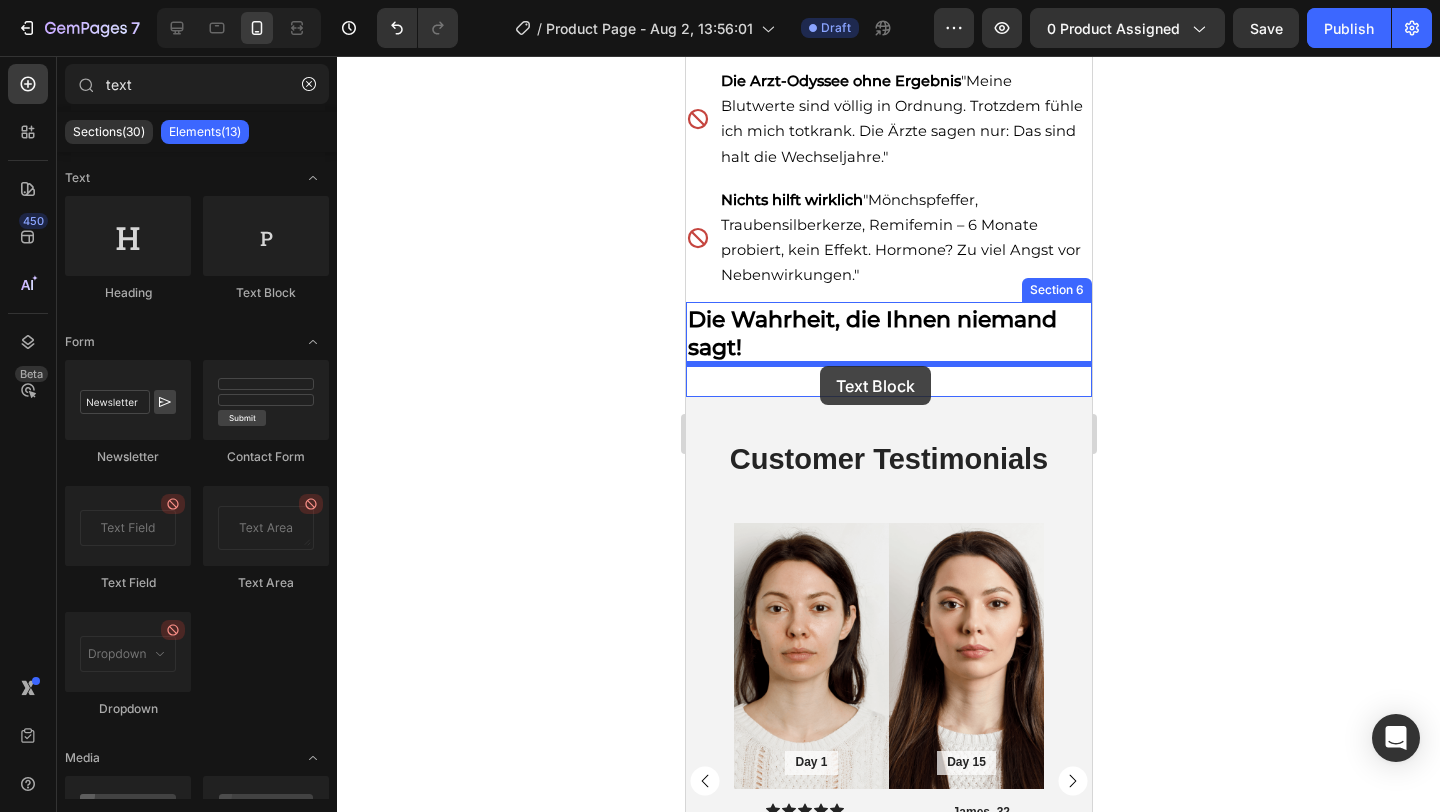 drag, startPoint x: 948, startPoint y: 313, endPoint x: 990, endPoint y: 65, distance: 251.53131 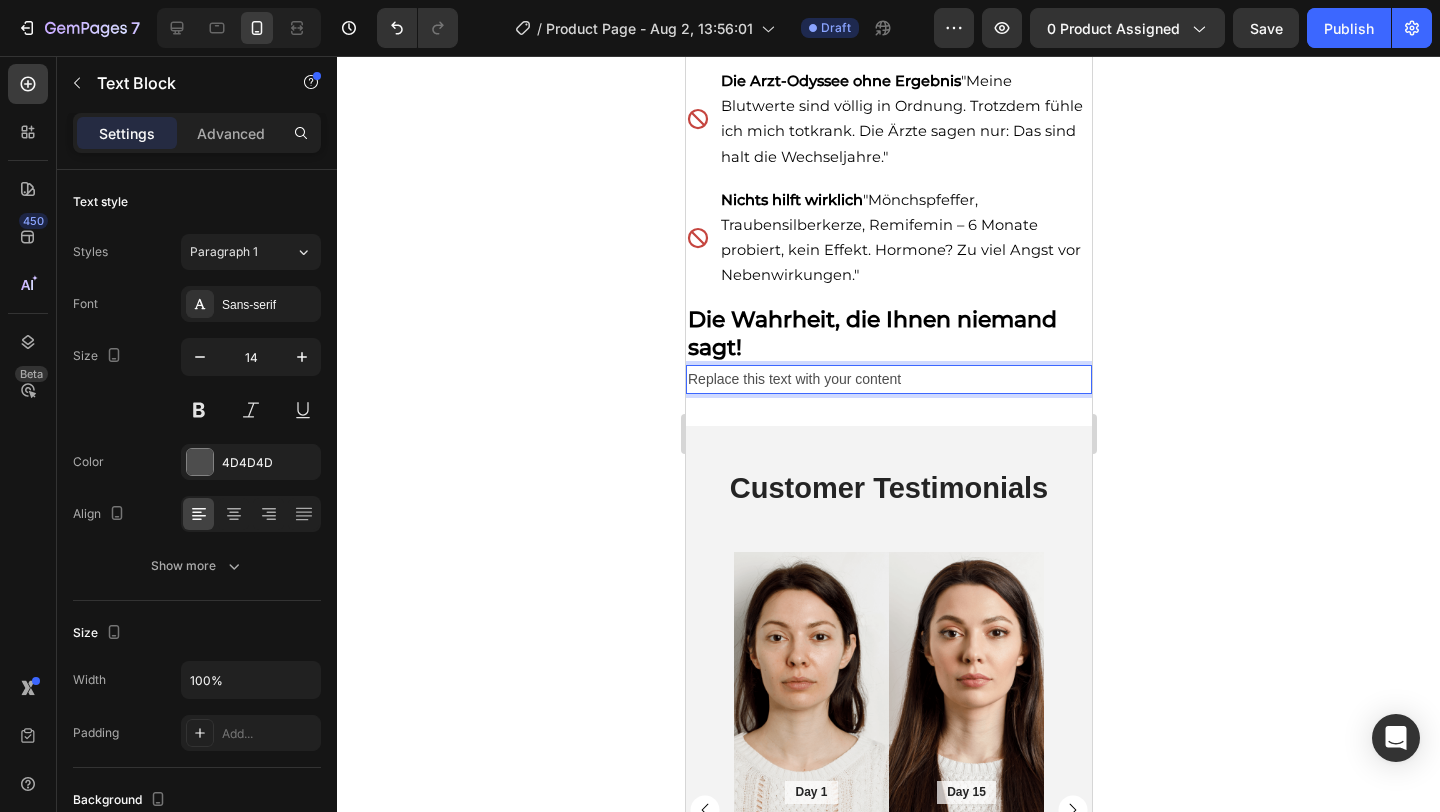 click on "Replace this text with your content" at bounding box center [888, 379] 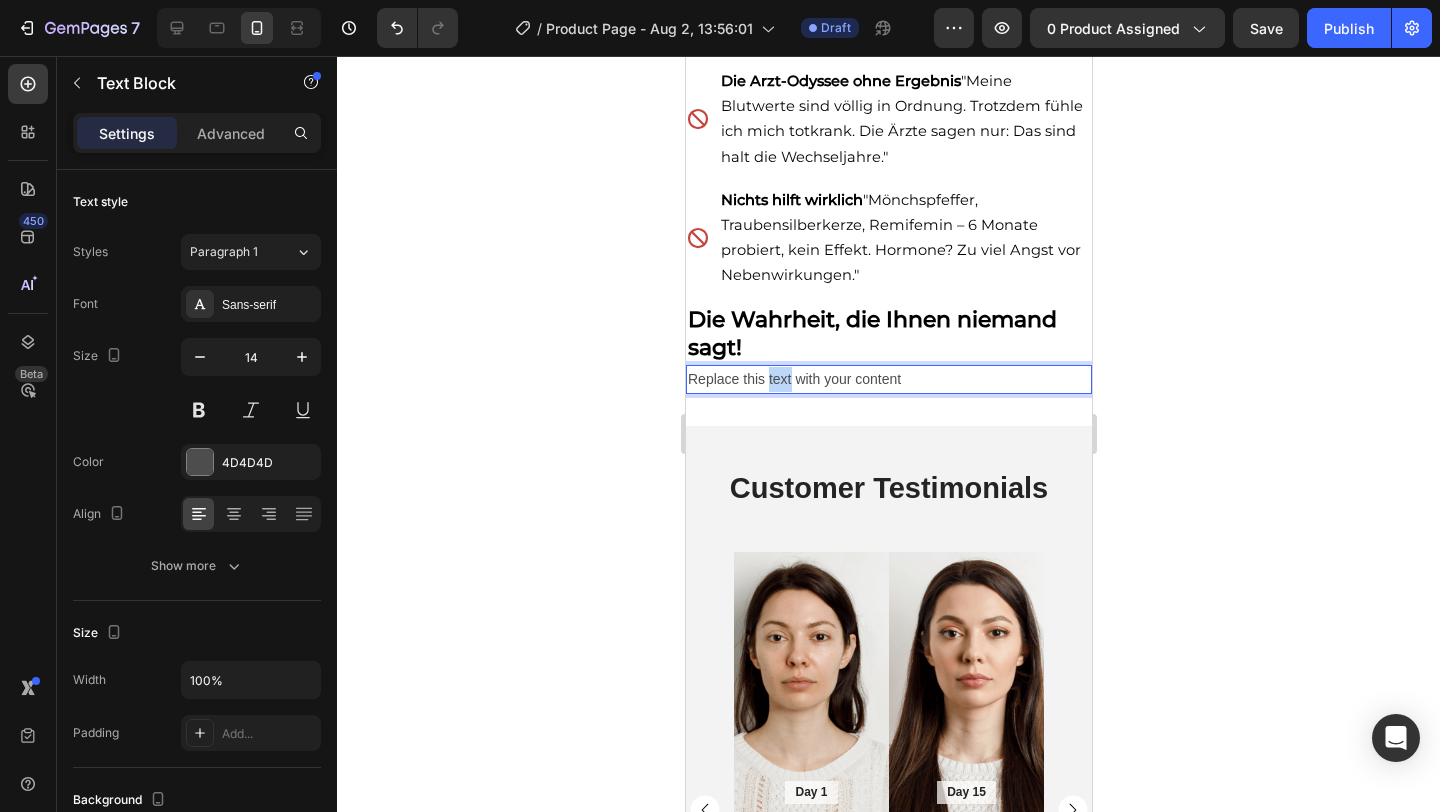 click on "Replace this text with your content" at bounding box center (888, 379) 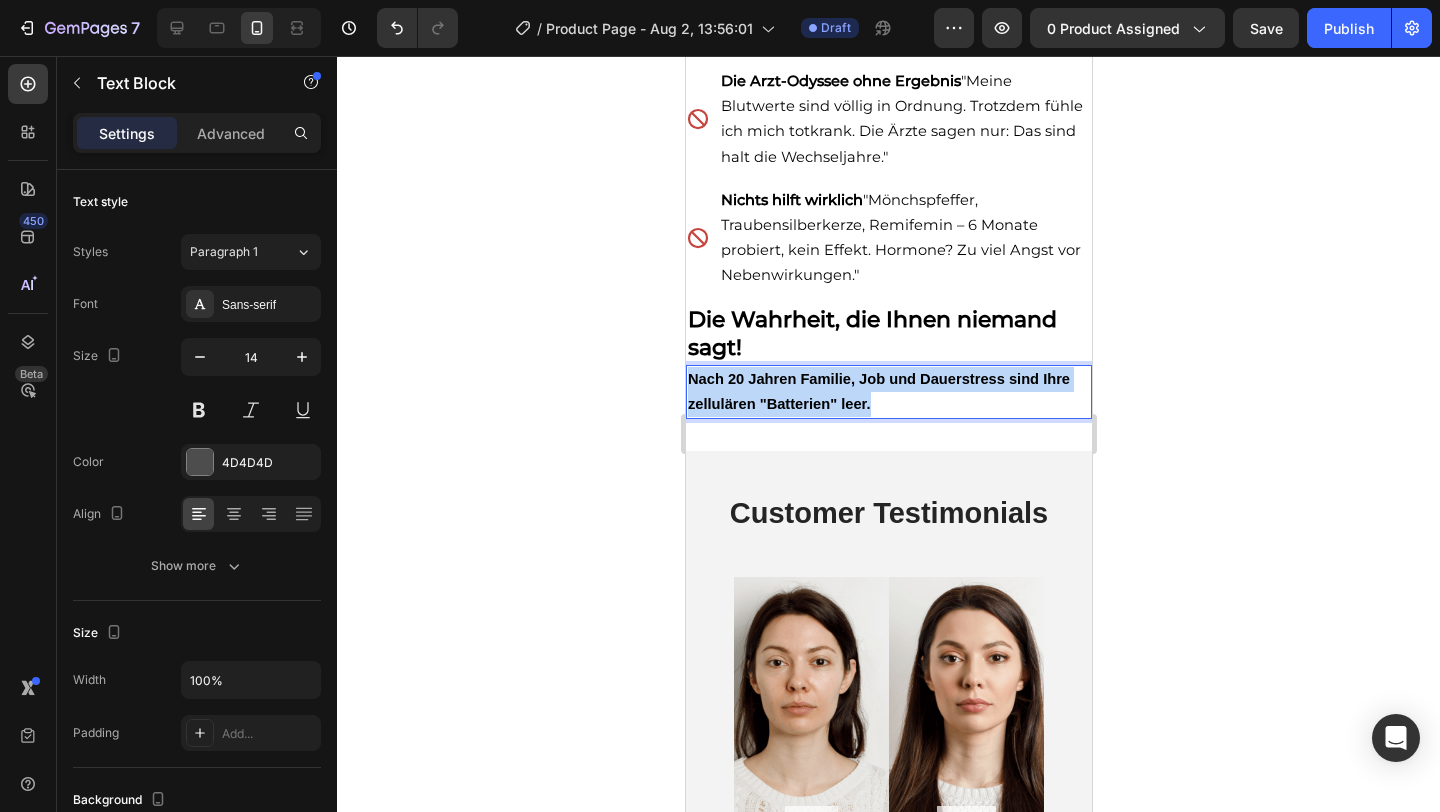 drag, startPoint x: 883, startPoint y: 402, endPoint x: 680, endPoint y: 375, distance: 204.78769 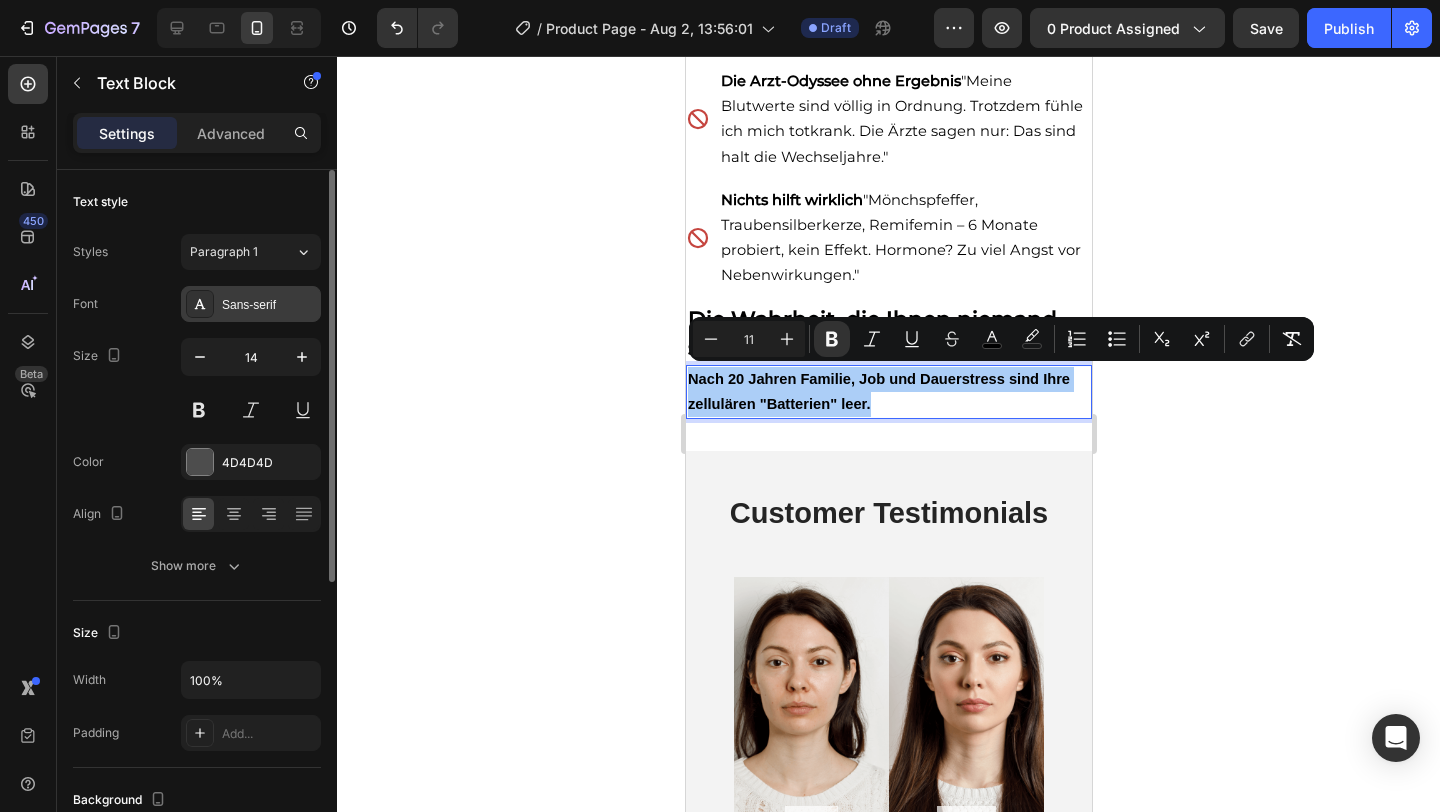 click on "Sans-serif" at bounding box center (269, 305) 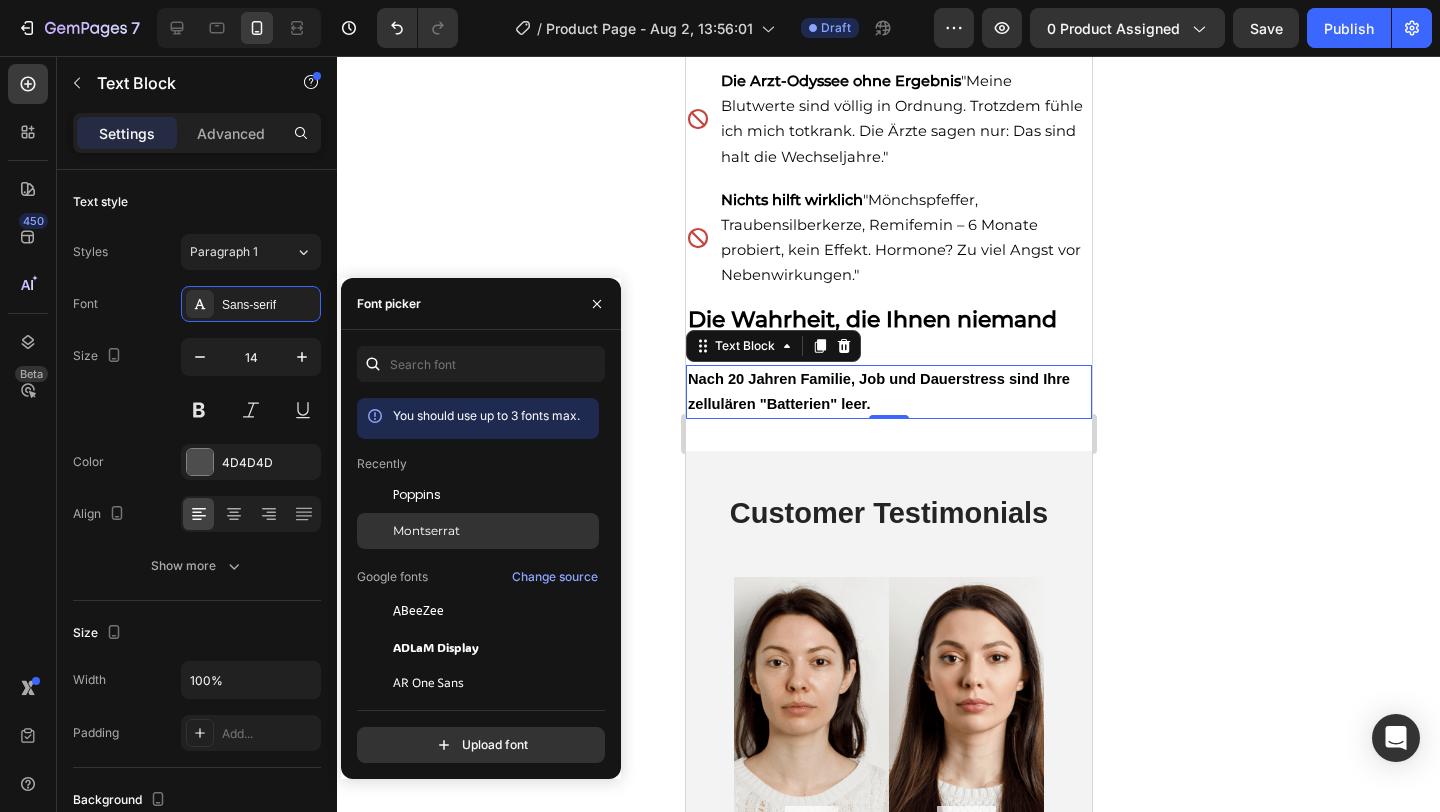 click on "Montserrat" 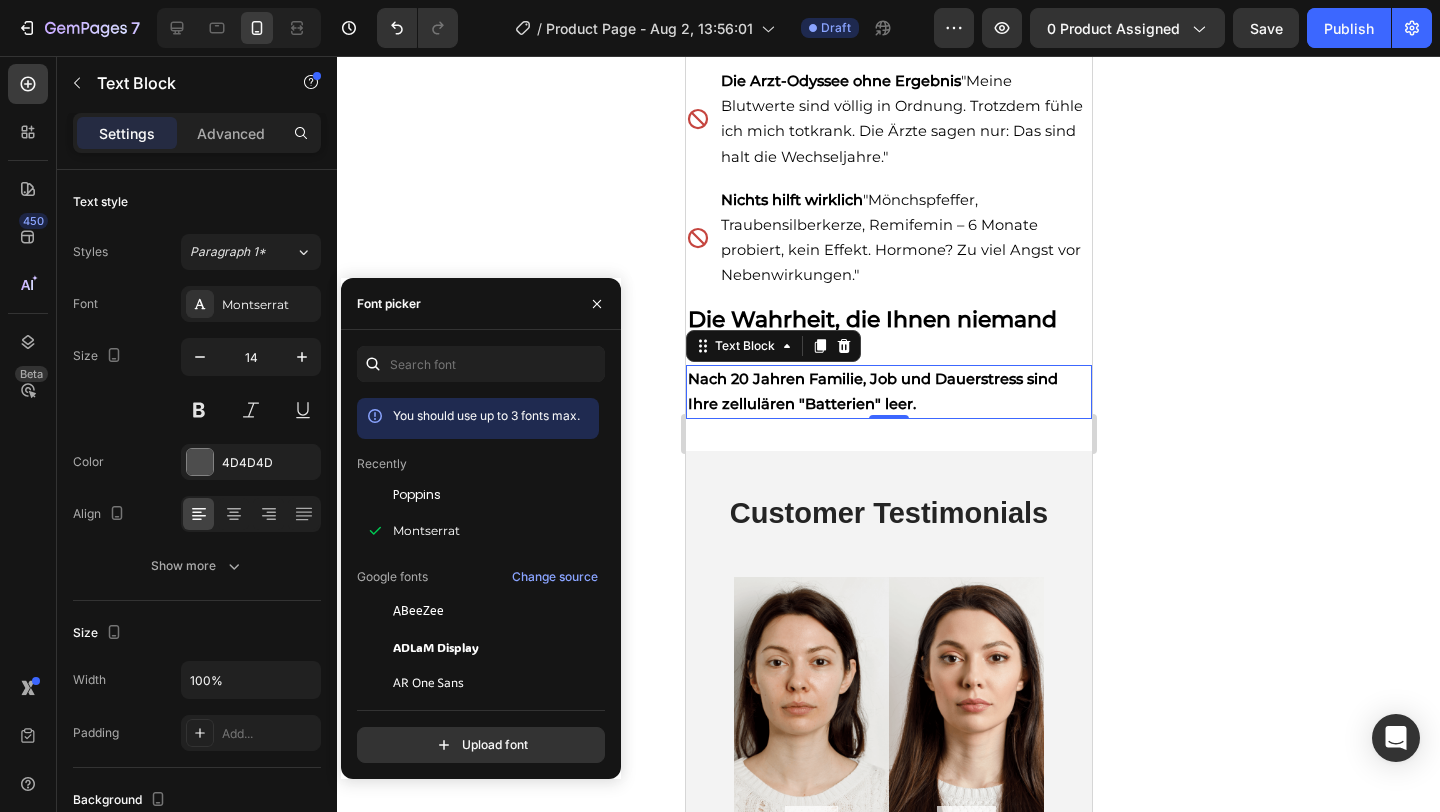 click 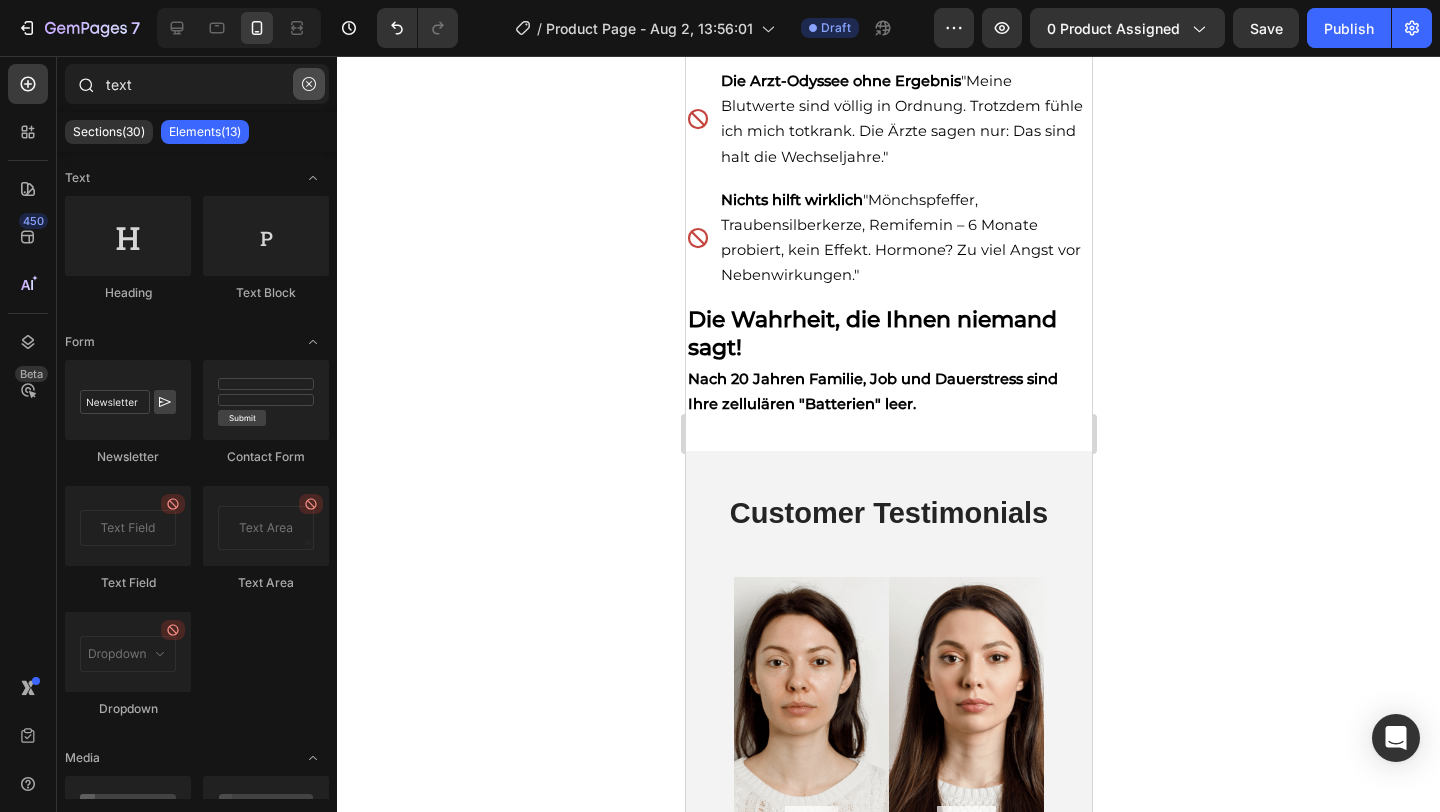 click at bounding box center (309, 84) 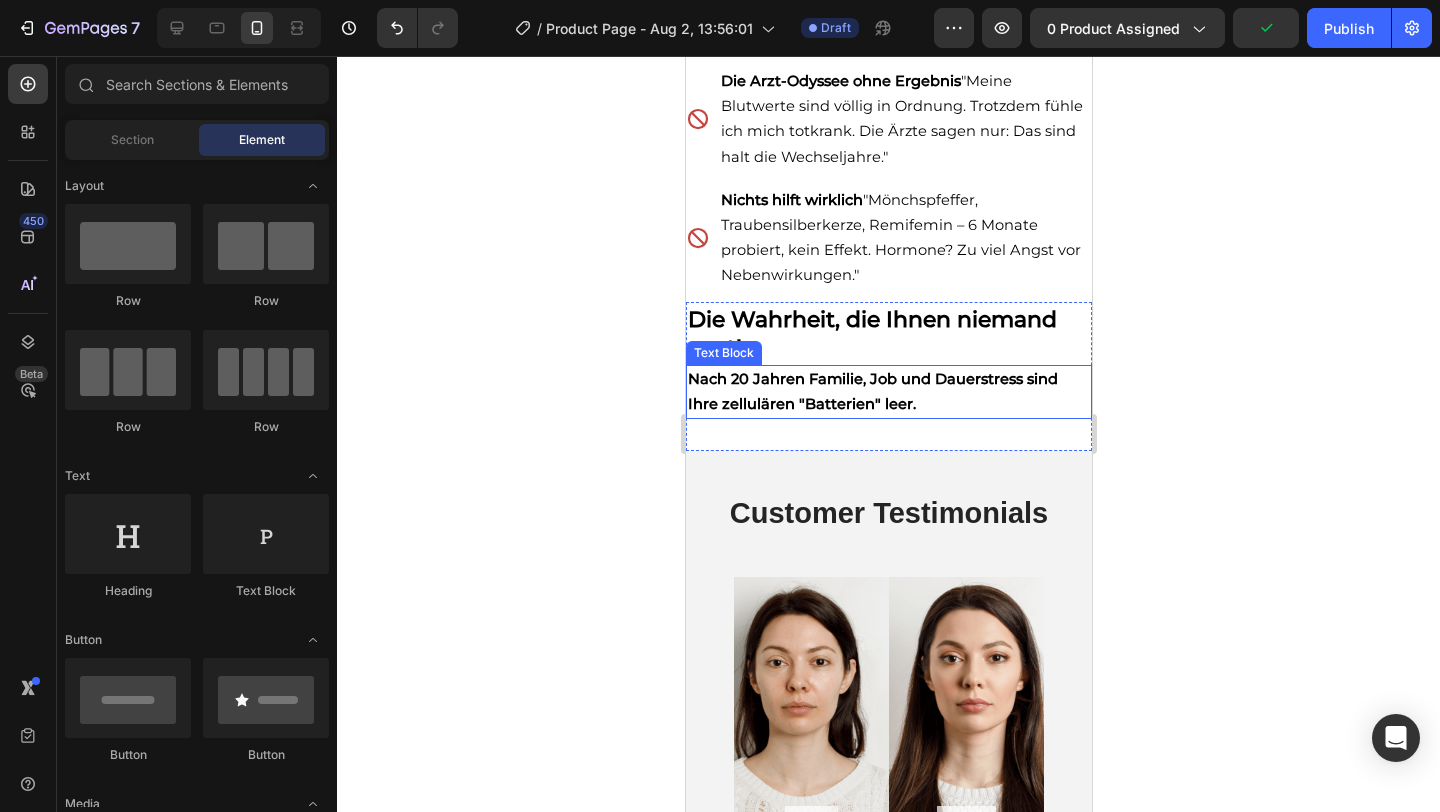 click on "Nach 20 Jahren Familie, Job und Dauerstress sind Ihre zellulären "Batterien" leer." at bounding box center [888, 392] 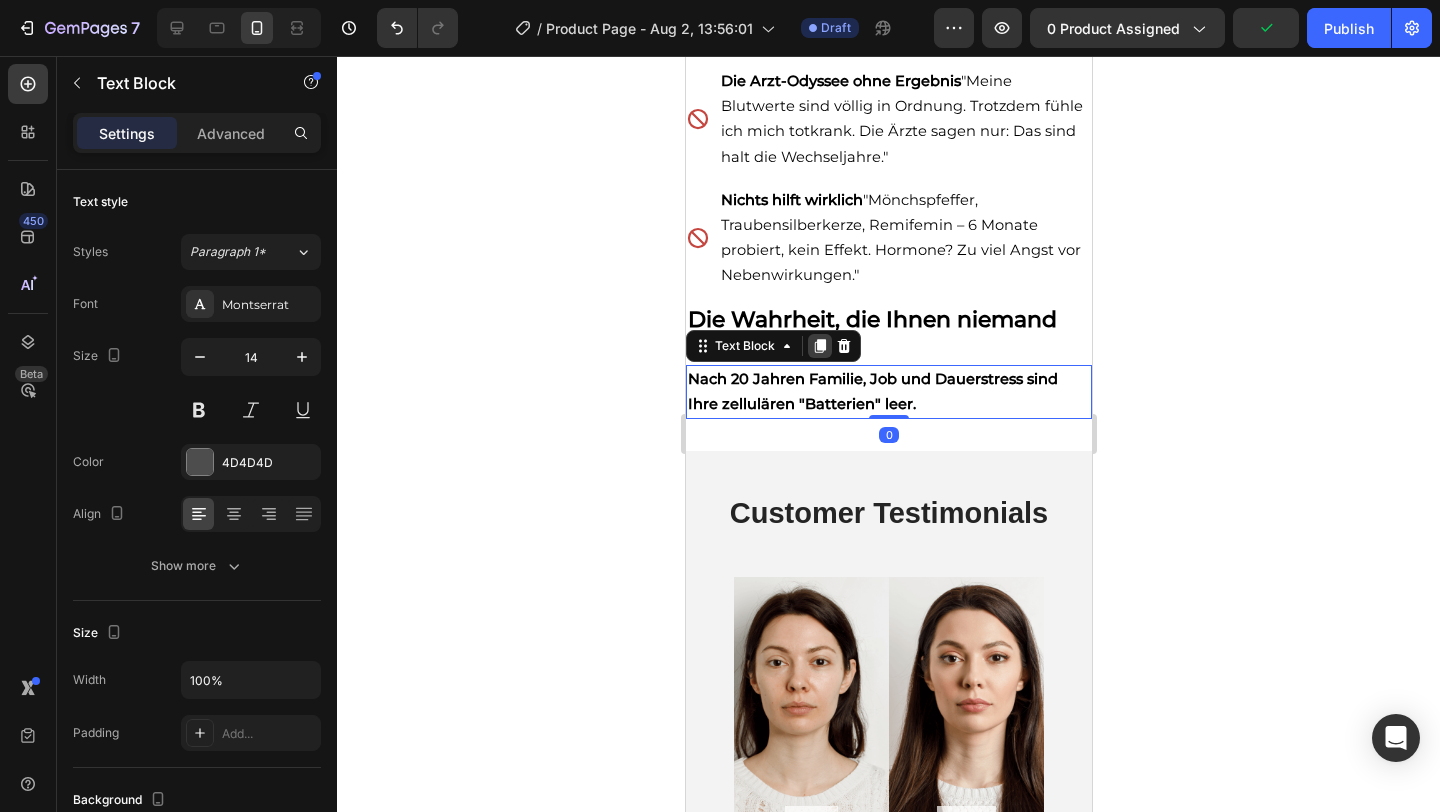 click 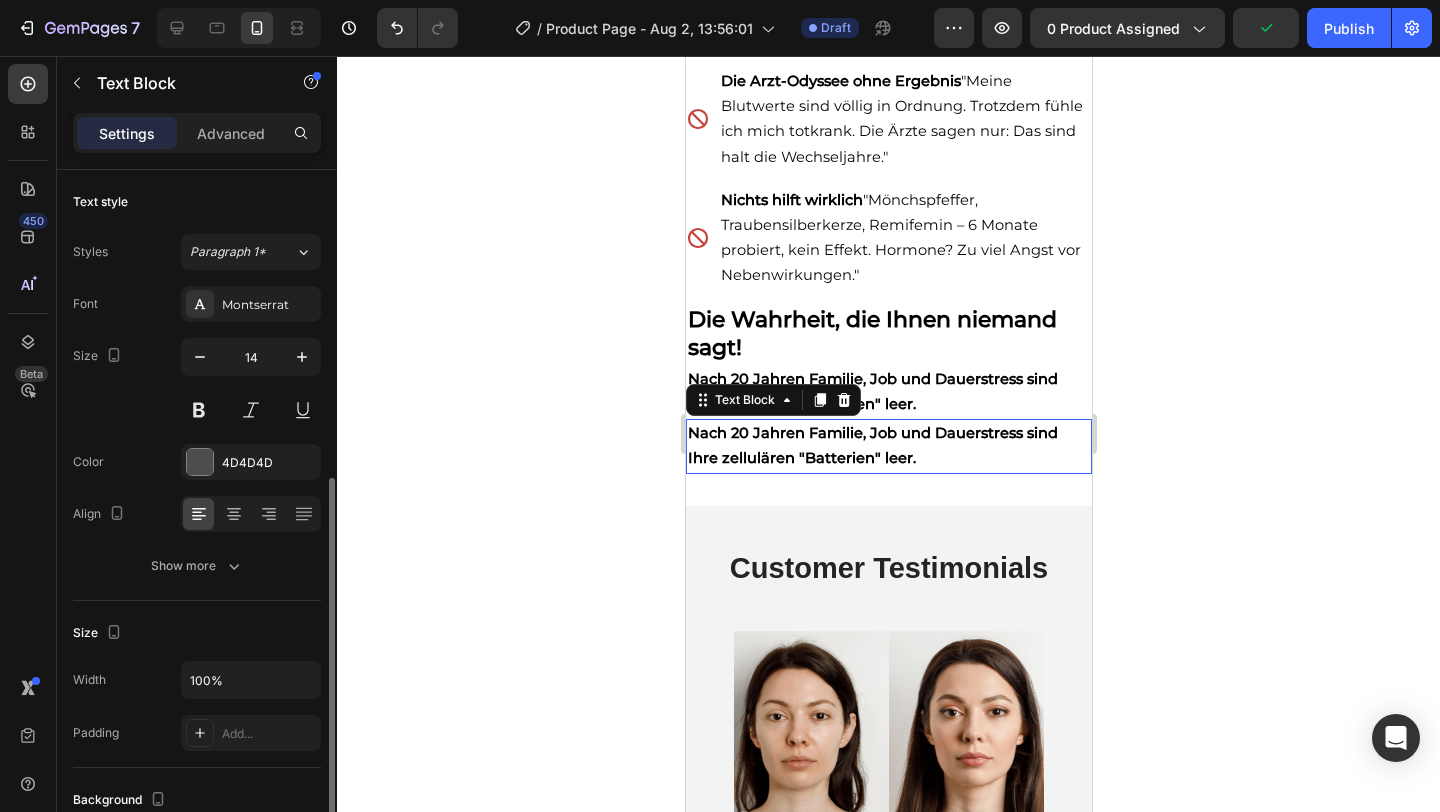 scroll, scrollTop: 194, scrollLeft: 0, axis: vertical 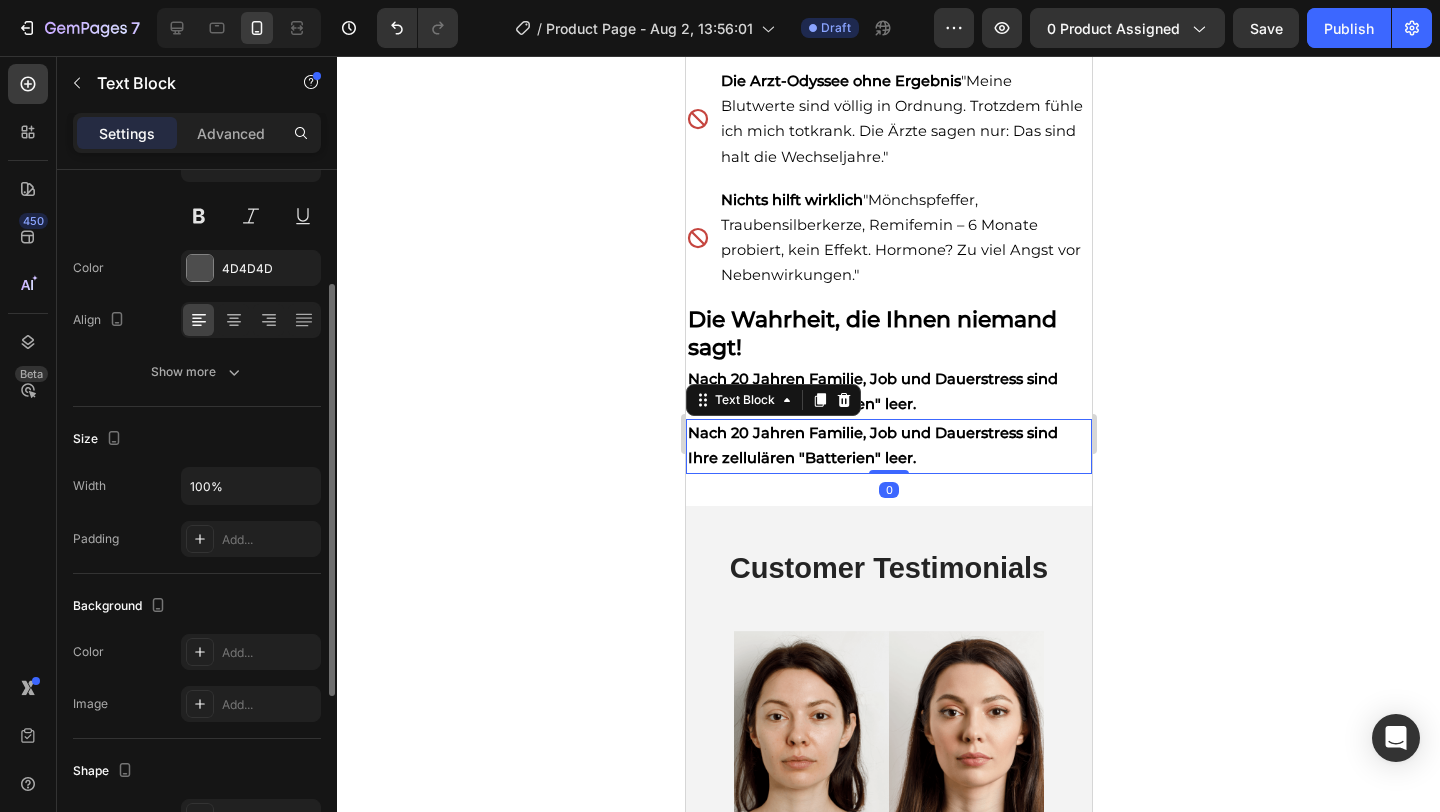 click on "Nach 20 Jahren Familie, Job und Dauerstress sind Ihre zellulären "Batterien" leer." at bounding box center [872, 445] 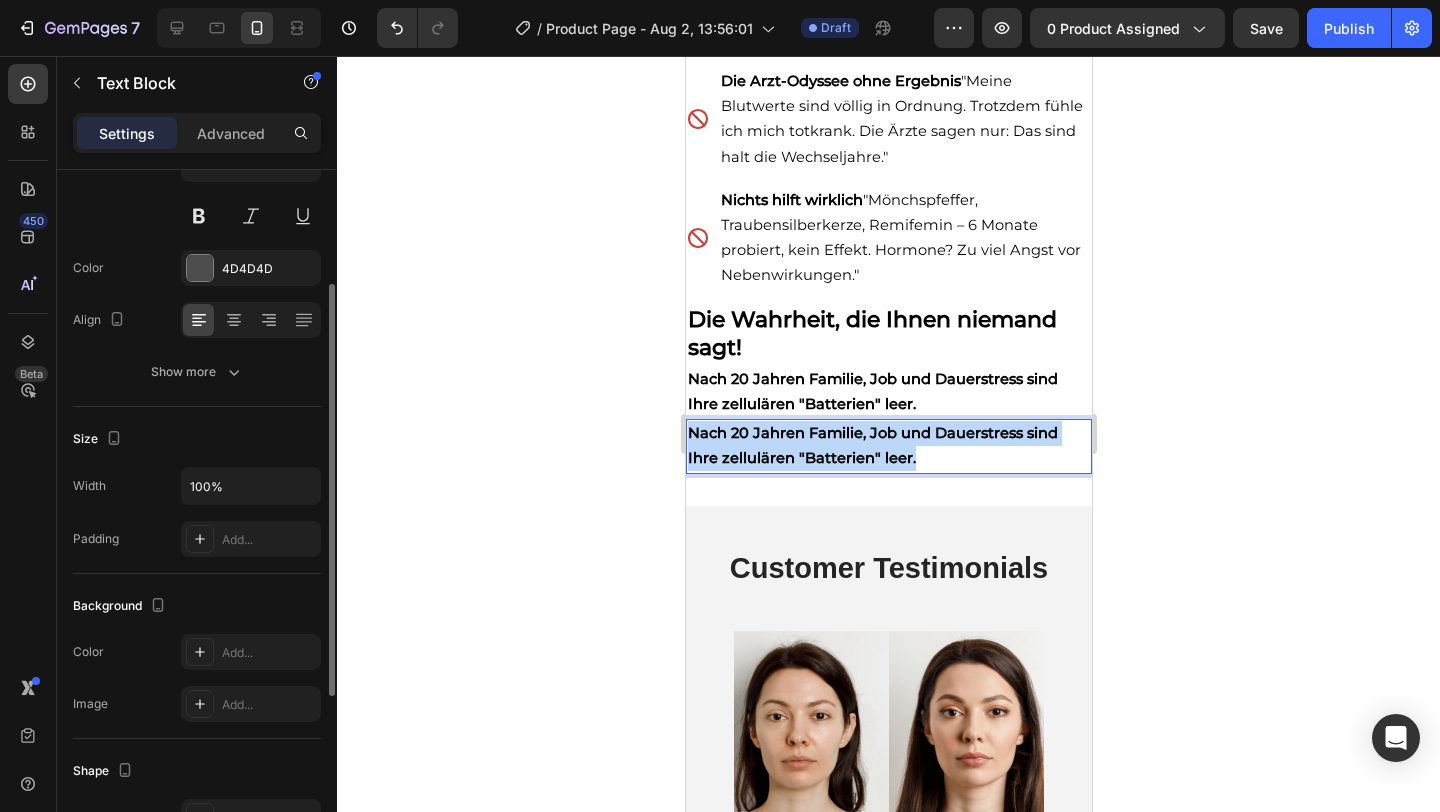 click on "Nach 20 Jahren Familie, Job und Dauerstress sind Ihre zellulären "Batterien" leer." at bounding box center [872, 445] 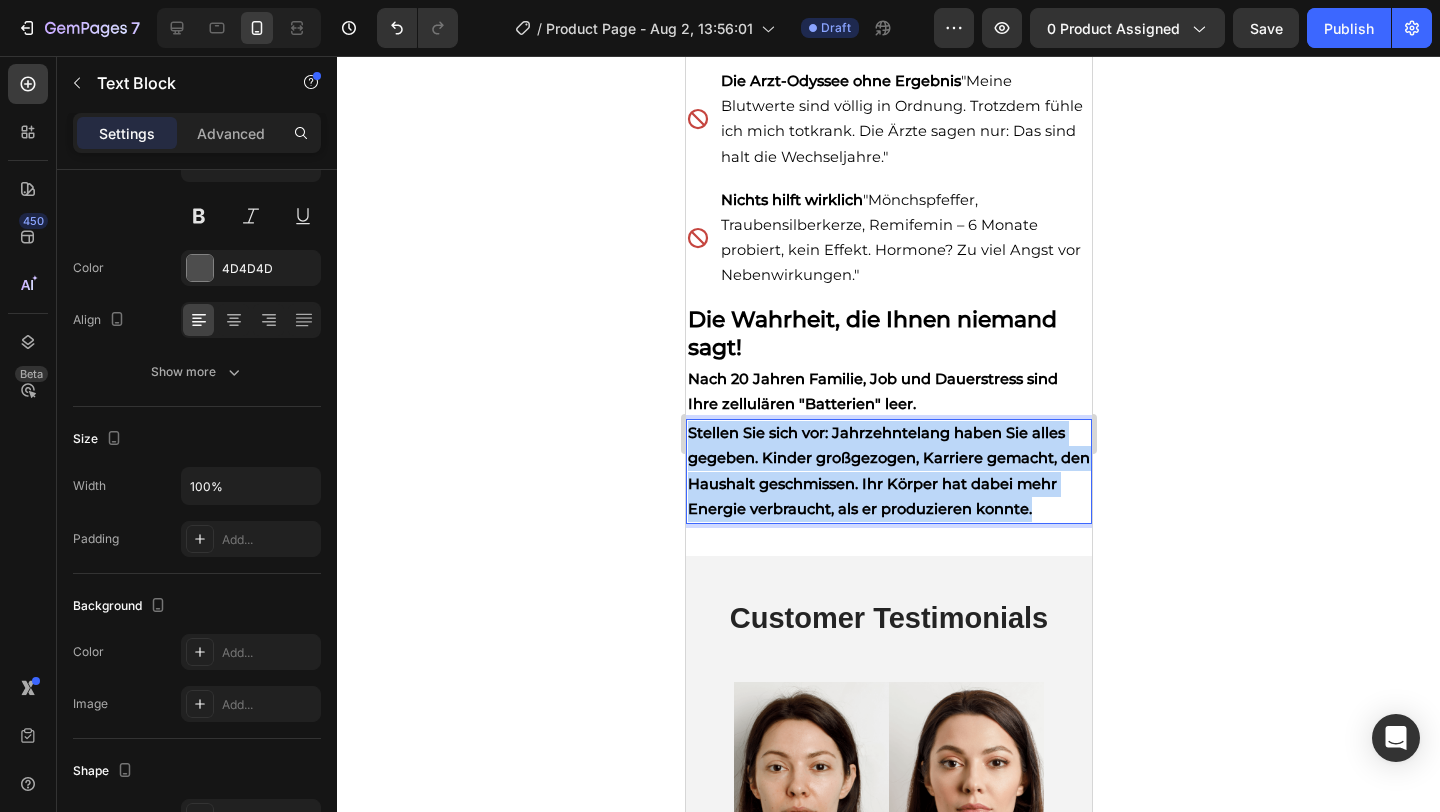 drag, startPoint x: 1080, startPoint y: 512, endPoint x: 680, endPoint y: 428, distance: 408.72485 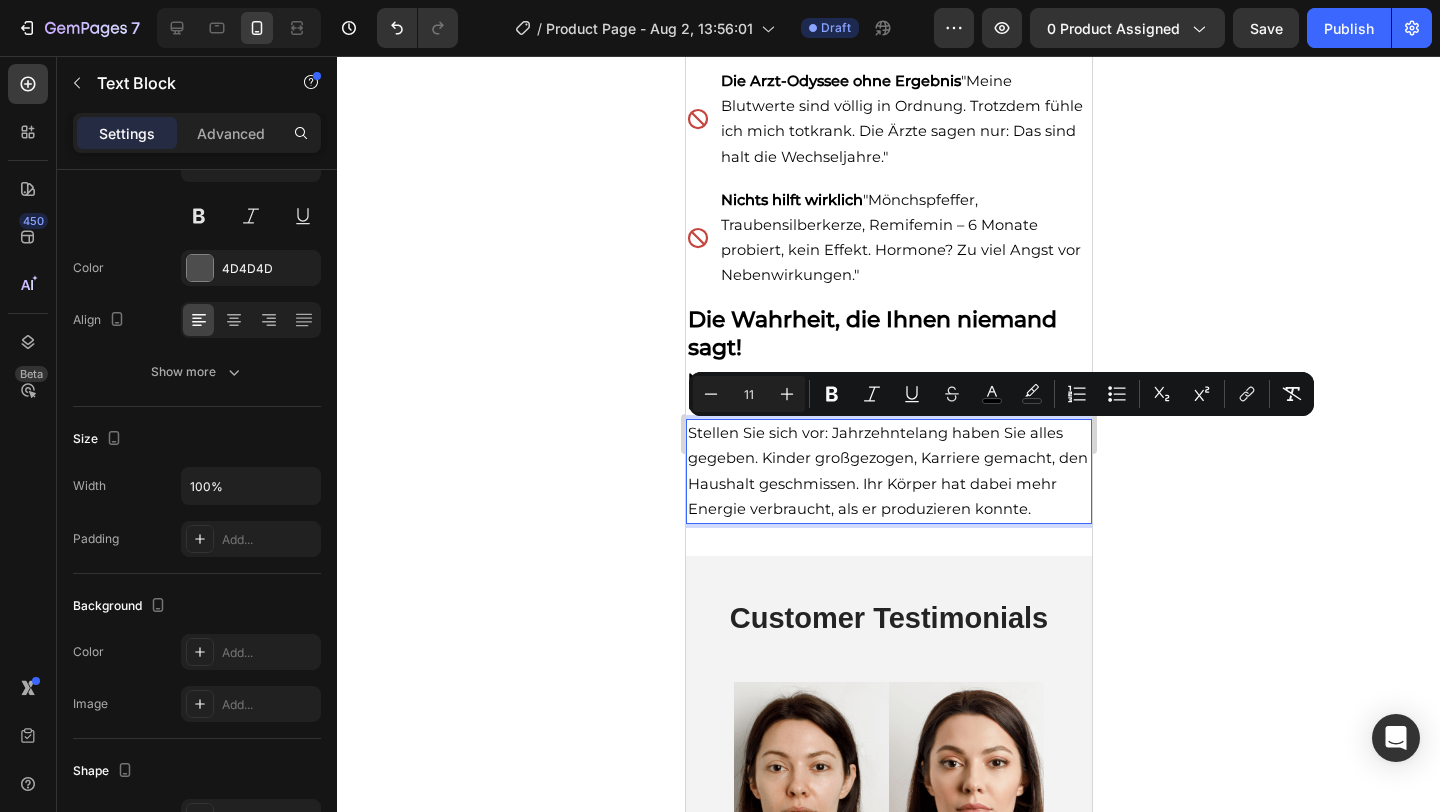 click on "Stellen Sie sich vor: Jahrzehntelang haben Sie alles gegeben. Kinder großgezogen, Karriere gemacht, den Haushalt geschmissen. Ihr Körper hat dabei mehr Energie verbraucht, als er produzieren konnte." at bounding box center (887, 471) 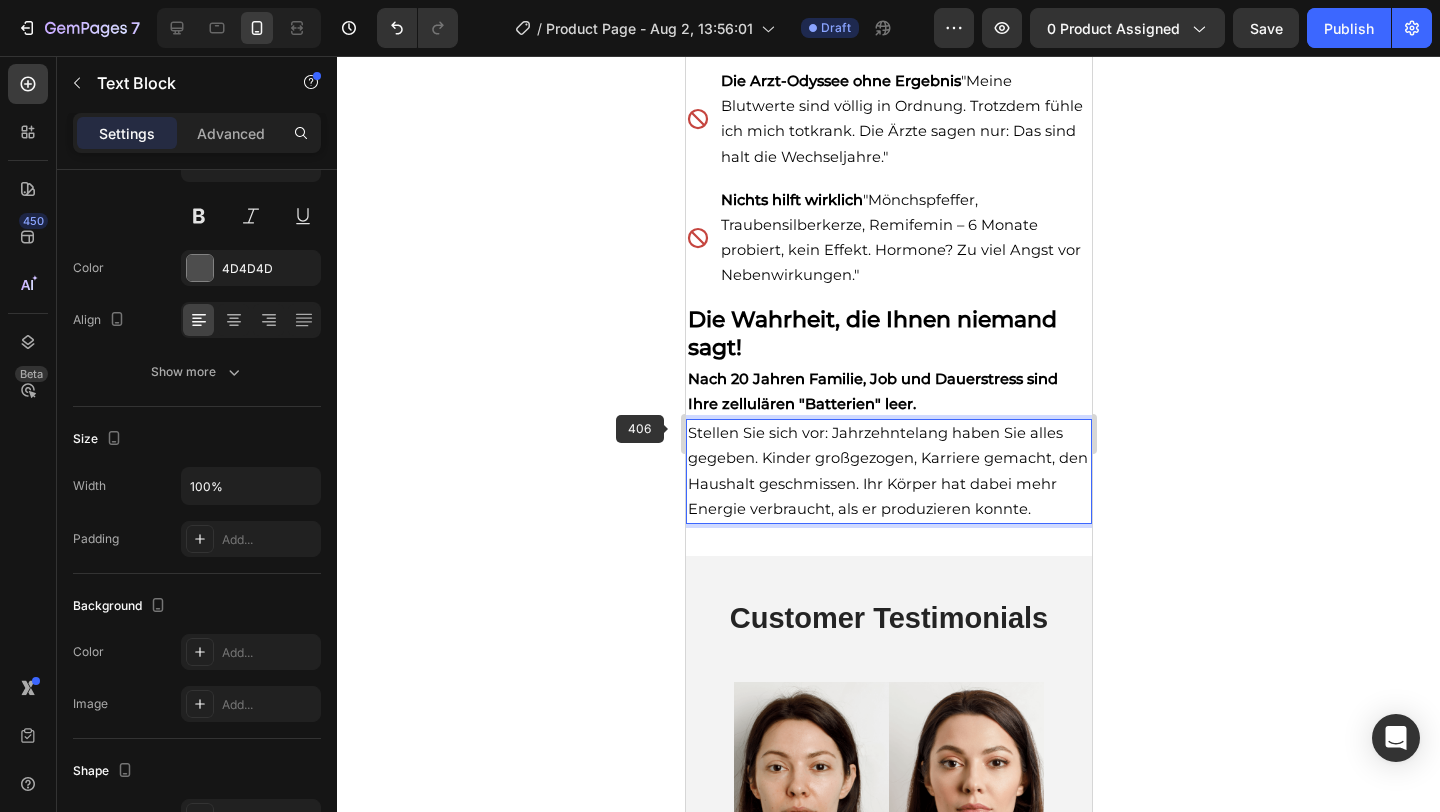 click 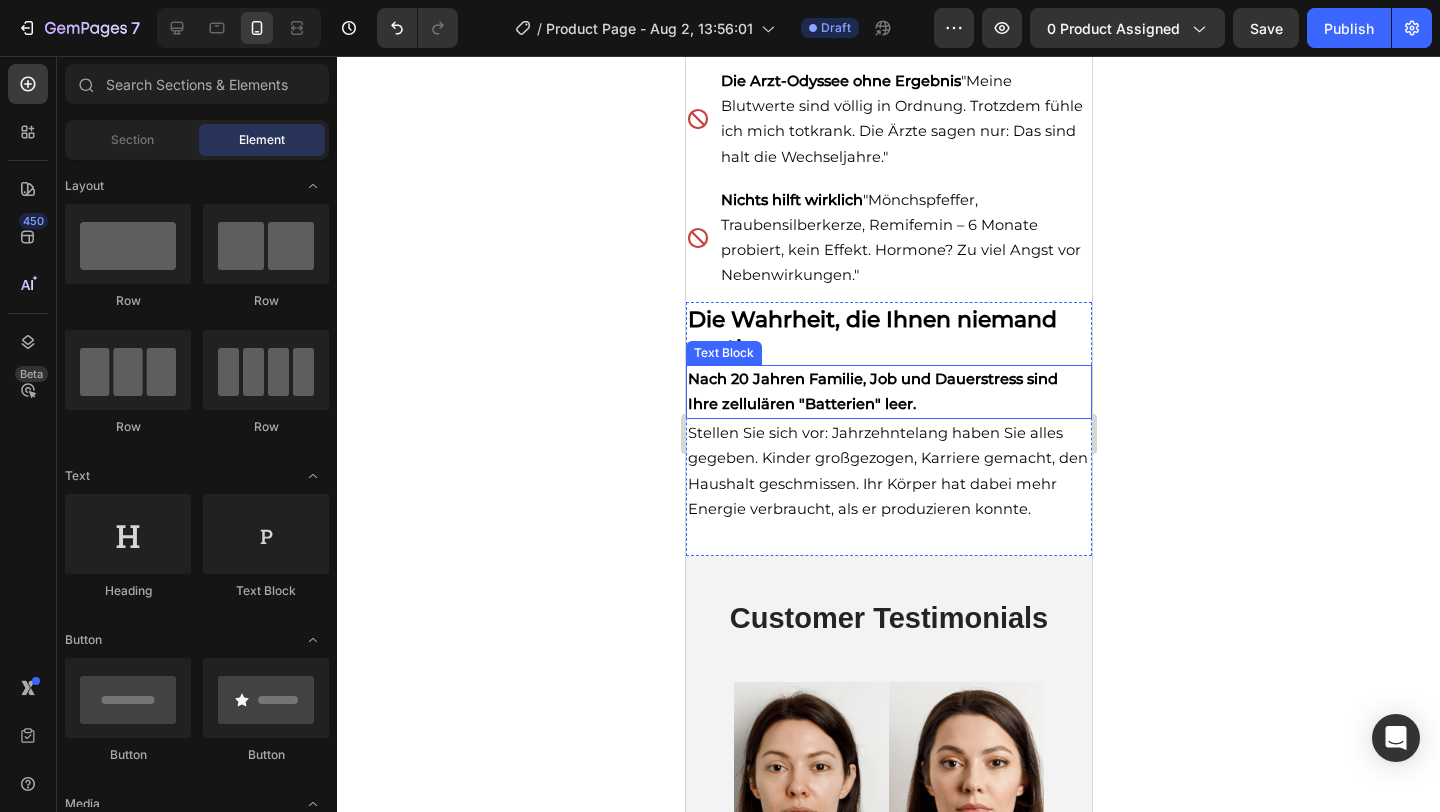 click on "Nach 20 Jahren Familie, Job und Dauerstress sind Ihre zellulären "Batterien" leer." at bounding box center [888, 392] 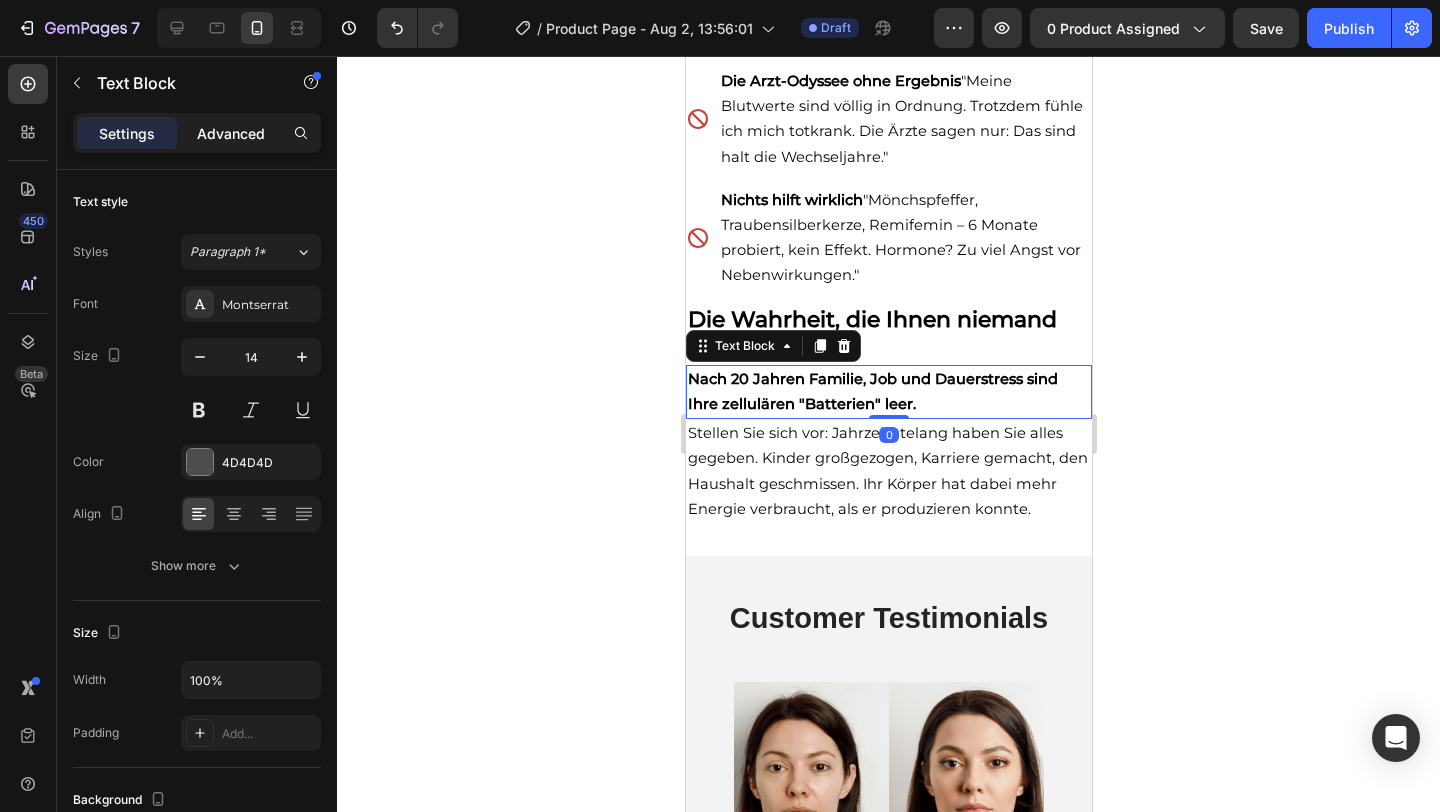 click on "Advanced" at bounding box center (231, 133) 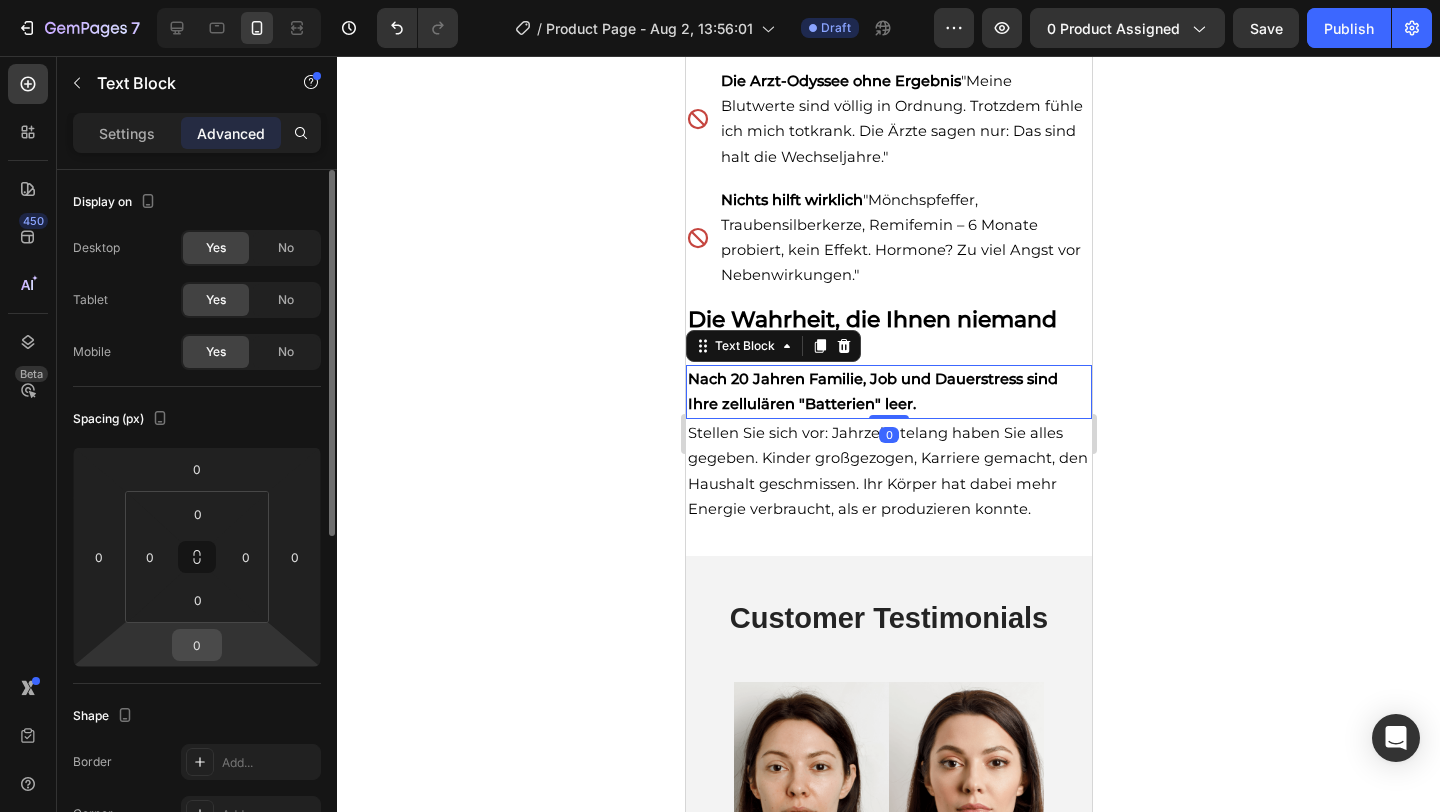click on "0" at bounding box center (197, 645) 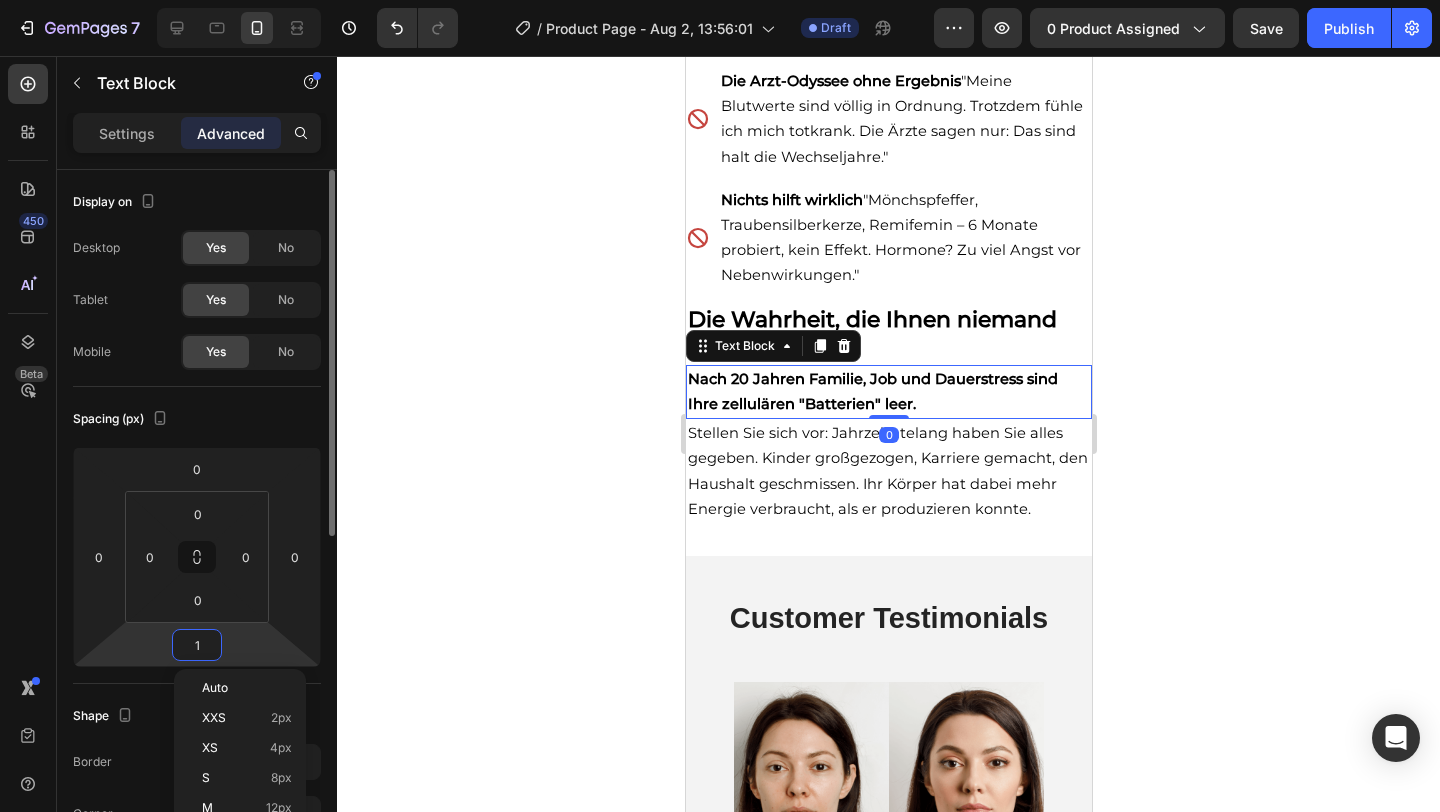 type on "10" 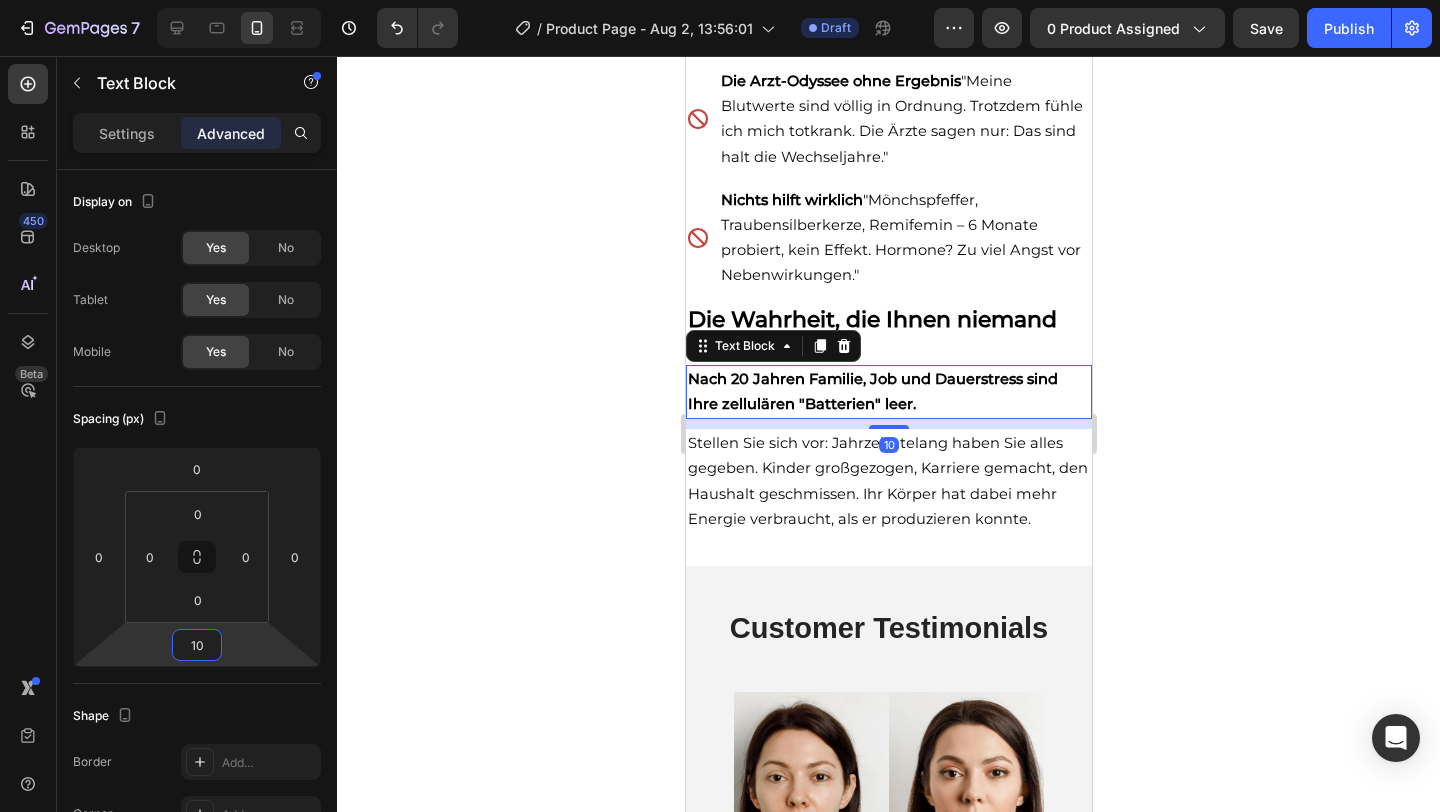 click 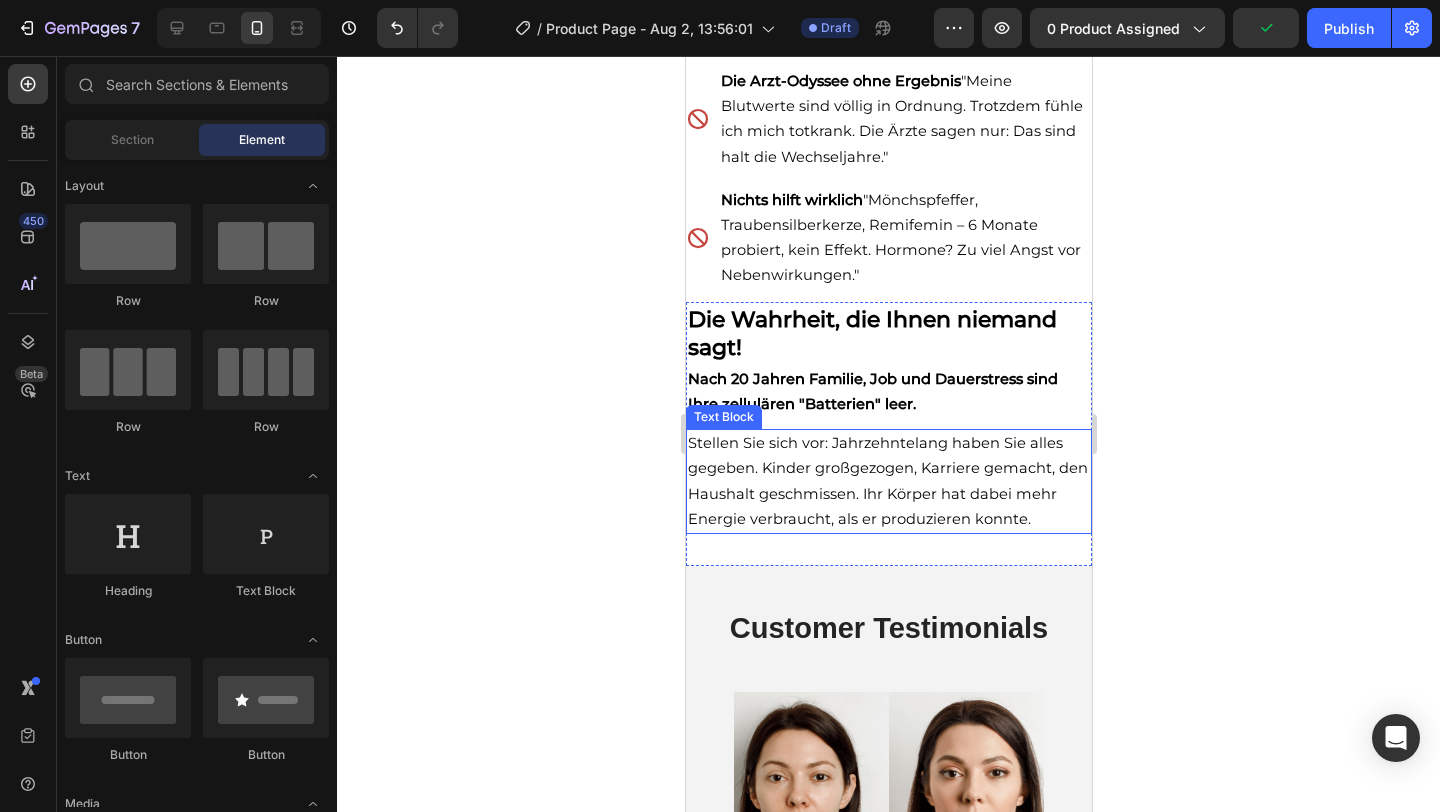 click on "Stellen Sie sich vor: Jahrzehntelang haben Sie alles gegeben. Kinder großgezogen, Karriere gemacht, den Haushalt geschmissen. Ihr Körper hat dabei mehr Energie verbraucht, als er produzieren konnte." at bounding box center (888, 481) 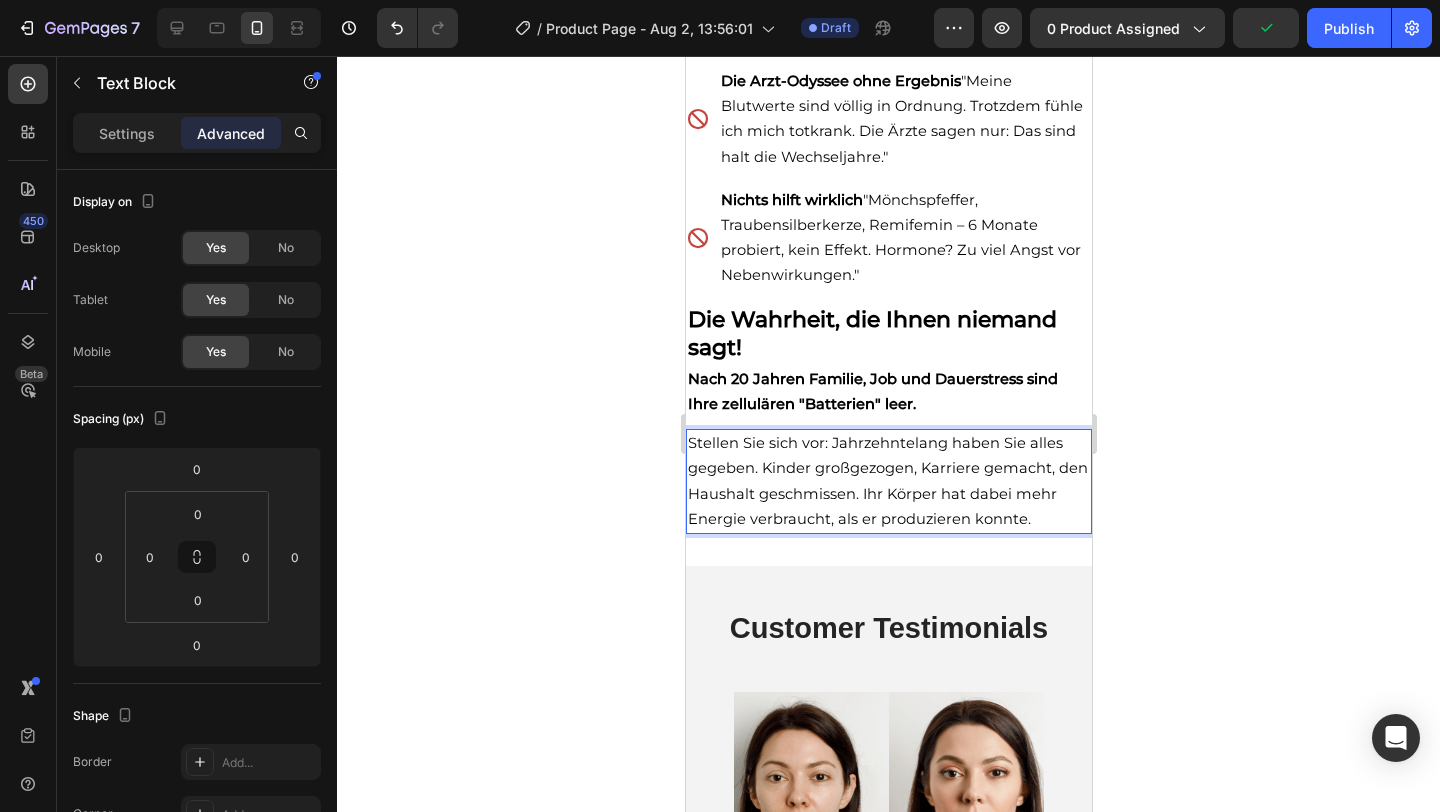 drag, startPoint x: 827, startPoint y: 442, endPoint x: 666, endPoint y: 442, distance: 161 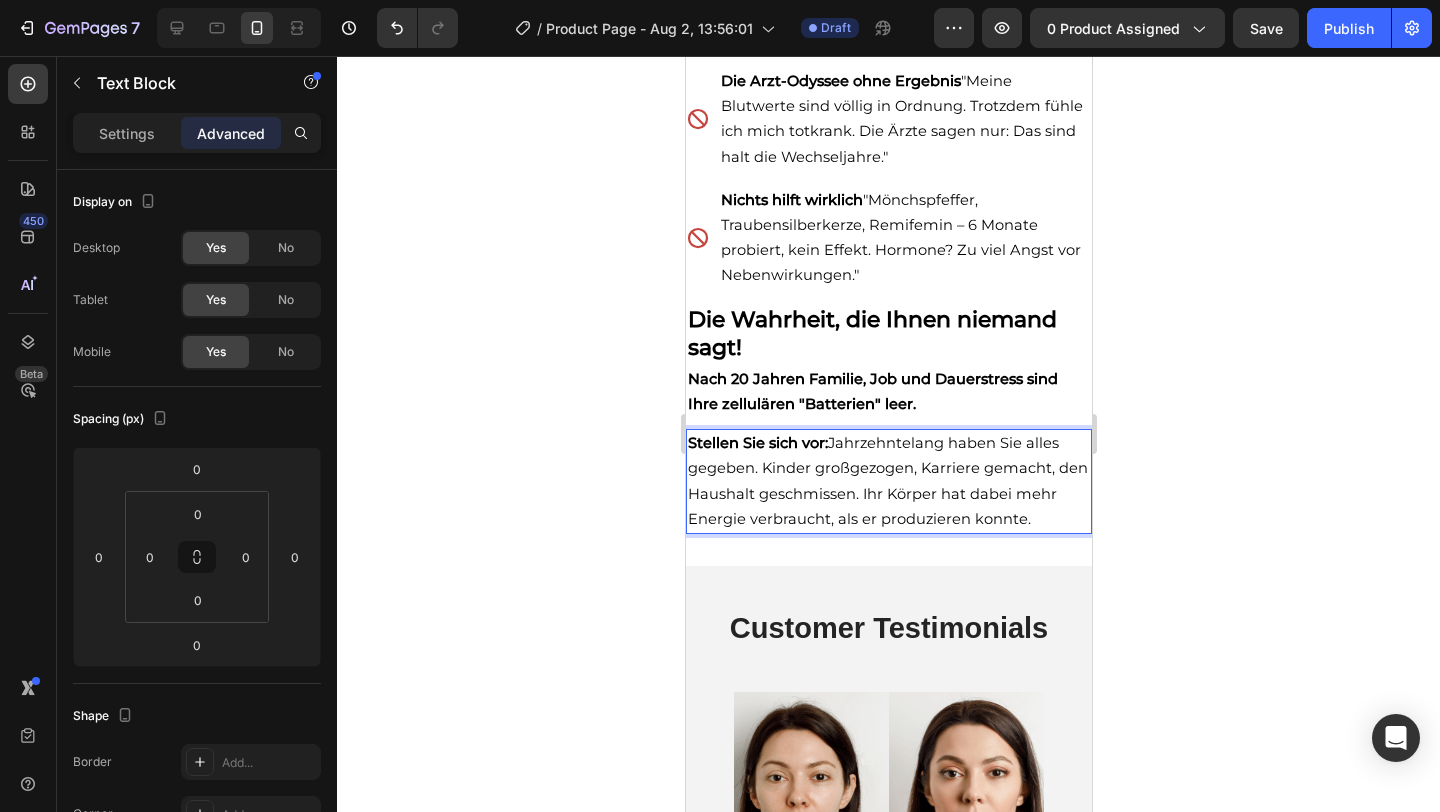 click 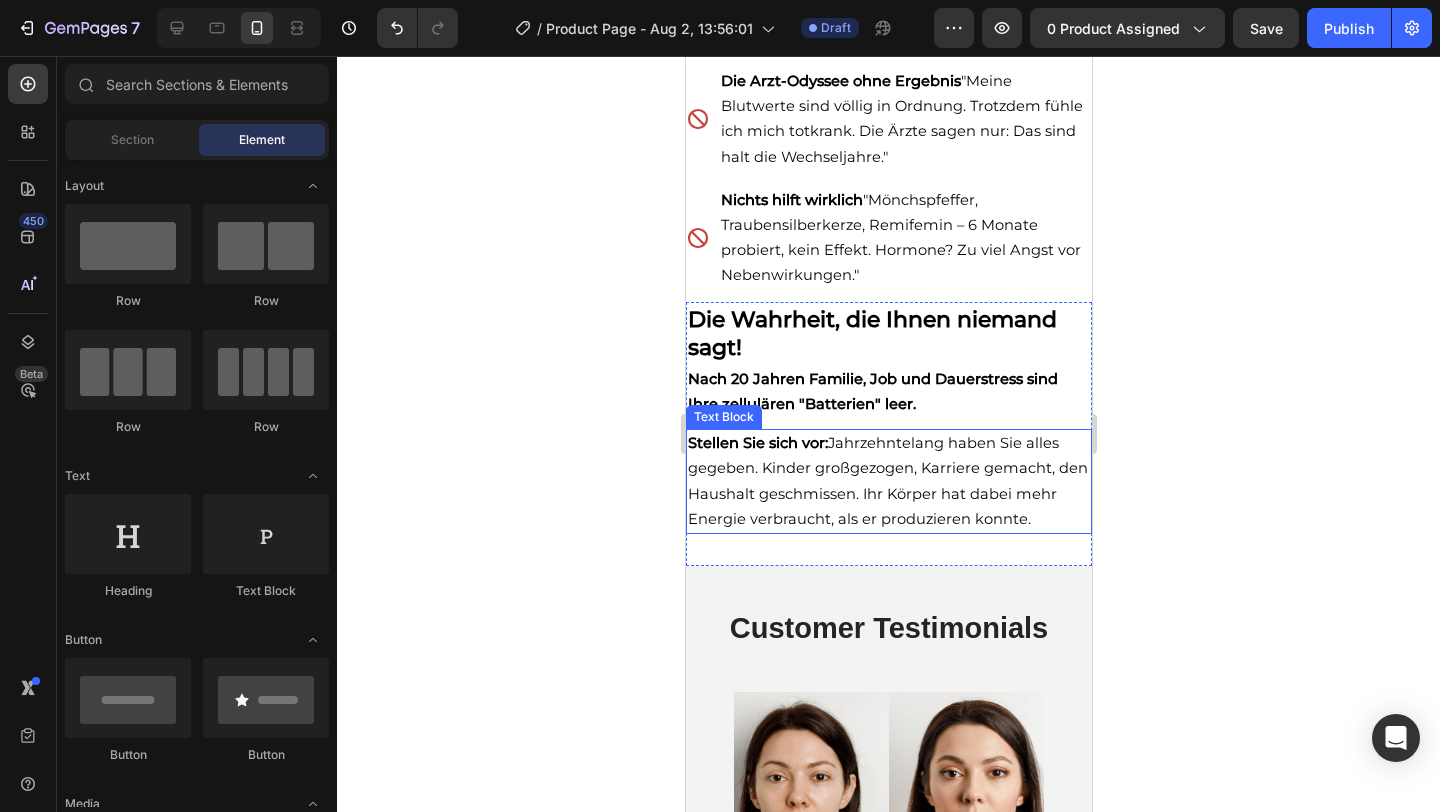 click on "Stellen Sie sich vor:" at bounding box center (757, 443) 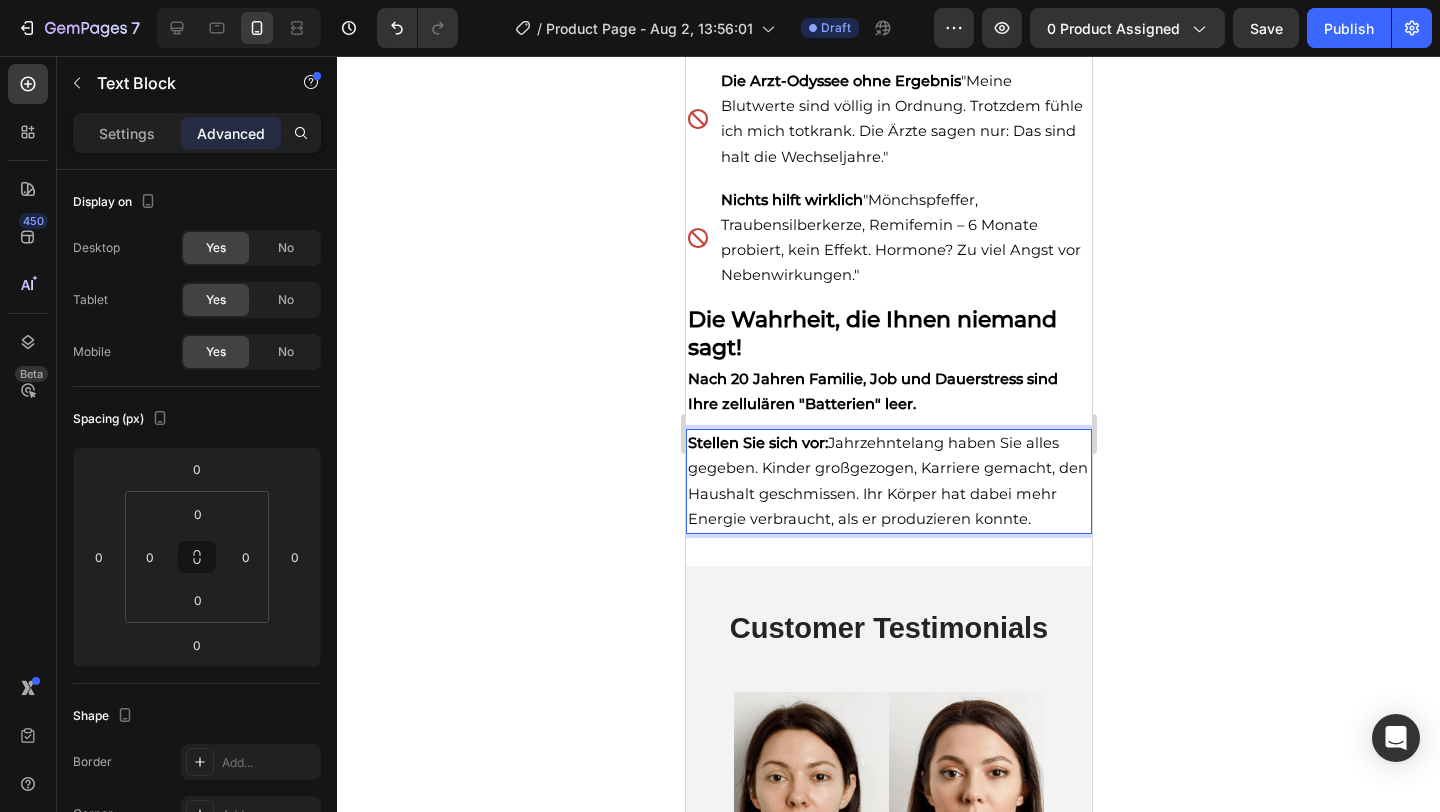 click on "Stellen Sie sich vor:  Jahrzehntelang haben Sie alles gegeben. Kinder großgezogen, Karriere gemacht, den Haushalt geschmissen. Ihr Körper hat dabei mehr Energie verbraucht, als er produzieren konnte." at bounding box center [887, 481] 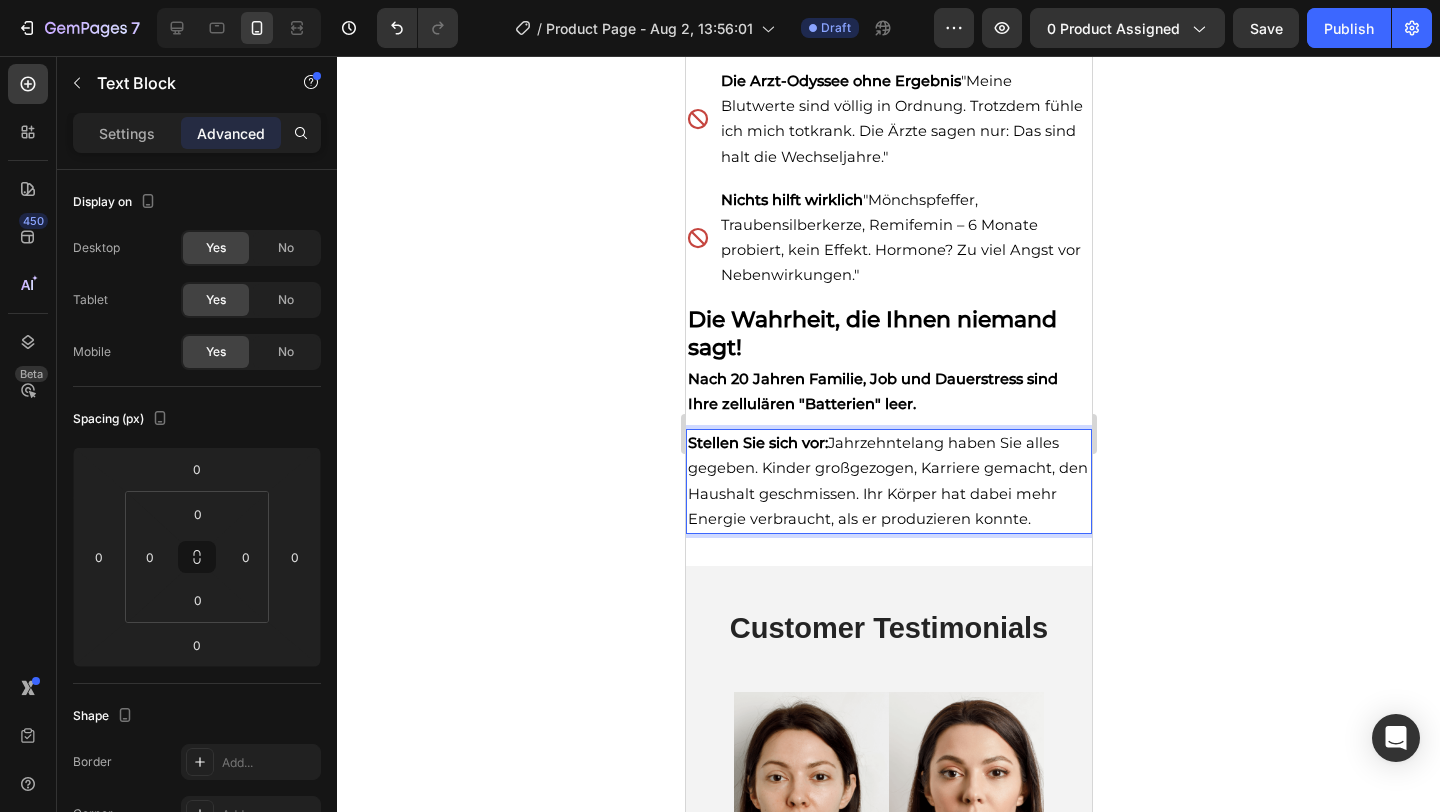 click on "Stellen Sie sich vor:   Jahrzehntelang haben Sie alles gegeben. Kinder großgezogen, Karriere gemacht, den Haushalt geschmissen. Ihr Körper hat dabei mehr Energie verbraucht, als er produzieren konnte." at bounding box center (887, 481) 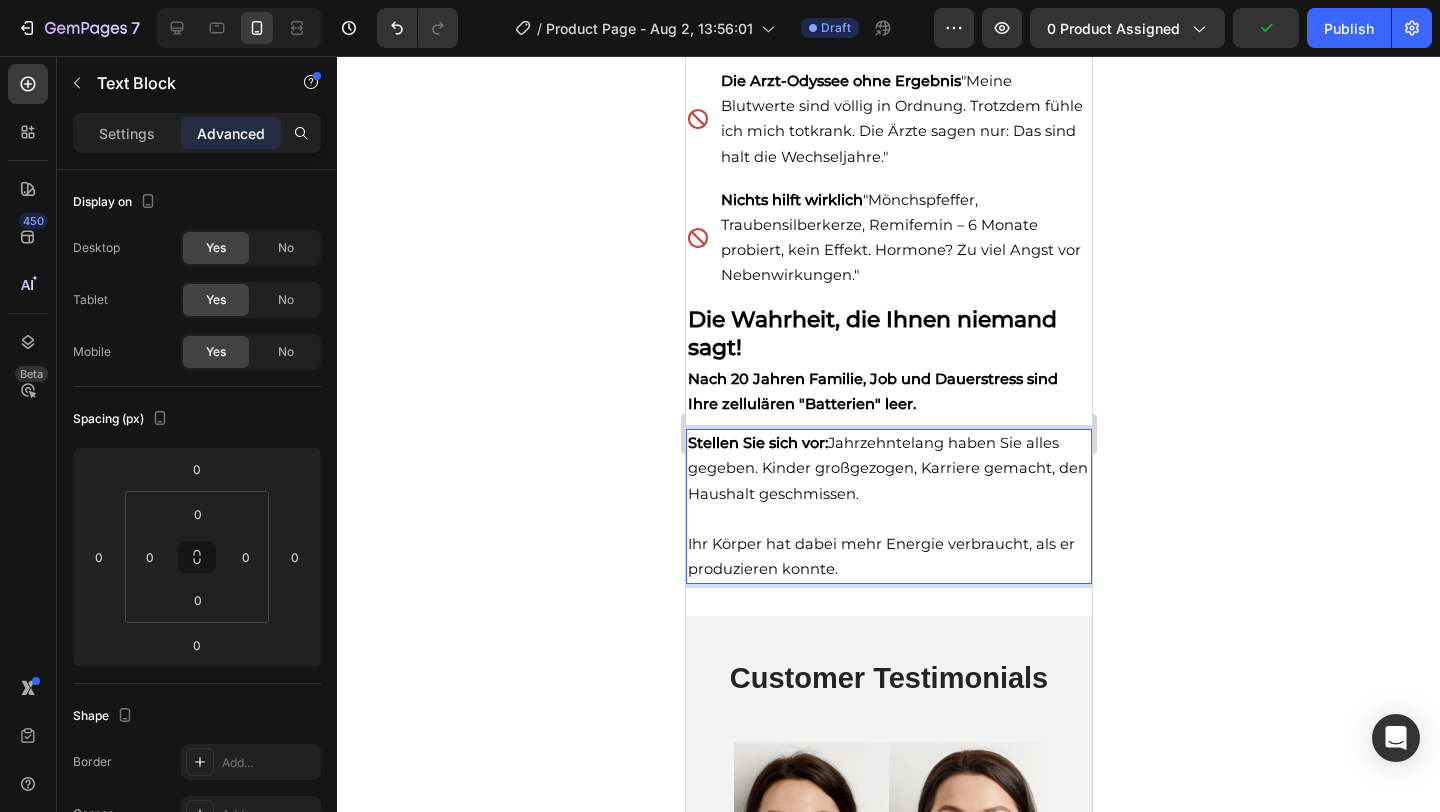 click on "Stellen Sie sich vor:   Jahrzehntelang haben Sie alles gegeben. Kinder großgezogen, Karriere gemacht, den Haushalt geschmissen.  Ihr Körper hat dabei mehr Energie verbraucht, als er produzieren konnte." at bounding box center (888, 506) 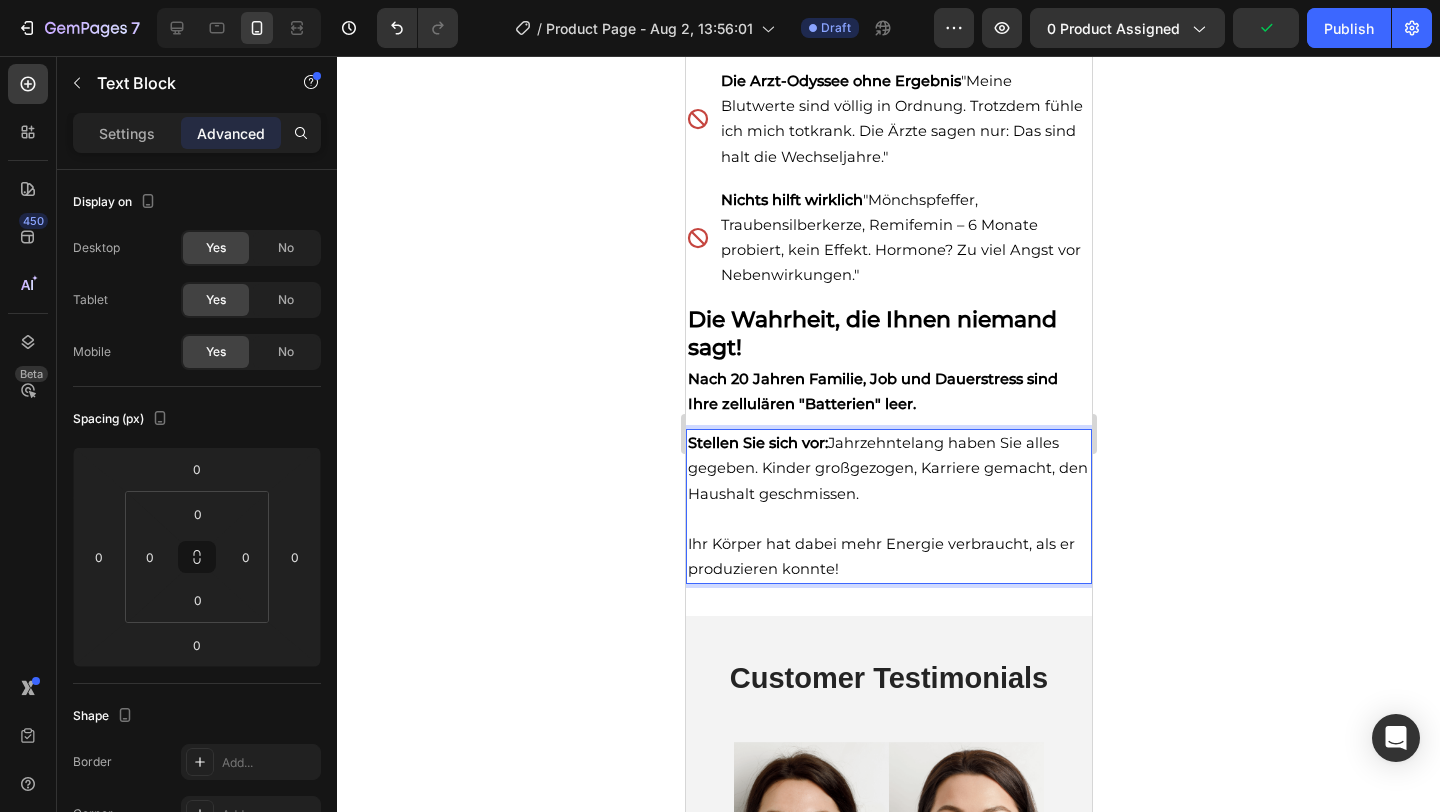 click 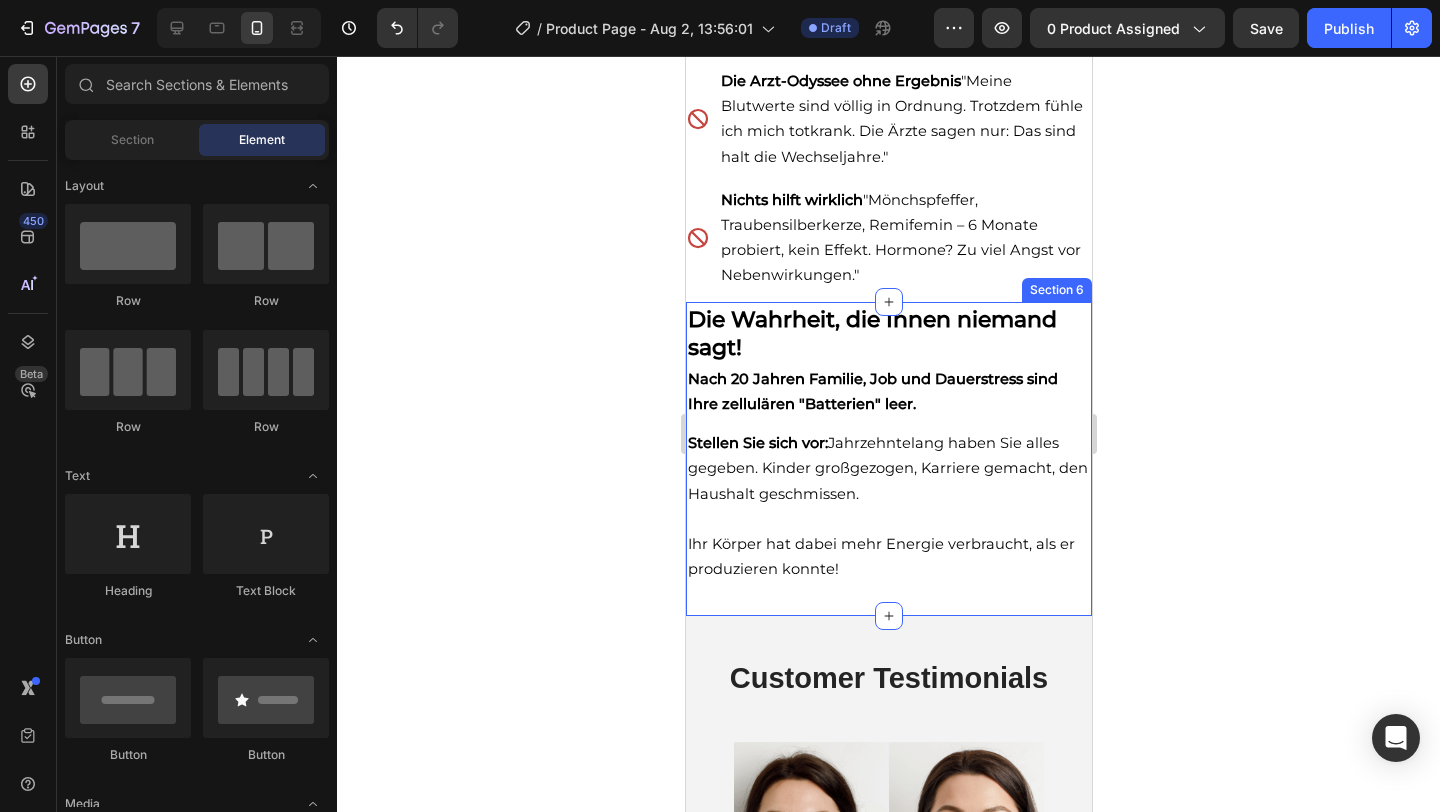 scroll, scrollTop: 3406, scrollLeft: 0, axis: vertical 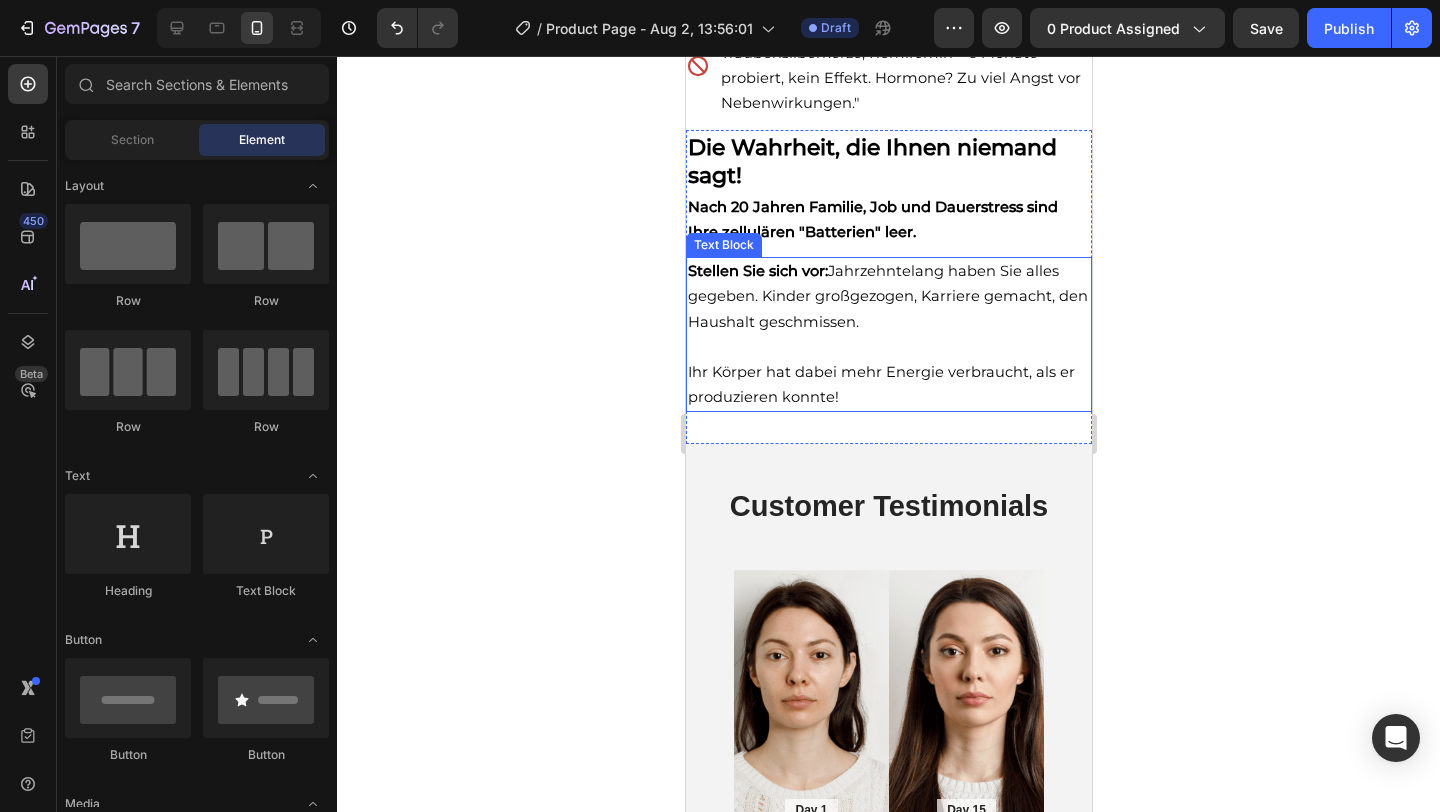 click on "Ihr Körper hat dabei mehr Energie verbraucht, als er produzieren konnte!" at bounding box center (880, 384) 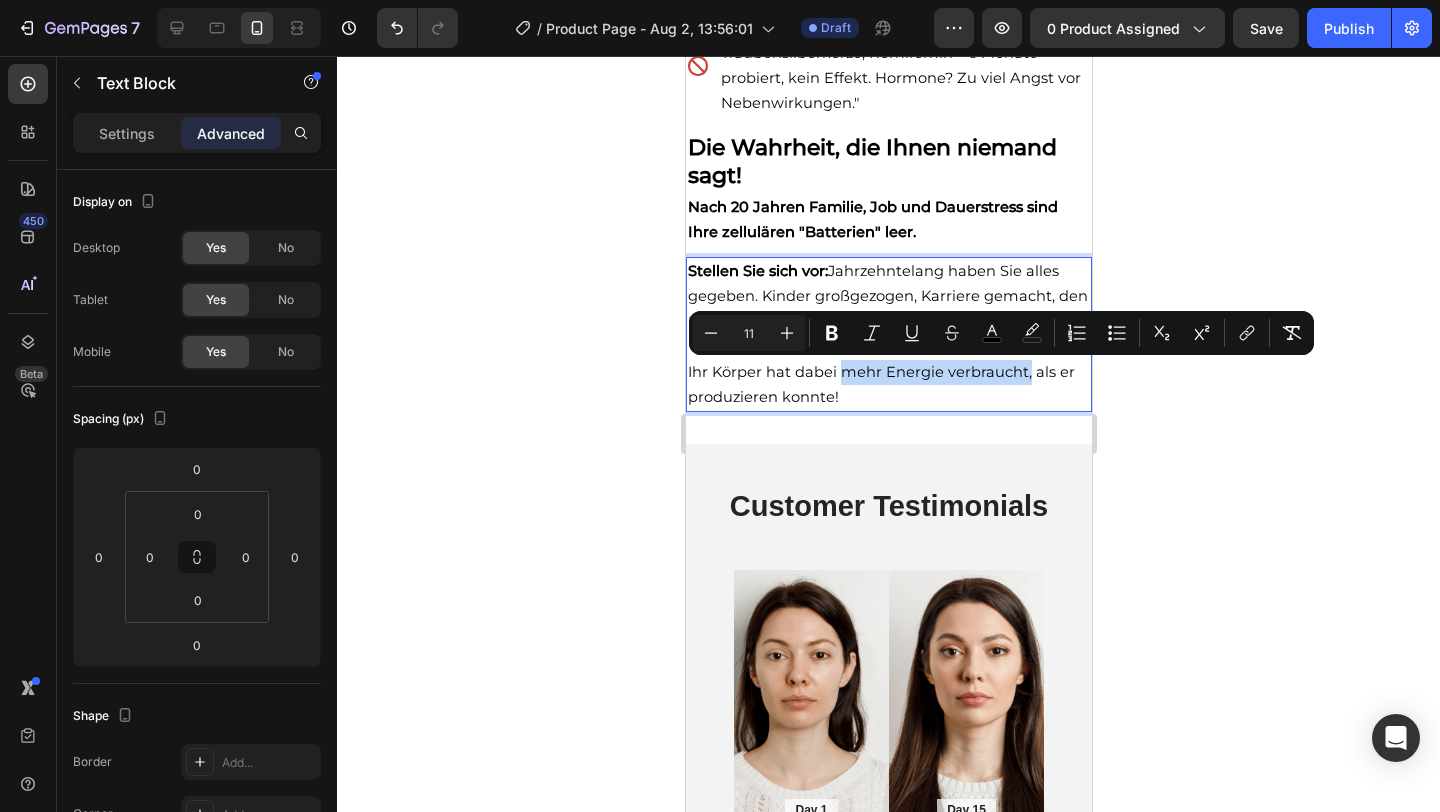 drag, startPoint x: 1025, startPoint y: 369, endPoint x: 840, endPoint y: 373, distance: 185.04324 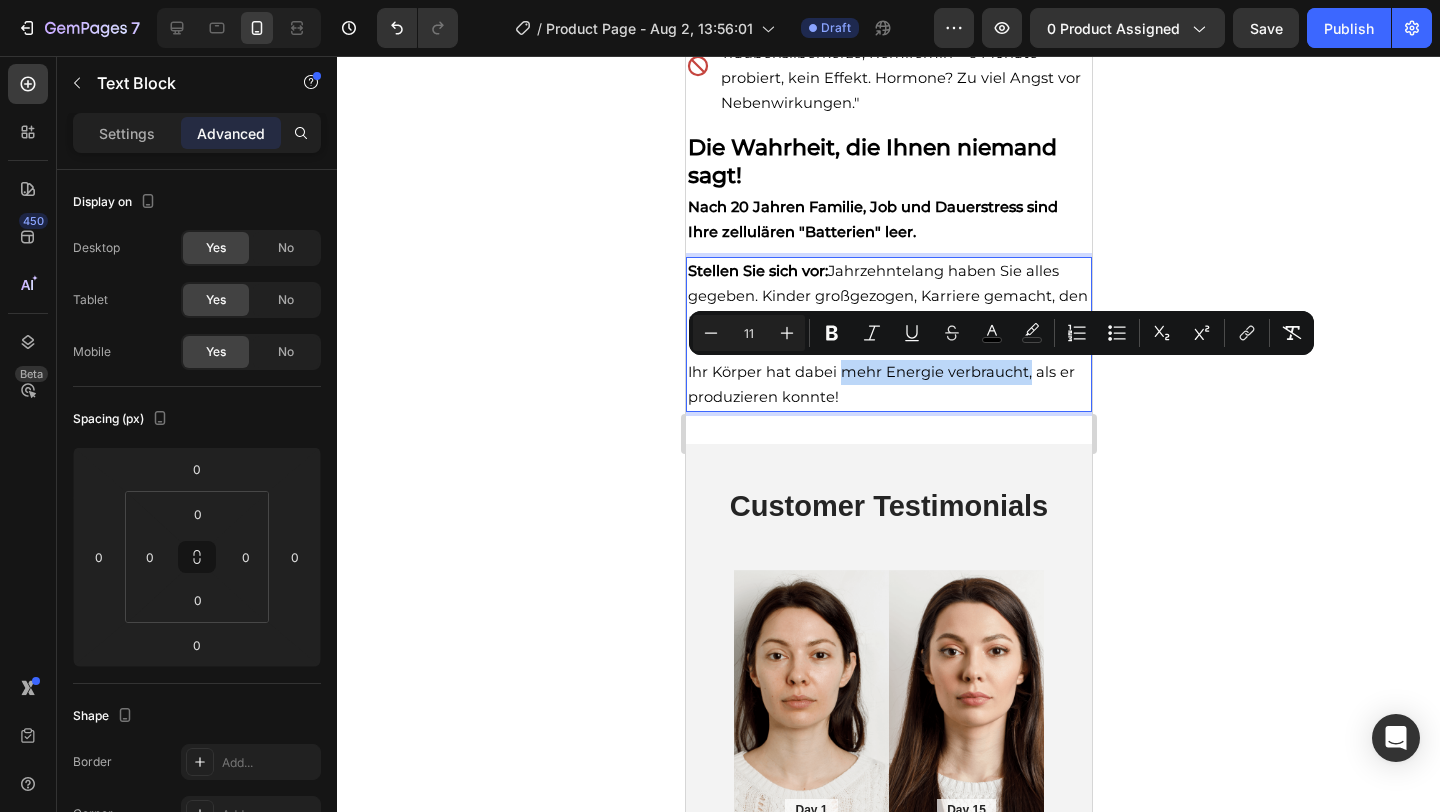 click on "Ihr Körper hat dabei mehr Energie verbraucht, als er produzieren konnte!" at bounding box center (880, 384) 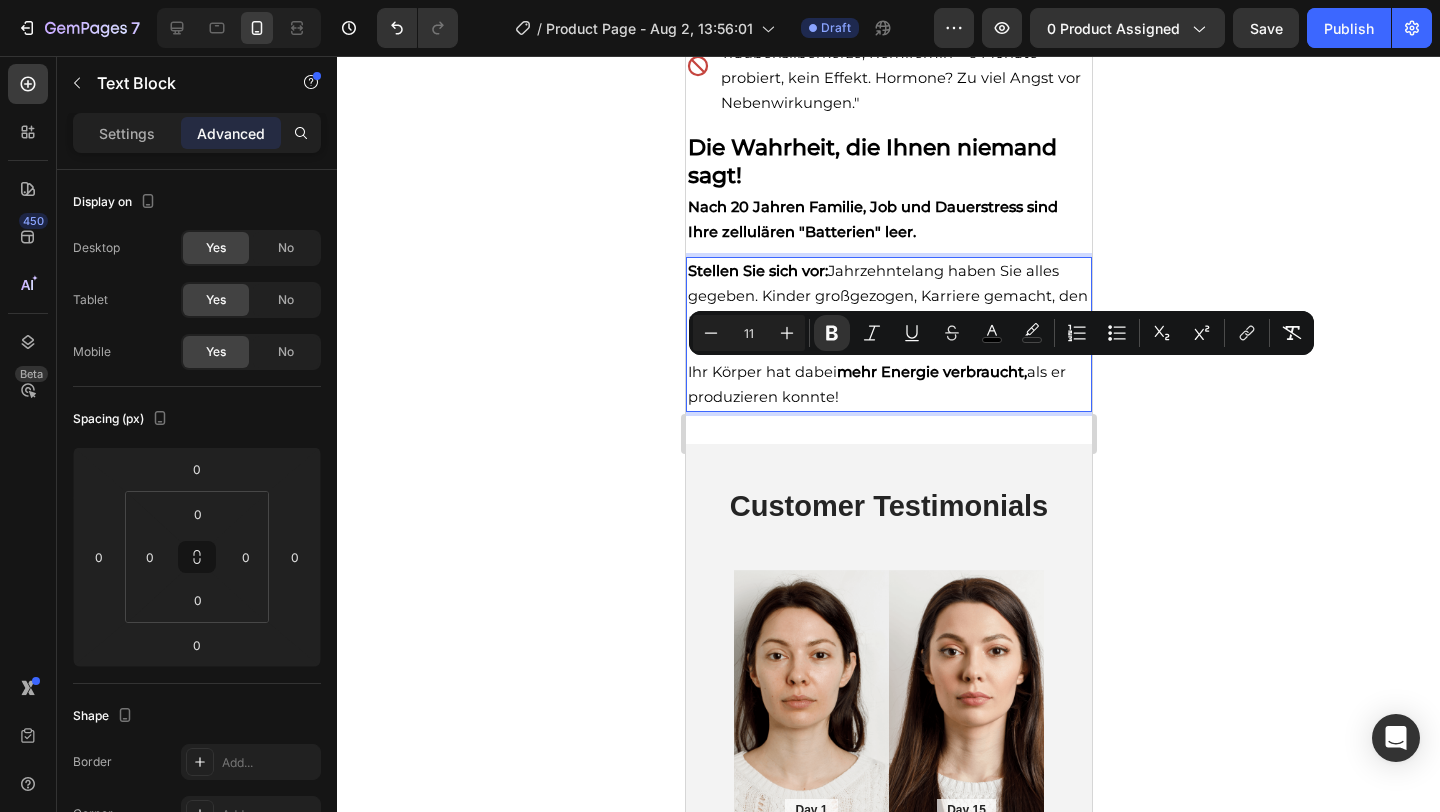click 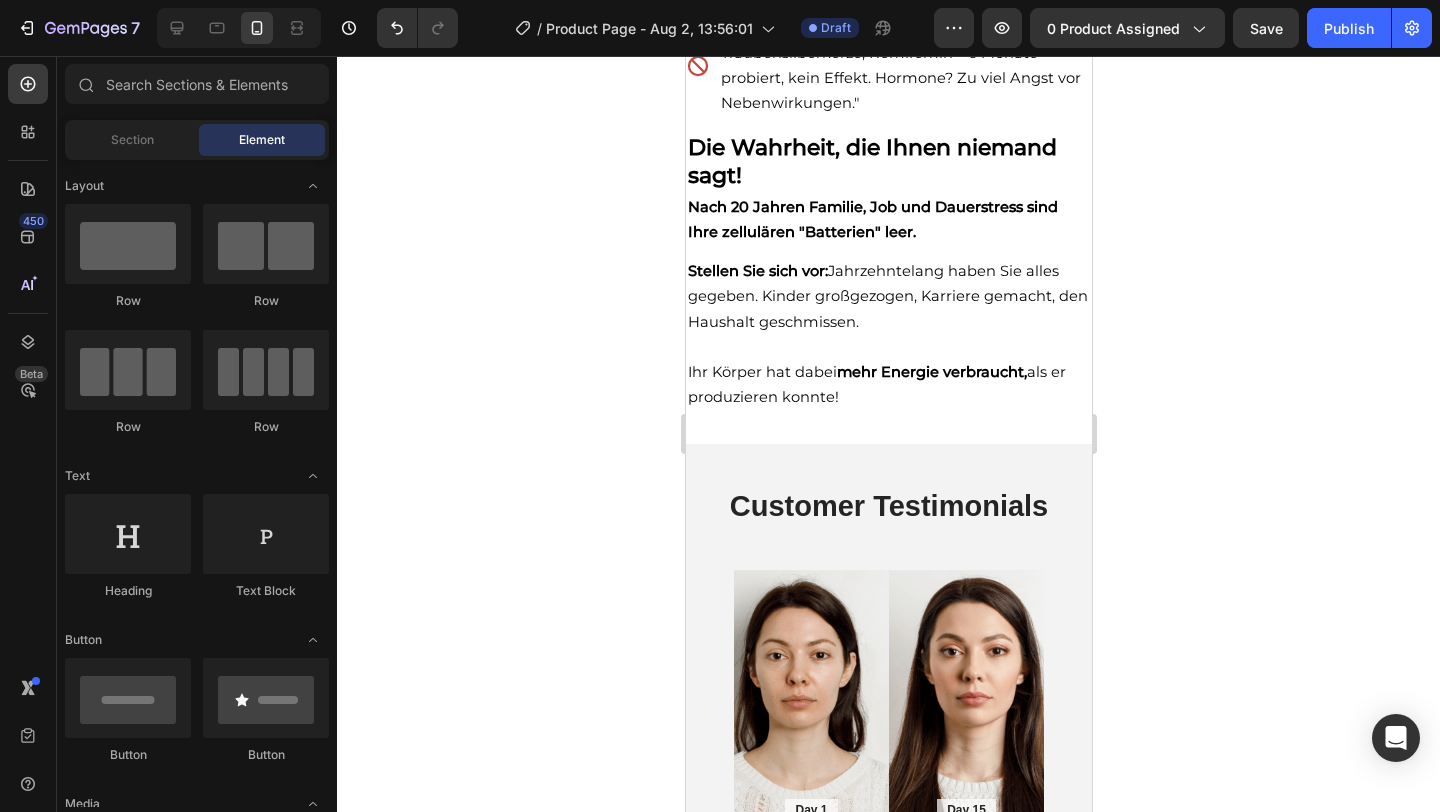 click on "7  Version history  /  Product Page - Aug 2, 13:56:01 Draft Preview 0 product assigned  Save   Publish" 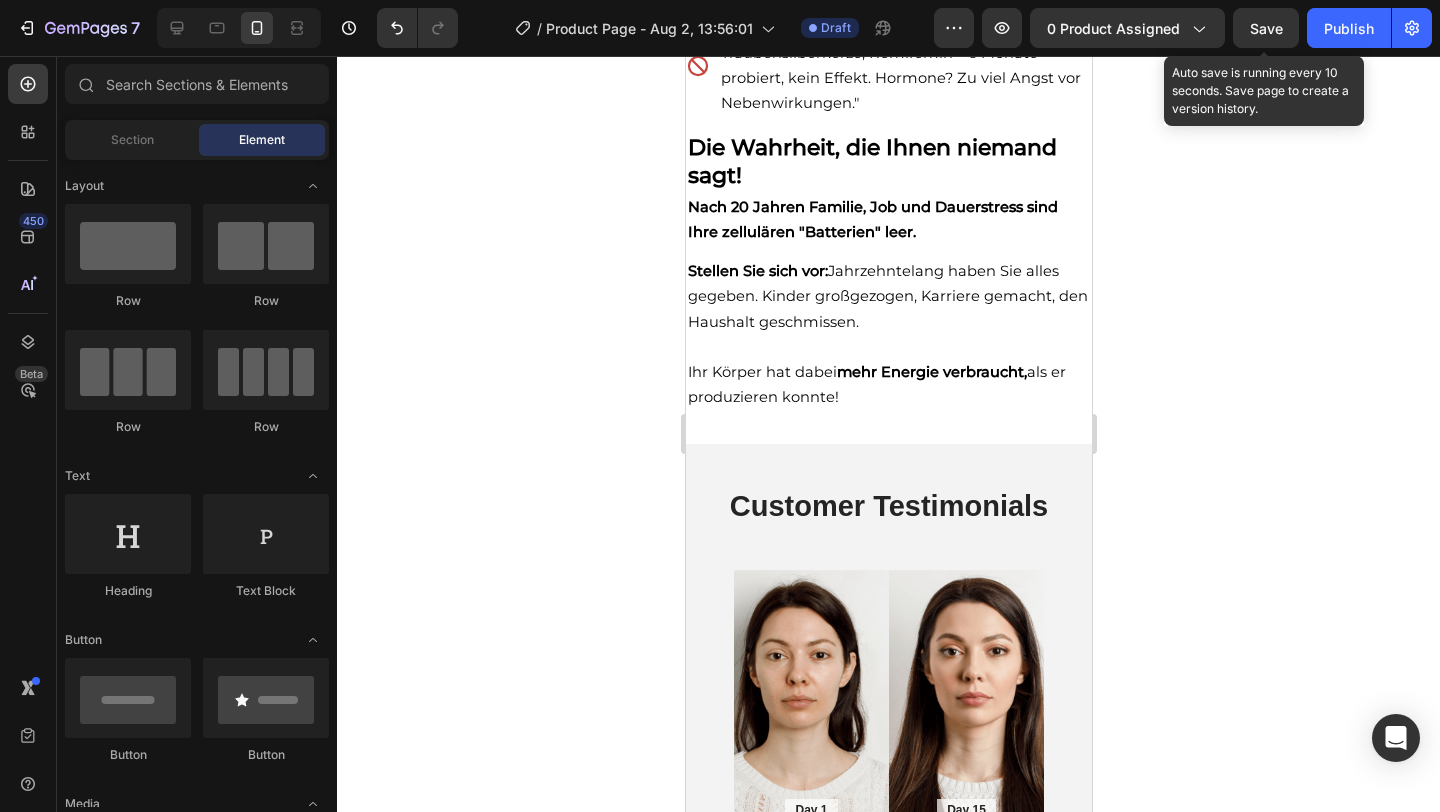 click on "Save" at bounding box center (1266, 28) 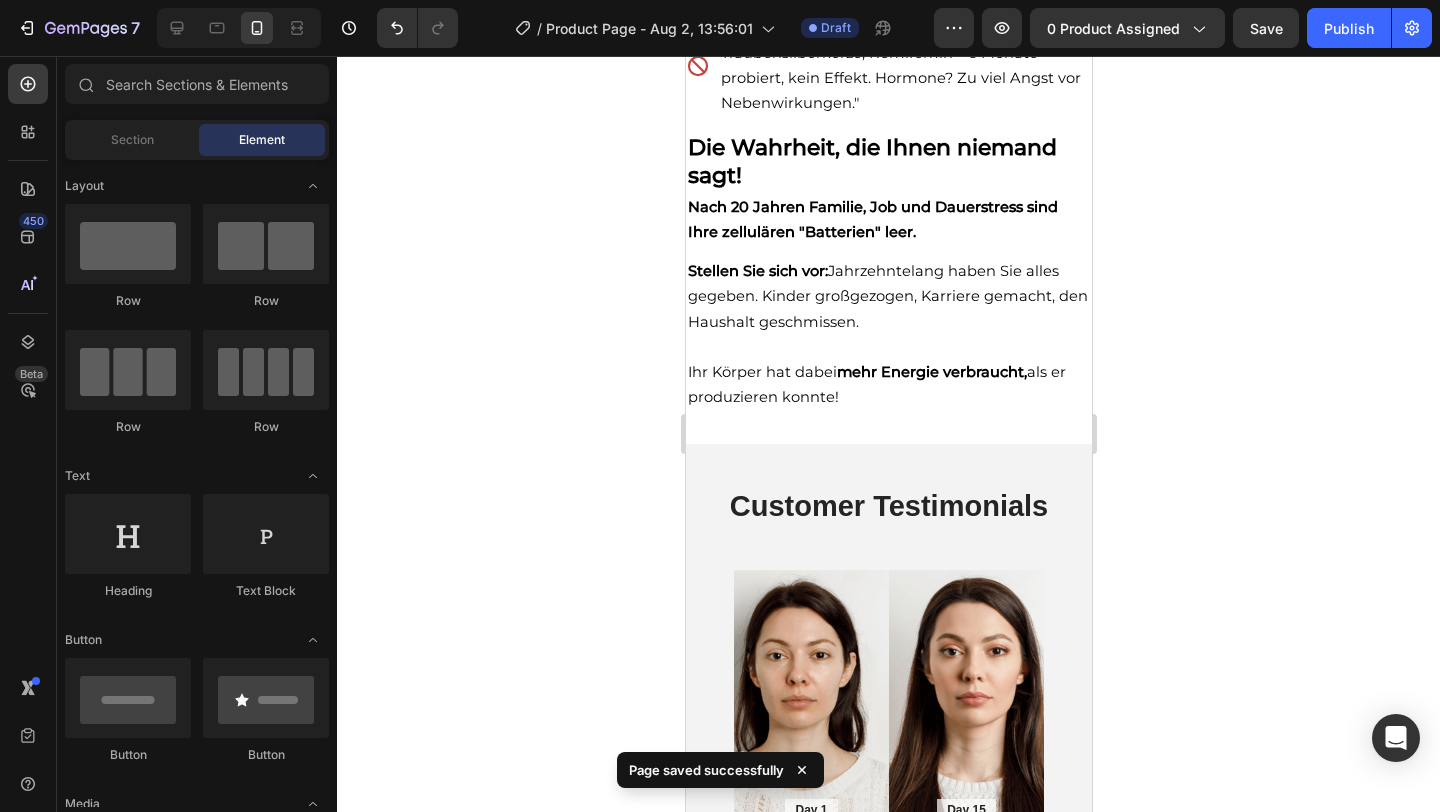 click on "Sections(30) Elements(84) Section Element Hero Section Product Detail Brands Trusted Badges Guarantee Product Breakdown How to use Testimonials Compare Bundle FAQs Social Proof Brand Story Product List Collection Blog List Contact Sticky Add to Cart Custom Footer Browse Library 450 Layout
Row
Row
Row
Row Text
Heading
Text Block Button
Button
Button Media
Image
Image
Video" at bounding box center [197, 434] 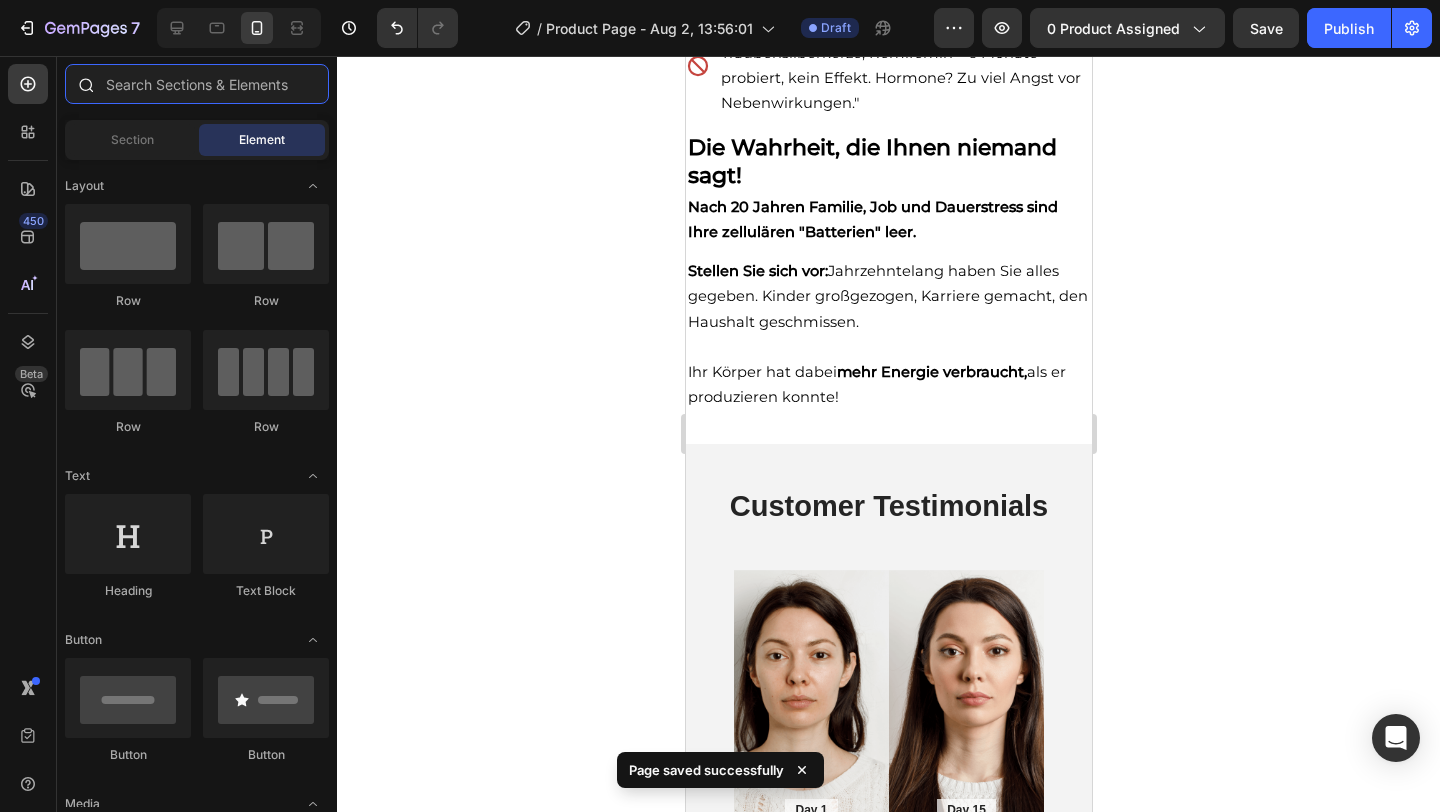 click at bounding box center [197, 84] 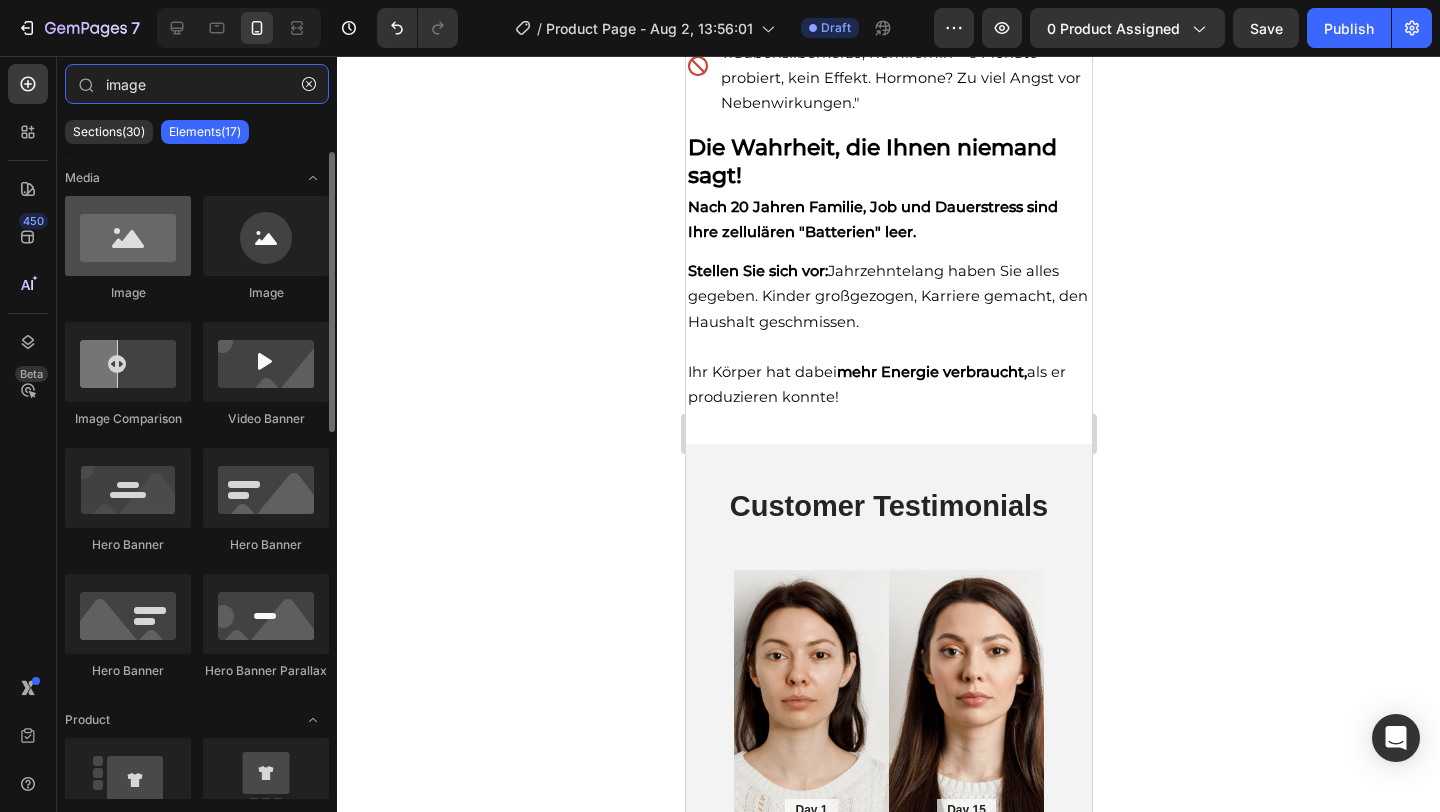 type on "image" 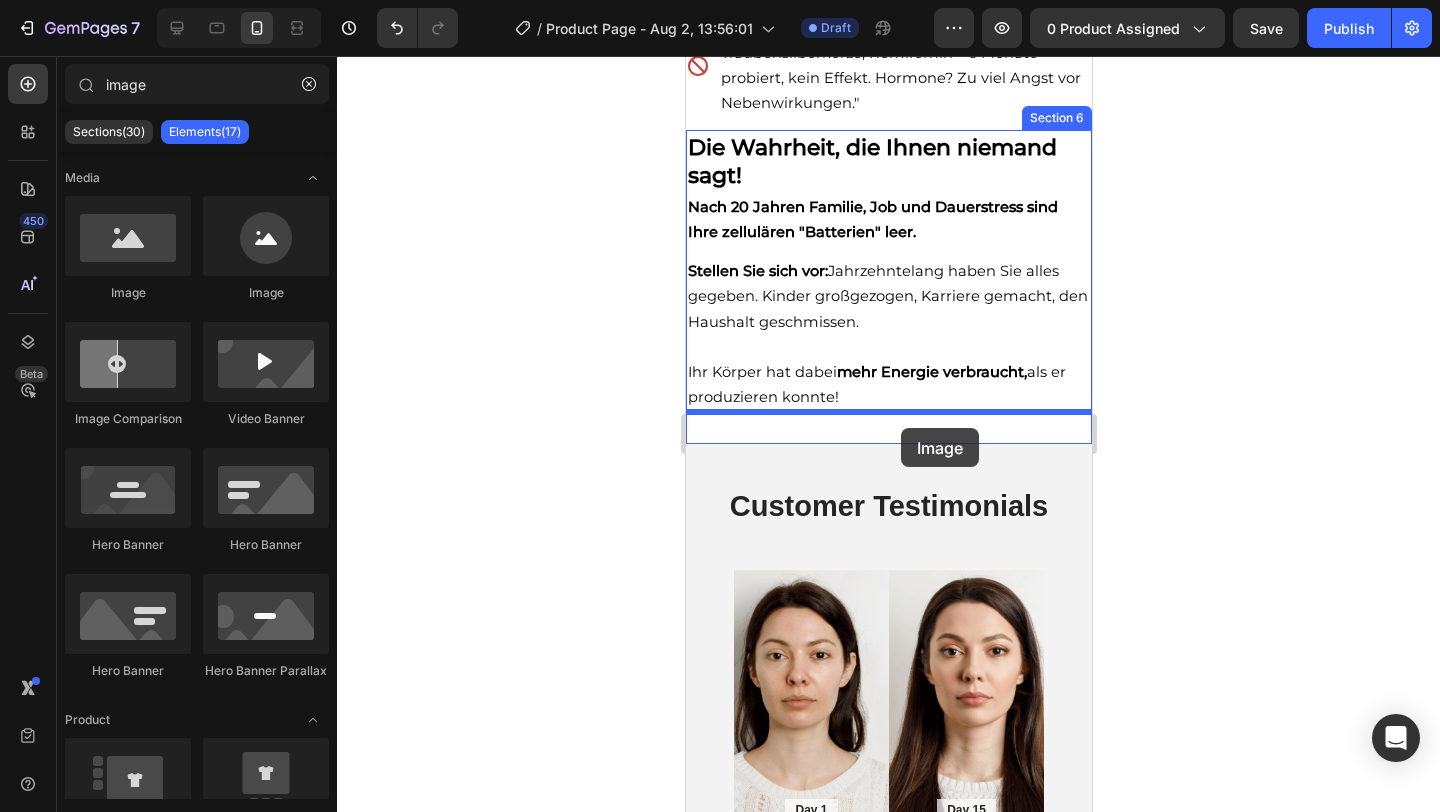 drag, startPoint x: 805, startPoint y: 287, endPoint x: 897, endPoint y: 419, distance: 160.89748 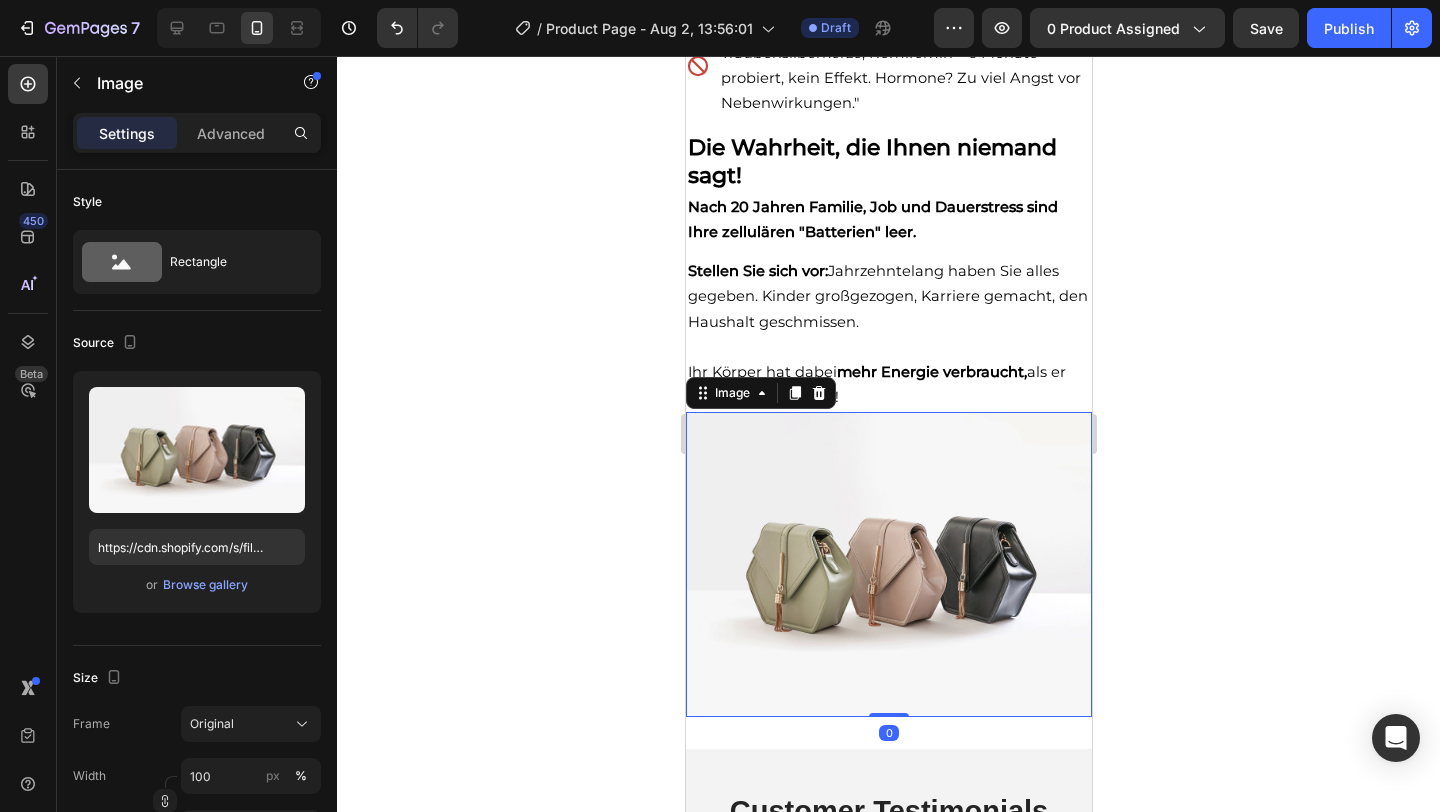 click at bounding box center (888, 564) 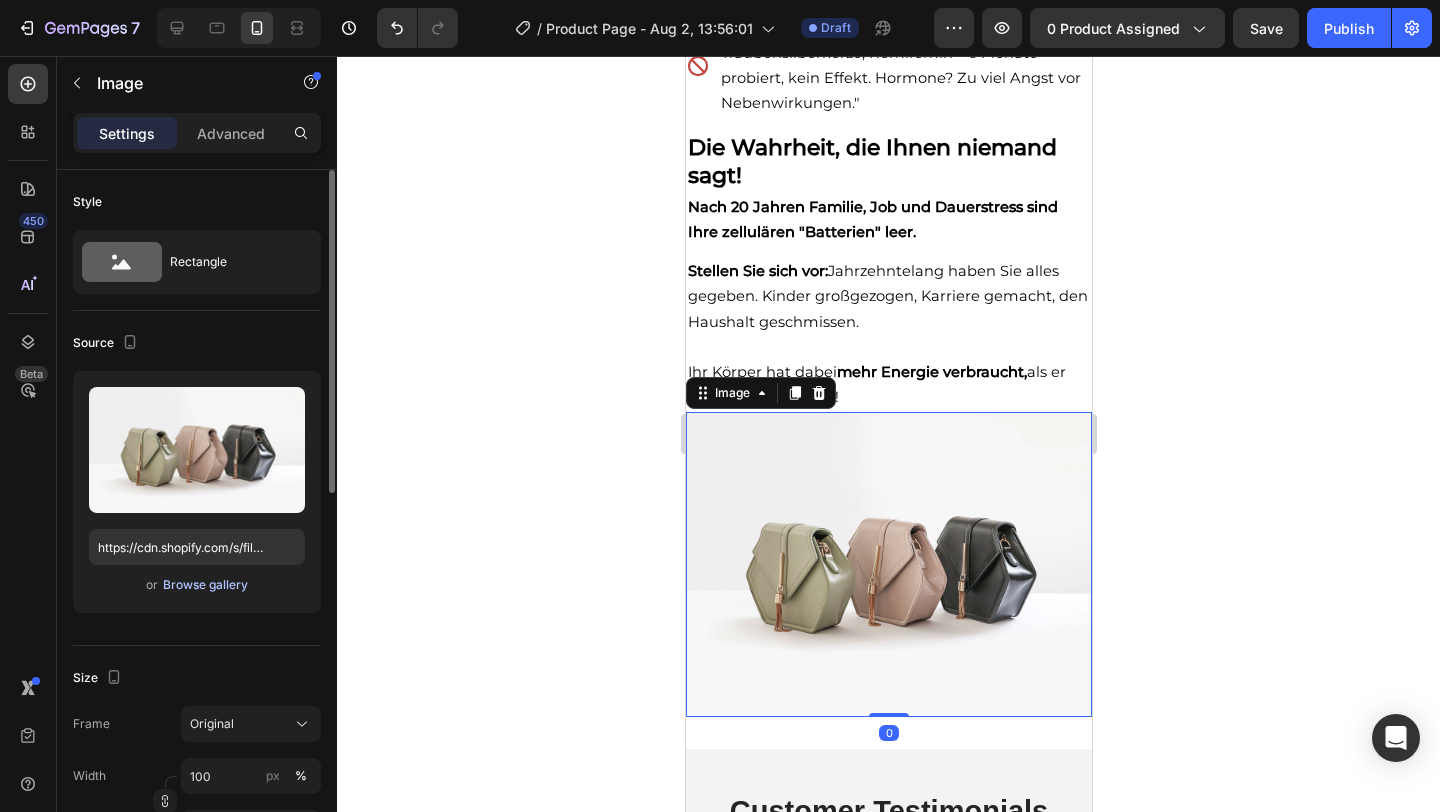 click on "Browse gallery" at bounding box center [205, 585] 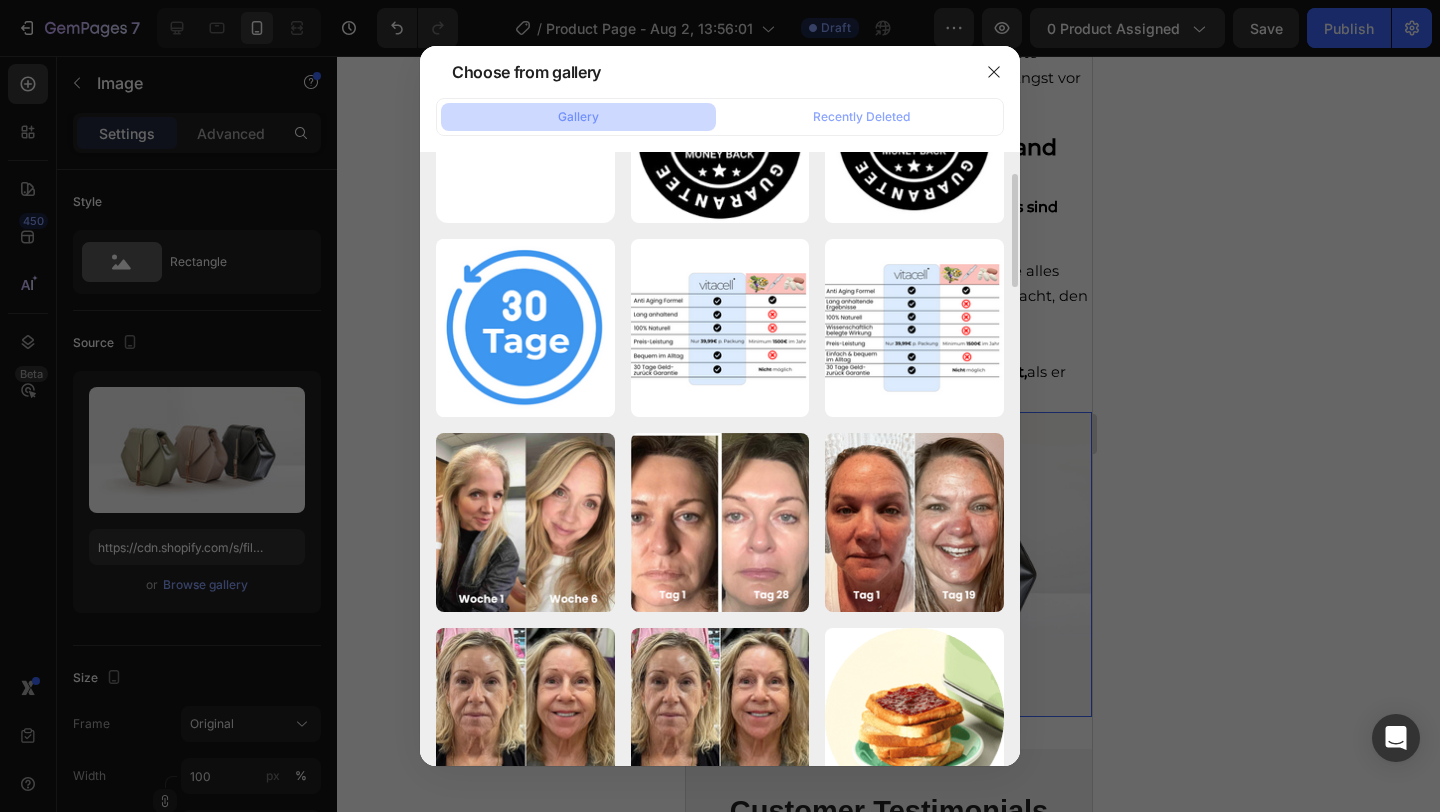 scroll, scrollTop: 0, scrollLeft: 0, axis: both 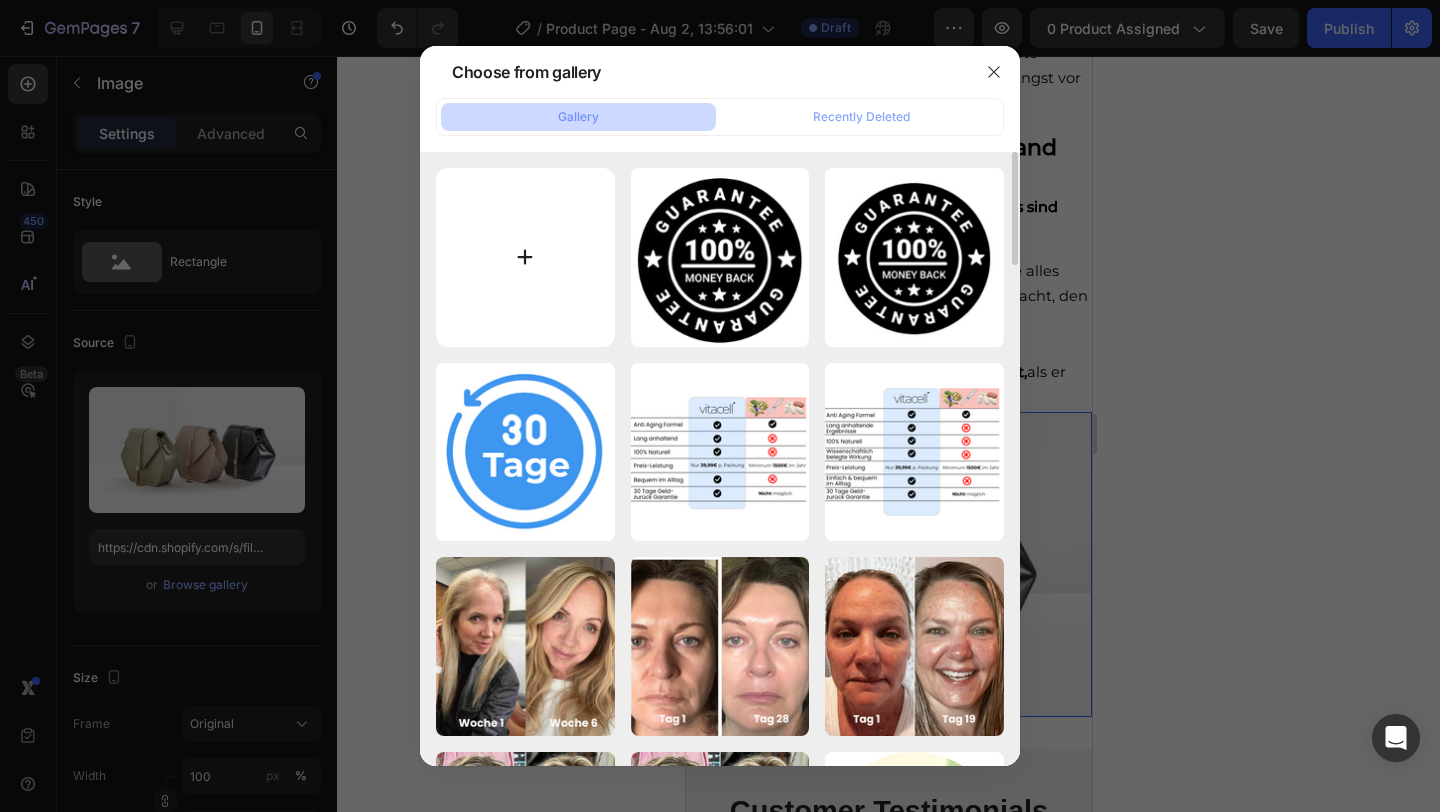 click at bounding box center (525, 257) 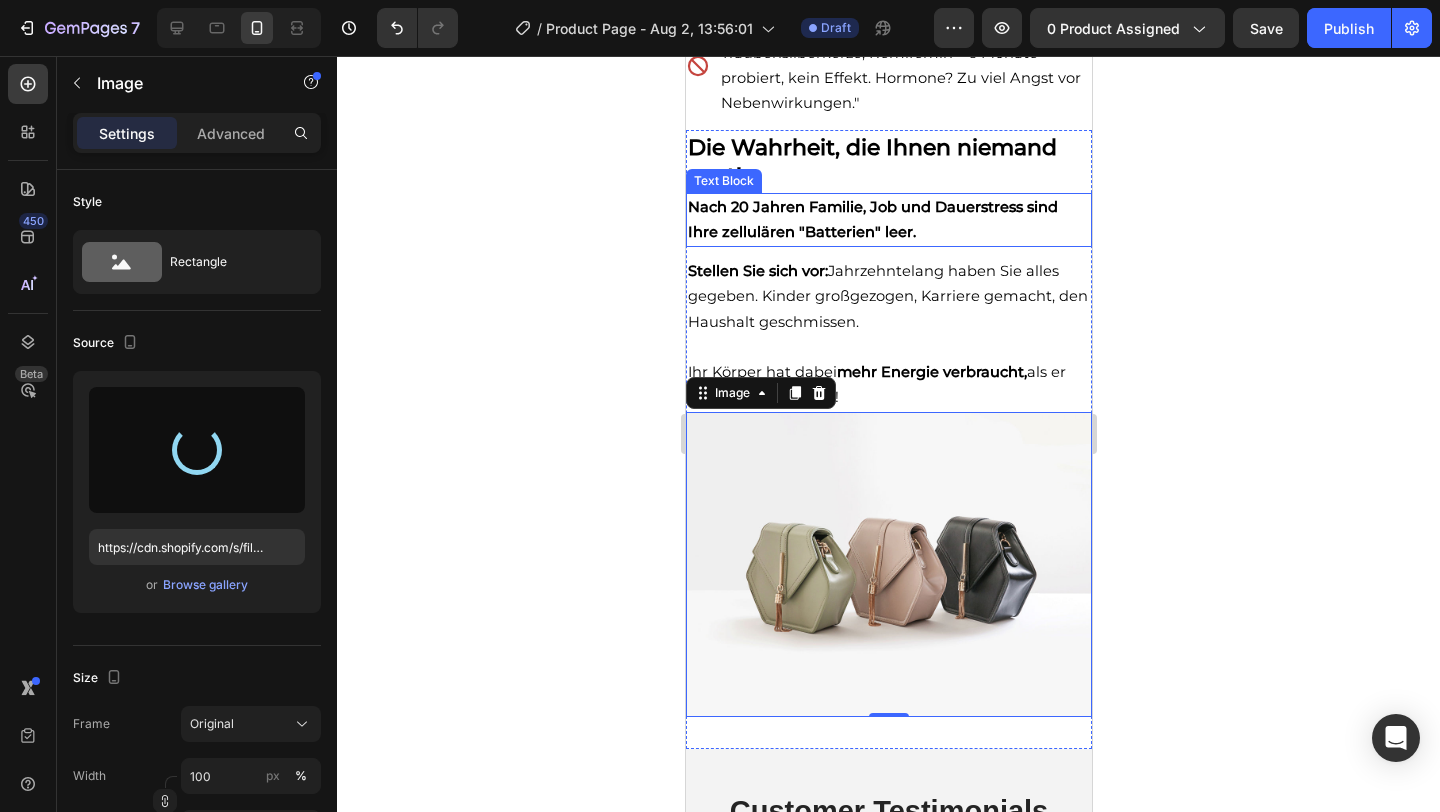 type on "https://cdn.shopify.com/s/files/1/0928/4344/2511/files/gempages_561917598657151905-909ce119-2807-4298-a59d-f34f901f512f.jpg" 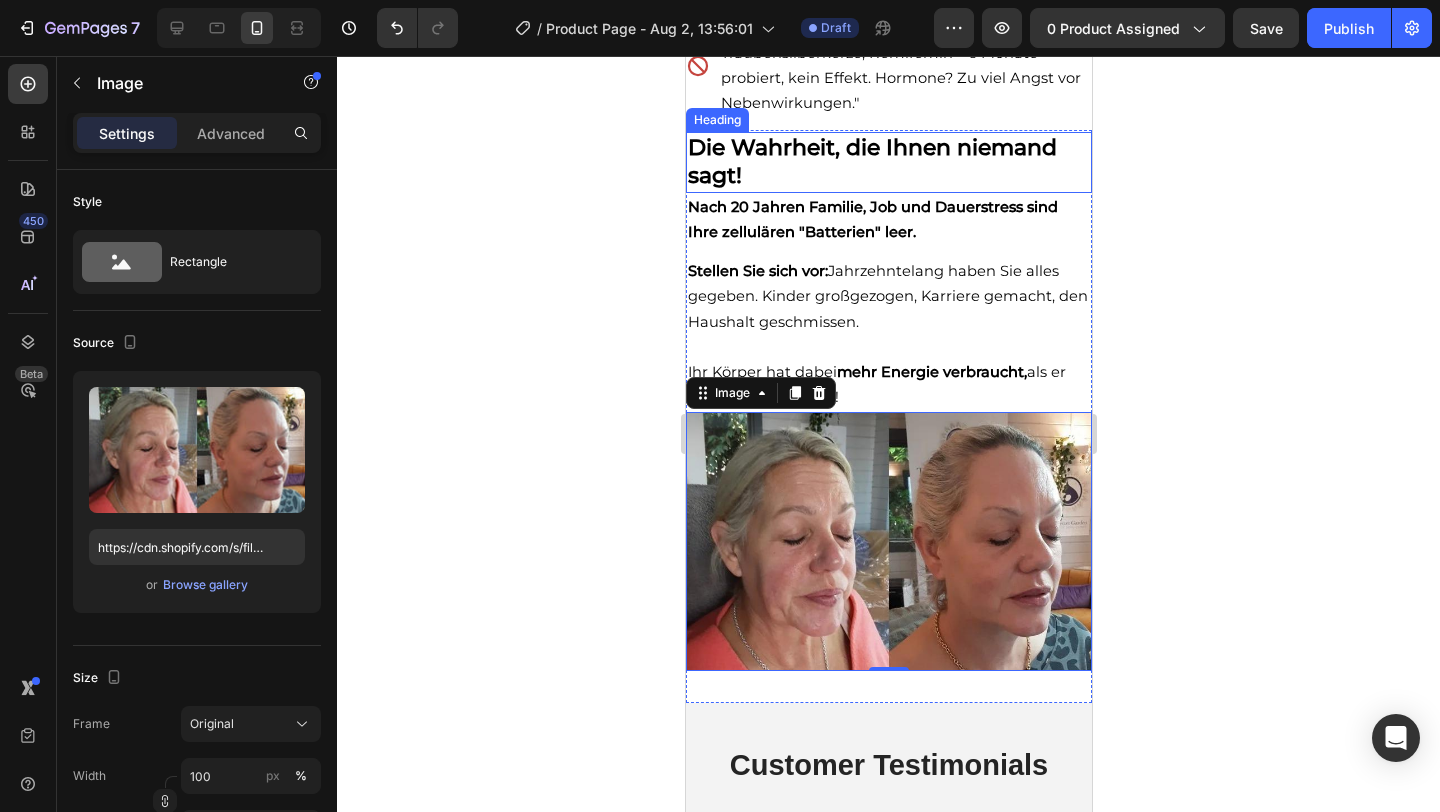 click on "⁠⁠⁠⁠⁠⁠⁠ Die Wahrheit, die Ihnen niemand sagt!" at bounding box center [888, 162] 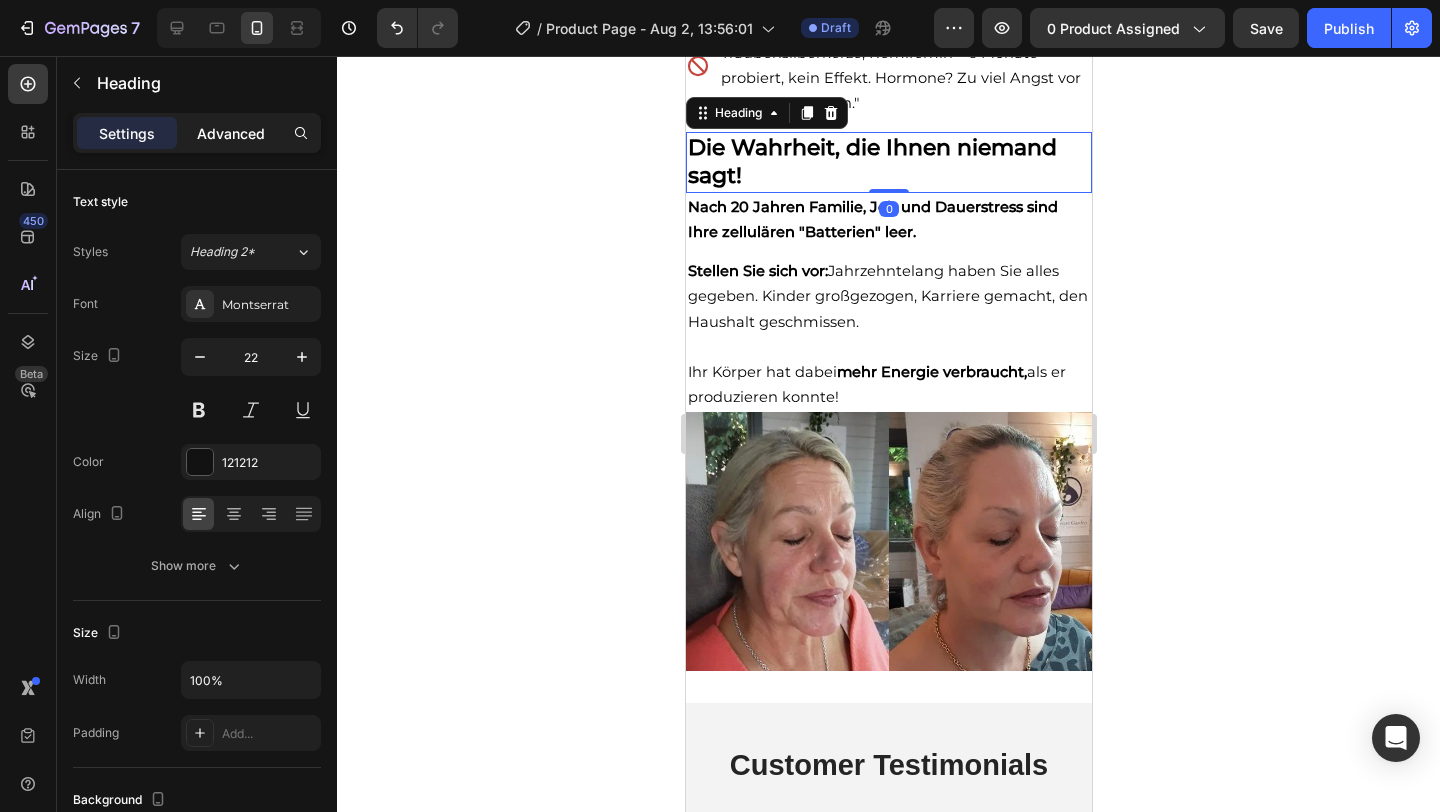 click on "Advanced" at bounding box center (231, 133) 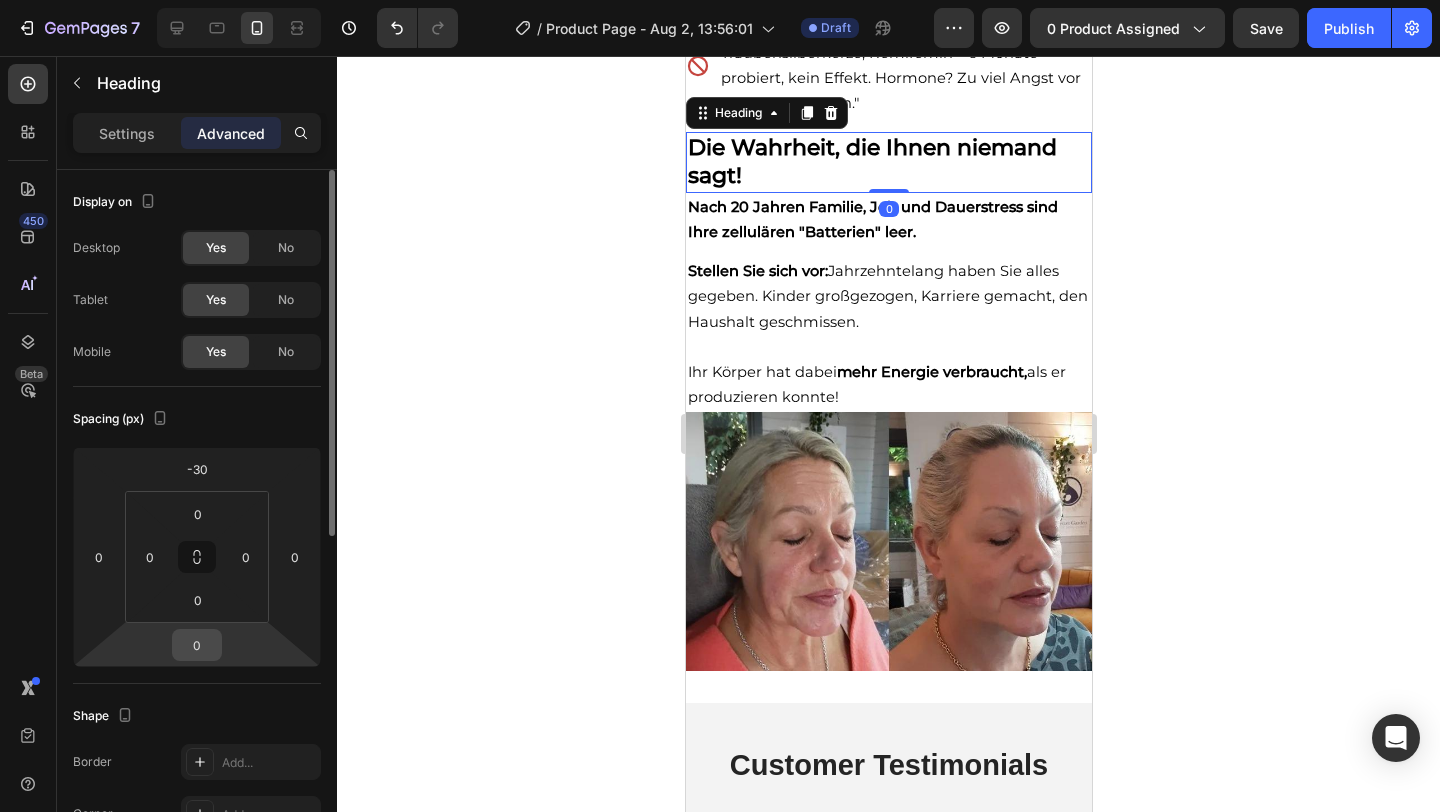 click on "0" at bounding box center (197, 645) 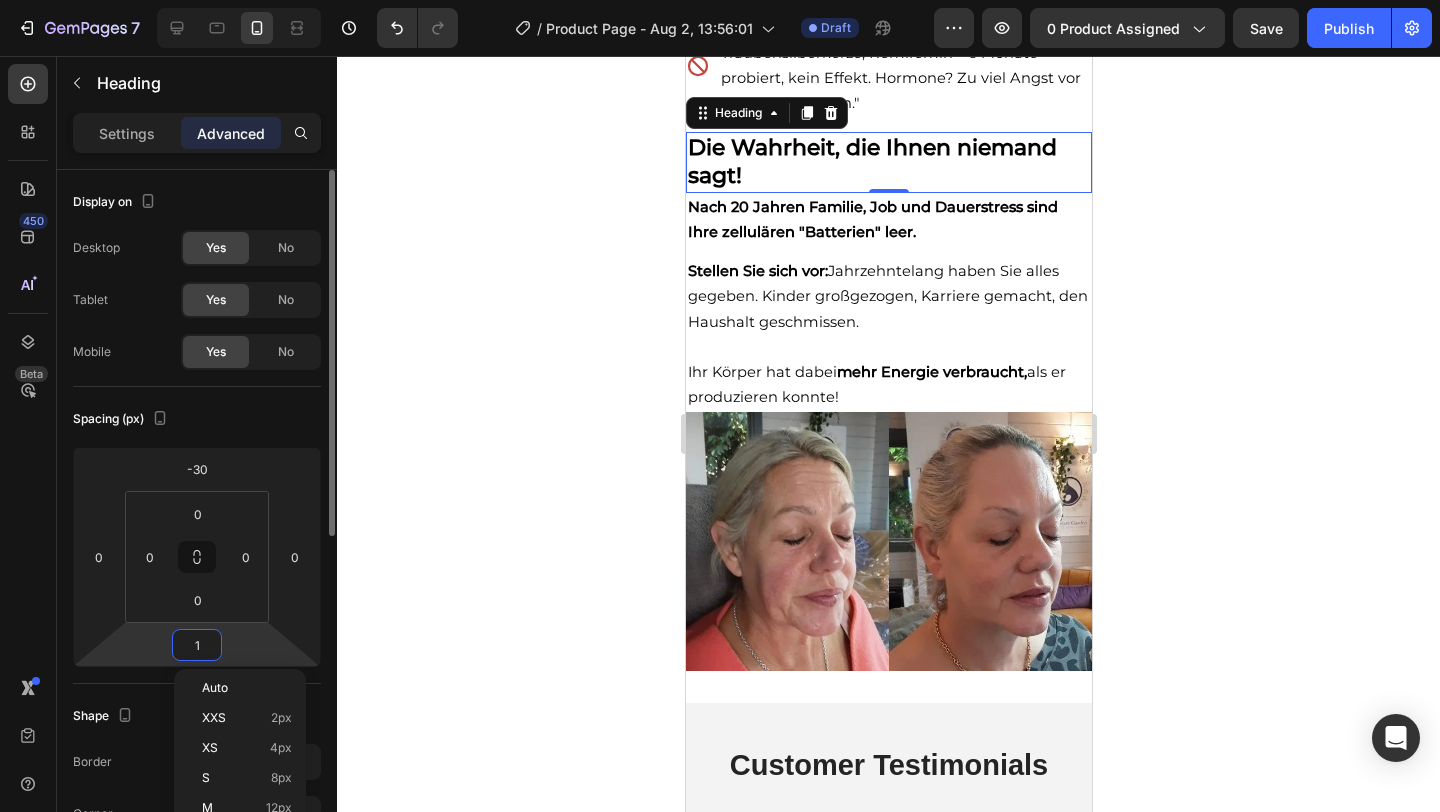 type on "10" 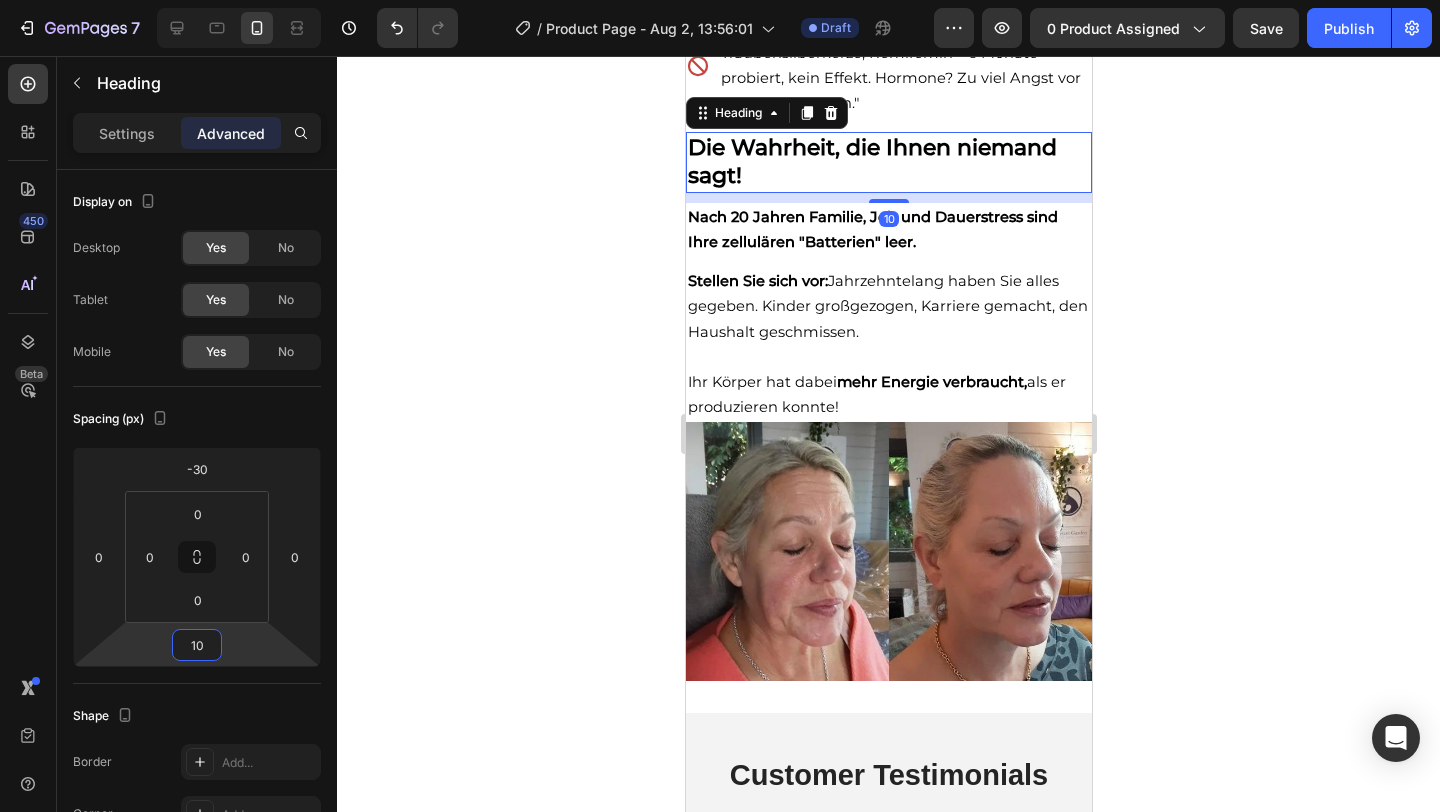 click 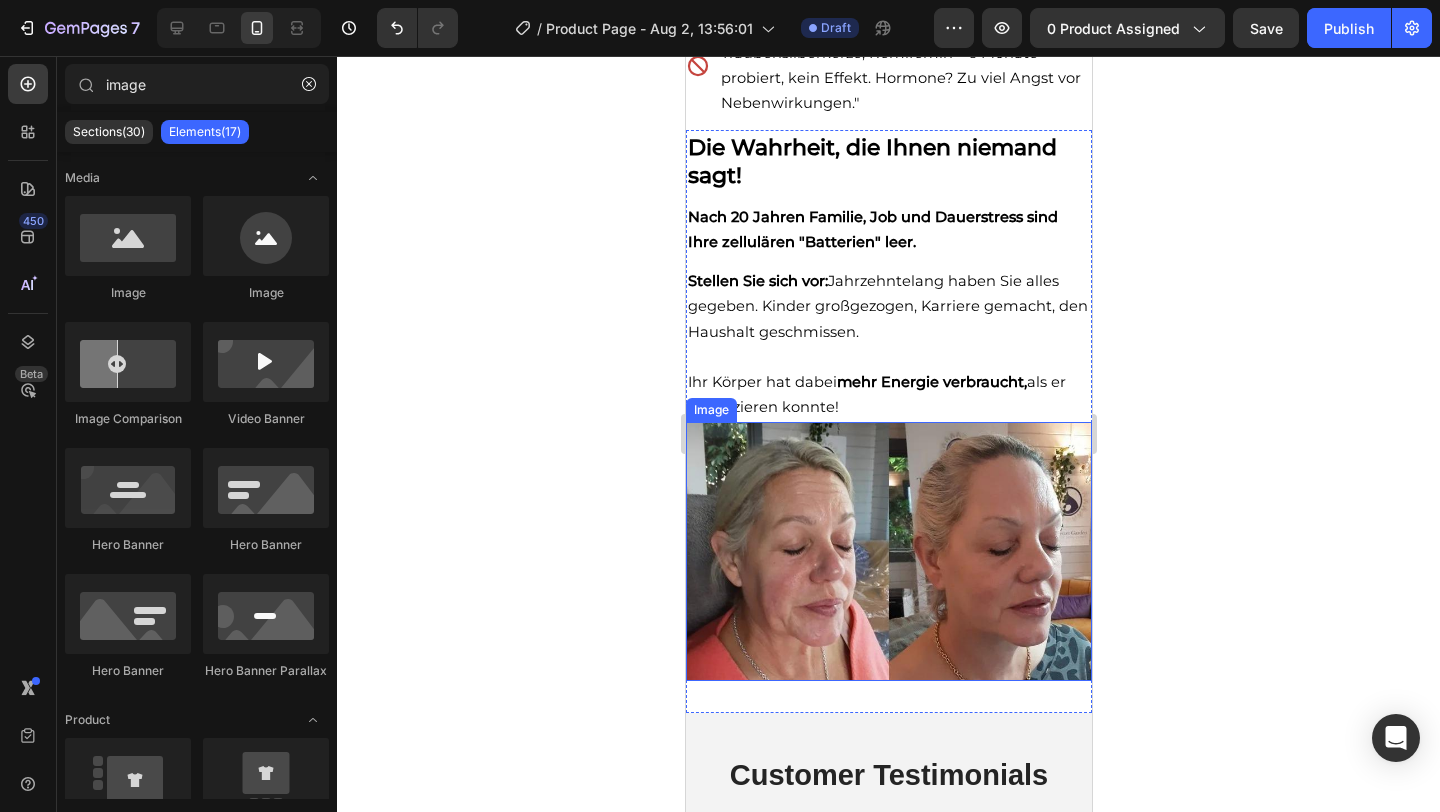 scroll, scrollTop: 3650, scrollLeft: 0, axis: vertical 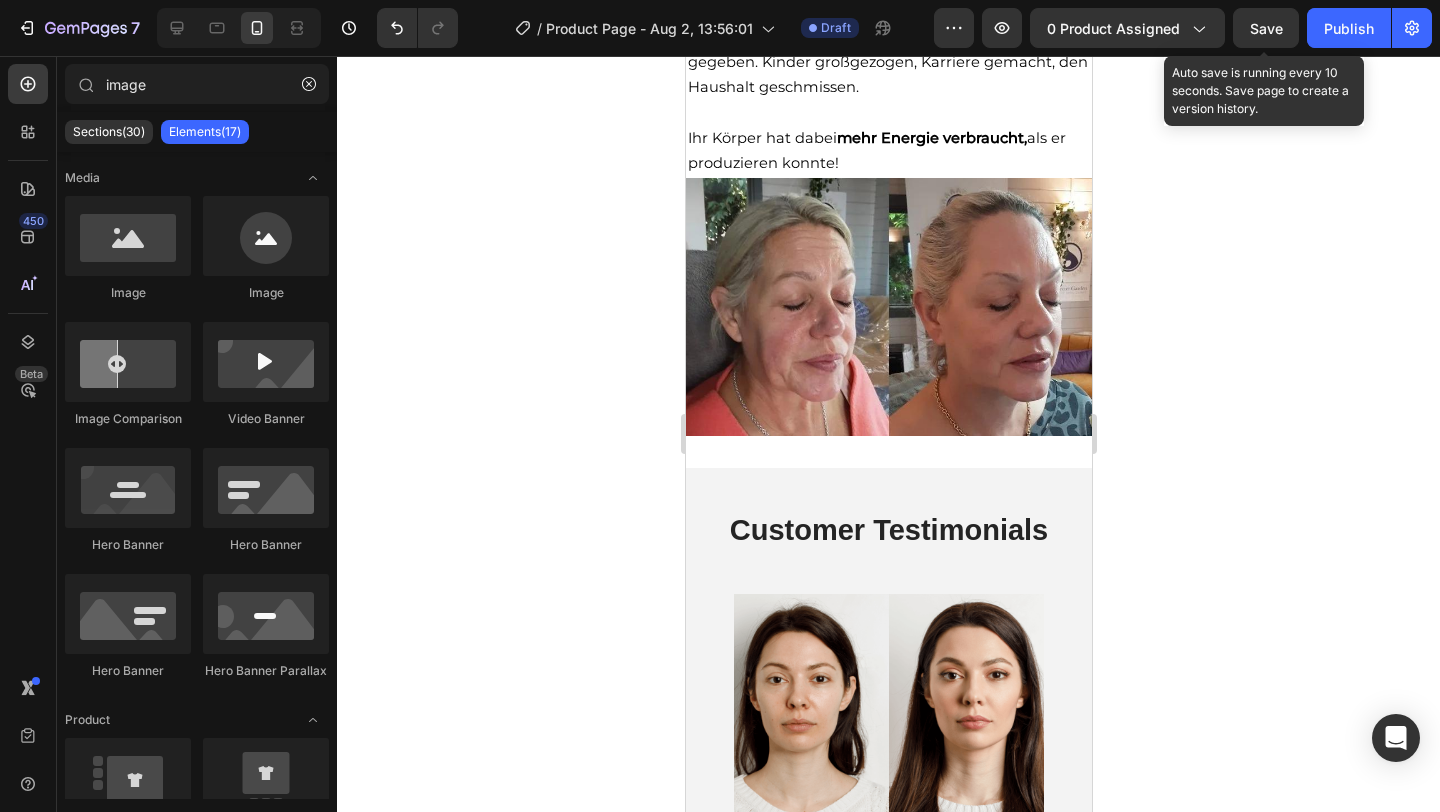 drag, startPoint x: 1273, startPoint y: 37, endPoint x: 1194, endPoint y: 102, distance: 102.30347 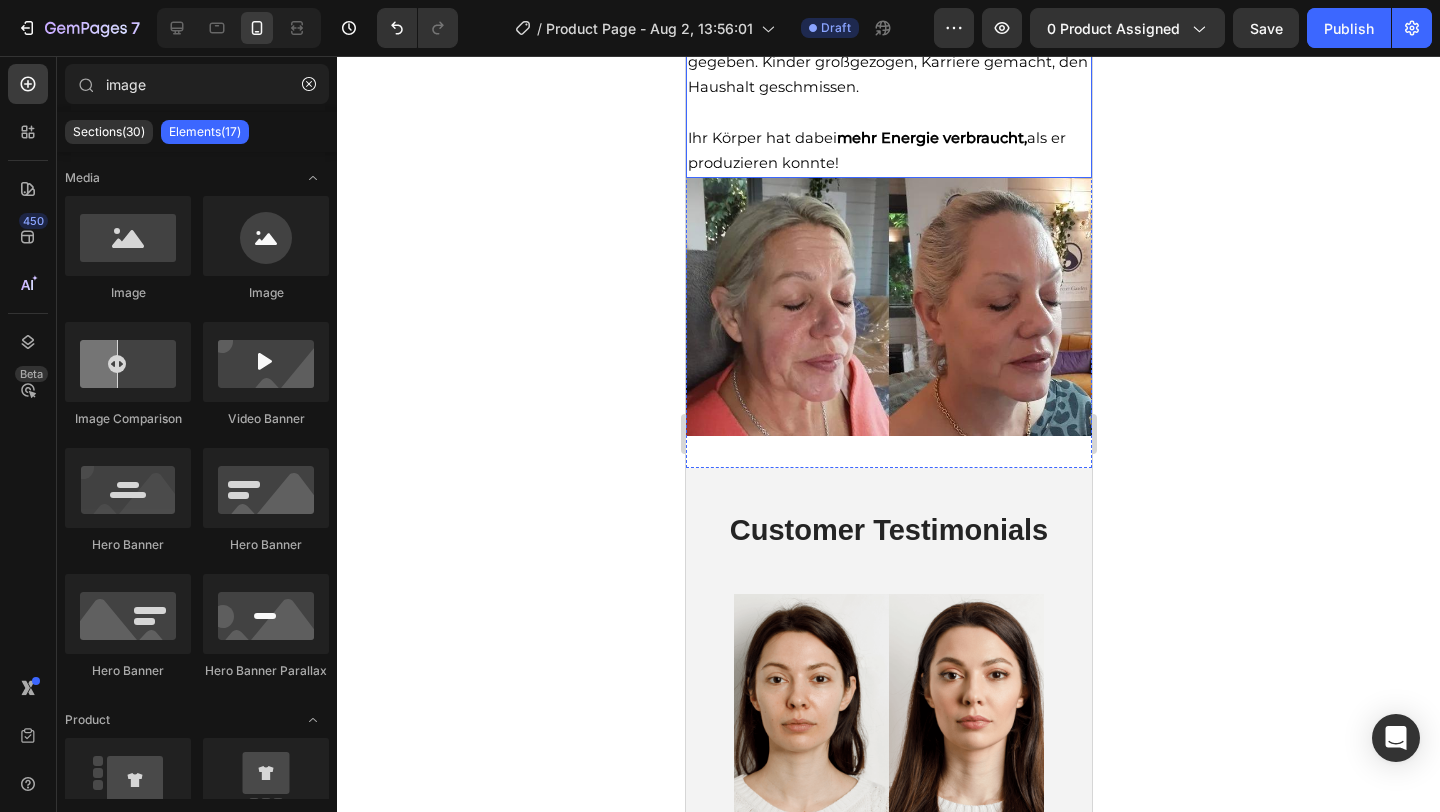 click on "Ihr Körper hat dabei  mehr Energie verbraucht,  als er produzieren konnte!" at bounding box center (876, 150) 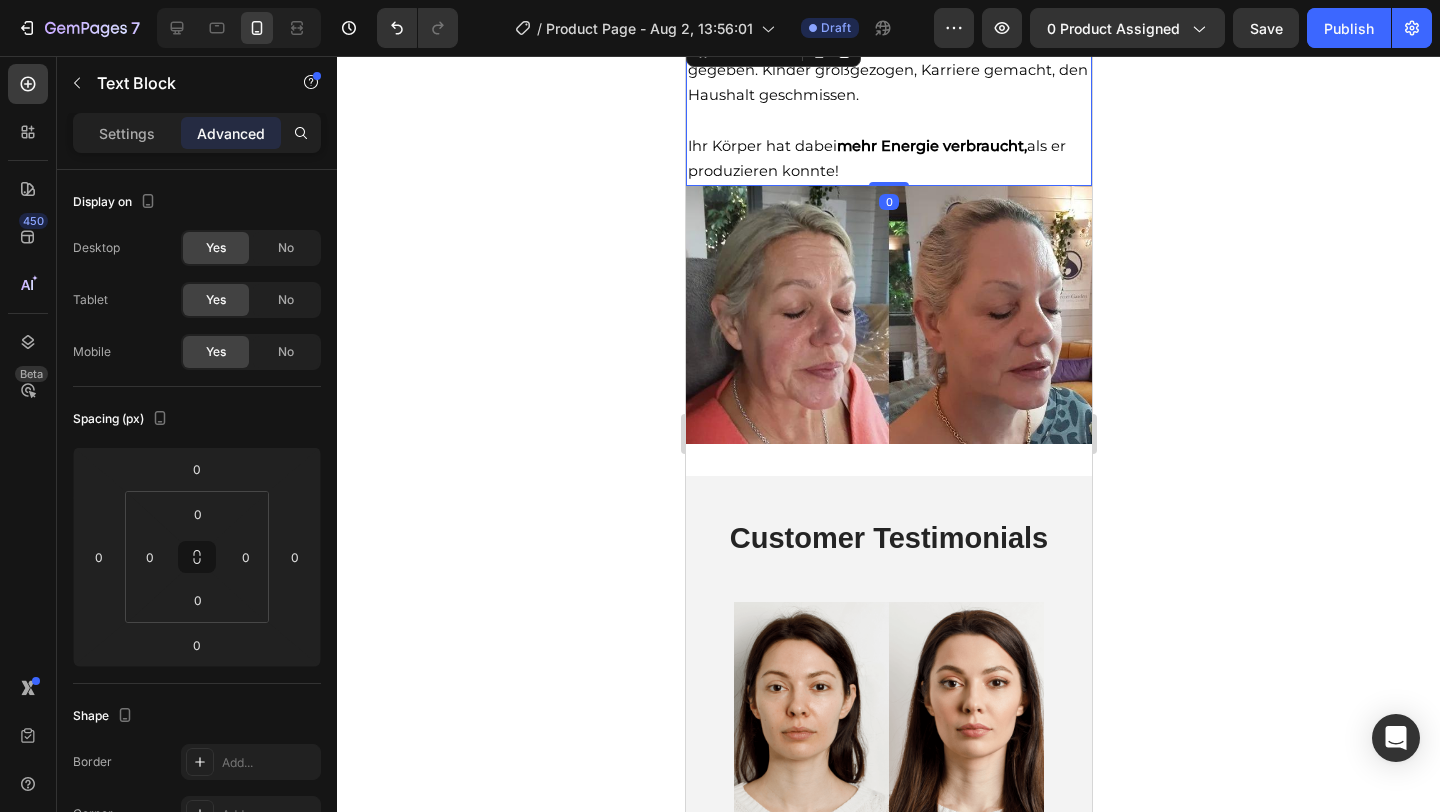 scroll, scrollTop: 3556, scrollLeft: 0, axis: vertical 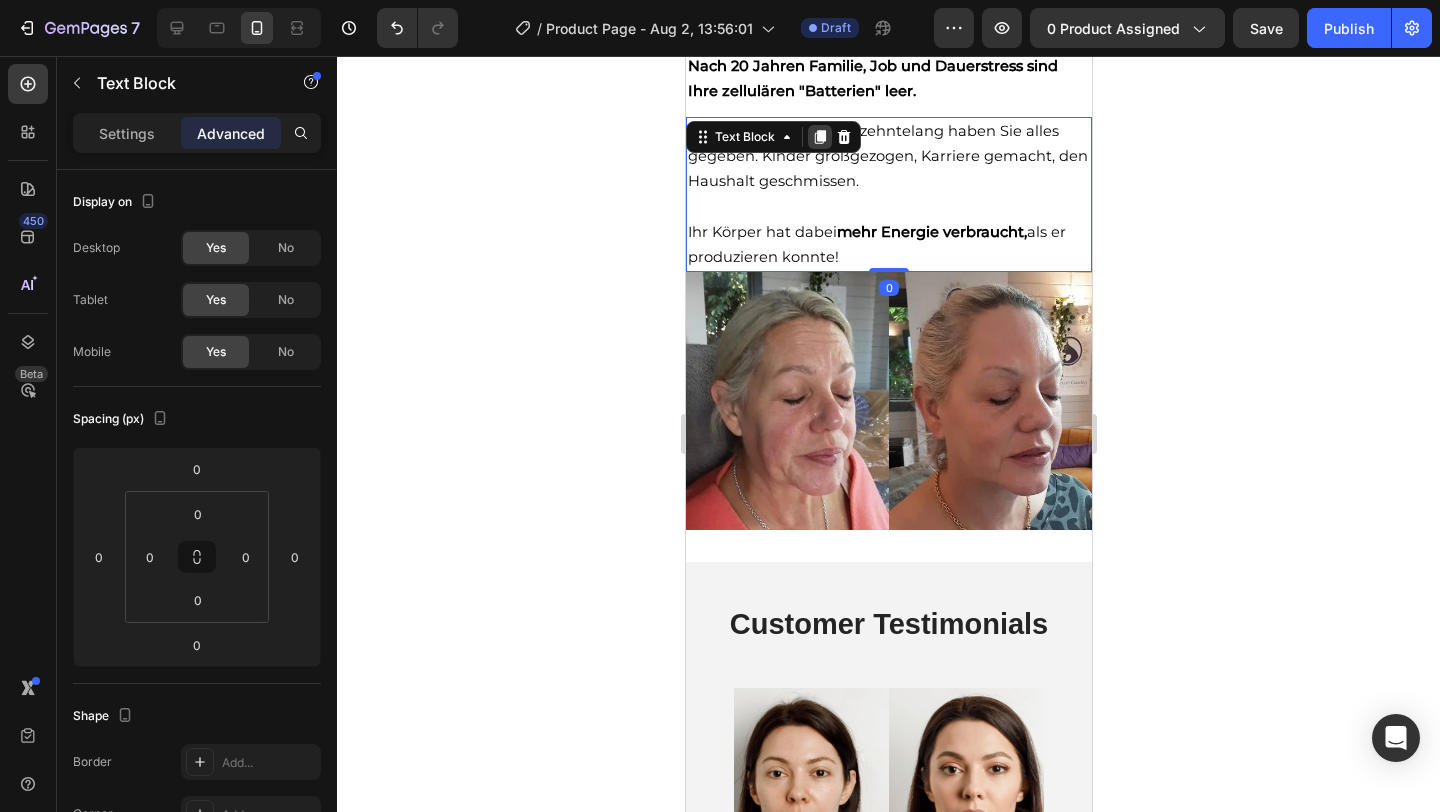 click 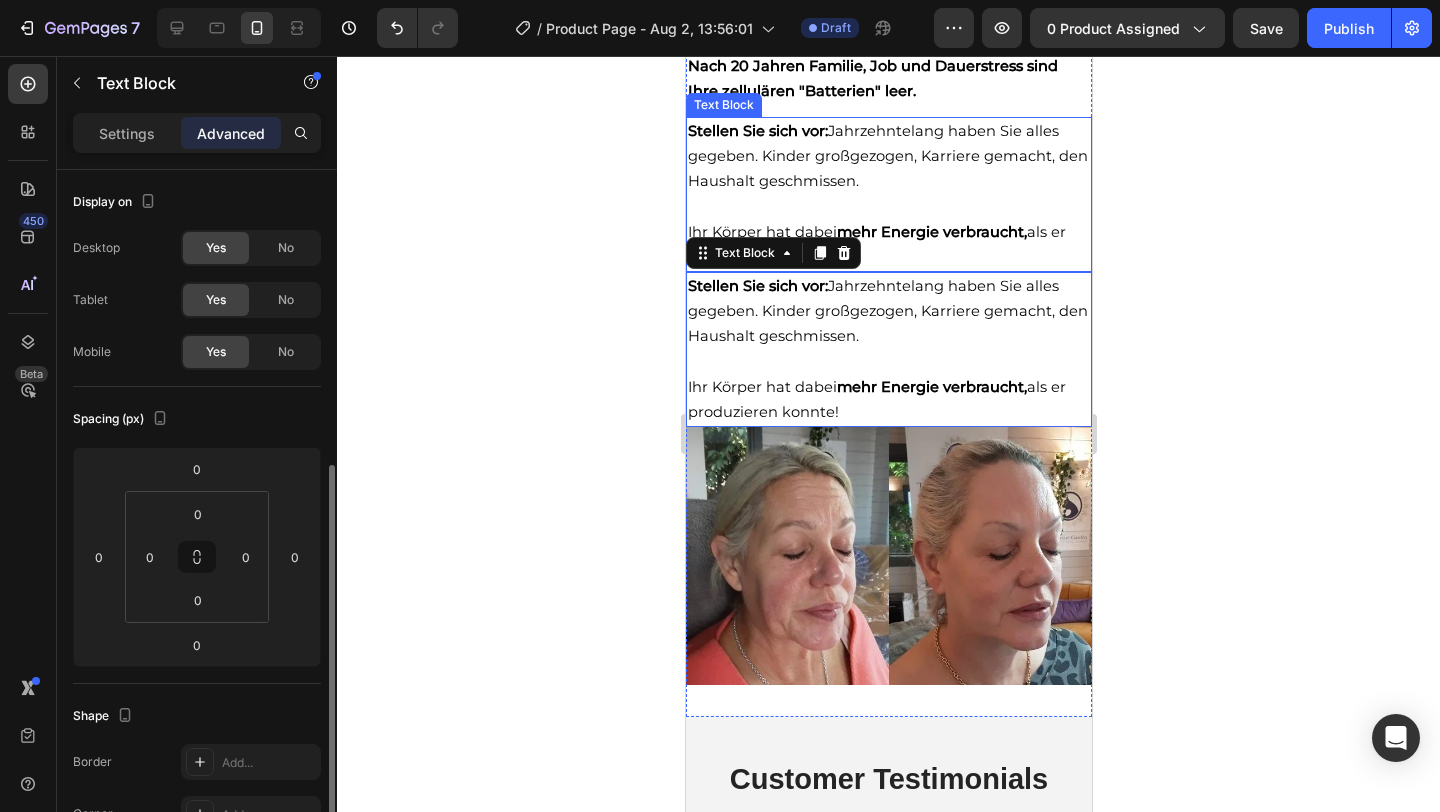 scroll, scrollTop: 194, scrollLeft: 0, axis: vertical 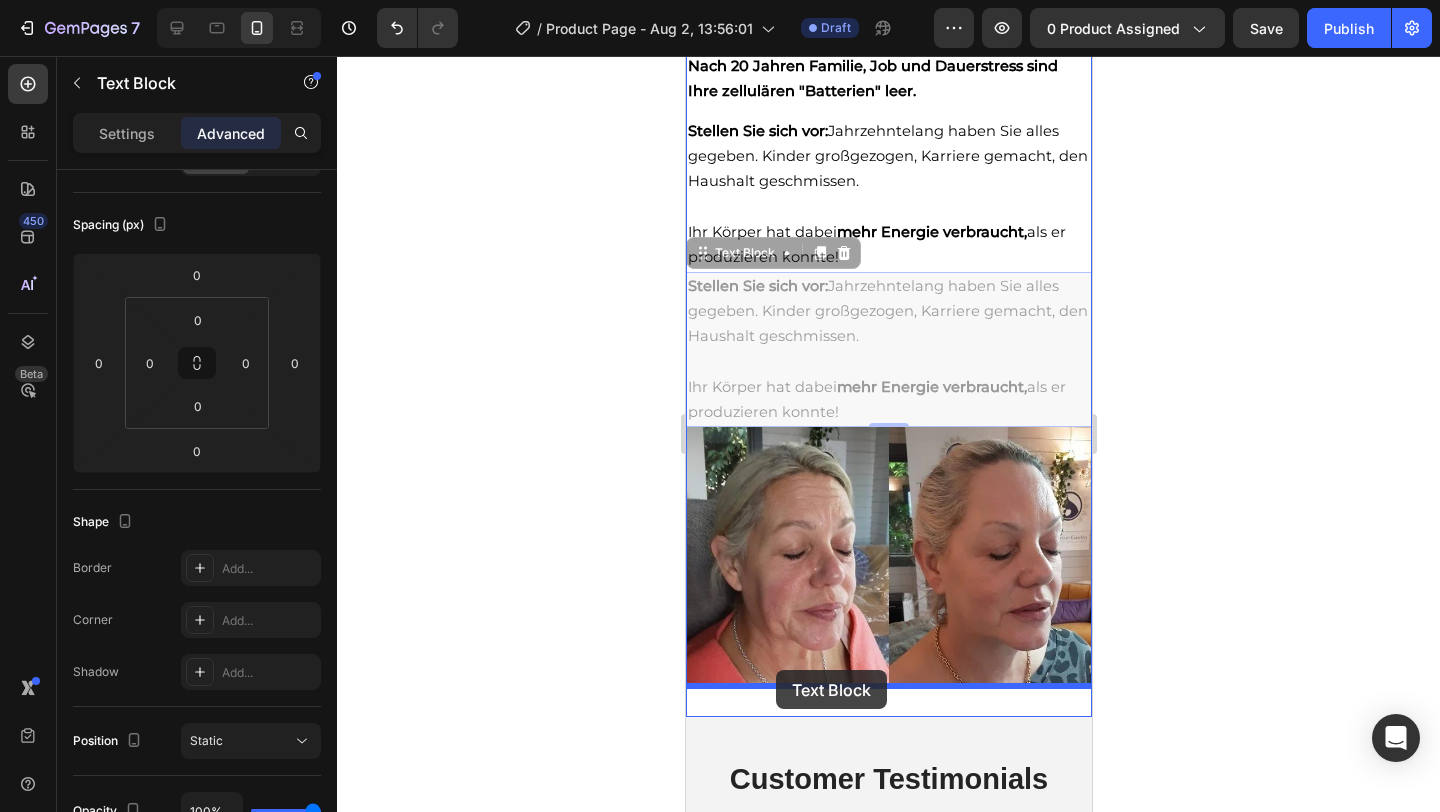 drag, startPoint x: 706, startPoint y: 254, endPoint x: 775, endPoint y: 670, distance: 421.68353 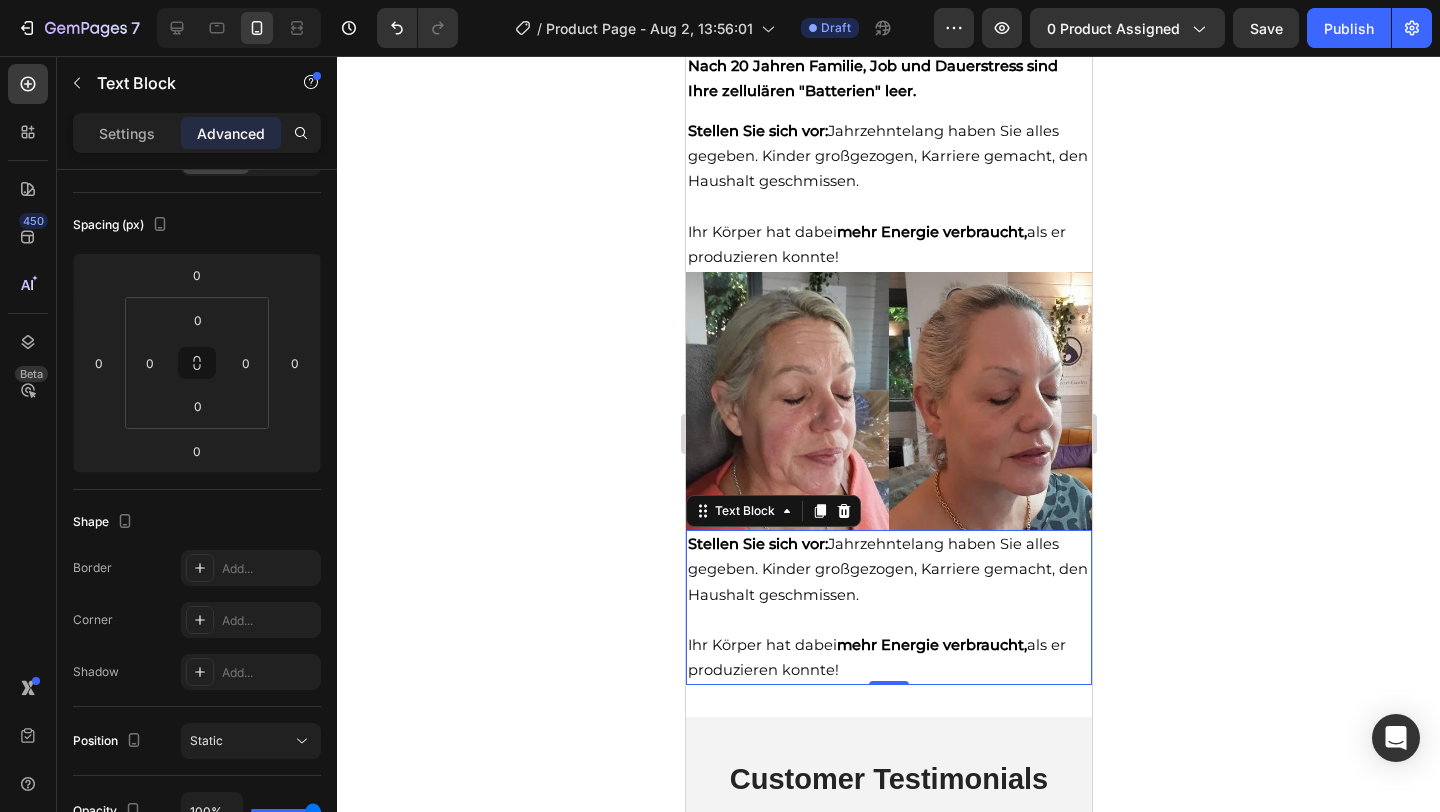 click on "mehr Energie verbraucht," at bounding box center (931, 645) 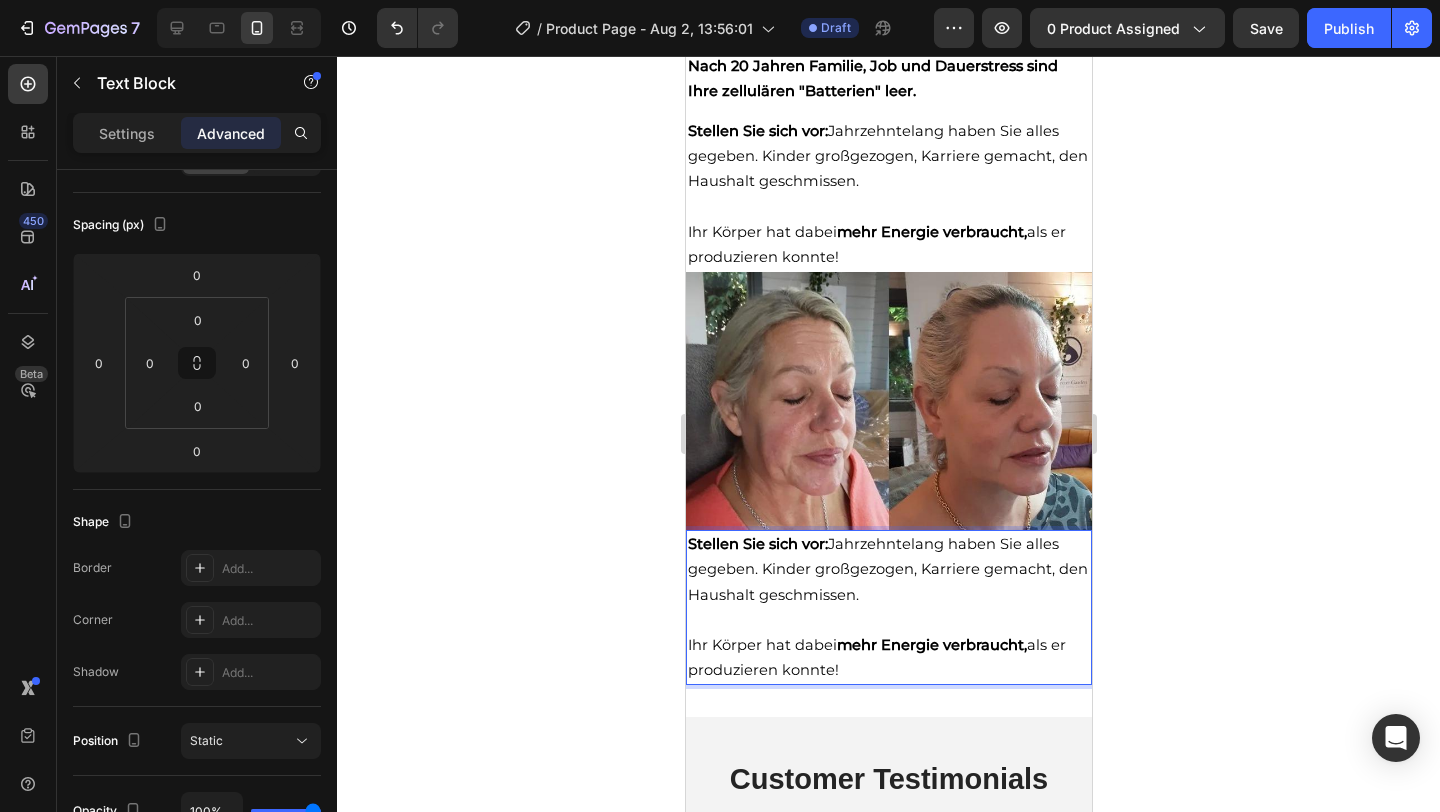 drag, startPoint x: 852, startPoint y: 671, endPoint x: 669, endPoint y: 513, distance: 241.77055 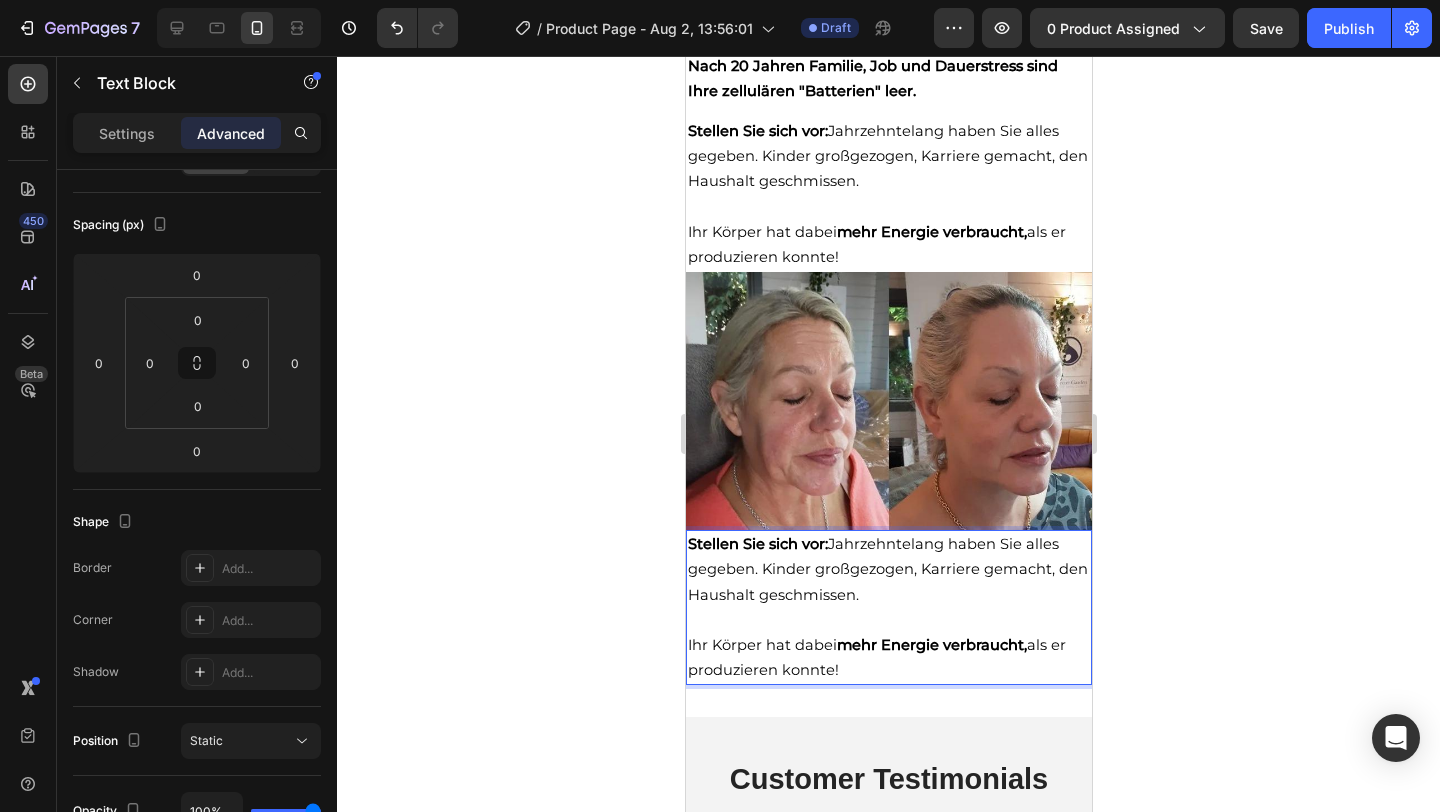 click on "Mobile  ( 406 px) iPhone 13 Mini iPhone 13 Pro iPhone 11 Pro Max iPhone 15 Pro Max Pixel 7 Galaxy S8+ Galaxy S20 Ultra iPad Mini iPad Air iPad Pro Header Die Wahrheit, die Ihnen niemand sagt! Heading Nach 20 Jahren Familie, Job und Dauerstress sind Ihre zellulären "Batterien" leer. Text Block Stellen Sie sich vor:   Jahrzehntelang haben Sie alles gegeben. Kinder großgezogen, Karriere gemacht, den Haushalt geschmissen.  Ihr Körper hat dabei  mehr Energie verbraucht,  als er produzieren konnte! Text Block Image Stellen Sie sich vor:   Jahrzehntelang haben Sie alles gegeben. Kinder großgezogen, Karriere gemacht, den Haushalt geschmissen.  Ihr Körper hat dabei  mehr Energie verbraucht,  als er produzieren konnte! Text Block   0 Section 6 Customer Testimonials Heading
Day 1 Text Block Hero Banner Day 15 Text Block Hero Banner Row Icon Icon Icon Icon Icon Icon List James, 32 Text Block Row Text Block Row Row Day 1 Text Block Hero Banner Day 15 Text Block Hero Banner Row Icon Icon Icon Icon Icon Row" at bounding box center (888, -78) 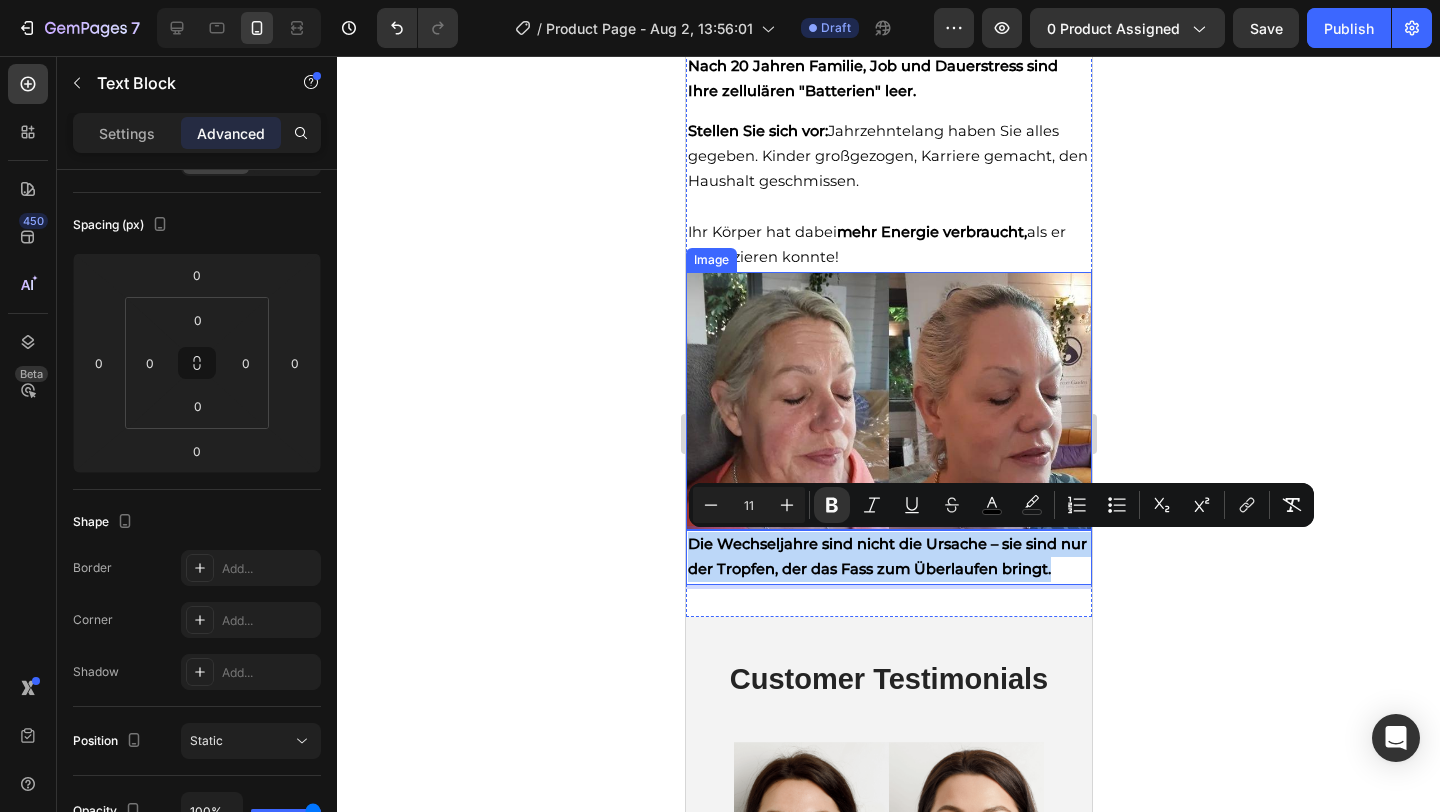 drag, startPoint x: 1057, startPoint y: 570, endPoint x: 685, endPoint y: 524, distance: 374.83328 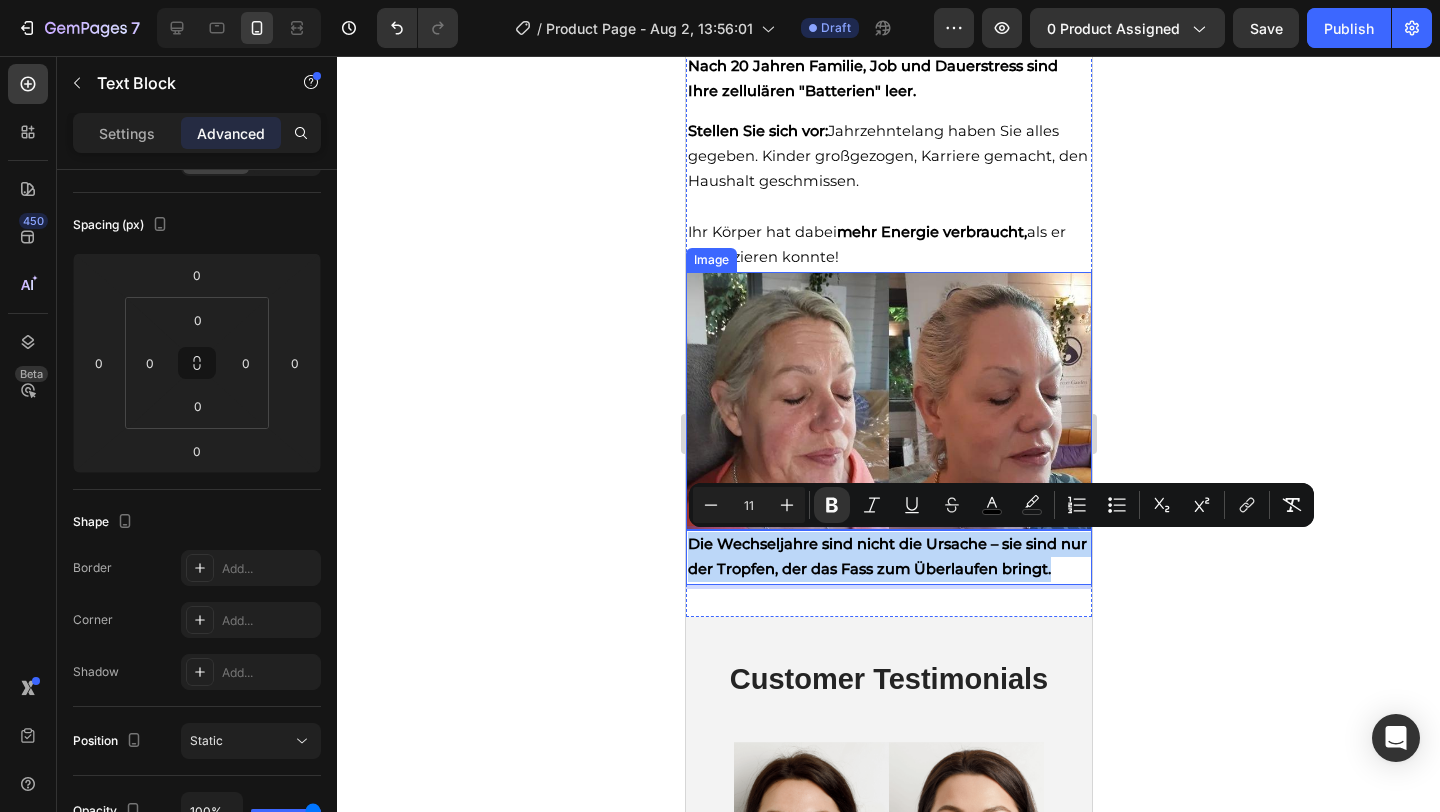 click on "Die Wahrheit, die Ihnen niemand sagt! Heading Nach 20 Jahren Familie, Job und Dauerstress sind Ihre zellulären "Batterien" leer. Text Block Stellen Sie sich vor:   Jahrzehntelang haben Sie alles gegeben. Kinder großgezogen, Karriere gemacht, den Haushalt geschmissen.  Ihr Körper hat dabei  mehr Energie verbraucht,  als er produzieren konnte! Text Block Image Die Wechseljahre sind nicht die Ursache – sie sind nur der Tropfen, der das Fass zum Überlaufen bringt. Text Block   0" at bounding box center (888, 298) 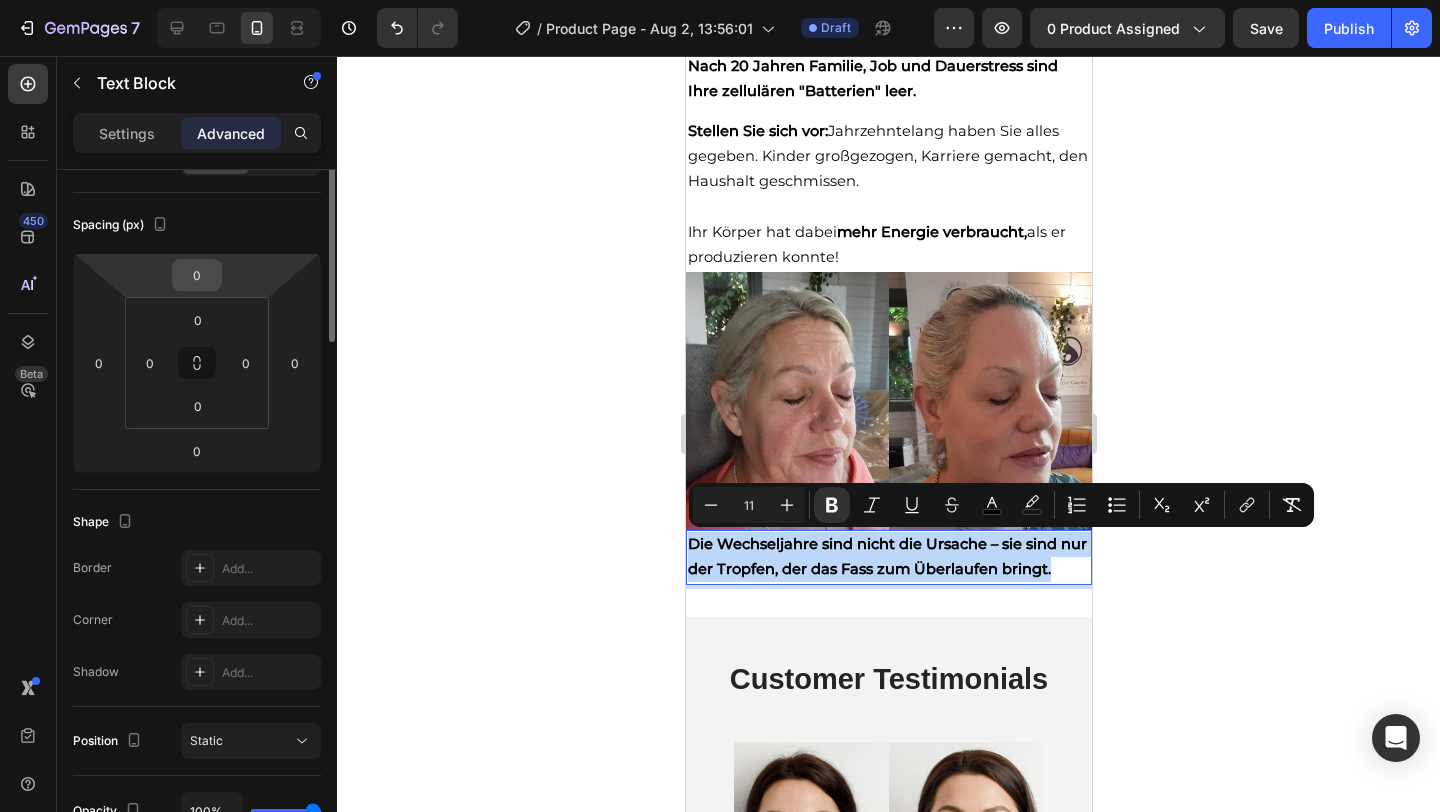 scroll, scrollTop: 0, scrollLeft: 0, axis: both 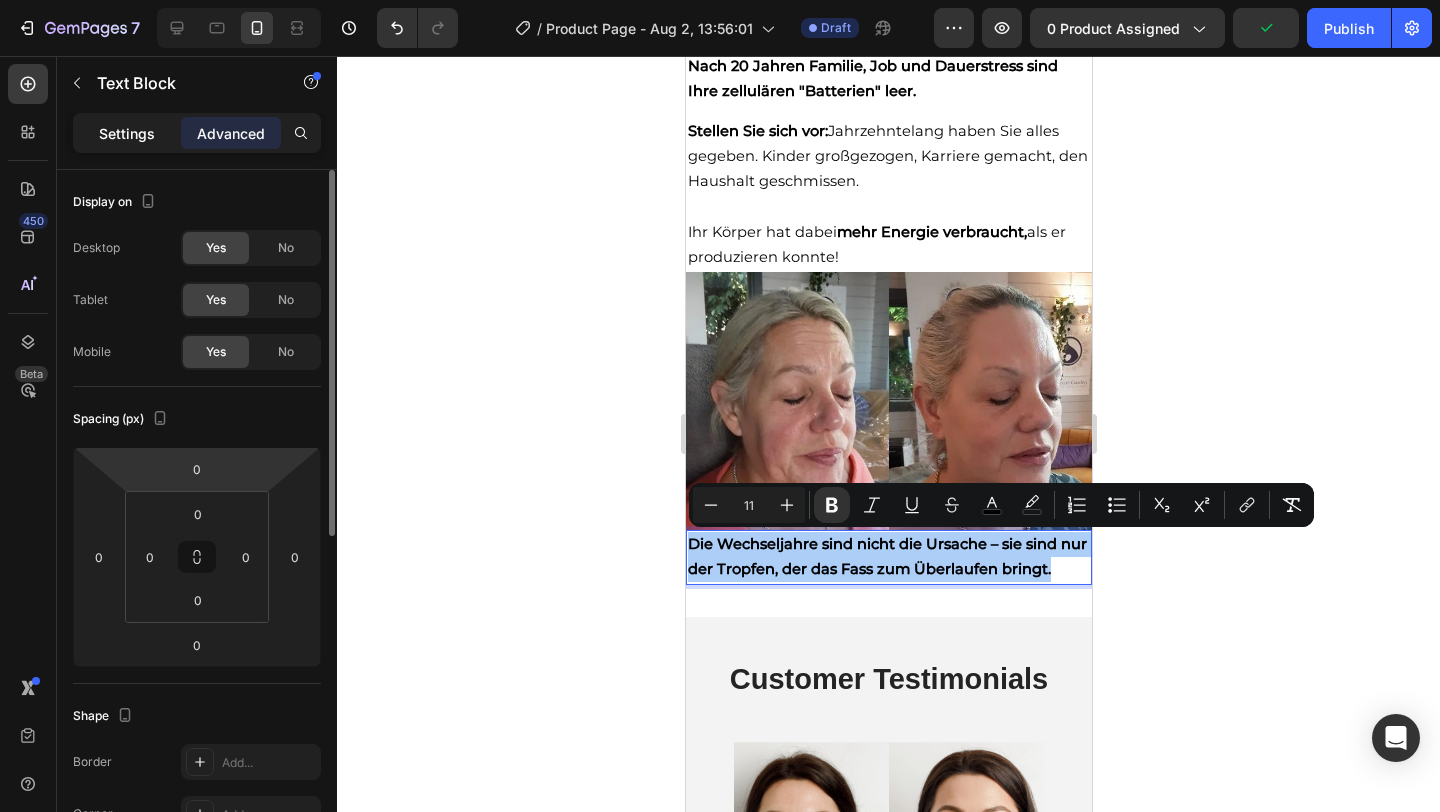 click on "Settings" at bounding box center (127, 133) 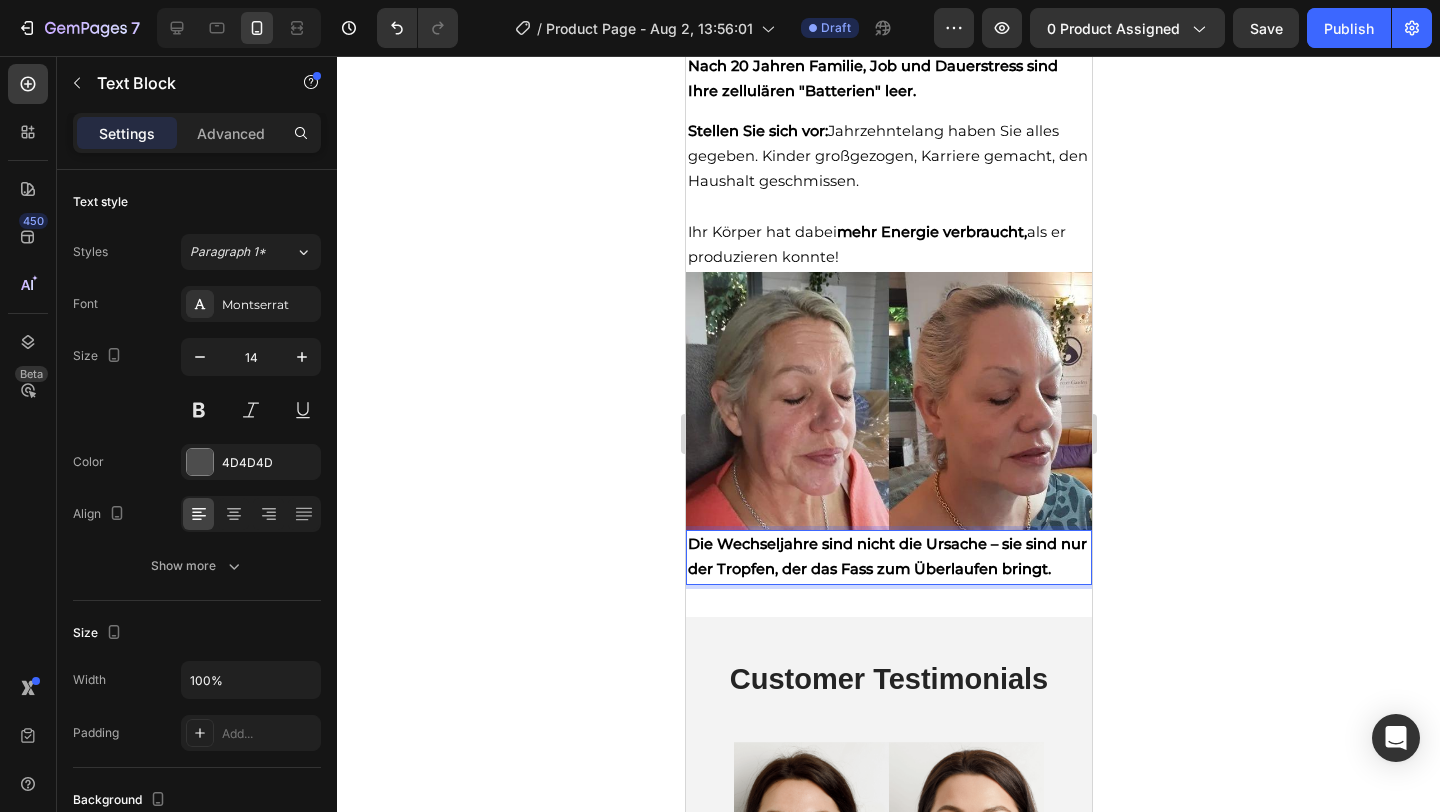 drag, startPoint x: 823, startPoint y: 541, endPoint x: 1053, endPoint y: 567, distance: 231.4649 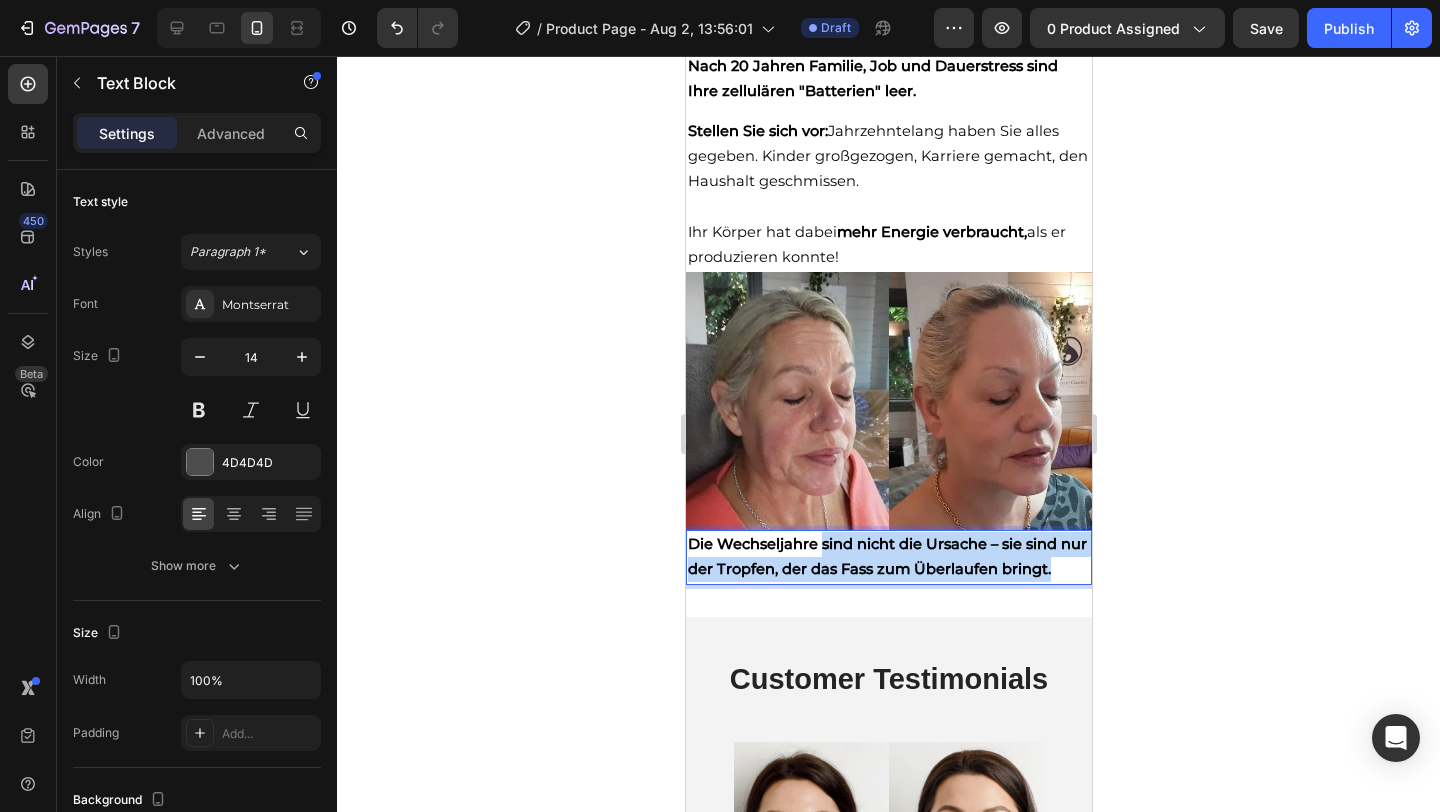drag, startPoint x: 1053, startPoint y: 567, endPoint x: 822, endPoint y: 552, distance: 231.4865 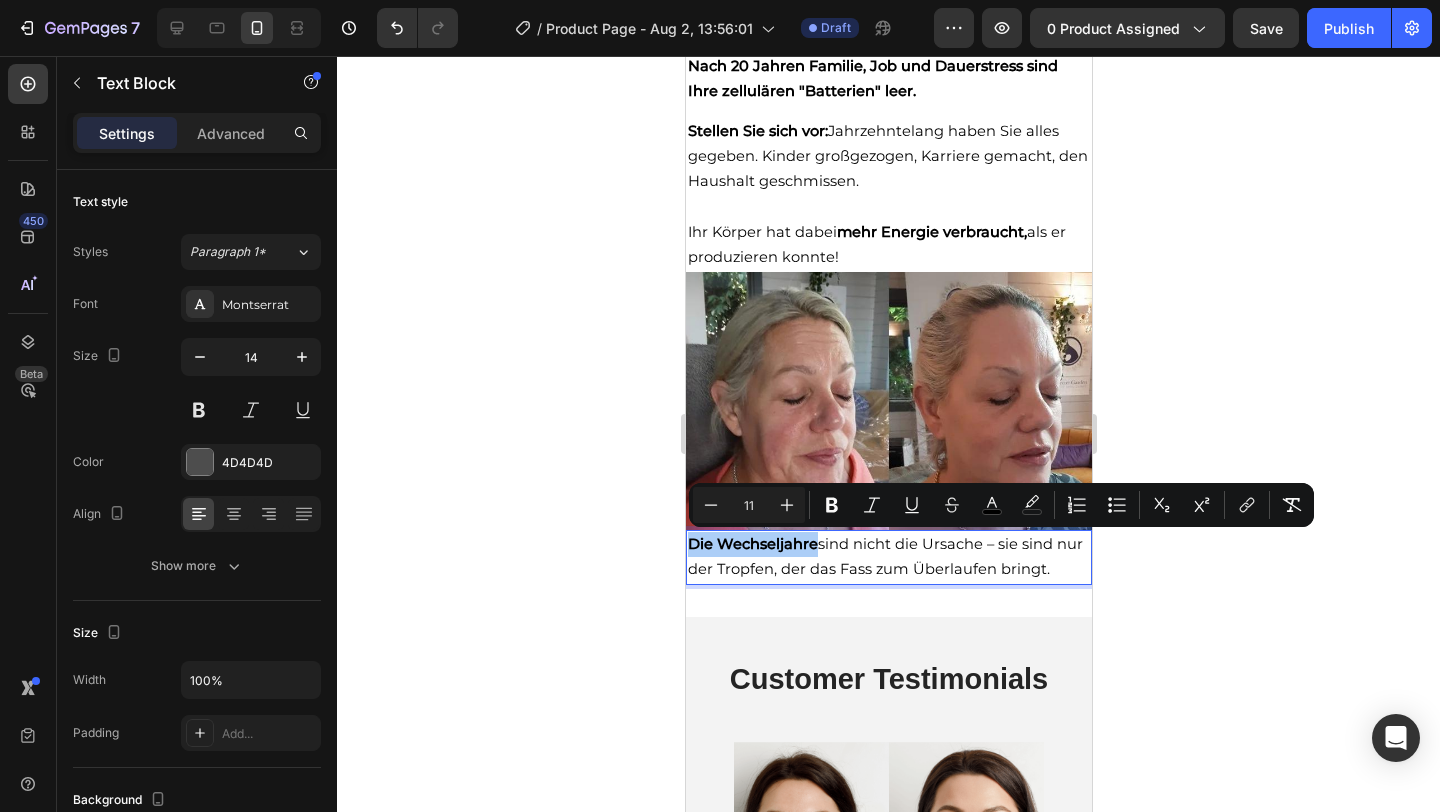 click 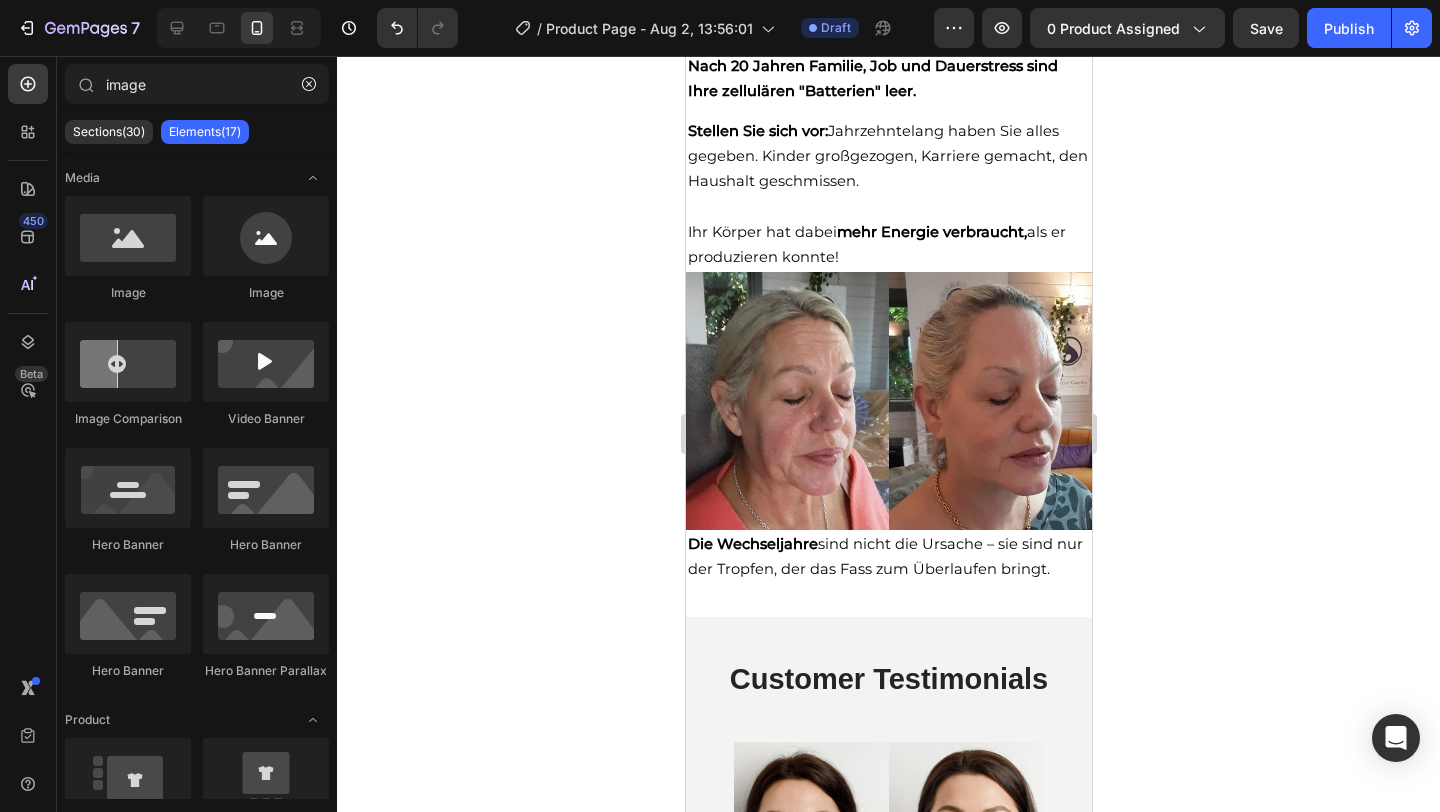 click 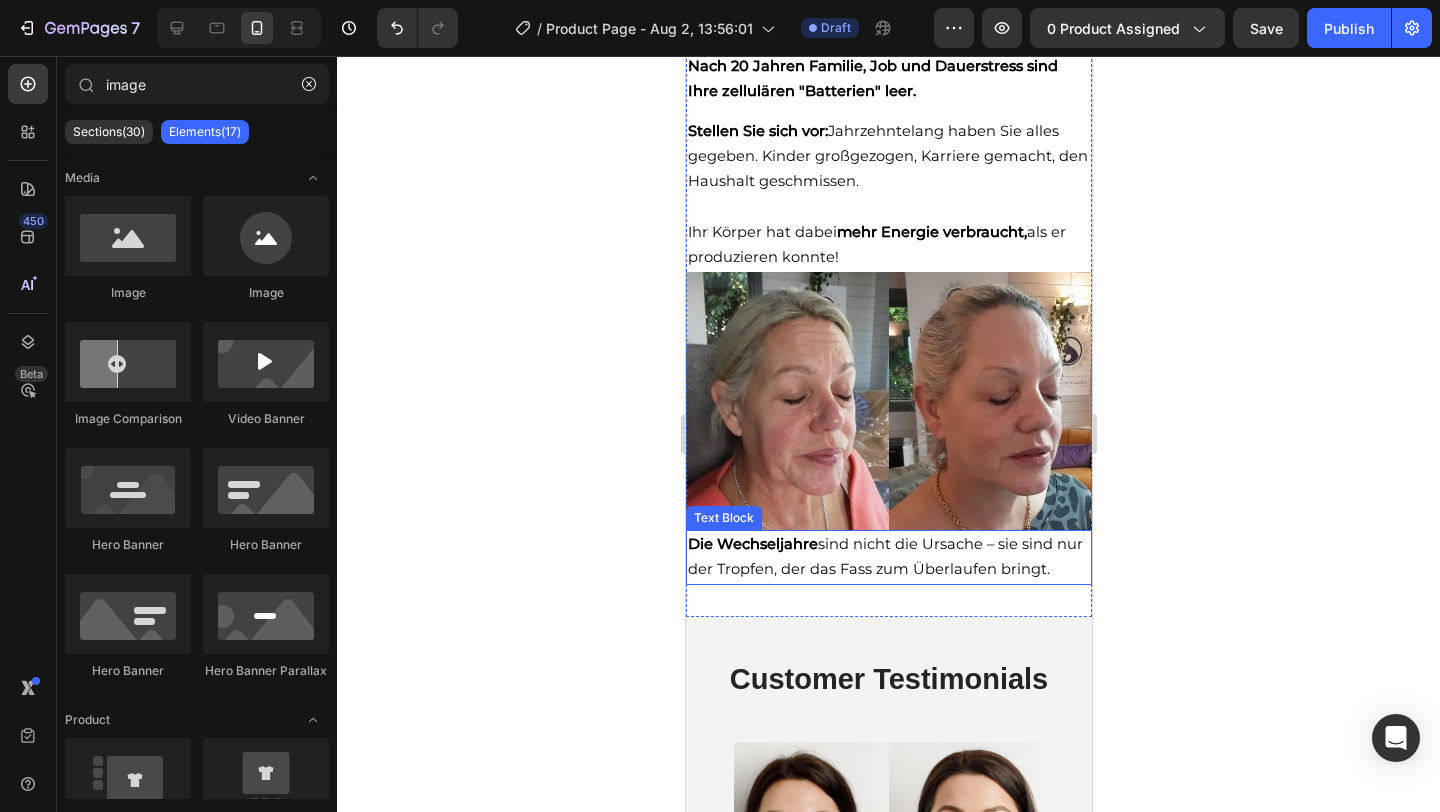 click on "Die Wechseljahre  sind nicht die Ursache – sie sind nur der Tropfen, der das Fass zum Überlaufen bringt." at bounding box center (888, 557) 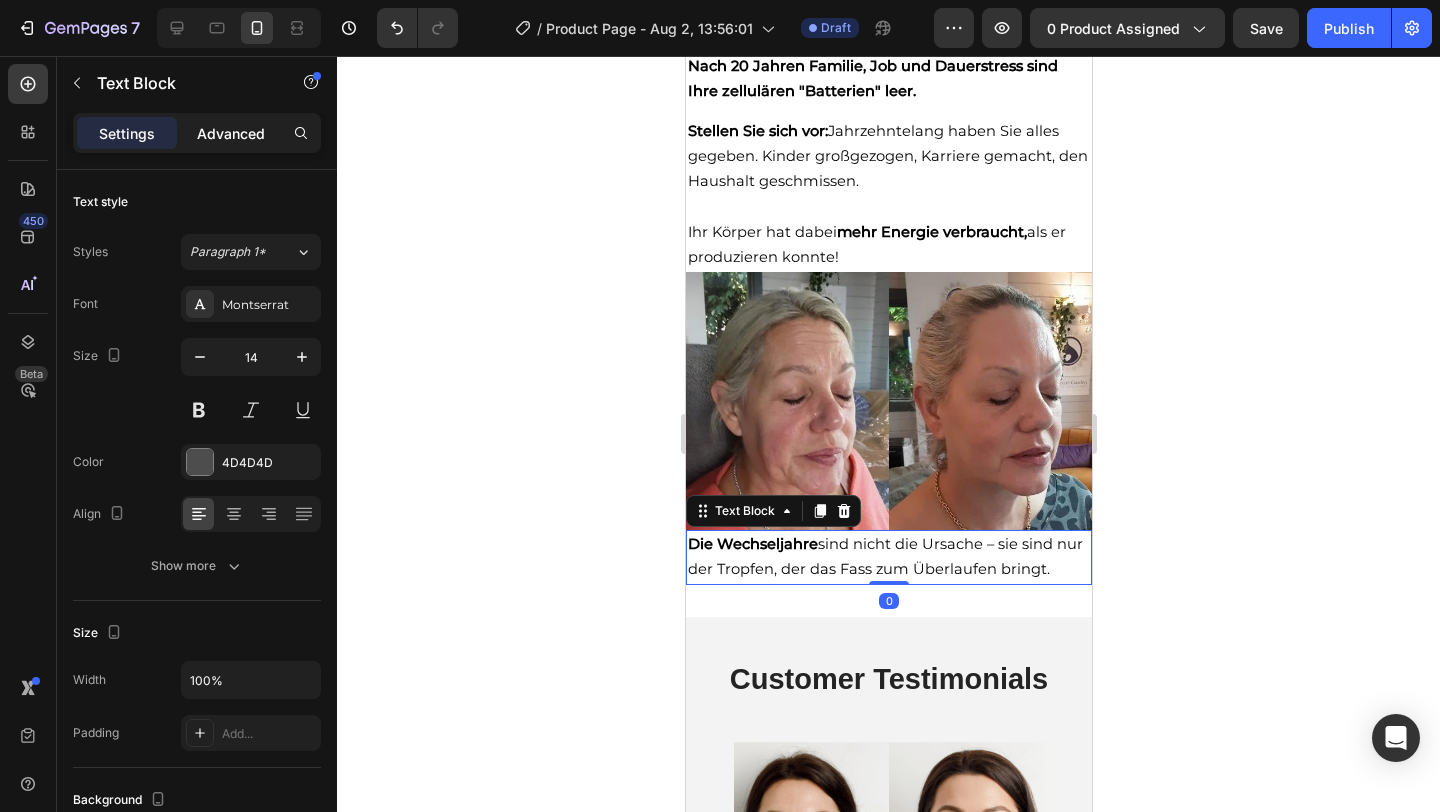 click on "Advanced" at bounding box center [231, 133] 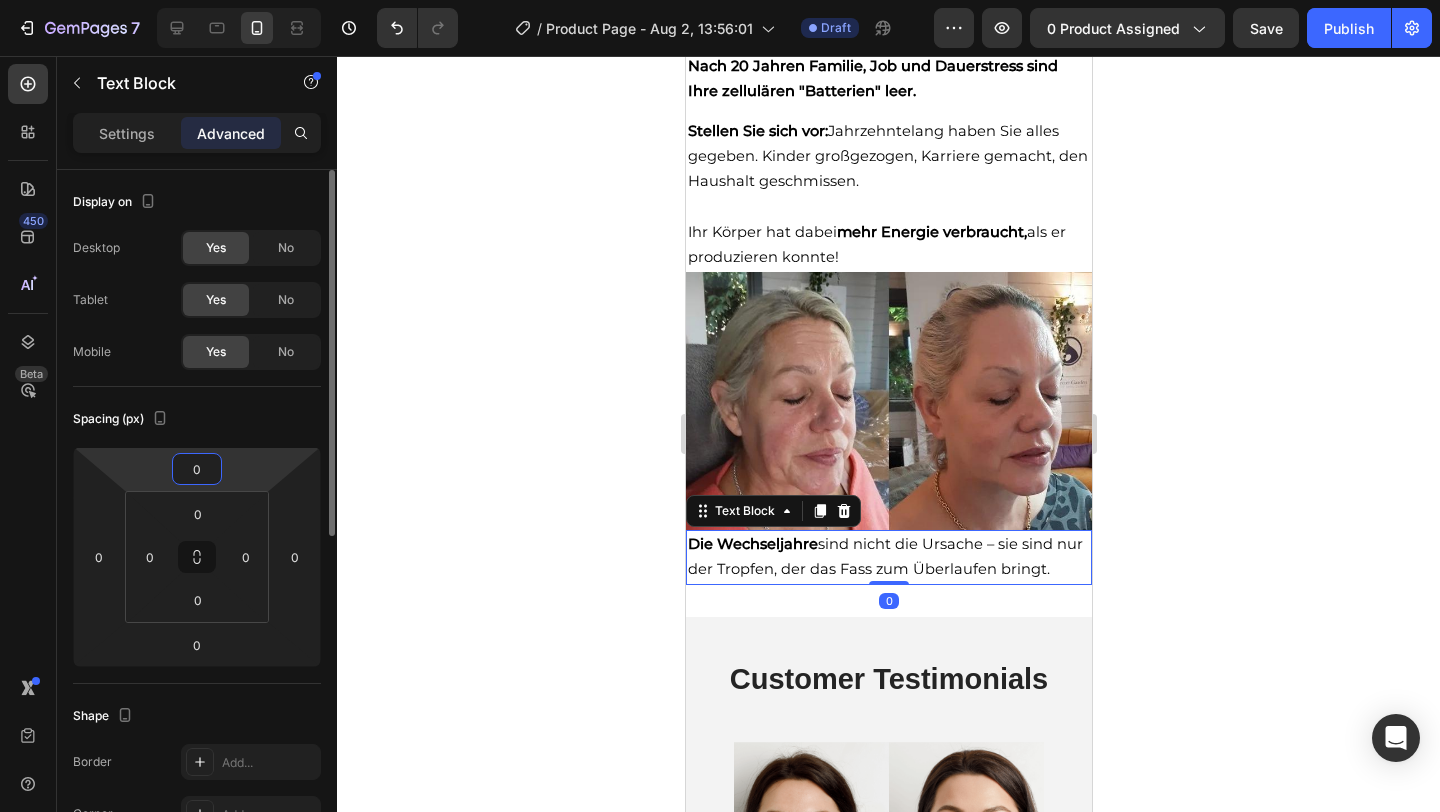 click on "0" at bounding box center (197, 469) 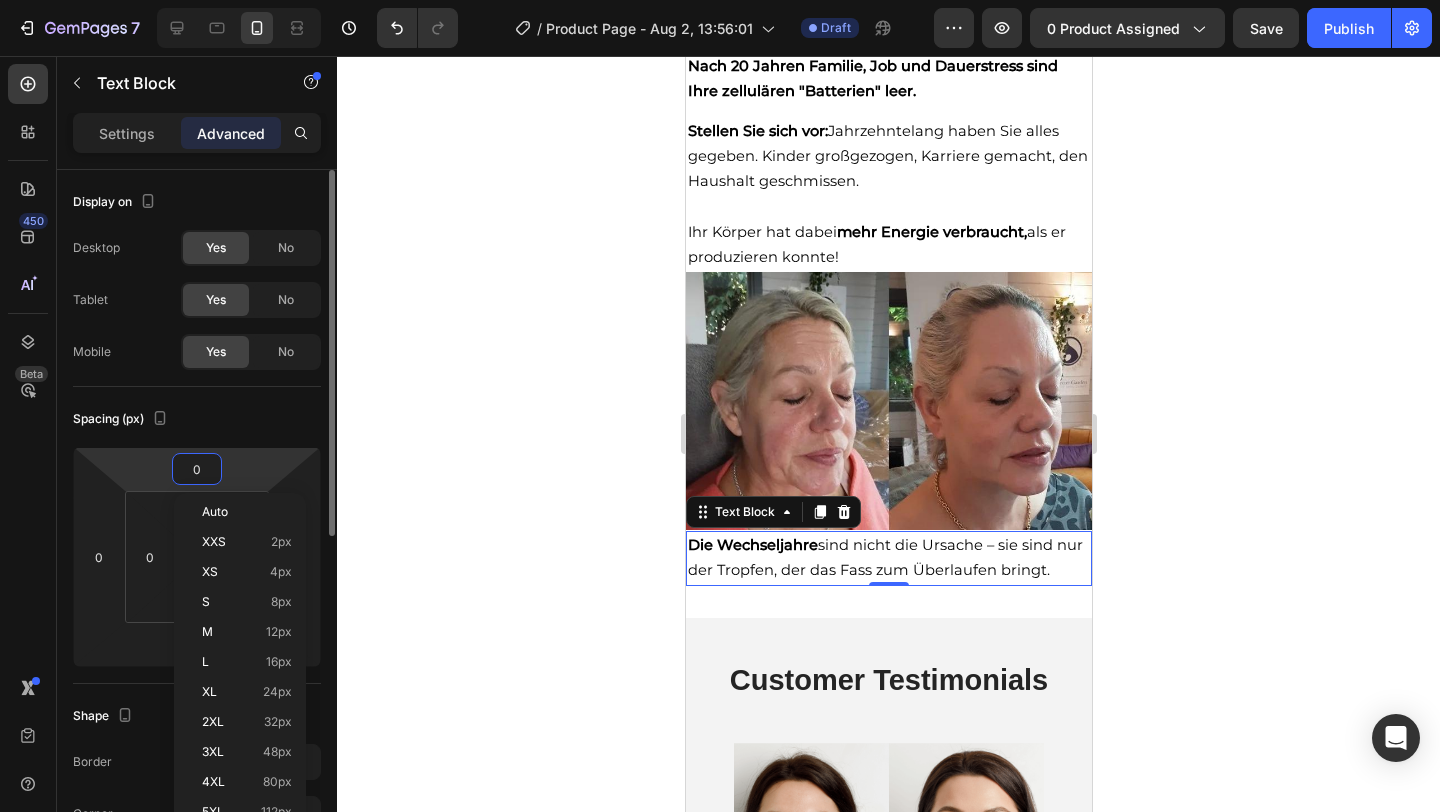 type on "01" 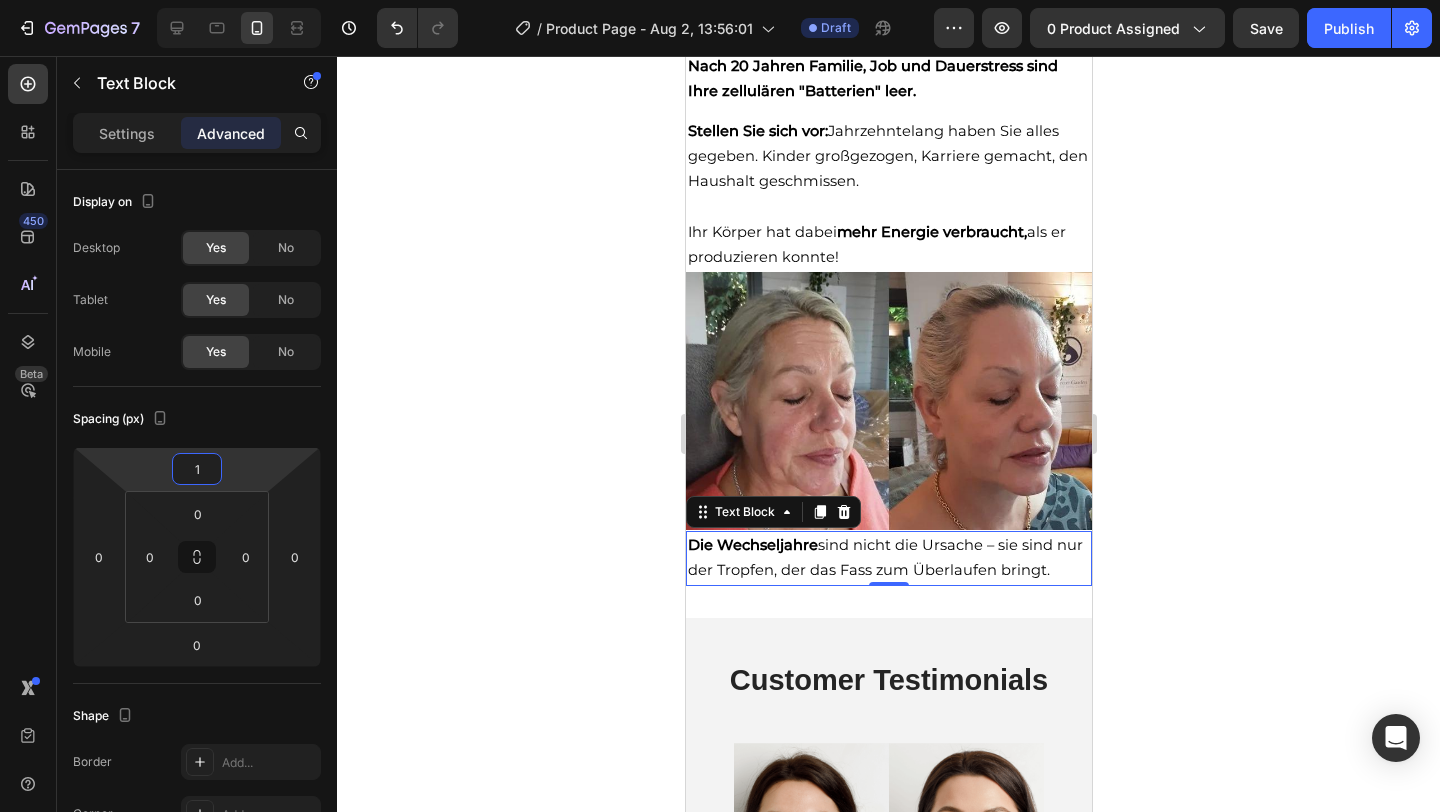 click 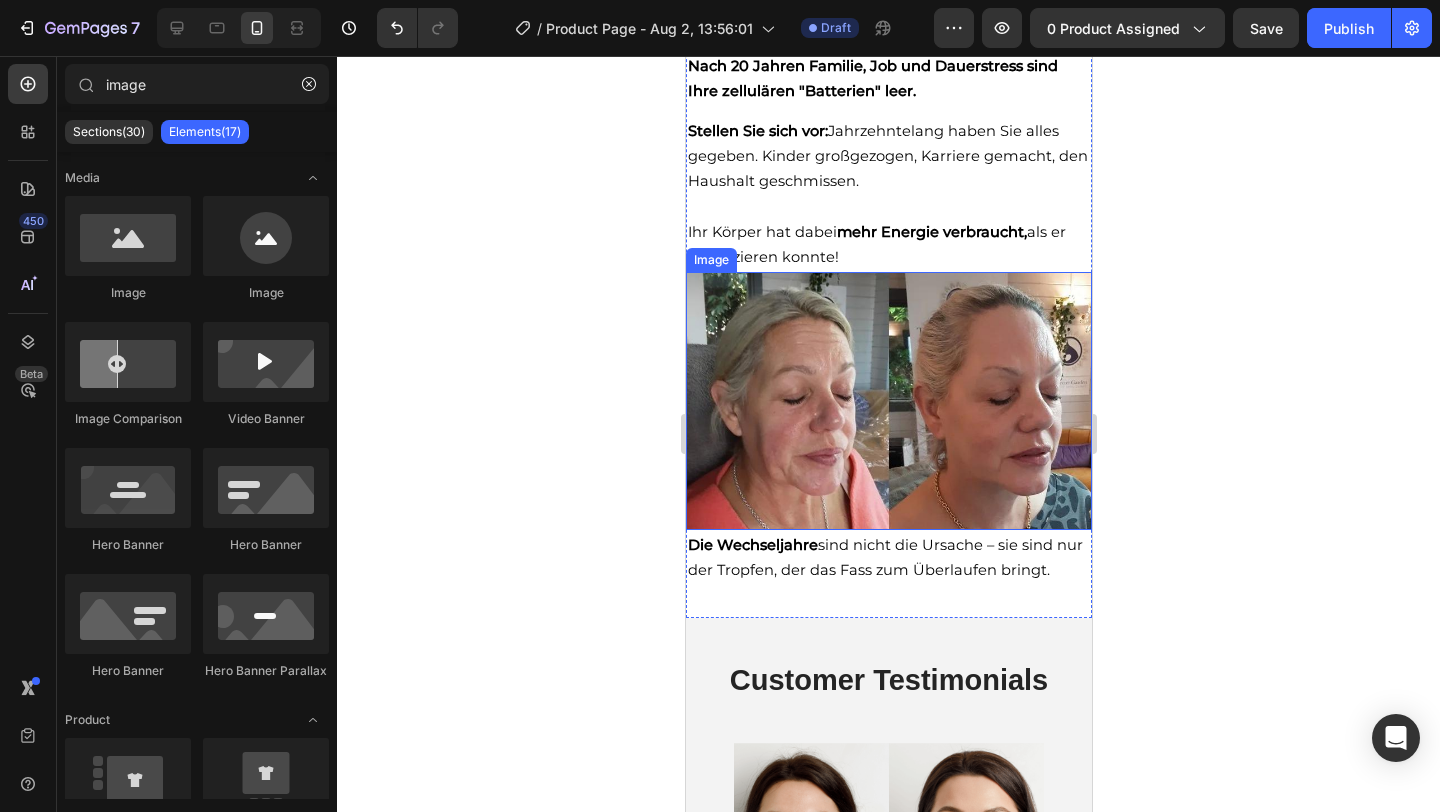 scroll, scrollTop: 3675, scrollLeft: 0, axis: vertical 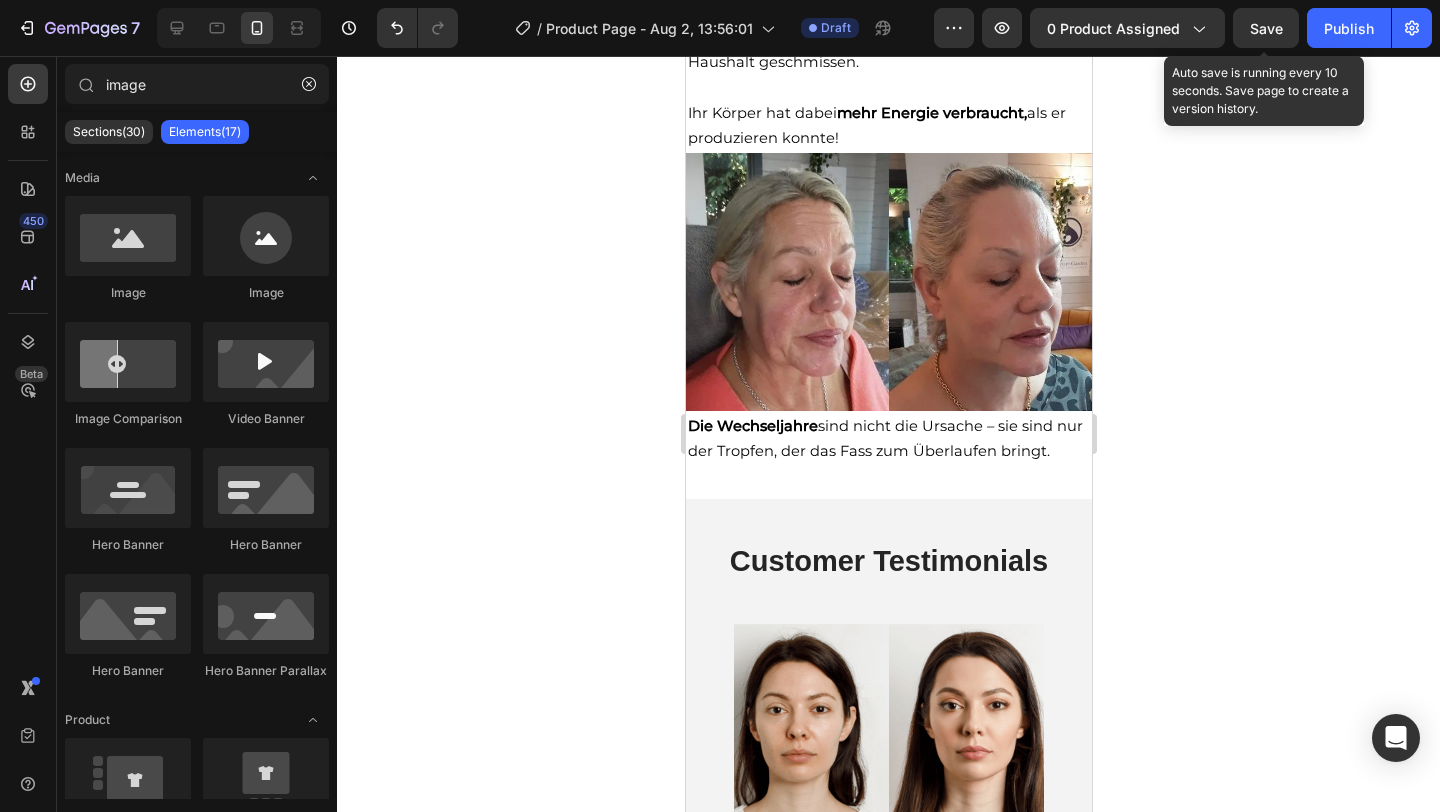 click on "Save" at bounding box center [1266, 28] 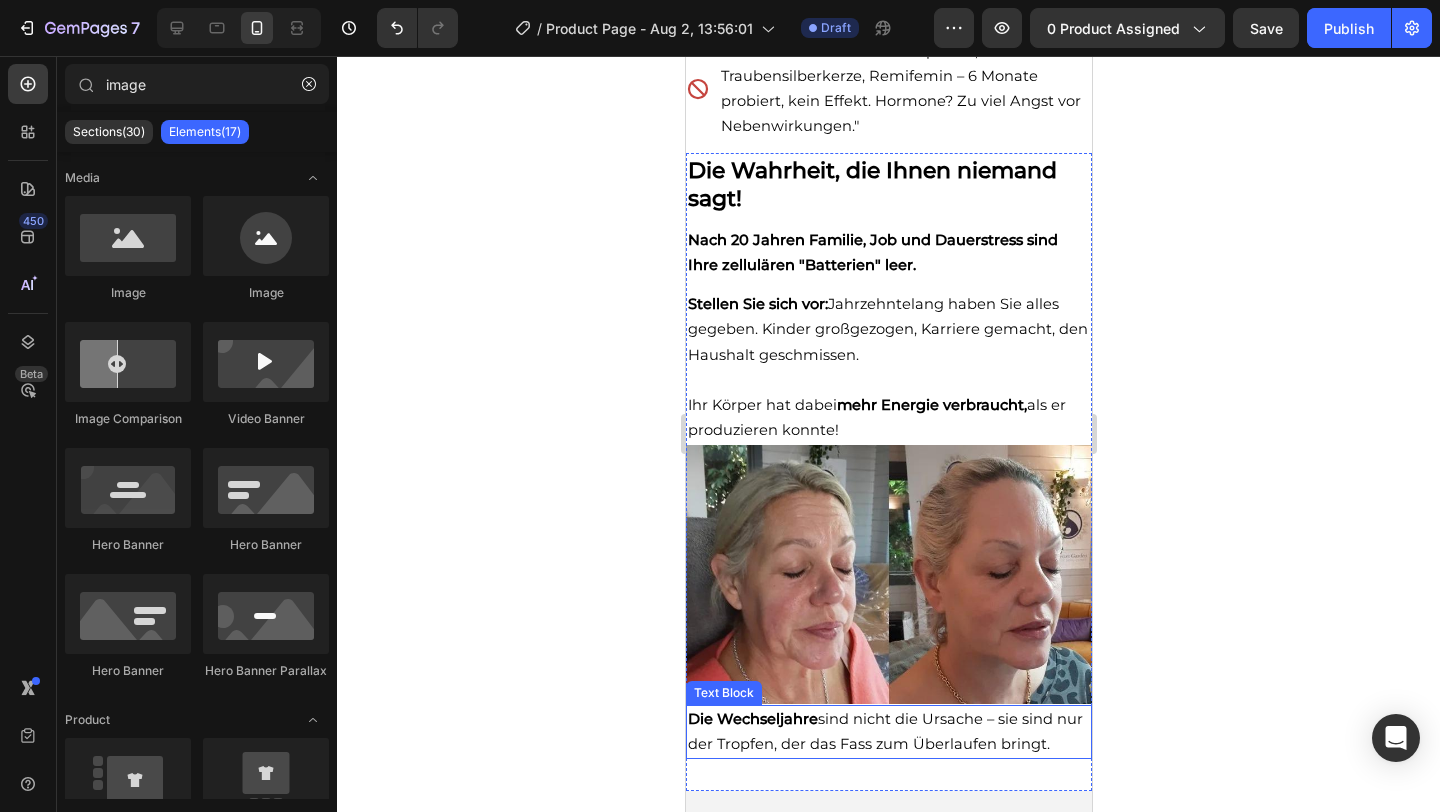scroll, scrollTop: 3373, scrollLeft: 0, axis: vertical 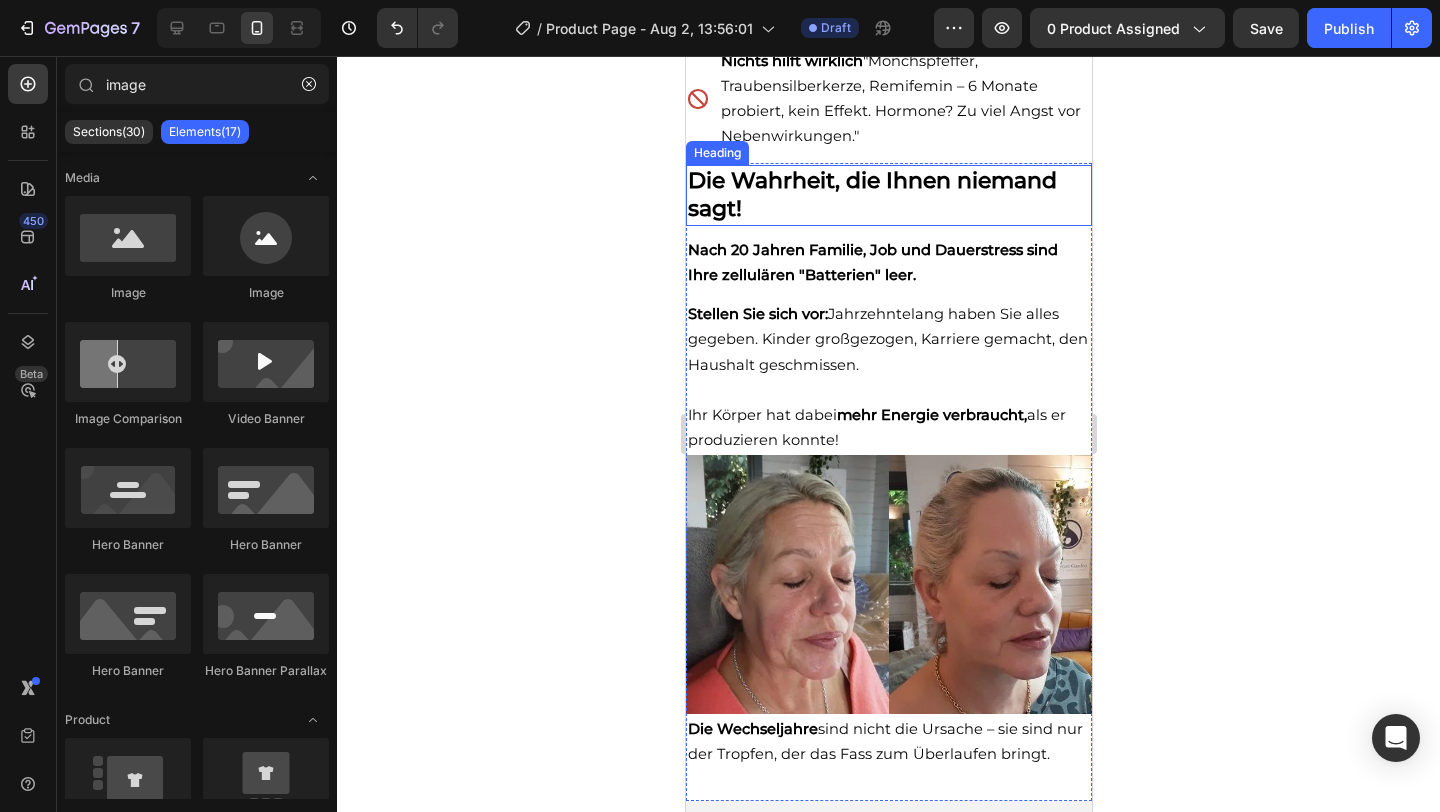 click on "Die Wahrheit, die Ihnen niemand sagt!" at bounding box center (871, 195) 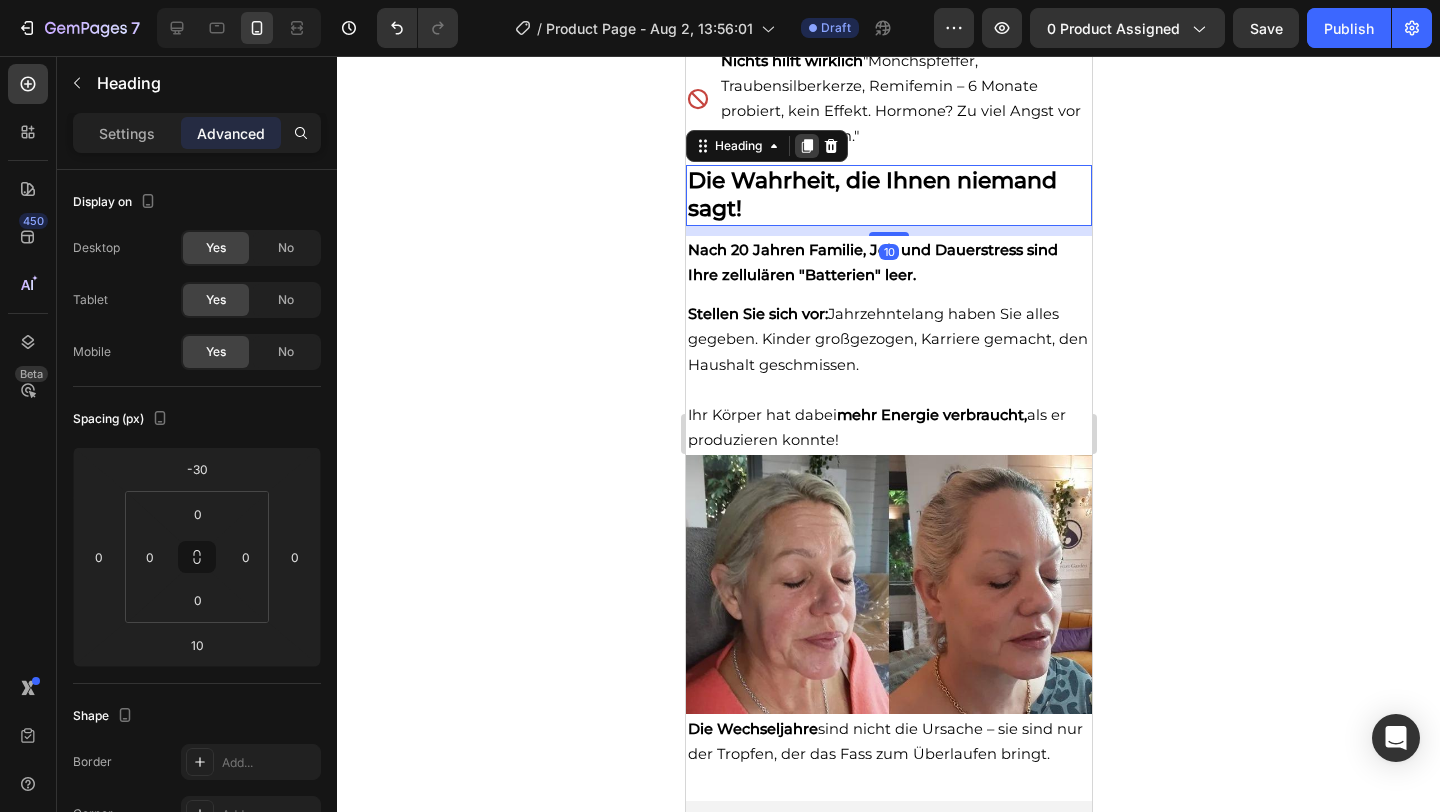 click 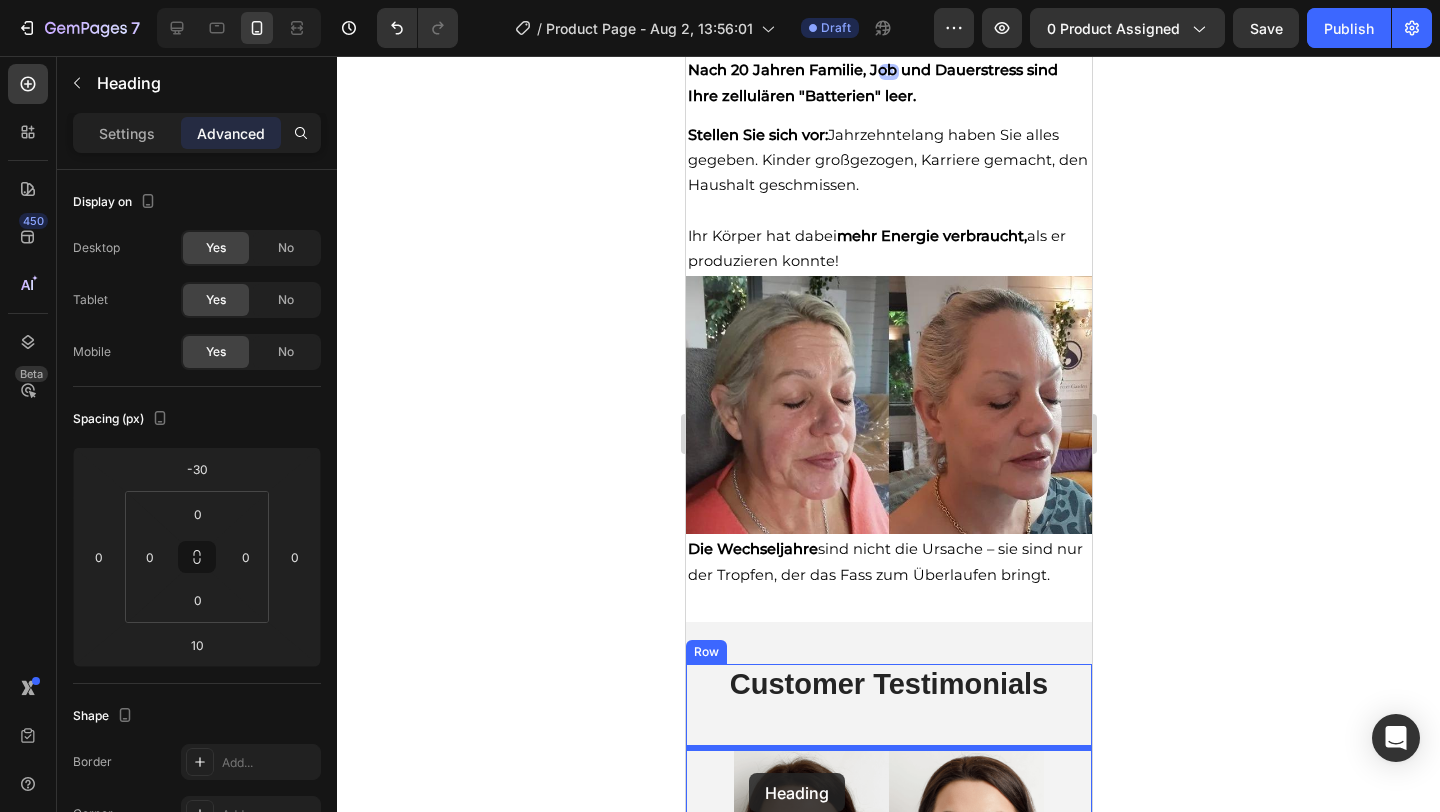 scroll, scrollTop: 3604, scrollLeft: 0, axis: vertical 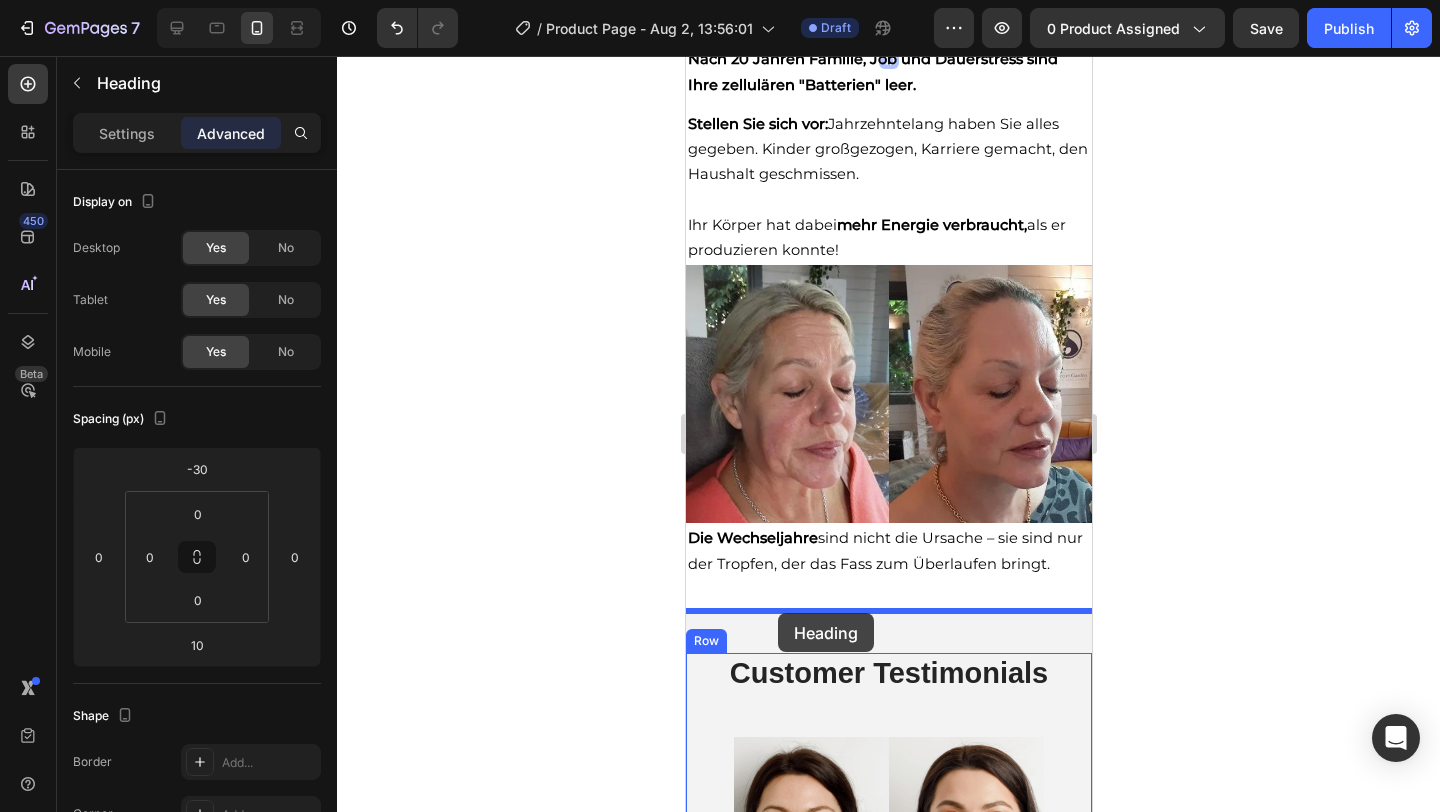 drag, startPoint x: 701, startPoint y: 192, endPoint x: 777, endPoint y: 614, distance: 428.789 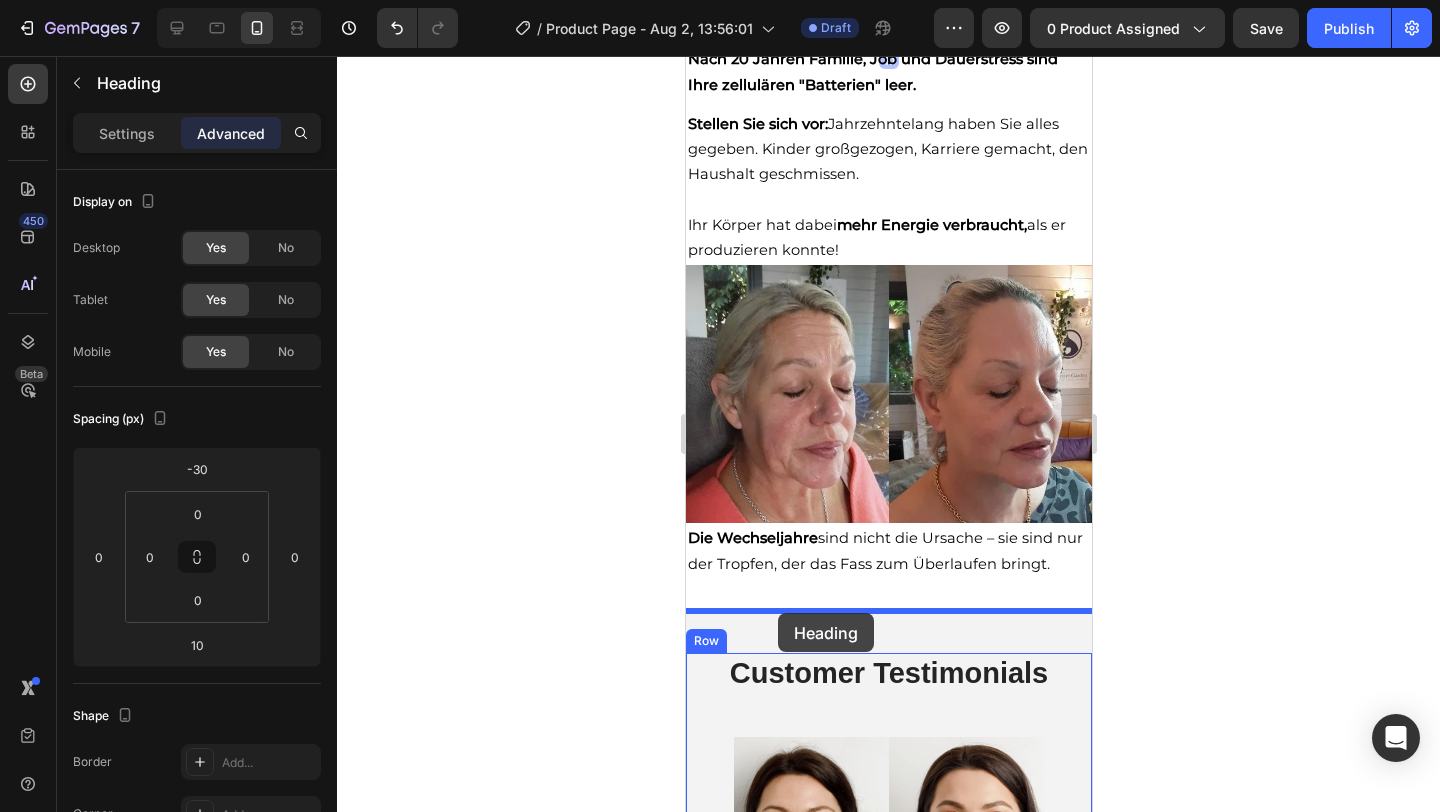 scroll, scrollTop: 3563, scrollLeft: 0, axis: vertical 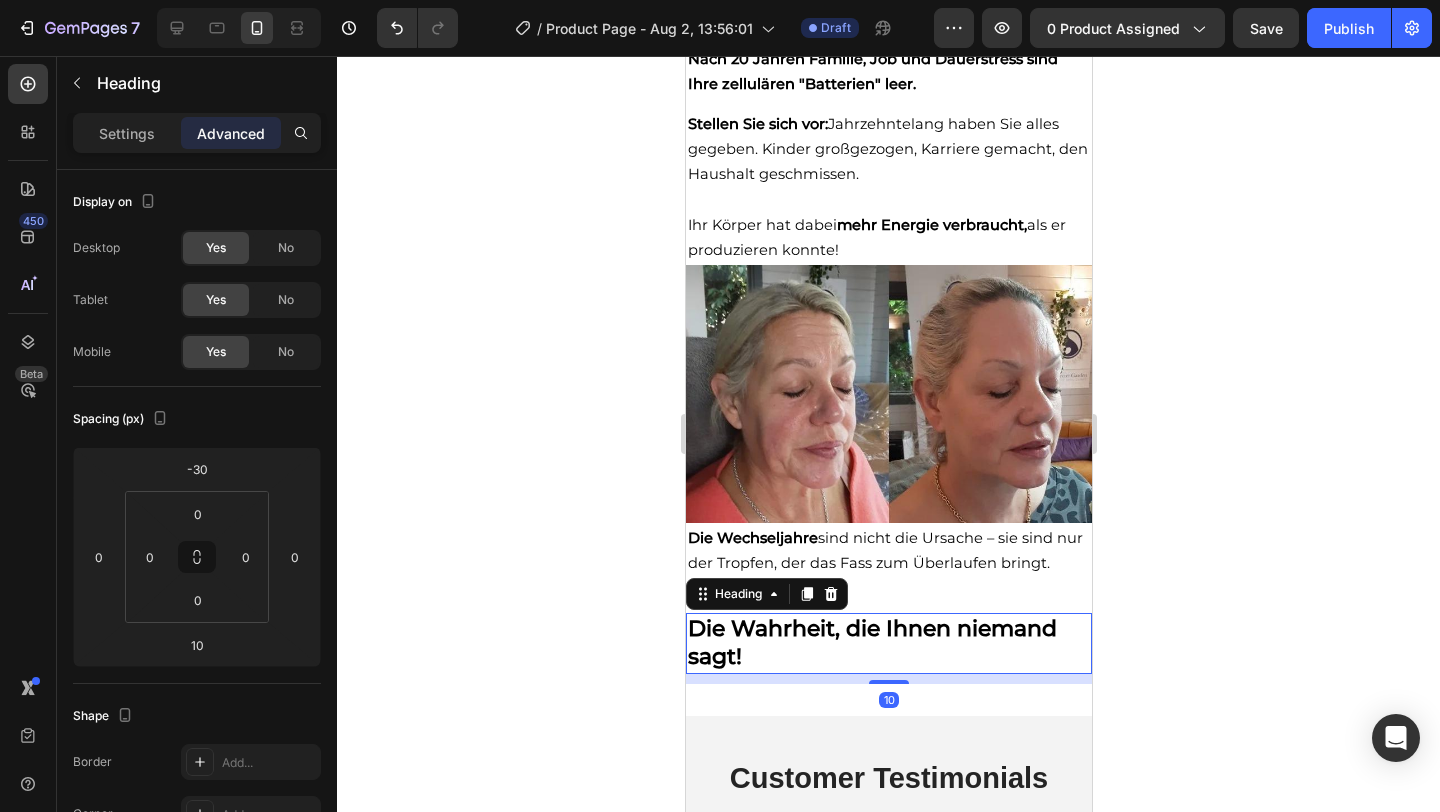click on "Die Wahrheit, die Ihnen niemand sagt!" at bounding box center (871, 643) 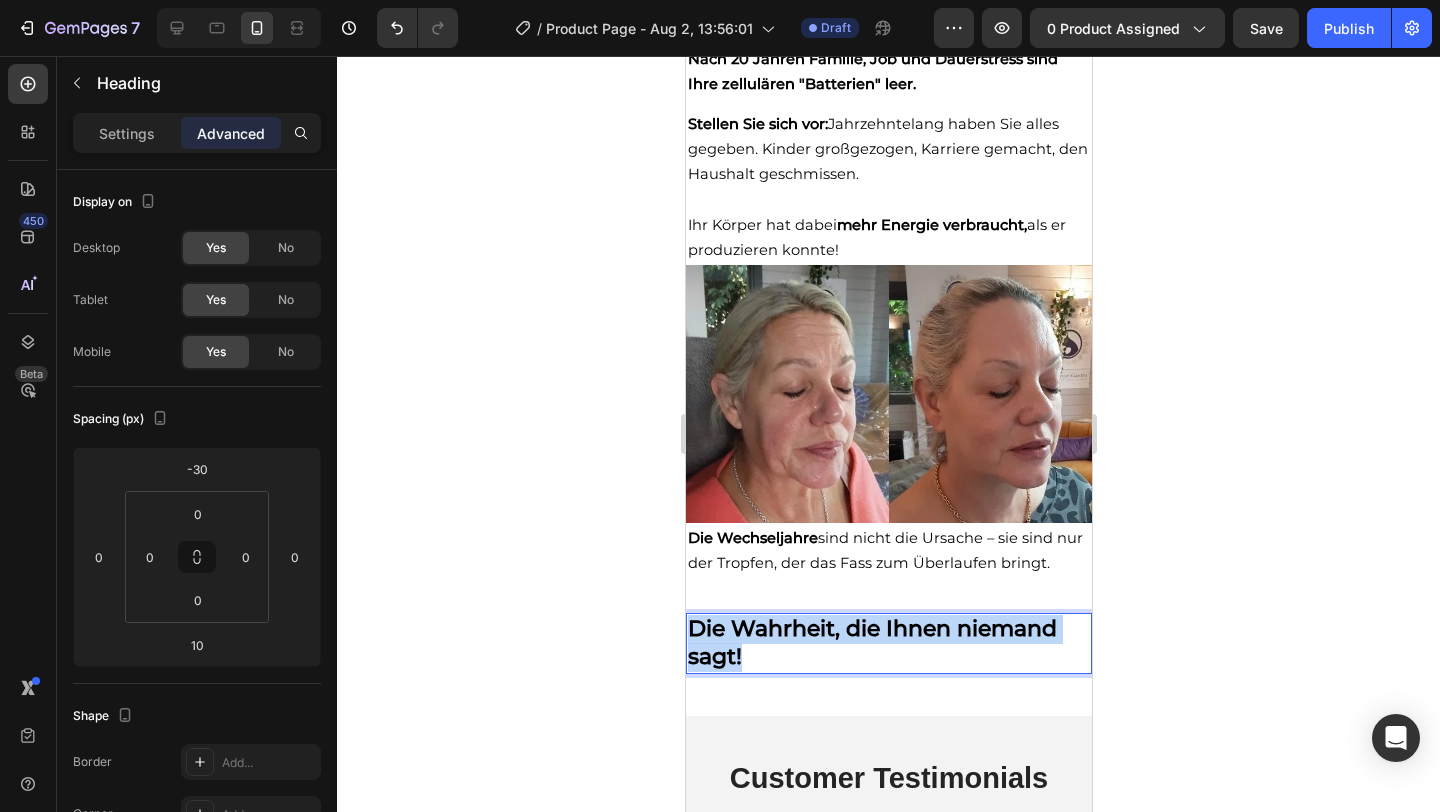 click on "Die Wahrheit, die Ihnen niemand sagt!" at bounding box center [871, 643] 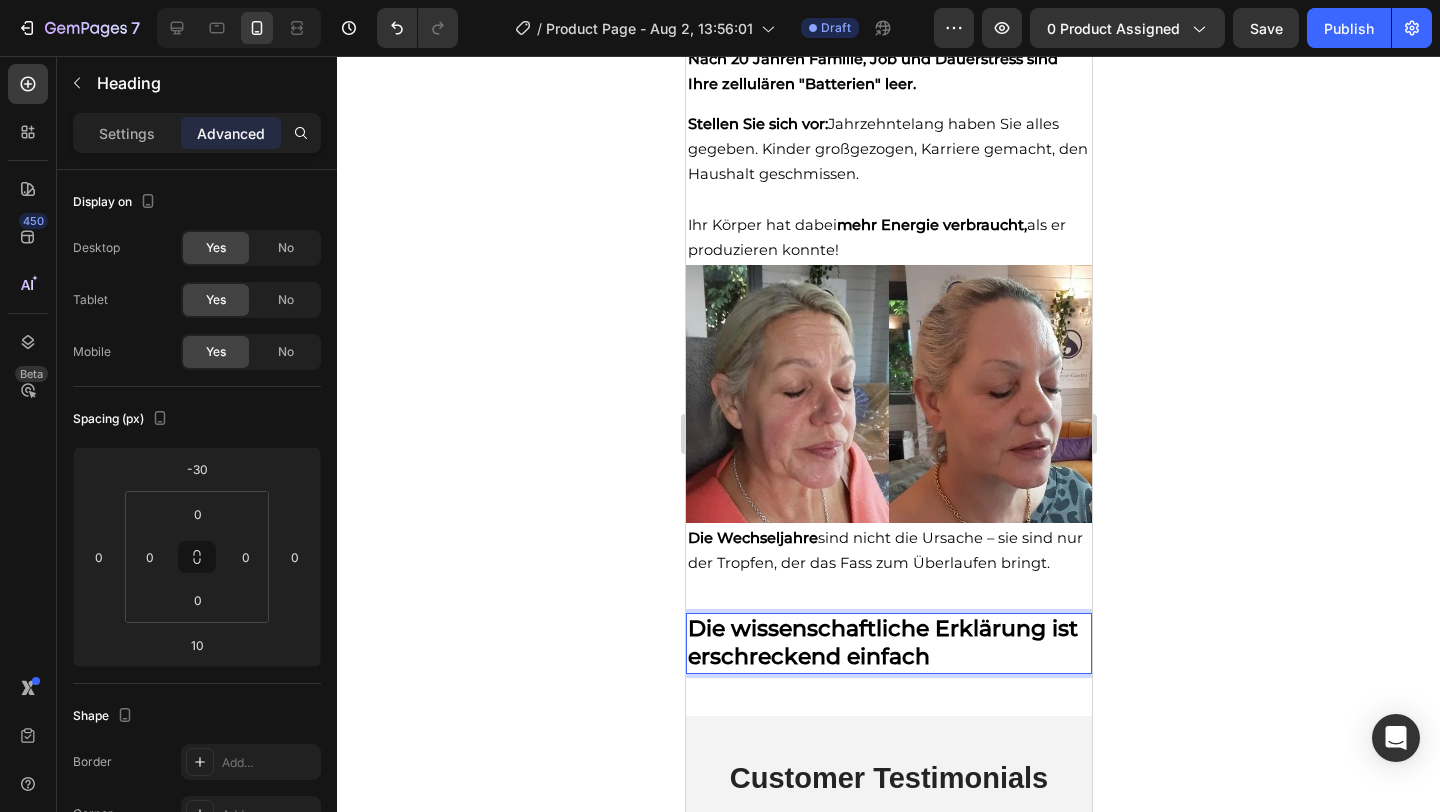 click 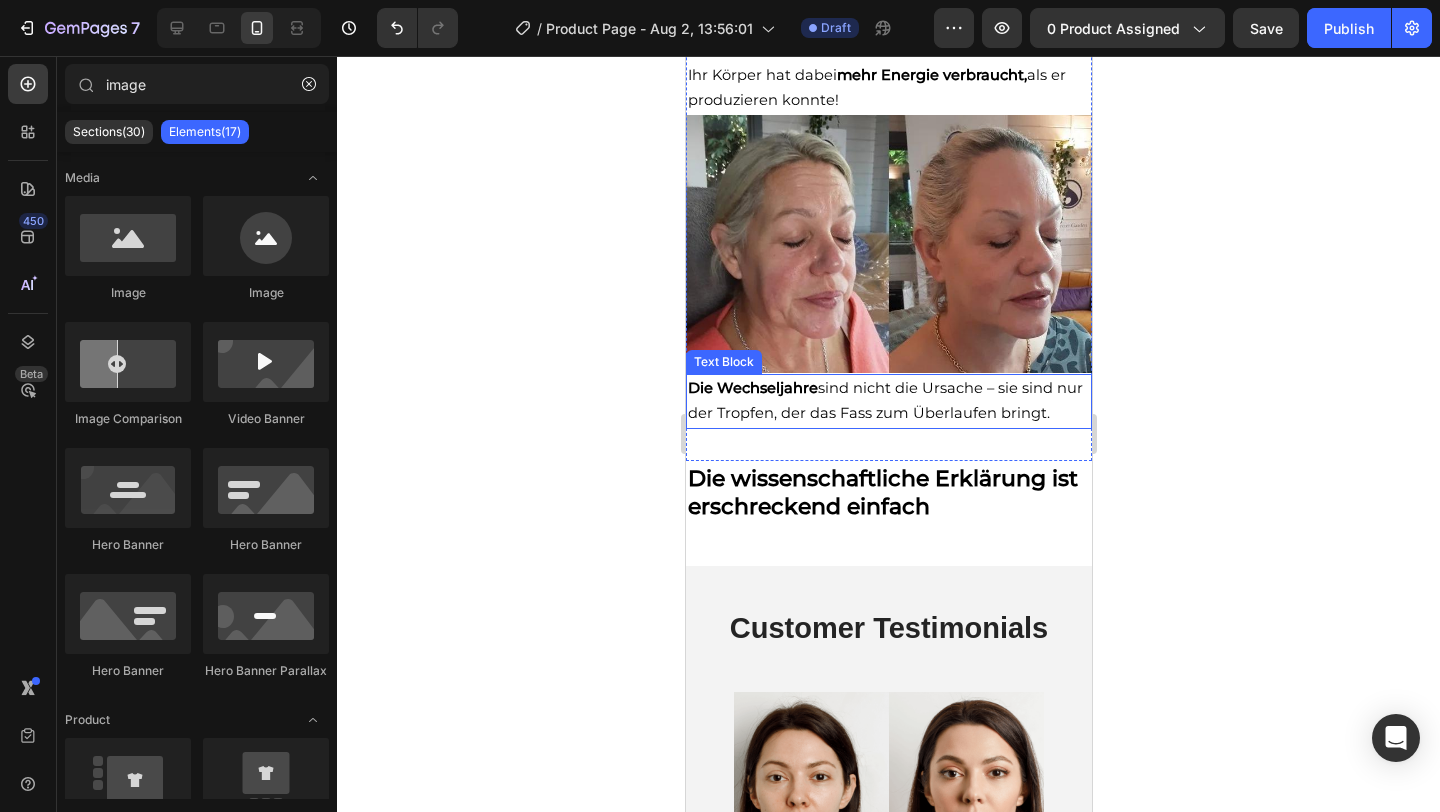 scroll, scrollTop: 3736, scrollLeft: 0, axis: vertical 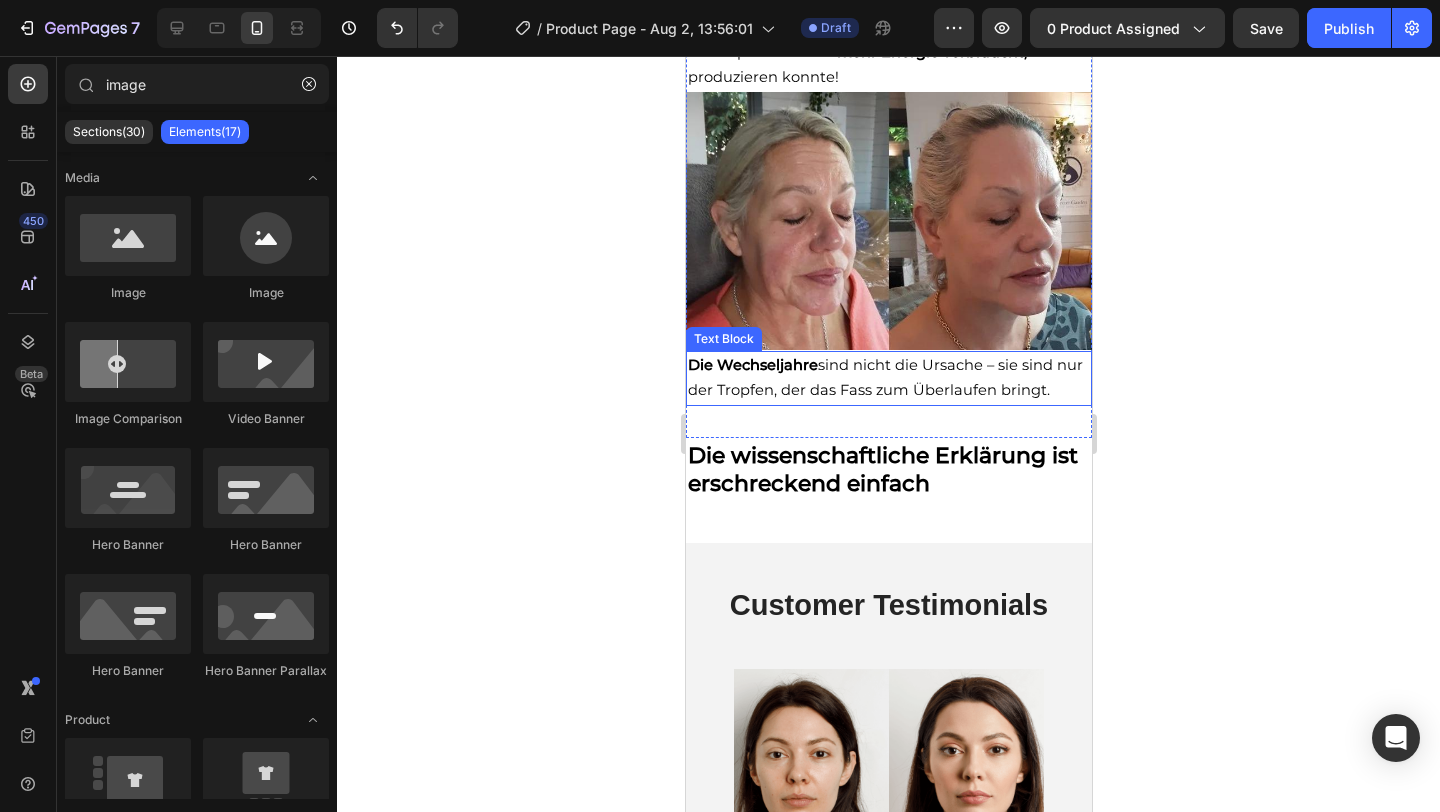 click on "Die Wechseljahre" at bounding box center (752, 365) 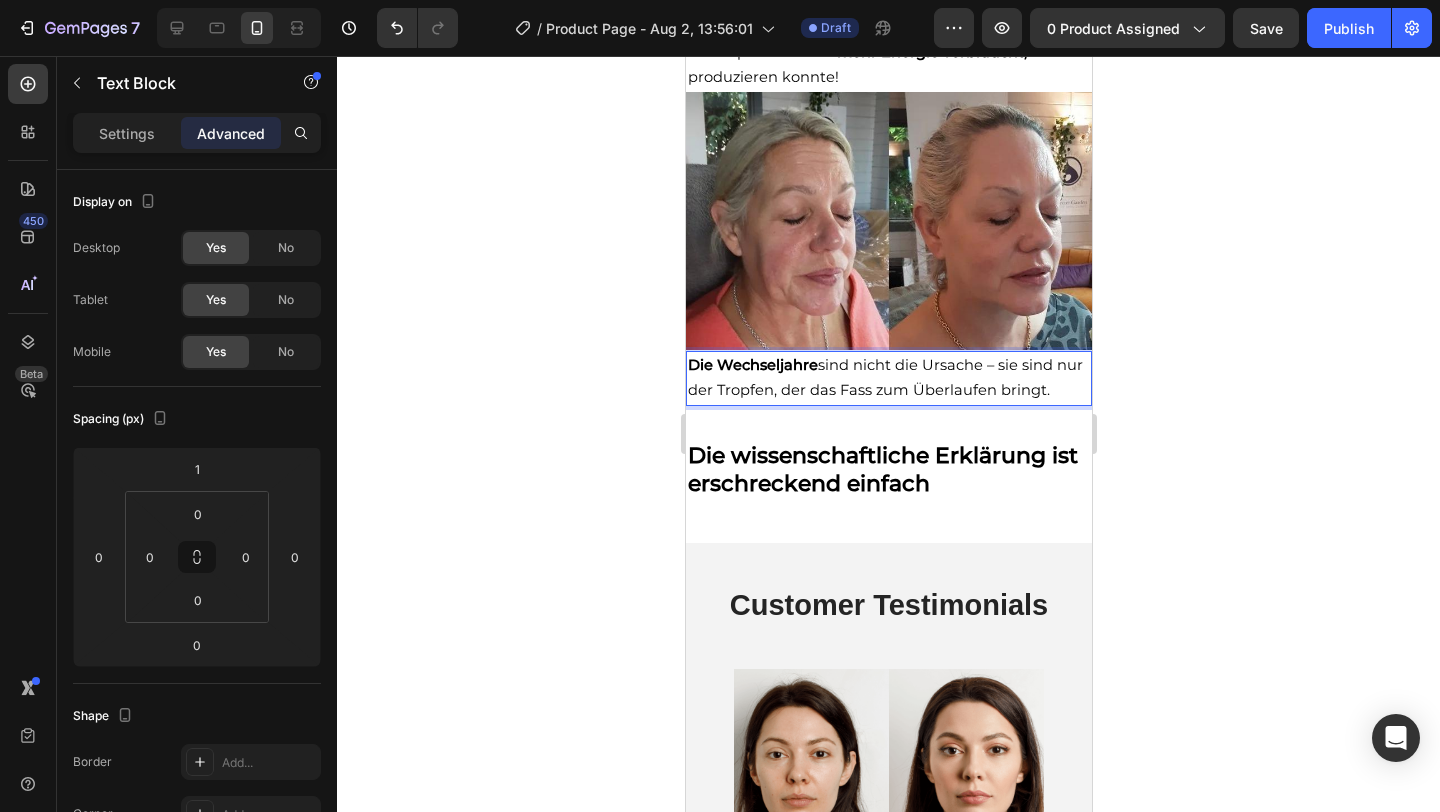 click on "Die Wechseljahre  sind nicht die Ursache – sie sind nur der Tropfen, der das Fass zum Überlaufen bringt." at bounding box center (884, 377) 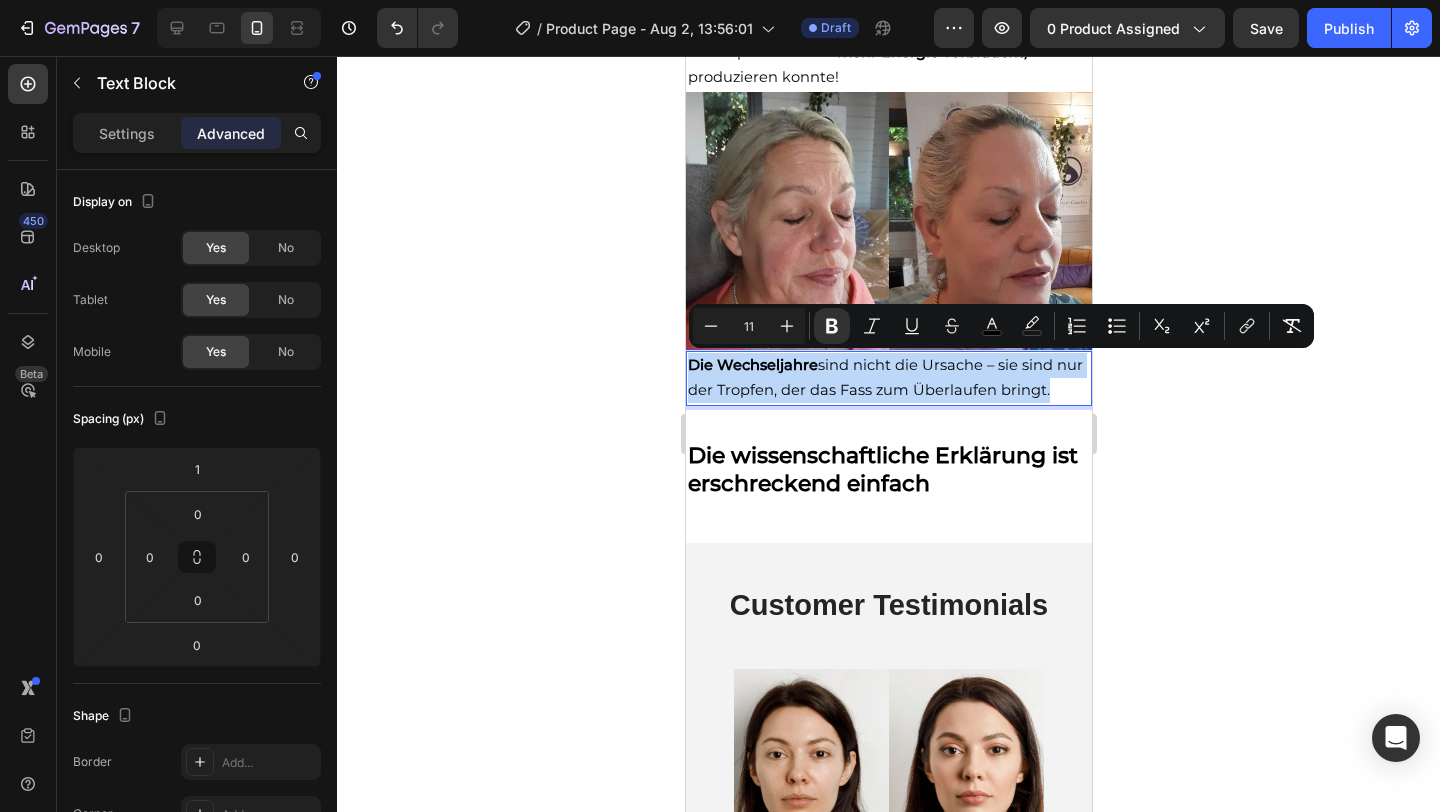 drag, startPoint x: 1044, startPoint y: 392, endPoint x: 692, endPoint y: 357, distance: 353.73578 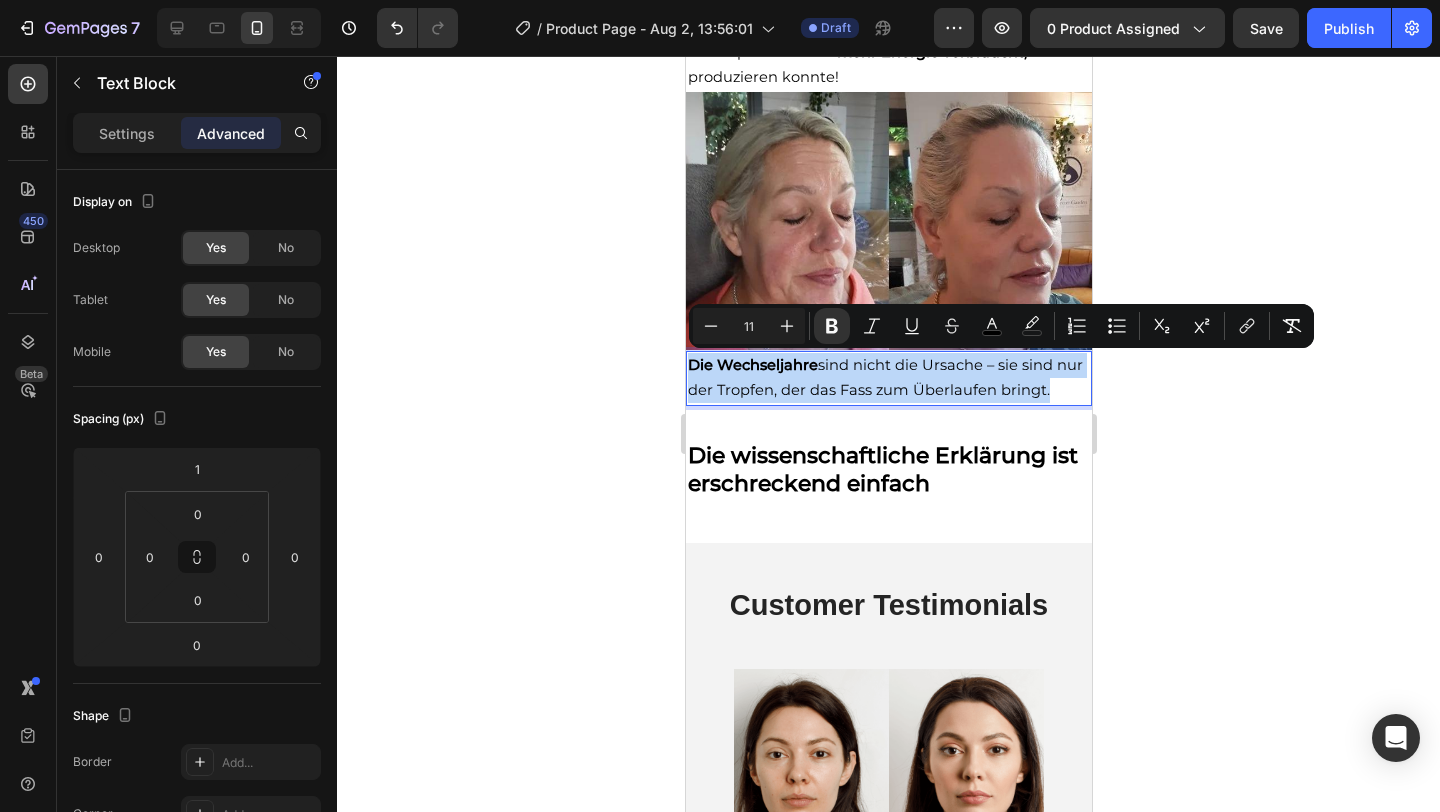 click on "Die Wechseljahre  sind nicht die Ursache – sie sind nur der Tropfen, der das Fass zum Überlaufen bringt." at bounding box center (888, 378) 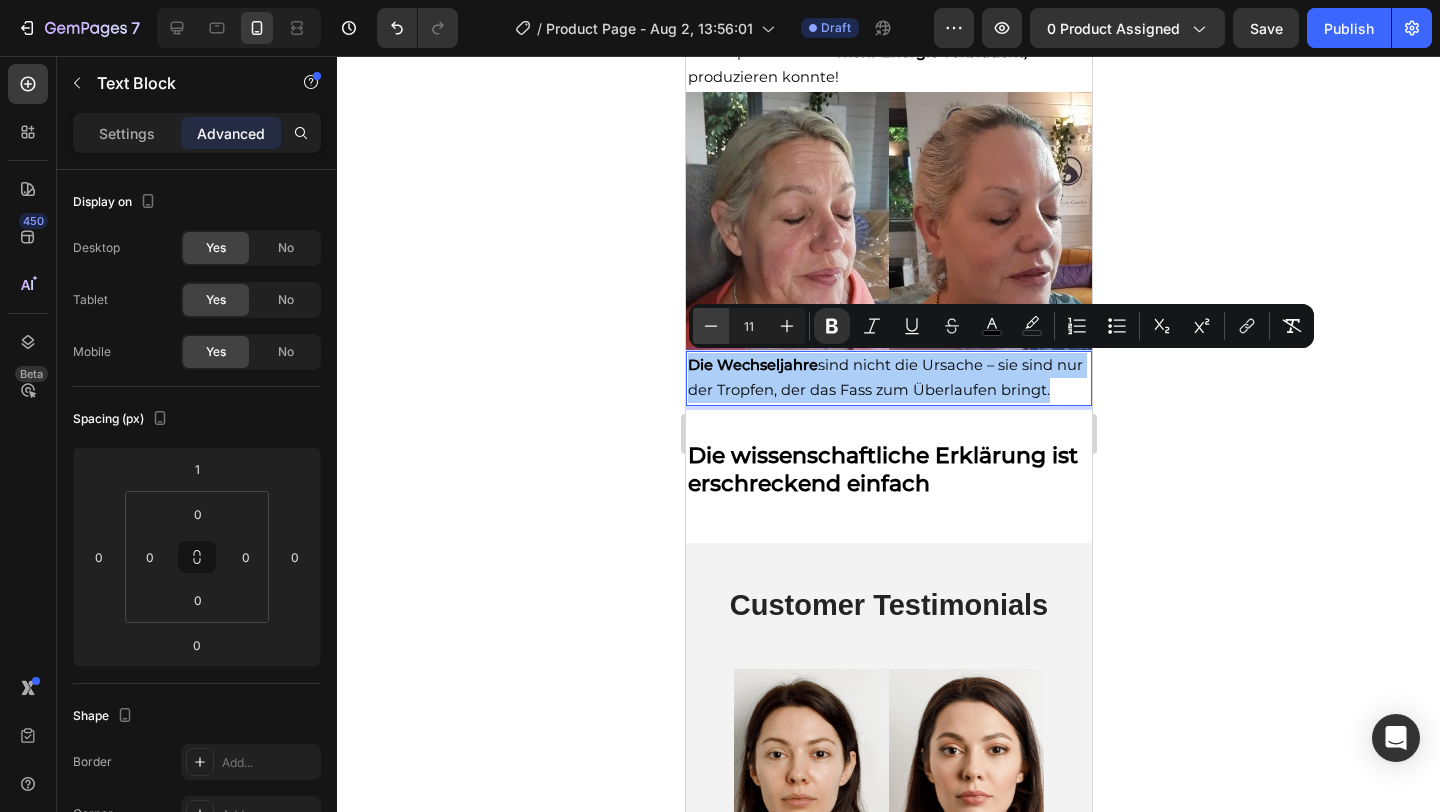 click on "Minus" at bounding box center (711, 326) 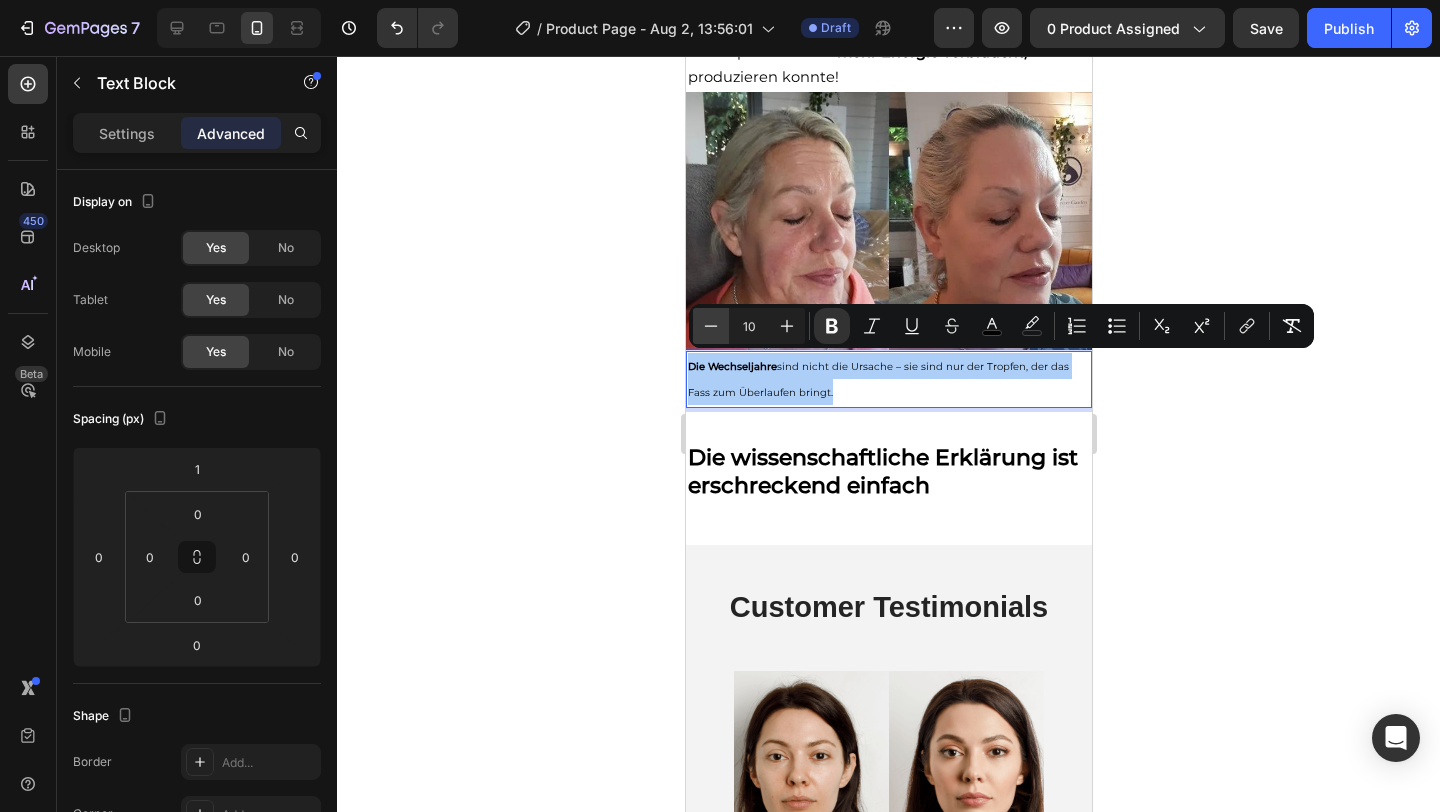 click 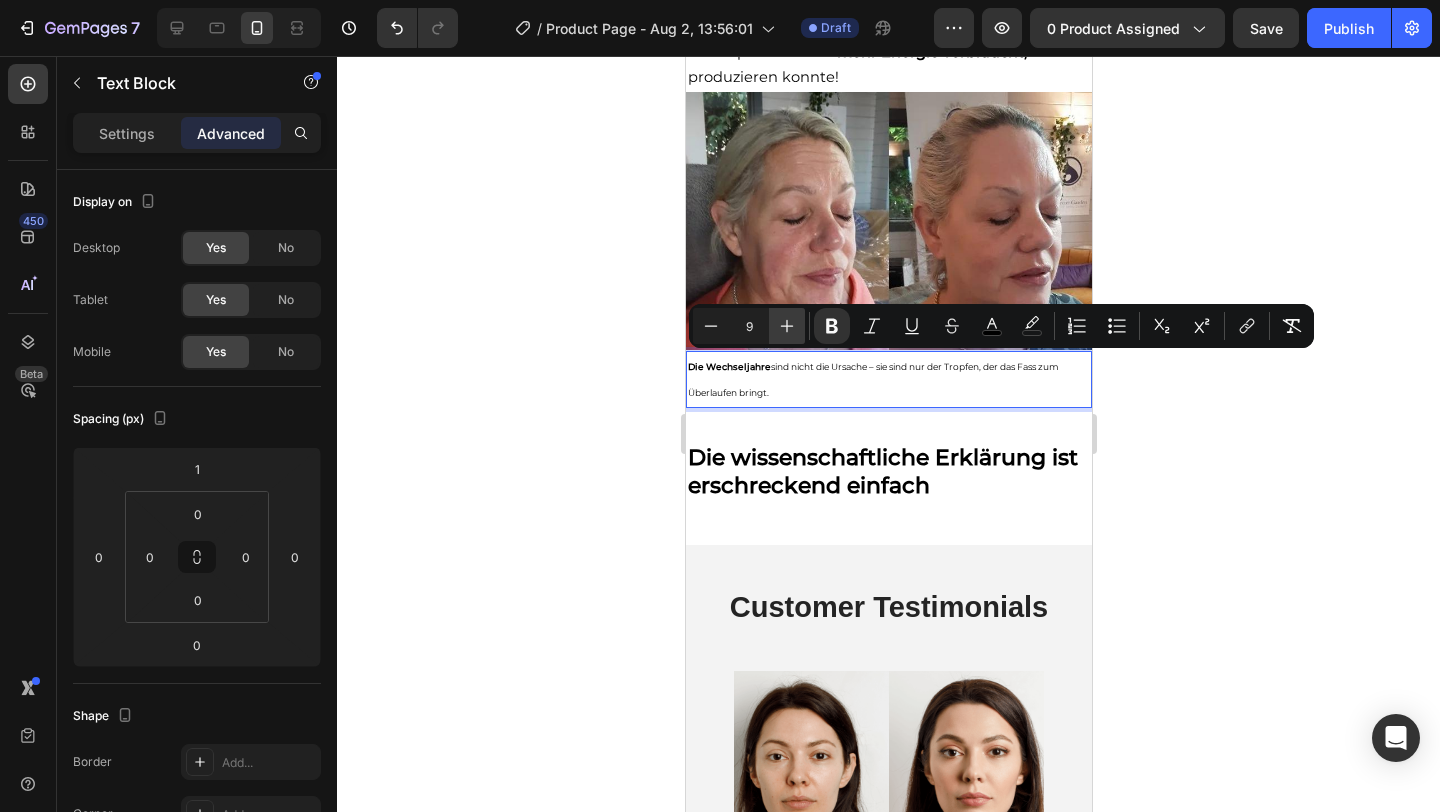 click 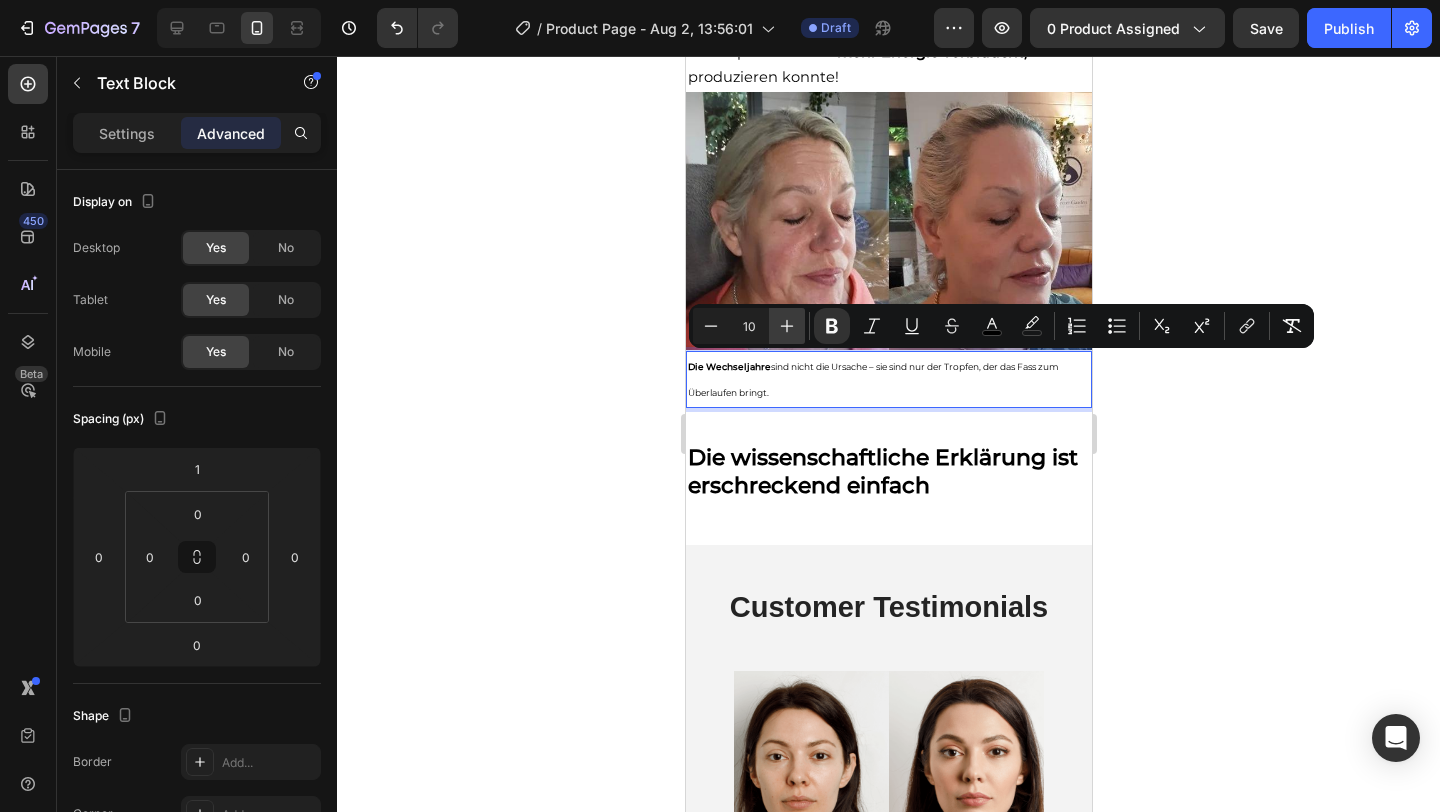 click 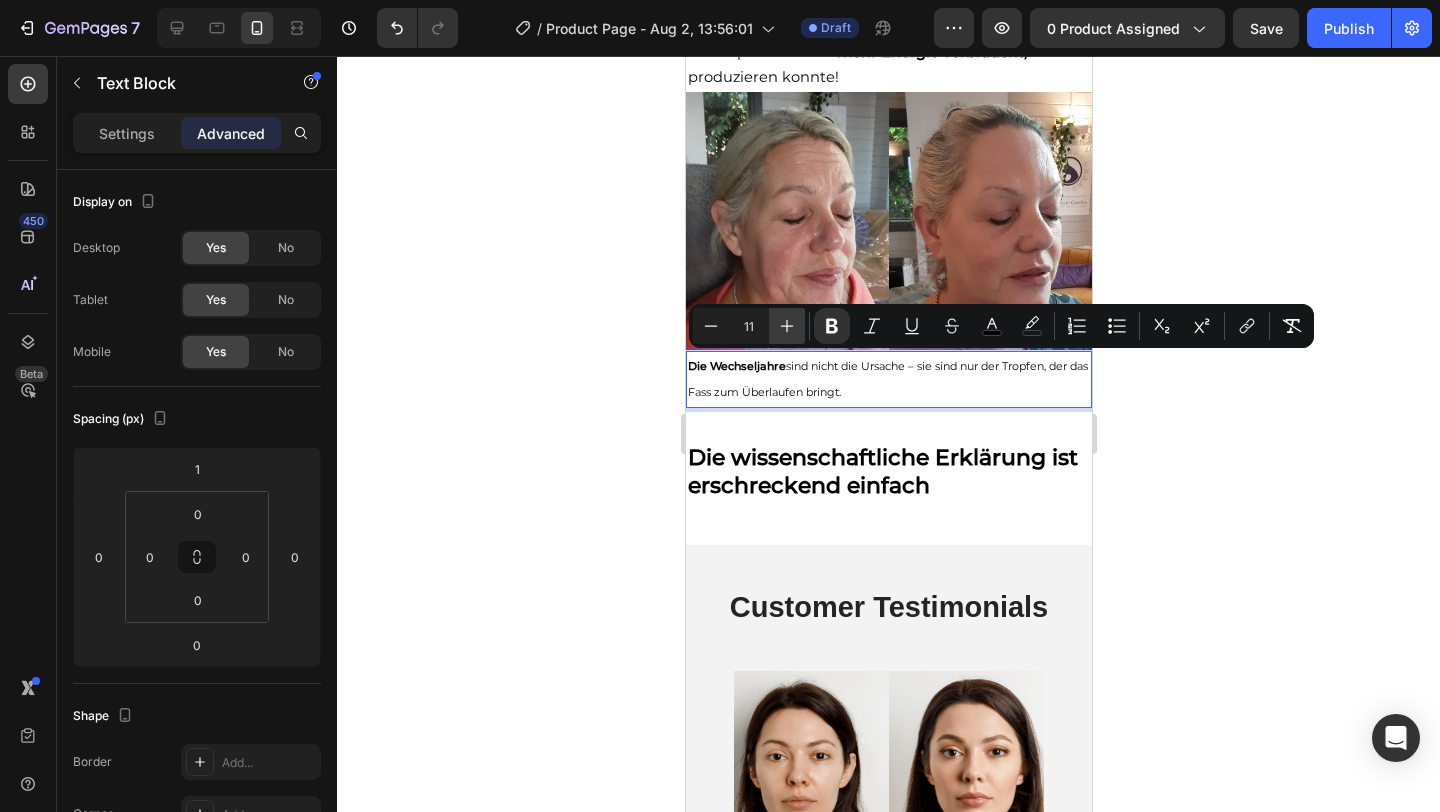 click 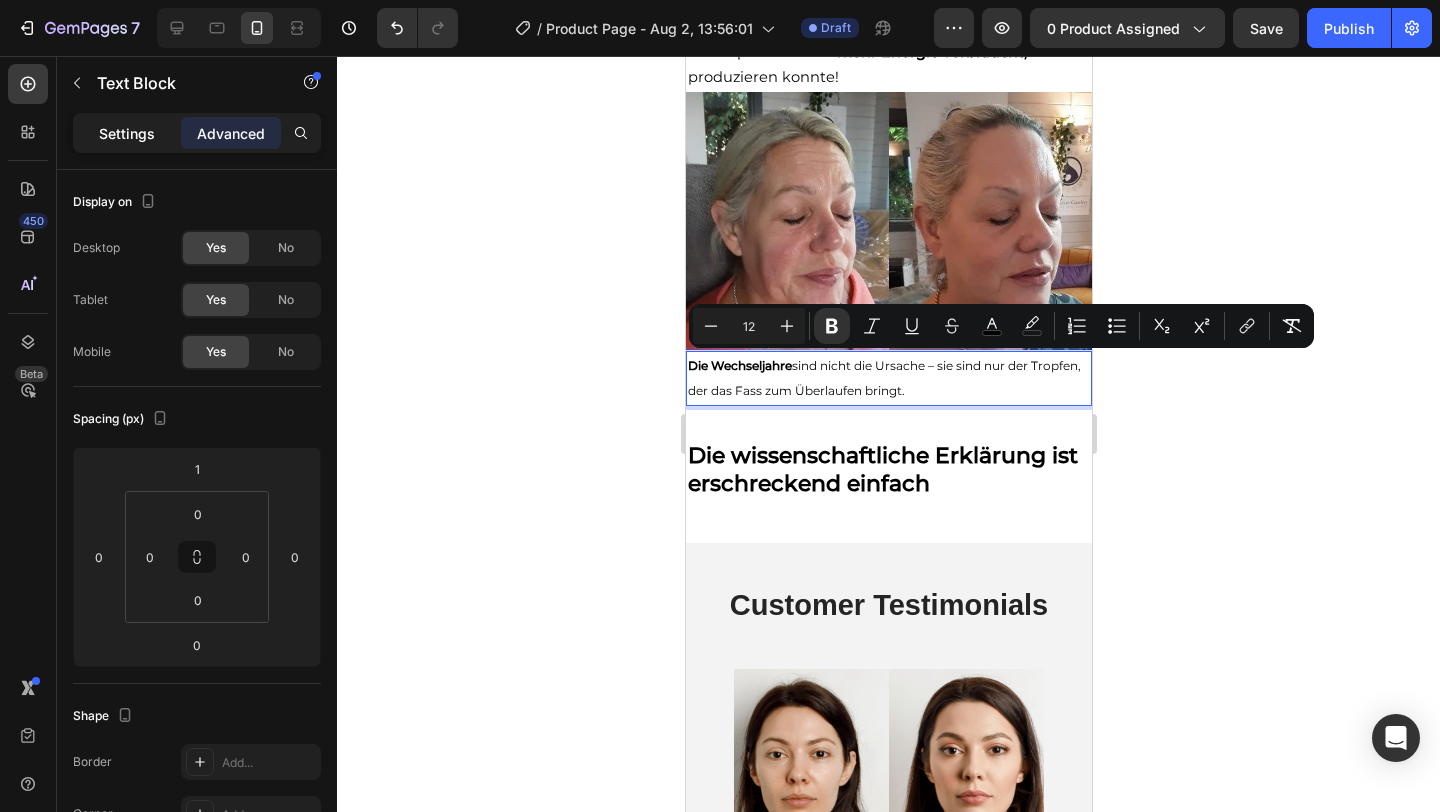 click on "Settings" at bounding box center (127, 133) 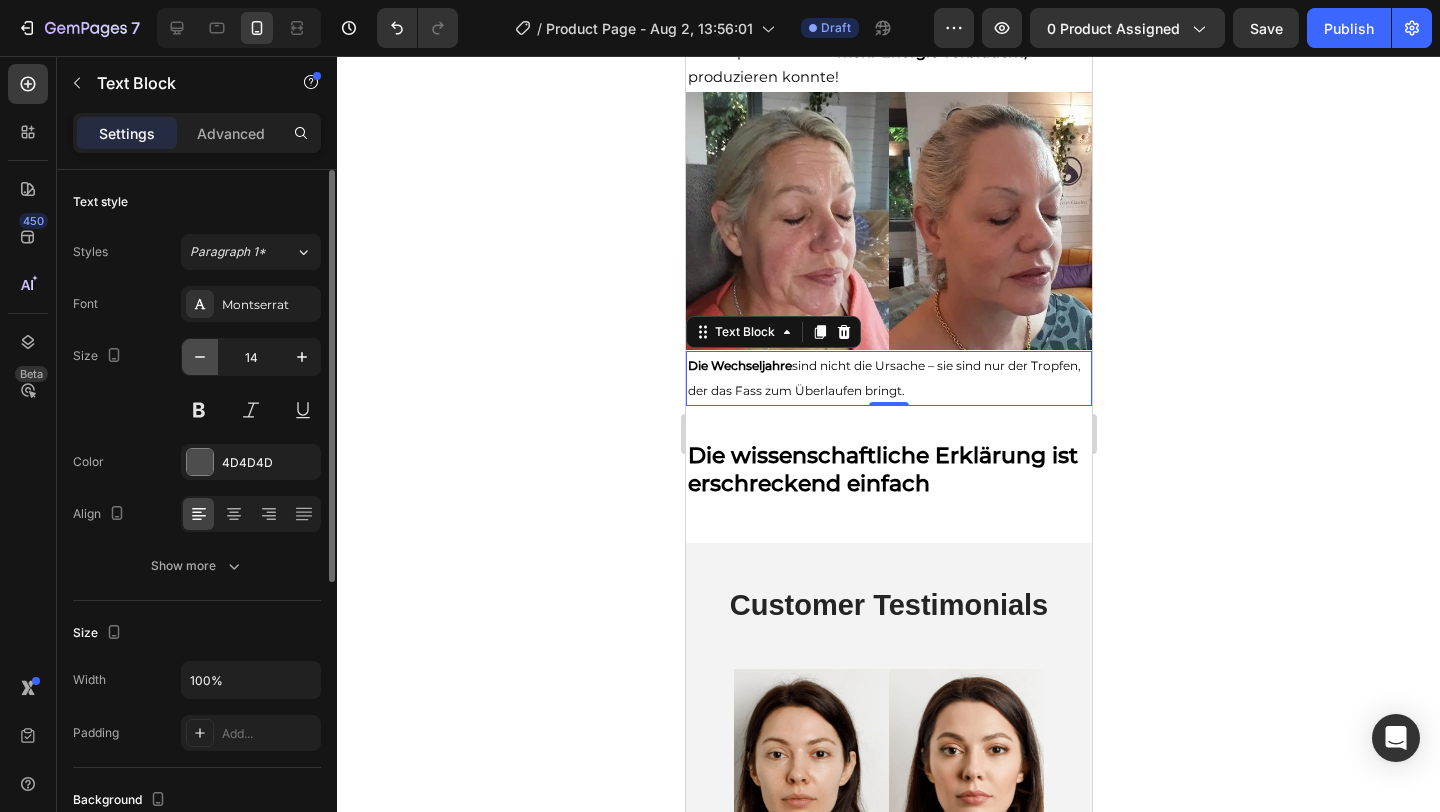 click 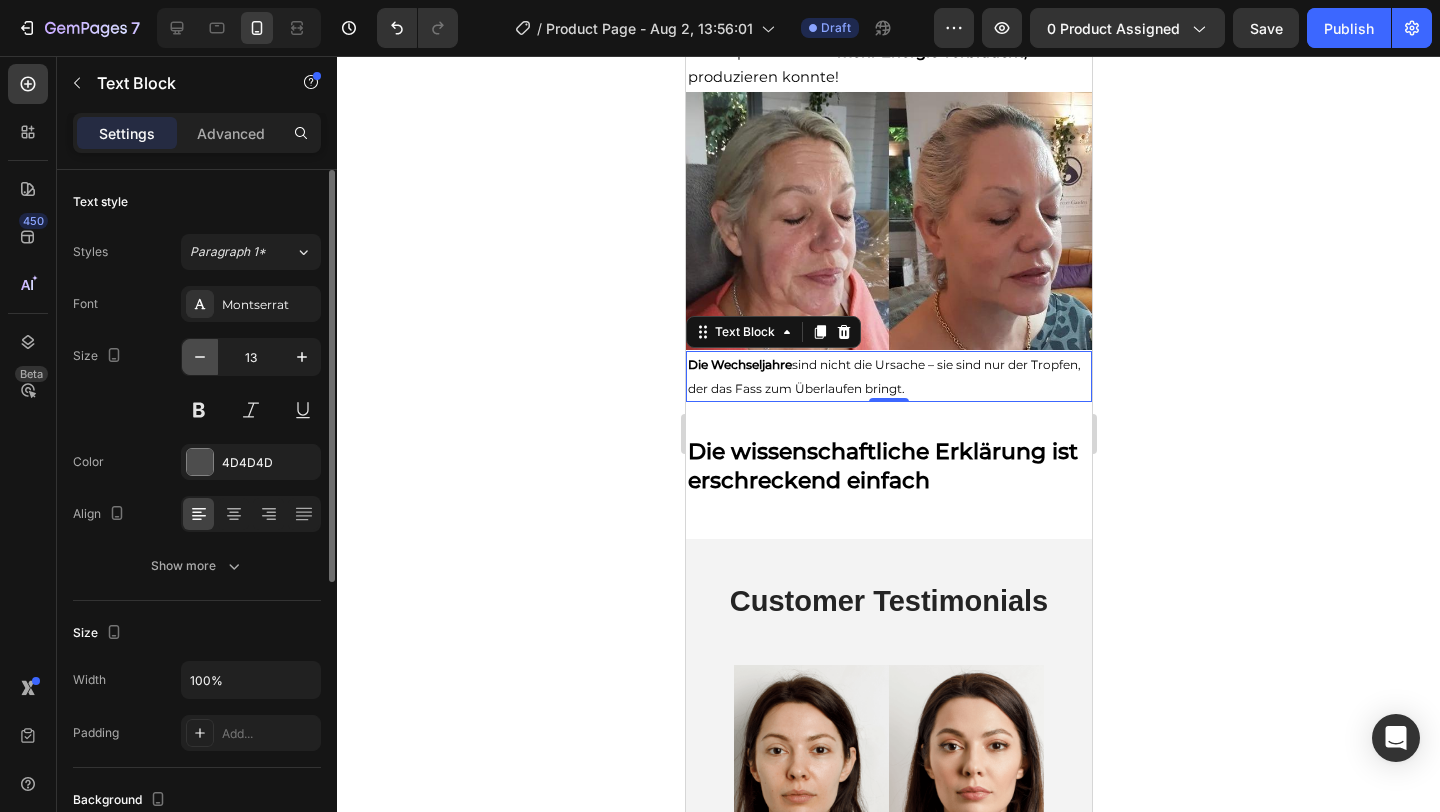 click 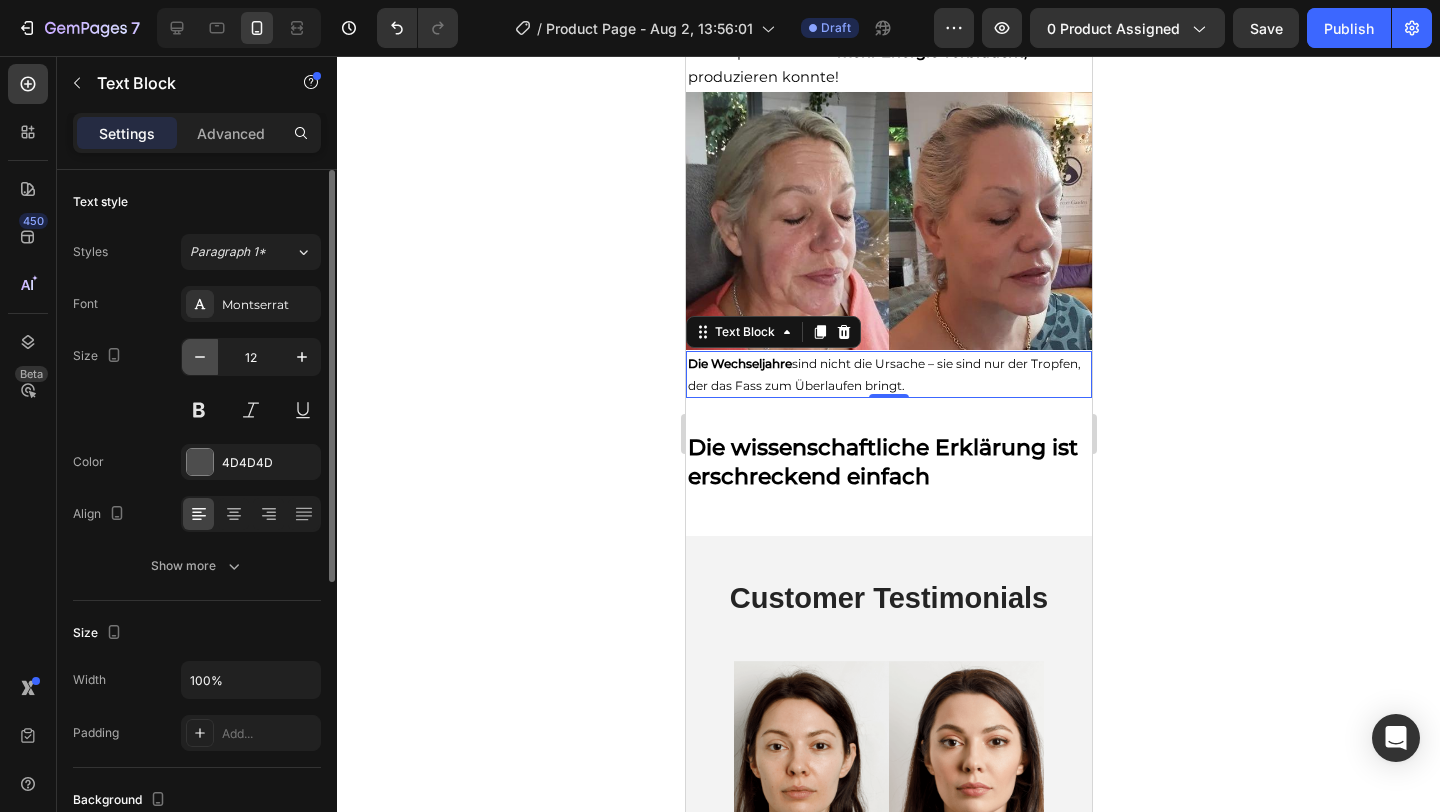 click 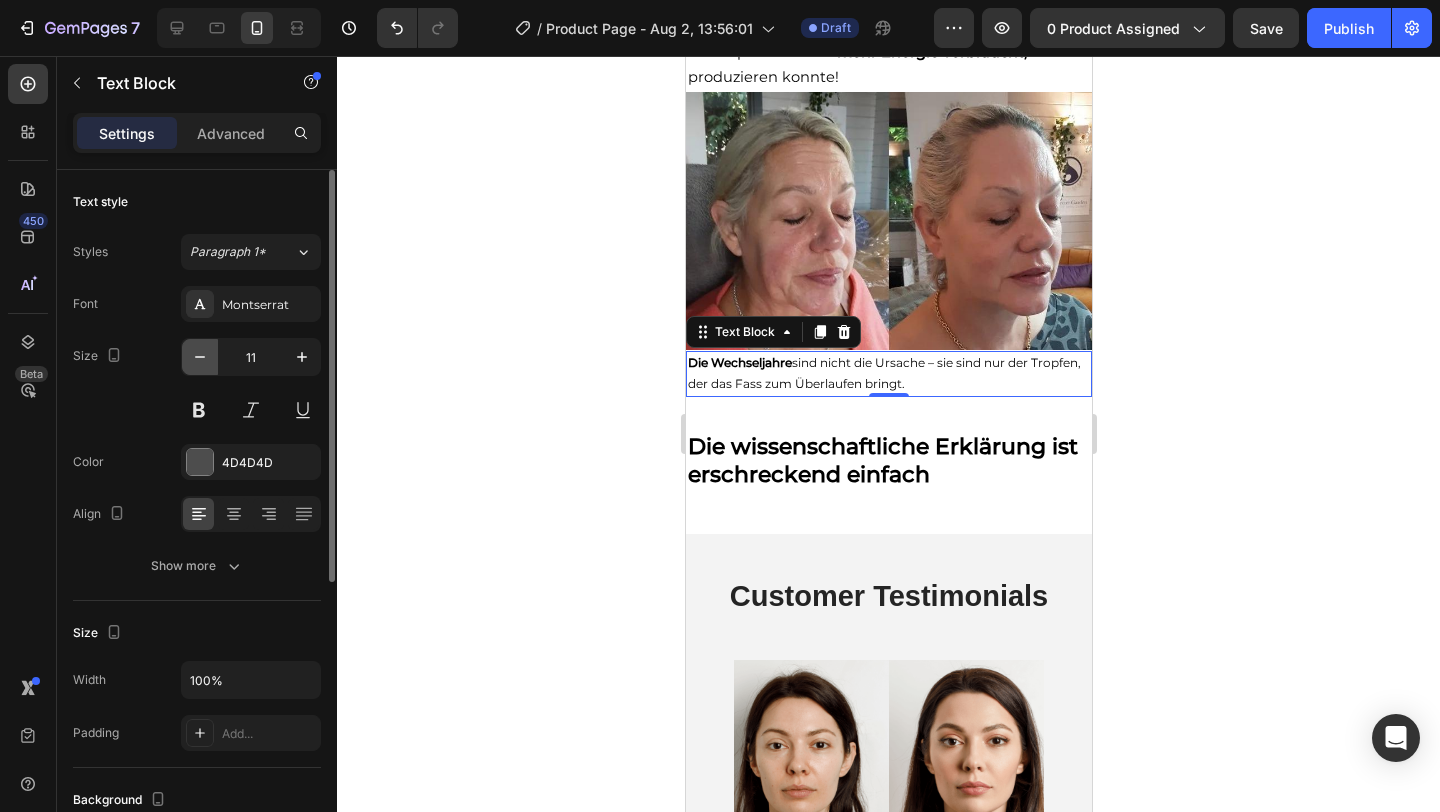 click 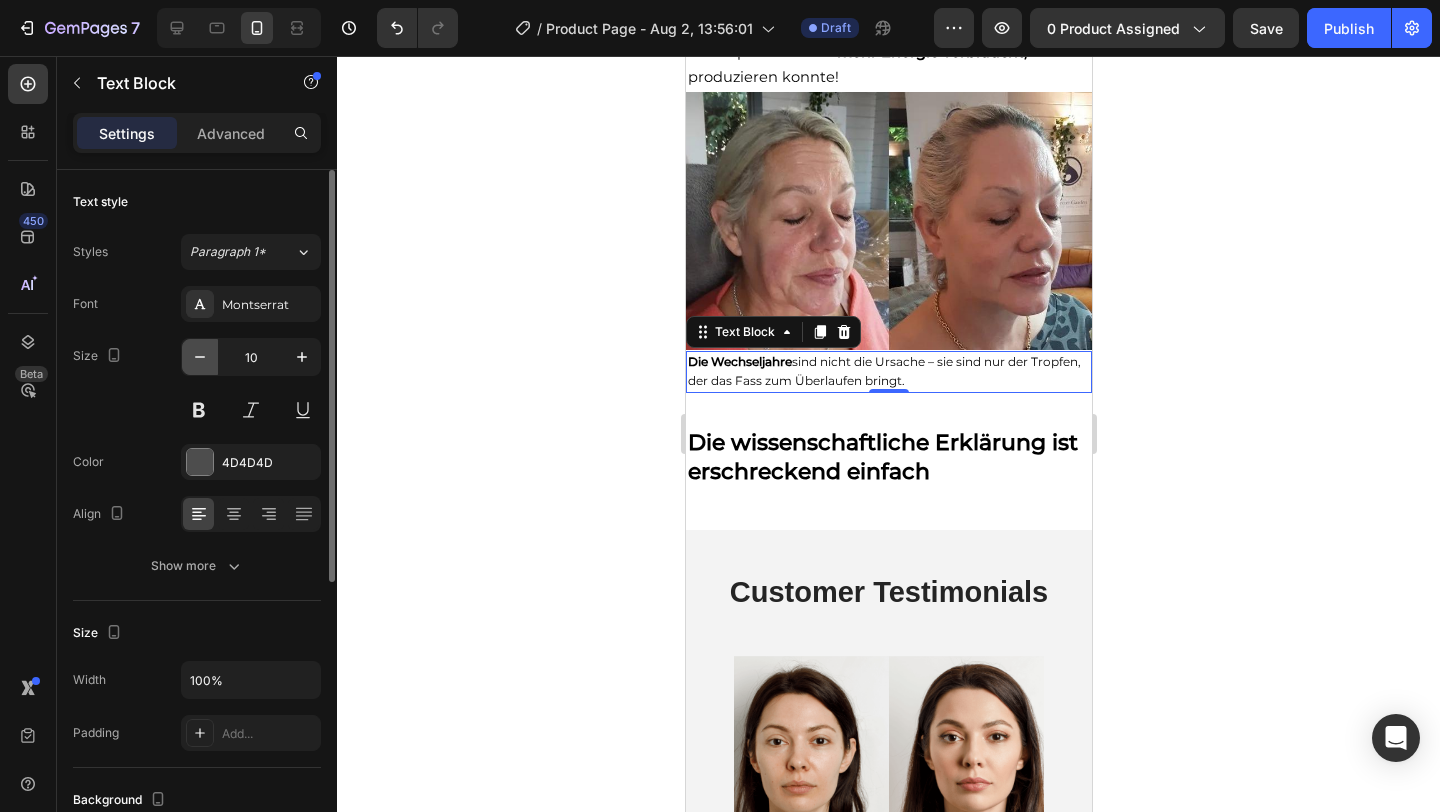 click 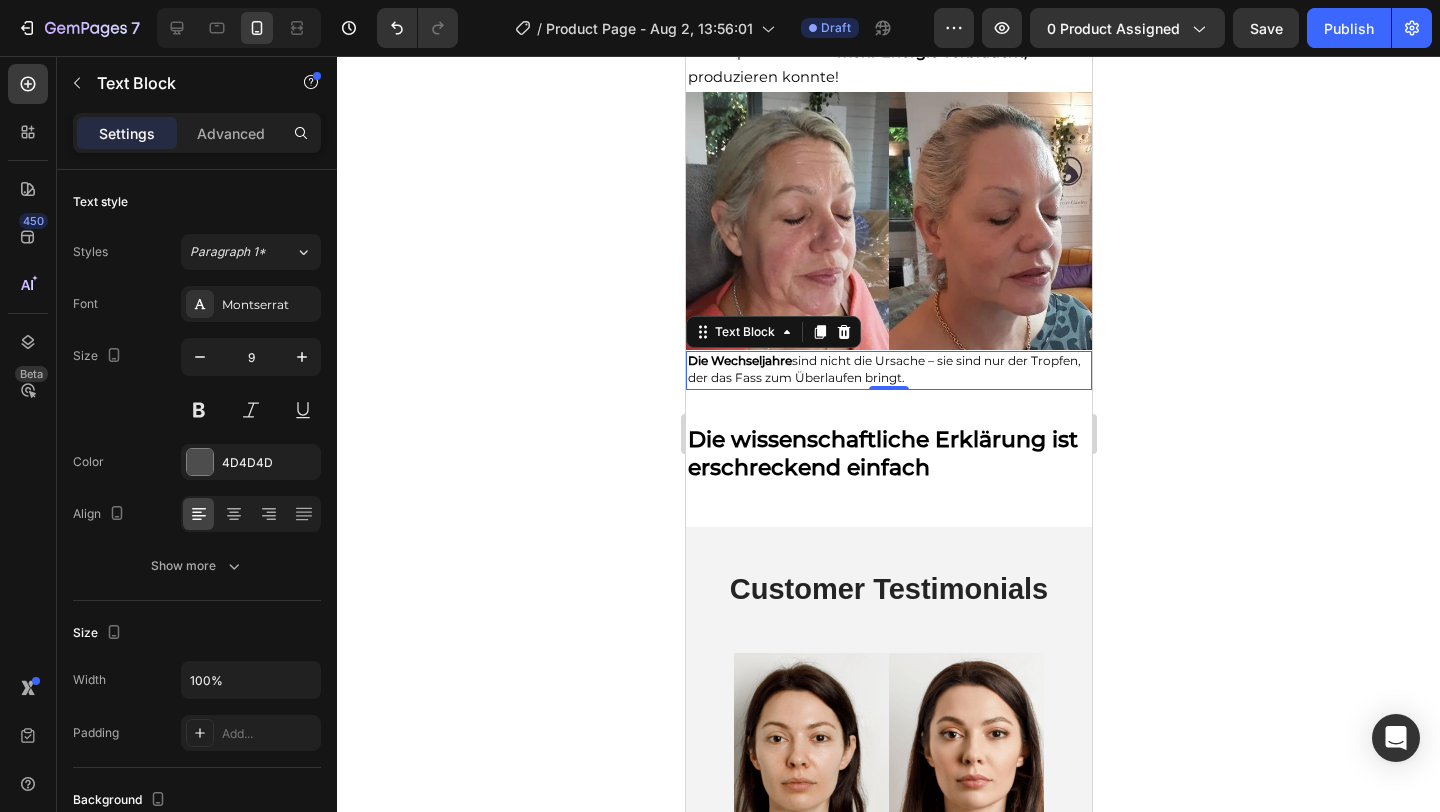 click 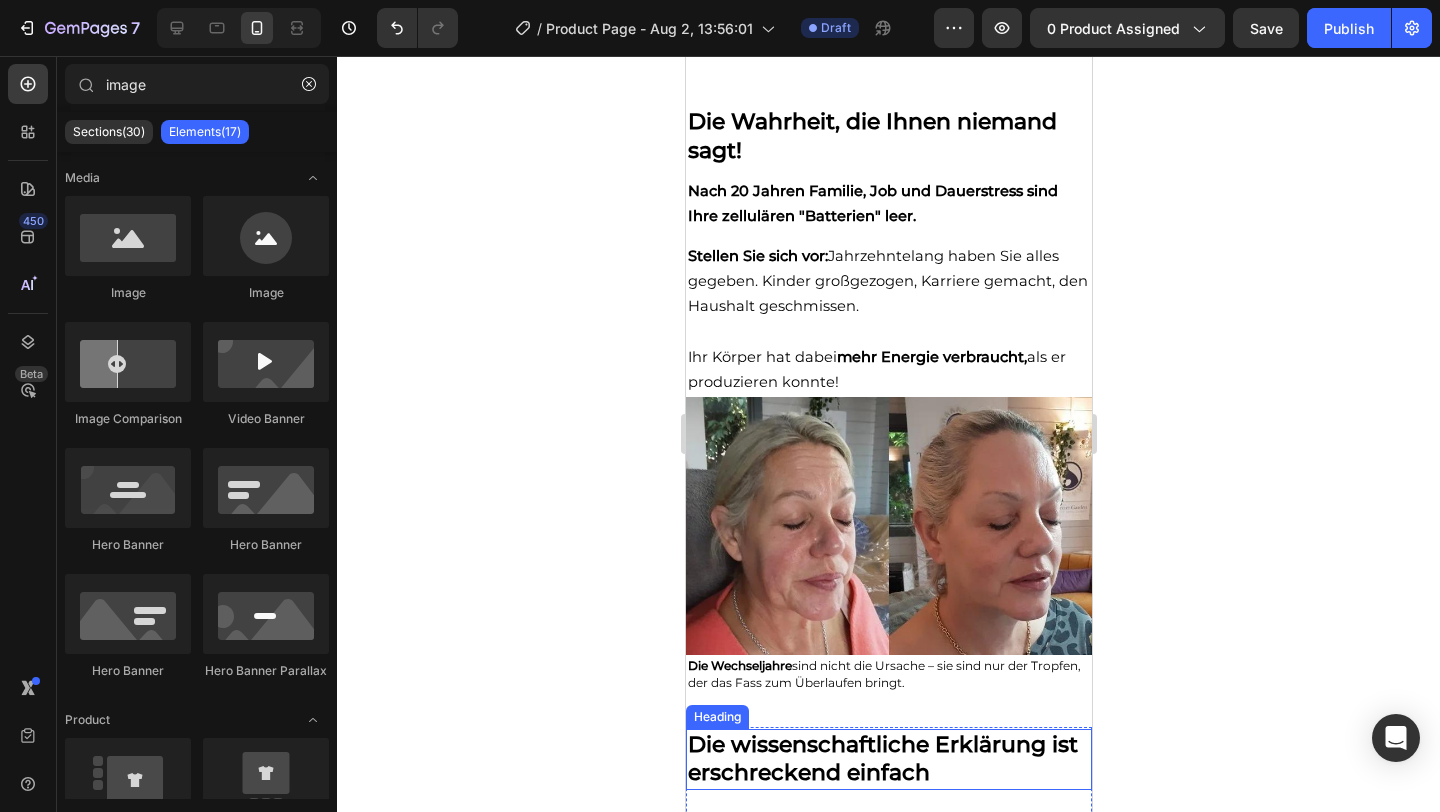 scroll, scrollTop: 3588, scrollLeft: 0, axis: vertical 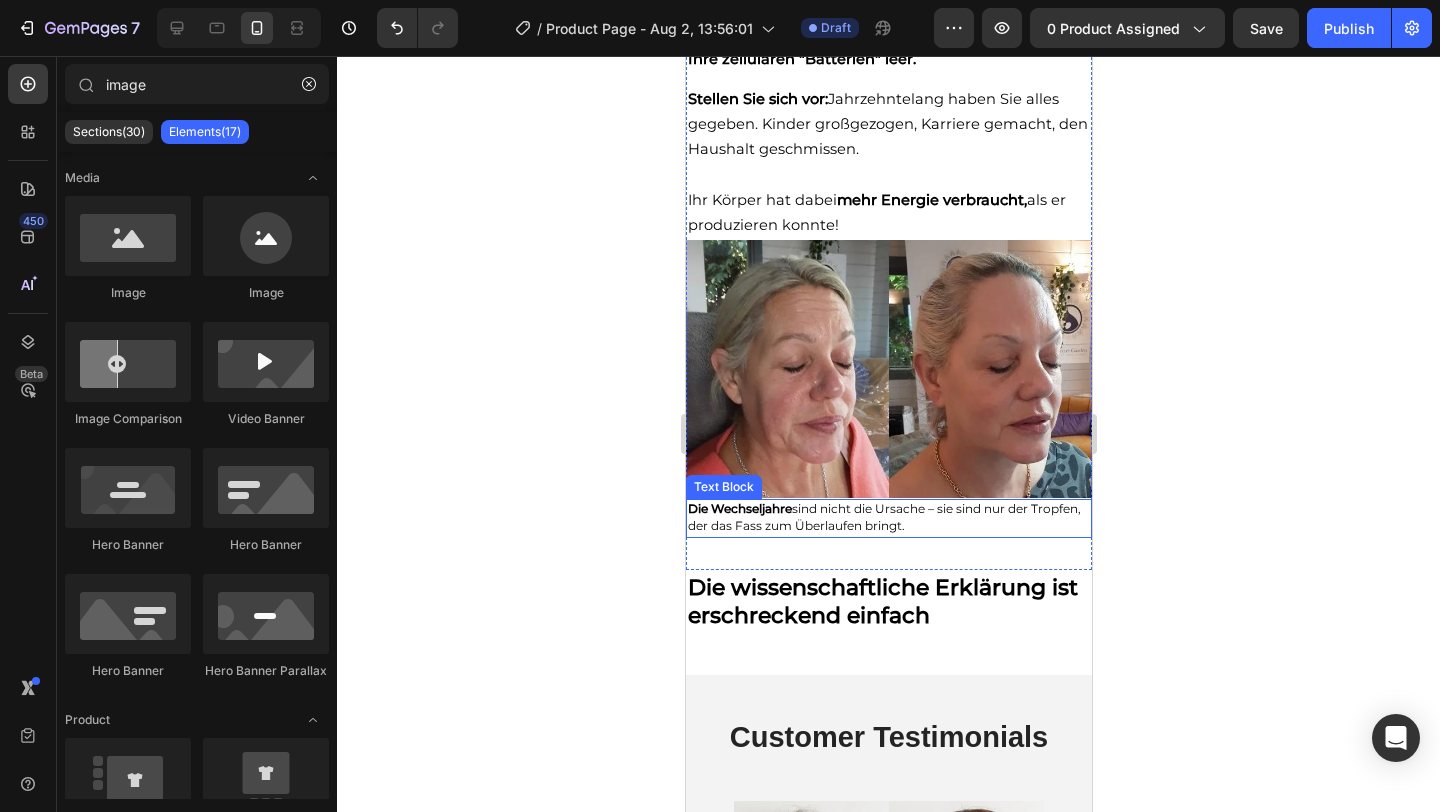 click on "Die Wechseljahre  sind nicht die Ursache – sie sind nur der Tropfen, der das Fass zum Überlaufen bringt." at bounding box center (883, 517) 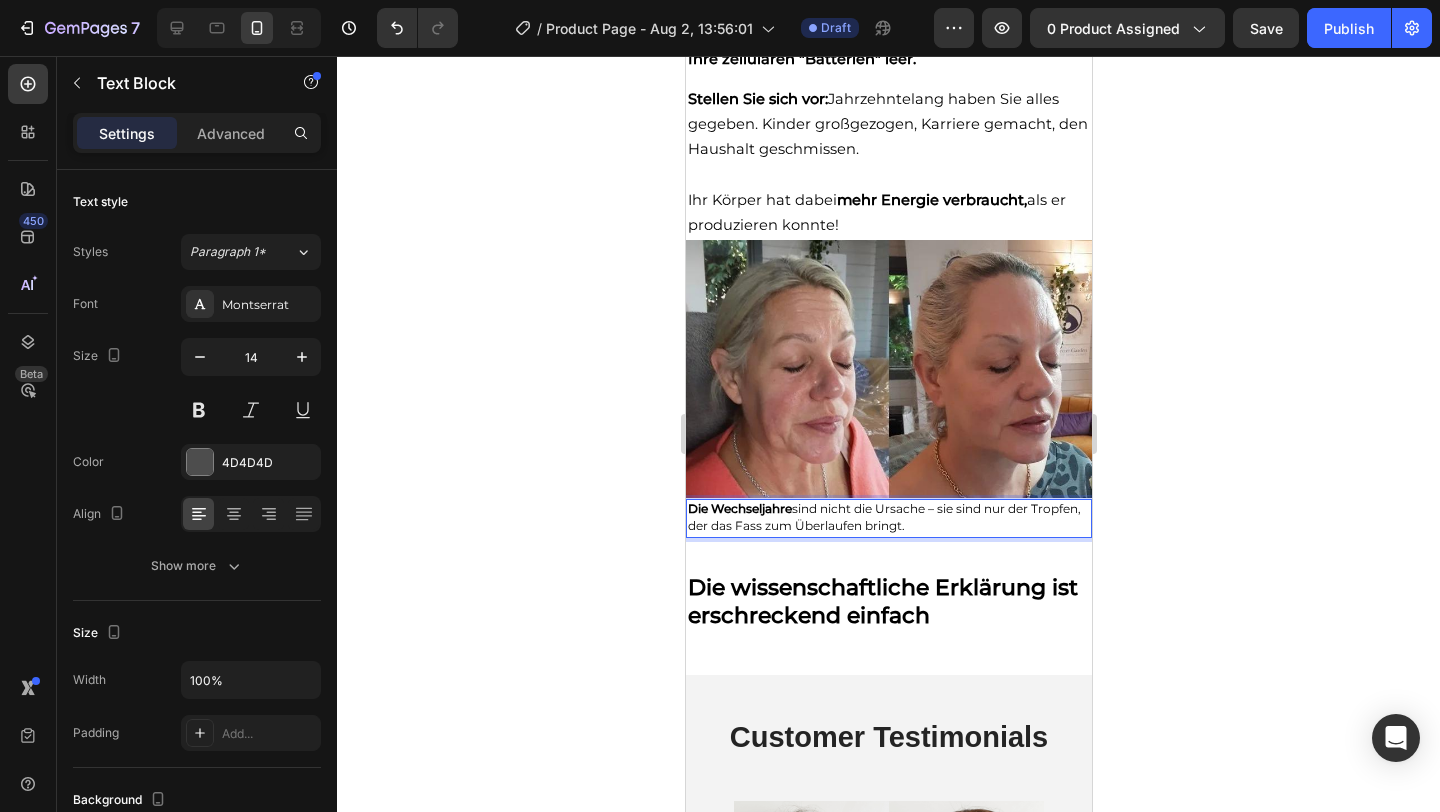 click on "Die Wechseljahre  sind nicht die Ursache – sie sind nur der Tropfen, der das Fass zum Überlaufen bringt." at bounding box center [888, 518] 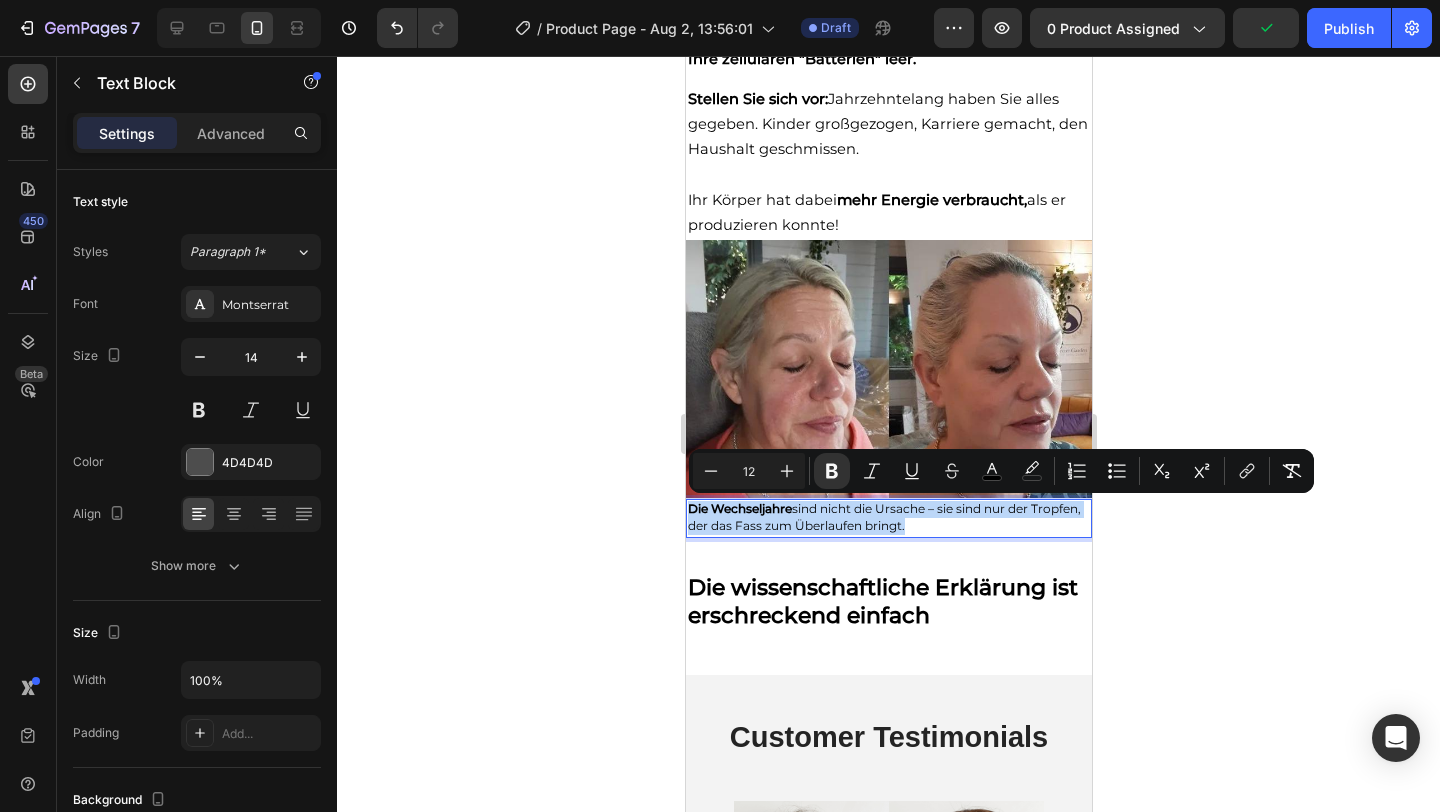 drag, startPoint x: 909, startPoint y: 525, endPoint x: 688, endPoint y: 507, distance: 221.73183 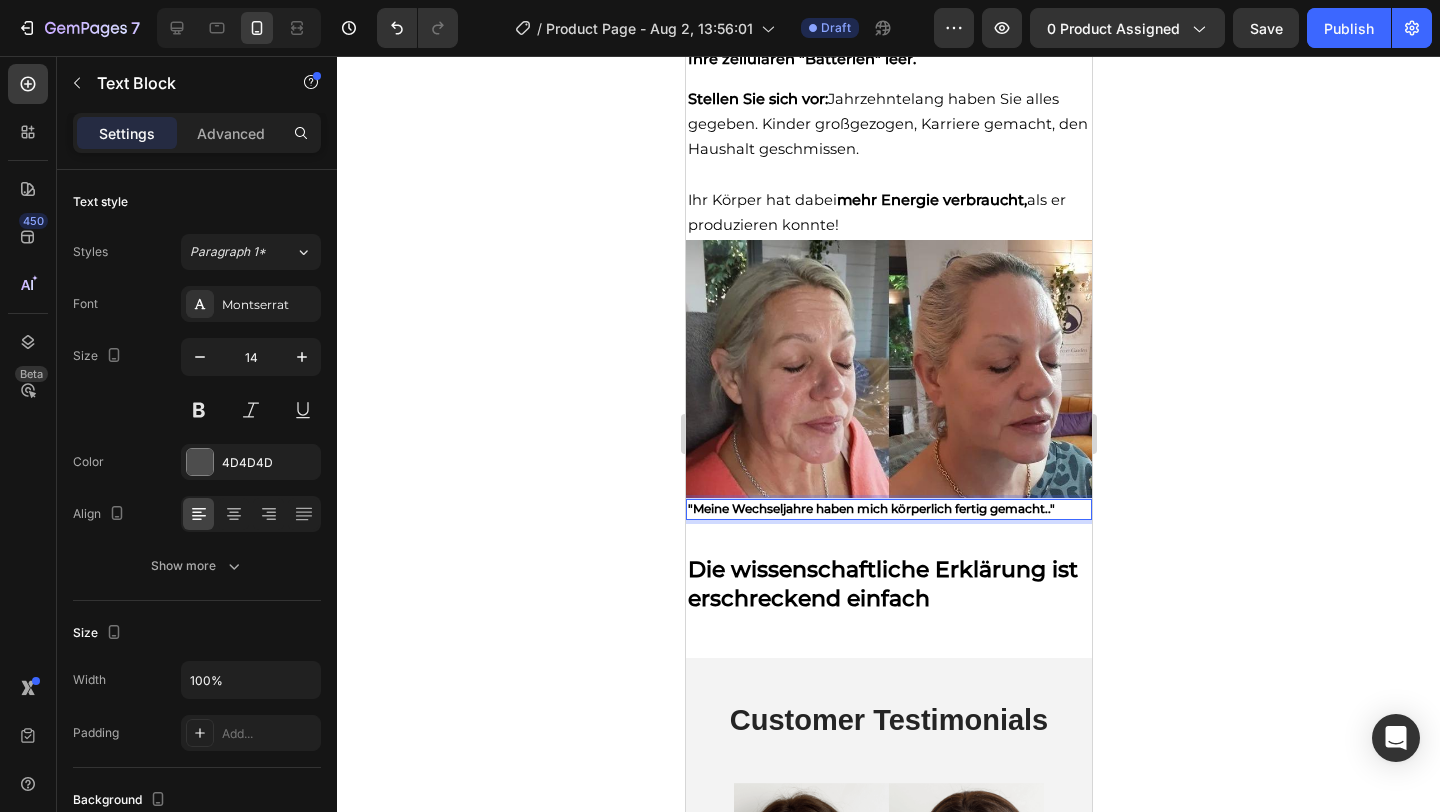 click on ""Meine Wechseljahre haben mich körperlich fertig gemacht.."" at bounding box center (870, 508) 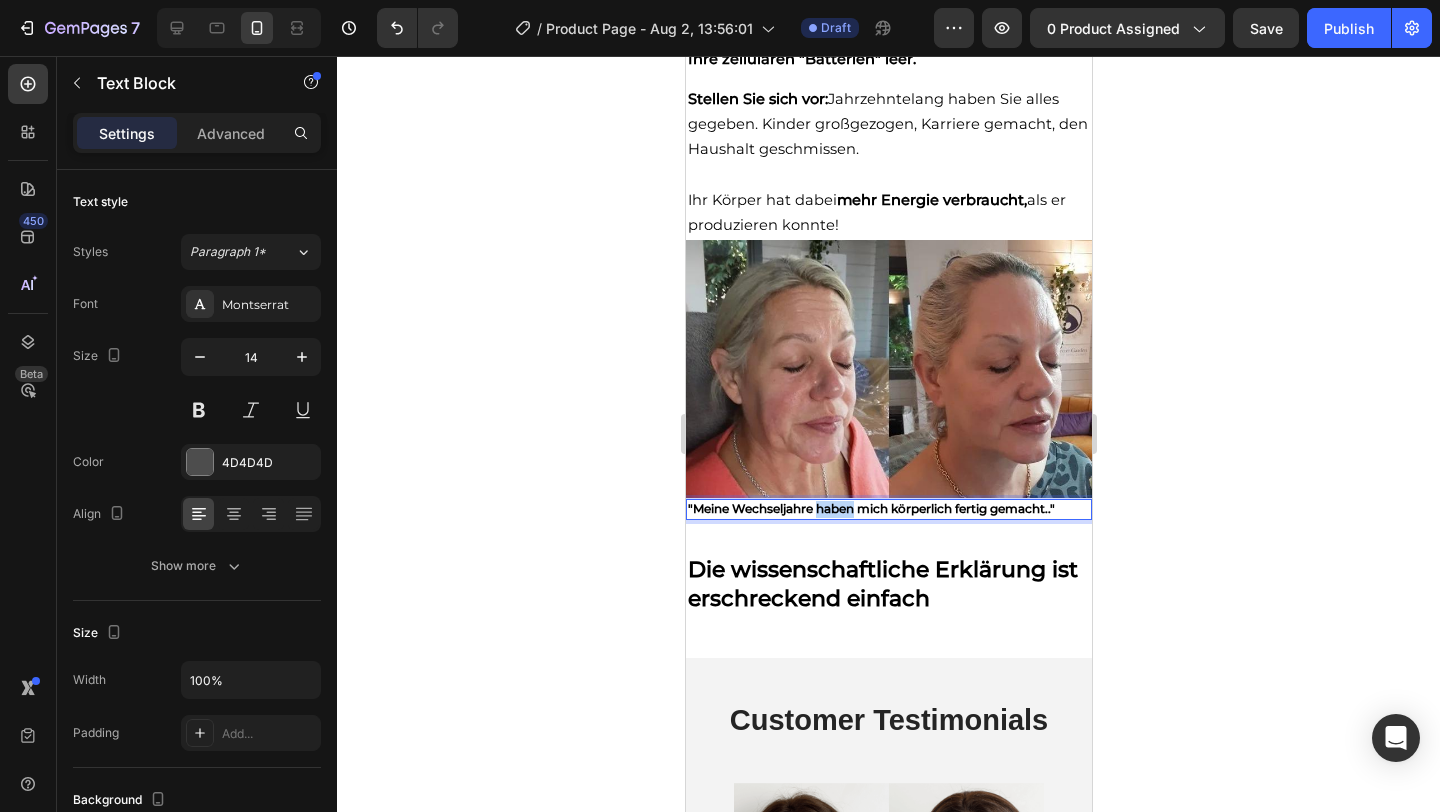 click on ""Meine Wechseljahre haben mich körperlich fertig gemacht.."" at bounding box center [870, 508] 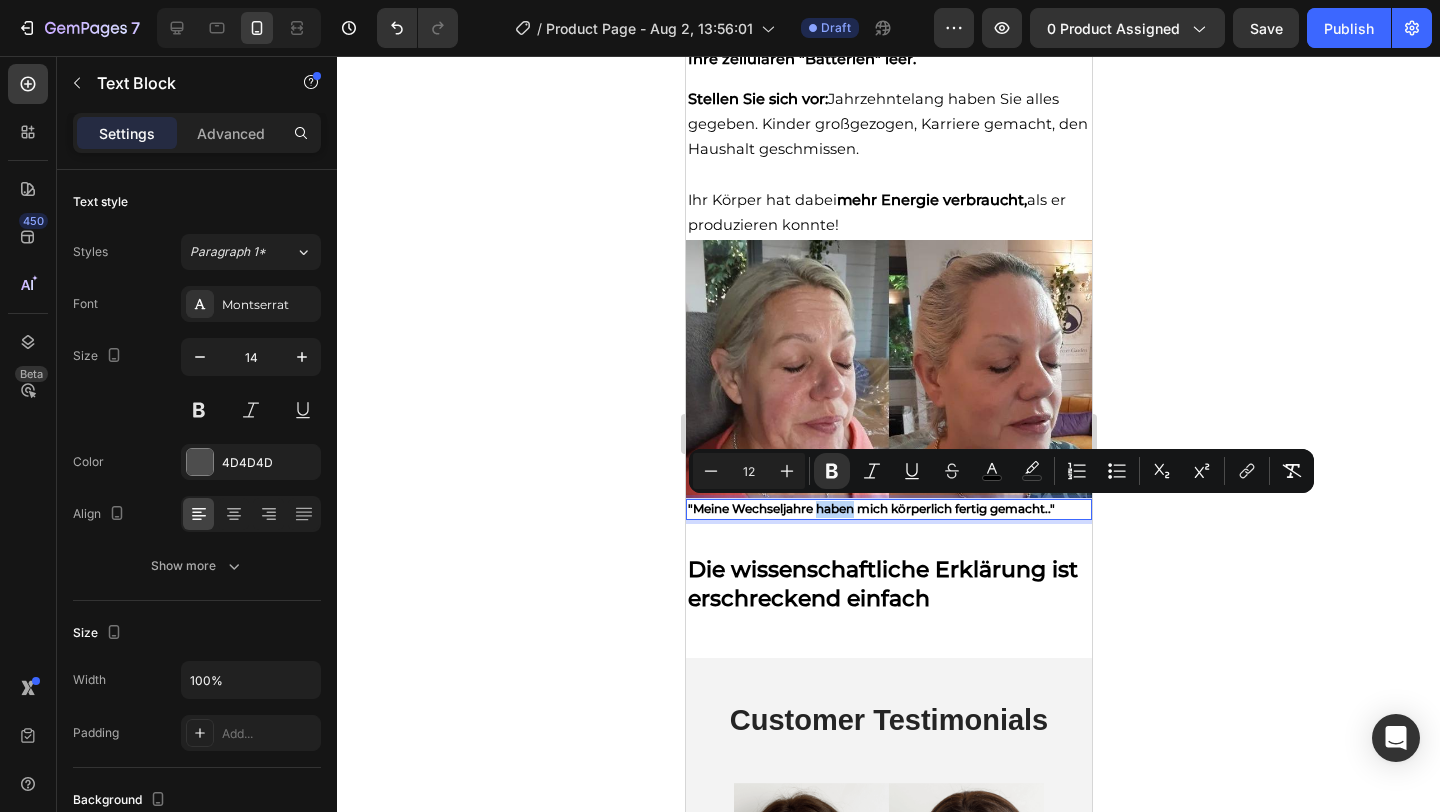 click on ""Meine Wechseljahre haben mich körperlich fertig gemacht.."" at bounding box center (870, 508) 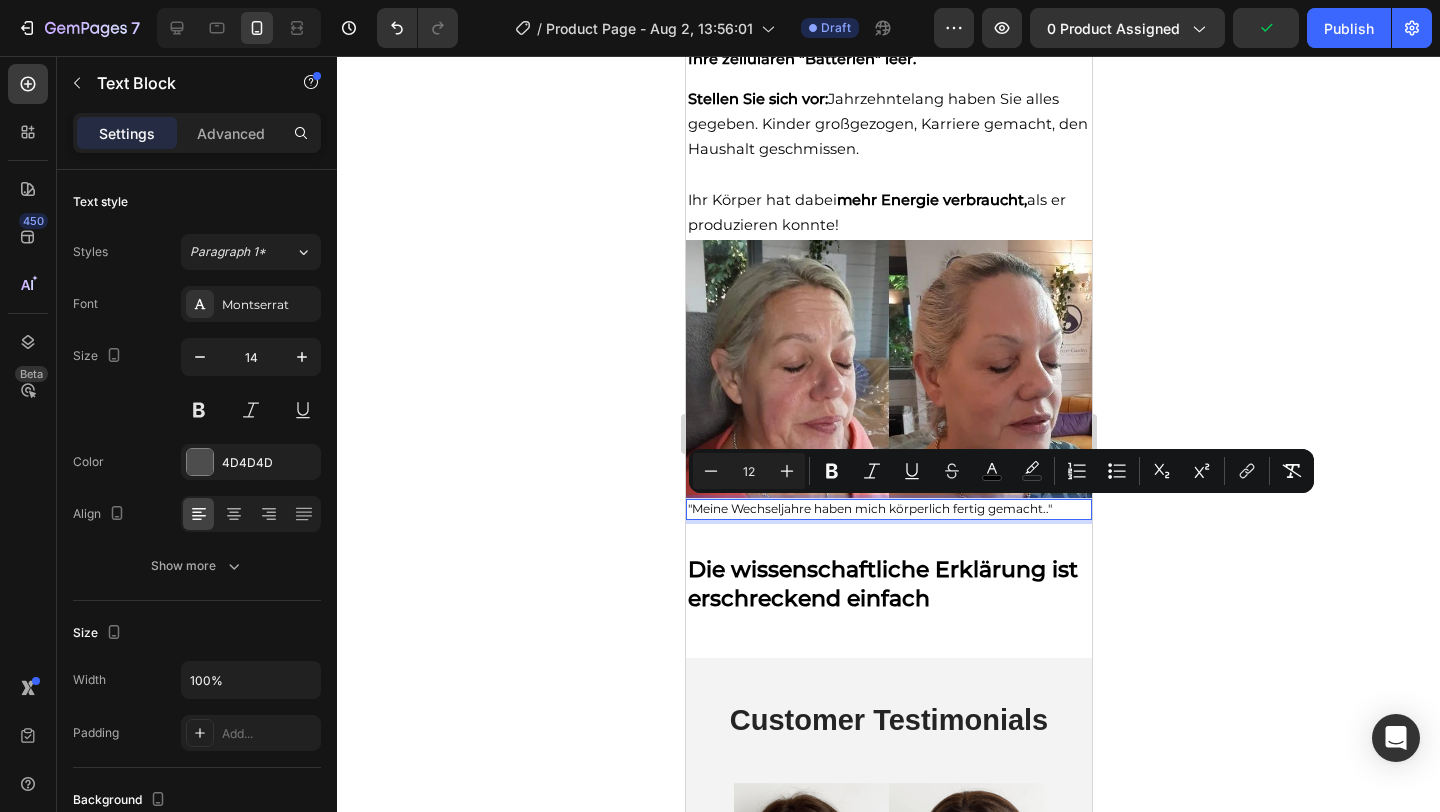 click on ""Meine Wechseljahre haben mich körperlich fertig gemacht.."" at bounding box center (888, 509) 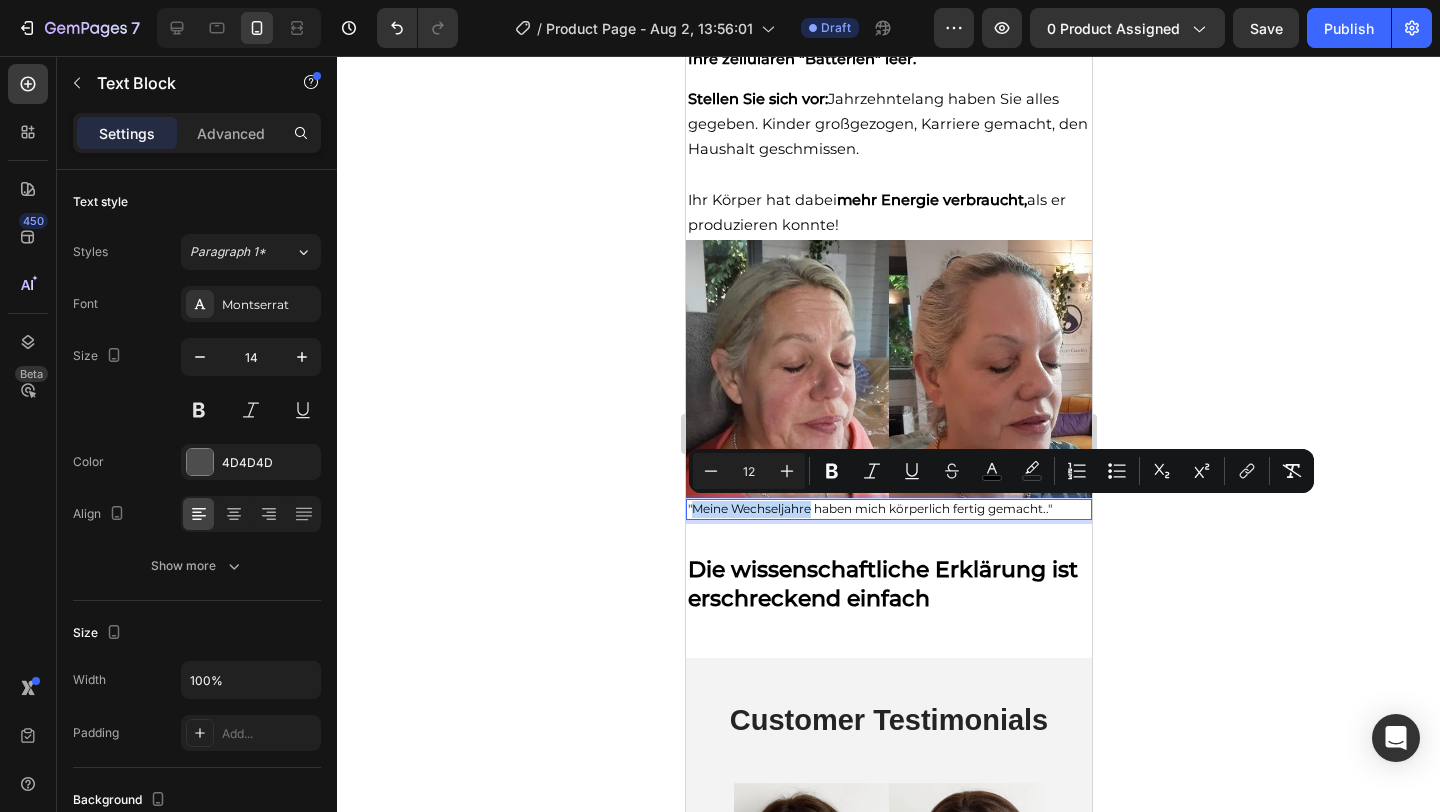 drag, startPoint x: 814, startPoint y: 510, endPoint x: 690, endPoint y: 510, distance: 124 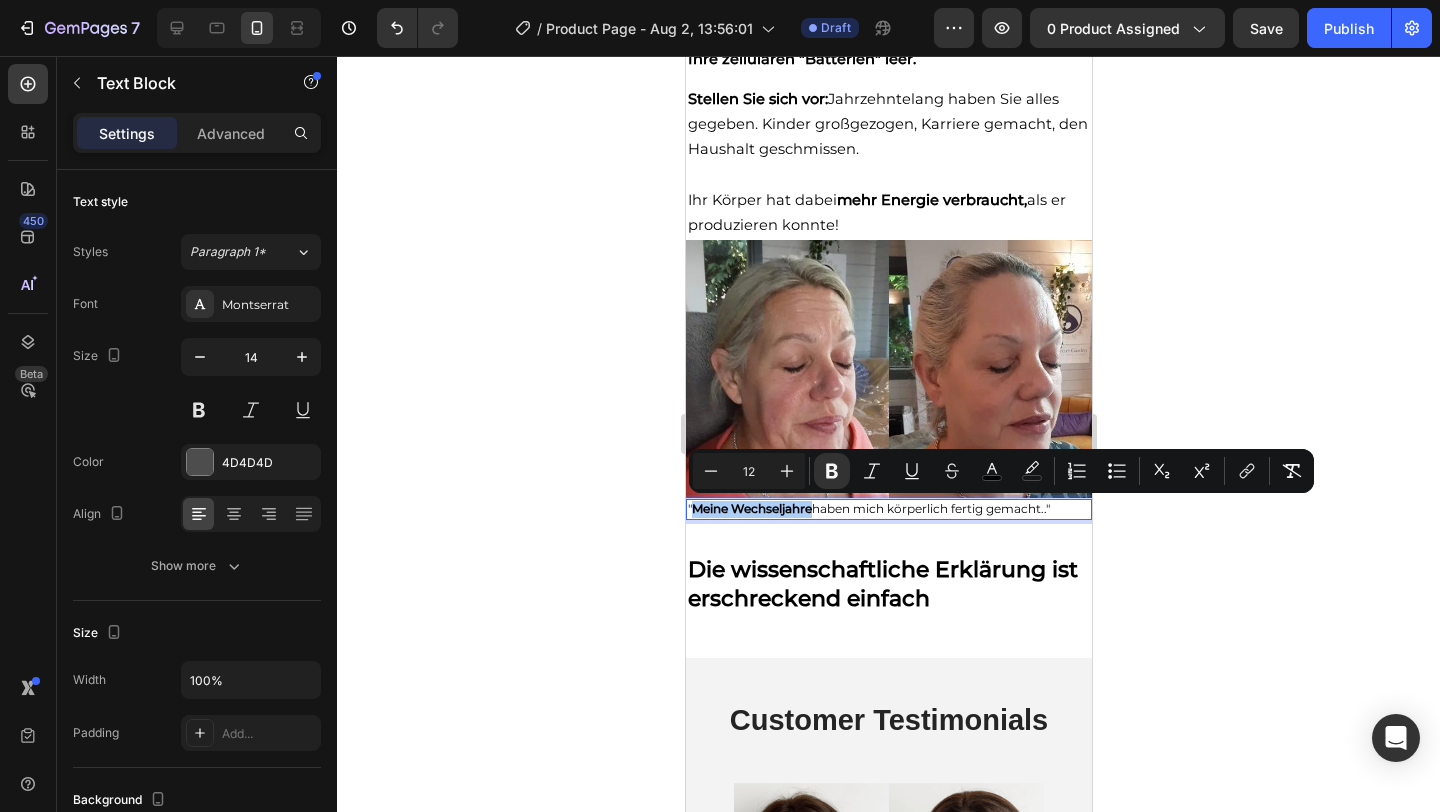 click 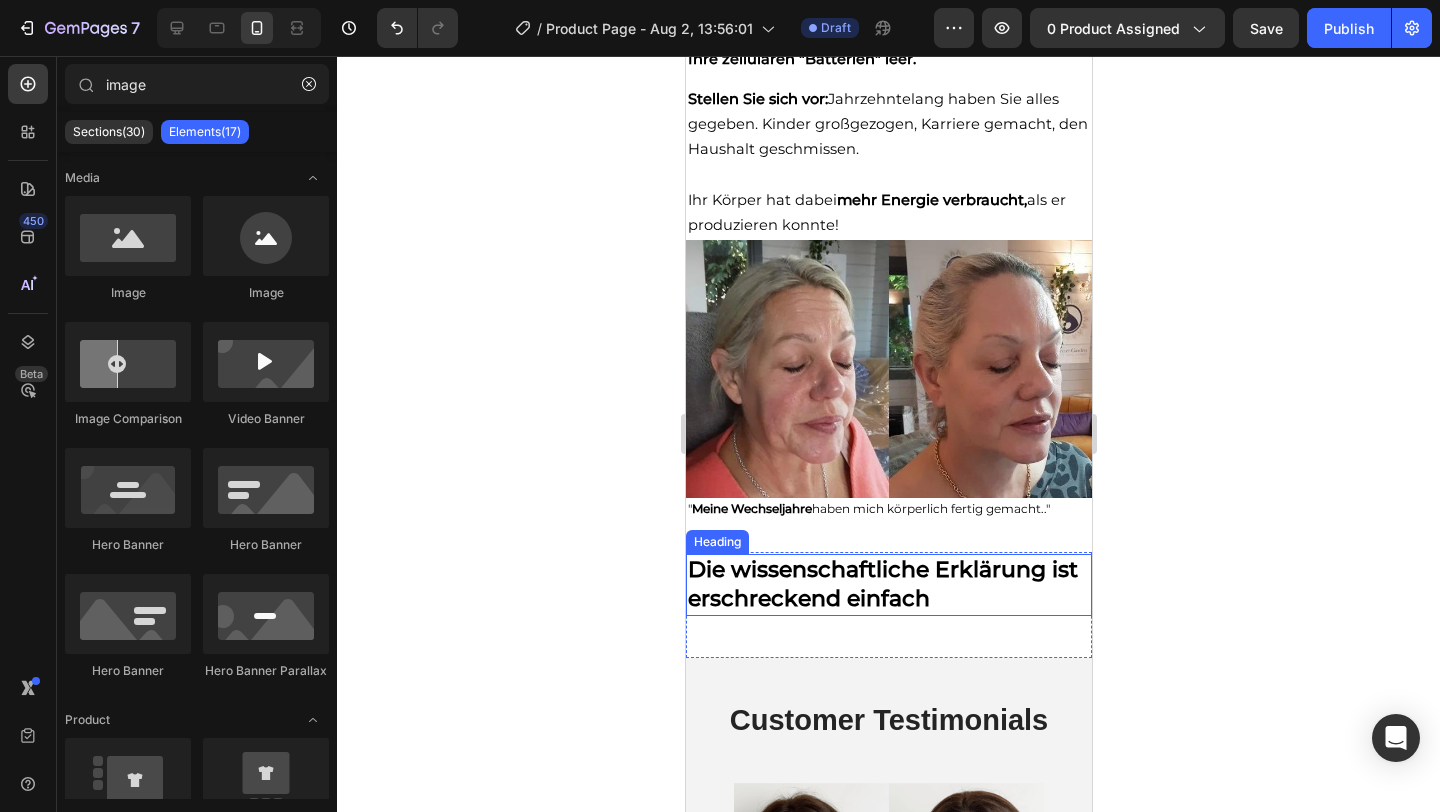 click on "Die wissenschaftliche Erklärung ist erschreckend einfach" at bounding box center (882, 584) 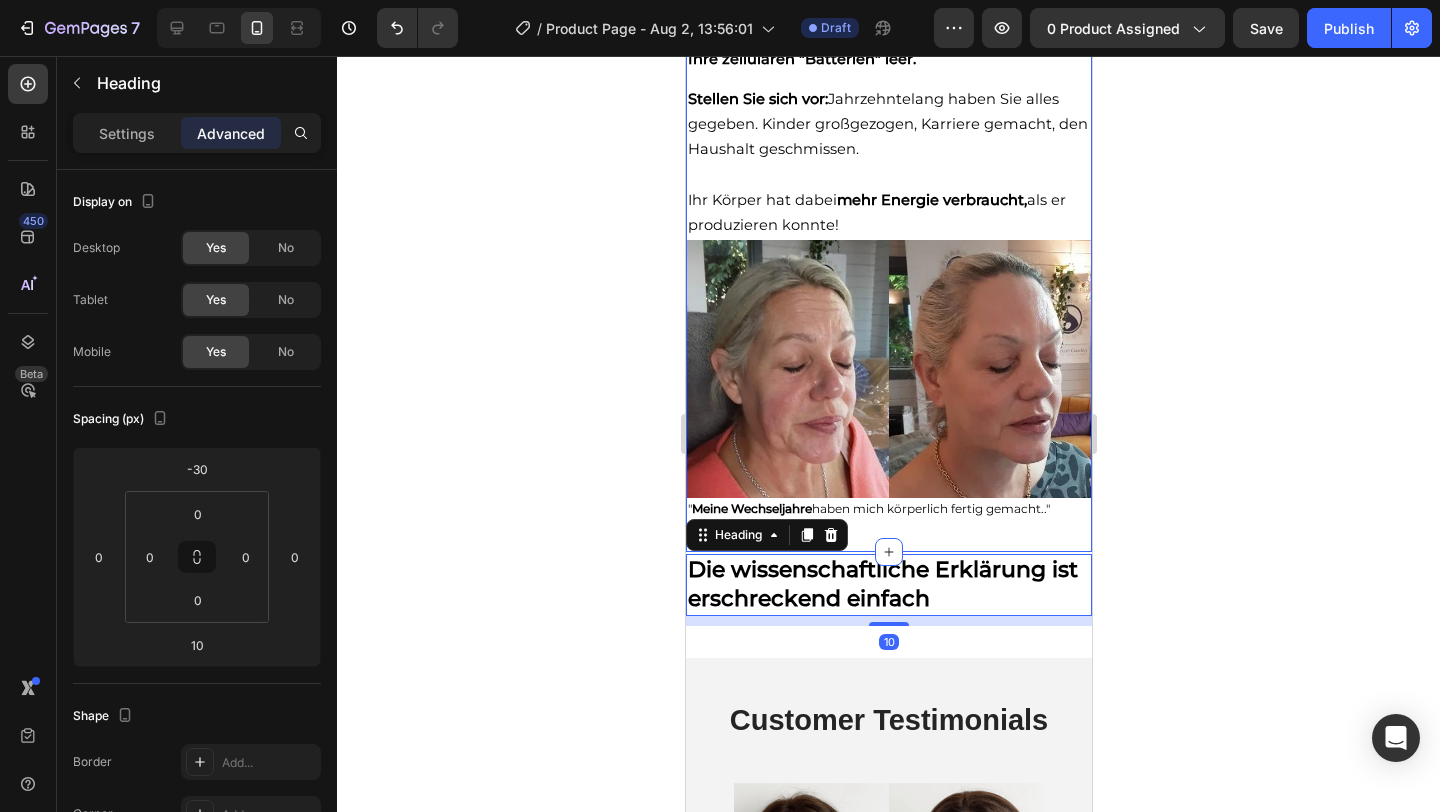 click on "" Meine Wechseljahre  haben mich körperlich fertig gemacht.."" at bounding box center [868, 508] 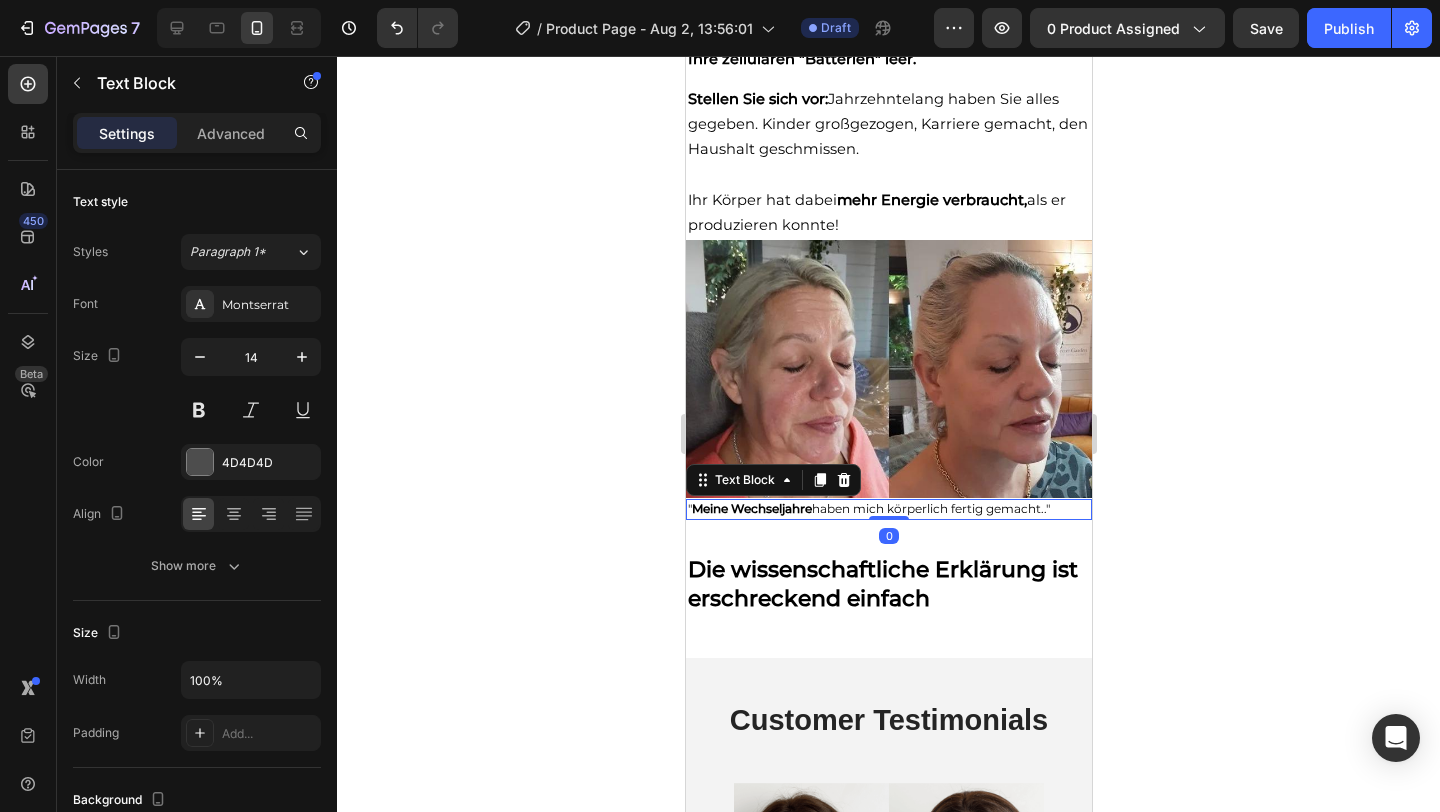 click on "Die Wahrheit, die Ihnen niemand sagt! Heading Nach 20 Jahren Familie, Job und Dauerstress sind Ihre zellulären "Batterien" leer. Text Block Stellen Sie sich vor:   Jahrzehntelang haben Sie alles gegeben. Kinder großgezogen, Karriere gemacht, den Haushalt geschmissen.  Ihr Körper hat dabei  mehr Energie verbraucht,  als er produzieren konnte! Text Block Image " Meine Wechseljahre  haben mich körperlich fertig gemacht.." Text Block   0 Section 6" at bounding box center [888, 249] 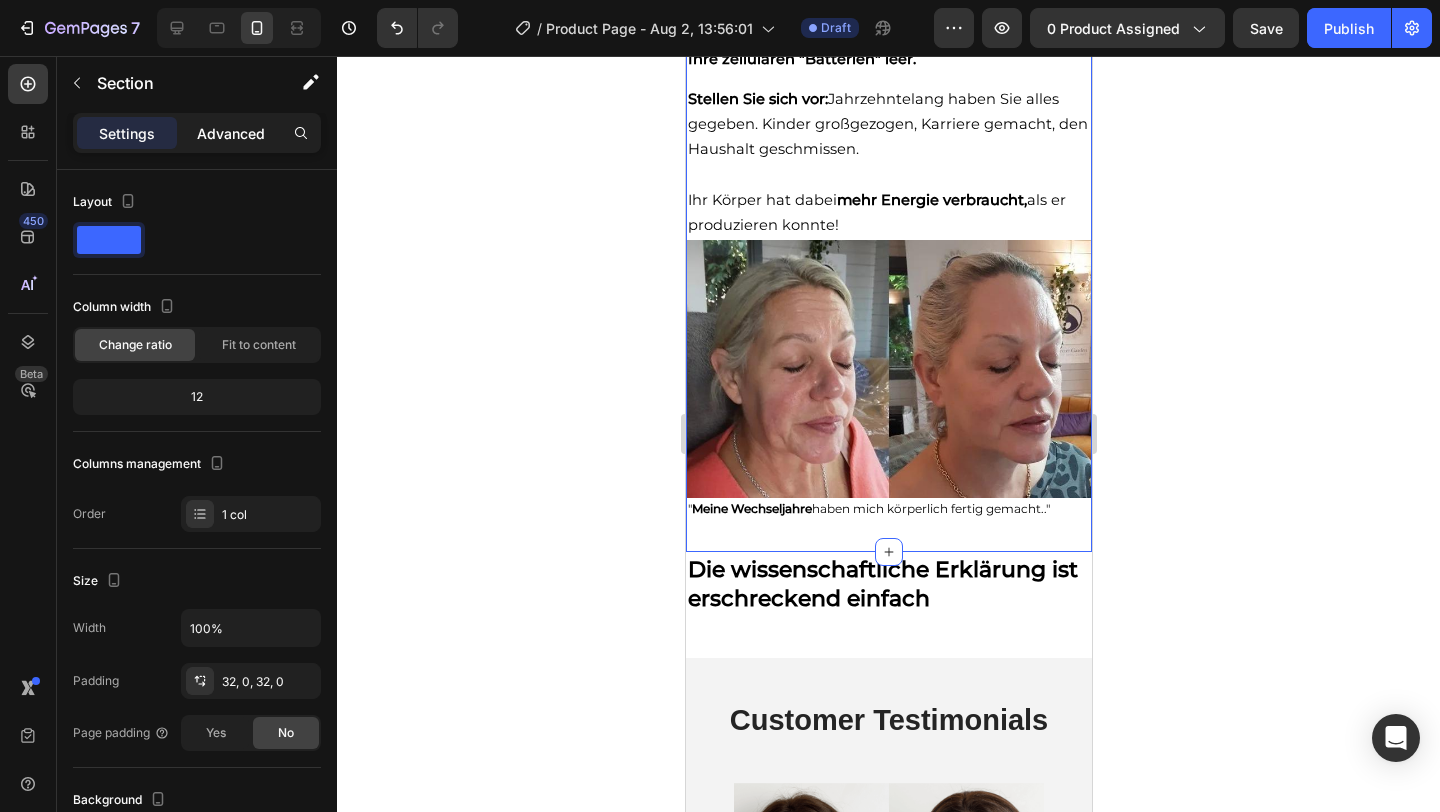 click on "Advanced" at bounding box center (231, 133) 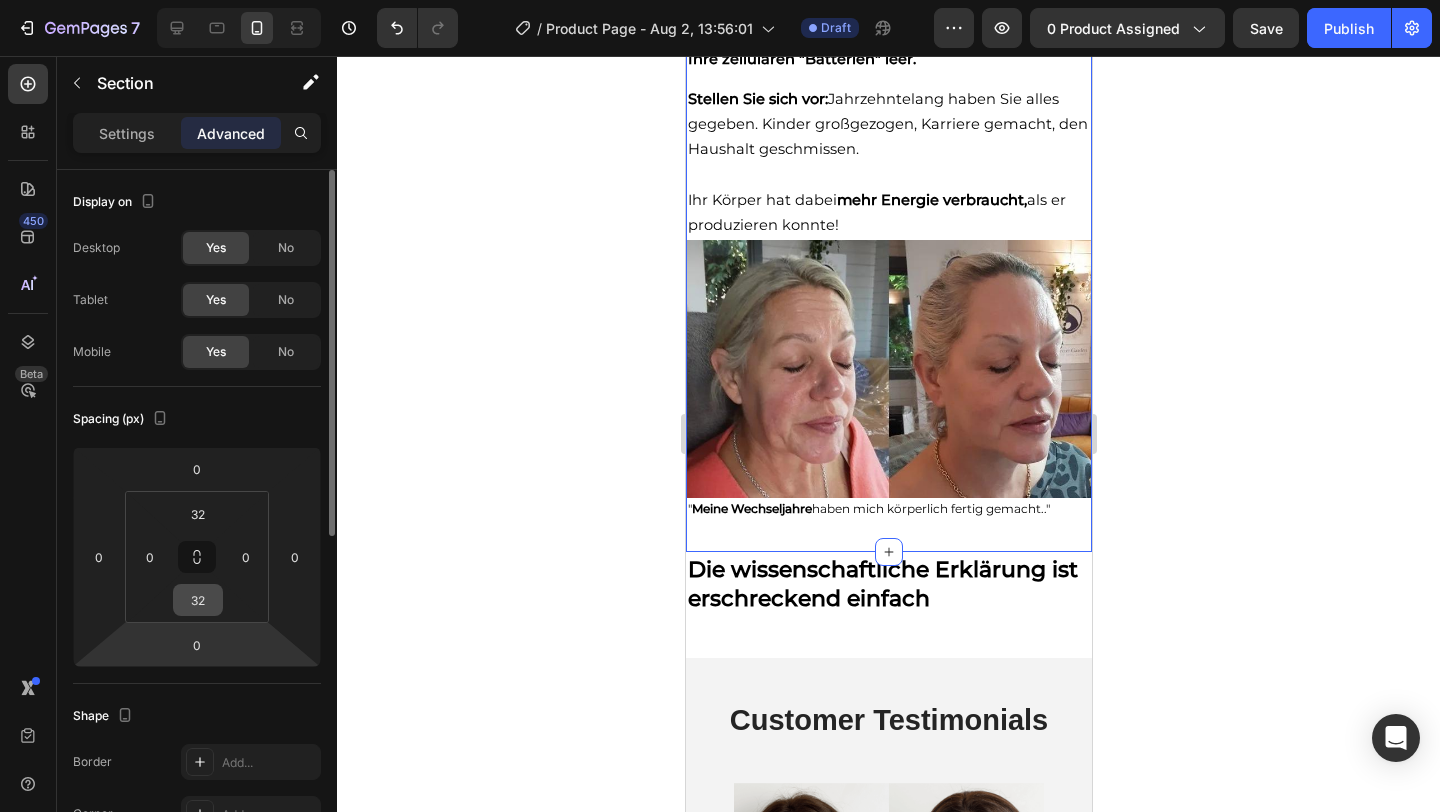 click on "32" at bounding box center [198, 600] 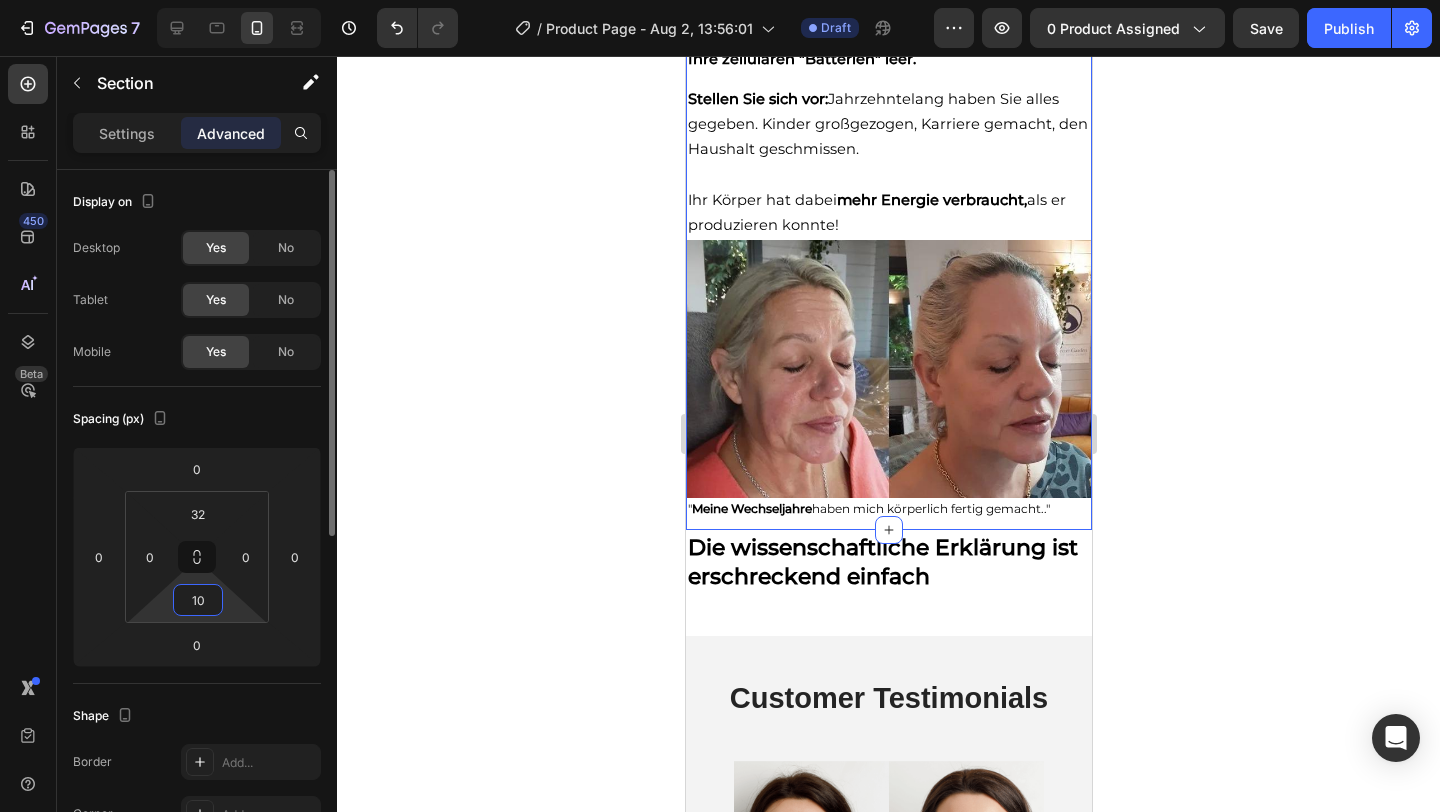 type on "1" 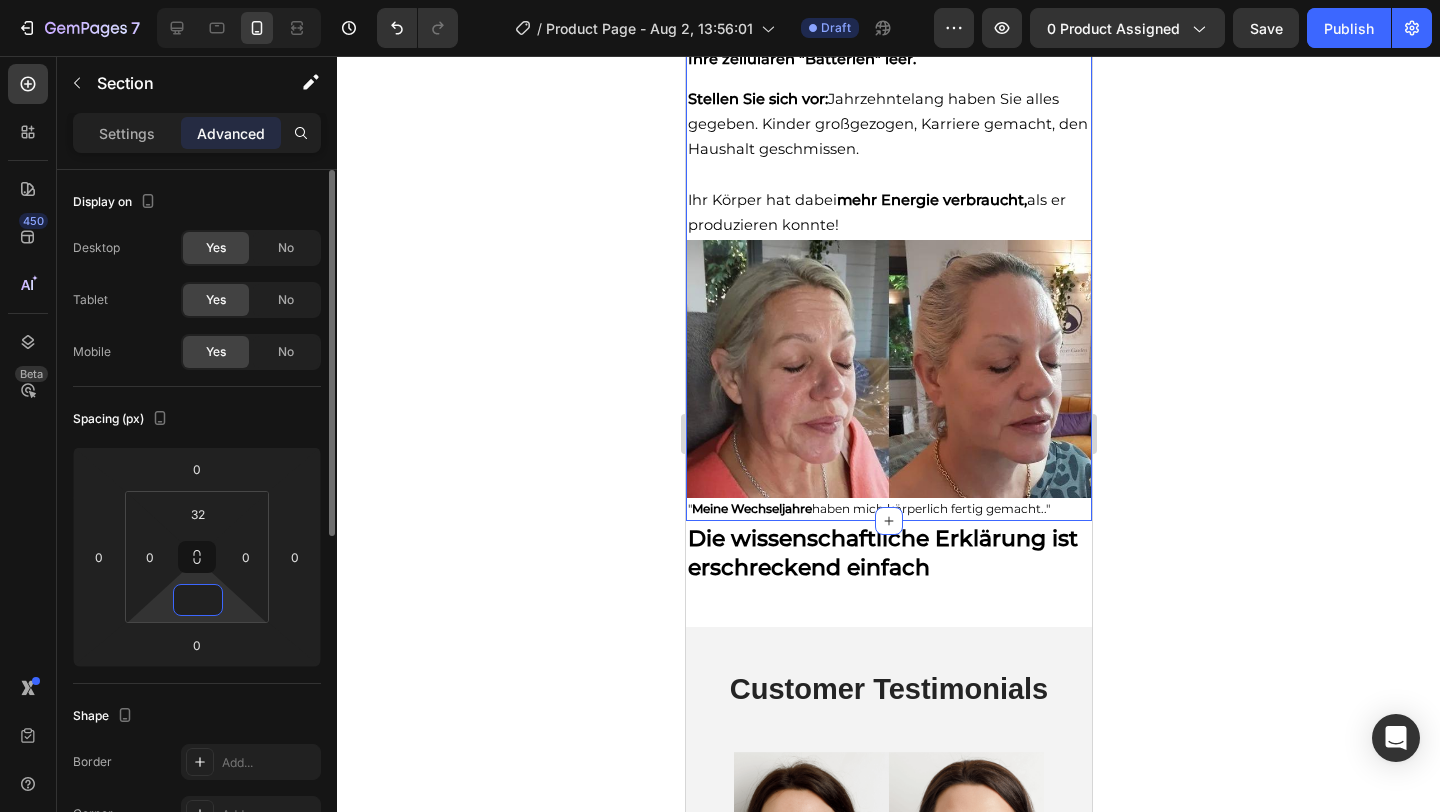 type on "5" 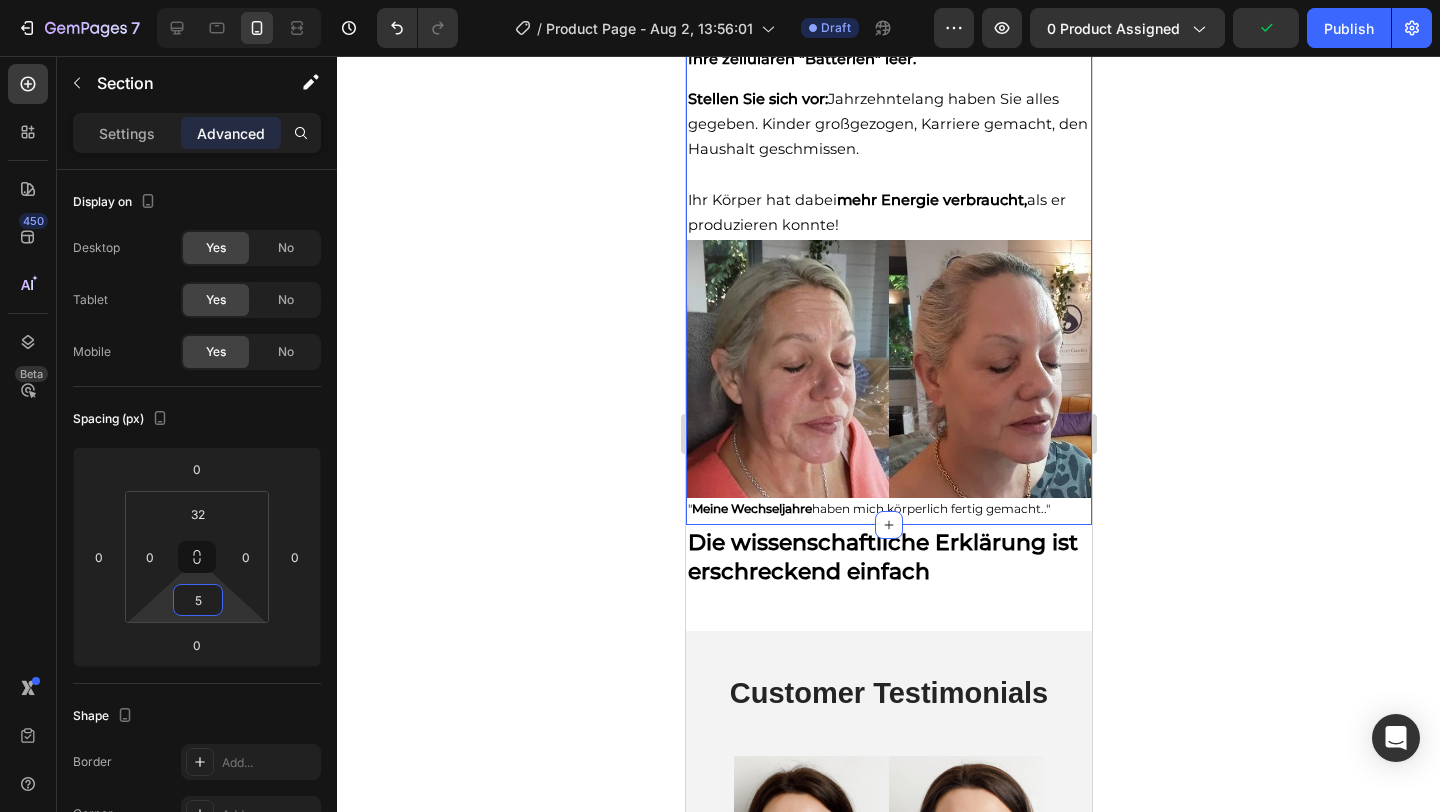 click 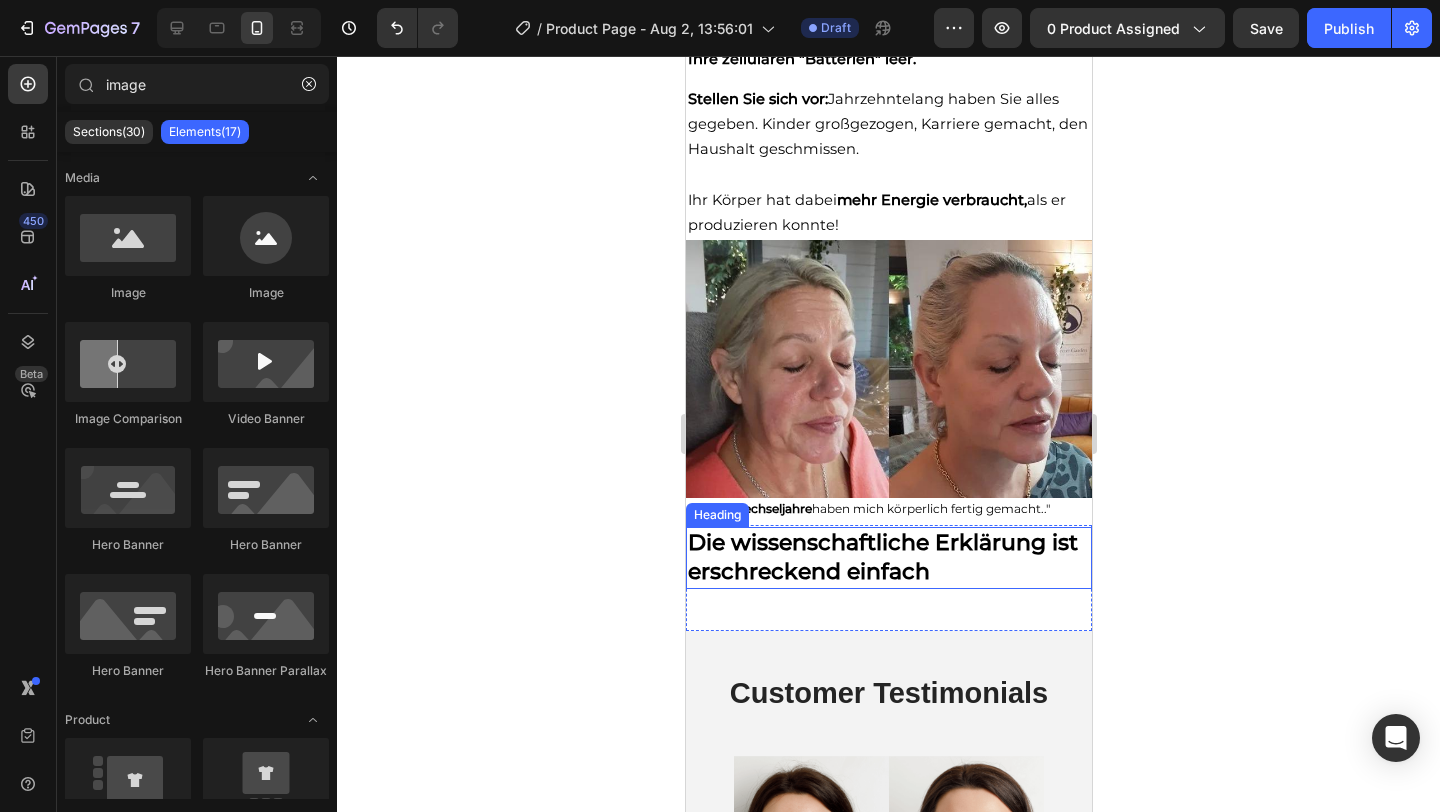 scroll, scrollTop: 3667, scrollLeft: 0, axis: vertical 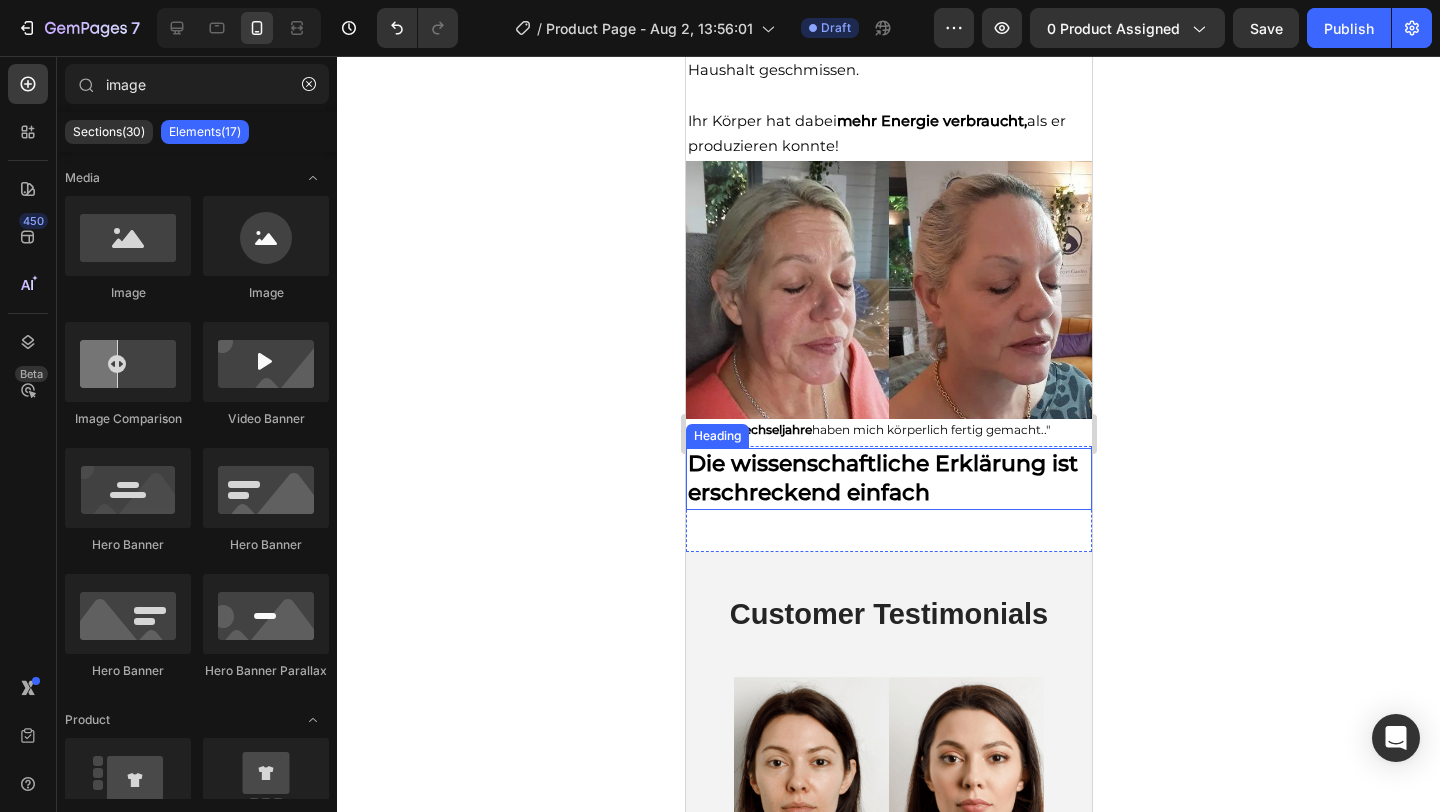 click on "Die wissenschaftliche Erklärung ist erschreckend einfach" at bounding box center [882, 478] 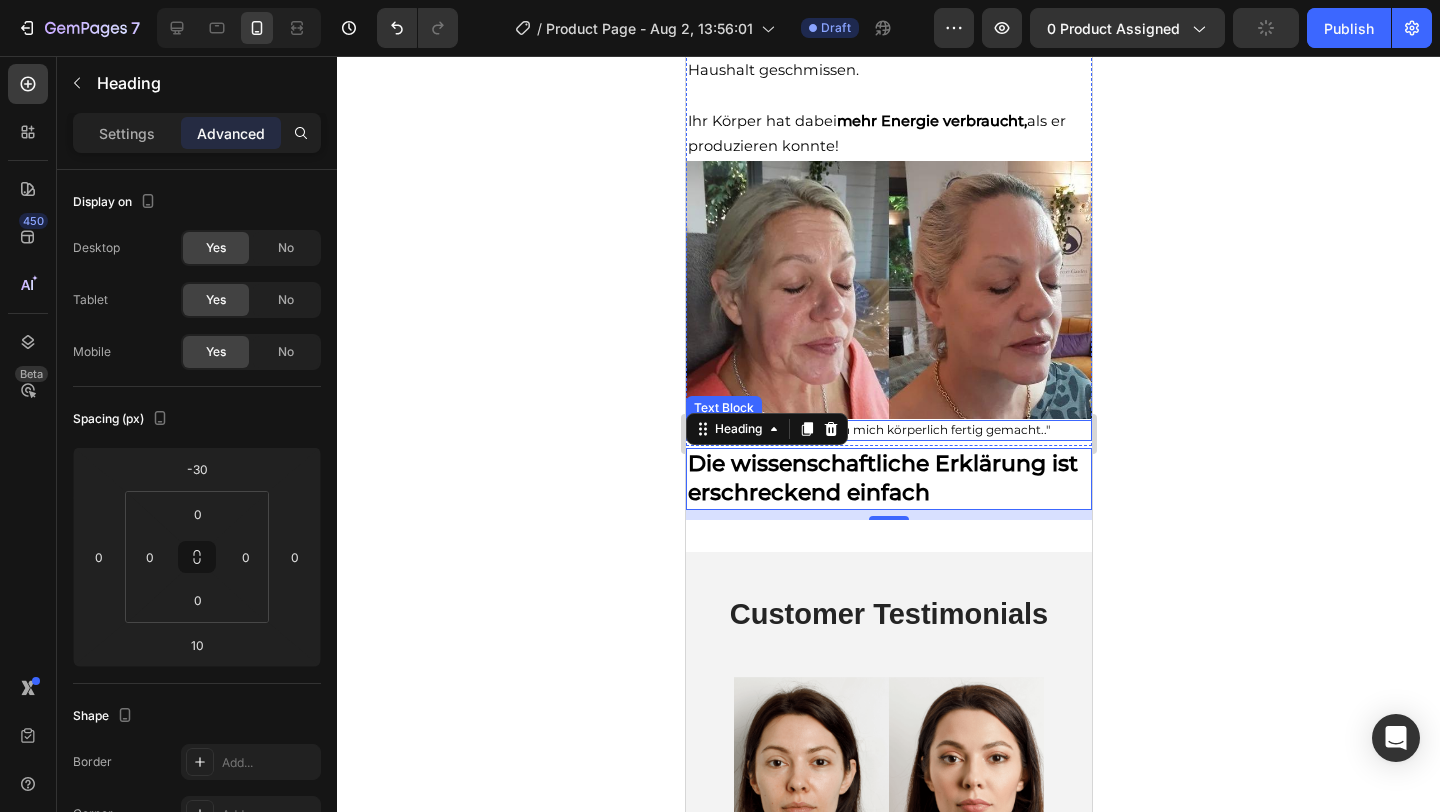 click on "" Meine Wechseljahre  haben mich körperlich fertig gemacht.."" at bounding box center [868, 429] 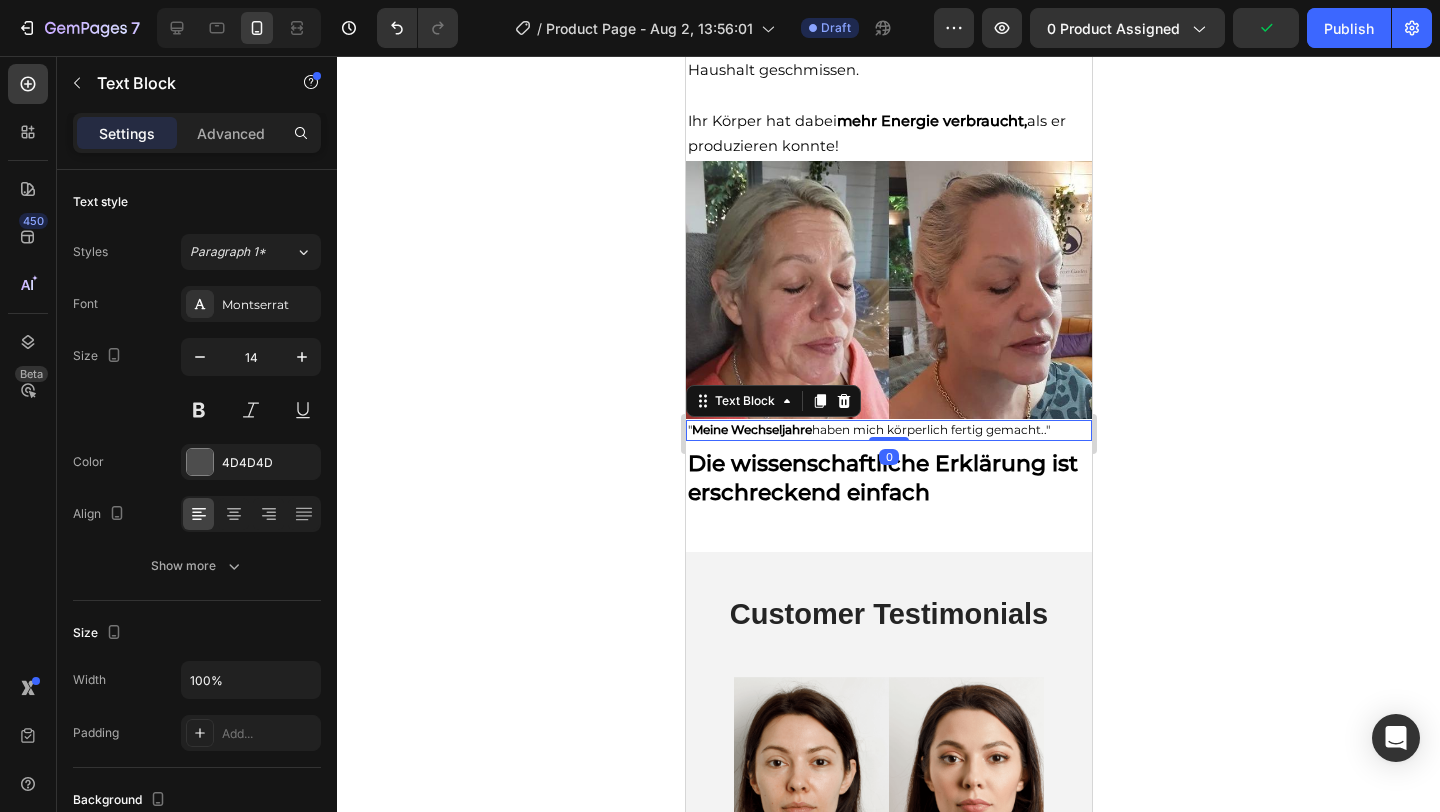 scroll, scrollTop: 3607, scrollLeft: 0, axis: vertical 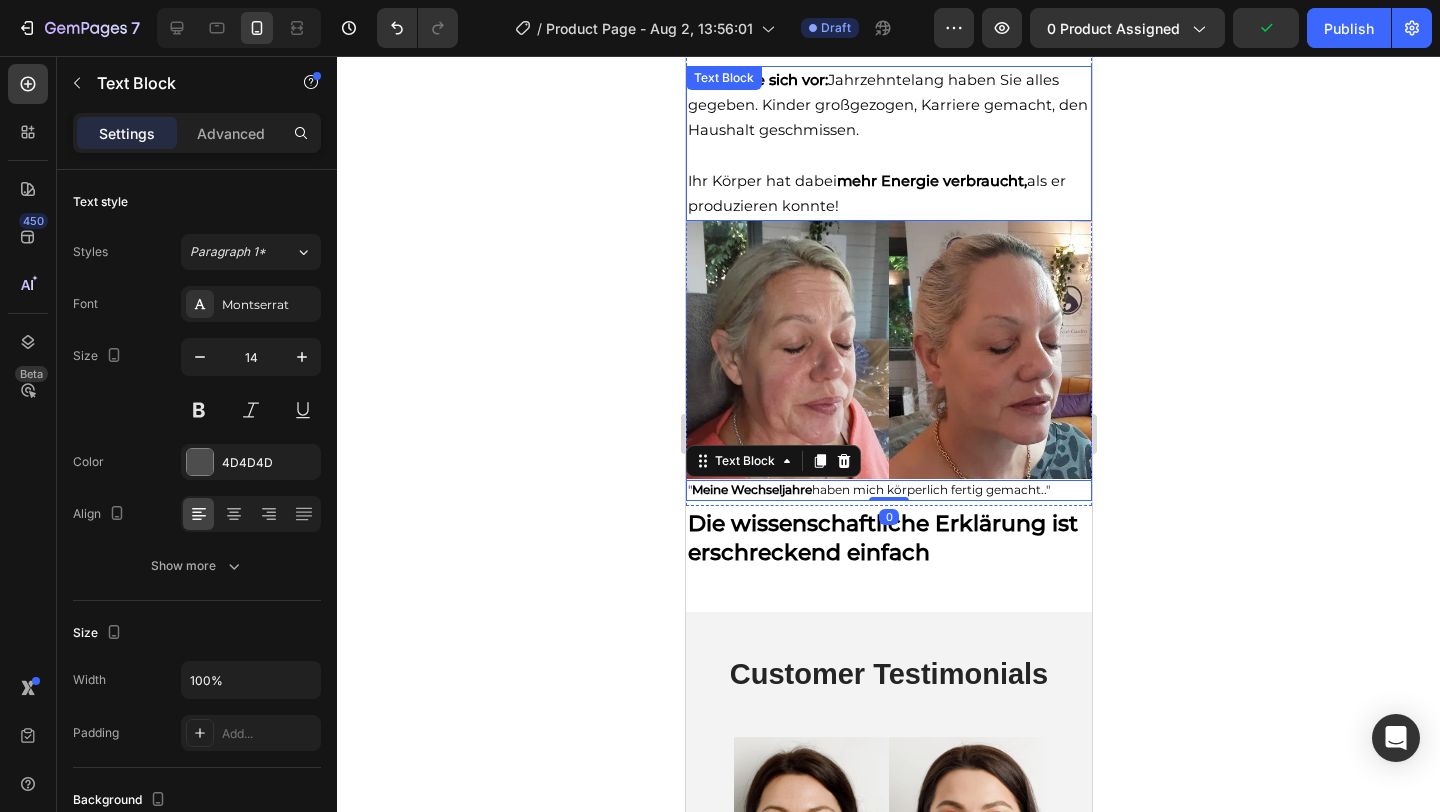 click on "Stellen Sie sich vor:   Jahrzehntelang haben Sie alles gegeben. Kinder großgezogen, Karriere gemacht, den Haushalt geschmissen.  Ihr Körper hat dabei  mehr Energie verbraucht,  als er produzieren konnte!" at bounding box center (888, 143) 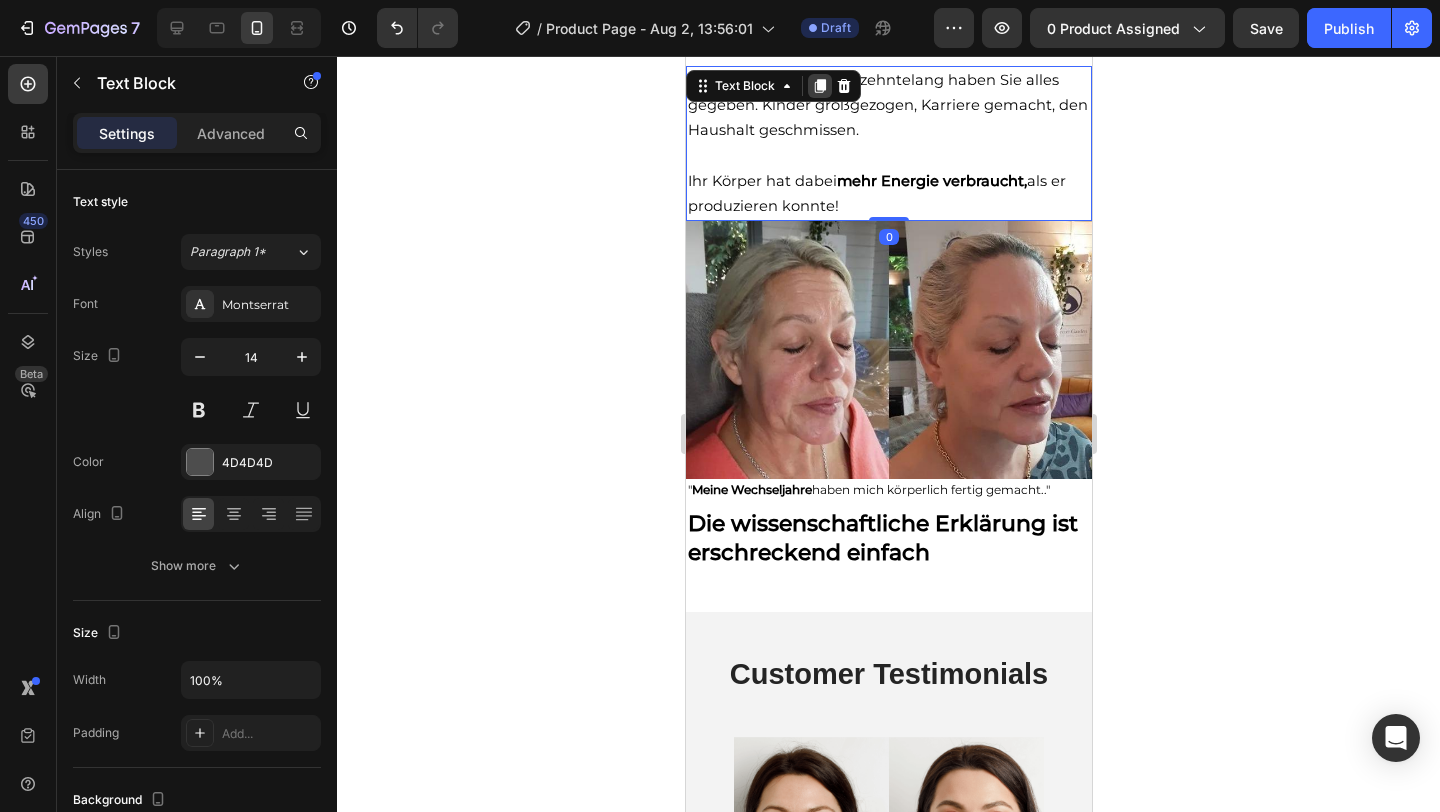 click 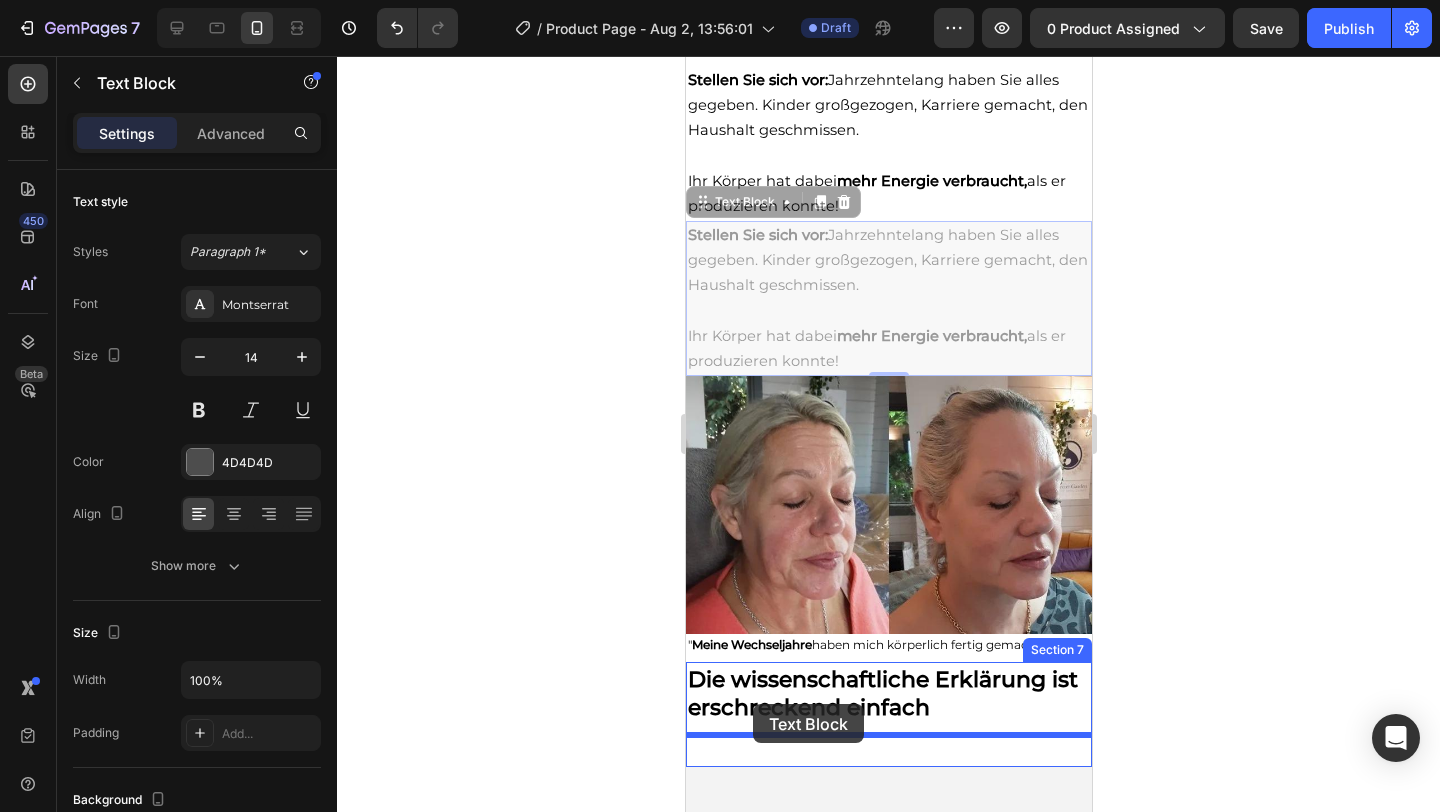 drag, startPoint x: 701, startPoint y: 206, endPoint x: 752, endPoint y: 704, distance: 500.60464 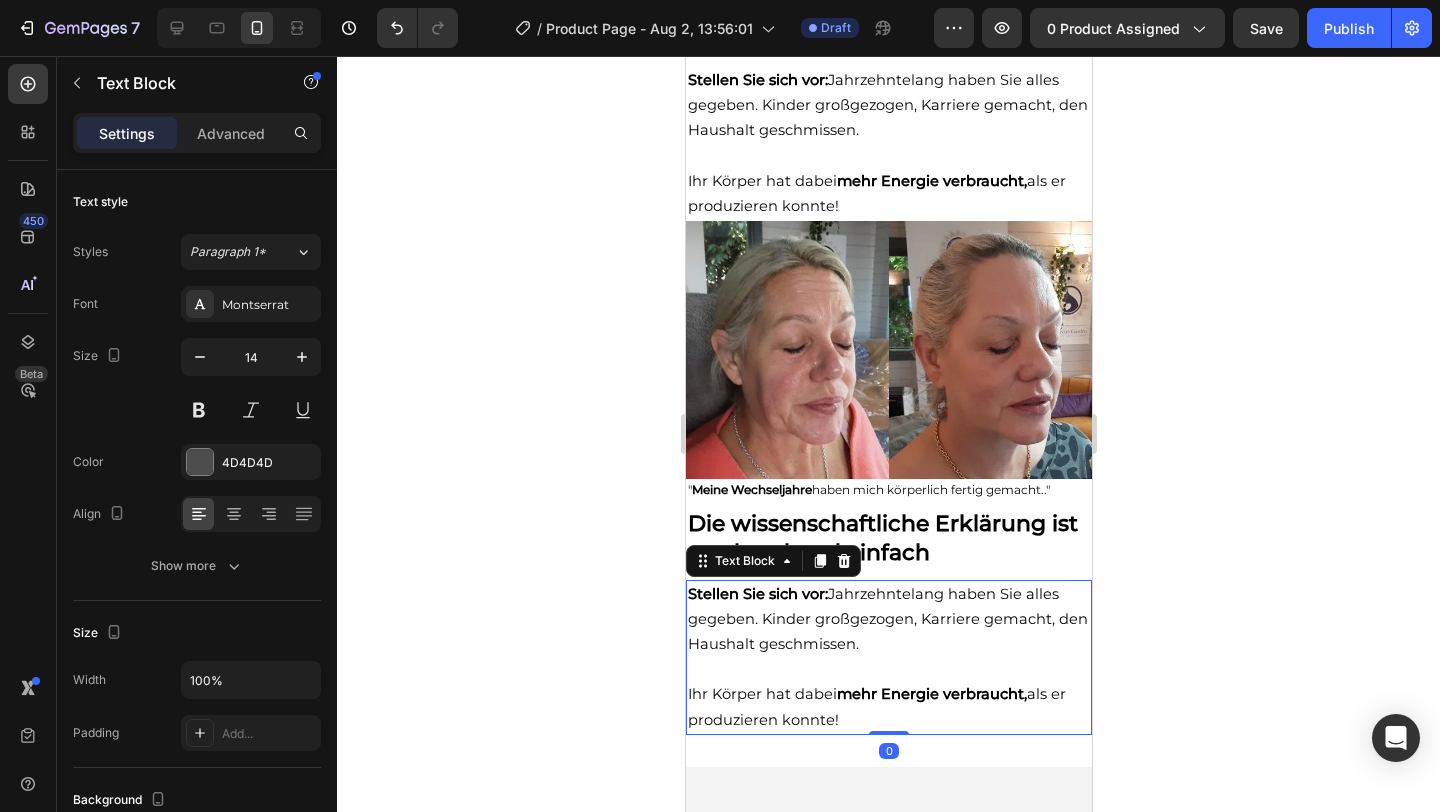 click on "Stellen Sie sich vor:   Jahrzehntelang haben Sie alles gegeben. Kinder großgezogen, Karriere gemacht, den Haushalt geschmissen.  Ihr Körper hat dabei  mehr Energie verbraucht,  als er produzieren konnte!" at bounding box center [888, 657] 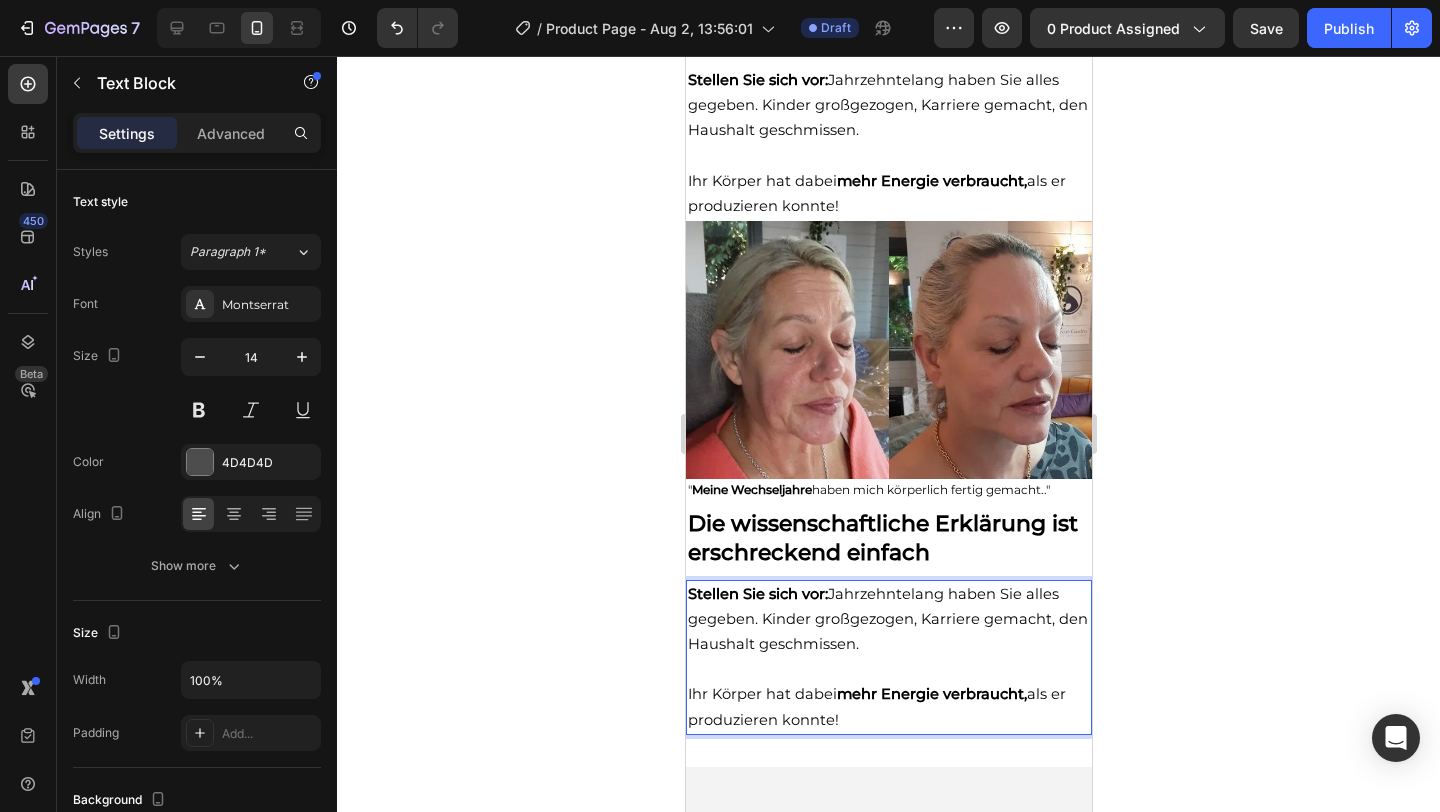 click on "Stellen Sie sich vor:   Jahrzehntelang haben Sie alles gegeben. Kinder großgezogen, Karriere gemacht, den Haushalt geschmissen.  ⁠⁠⁠⁠⁠⁠⁠ Ihr Körper hat dabei  mehr Energie verbraucht,  als er produzieren konnte!" at bounding box center [888, 657] 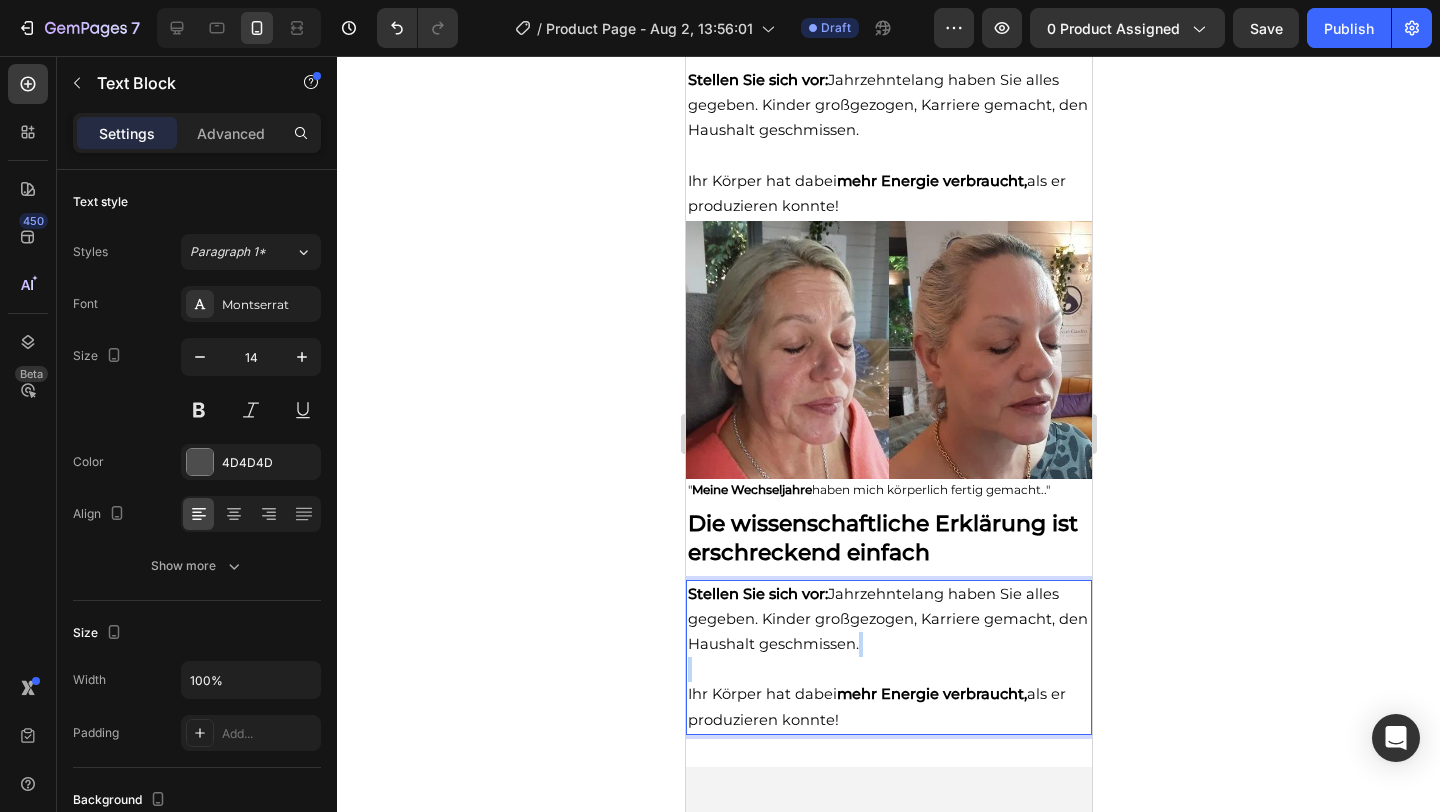click on "Stellen Sie sich vor:   Jahrzehntelang haben Sie alles gegeben. Kinder großgezogen, Karriere gemacht, den Haushalt geschmissen.  ⁠⁠⁠⁠⁠⁠⁠ Ihr Körper hat dabei  mehr Energie verbraucht,  als er produzieren konnte!" at bounding box center (888, 657) 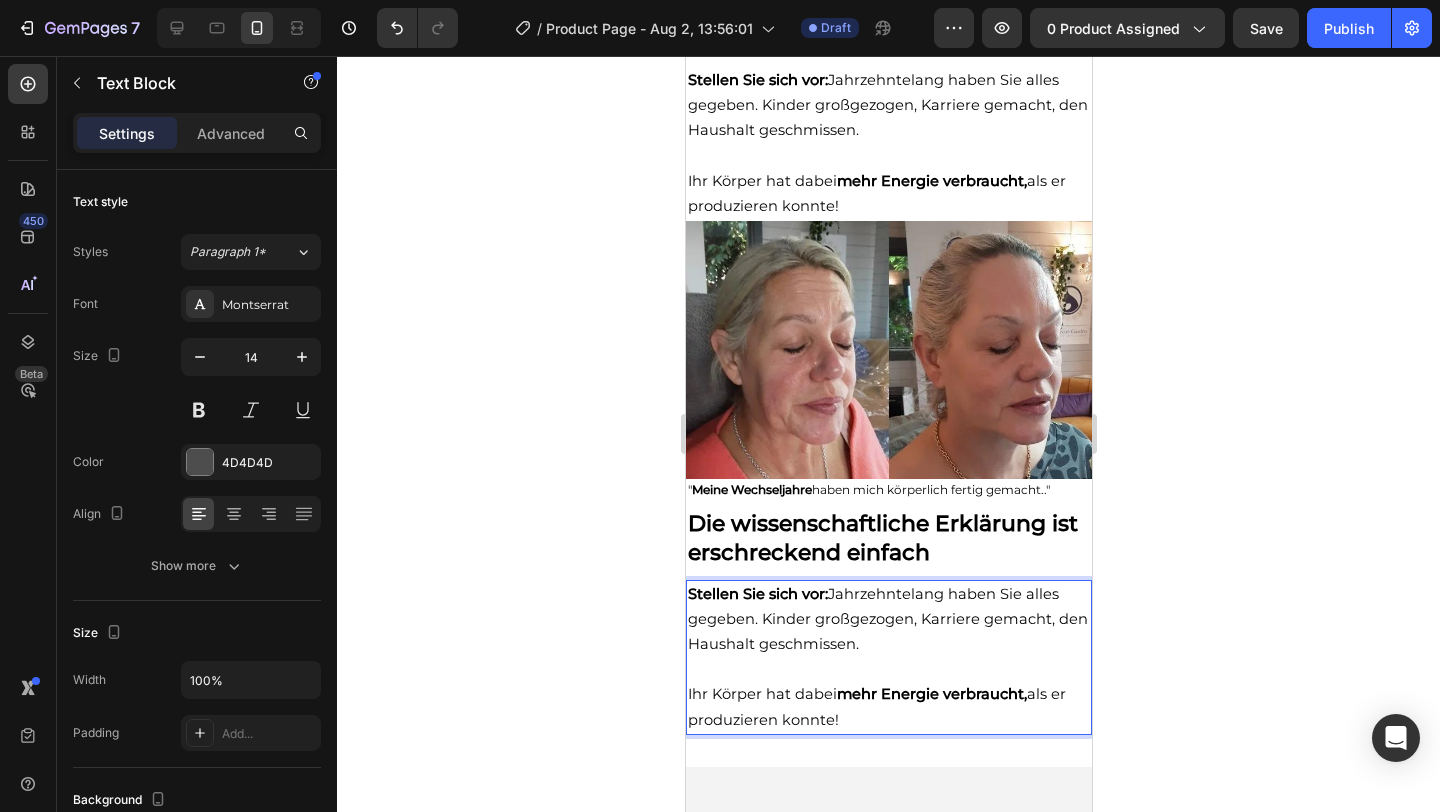 click on "Stellen Sie sich vor:   Jahrzehntelang haben Sie alles gegeben. Kinder großgezogen, Karriere gemacht, den Haushalt geschmissen.  Ihr Körper hat dabei  mehr Energie verbraucht,  als er produzieren konnte!" at bounding box center [888, 657] 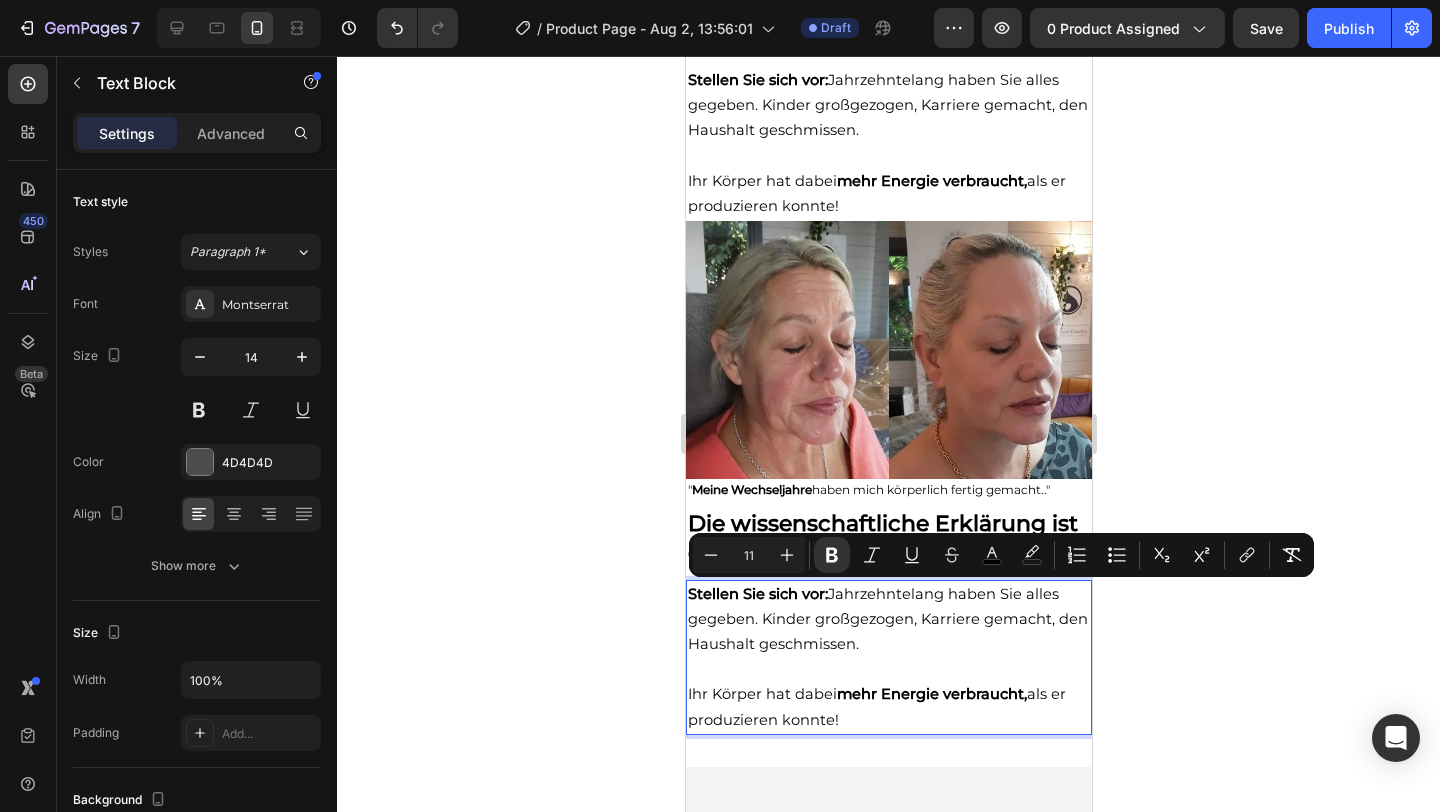drag, startPoint x: 846, startPoint y: 719, endPoint x: 683, endPoint y: 585, distance: 211.00948 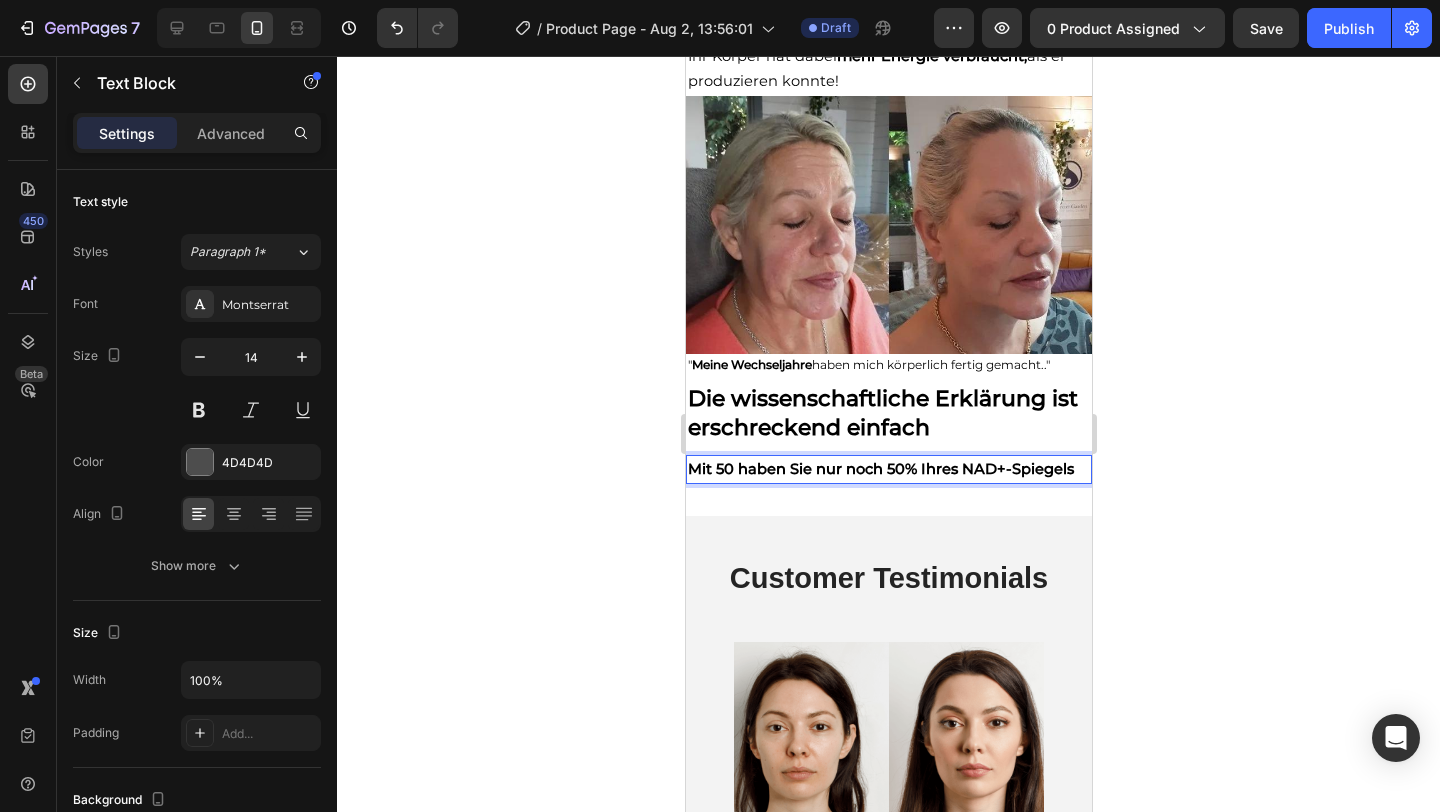 scroll, scrollTop: 3774, scrollLeft: 0, axis: vertical 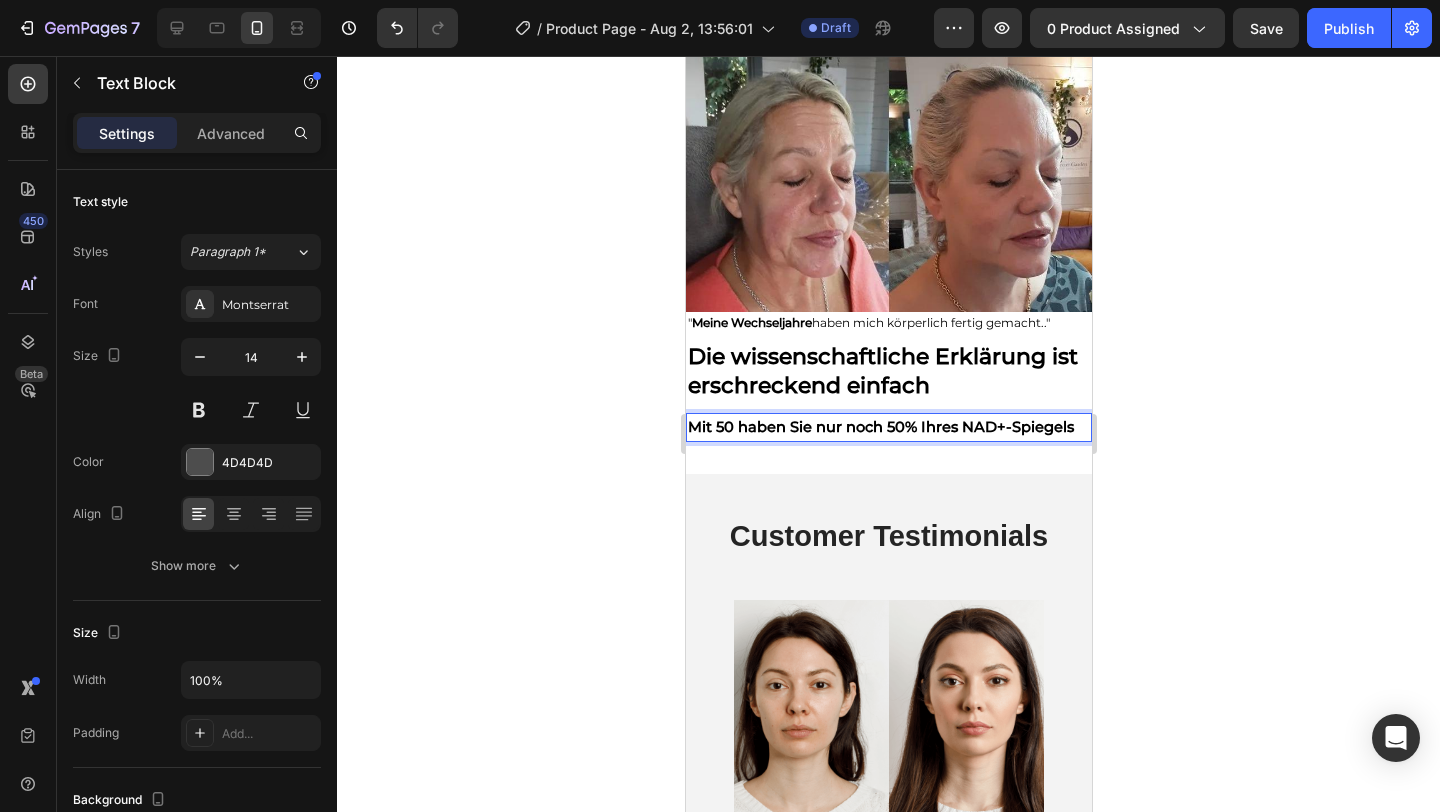 click on "Mit 50 haben Sie nur noch 50% Ihres NAD+-Spiegels" at bounding box center [880, 427] 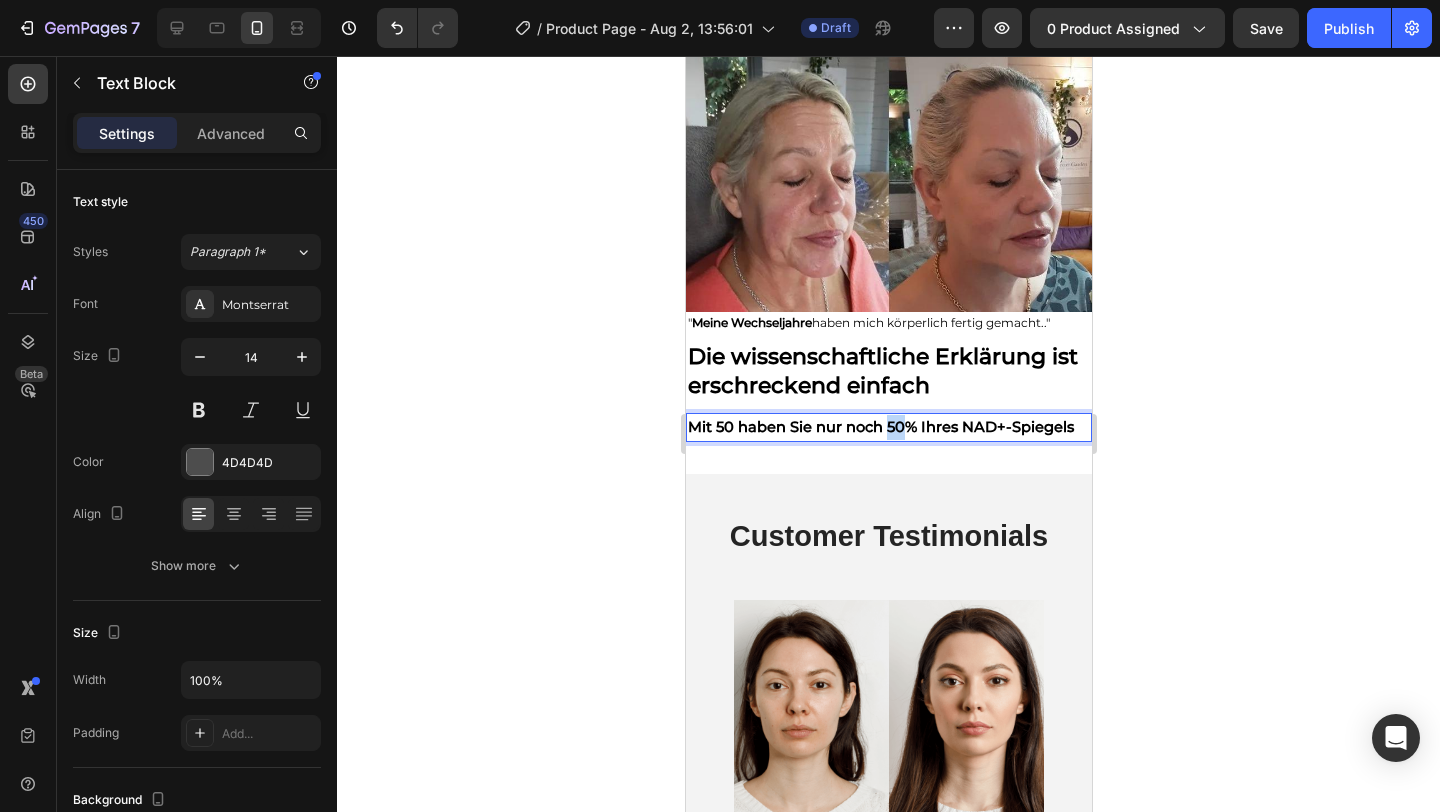 click on "Mit 50 haben Sie nur noch 50% Ihres NAD+-Spiegels" at bounding box center (880, 427) 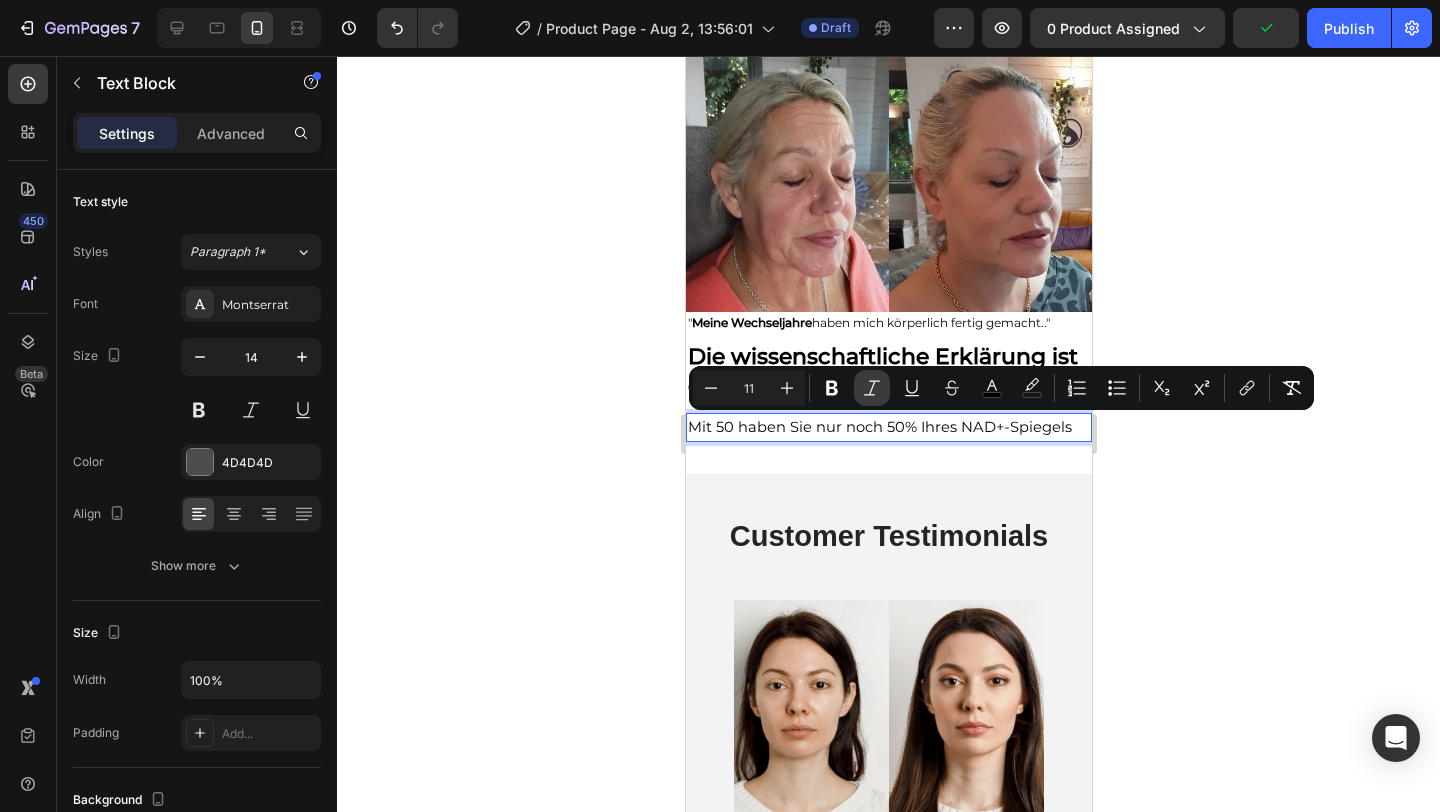 click 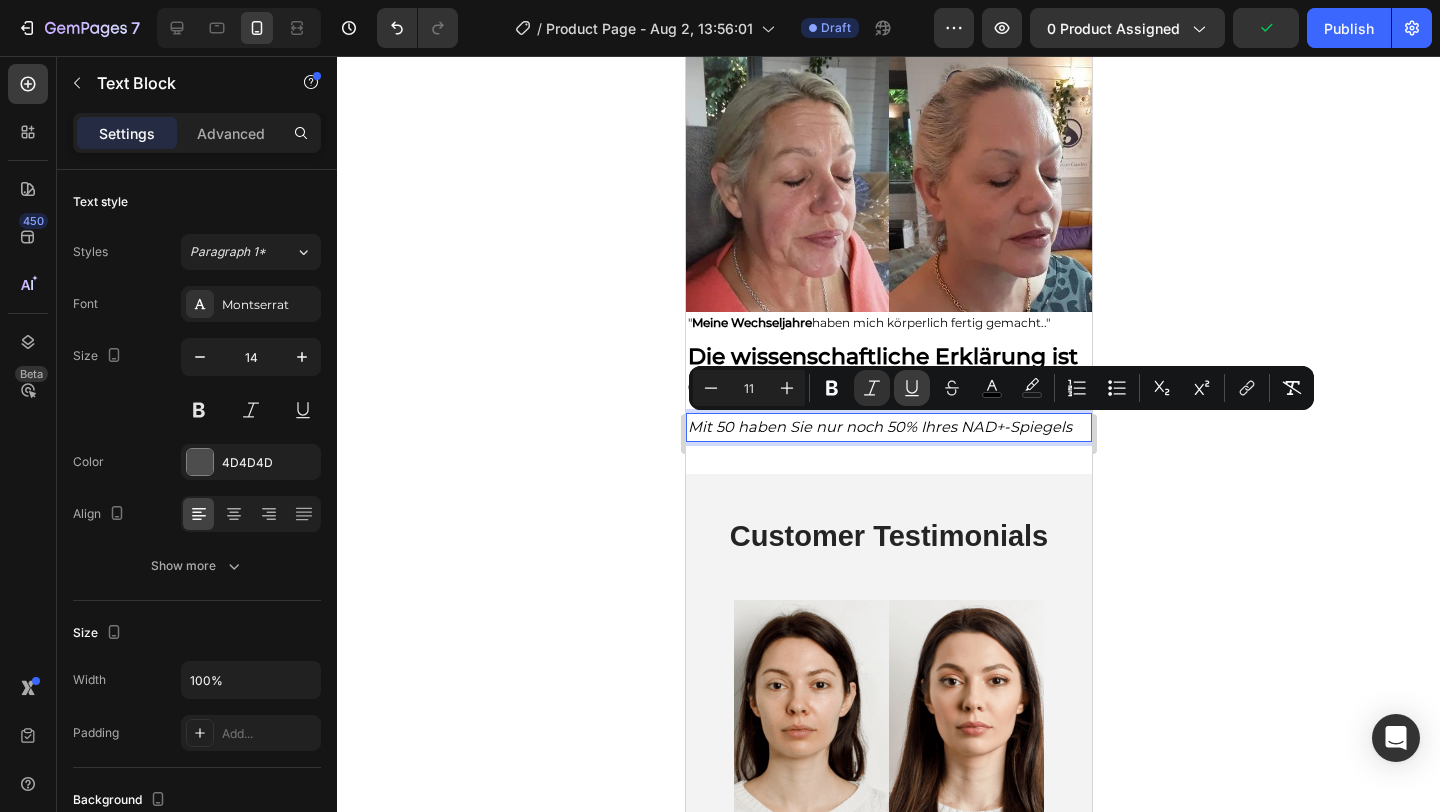 click 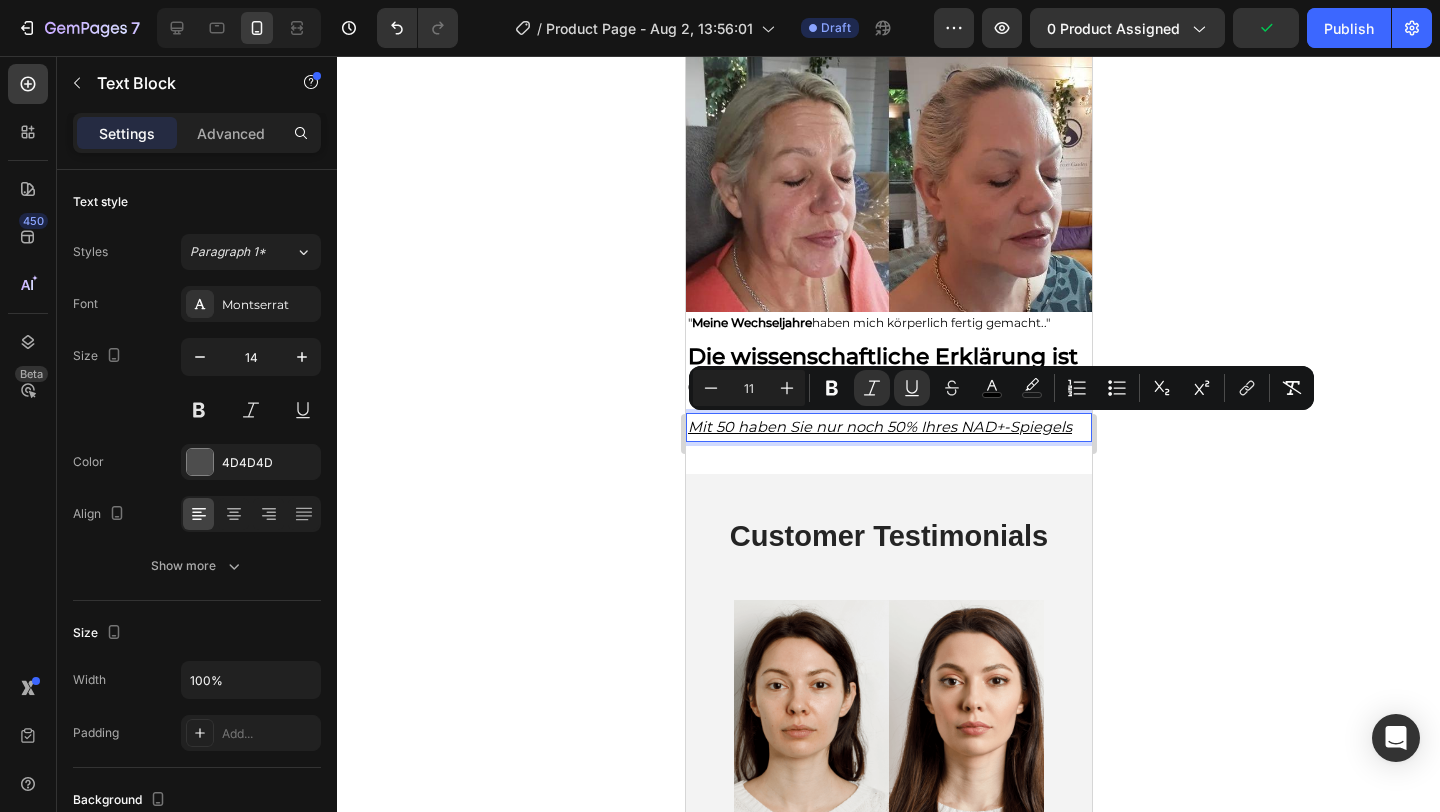 click 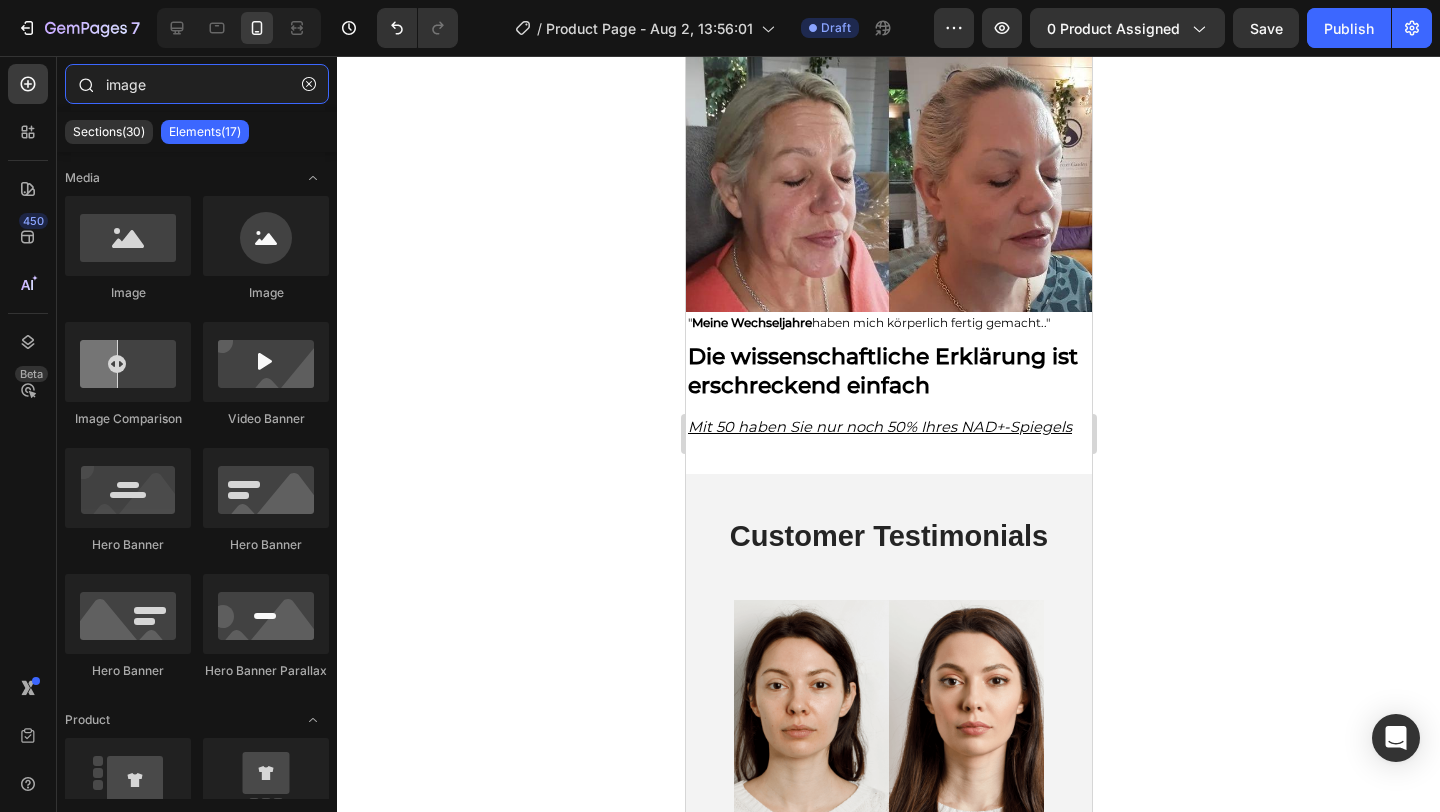 click on "image" at bounding box center [197, 84] 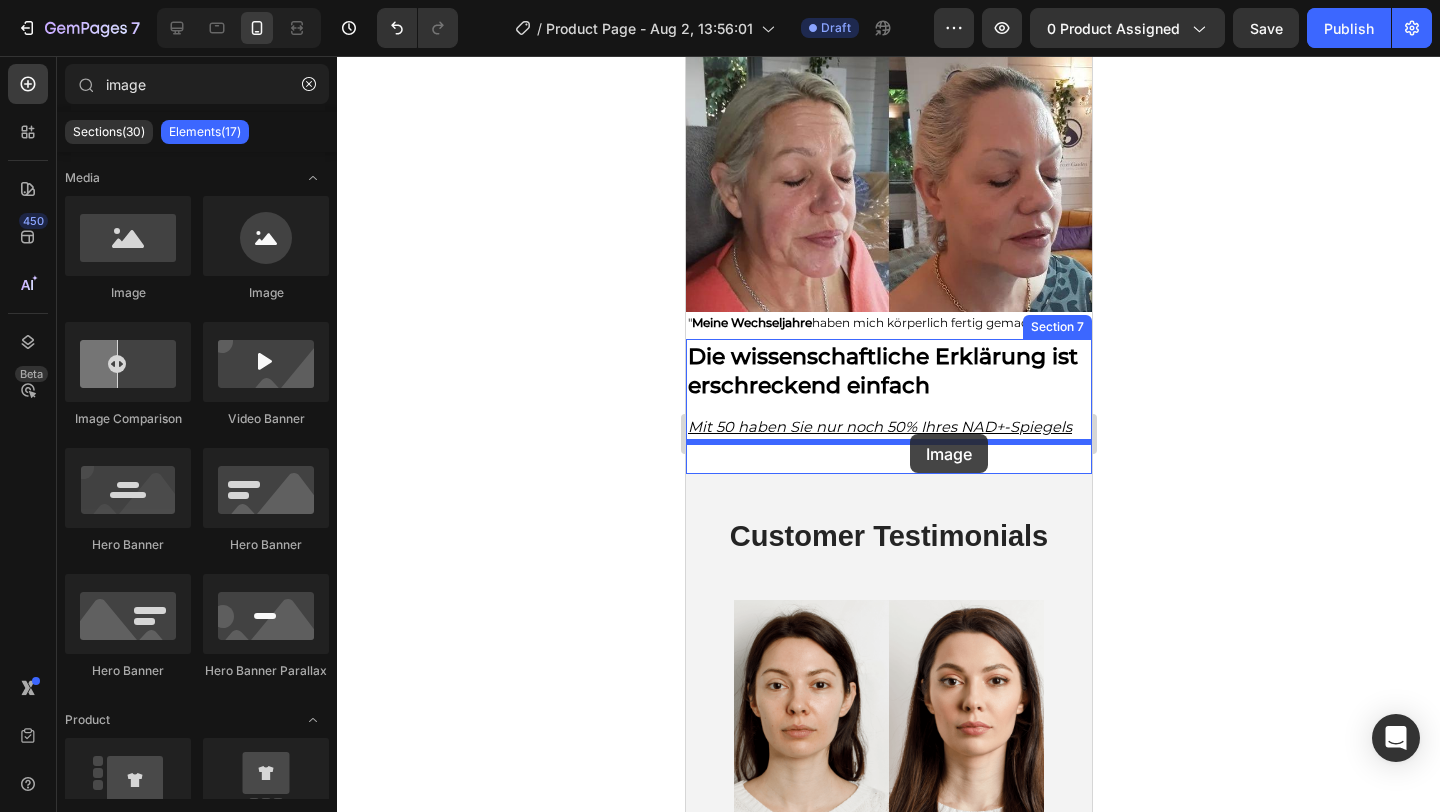 drag, startPoint x: 821, startPoint y: 292, endPoint x: 906, endPoint y: 435, distance: 166.35504 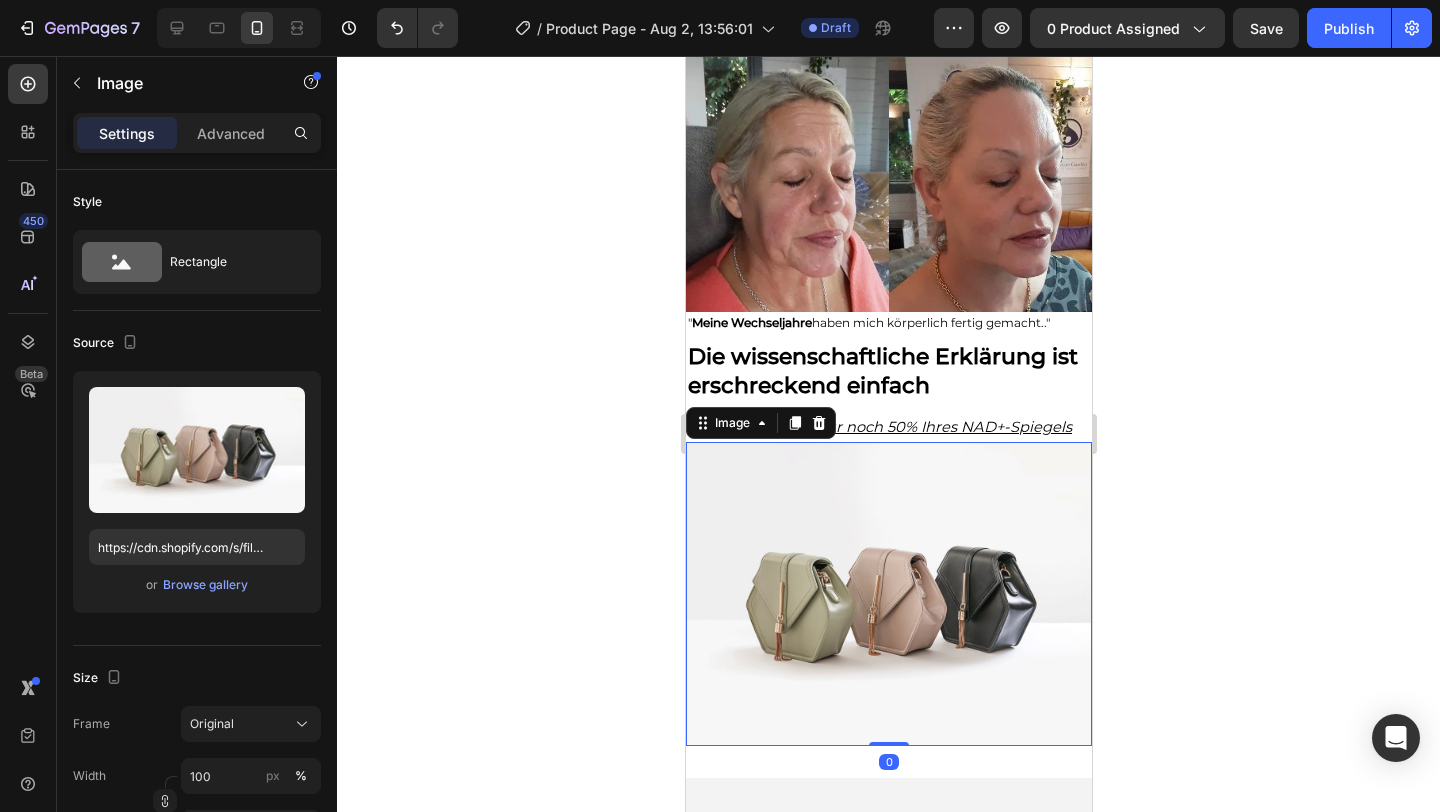 scroll, scrollTop: 3844, scrollLeft: 0, axis: vertical 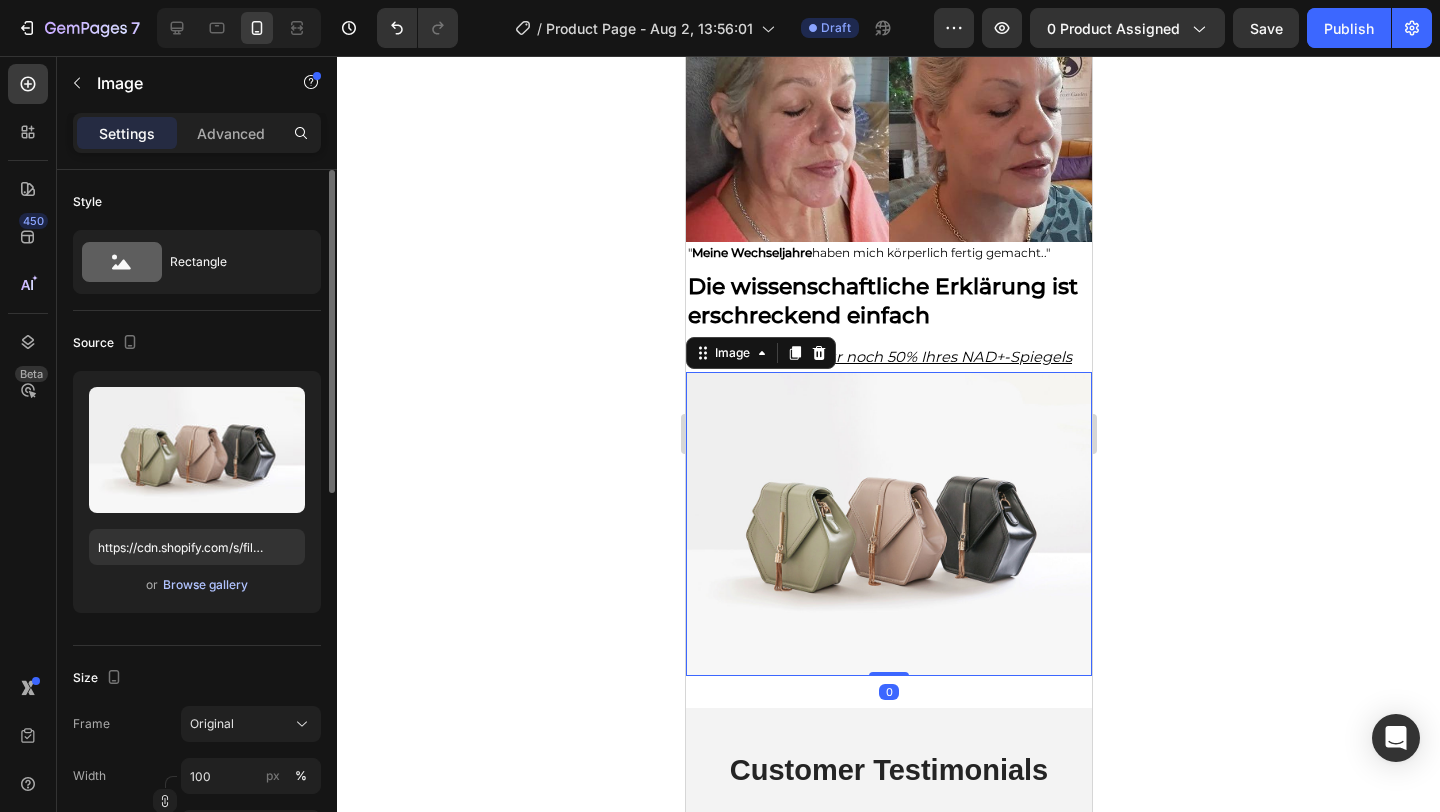 click on "Browse gallery" at bounding box center (205, 585) 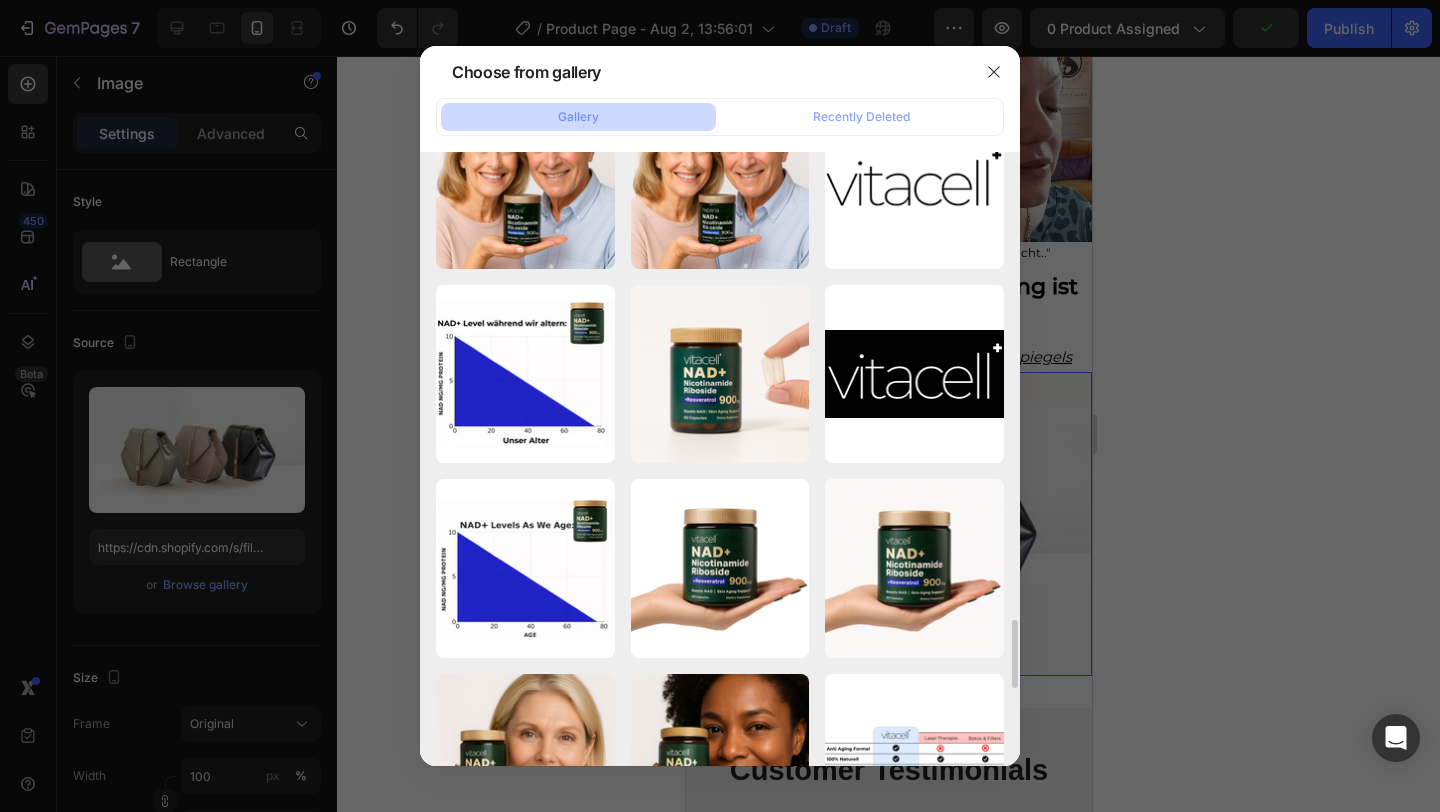 scroll, scrollTop: 4176, scrollLeft: 0, axis: vertical 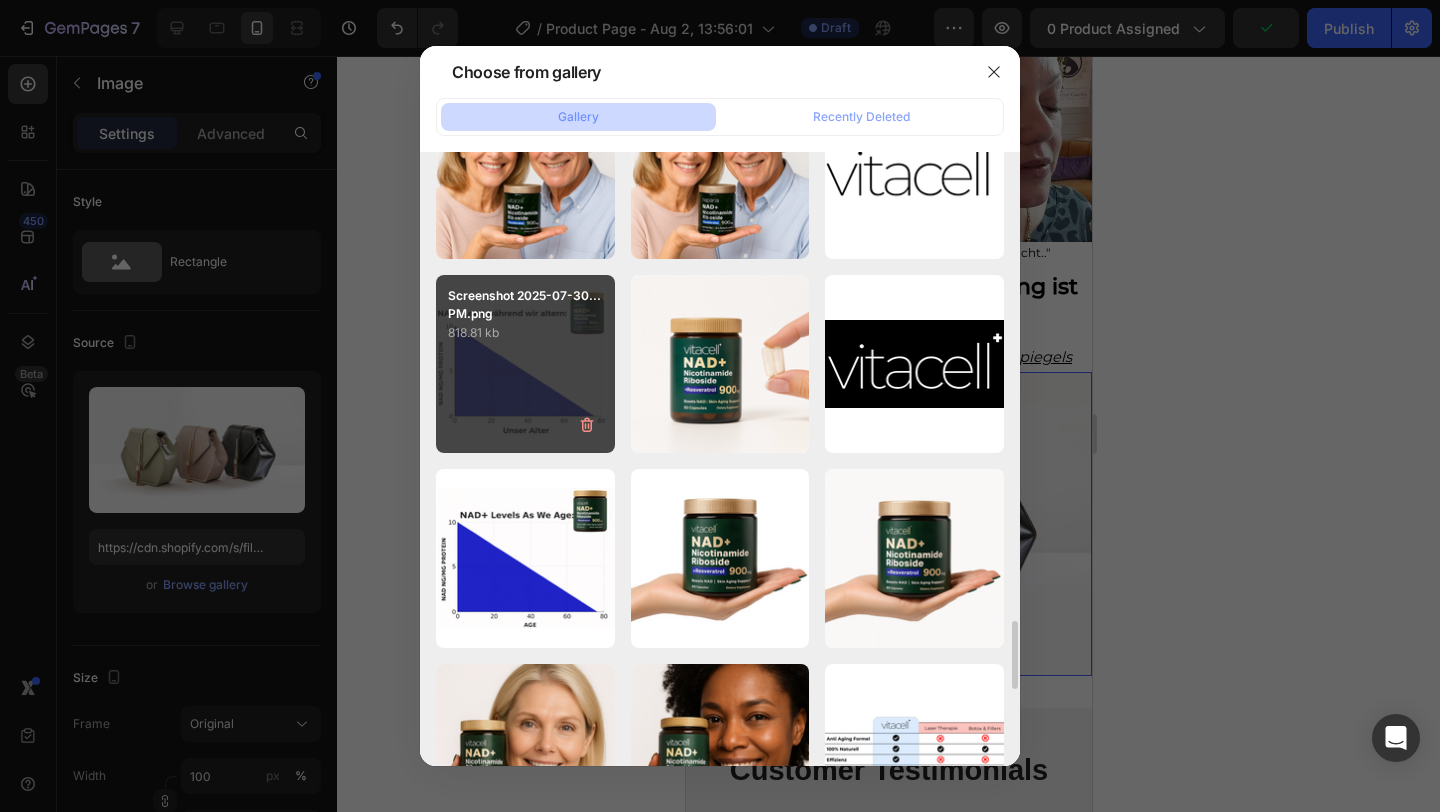 click on "Screenshot 2025-07-30...PM.png 818.81 kb" at bounding box center [525, 364] 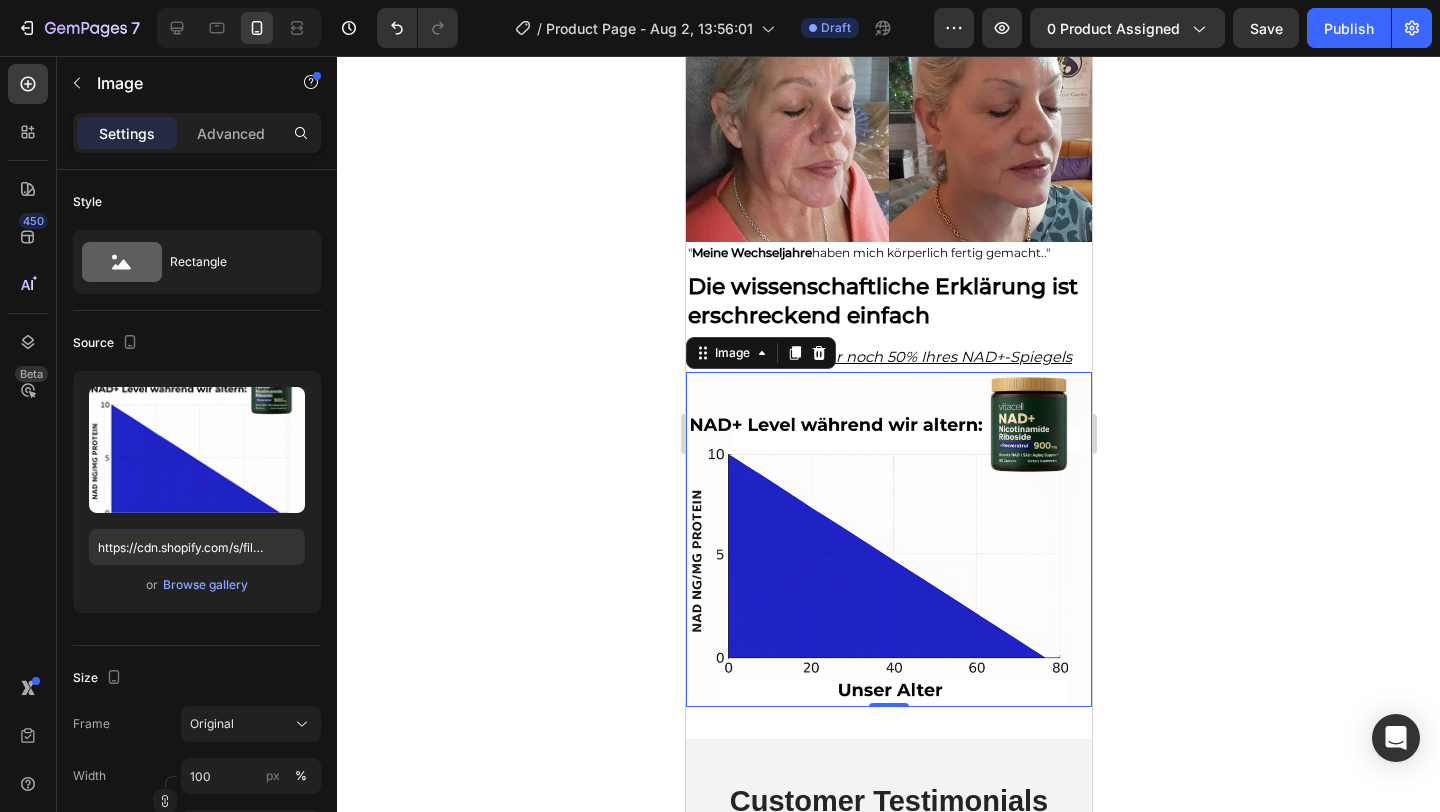 click 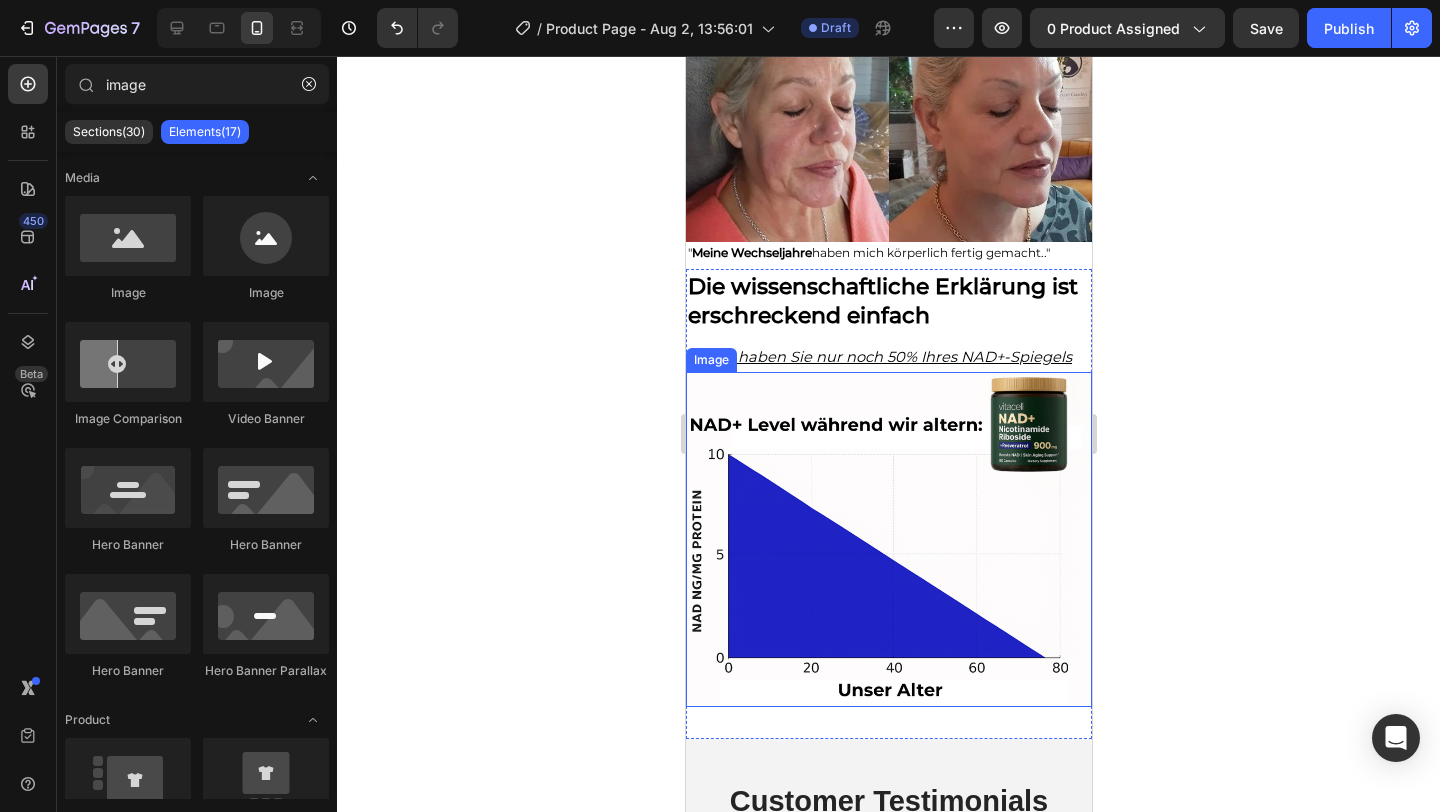 scroll, scrollTop: 3995, scrollLeft: 0, axis: vertical 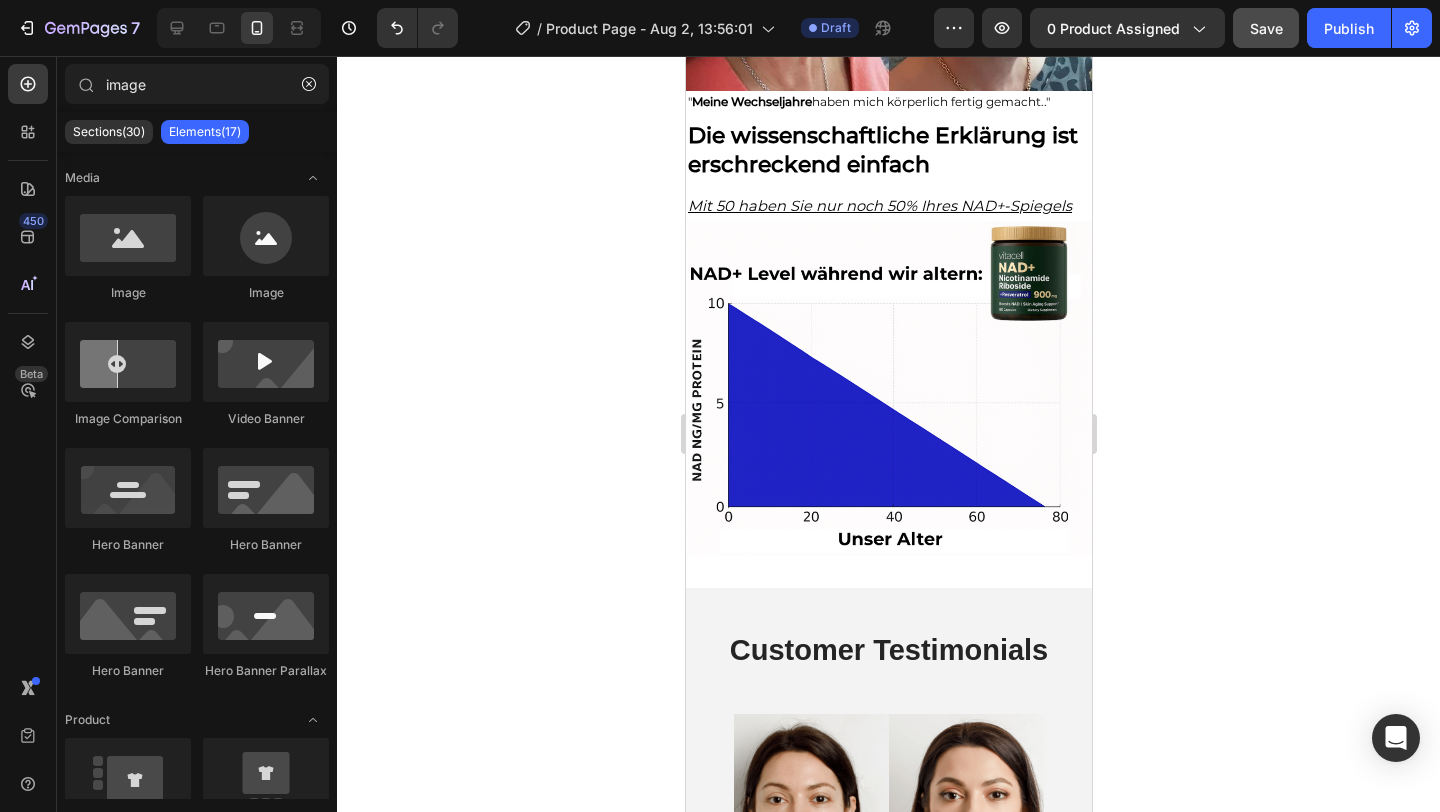 click on "Save" 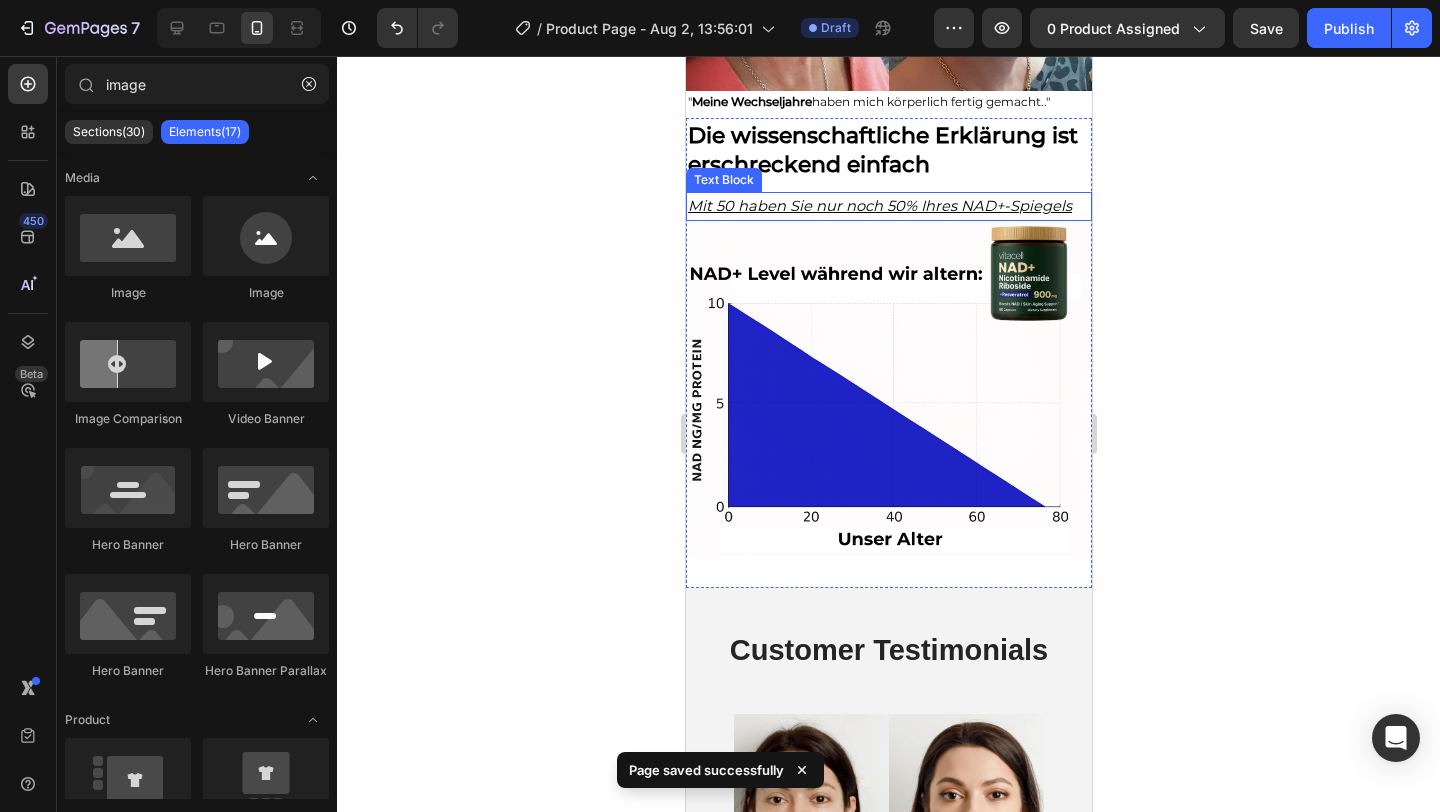 click on "Mit 50 haben Sie nur noch 50% Ihres NAD+-Spiegels" at bounding box center [879, 206] 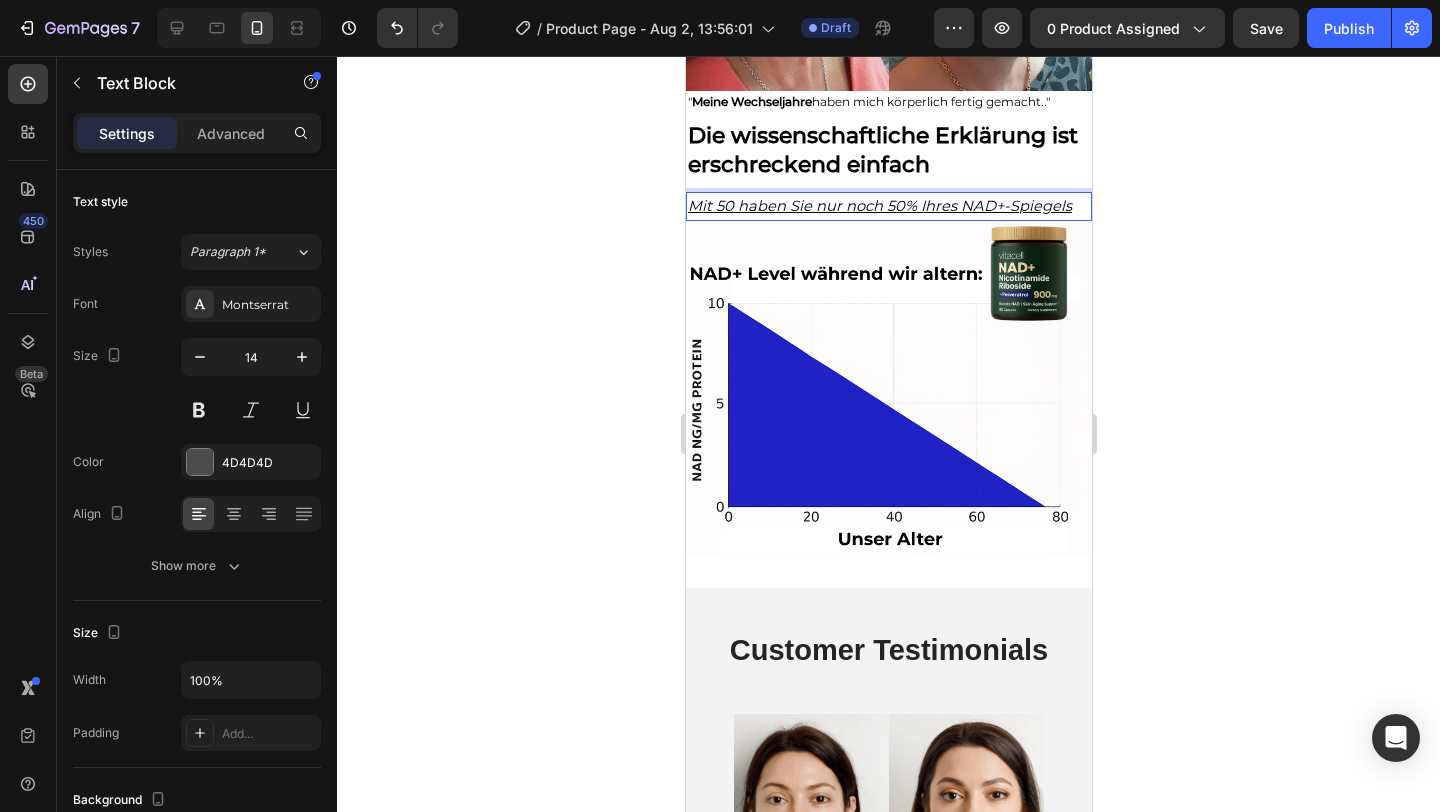 click on "Mit 50 haben Sie nur noch 50% Ihres NAD+-Spiegels" at bounding box center [879, 206] 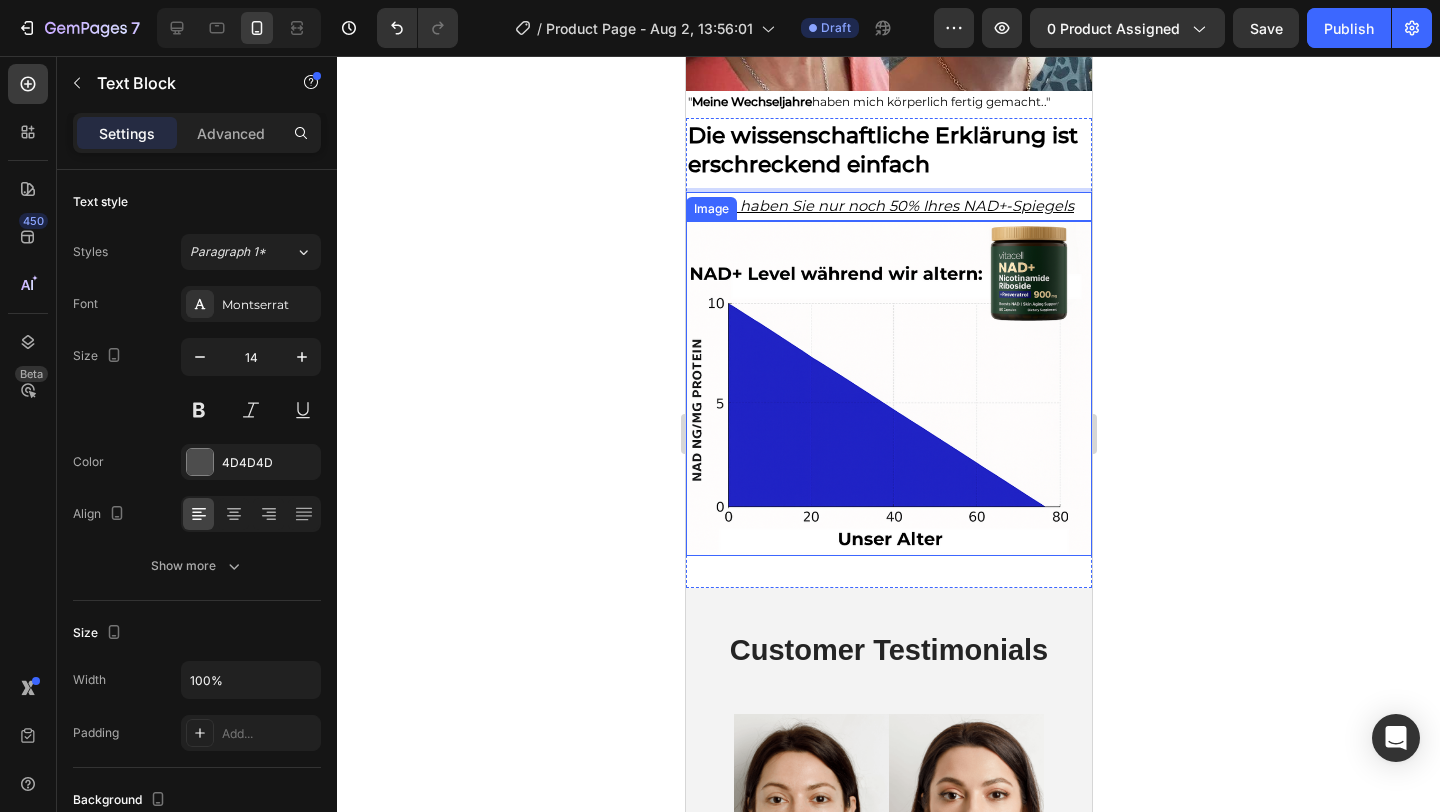 click 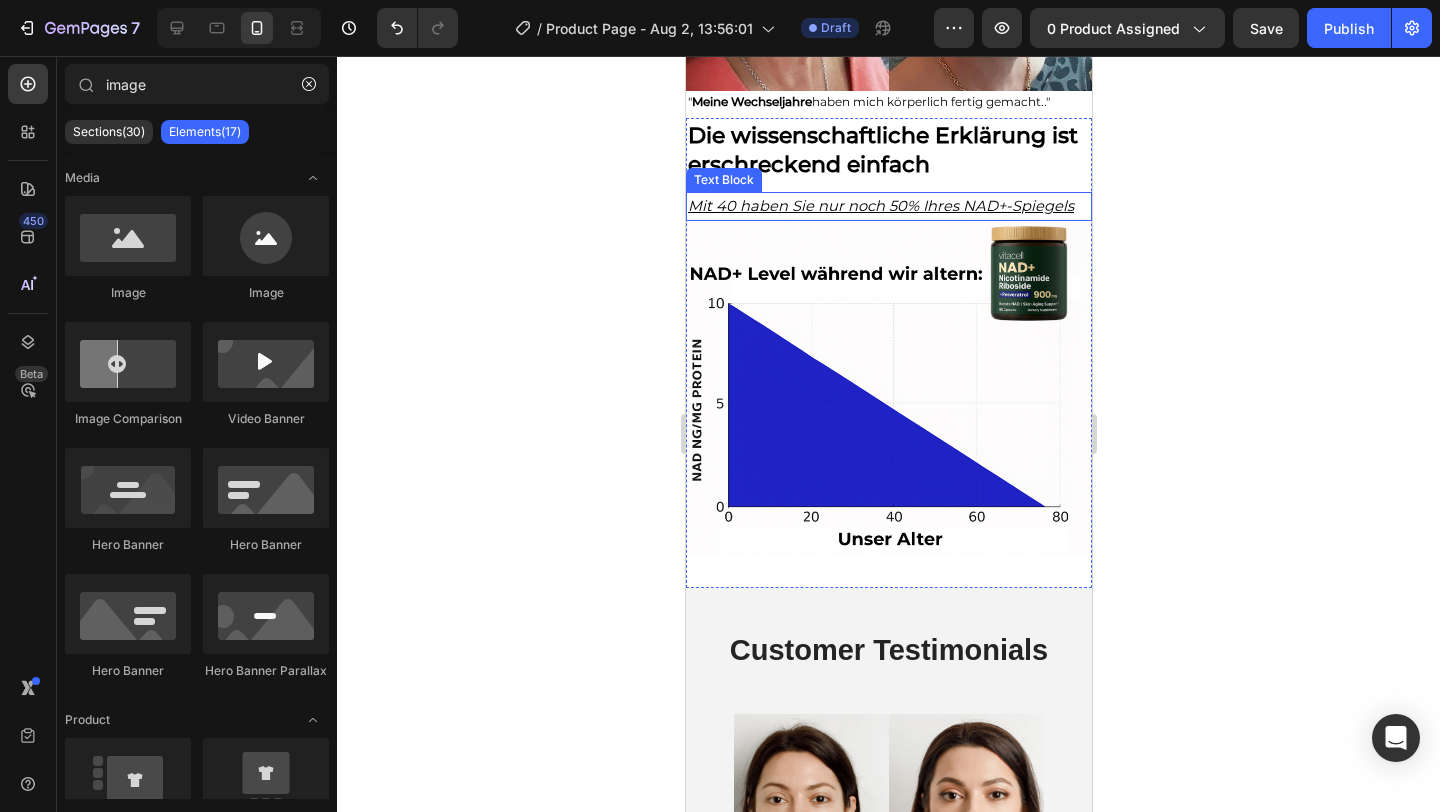 click on "Mit 40 haben Sie nur noch 50% Ihres NAD+-Spiegels" at bounding box center [880, 206] 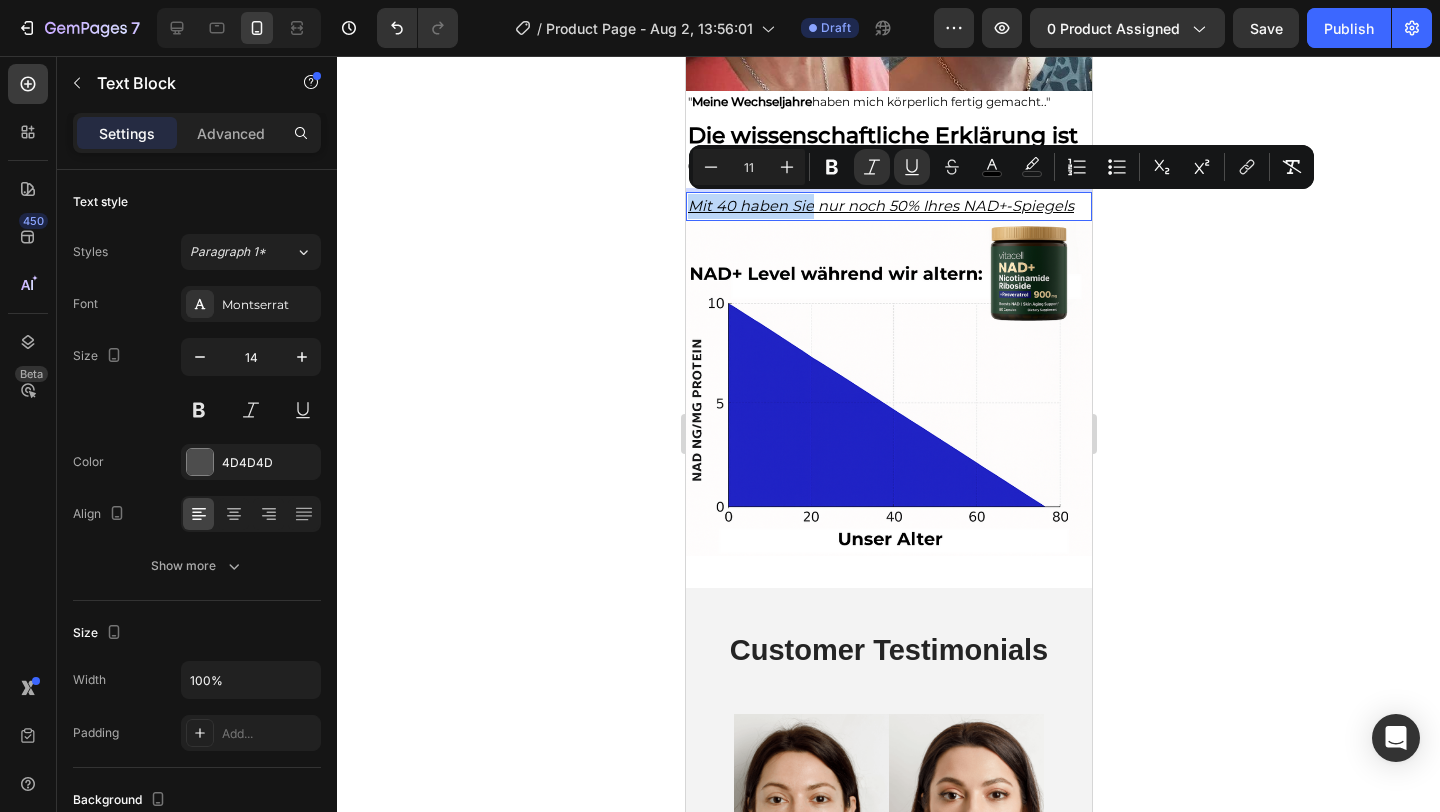drag, startPoint x: 810, startPoint y: 204, endPoint x: 665, endPoint y: 204, distance: 145 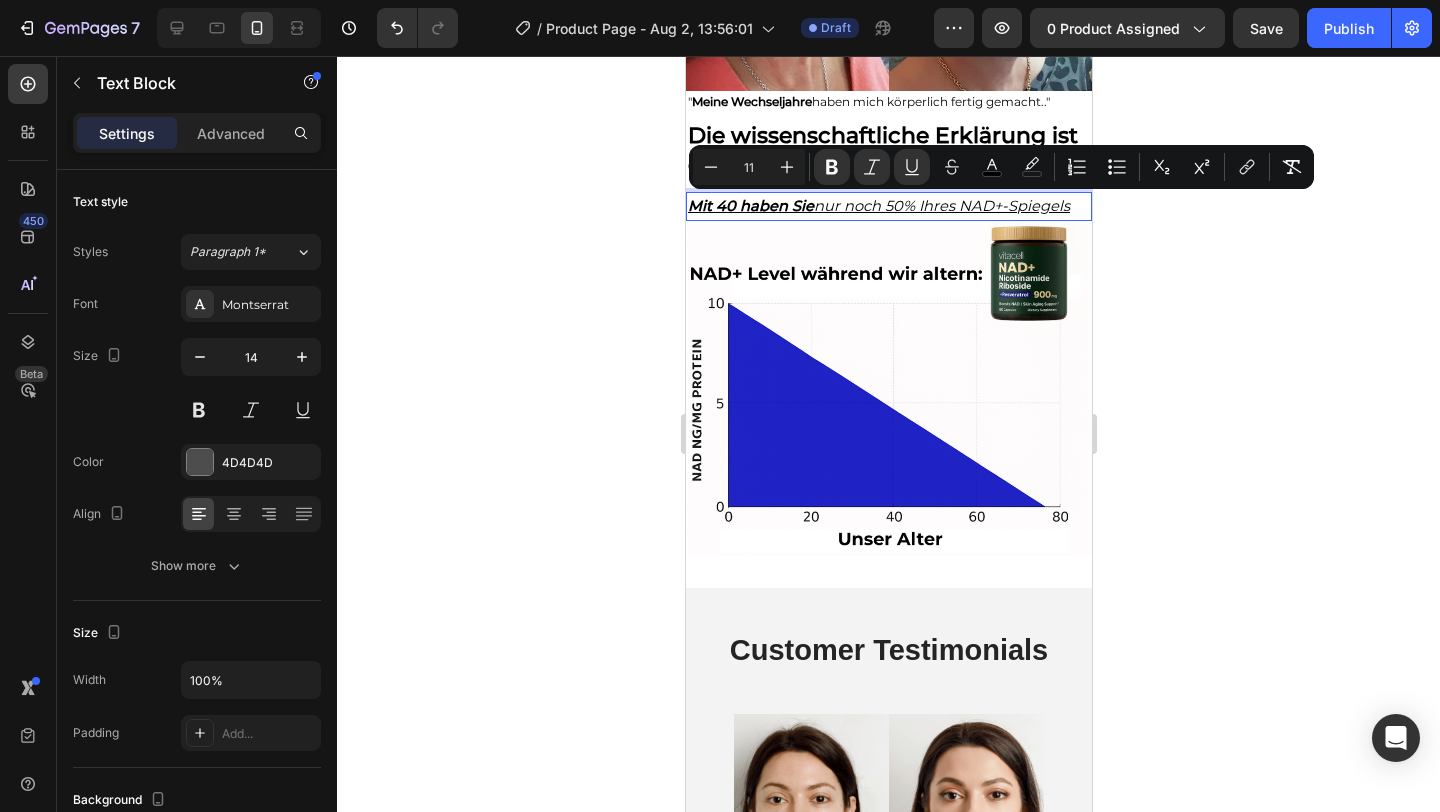 click 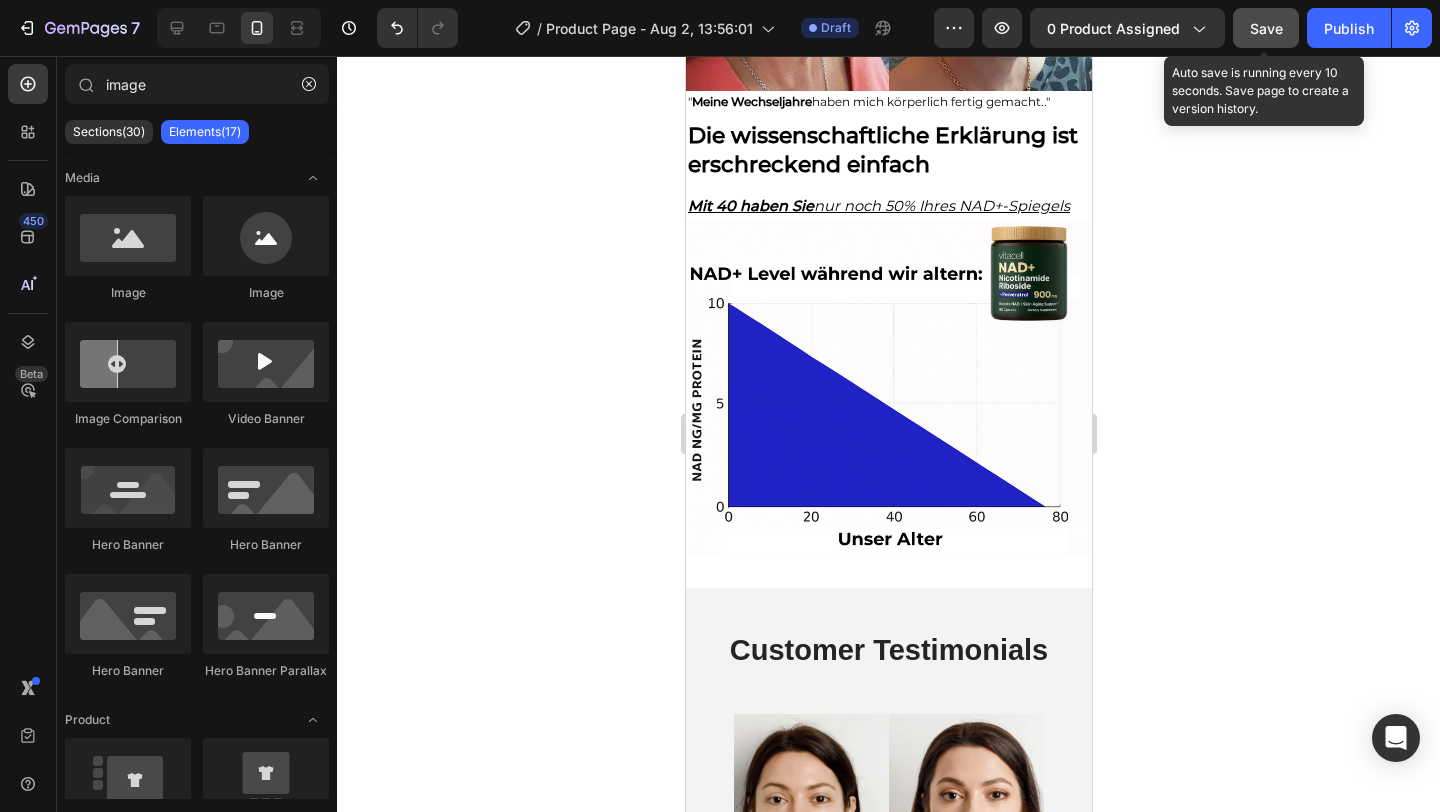 click on "Save" at bounding box center (1266, 28) 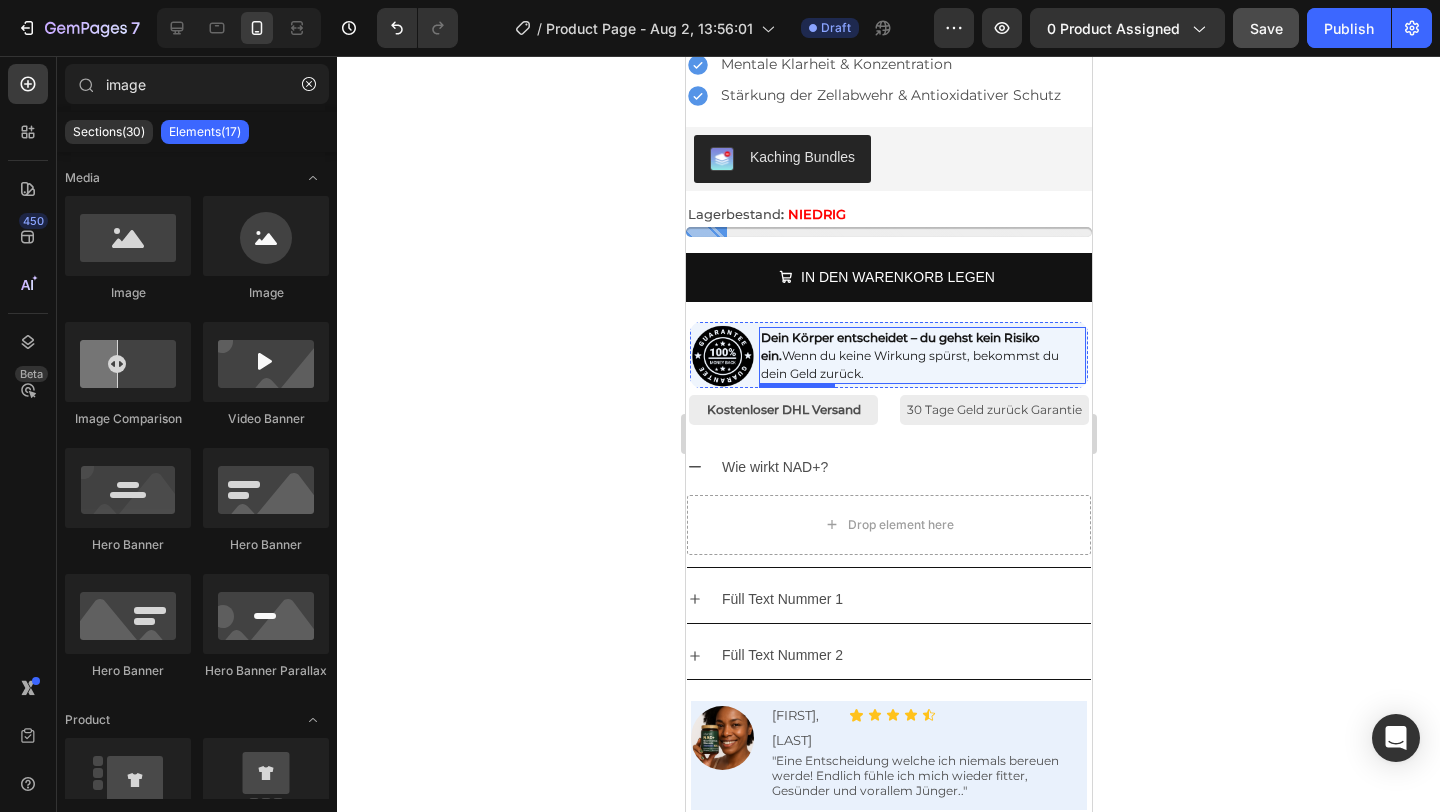 scroll, scrollTop: 850, scrollLeft: 0, axis: vertical 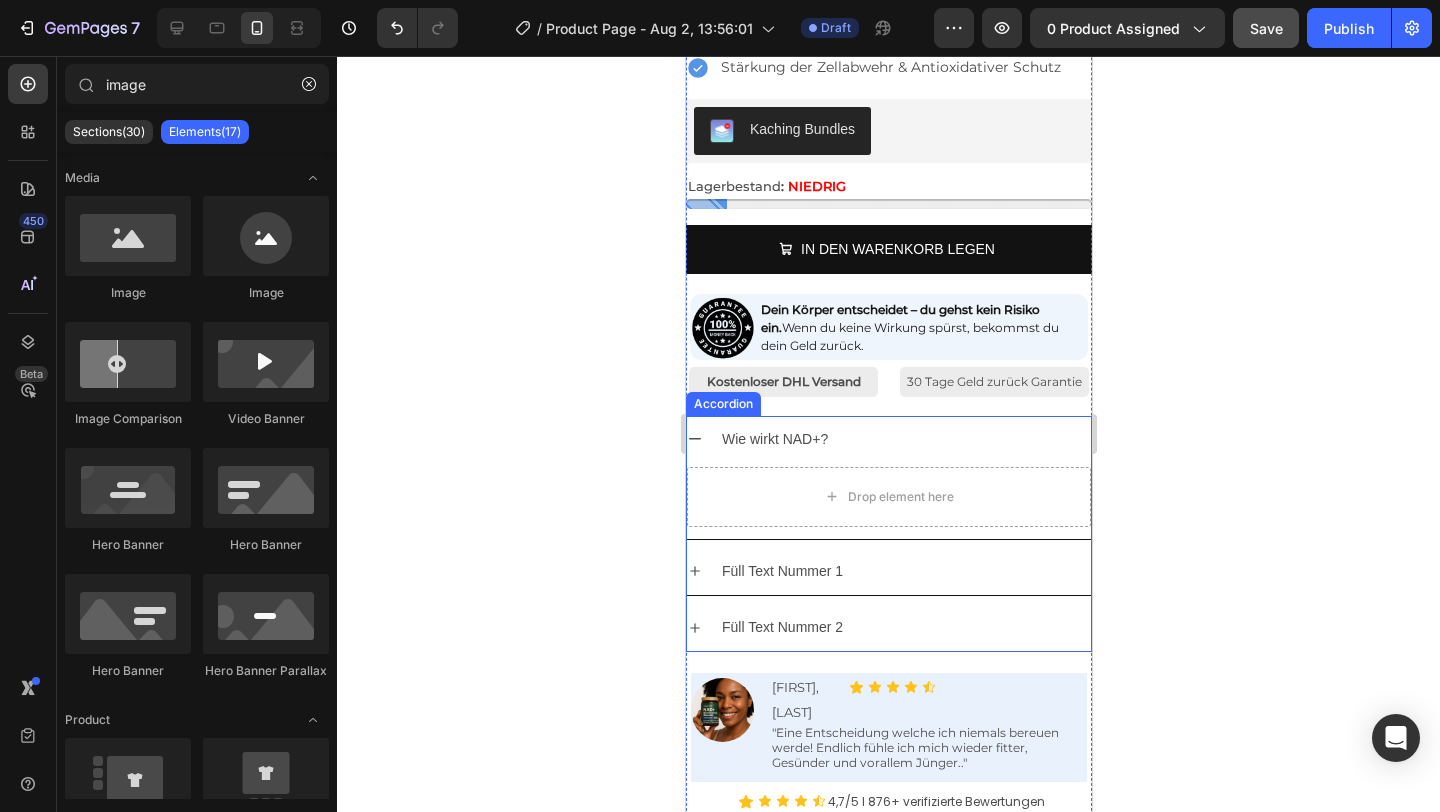 click 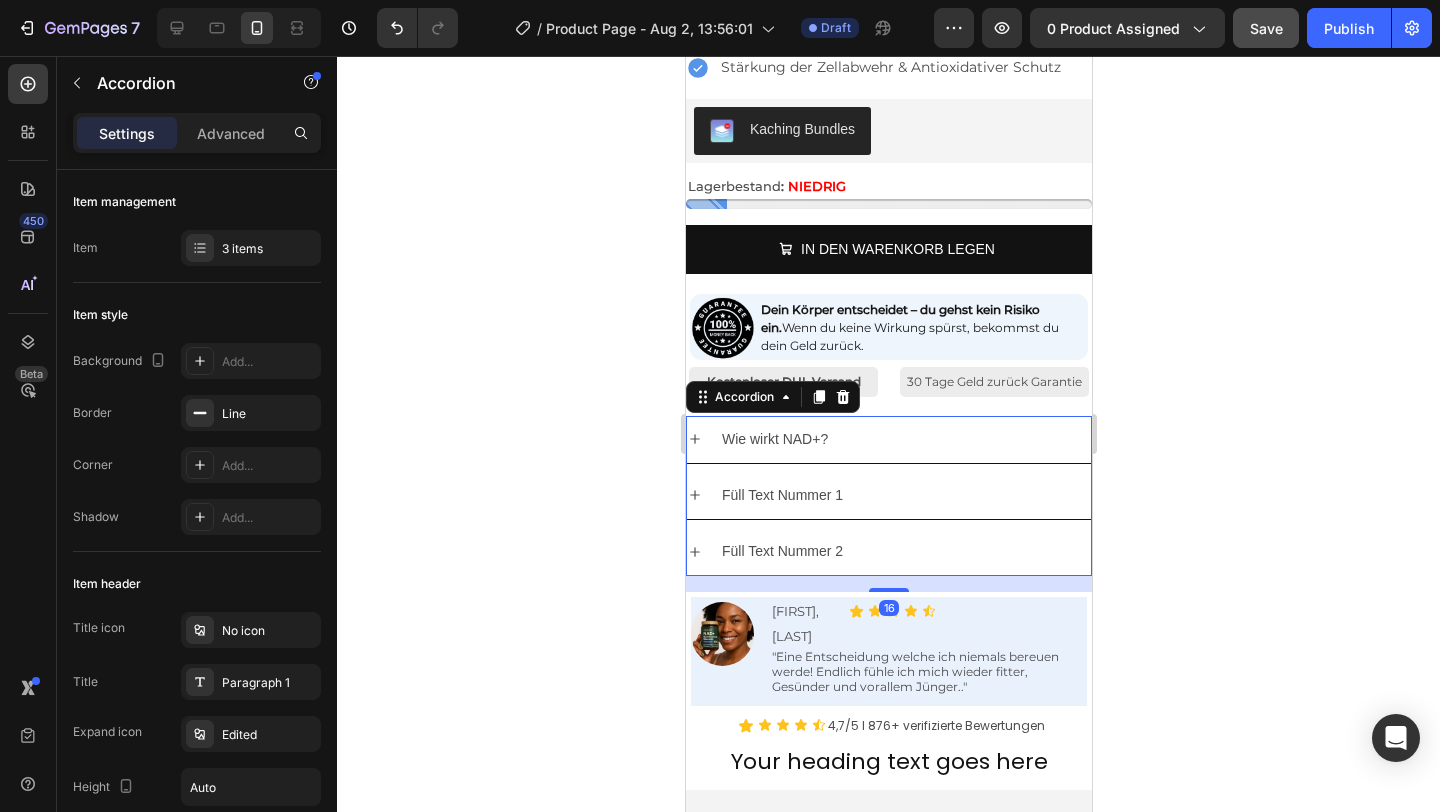 click on "Wie wirkt NAD+?" at bounding box center [904, 439] 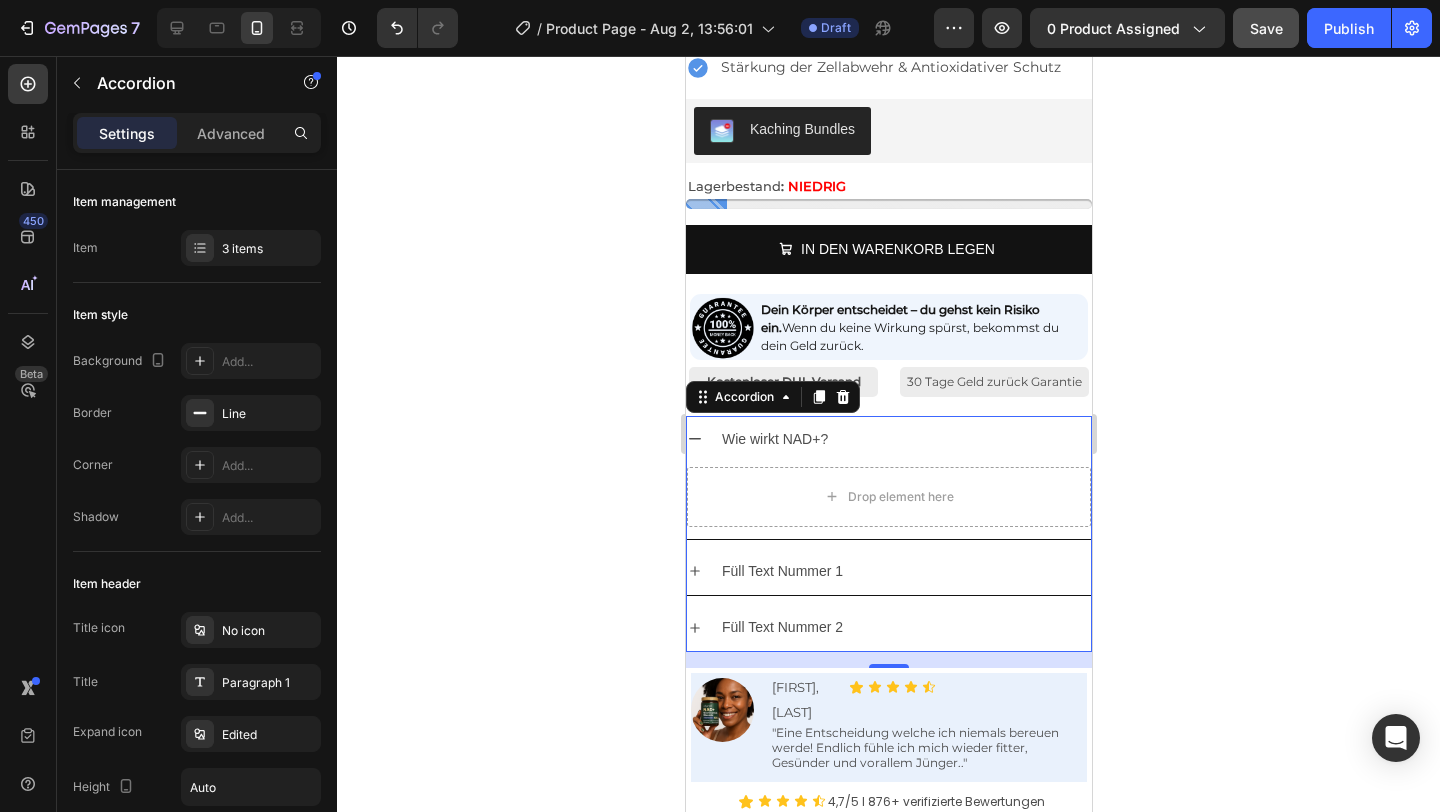 click 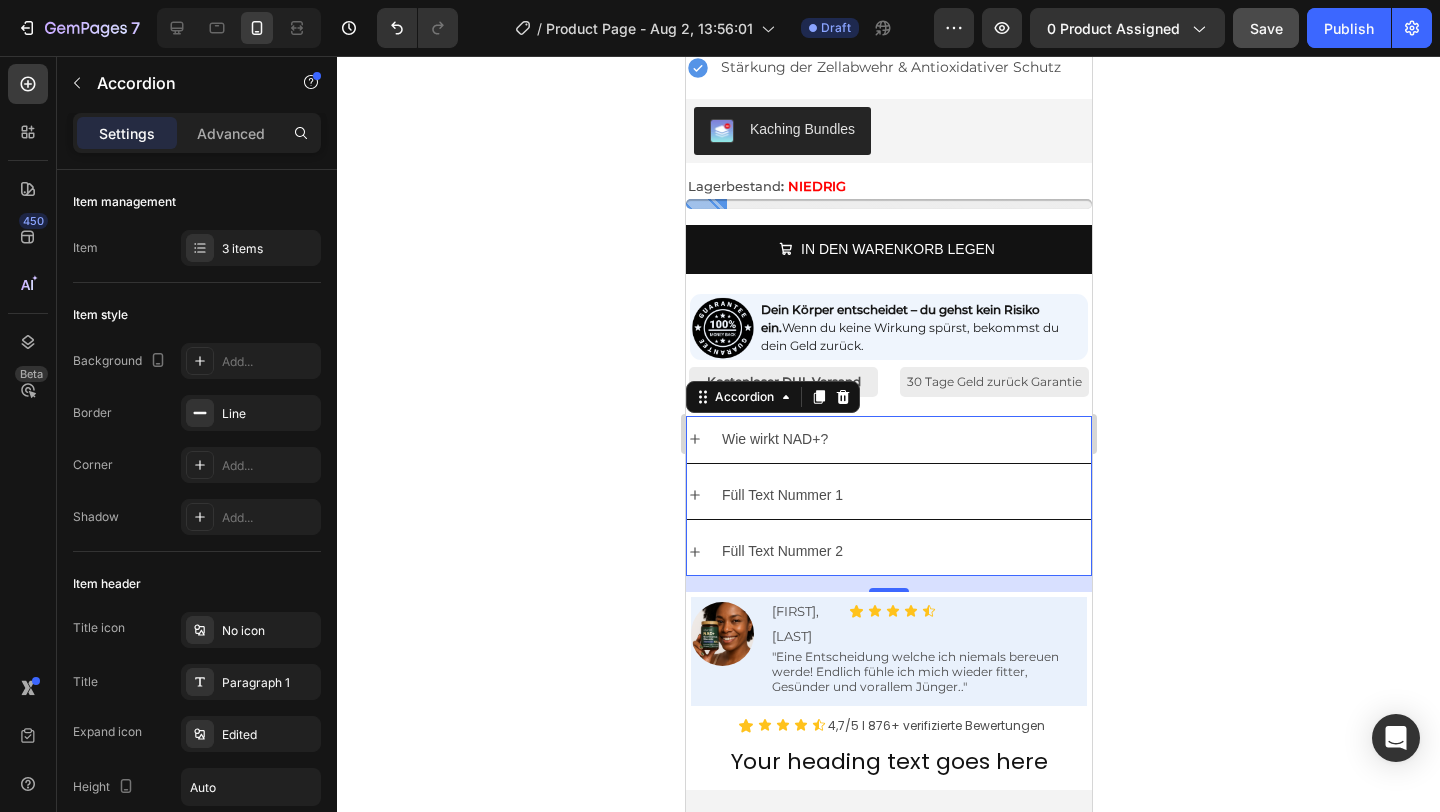 click on "Wie wirkt NAD+?" at bounding box center (774, 439) 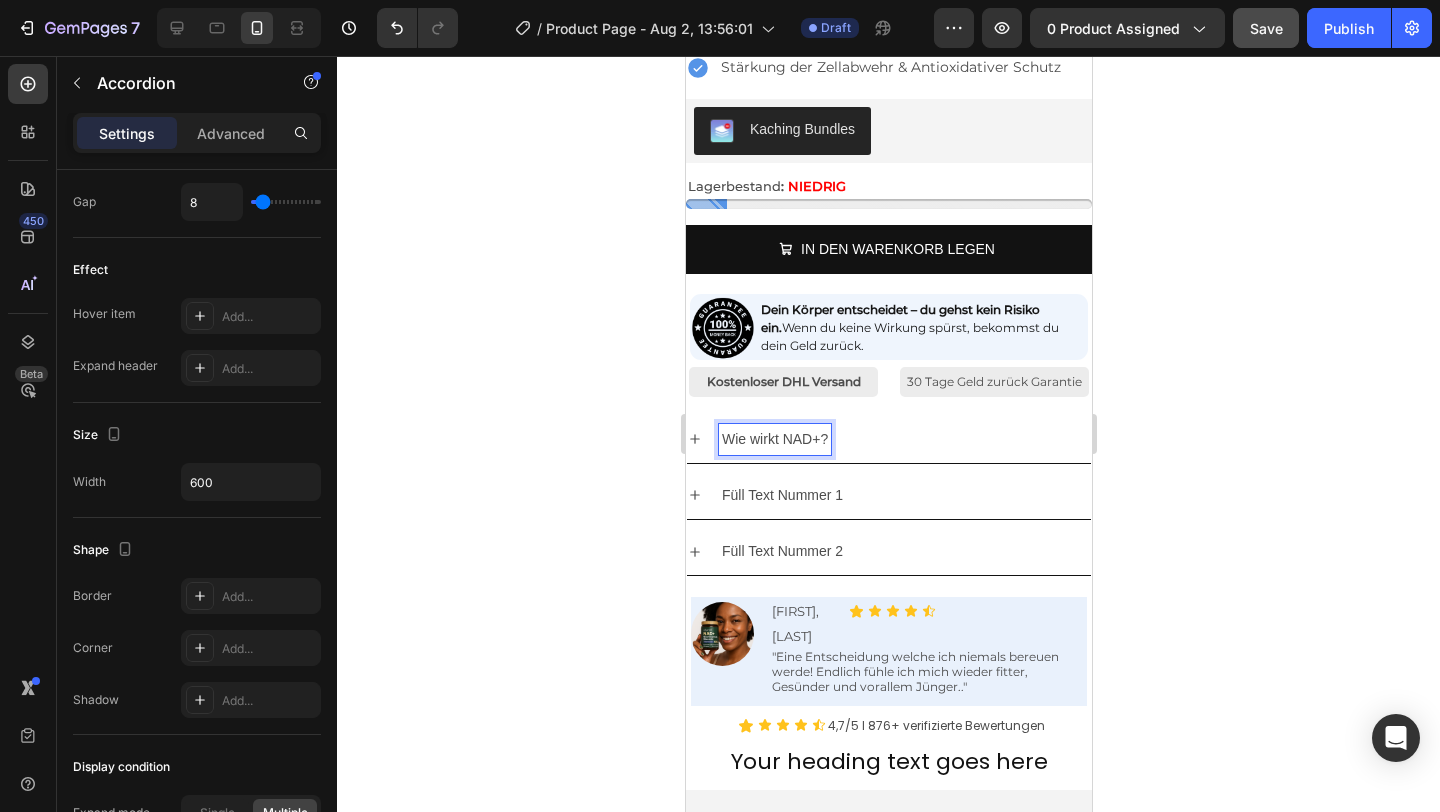 scroll, scrollTop: 1241, scrollLeft: 0, axis: vertical 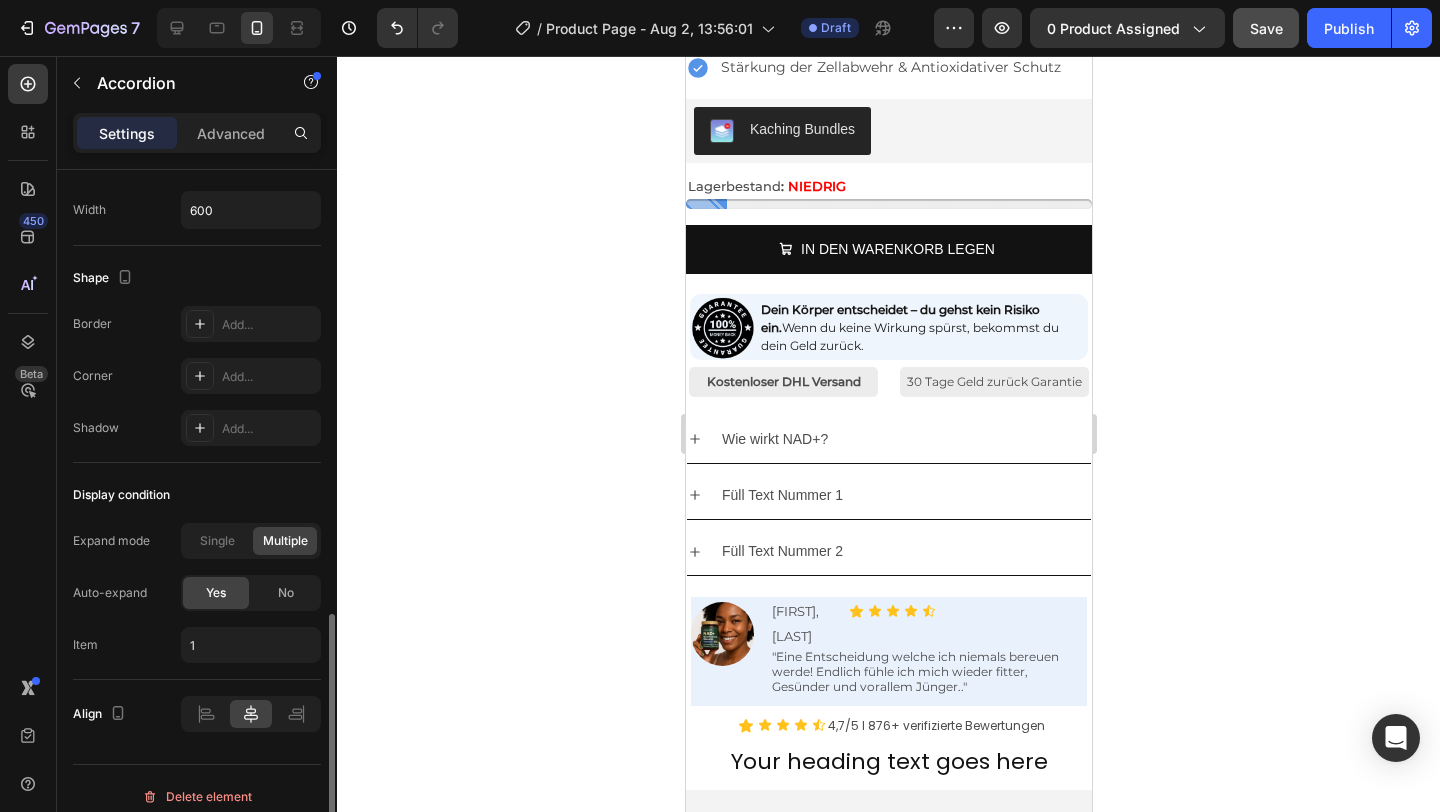click on "Wie wirkt NAD+?" at bounding box center [904, 439] 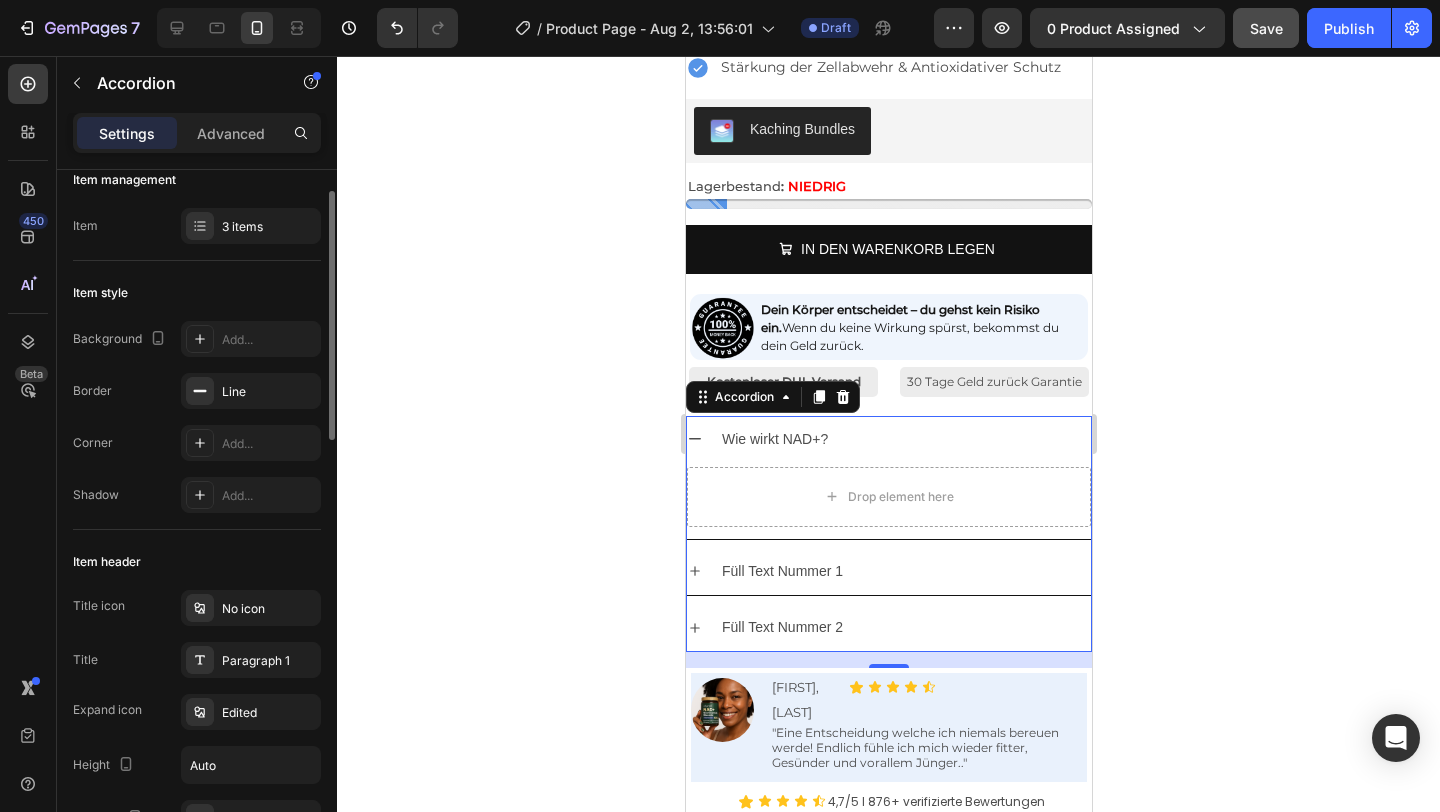 scroll, scrollTop: 0, scrollLeft: 0, axis: both 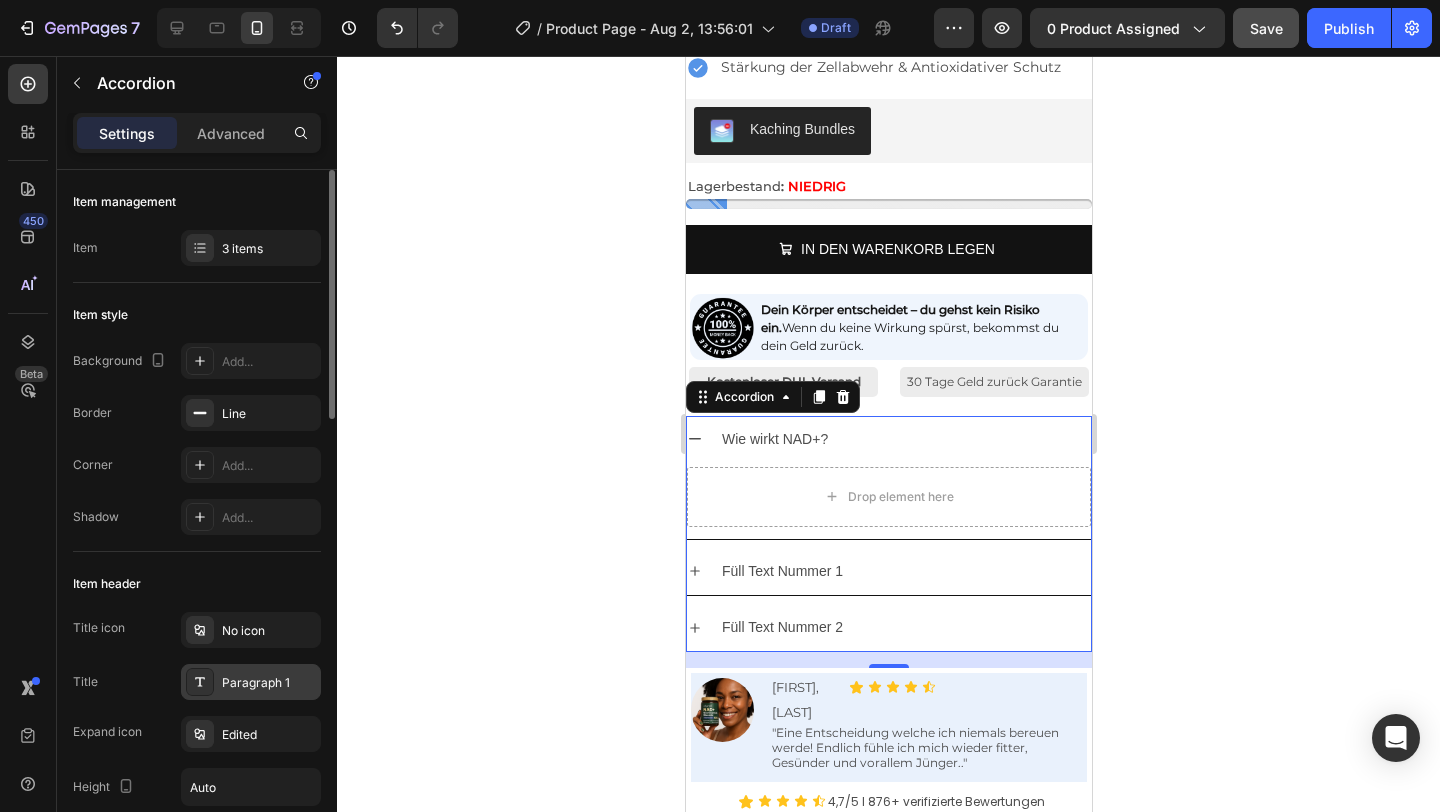 click on "Paragraph 1" at bounding box center (269, 683) 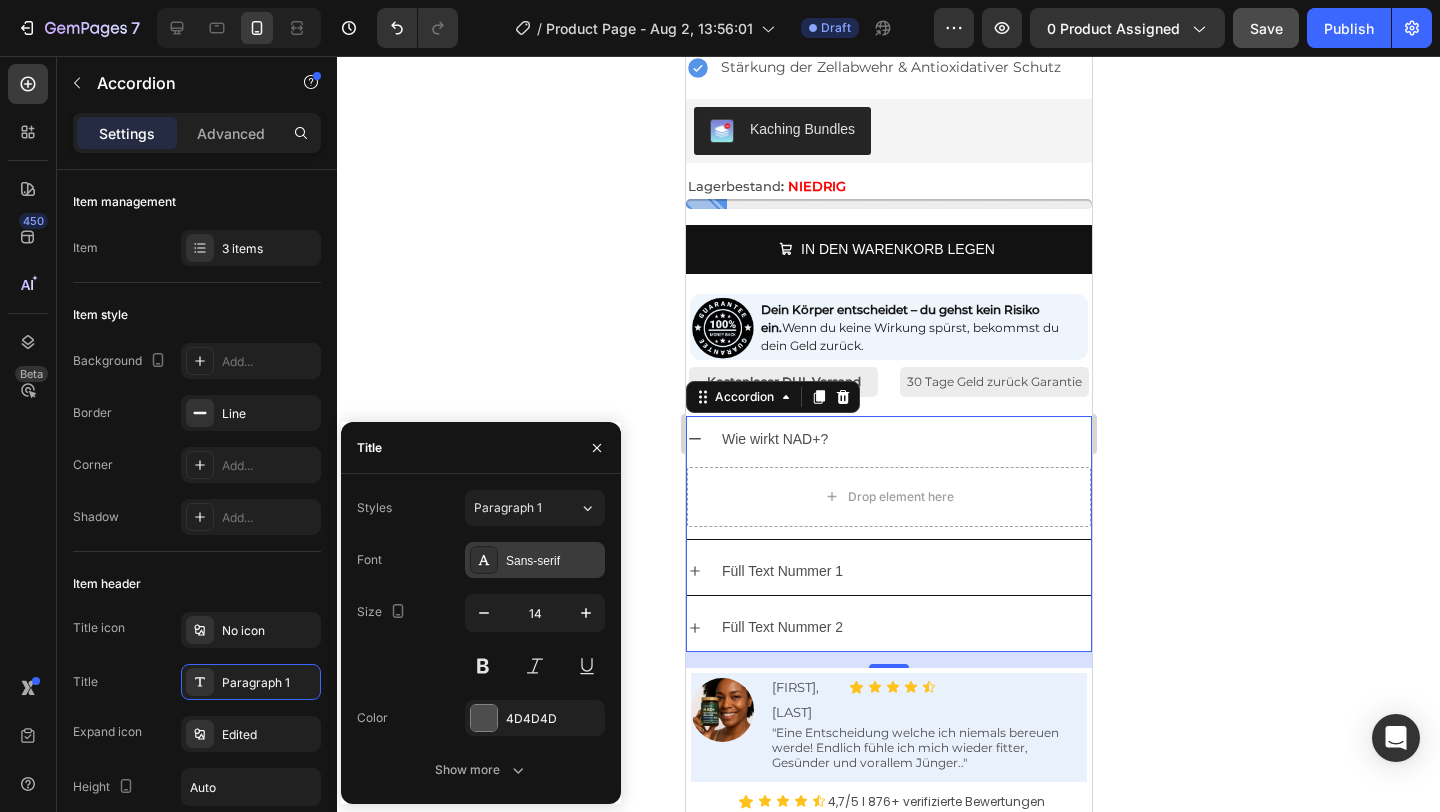 click on "Sans-serif" at bounding box center [535, 560] 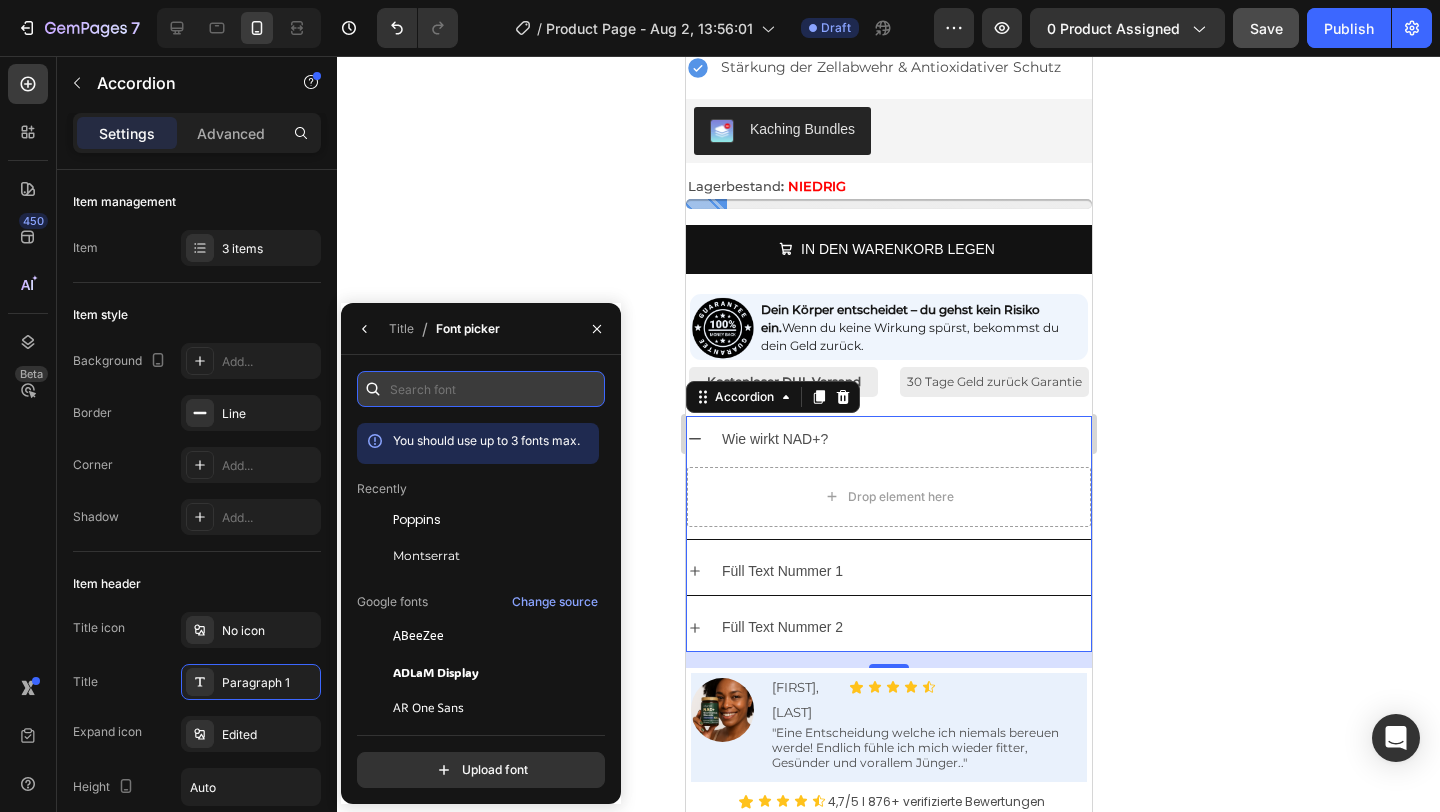 click at bounding box center [481, 389] 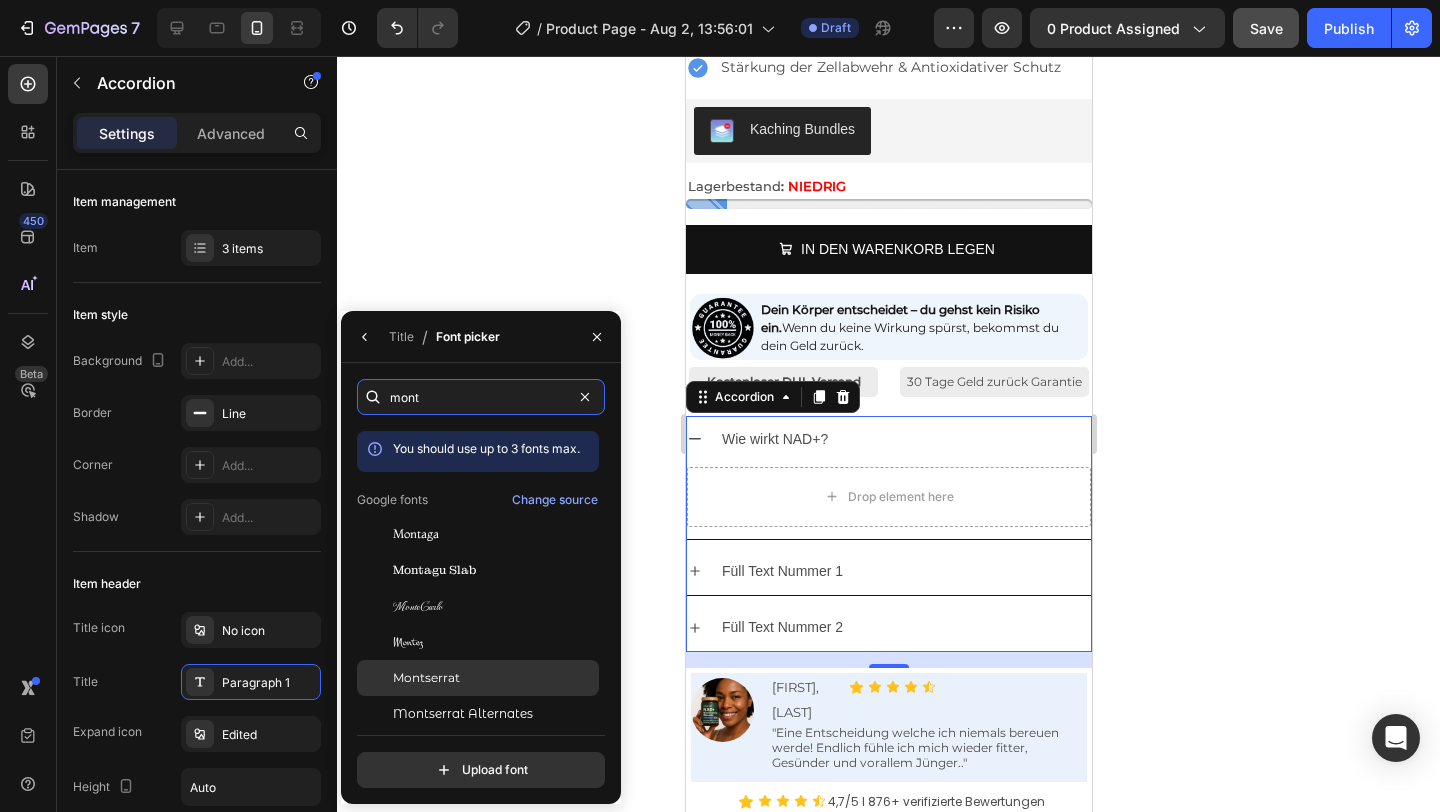 type on "mont" 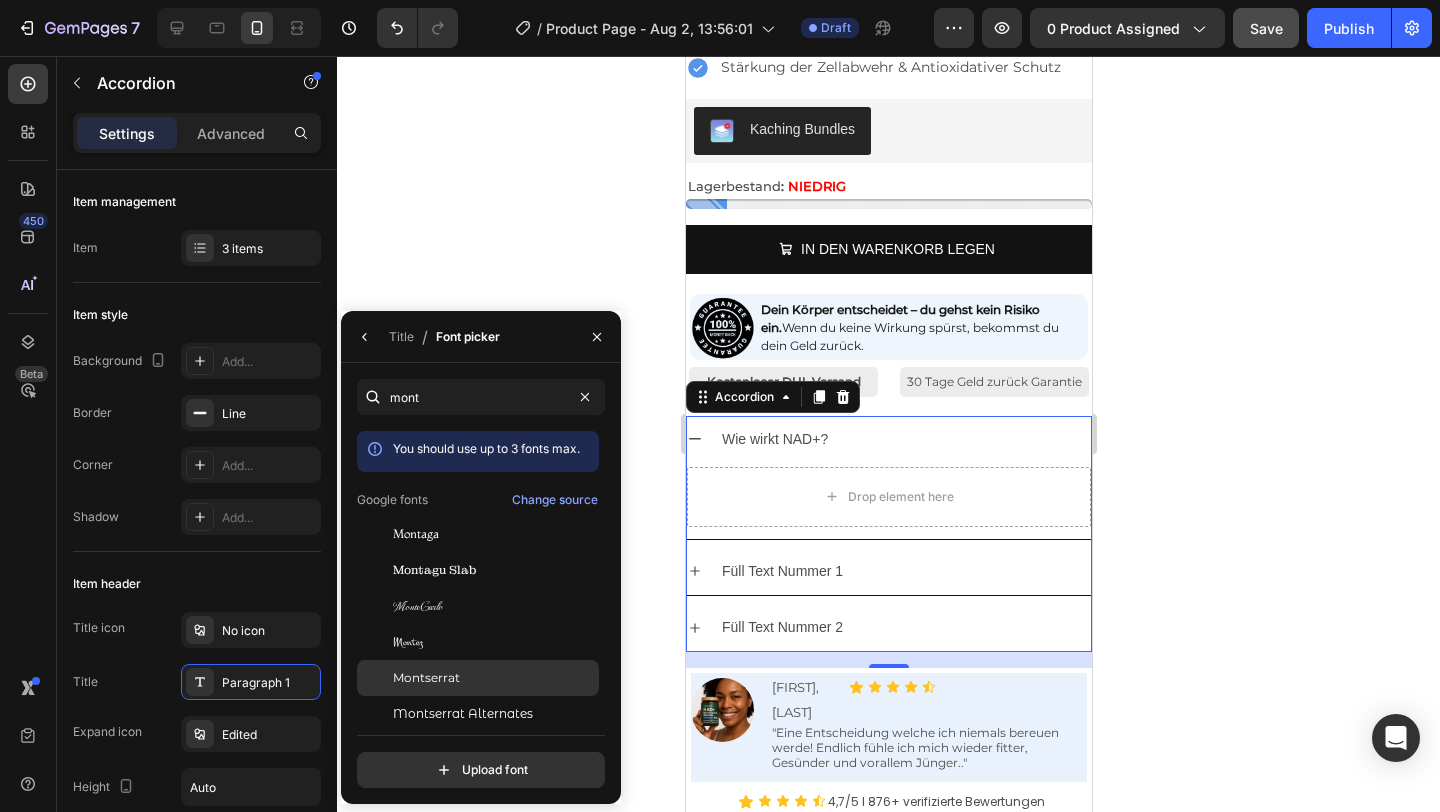 click on "Montserrat" at bounding box center (426, 678) 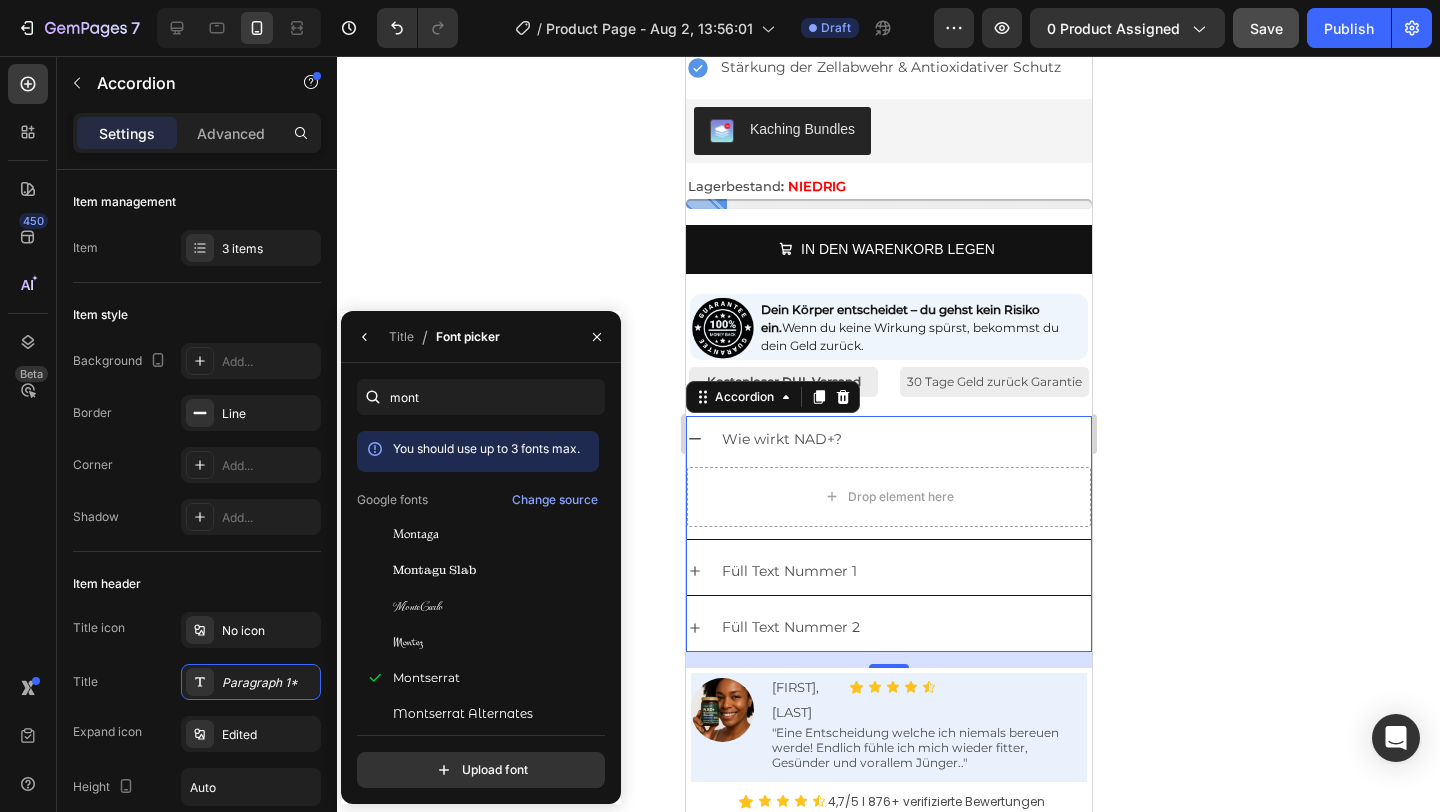 click 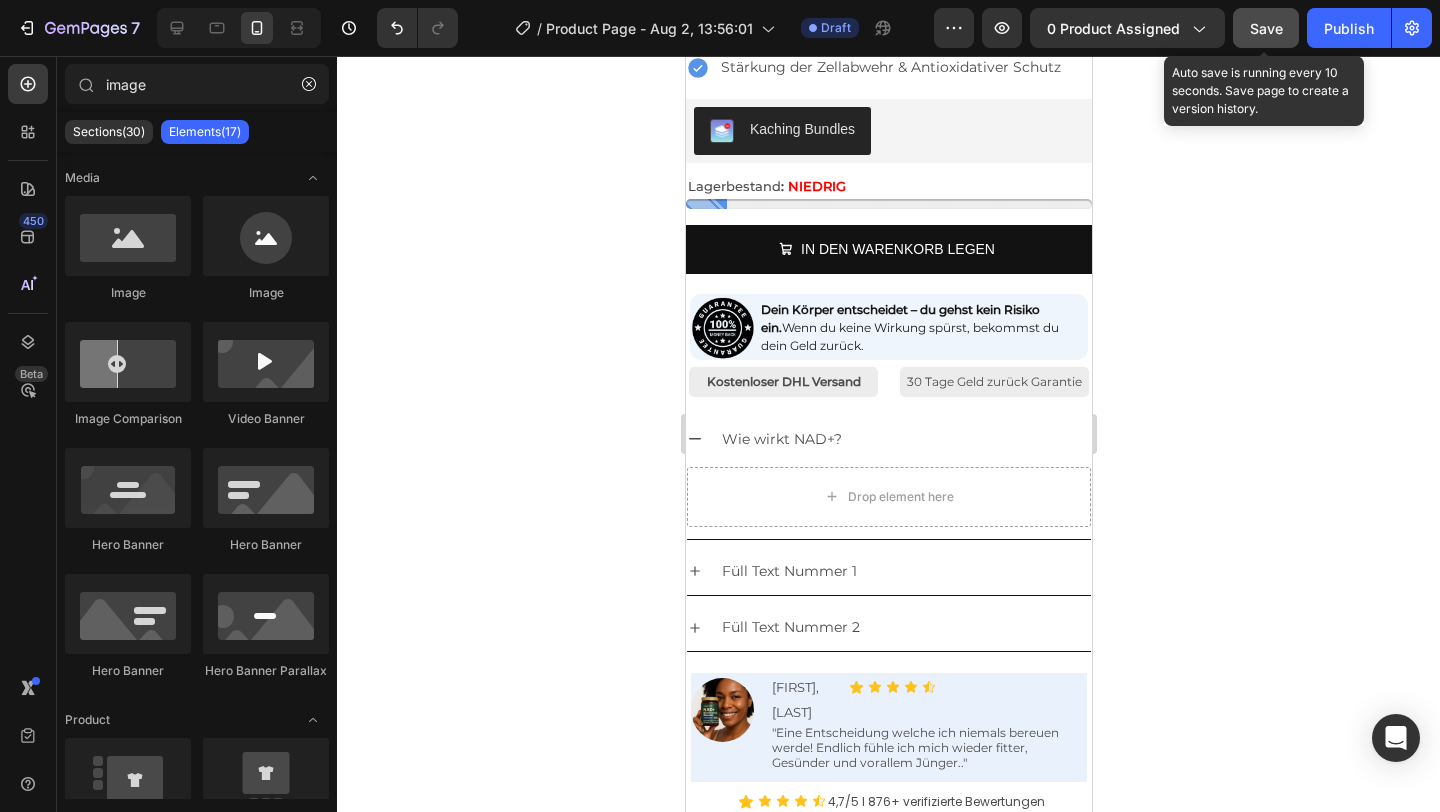 click on "Save" at bounding box center [1266, 28] 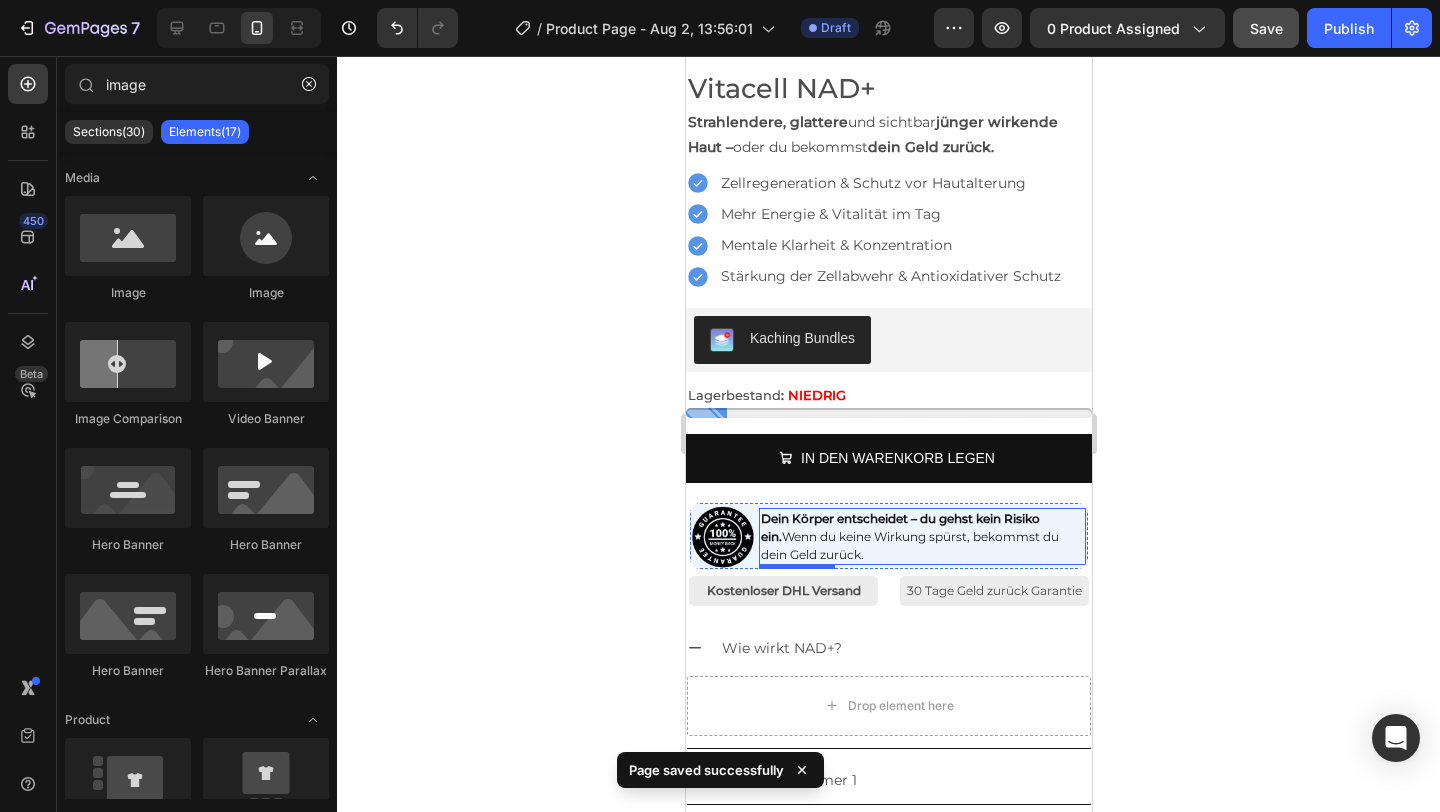 scroll, scrollTop: 189, scrollLeft: 0, axis: vertical 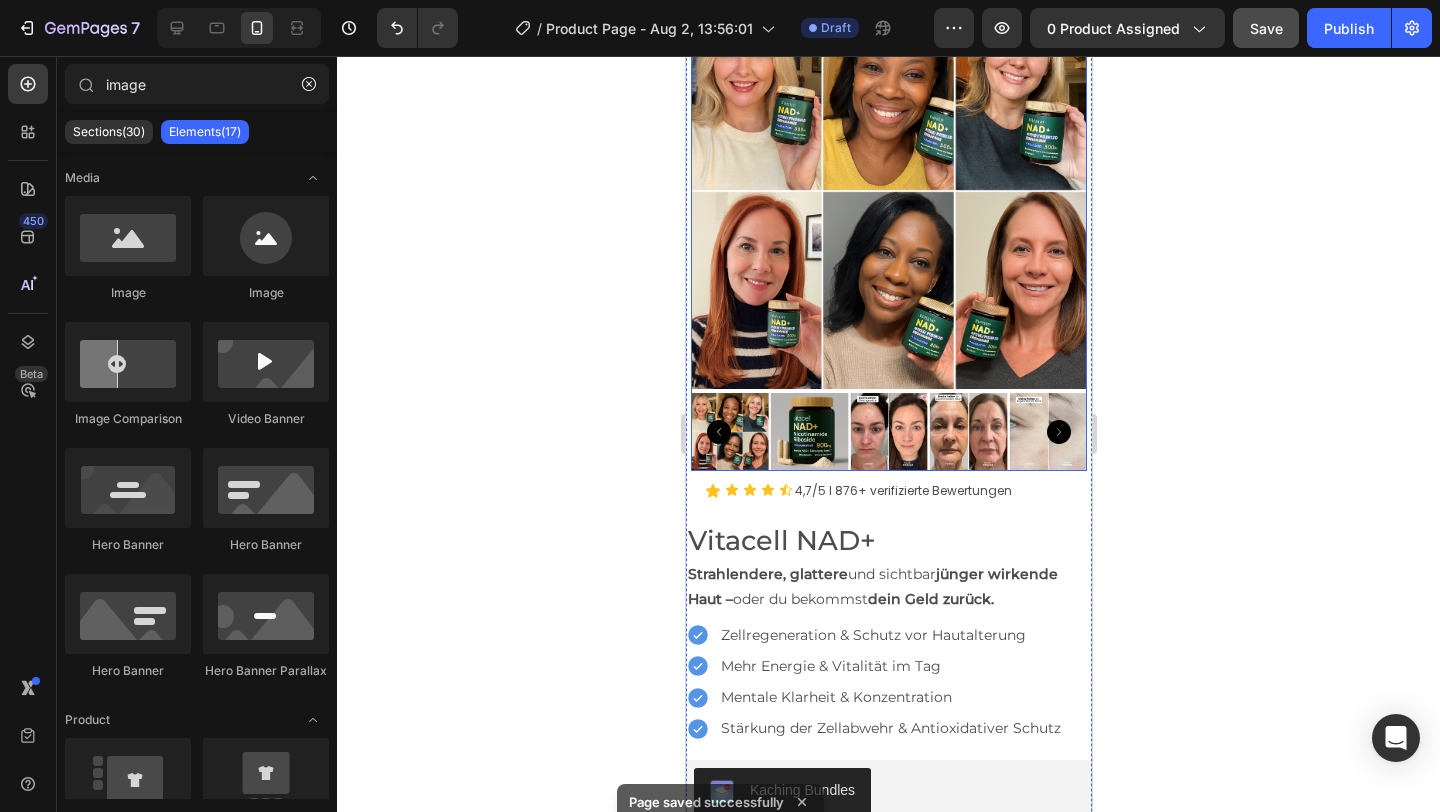 click at bounding box center [809, 432] 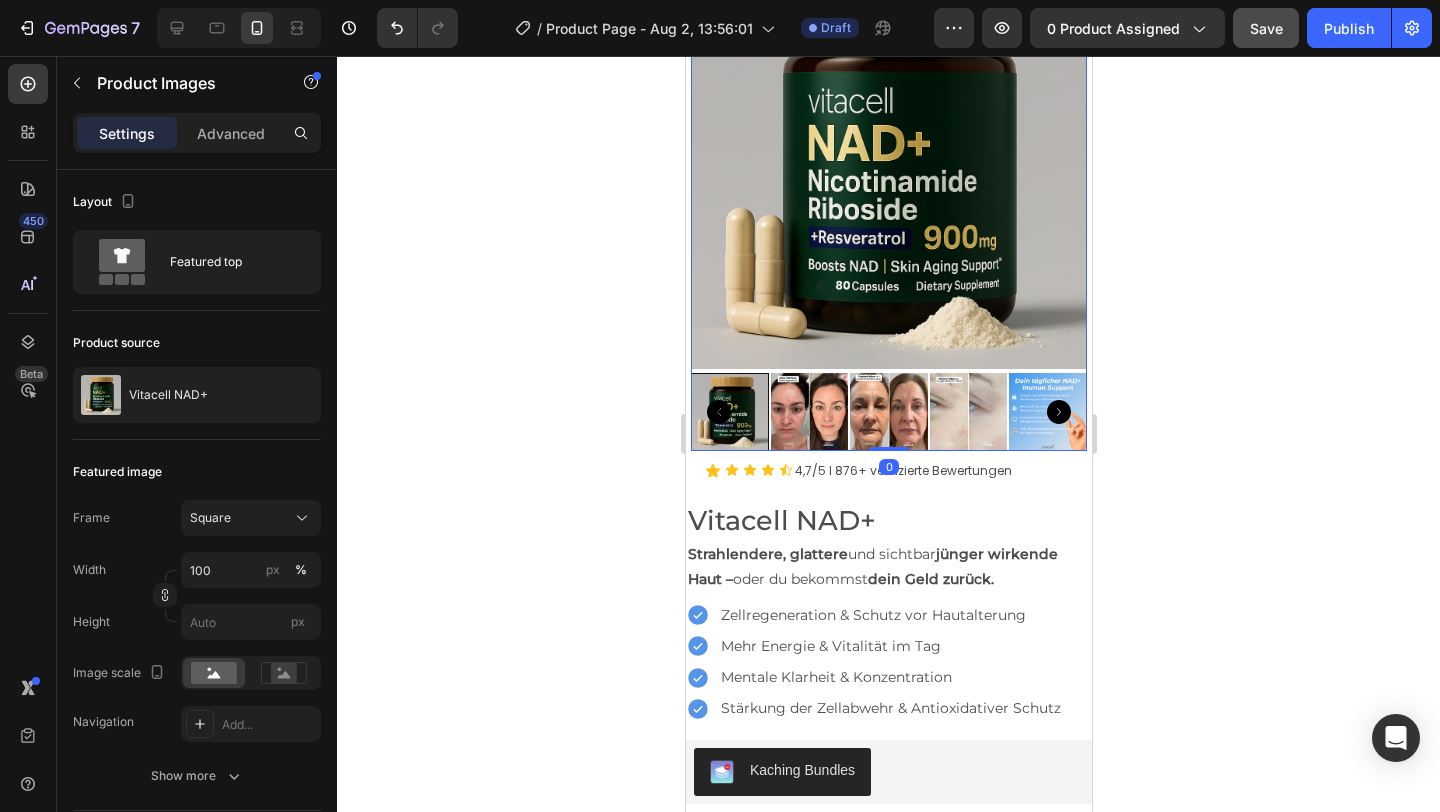 scroll, scrollTop: 0, scrollLeft: 0, axis: both 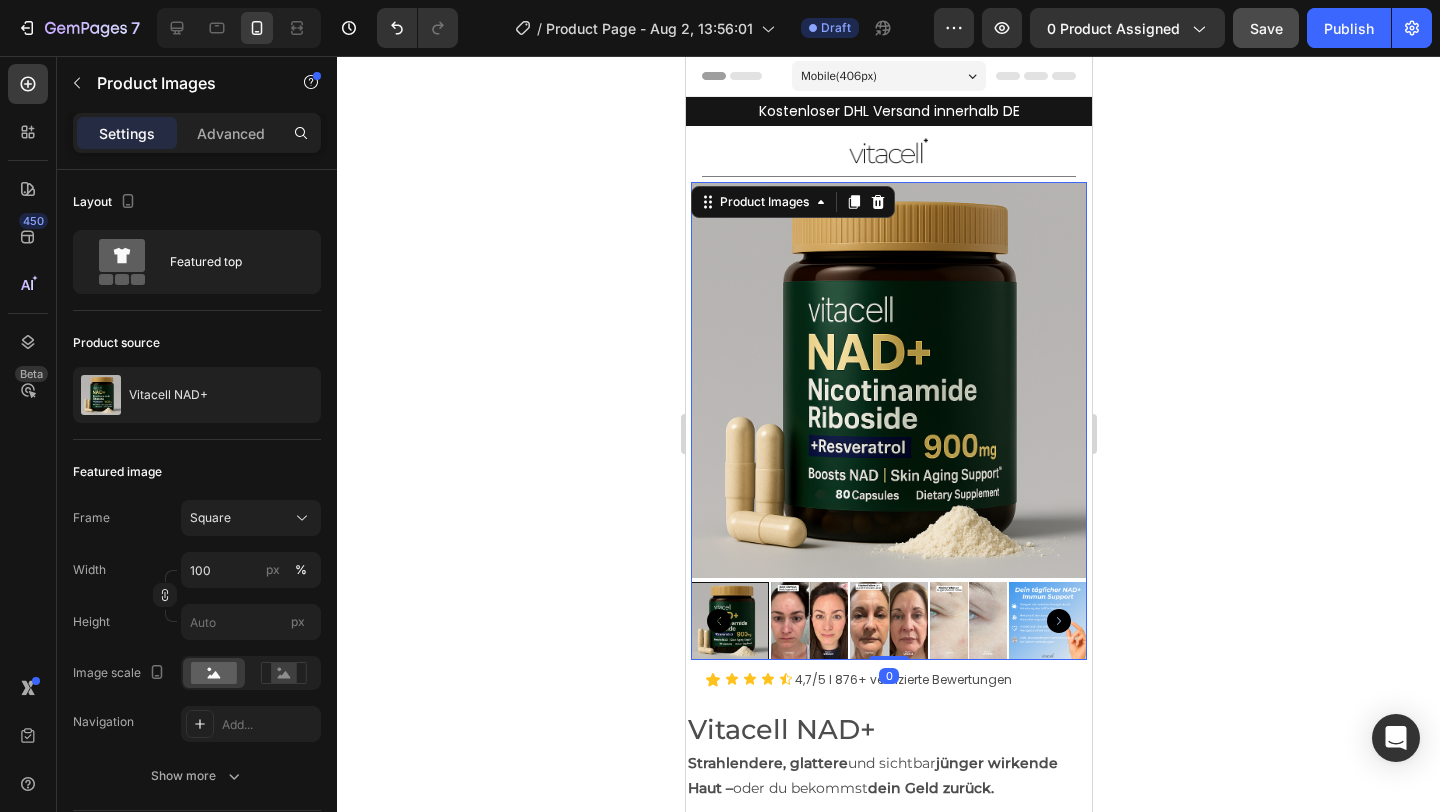 click at bounding box center (888, 380) 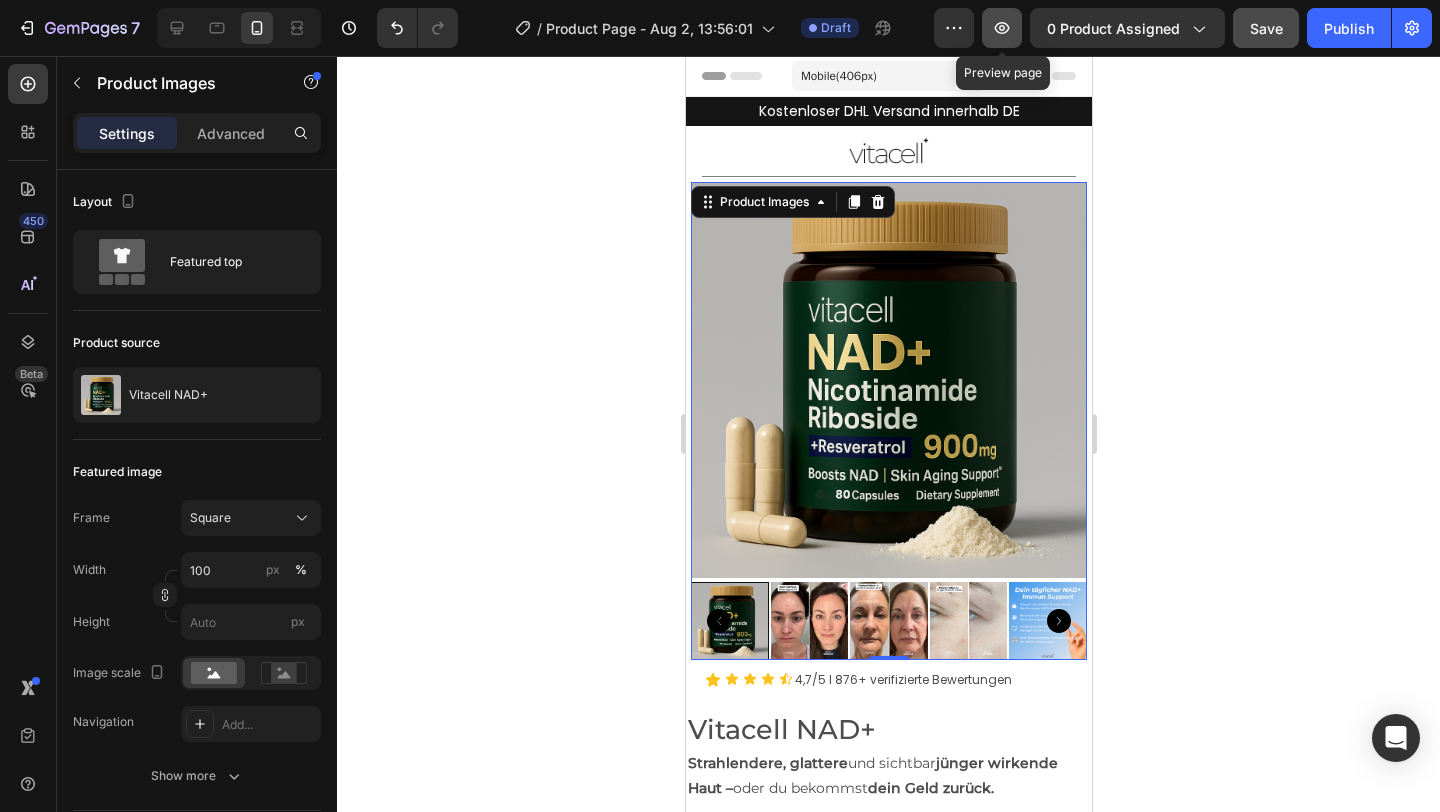 click 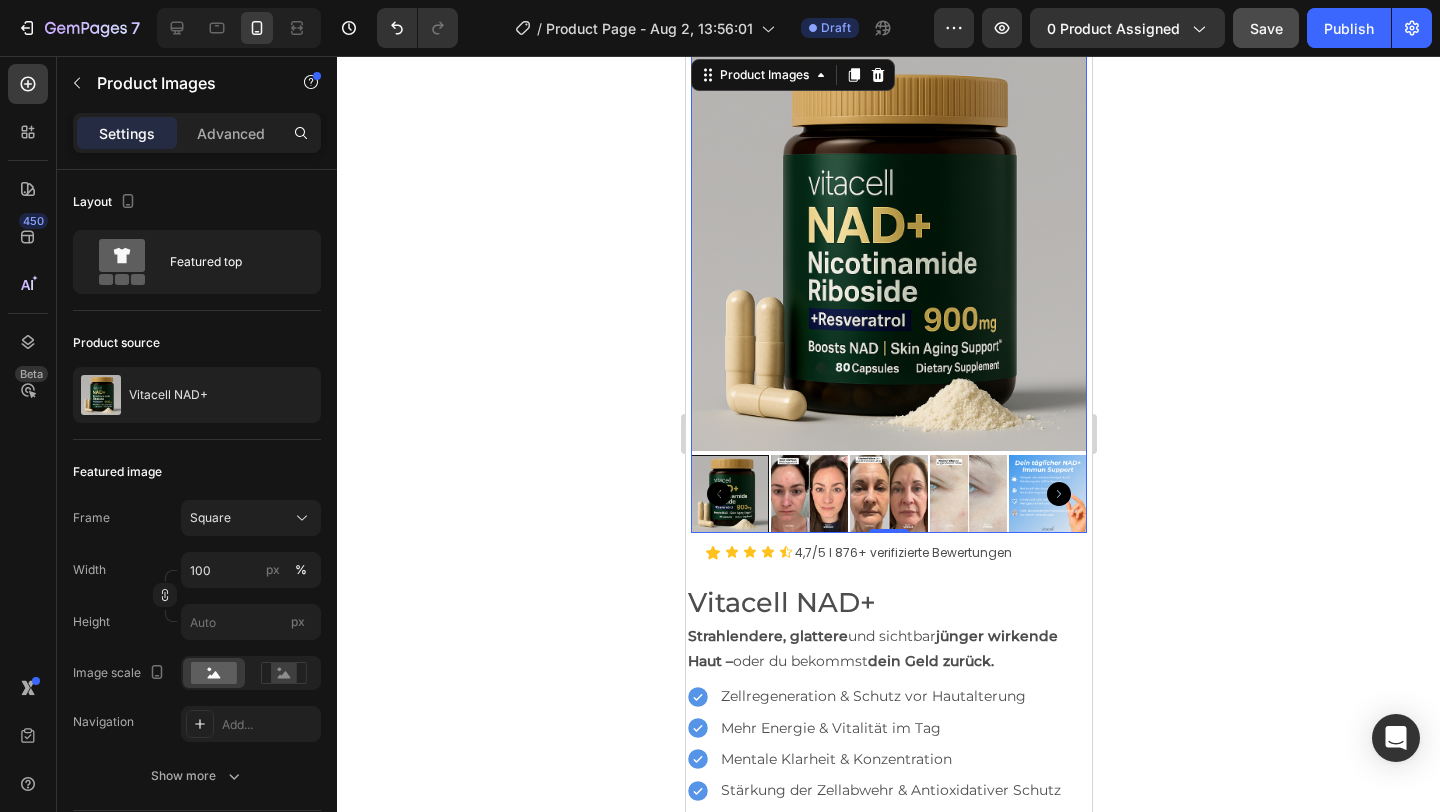 scroll, scrollTop: 0, scrollLeft: 0, axis: both 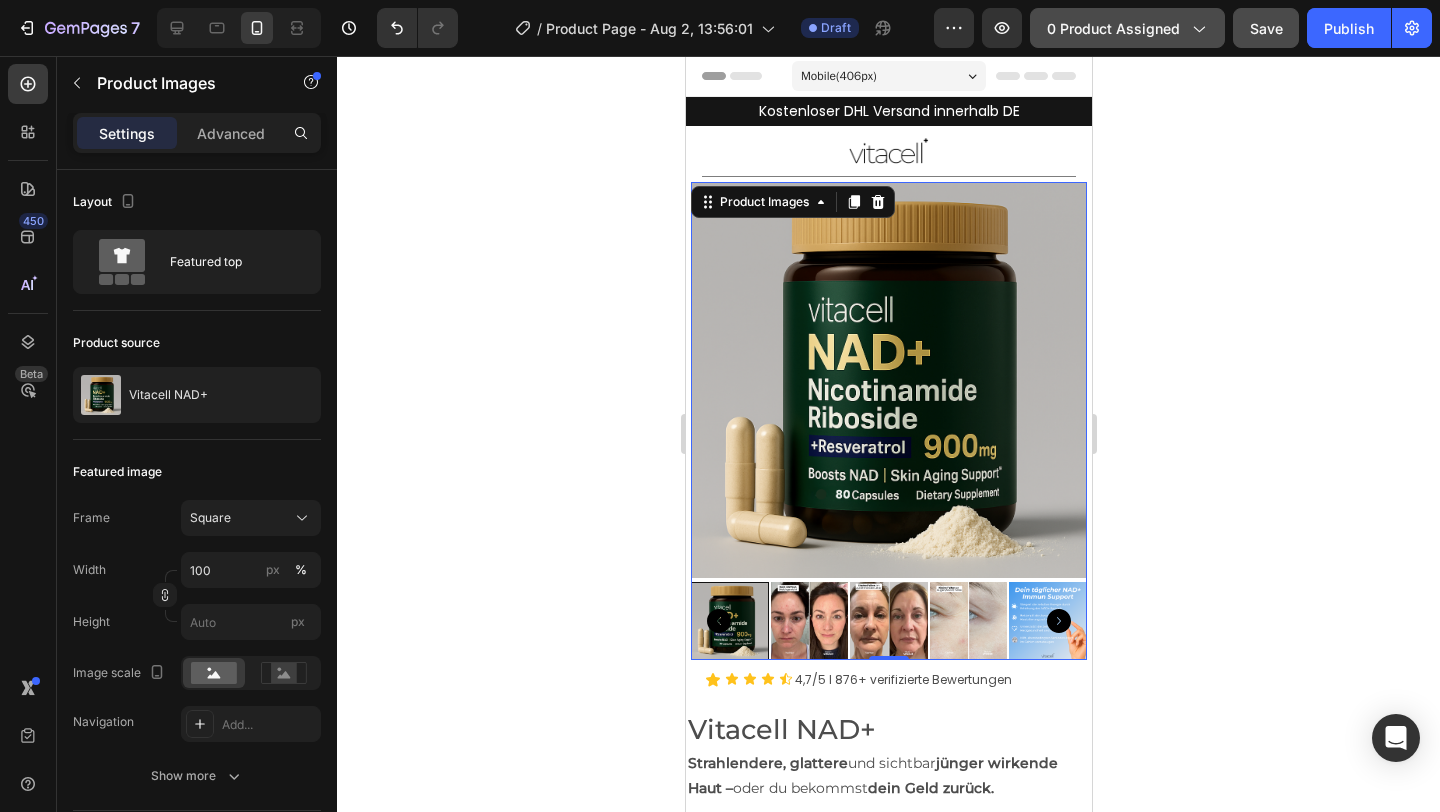 click 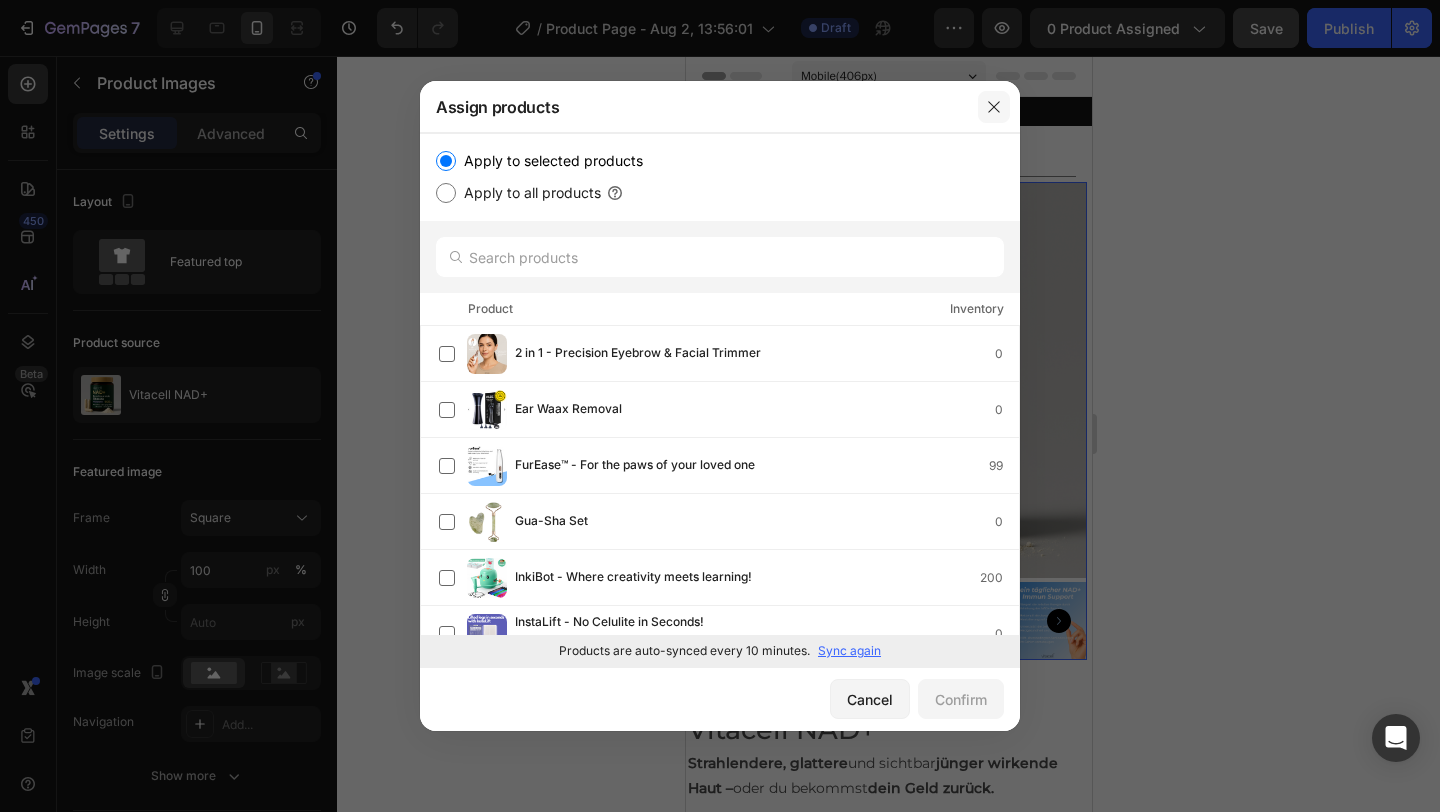 click 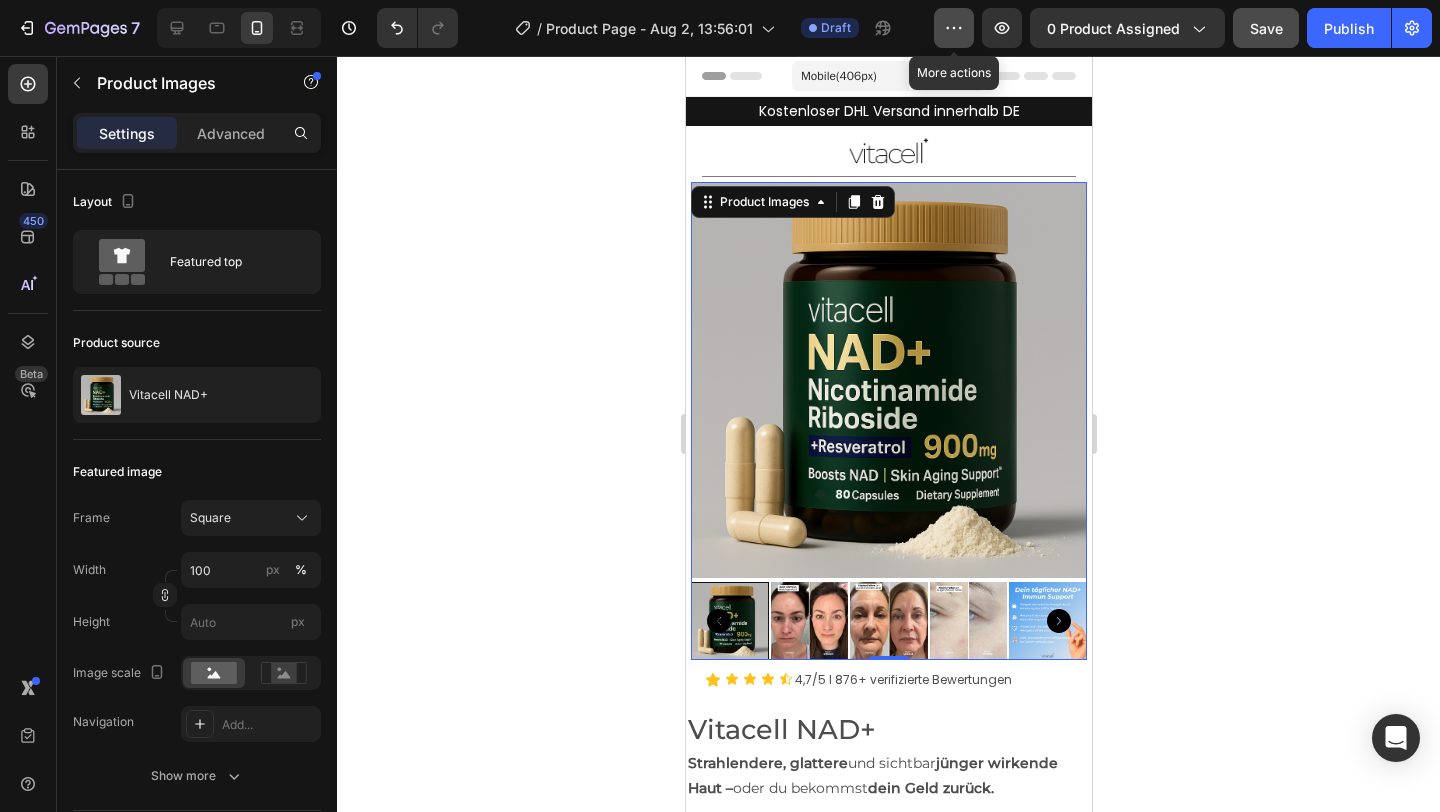 click 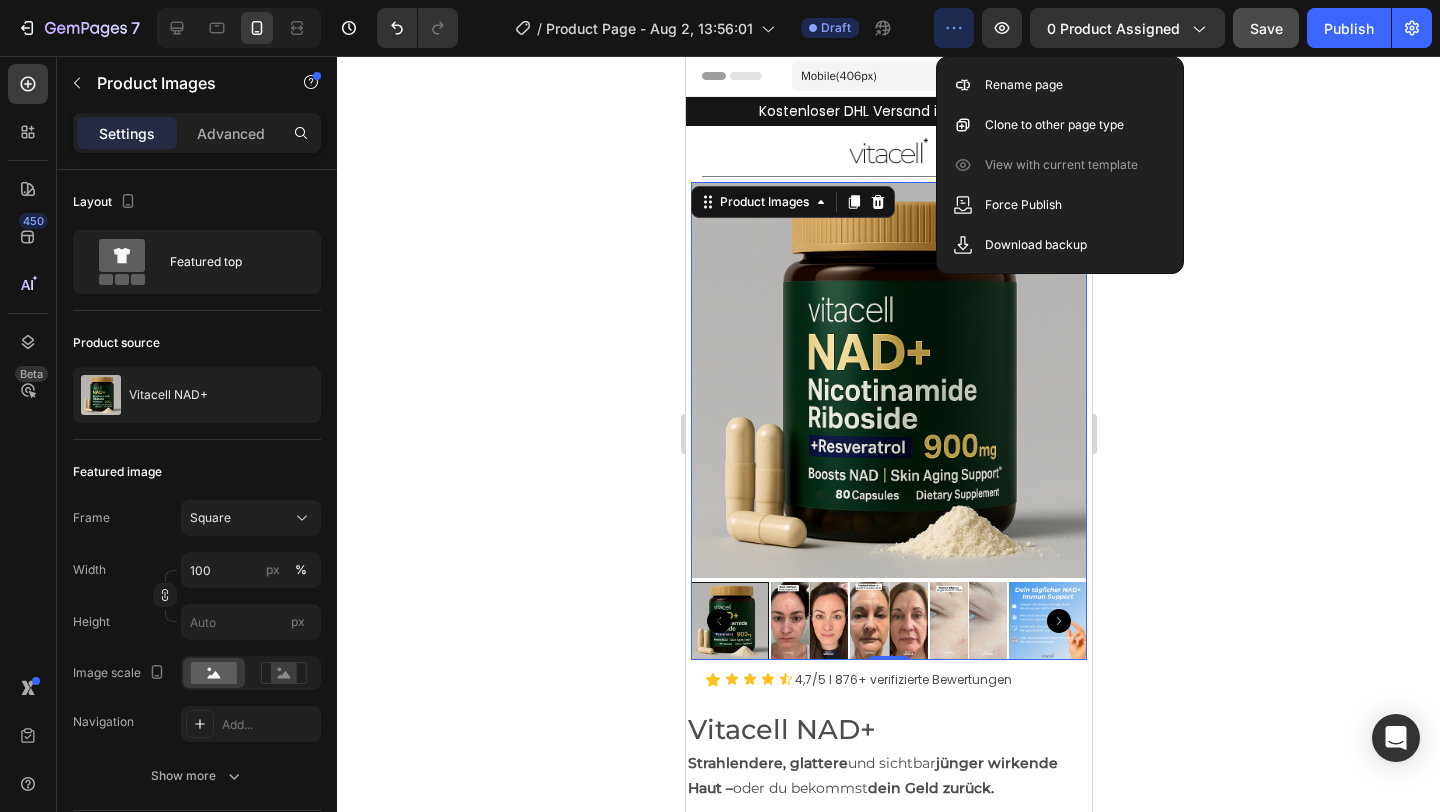 click 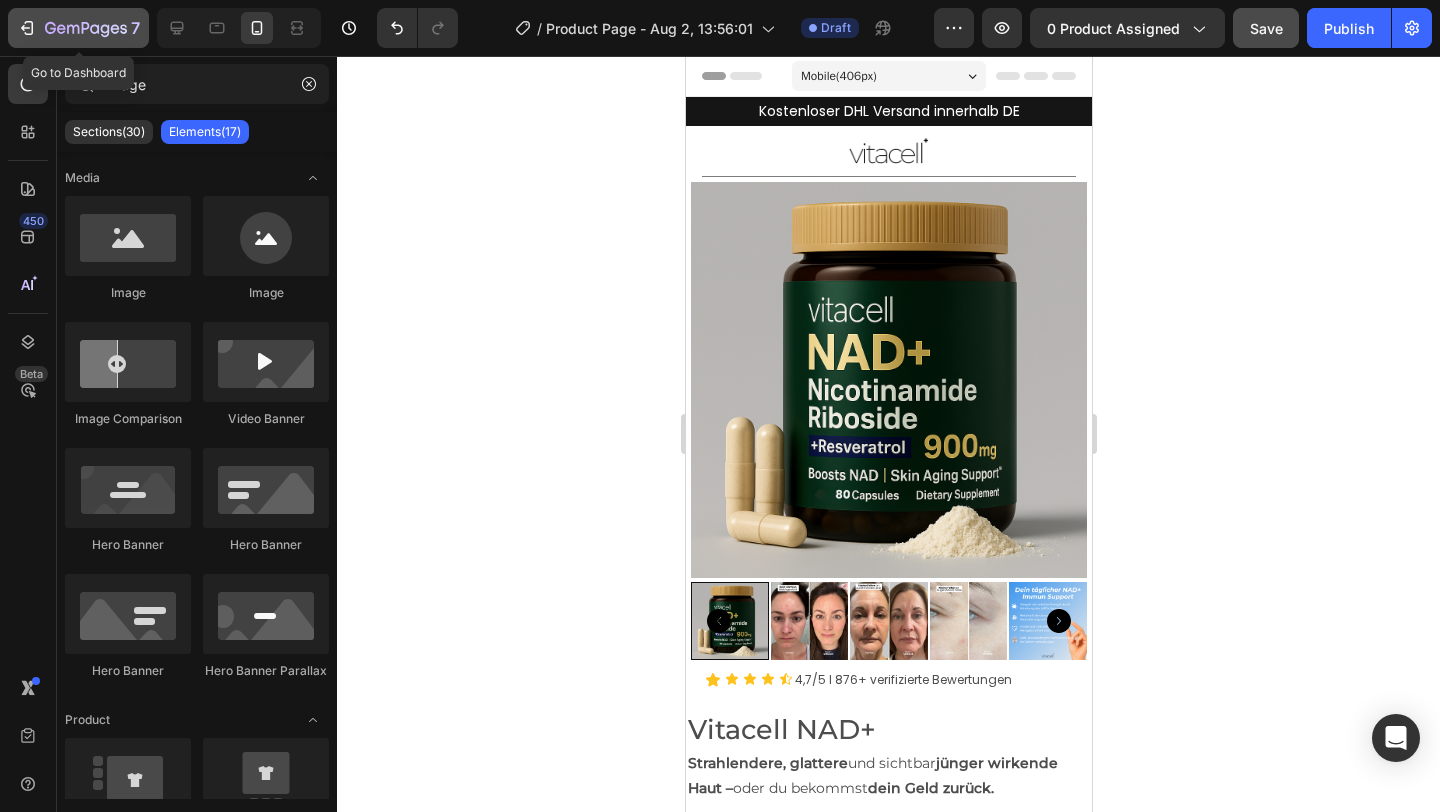 click 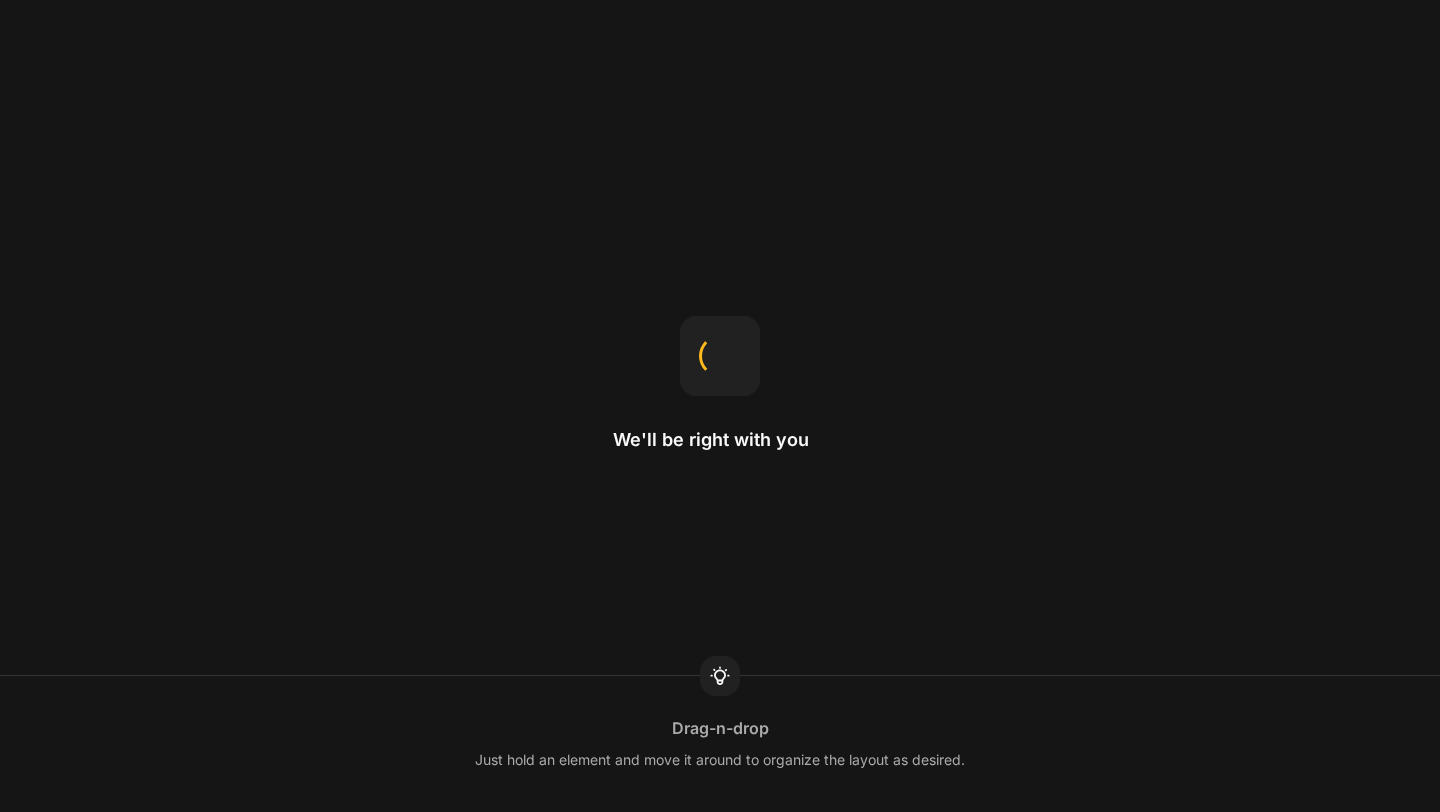 scroll, scrollTop: 0, scrollLeft: 0, axis: both 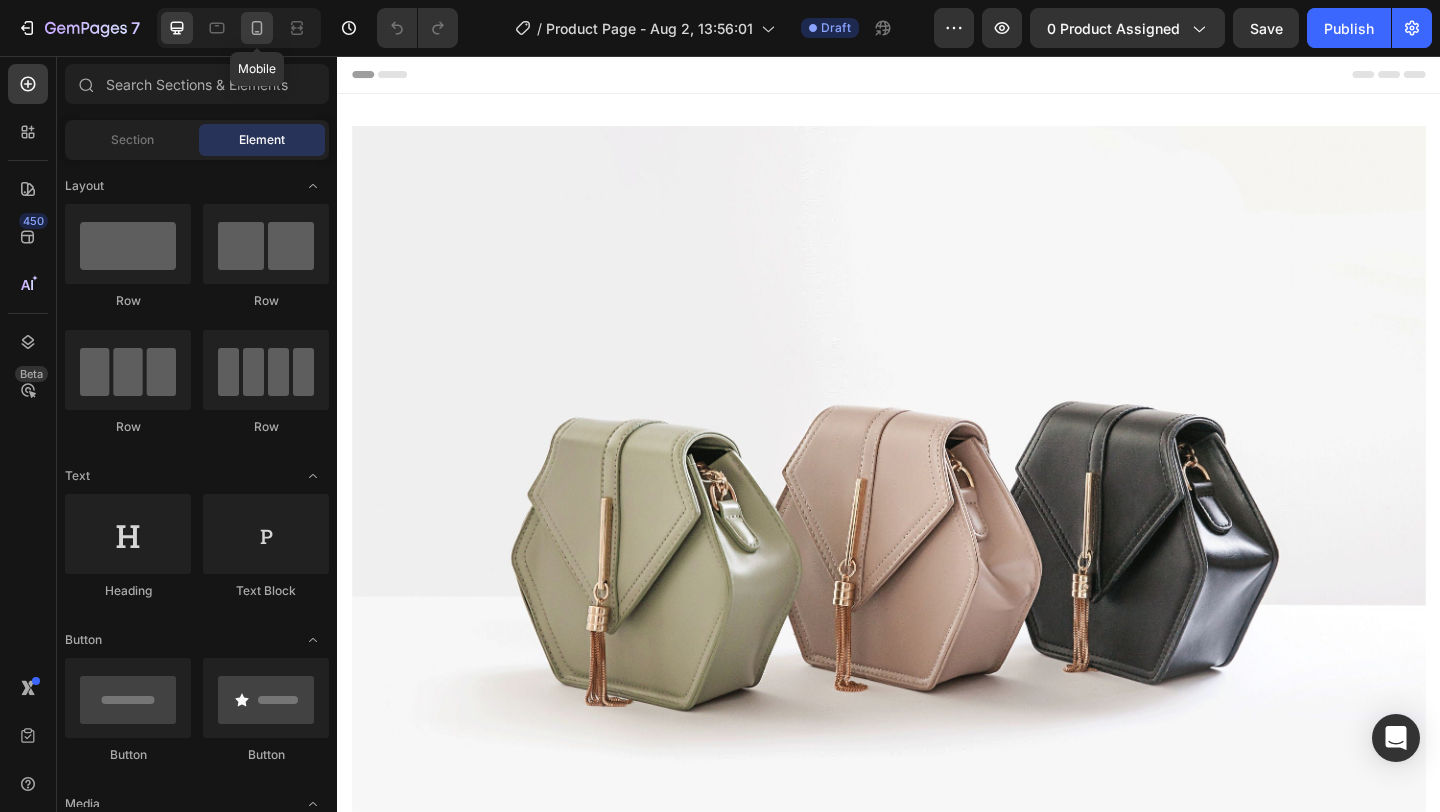 click 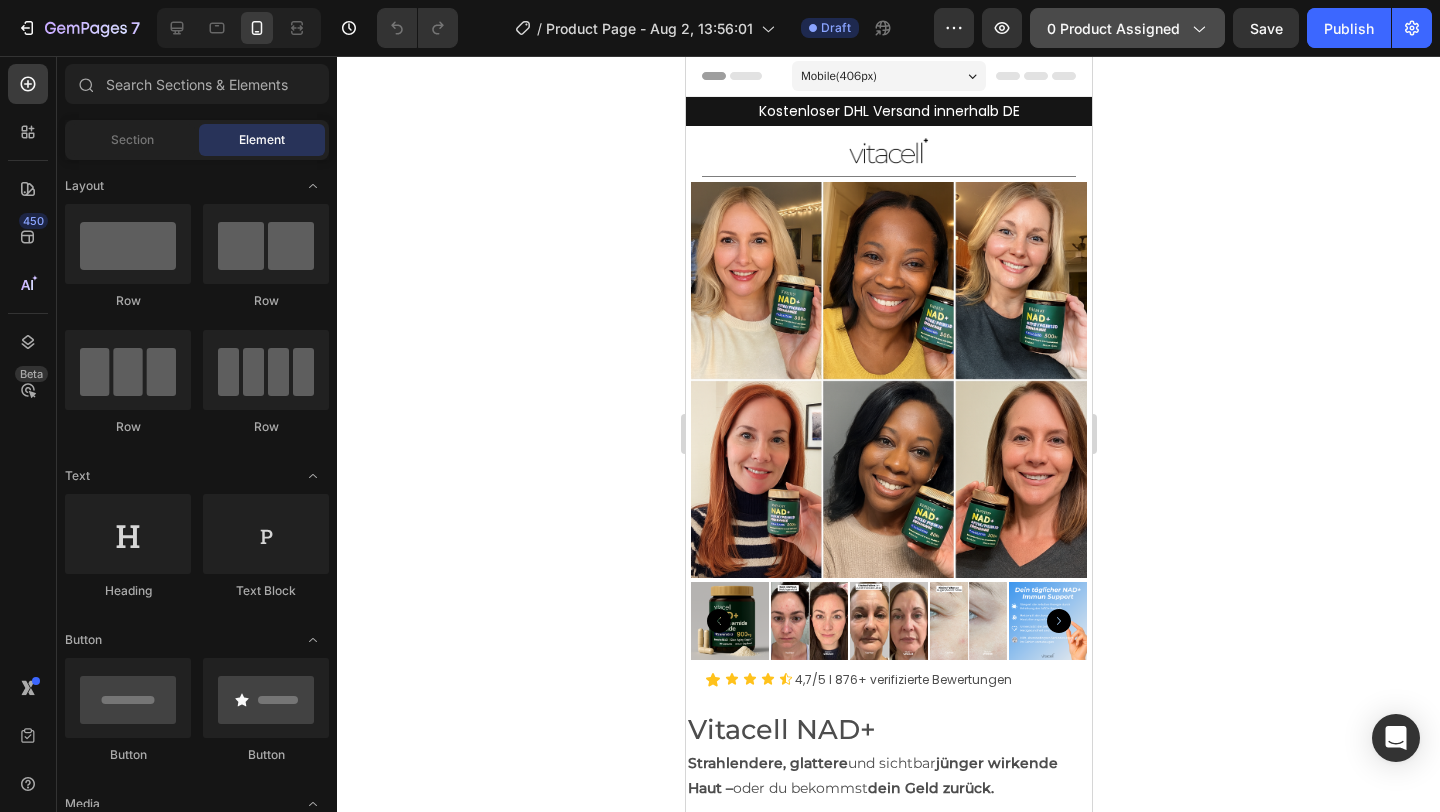 click on "0 product assigned" 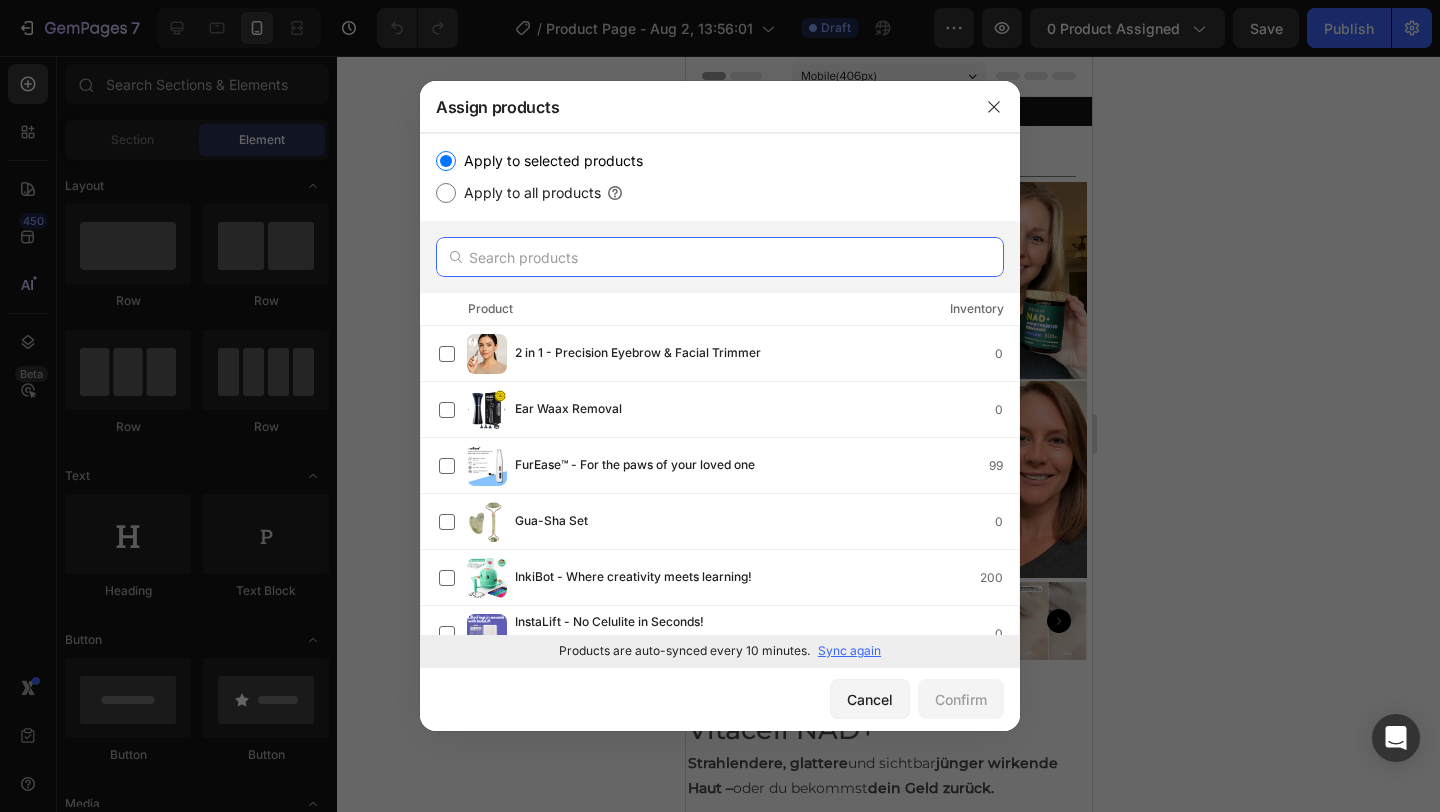 click at bounding box center (720, 257) 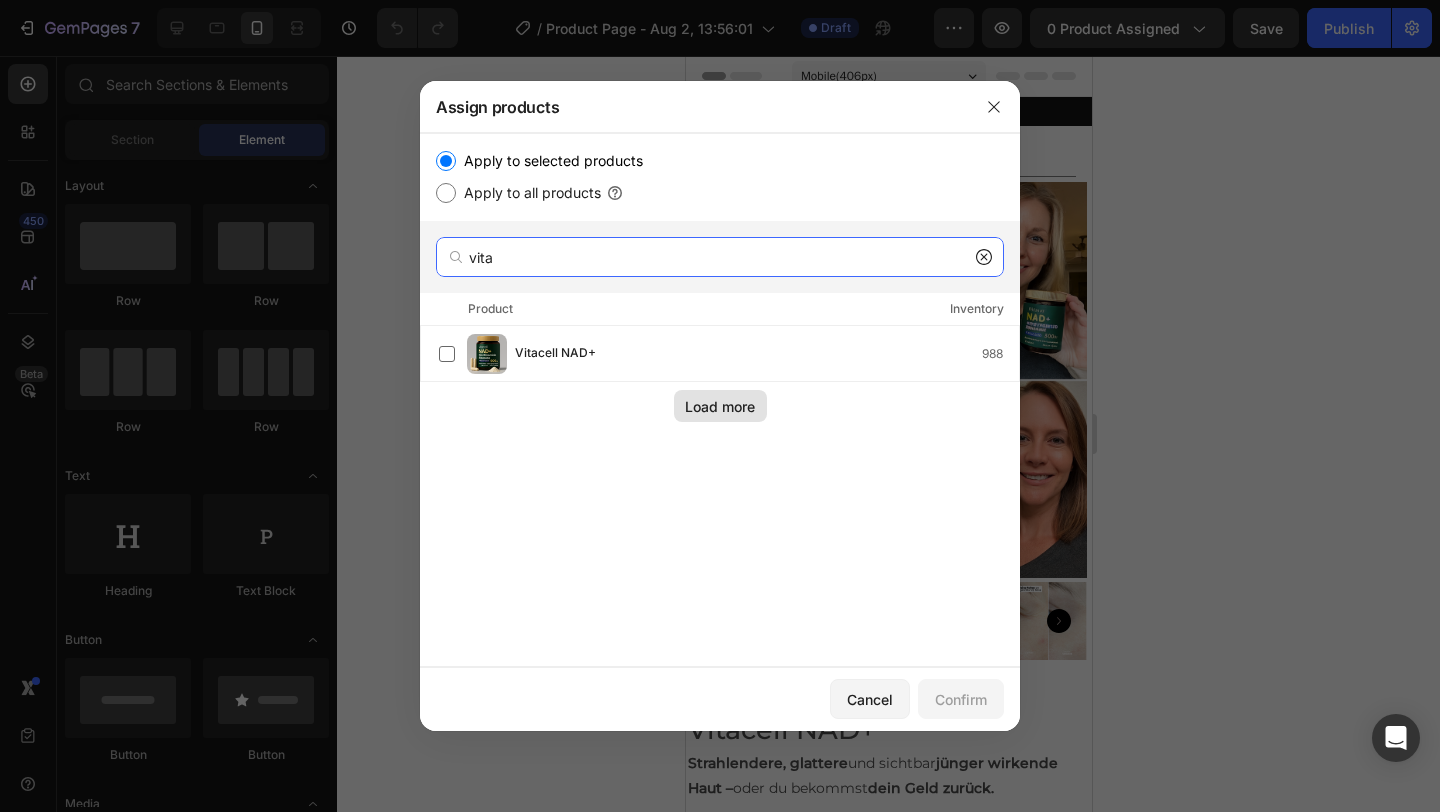 type on "vita" 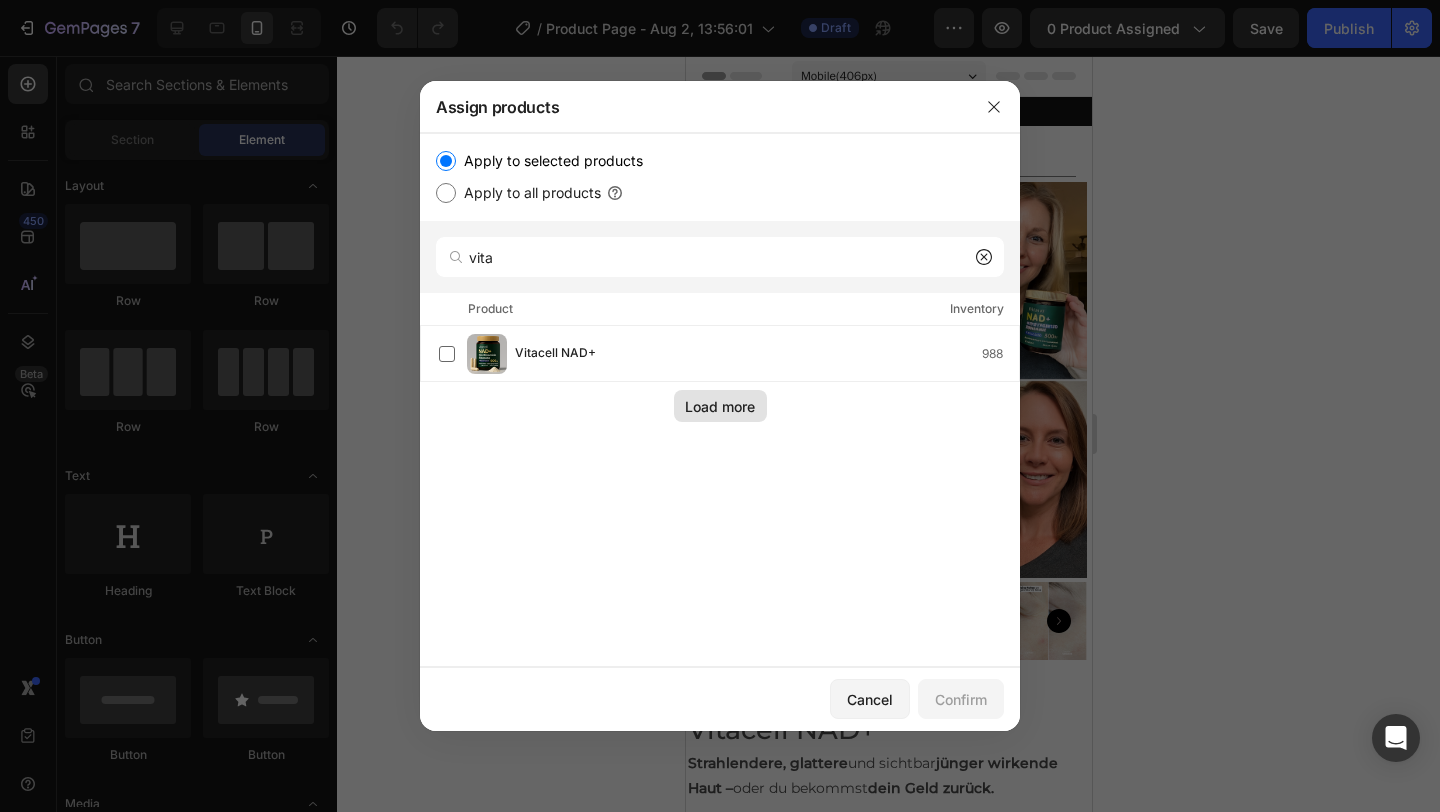 click on "Load more" 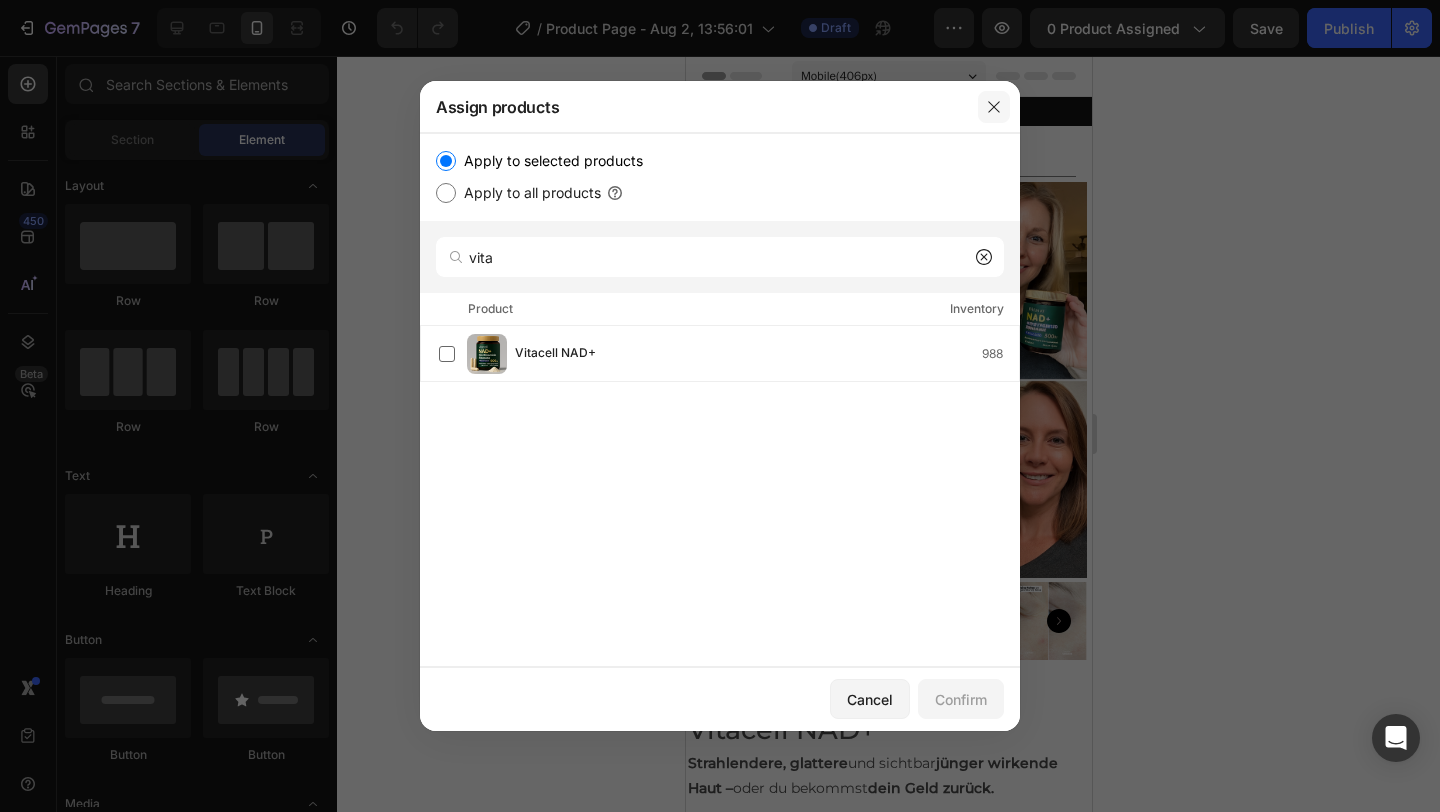 click 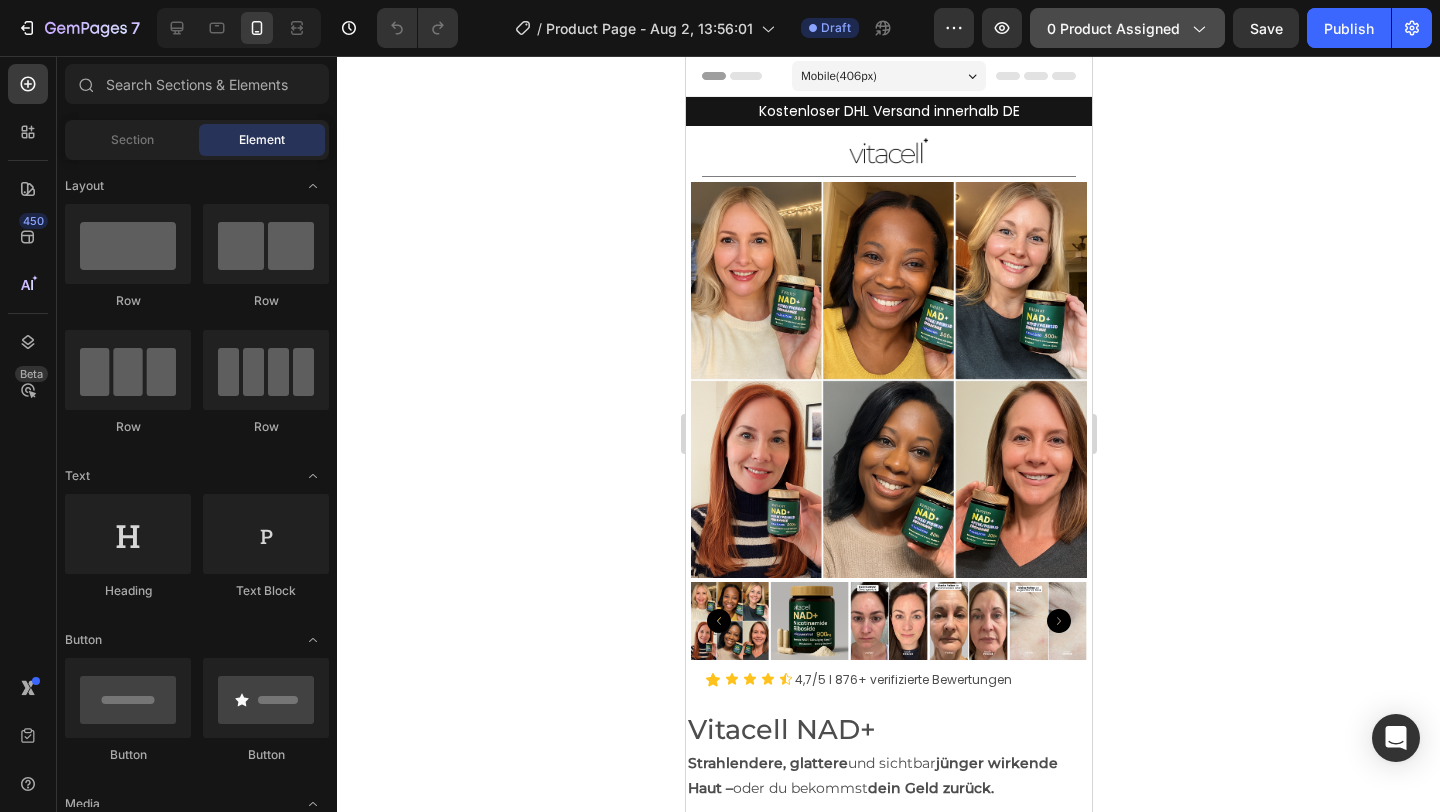click on "0 product assigned" 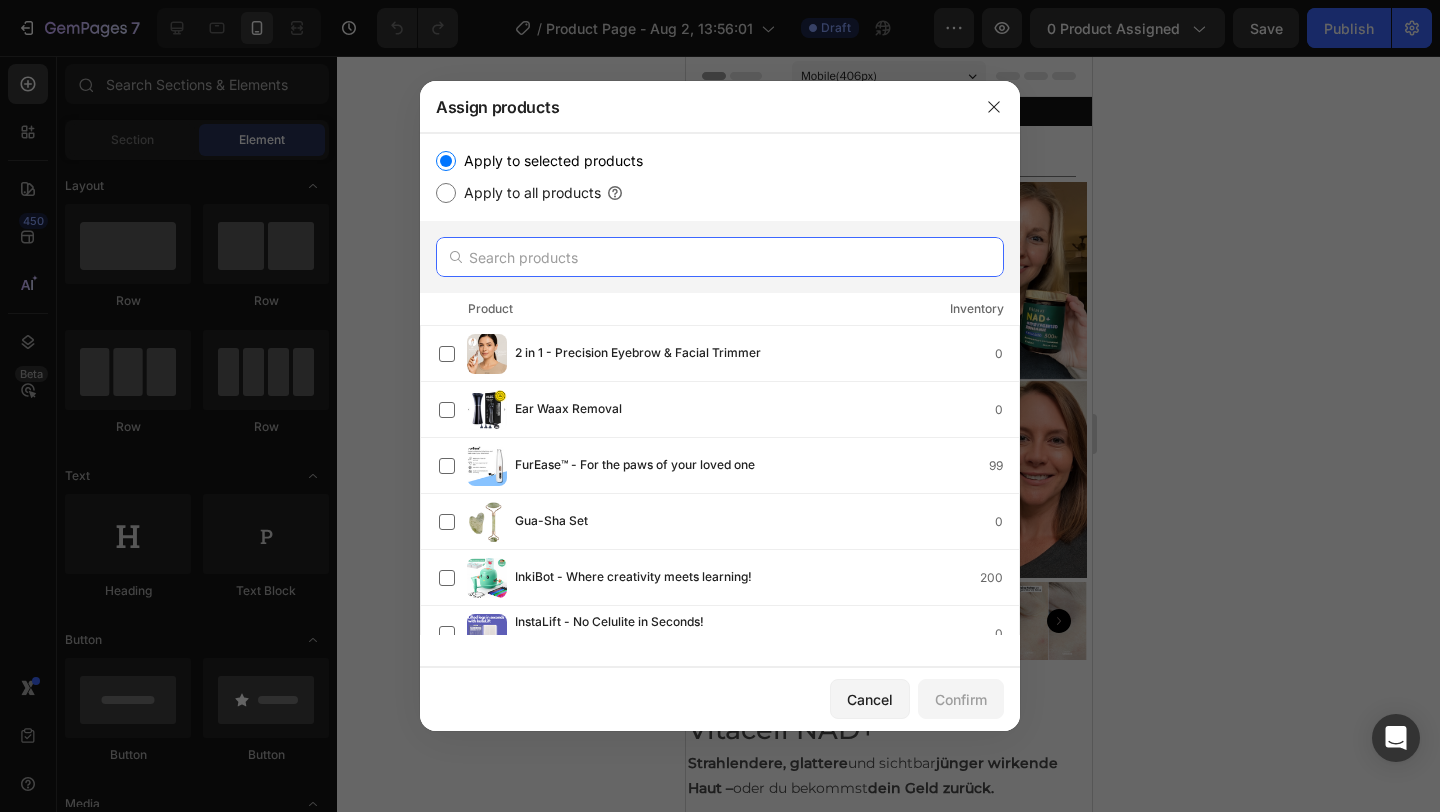 click at bounding box center [720, 257] 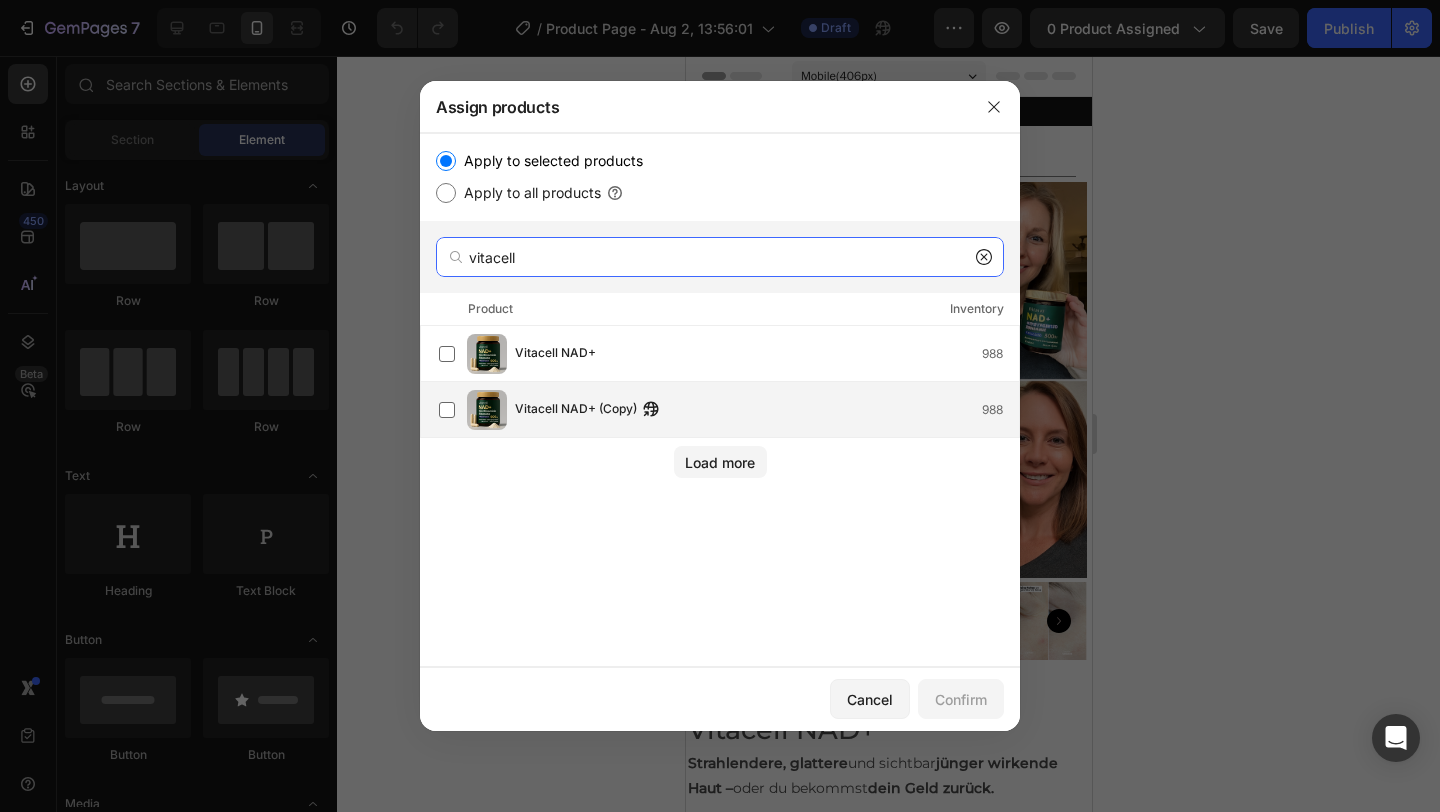 type on "vitacell" 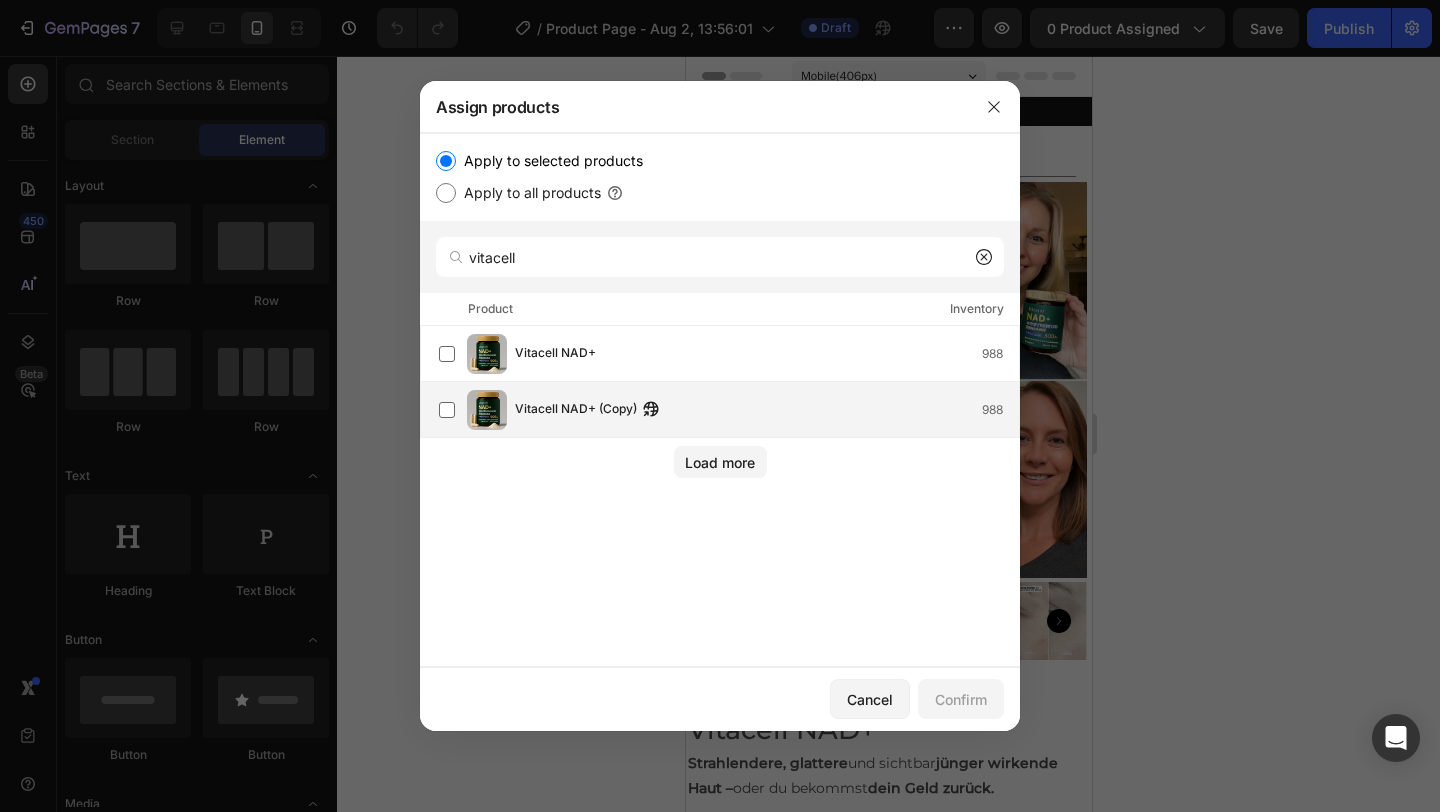 click on "Vitacell NAD+ (Copy)" at bounding box center (576, 410) 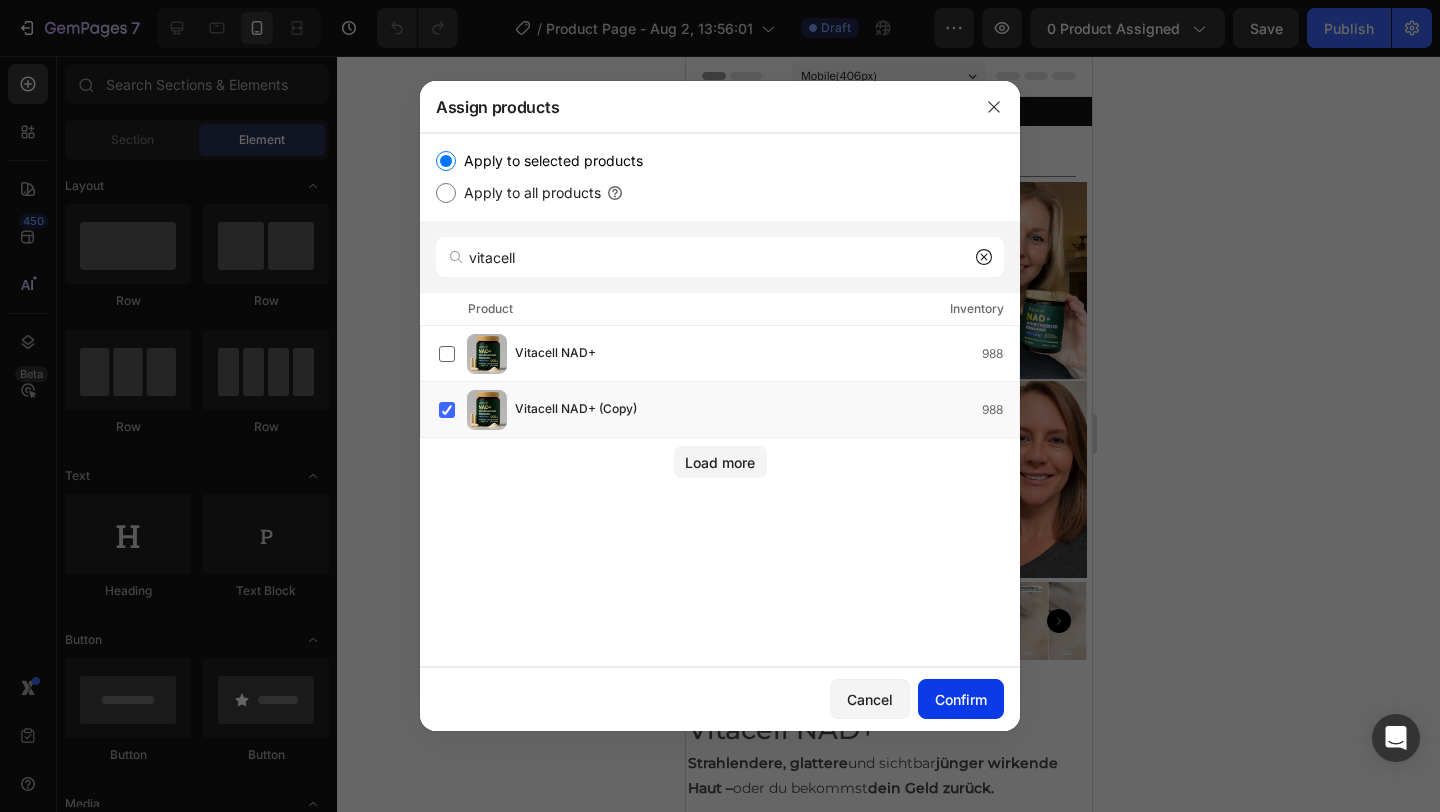 click on "Confirm" at bounding box center (961, 699) 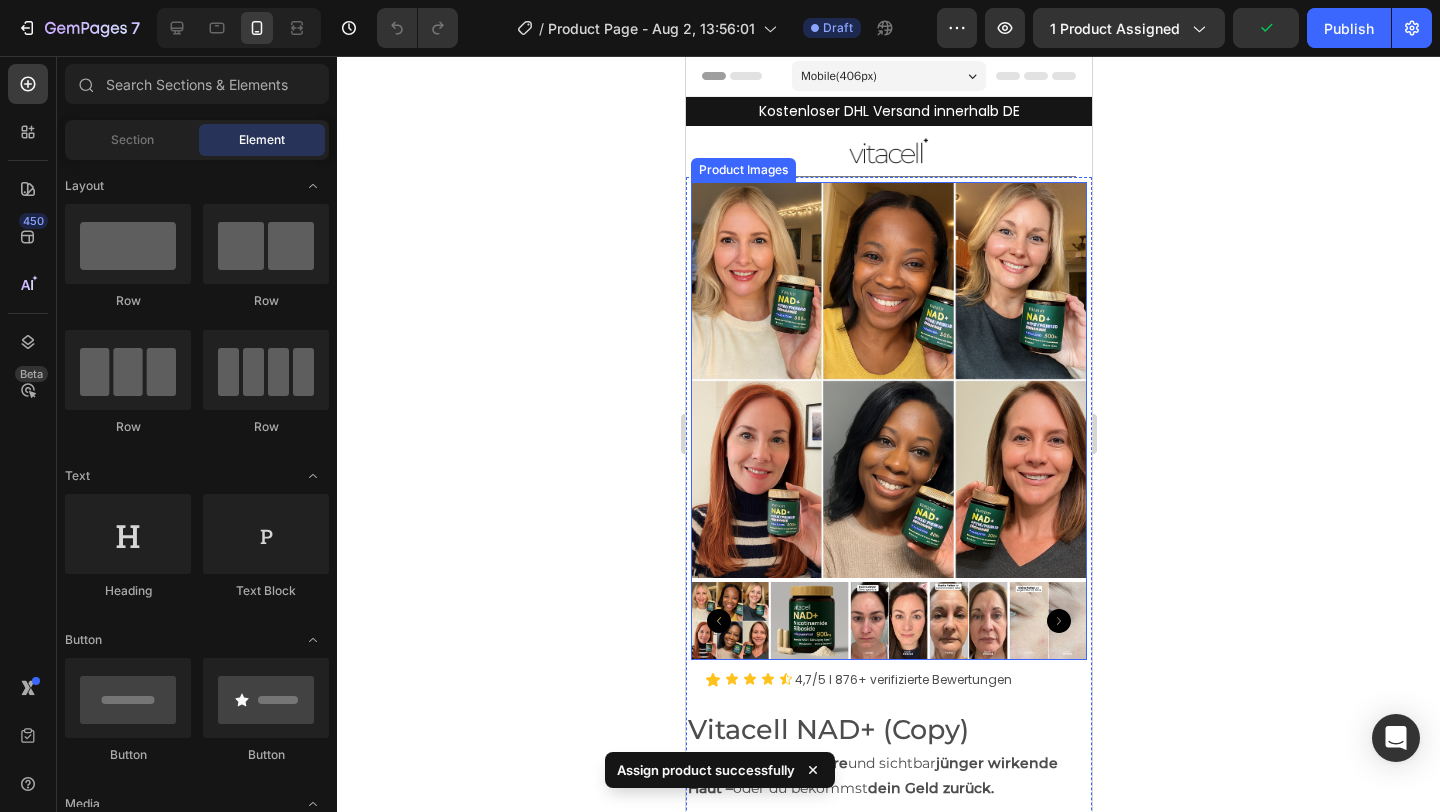 click at bounding box center (809, 621) 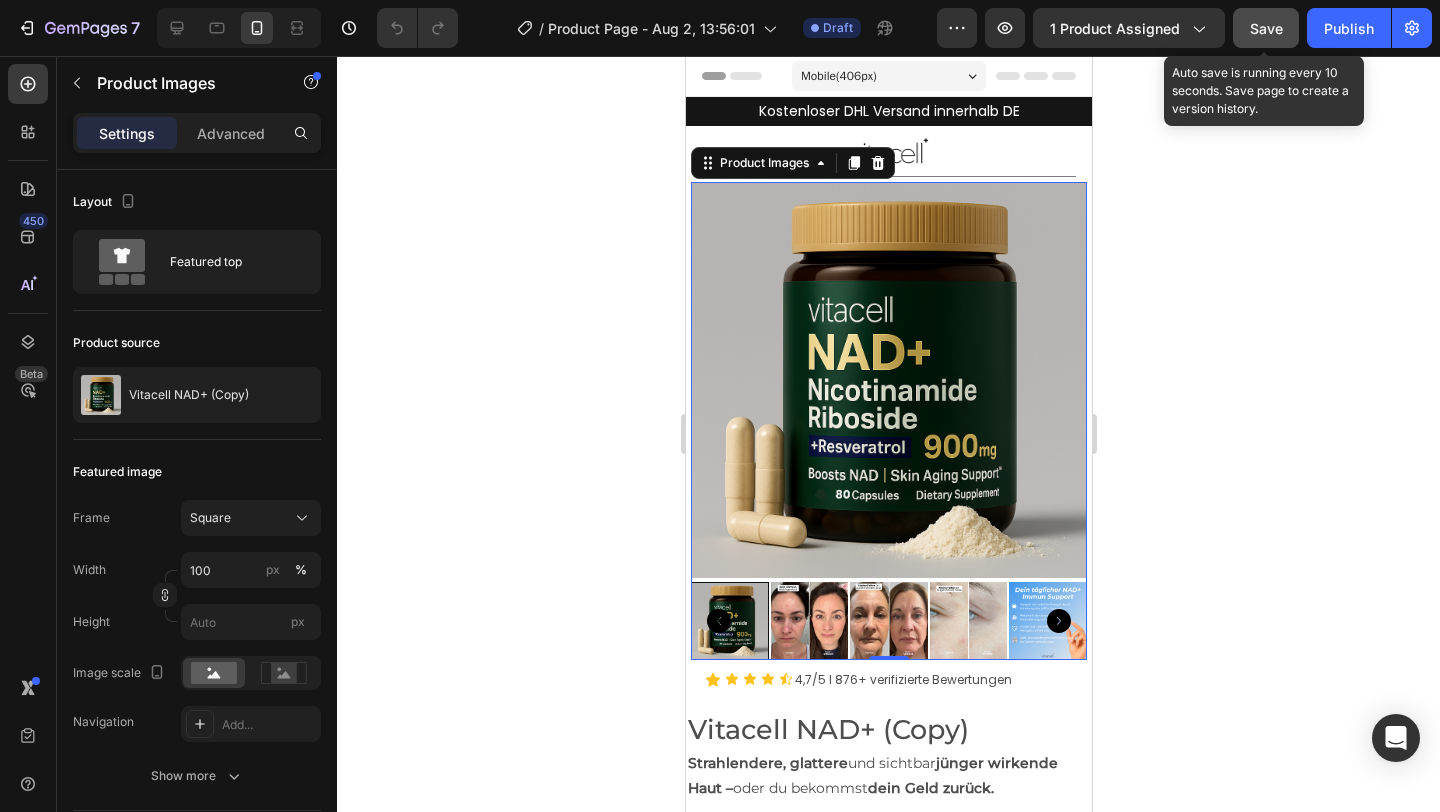 click on "Save" at bounding box center [1266, 28] 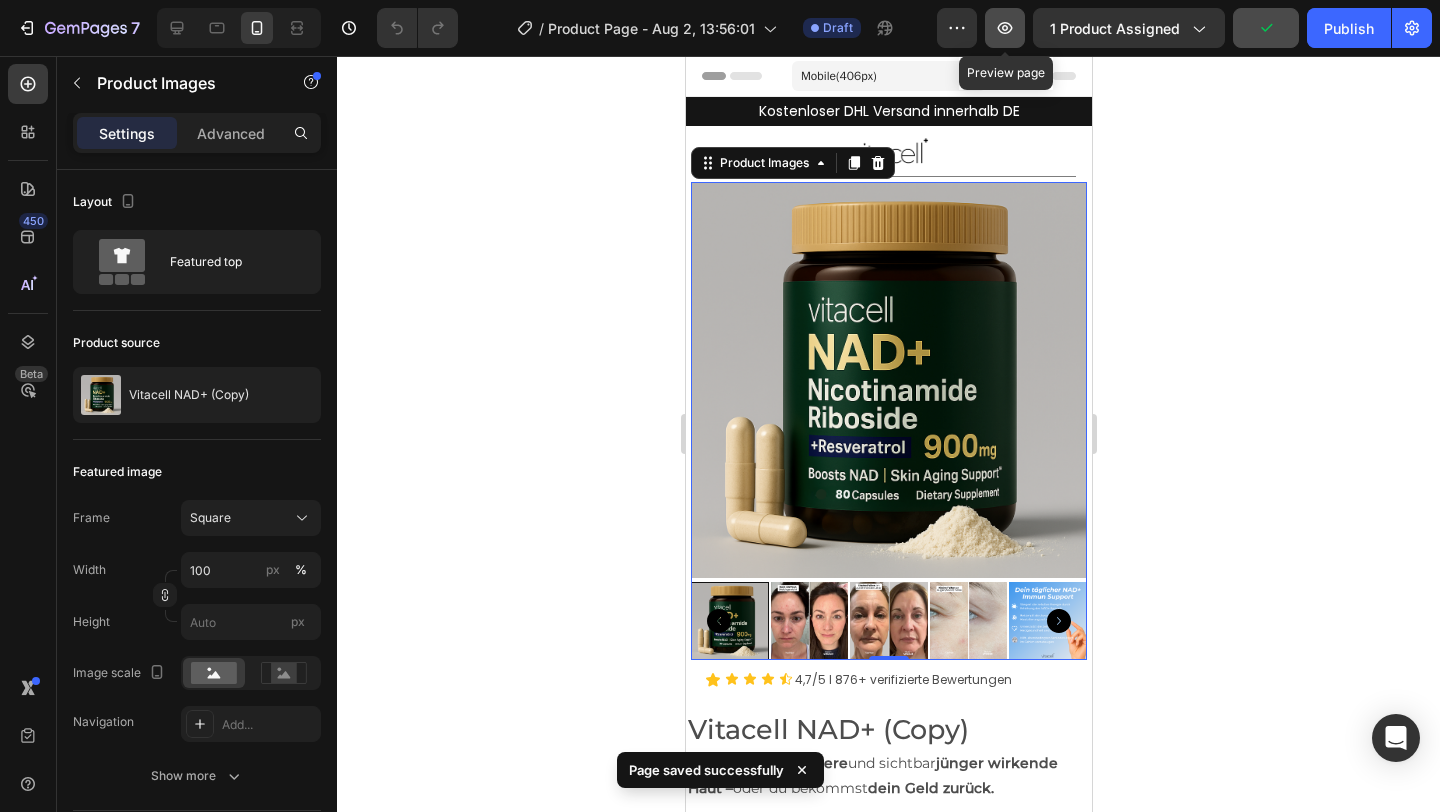 click 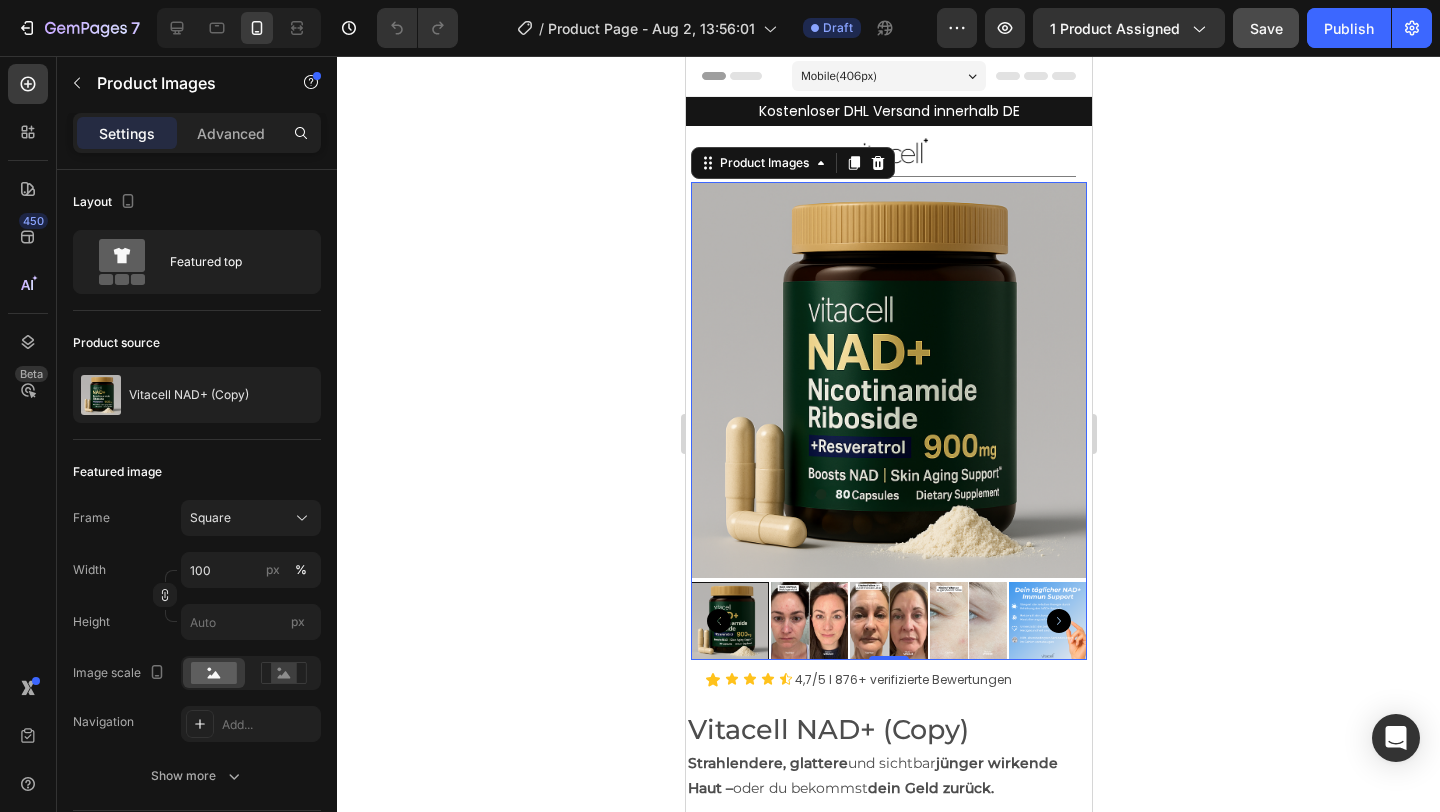 click on "Header" at bounding box center [731, 76] 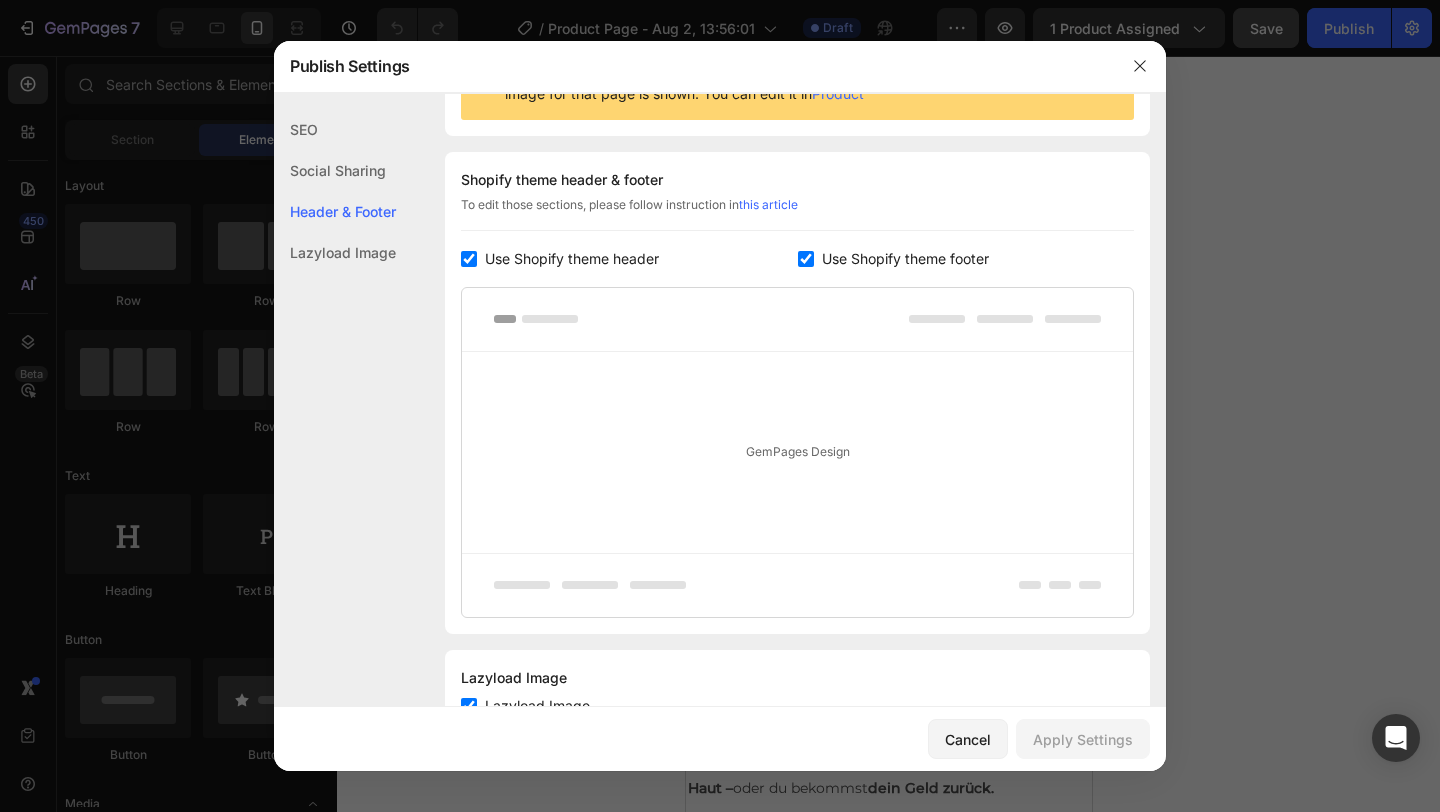 scroll, scrollTop: 291, scrollLeft: 0, axis: vertical 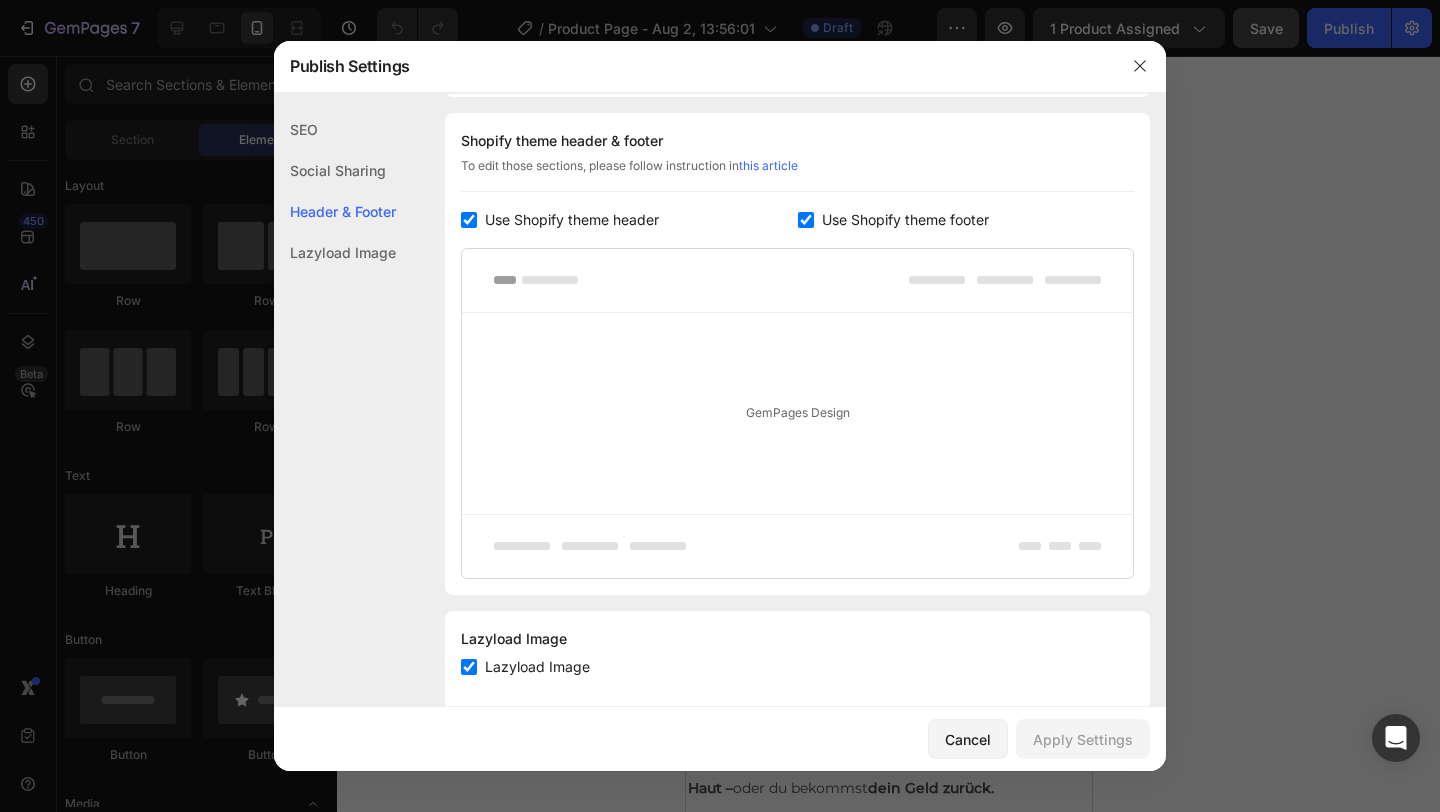 click at bounding box center [469, 220] 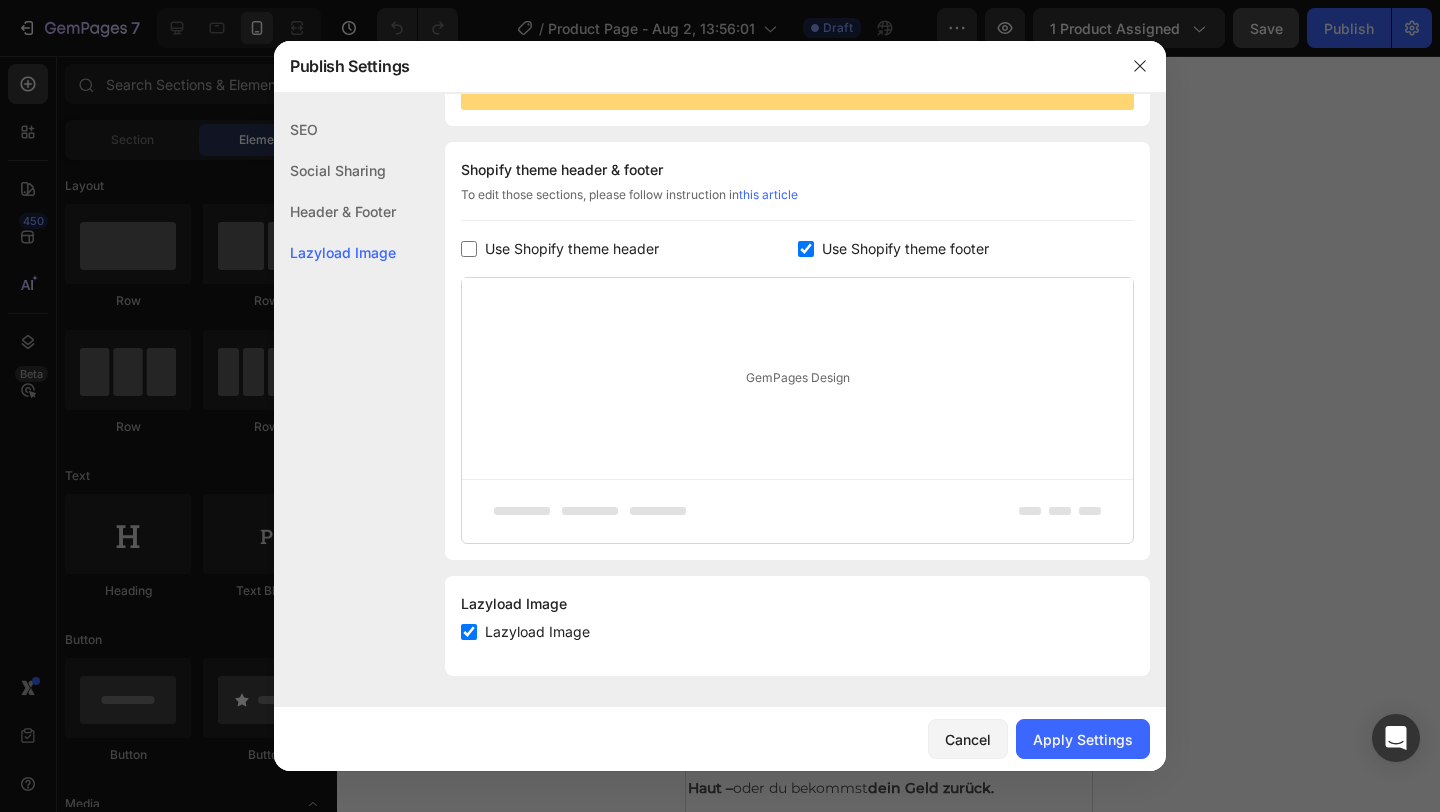 scroll, scrollTop: 262, scrollLeft: 0, axis: vertical 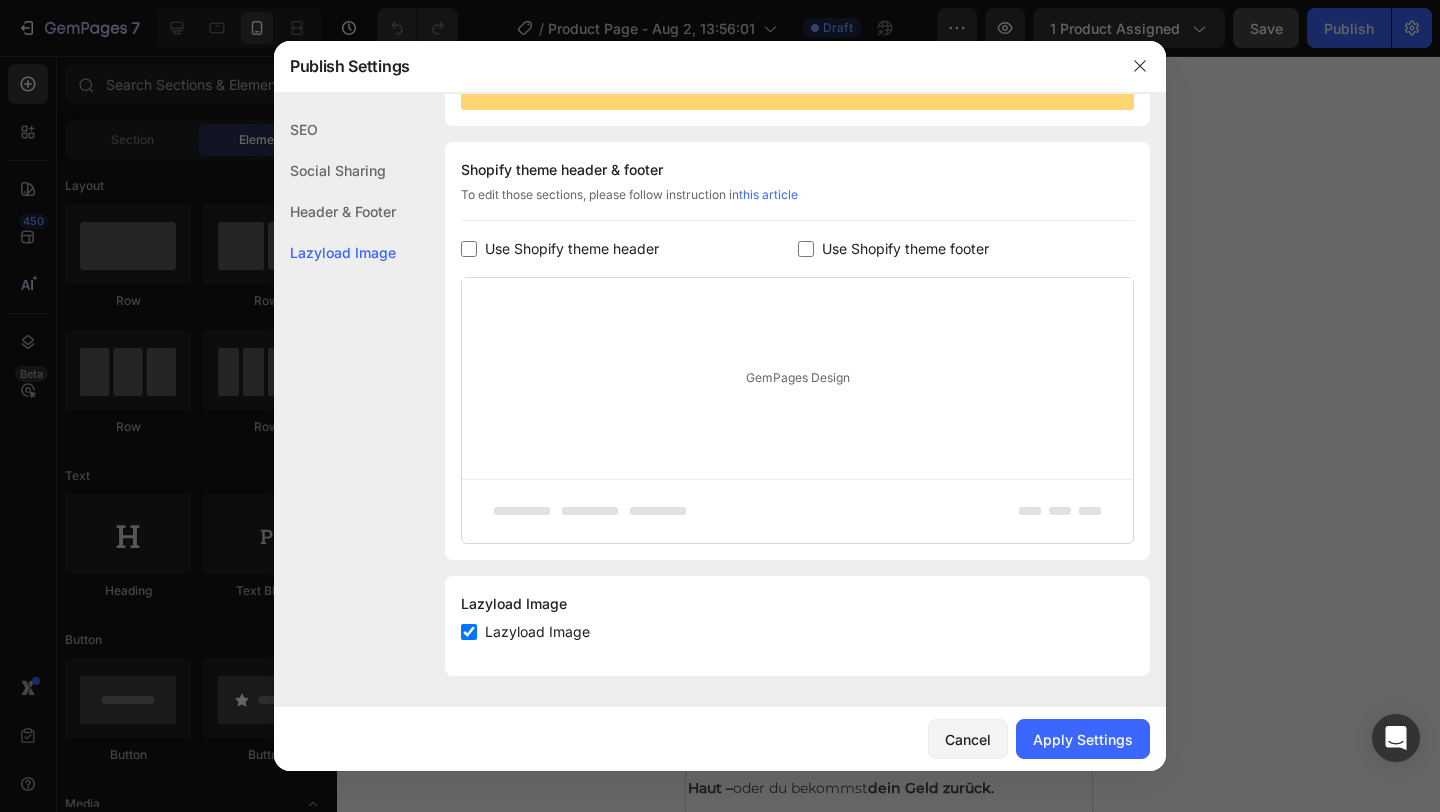 checkbox on "false" 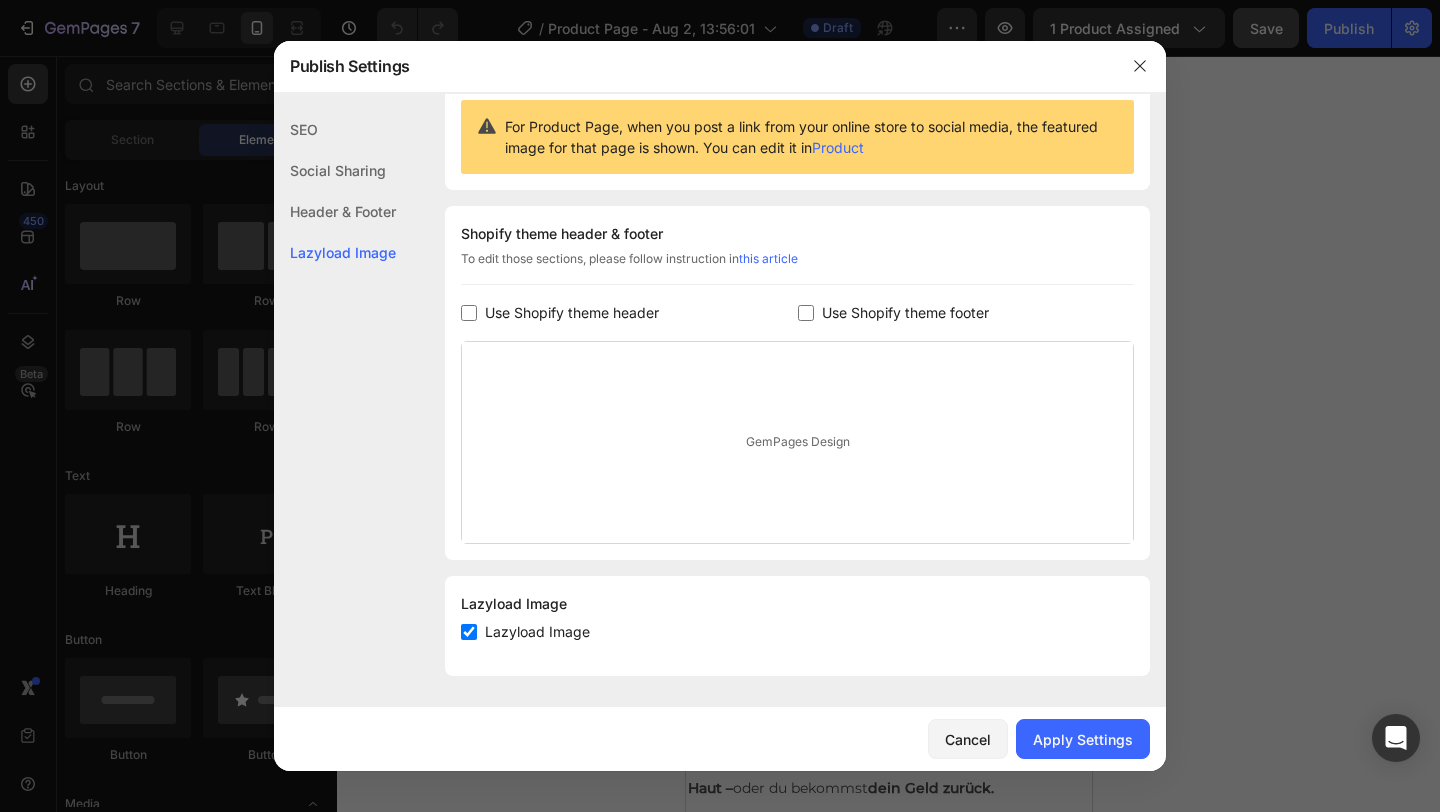 scroll, scrollTop: 198, scrollLeft: 0, axis: vertical 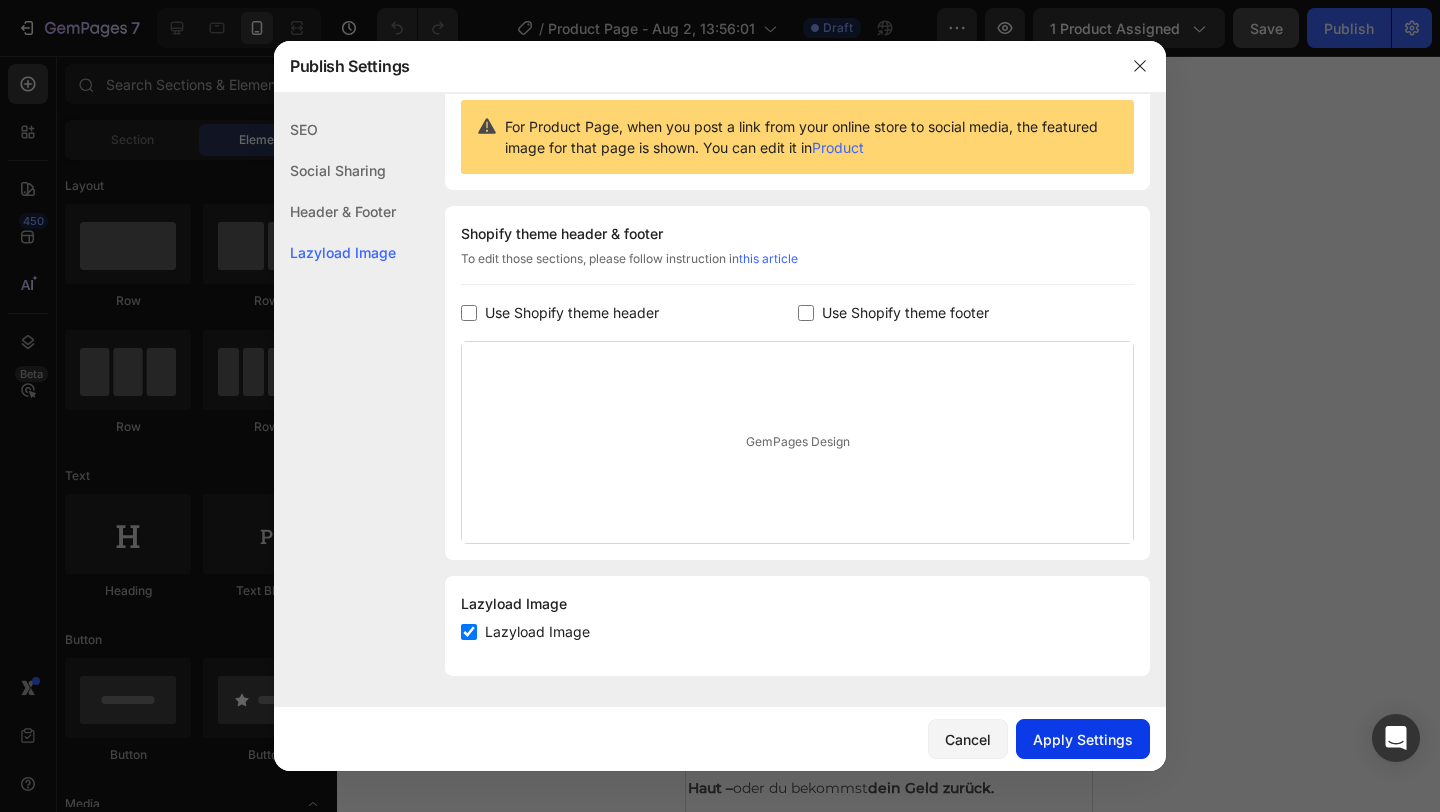 click on "Apply Settings" at bounding box center [1083, 739] 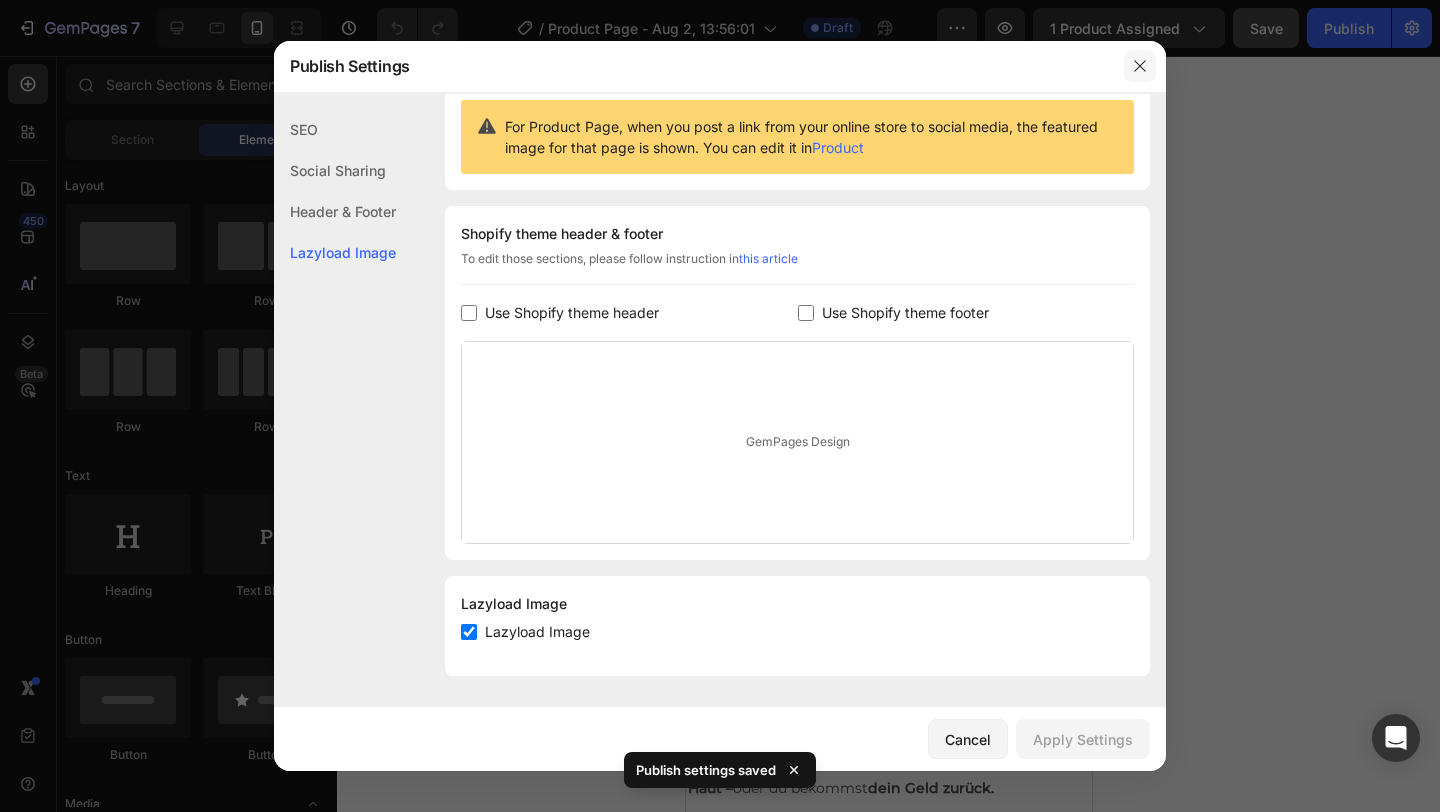 click at bounding box center (1140, 66) 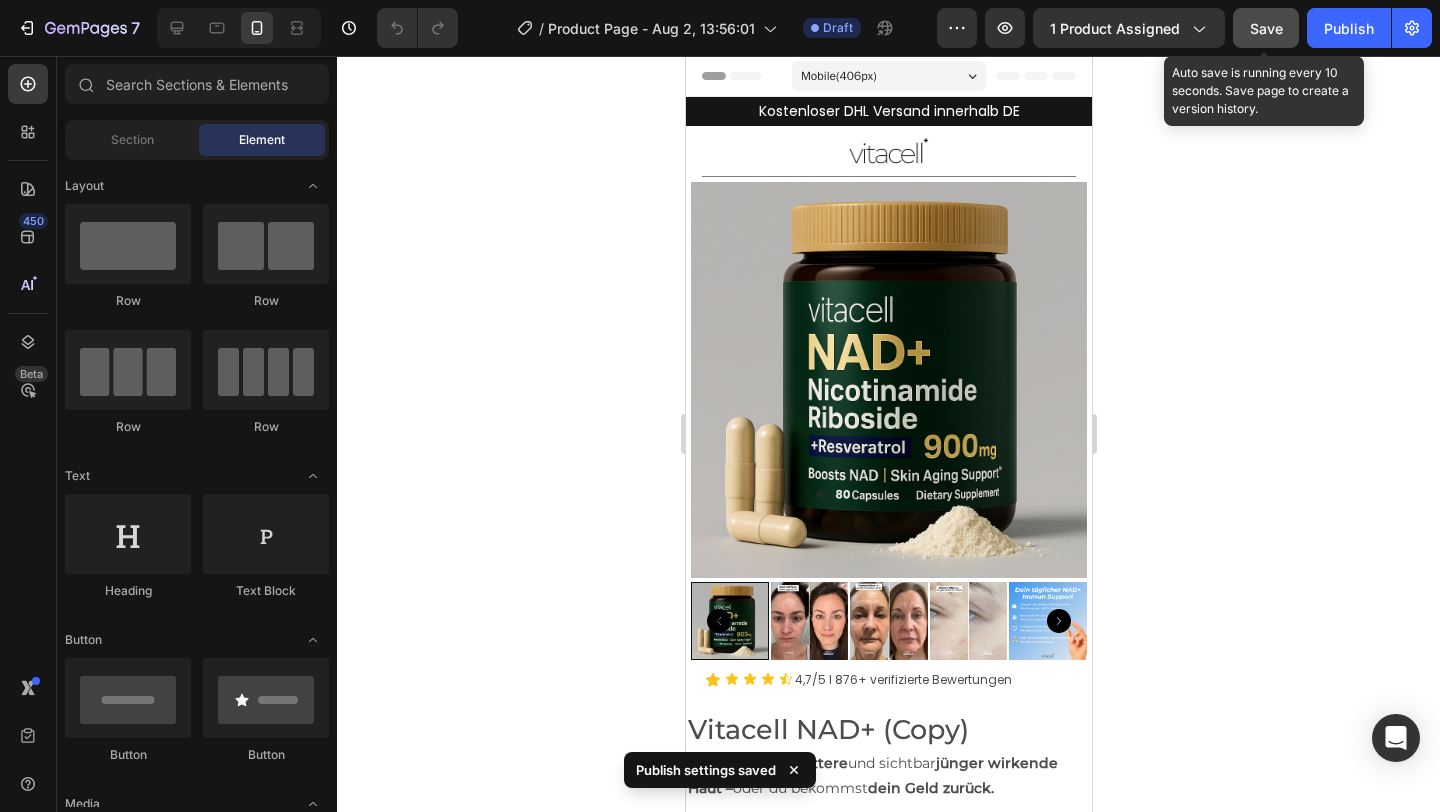 click on "Save" at bounding box center [1266, 28] 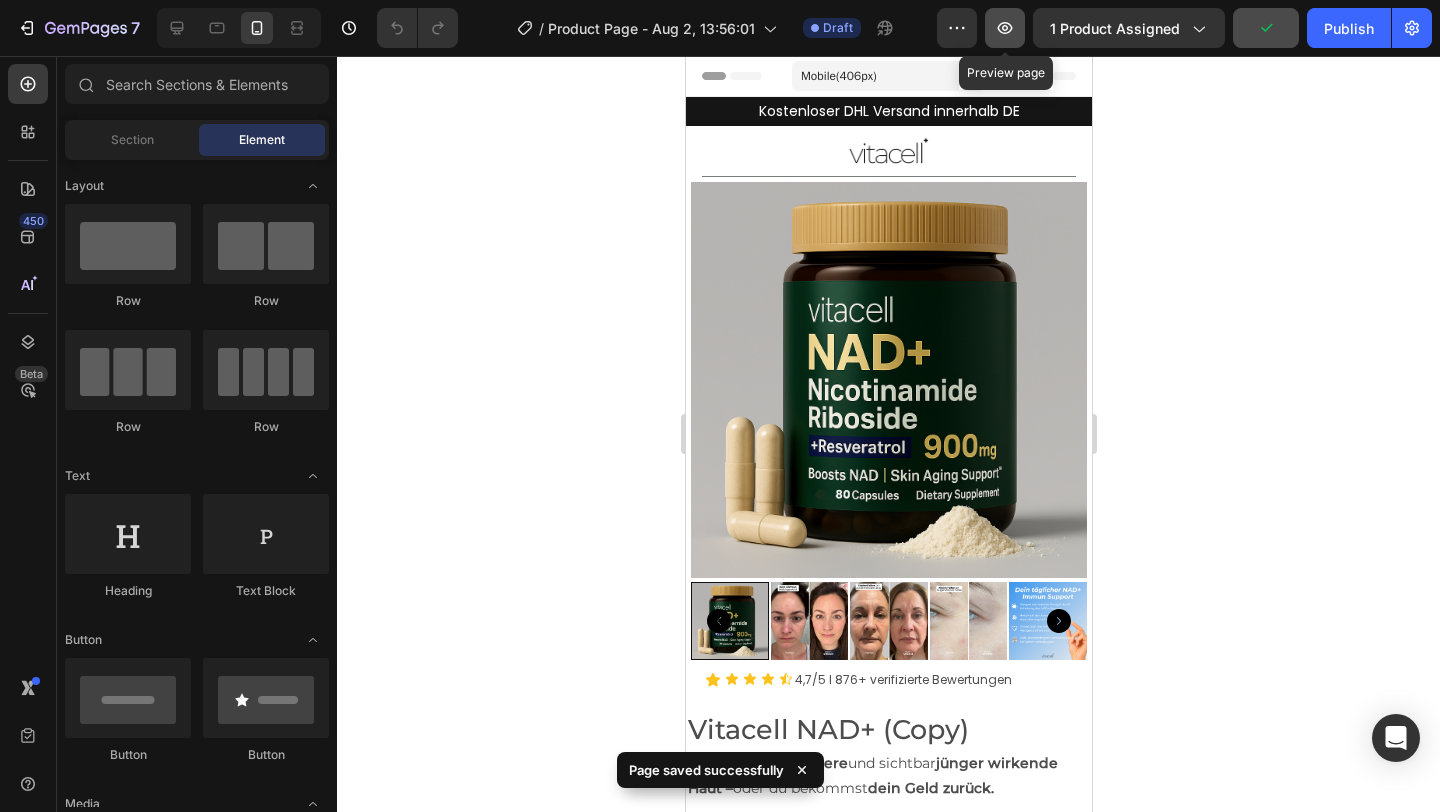 click 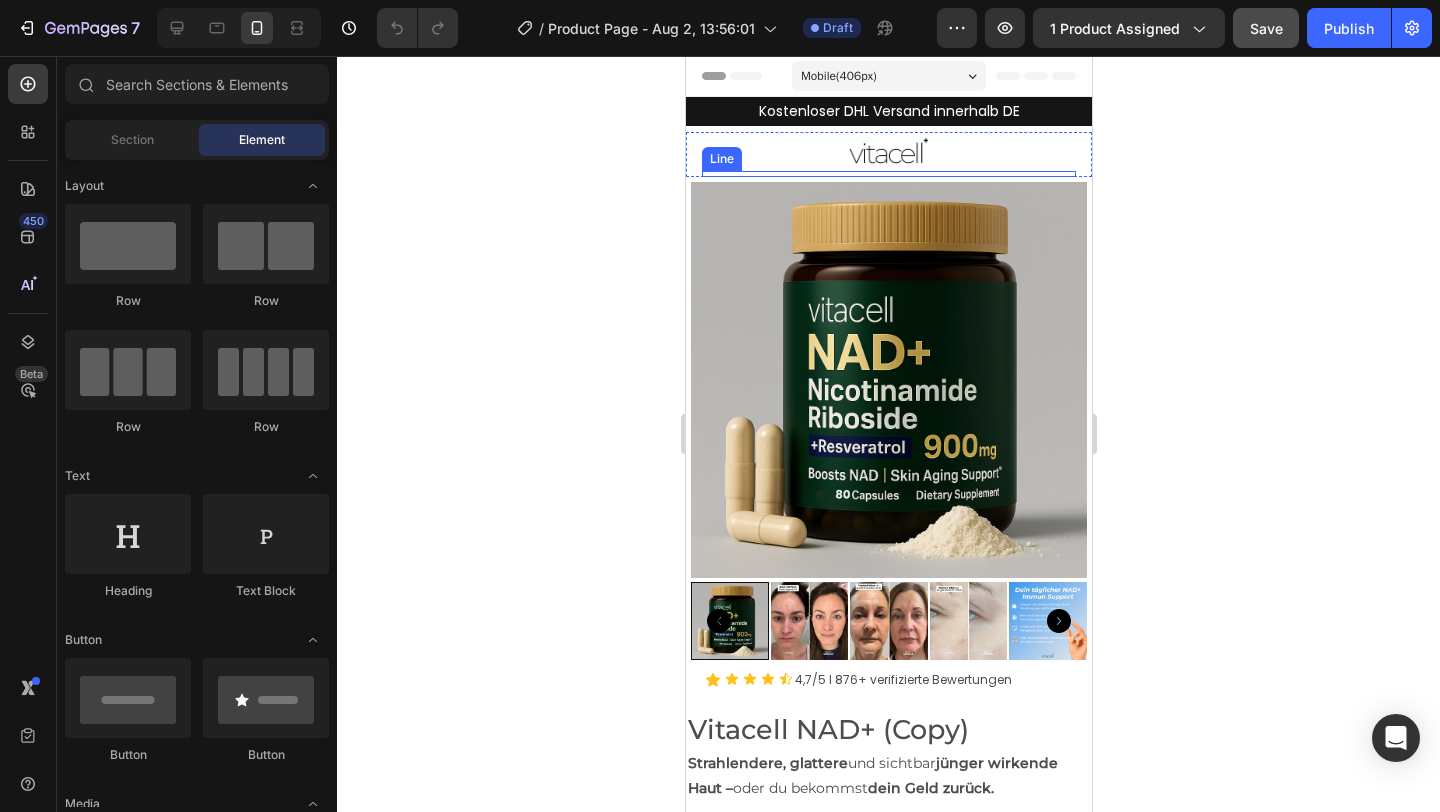 click on "Title Line" at bounding box center (888, 174) 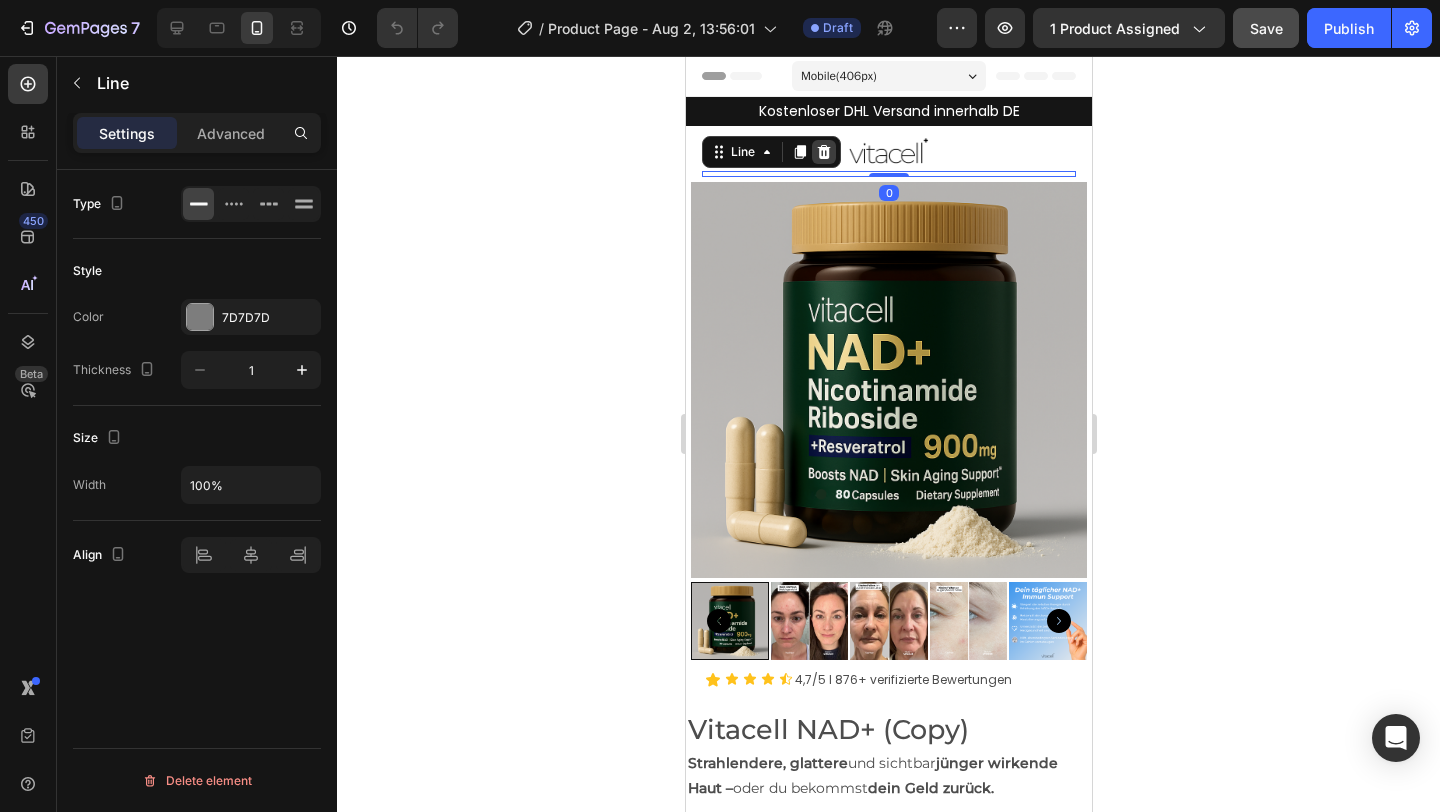 click at bounding box center (823, 152) 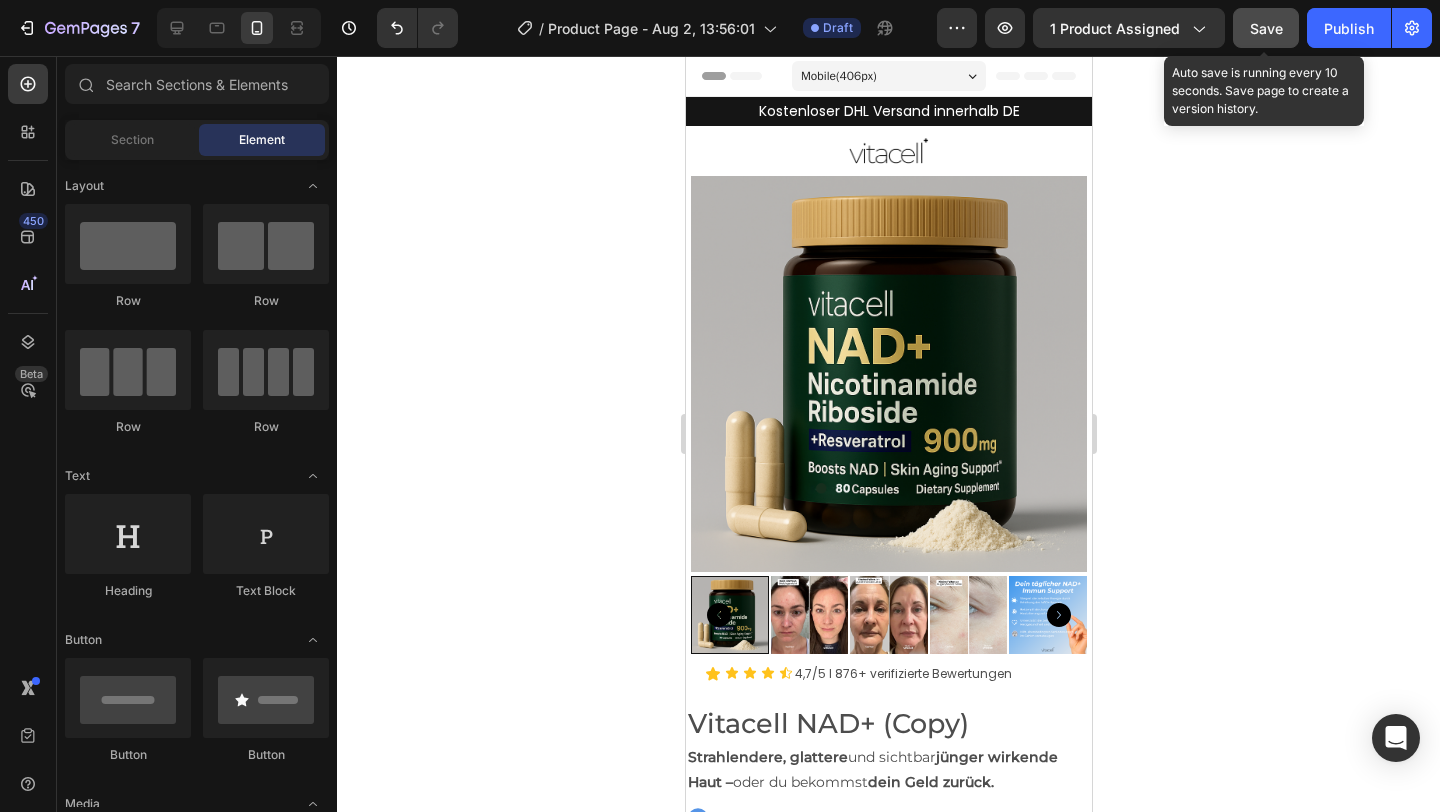 click on "Save" at bounding box center (1266, 28) 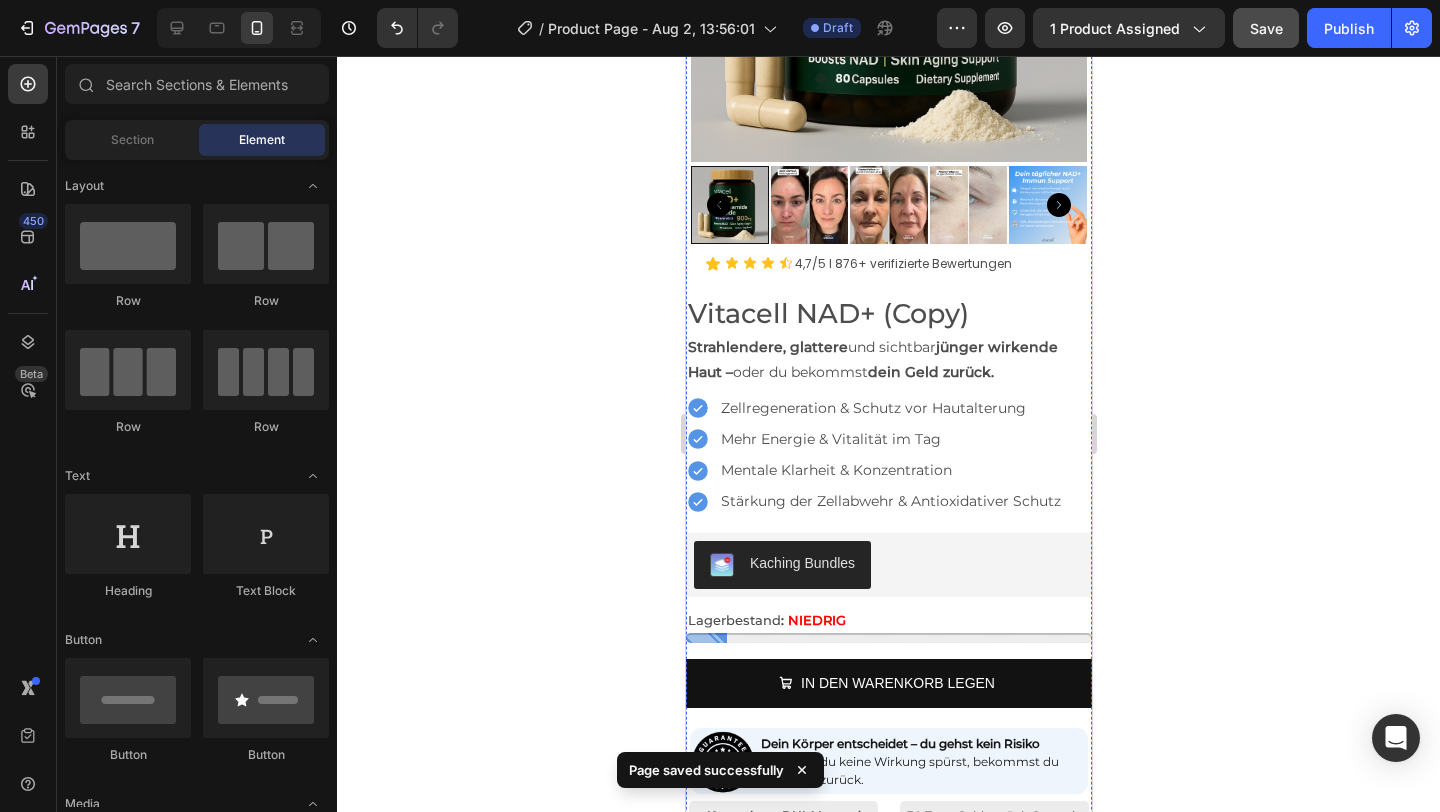 scroll, scrollTop: 0, scrollLeft: 0, axis: both 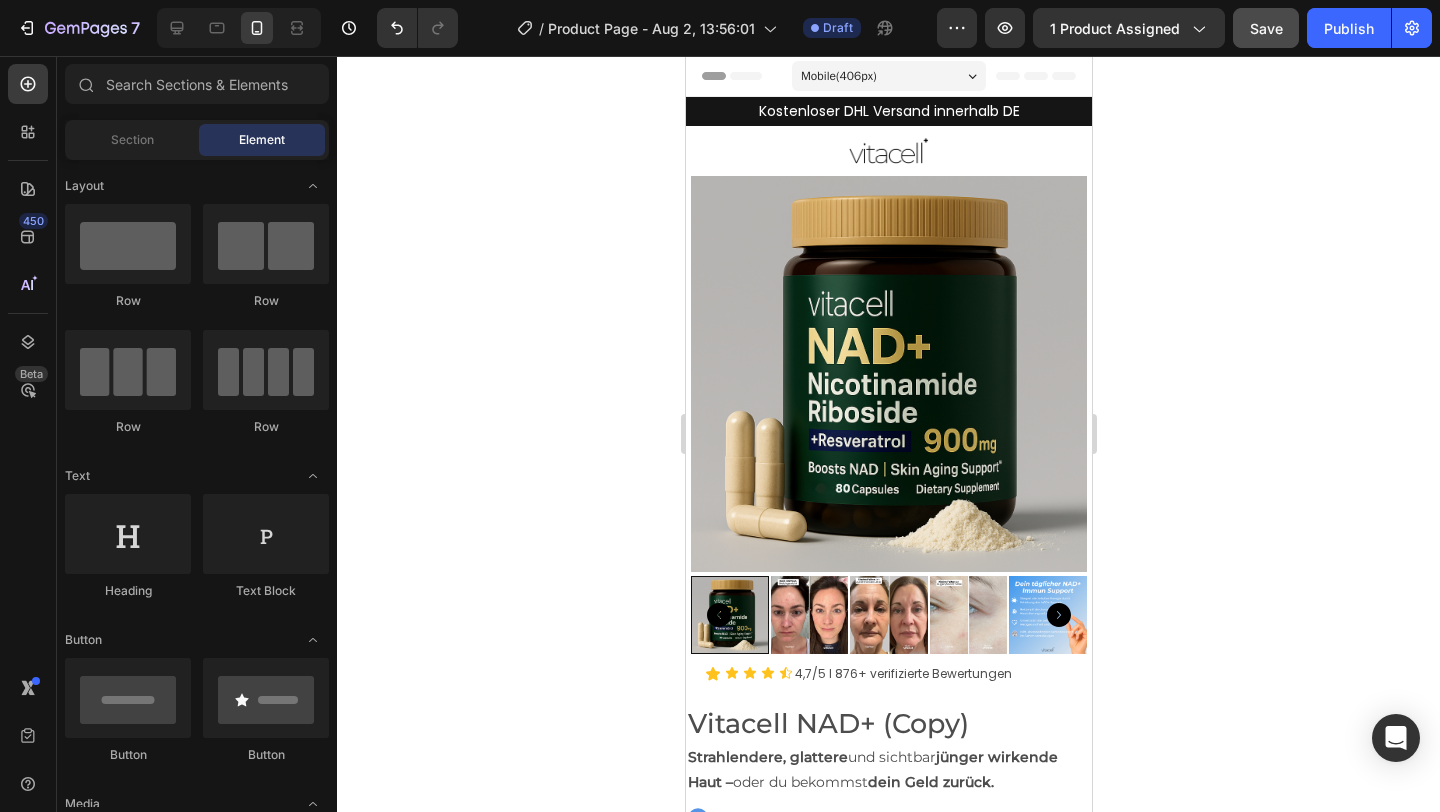 click on "Header" at bounding box center (742, 76) 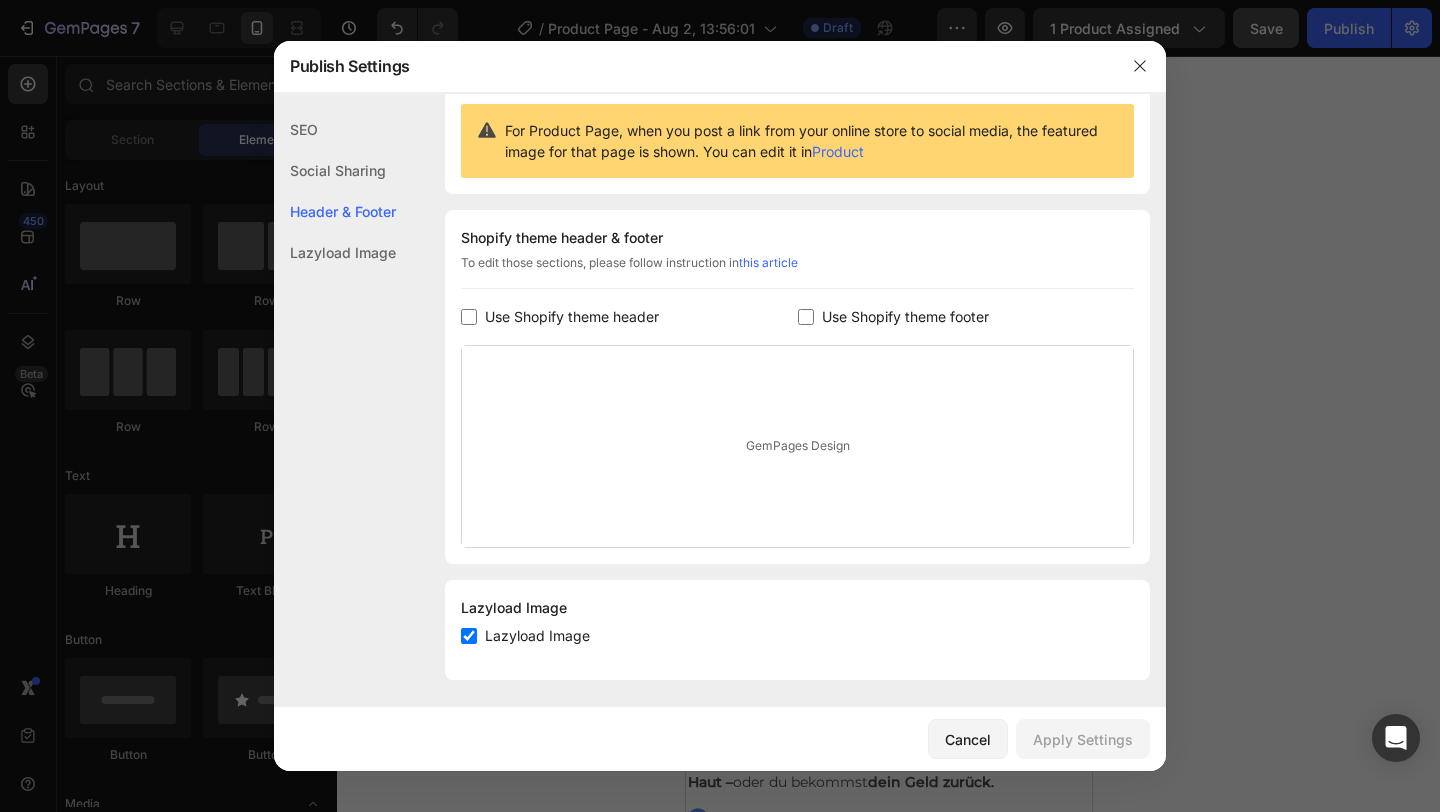 scroll, scrollTop: 198, scrollLeft: 0, axis: vertical 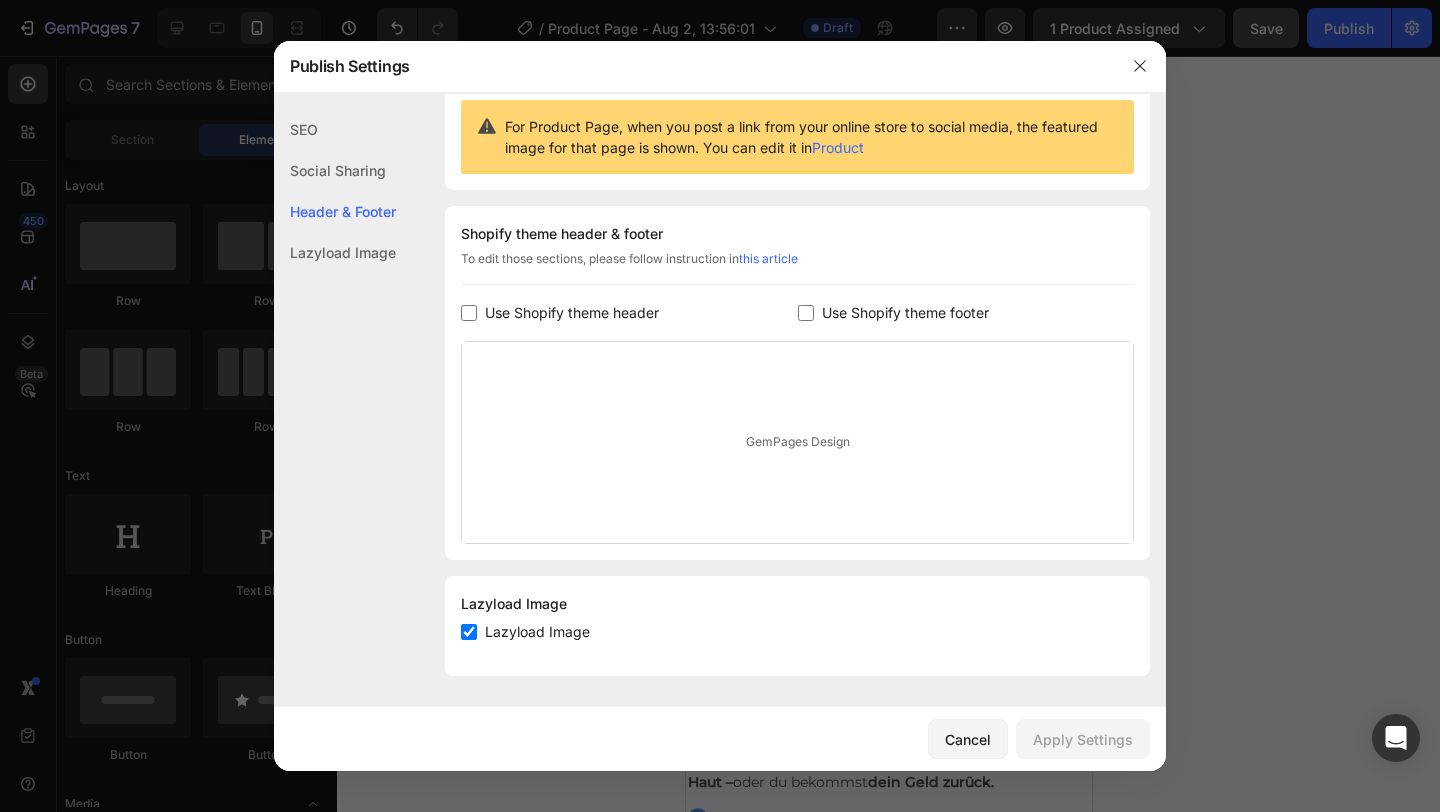 click on "Lazyload Image" 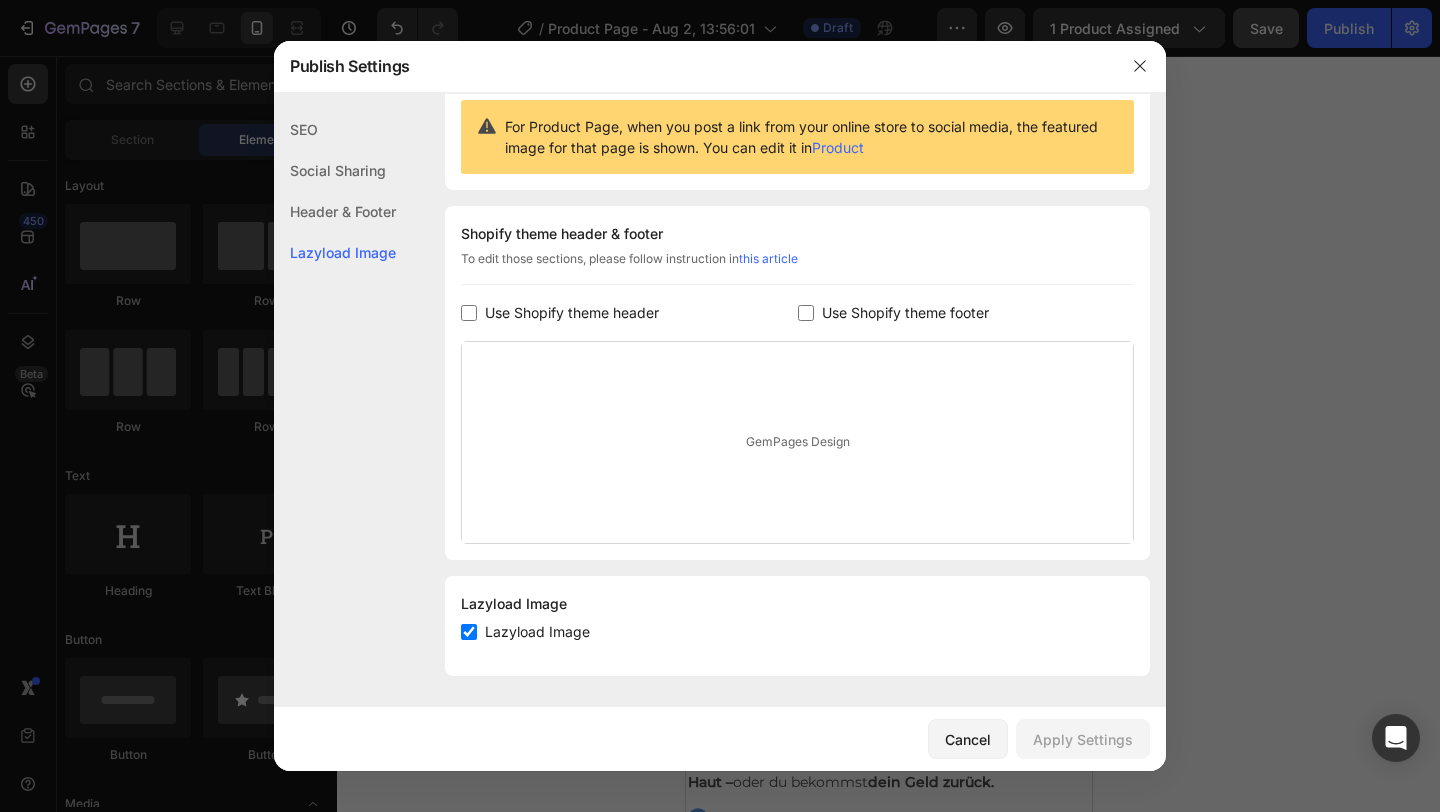 click on "Header & Footer" 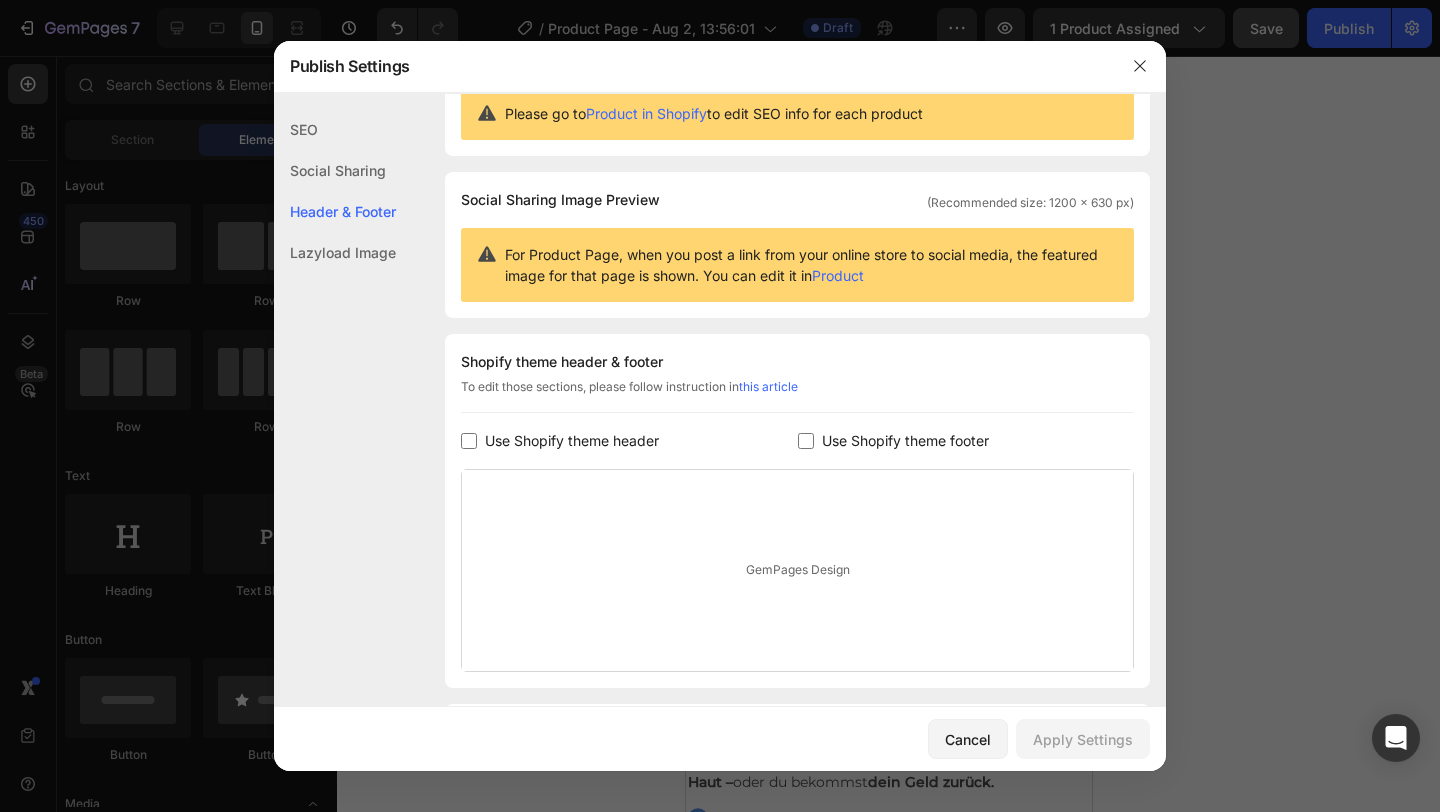 scroll, scrollTop: 0, scrollLeft: 0, axis: both 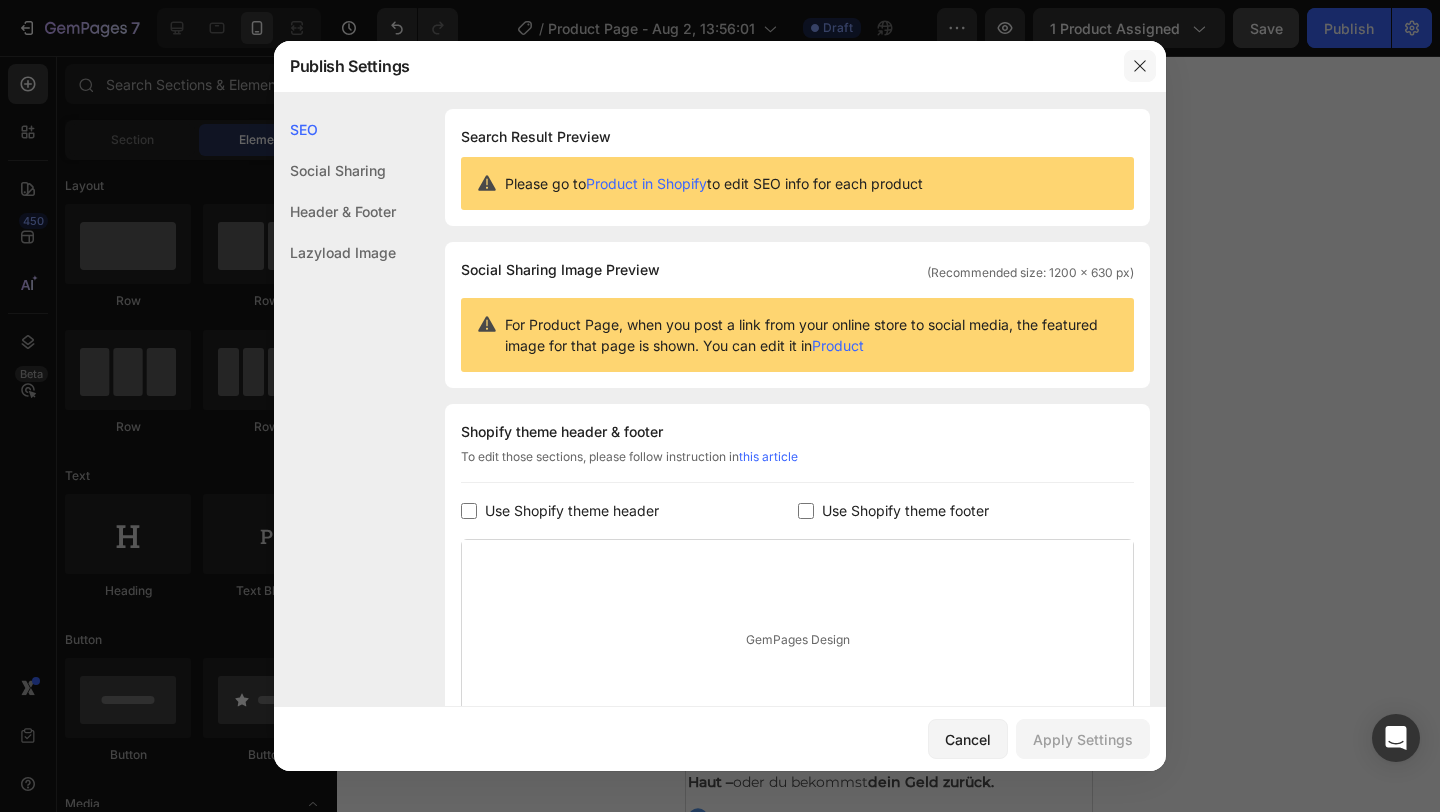 click 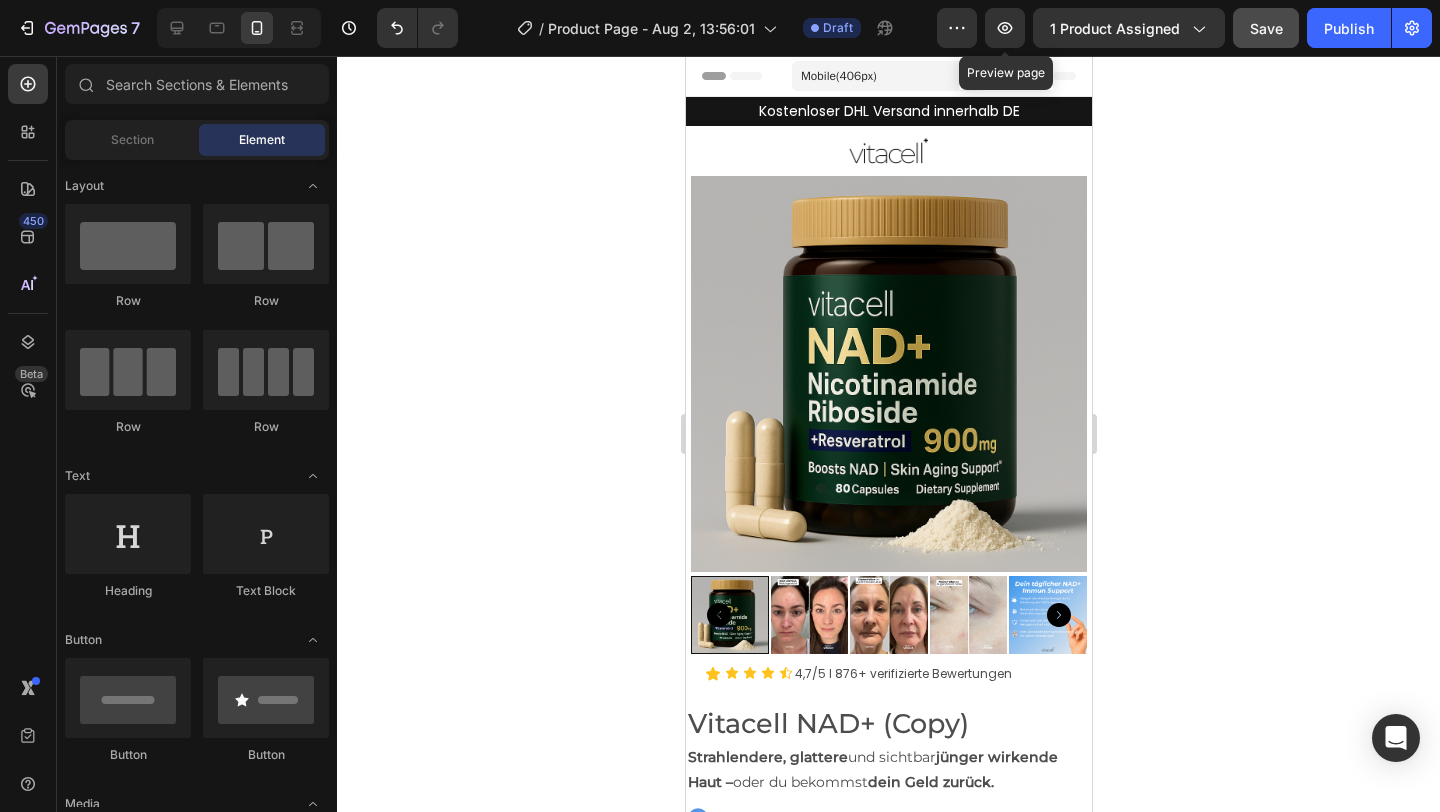 click on "/  Product Page - Aug 2, 13:56:01 Draft" 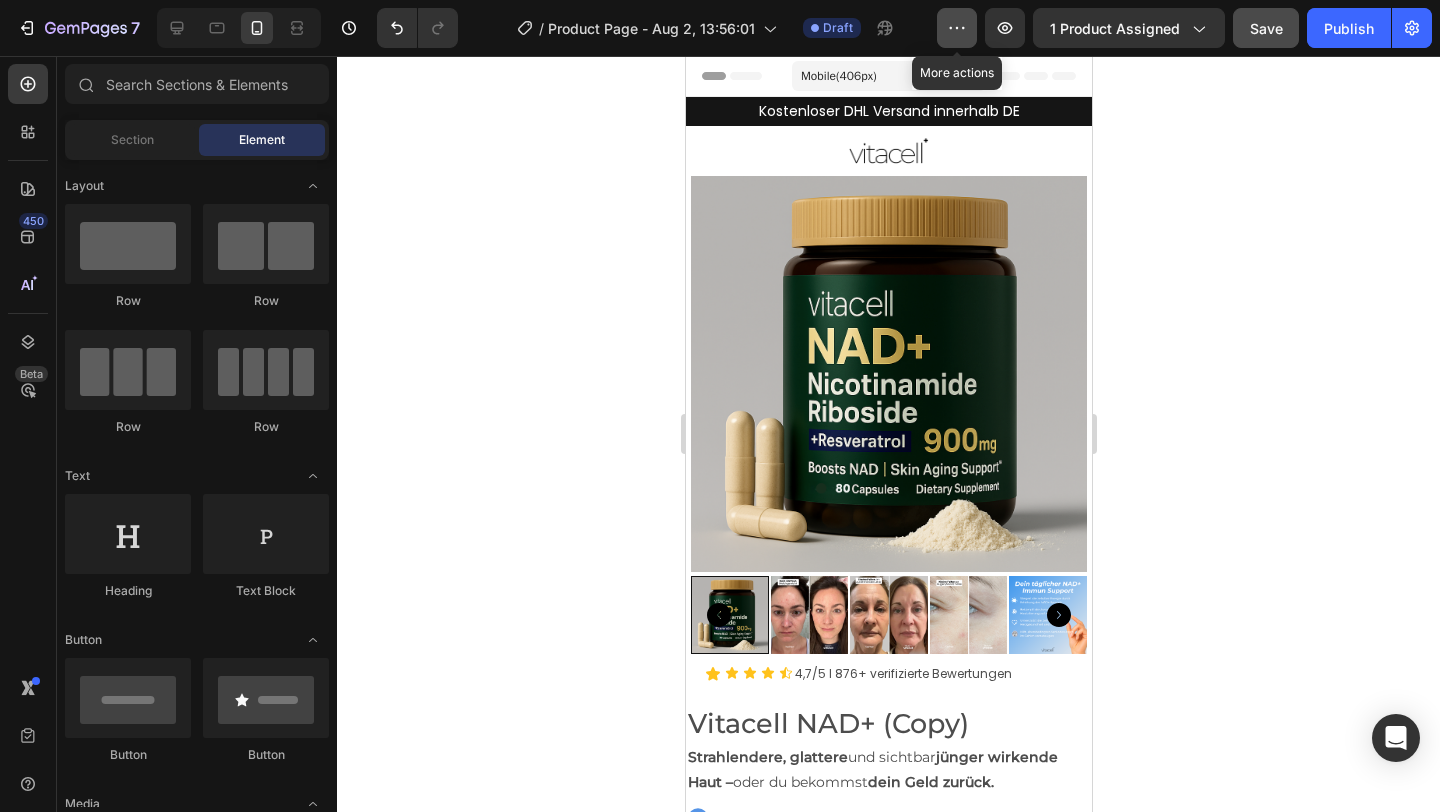 click 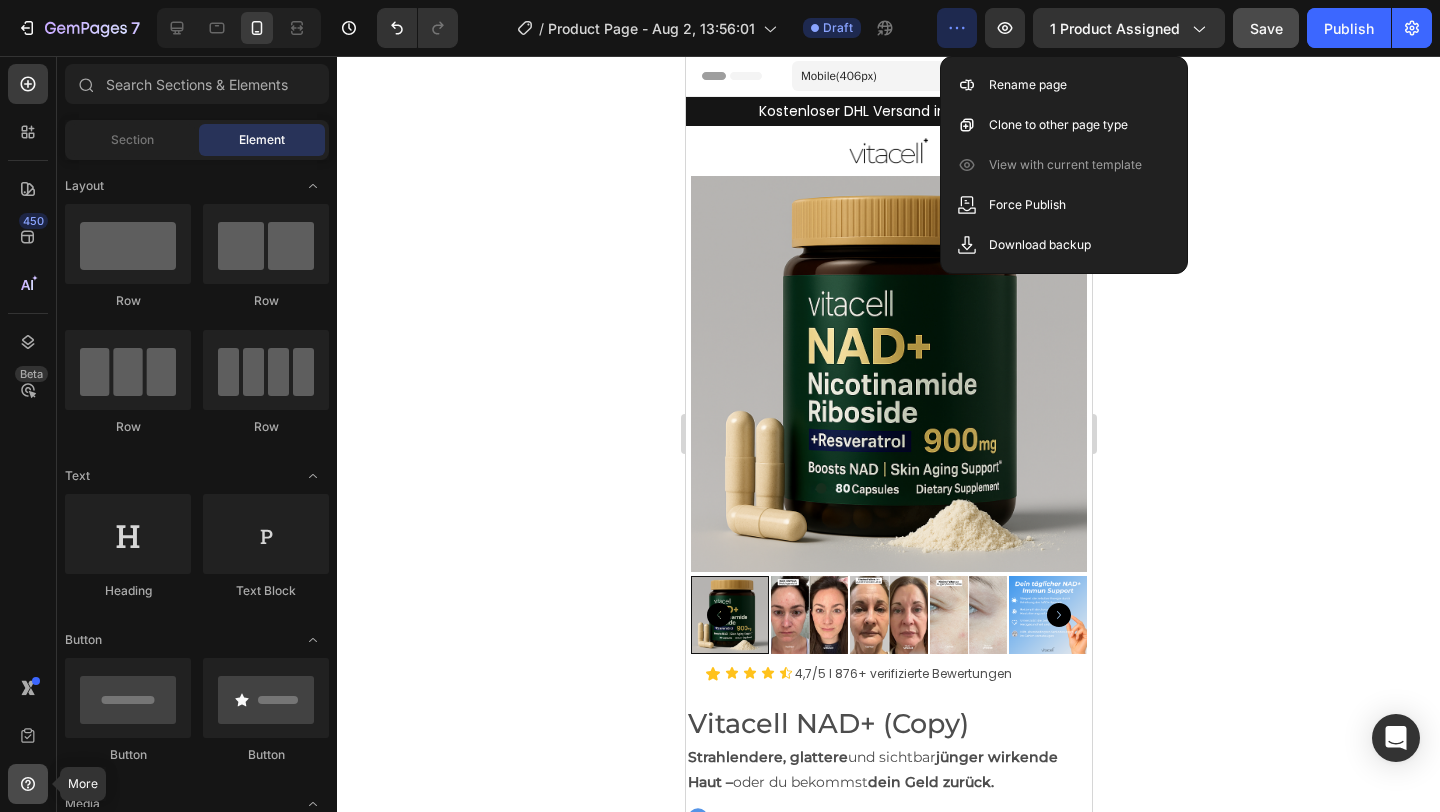 click 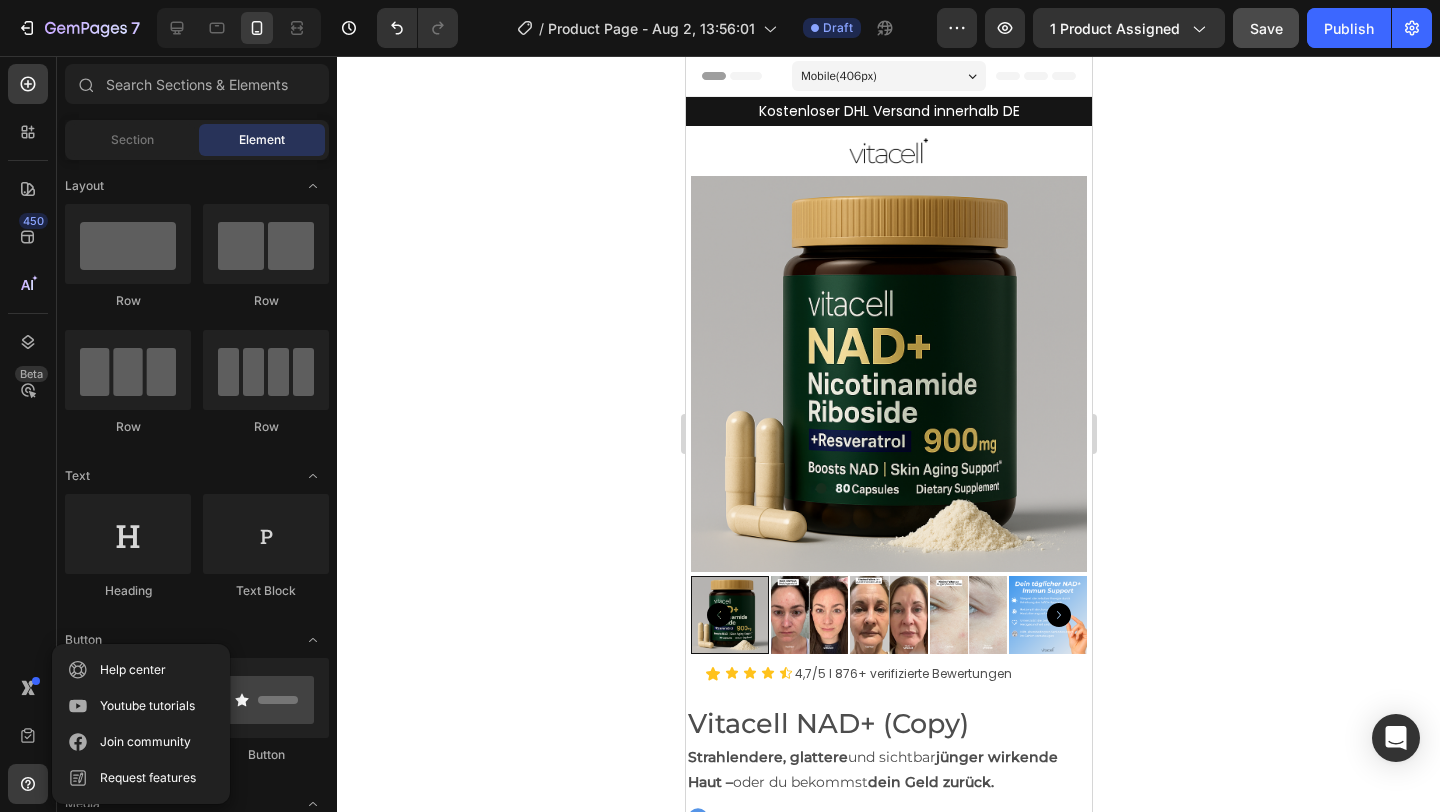 click 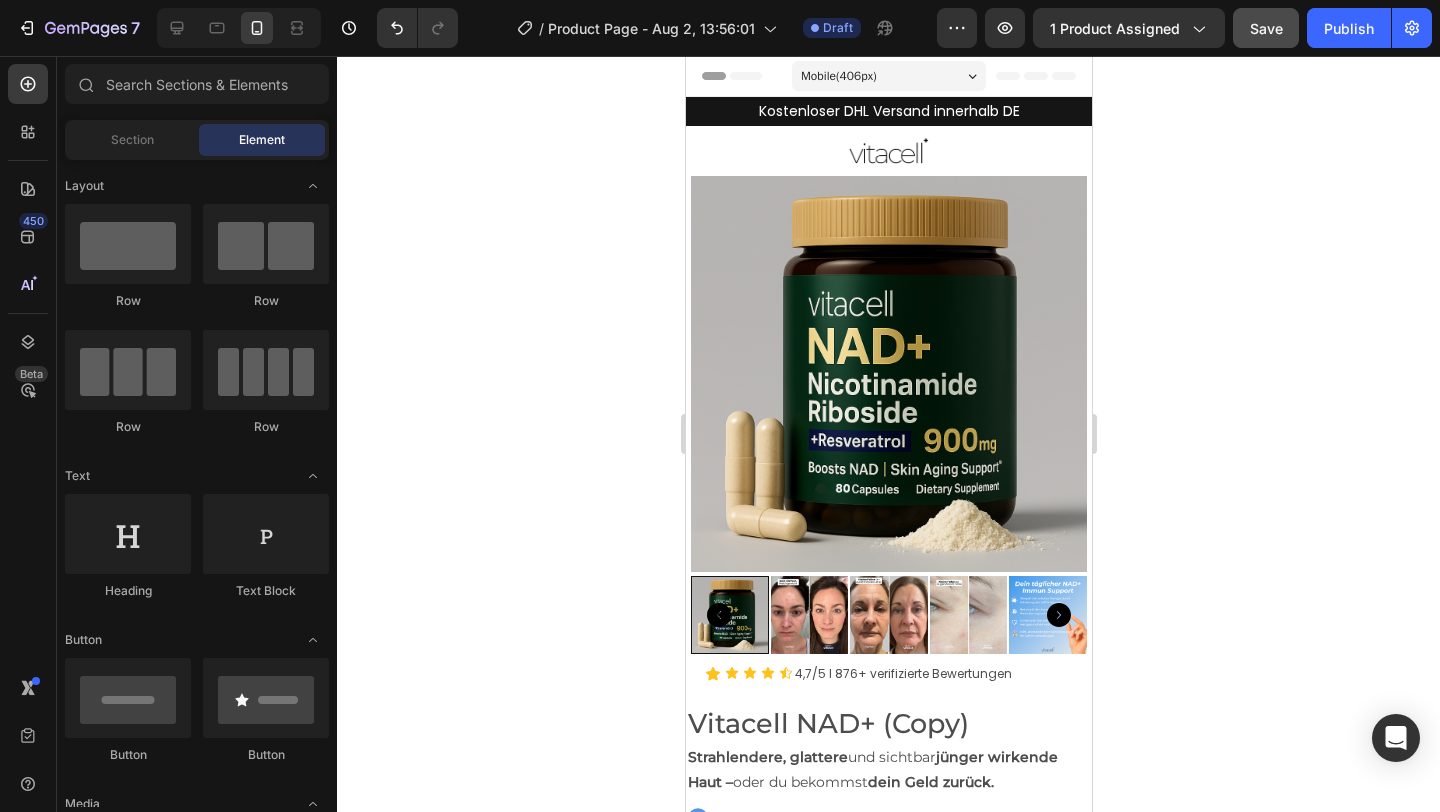 click 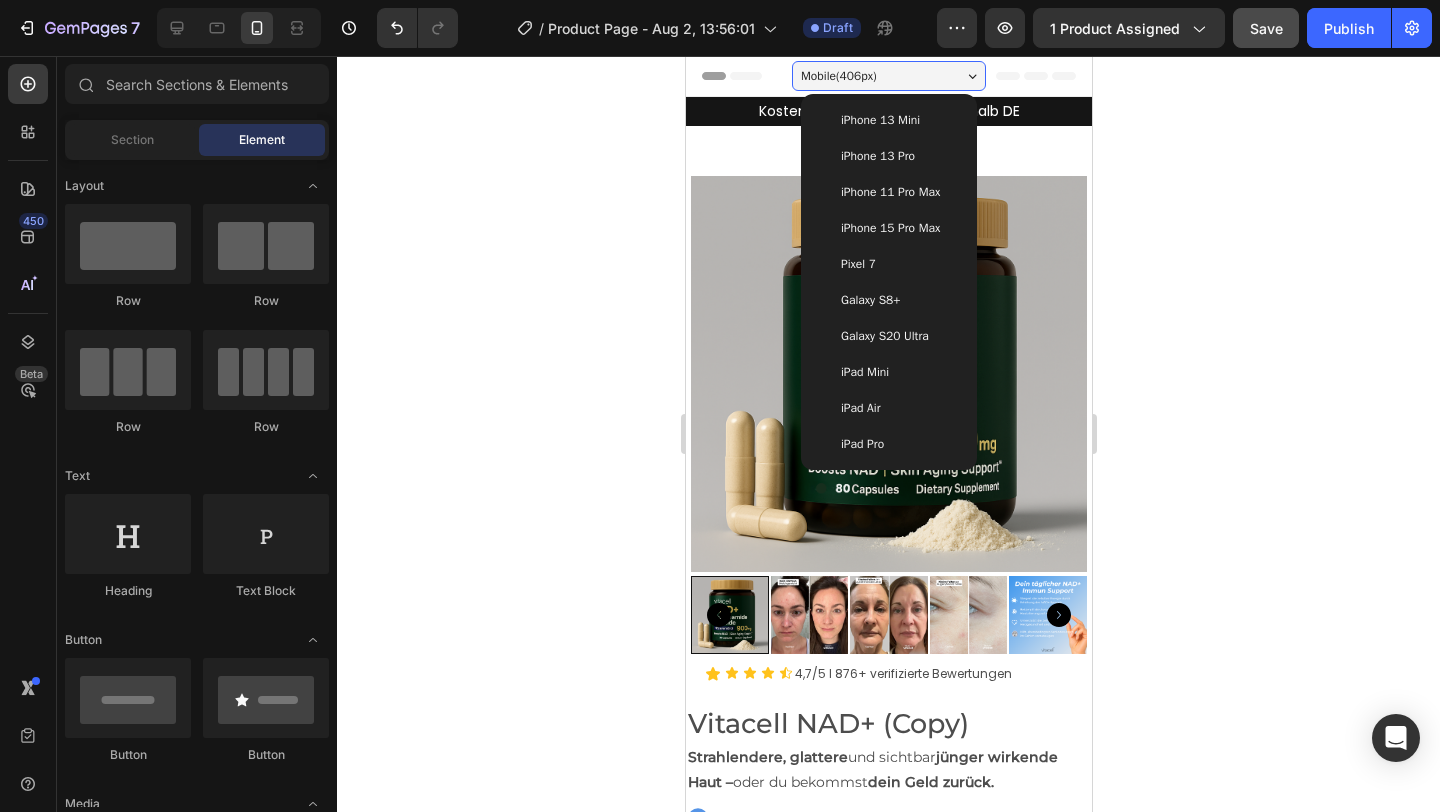 click on "iPhone 13 Pro" at bounding box center [877, 156] 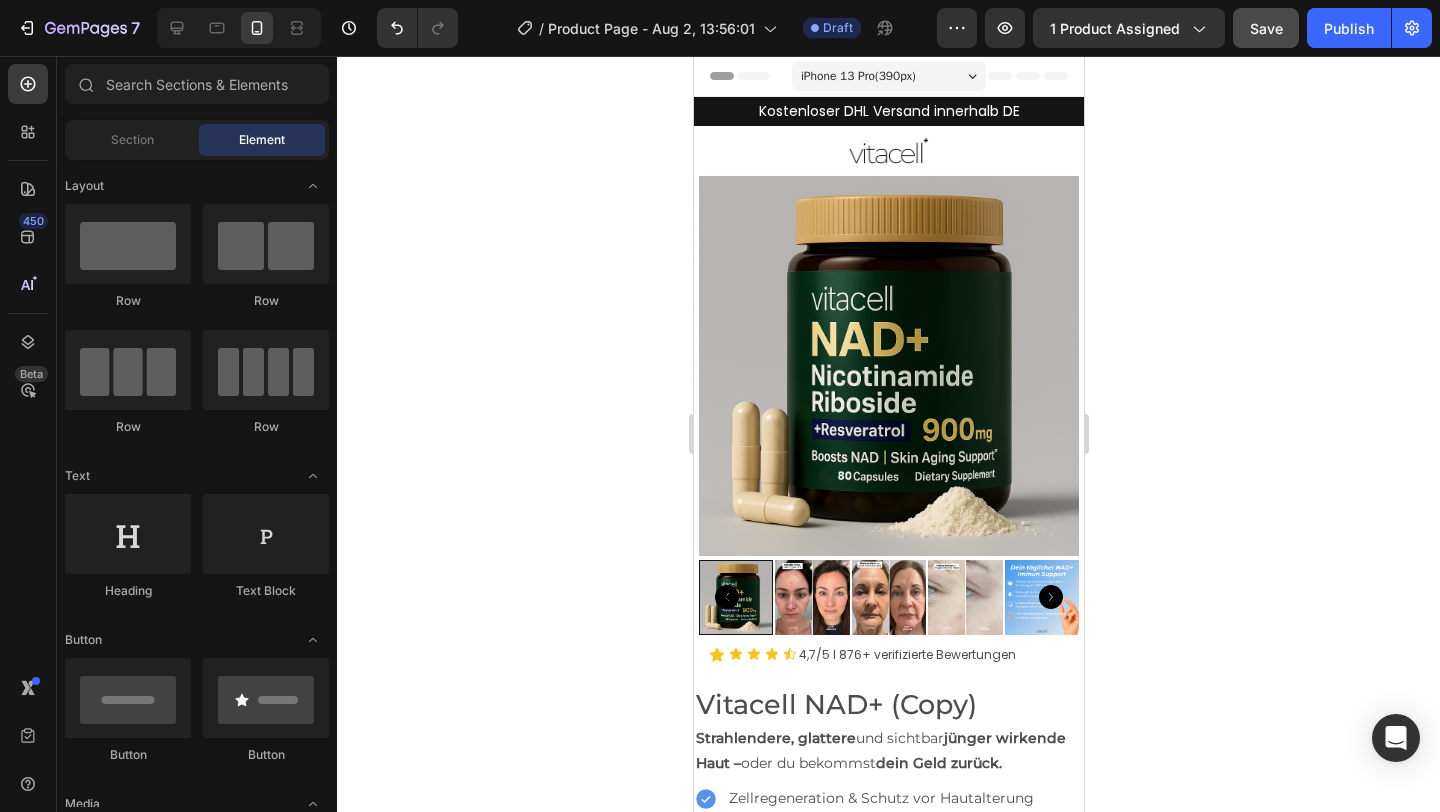 click on "iPhone 13 Pro  ( 390 px)" at bounding box center (857, 76) 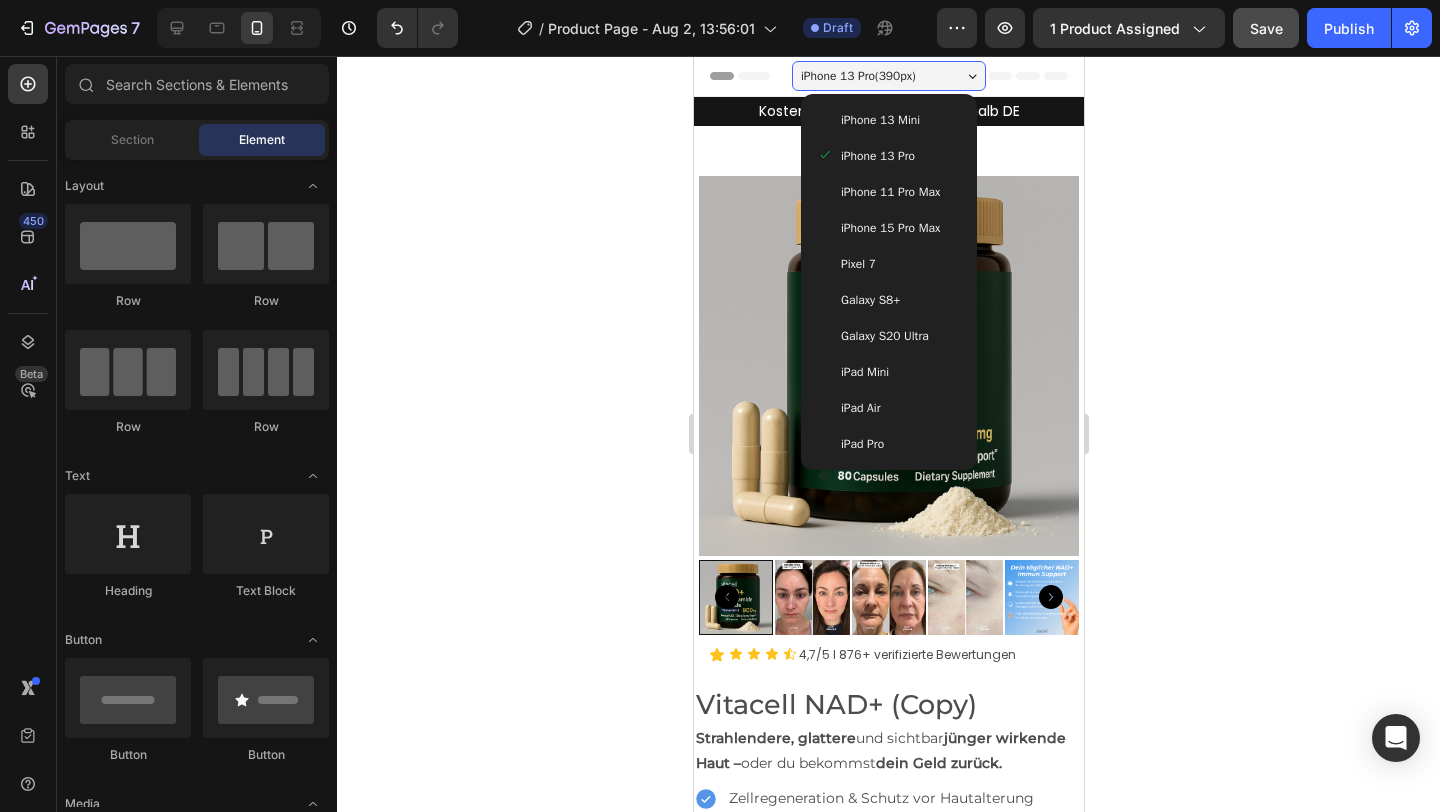 click on "iPhone 13 Mini" at bounding box center (879, 120) 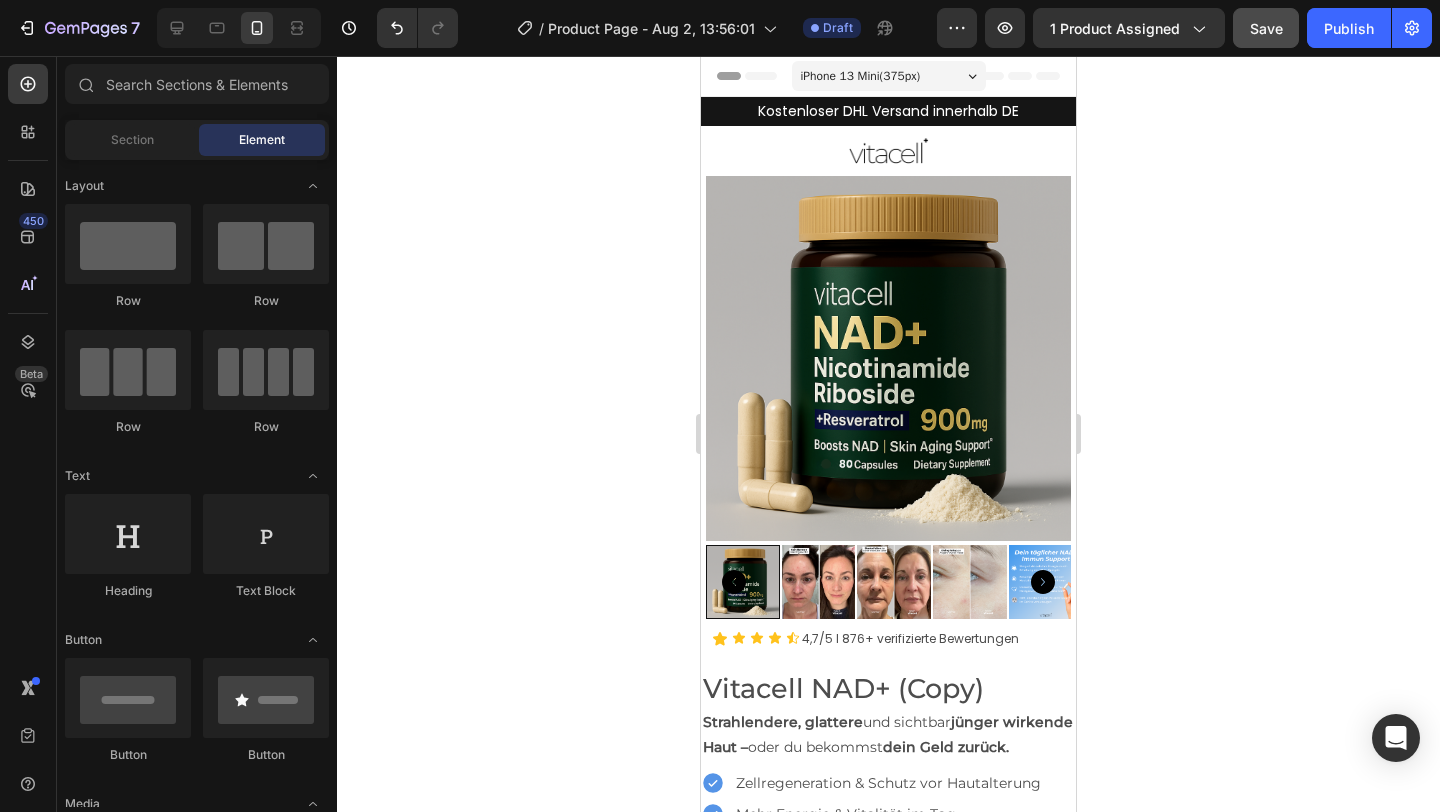 click on "iPhone 13 Mini  ( 375 px)" at bounding box center [861, 76] 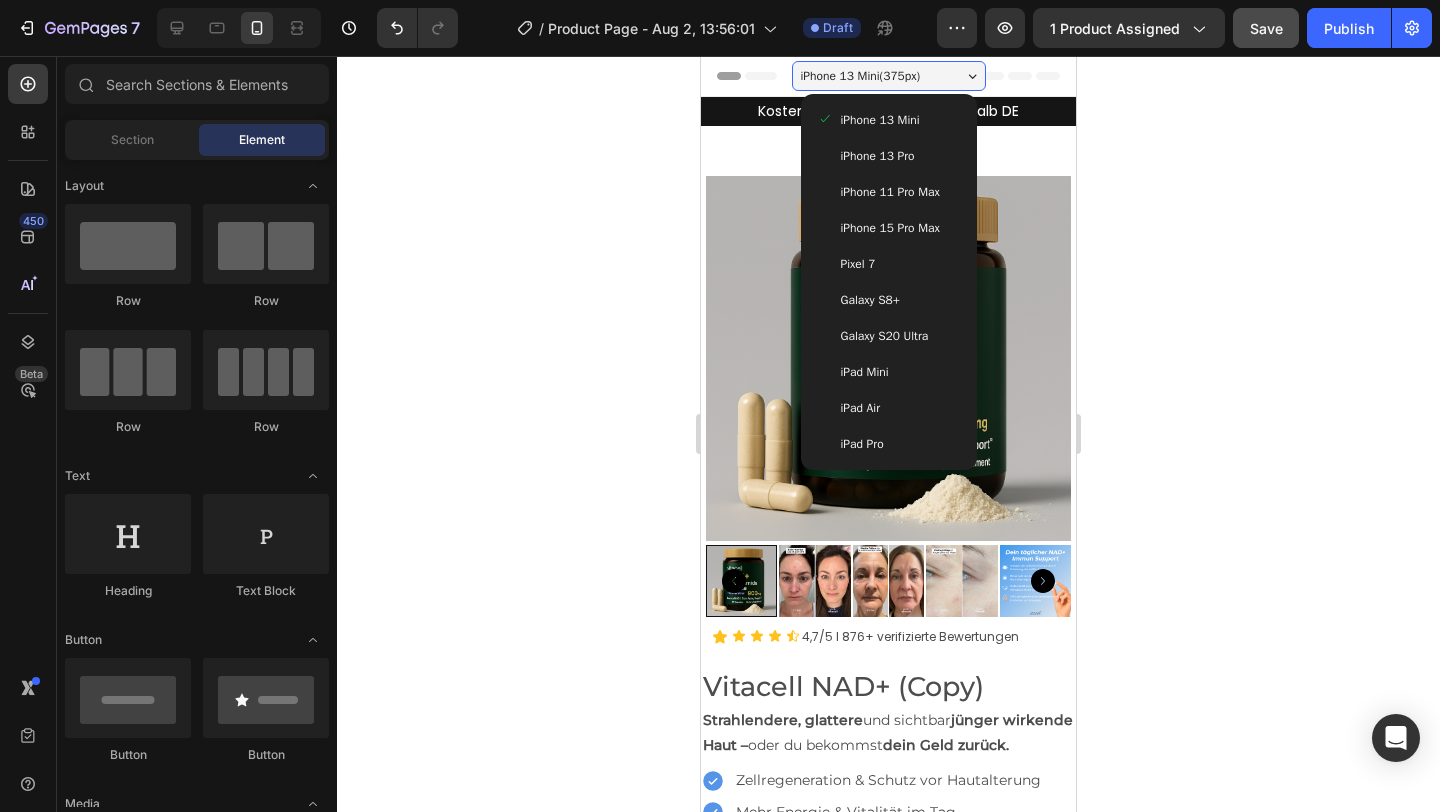 click 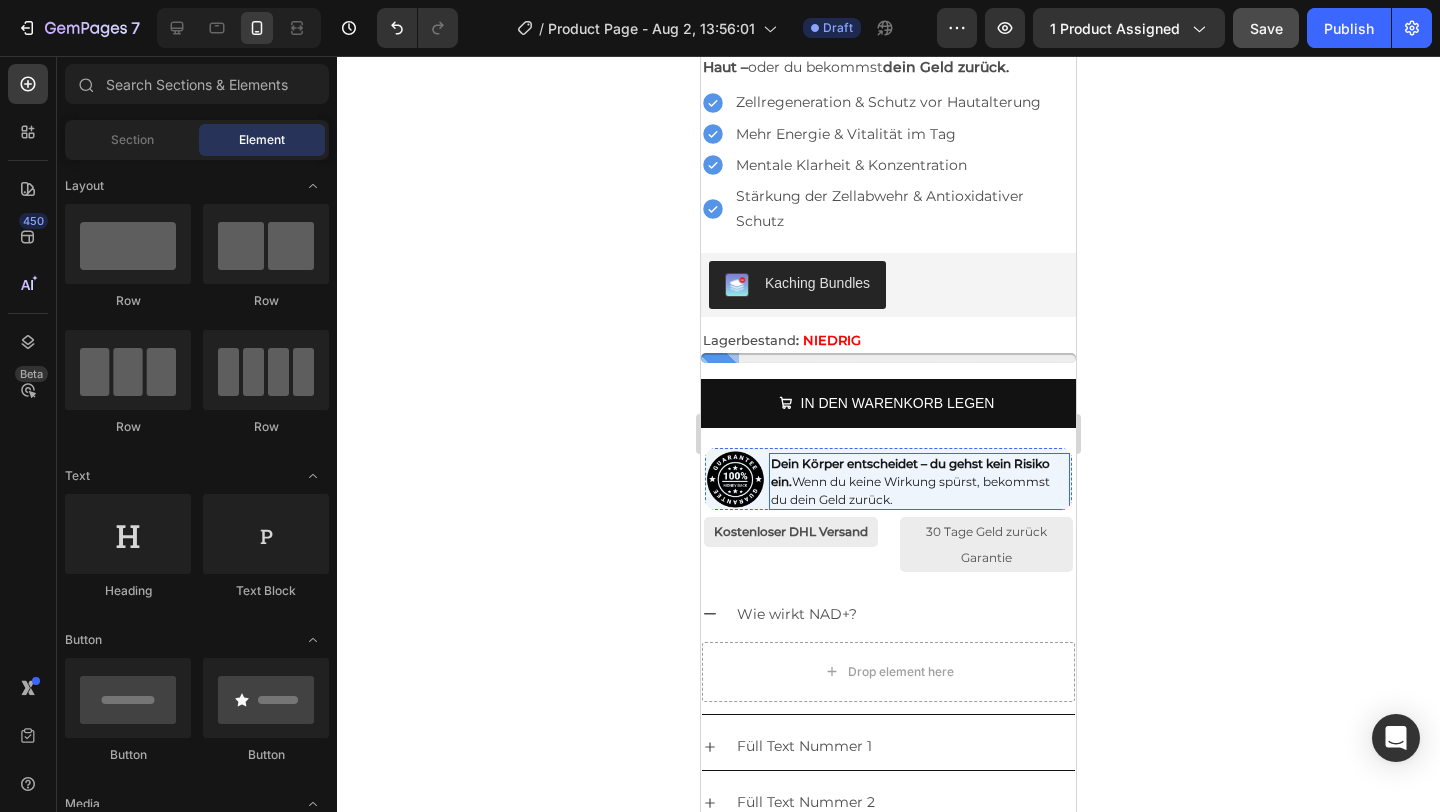 scroll, scrollTop: 680, scrollLeft: 0, axis: vertical 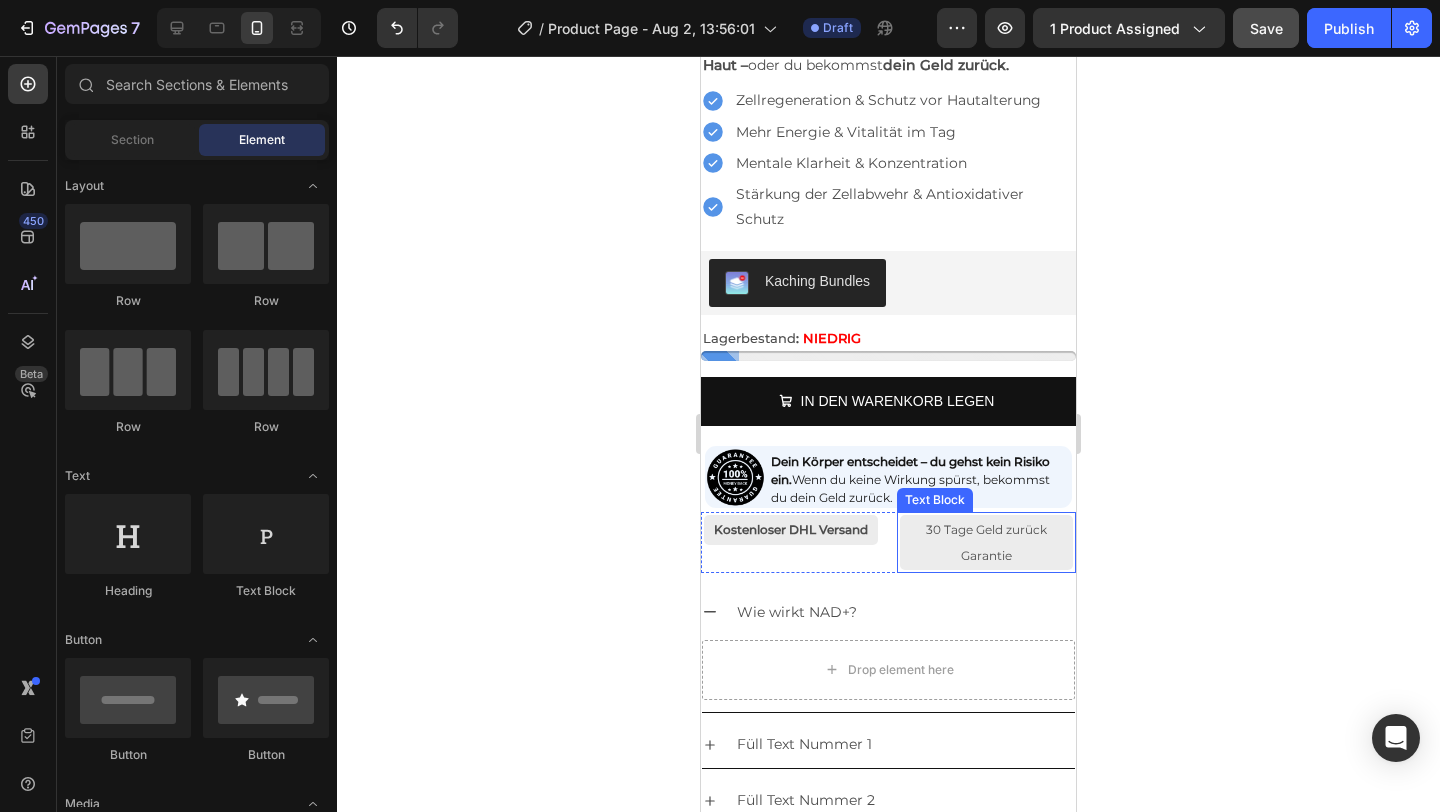 click on "30 Tage Geld zurück Garantie" at bounding box center [986, 542] 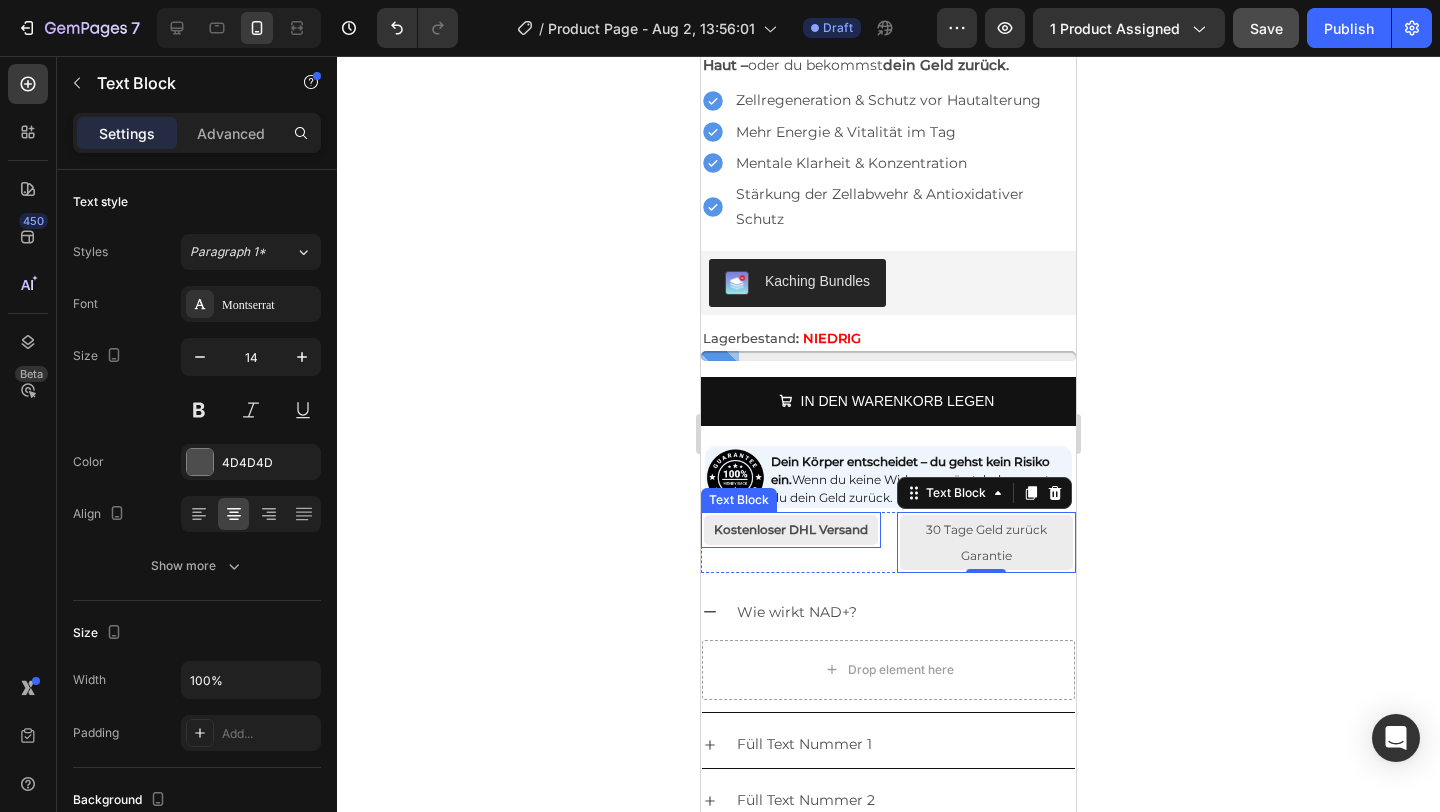 click on "Kostenloser DHL Versand" at bounding box center (791, 529) 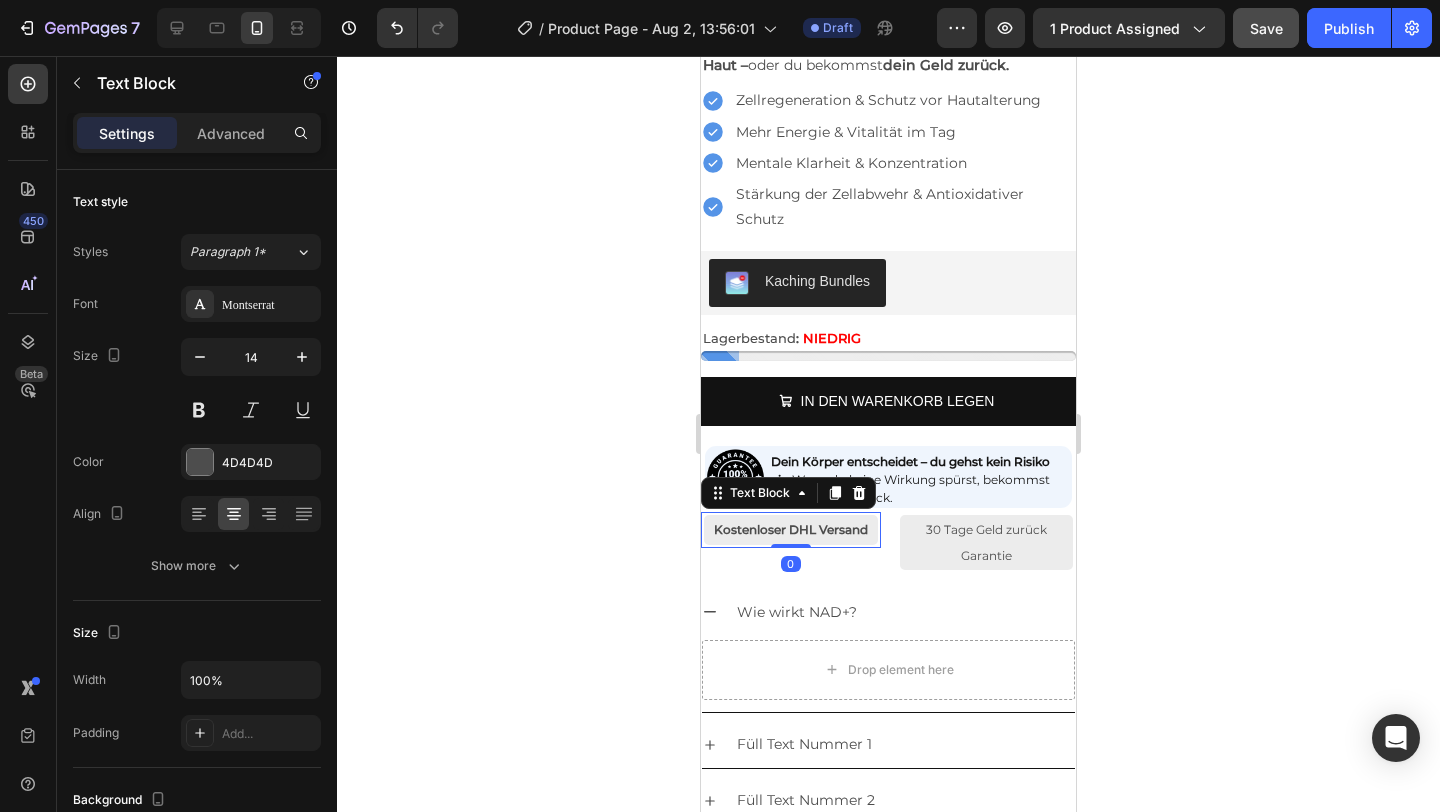 click on "Kostenloser DHL Versand" at bounding box center (791, 529) 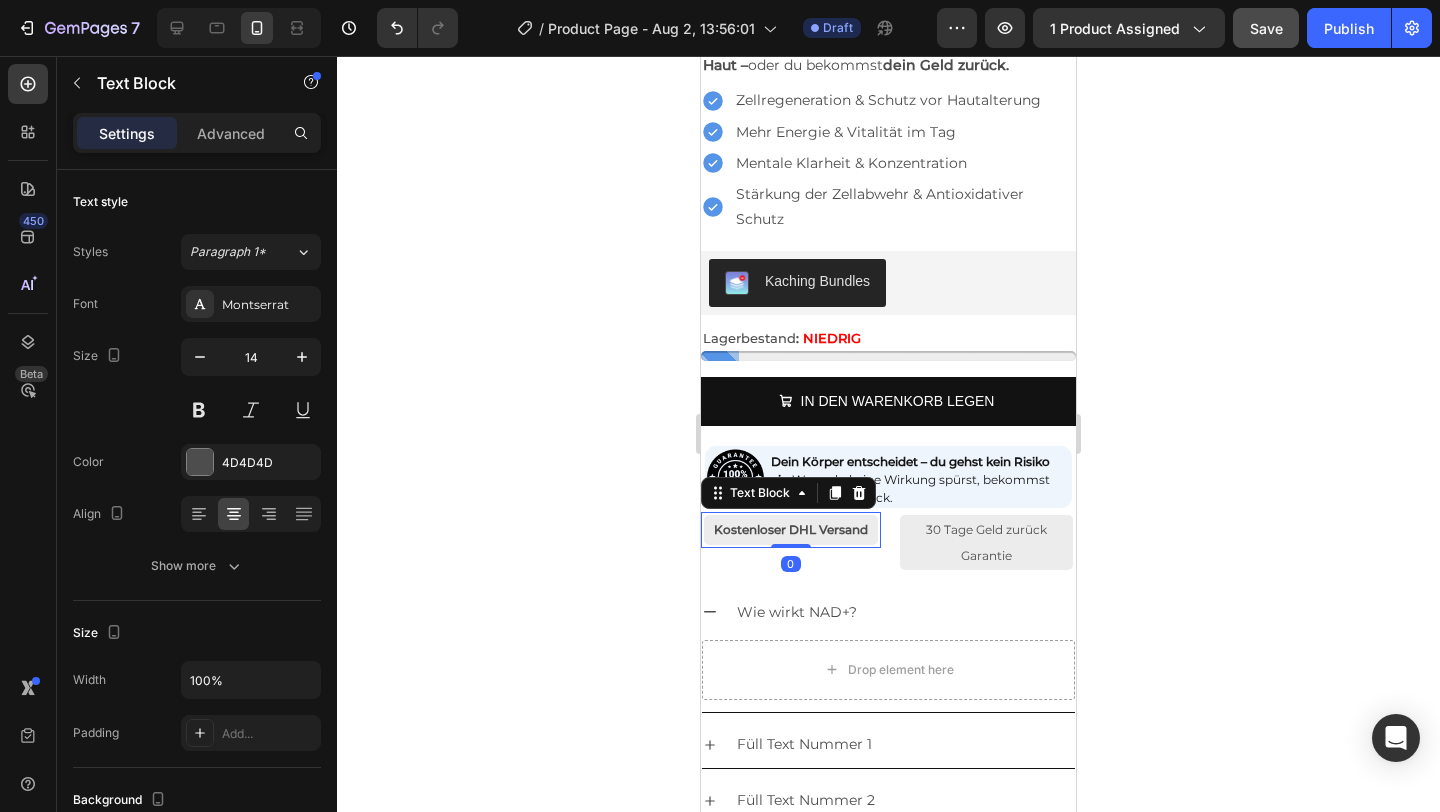 click on "Kostenloser DHL Versand" at bounding box center [791, 529] 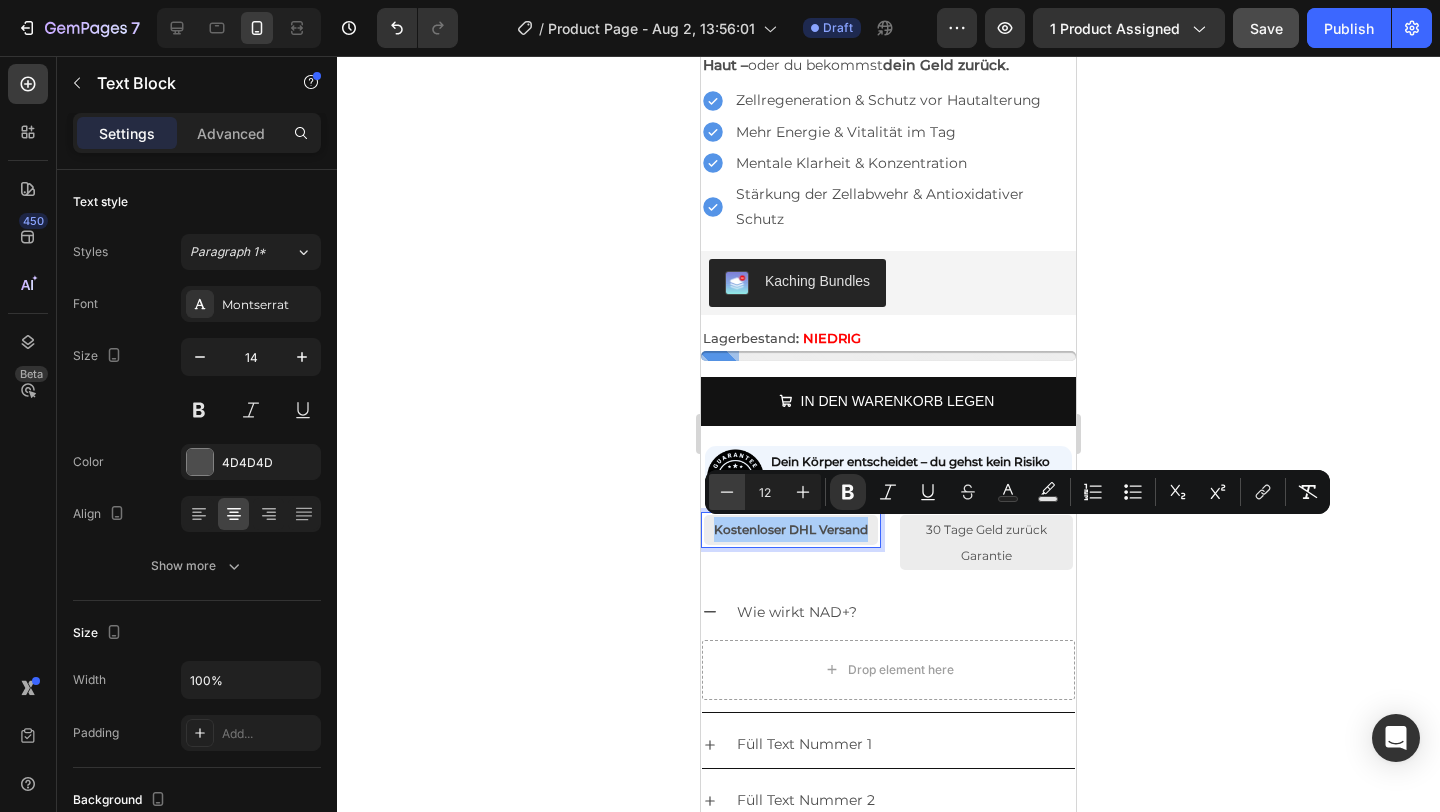 click on "Minus" at bounding box center (727, 492) 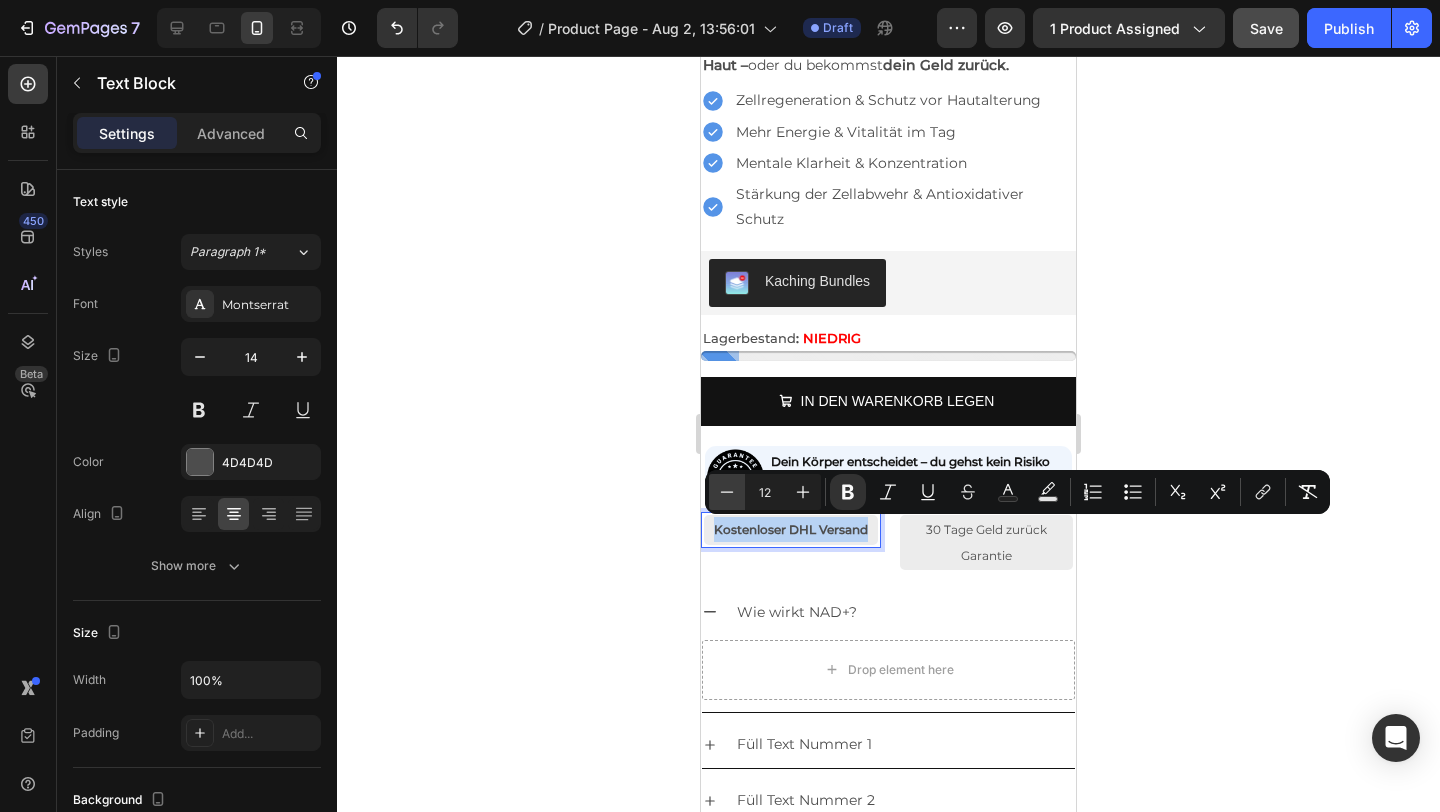 type on "11" 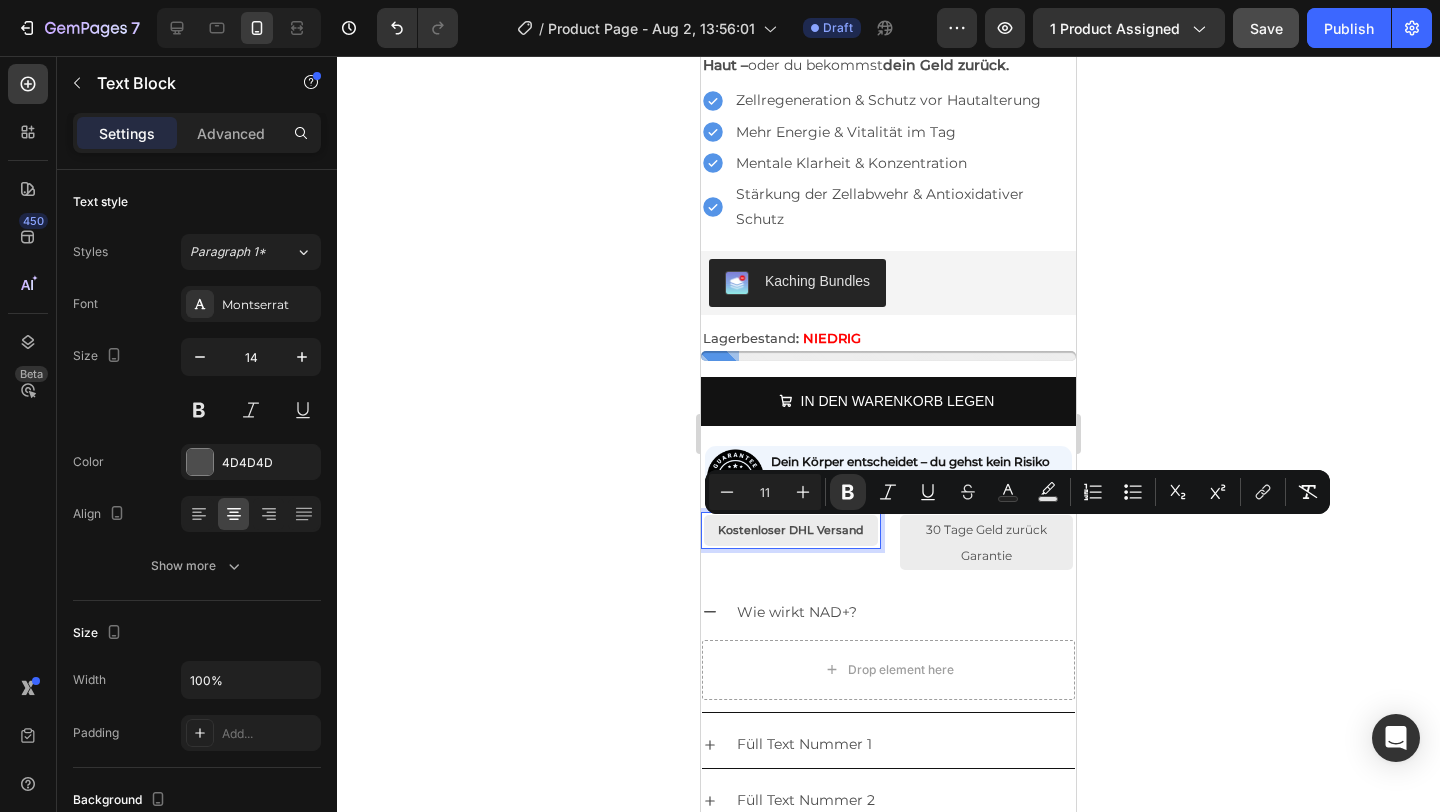 click on "30 Tage Geld zurück Garantie" at bounding box center [987, 542] 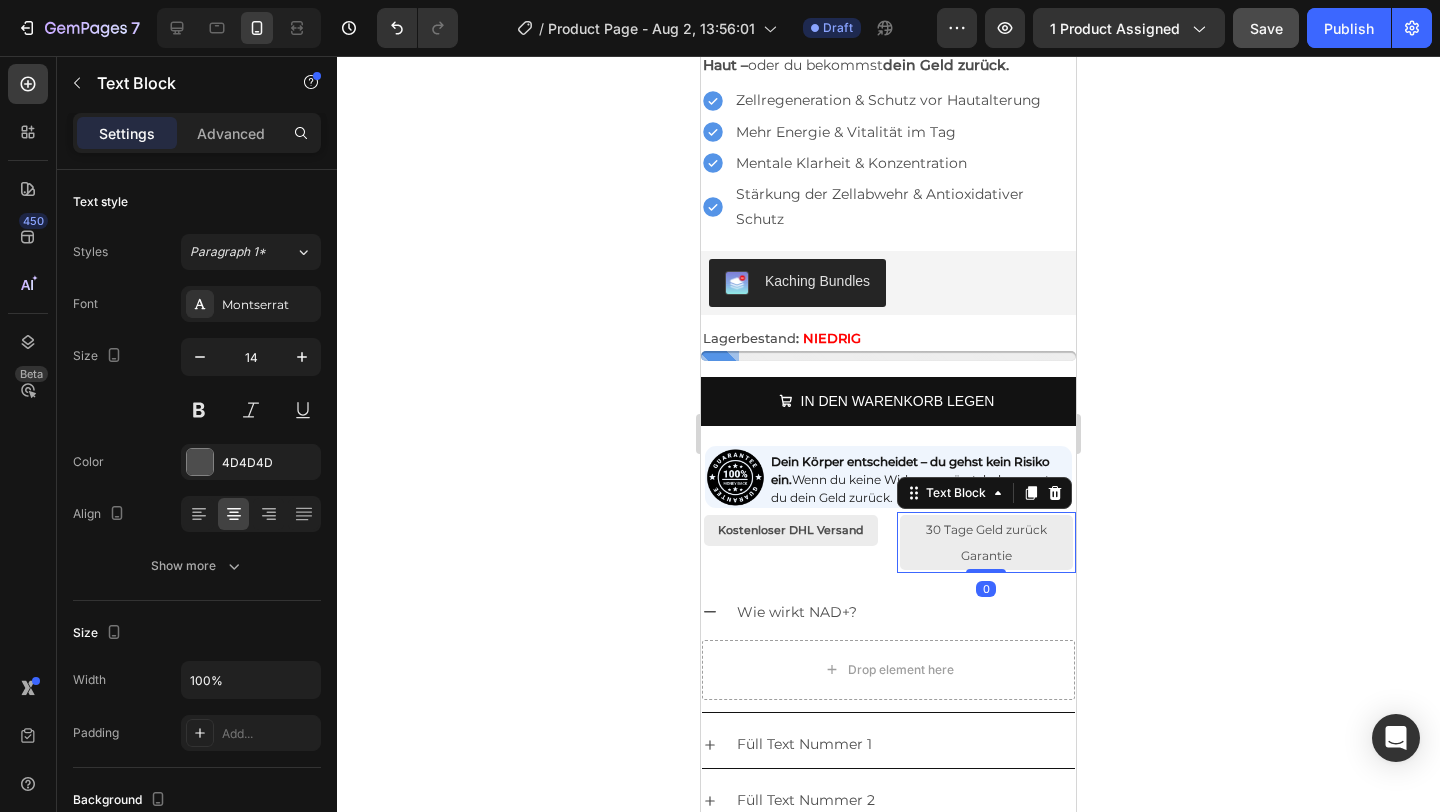 click on "30 Tage Geld zurück Garantie" at bounding box center [987, 542] 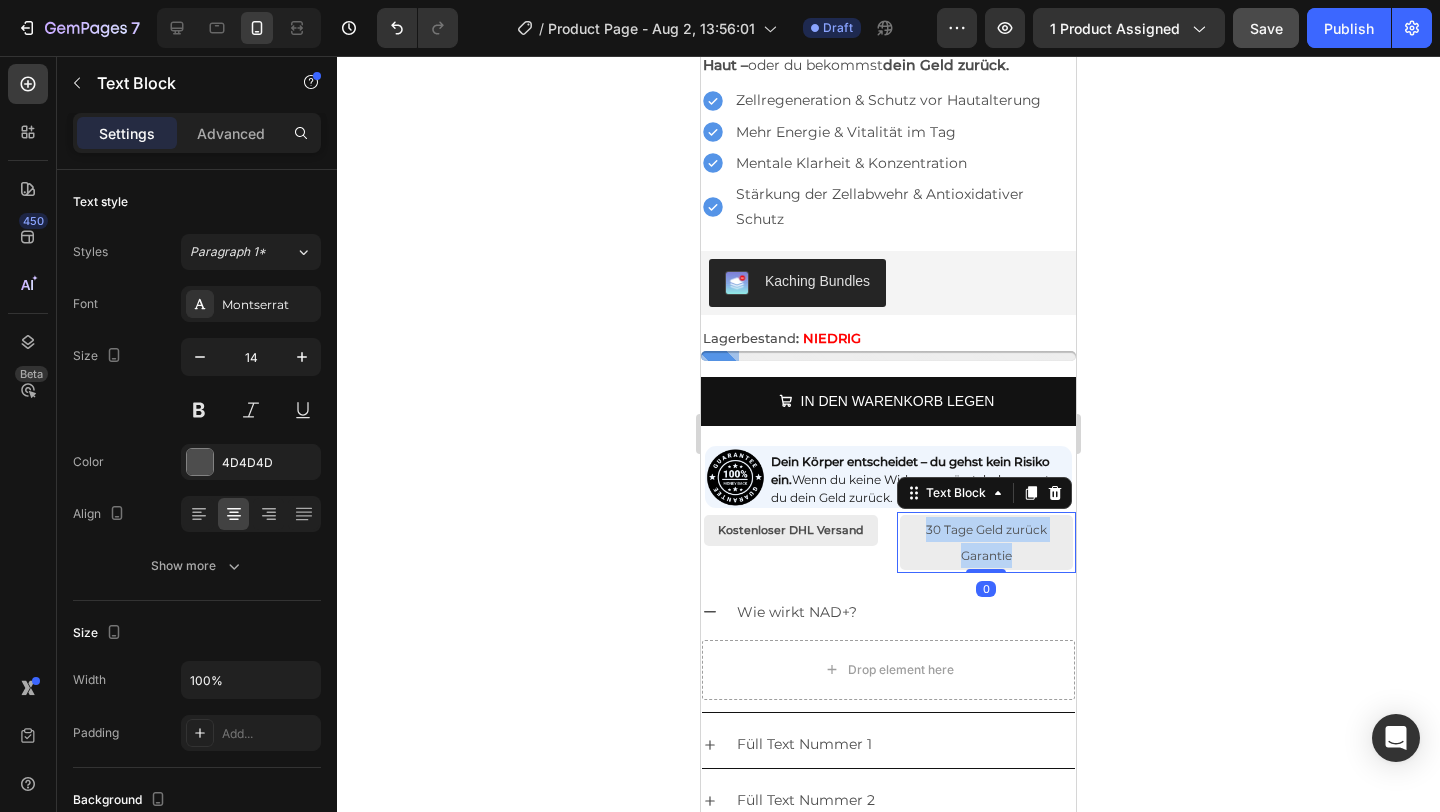 click on "30 Tage Geld zurück Garantie" at bounding box center (987, 542) 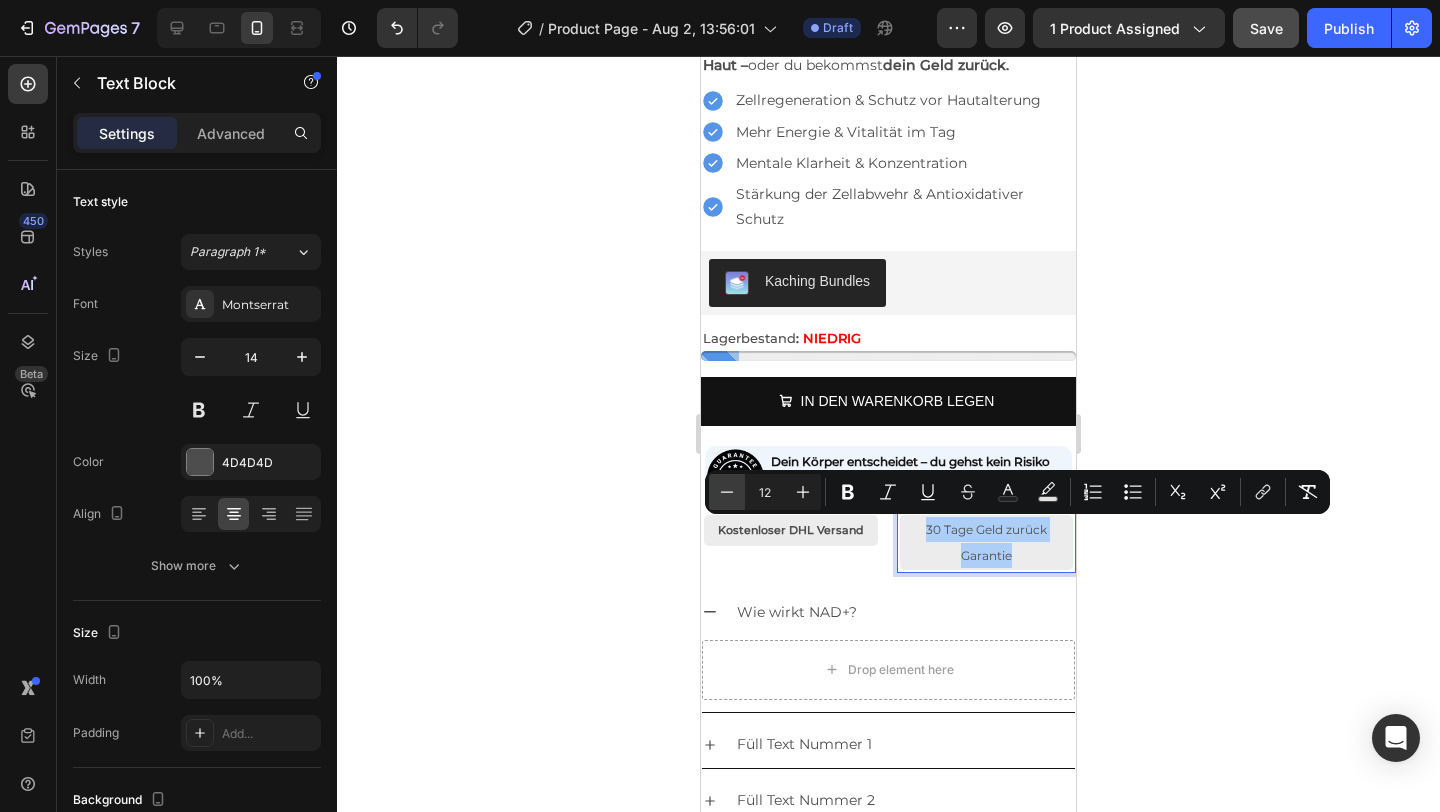 click 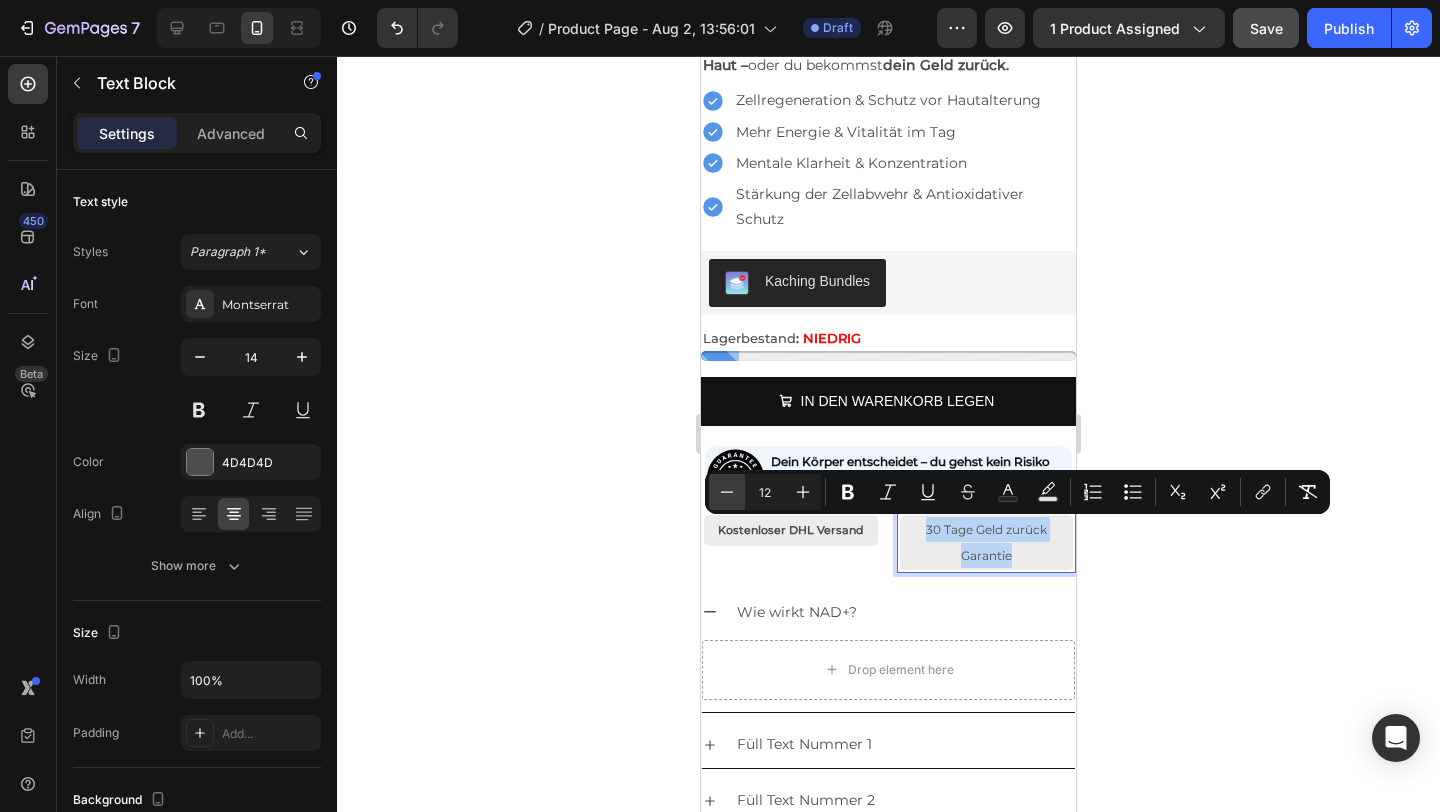 type on "11" 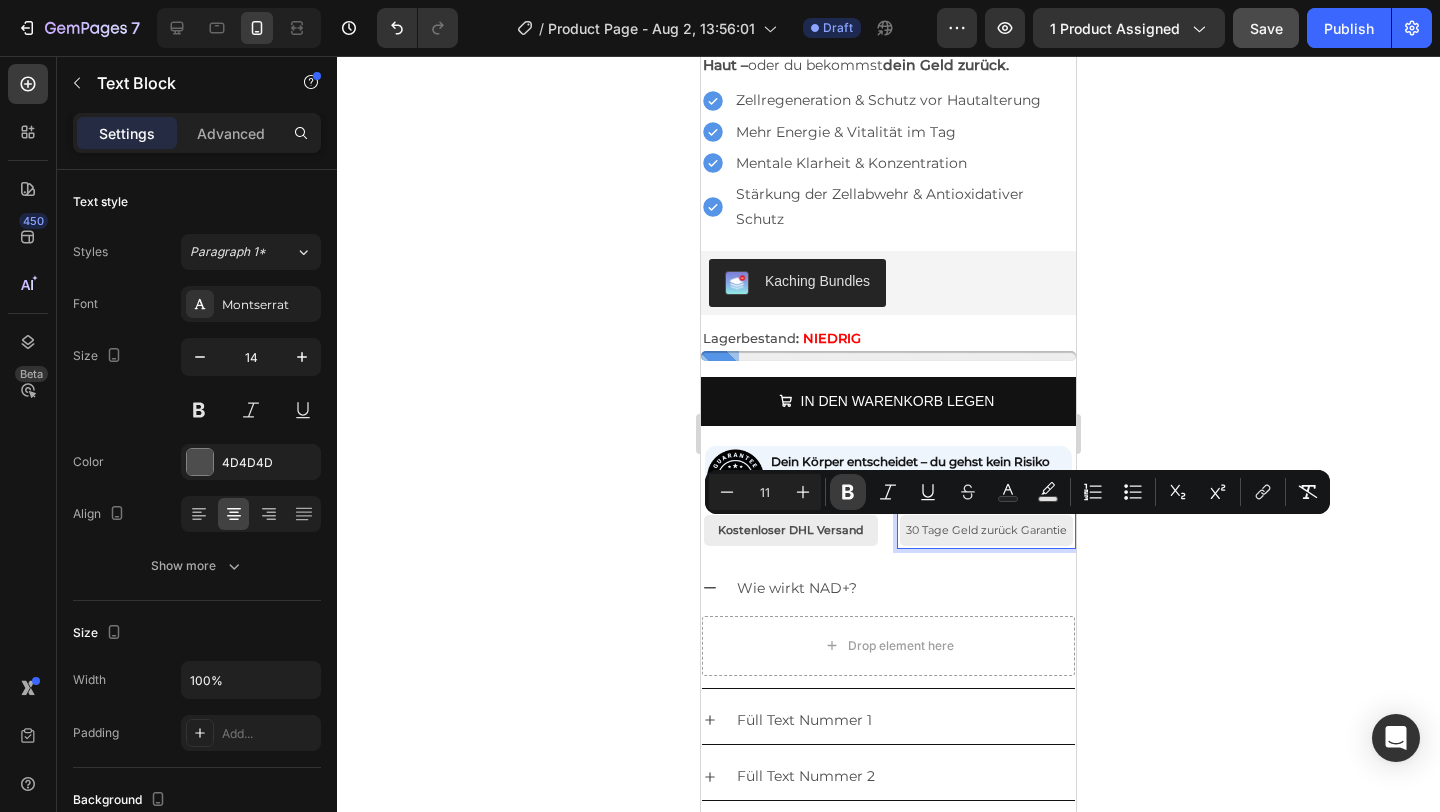 click 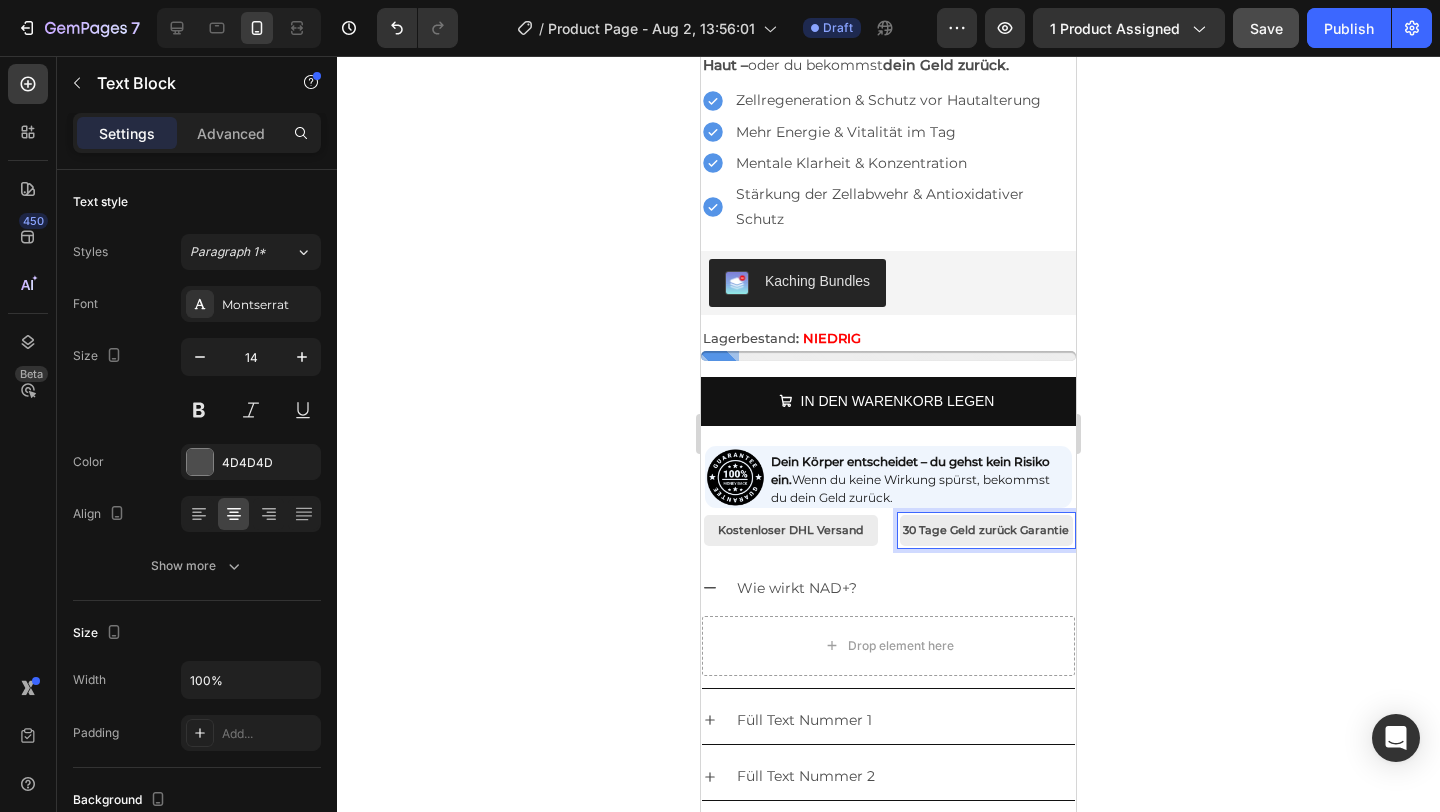 click 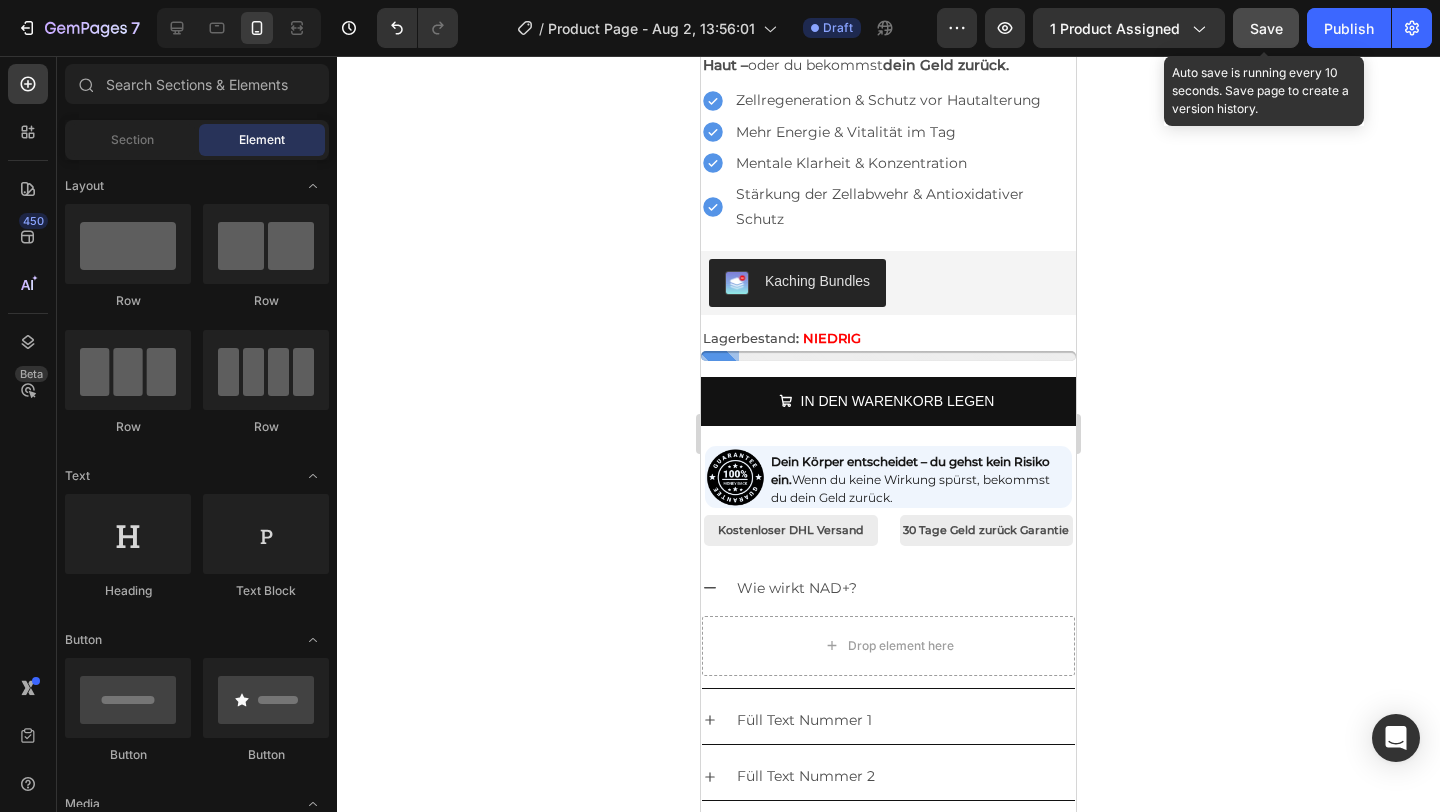 click on "Save" 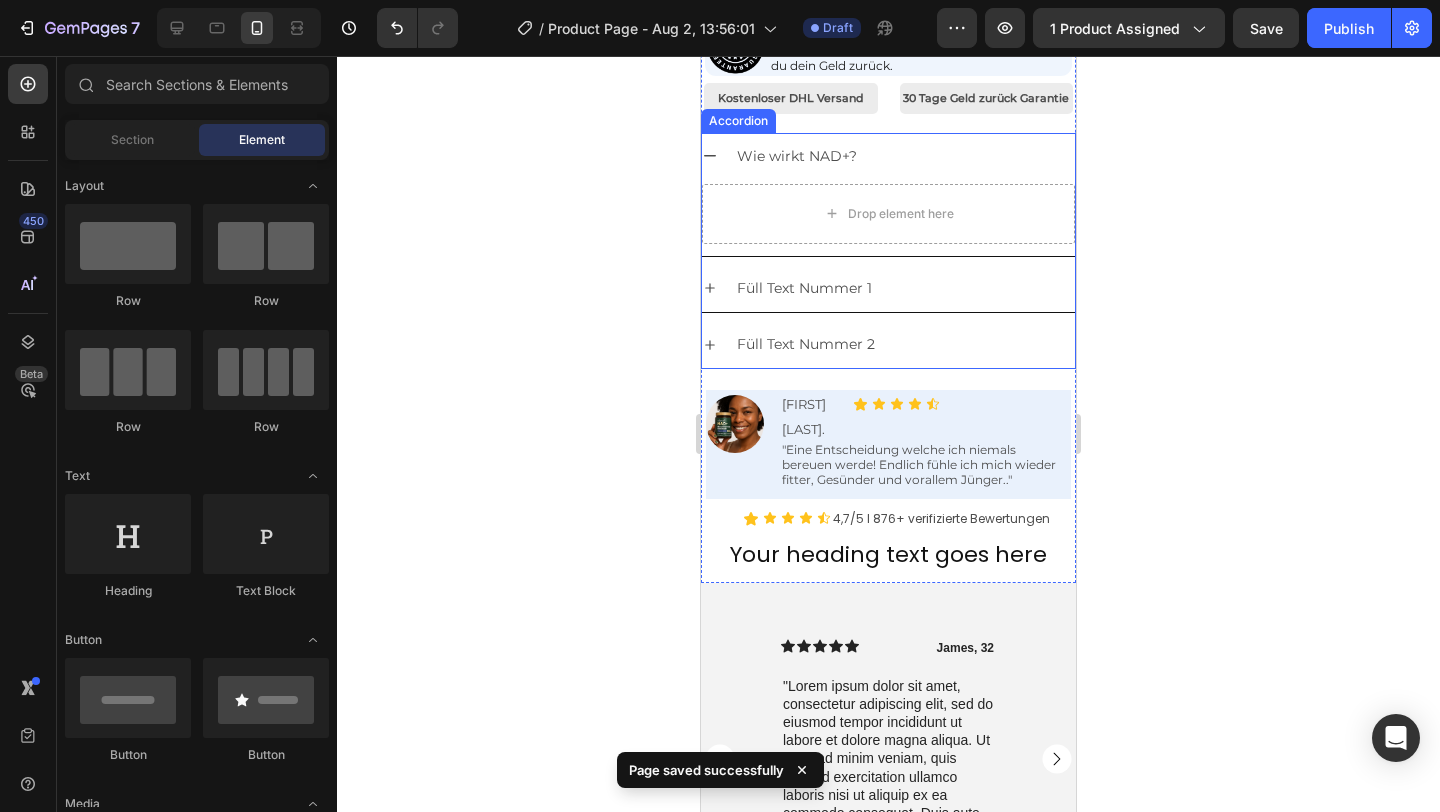 scroll, scrollTop: 990, scrollLeft: 0, axis: vertical 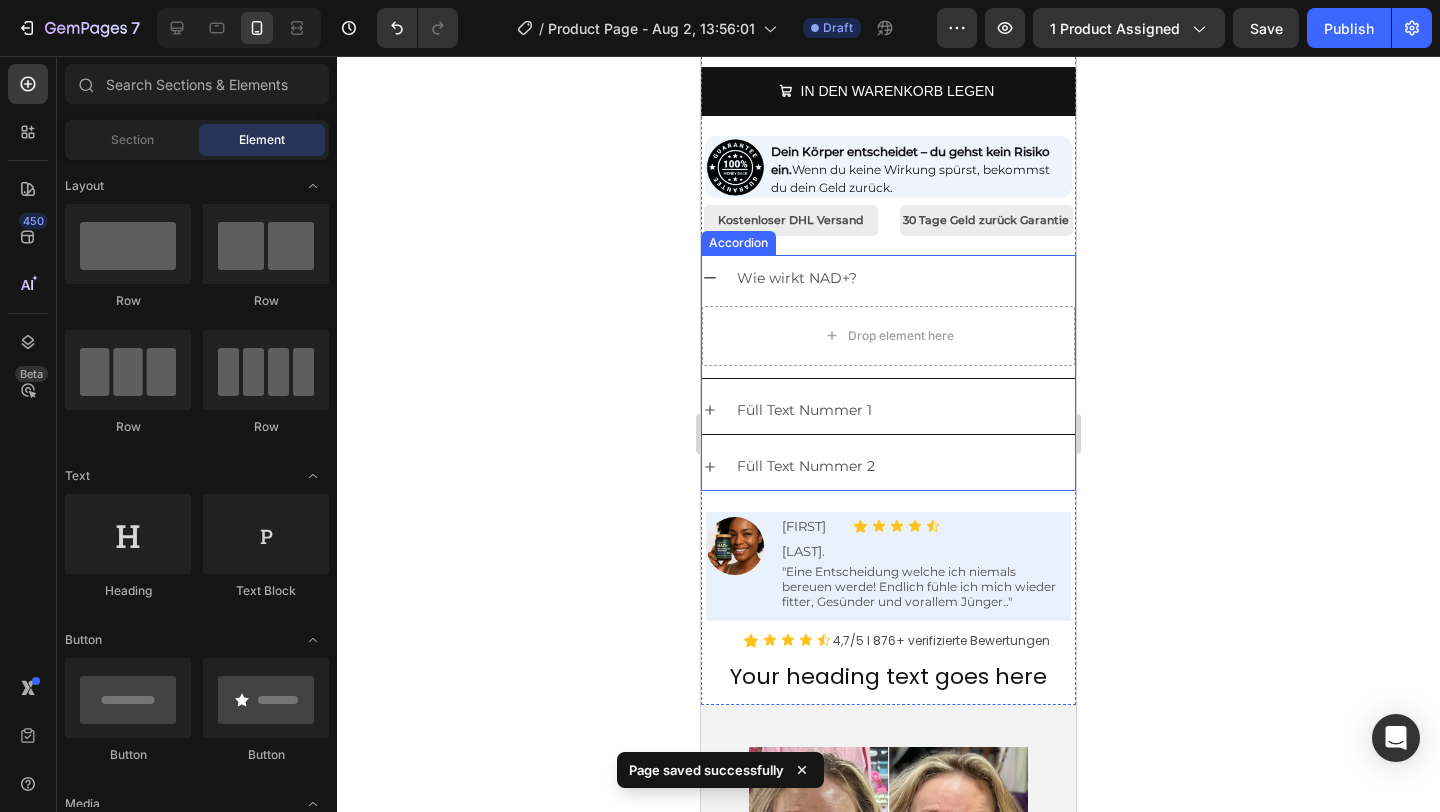 click on "Wie wirkt NAD+?" at bounding box center (797, 278) 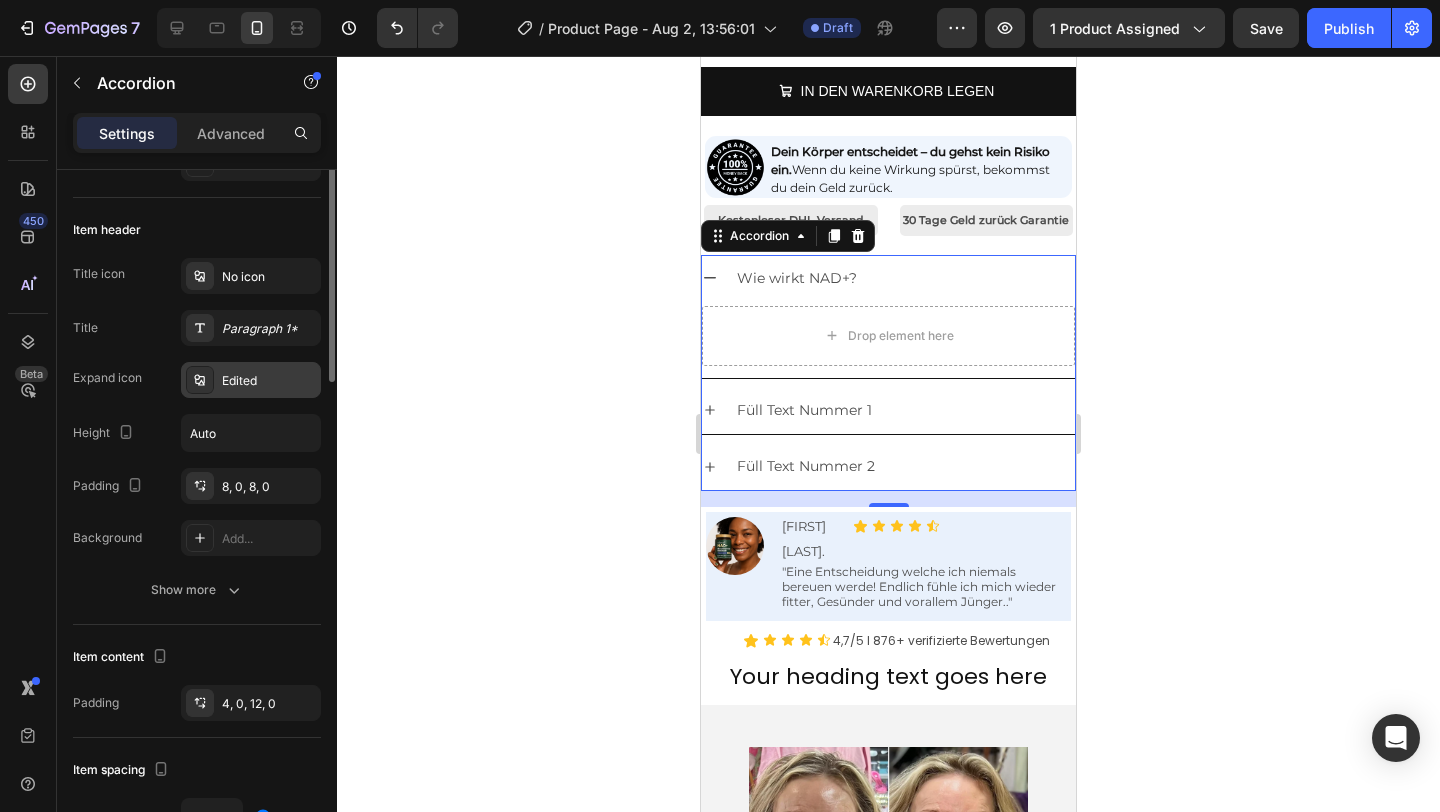 scroll, scrollTop: 648, scrollLeft: 0, axis: vertical 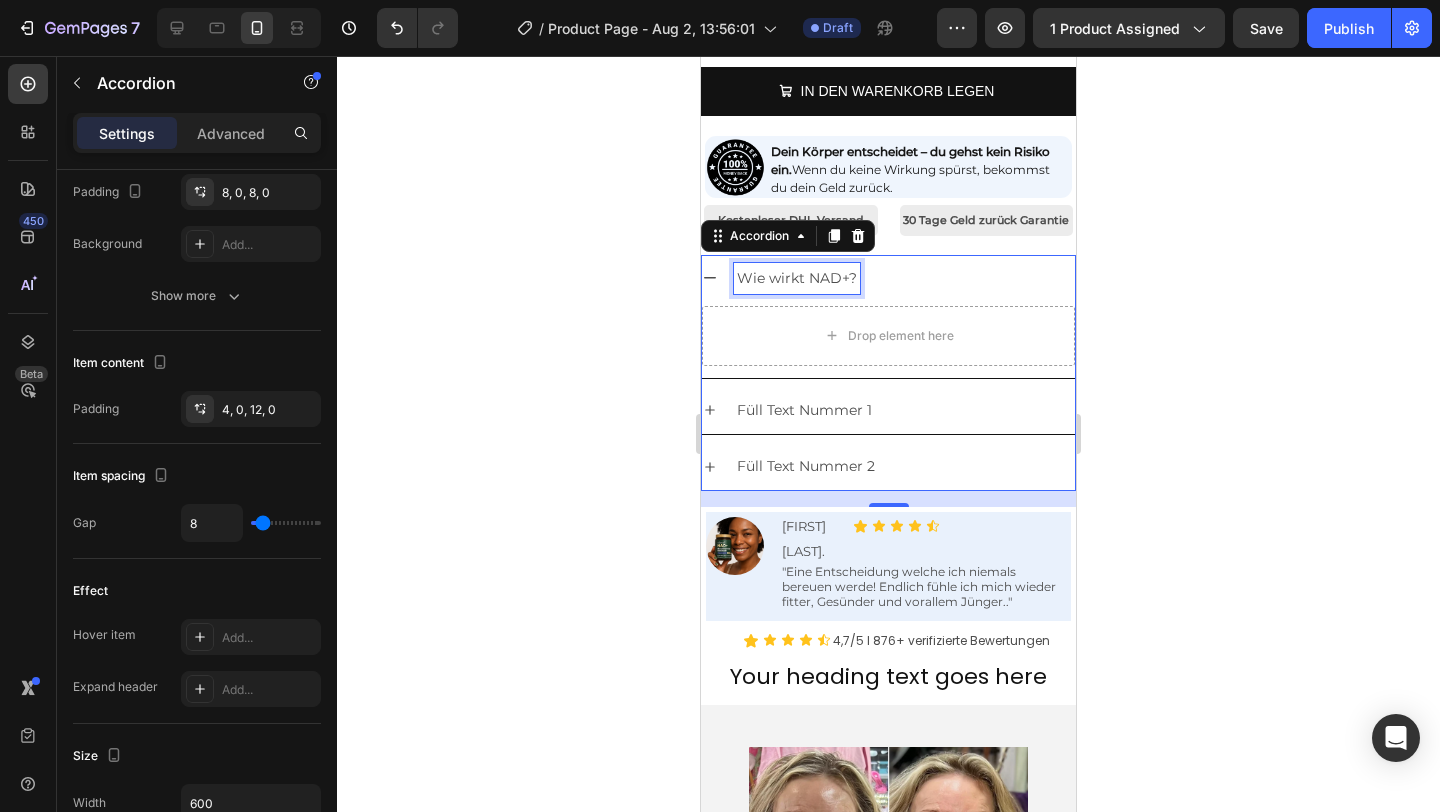 click on "Wie wirkt NAD+?" at bounding box center [797, 278] 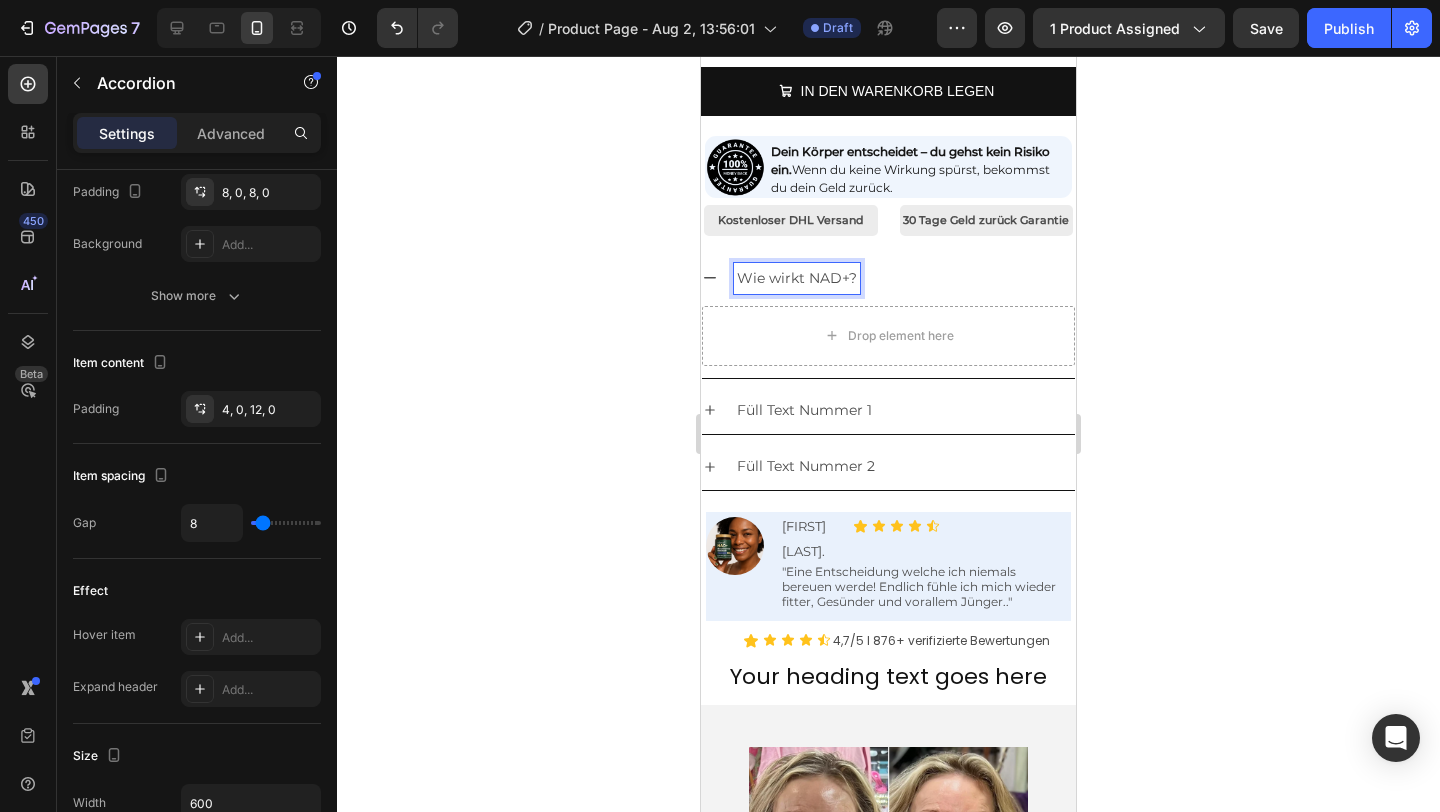 click on "Wie wirkt NAD+?" at bounding box center (797, 278) 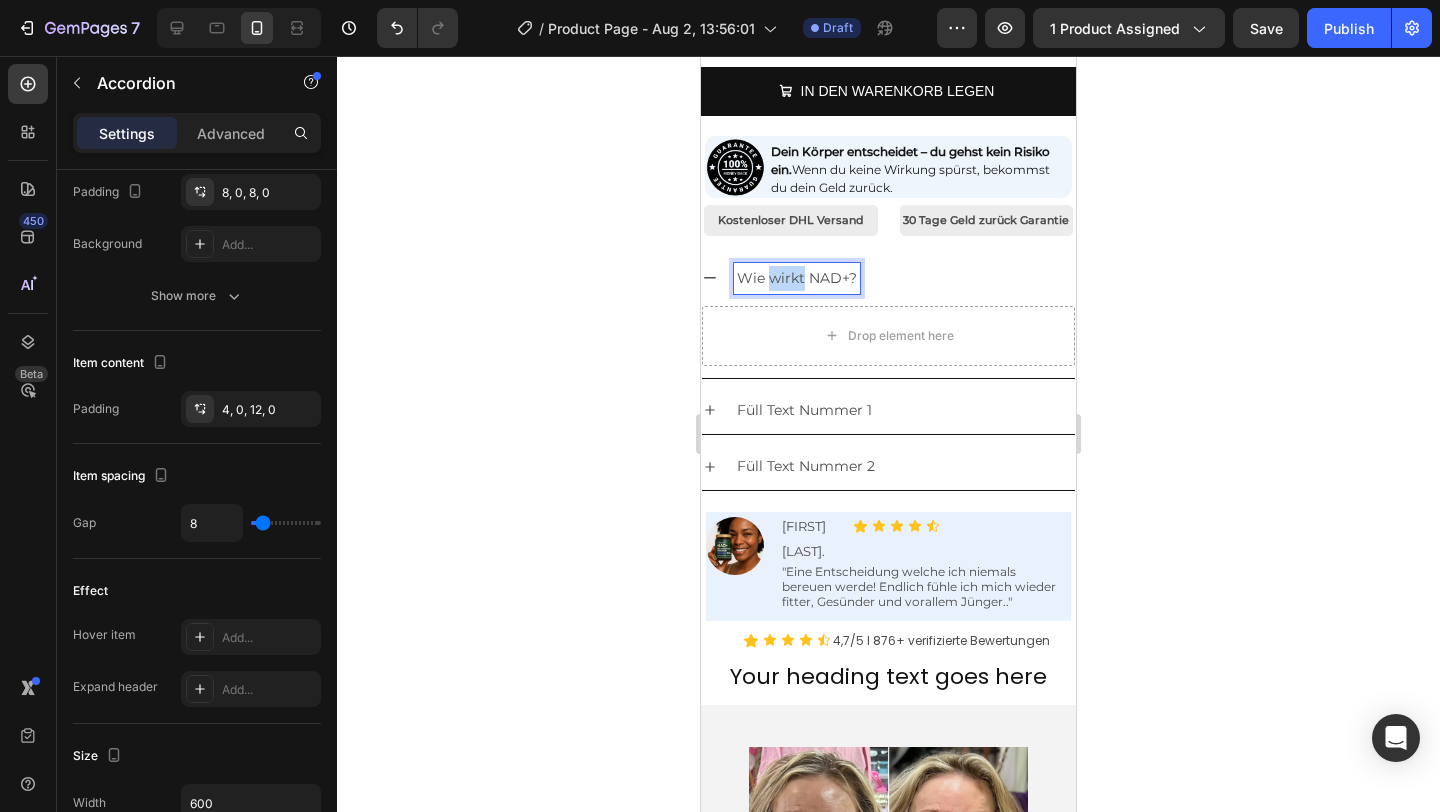 click on "Wie wirkt NAD+?" at bounding box center [797, 278] 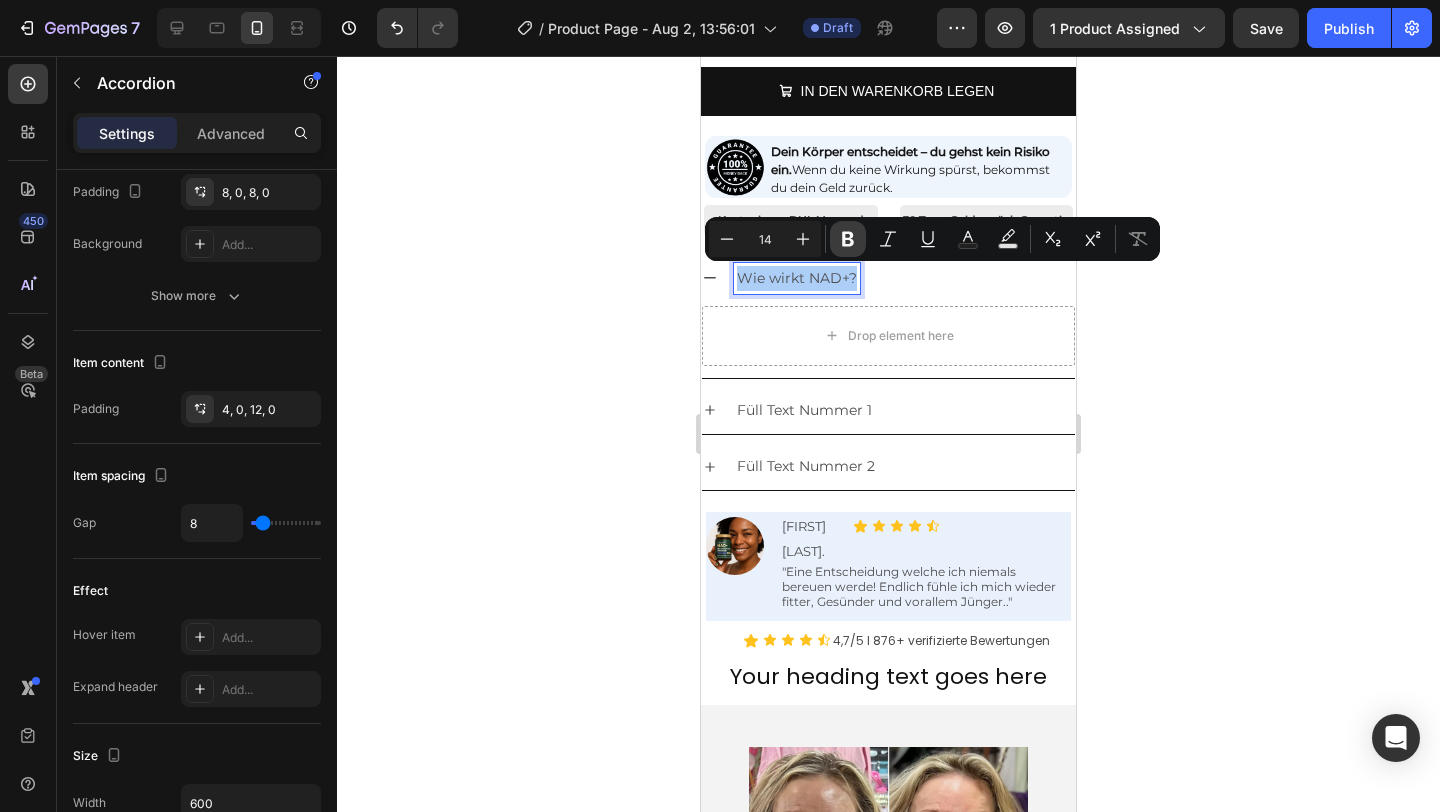 click 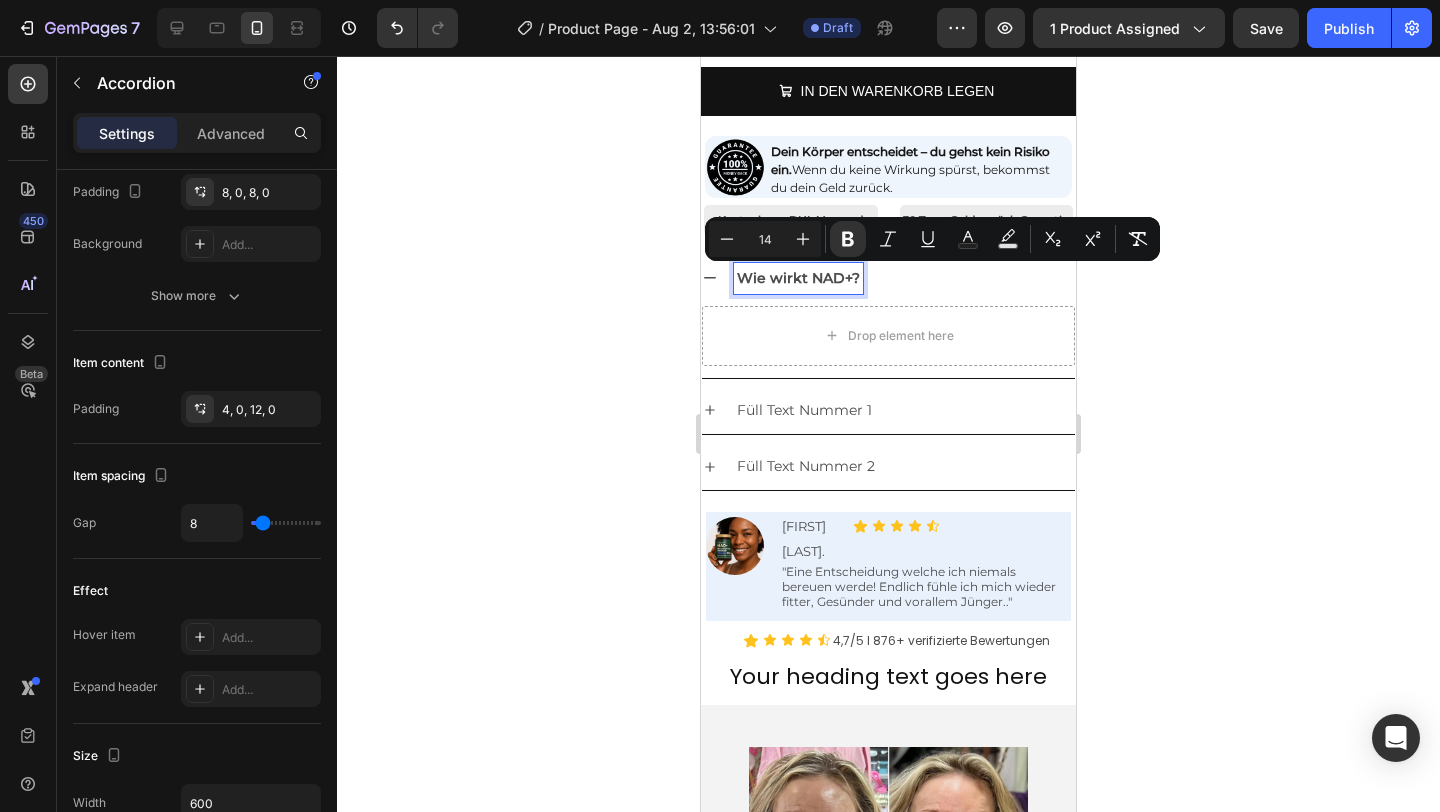 click 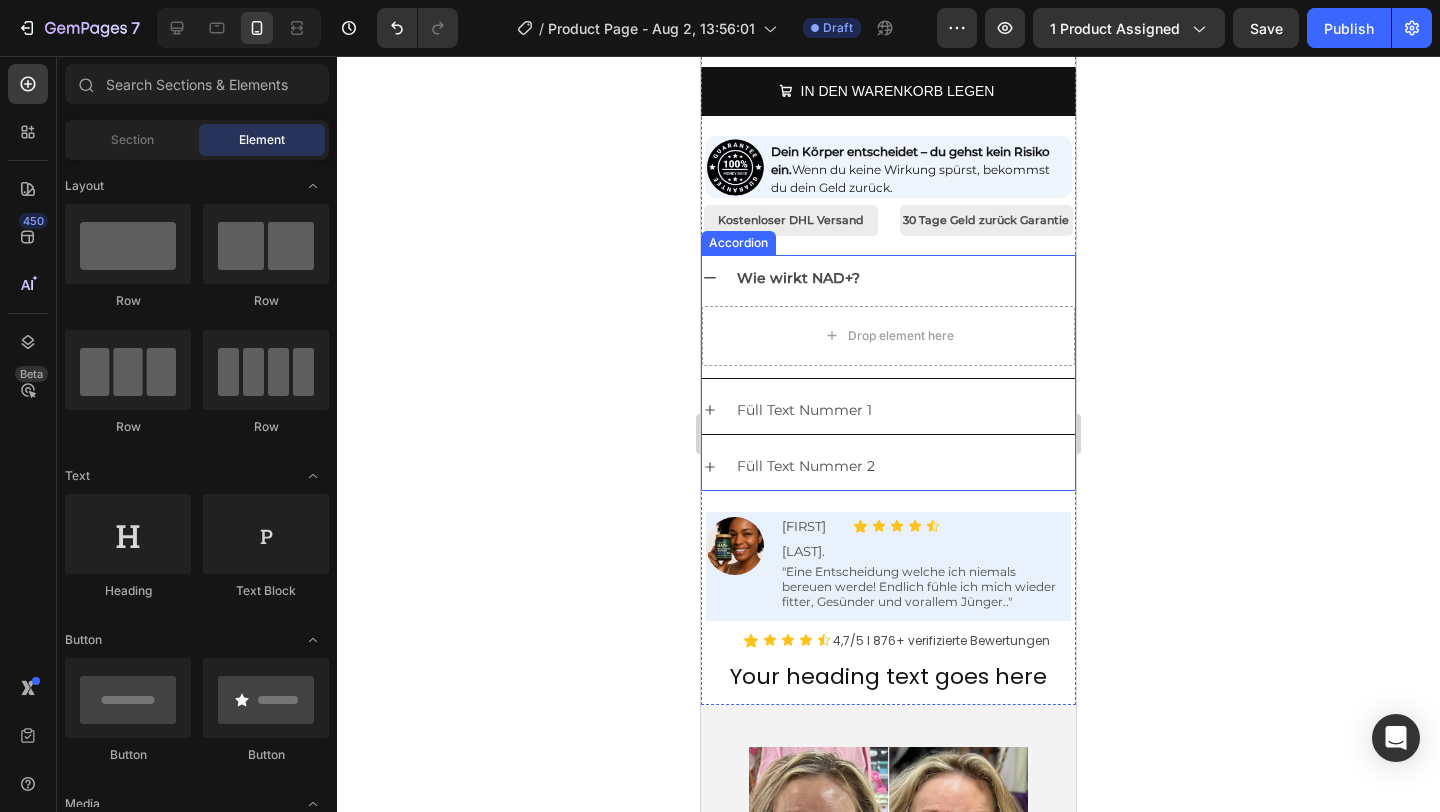 click on "Füll Text Nummer 1" at bounding box center [804, 410] 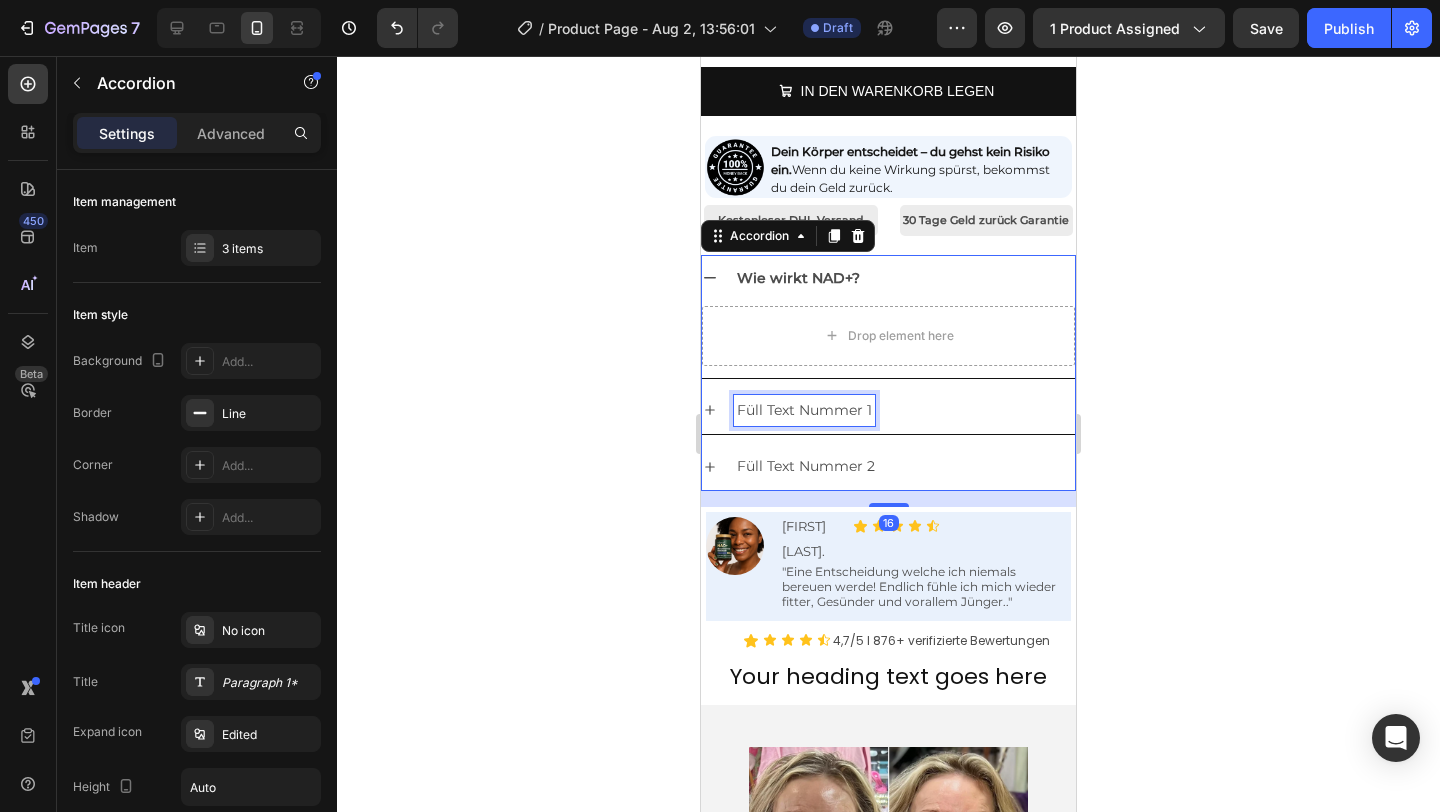 click on "Füll Text Nummer 1" at bounding box center (804, 410) 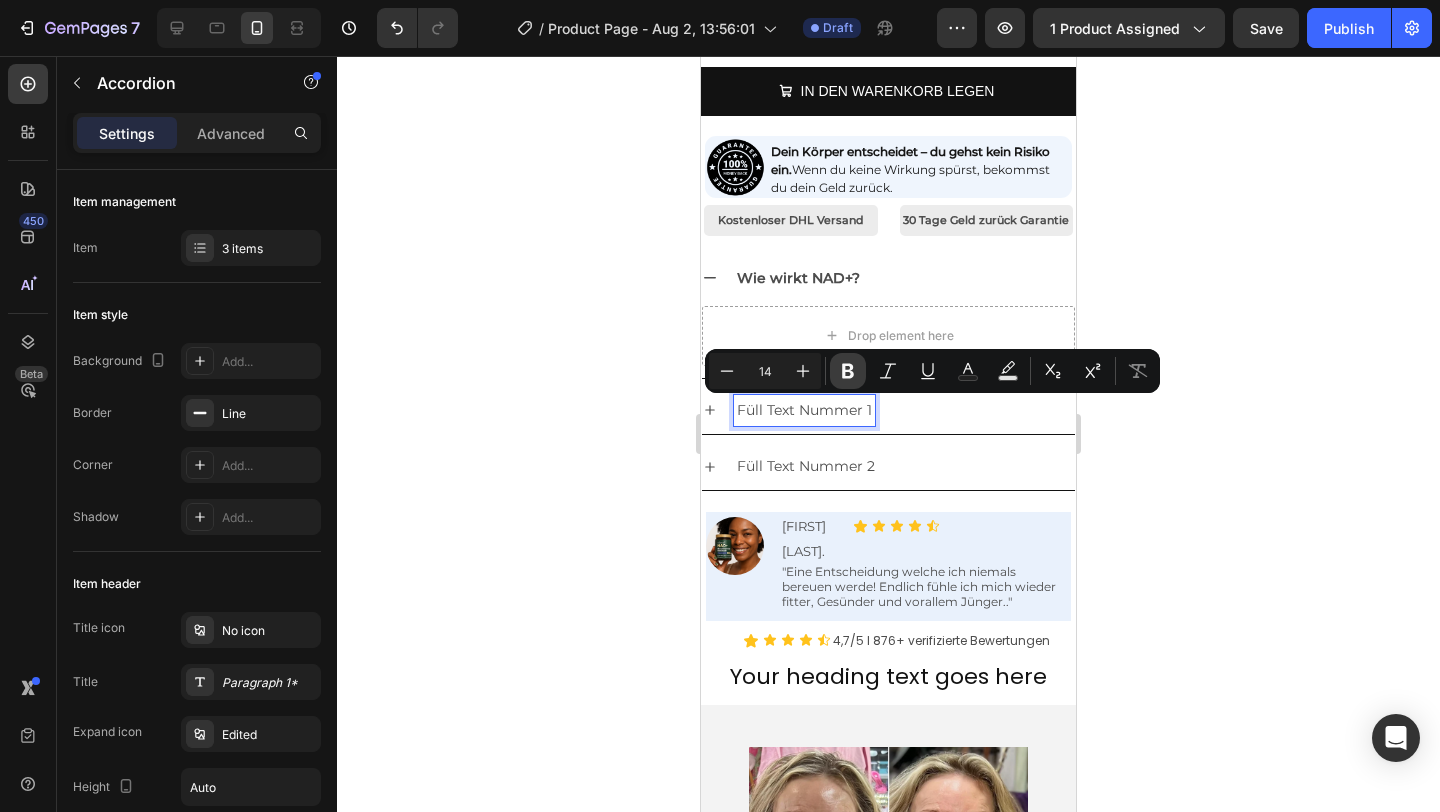 click on "Bold" at bounding box center (848, 371) 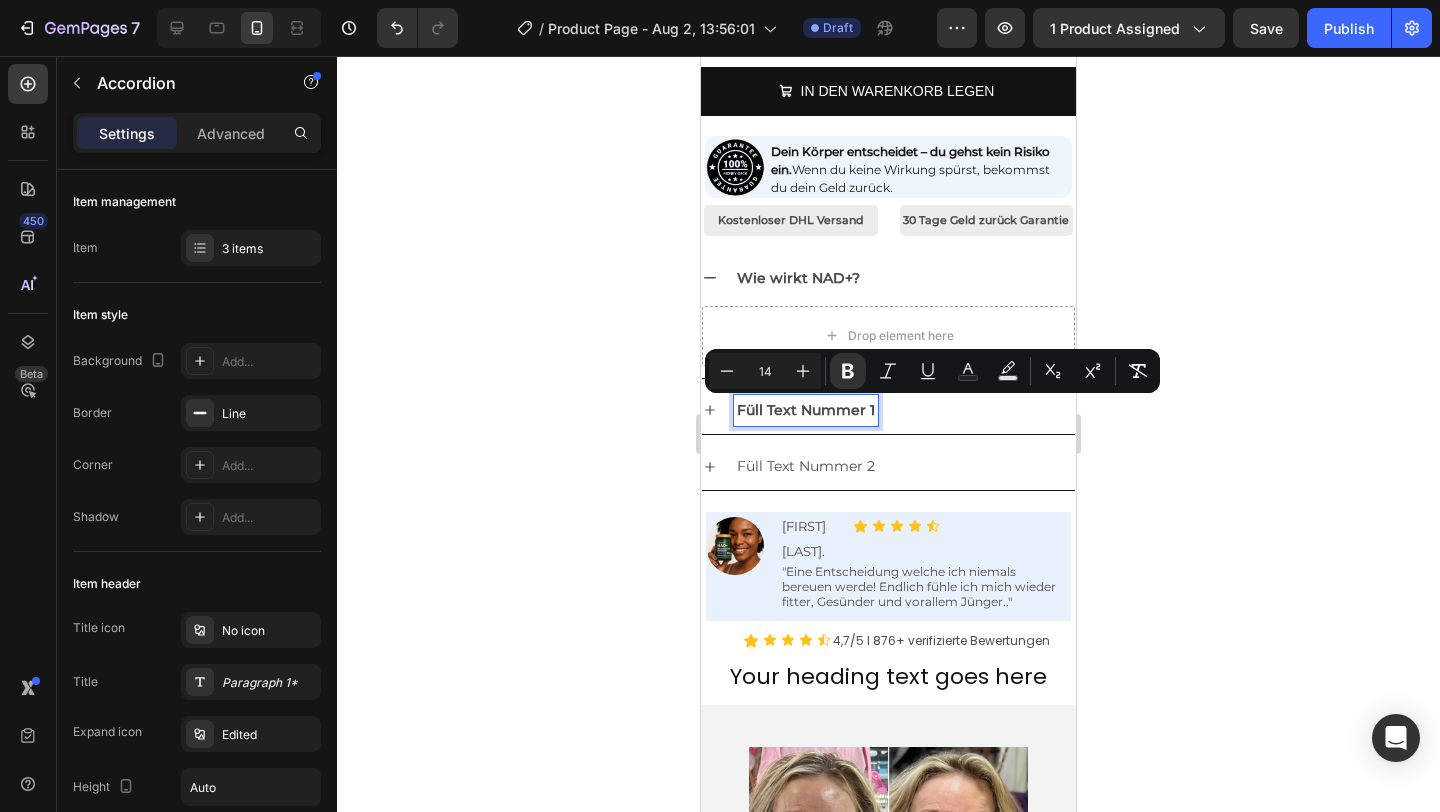 click on "Füll Text Nummer 2" at bounding box center (806, 466) 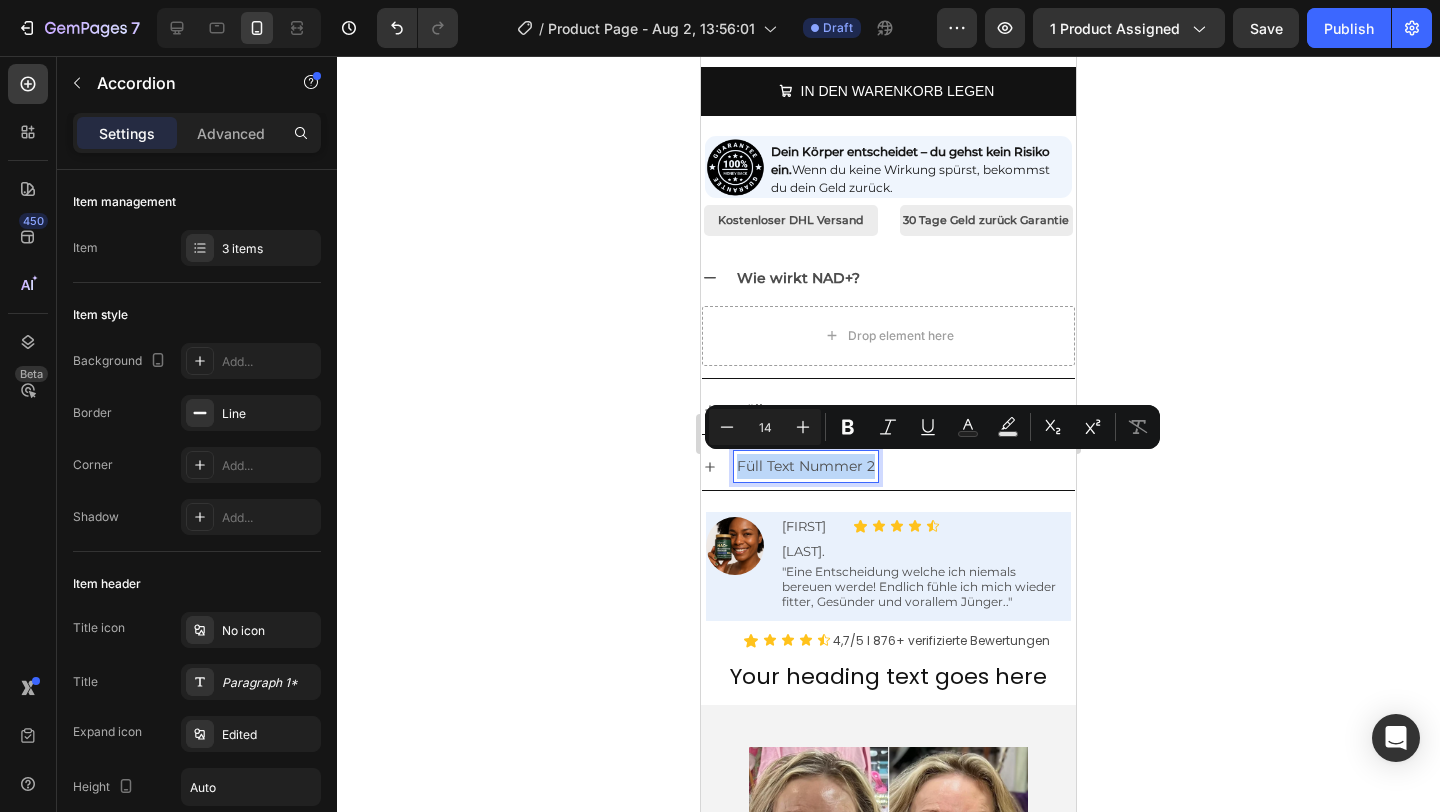click on "Drop element here" at bounding box center [888, 340] 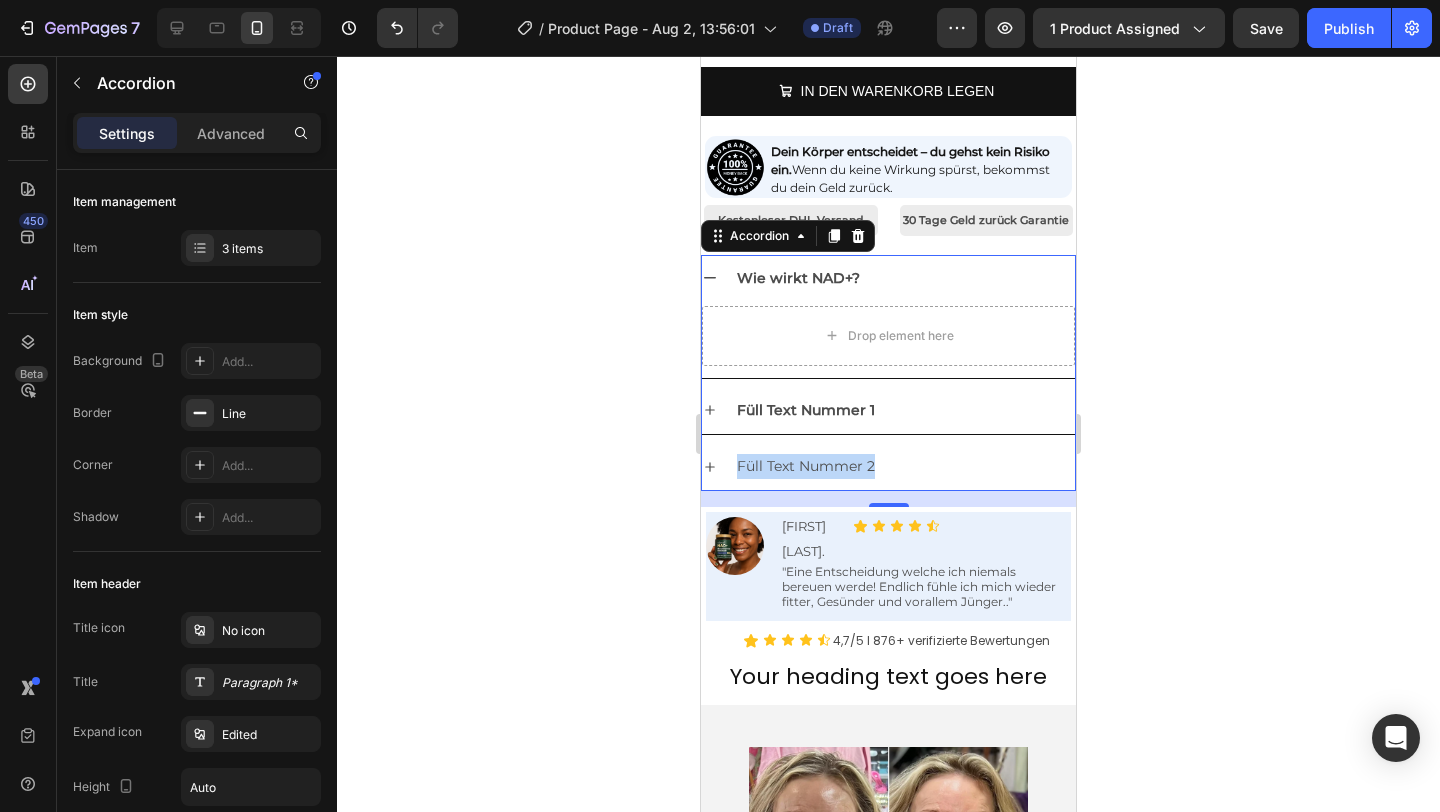click on "Füll Text Nummer 1" at bounding box center (806, 410) 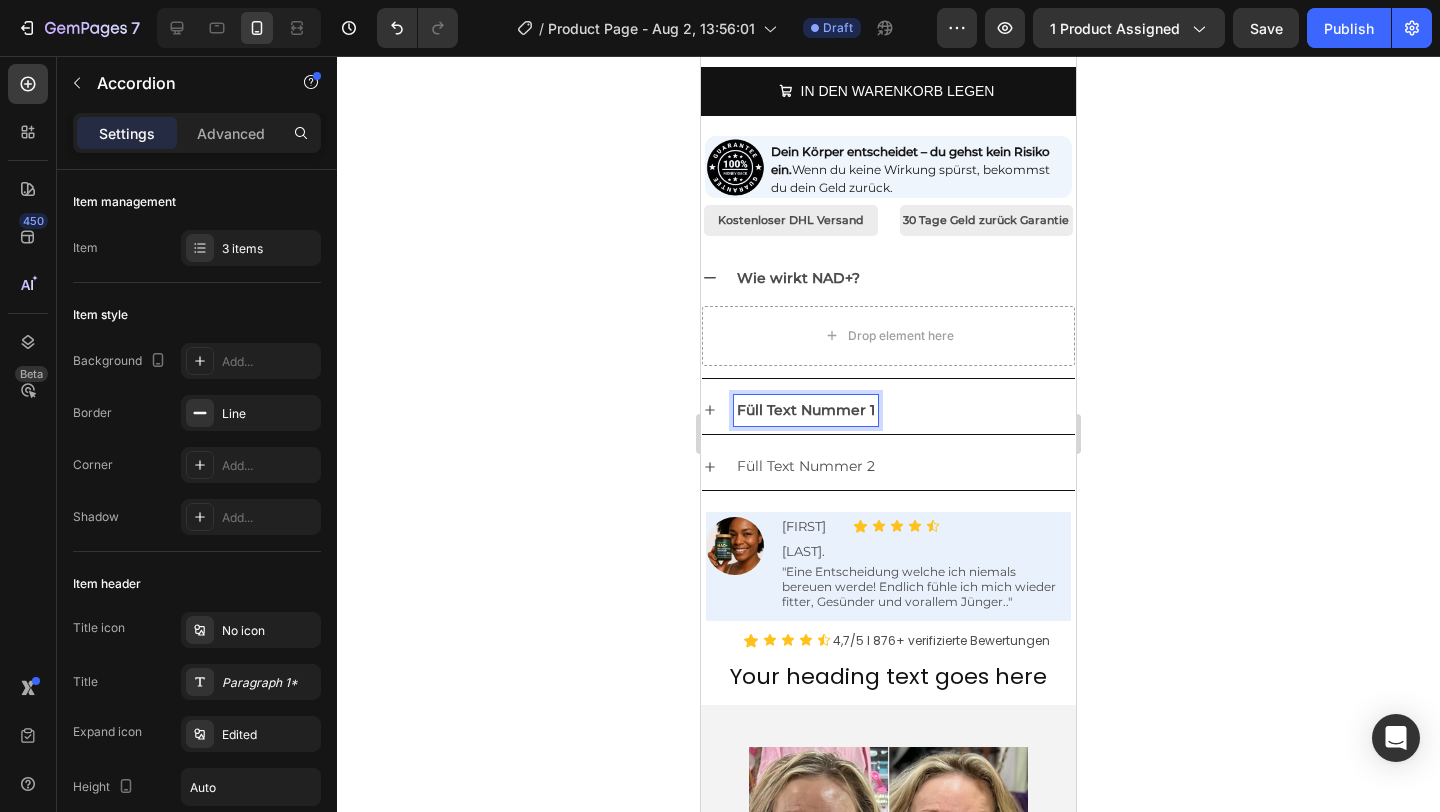 click on "Füll Text Nummer 2" at bounding box center [806, 466] 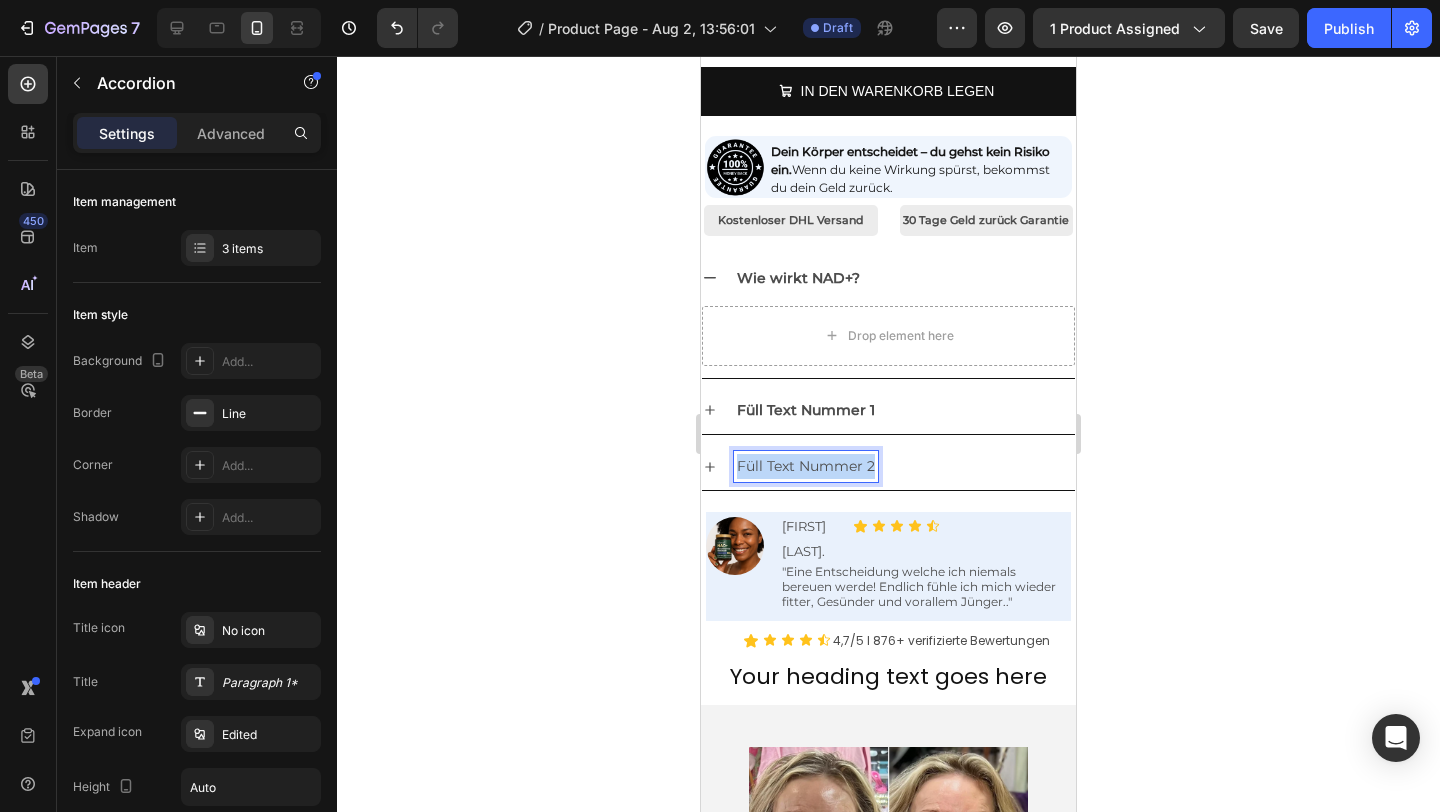 click on "Füll Text Nummer 2" at bounding box center [806, 466] 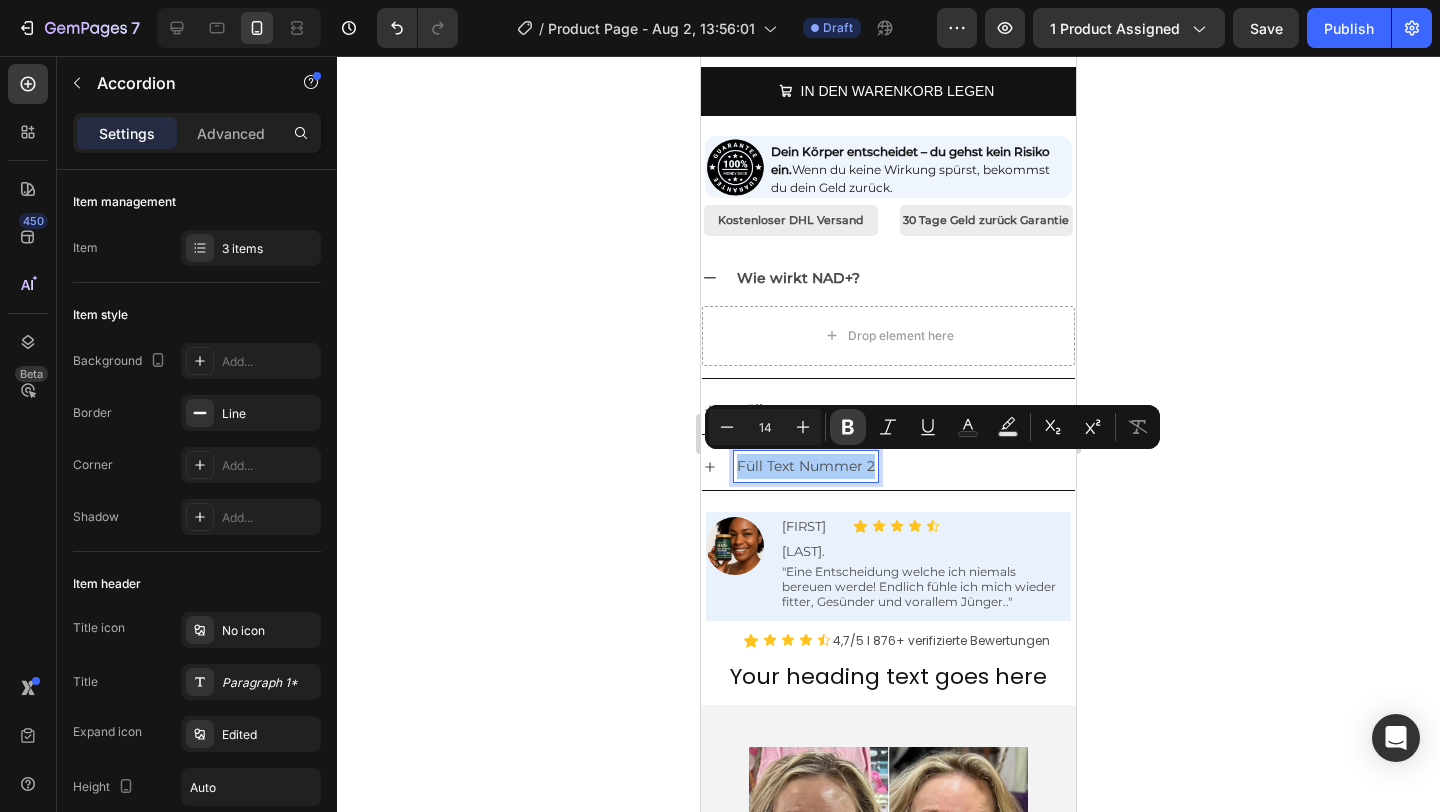 click 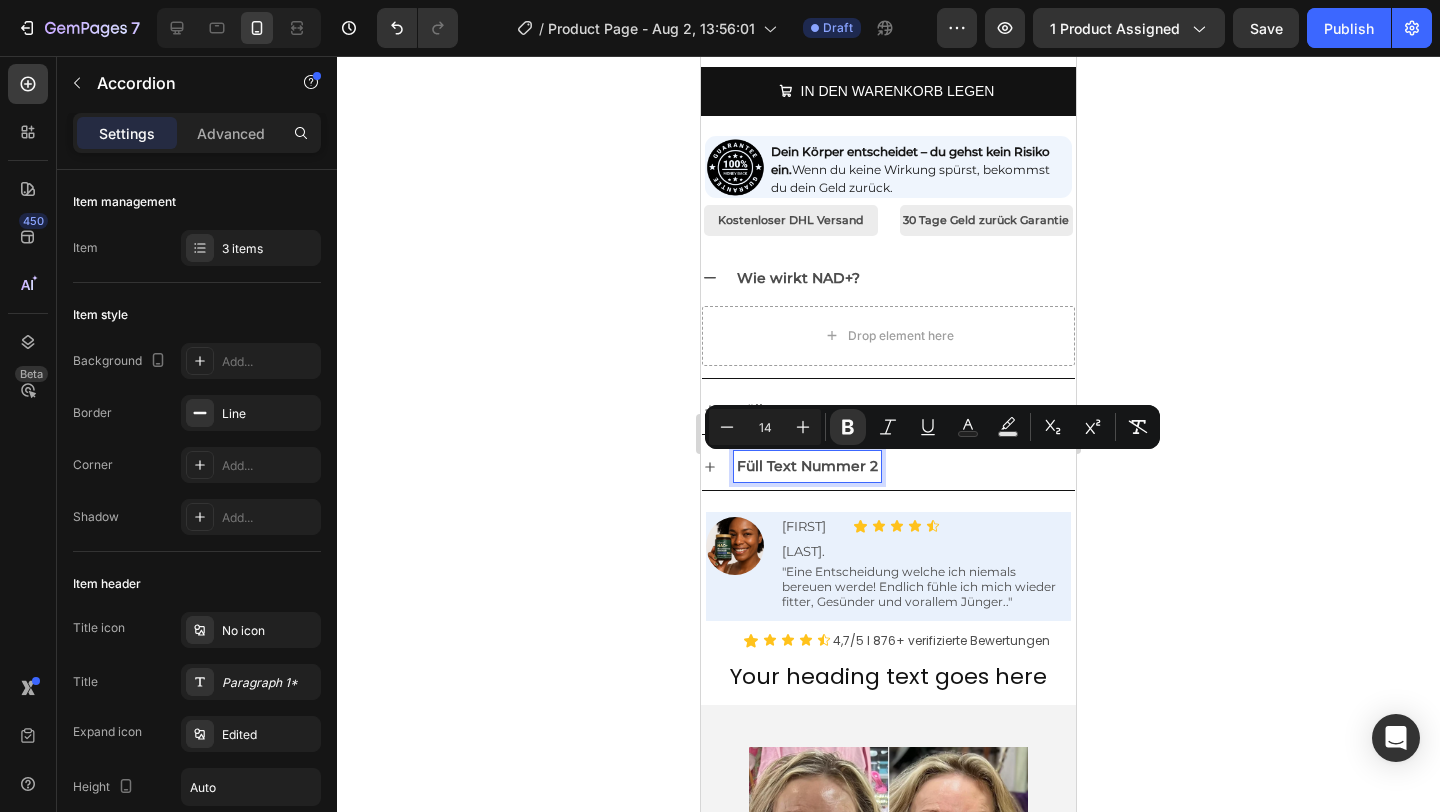 click 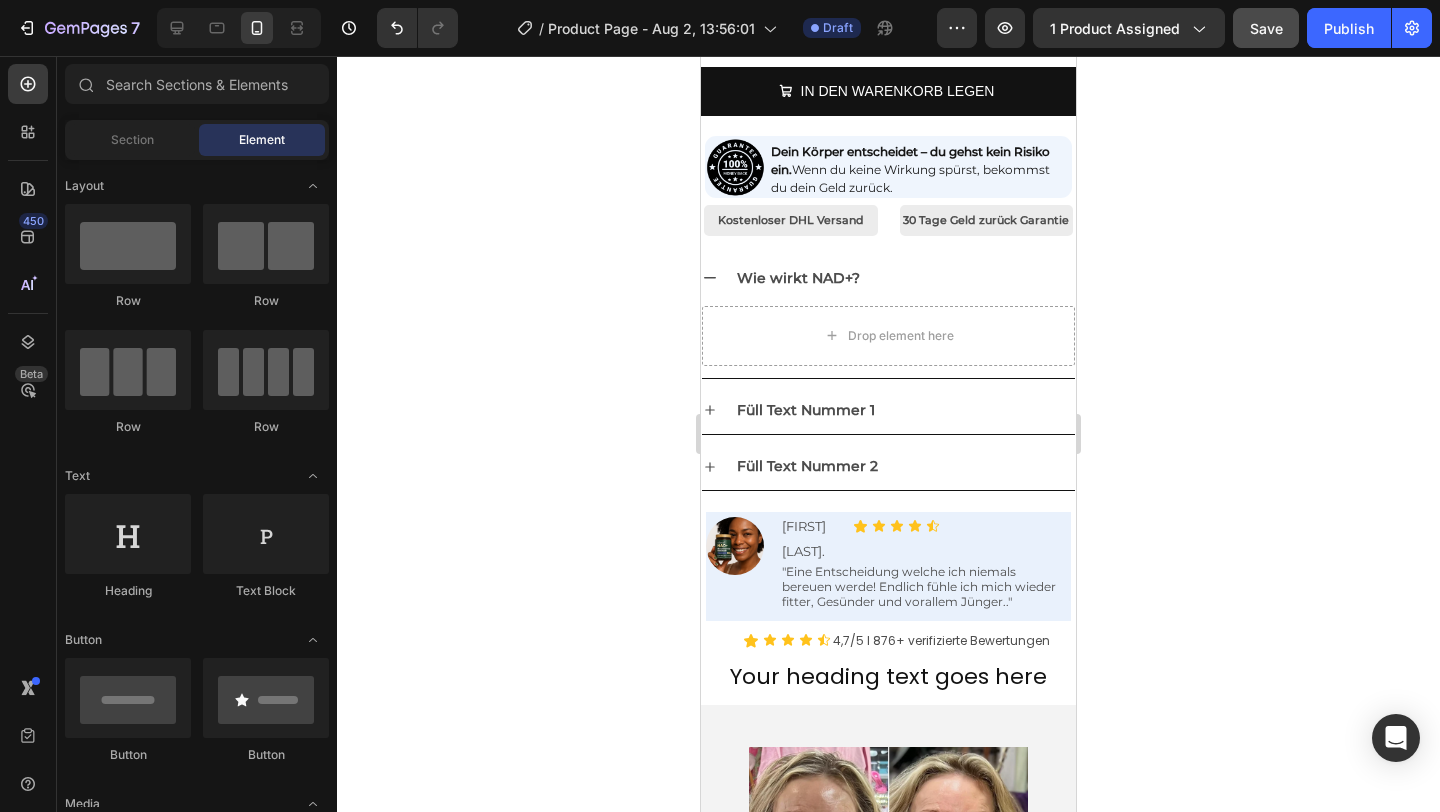 click on "Save" 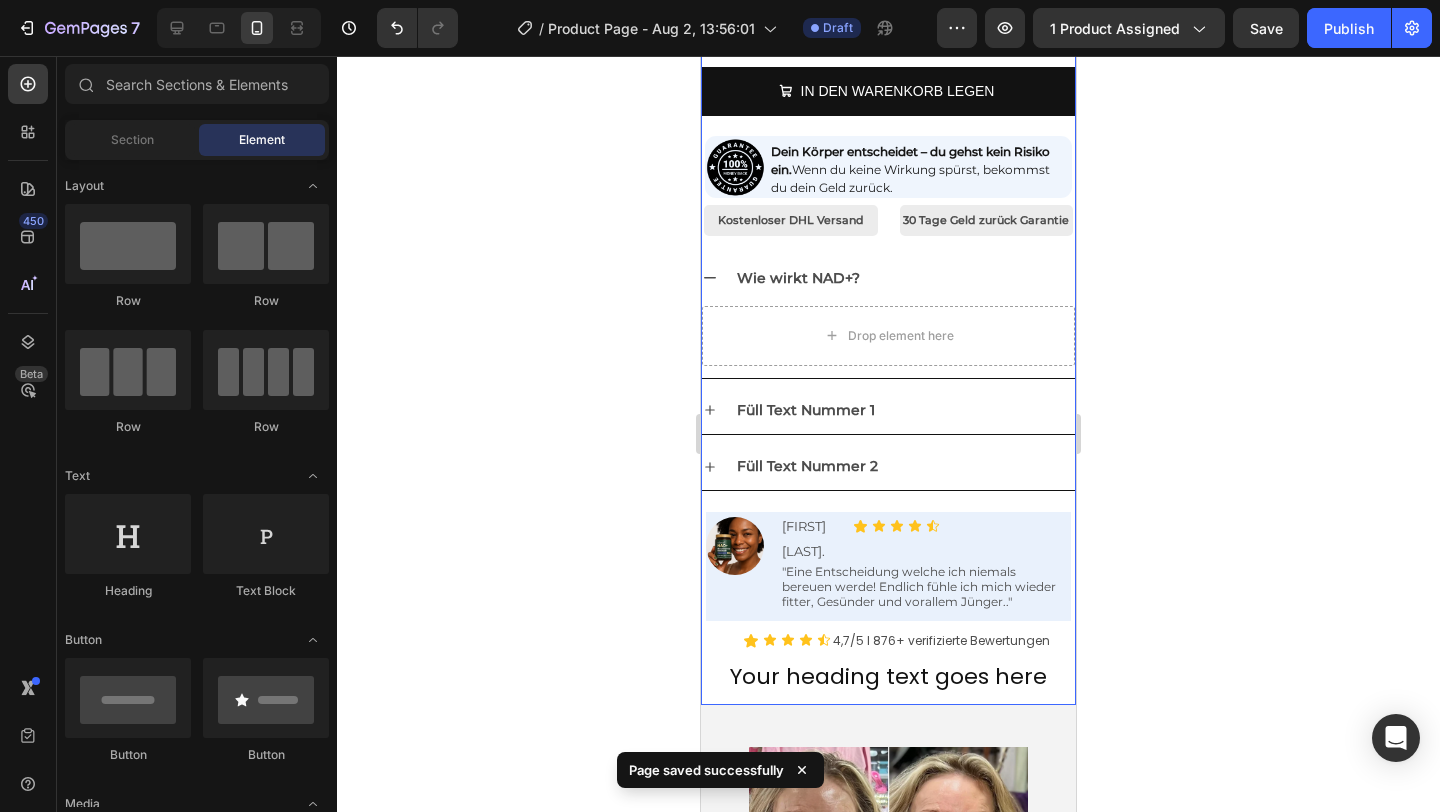 click on "IN DEN WARENKORB LEGEN Add to Cart" at bounding box center [888, 99] 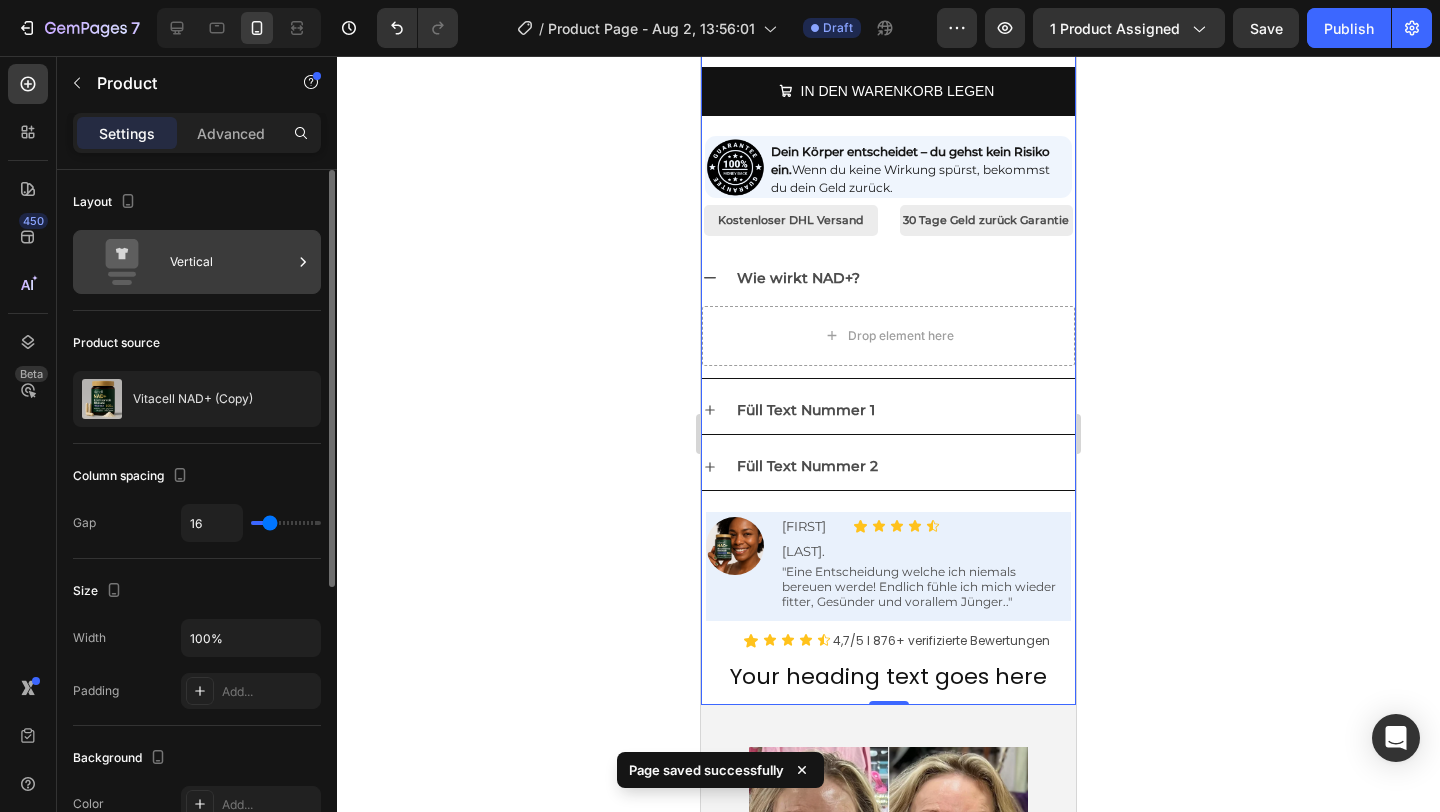 click on "Vertical" at bounding box center (231, 262) 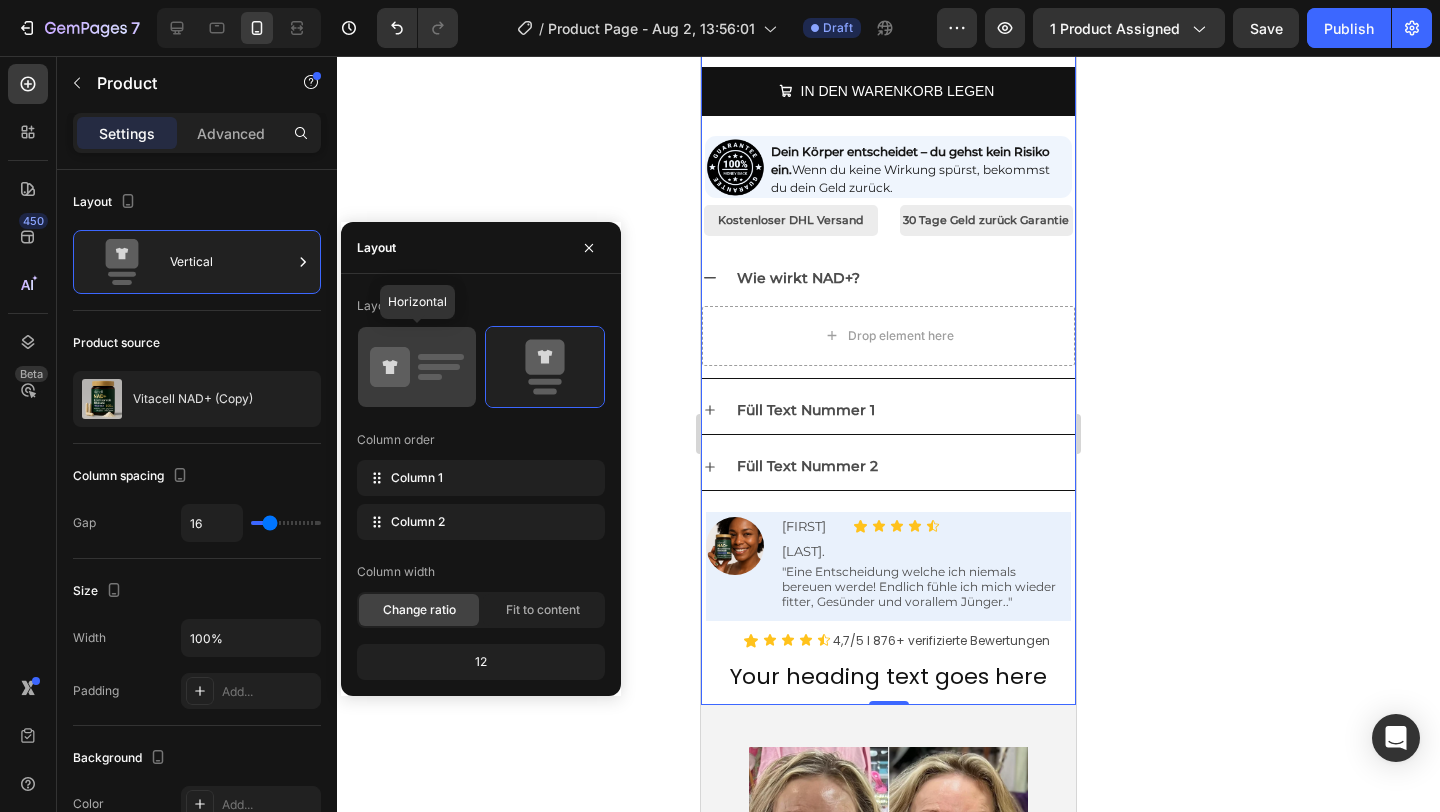 click 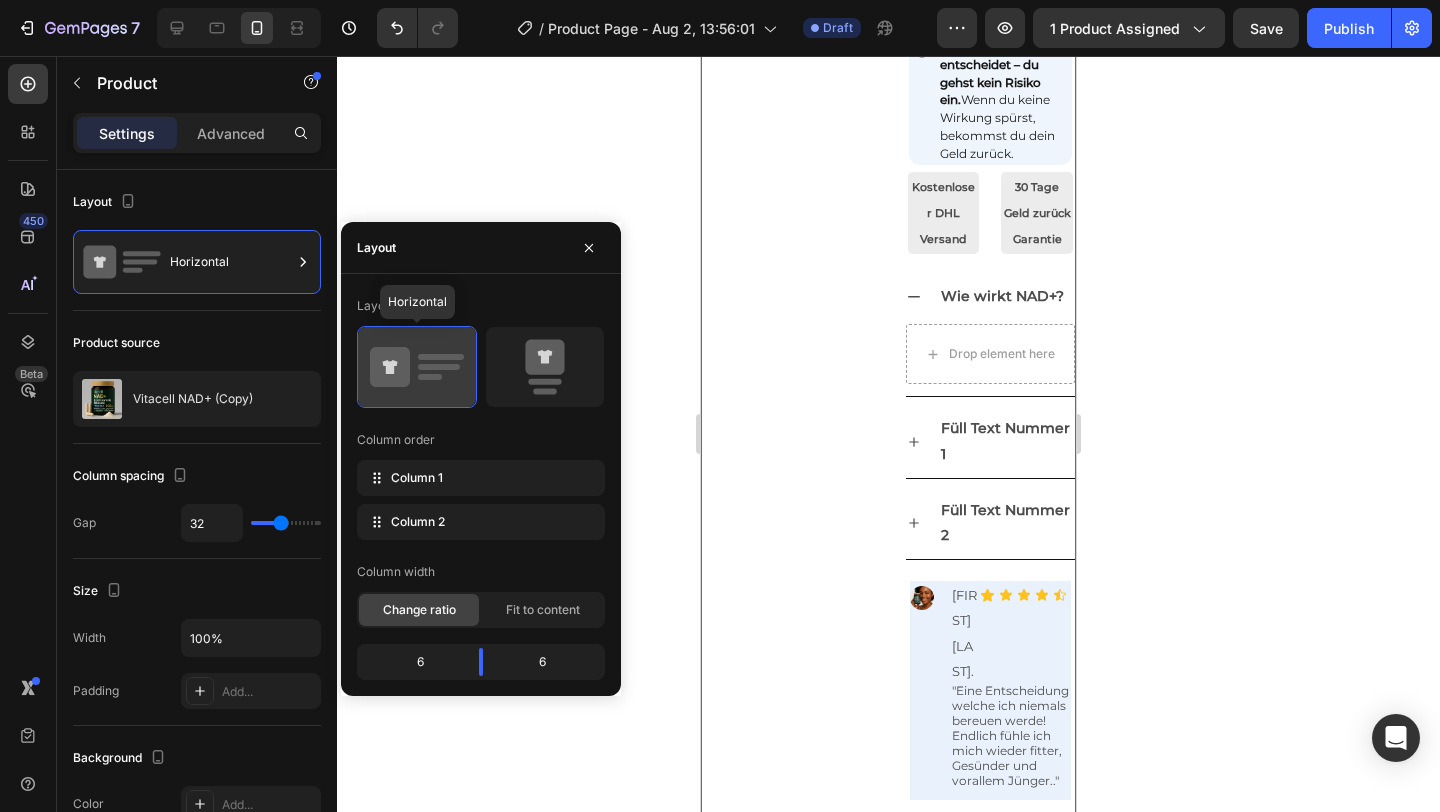 scroll, scrollTop: 808, scrollLeft: 0, axis: vertical 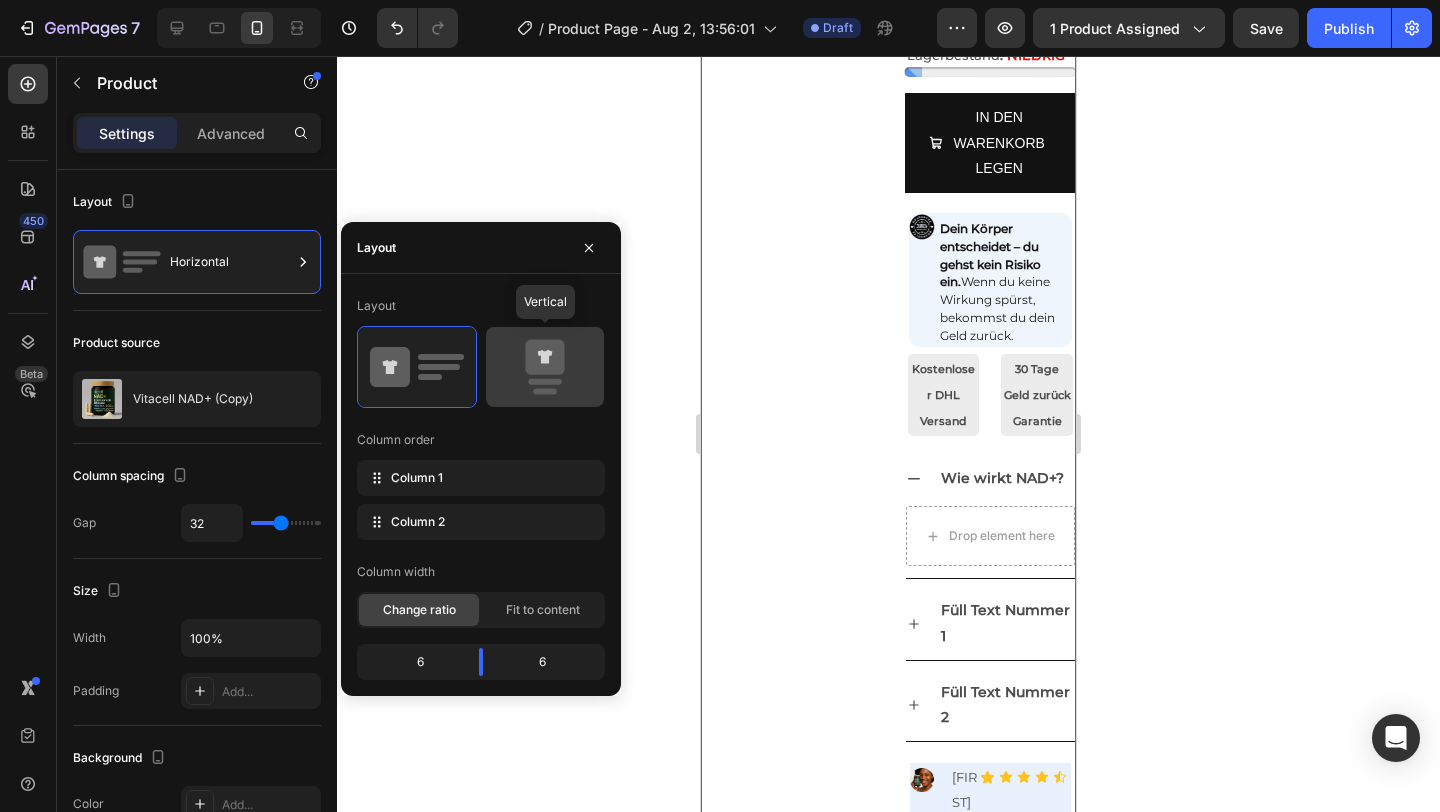 click 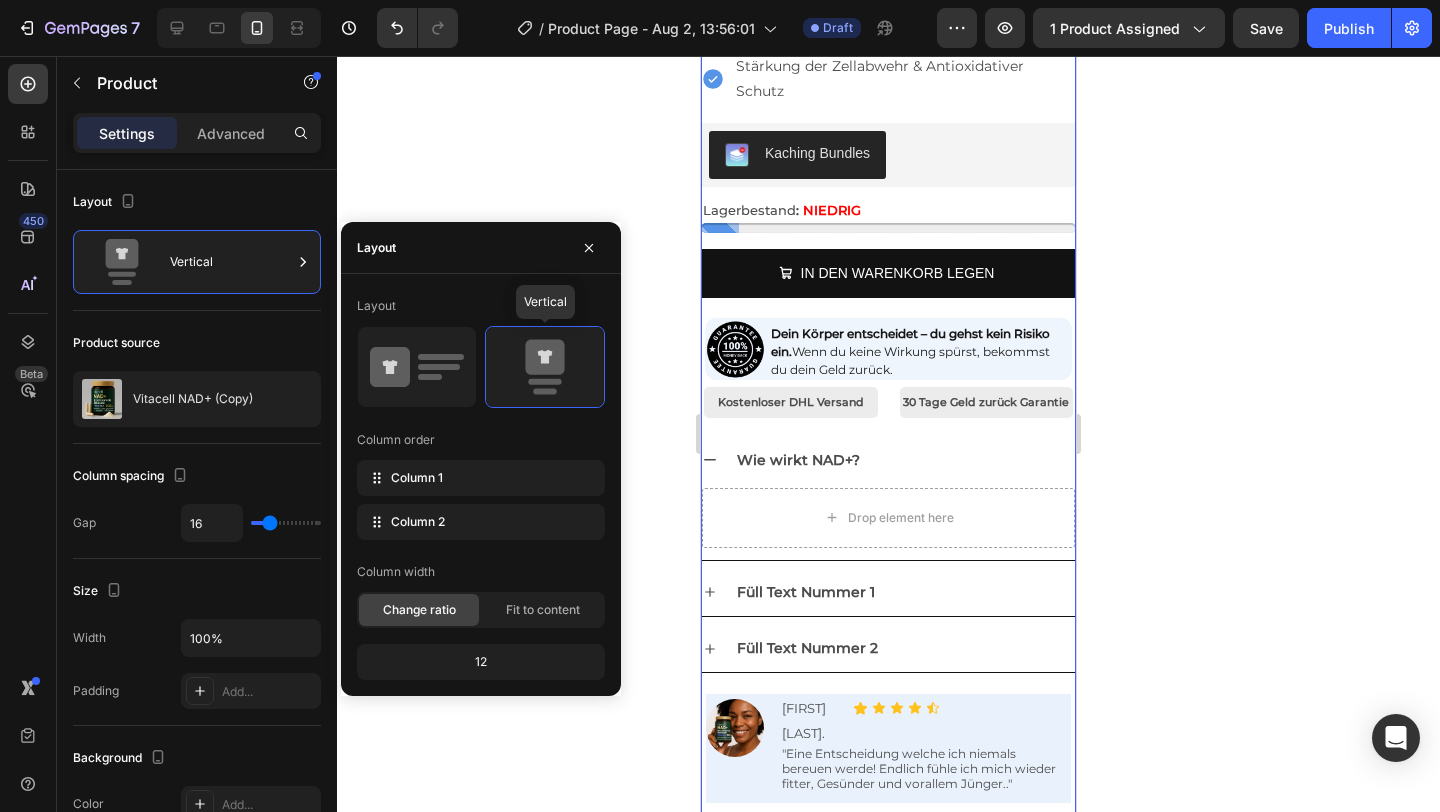 scroll, scrollTop: 990, scrollLeft: 0, axis: vertical 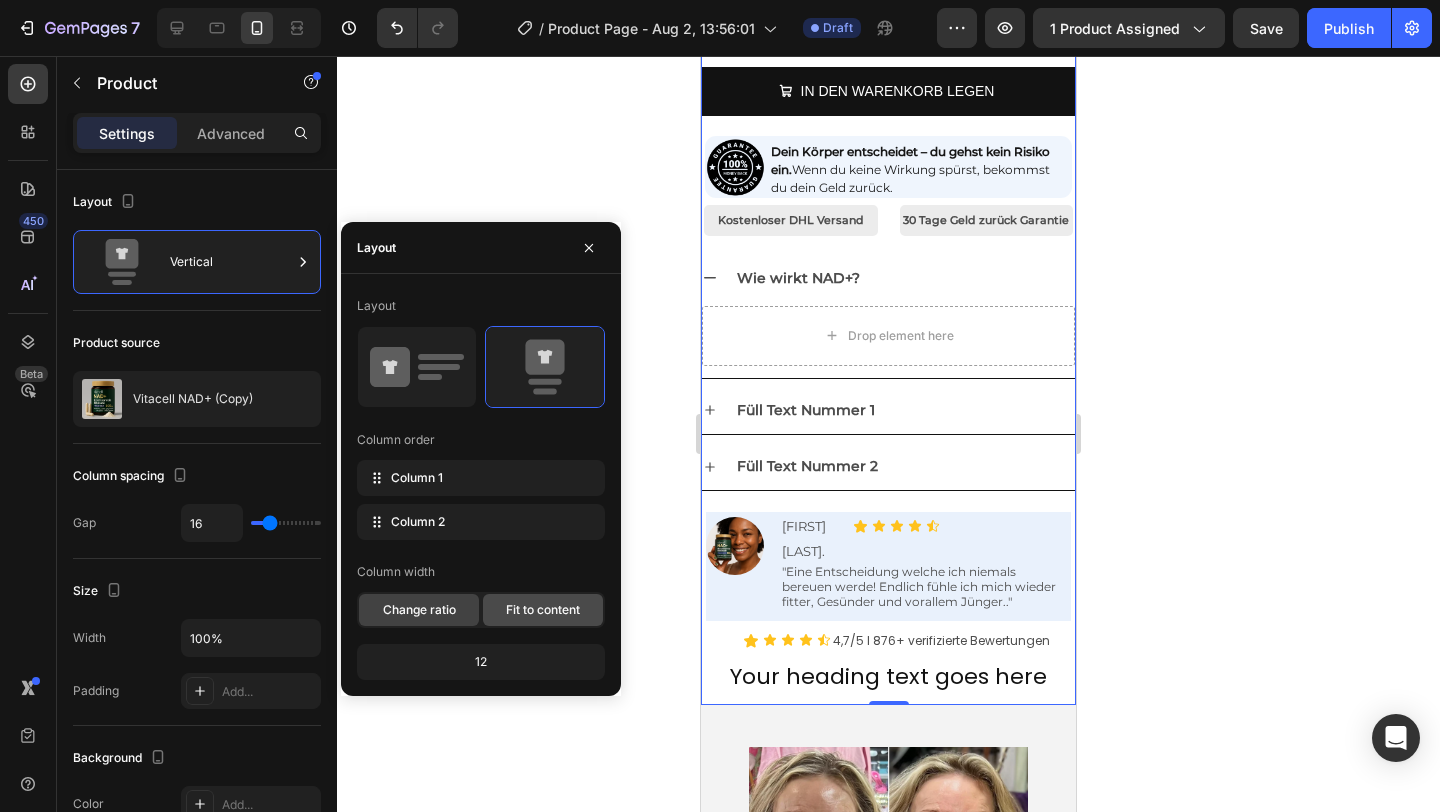 click on "Fit to content" 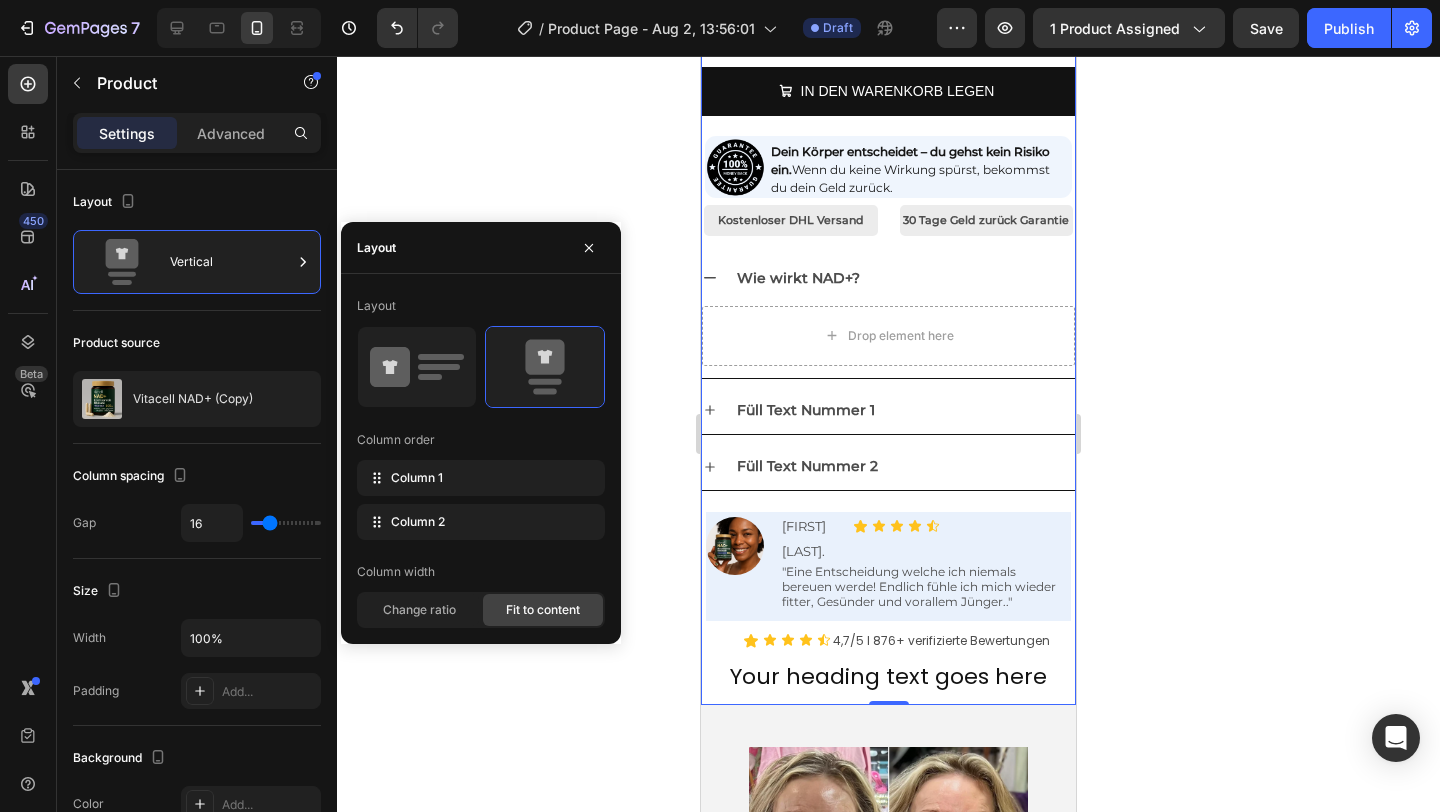 click 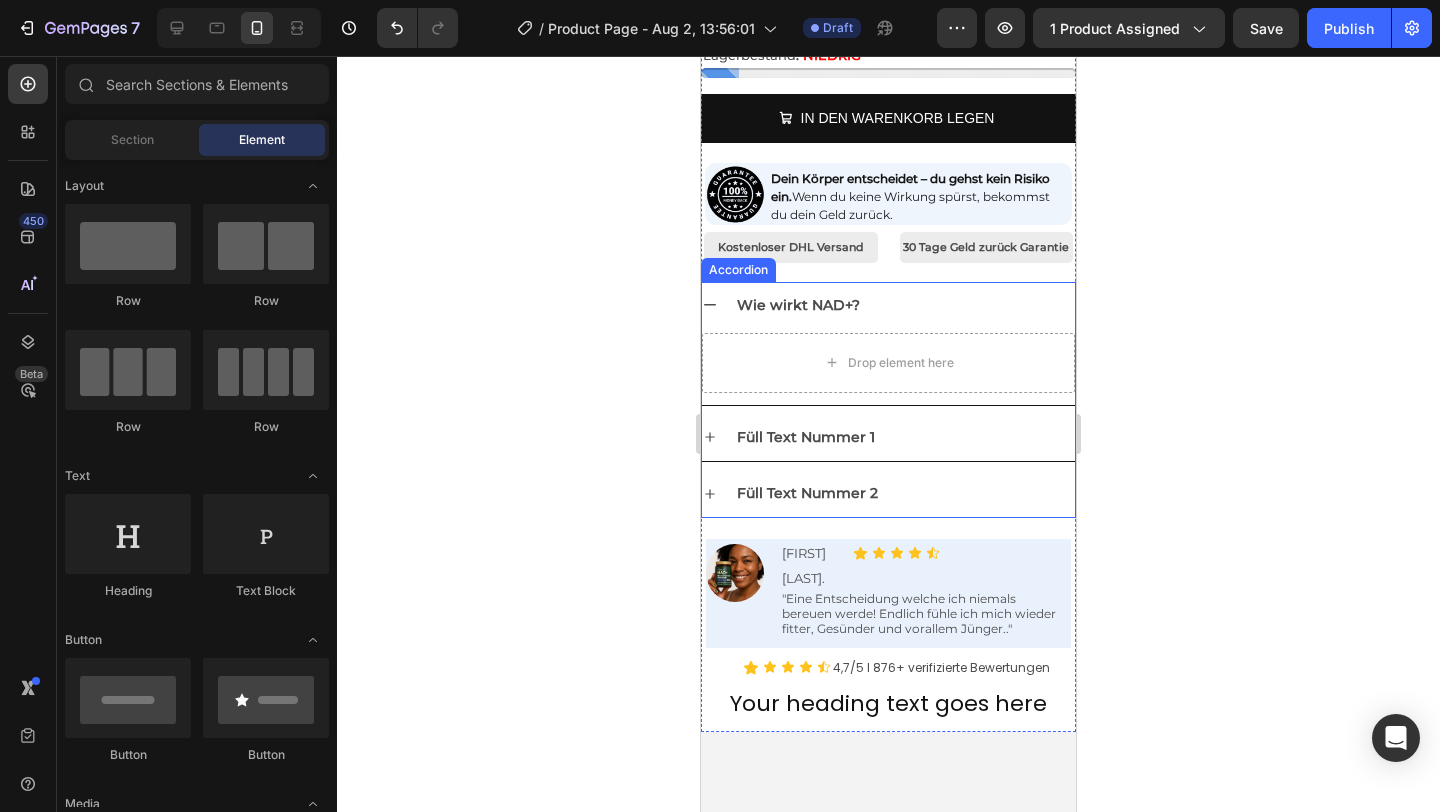 scroll, scrollTop: 0, scrollLeft: 0, axis: both 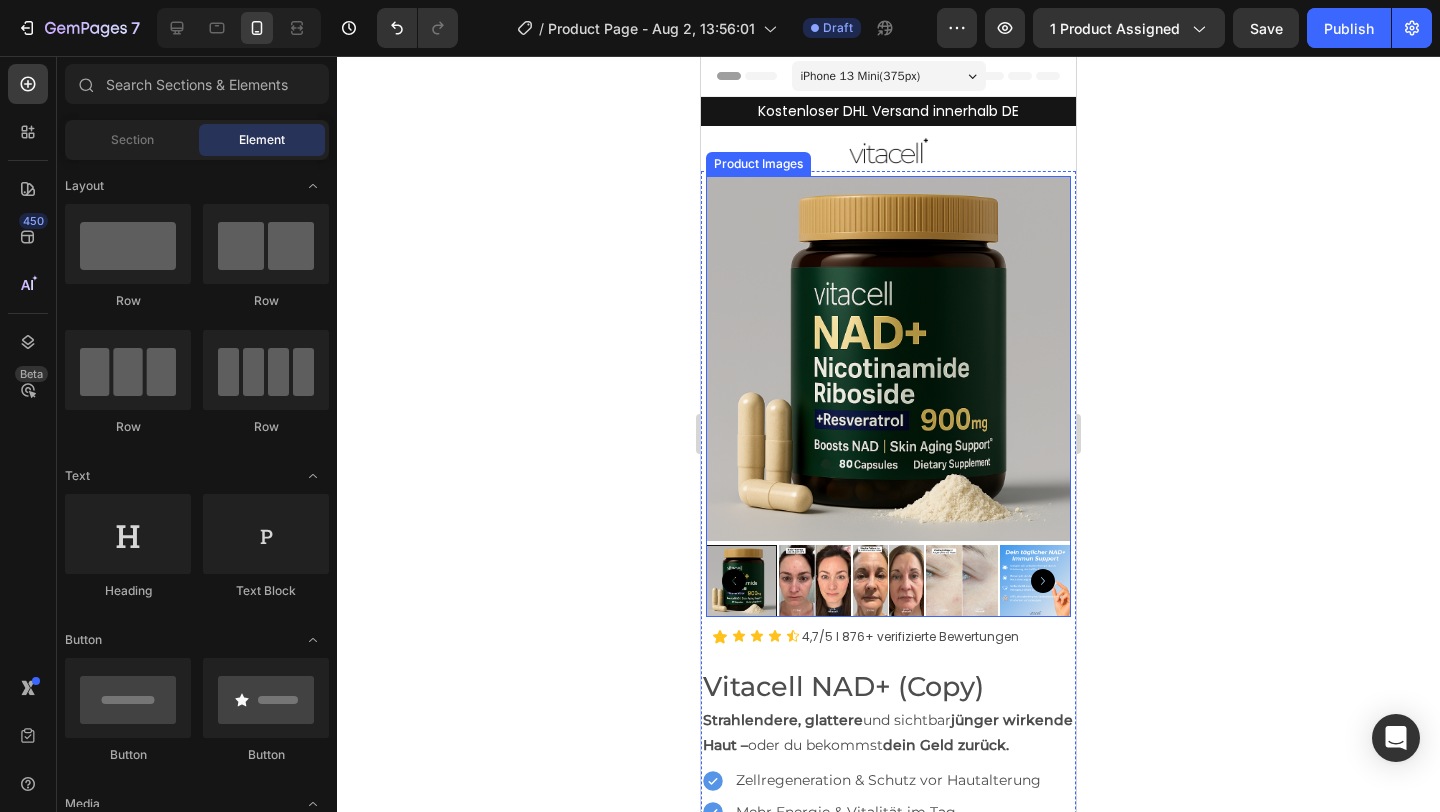 click on "Product Images" at bounding box center (888, 396) 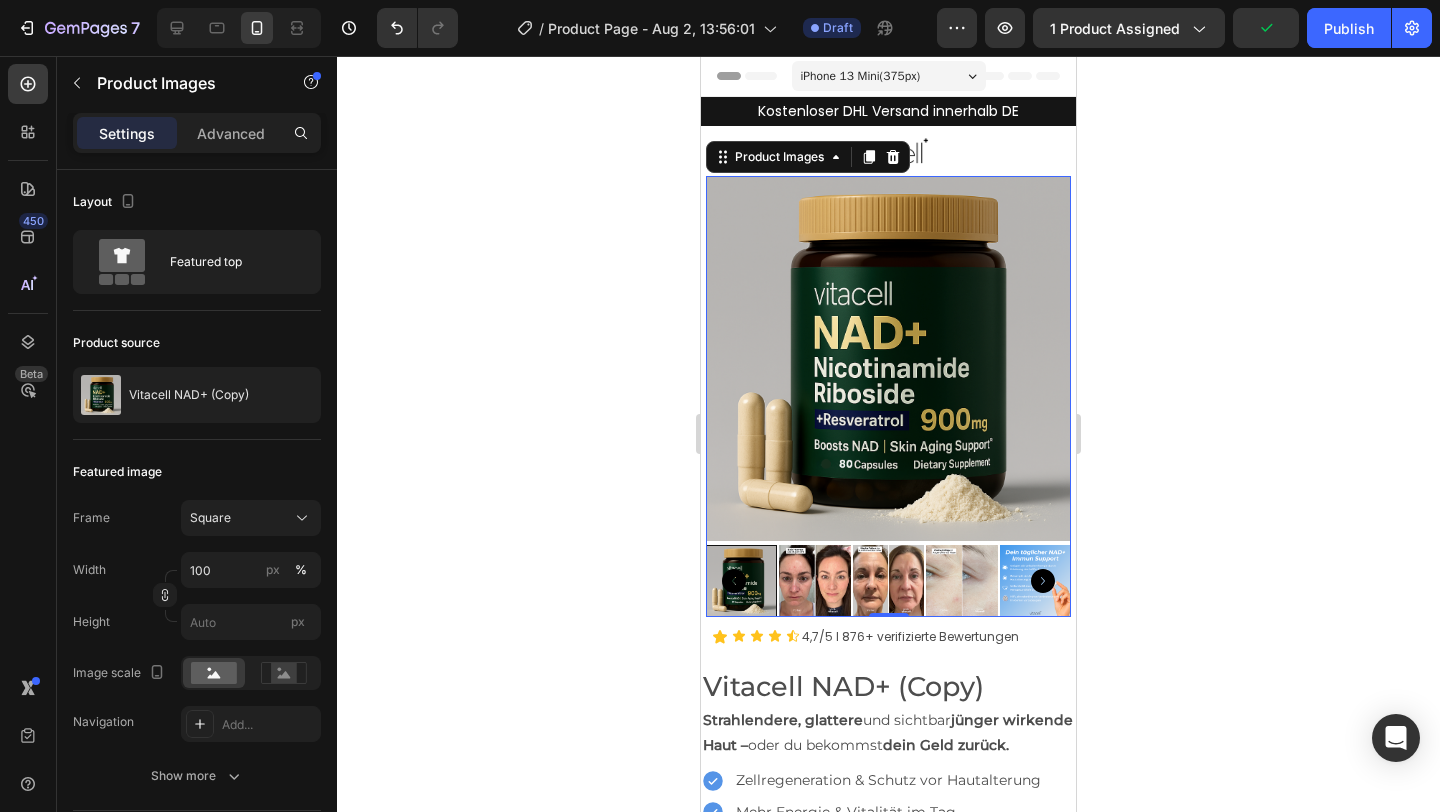 click on "Product Images   0" at bounding box center (888, 396) 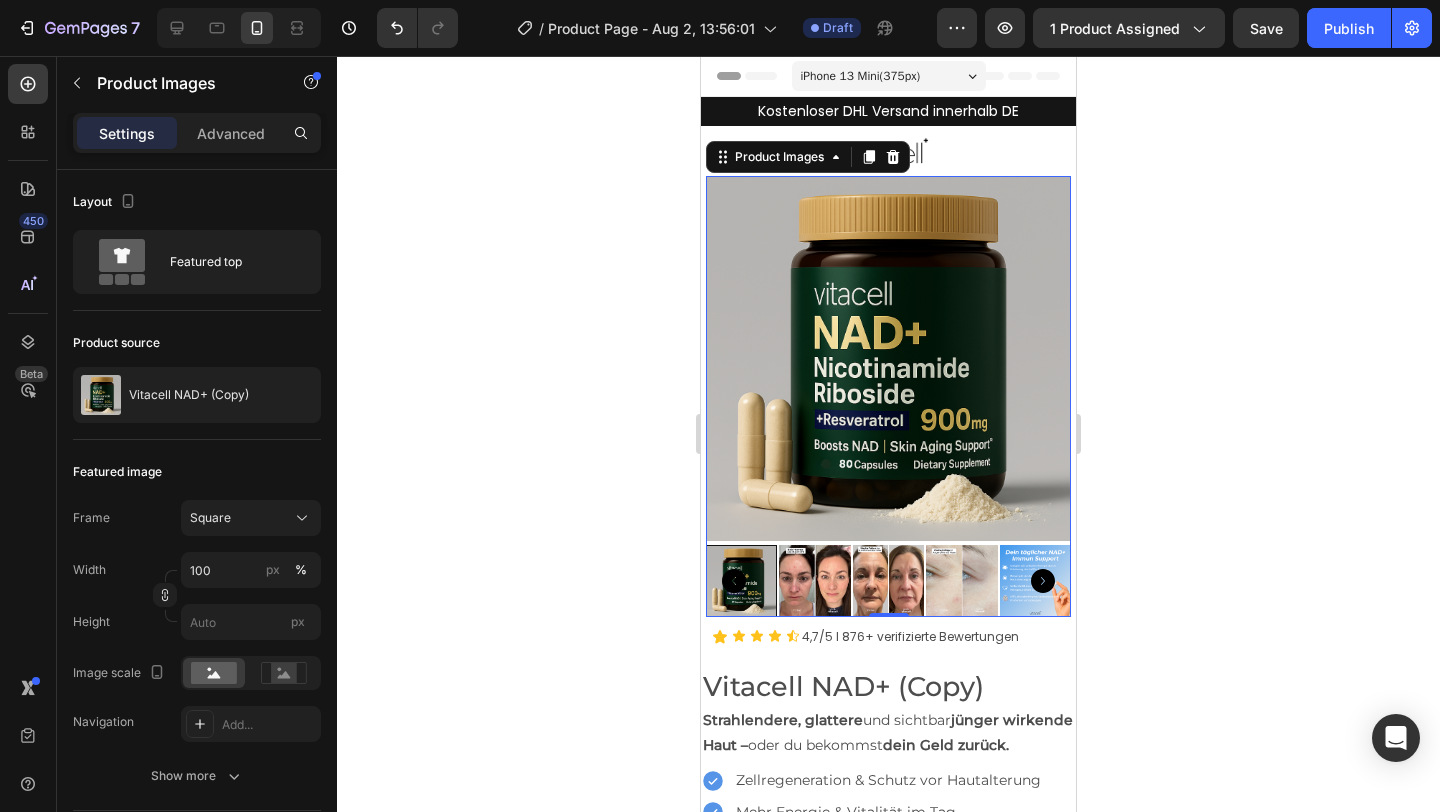 click on "Product Images   0" at bounding box center (888, 396) 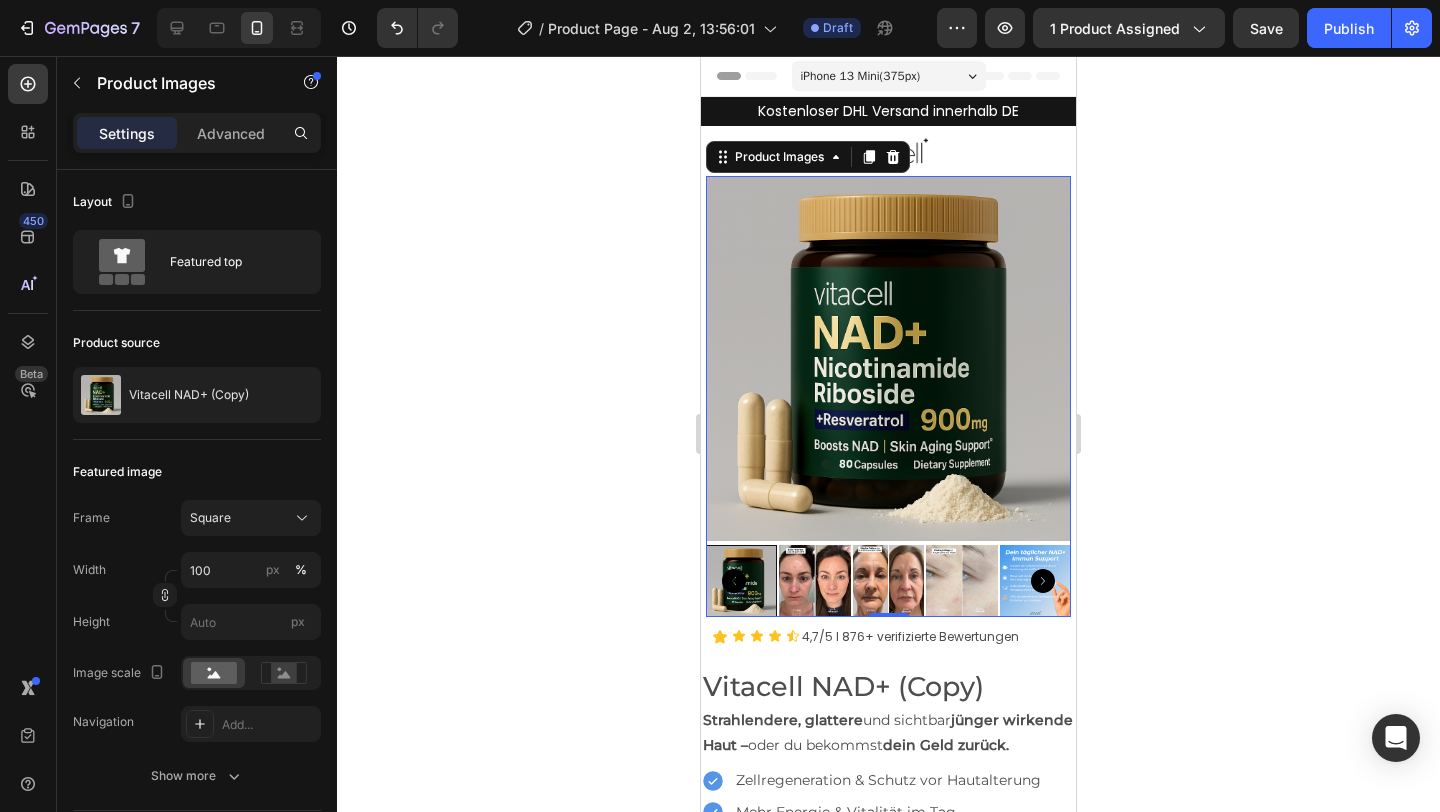 click on "Product Images   0" at bounding box center [888, 396] 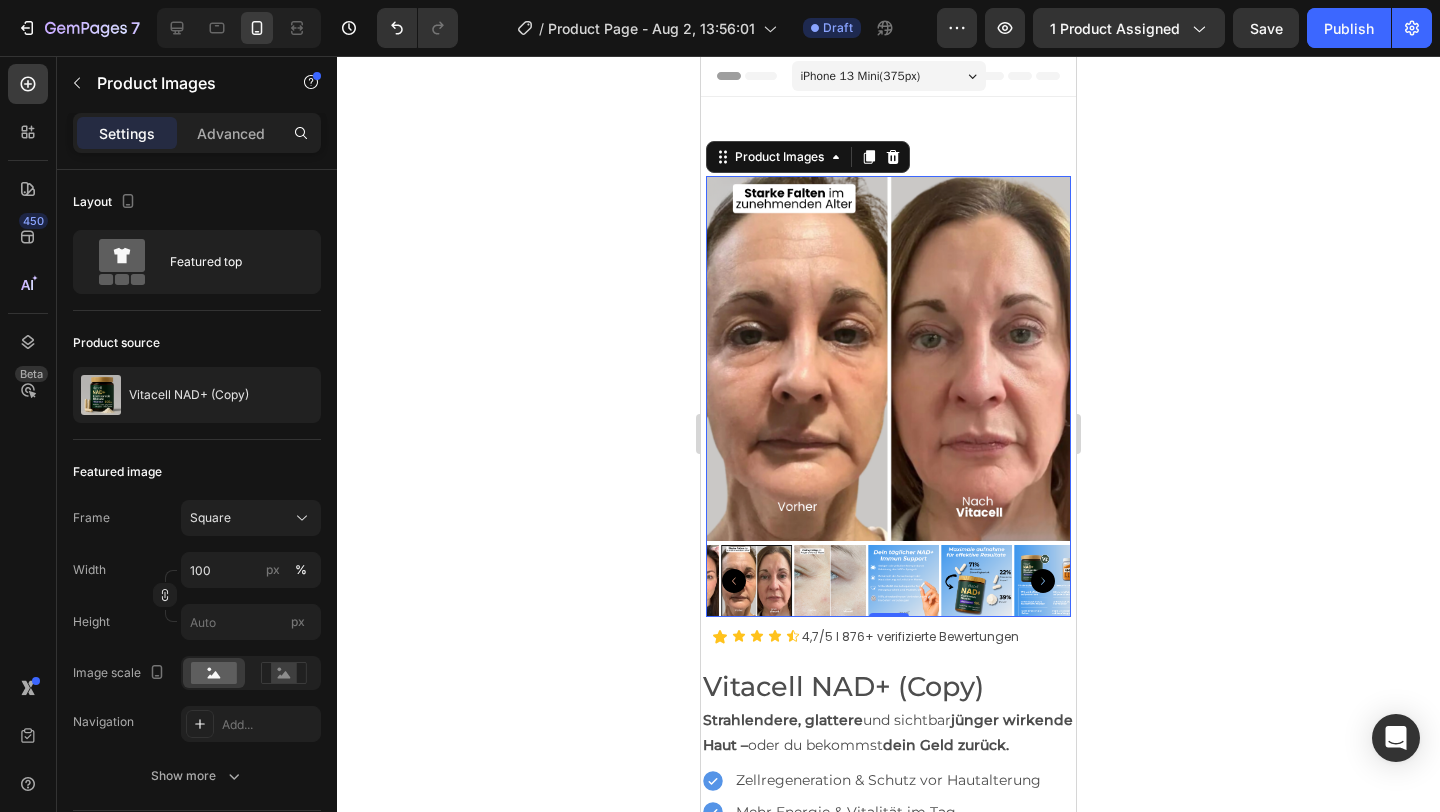 scroll, scrollTop: 255, scrollLeft: 0, axis: vertical 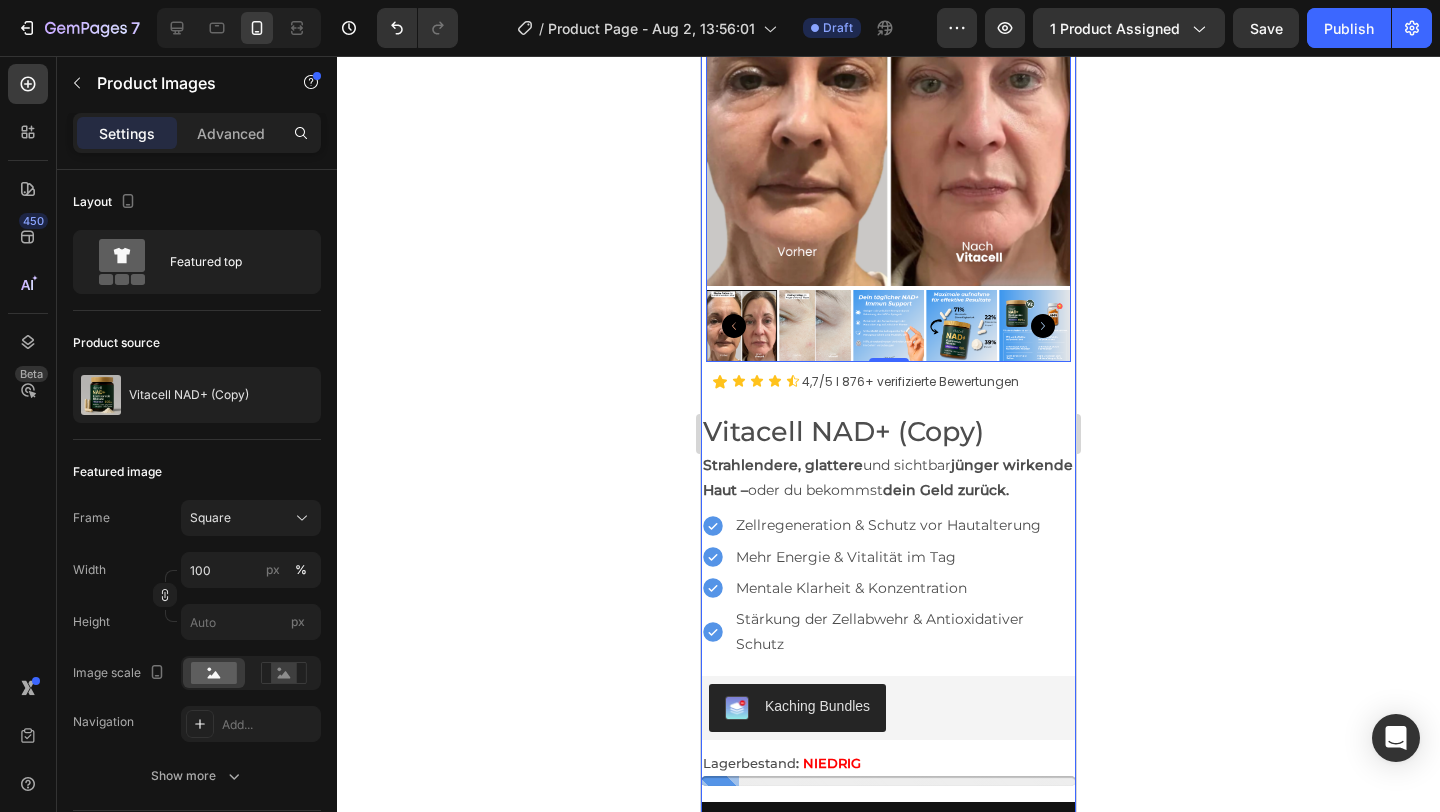 click on "Vitacell NAD+ (Copy) Product Title Strahlendere, glattere  und sichtbar  jünger wirkende Haut –  oder du bekommst  dein Geld zurück. Text Block Zellregeneration & Schutz vor Hautalterung Mehr Energie & Vitalität im Tag Mentale Klarheit & Konzentration Stärkung der Zellabwehr & Antioxidativer Schutz Item List Kaching Bundles Kaching Bundles Lagerbestand :   NIEDRIG Text Block Stock Counter
IN DEN WARENKORB LEGEN Add to Cart Image Dein Körper entscheidet – du gehst kein Risiko ein.  Wenn du keine Wirkung spürst, bekommst du dein Geld zurück. Text Block Row Kostenloser DHL Versand Text Block 30 Tage Geld zurück Garantie Text Block Row
Wie wirkt NAD+?
Drop element here
Füll Text Nummer 1
Füll Text Nummer 2 Accordion Image [FIRST] [LAST]. Text Block Icon Icon Icon Icon Icon Icon List Row Text Block Row Icon Icon Icon Icon Icon Icon List 4,7/5 I 876+ verifizierte Bewertungen Row" at bounding box center (888, 926) 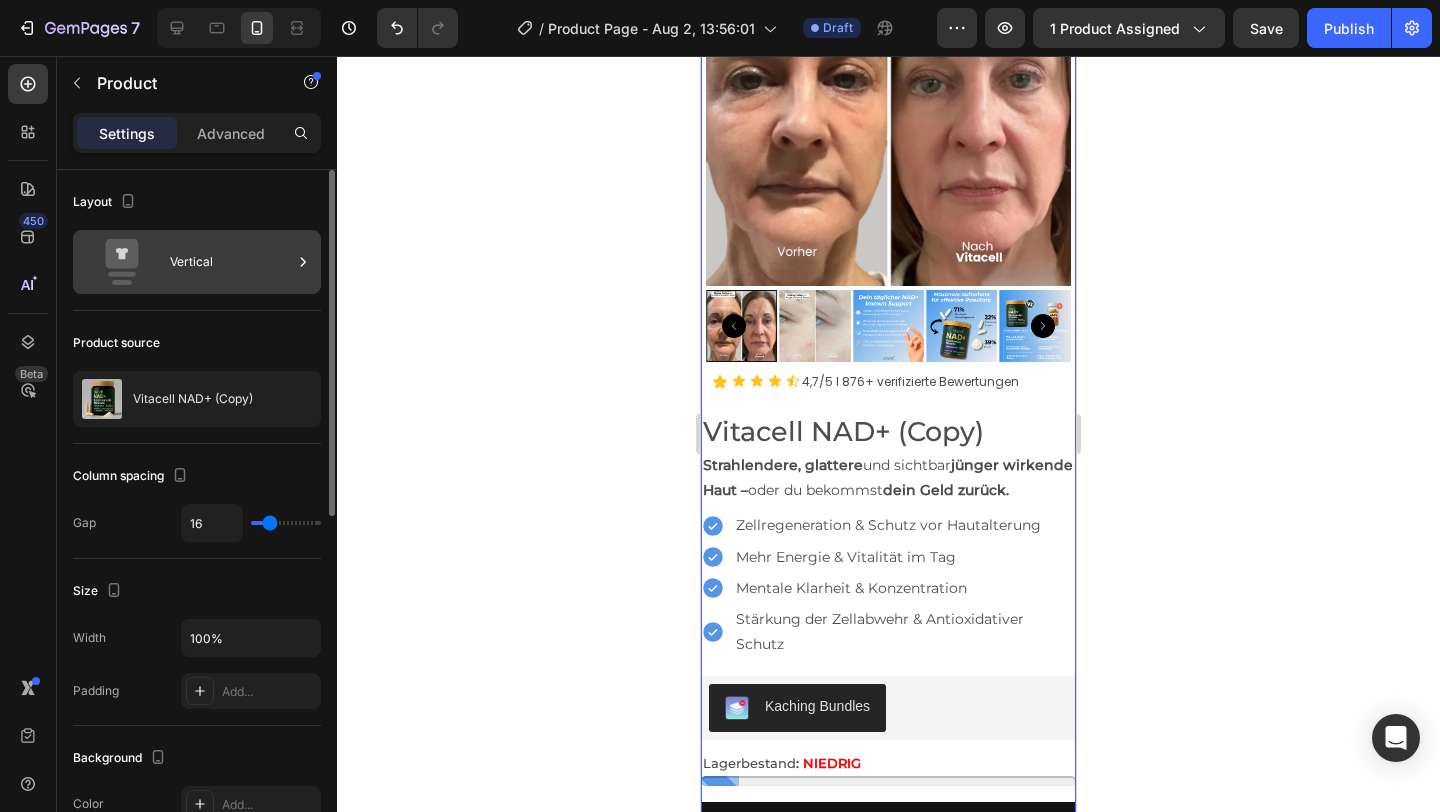 click on "Vertical" at bounding box center [231, 262] 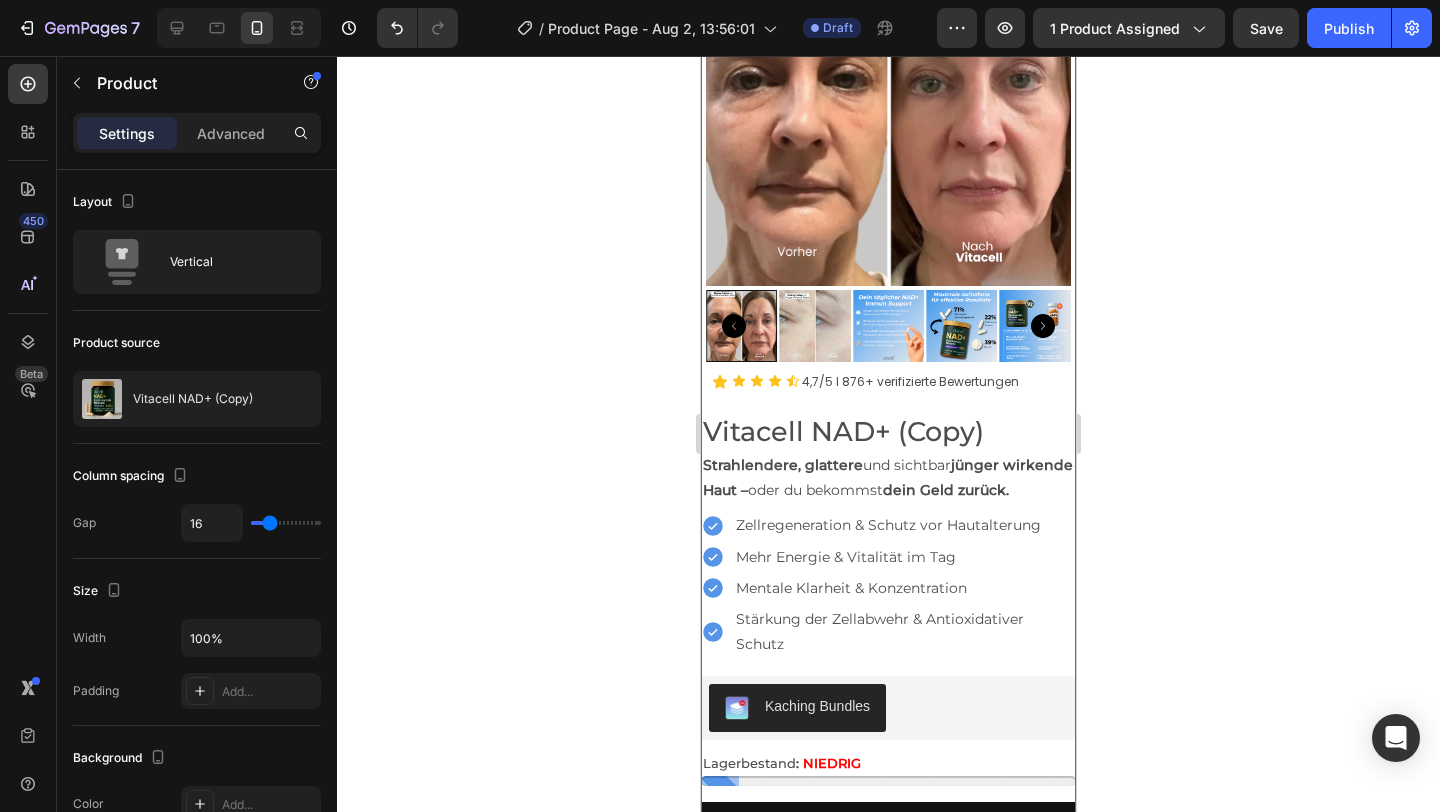 click 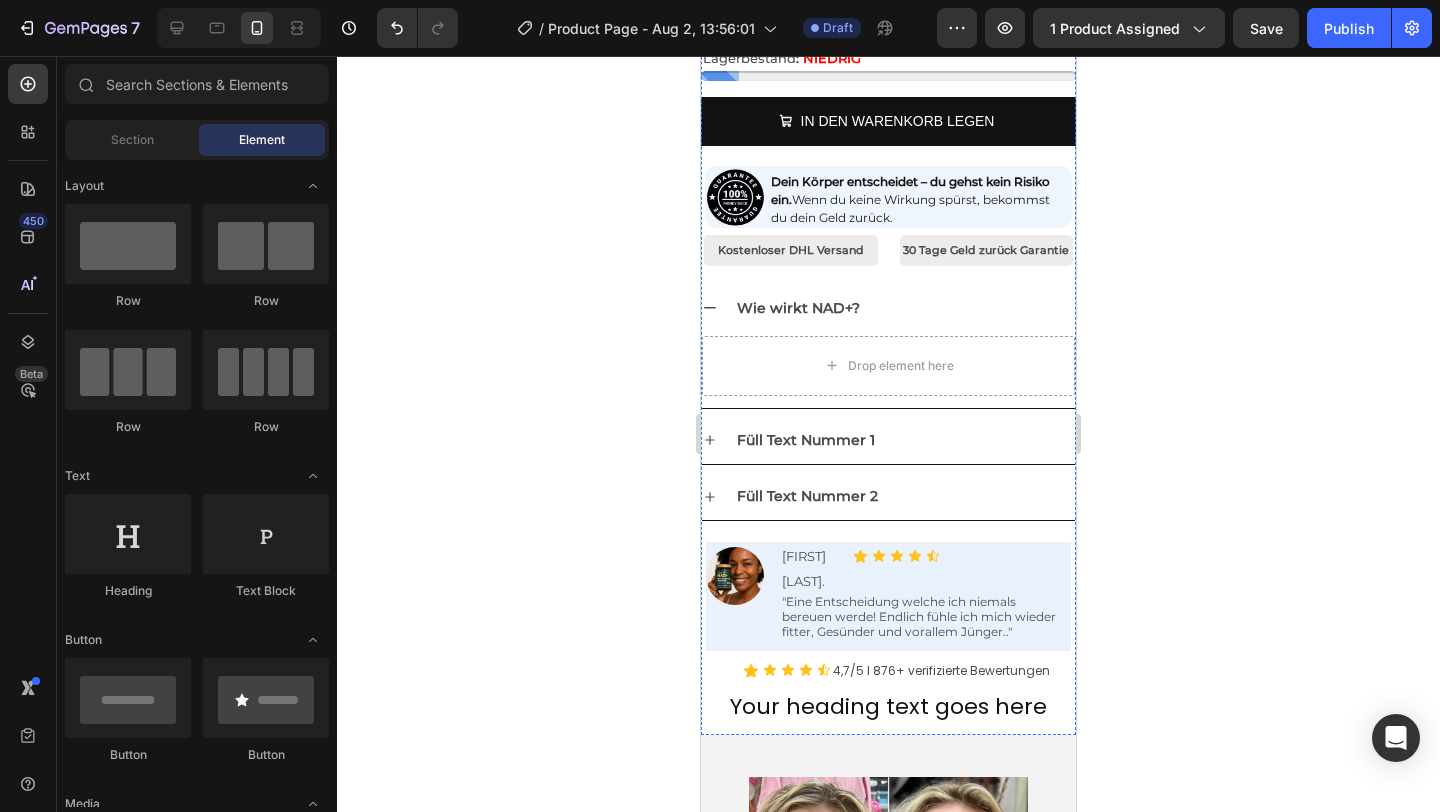 scroll, scrollTop: 1007, scrollLeft: 0, axis: vertical 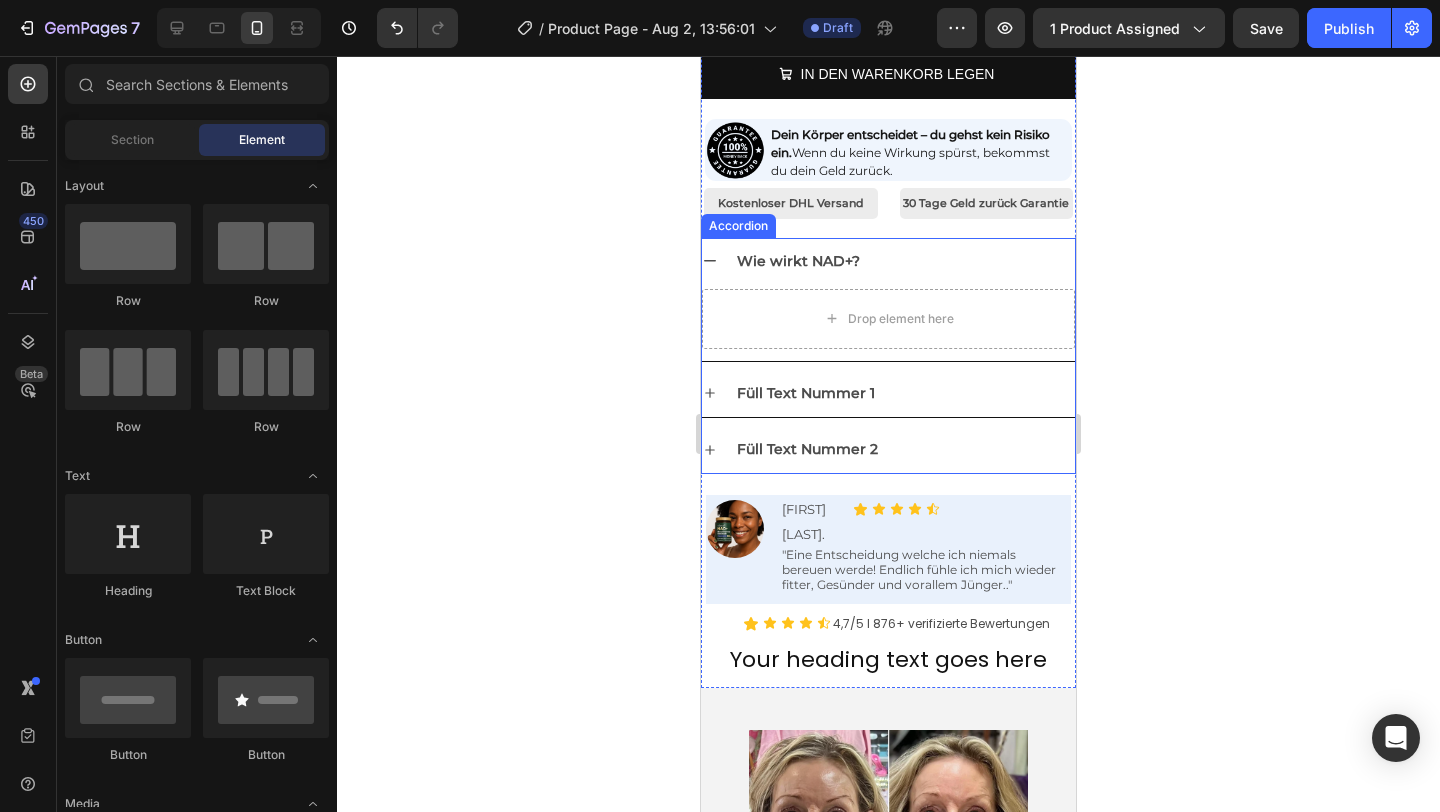 click on "Wie wirkt NAD+?" at bounding box center [888, 261] 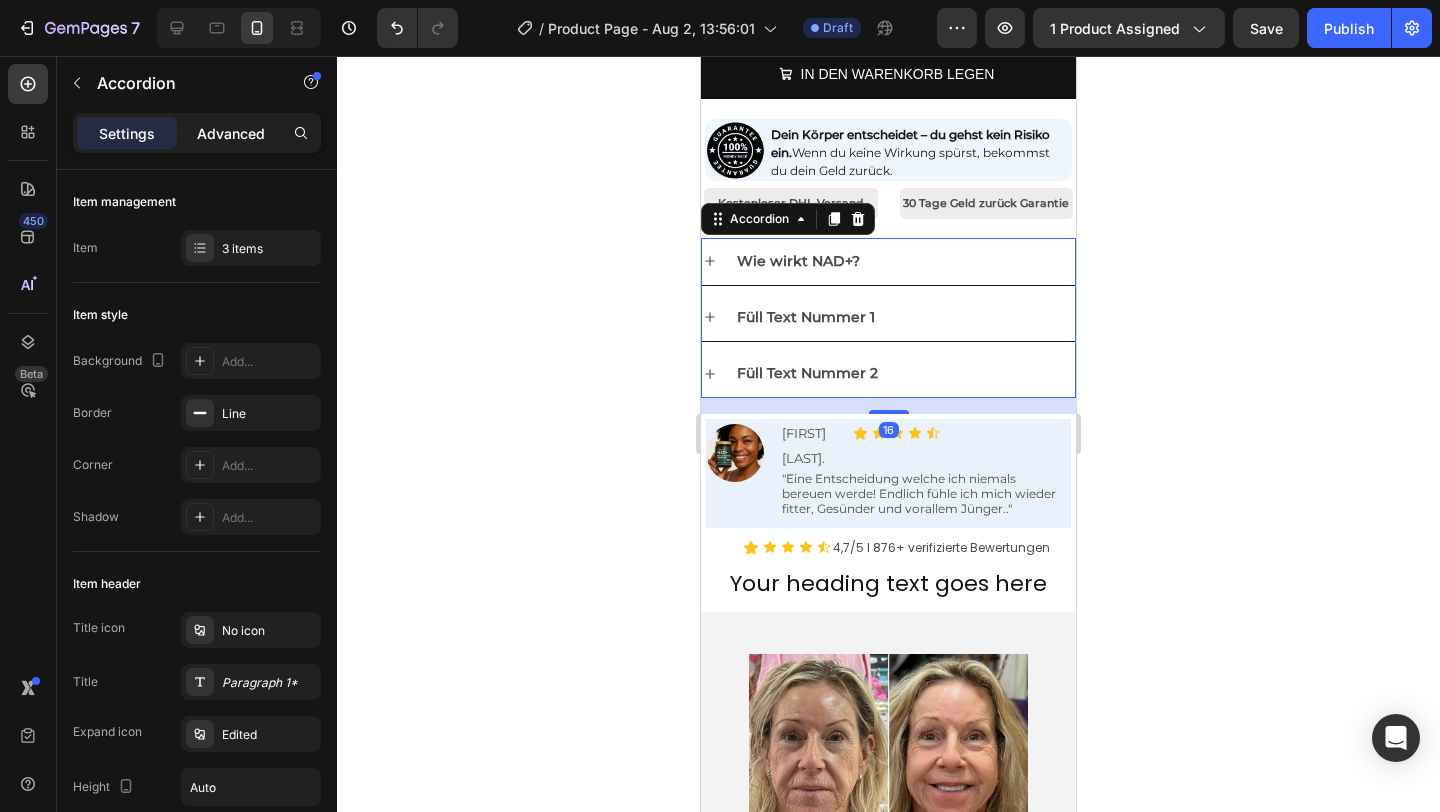 click on "Advanced" at bounding box center [231, 133] 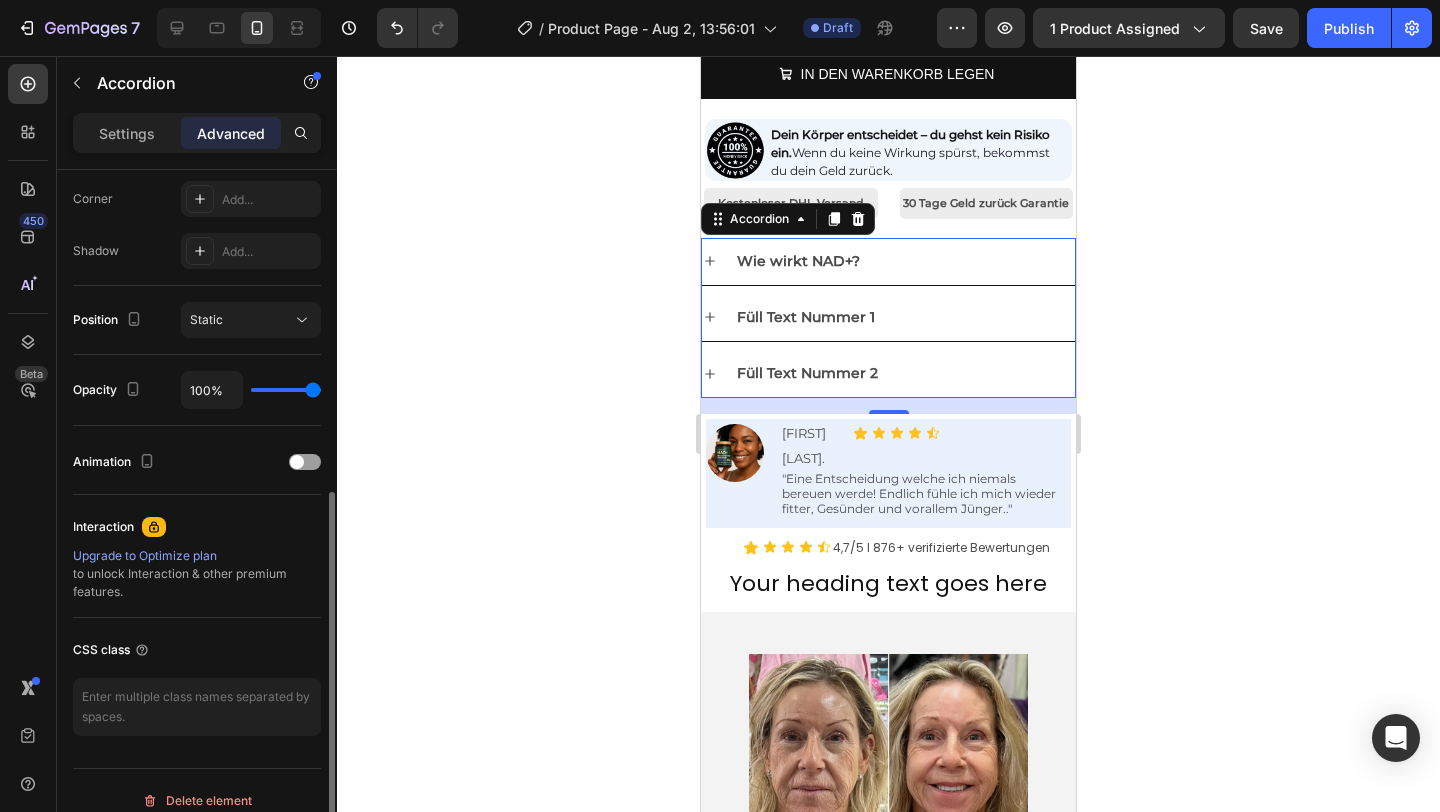 scroll, scrollTop: 635, scrollLeft: 0, axis: vertical 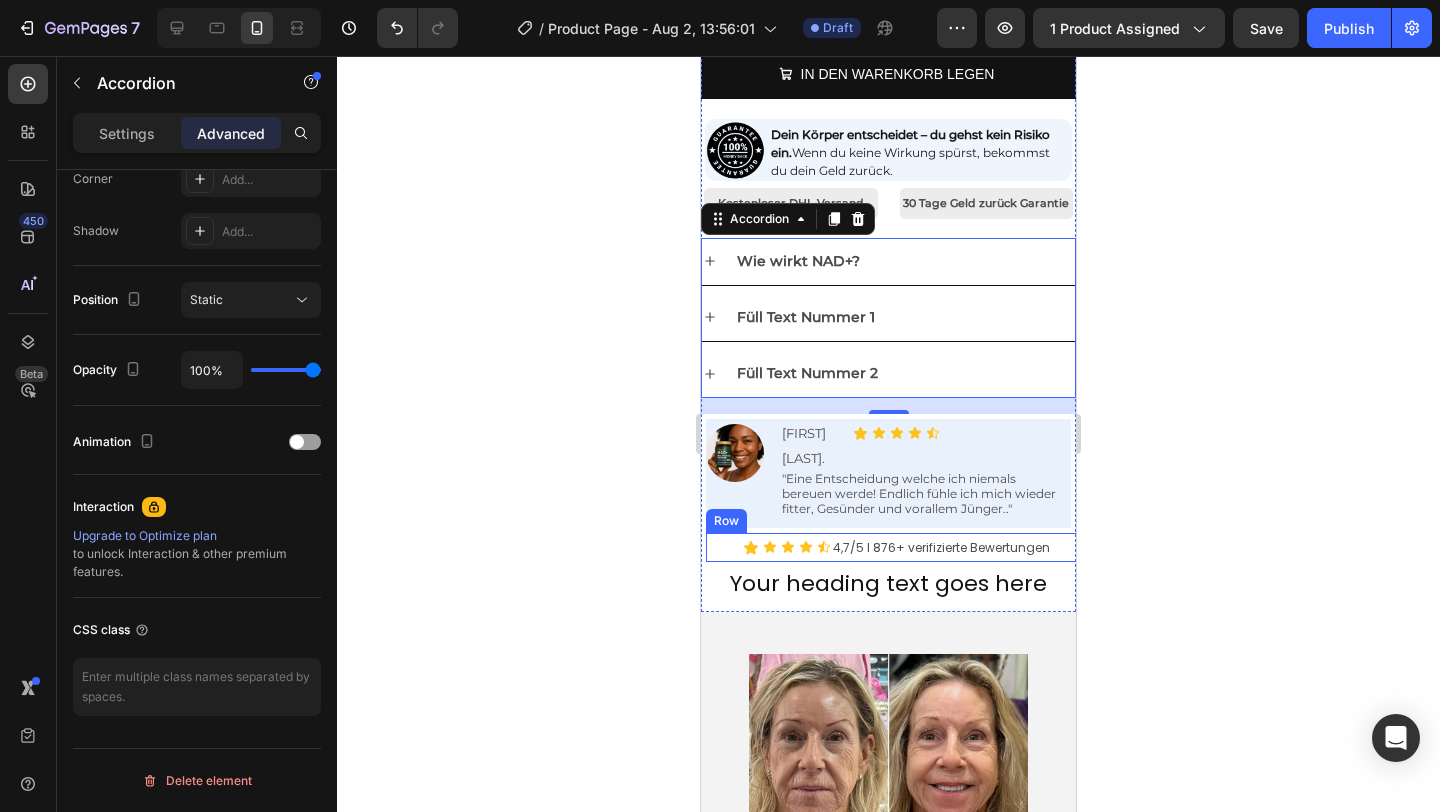click on "Icon Icon Icon Icon Icon Icon List" at bounding box center (768, 547) 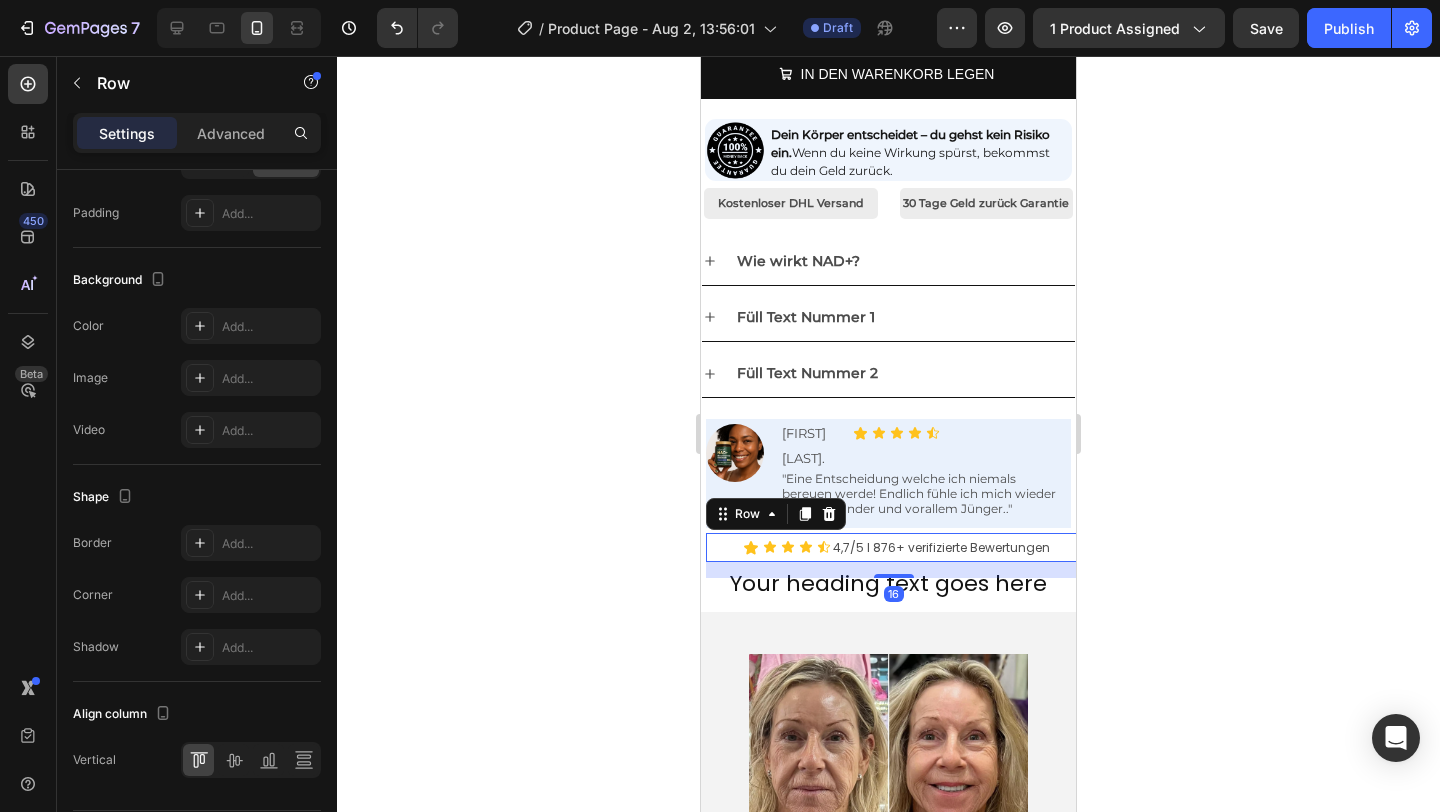 scroll, scrollTop: 0, scrollLeft: 0, axis: both 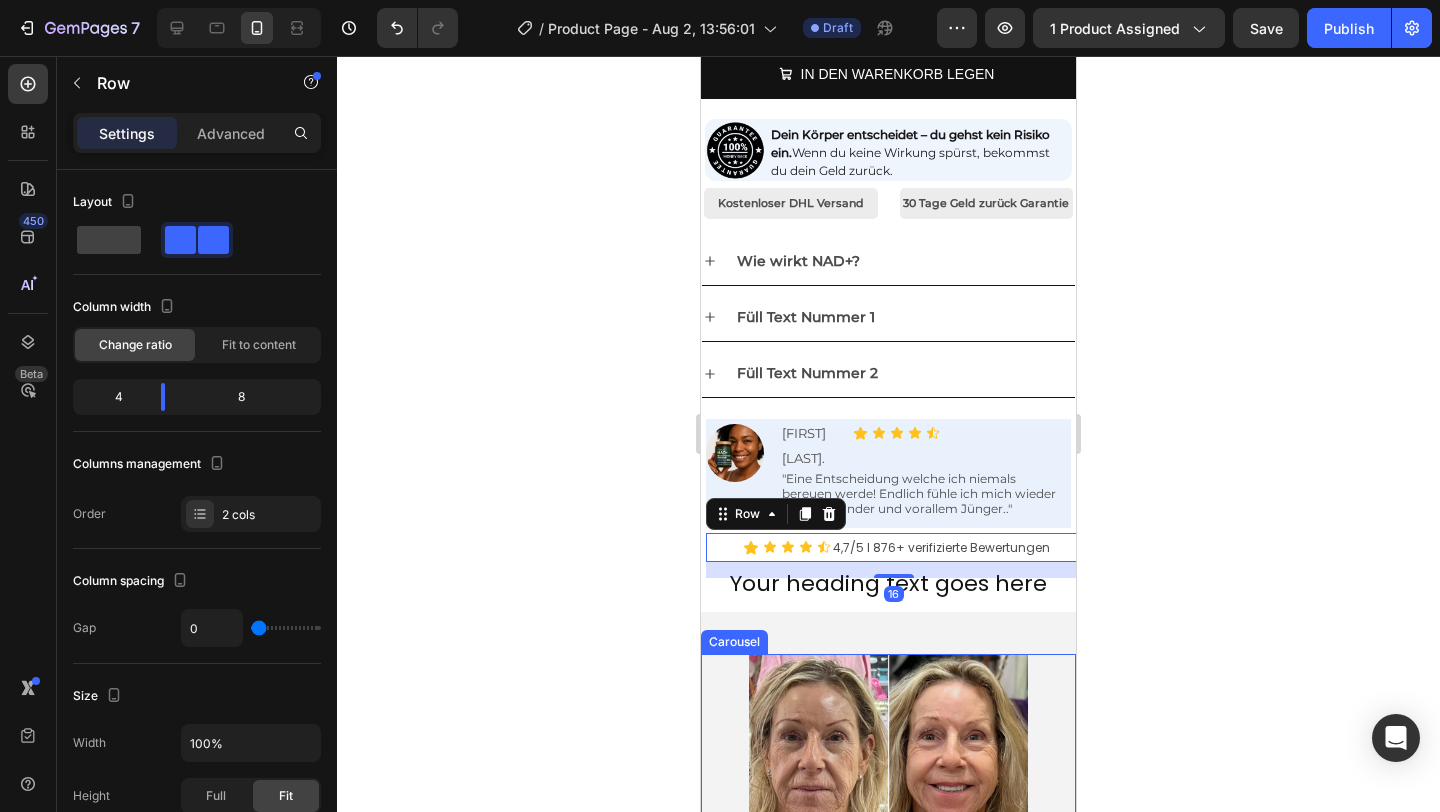 click on "Image Icon Icon Icon Icon Icon Icon List [FIRST], [AGE] Text Block Row "Lorem ipsum dolor sit amet, consectetur adipiscing elit, sed do eiusmod tempor incididunt ut labore et dolore magna aliqua. Ut enim ad minim veniam, quis nostrud exercitation ullamco laboris nisi ut aliquip ex ea commodo consequat. Duis aute irure dolor in reprehenderit in voluptate velit esse cillum dolore eu fugiat nulla pariatur.” Text Block Row Row Image Icon Icon Icon Icon Icon Icon List [FIRST], [AGE] Text Block Row "Lorem ipsum dolor sit amet, consectetur adipiscing elit, sed do eiusmod tempor incididunt ut labore et dolore magna aliqua. Ut enim ad minim veniam, quis nostrud exercitation ullamco laboris nisi ut aliquip ex ea commodo consequat. Duis aute irure dolor in reprehenderit in voluptate velit esse cillum dolore eu fugiat nulla pariatur.” Text Block Row Row Image Icon Icon Icon Icon Icon Icon List [FIRST], [AGE] Text Block Row Text Block Row Row" at bounding box center [888, 927] 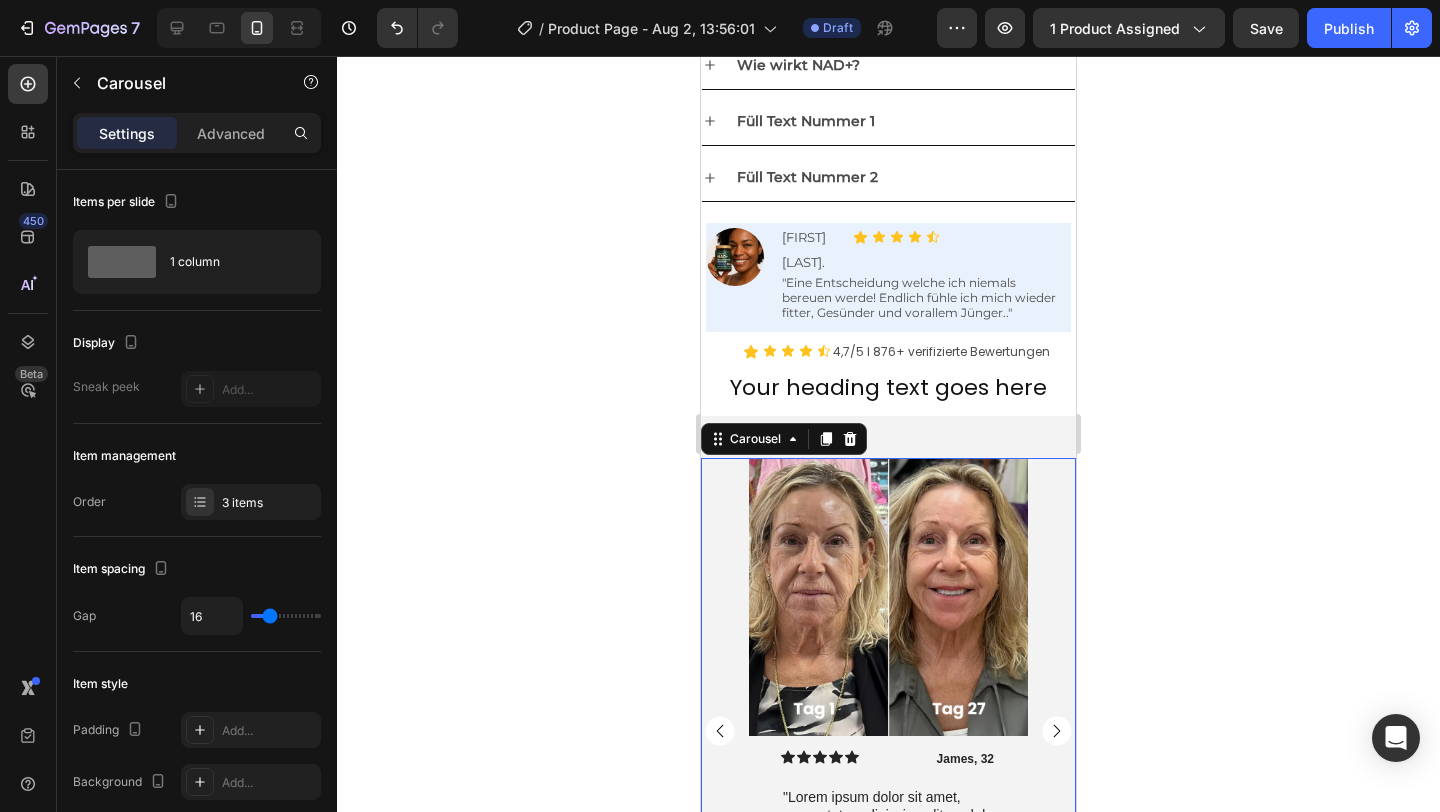 scroll, scrollTop: 1324, scrollLeft: 0, axis: vertical 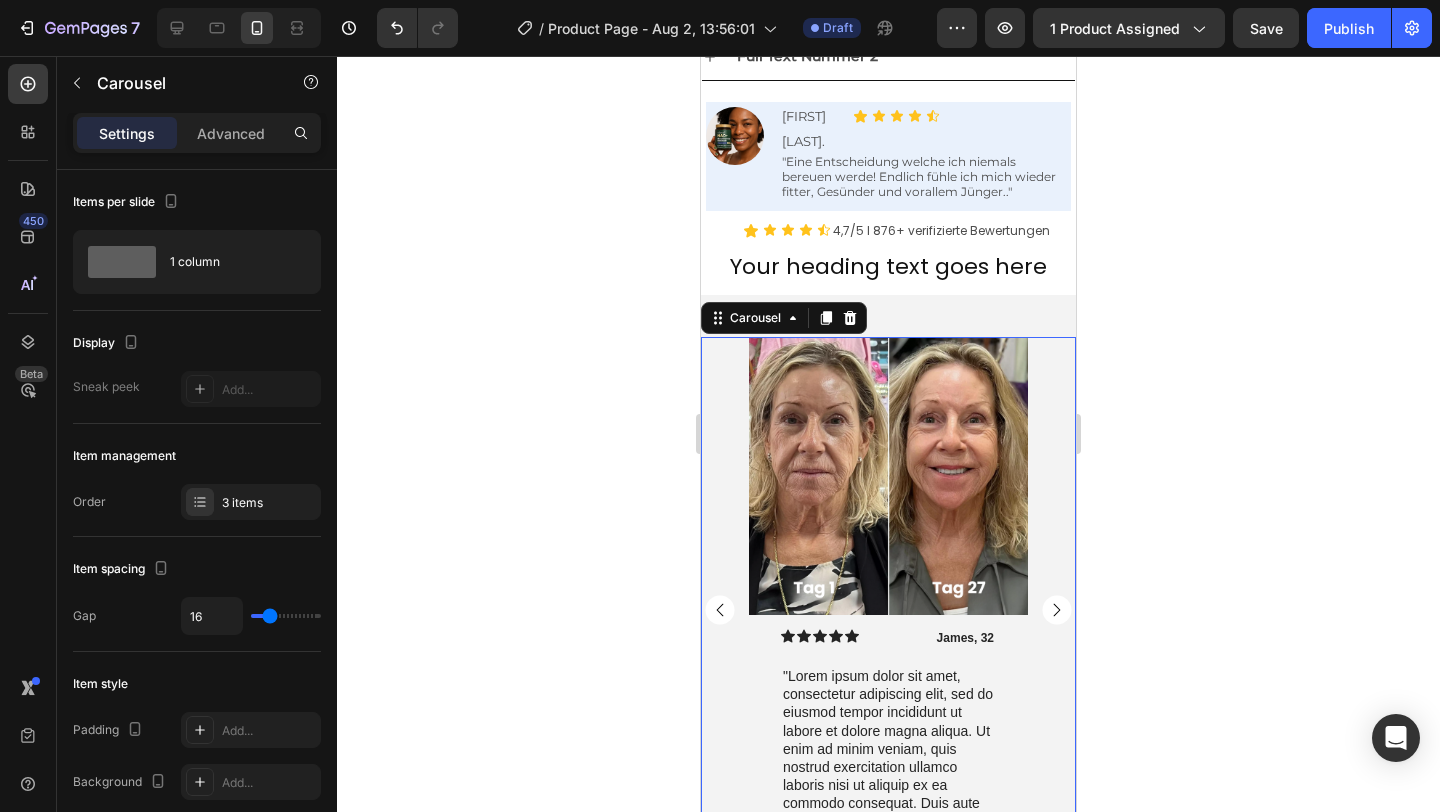 click on "Image Icon Icon Icon Icon Icon Icon List [FIRST], [AGE] Text Block Row "Lorem ipsum dolor sit amet, consectetur adipiscing elit, sed do eiusmod tempor incididunt ut labore et dolore magna aliqua. Ut enim ad minim veniam, quis nostrud exercitation ullamco laboris nisi ut aliquip ex ea commodo consequat. Duis aute irure dolor in reprehenderit in voluptate velit esse cillum dolore eu fugiat nulla pariatur.” Text Block Row Row Image Icon Icon Icon Icon Icon Icon List [FIRST], [AGE] Text Block Row "Lorem ipsum dolor sit amet, consectetur adipiscing elit, sed do eiusmod tempor incididunt ut labore et dolore magna aliqua. Ut enim ad minim veniam, quis nostrud exercitation ullamco laboris nisi ut aliquip ex ea commodo consequat. Duis aute irure dolor in reprehenderit in voluptate velit esse cillum dolore eu fugiat nulla pariatur.” Text Block Row Row Image Icon Icon Icon Icon Icon Icon List [FIRST], [AGE] Text Block Row Text Block Row Row" at bounding box center [888, 610] 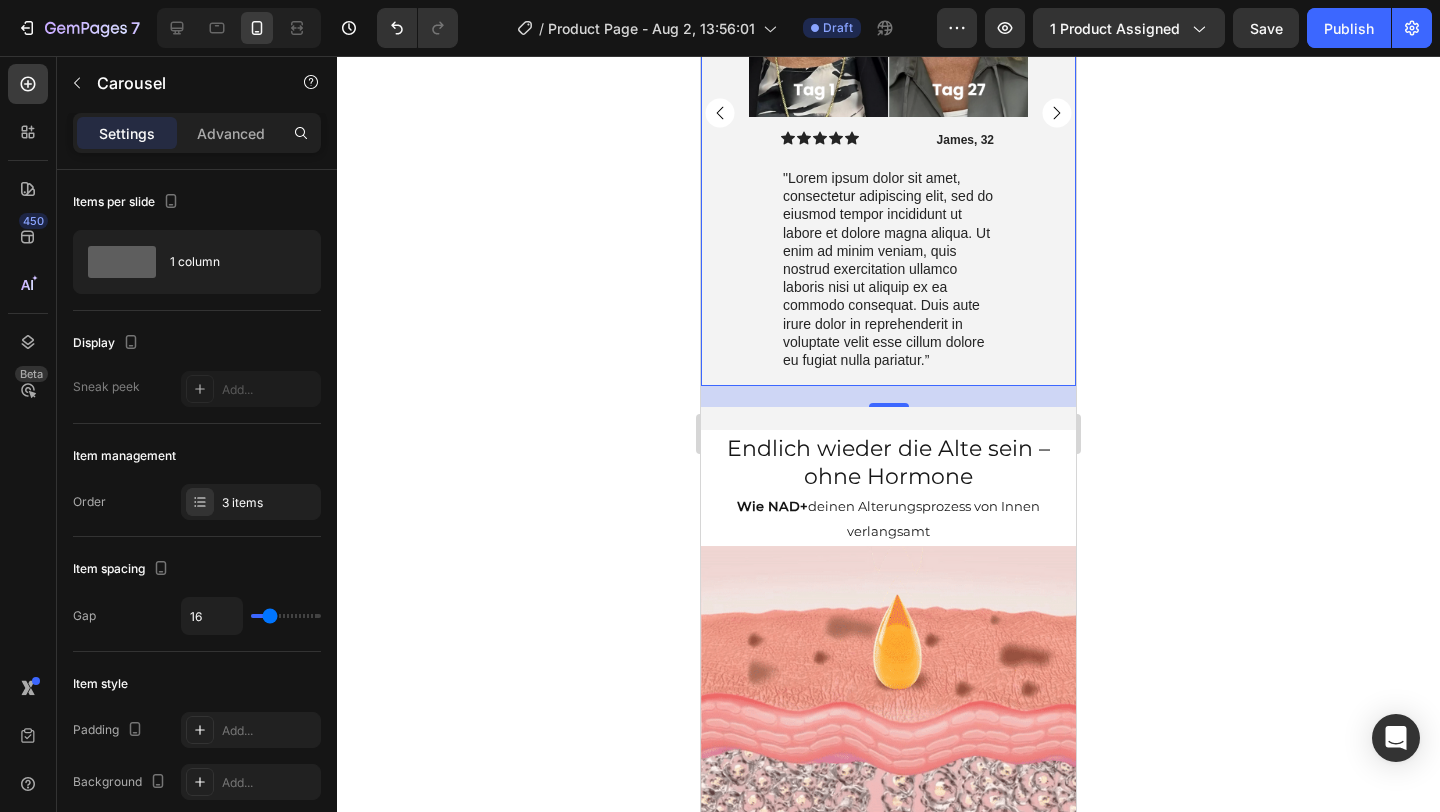 click on "21" at bounding box center [888, 396] 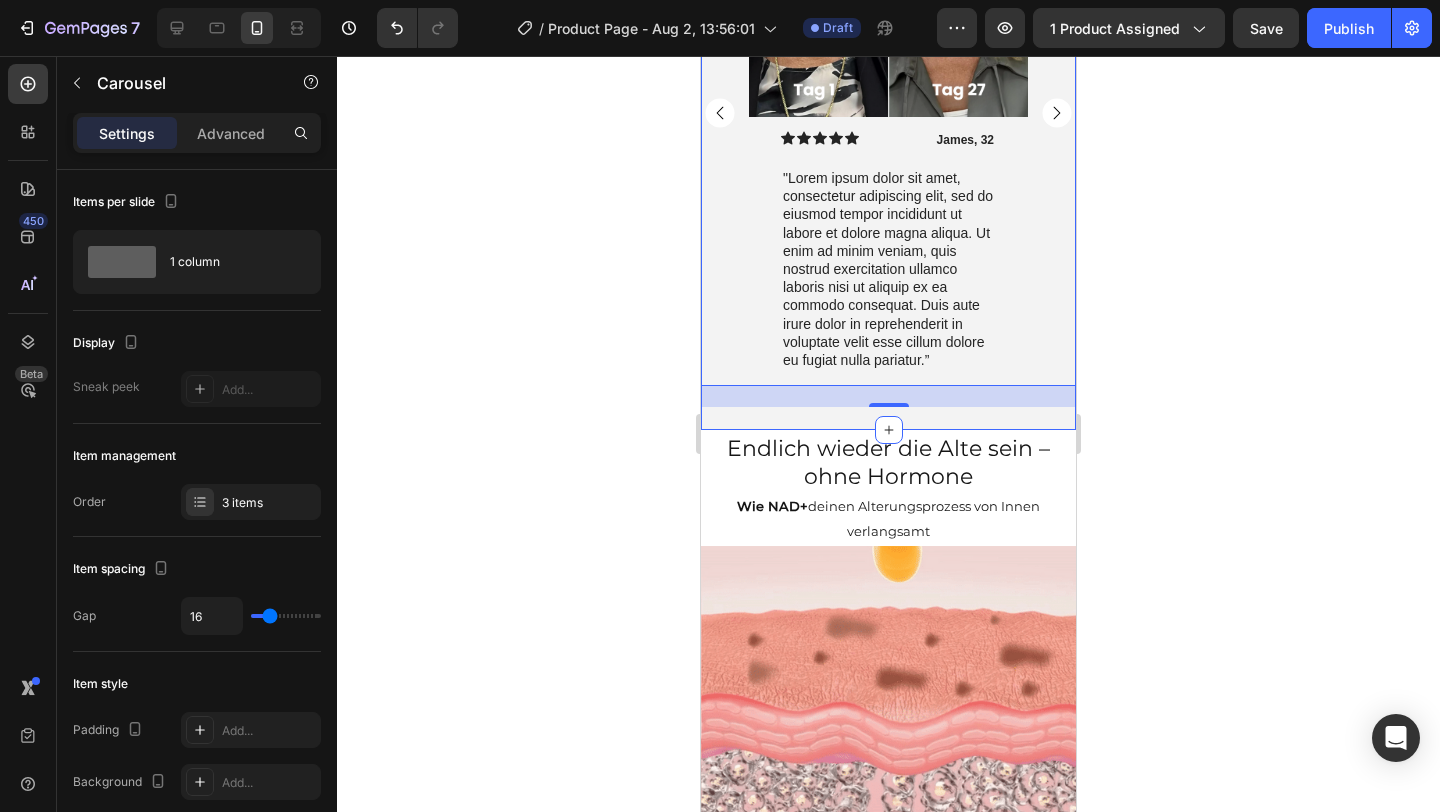 click on "Image Icon Icon Icon Icon Icon Icon List [FIRST], [AGE] Text Block Row "Lorem ipsum dolor sit amet, consectetur adipiscing elit, sed do eiusmod tempor incididunt ut labore et dolore magna aliqua. Ut enim ad minim veniam, quis nostrud exercitation ullamco laboris nisi ut aliquip ex ea commodo consequat. Duis aute irure dolor in reprehenderit in voluptate velit esse cillum dolore eu fugiat nulla pariatur.” Text Block Row Row Image Icon Icon Icon Icon Icon Icon List [FIRST], [AGE] Text Block Row "Lorem ipsum dolor sit amet, consectetur adipiscing elit, sed do eiusmod tempor incididunt ut labore et dolore magna aliqua. Ut enim ad minim veniam, quis nostrud exercitation ullamco laboris nisi ut aliquip ex ea commodo consequat. Duis aute irure dolor in reprehenderit in voluptate velit esse cillum dolore eu fugiat nulla pariatur.” Text Block Row Row Image Icon Icon Icon Icon Icon Icon List [FIRST], [AGE] Text Block Row Text Block Row Row
Carousel   [AGE] Text Block Row" at bounding box center (888, 131) 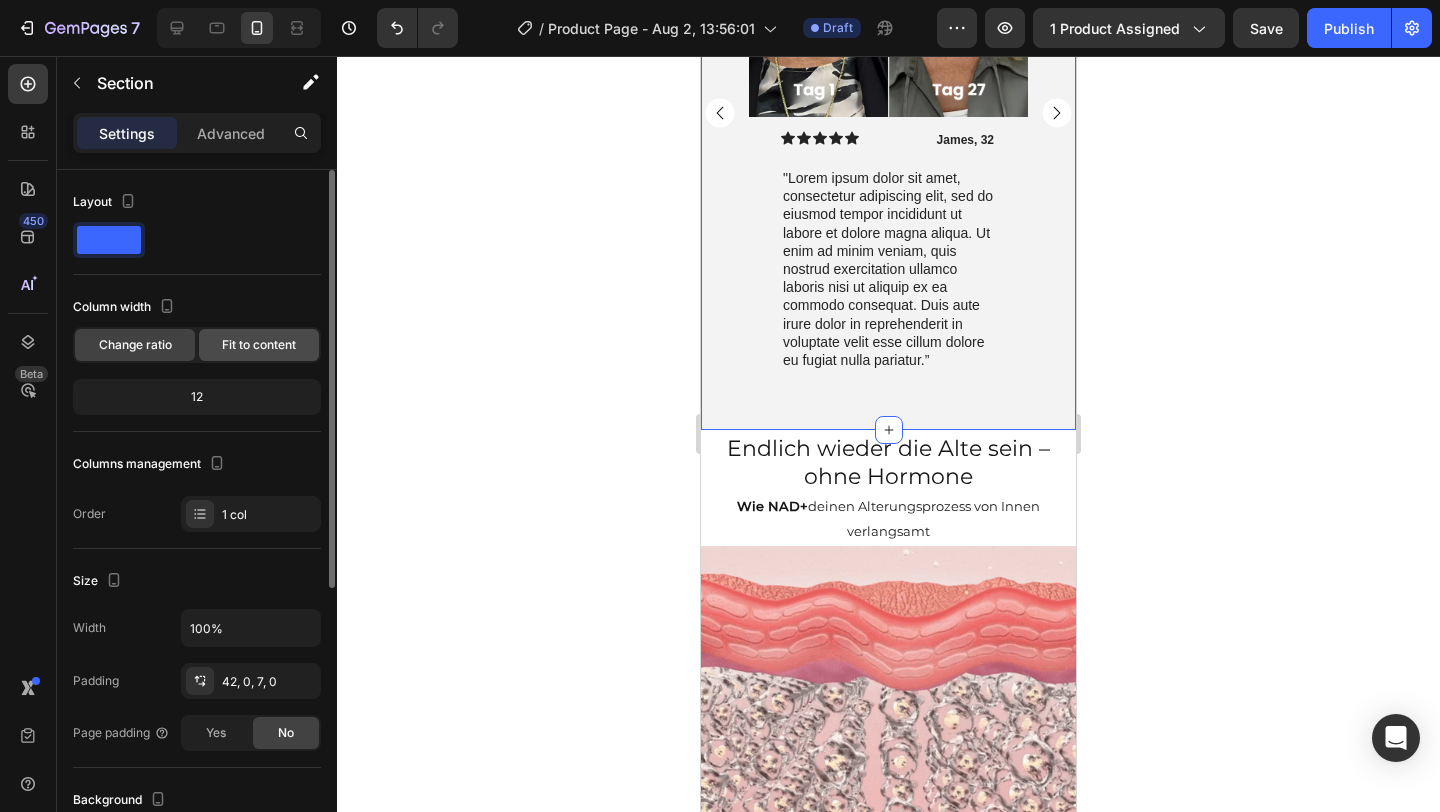 click on "Fit to content" 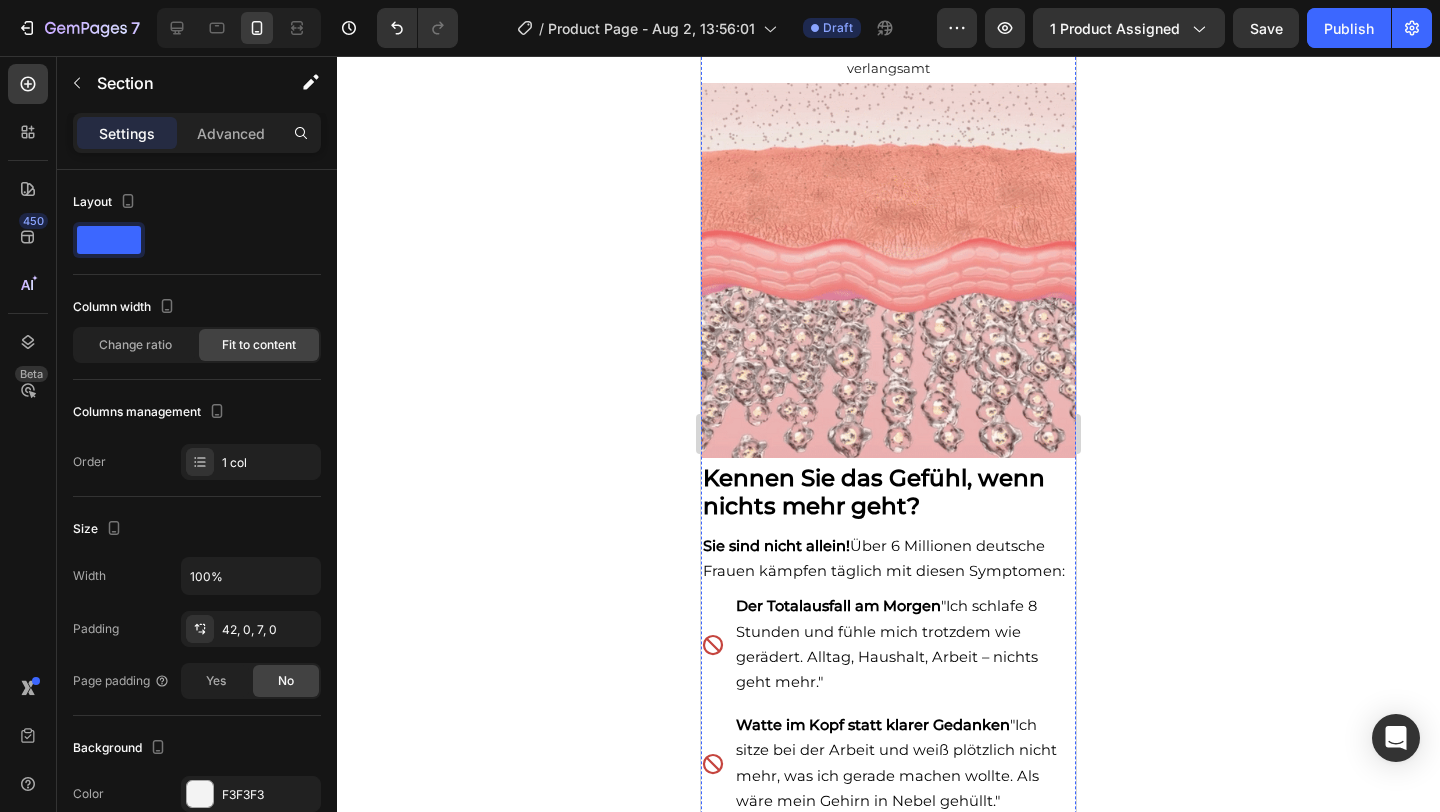 scroll, scrollTop: 2437, scrollLeft: 0, axis: vertical 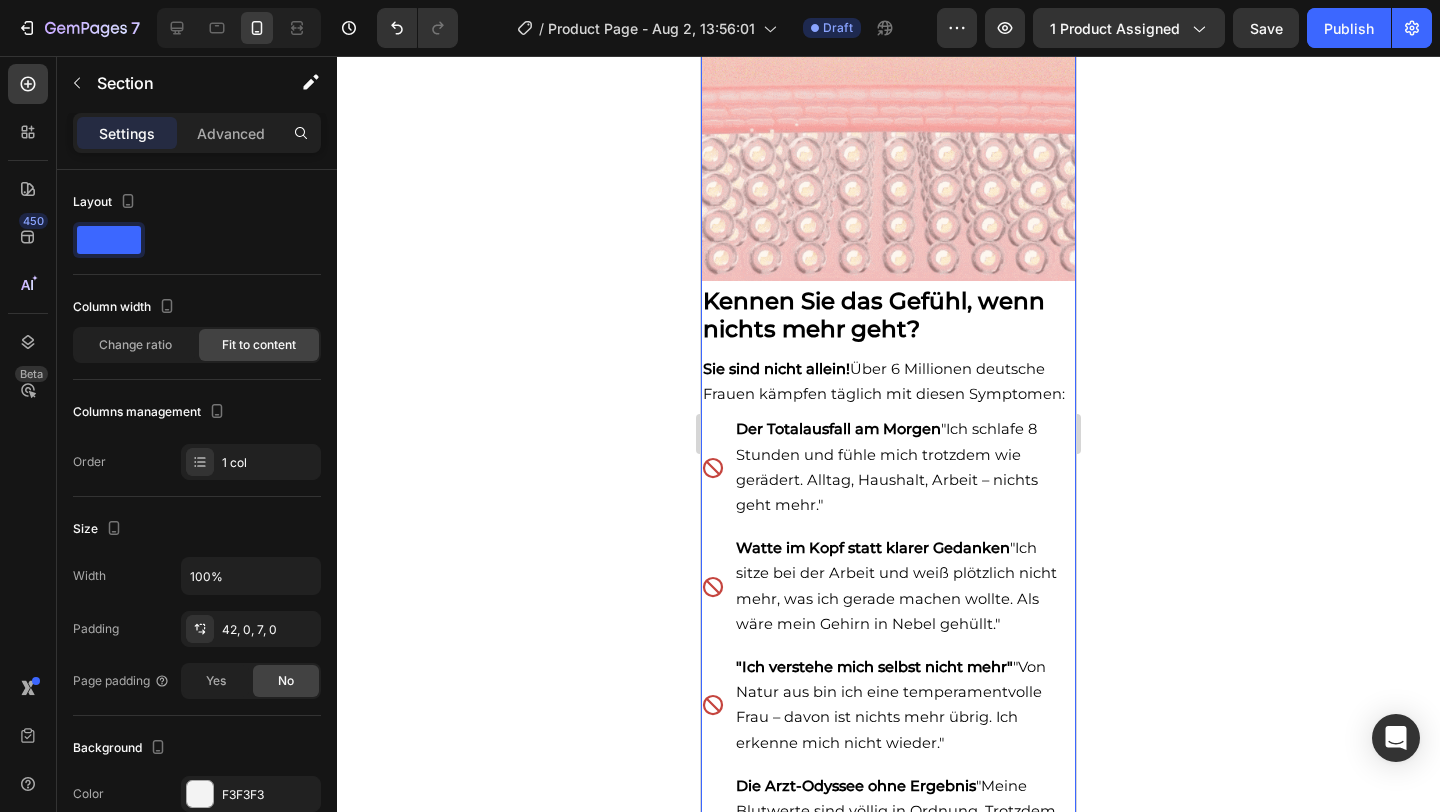 click on "Endlich wieder die Alte sein – ohne Hormone Heading Wie NAD+  deinen Alterungsprozess von Innen verlangsamt Text Block Image Kennen Sie das Gefühl, wenn nichts mehr geht? Heading Sie sind nicht allein!  Über 6 Millionen deutsche Frauen kämpfen täglich mit diesen Symptomen: Text Block
Der Totalausfall am Morgen  "Ich schlafe 8 Stunden und fühle mich trotzdem wie gerädert. Alltag, Haushalt, Arbeit – nichts geht mehr."
Watte im Kopf statt klarer Gedanken  "Ich sitze bei der Arbeit und weiß plötzlich nicht mehr, was ich gerade machen wollte. Als wäre mein Gehirn in Nebel gehüllt."
"Ich verstehe mich selbst nicht mehr"  "Von Natur aus bin ich eine temperamentvolle Frau – davon ist nichts mehr übrig. Ich erkenne mich nicht wieder."
Die Arzt-Odyssee ohne Ergebnis  "Meine Blutwerte sind völlig in Ordnung. Trotzdem fühle ich mich totkrank. Die Ärzte sagen nur: Das sind halt die Wechseljahre."
Nichts hilft wirklich" at bounding box center (888, 409) 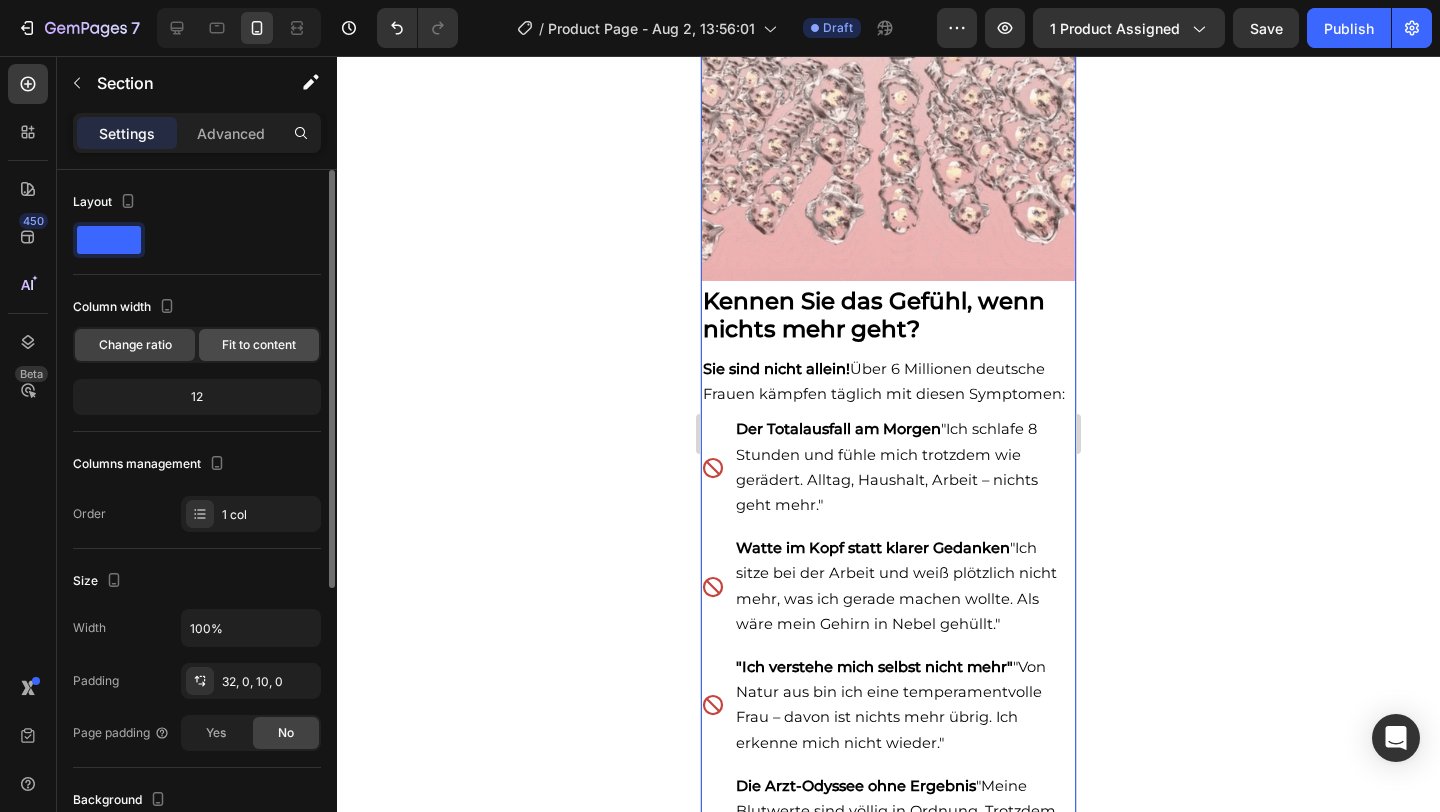 click on "Fit to content" 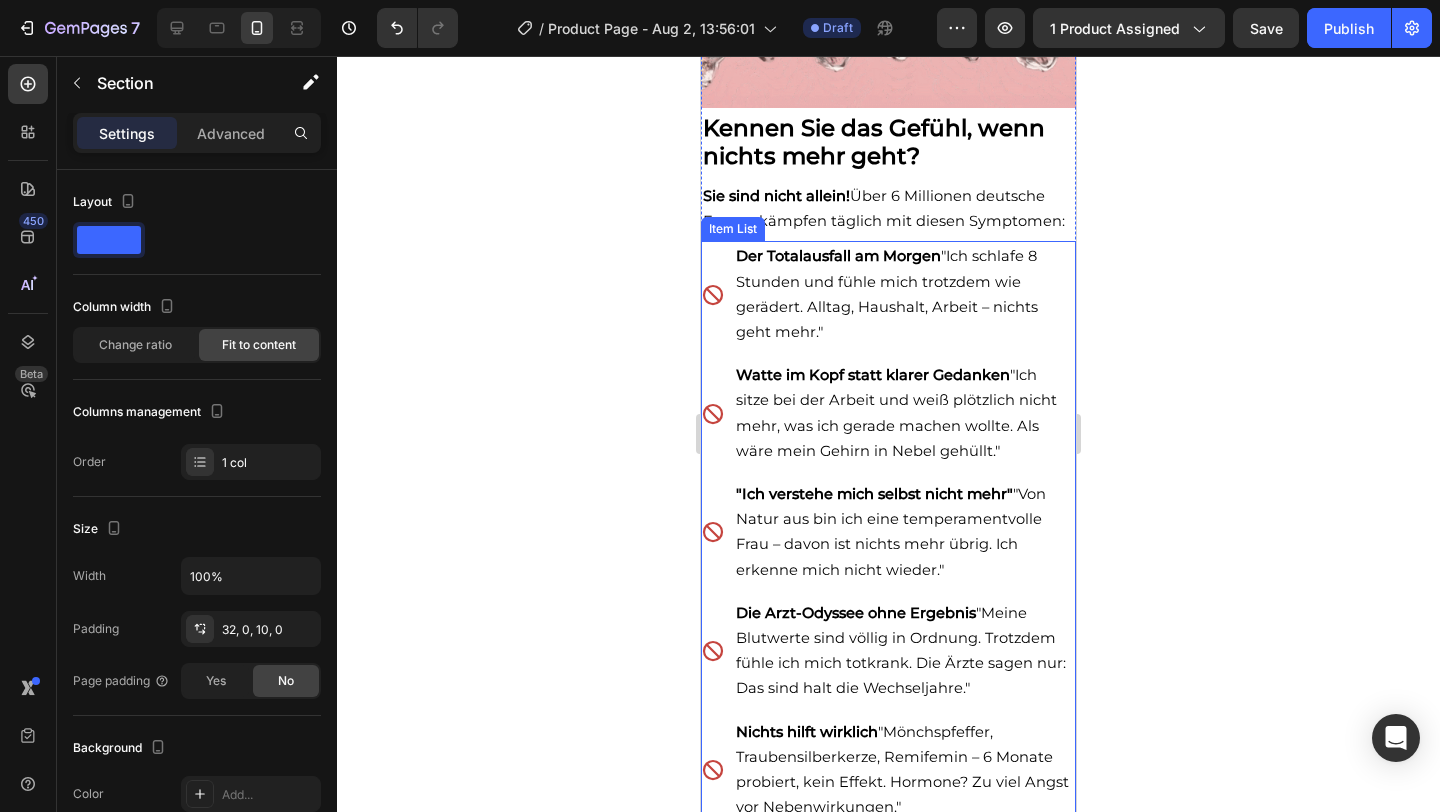 scroll, scrollTop: 2940, scrollLeft: 0, axis: vertical 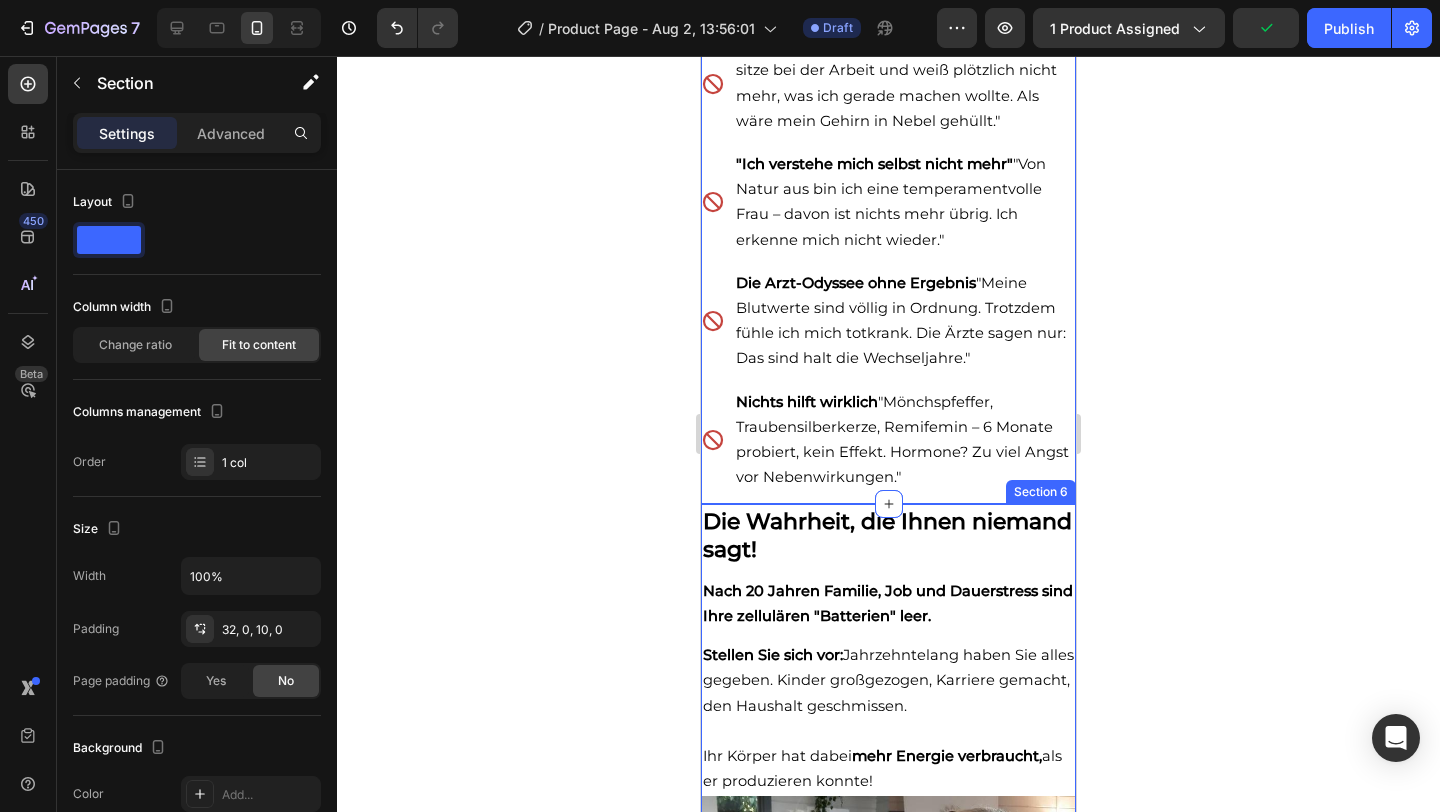 click on "Die Wahrheit, die Ihnen niemand sagt! Heading Nach 20 Jahren Familie, Job und Dauerstress sind Ihre zellulären "Batterien" leer. Text Block Stellen Sie sich vor:   Jahrzehntelang haben Sie alles gegeben. Kinder großgezogen, Karriere gemacht, den Haushalt geschmissen.  Ihr Körper hat dabei  mehr Energie verbraucht,  als er produzieren konnte! Text Block Image "Meine Wechseljahre haben mich körperlich fertig gemacht.." Text Block Section 6" at bounding box center [888, 787] 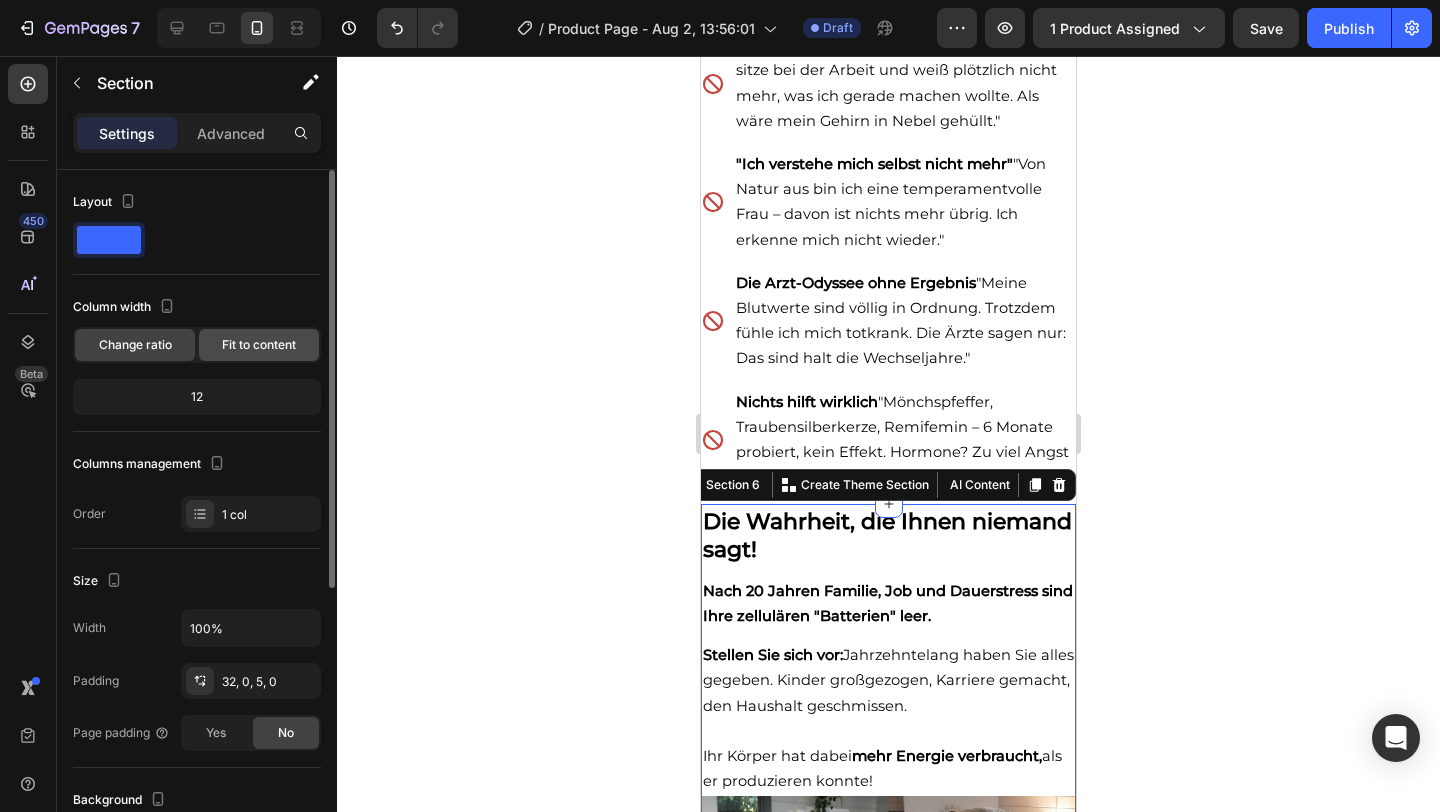 click on "Fit to content" 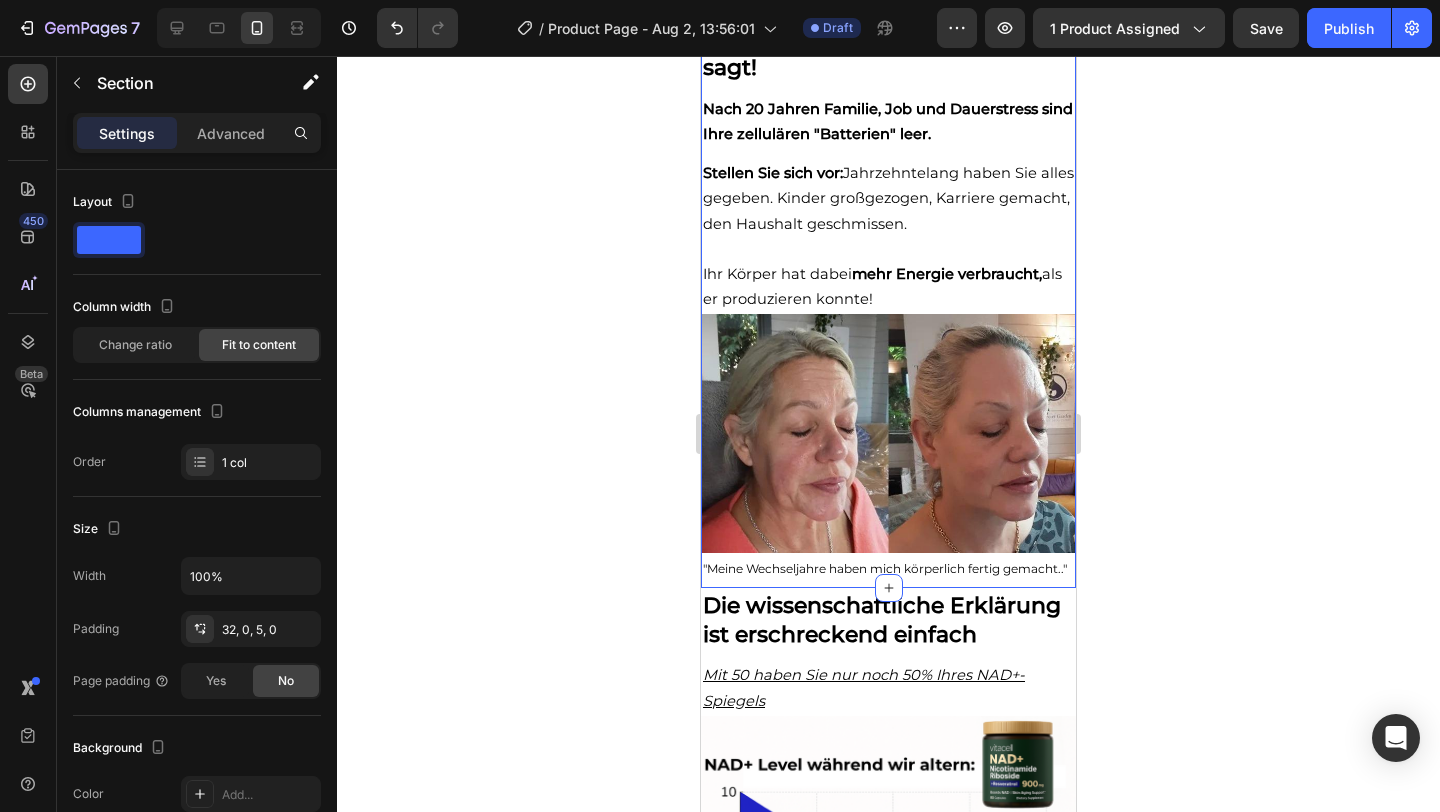 scroll, scrollTop: 3570, scrollLeft: 0, axis: vertical 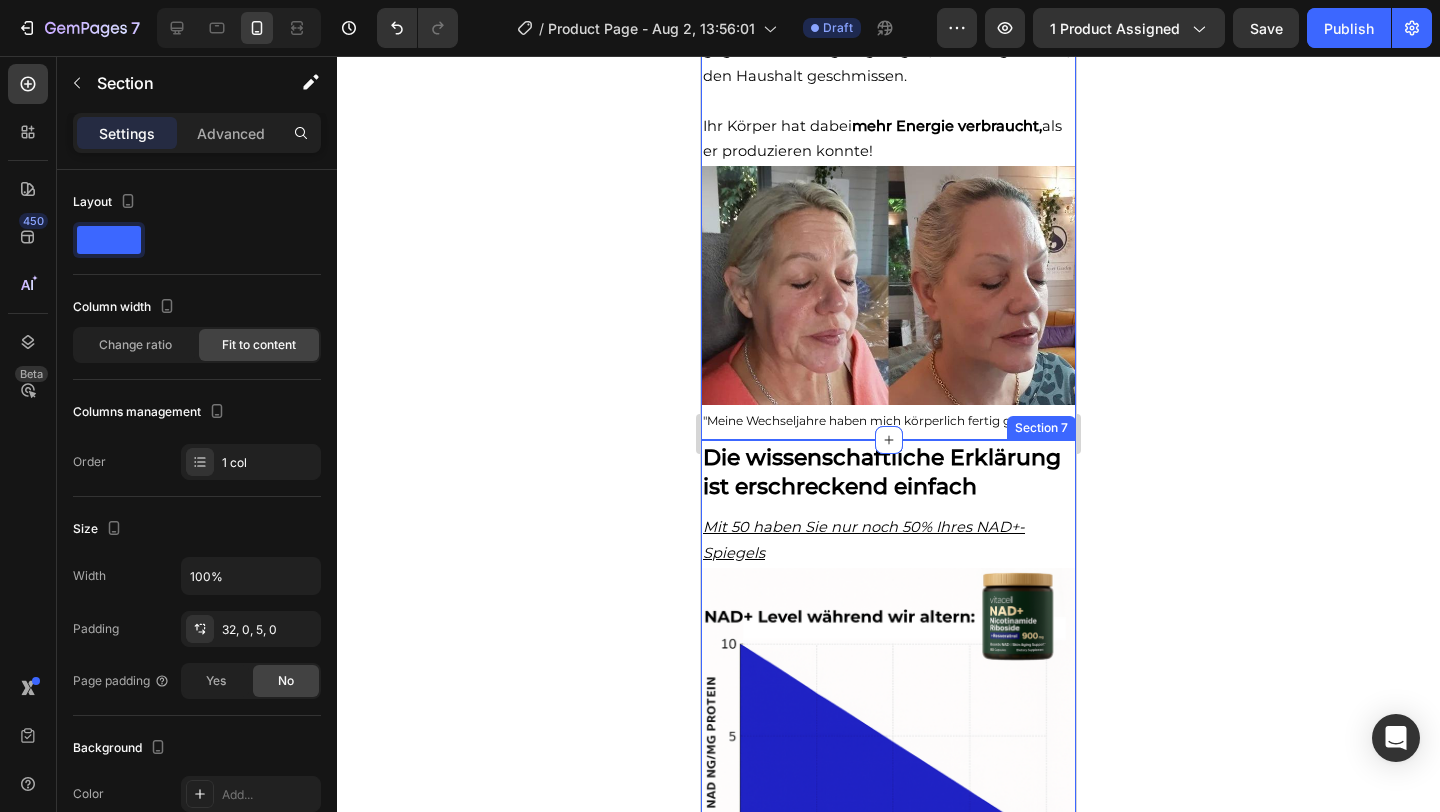 click on "Die wissenschaftliche Erklärung ist erschreckend einfach Heading Mit 50 haben Sie nur noch 50% Ihres NAD+-Spiegels Text Block Image Section 7" at bounding box center (888, 674) 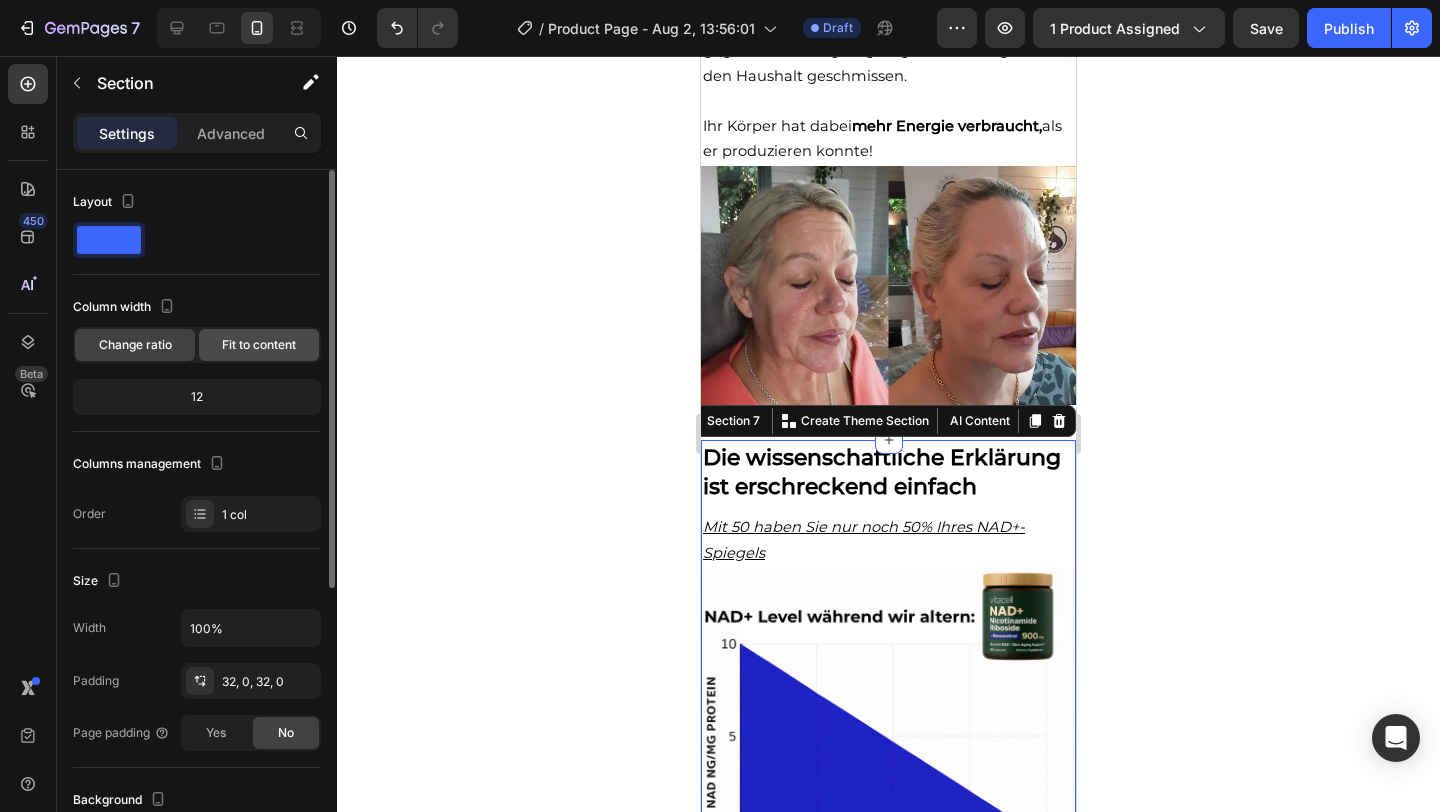 click on "Fit to content" 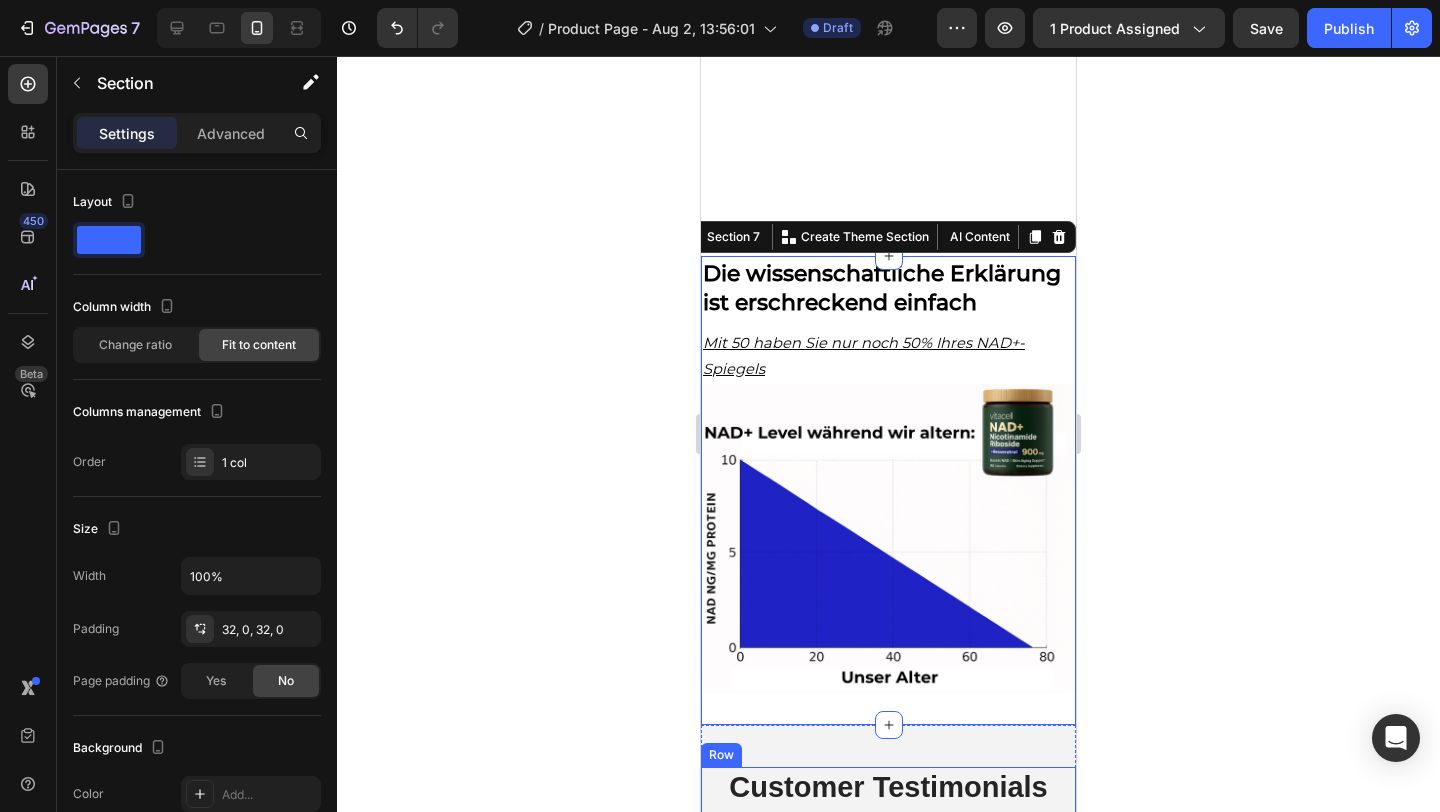scroll, scrollTop: 4190, scrollLeft: 0, axis: vertical 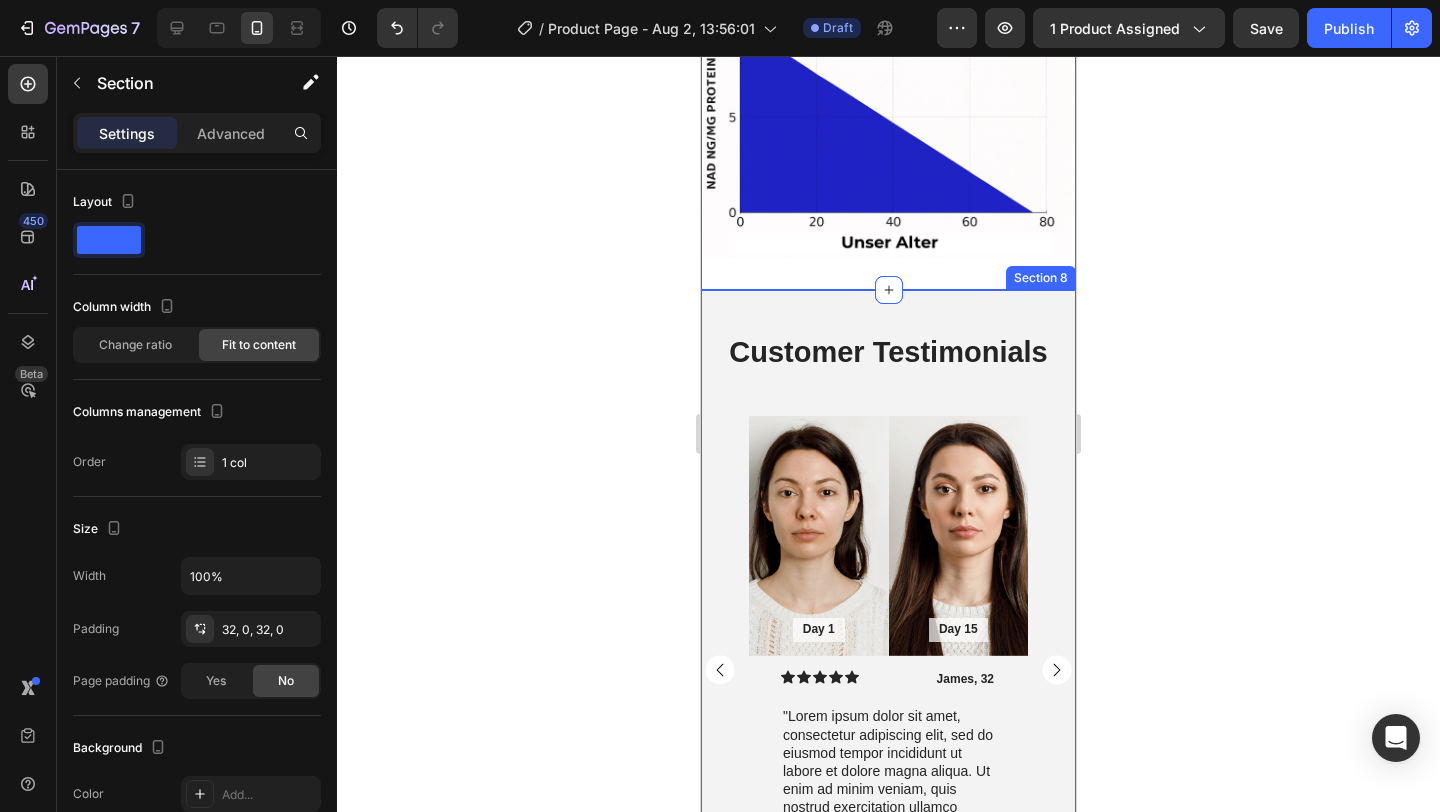 click on "Customer Testimonials Heading
Day 1 Text Block Hero Banner Day 15 Text Block Hero Banner Row Icon Icon Icon Icon Icon Icon List James, 32 Text Block Row "Lorem ipsum dolor sit amet, consectetur adipiscing elit, sed do eiusmod tempor incididunt ut labore et dolore magna aliqua. Ut enim ad minim veniam, quis nostrud exercitation ullamco laboris nisi ut aliquip ex ea commodo consequat. Duis aute irure dolor in reprehenderit in voluptate velit esse cillum dolore eu fugiat nulla pariatur.” Text Block Row Row Day 1 Text Block Hero Banner Day 15 Text Block Hero Banner Row Icon Icon Icon Icon Icon Icon List Ryan, 36 Text Block Row "Lorem ipsum dolor sit amet, consectetur adipiscing elit, sed do eiusmod tempor incididunt ut labore et dolore magna aliqua. Ut enim ad minim veniam, quis nostrud exercitation ullamco laboris nisi ut aliquip ex ea commodo consequat. Duis aute irure dolor in reprehenderit in voluptate velit esse cillum dolore eu fugiat nulla pariatur.” Text Block Row Row
Carousel Text Block" at bounding box center (888, 628) 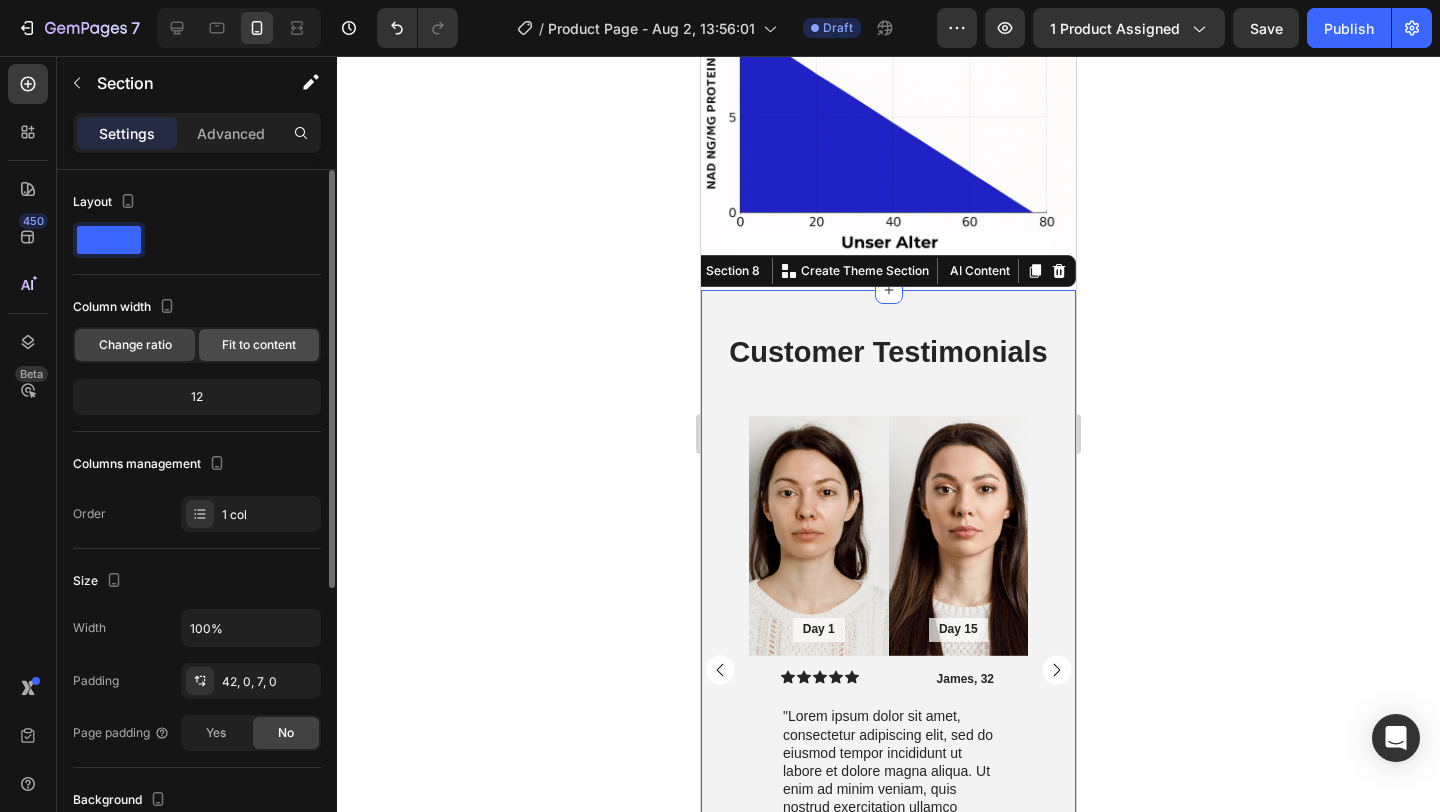 click on "Fit to content" 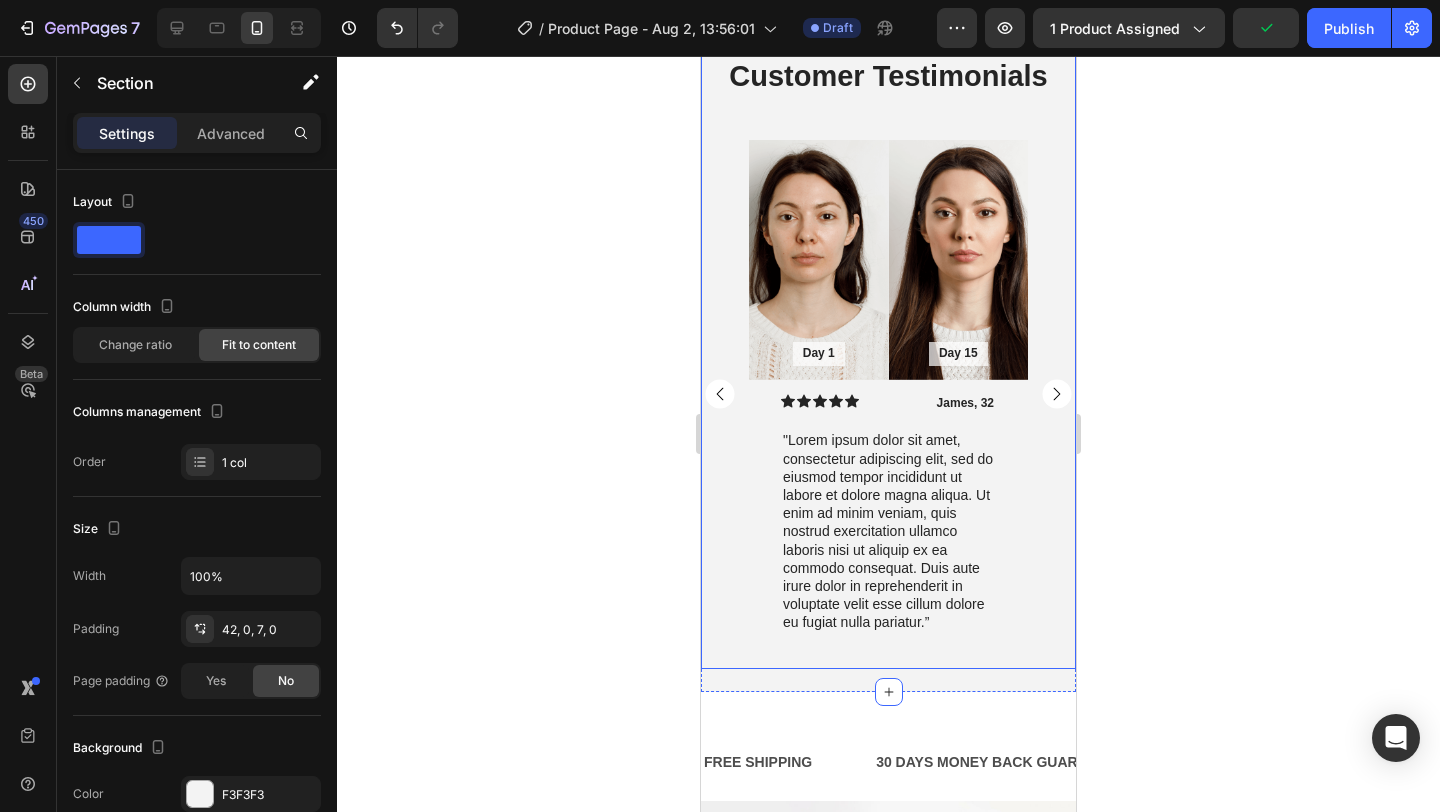scroll, scrollTop: 4843, scrollLeft: 0, axis: vertical 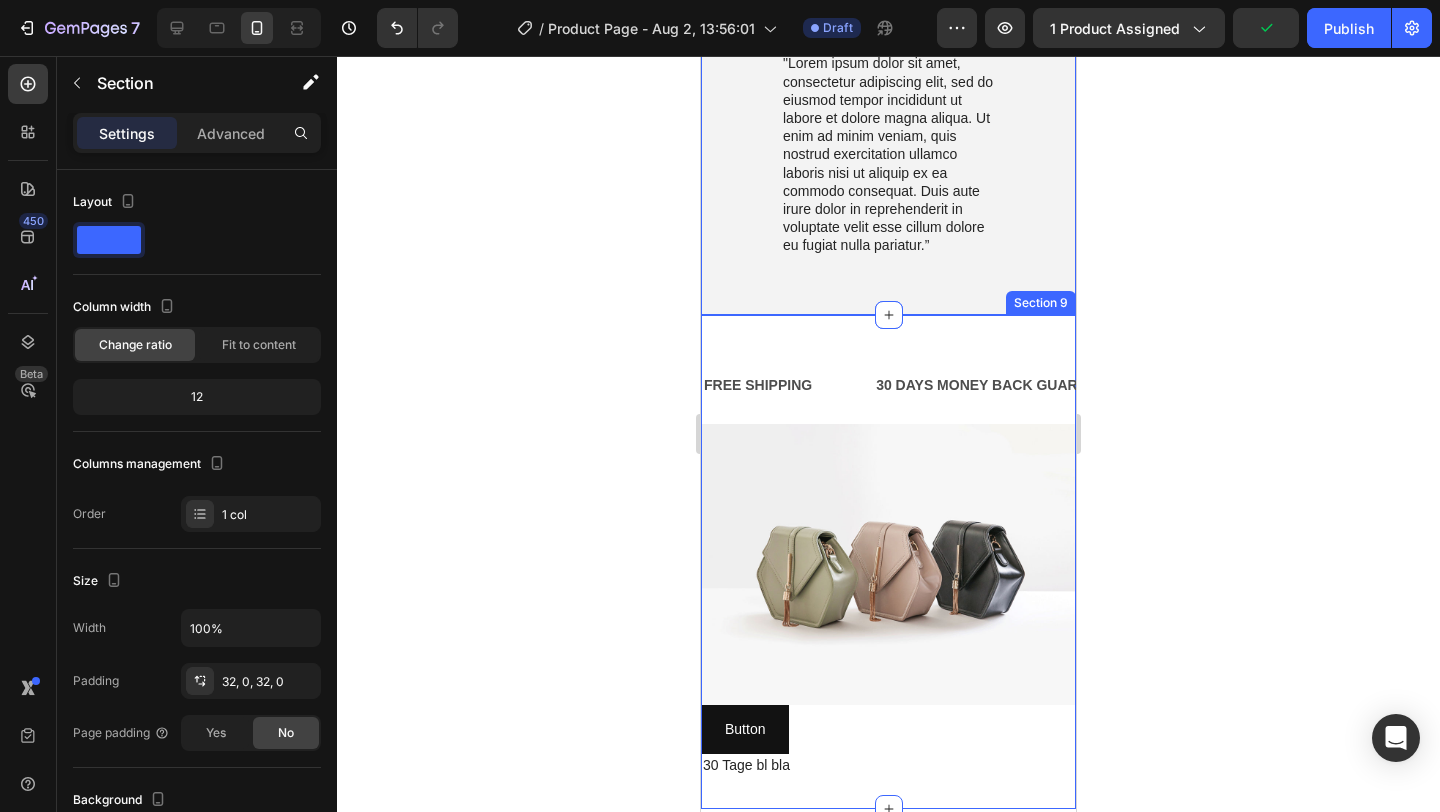 click on "FREE SHIPPING Text Block 30 DAYS MONEY BACK GUARANTEE Text Block LIMITED TIME 50% OFF SALE Text Block LIFE TIME WARRANTY Text Block FREE SHIPPING Text Block 30 DAYS MONEY BACK GUARANTEE Text Block LIMITED TIME 50% OFF SALE Text Block LIFE TIME WARRANTY Text Block Marquee Image Button Button 30 Tage bl bla  Text Block Section 9" at bounding box center (888, 562) 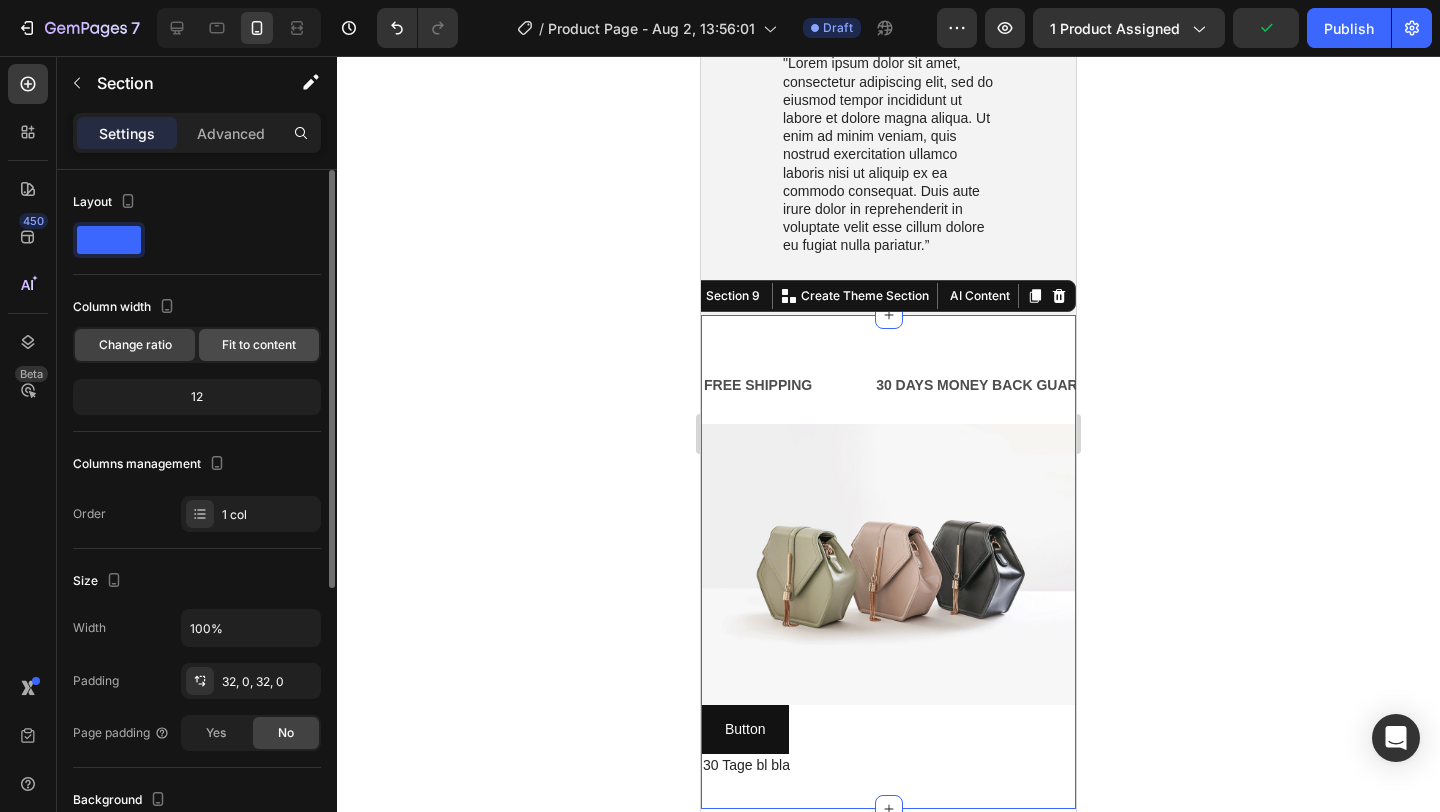 click on "Fit to content" 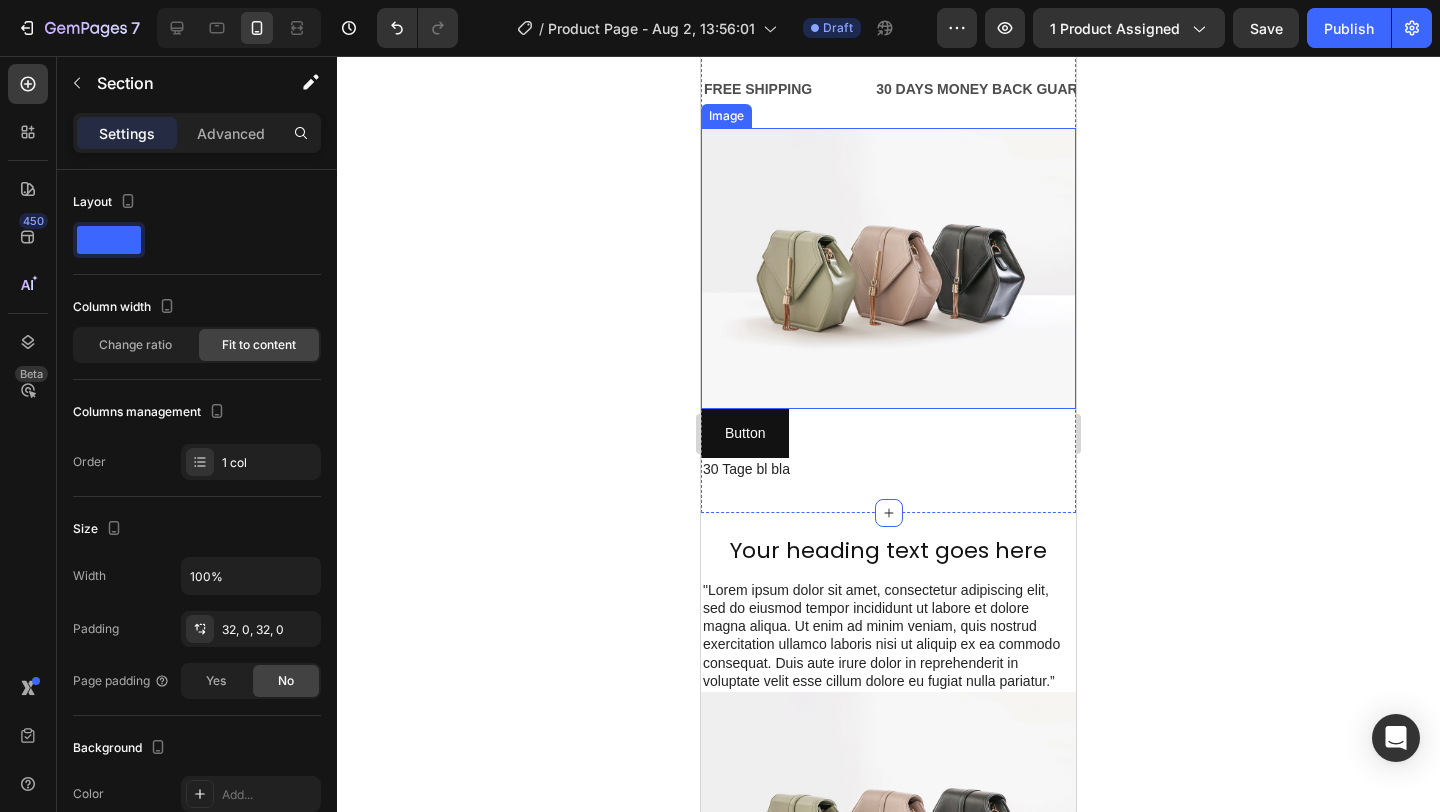 scroll, scrollTop: 5398, scrollLeft: 0, axis: vertical 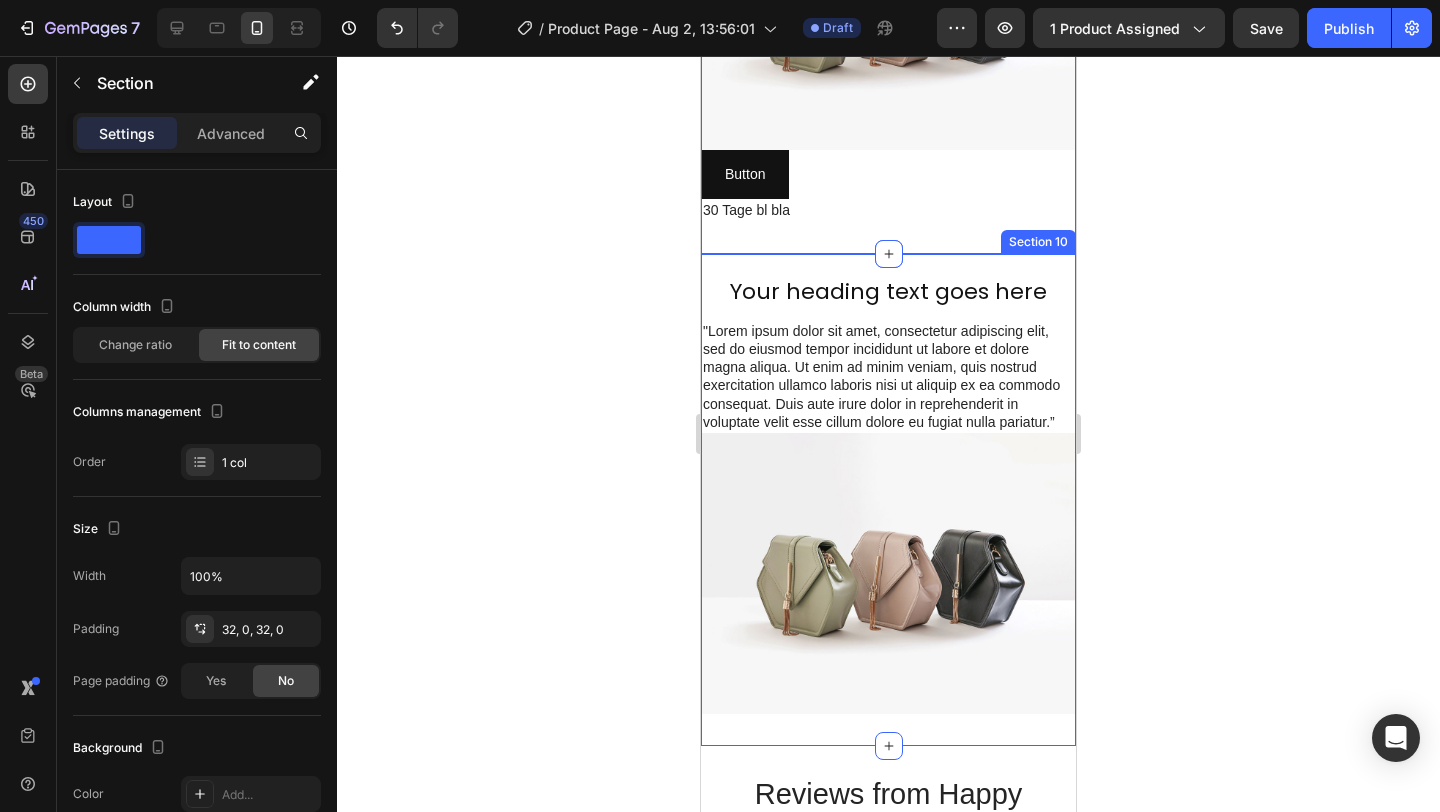 click on "Your heading text goes here Heading "Lorem ipsum dolor sit amet, consectetur adipiscing elit, sed do eiusmod tempor incididunt ut labore et dolore magna aliqua. Ut enim ad minim veniam, quis nostrud exercitation ullamco laboris nisi ut aliquip ex ea commodo consequat. Duis aute irure dolor in reprehenderit in voluptate velit esse cillum dolore eu fugiat nulla pariatur.” Text Block Image Section 10" at bounding box center [888, 500] 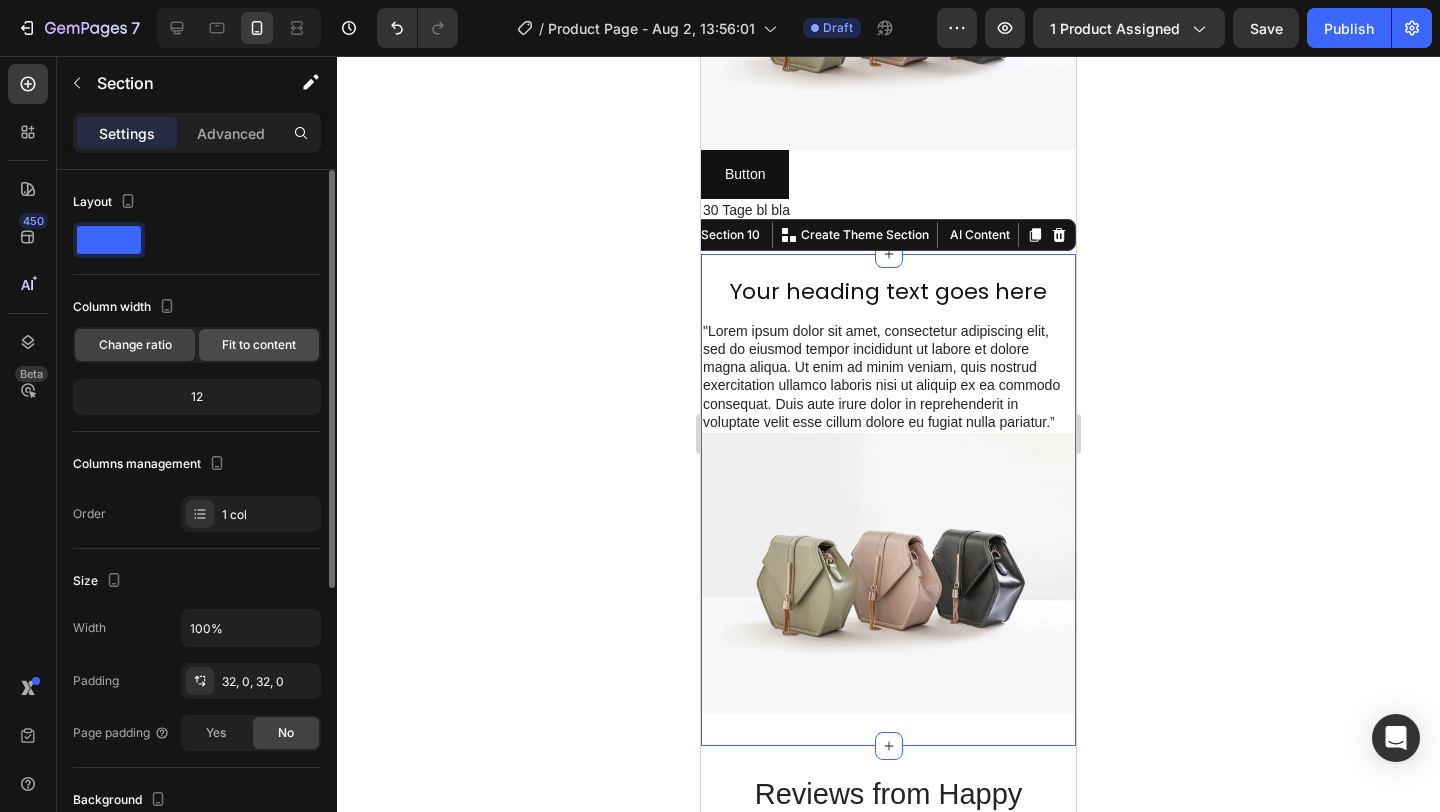 click on "Fit to content" 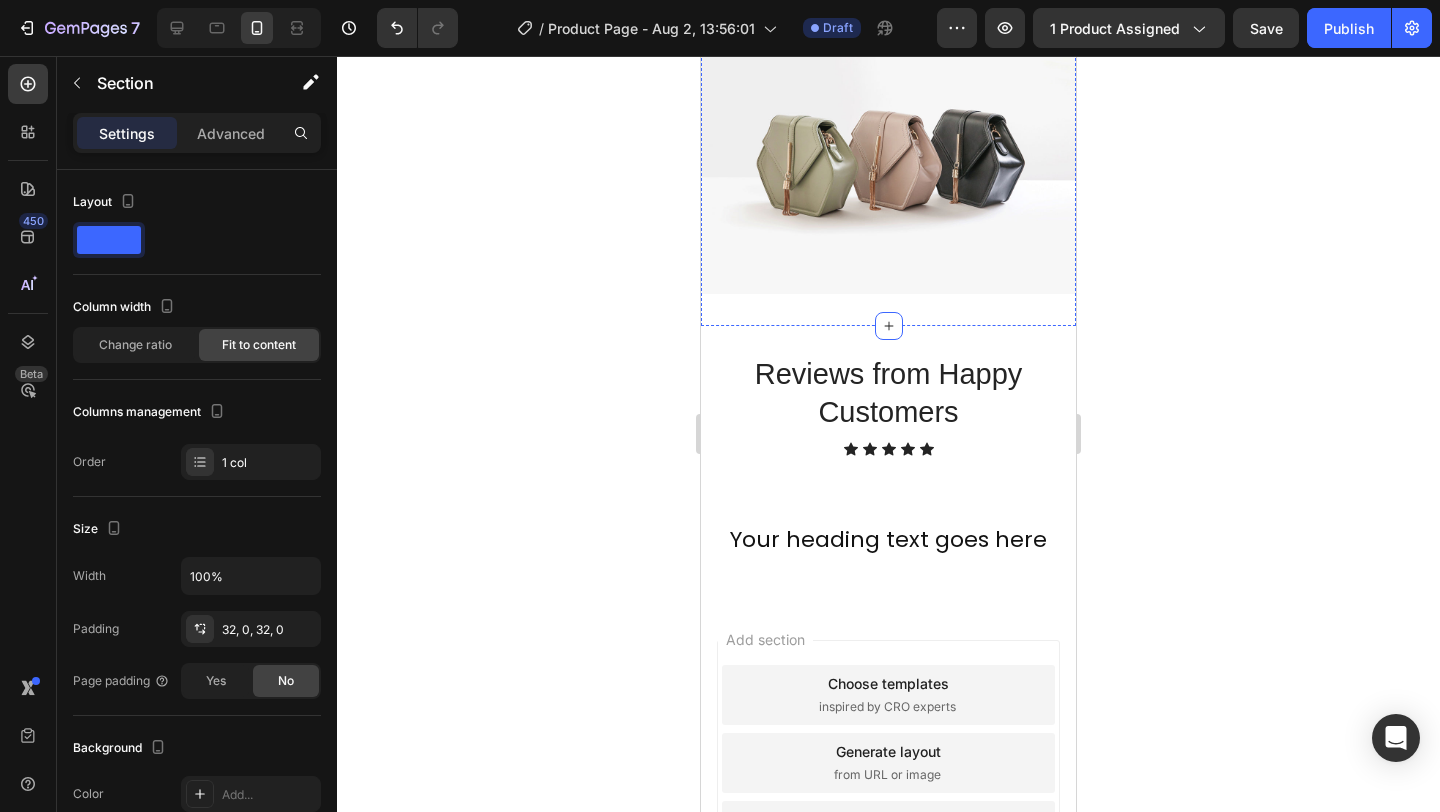 scroll, scrollTop: 5878, scrollLeft: 0, axis: vertical 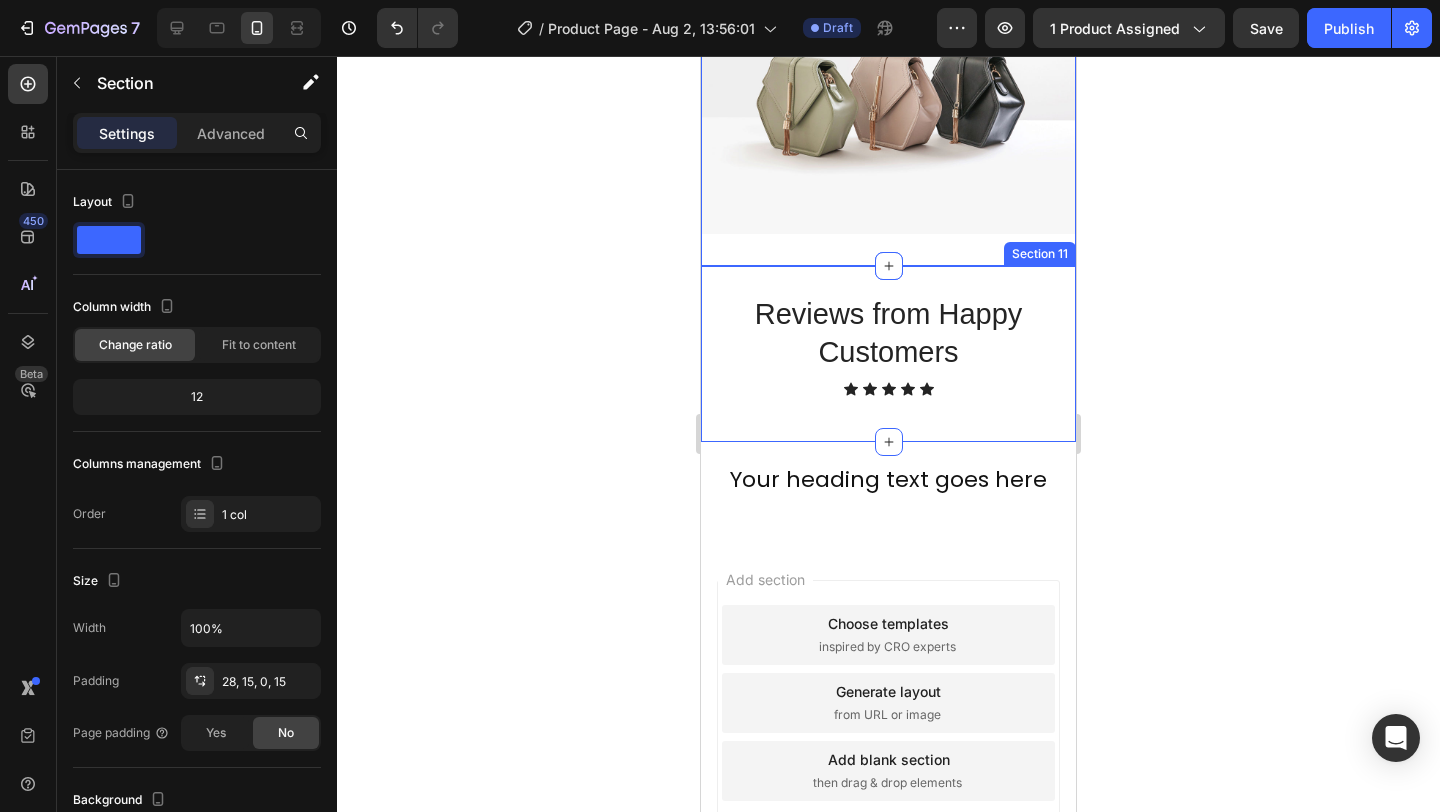 click on "Reviews from Happy Customers Heading Icon Icon Icon Icon Icon Icon List Row Section 11" at bounding box center (888, 353) 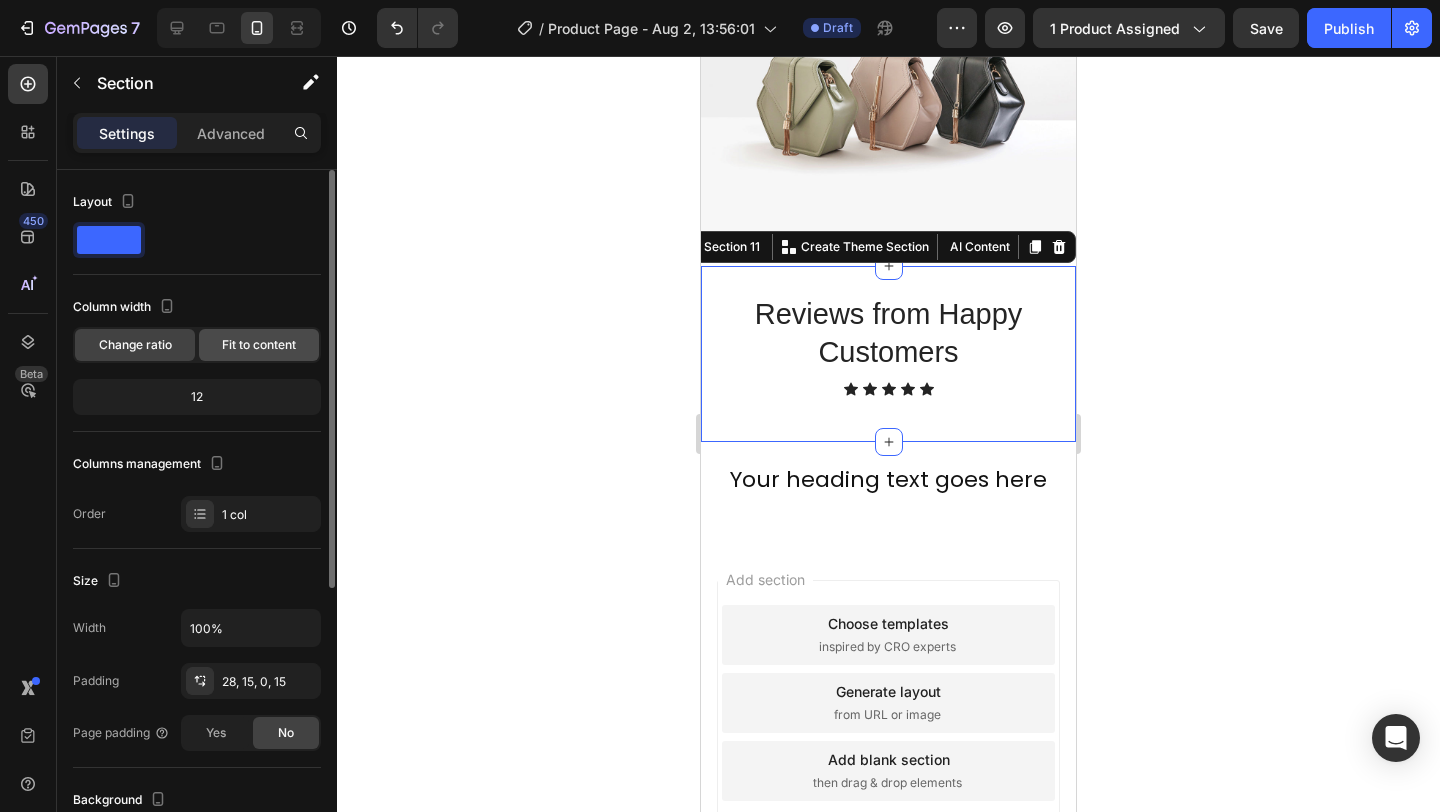 click on "Fit to content" 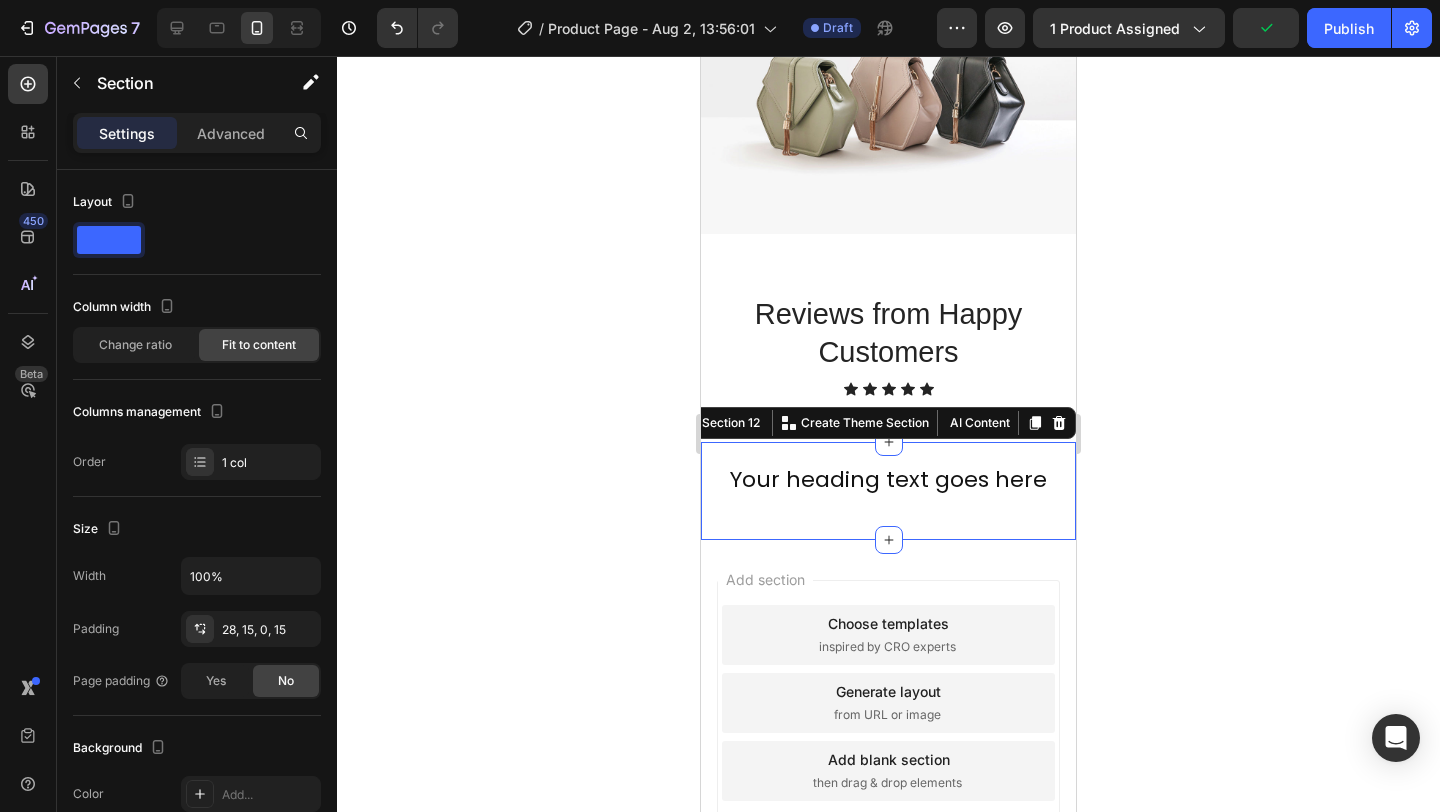 click on "Your heading text goes here Heading Section 12   You can create reusable sections Create Theme Section AI Content Write with GemAI What would you like to describe here? Tone and Voice Persuasive Product Vitacell NAD+ (Copy) Show more Generate" at bounding box center (888, 491) 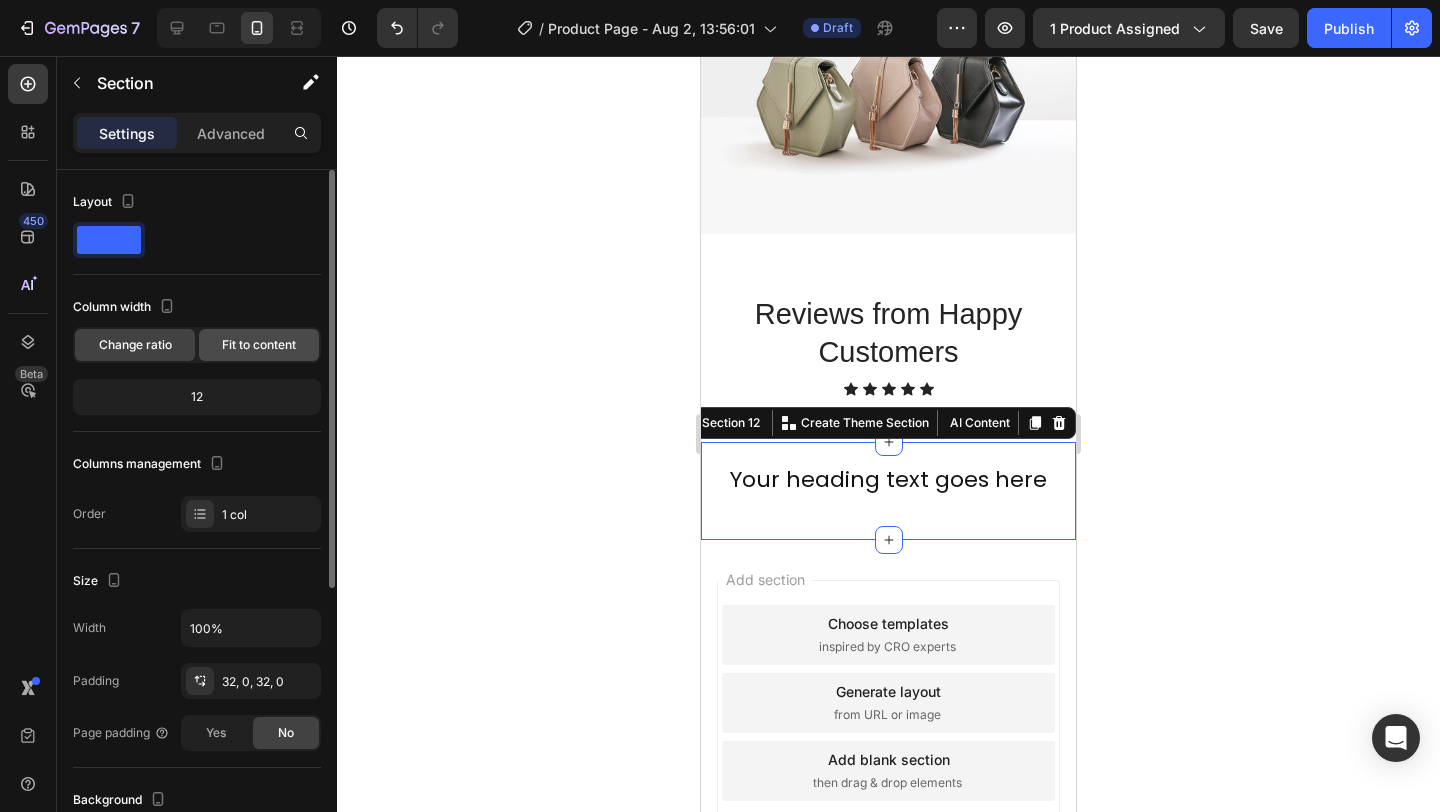 click on "Fit to content" 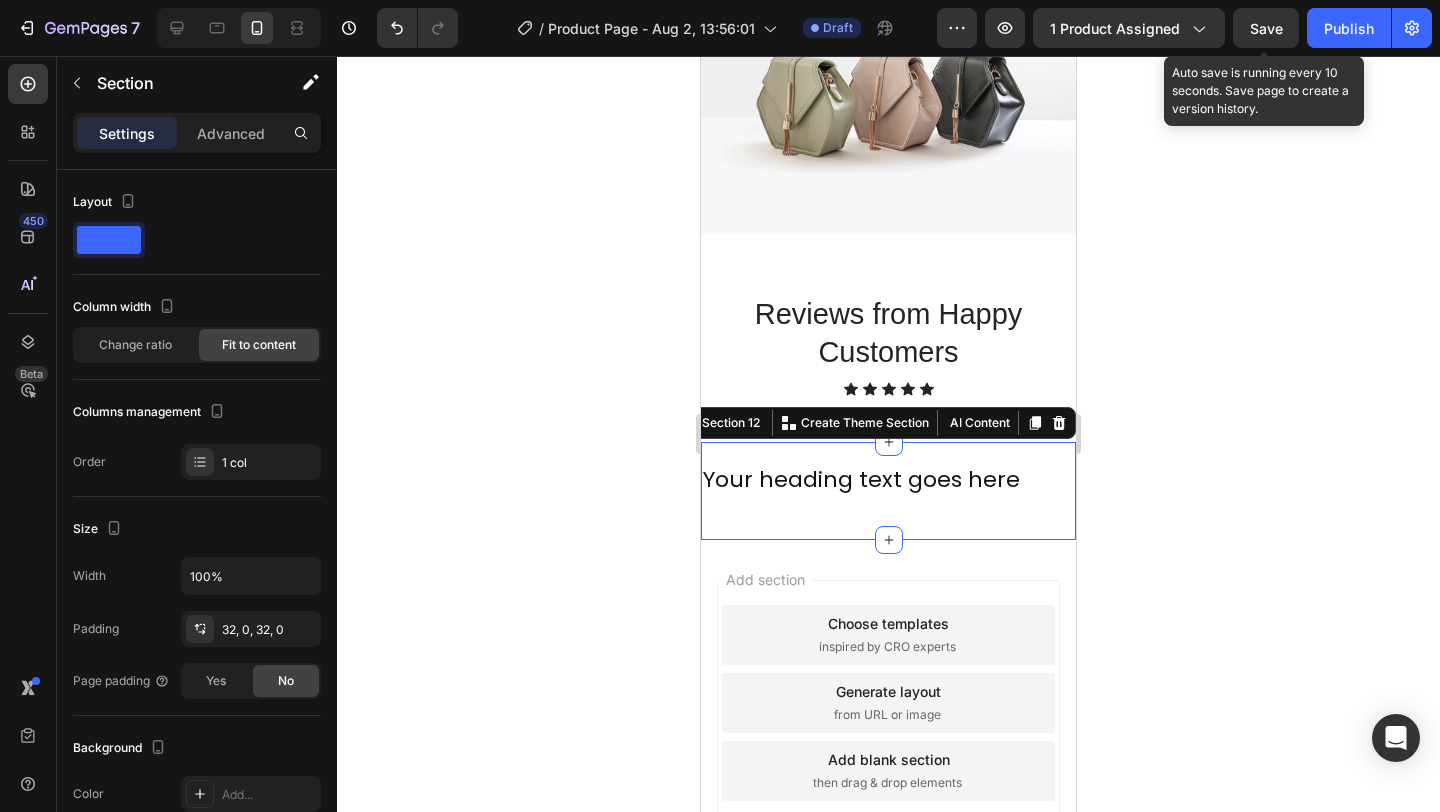 click on "Save" at bounding box center [1266, 28] 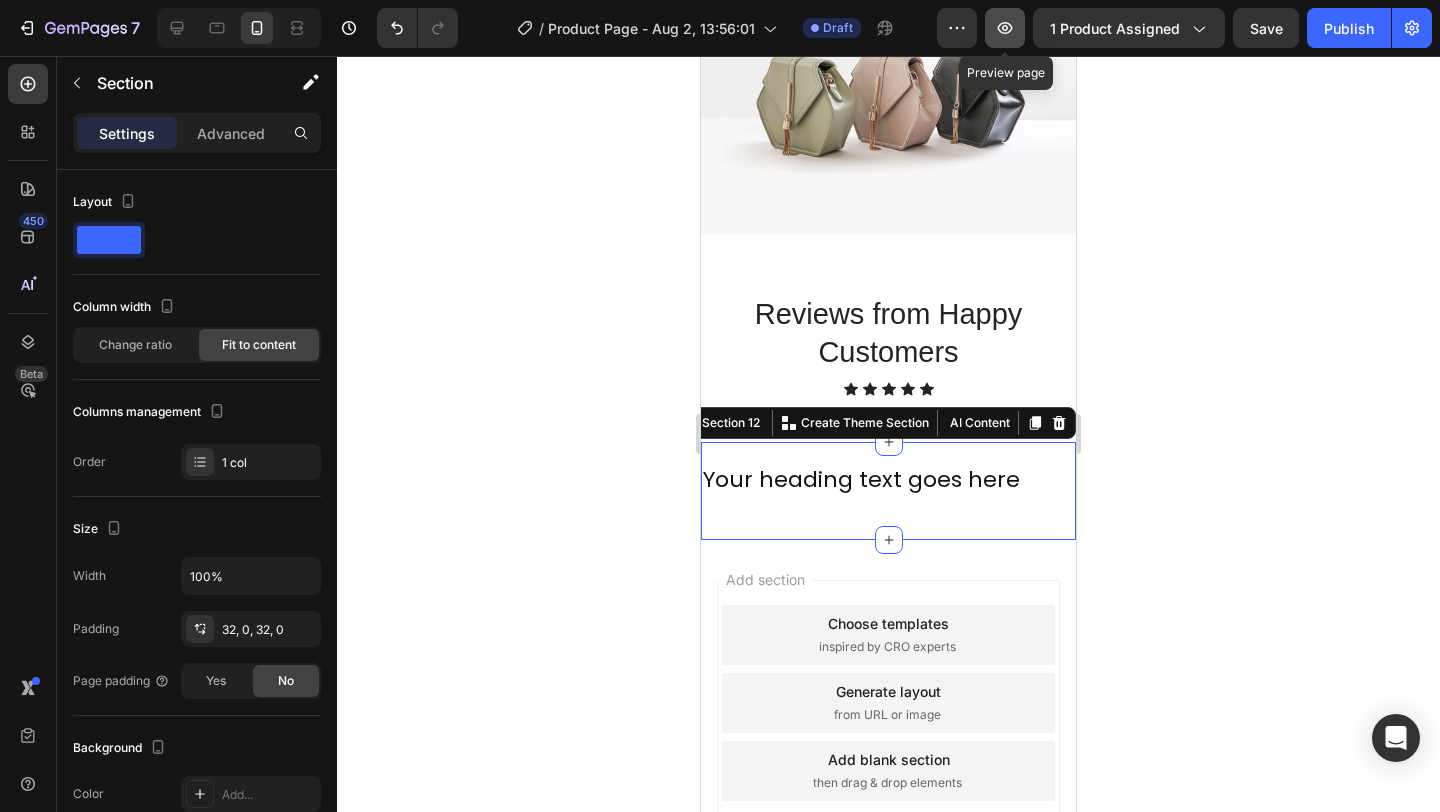 click 